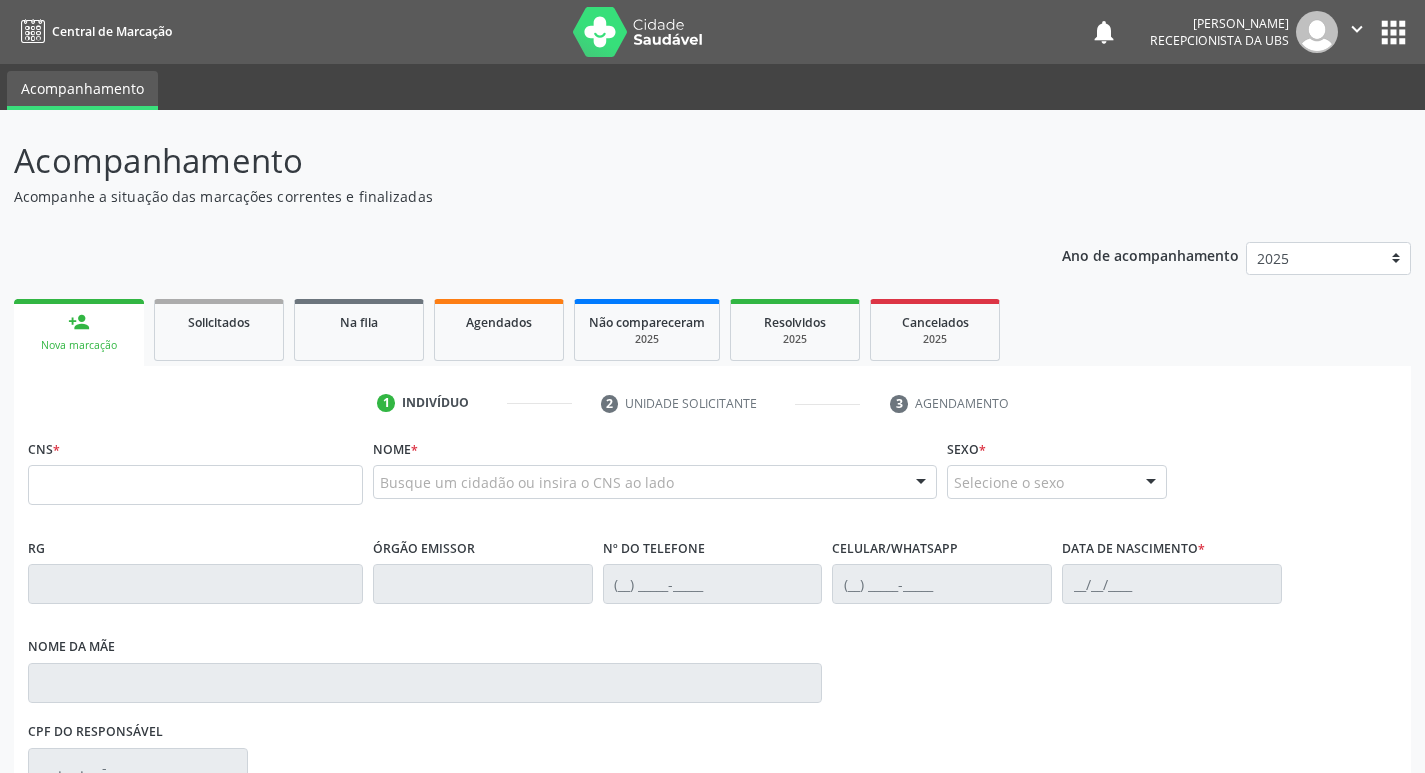 scroll, scrollTop: 0, scrollLeft: 0, axis: both 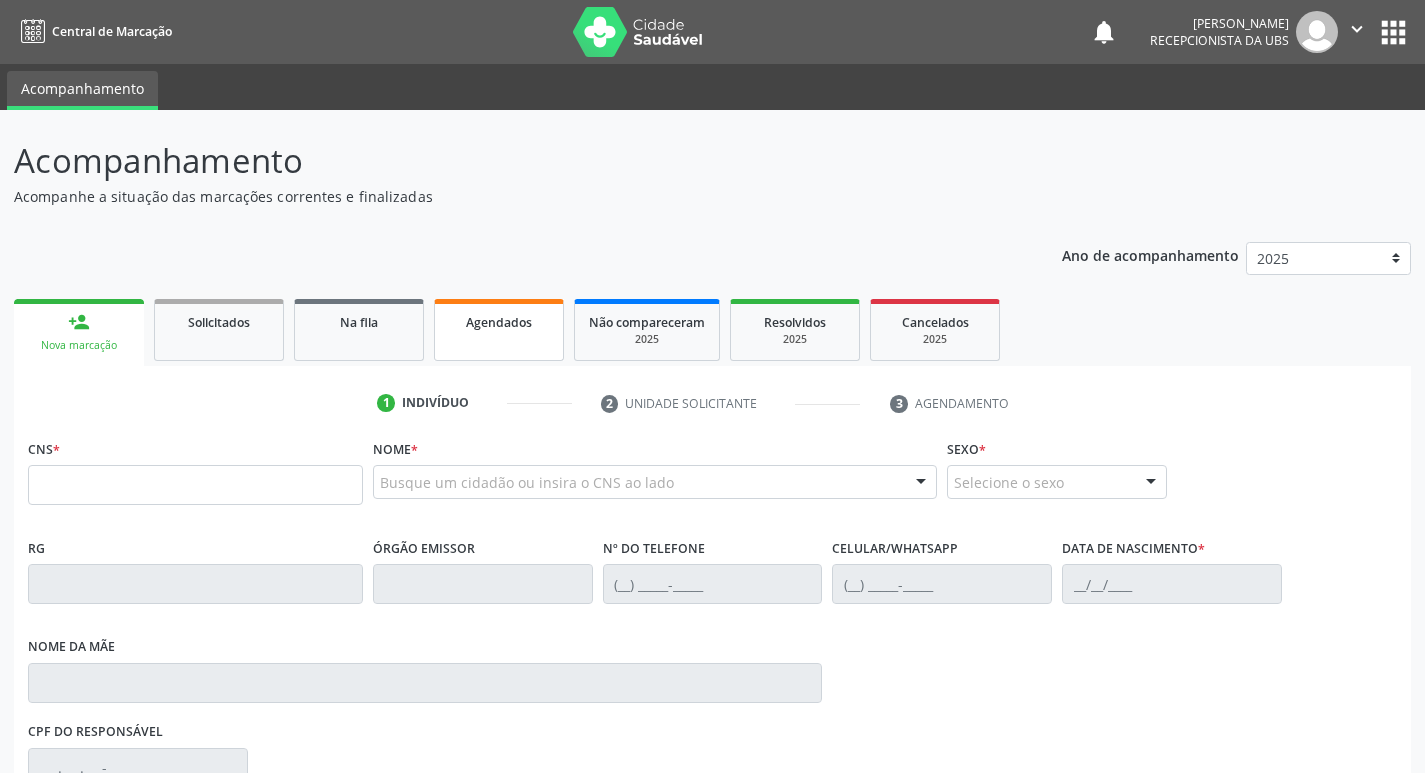 click on "Agendados" at bounding box center [499, 330] 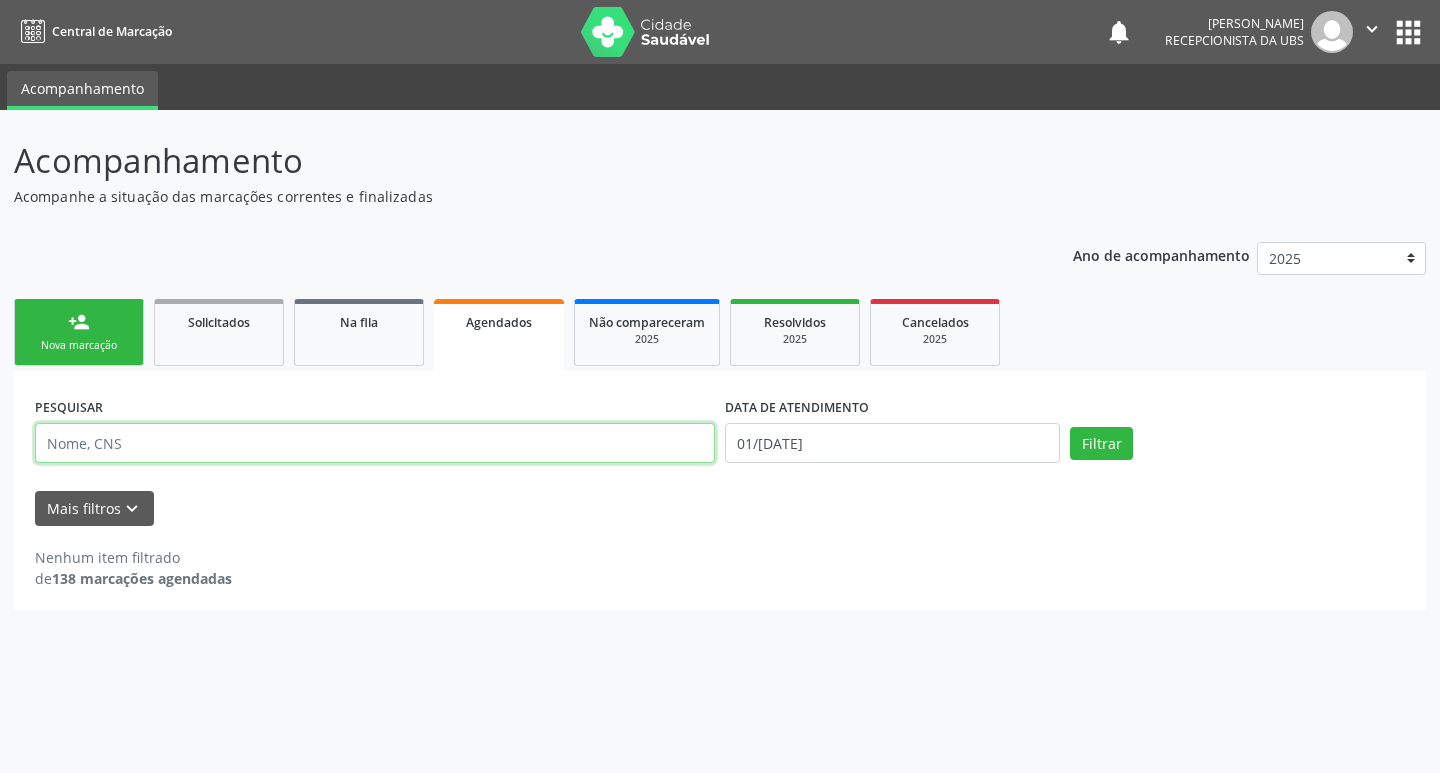 click at bounding box center (375, 443) 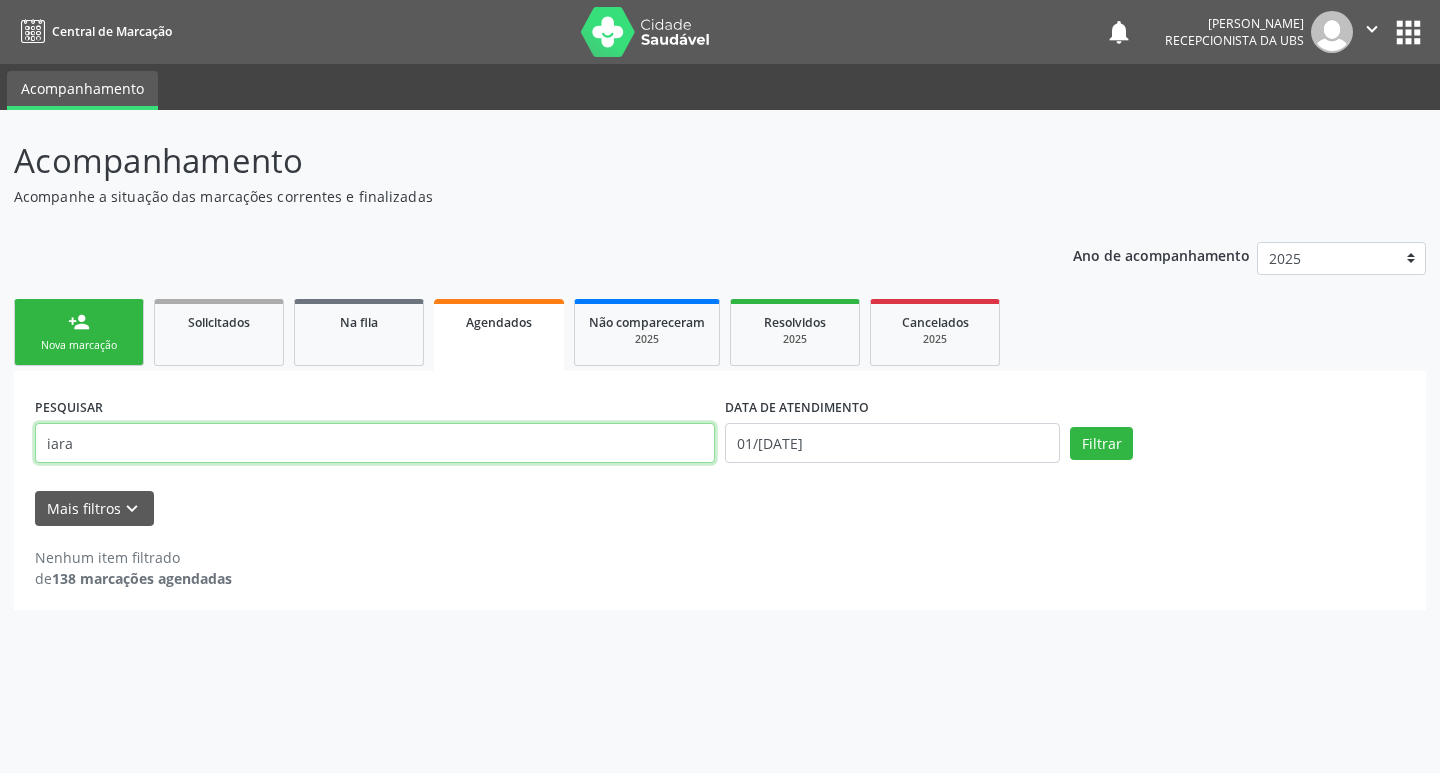type on "iara" 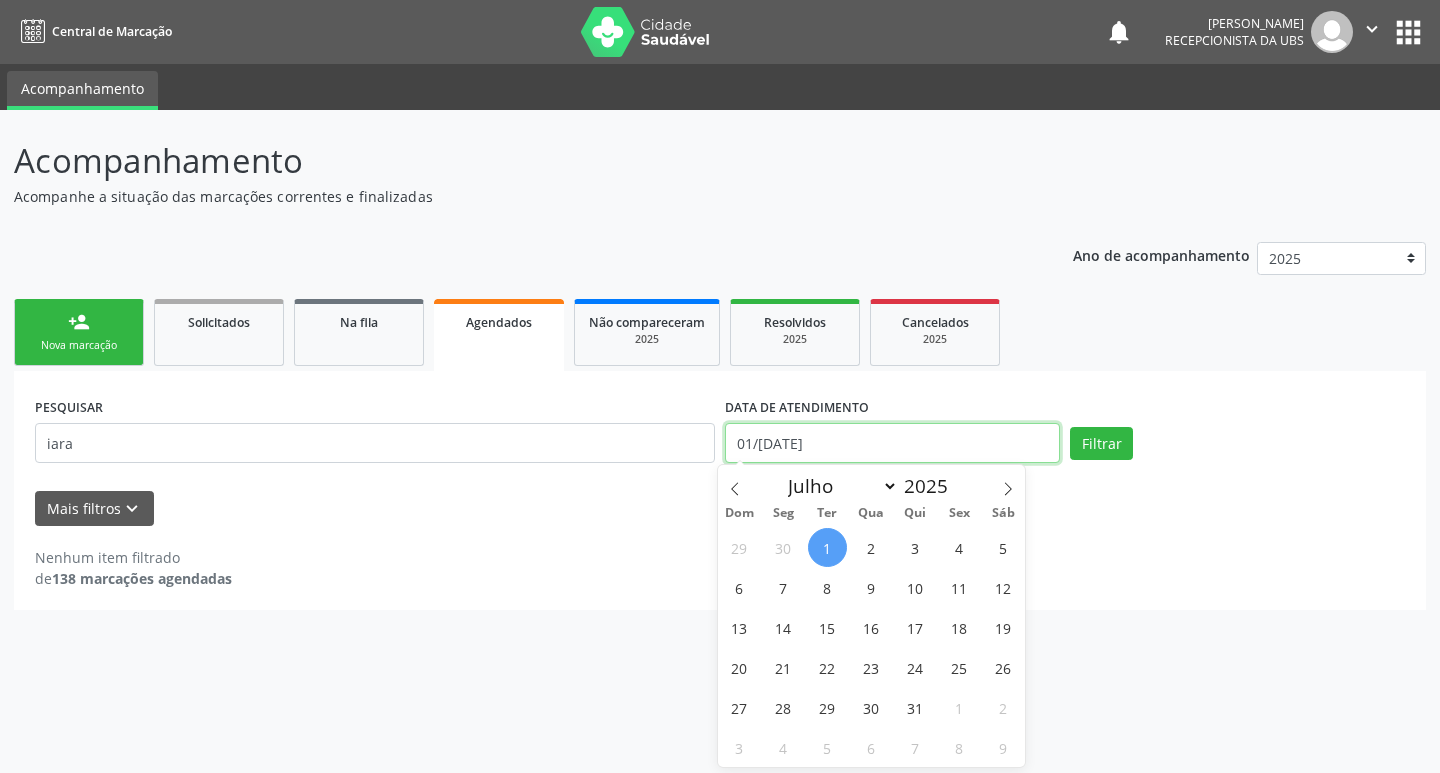 click on "[DATE]" at bounding box center [892, 443] 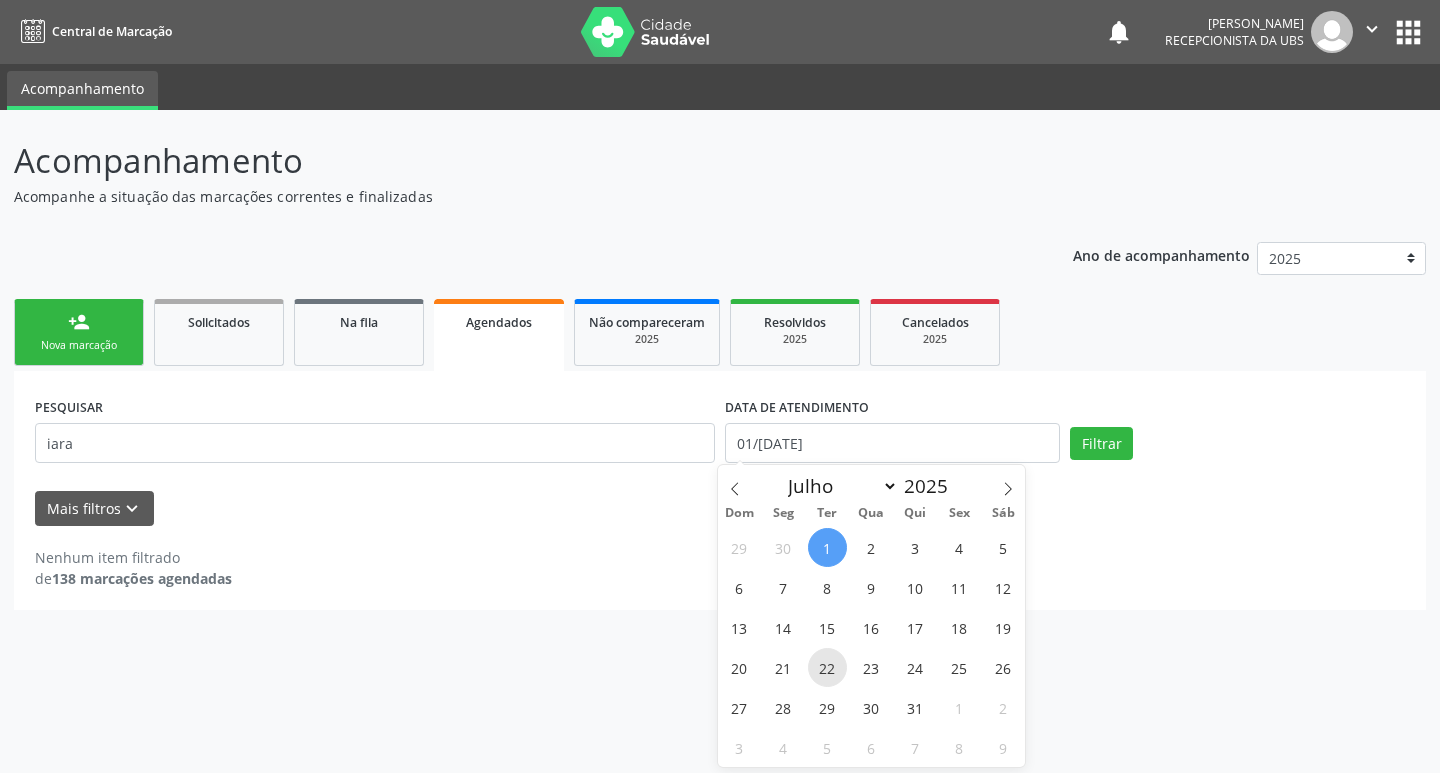 drag, startPoint x: 817, startPoint y: 666, endPoint x: 936, endPoint y: 504, distance: 201.00995 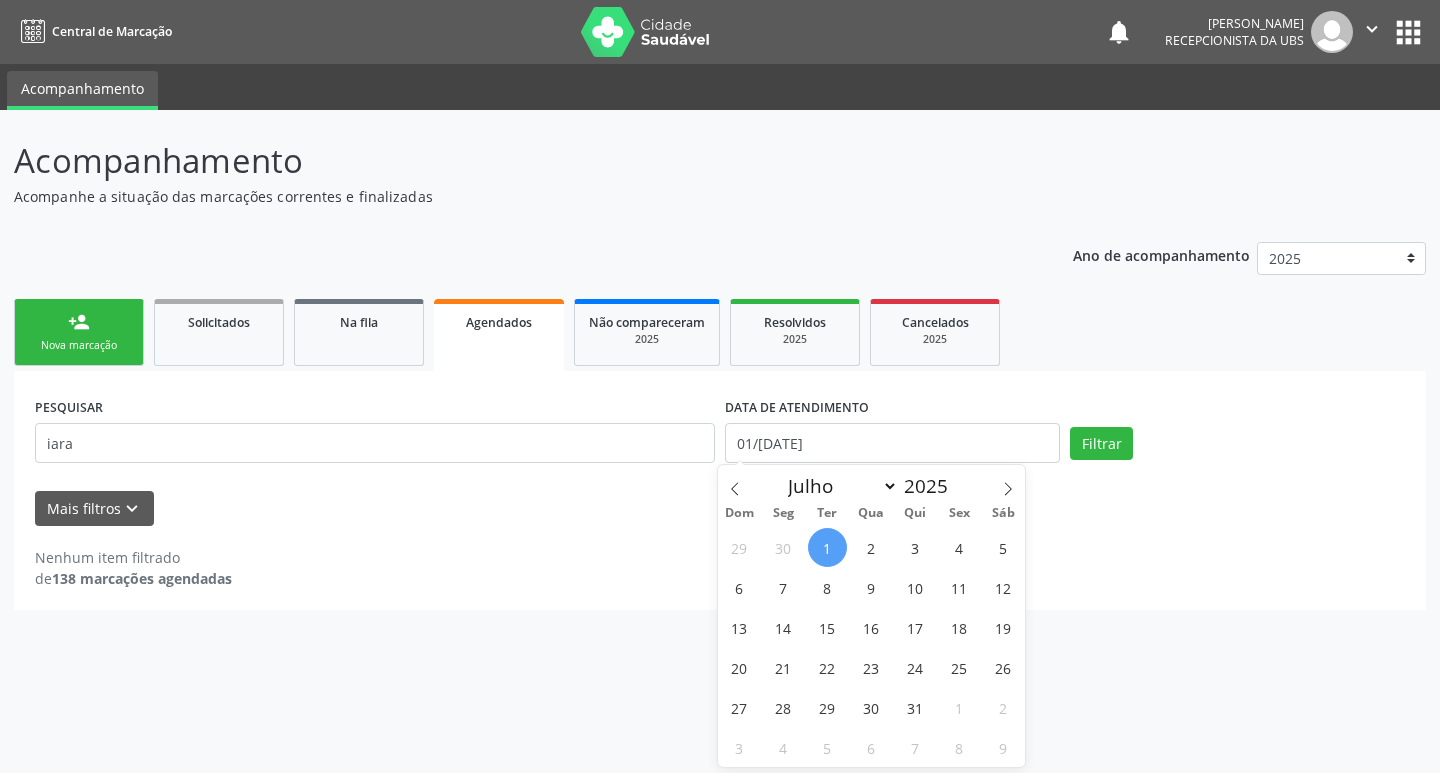 click on "Acompanhamento
Acompanhe a situação das marcações correntes e finalizadas
Relatórios
Ano de acompanhamento
2025 2024
person_add
Nova marcação
Solicitados   Na fila   Agendados   Não compareceram
2025
Resolvidos
2025
Cancelados
2025
PESQUISAR
iara
DATA DE ATENDIMENTO
01/07/2025
Filtrar
UNIDADE EXECUTANTE
Selecione uma unidade
Todos as unidades
Nenhum resultado encontrado para: "   "
Não há nenhuma opção para ser exibida.
PROFISSIONAL EXECUTANTE
Selecione um profissional
Nenhum resultado encontrado para: "   "
Não há nenhuma opção para ser exibida.
Grupo/Subgrupo
Selecione um grupo ou subgrupo" at bounding box center (720, 441) 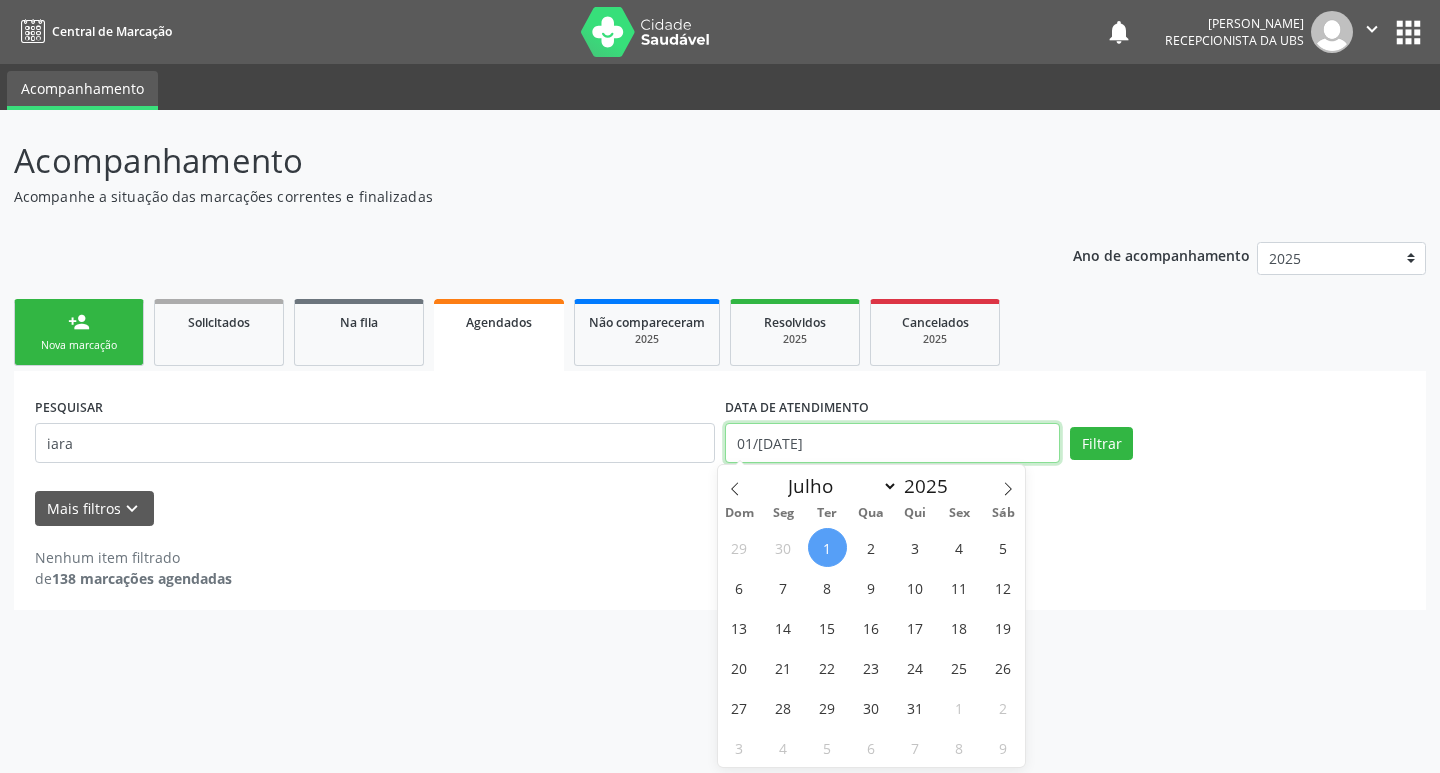 click on "[DATE]" at bounding box center (892, 443) 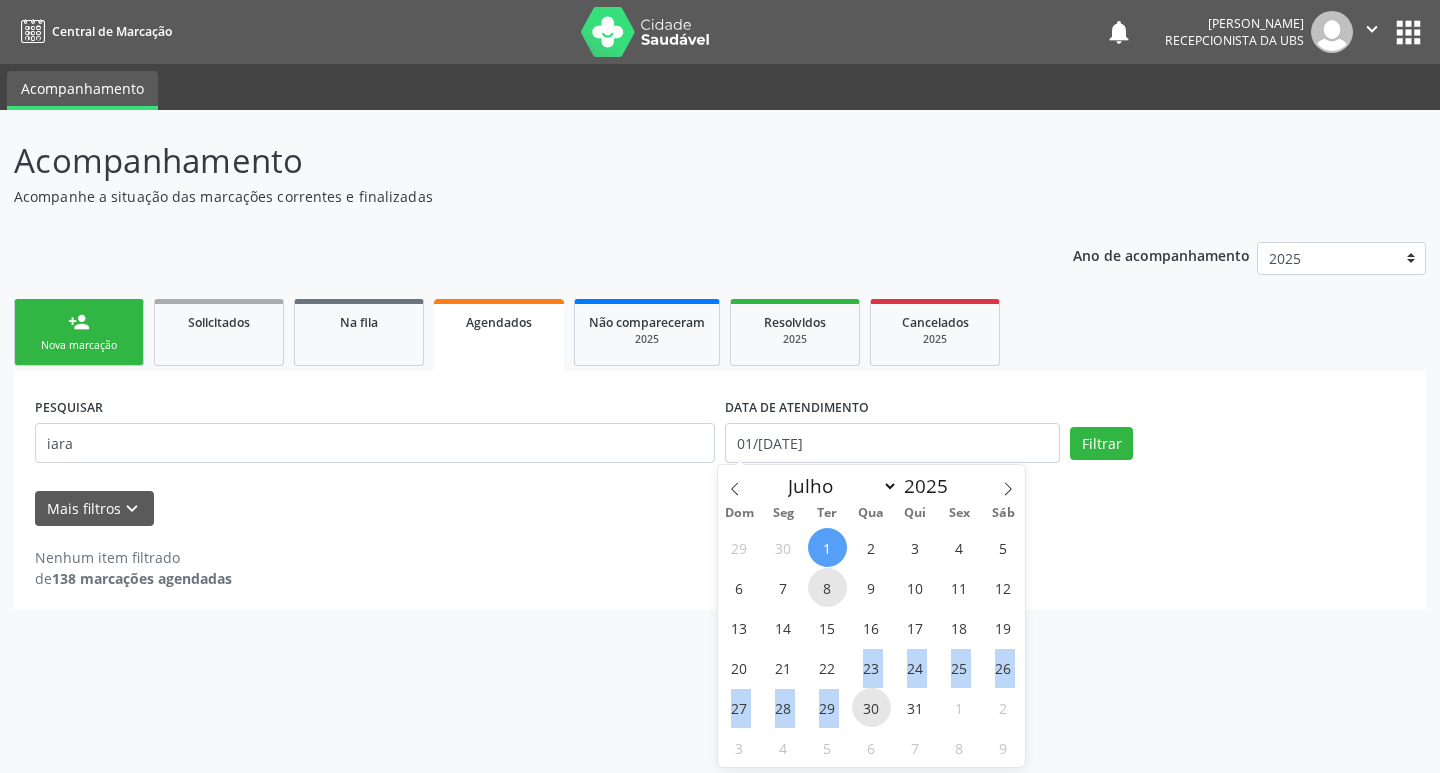 drag, startPoint x: 863, startPoint y: 691, endPoint x: 814, endPoint y: 593, distance: 109.56733 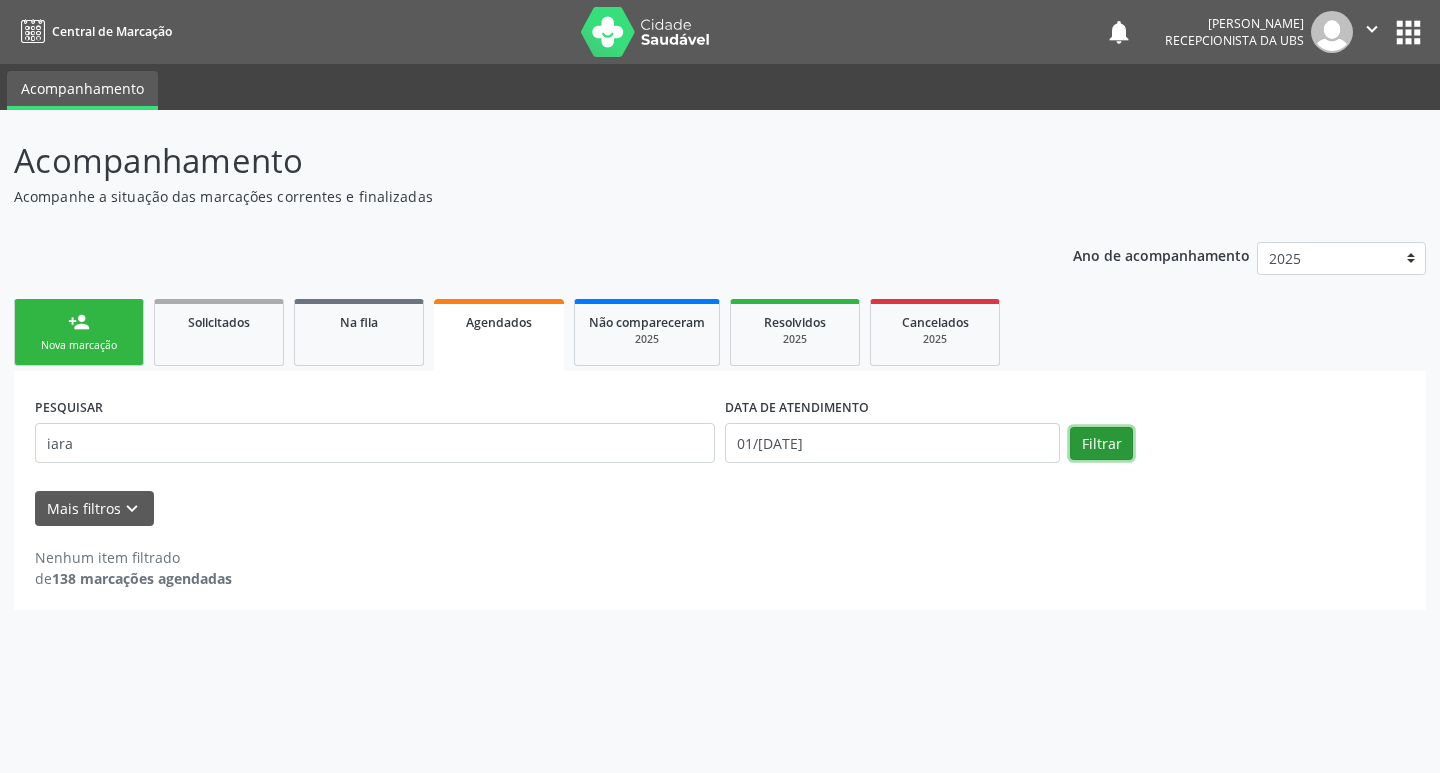 click on "Filtrar" at bounding box center [1101, 444] 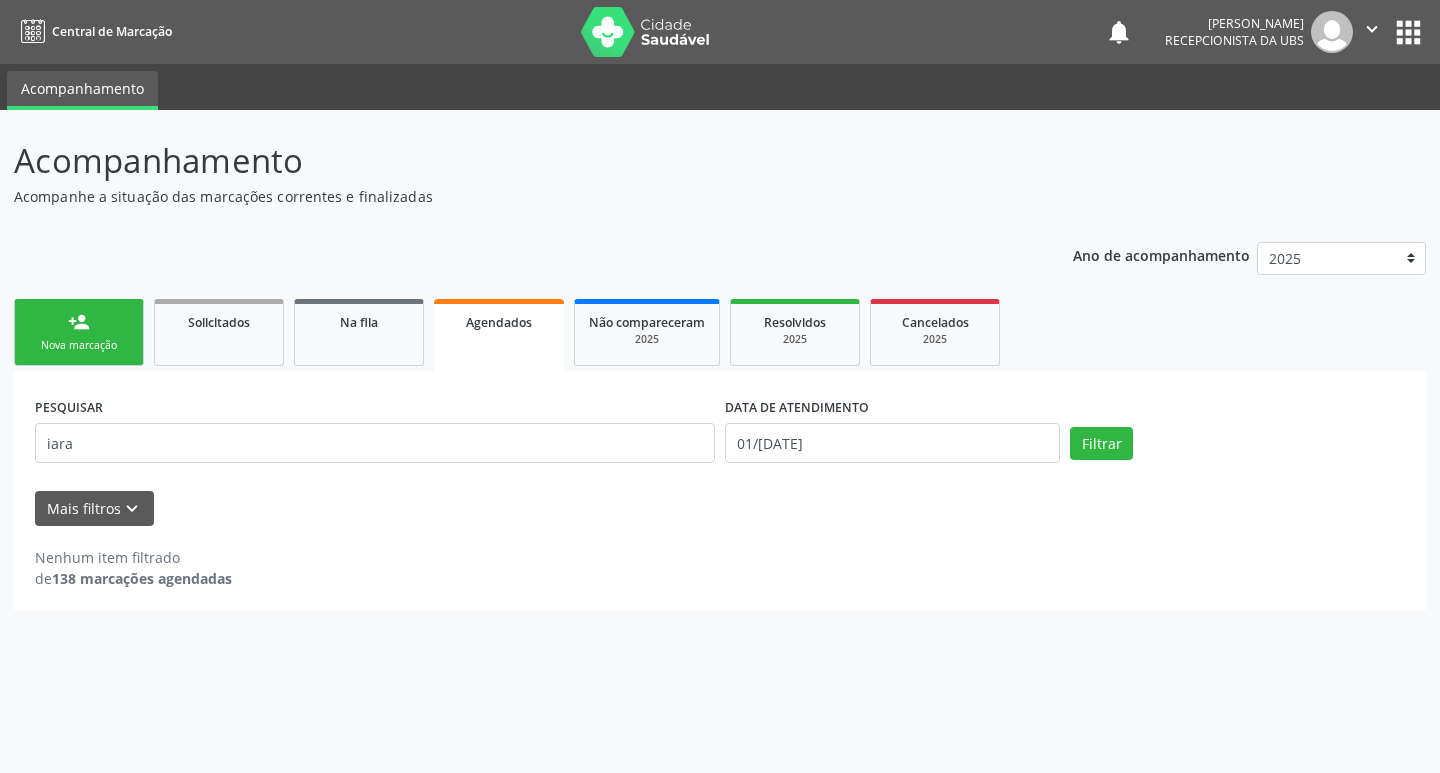 click on "Nova marcação" at bounding box center (79, 345) 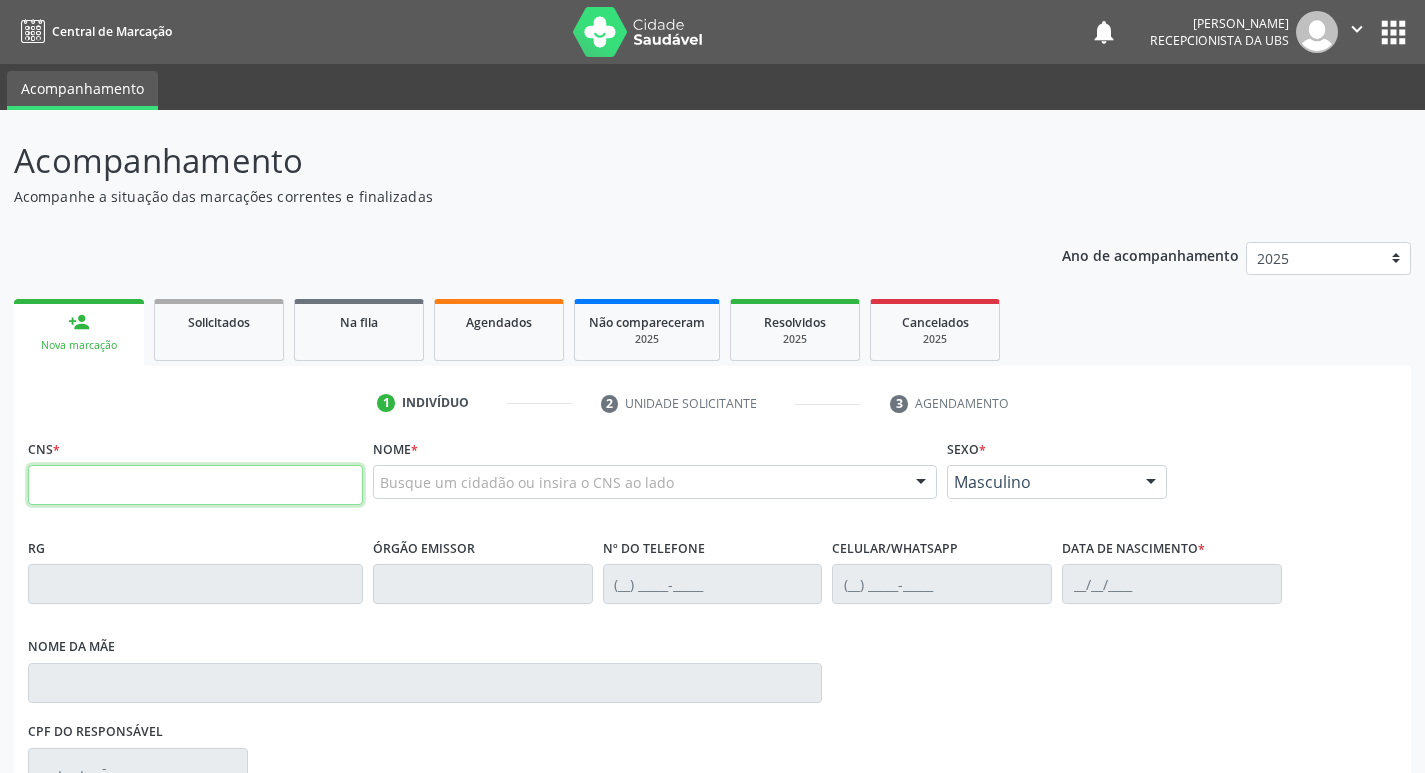 click at bounding box center [195, 485] 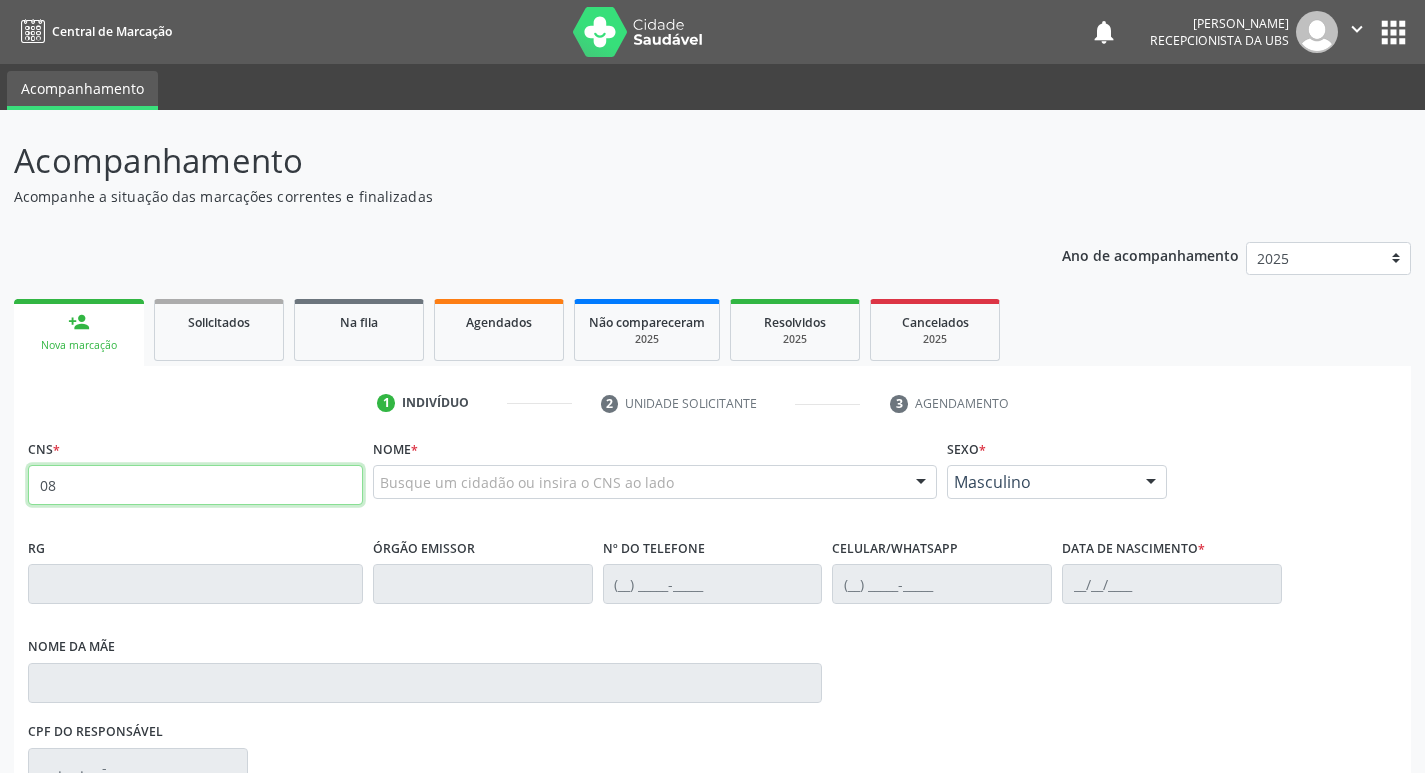 type on "0" 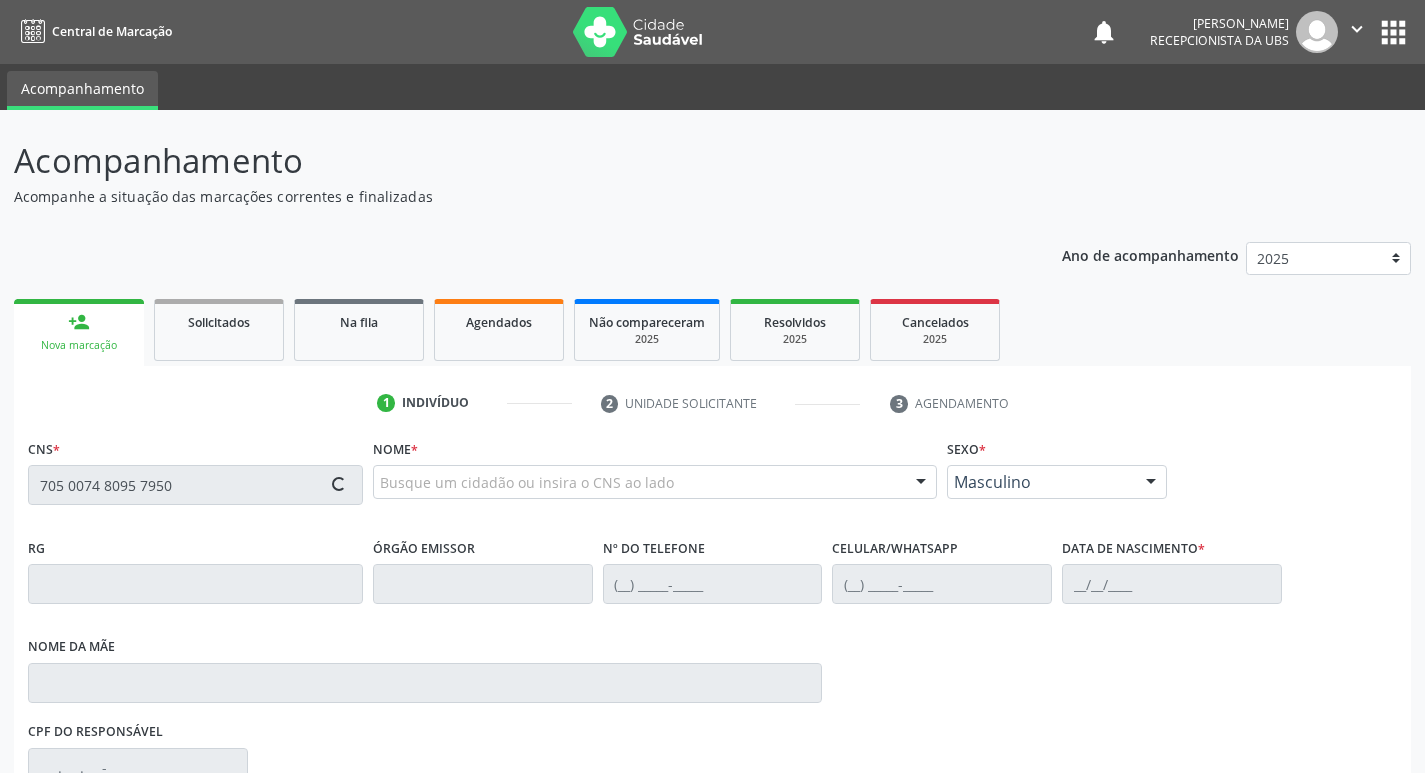 type on "705 0074 8095 7950" 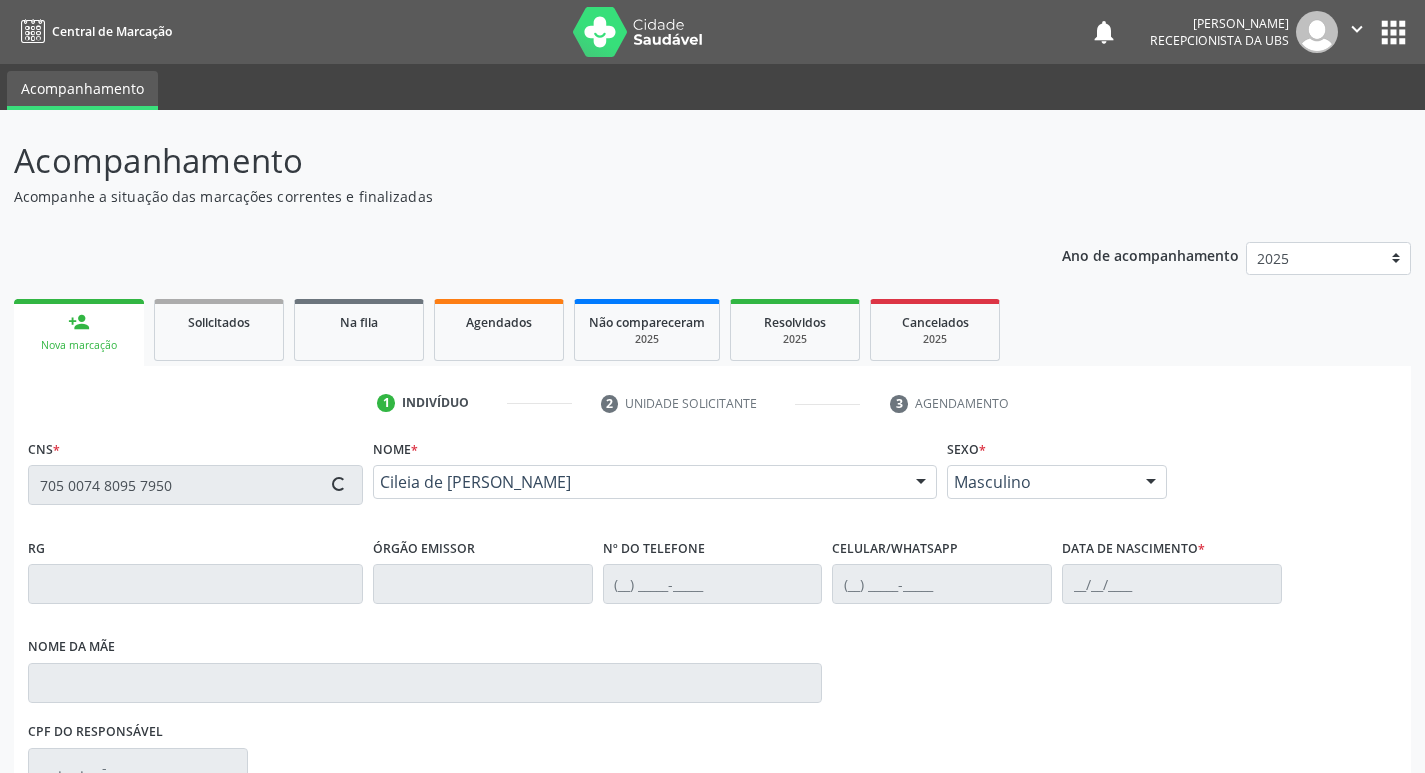 type on "(99) 99999-9999" 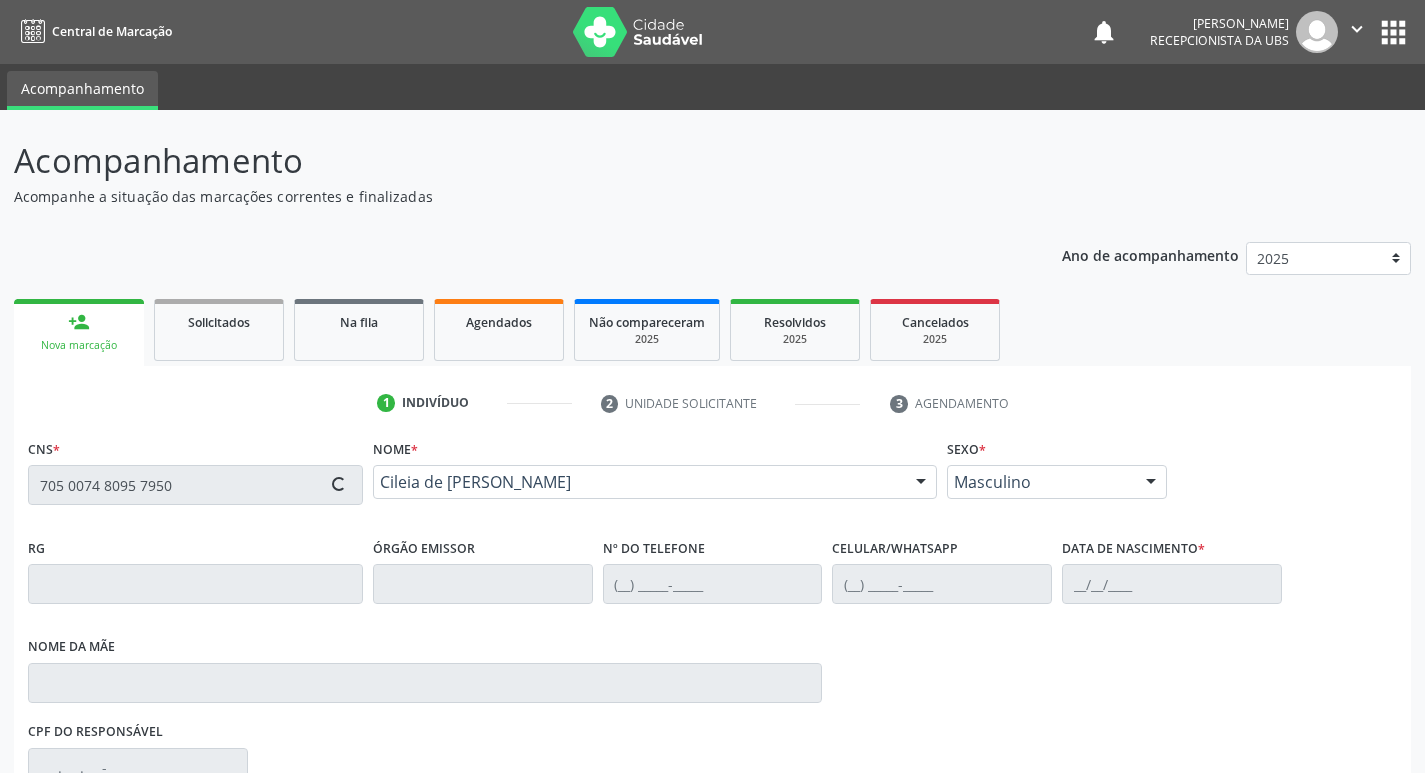 type on "25/01/1989" 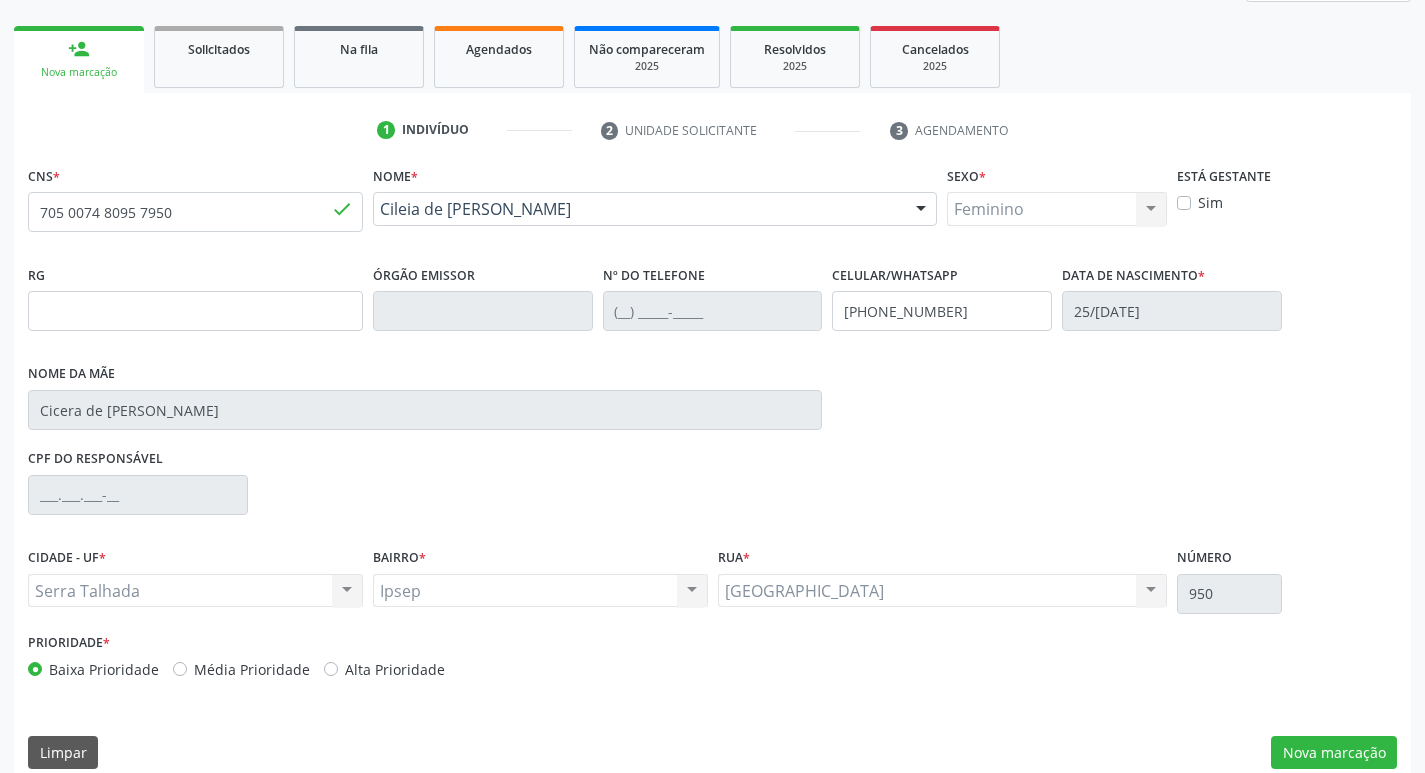scroll, scrollTop: 297, scrollLeft: 0, axis: vertical 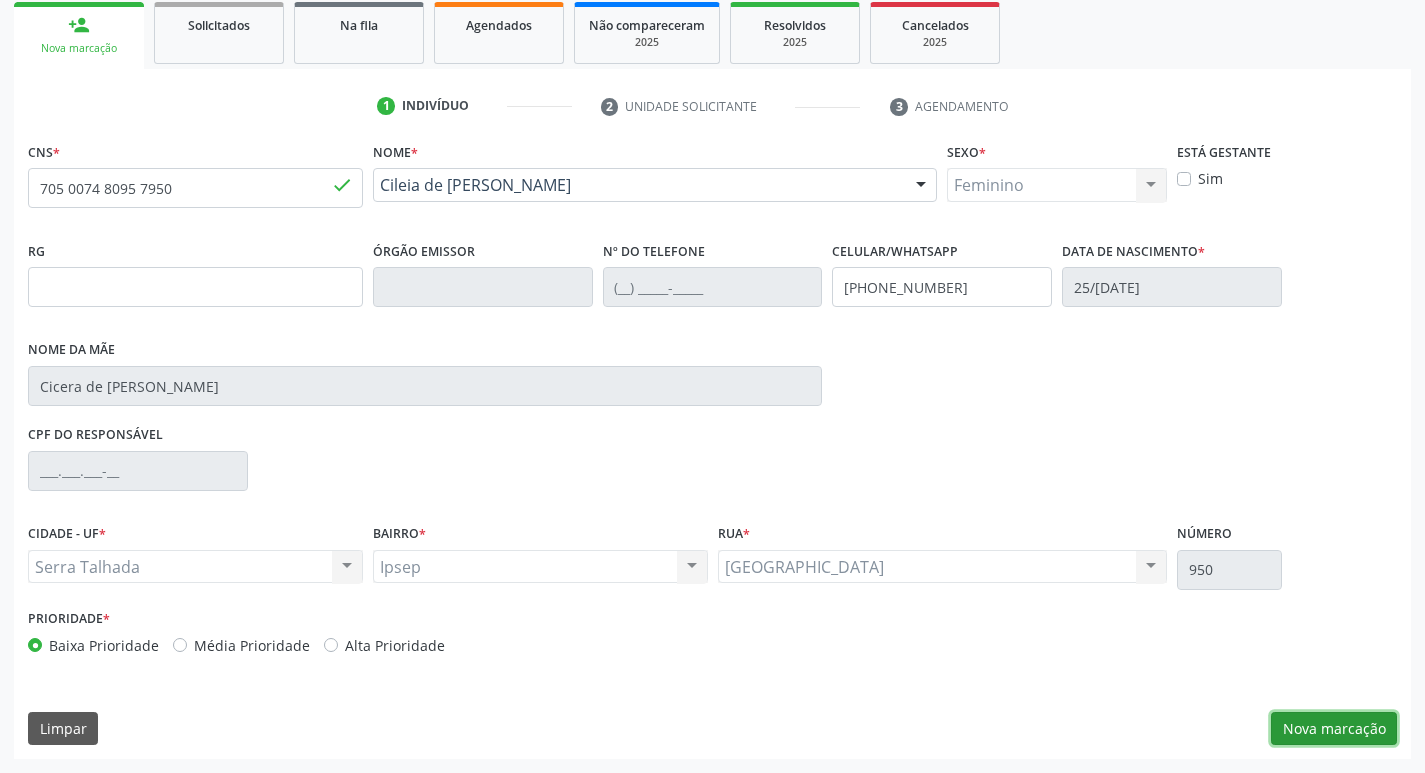 click on "Nova marcação" at bounding box center (1334, 729) 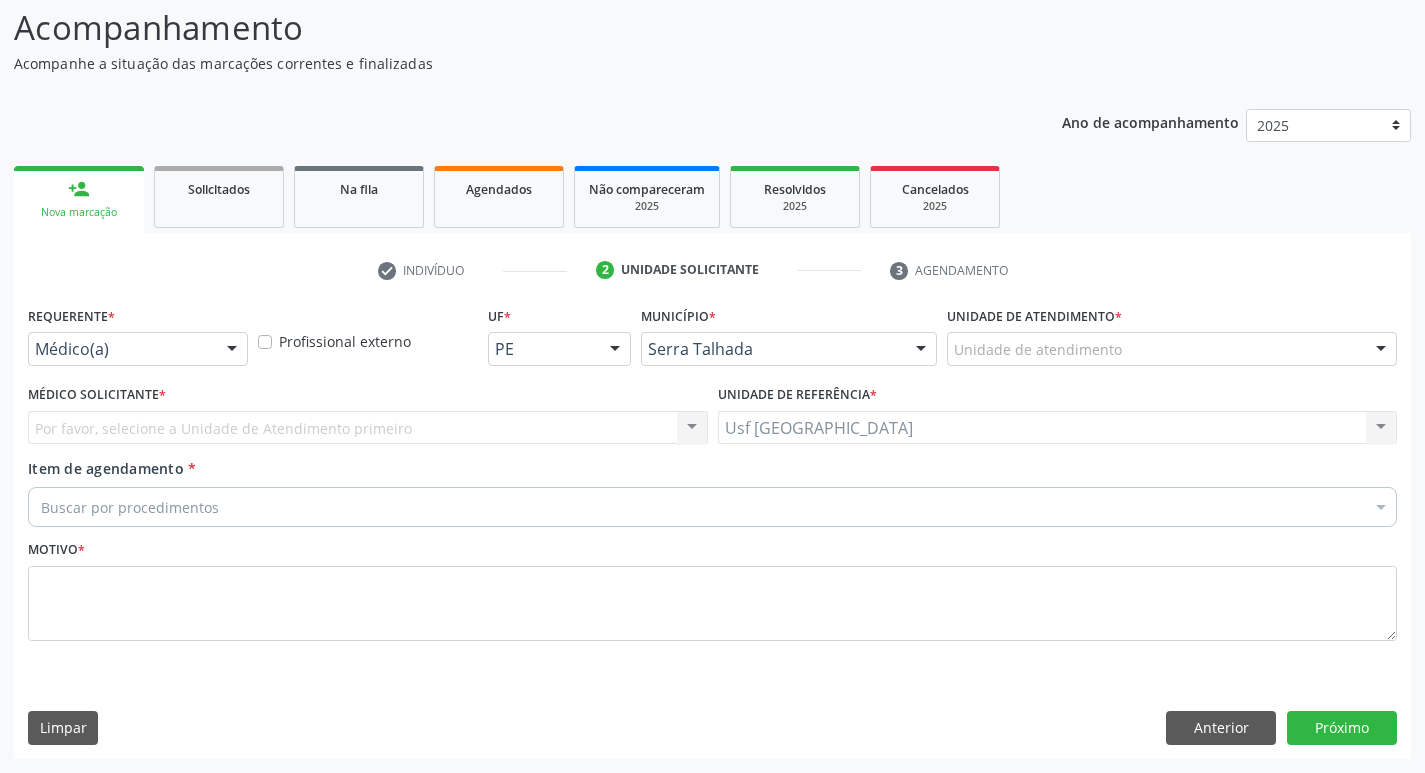 scroll, scrollTop: 133, scrollLeft: 0, axis: vertical 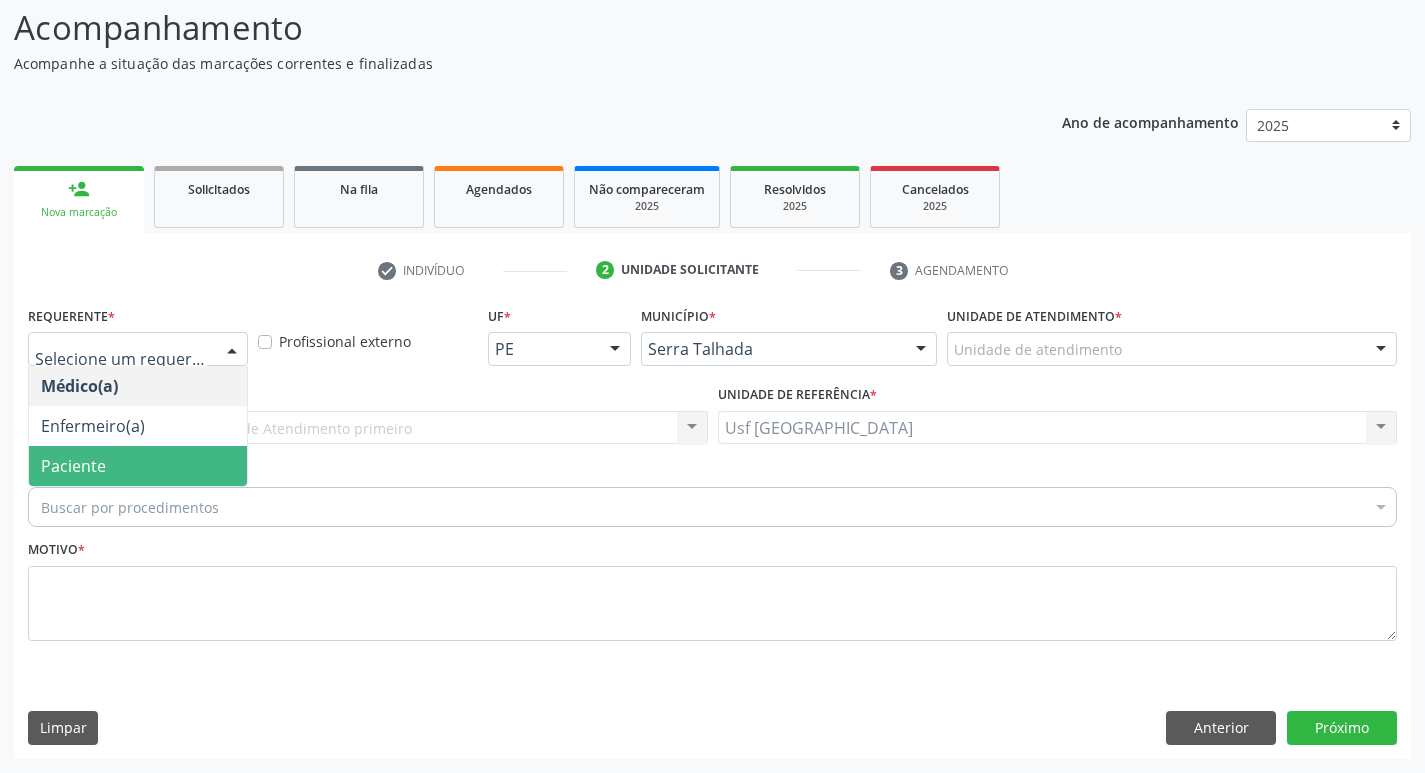 click on "Paciente" at bounding box center (138, 466) 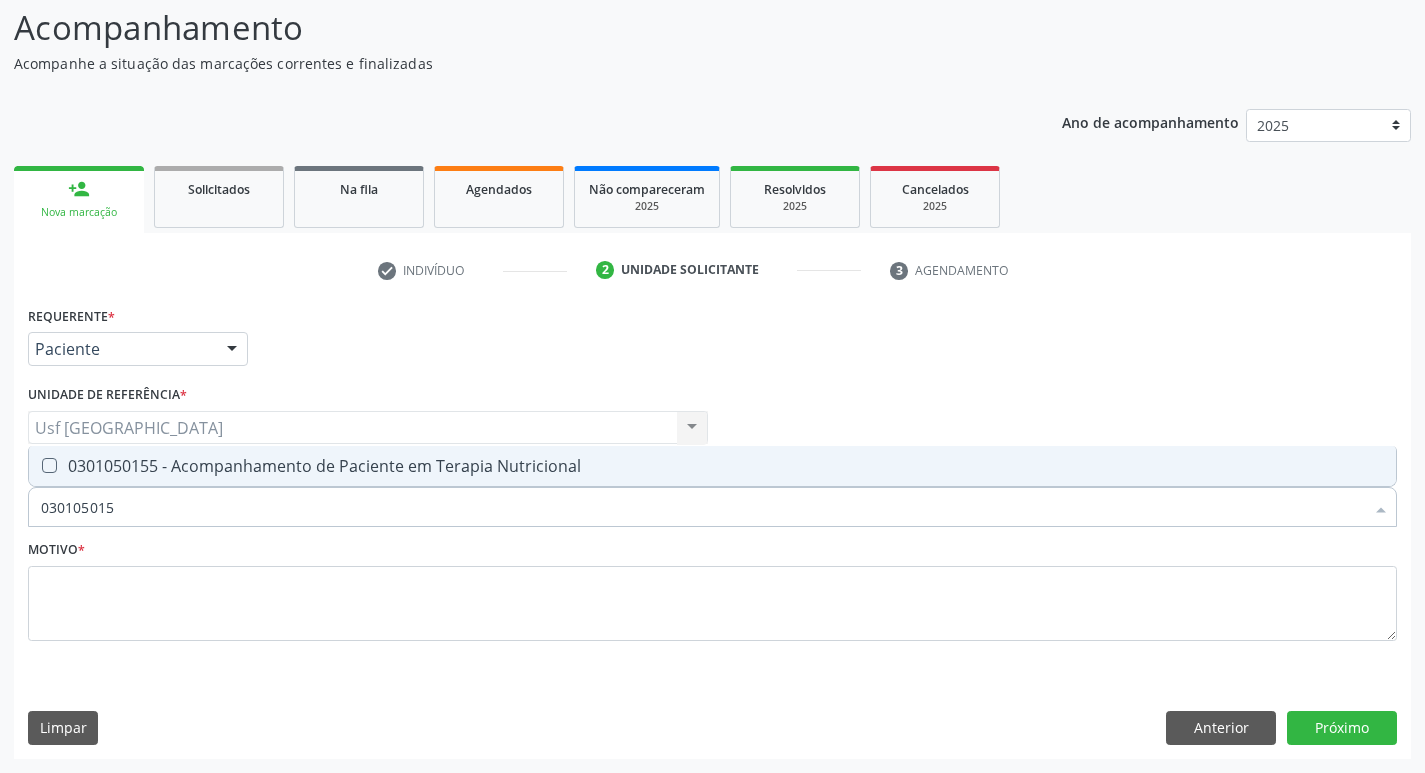type on "0301050155" 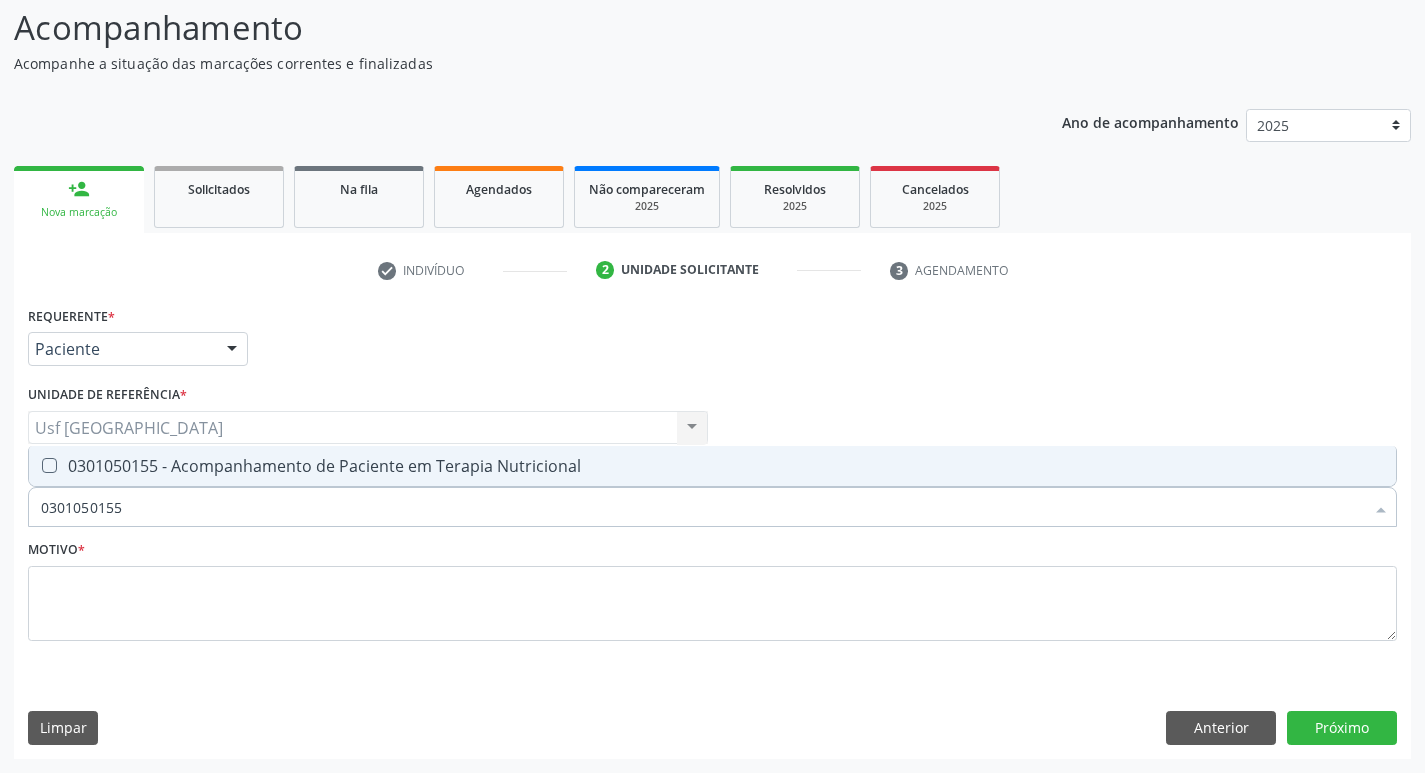 click on "0301050155 - Acompanhamento de Paciente em Terapia Nutricional" at bounding box center (712, 466) 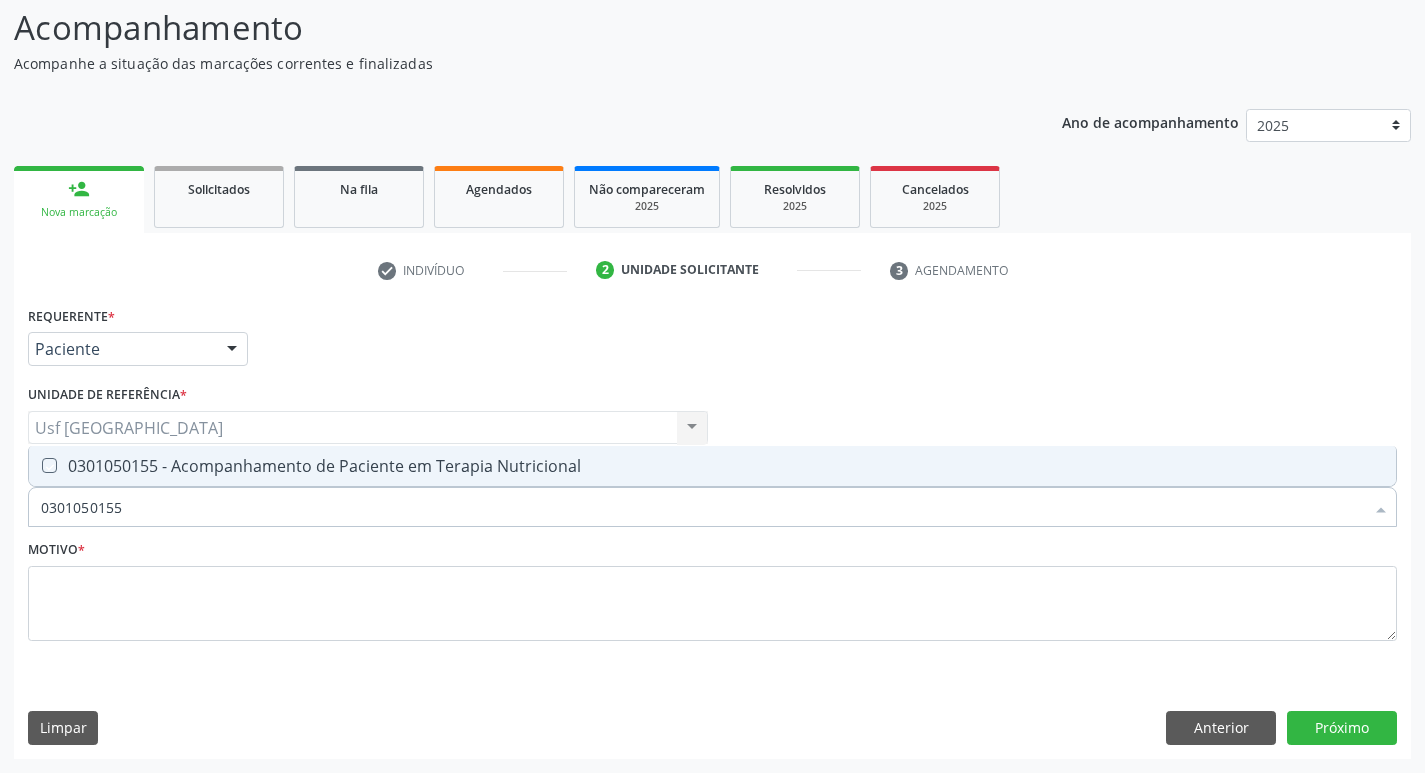 checkbox on "true" 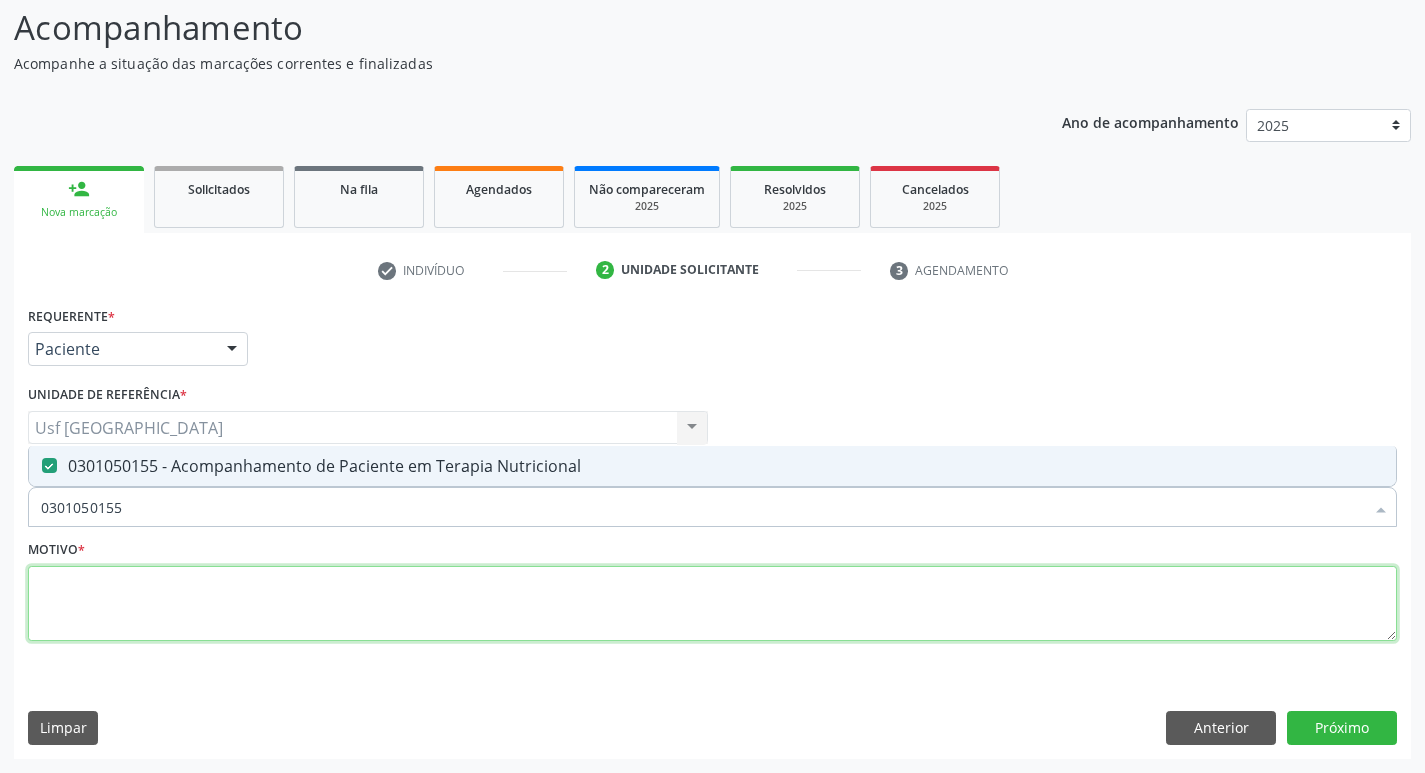 click at bounding box center [712, 604] 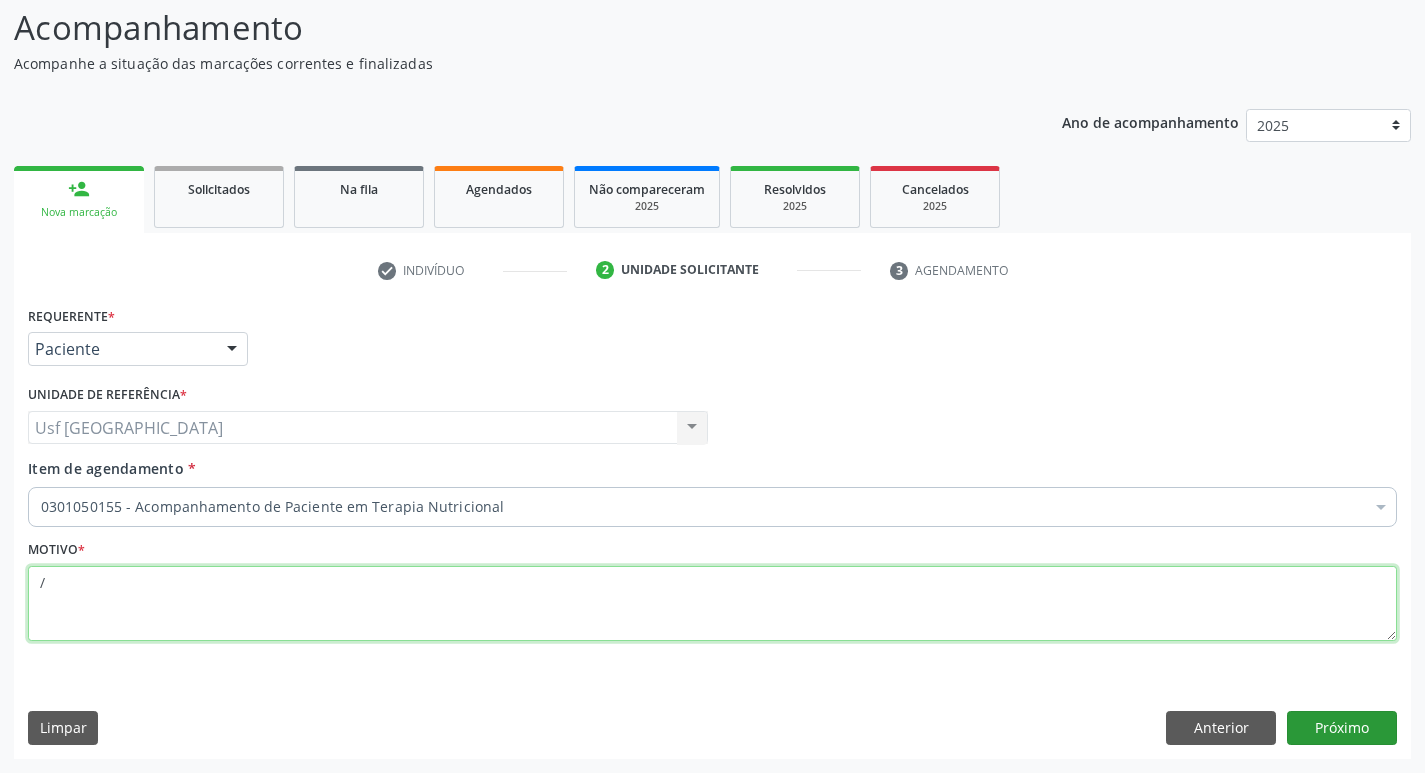 type on "/" 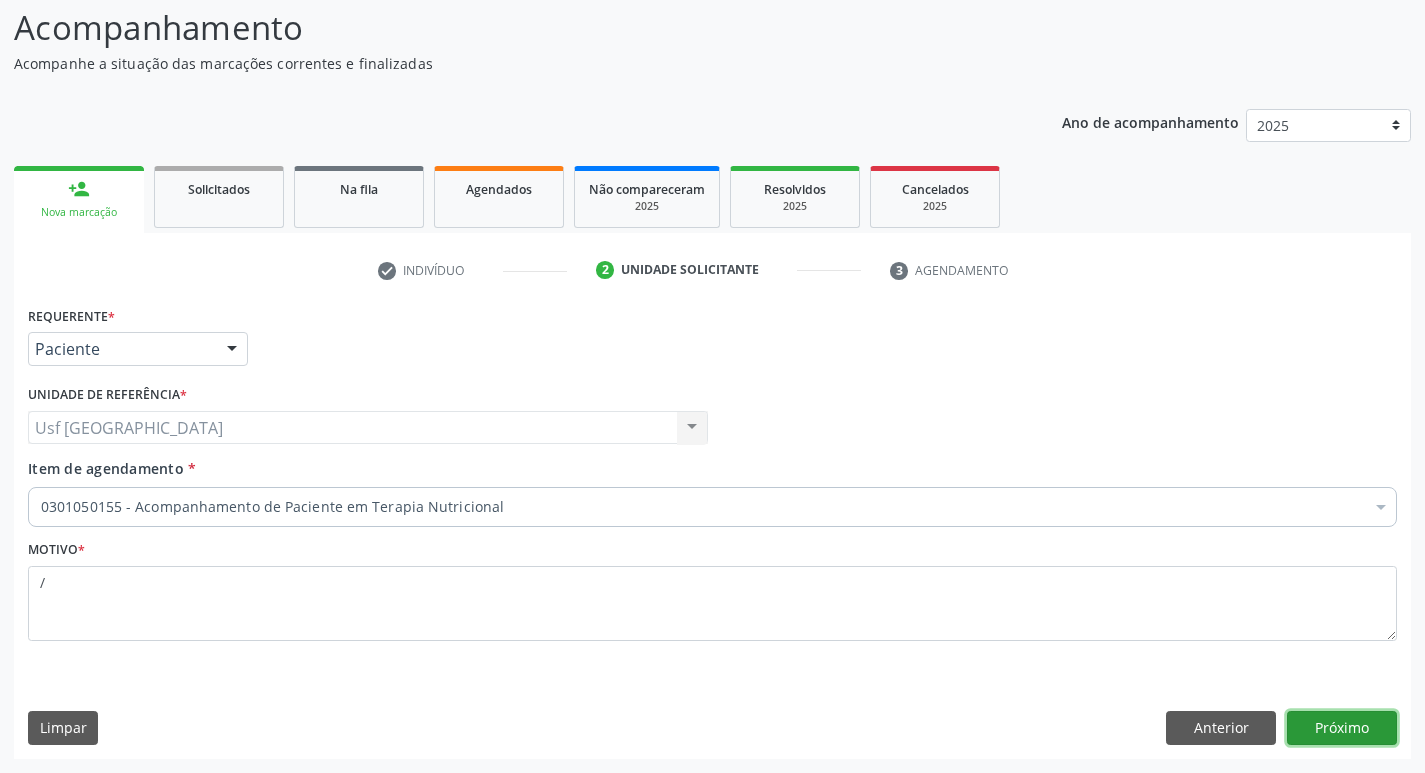 click on "Próximo" at bounding box center [1342, 728] 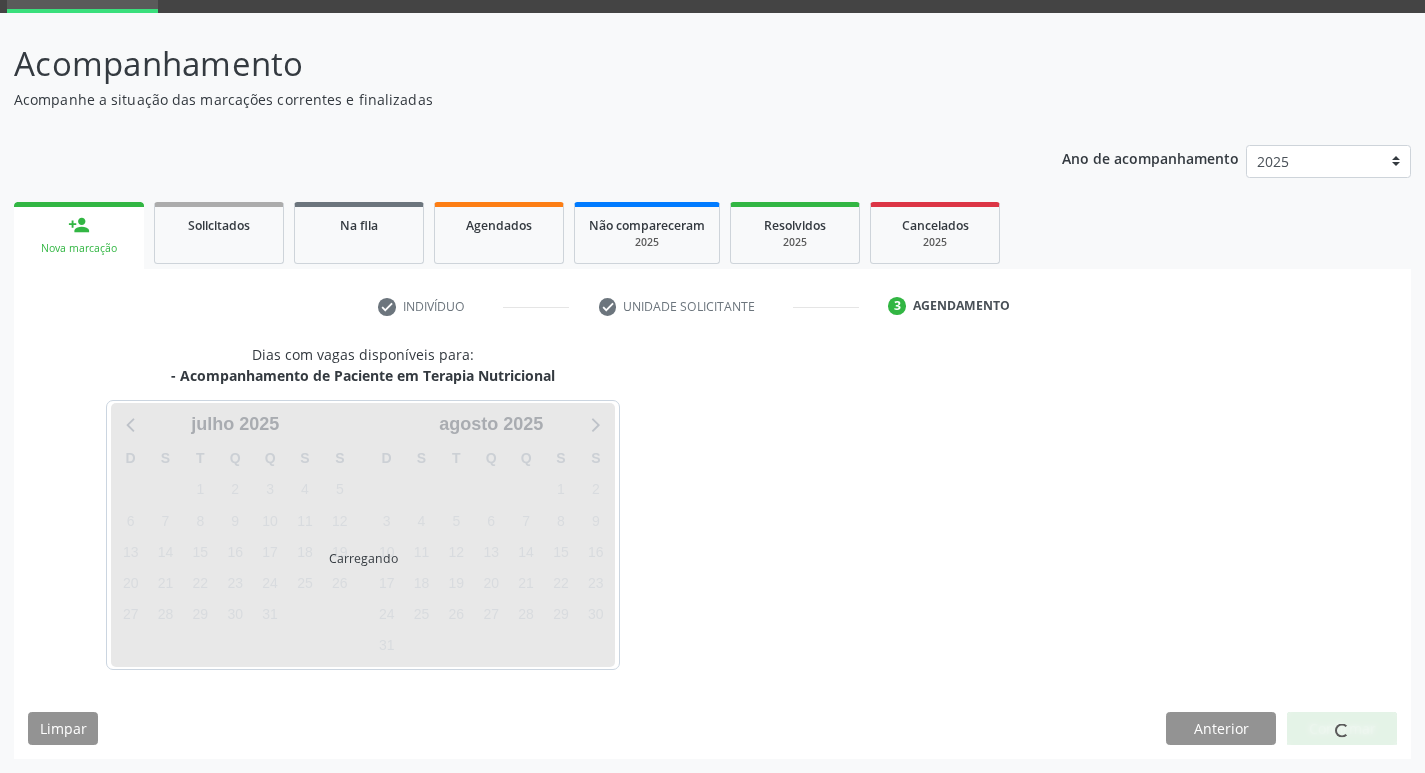 scroll, scrollTop: 97, scrollLeft: 0, axis: vertical 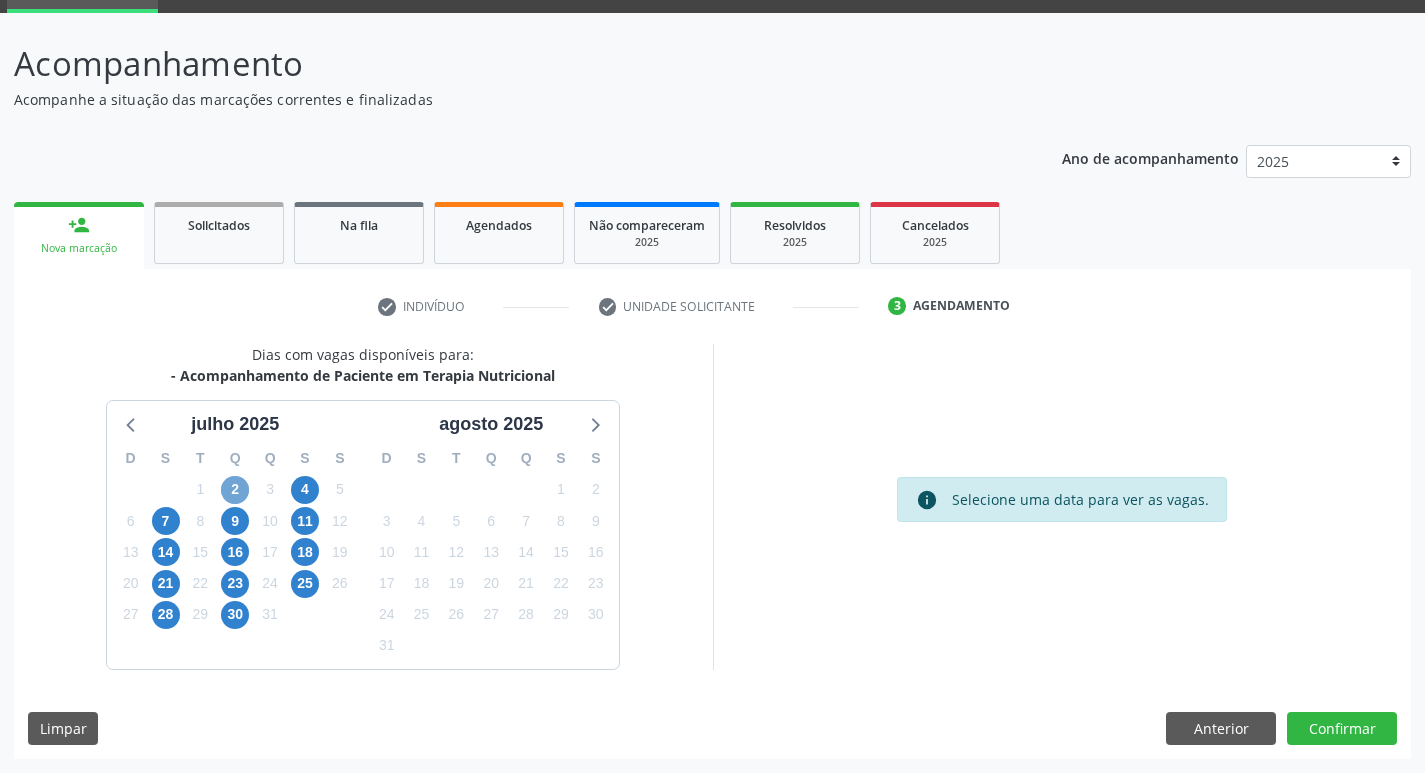 click on "2" at bounding box center (235, 490) 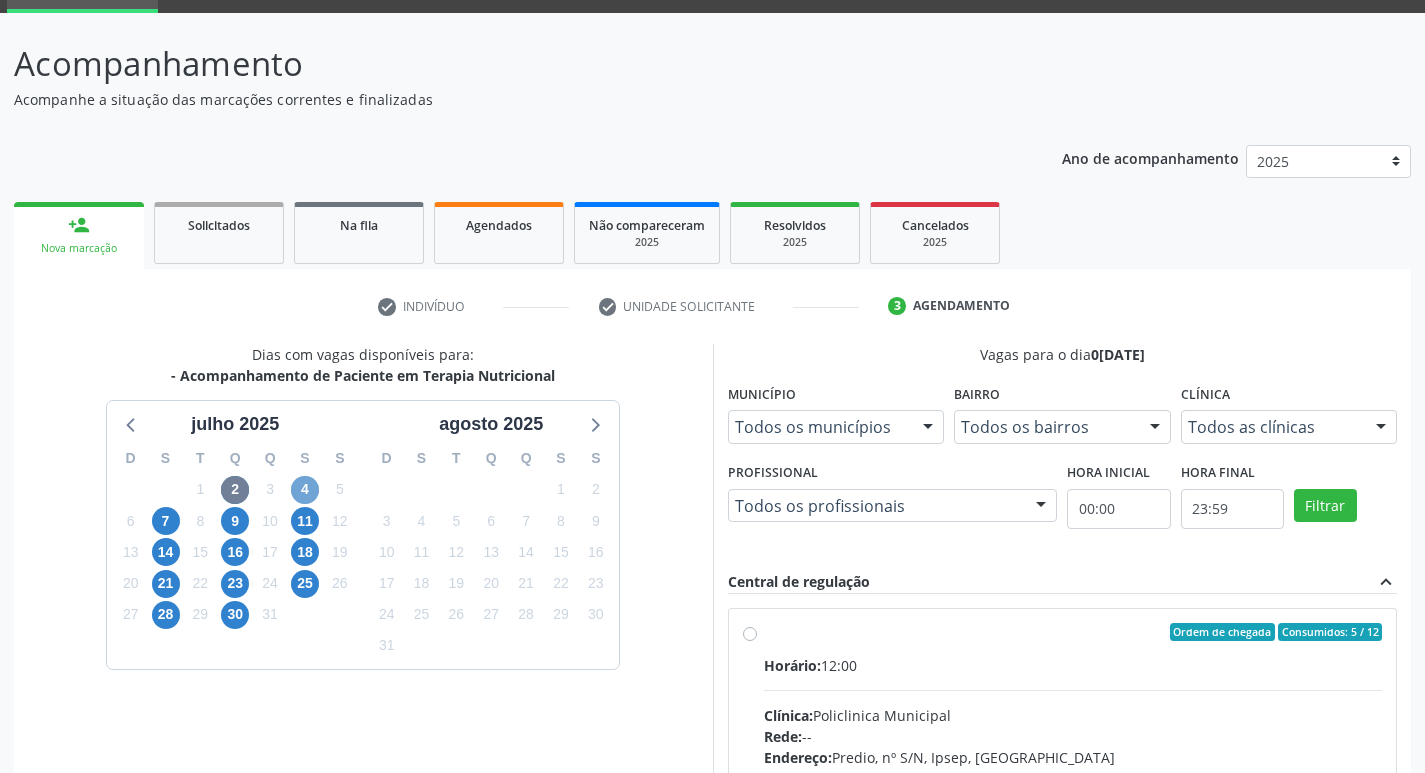 click on "4" at bounding box center (305, 490) 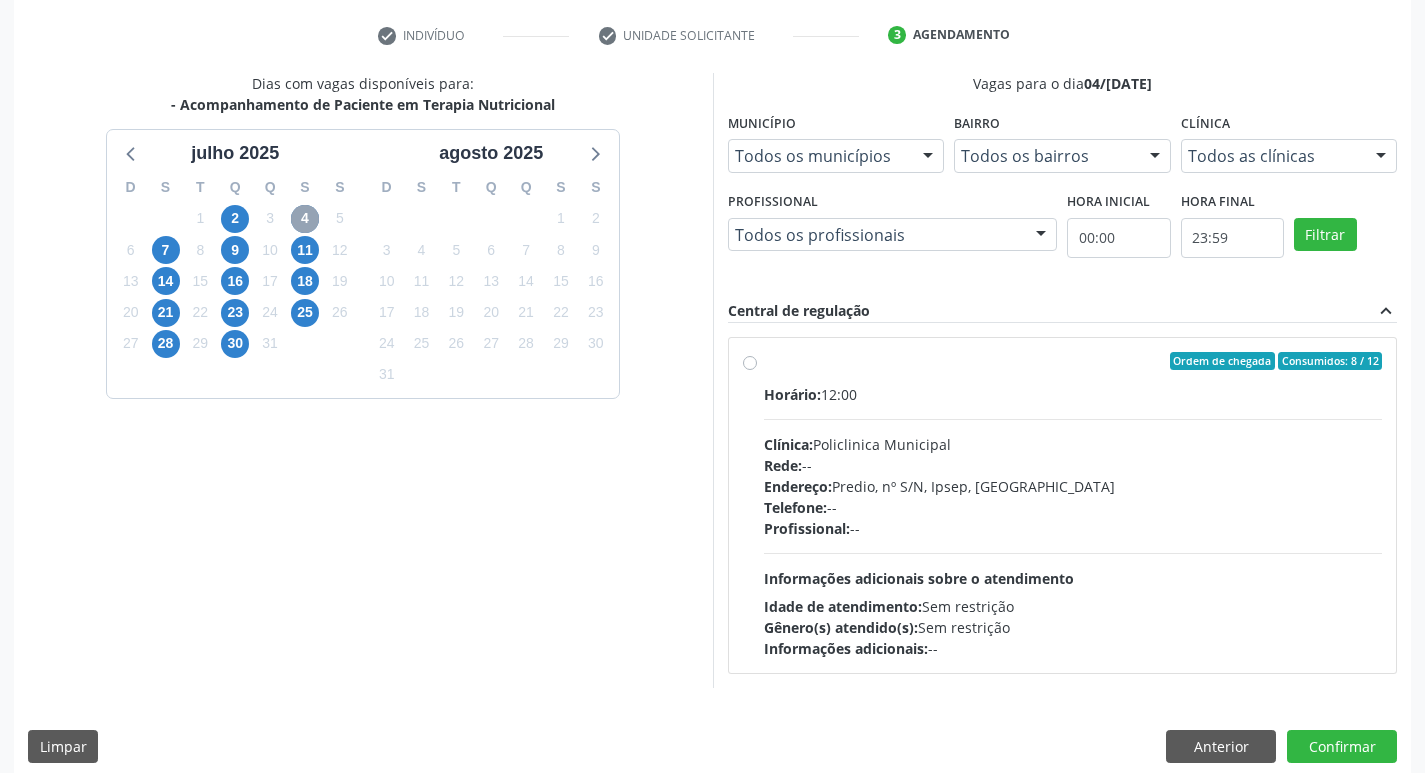 scroll, scrollTop: 386, scrollLeft: 0, axis: vertical 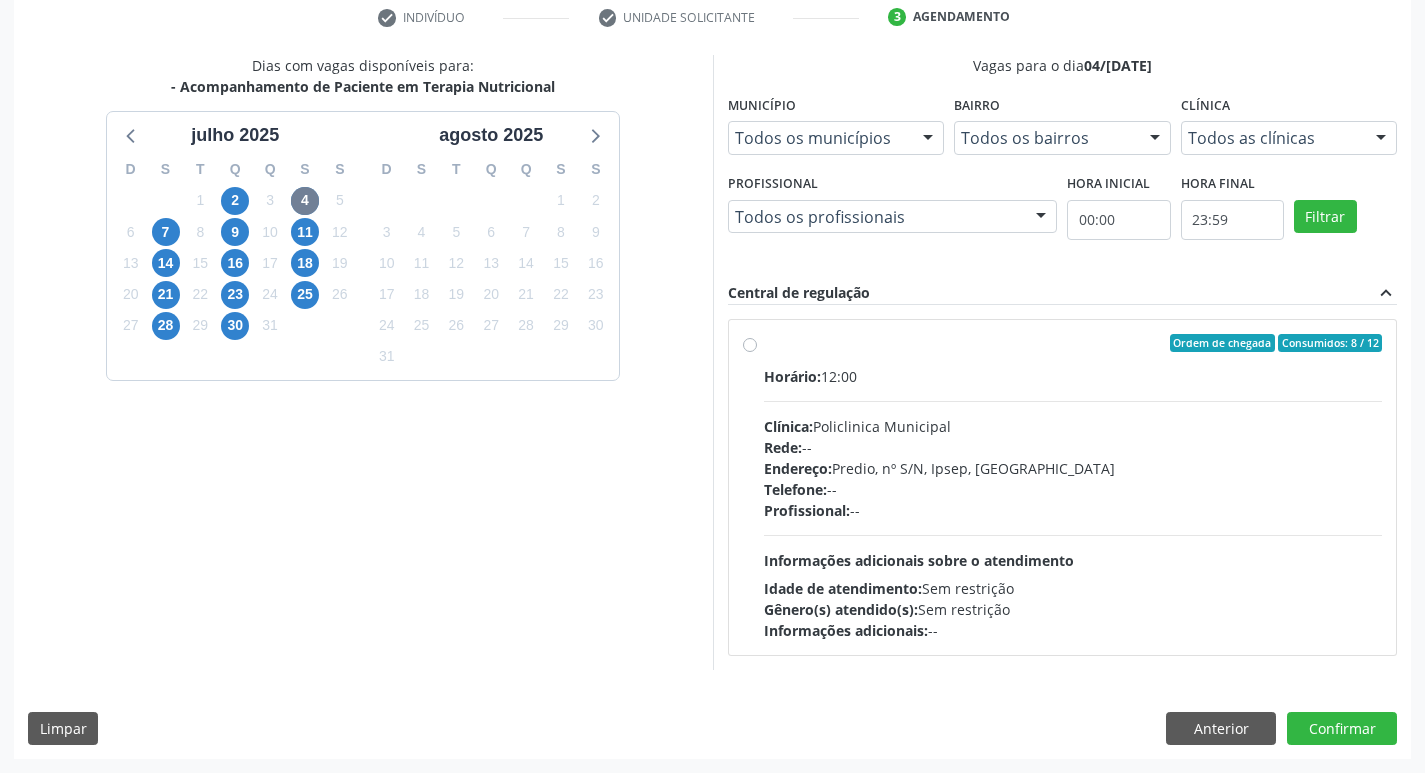 click on "Ordem de chegada
Consumidos: 8 / 12
Horário:   12:00
Clínica:  Policlinica Municipal
Rede:
--
Endereço:   Predio, nº S/N, Ipsep, Serra Talhada - PE
Telefone:   --
Profissional:
--
Informações adicionais sobre o atendimento
Idade de atendimento:
Sem restrição
Gênero(s) atendido(s):
Sem restrição
Informações adicionais:
--" at bounding box center (1073, 487) 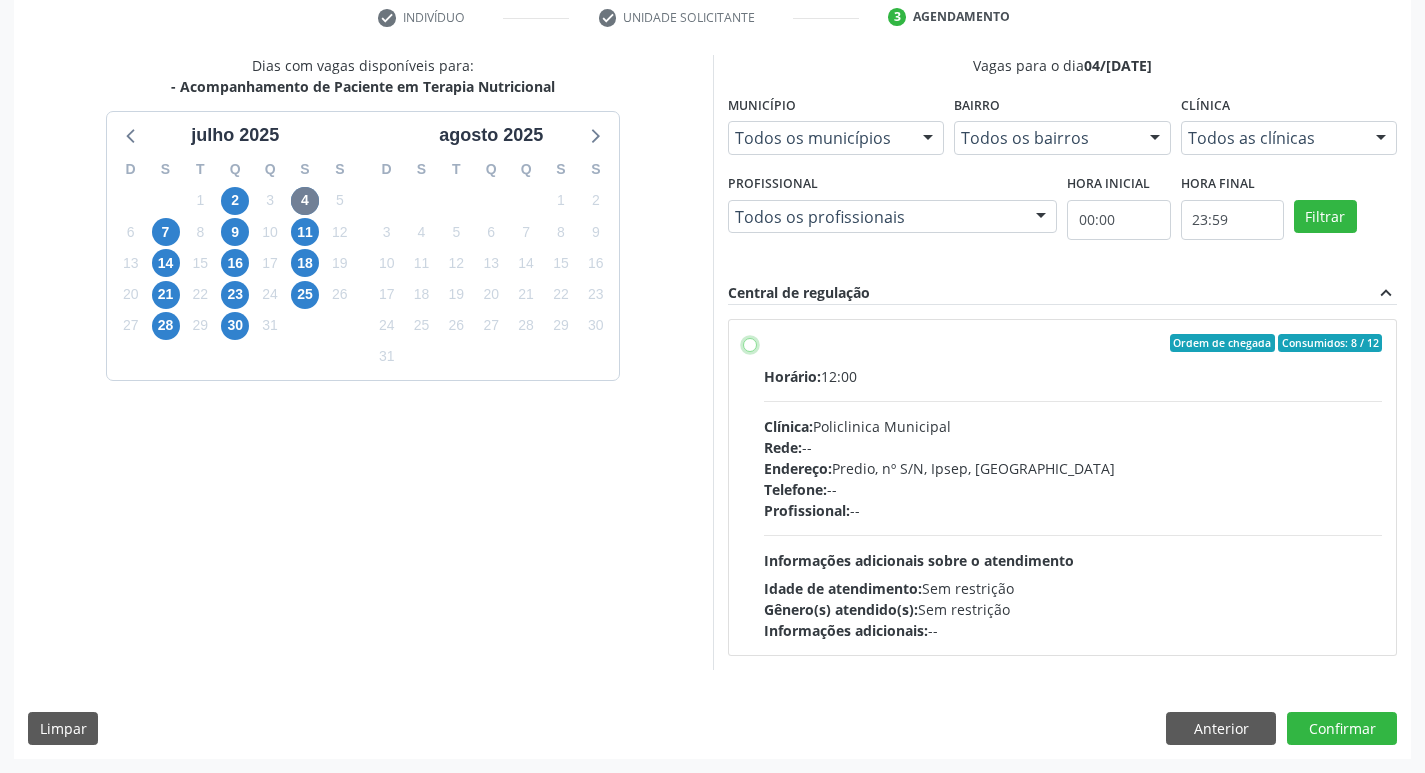 click on "Ordem de chegada
Consumidos: 8 / 12
Horário:   12:00
Clínica:  Policlinica Municipal
Rede:
--
Endereço:   Predio, nº S/N, Ipsep, Serra Talhada - PE
Telefone:   --
Profissional:
--
Informações adicionais sobre o atendimento
Idade de atendimento:
Sem restrição
Gênero(s) atendido(s):
Sem restrição
Informações adicionais:
--" at bounding box center [750, 343] 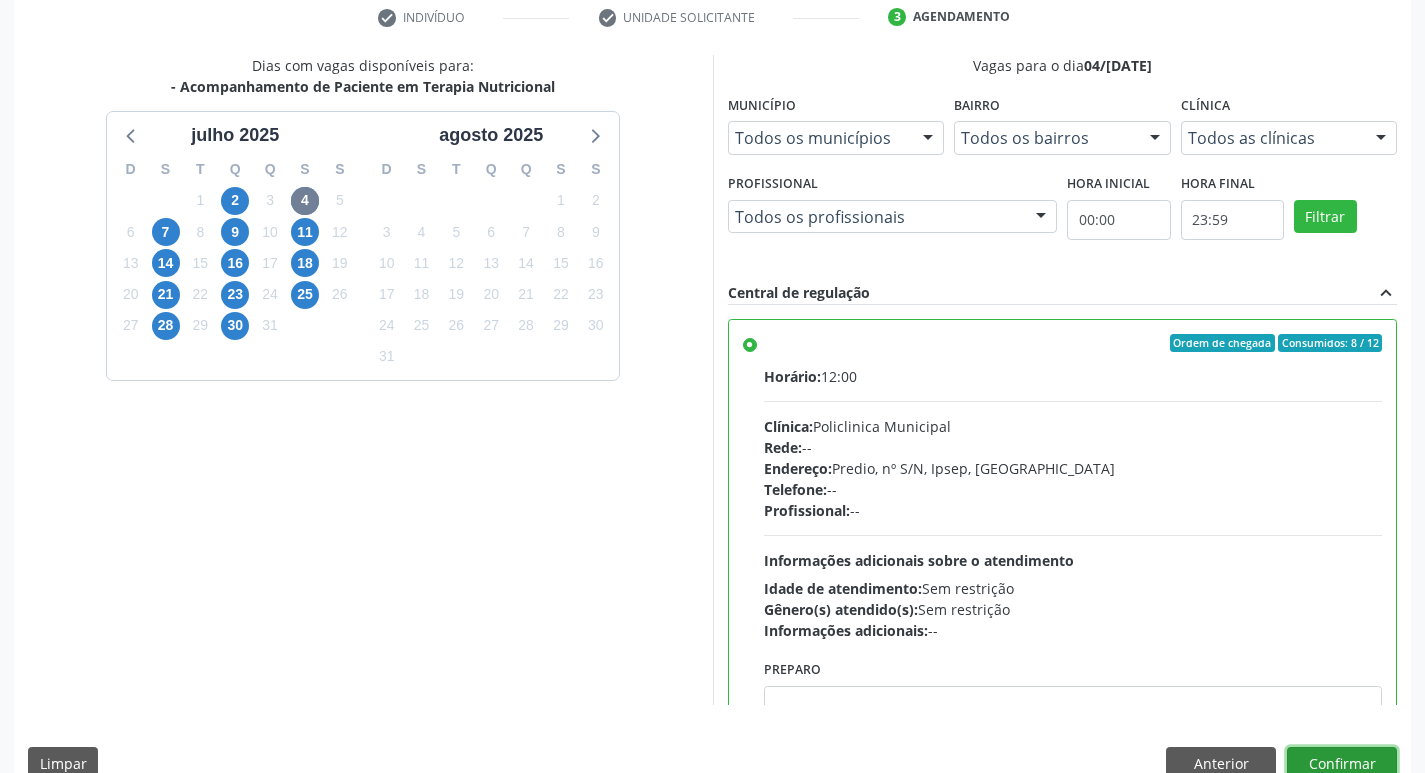 click on "Confirmar" at bounding box center [1342, 764] 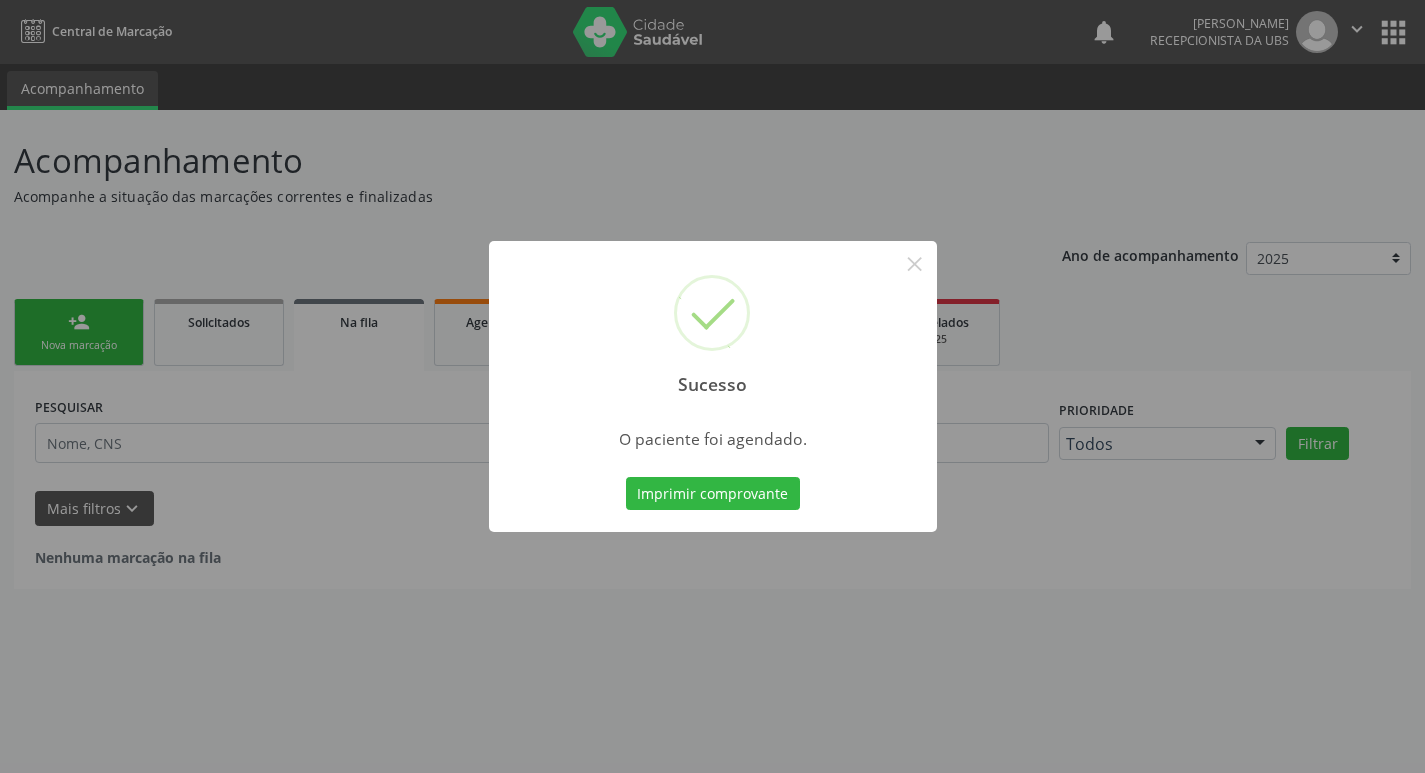 scroll, scrollTop: 0, scrollLeft: 0, axis: both 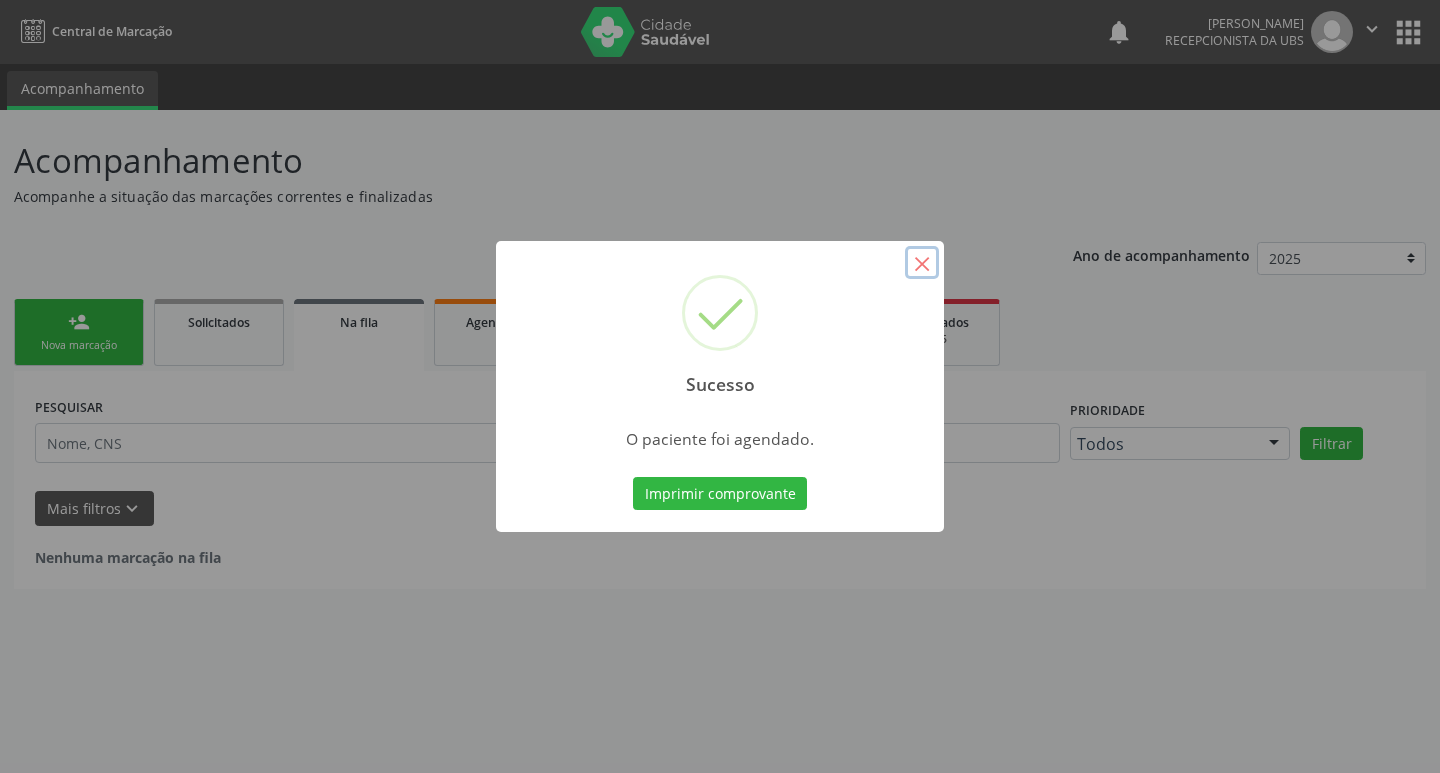 click on "×" at bounding box center [922, 263] 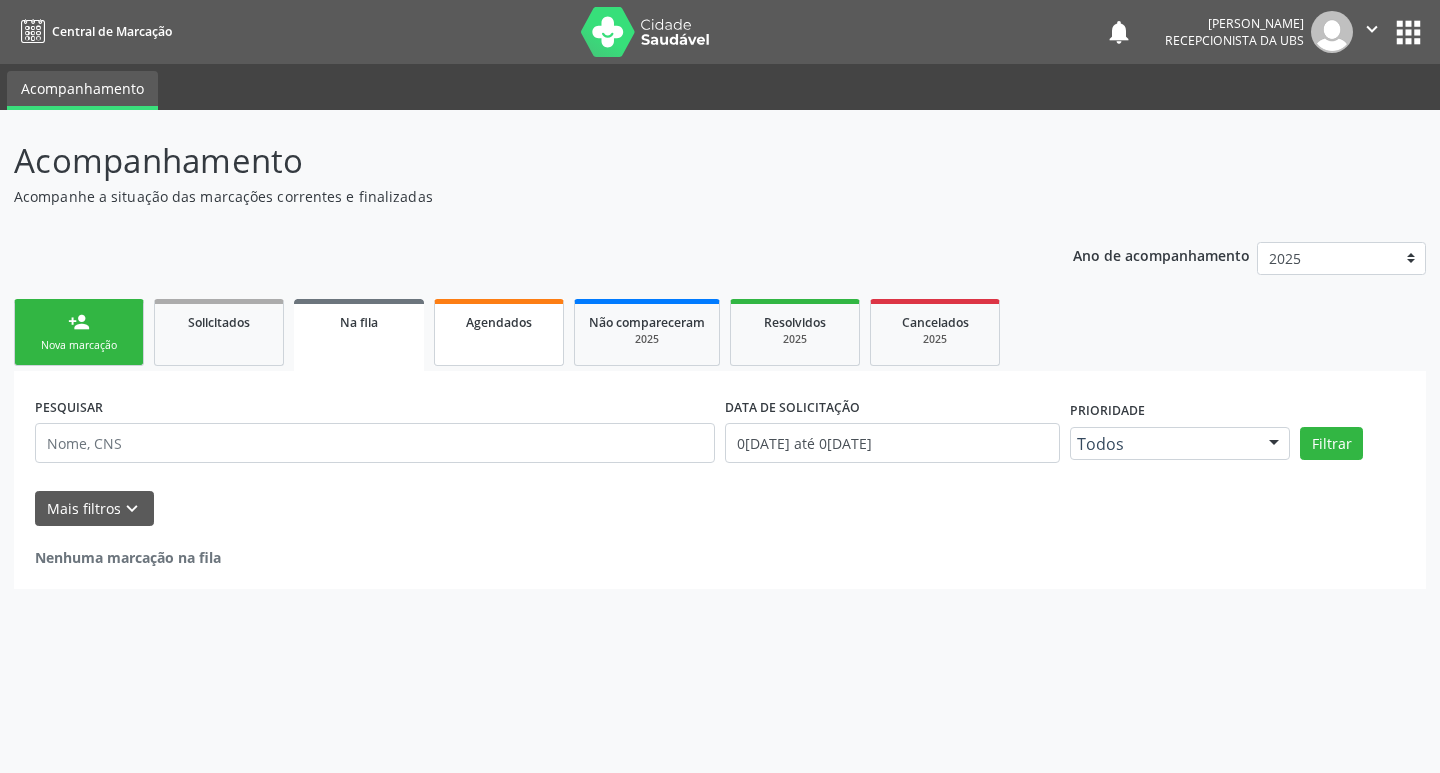 click on "Agendados" at bounding box center [499, 321] 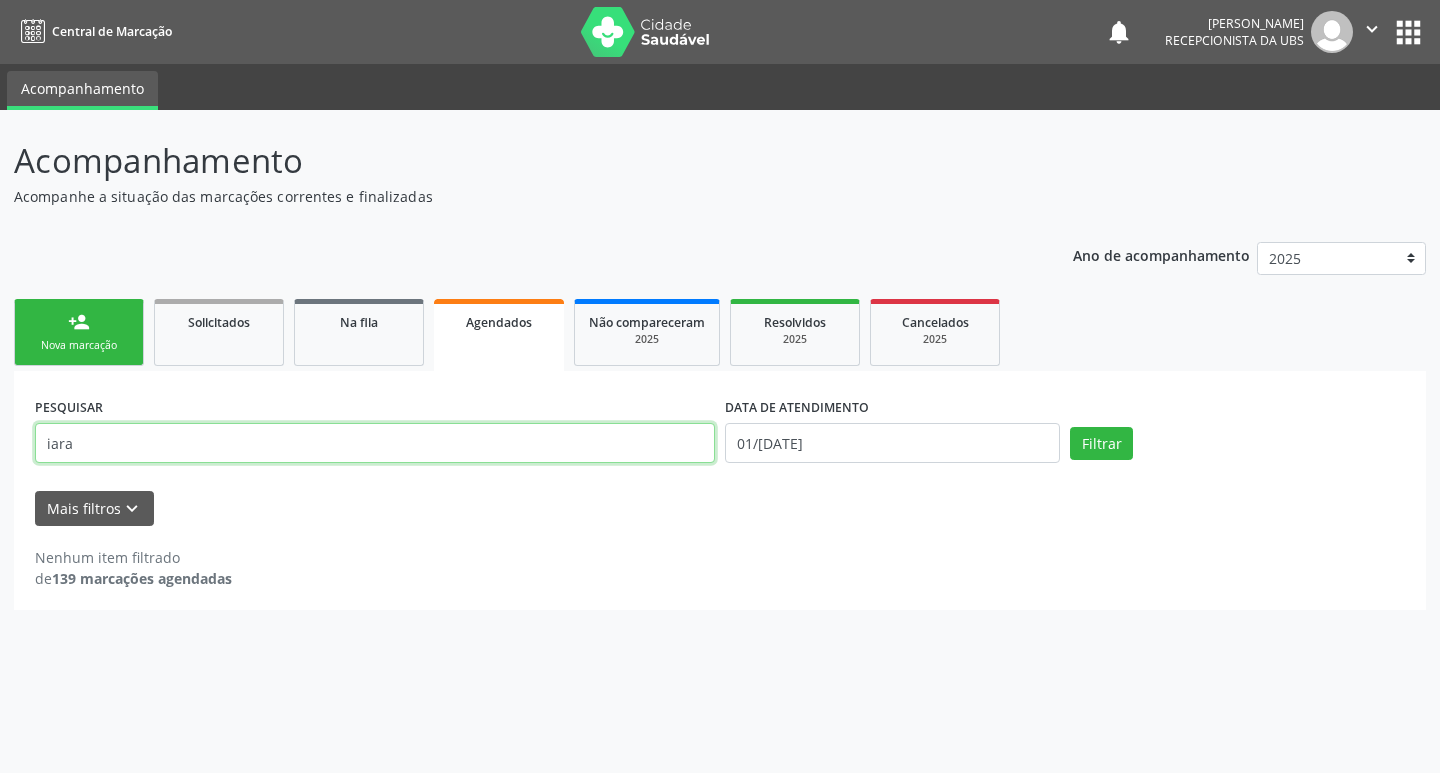 click on "iara" at bounding box center [375, 443] 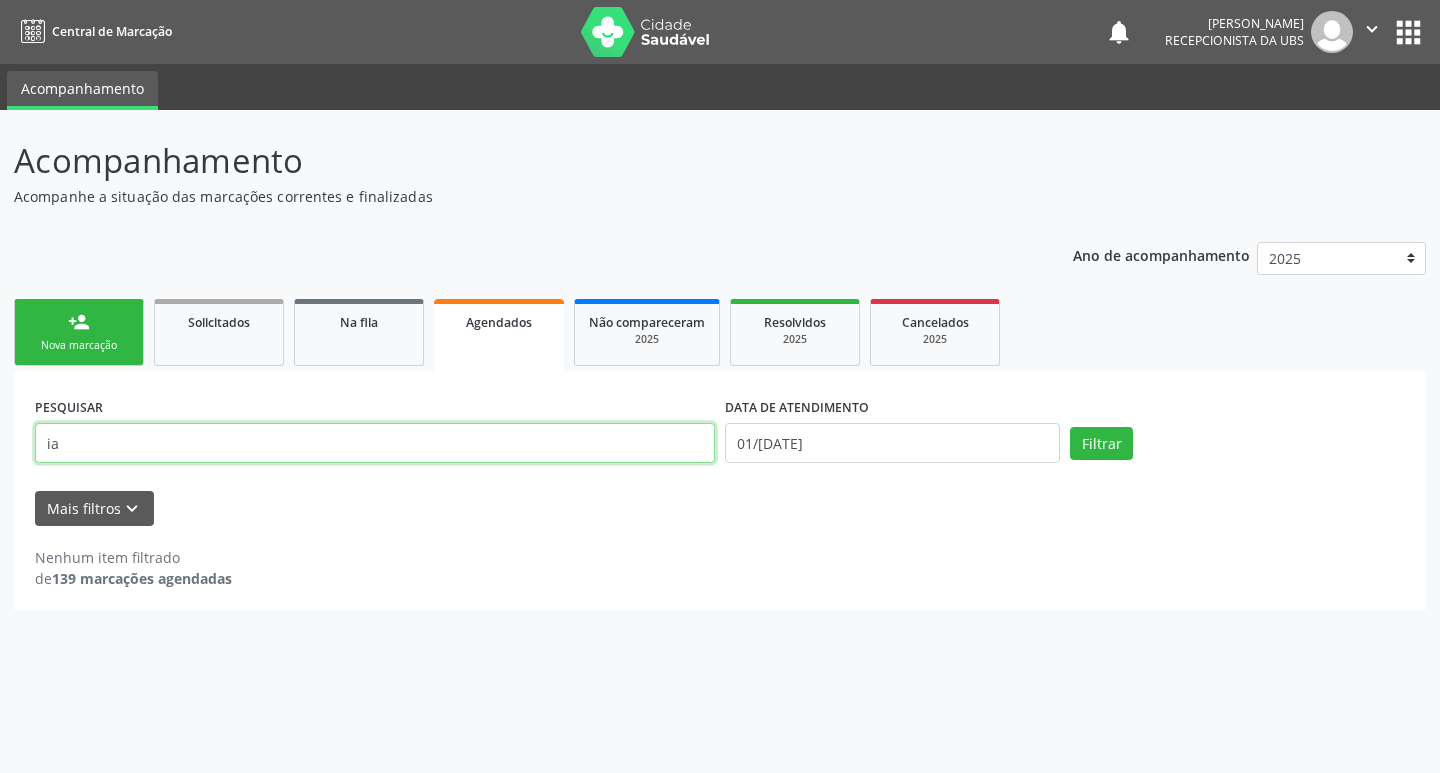 type on "i" 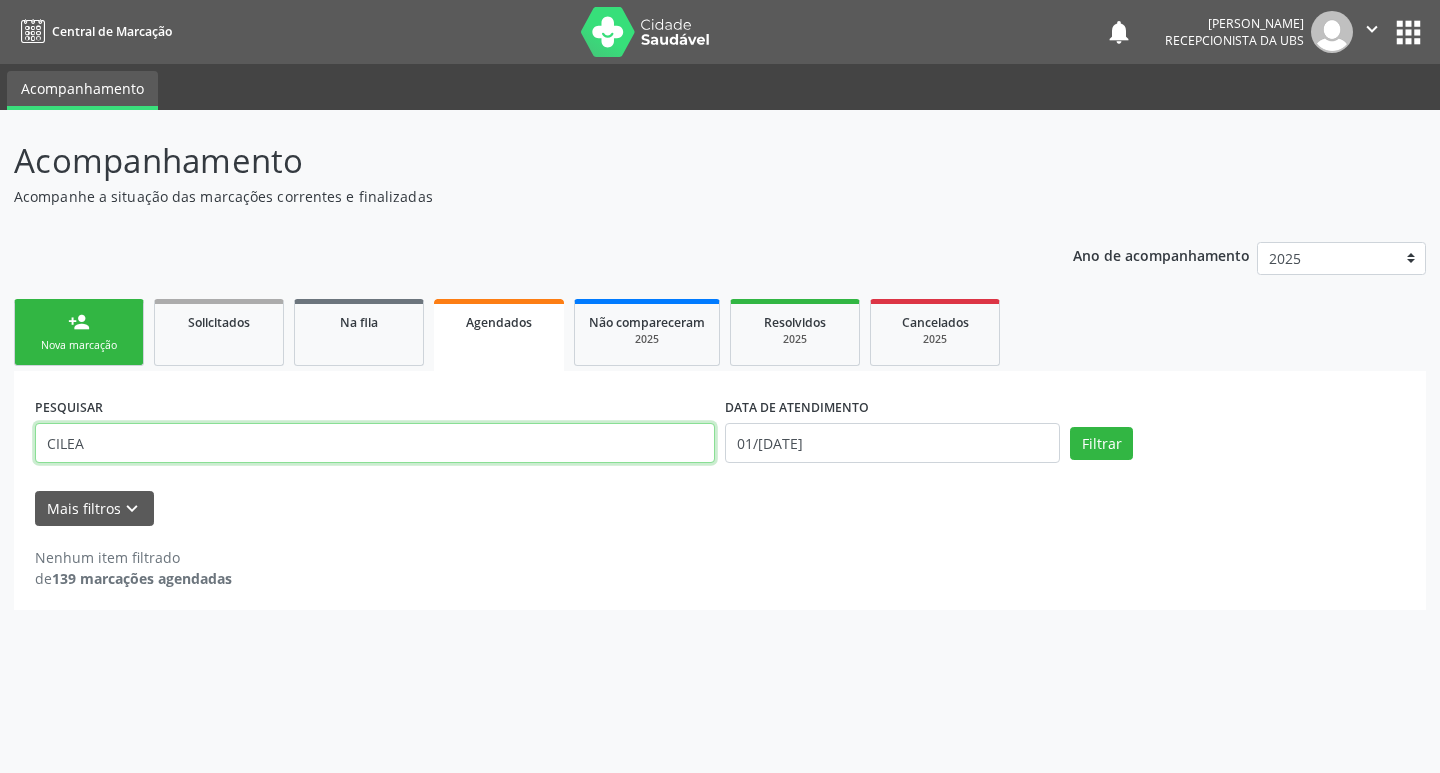 type on "CILEA" 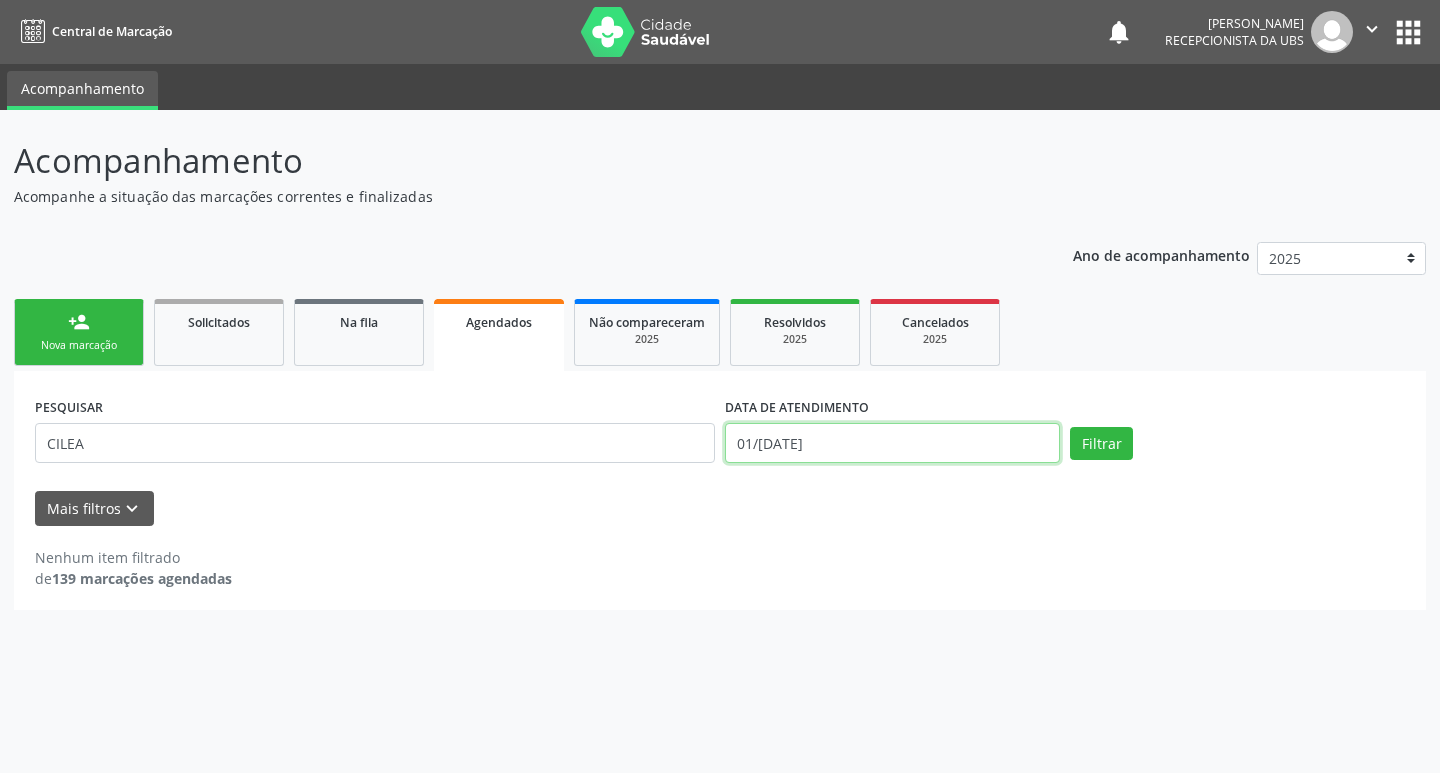 click on "[DATE]" at bounding box center (892, 443) 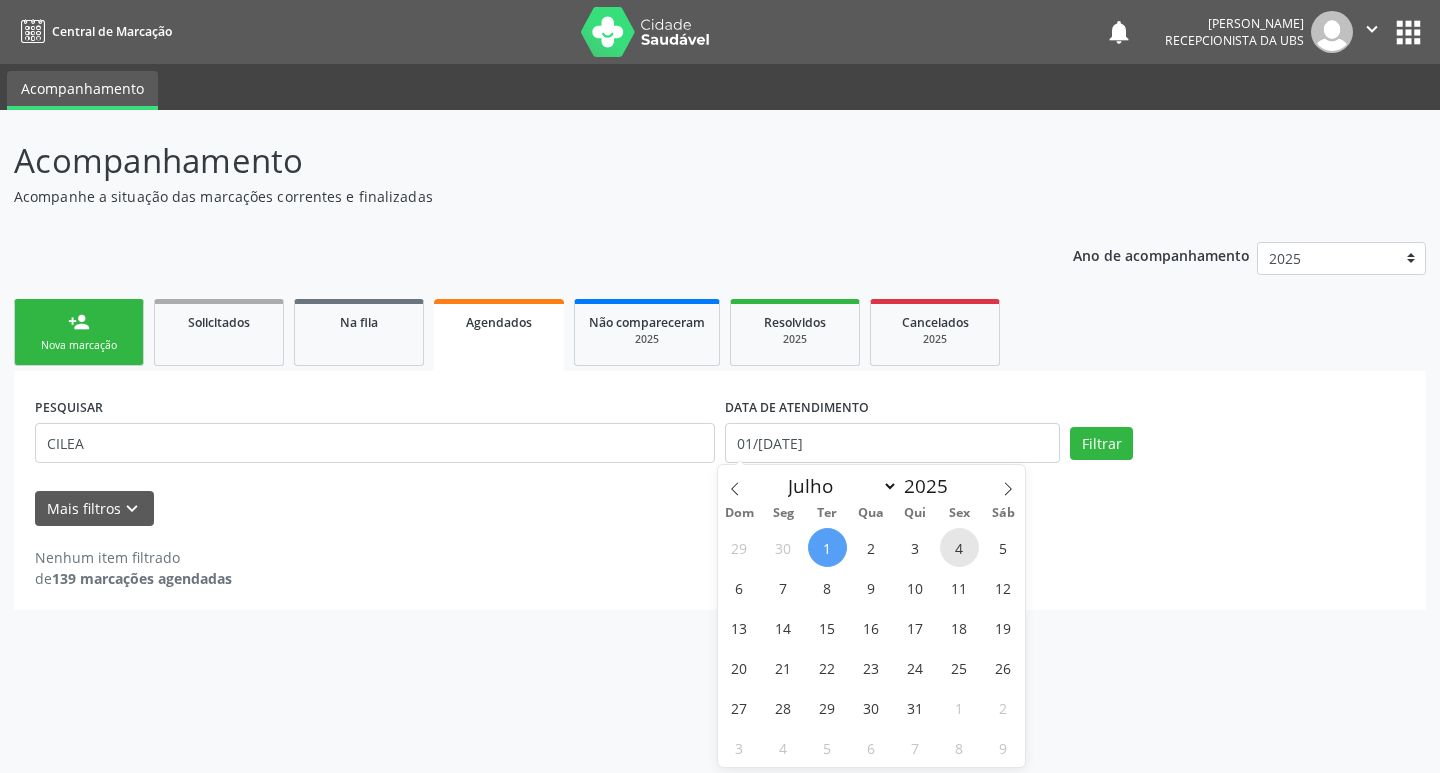 click on "4" at bounding box center (959, 547) 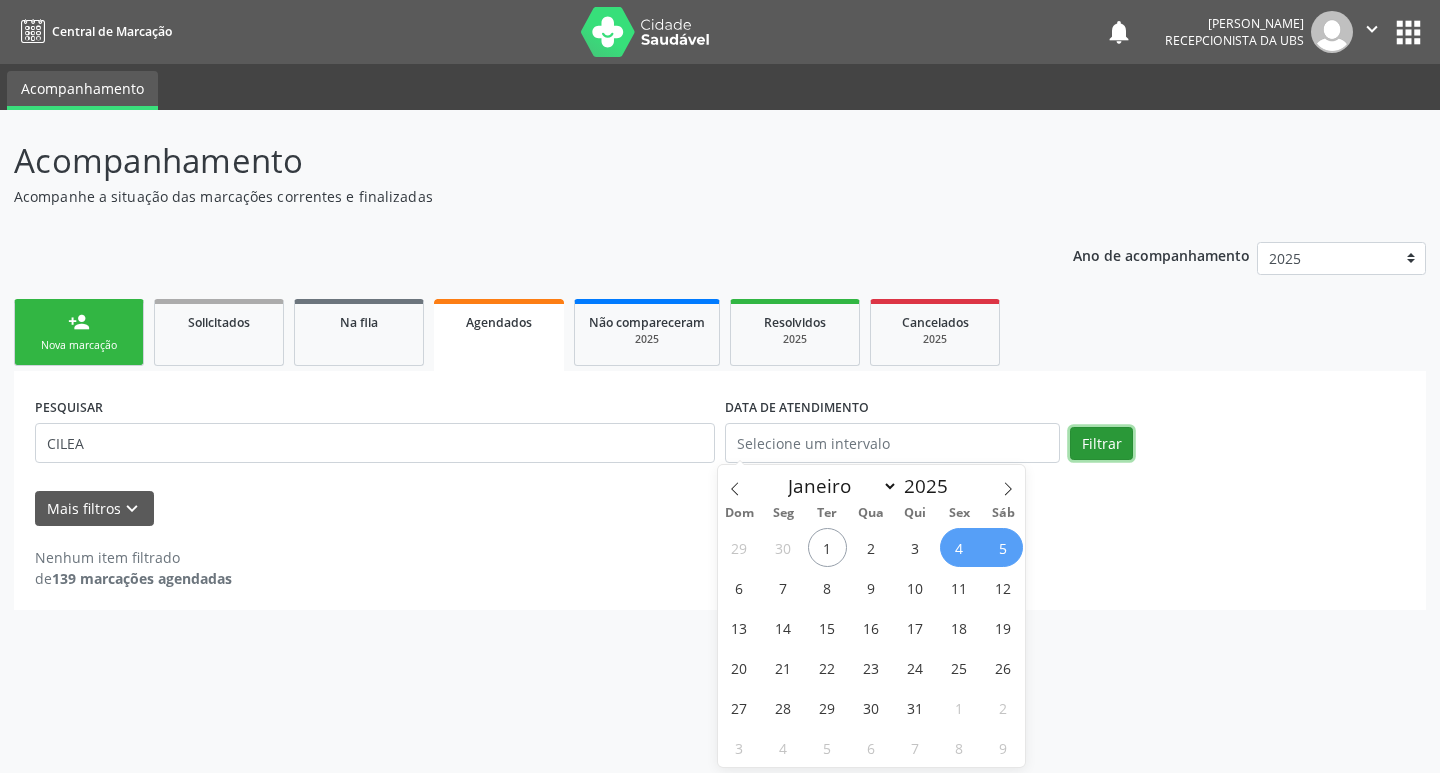 click on "Filtrar" at bounding box center (1101, 444) 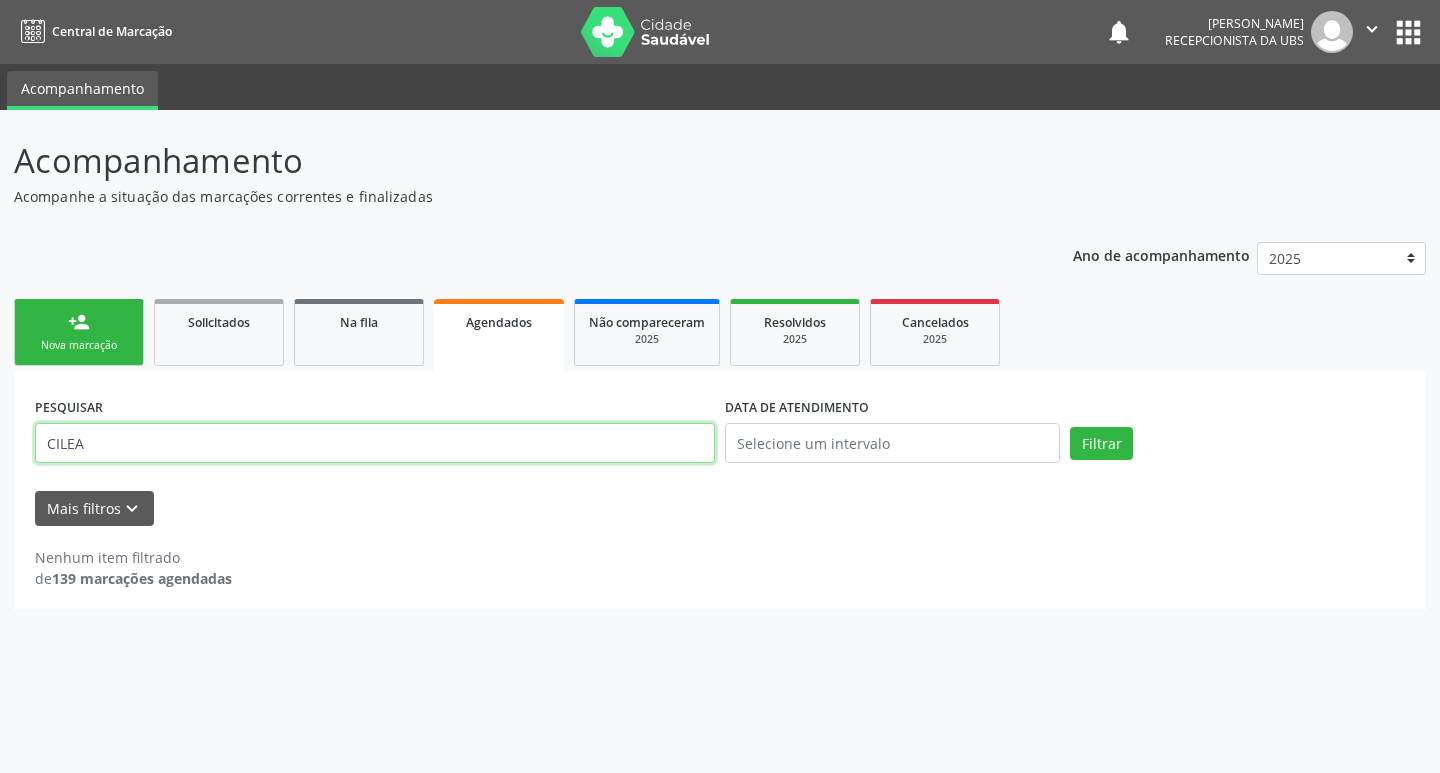 click on "CILEA" at bounding box center (375, 443) 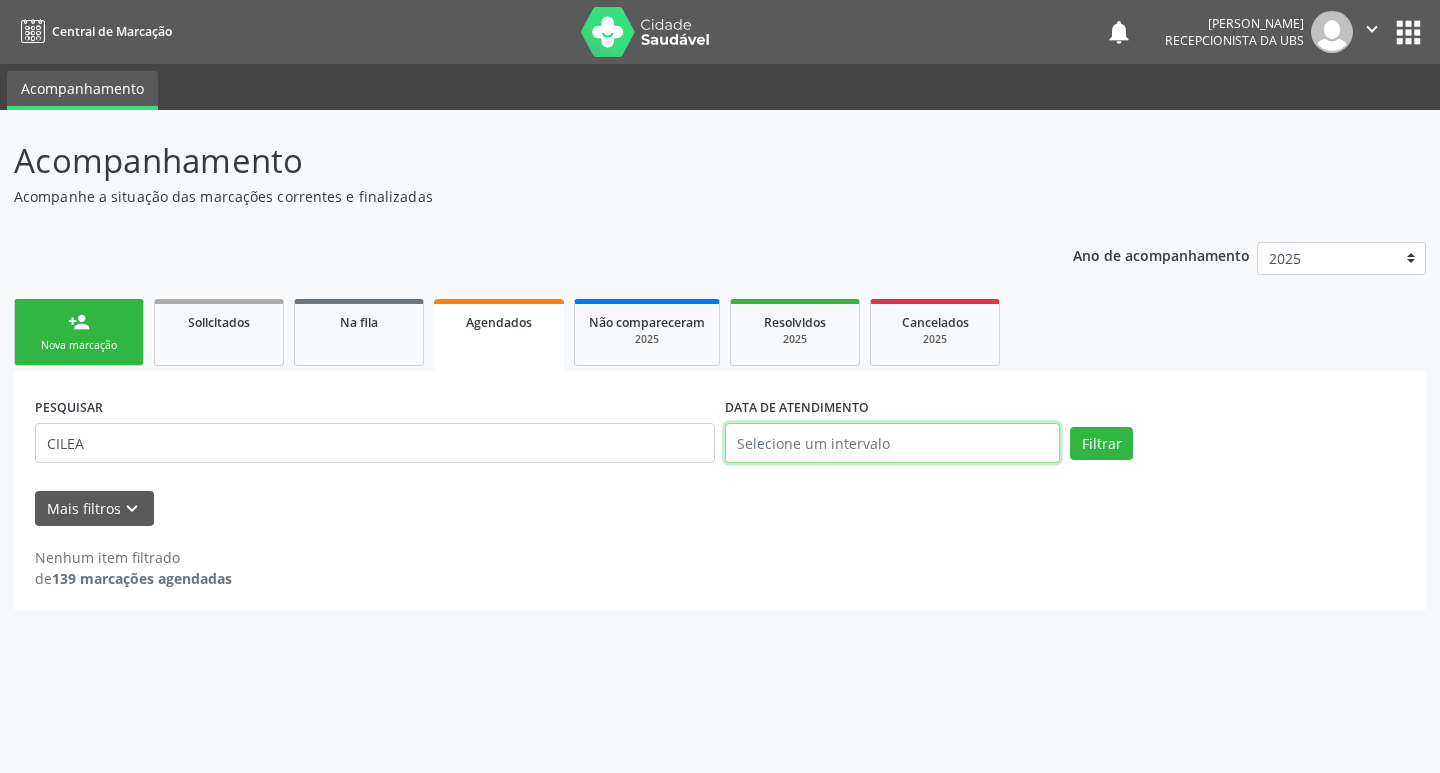 click at bounding box center (892, 443) 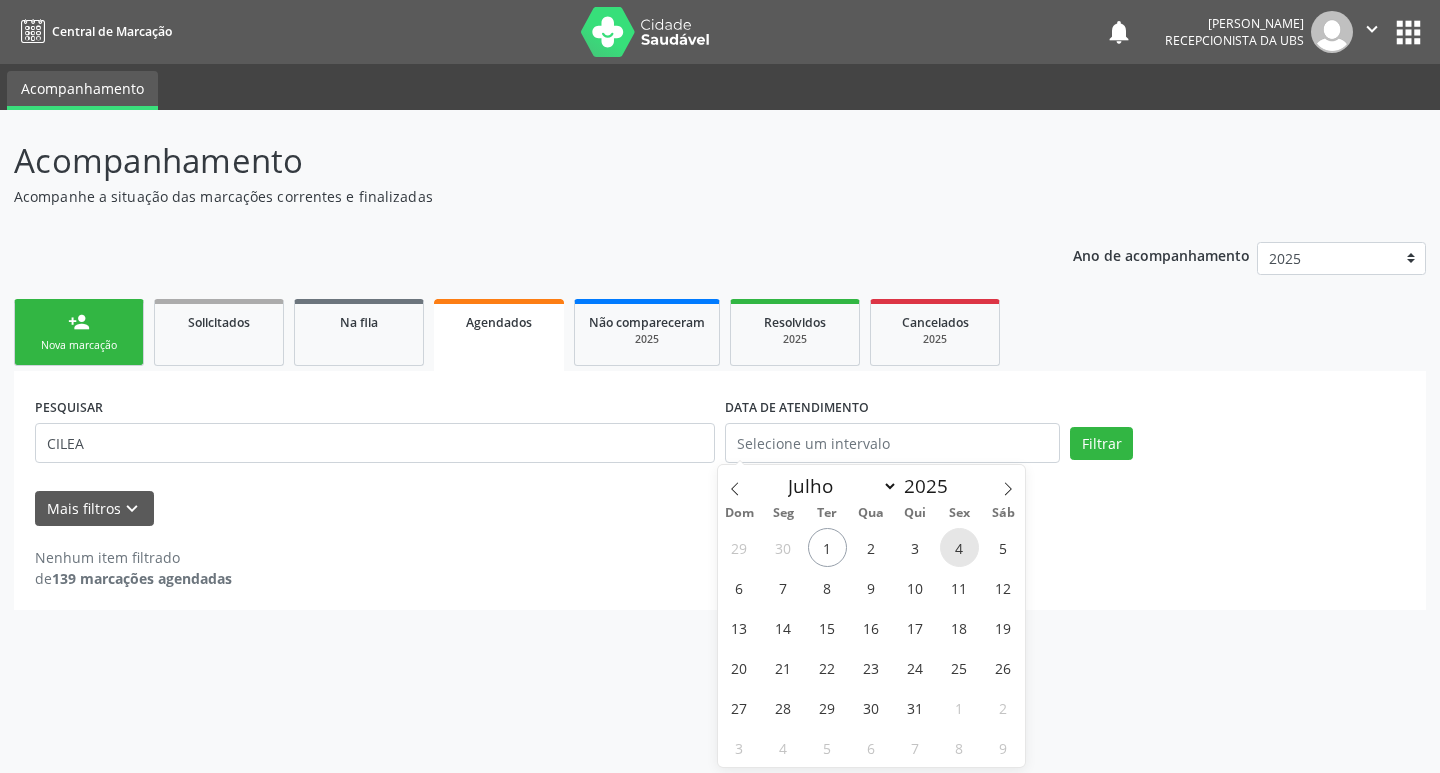 click on "4" at bounding box center [959, 547] 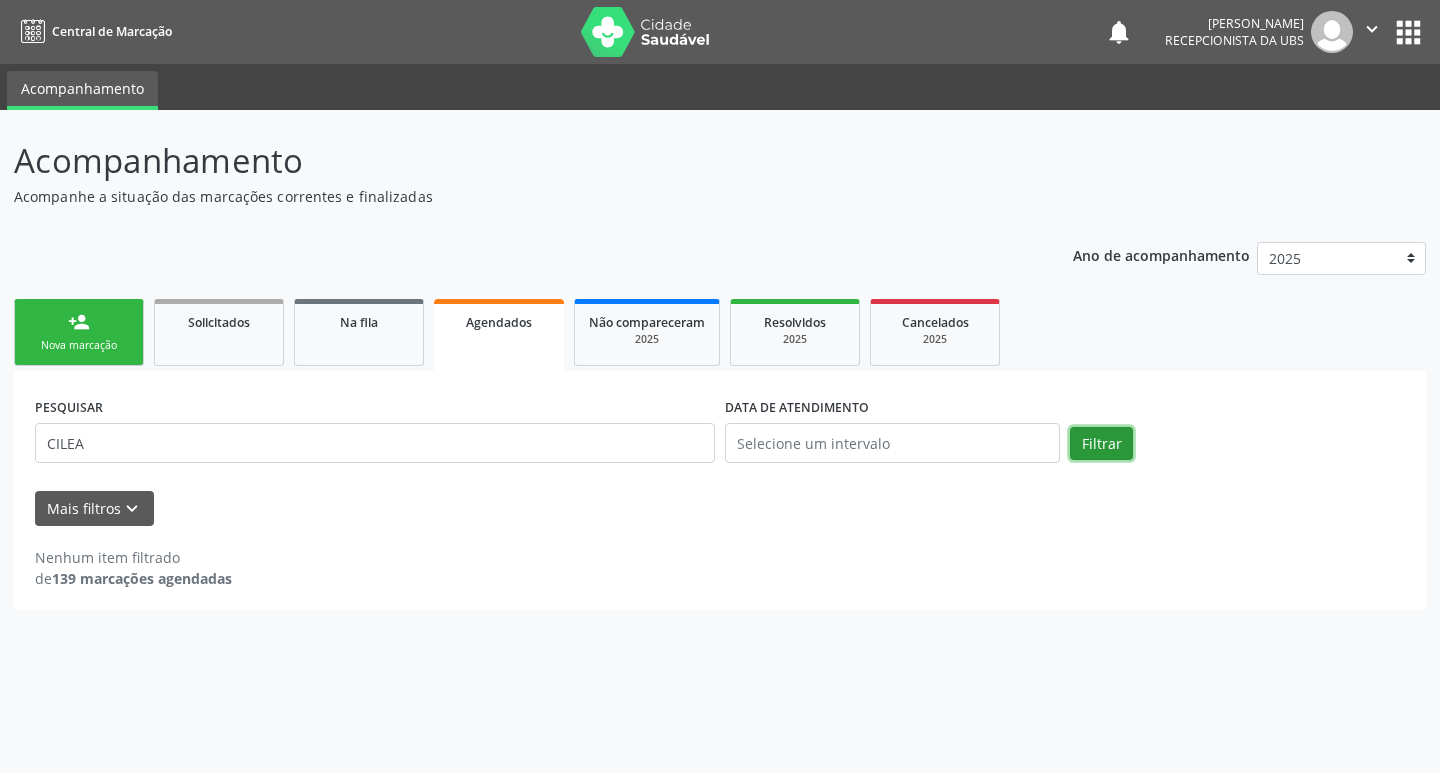 click on "Filtrar" at bounding box center (1101, 444) 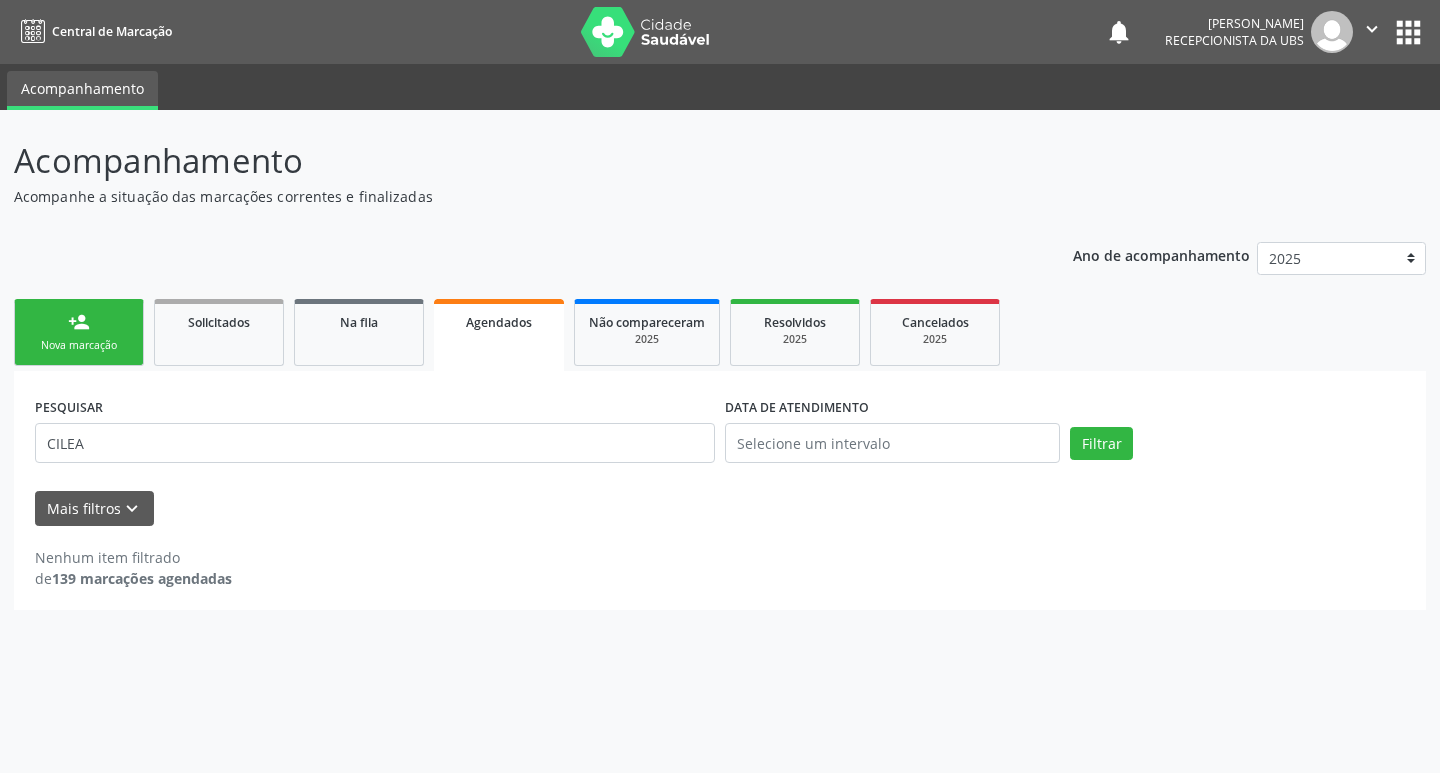 click on "Agendados" at bounding box center [499, 322] 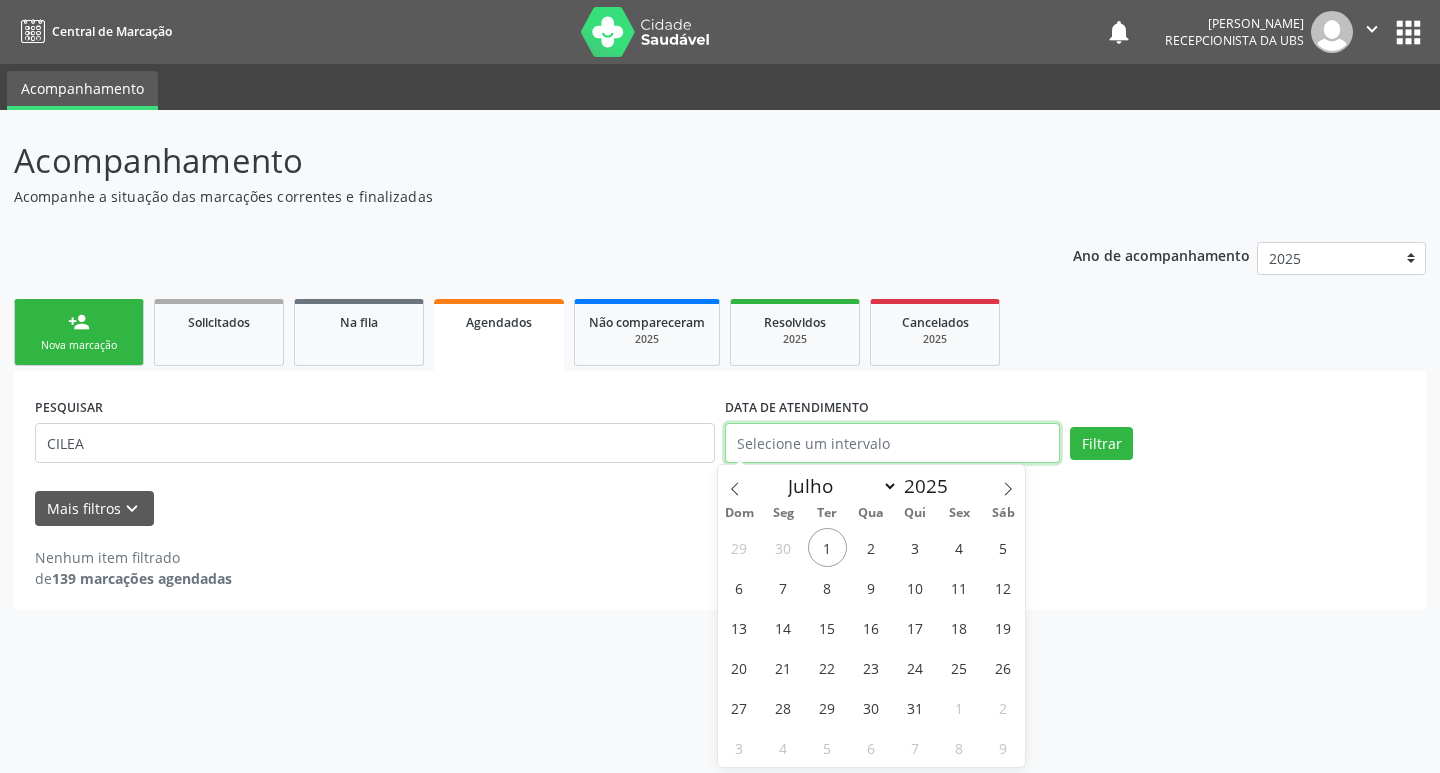 click at bounding box center [892, 443] 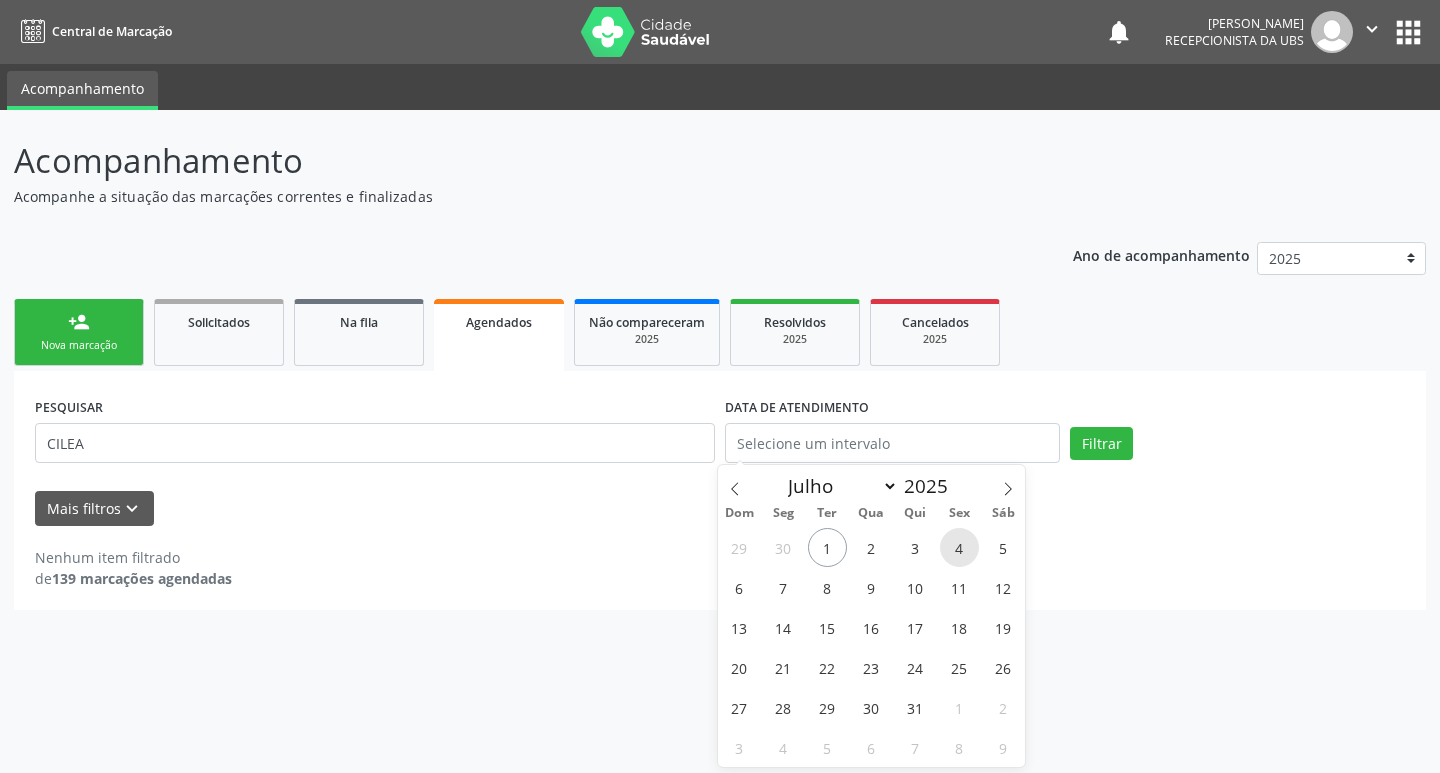 click on "4" at bounding box center (959, 547) 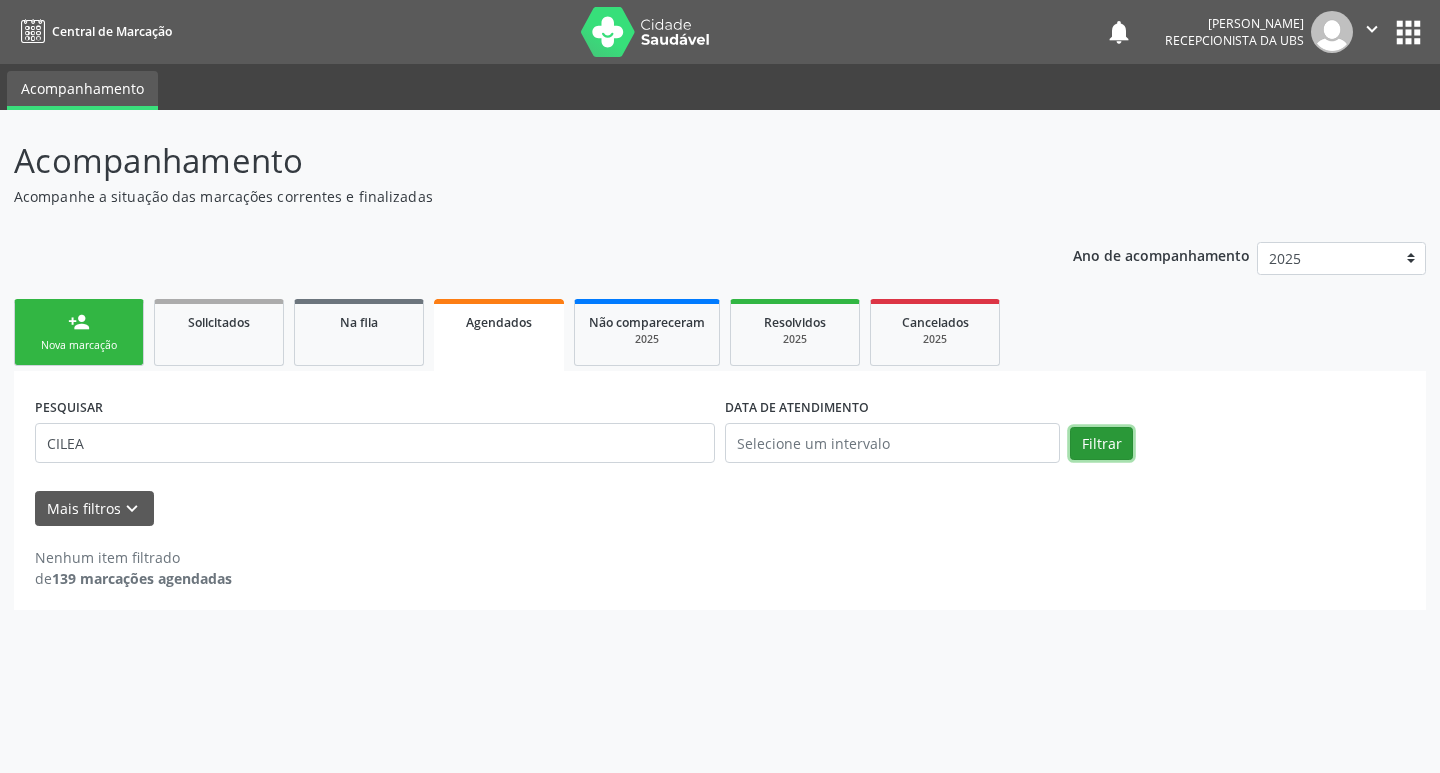 click on "Filtrar" at bounding box center (1101, 444) 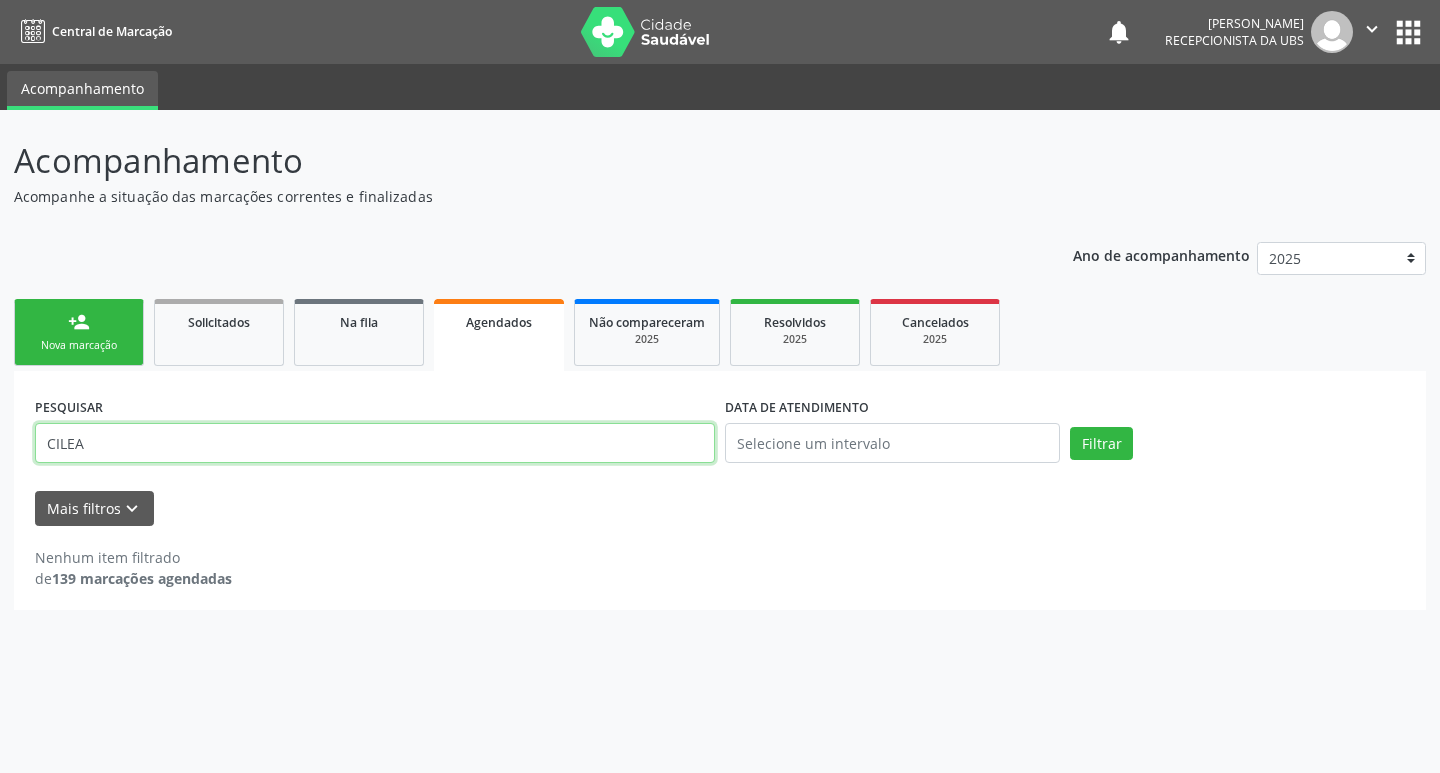 click on "CILEA" at bounding box center [375, 443] 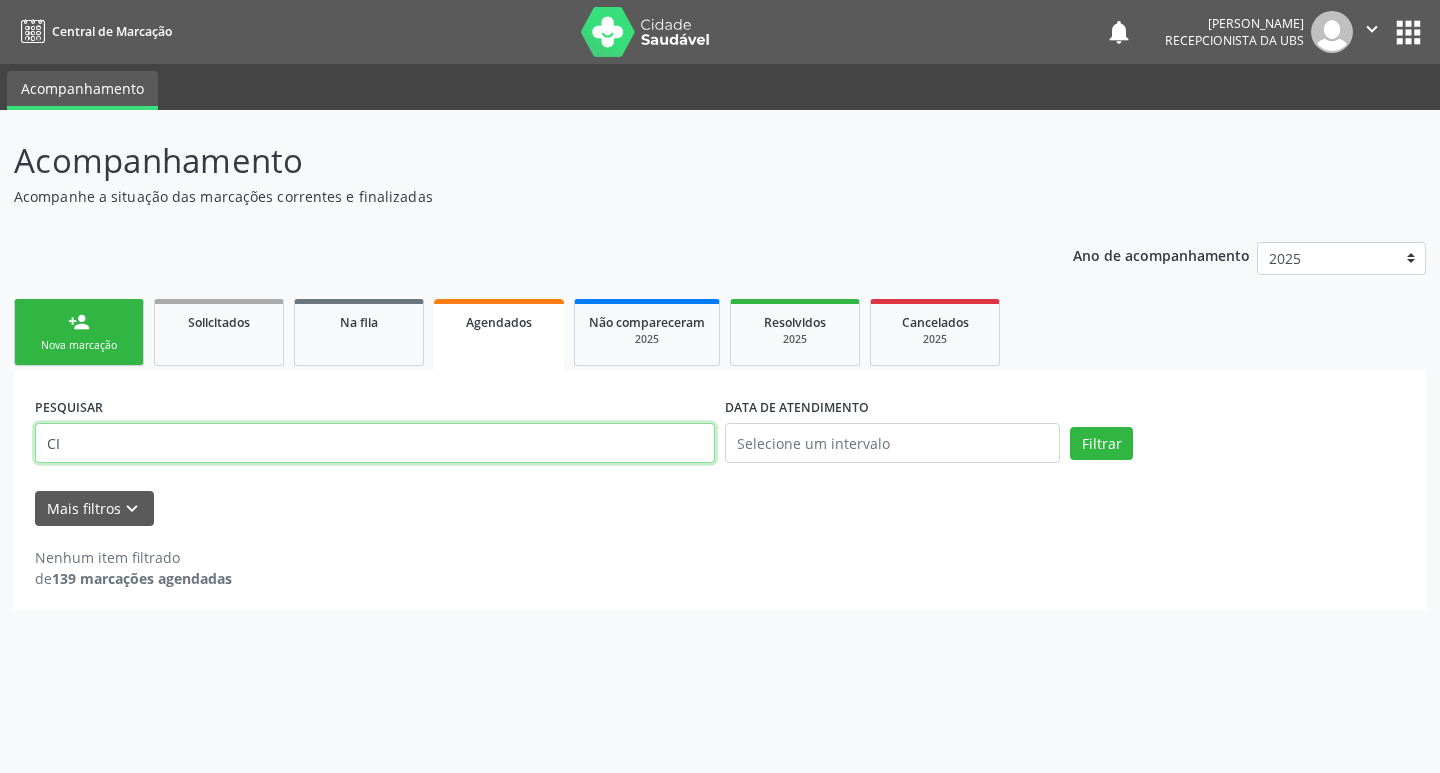 type on "C" 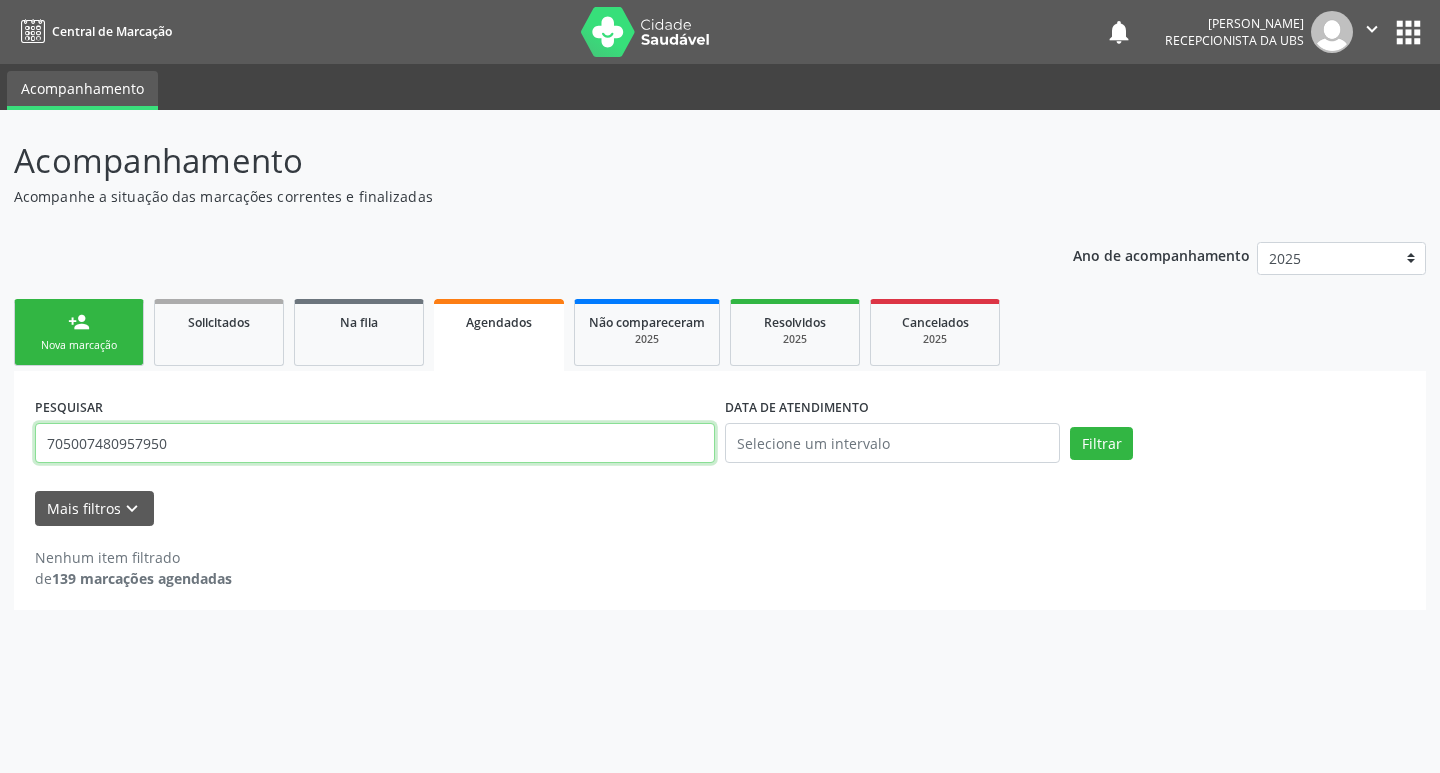 type on "705007480957950" 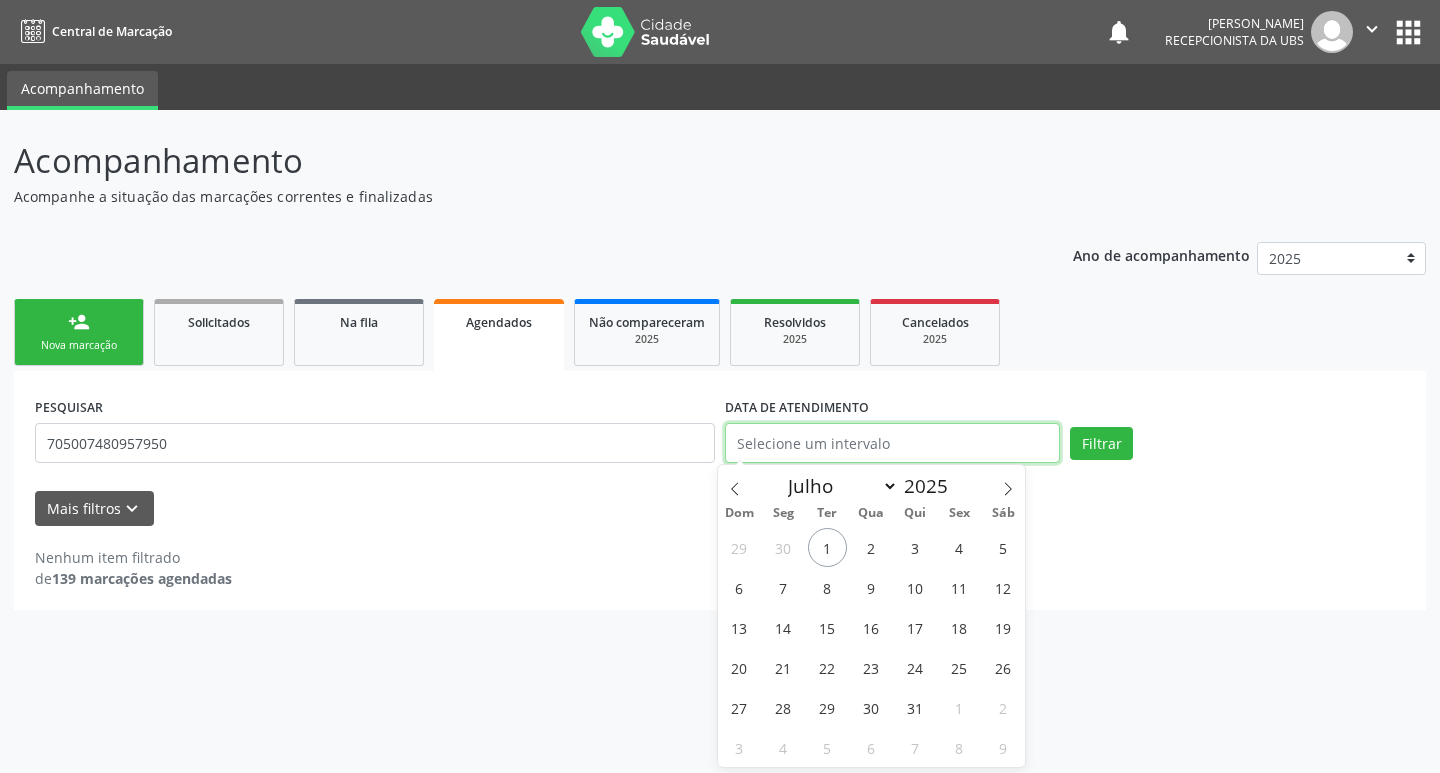 click at bounding box center (892, 443) 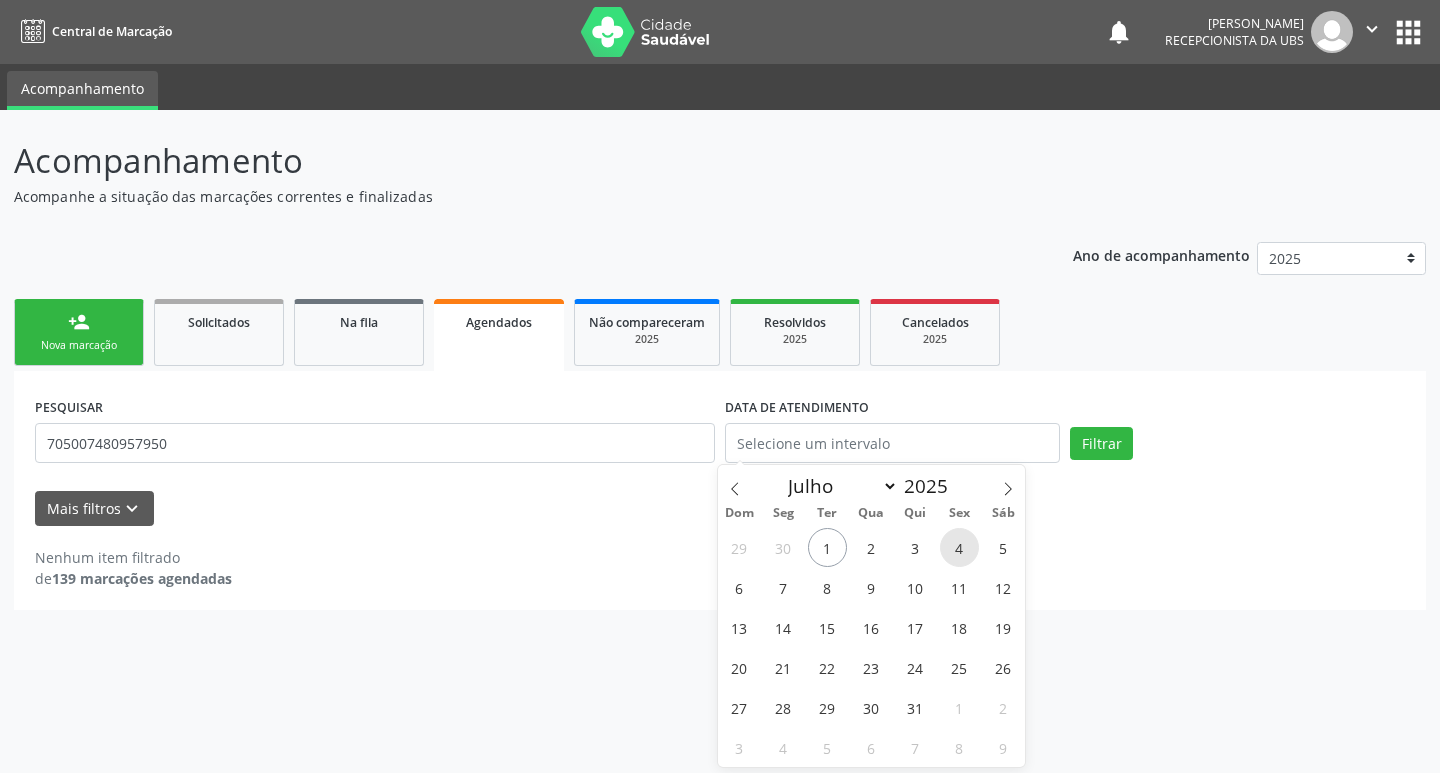 click on "4" at bounding box center (959, 547) 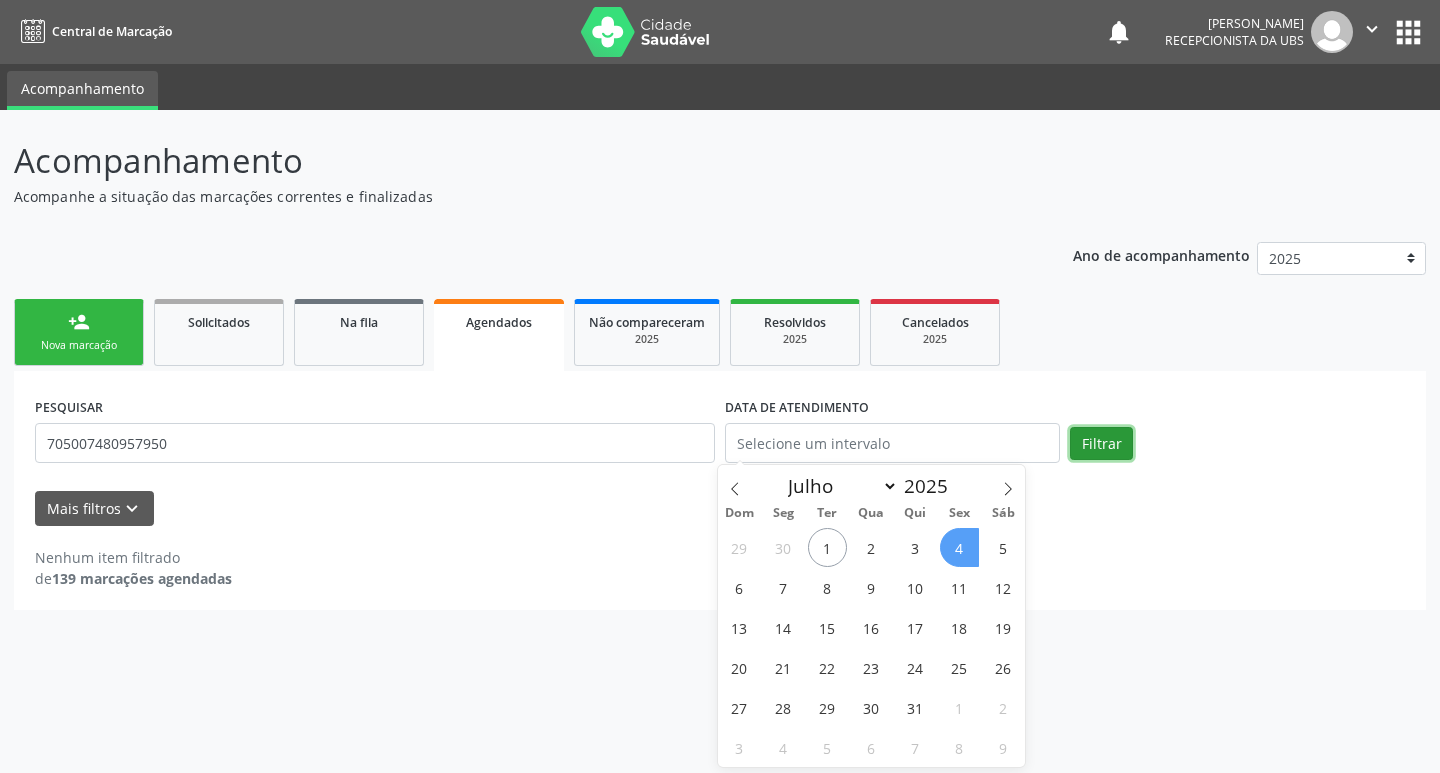 click on "Filtrar" at bounding box center (1101, 444) 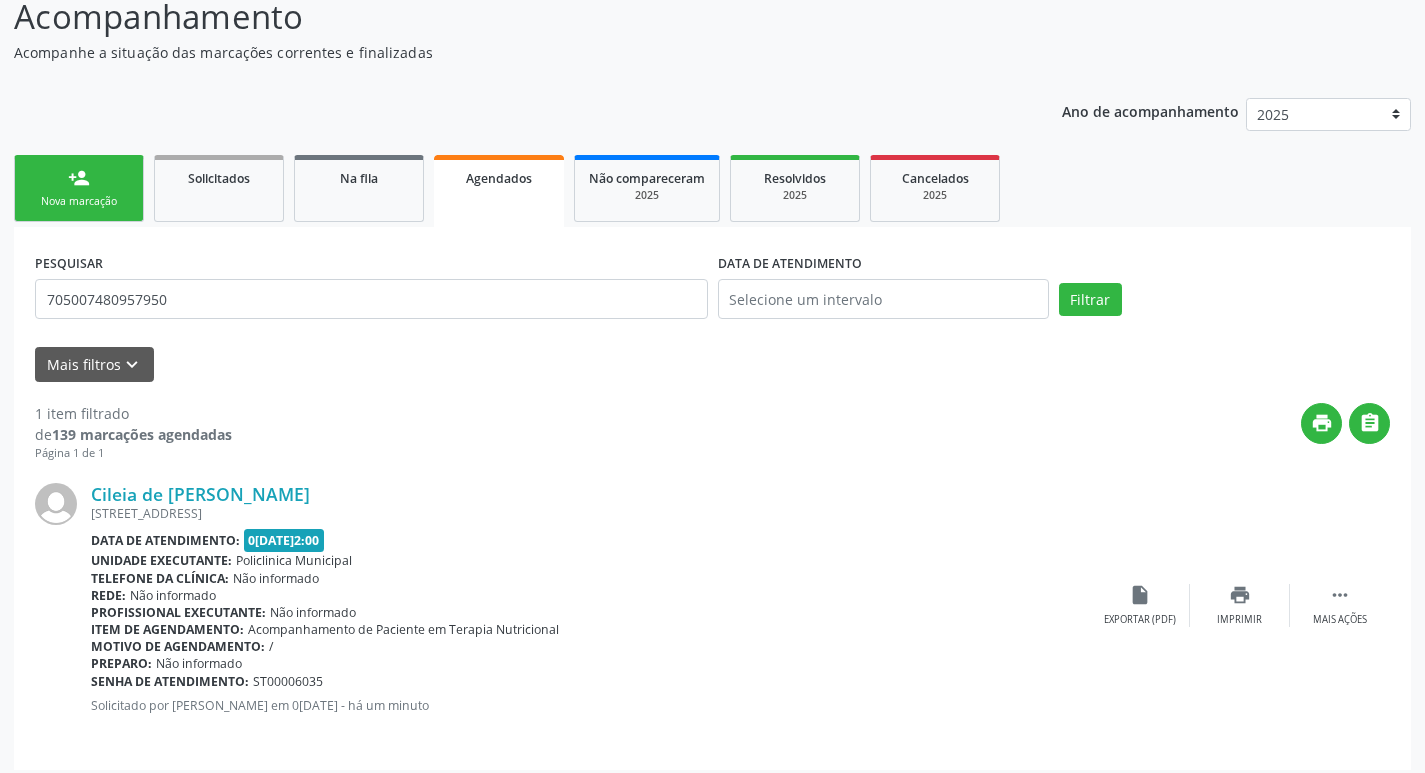 scroll, scrollTop: 155, scrollLeft: 0, axis: vertical 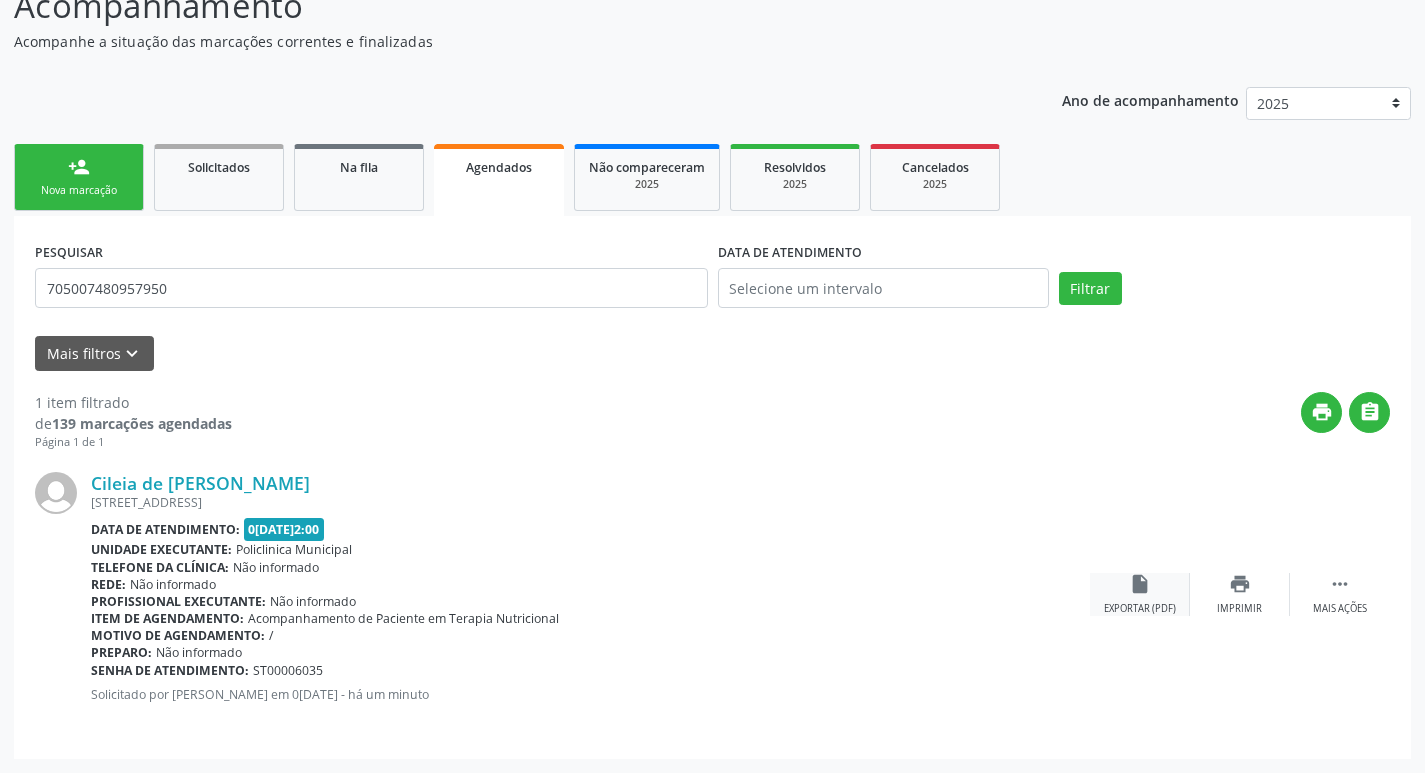 click on "insert_drive_file
Exportar (PDF)" at bounding box center (1140, 594) 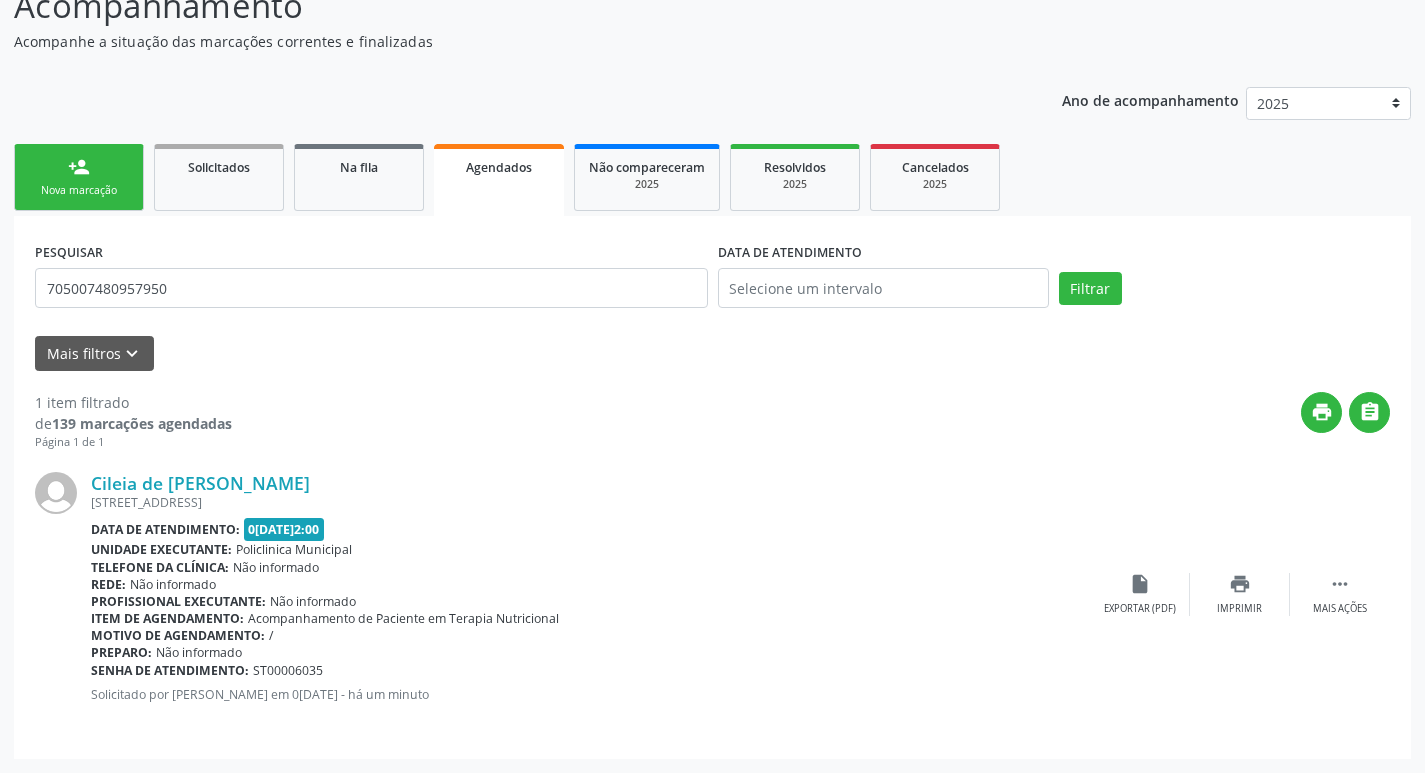 click on "Nova marcação" at bounding box center [79, 190] 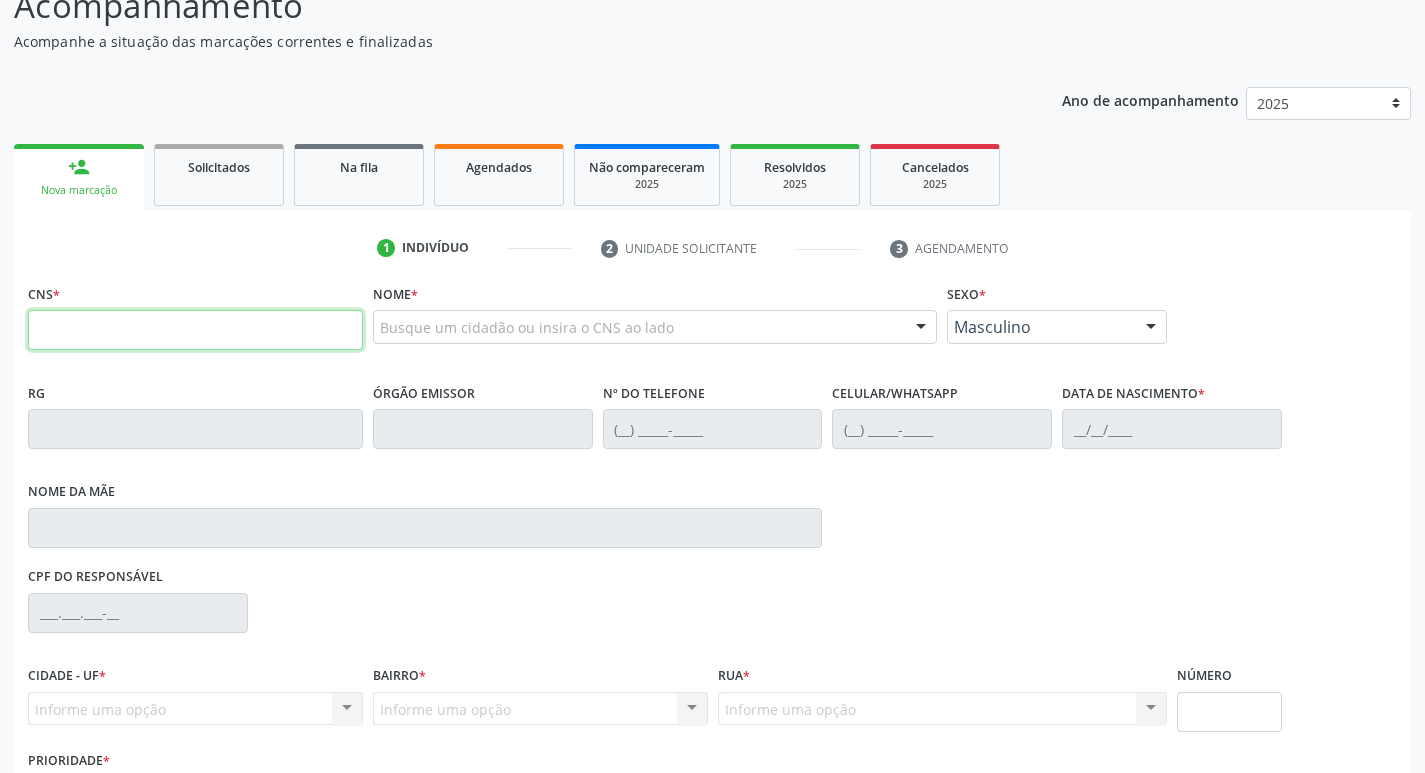 click at bounding box center (195, 330) 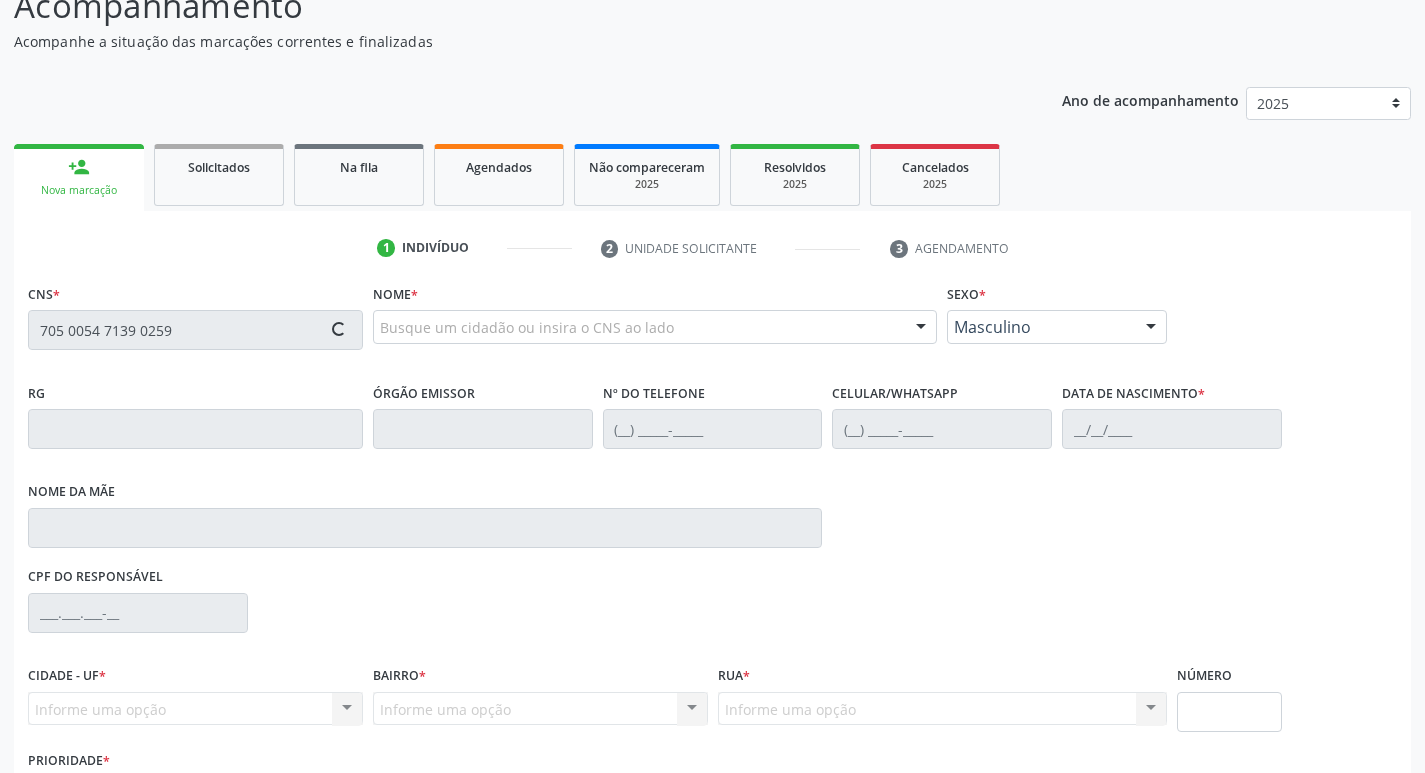 type on "705 0054 7139 0259" 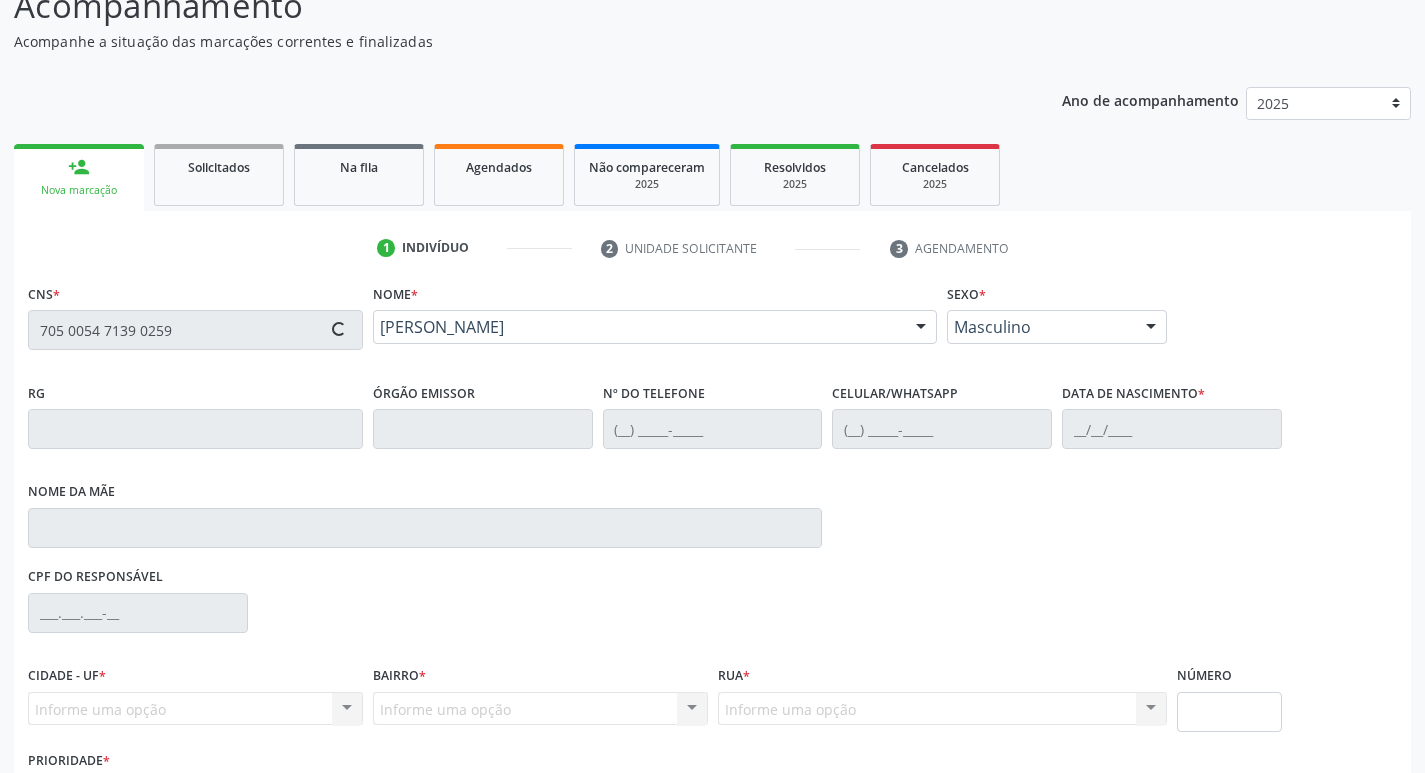 type on "(99) 99999-9999" 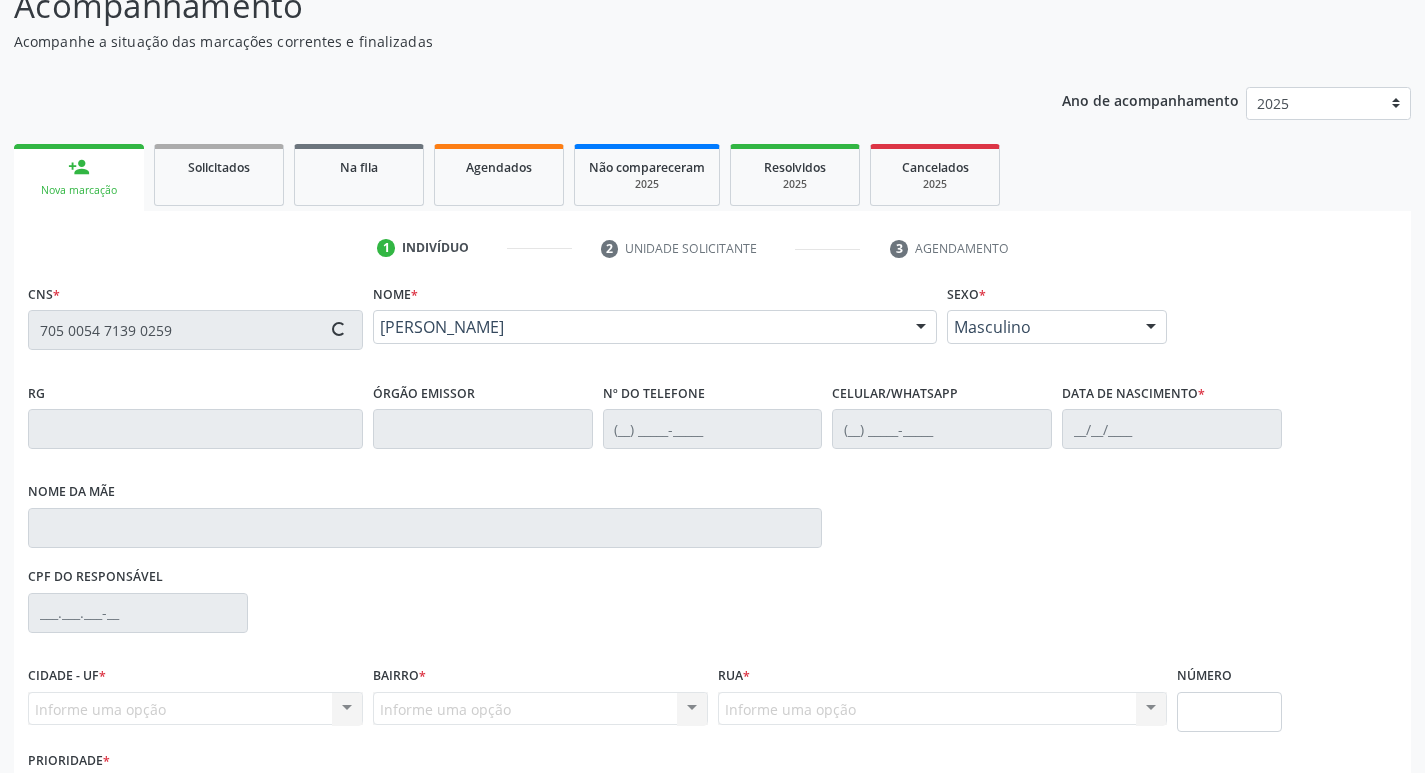 type on "09/03/1999" 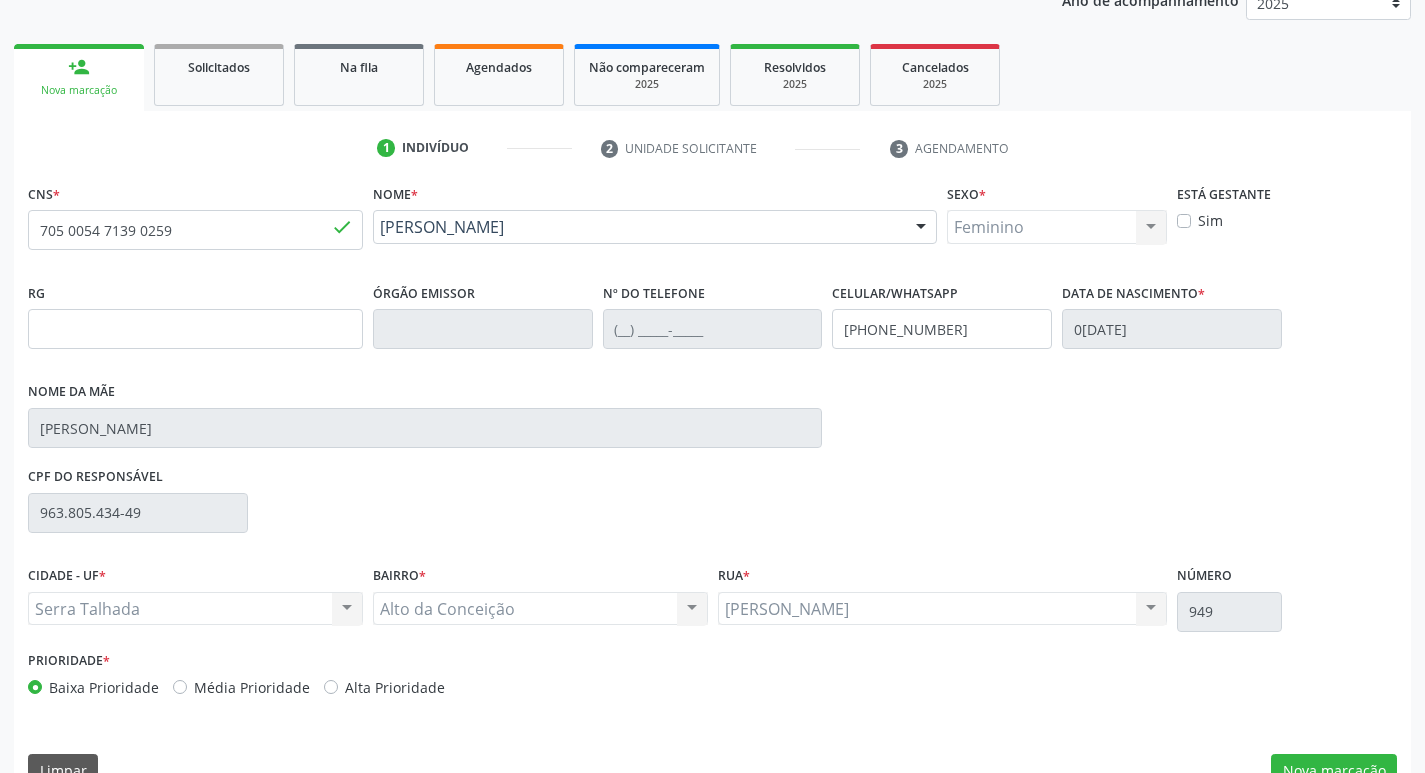 scroll, scrollTop: 297, scrollLeft: 0, axis: vertical 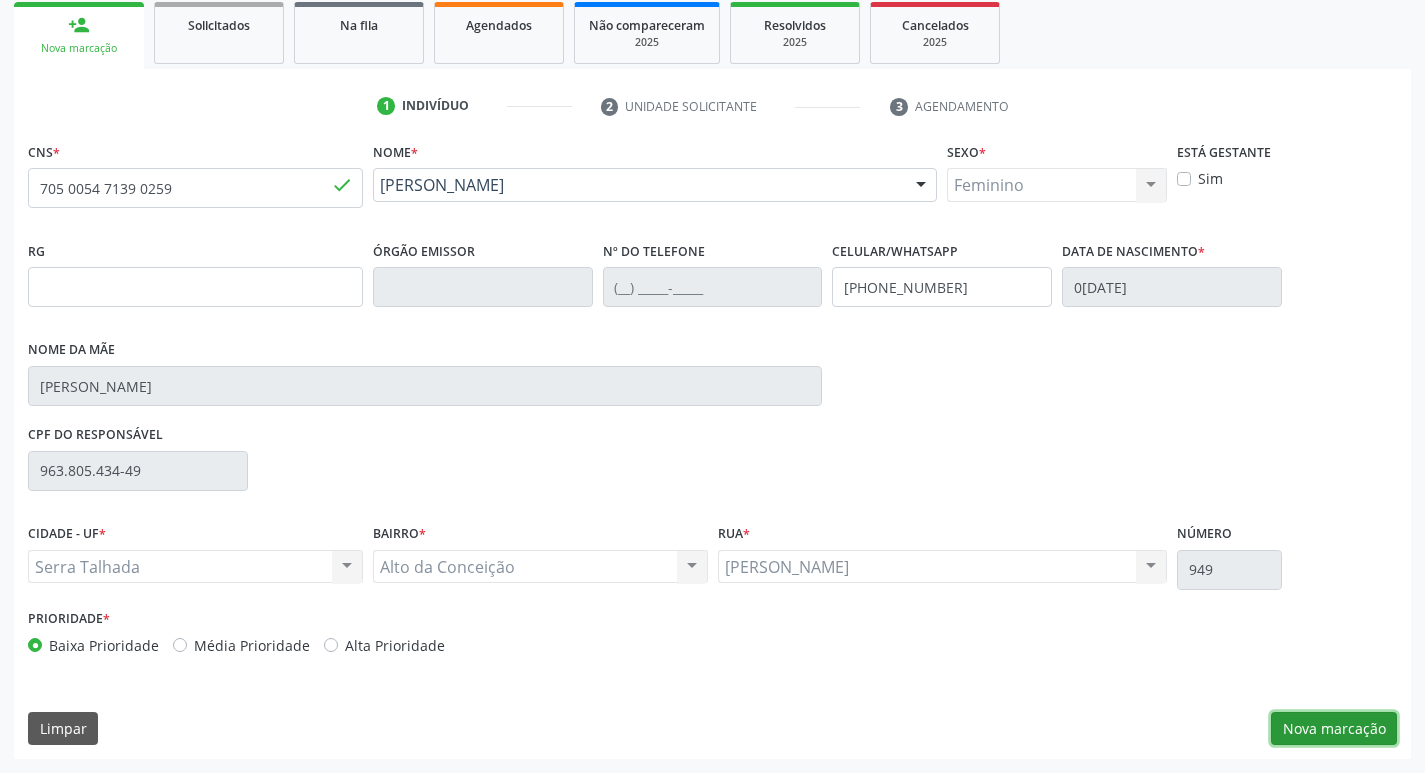 click on "Nova marcação" at bounding box center [1334, 729] 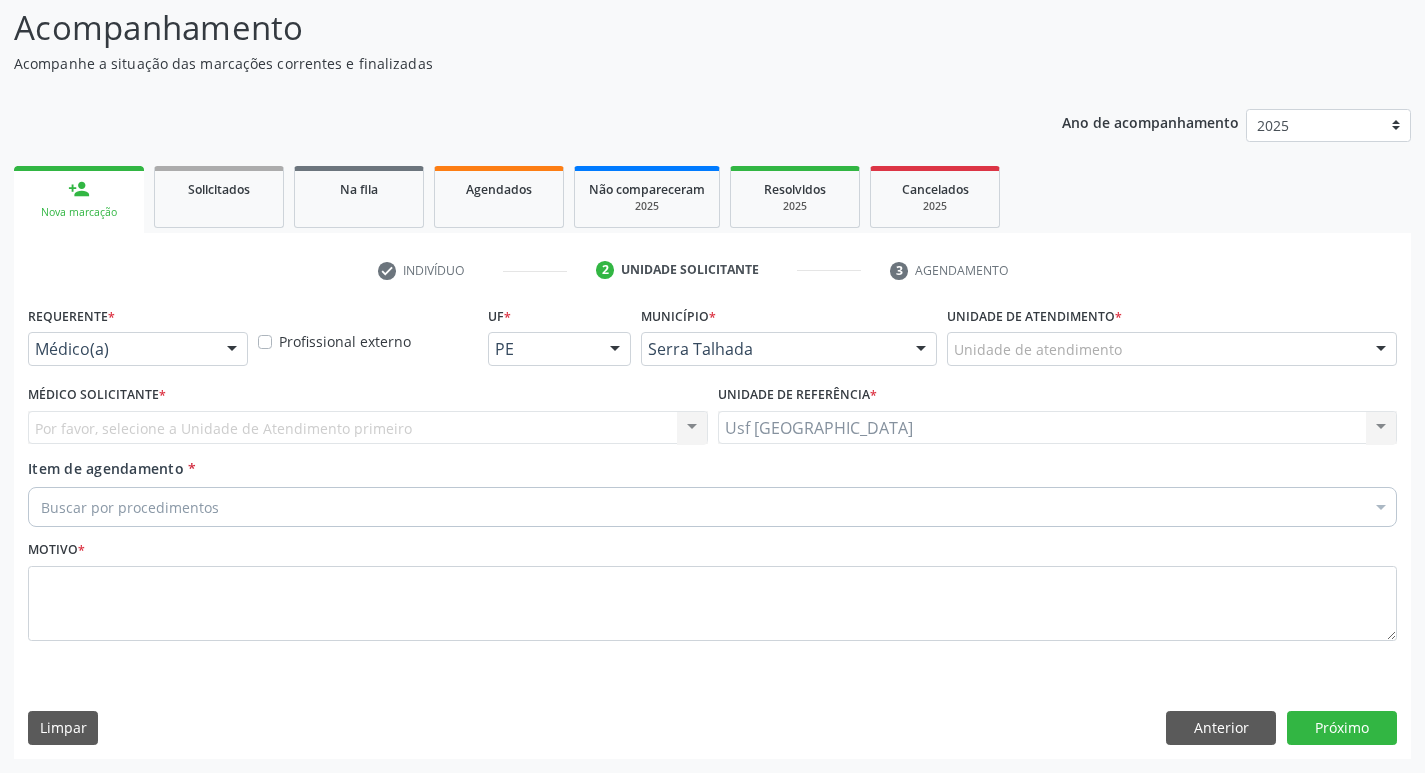 scroll, scrollTop: 133, scrollLeft: 0, axis: vertical 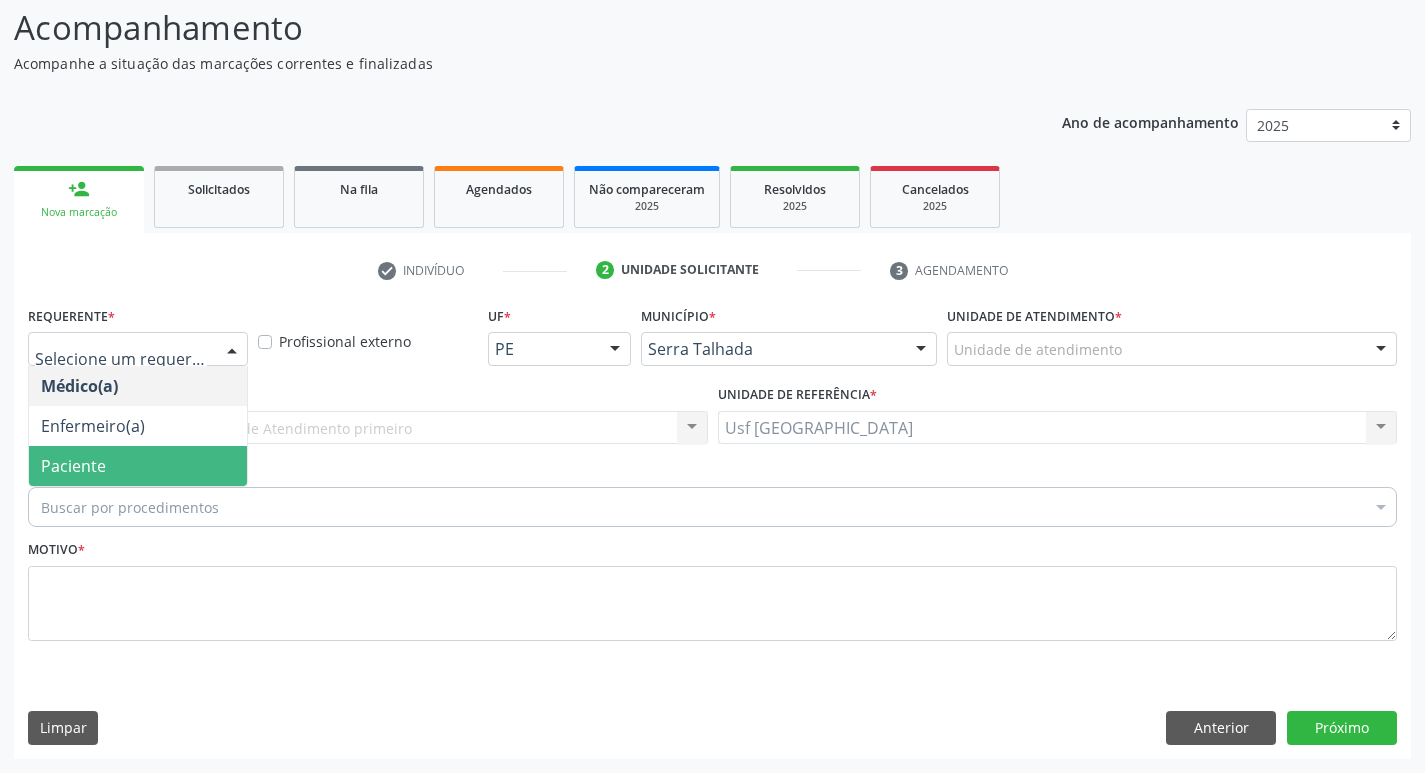 click on "Paciente" at bounding box center (73, 466) 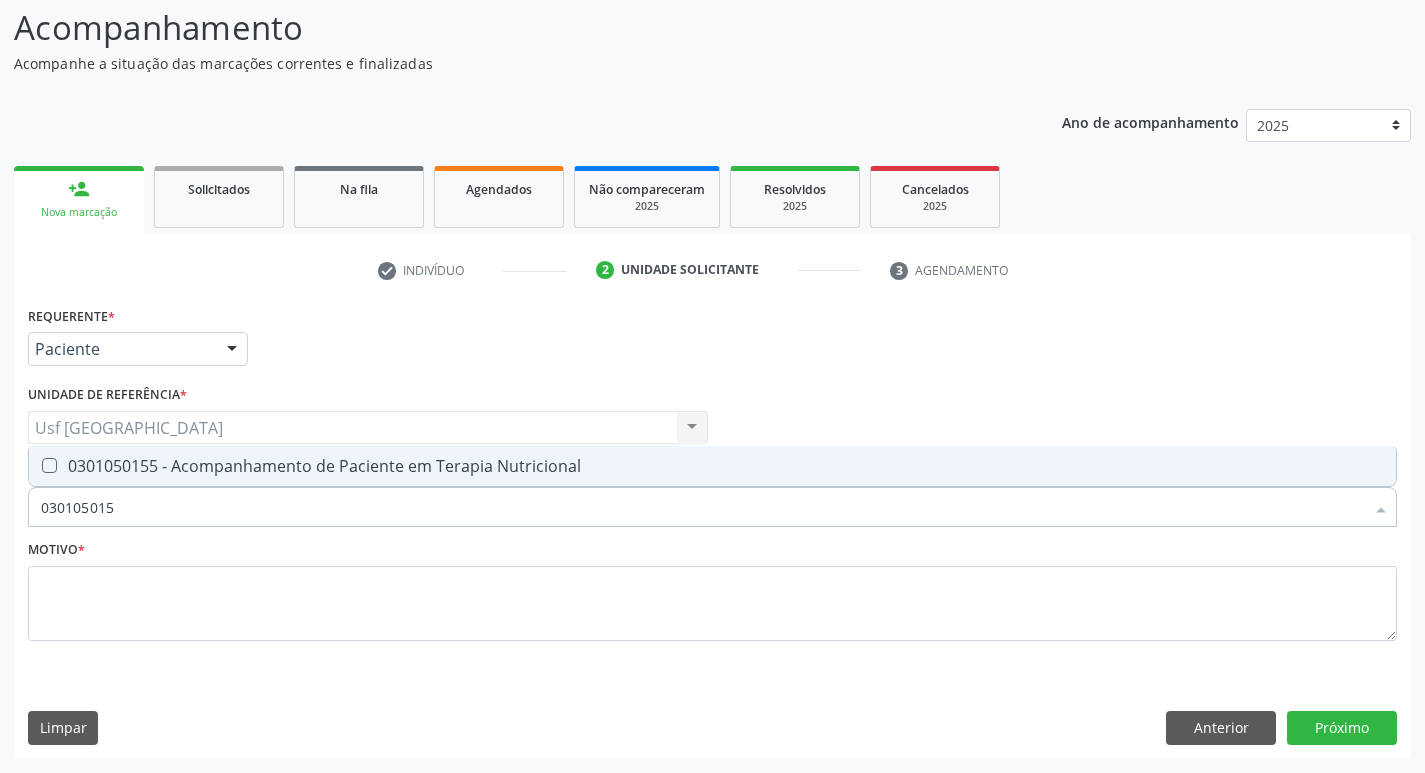 type on "0301050155" 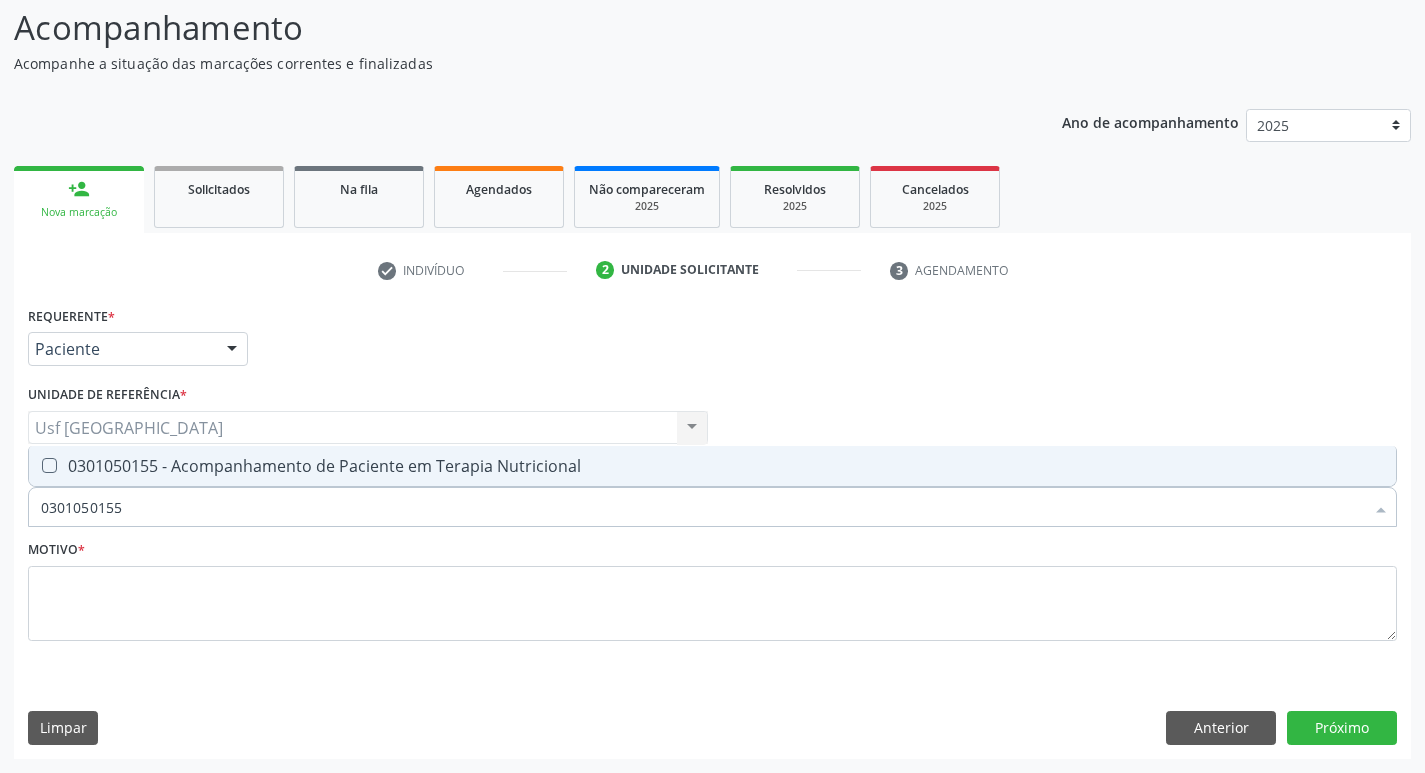 click at bounding box center (49, 465) 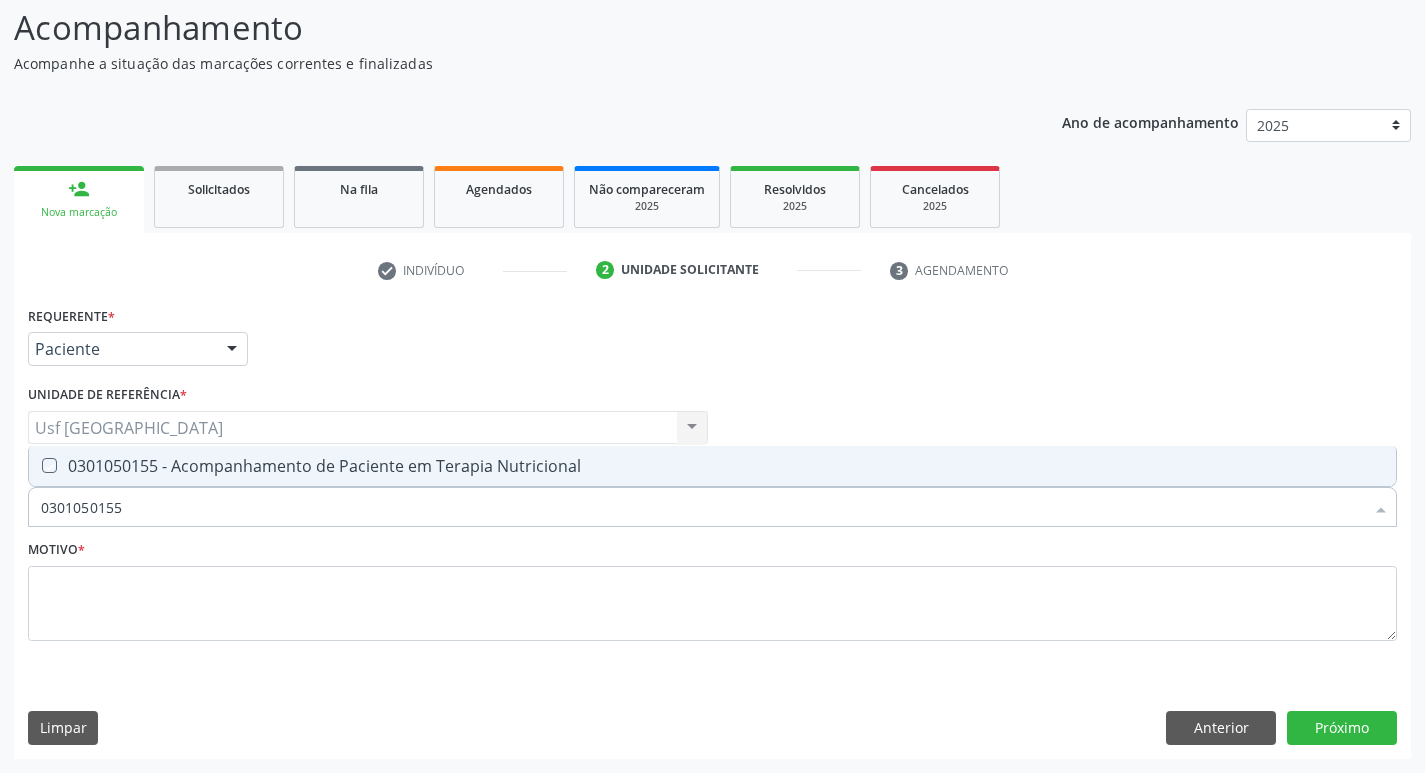 click at bounding box center (35, 465) 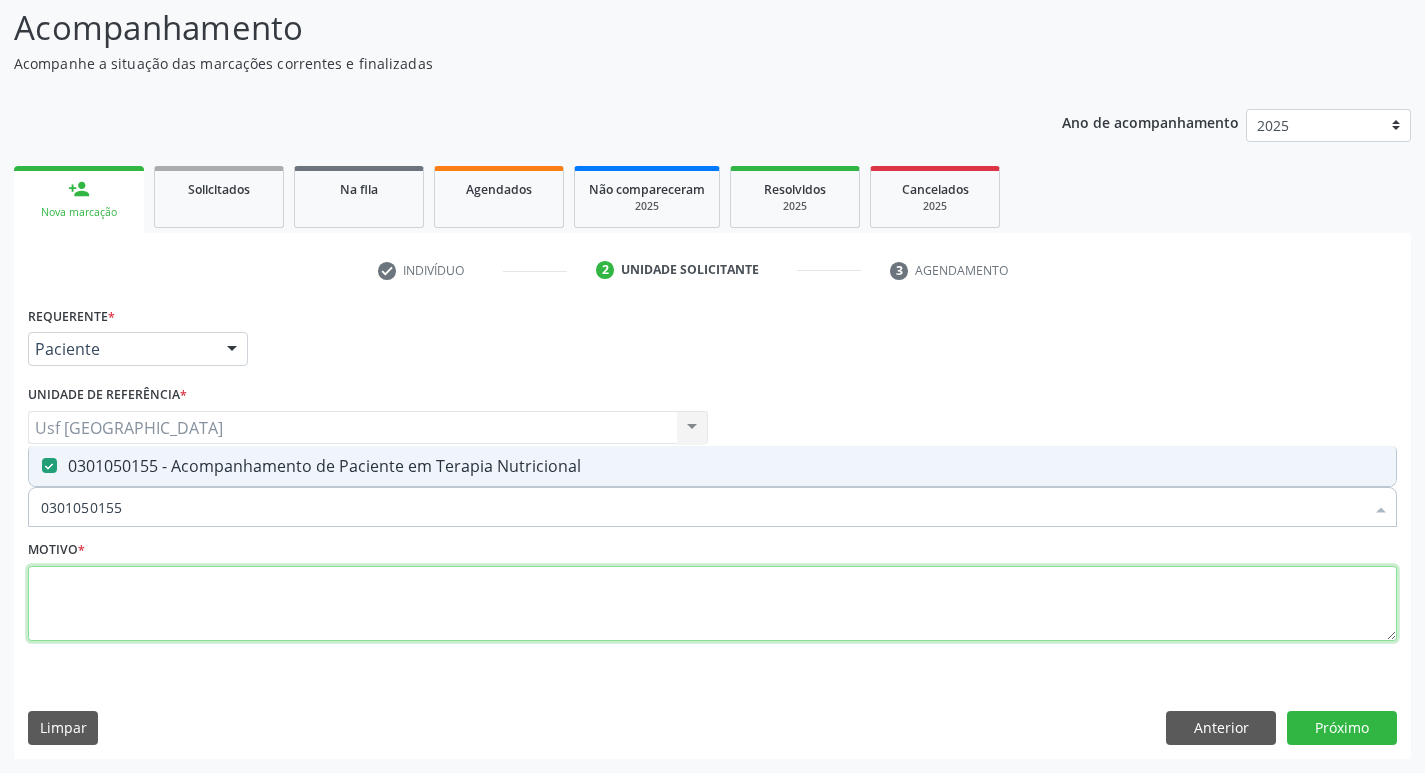 click at bounding box center (712, 604) 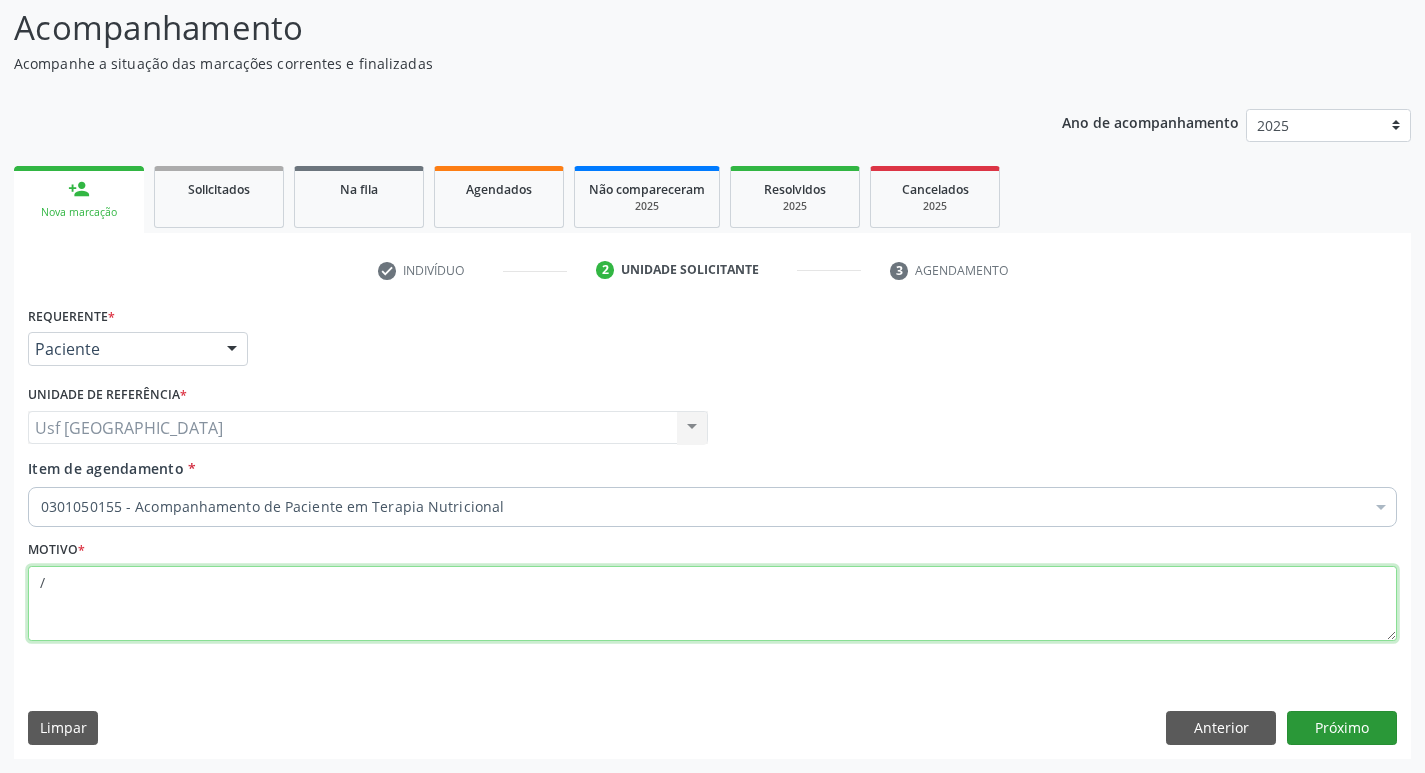 type on "/" 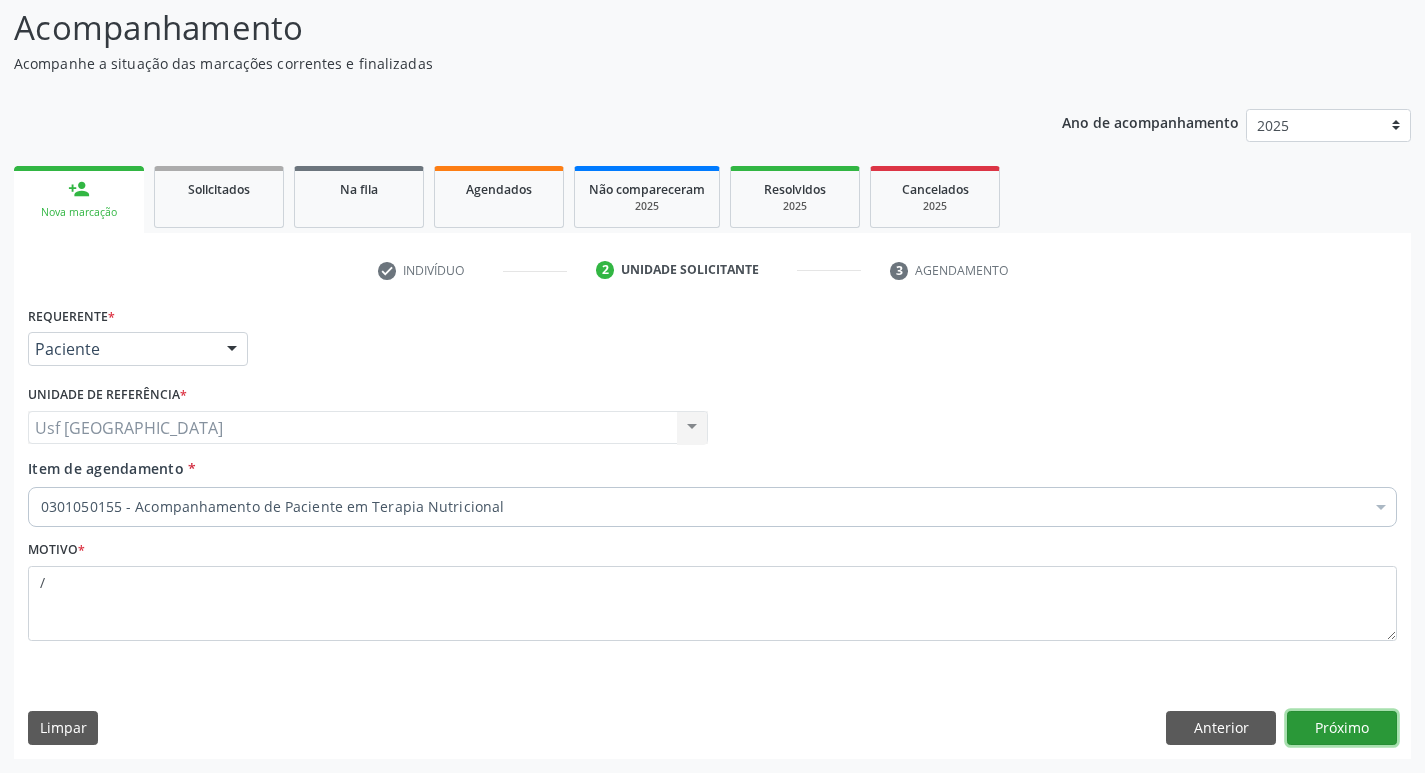 click on "Próximo" at bounding box center (1342, 728) 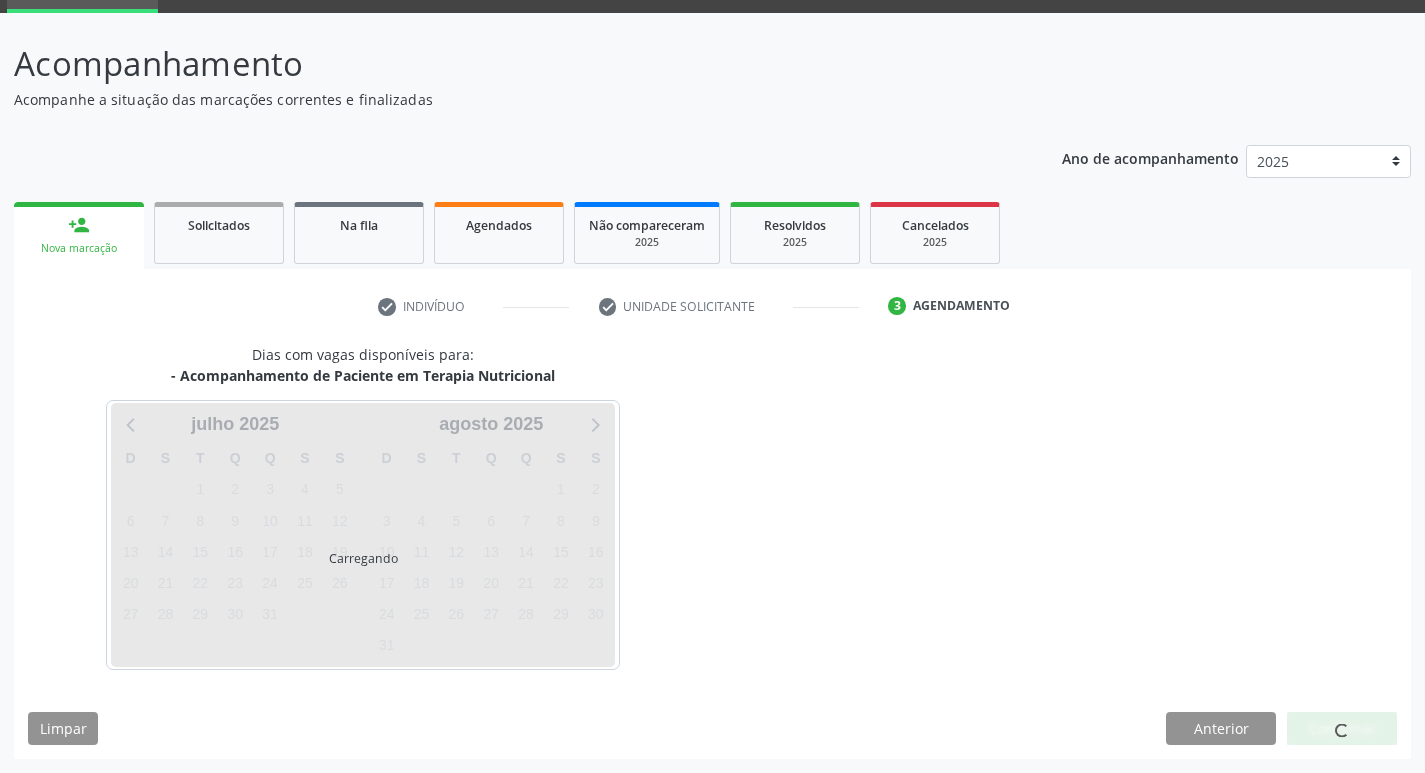 scroll, scrollTop: 97, scrollLeft: 0, axis: vertical 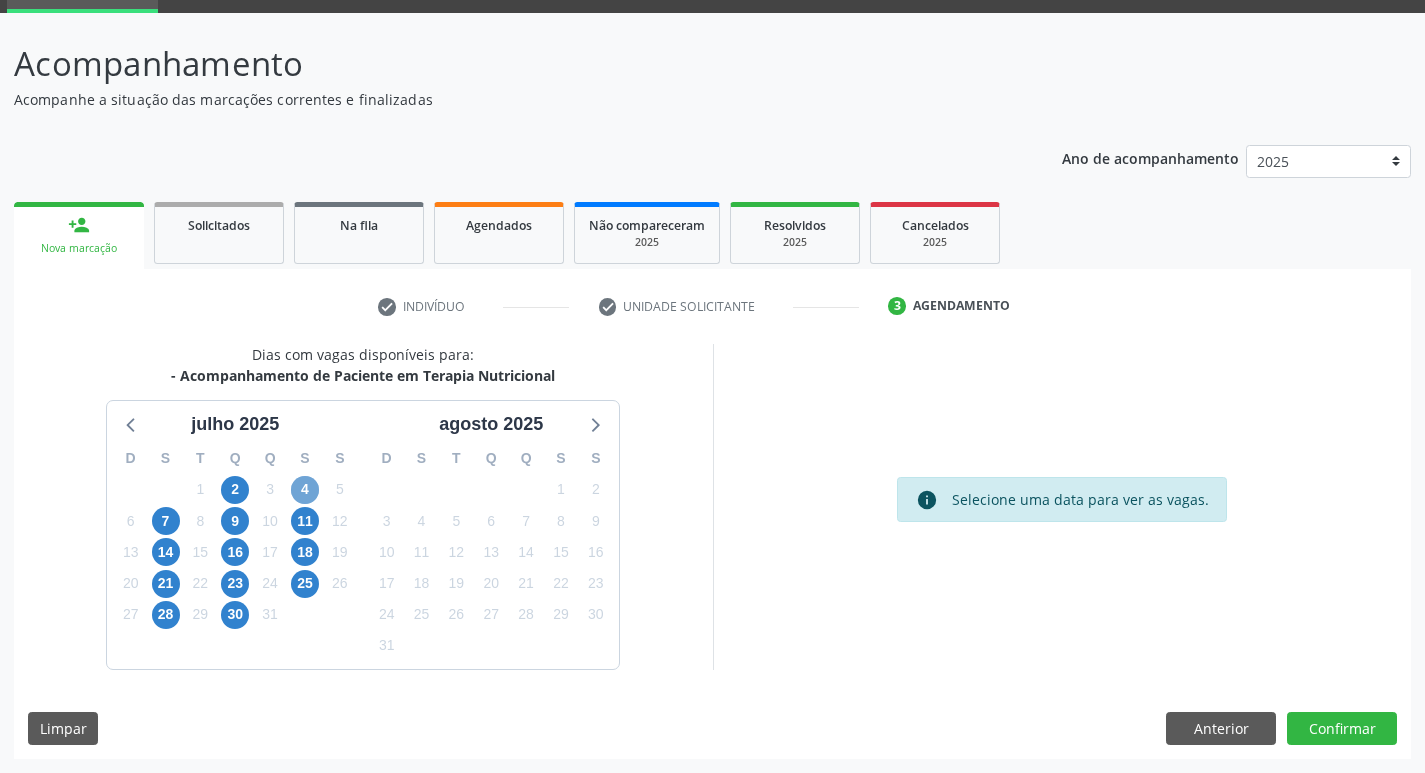 click on "4" at bounding box center [305, 490] 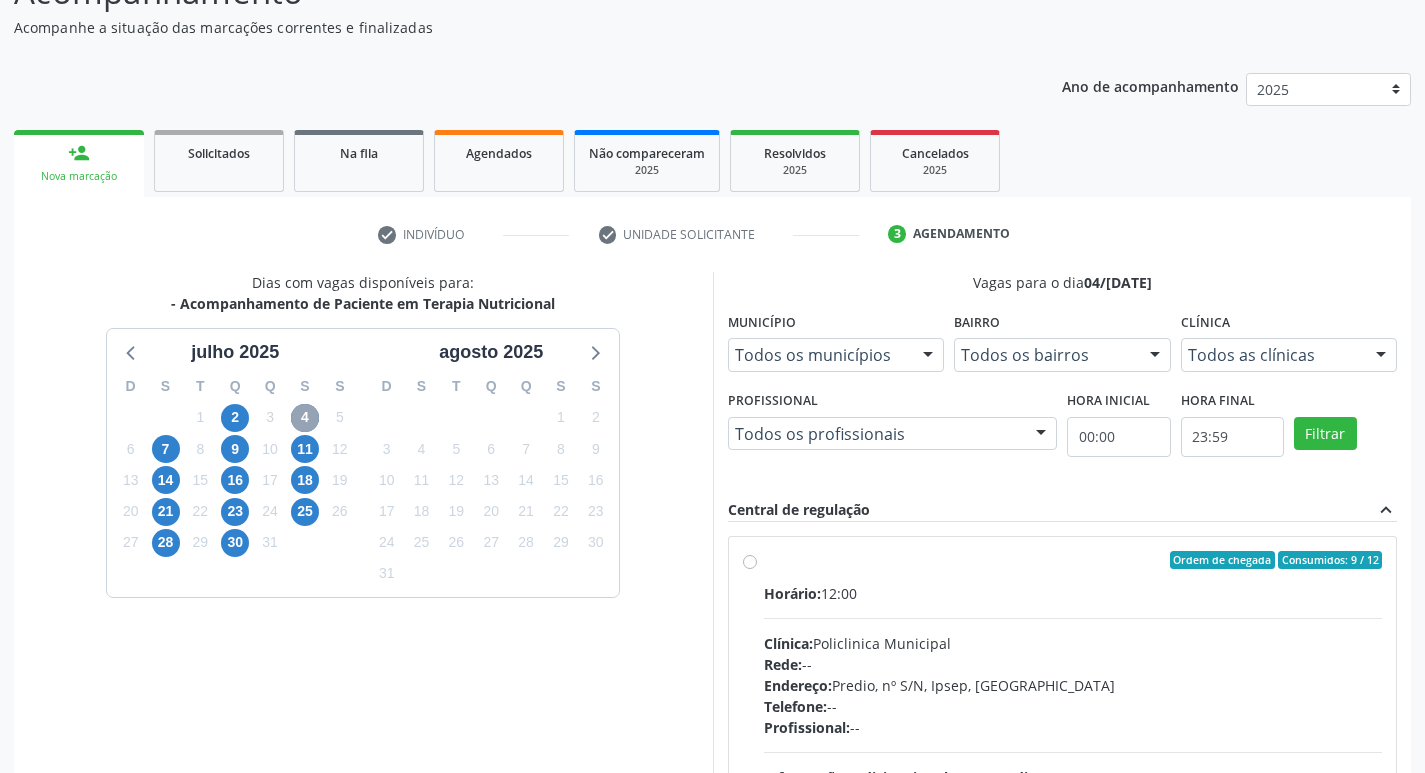 scroll, scrollTop: 297, scrollLeft: 0, axis: vertical 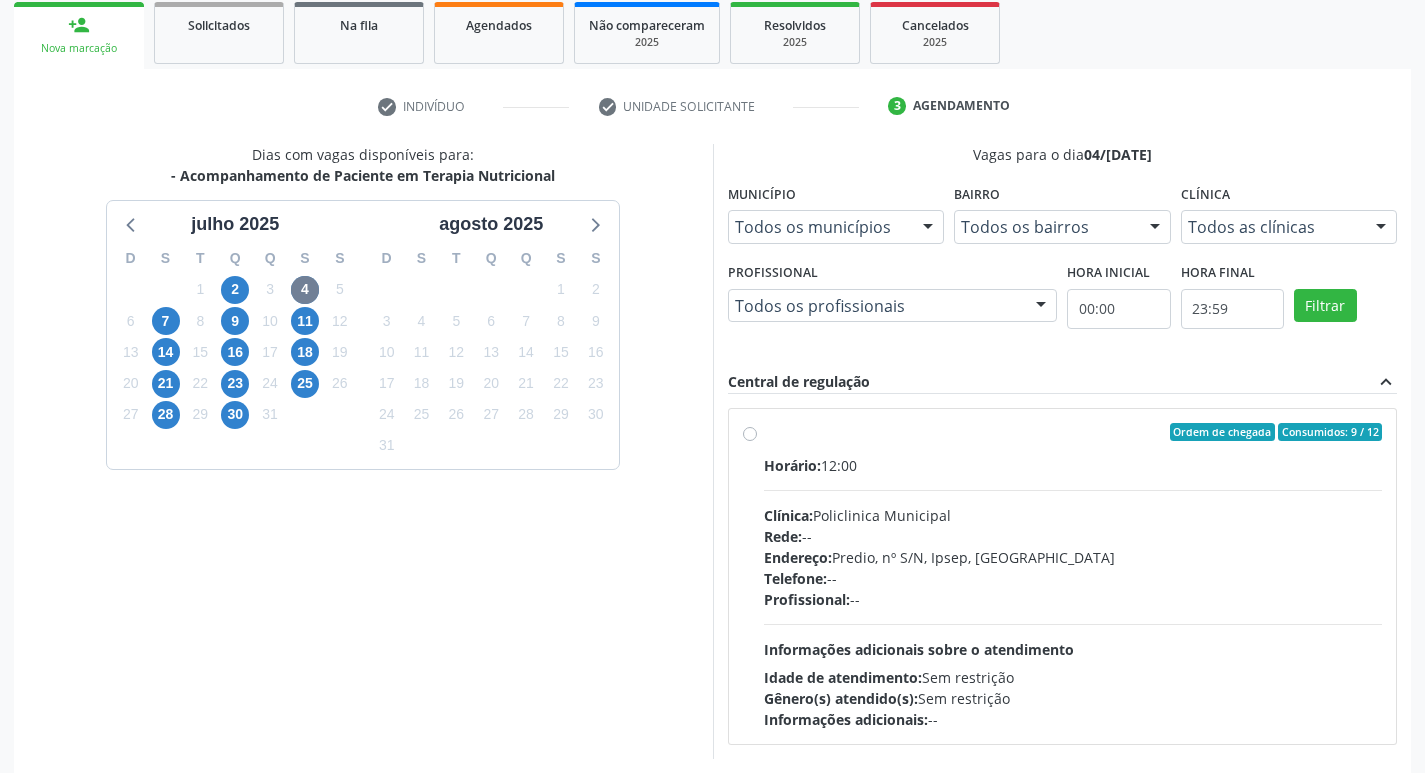 click on "Ordem de chegada
Consumidos: 9 / 12
Horário:   12:00
Clínica:  Policlinica Municipal
Rede:
--
Endereço:   Predio, nº S/N, Ipsep, Serra Talhada - PE
Telefone:   --
Profissional:
--
Informações adicionais sobre o atendimento
Idade de atendimento:
Sem restrição
Gênero(s) atendido(s):
Sem restrição
Informações adicionais:
--" at bounding box center (1073, 576) 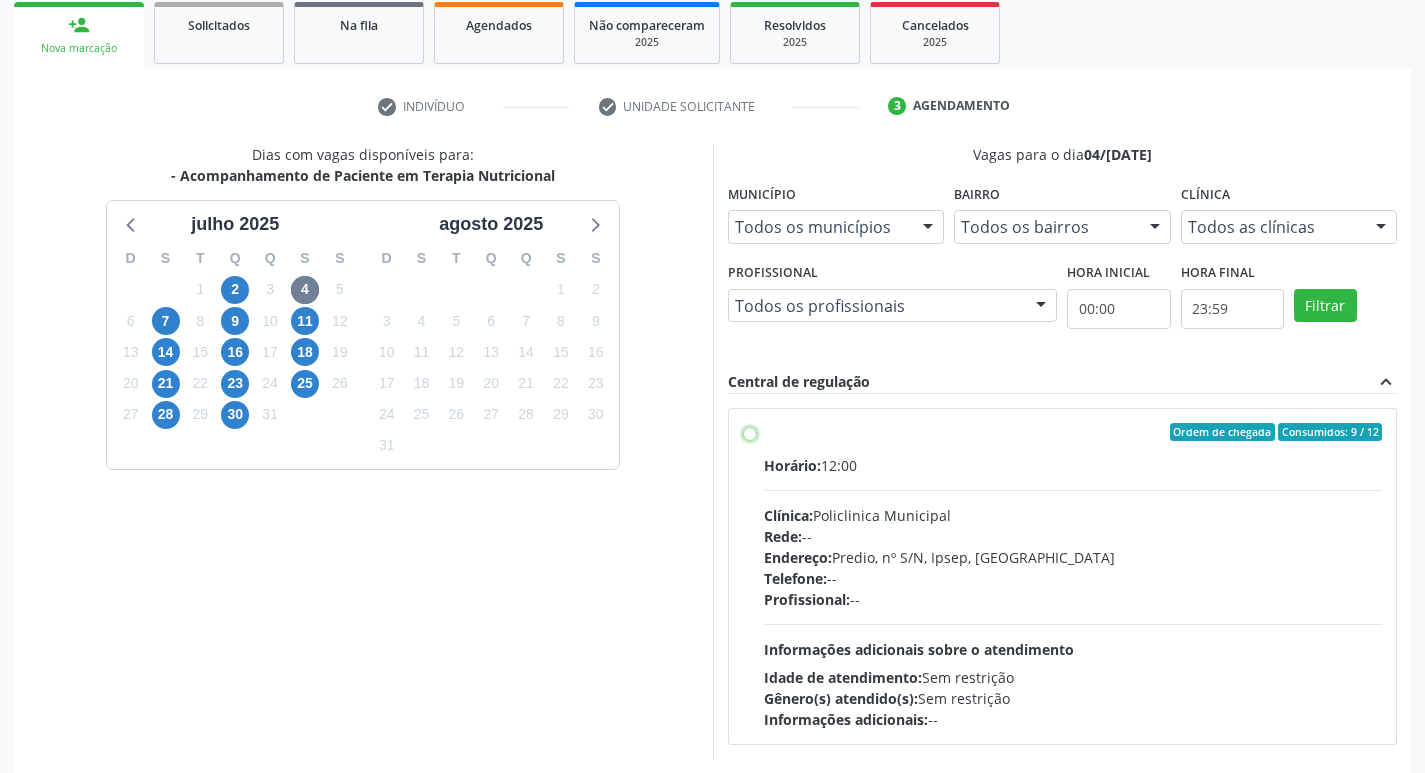 click on "Ordem de chegada
Consumidos: 9 / 12
Horário:   12:00
Clínica:  Policlinica Municipal
Rede:
--
Endereço:   Predio, nº S/N, Ipsep, Serra Talhada - PE
Telefone:   --
Profissional:
--
Informações adicionais sobre o atendimento
Idade de atendimento:
Sem restrição
Gênero(s) atendido(s):
Sem restrição
Informações adicionais:
--" at bounding box center [750, 432] 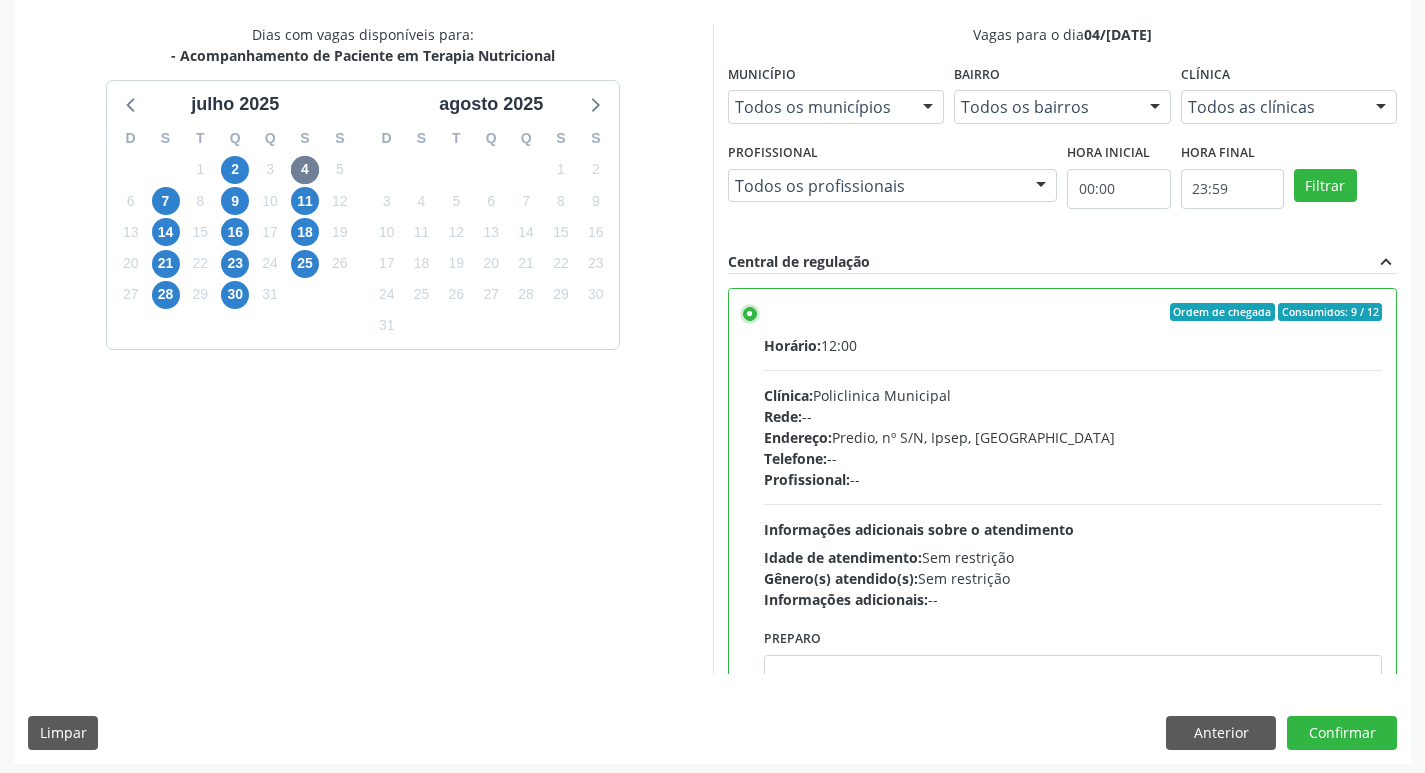 scroll, scrollTop: 422, scrollLeft: 0, axis: vertical 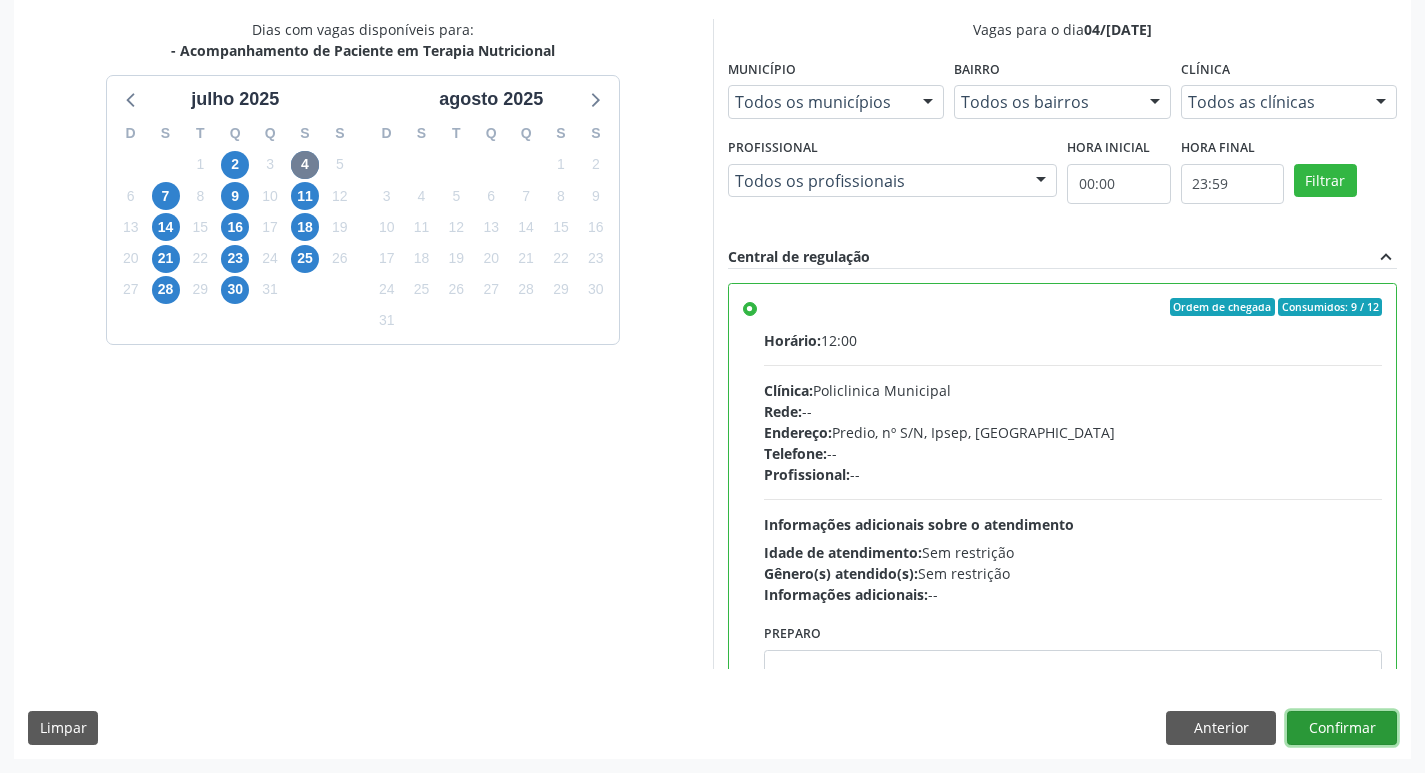 click on "Confirmar" at bounding box center [1342, 728] 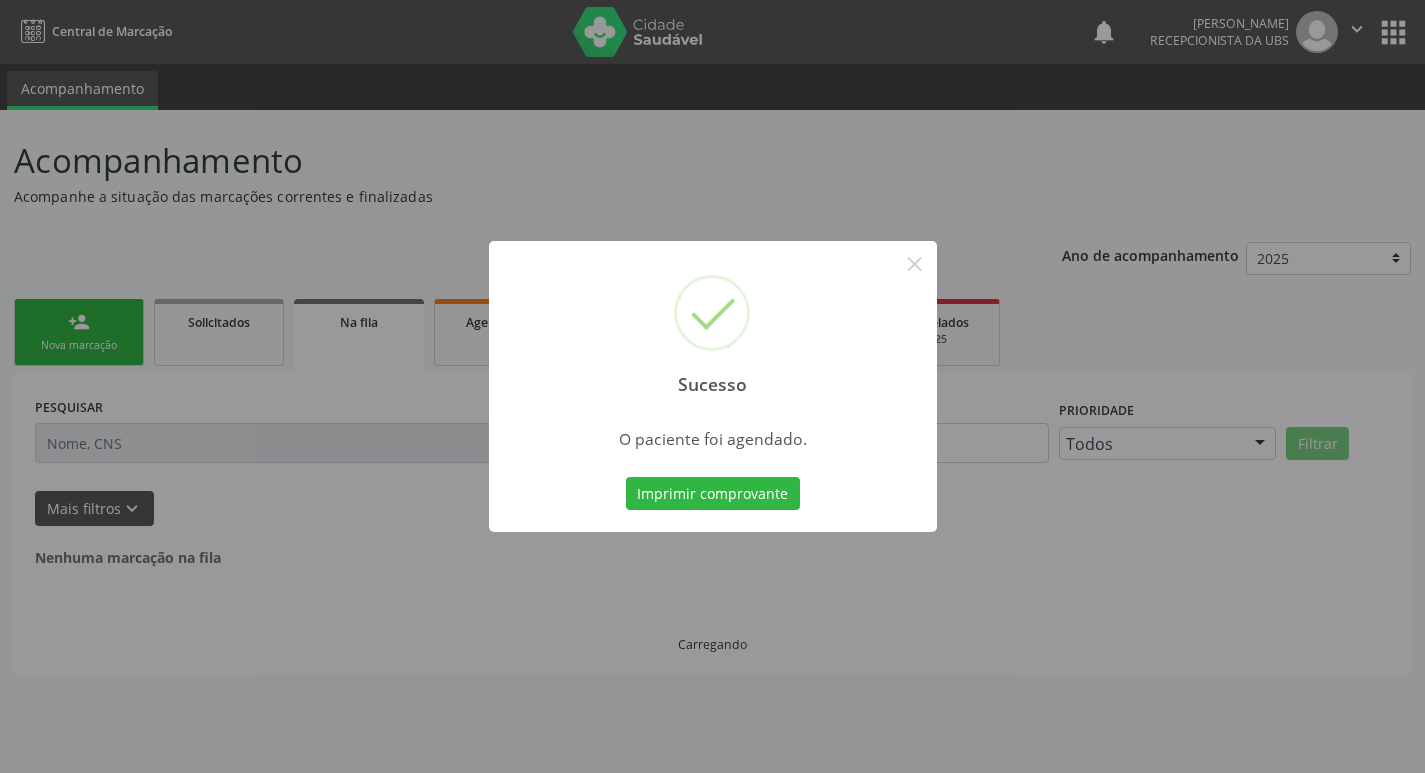 scroll, scrollTop: 0, scrollLeft: 0, axis: both 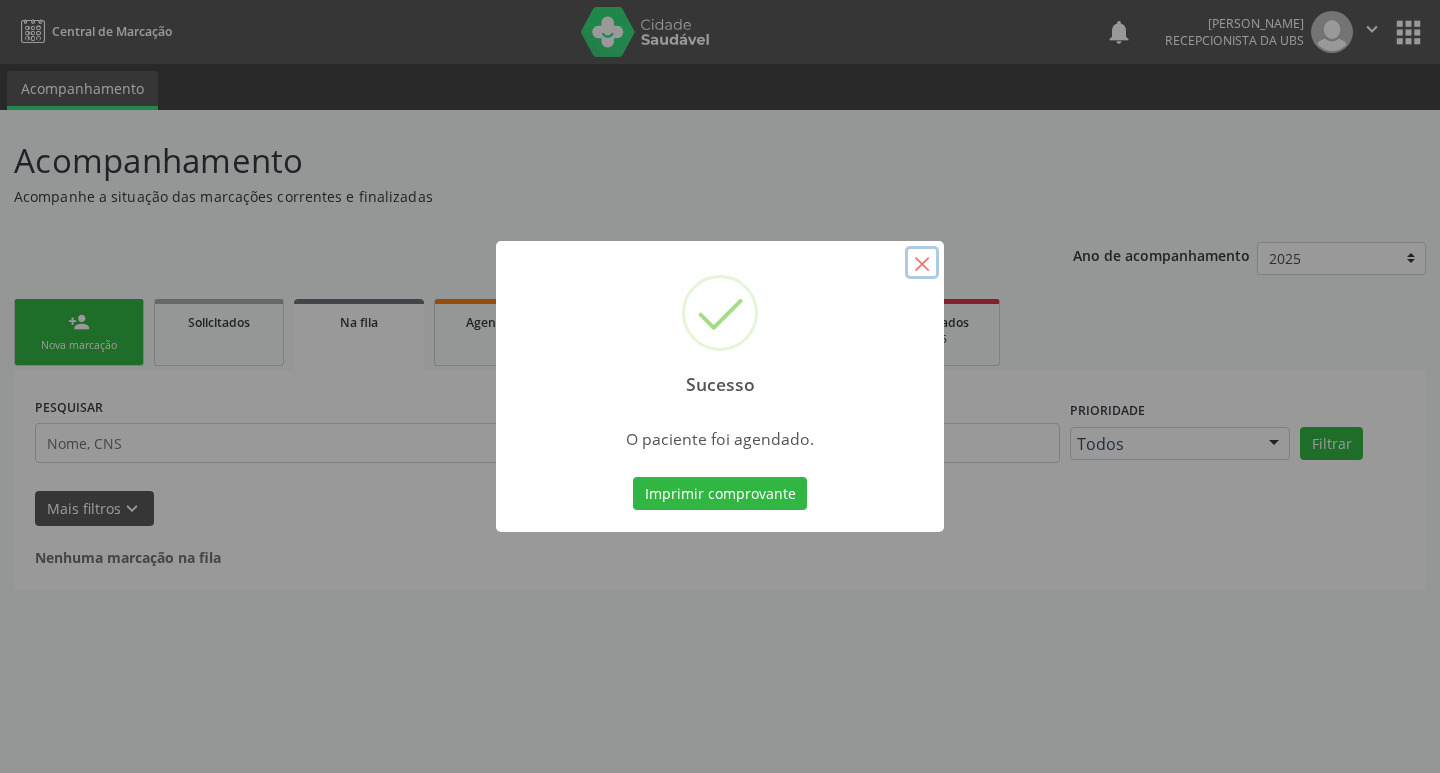 click on "×" at bounding box center [922, 263] 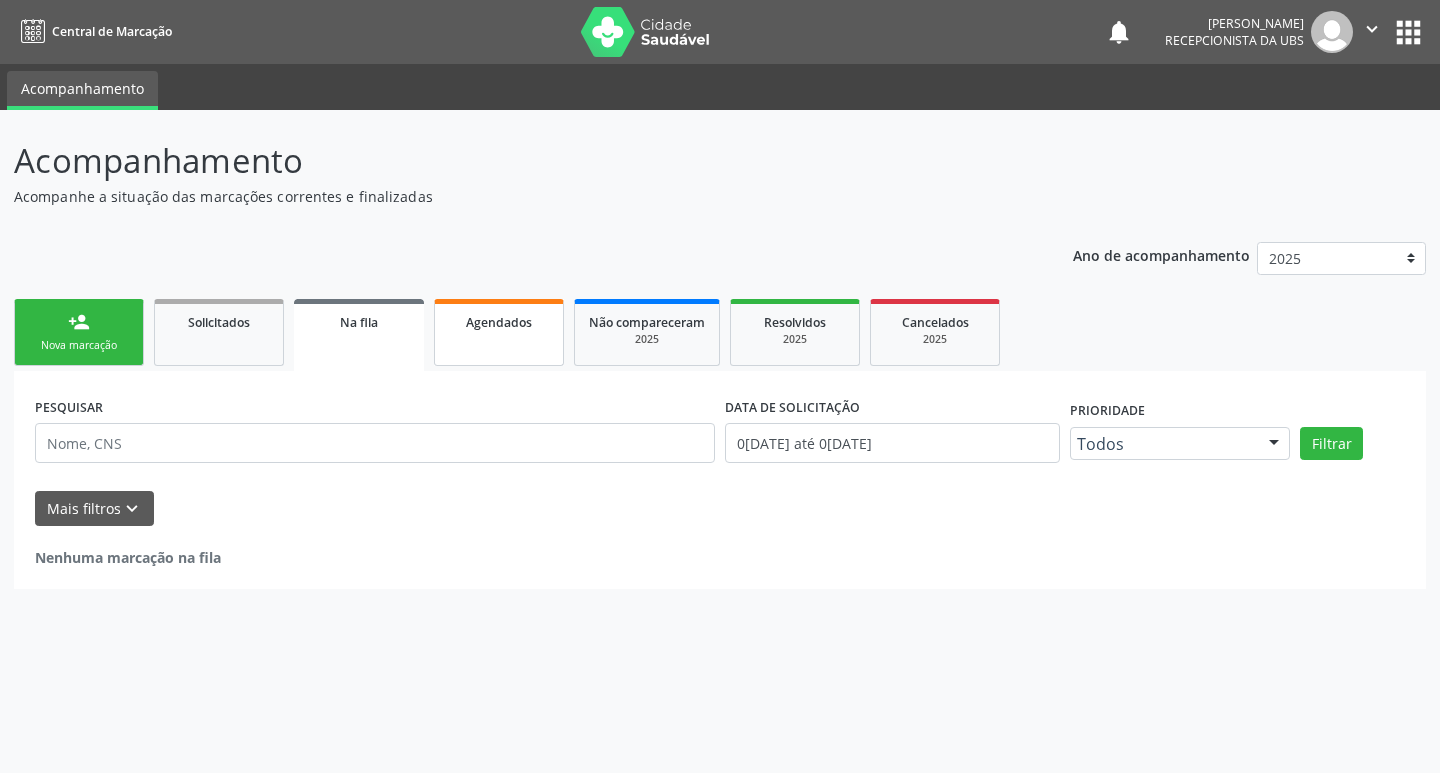 click on "Agendados" at bounding box center (499, 332) 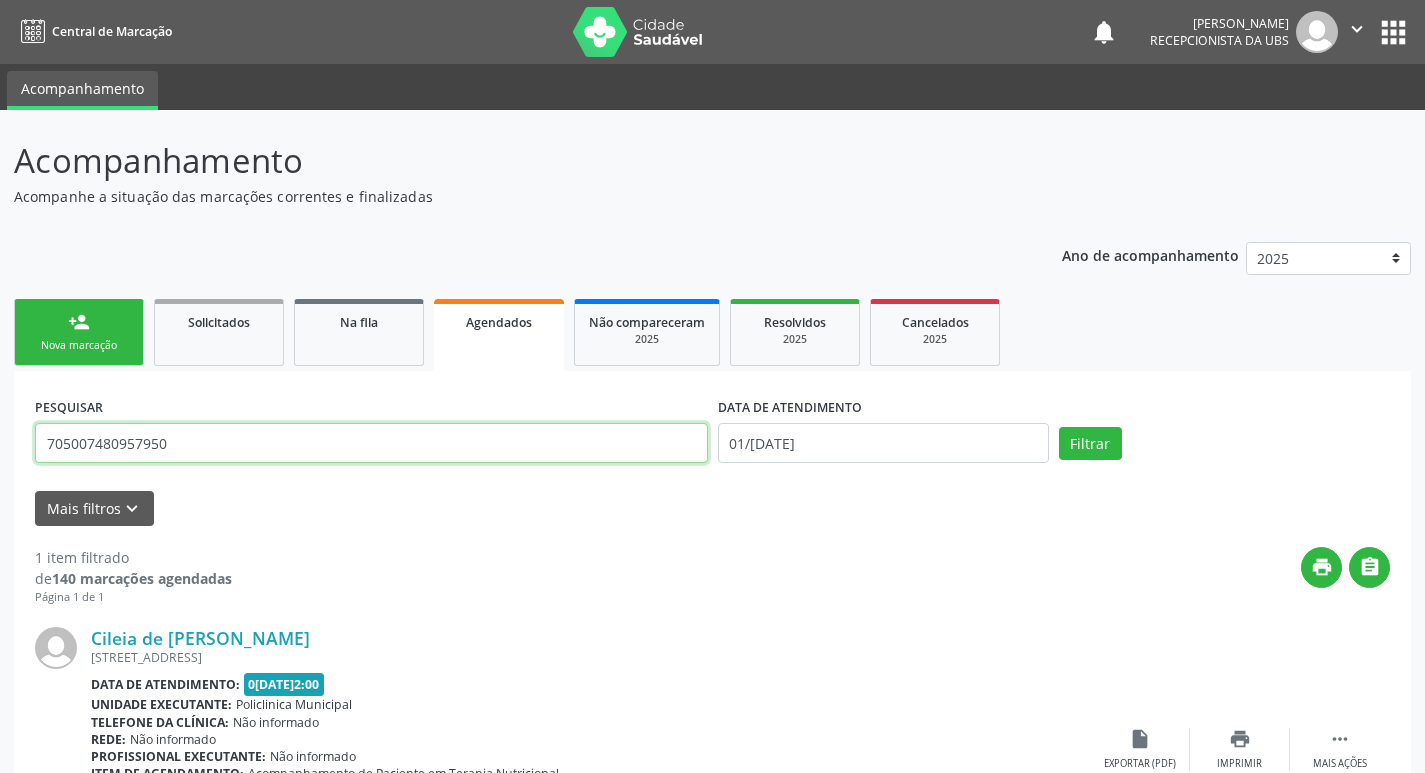 click on "705007480957950" at bounding box center [371, 443] 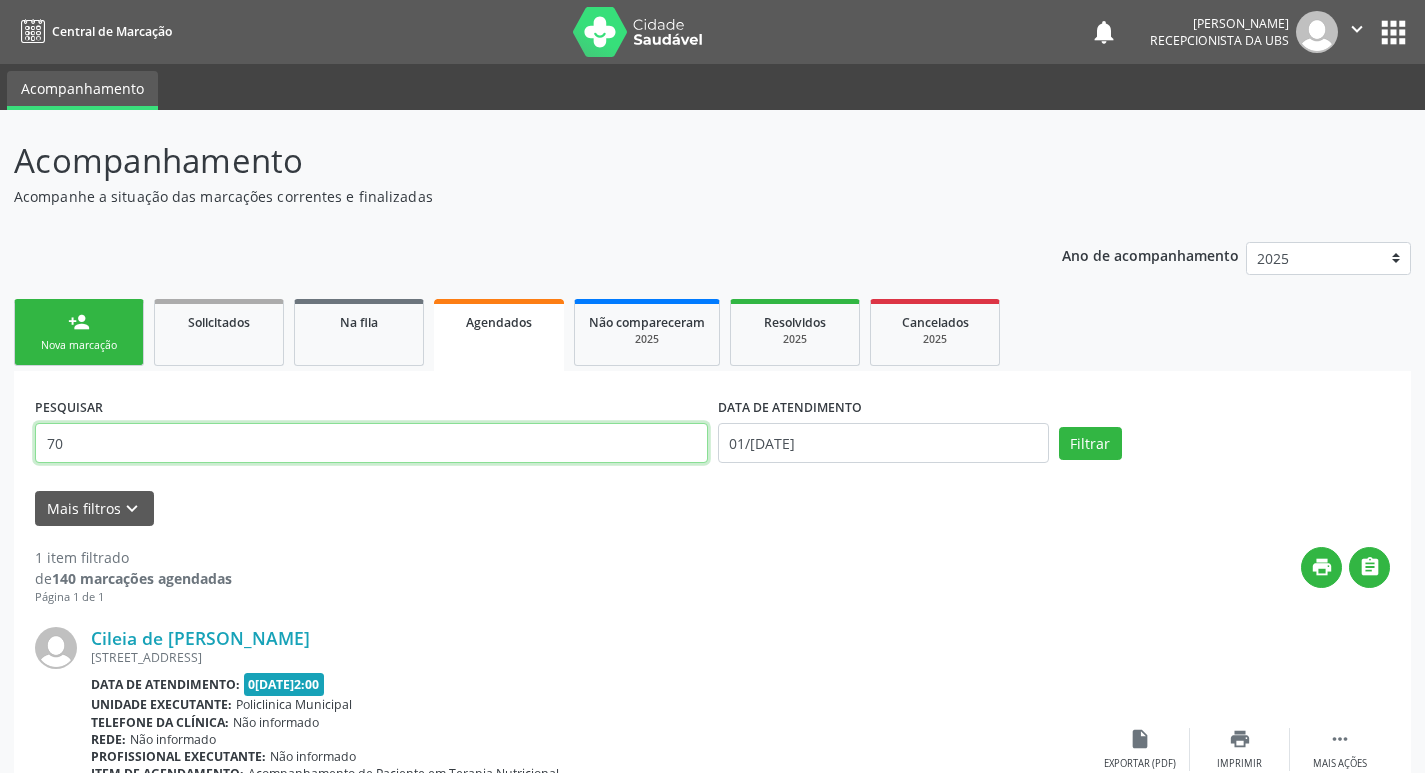 type on "7" 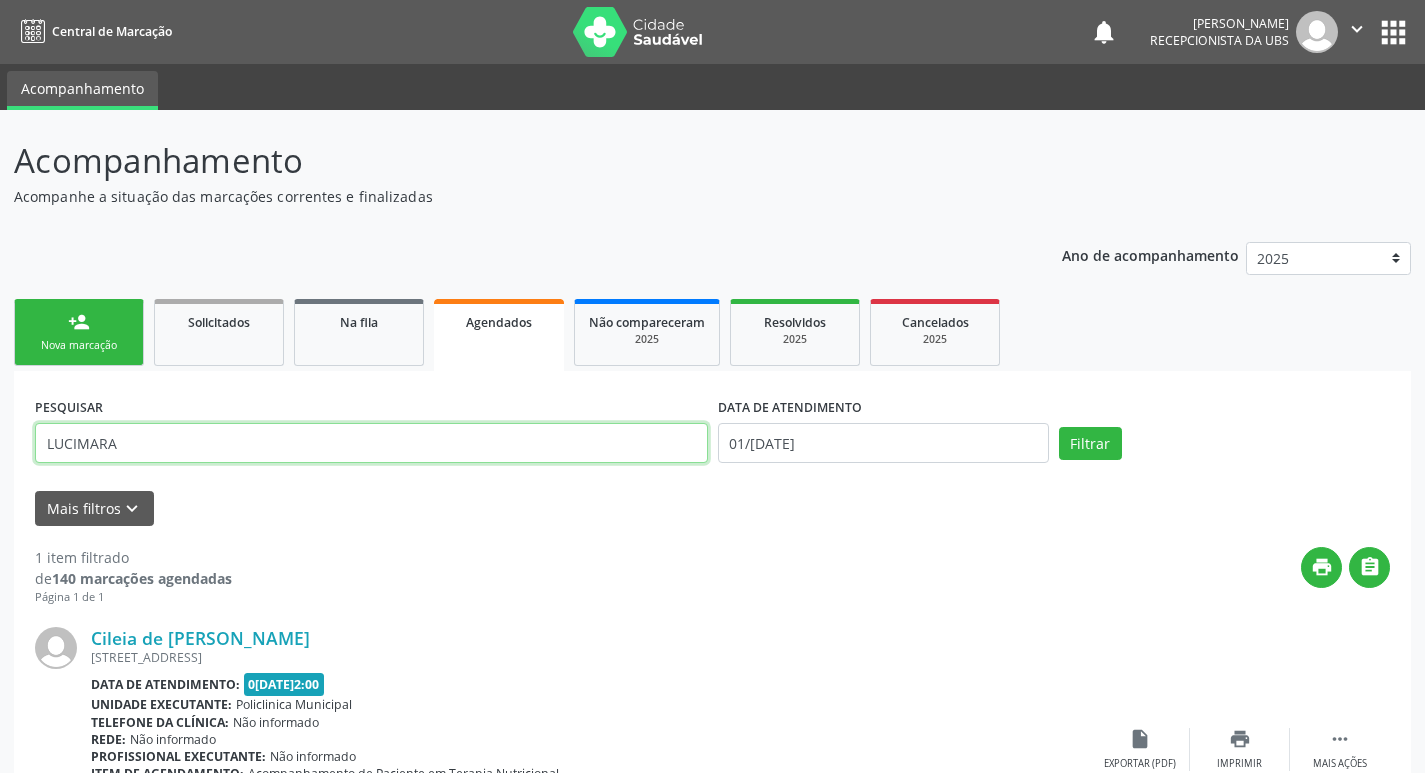 type on "LUCIMARA" 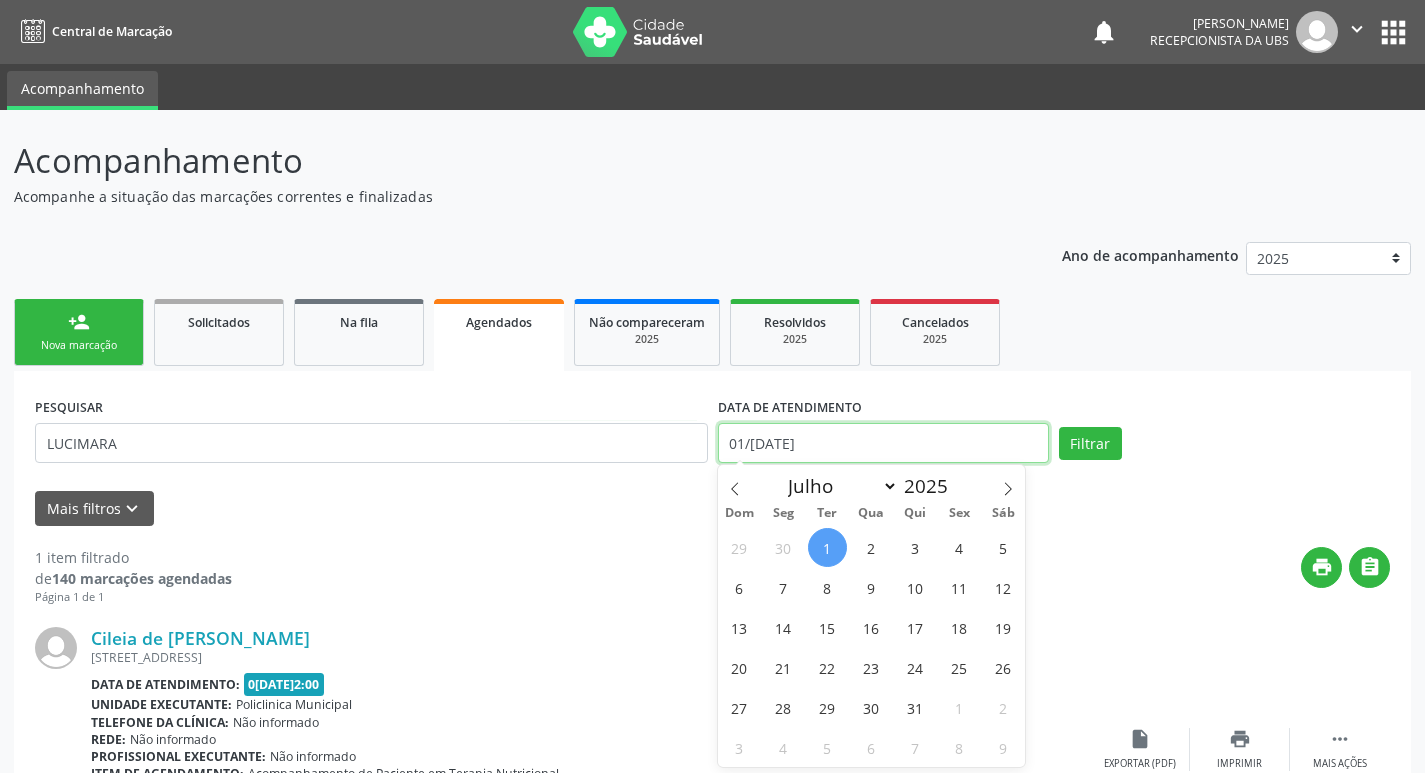 click on "[DATE]" at bounding box center [883, 443] 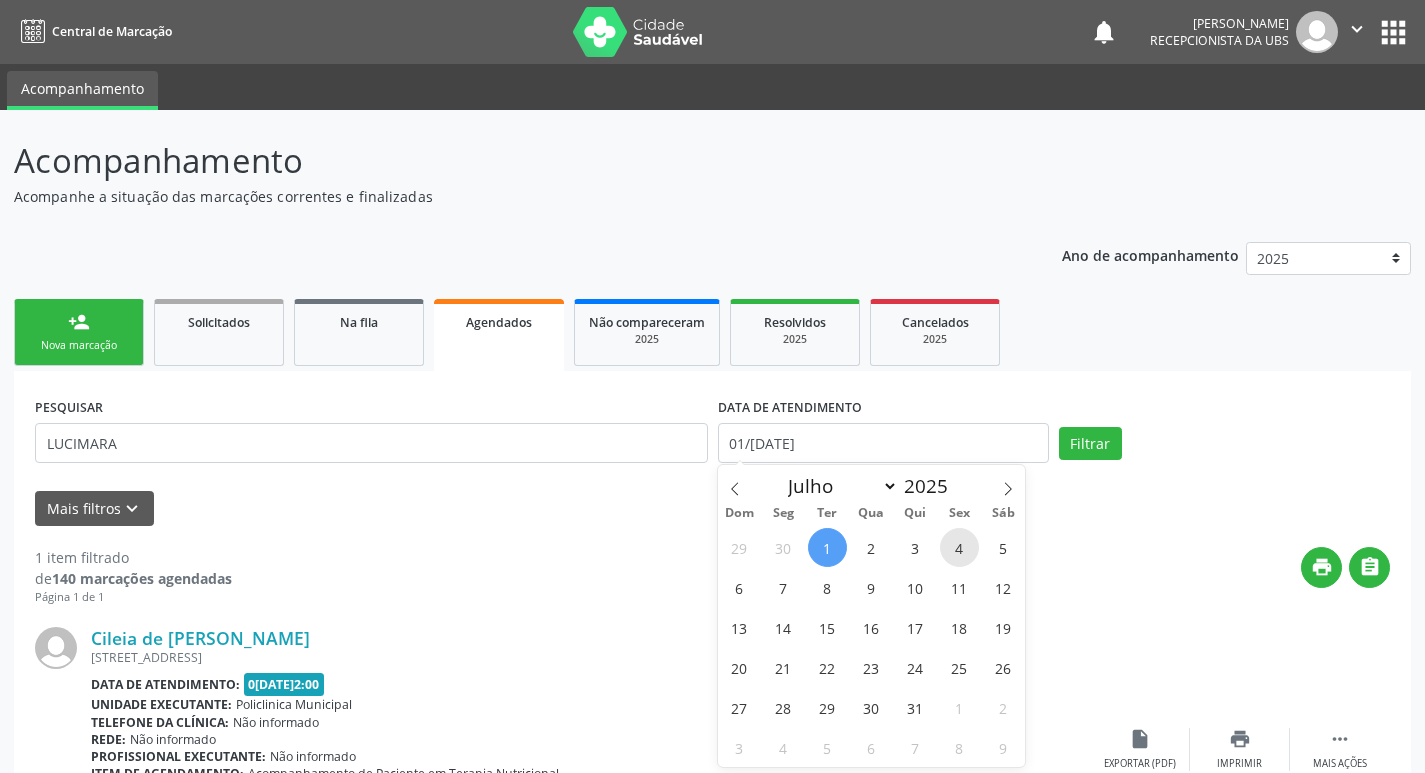 click on "4" at bounding box center (959, 547) 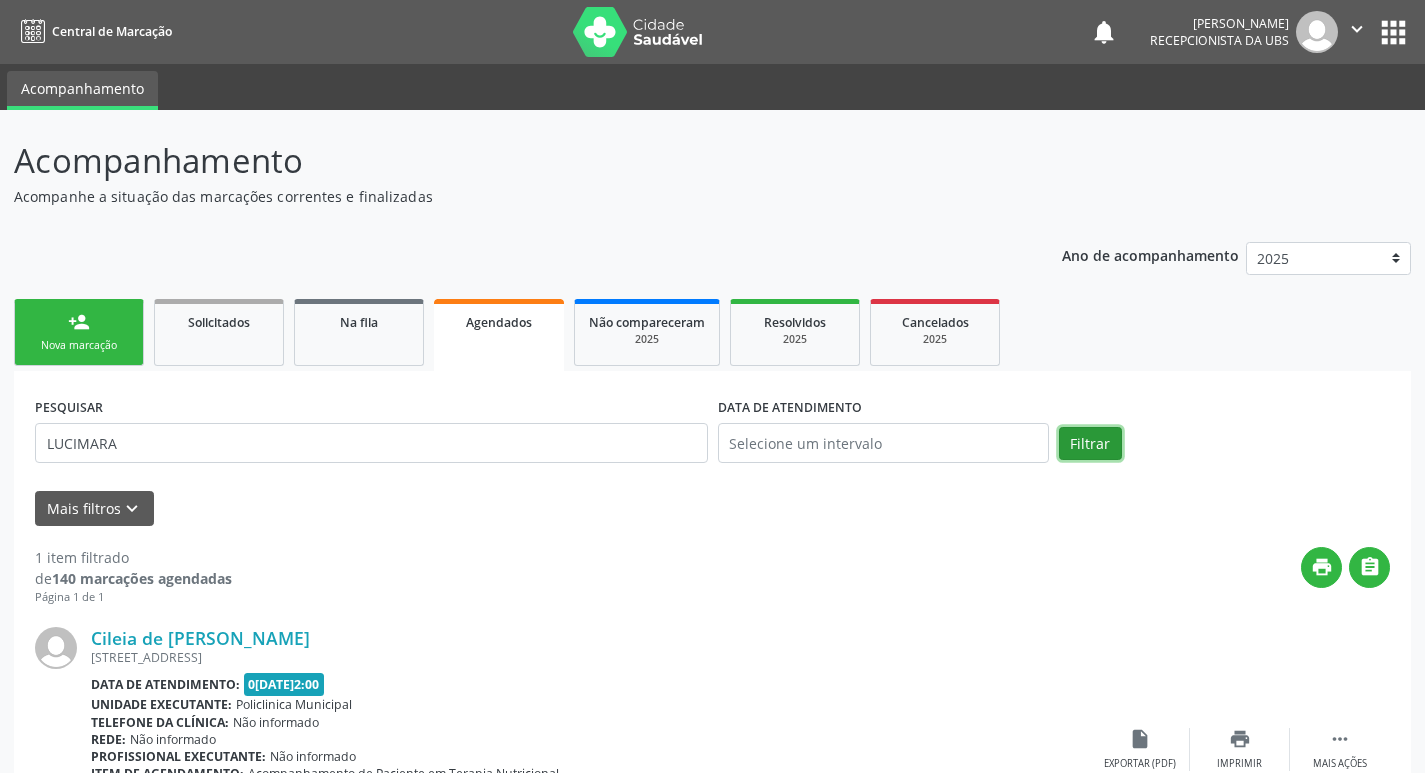 click on "Filtrar" at bounding box center [1090, 444] 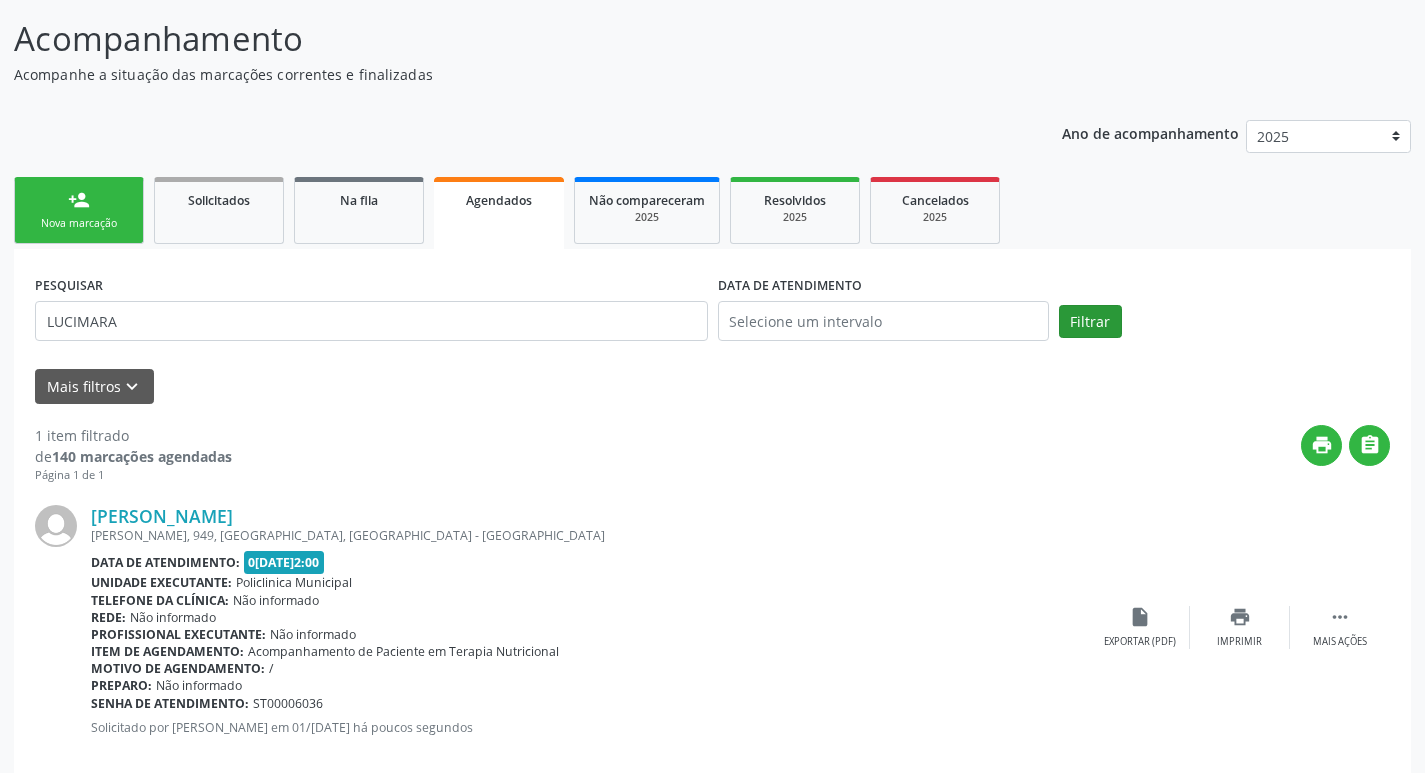 scroll, scrollTop: 155, scrollLeft: 0, axis: vertical 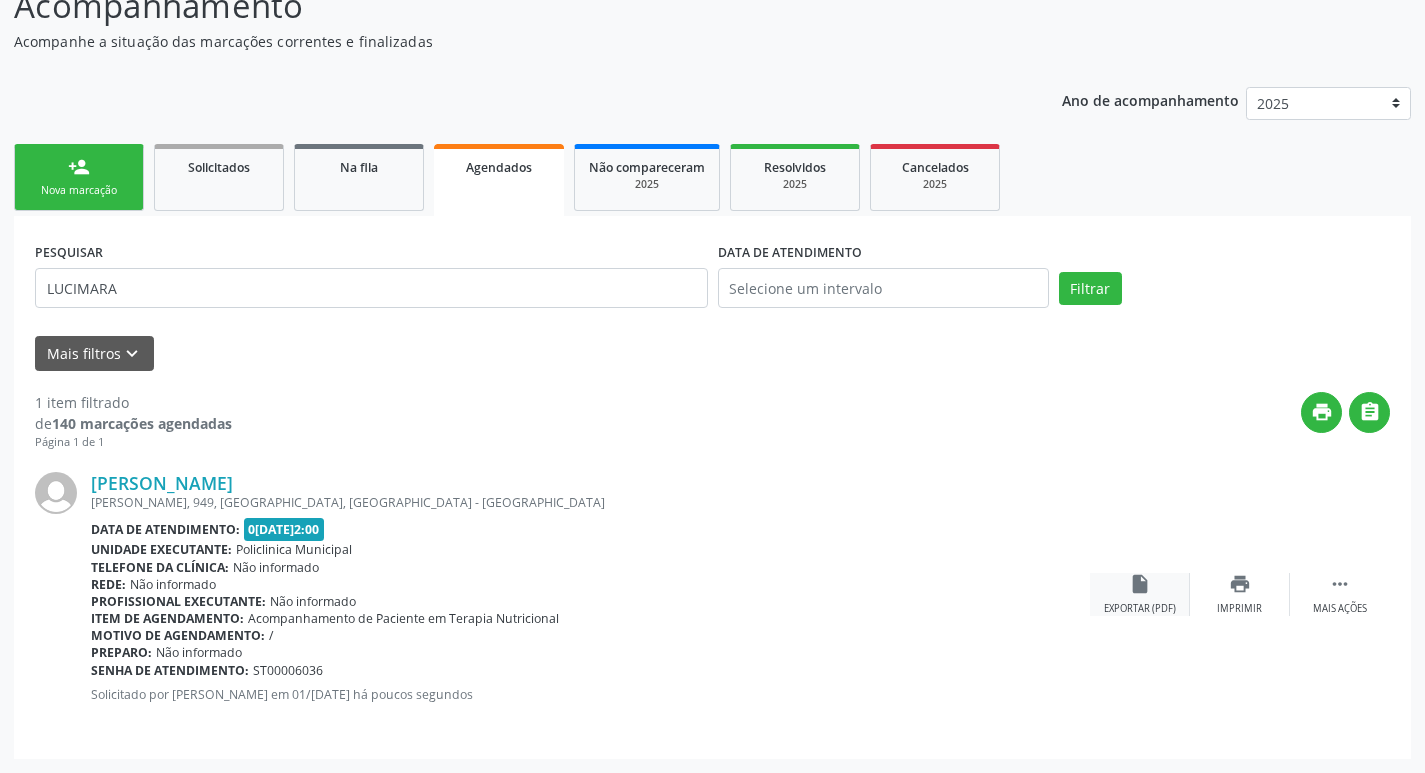 click on "insert_drive_file" at bounding box center (1140, 584) 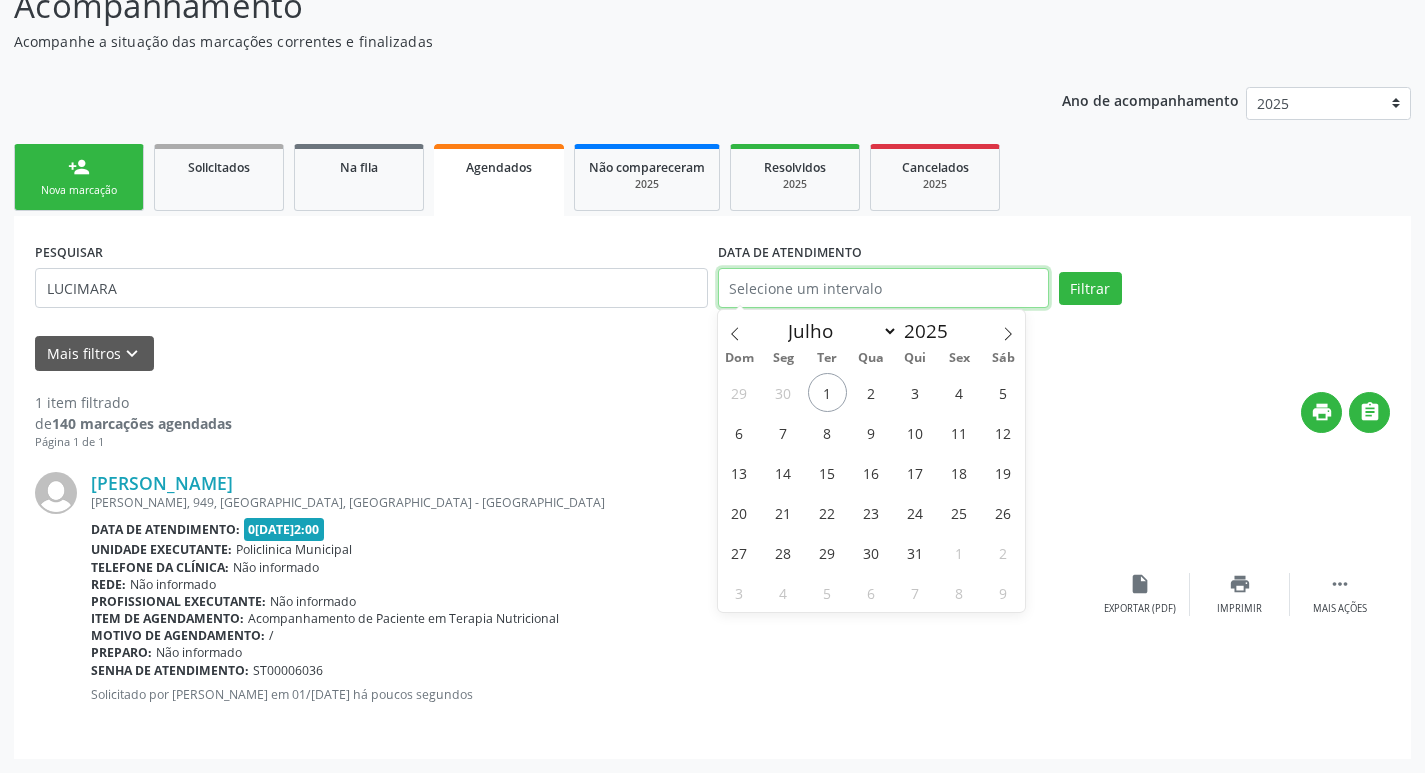click at bounding box center (883, 288) 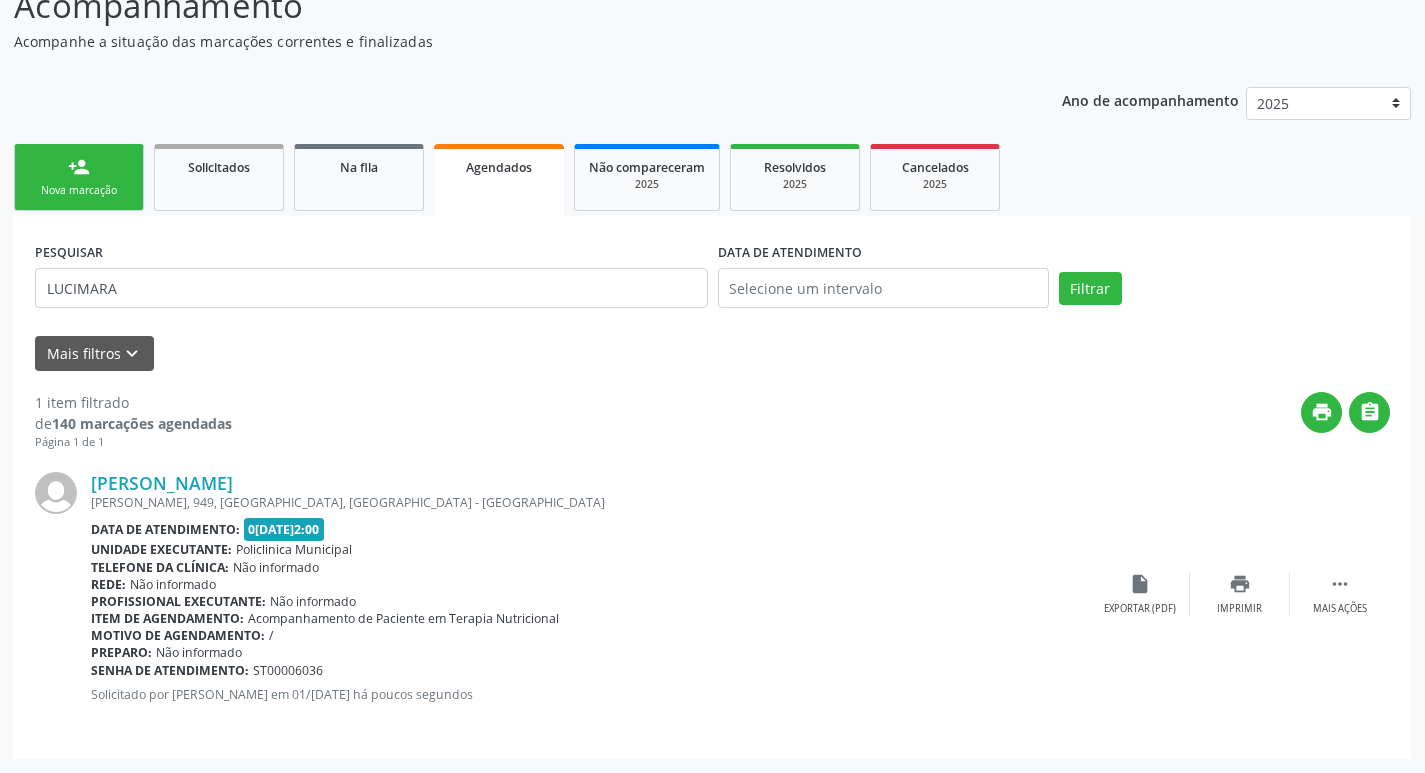 click on "person_add
Nova marcação
Solicitados   Na fila   Agendados   Não compareceram
2025
Resolvidos
2025
Cancelados
2025" at bounding box center (712, 177) 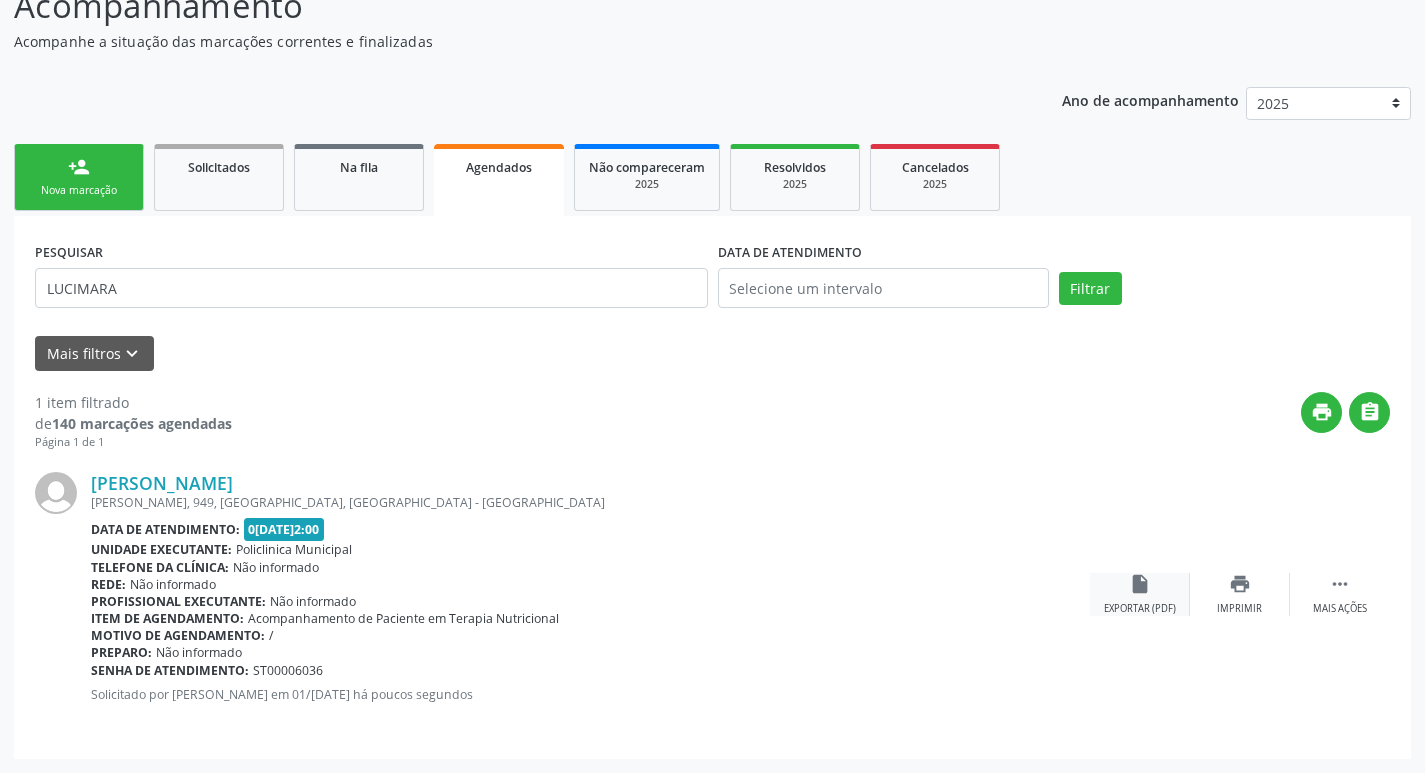 click on "insert_drive_file" at bounding box center [1140, 584] 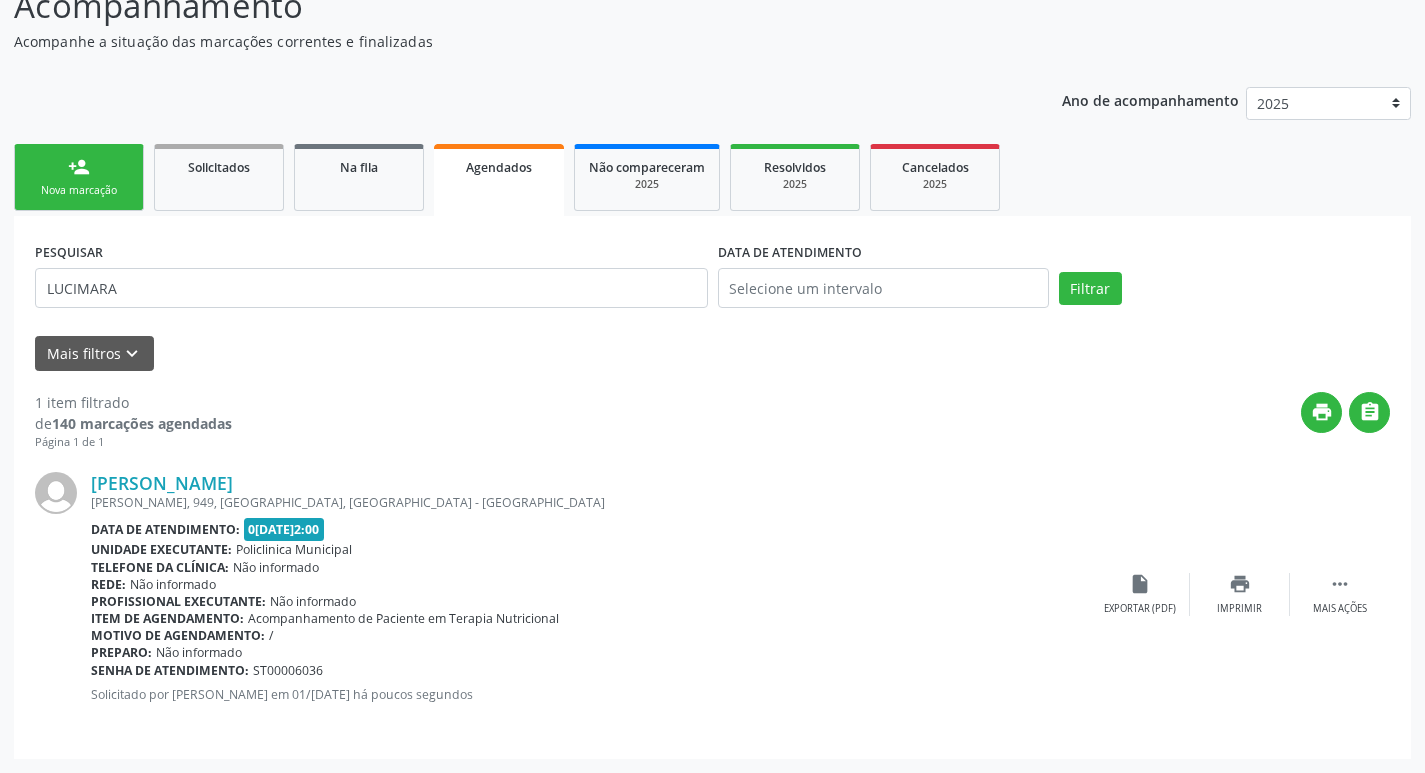 click on "Nova marcação" at bounding box center [79, 190] 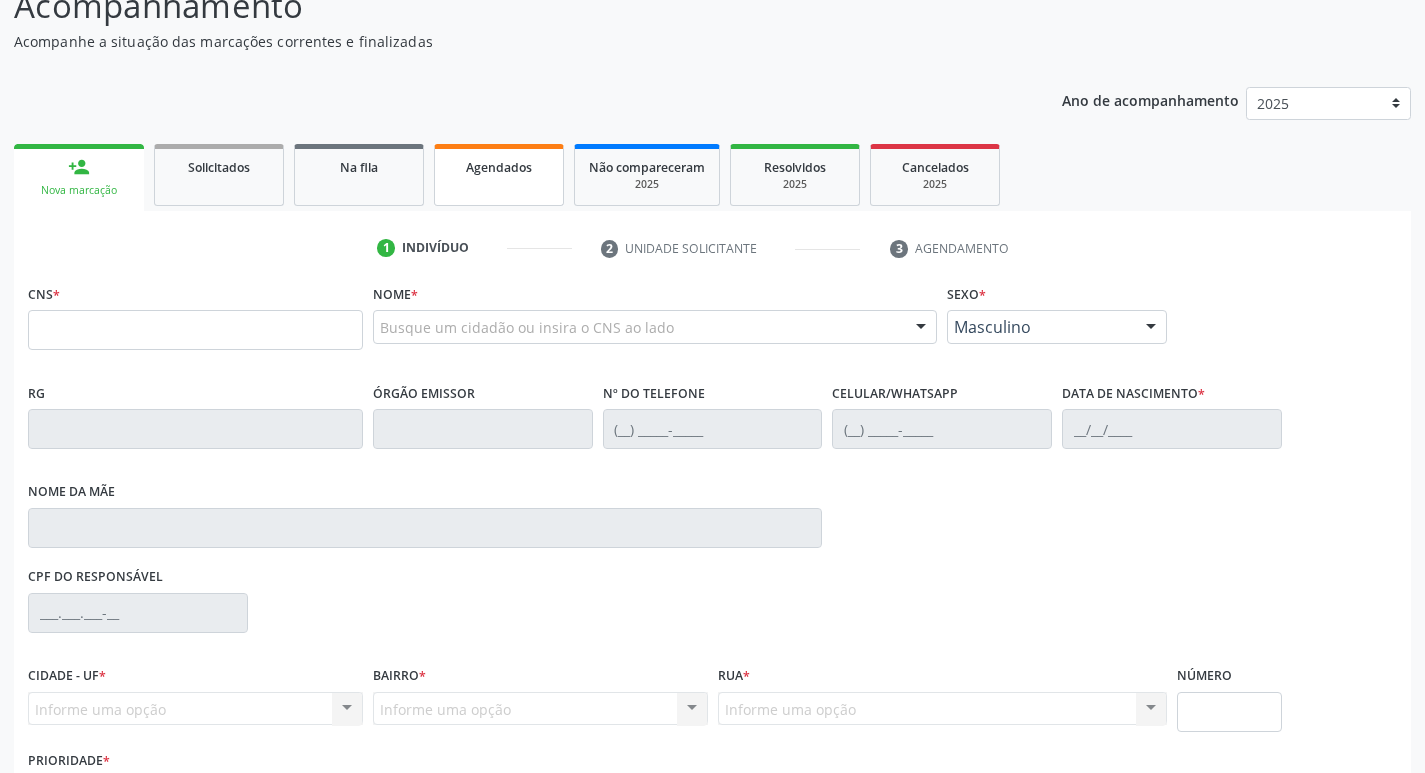 click on "Agendados" at bounding box center [499, 167] 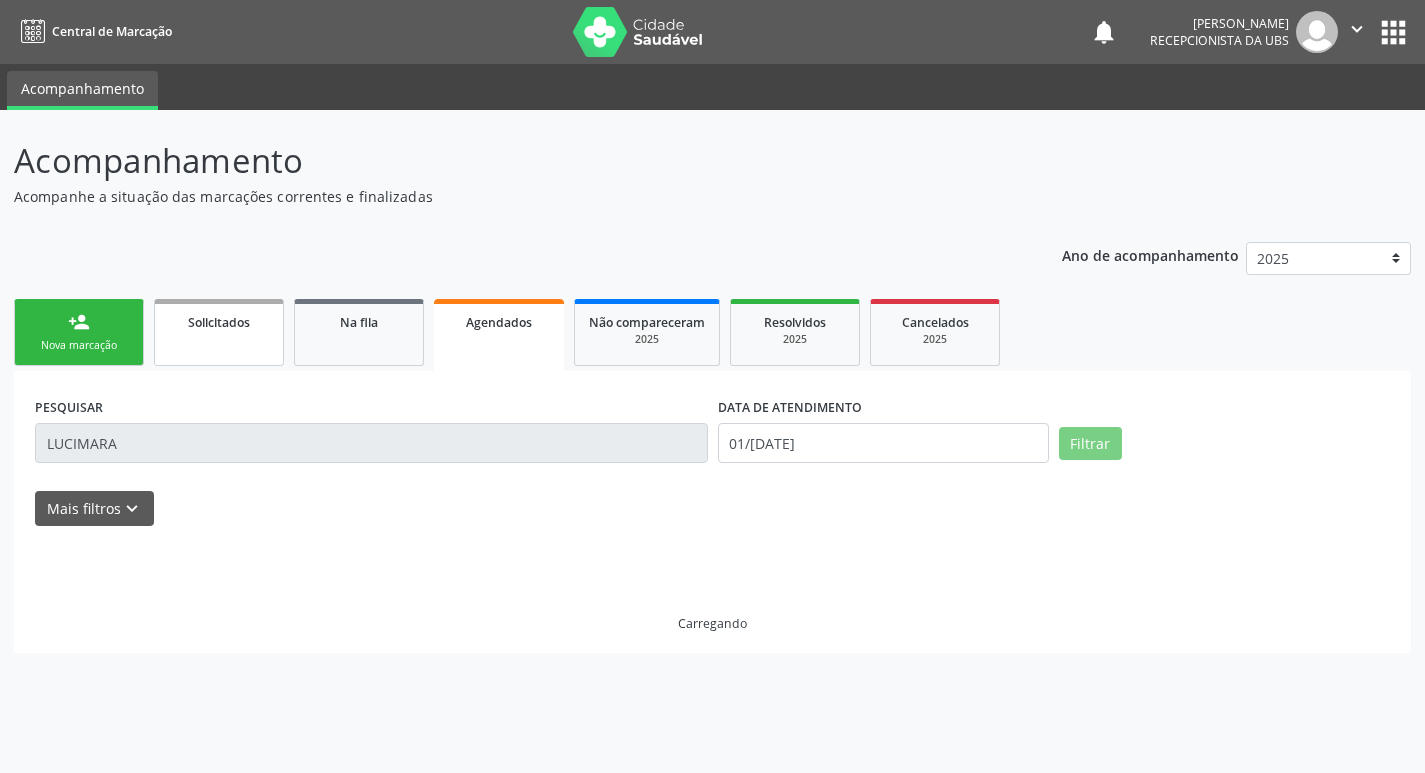 scroll, scrollTop: 0, scrollLeft: 0, axis: both 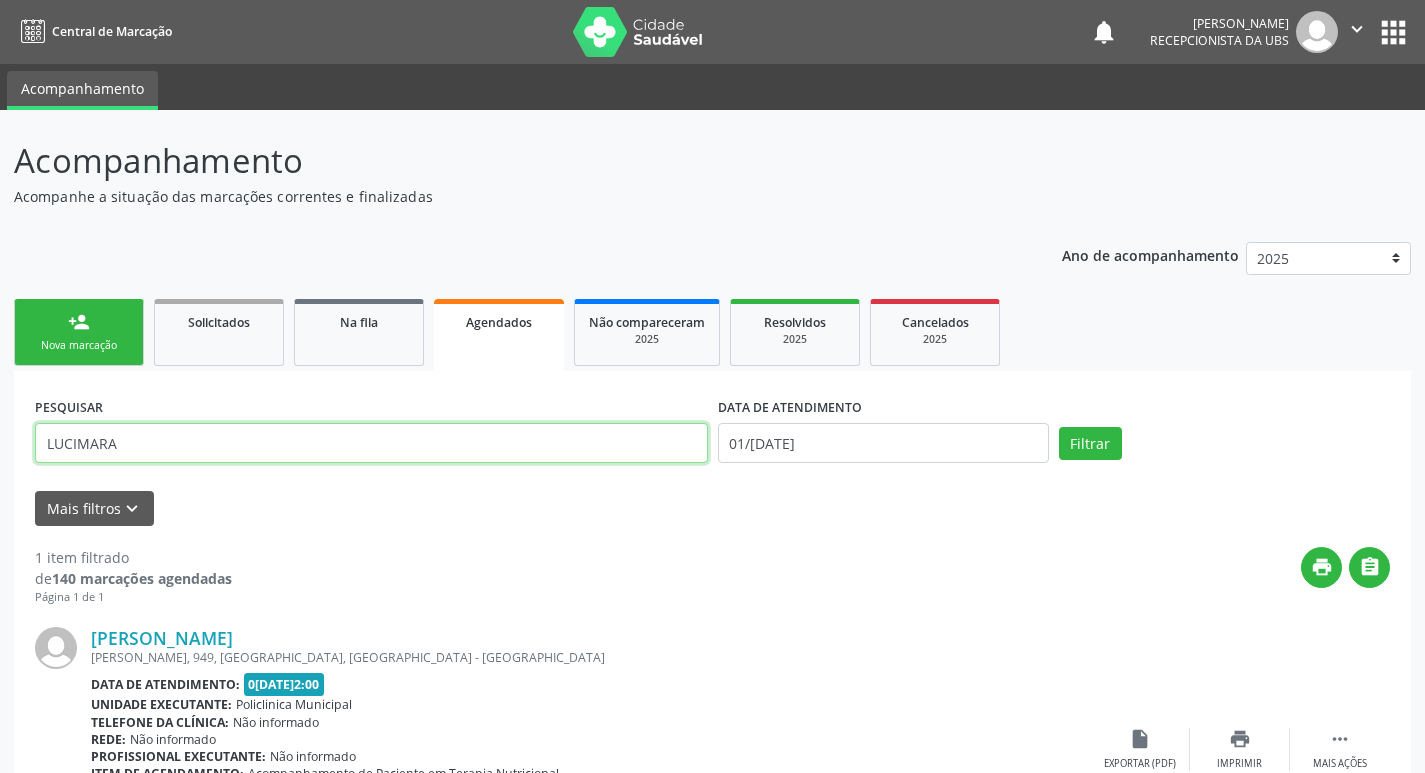 click on "LUCIMARA" at bounding box center [371, 443] 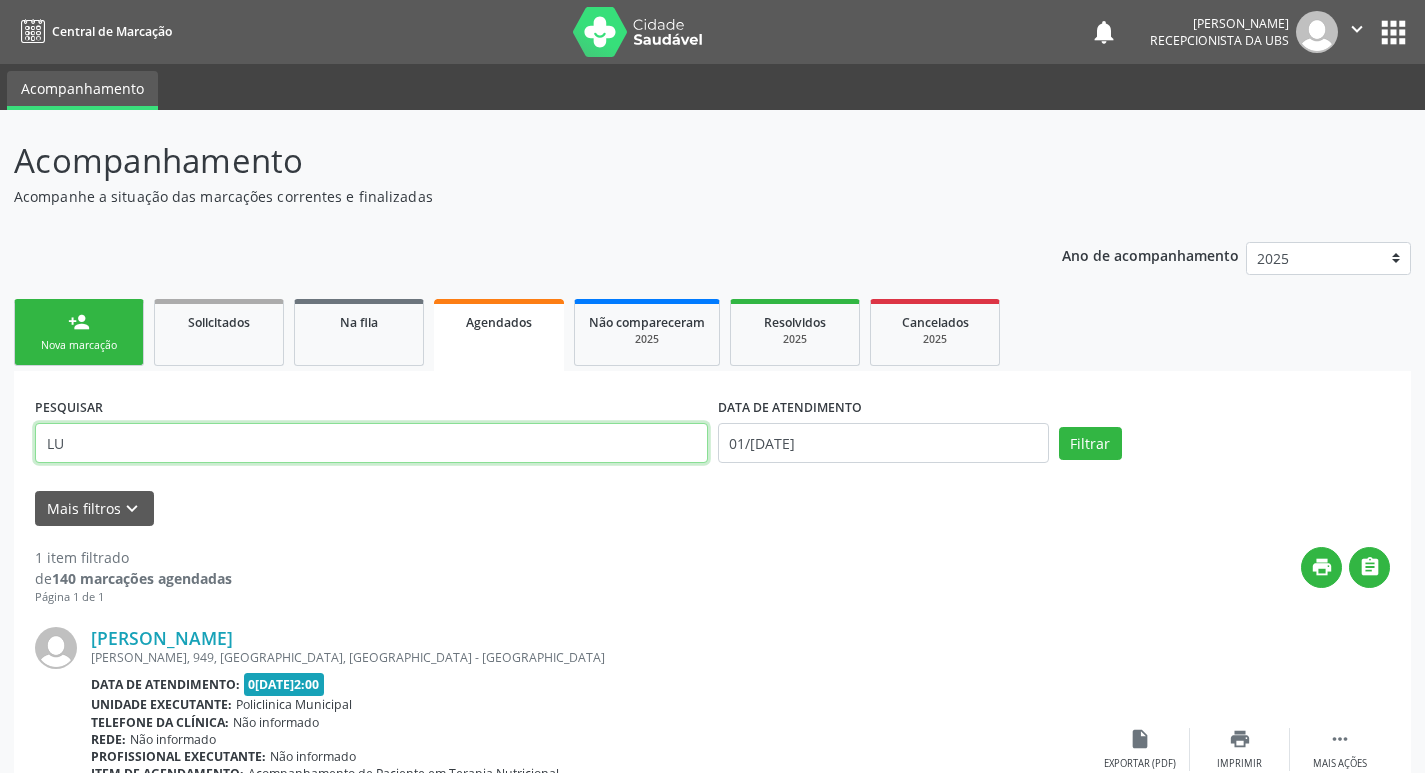 type on "L" 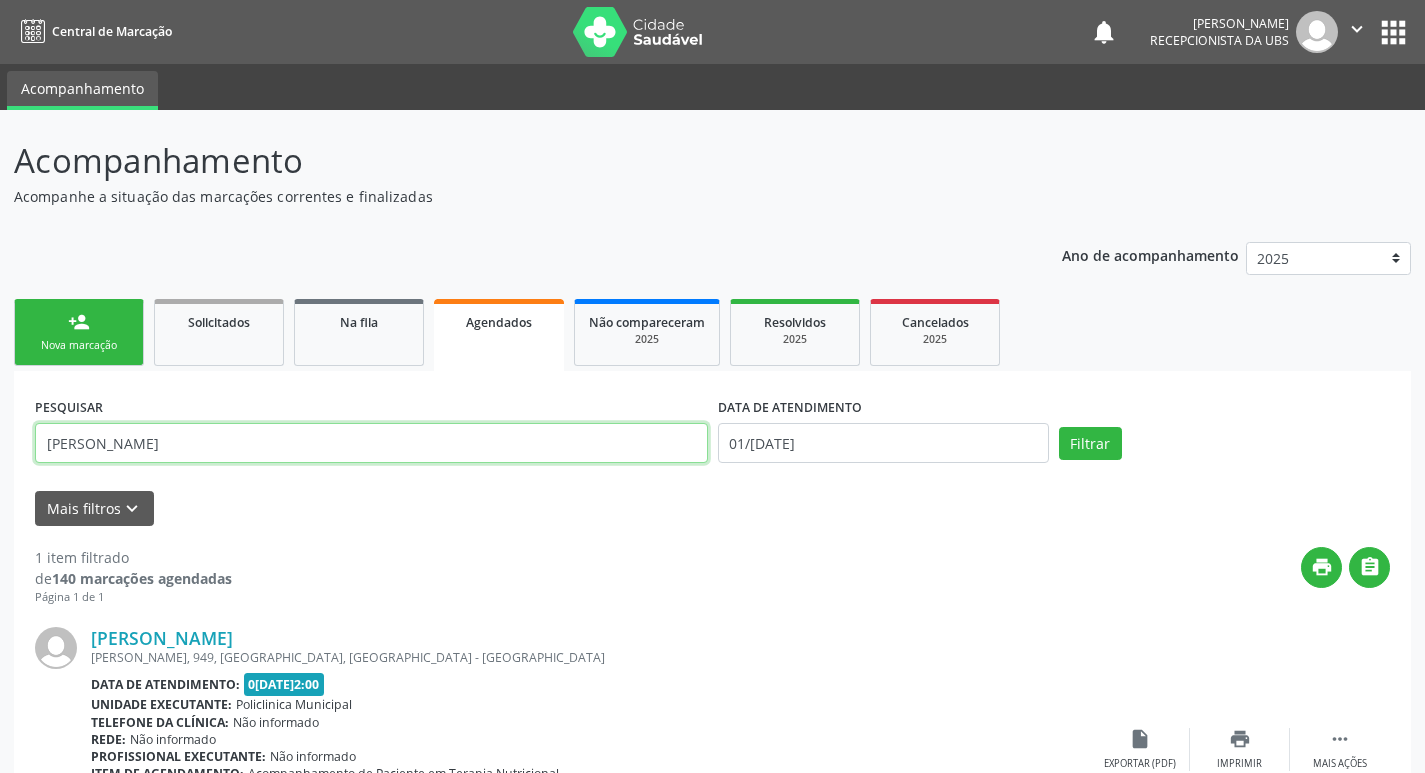 type on "IRENE" 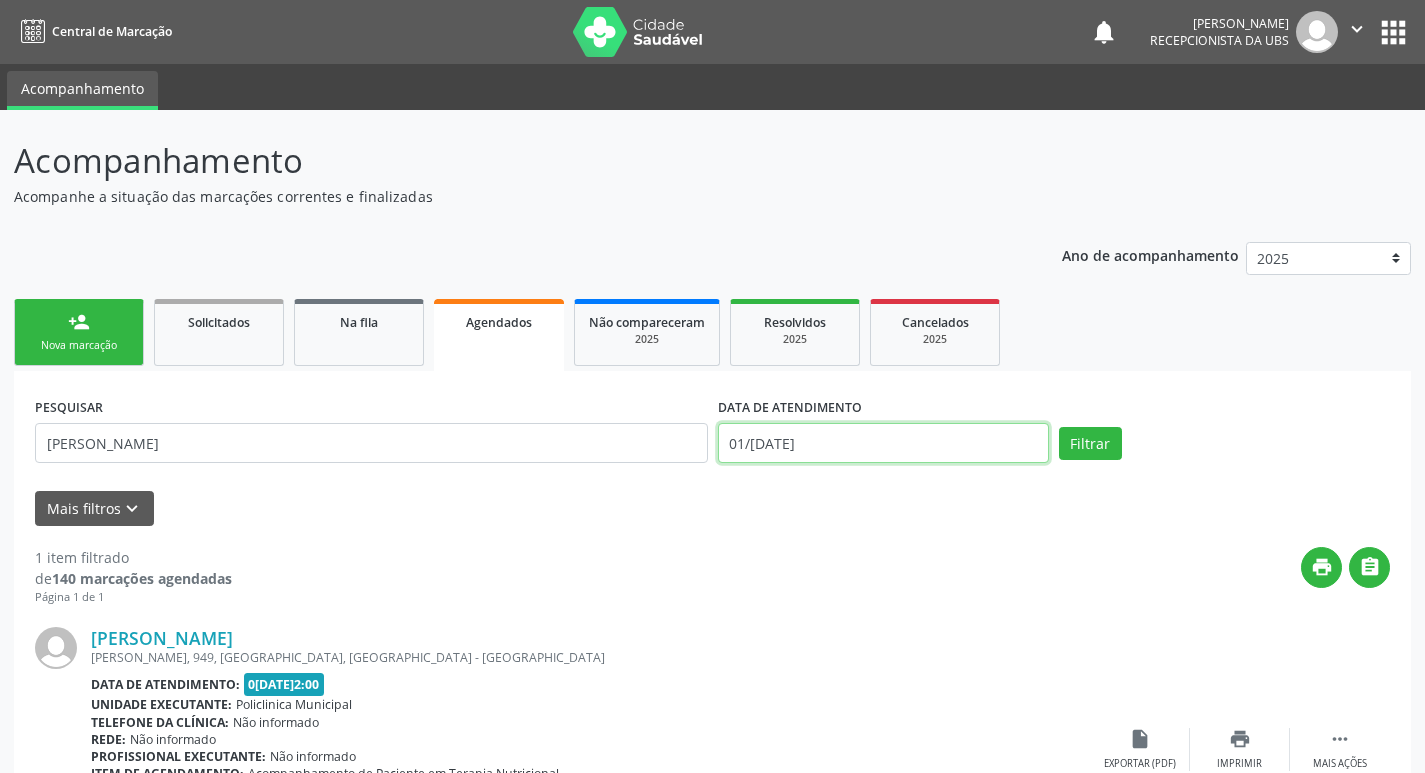 click on "[DATE]" at bounding box center (883, 443) 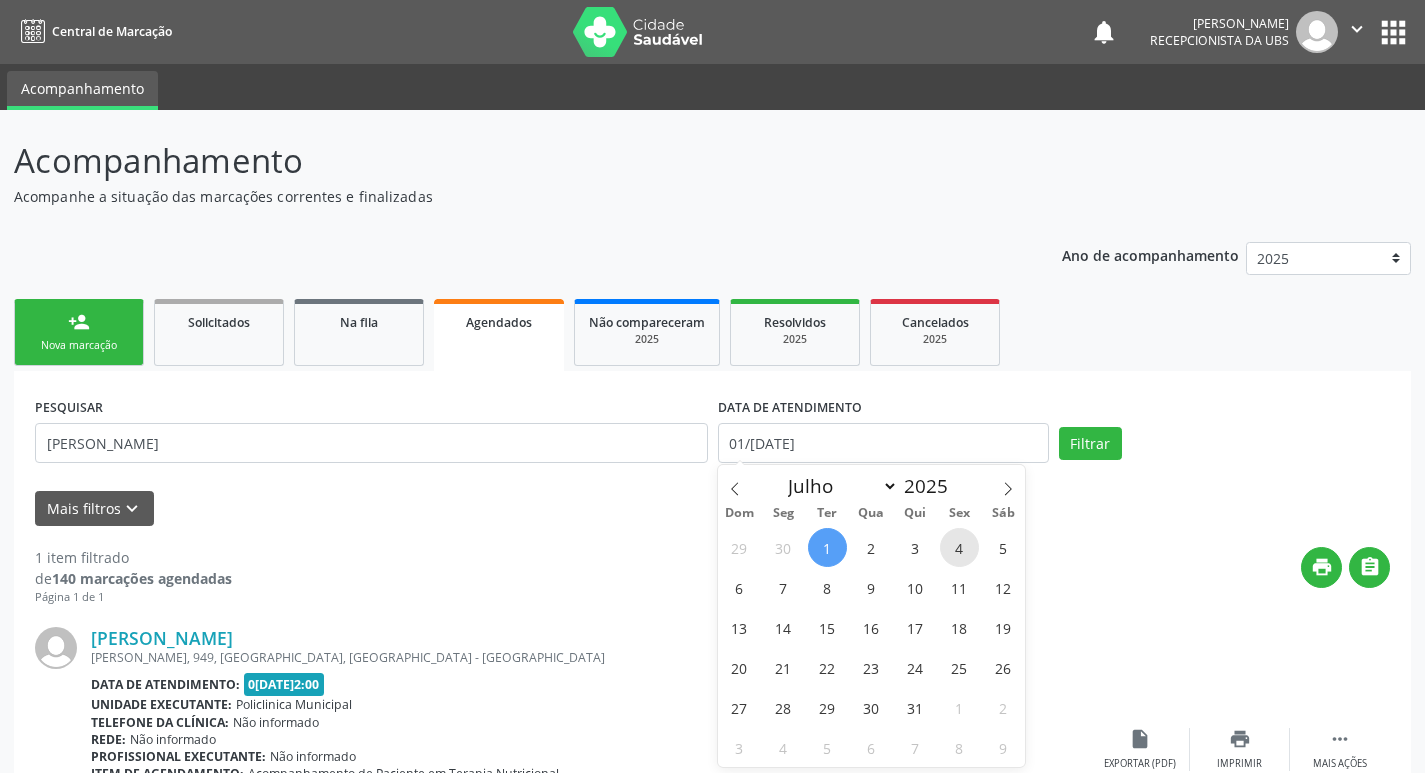 click on "4" at bounding box center (959, 547) 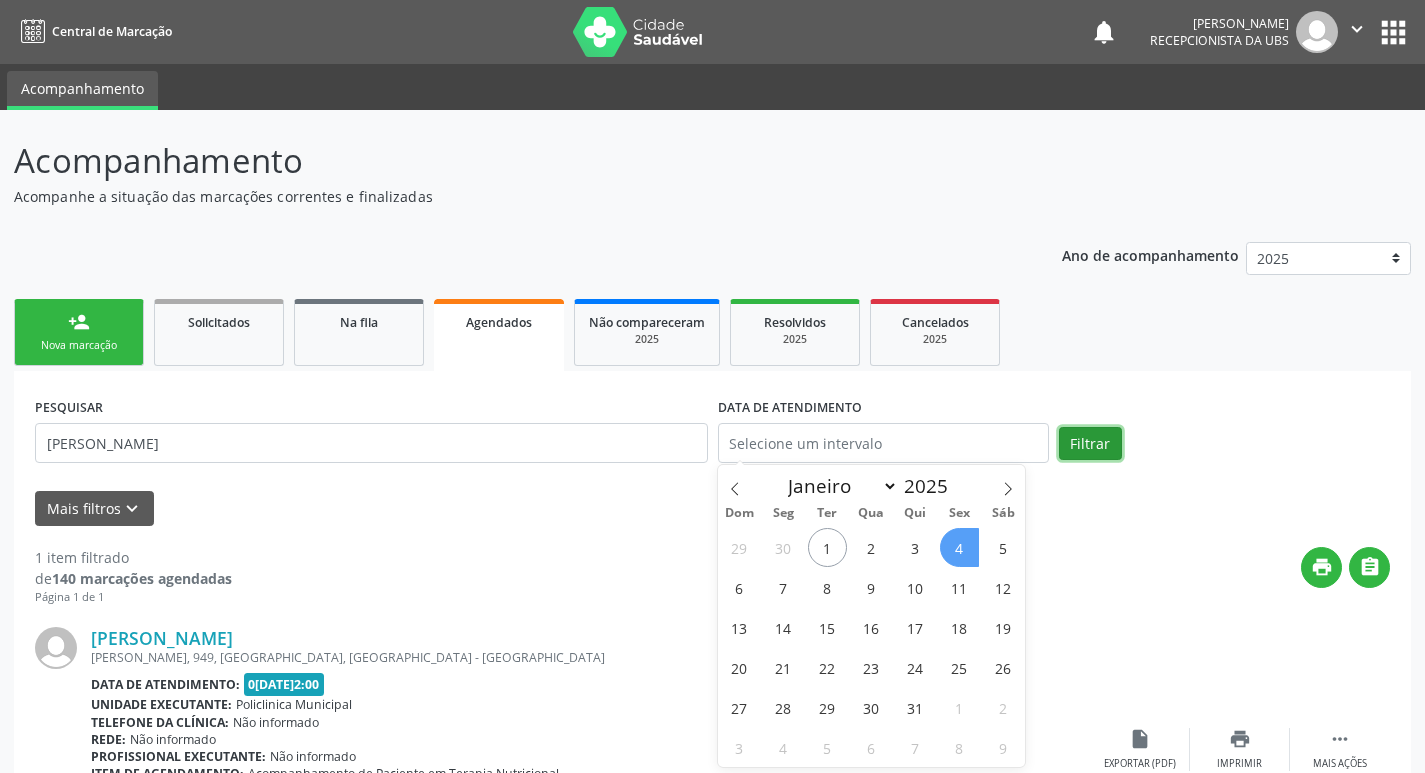 click on "Filtrar" at bounding box center (1090, 444) 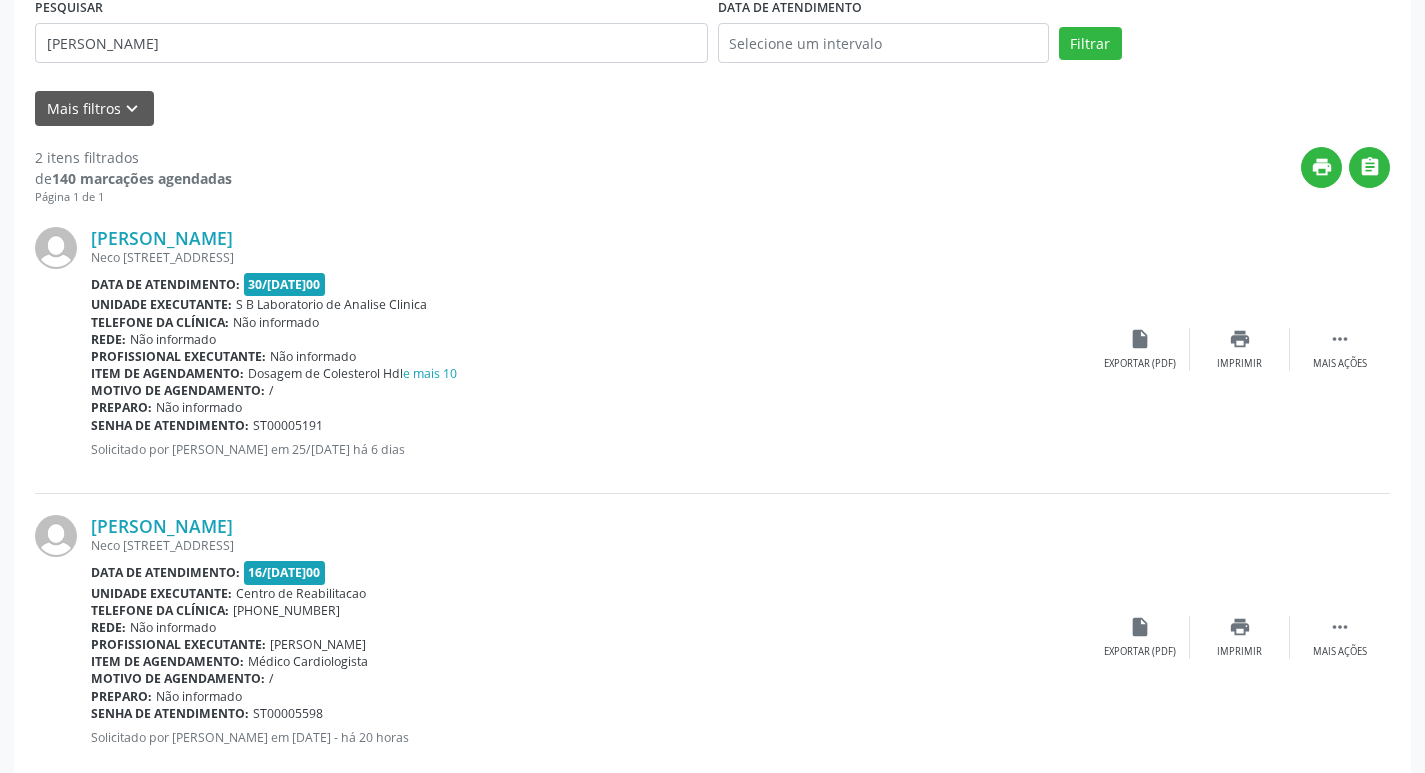 scroll, scrollTop: 443, scrollLeft: 0, axis: vertical 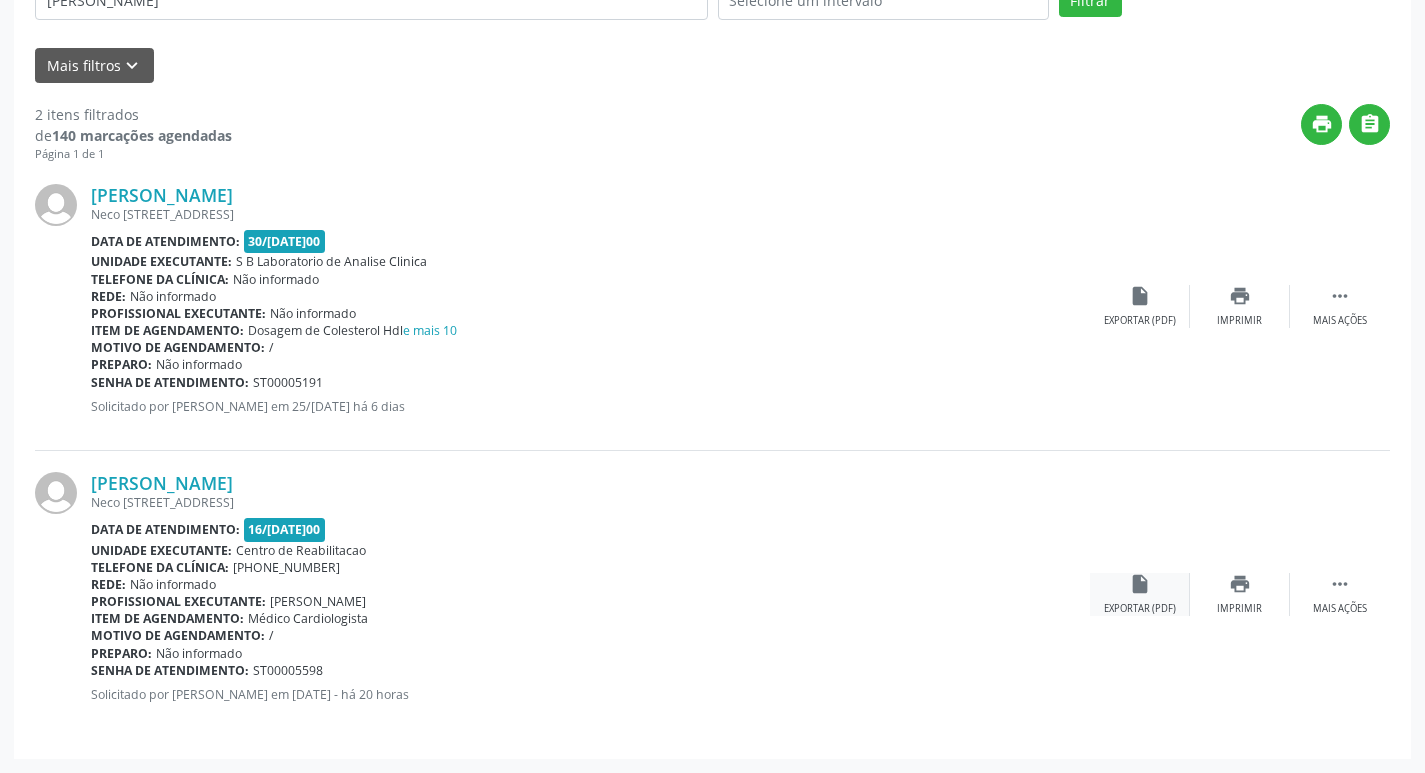 click on "insert_drive_file
Exportar (PDF)" at bounding box center (1140, 594) 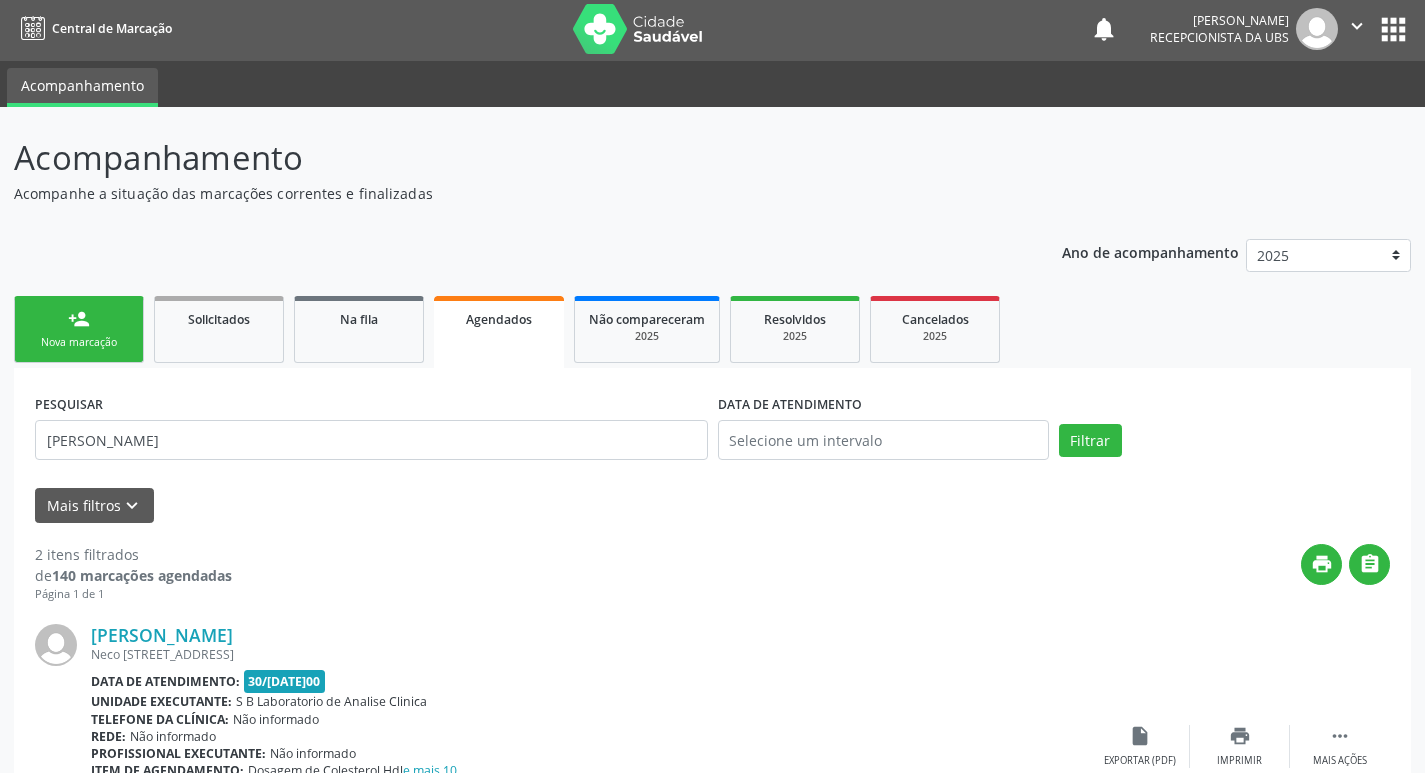scroll, scrollTop: 0, scrollLeft: 0, axis: both 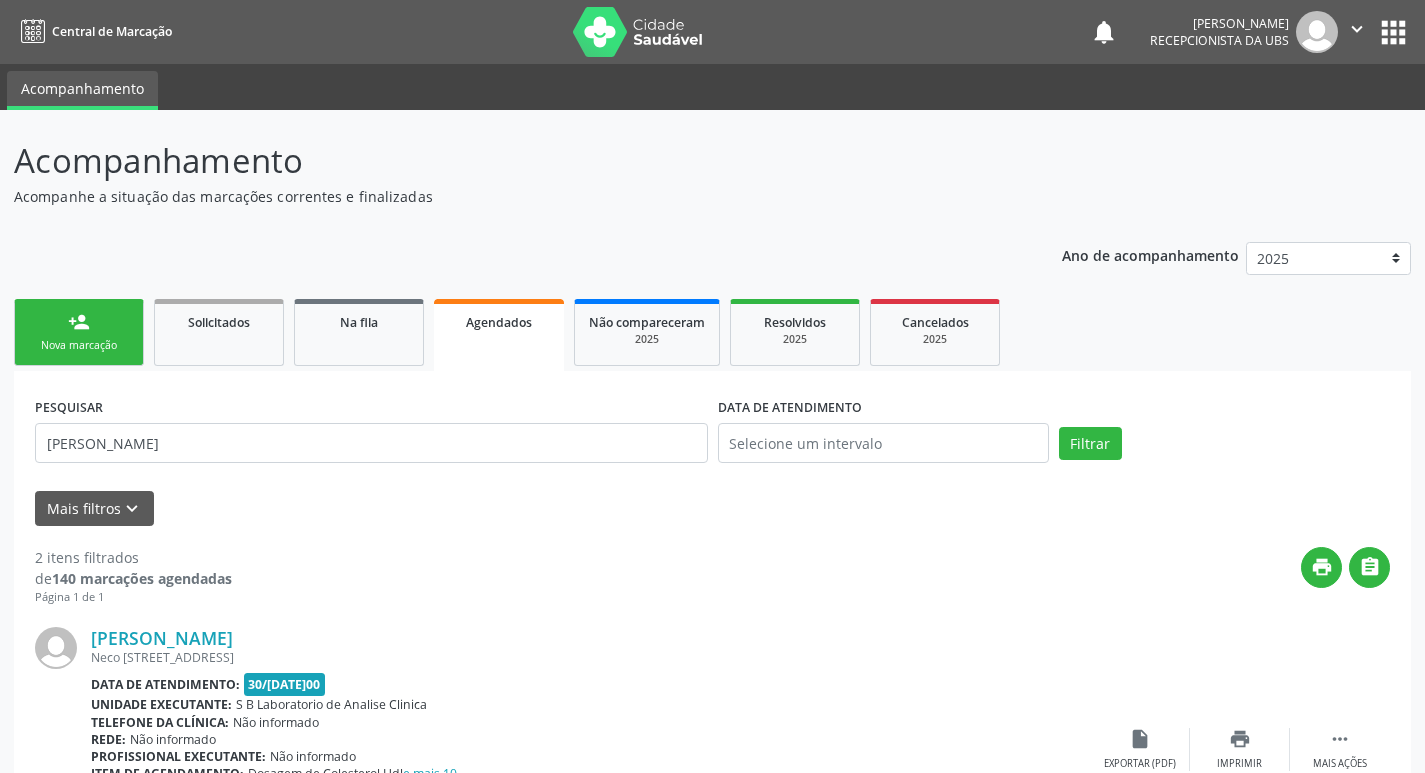 click on "person_add
Nova marcação" at bounding box center (79, 332) 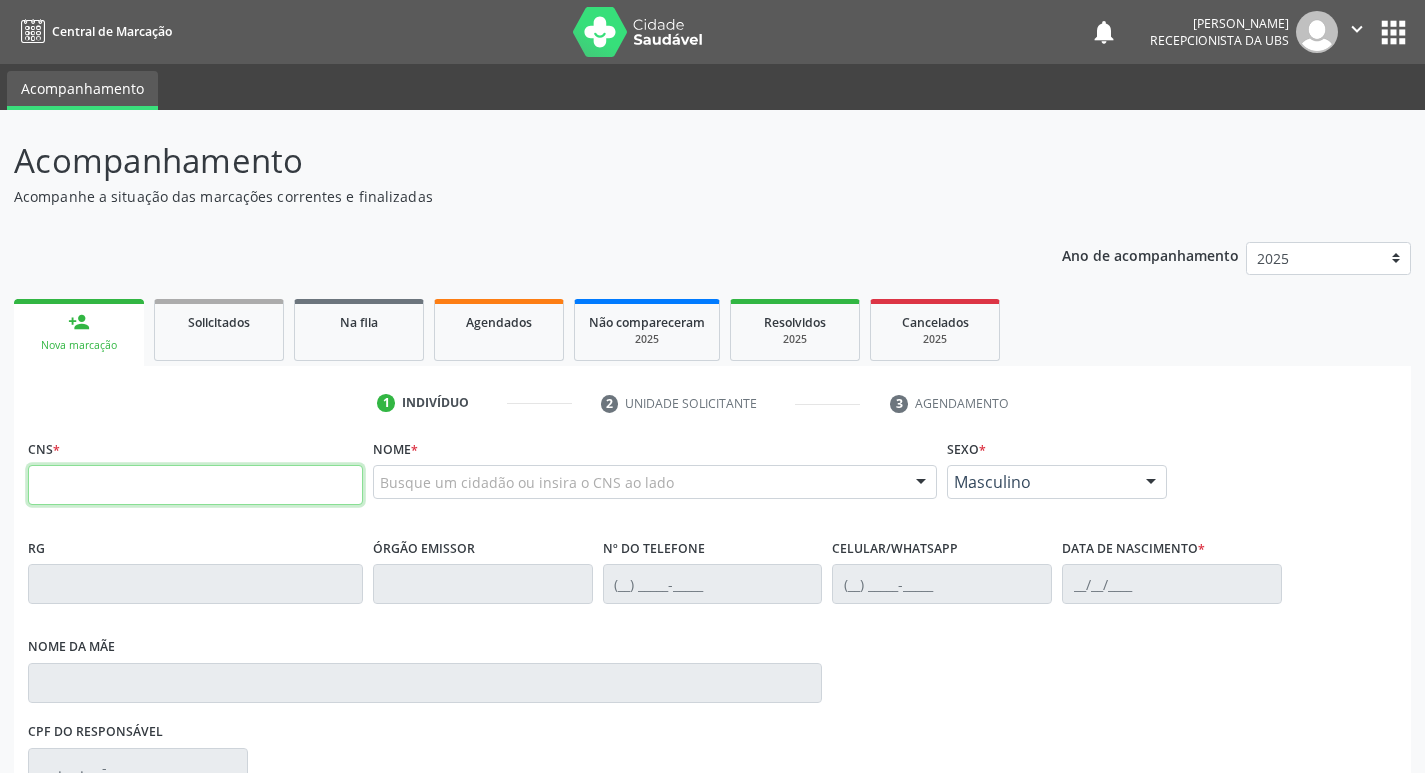 click at bounding box center [195, 485] 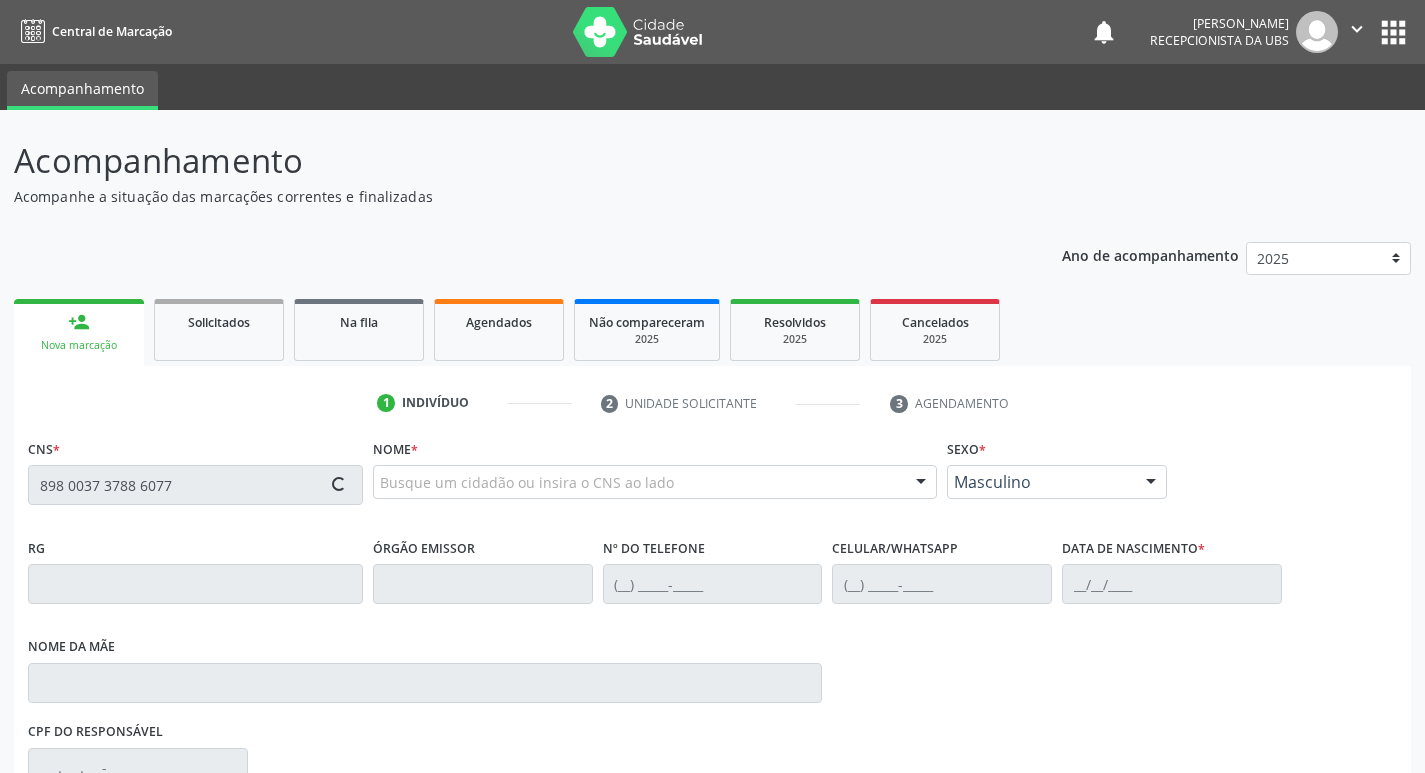 type on "898 0037 3788 6077" 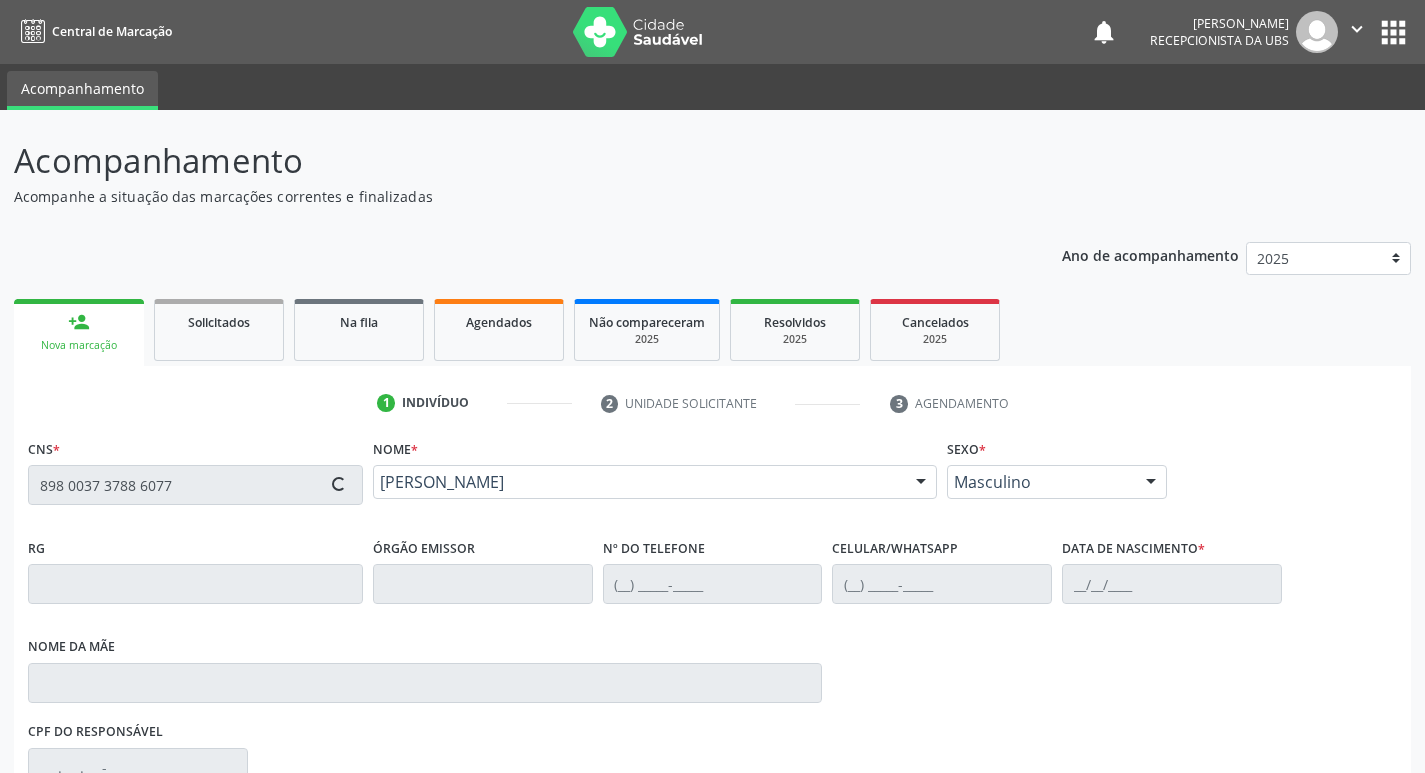 type on "[PHONE_NUMBER]" 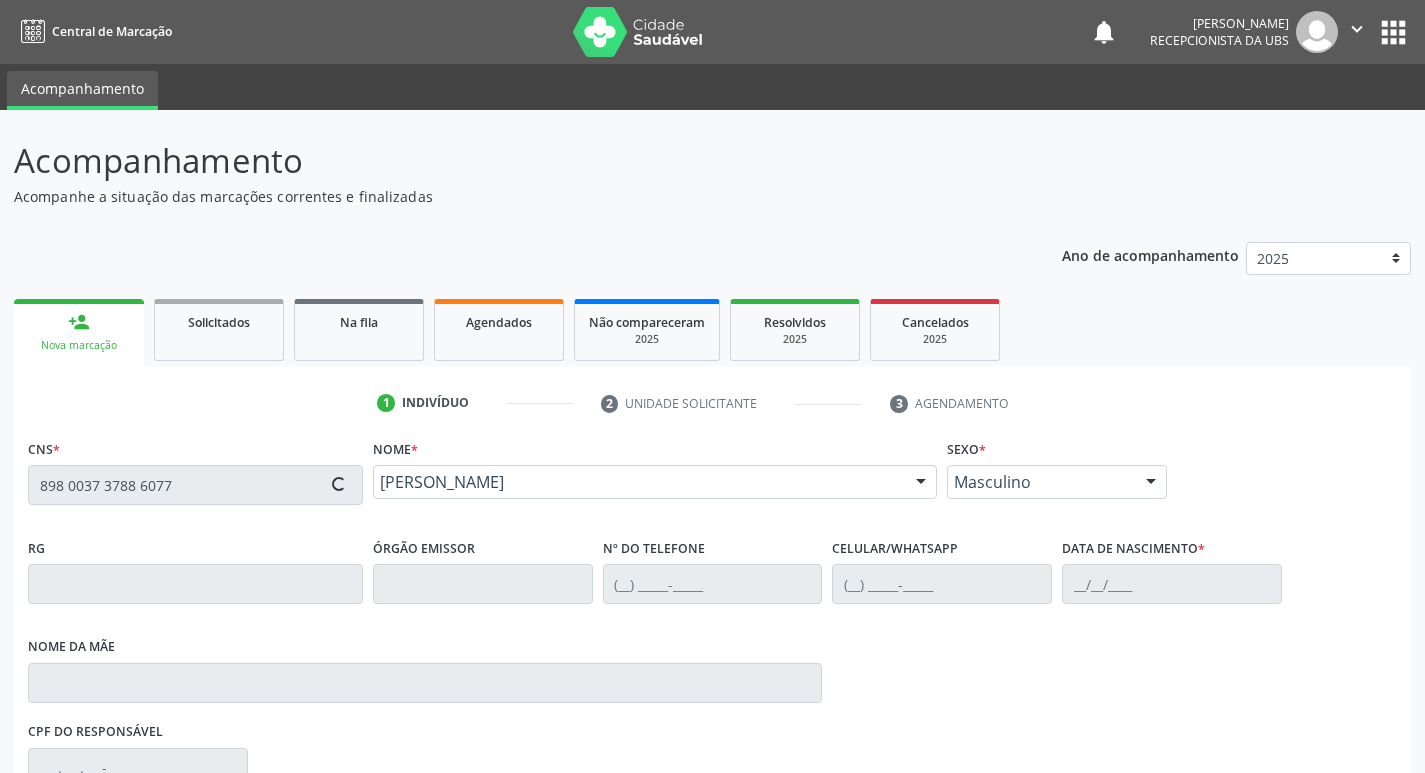 type on "[PHONE_NUMBER]" 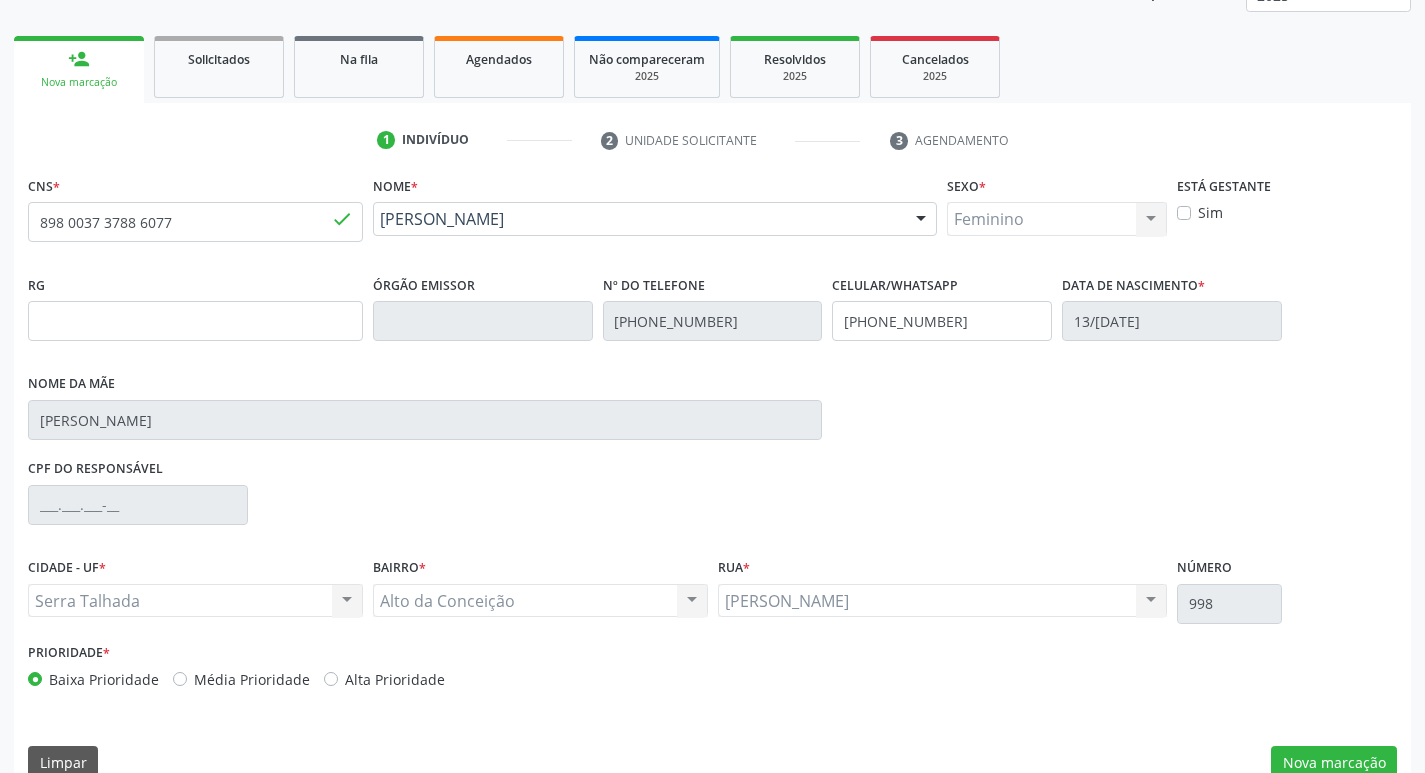 scroll, scrollTop: 297, scrollLeft: 0, axis: vertical 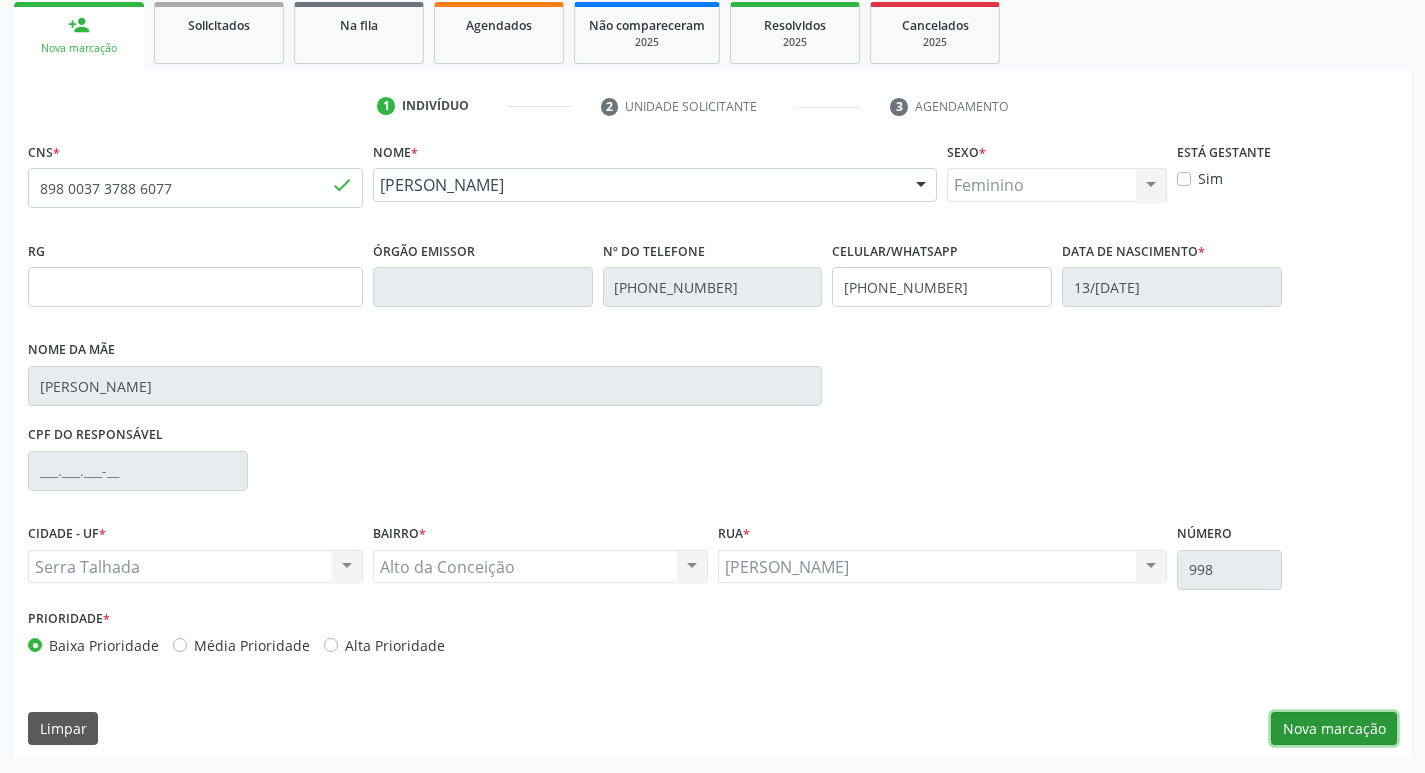 click on "Nova marcação" at bounding box center [1334, 729] 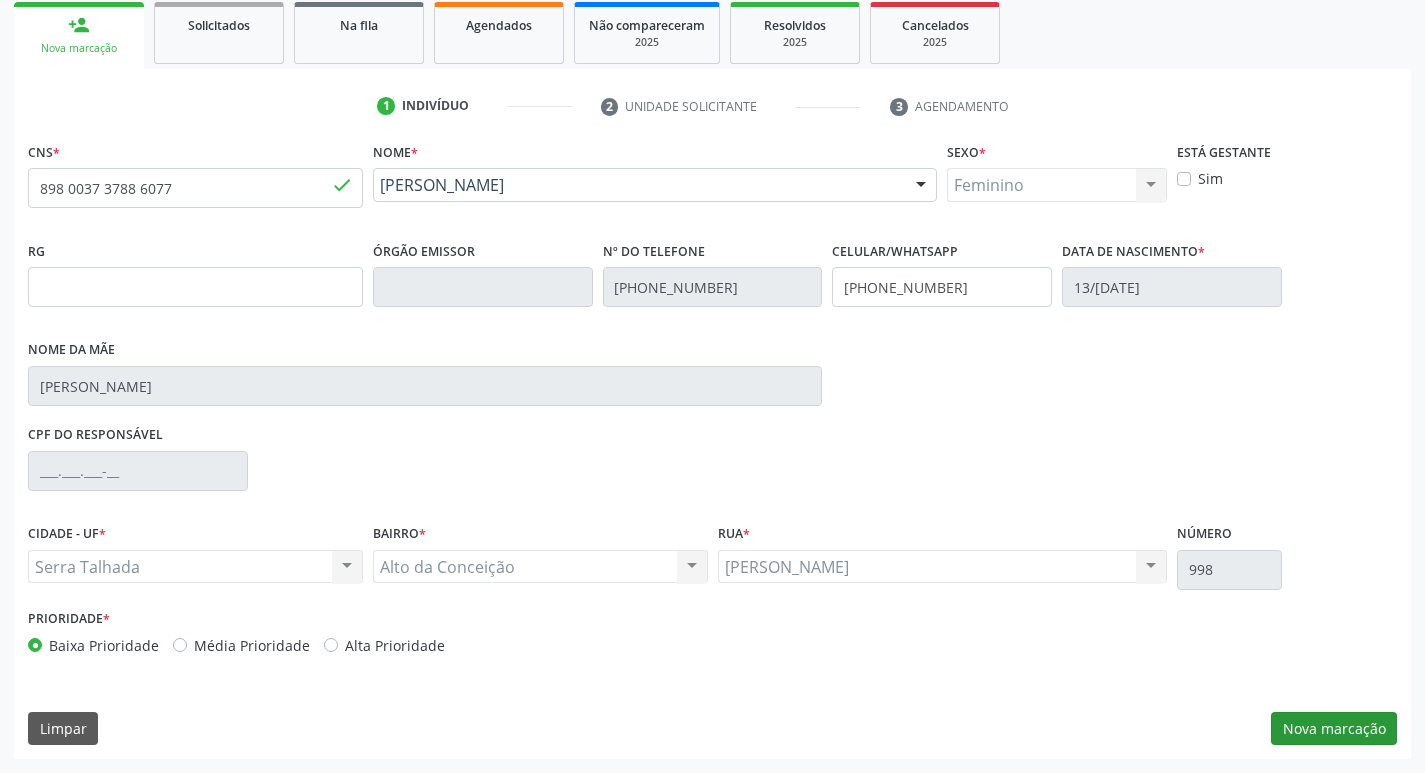 scroll, scrollTop: 133, scrollLeft: 0, axis: vertical 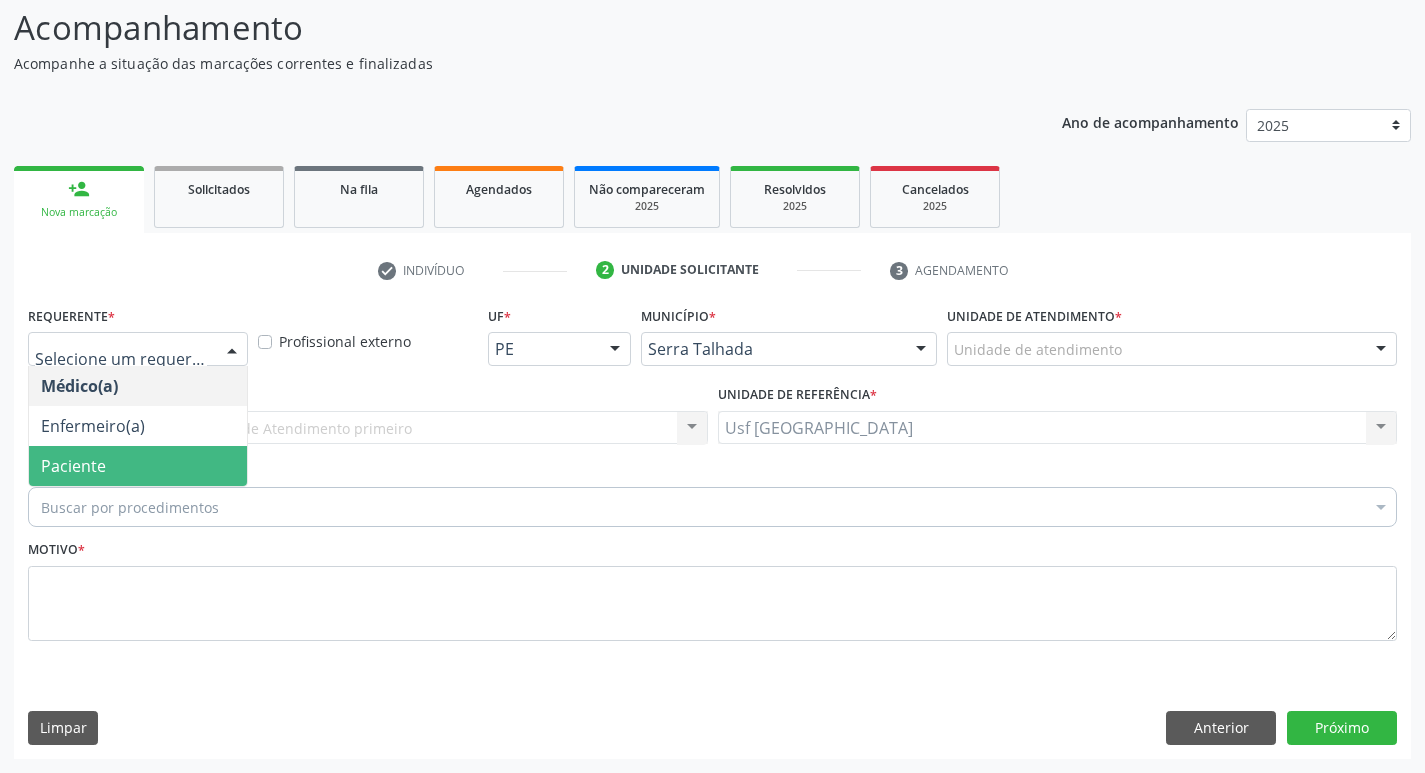 click on "Paciente" at bounding box center [138, 466] 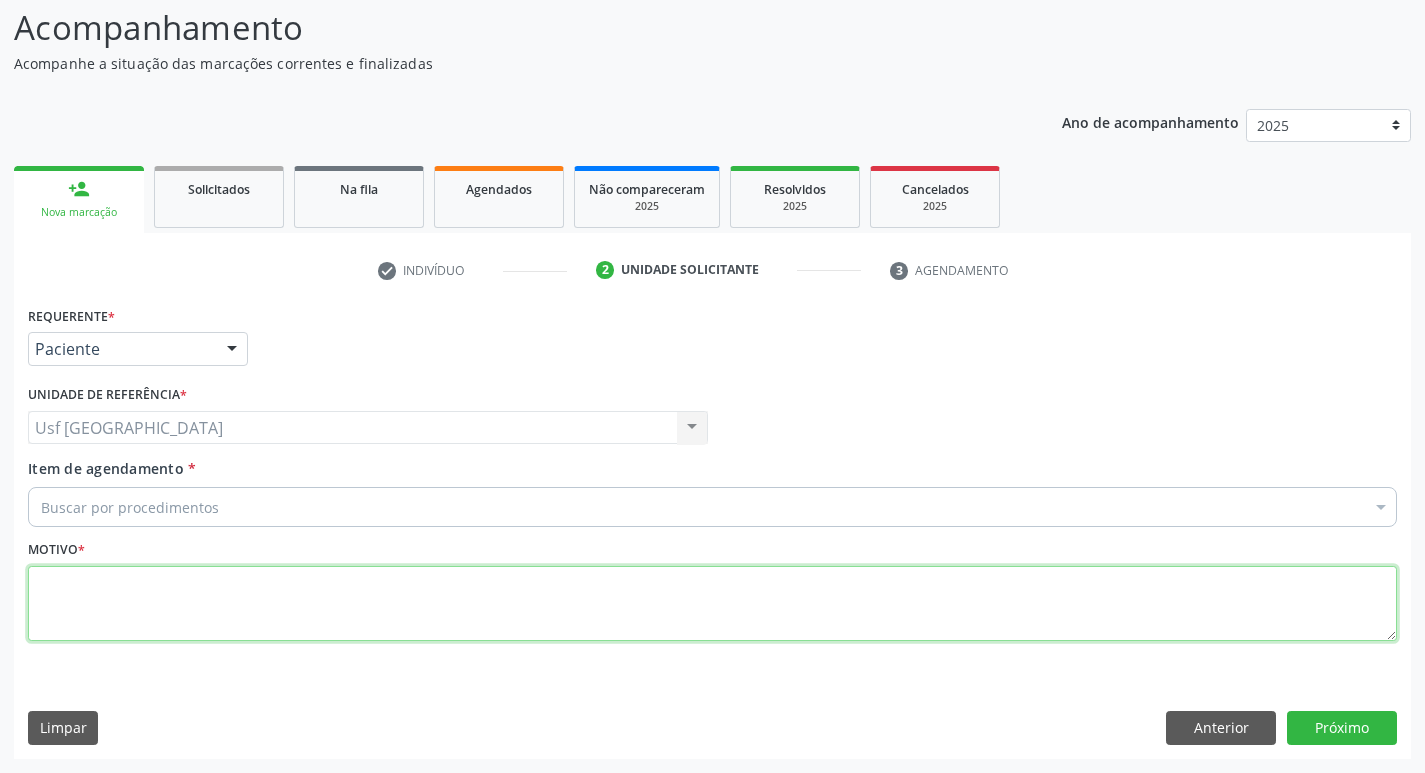 click at bounding box center [712, 604] 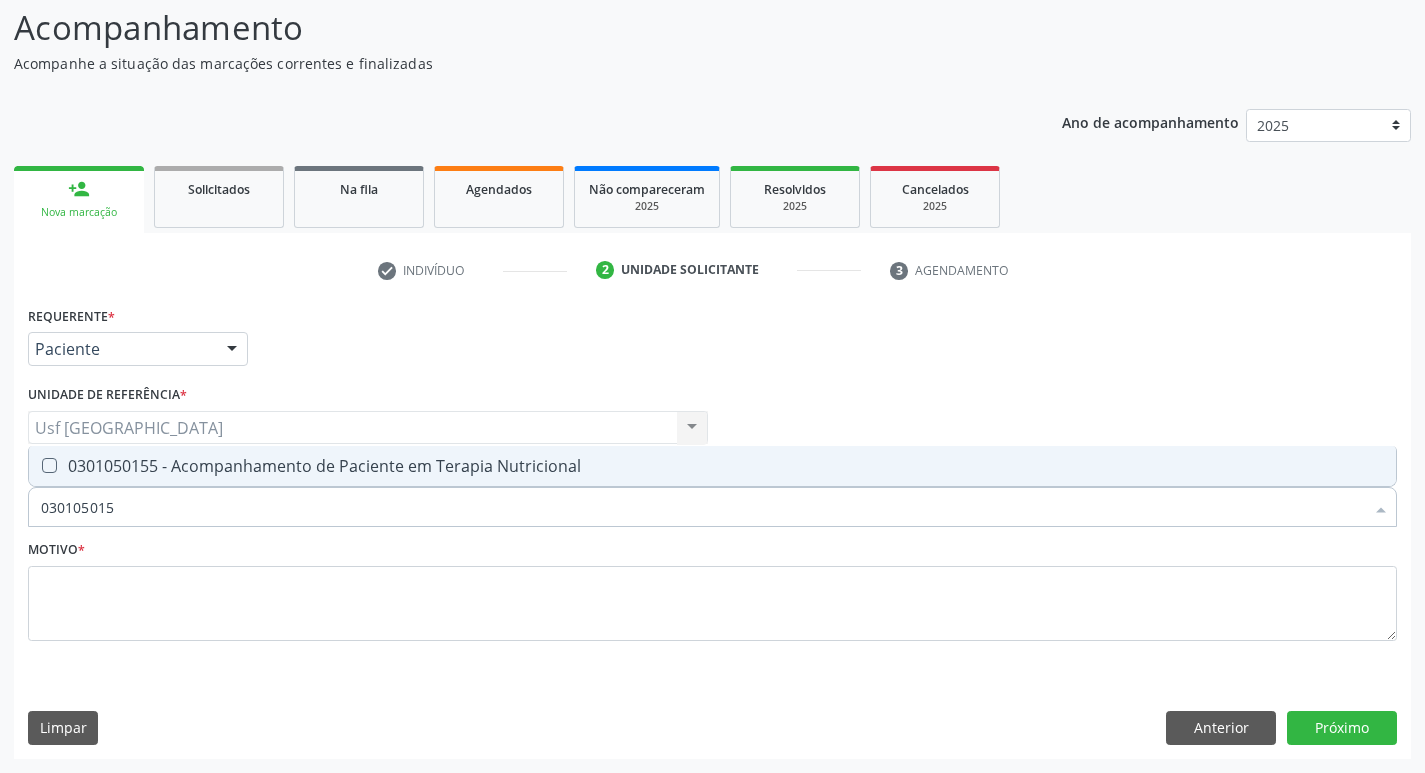 type on "0301050155" 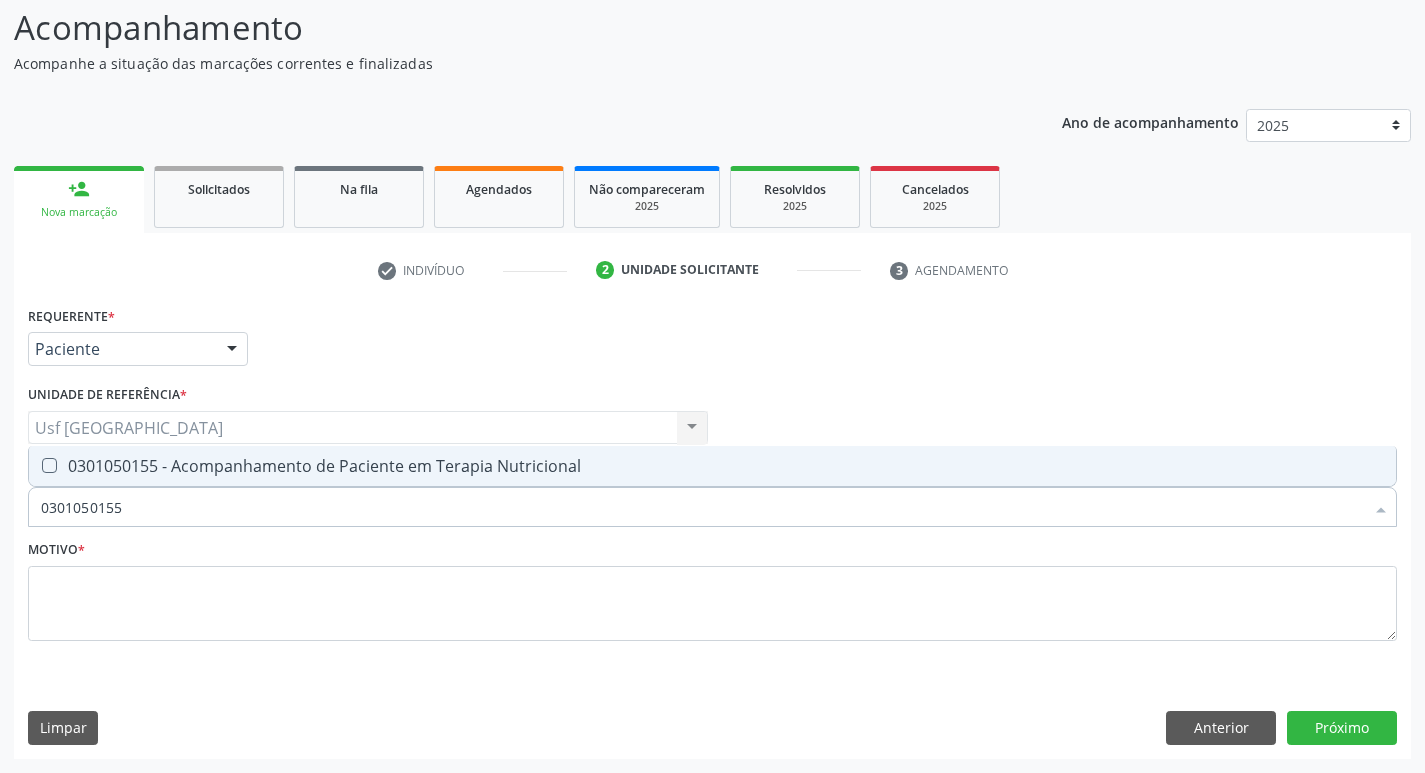 click at bounding box center [49, 465] 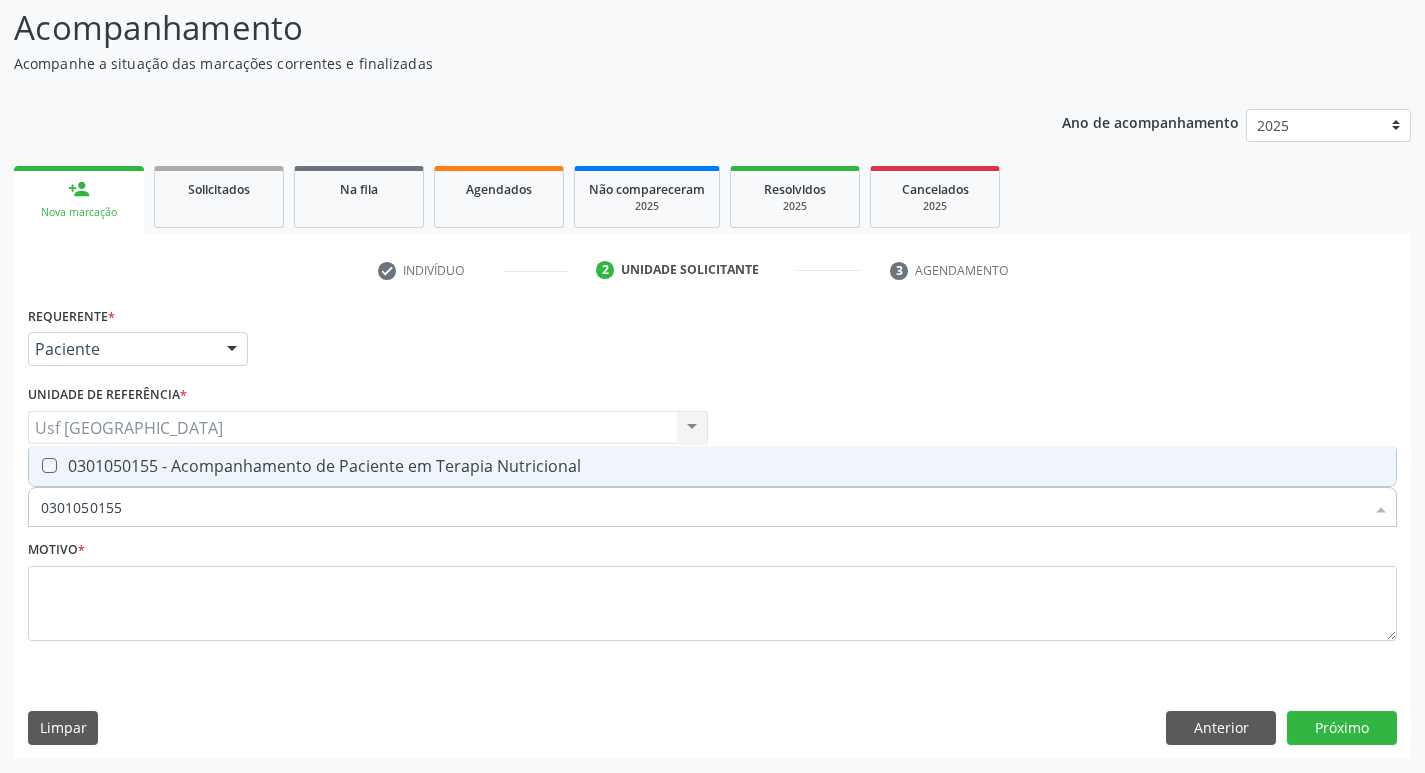 checkbox on "true" 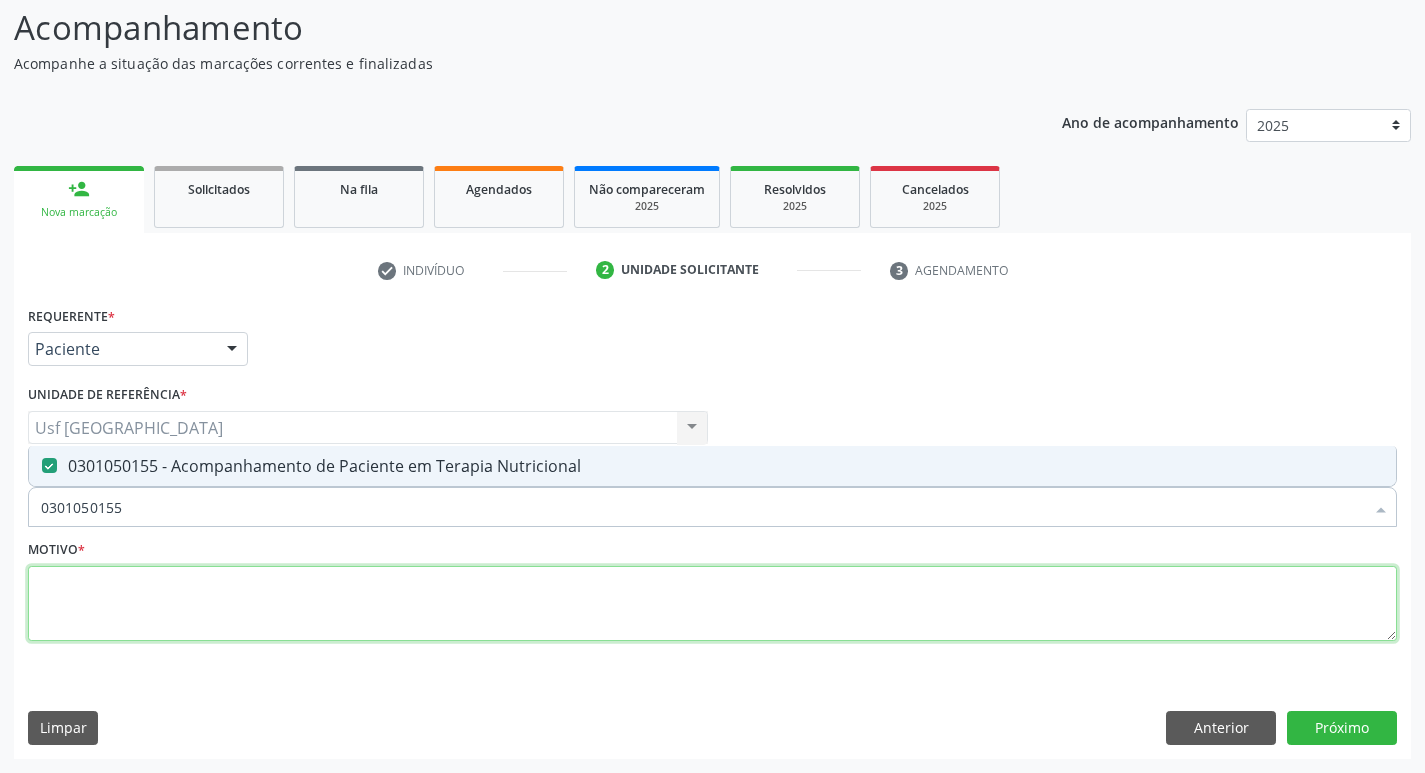 click at bounding box center [712, 604] 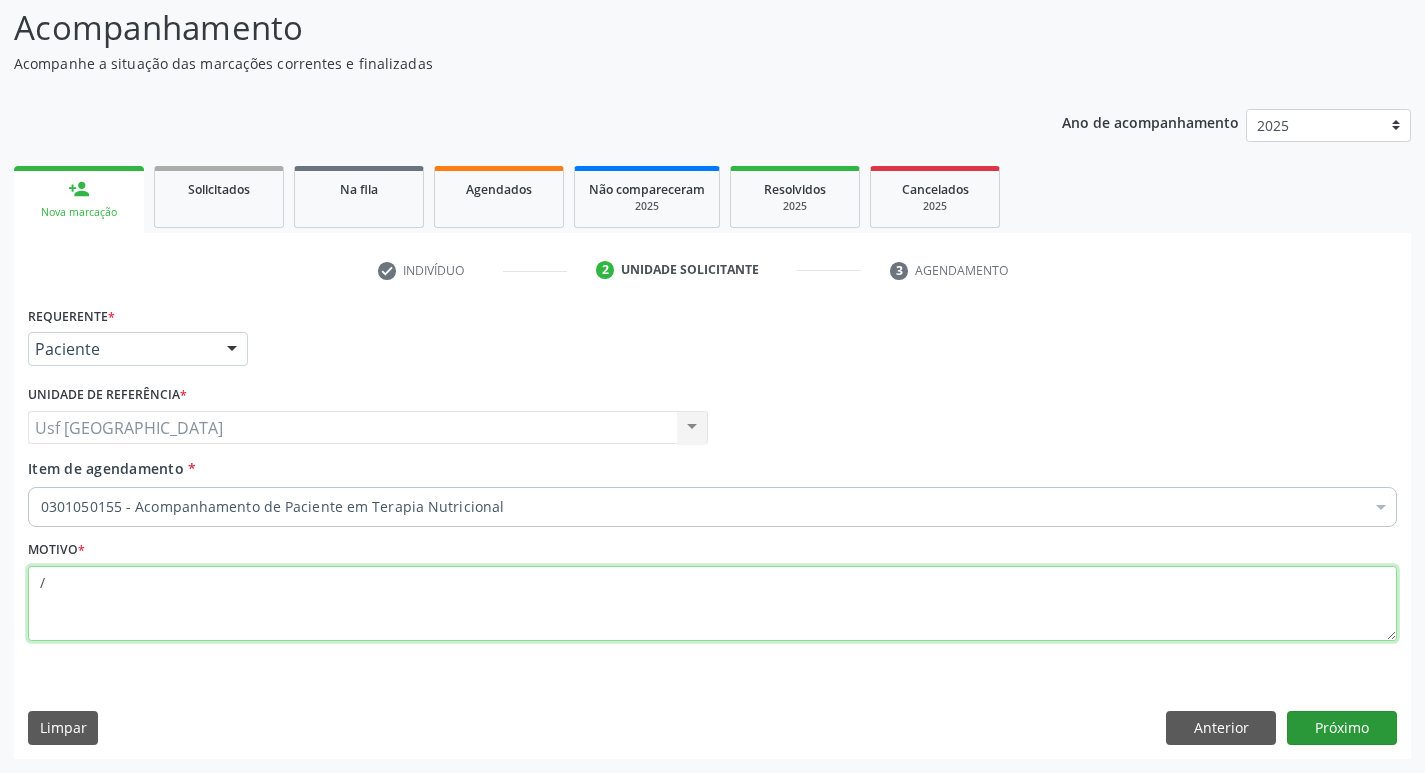 type on "/" 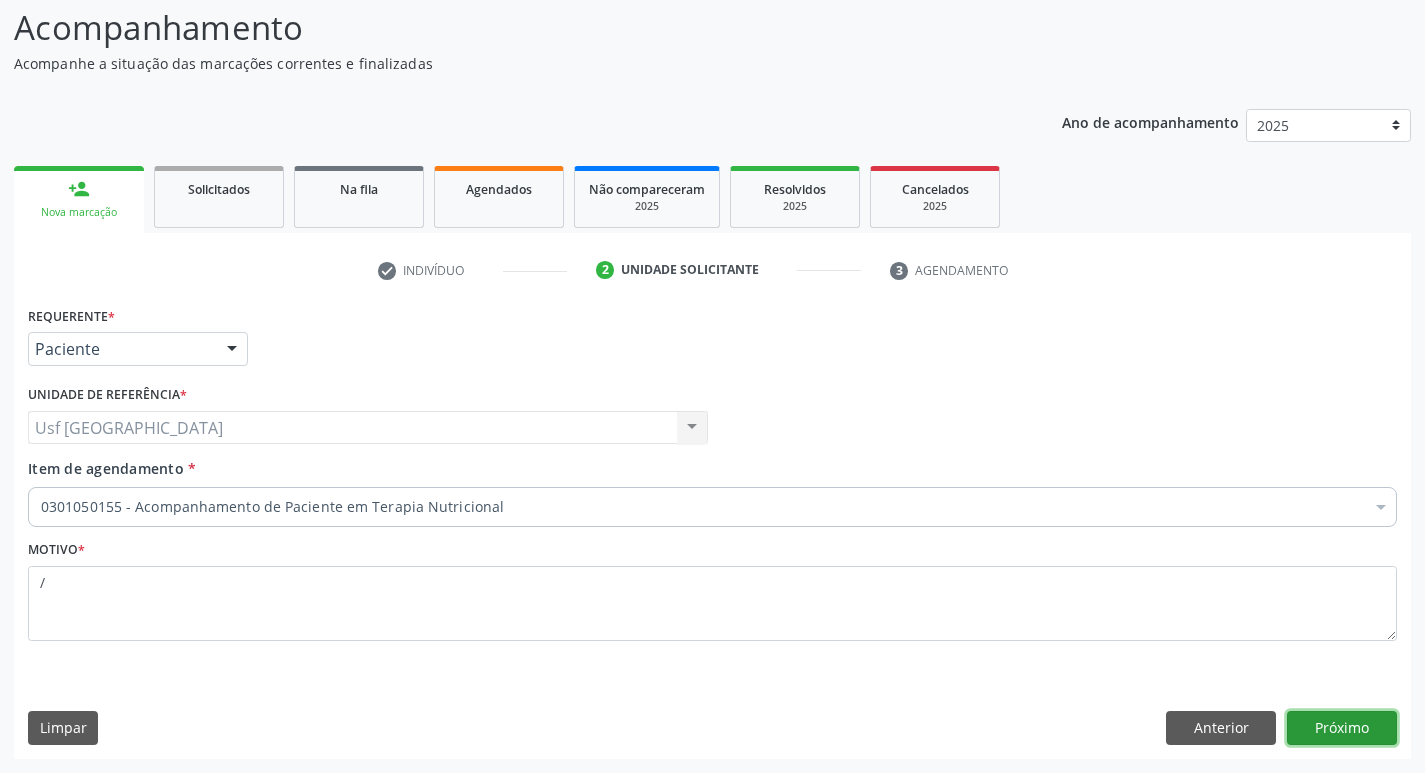 click on "Próximo" at bounding box center [1342, 728] 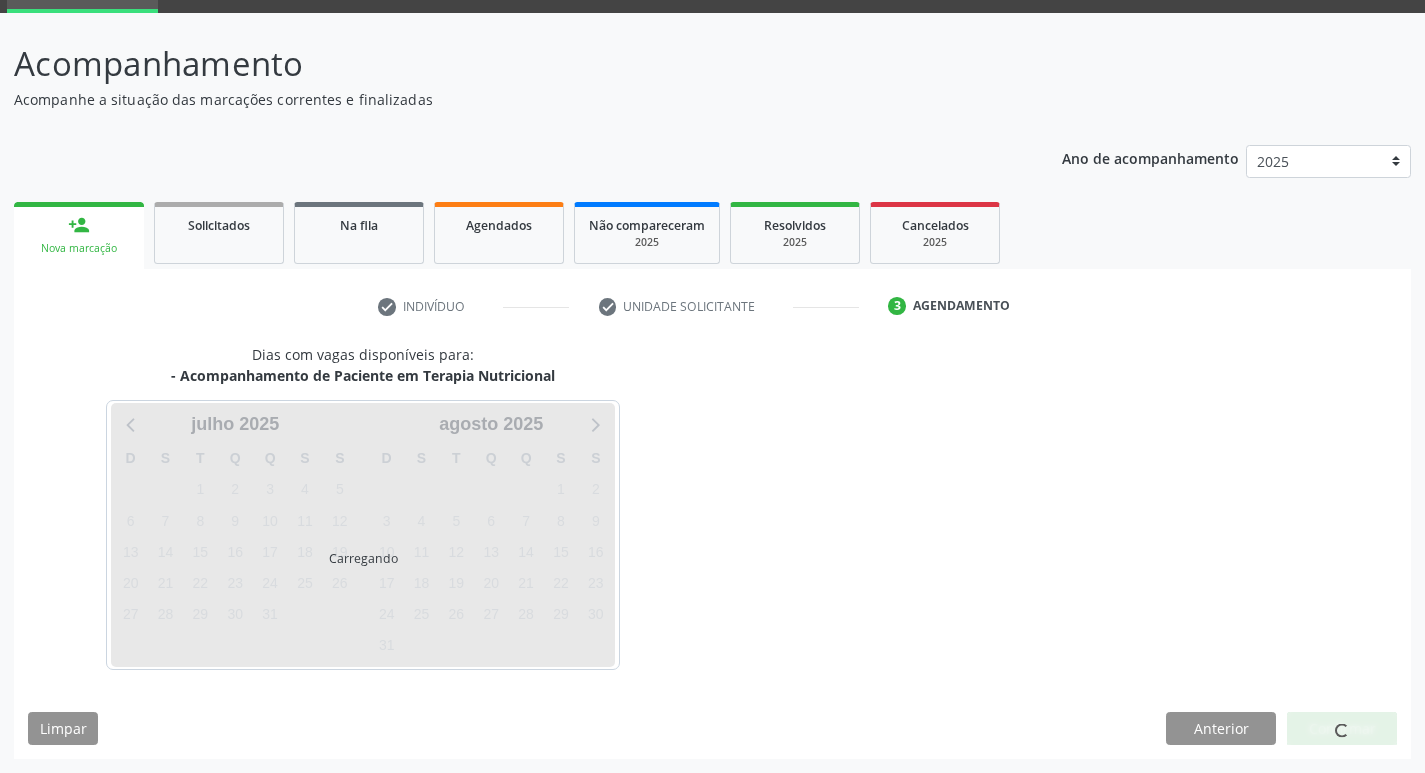 scroll, scrollTop: 97, scrollLeft: 0, axis: vertical 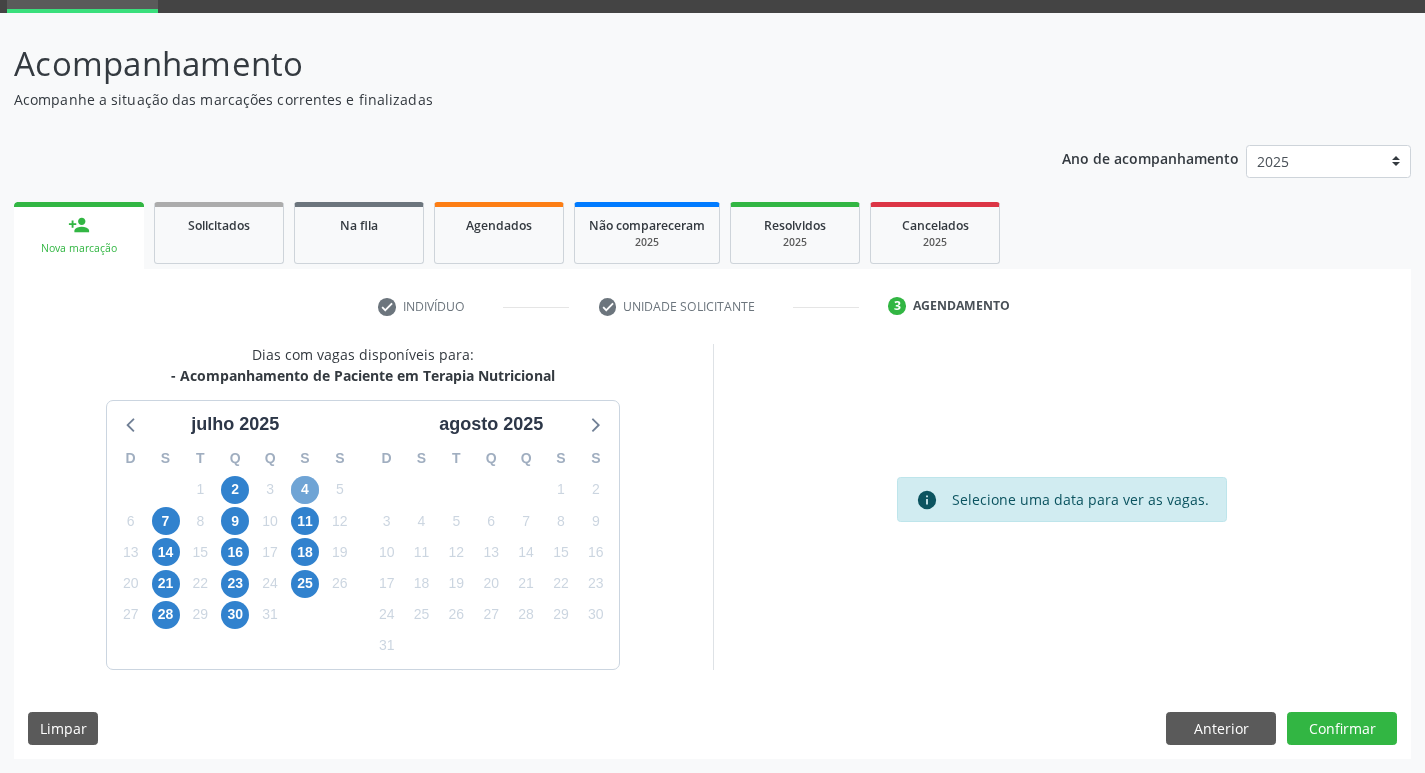 click on "4" at bounding box center [305, 490] 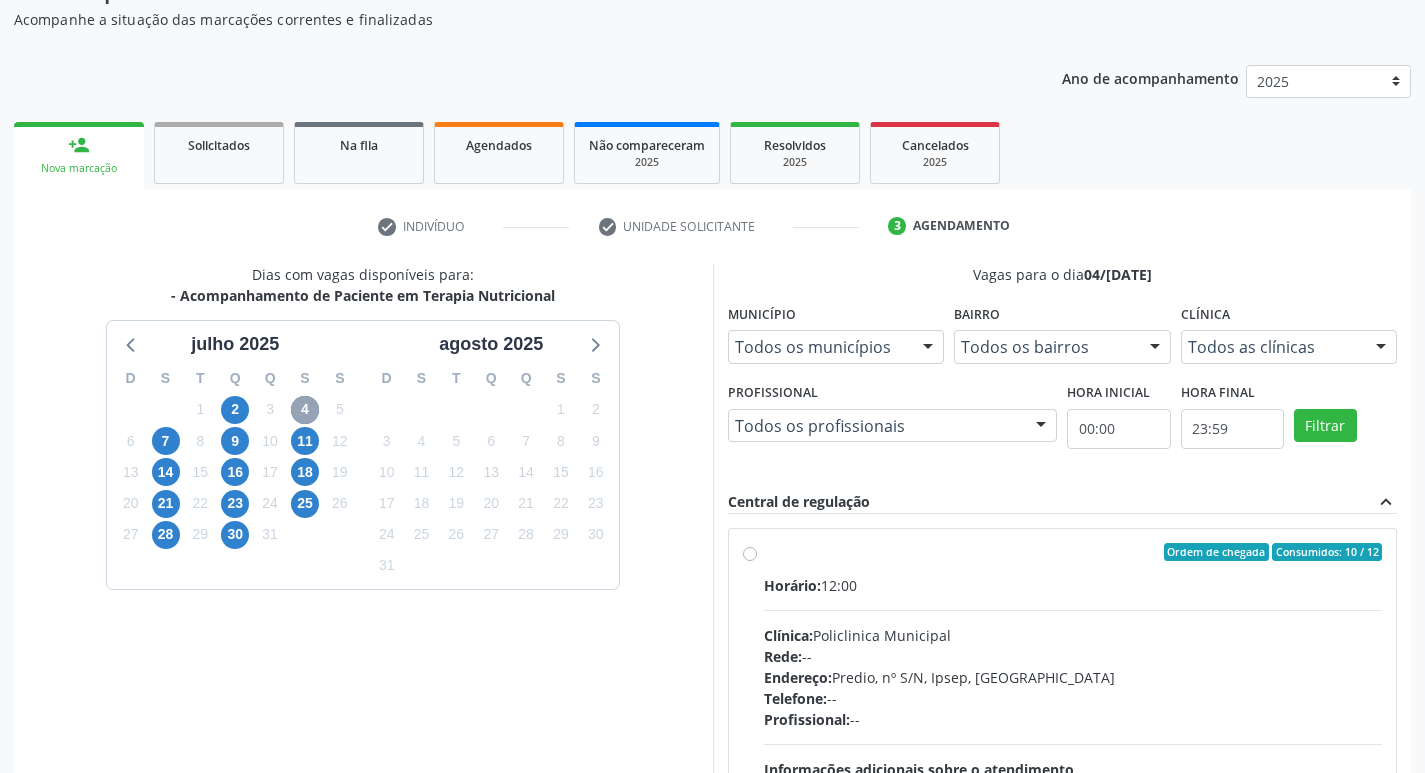 scroll, scrollTop: 297, scrollLeft: 0, axis: vertical 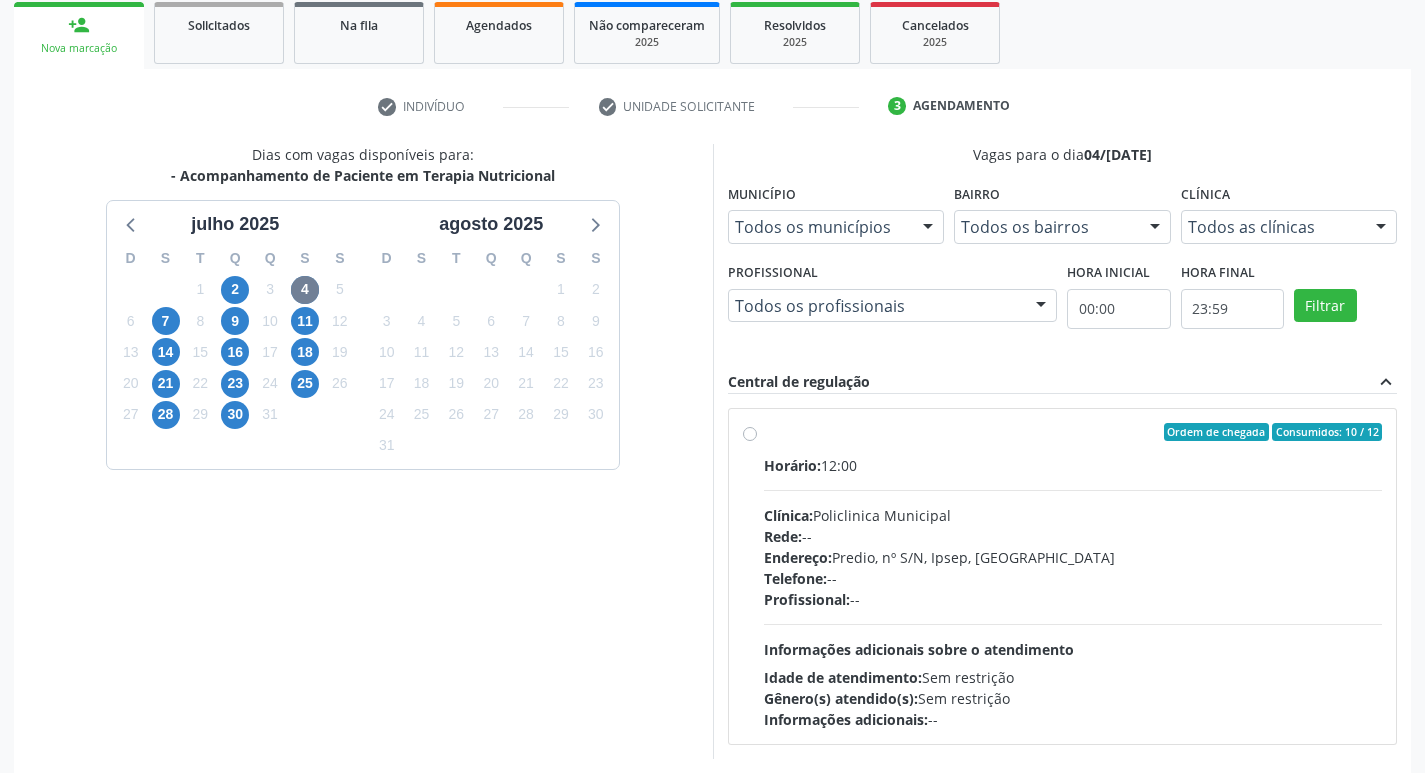 click on "Ordem de chegada
Consumidos: 10 / 12
Horário:   12:00
Clínica:  Policlinica Municipal
Rede:
--
Endereço:   Predio, nº S/N, Ipsep, Serra Talhada - PE
Telefone:   --
Profissional:
--
Informações adicionais sobre o atendimento
Idade de atendimento:
Sem restrição
Gênero(s) atendido(s):
Sem restrição
Informações adicionais:
--" at bounding box center [1073, 576] 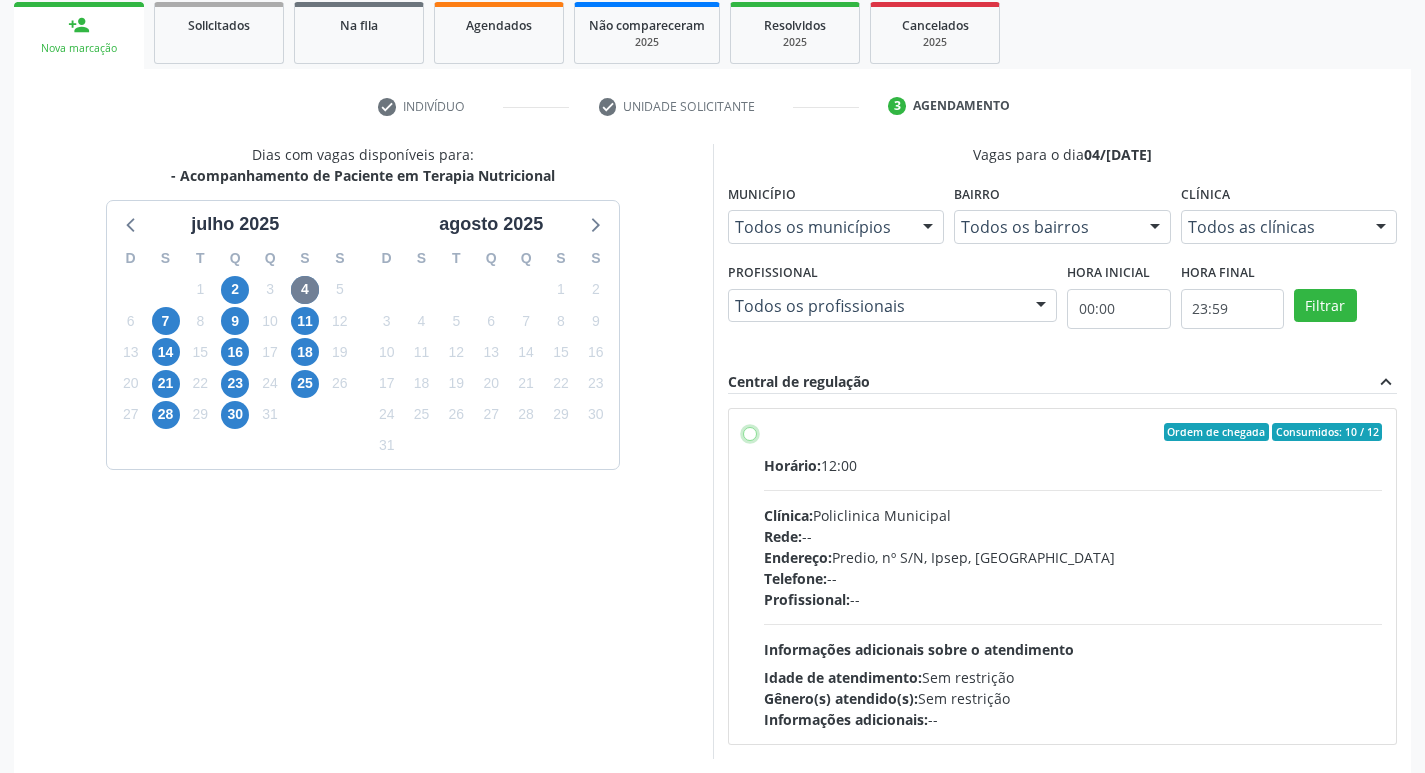 click on "Ordem de chegada
Consumidos: 10 / 12
Horário:   12:00
Clínica:  Policlinica Municipal
Rede:
--
Endereço:   Predio, nº S/N, Ipsep, Serra Talhada - PE
Telefone:   --
Profissional:
--
Informações adicionais sobre o atendimento
Idade de atendimento:
Sem restrição
Gênero(s) atendido(s):
Sem restrição
Informações adicionais:
--" at bounding box center [750, 432] 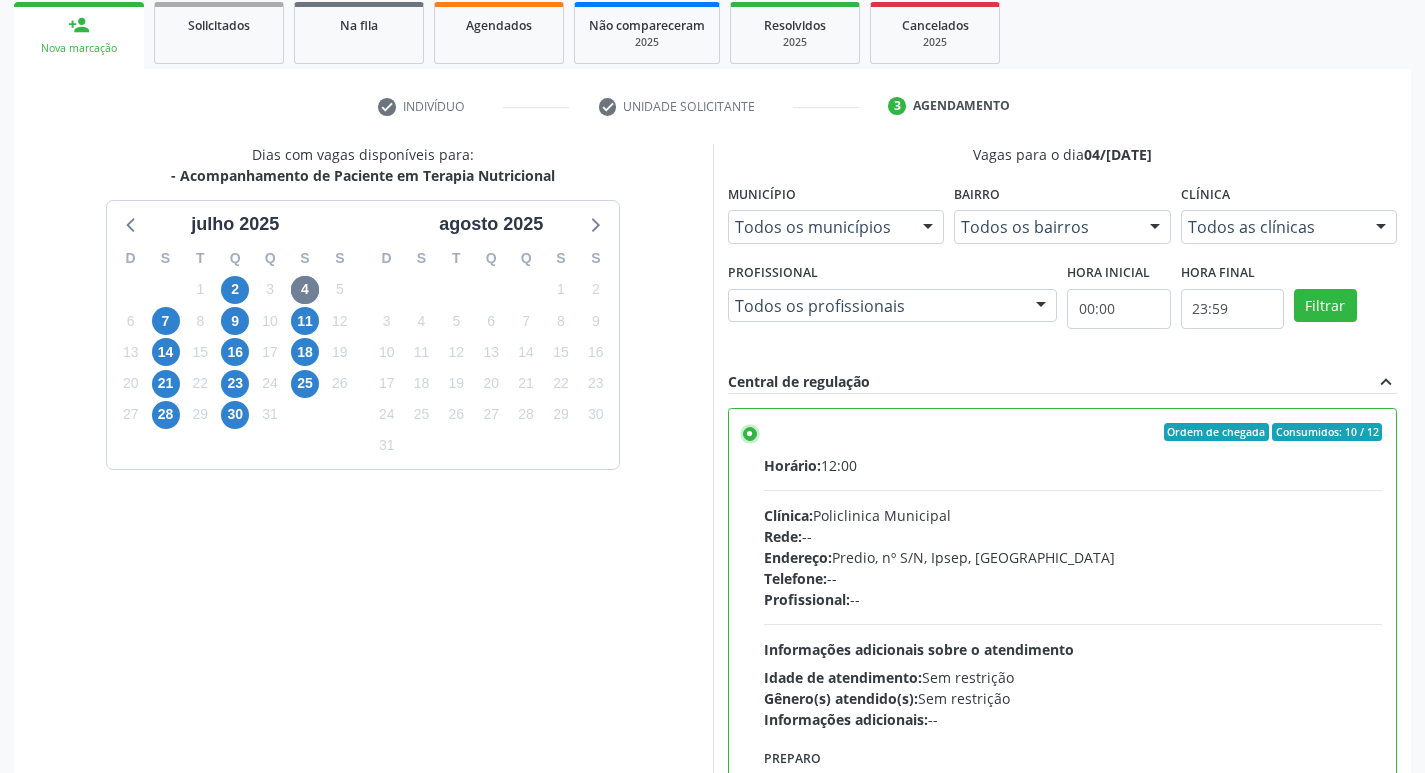 scroll, scrollTop: 422, scrollLeft: 0, axis: vertical 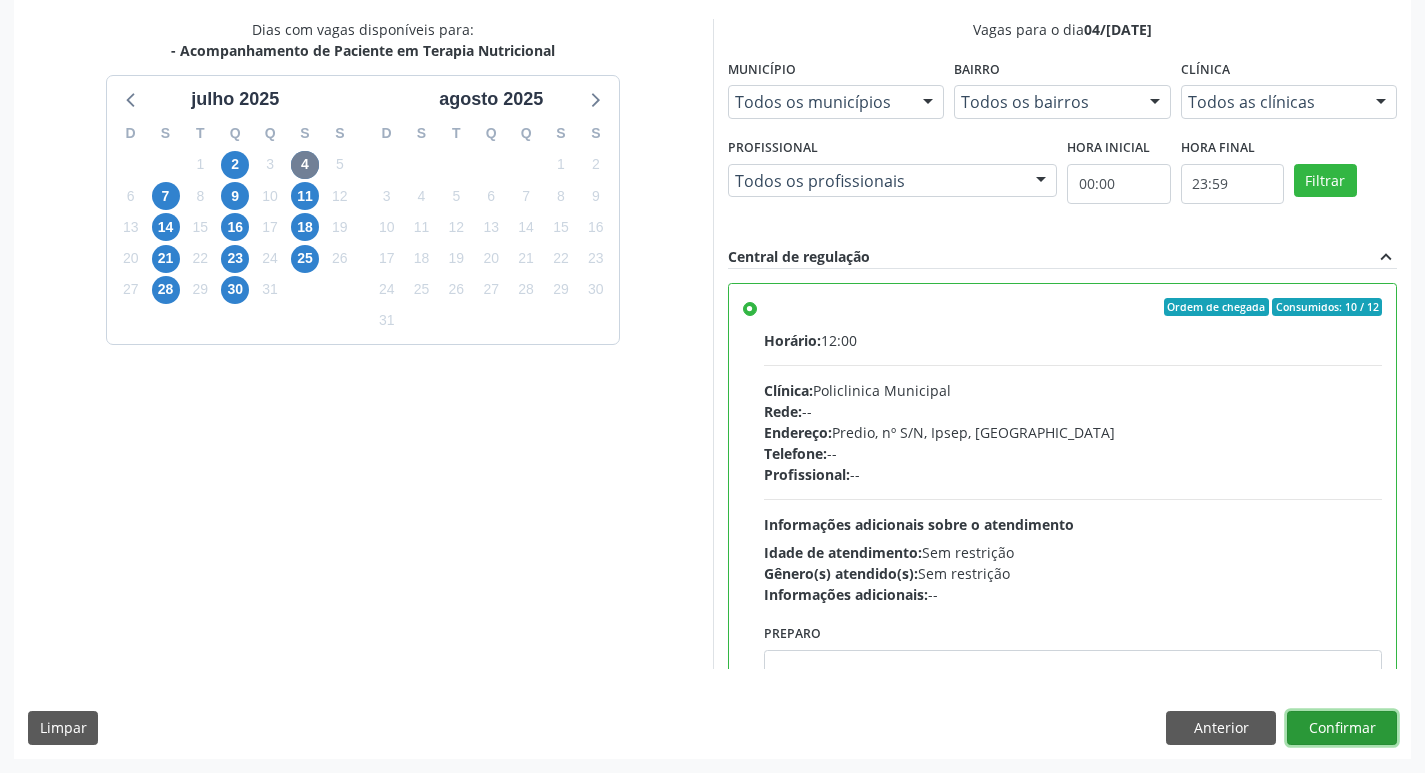 click on "Confirmar" at bounding box center (1342, 728) 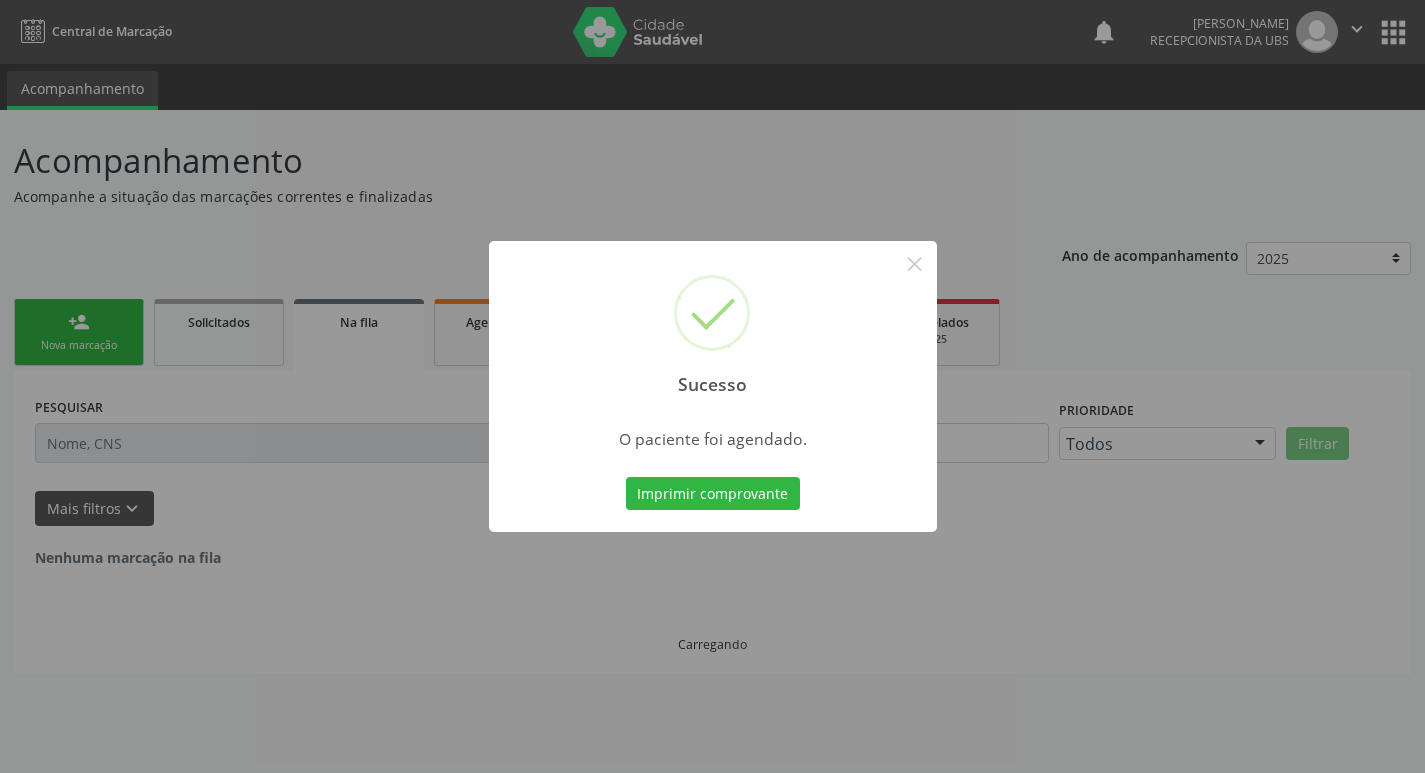 scroll, scrollTop: 0, scrollLeft: 0, axis: both 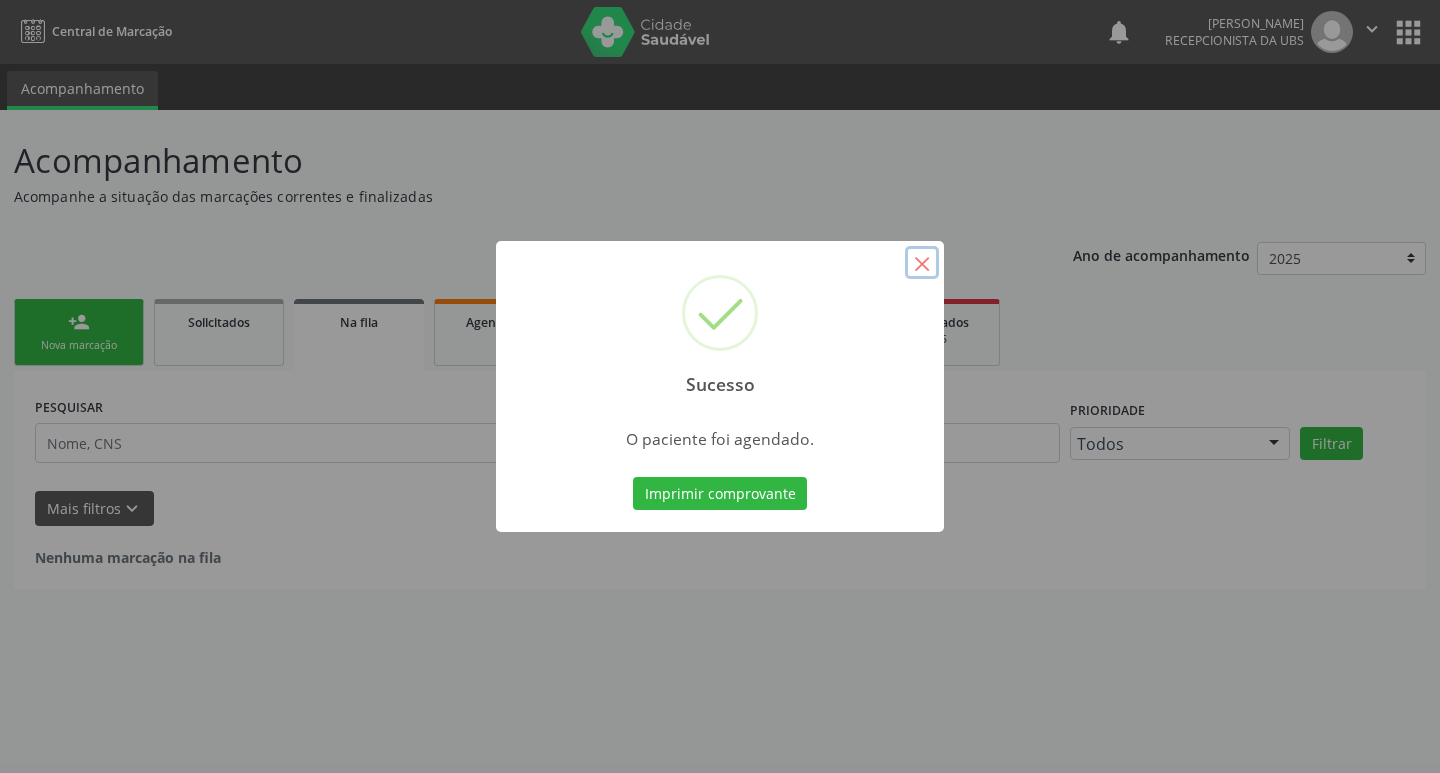 click on "×" at bounding box center [922, 263] 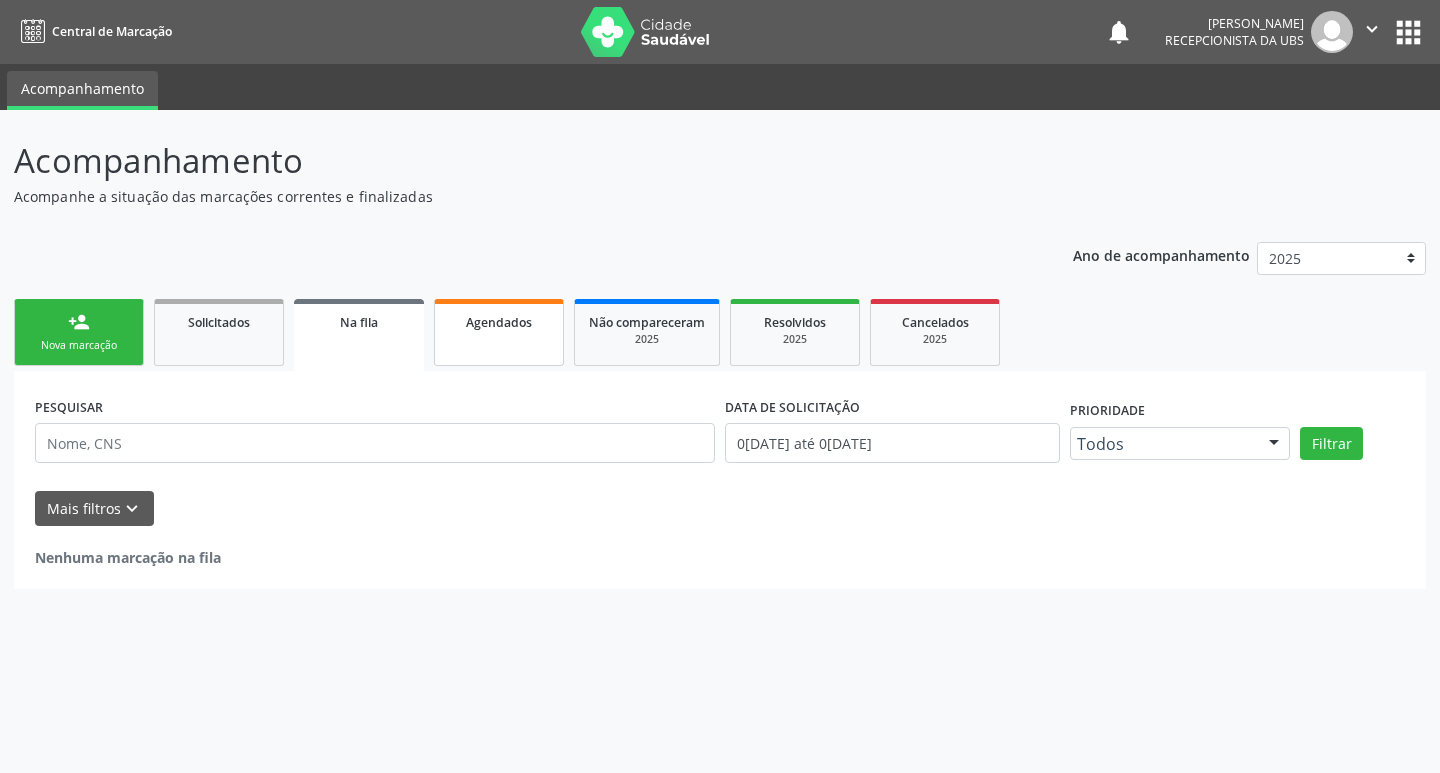 click on "Agendados" at bounding box center [499, 322] 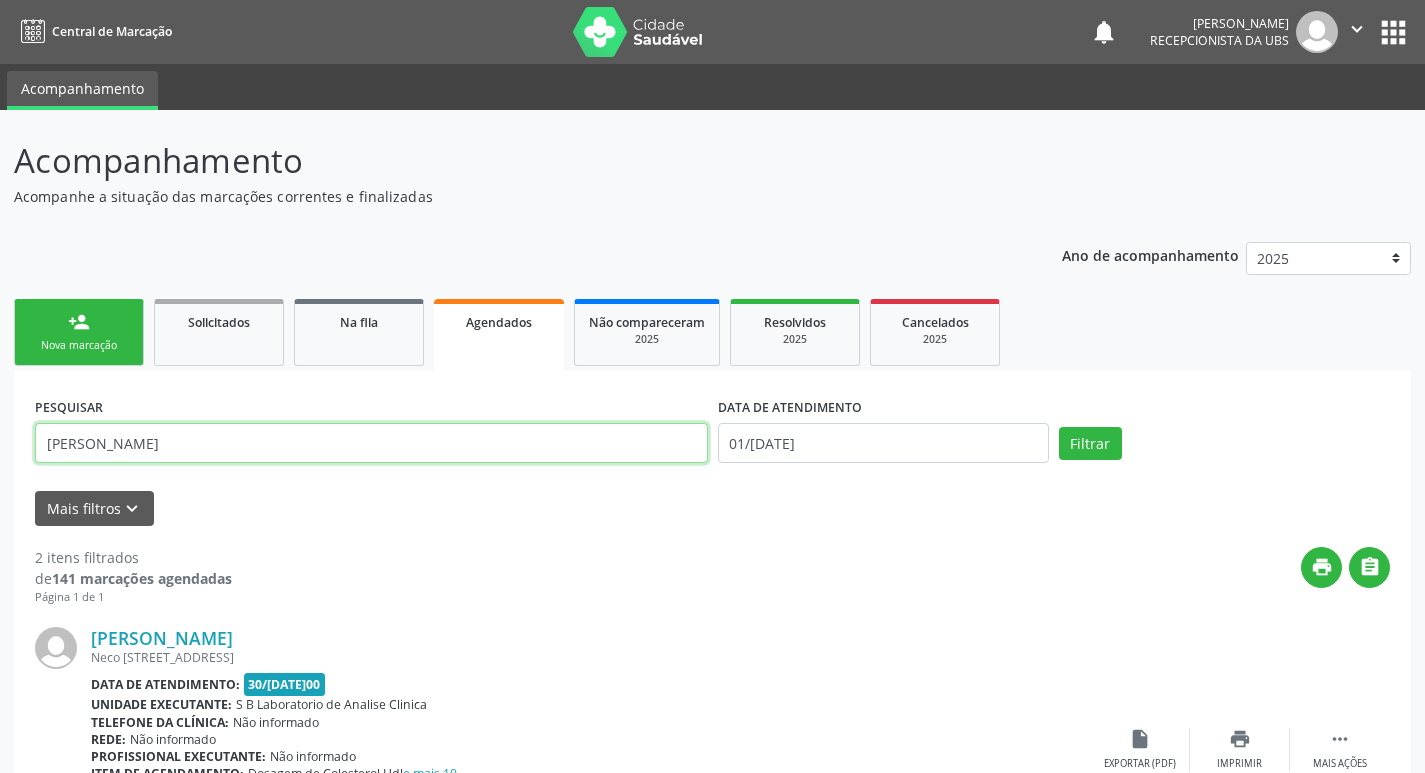 click on "IRENE" at bounding box center [371, 443] 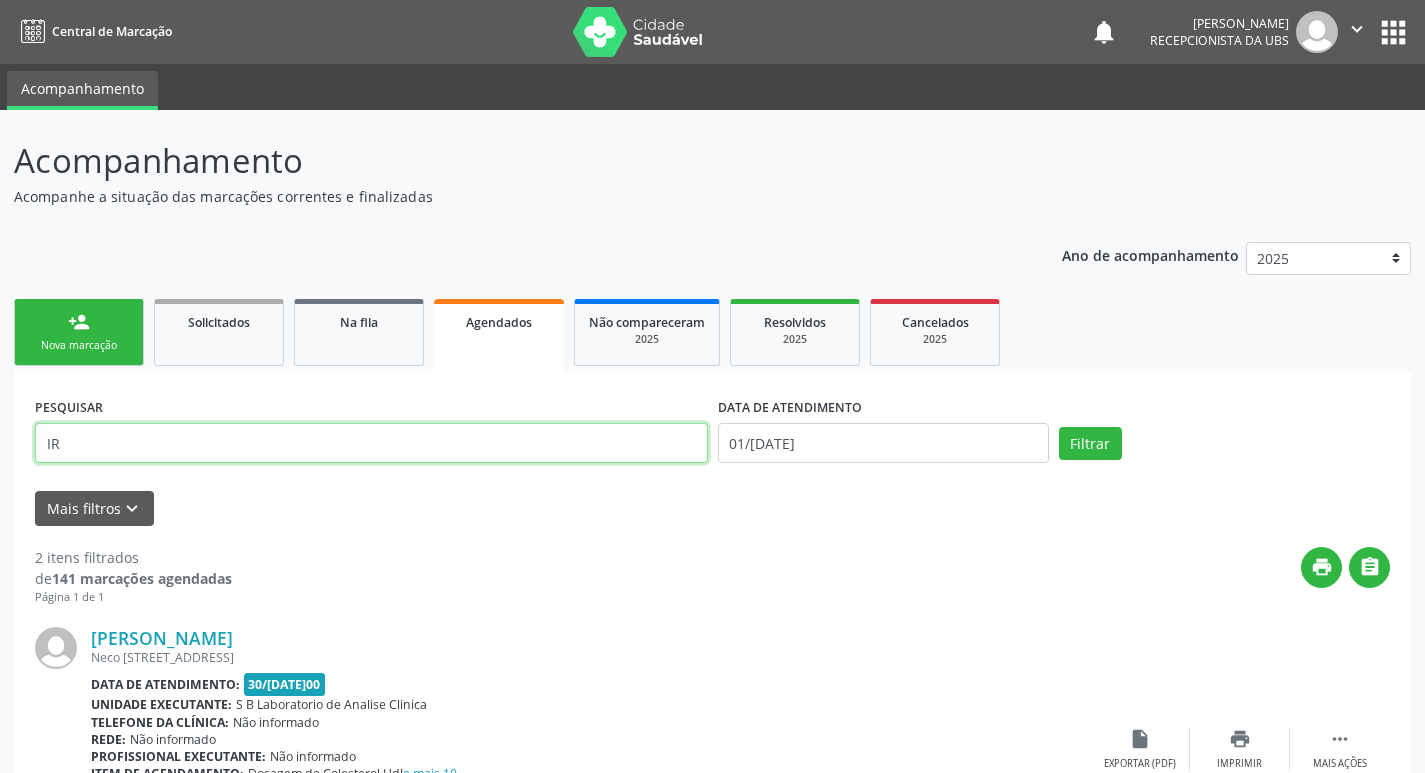 type on "I" 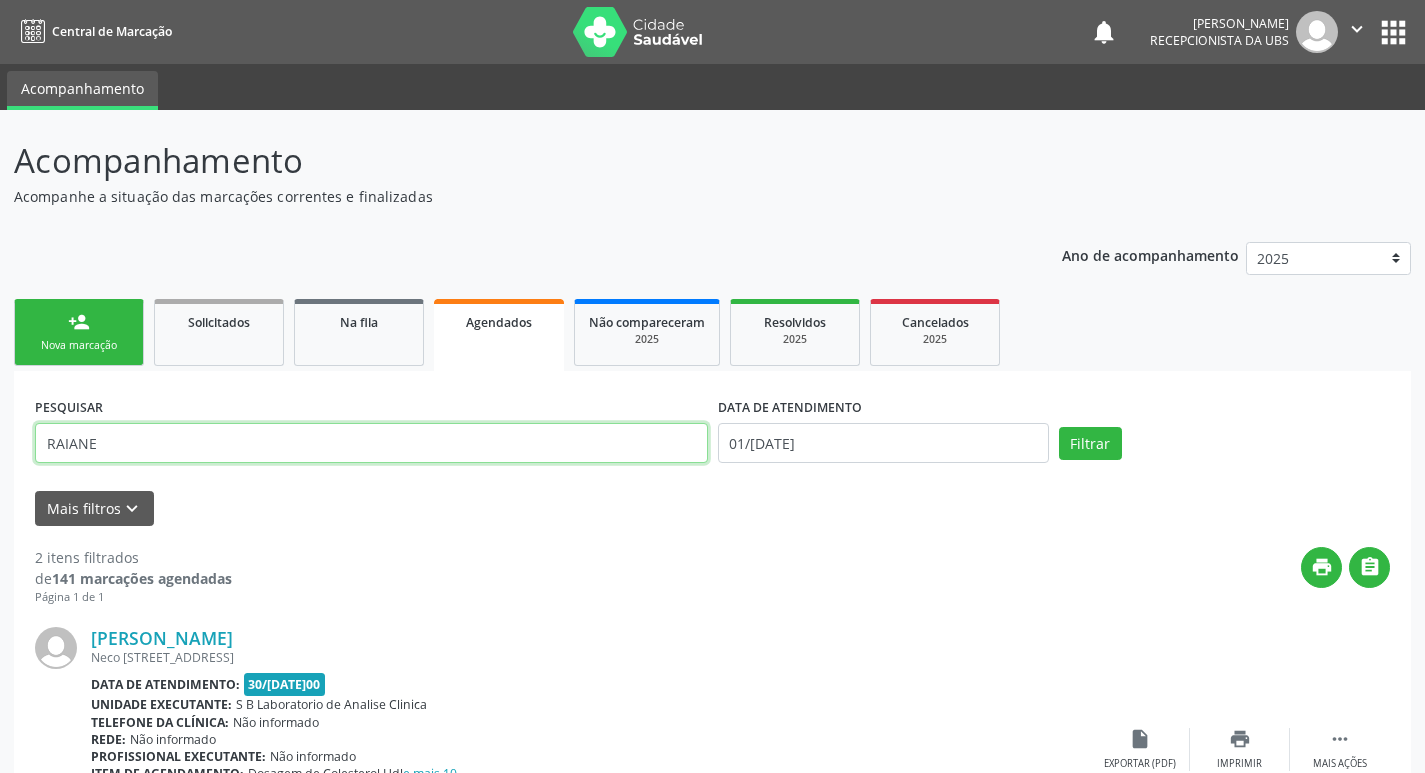 type on "RAIANE" 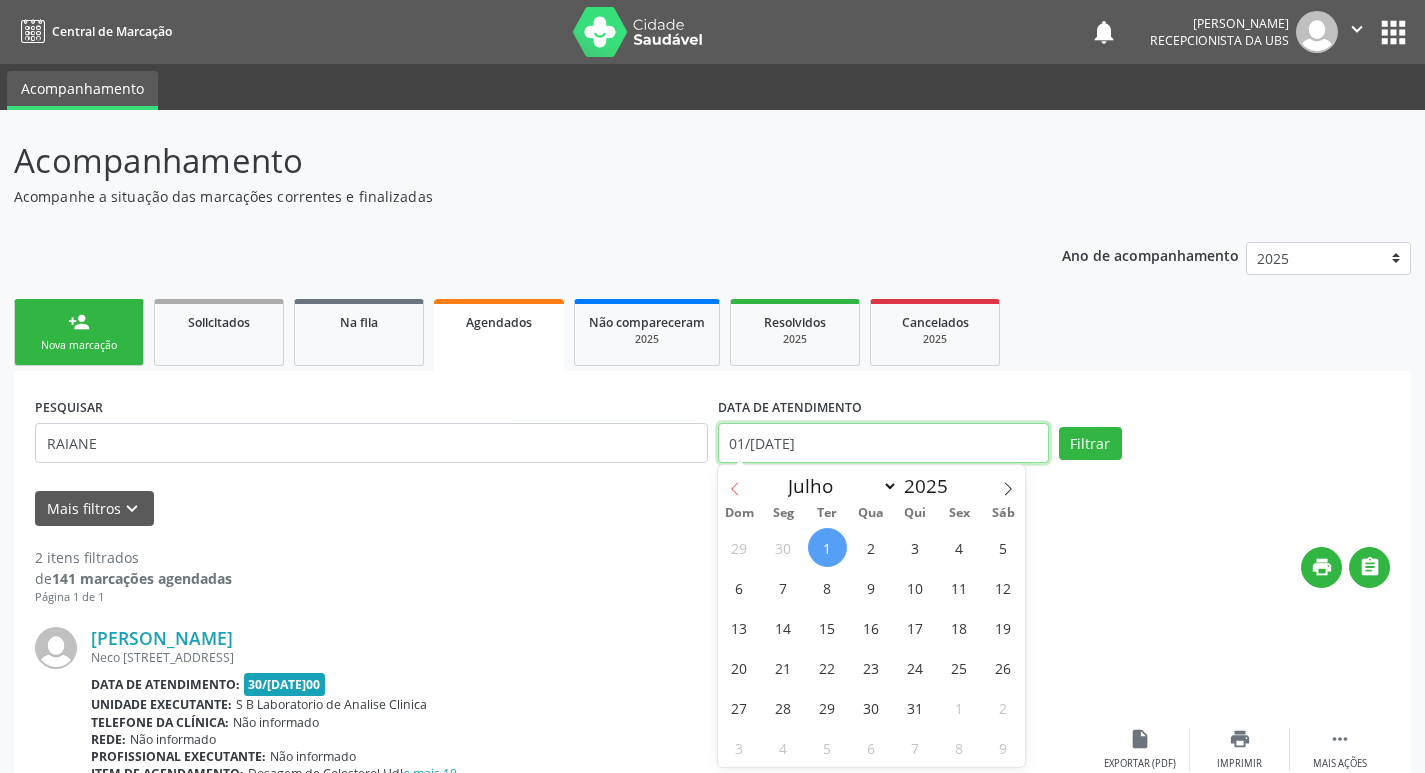 click on "[DATE]" at bounding box center (883, 443) 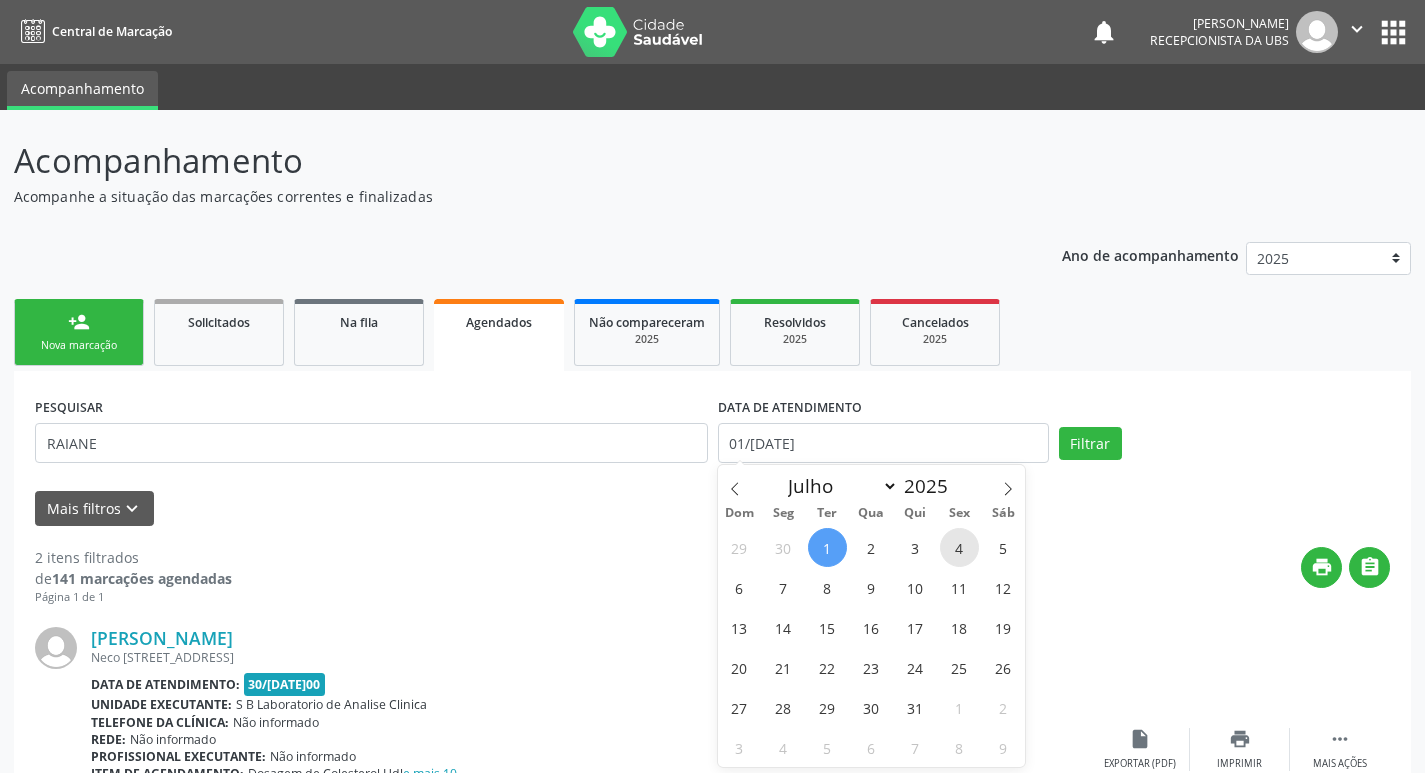 click on "4" at bounding box center (959, 547) 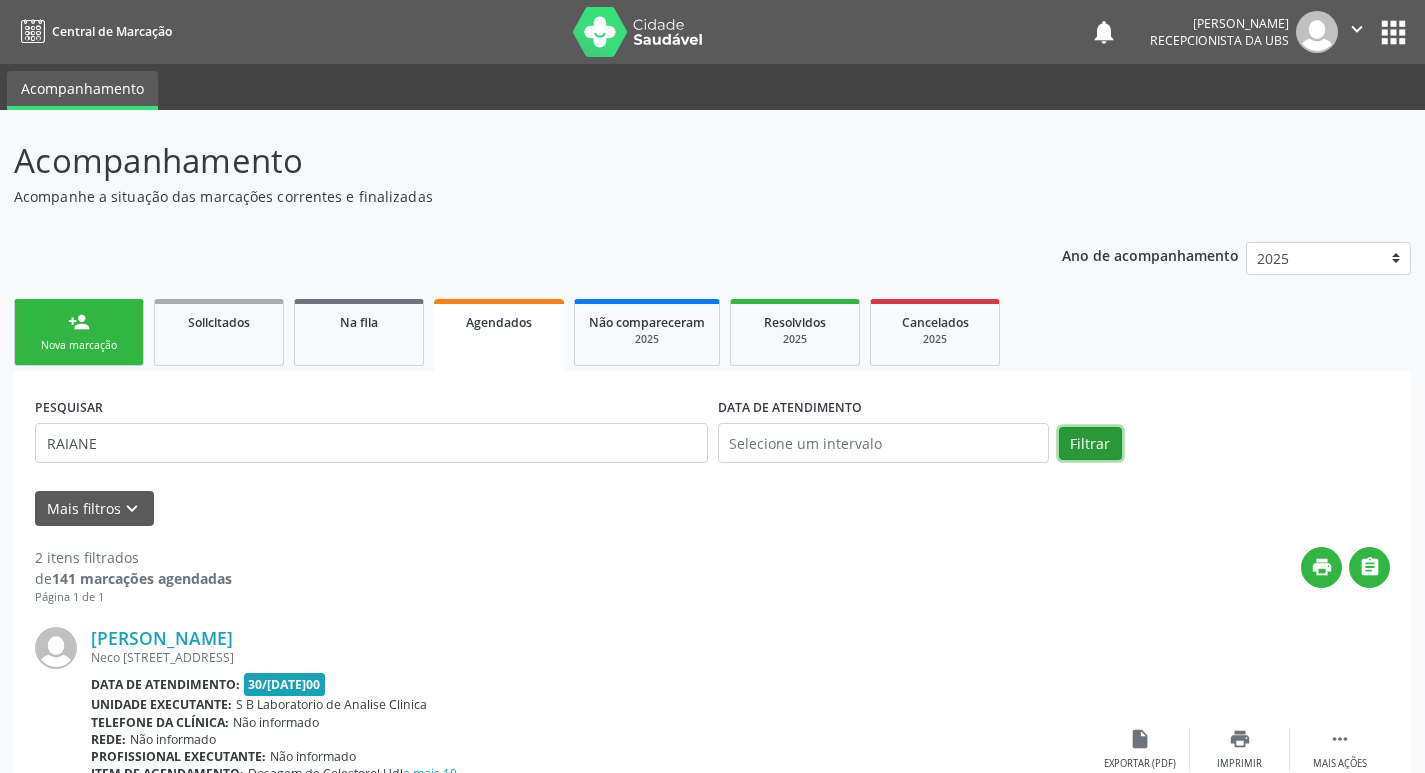 click on "Filtrar" at bounding box center (1090, 444) 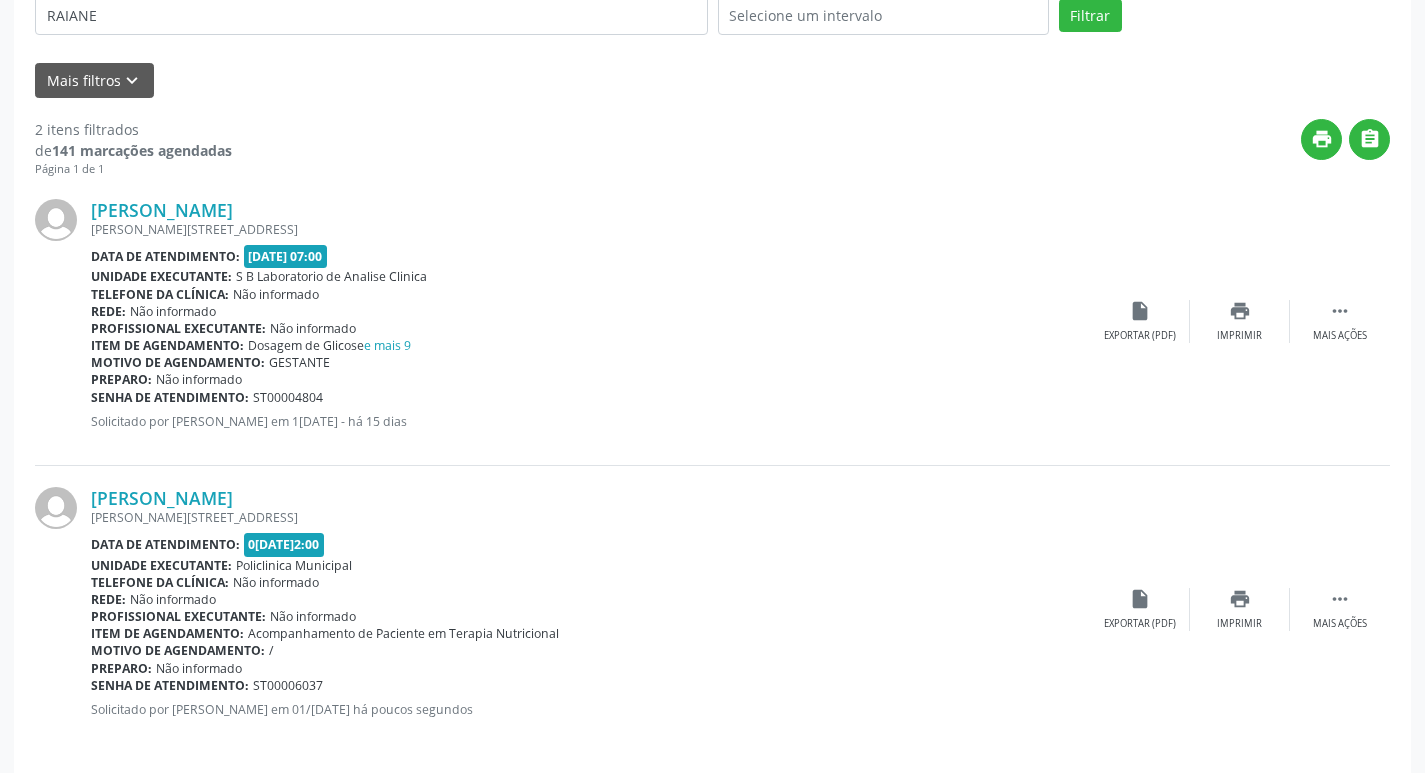 scroll, scrollTop: 443, scrollLeft: 0, axis: vertical 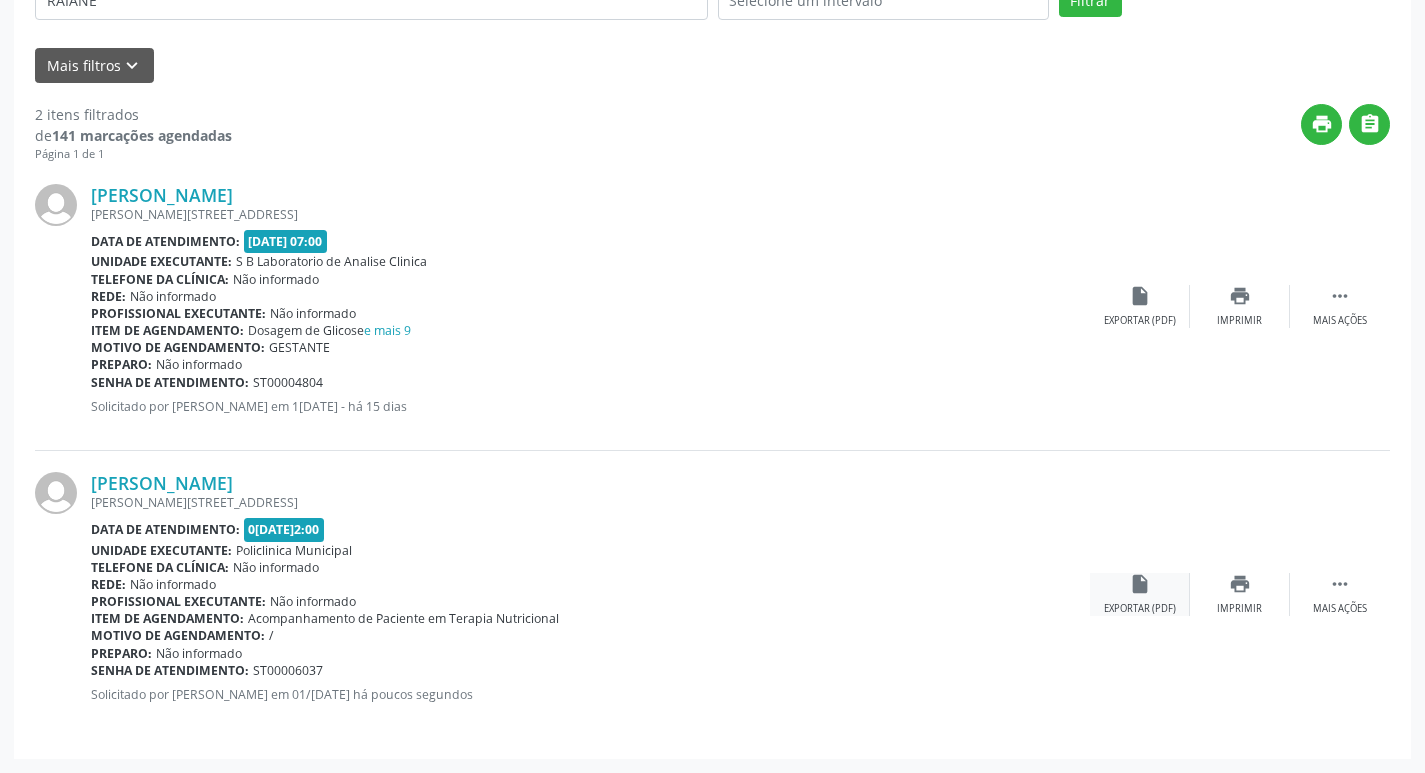 click on "insert_drive_file" at bounding box center [1140, 584] 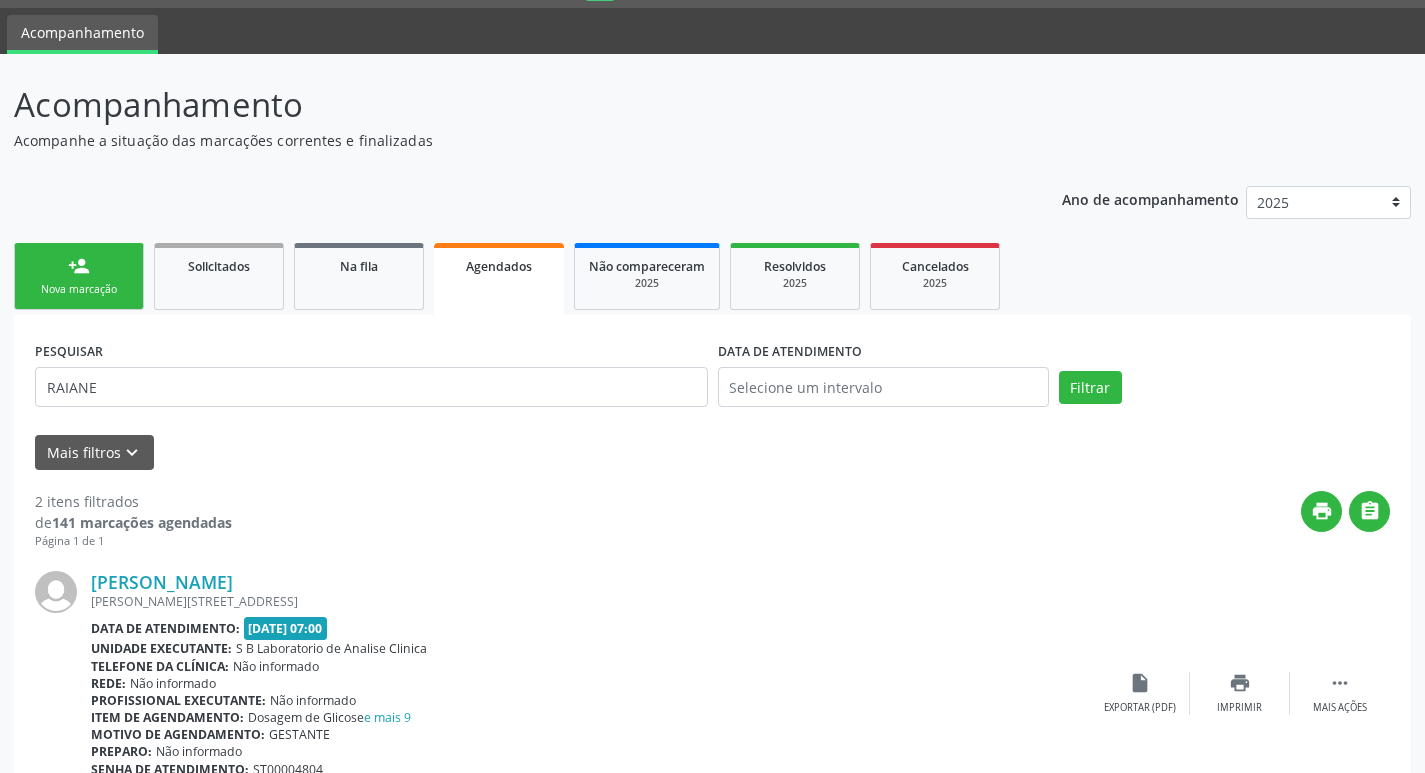 scroll, scrollTop: 43, scrollLeft: 0, axis: vertical 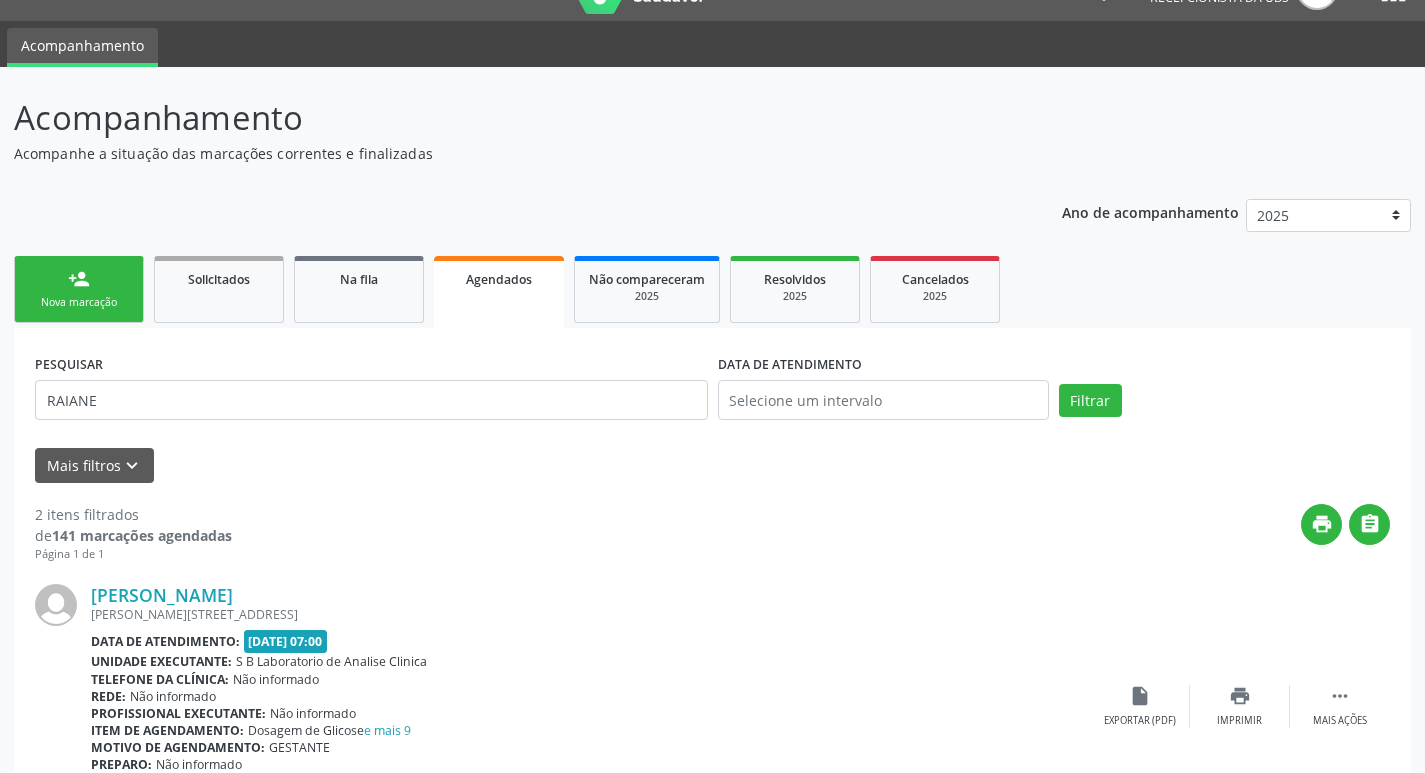 click on "Nova marcação" at bounding box center (79, 302) 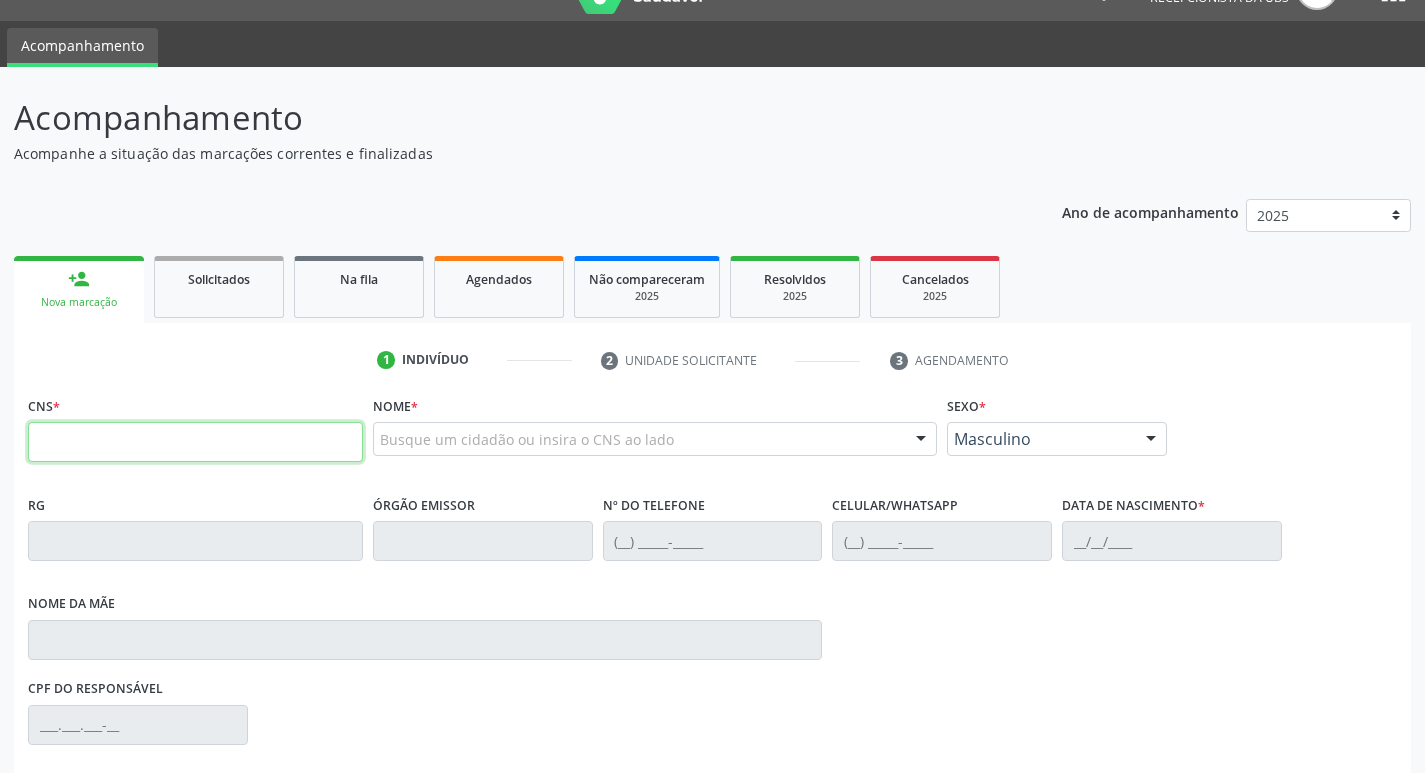 click at bounding box center [195, 442] 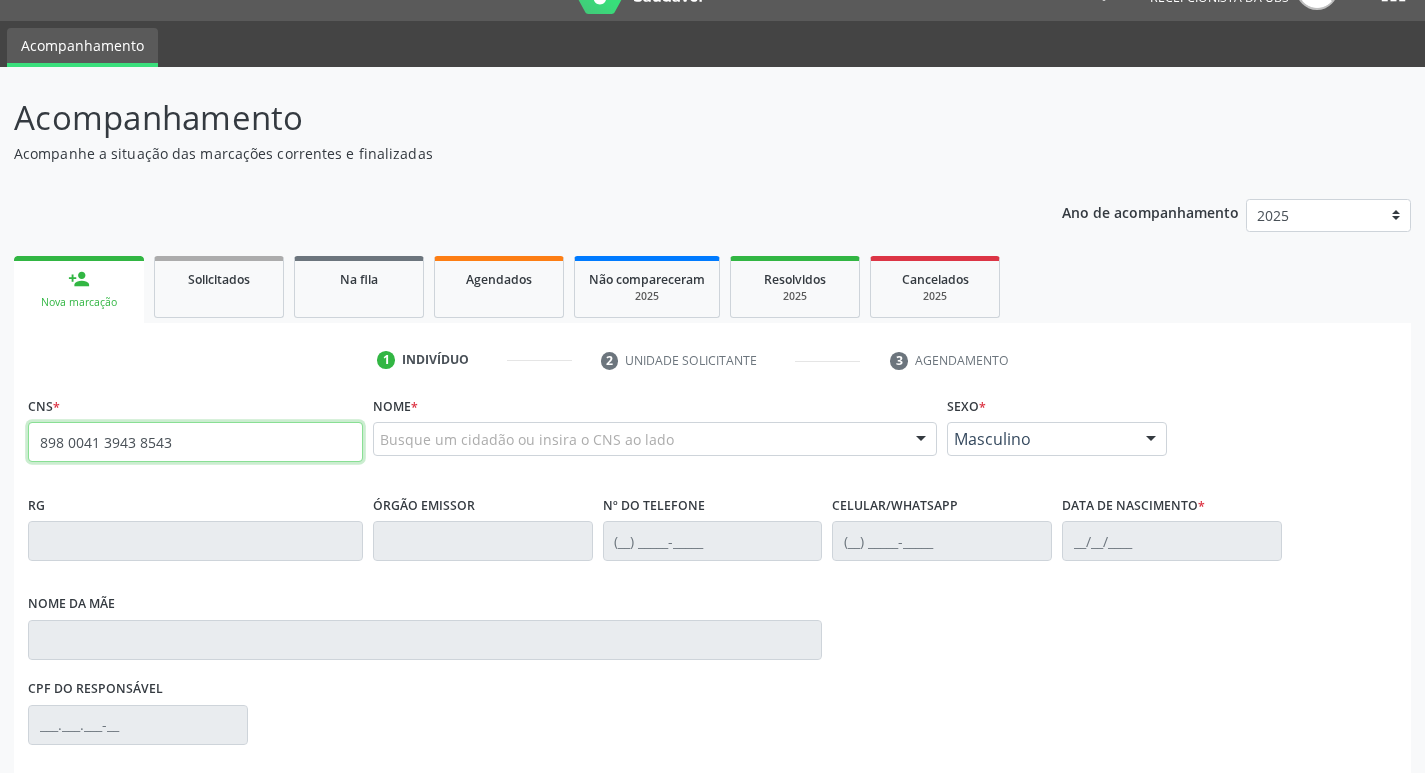 type on "898 0041 3943 8543" 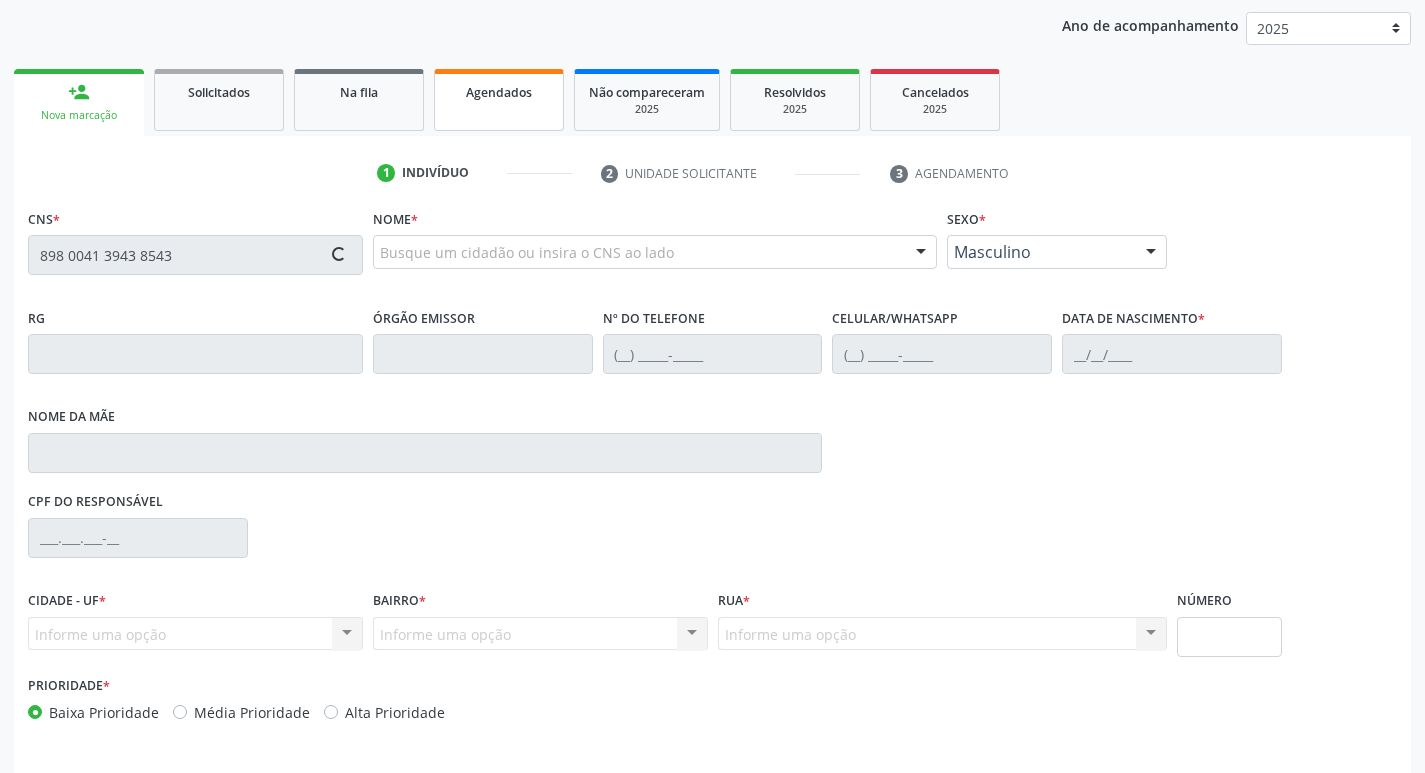 scroll, scrollTop: 243, scrollLeft: 0, axis: vertical 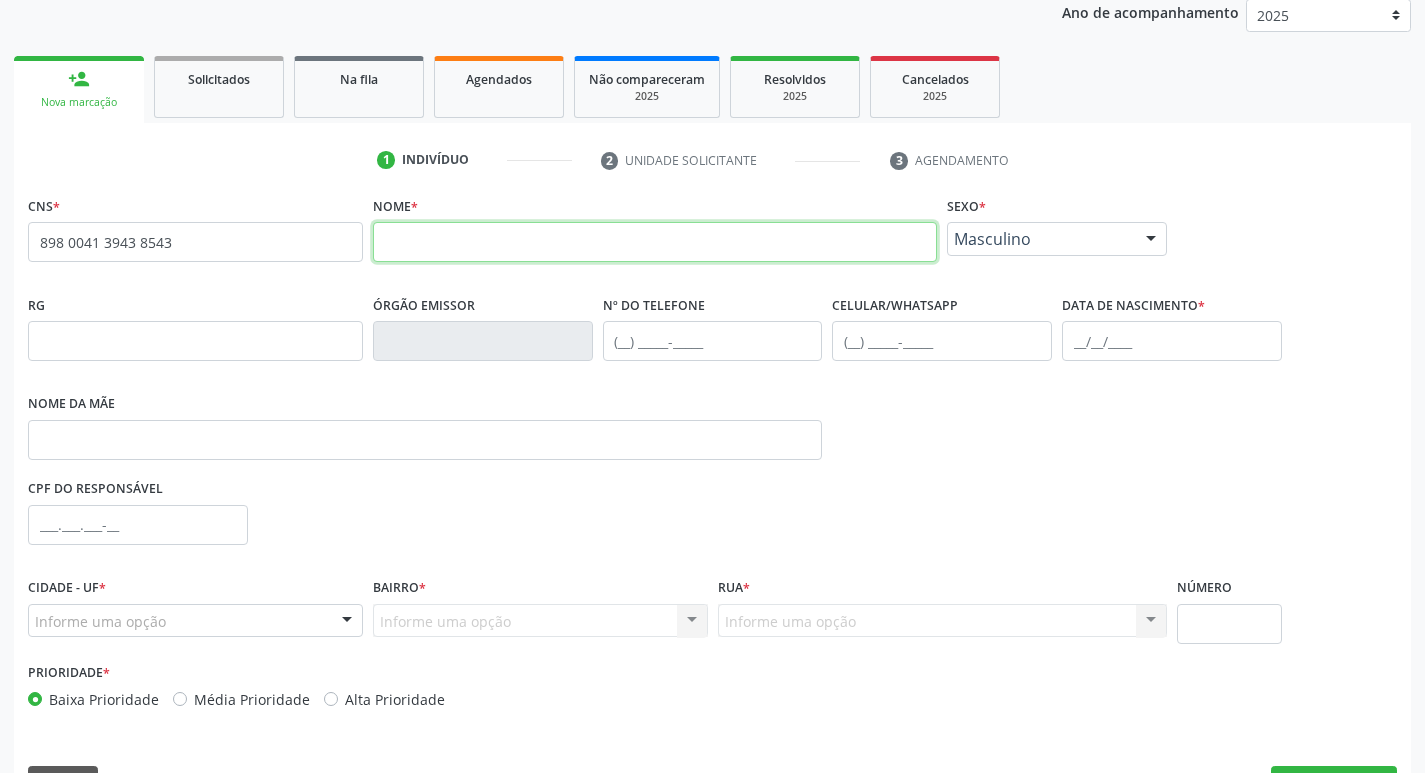 click at bounding box center (655, 242) 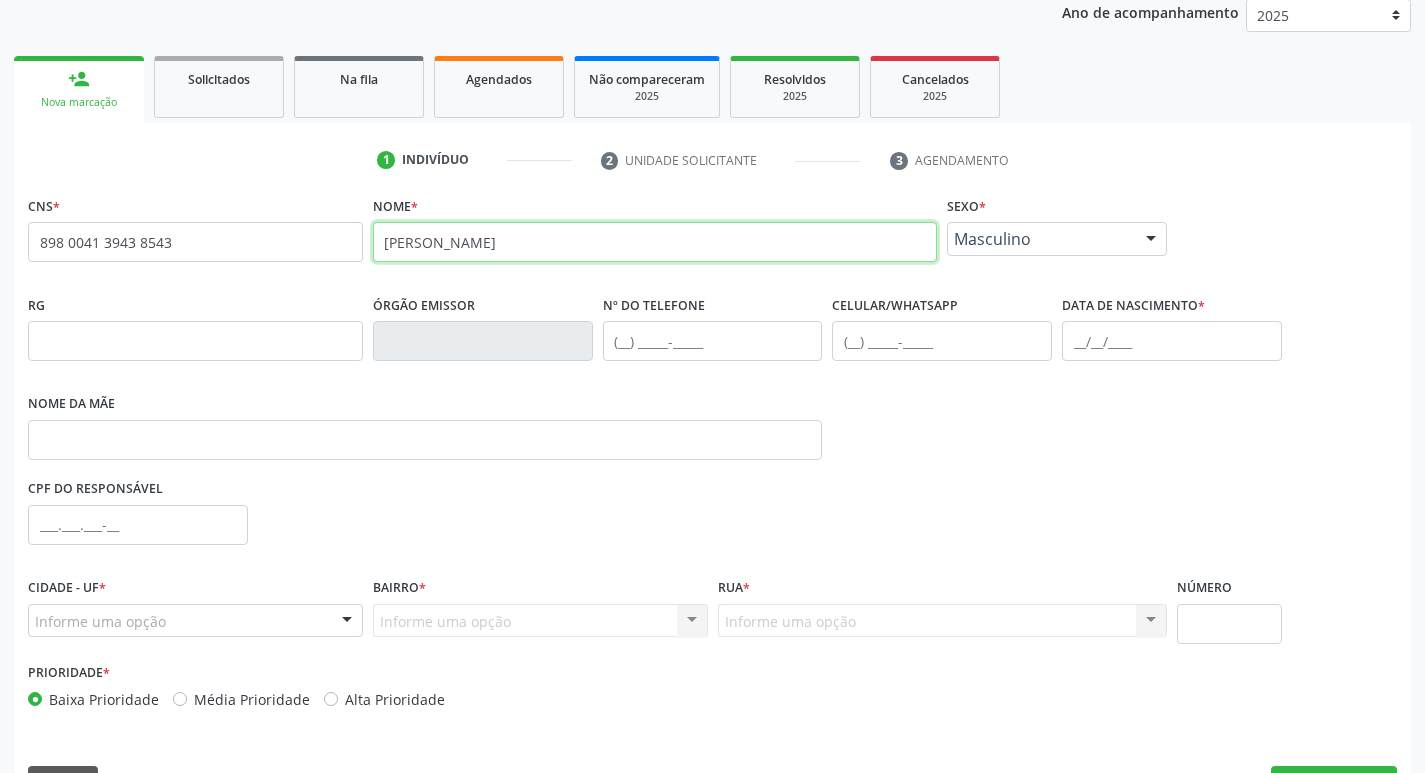 type on "EVERTON RICARDO GABRIEL DE OLVEIRA FILHO" 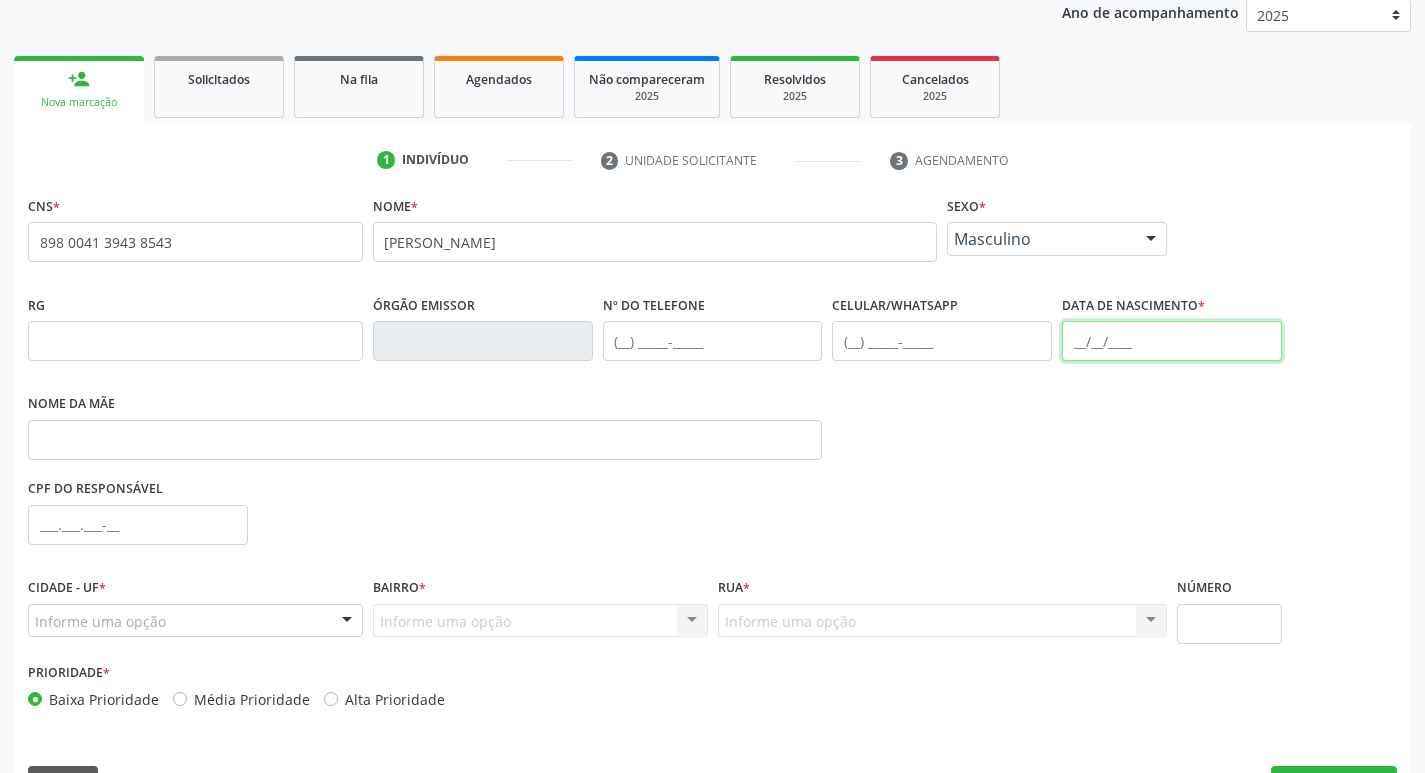 click at bounding box center [1172, 341] 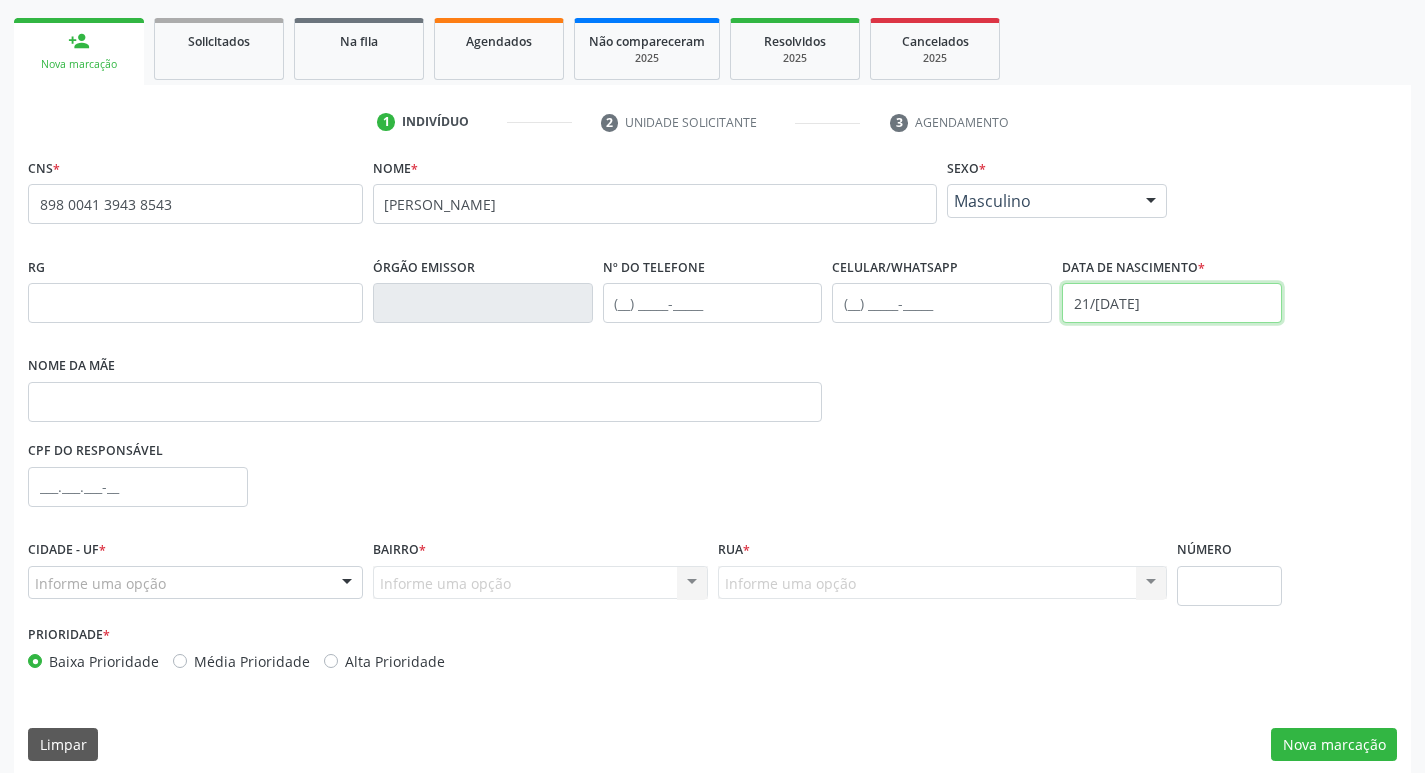 scroll, scrollTop: 297, scrollLeft: 0, axis: vertical 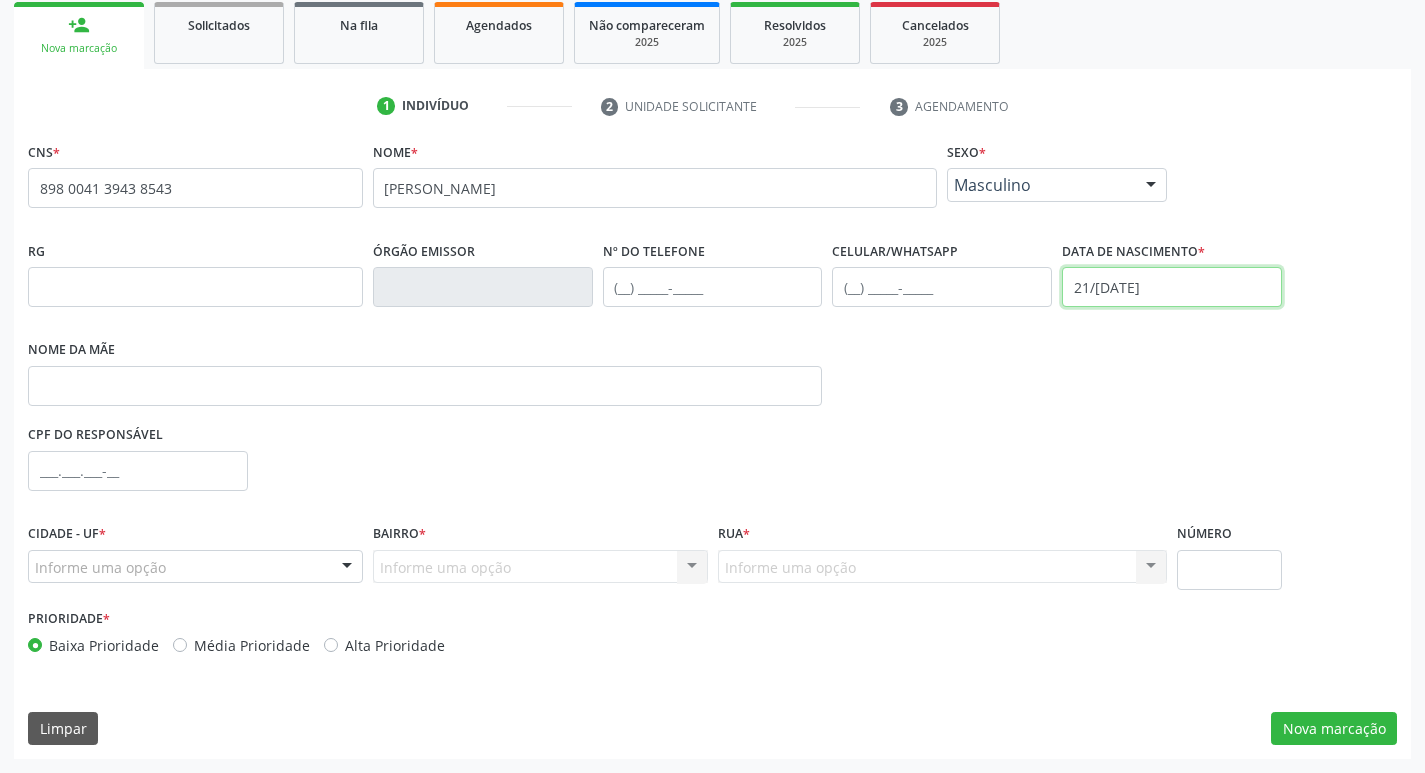 type on "21/07/2011" 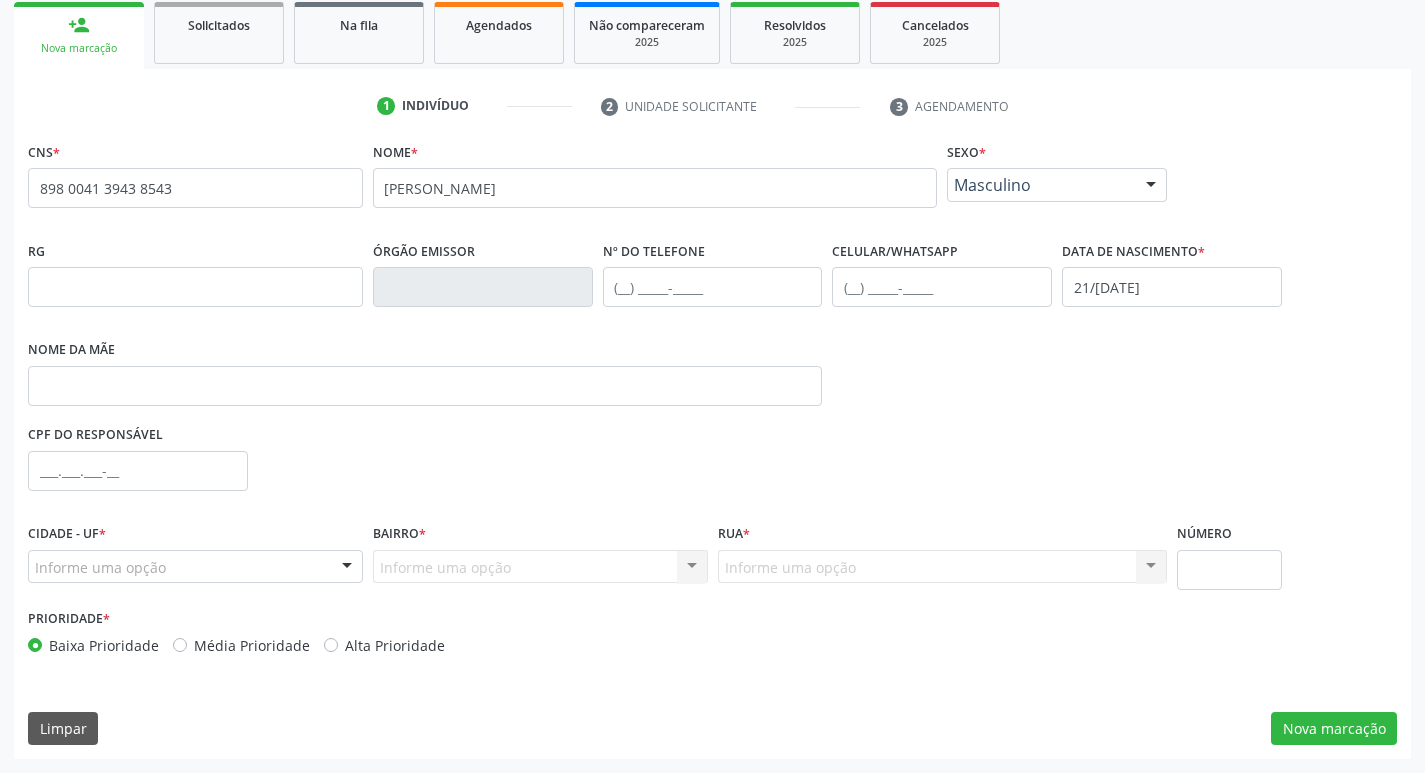 click on "Cidade - UF
*
Informe uma opção
Serra Talhada - PE
Nenhum resultado encontrado para: "   "
Nenhuma opção encontrada" at bounding box center [195, 561] 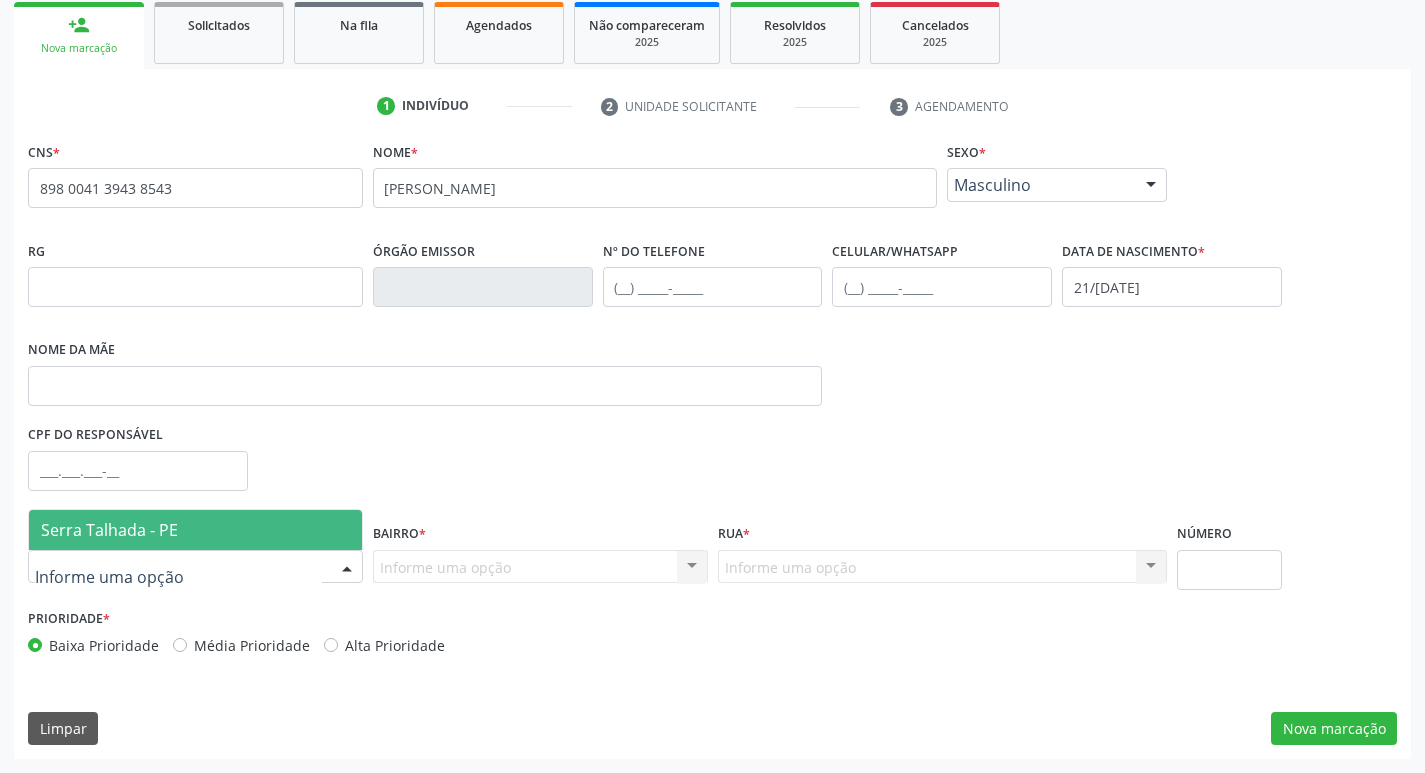 click at bounding box center (195, 567) 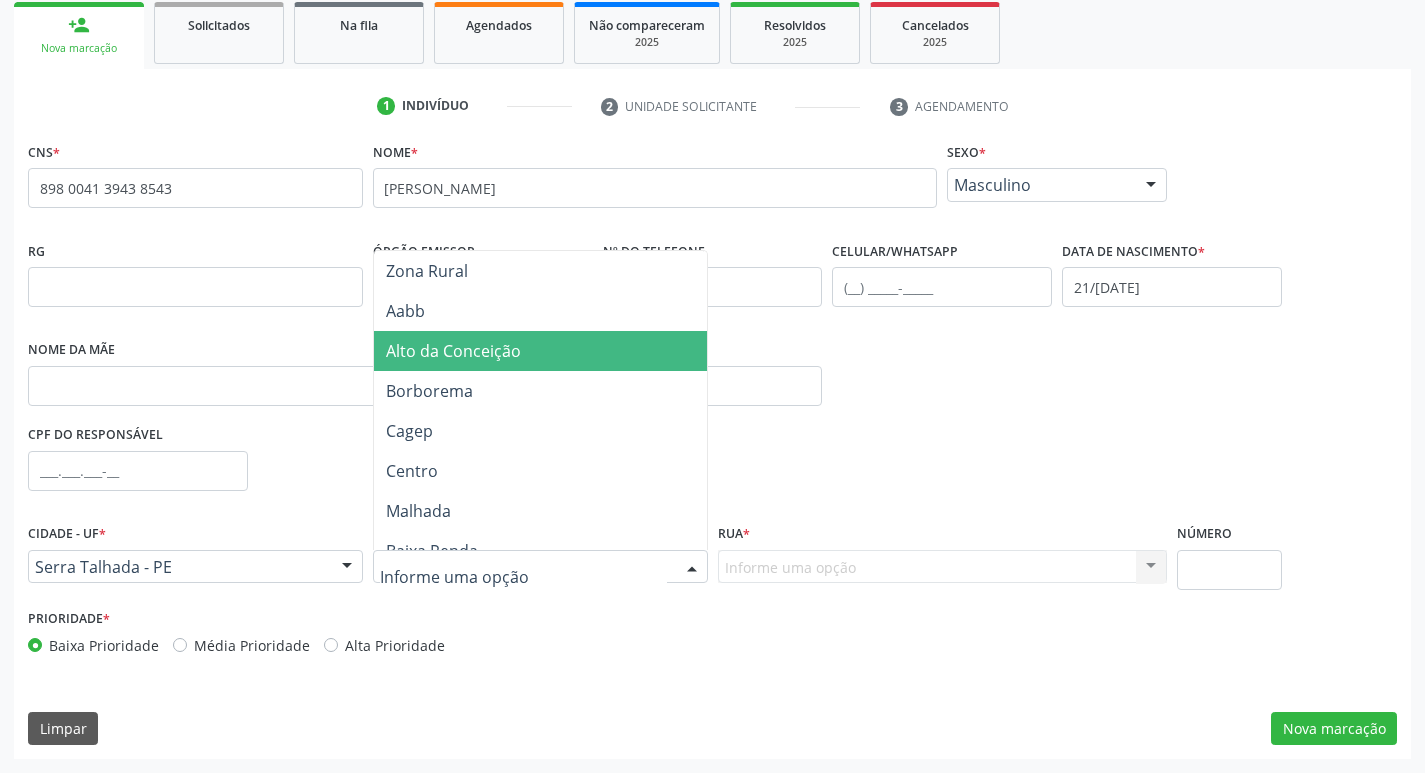 click on "Alto da Conceição" at bounding box center (453, 351) 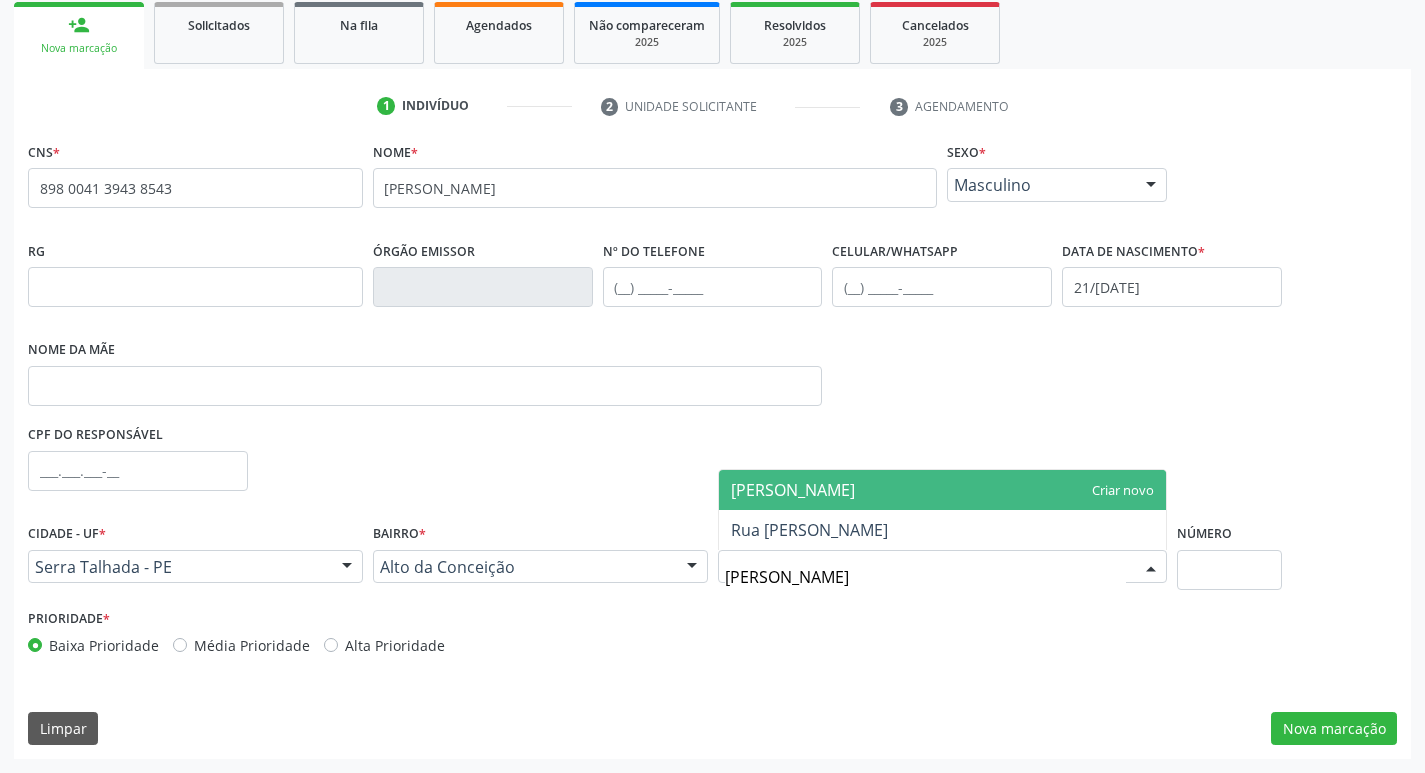 type on "LINDINALVA NUNES" 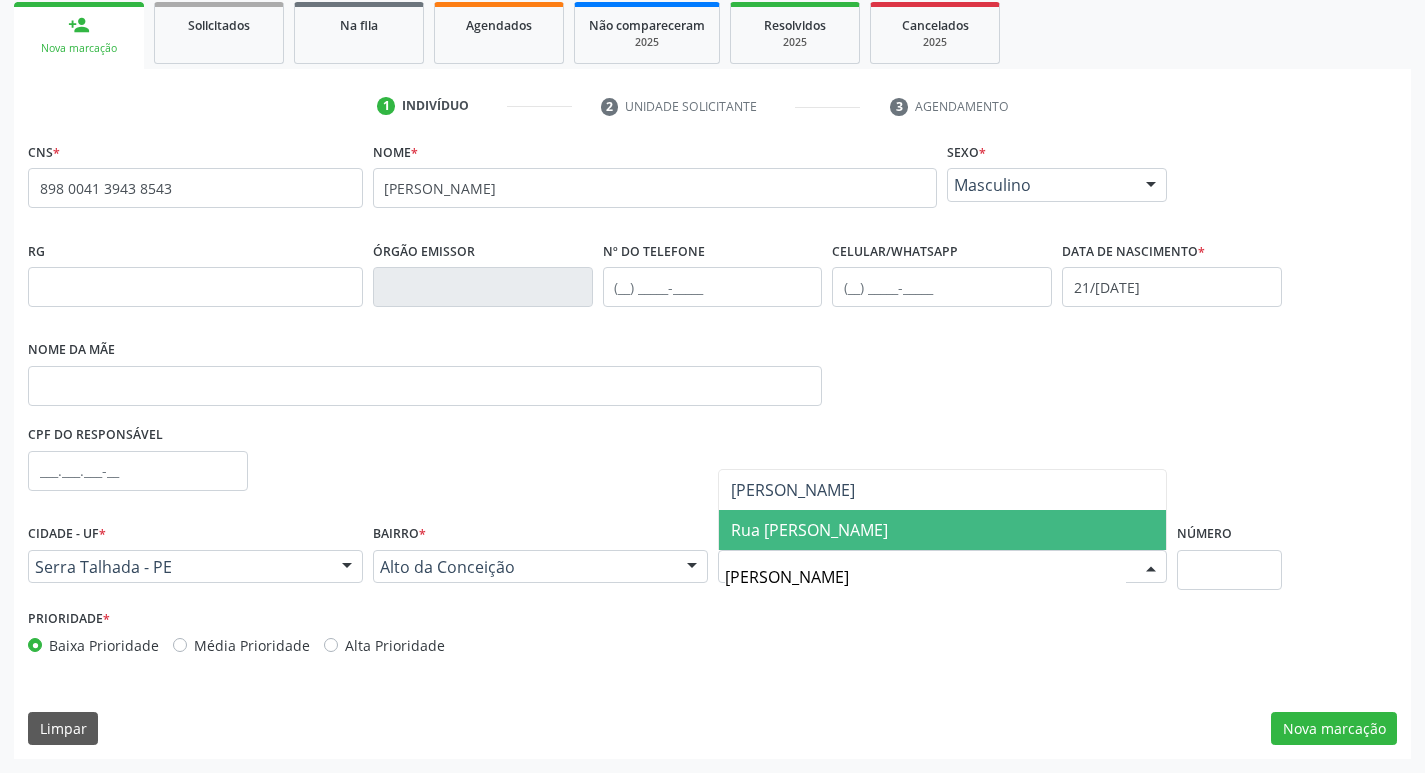 click on "Rua Lindinalva Nunes" at bounding box center (809, 530) 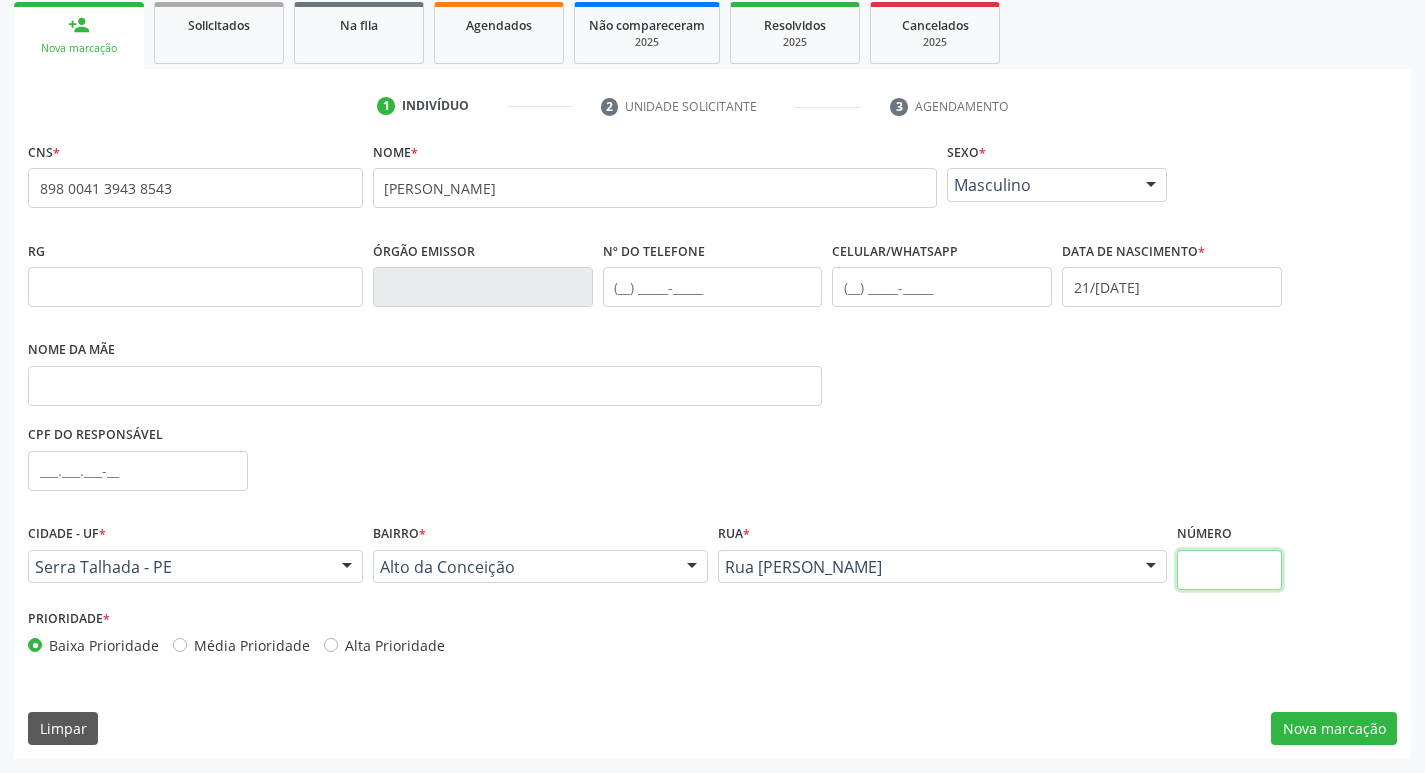 click at bounding box center [1229, 570] 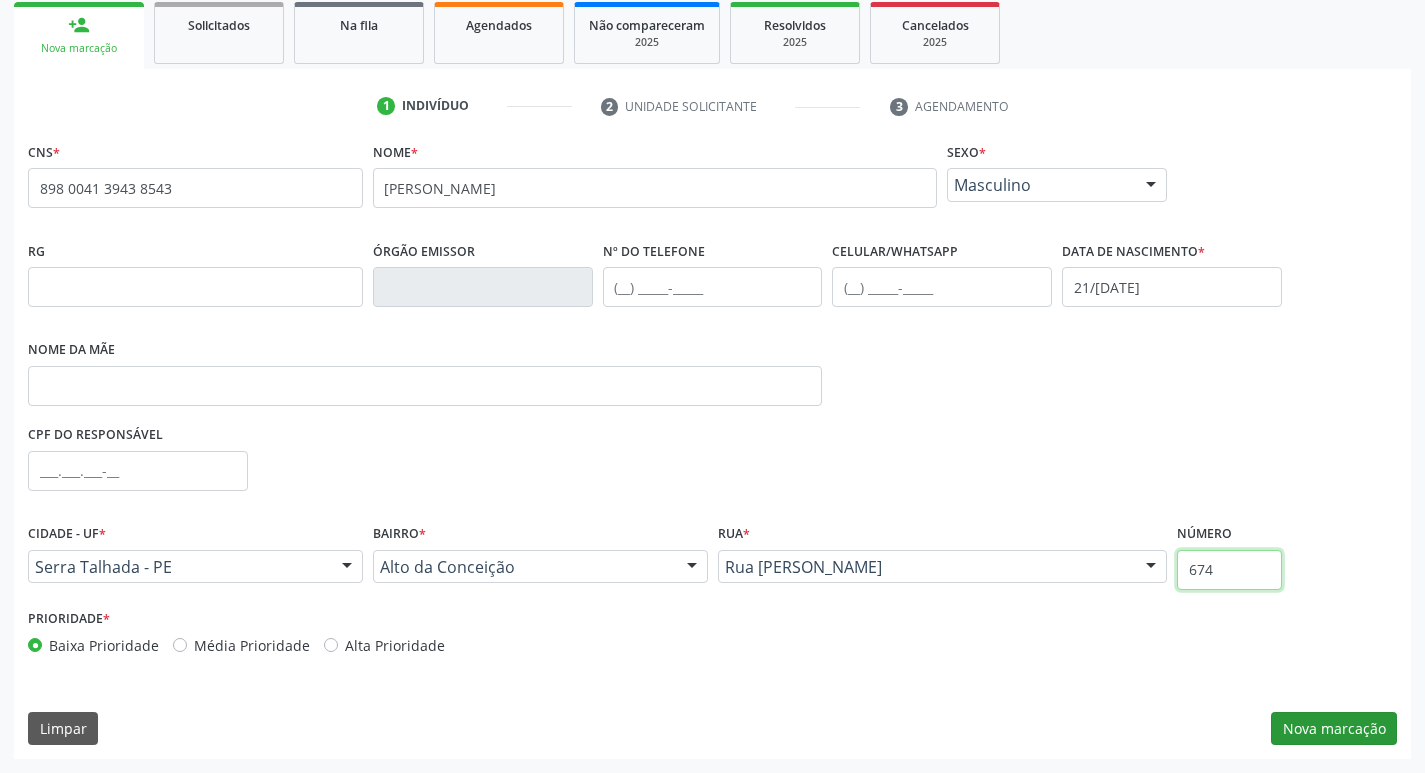 type on "674" 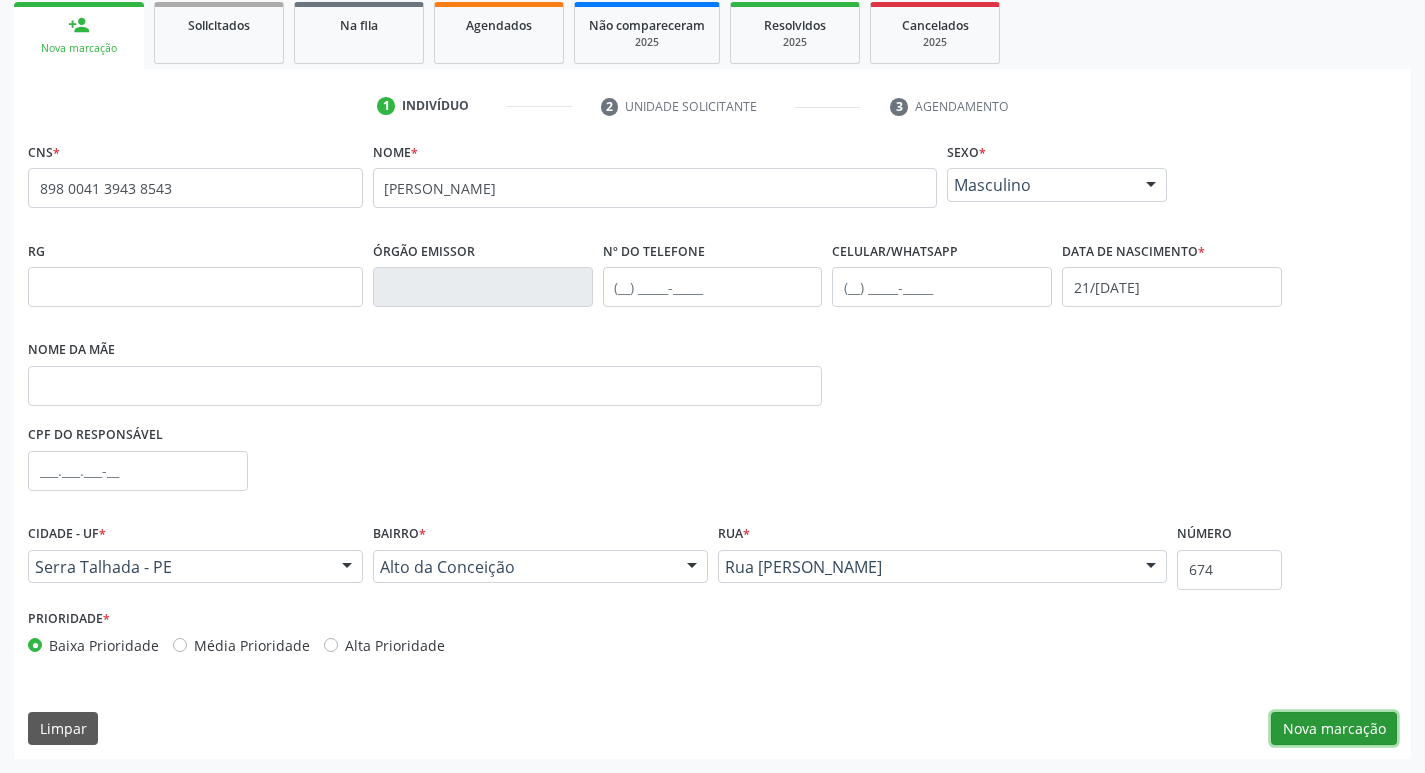 click on "Nova marcação" at bounding box center [1334, 729] 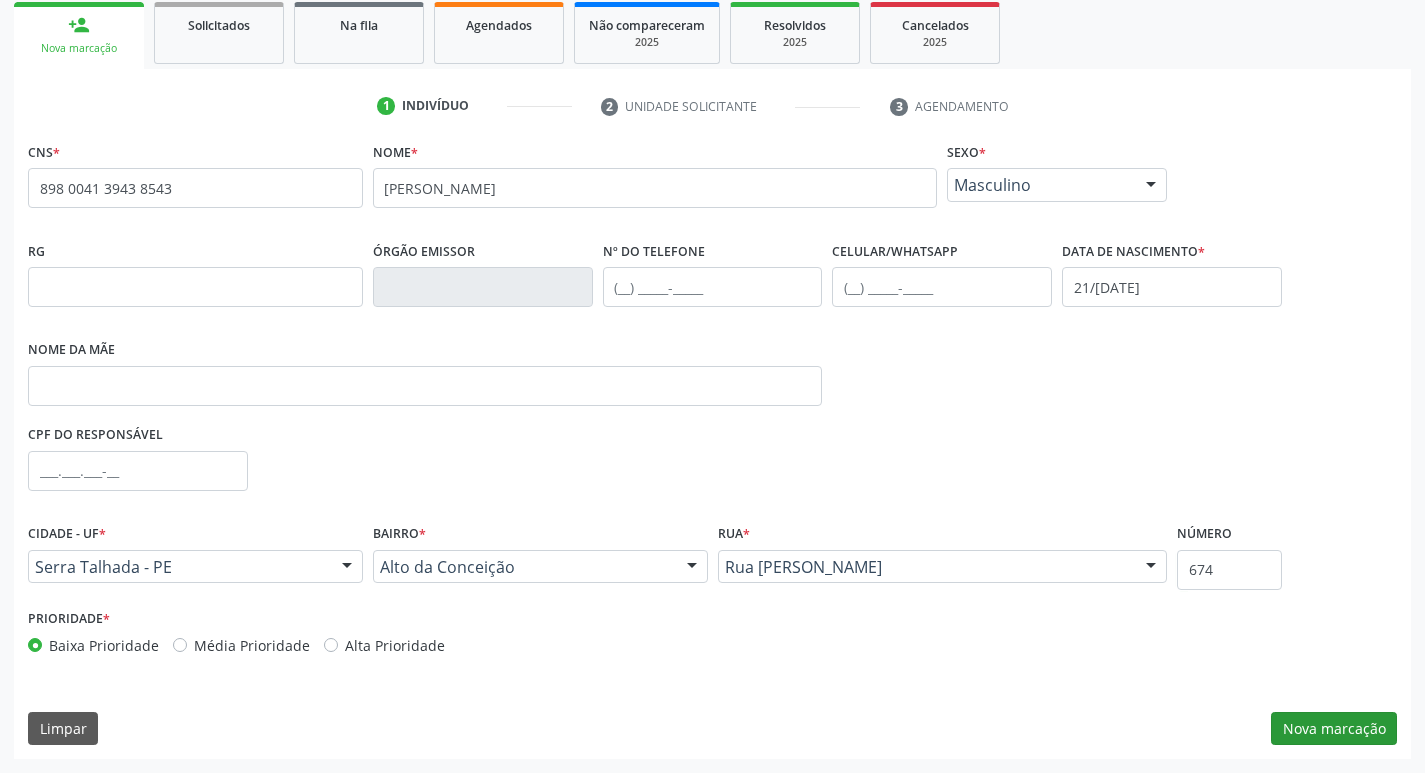 scroll, scrollTop: 133, scrollLeft: 0, axis: vertical 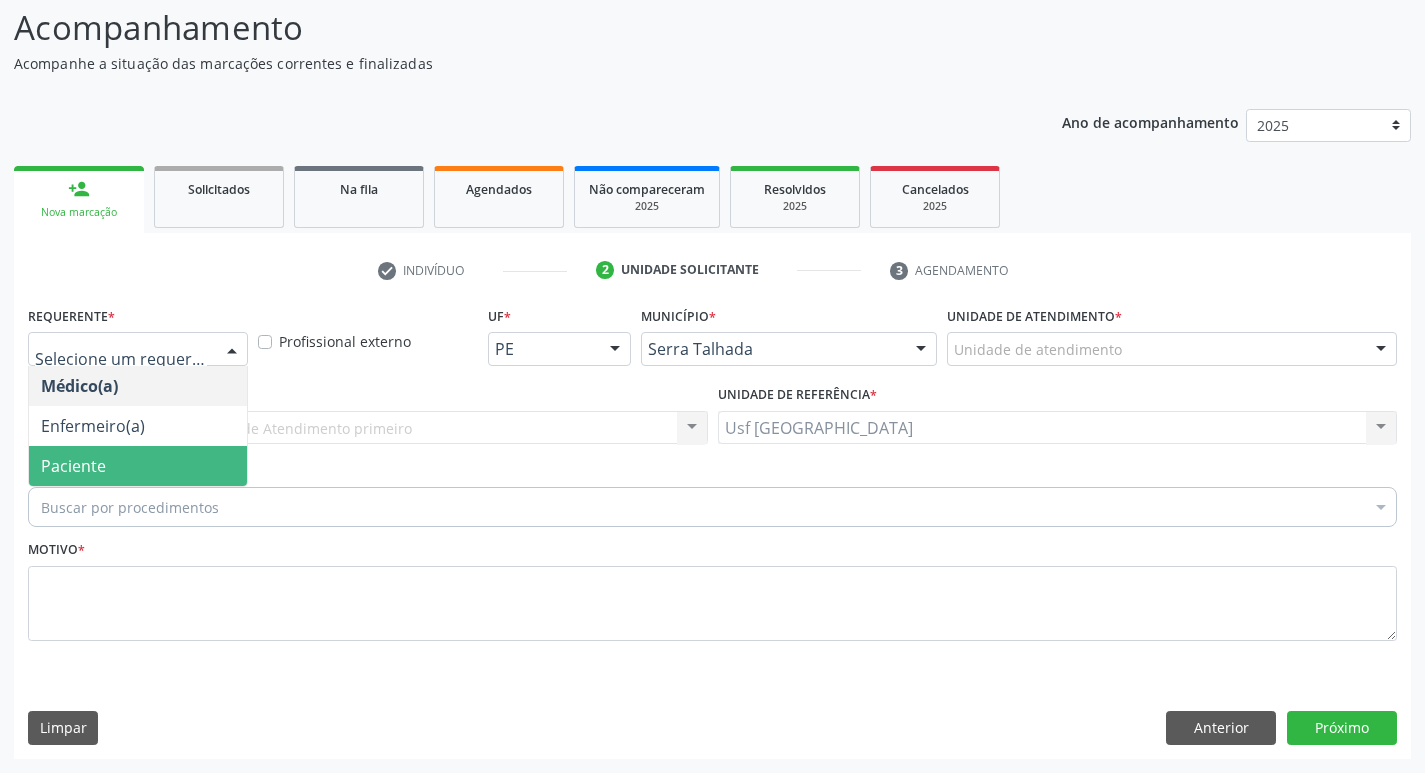 click on "Paciente" at bounding box center (138, 466) 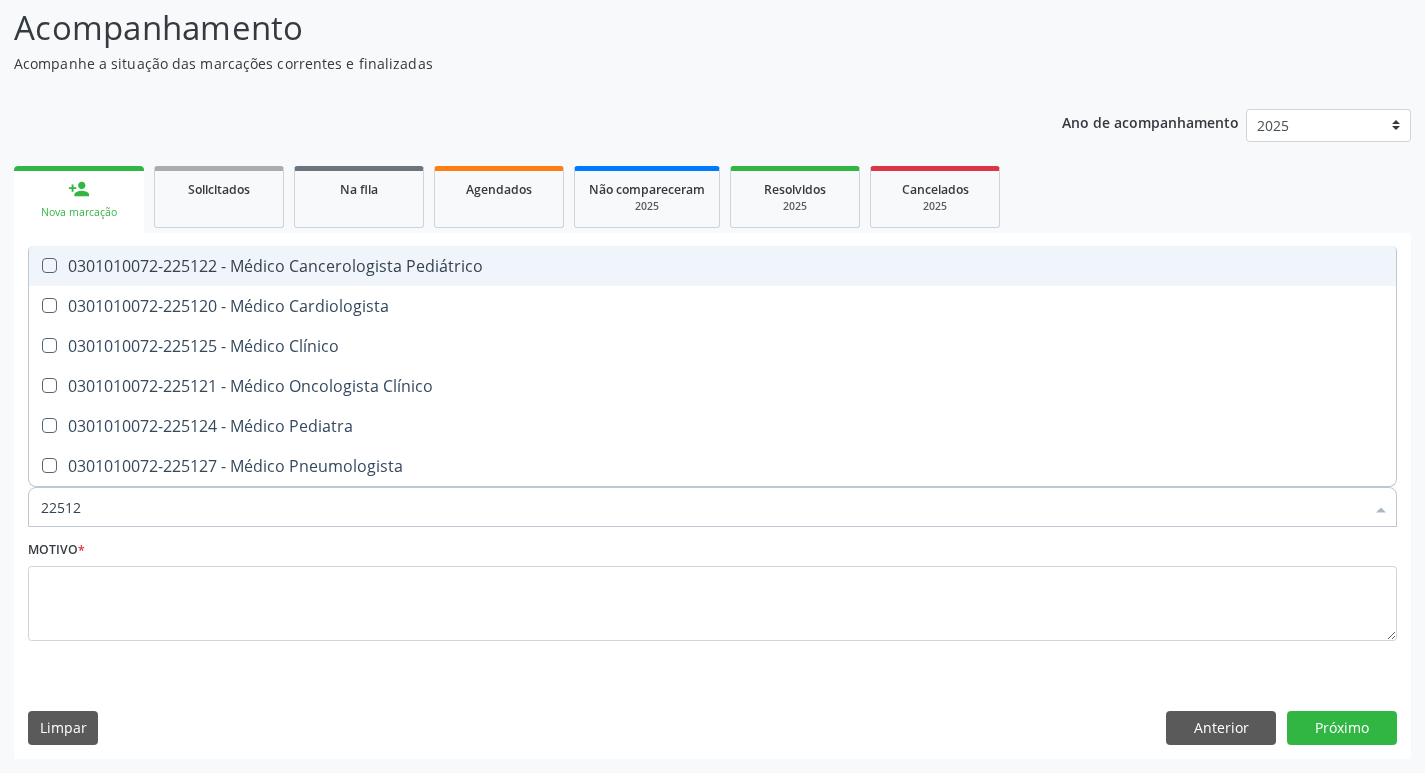 type on "225124" 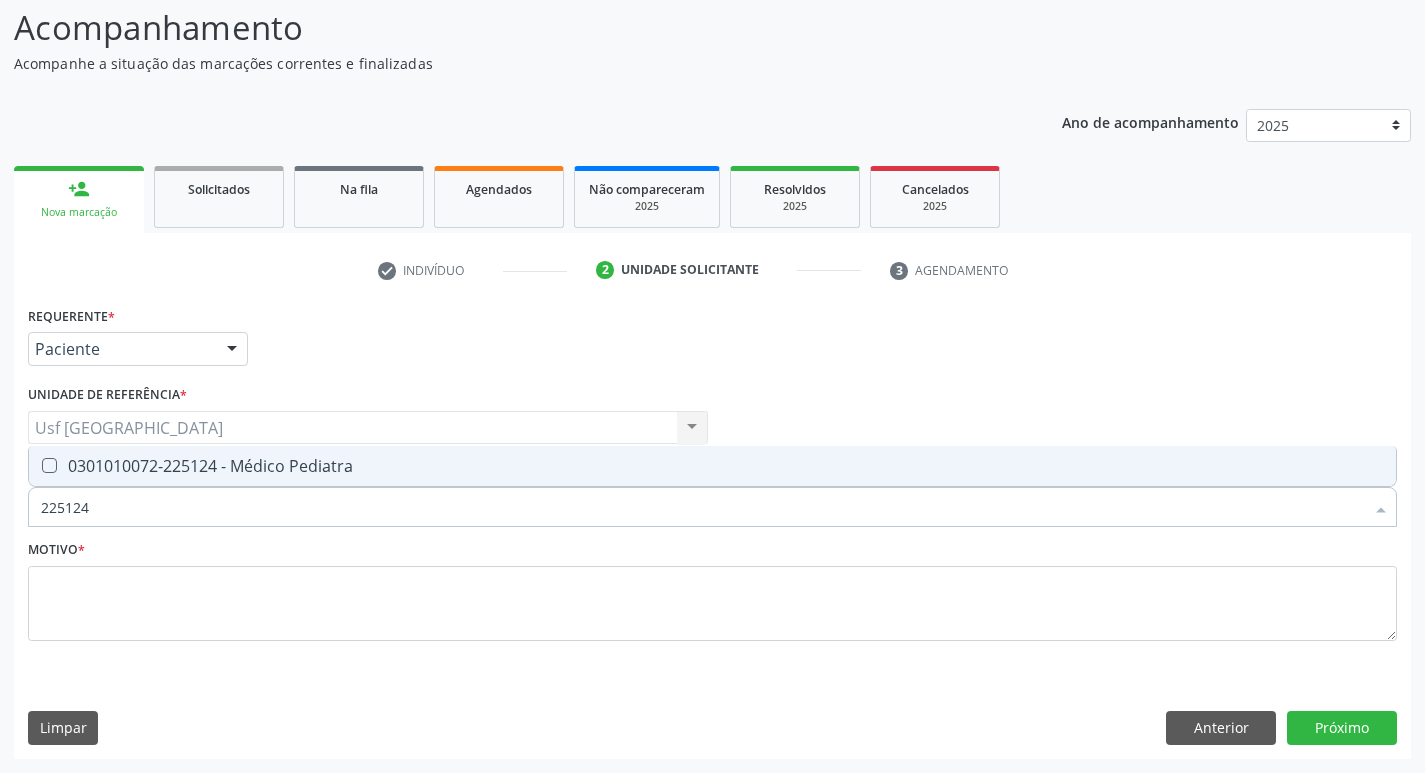 click at bounding box center [49, 465] 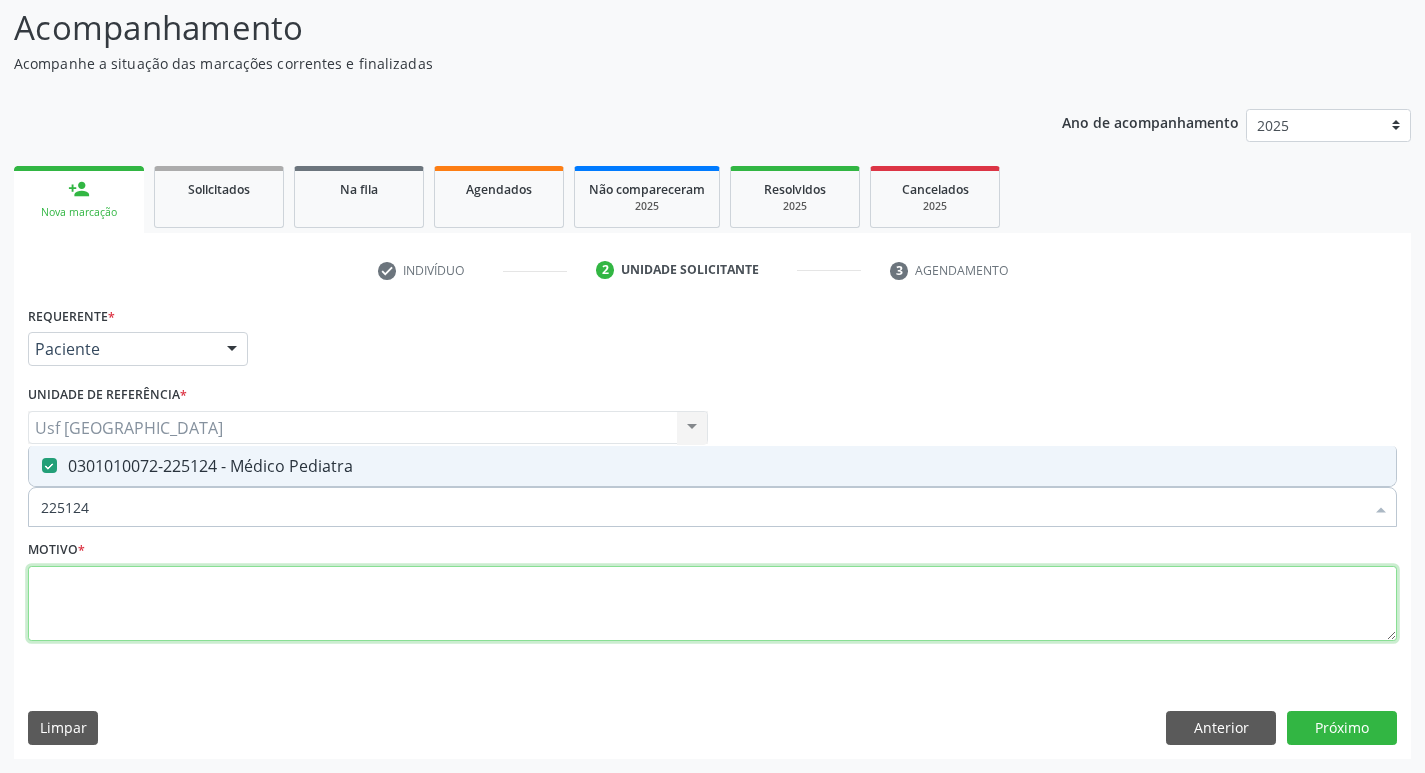 click at bounding box center [712, 604] 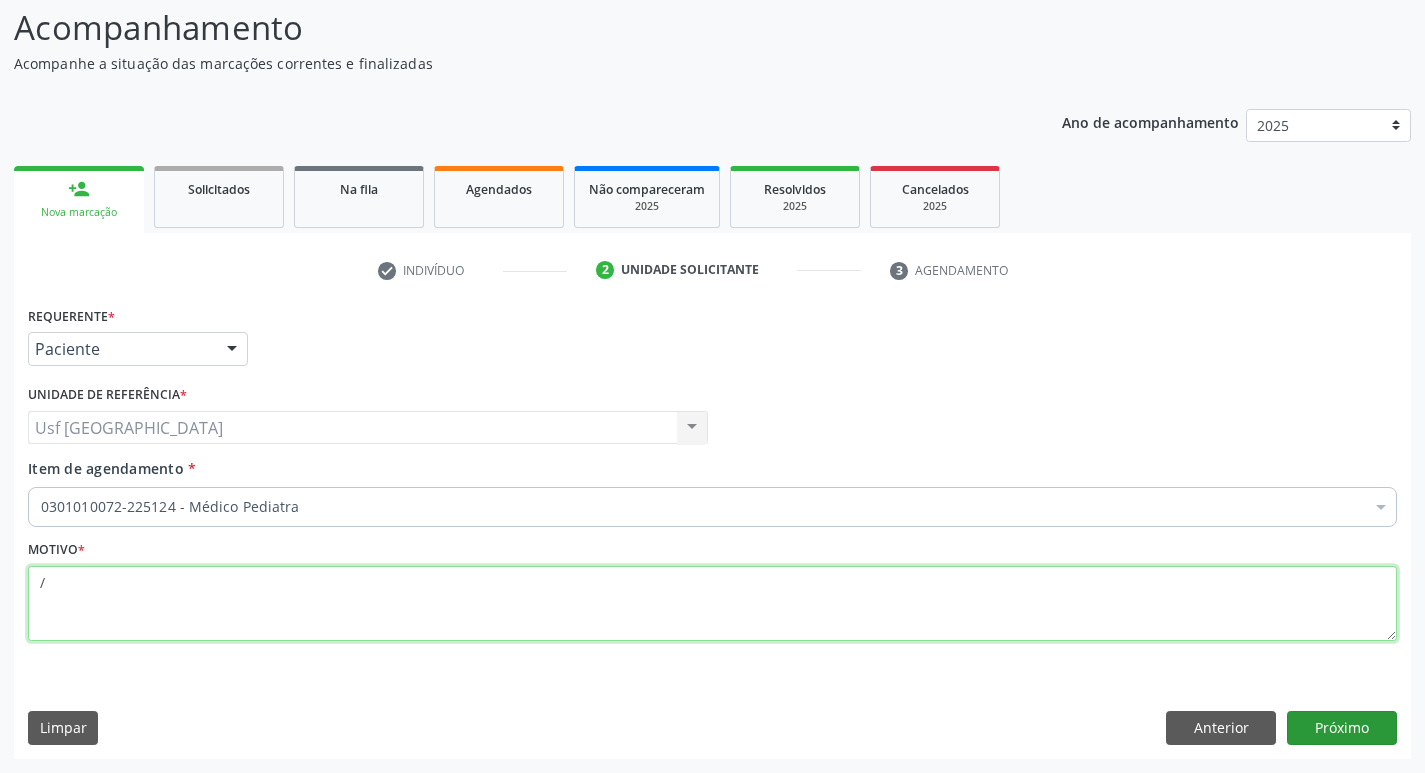 type on "/" 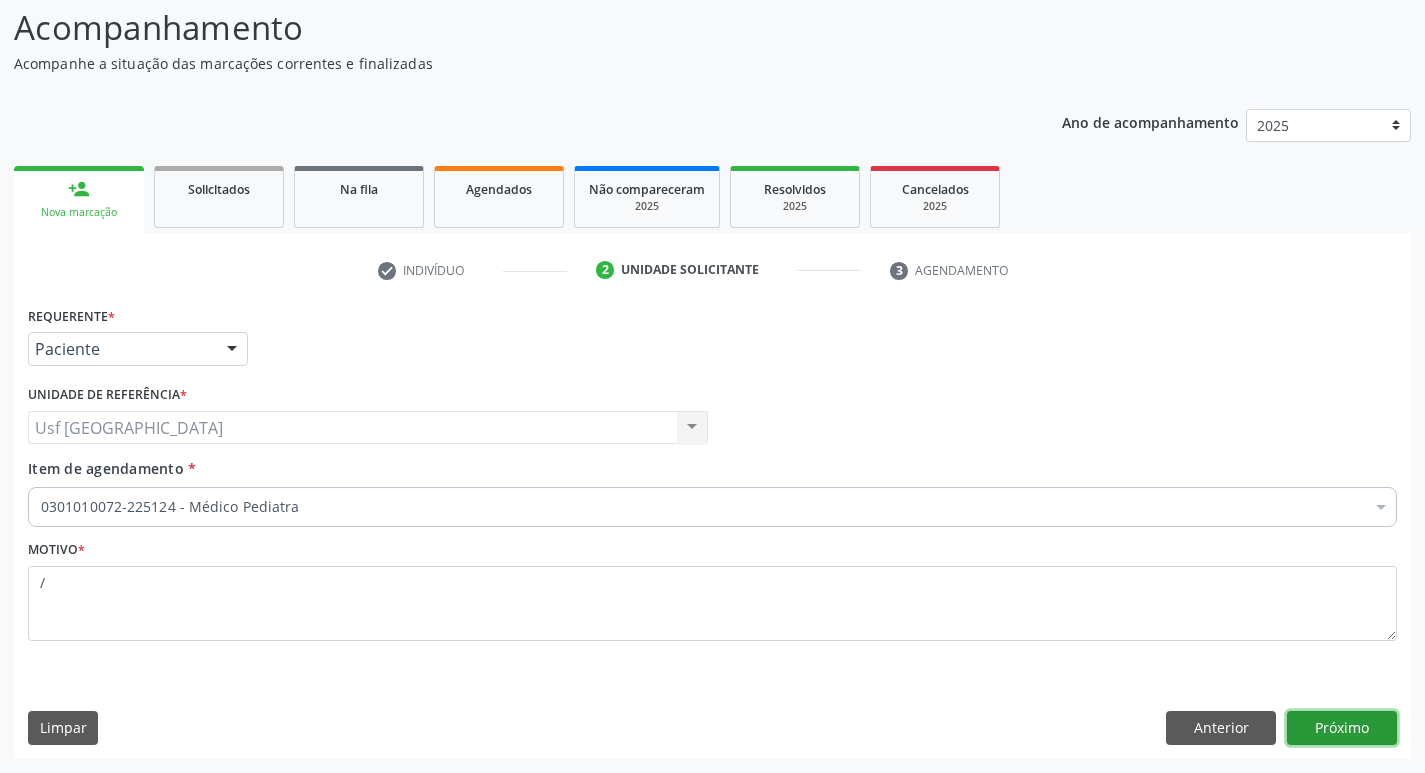 click on "Próximo" at bounding box center [1342, 728] 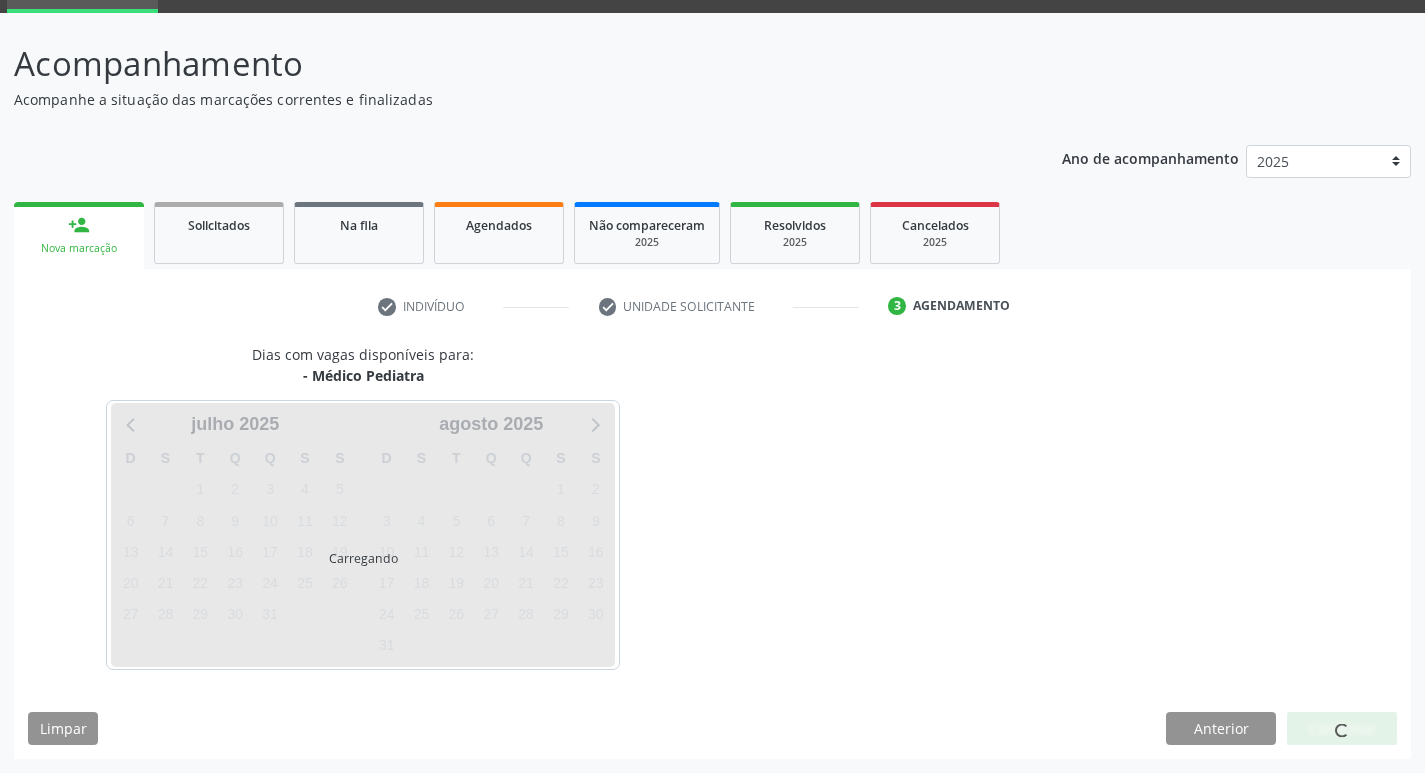 scroll, scrollTop: 97, scrollLeft: 0, axis: vertical 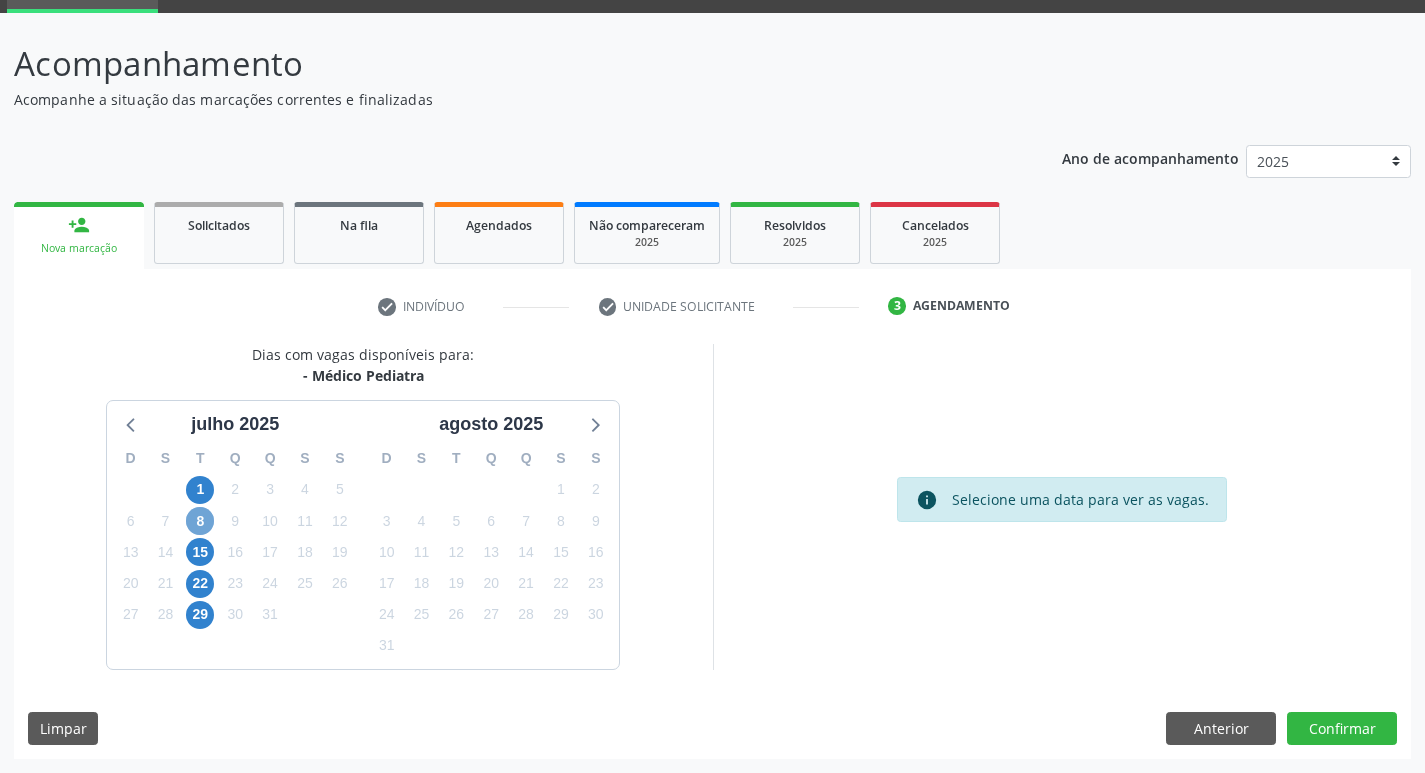 click on "8" at bounding box center (200, 521) 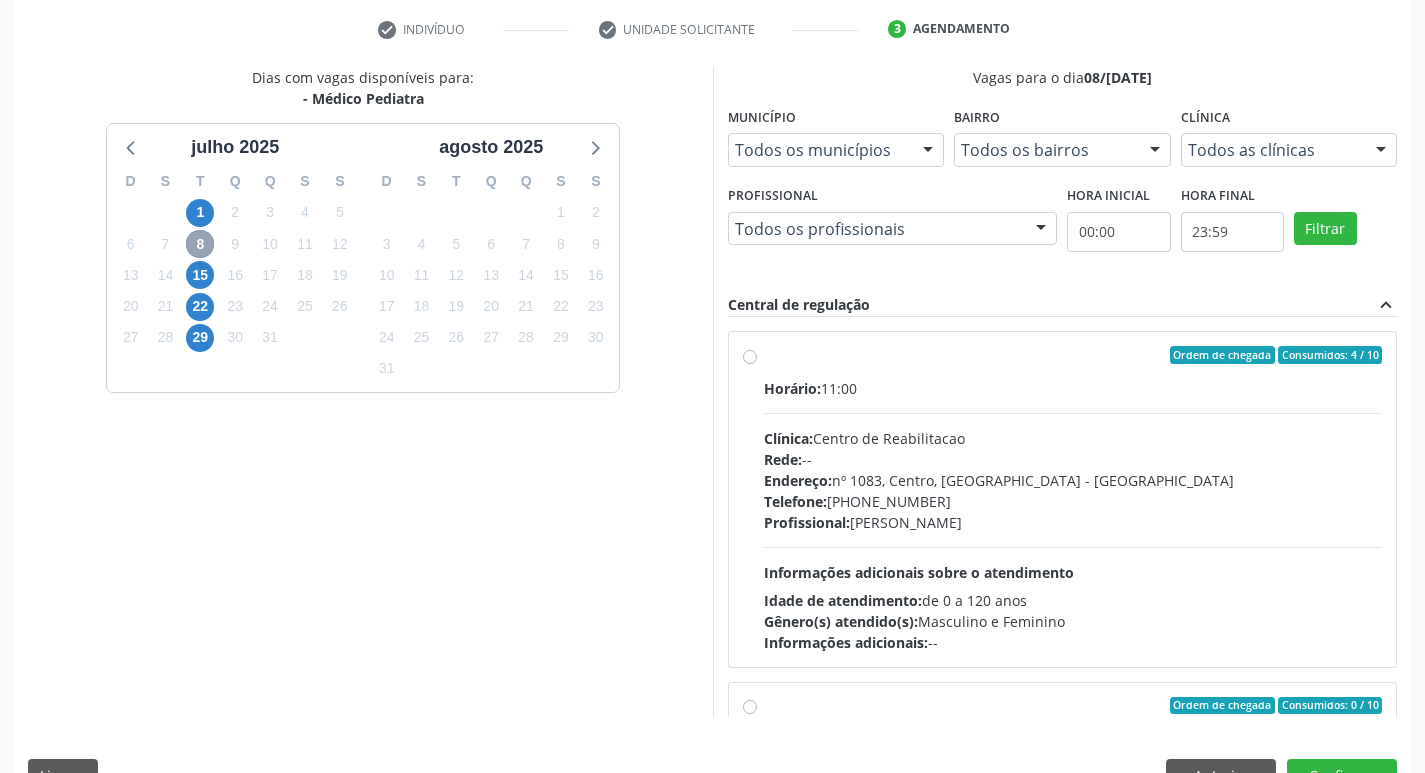 scroll, scrollTop: 397, scrollLeft: 0, axis: vertical 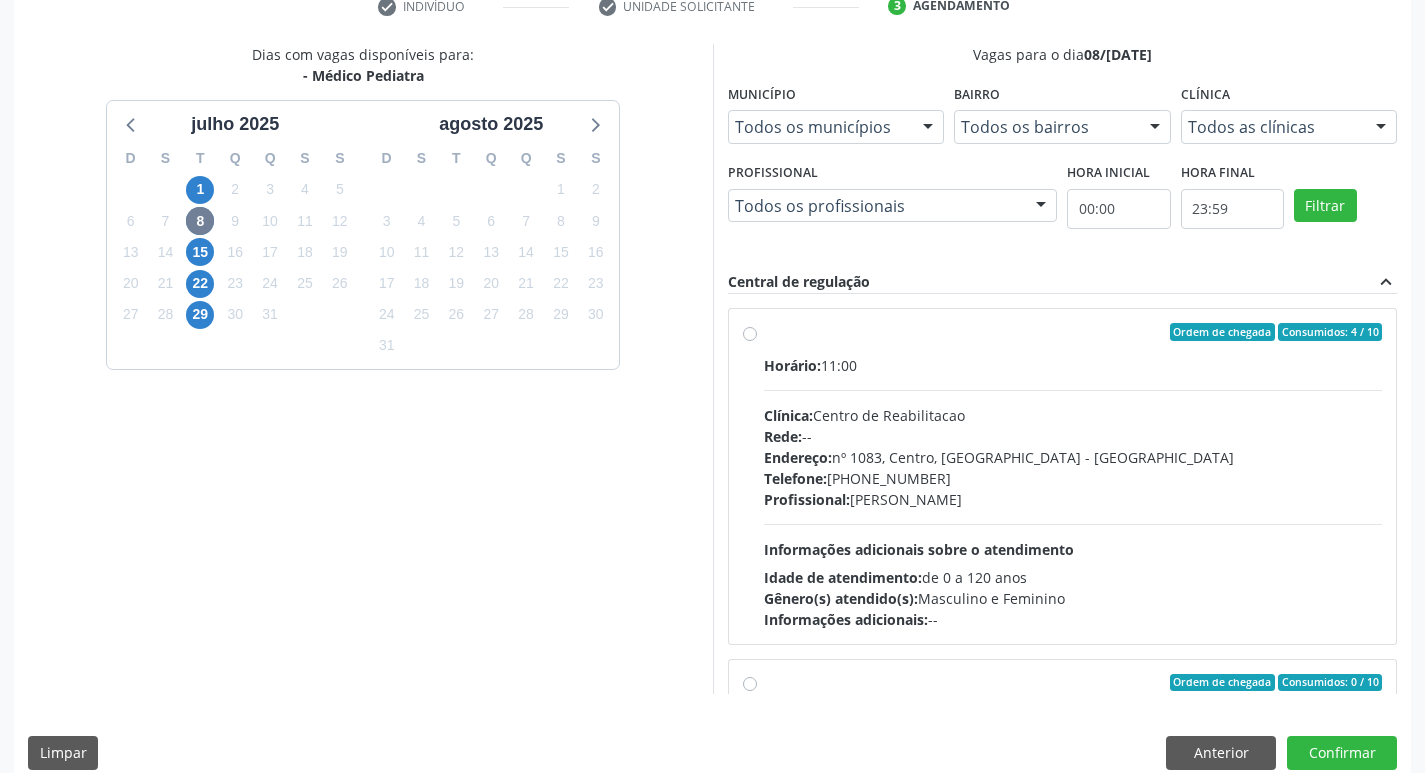 click on "Ordem de chegada
Consumidos: 4 / 10
Horário:   11:00
Clínica:  Centro de Reabilitacao
Rede:
--
Endereço:   nº 1083, Centro, Serra Talhada - PE
Telefone:   (81) 38313112
Profissional:
Joanice Goncalves dos Santos
Informações adicionais sobre o atendimento
Idade de atendimento:
de 0 a 120 anos
Gênero(s) atendido(s):
Masculino e Feminino
Informações adicionais:
--" at bounding box center [1073, 476] 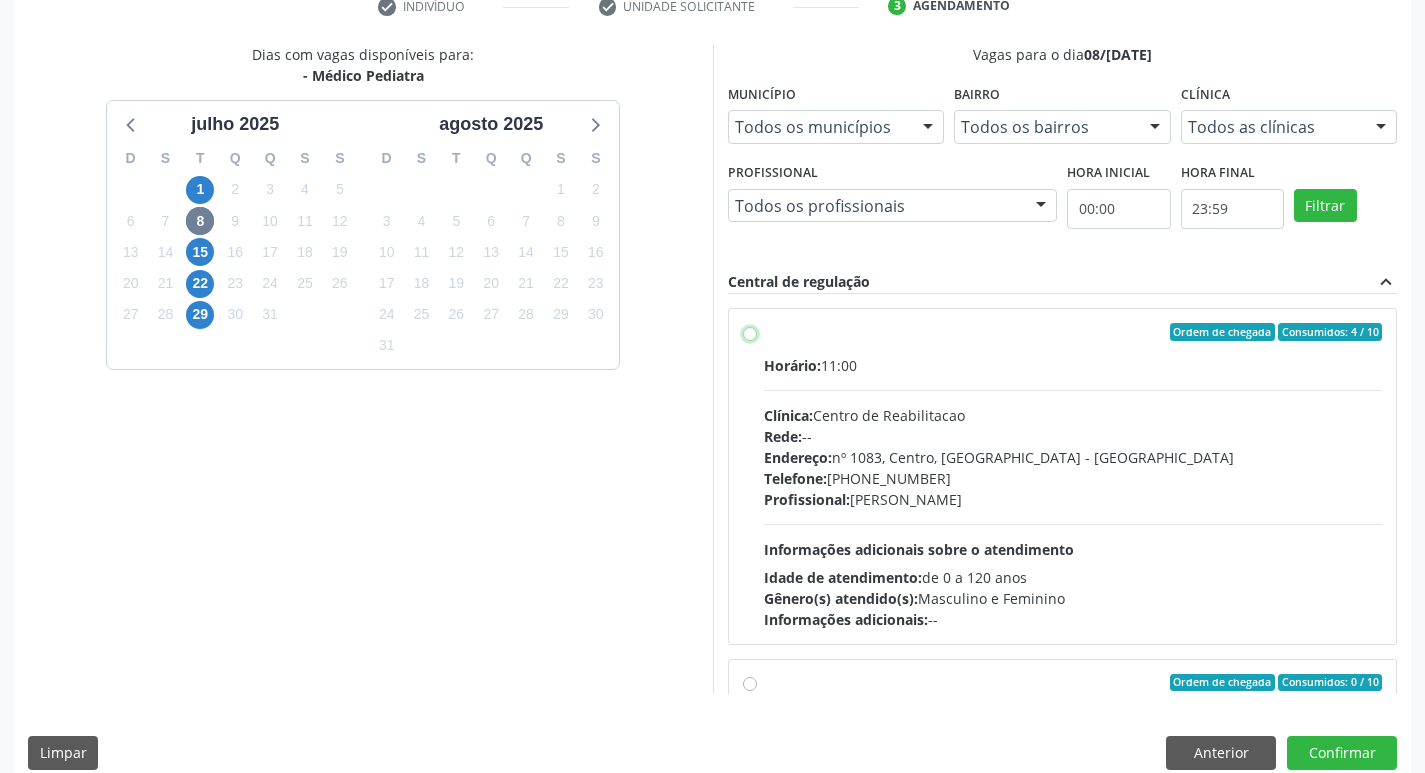 click on "Ordem de chegada
Consumidos: 4 / 10
Horário:   11:00
Clínica:  Centro de Reabilitacao
Rede:
--
Endereço:   nº 1083, Centro, Serra Talhada - PE
Telefone:   (81) 38313112
Profissional:
Joanice Goncalves dos Santos
Informações adicionais sobre o atendimento
Idade de atendimento:
de 0 a 120 anos
Gênero(s) atendido(s):
Masculino e Feminino
Informações adicionais:
--" at bounding box center (750, 332) 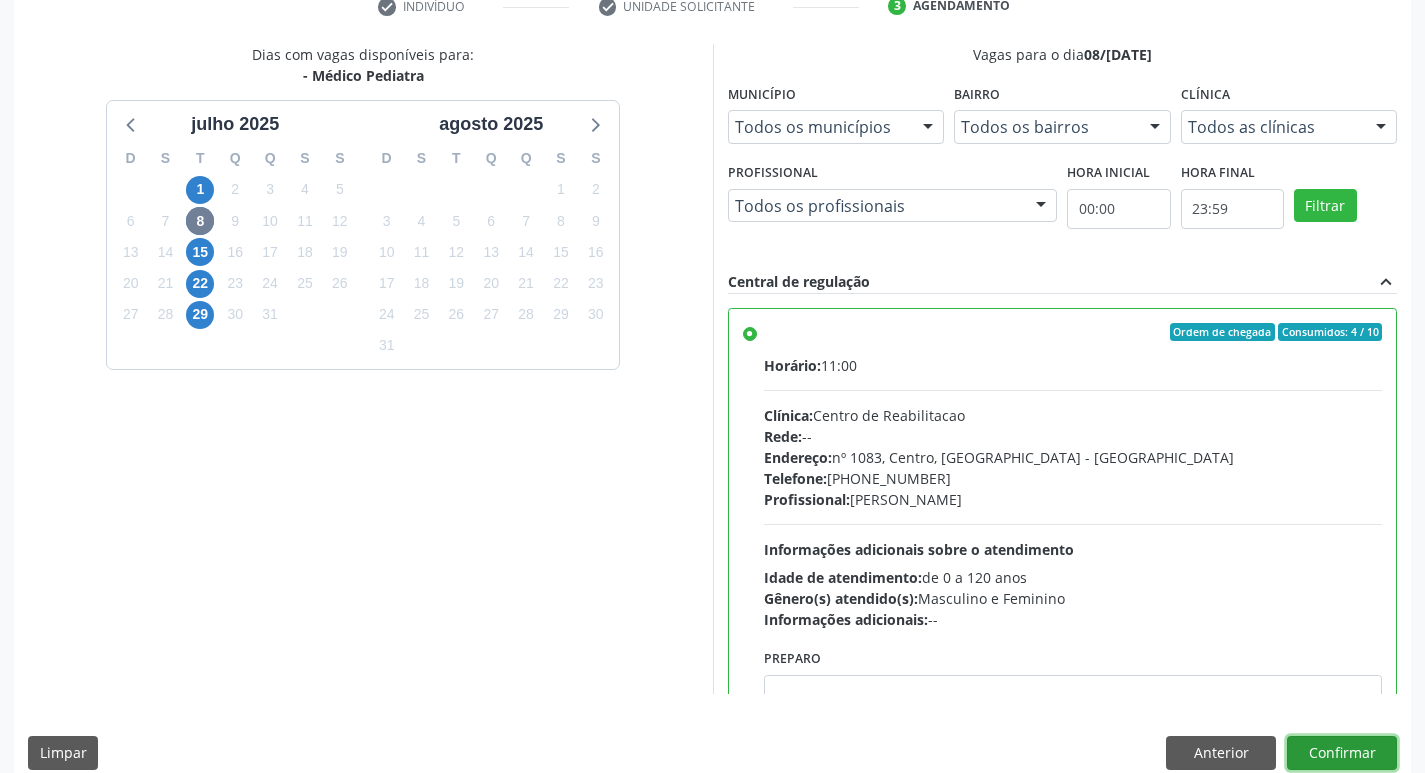 click on "Confirmar" at bounding box center (1342, 753) 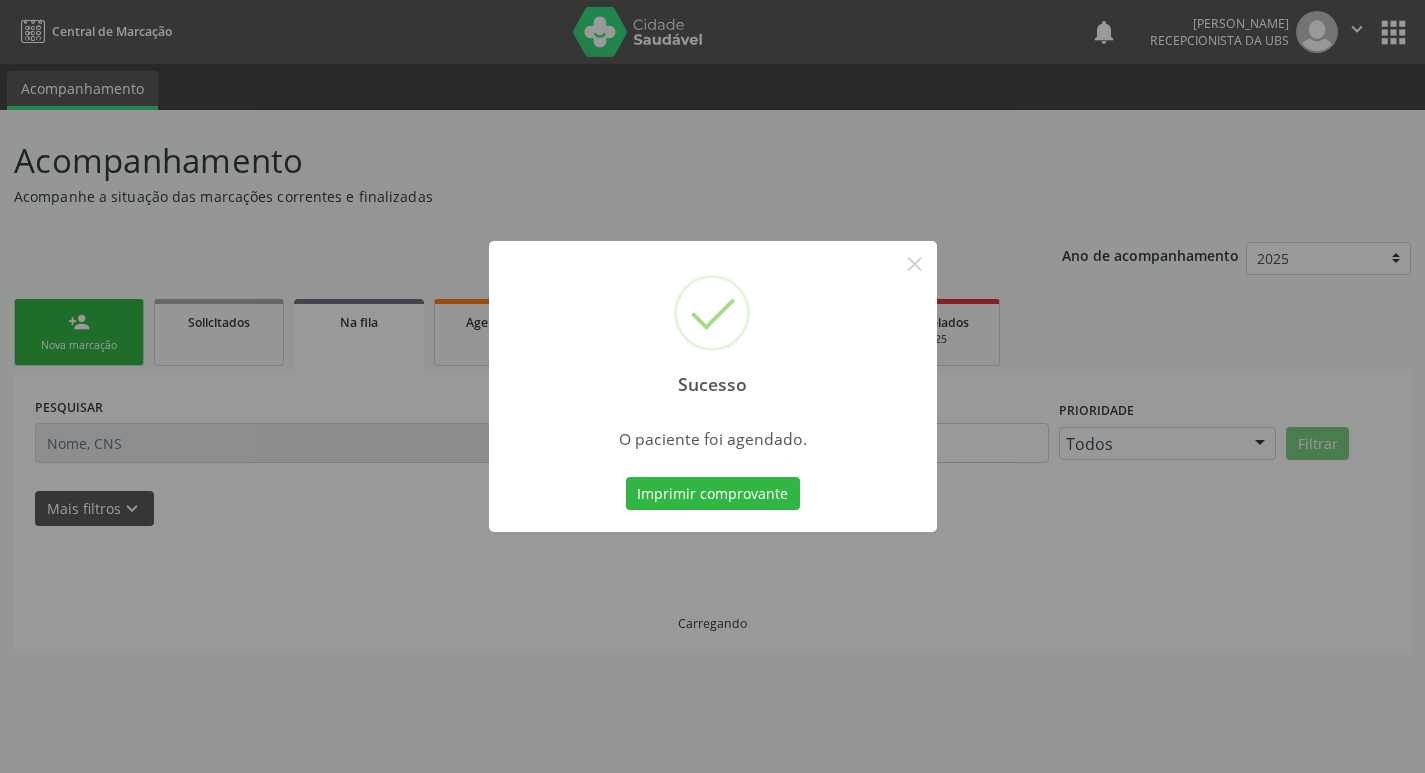 scroll, scrollTop: 0, scrollLeft: 0, axis: both 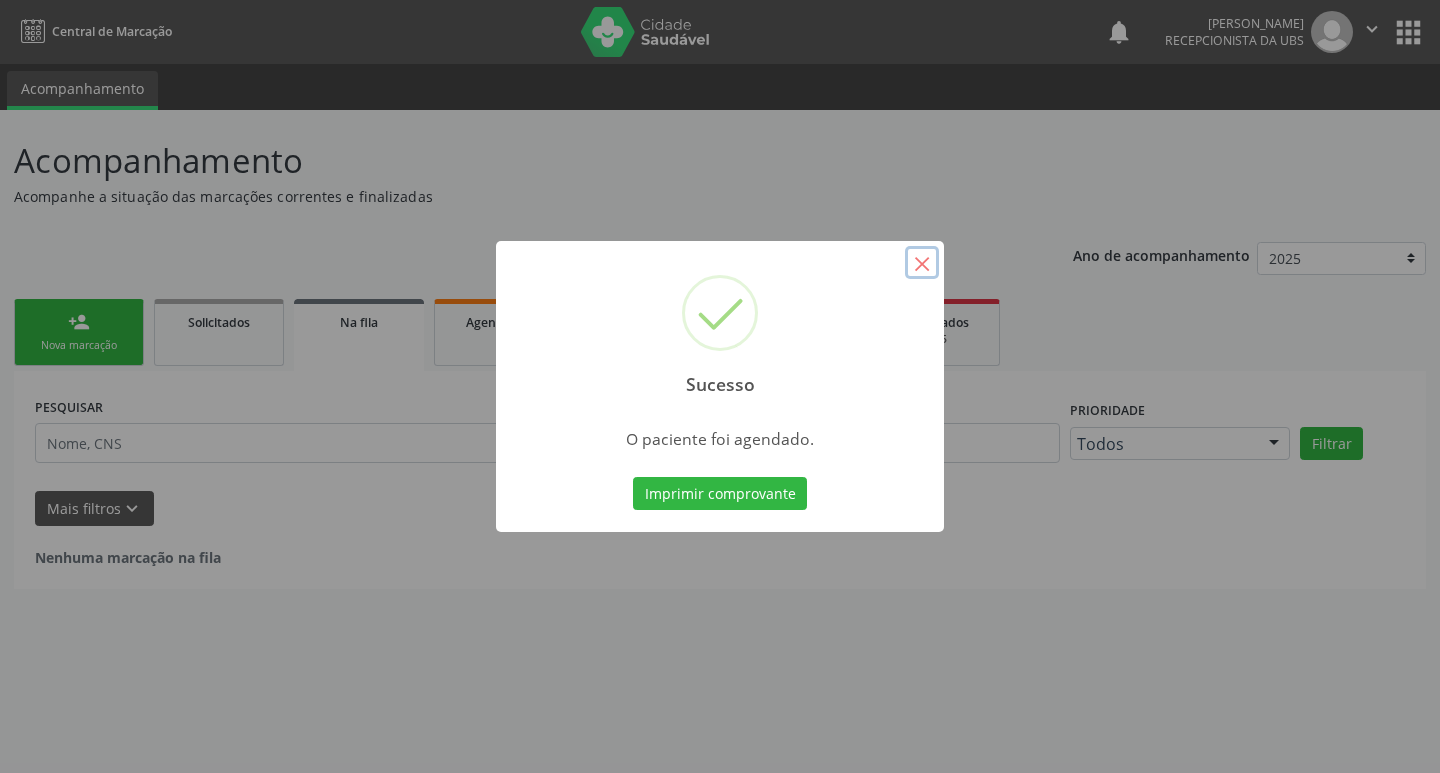 click on "×" at bounding box center (922, 263) 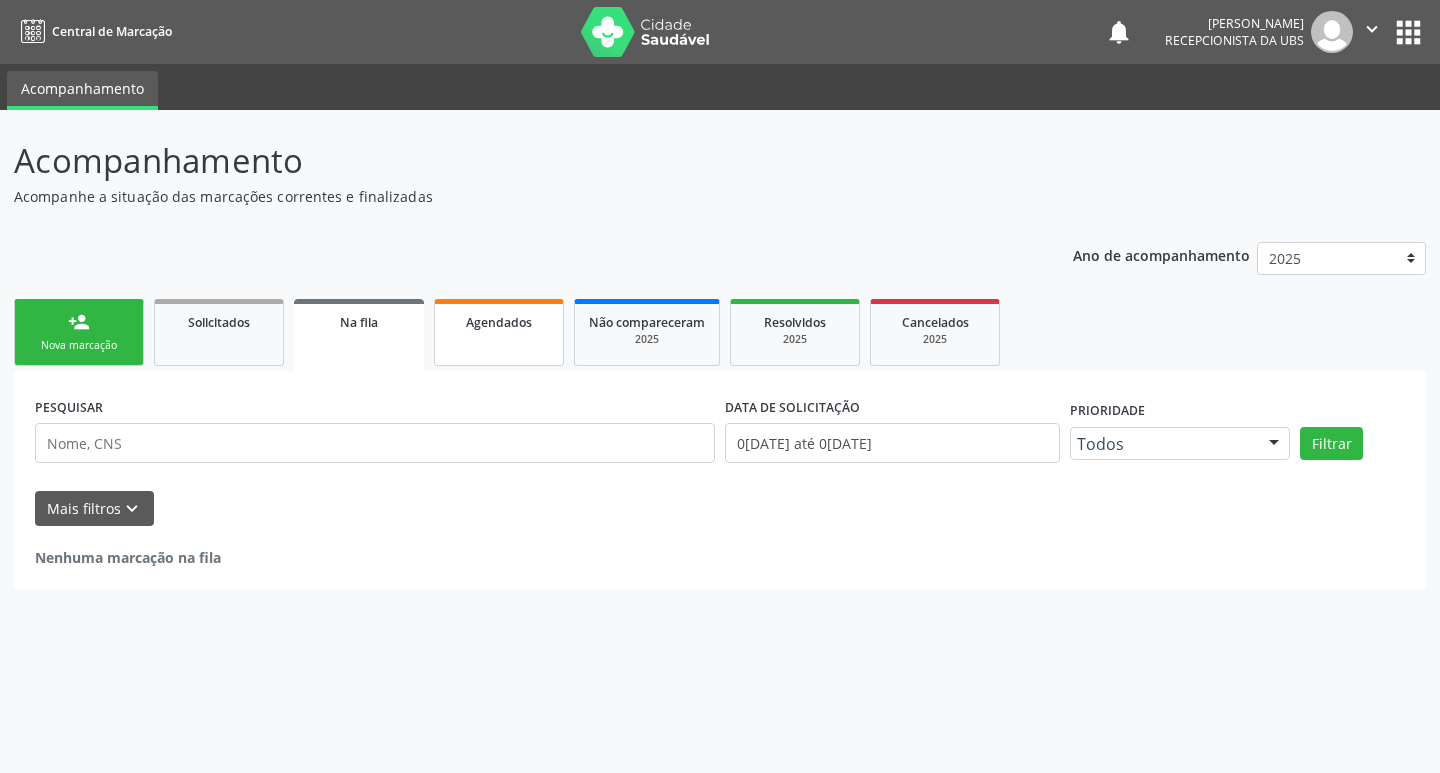 click on "Agendados" at bounding box center (499, 332) 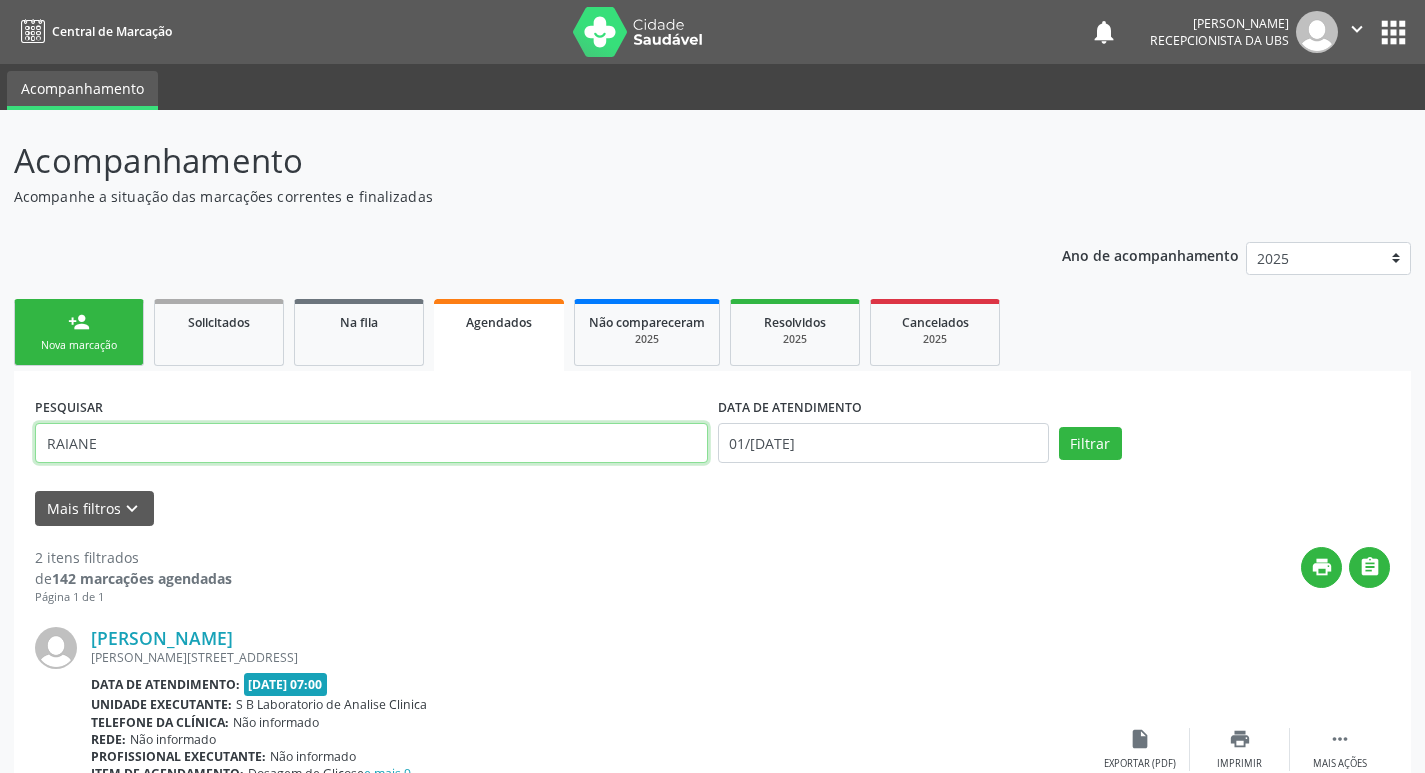 click on "RAIANE" at bounding box center [371, 443] 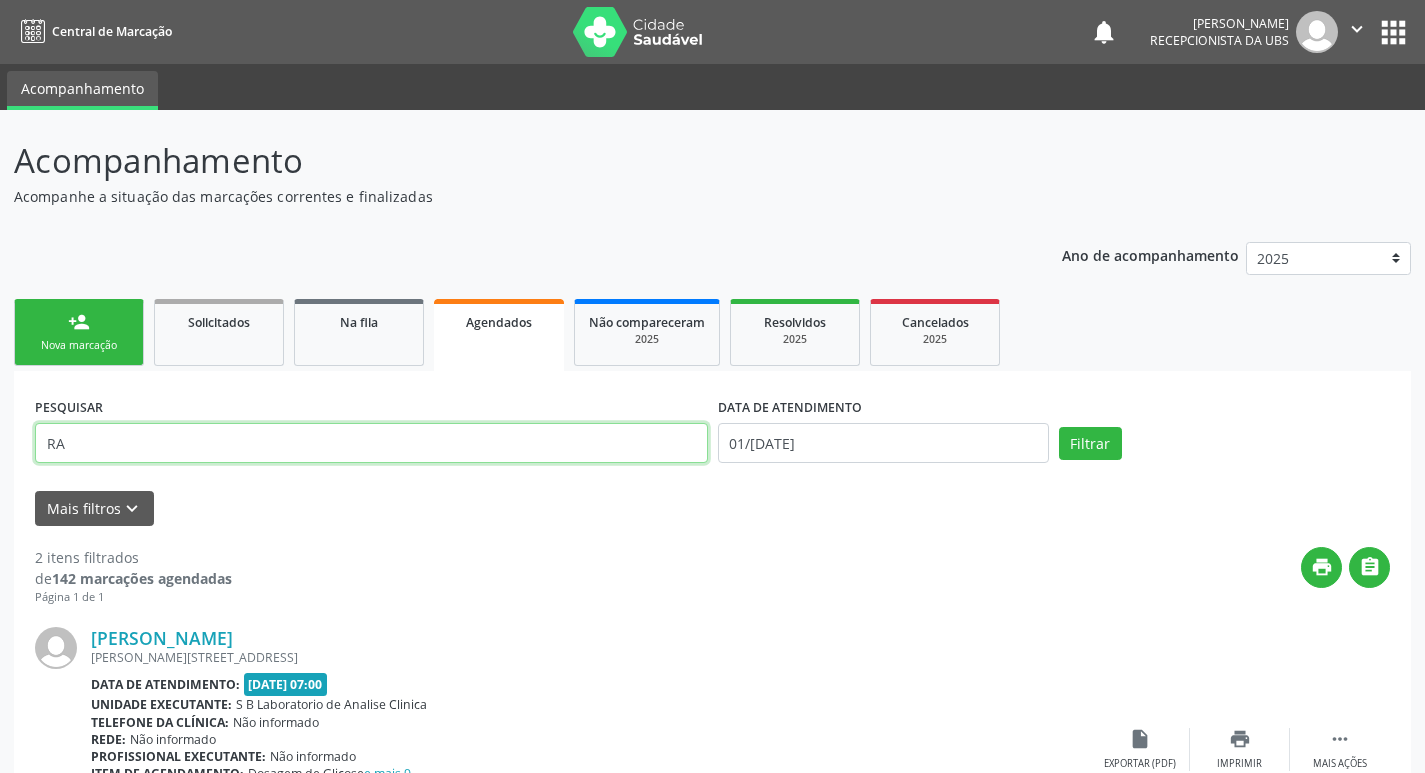 type on "R" 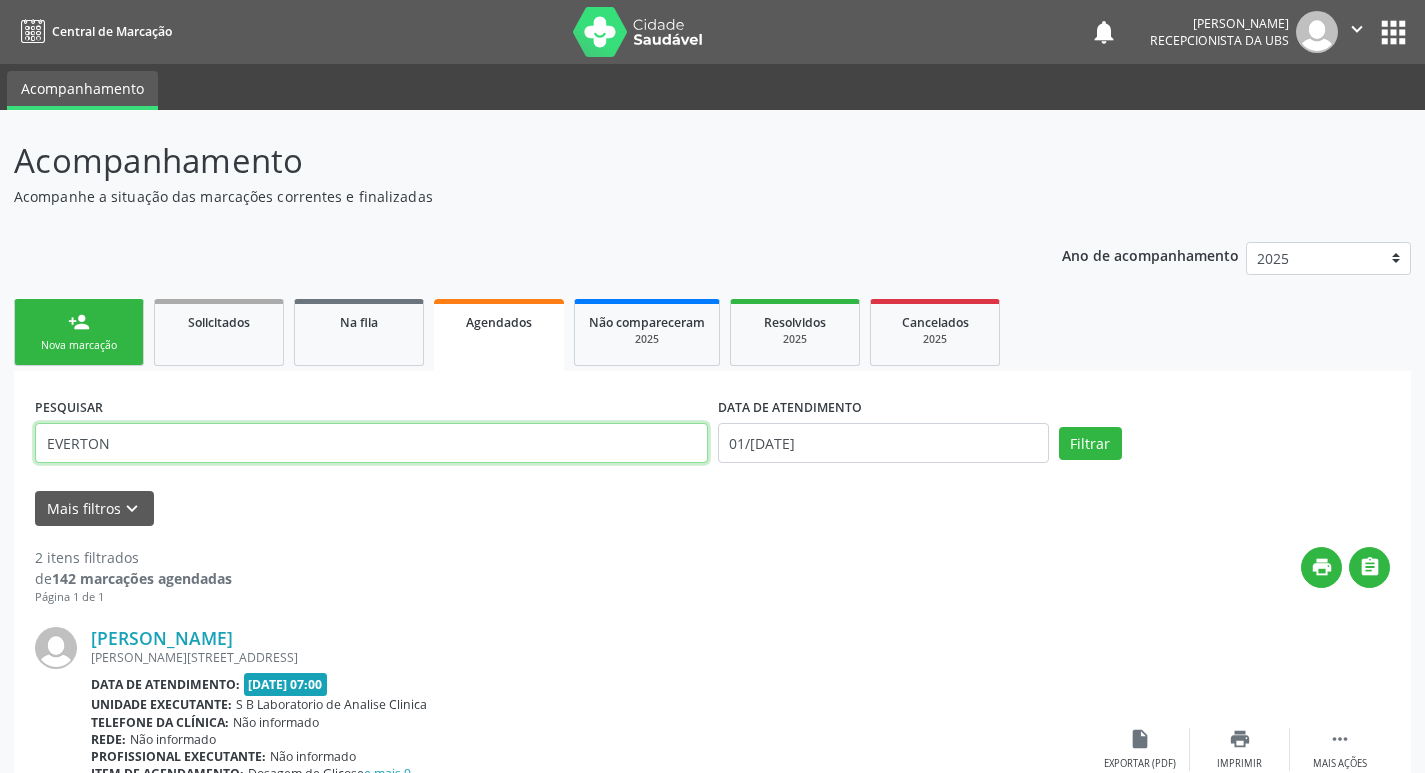 type on "EVERTON" 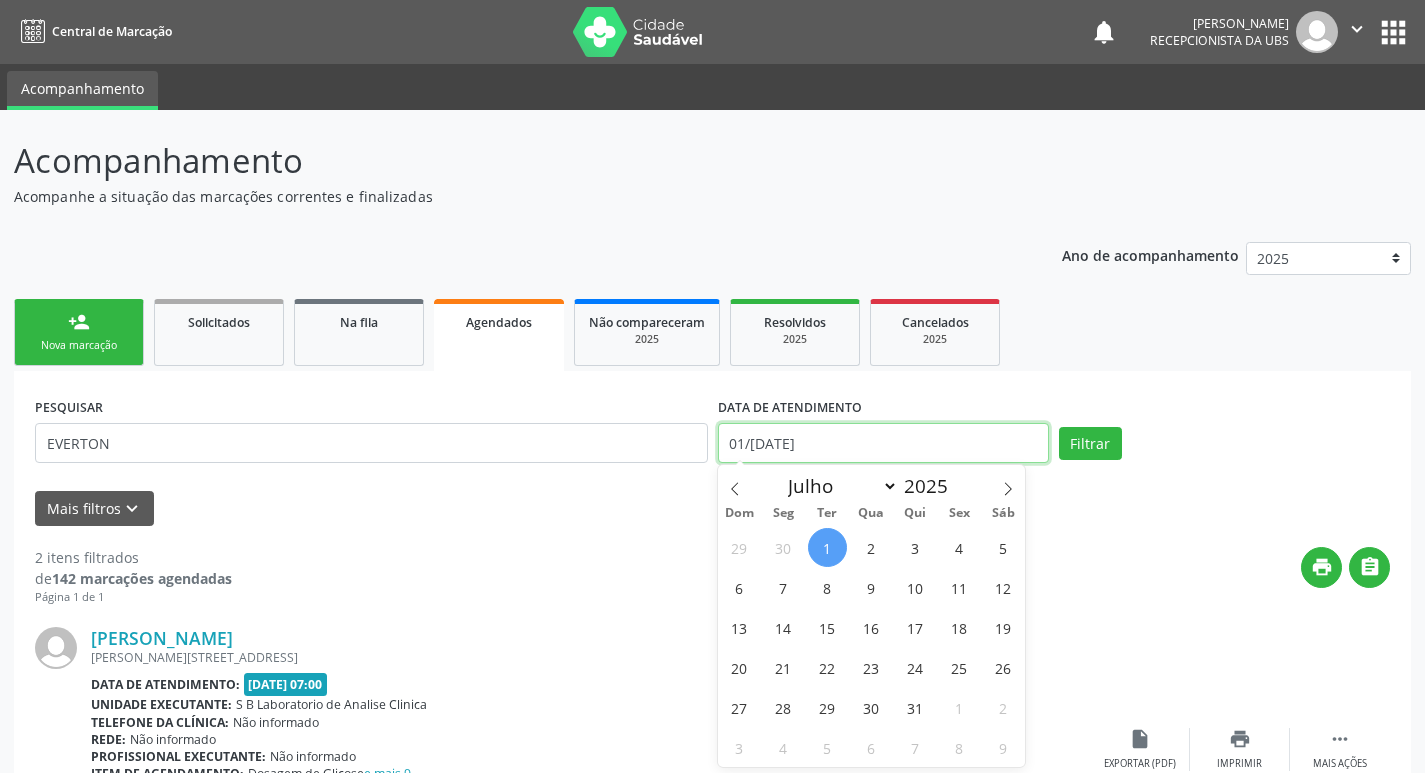 click on "[DATE]" at bounding box center [883, 443] 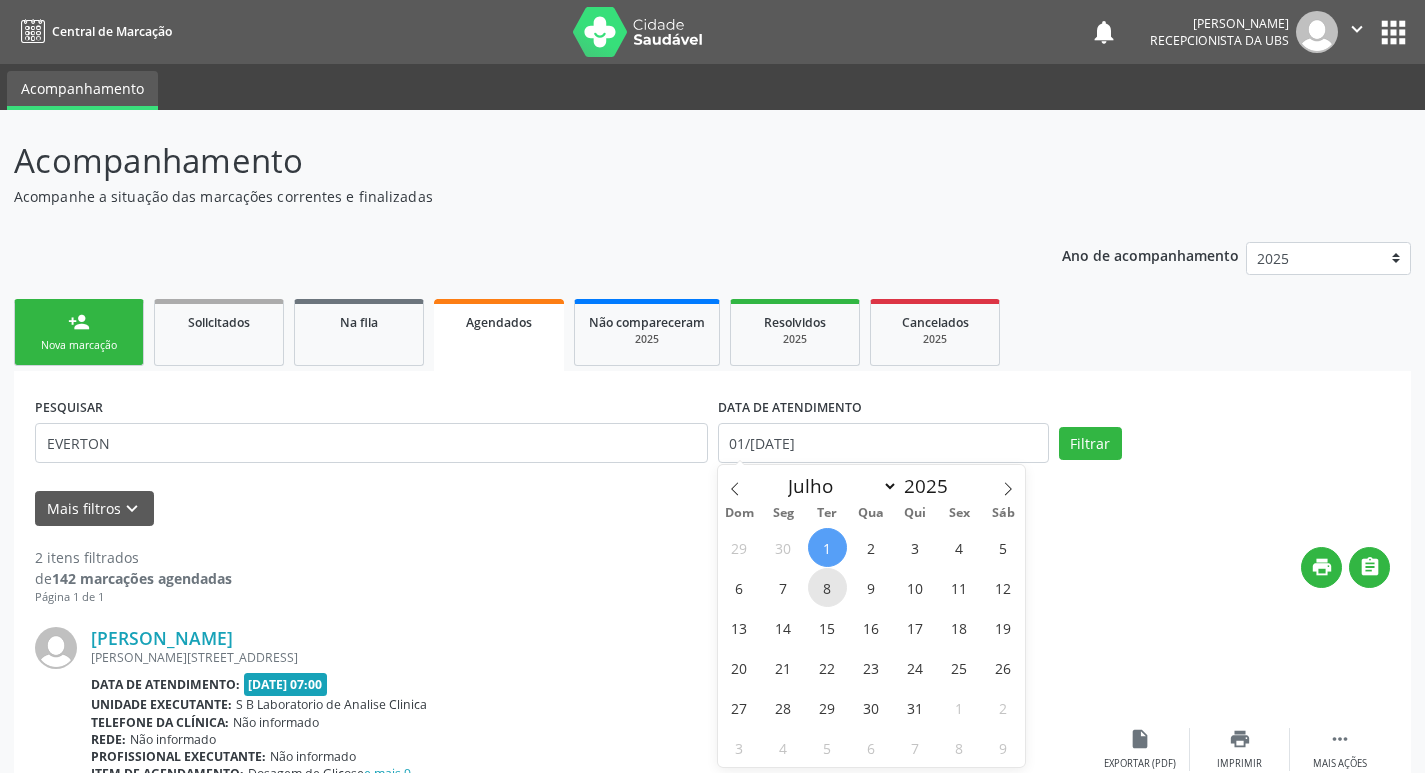 click on "8" at bounding box center (827, 587) 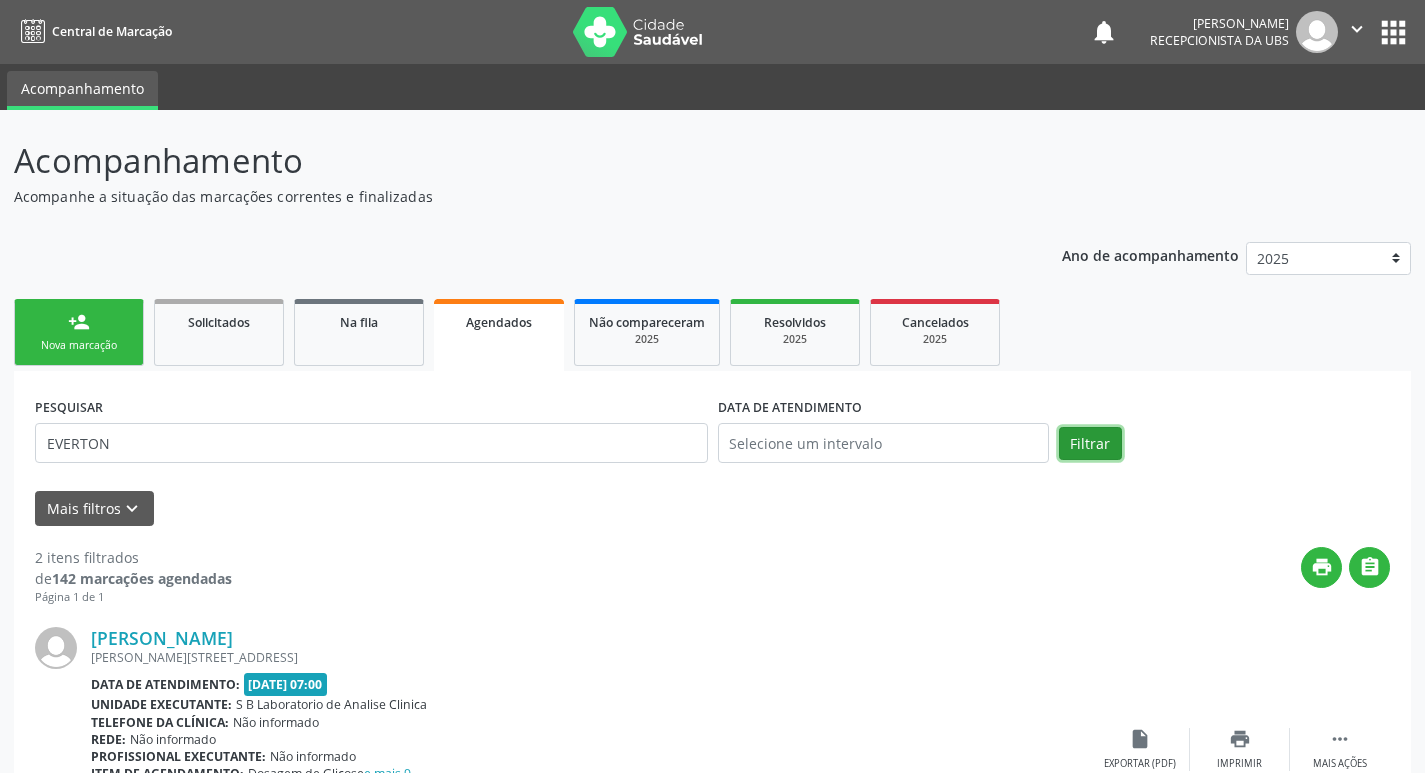 click on "Filtrar" at bounding box center (1090, 444) 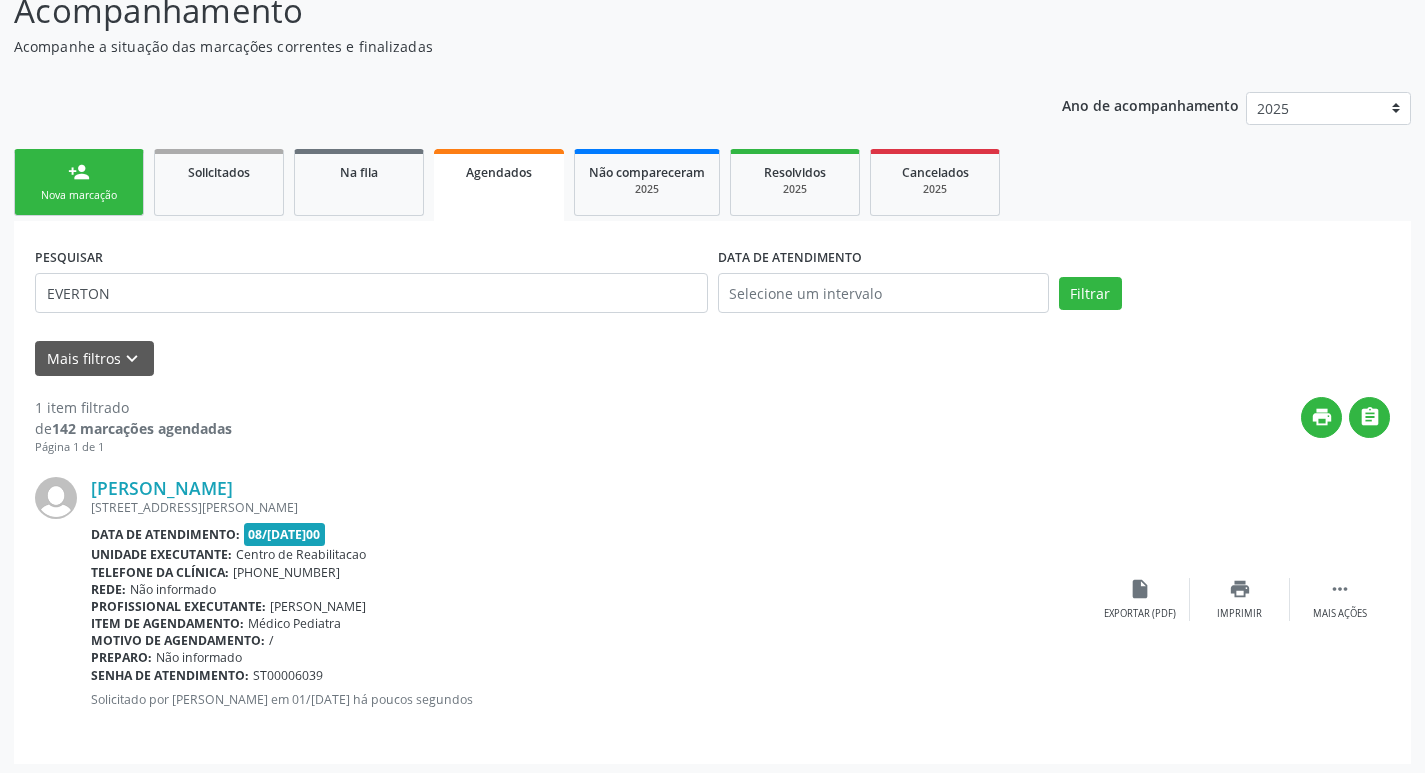 scroll, scrollTop: 155, scrollLeft: 0, axis: vertical 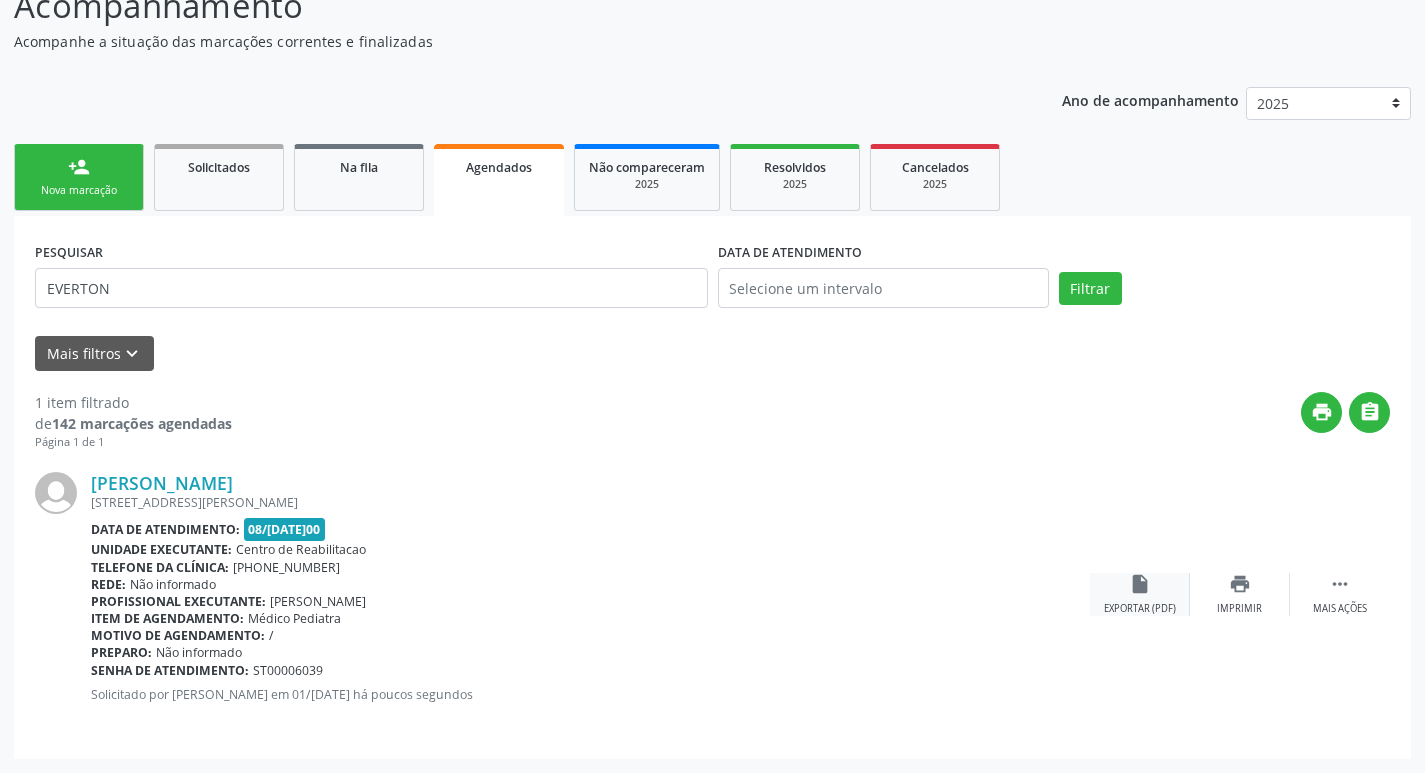 click on "insert_drive_file" at bounding box center (1140, 584) 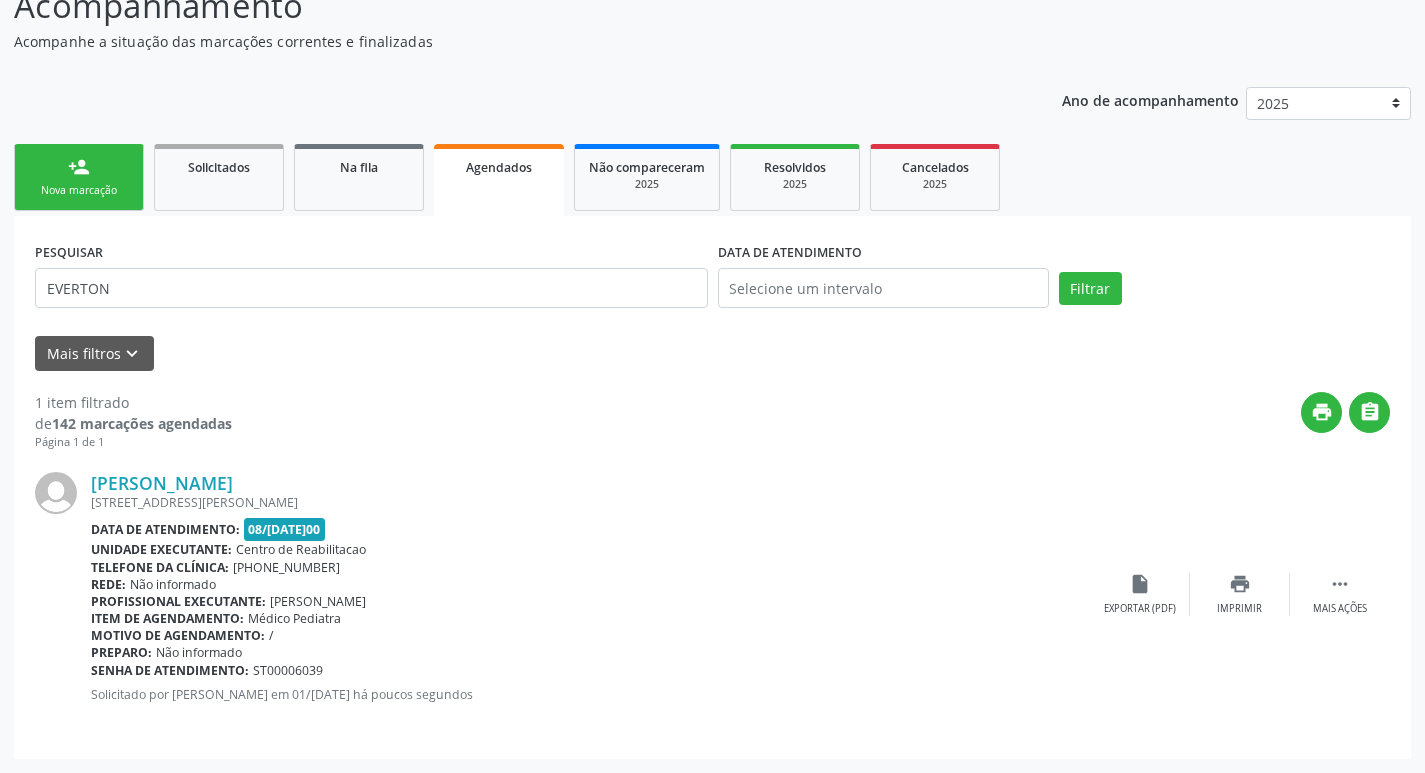 click on "person_add
Nova marcação" at bounding box center [79, 177] 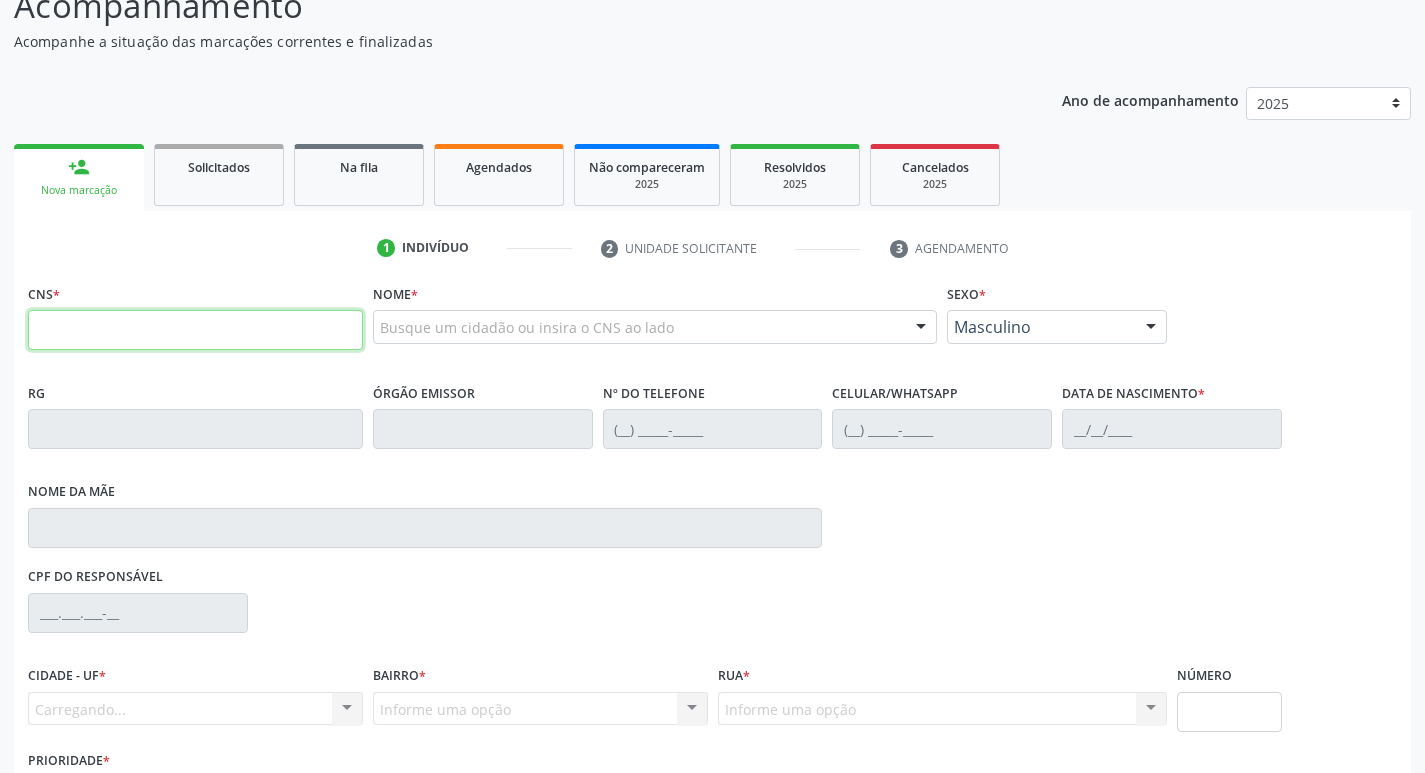 click at bounding box center (195, 330) 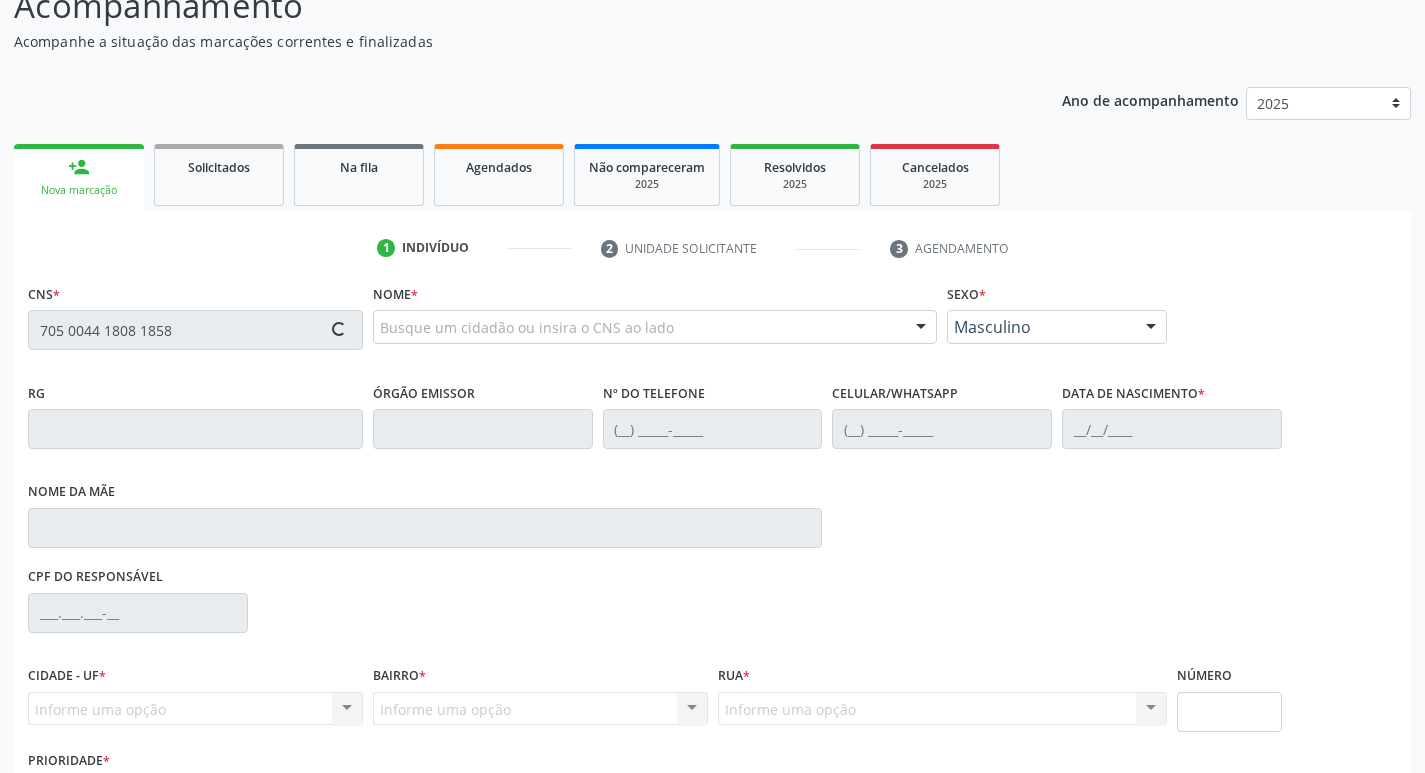type on "705 0044 1808 1858" 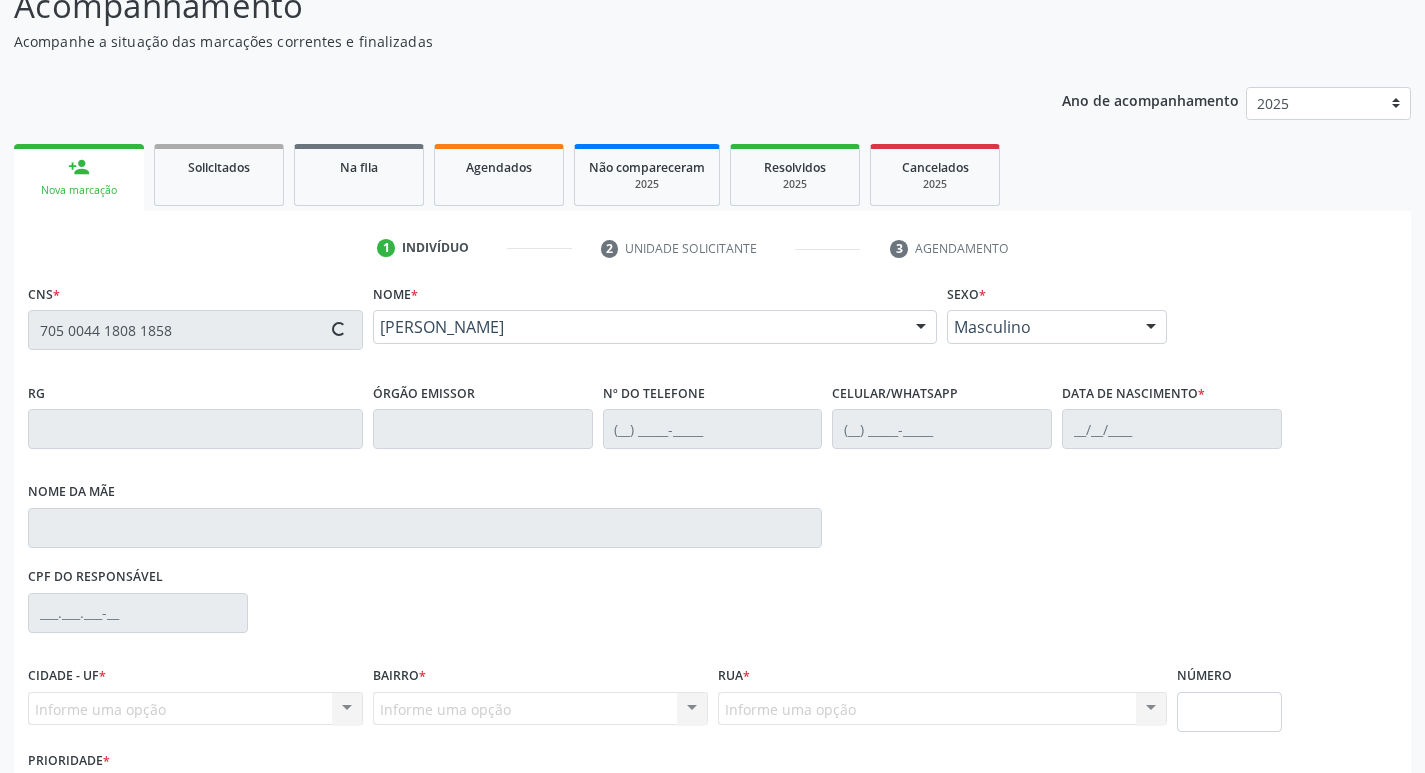type on "[PHONE_NUMBER]" 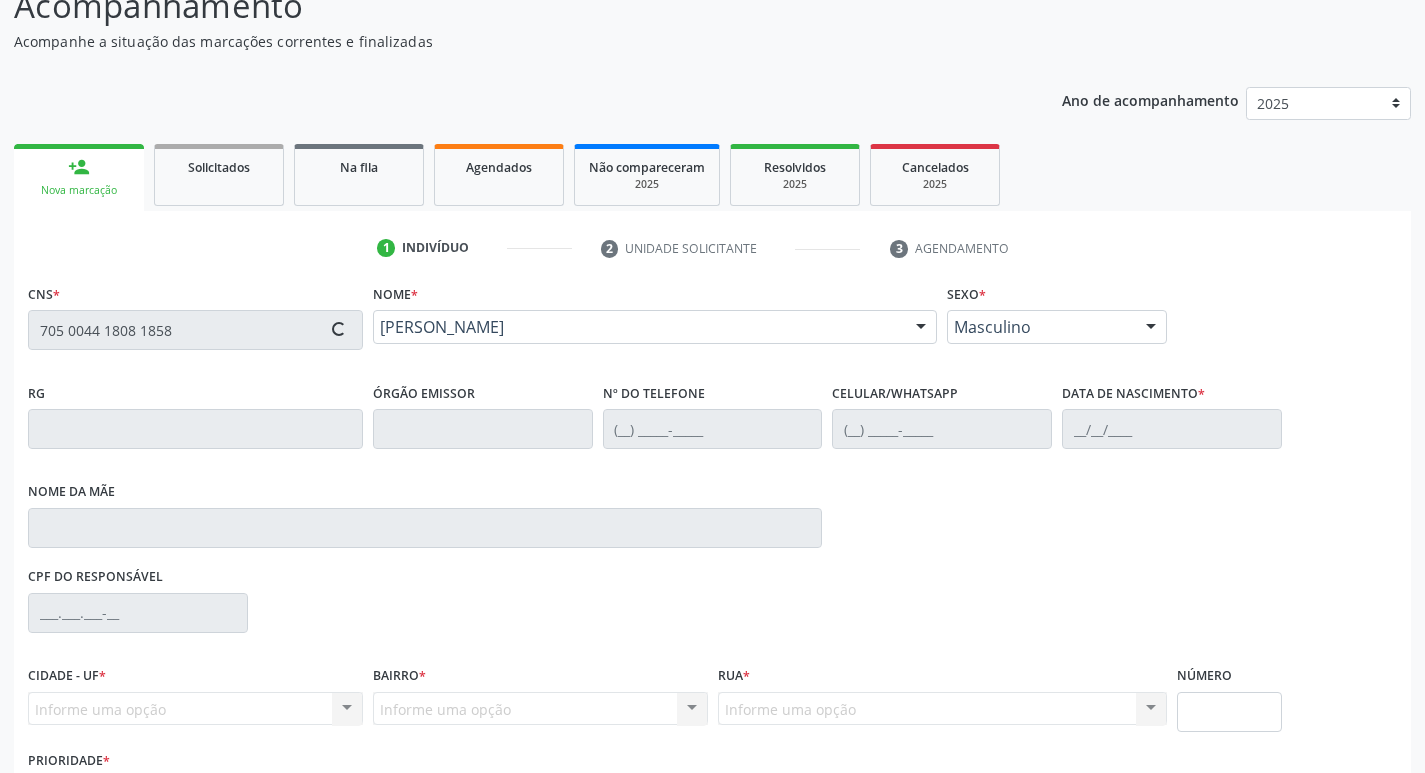 type on "25/06/2021" 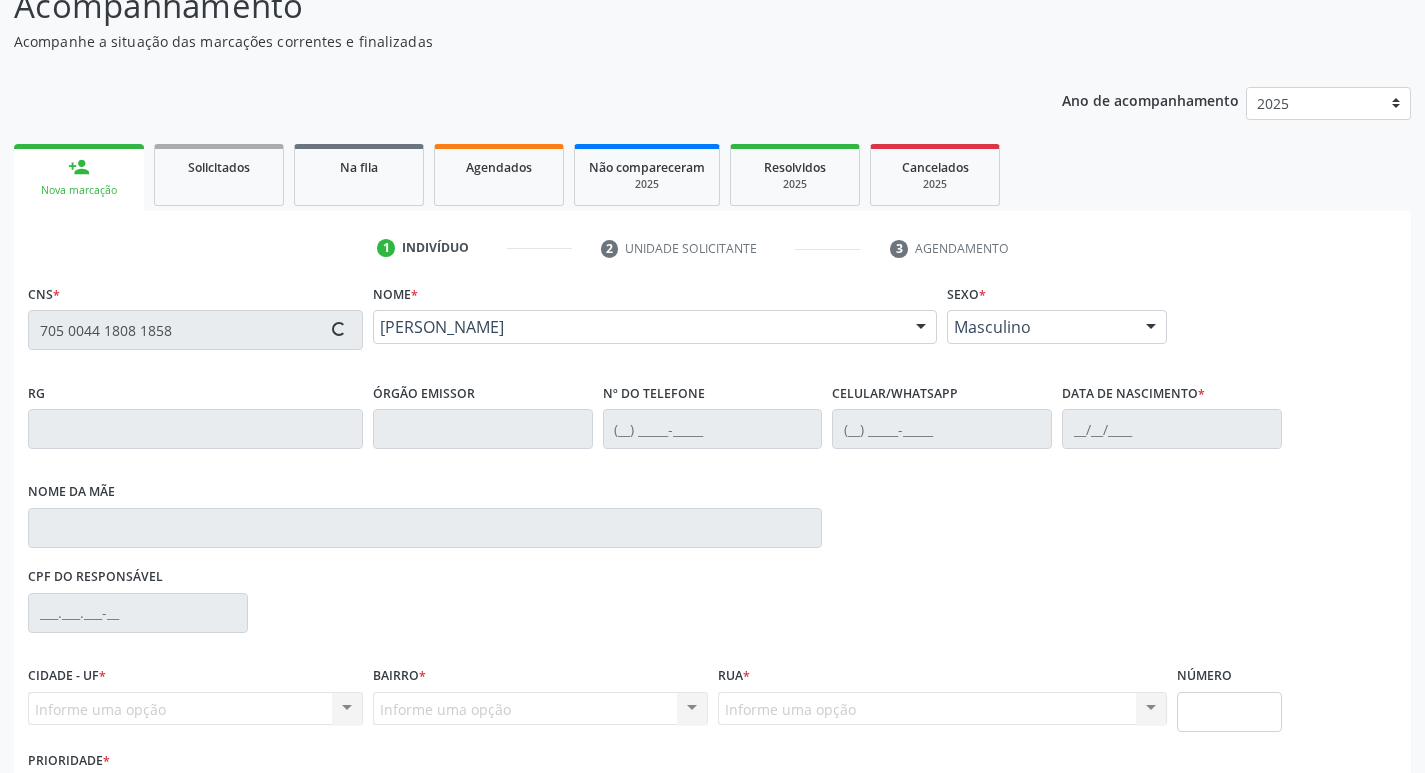 type on "Josimaria Venancio dos Santos" 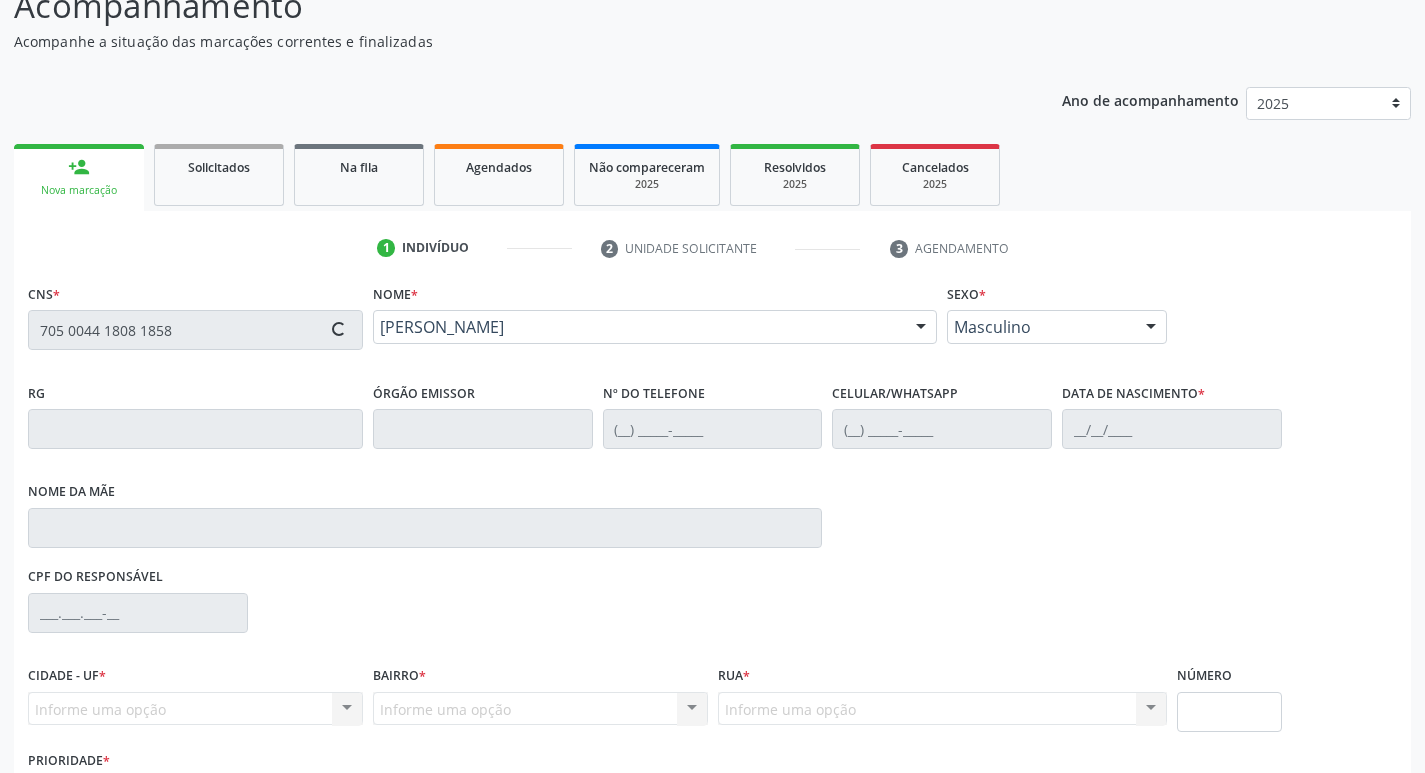 type on "1046" 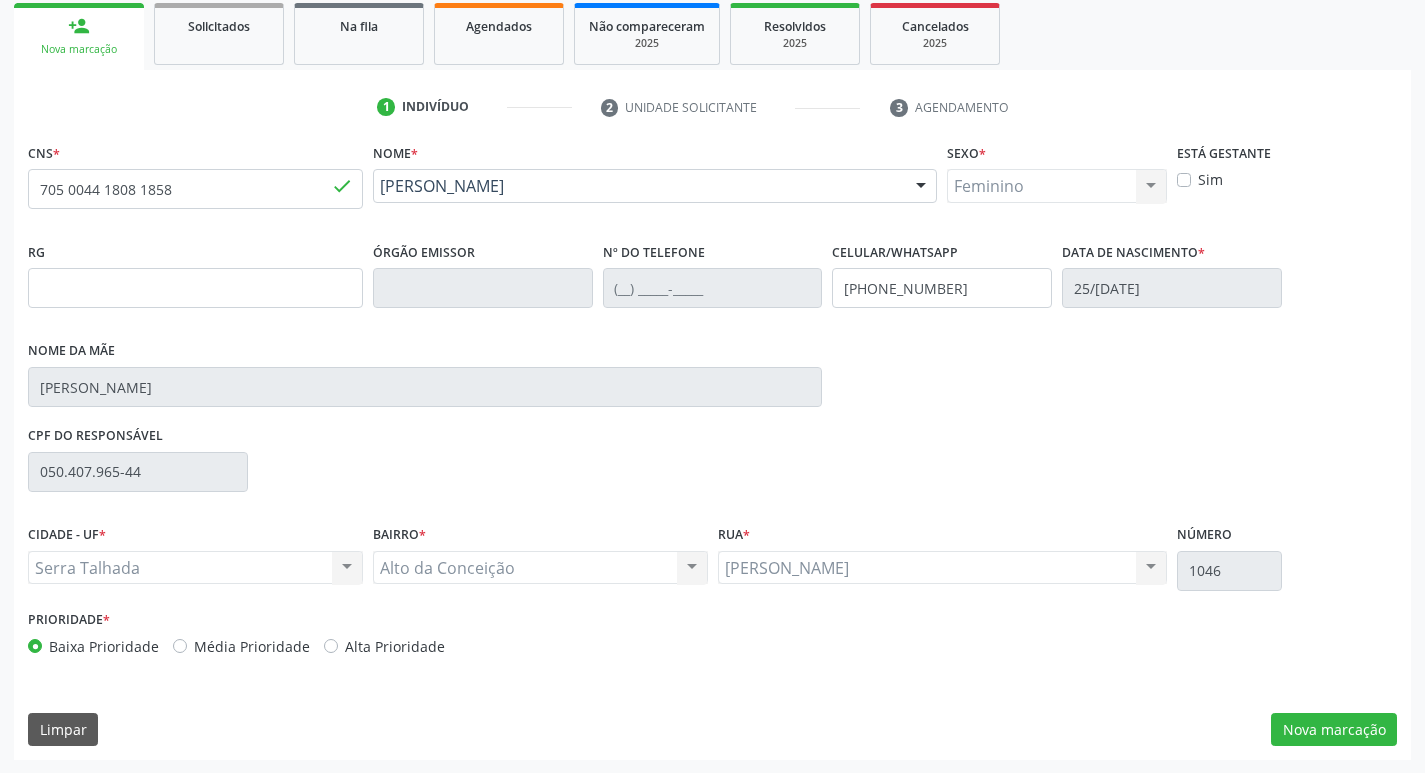 scroll, scrollTop: 297, scrollLeft: 0, axis: vertical 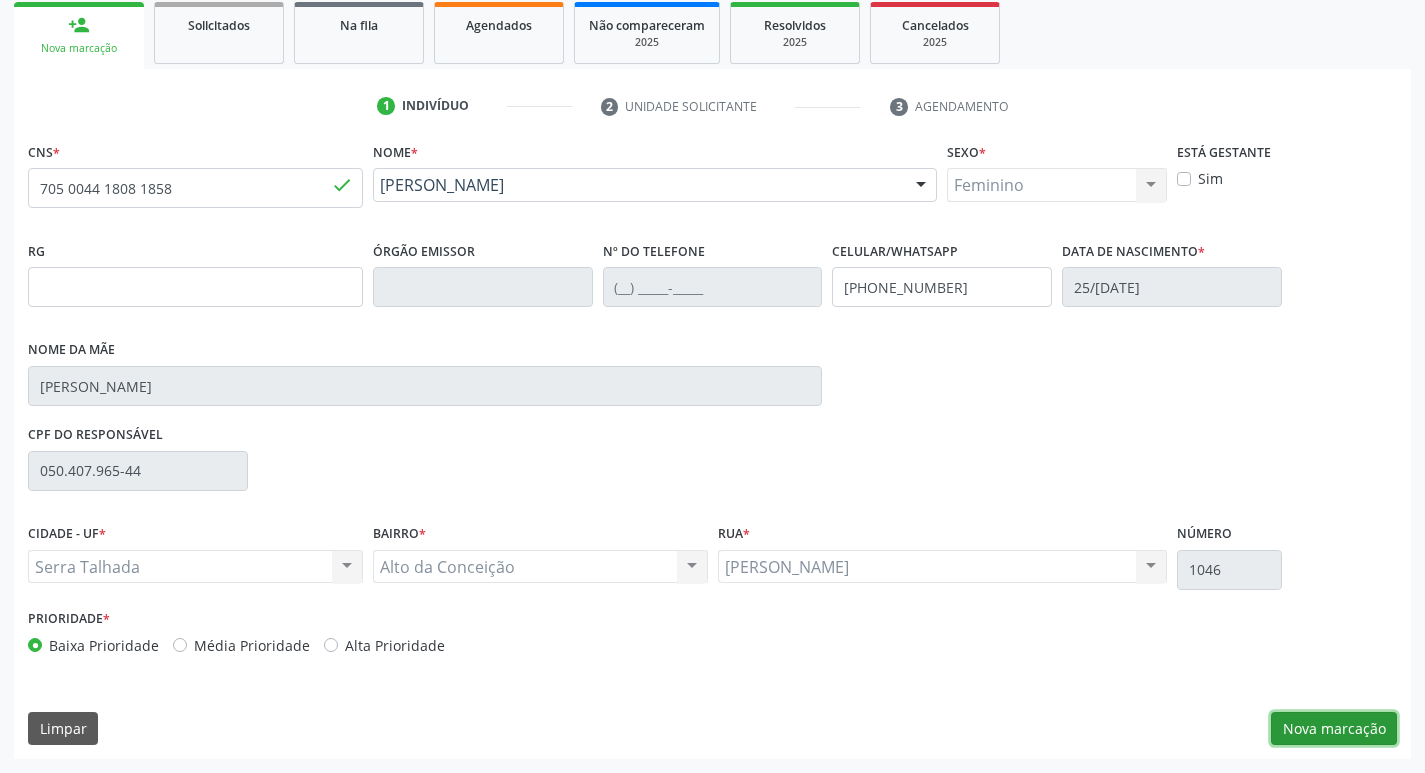click on "Nova marcação" at bounding box center [1334, 729] 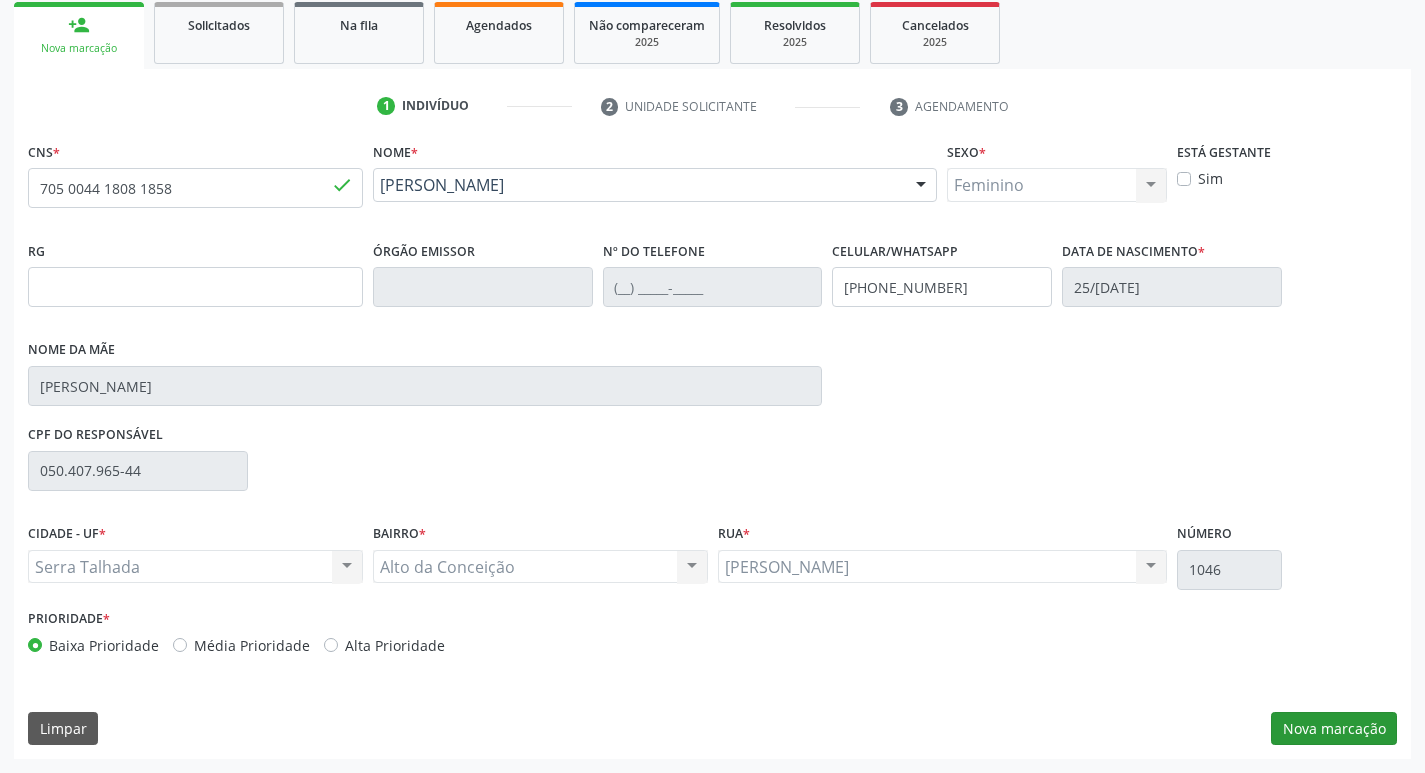 scroll, scrollTop: 133, scrollLeft: 0, axis: vertical 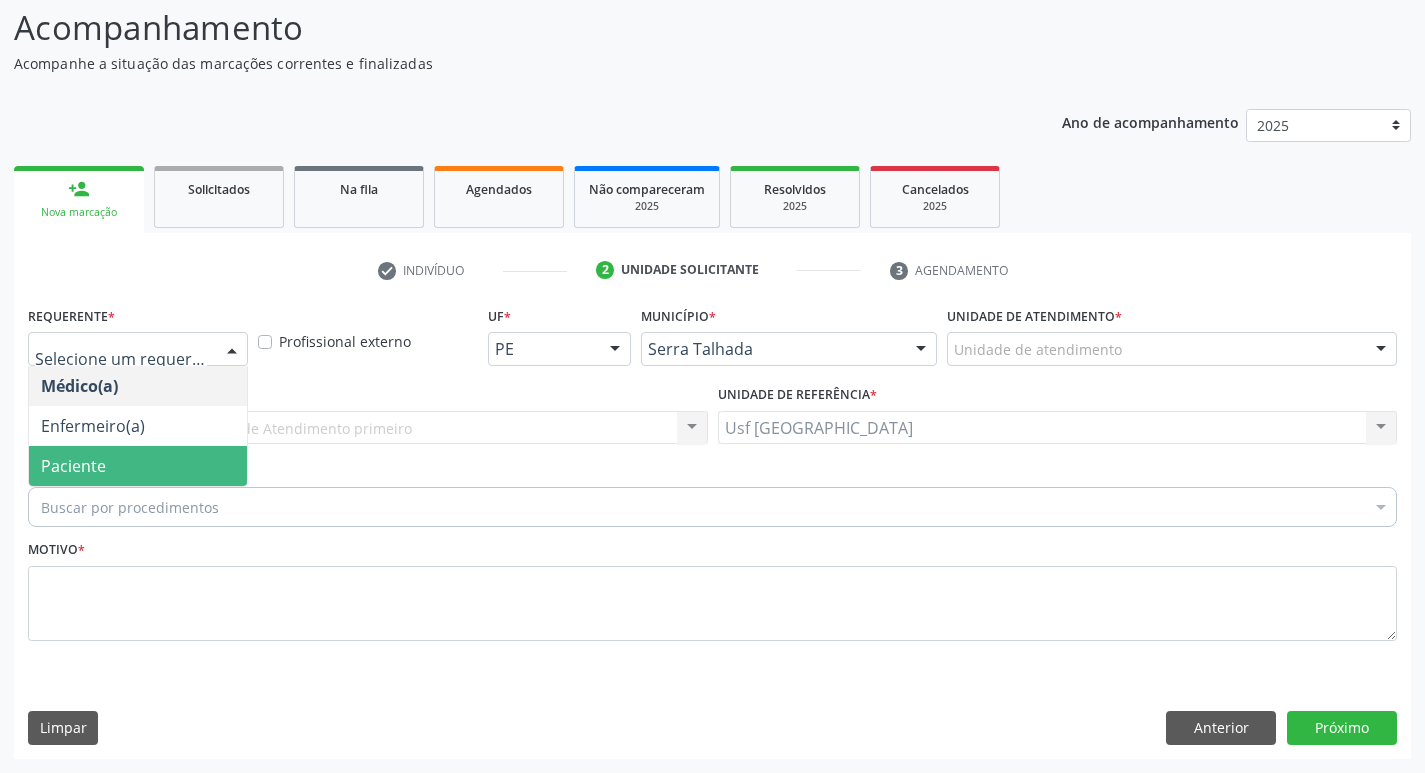 click on "Paciente" at bounding box center (138, 466) 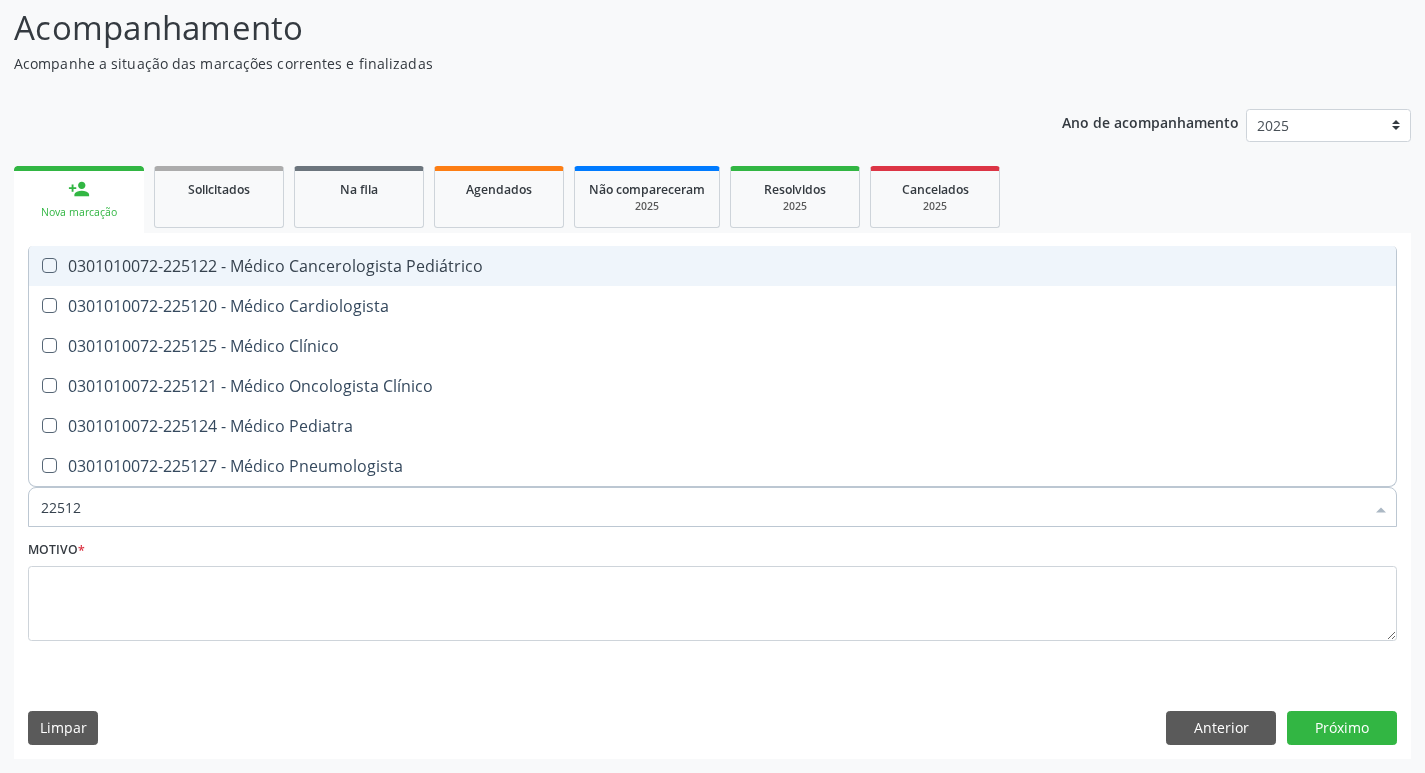 type on "225124" 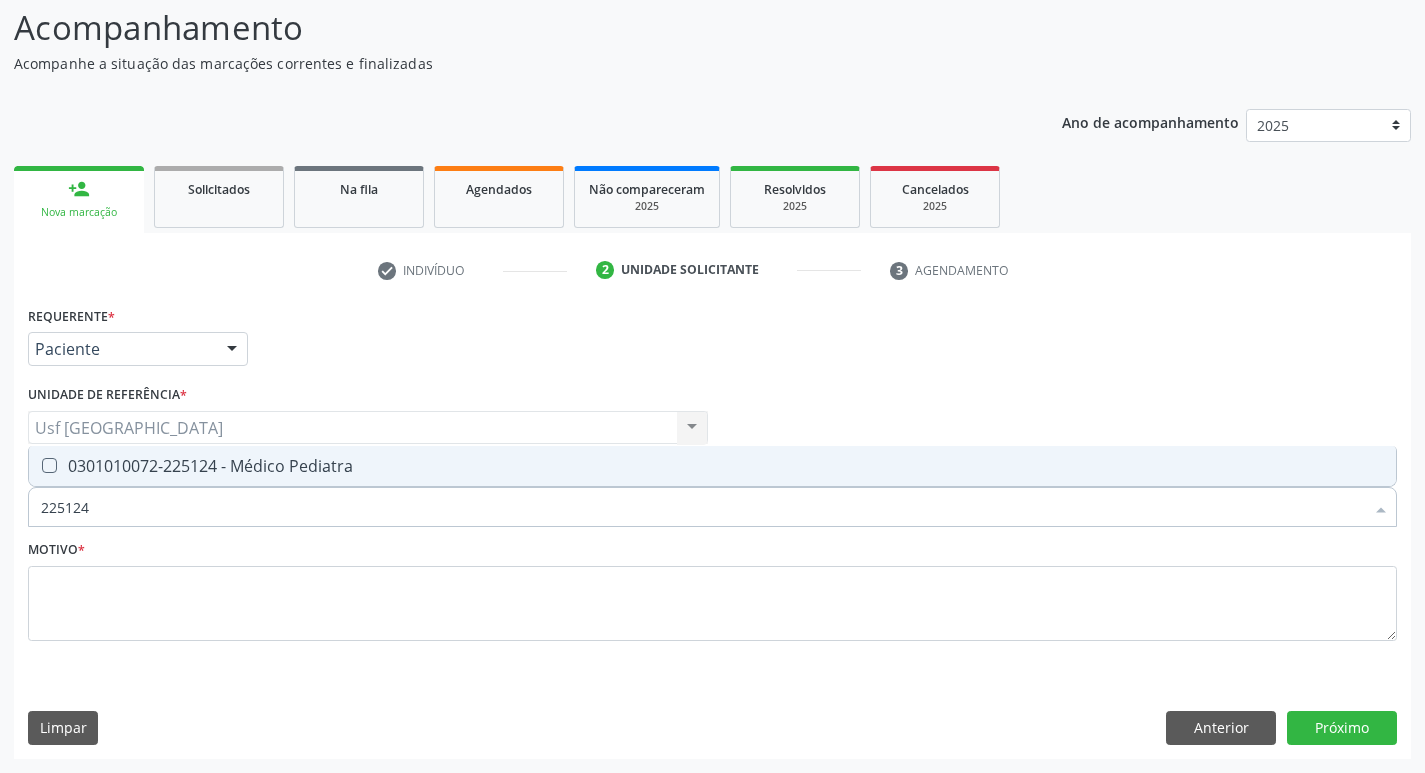 click at bounding box center (49, 465) 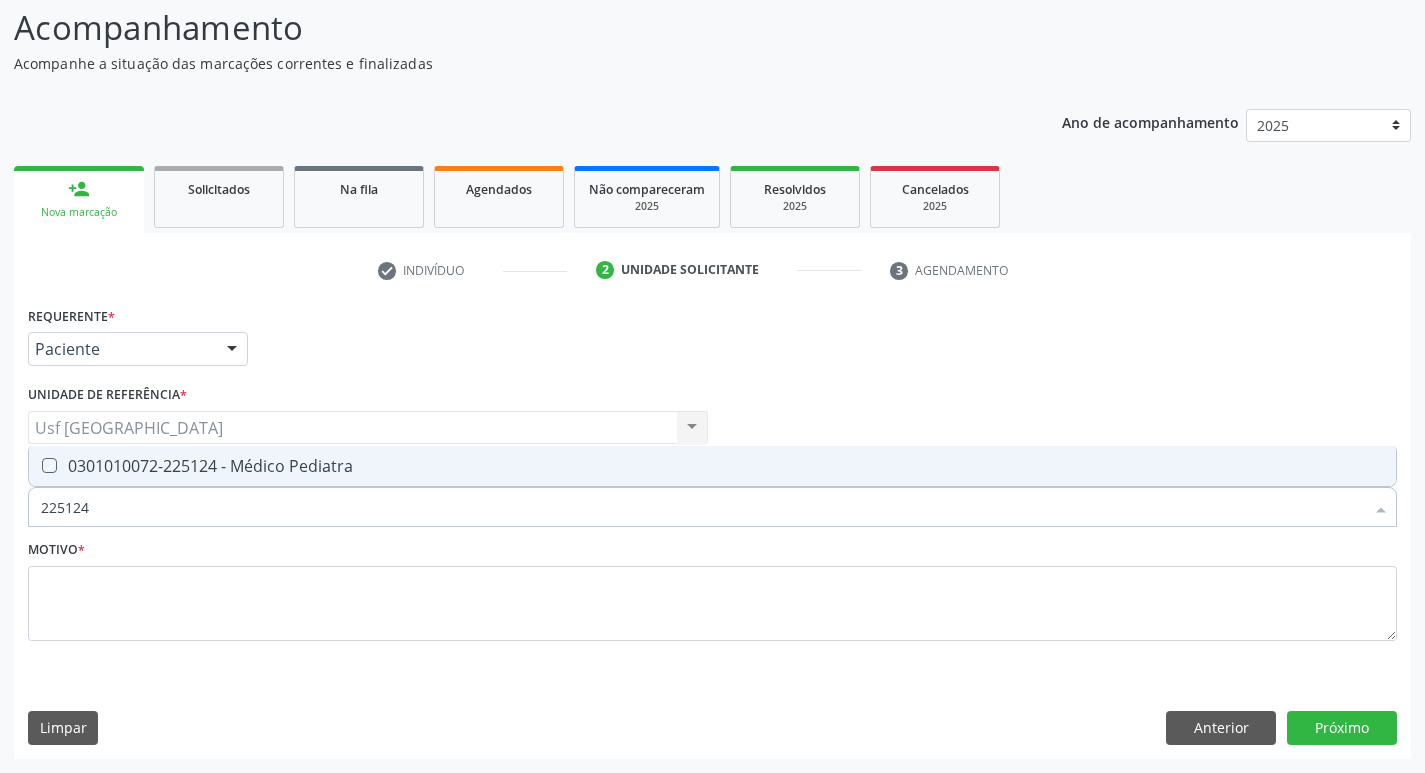 click at bounding box center (35, 465) 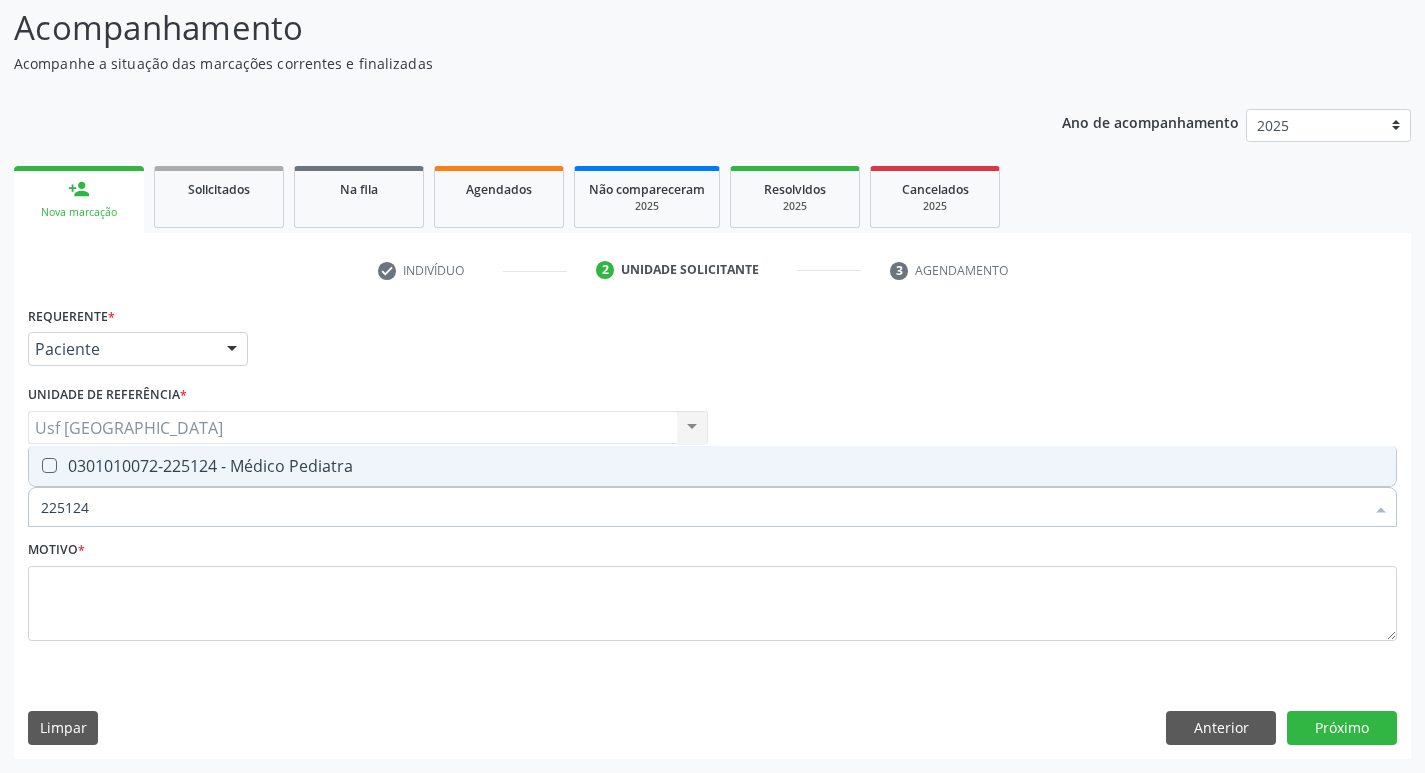 checkbox on "true" 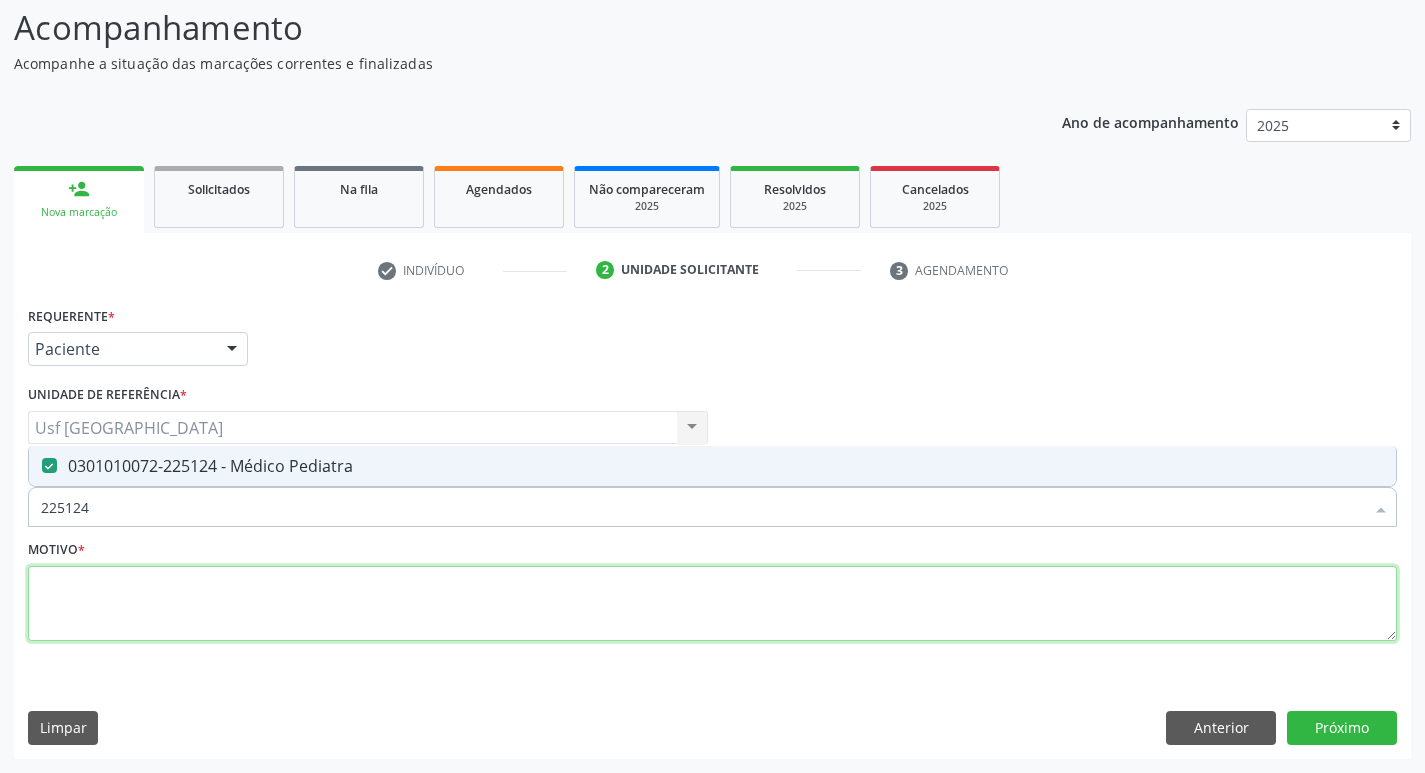 click at bounding box center [712, 604] 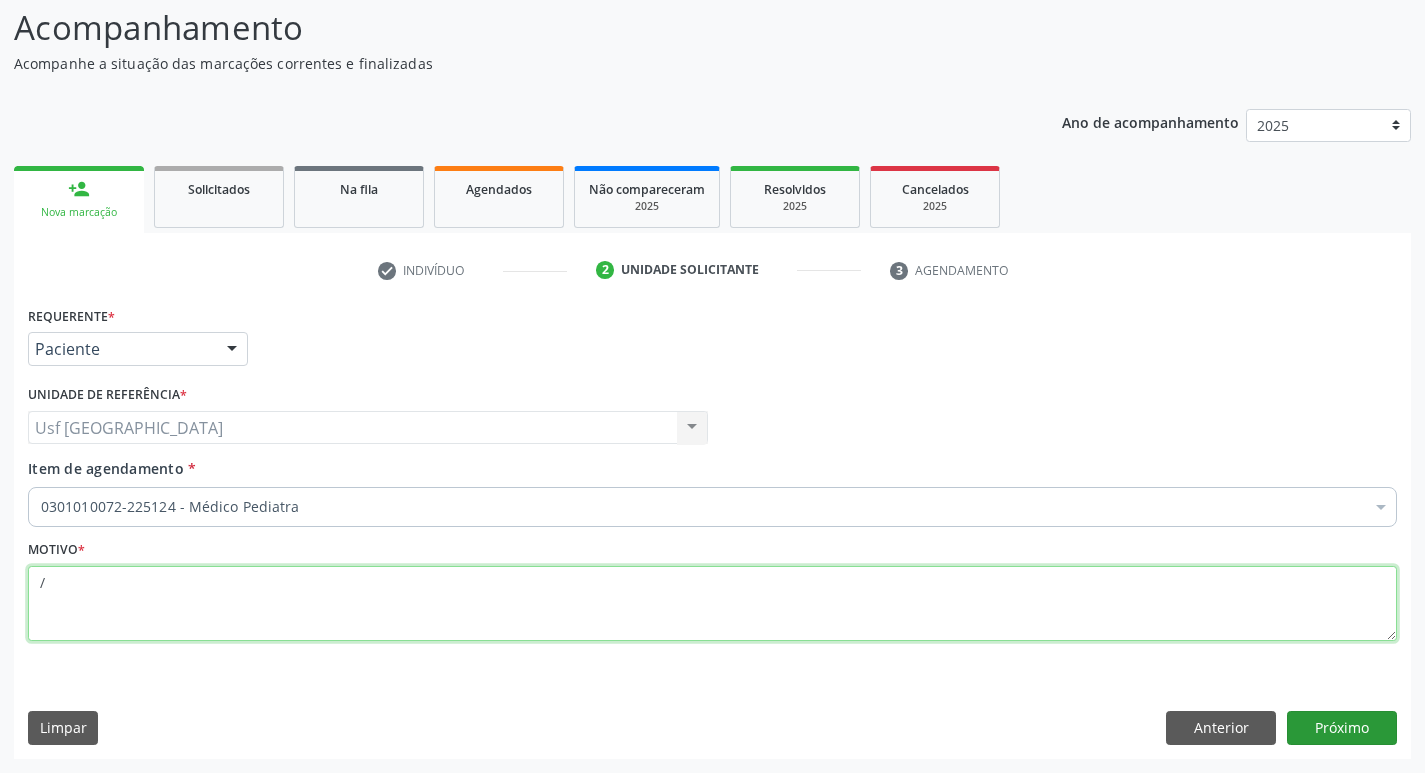 type on "/" 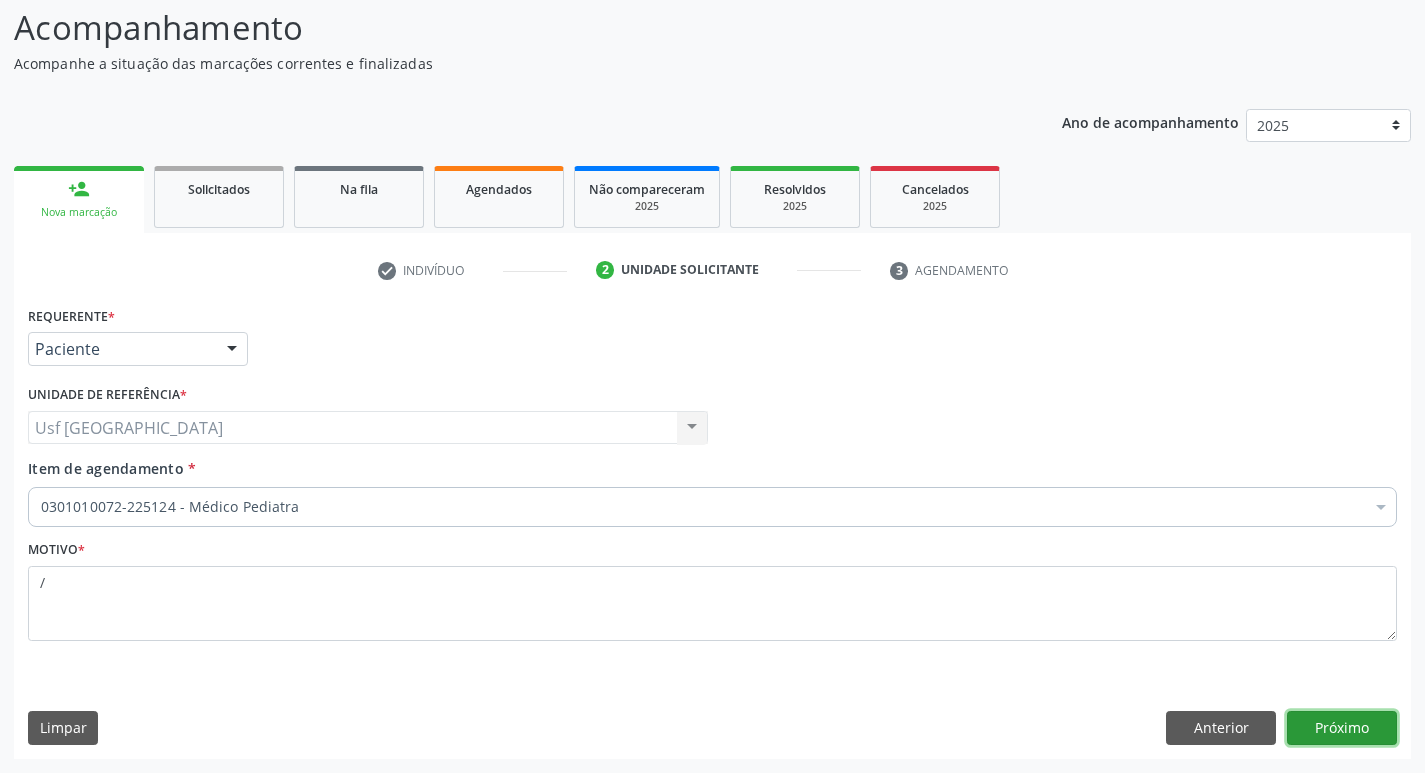 click on "Próximo" at bounding box center (1342, 728) 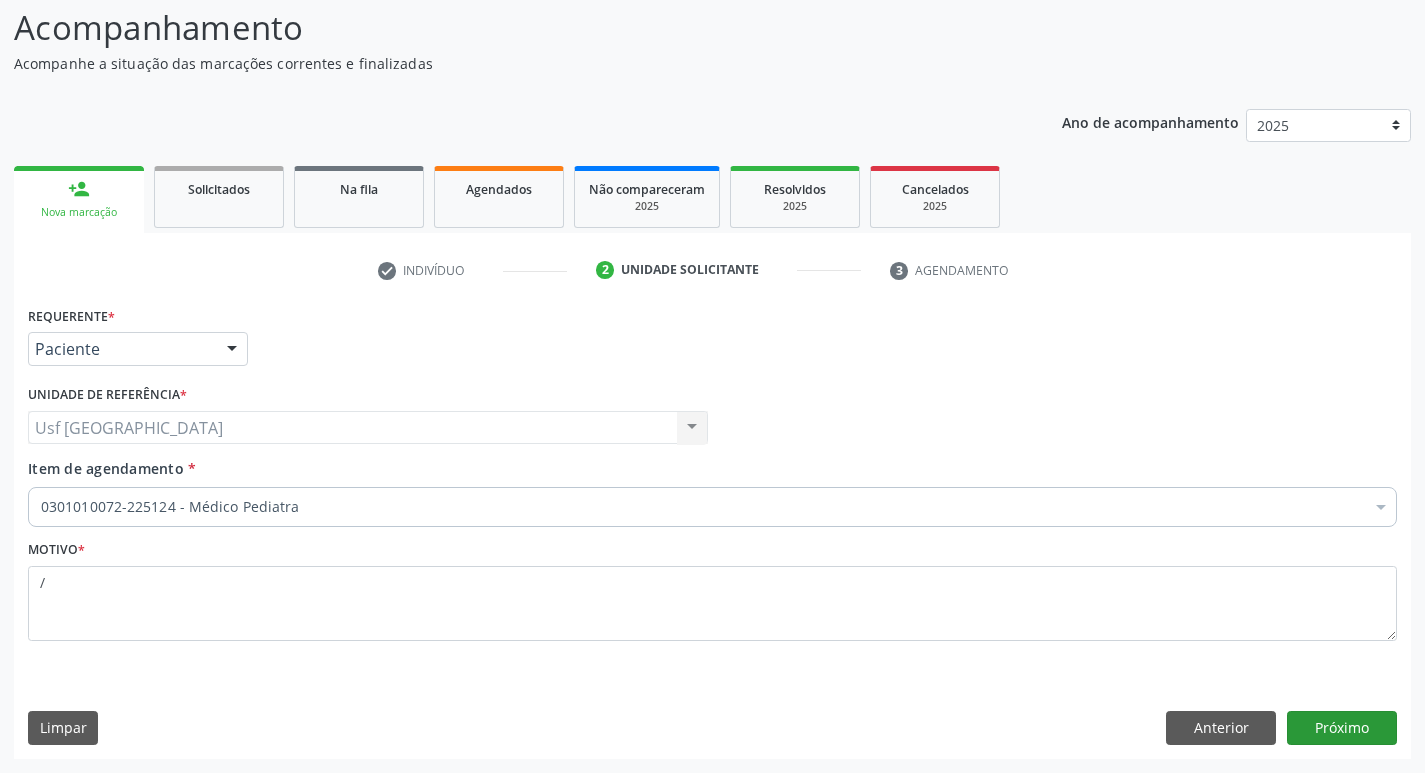 scroll, scrollTop: 97, scrollLeft: 0, axis: vertical 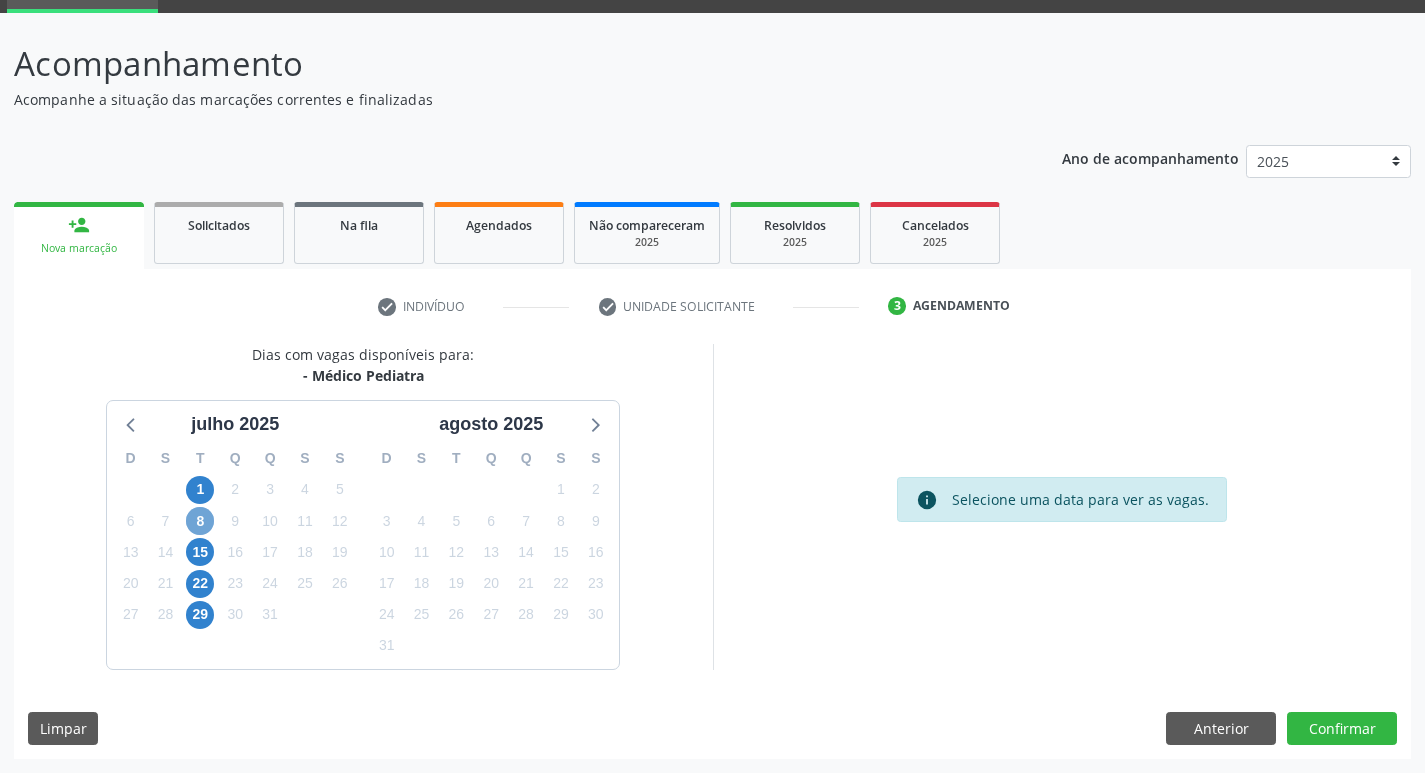 click on "8" at bounding box center [200, 521] 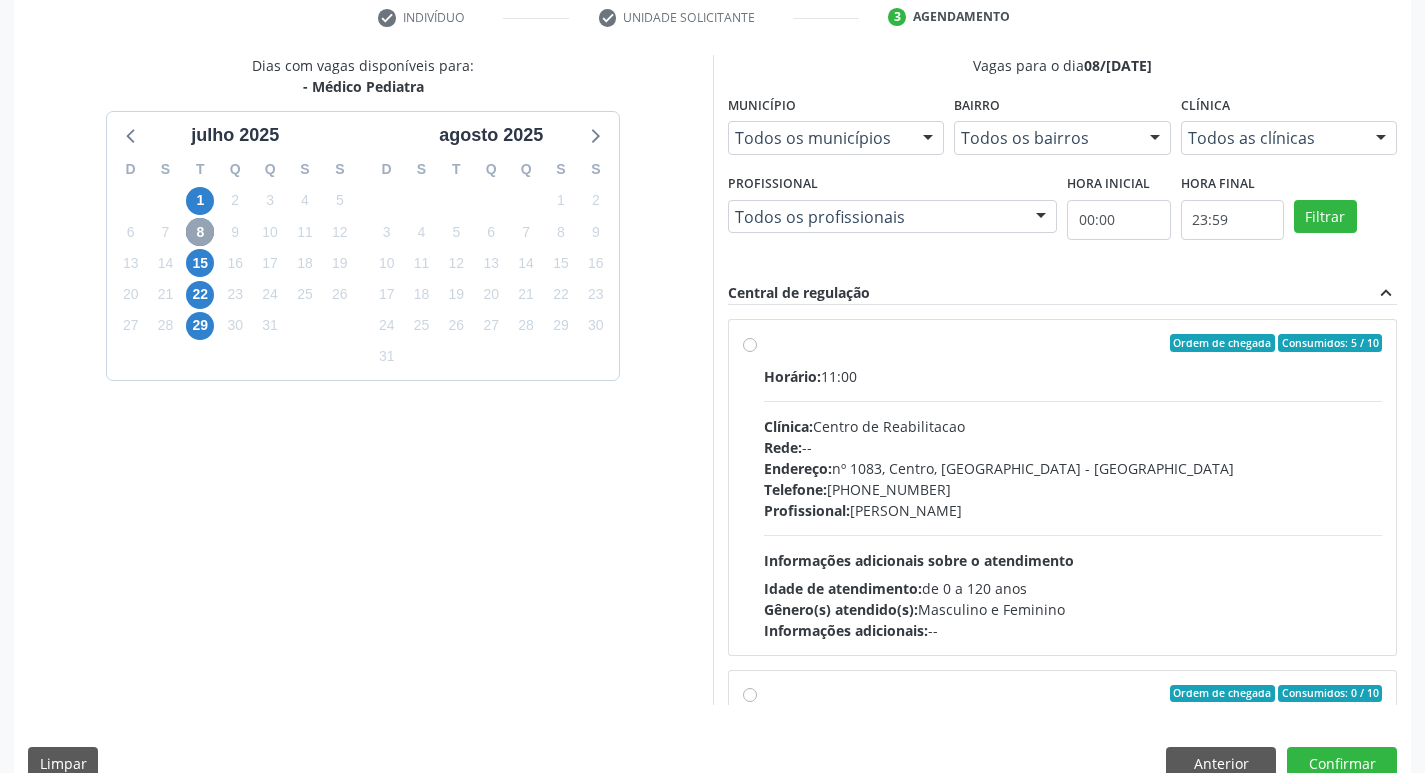 scroll, scrollTop: 397, scrollLeft: 0, axis: vertical 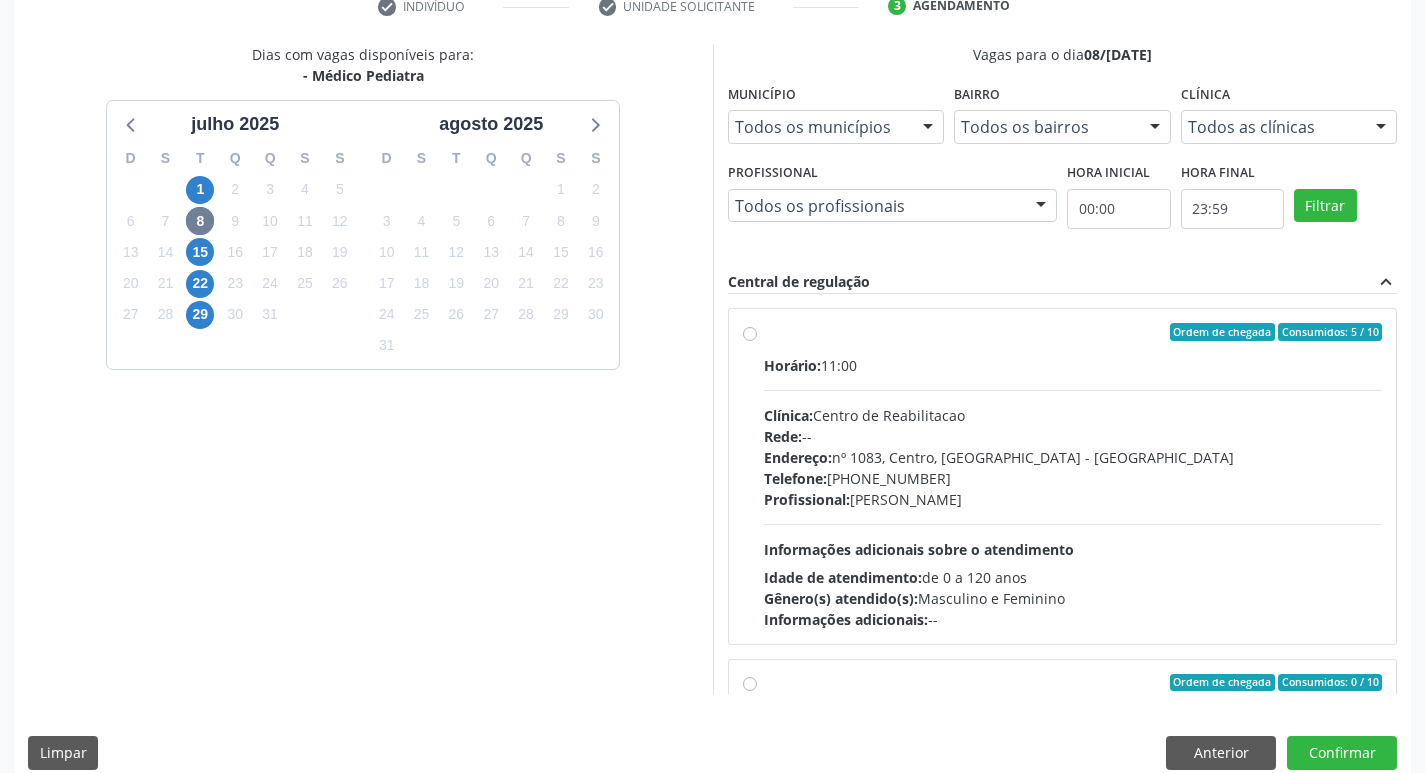 click on "Ordem de chegada
Consumidos: 5 / 10
Horário:   11:00
Clínica:  Centro de Reabilitacao
Rede:
--
Endereço:   nº 1083, Centro, Serra Talhada - PE
Telefone:   (81) 38313112
Profissional:
Joanice Goncalves dos Santos
Informações adicionais sobre o atendimento
Idade de atendimento:
de 0 a 120 anos
Gênero(s) atendido(s):
Masculino e Feminino
Informações adicionais:
--" at bounding box center (1073, 476) 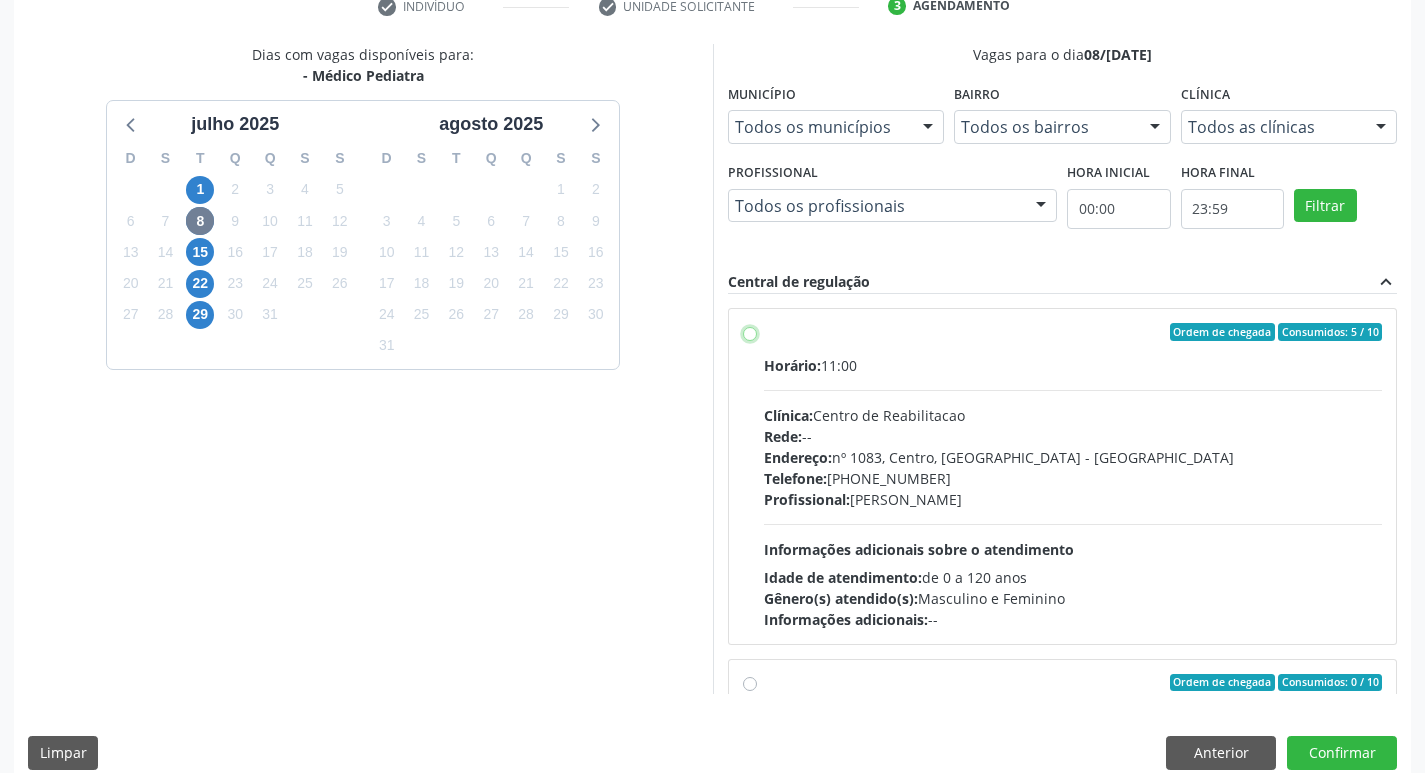 click on "Ordem de chegada
Consumidos: 5 / 10
Horário:   11:00
Clínica:  Centro de Reabilitacao
Rede:
--
Endereço:   nº 1083, Centro, Serra Talhada - PE
Telefone:   (81) 38313112
Profissional:
Joanice Goncalves dos Santos
Informações adicionais sobre o atendimento
Idade de atendimento:
de 0 a 120 anos
Gênero(s) atendido(s):
Masculino e Feminino
Informações adicionais:
--" at bounding box center (750, 332) 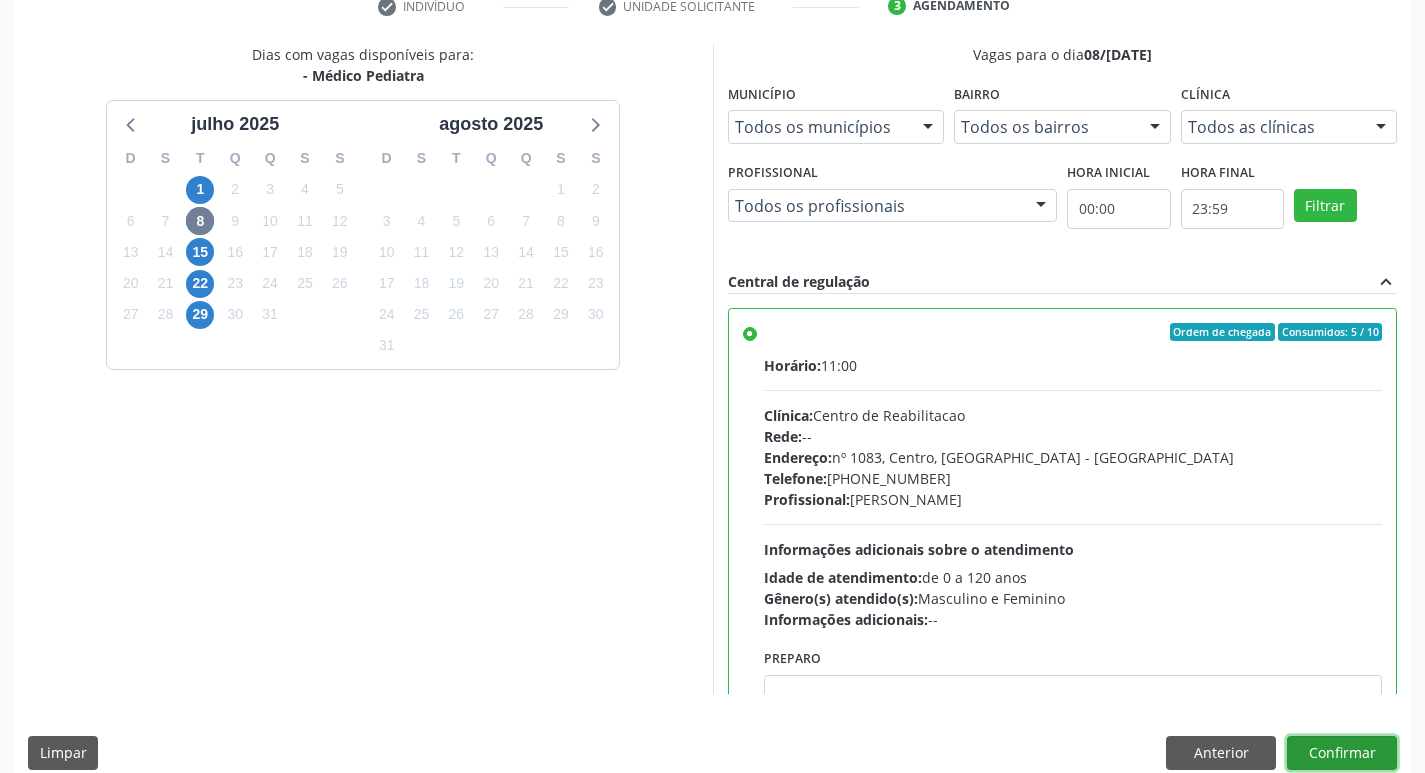click on "Confirmar" at bounding box center [1342, 753] 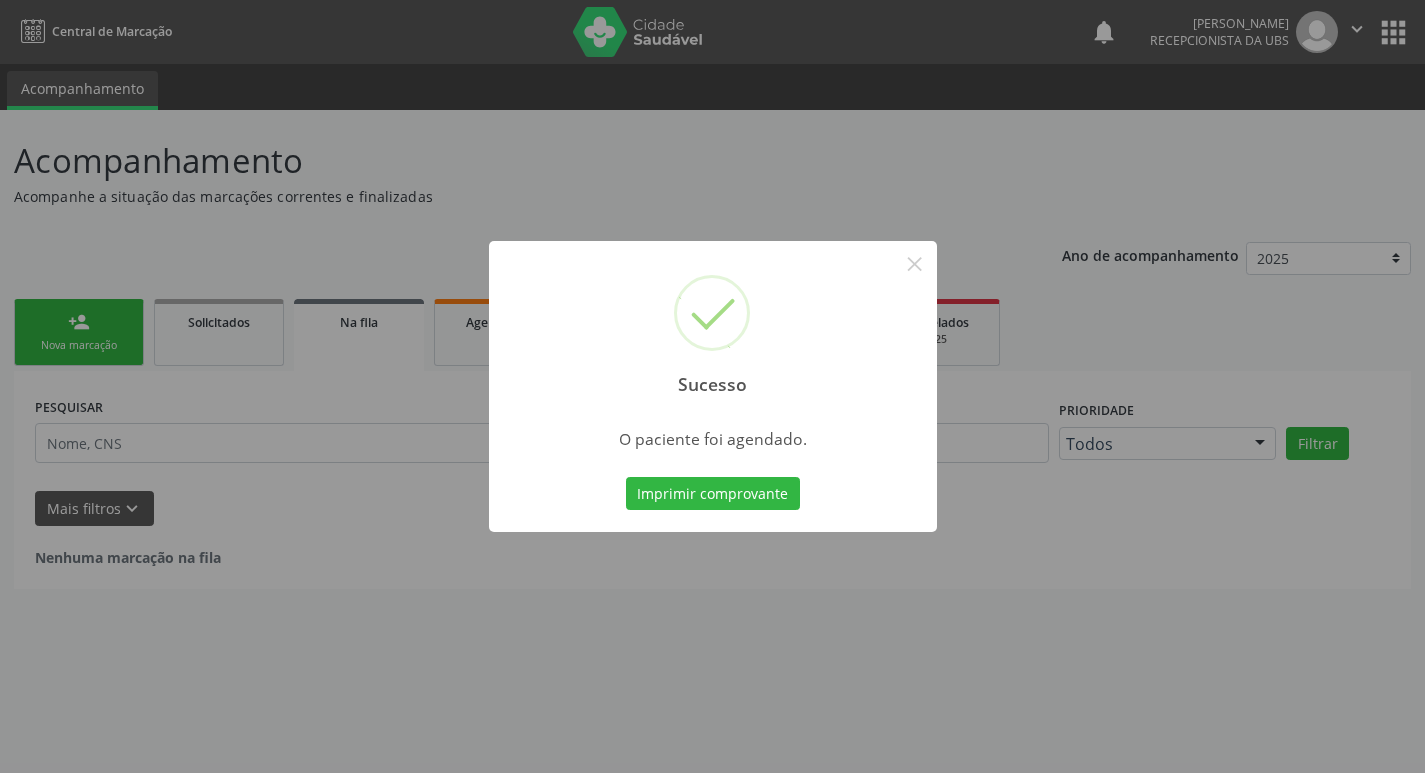 scroll, scrollTop: 0, scrollLeft: 0, axis: both 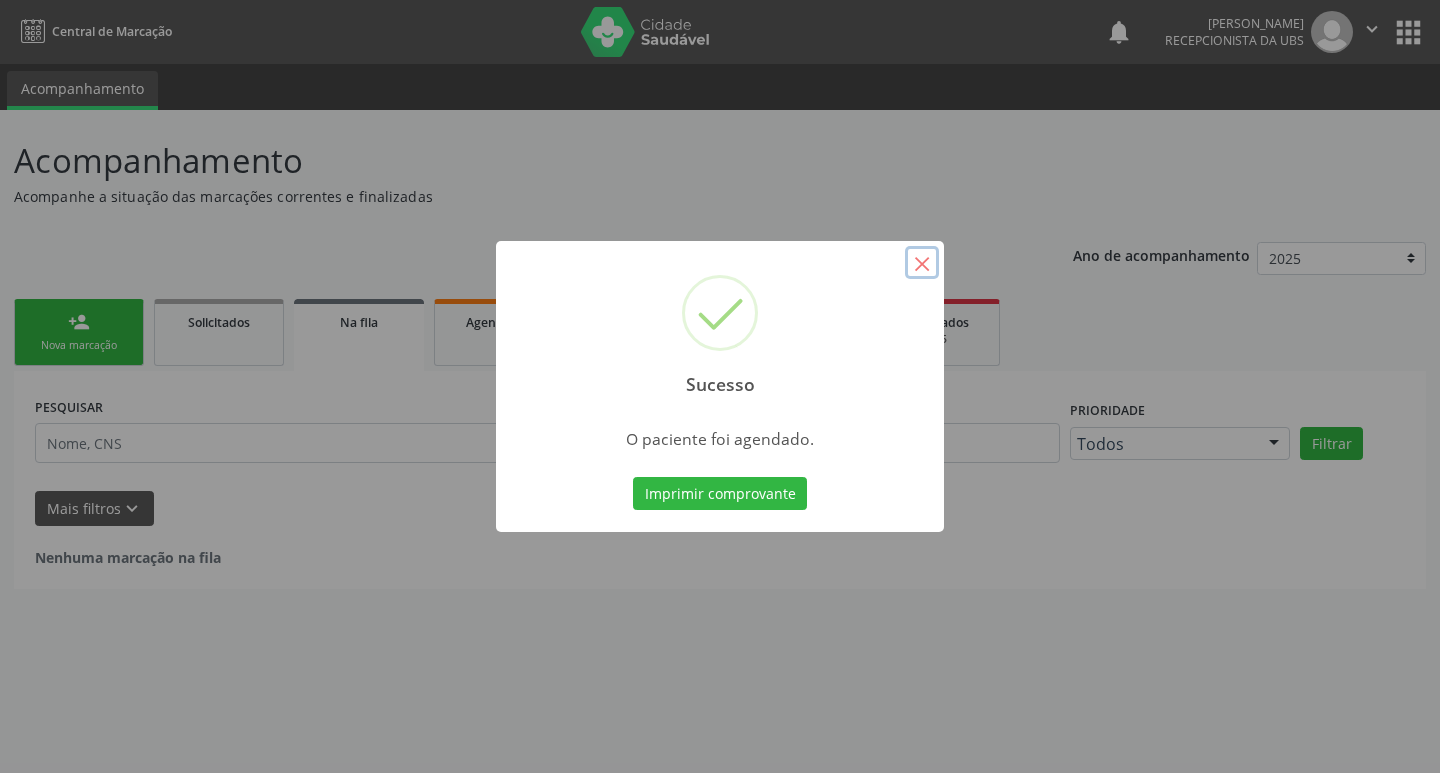 click on "×" at bounding box center (922, 263) 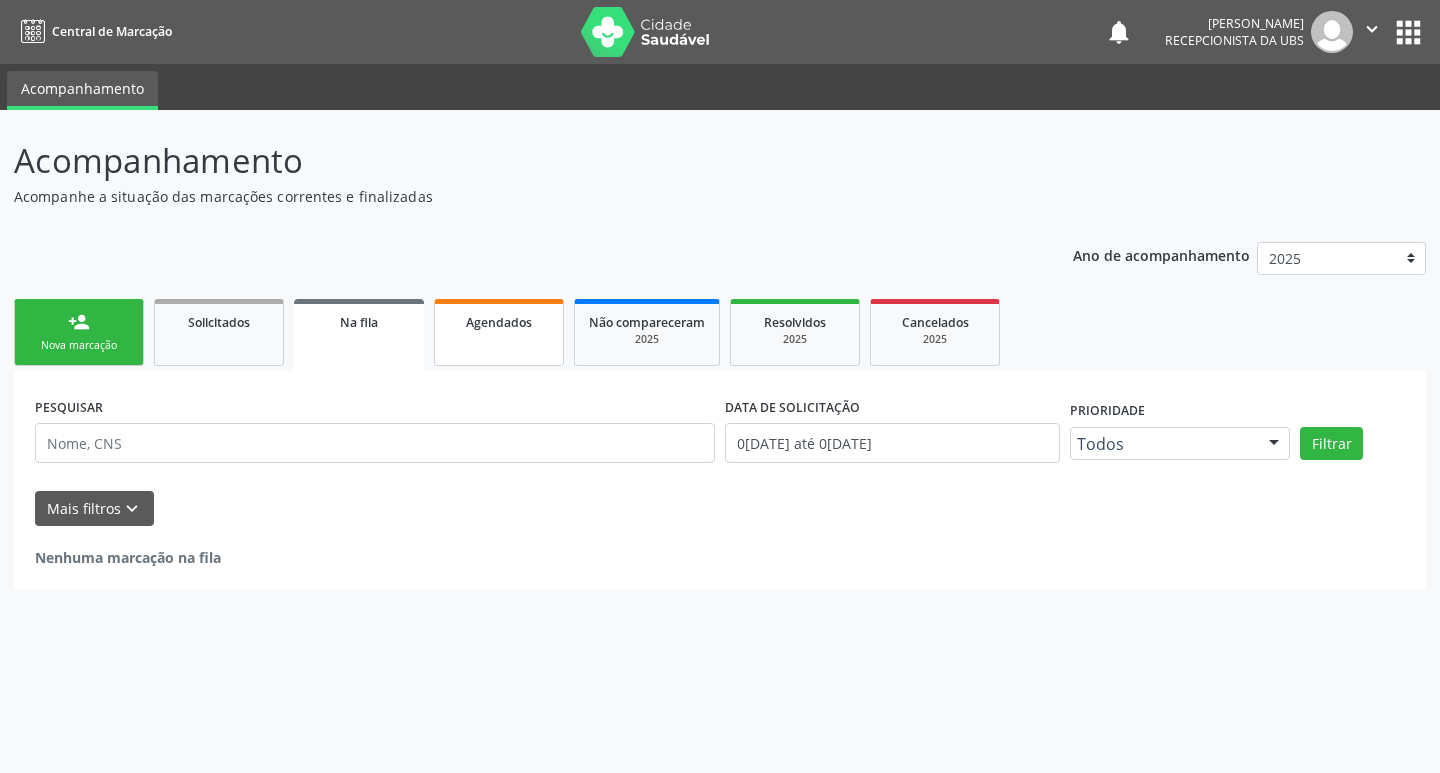 click on "Agendados" at bounding box center [499, 322] 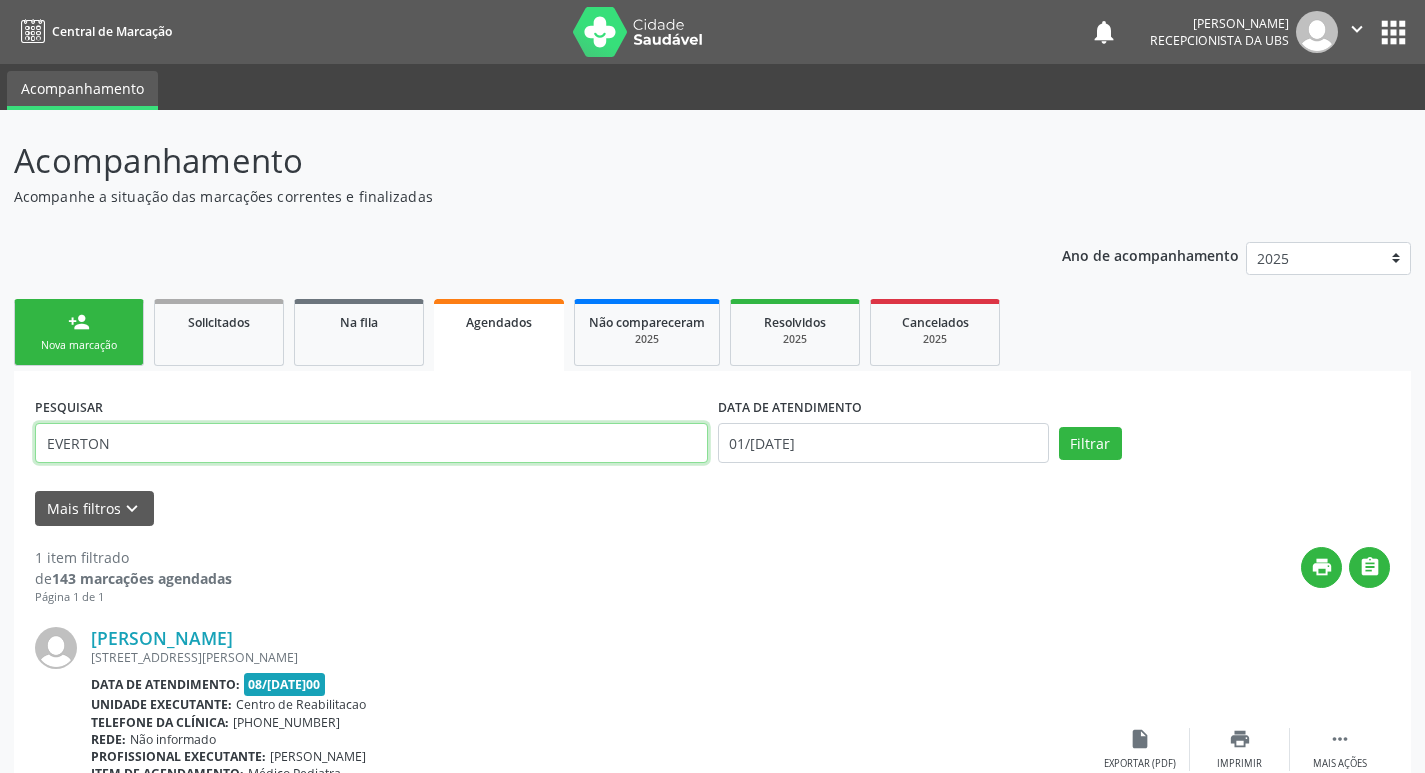 click on "EVERTON" at bounding box center (371, 443) 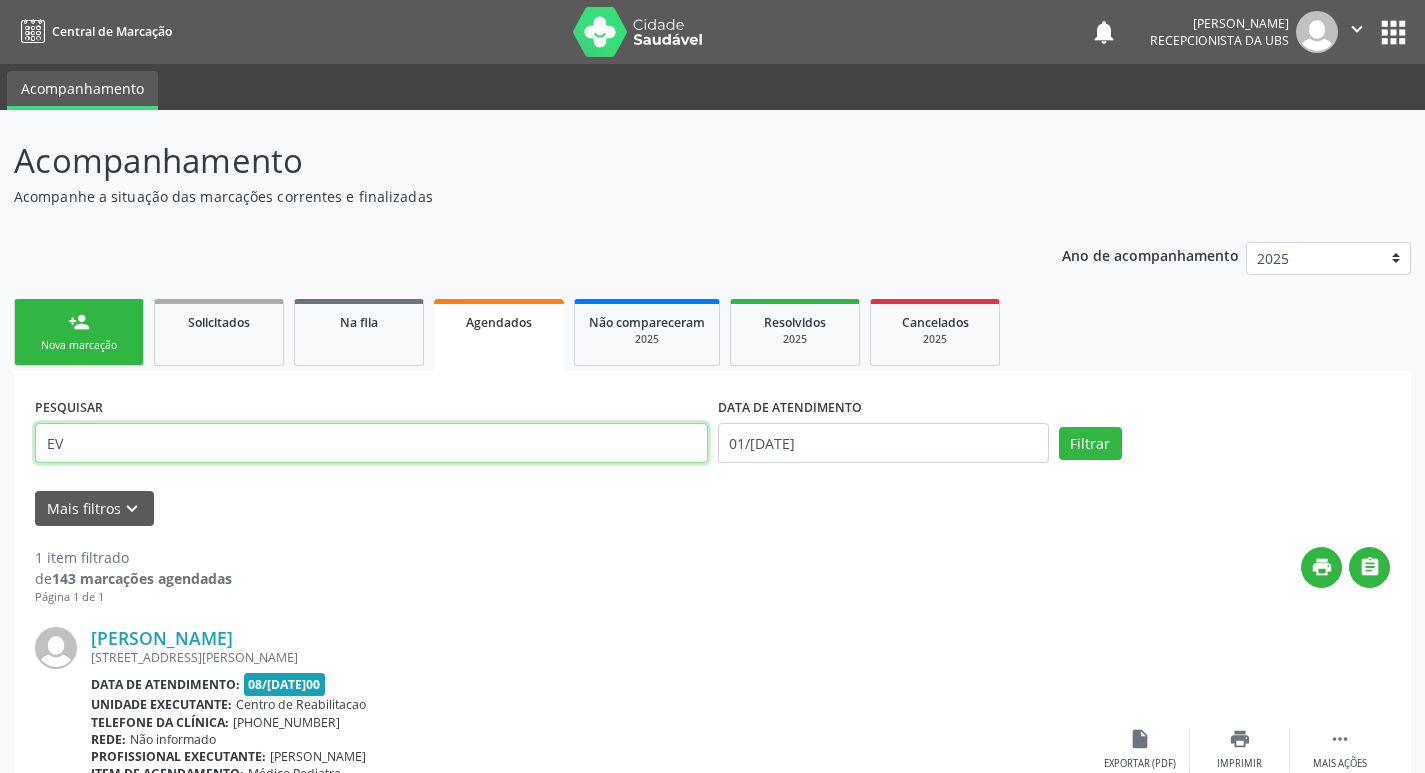type on "E" 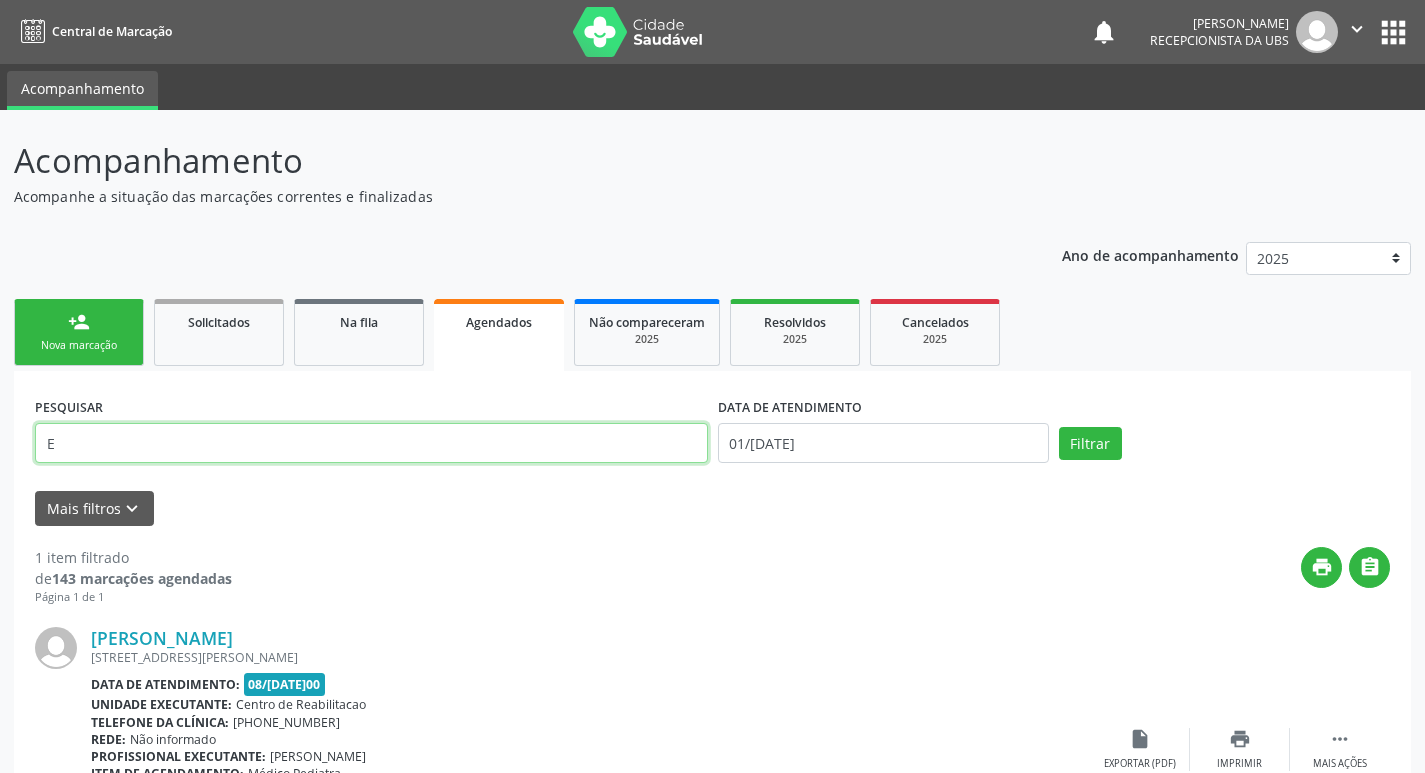 type 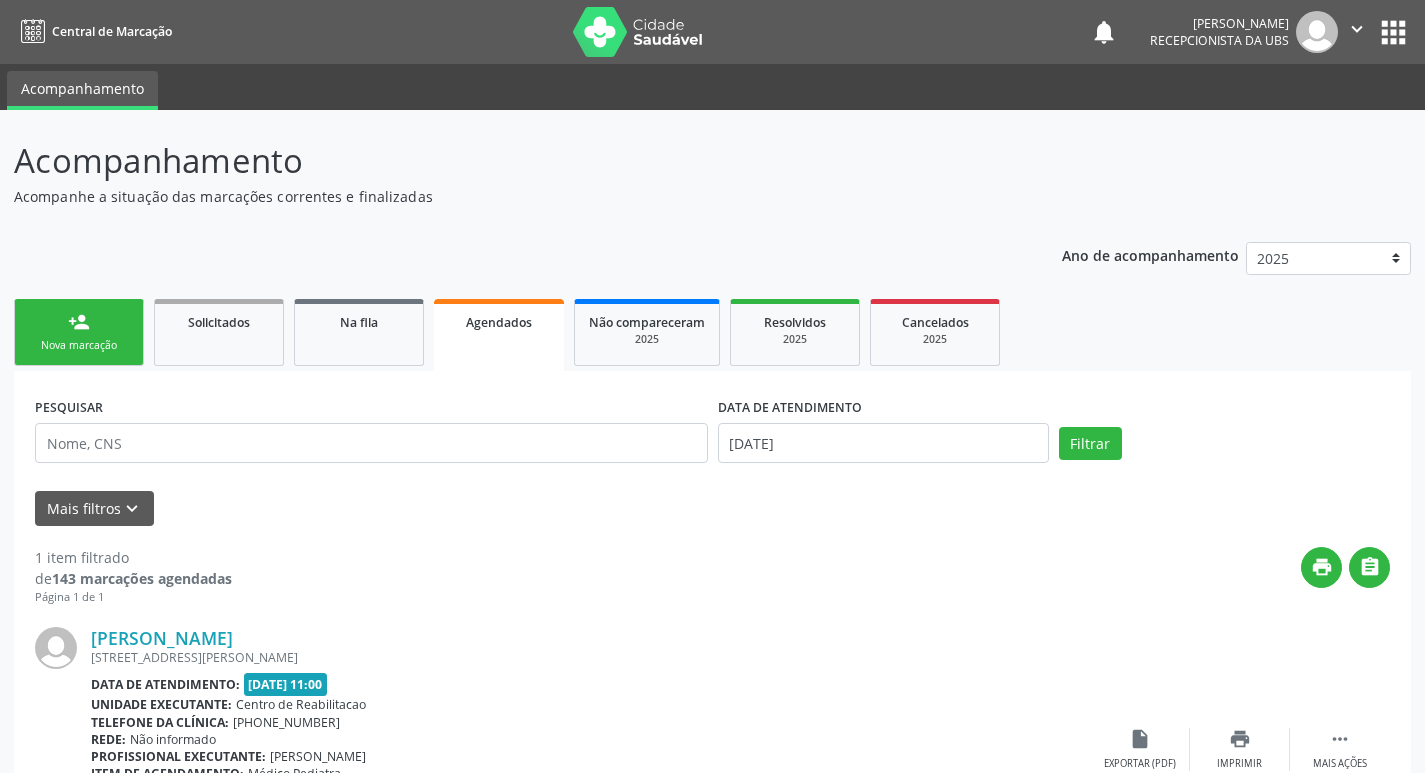 scroll, scrollTop: 0, scrollLeft: 0, axis: both 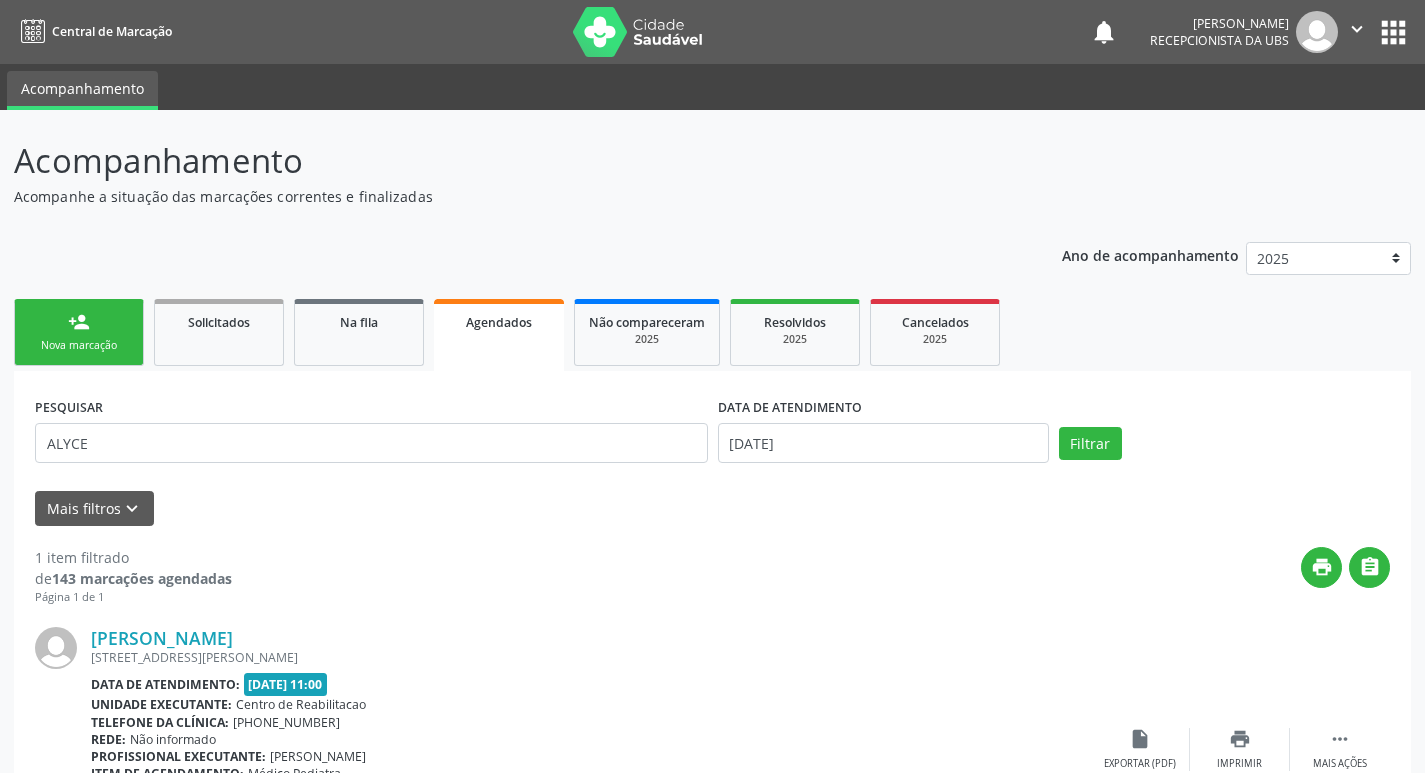 type on "ALYCE" 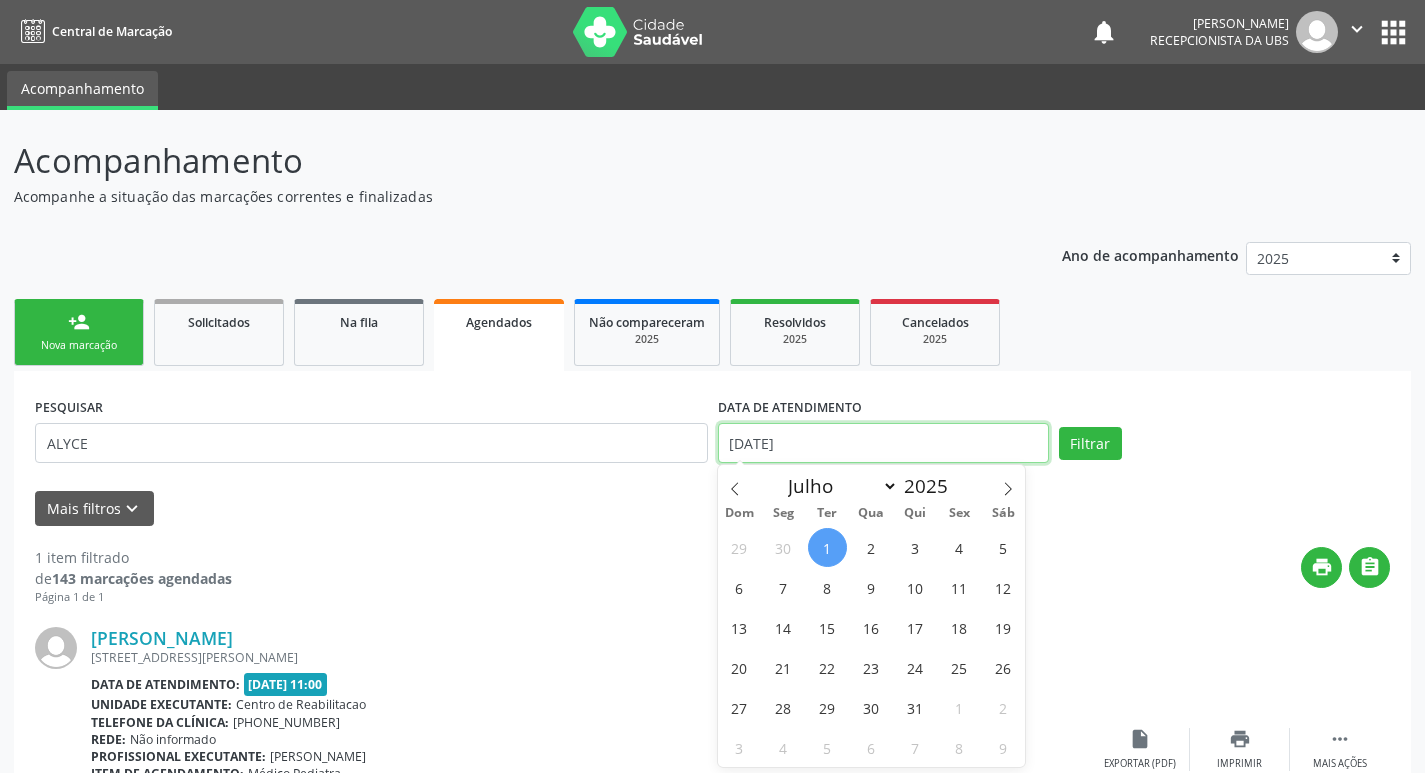 click on "01/[DATE]" at bounding box center (883, 443) 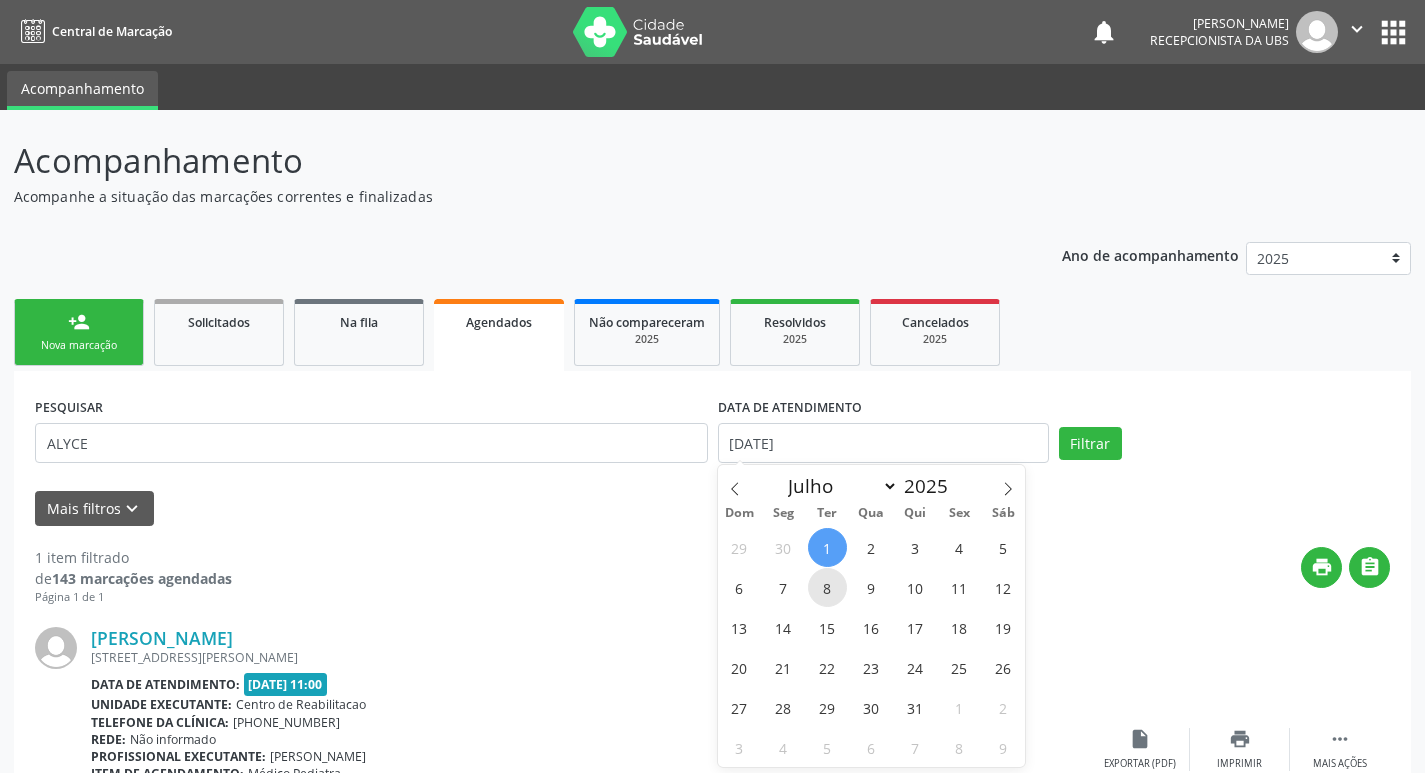 click on "8" at bounding box center [827, 587] 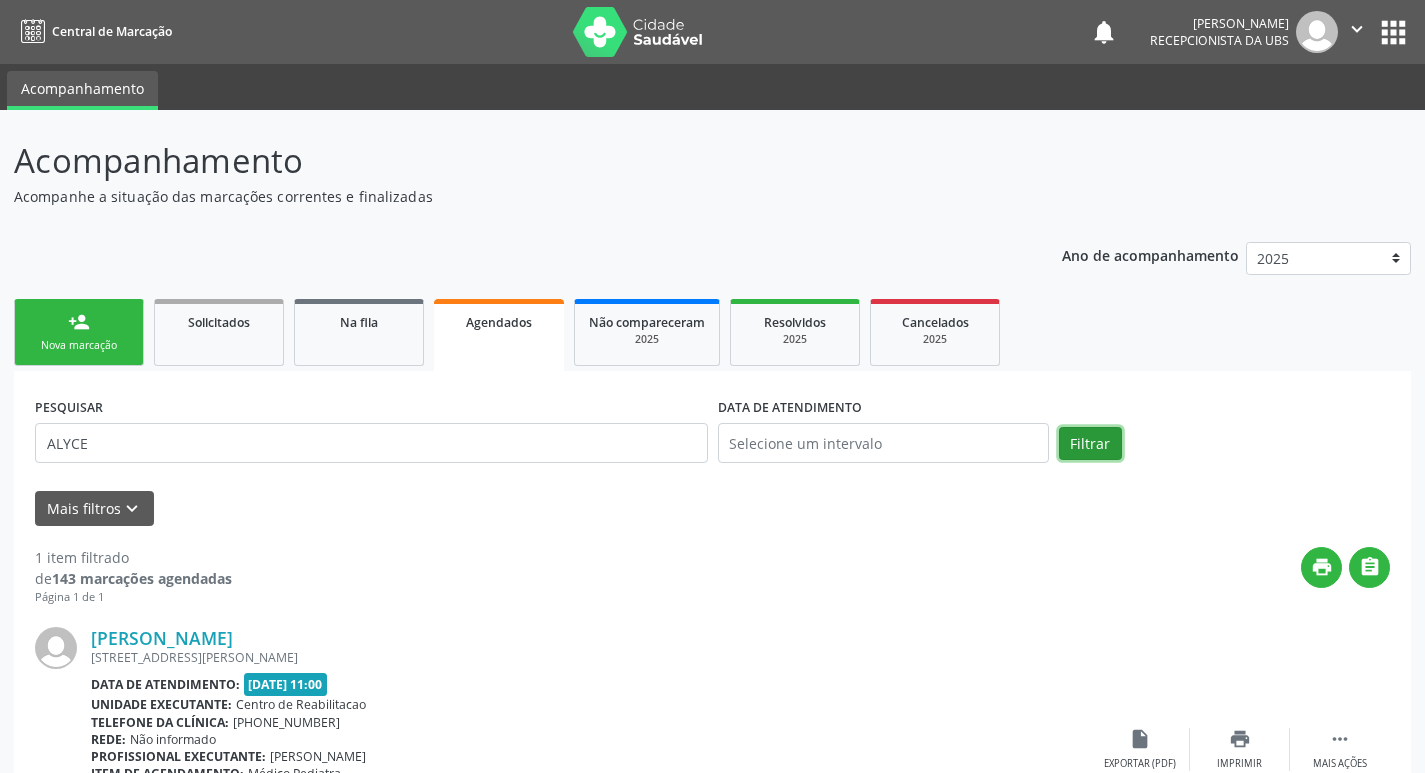 click on "Filtrar" at bounding box center [1090, 444] 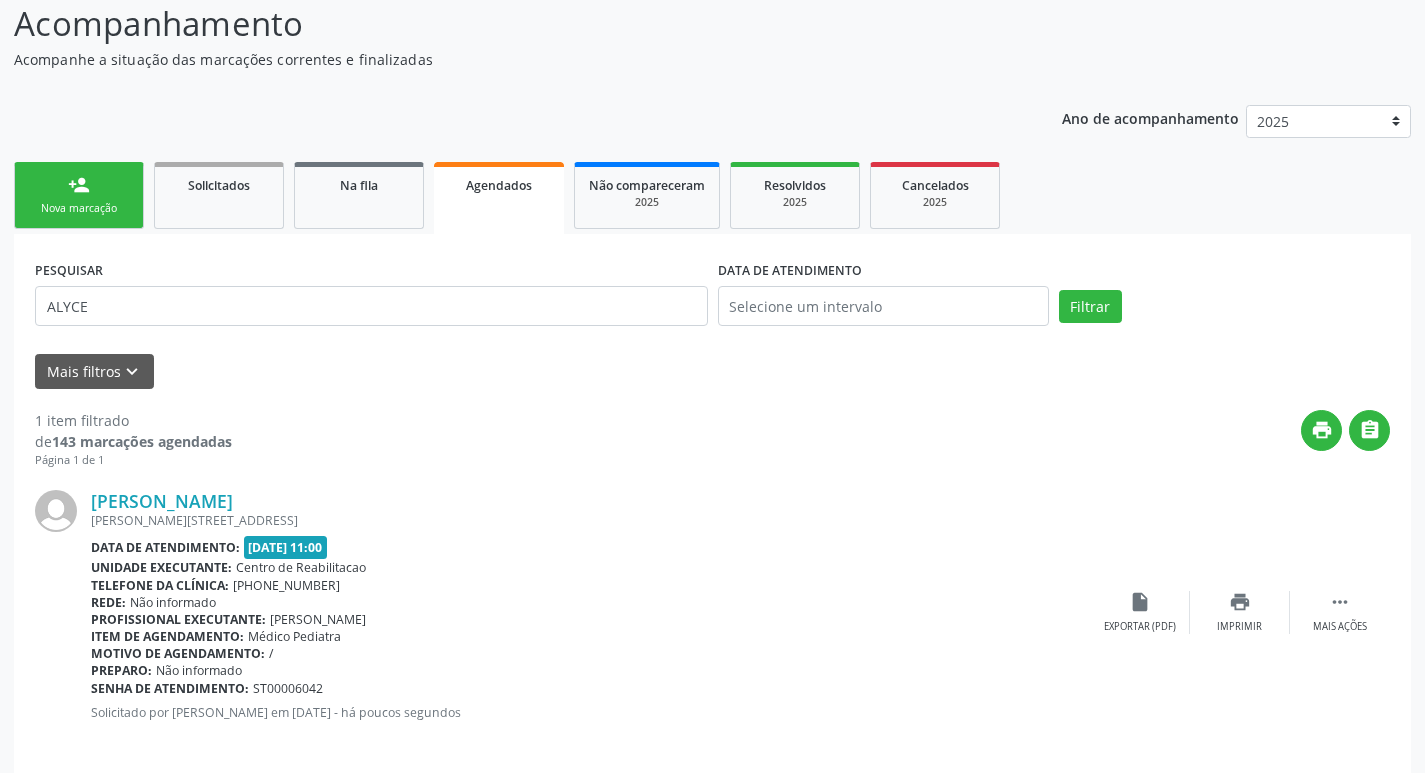 scroll, scrollTop: 155, scrollLeft: 0, axis: vertical 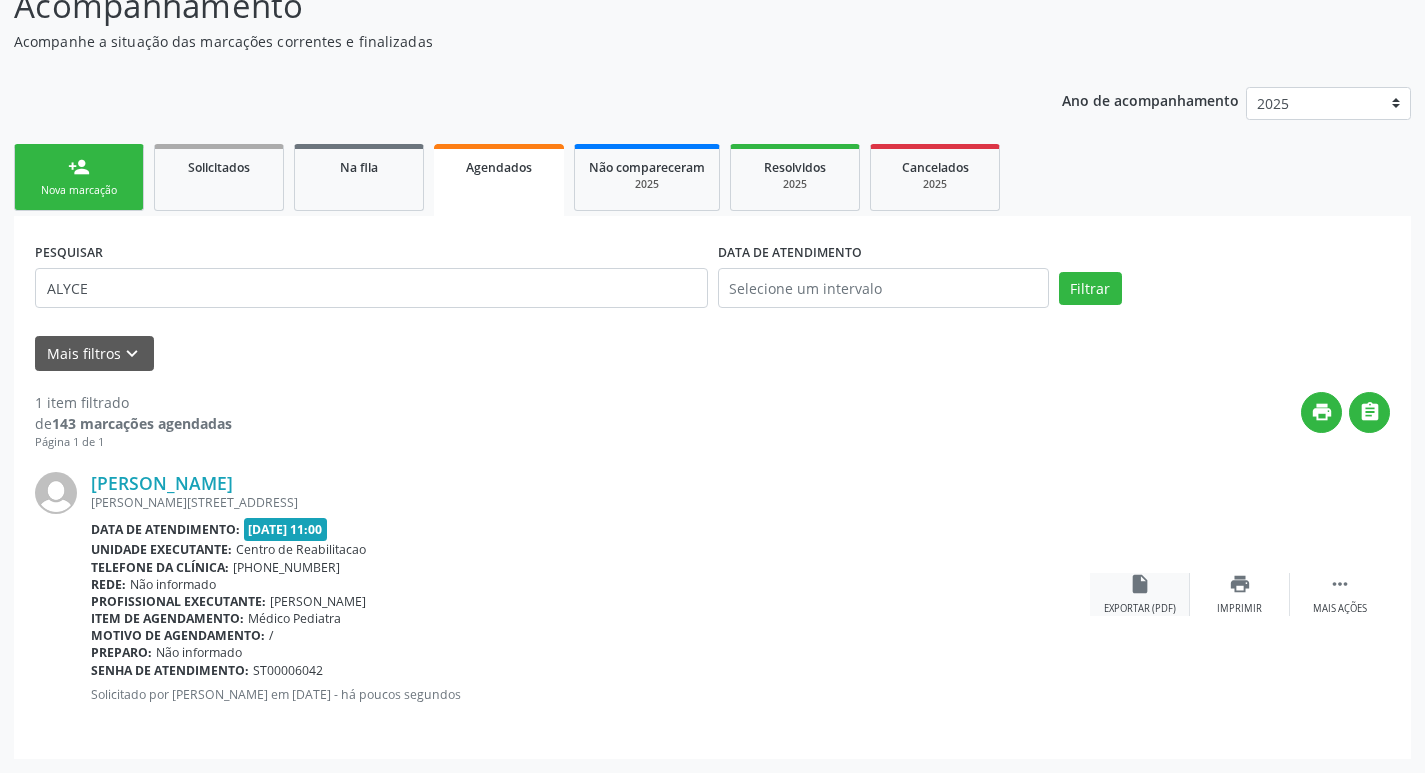 click on "insert_drive_file
Exportar (PDF)" at bounding box center [1140, 594] 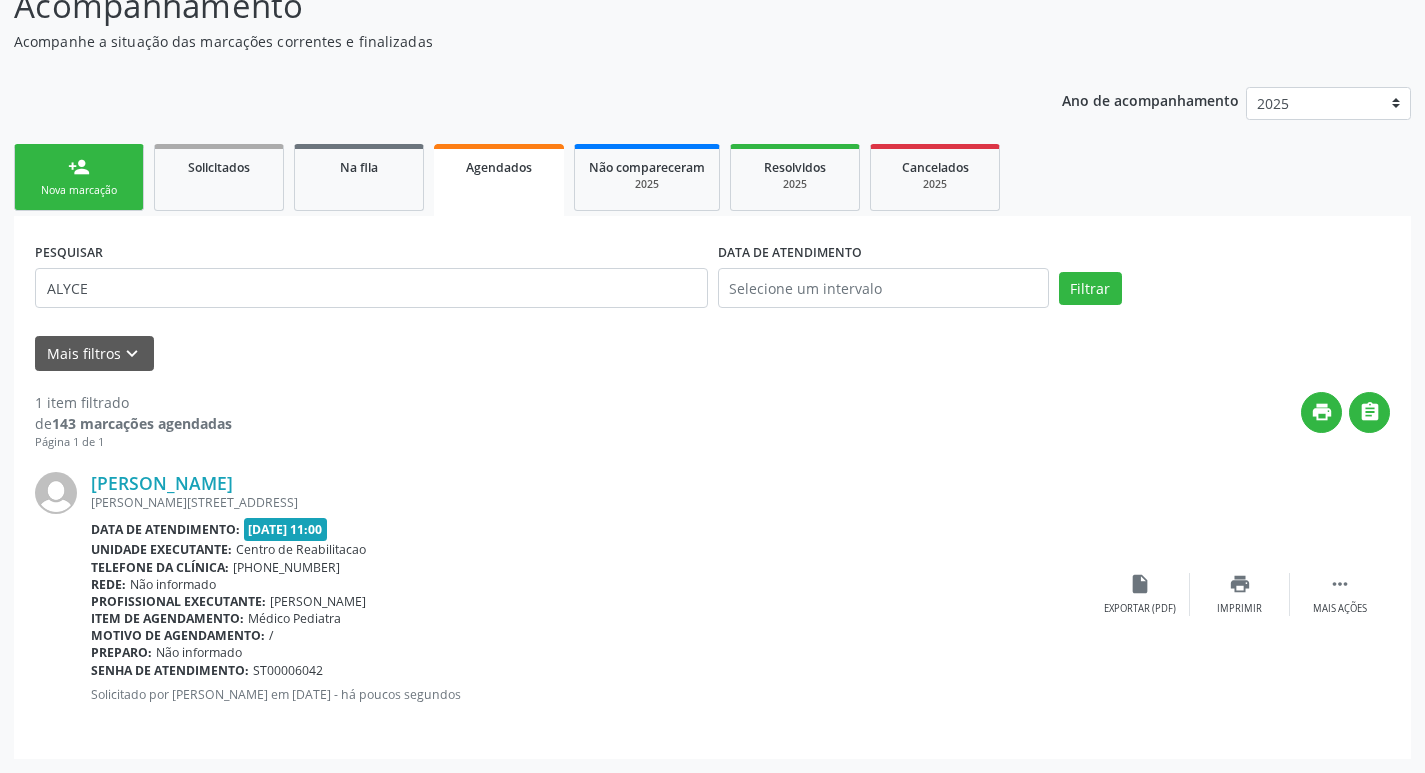 click on "Nova marcação" at bounding box center (79, 190) 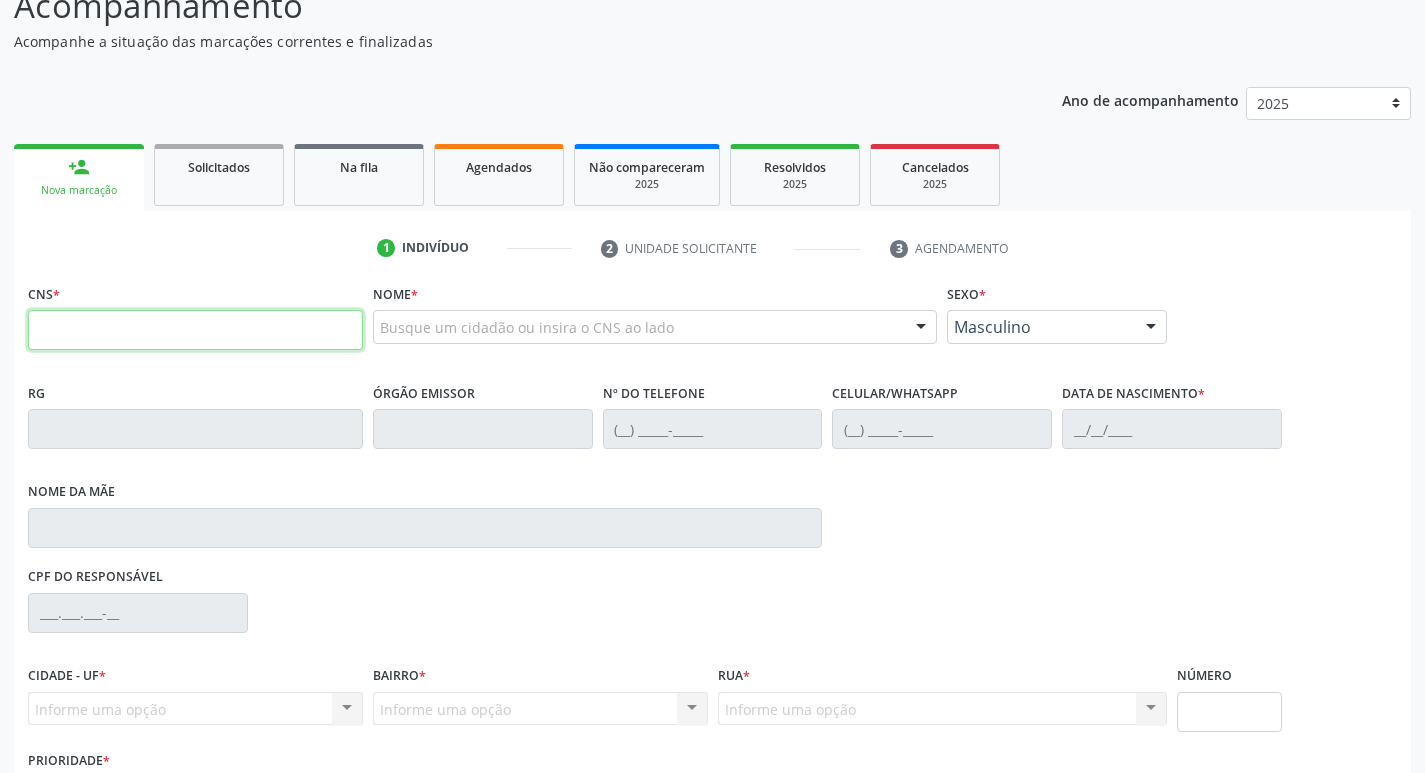 click at bounding box center (195, 330) 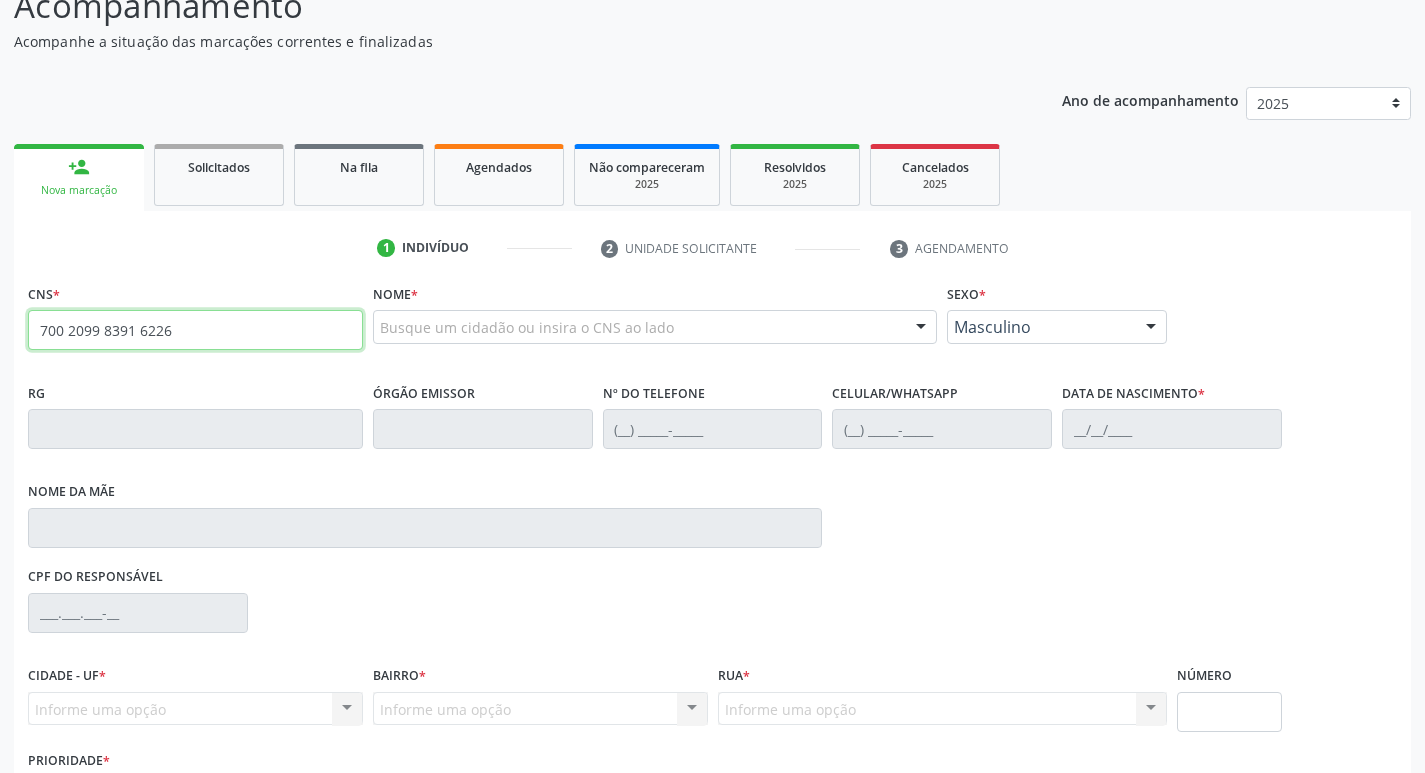 type on "700 2099 8391 6226" 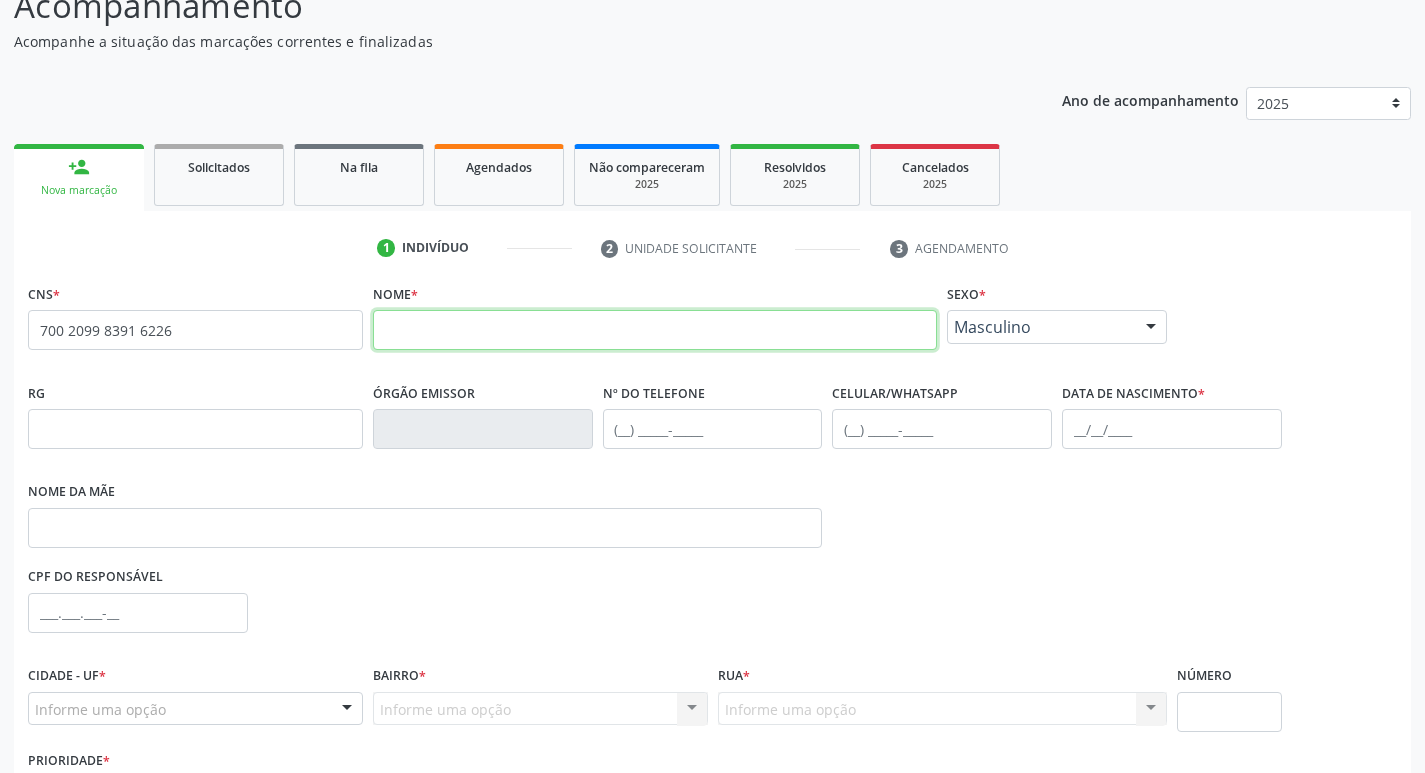 click at bounding box center (655, 330) 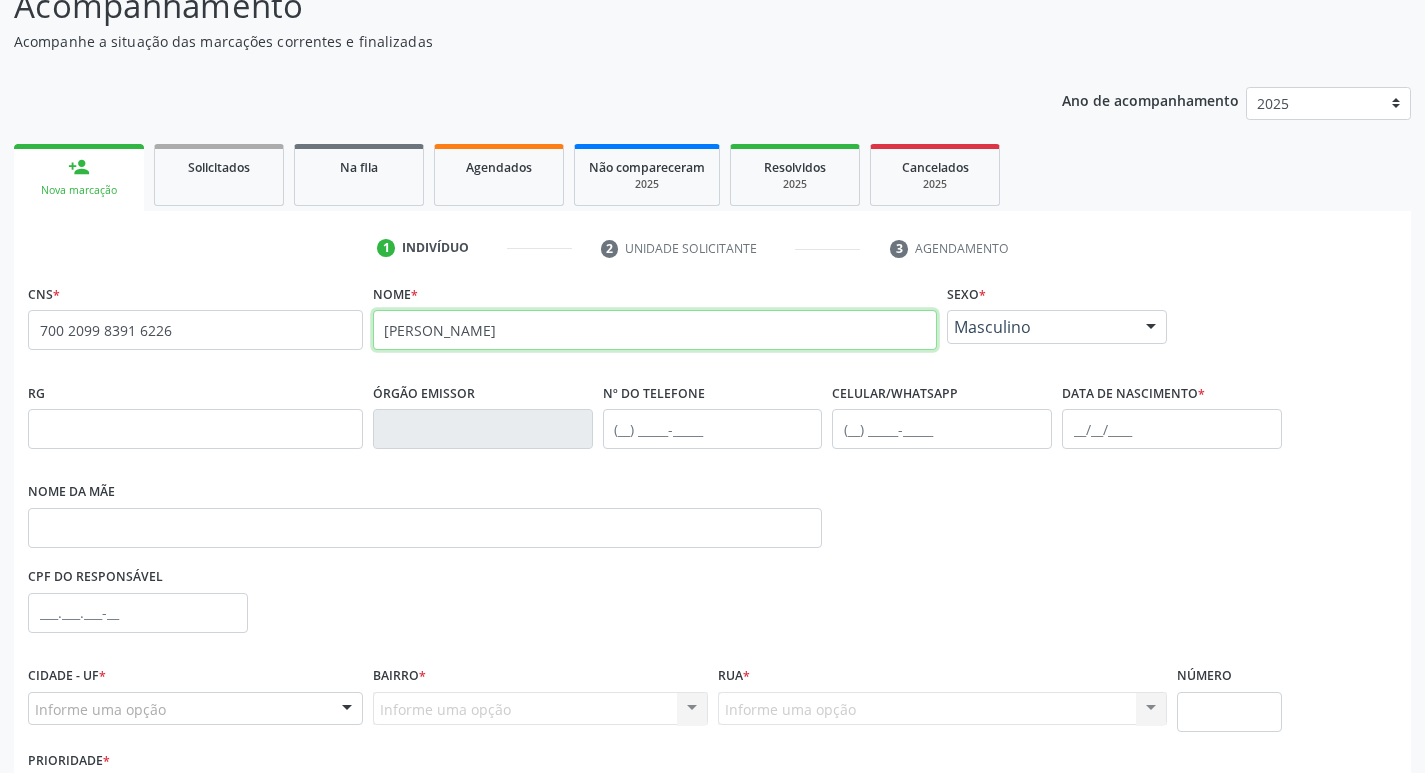 type on "[PERSON_NAME]" 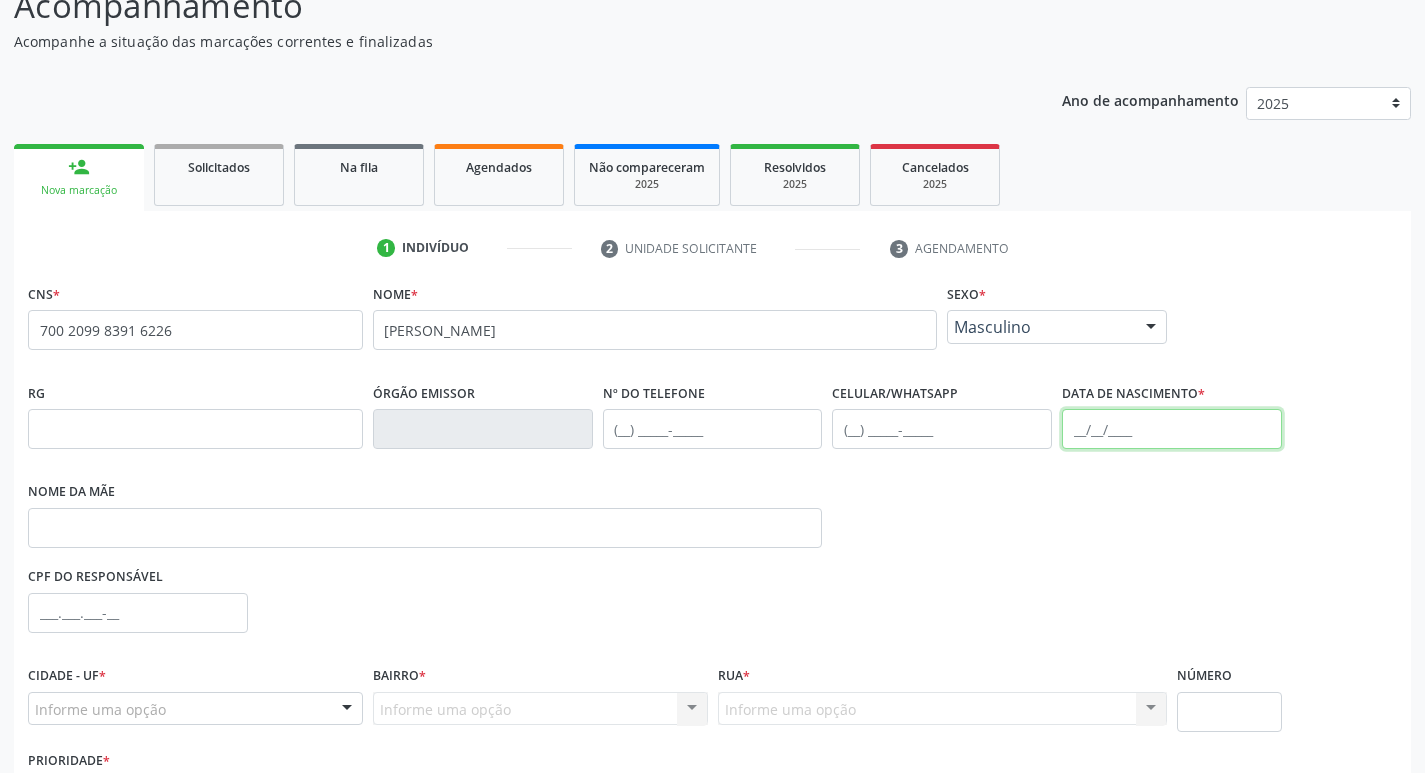 click at bounding box center (1172, 429) 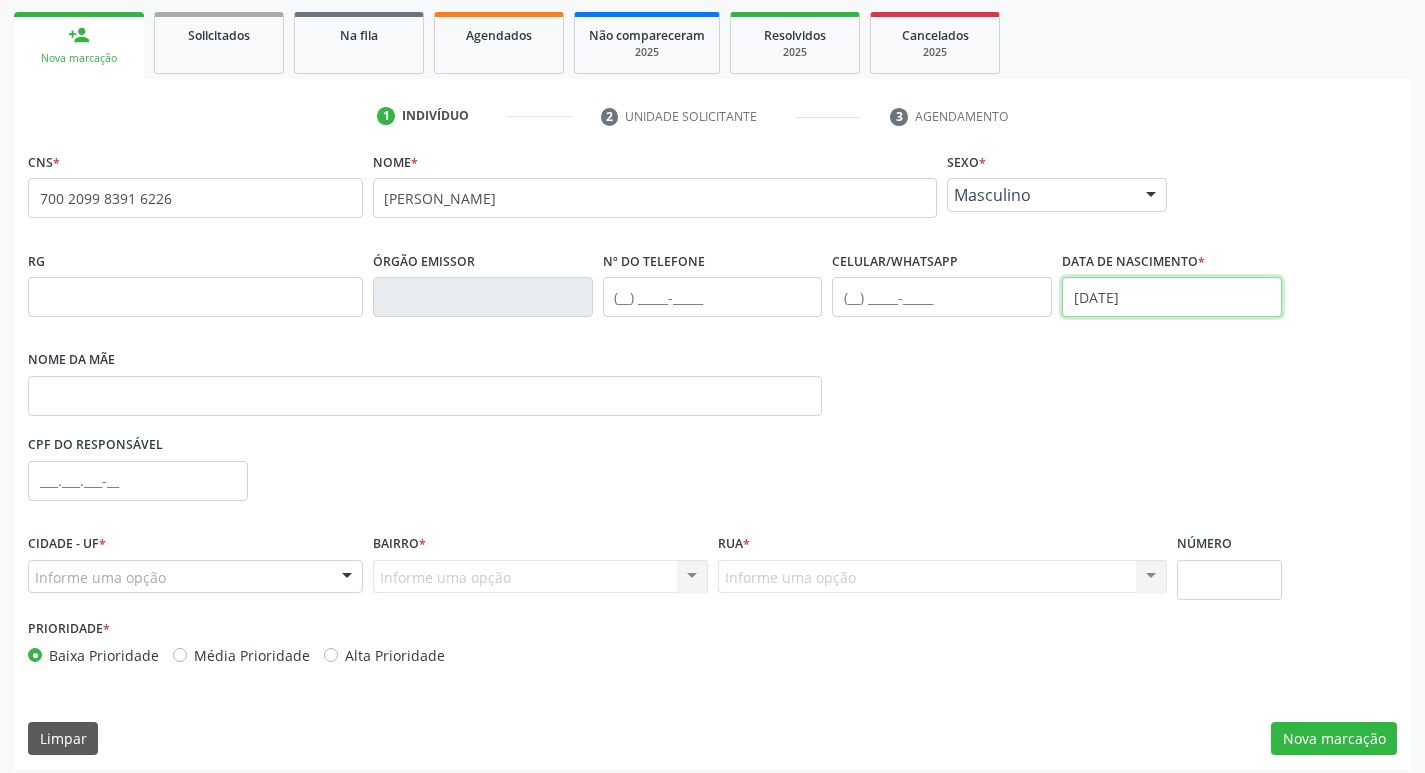 scroll, scrollTop: 297, scrollLeft: 0, axis: vertical 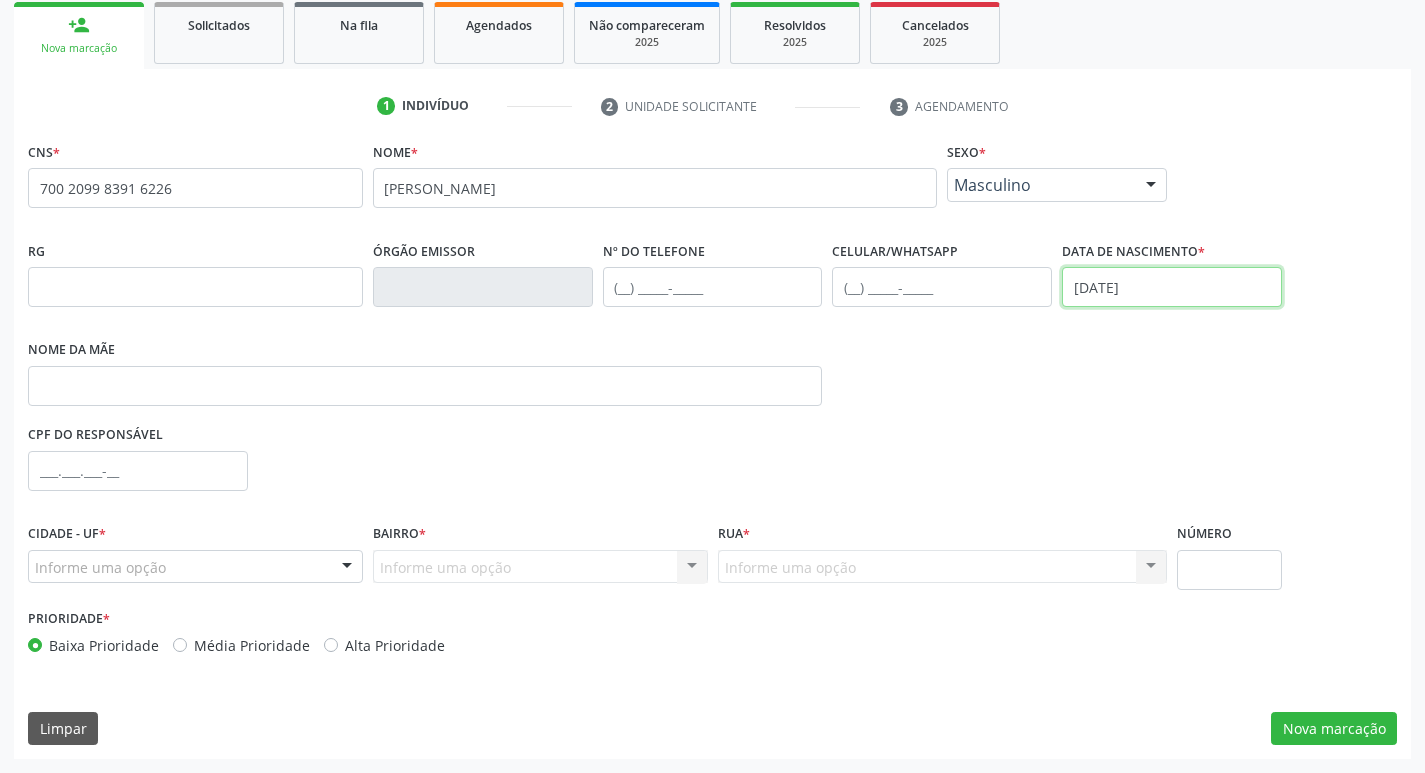 type on "[DATE]" 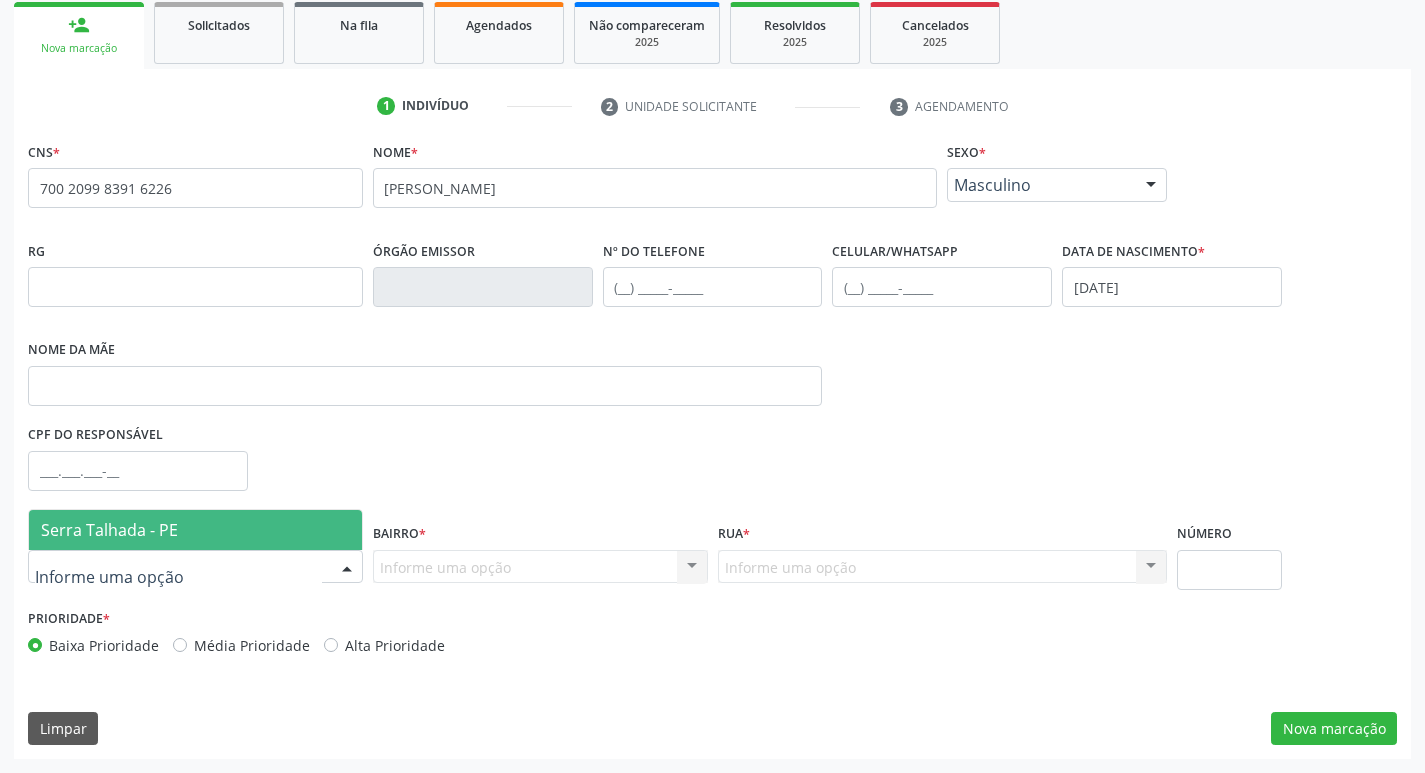 click at bounding box center [195, 567] 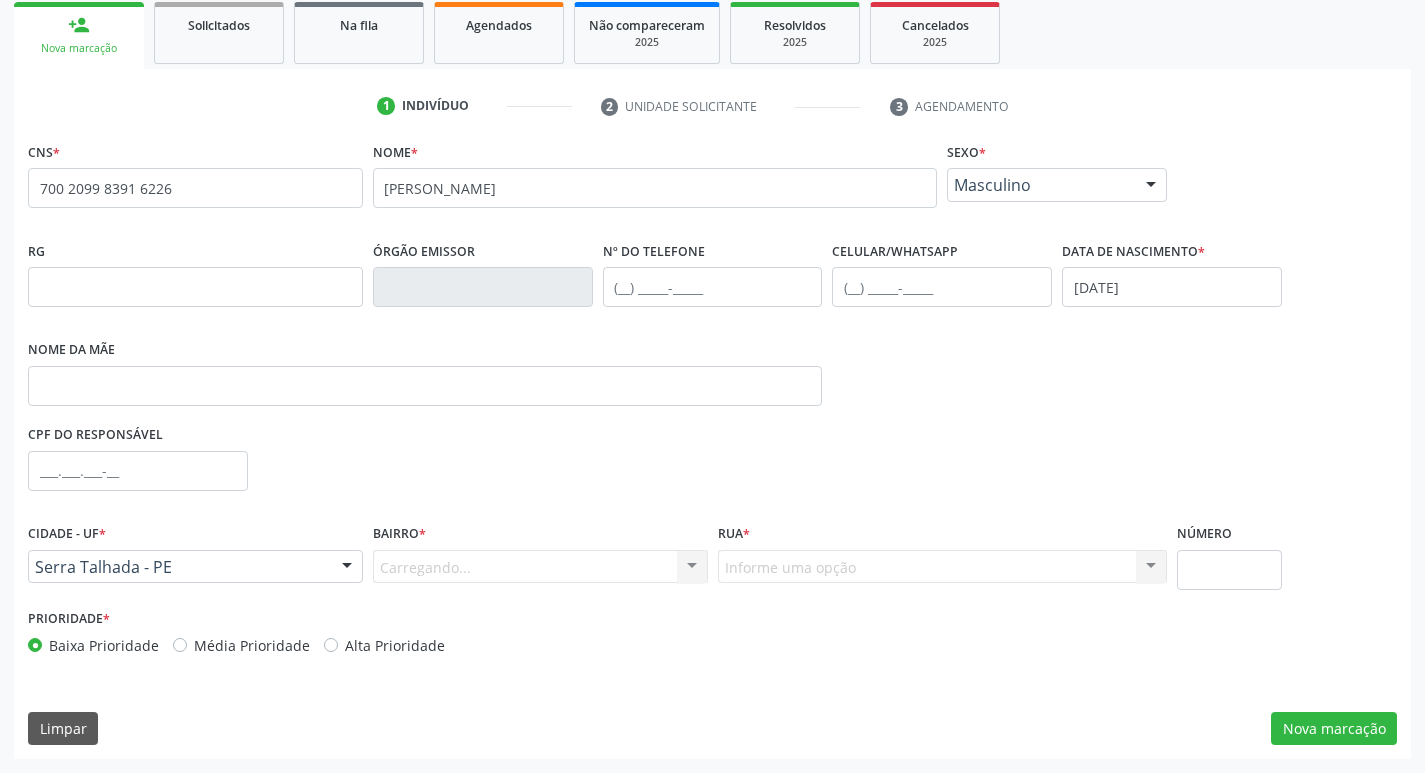 click on "Carregando...
Nenhum resultado encontrado para: "   "
Nenhuma opção encontrada. Digite para adicionar." at bounding box center [540, 567] 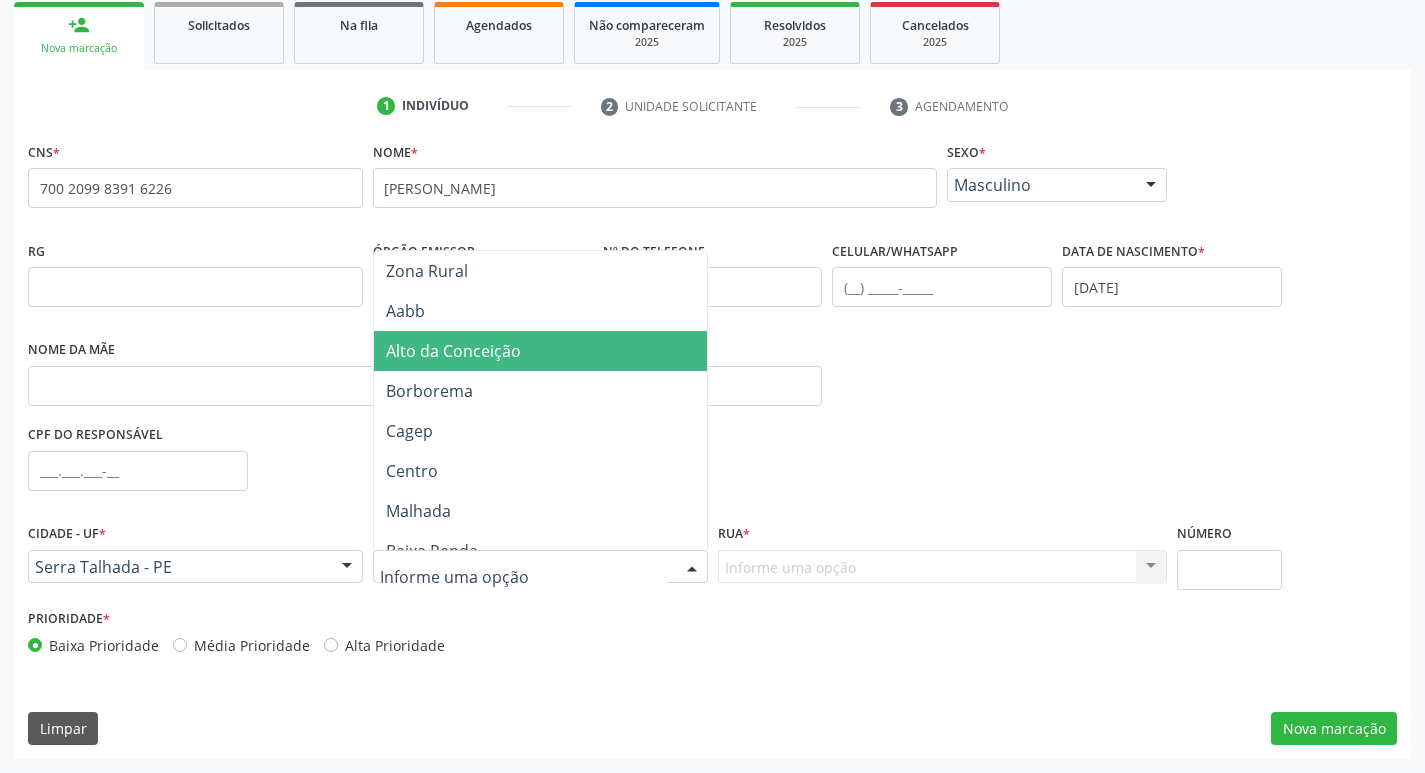 click on "Alto da Conceição" at bounding box center (453, 351) 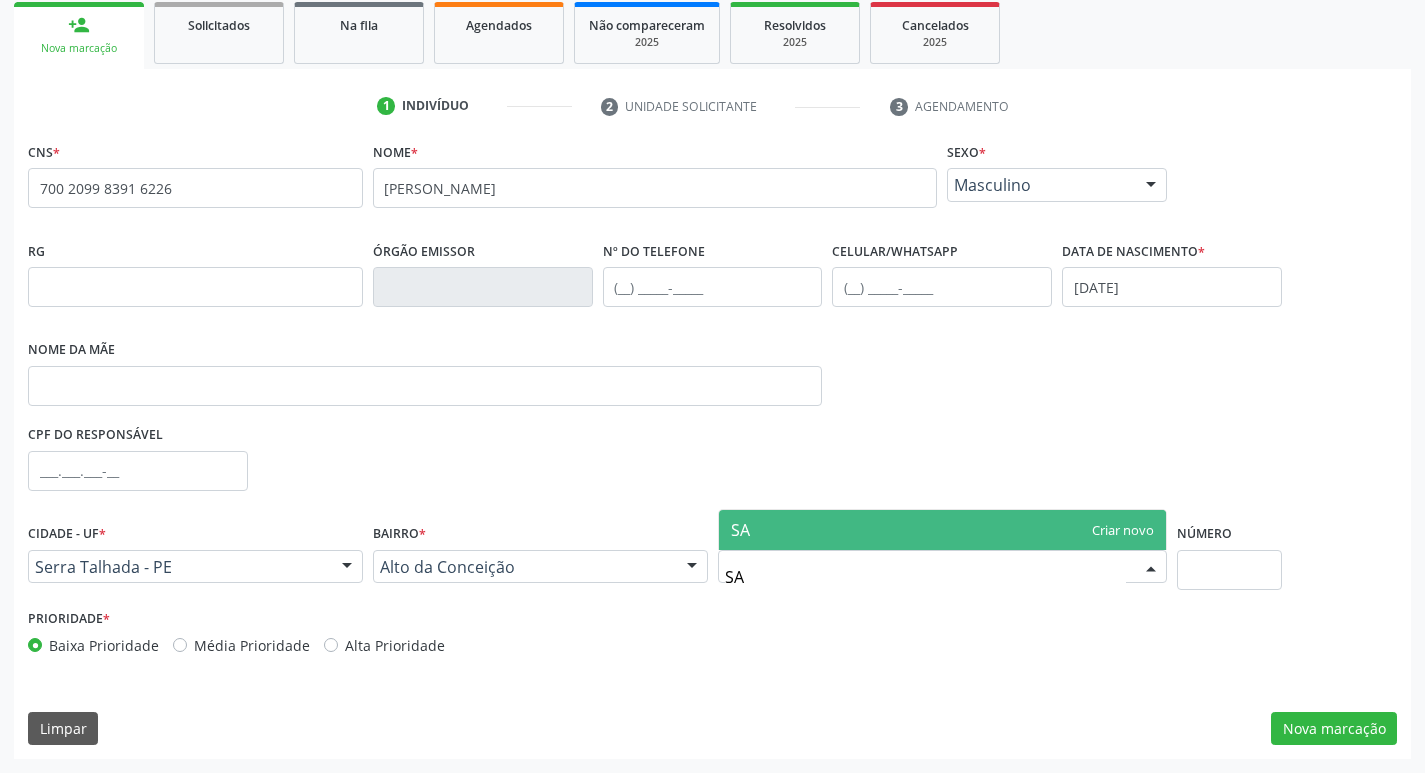 type on "S" 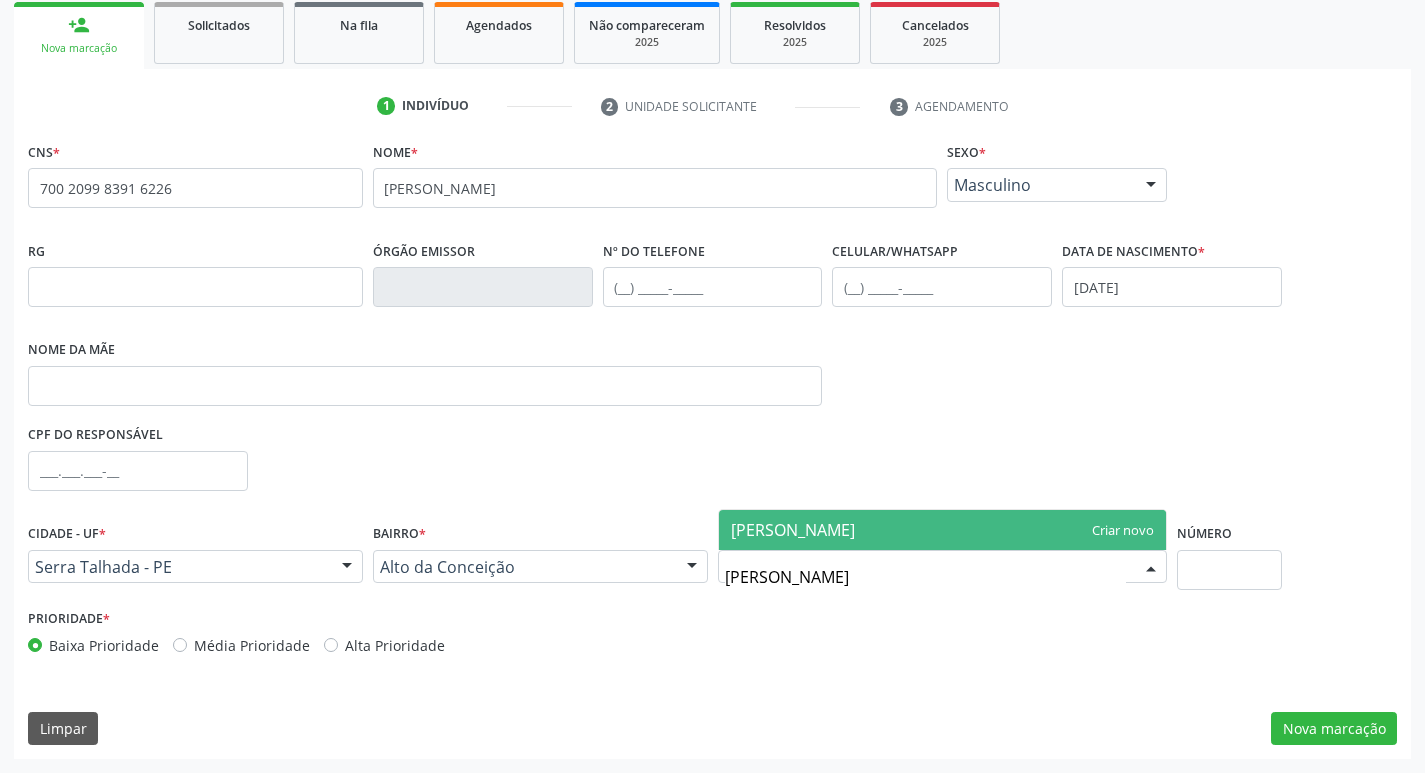 type on "[PERSON_NAME]" 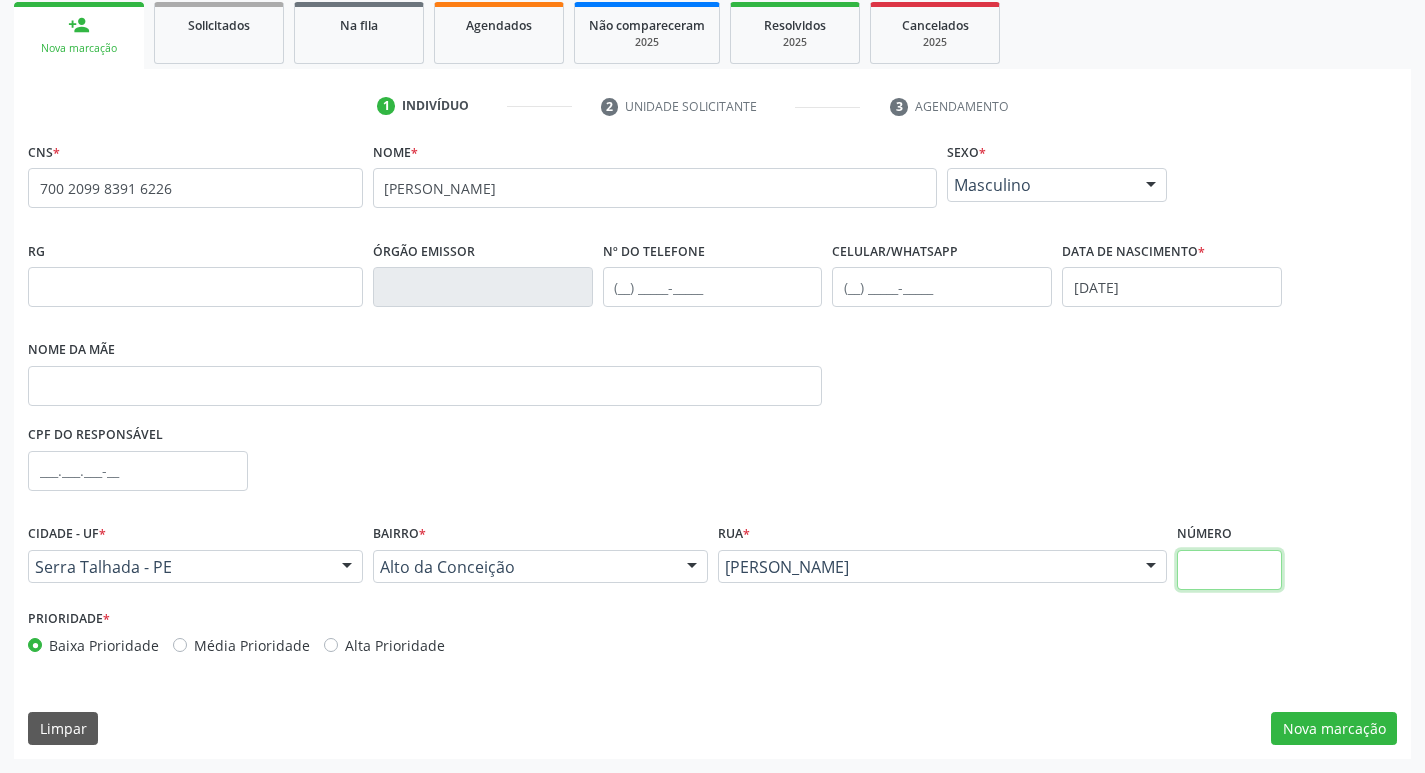 click at bounding box center (1229, 570) 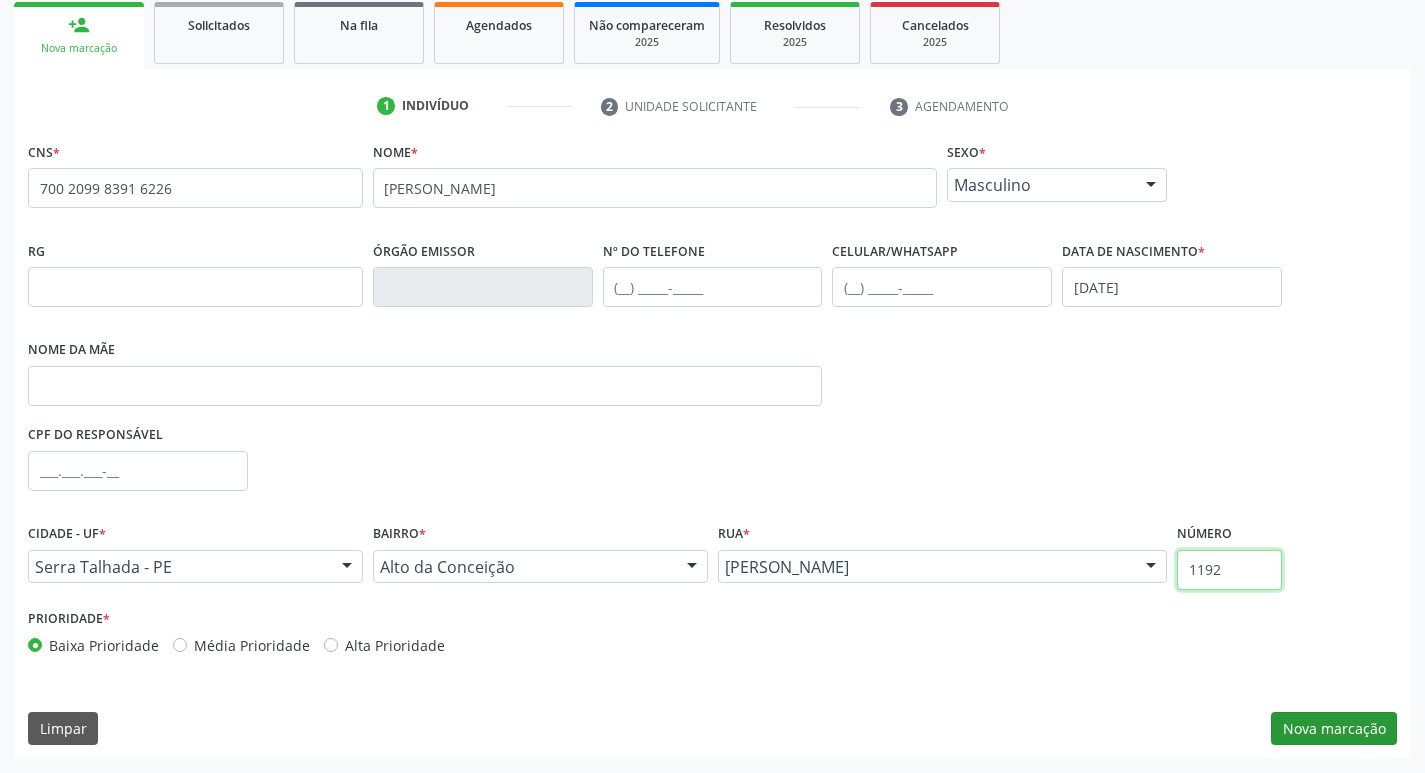 type on "1192" 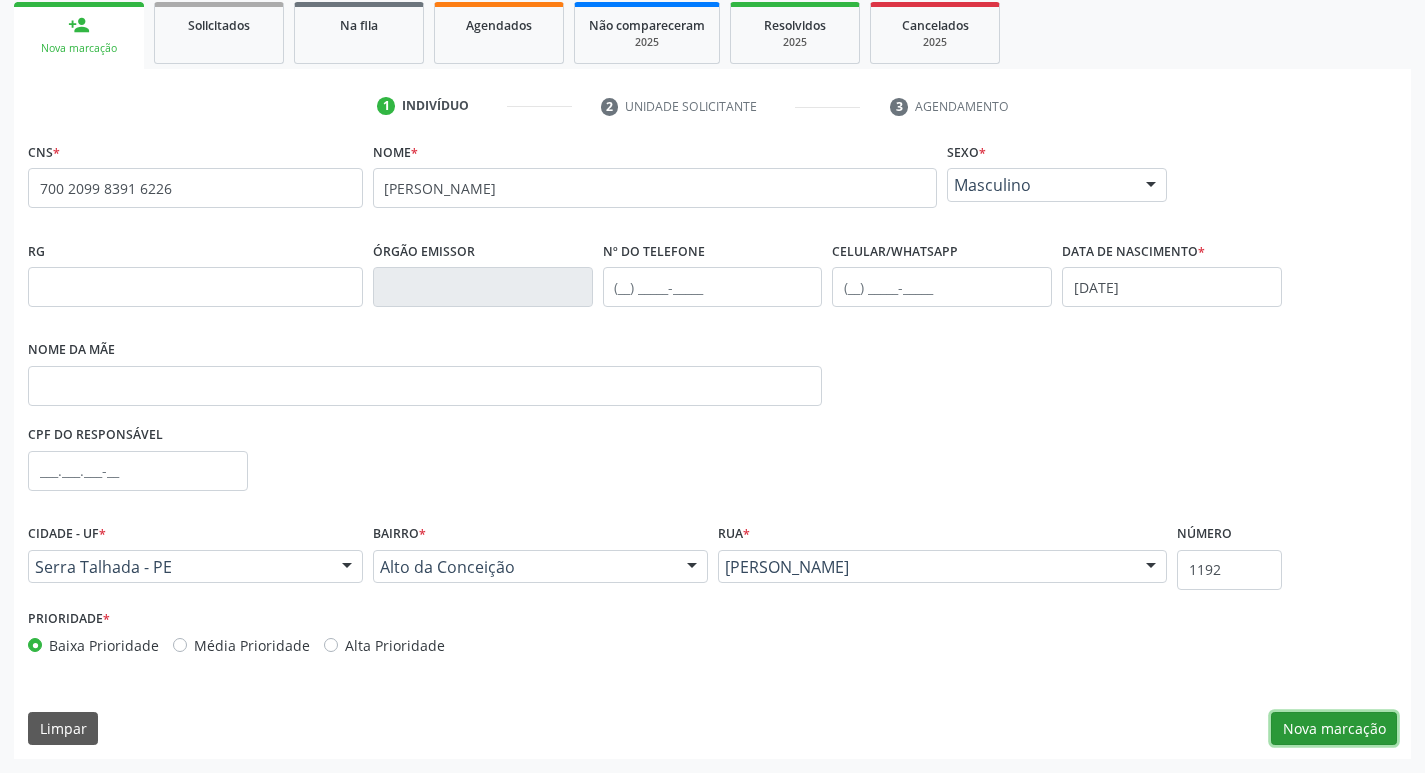 click on "Nova marcação" at bounding box center (1334, 729) 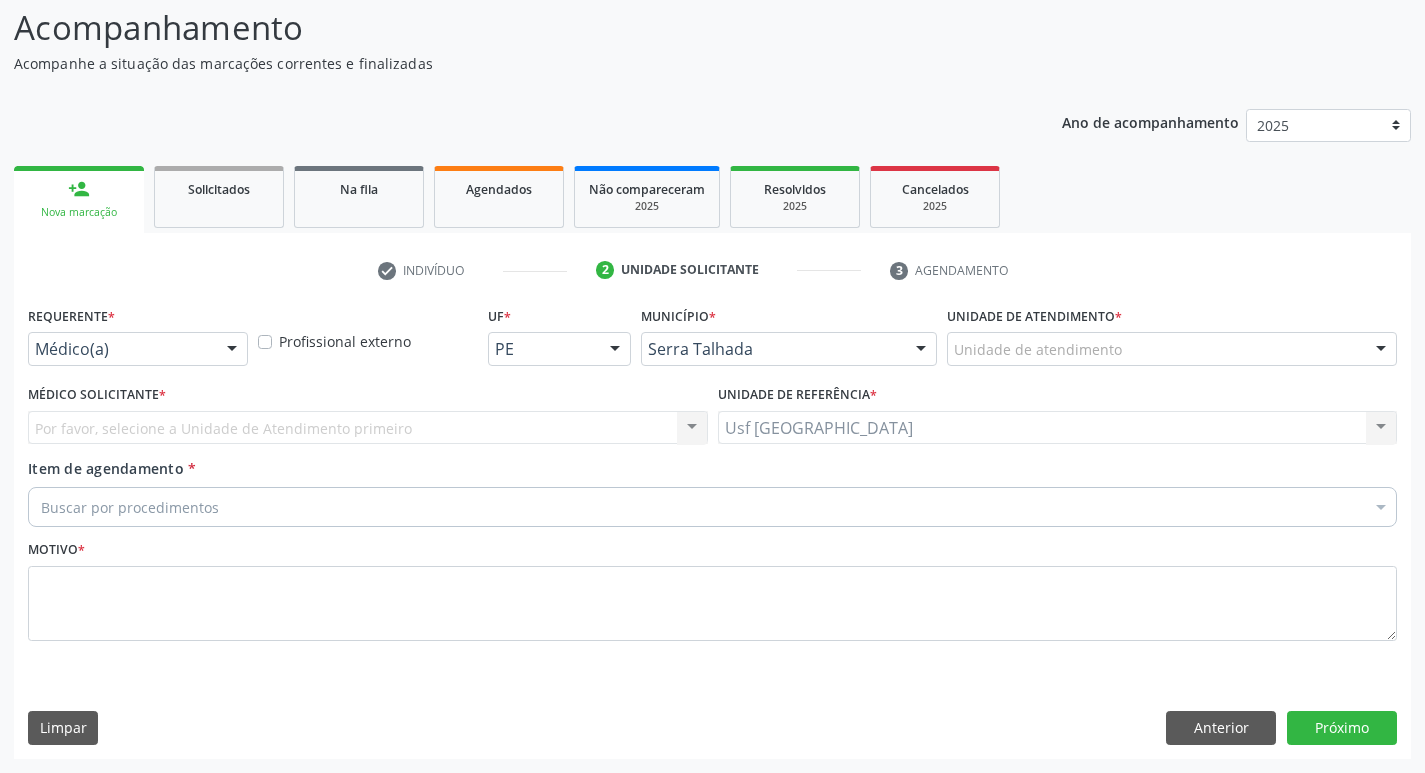 scroll, scrollTop: 133, scrollLeft: 0, axis: vertical 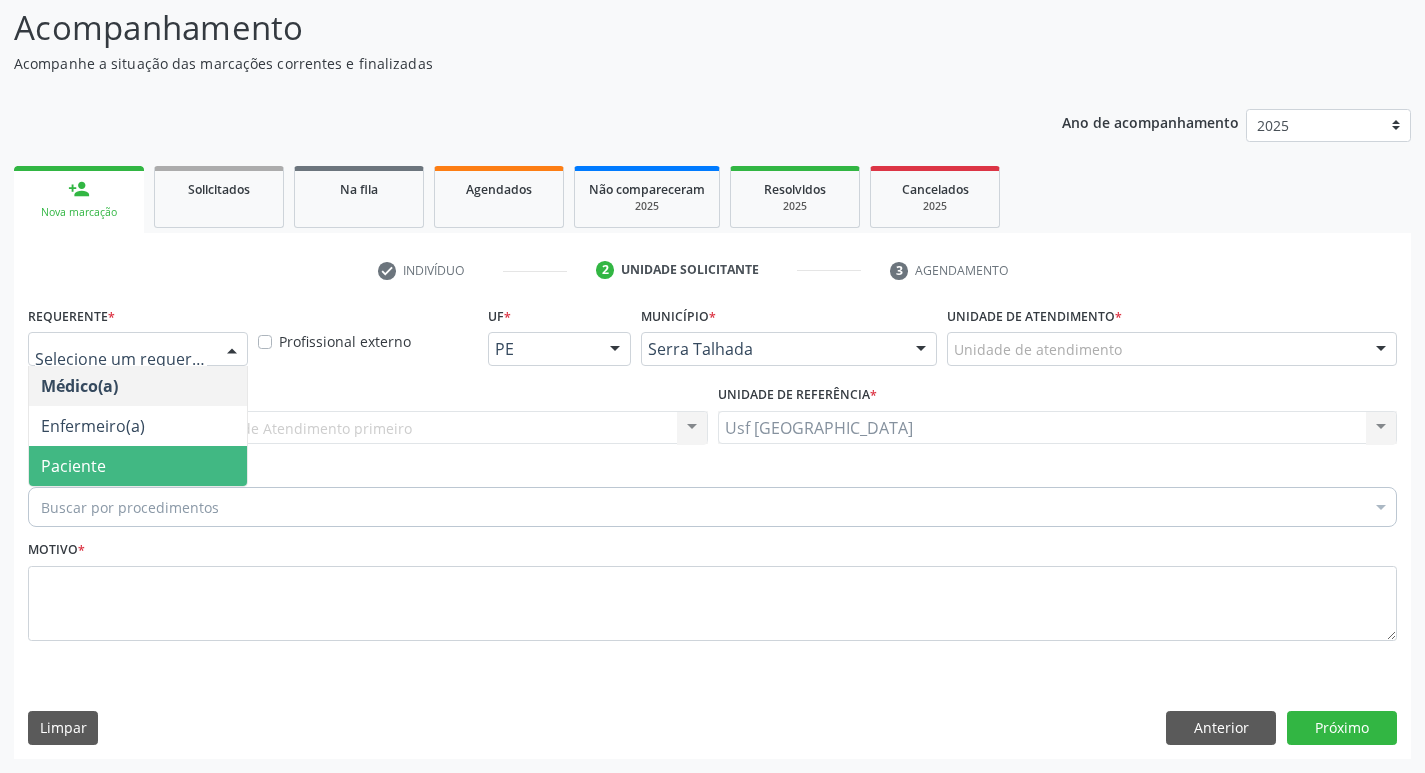 click on "Paciente" at bounding box center [138, 466] 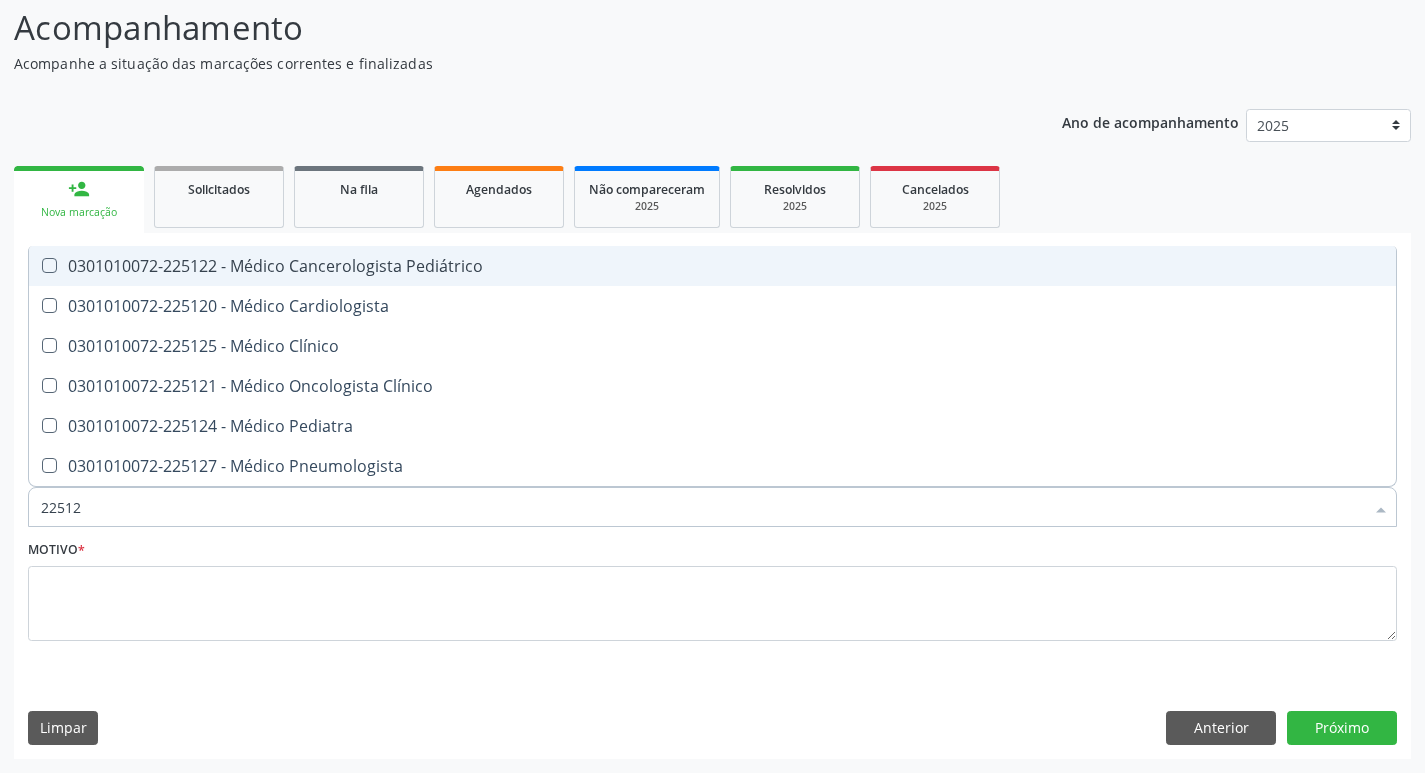type on "225124" 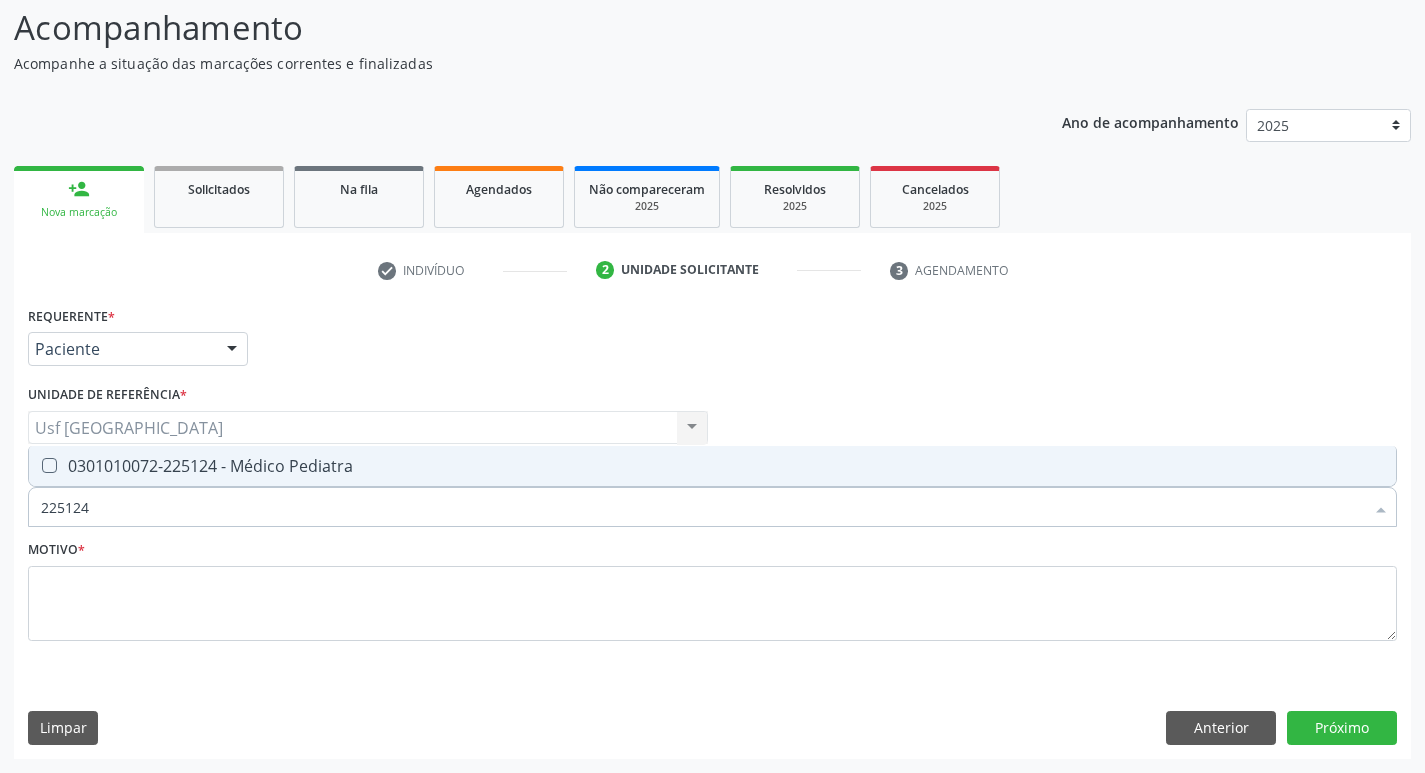 click at bounding box center (49, 465) 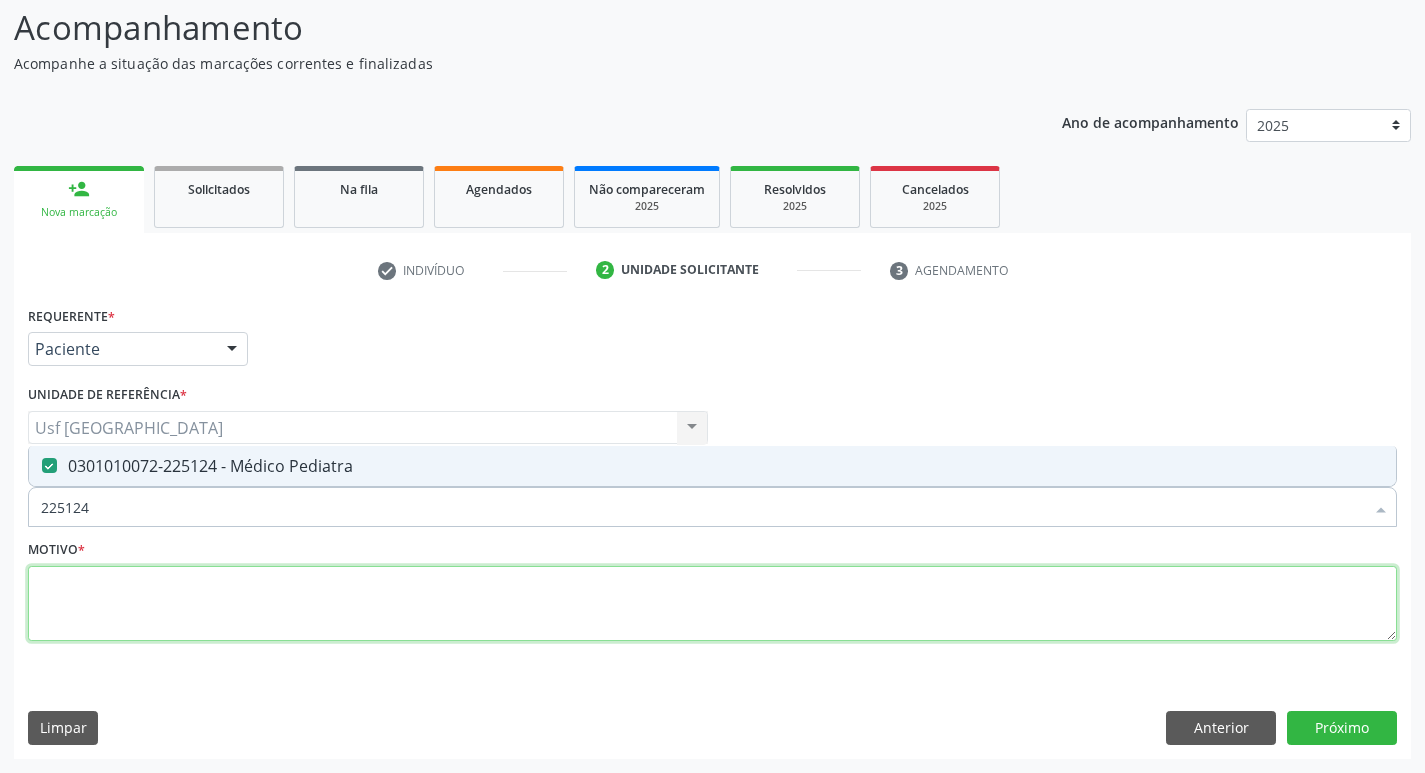 click at bounding box center [712, 604] 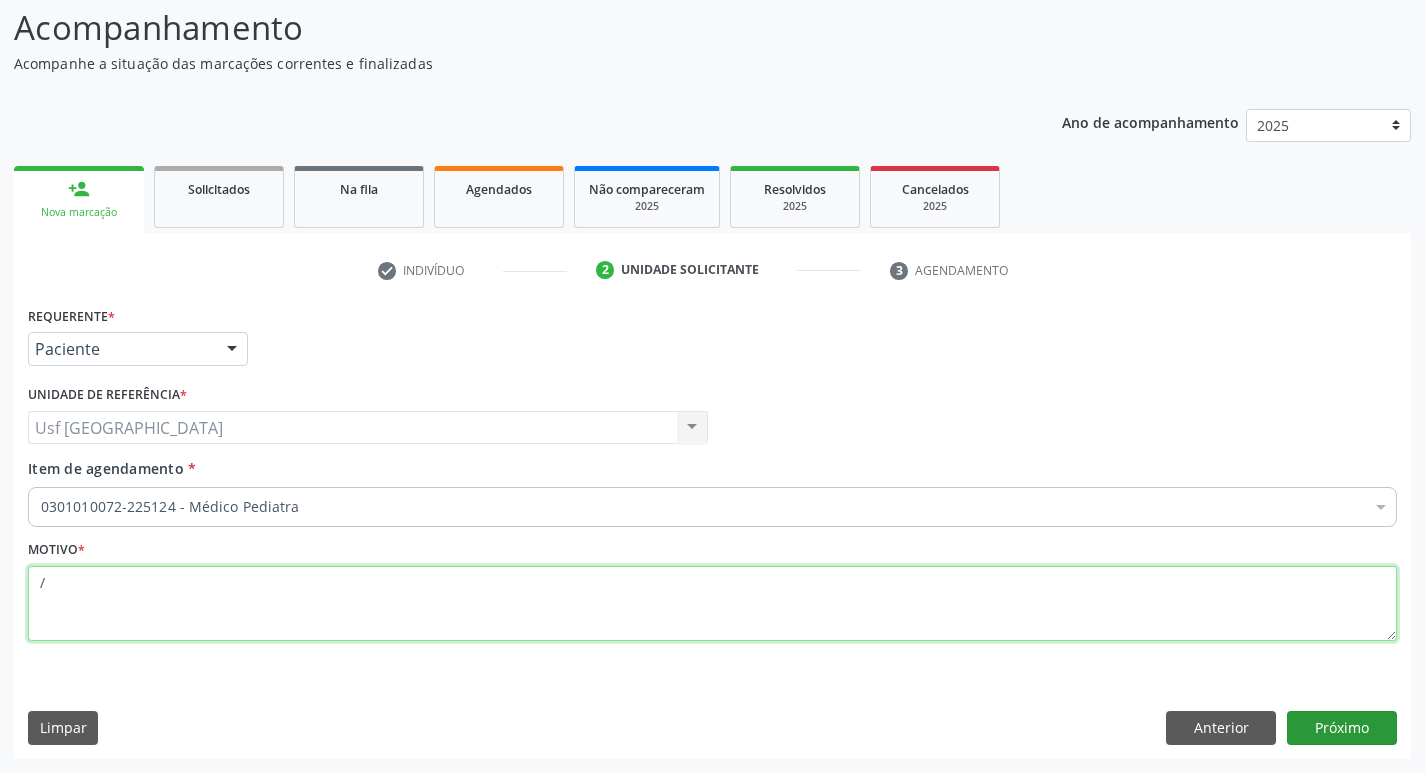 type on "/" 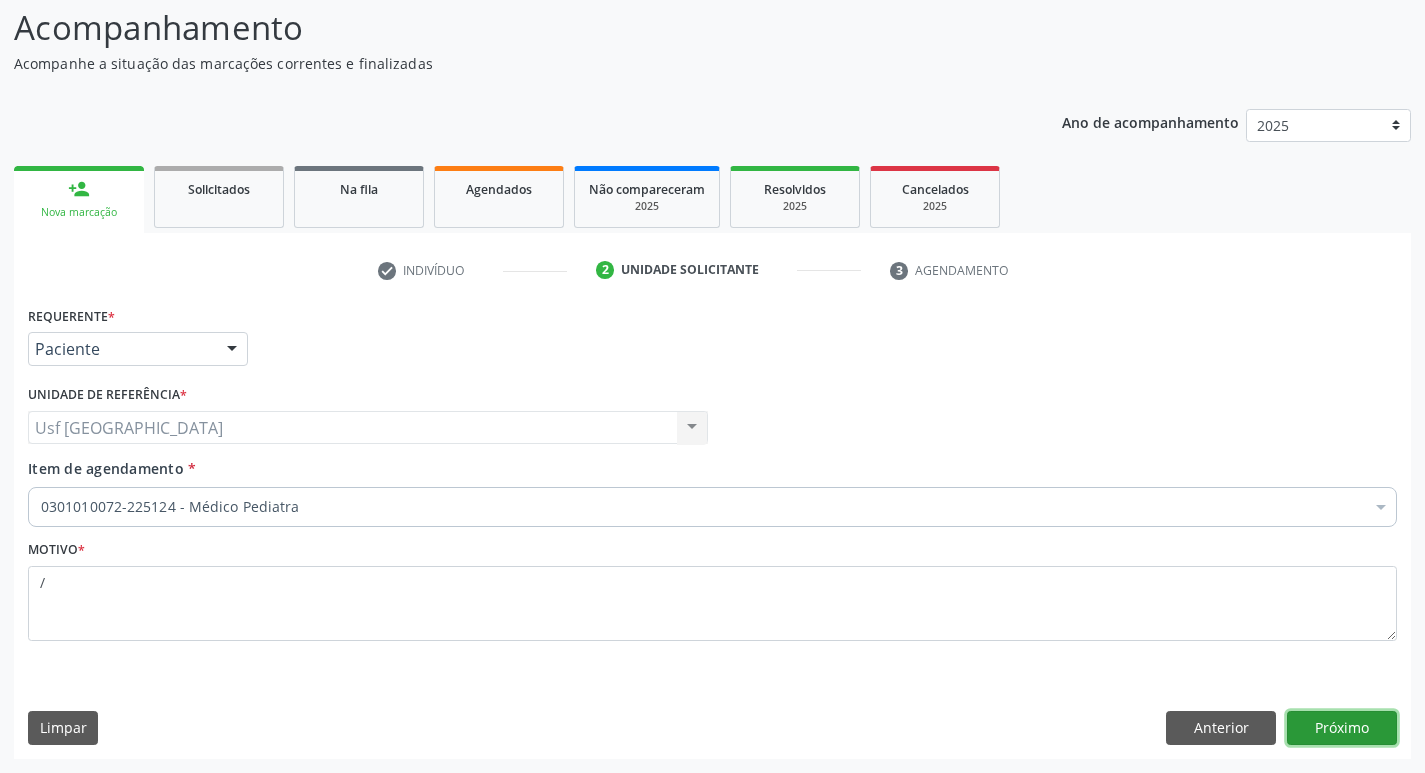click on "Próximo" at bounding box center (1342, 728) 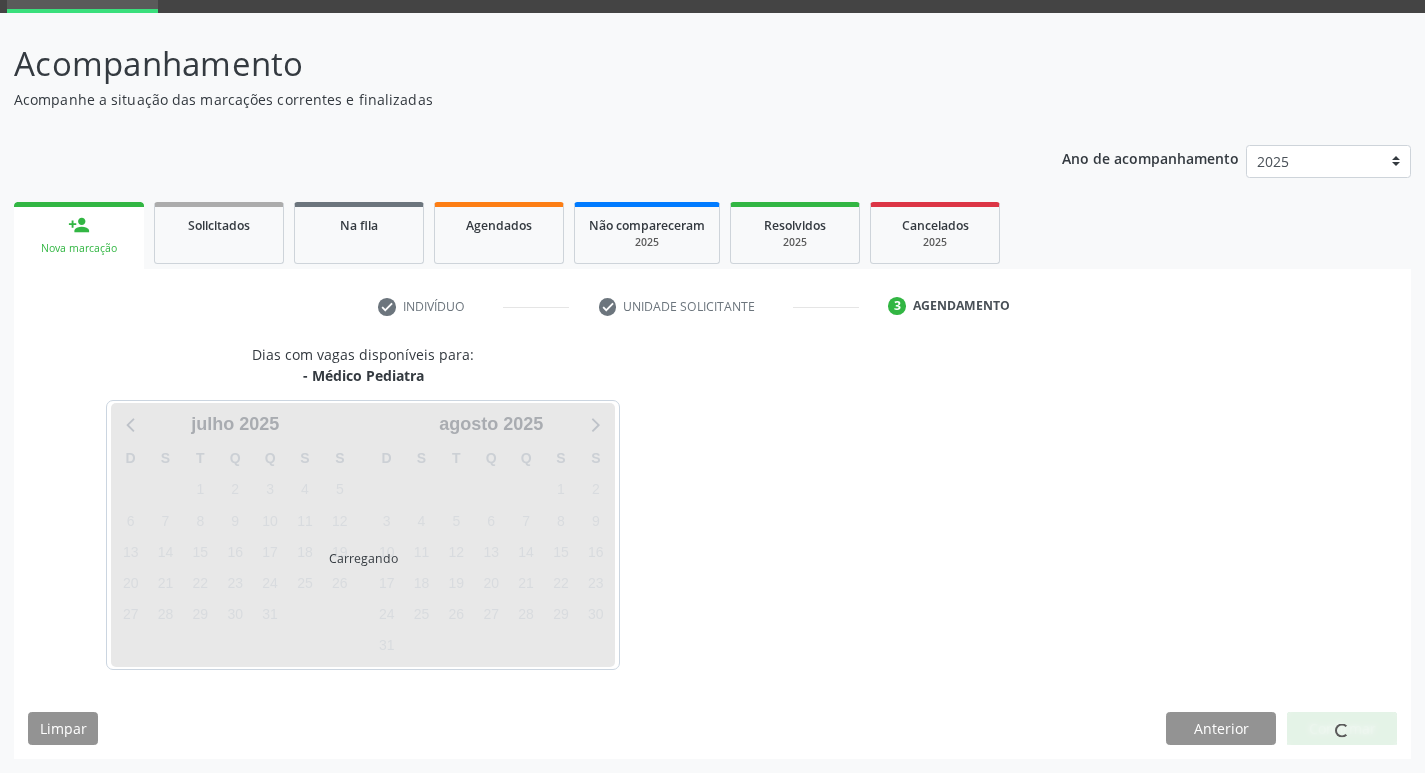 scroll, scrollTop: 97, scrollLeft: 0, axis: vertical 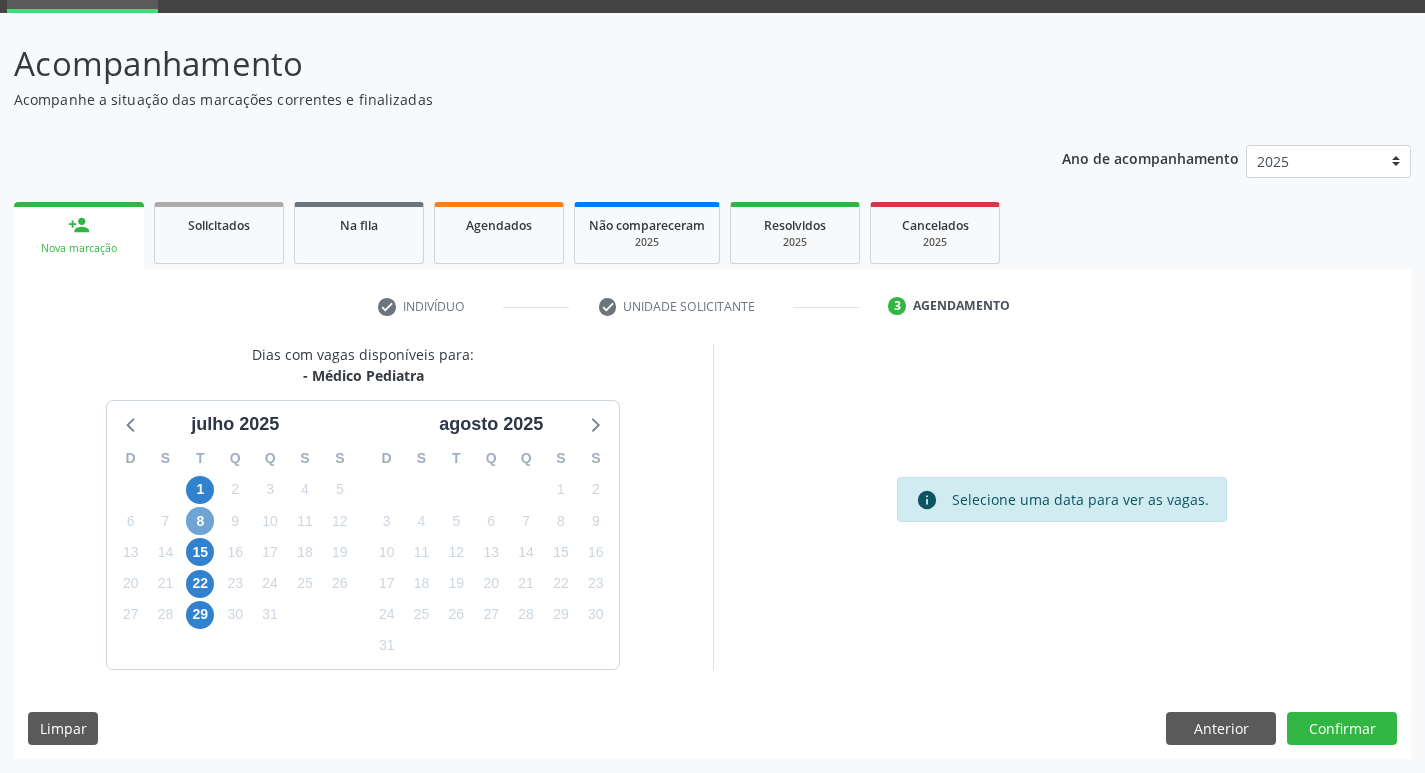click on "8" at bounding box center [200, 521] 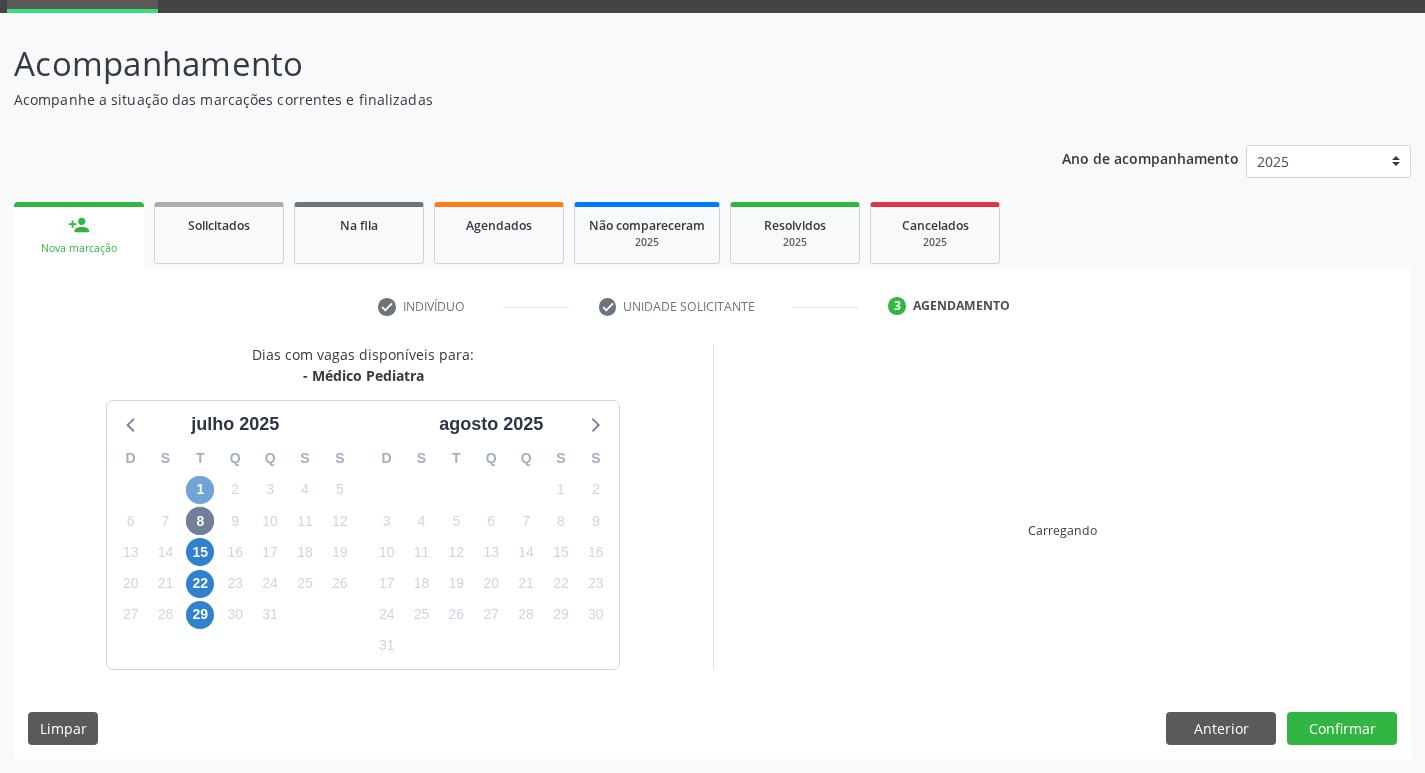 click on "1" at bounding box center [200, 490] 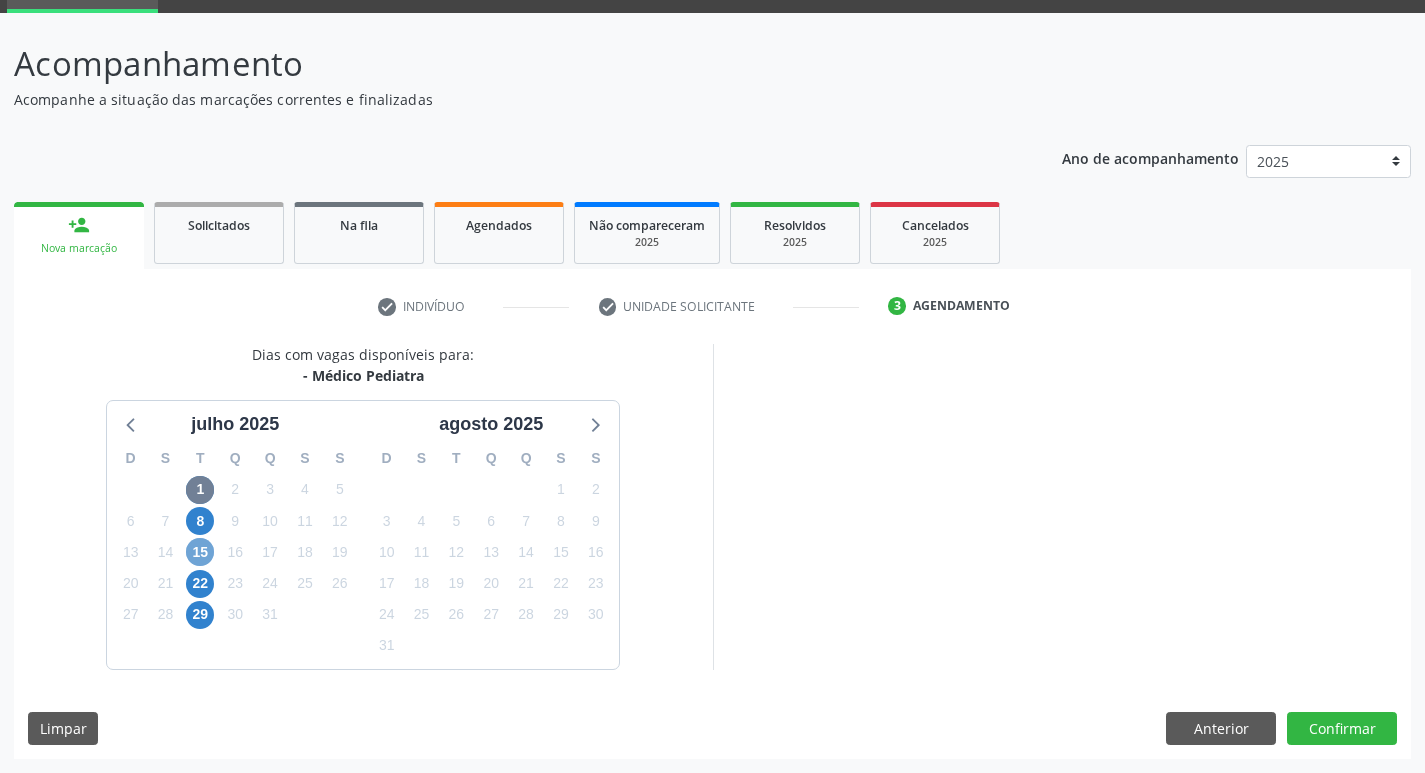 click on "15" at bounding box center [200, 552] 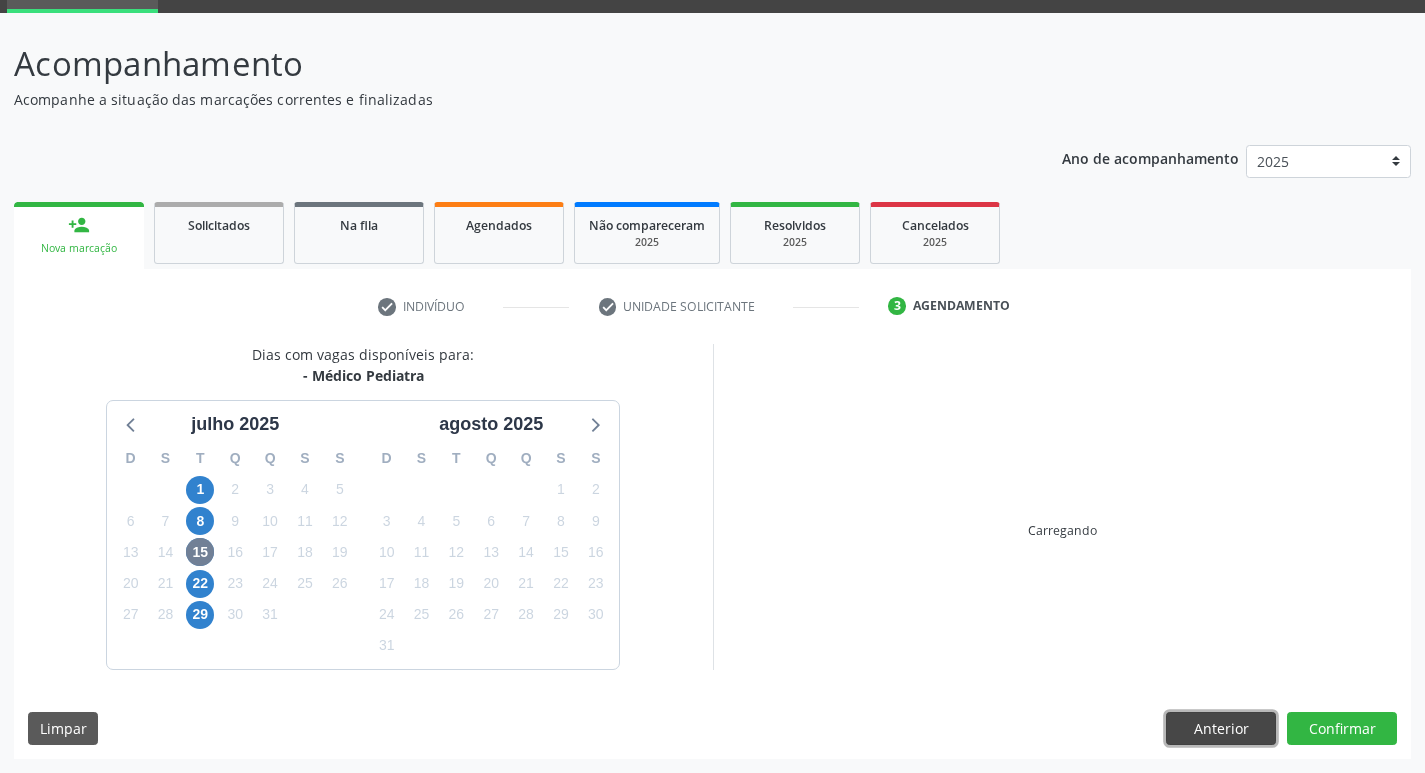 click on "Anterior" at bounding box center (1221, 729) 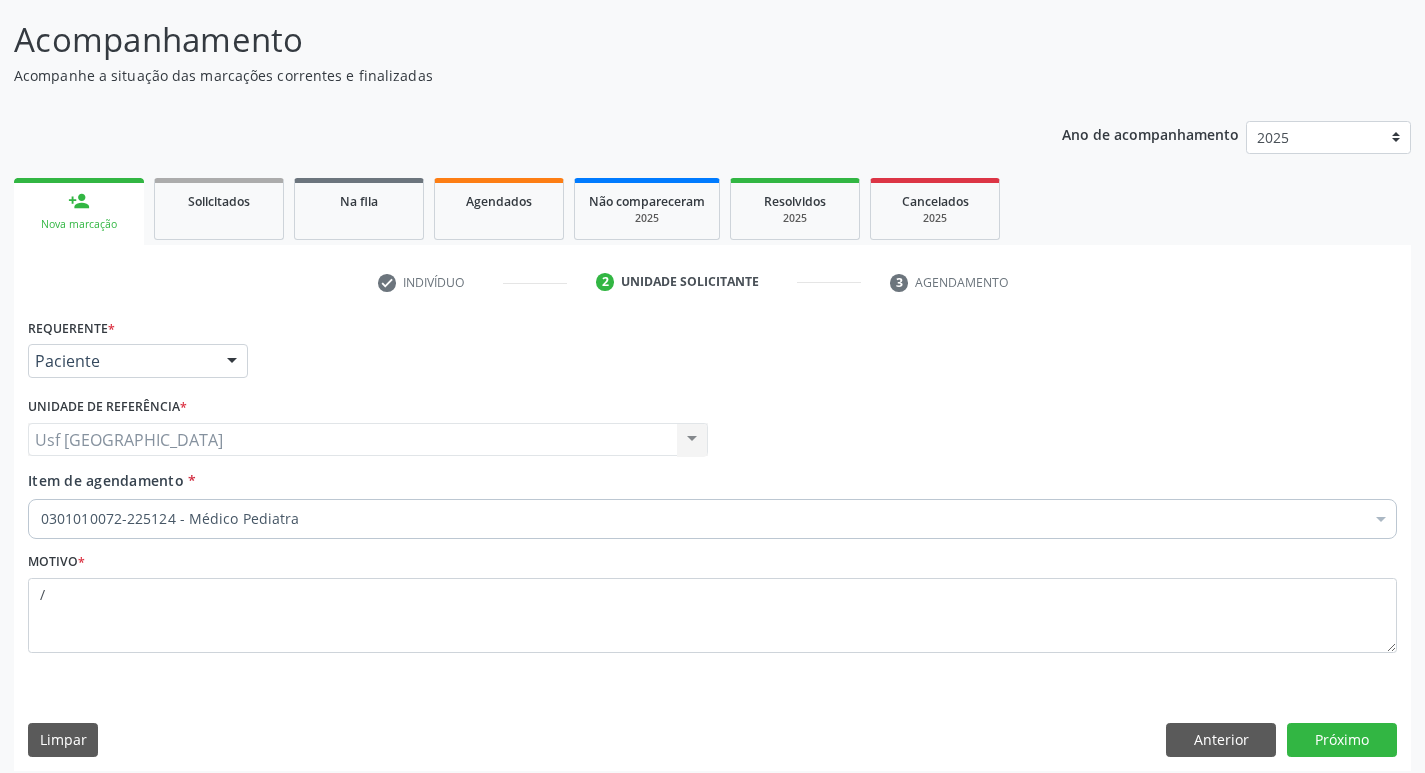 scroll, scrollTop: 133, scrollLeft: 0, axis: vertical 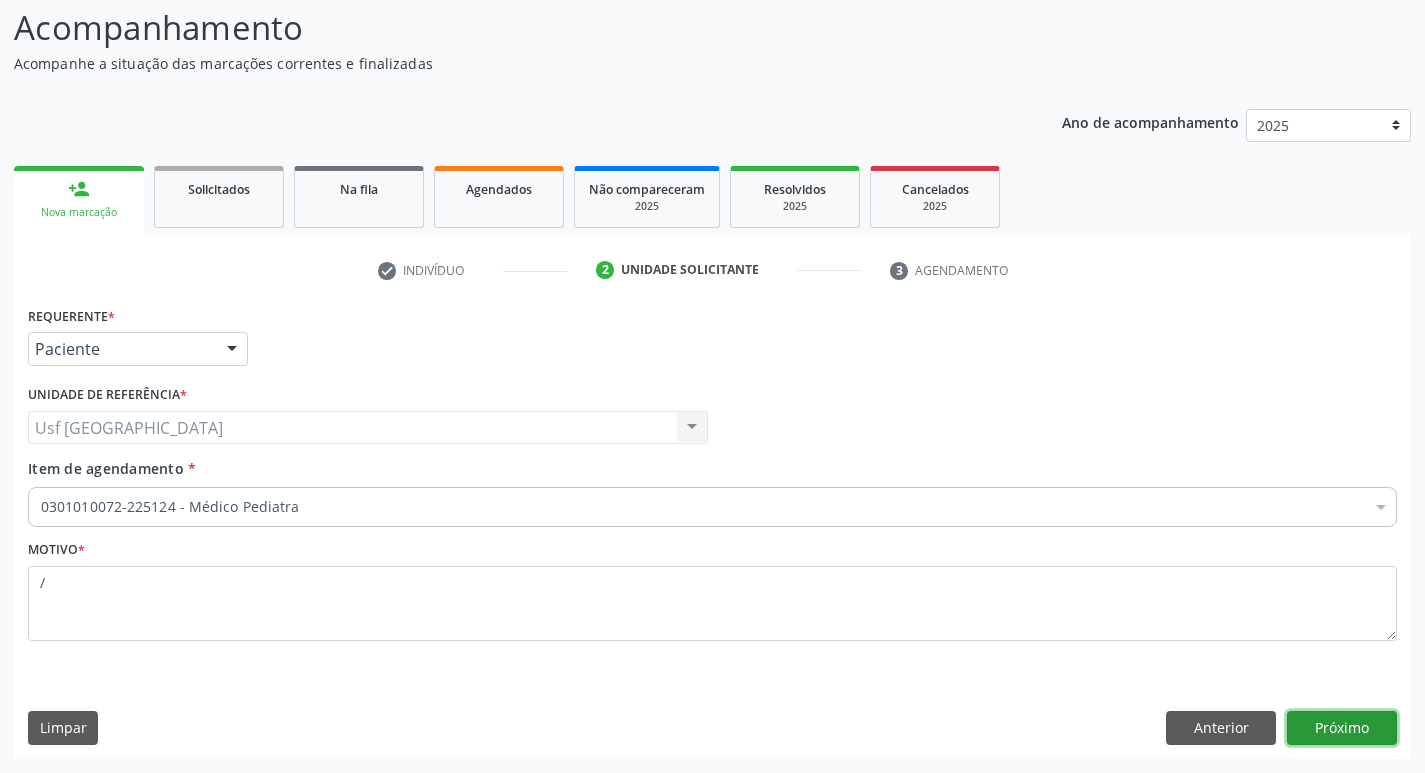 click on "Próximo" at bounding box center (1342, 728) 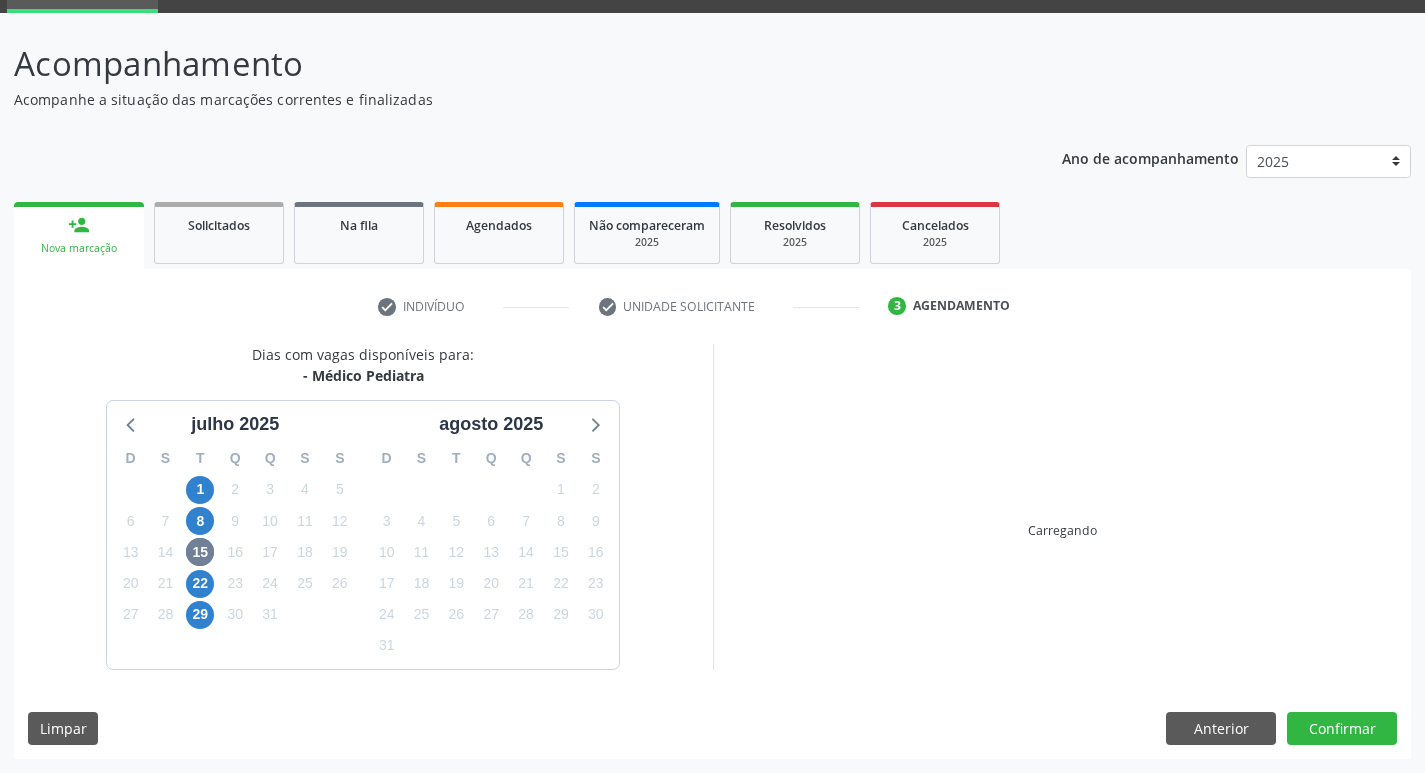 scroll, scrollTop: 97, scrollLeft: 0, axis: vertical 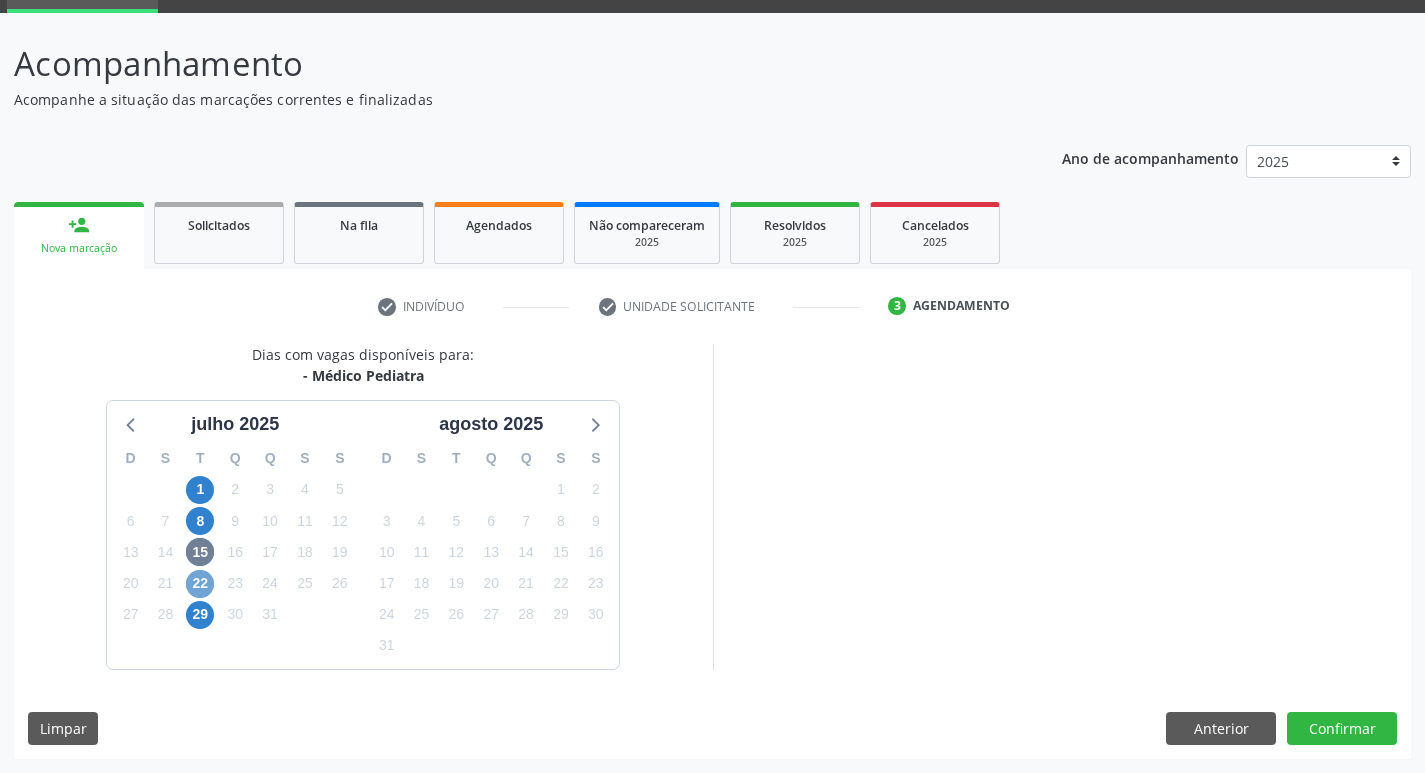 click on "22" at bounding box center [200, 584] 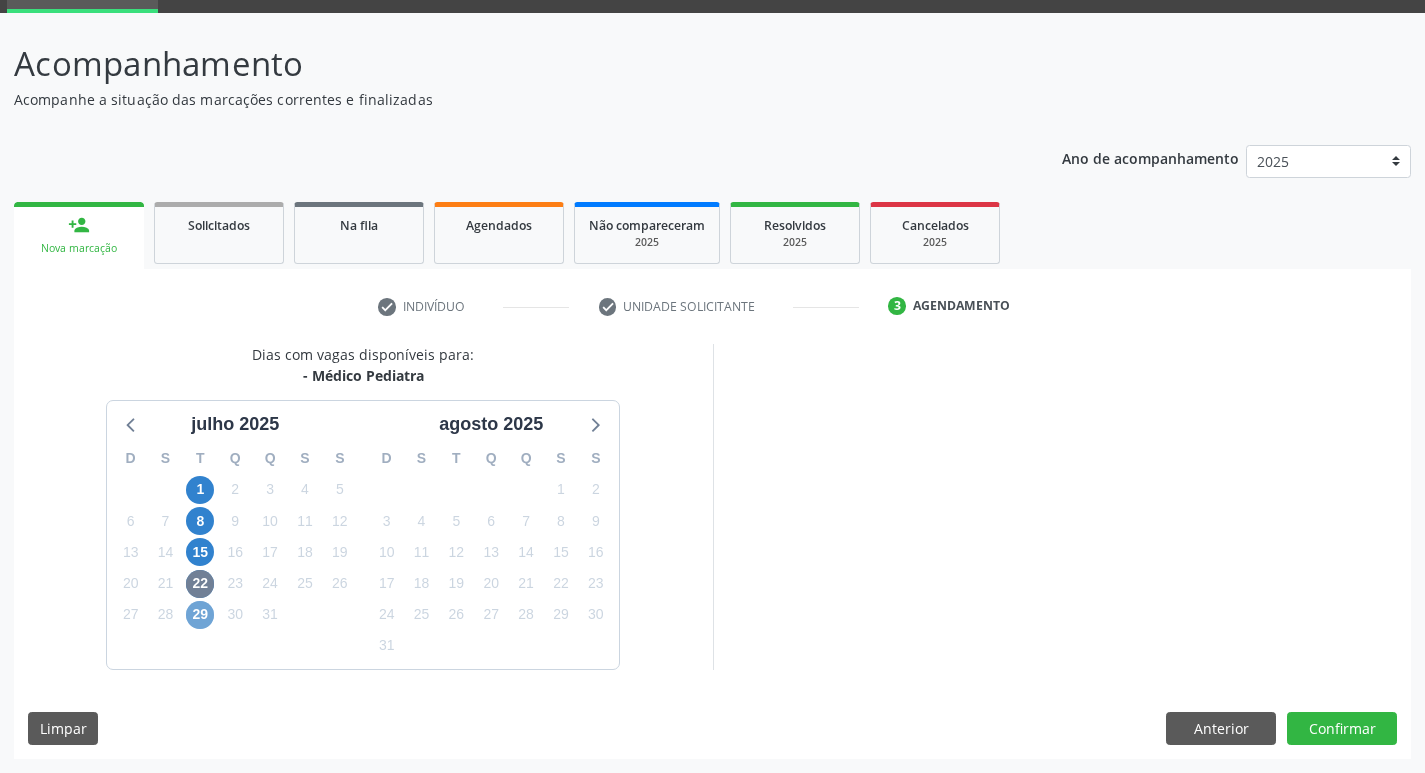 click on "29" at bounding box center (200, 615) 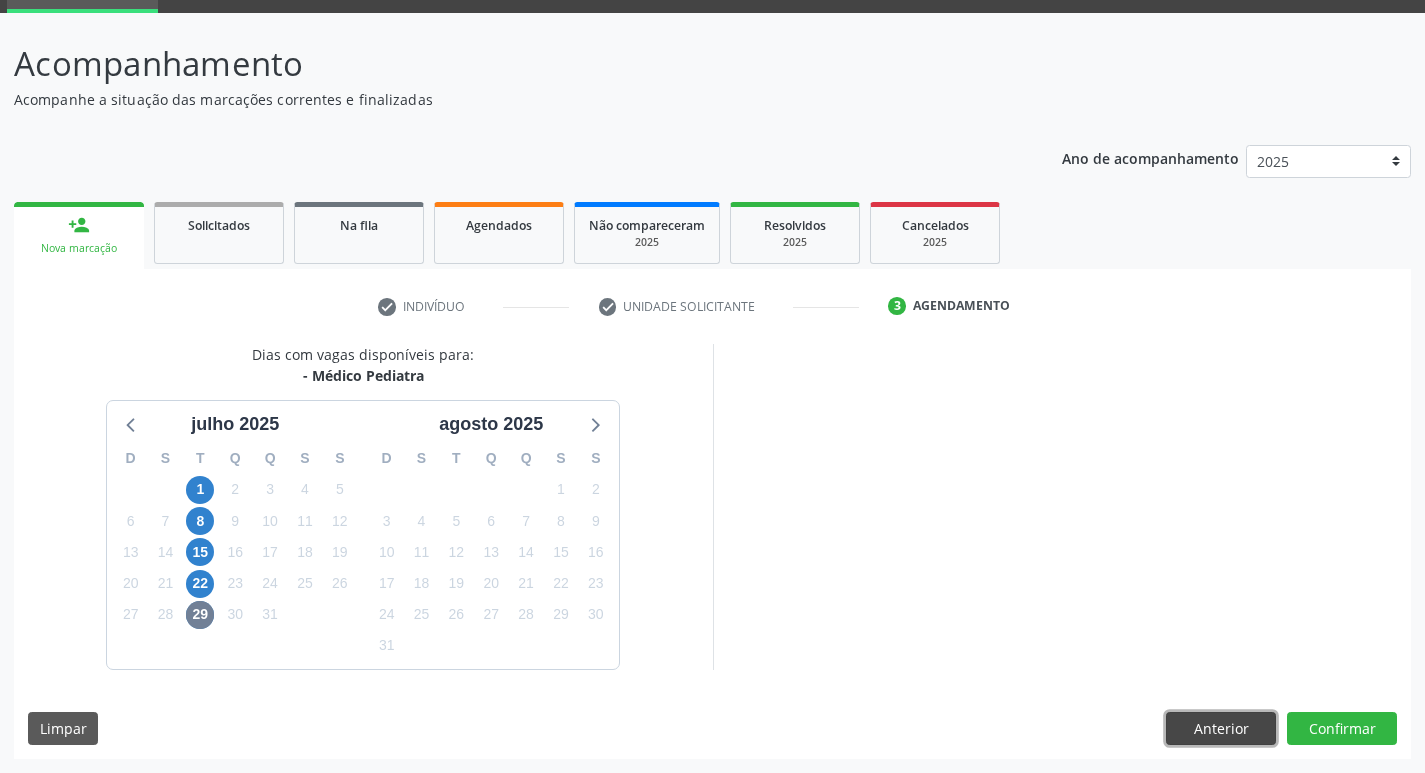 click on "Anterior" at bounding box center [1221, 729] 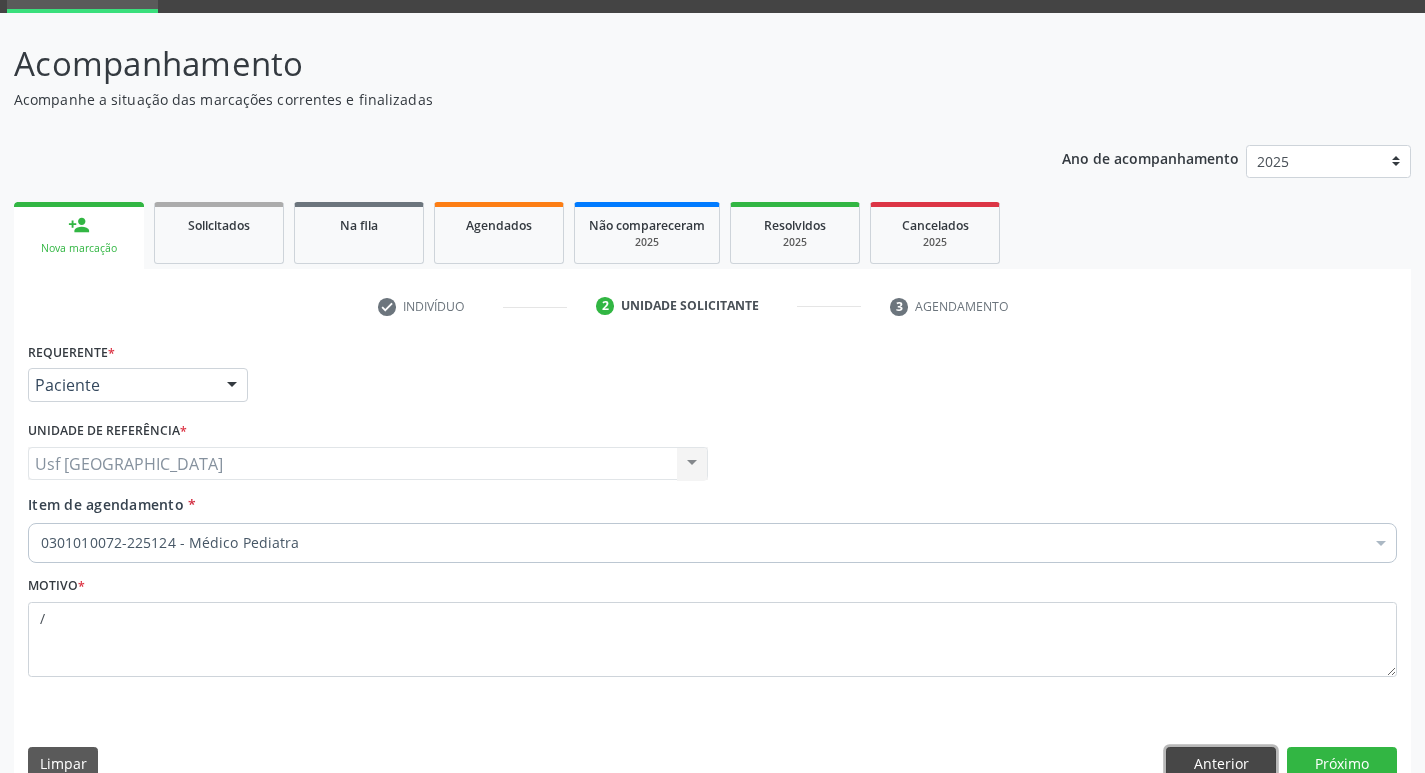 click on "Anterior" at bounding box center (1221, 764) 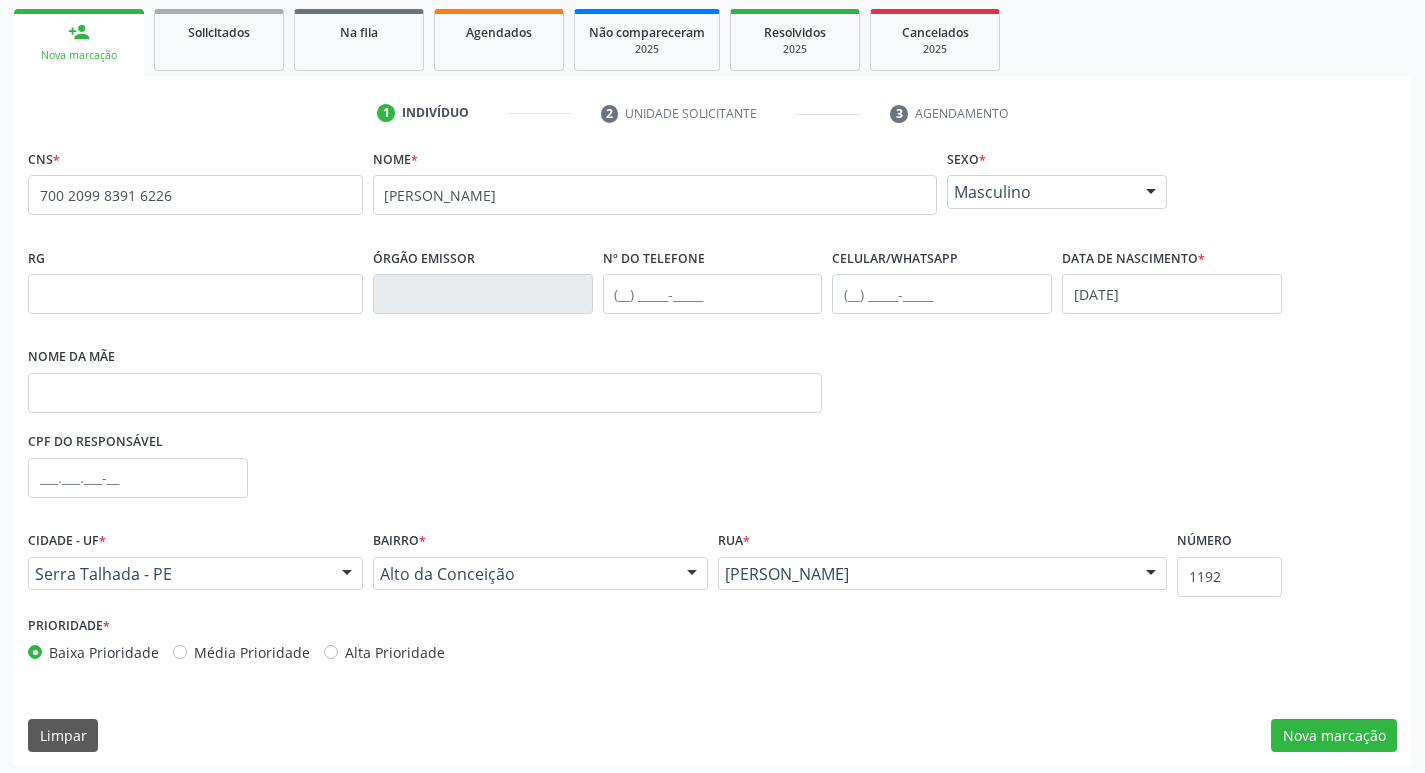 scroll, scrollTop: 297, scrollLeft: 0, axis: vertical 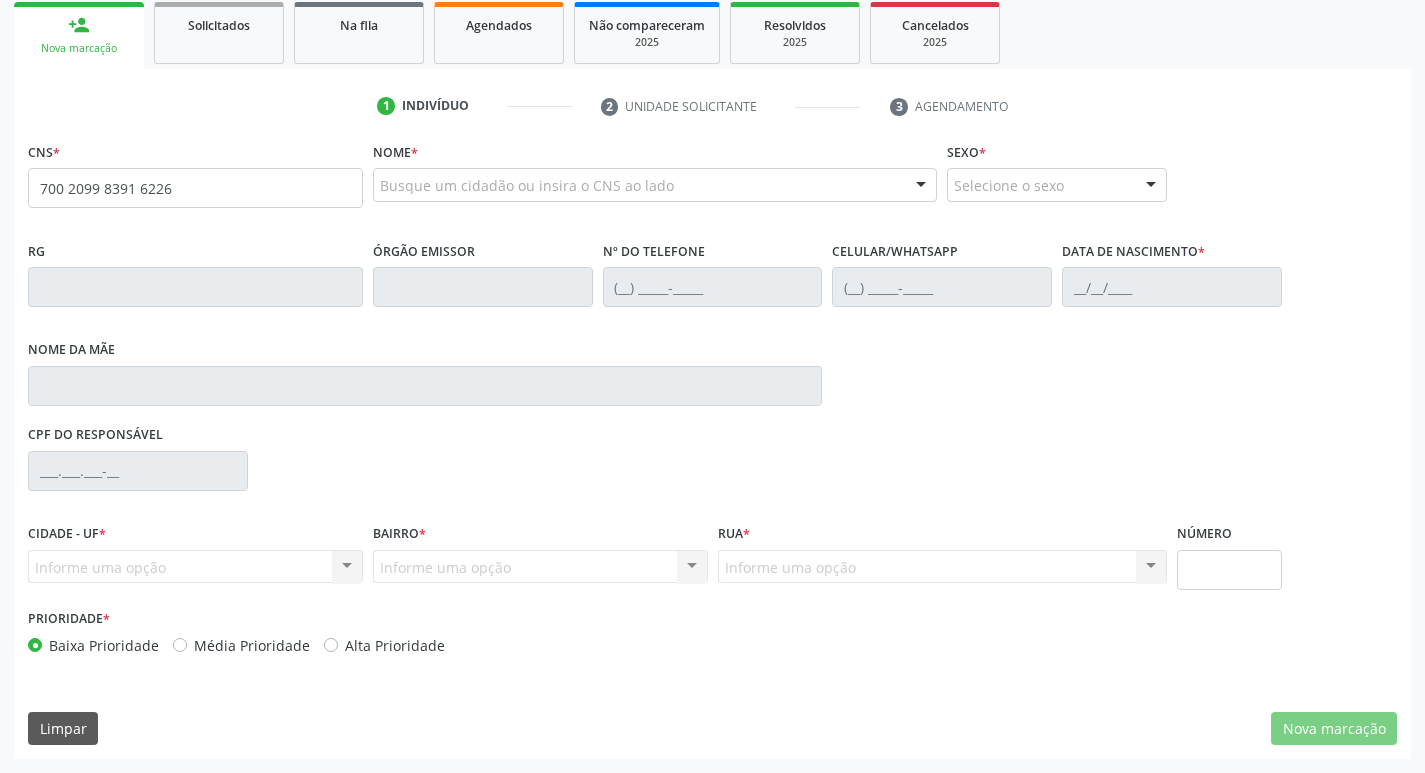 type on "700 2099 8391 6226" 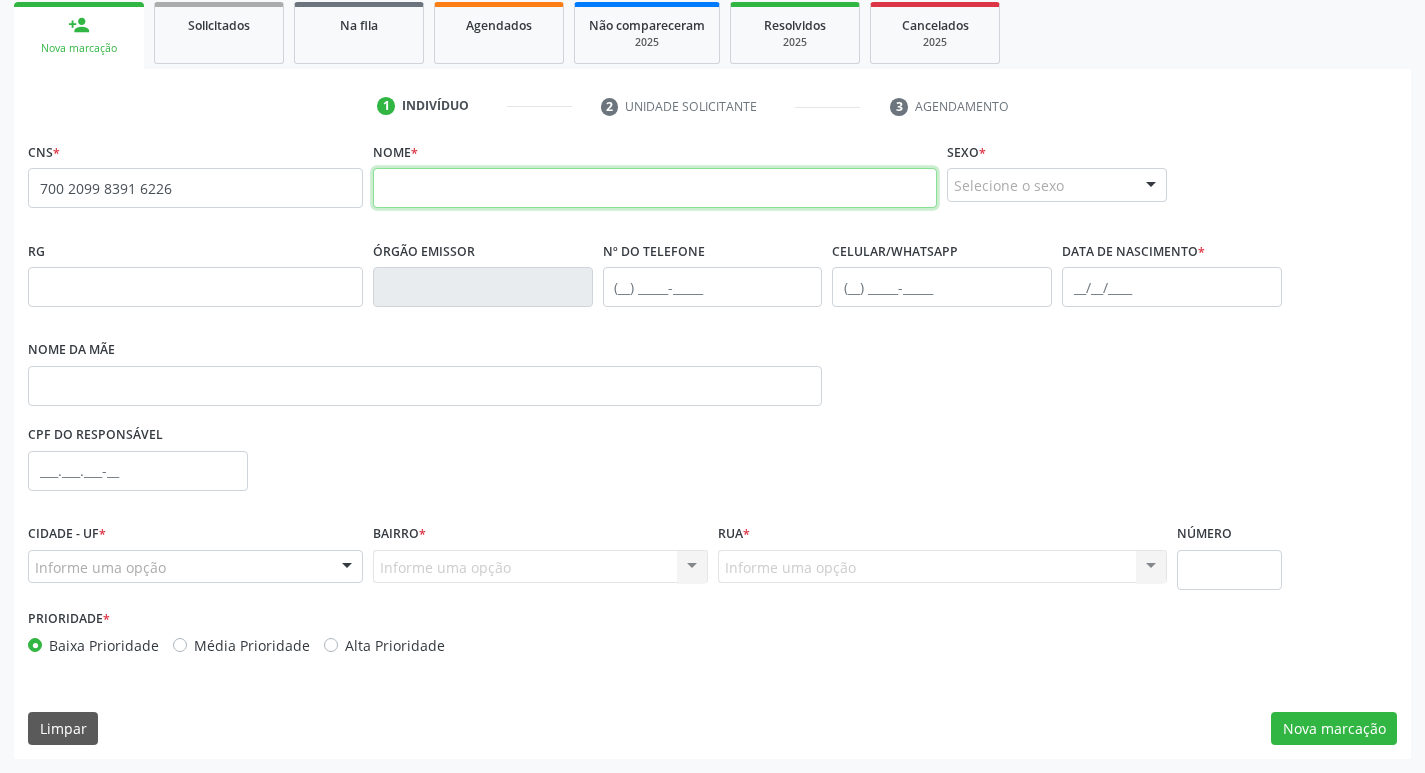 click at bounding box center [655, 188] 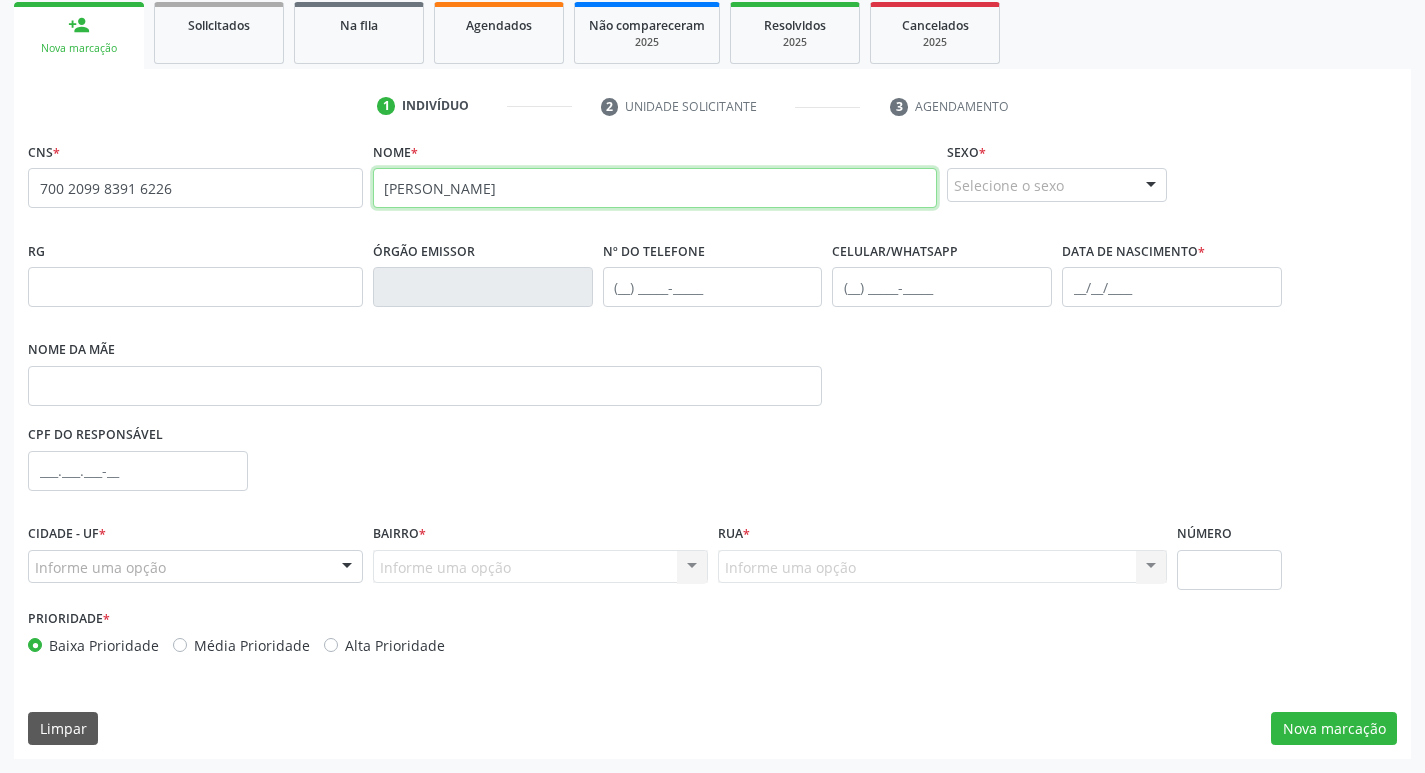 type on "[PERSON_NAME]" 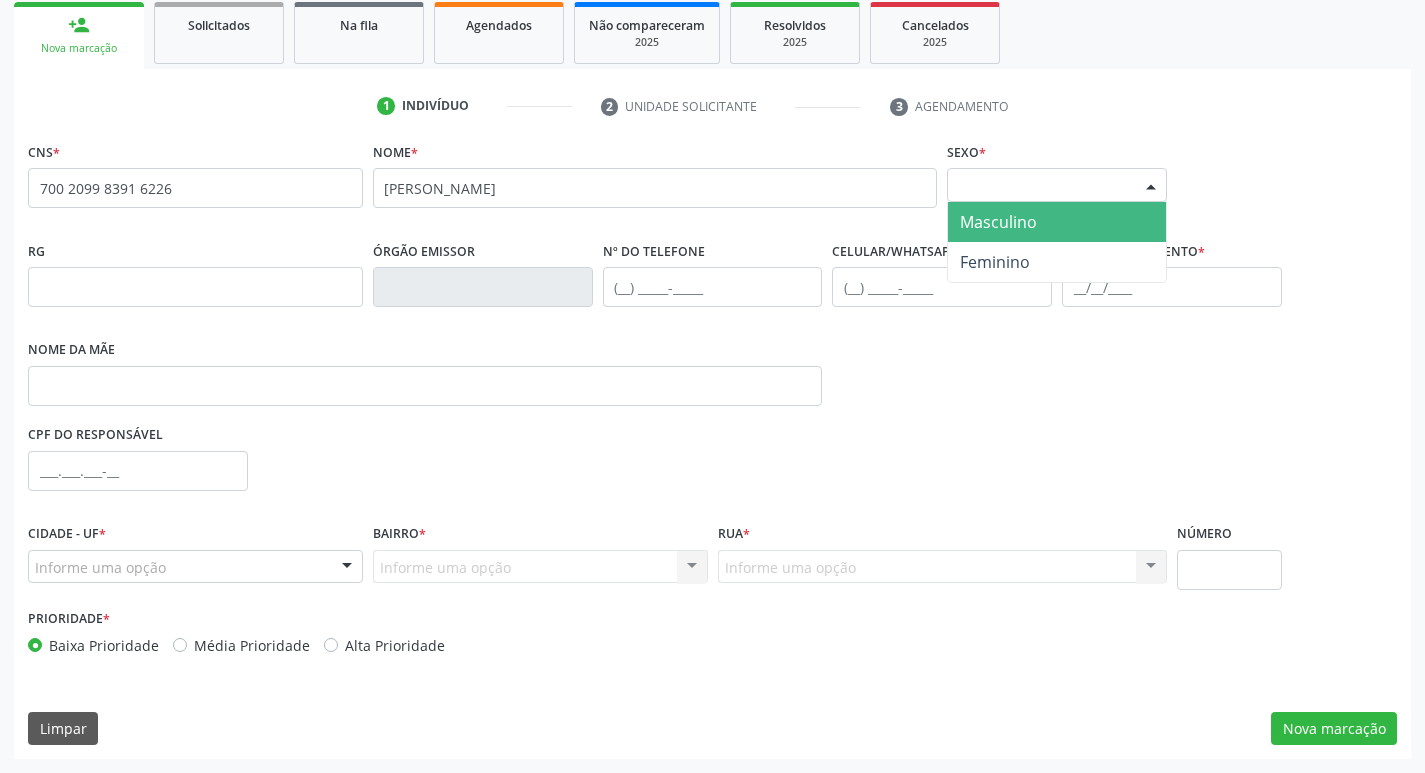 click on "Selecione o sexo" at bounding box center [1057, 185] 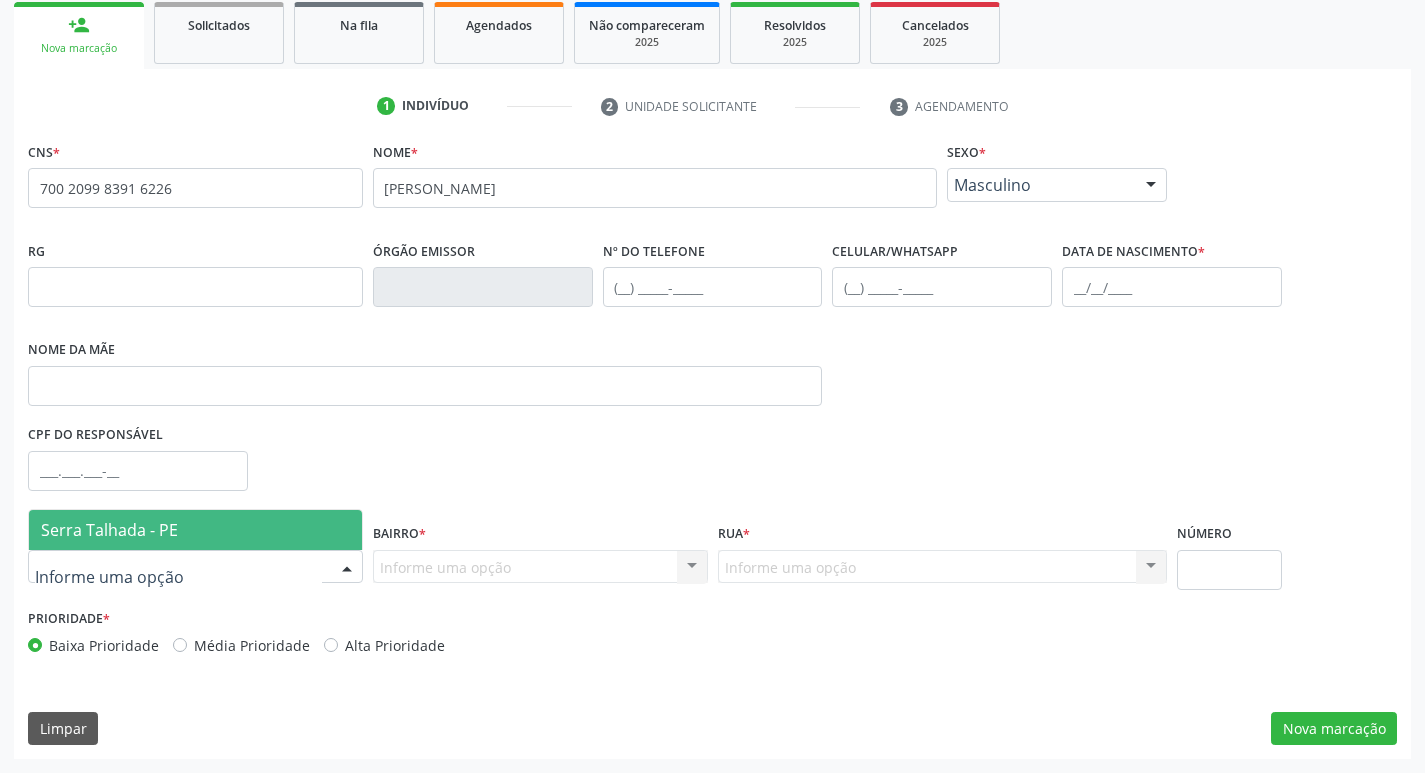 click at bounding box center [195, 567] 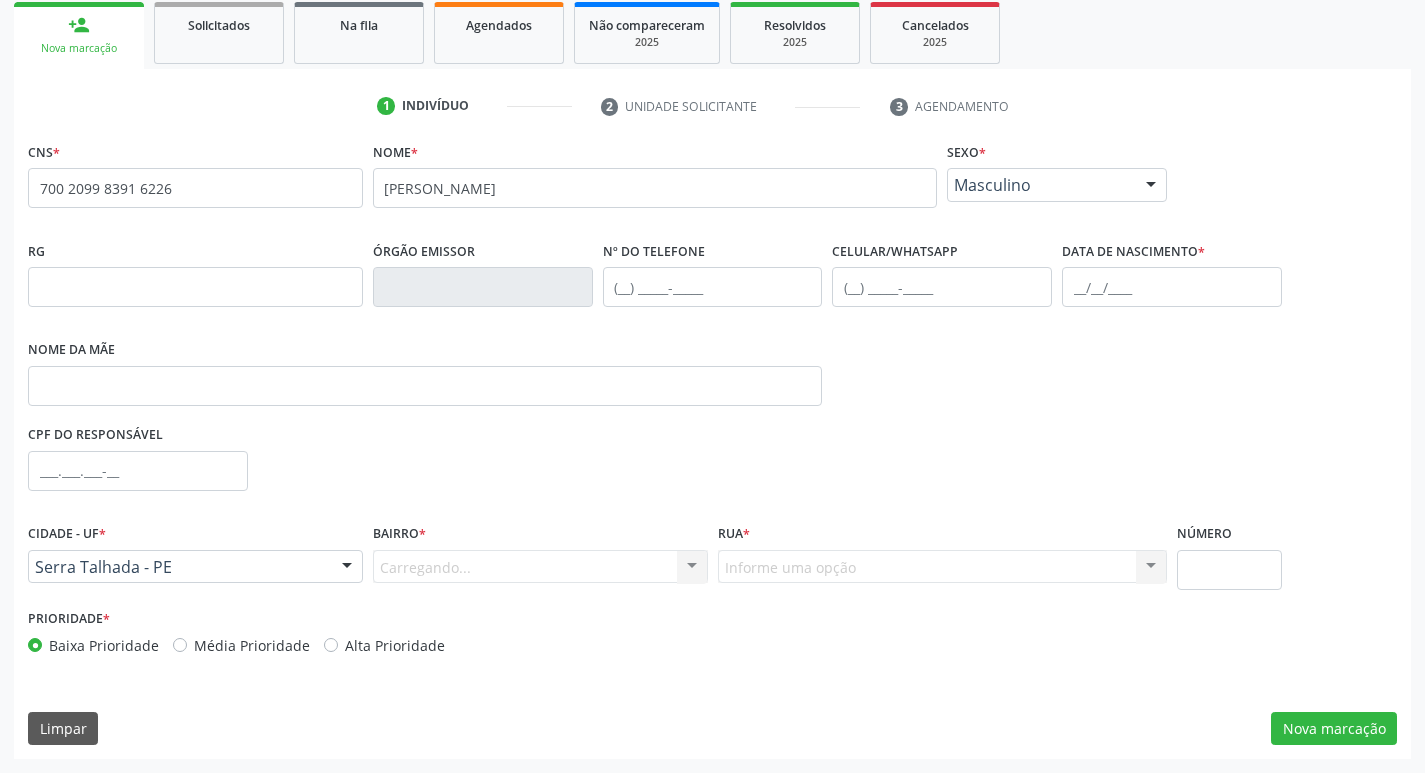 click on "Carregando...
Nenhum resultado encontrado para: "   "
Nenhuma opção encontrada. Digite para adicionar." at bounding box center [540, 567] 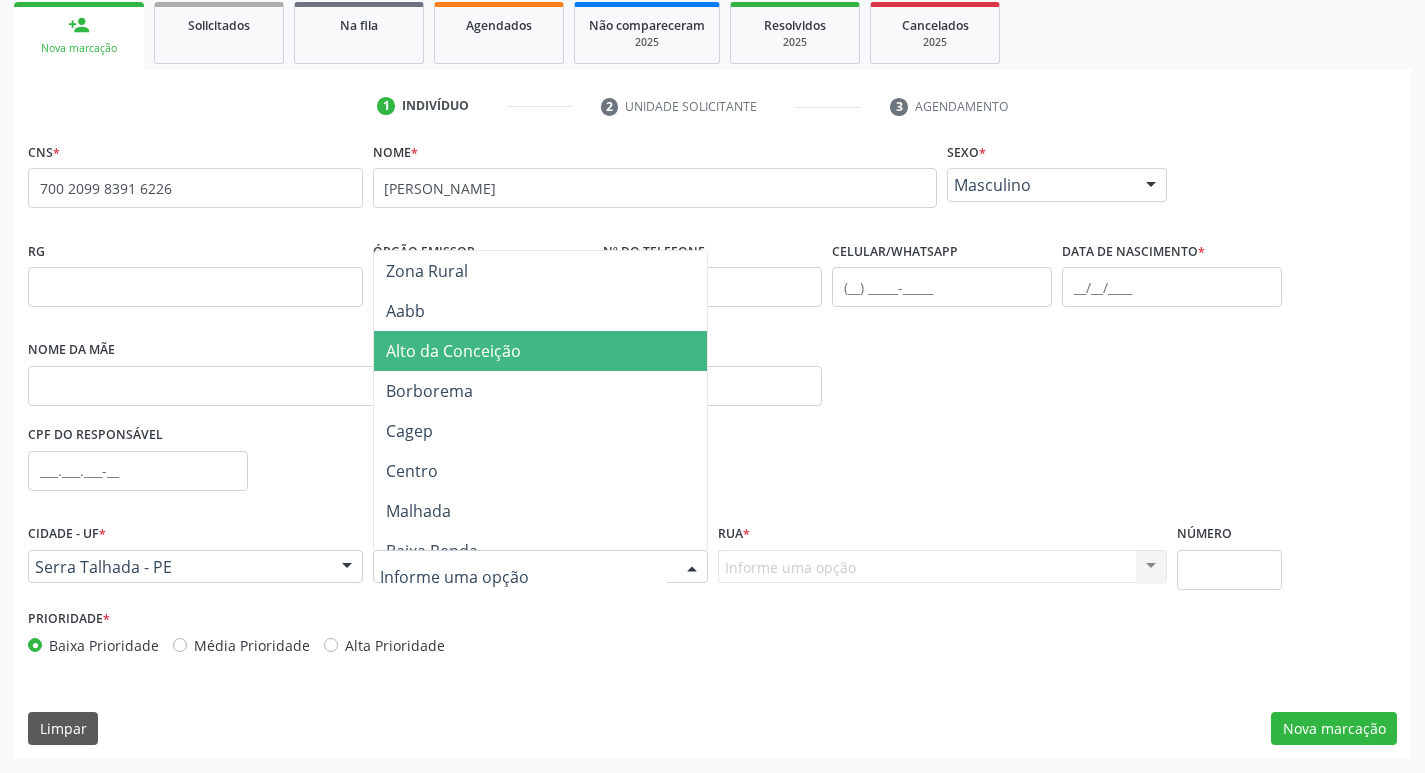 click on "Alto da Conceição" at bounding box center (453, 351) 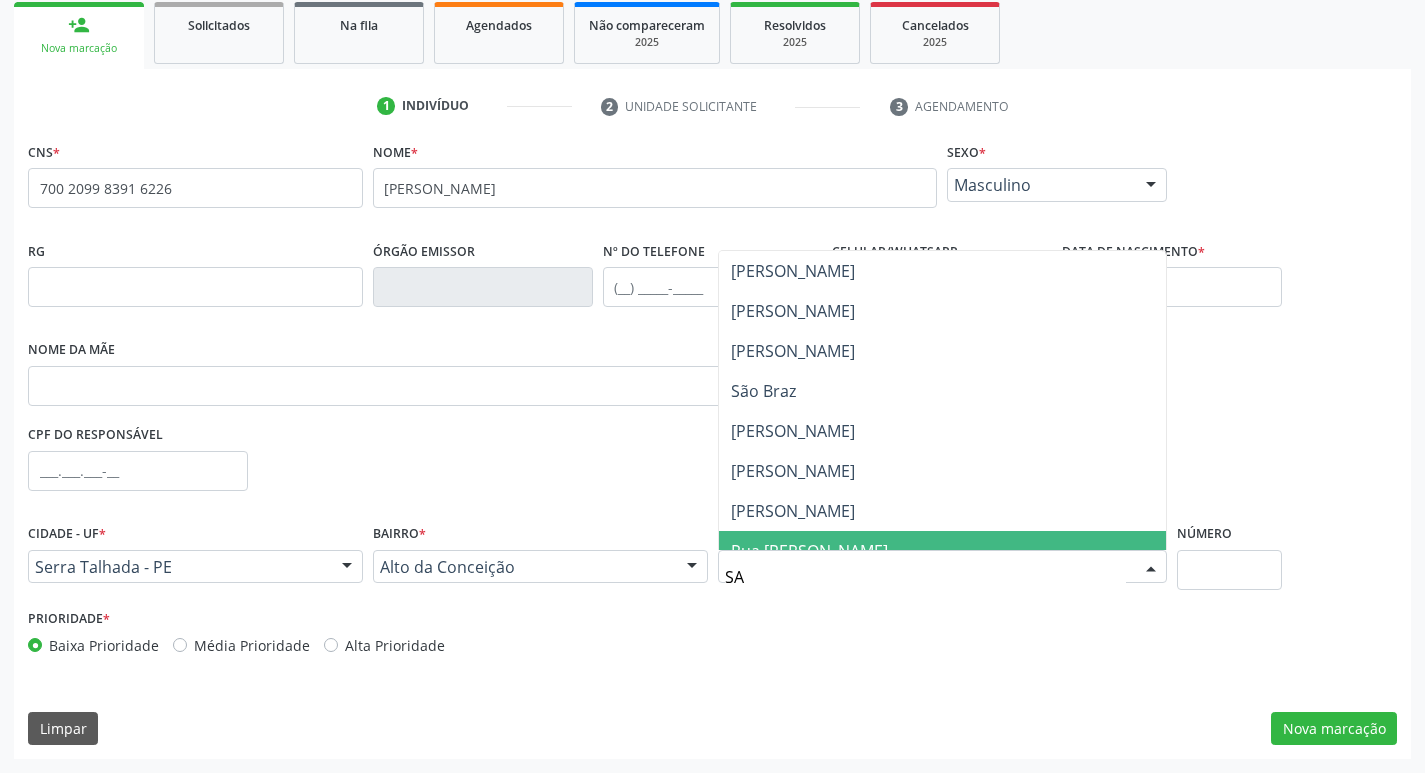 scroll, scrollTop: 0, scrollLeft: 0, axis: both 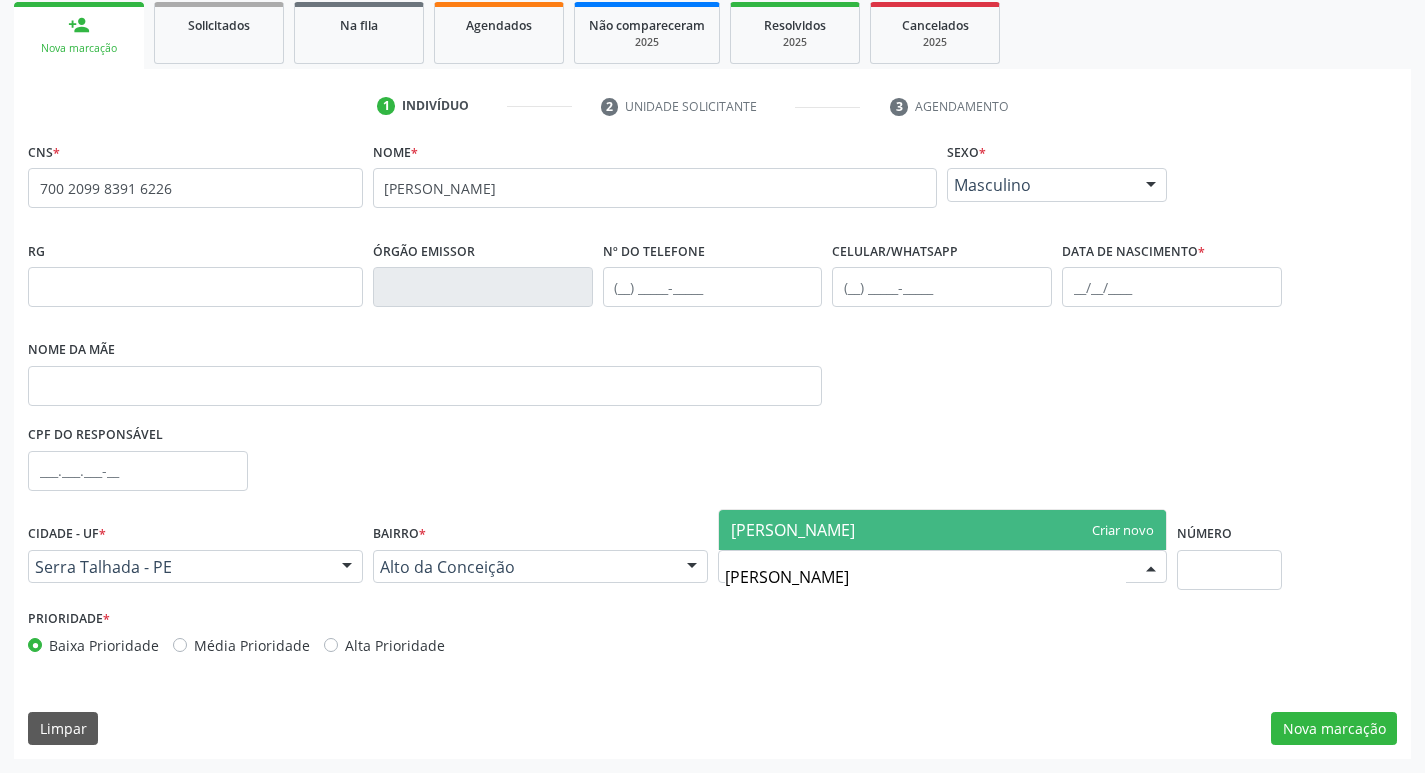 type on "[PERSON_NAME]" 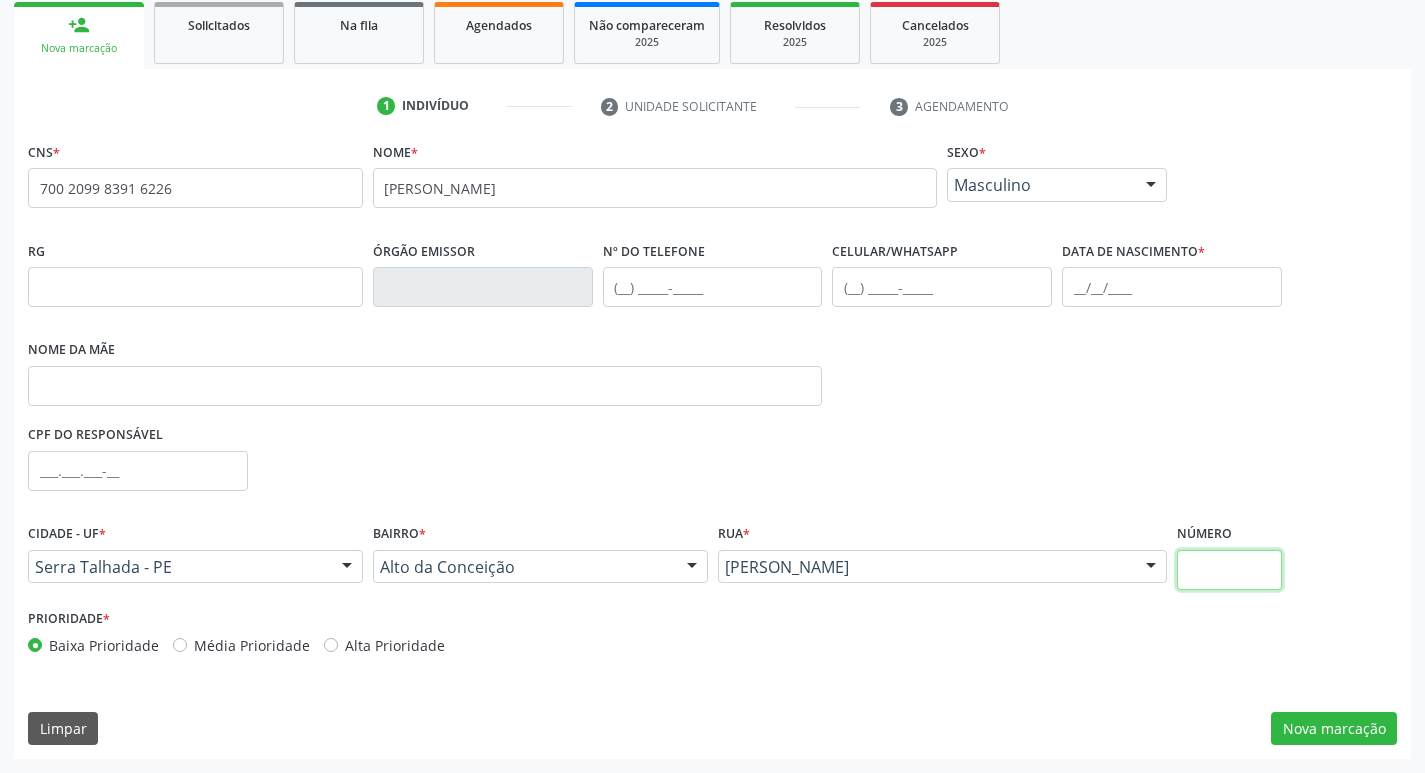 click at bounding box center (1229, 570) 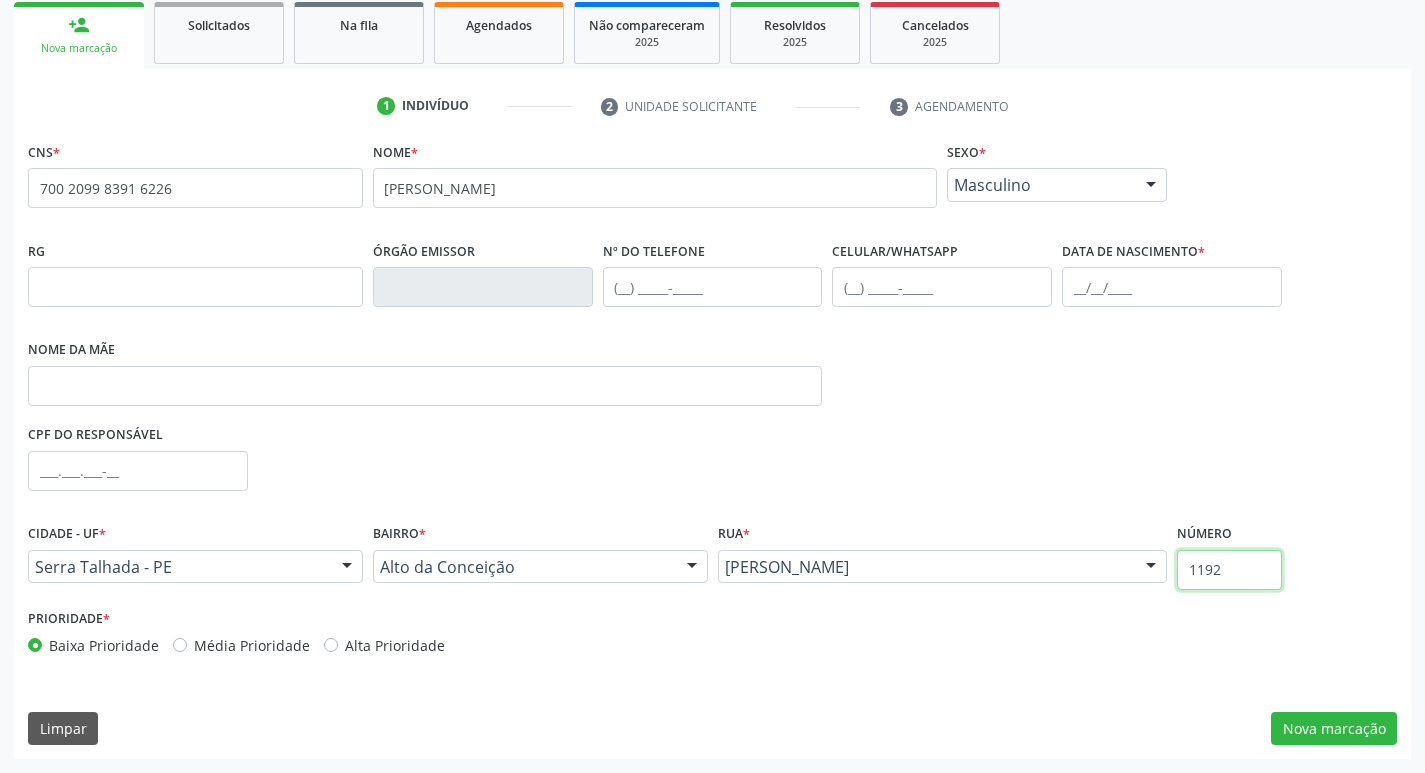 type on "1192" 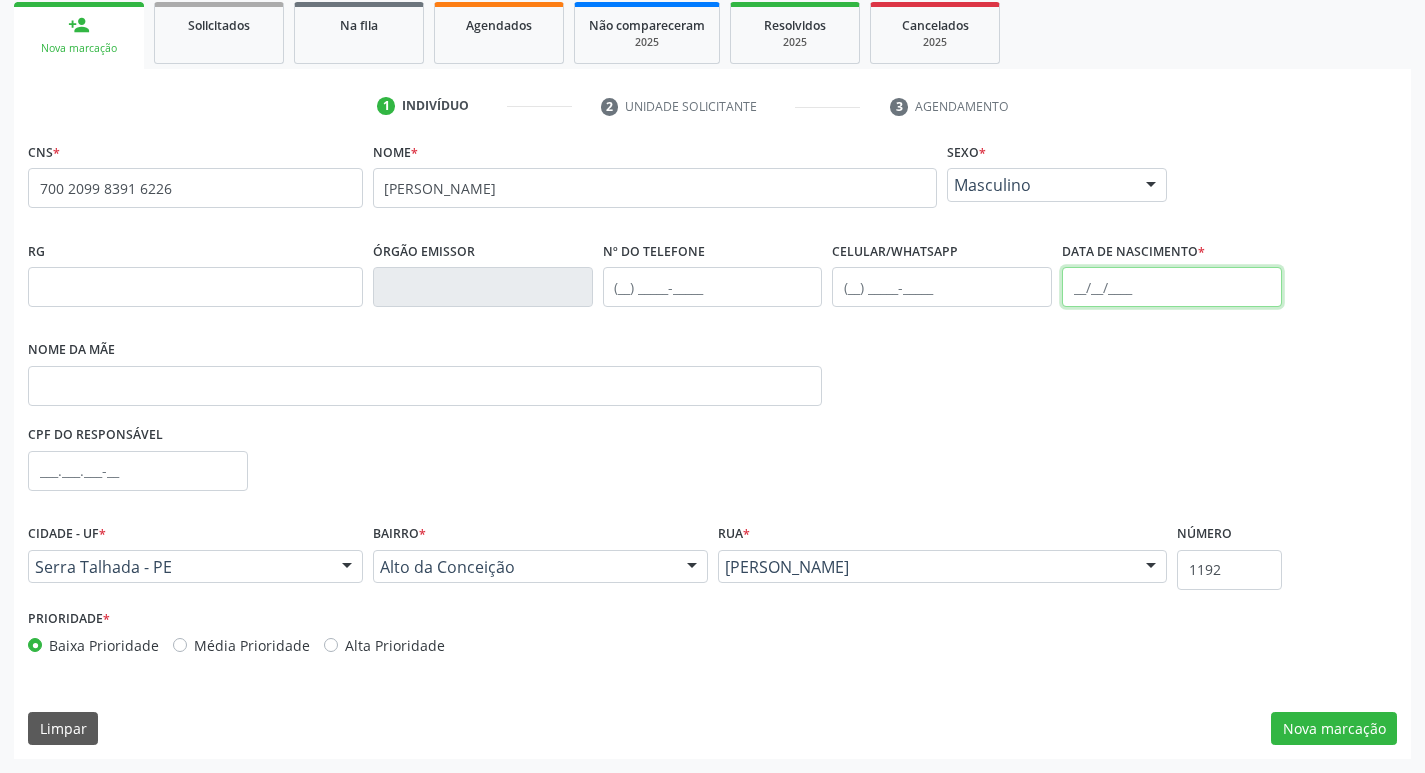 click at bounding box center [1172, 287] 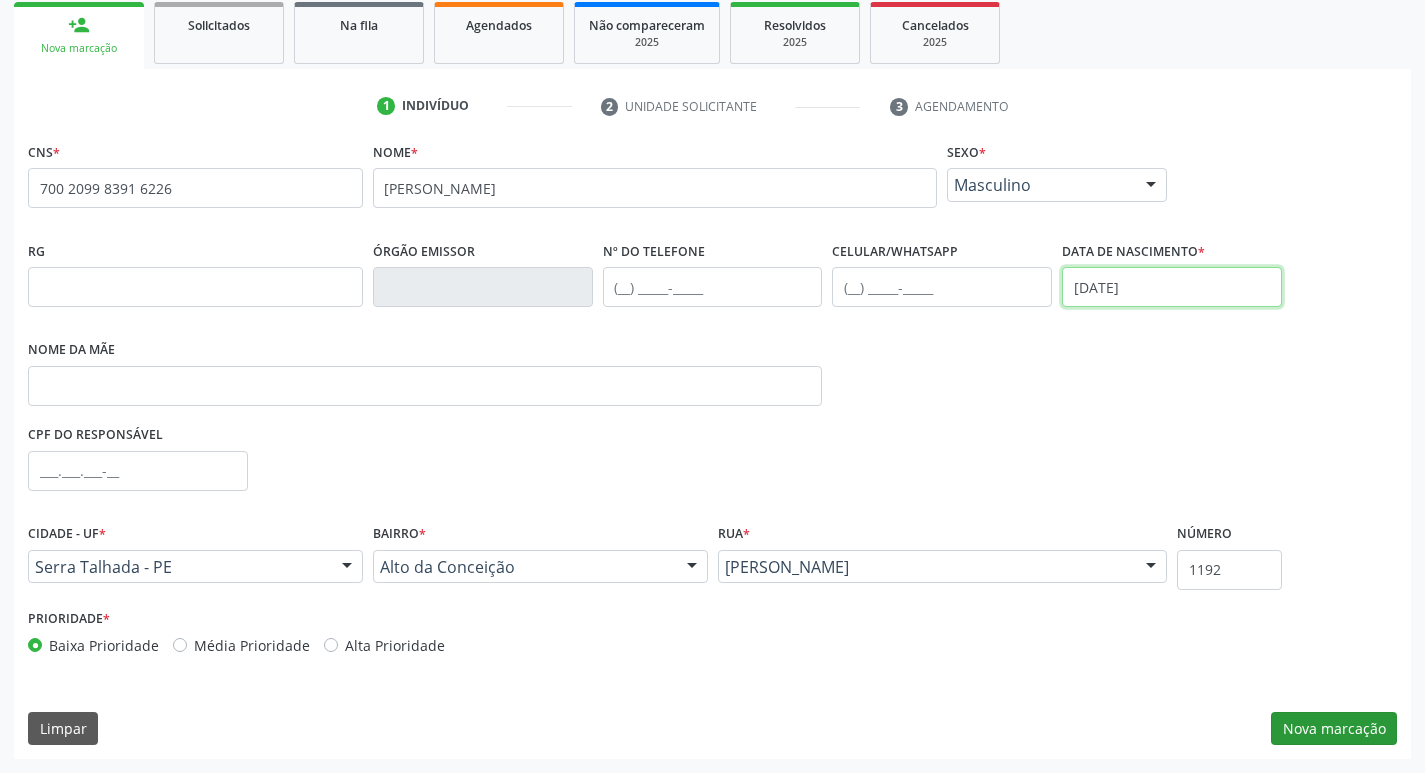 type on "[DATE]" 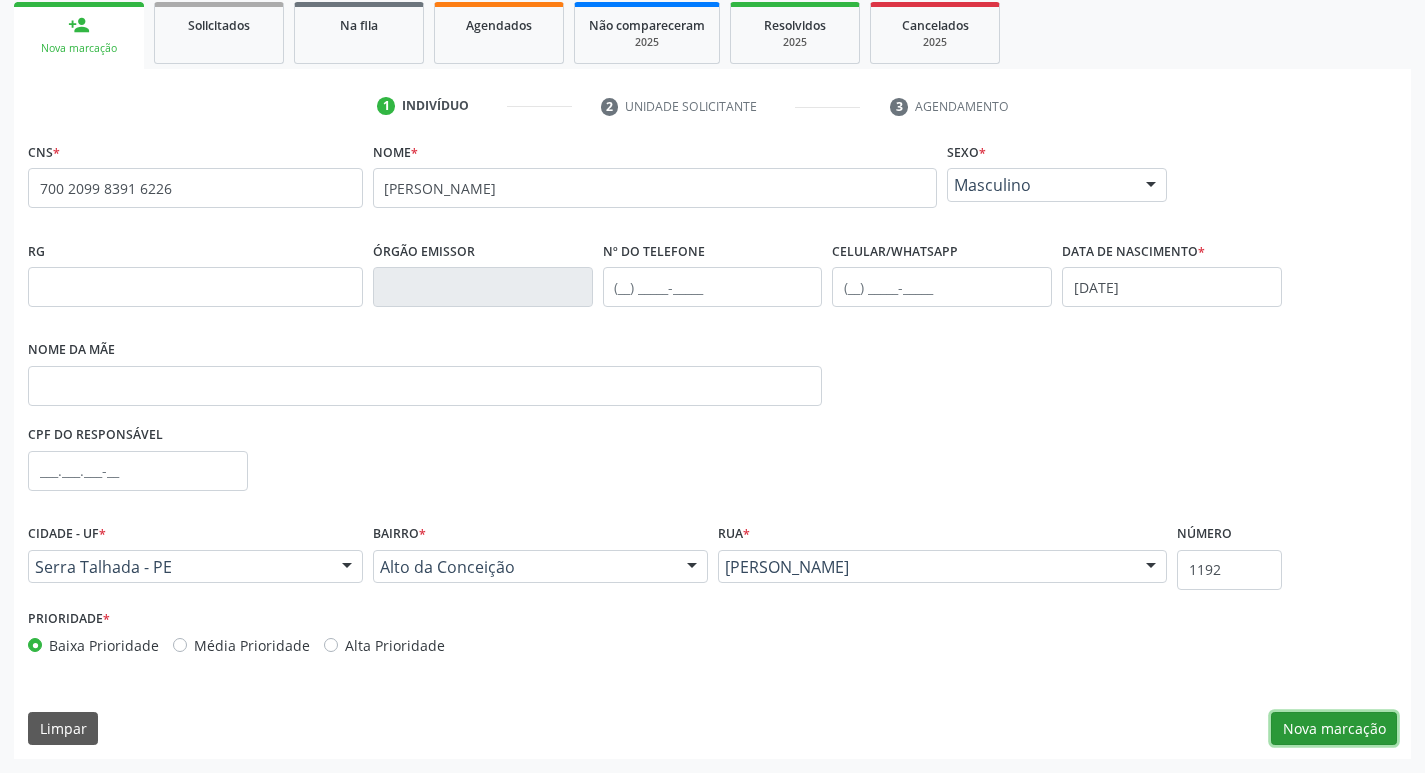 click on "Nova marcação" at bounding box center (1334, 729) 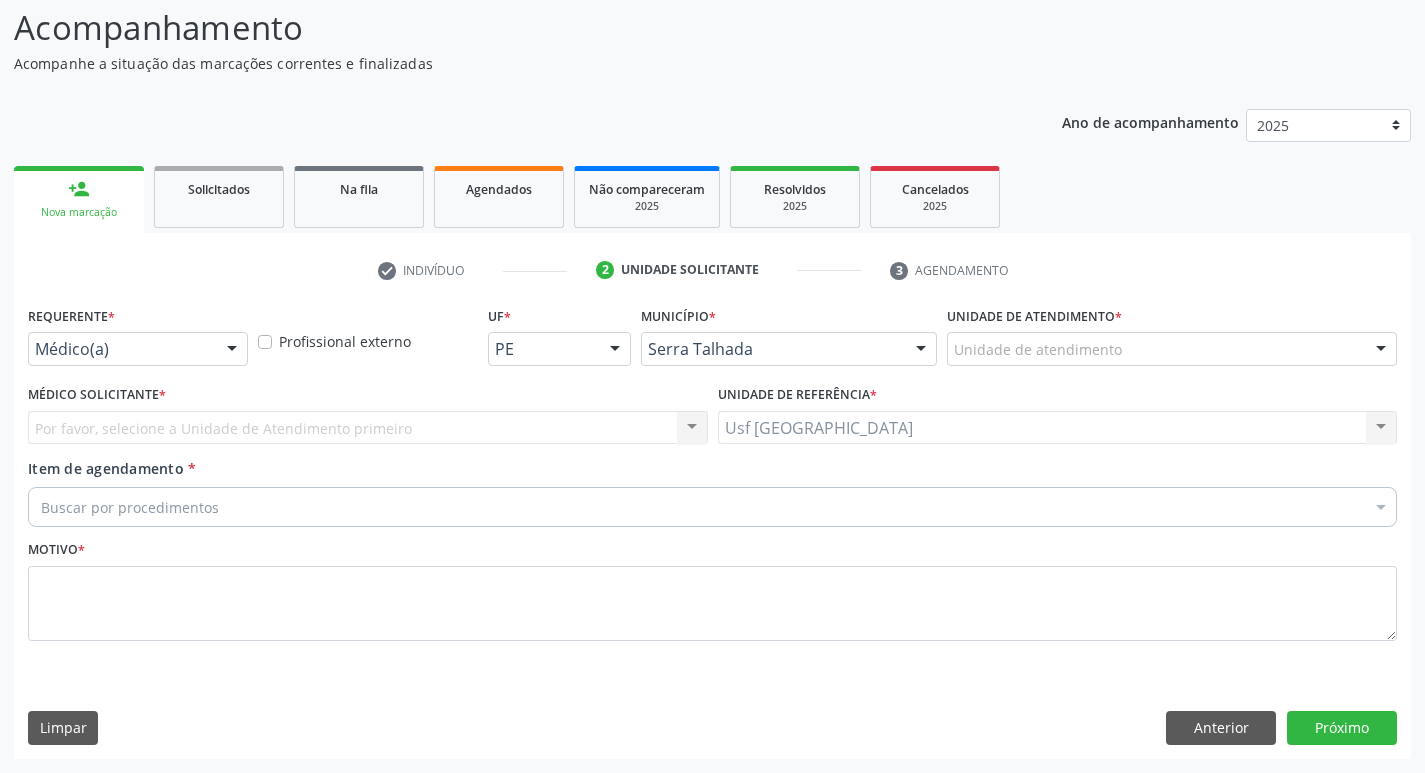 scroll, scrollTop: 133, scrollLeft: 0, axis: vertical 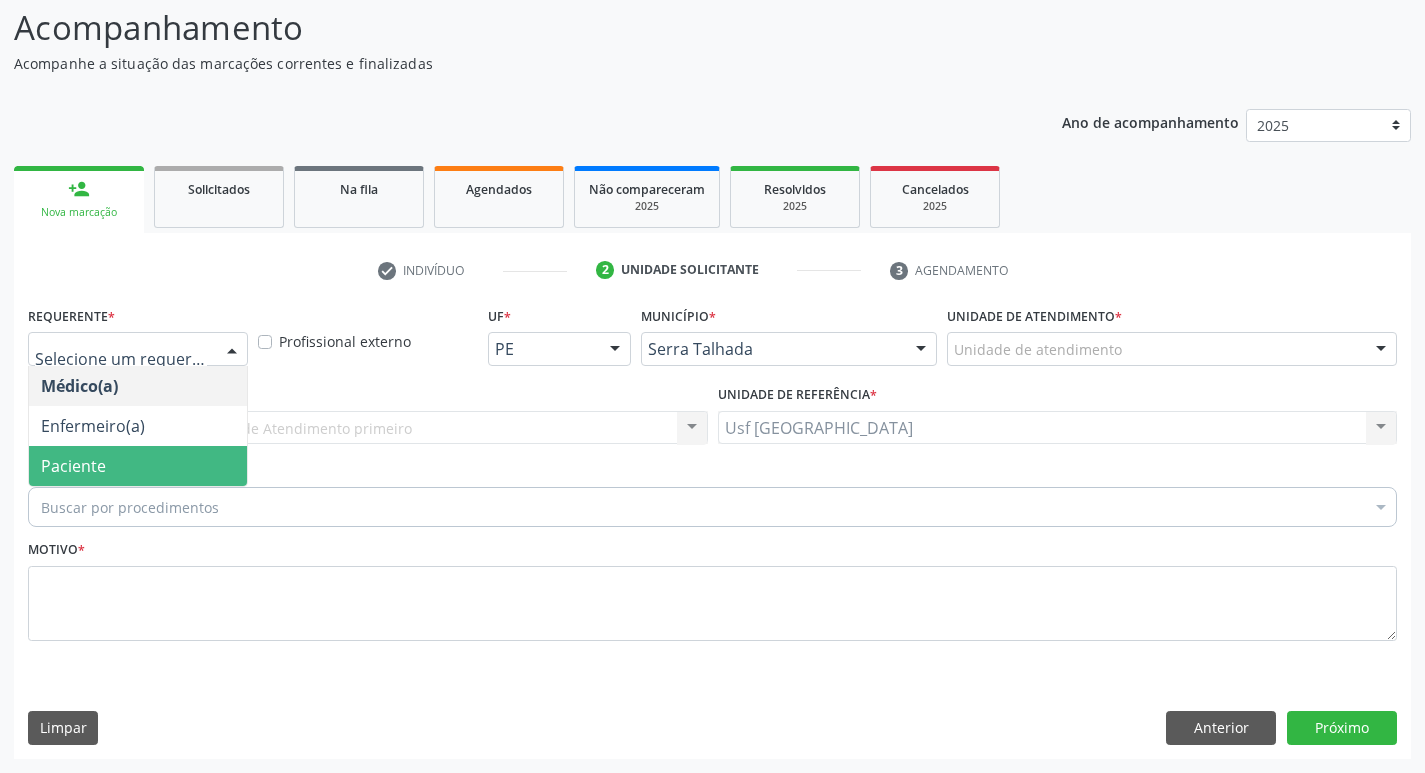 click on "Paciente" at bounding box center (73, 466) 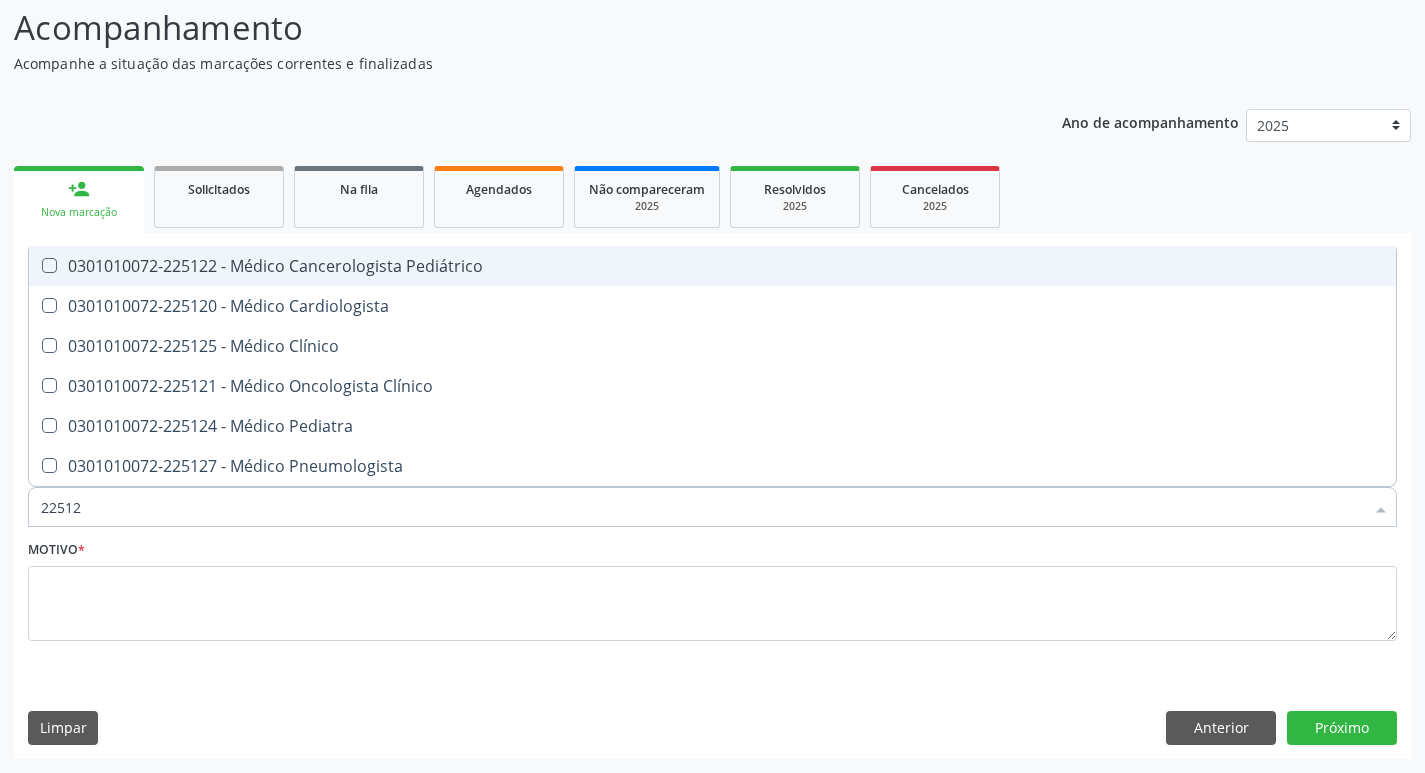 type on "225124" 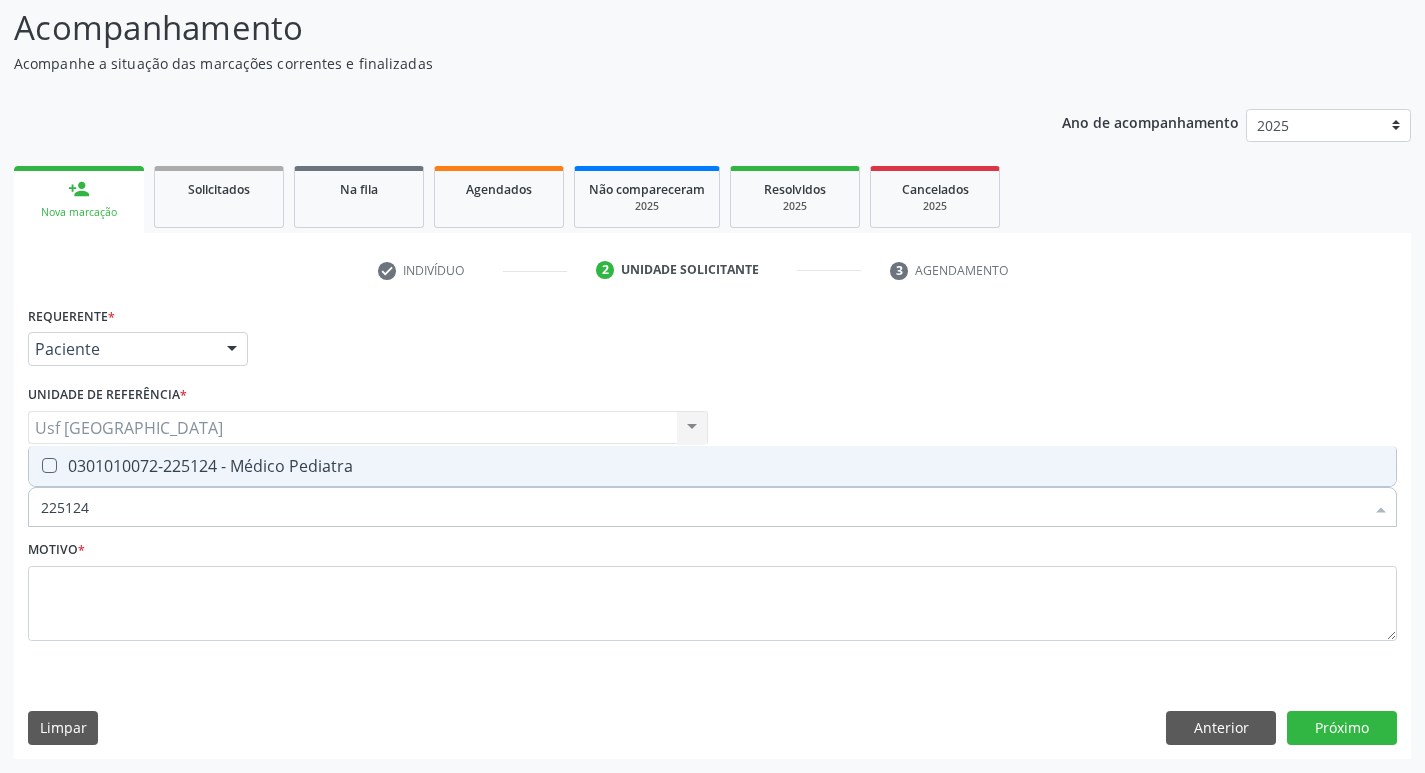 click at bounding box center [49, 465] 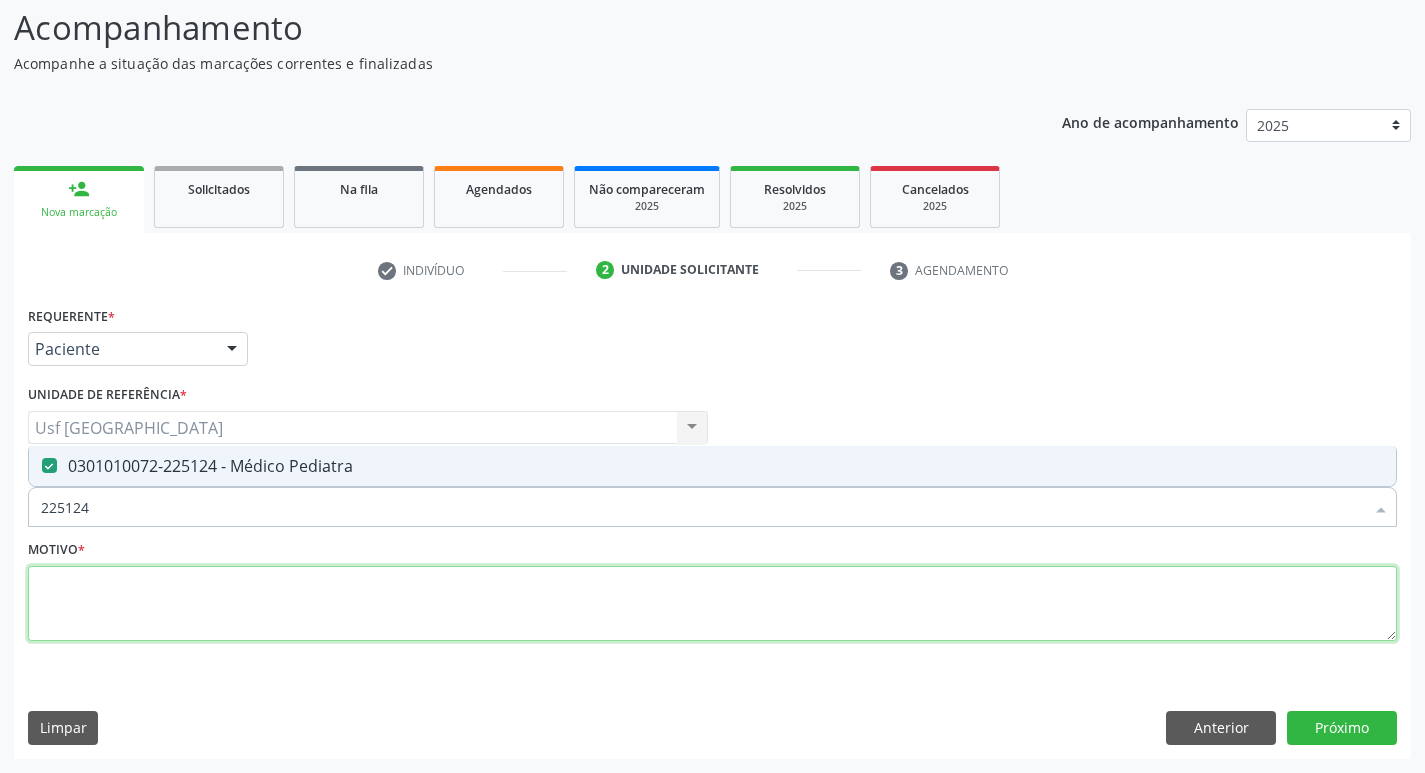 click at bounding box center [712, 604] 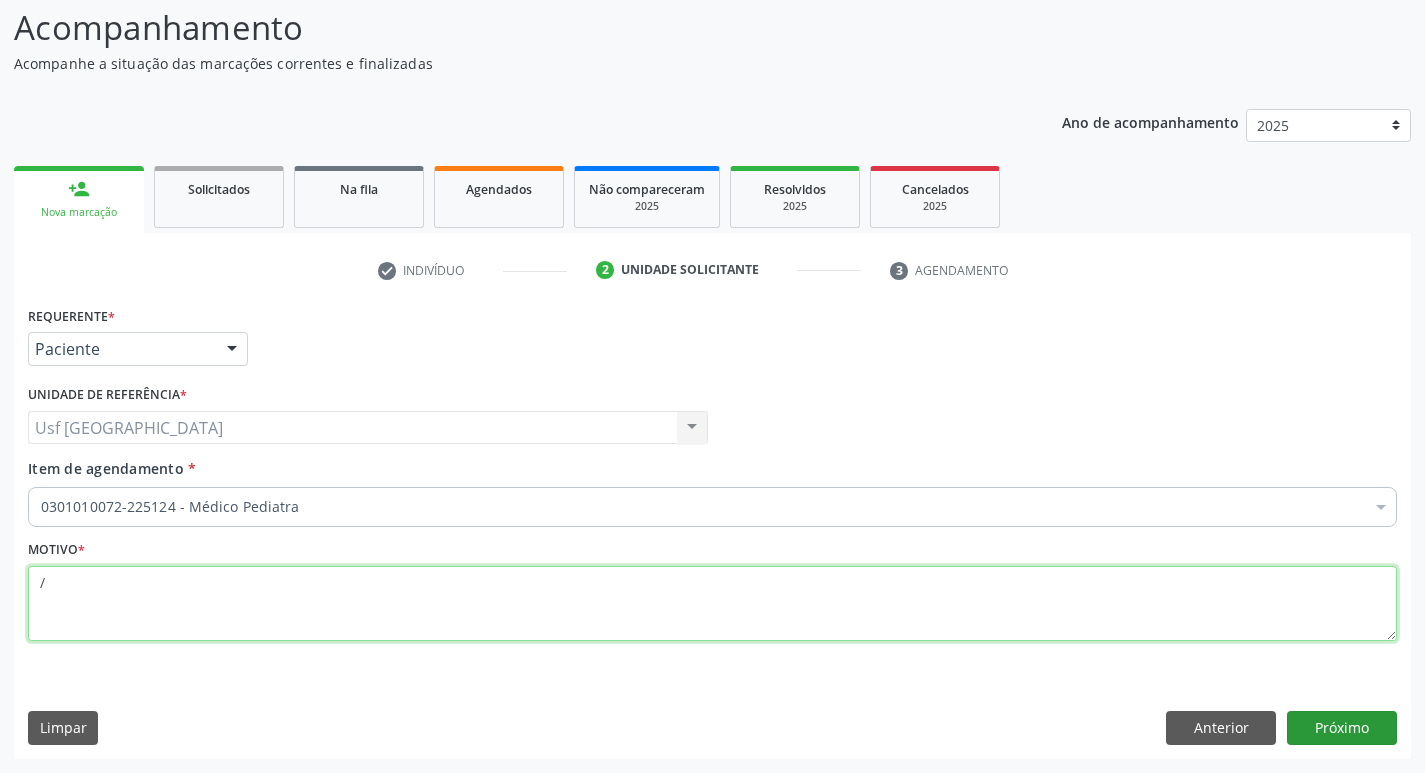 type on "/" 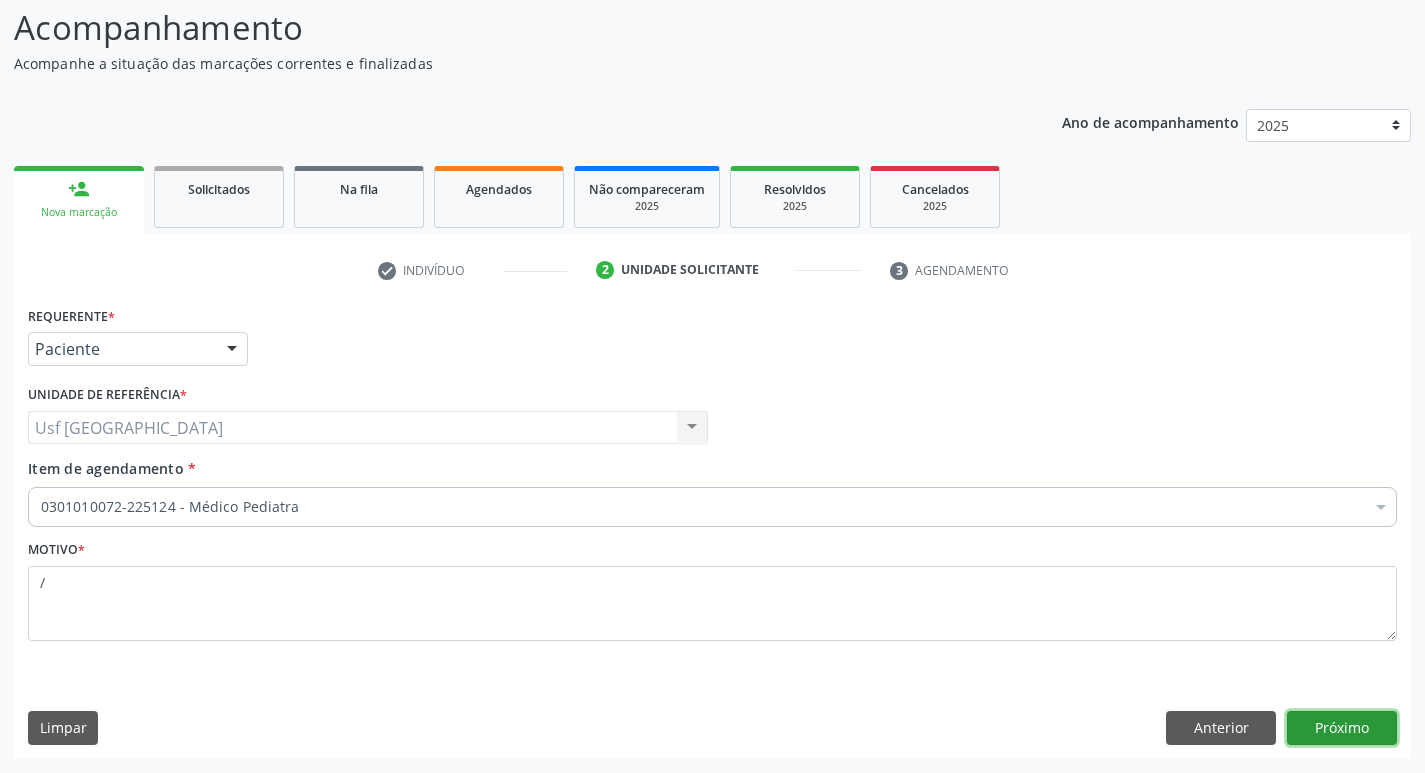 click on "Próximo" at bounding box center [1342, 728] 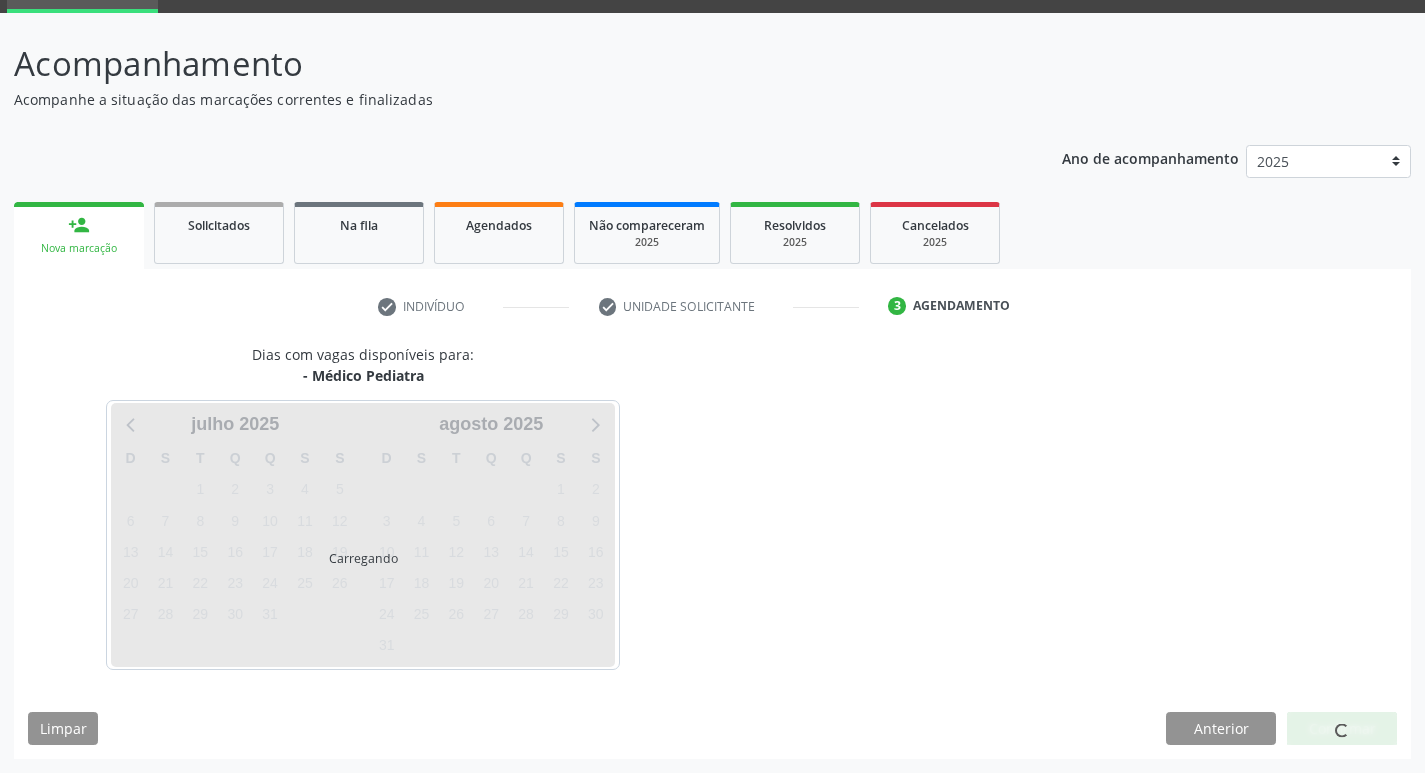 scroll, scrollTop: 97, scrollLeft: 0, axis: vertical 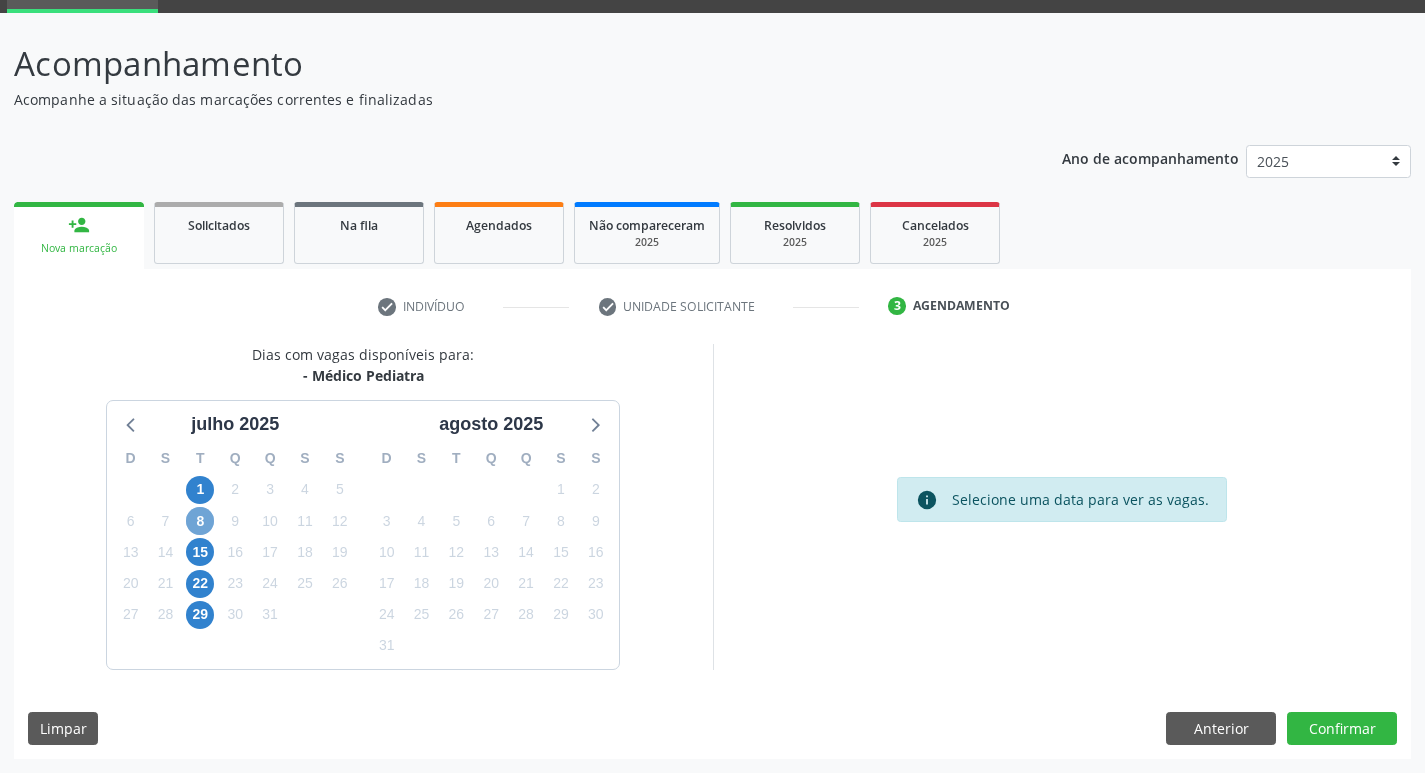 click on "8" at bounding box center (200, 521) 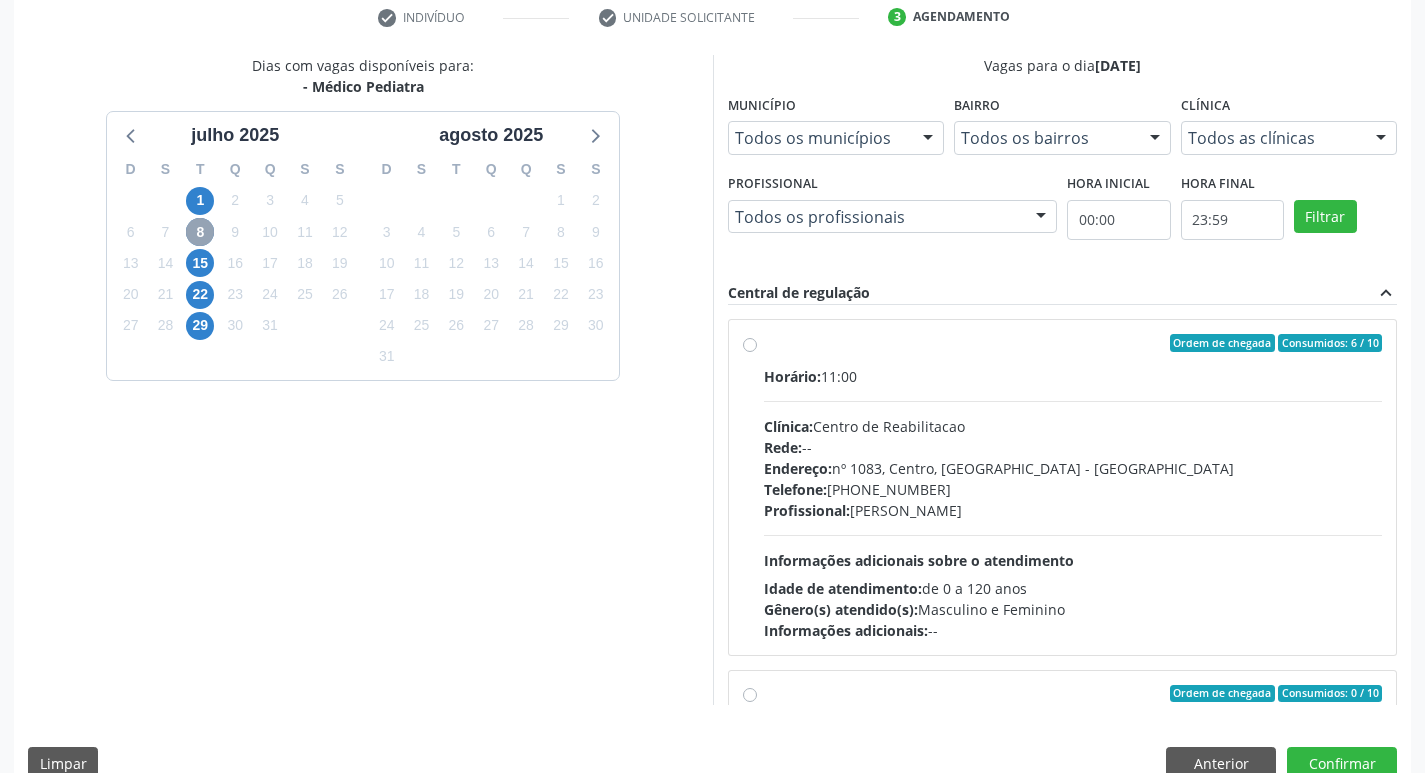 scroll, scrollTop: 397, scrollLeft: 0, axis: vertical 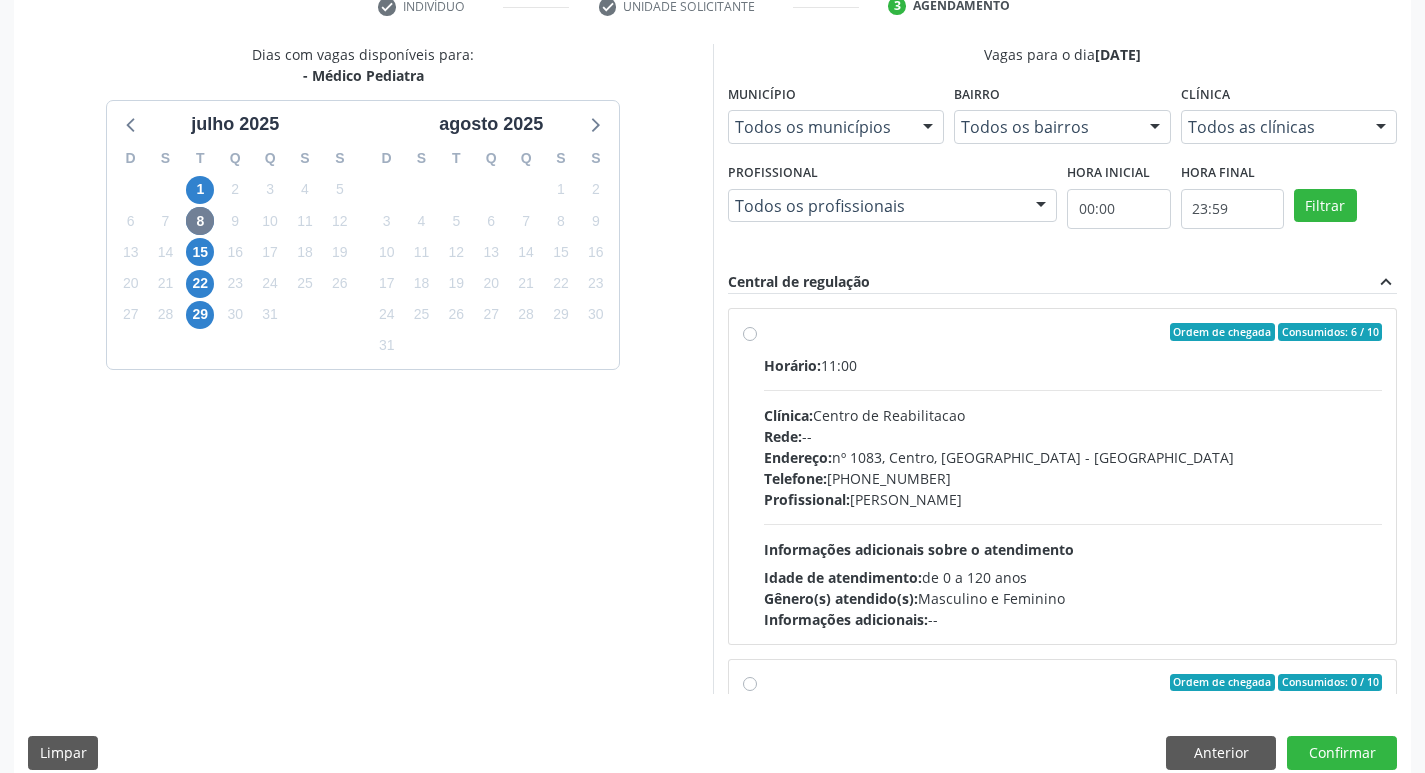 click on "Ordem de chegada
Consumidos: 6 / 10
Horário:   11:00
Clínica:  Centro de Reabilitacao
Rede:
--
Endereço:   [STREET_ADDRESS]
Telefone:   [PHONE_NUMBER]
Profissional:
[PERSON_NAME]
Informações adicionais sobre o atendimento
Idade de atendimento:
de 0 a 120 anos
Gênero(s) atendido(s):
Masculino e Feminino
Informações adicionais:
--" at bounding box center [1073, 476] 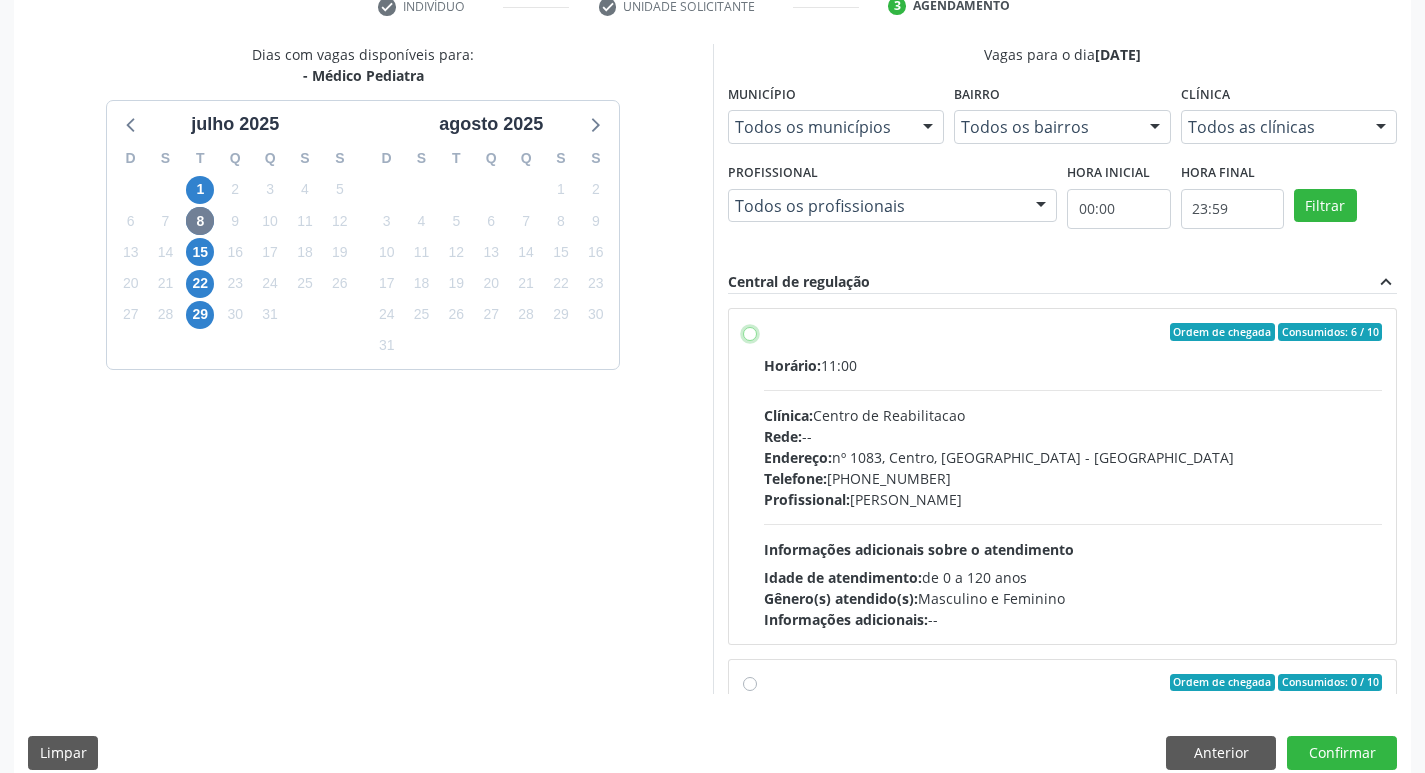 click on "Ordem de chegada
Consumidos: 6 / 10
Horário:   11:00
Clínica:  Centro de Reabilitacao
Rede:
--
Endereço:   [STREET_ADDRESS]
Telefone:   [PHONE_NUMBER]
Profissional:
[PERSON_NAME]
Informações adicionais sobre o atendimento
Idade de atendimento:
de 0 a 120 anos
Gênero(s) atendido(s):
Masculino e Feminino
Informações adicionais:
--" at bounding box center [750, 332] 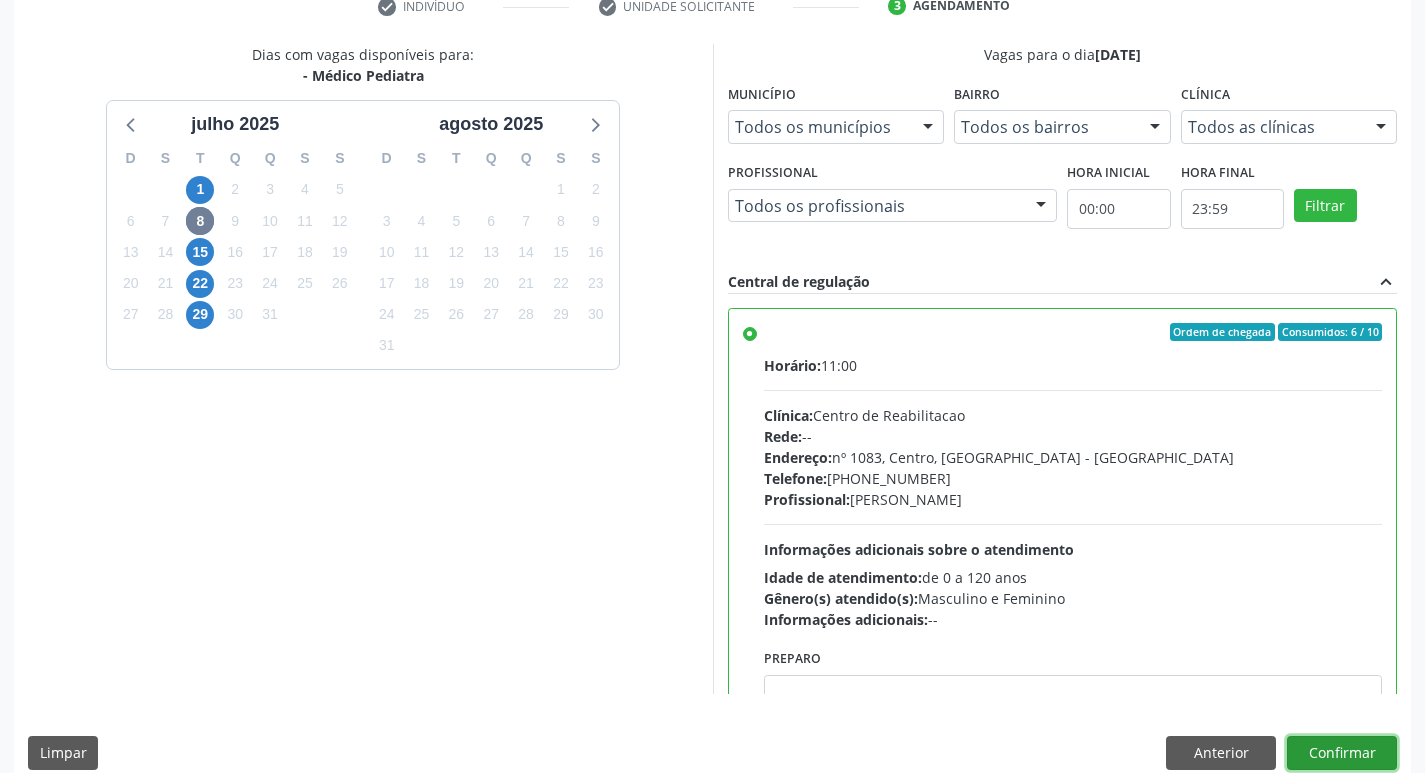 click on "Confirmar" at bounding box center (1342, 753) 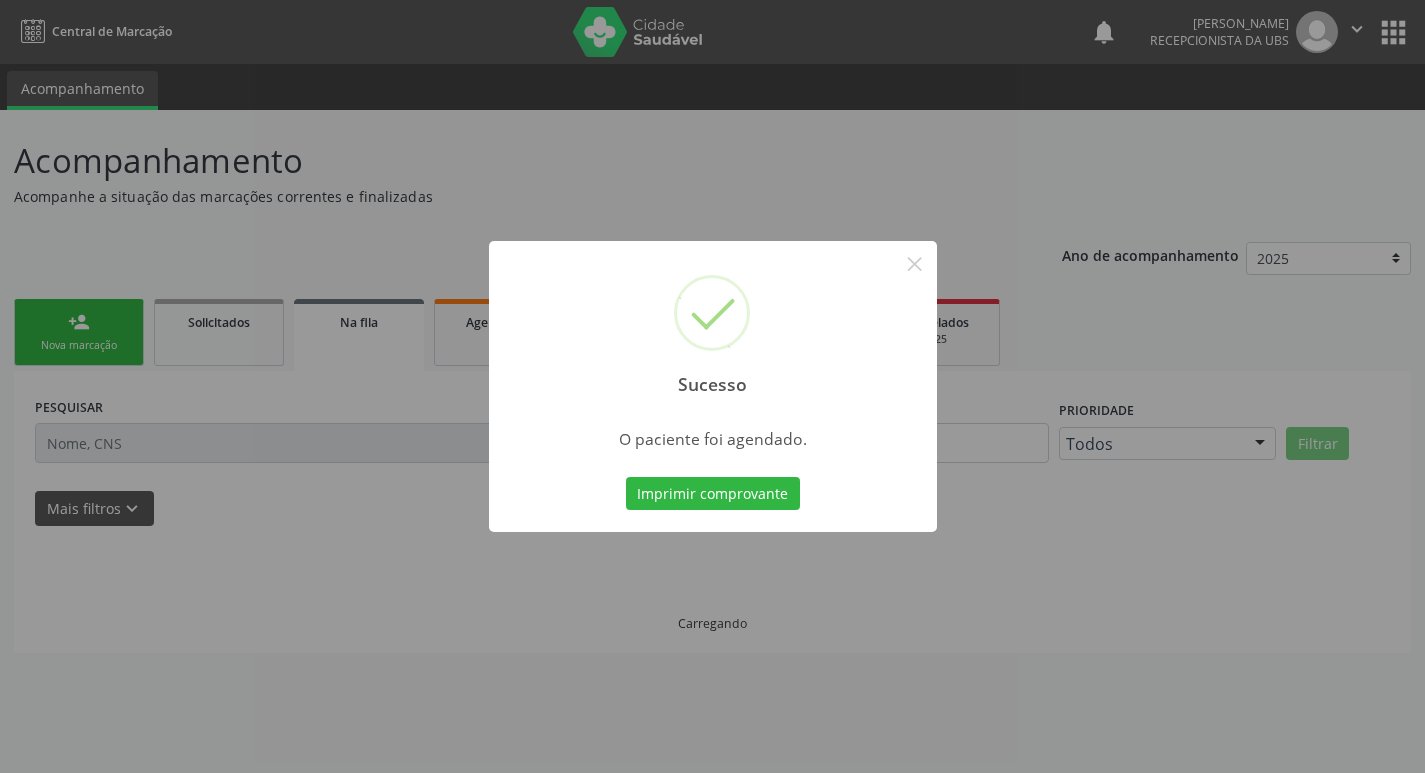 scroll, scrollTop: 0, scrollLeft: 0, axis: both 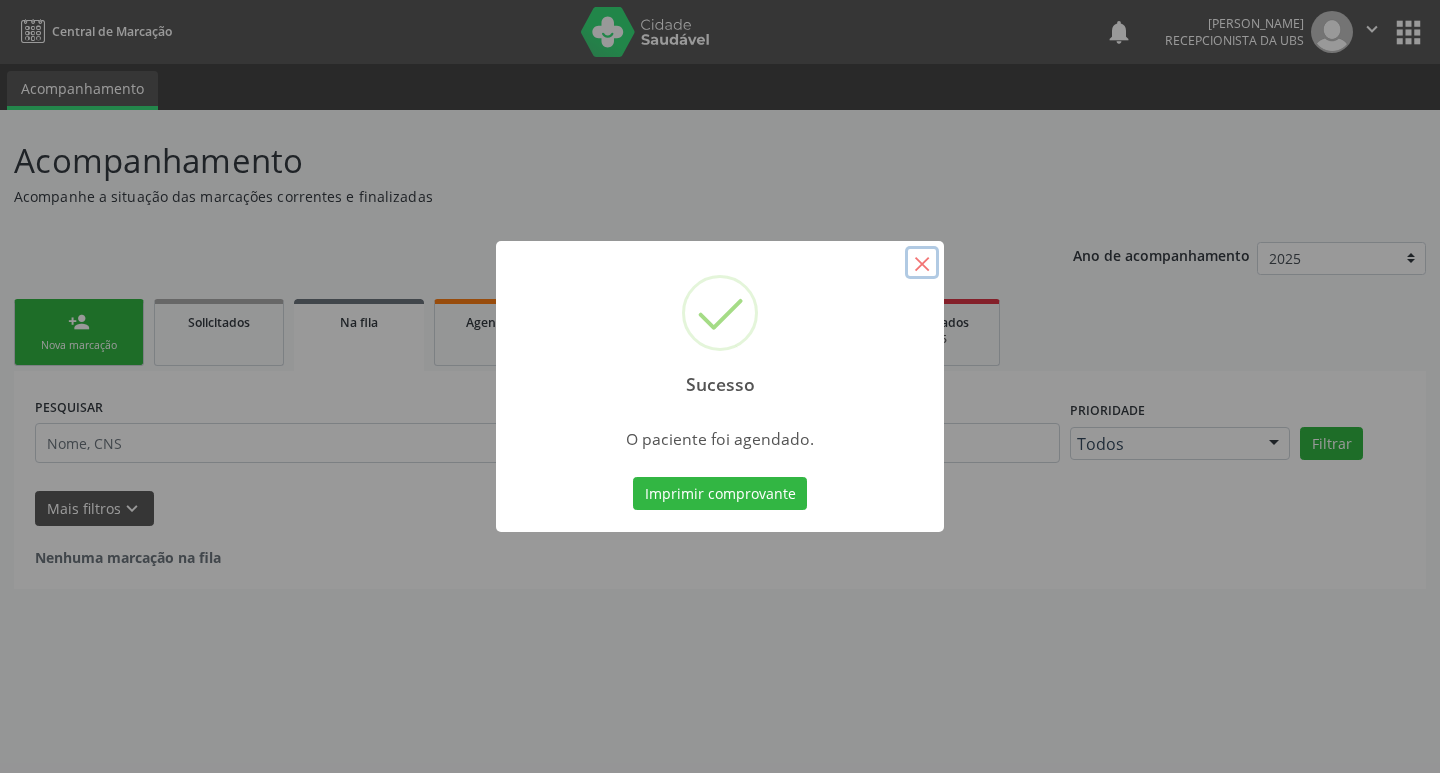 click on "×" at bounding box center (922, 263) 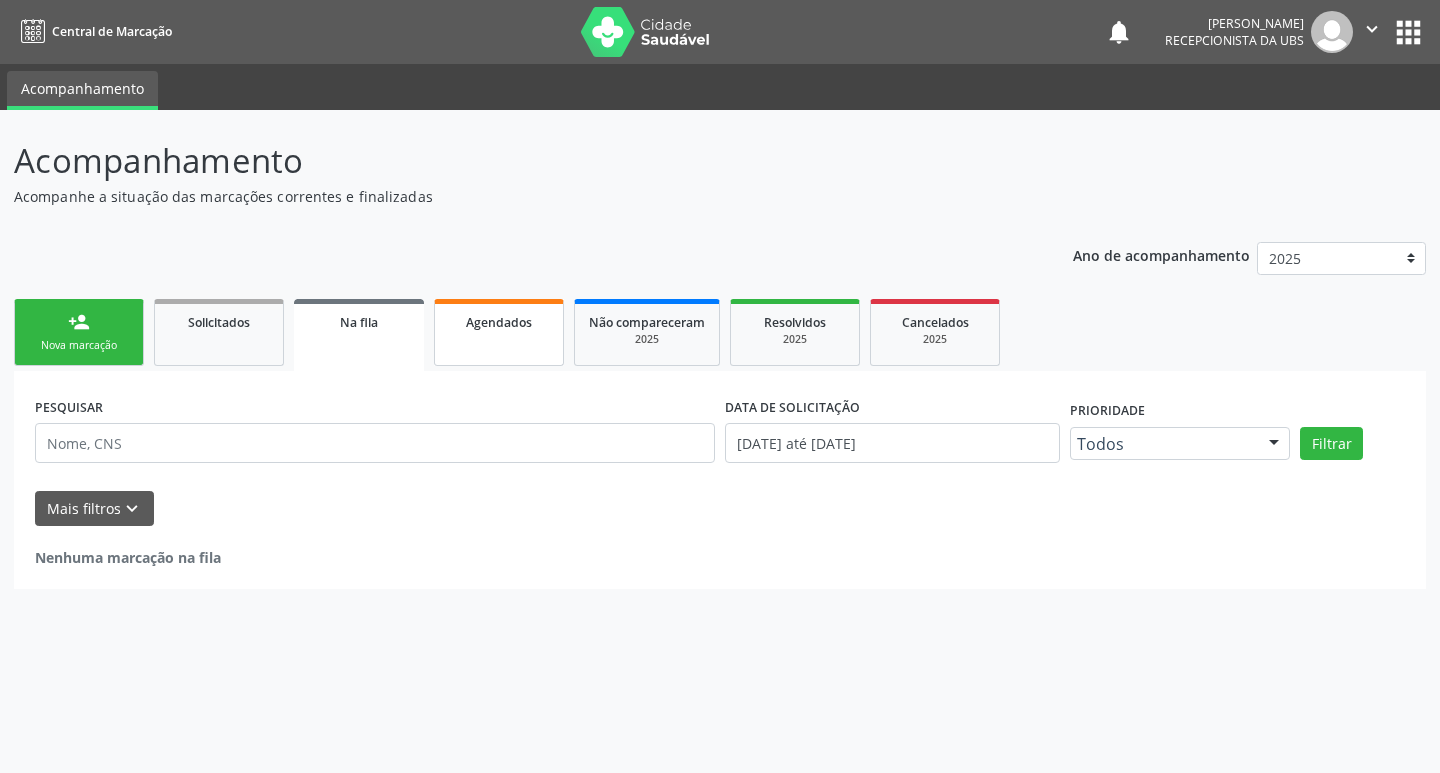 click on "Agendados" at bounding box center (499, 332) 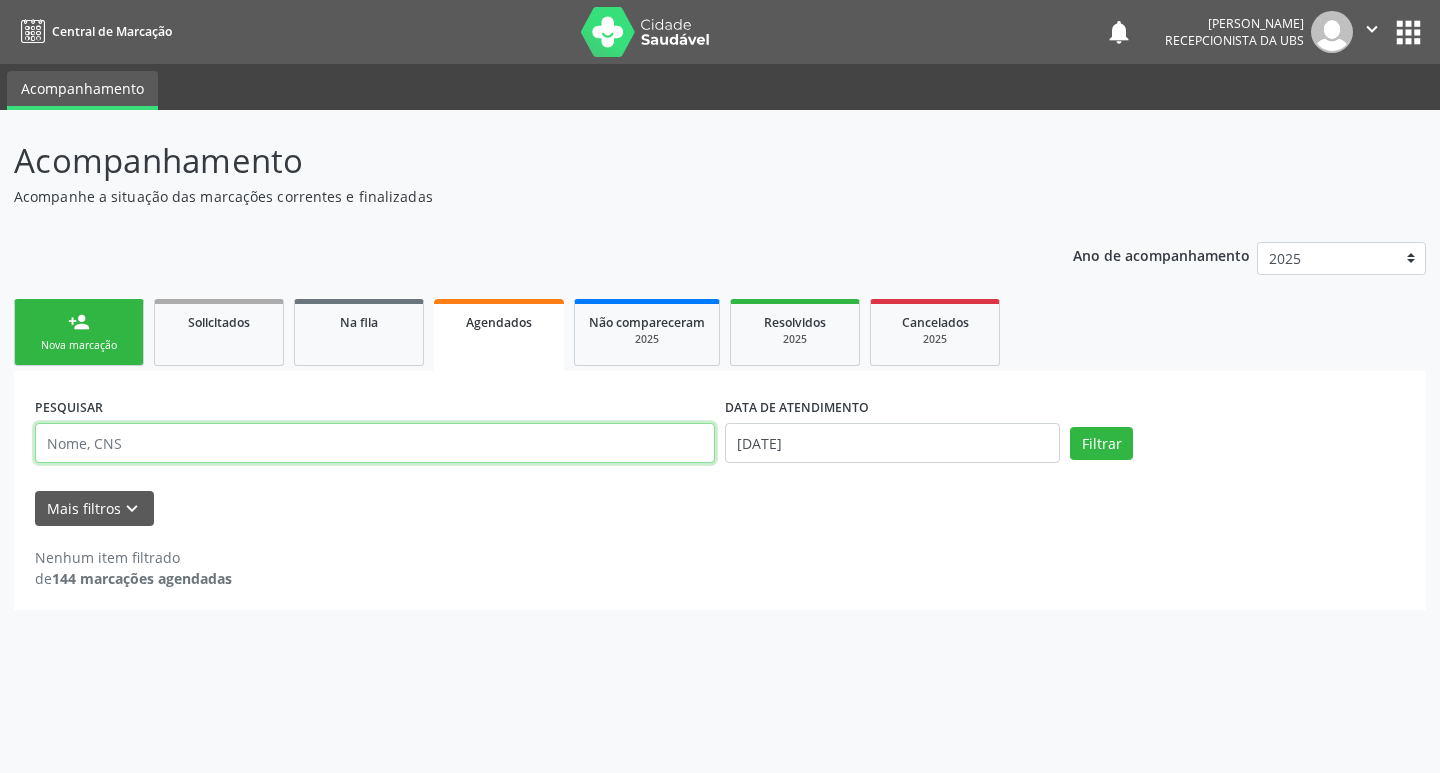 click at bounding box center [375, 443] 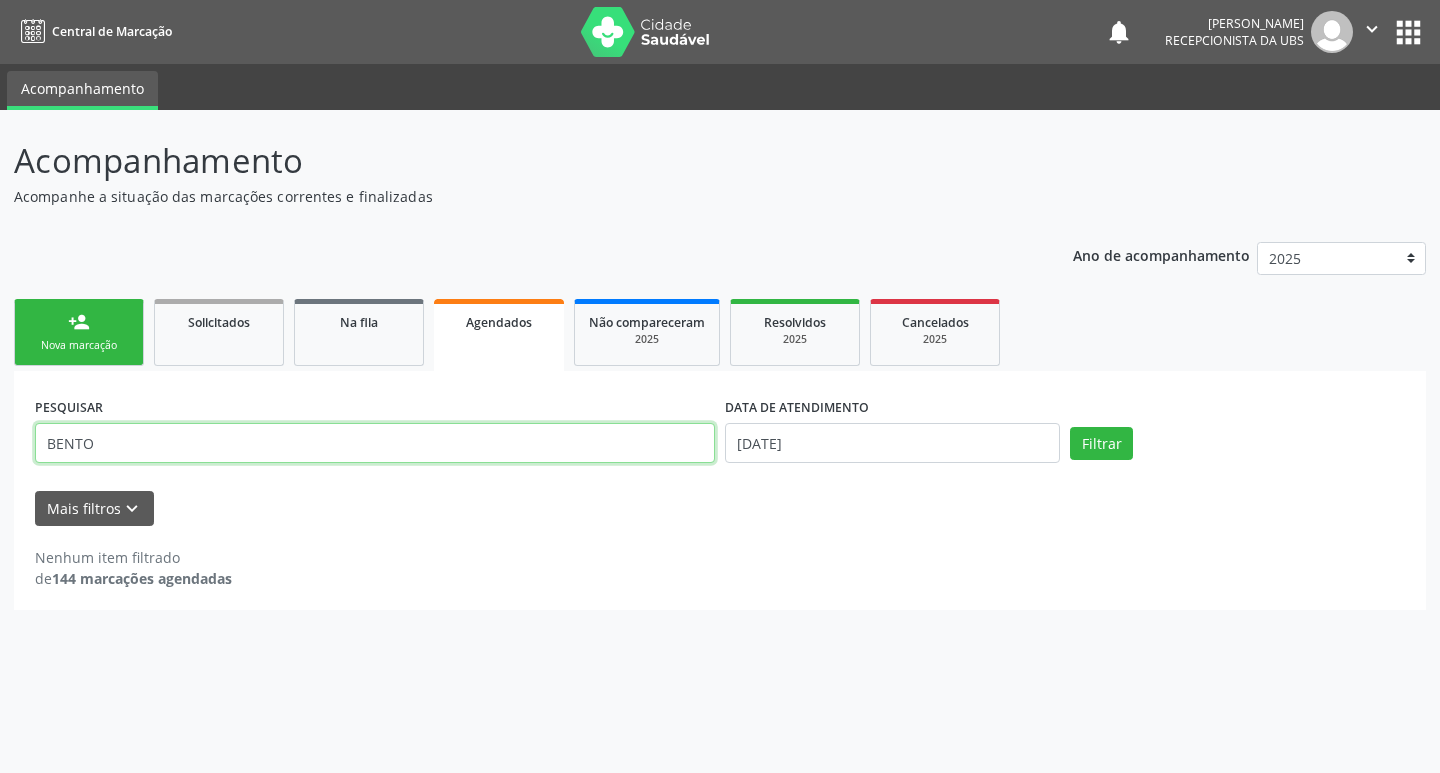 type on "BENTO" 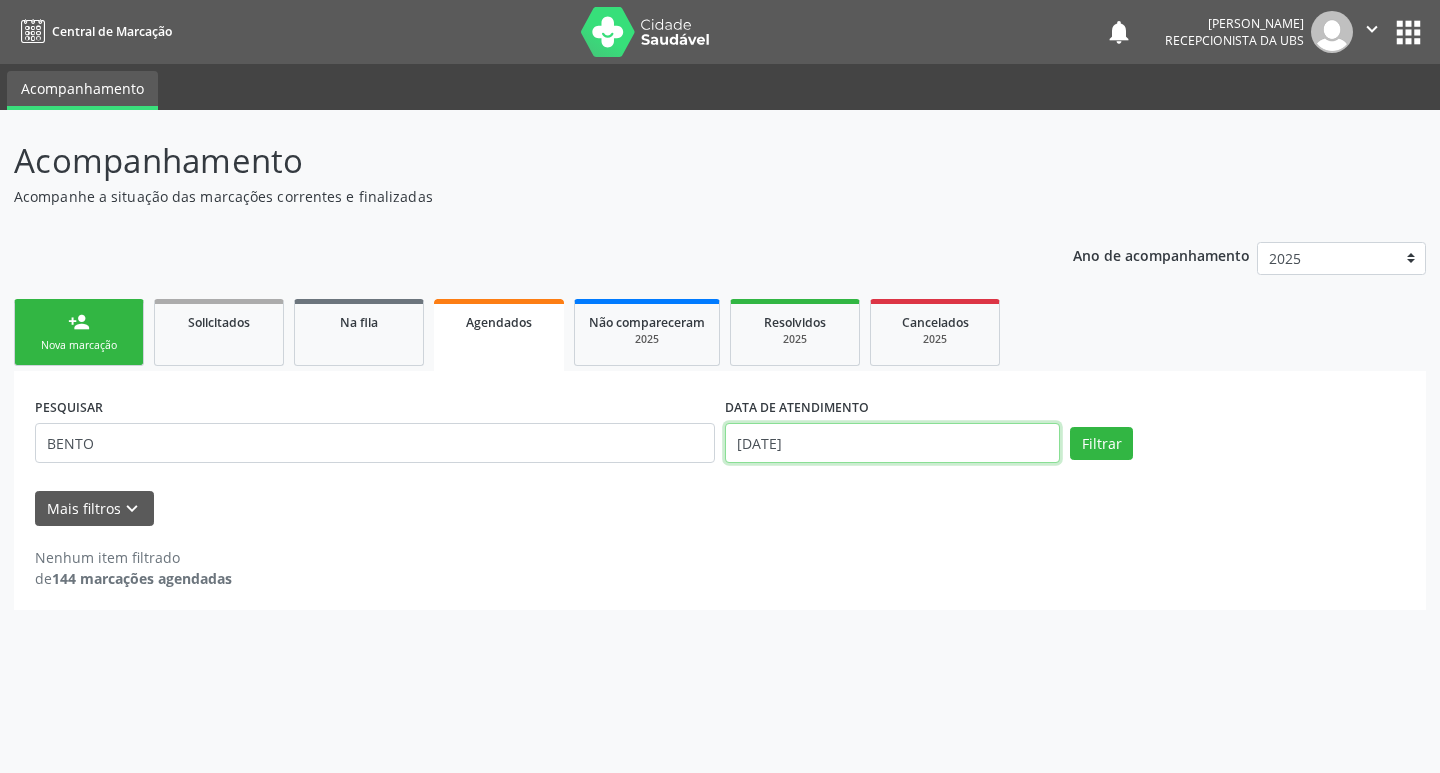 click on "[DATE]" at bounding box center (892, 443) 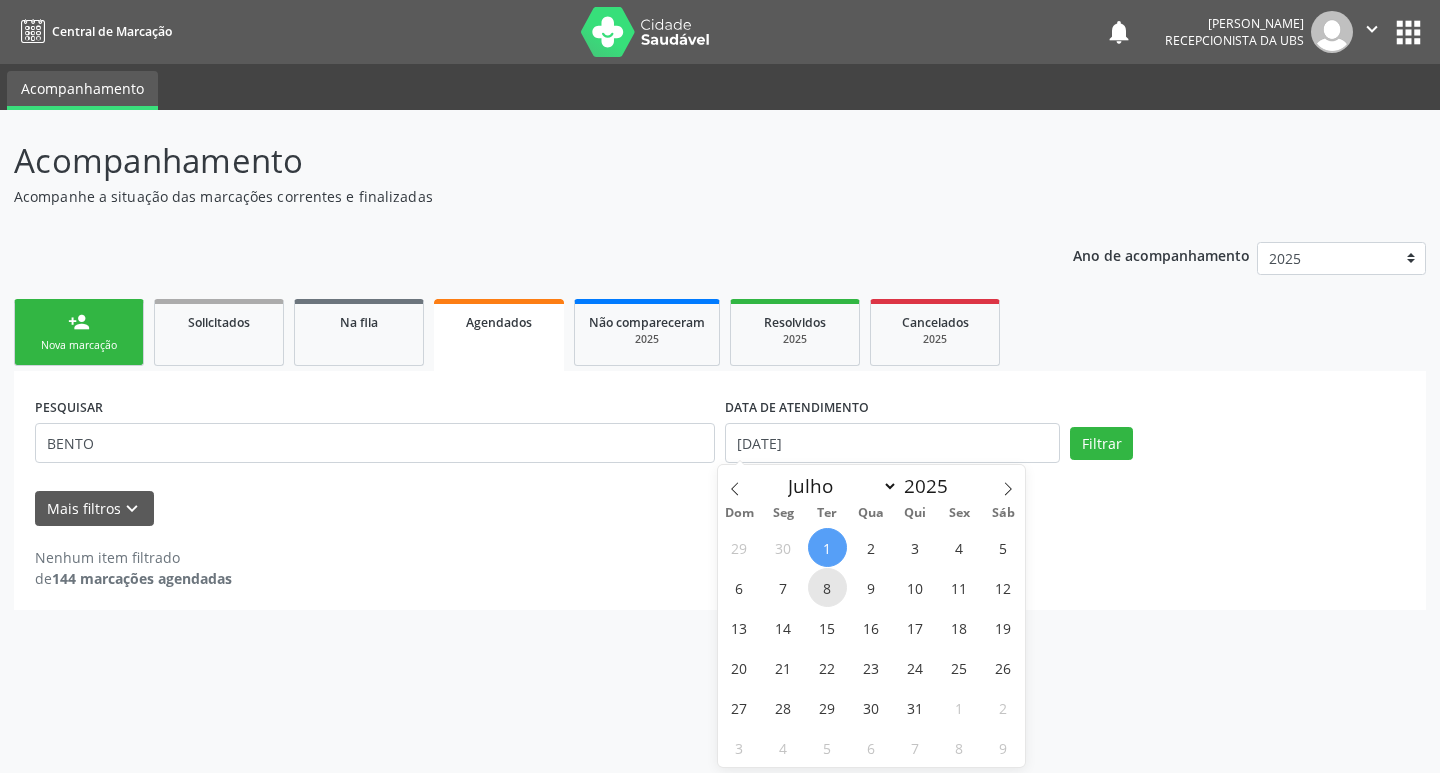 click on "8" at bounding box center (827, 587) 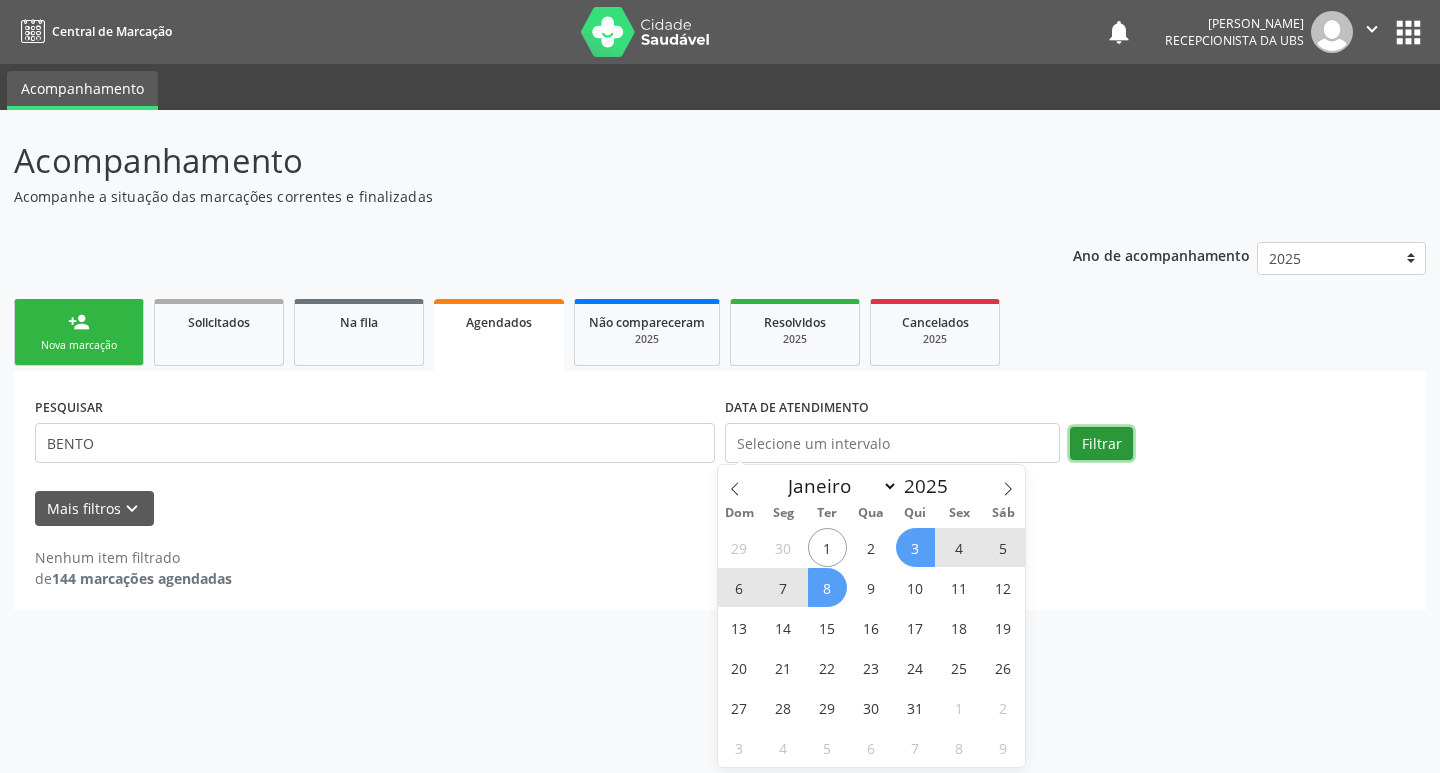 click on "Filtrar" at bounding box center (1101, 444) 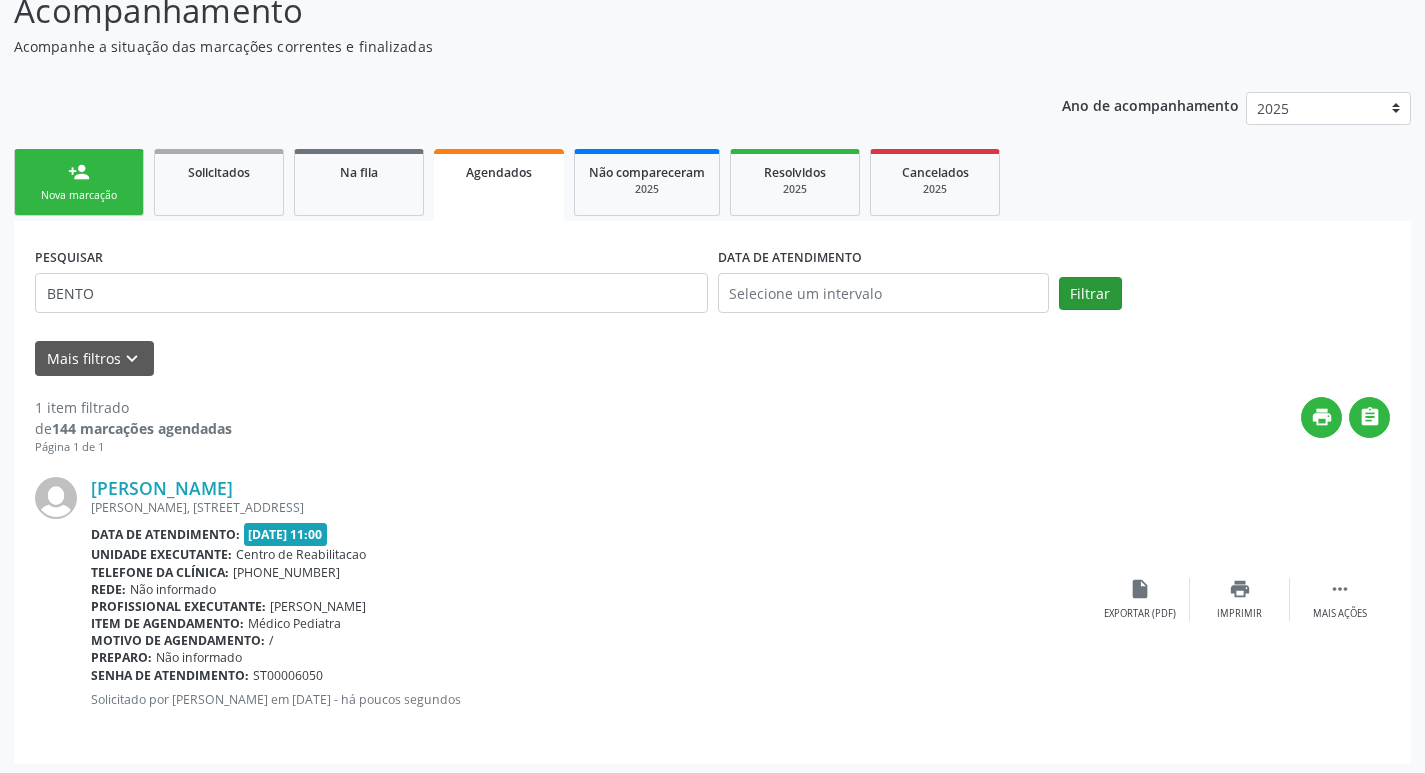 scroll, scrollTop: 155, scrollLeft: 0, axis: vertical 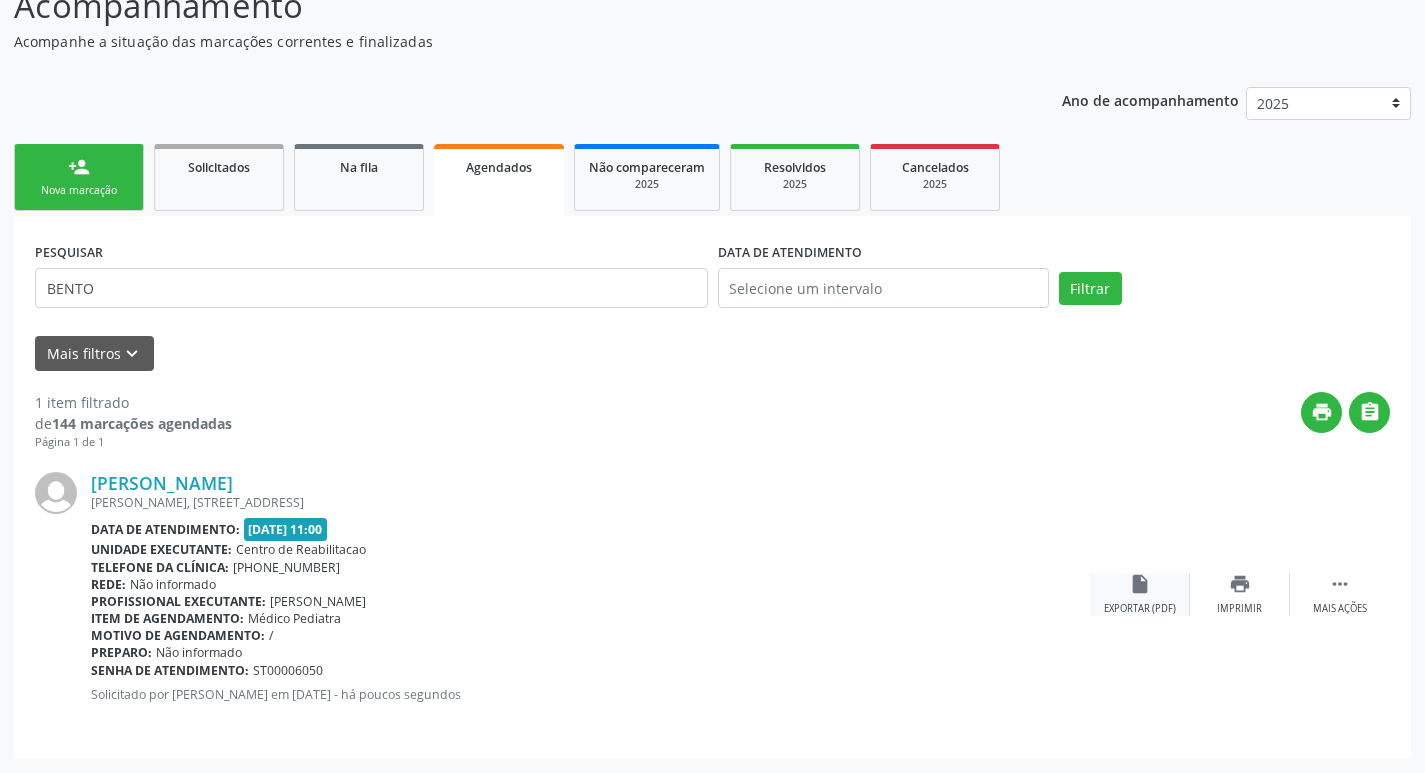 click on "insert_drive_file" at bounding box center [1140, 584] 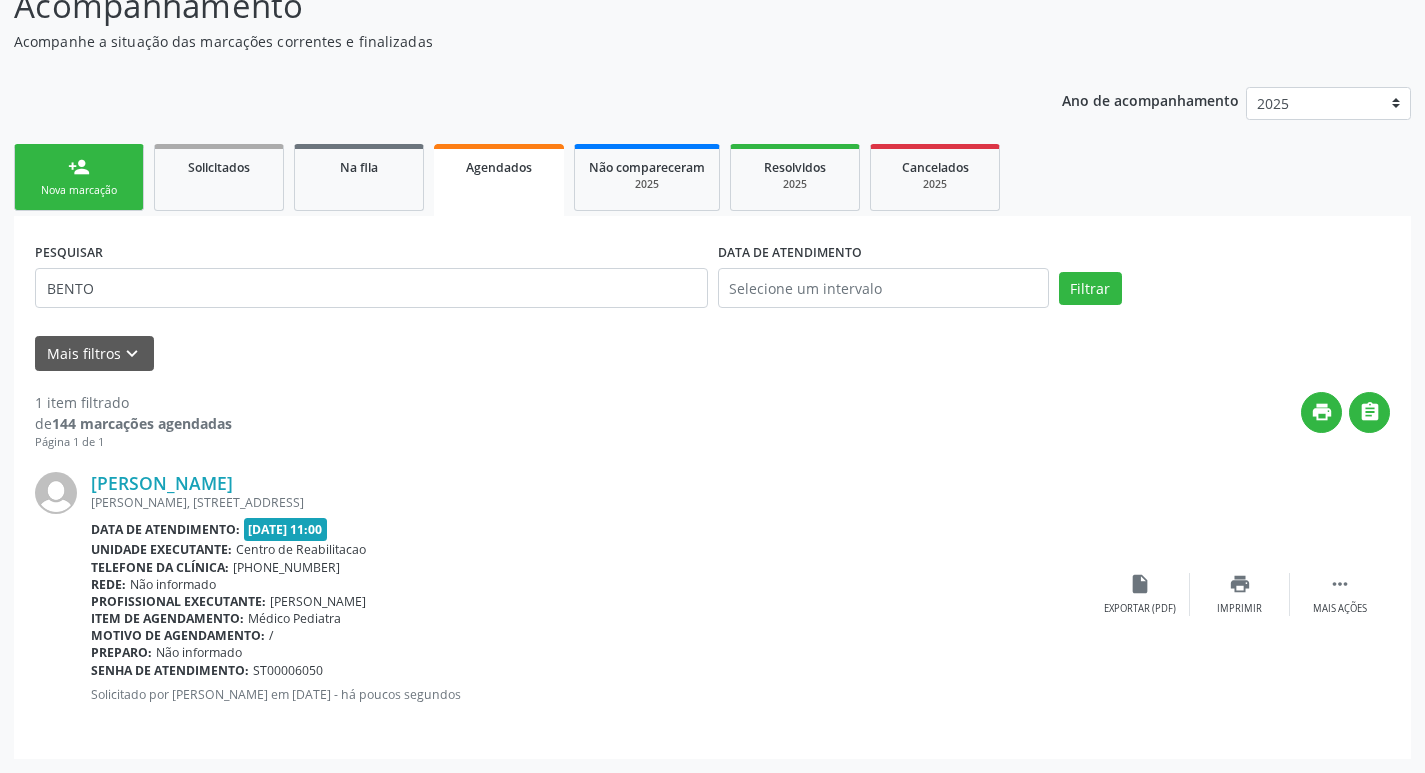 click on "person_add
Nova marcação" at bounding box center [79, 177] 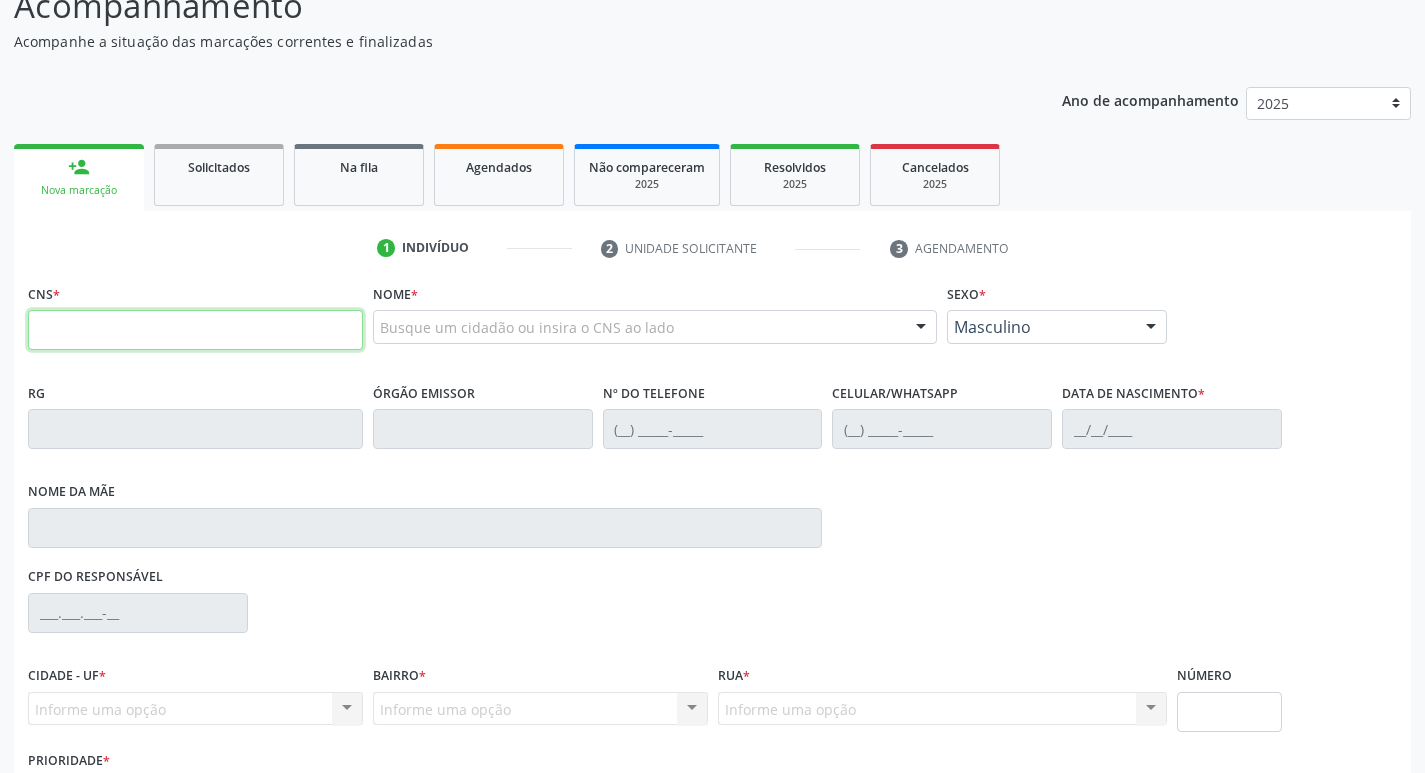 click at bounding box center [195, 330] 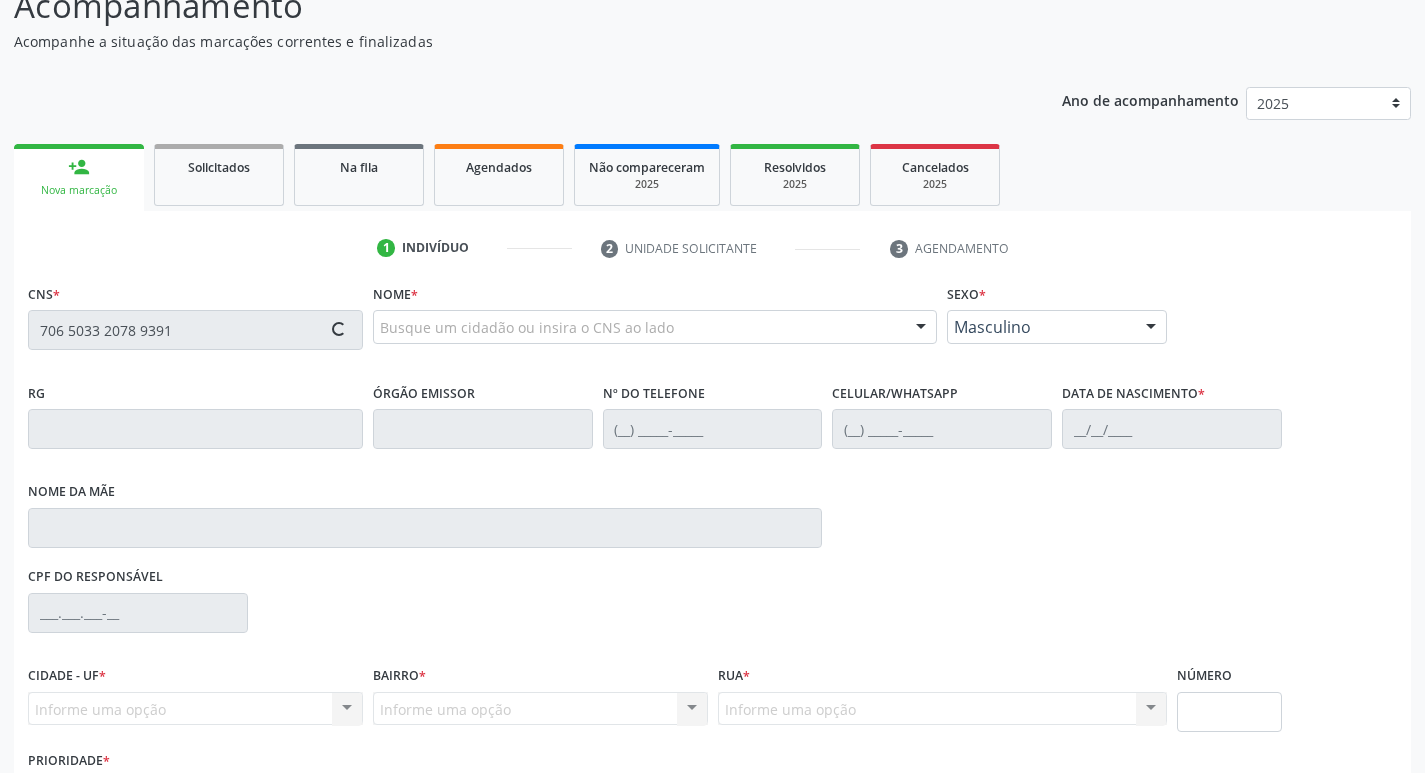 type on "706 5033 2078 9391" 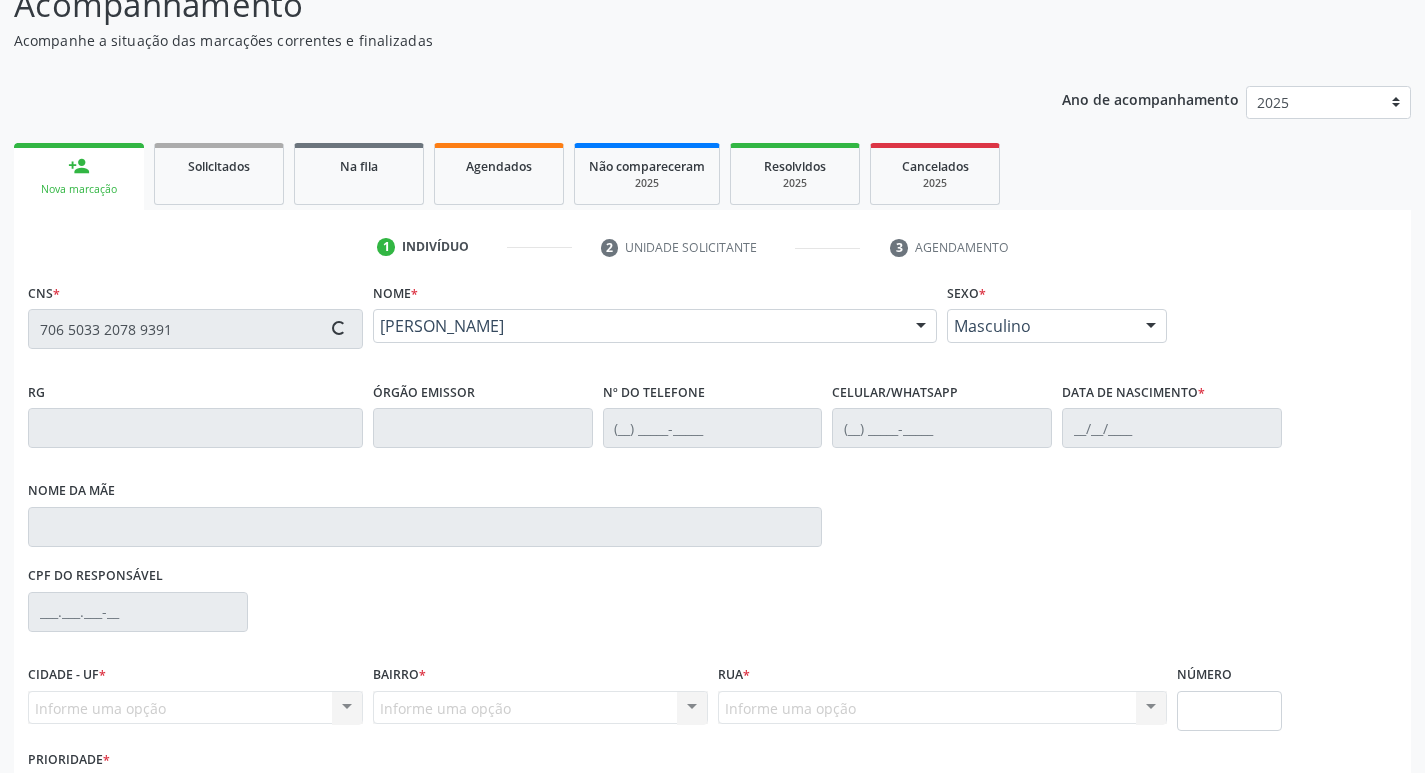 type on "[PHONE_NUMBER]" 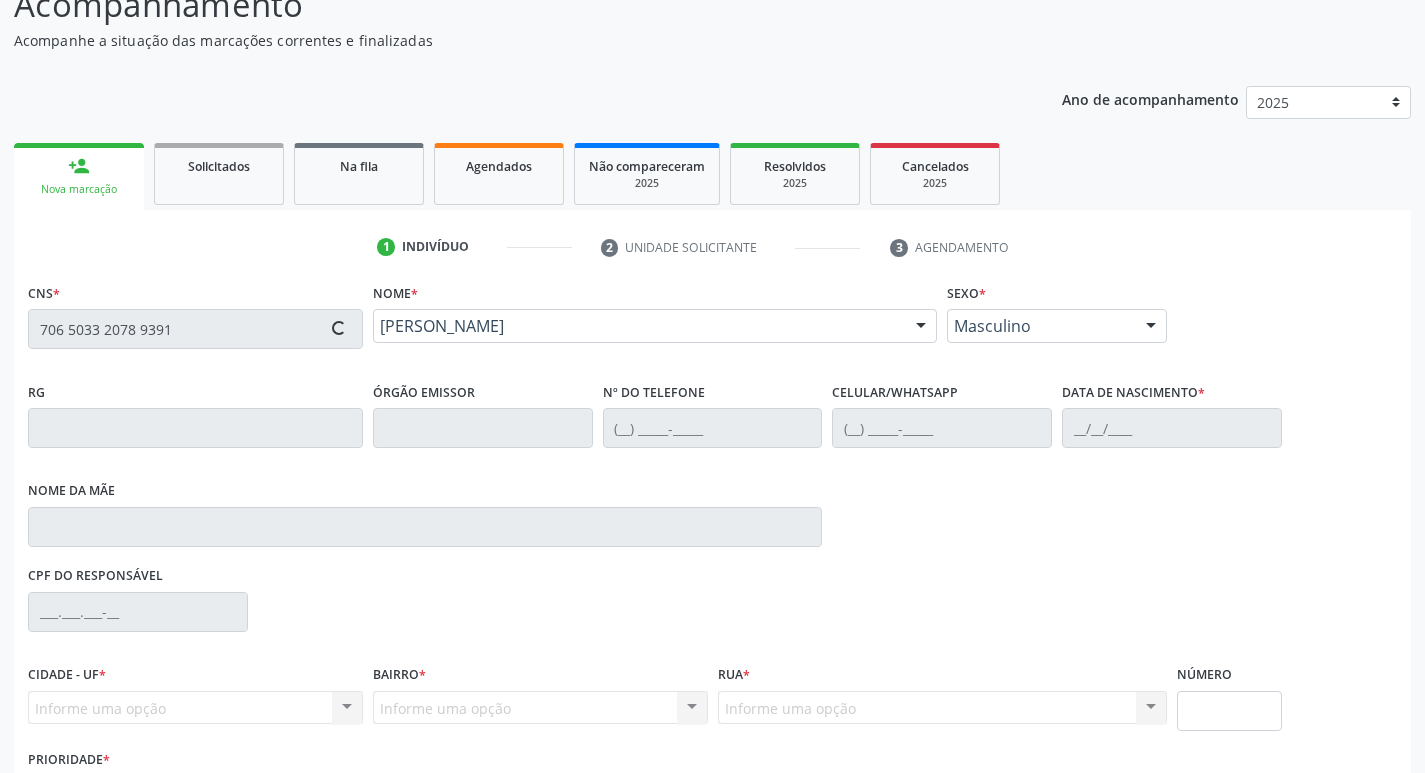 type on "[DATE]" 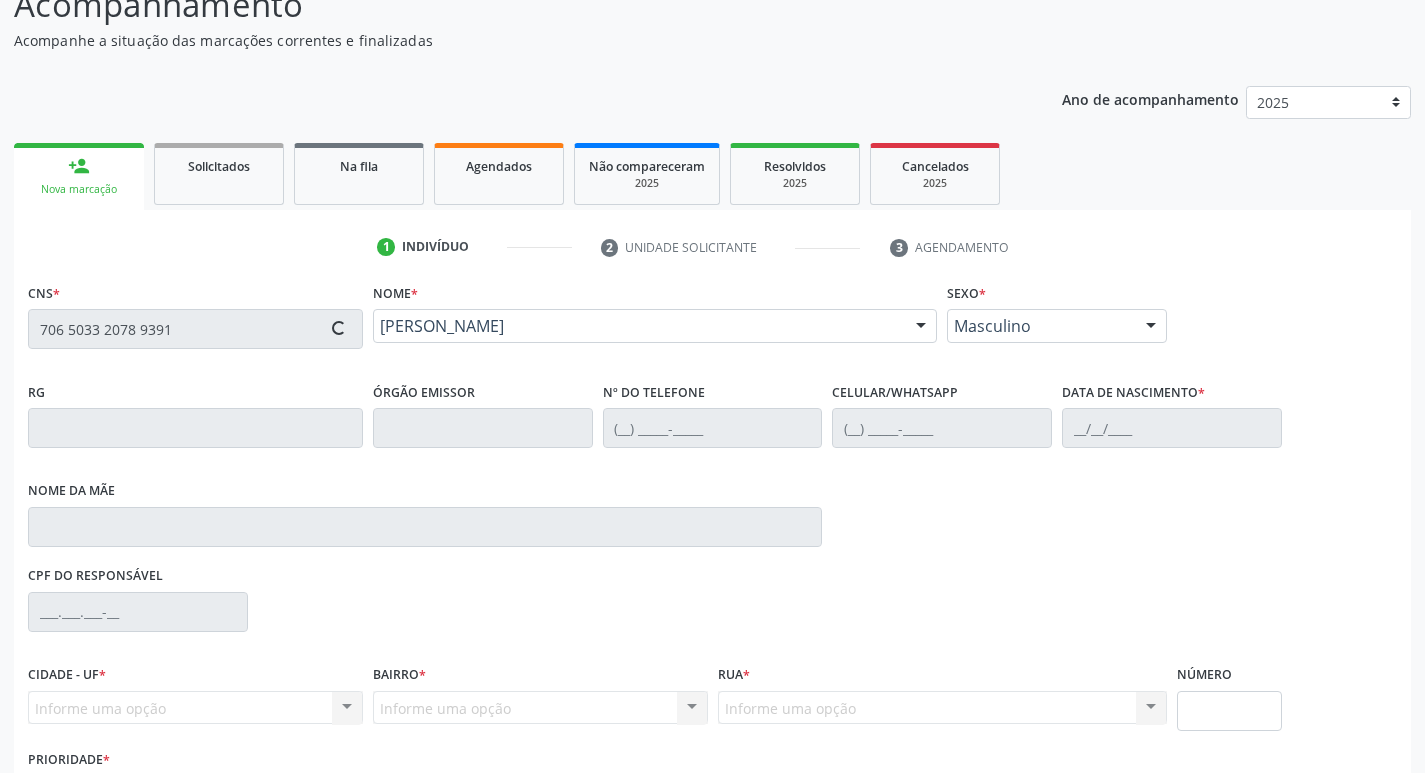 type on "[PERSON_NAME]" 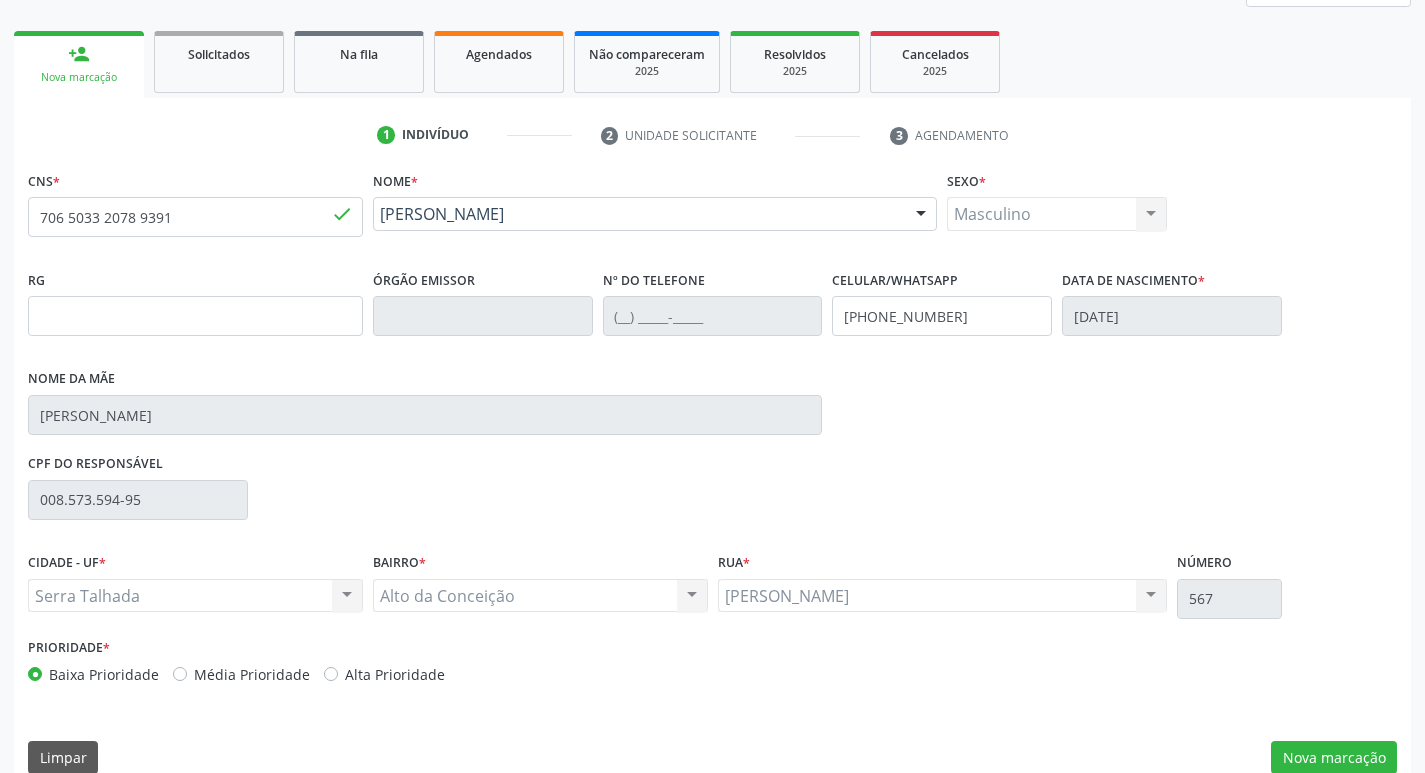 scroll, scrollTop: 297, scrollLeft: 0, axis: vertical 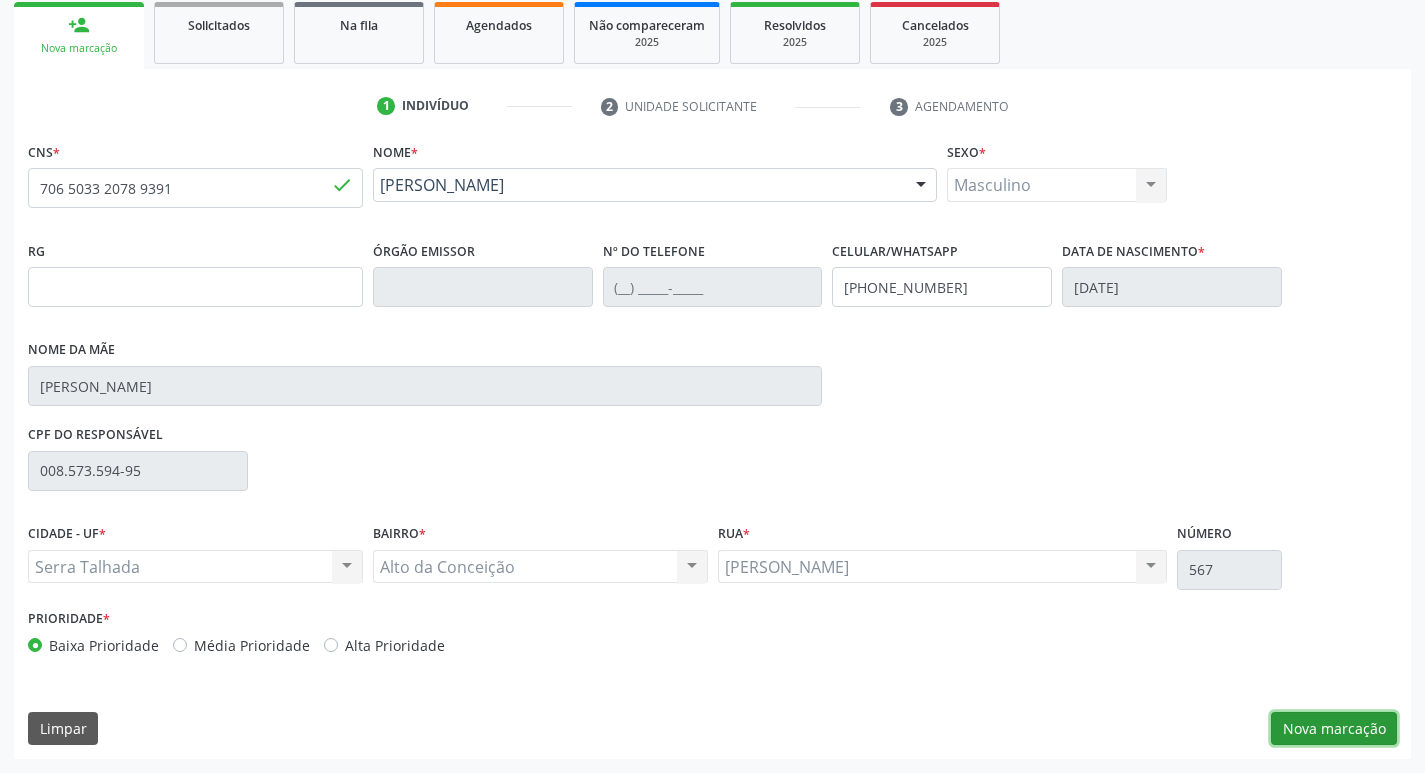 click on "Nova marcação" at bounding box center [1334, 729] 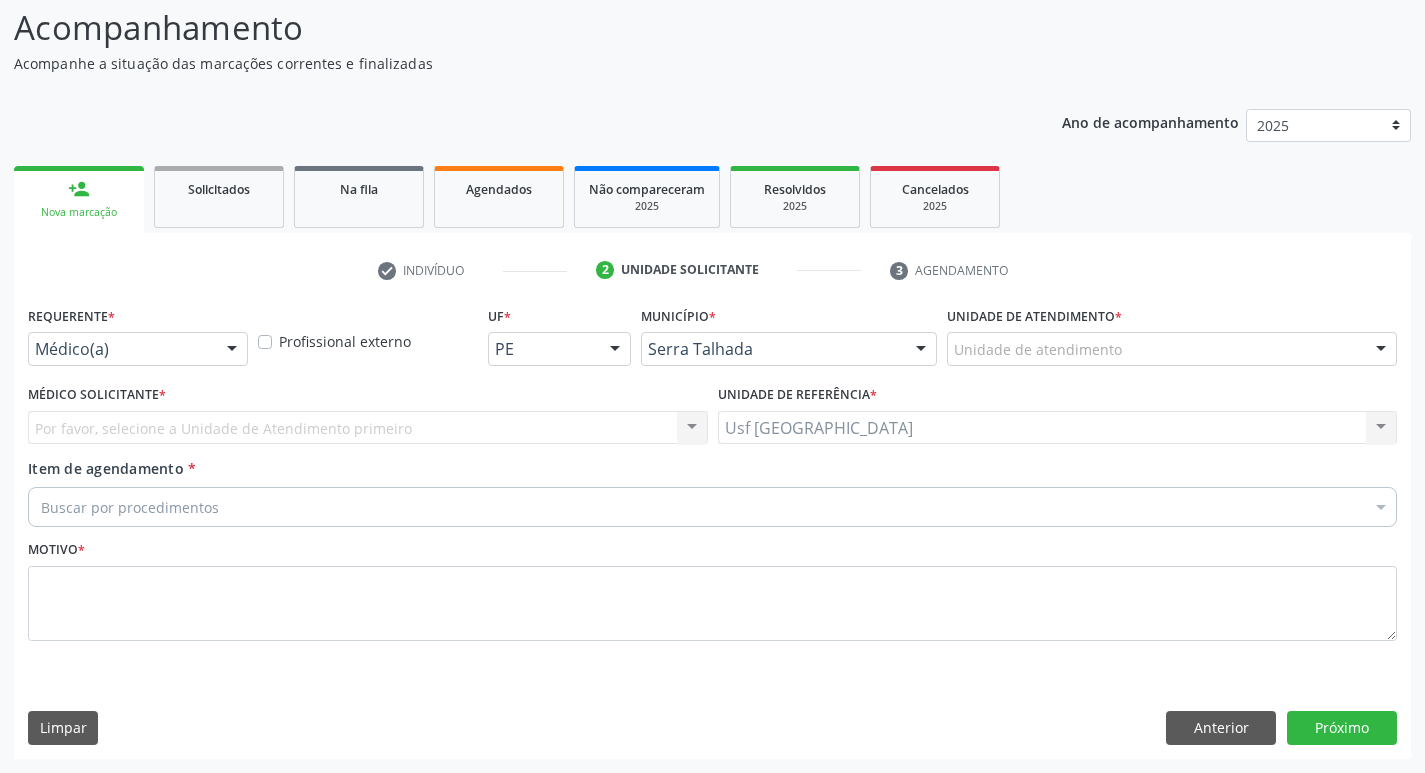 scroll, scrollTop: 133, scrollLeft: 0, axis: vertical 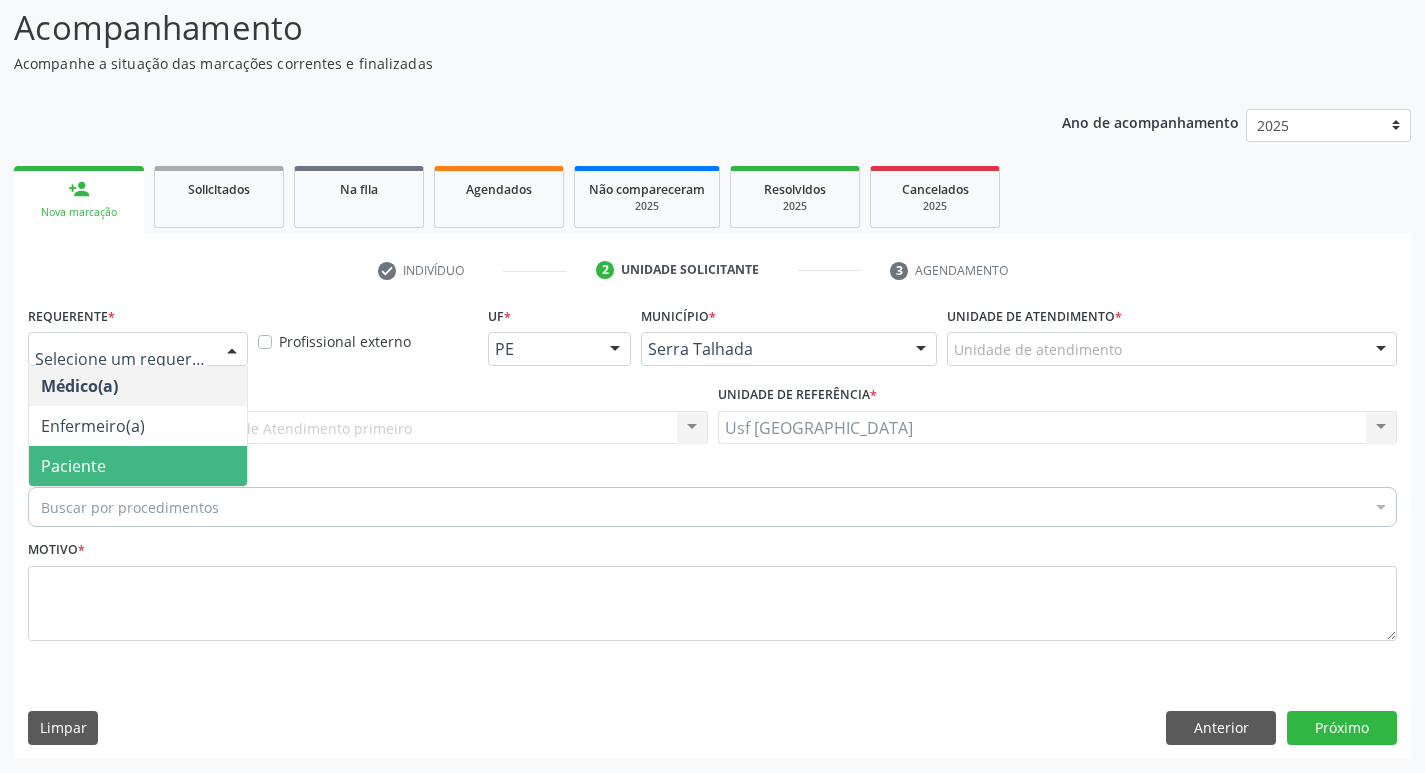 click on "Paciente" at bounding box center (73, 466) 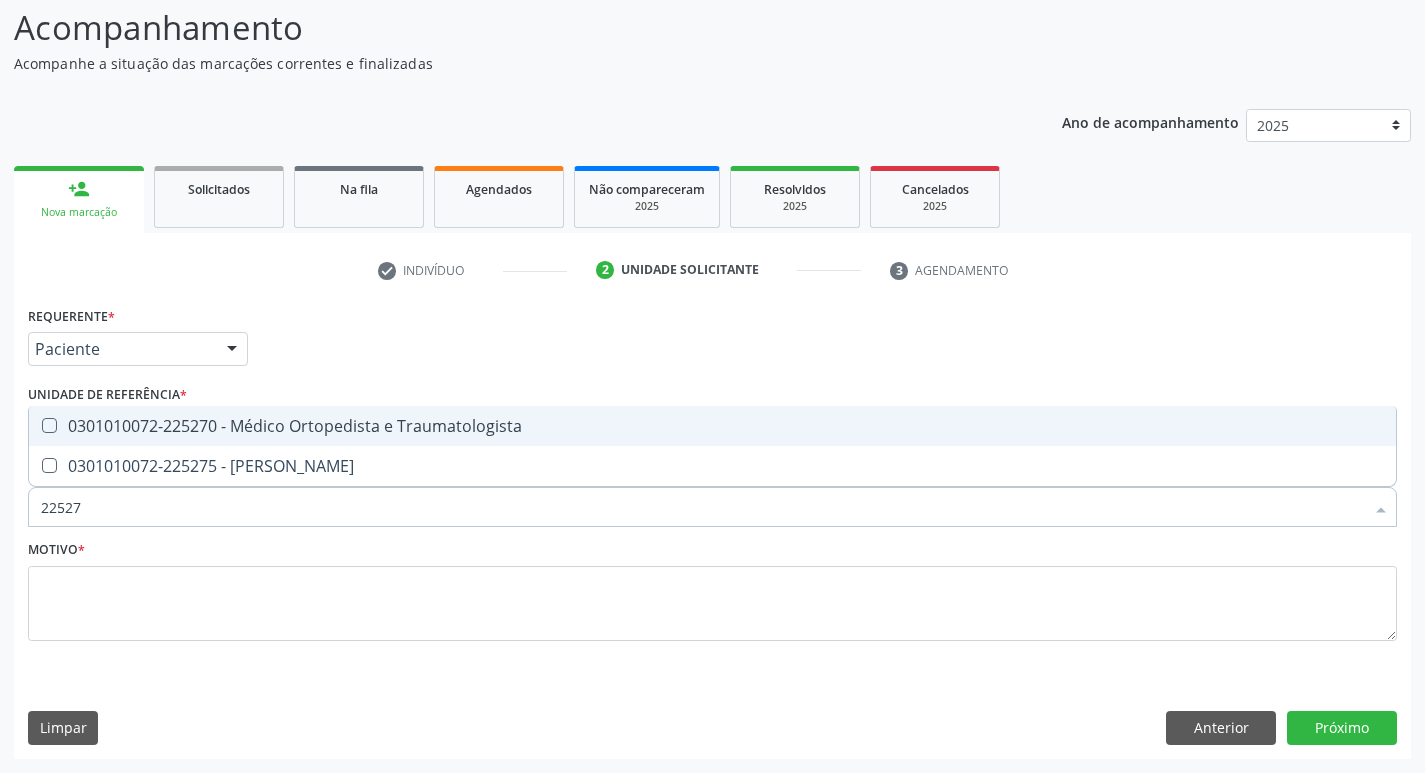 type on "225270" 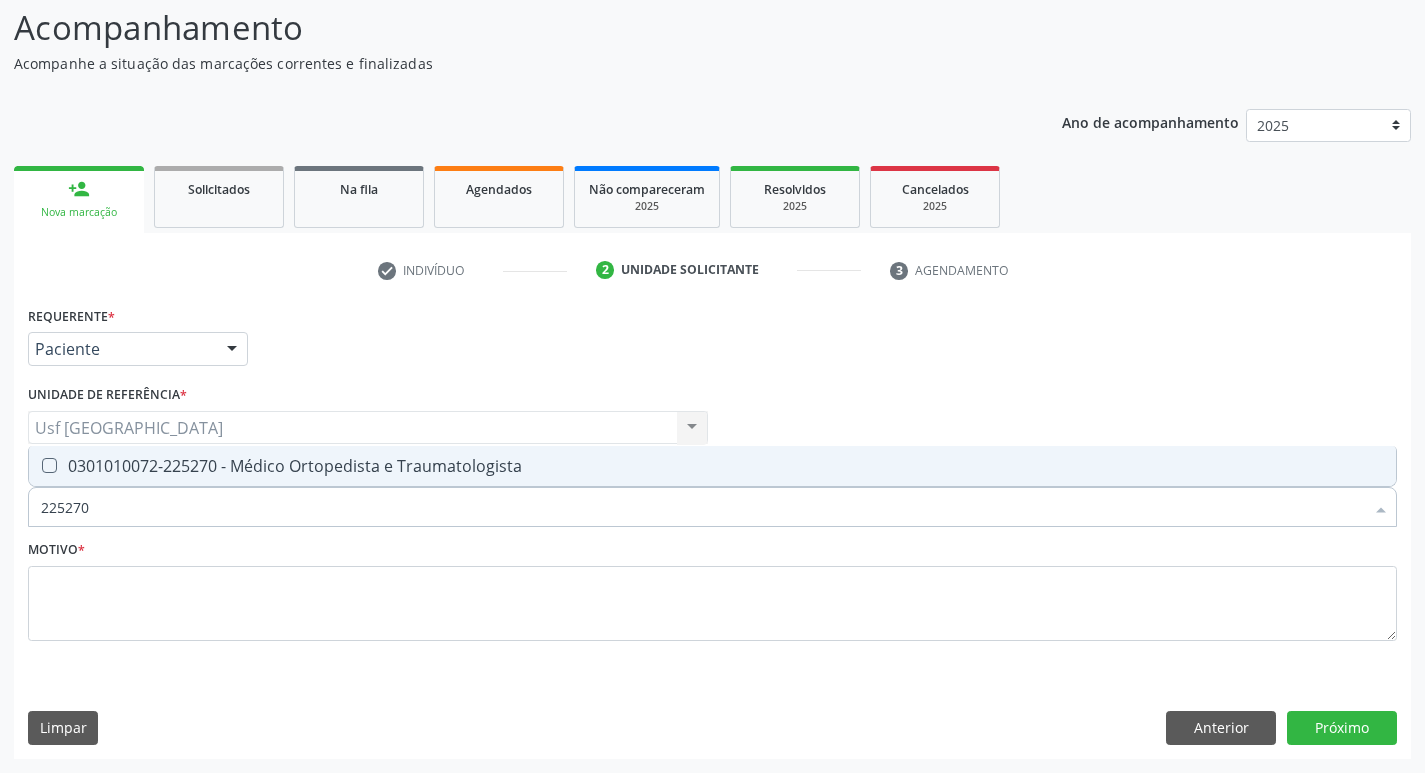 click at bounding box center [49, 465] 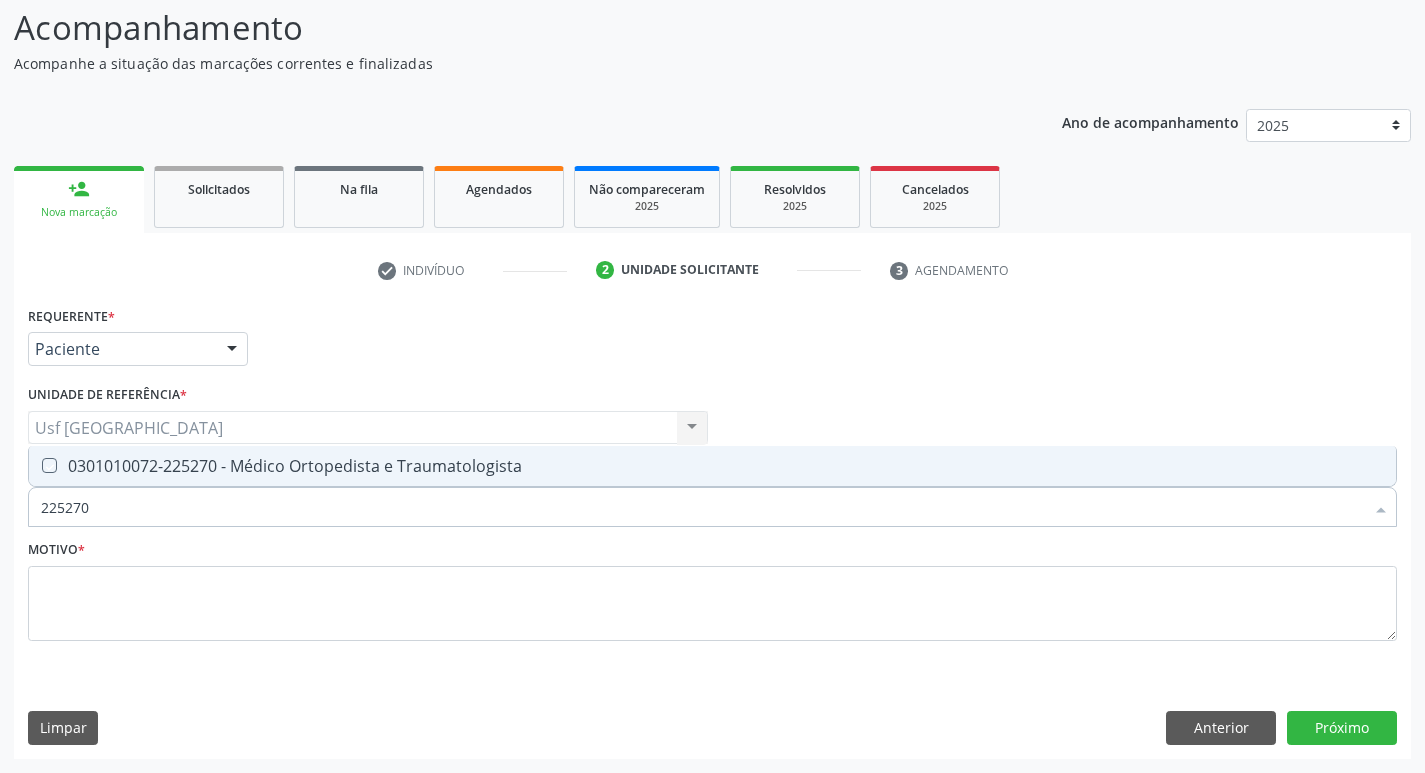 checkbox on "true" 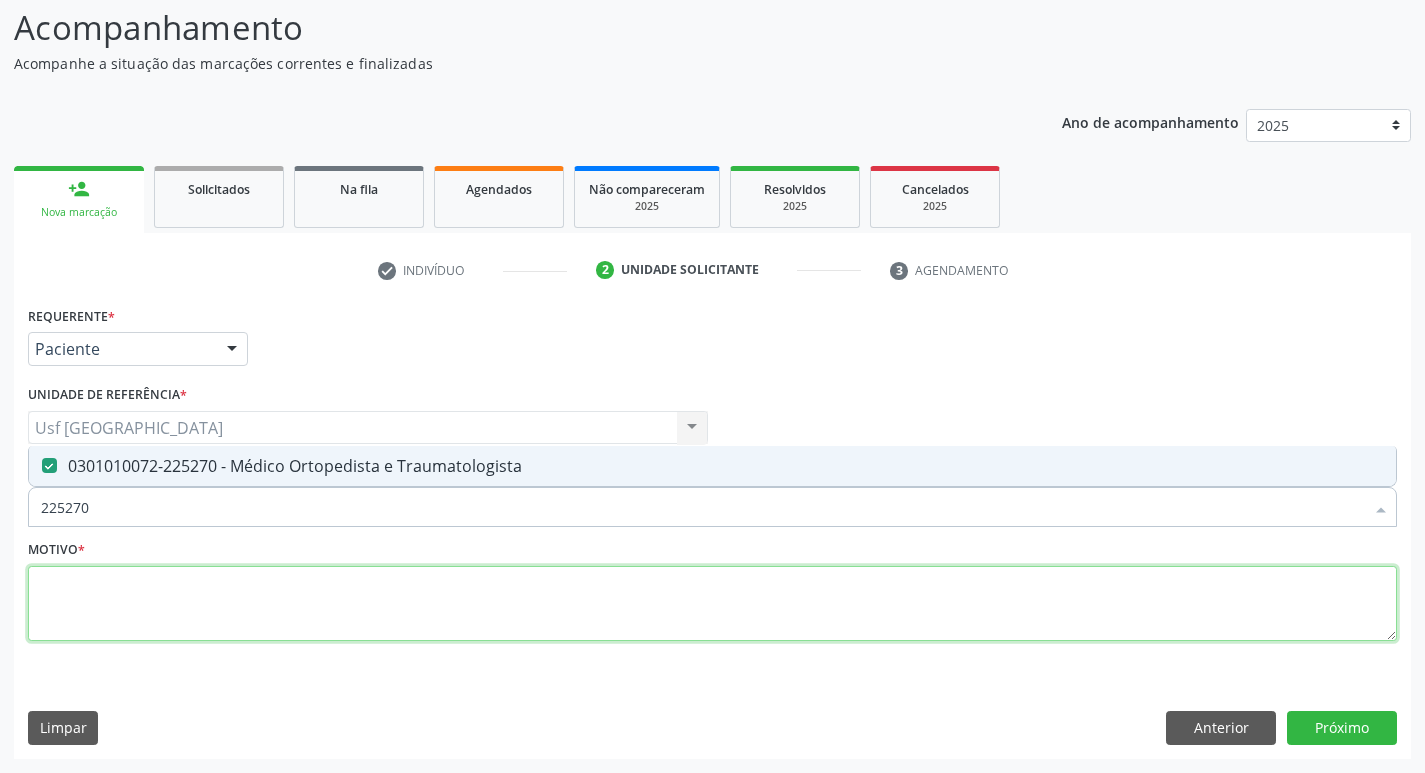 click at bounding box center [712, 604] 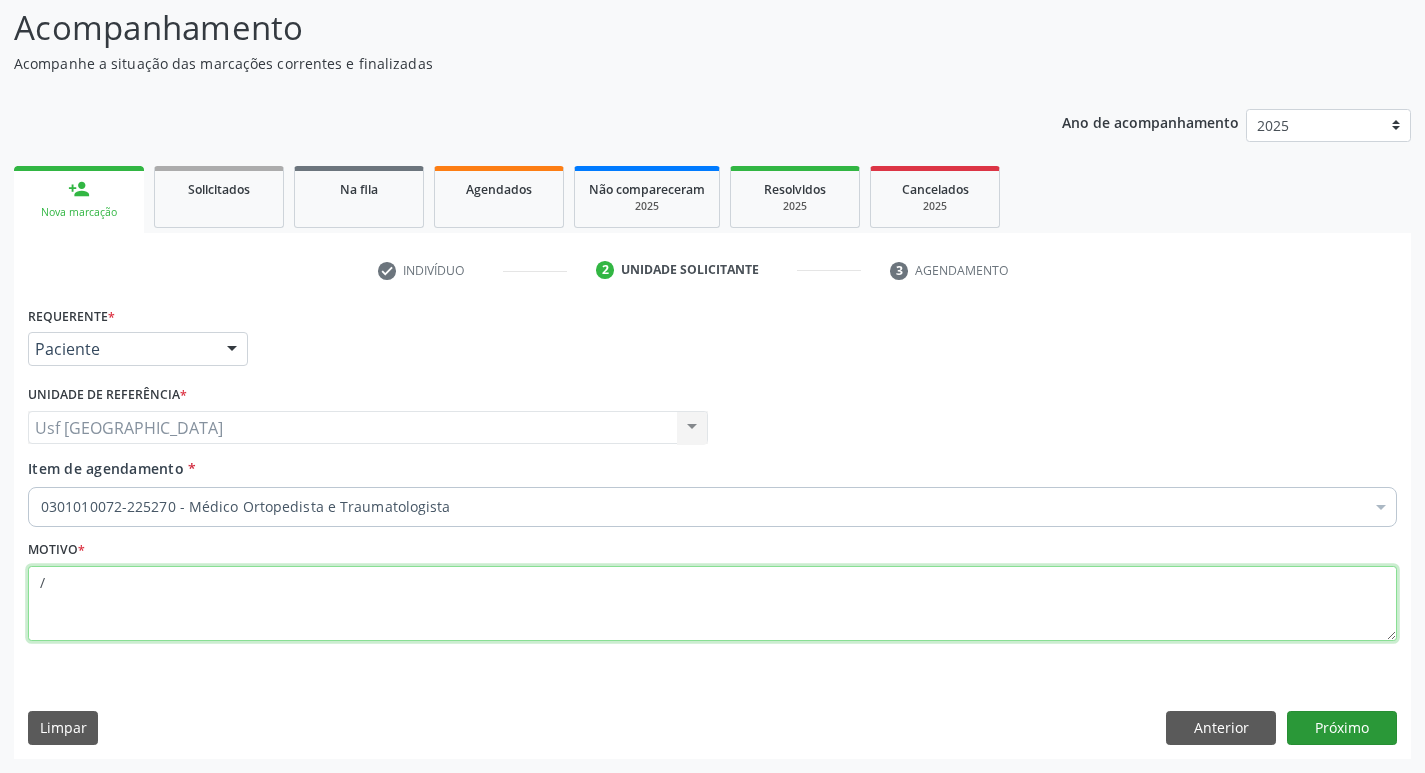 type on "/" 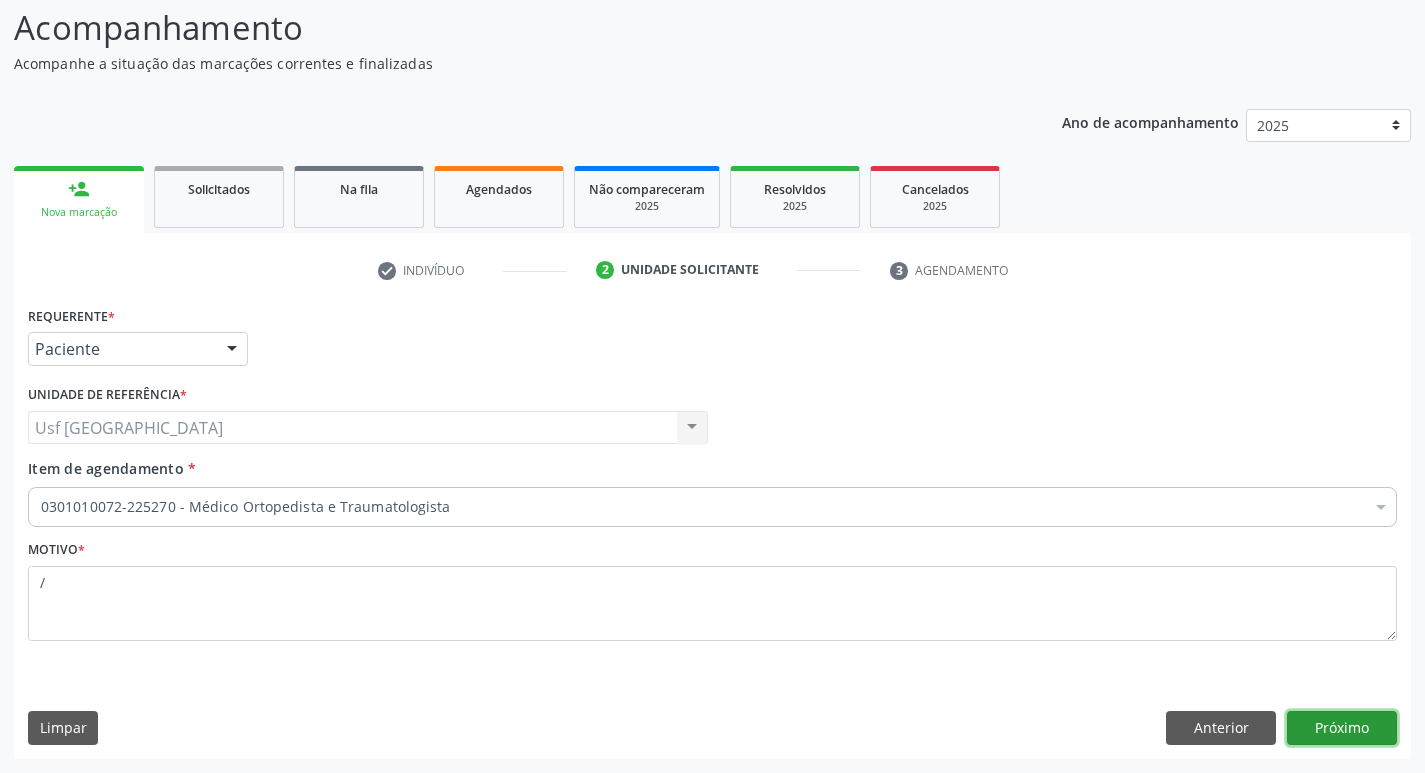 click on "Próximo" at bounding box center (1342, 728) 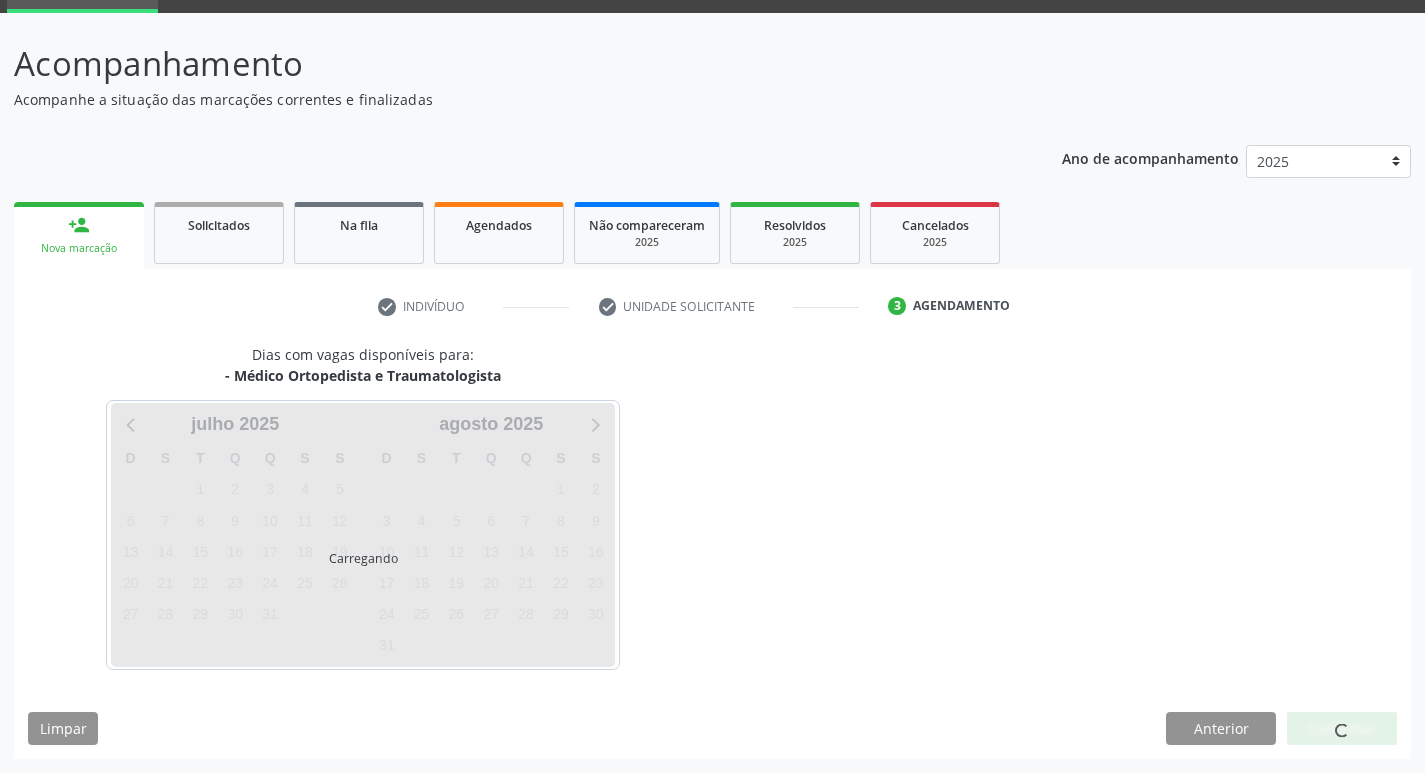 scroll, scrollTop: 97, scrollLeft: 0, axis: vertical 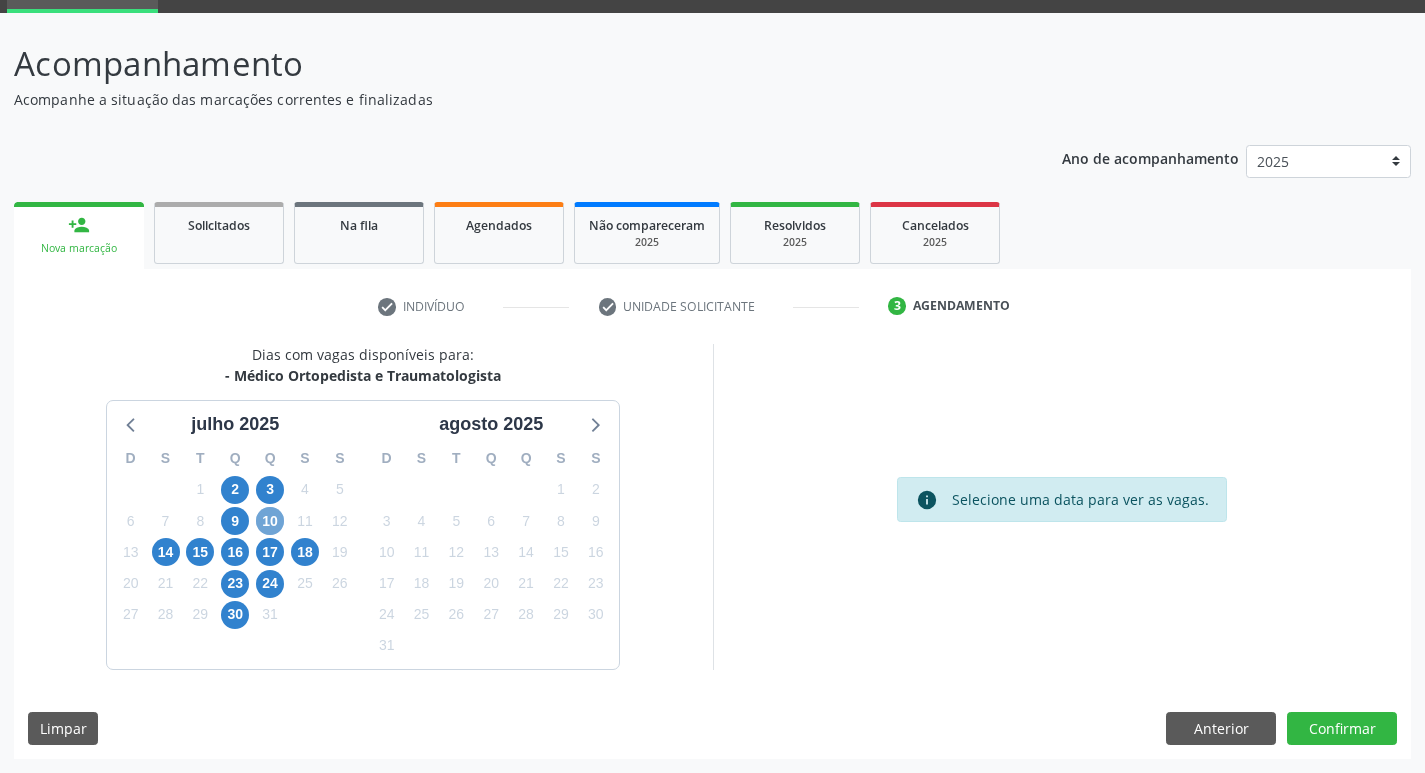 click on "10" at bounding box center (270, 521) 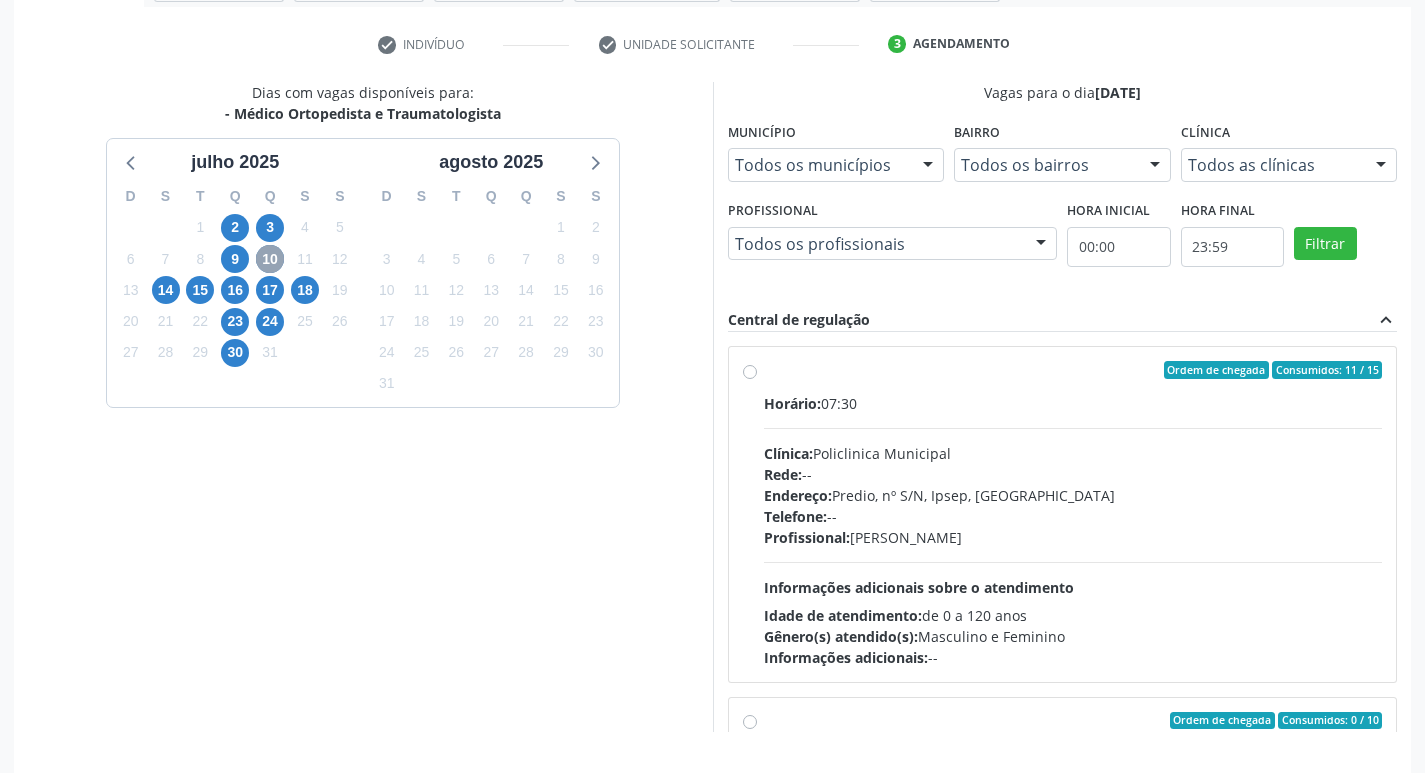 scroll, scrollTop: 397, scrollLeft: 0, axis: vertical 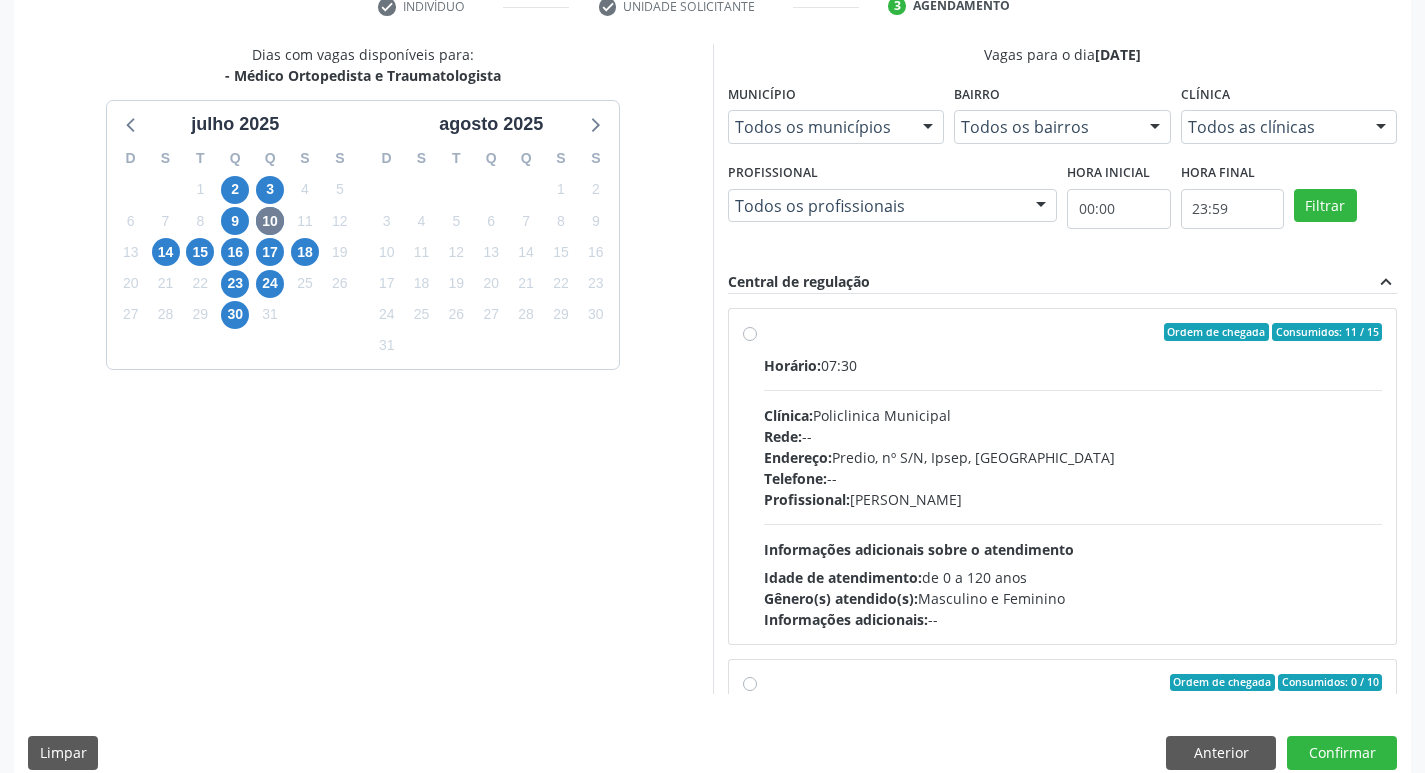 click on "Ordem de chegada
Consumidos: 11 / 15
Horário:   07:30
Clínica:  Policlinica Municipal
Rede:
--
Endereço:   Predio, nº S/N, Ipsep, [GEOGRAPHIC_DATA] - PE
Telefone:   --
Profissional:
[PERSON_NAME]
Informações adicionais sobre o atendimento
Idade de atendimento:
de 0 a 120 anos
Gênero(s) atendido(s):
Masculino e Feminino
Informações adicionais:
--" at bounding box center [1073, 476] 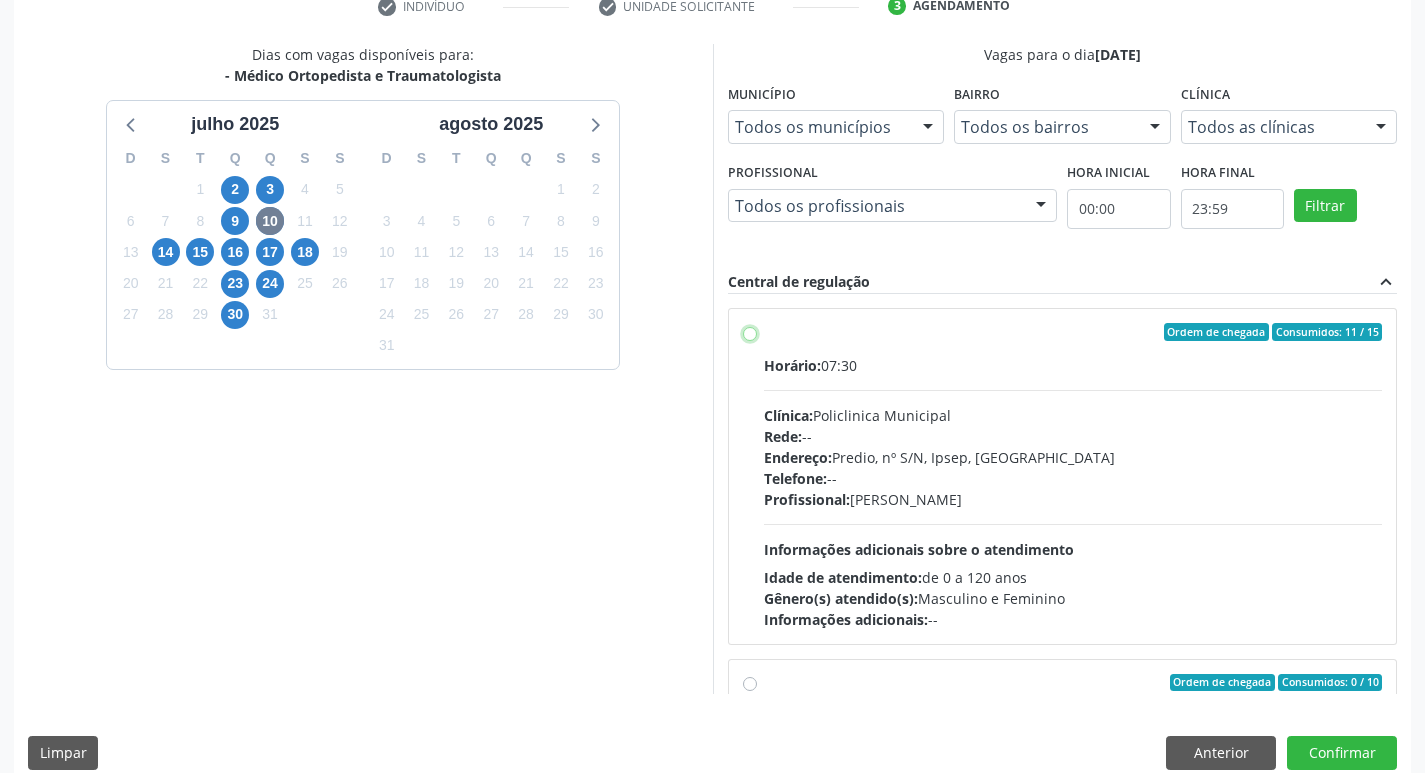 click on "Ordem de chegada
Consumidos: 11 / 15
Horário:   07:30
Clínica:  Policlinica Municipal
Rede:
--
Endereço:   Predio, nº S/N, Ipsep, [GEOGRAPHIC_DATA] - PE
Telefone:   --
Profissional:
[PERSON_NAME]
Informações adicionais sobre o atendimento
Idade de atendimento:
de 0 a 120 anos
Gênero(s) atendido(s):
Masculino e Feminino
Informações adicionais:
--" at bounding box center (750, 332) 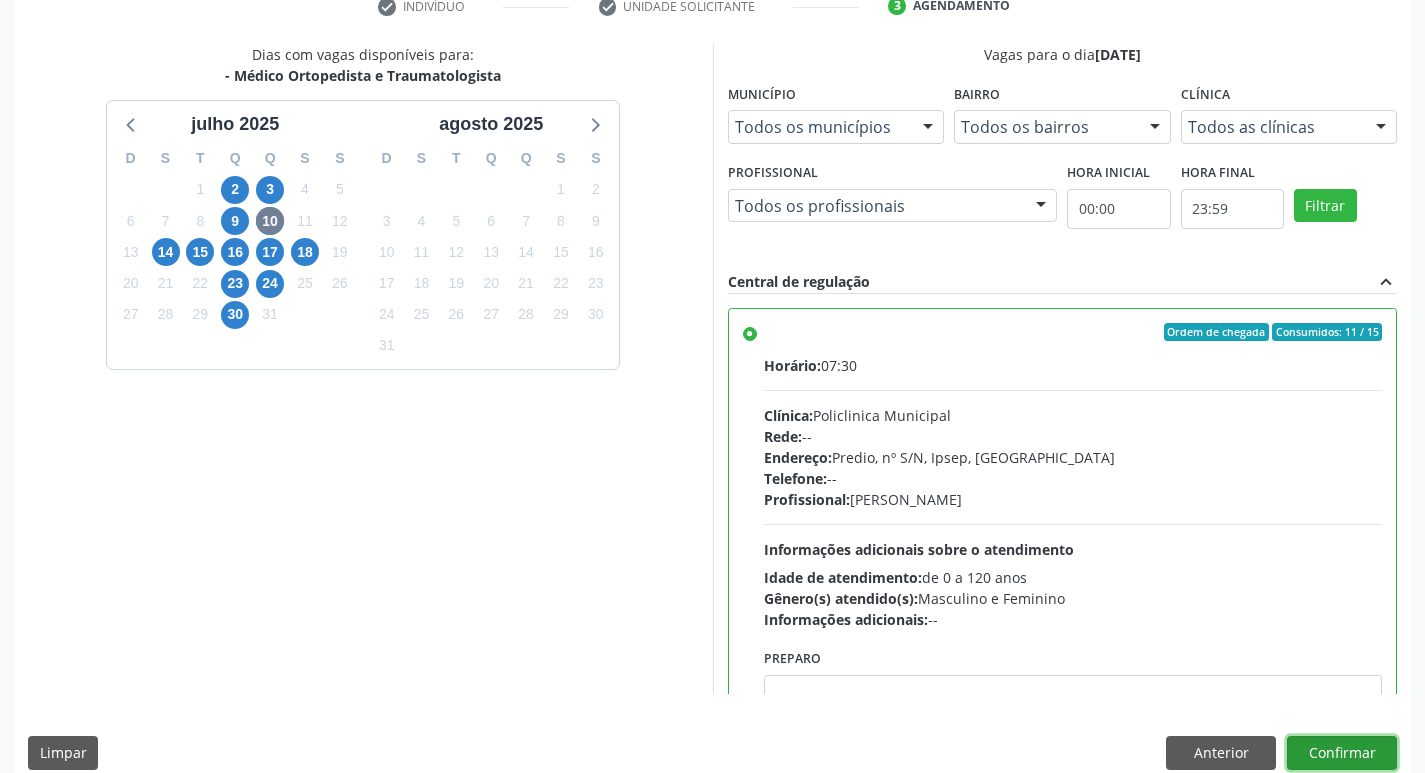 click on "Confirmar" at bounding box center (1342, 753) 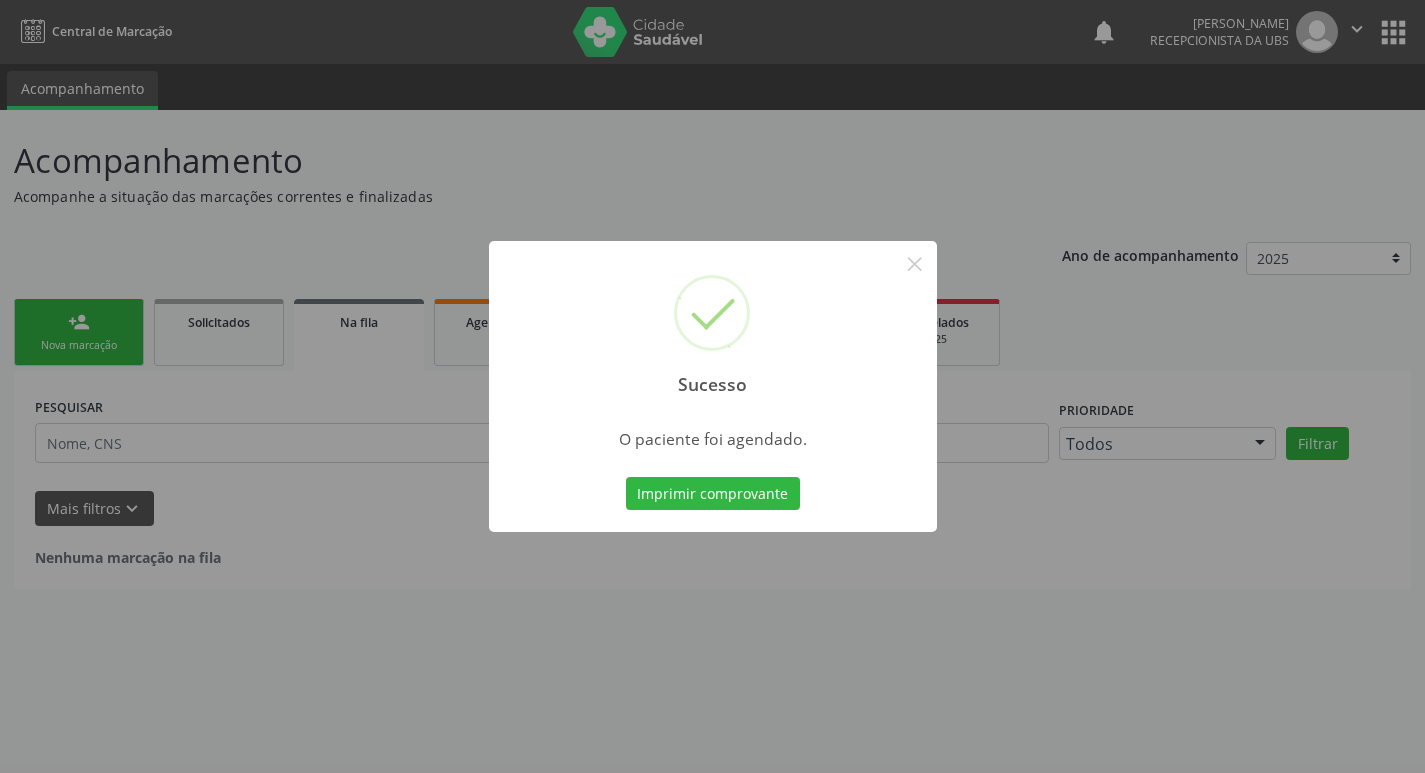scroll, scrollTop: 0, scrollLeft: 0, axis: both 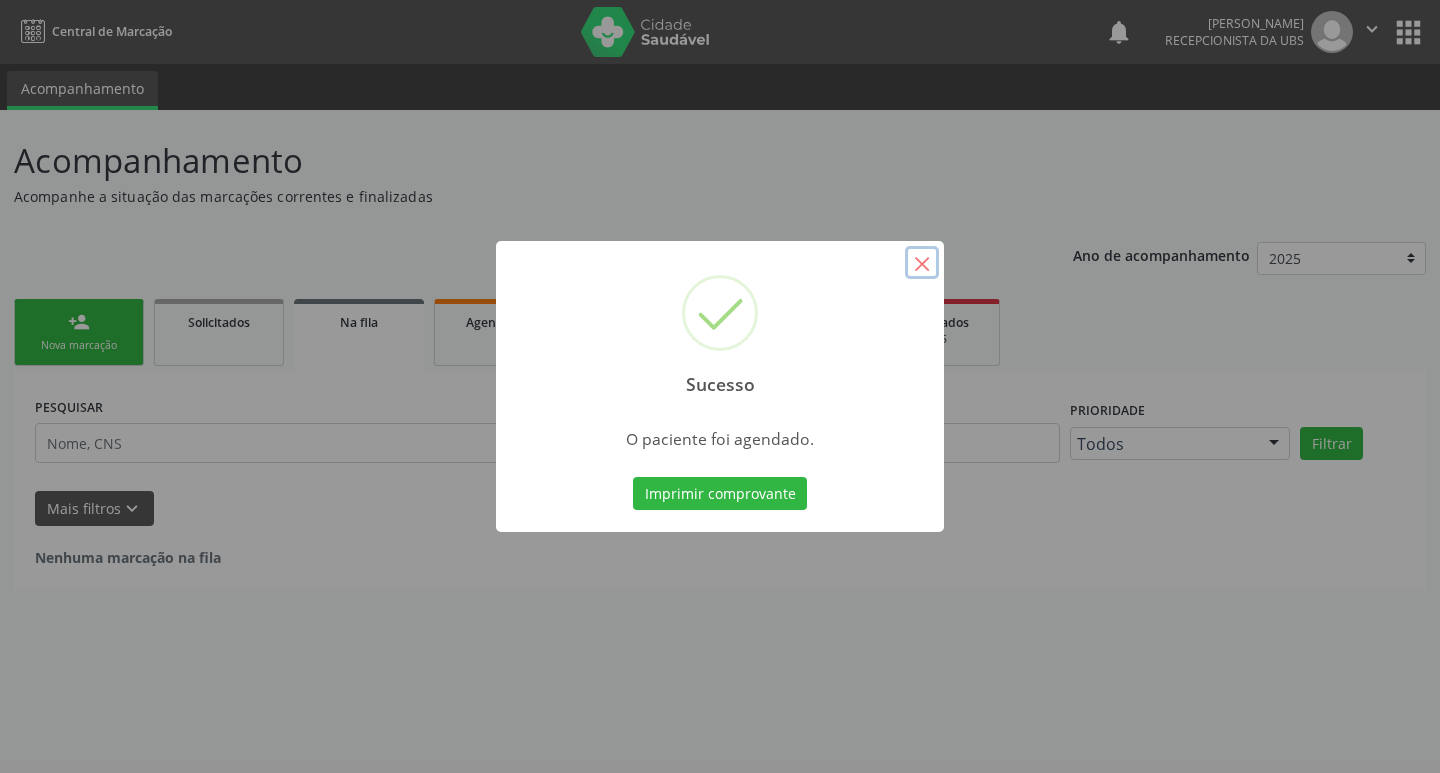 click on "×" at bounding box center [922, 263] 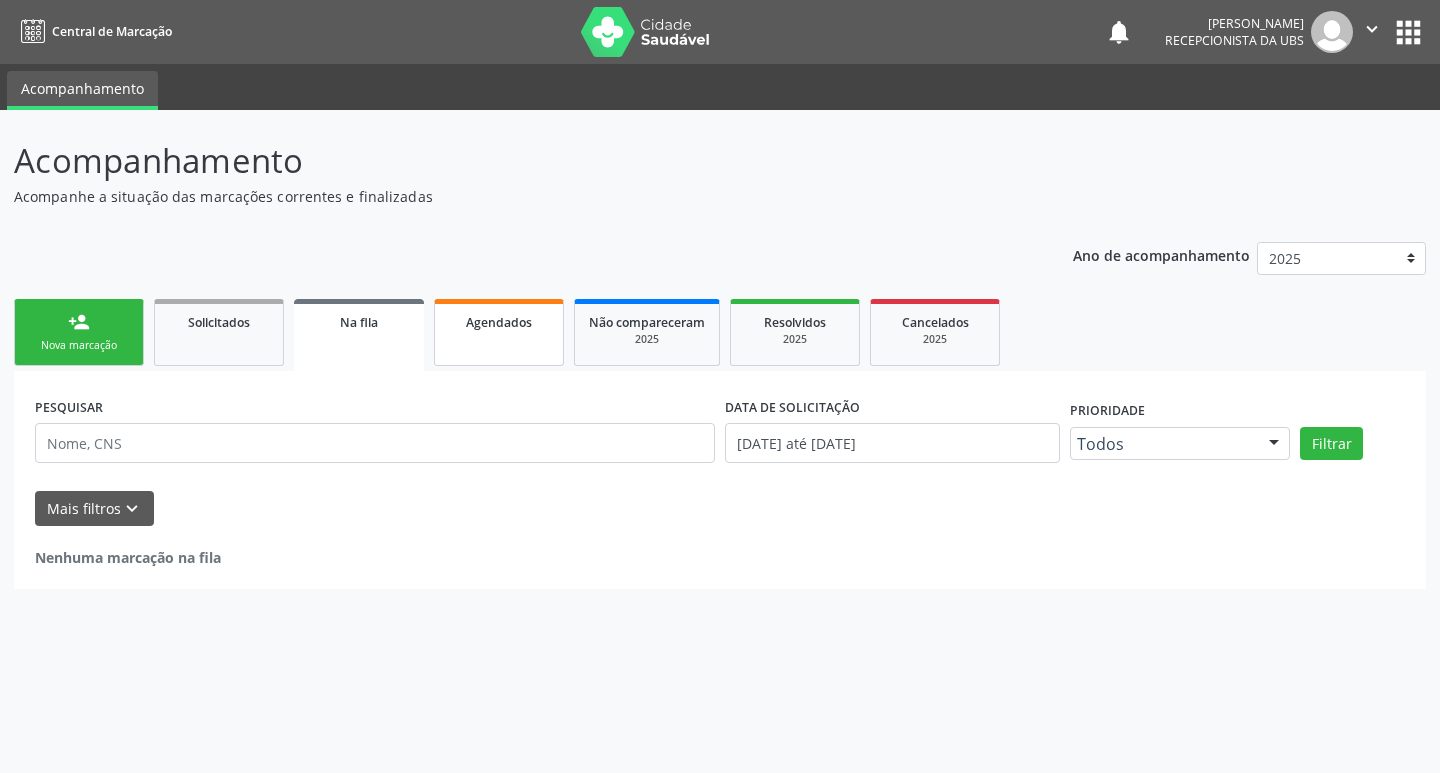 click on "Agendados" at bounding box center [499, 321] 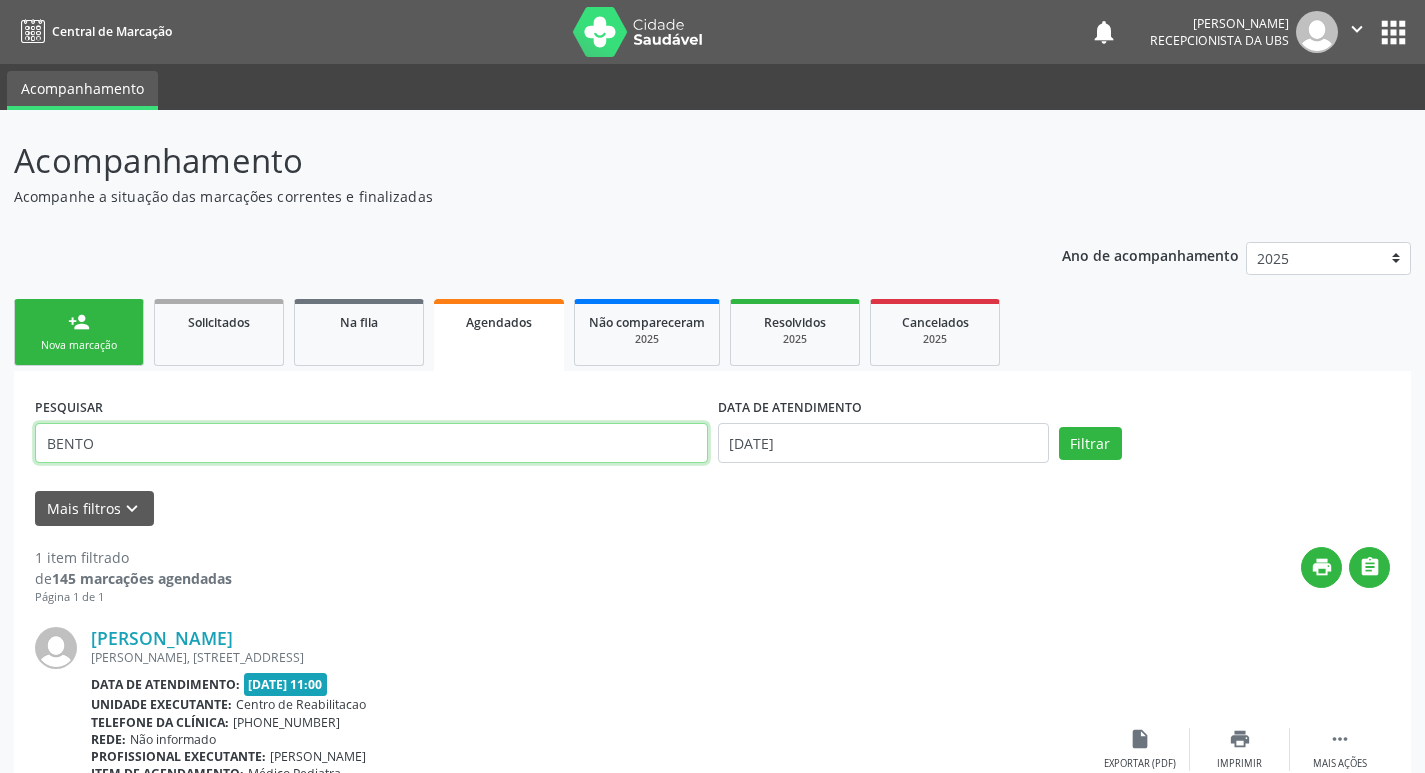 click on "BENTO" at bounding box center [371, 443] 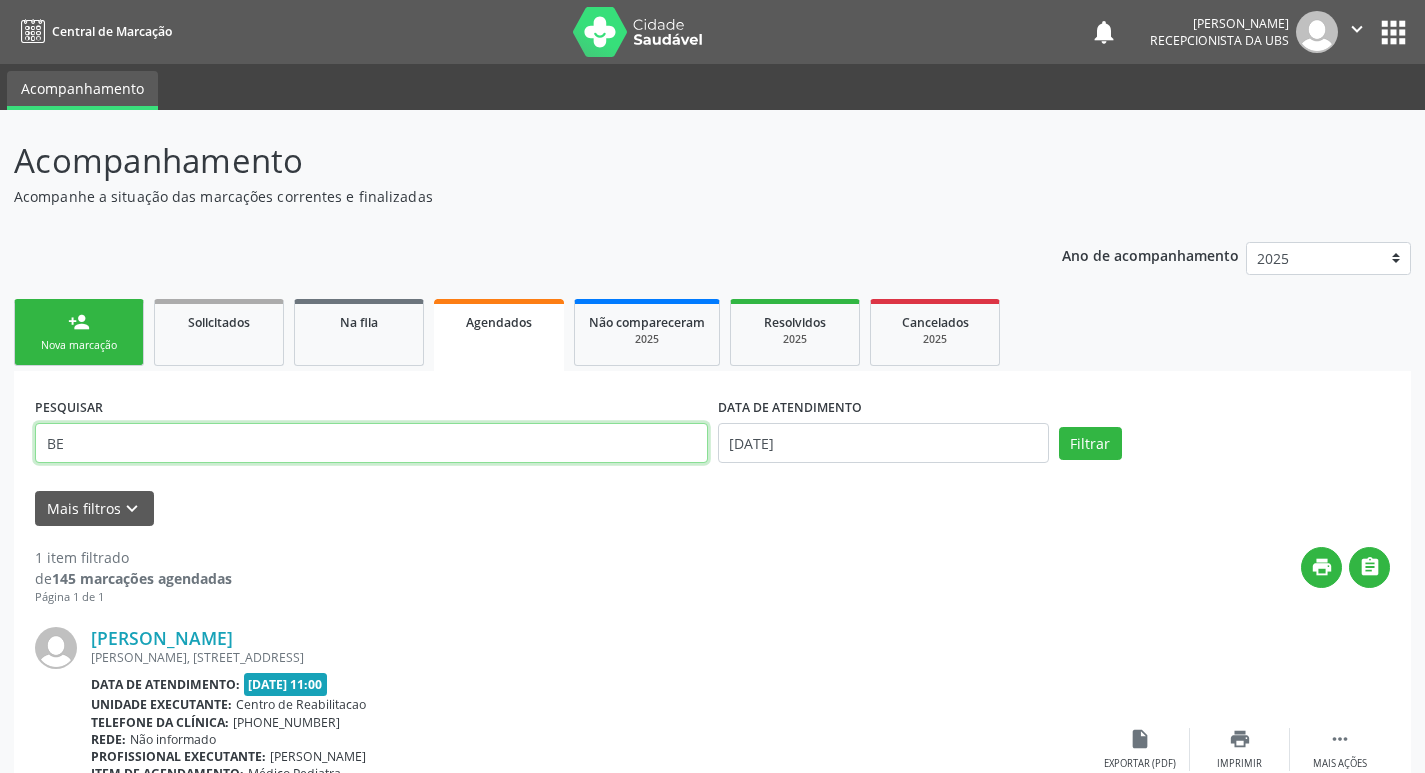 type on "B" 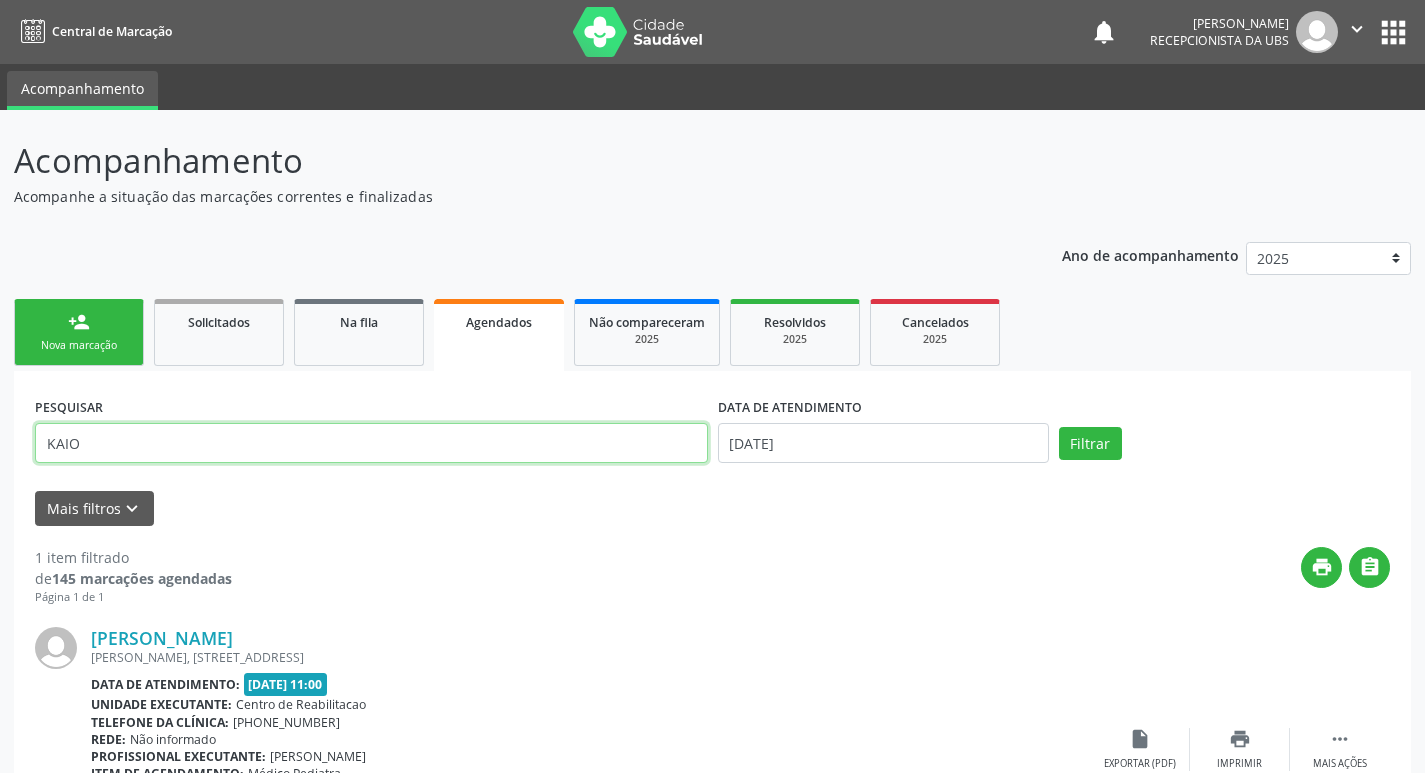 type on "KAIO" 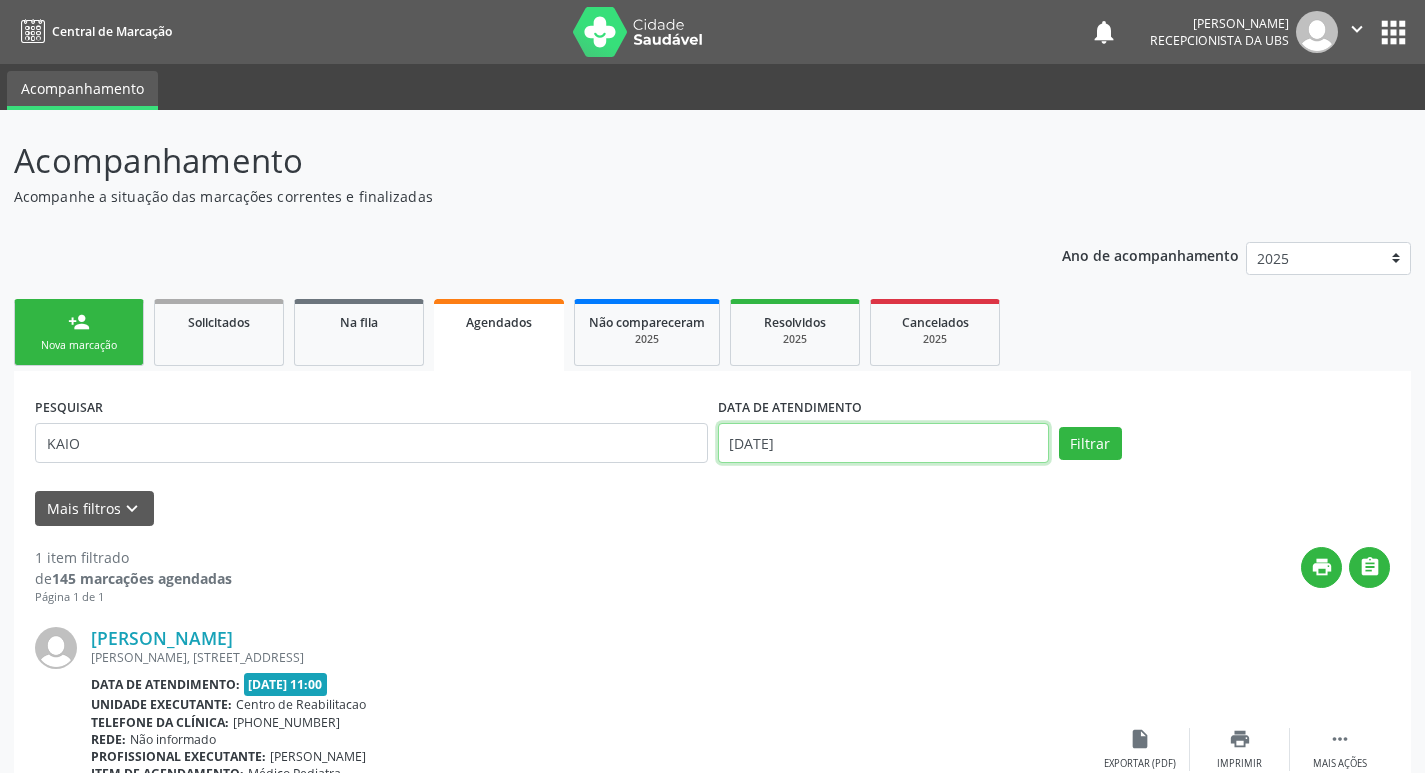 click on "[DATE]" at bounding box center [883, 443] 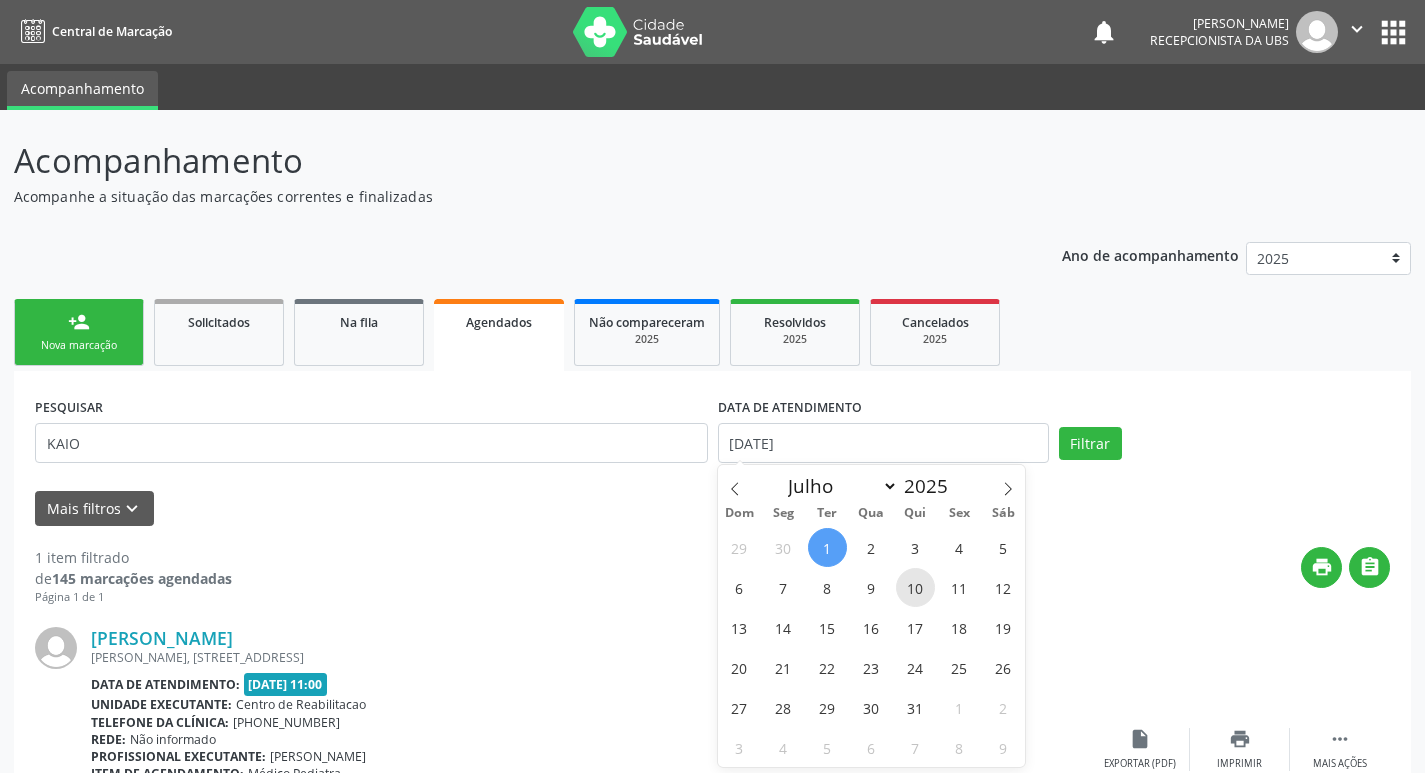 click on "10" at bounding box center [915, 587] 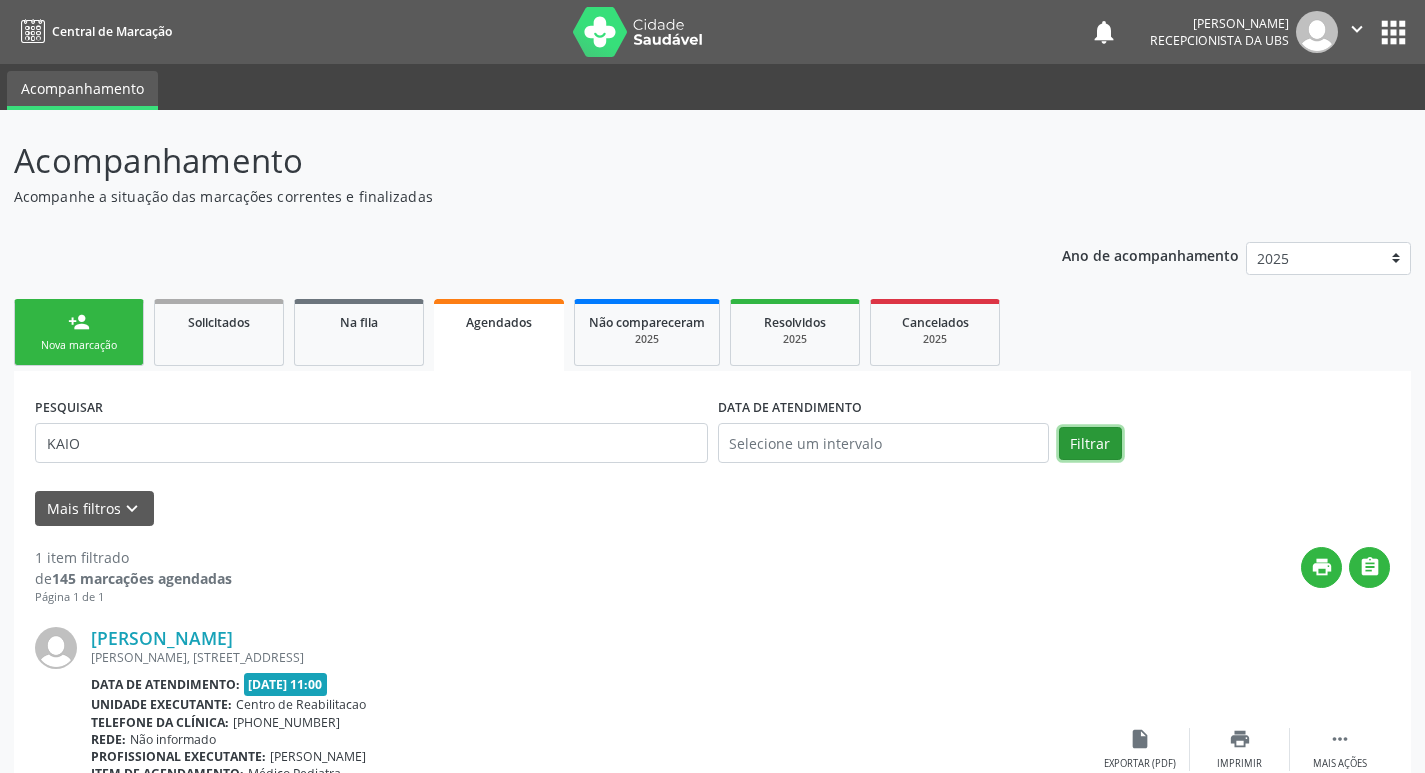 click on "Filtrar" at bounding box center (1090, 444) 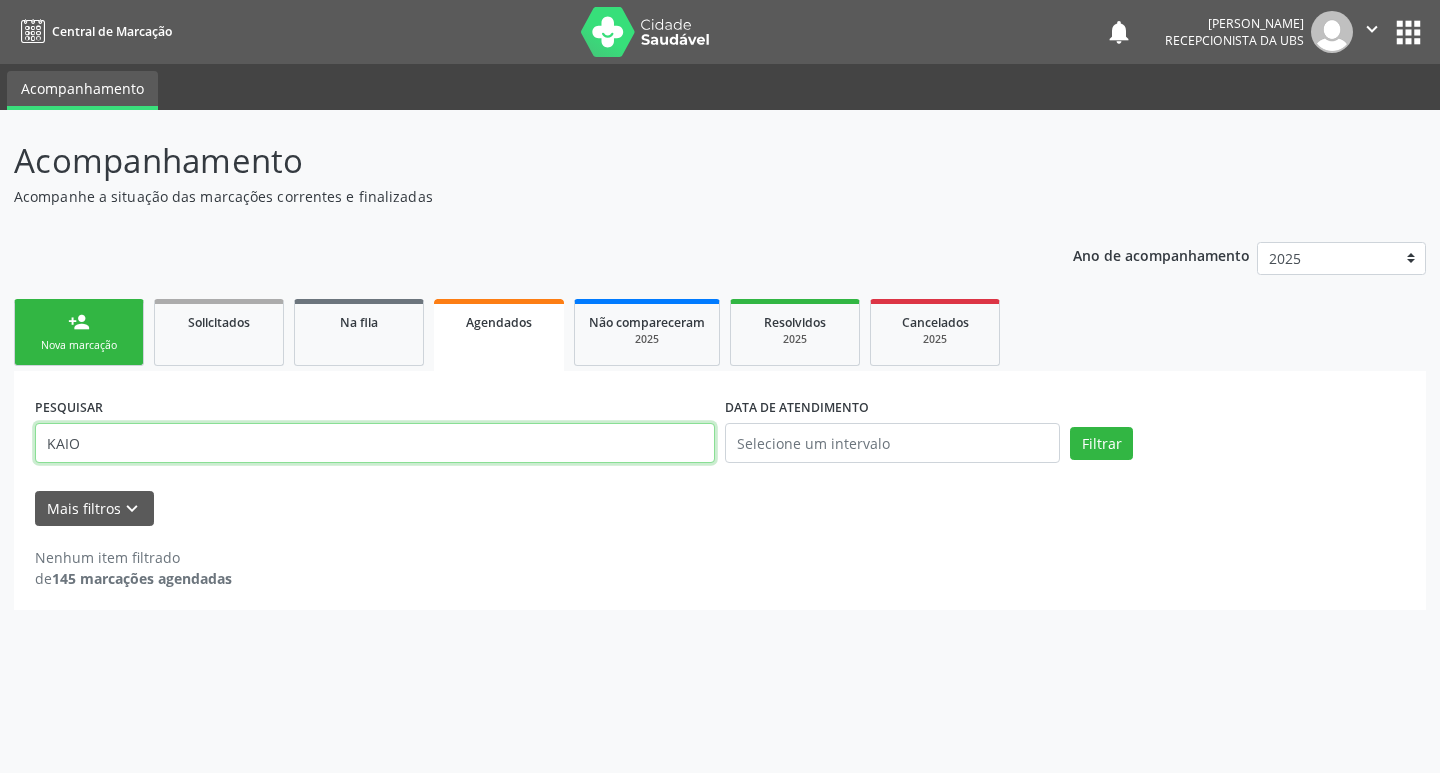 click on "KAIO" at bounding box center (375, 443) 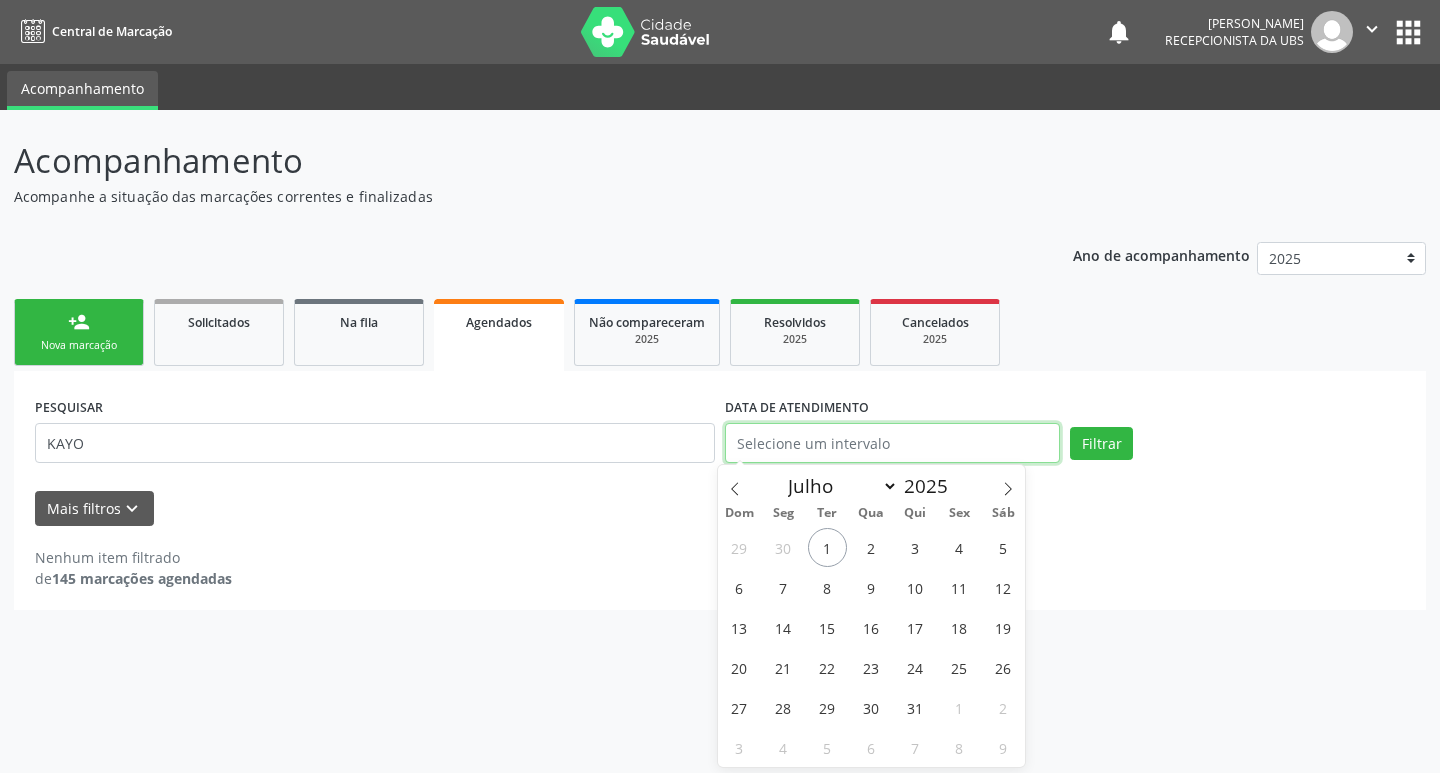 click at bounding box center [892, 443] 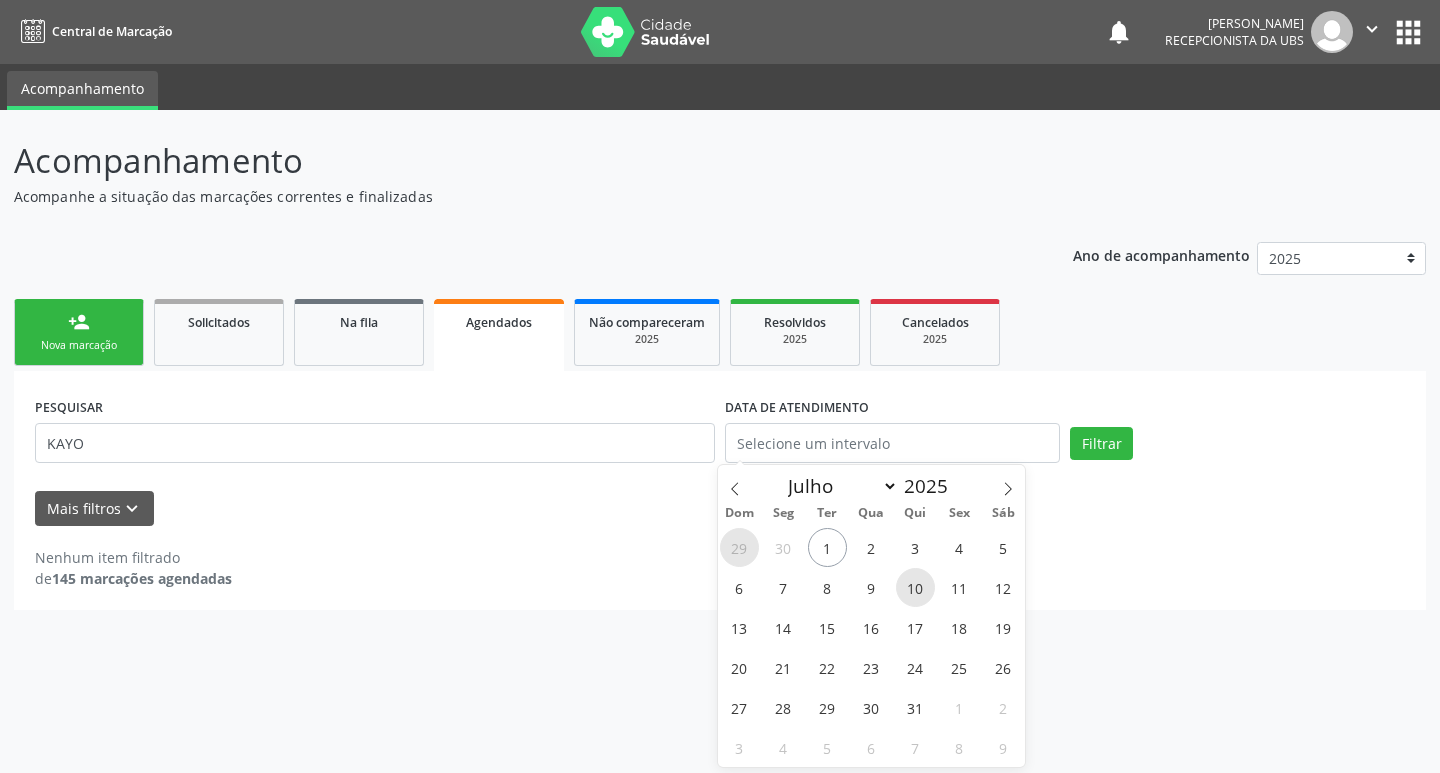 drag, startPoint x: 922, startPoint y: 589, endPoint x: 755, endPoint y: 549, distance: 171.72362 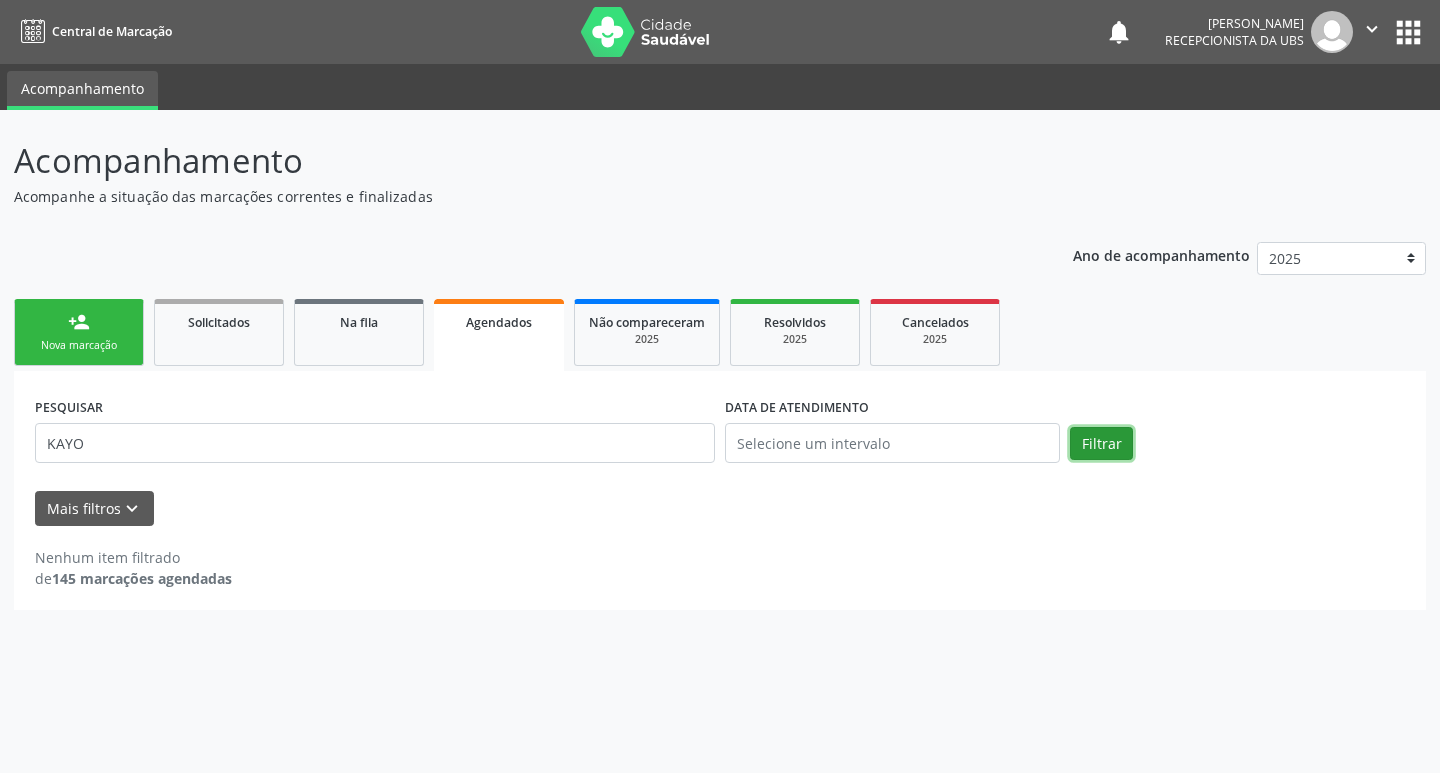 click on "Filtrar" at bounding box center [1101, 444] 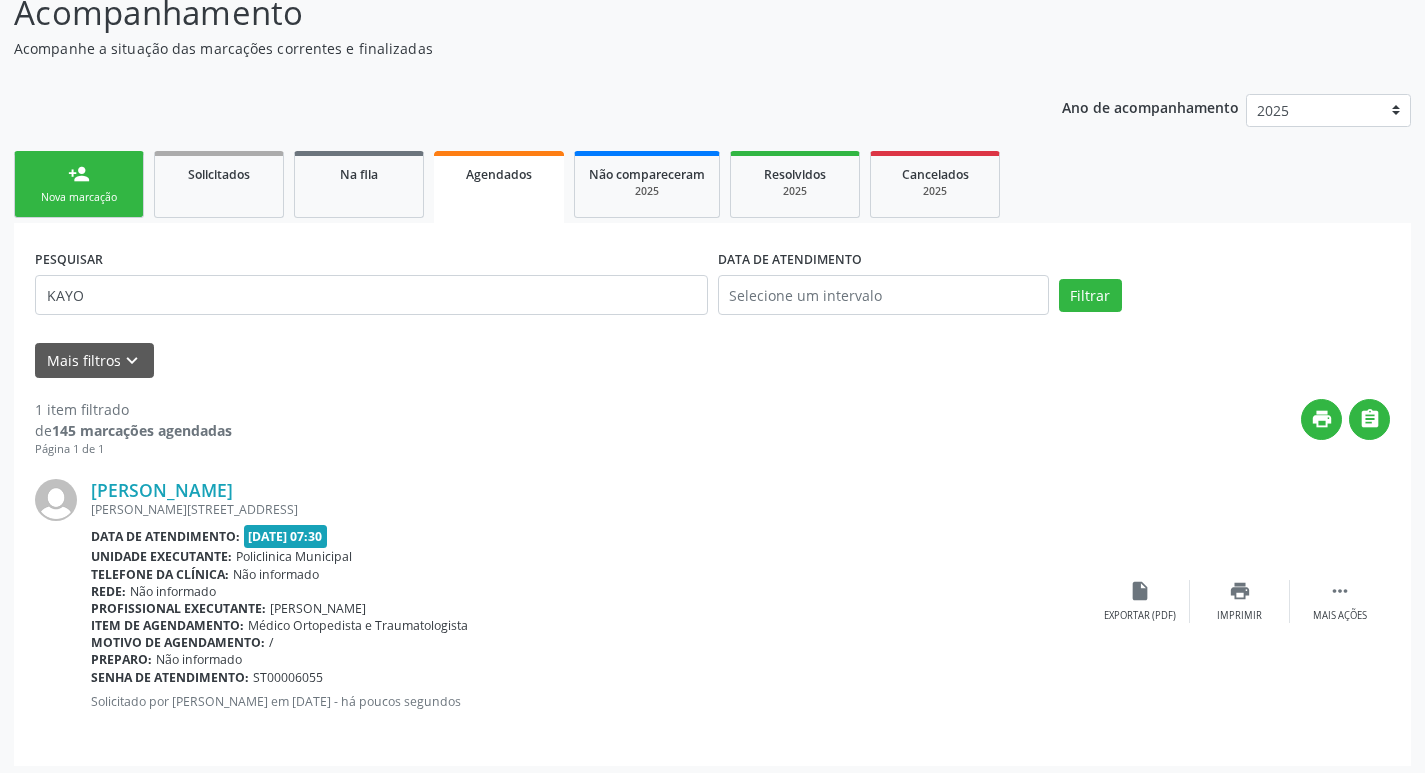 scroll, scrollTop: 155, scrollLeft: 0, axis: vertical 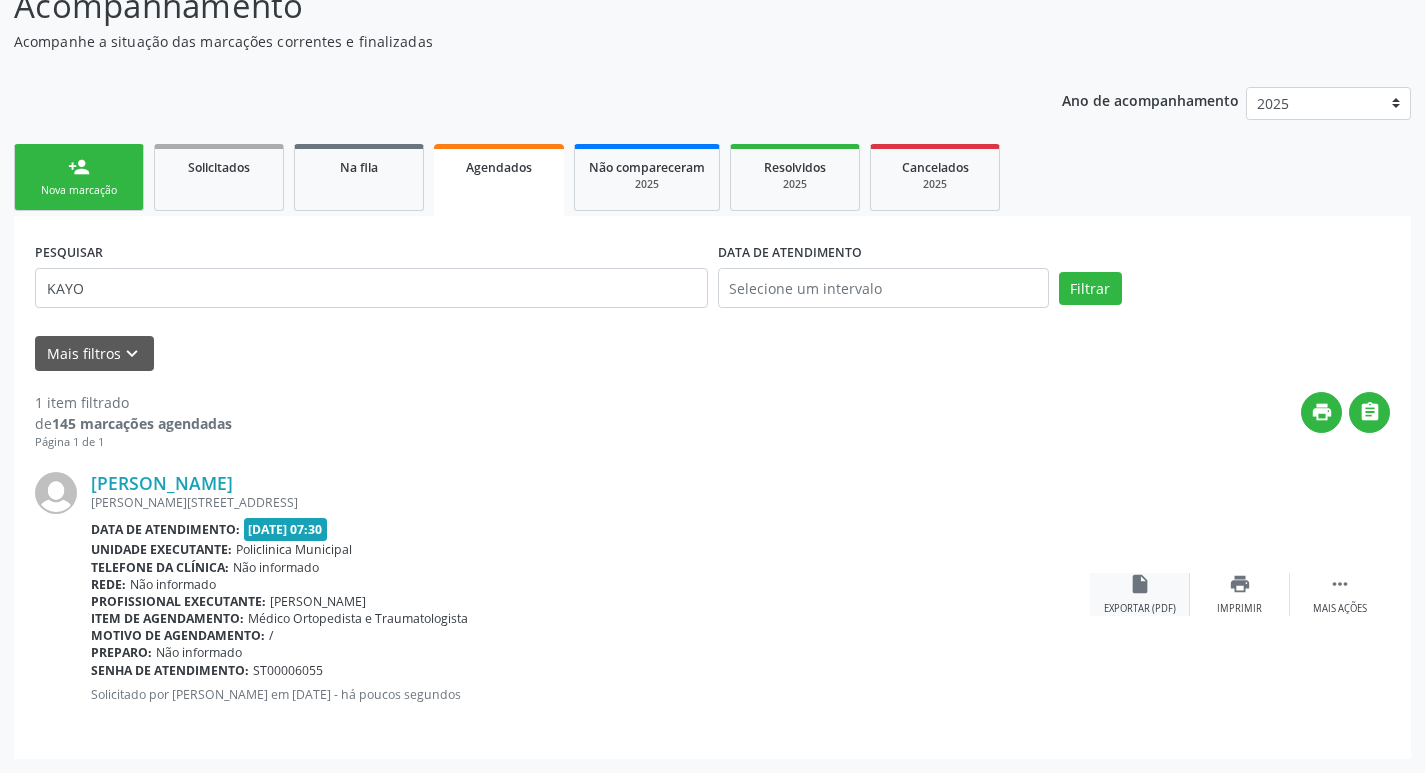 click on "insert_drive_file" at bounding box center (1140, 584) 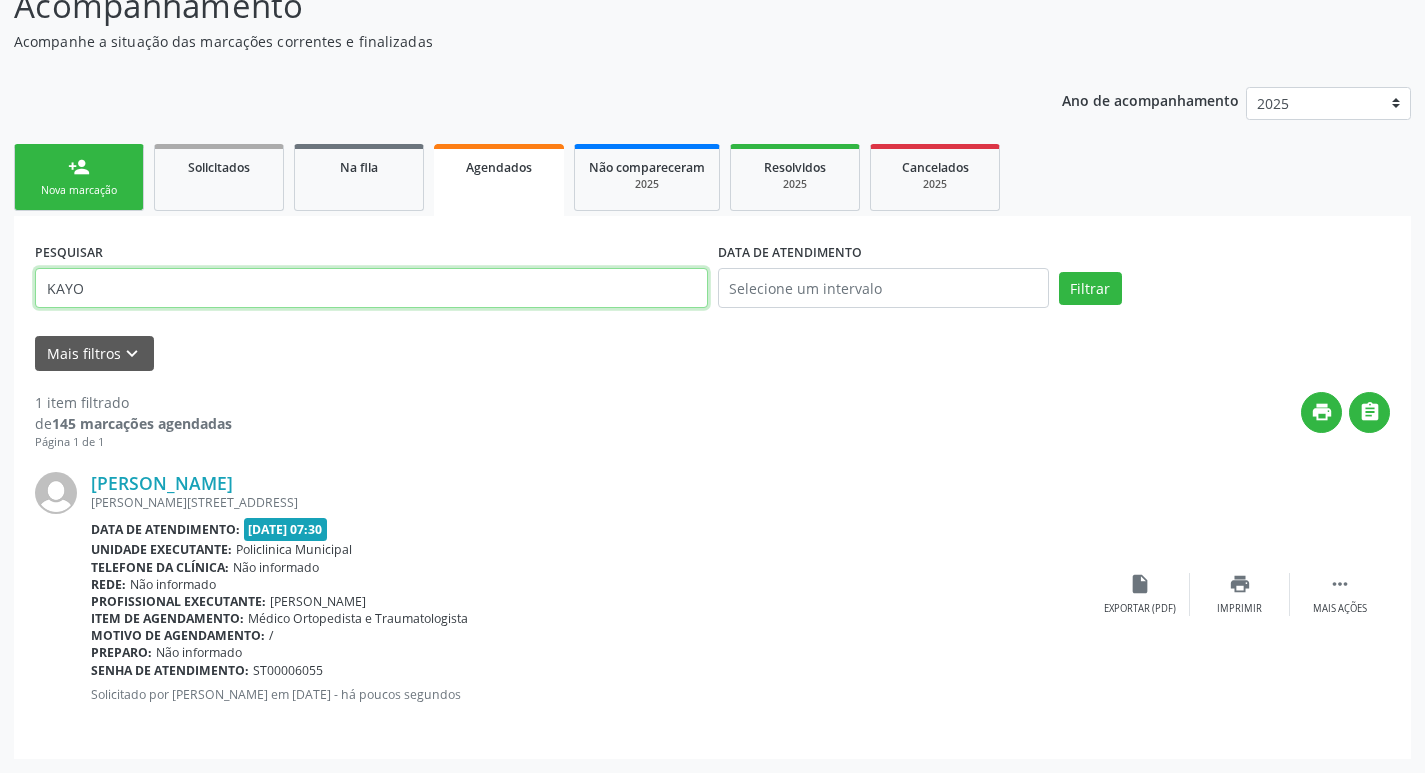 click on "KAYO" at bounding box center [371, 288] 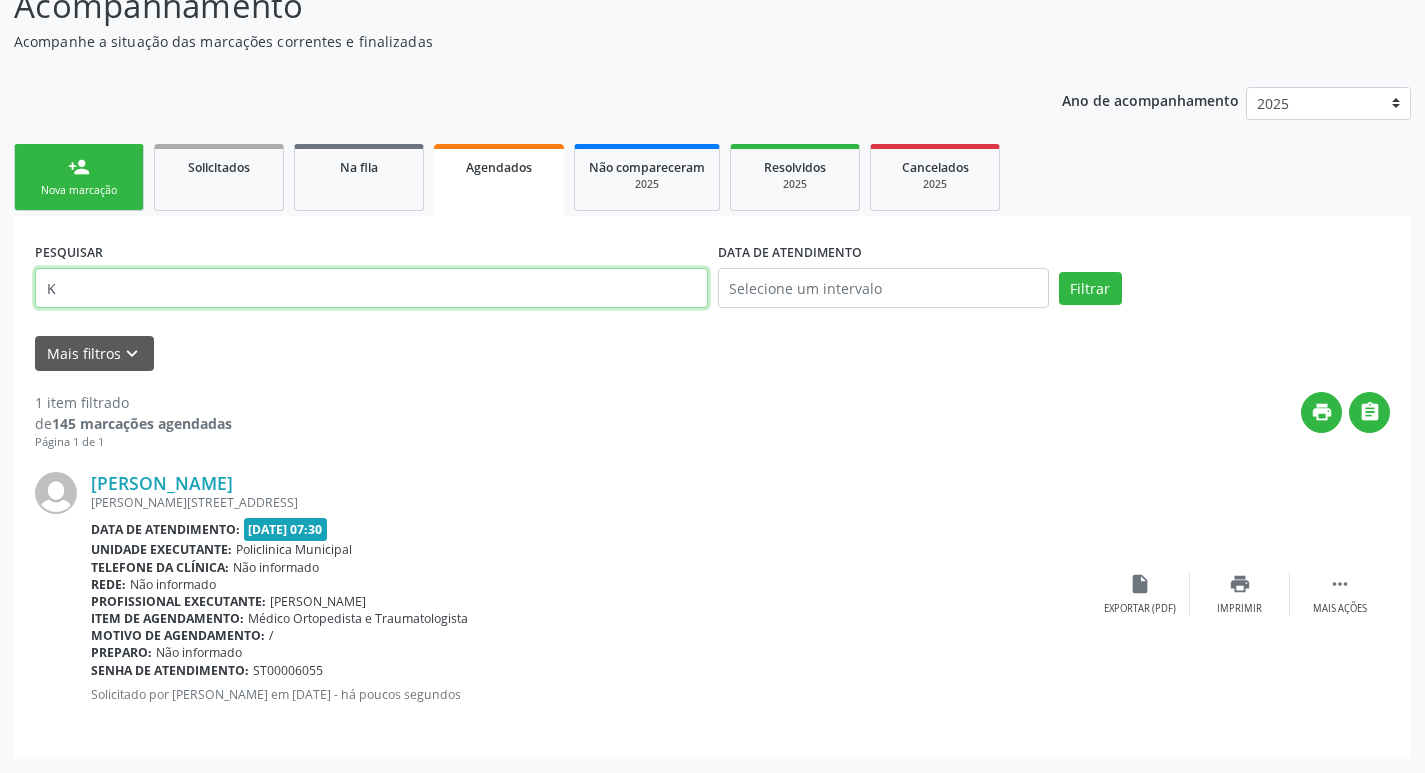 type on "K" 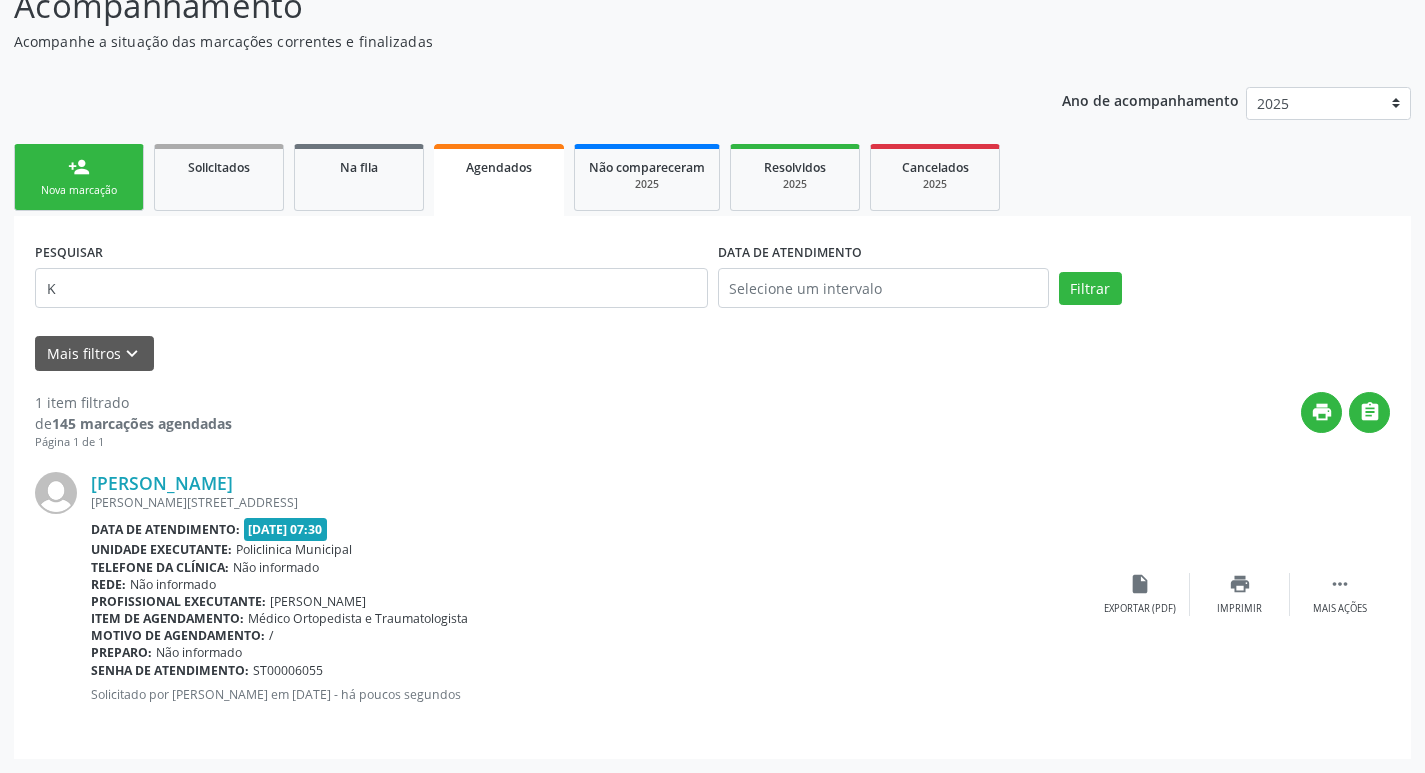 drag, startPoint x: 78, startPoint y: 163, endPoint x: 72, endPoint y: 172, distance: 10.816654 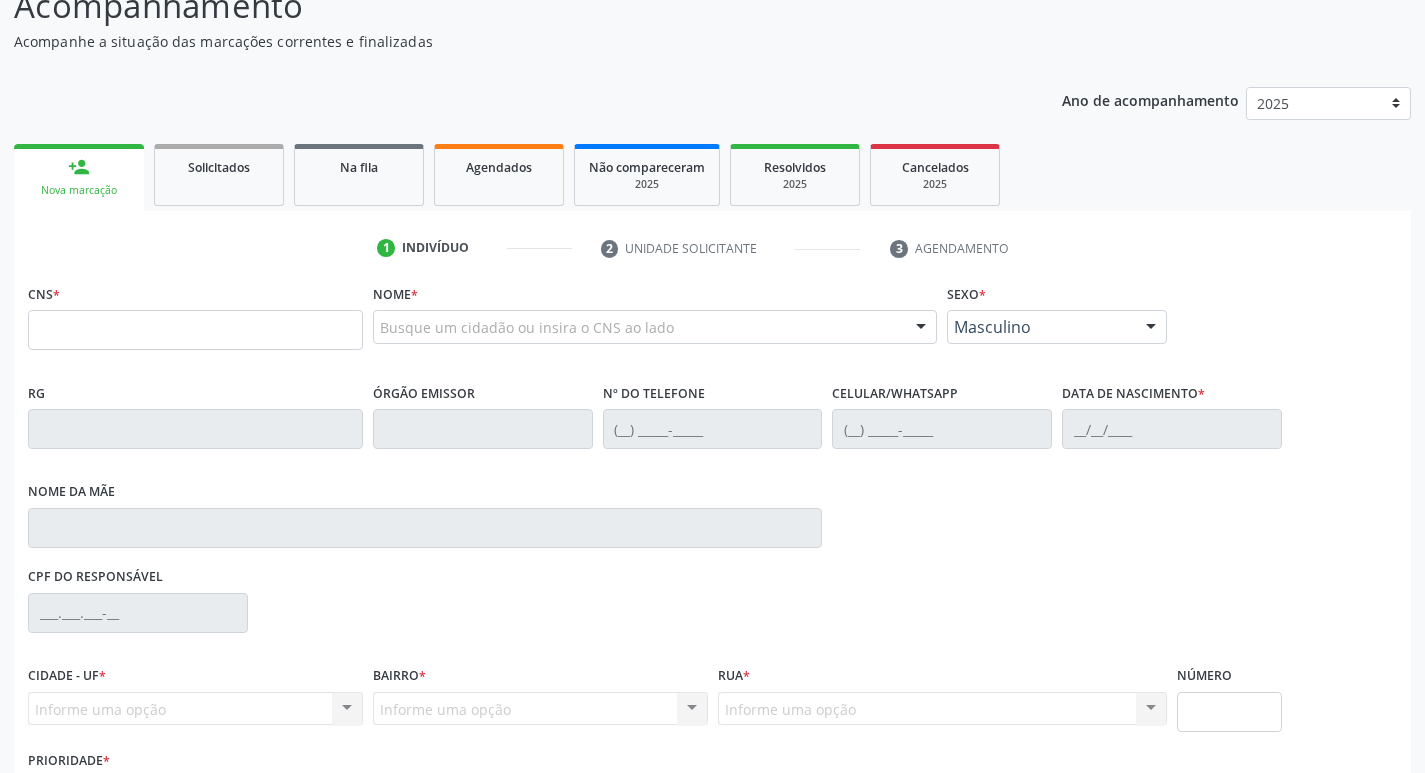 click on "person_add" at bounding box center [79, 167] 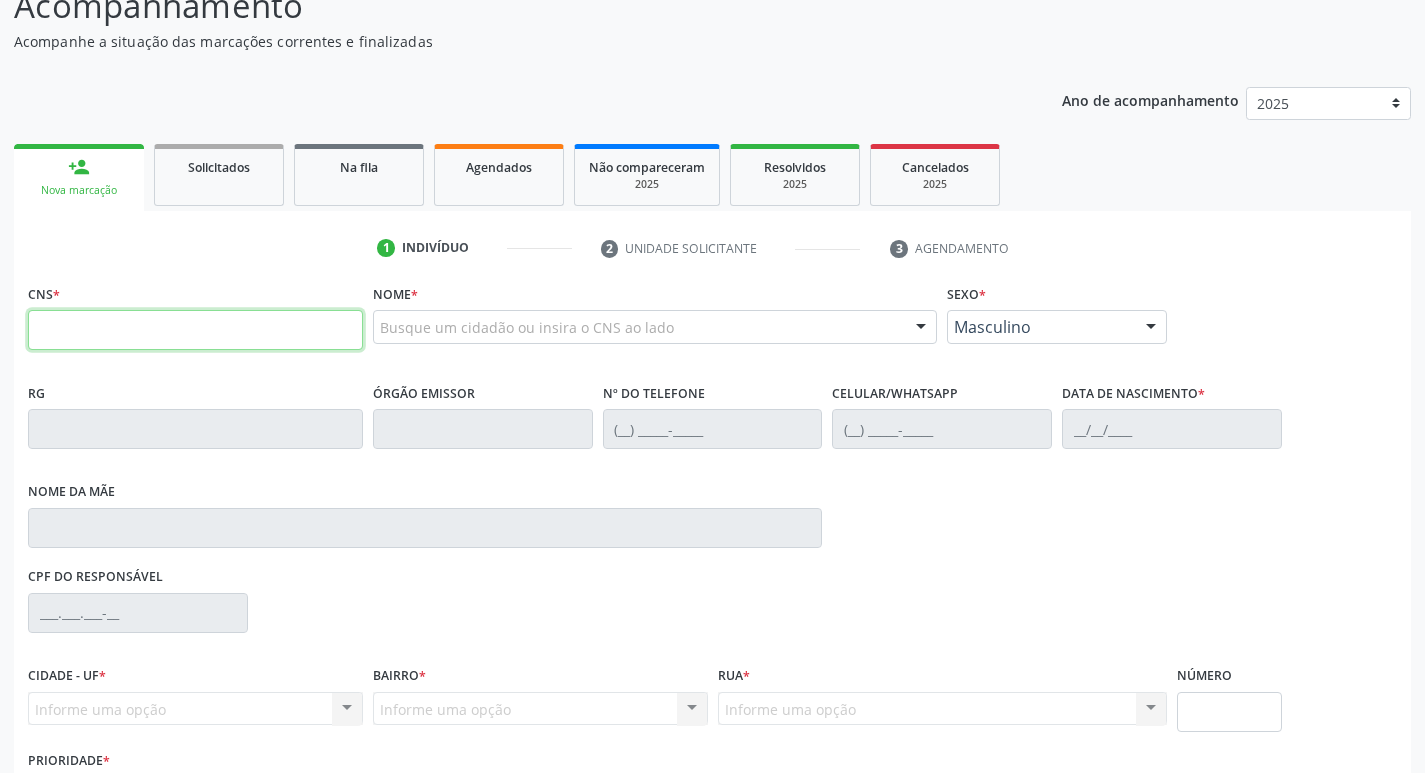 click at bounding box center [195, 330] 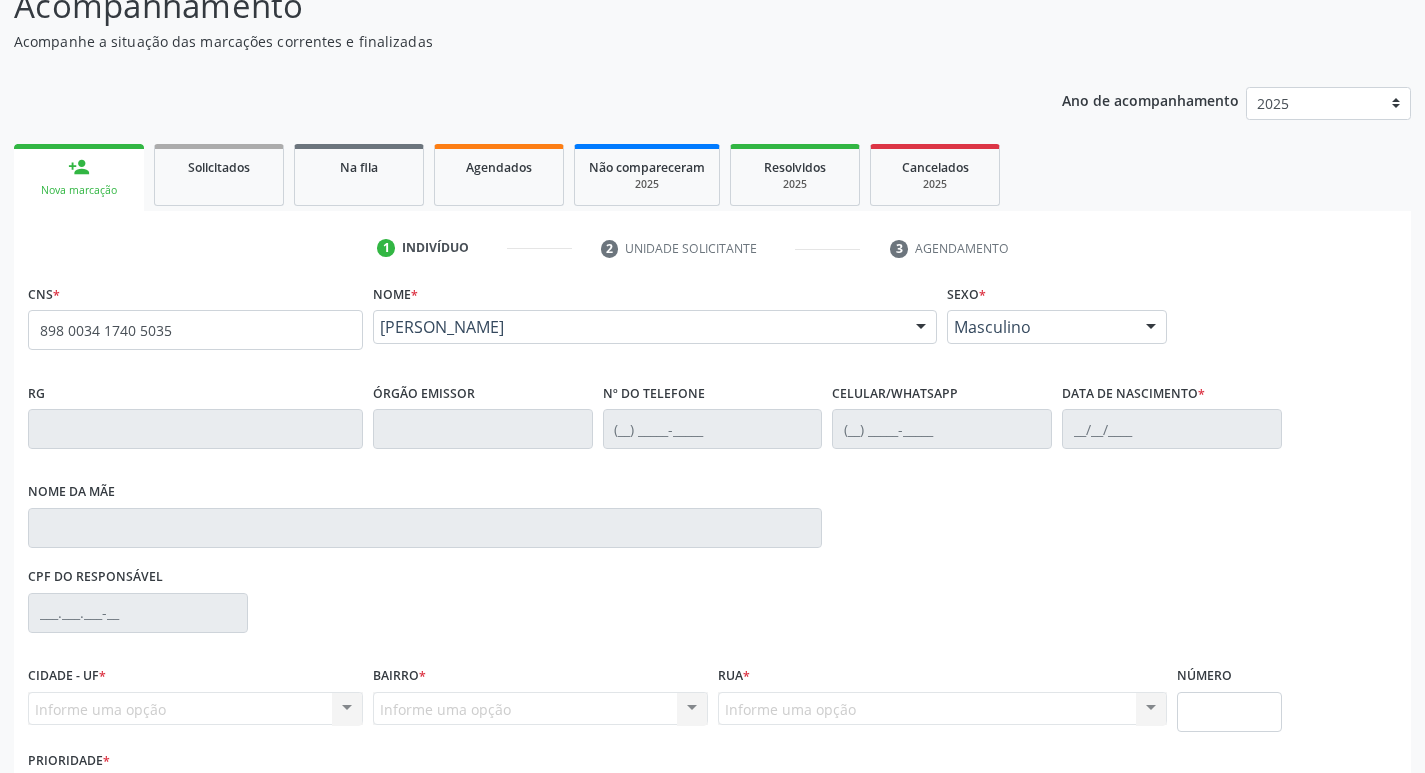 type on "898 0034 1740 5035" 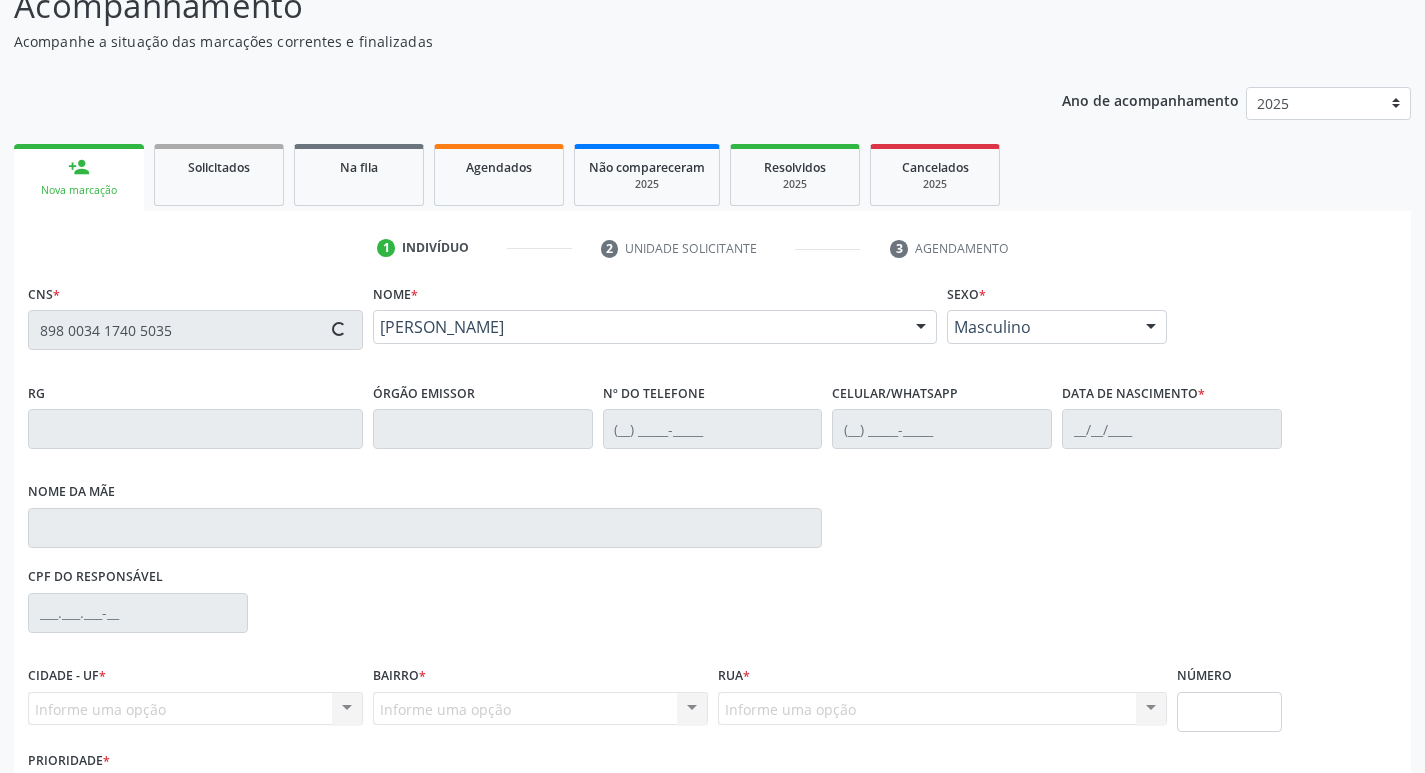 type on "(87) 99999-9999" 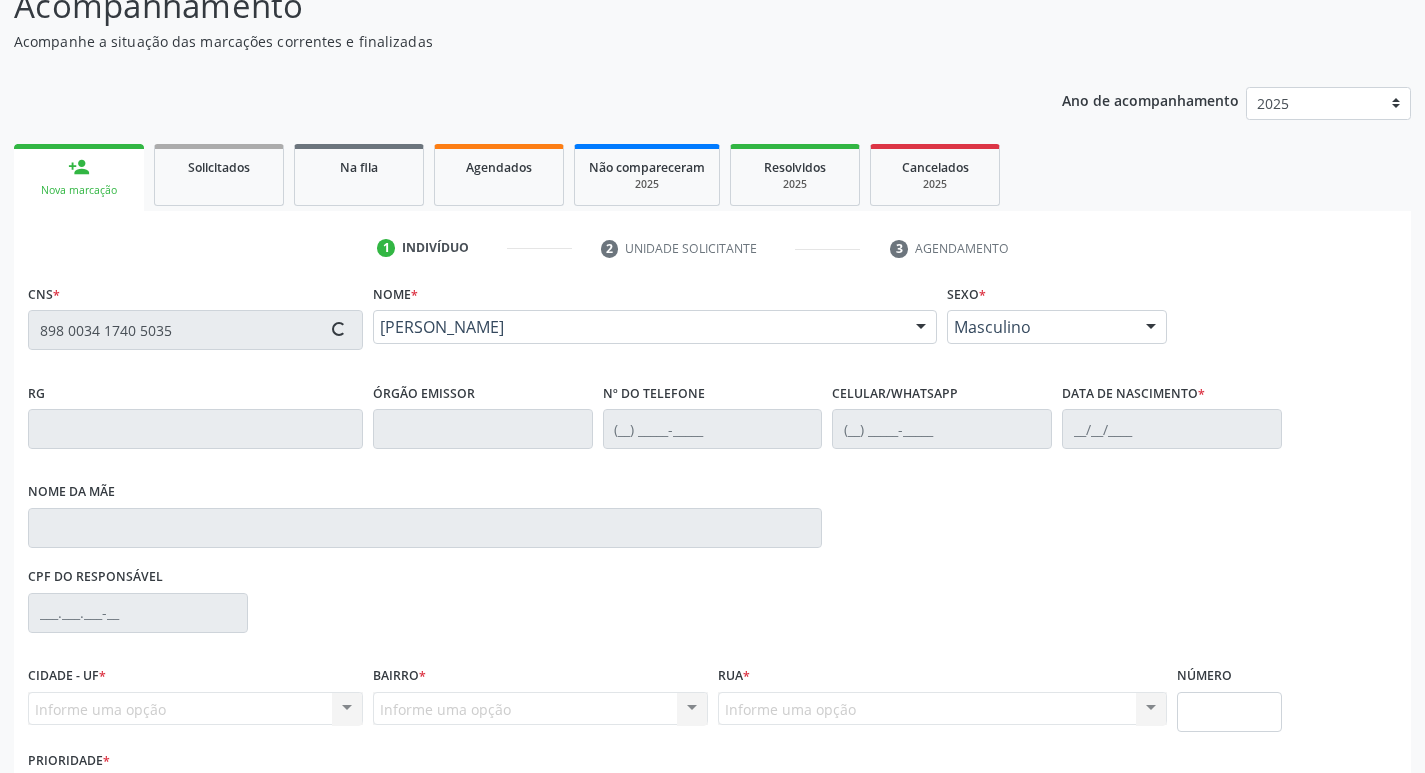 type on "20/09/2006" 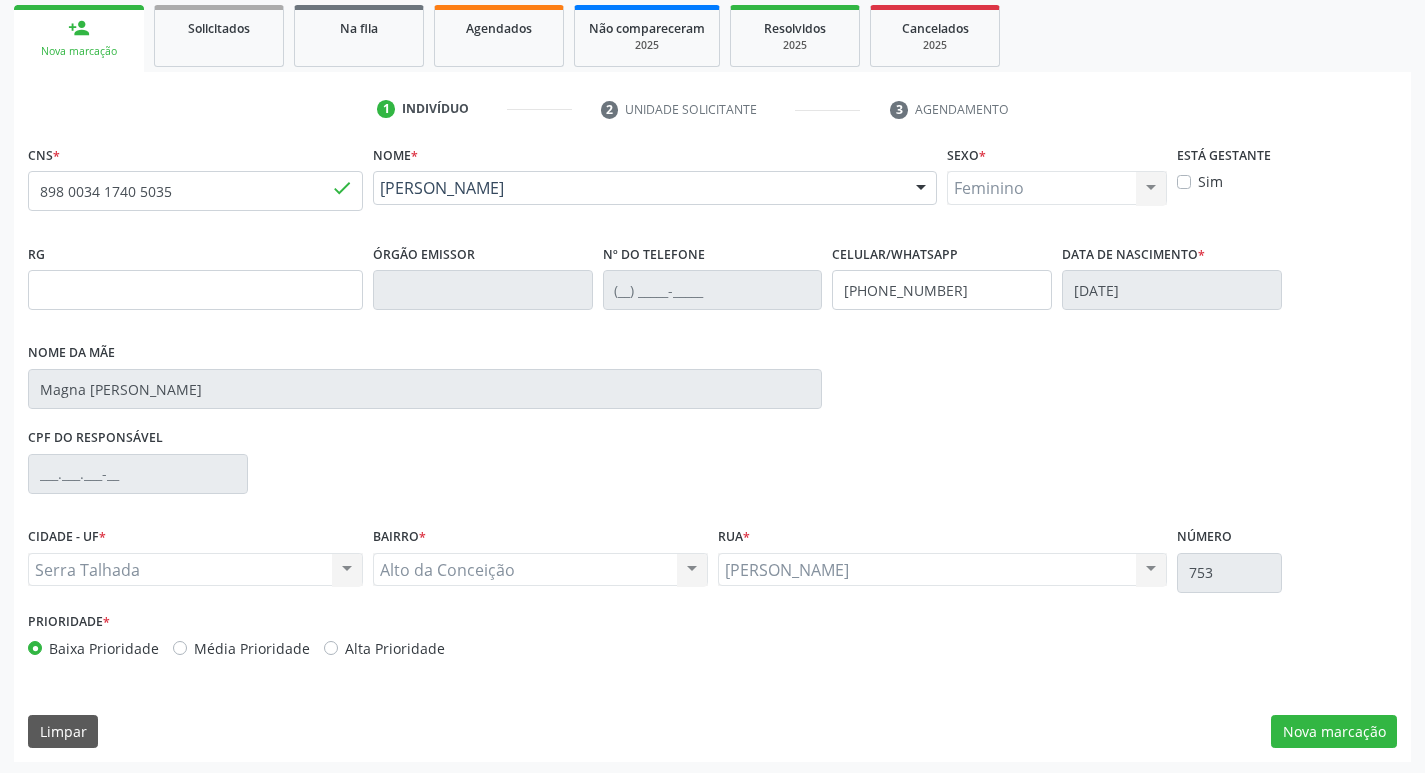 scroll, scrollTop: 297, scrollLeft: 0, axis: vertical 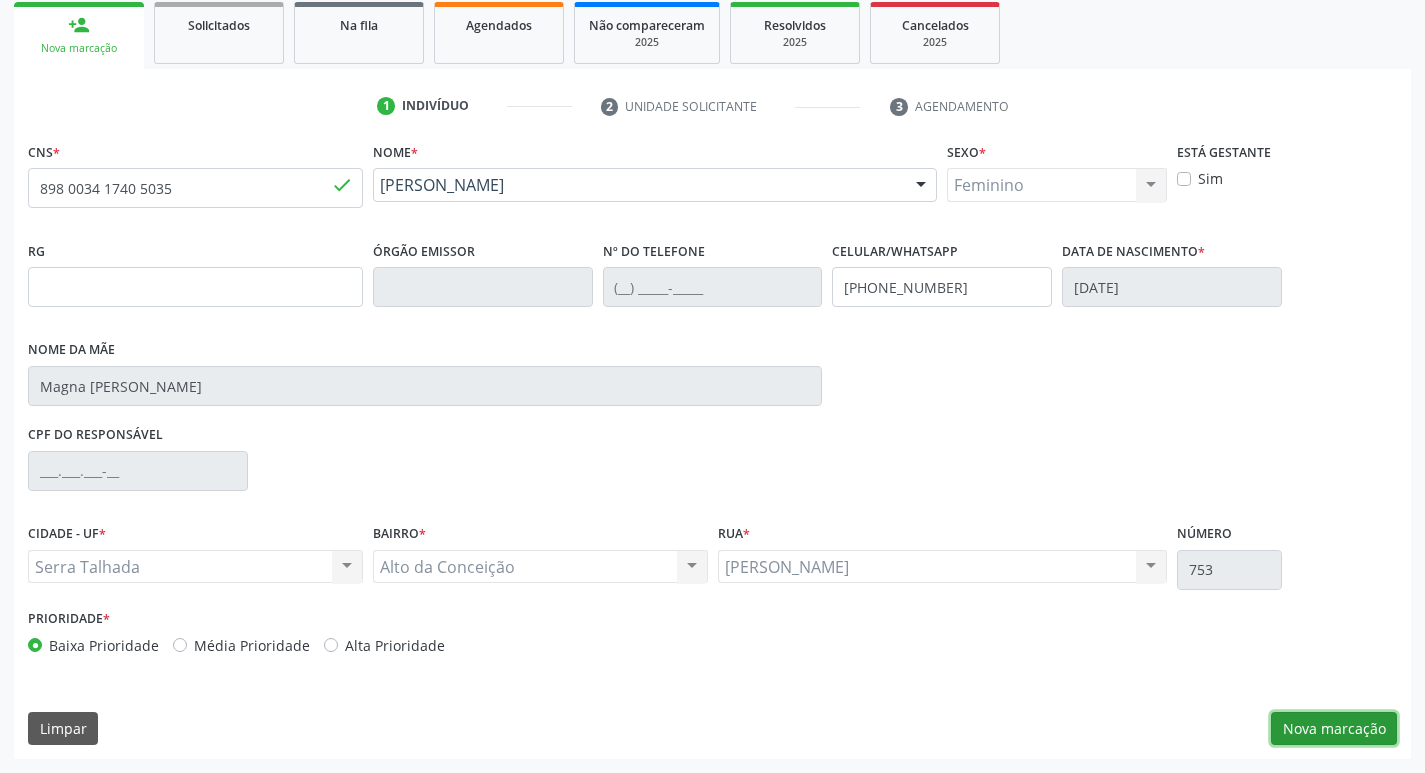 click on "Nova marcação" at bounding box center [1334, 729] 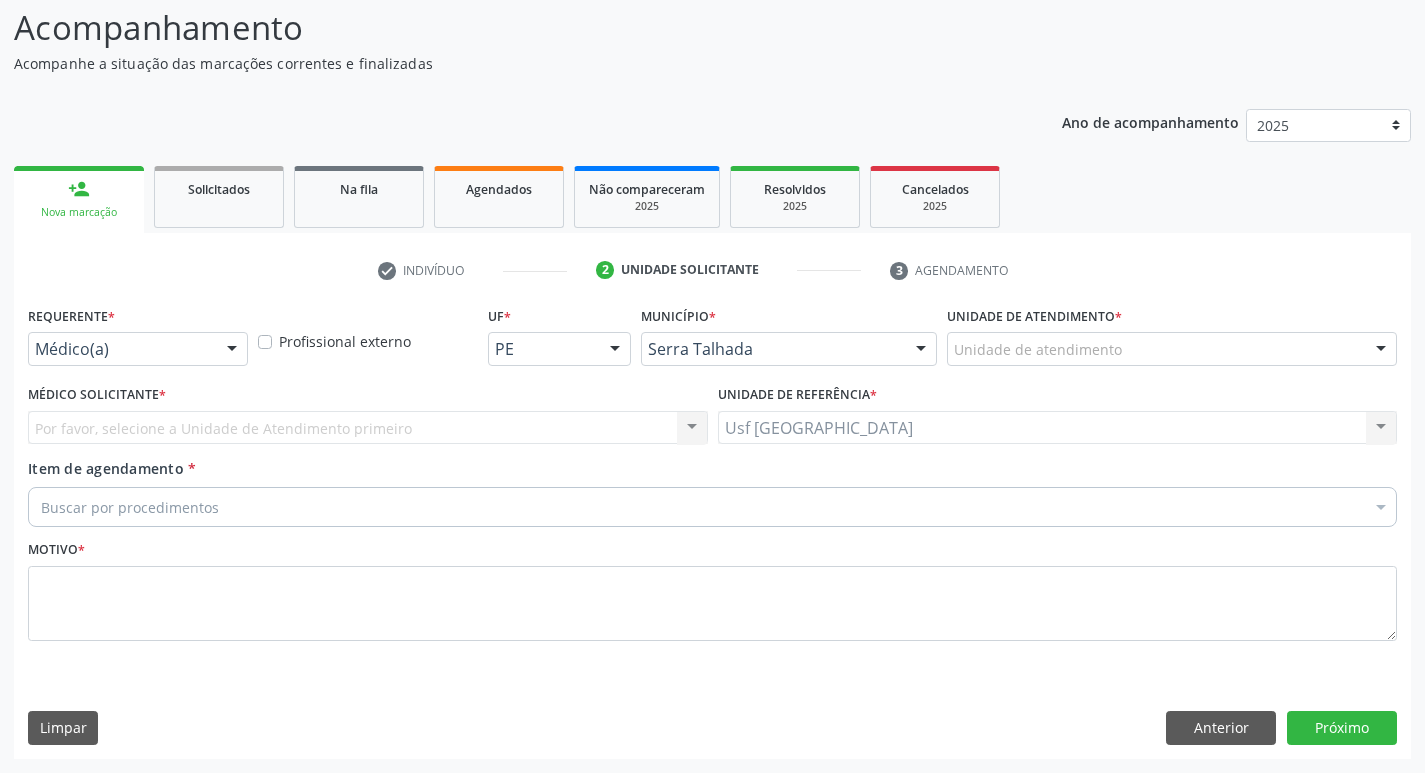 scroll, scrollTop: 133, scrollLeft: 0, axis: vertical 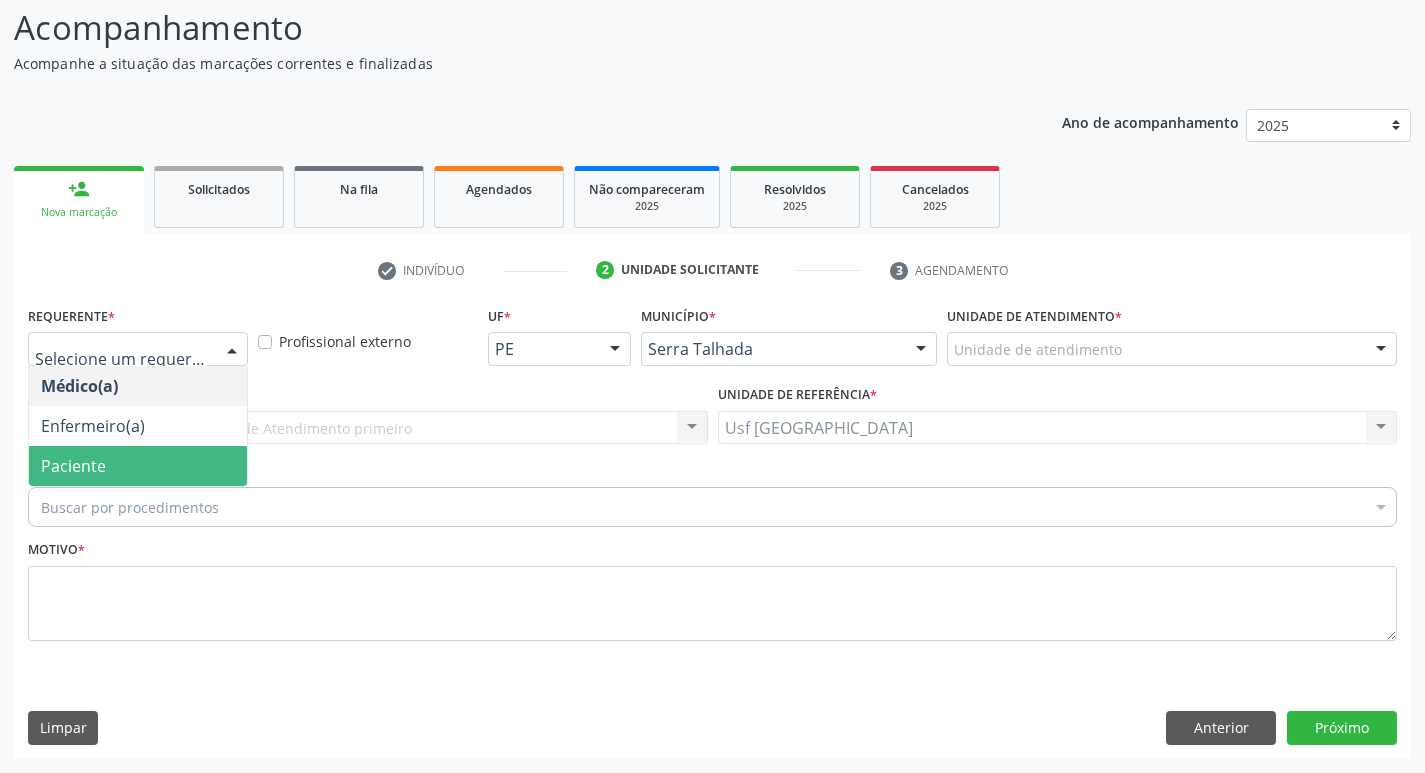 click on "Paciente" at bounding box center [73, 466] 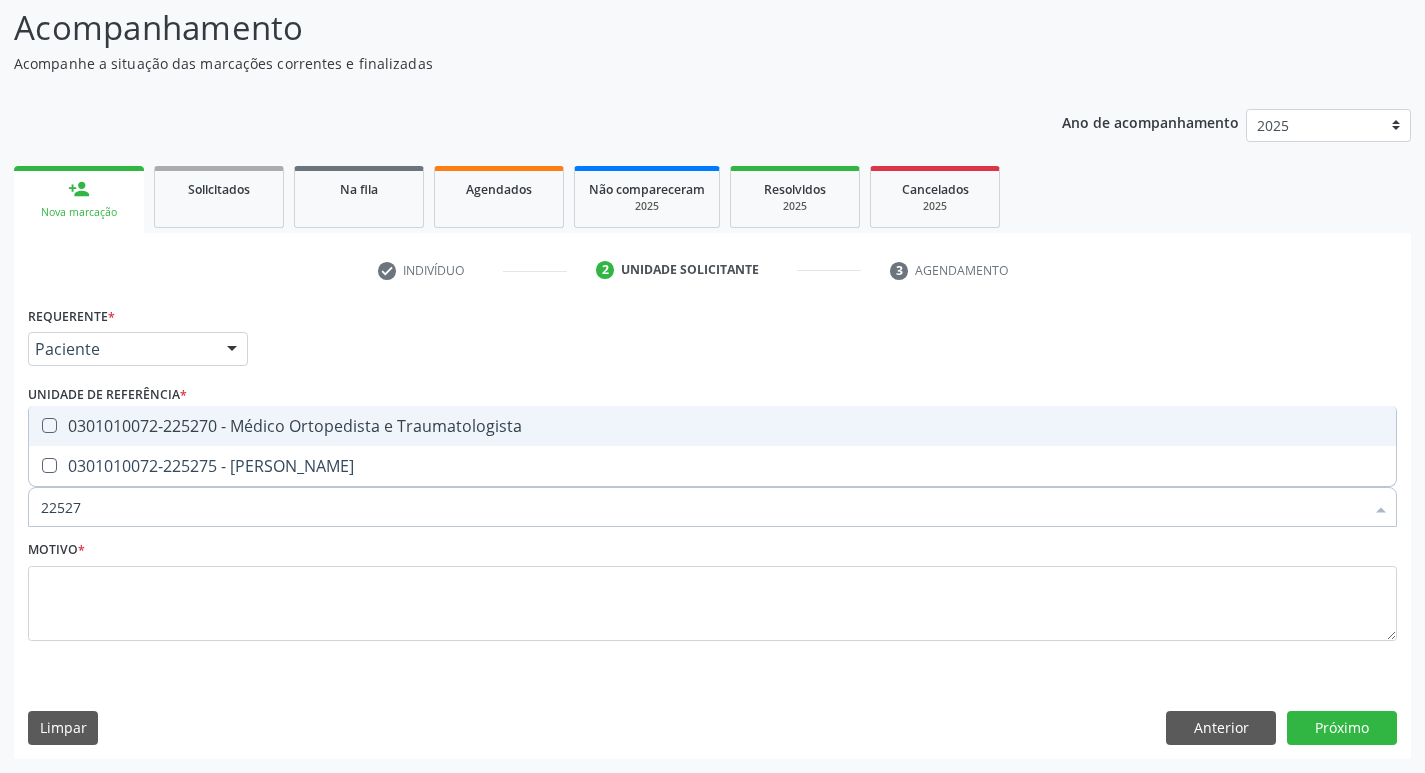 type on "225270" 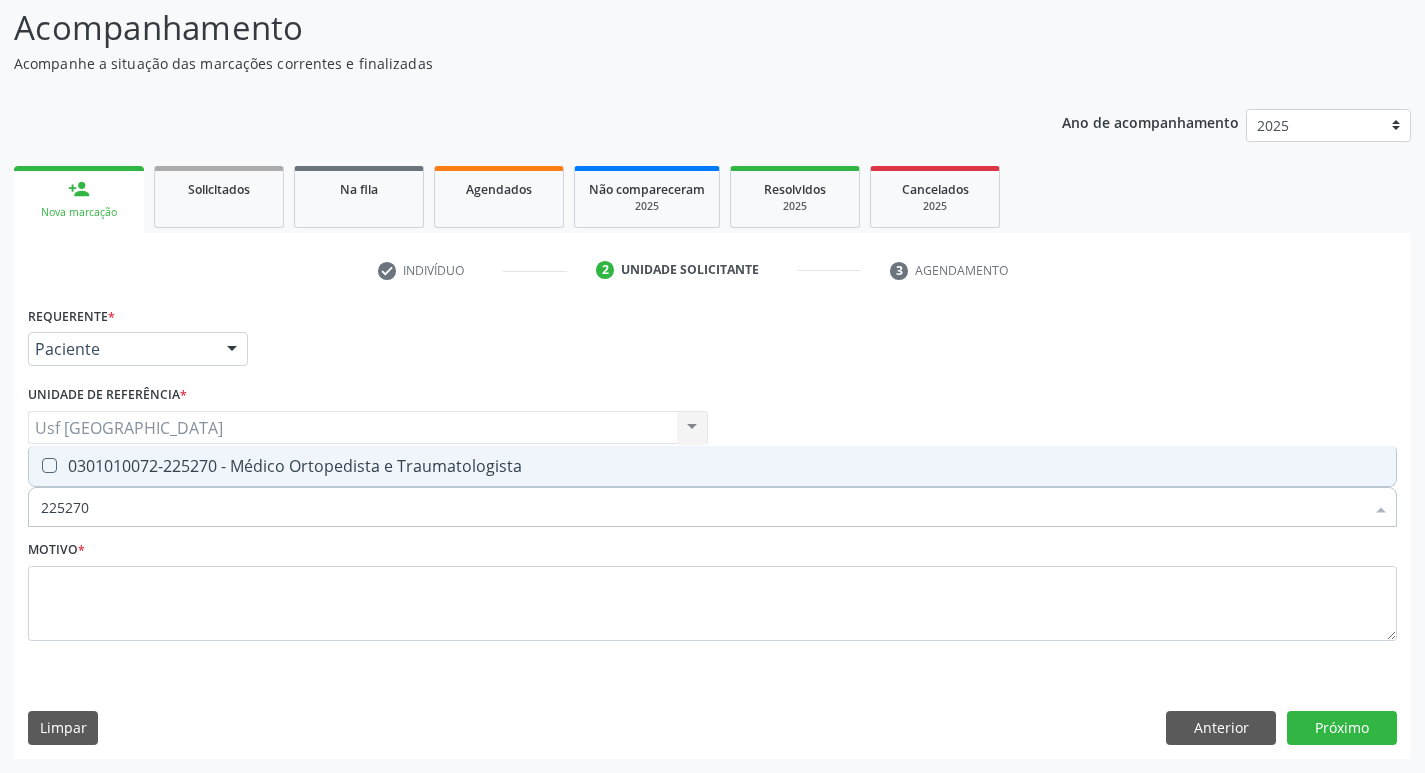 click at bounding box center (49, 465) 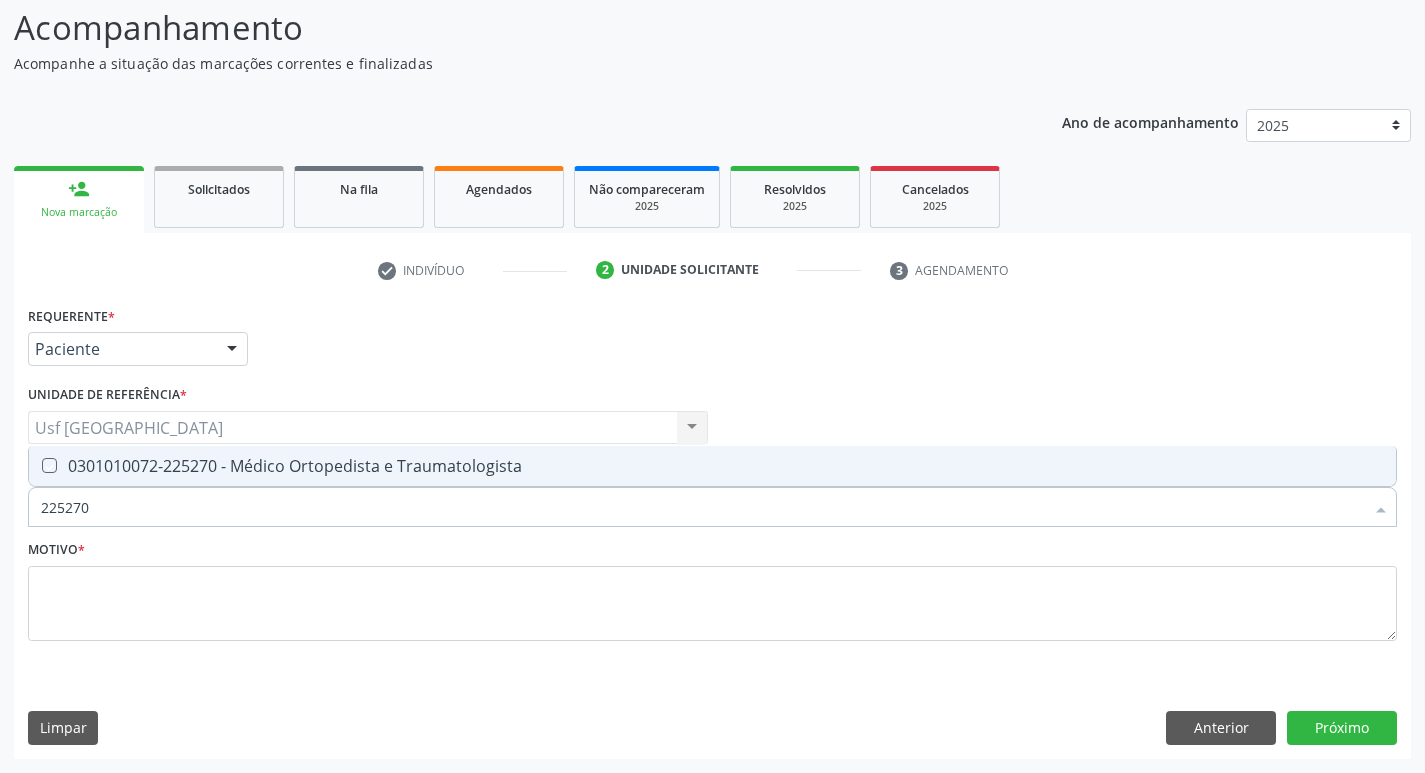 click at bounding box center [35, 465] 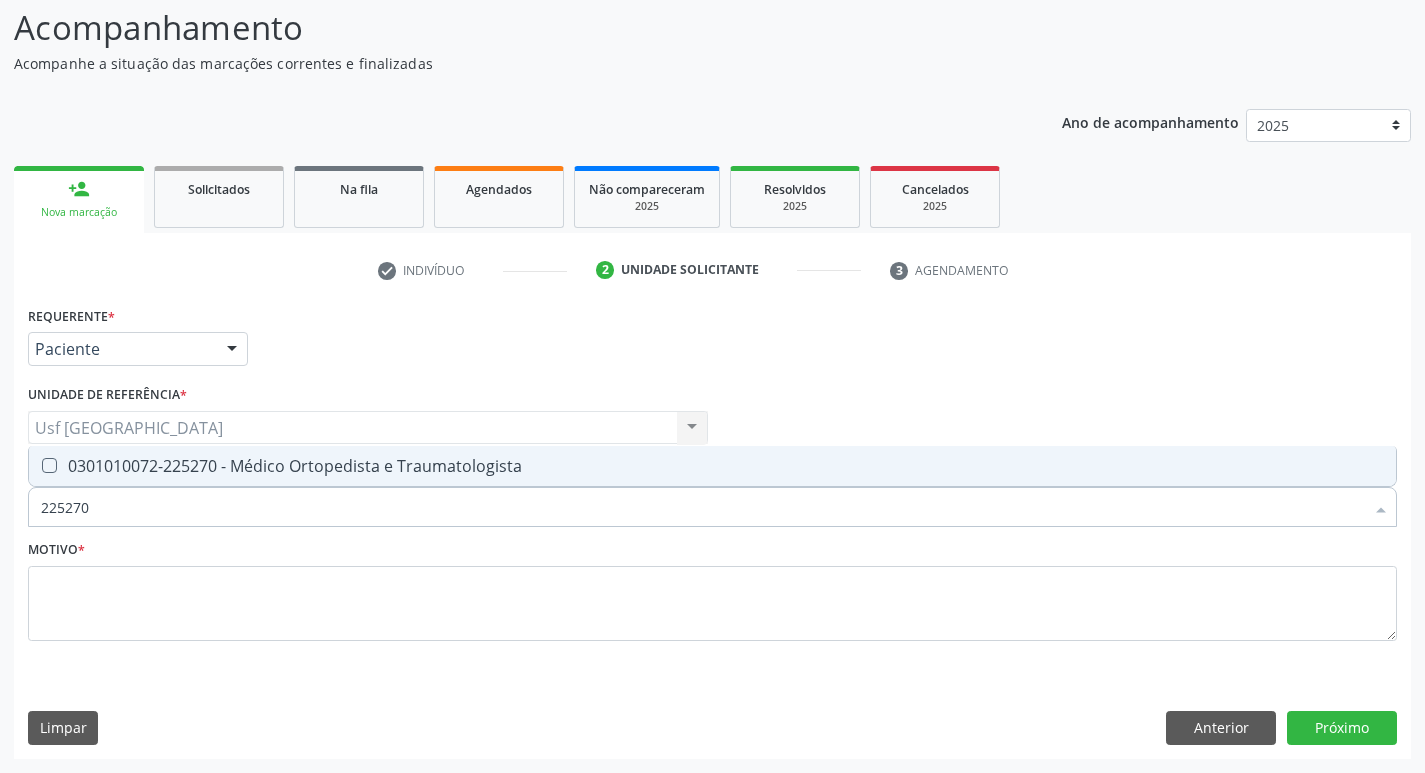 checkbox on "true" 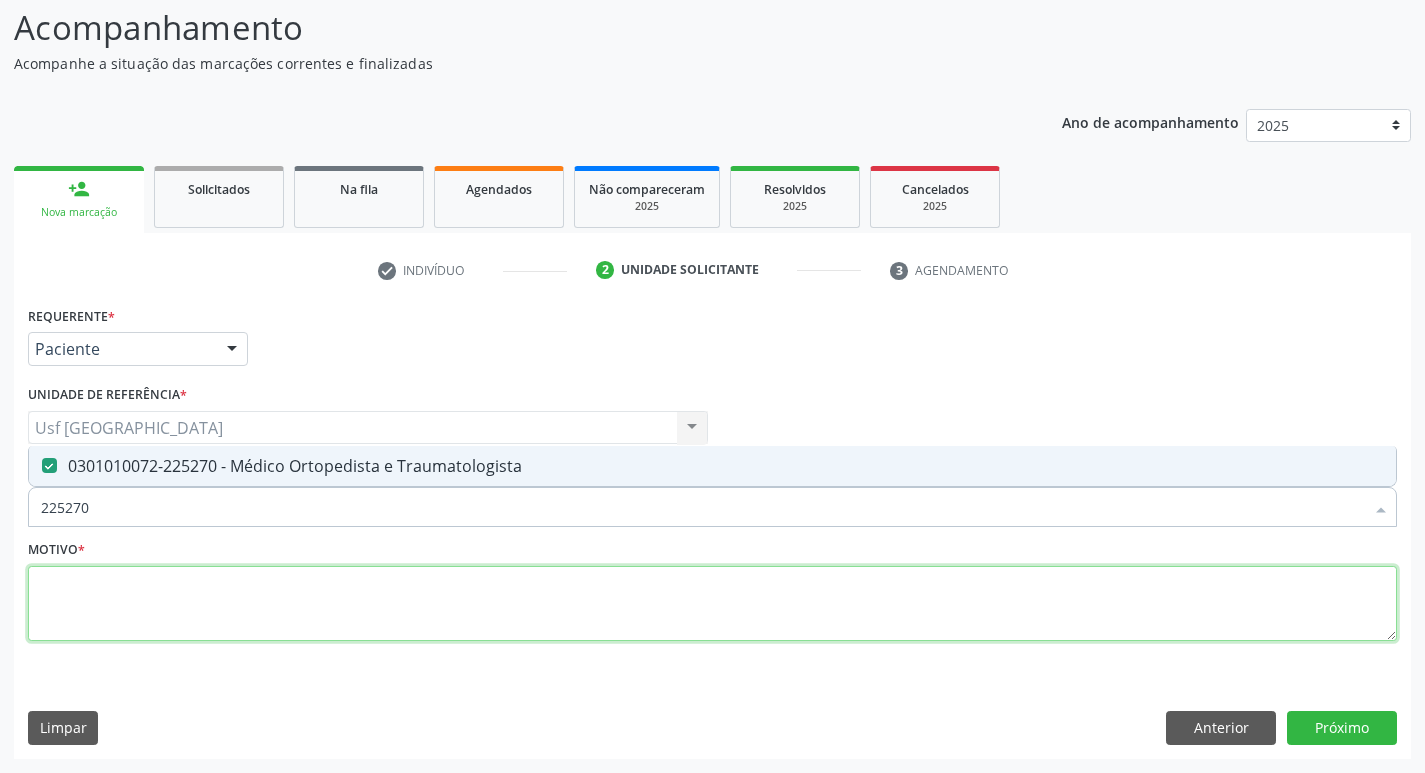 click at bounding box center (712, 604) 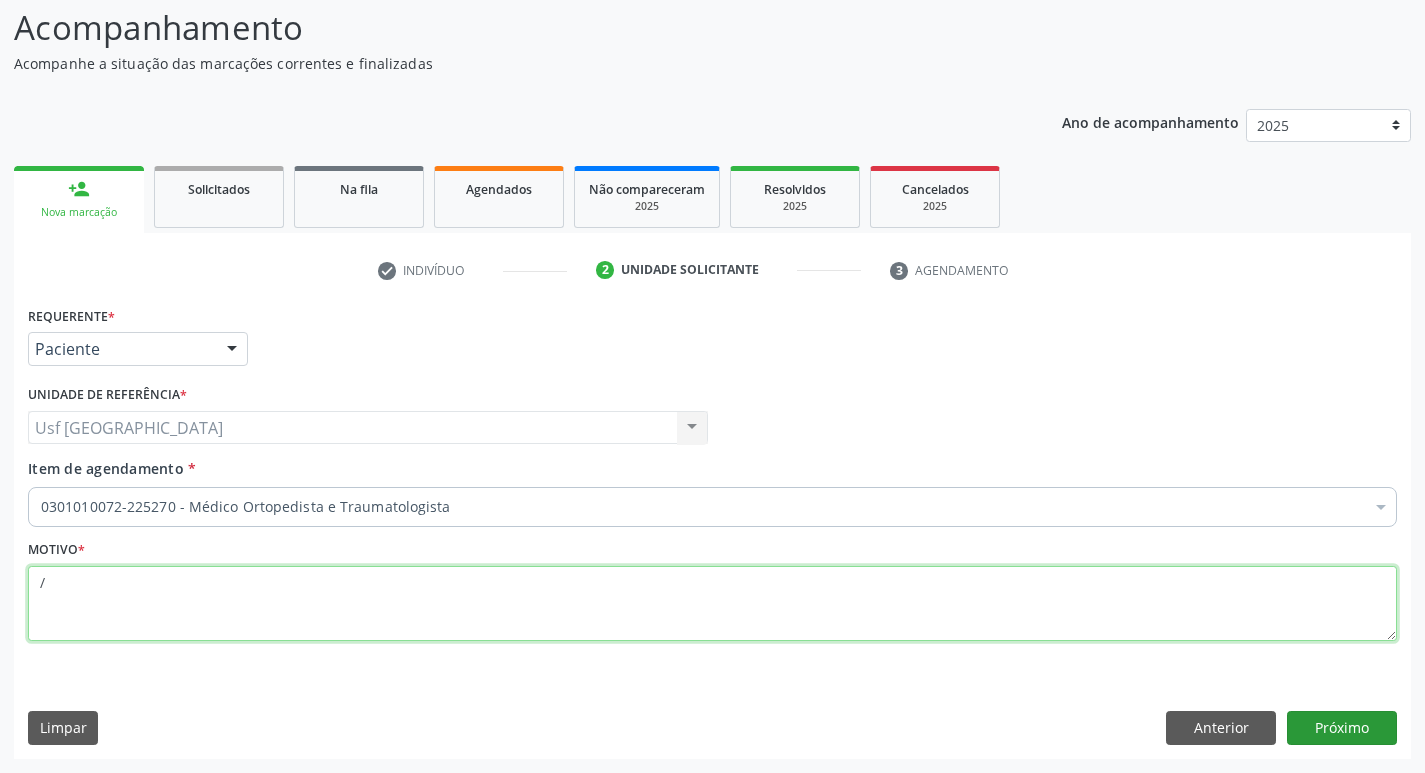 type on "/" 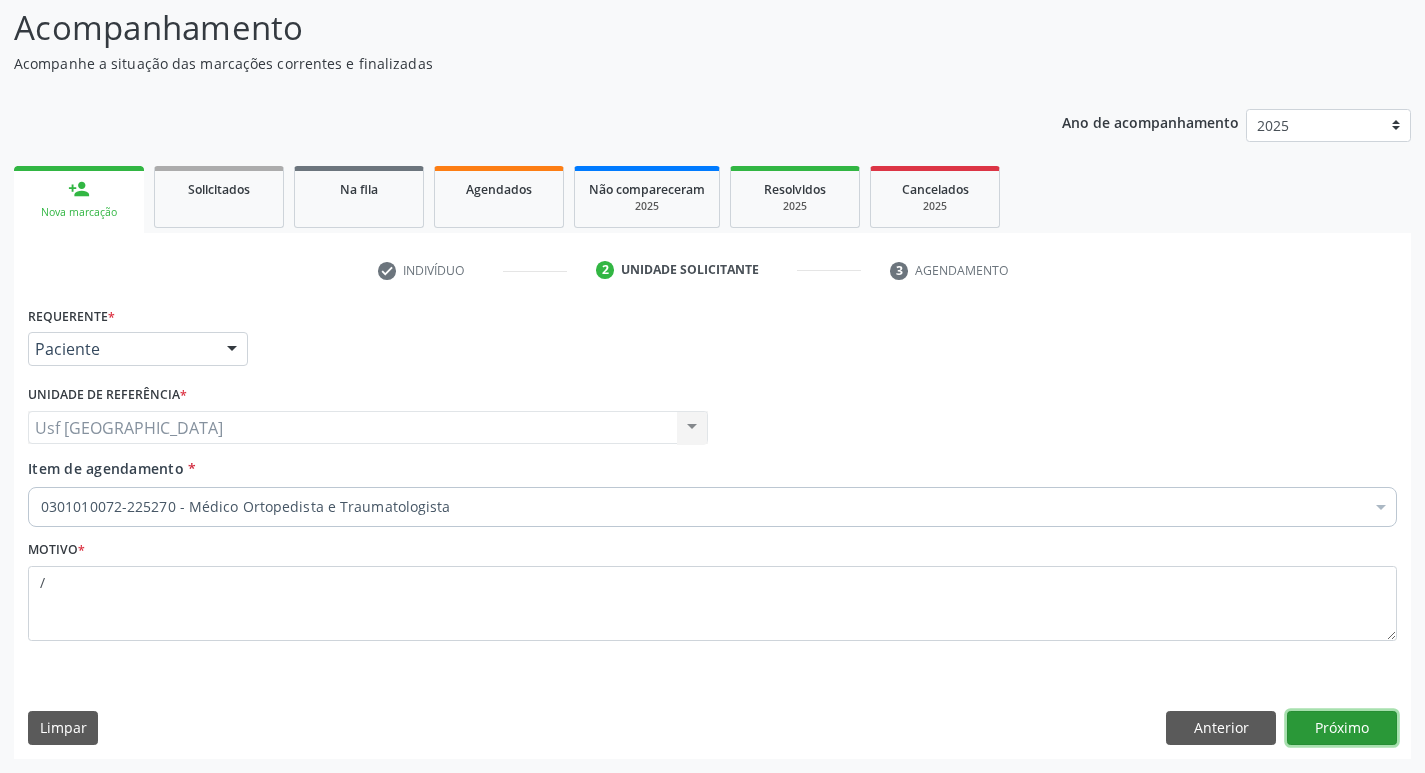click on "Próximo" at bounding box center [1342, 728] 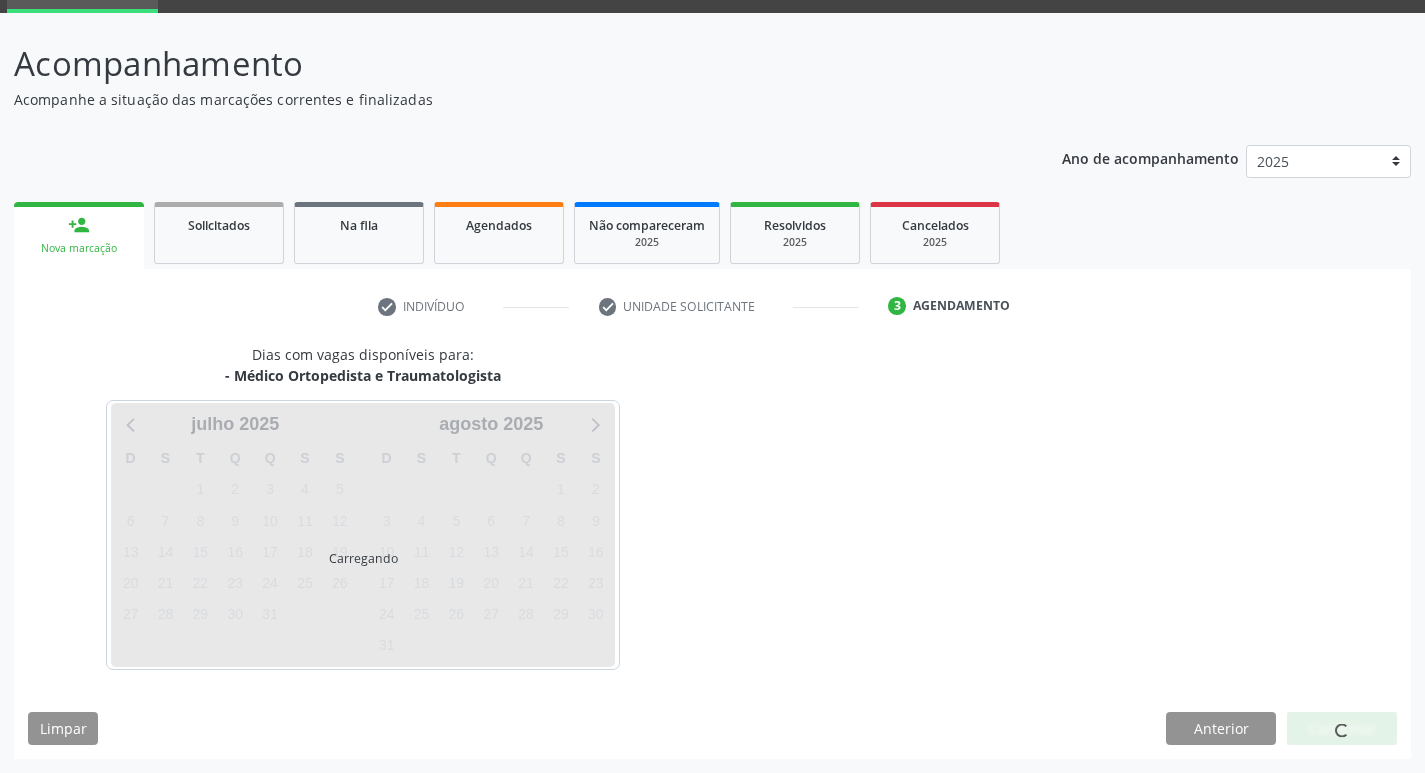 scroll, scrollTop: 97, scrollLeft: 0, axis: vertical 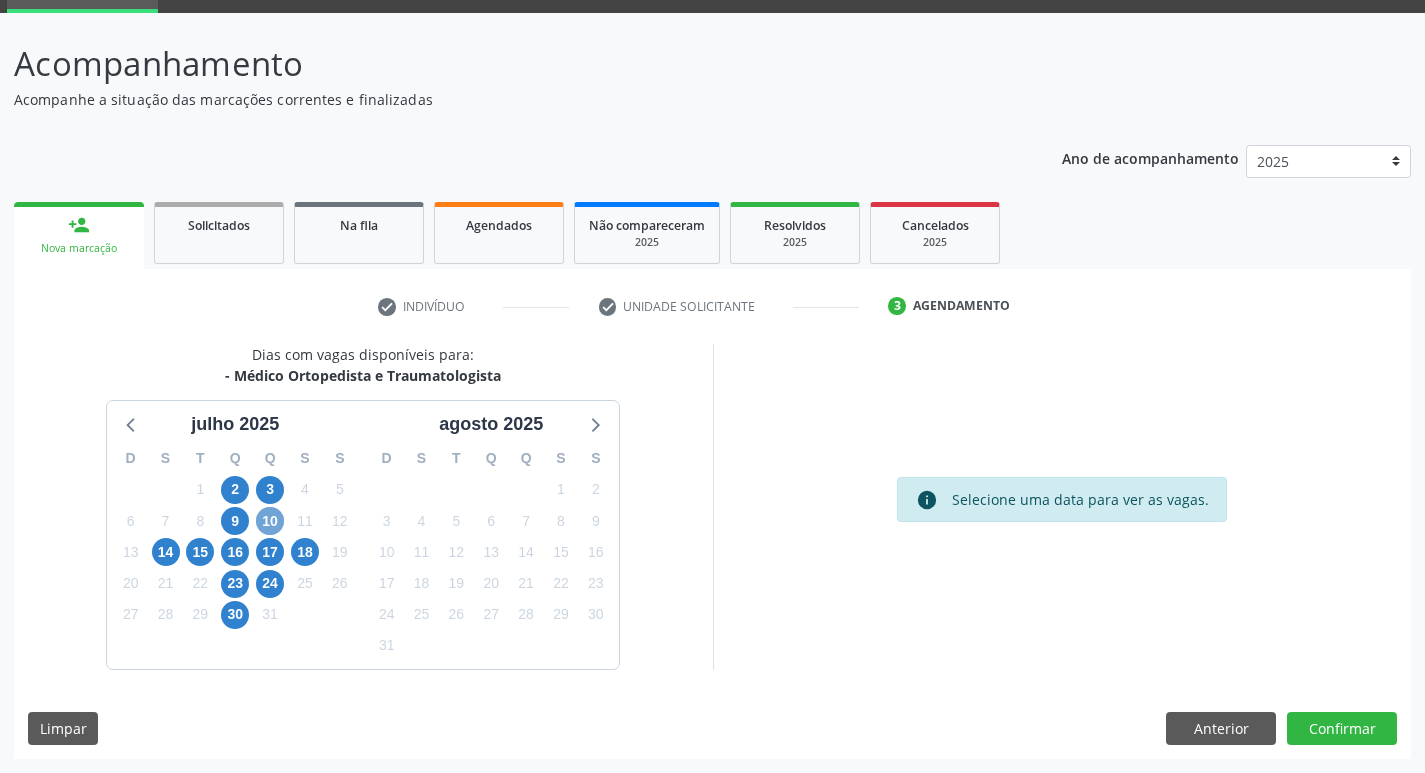 click on "10" at bounding box center [270, 521] 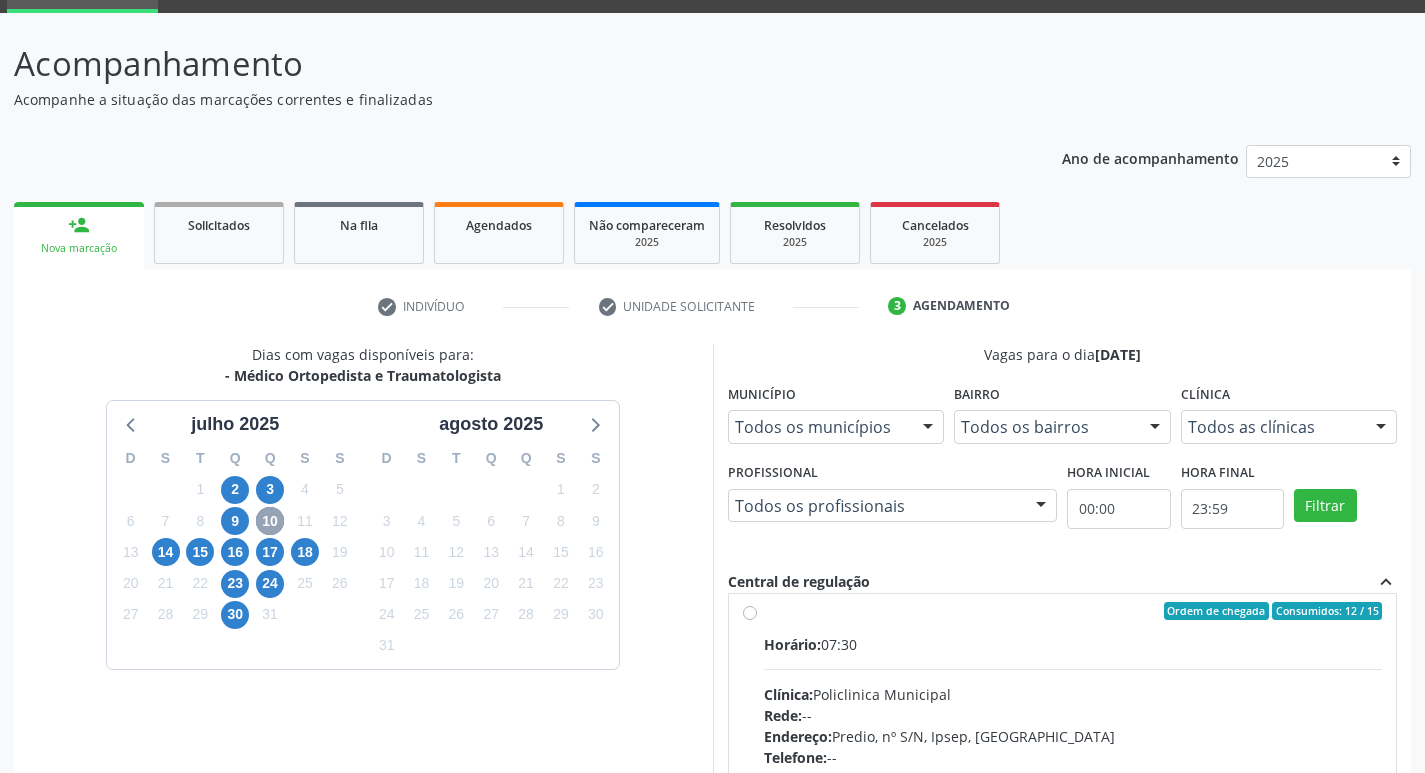 scroll, scrollTop: 0, scrollLeft: 0, axis: both 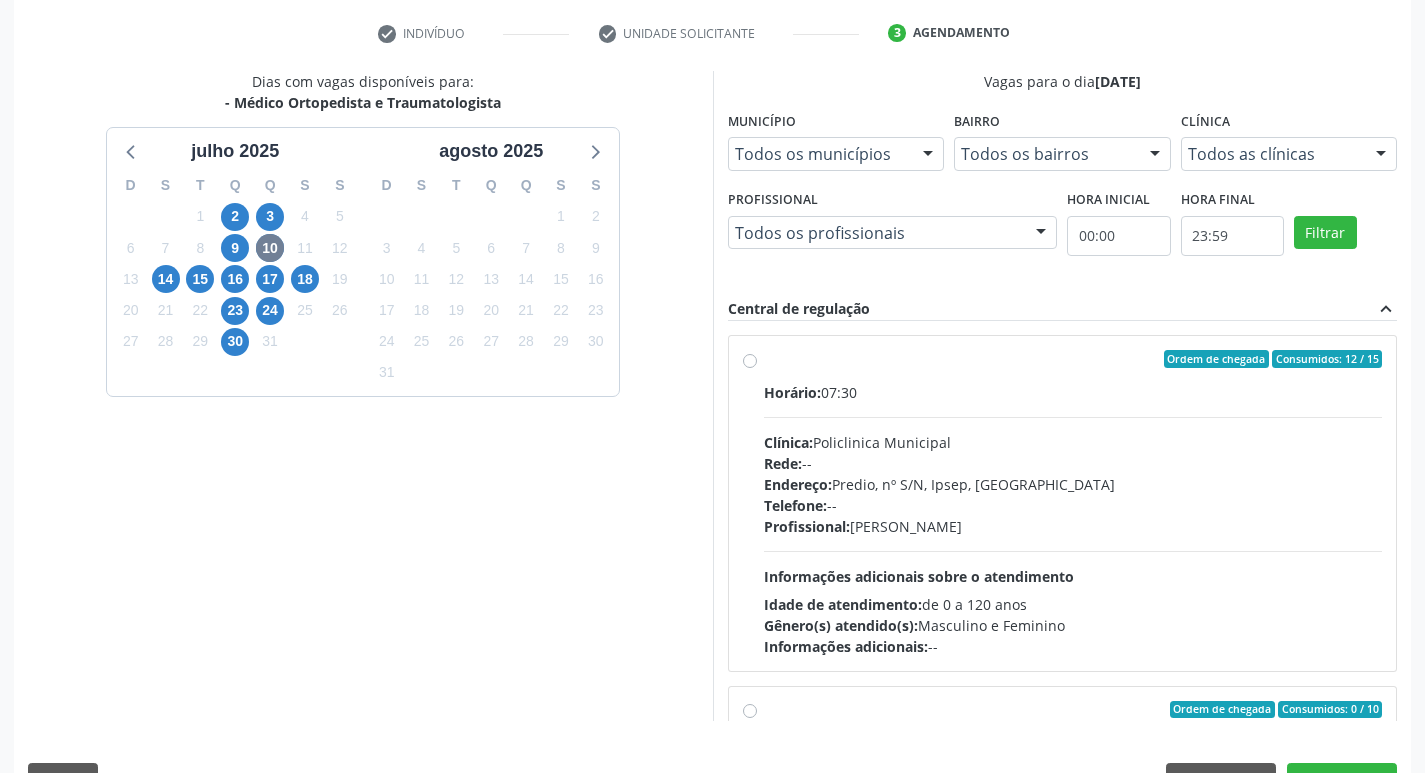 click on "Ordem de chegada
Consumidos: 12 / 15
Horário:   07:30
Clínica:  Policlinica Municipal
Rede:
--
Endereço:   Predio, nº S/N, Ipsep, Serra Talhada - PE
Telefone:   --
Profissional:
Eugenio Pericles Muniz Ferreira
Informações adicionais sobre o atendimento
Idade de atendimento:
de 0 a 120 anos
Gênero(s) atendido(s):
Masculino e Feminino
Informações adicionais:
--" at bounding box center [1073, 503] 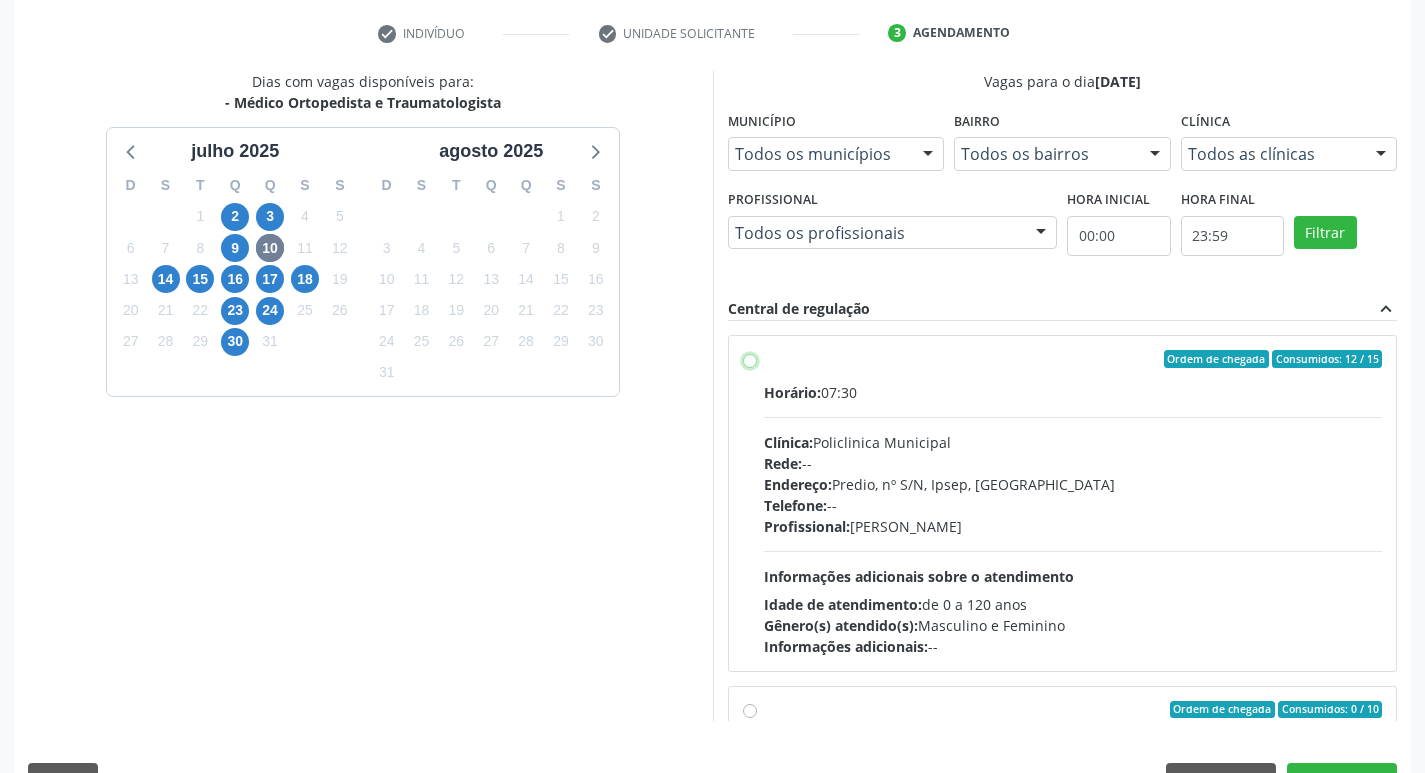 click on "Ordem de chegada
Consumidos: 12 / 15
Horário:   07:30
Clínica:  Policlinica Municipal
Rede:
--
Endereço:   Predio, nº S/N, Ipsep, Serra Talhada - PE
Telefone:   --
Profissional:
Eugenio Pericles Muniz Ferreira
Informações adicionais sobre o atendimento
Idade de atendimento:
de 0 a 120 anos
Gênero(s) atendido(s):
Masculino e Feminino
Informações adicionais:
--" at bounding box center [750, 359] 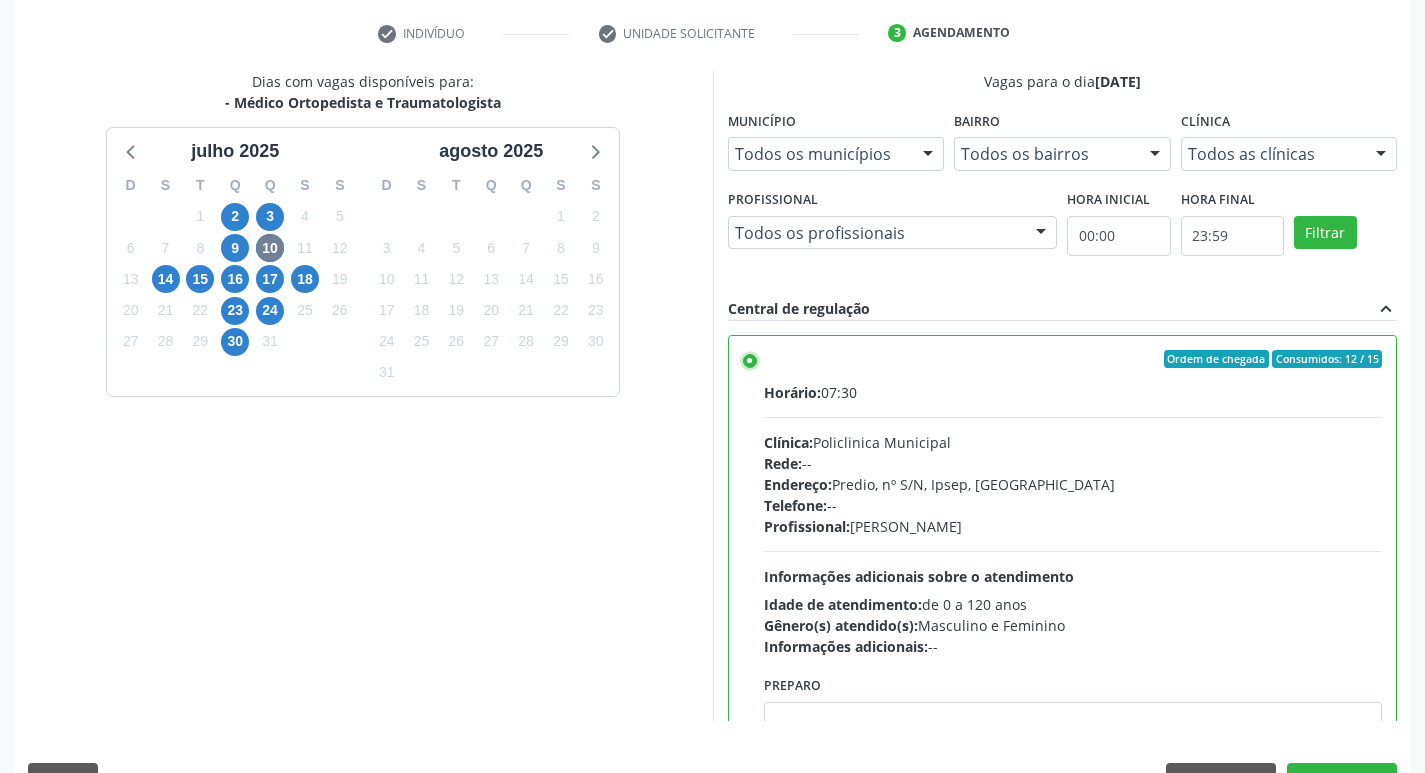 scroll, scrollTop: 422, scrollLeft: 0, axis: vertical 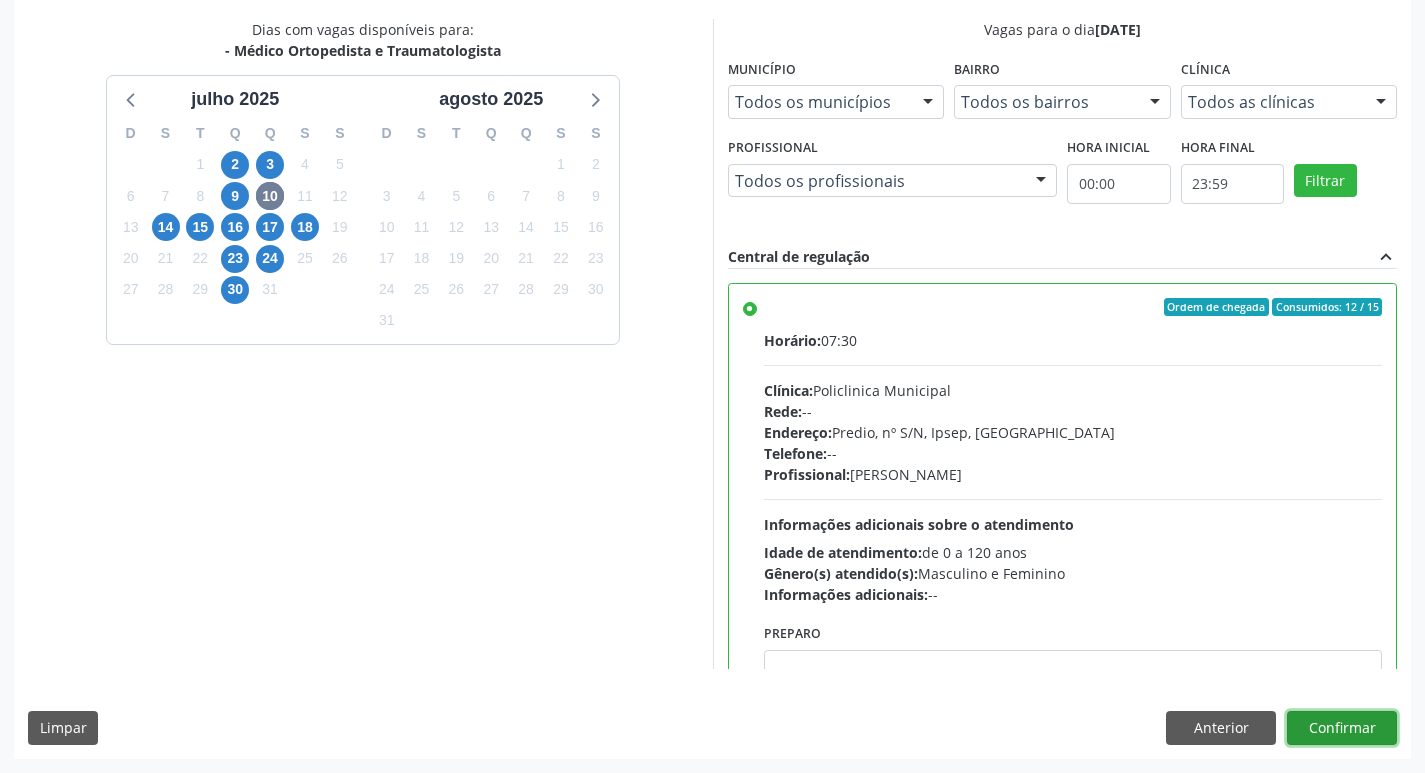 click on "Confirmar" at bounding box center [1342, 728] 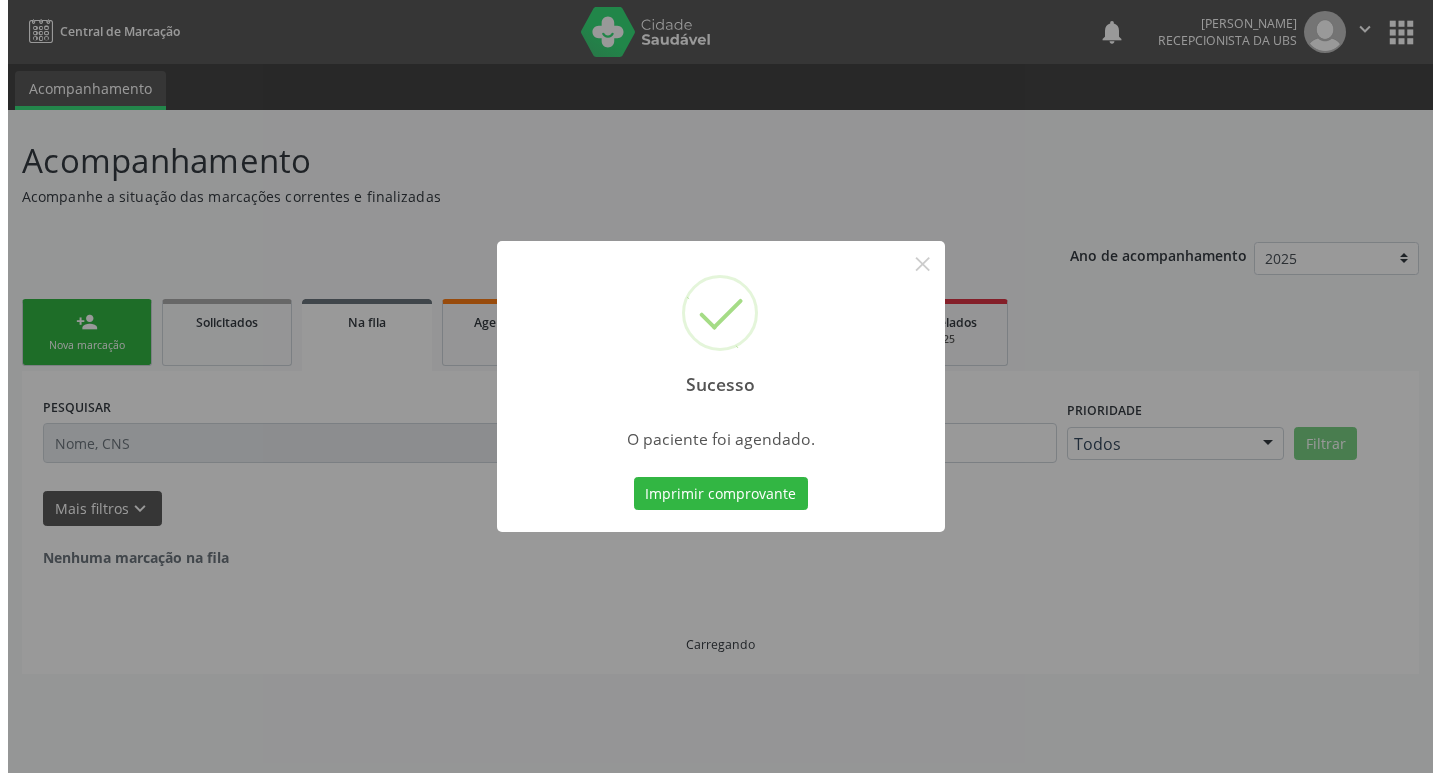scroll, scrollTop: 0, scrollLeft: 0, axis: both 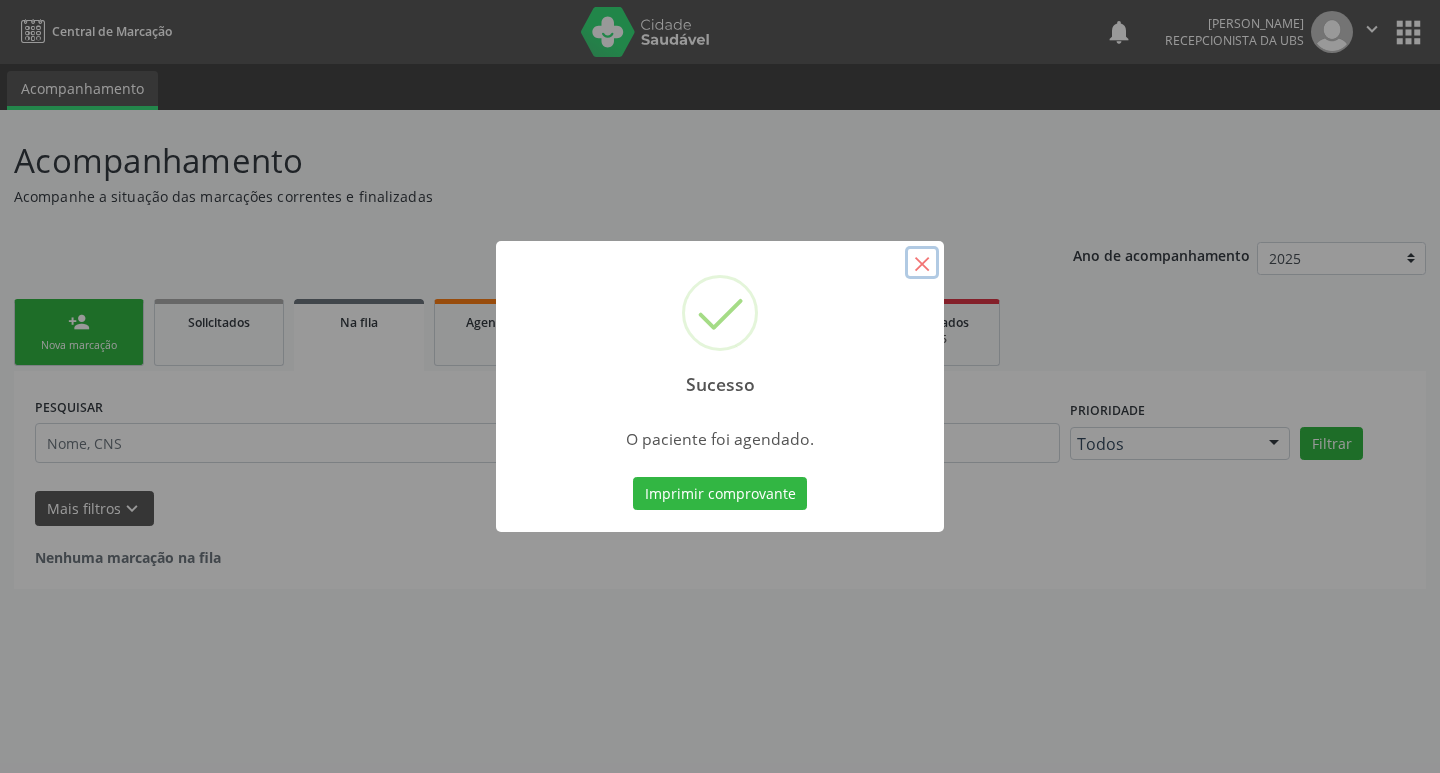 click on "×" at bounding box center (922, 263) 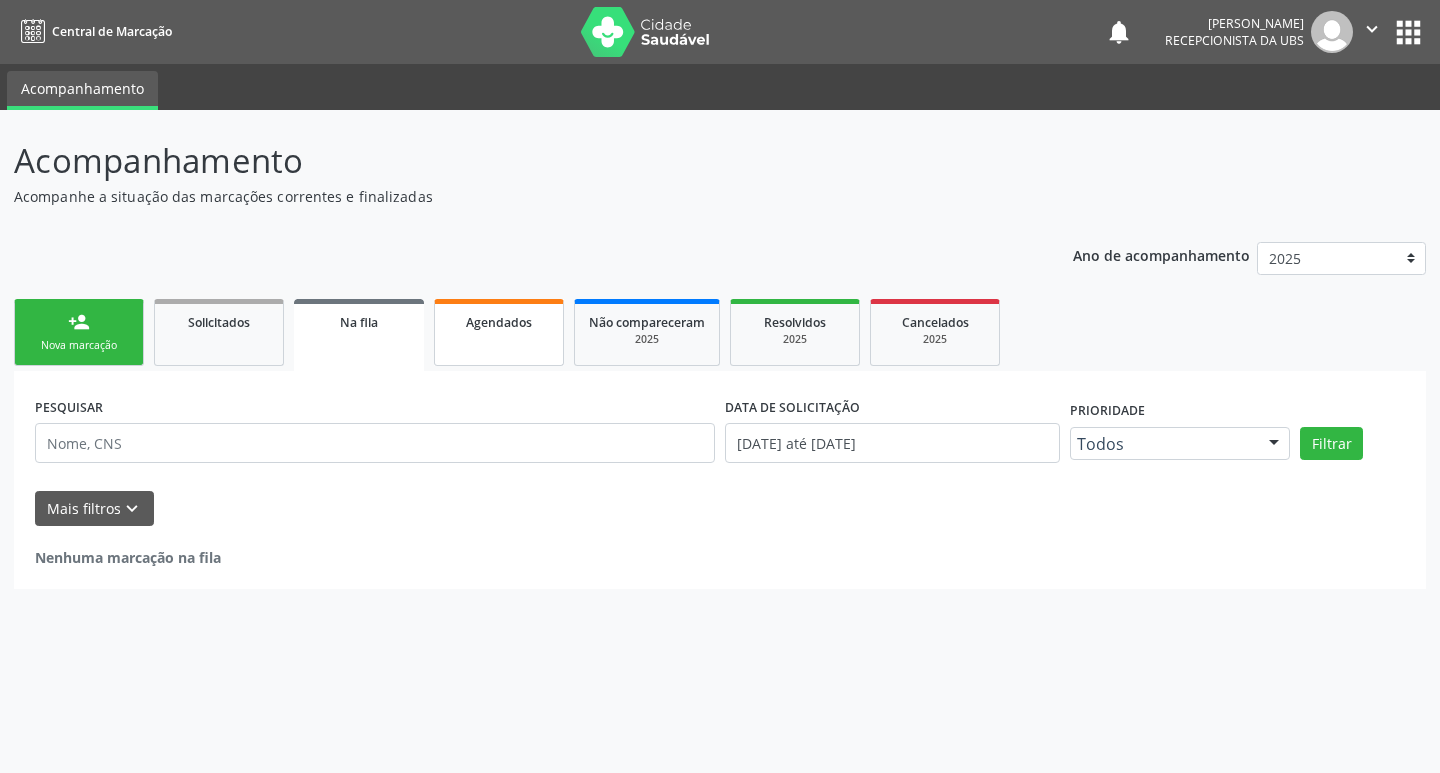 click on "Agendados" at bounding box center (499, 332) 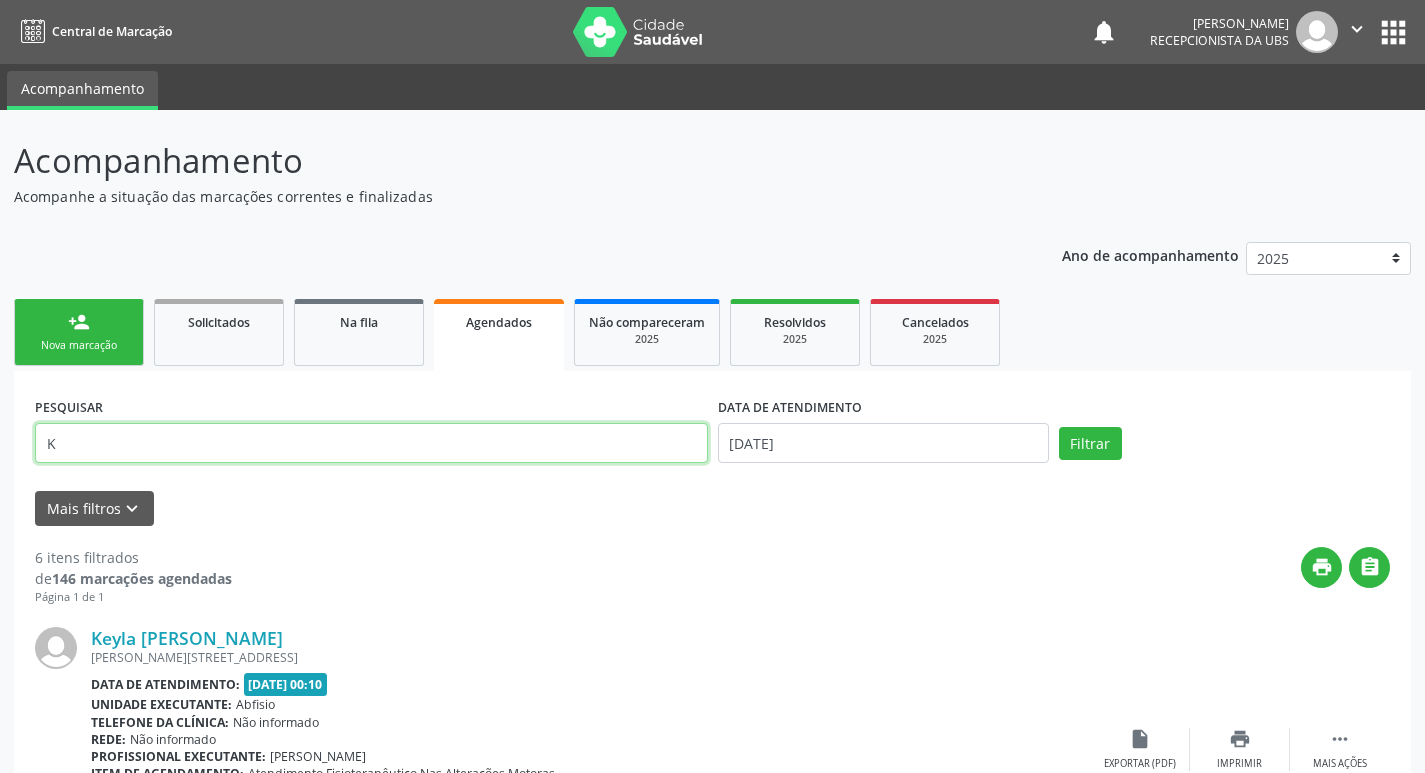 click on "K" at bounding box center (371, 443) 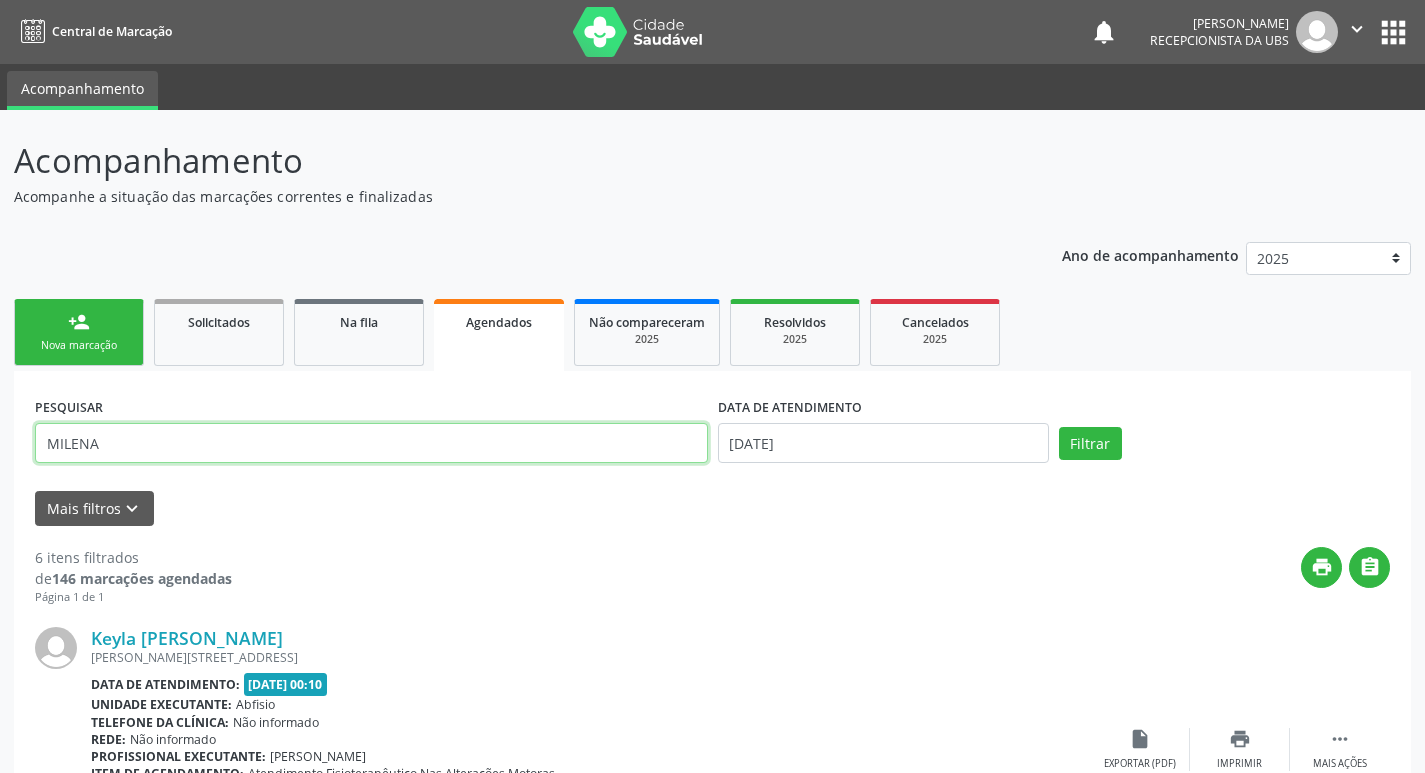 type on "MILENA" 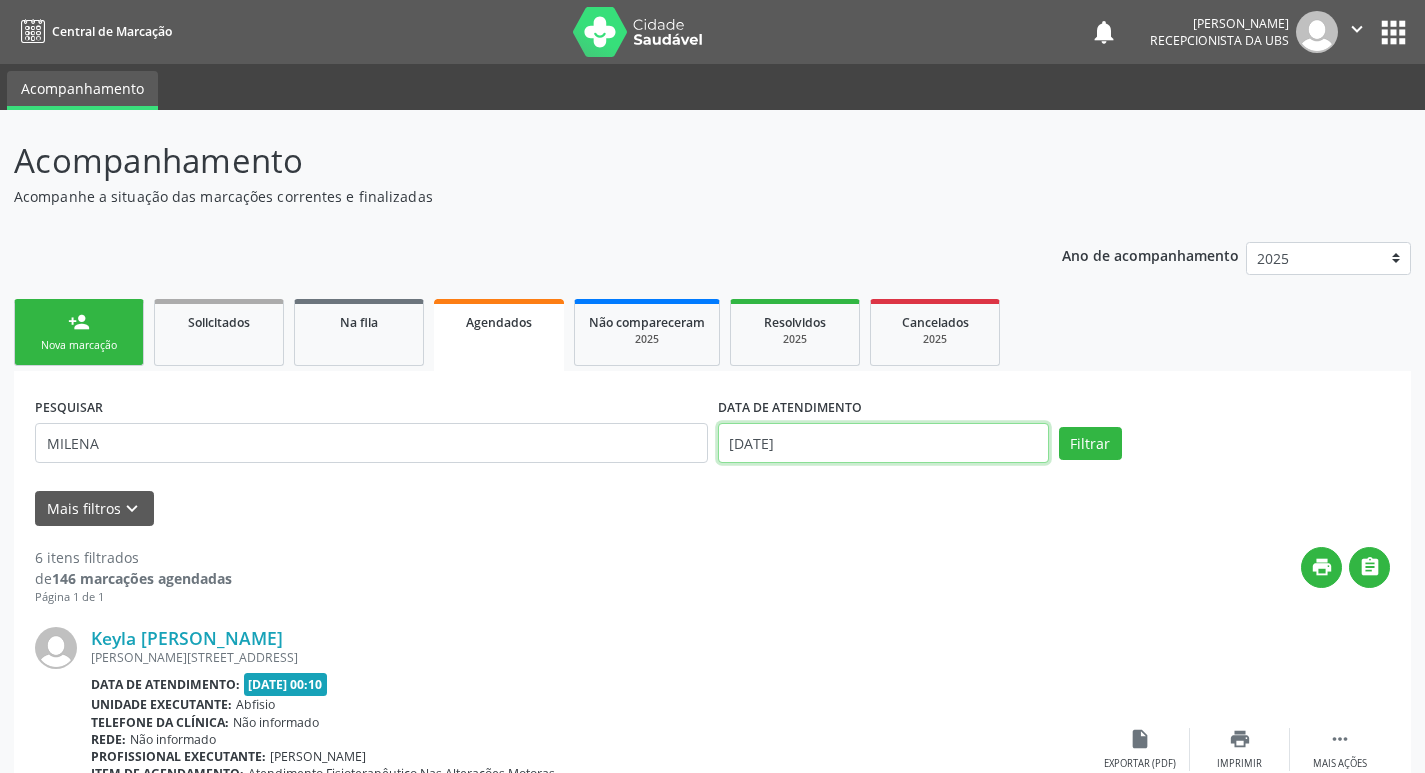 click on "[DATE]" at bounding box center (883, 443) 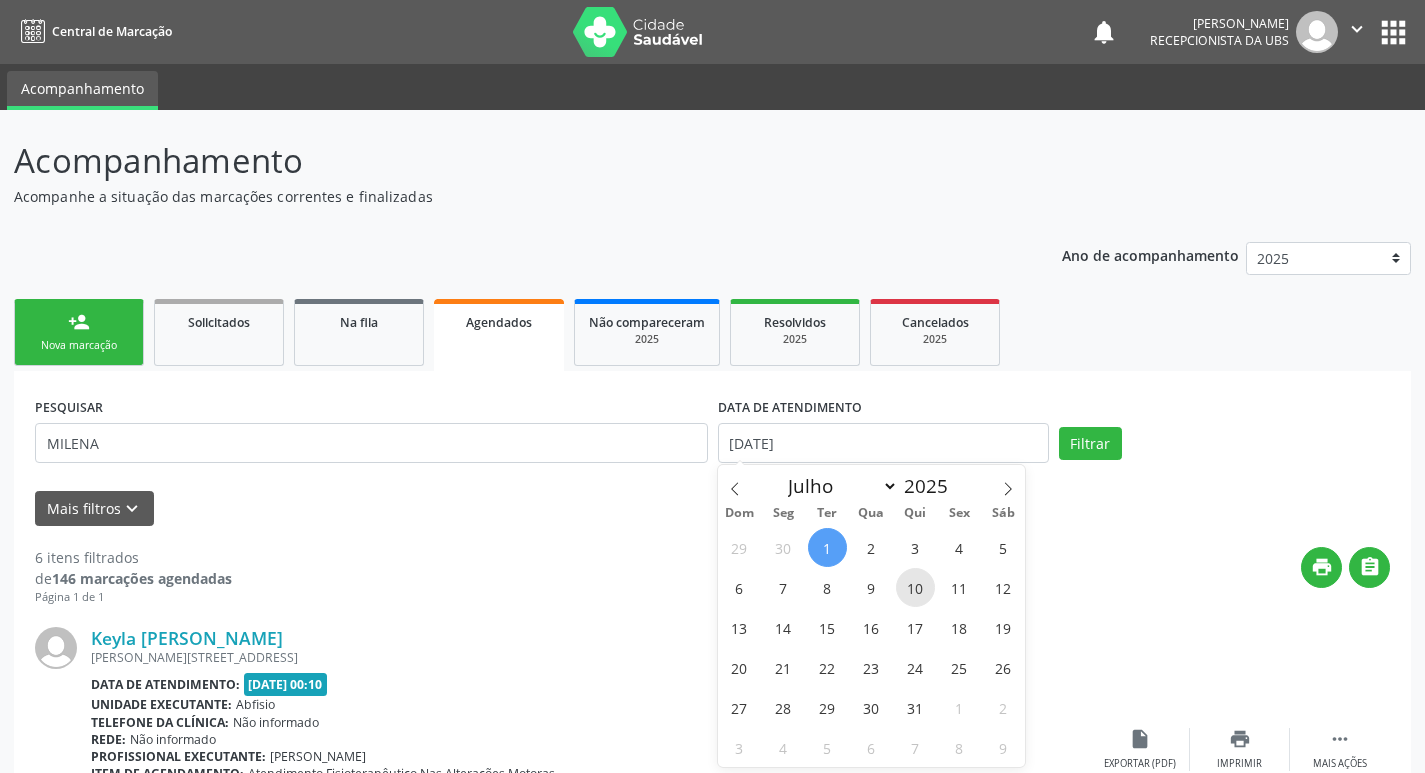 click on "10" at bounding box center (915, 587) 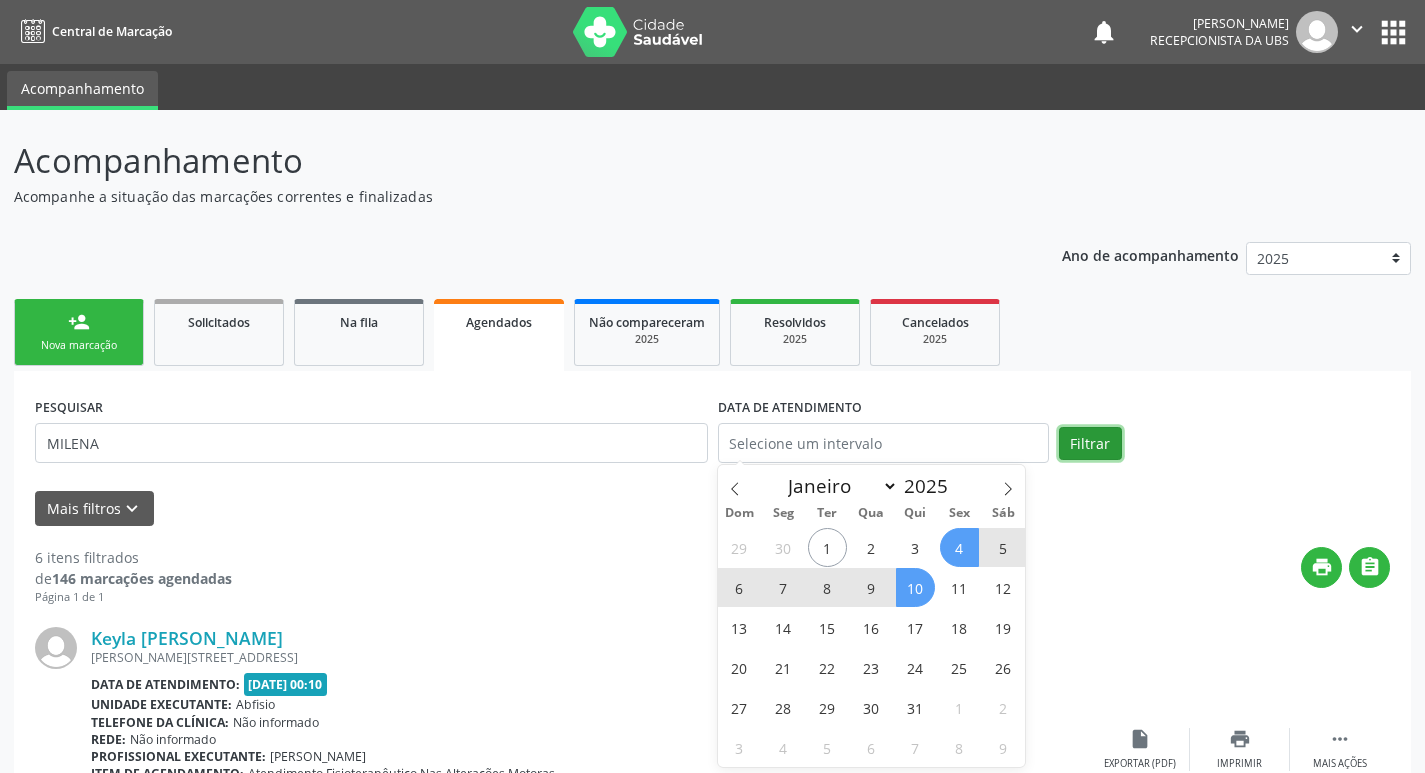 click on "Filtrar" at bounding box center [1090, 444] 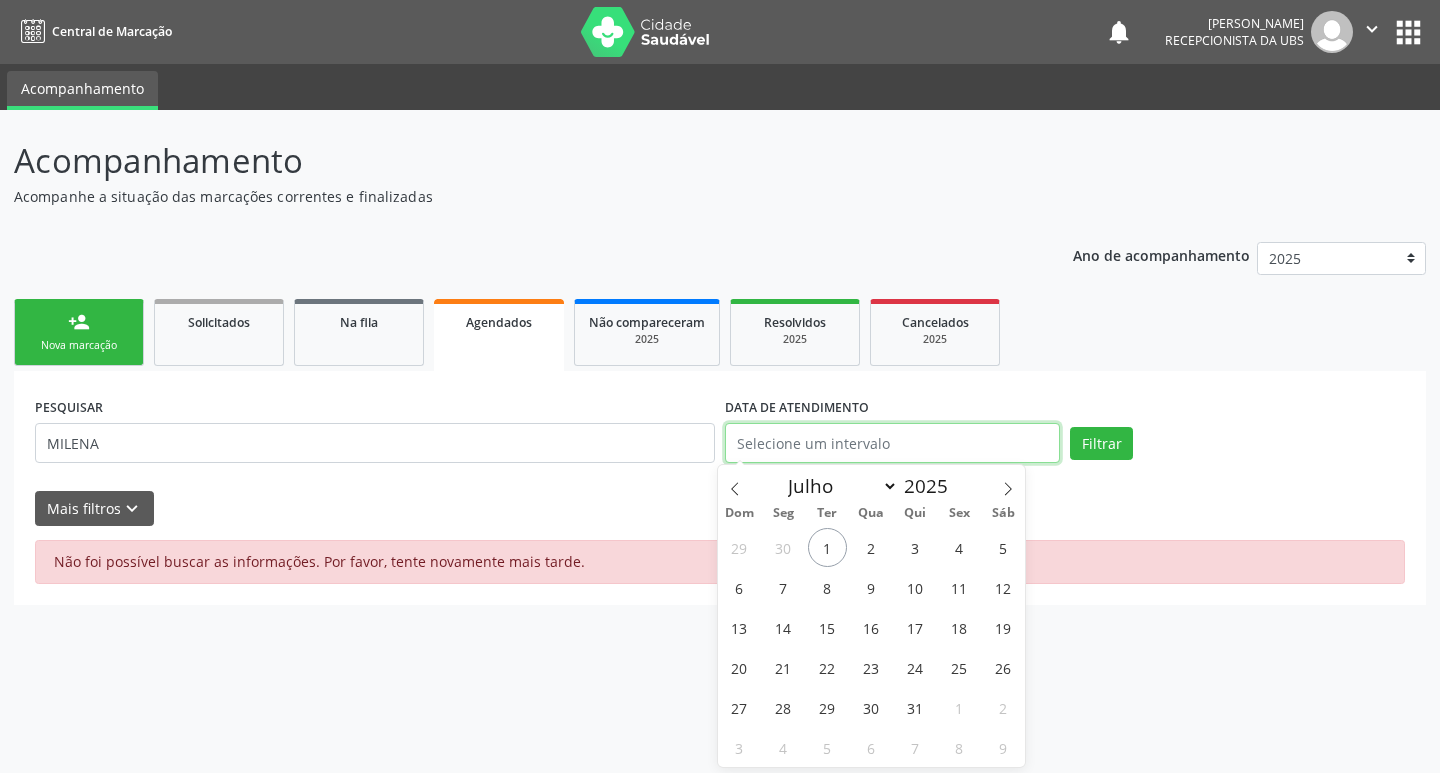 click at bounding box center (892, 443) 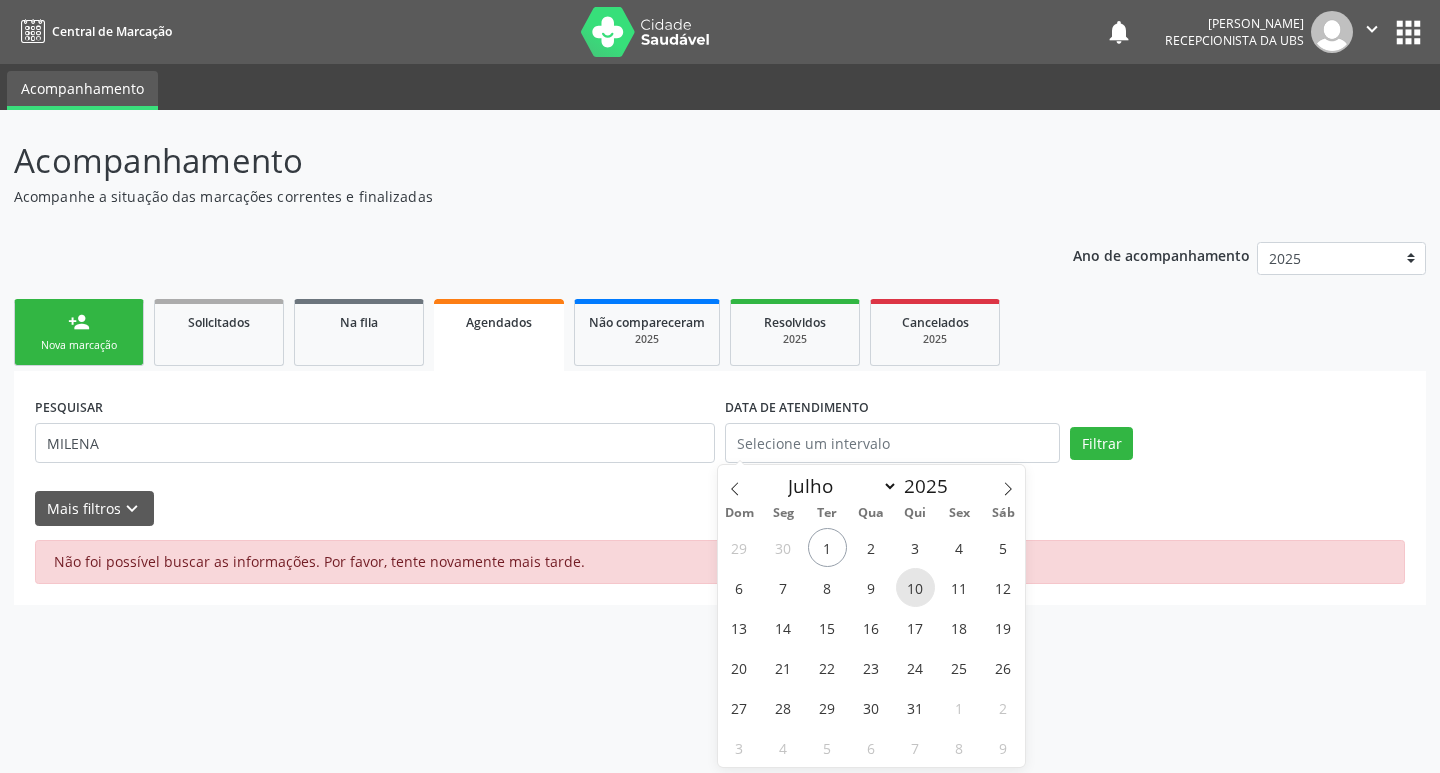 click on "10" at bounding box center (915, 587) 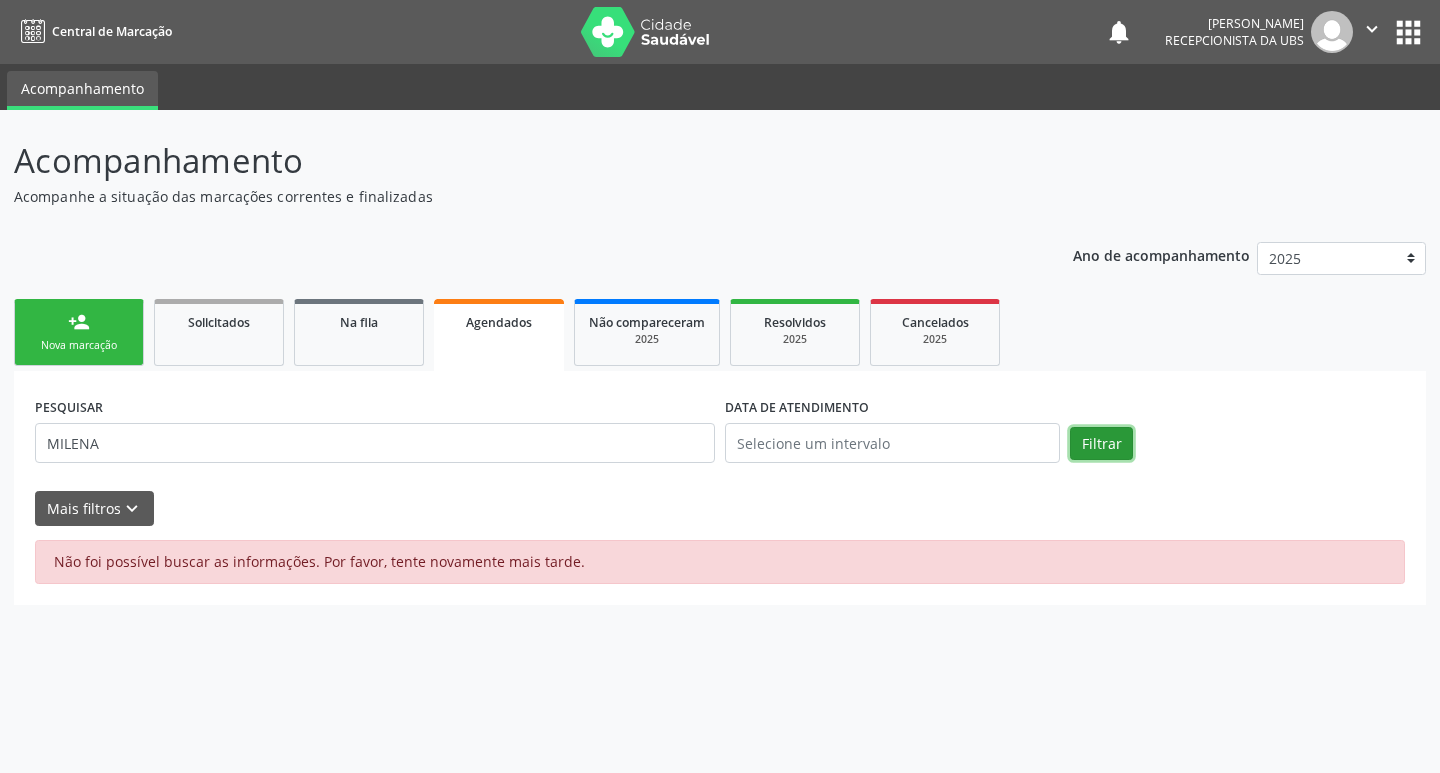 click on "Filtrar" at bounding box center (1101, 444) 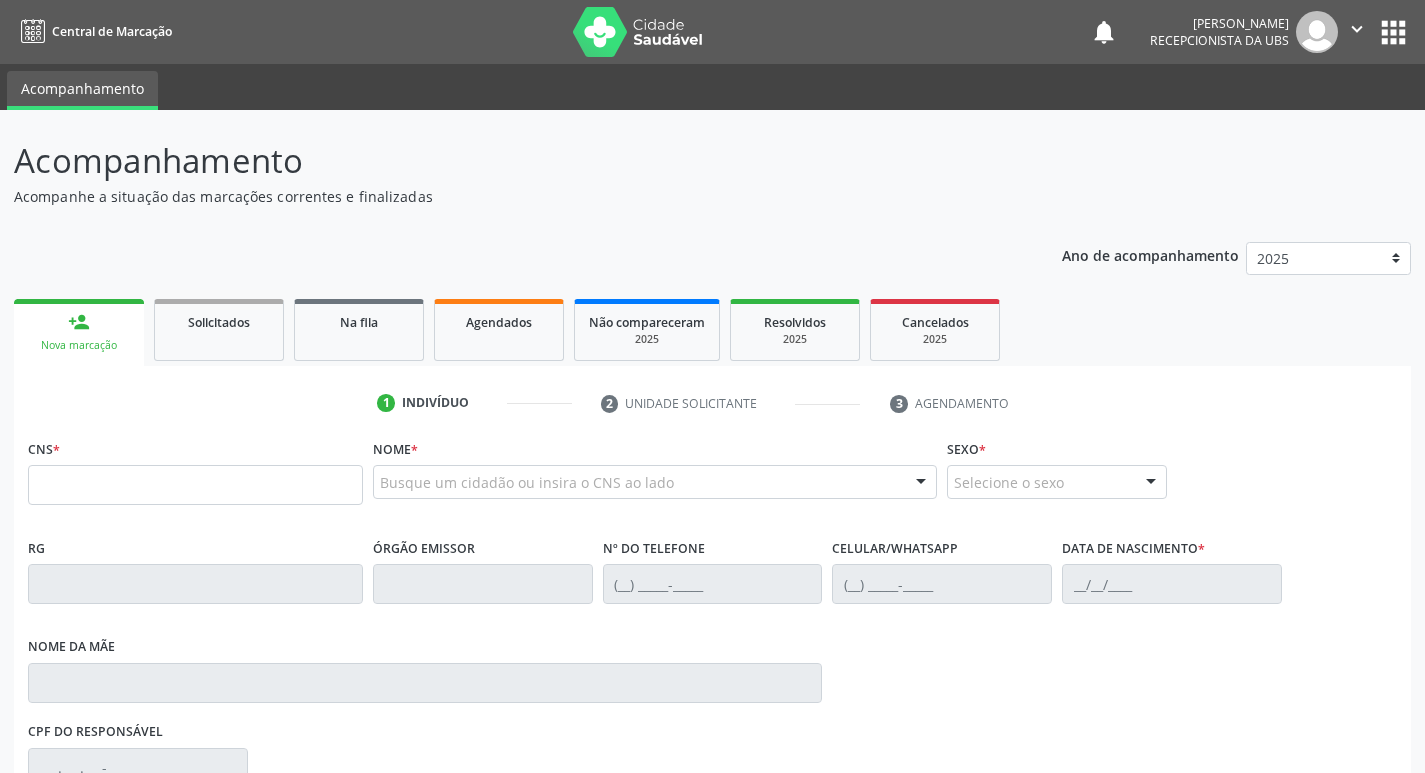 scroll, scrollTop: 0, scrollLeft: 0, axis: both 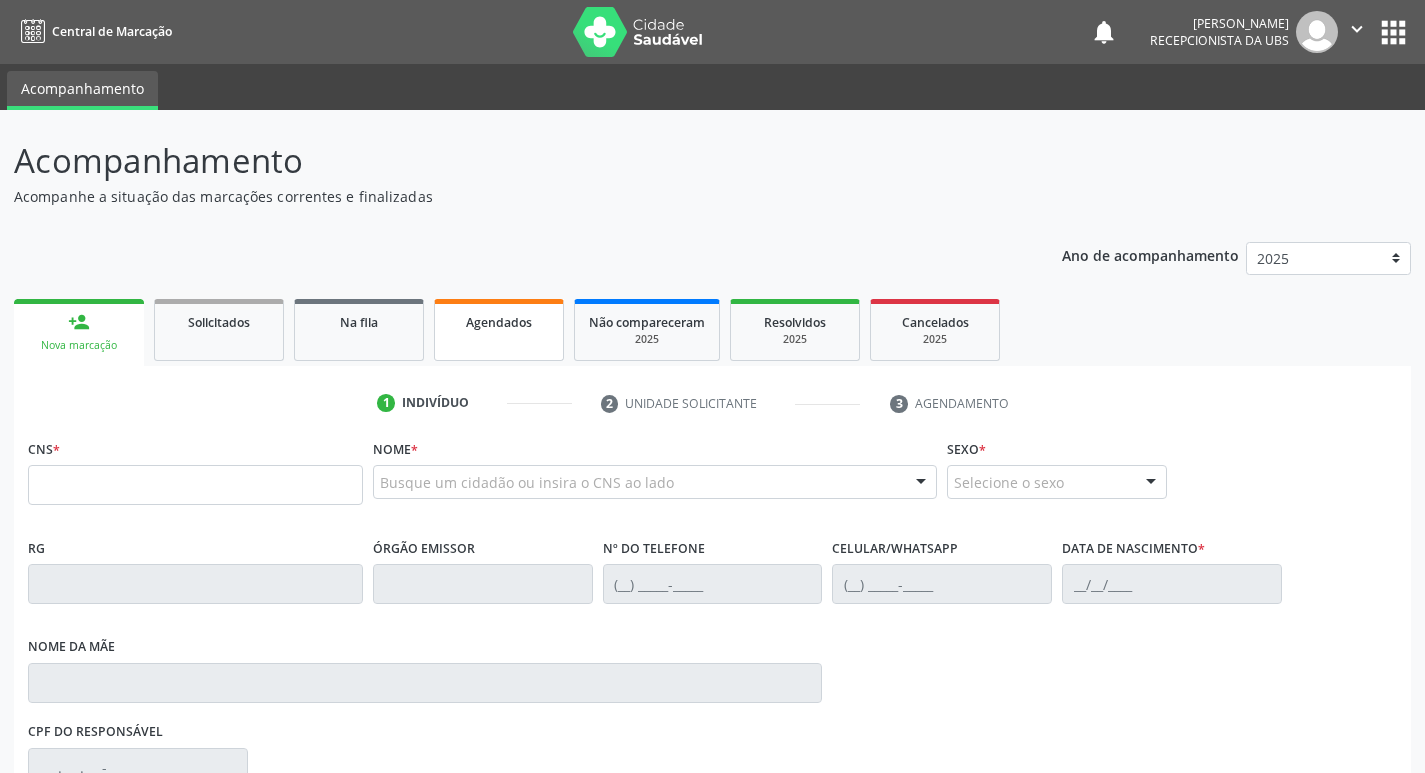 click on "Agendados" at bounding box center (499, 330) 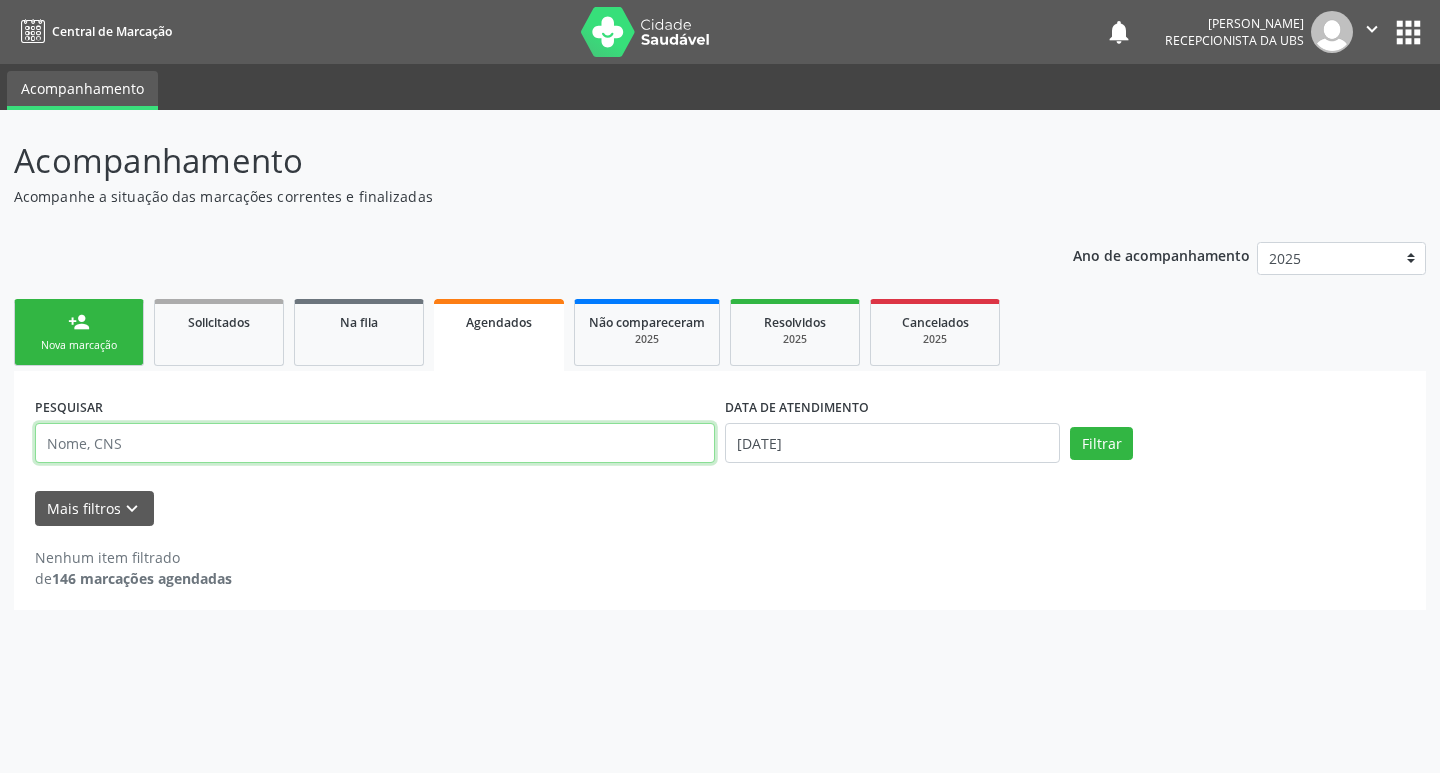 click at bounding box center (375, 443) 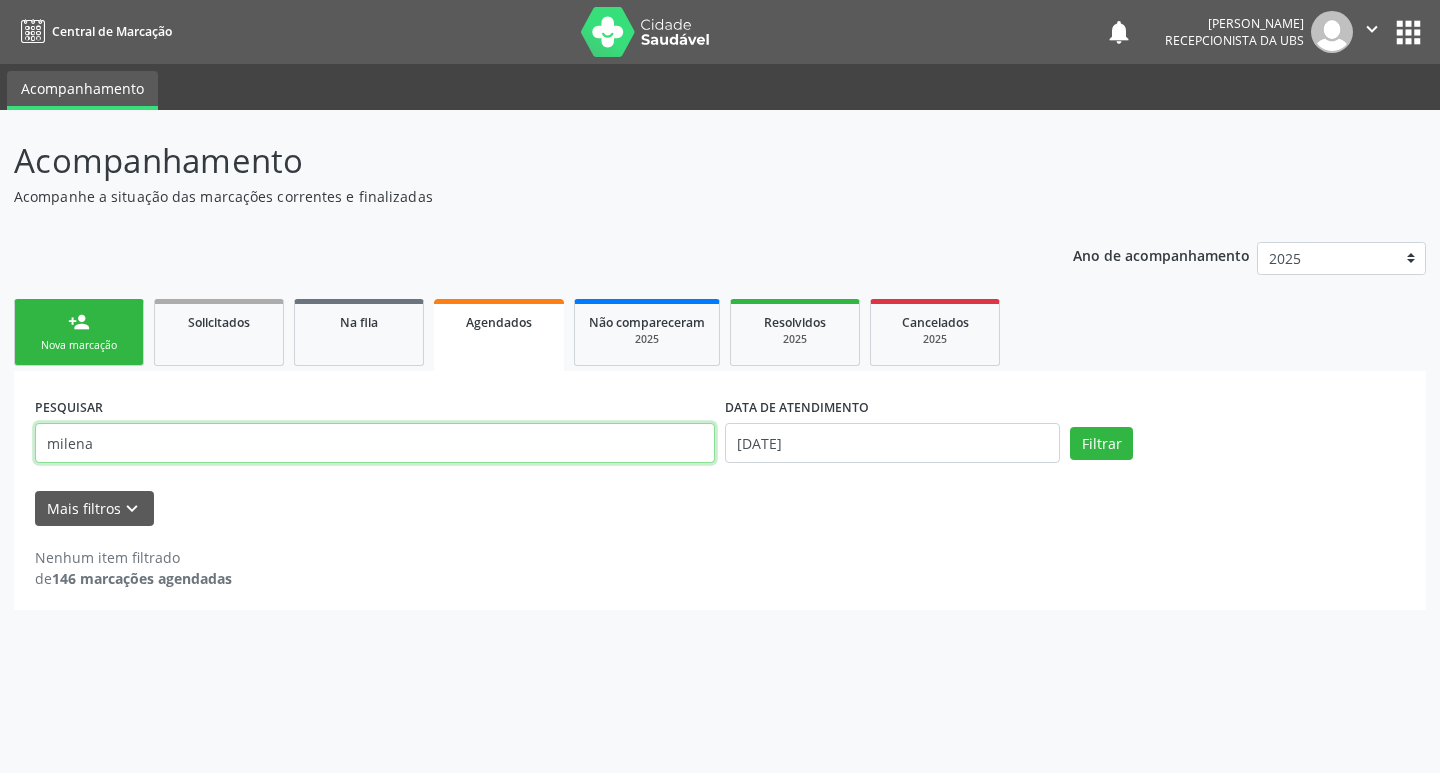 type on "milena" 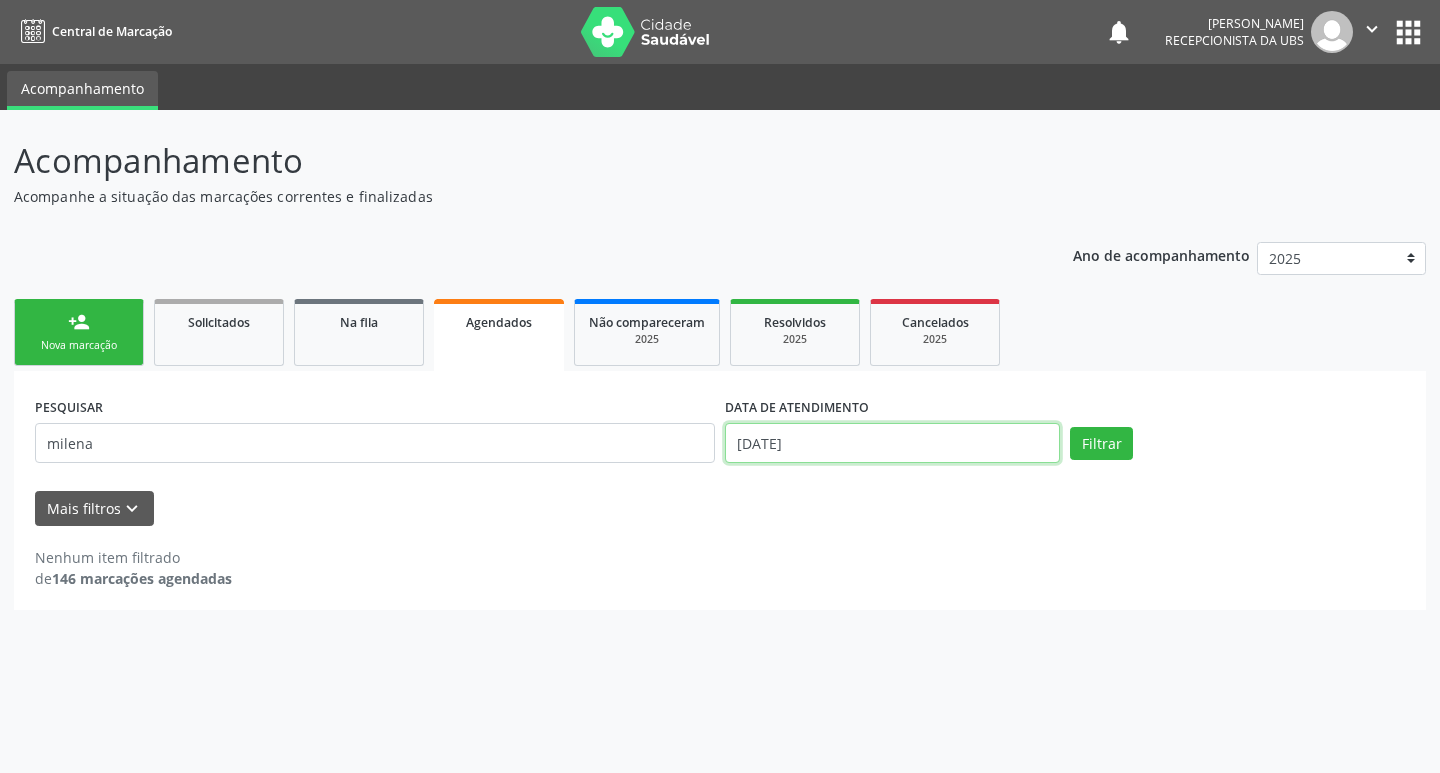 click on "[DATE]" at bounding box center [892, 443] 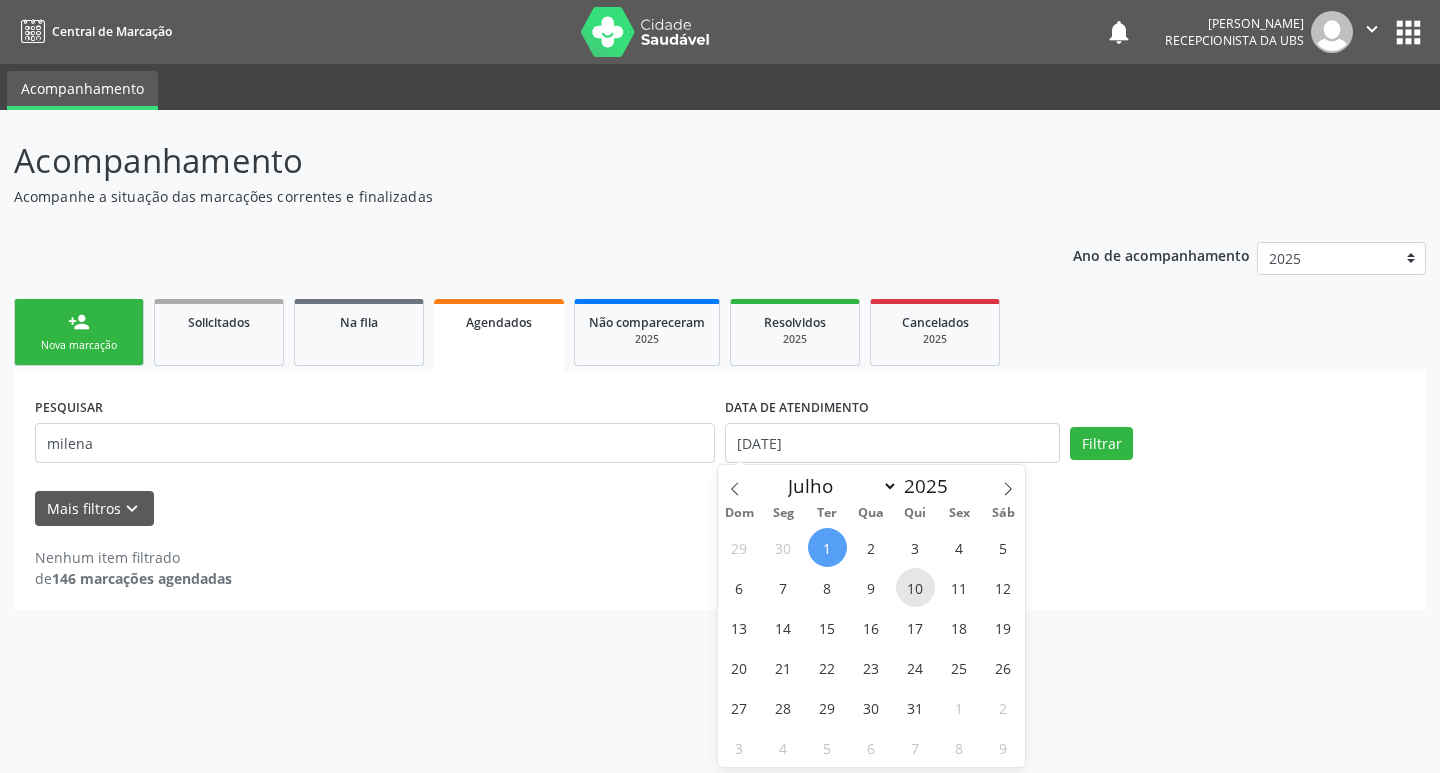 click on "10" at bounding box center [915, 587] 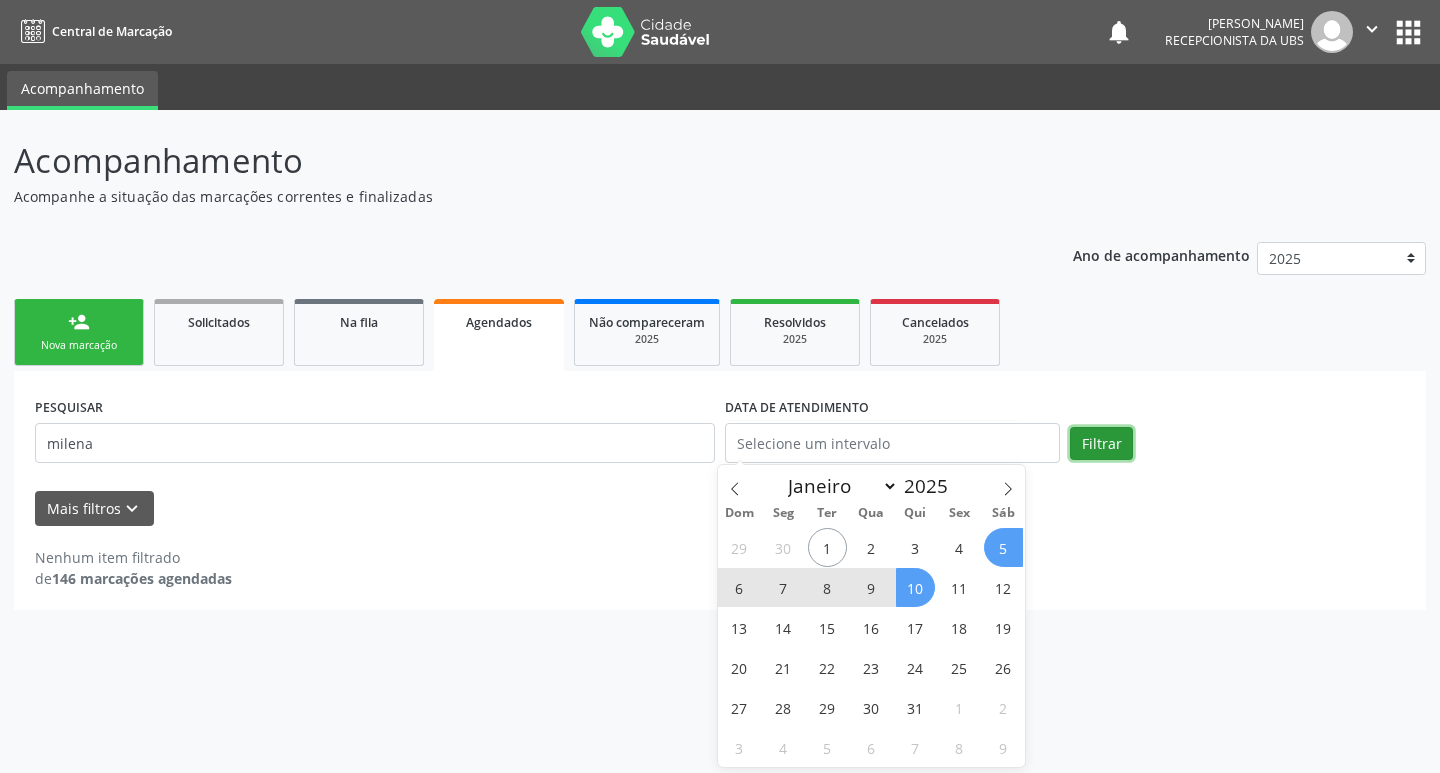click on "Filtrar" at bounding box center (1101, 444) 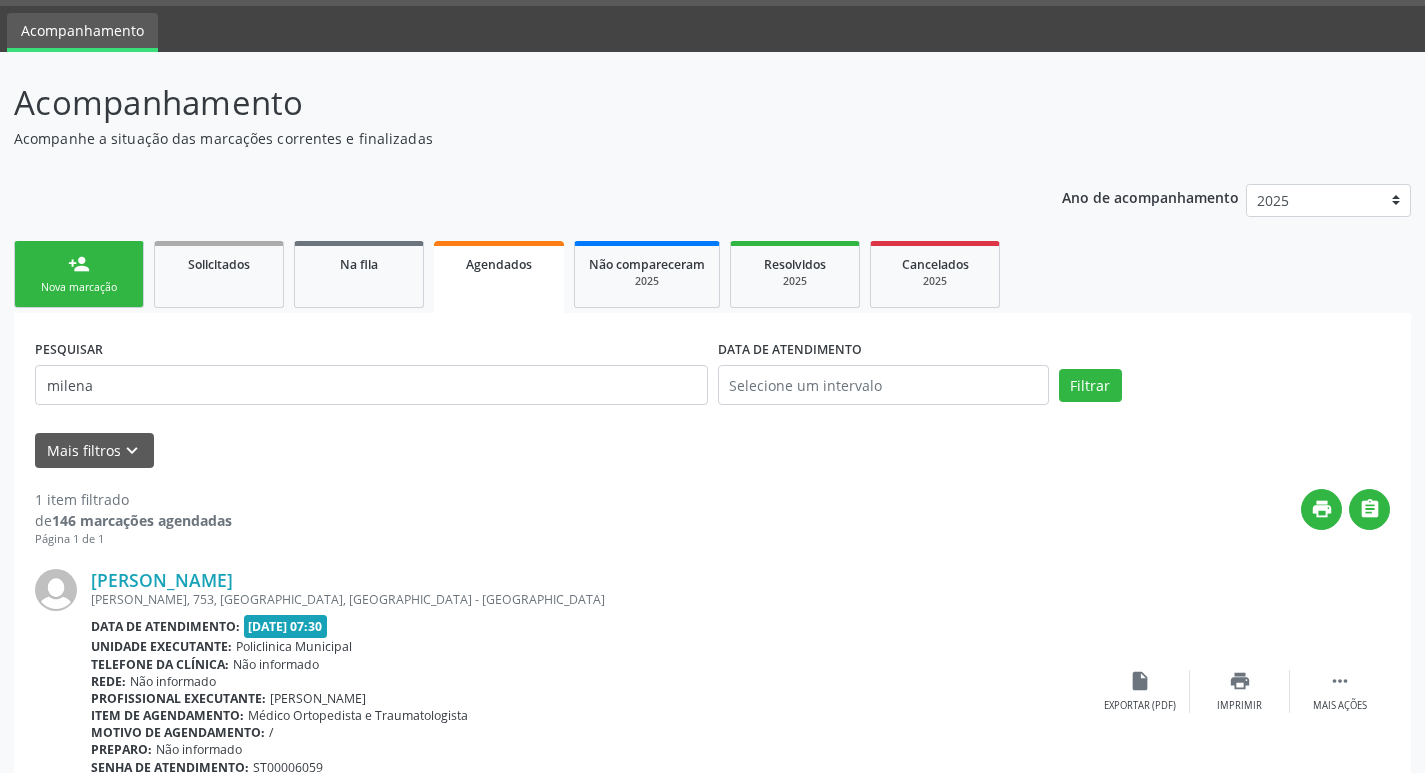 scroll, scrollTop: 155, scrollLeft: 0, axis: vertical 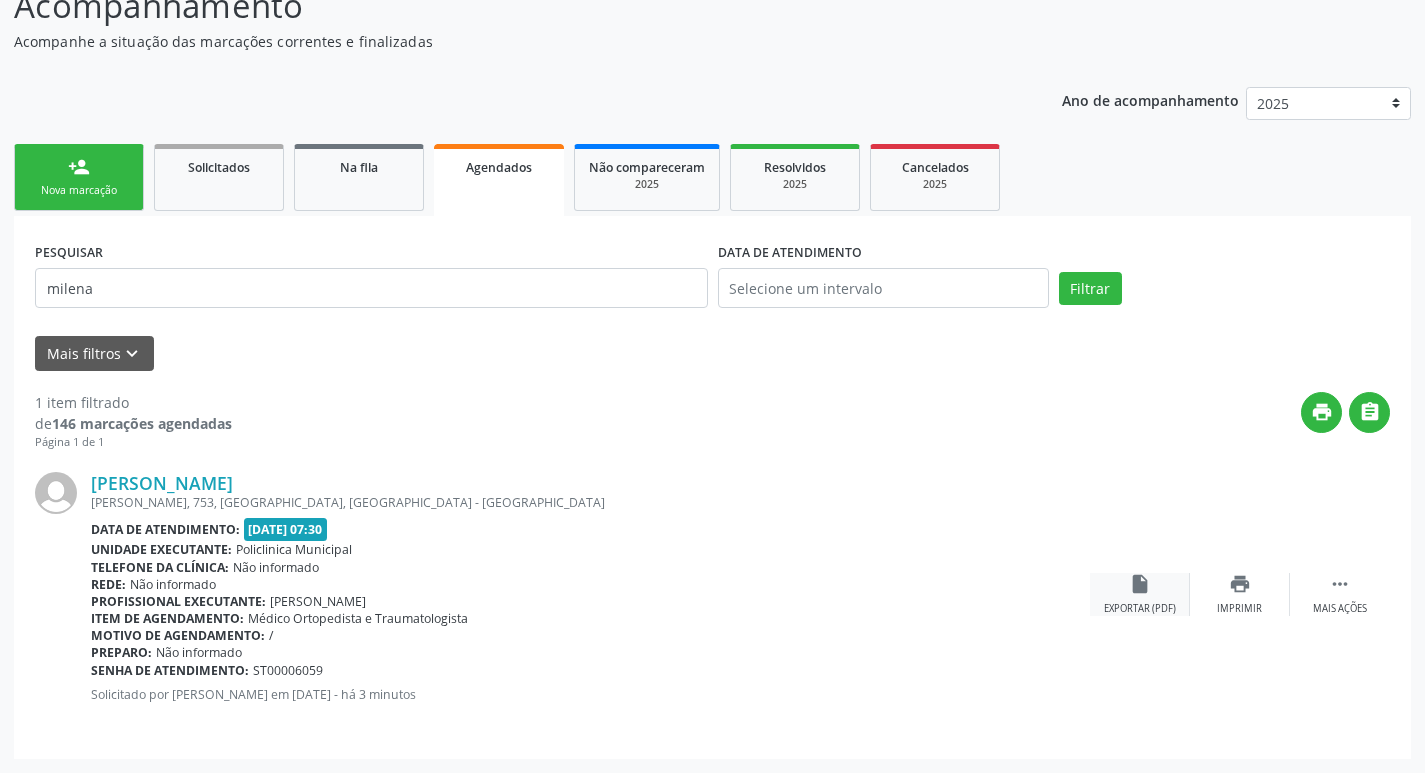 click on "insert_drive_file" at bounding box center (1140, 584) 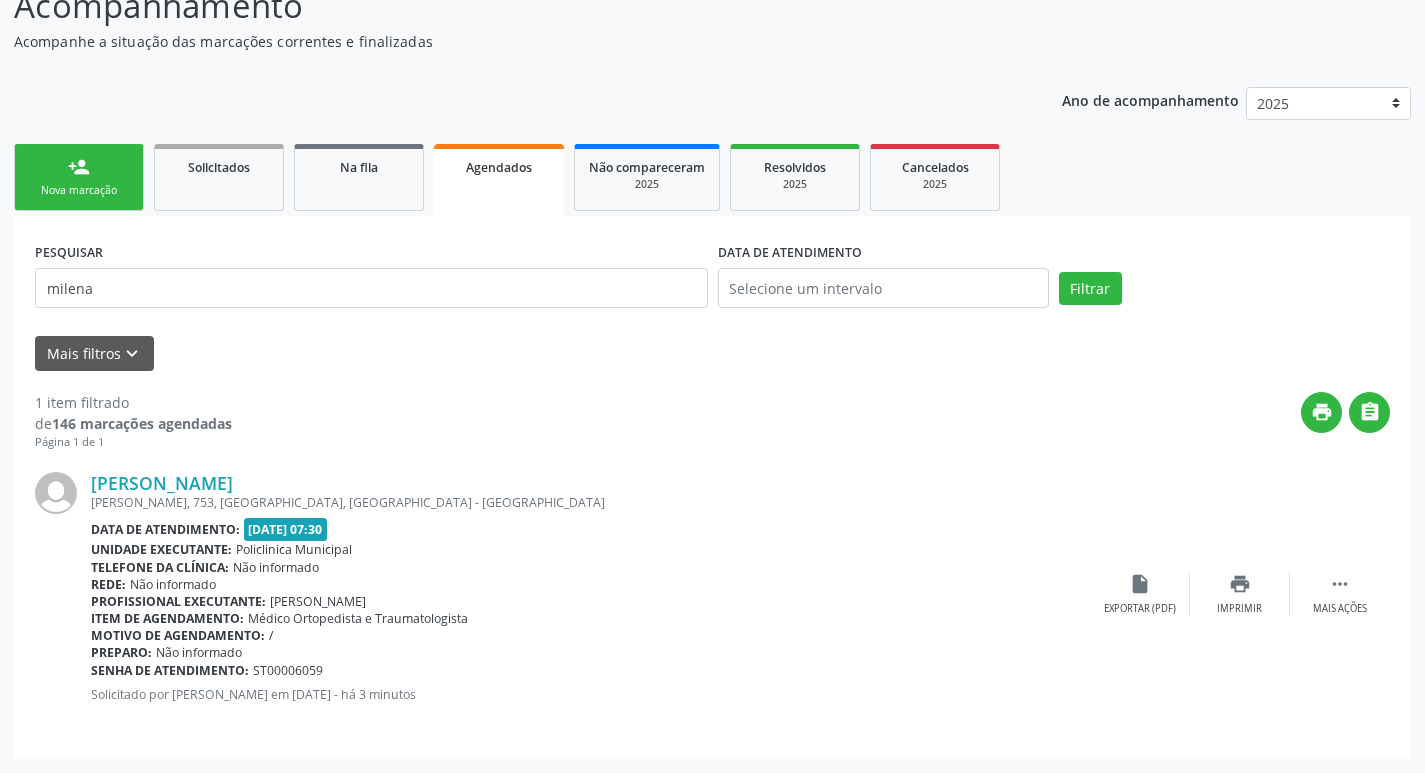 click on "Nova marcação" at bounding box center (79, 190) 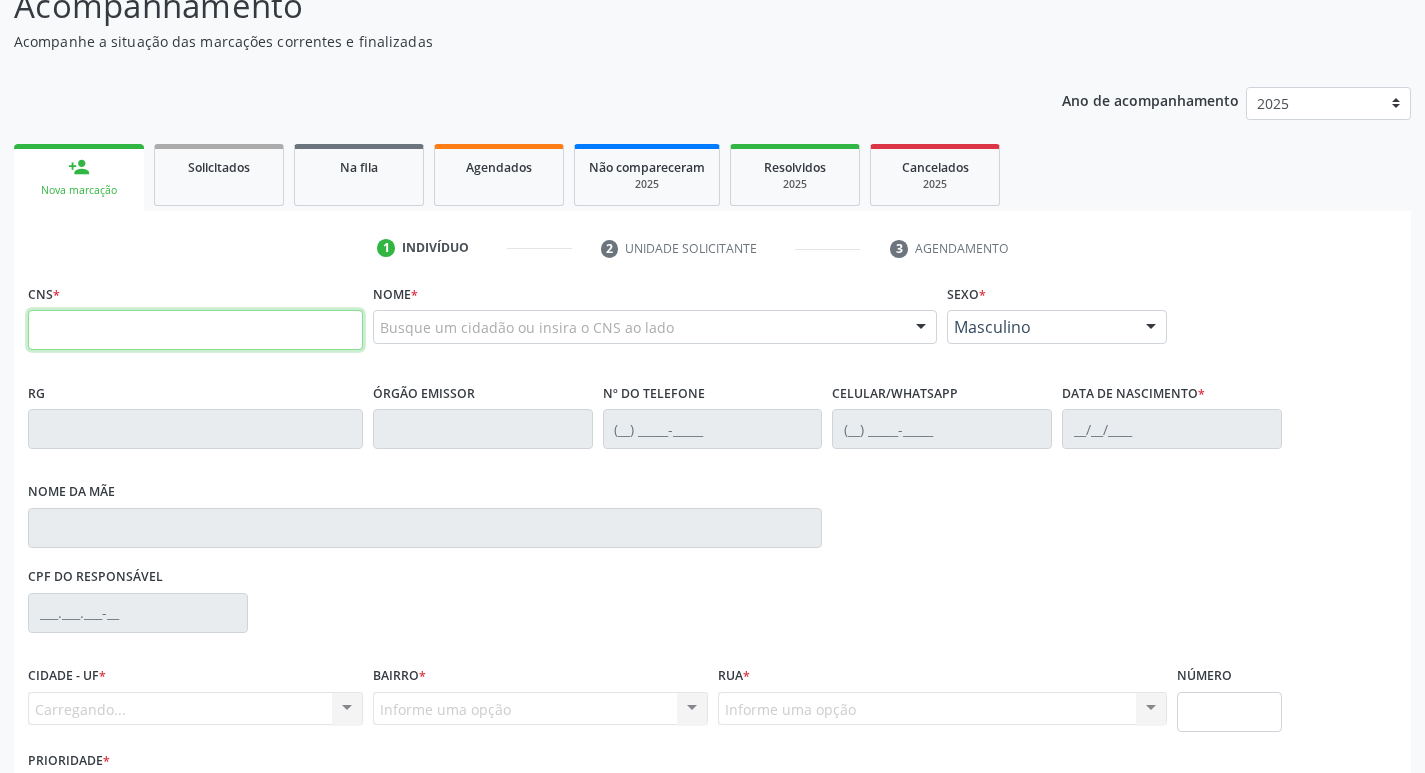 click at bounding box center [195, 330] 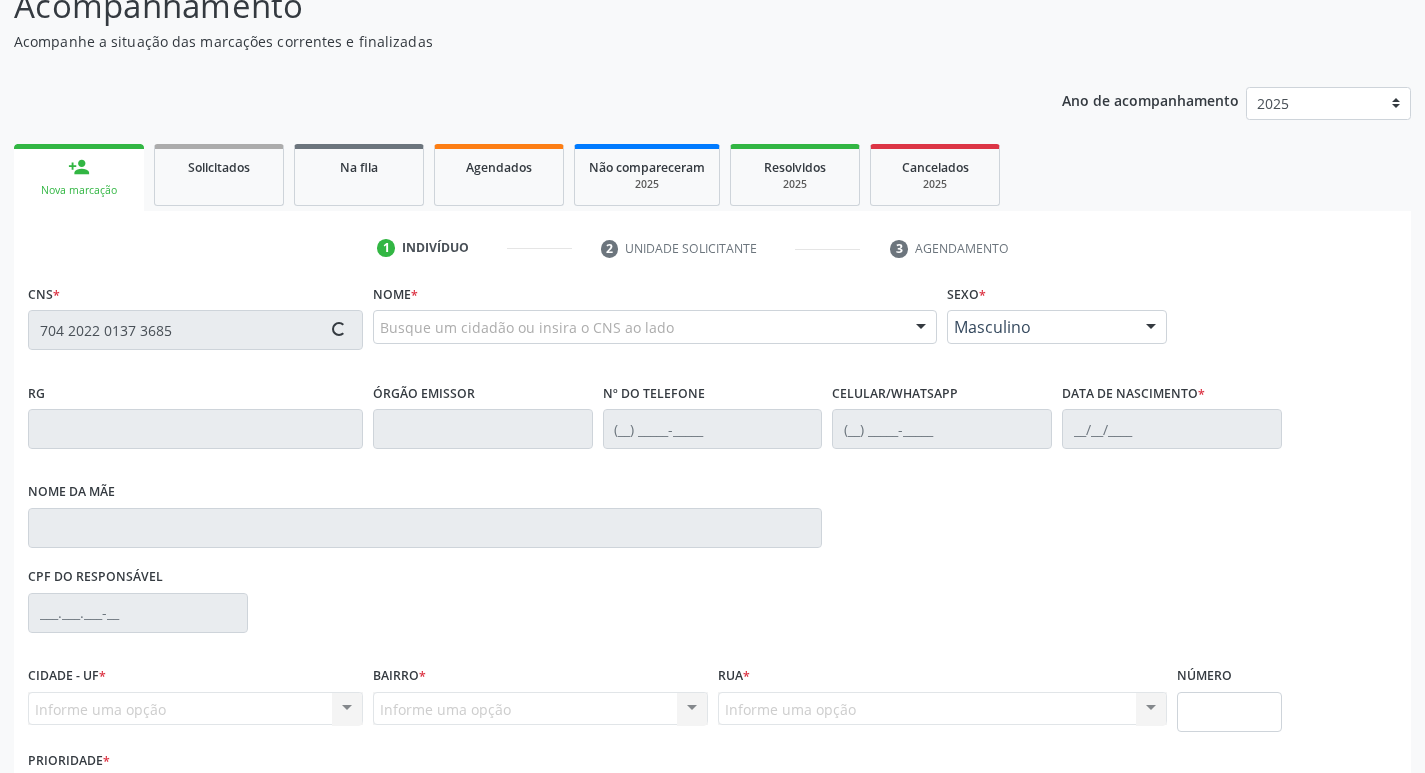 type on "704 2022 0137 3685" 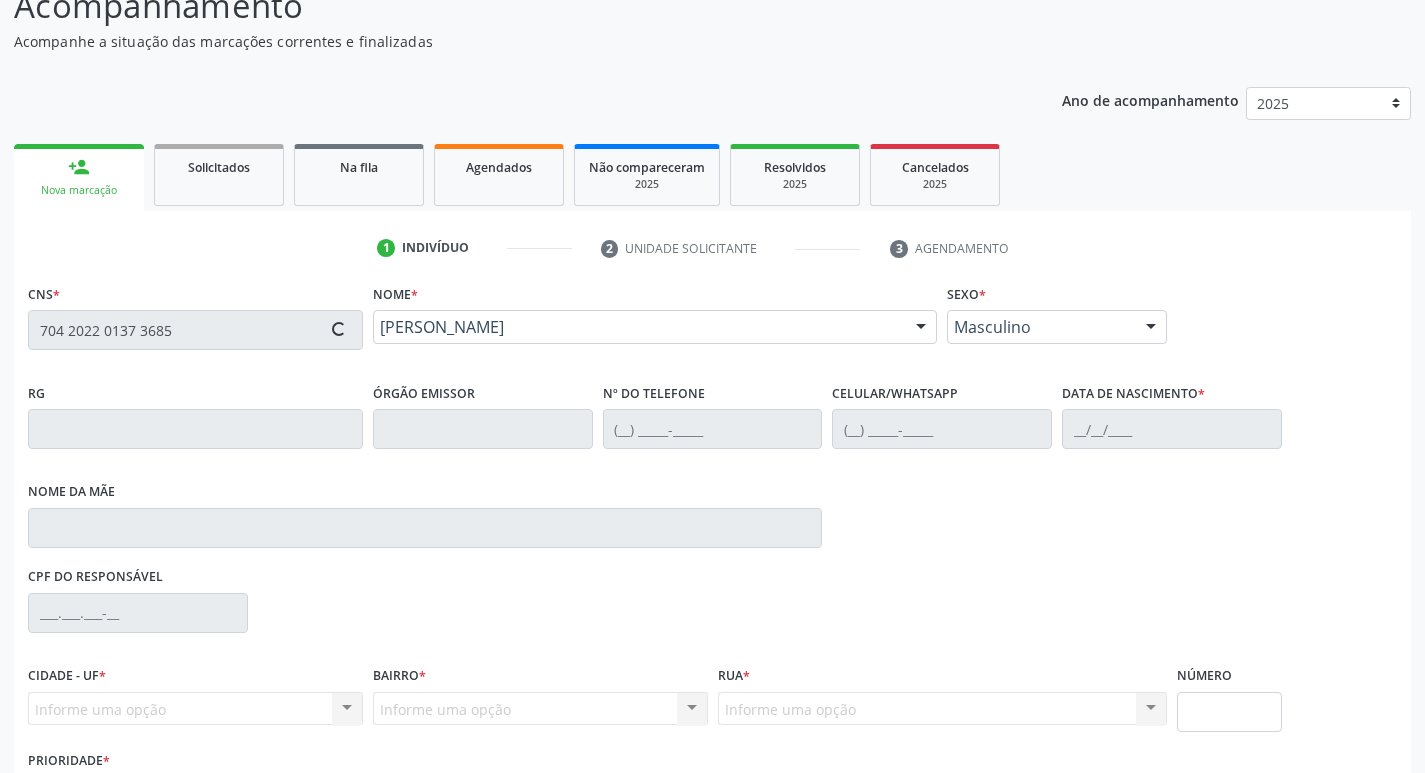 type on "(87) 9924-4045" 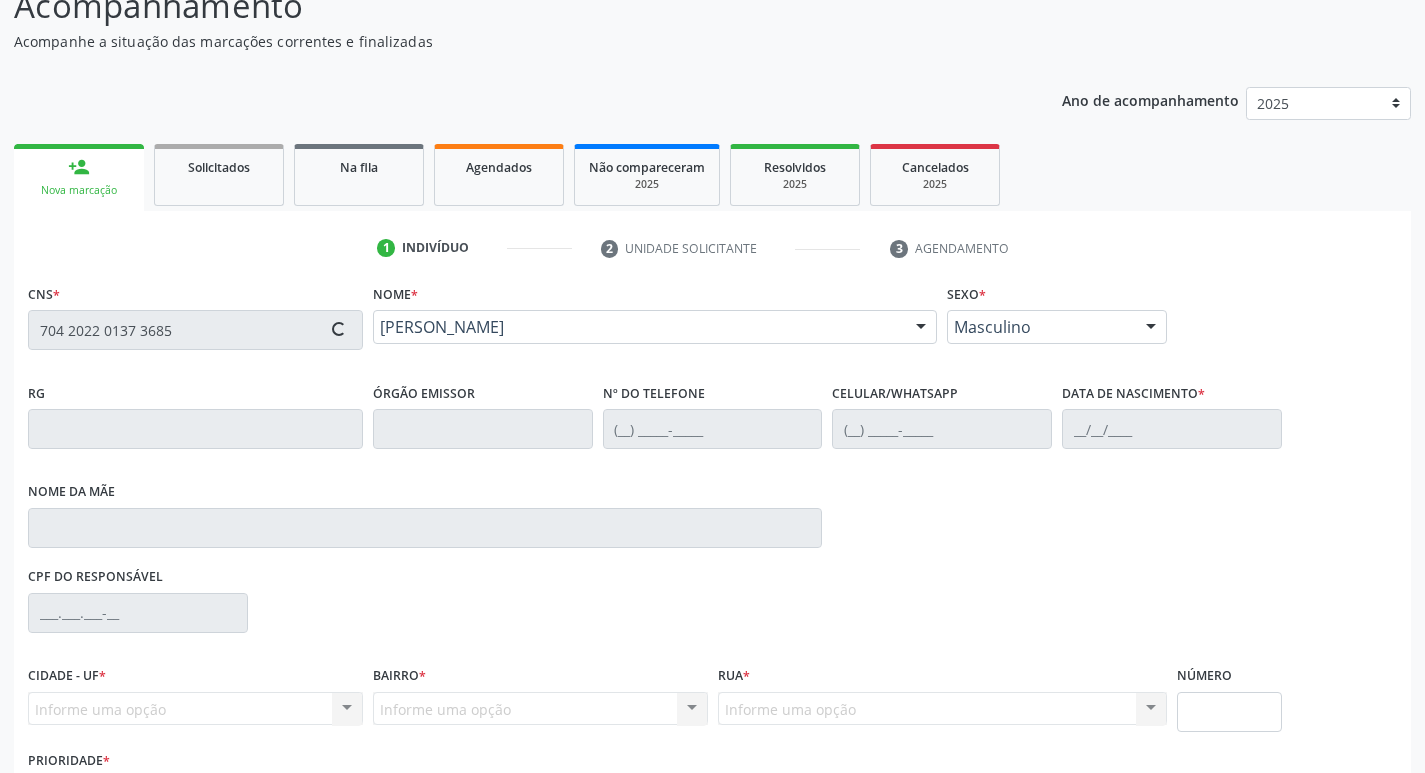 type on "28/10/1952" 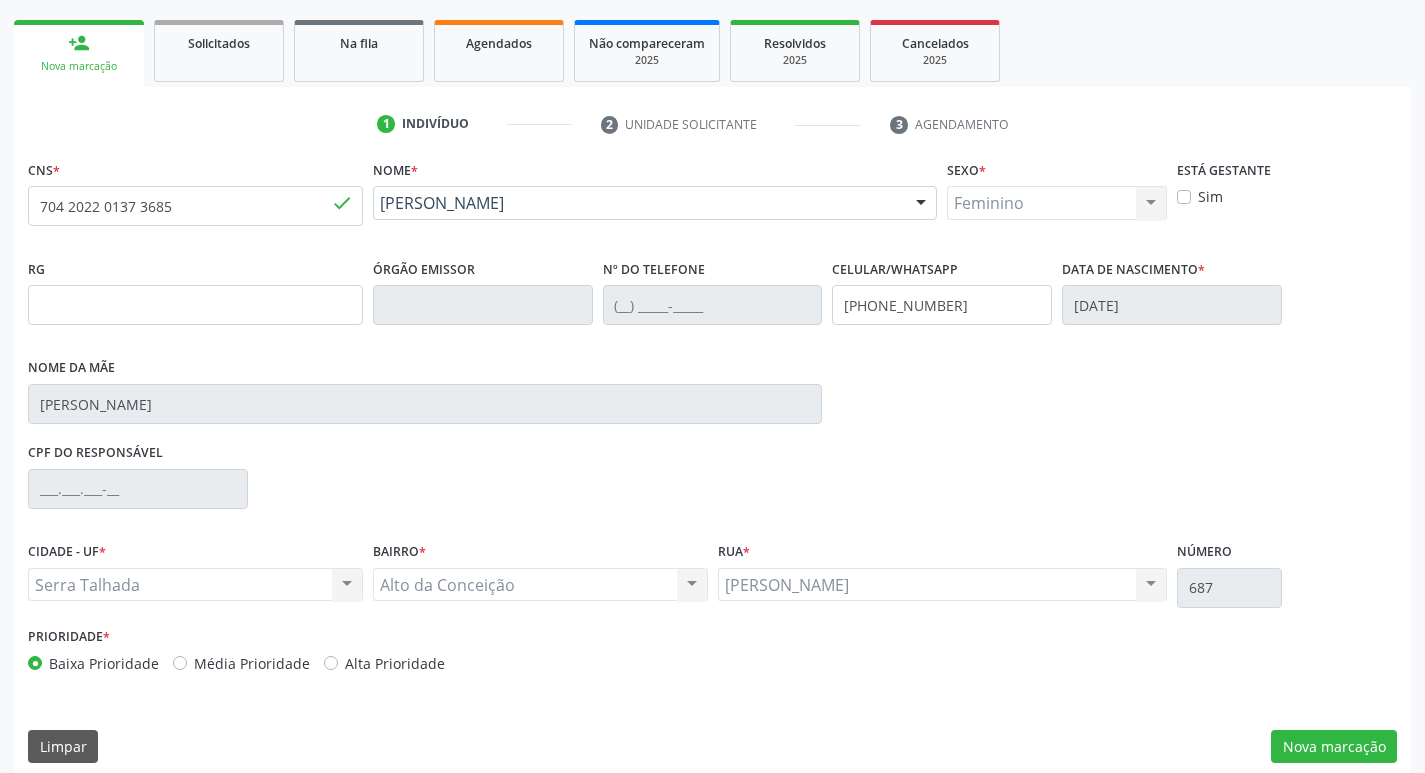 scroll, scrollTop: 297, scrollLeft: 0, axis: vertical 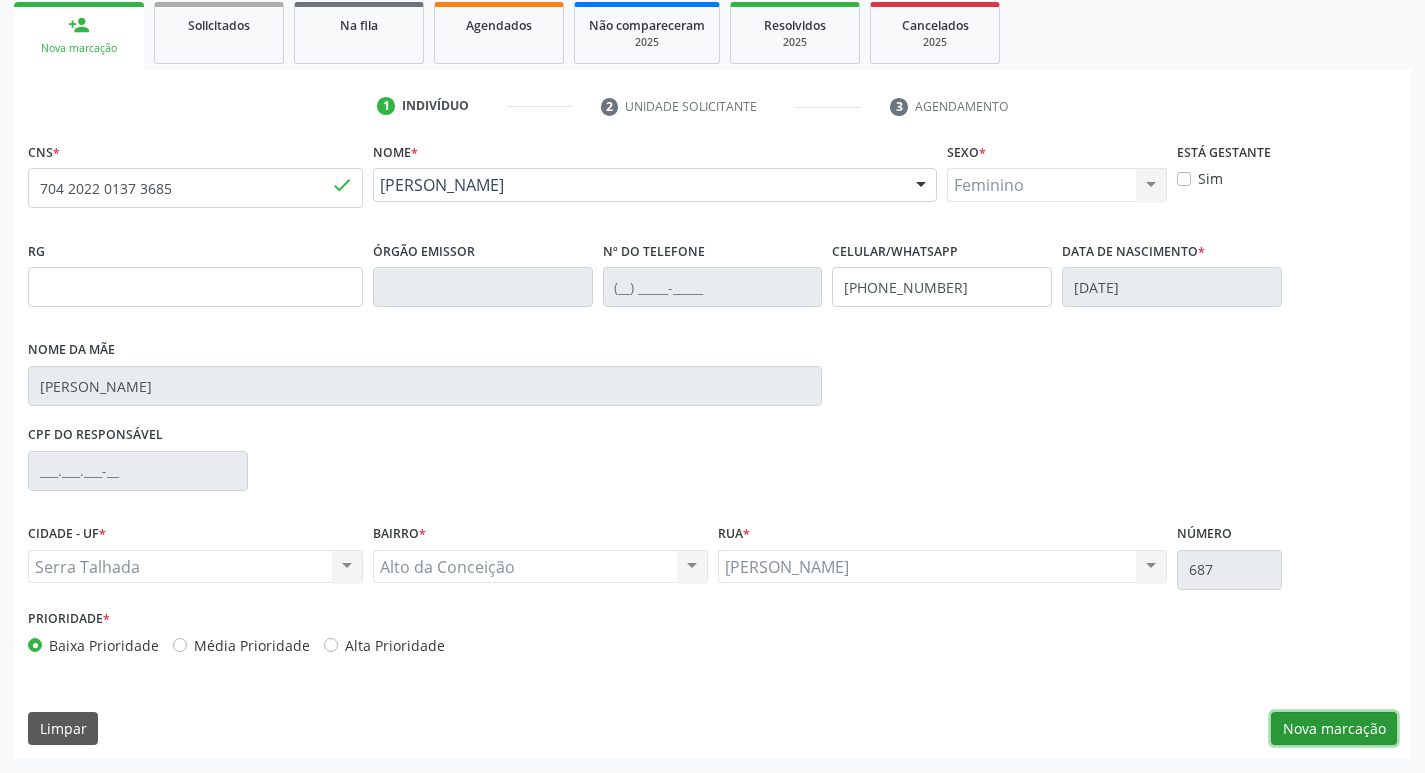 click on "Nova marcação" at bounding box center (1334, 729) 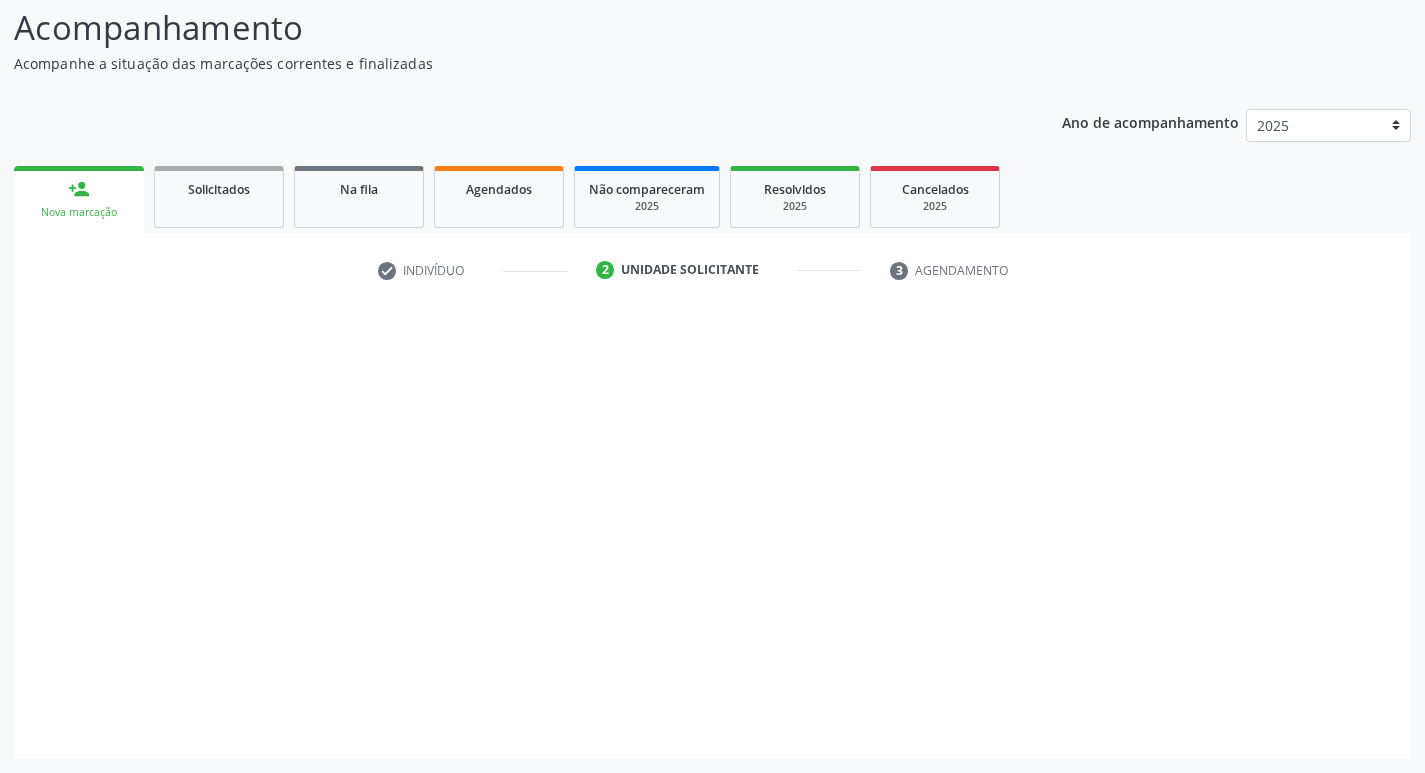 scroll, scrollTop: 133, scrollLeft: 0, axis: vertical 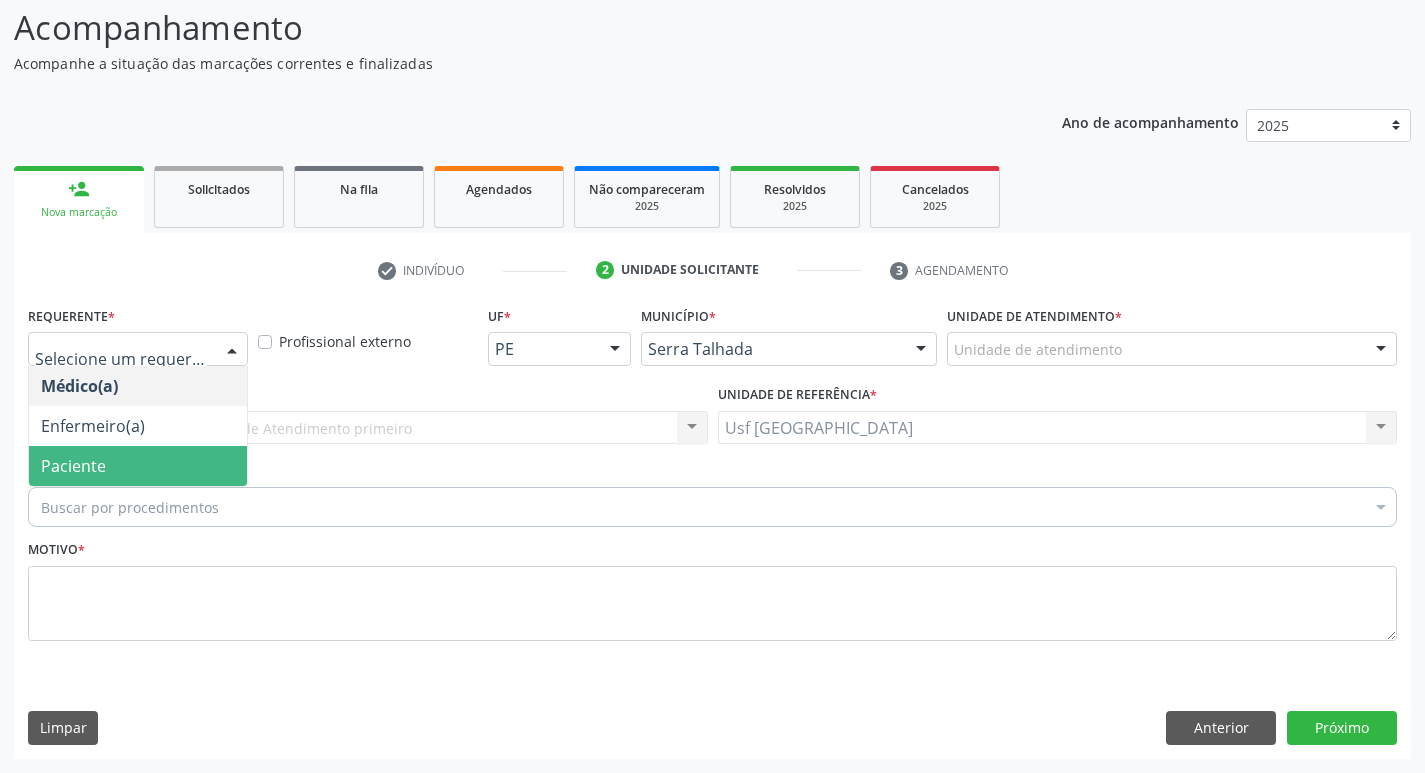 click on "Paciente" at bounding box center (138, 466) 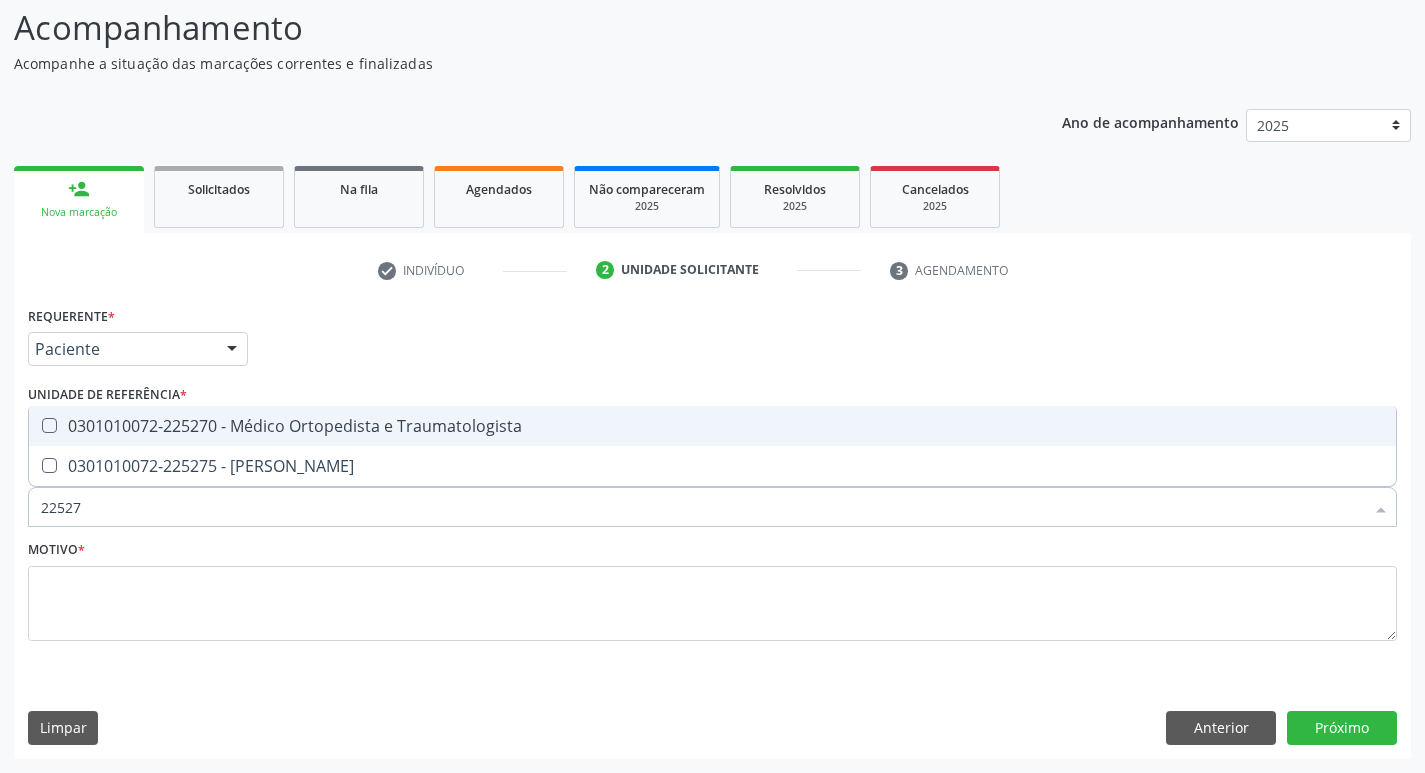 type on "225270" 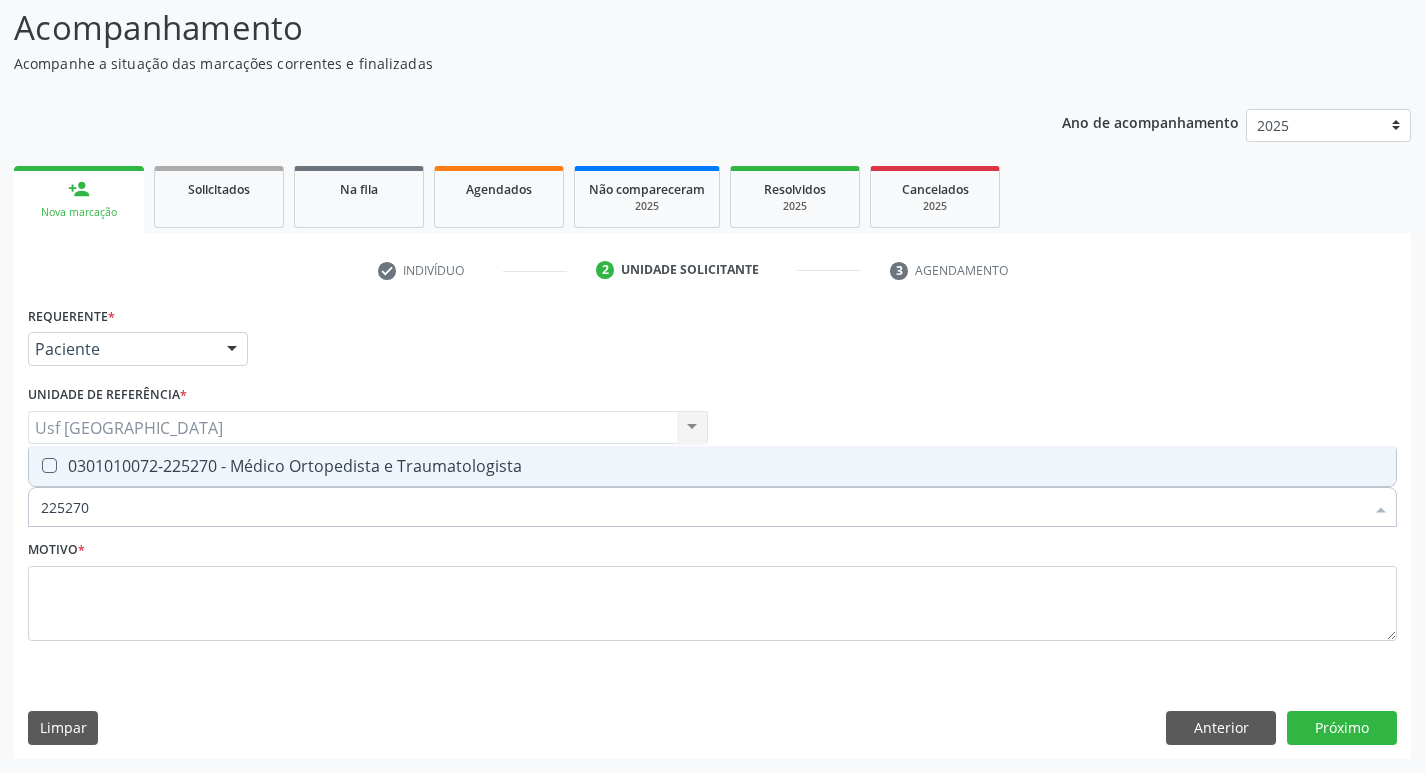 click at bounding box center [49, 465] 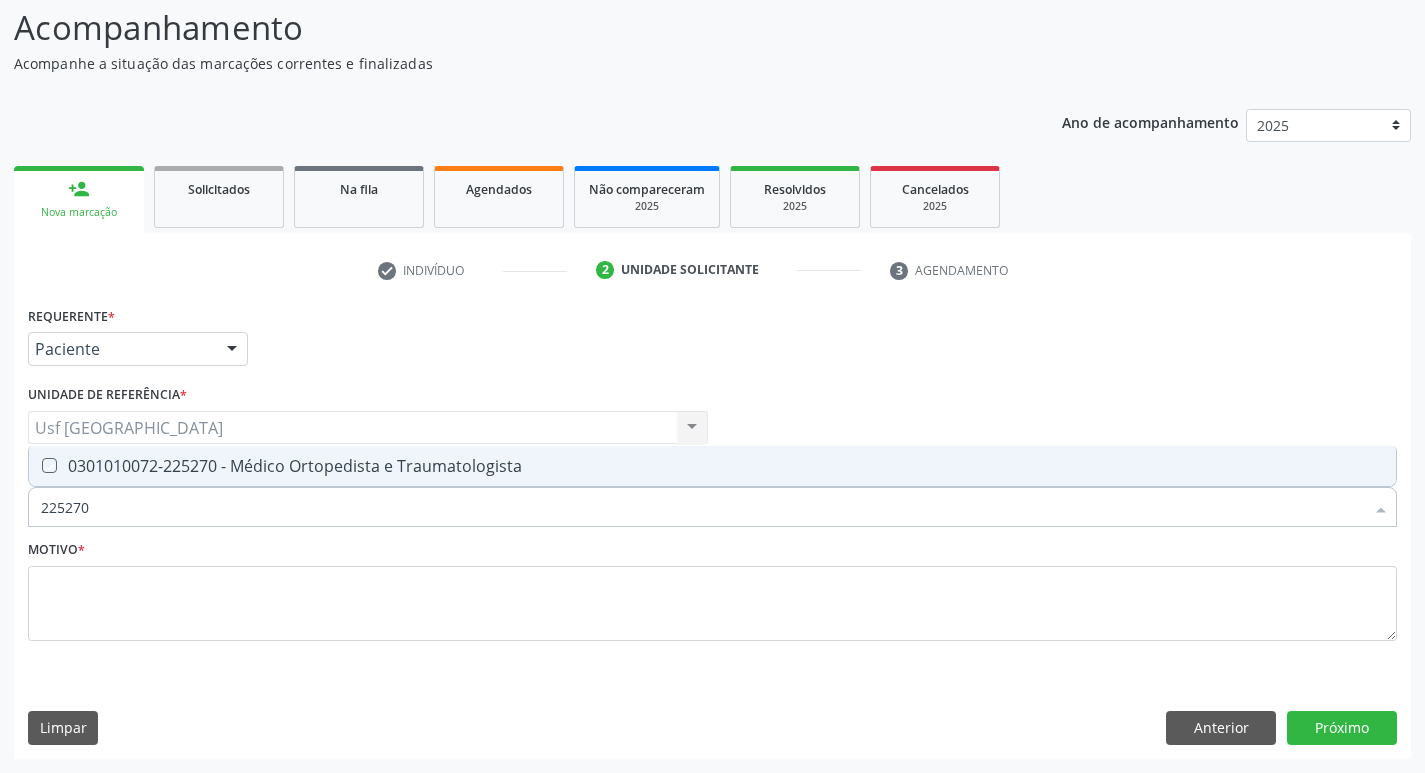click at bounding box center (35, 465) 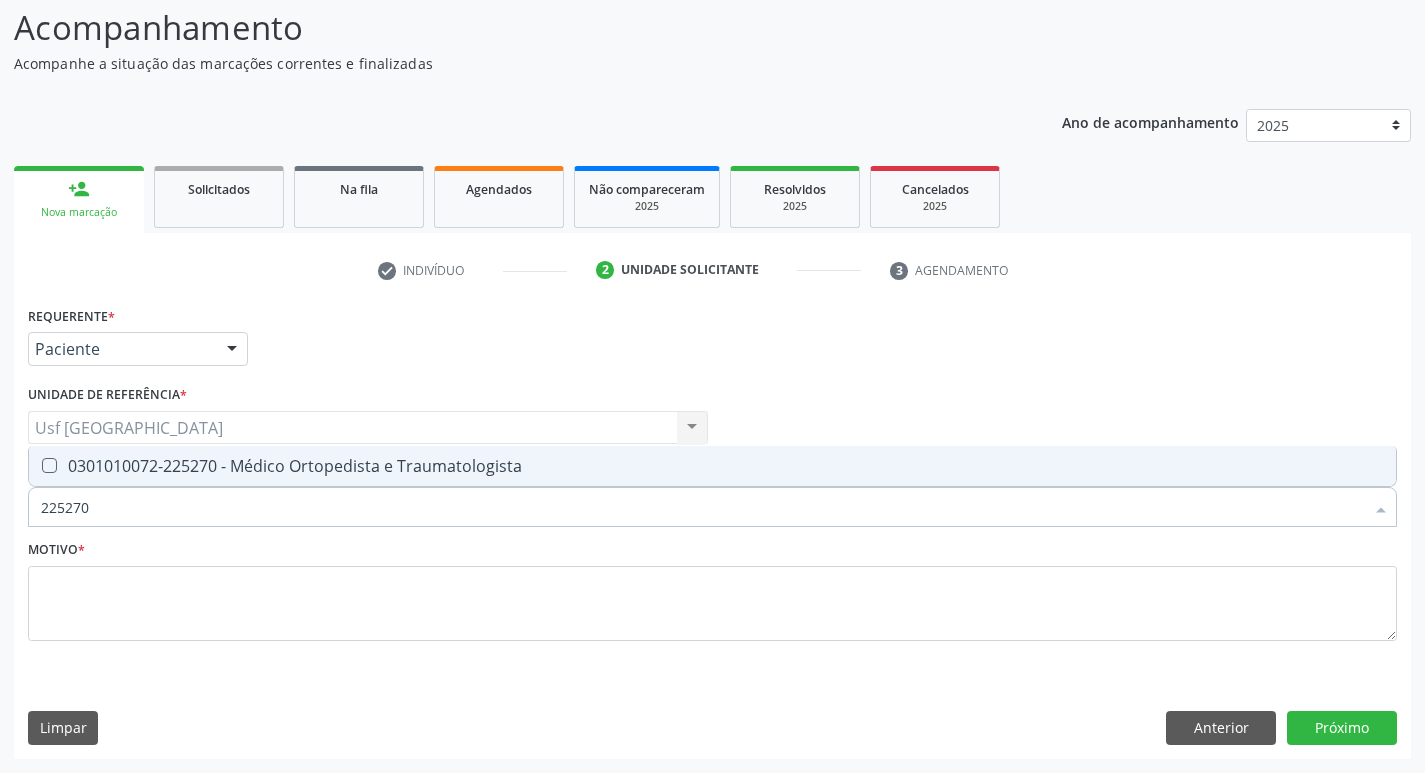 checkbox on "true" 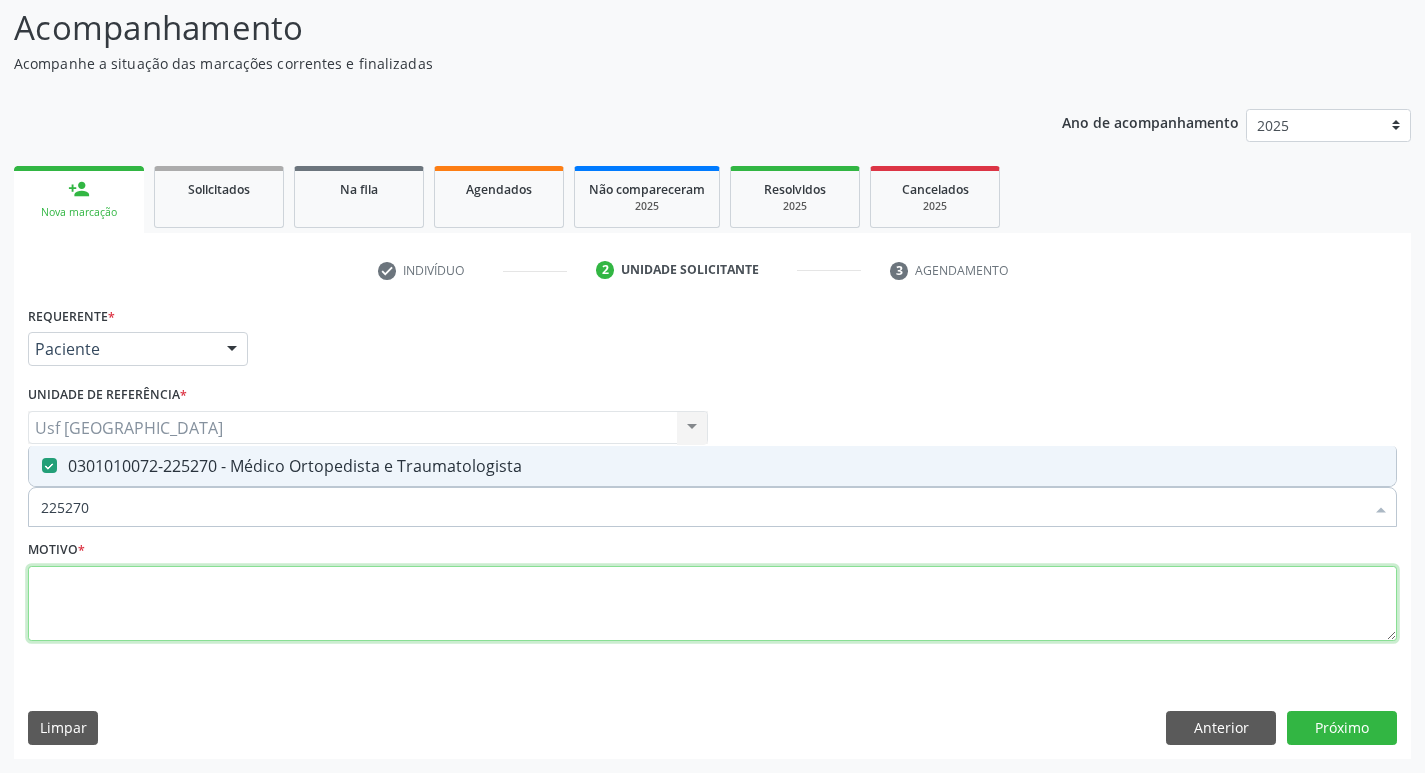 click at bounding box center (712, 604) 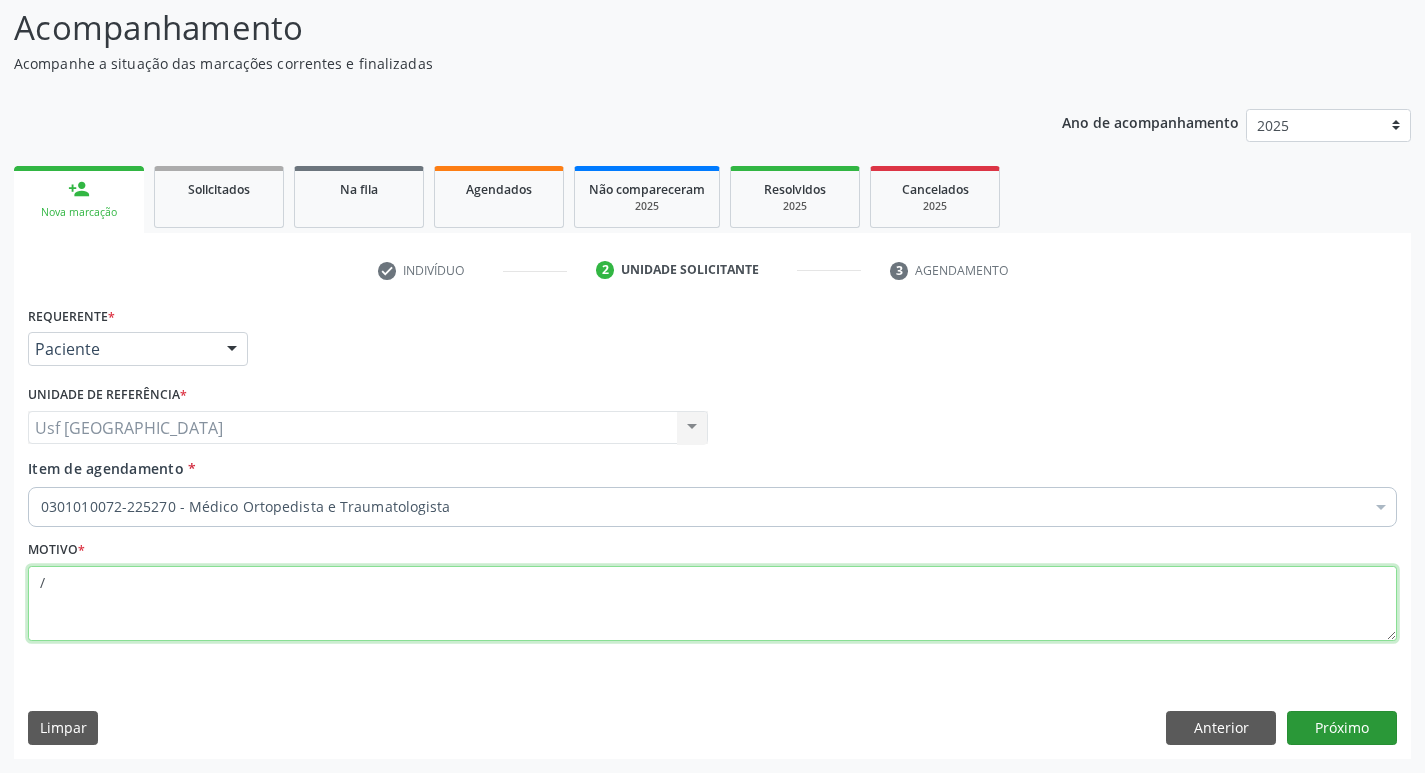 type on "/" 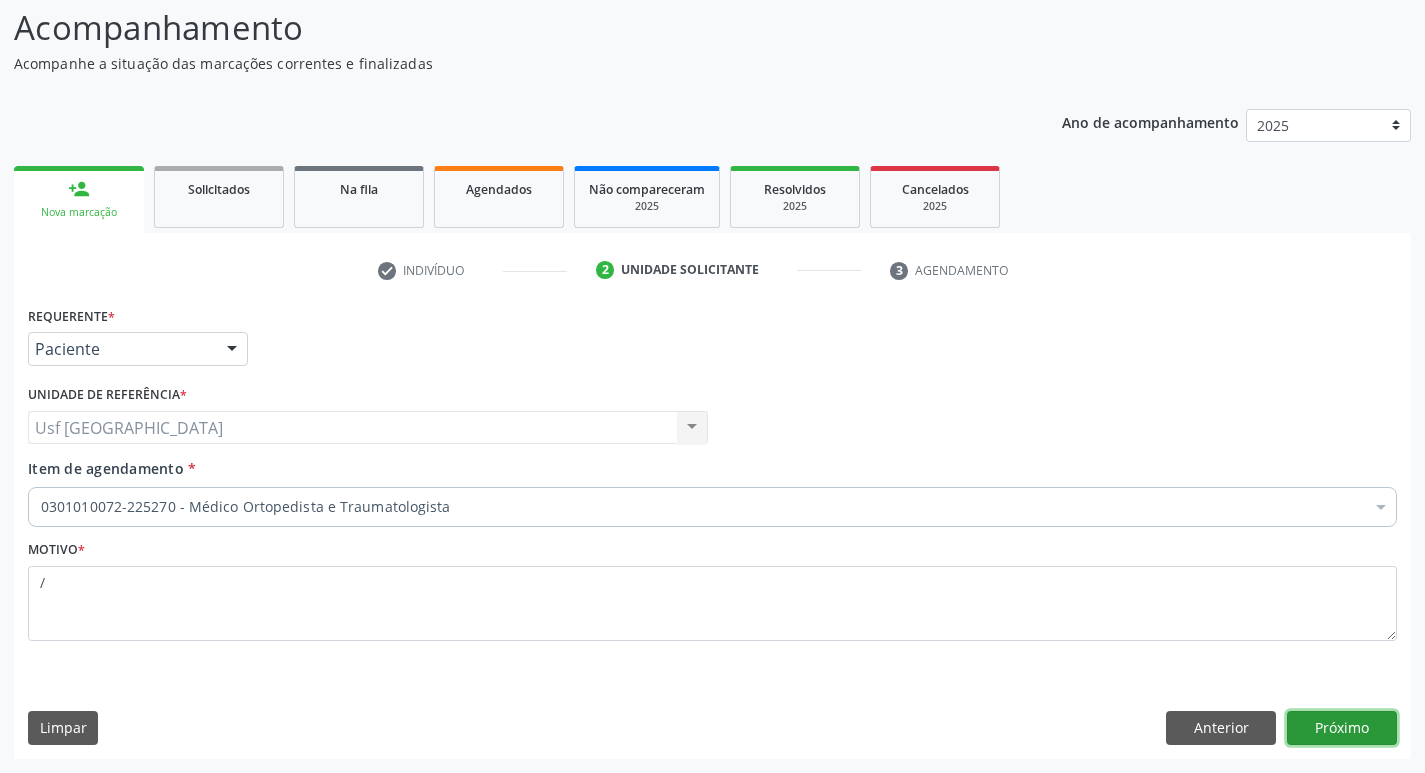 click on "Próximo" at bounding box center [1342, 728] 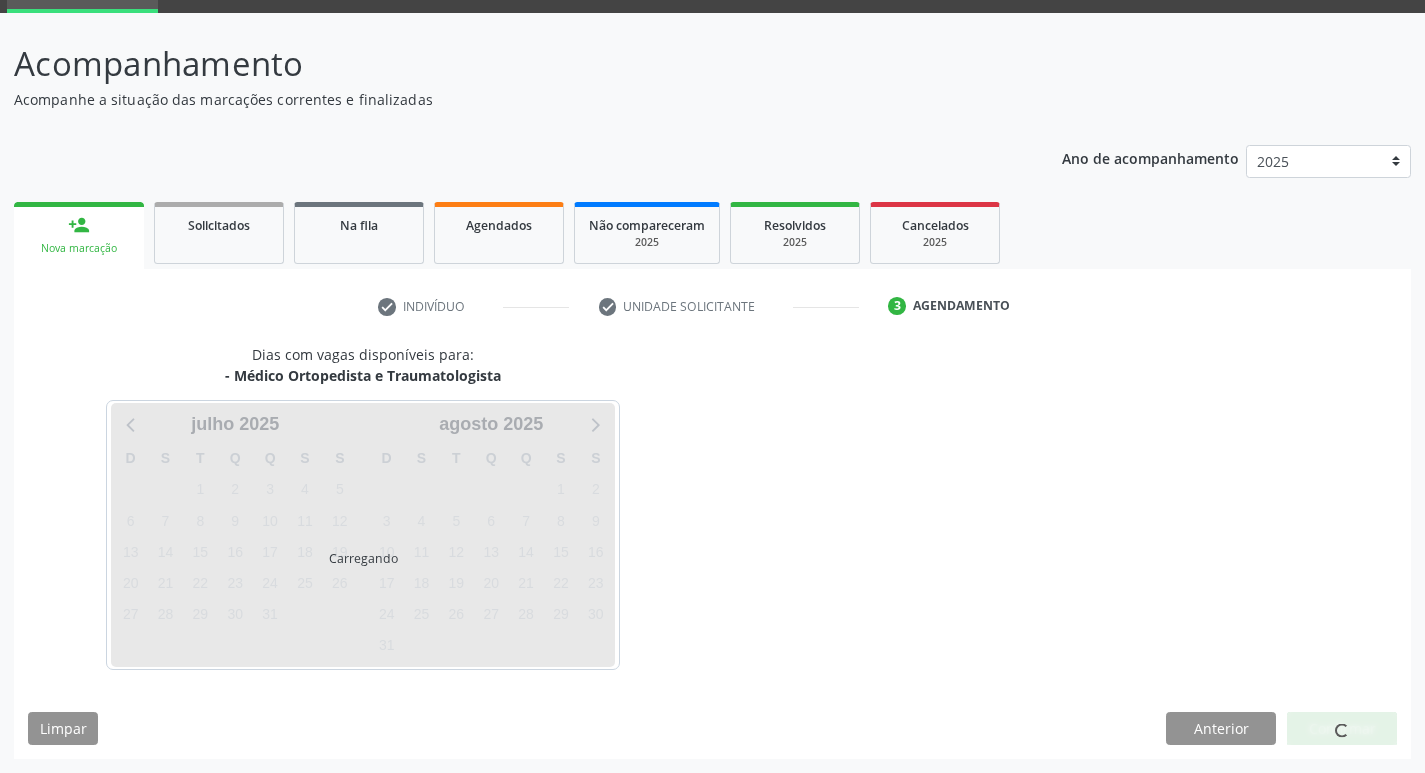 scroll, scrollTop: 97, scrollLeft: 0, axis: vertical 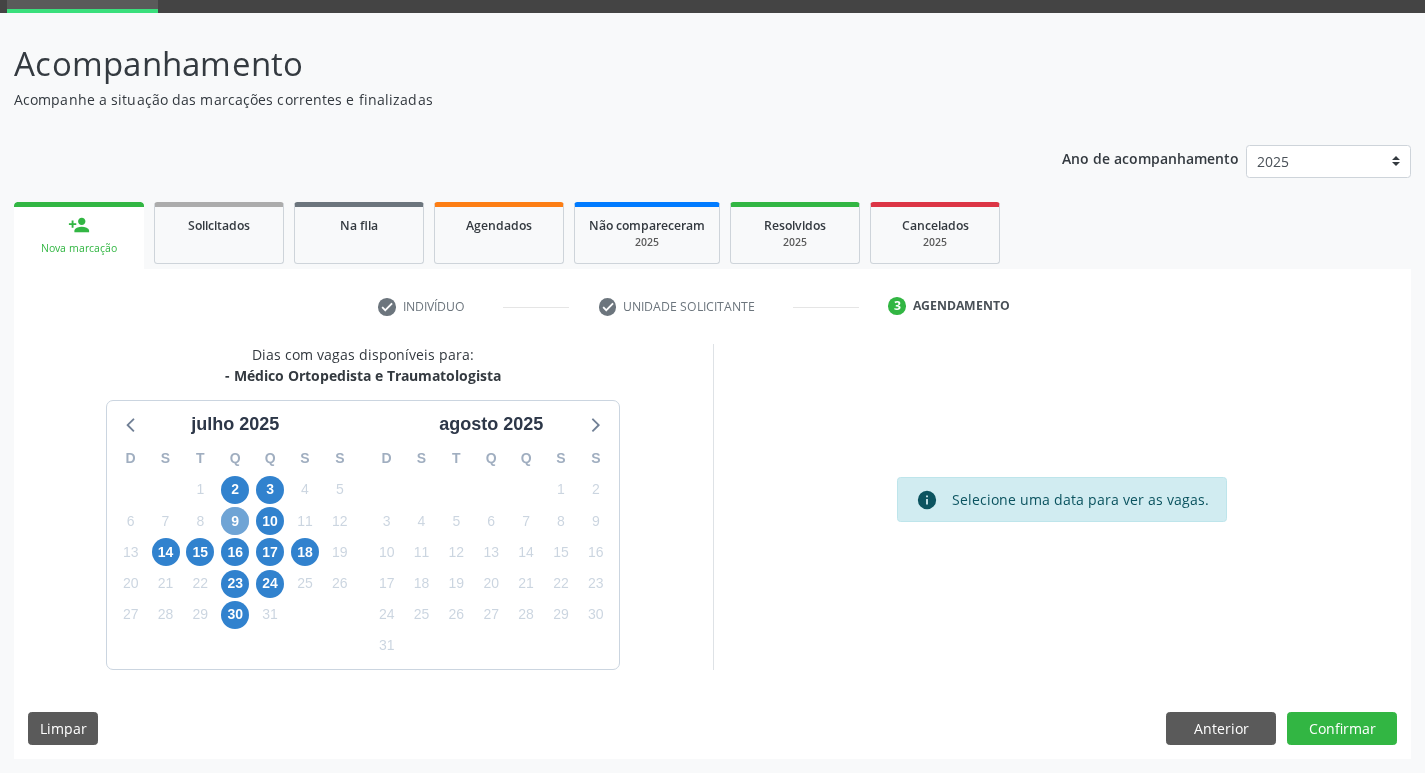 click on "9" at bounding box center [235, 521] 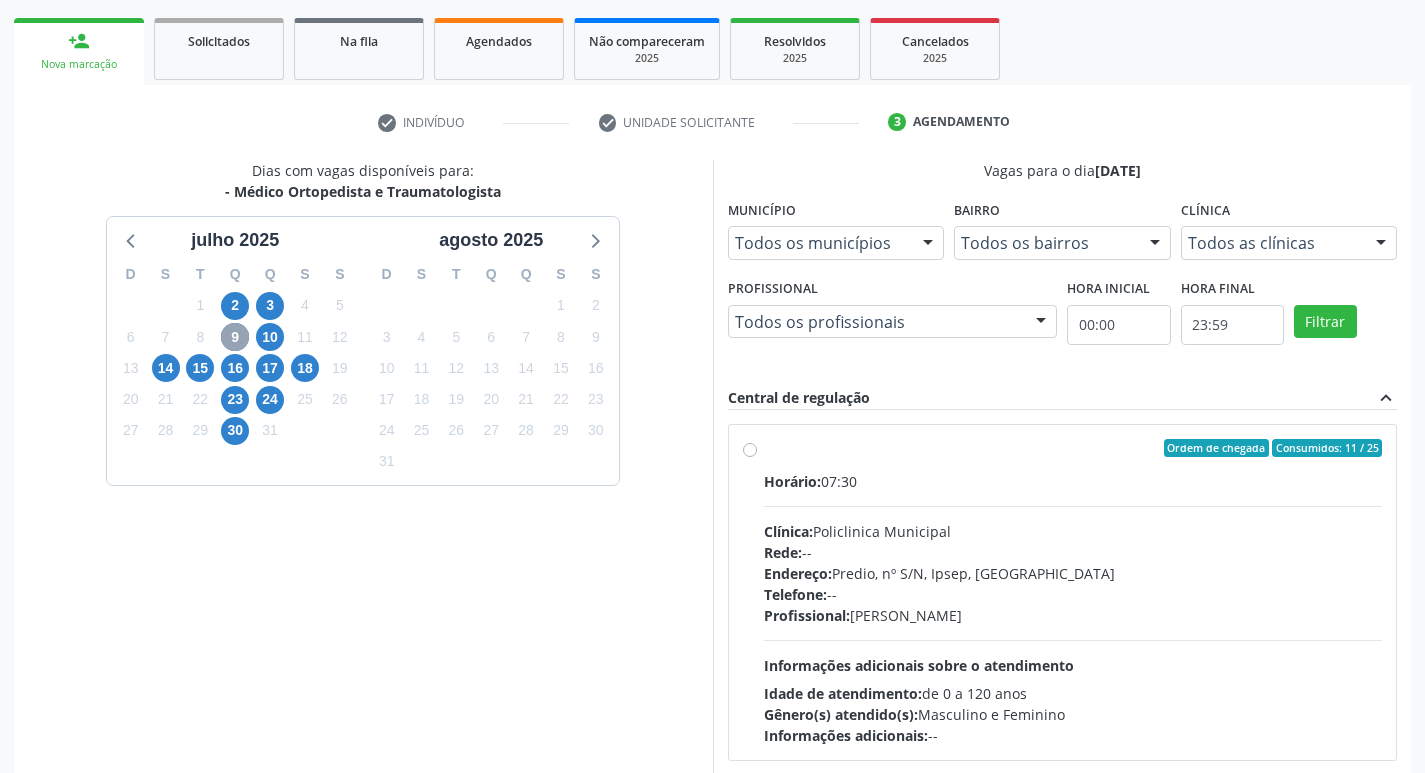 scroll, scrollTop: 297, scrollLeft: 0, axis: vertical 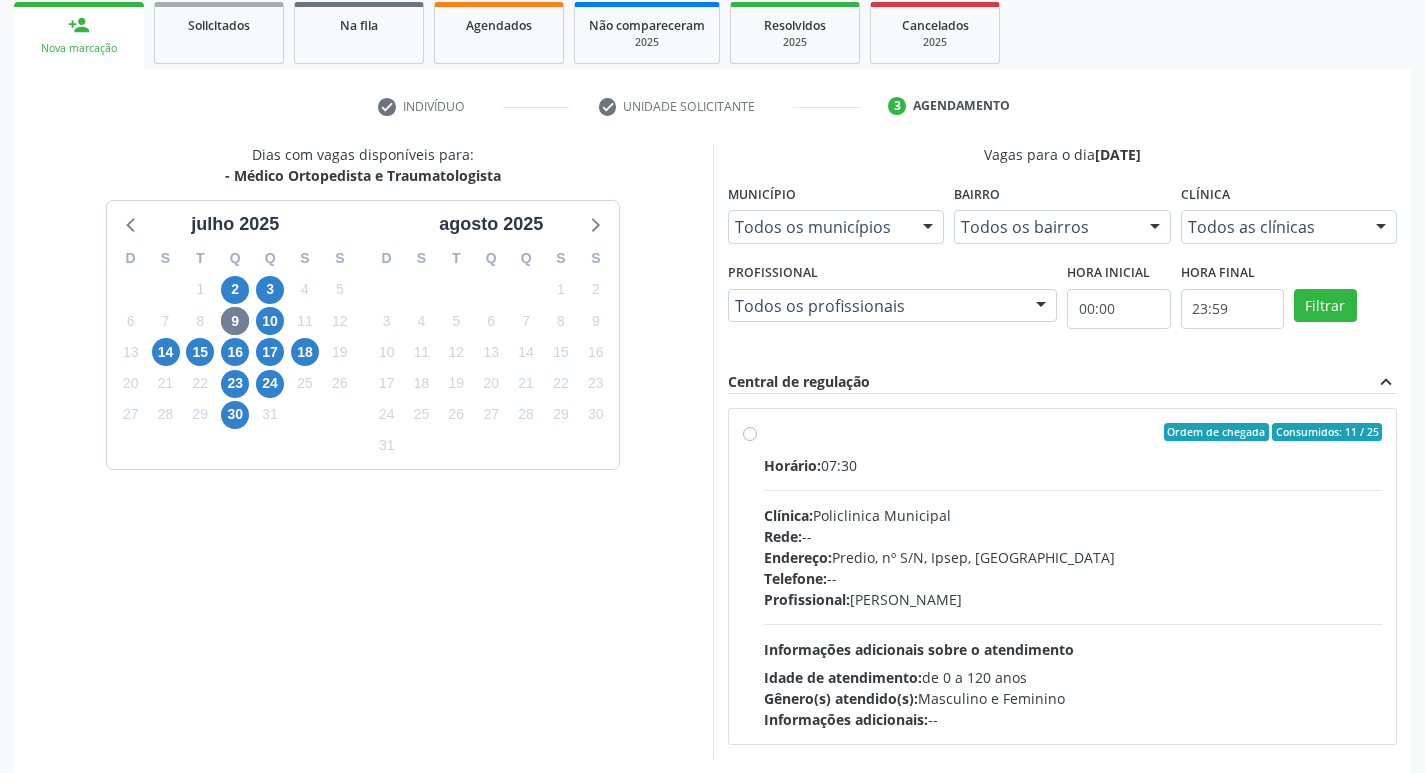 click on "Ordem de chegada
Consumidos: 11 / 25
Horário:   07:30
Clínica:  Policlinica Municipal
Rede:
--
Endereço:   Predio, nº S/N, Ipsep, Serra Talhada - PE
Telefone:   --
Profissional:
Joao Bosco Barreto Couto Neto
Informações adicionais sobre o atendimento
Idade de atendimento:
de 0 a 120 anos
Gênero(s) atendido(s):
Masculino e Feminino
Informações adicionais:
--" at bounding box center (1073, 576) 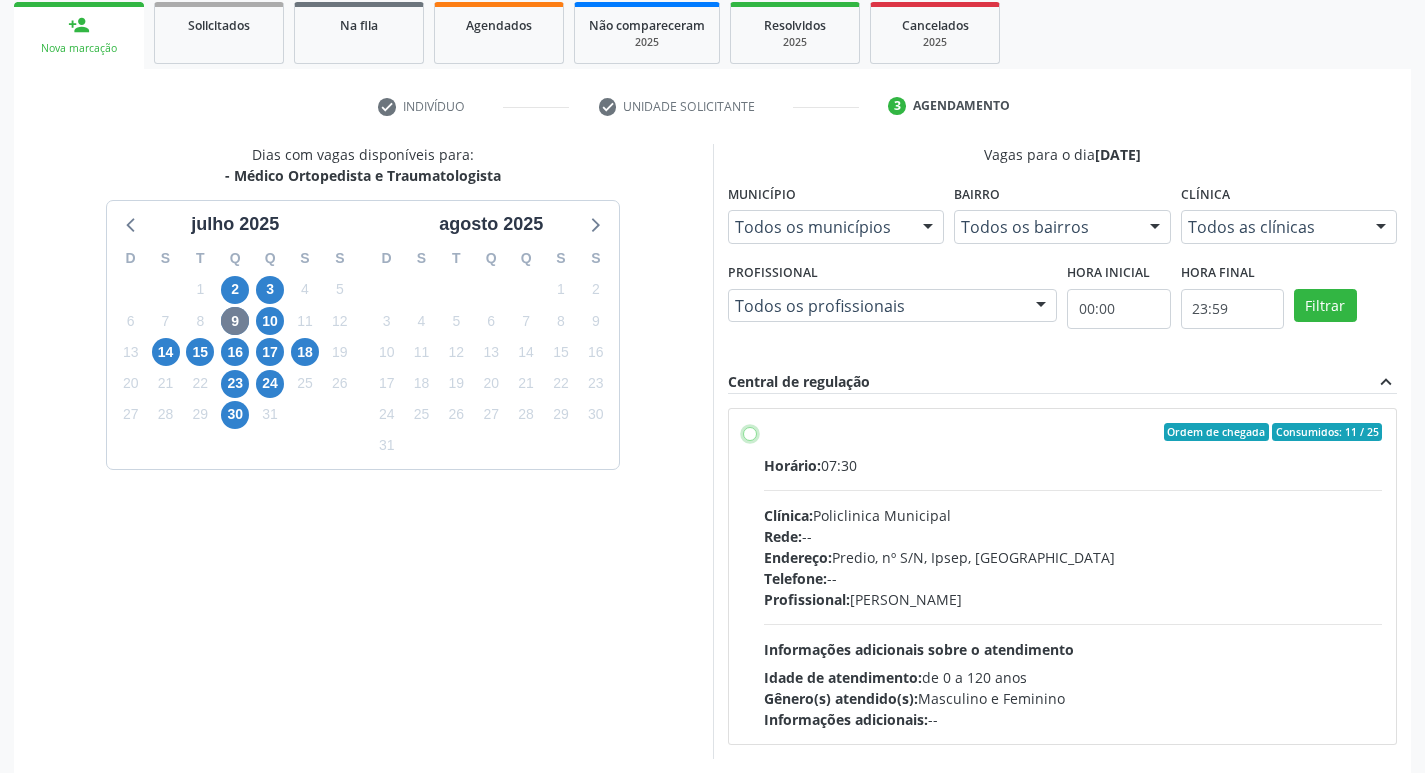click on "Ordem de chegada
Consumidos: 11 / 25
Horário:   07:30
Clínica:  Policlinica Municipal
Rede:
--
Endereço:   Predio, nº S/N, Ipsep, Serra Talhada - PE
Telefone:   --
Profissional:
Joao Bosco Barreto Couto Neto
Informações adicionais sobre o atendimento
Idade de atendimento:
de 0 a 120 anos
Gênero(s) atendido(s):
Masculino e Feminino
Informações adicionais:
--" at bounding box center (750, 432) 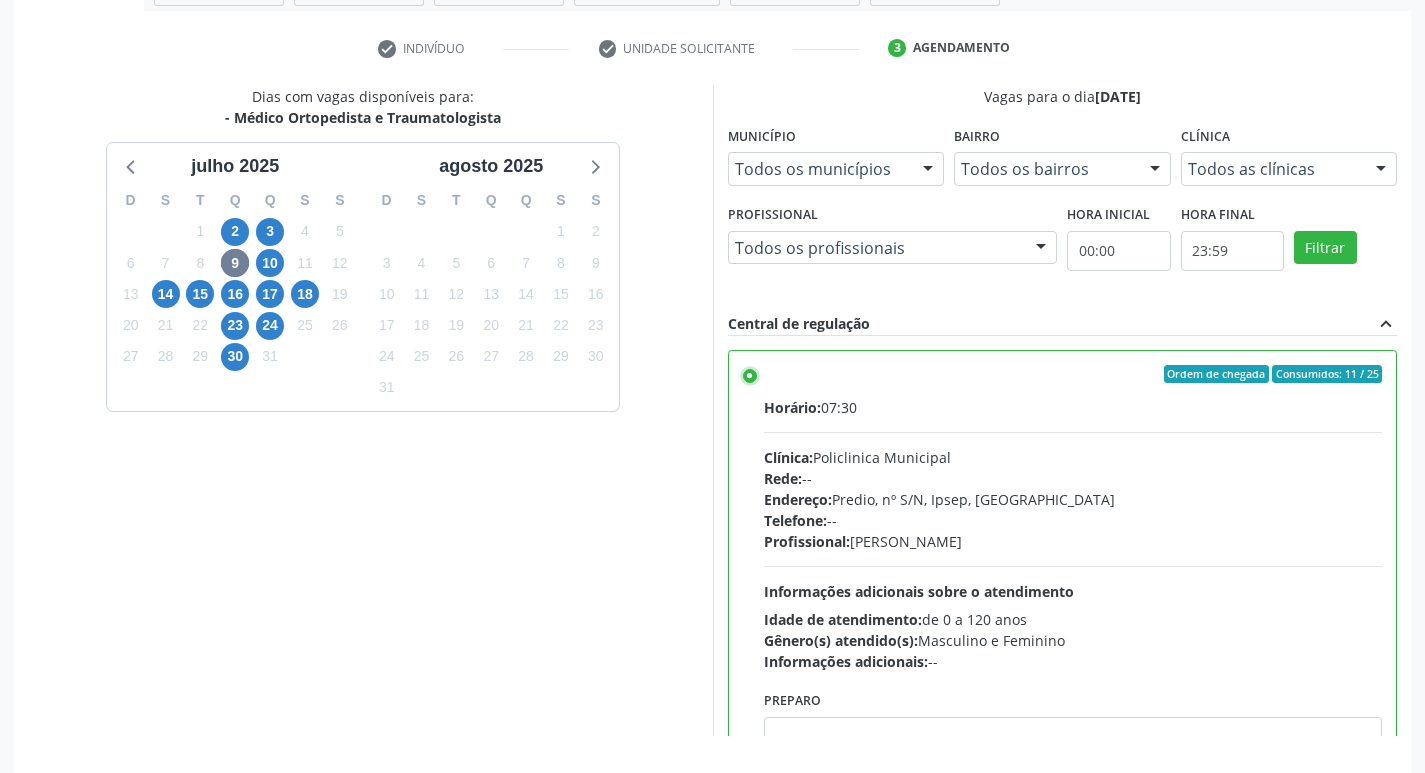 scroll, scrollTop: 422, scrollLeft: 0, axis: vertical 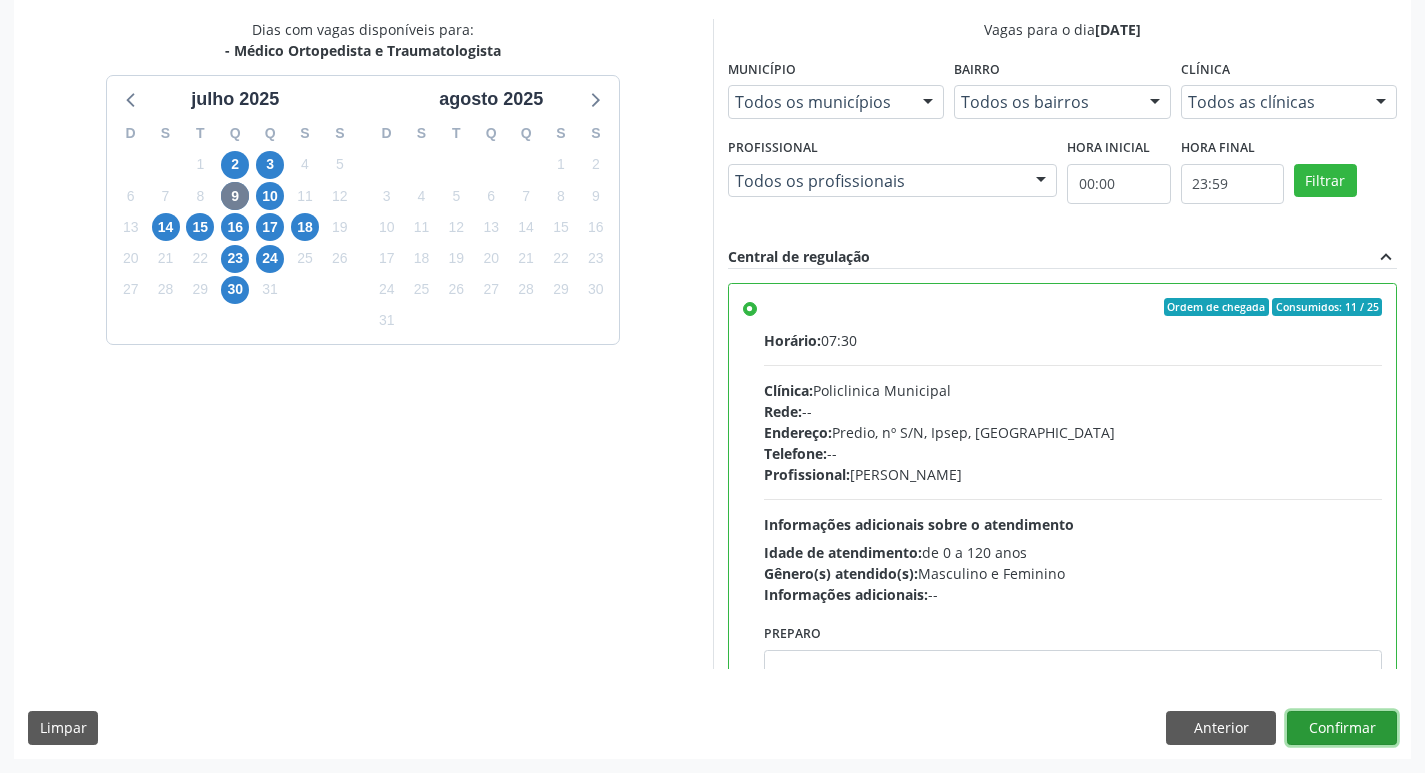 click on "Confirmar" at bounding box center [1342, 728] 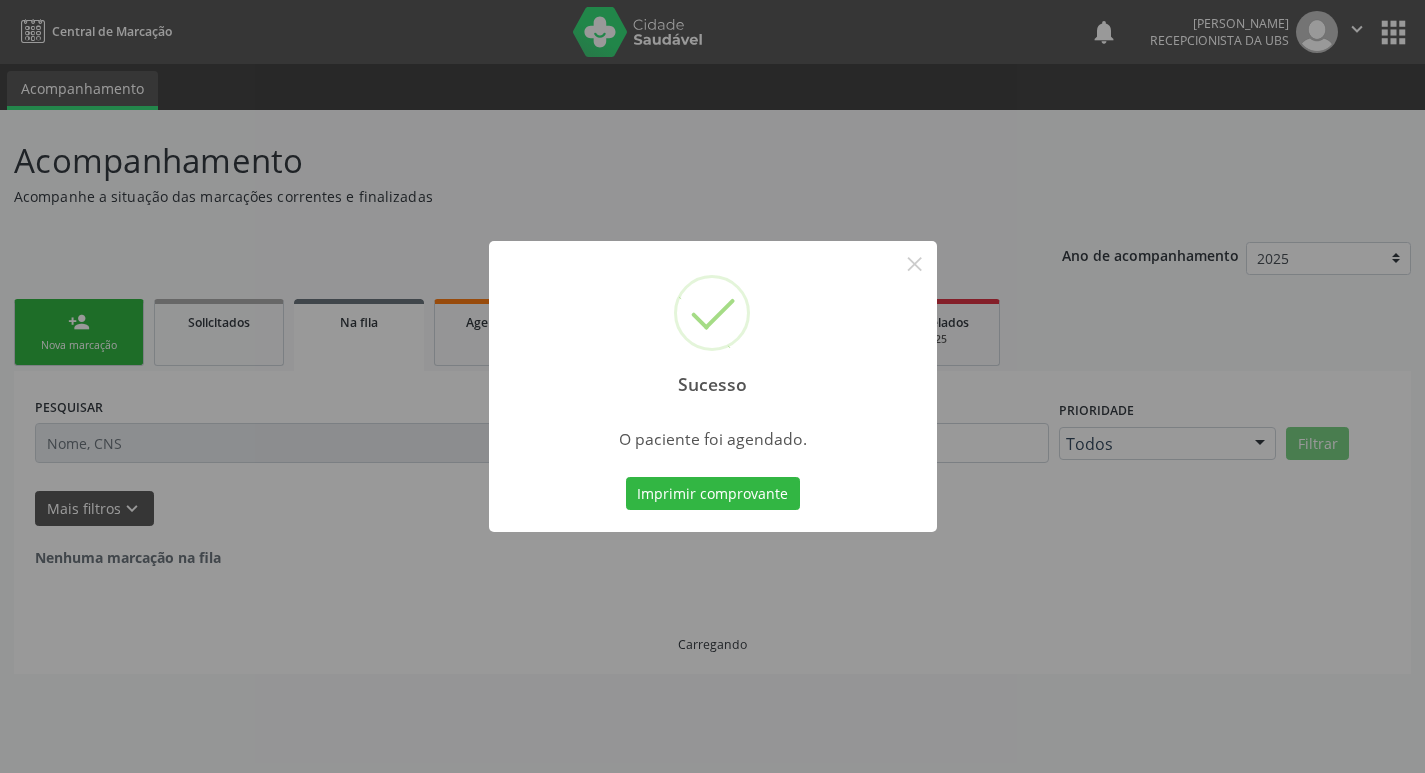 scroll, scrollTop: 0, scrollLeft: 0, axis: both 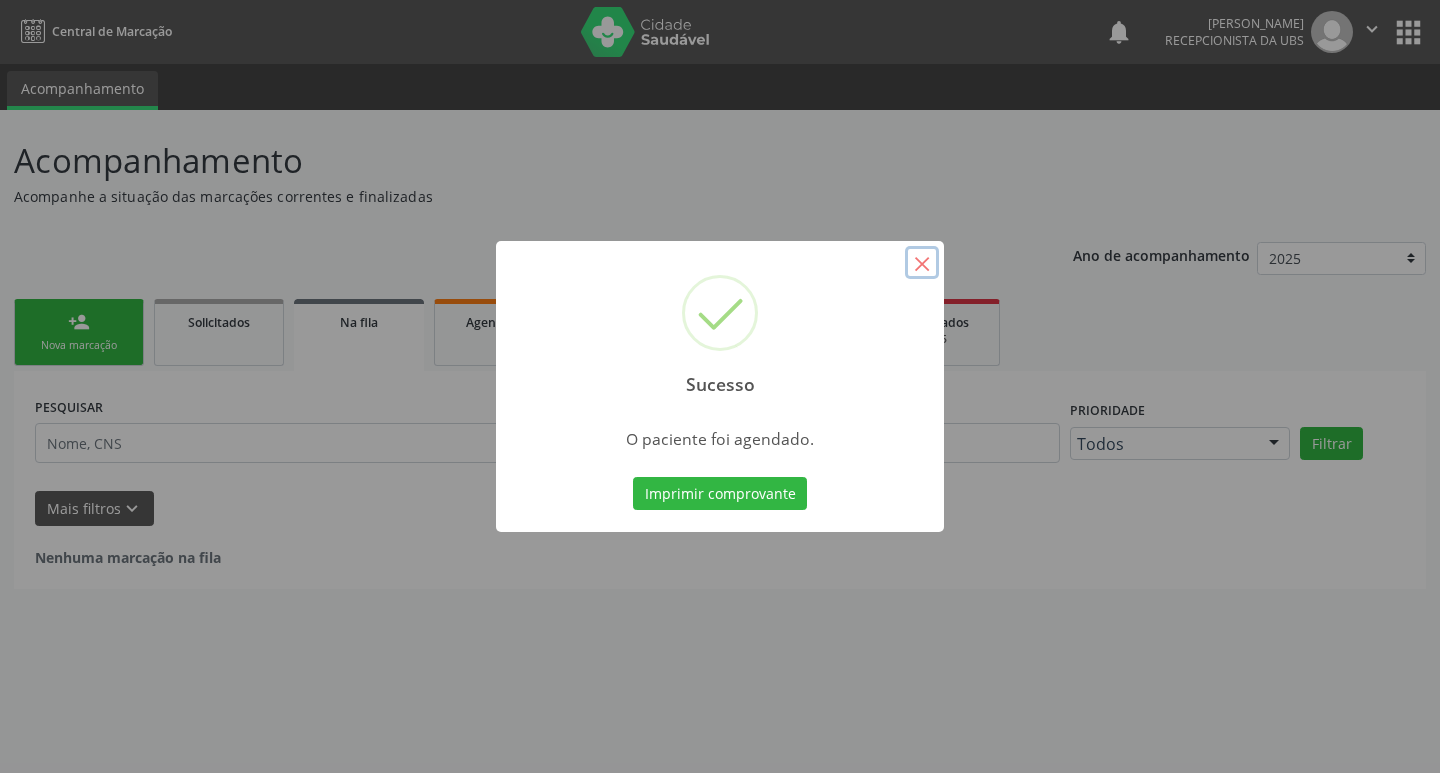 click on "×" at bounding box center [922, 263] 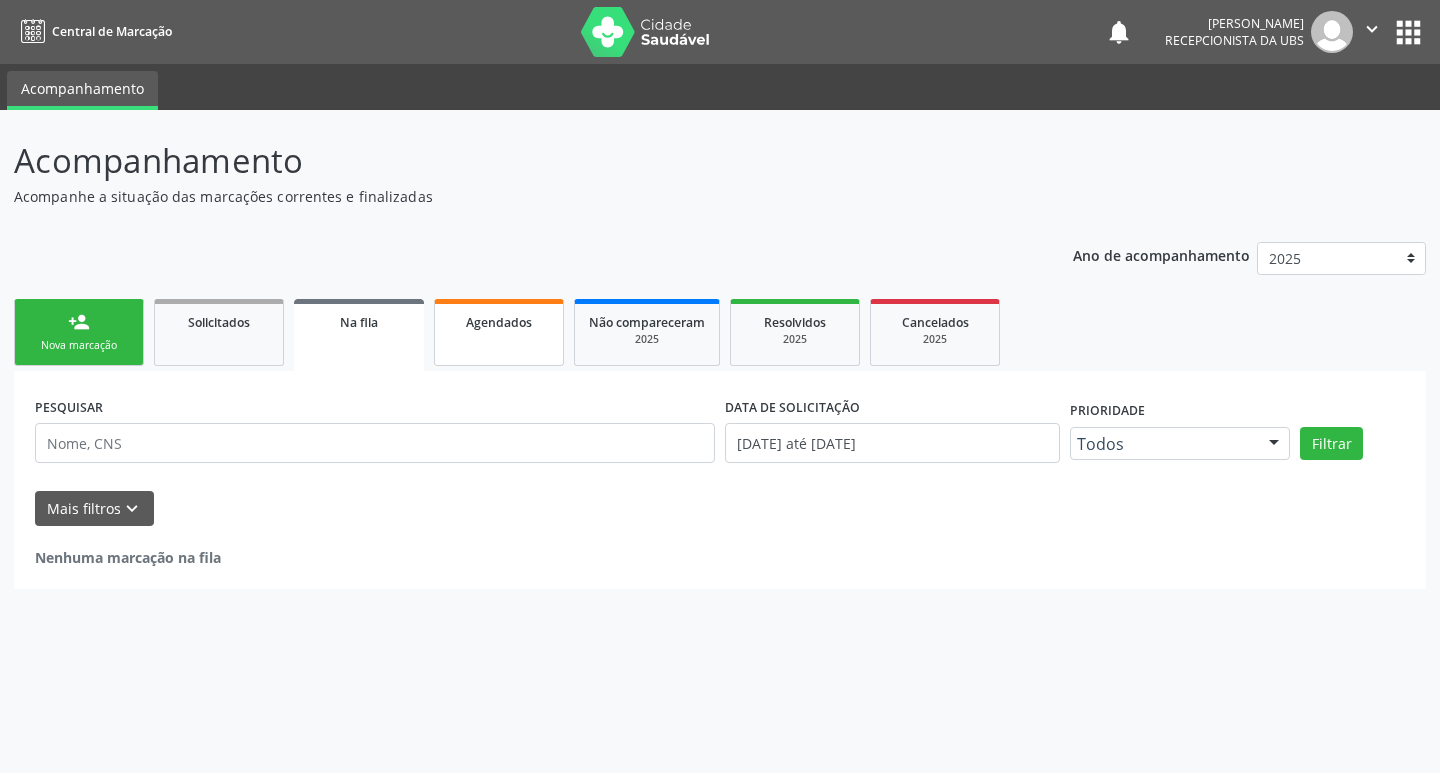 click on "Agendados" at bounding box center (499, 332) 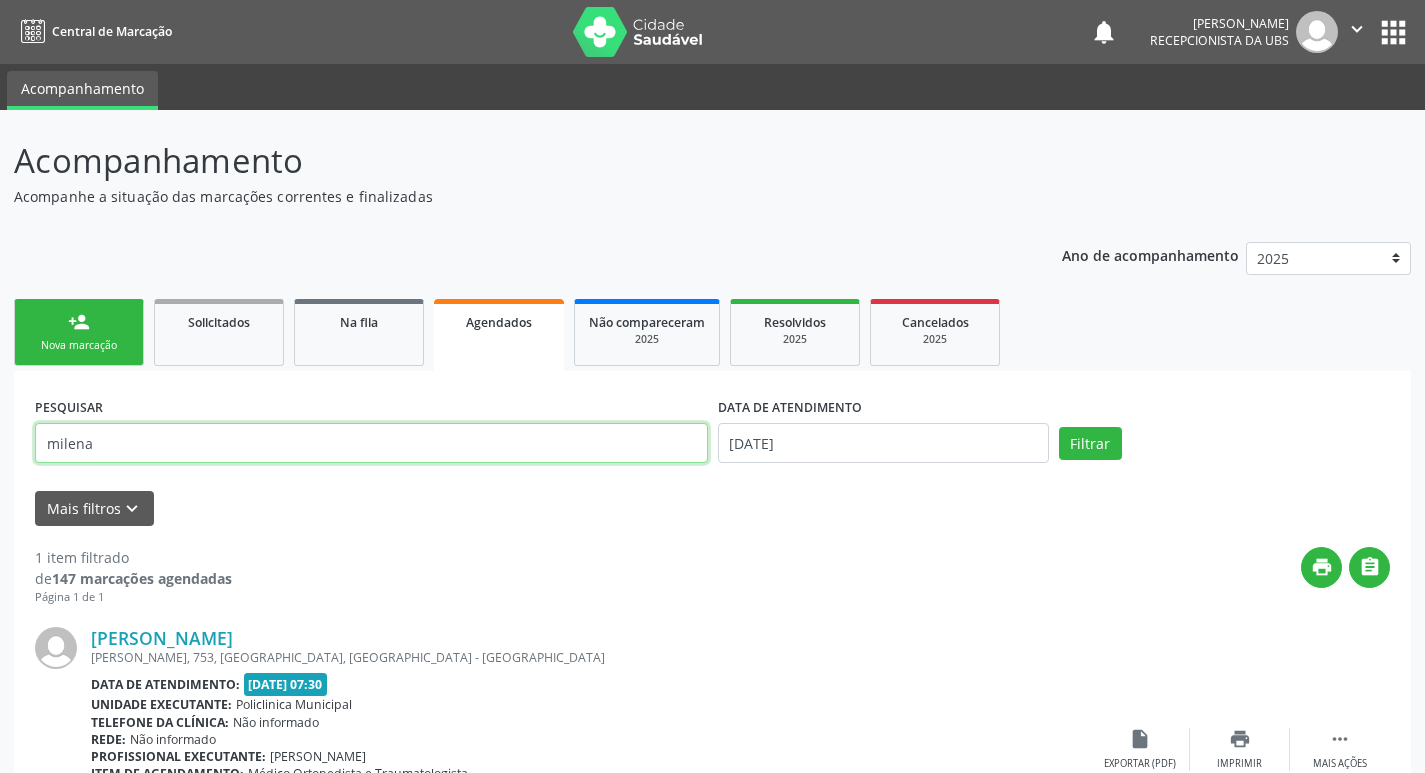 click on "milena" at bounding box center (371, 443) 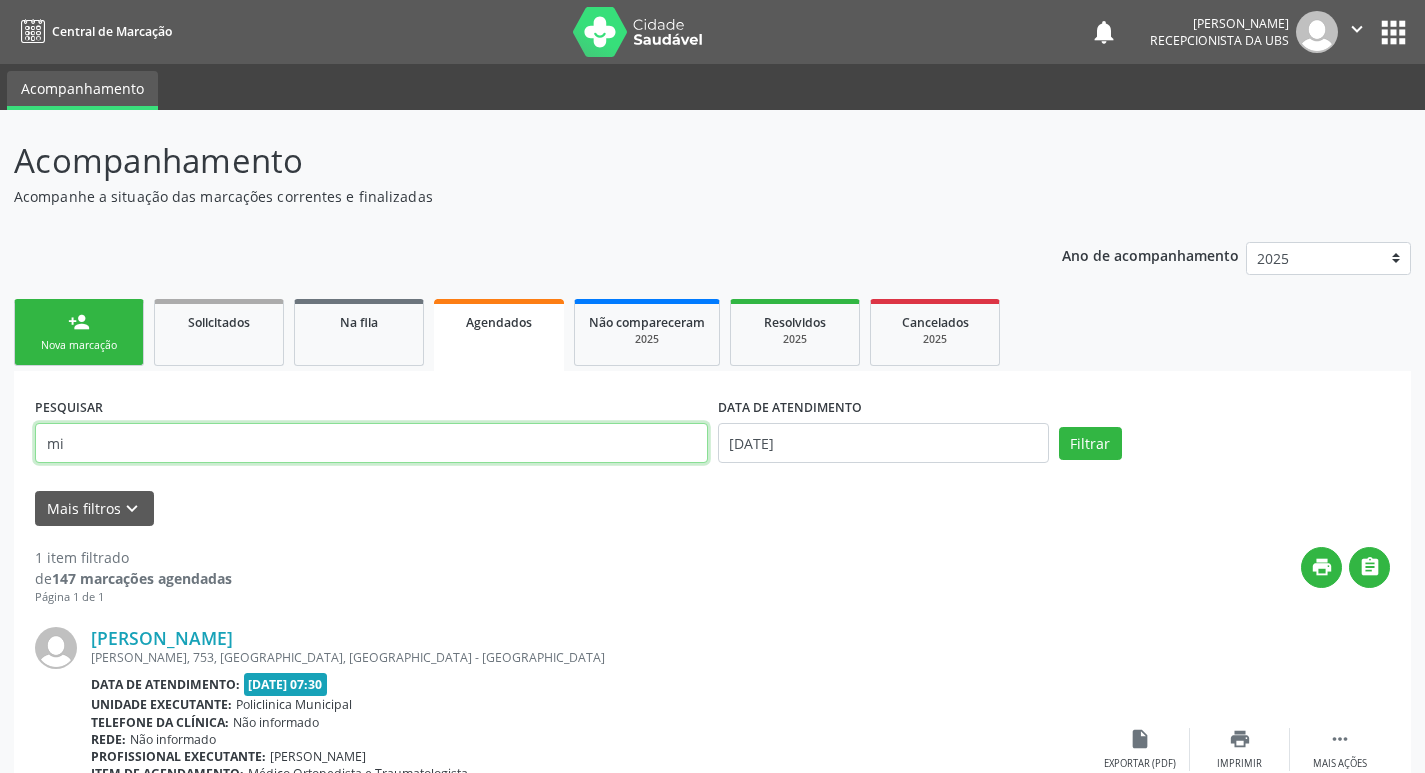 type on "m" 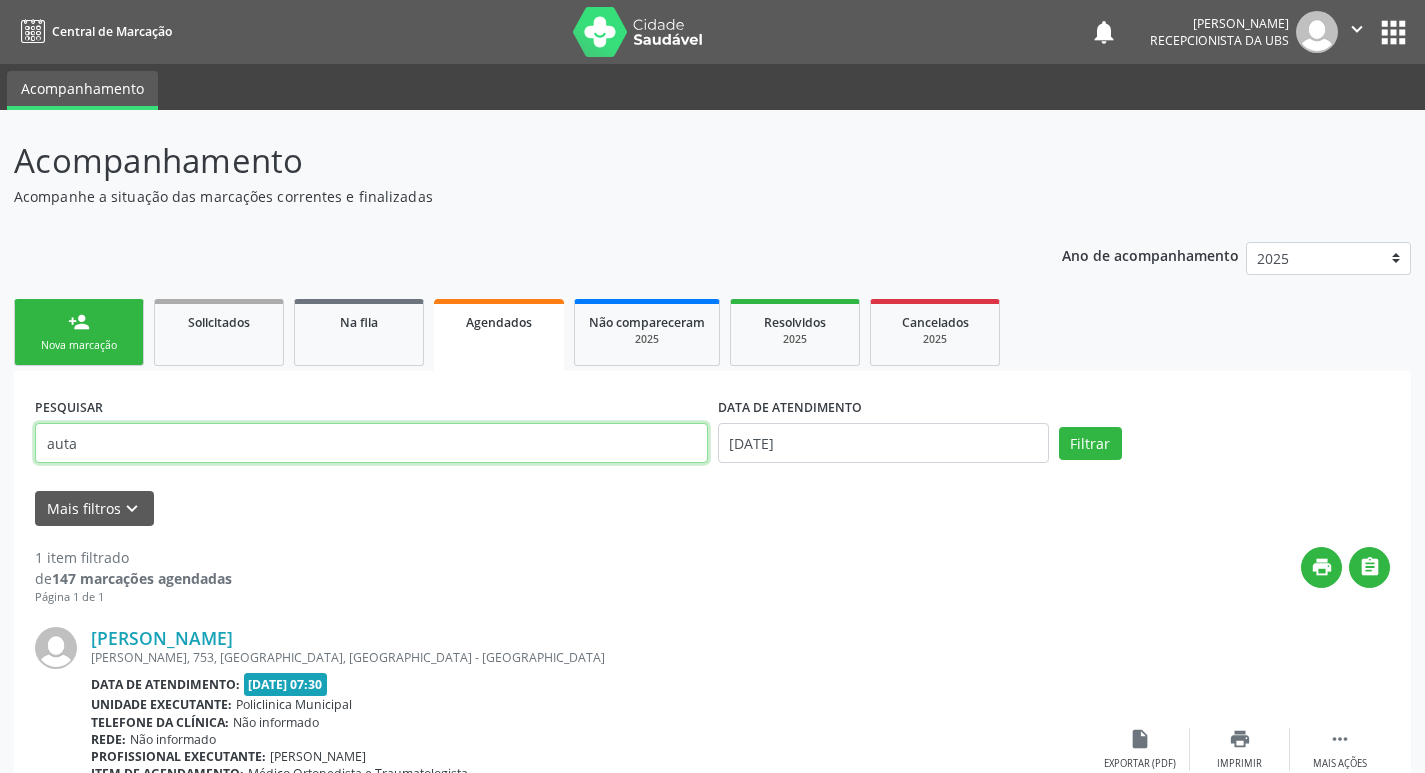 type on "auta" 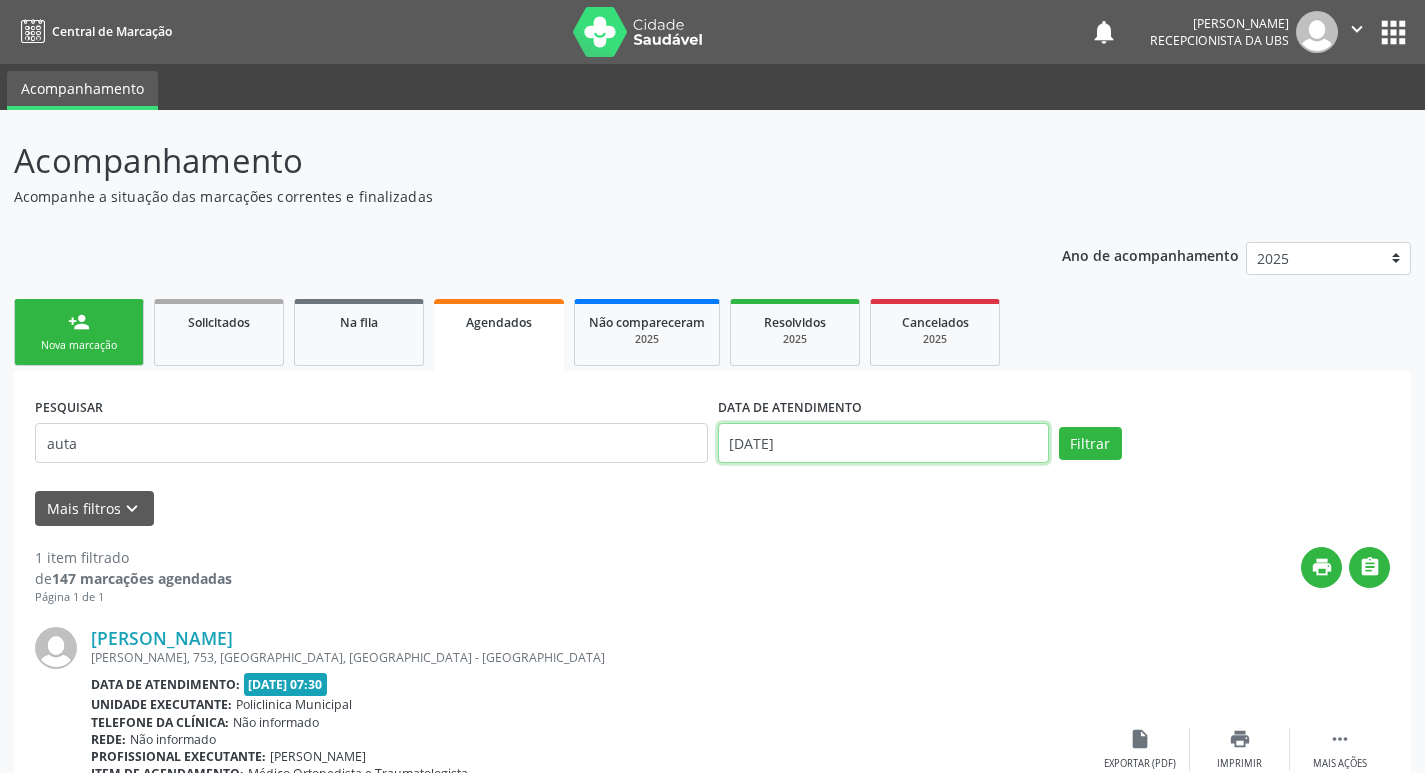 click on "[DATE]" at bounding box center [883, 443] 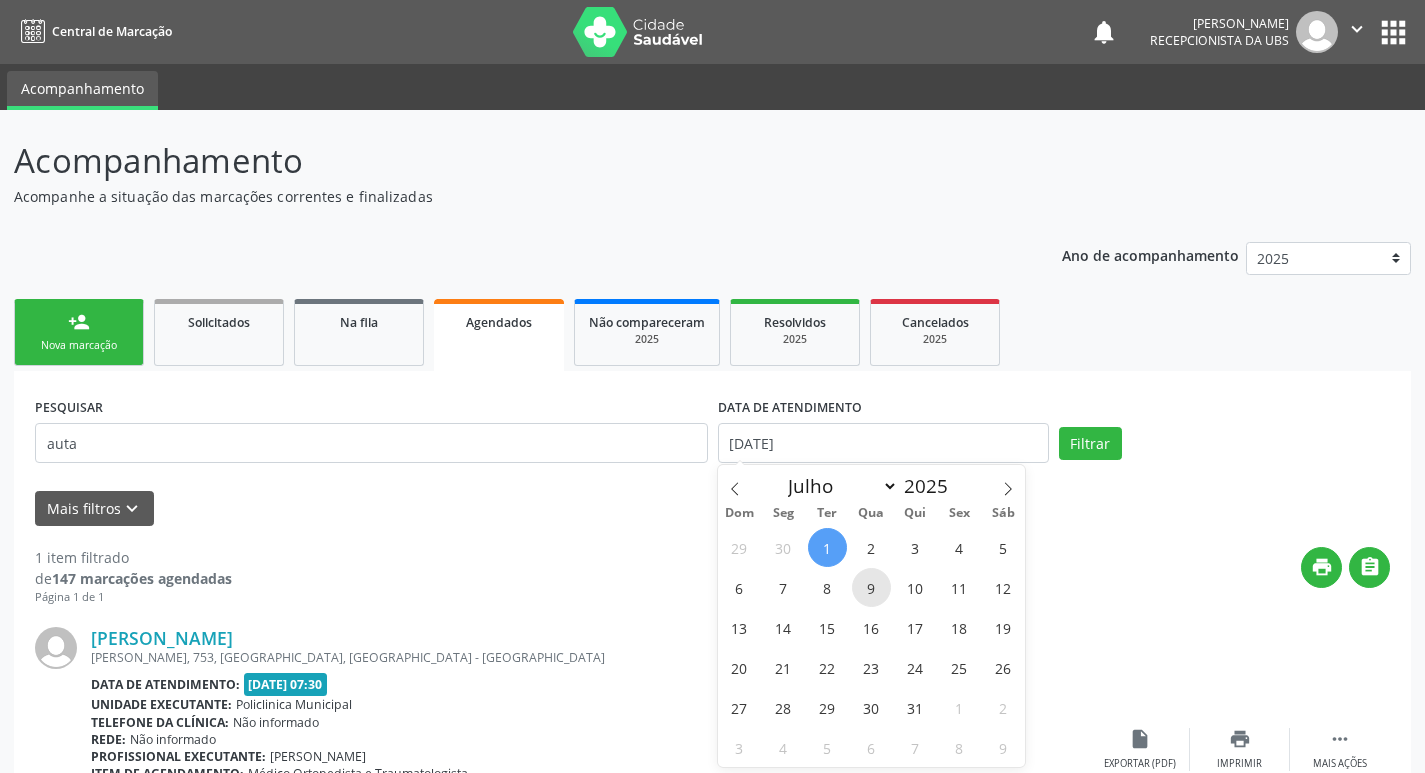 click on "9" at bounding box center [871, 587] 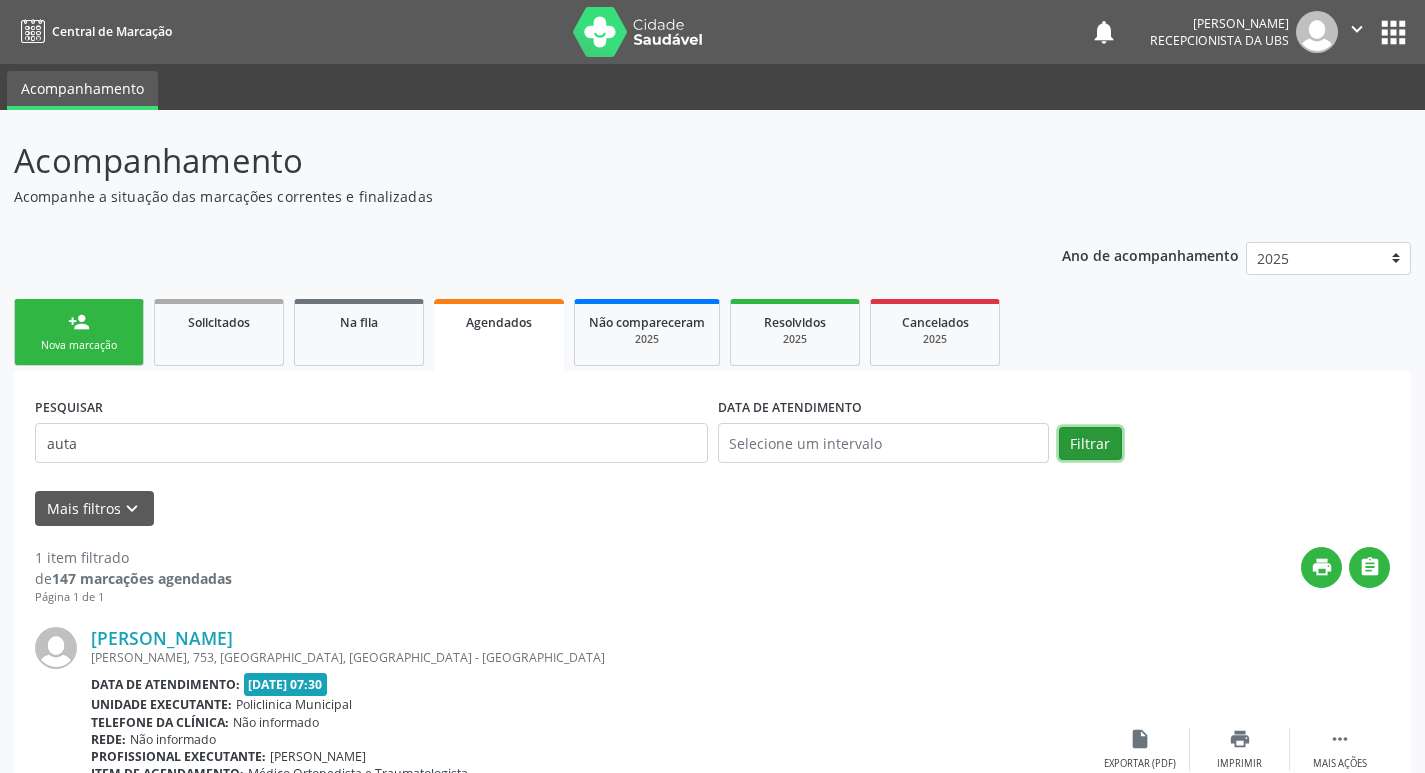 click on "Filtrar" at bounding box center [1090, 444] 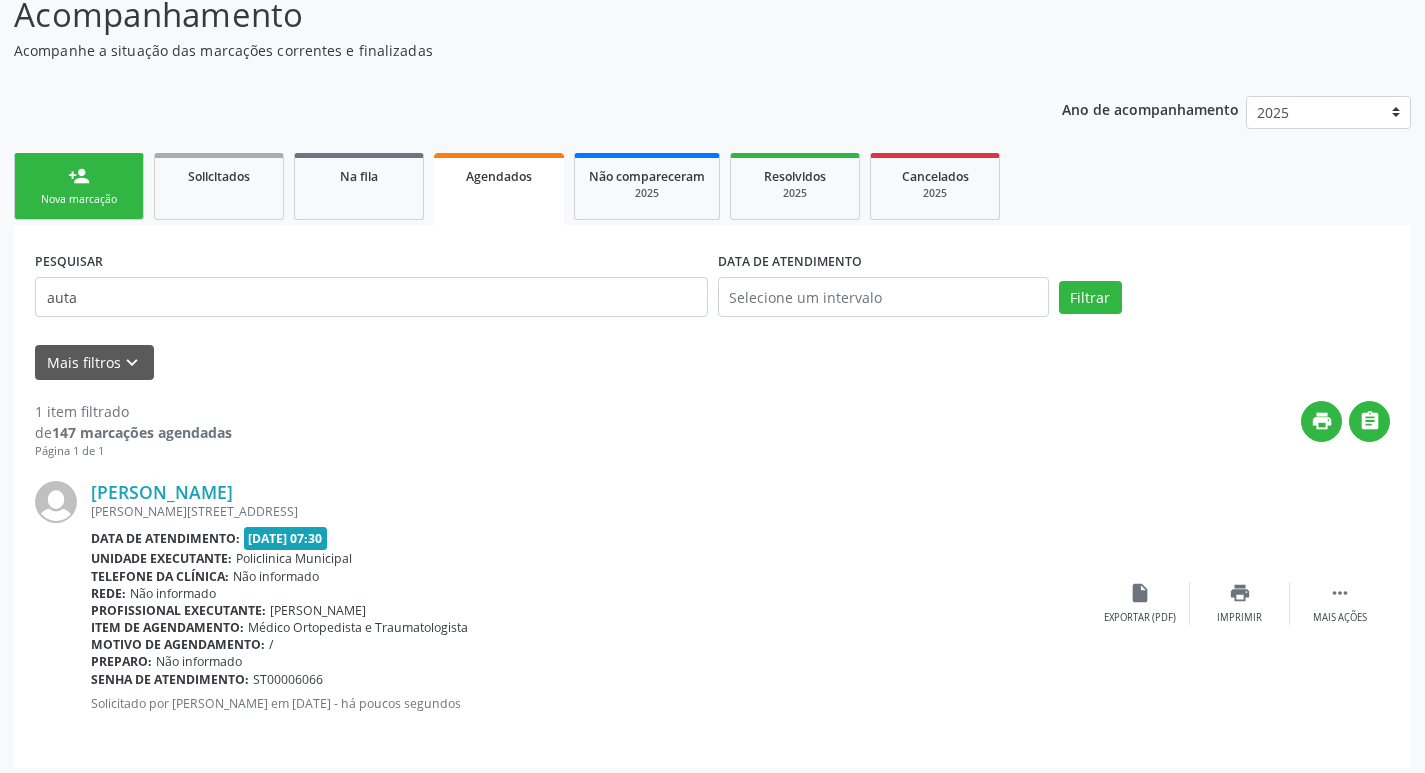 scroll, scrollTop: 155, scrollLeft: 0, axis: vertical 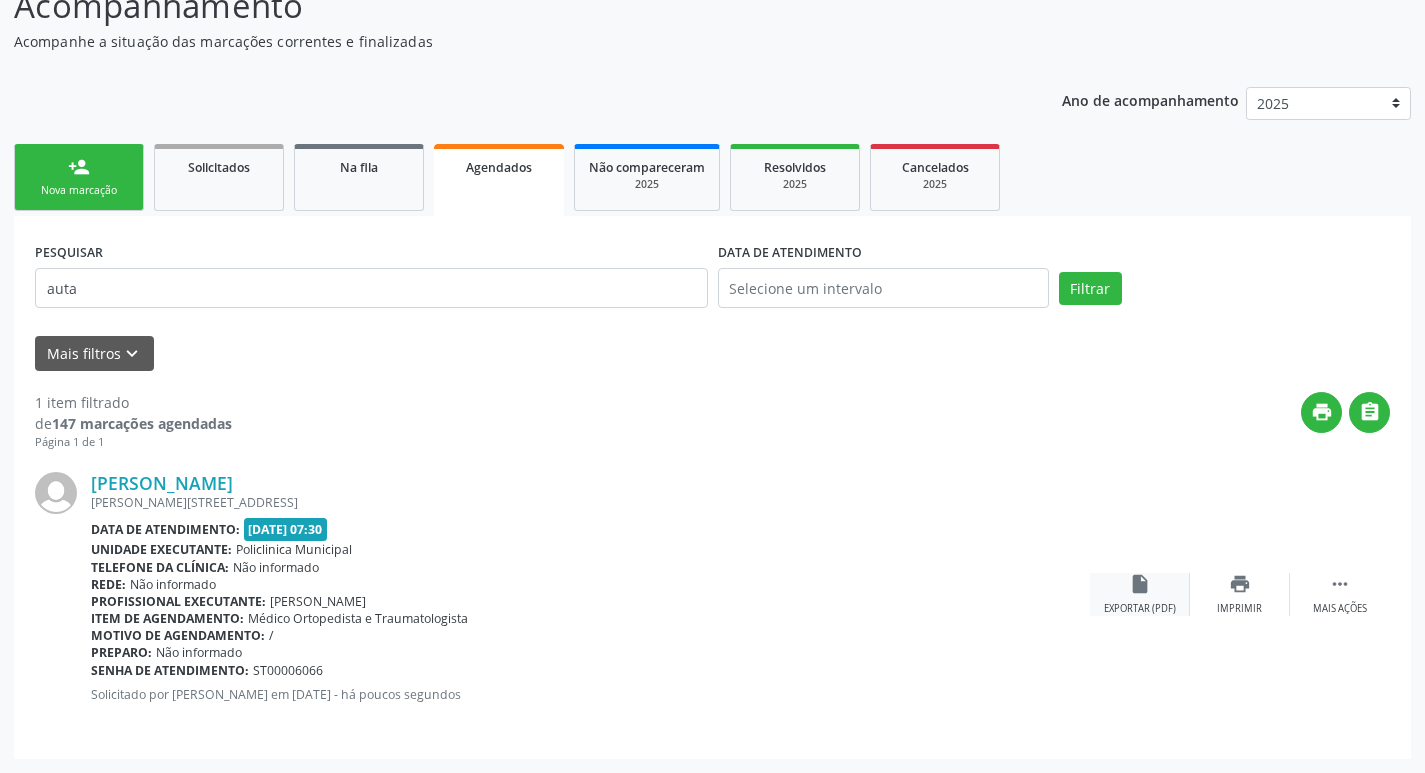 click on "Exportar (PDF)" at bounding box center [1140, 609] 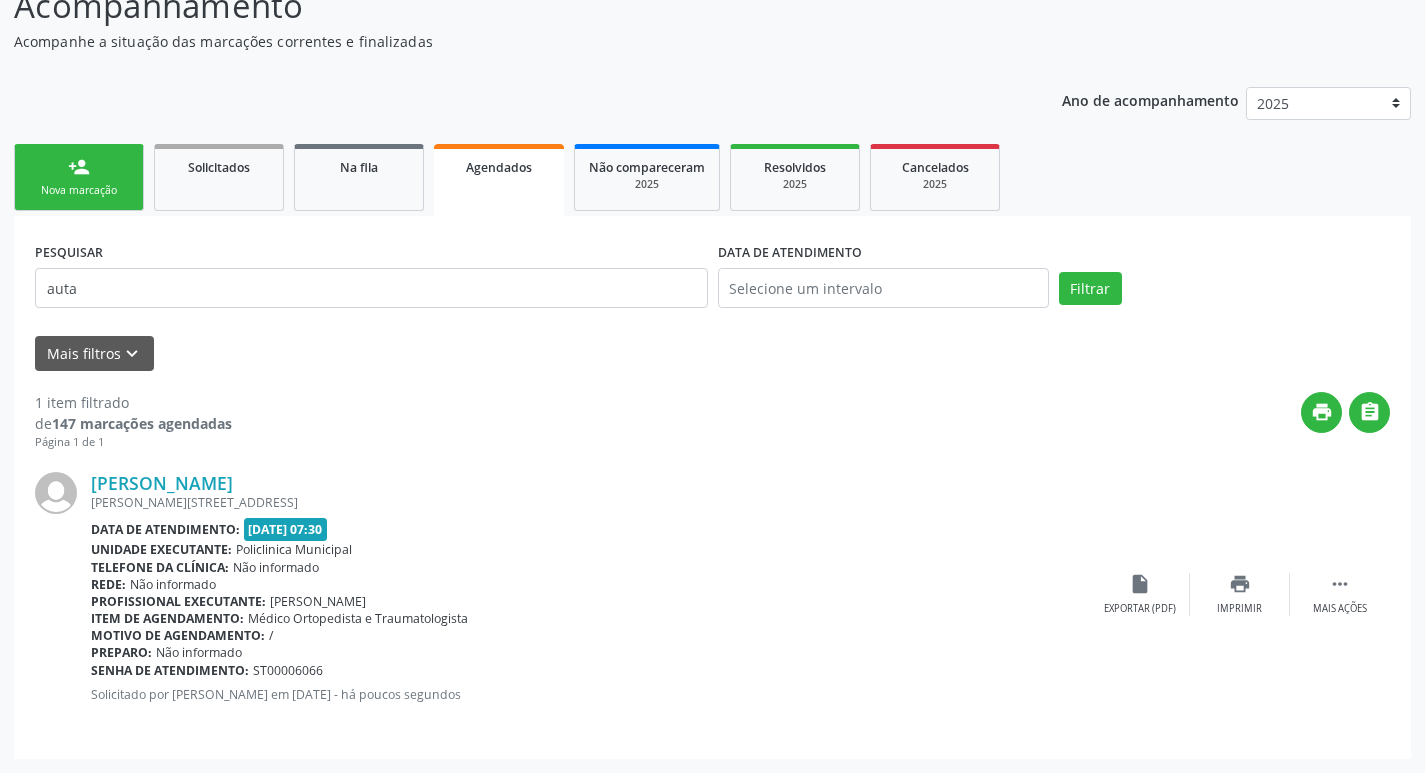 click on "person_add
Nova marcação" at bounding box center [79, 177] 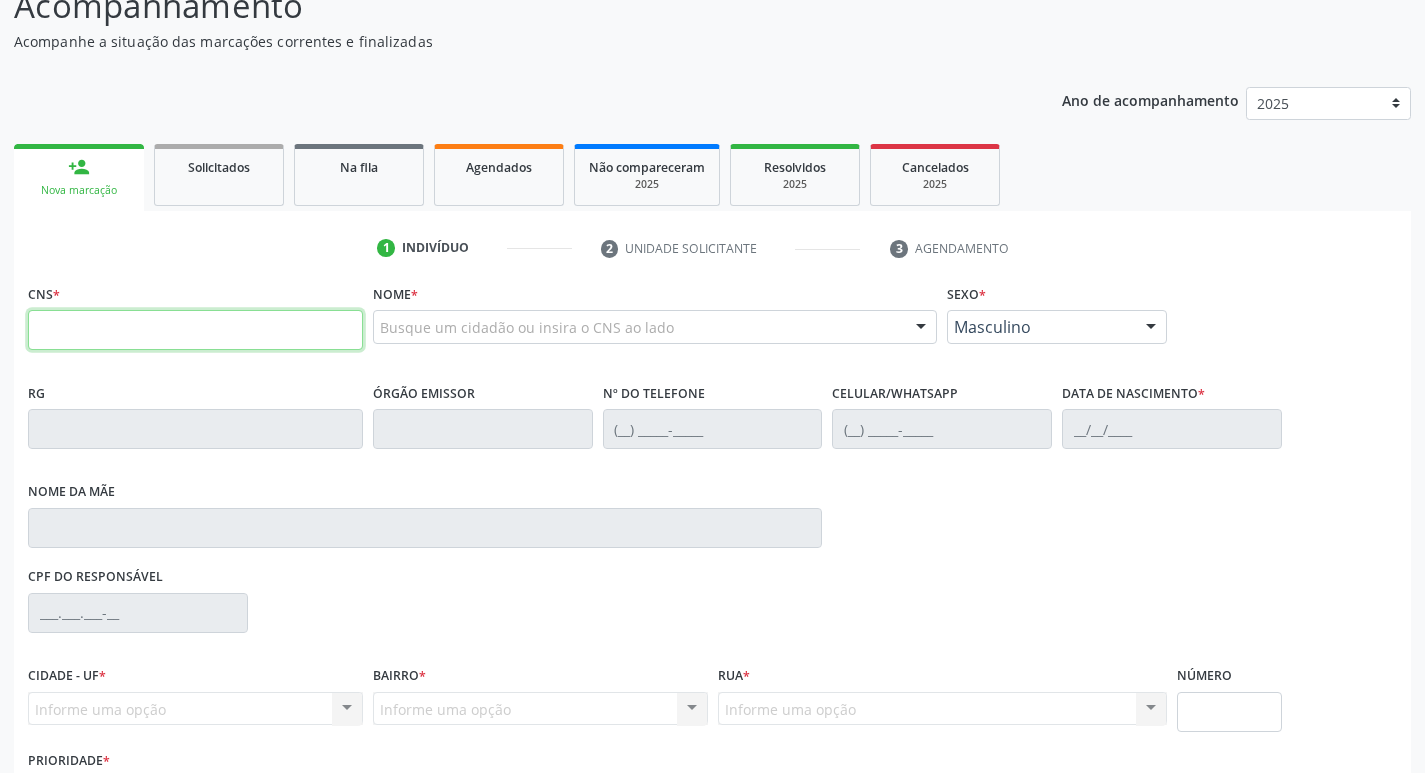 click at bounding box center (195, 330) 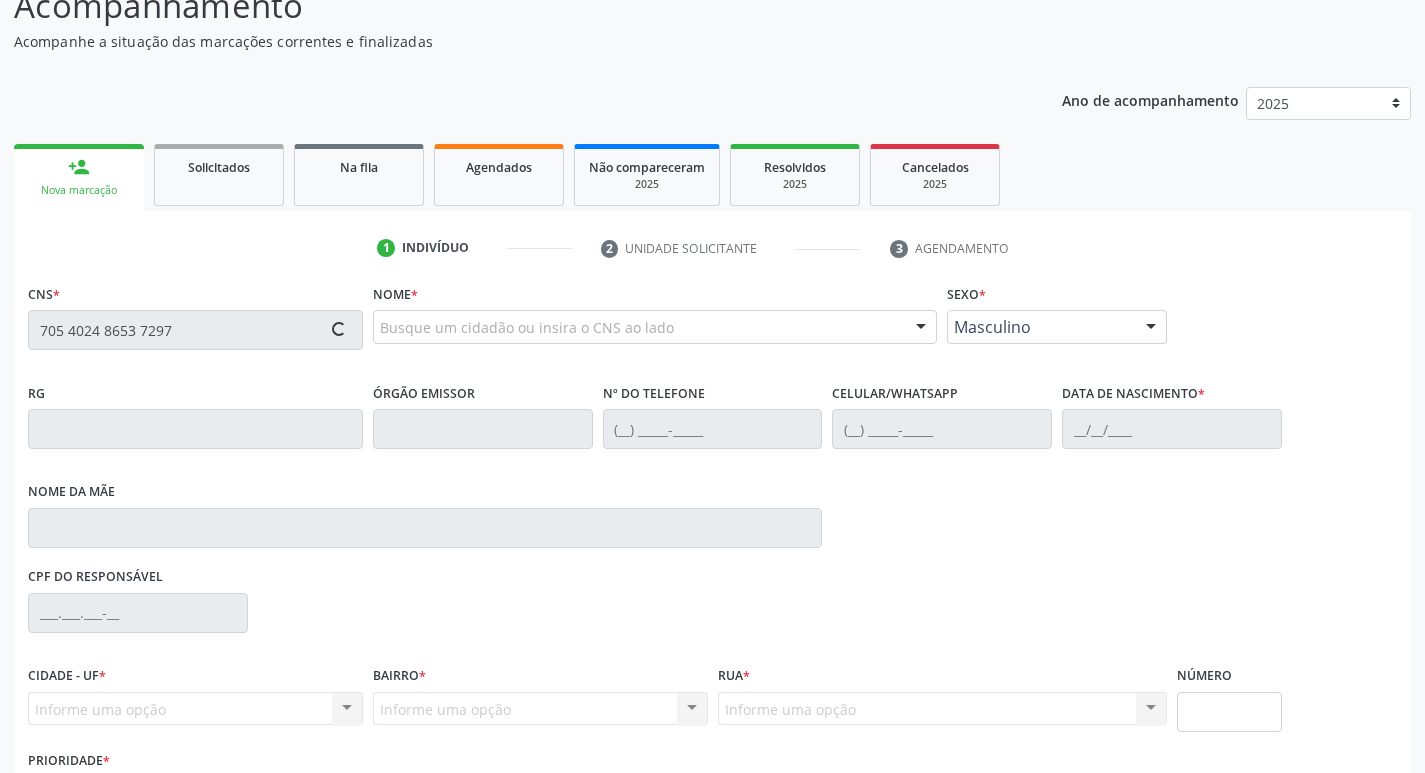type on "705 4024 8653 7297" 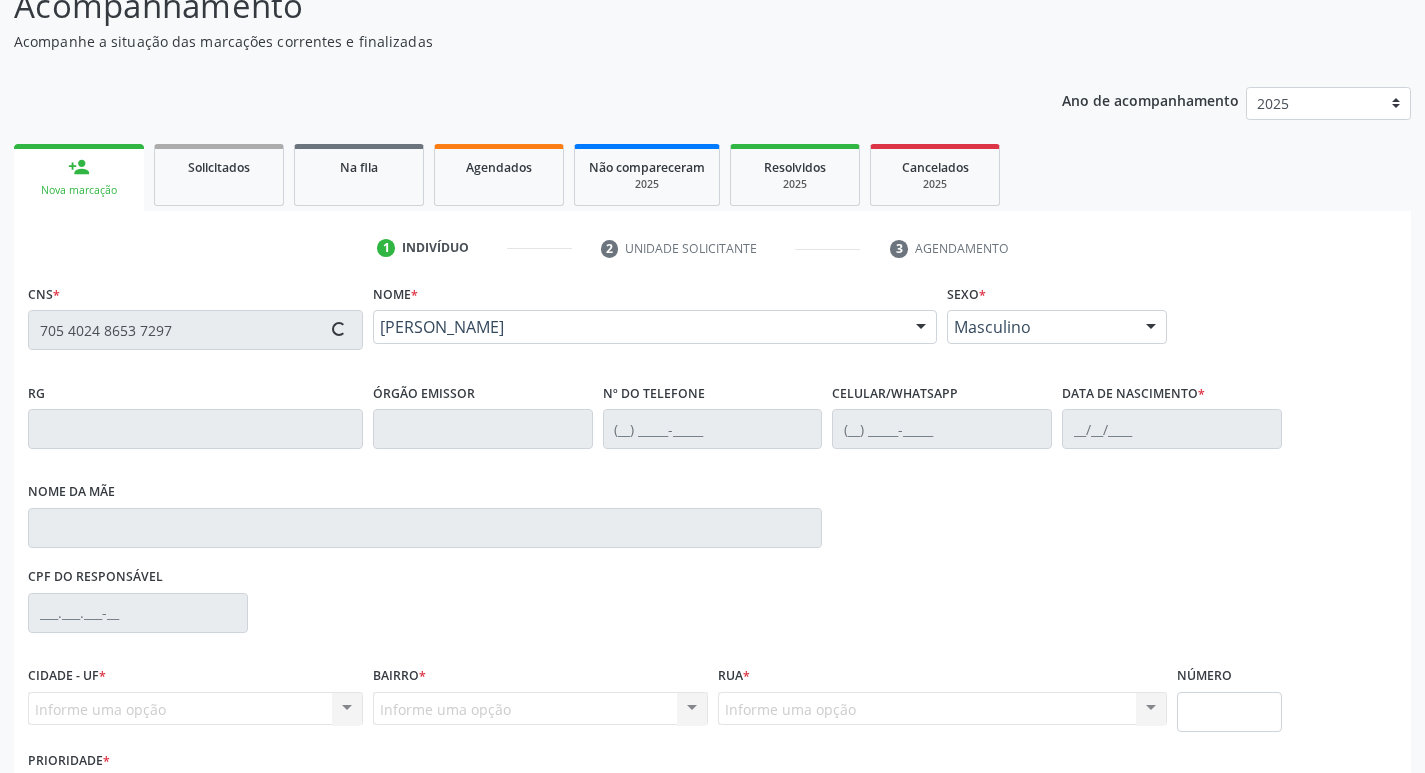 type on "(87) 99634-7562" 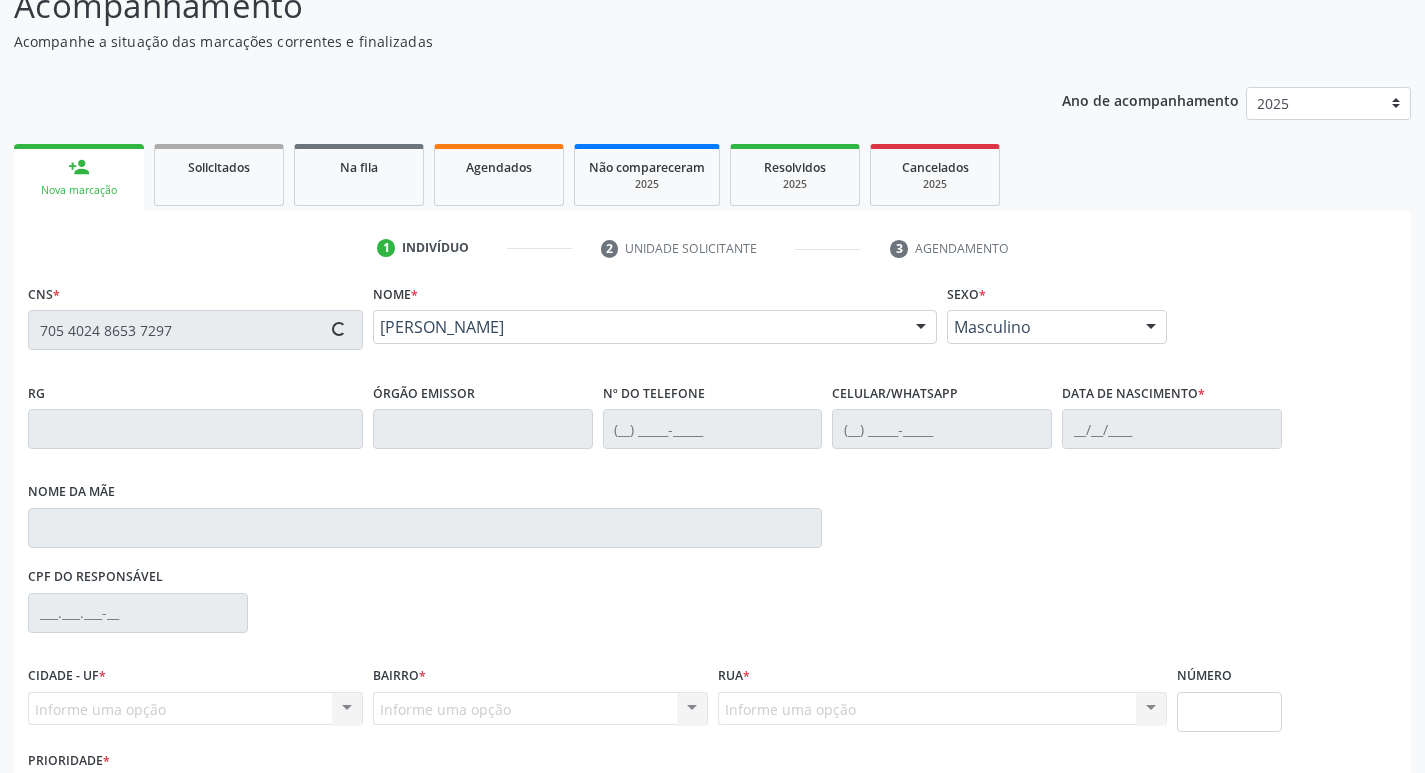 type on "08/08/1989" 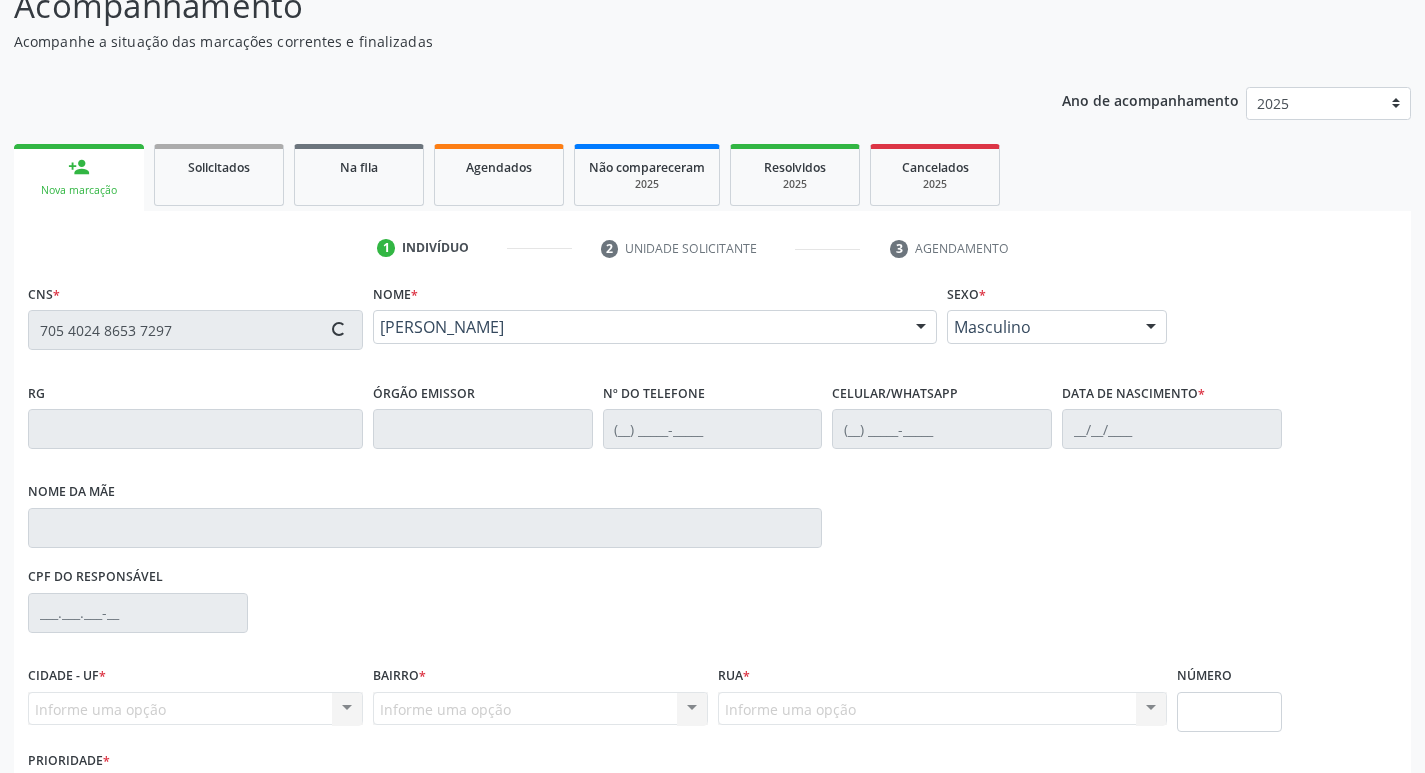 type on "972" 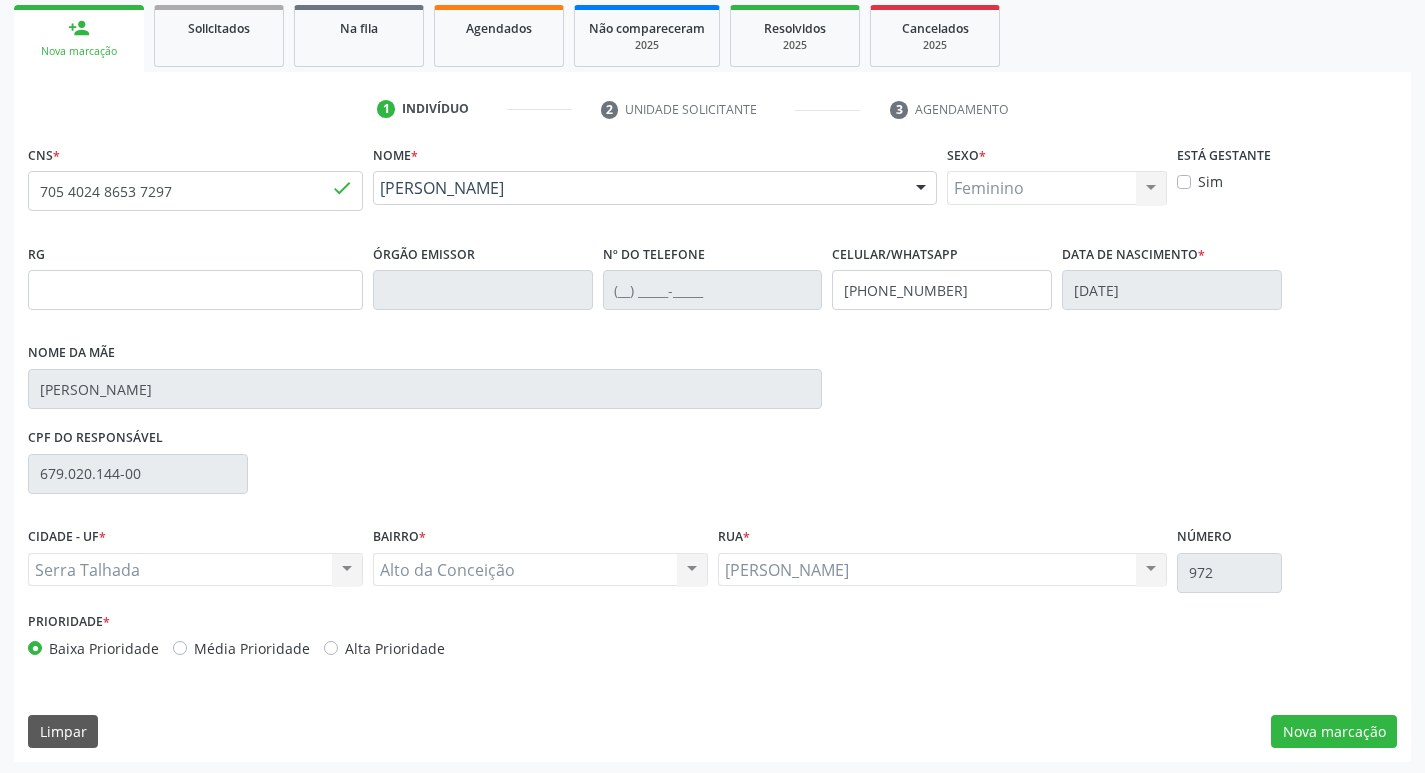 scroll, scrollTop: 297, scrollLeft: 0, axis: vertical 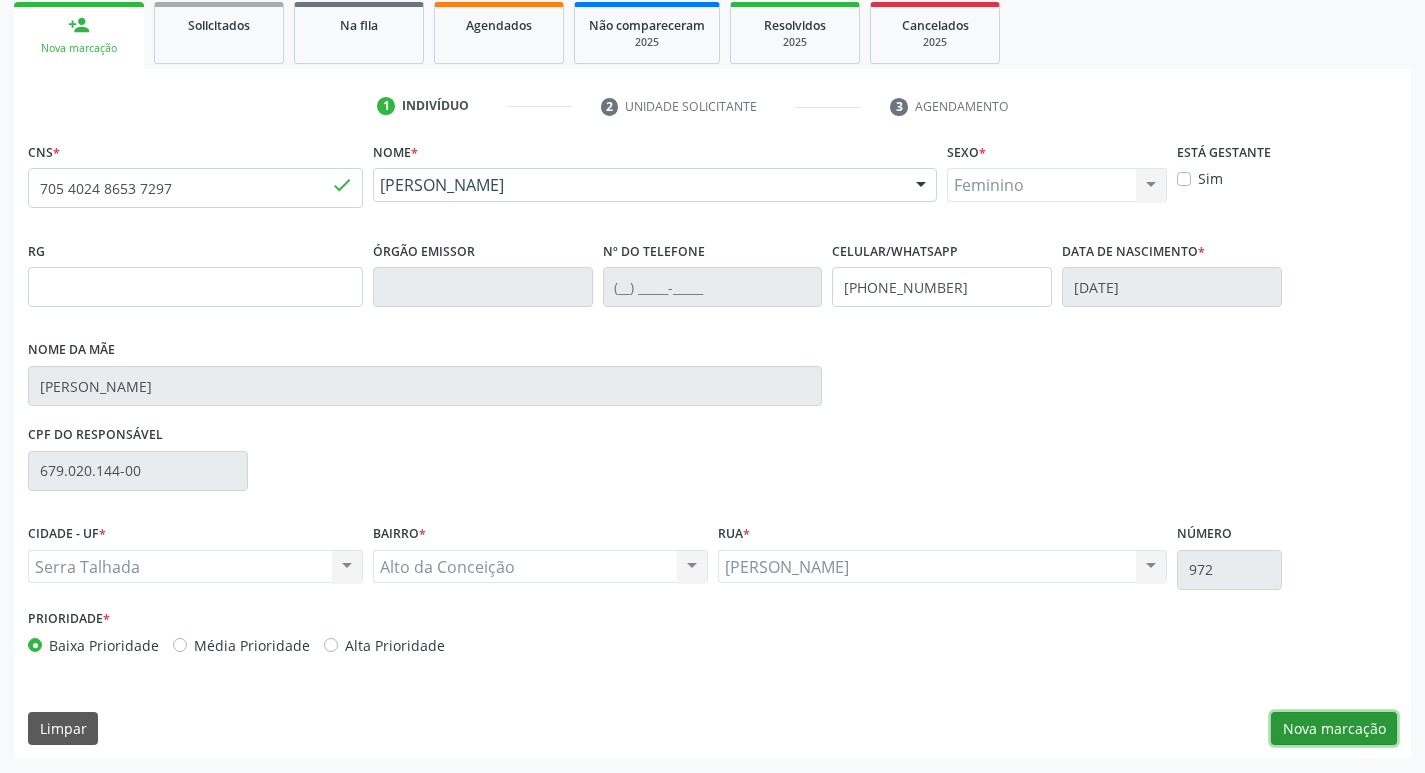 click on "Nova marcação" at bounding box center (1334, 729) 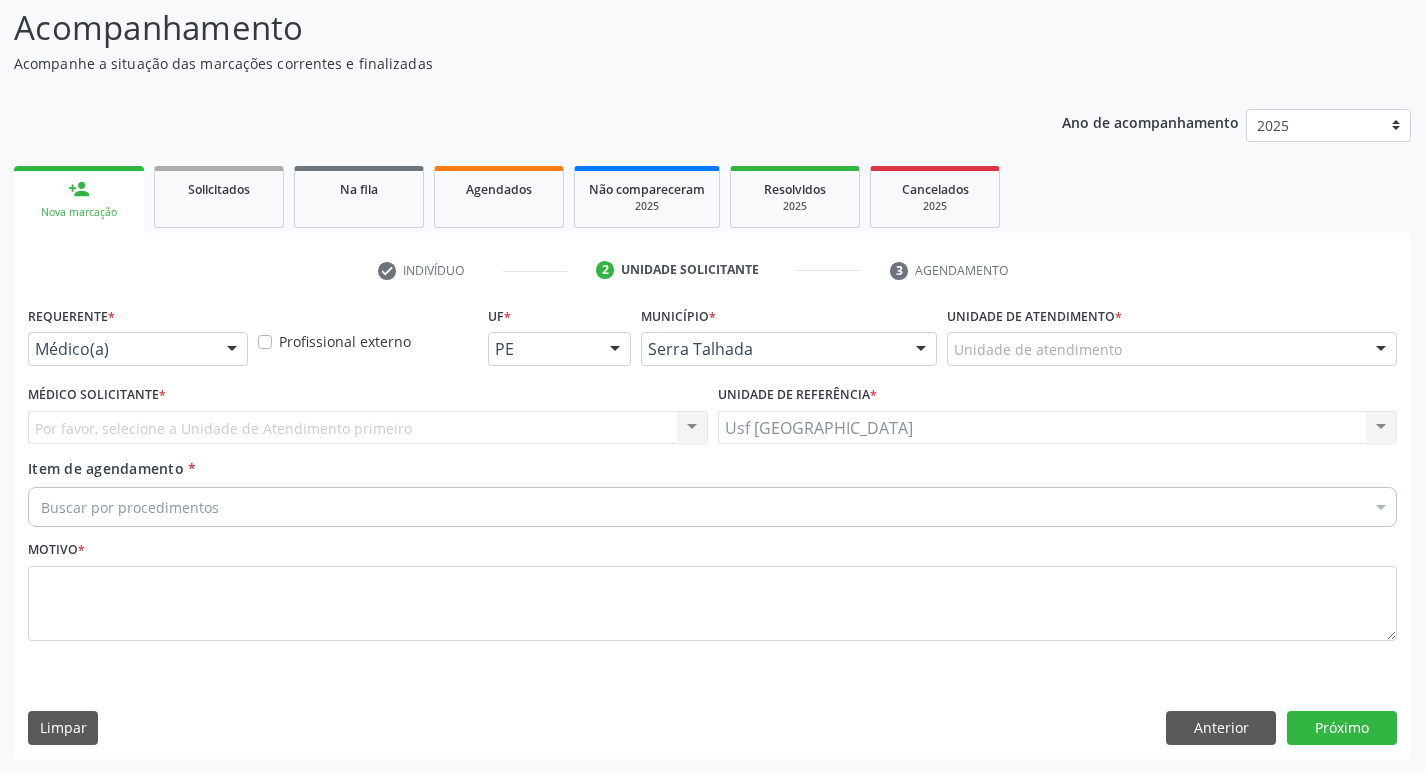 scroll, scrollTop: 133, scrollLeft: 0, axis: vertical 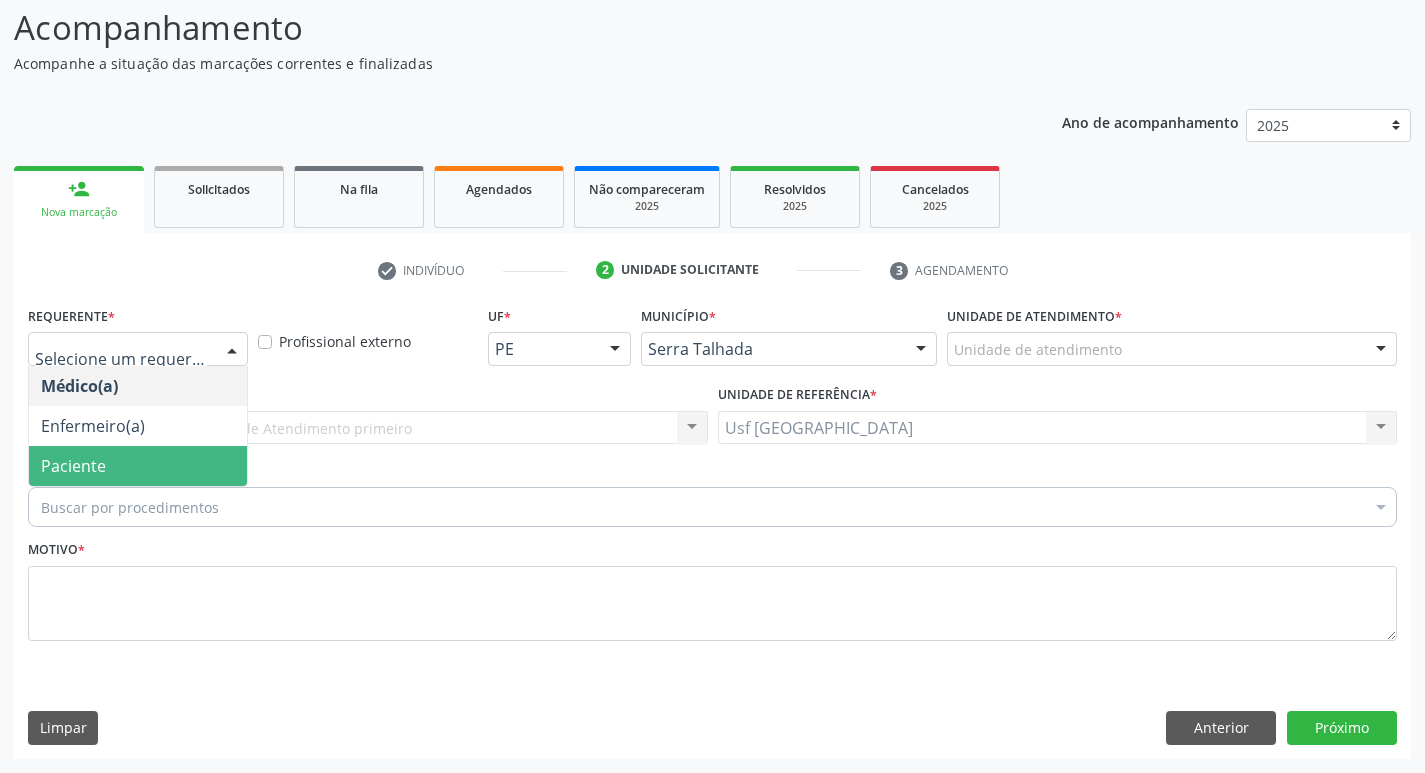 click on "Paciente" at bounding box center (138, 466) 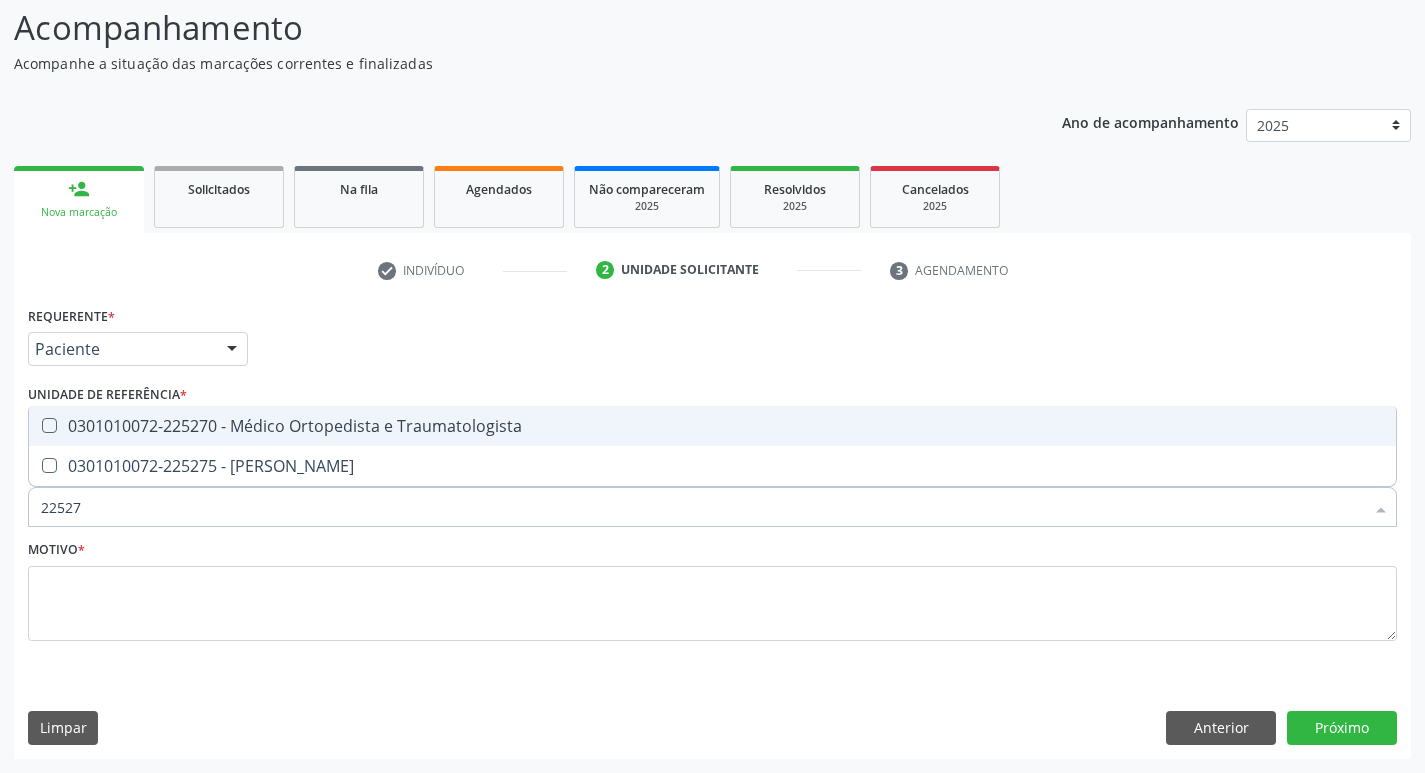 type on "225270" 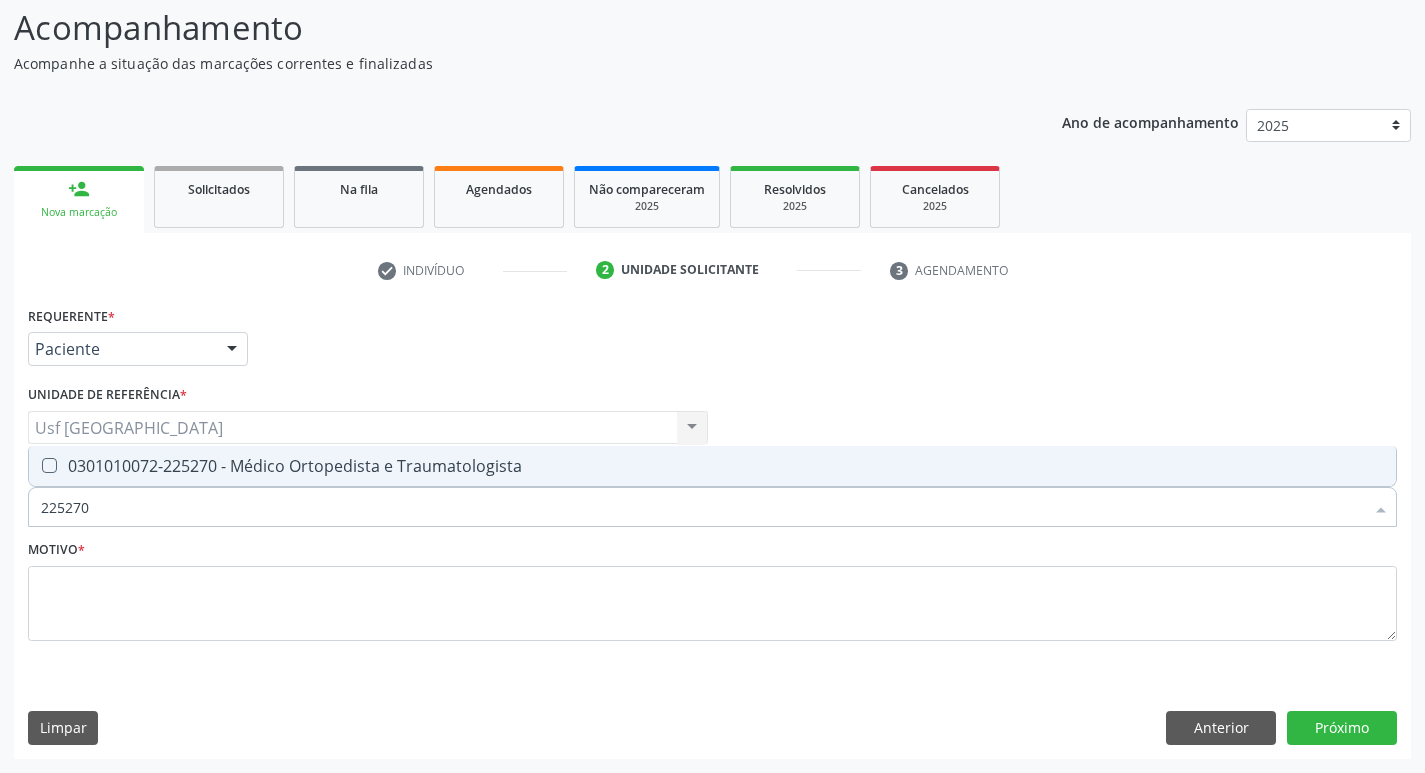 click at bounding box center (49, 465) 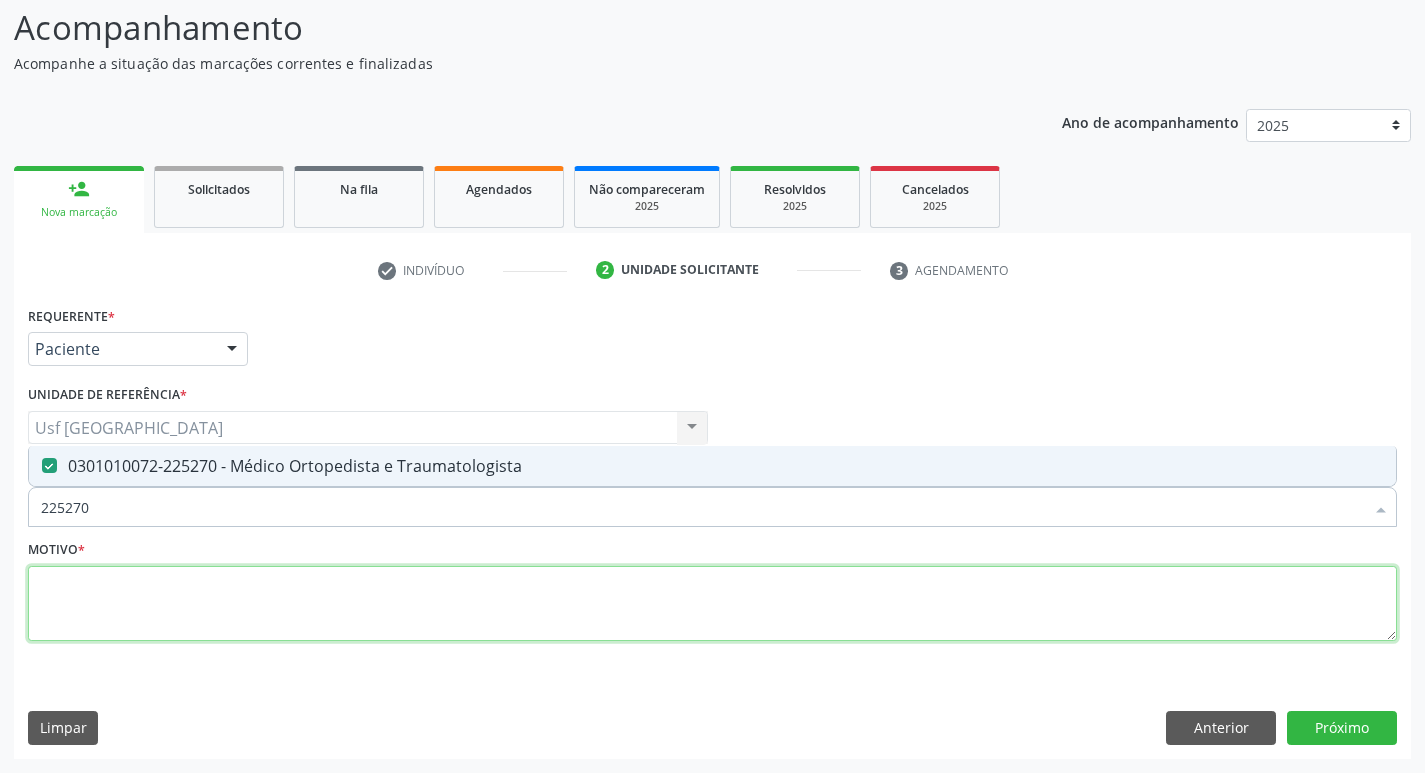 click at bounding box center (712, 604) 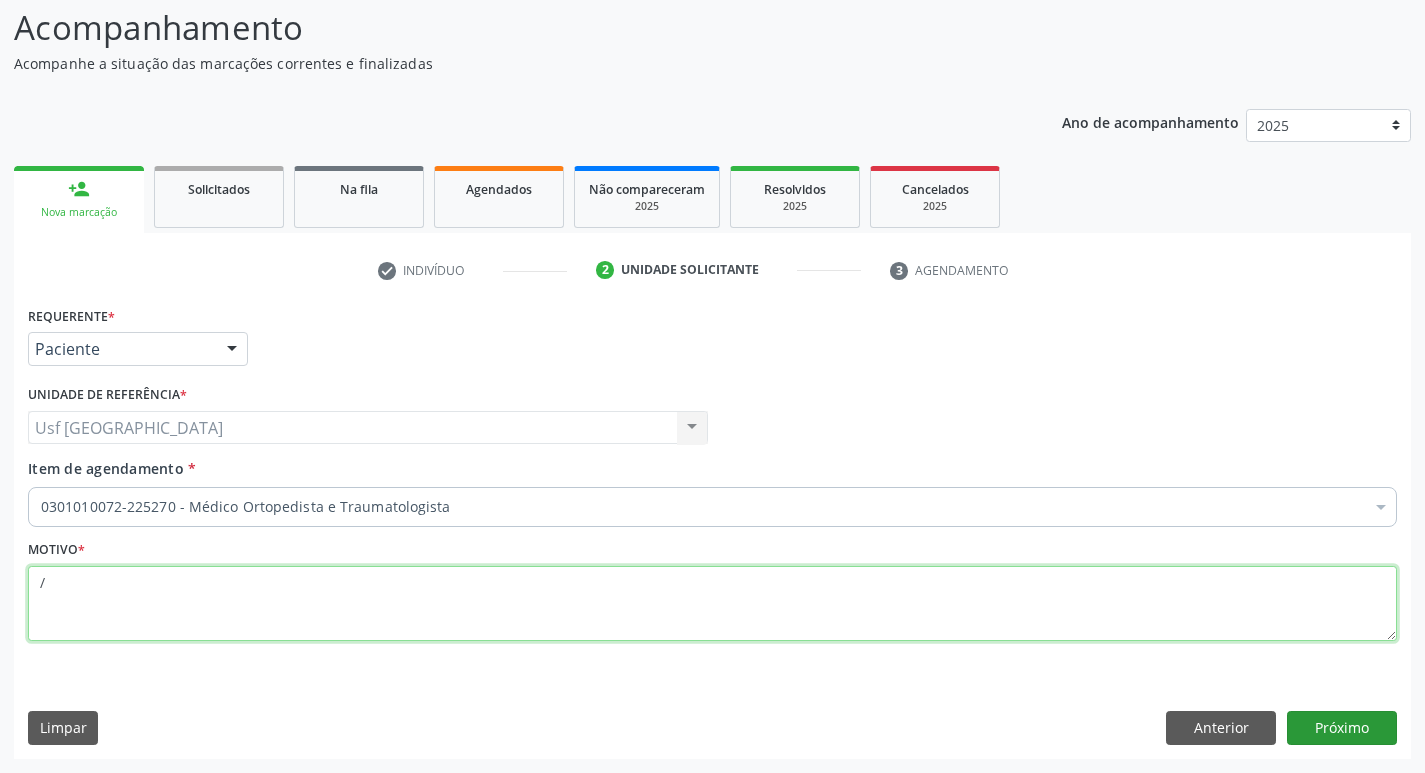 type on "/" 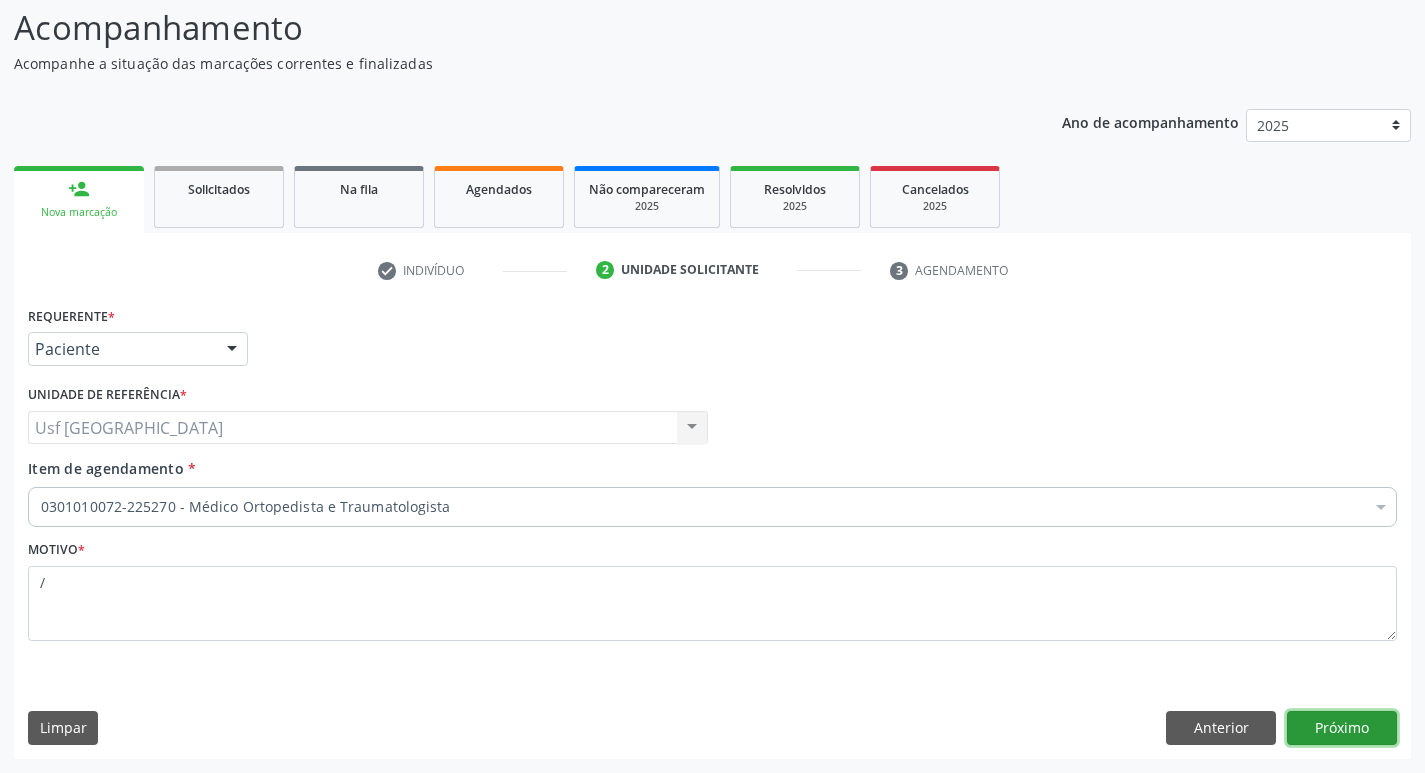 click on "Próximo" at bounding box center [1342, 728] 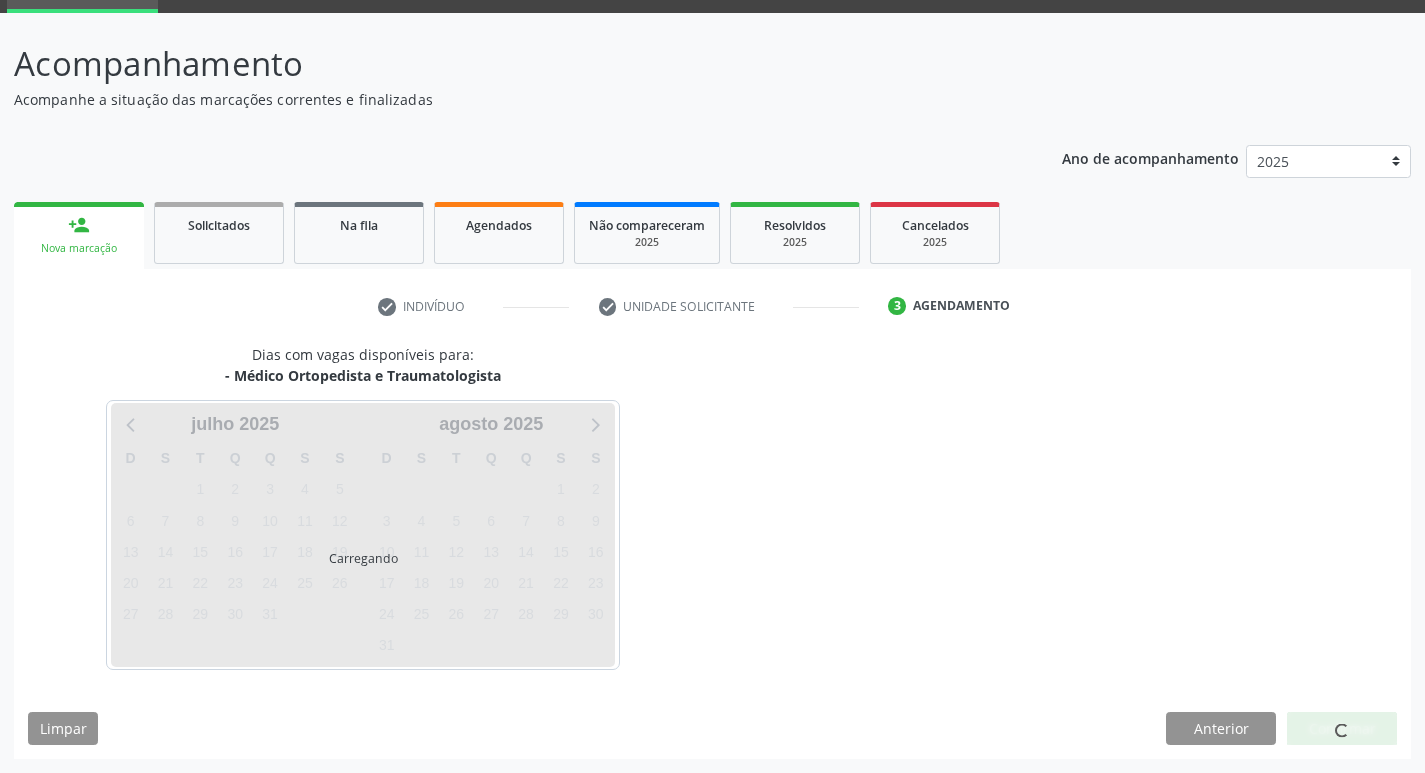scroll, scrollTop: 97, scrollLeft: 0, axis: vertical 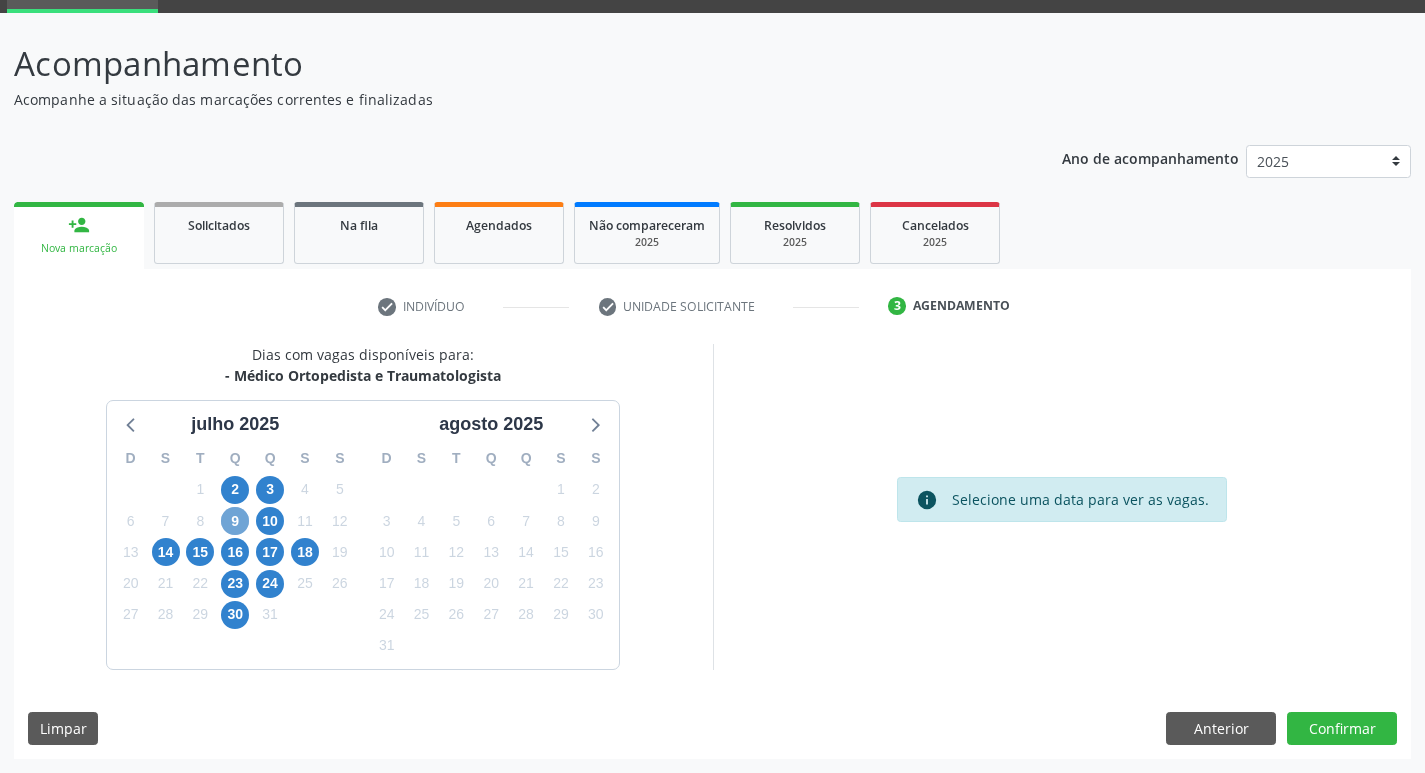 click on "9" at bounding box center (235, 521) 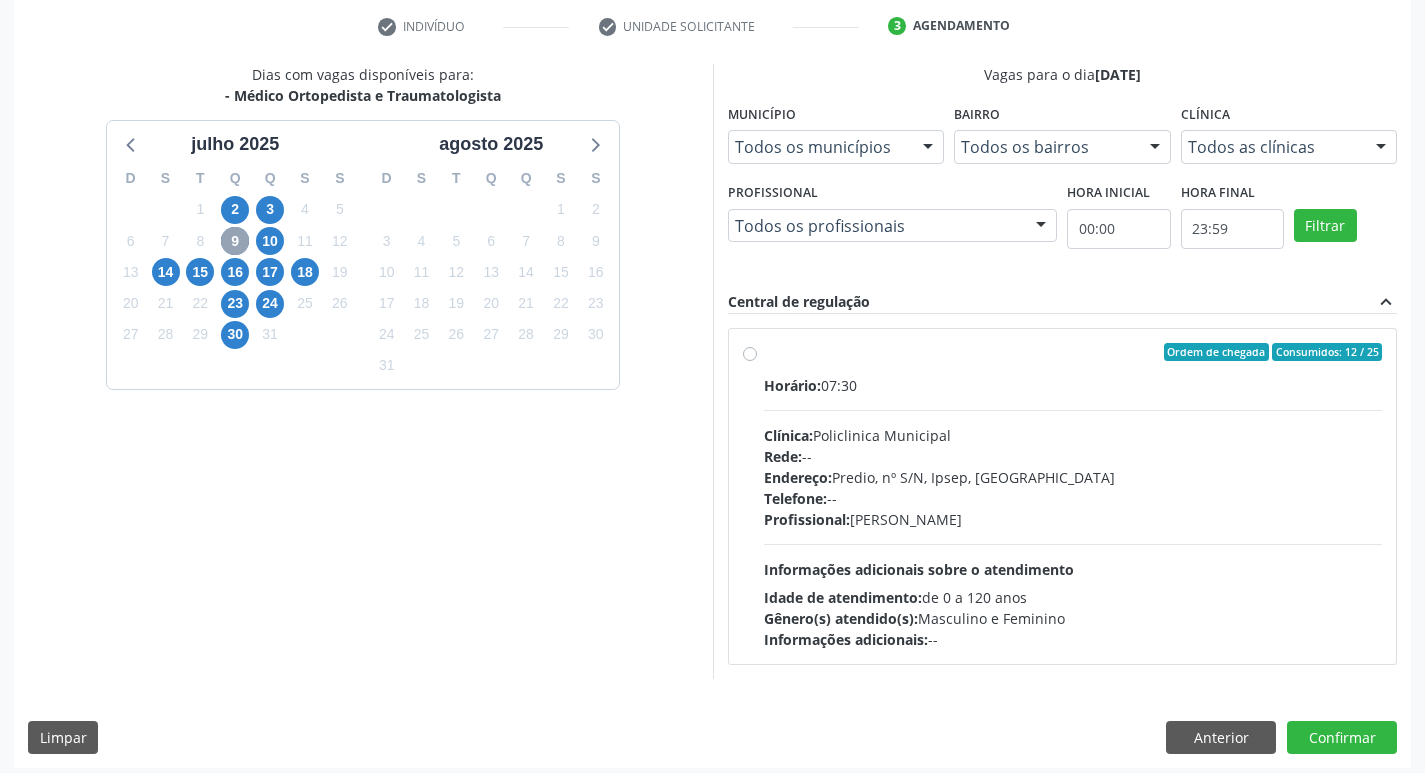 scroll, scrollTop: 386, scrollLeft: 0, axis: vertical 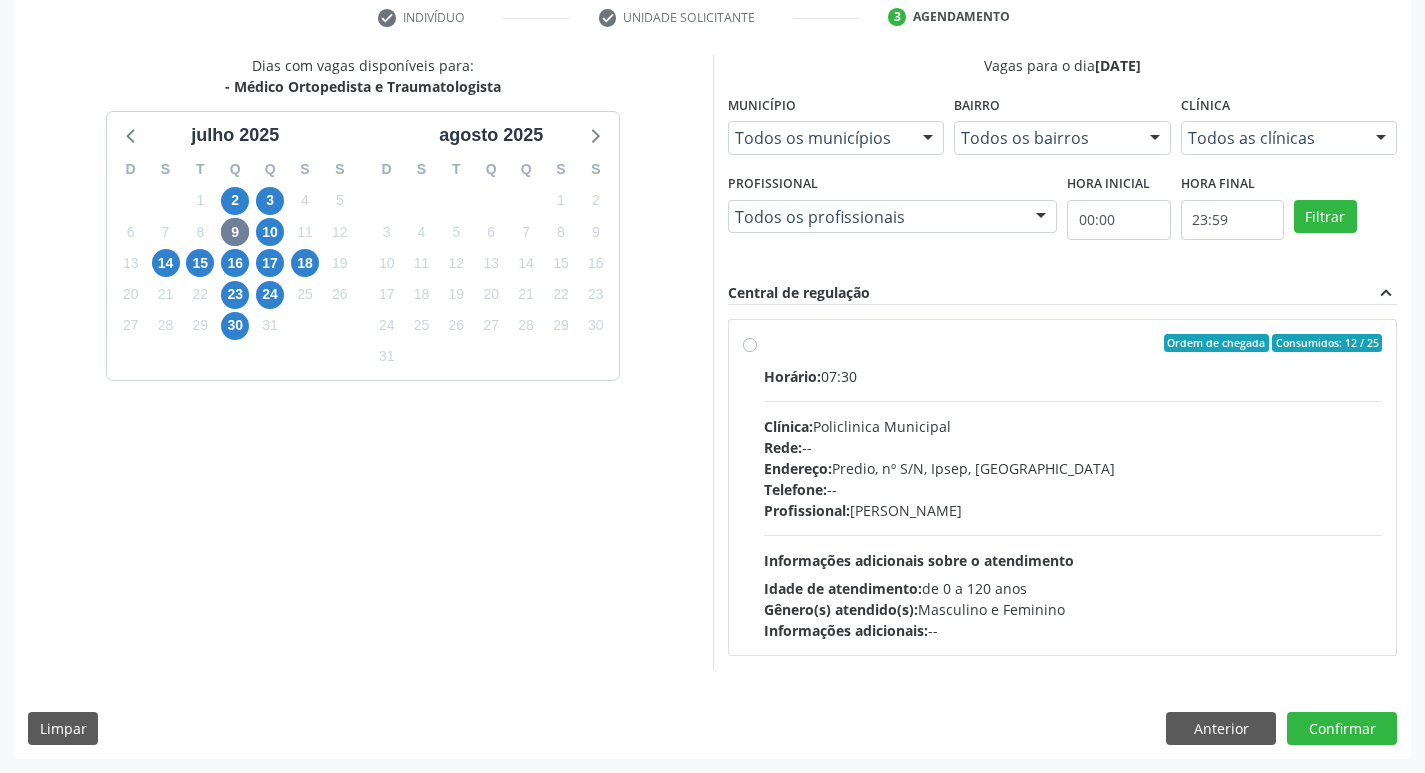 click on "Ordem de chegada
Consumidos: 12 / 25
Horário:   07:30
Clínica:  Policlinica Municipal
Rede:
--
Endereço:   Predio, nº S/N, Ipsep, Serra Talhada - PE
Telefone:   --
Profissional:
Joao Bosco Barreto Couto Neto
Informações adicionais sobre o atendimento
Idade de atendimento:
de 0 a 120 anos
Gênero(s) atendido(s):
Masculino e Feminino
Informações adicionais:
--" at bounding box center [1073, 487] 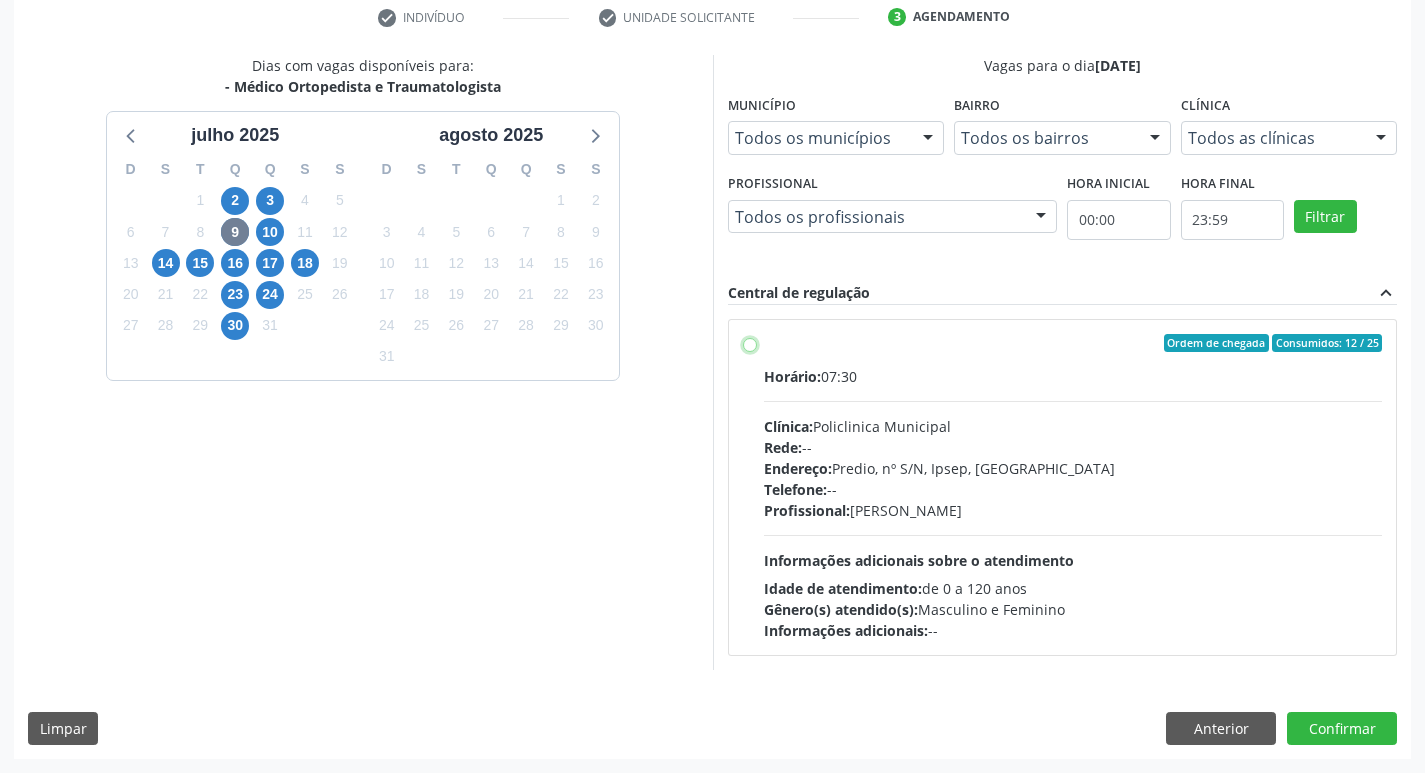 click on "Ordem de chegada
Consumidos: 12 / 25
Horário:   07:30
Clínica:  Policlinica Municipal
Rede:
--
Endereço:   Predio, nº S/N, Ipsep, Serra Talhada - PE
Telefone:   --
Profissional:
Joao Bosco Barreto Couto Neto
Informações adicionais sobre o atendimento
Idade de atendimento:
de 0 a 120 anos
Gênero(s) atendido(s):
Masculino e Feminino
Informações adicionais:
--" at bounding box center (750, 343) 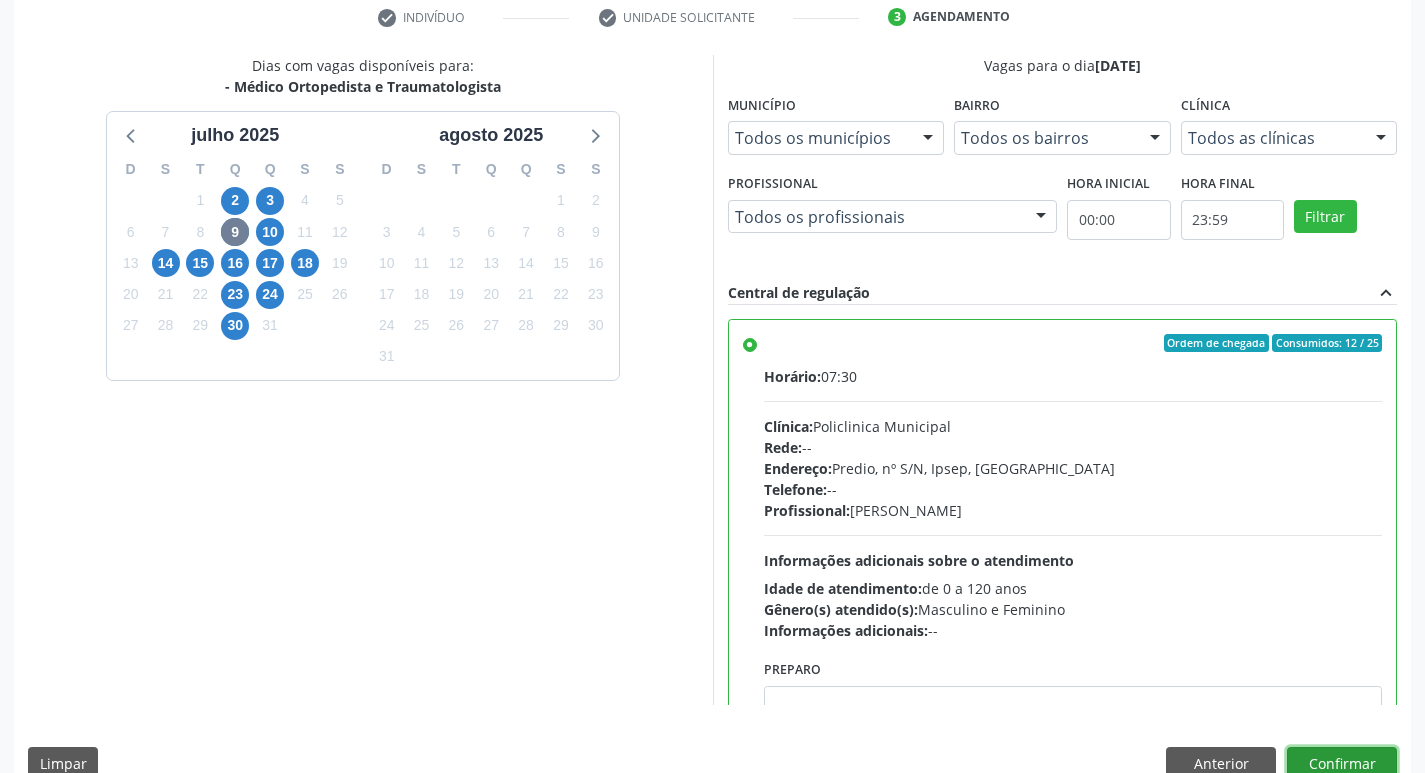 click on "Confirmar" at bounding box center (1342, 764) 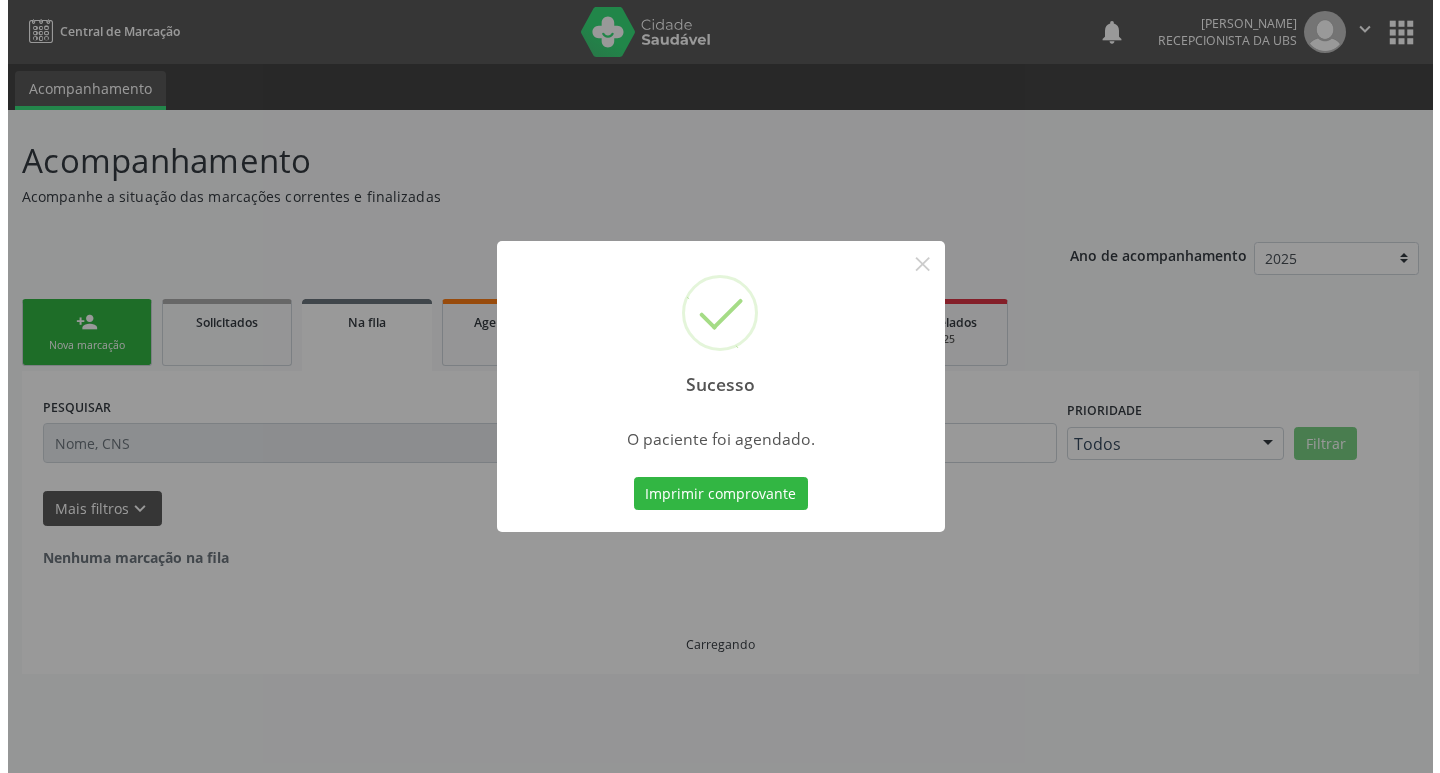 scroll, scrollTop: 0, scrollLeft: 0, axis: both 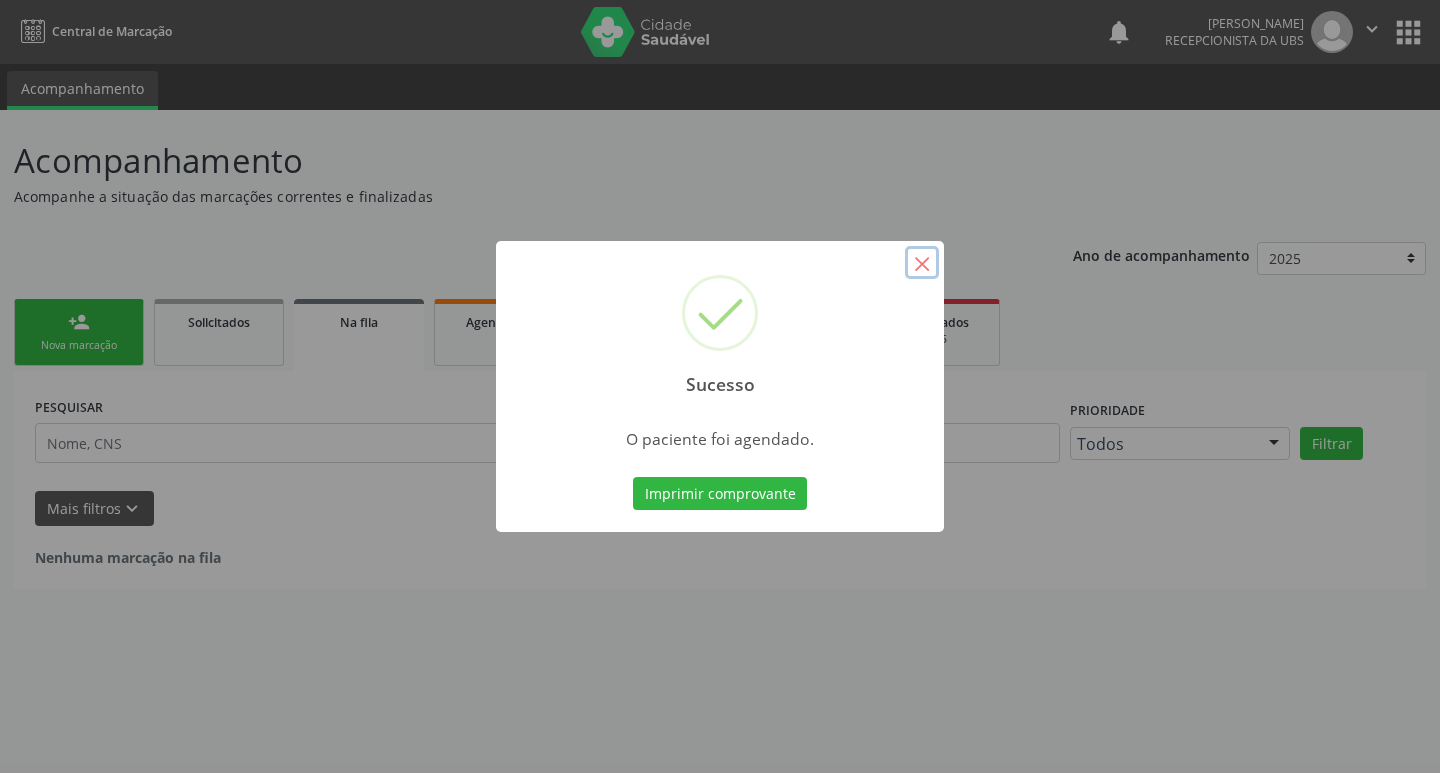 click on "×" at bounding box center [922, 263] 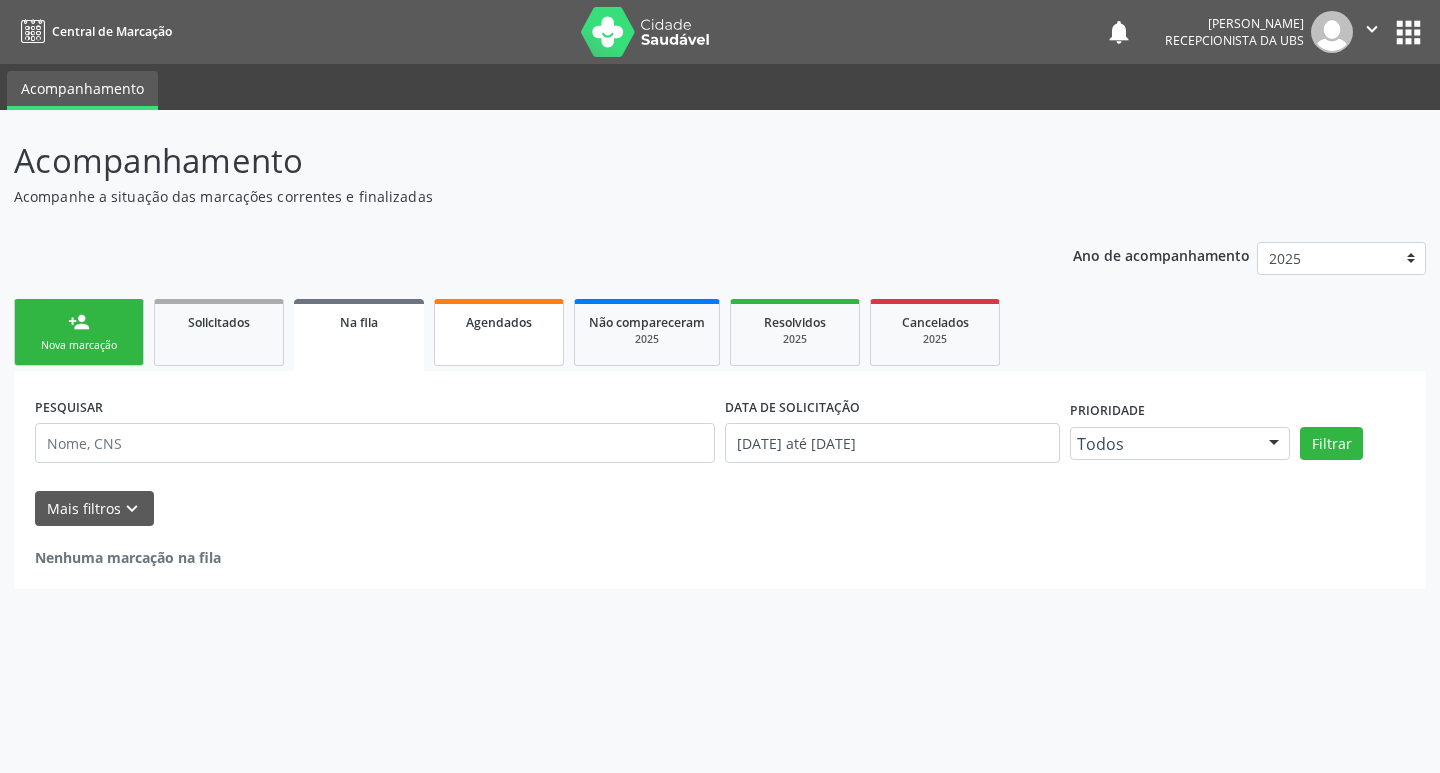 click on "Agendados" at bounding box center (499, 322) 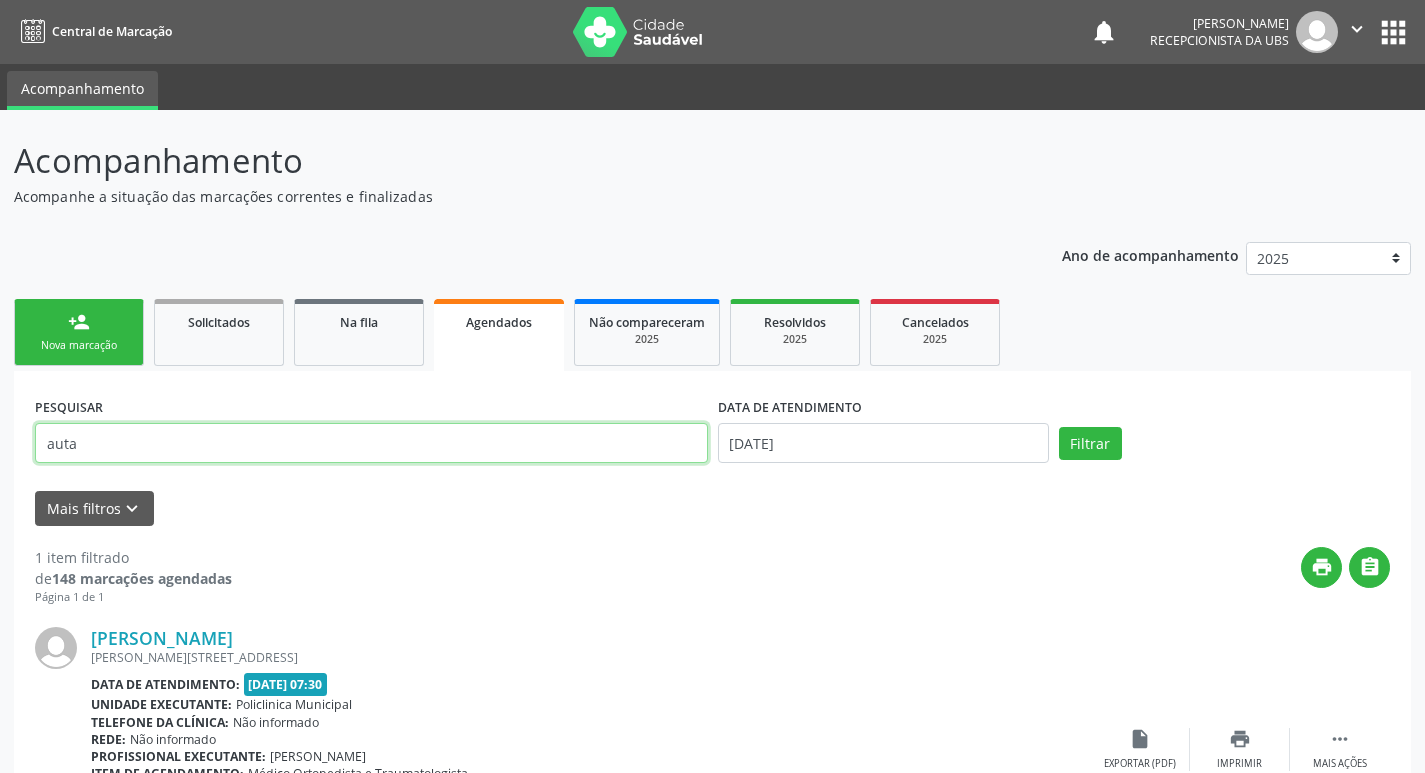 click on "auta" at bounding box center [371, 443] 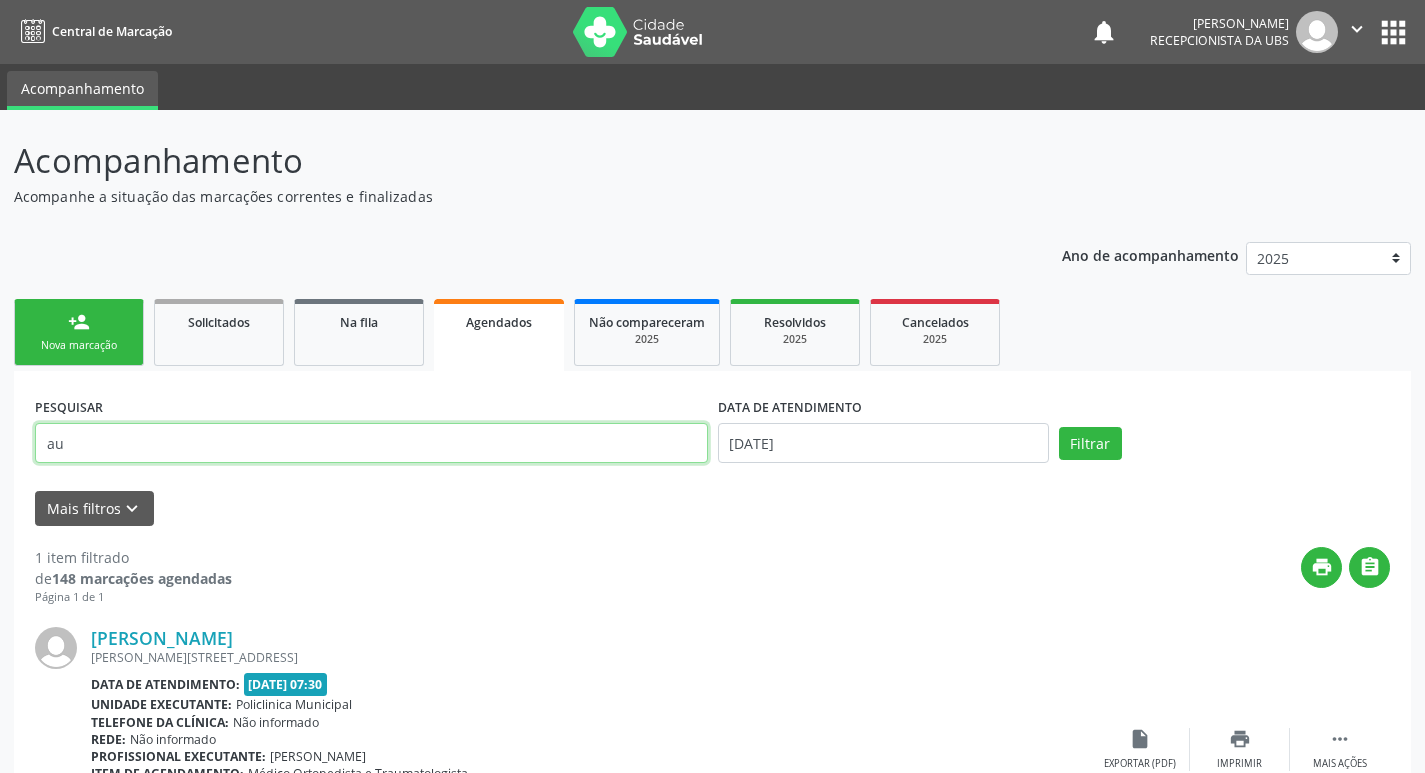 type on "a" 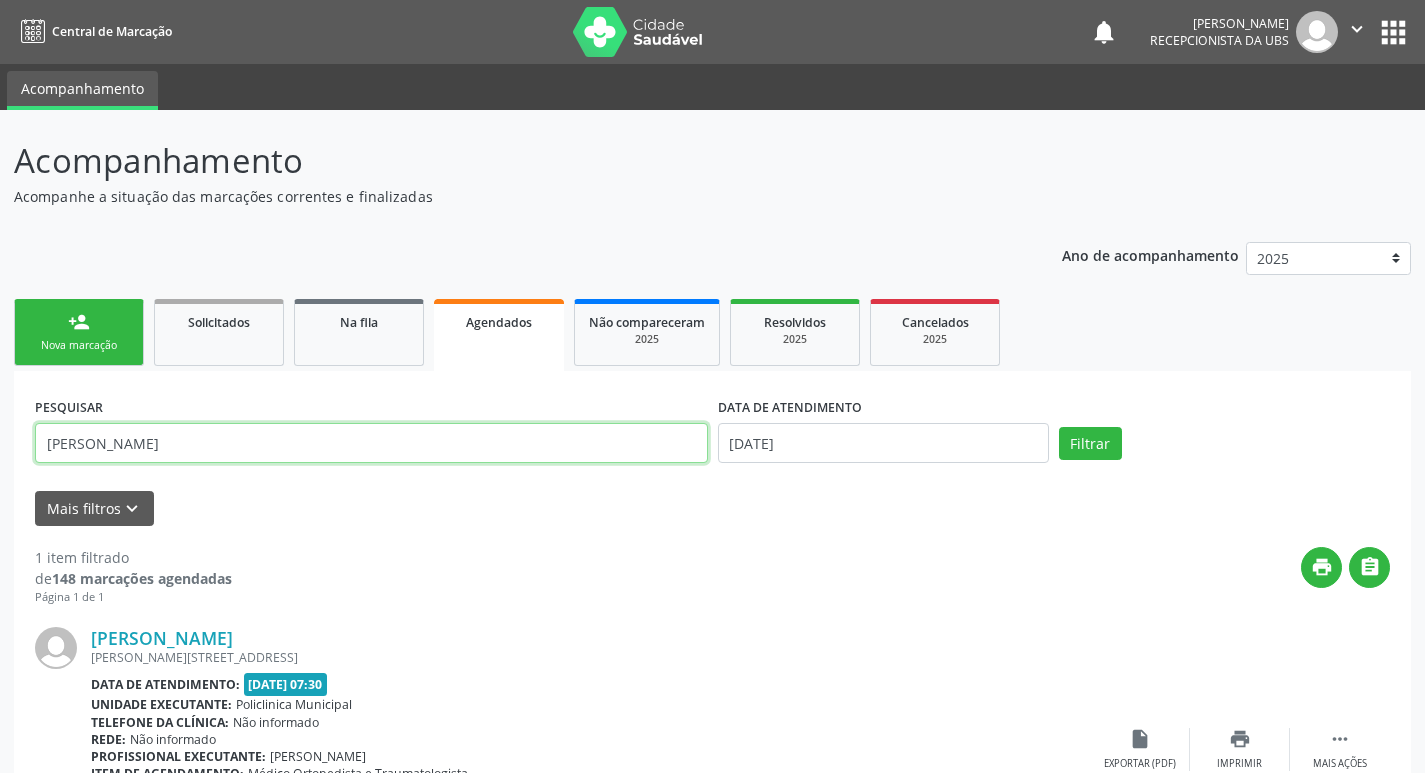 type on "jessica" 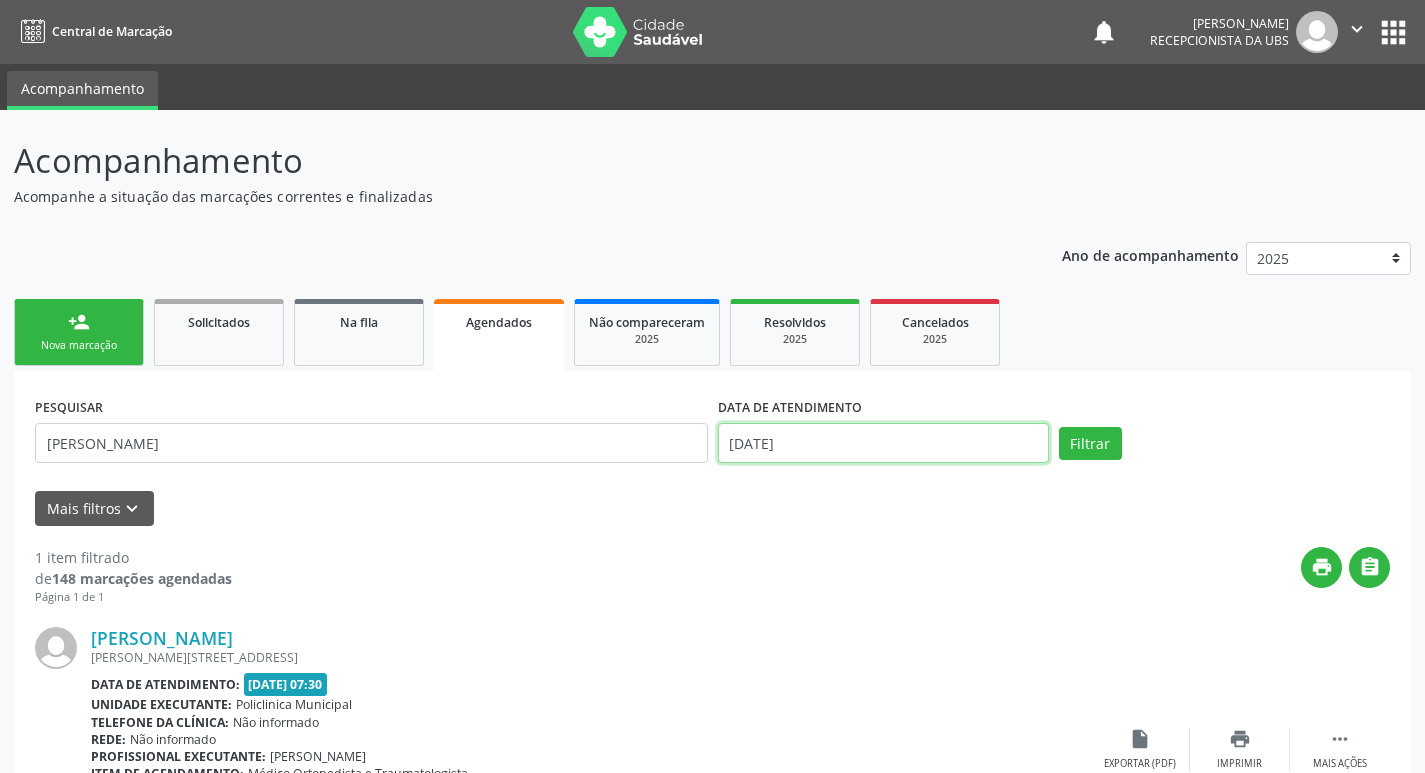 click on "[DATE]" at bounding box center [883, 443] 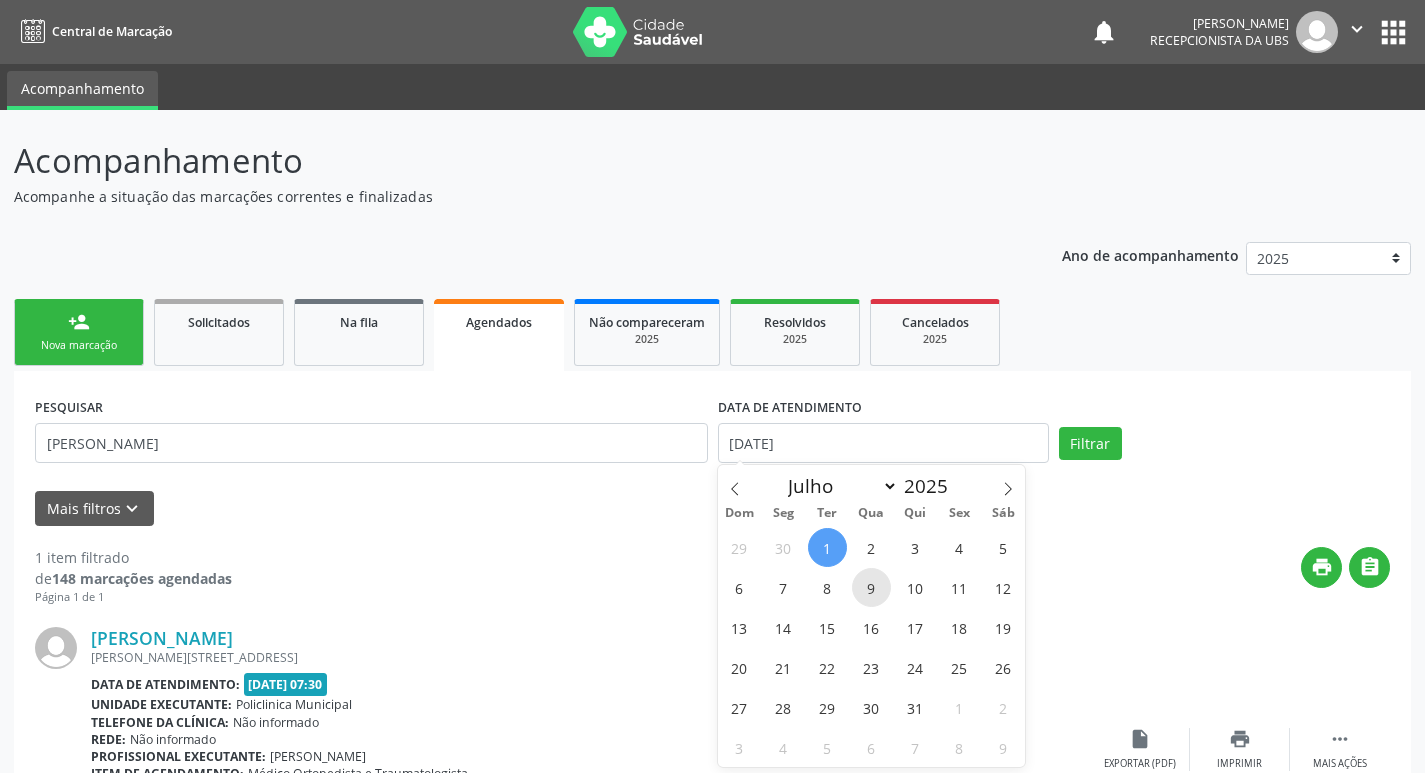 click on "9" at bounding box center [871, 587] 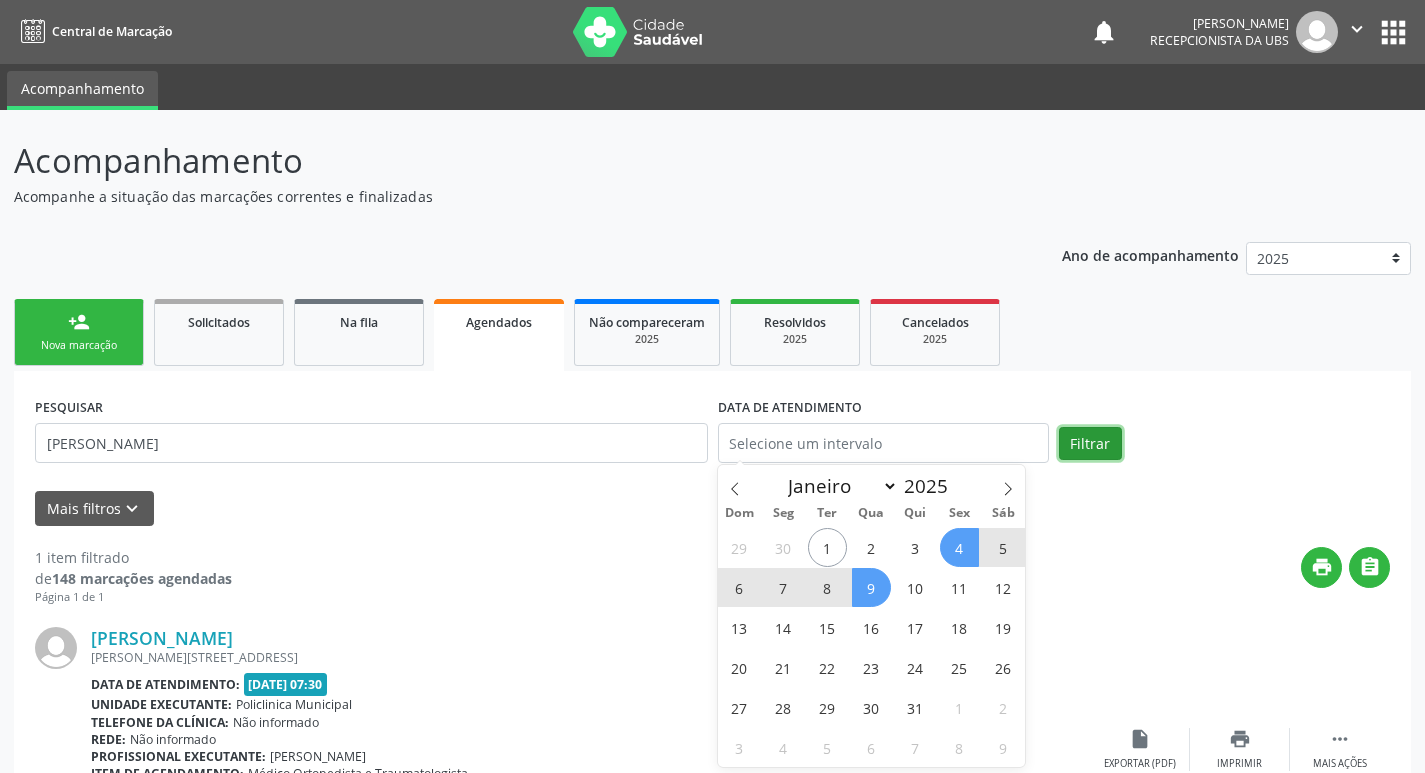 click on "Filtrar" at bounding box center (1090, 444) 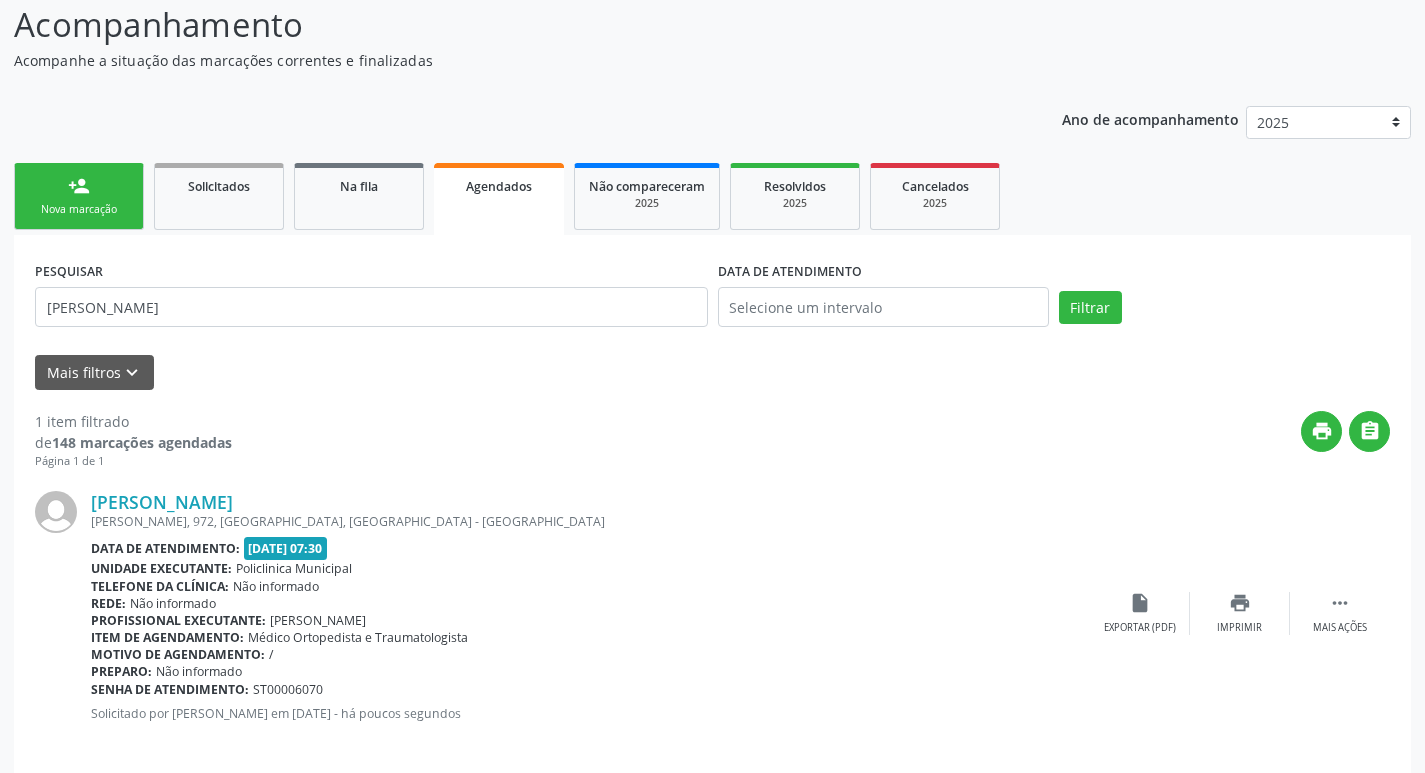 scroll, scrollTop: 155, scrollLeft: 0, axis: vertical 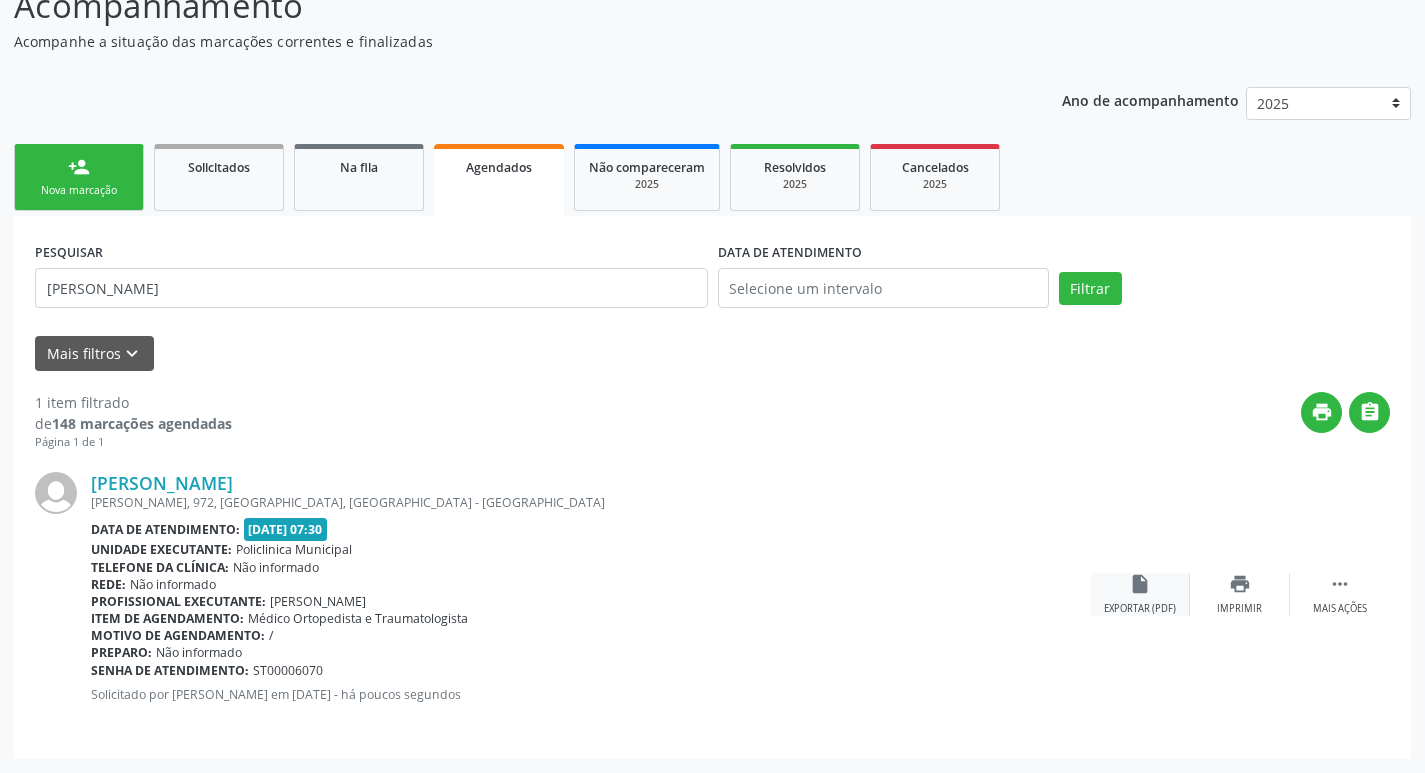 click on "insert_drive_file
Exportar (PDF)" at bounding box center [1140, 594] 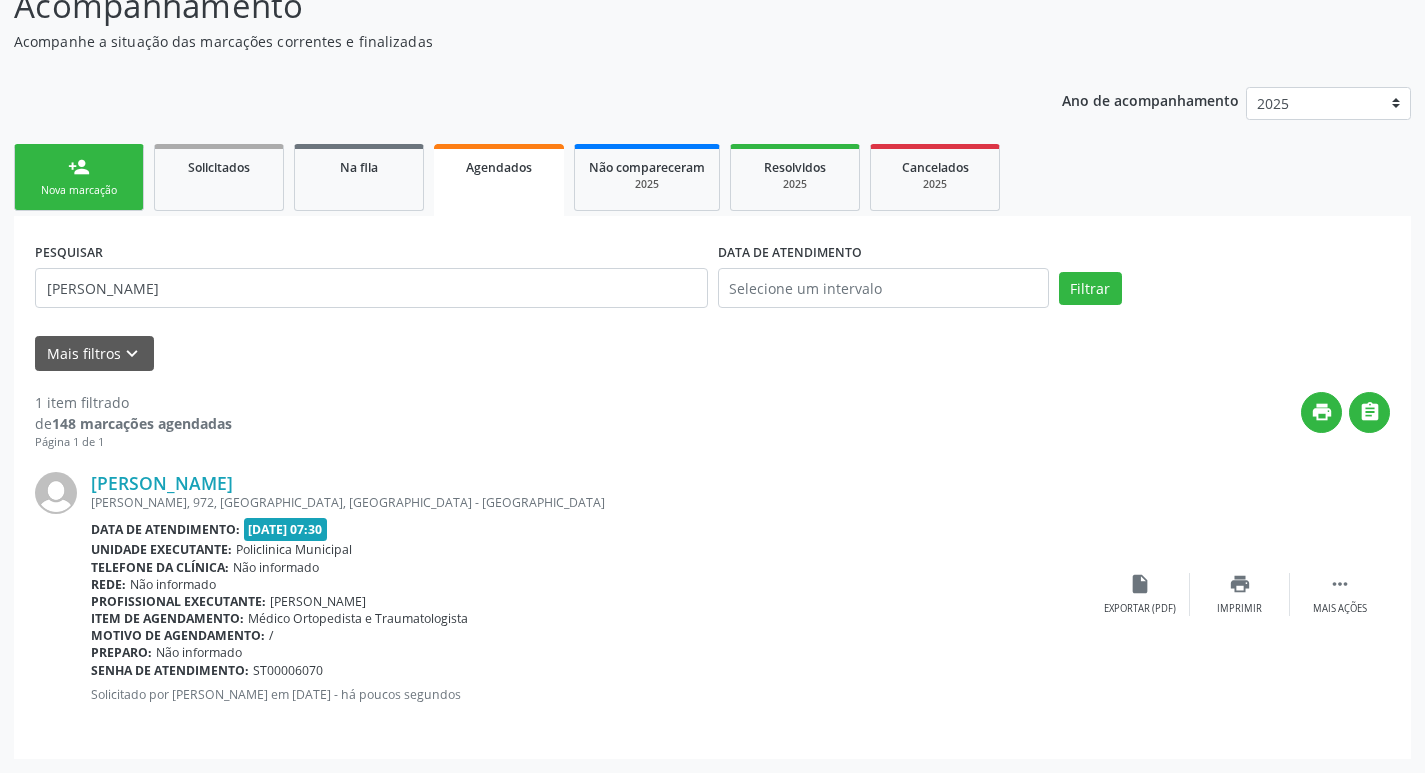 click on "Nova marcação" at bounding box center [79, 190] 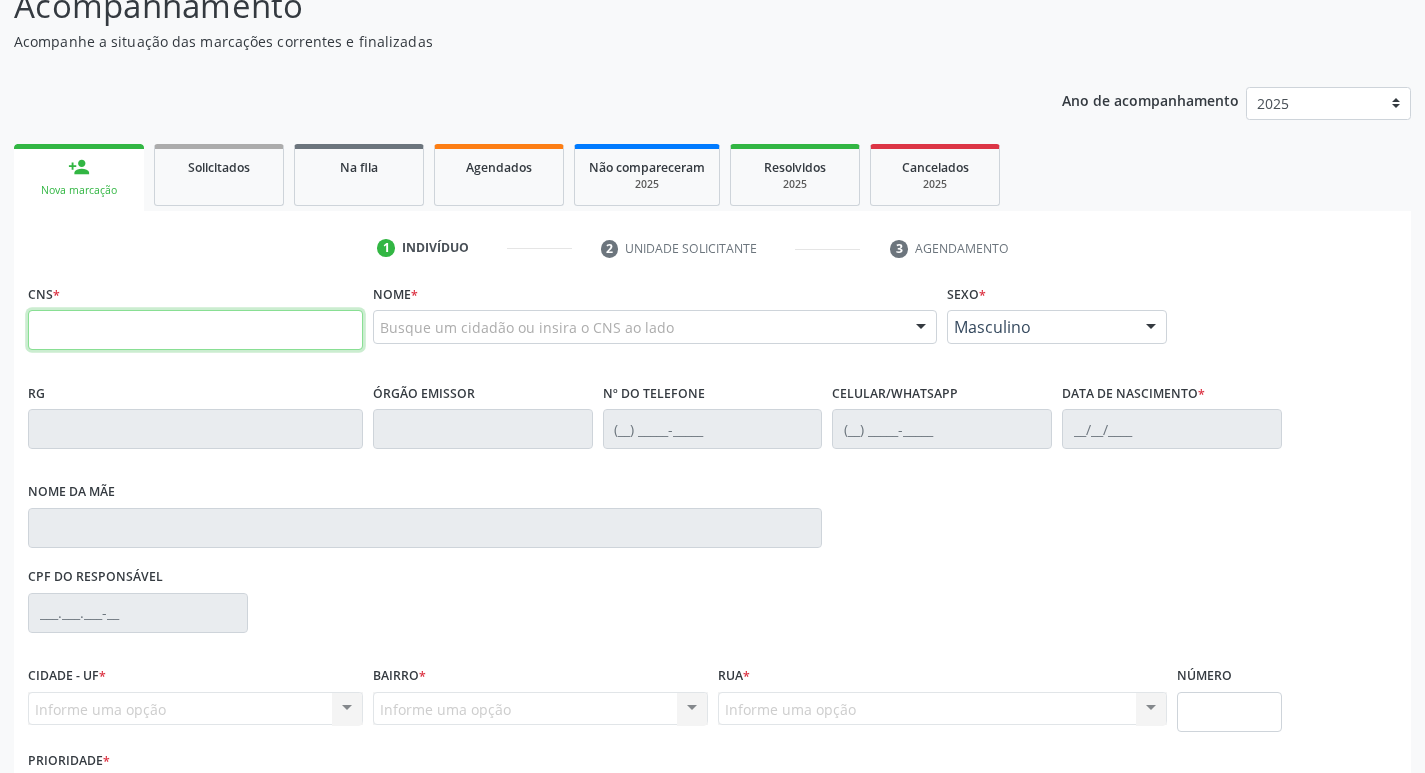 click at bounding box center [195, 330] 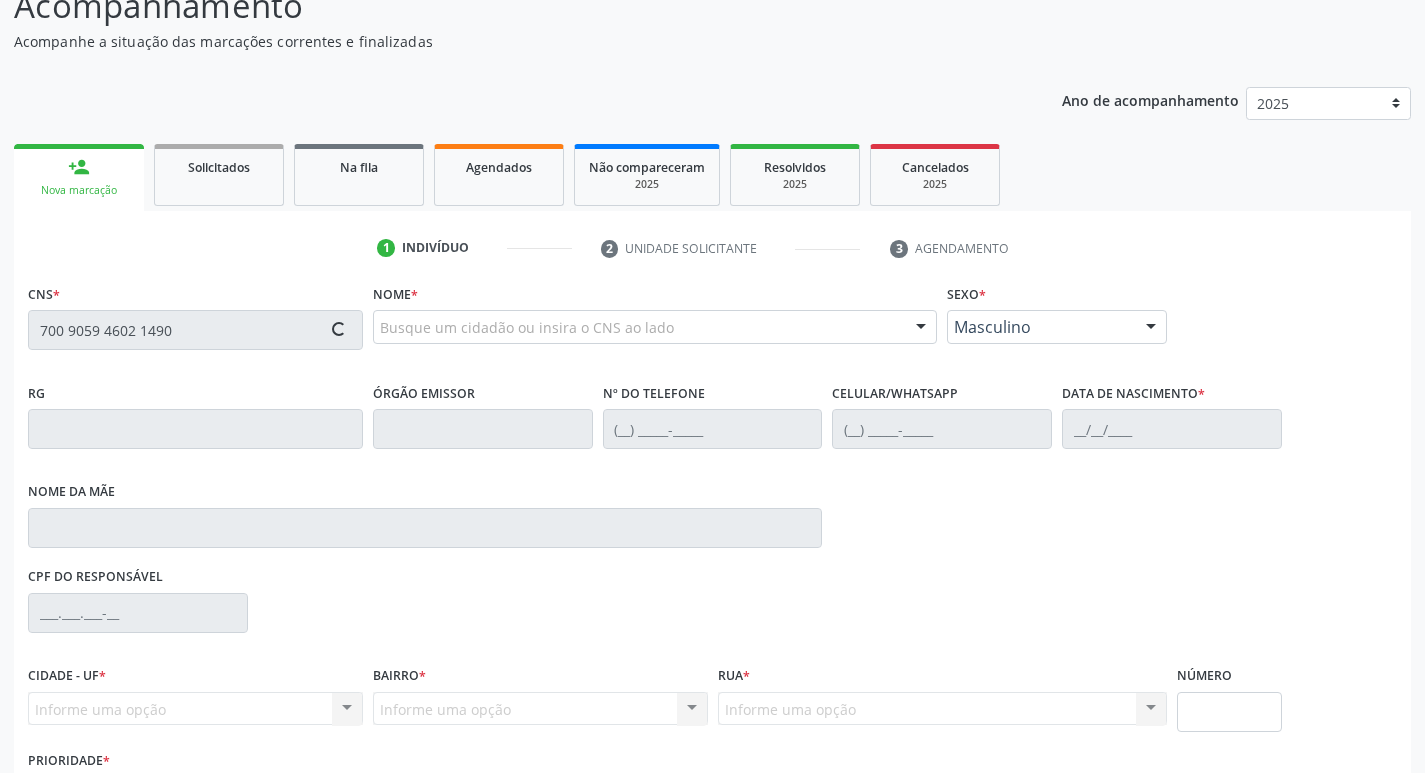 type on "700 9059 4602 1490" 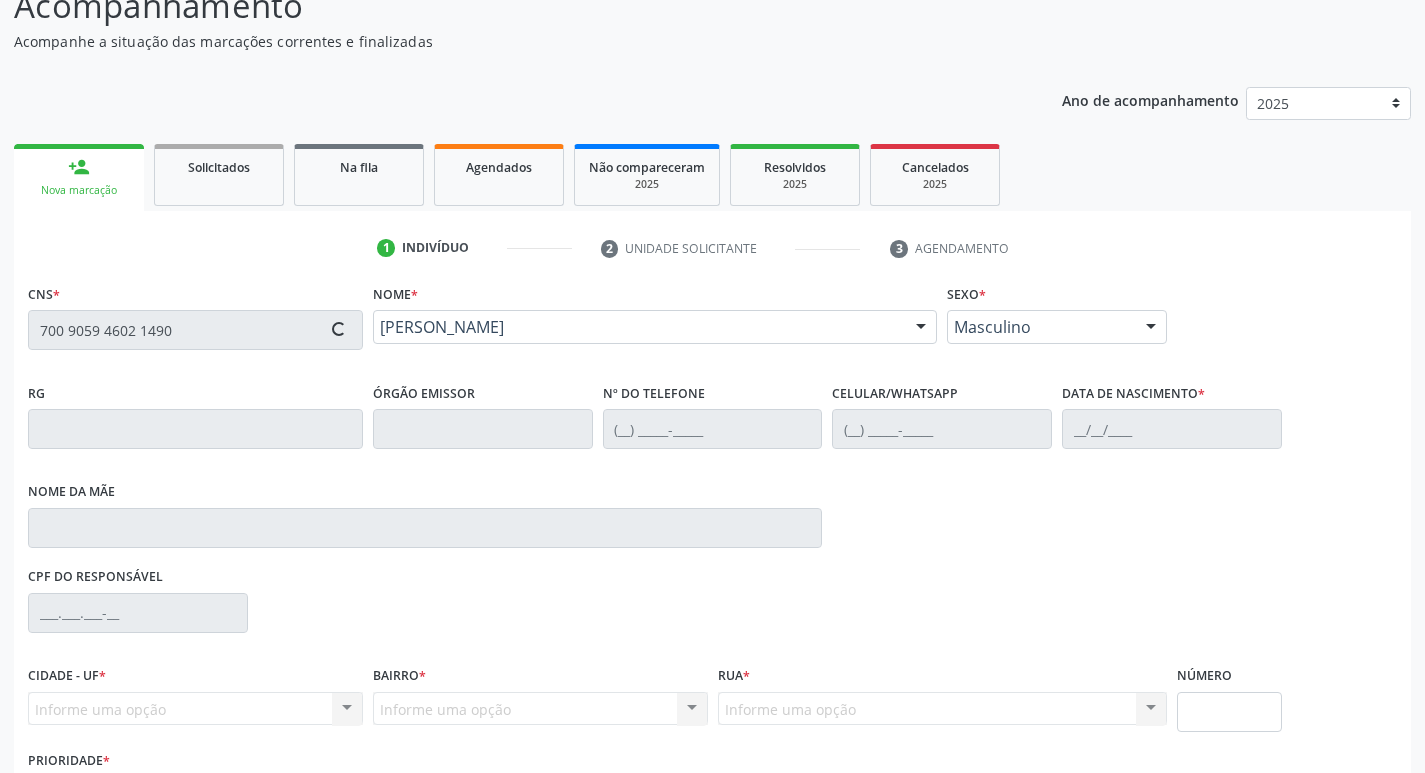 type on "(87) 99604-7059" 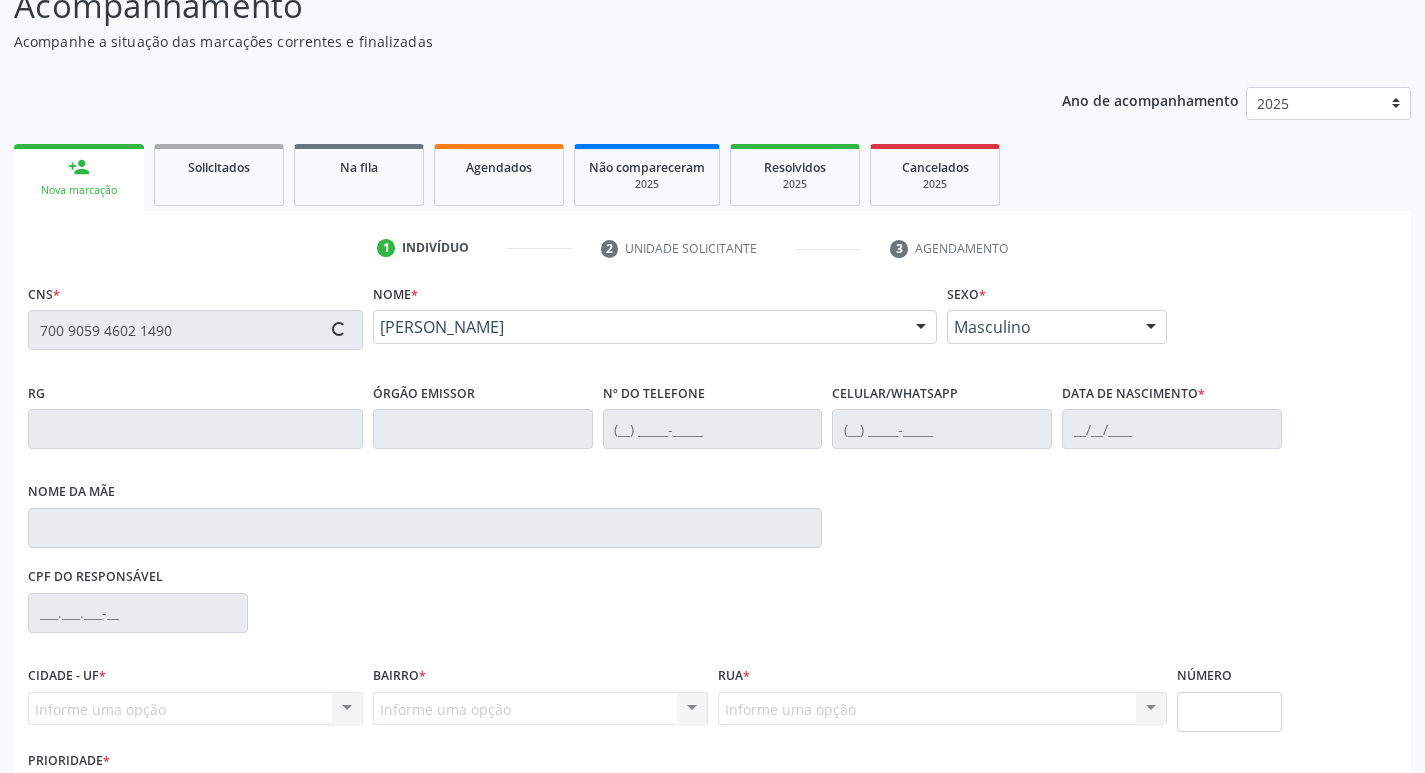 type on "(87) 99604-7059" 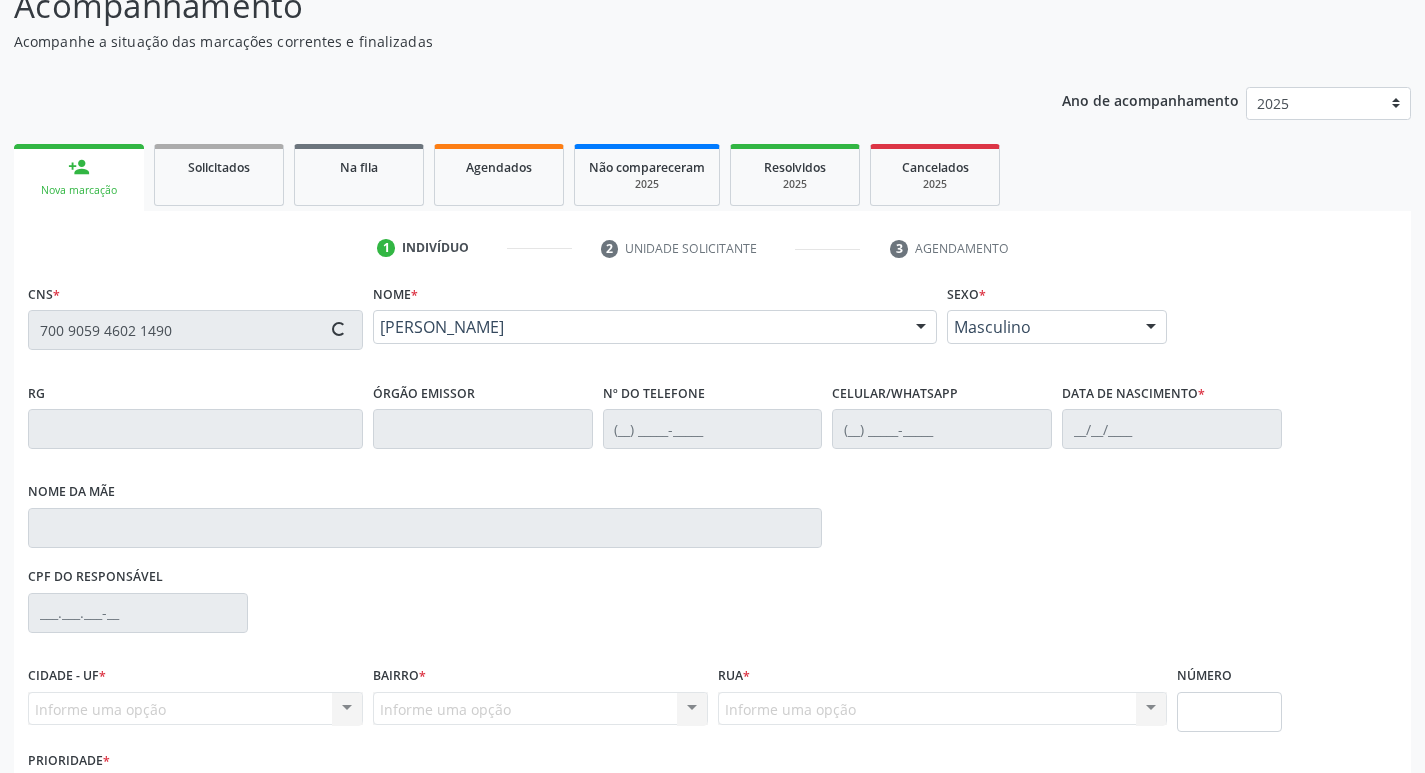 type on "Filomena Maria da Conceicao" 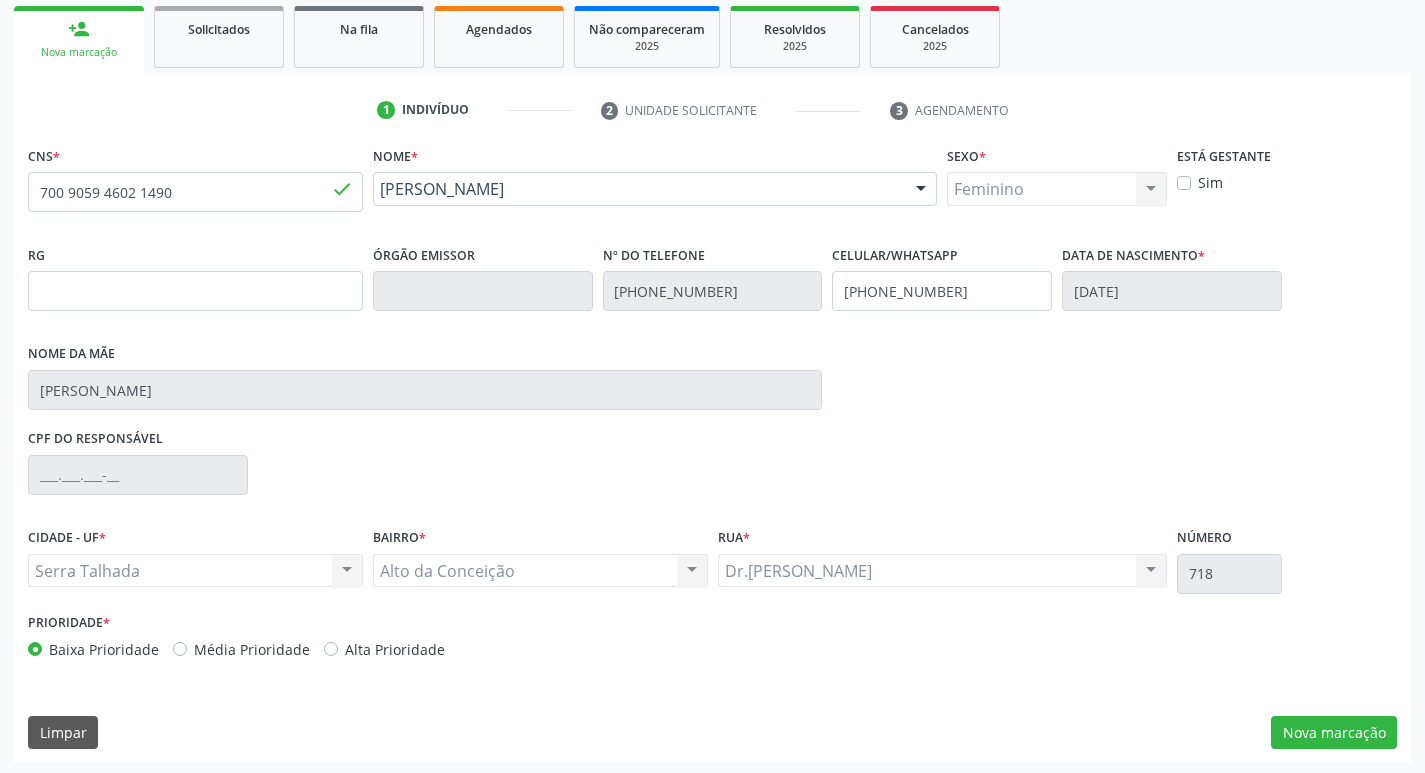 scroll, scrollTop: 297, scrollLeft: 0, axis: vertical 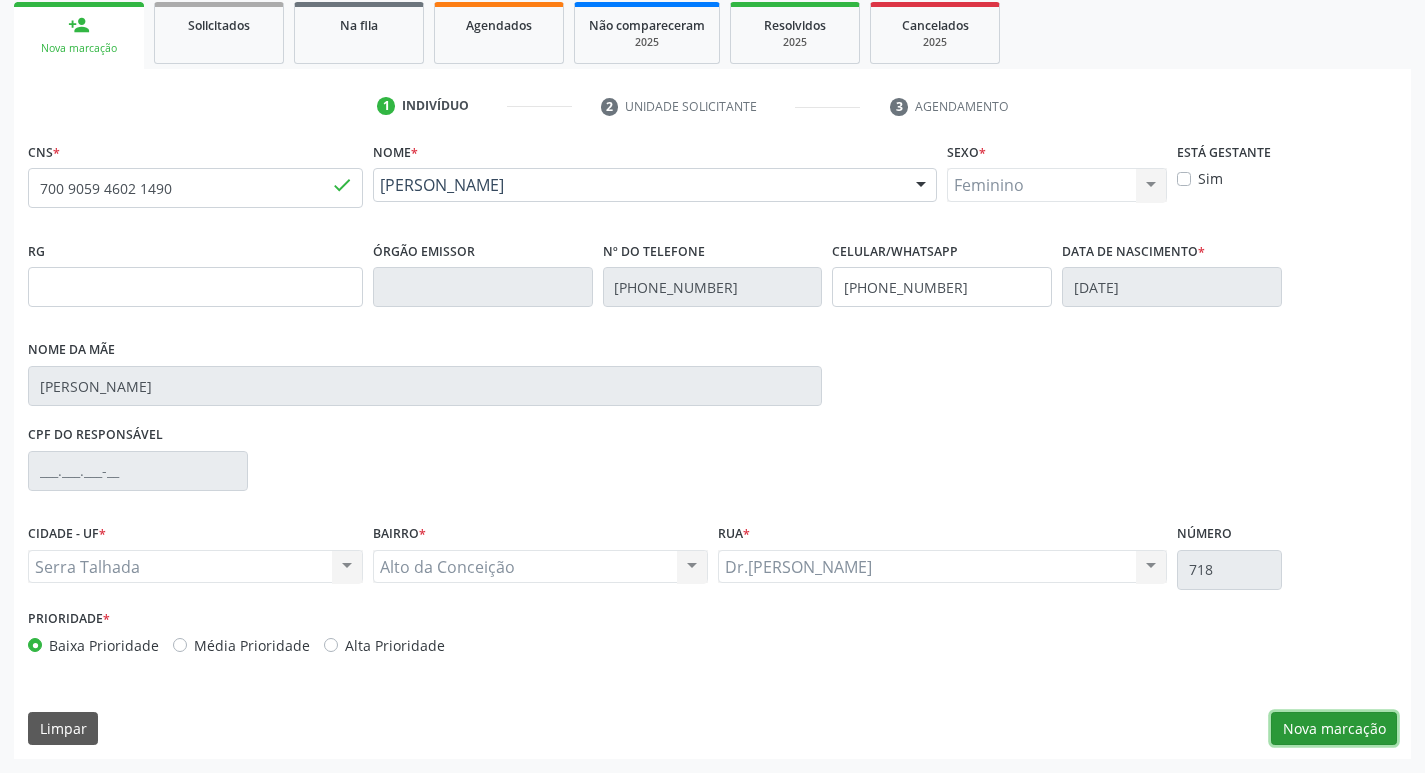 click on "Nova marcação" at bounding box center [1334, 729] 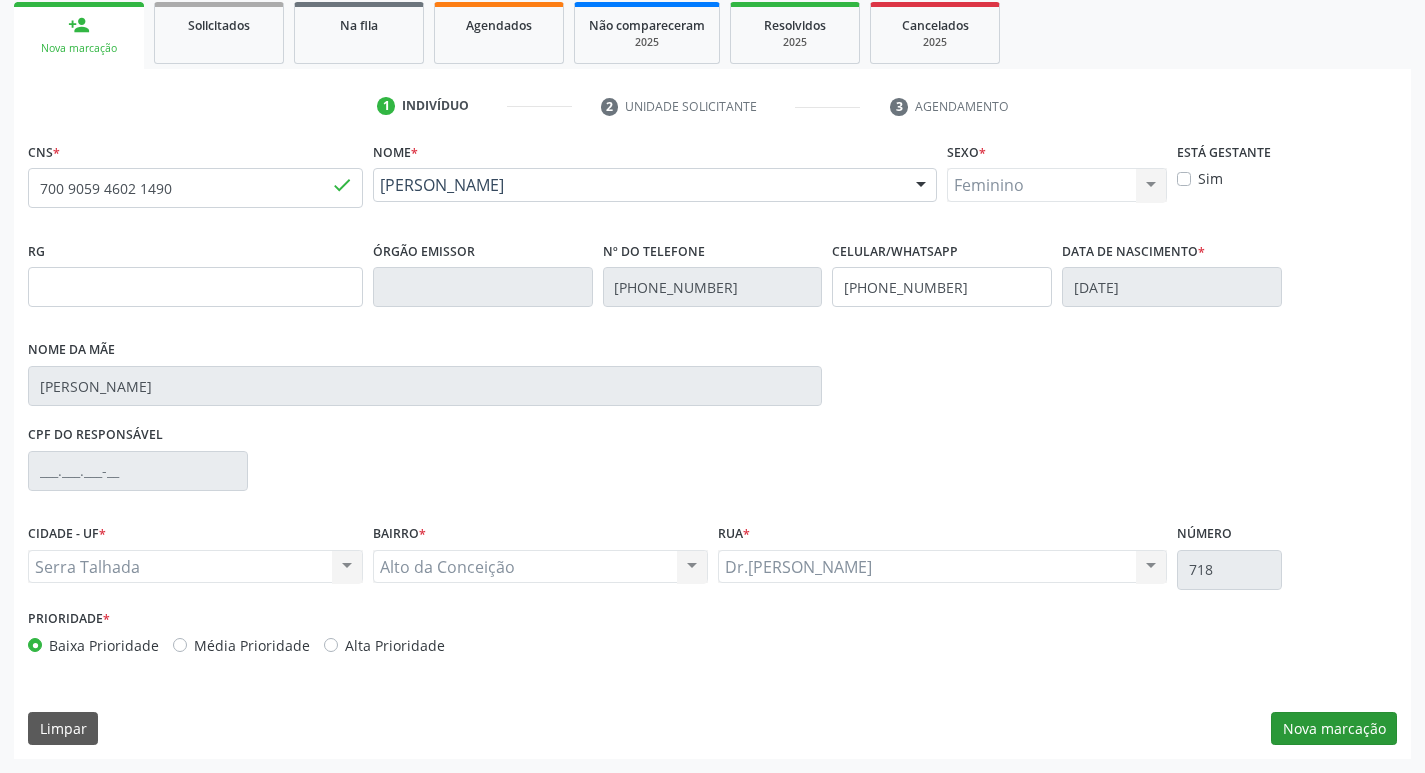 scroll, scrollTop: 133, scrollLeft: 0, axis: vertical 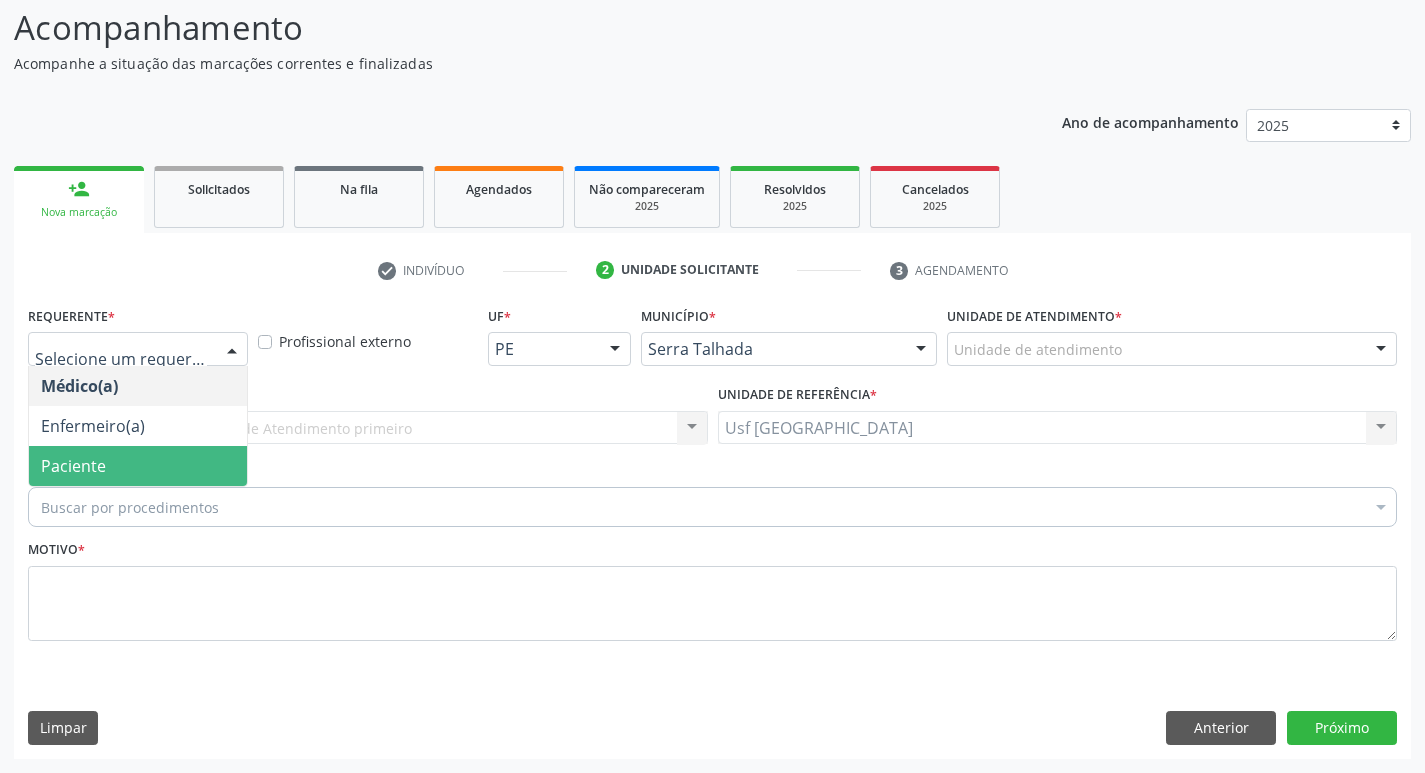 click on "Paciente" at bounding box center (138, 466) 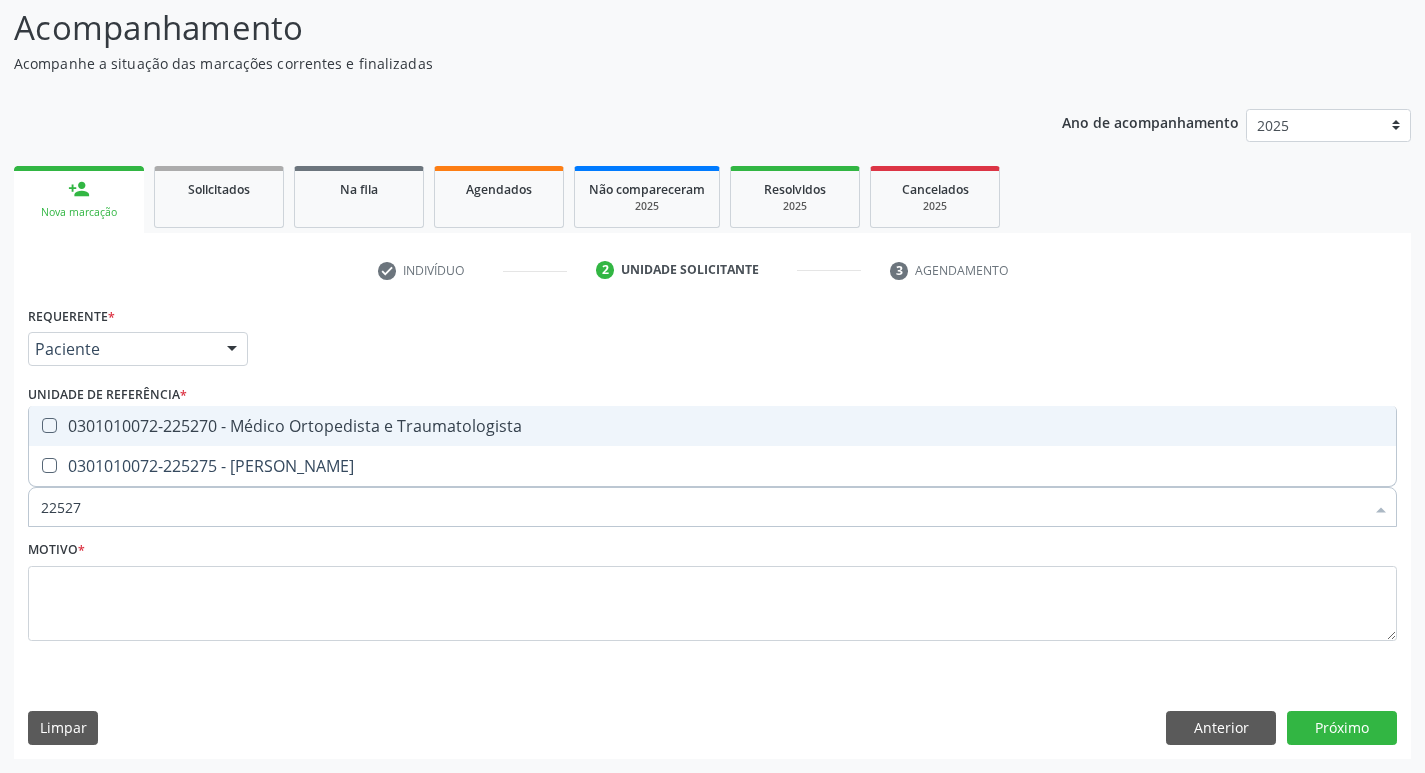 type on "225270" 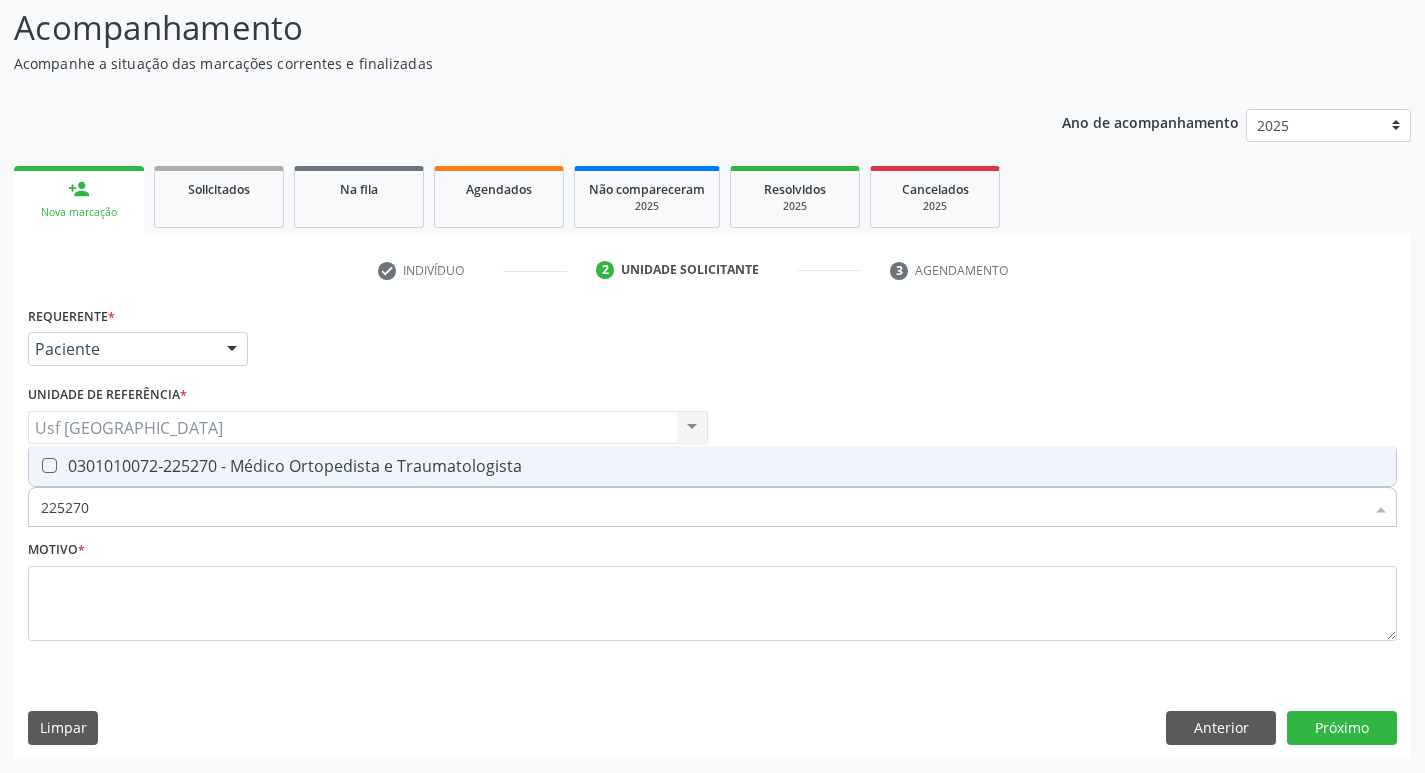 click at bounding box center [49, 465] 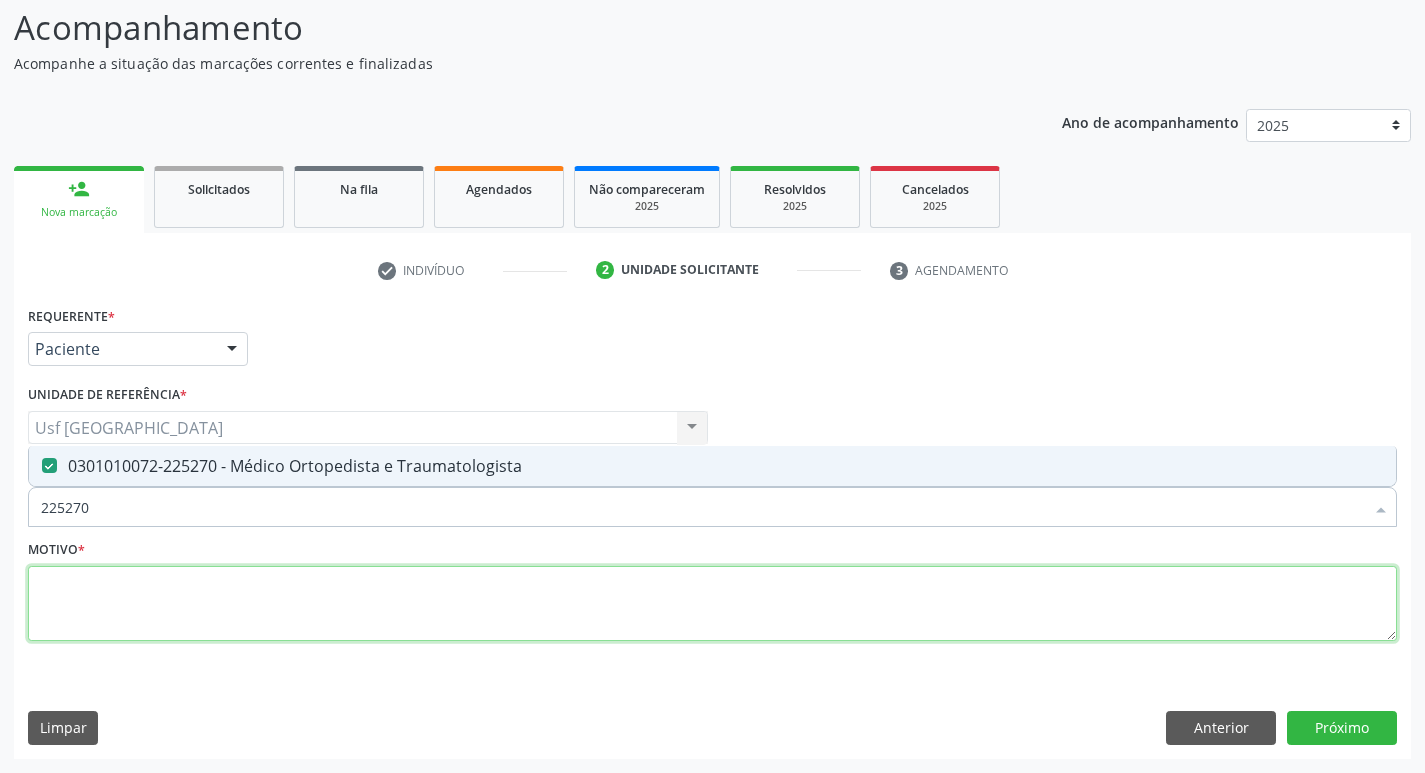 click at bounding box center (712, 604) 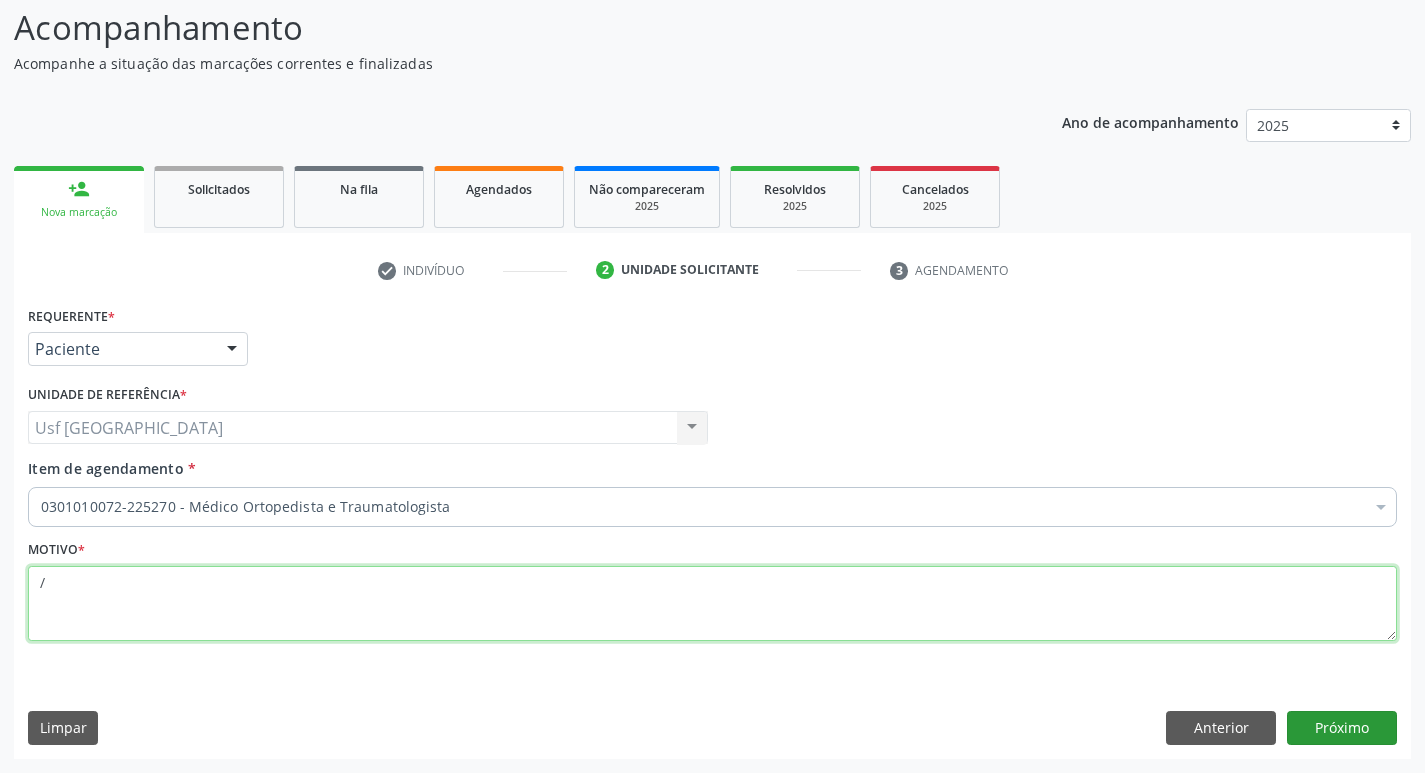 type on "/" 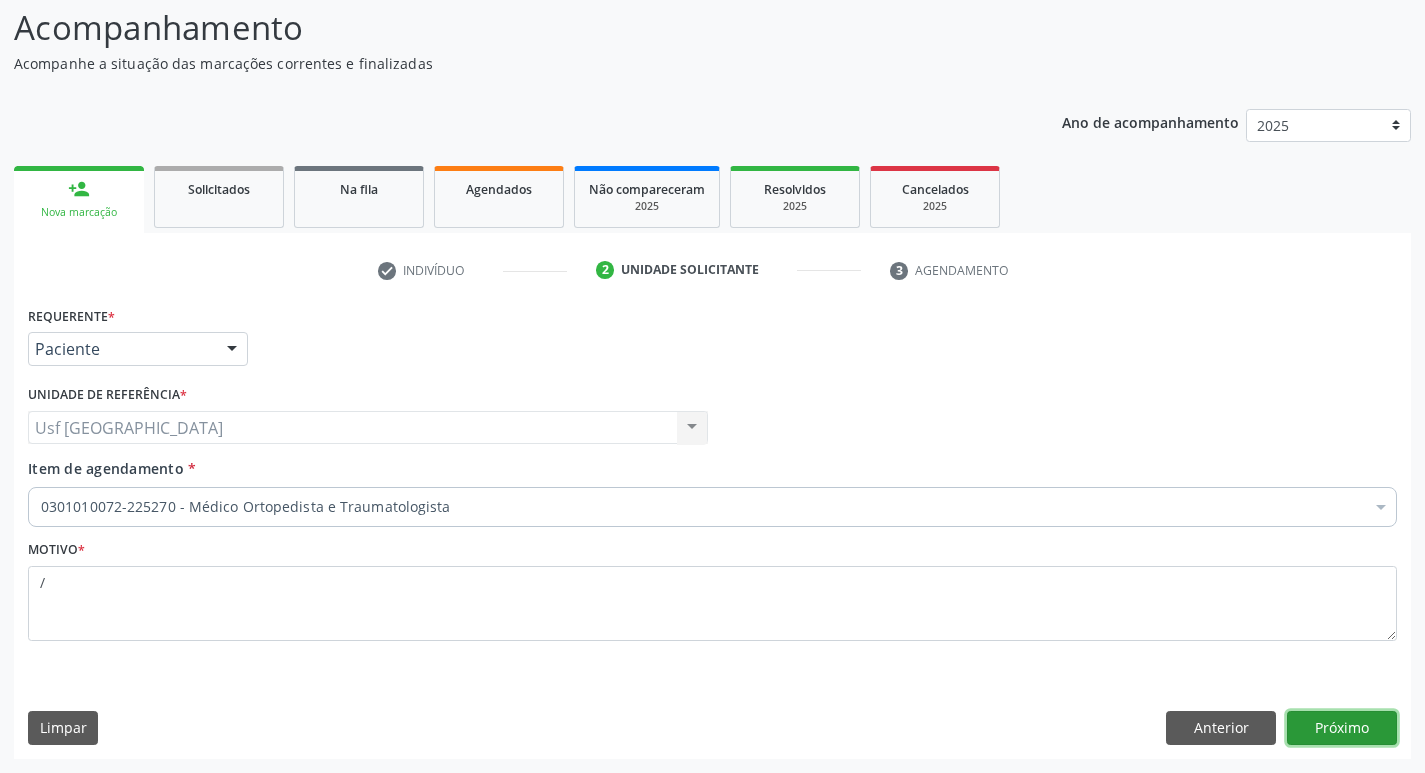 click on "Próximo" at bounding box center [1342, 728] 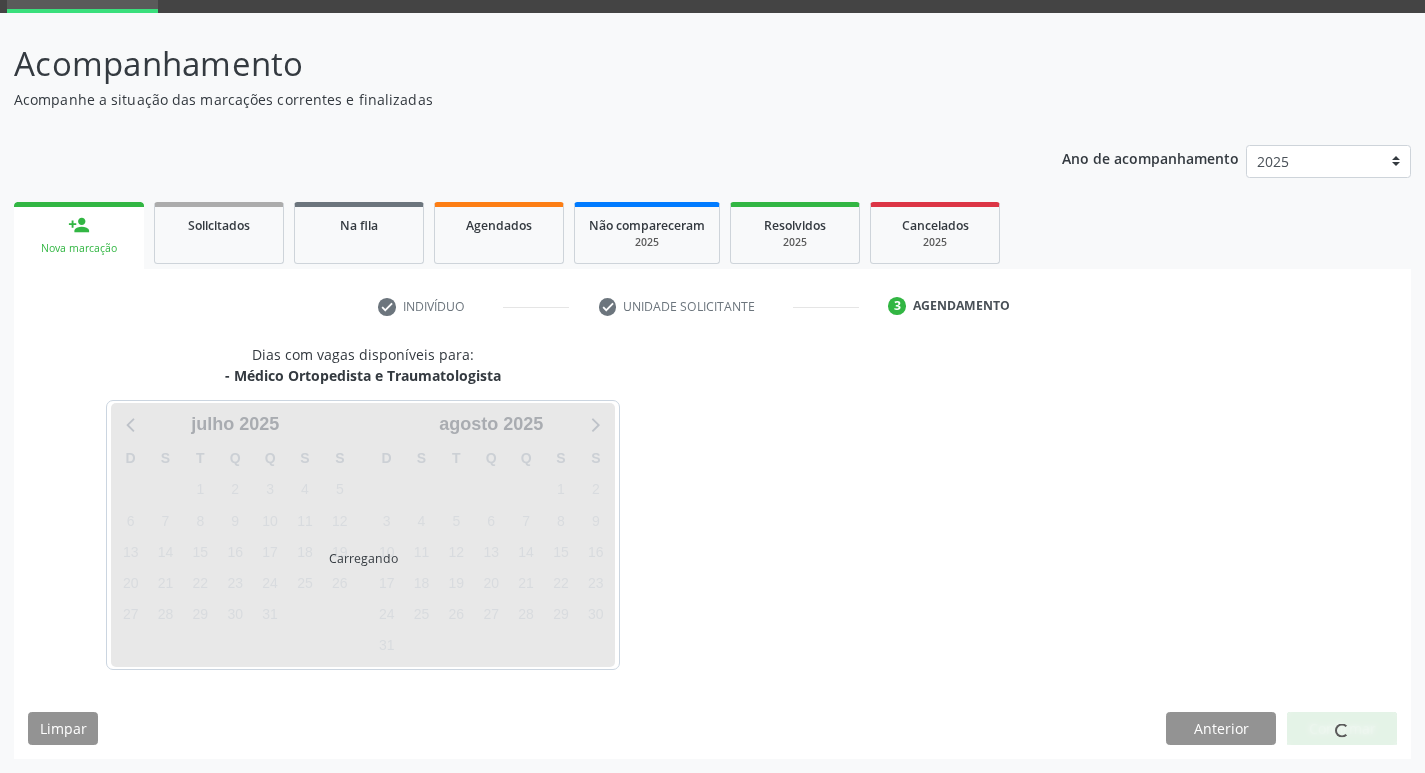 scroll, scrollTop: 97, scrollLeft: 0, axis: vertical 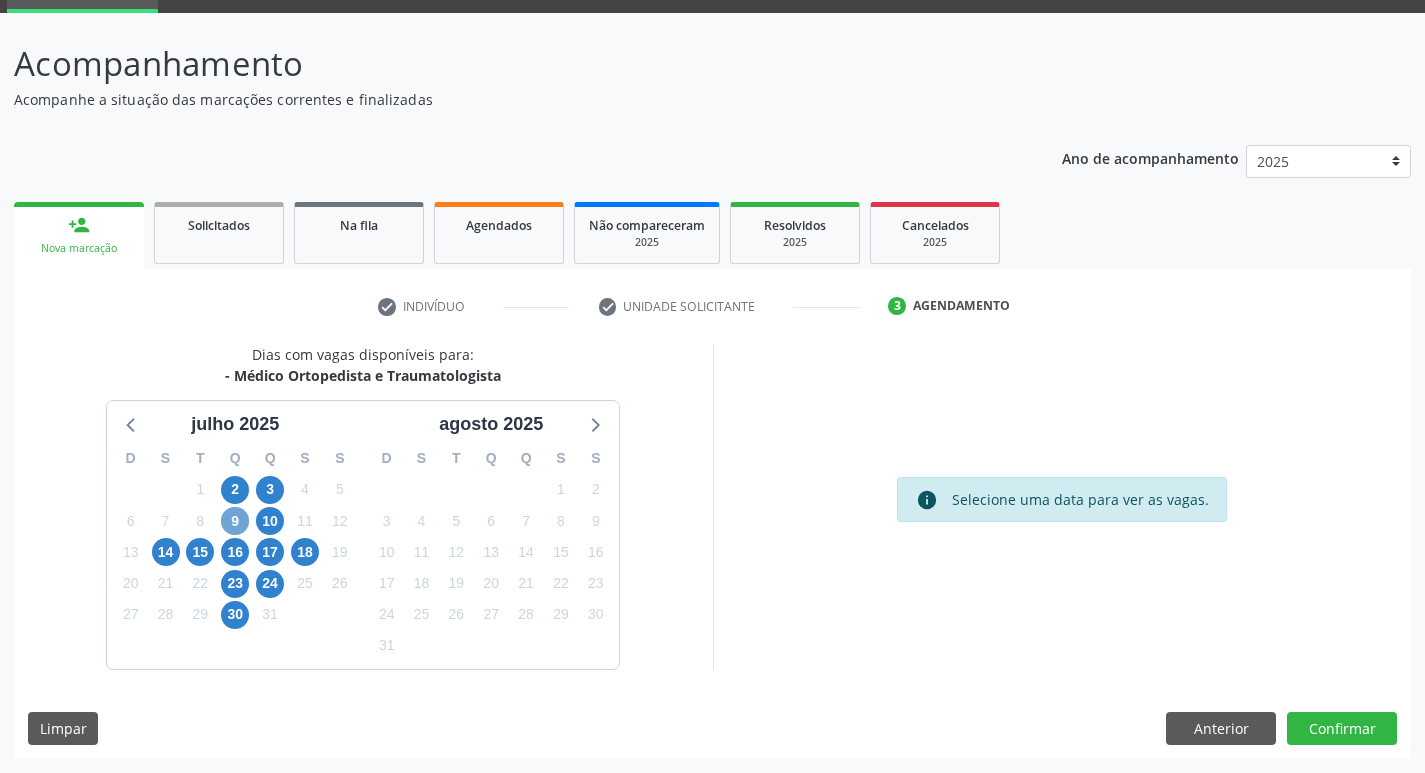 click on "9" at bounding box center (235, 521) 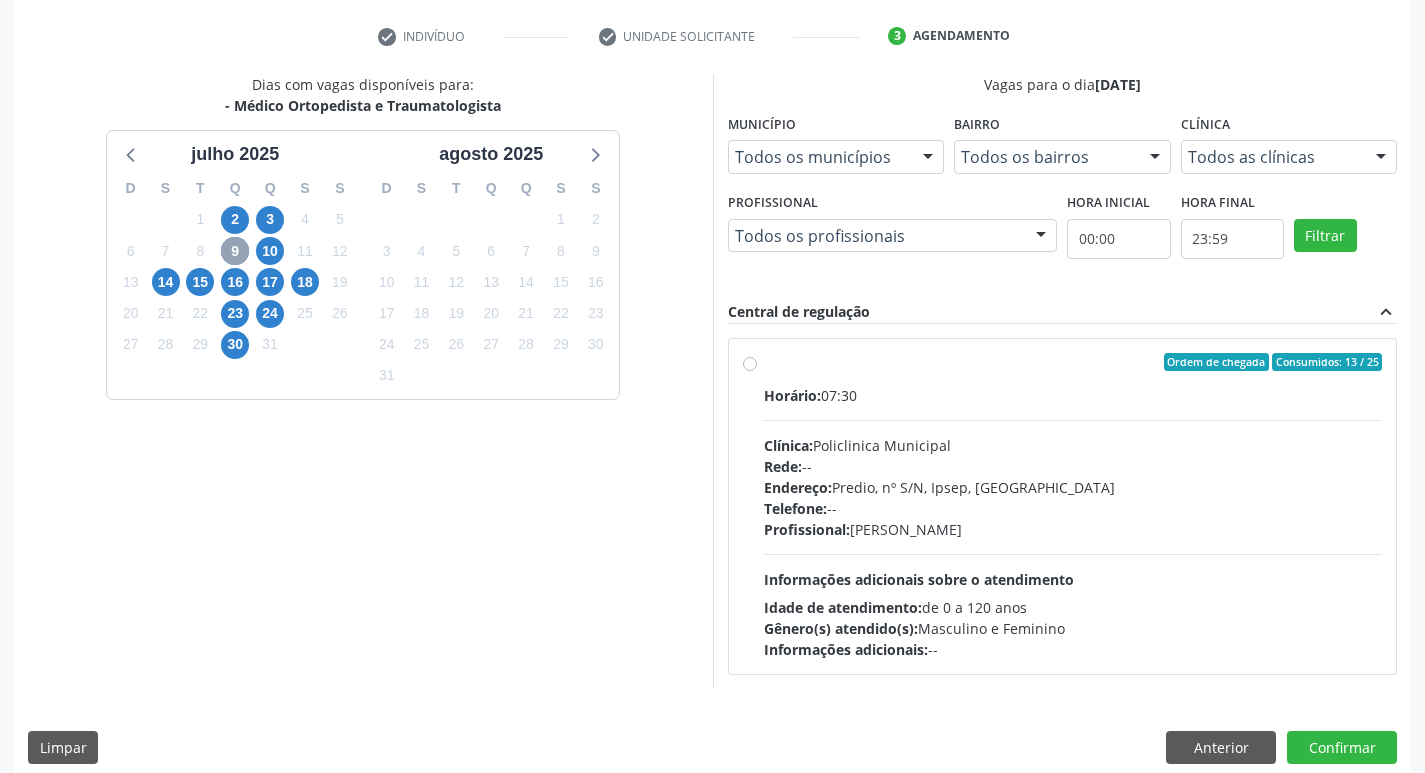 scroll, scrollTop: 386, scrollLeft: 0, axis: vertical 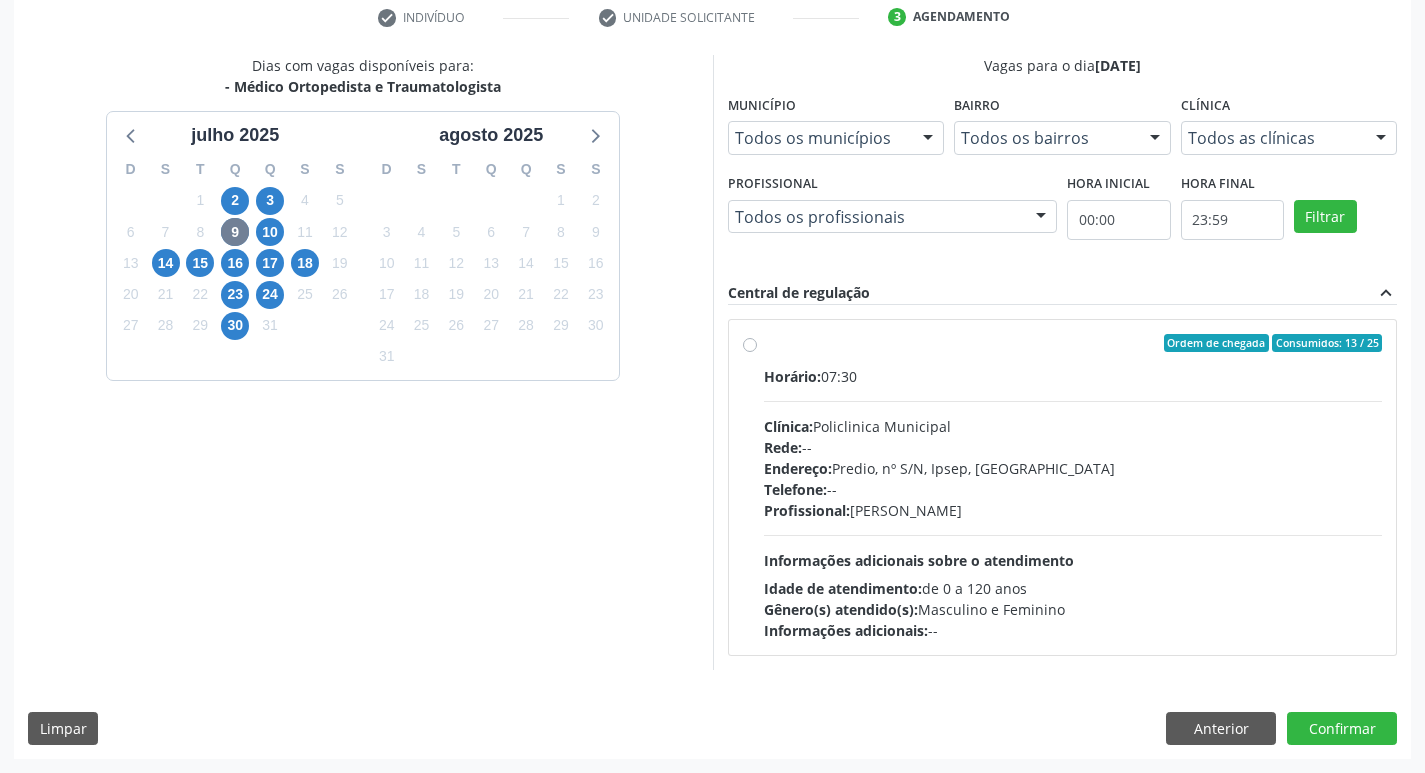 click on "Ordem de chegada
Consumidos: 13 / 25
Horário:   07:30
Clínica:  Policlinica Municipal
Rede:
--
Endereço:   Predio, nº S/N, Ipsep, Serra Talhada - PE
Telefone:   --
Profissional:
Joao Bosco Barreto Couto Neto
Informações adicionais sobre o atendimento
Idade de atendimento:
de 0 a 120 anos
Gênero(s) atendido(s):
Masculino e Feminino
Informações adicionais:
--" at bounding box center [1073, 487] 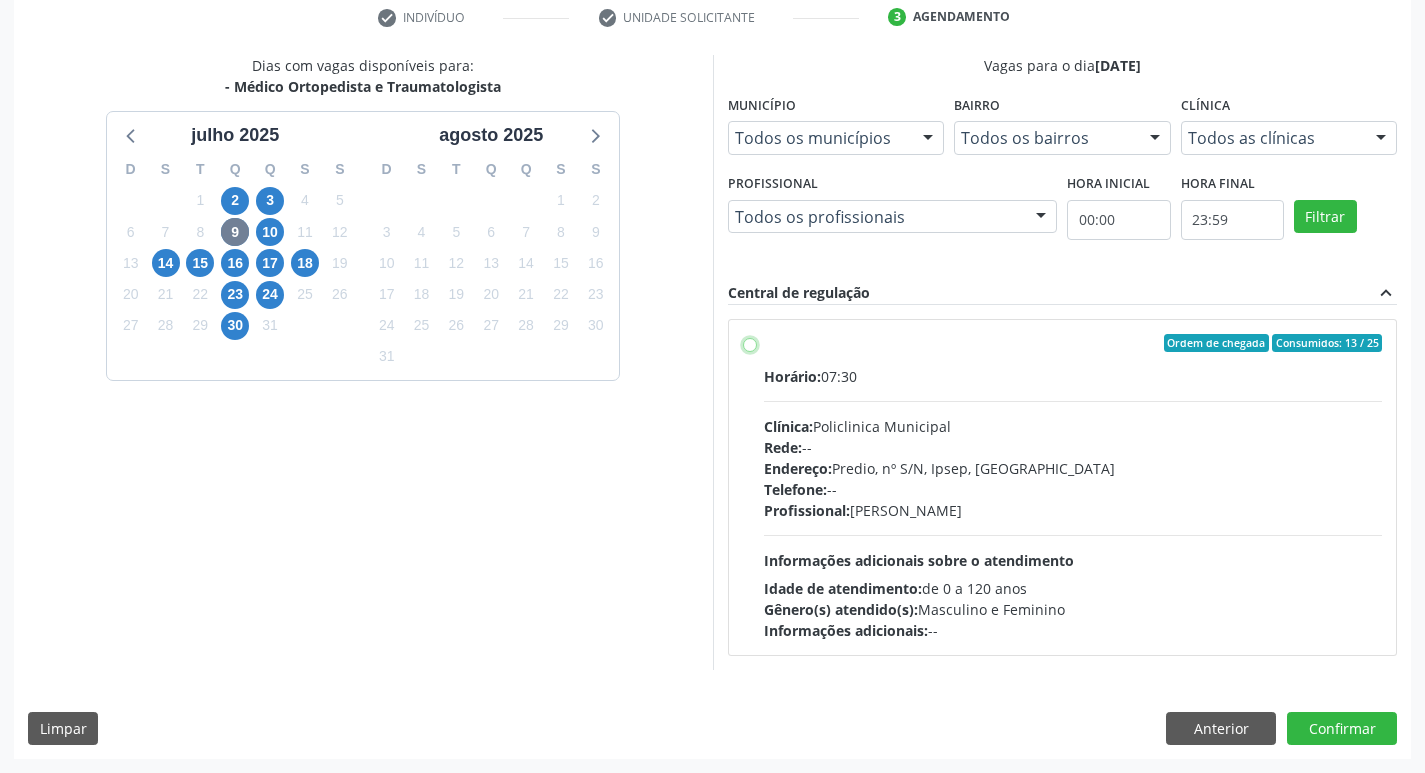 click on "Ordem de chegada
Consumidos: 13 / 25
Horário:   07:30
Clínica:  Policlinica Municipal
Rede:
--
Endereço:   Predio, nº S/N, Ipsep, Serra Talhada - PE
Telefone:   --
Profissional:
Joao Bosco Barreto Couto Neto
Informações adicionais sobre o atendimento
Idade de atendimento:
de 0 a 120 anos
Gênero(s) atendido(s):
Masculino e Feminino
Informações adicionais:
--" at bounding box center [750, 343] 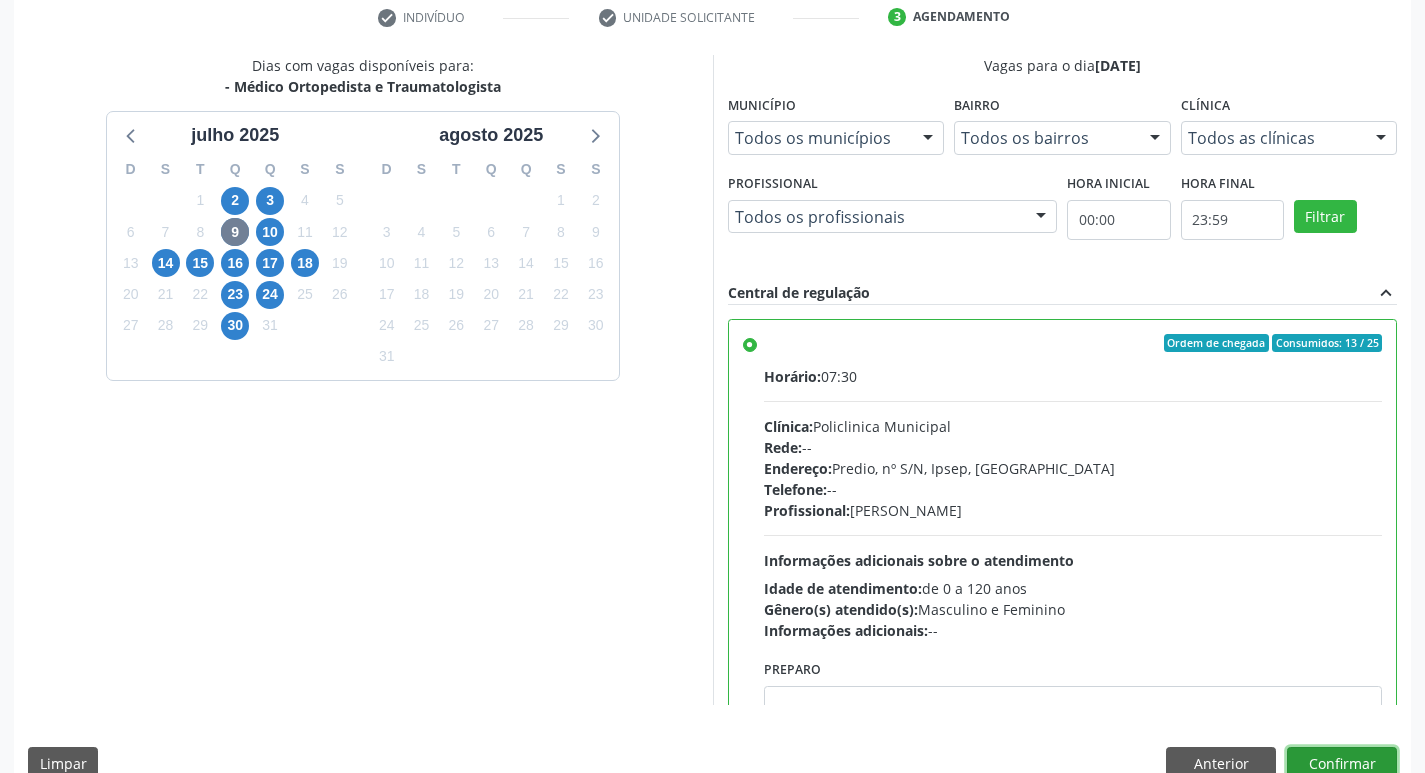 click on "Confirmar" at bounding box center (1342, 764) 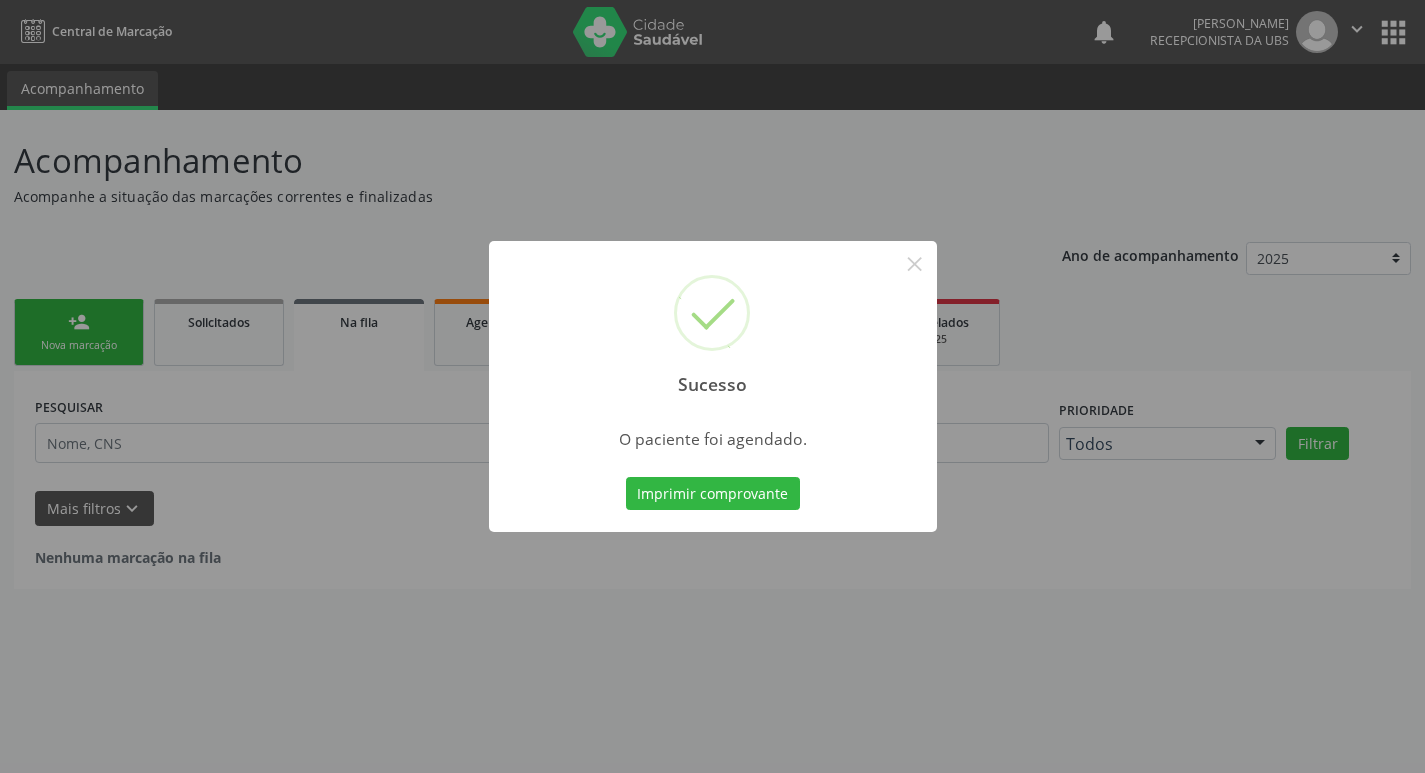 scroll, scrollTop: 0, scrollLeft: 0, axis: both 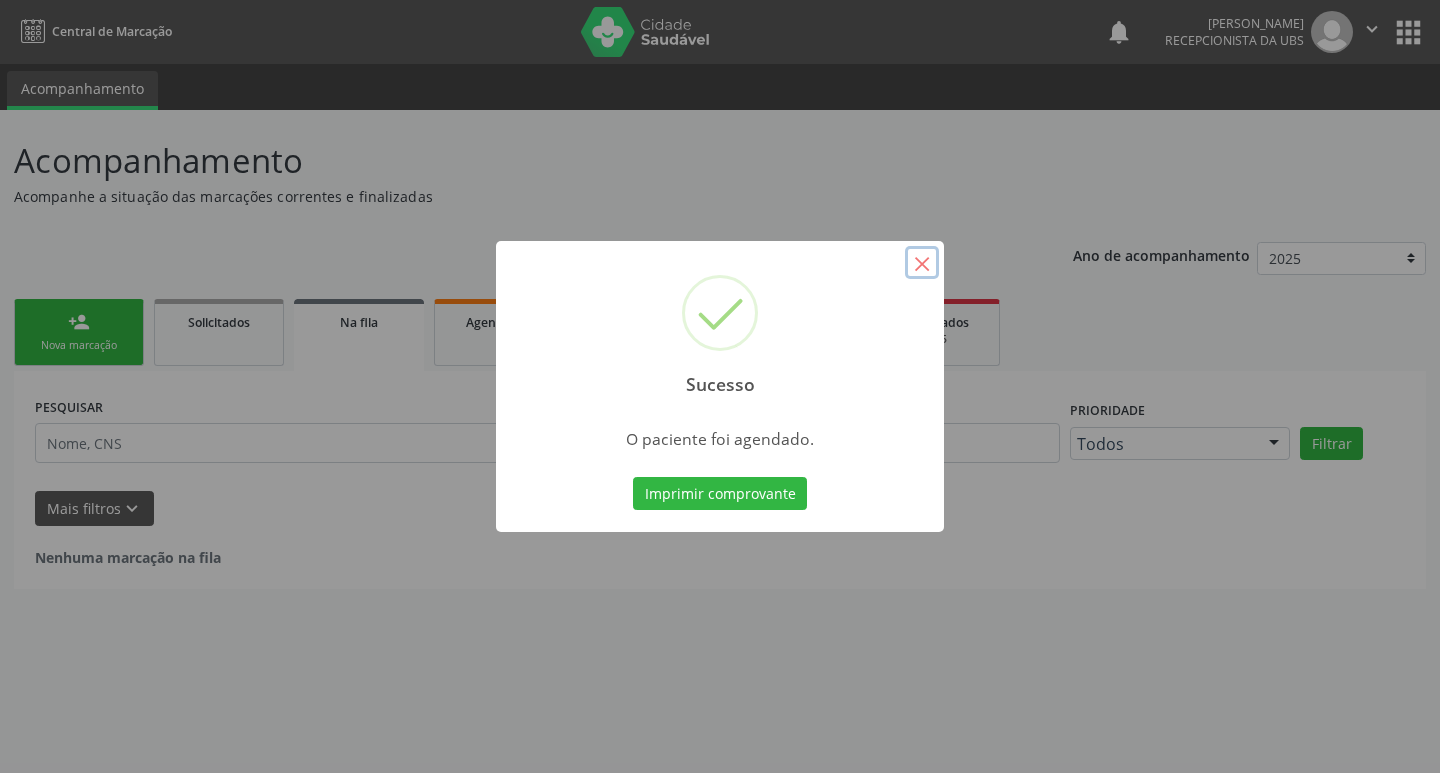 click on "×" at bounding box center [922, 263] 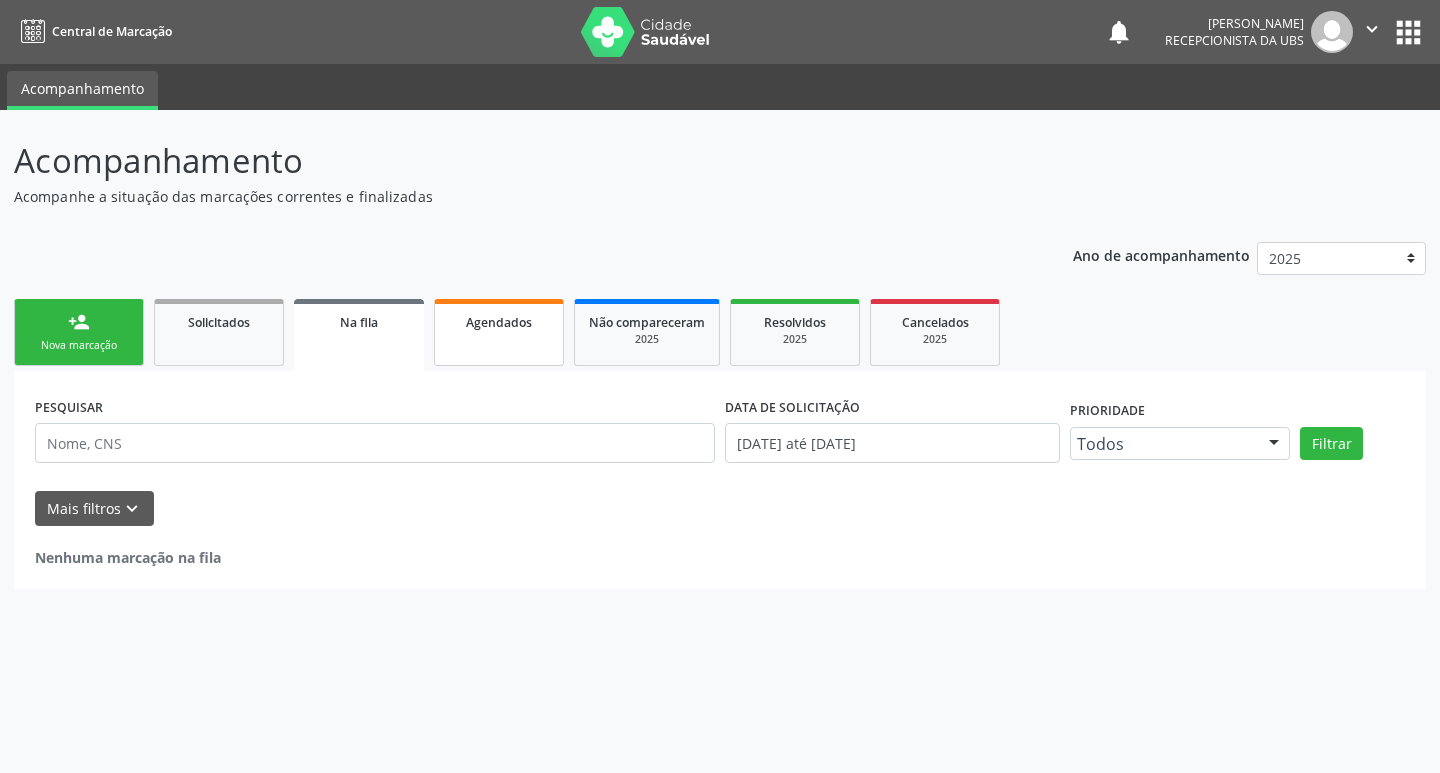 click on "Agendados" at bounding box center (499, 322) 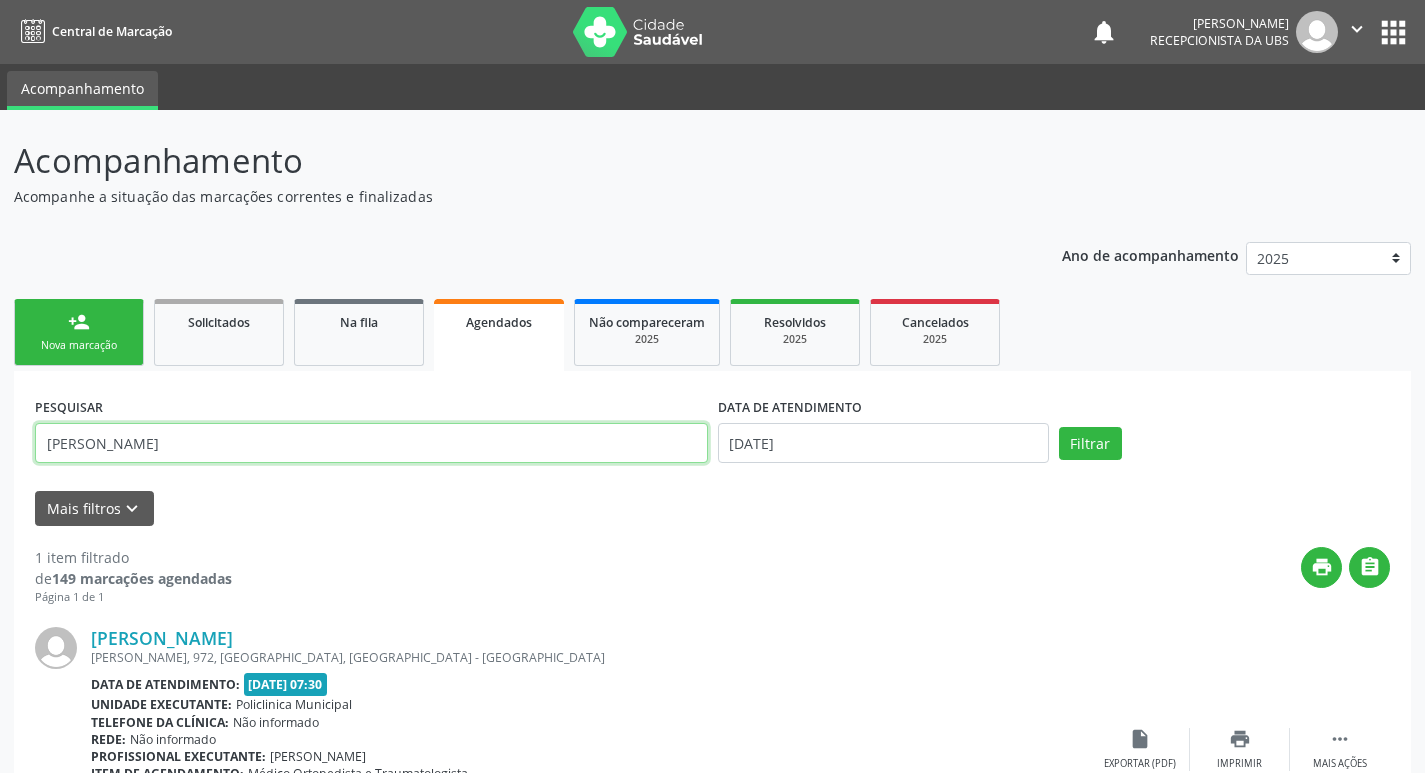 click on "jessica" at bounding box center [371, 443] 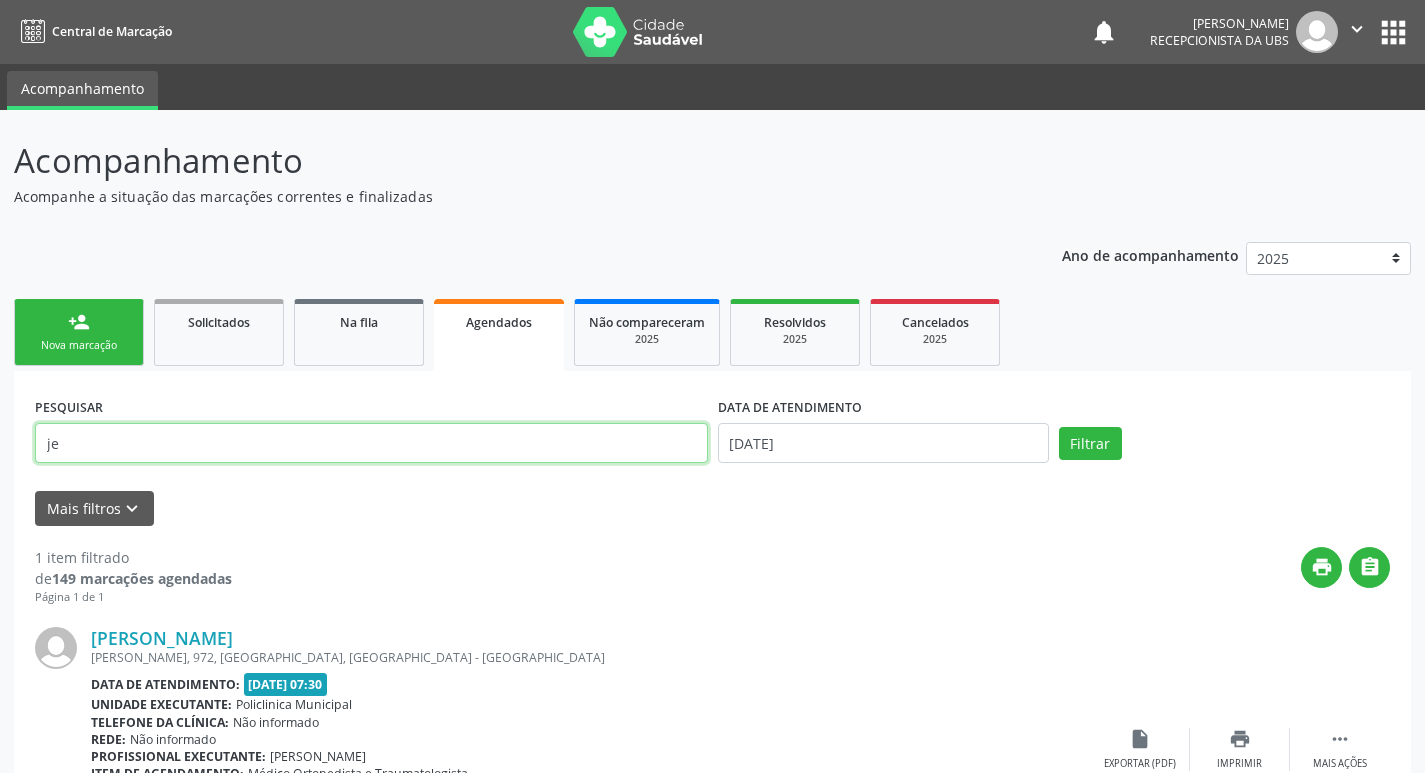 type on "j" 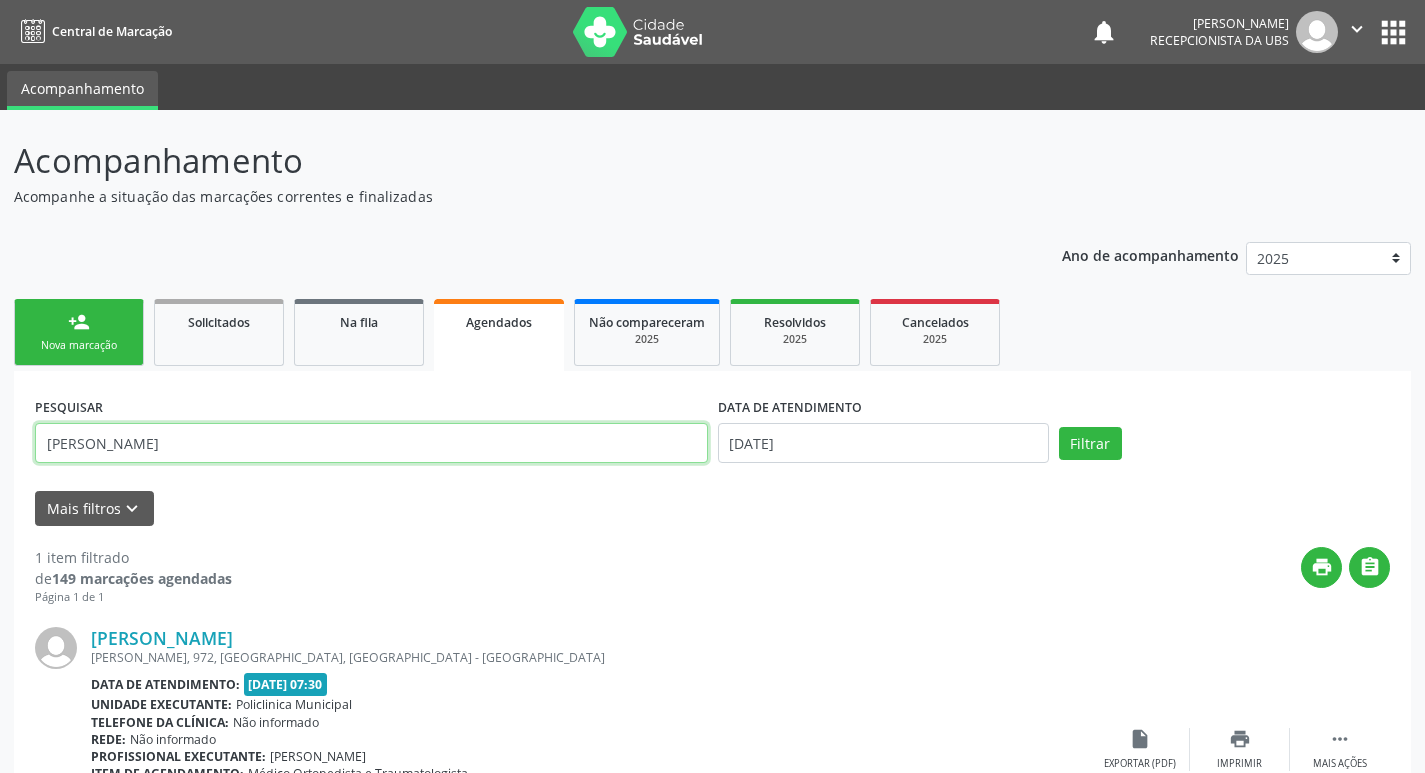 type on "claudia" 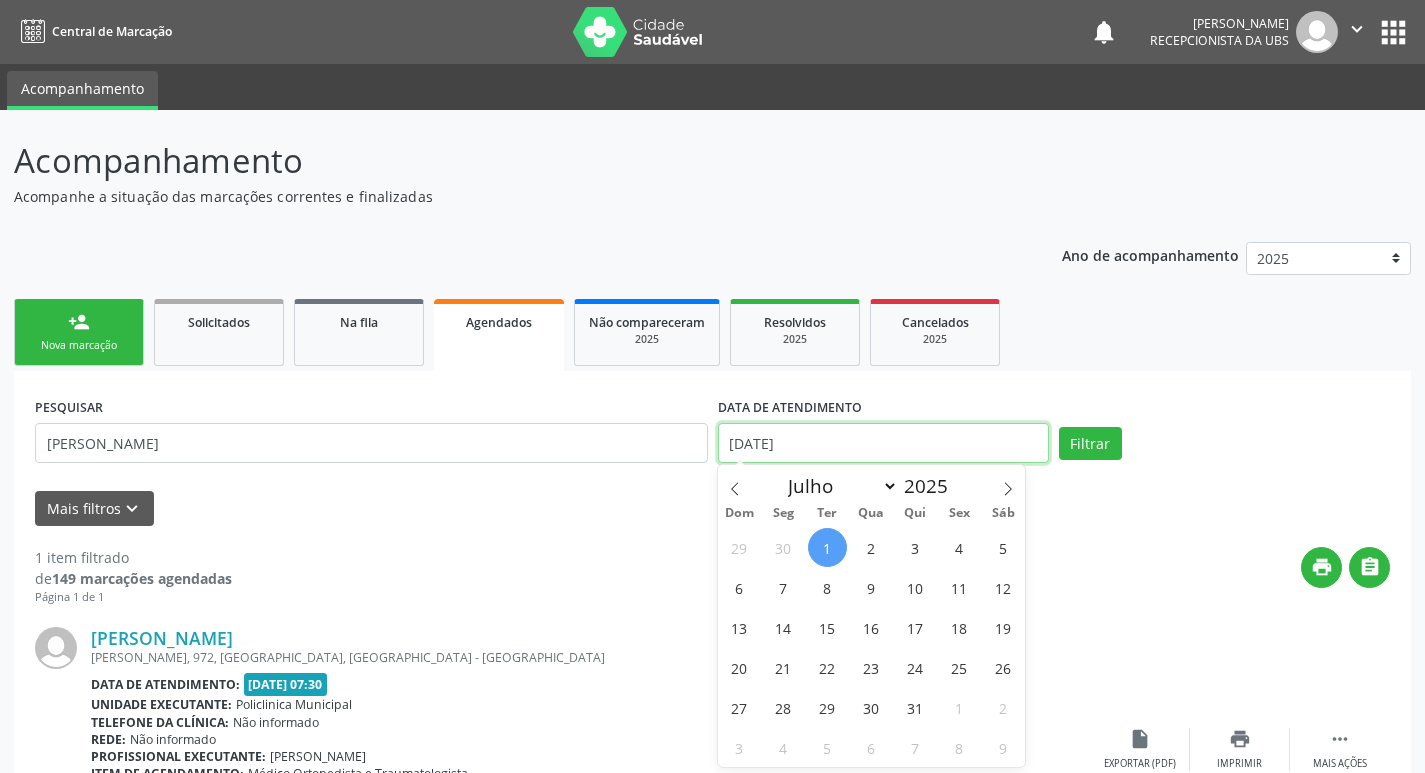 click on "[DATE]" at bounding box center (883, 443) 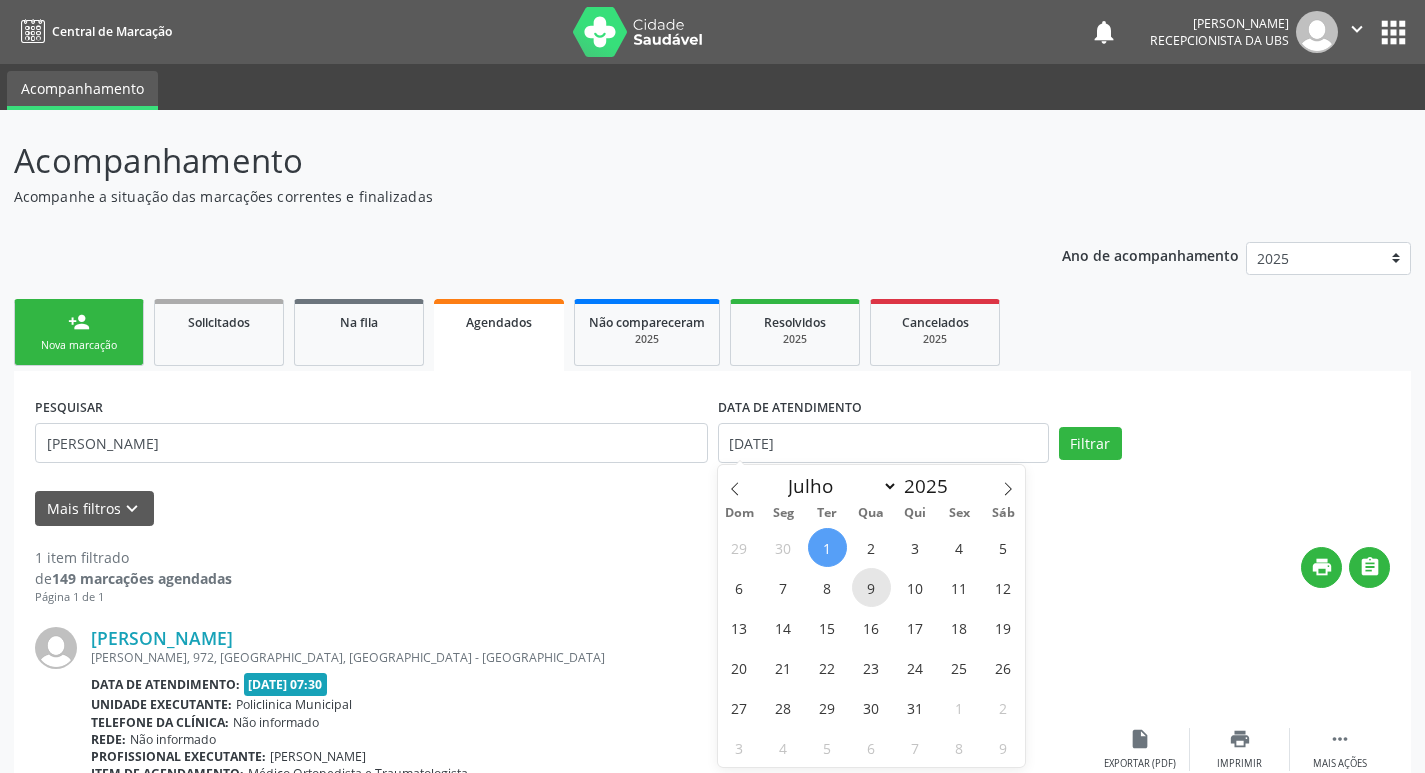 click on "9" at bounding box center [871, 587] 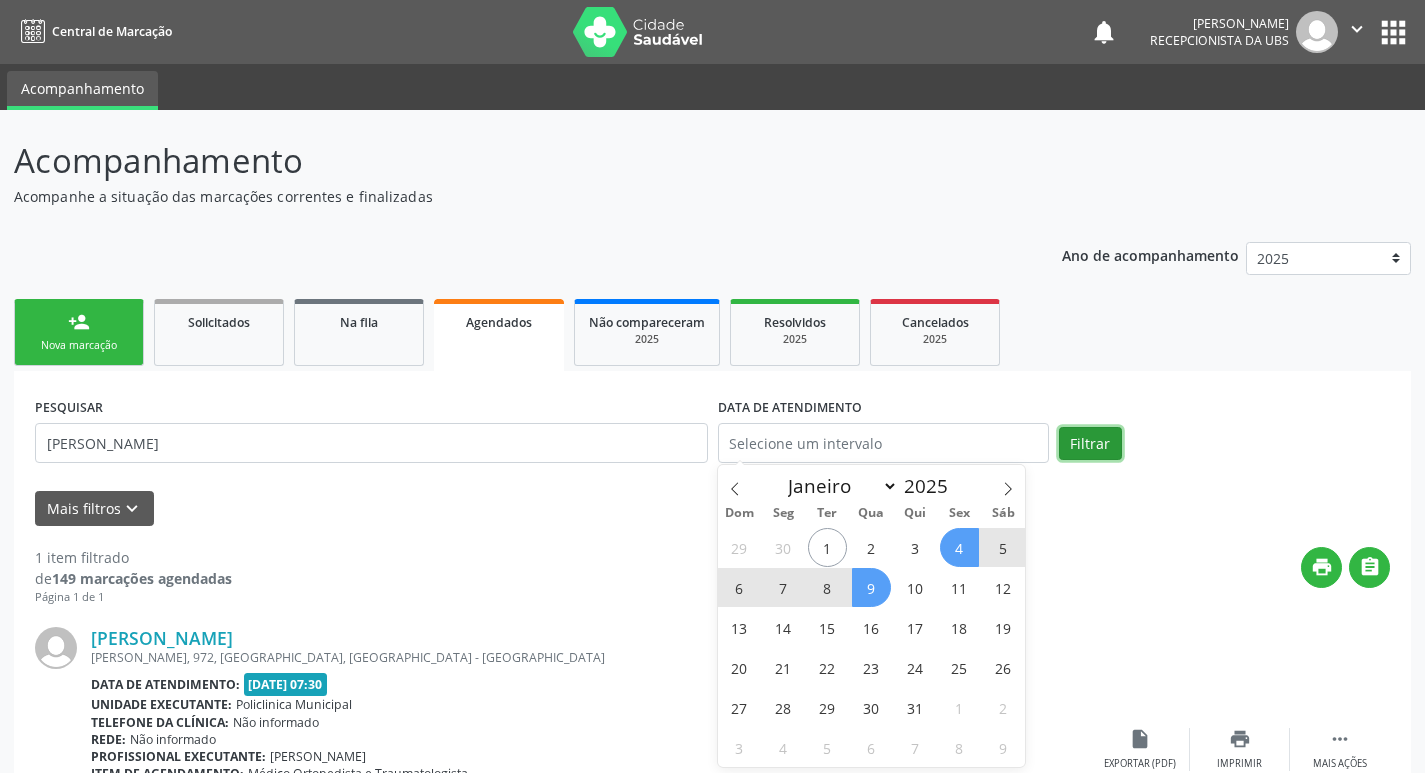 click on "Filtrar" at bounding box center (1090, 444) 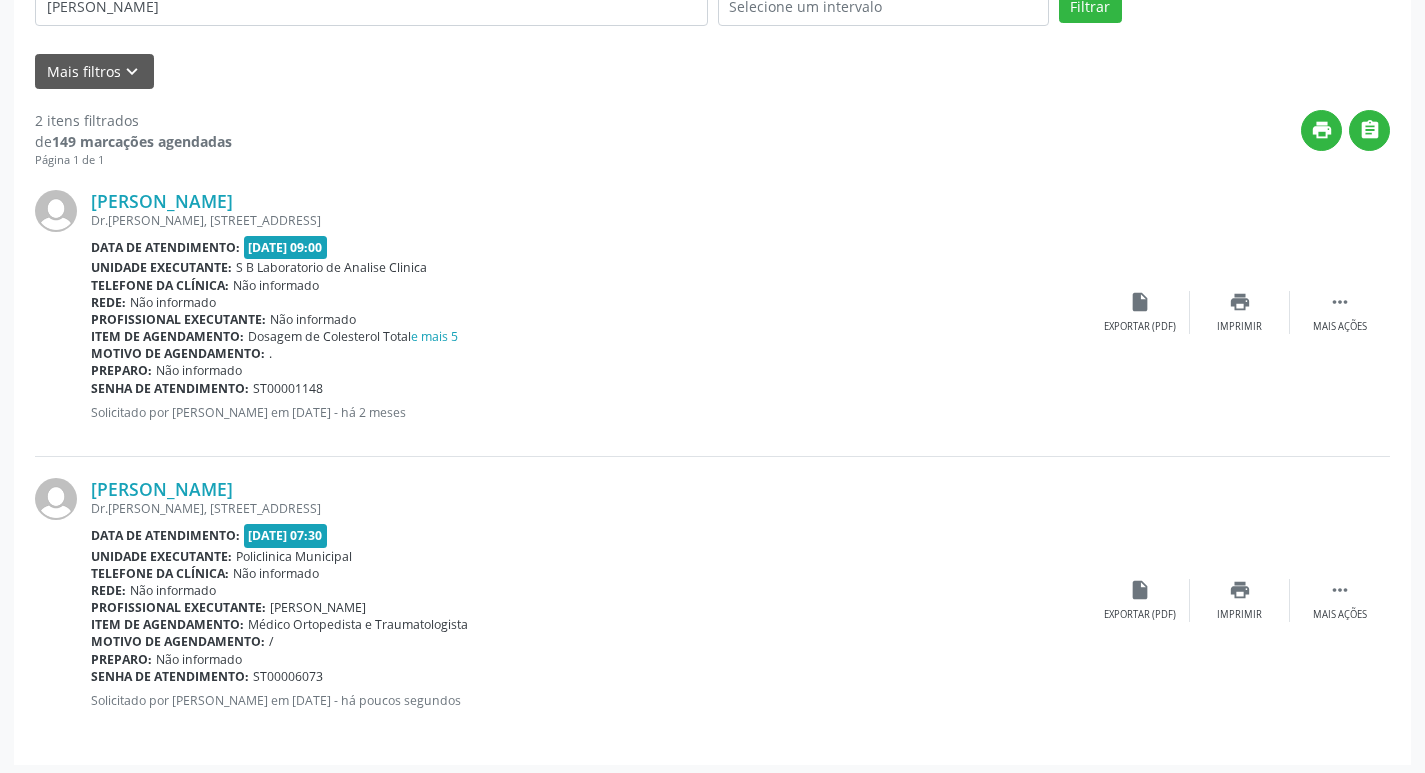 scroll, scrollTop: 443, scrollLeft: 0, axis: vertical 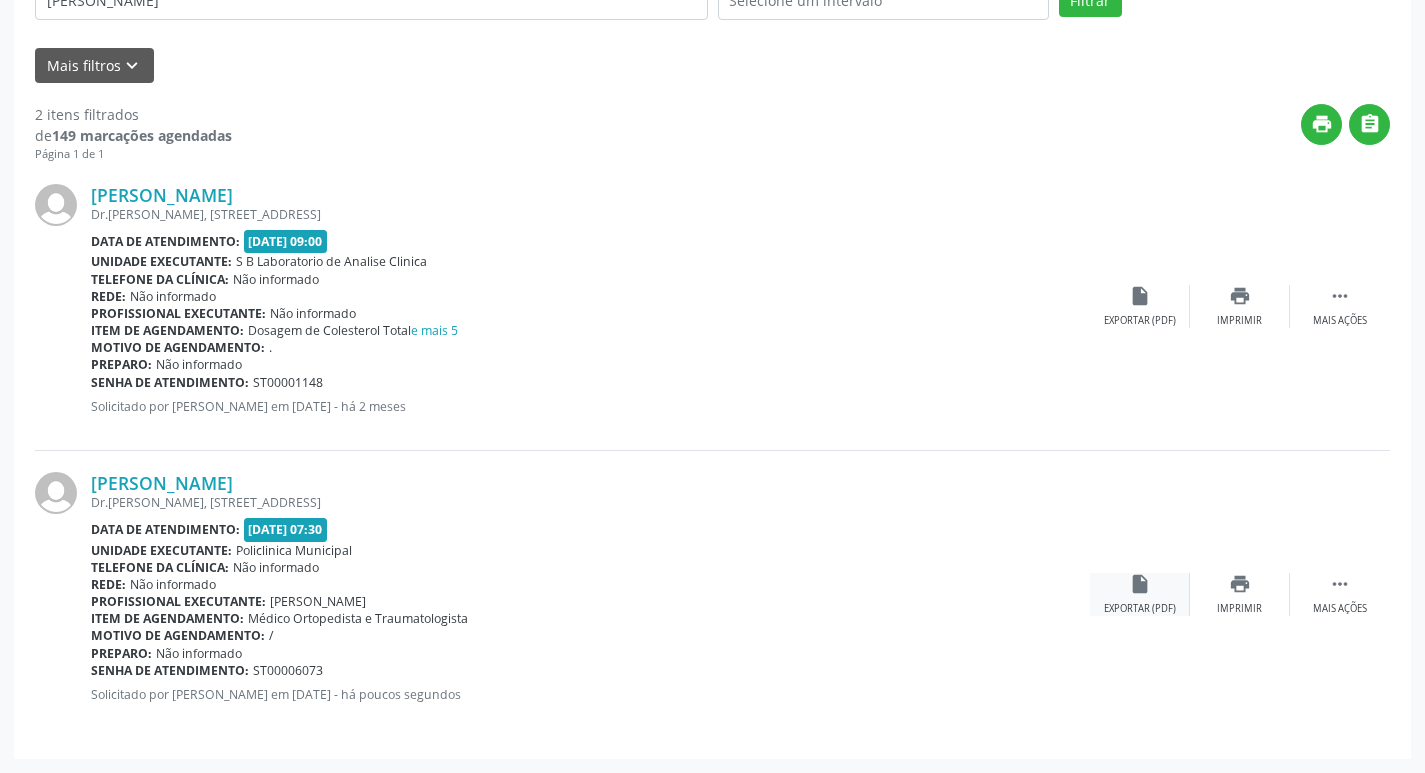 click on "insert_drive_file" at bounding box center [1140, 584] 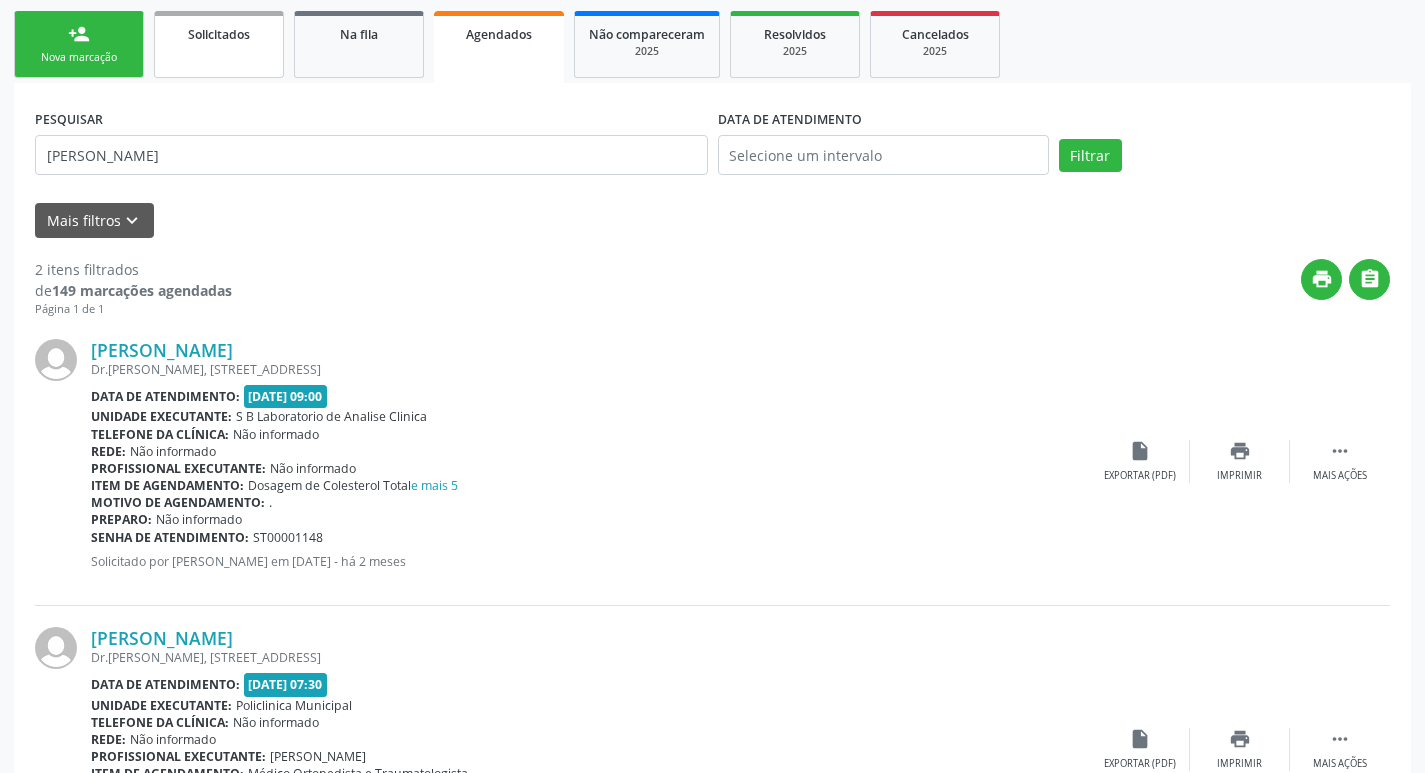 scroll, scrollTop: 43, scrollLeft: 0, axis: vertical 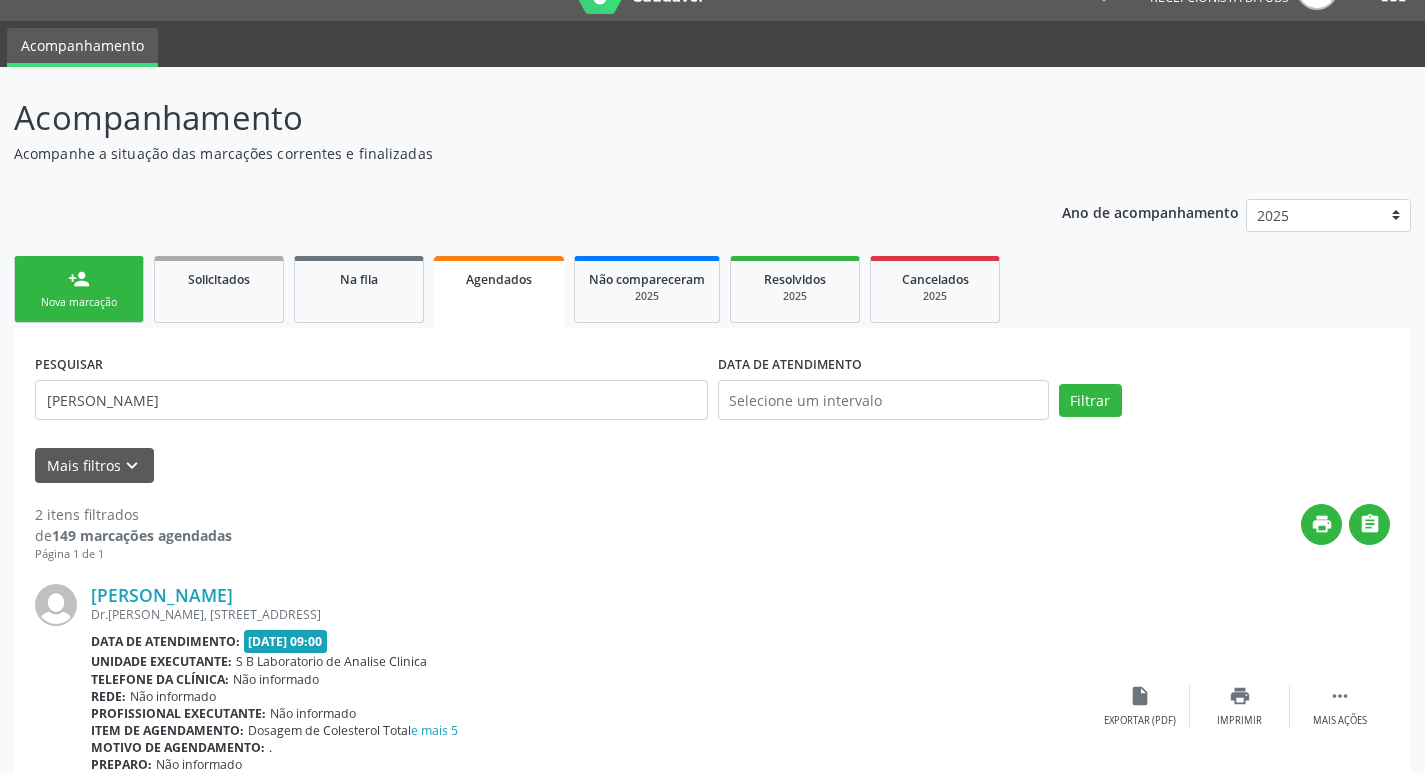 click on "person_add" at bounding box center (79, 279) 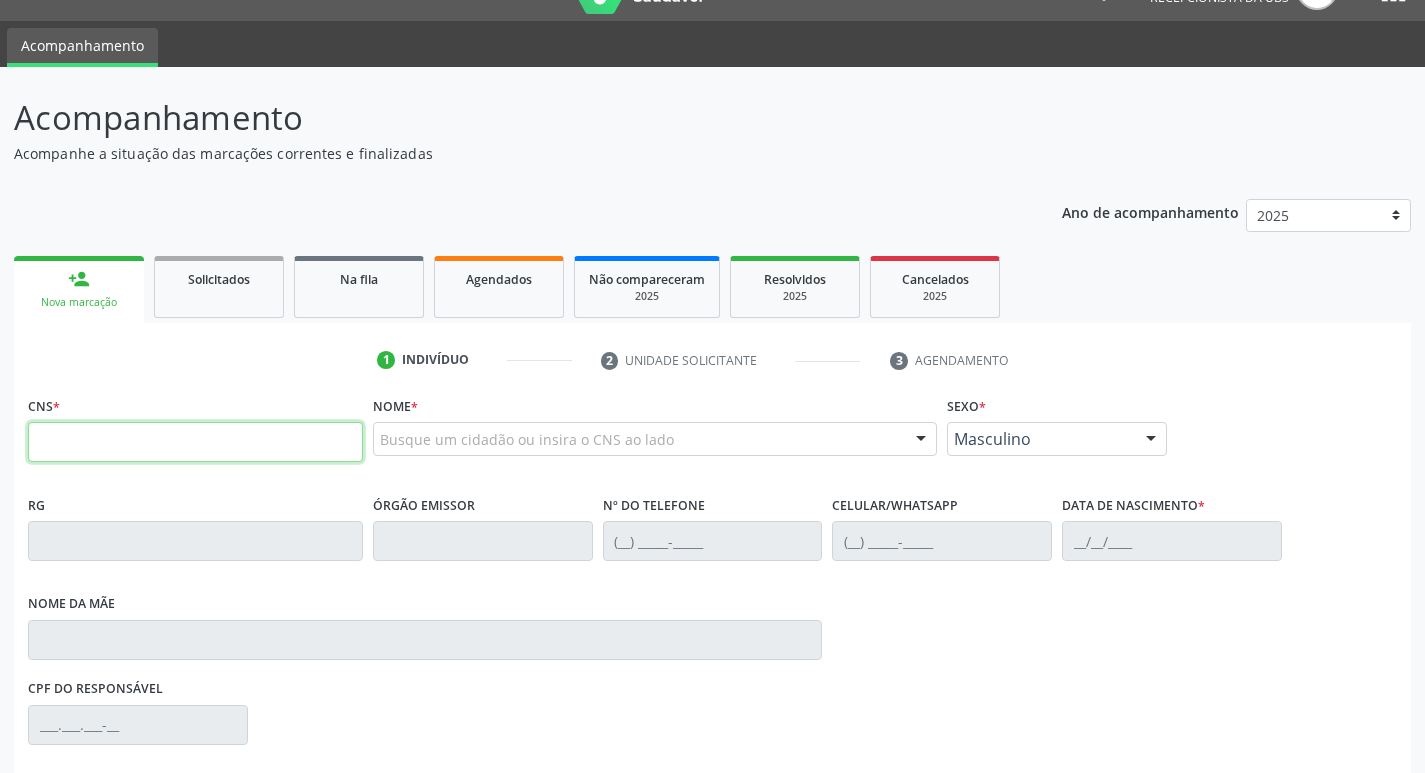 click at bounding box center (195, 442) 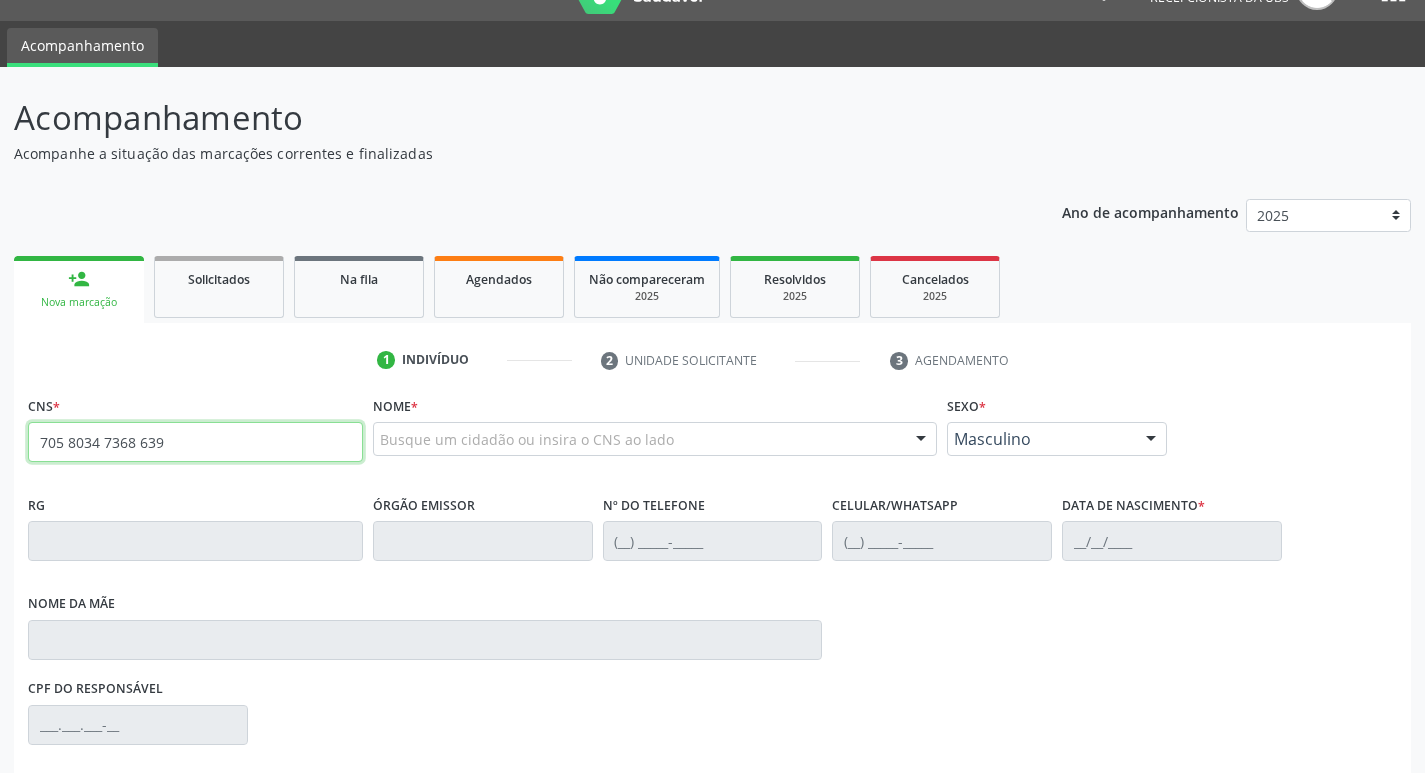 click on "705 8034 7368 639" at bounding box center (195, 442) 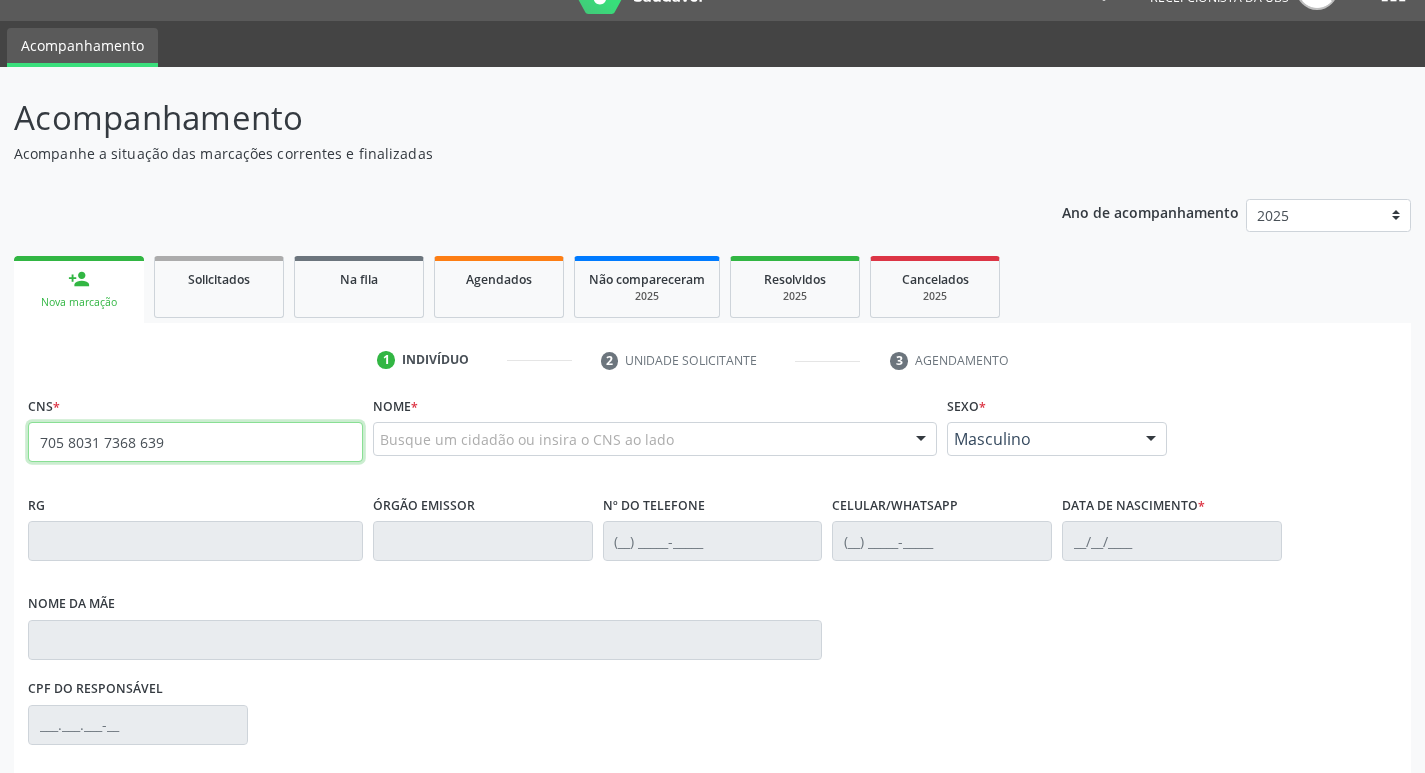 click on "705 8031 7368 639" at bounding box center (195, 442) 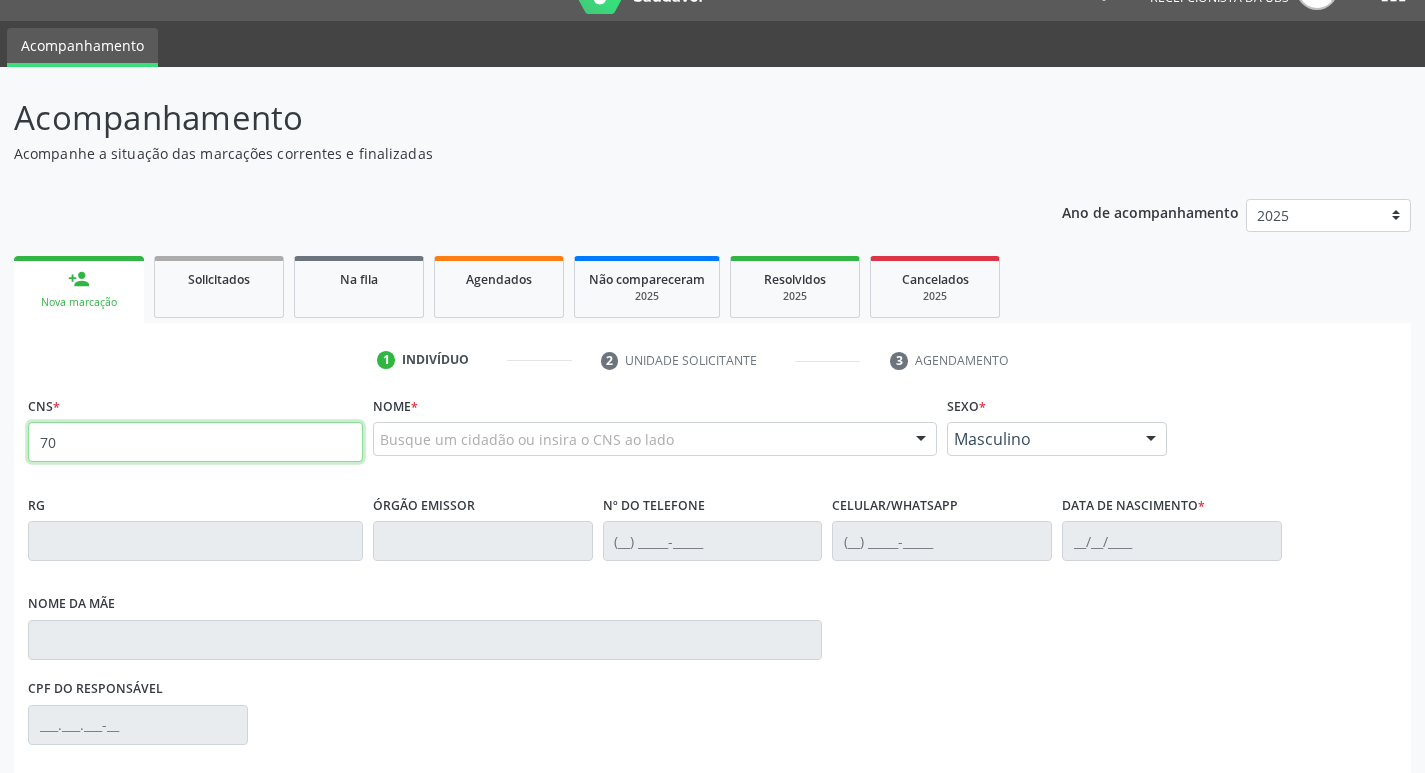 type on "7" 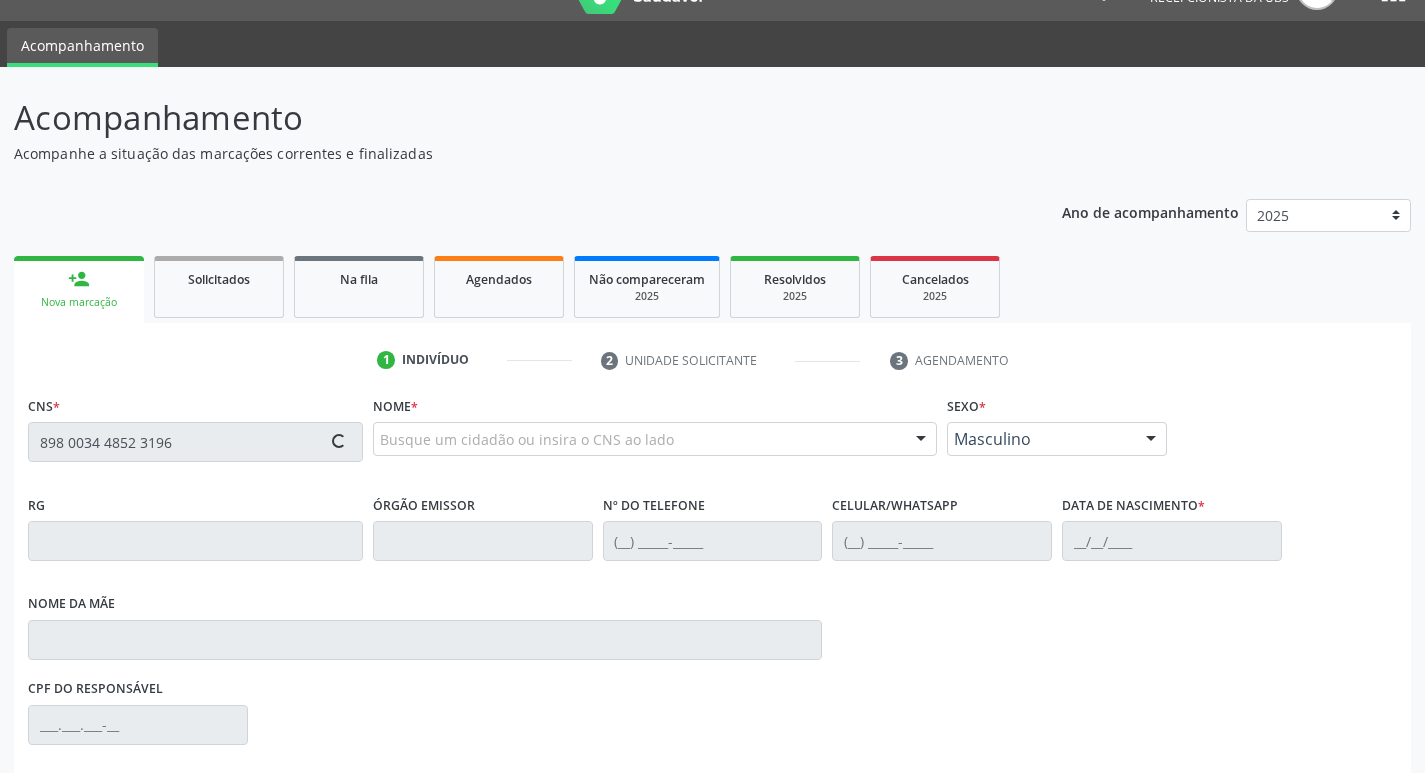 type on "898 0034 4852 3196" 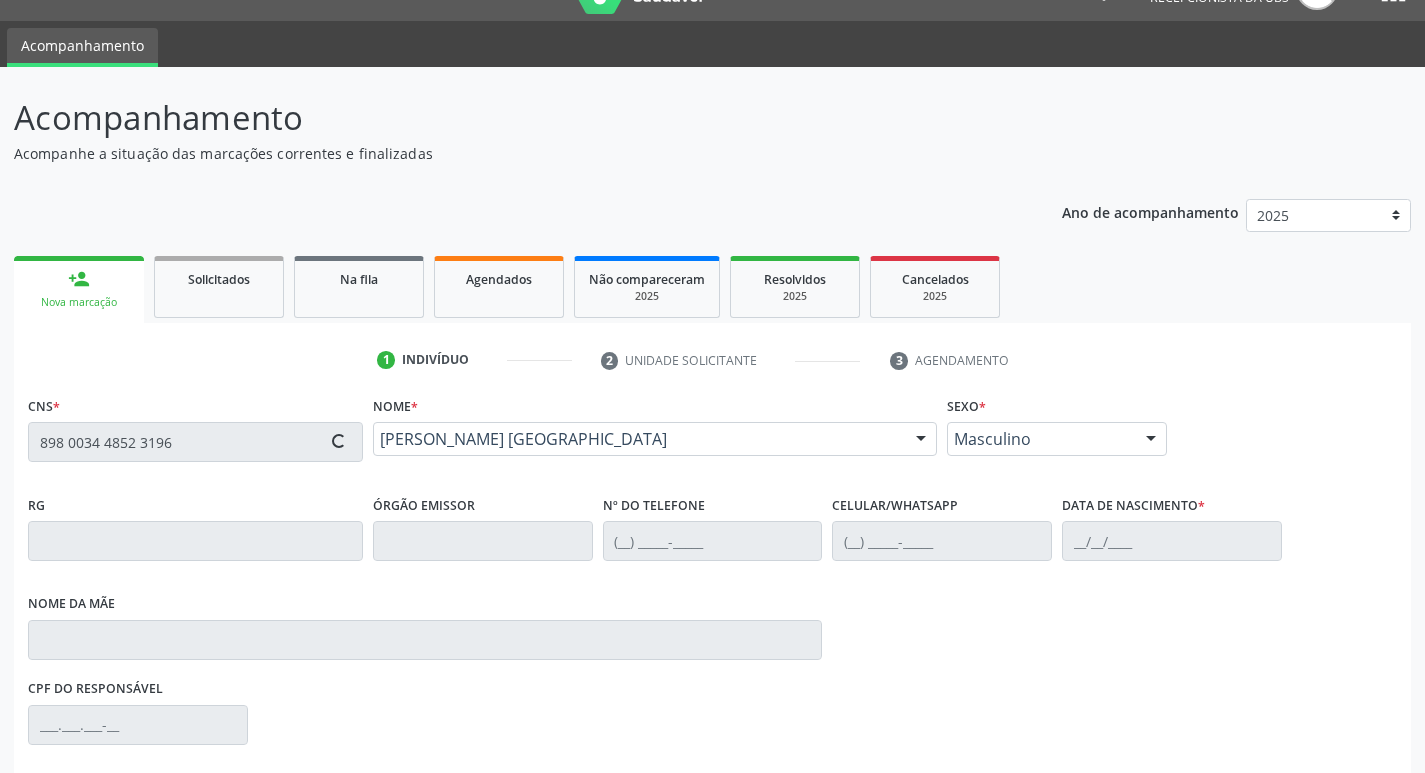 scroll, scrollTop: 297, scrollLeft: 0, axis: vertical 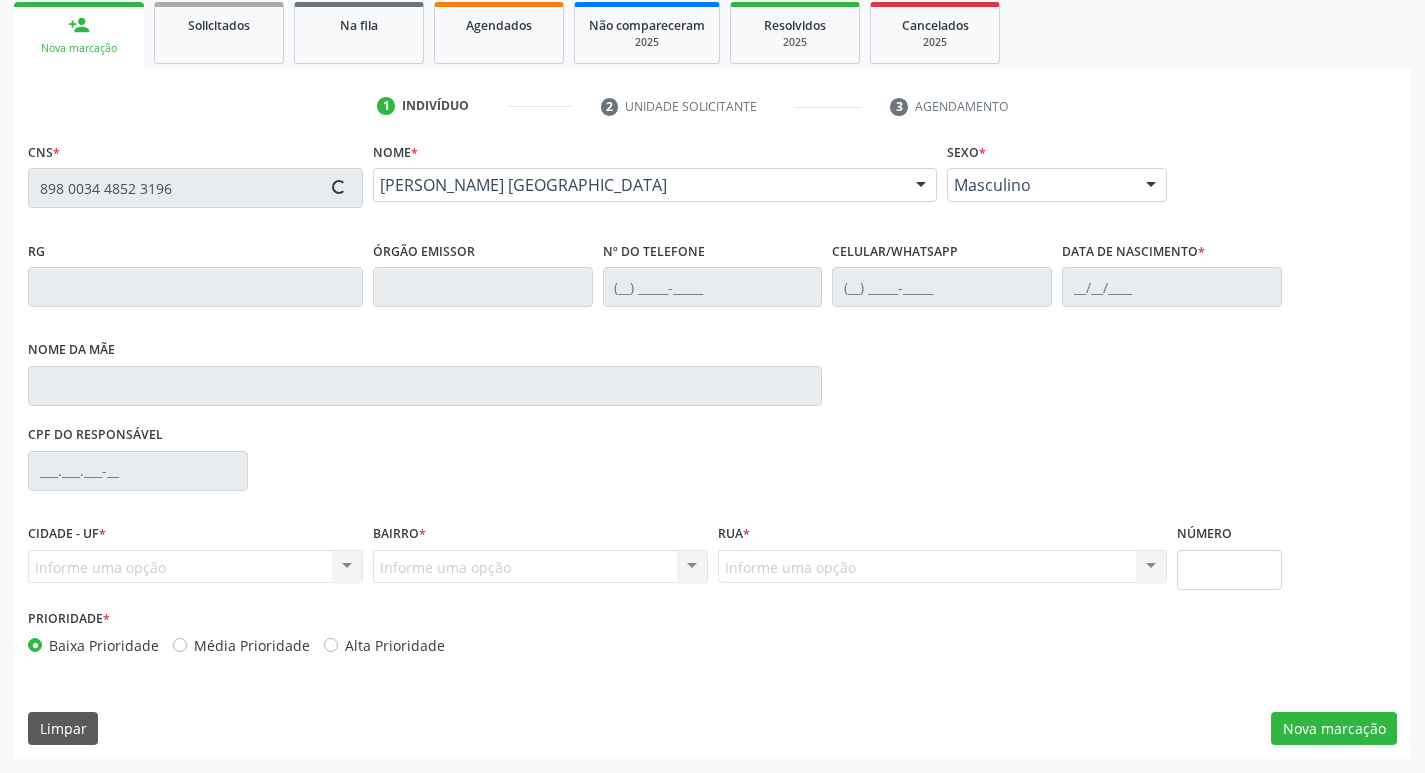 type on "(87) 99622-4408" 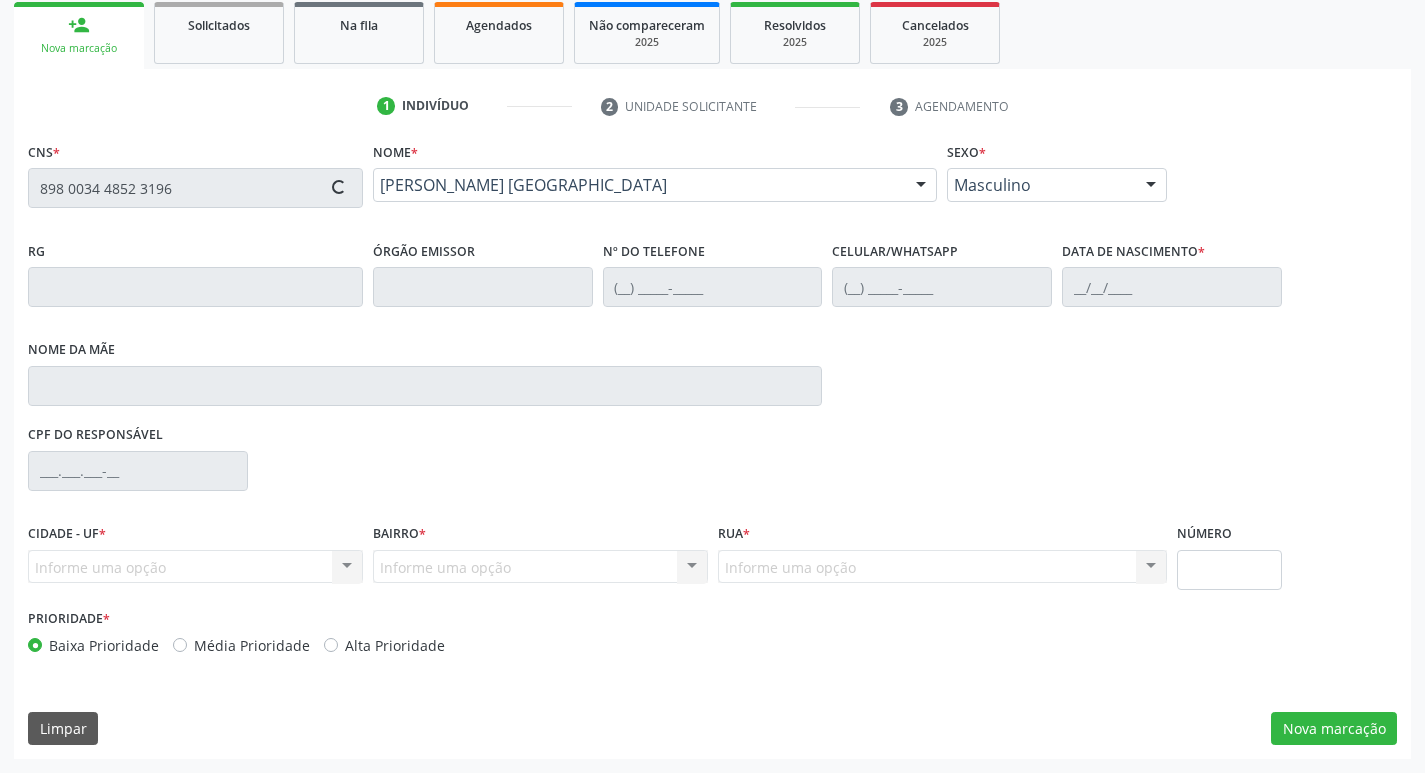 type on "22/06/1984" 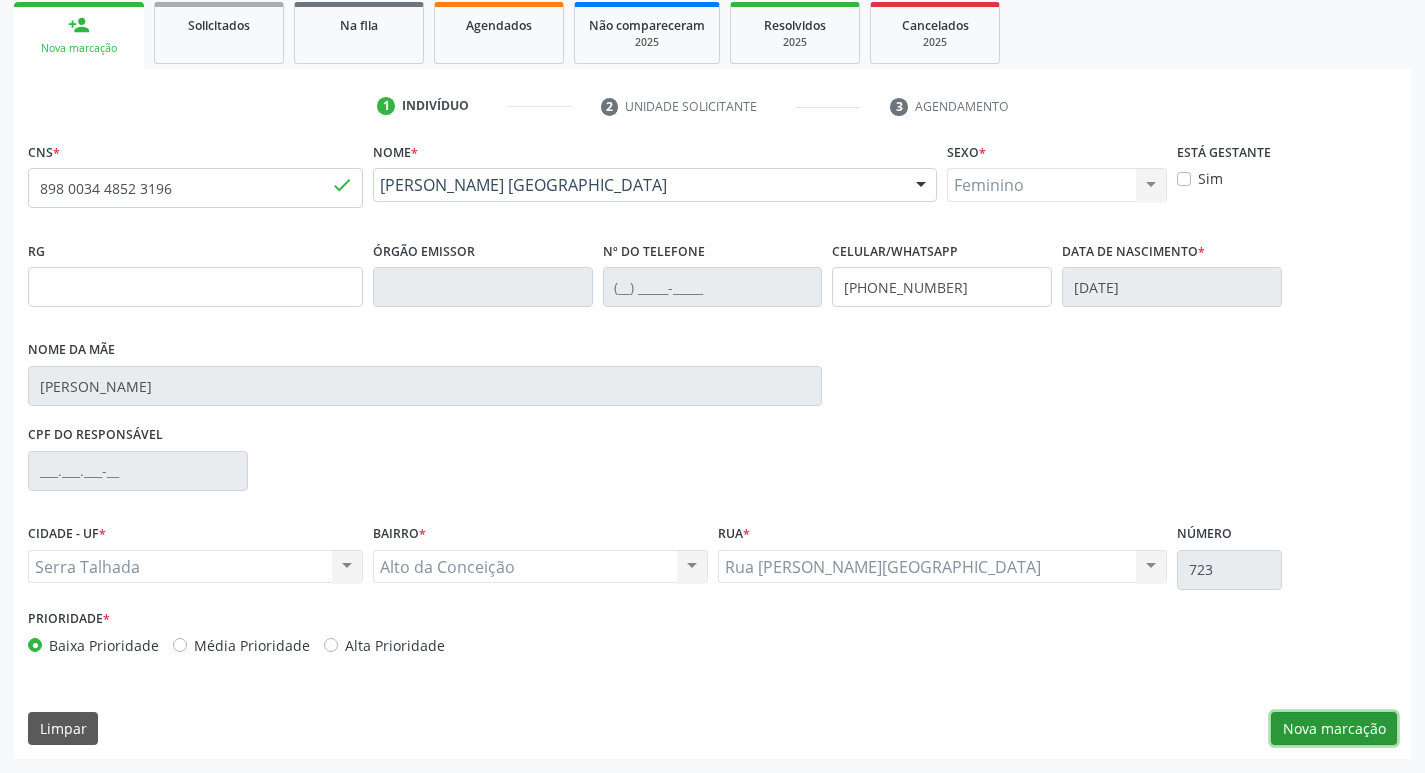 click on "Nova marcação" at bounding box center [1334, 729] 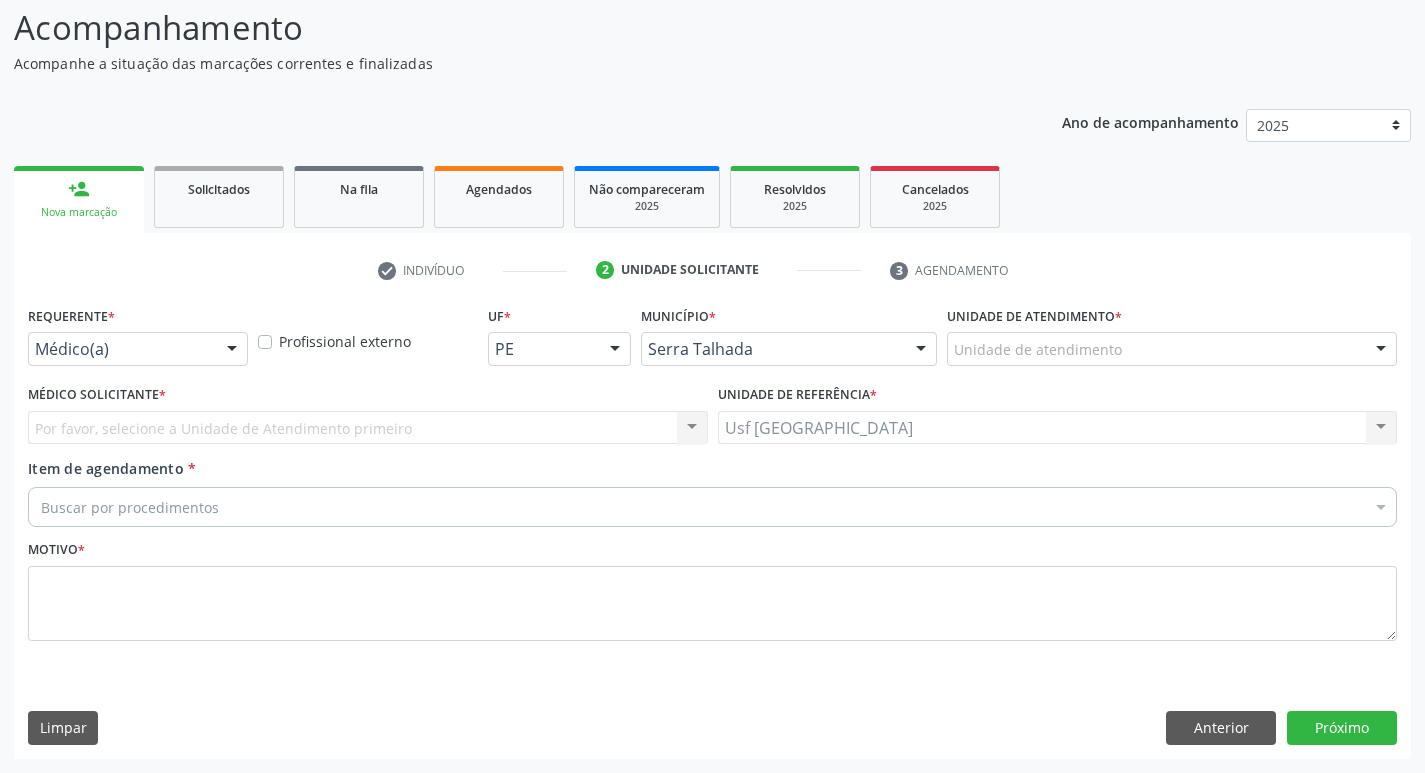 scroll, scrollTop: 133, scrollLeft: 0, axis: vertical 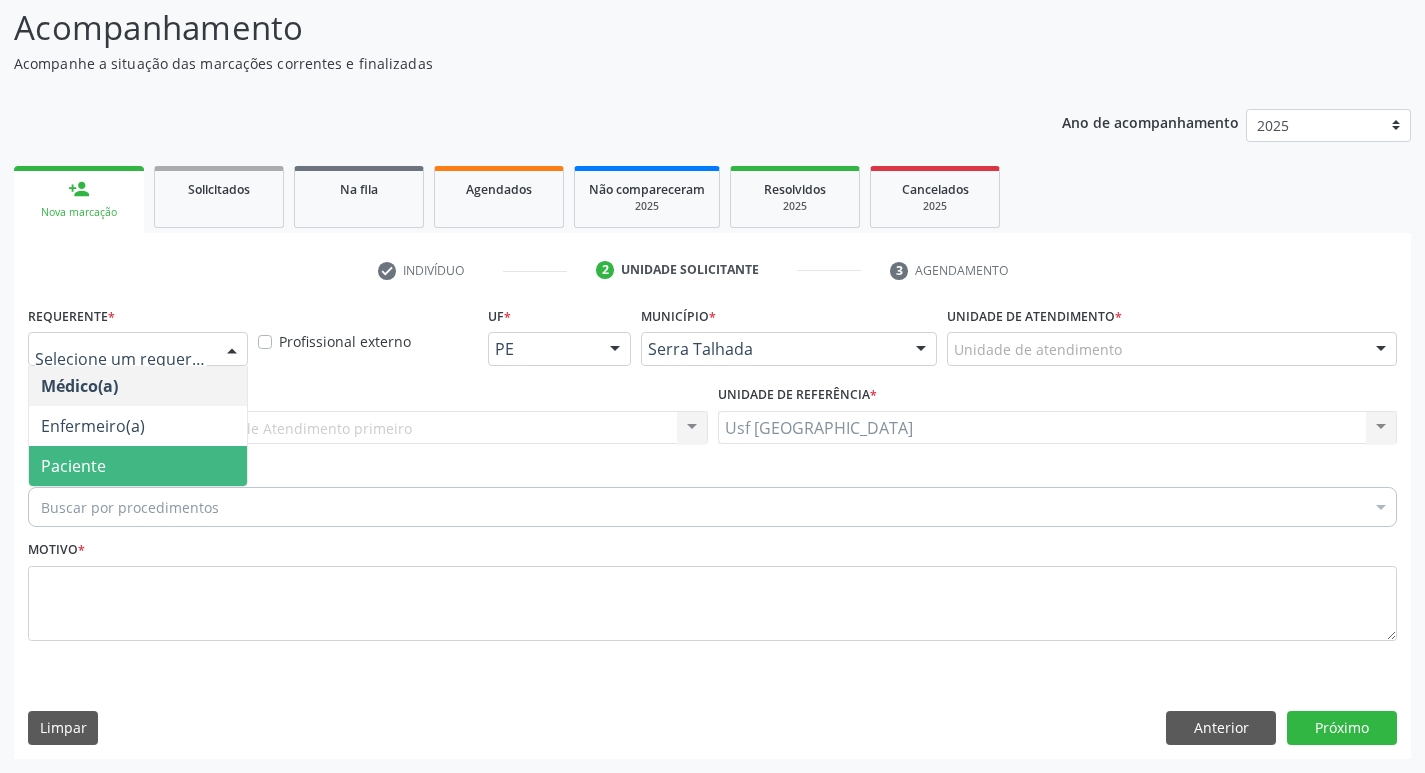 click on "Paciente" at bounding box center (73, 466) 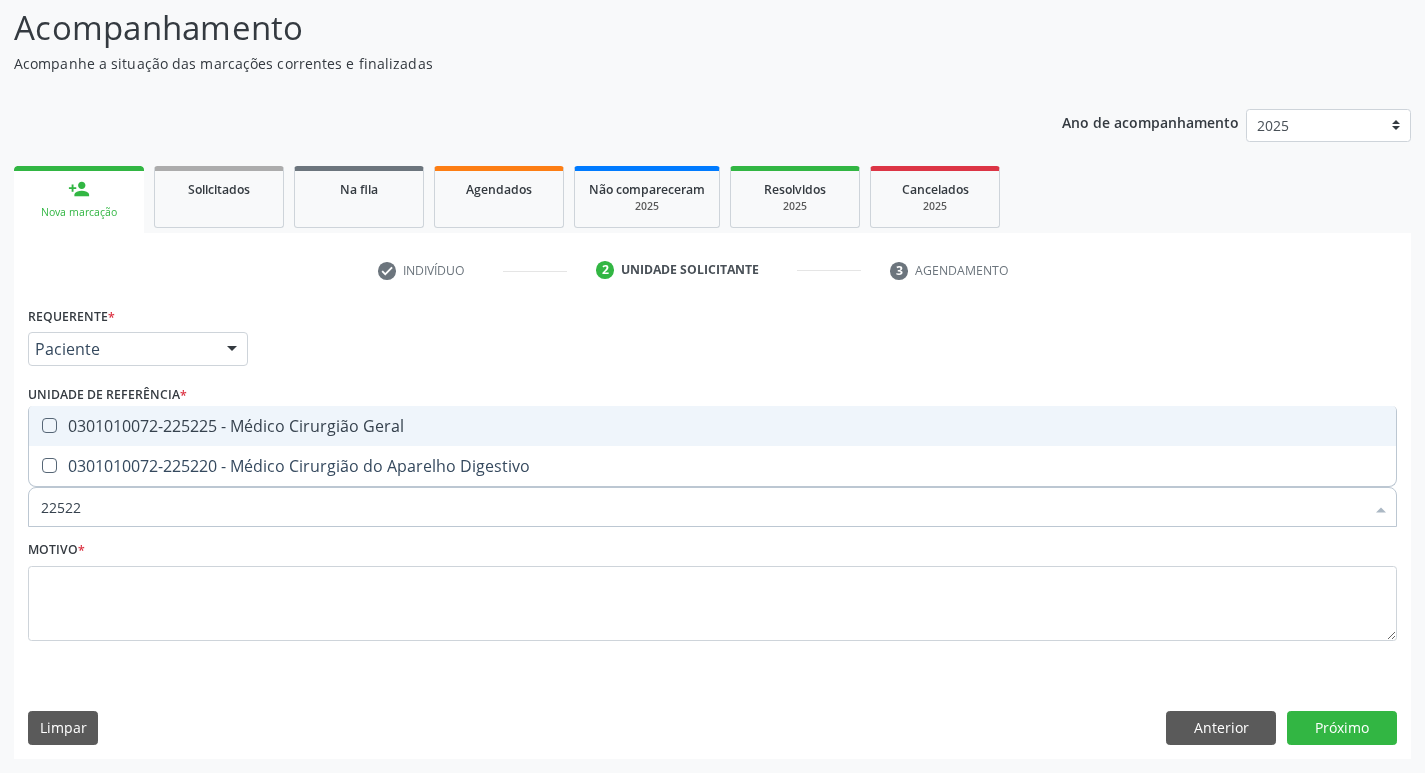 type on "225225" 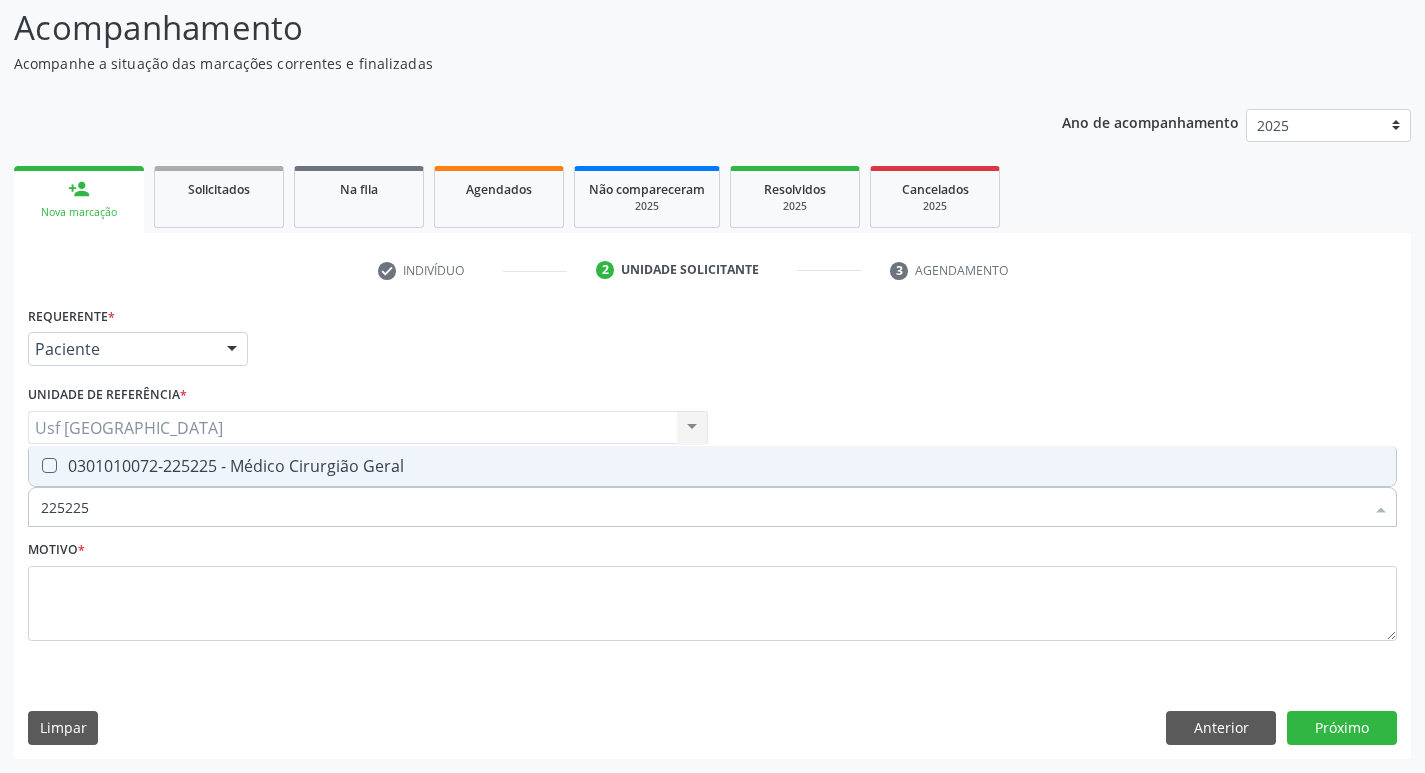 click at bounding box center (49, 465) 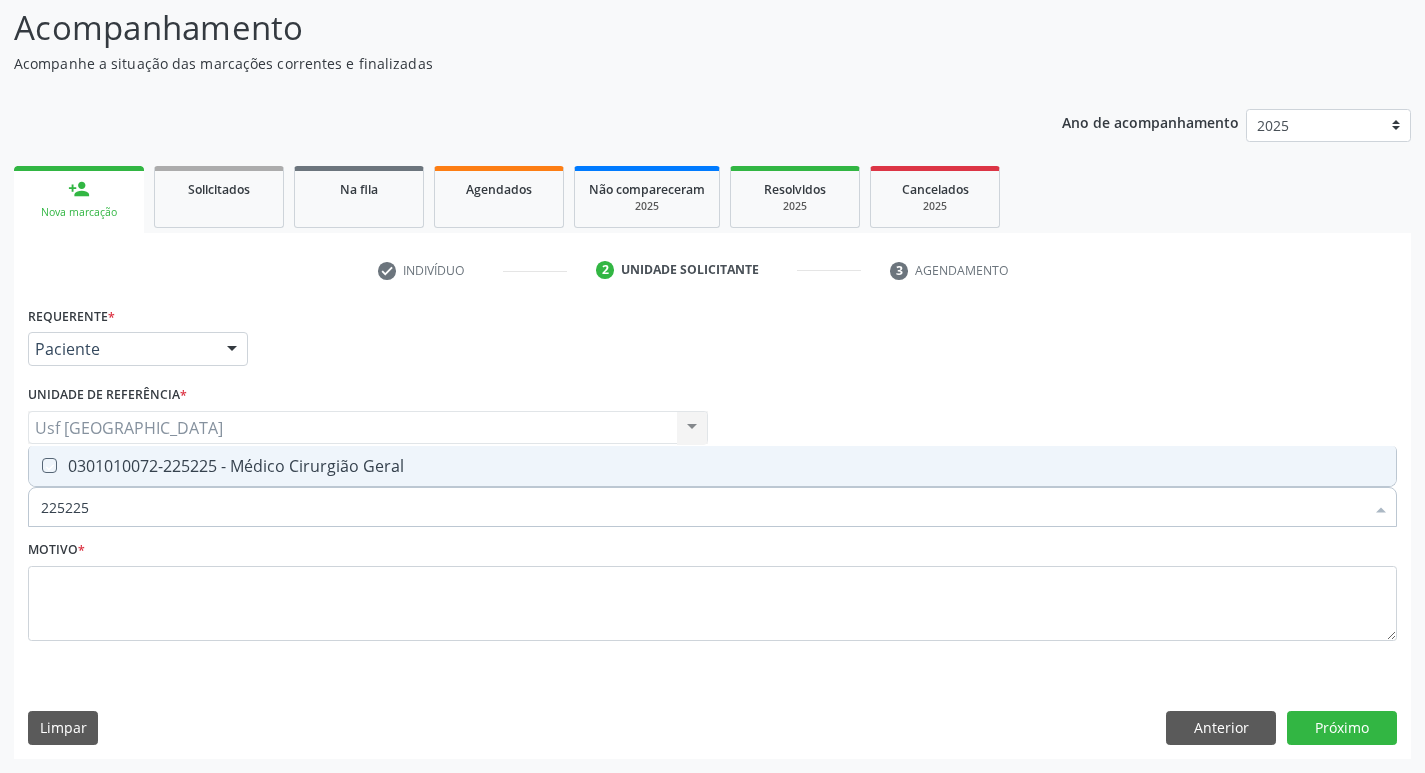 click at bounding box center [35, 465] 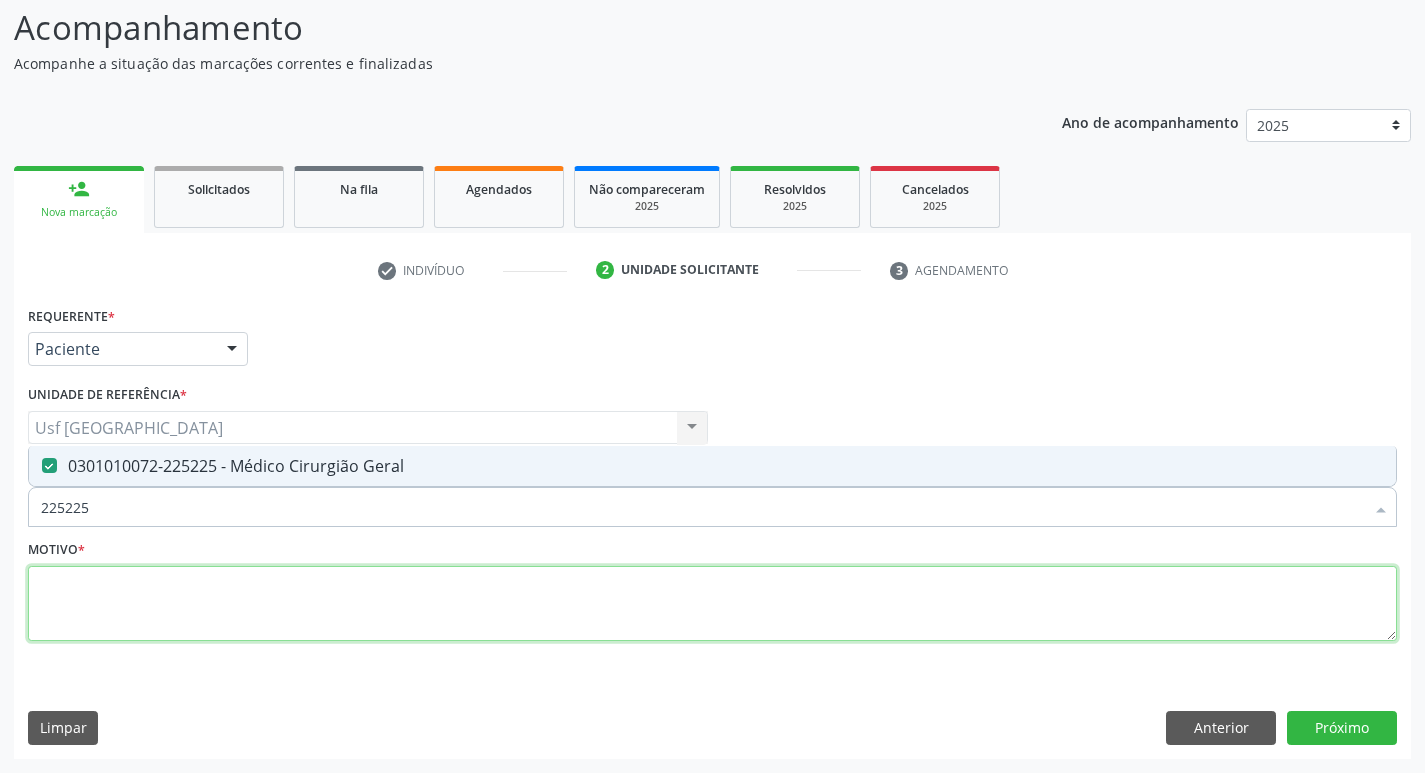 click at bounding box center (712, 604) 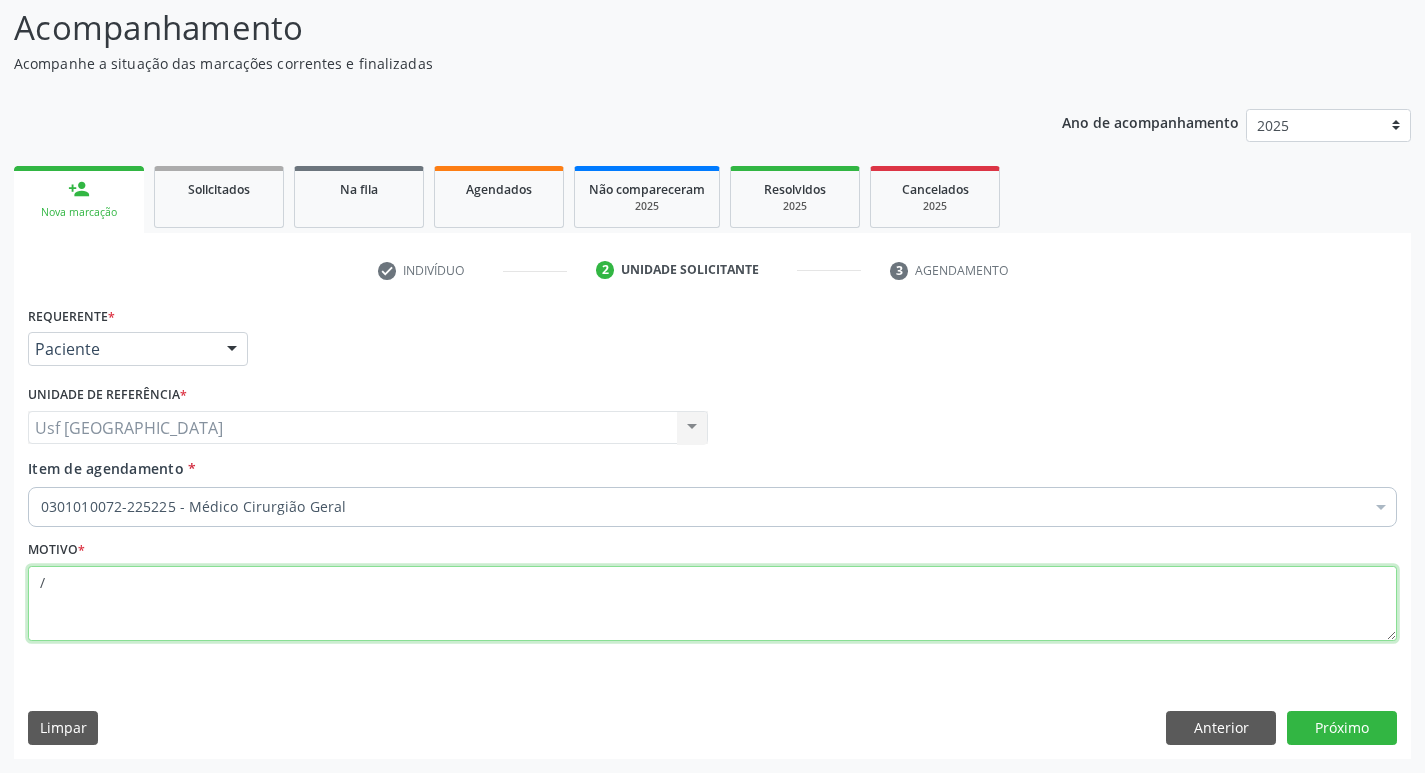 type on "/" 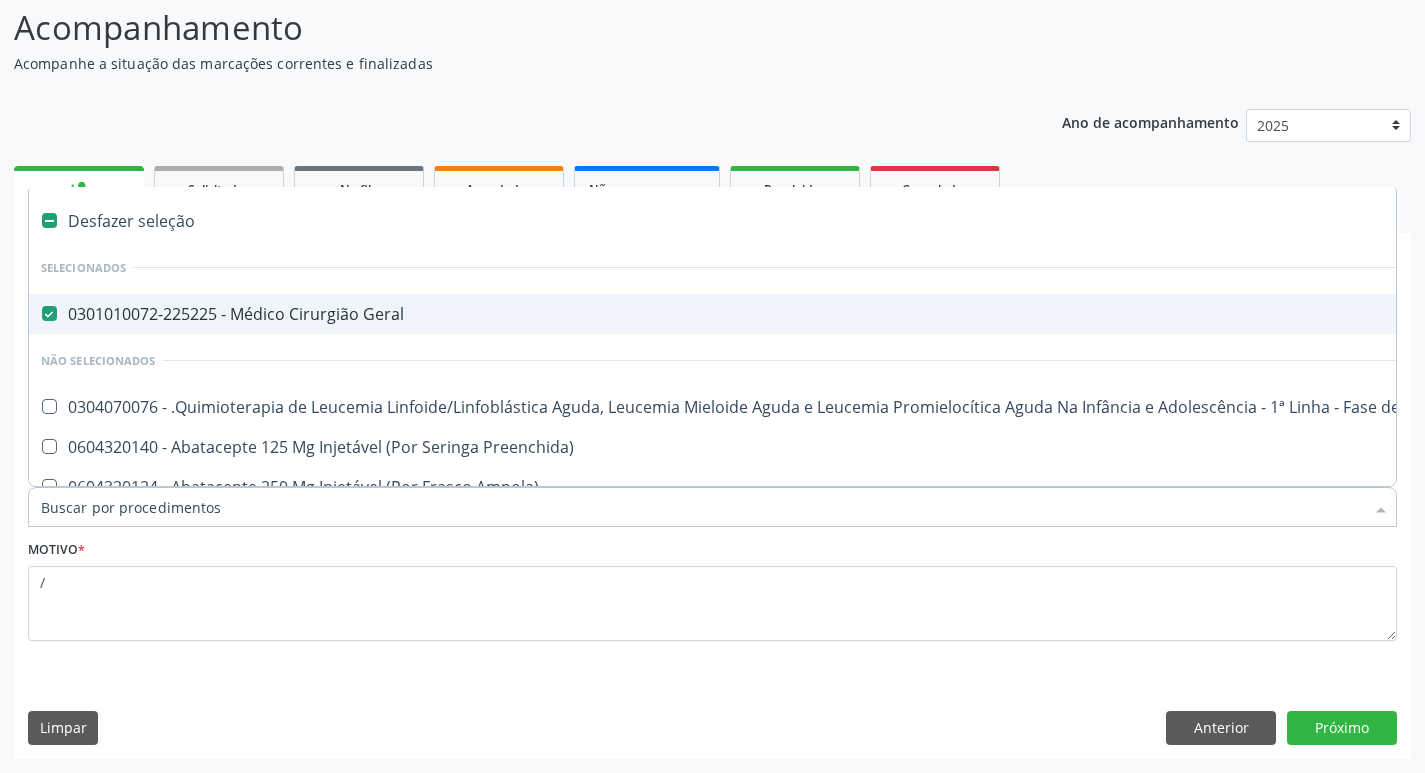click at bounding box center [49, 313] 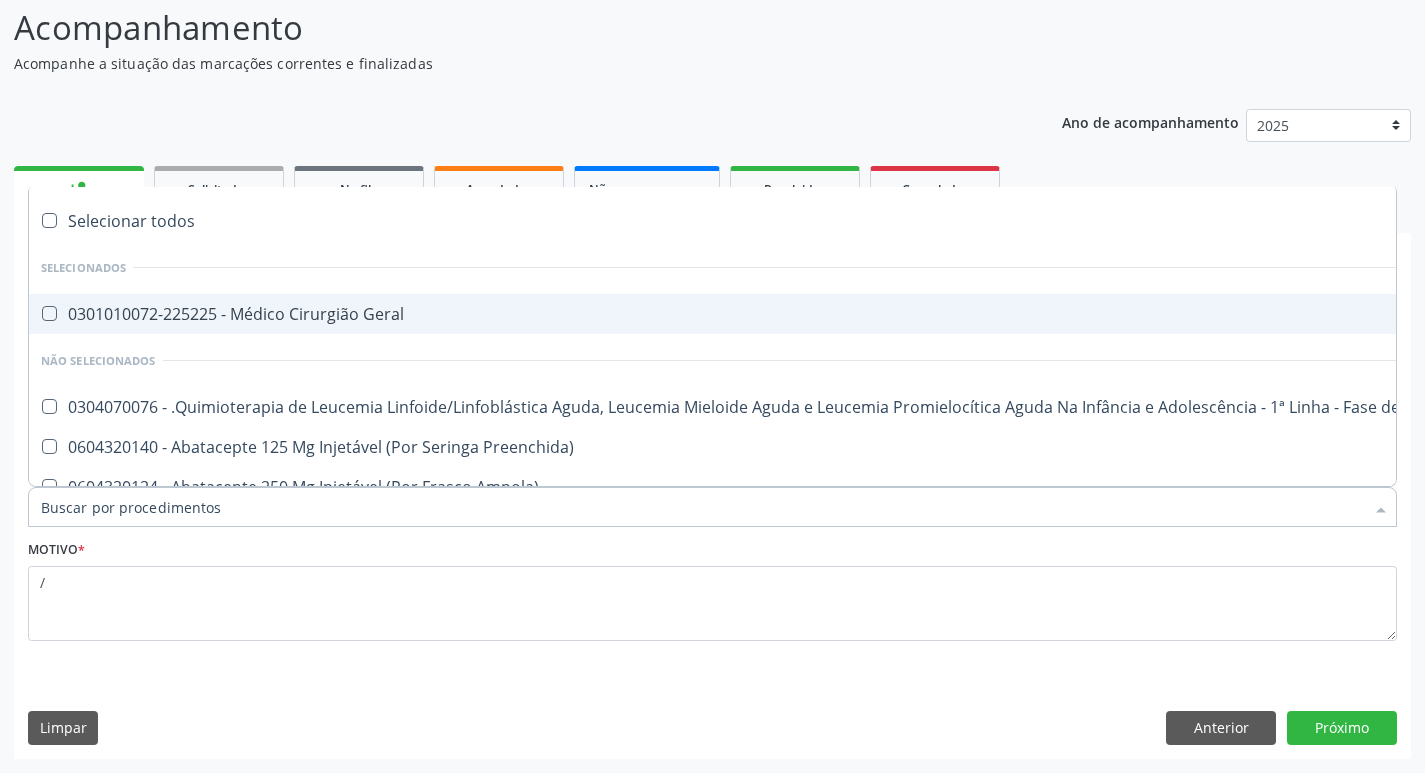 click at bounding box center [49, 313] 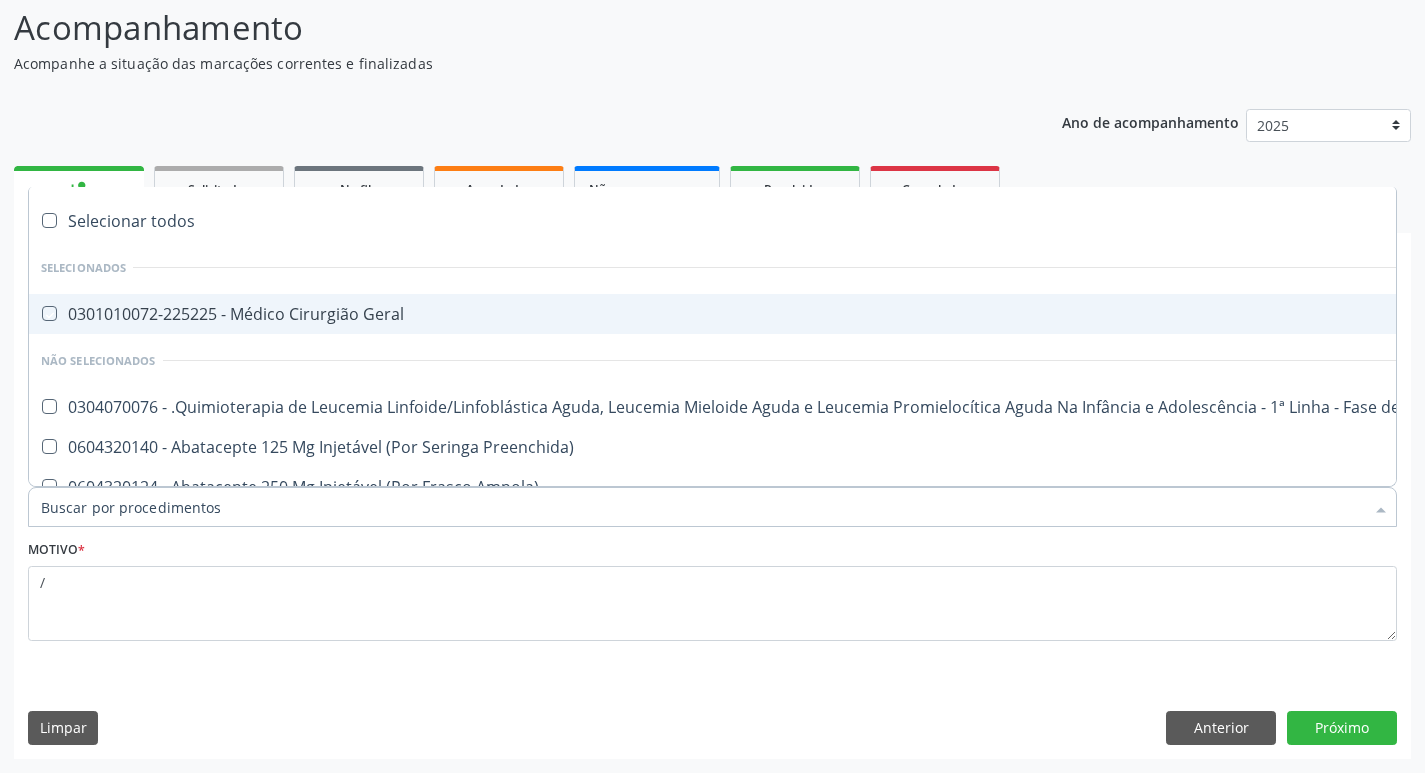 checkbox on "true" 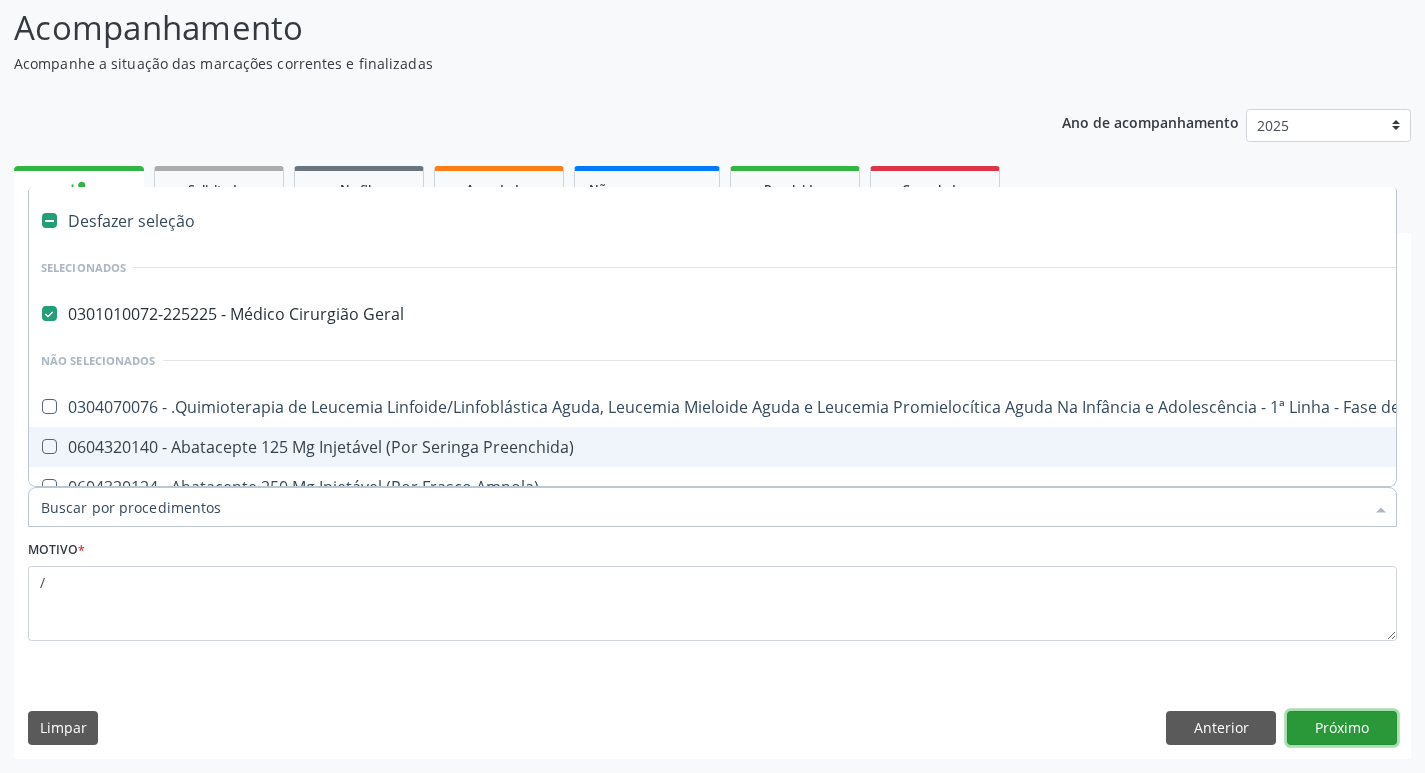 click on "Próximo" at bounding box center [1342, 728] 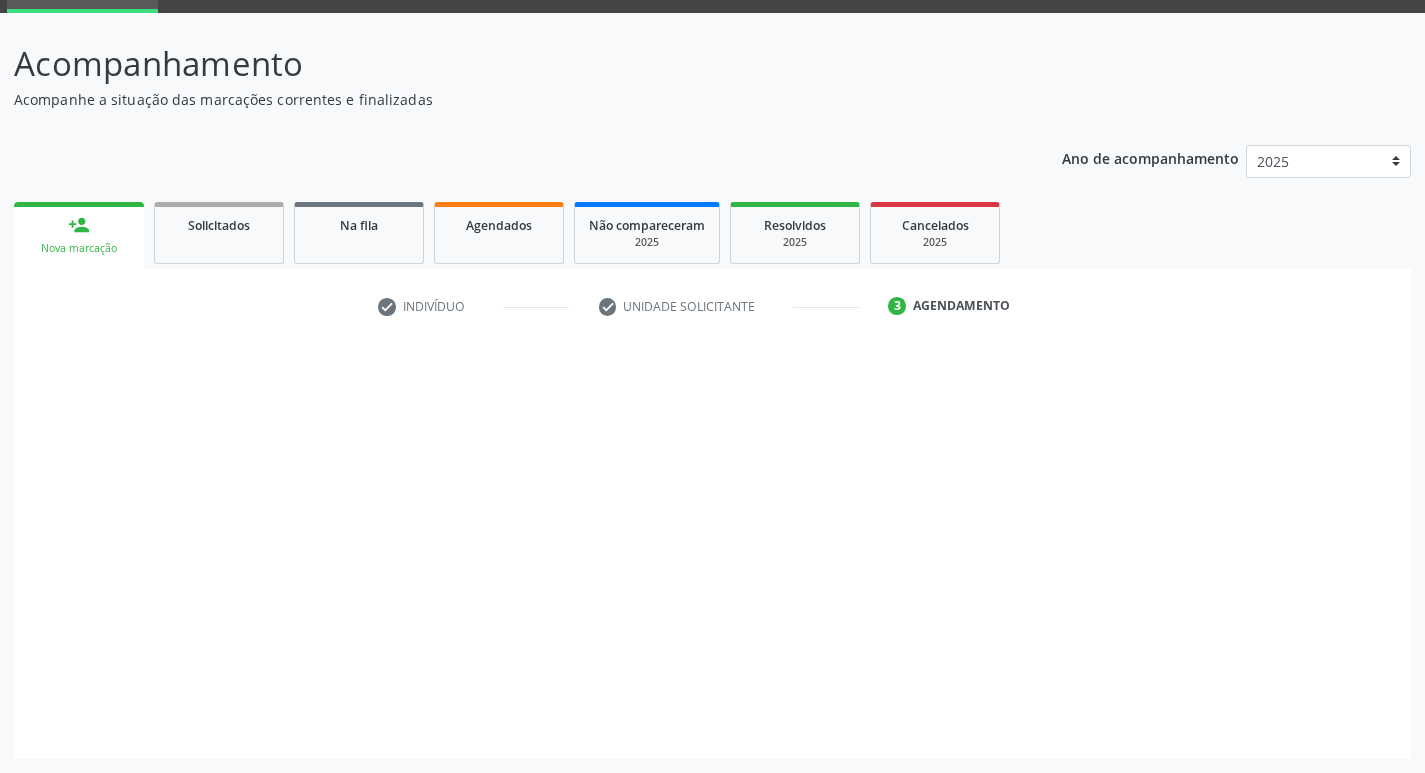 scroll, scrollTop: 97, scrollLeft: 0, axis: vertical 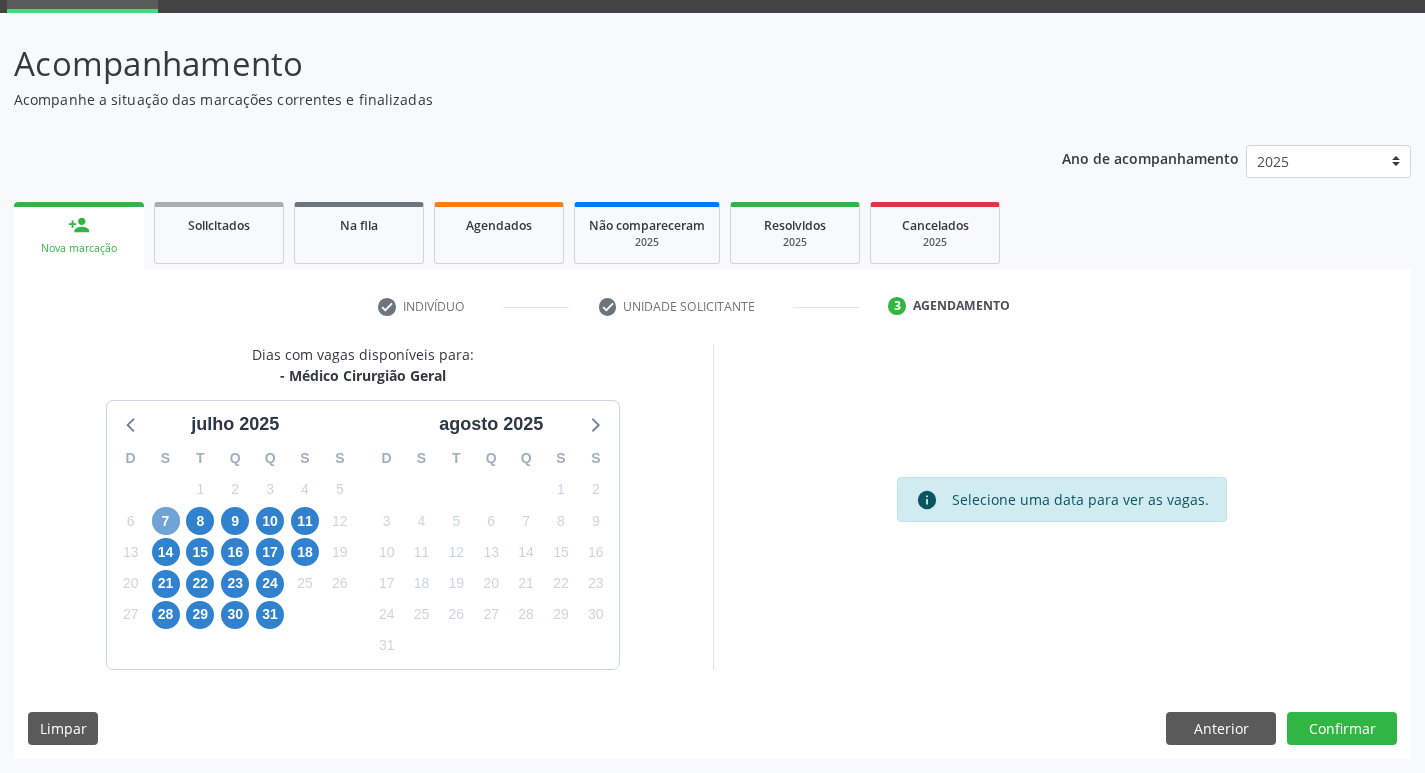 click on "7" at bounding box center [166, 521] 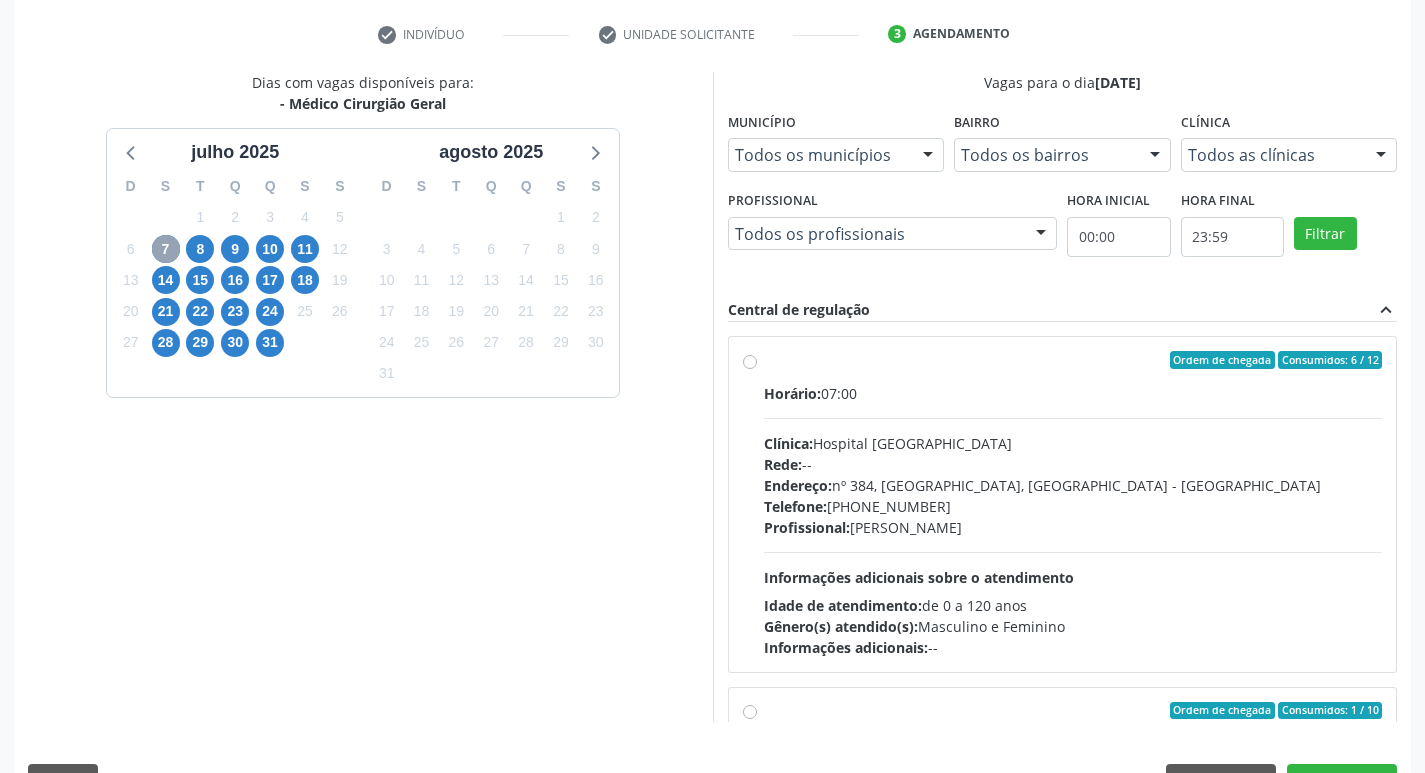 scroll, scrollTop: 397, scrollLeft: 0, axis: vertical 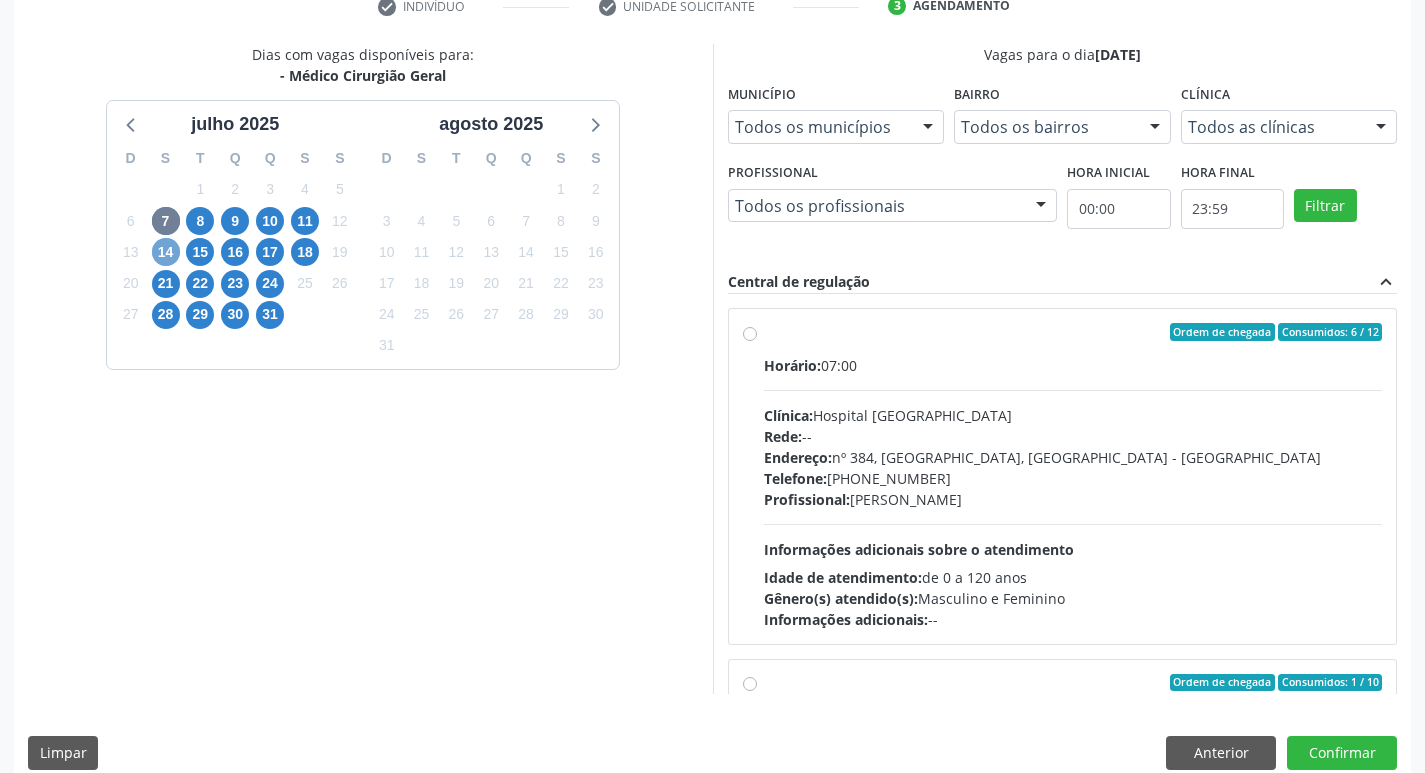 click on "14" at bounding box center [166, 252] 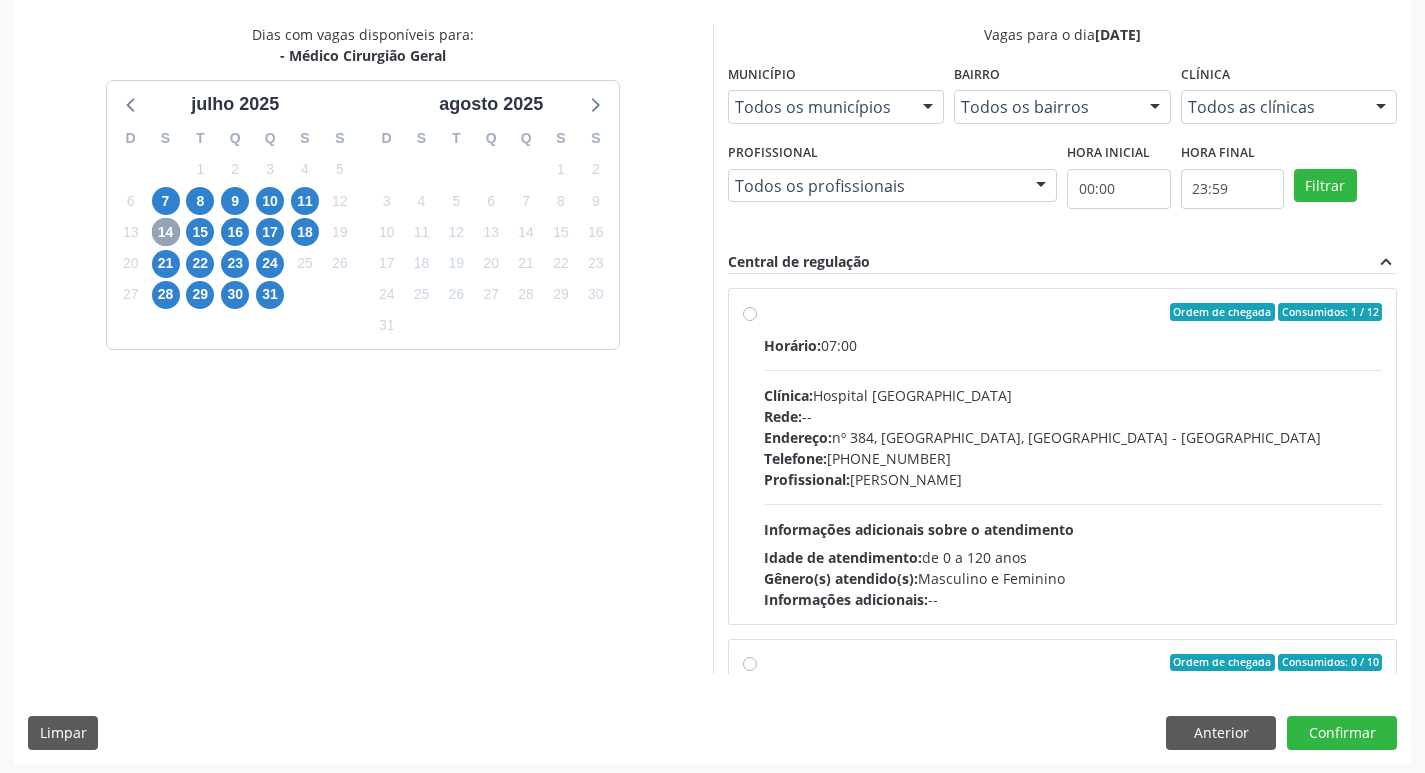 scroll, scrollTop: 422, scrollLeft: 0, axis: vertical 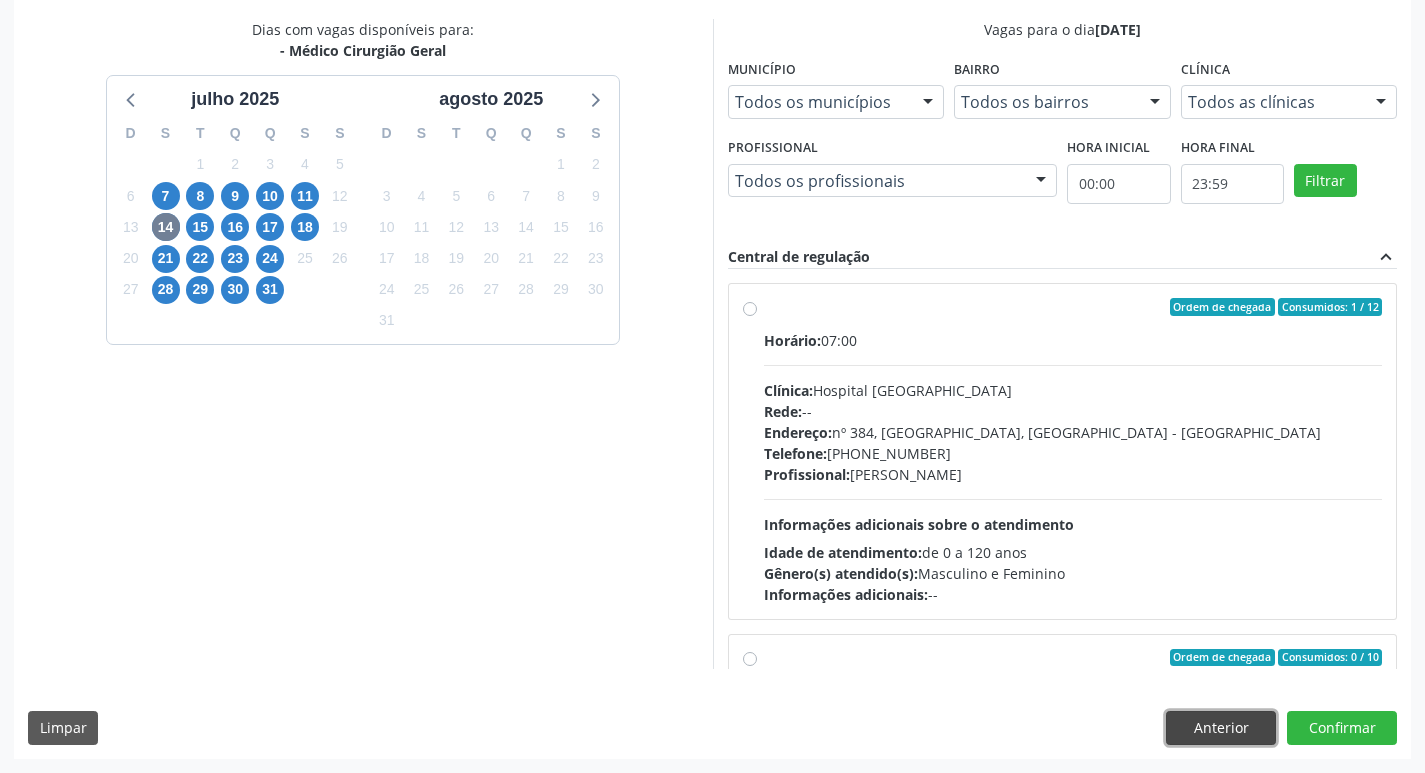 click on "Anterior" at bounding box center [1221, 728] 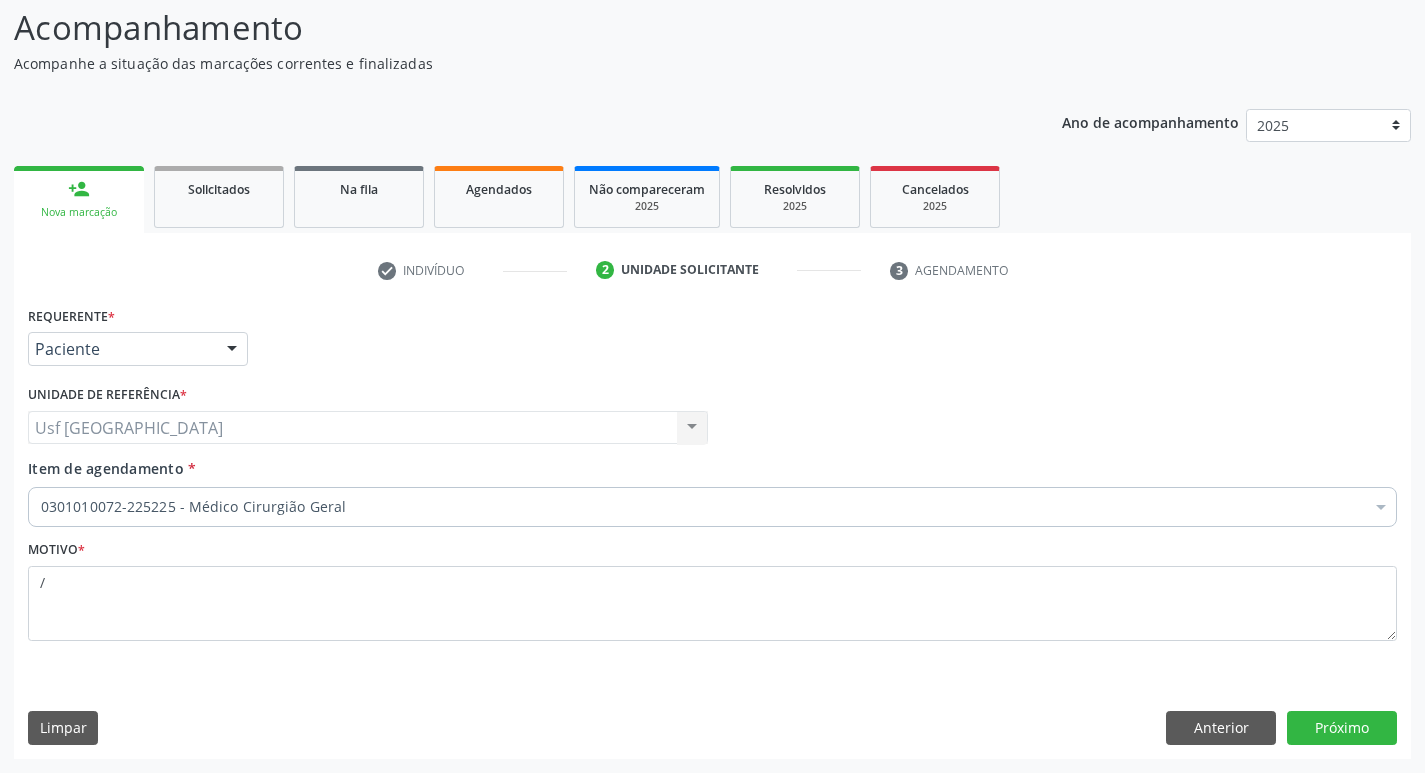 scroll, scrollTop: 133, scrollLeft: 0, axis: vertical 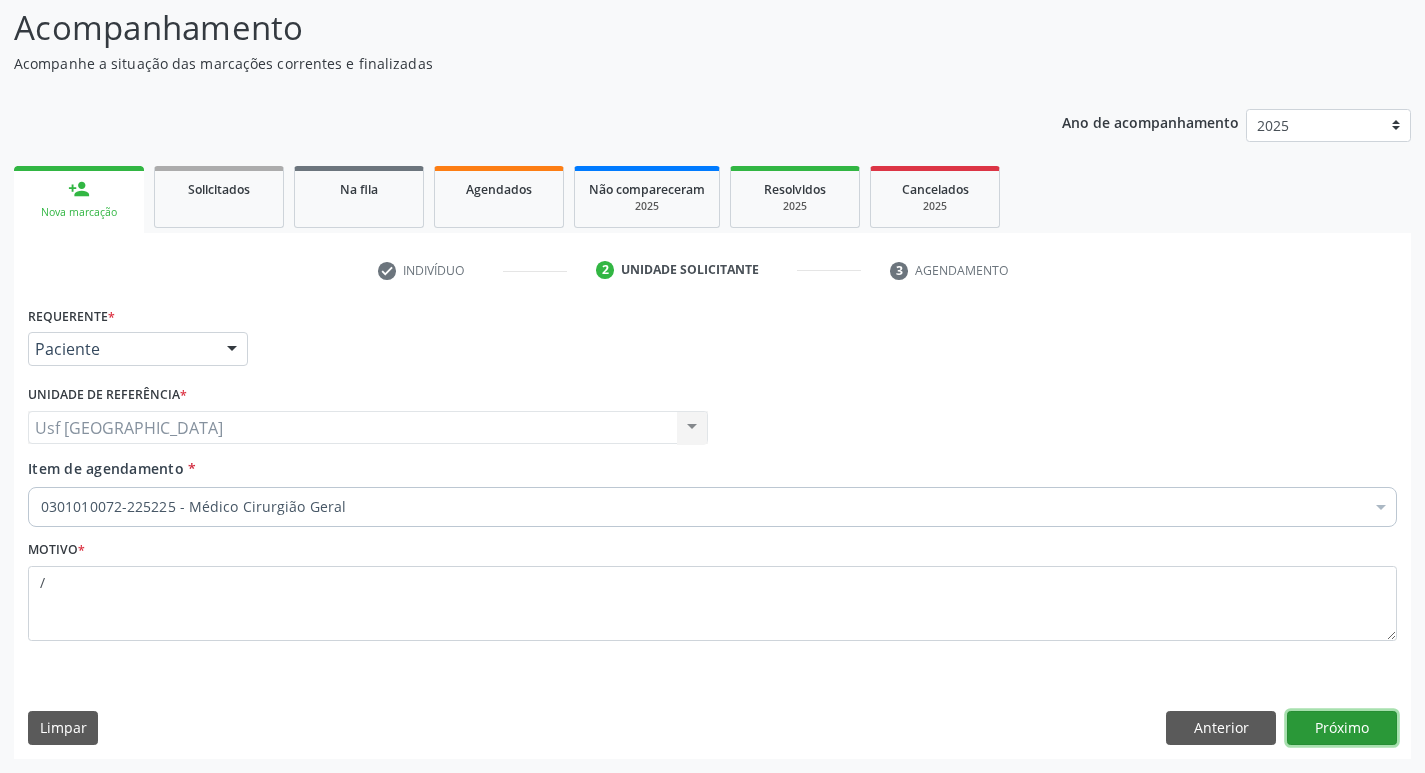 click on "Próximo" at bounding box center (1342, 728) 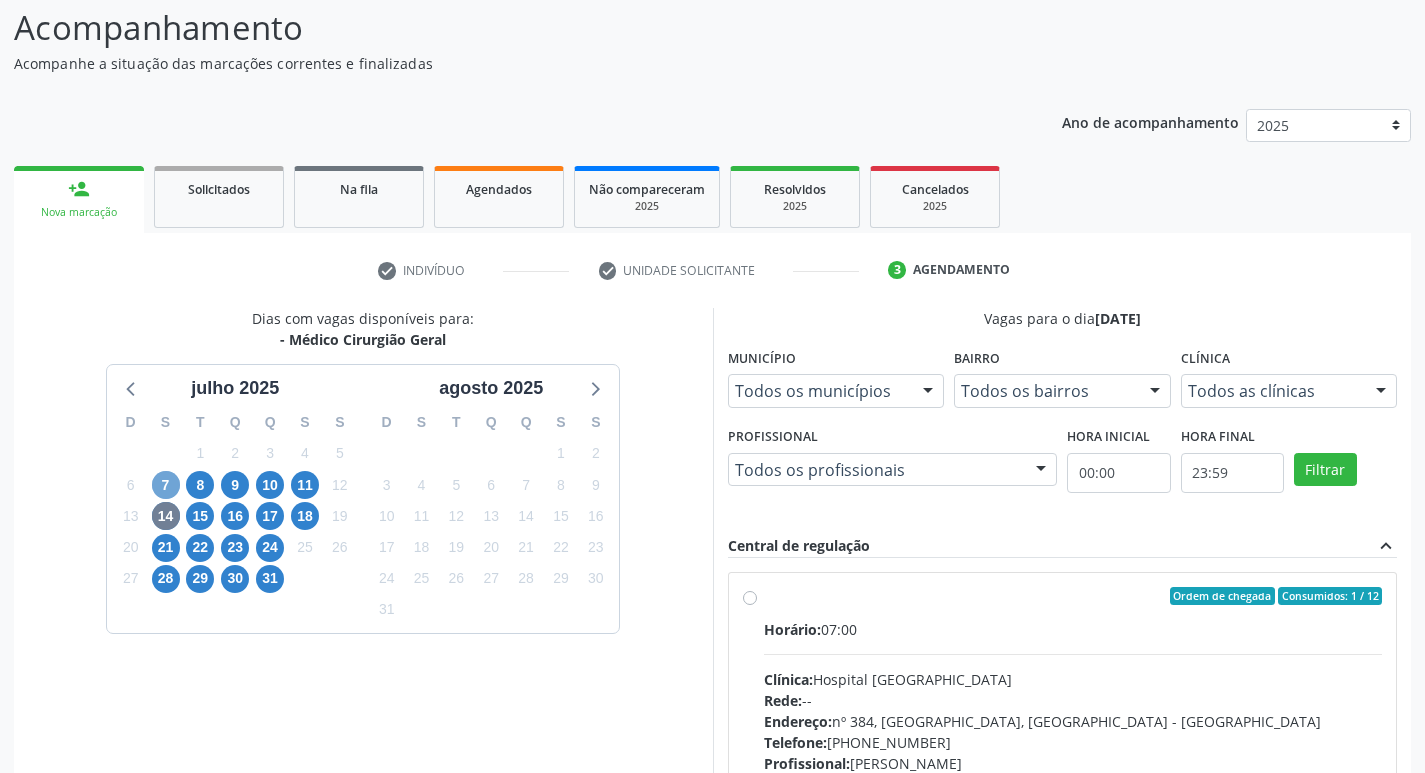 click on "7" at bounding box center (166, 485) 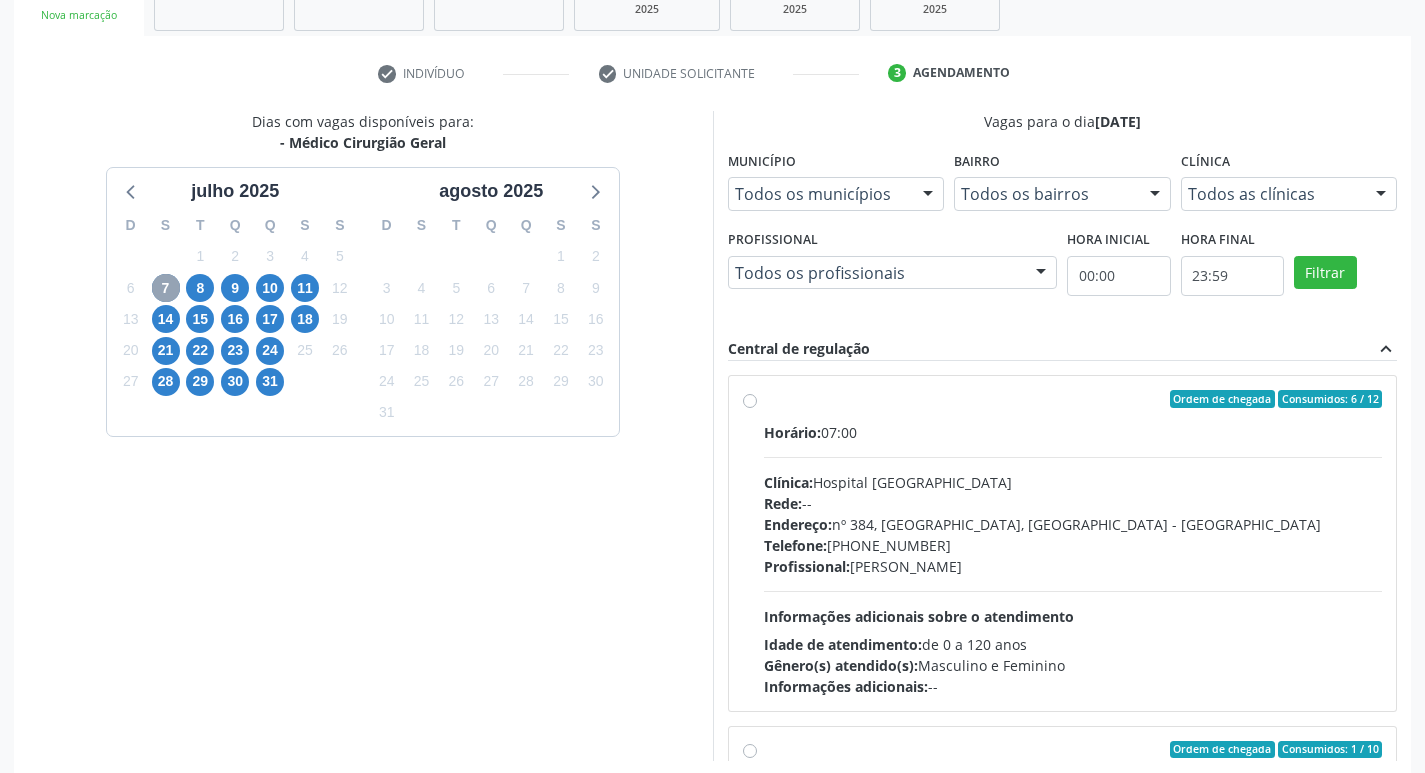 scroll, scrollTop: 333, scrollLeft: 0, axis: vertical 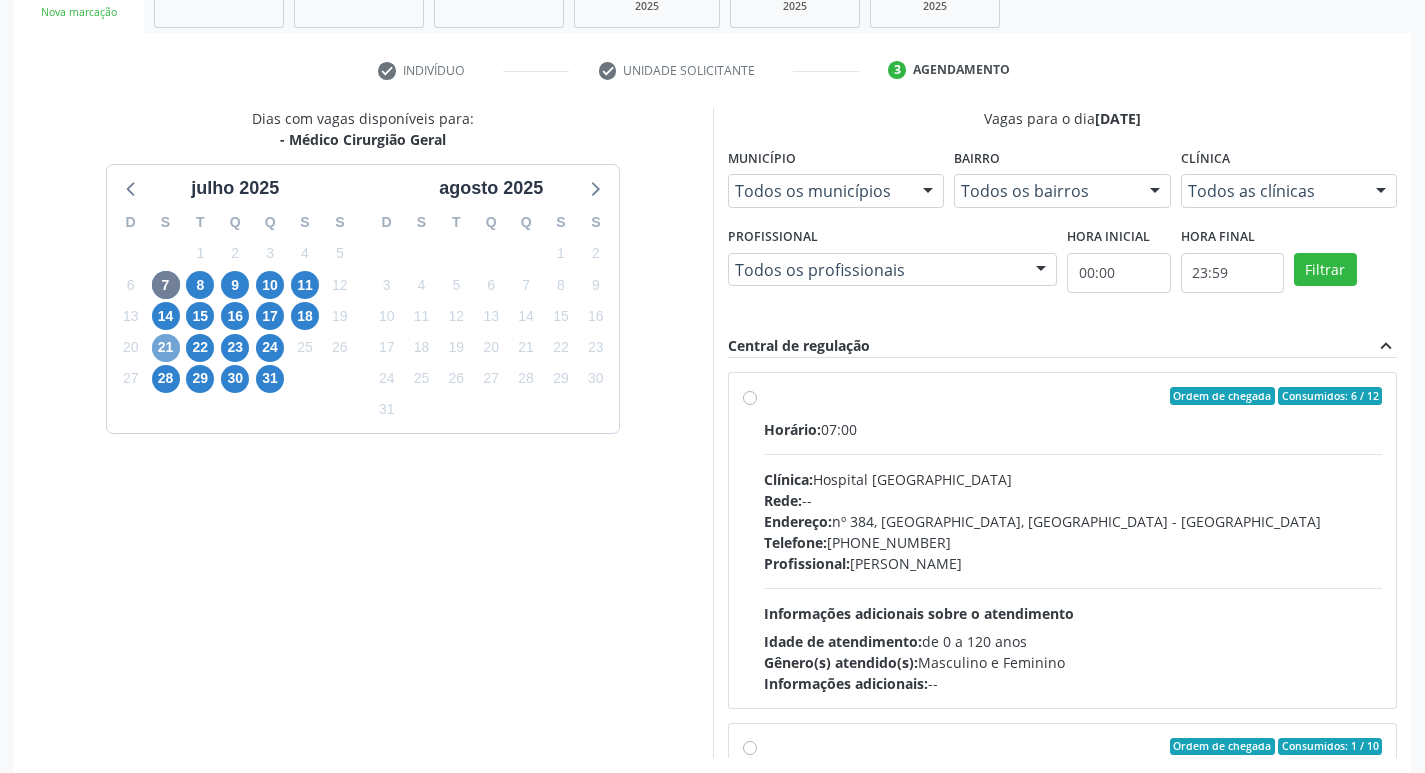 click on "21" at bounding box center [166, 348] 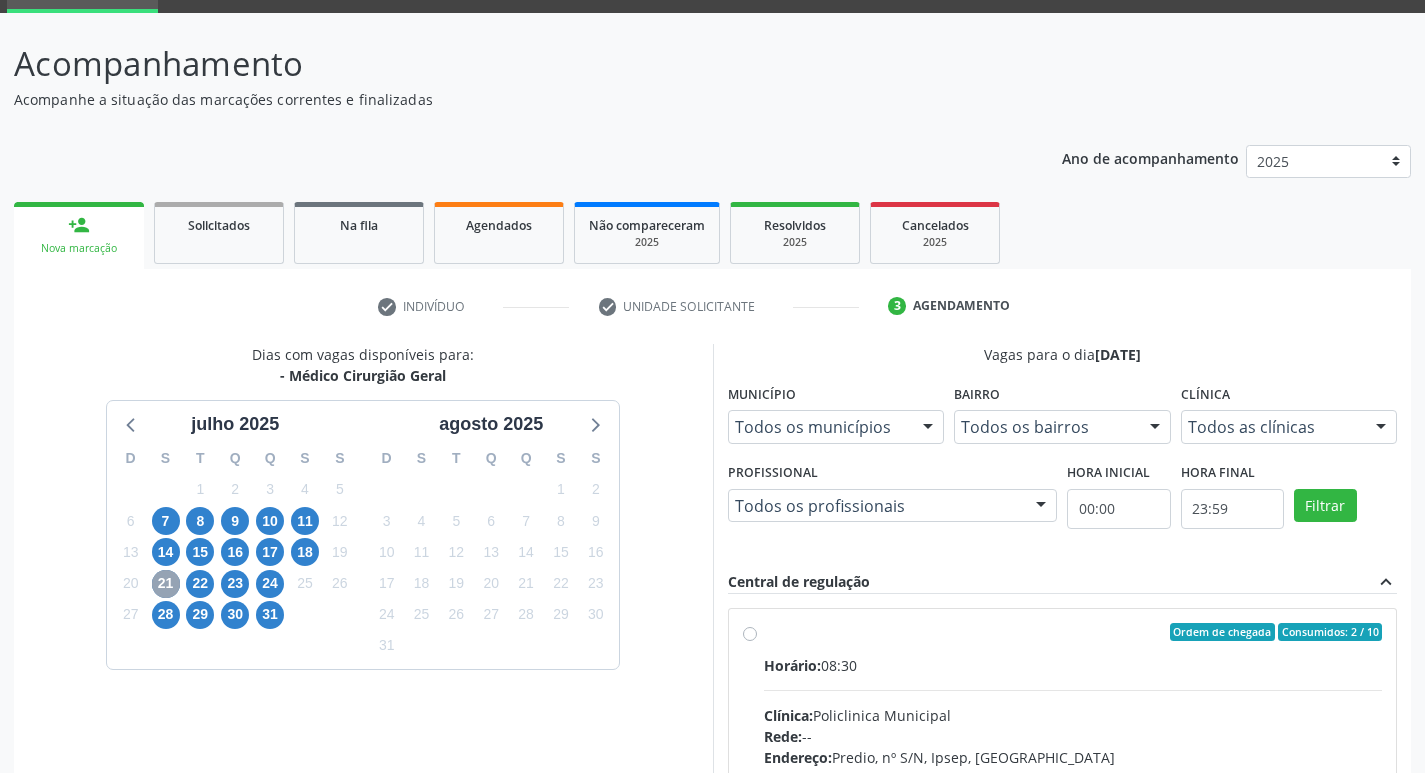 scroll, scrollTop: 333, scrollLeft: 0, axis: vertical 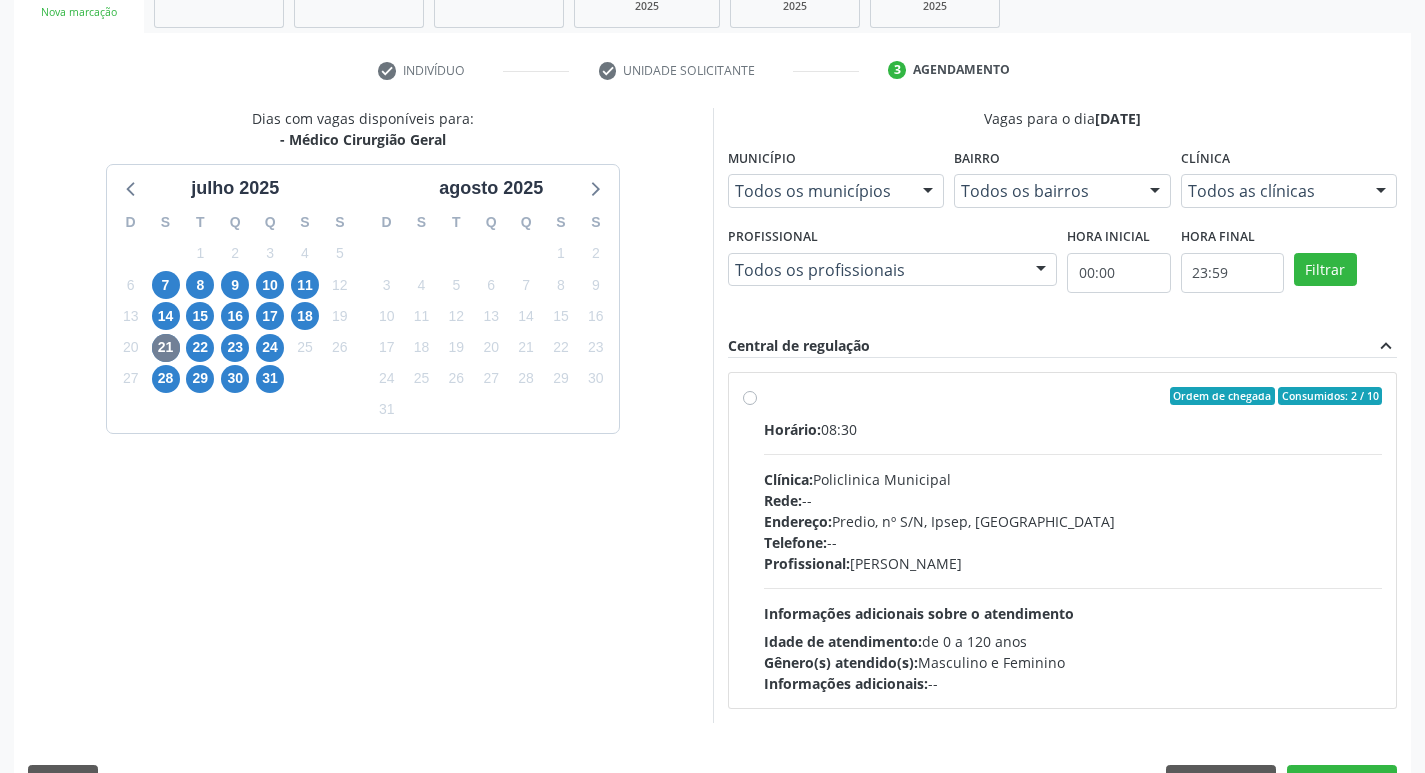 click on "Ordem de chegada
Consumidos: 2 / 10
Horário:   08:30
Clínica:  Policlinica Municipal
Rede:
--
Endereço:   Predio, nº S/N, Ipsep, Serra Talhada - PE
Telefone:   --
Profissional:
Thiago Figueiredo Felix
Informações adicionais sobre o atendimento
Idade de atendimento:
de 0 a 120 anos
Gênero(s) atendido(s):
Masculino e Feminino
Informações adicionais:
--" at bounding box center (1073, 540) 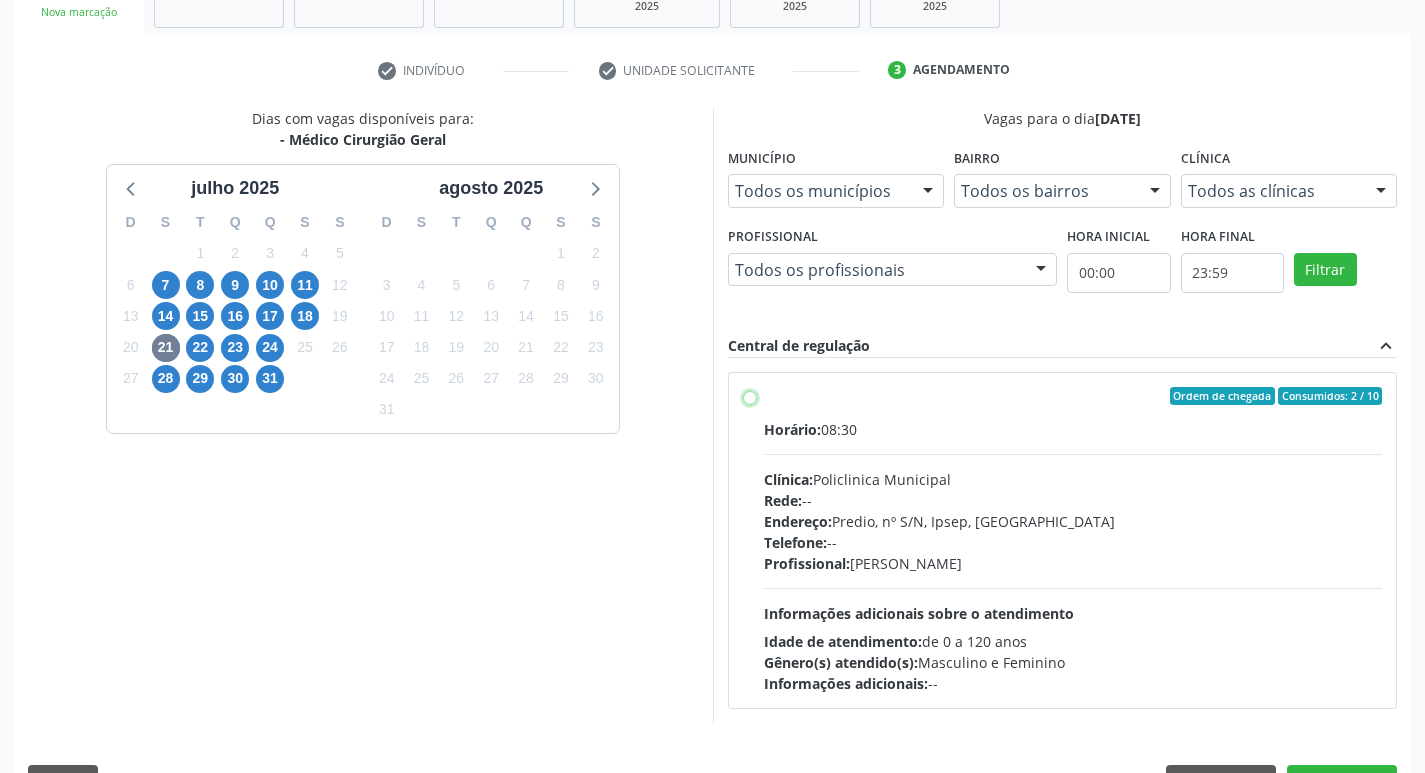 click on "Ordem de chegada
Consumidos: 2 / 10
Horário:   08:30
Clínica:  Policlinica Municipal
Rede:
--
Endereço:   Predio, nº S/N, Ipsep, Serra Talhada - PE
Telefone:   --
Profissional:
Thiago Figueiredo Felix
Informações adicionais sobre o atendimento
Idade de atendimento:
de 0 a 120 anos
Gênero(s) atendido(s):
Masculino e Feminino
Informações adicionais:
--" at bounding box center (750, 396) 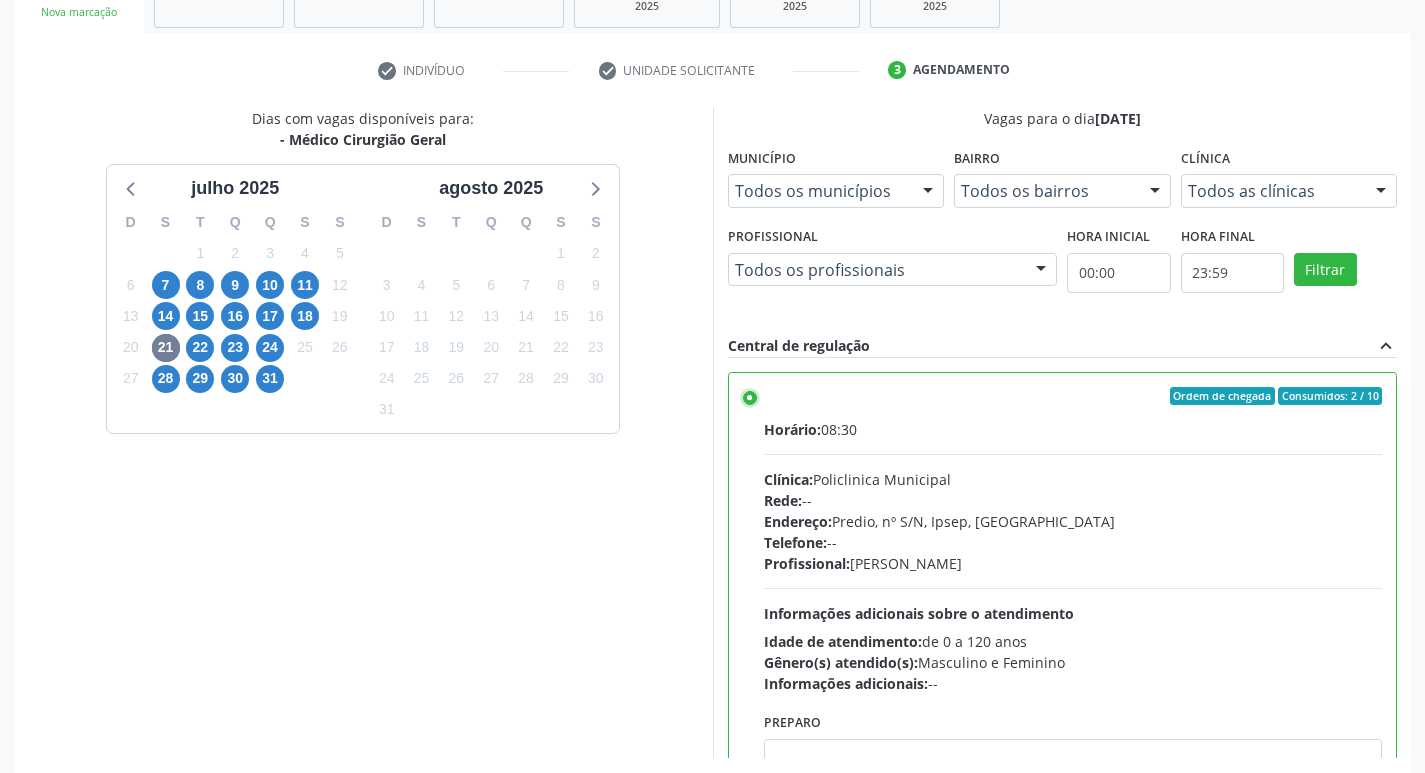 scroll, scrollTop: 422, scrollLeft: 0, axis: vertical 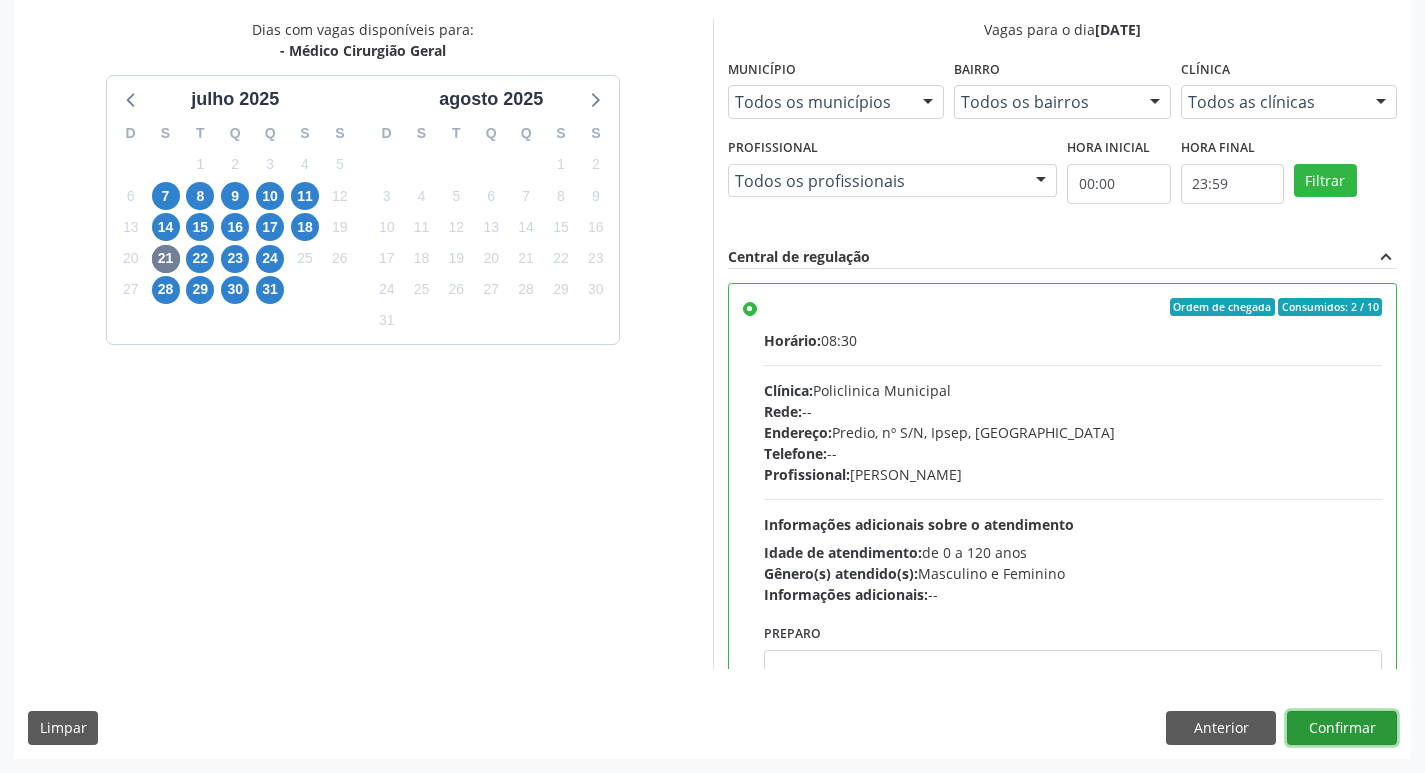 click on "Confirmar" at bounding box center (1342, 728) 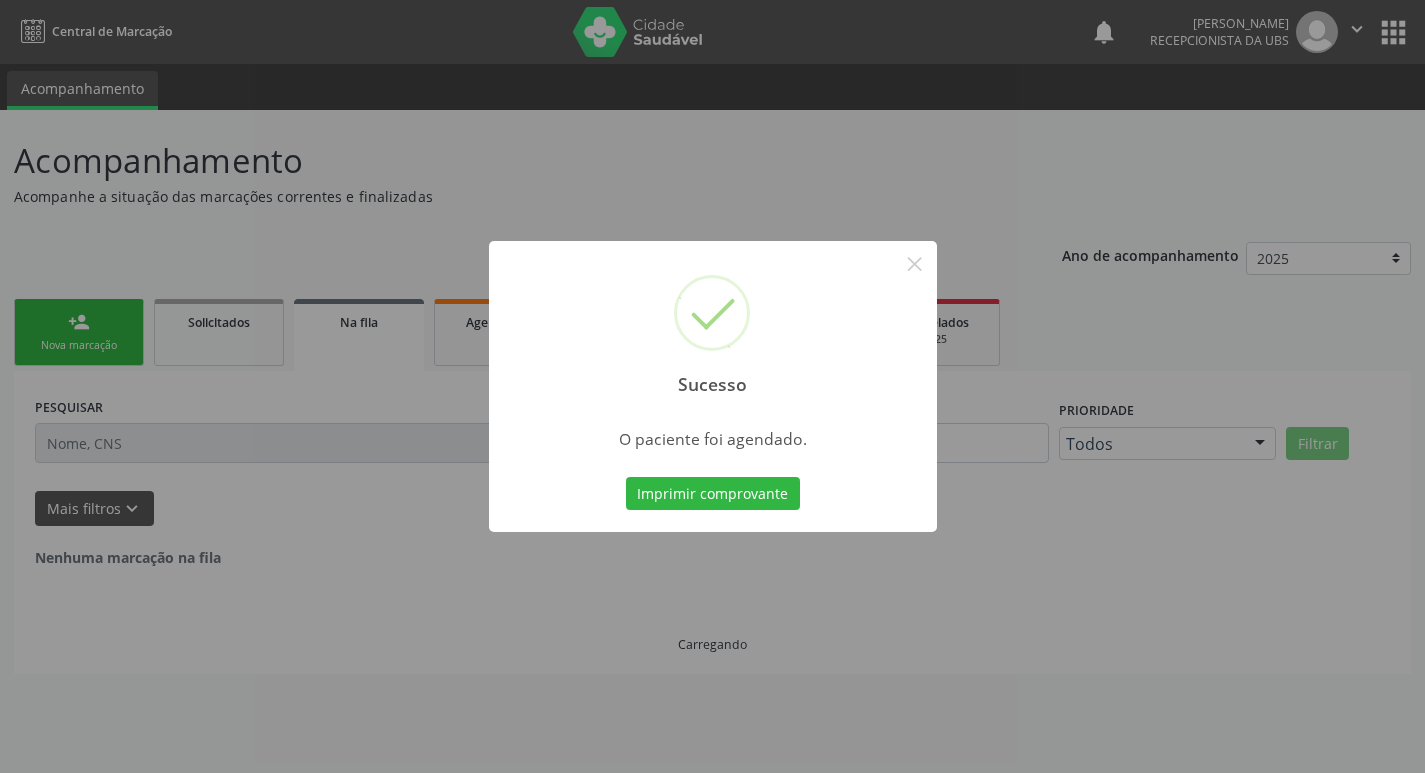 scroll, scrollTop: 0, scrollLeft: 0, axis: both 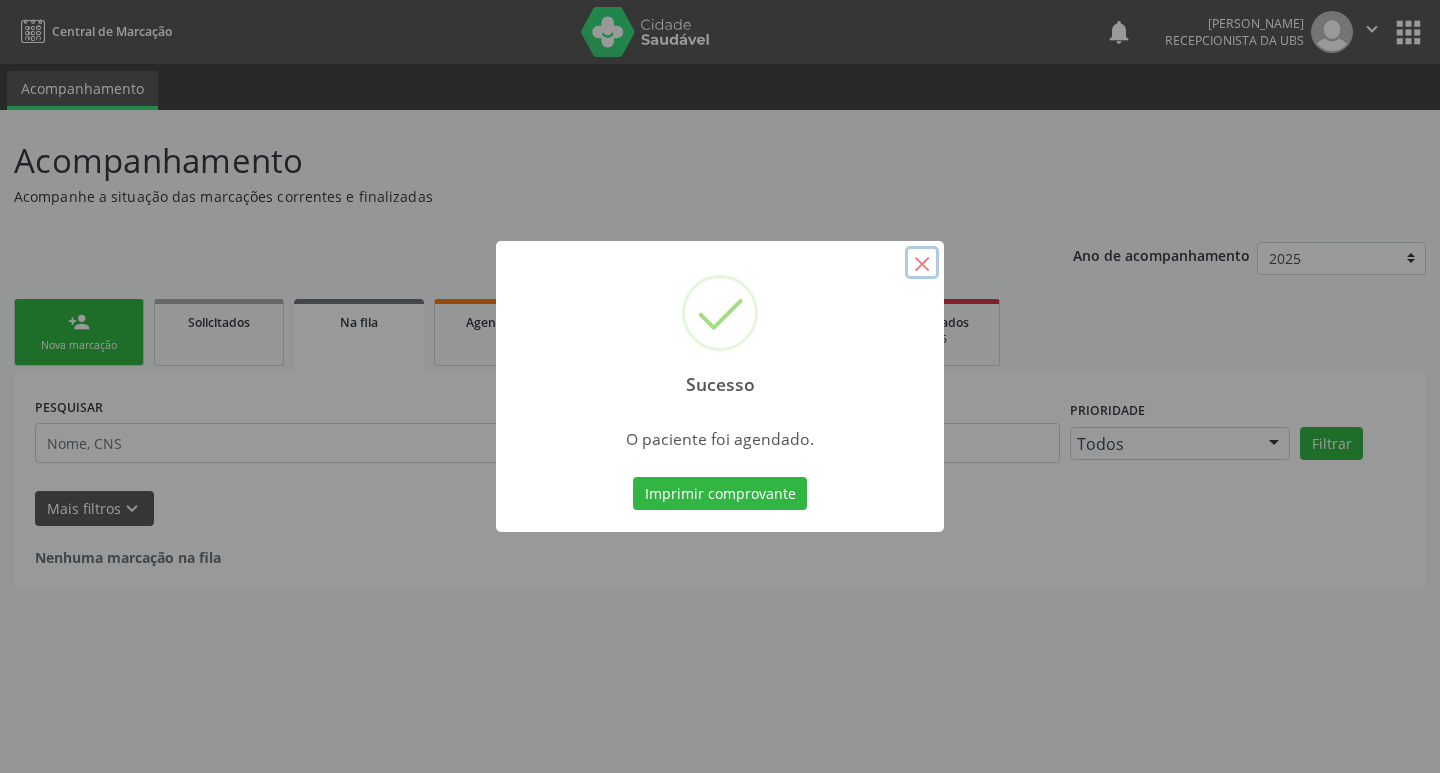 click on "×" at bounding box center (922, 263) 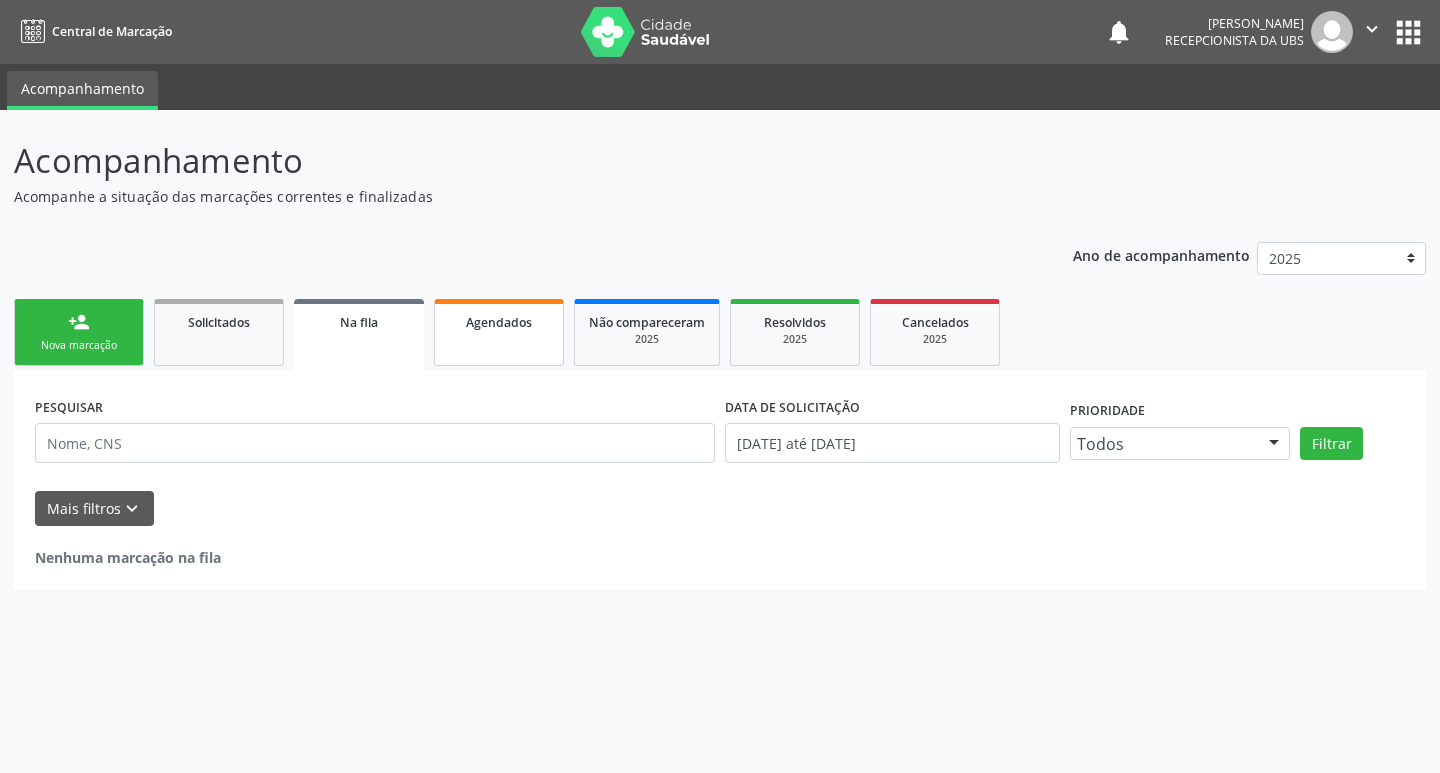 click on "Agendados" at bounding box center [499, 321] 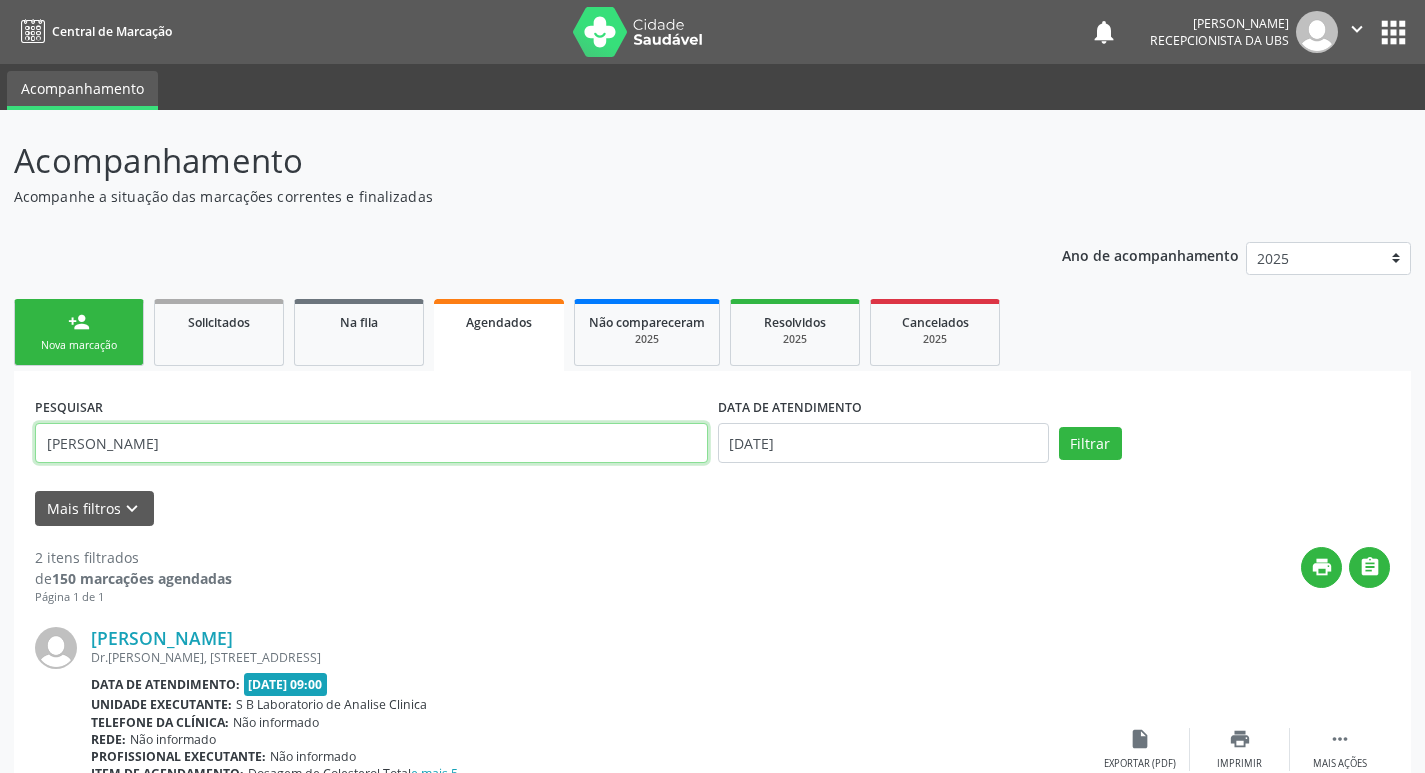 click on "claudia" at bounding box center [371, 443] 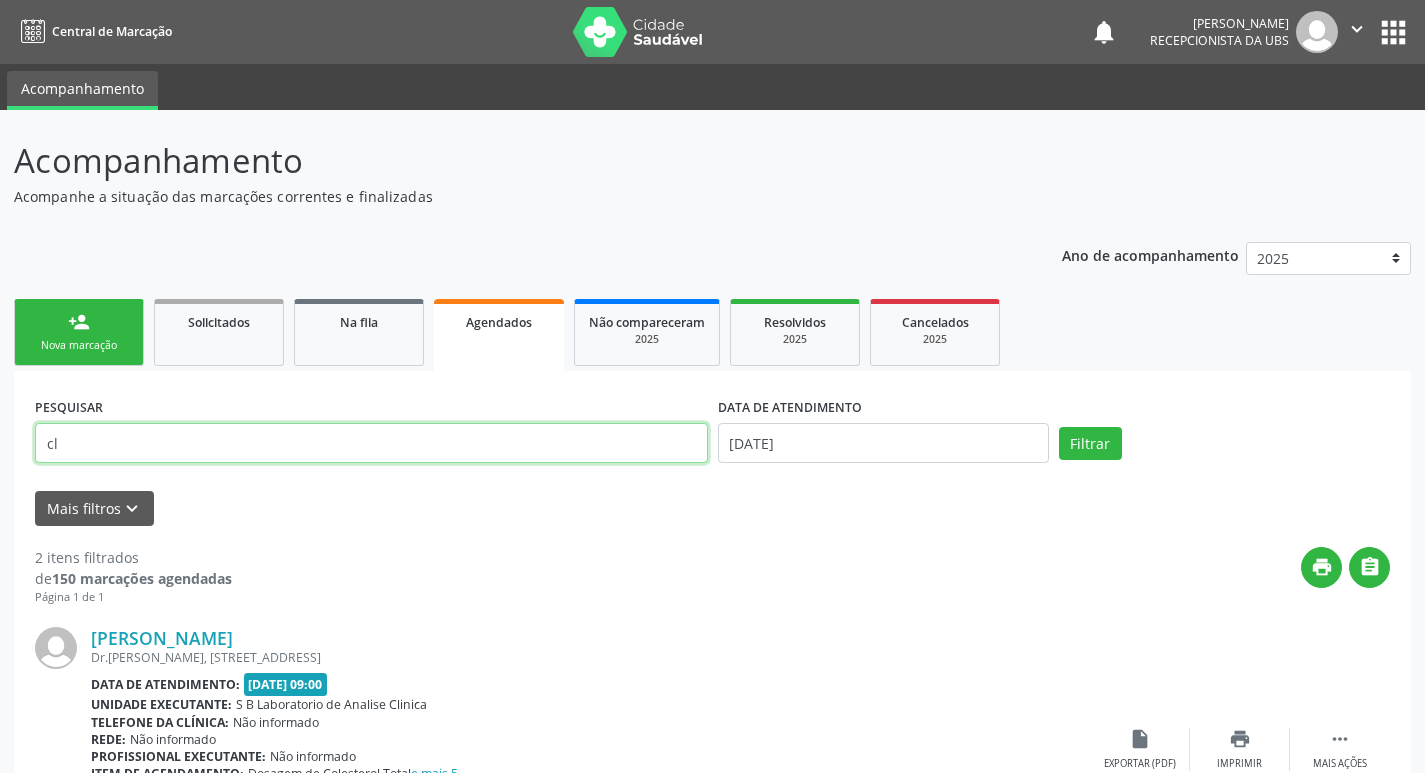 type on "c" 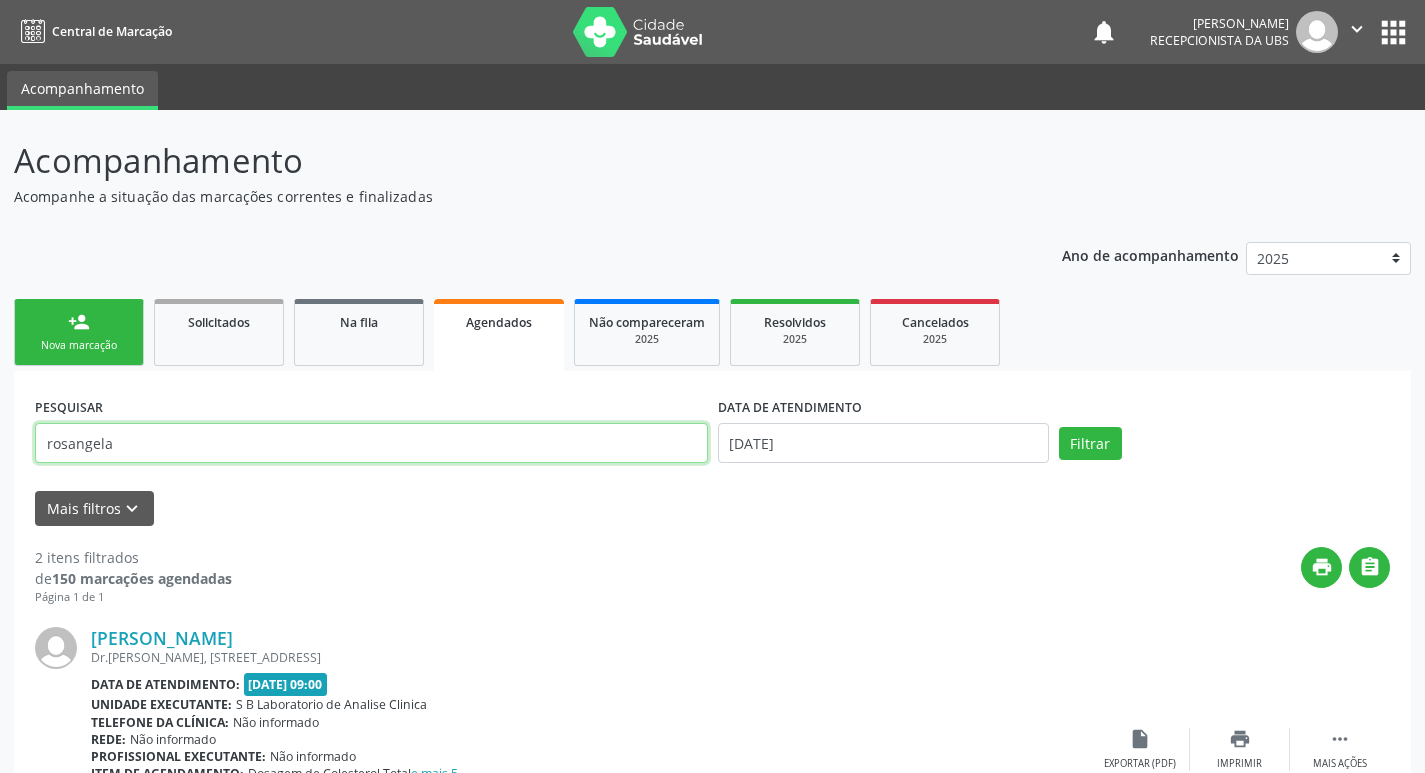 type on "rosangela" 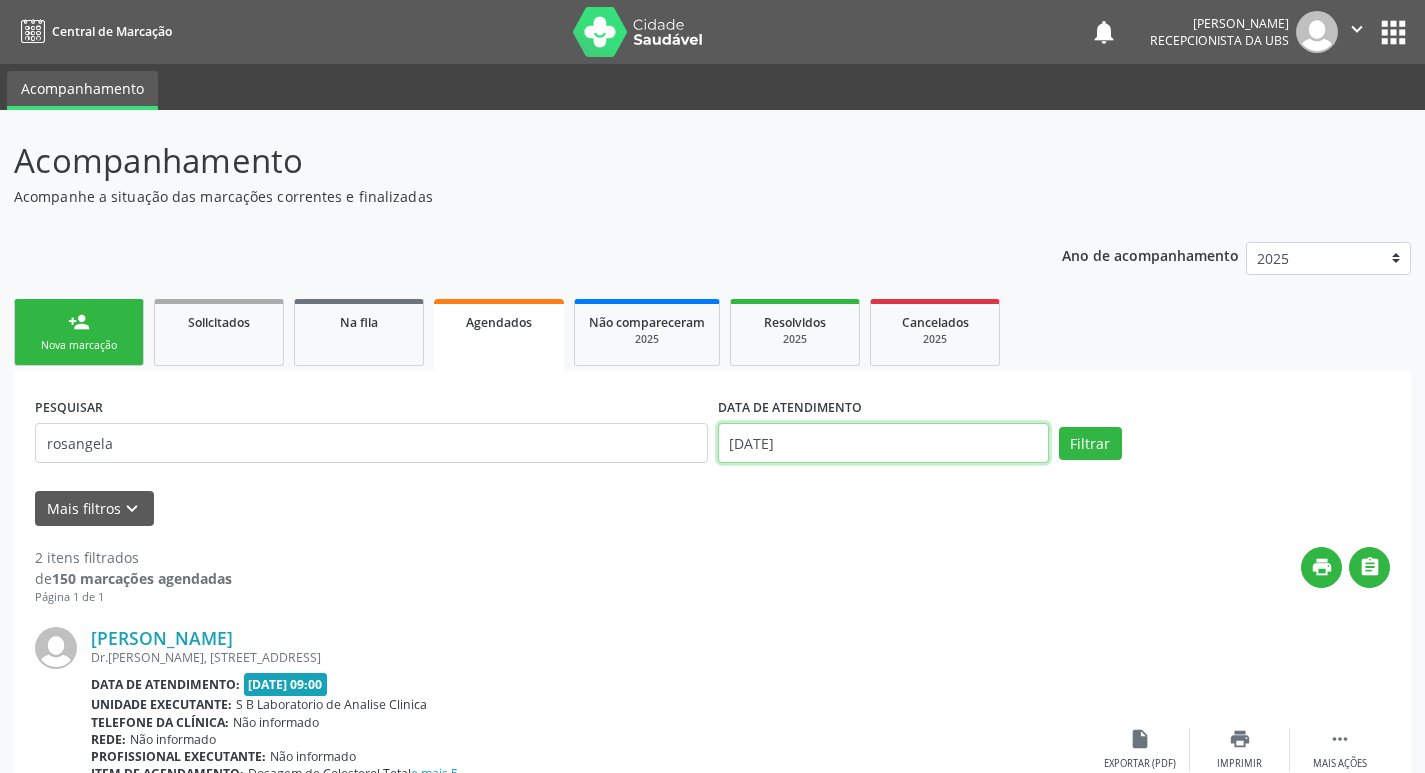 click on "[DATE]" at bounding box center (883, 443) 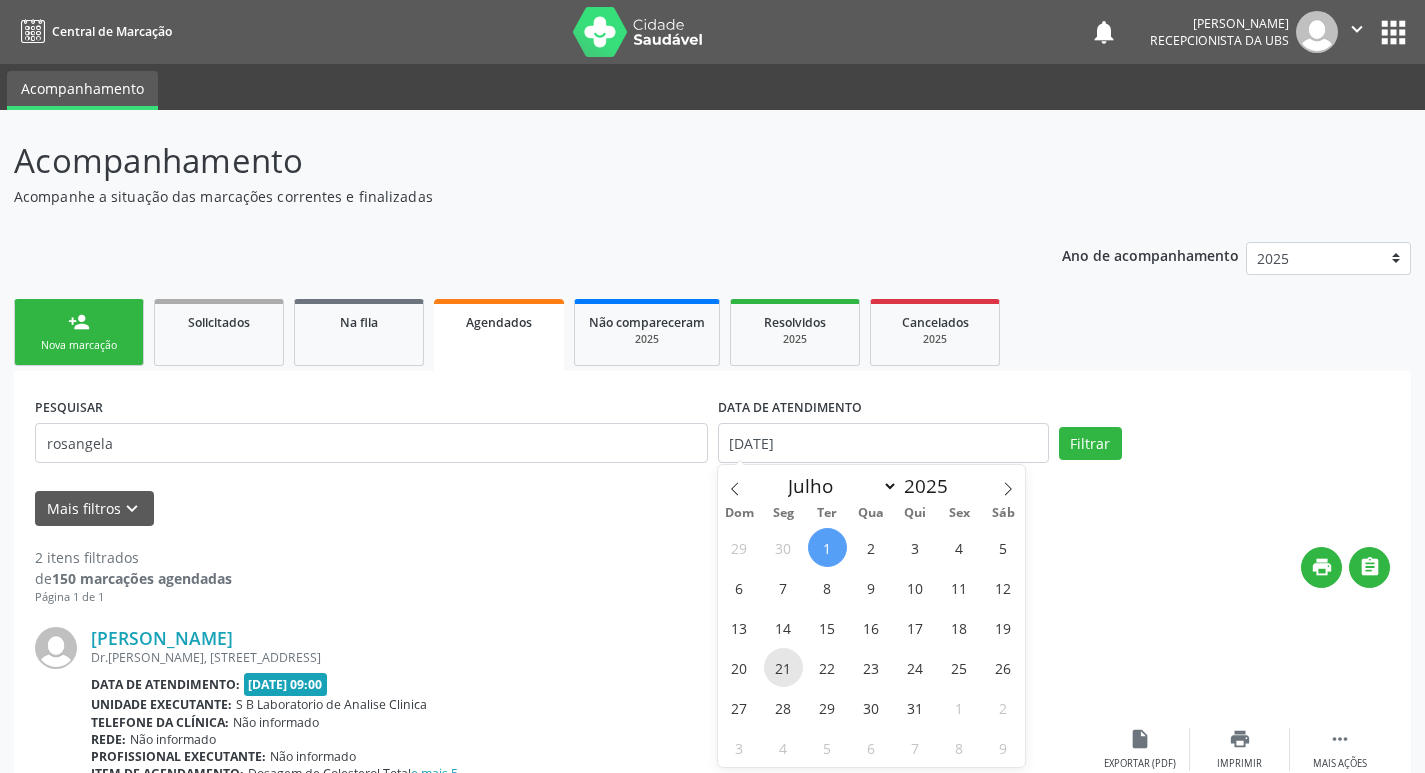 click on "21" at bounding box center (783, 667) 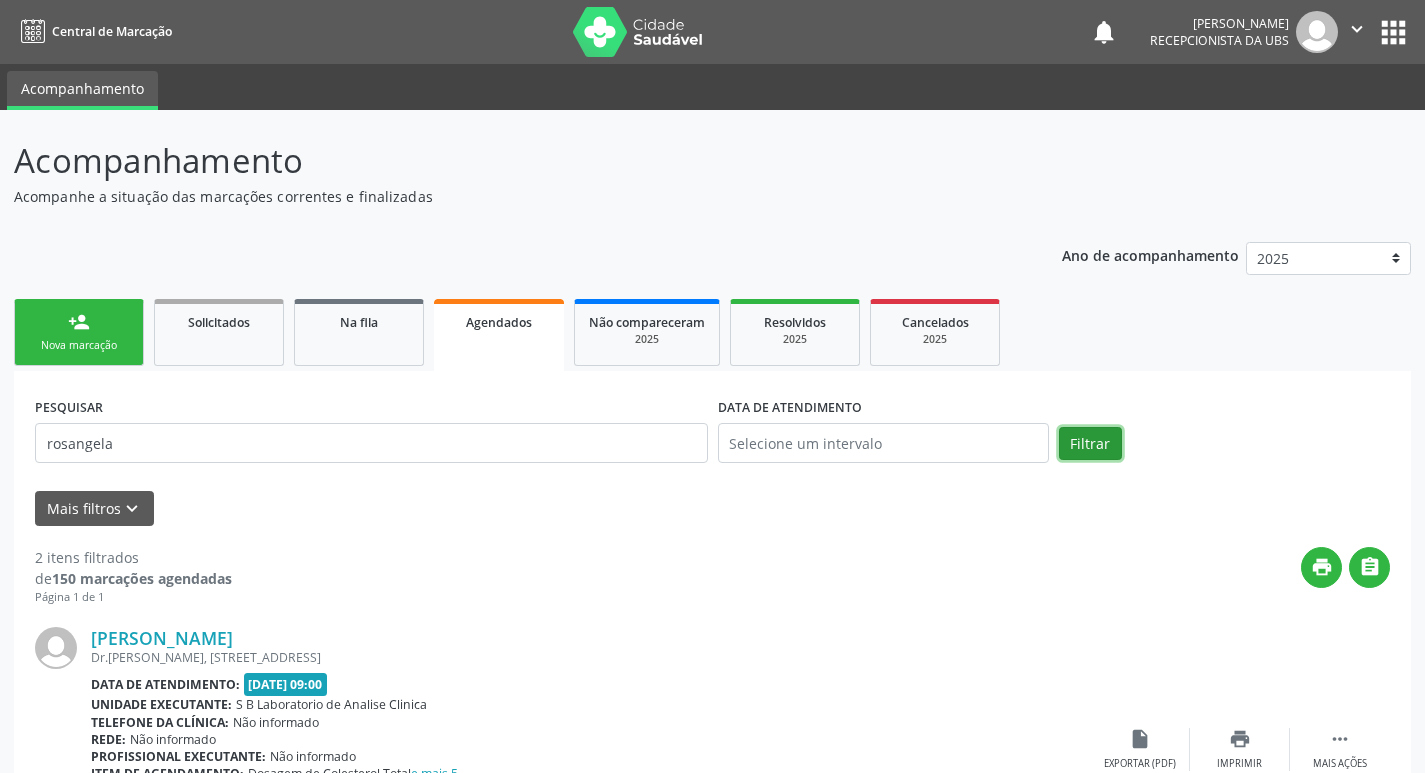 click on "Filtrar" at bounding box center (1090, 444) 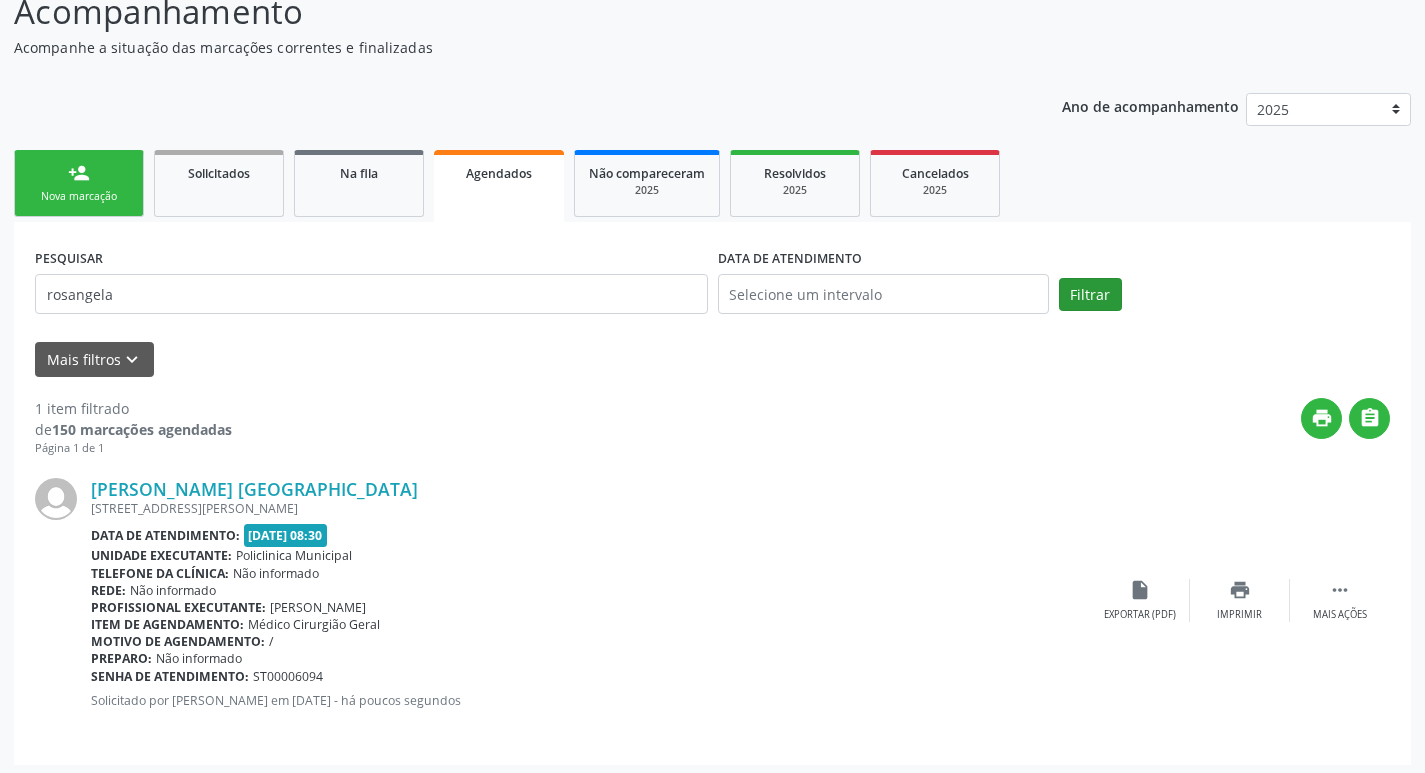 scroll, scrollTop: 155, scrollLeft: 0, axis: vertical 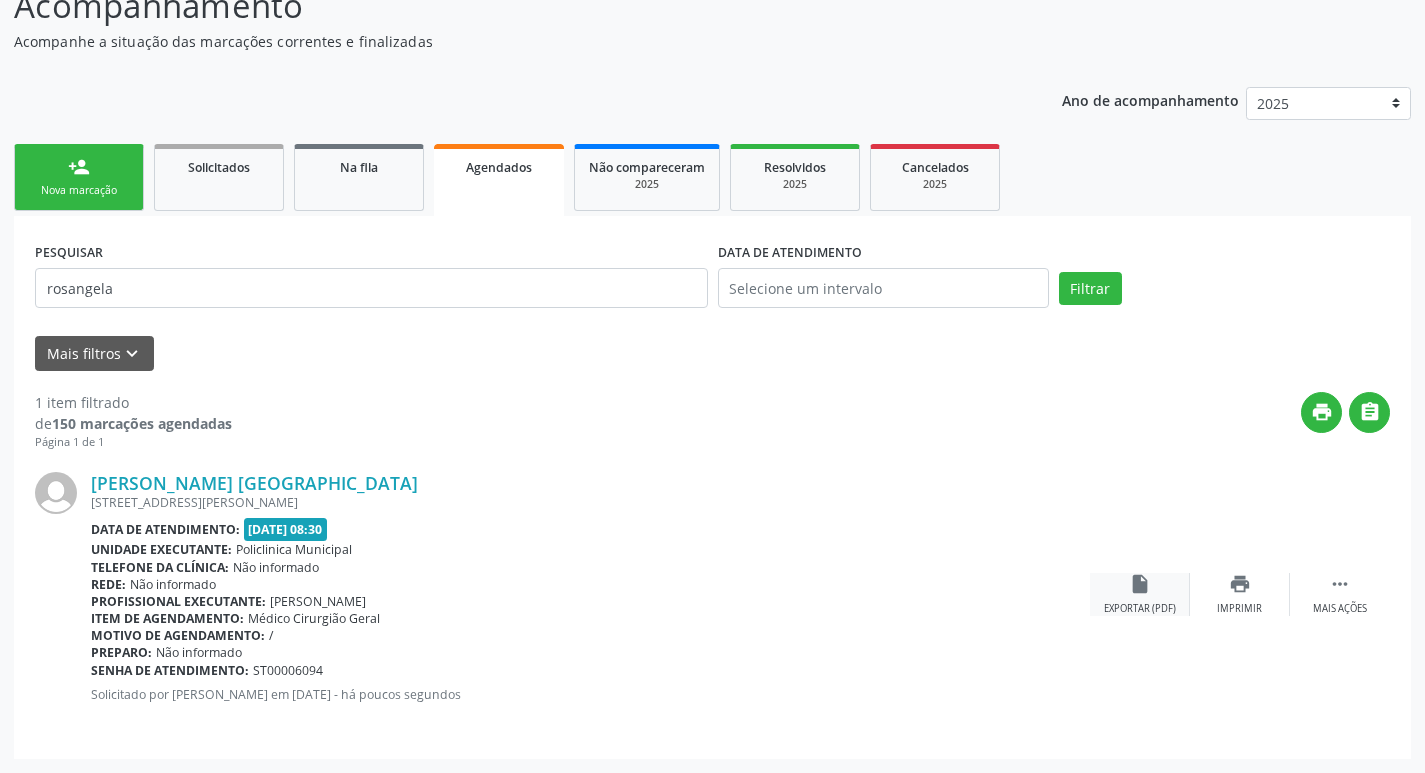 click on "insert_drive_file
Exportar (PDF)" at bounding box center [1140, 594] 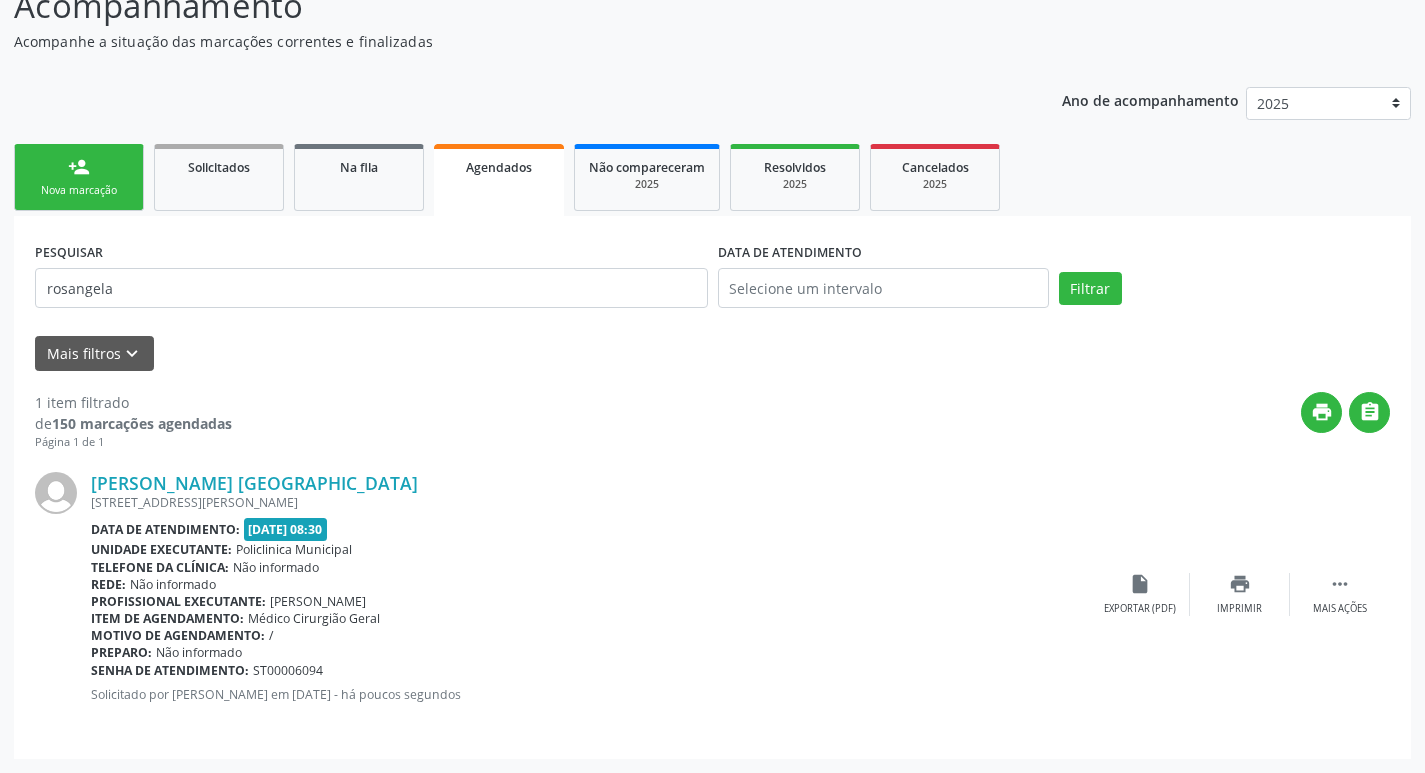 click on "Nova marcação" at bounding box center [79, 190] 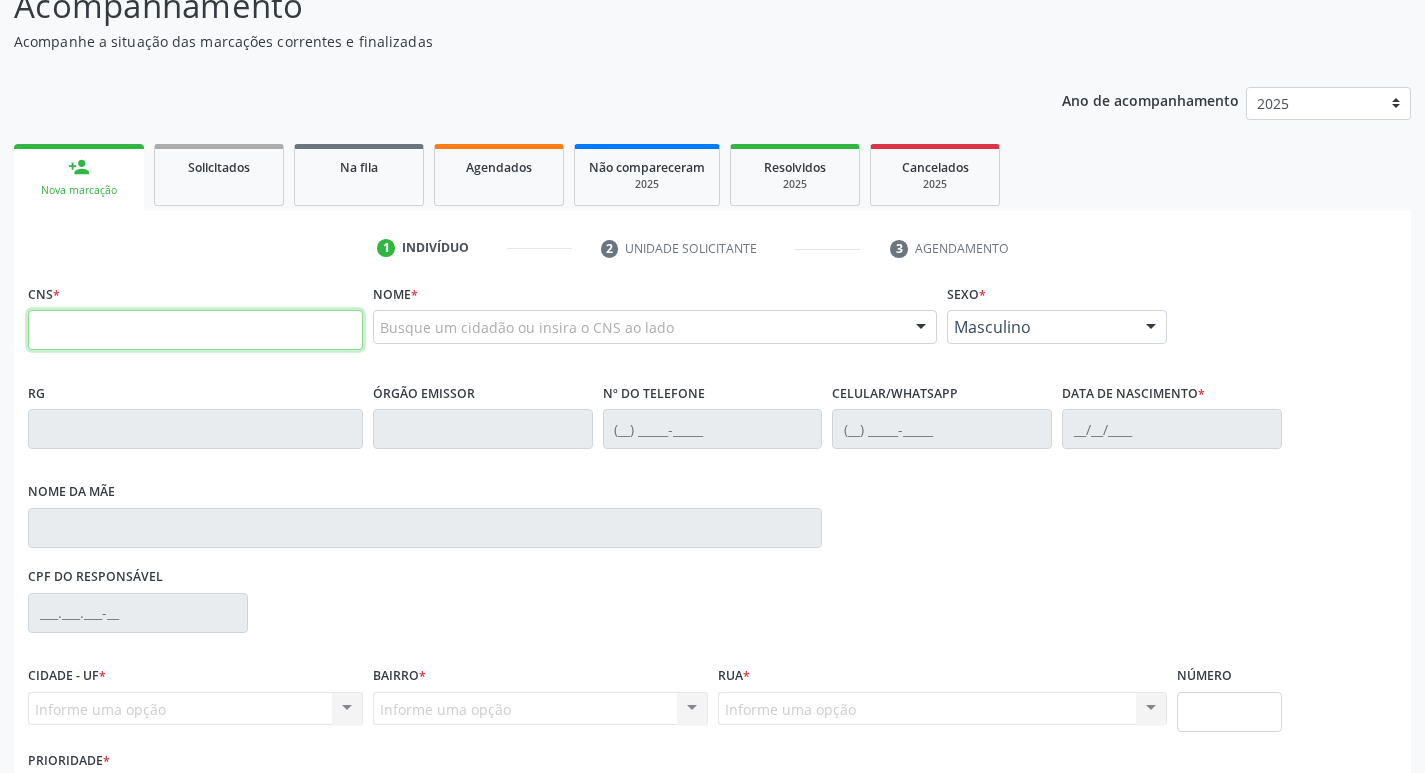 click at bounding box center [195, 330] 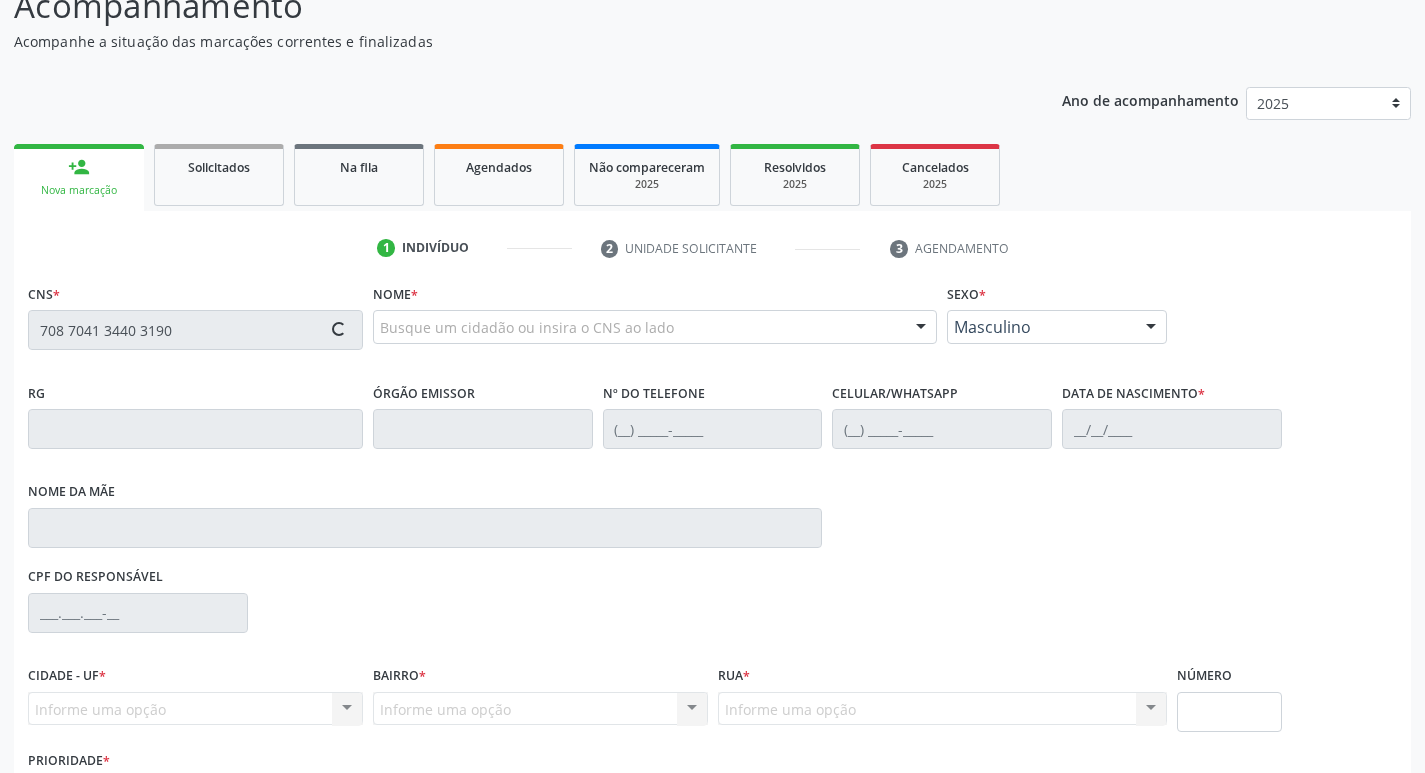 type on "708 7041 3440 3190" 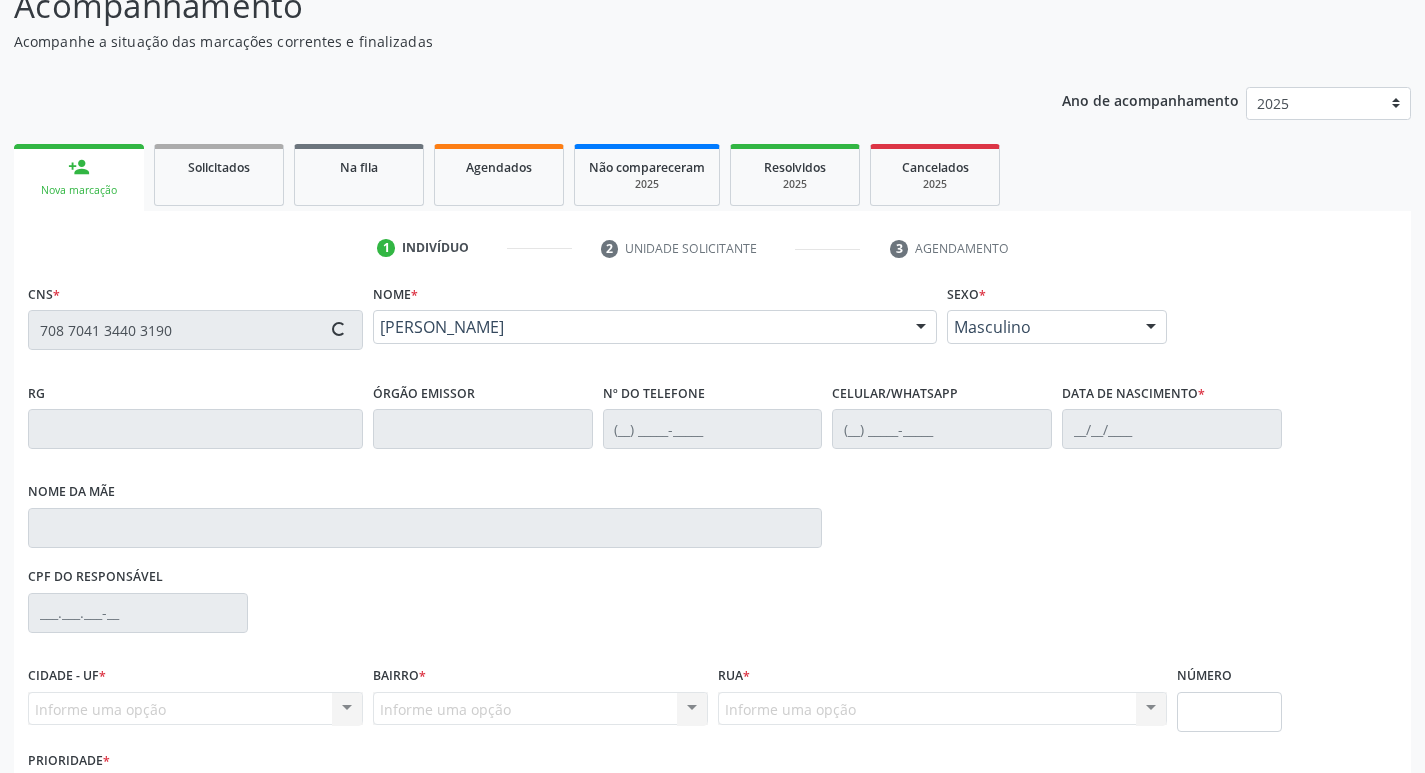type on "(88) 99258-7808" 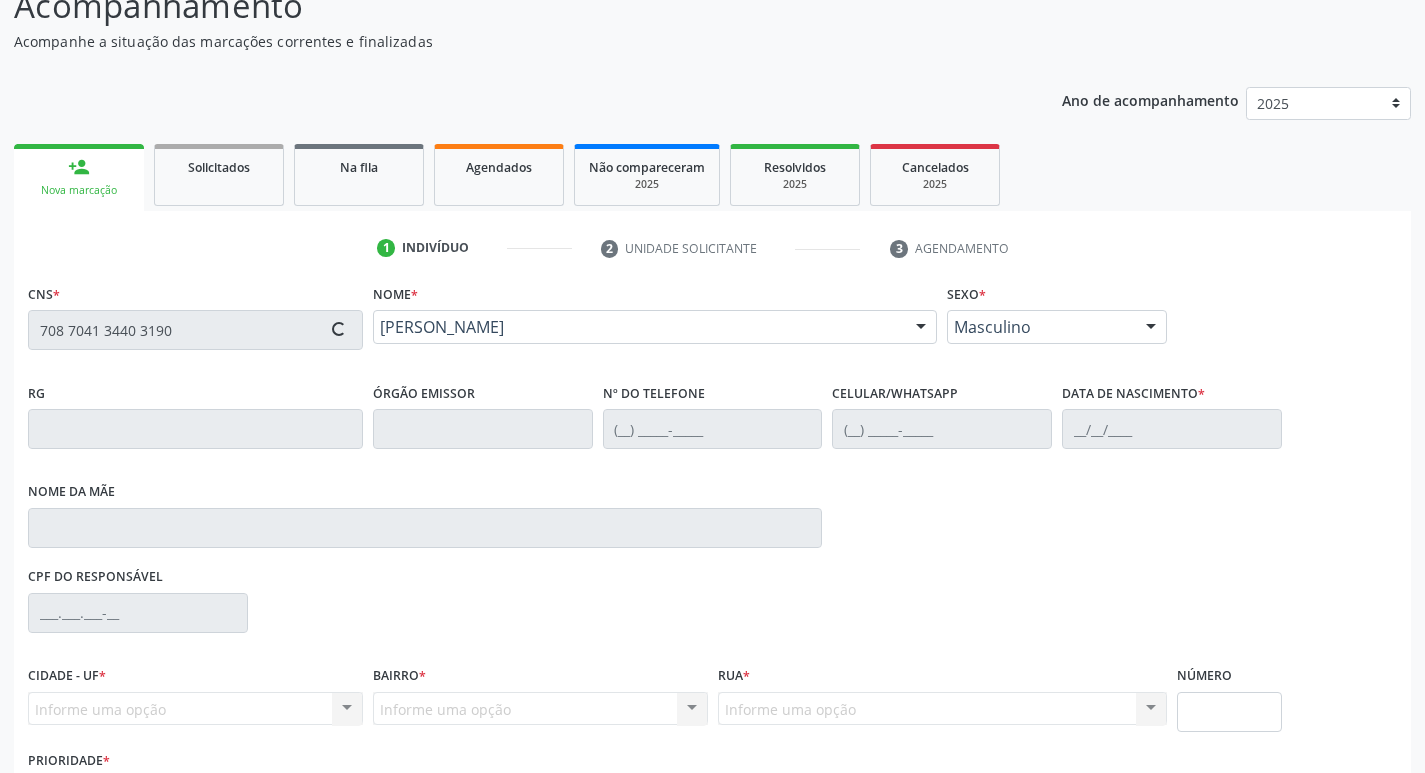 type on "(88) 99258-7808" 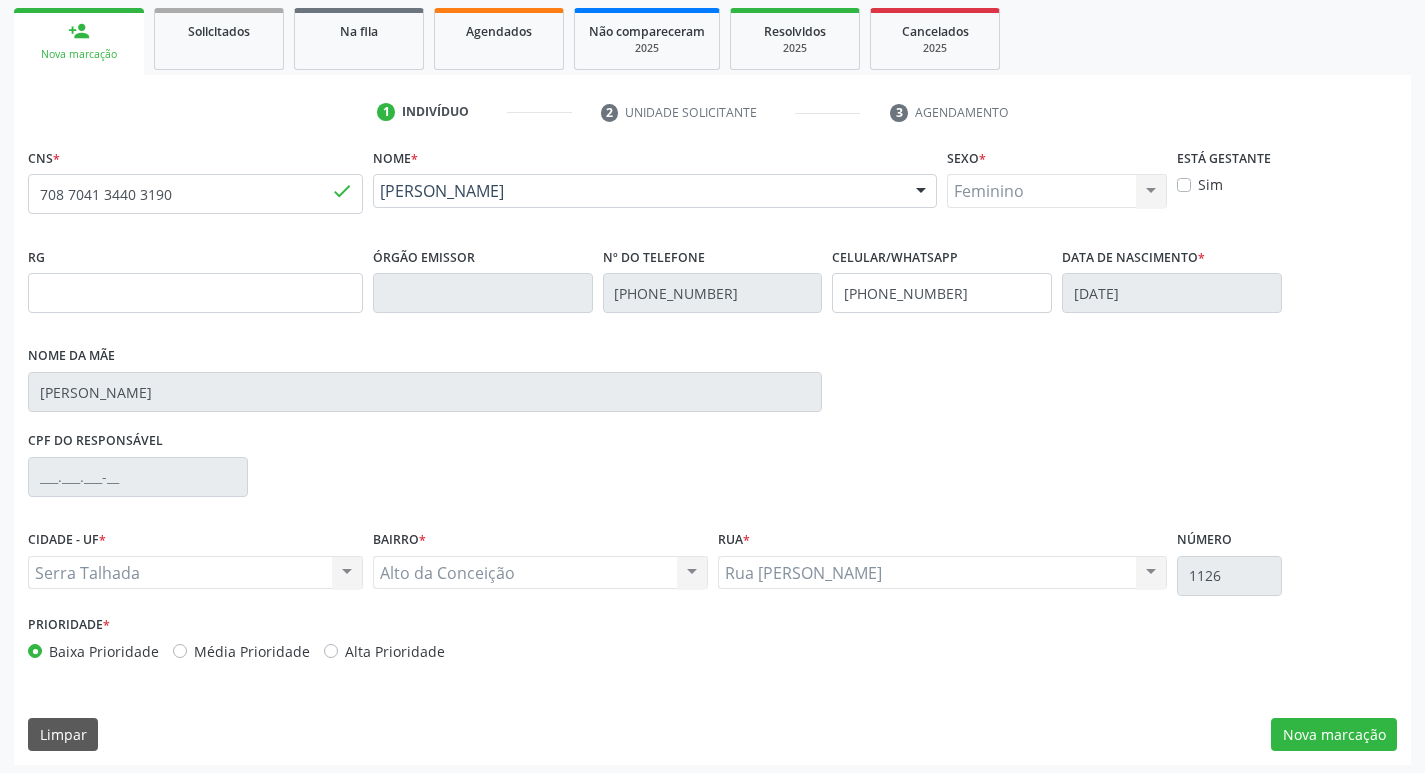 scroll, scrollTop: 297, scrollLeft: 0, axis: vertical 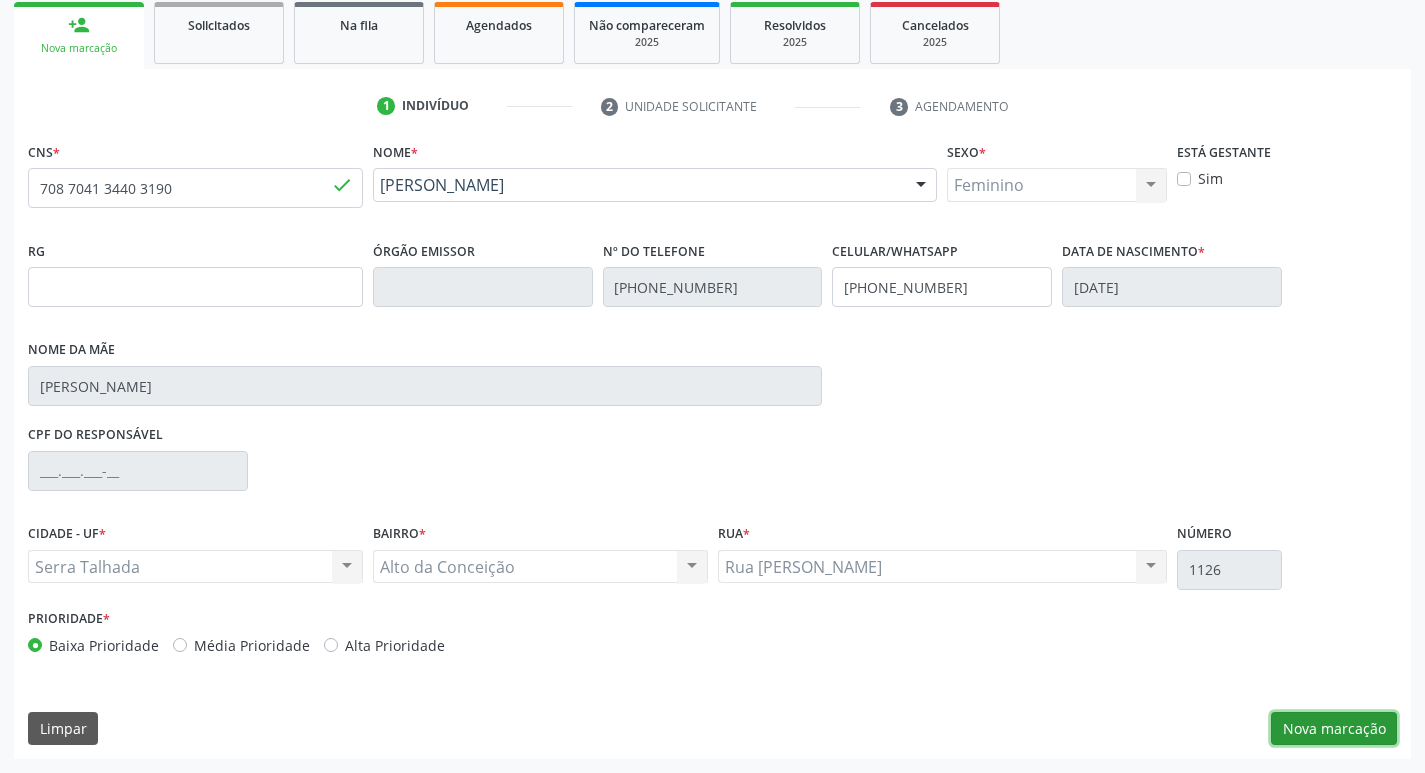 click on "Nova marcação" at bounding box center (1334, 729) 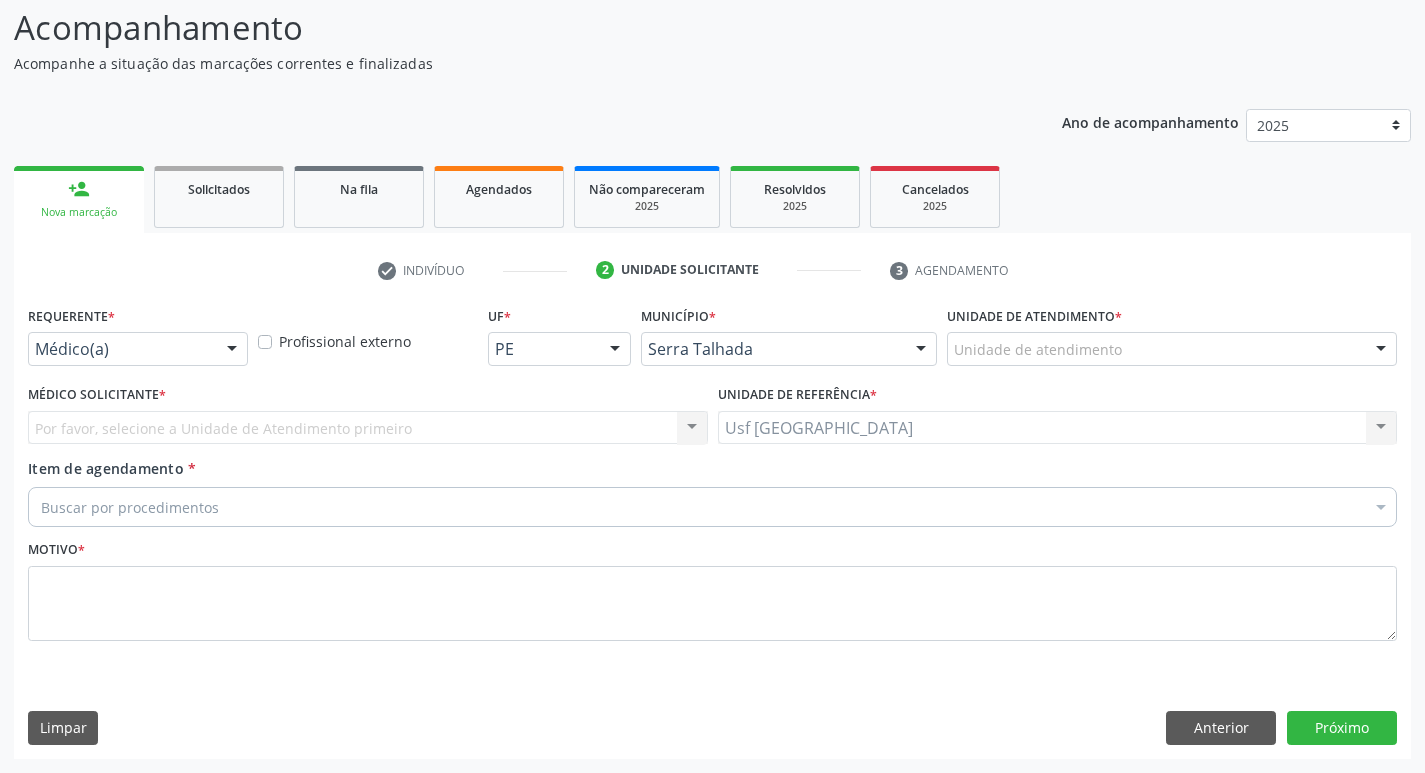 scroll, scrollTop: 133, scrollLeft: 0, axis: vertical 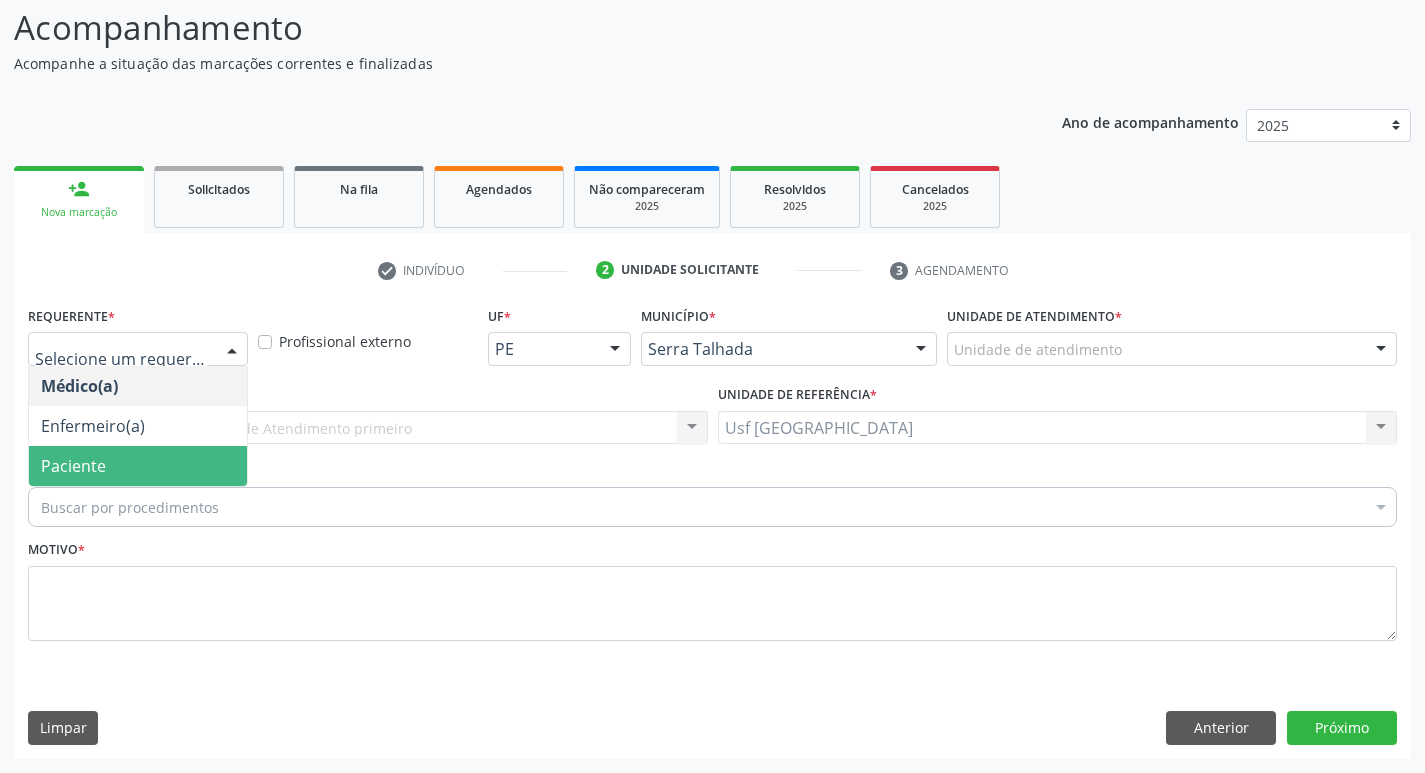 click on "Paciente" at bounding box center (138, 466) 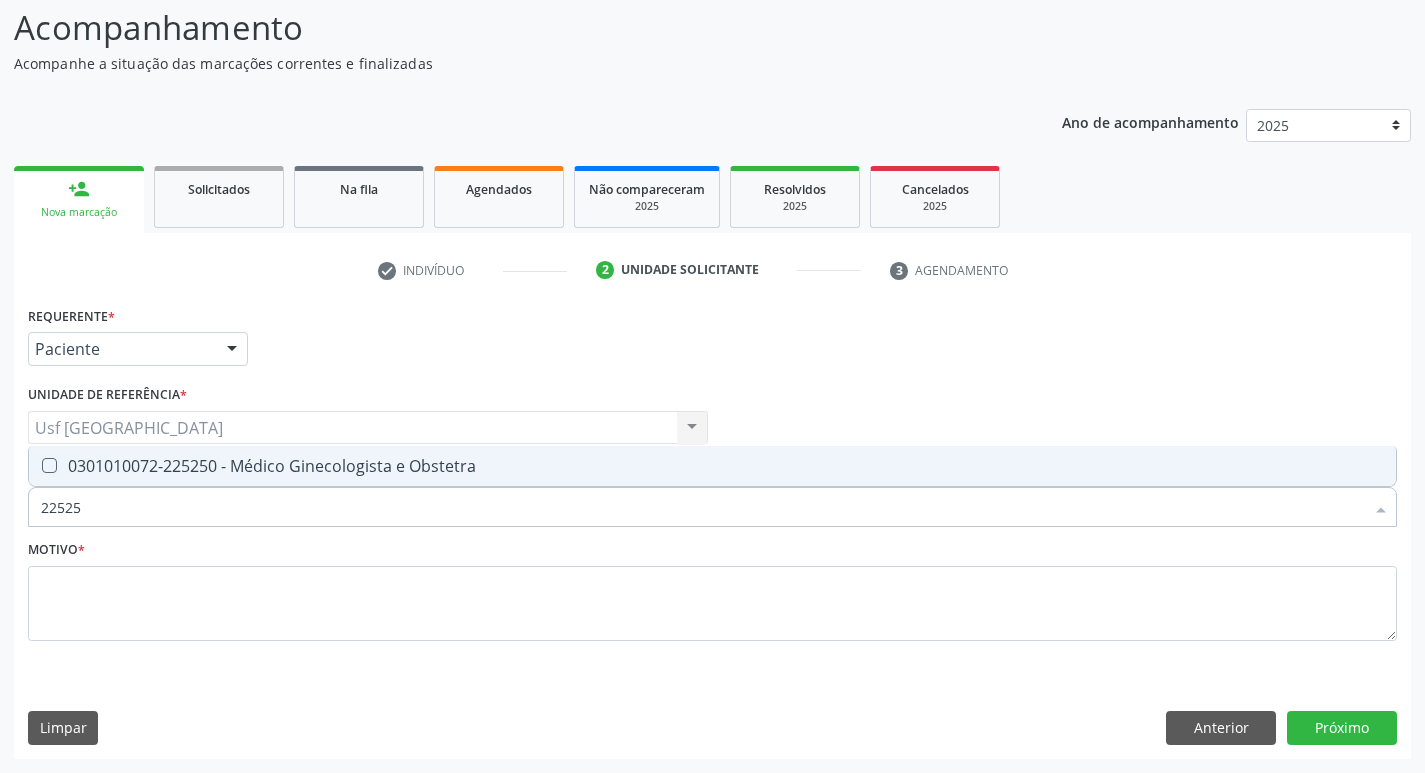 type on "225250" 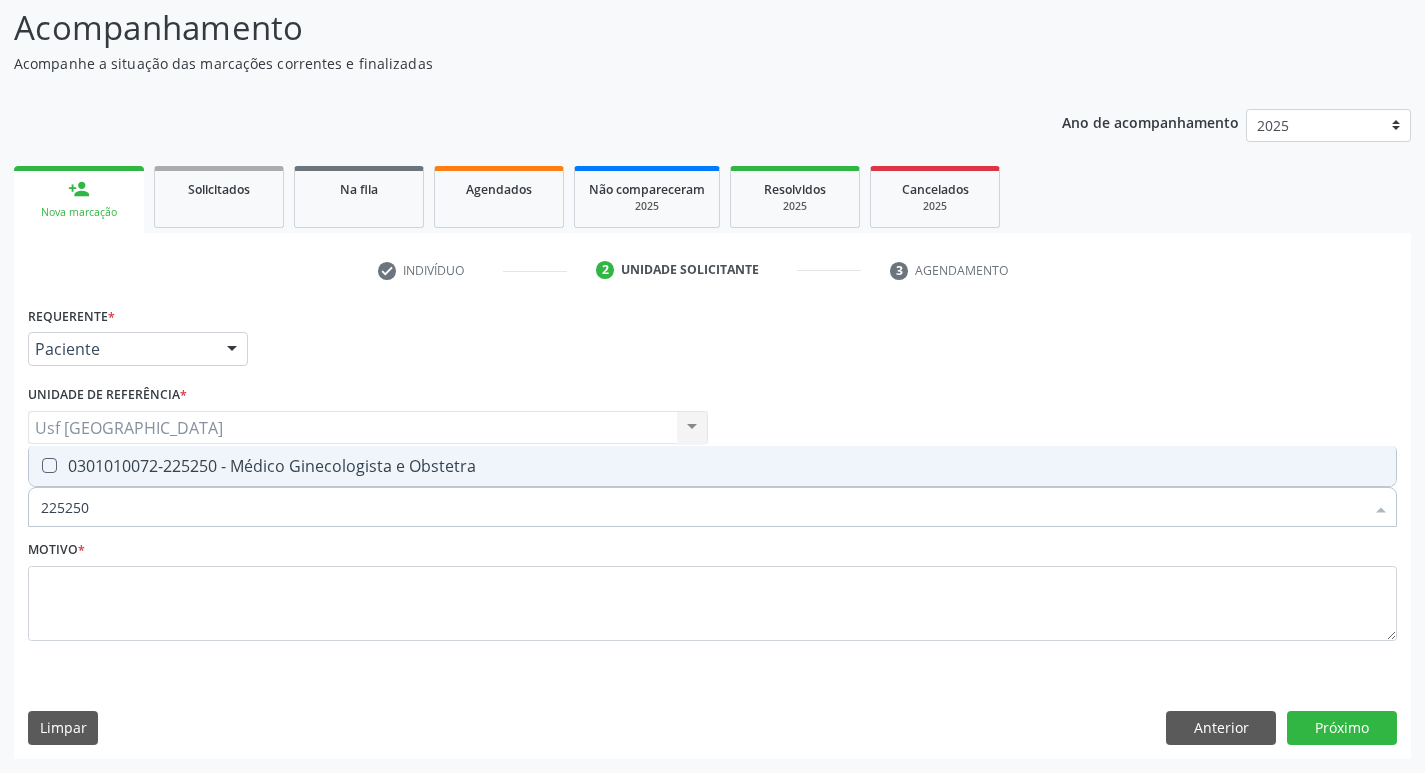click at bounding box center (49, 465) 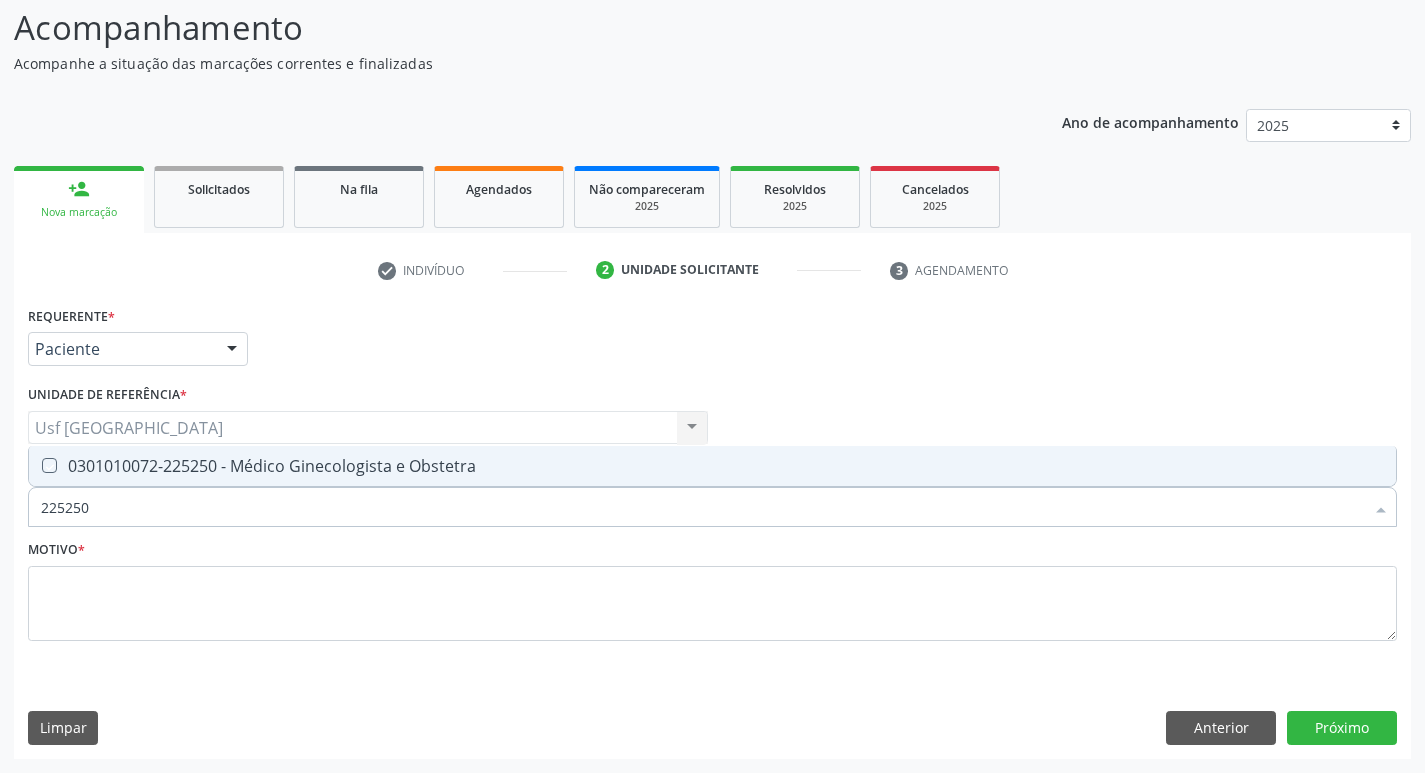 click at bounding box center [35, 465] 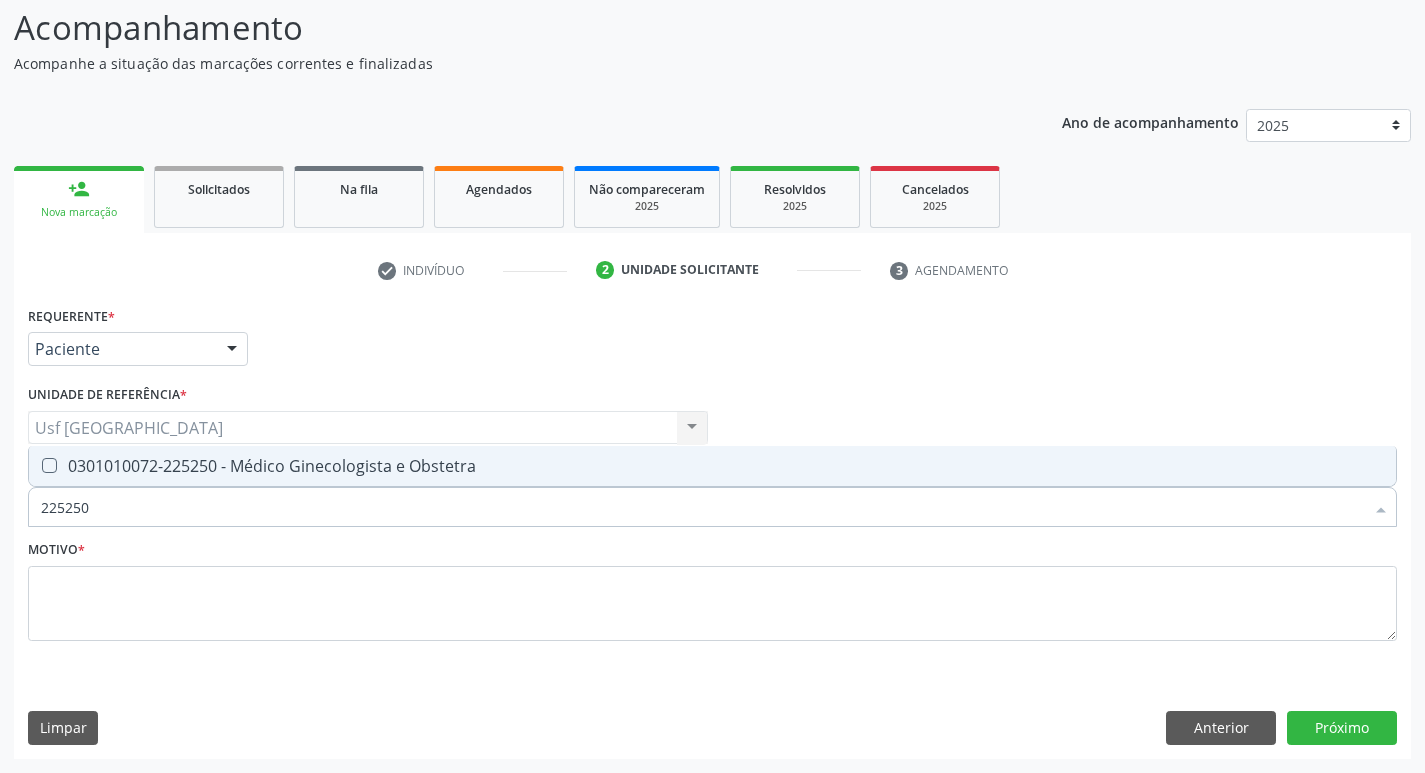 checkbox on "true" 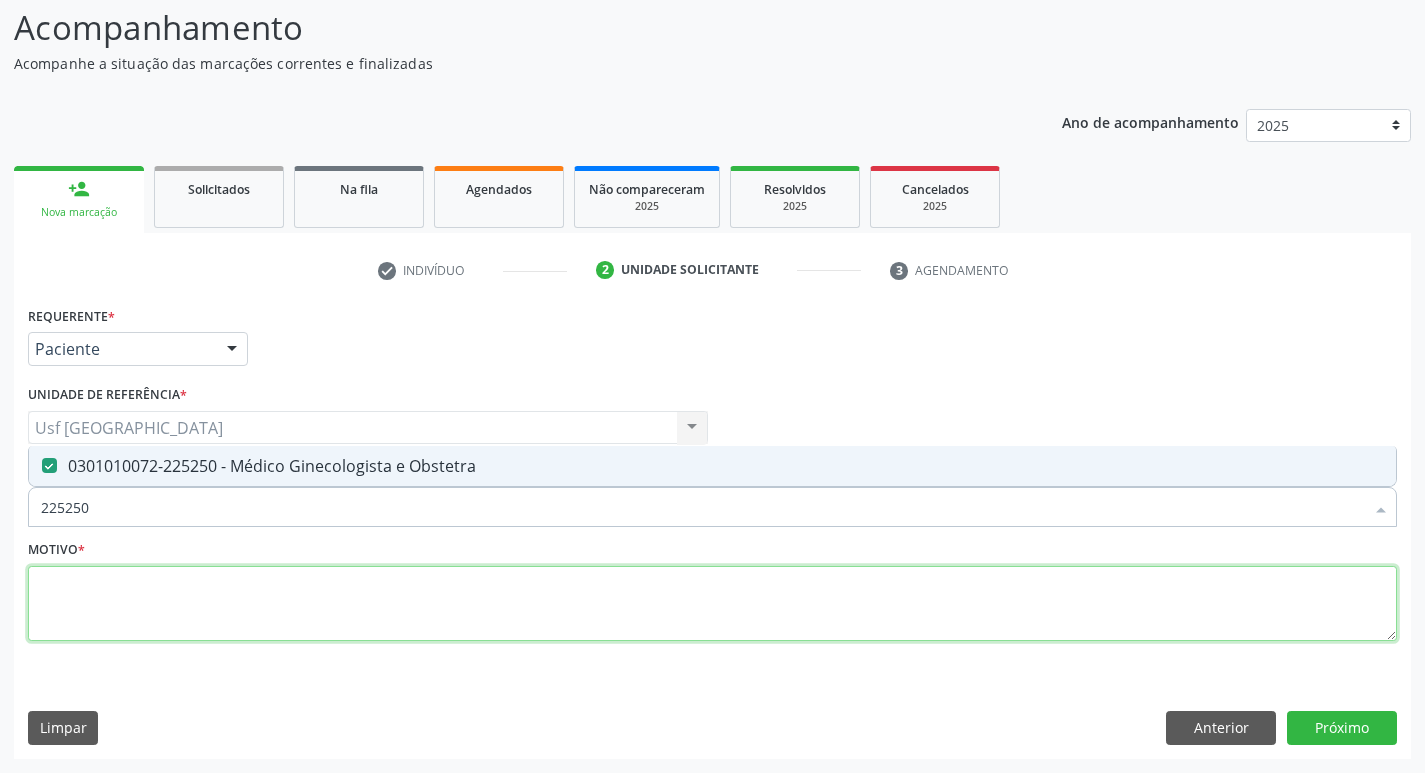 click at bounding box center (712, 604) 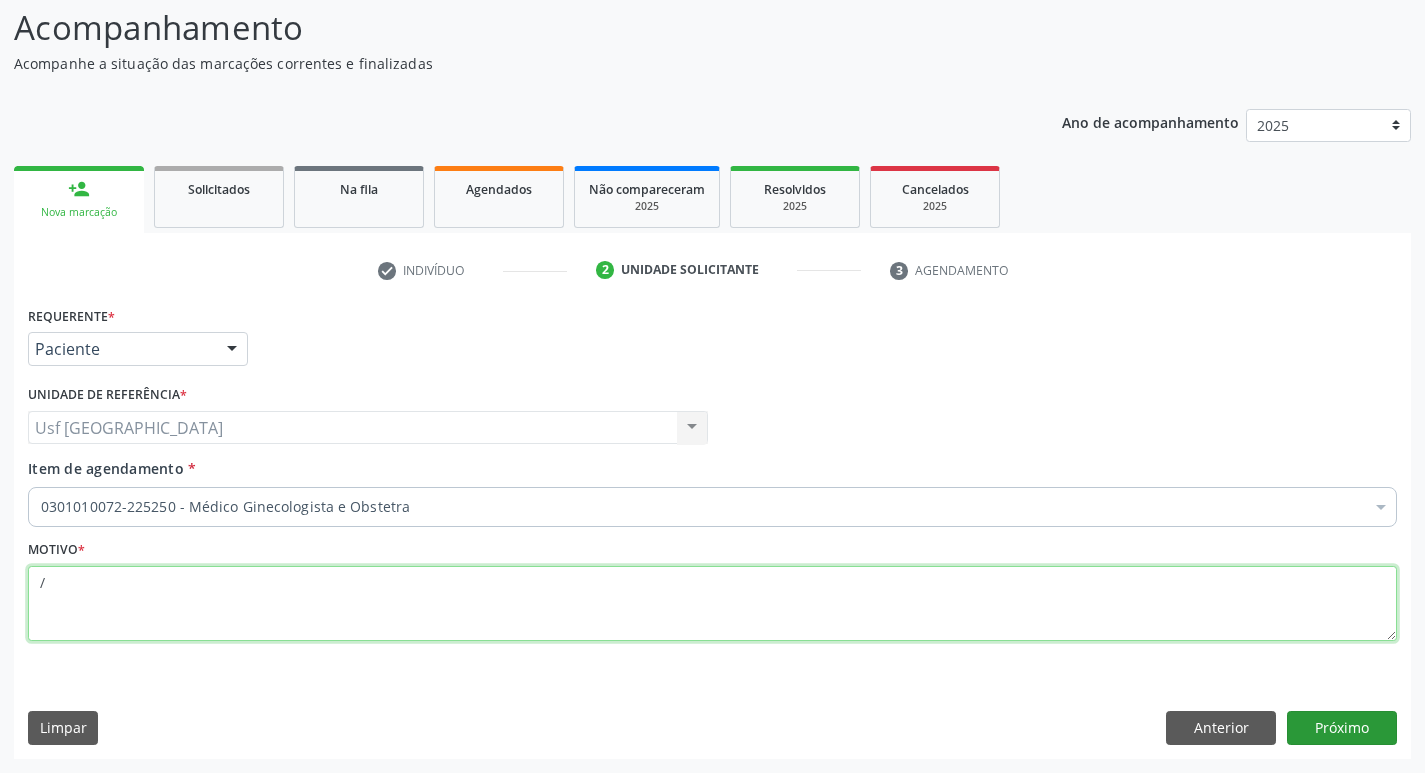 type on "/" 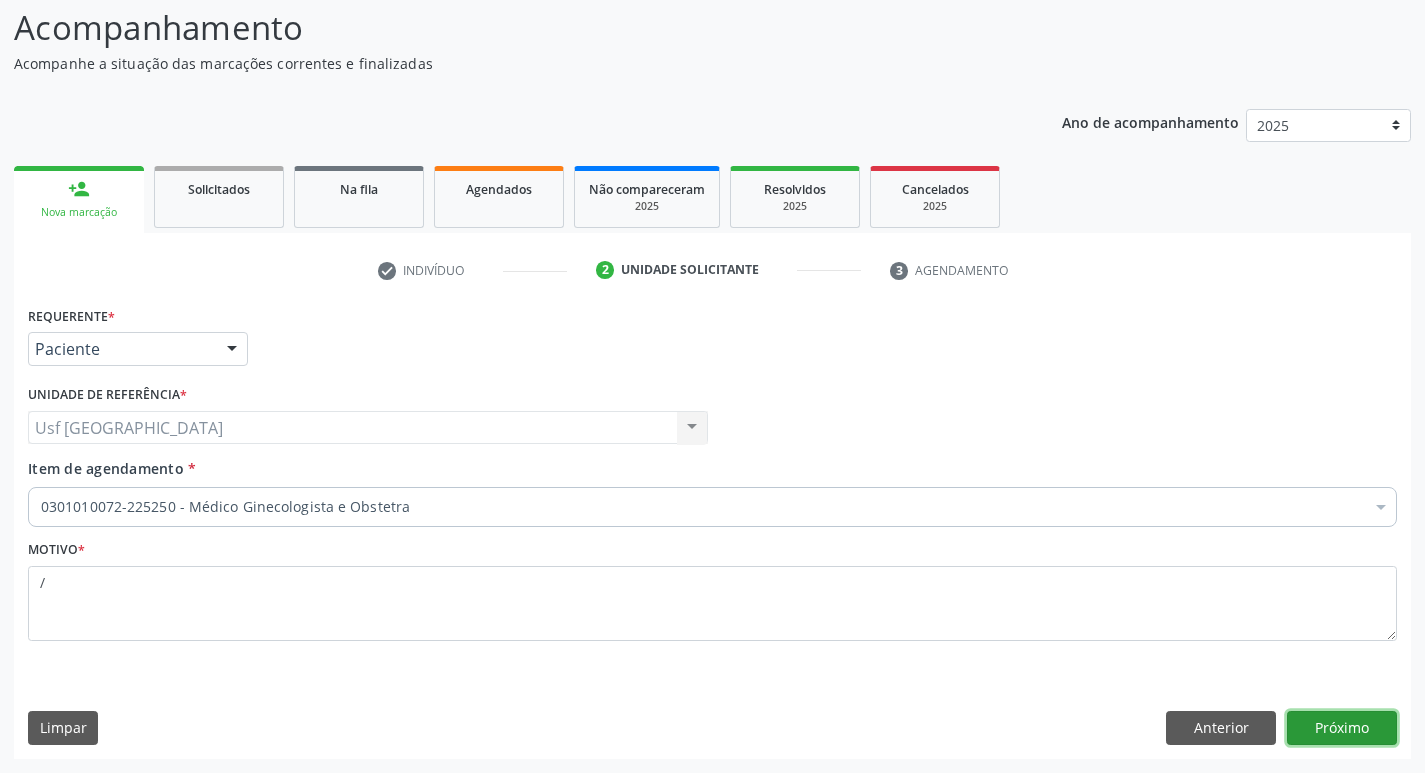 click on "Próximo" at bounding box center [1342, 728] 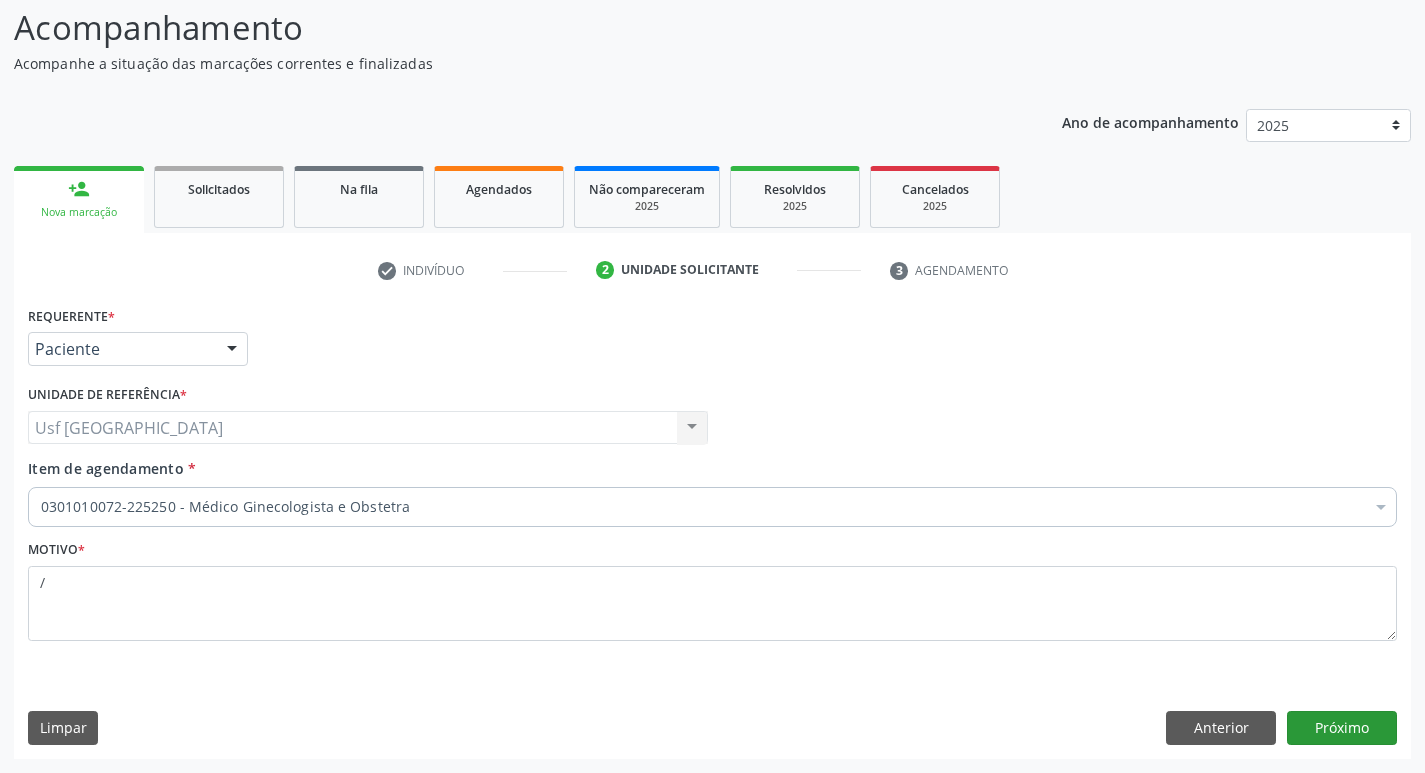 scroll, scrollTop: 97, scrollLeft: 0, axis: vertical 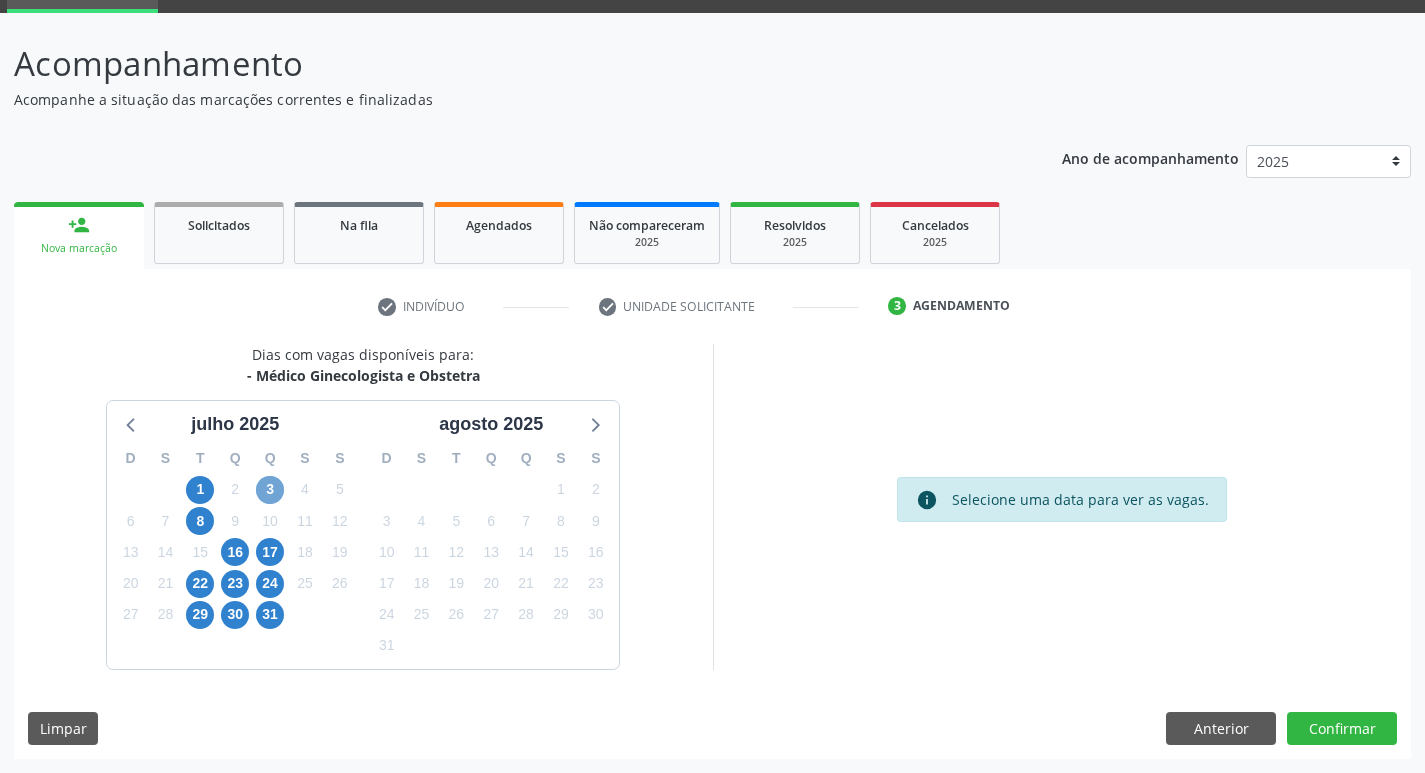 click on "3" at bounding box center [270, 490] 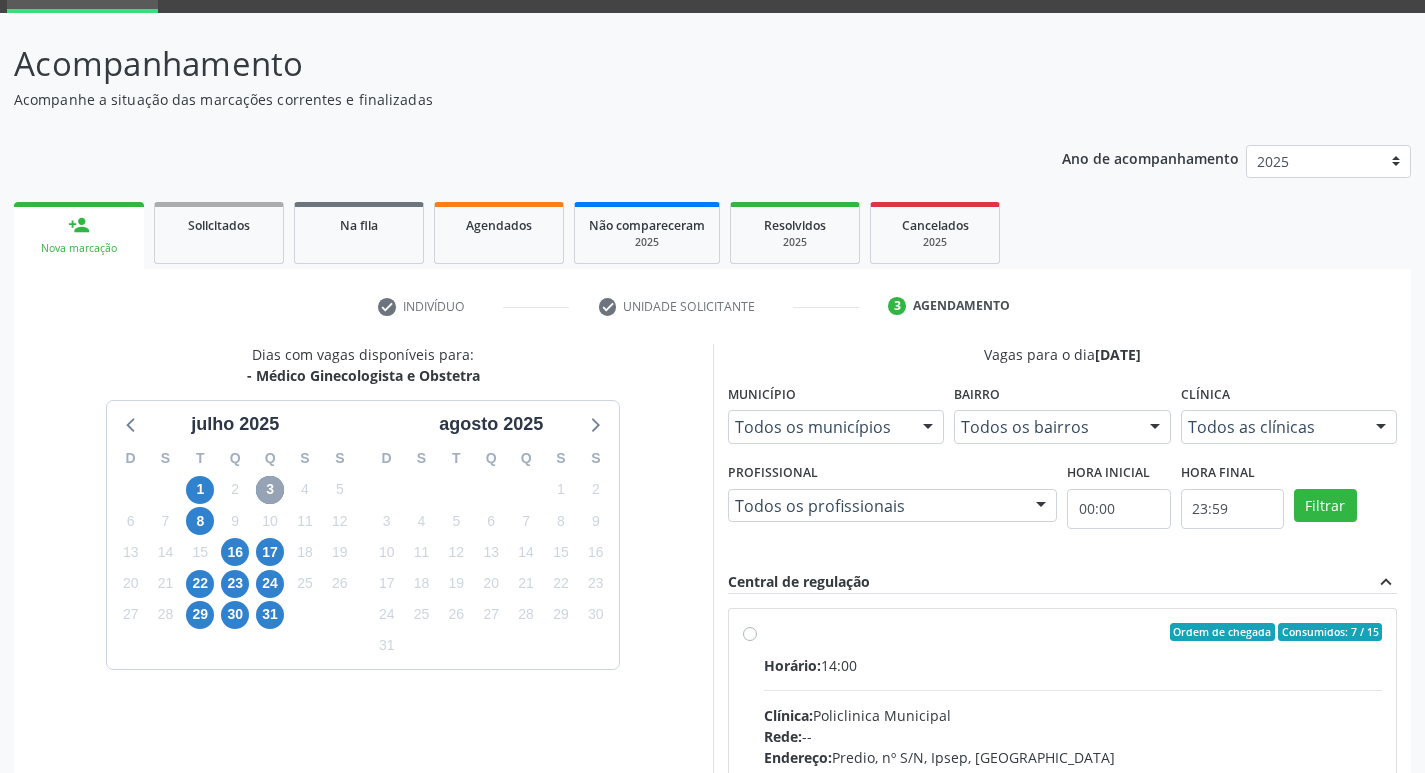 scroll, scrollTop: 386, scrollLeft: 0, axis: vertical 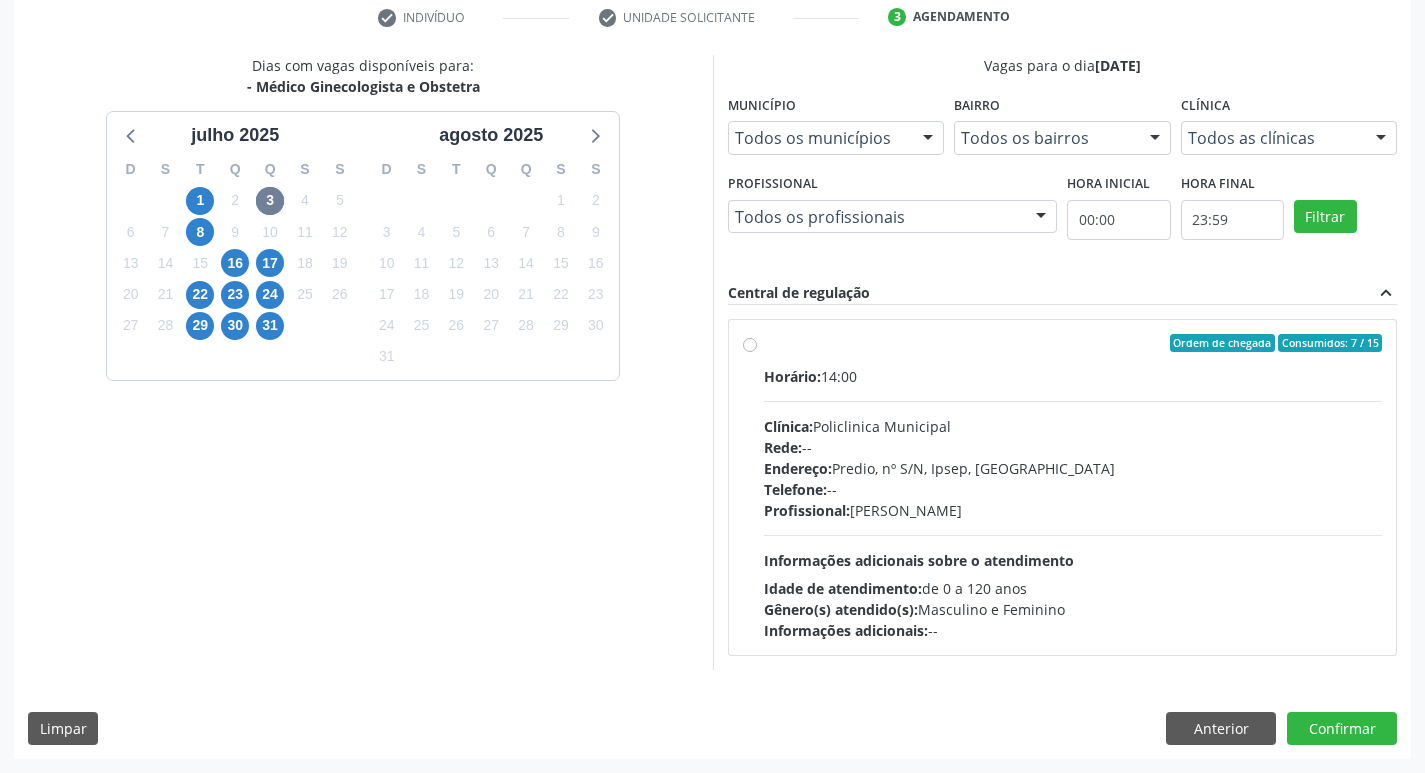 click on "Ordem de chegada
Consumidos: 7 / 15
Horário:   14:00
Clínica:  Policlinica Municipal
Rede:
--
Endereço:   Predio, nº S/N, Ipsep, Serra Talhada - PE
Telefone:   --
Profissional:
Thaisa Barbosa de Siqueira
Informações adicionais sobre o atendimento
Idade de atendimento:
de 0 a 120 anos
Gênero(s) atendido(s):
Masculino e Feminino
Informações adicionais:
--" at bounding box center [1063, 487] 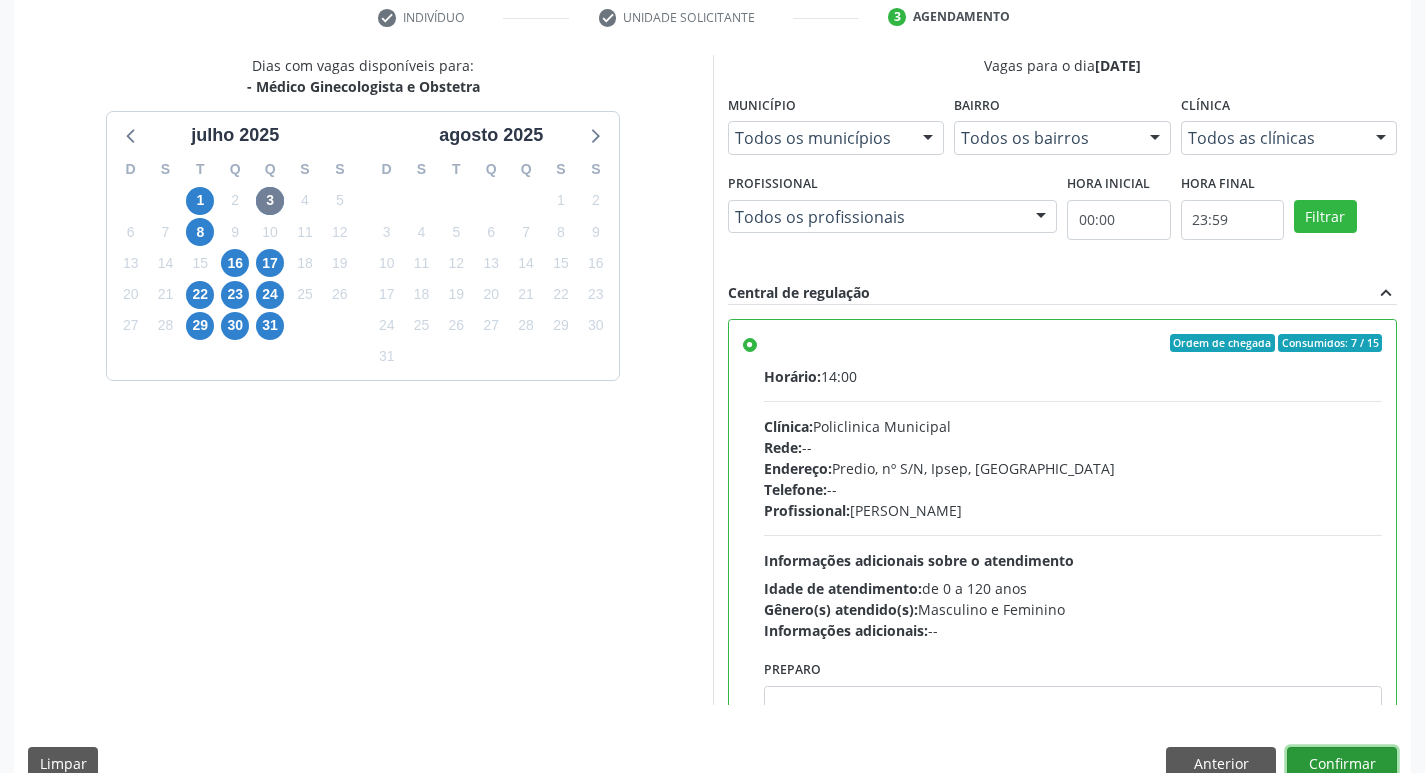 click on "Confirmar" at bounding box center (1342, 764) 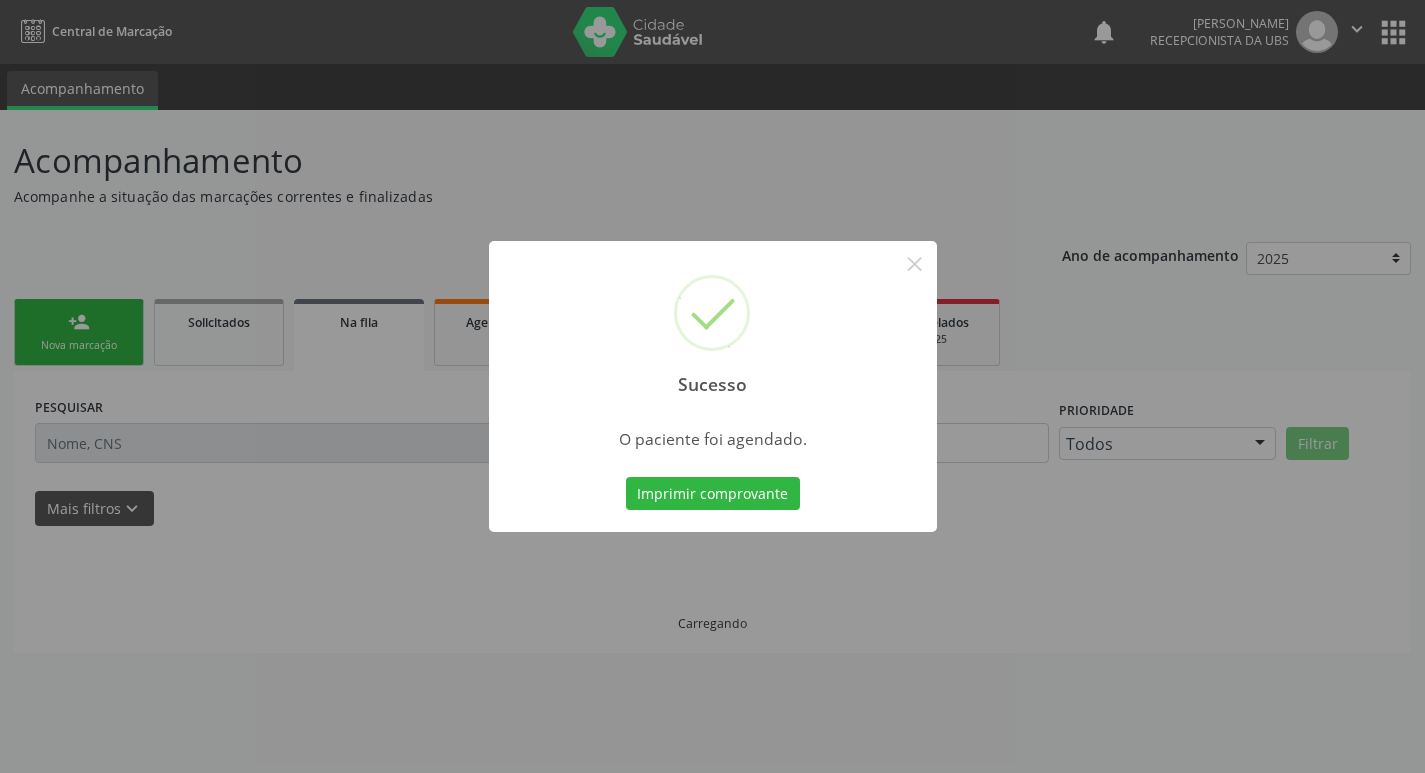 scroll, scrollTop: 0, scrollLeft: 0, axis: both 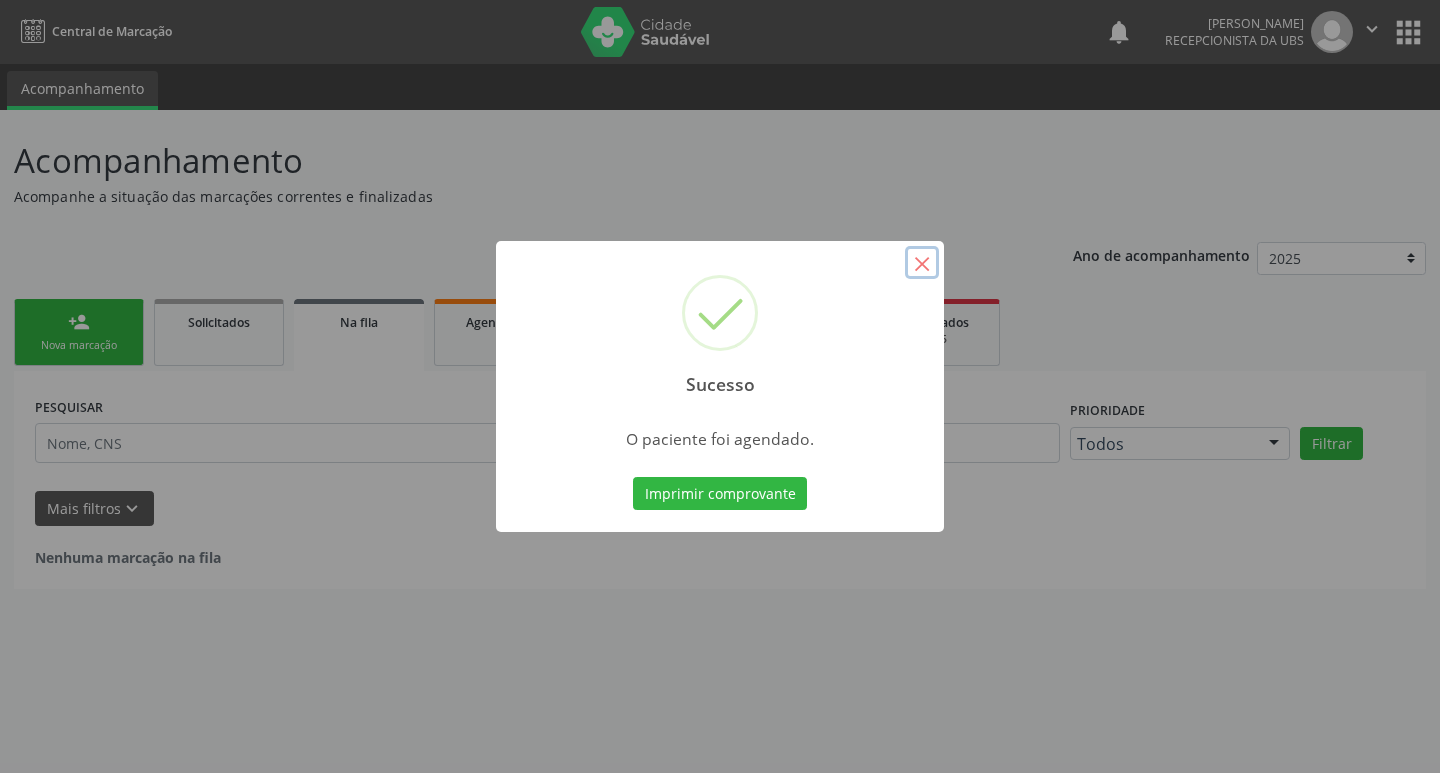 click on "×" at bounding box center (922, 263) 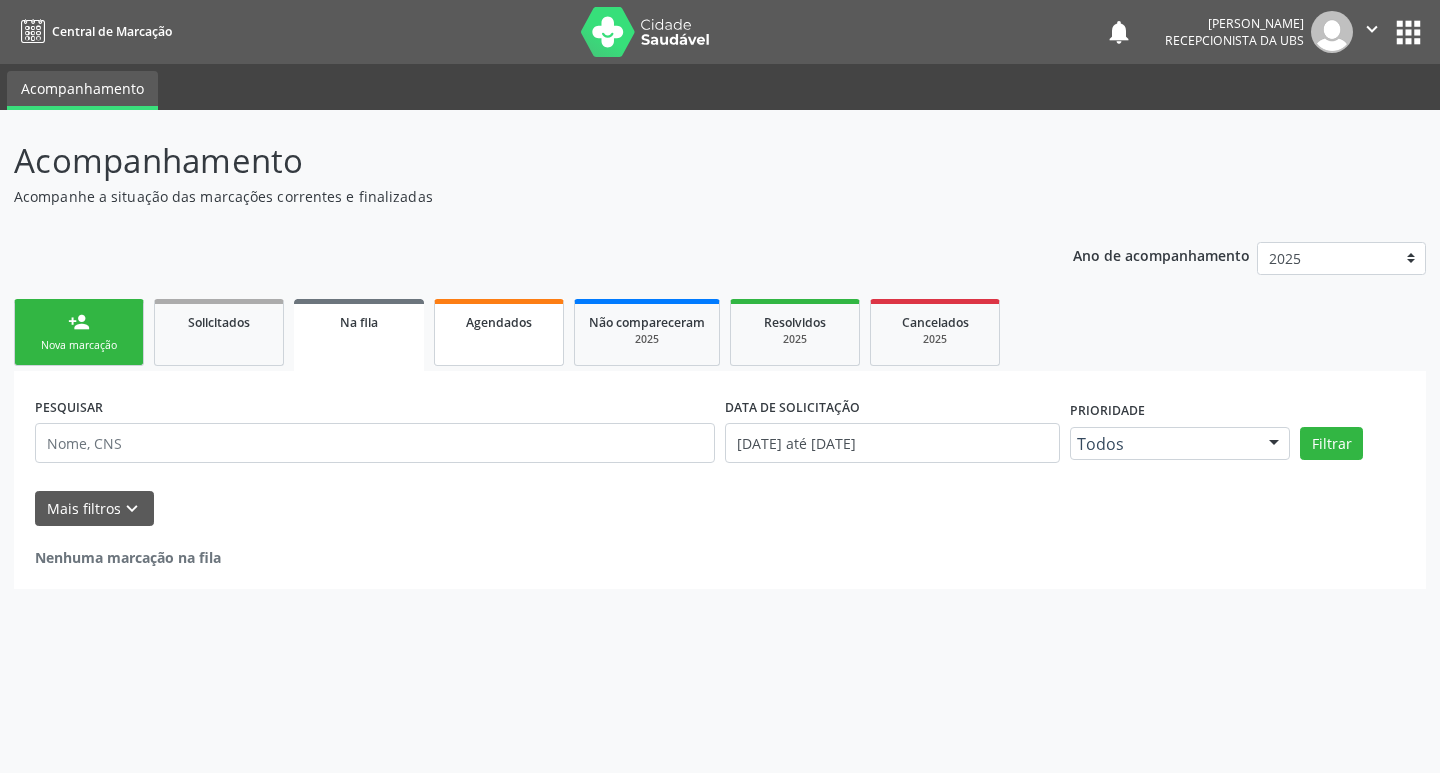 click on "Agendados" at bounding box center (499, 332) 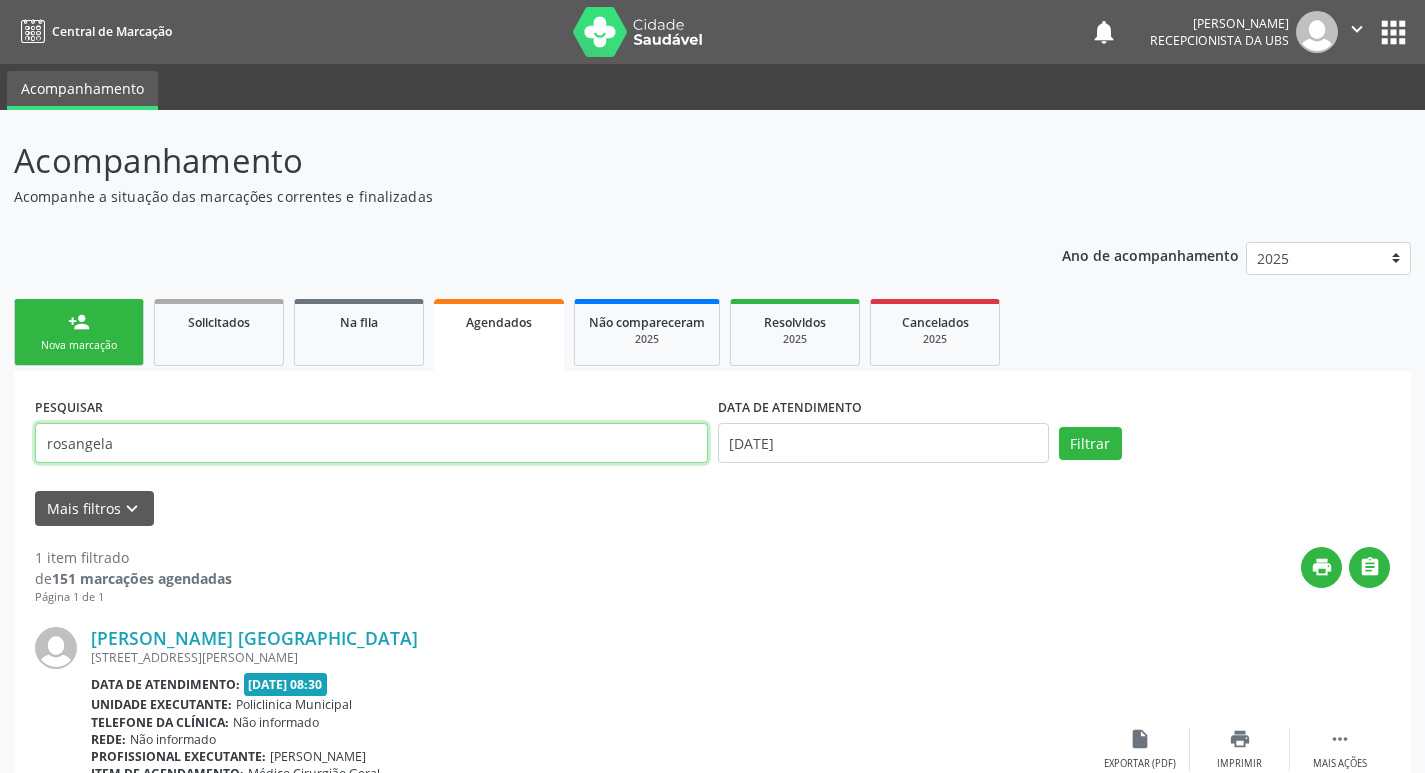 click on "rosangela" at bounding box center (371, 443) 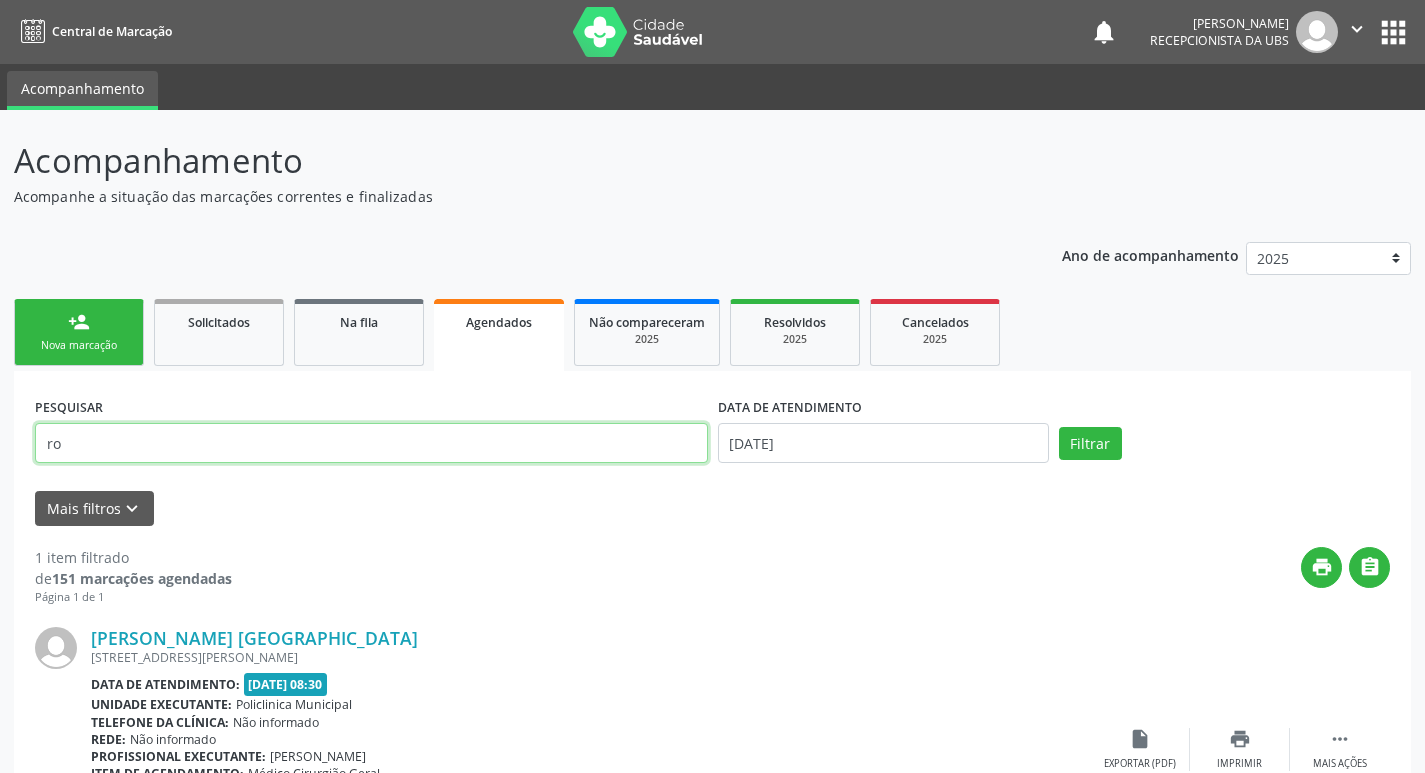 type on "r" 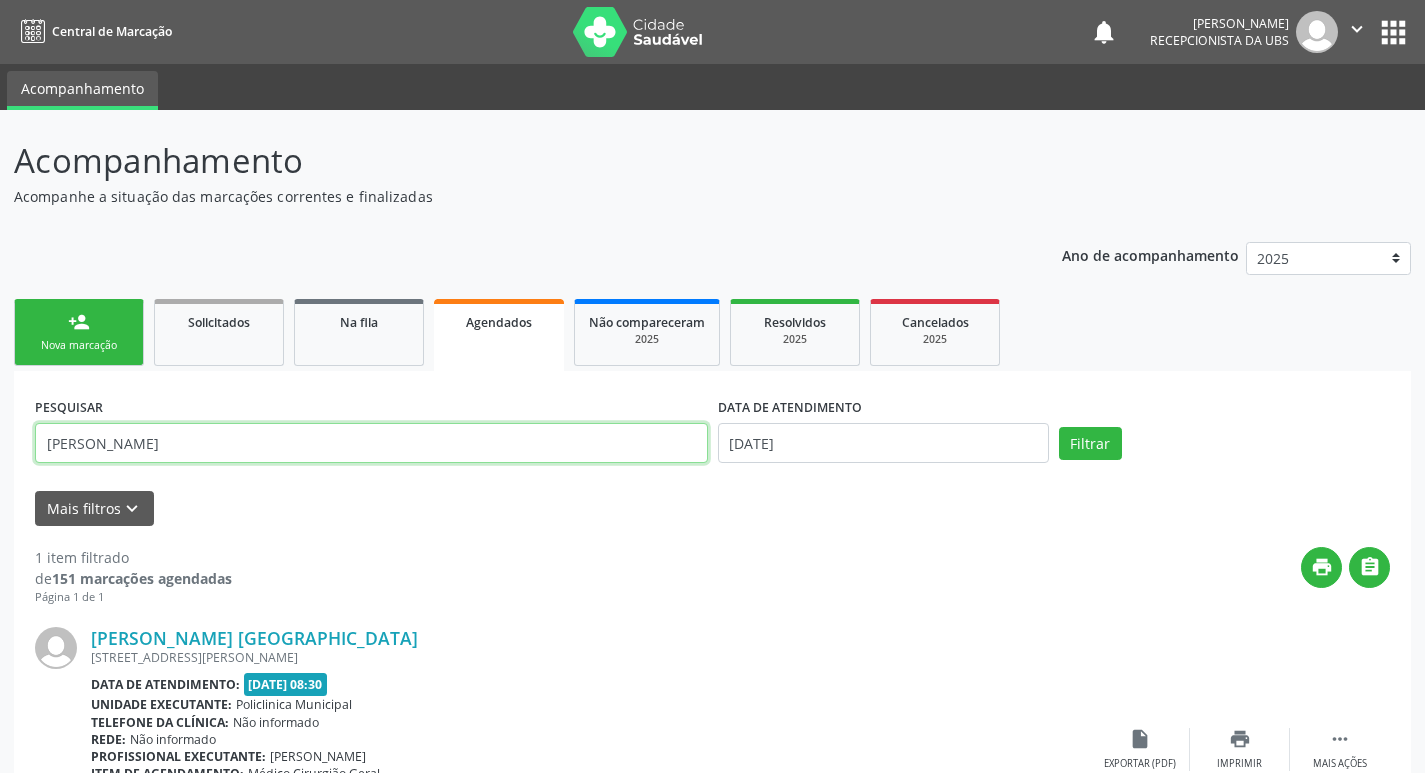 type on "rosa da silva" 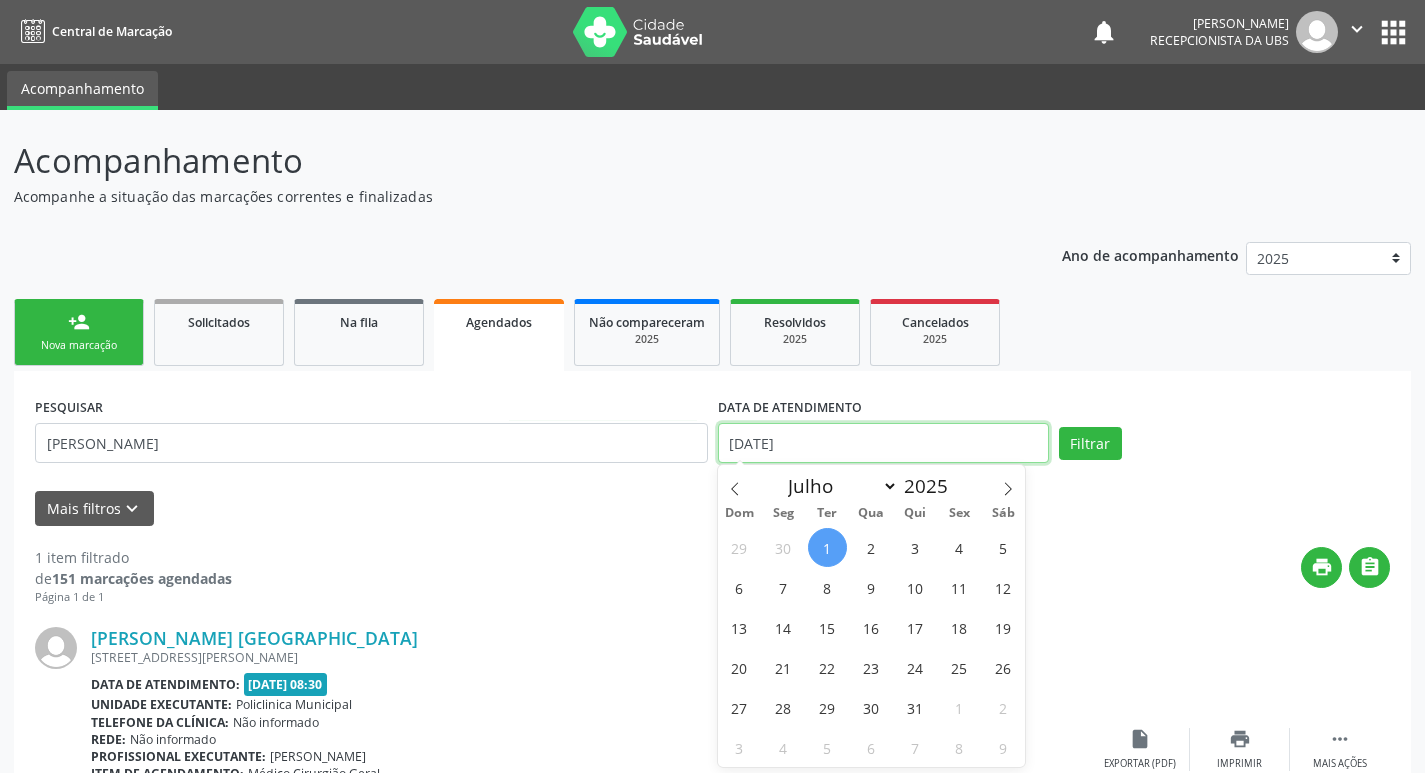 click on "[DATE]" at bounding box center [883, 443] 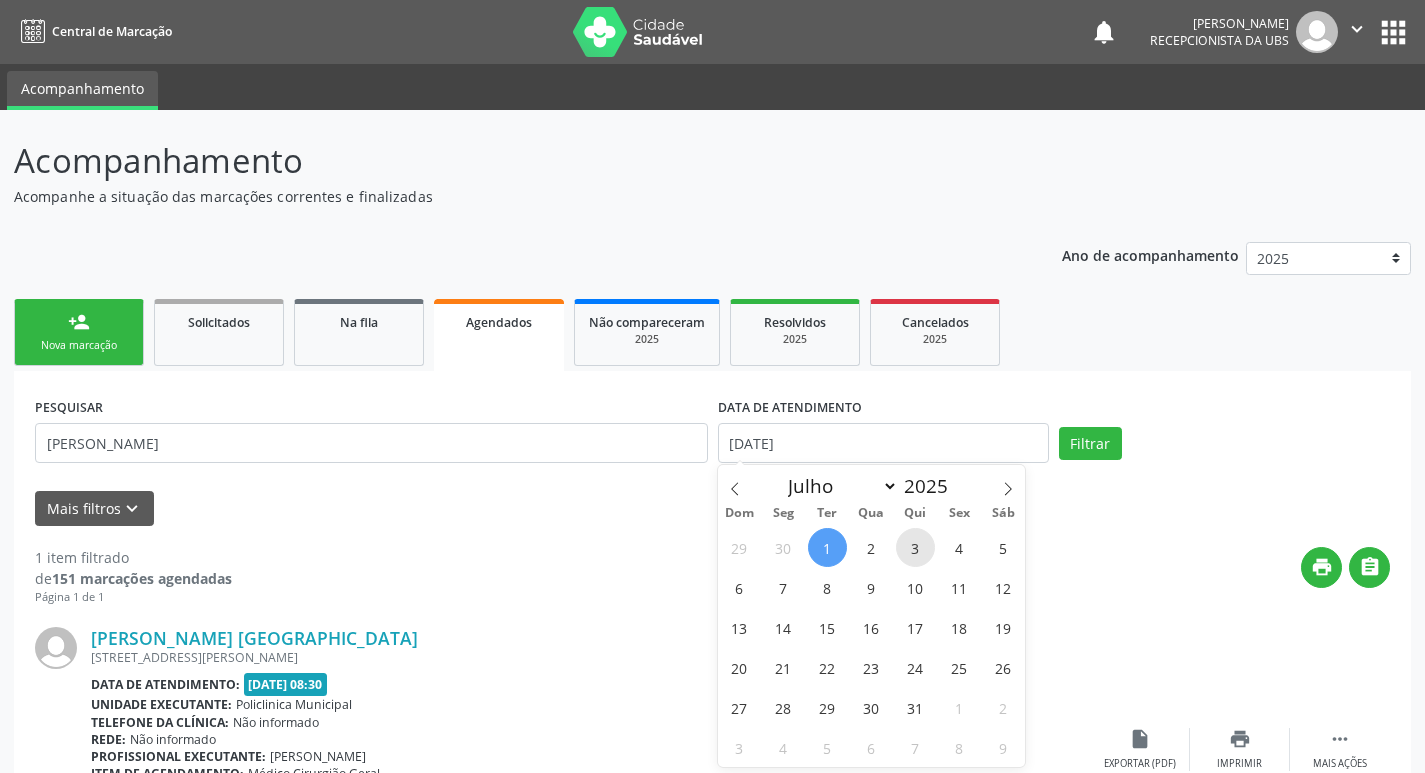 click on "3" at bounding box center [915, 547] 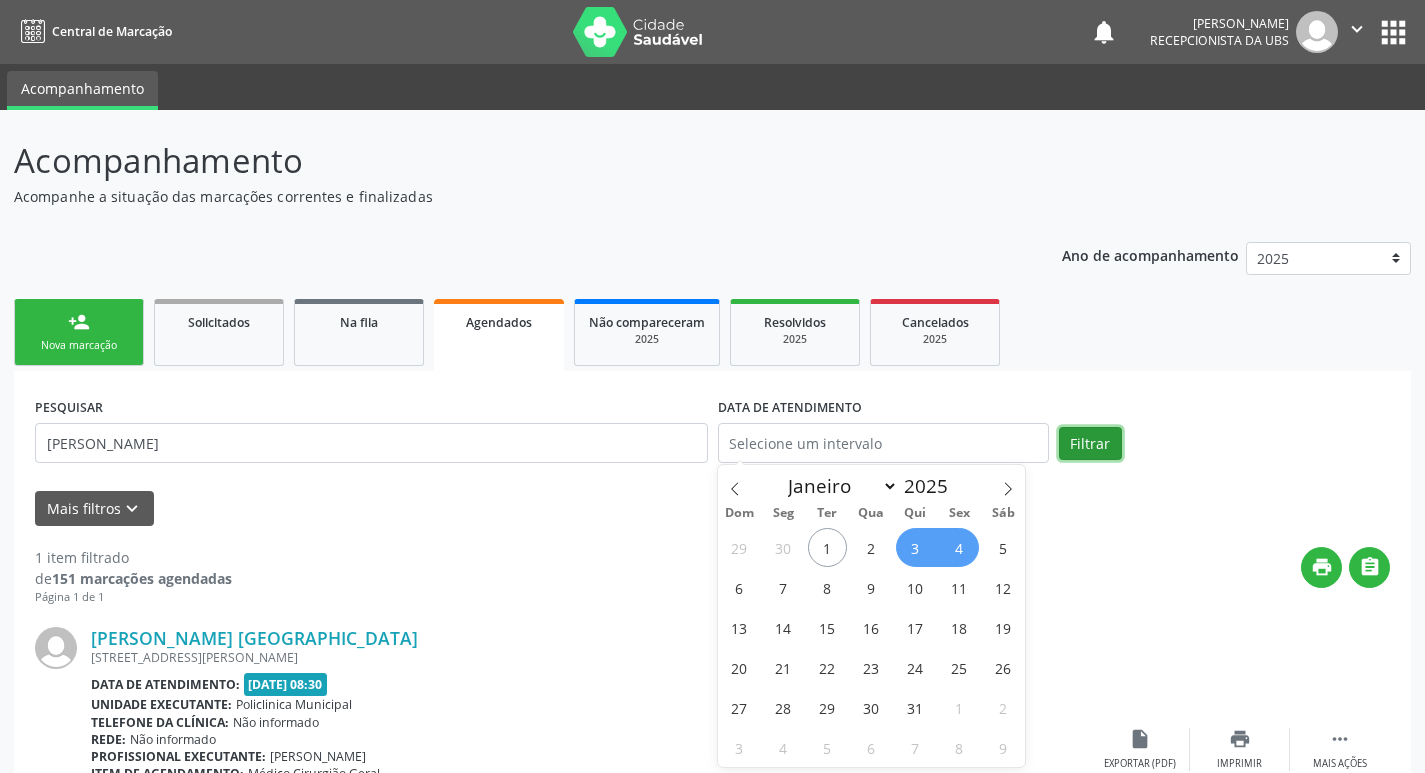 click on "Filtrar" at bounding box center (1090, 444) 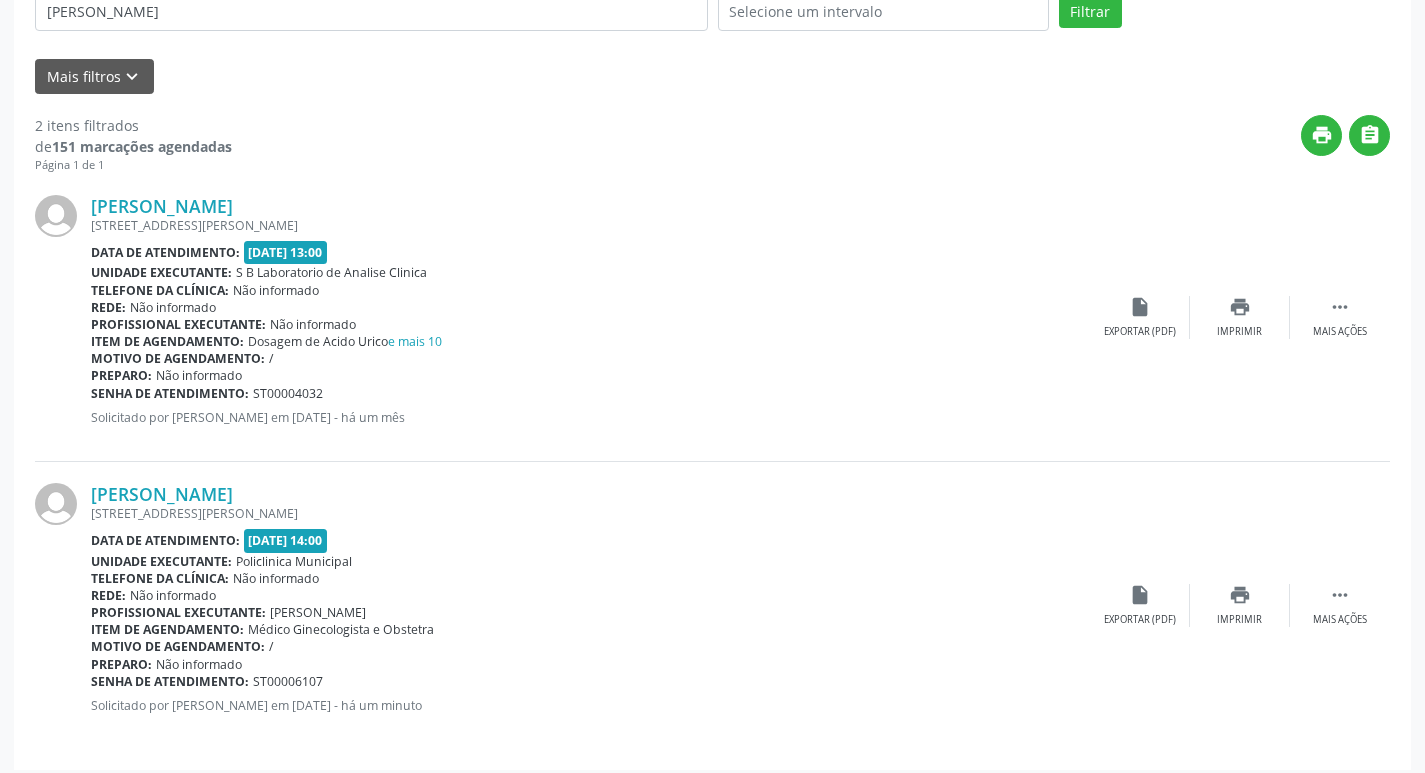 scroll, scrollTop: 443, scrollLeft: 0, axis: vertical 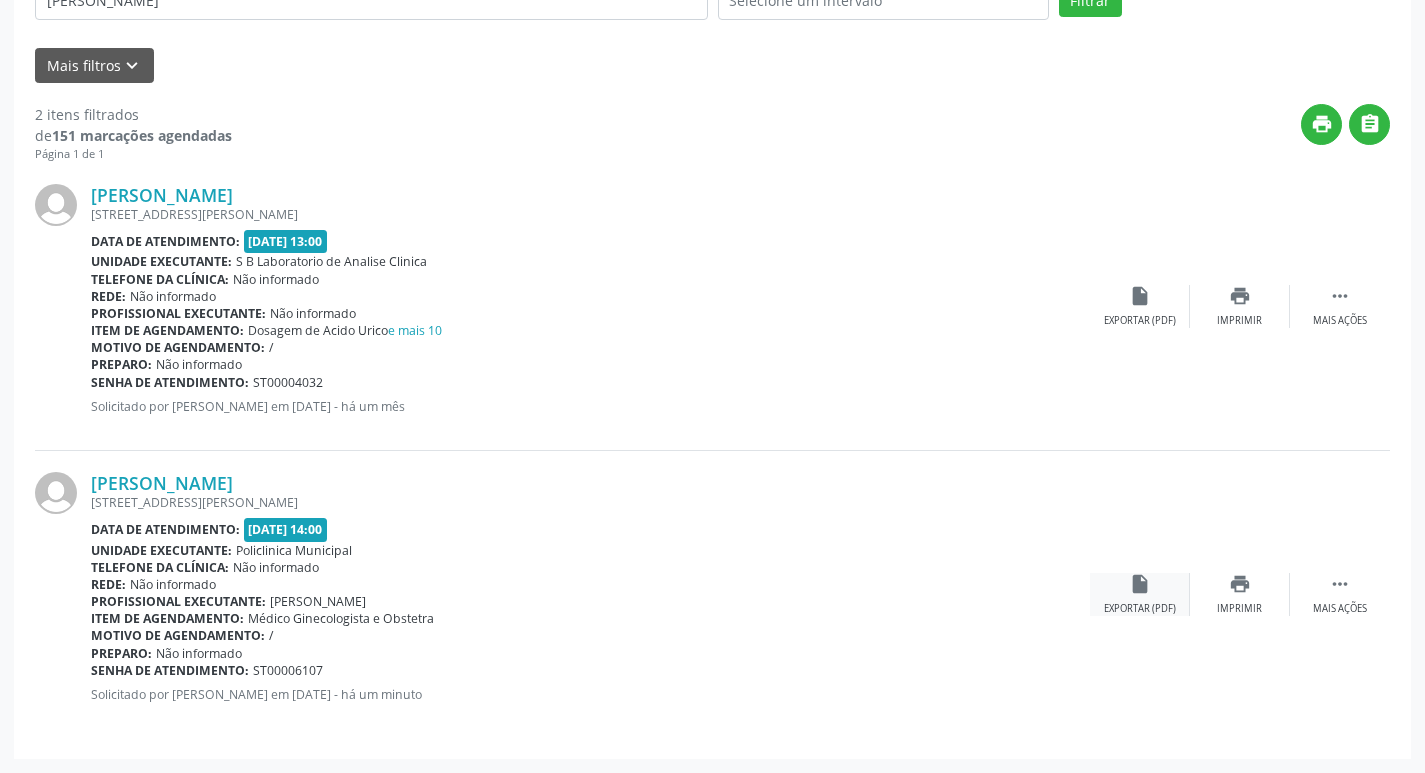 click on "insert_drive_file" at bounding box center (1140, 584) 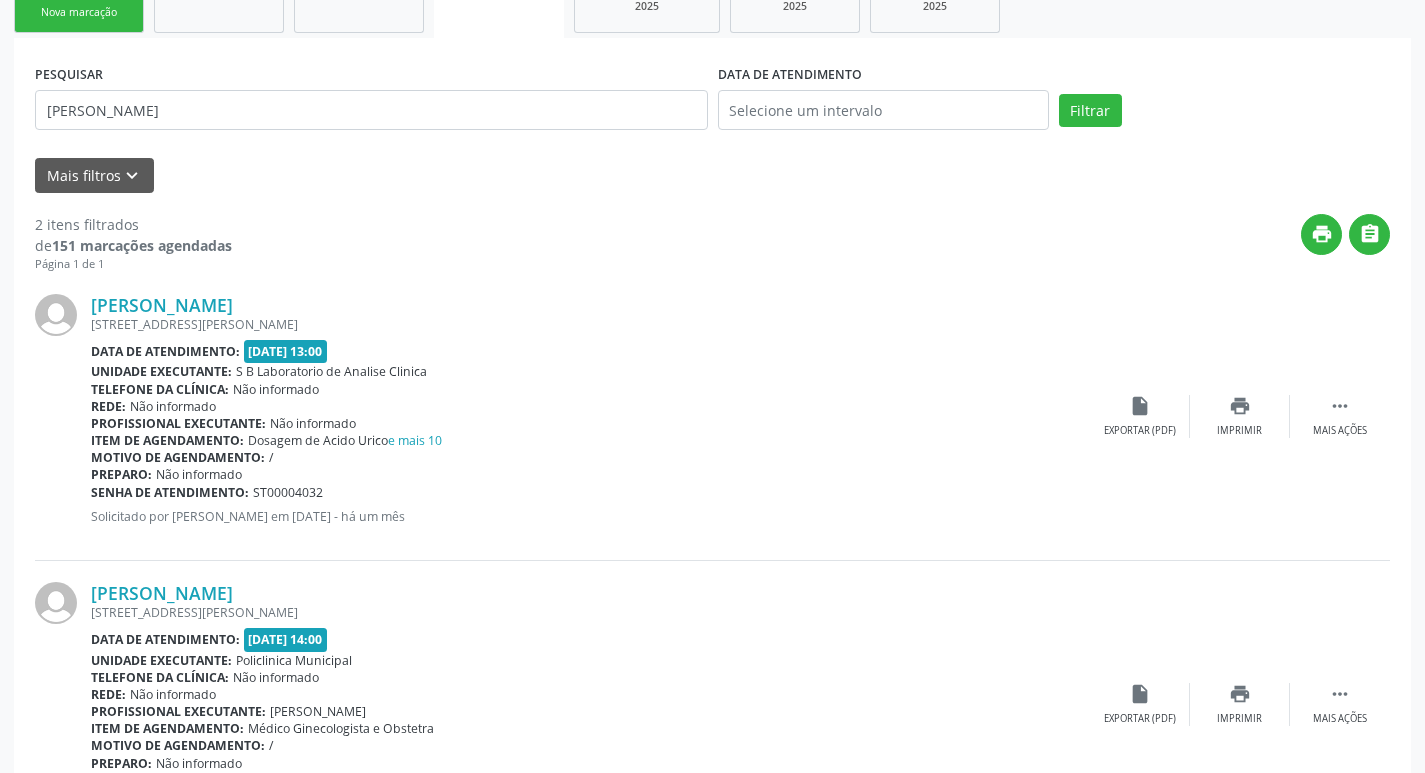 scroll, scrollTop: 43, scrollLeft: 0, axis: vertical 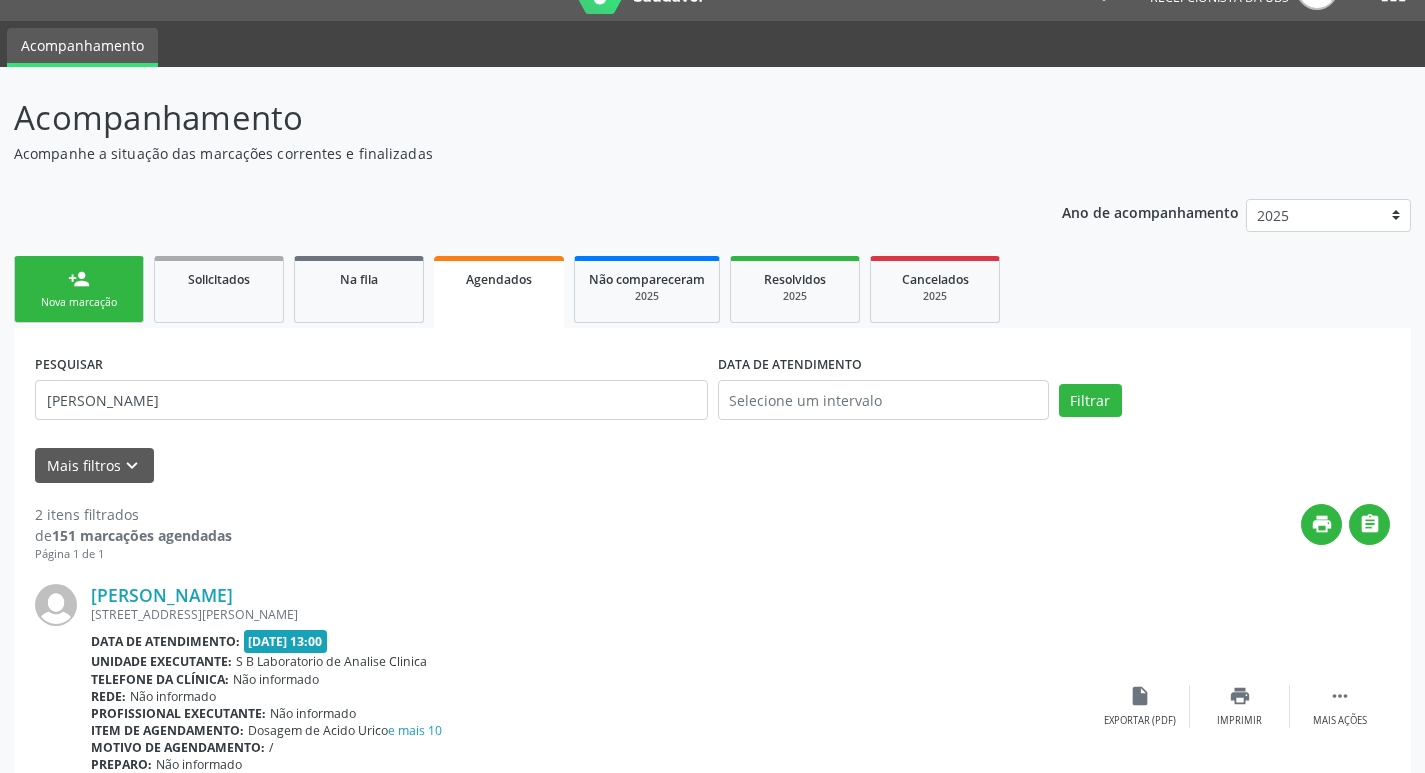 click on "person_add
Nova marcação" at bounding box center [79, 289] 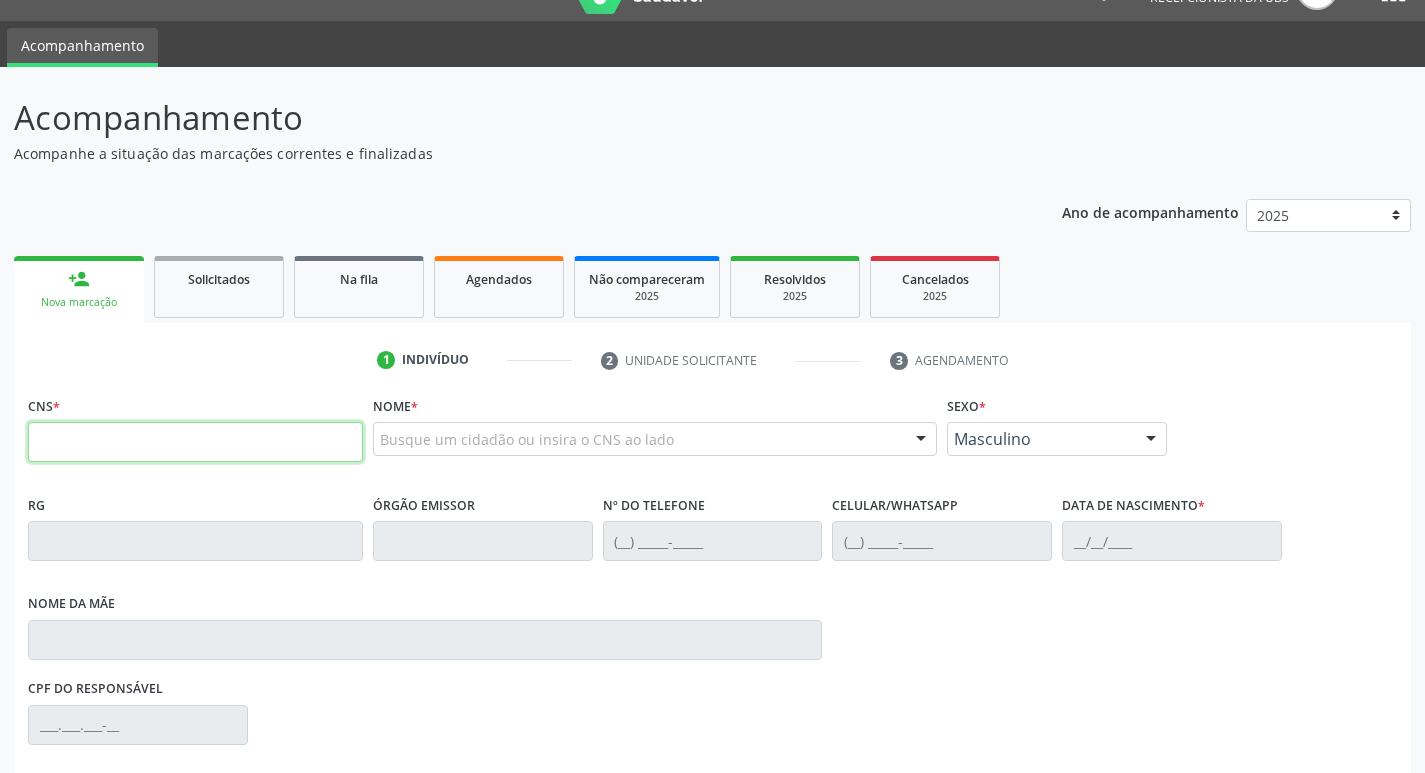 click at bounding box center [195, 442] 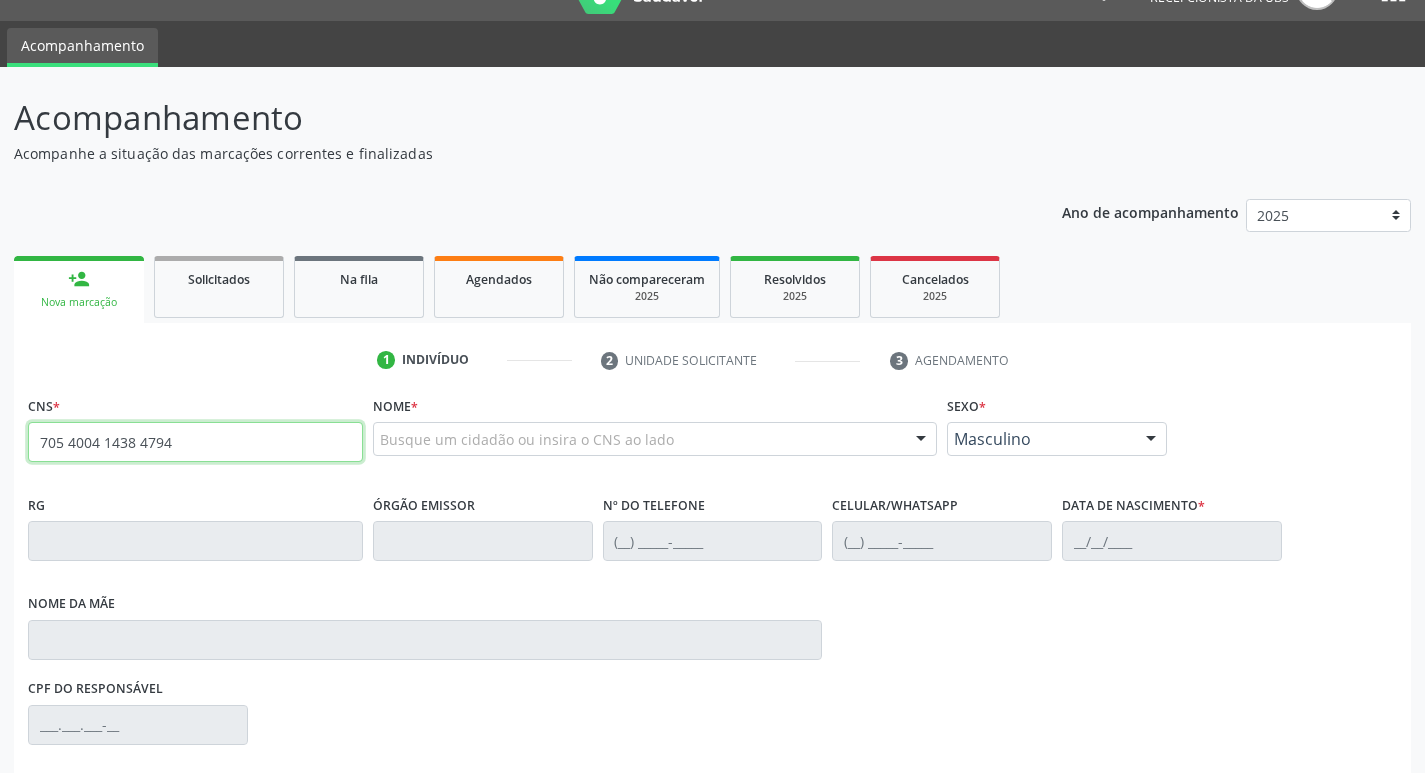 type on "705 4004 1438 4794" 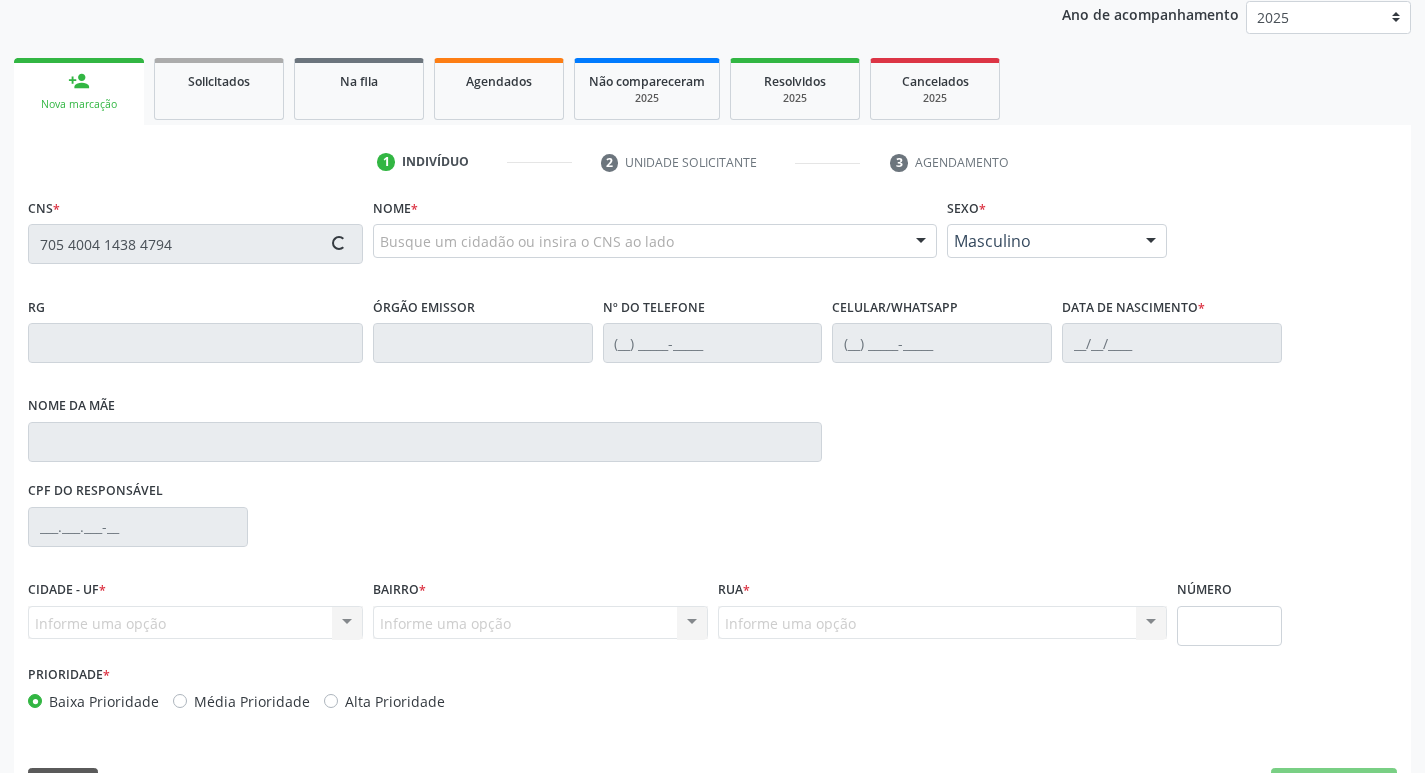 scroll, scrollTop: 243, scrollLeft: 0, axis: vertical 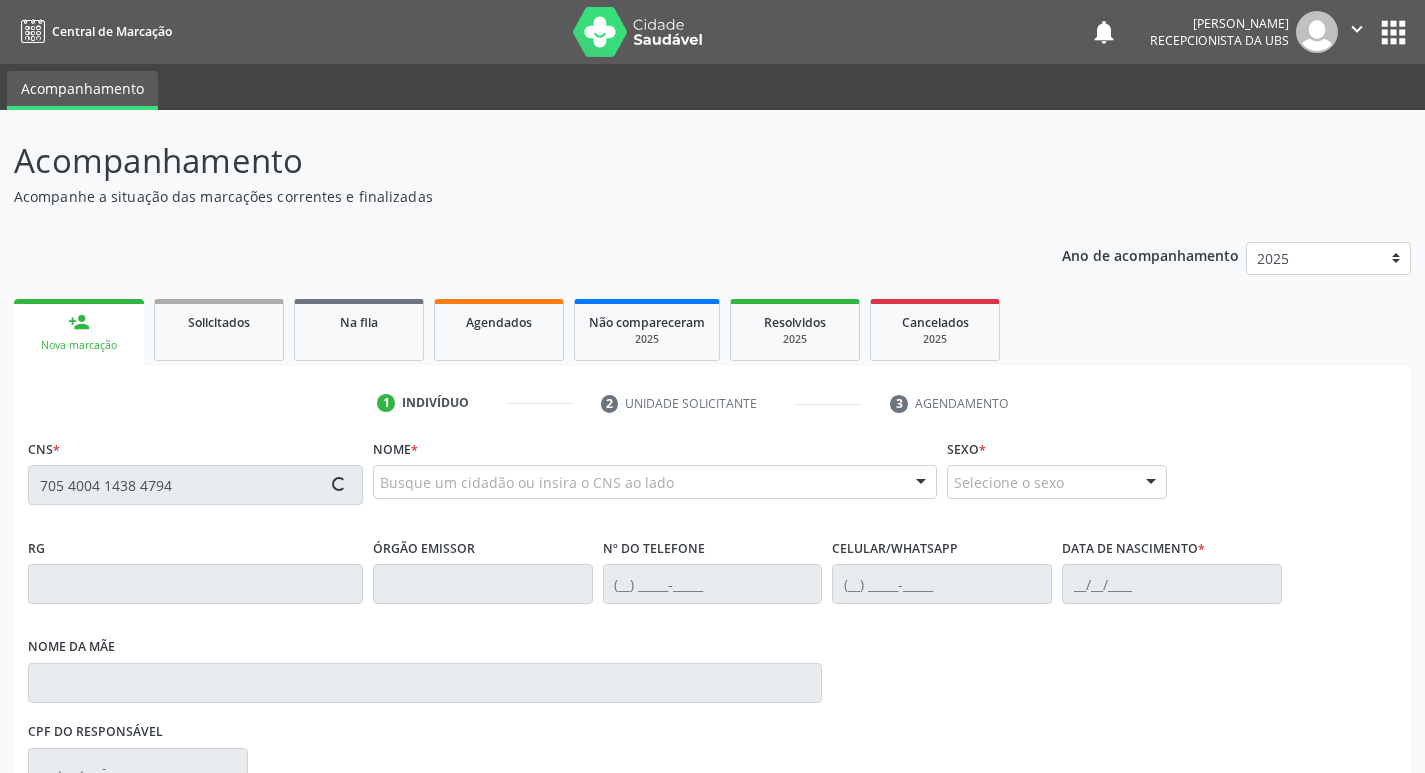 type on "705 4004 1438 4794" 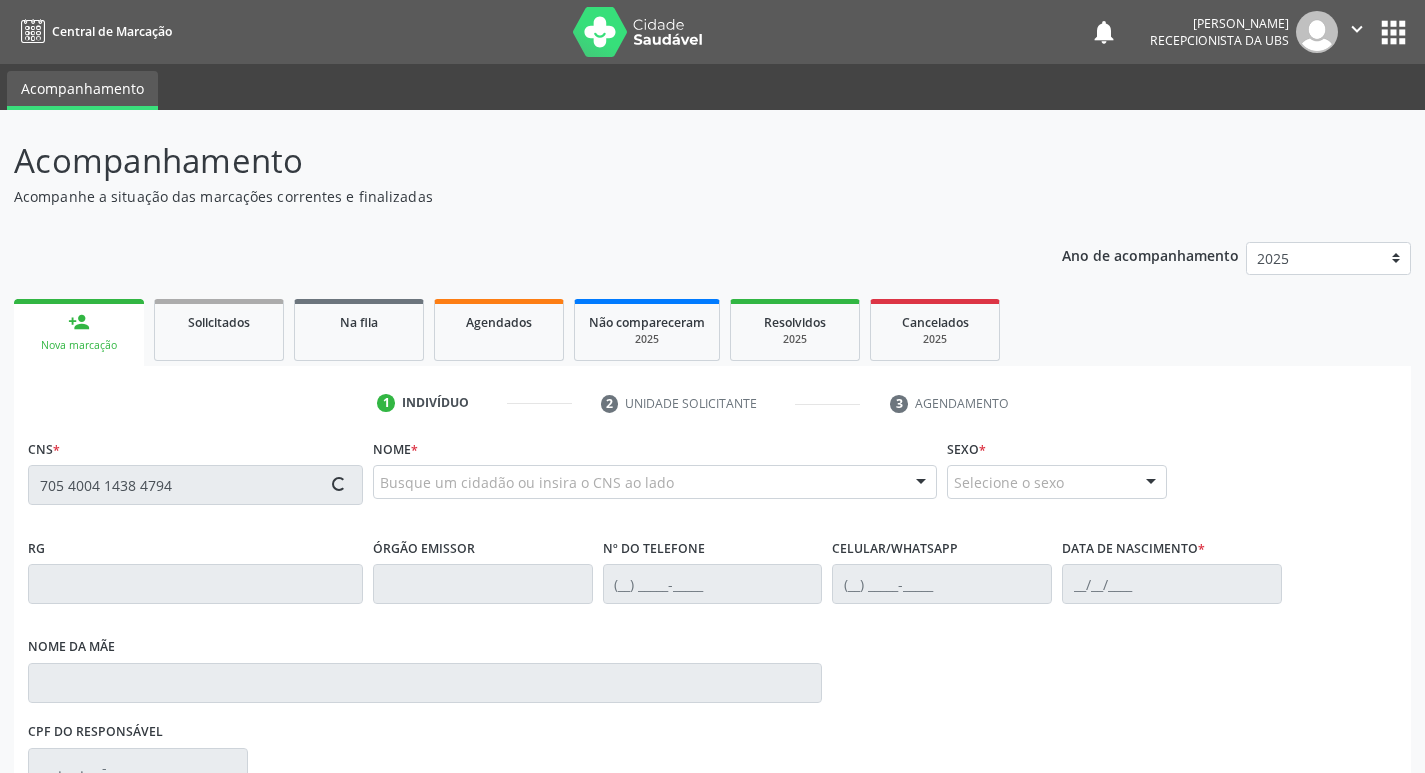 type 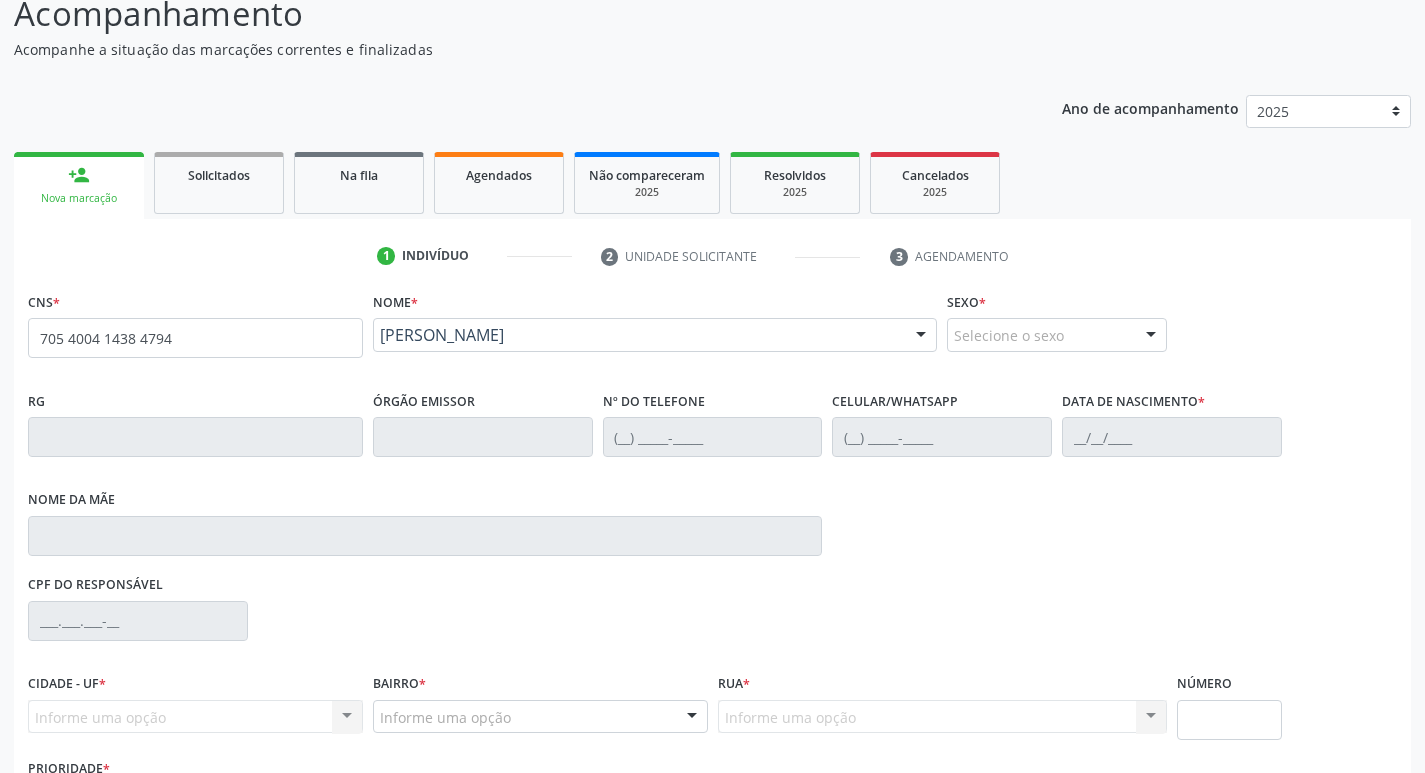 scroll, scrollTop: 200, scrollLeft: 0, axis: vertical 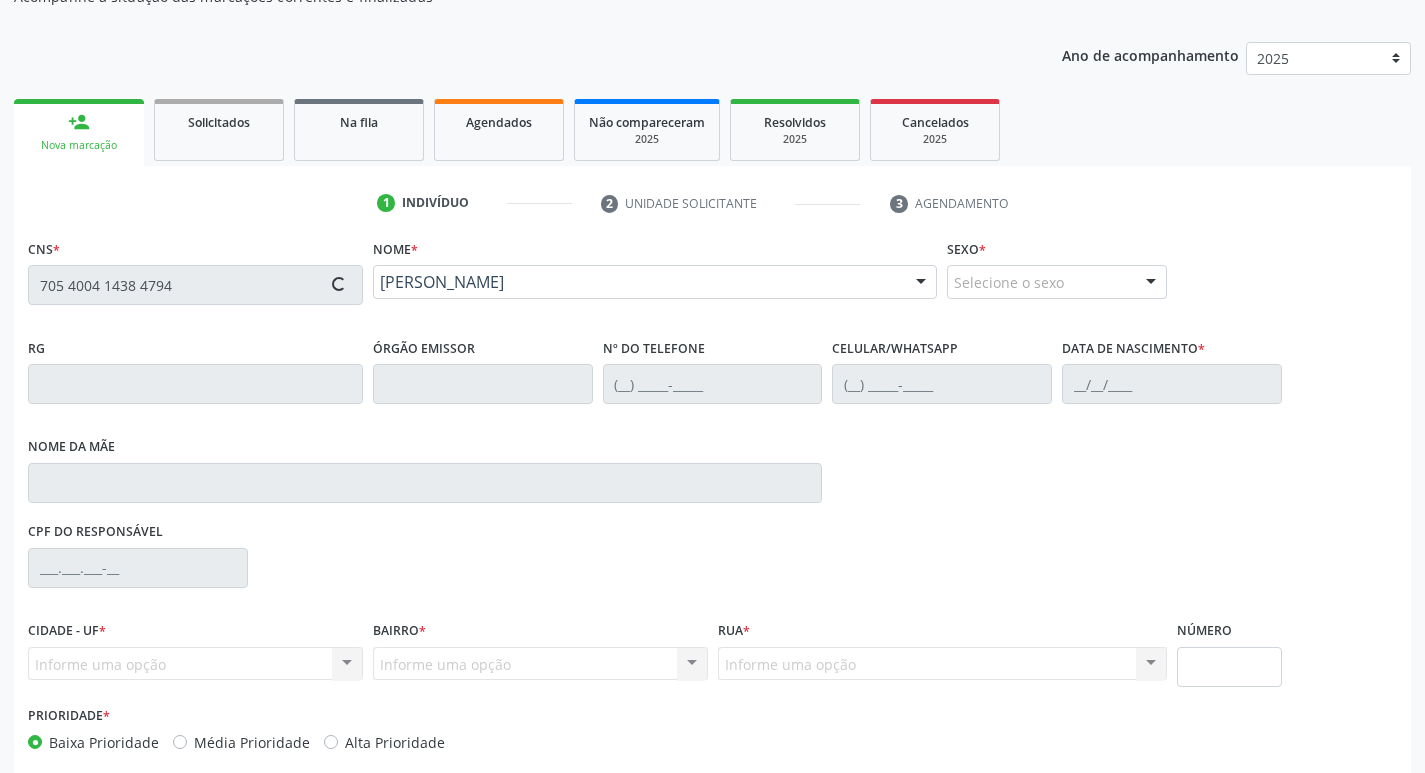 type on "[PHONE_NUMBER]" 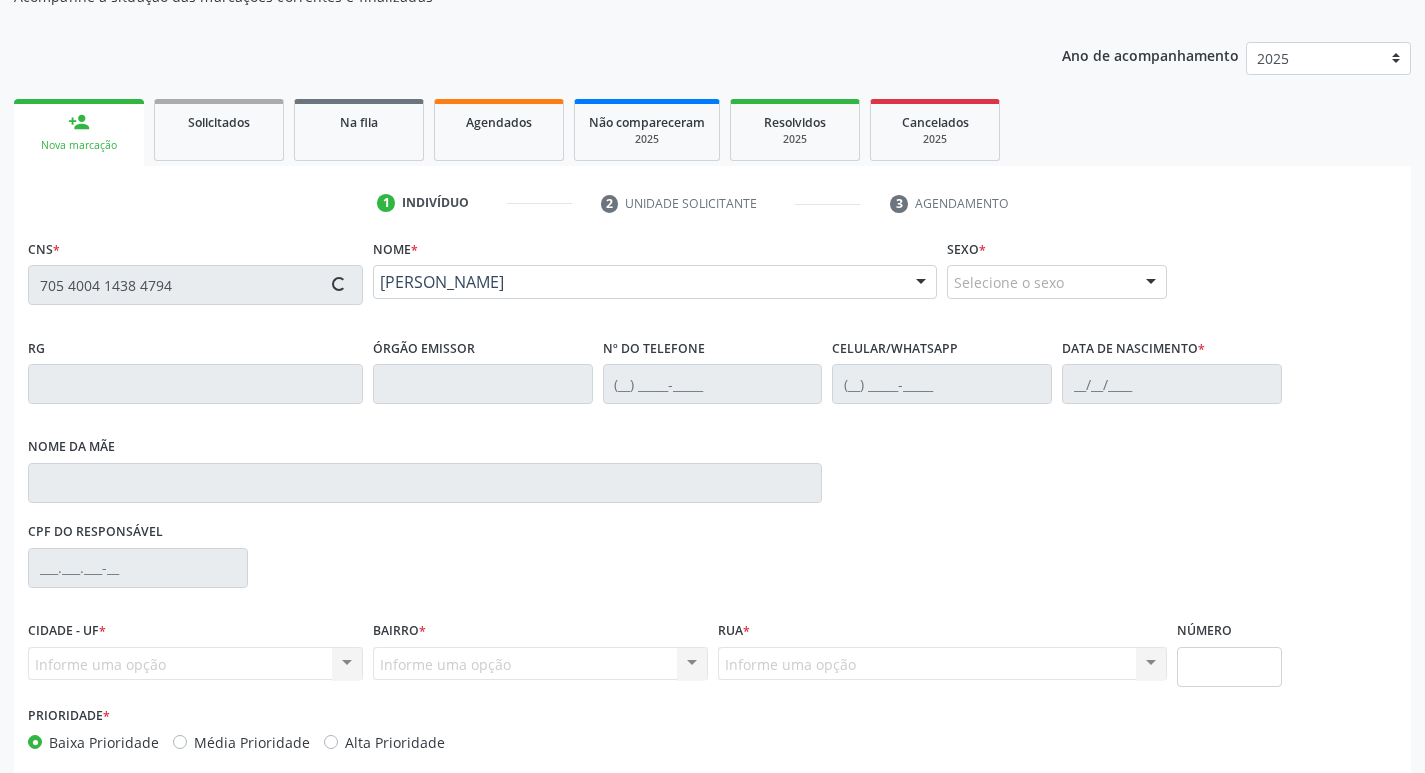 type on "[PHONE_NUMBER]" 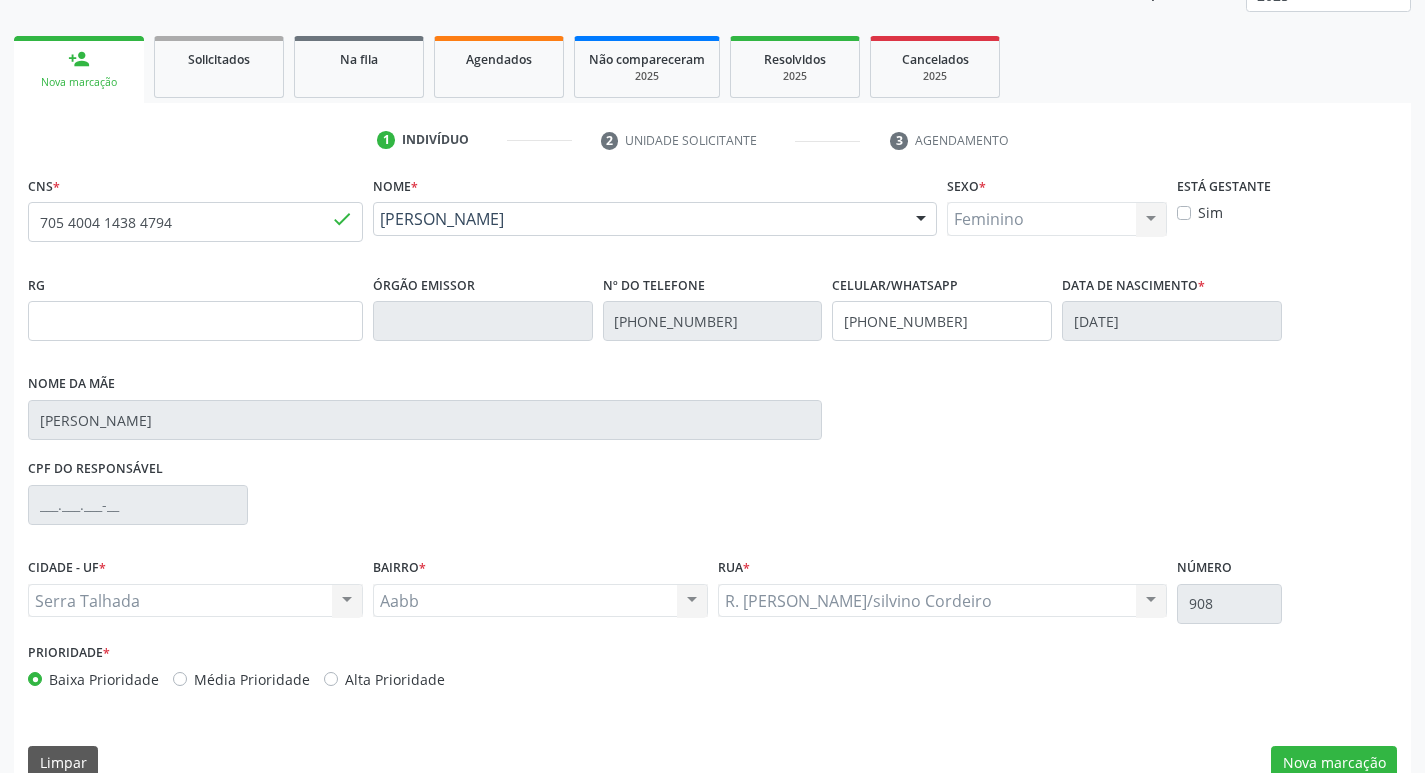 scroll, scrollTop: 297, scrollLeft: 0, axis: vertical 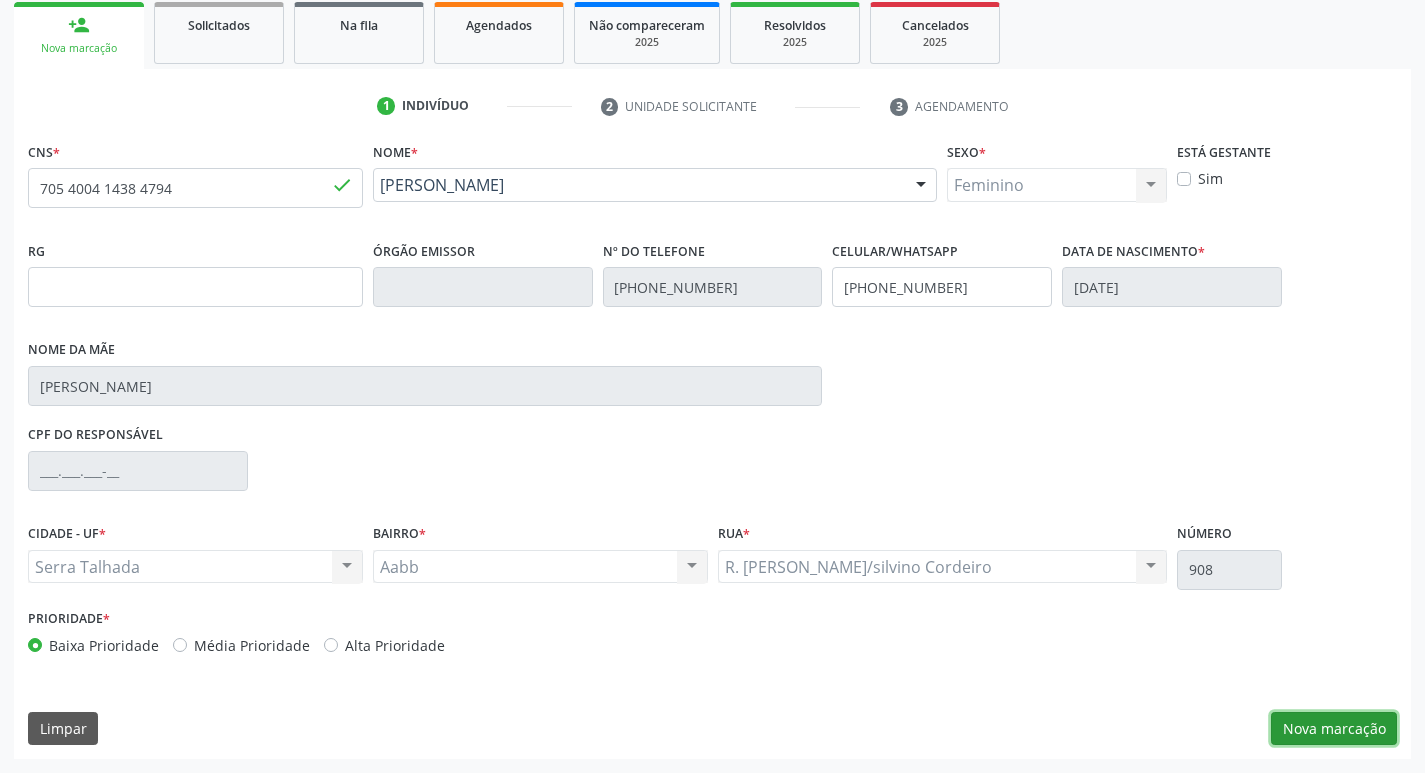 click on "Nova marcação" at bounding box center (1334, 729) 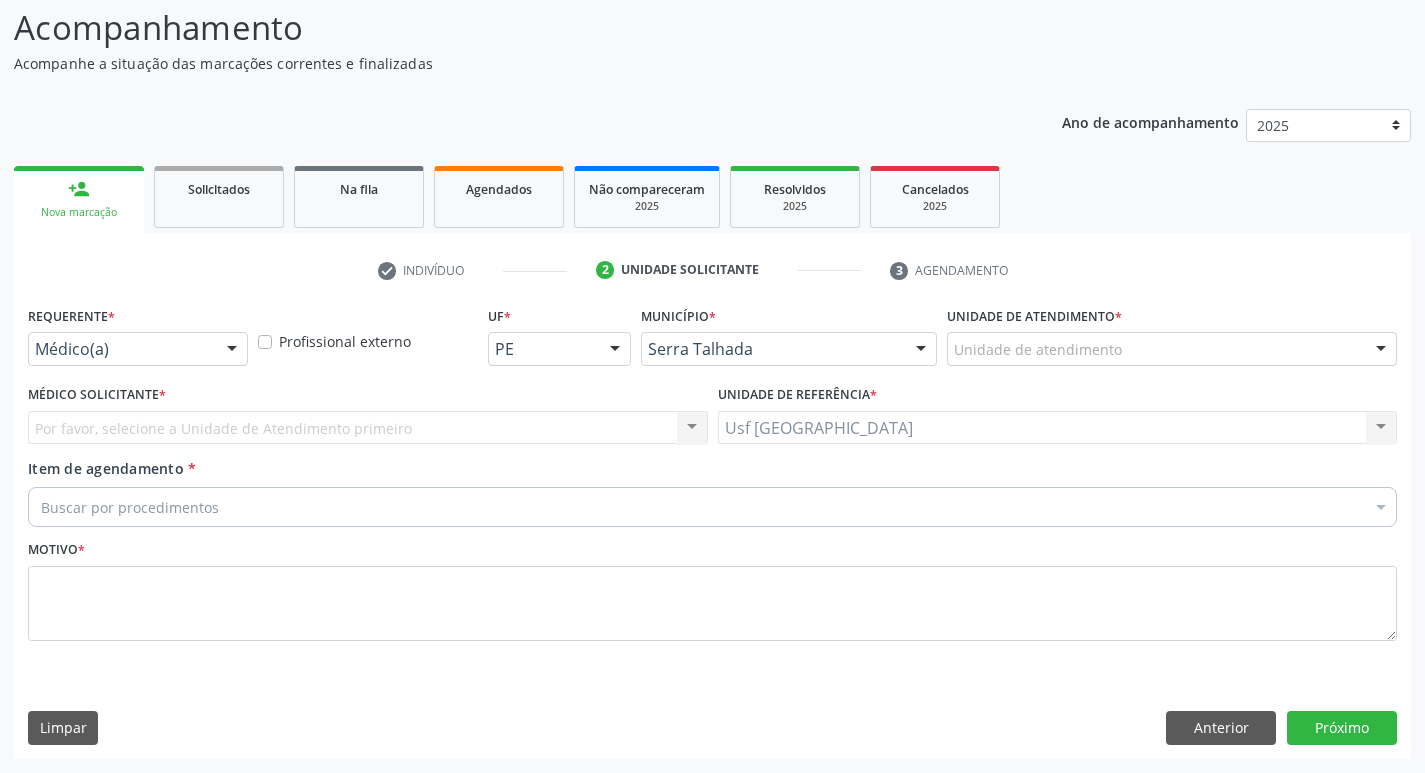 scroll, scrollTop: 133, scrollLeft: 0, axis: vertical 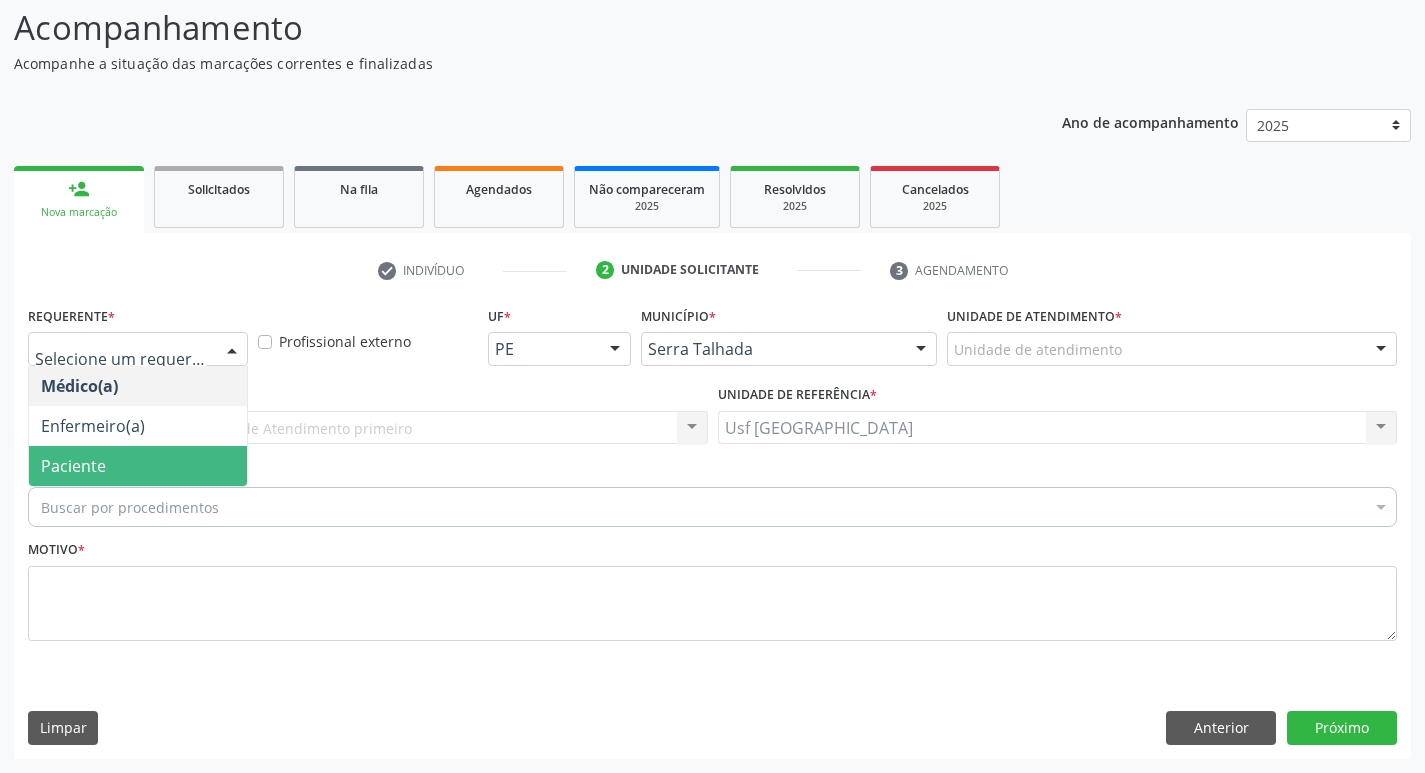 click on "Paciente" at bounding box center (138, 466) 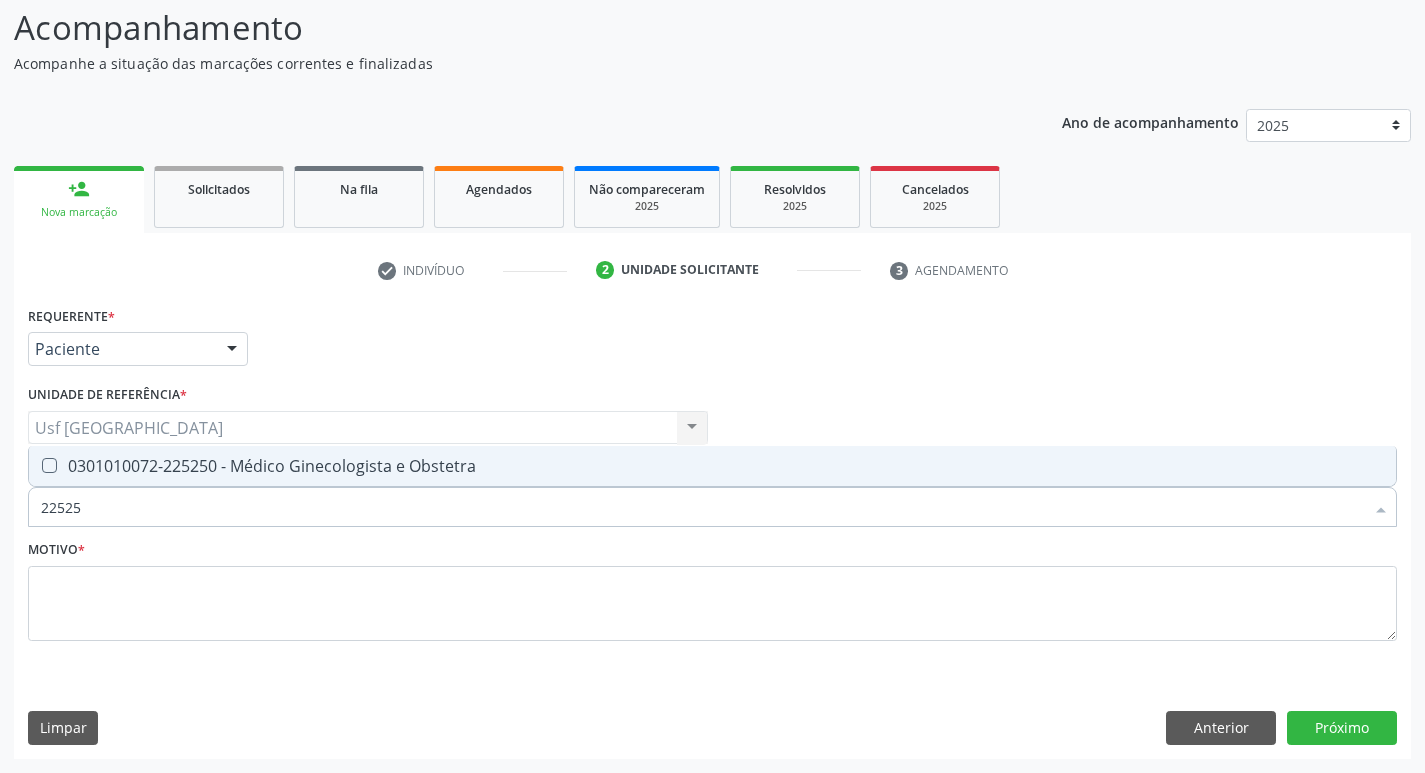 type on "225250" 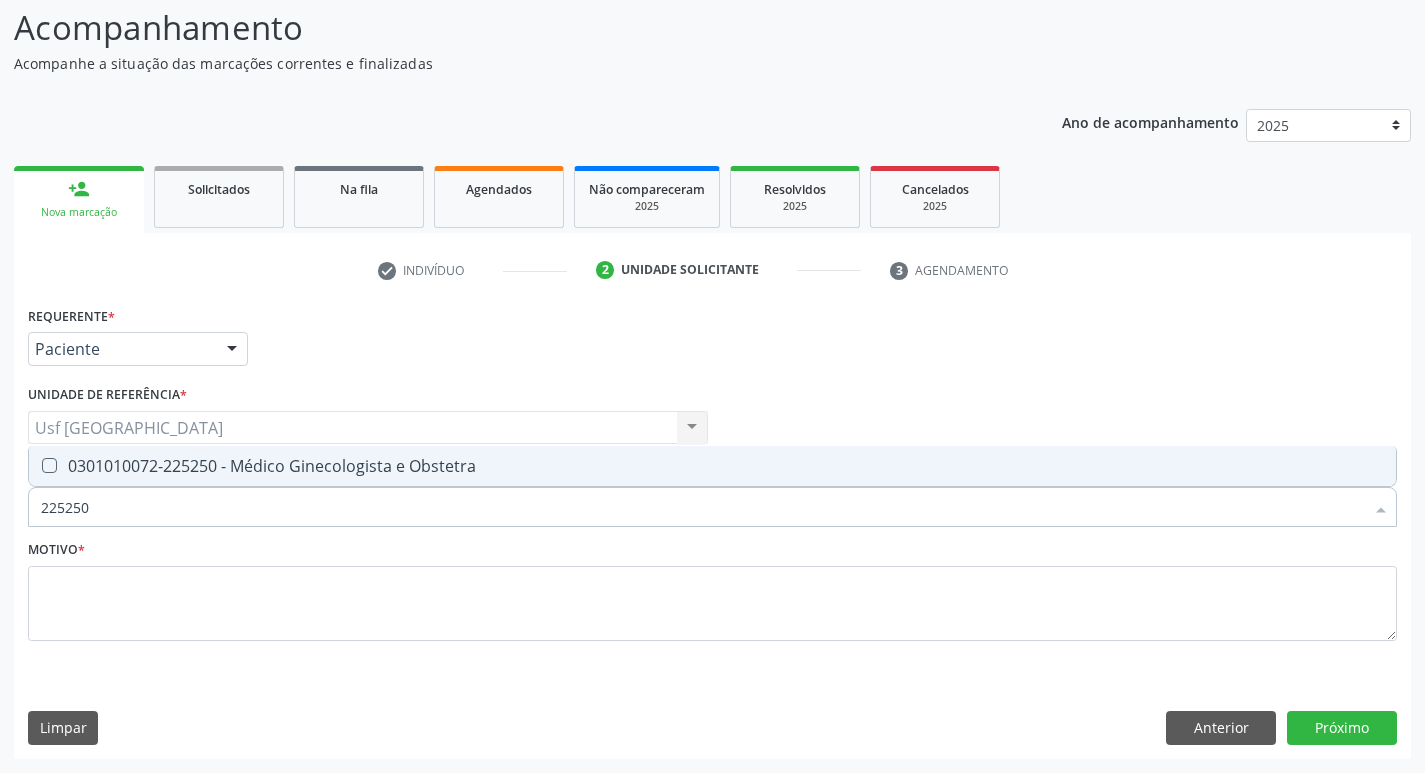 click at bounding box center (49, 465) 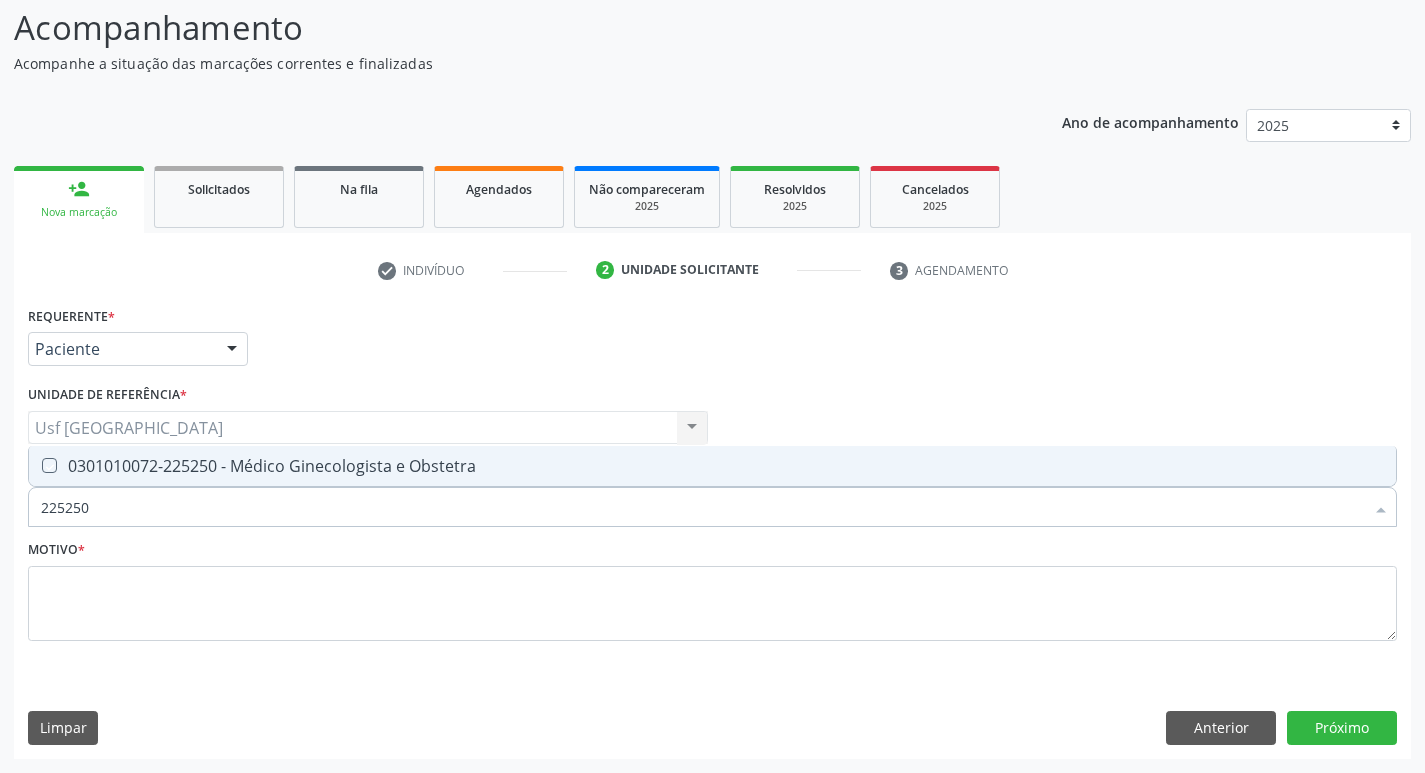 checkbox on "true" 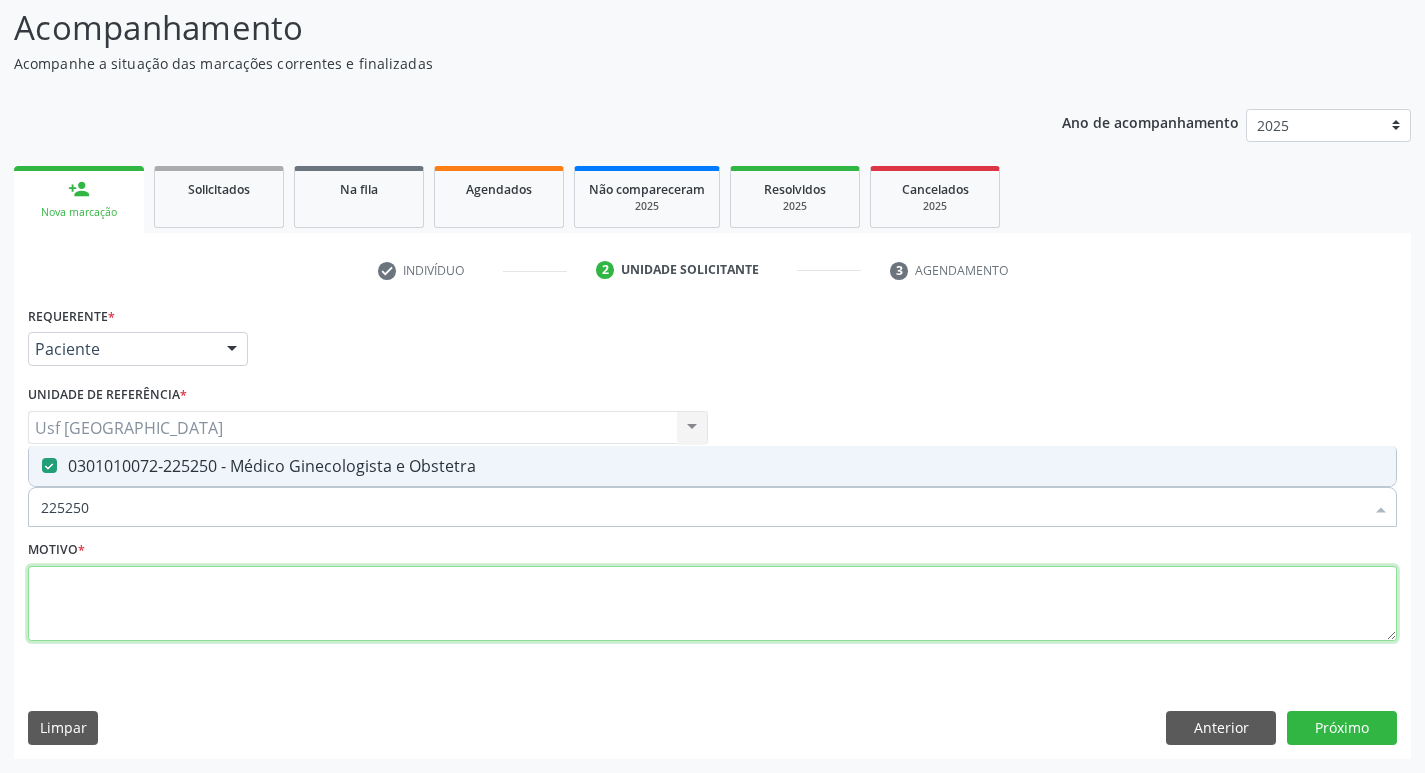 click at bounding box center (712, 604) 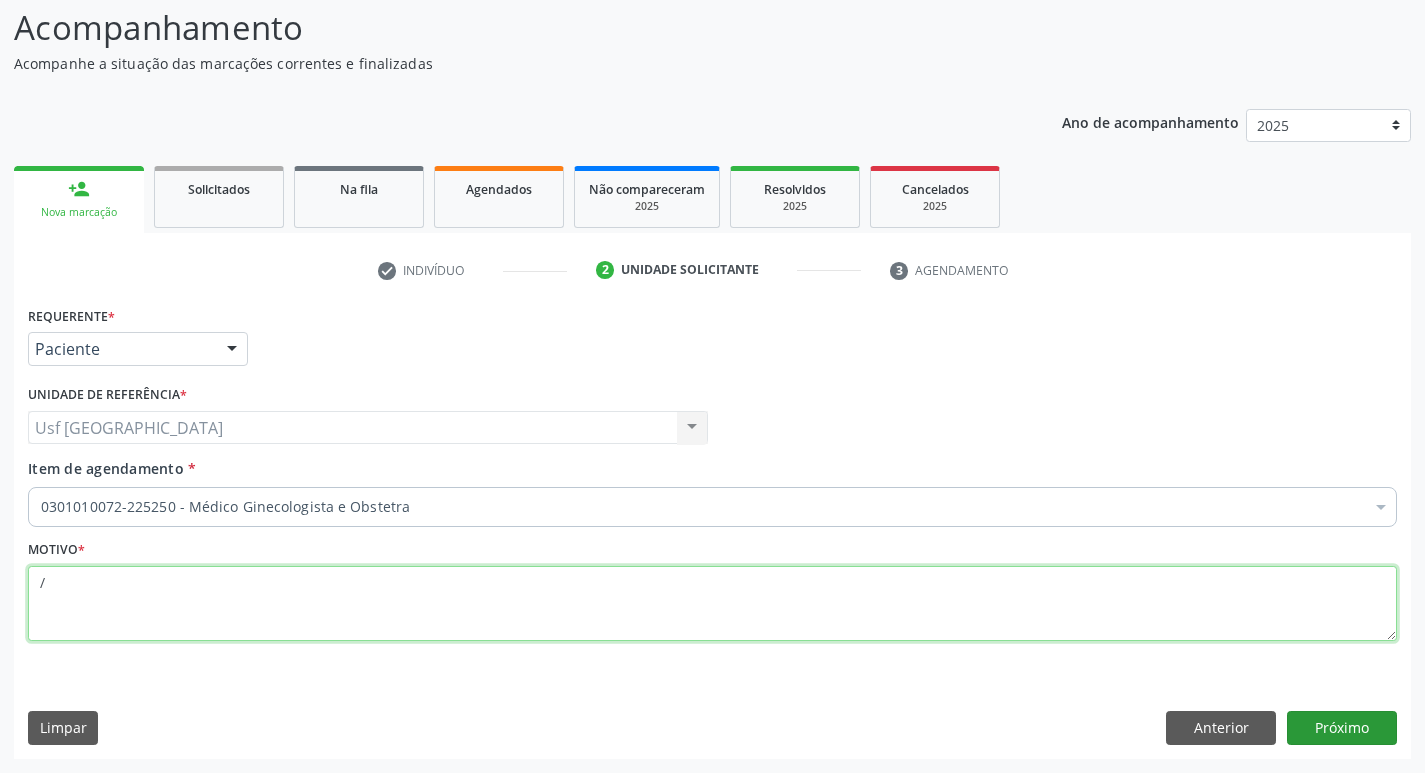 type on "/" 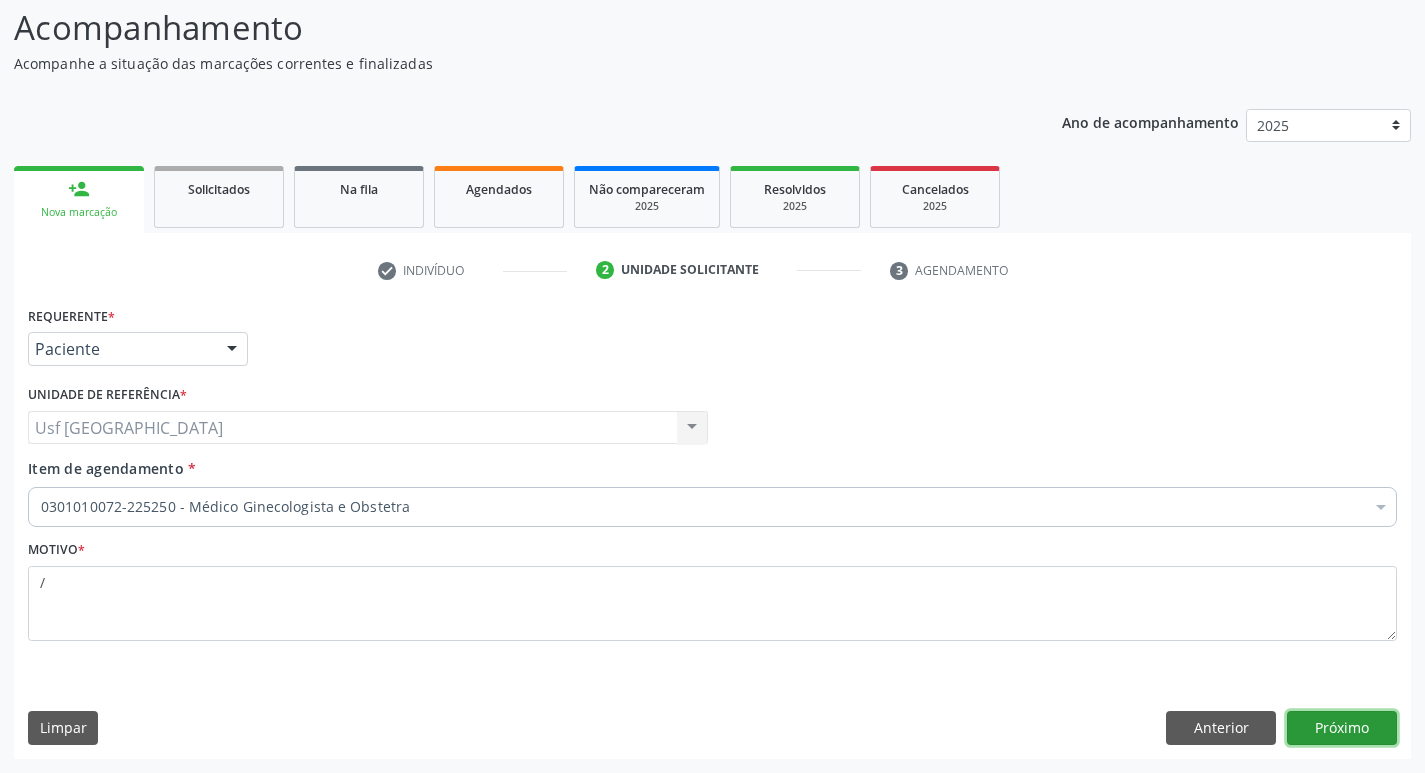 click on "Próximo" at bounding box center (1342, 728) 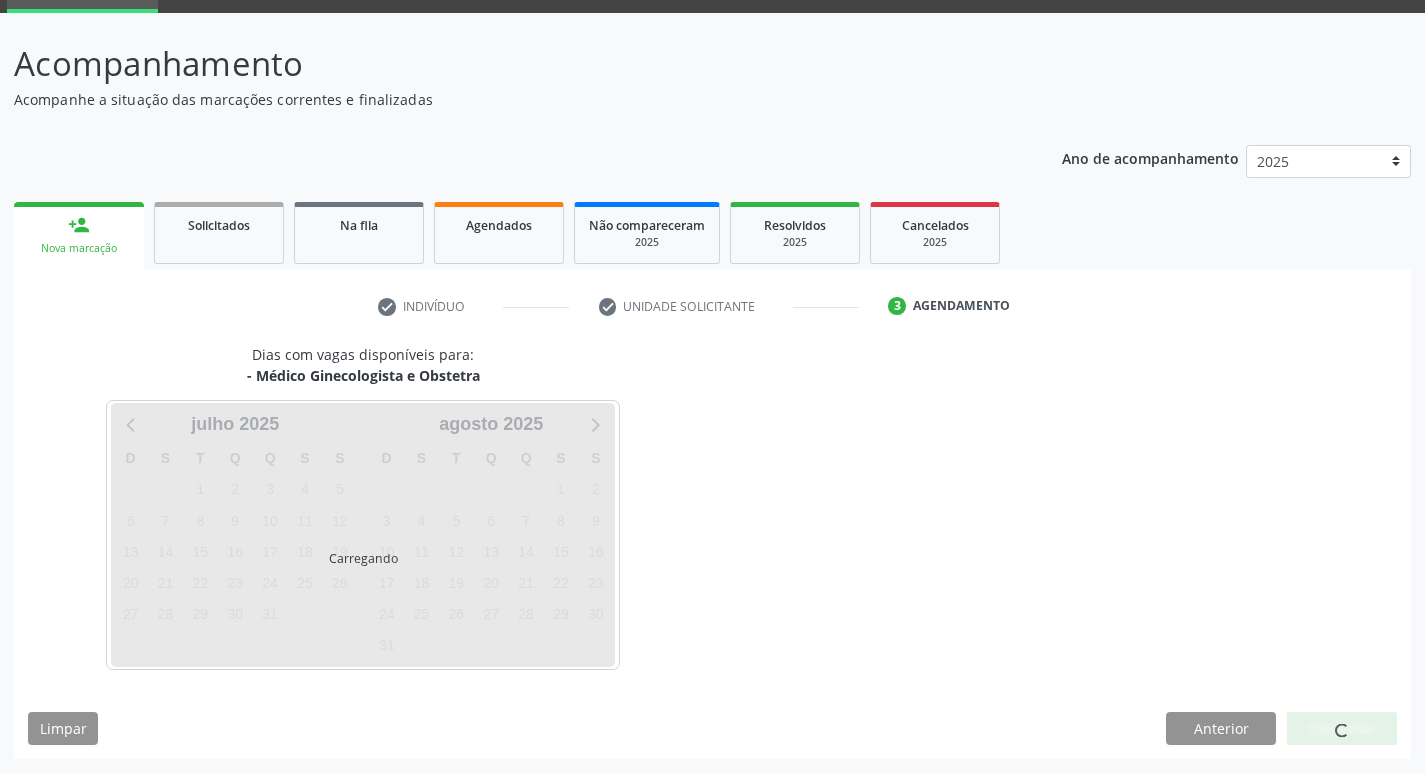 scroll, scrollTop: 97, scrollLeft: 0, axis: vertical 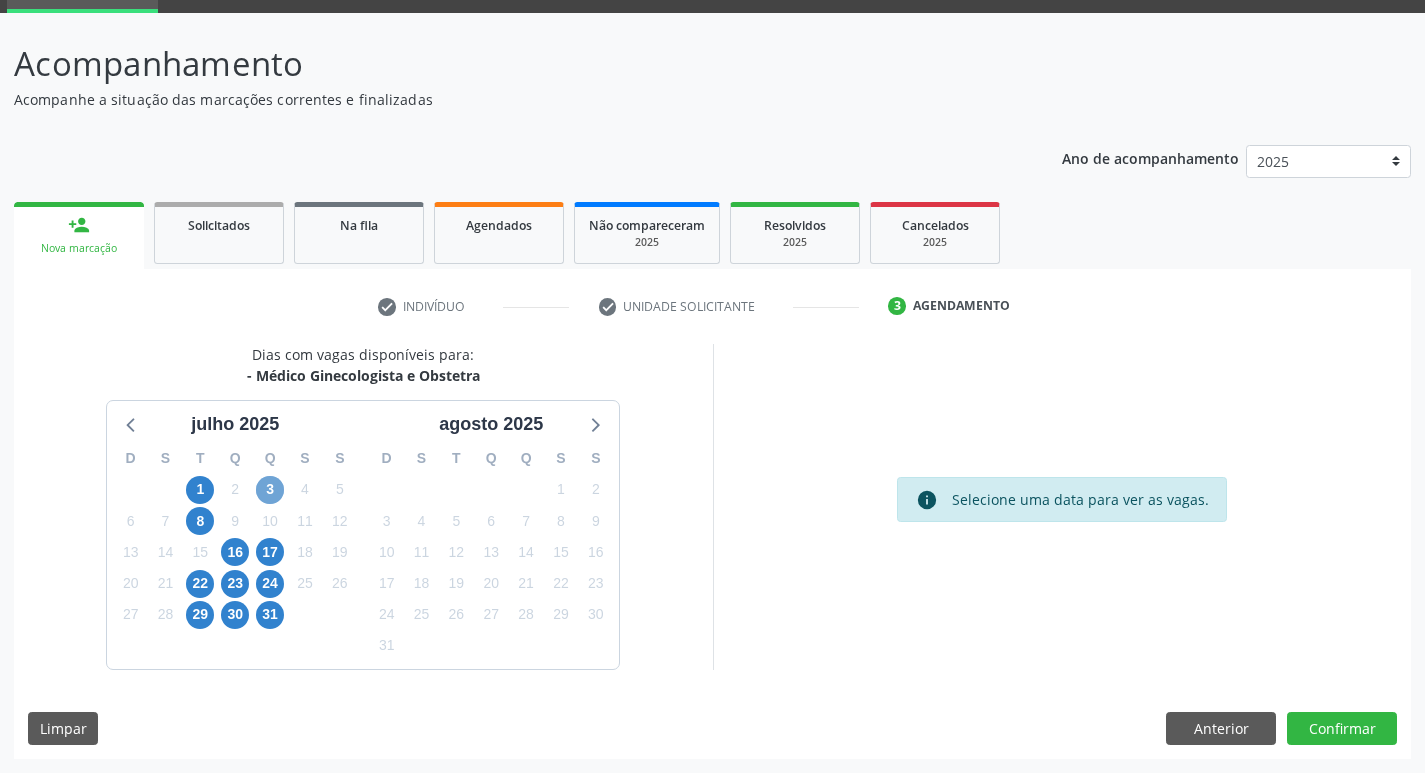 click on "3" at bounding box center (270, 490) 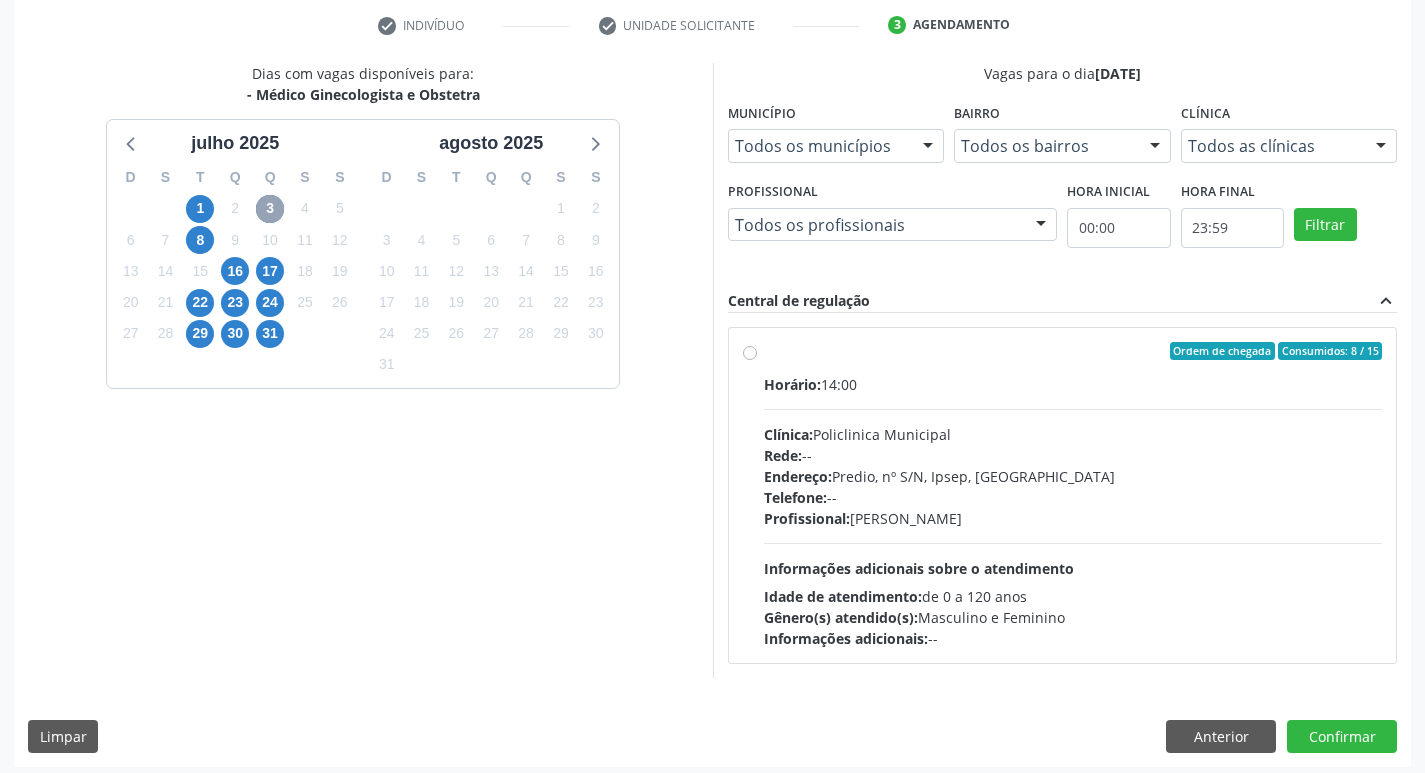 scroll, scrollTop: 386, scrollLeft: 0, axis: vertical 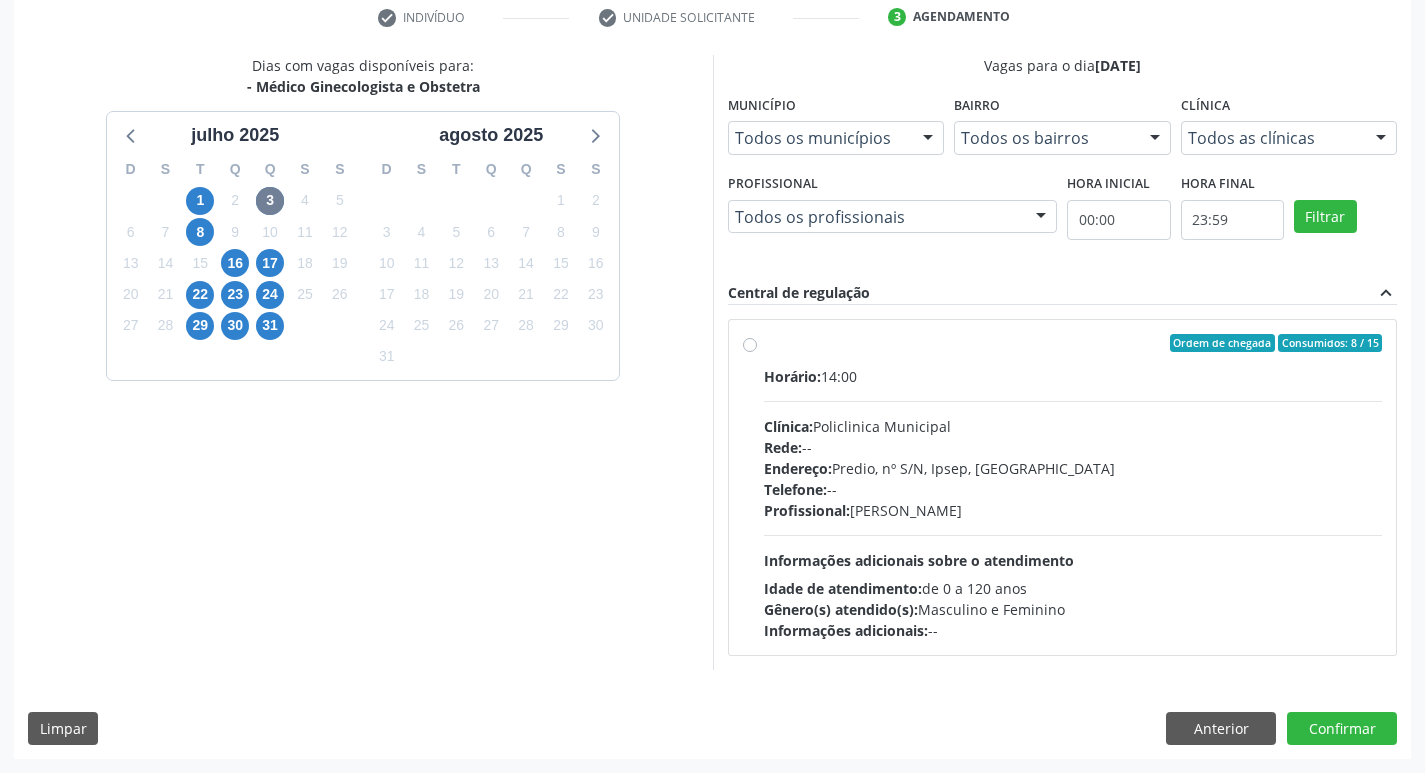 click on "Ordem de chegada
Consumidos: 8 / 15
Horário:   14:00
Clínica:  Policlinica Municipal
Rede:
--
Endereço:   Predio, nº S/N, Ipsep, [GEOGRAPHIC_DATA] - PE
Telefone:   --
Profissional:
[PERSON_NAME]
Informações adicionais sobre o atendimento
Idade de atendimento:
de 0 a 120 anos
Gênero(s) atendido(s):
Masculino e Feminino
Informações adicionais:
--" at bounding box center [1073, 487] 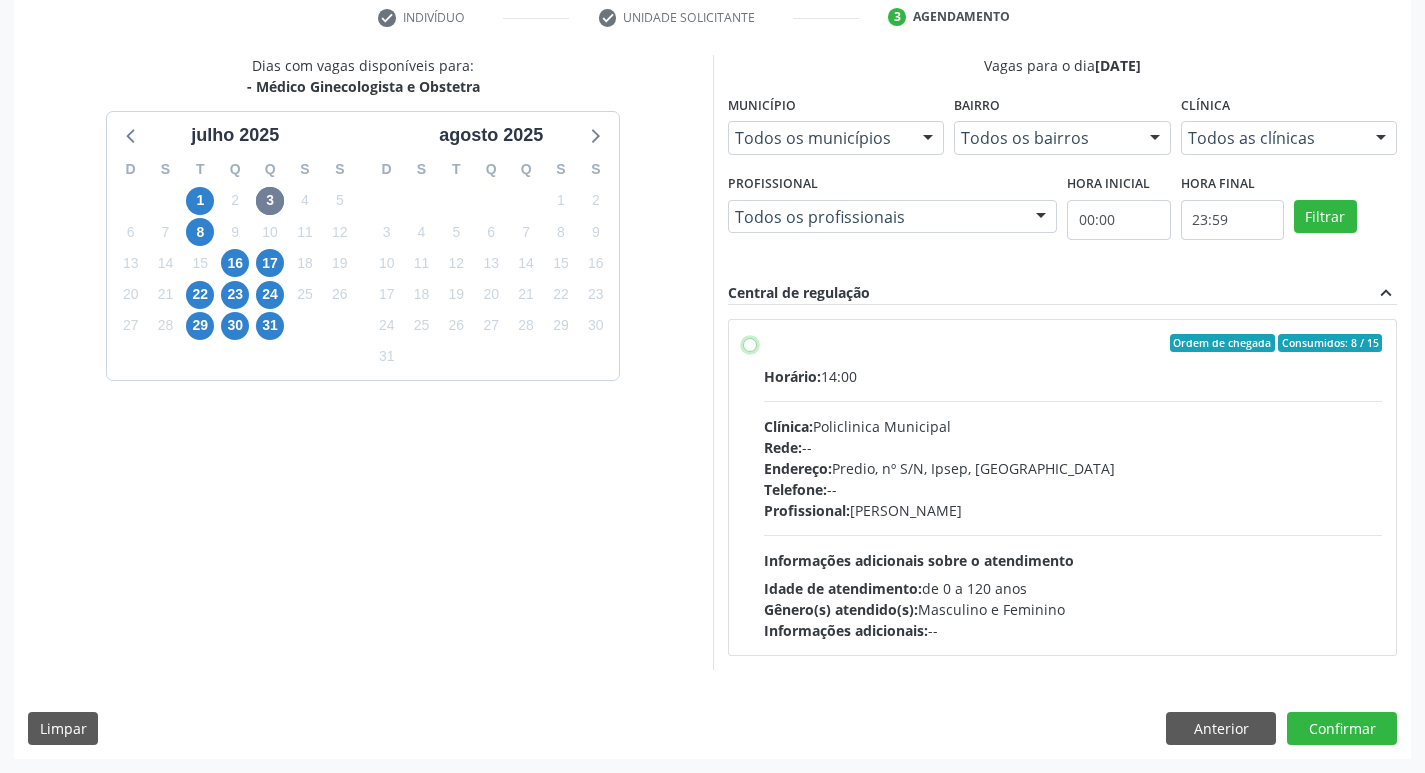 radio on "true" 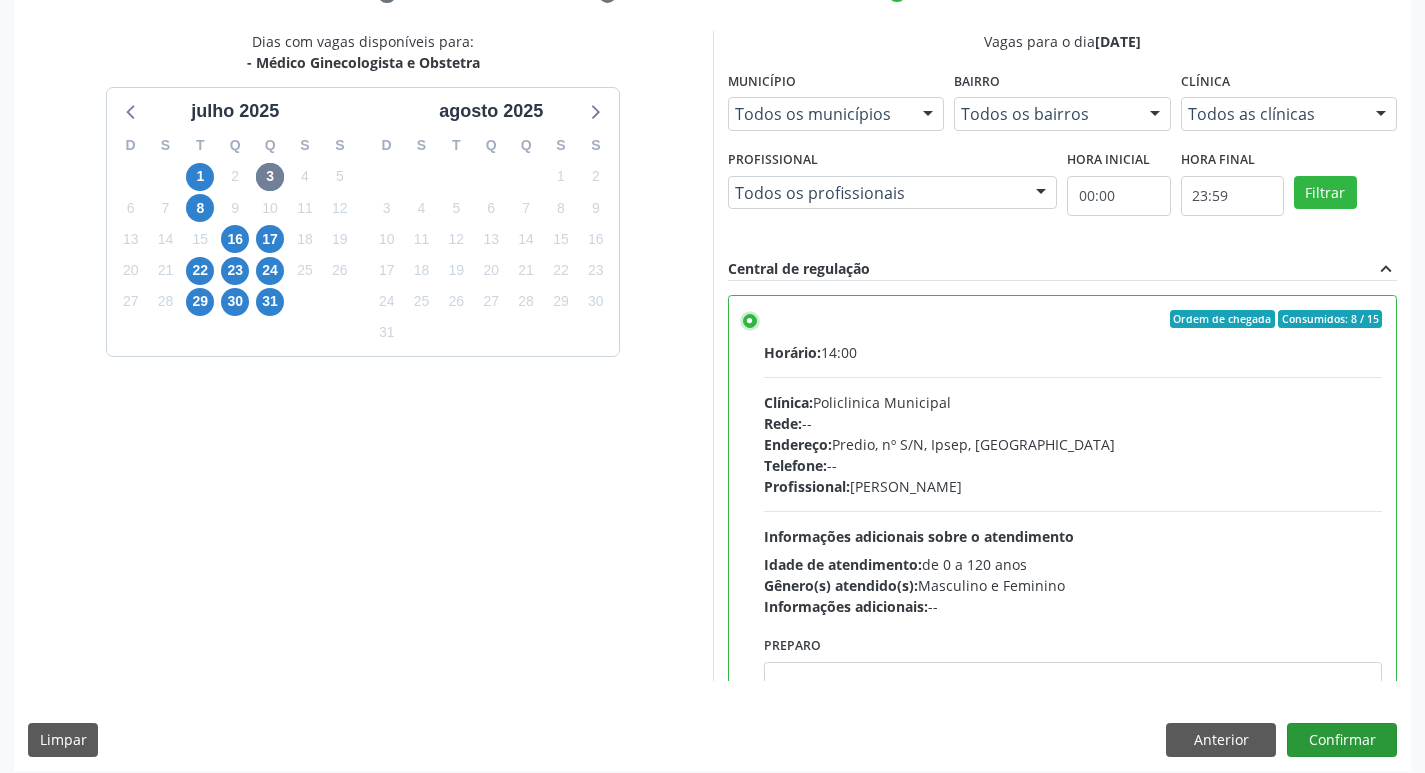 scroll, scrollTop: 422, scrollLeft: 0, axis: vertical 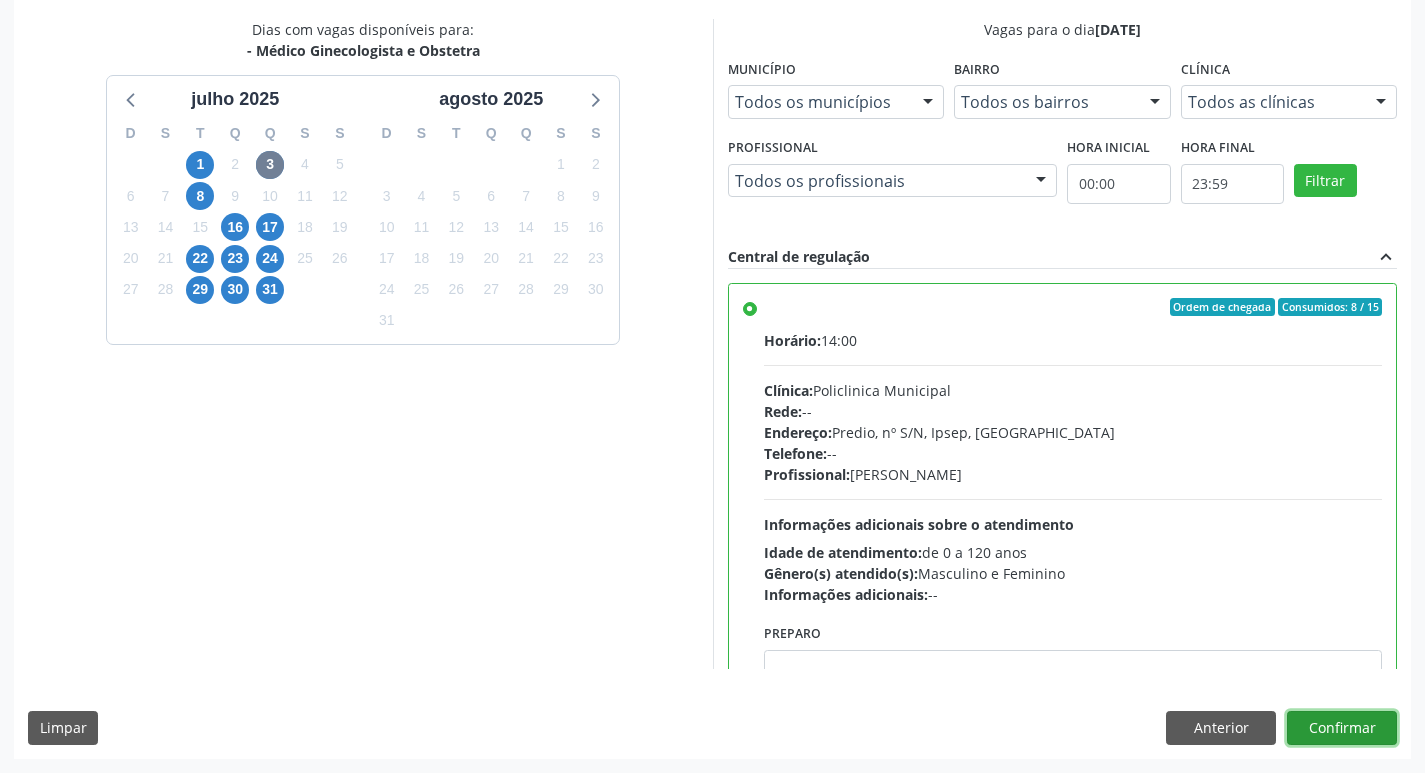 click on "Confirmar" at bounding box center (1342, 728) 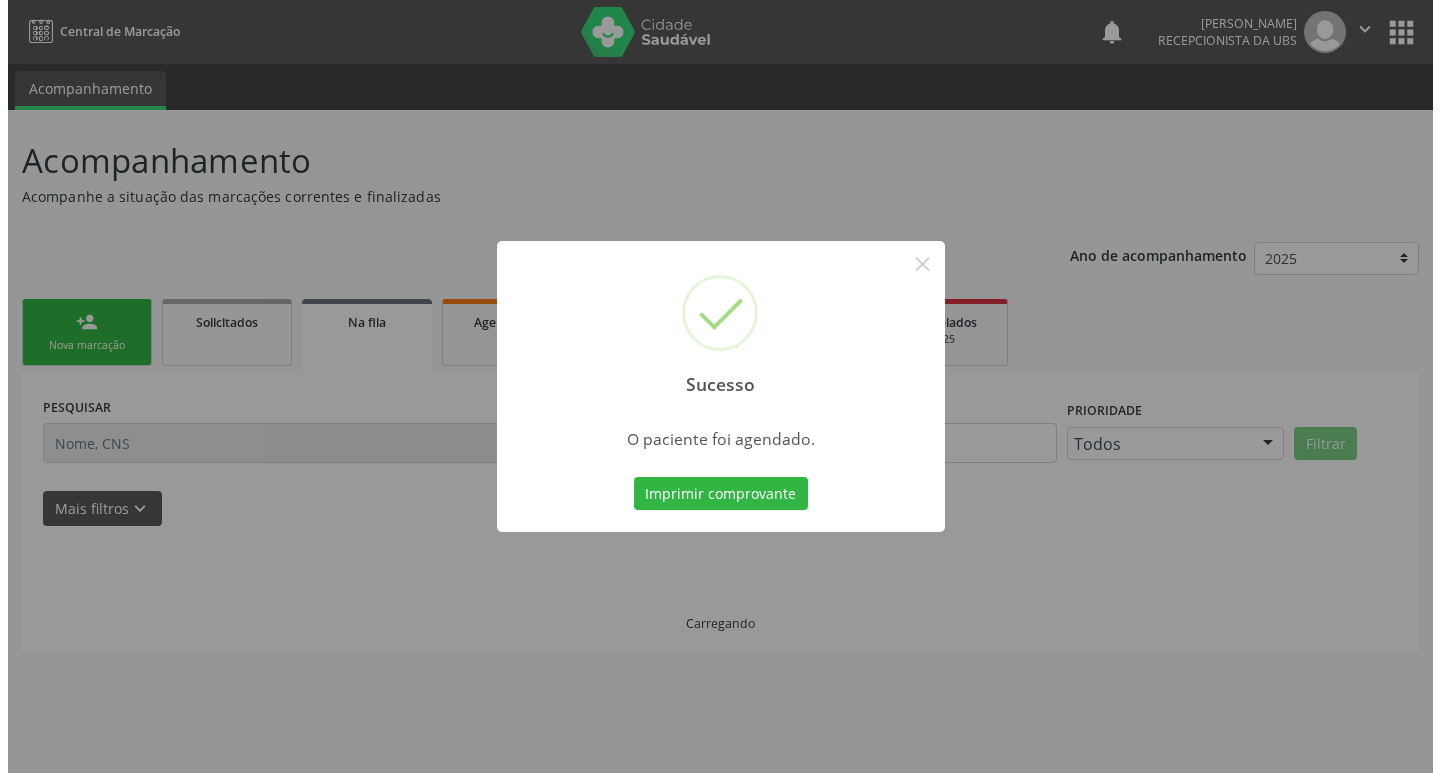 scroll, scrollTop: 0, scrollLeft: 0, axis: both 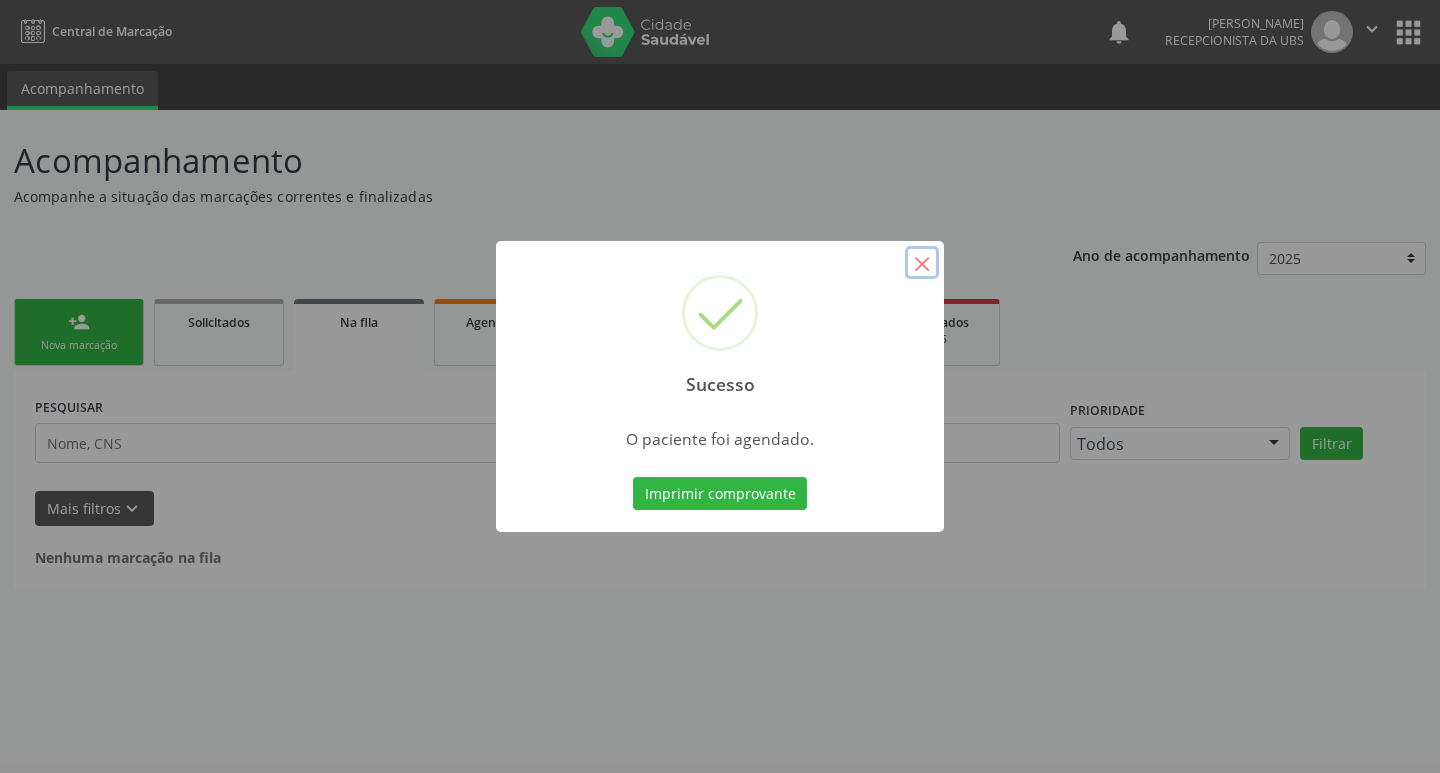 click on "×" at bounding box center [922, 263] 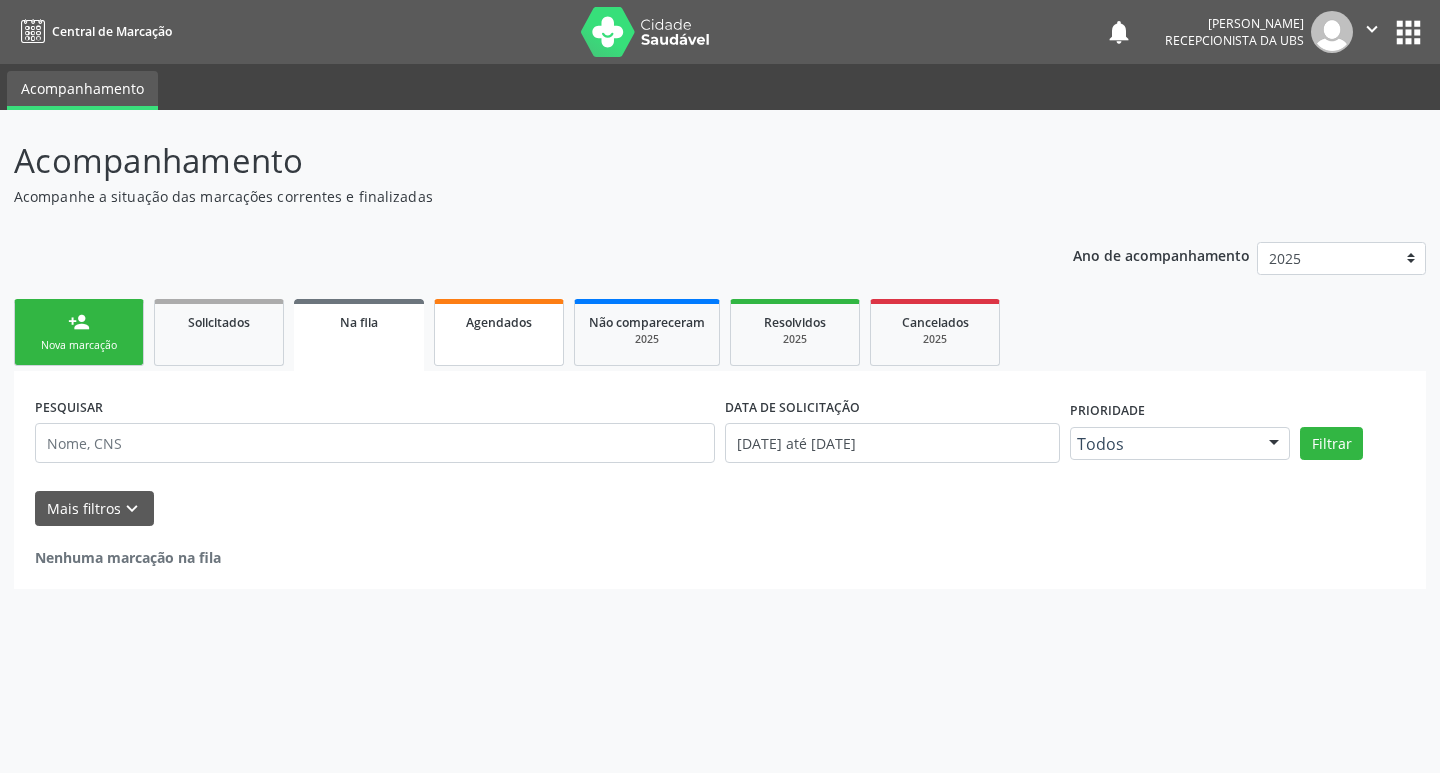 click on "Agendados" at bounding box center (499, 322) 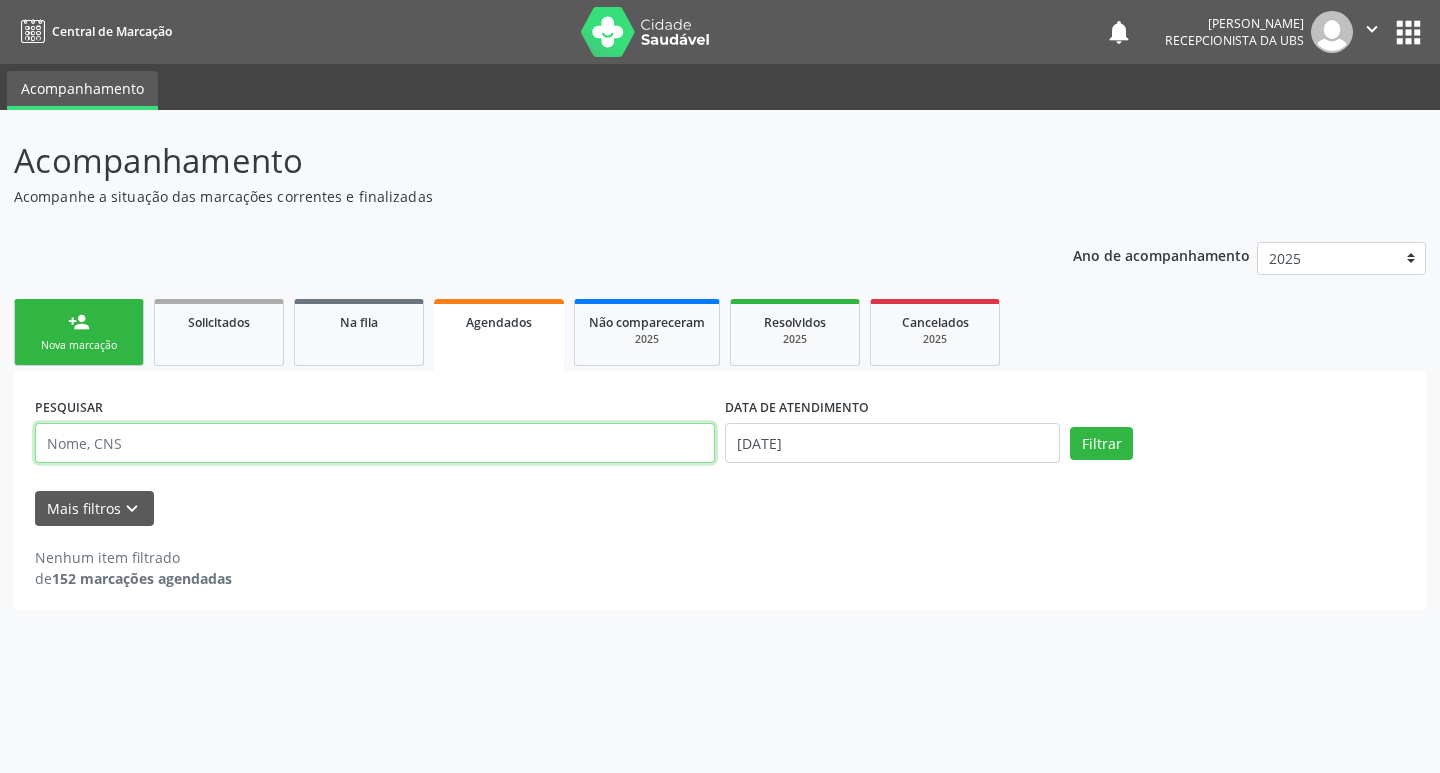 click at bounding box center [375, 443] 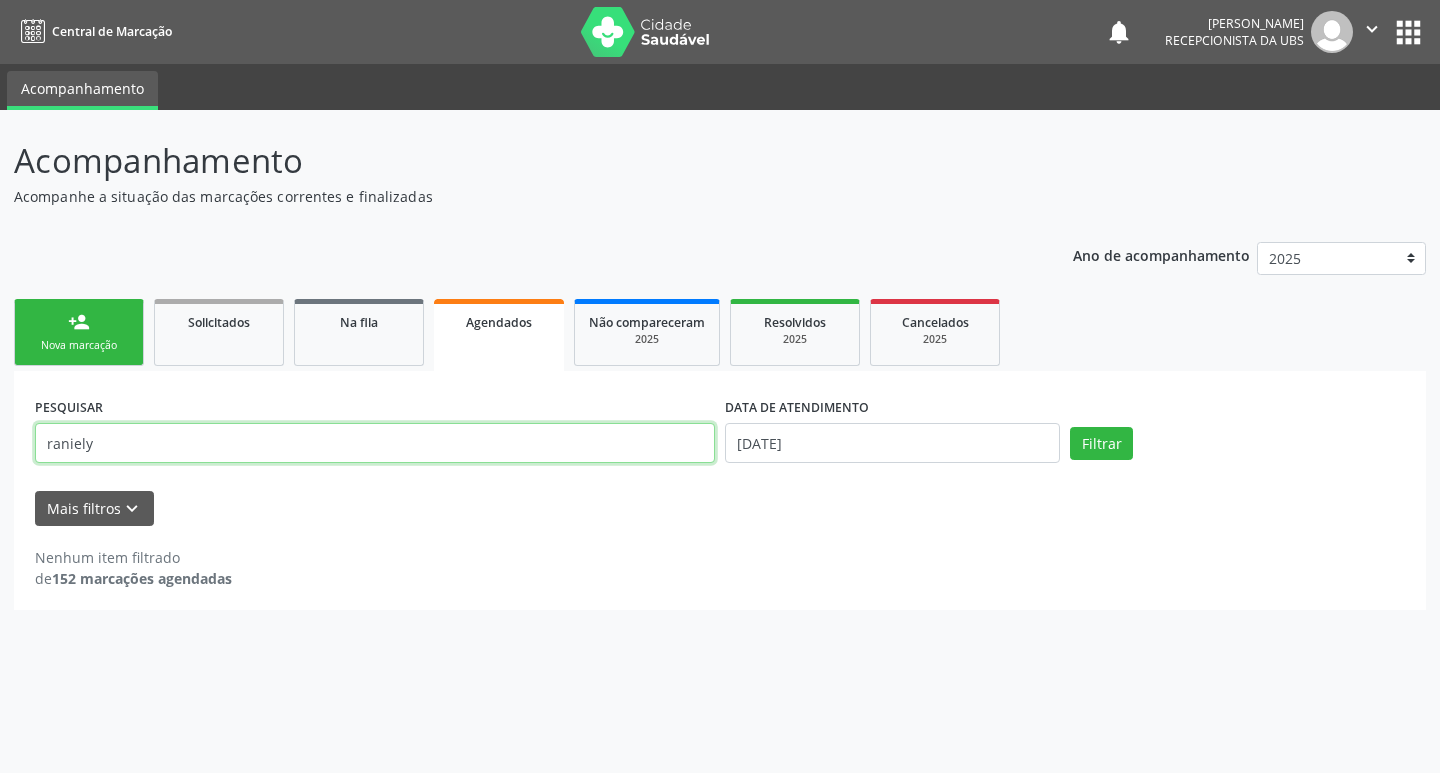 type on "raniely" 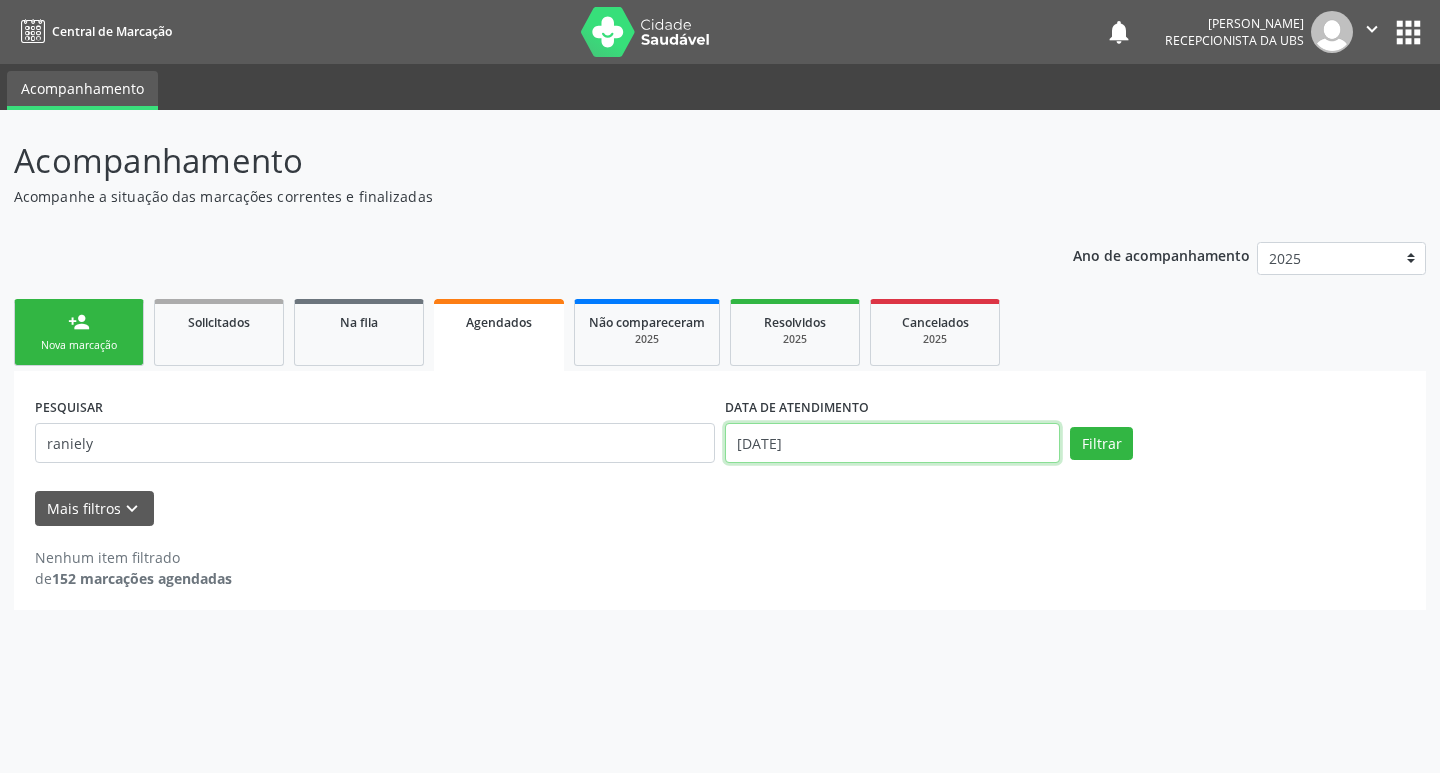 click on "[DATE]" at bounding box center (892, 443) 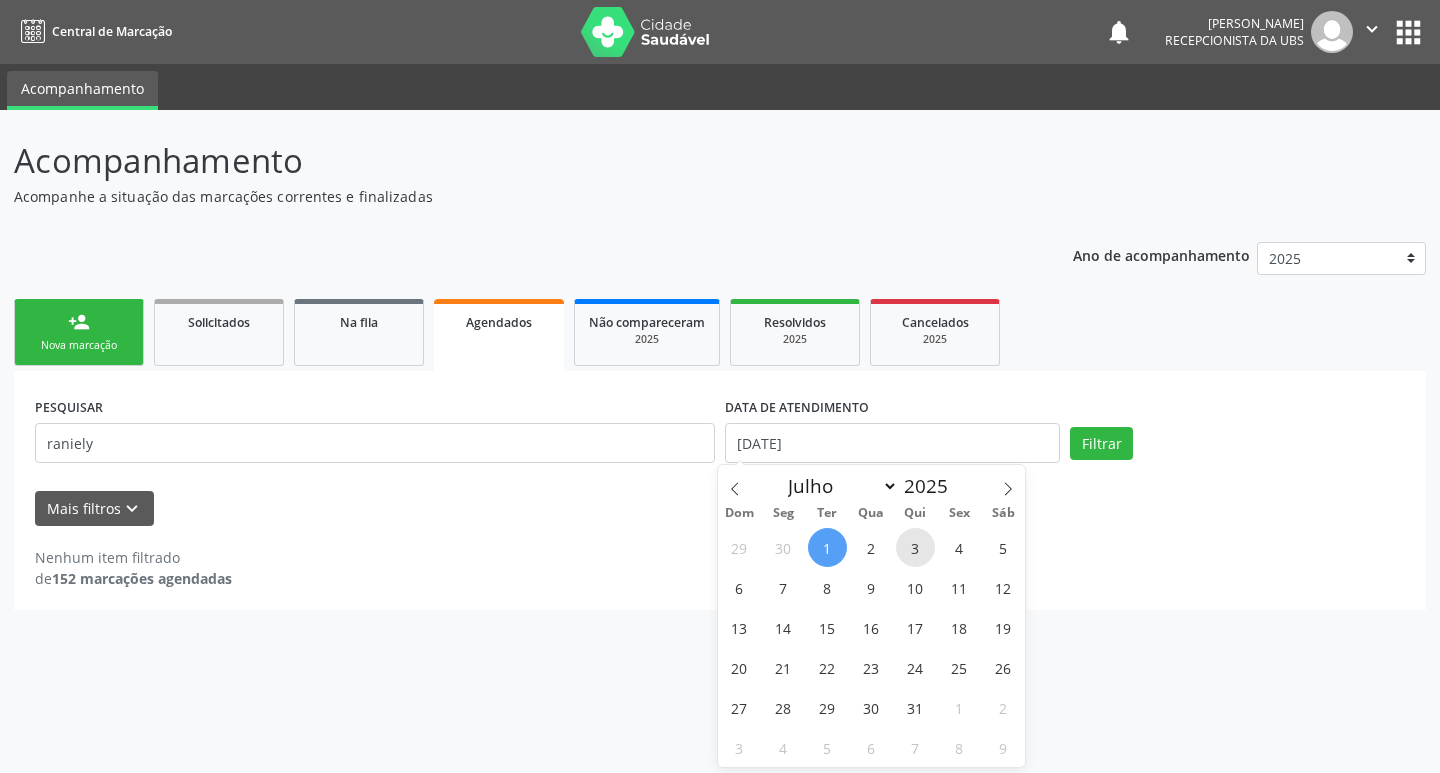 click on "3" at bounding box center (915, 547) 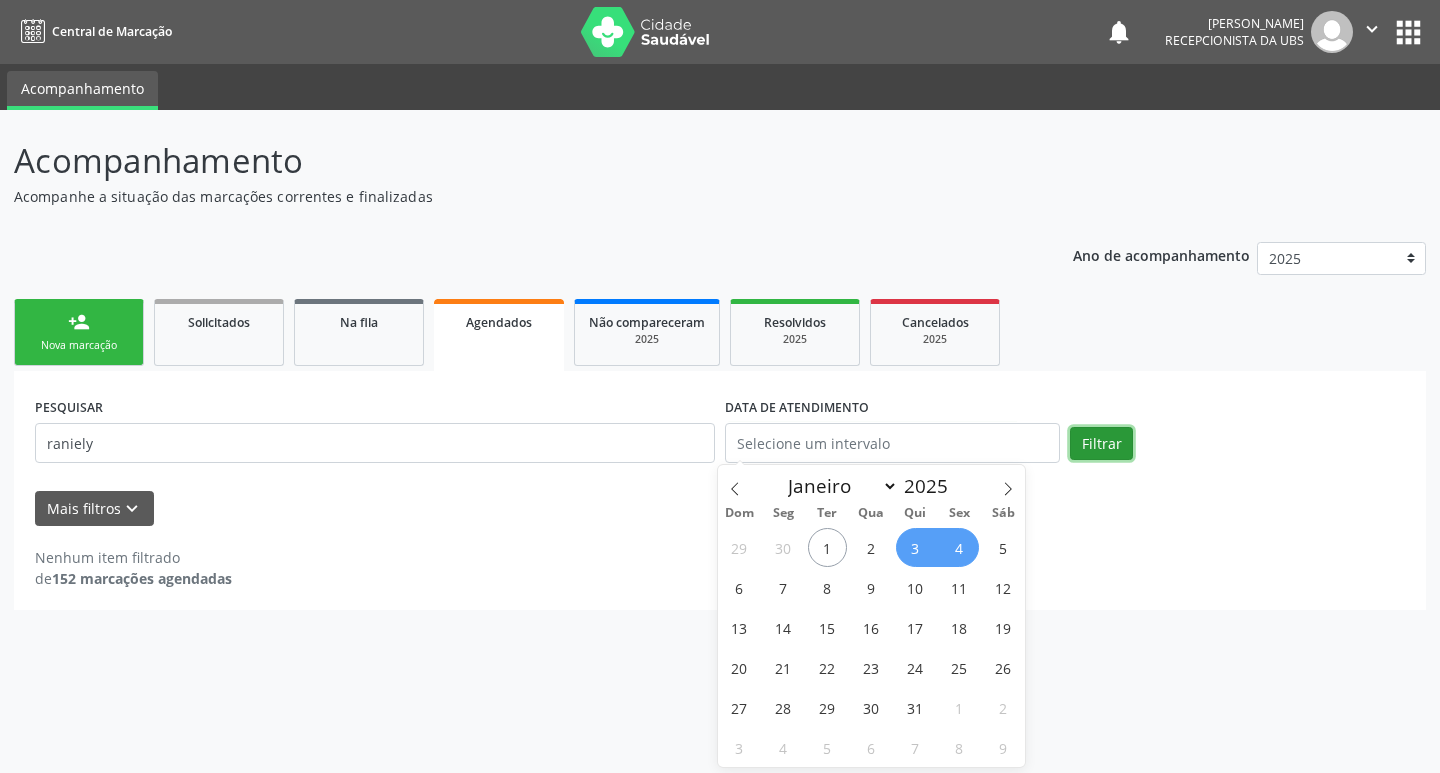 click on "Filtrar" at bounding box center (1101, 444) 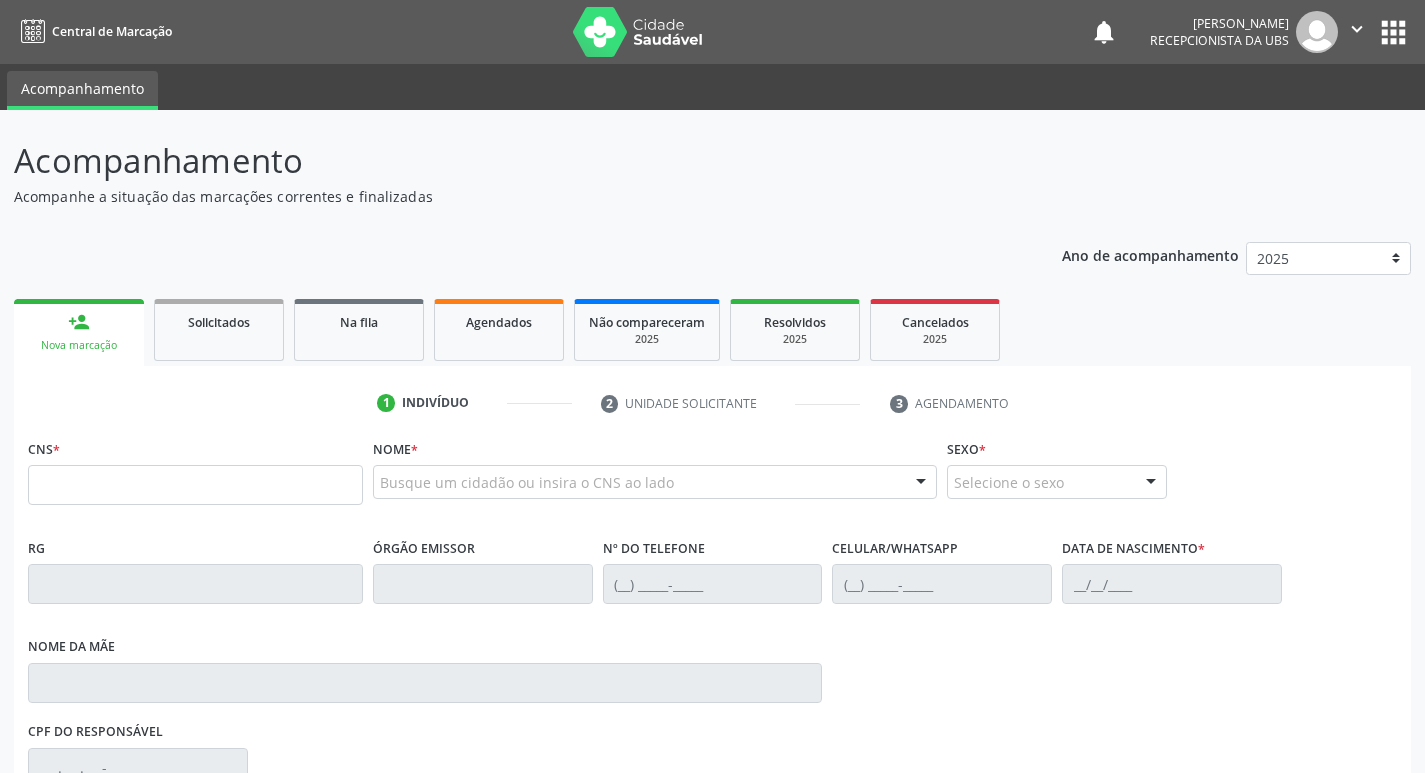 scroll, scrollTop: 0, scrollLeft: 0, axis: both 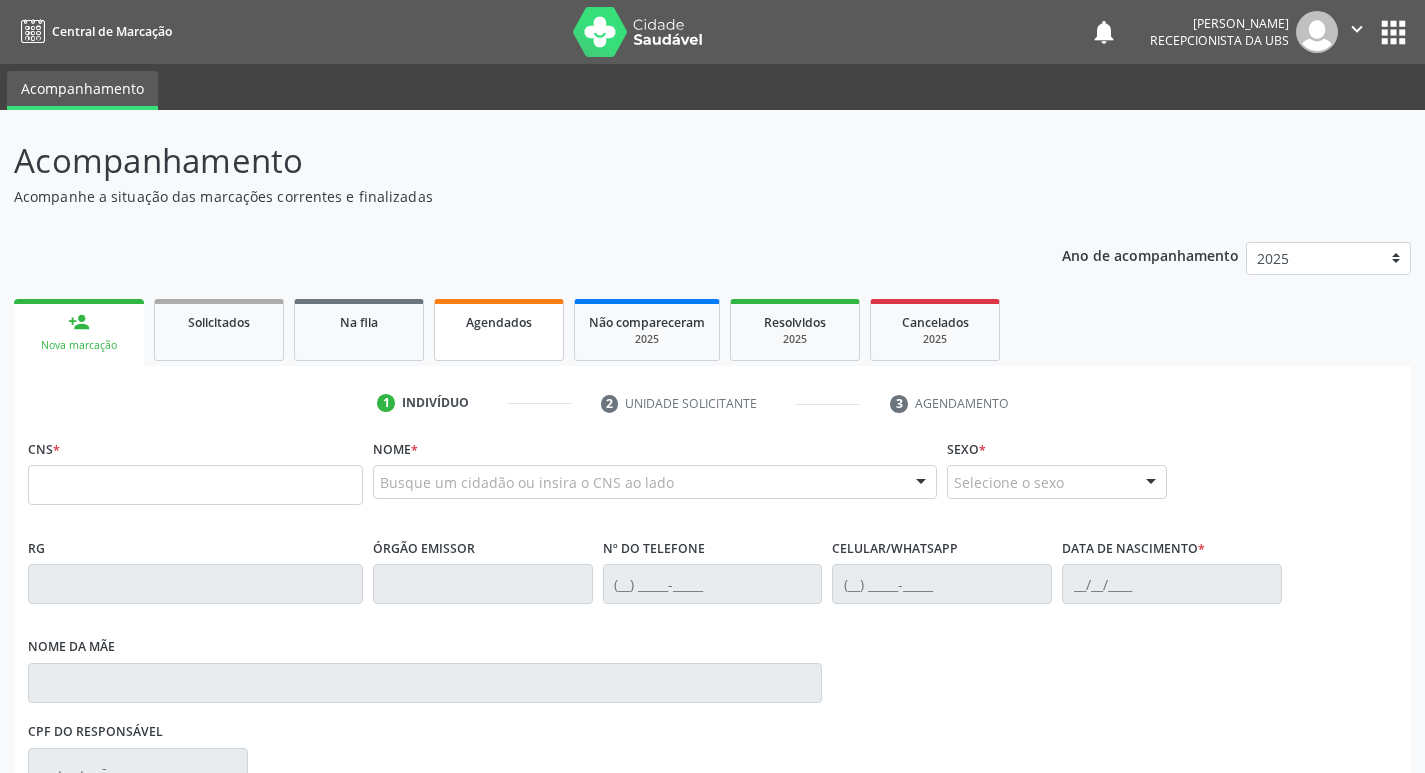 click on "Agendados" at bounding box center (499, 321) 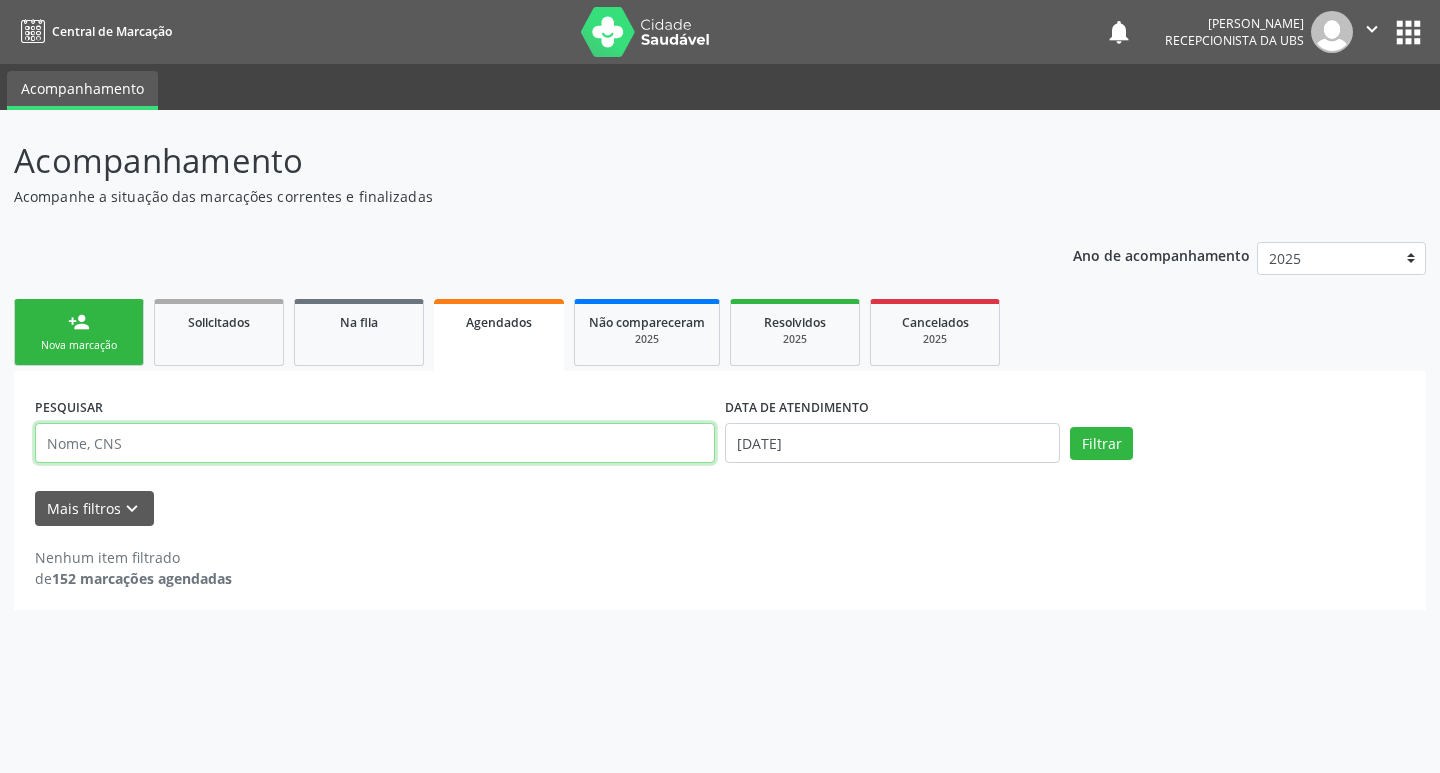 click at bounding box center [375, 443] 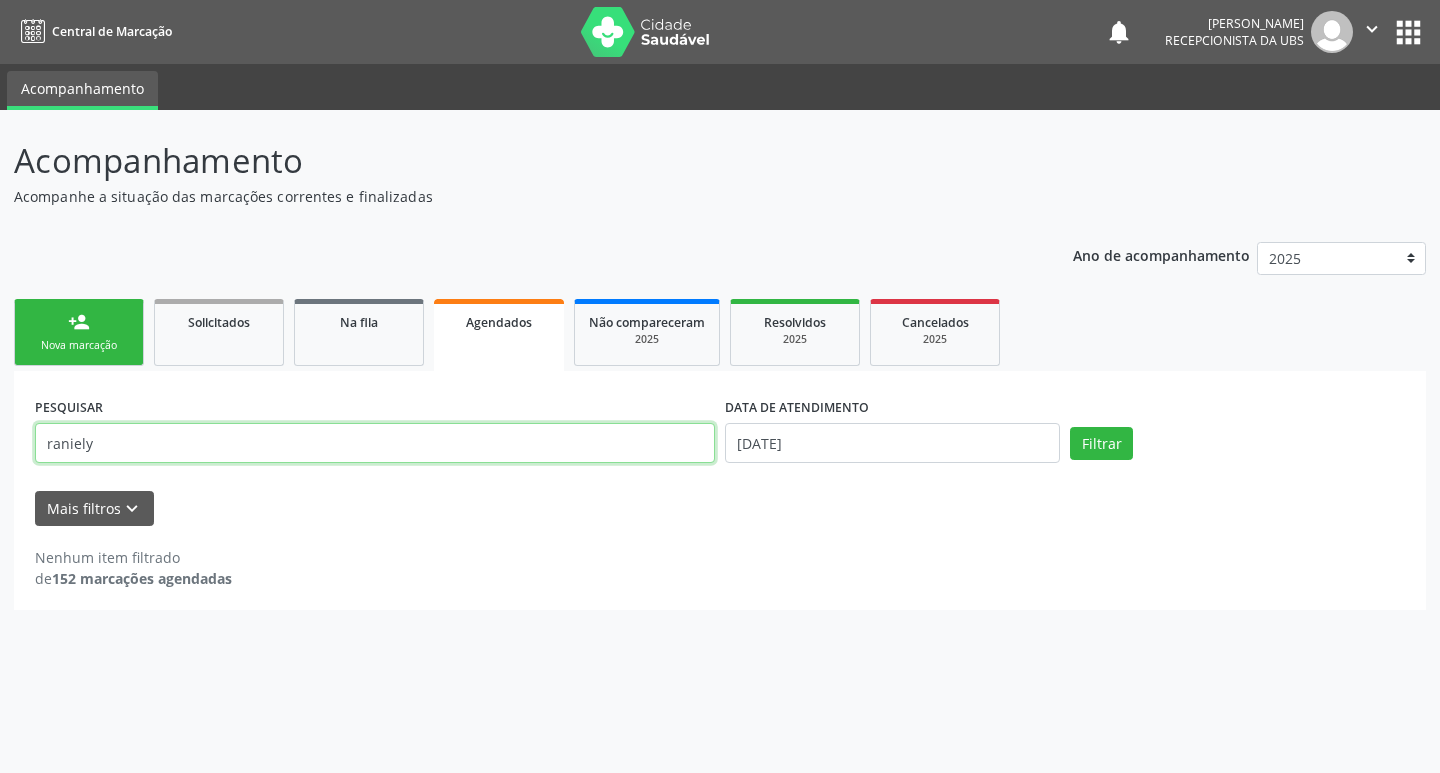 type on "raniely" 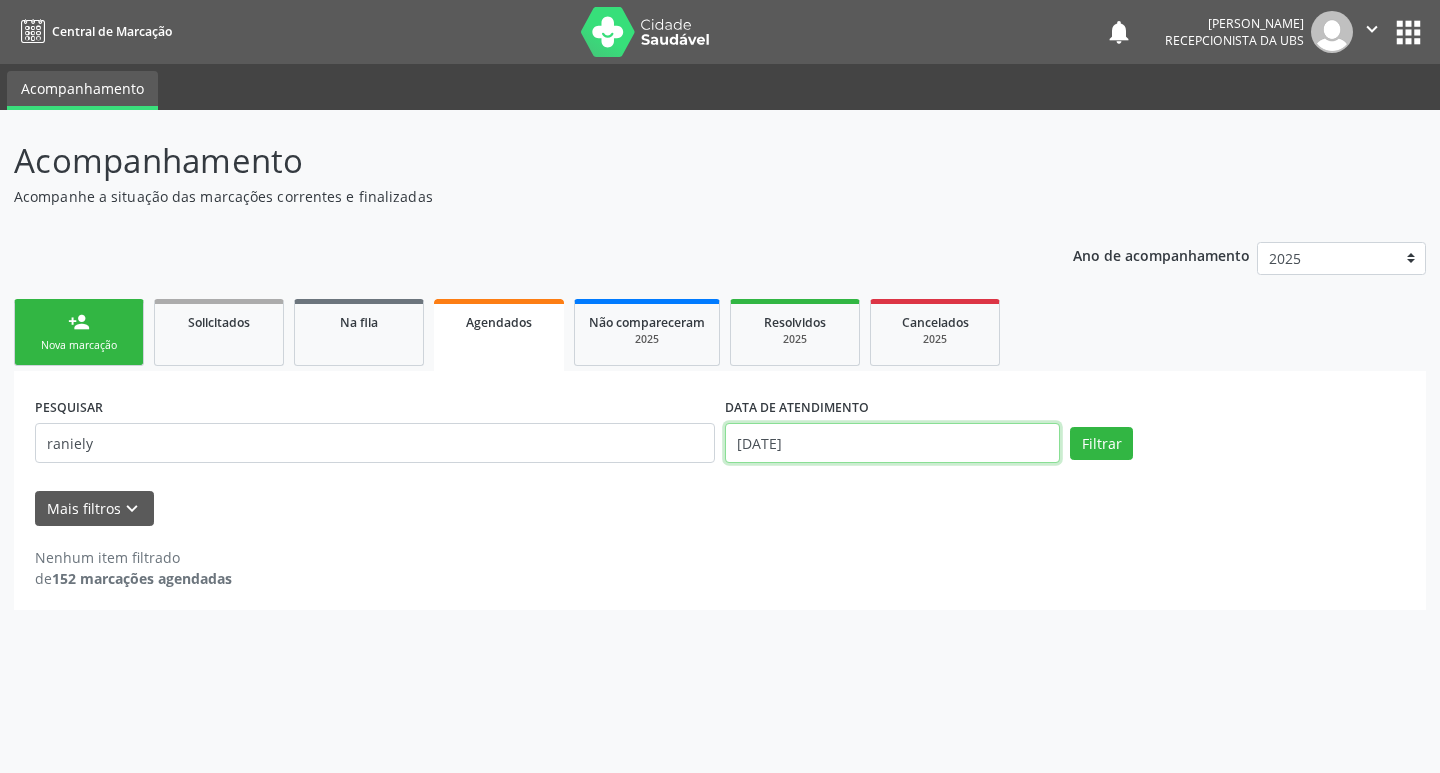 click on "[DATE]" at bounding box center [892, 443] 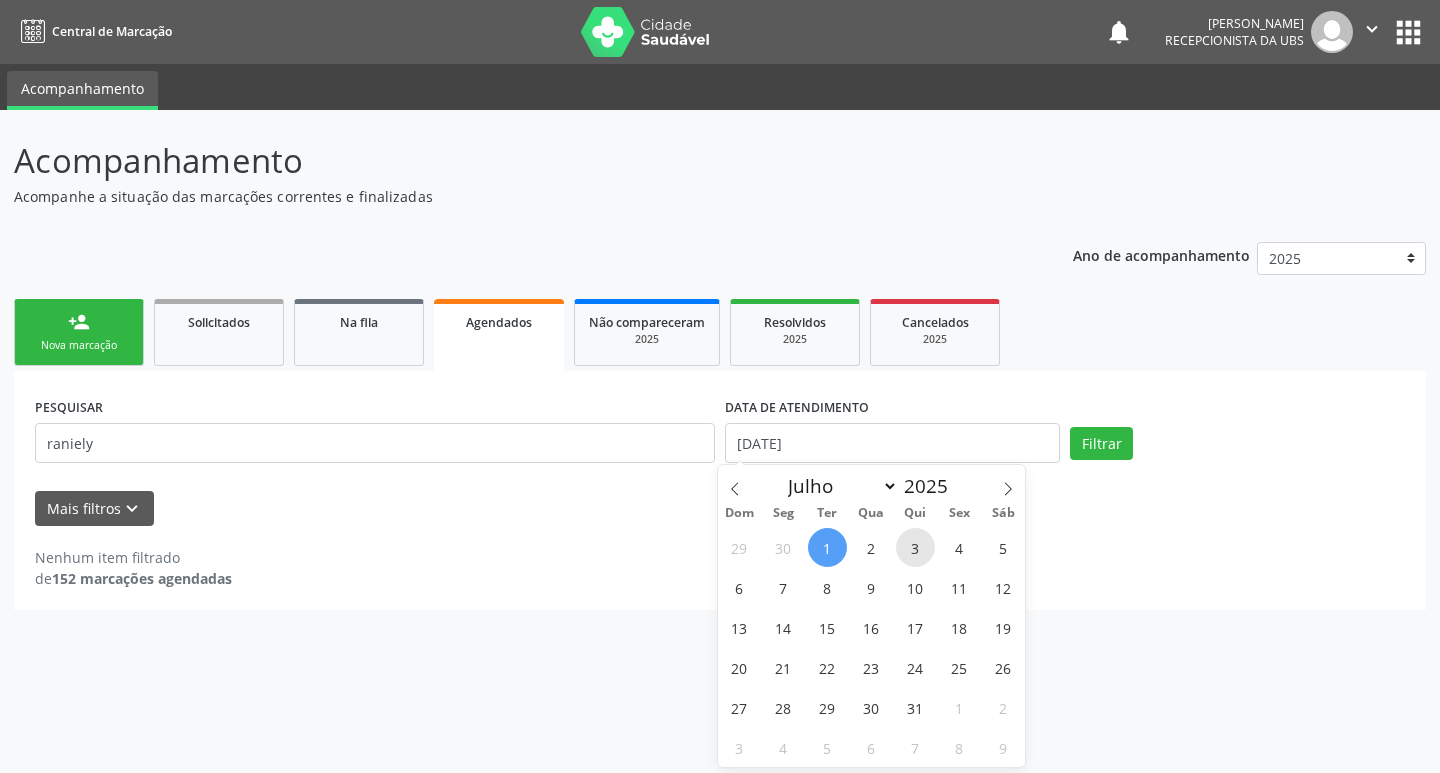 click on "3" at bounding box center [915, 547] 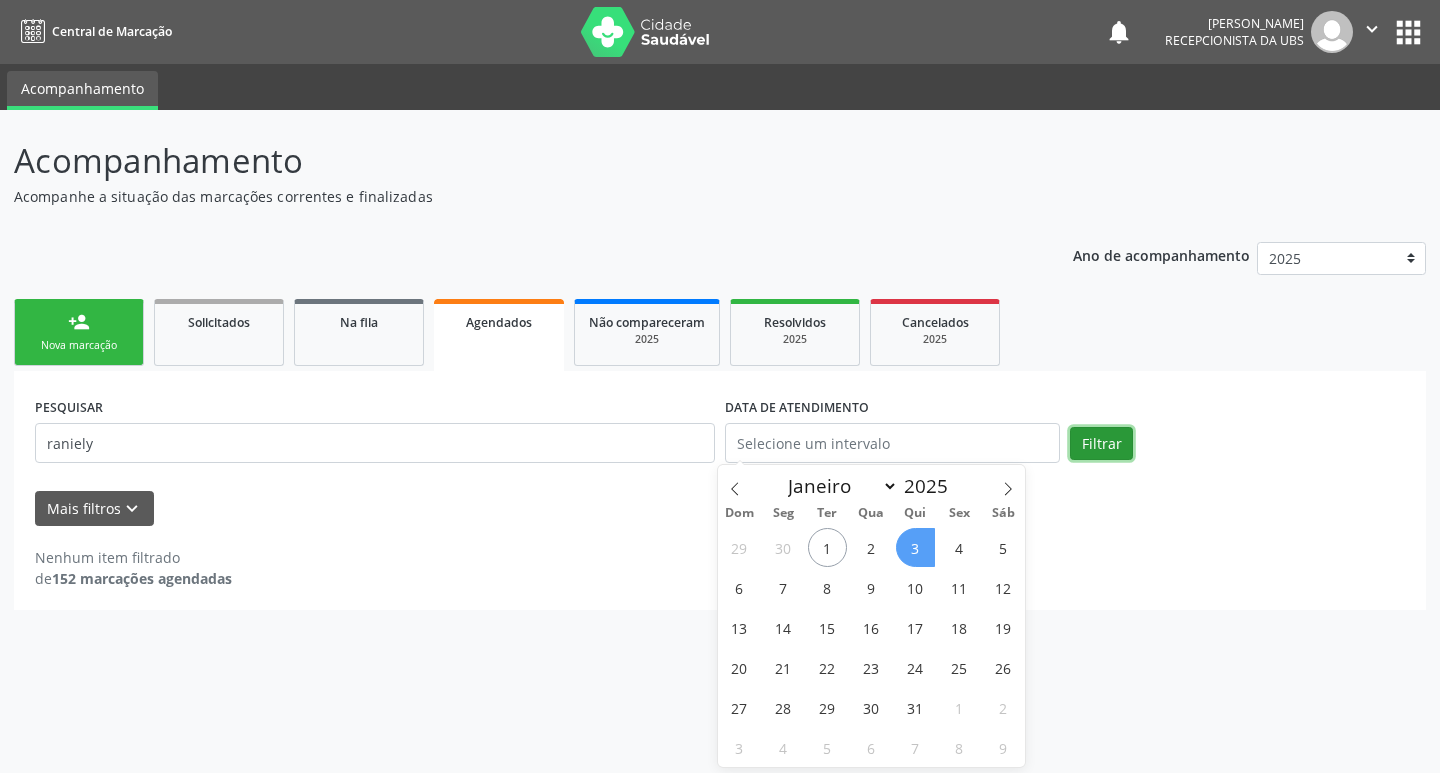 click on "Filtrar" at bounding box center [1101, 444] 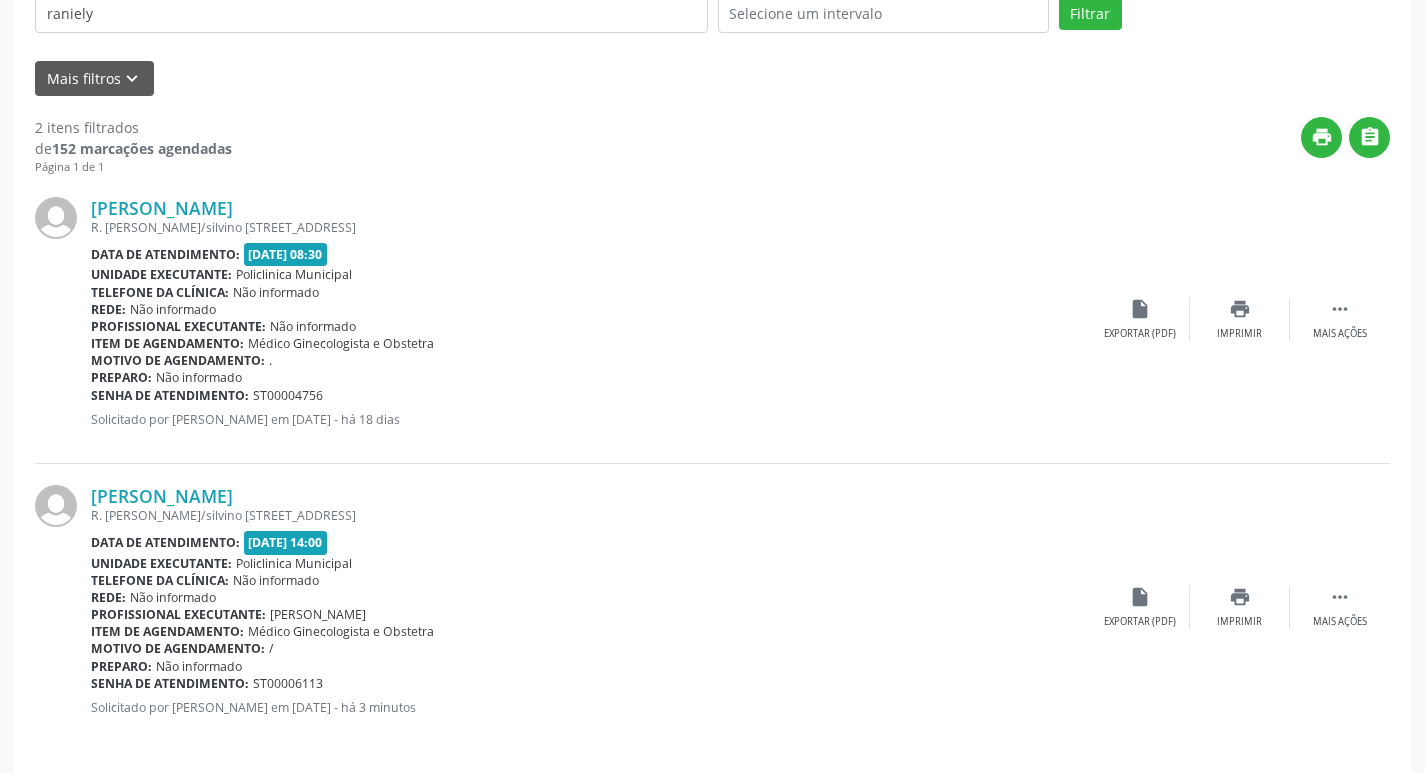 scroll, scrollTop: 443, scrollLeft: 0, axis: vertical 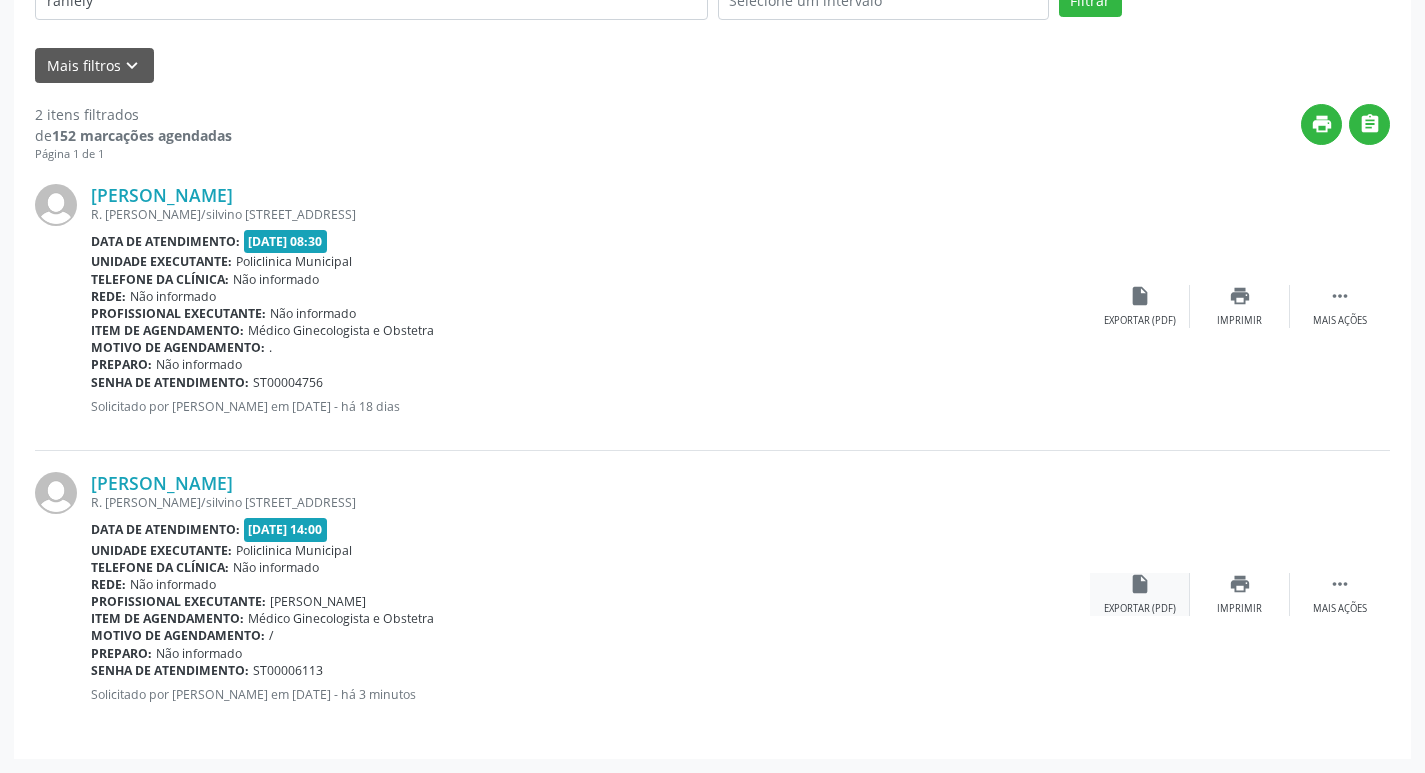 click on "insert_drive_file
Exportar (PDF)" at bounding box center [1140, 594] 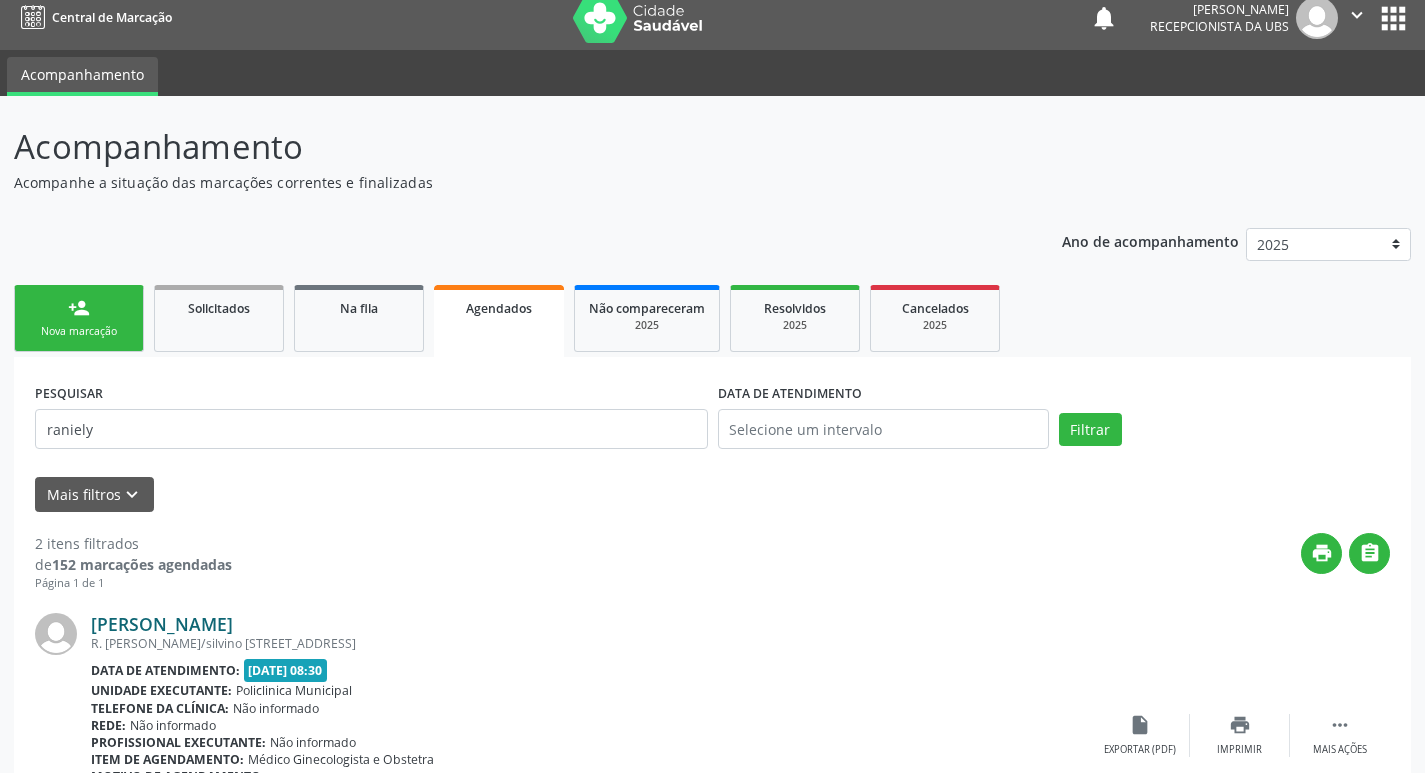 scroll, scrollTop: 0, scrollLeft: 0, axis: both 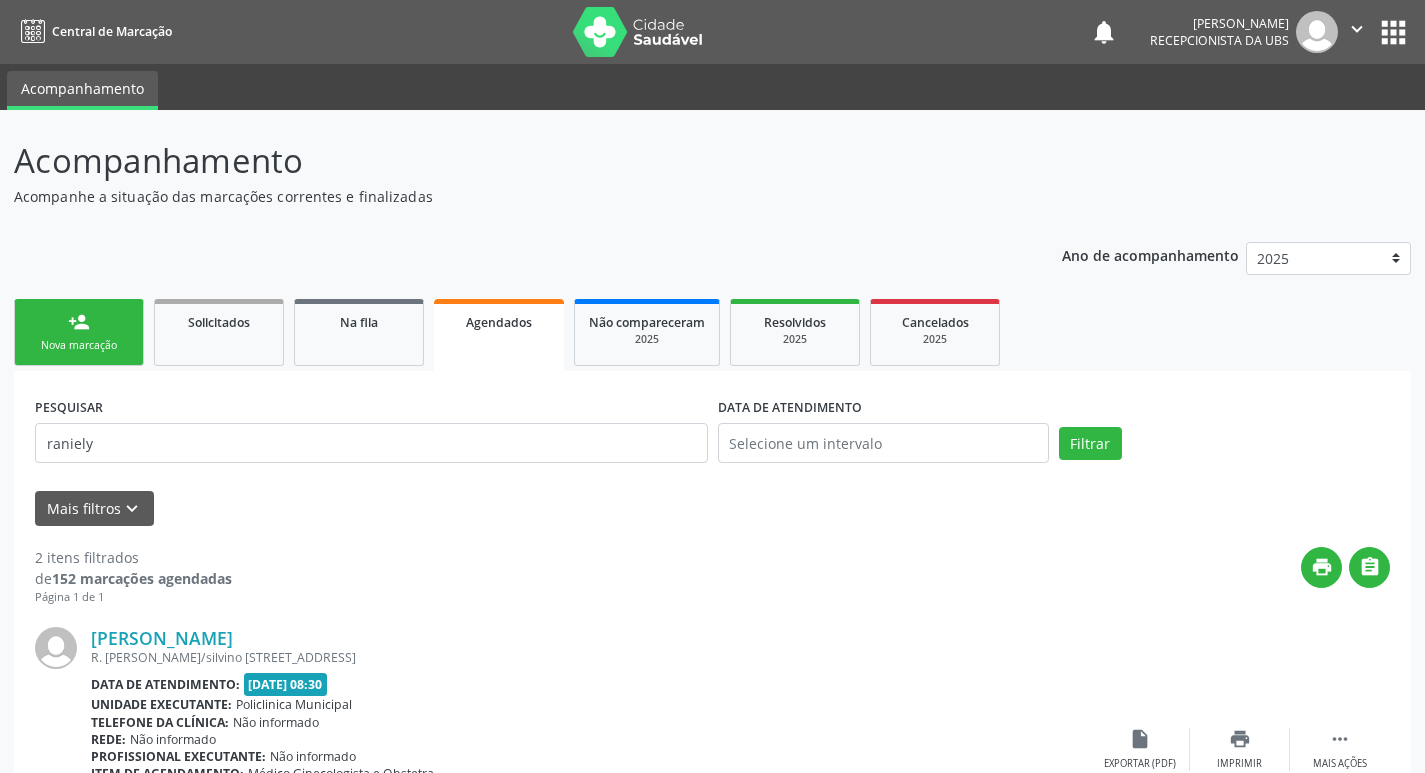 click on "person_add
Nova marcação" at bounding box center (79, 332) 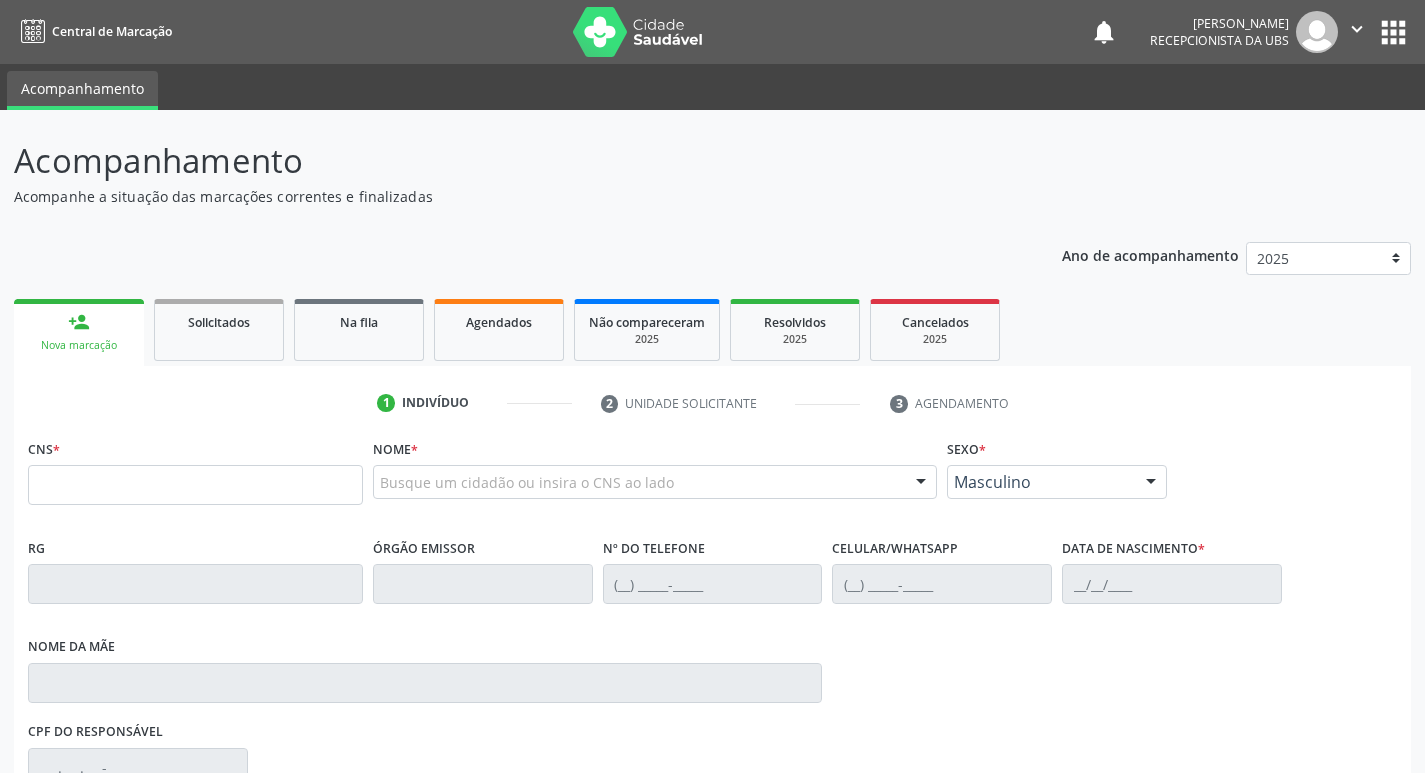 click on "Nova marcação" at bounding box center (79, 345) 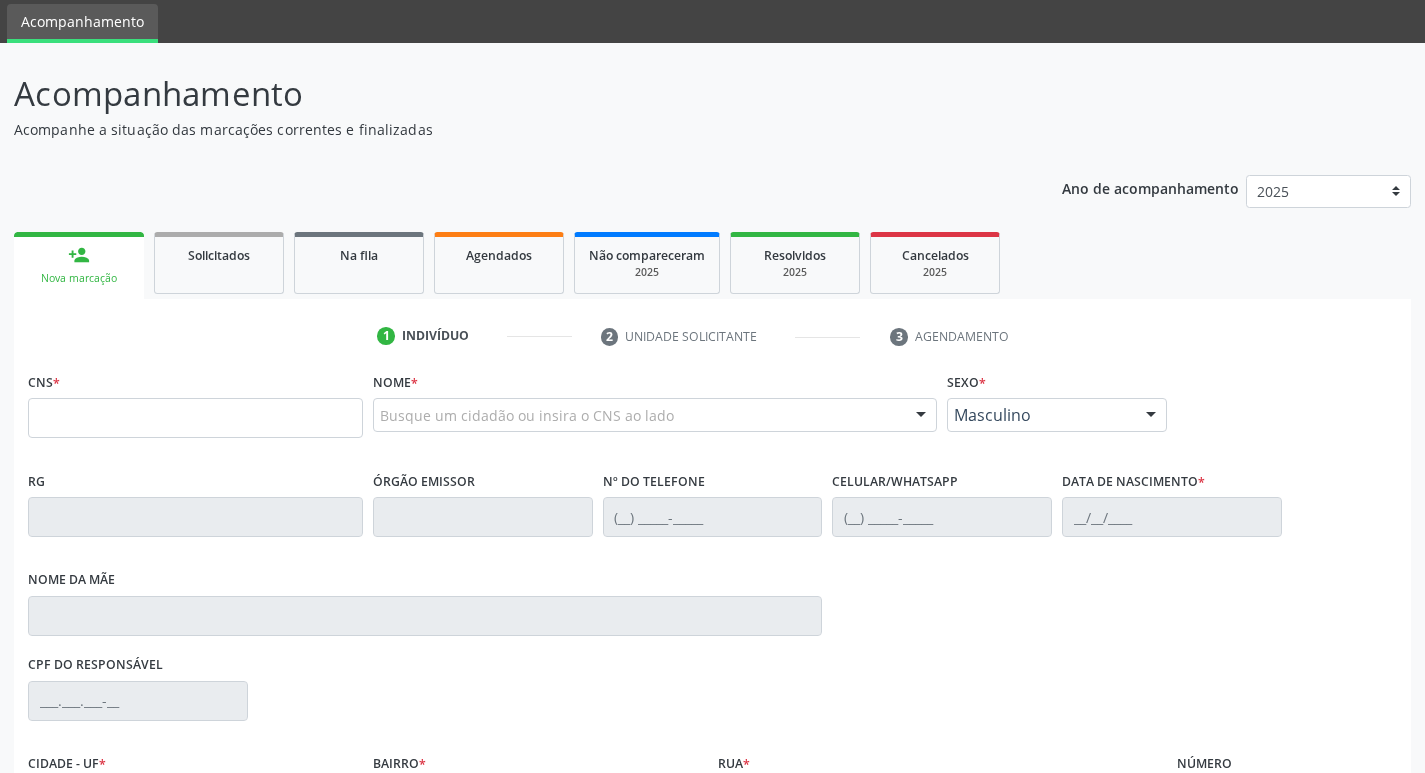 scroll, scrollTop: 100, scrollLeft: 0, axis: vertical 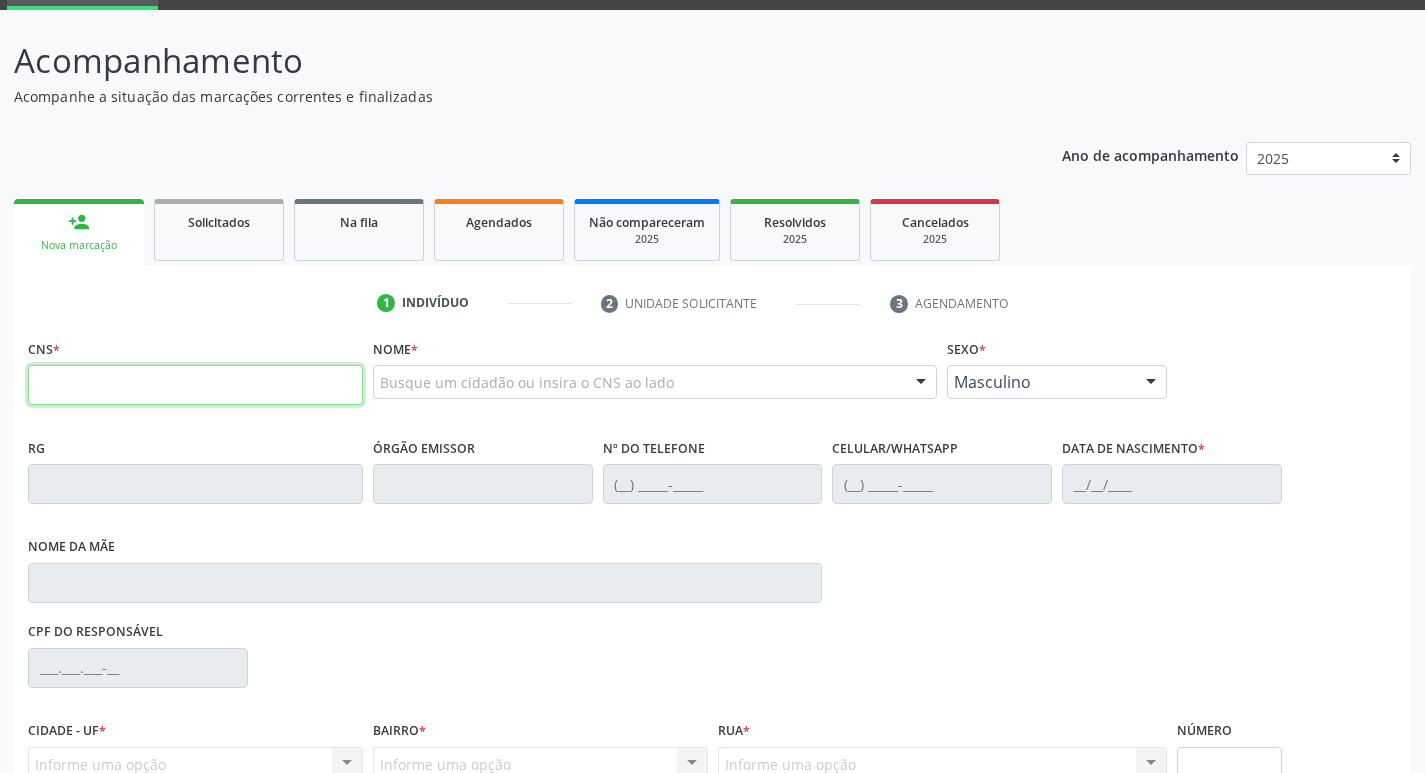 click at bounding box center (195, 385) 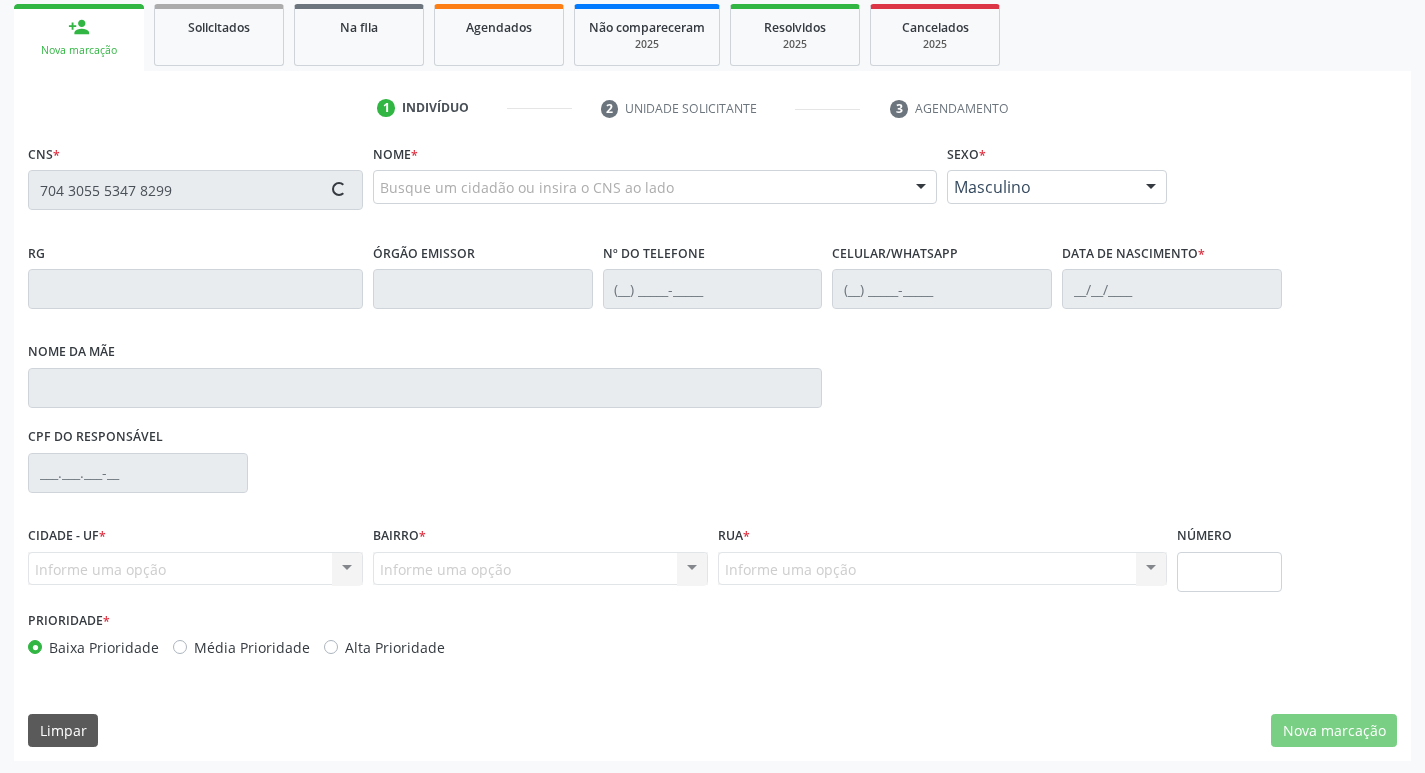 scroll, scrollTop: 297, scrollLeft: 0, axis: vertical 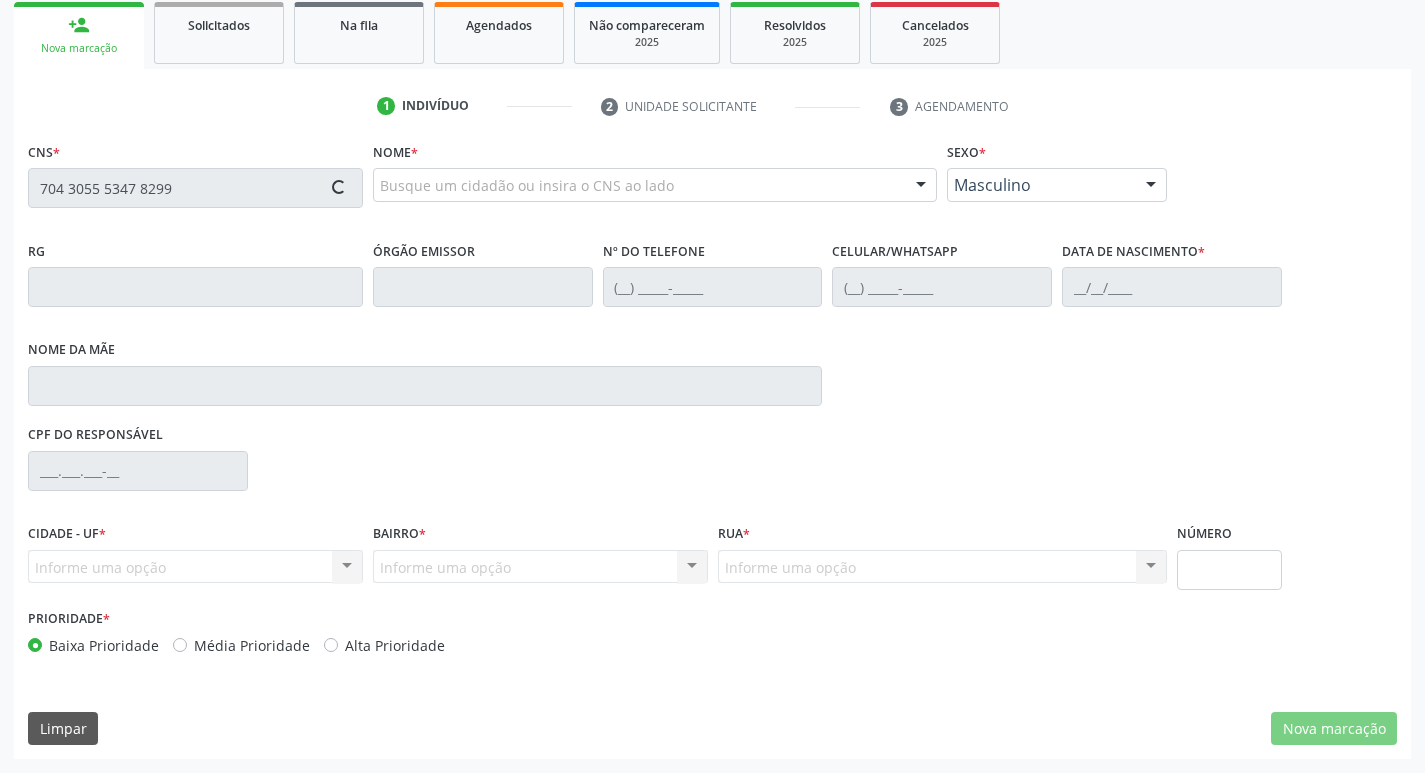 type on "704 3055 5347 8299" 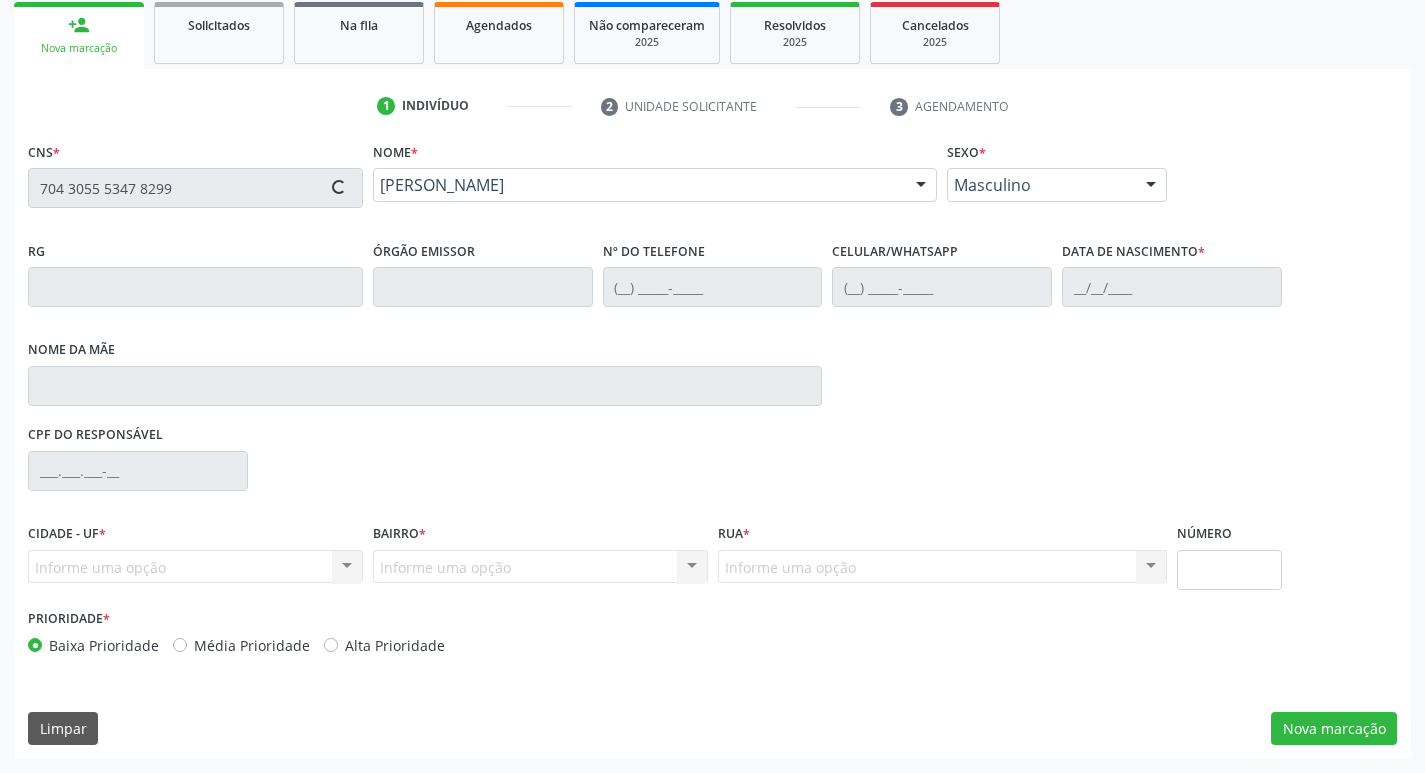 type on "[PHONE_NUMBER]" 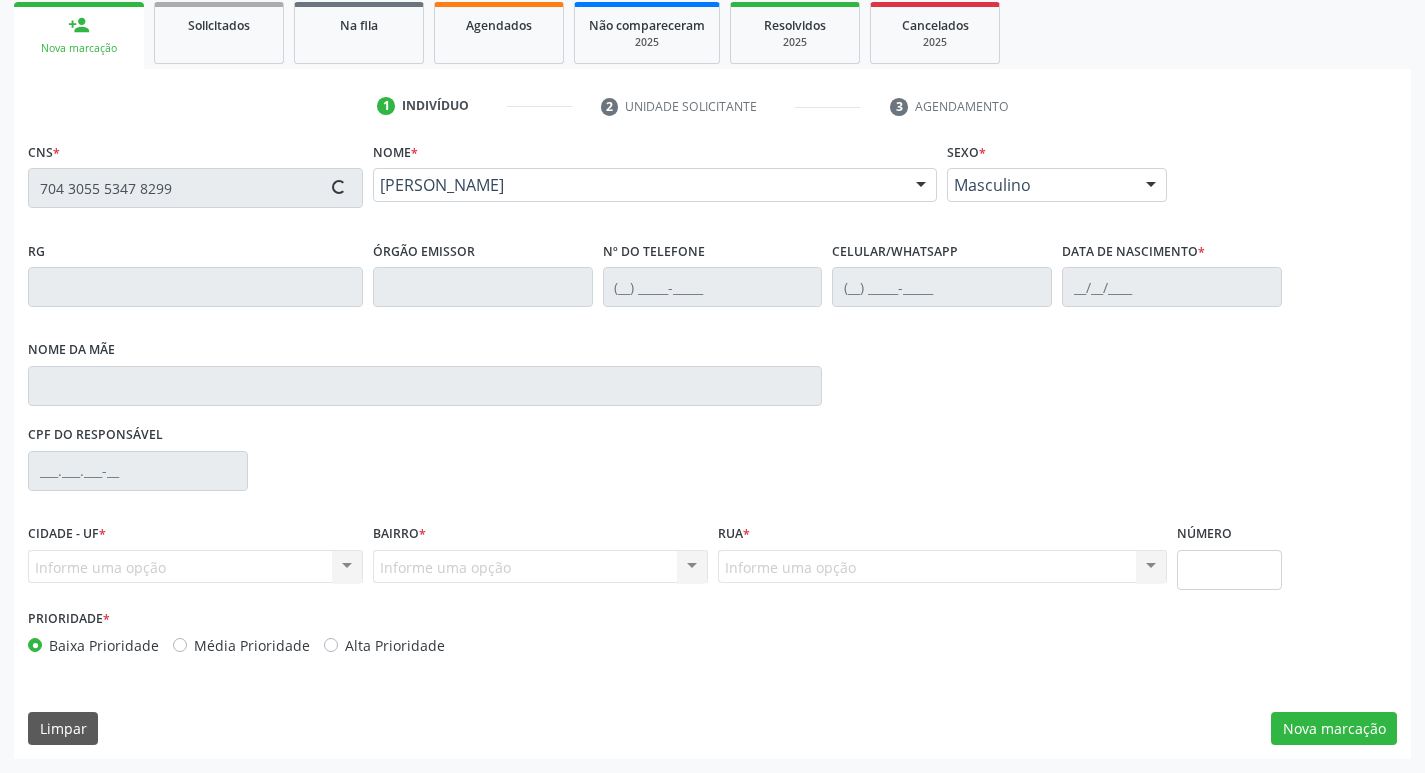 type on "[DATE]" 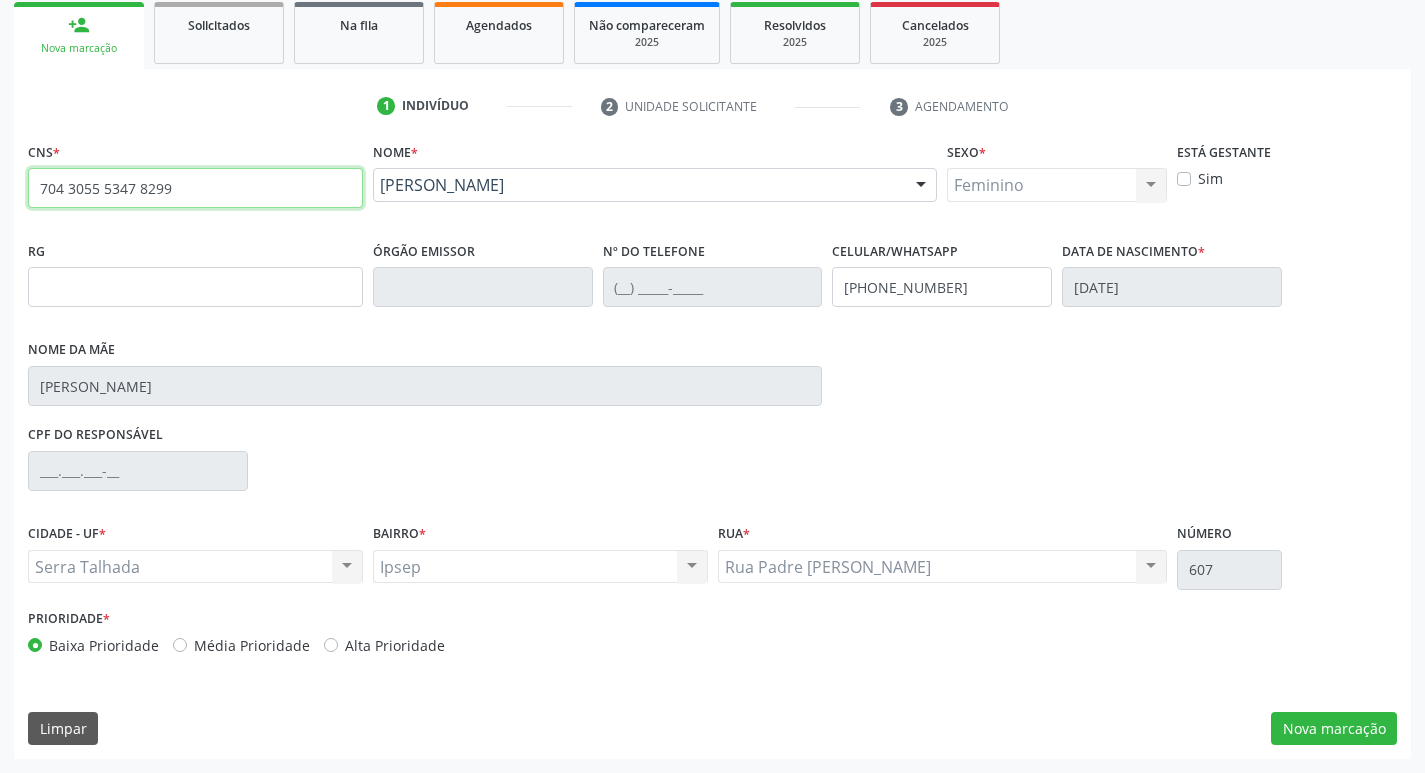 click on "704 3055 5347 8299" at bounding box center (195, 188) 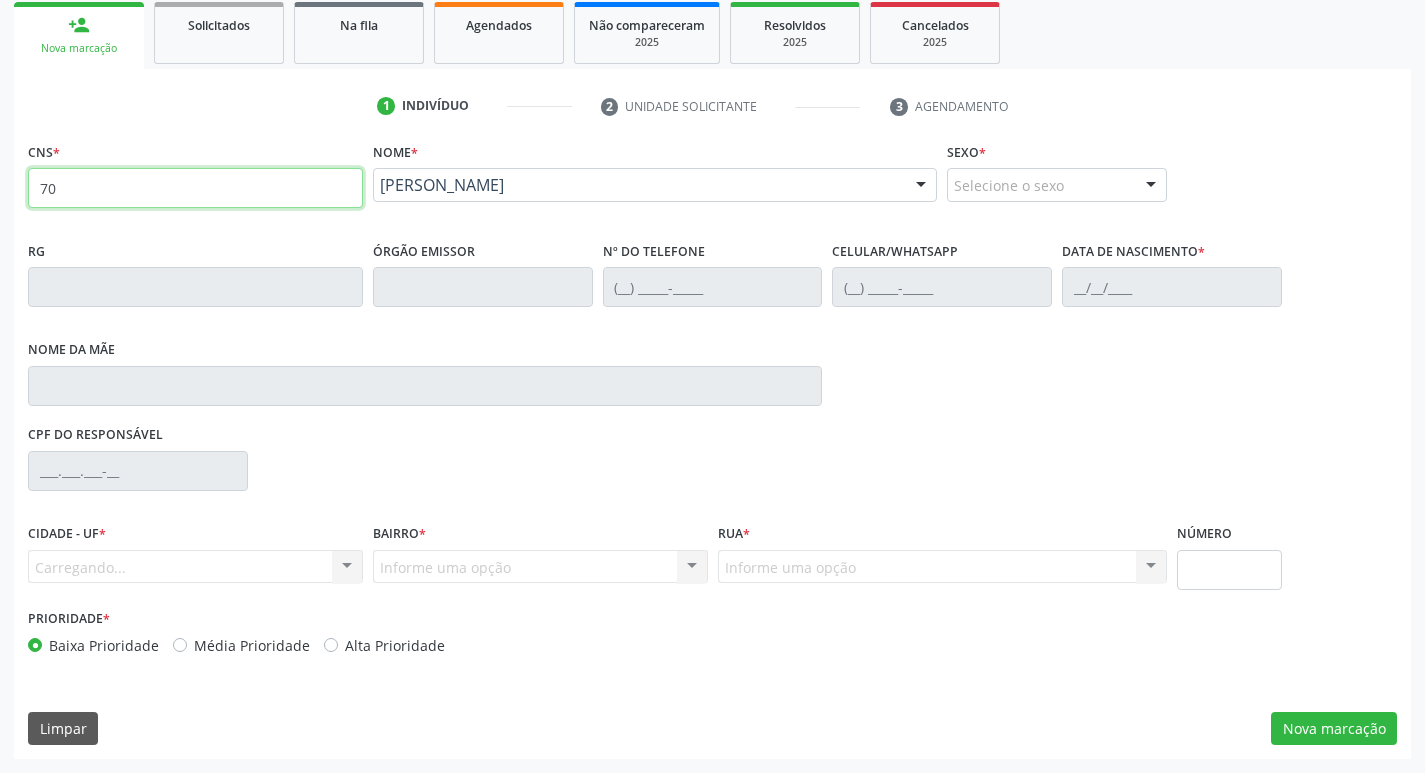 type on "7" 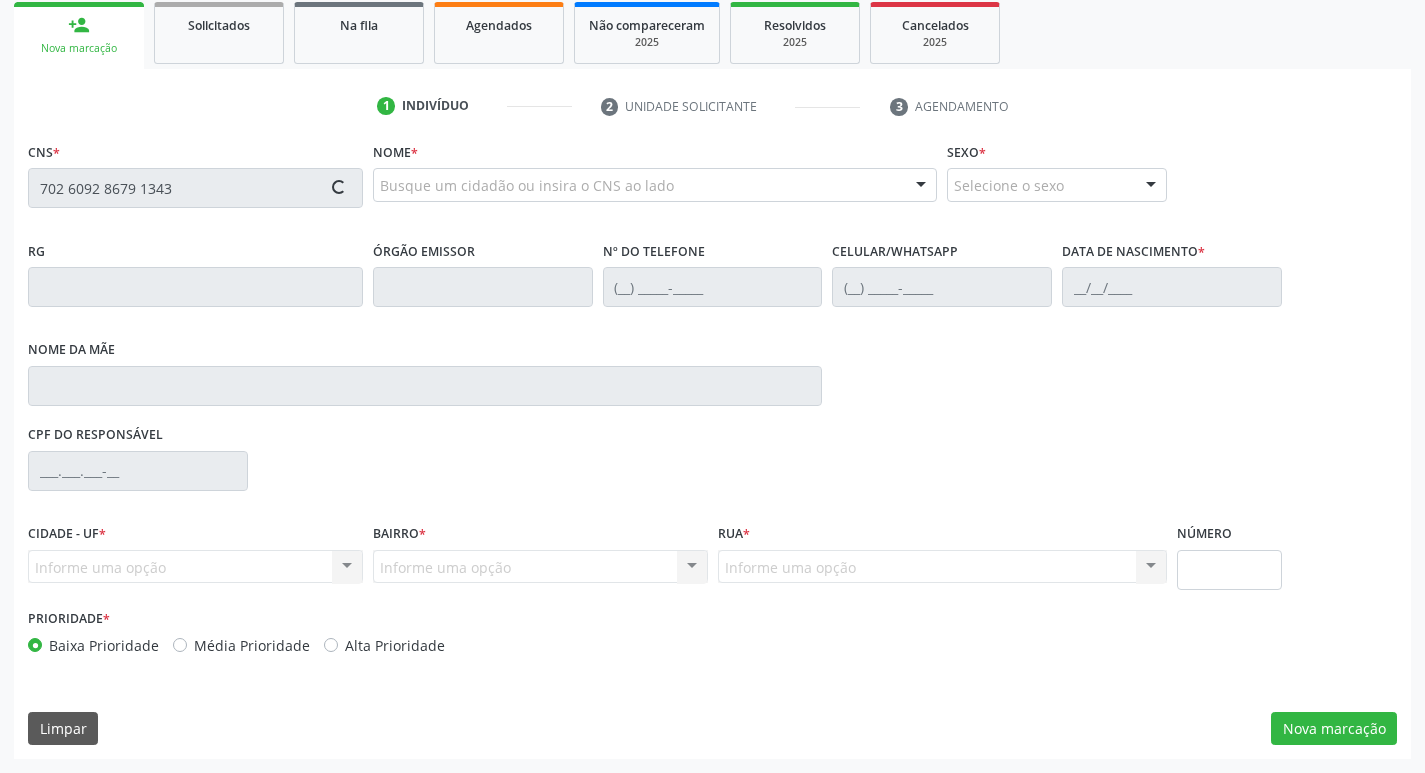 type on "702 6092 8679 1343" 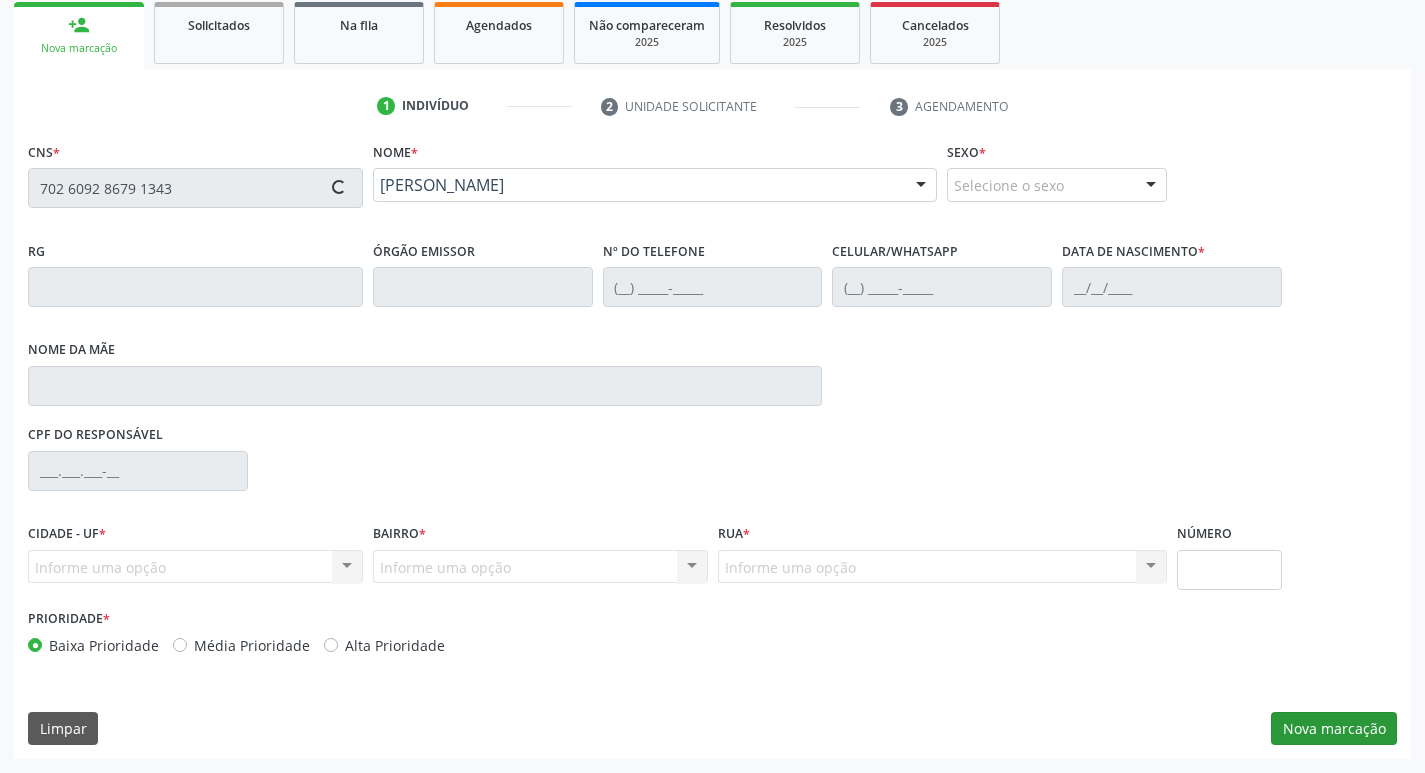type on "(87) 99656-4892" 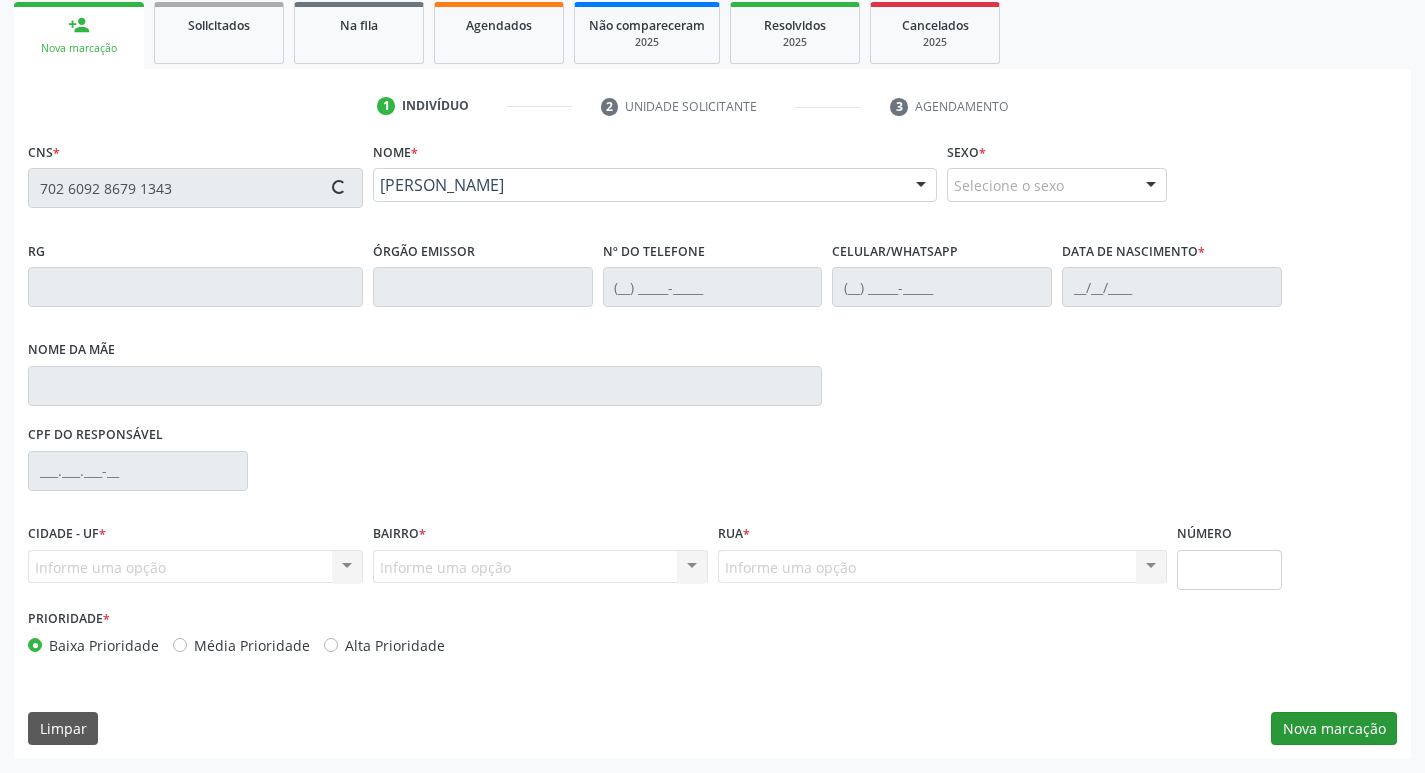 type on "28/07/2020" 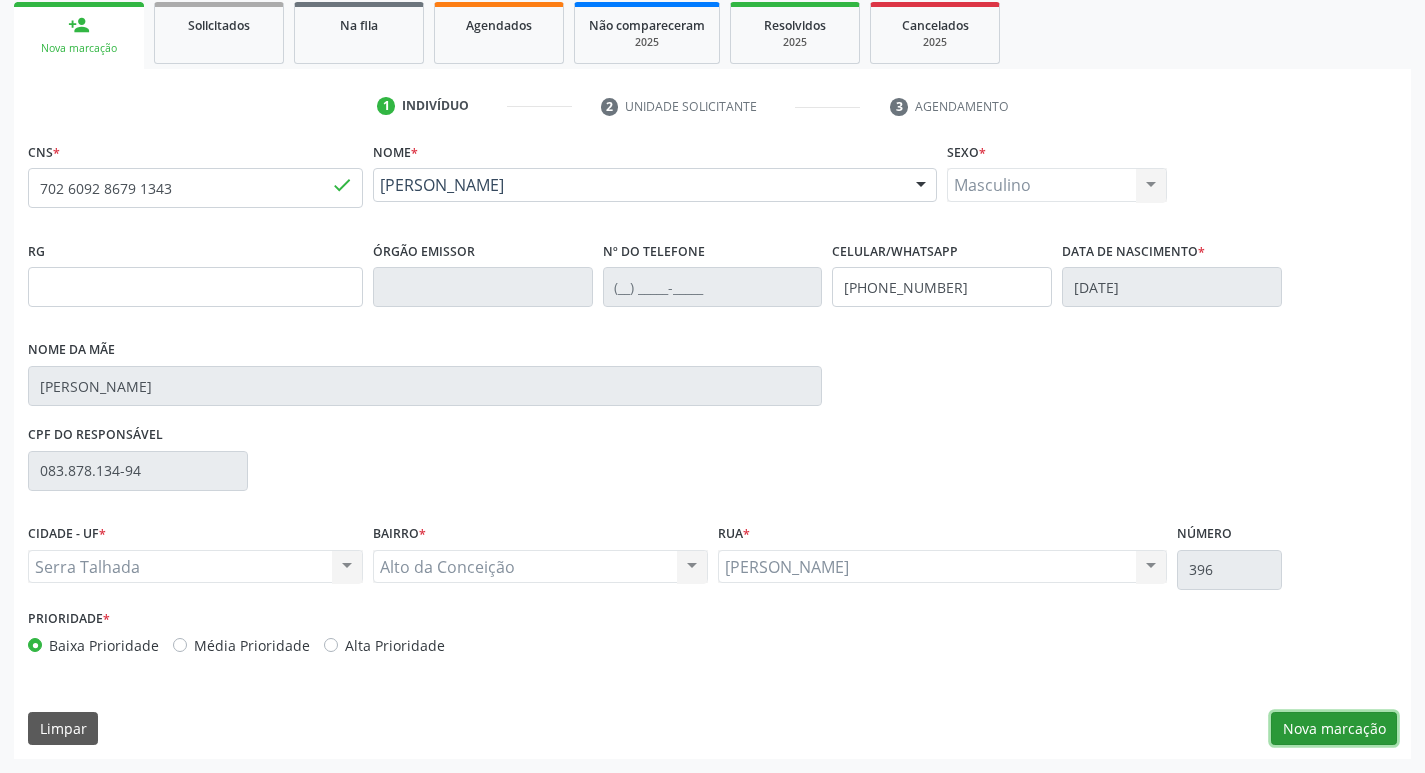 click on "Nova marcação" at bounding box center [1334, 729] 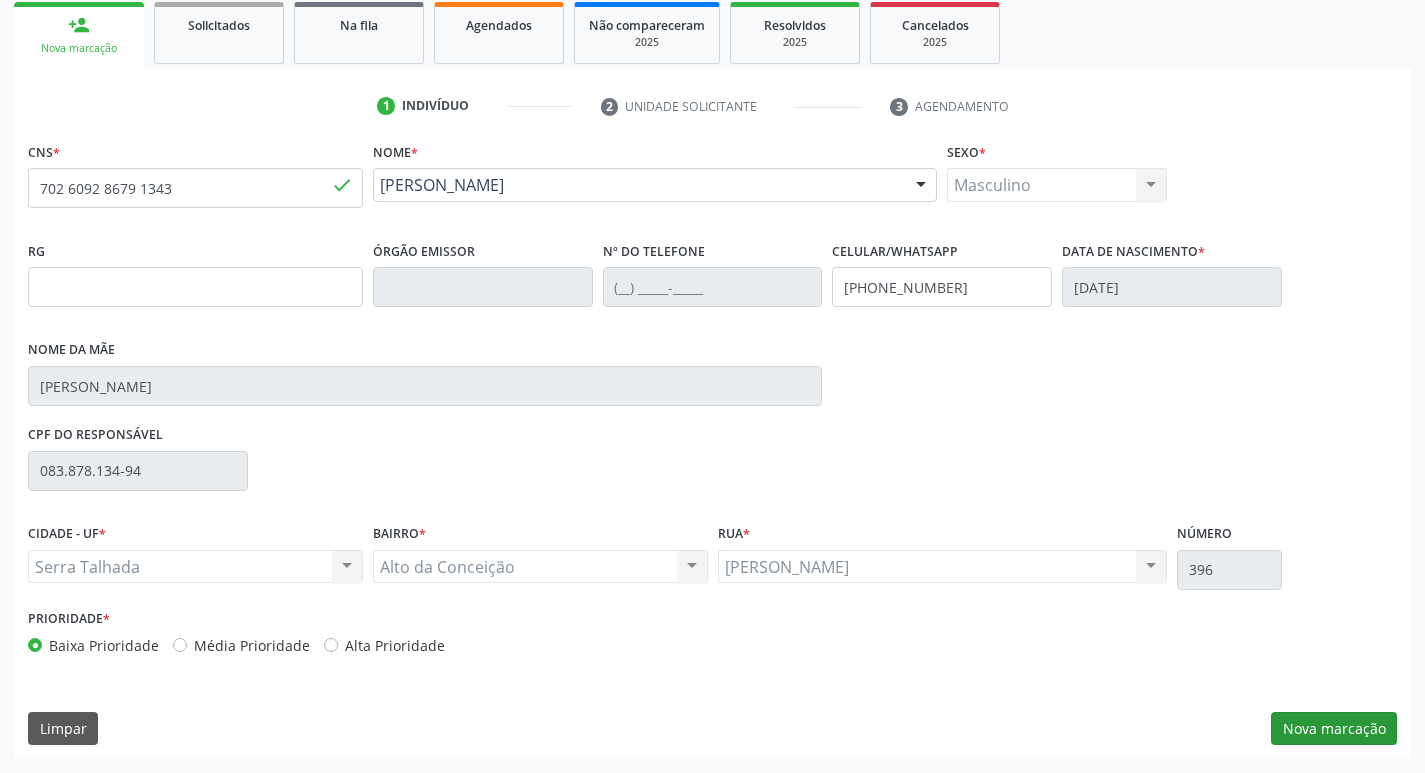 scroll, scrollTop: 133, scrollLeft: 0, axis: vertical 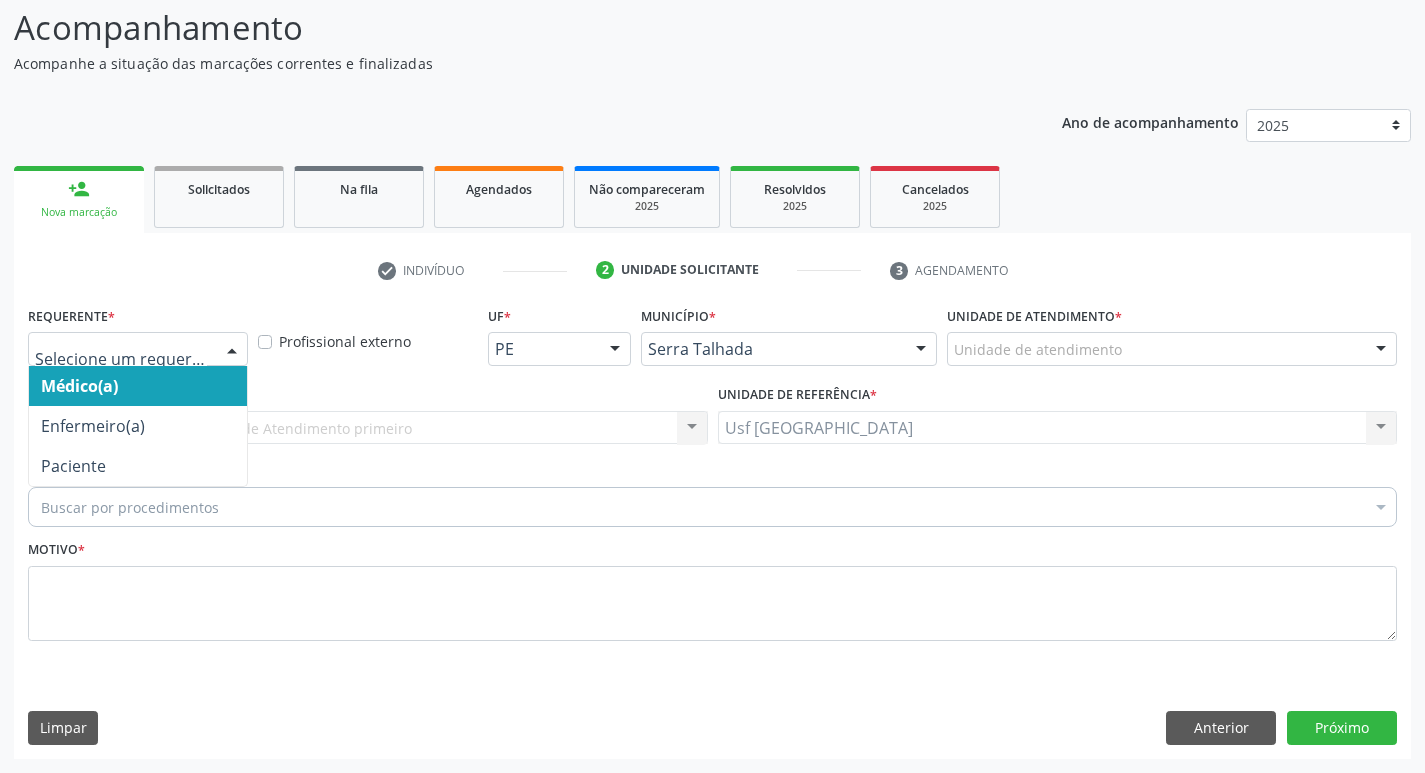 click at bounding box center (232, 350) 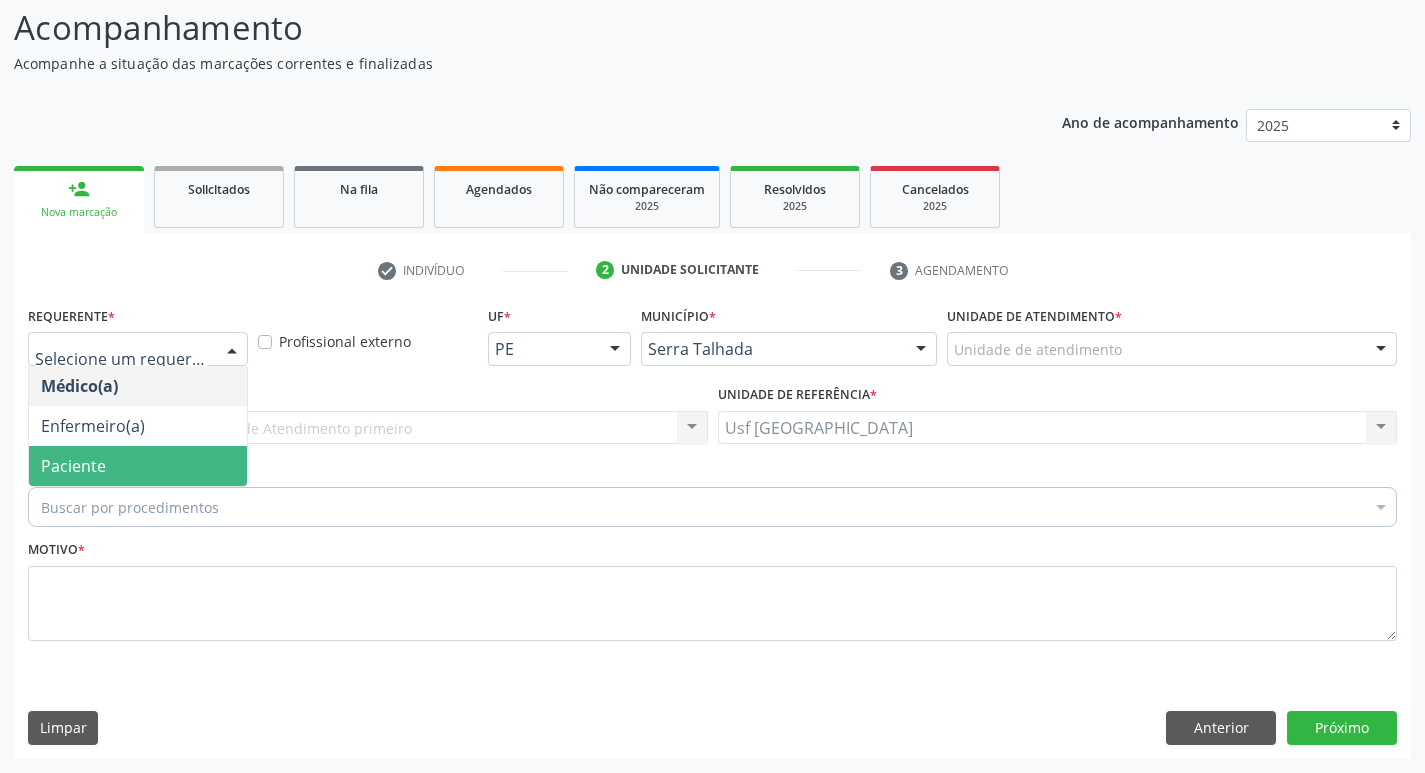 click on "Paciente" at bounding box center (138, 466) 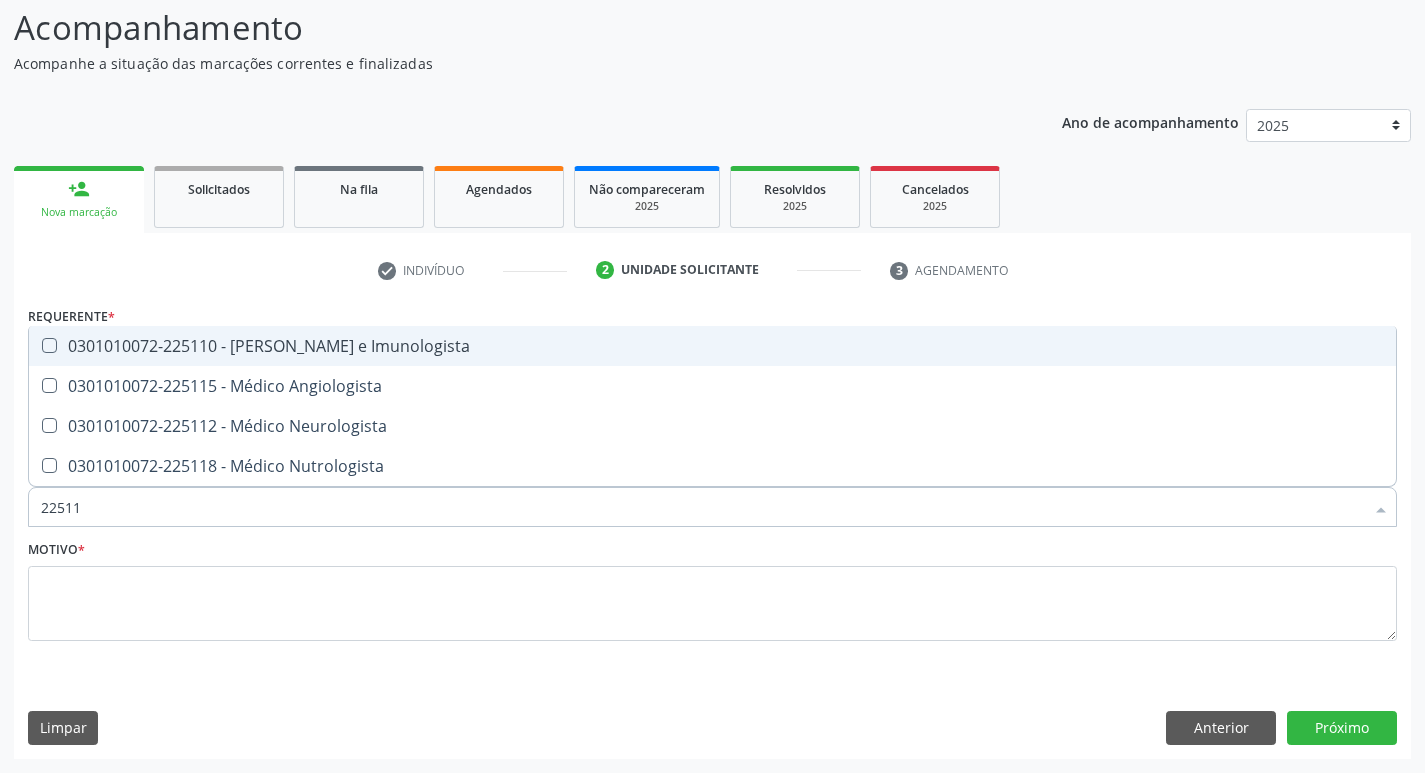 type on "225112" 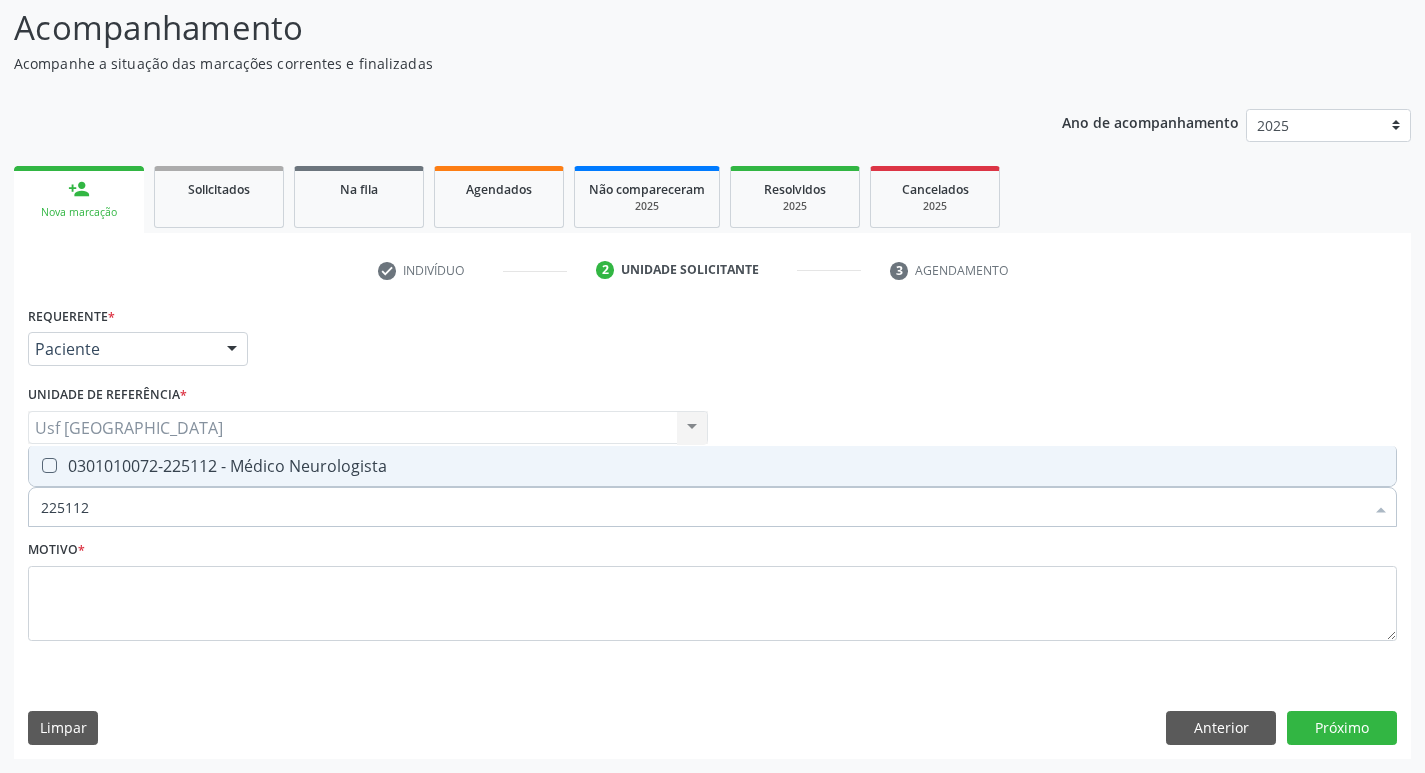 click at bounding box center (49, 465) 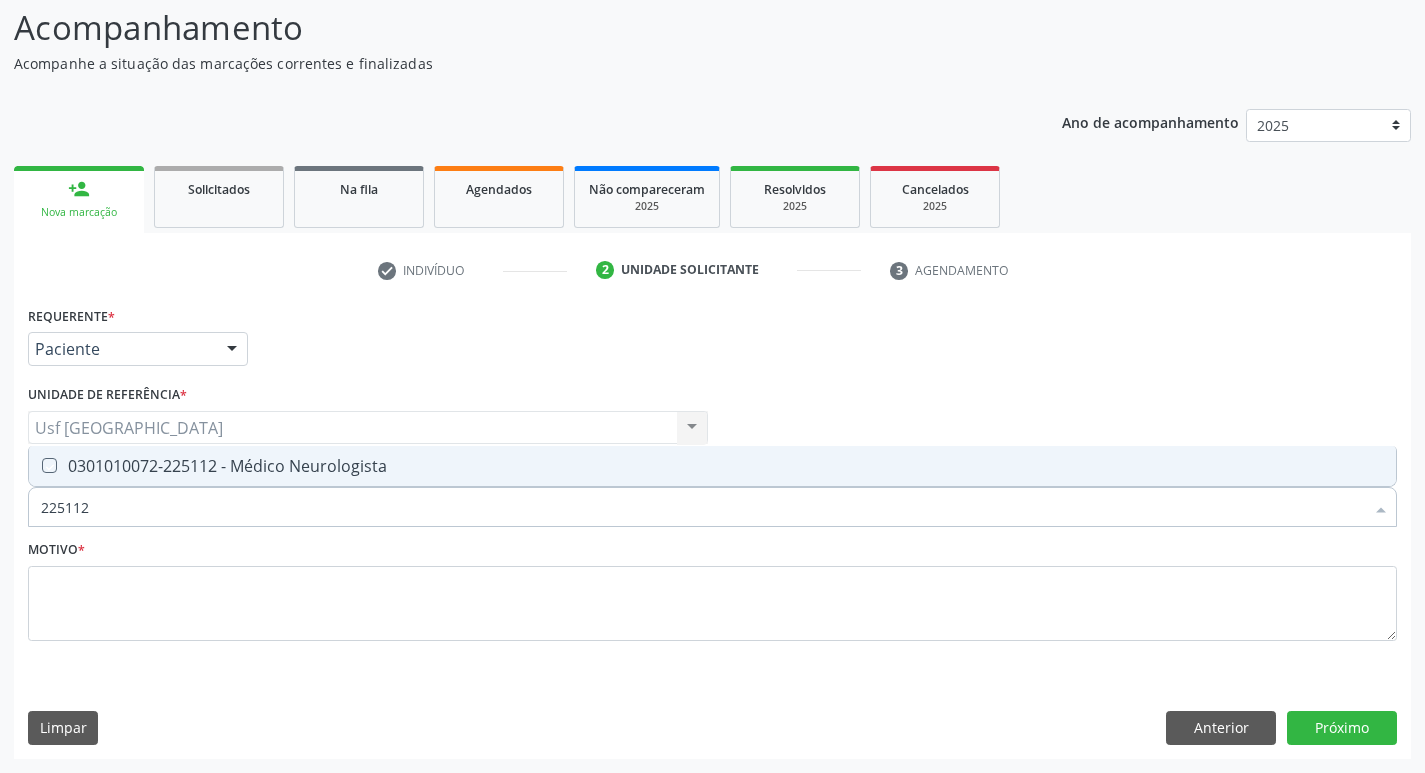 click at bounding box center [35, 465] 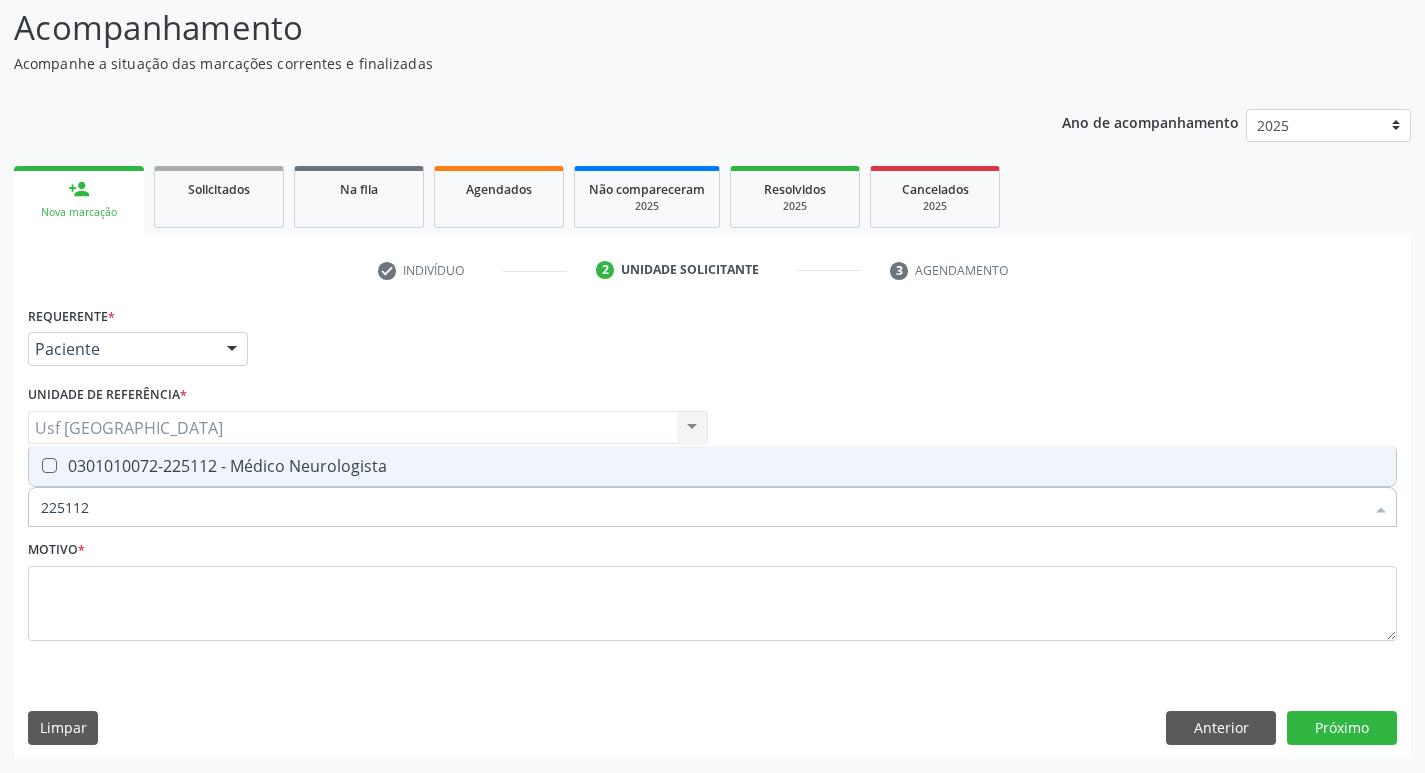 checkbox on "true" 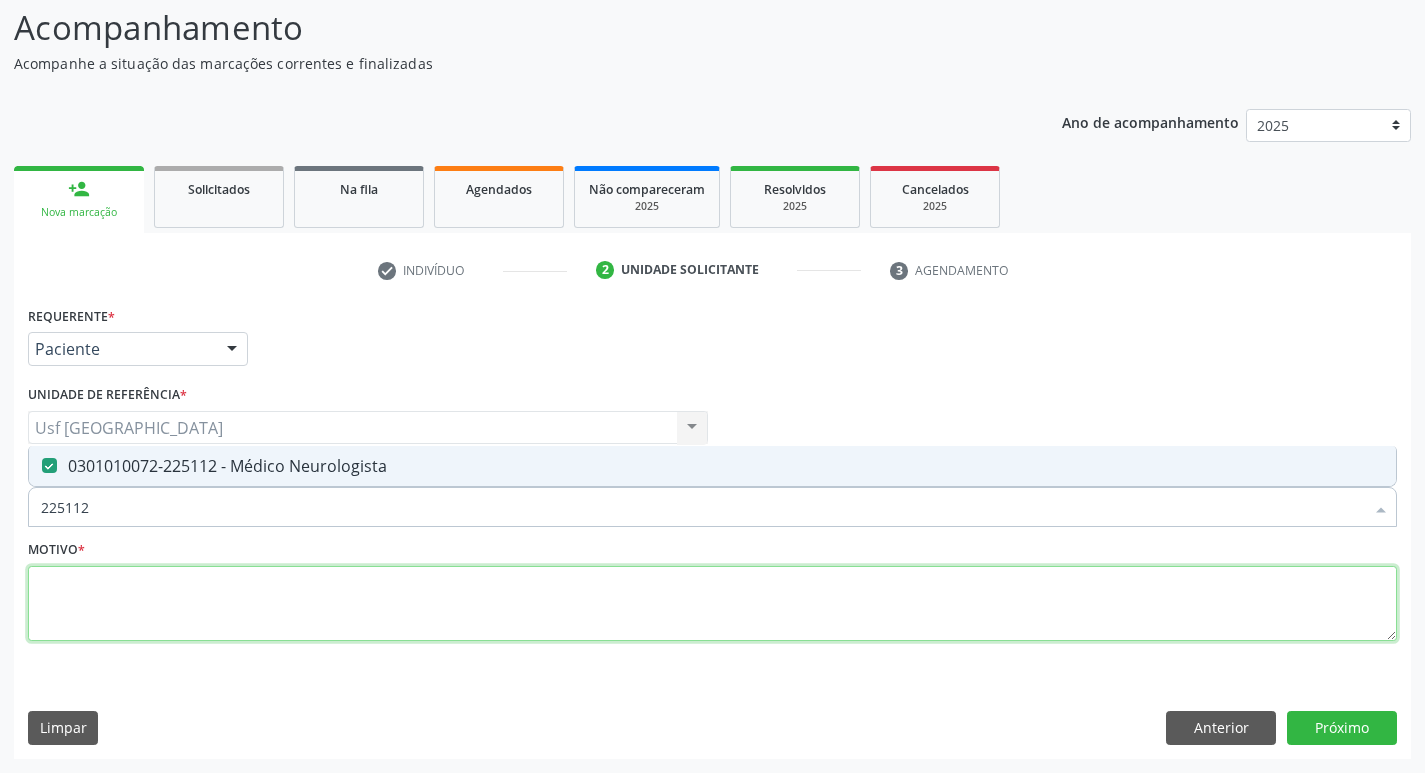 click at bounding box center [712, 604] 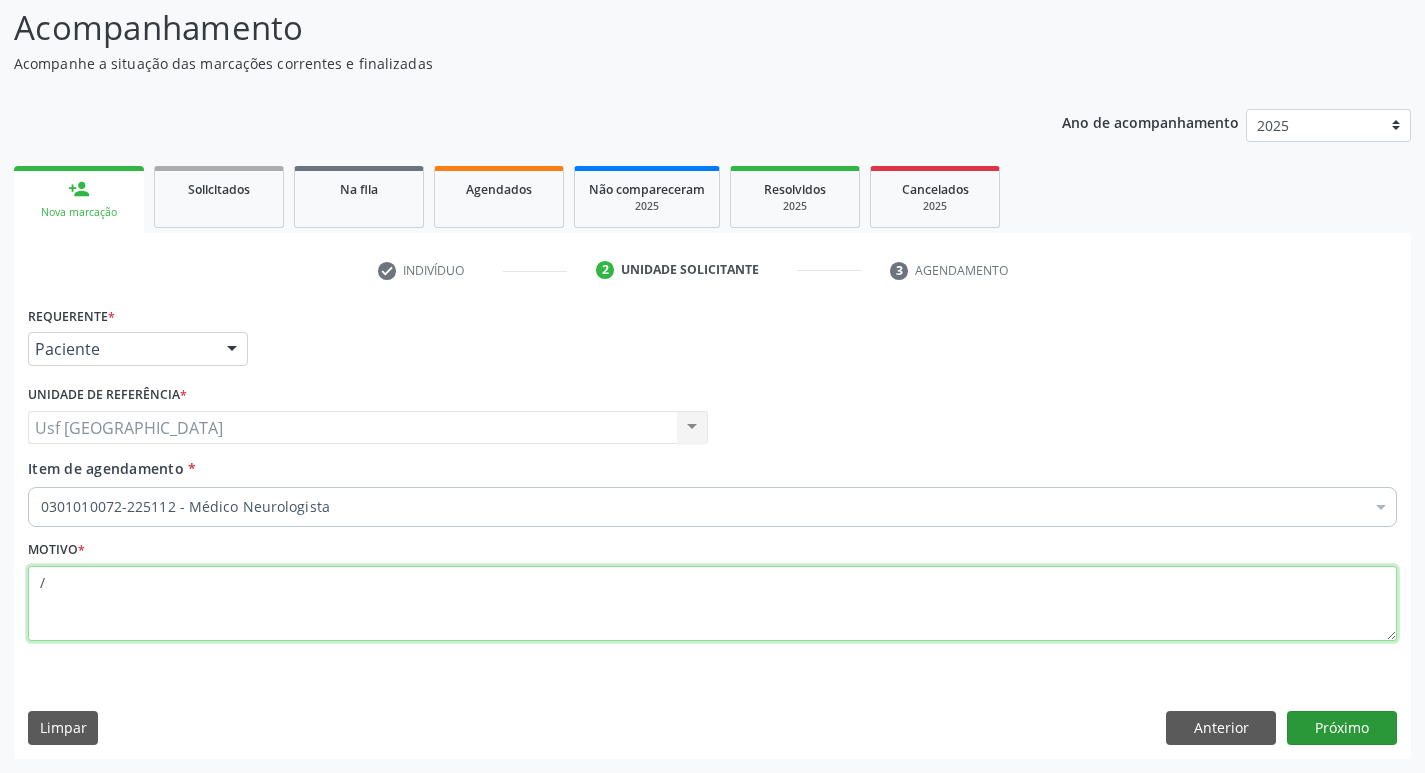 type on "/" 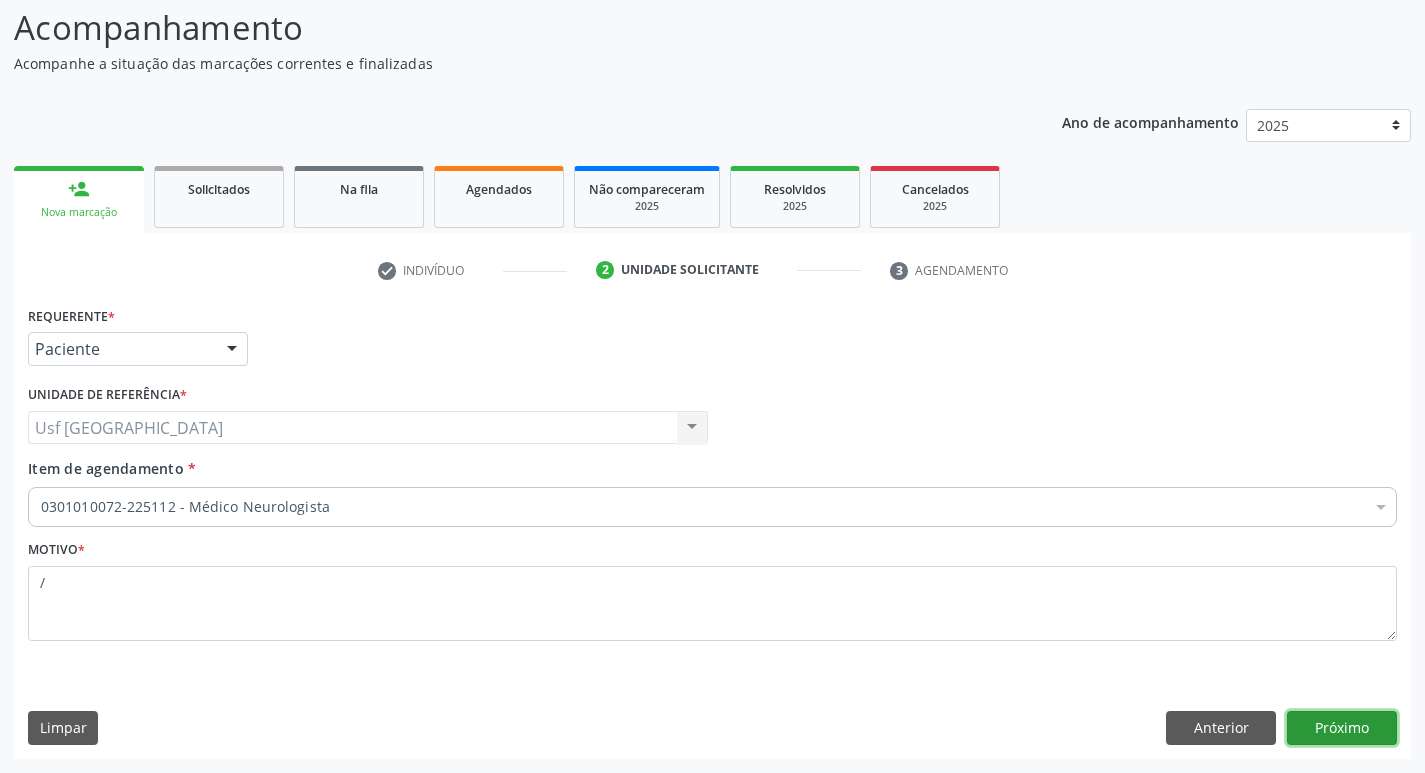 click on "Próximo" at bounding box center [1342, 728] 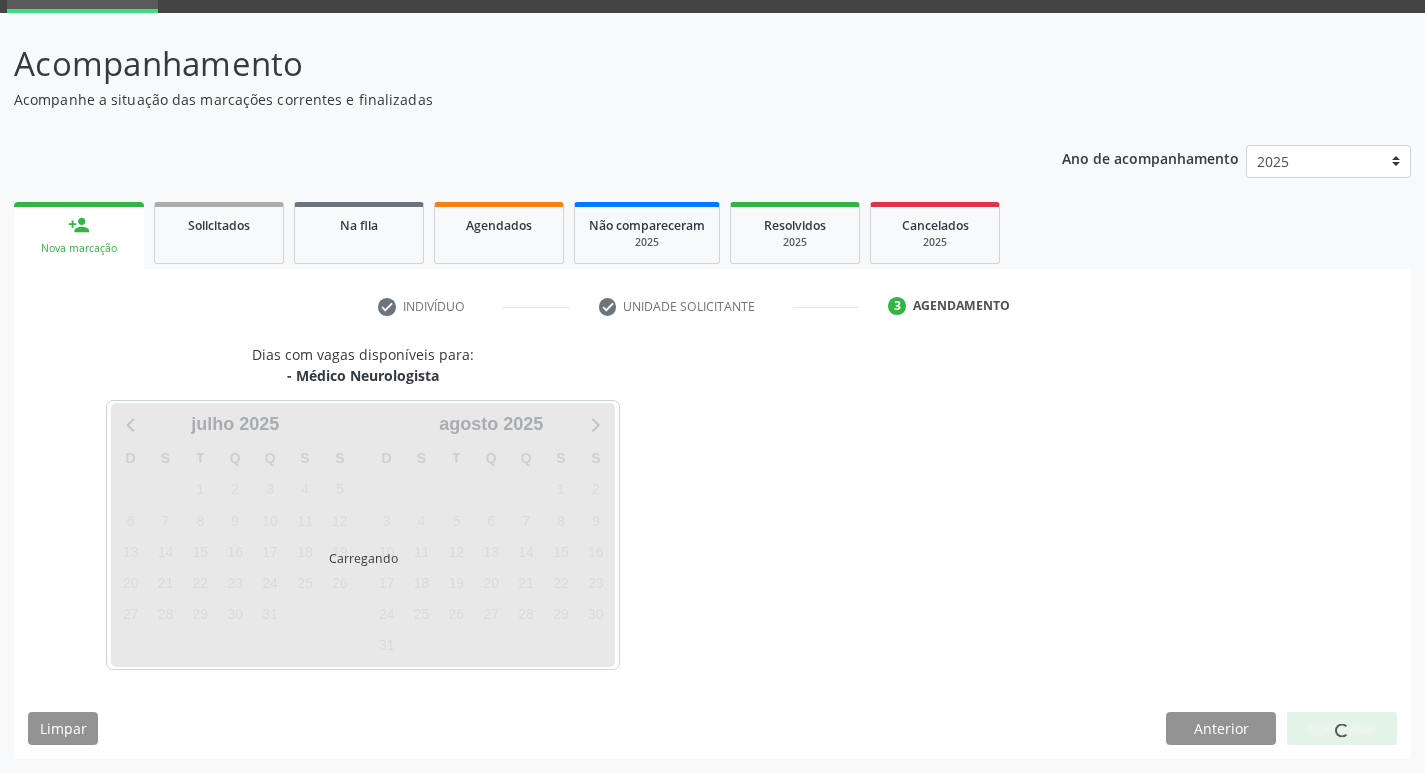 scroll, scrollTop: 97, scrollLeft: 0, axis: vertical 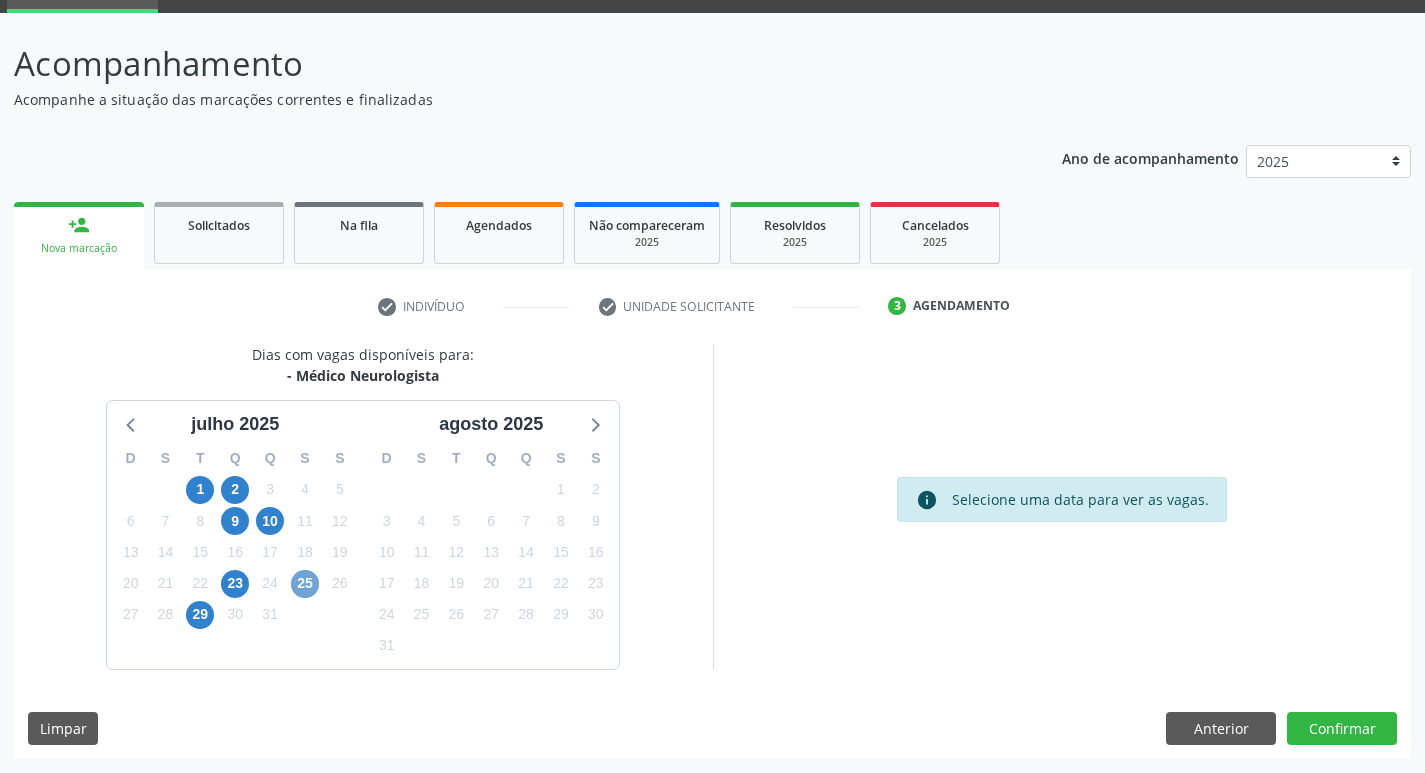 click on "25" at bounding box center [305, 584] 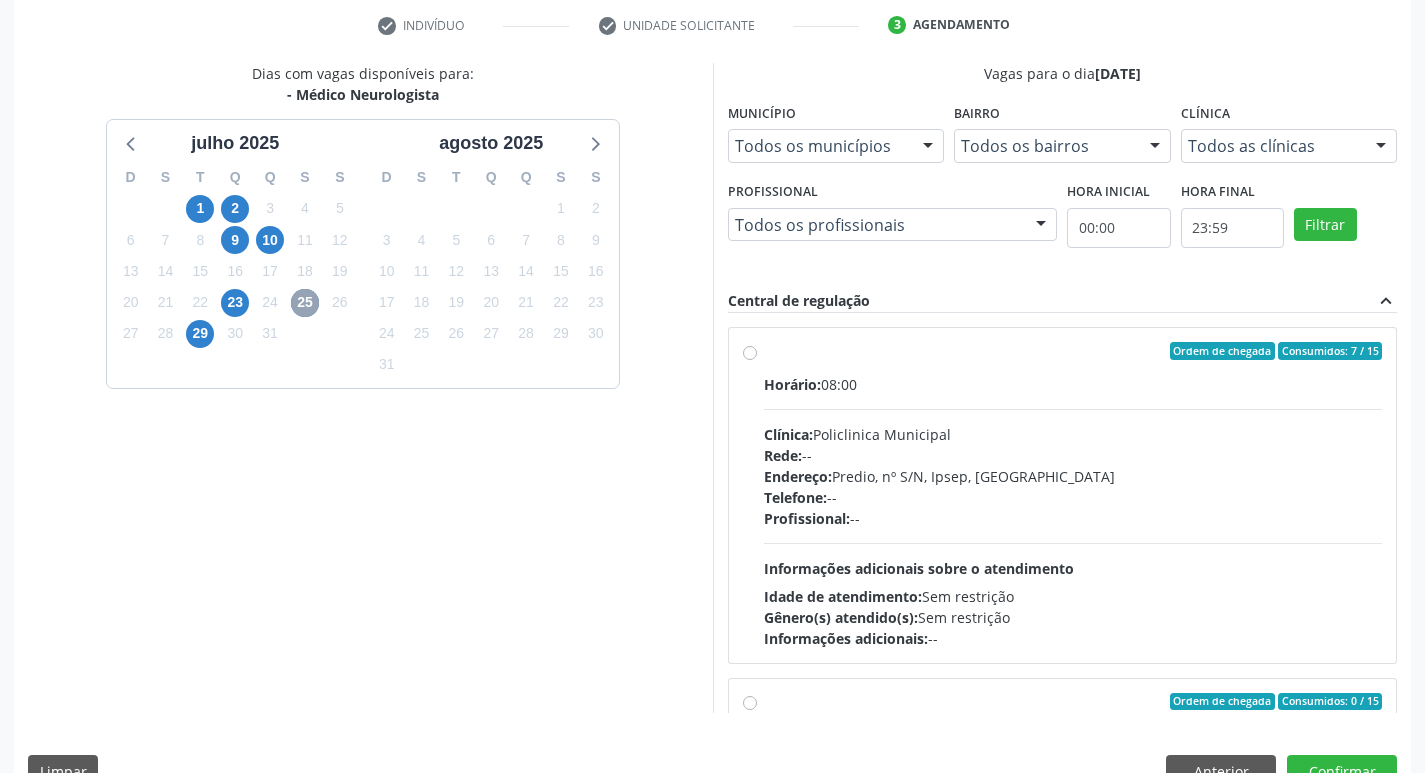 scroll, scrollTop: 397, scrollLeft: 0, axis: vertical 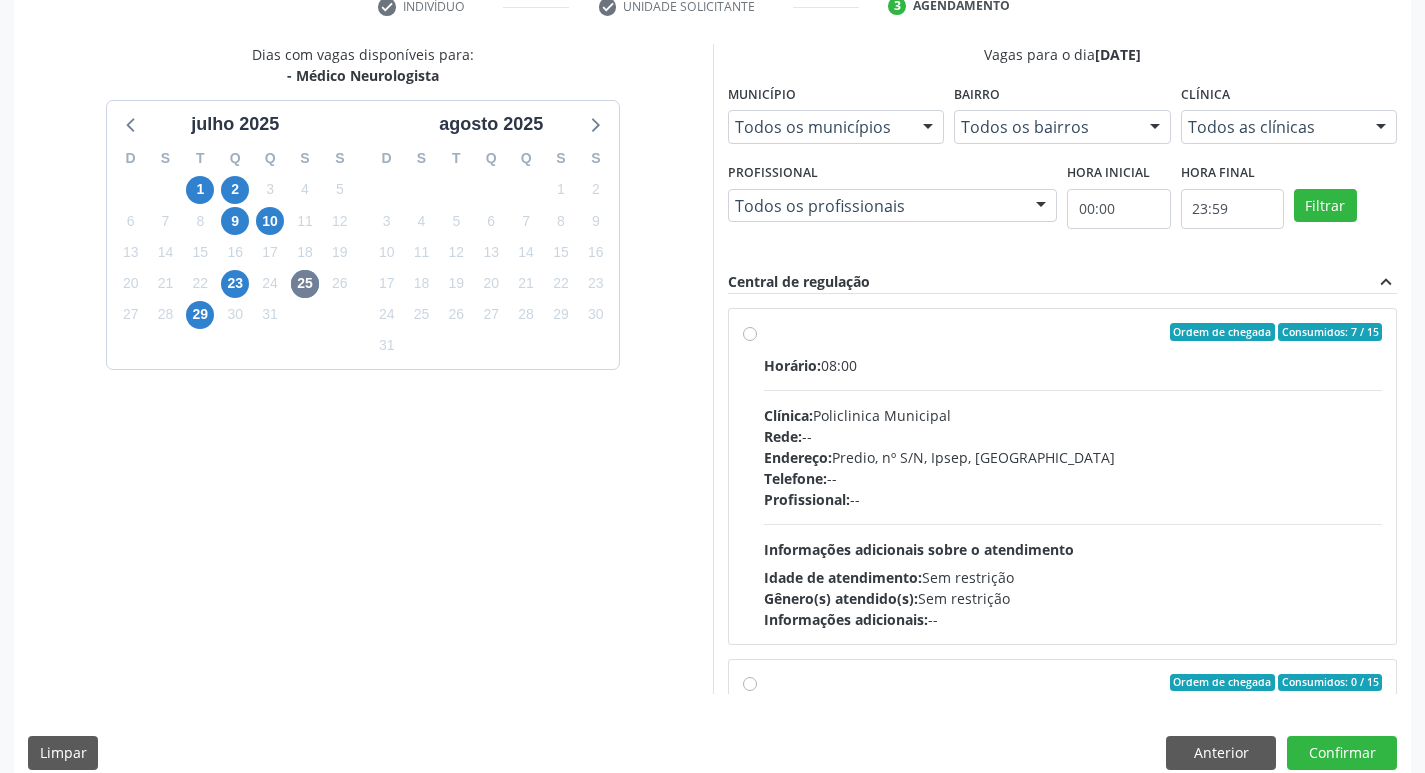 click on "Ordem de chegada
Consumidos: 7 / 15
Horário:   08:00
Clínica:  Policlinica Municipal
Rede:
--
Endereço:   Predio, nº S/N, Ipsep, Serra Talhada - PE
Telefone:   --
Profissional:
--
Informações adicionais sobre o atendimento
Idade de atendimento:
Sem restrição
Gênero(s) atendido(s):
Sem restrição
Informações adicionais:
--" at bounding box center (1073, 476) 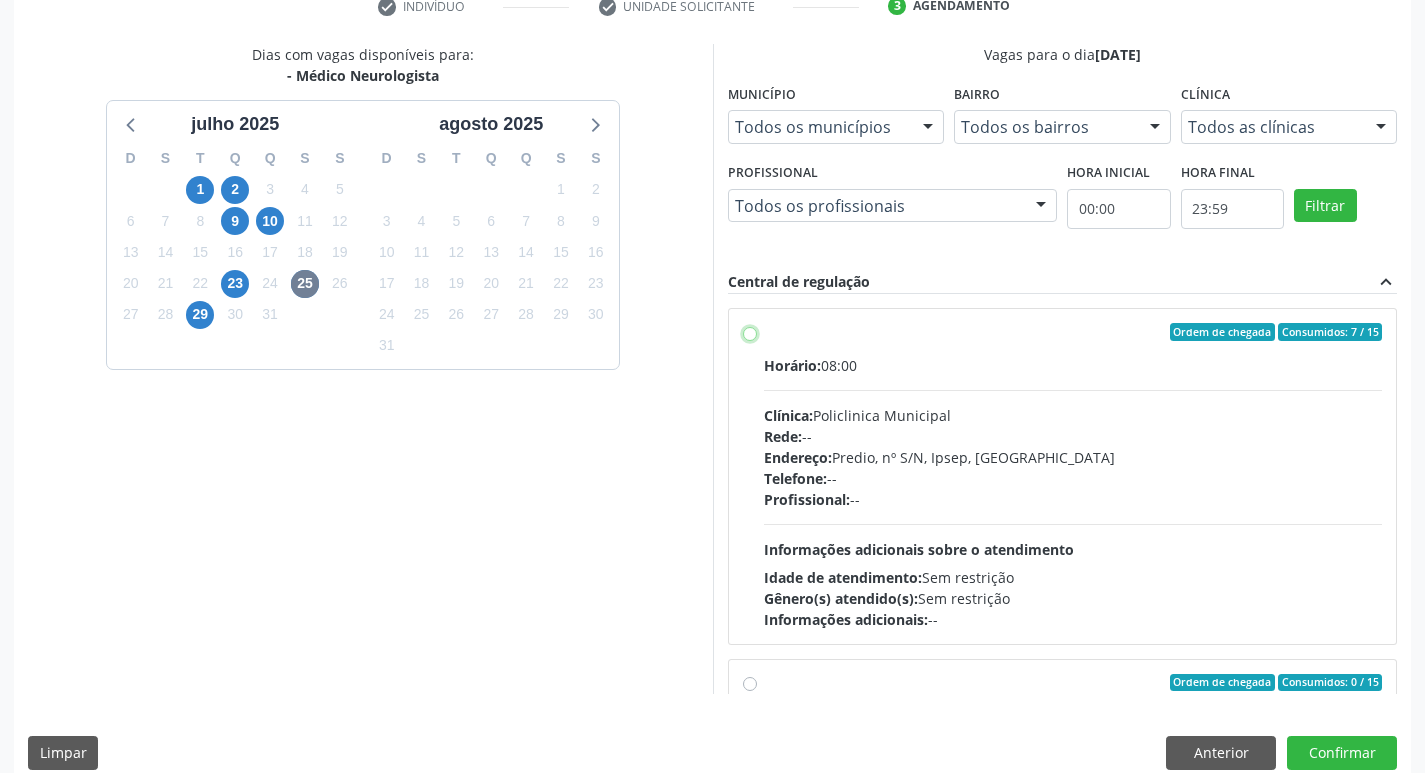 click on "Ordem de chegada
Consumidos: 7 / 15
Horário:   08:00
Clínica:  Policlinica Municipal
Rede:
--
Endereço:   Predio, nº S/N, Ipsep, Serra Talhada - PE
Telefone:   --
Profissional:
--
Informações adicionais sobre o atendimento
Idade de atendimento:
Sem restrição
Gênero(s) atendido(s):
Sem restrição
Informações adicionais:
--" at bounding box center [750, 332] 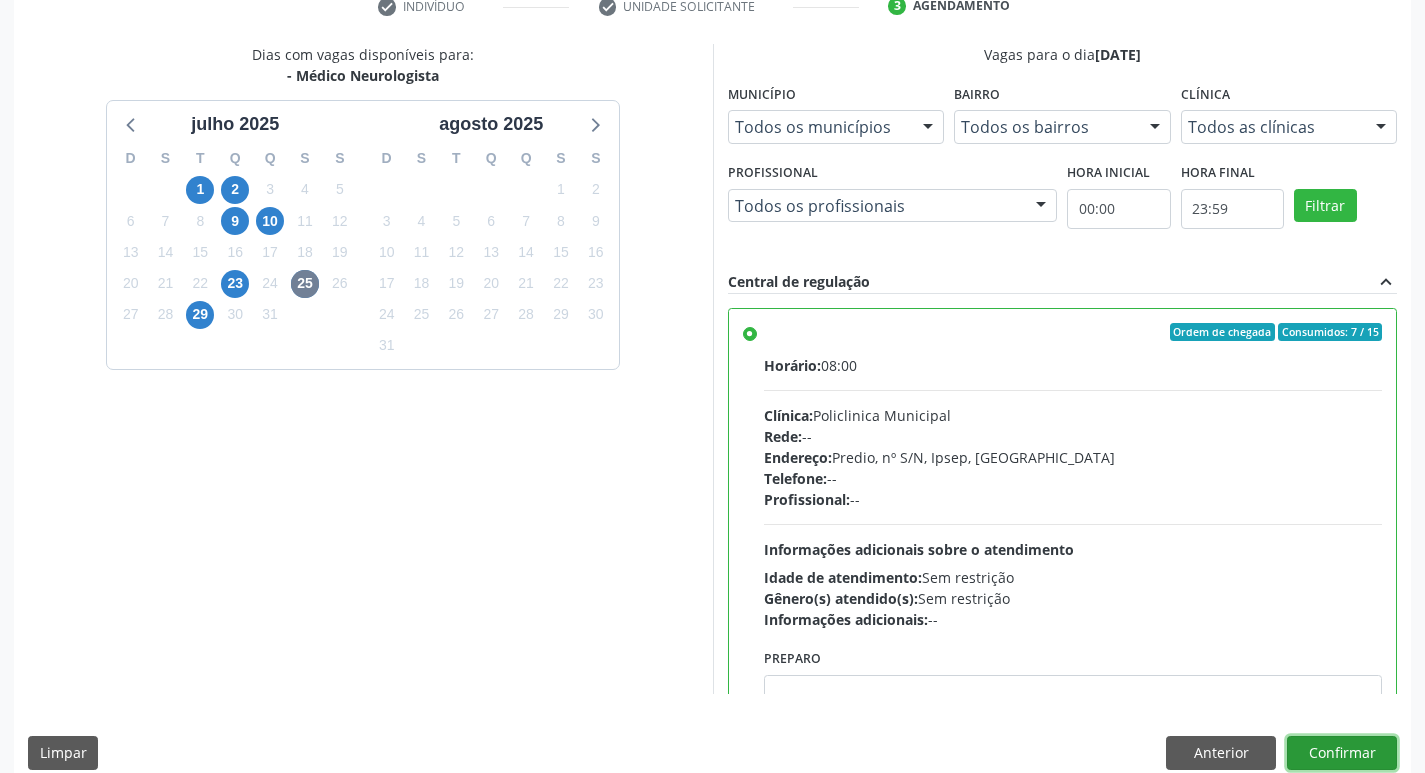 click on "Confirmar" at bounding box center (1342, 753) 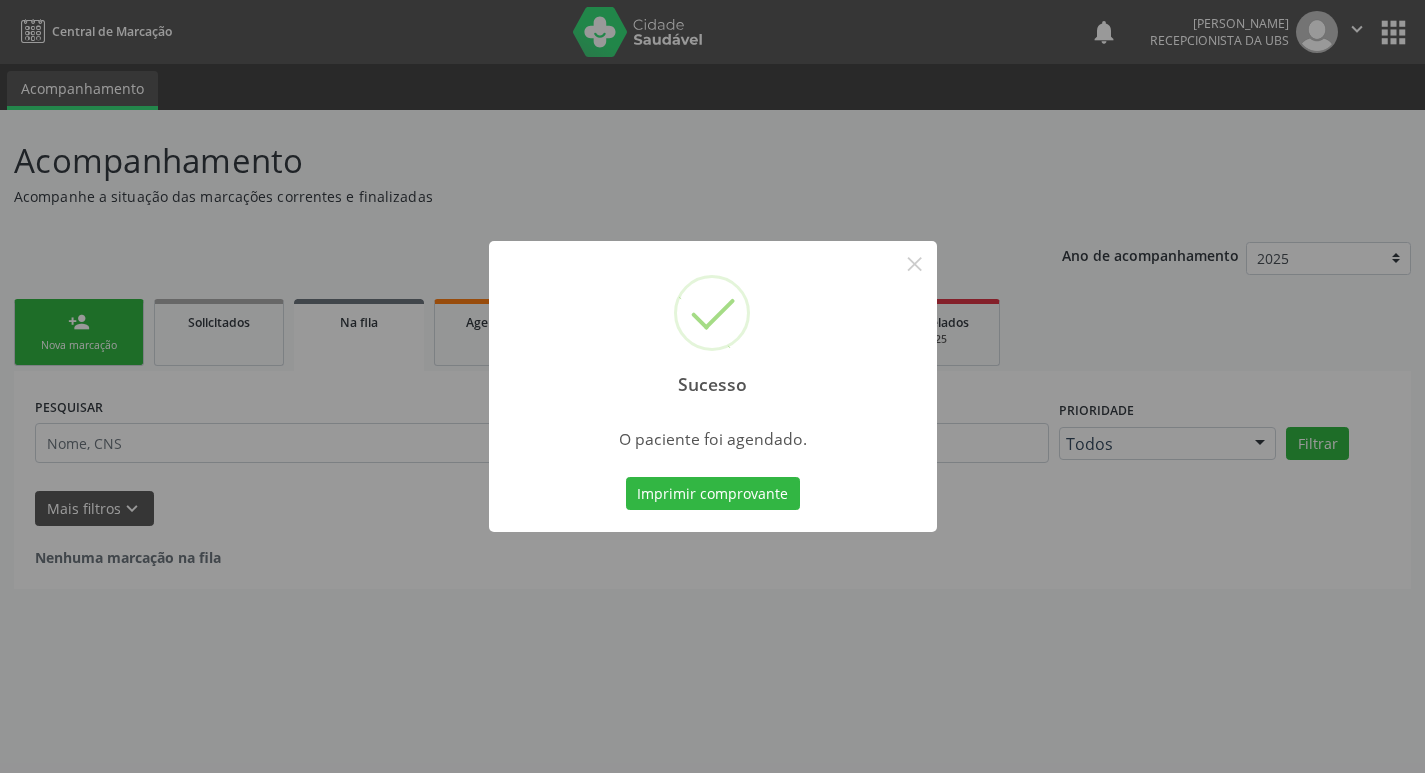 scroll, scrollTop: 0, scrollLeft: 0, axis: both 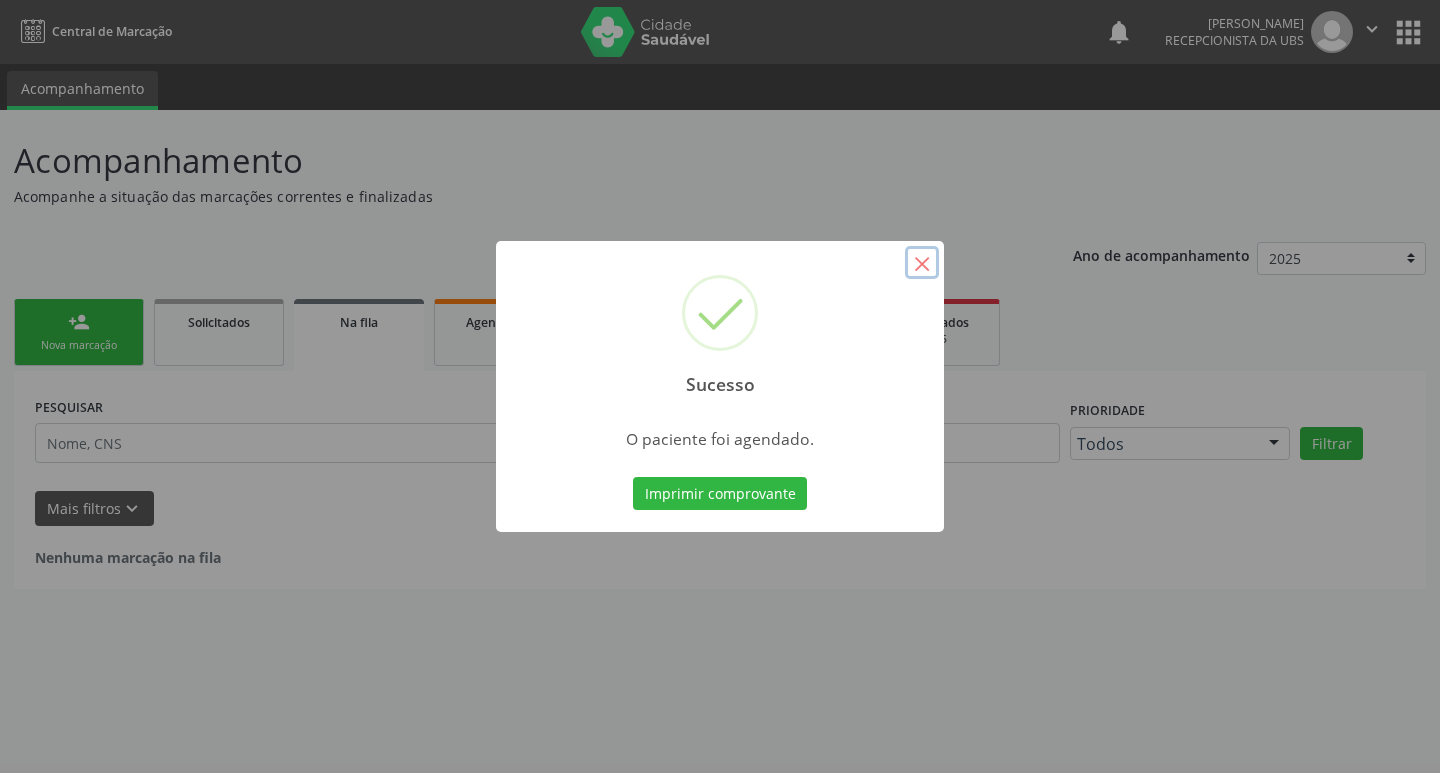 click on "×" at bounding box center (922, 263) 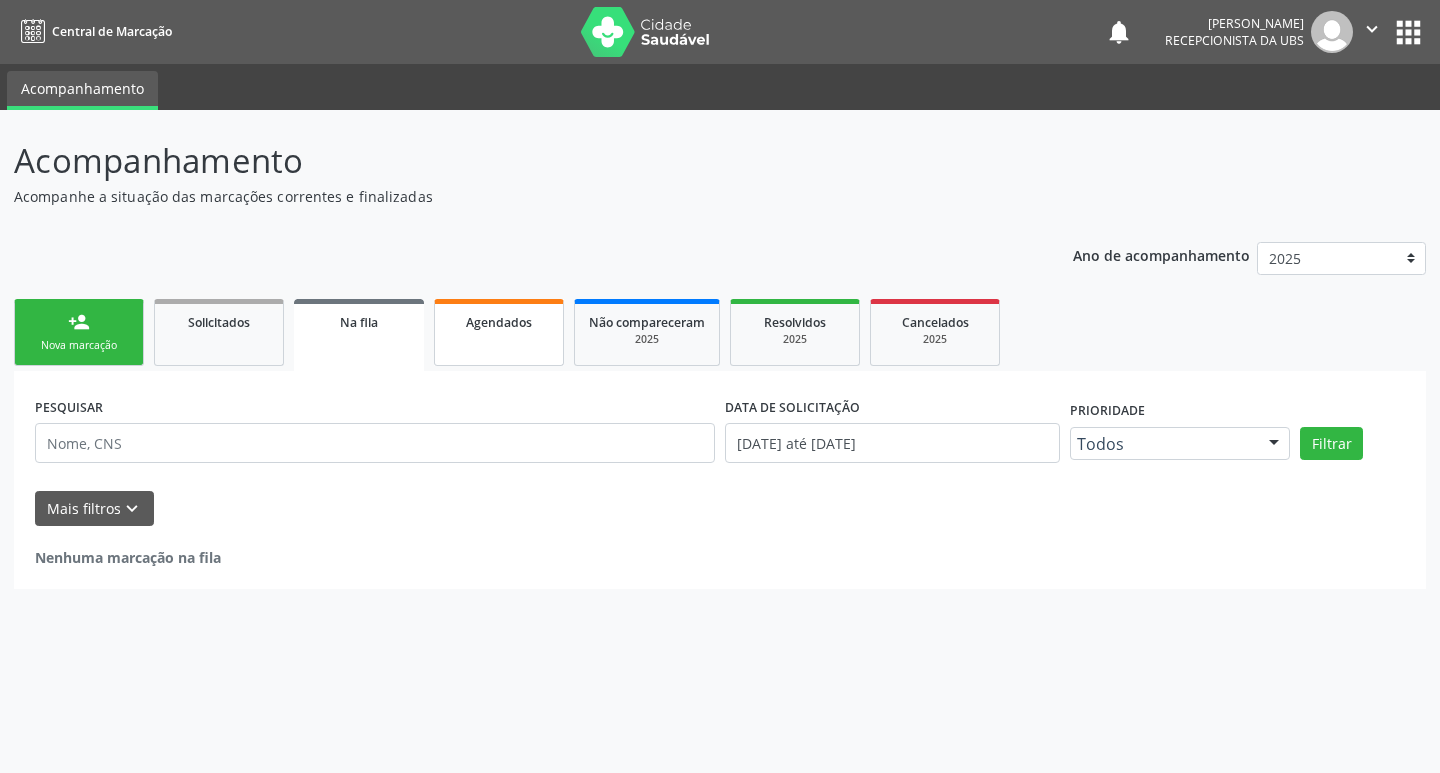 click on "Agendados" at bounding box center (499, 321) 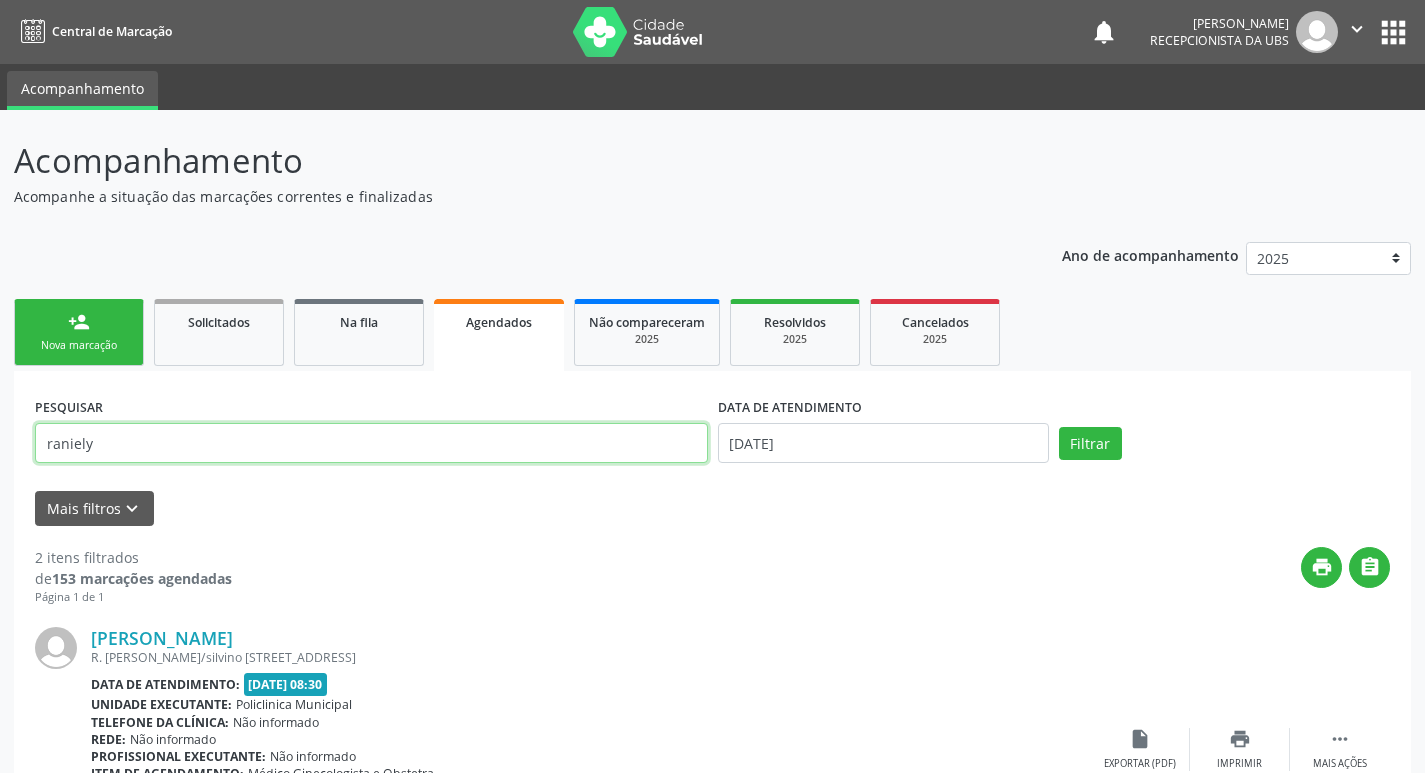 click on "raniely" at bounding box center (371, 443) 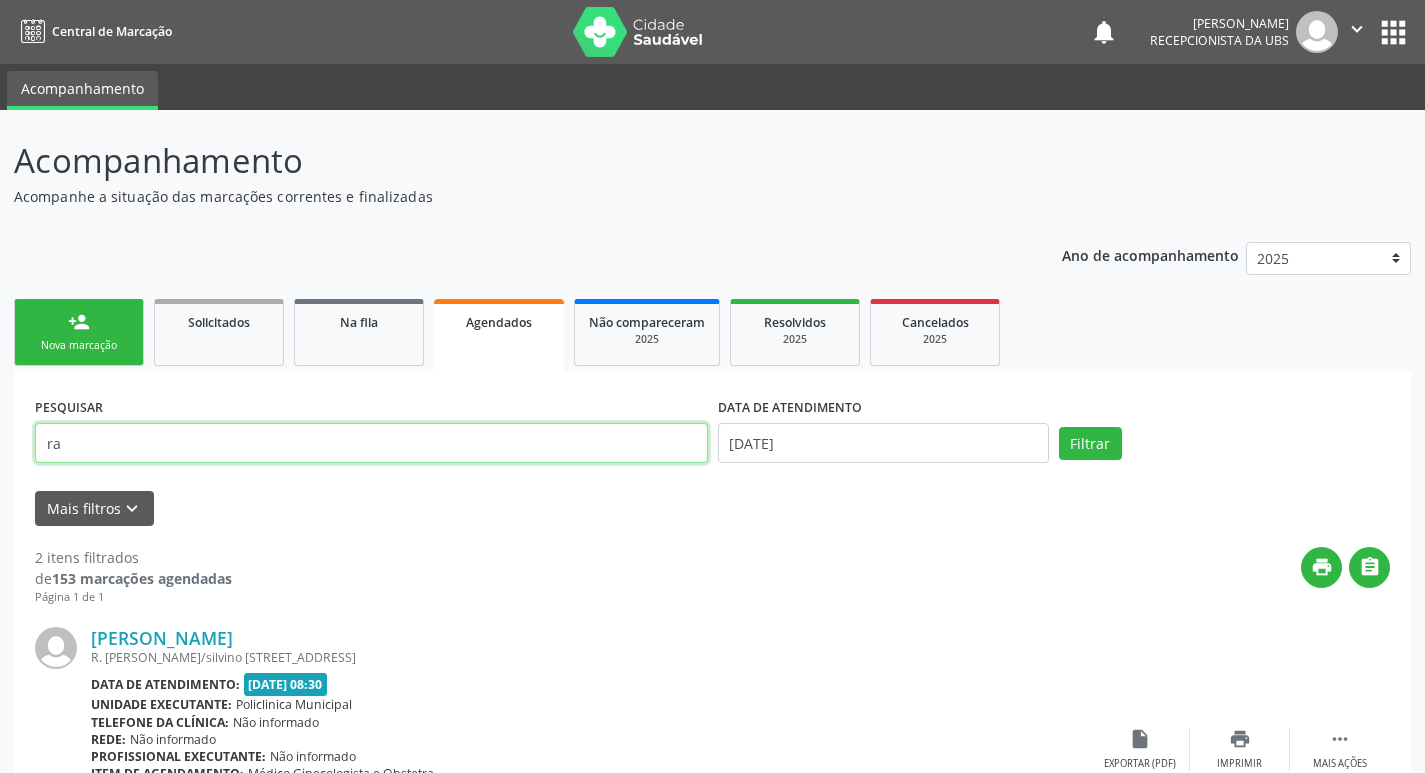 type on "r" 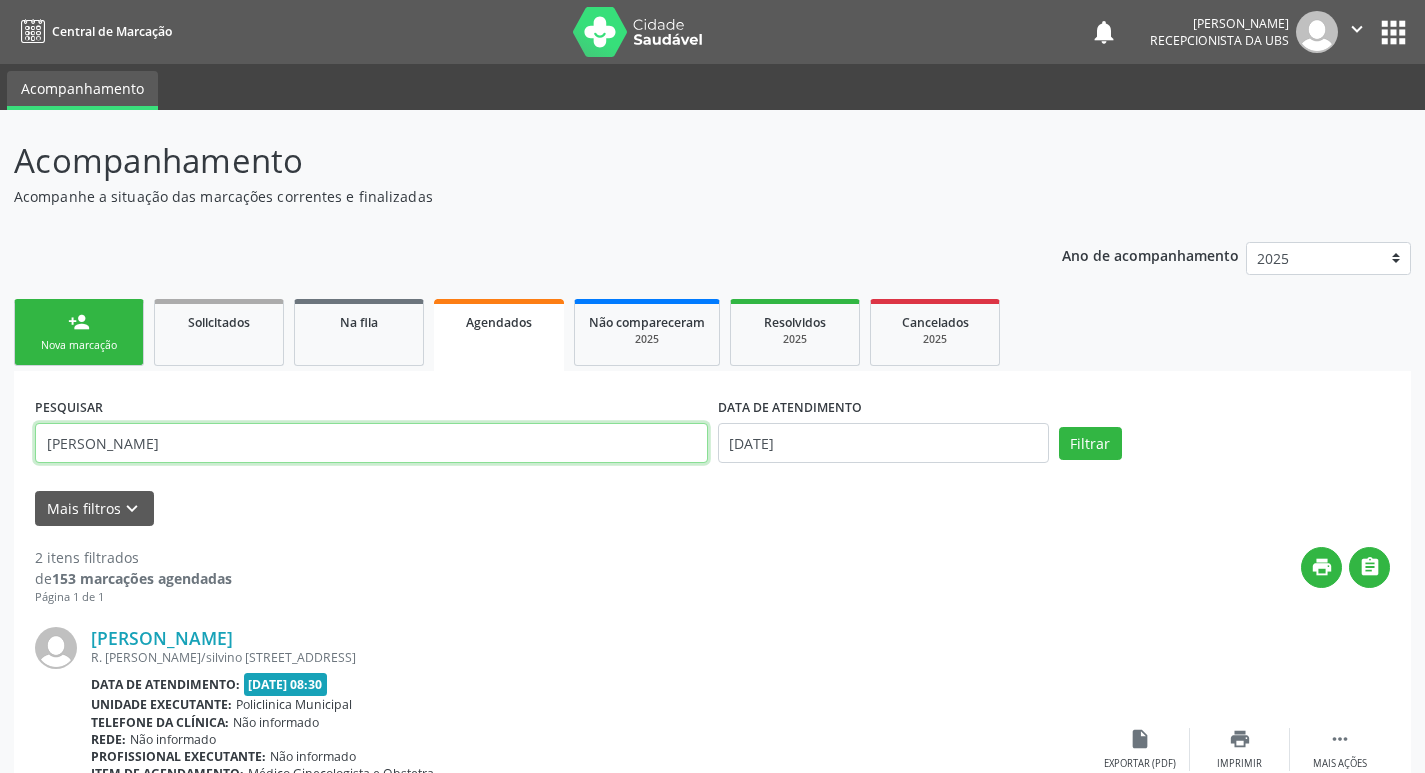 type on "gustavo" 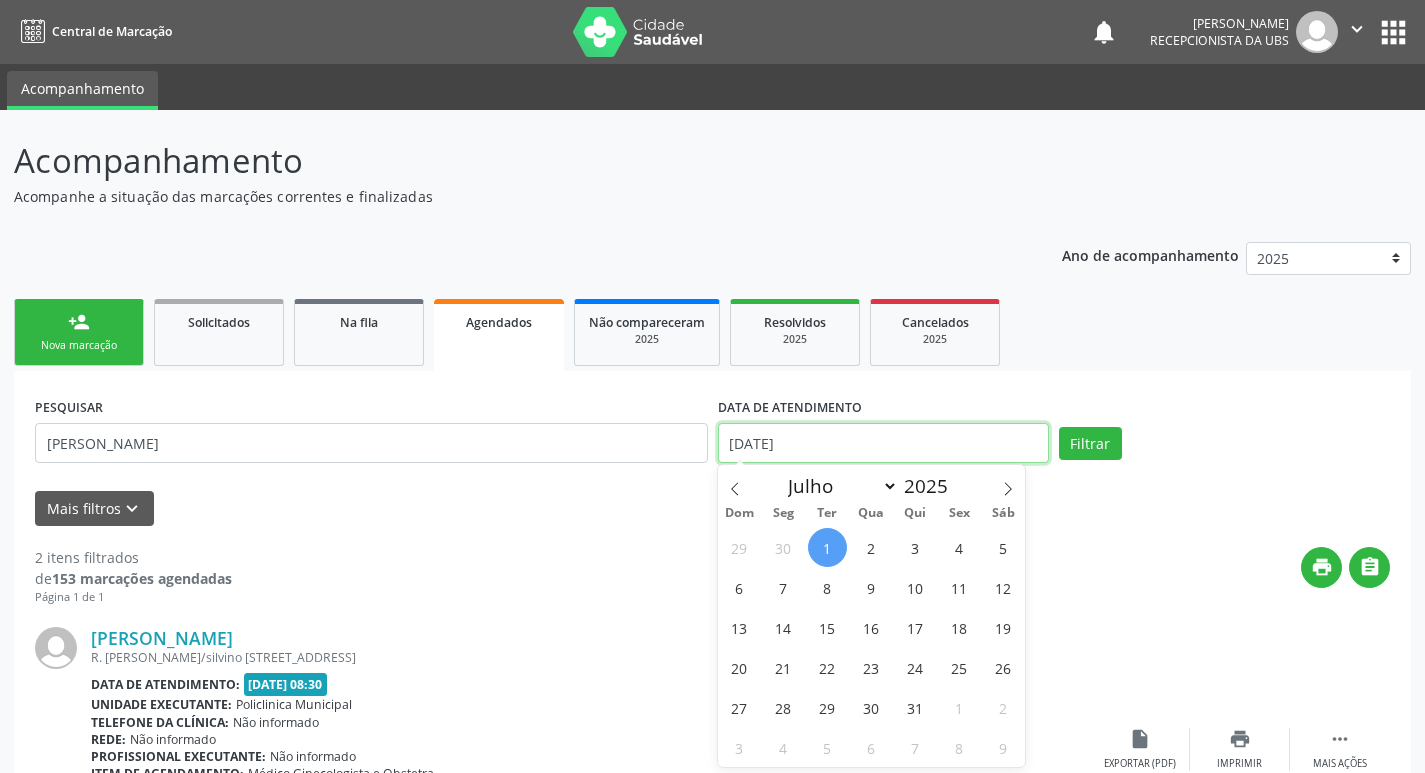 click on "[DATE]" at bounding box center [883, 443] 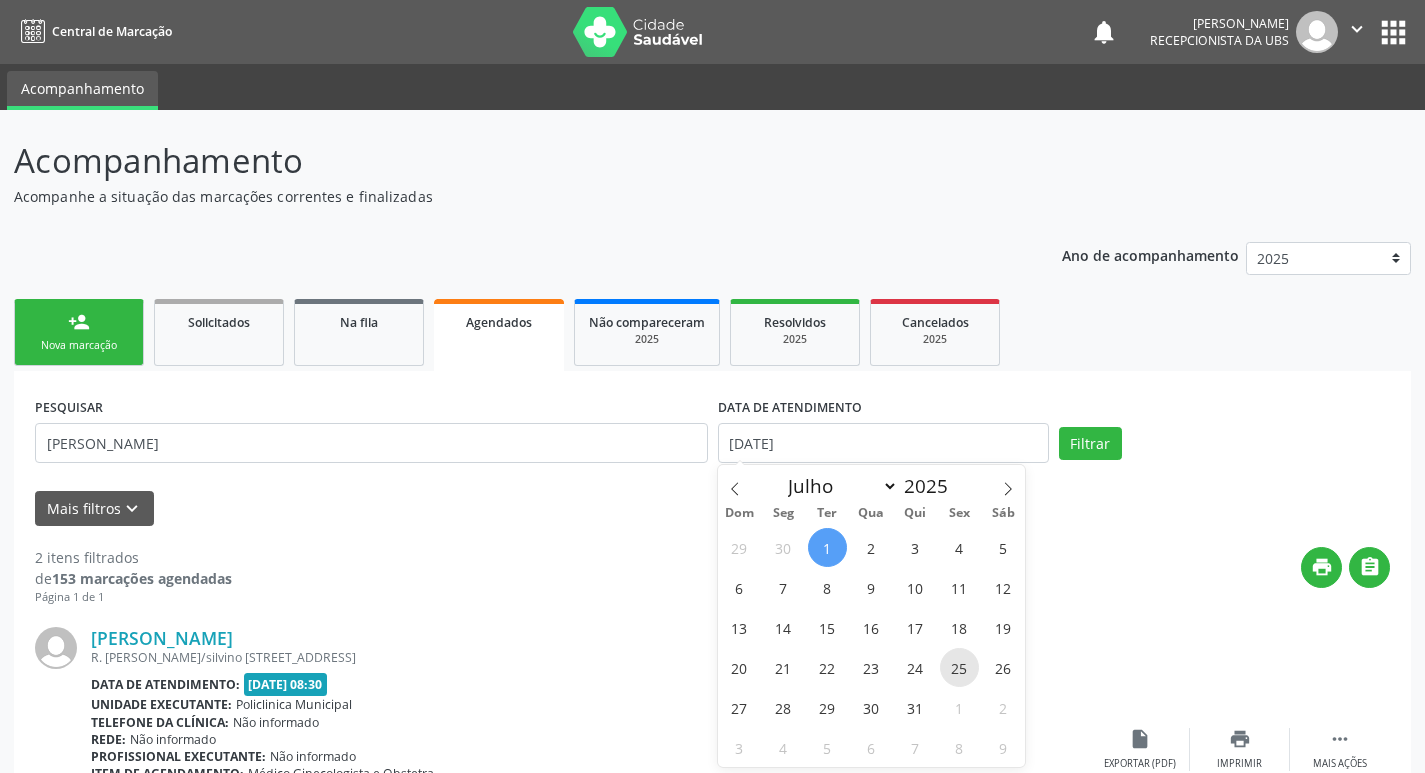 click on "25" at bounding box center (959, 667) 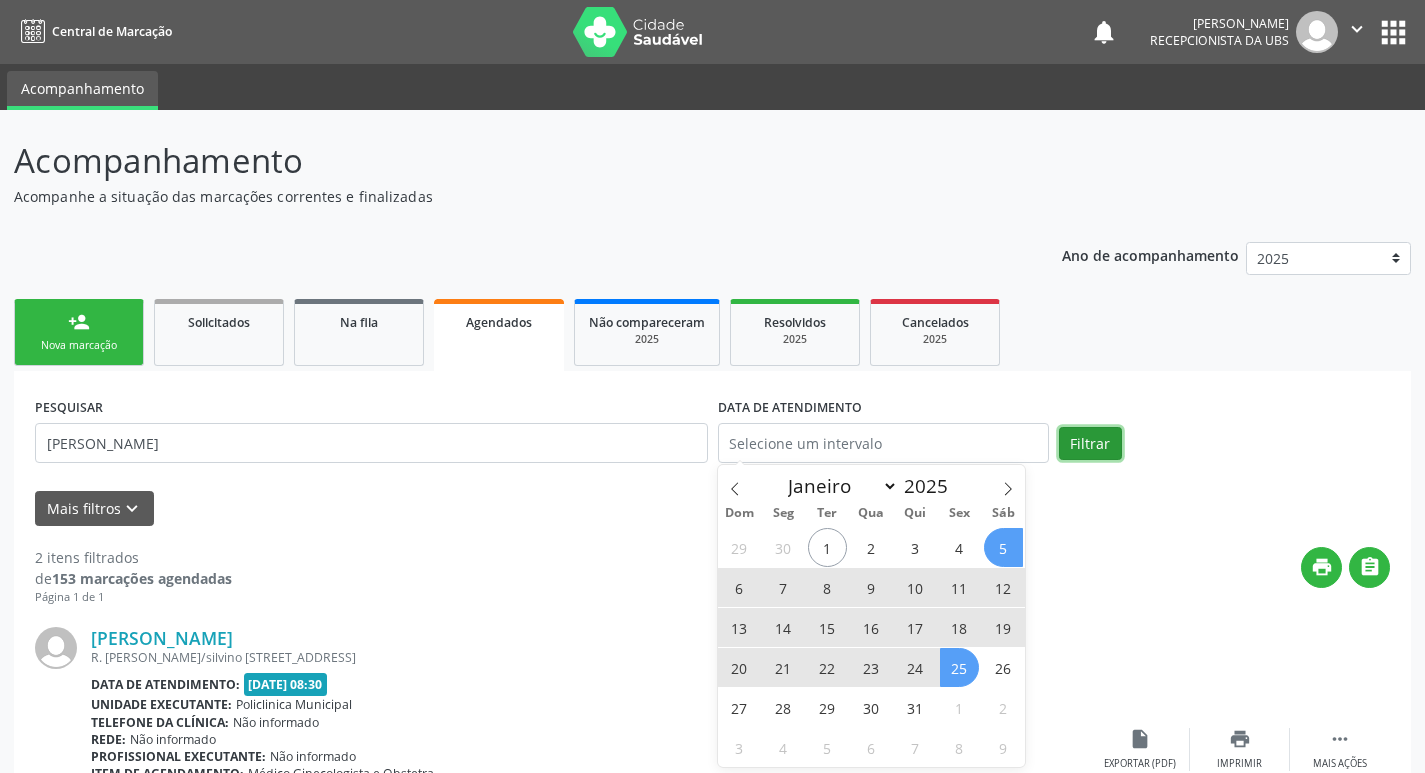 click on "Filtrar" at bounding box center [1090, 444] 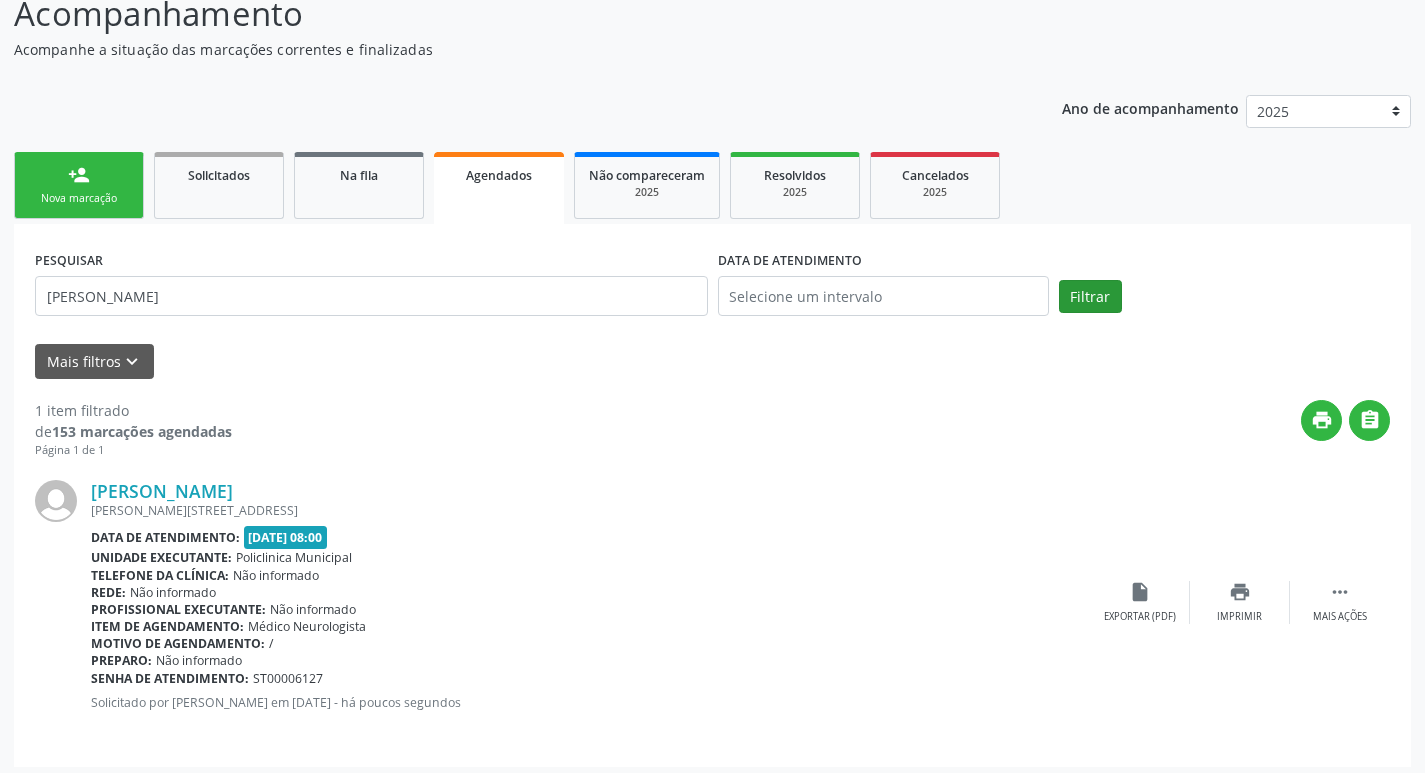 scroll, scrollTop: 155, scrollLeft: 0, axis: vertical 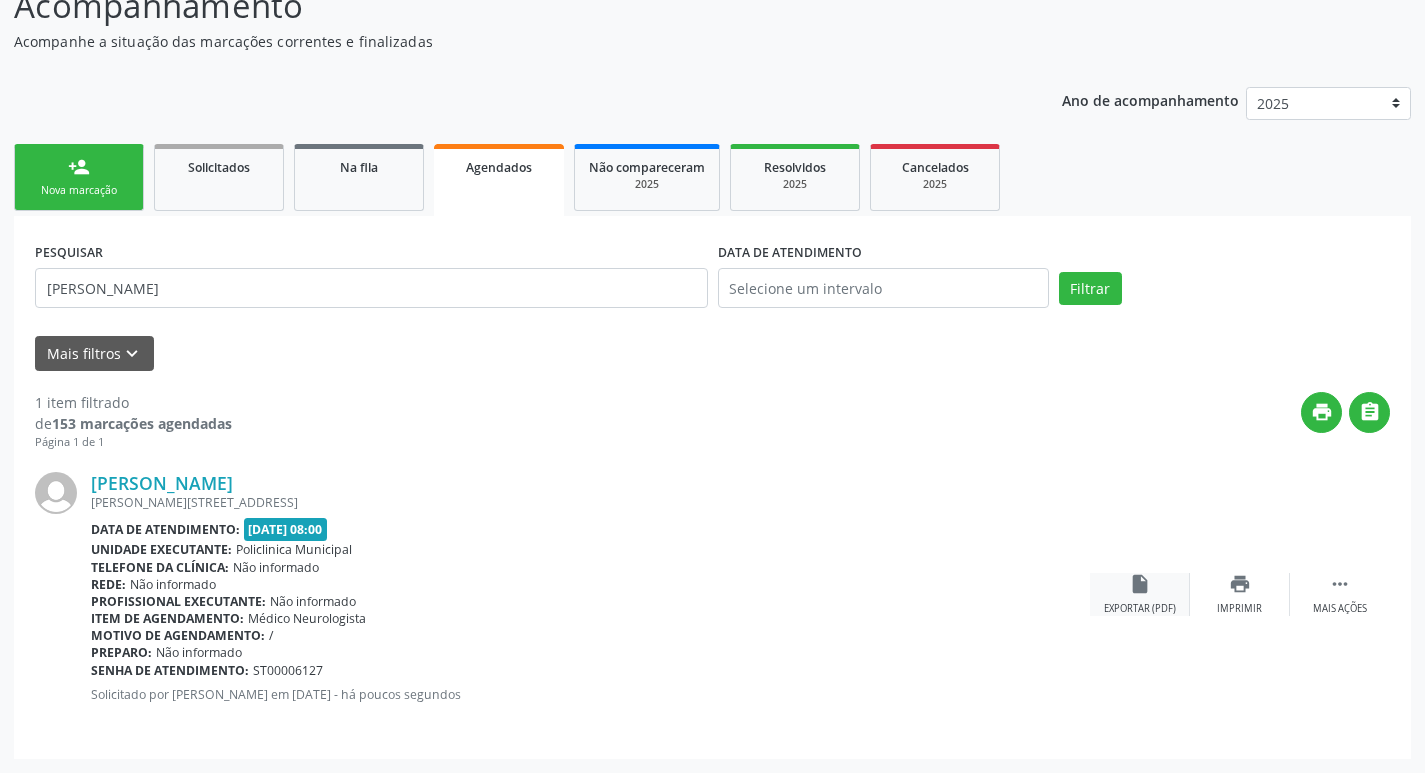 click on "insert_drive_file" at bounding box center (1140, 584) 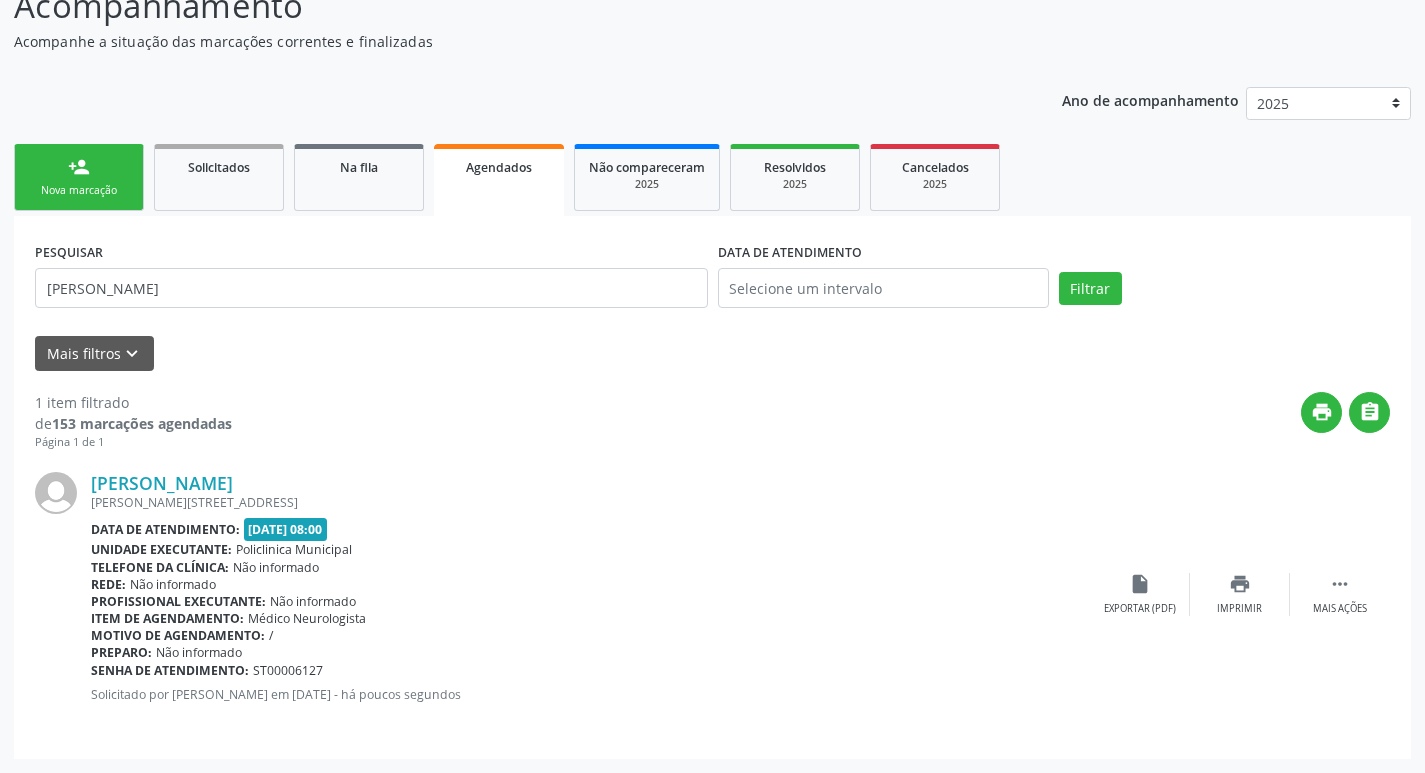click on "person_add
Nova marcação" at bounding box center (79, 177) 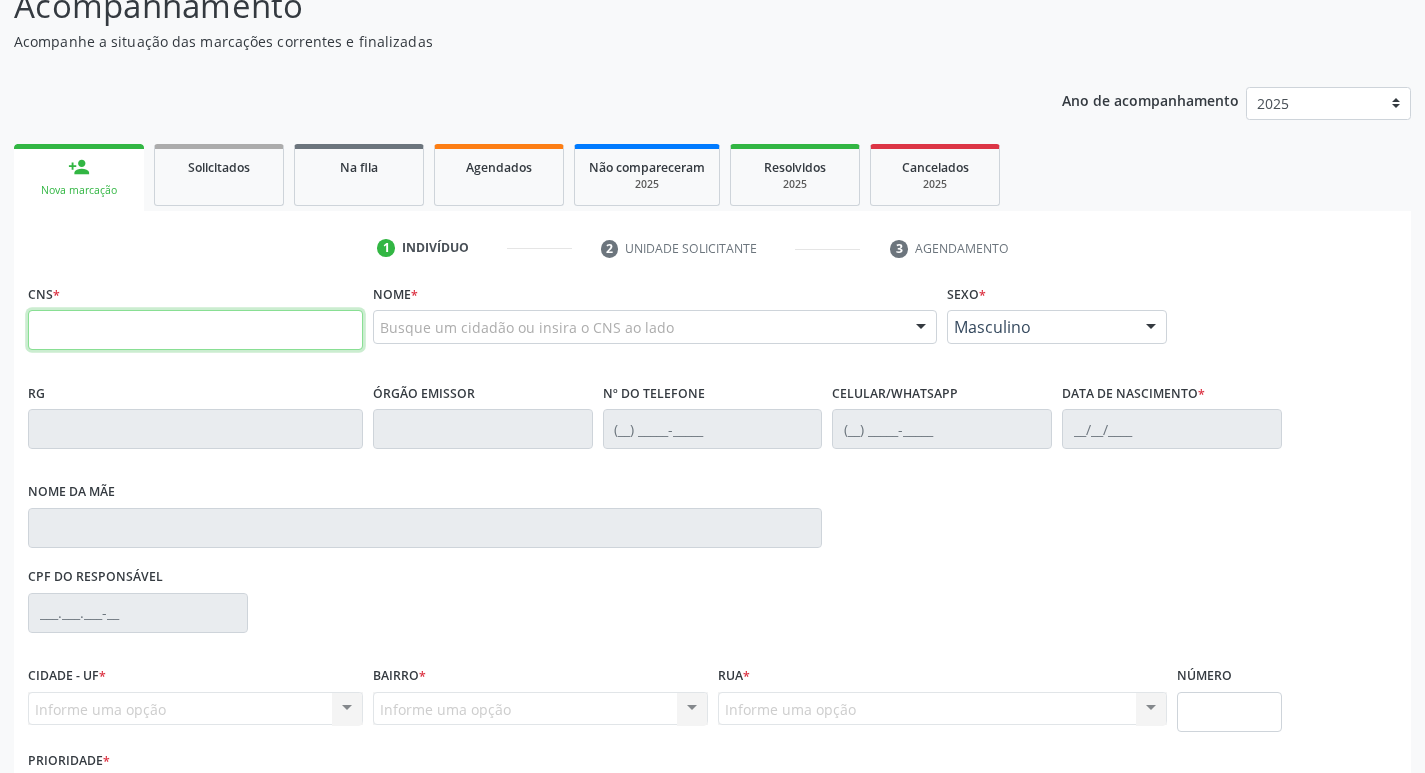 click at bounding box center (195, 330) 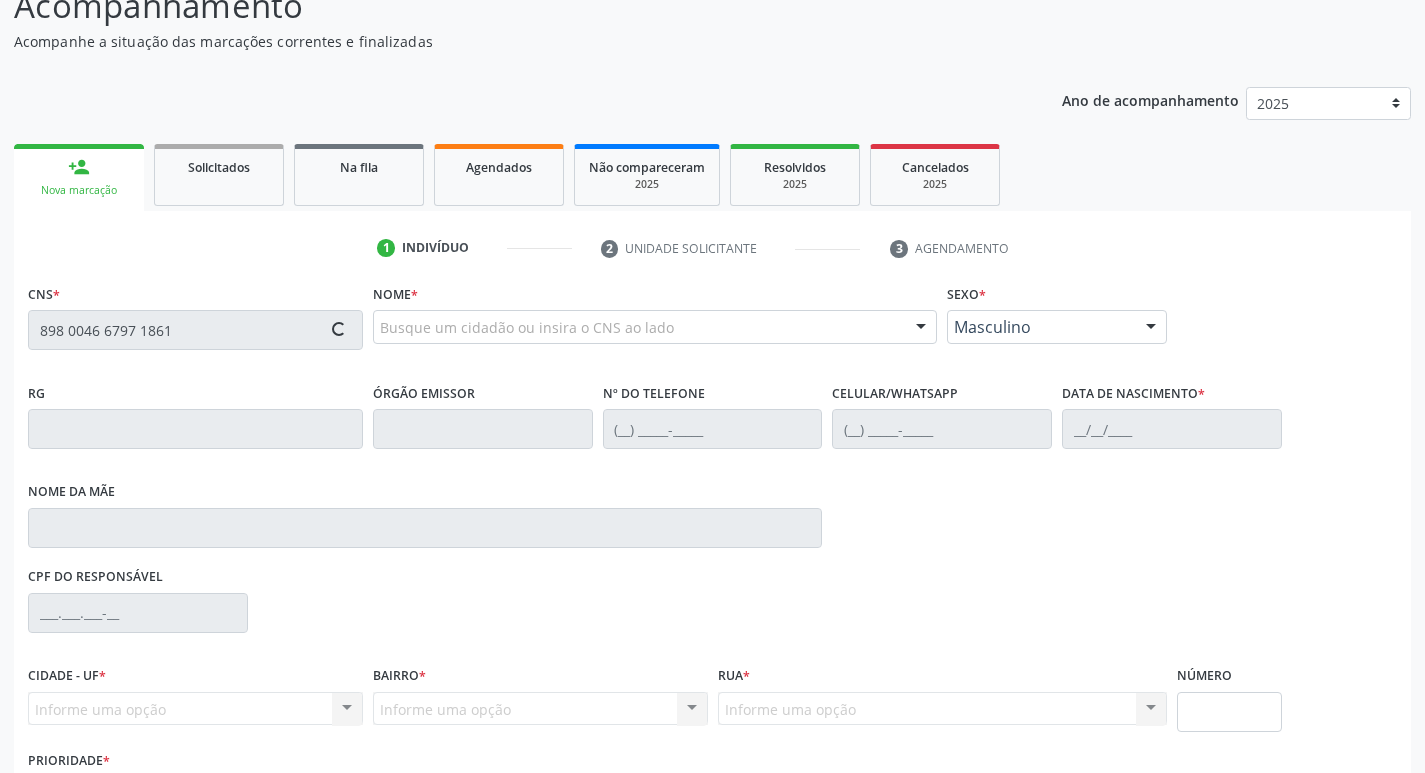type on "898 0046 6797 1861" 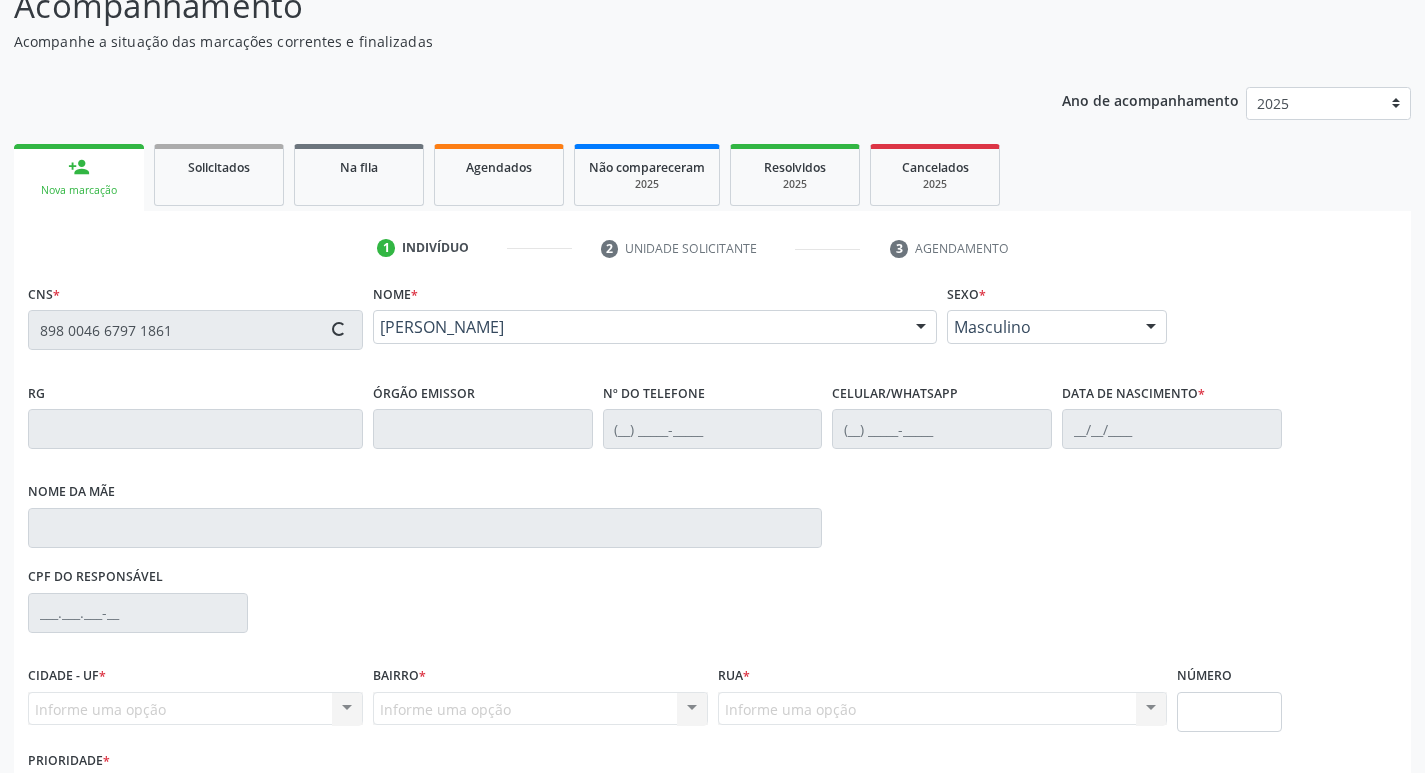 type on "(87) 99656-4892" 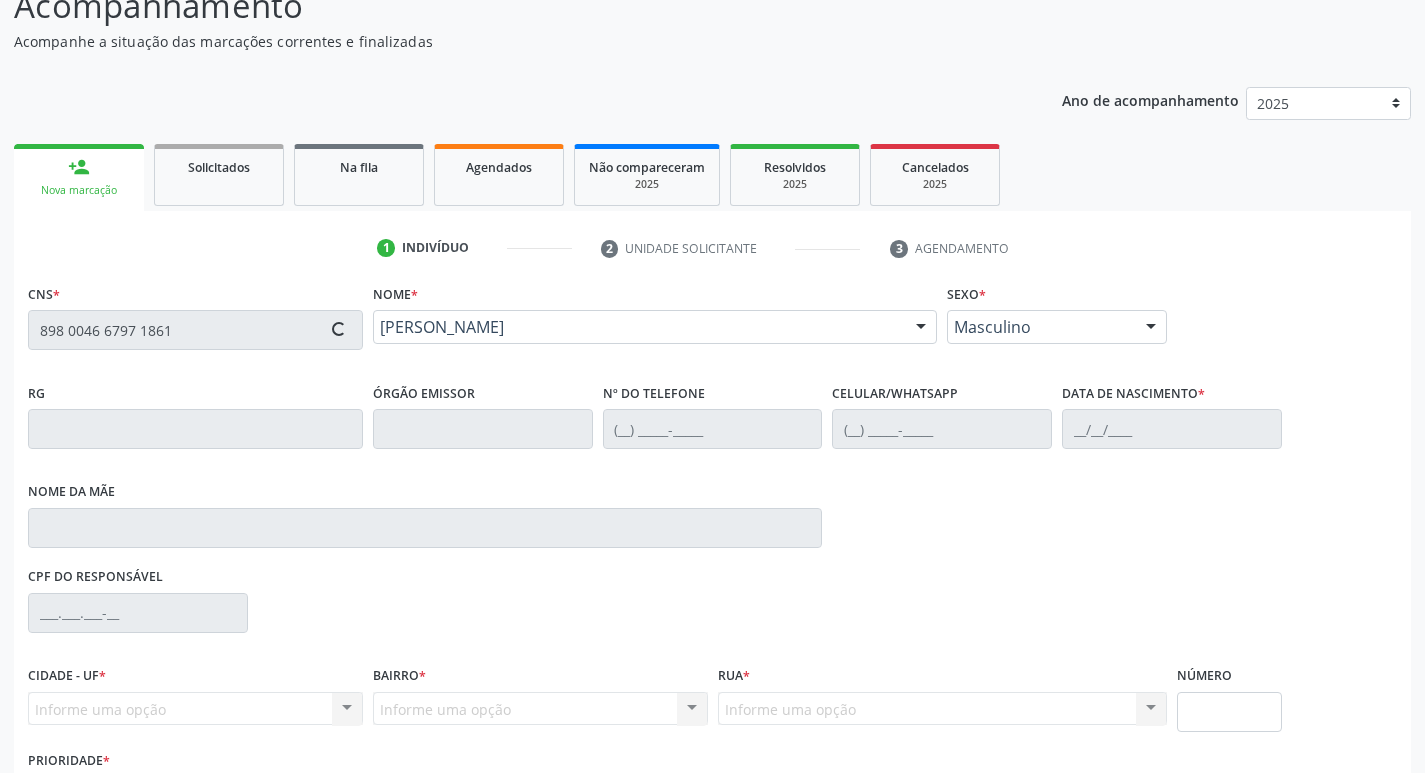 type on "04/05/2015" 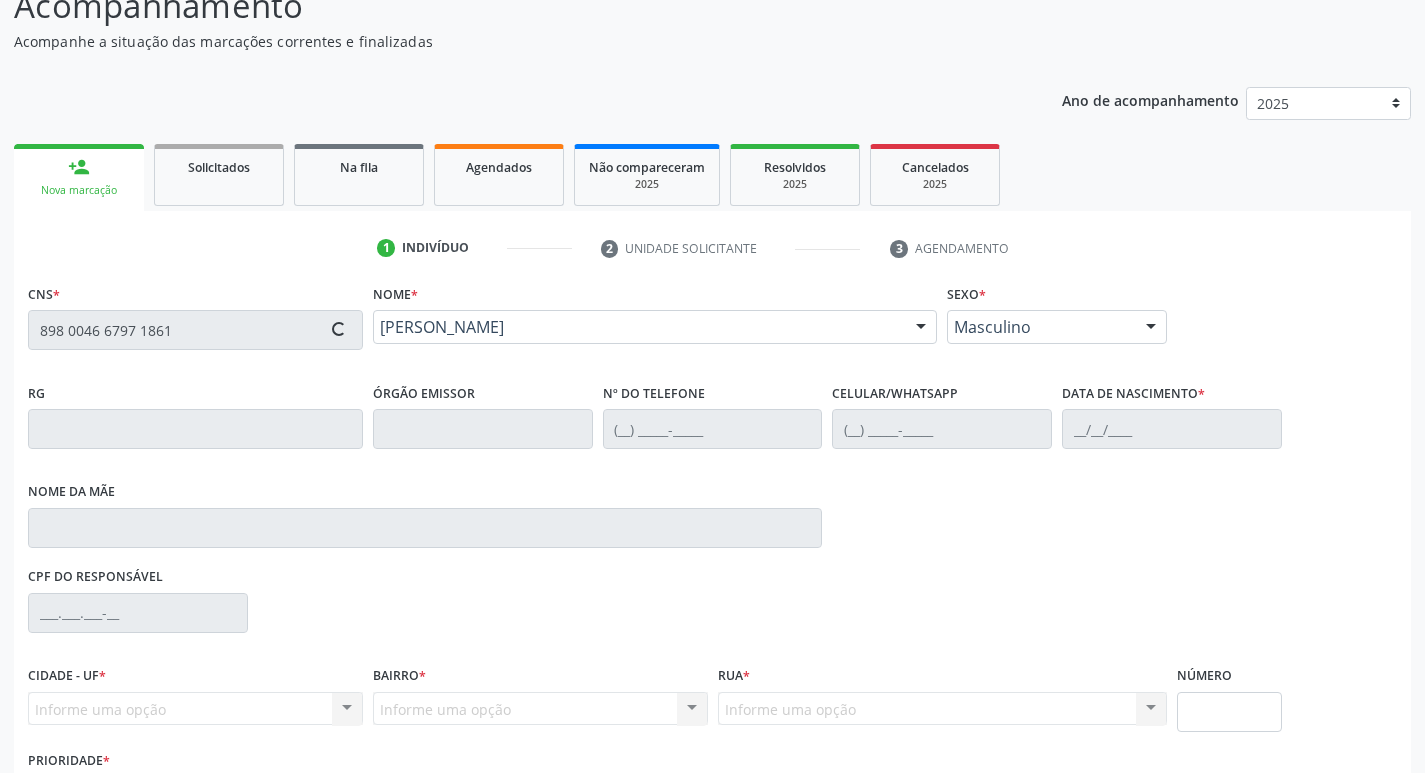 type on "396" 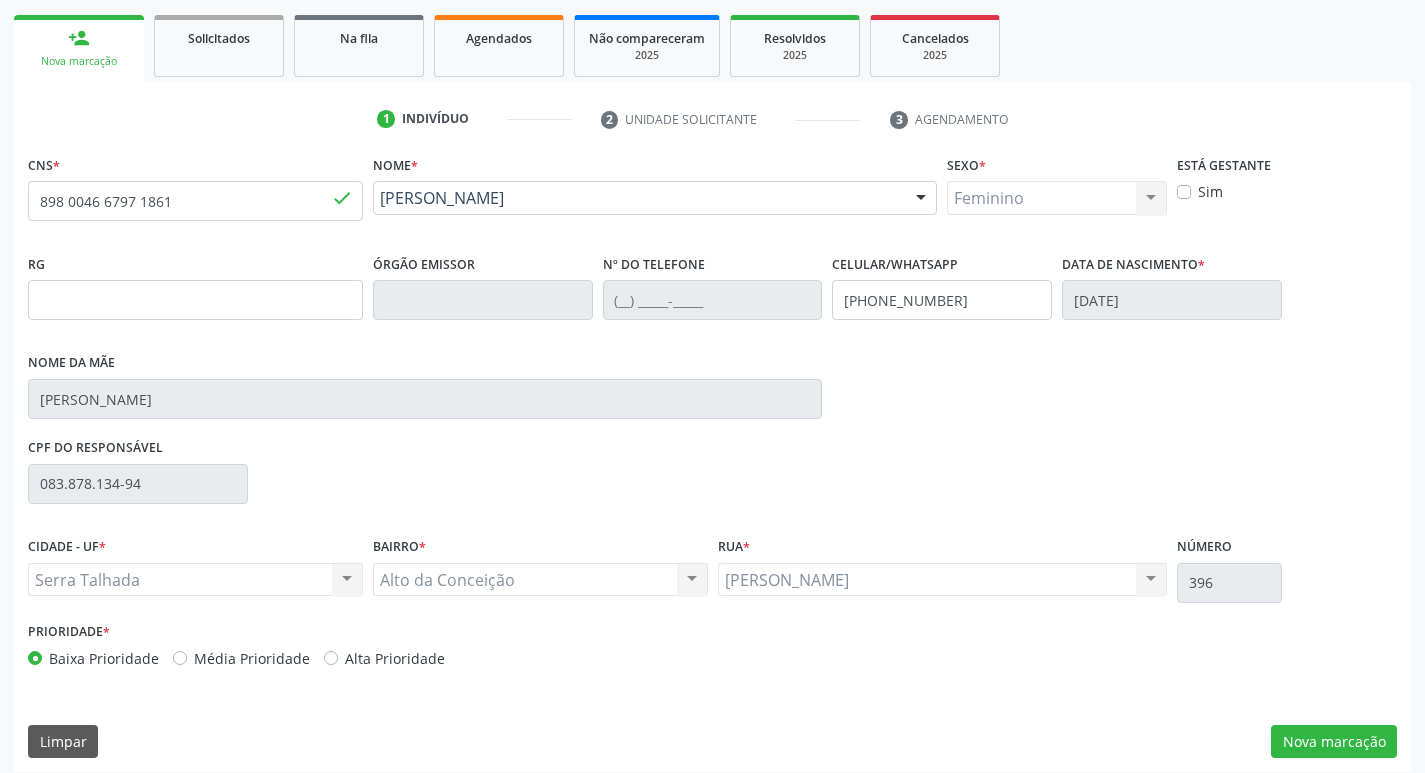 scroll, scrollTop: 297, scrollLeft: 0, axis: vertical 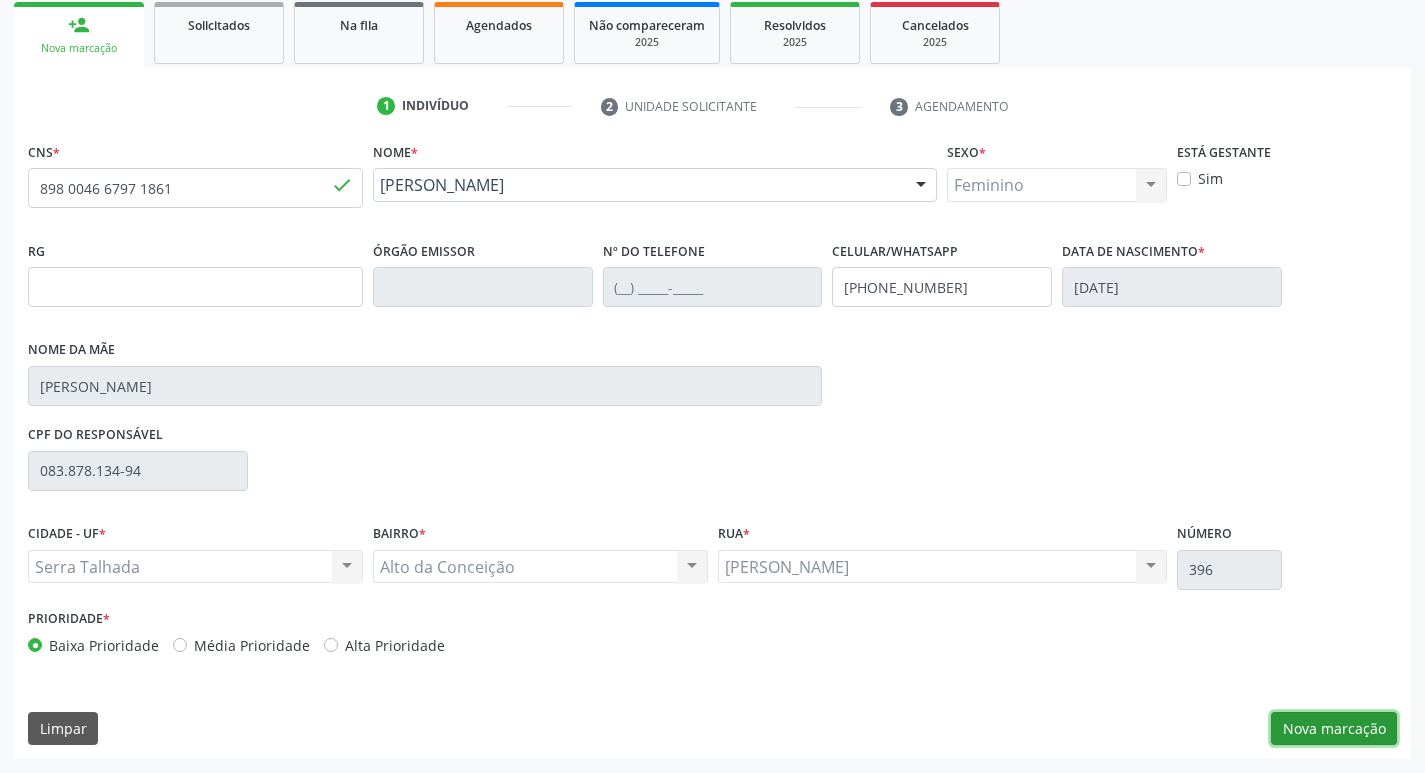 click on "Nova marcação" at bounding box center (1334, 729) 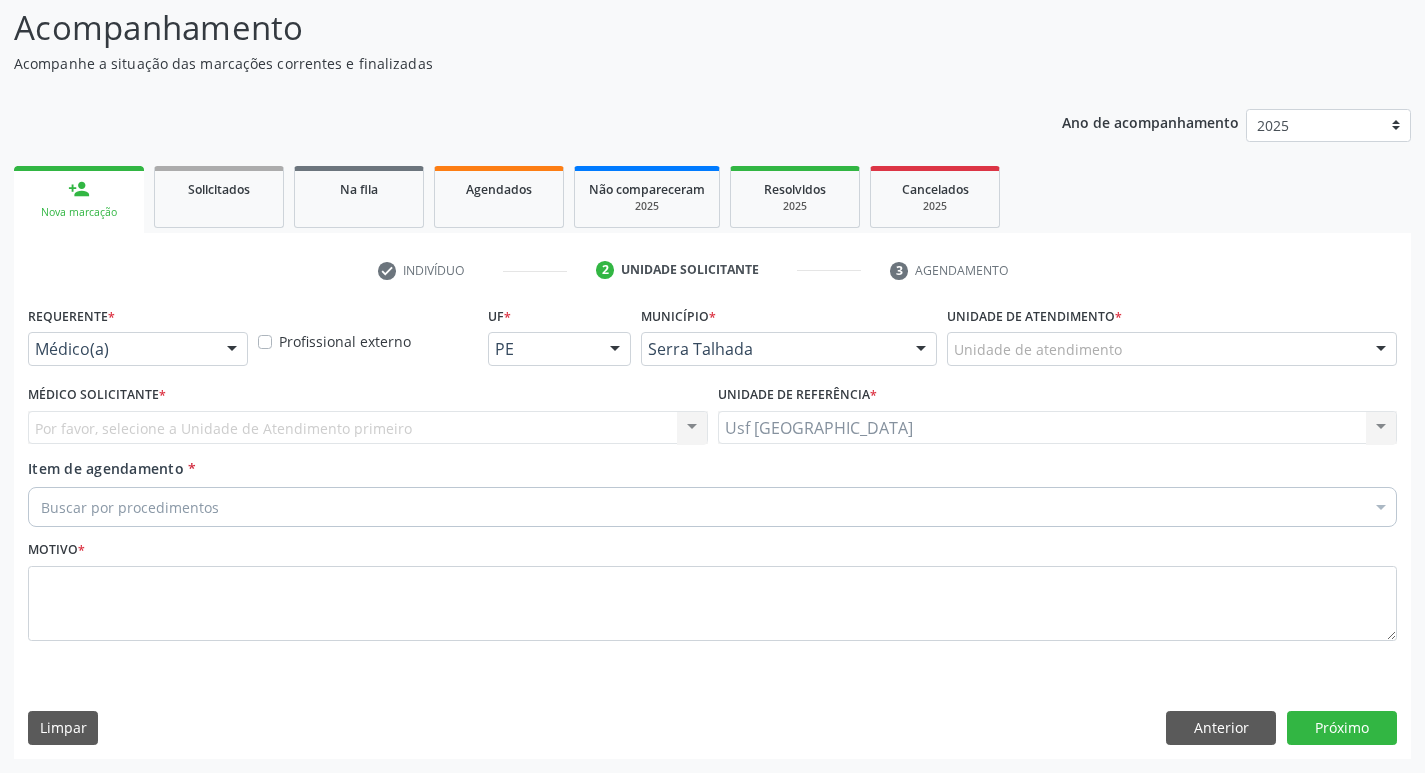 scroll, scrollTop: 133, scrollLeft: 0, axis: vertical 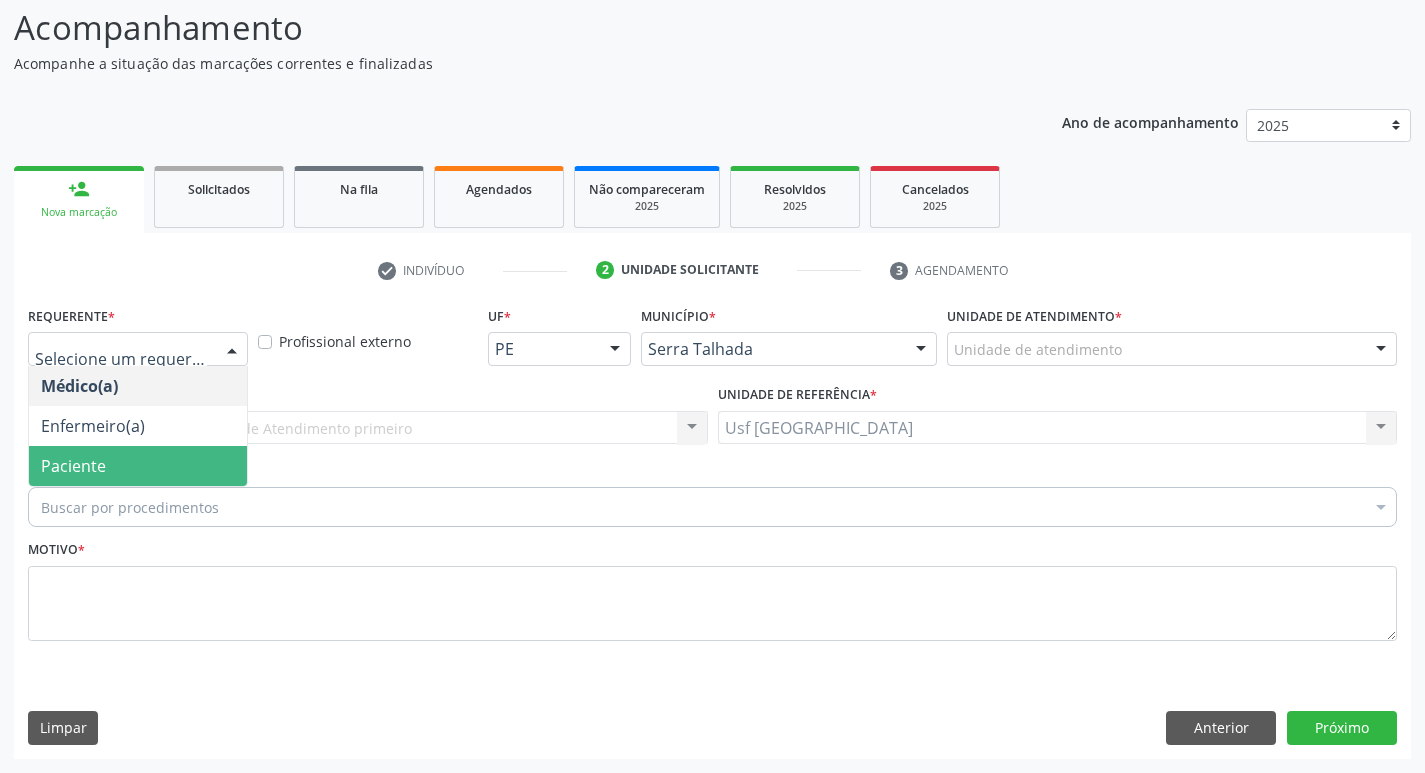 click on "Paciente" at bounding box center (73, 466) 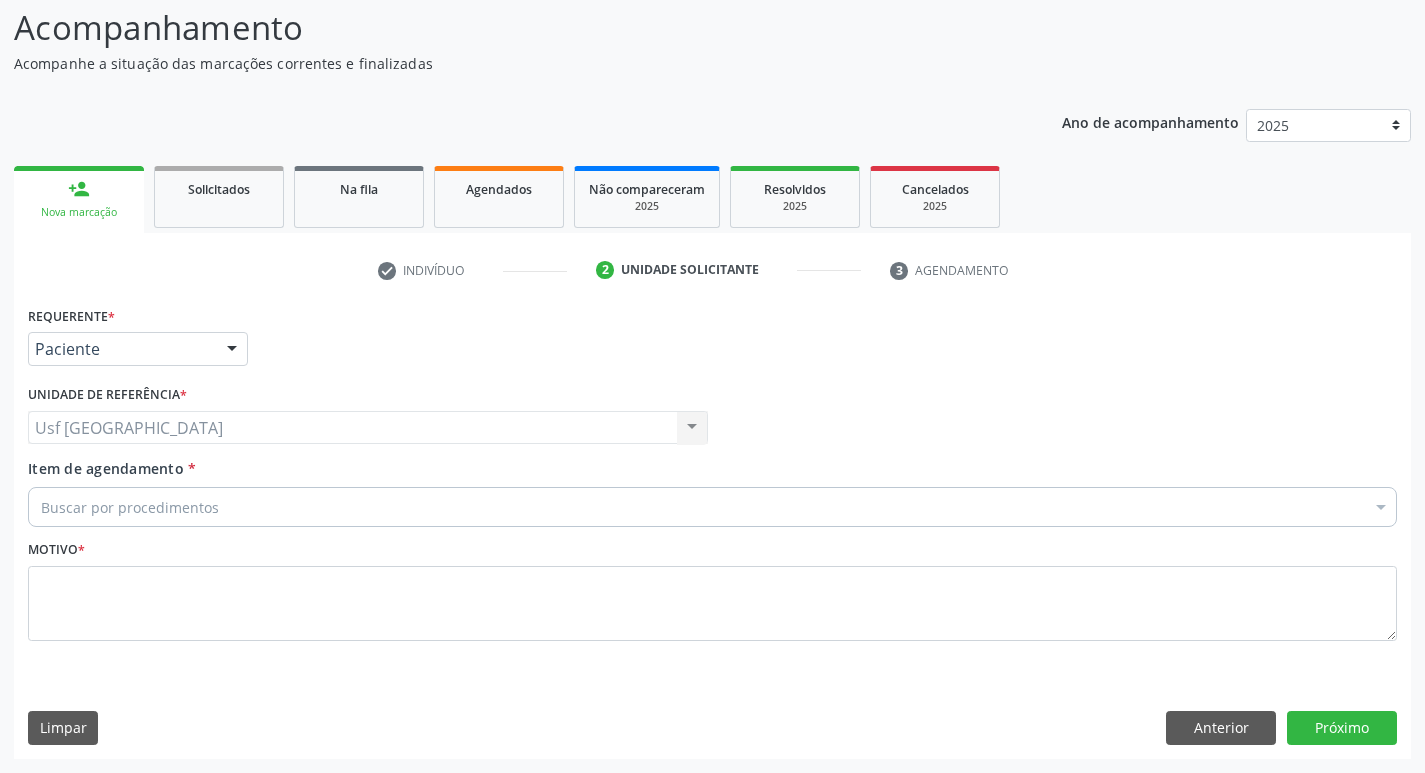 click on "Acompanhamento
Acompanhe a situação das marcações correntes e finalizadas
Relatórios
Ano de acompanhamento
2025 2024
person_add
Nova marcação
Solicitados   Na fila   Agendados   Não compareceram
2025
Resolvidos
2025
Cancelados
2025
check
Indivíduo
2
Unidade solicitante
3
Agendamento
CNS
*
898 0046 6797 1861       done
Nome
*
Jamilly Emanuelly da Silva Magalhaes
Jamilly Emanuelly da Silva Magalhaes
CNS:
898 0046 6797 1861
CPF:    --   Nascimento:
04/05/2015
Nenhum resultado encontrado para: "   "
Digite o nome ou CNS para buscar um indivíduo
Sexo
*
Feminino         Masculino   Feminino
Nenhum resultado encontrado para: "   "" at bounding box center [712, 375] 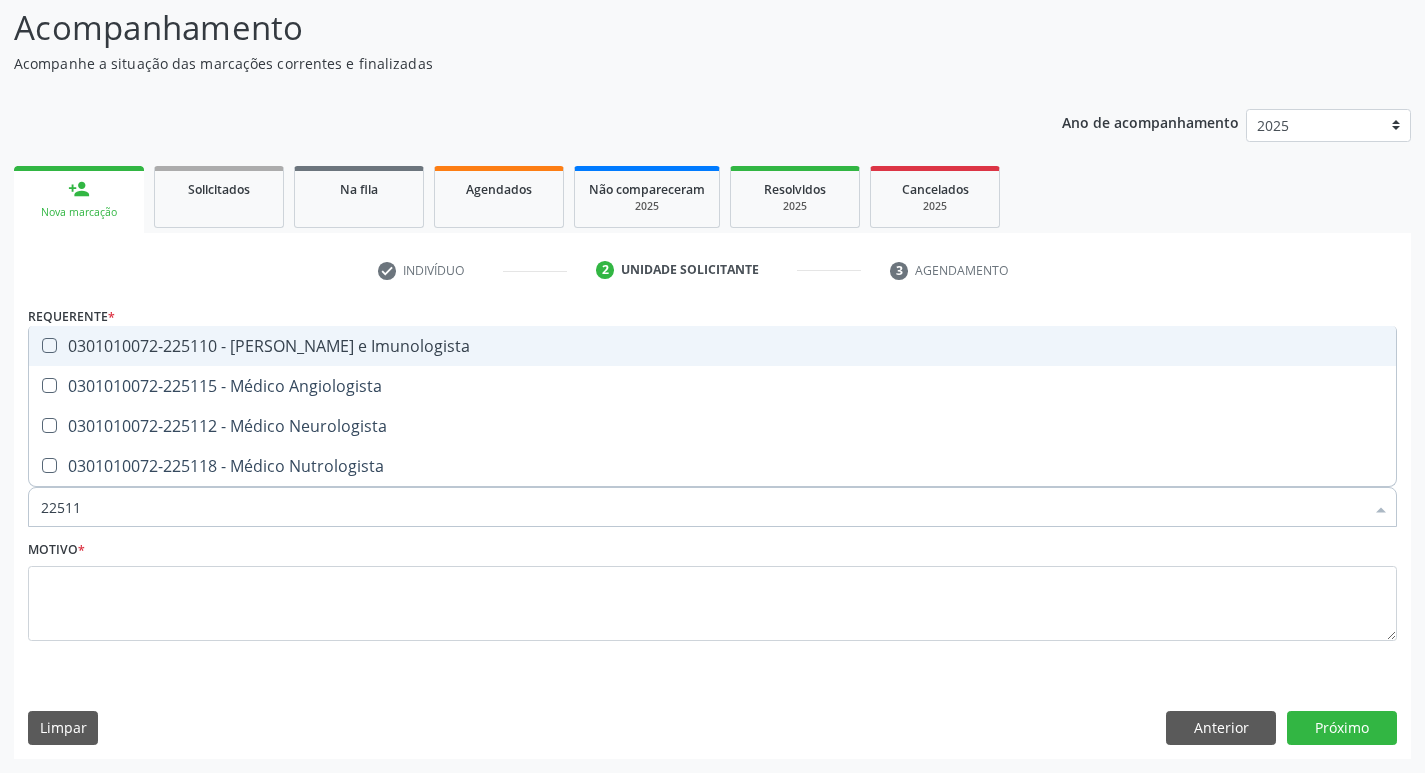 type on "225112" 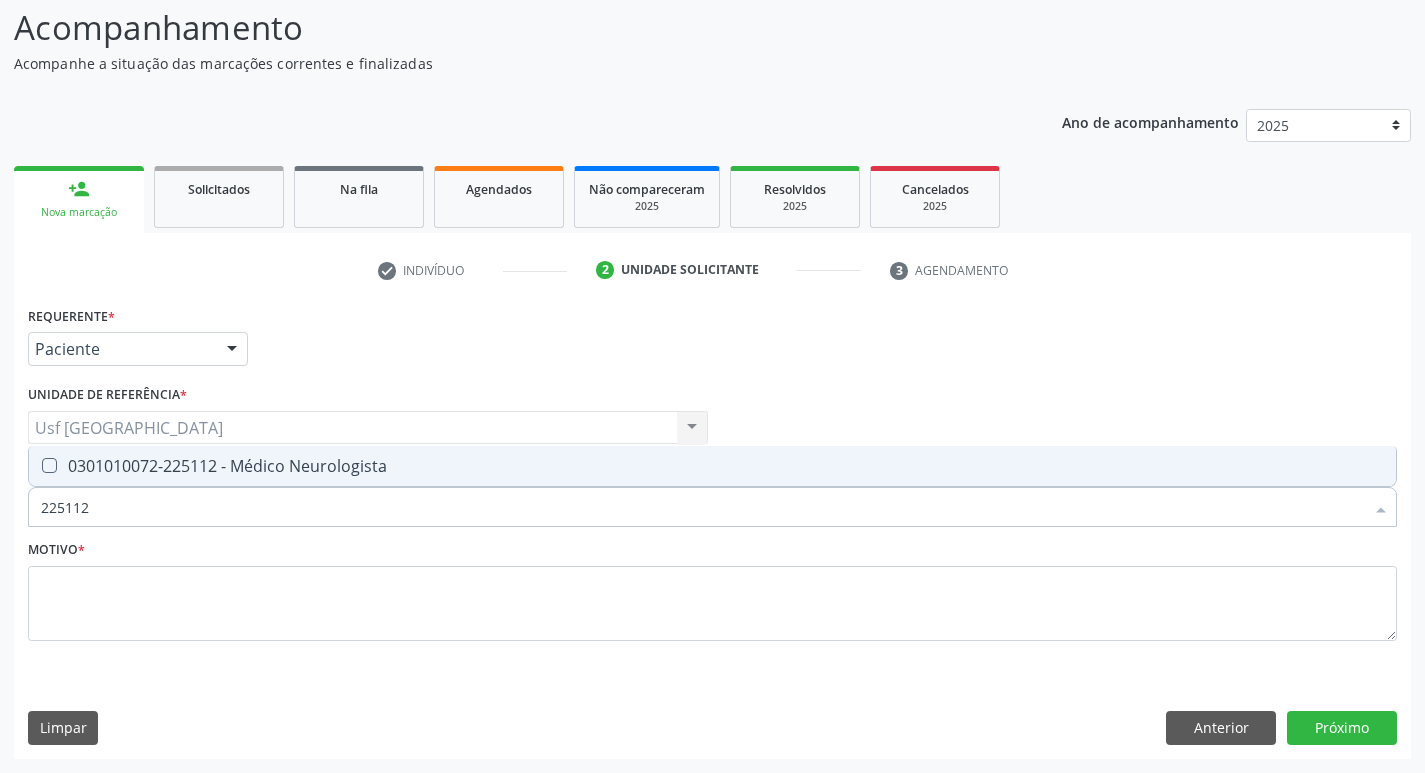 click at bounding box center (49, 465) 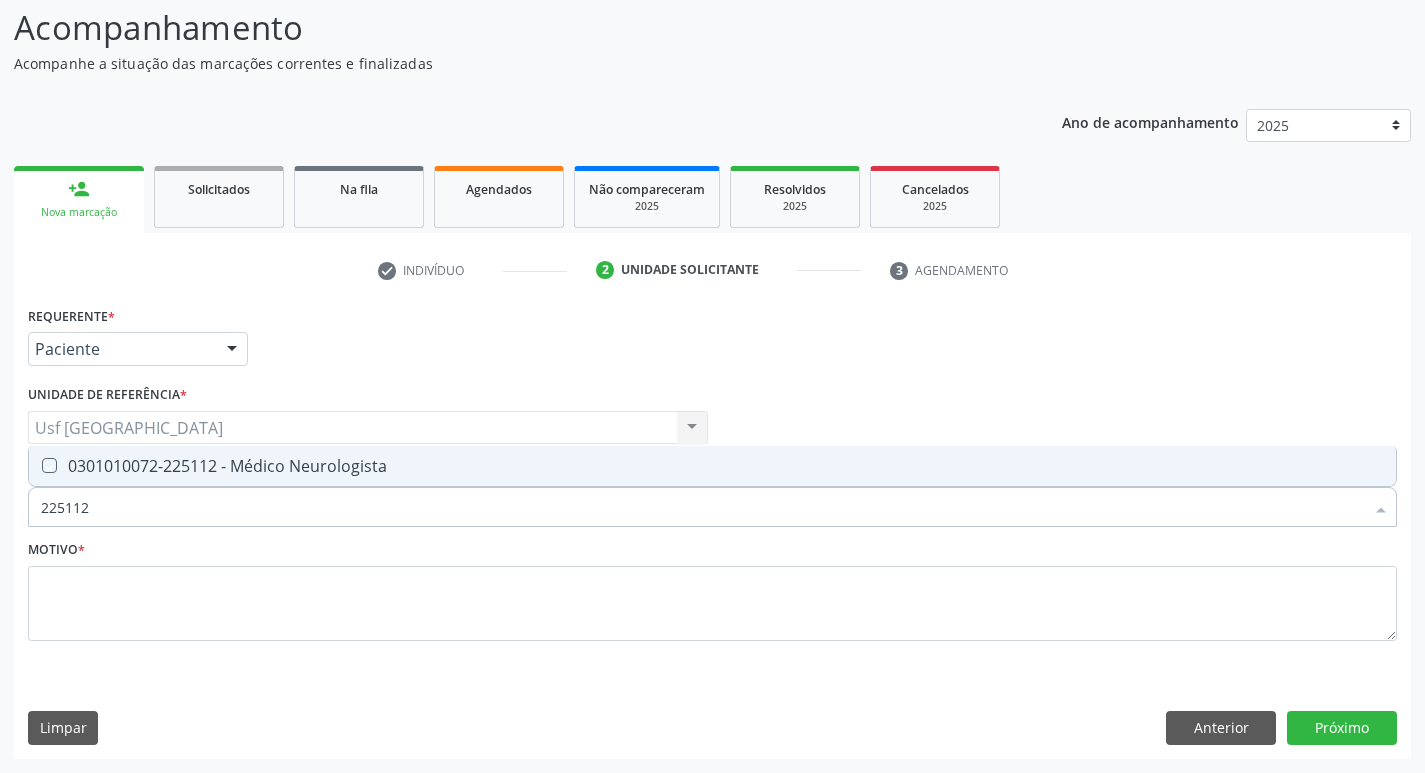 checkbox on "true" 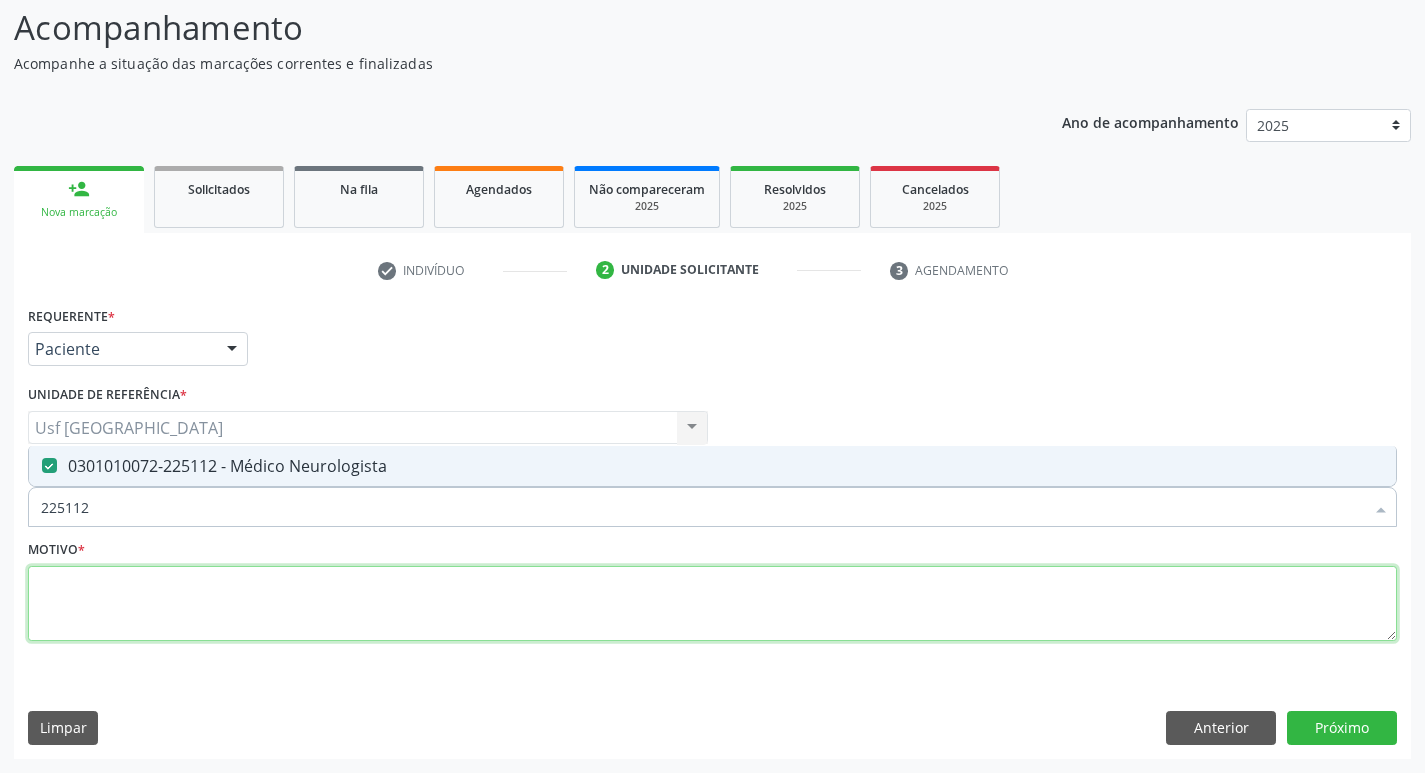click at bounding box center [712, 604] 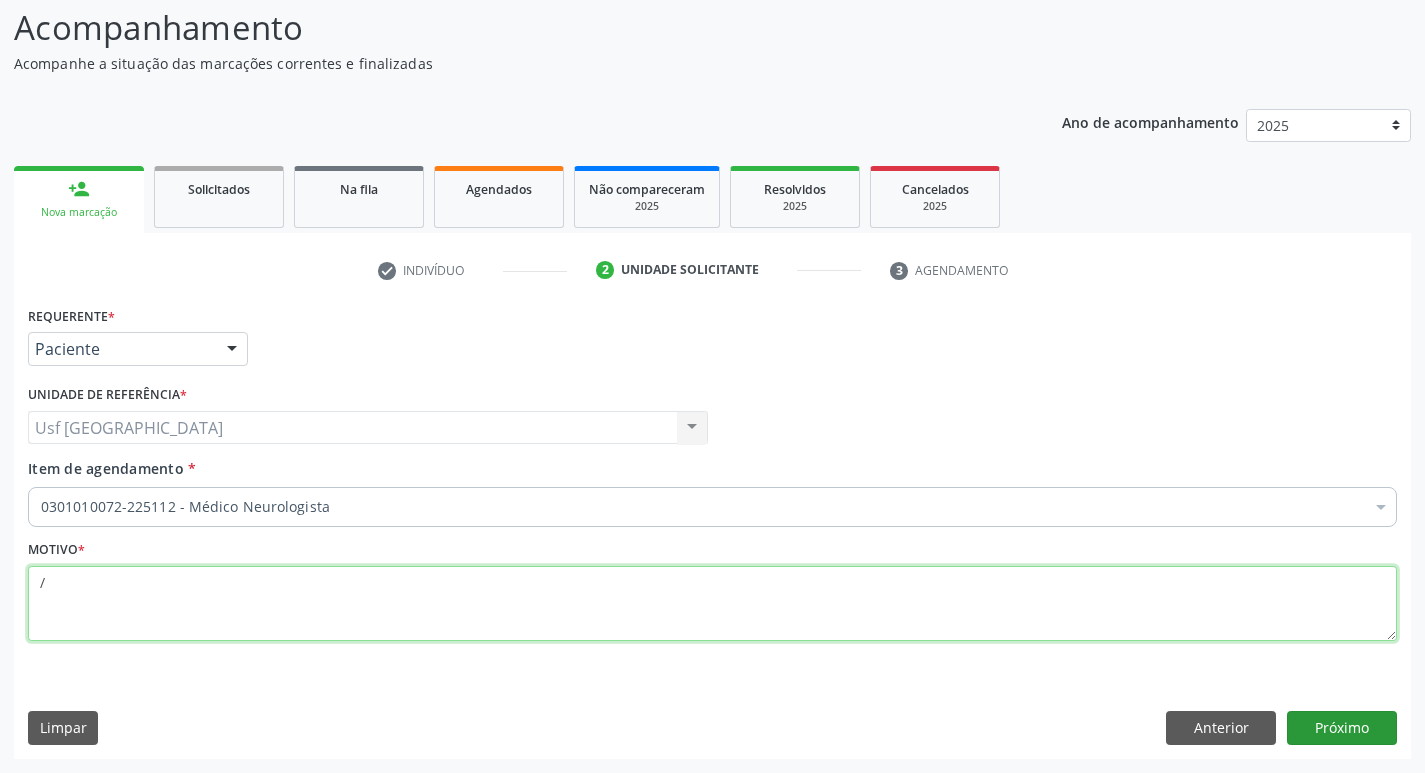 type on "/" 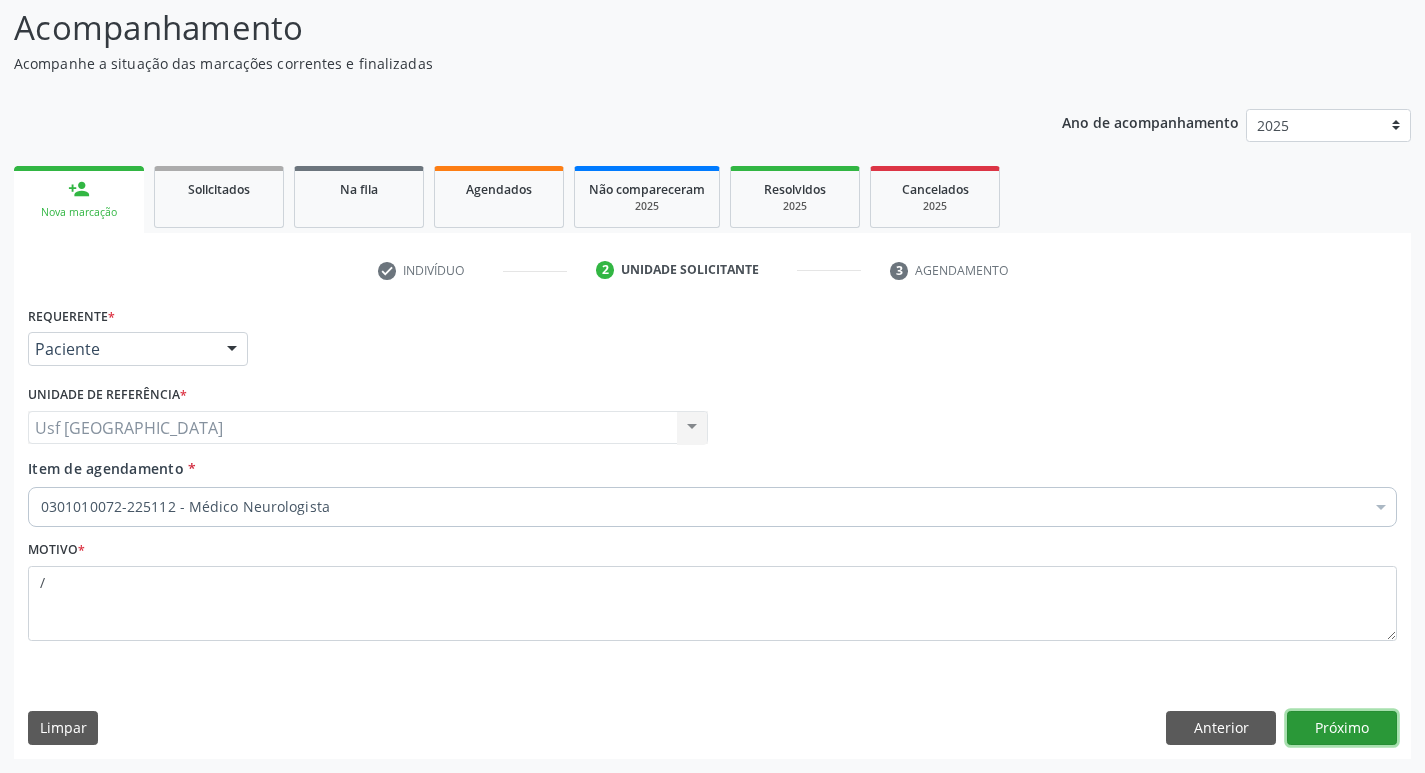 click on "Próximo" at bounding box center [1342, 728] 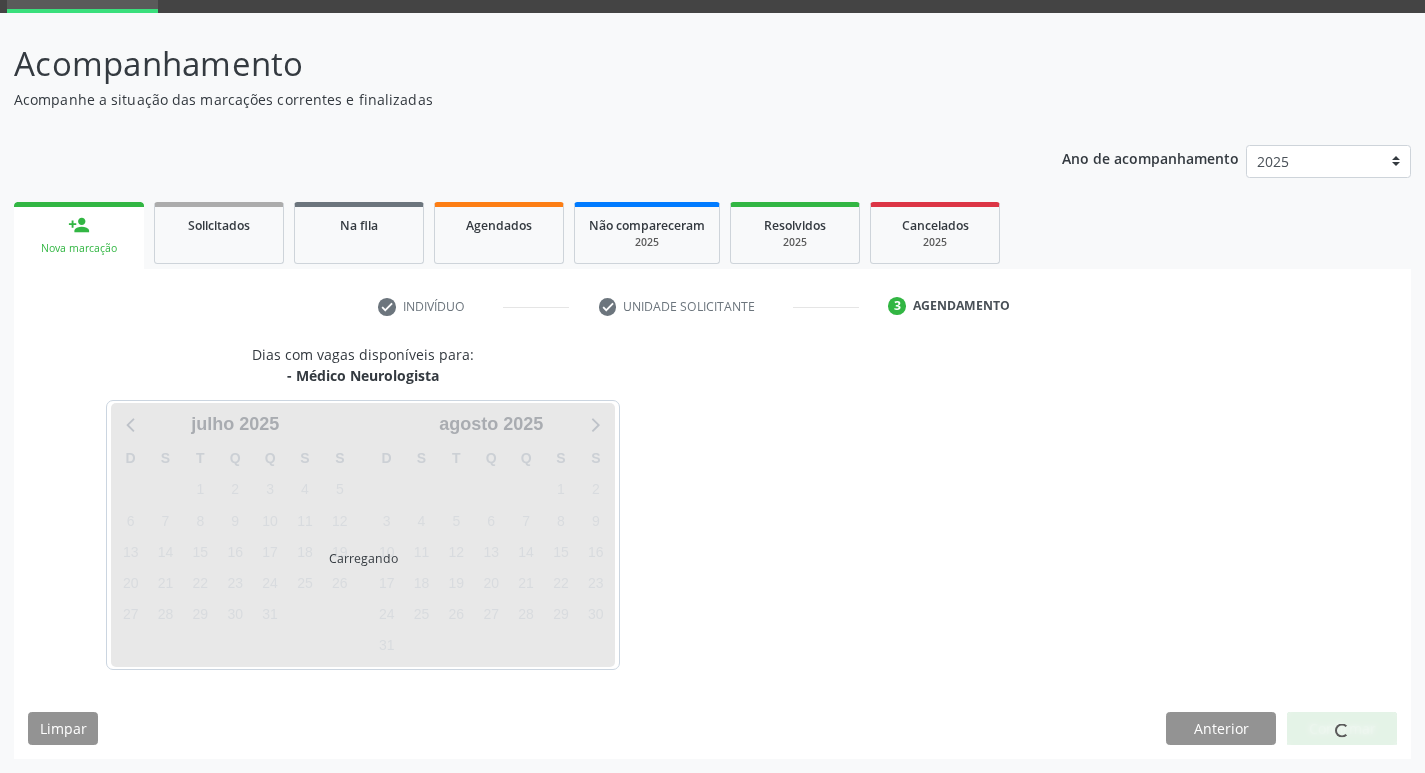 scroll, scrollTop: 97, scrollLeft: 0, axis: vertical 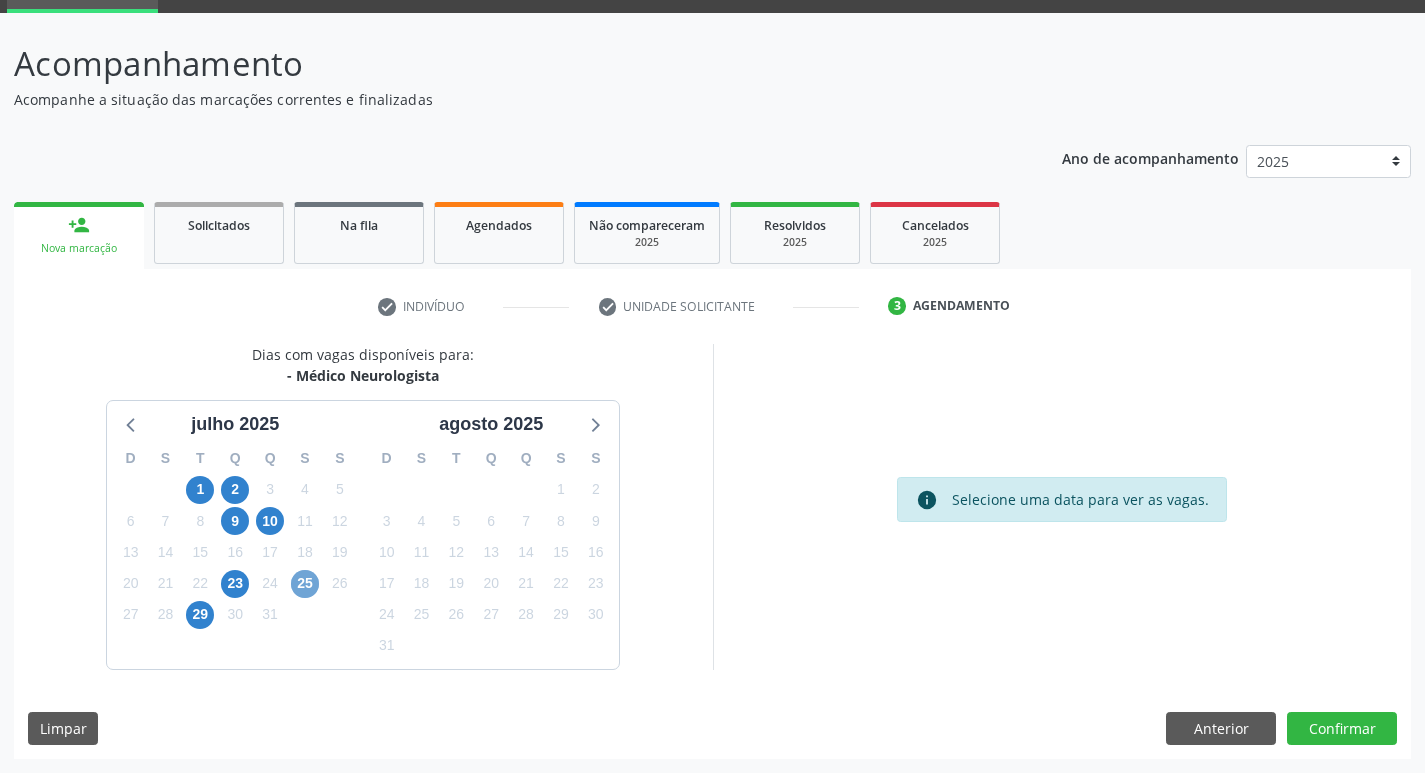 click on "25" at bounding box center (305, 584) 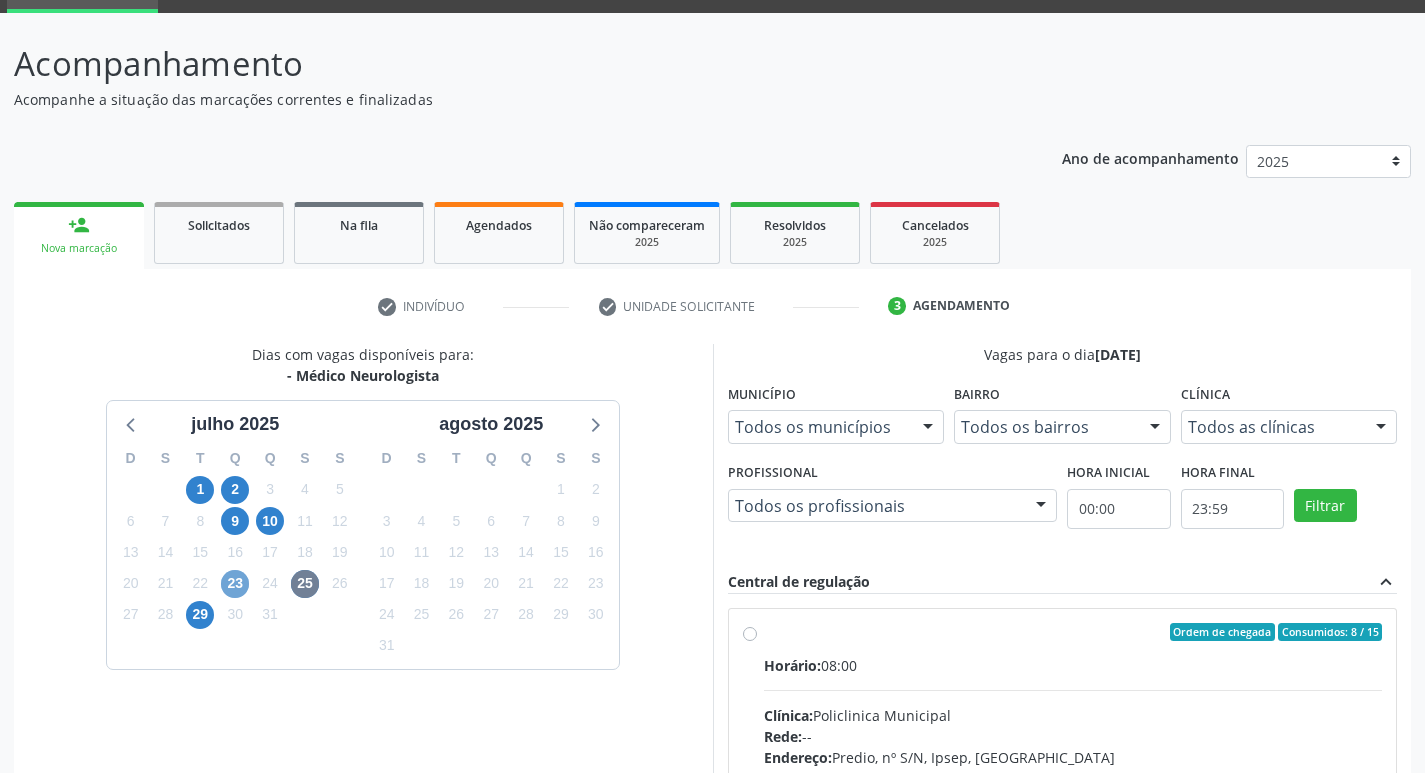 click on "23" at bounding box center [235, 584] 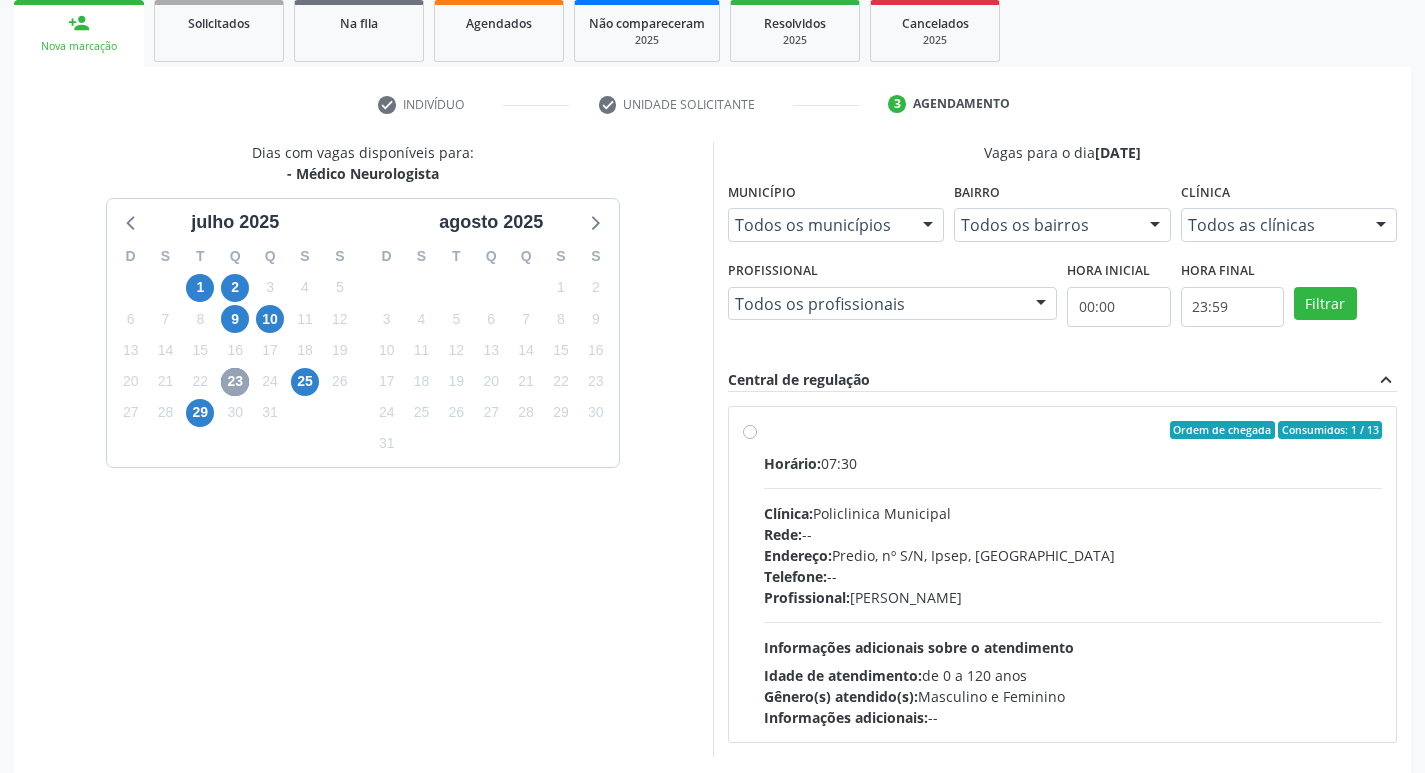 scroll, scrollTop: 386, scrollLeft: 0, axis: vertical 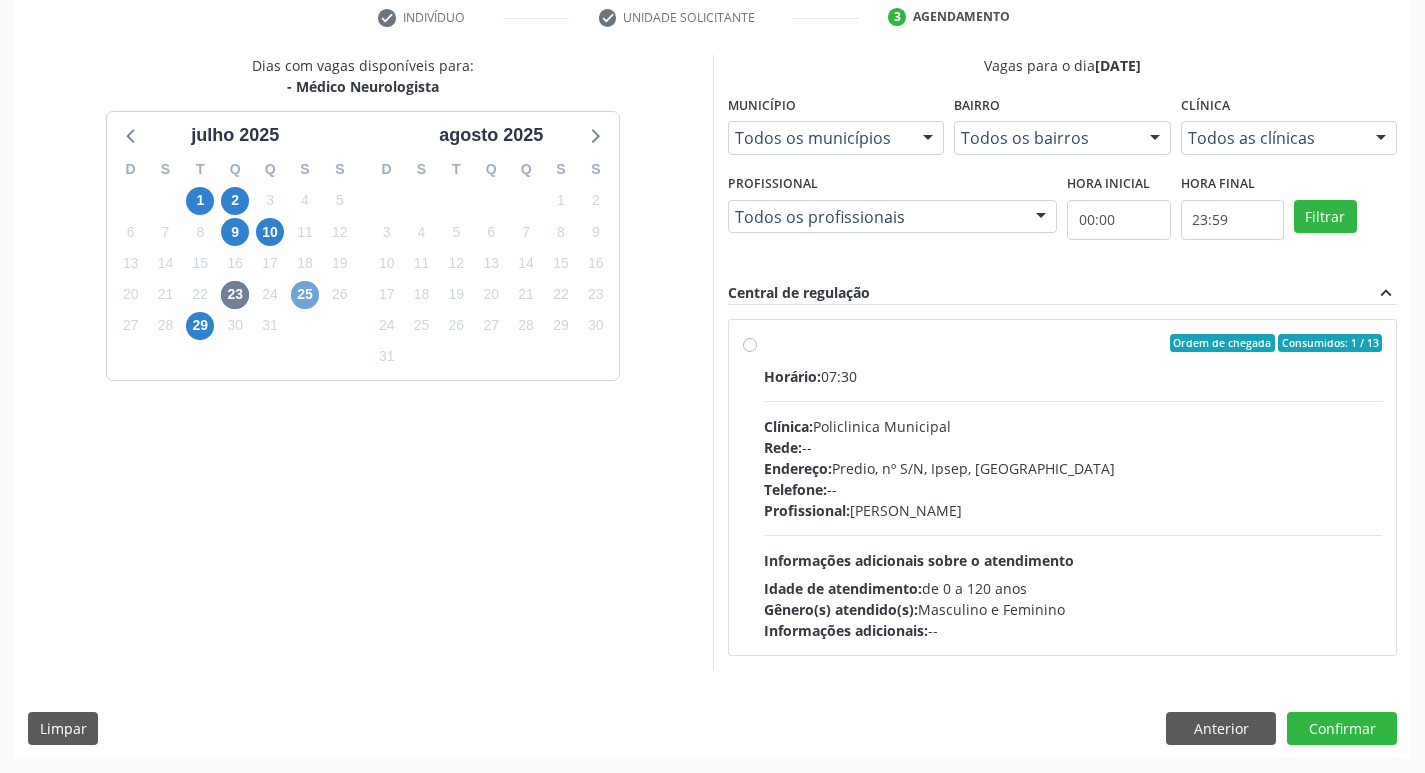 click on "25" at bounding box center [305, 295] 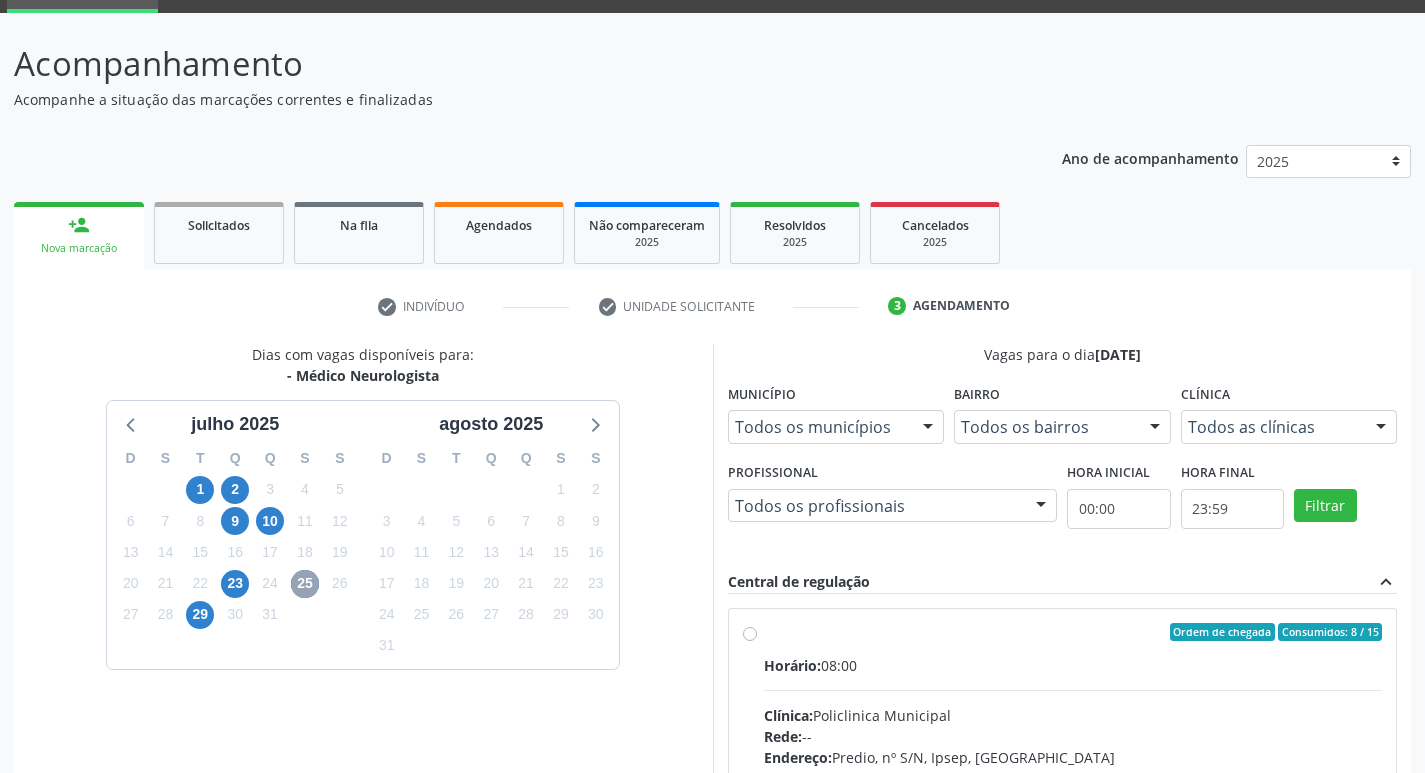 scroll, scrollTop: 386, scrollLeft: 0, axis: vertical 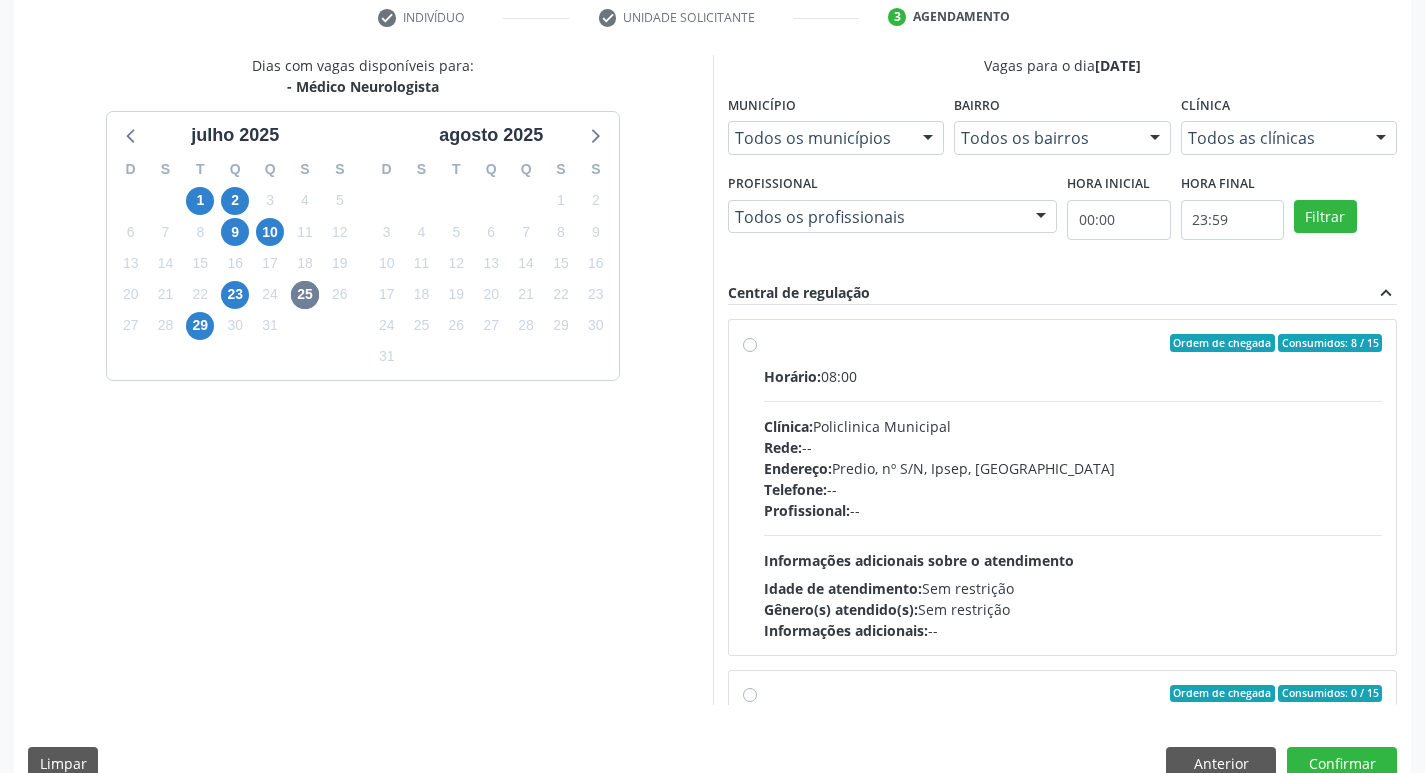 click on "Ordem de chegada
Consumidos: 8 / 15
Horário:   08:00
Clínica:  Policlinica Municipal
Rede:
--
Endereço:   Predio, nº S/N, Ipsep, Serra Talhada - PE
Telefone:   --
Profissional:
--
Informações adicionais sobre o atendimento
Idade de atendimento:
Sem restrição
Gênero(s) atendido(s):
Sem restrição
Informações adicionais:
--" at bounding box center (1073, 487) 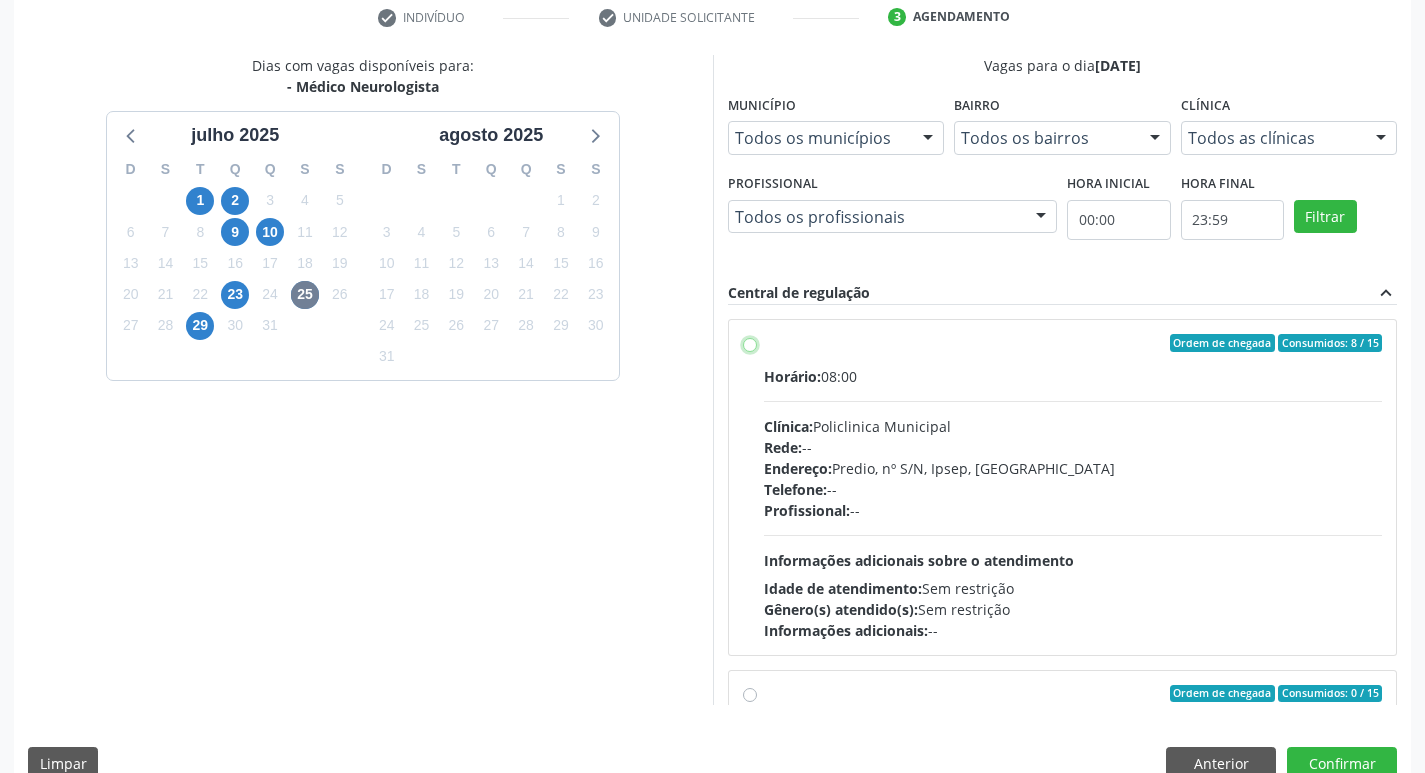 click on "Ordem de chegada
Consumidos: 8 / 15
Horário:   08:00
Clínica:  Policlinica Municipal
Rede:
--
Endereço:   Predio, nº S/N, Ipsep, Serra Talhada - PE
Telefone:   --
Profissional:
--
Informações adicionais sobre o atendimento
Idade de atendimento:
Sem restrição
Gênero(s) atendido(s):
Sem restrição
Informações adicionais:
--" at bounding box center [750, 343] 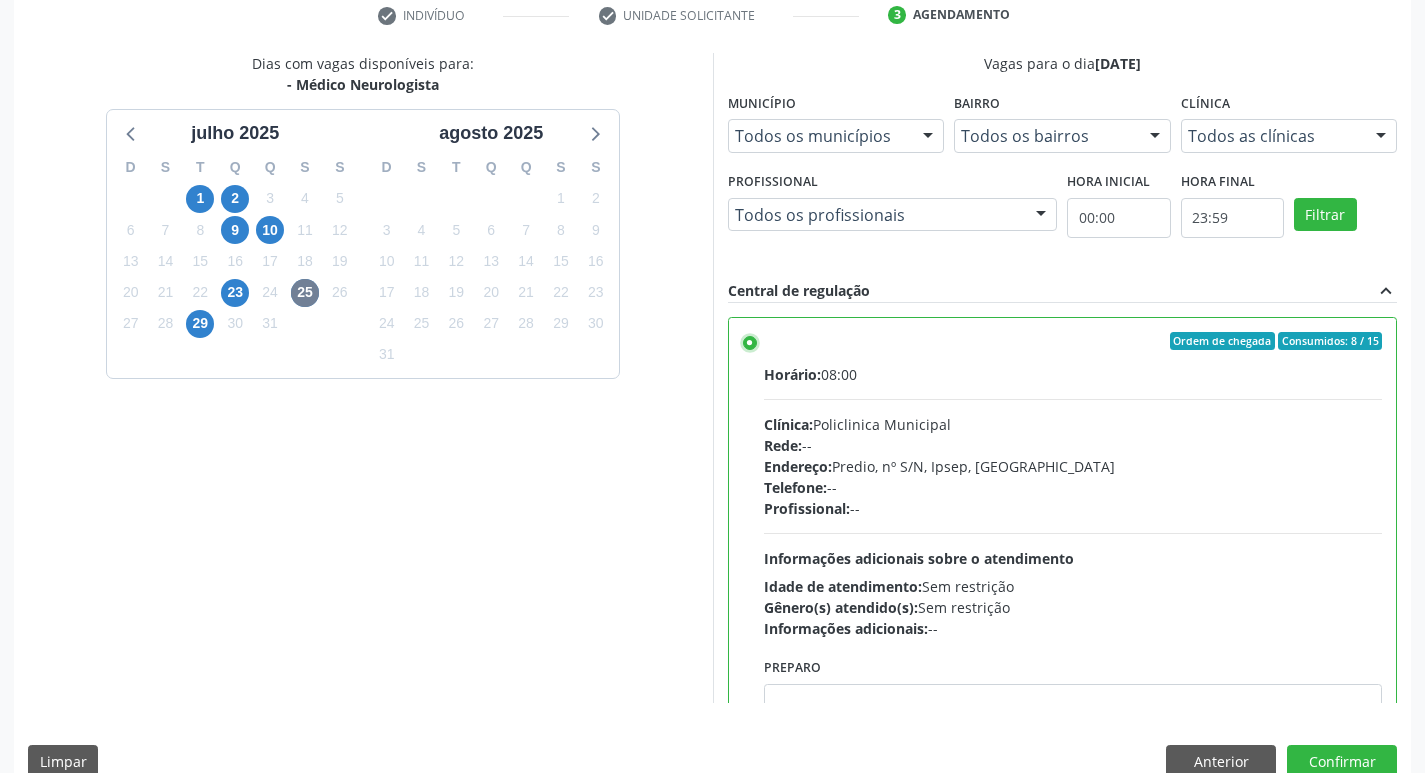 scroll, scrollTop: 422, scrollLeft: 0, axis: vertical 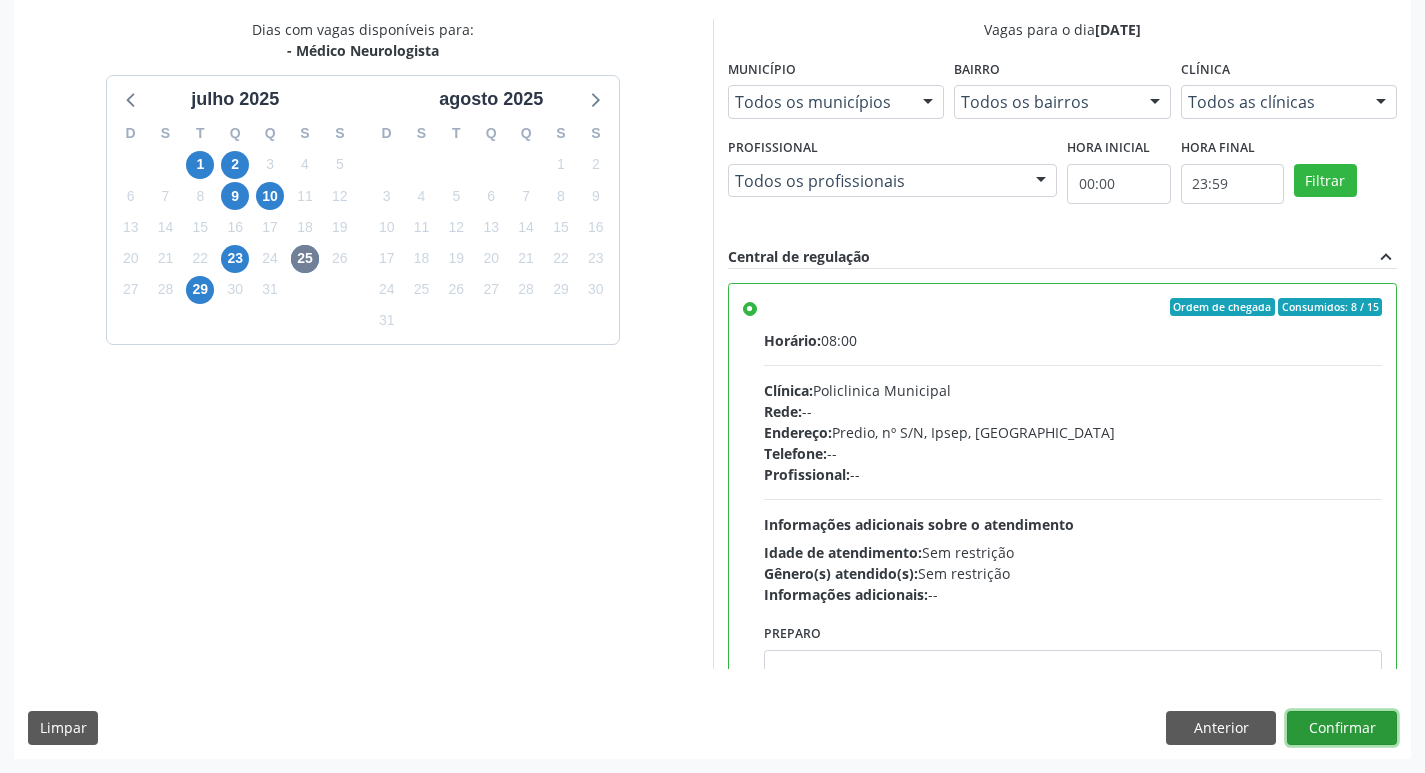 click on "Confirmar" at bounding box center (1342, 728) 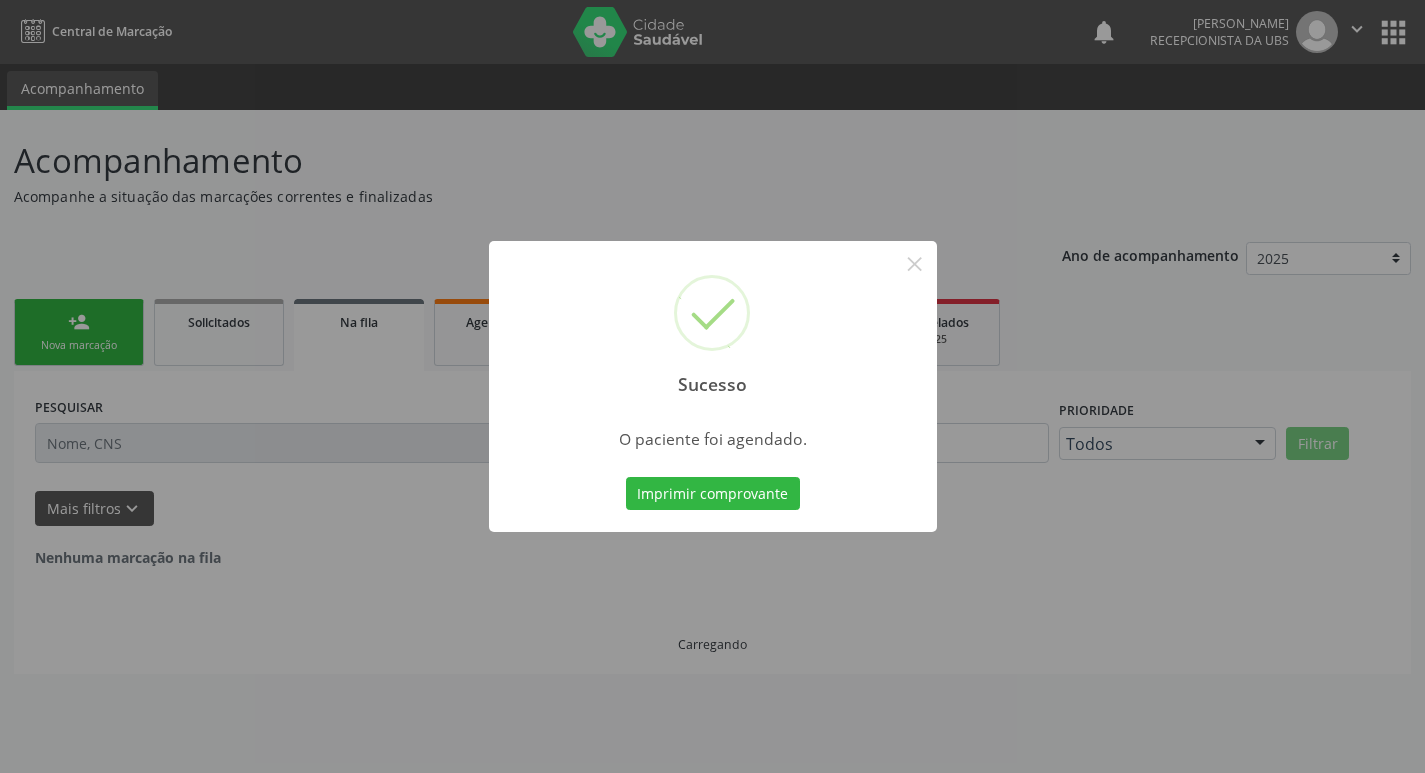 scroll, scrollTop: 0, scrollLeft: 0, axis: both 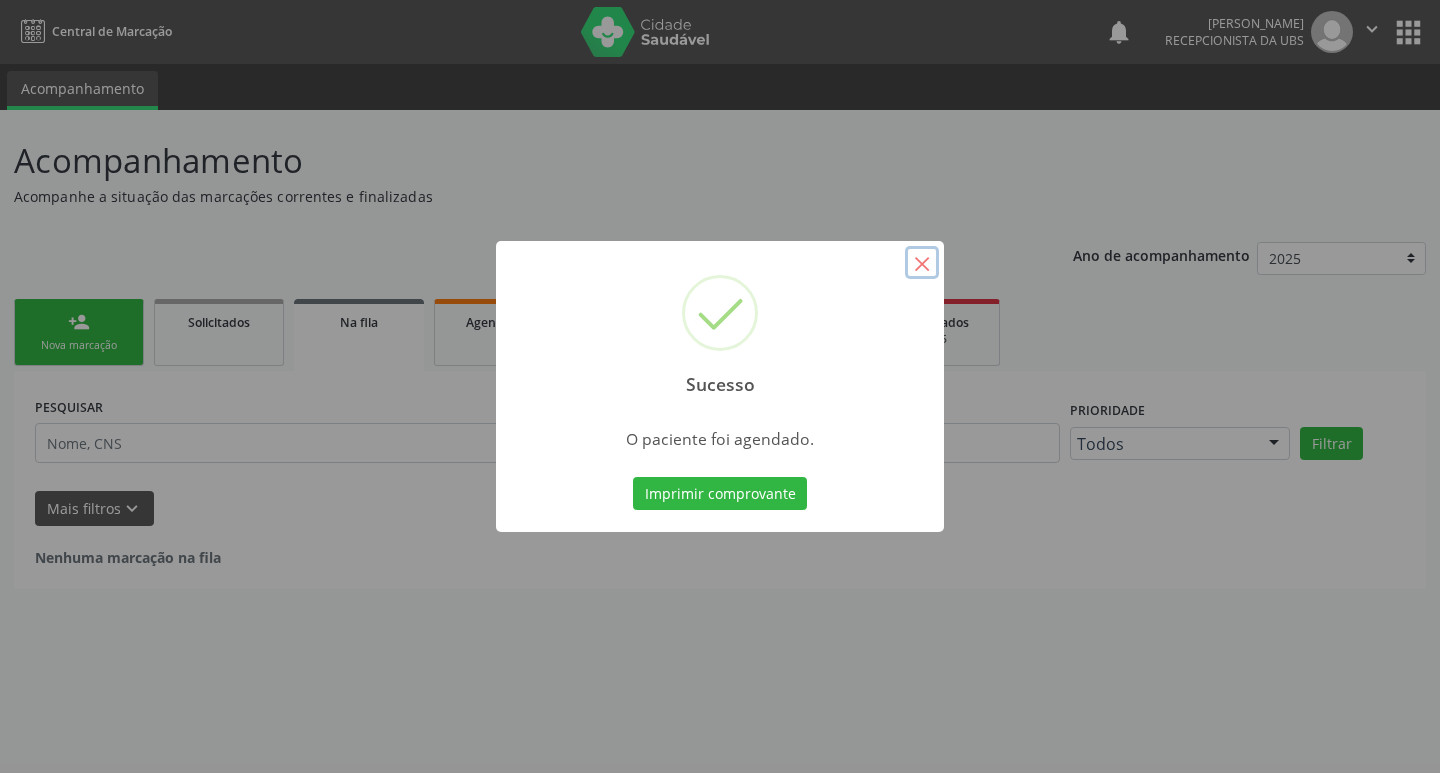 click on "×" at bounding box center (922, 263) 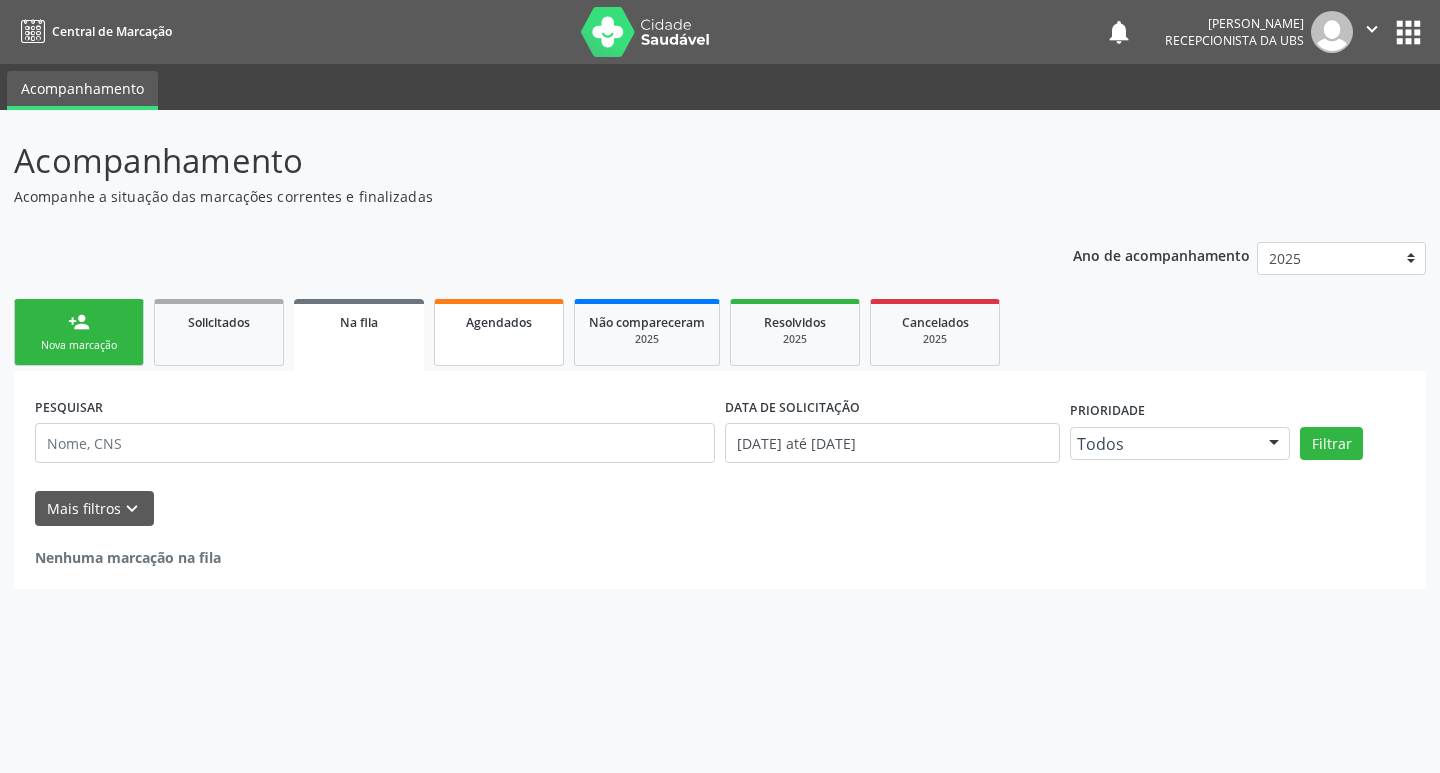 click on "Agendados" at bounding box center [499, 332] 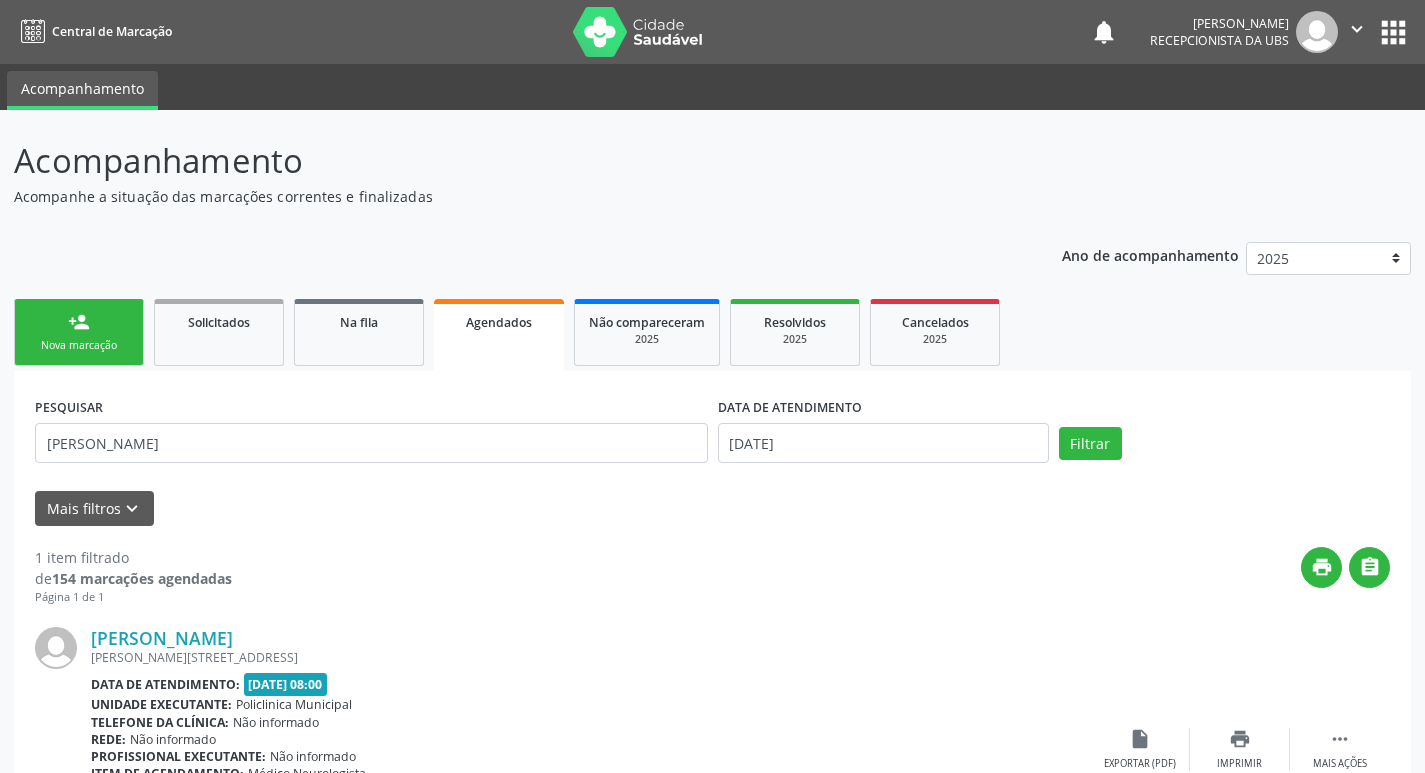 click on "PESQUISAR
gustavo" at bounding box center (371, 434) 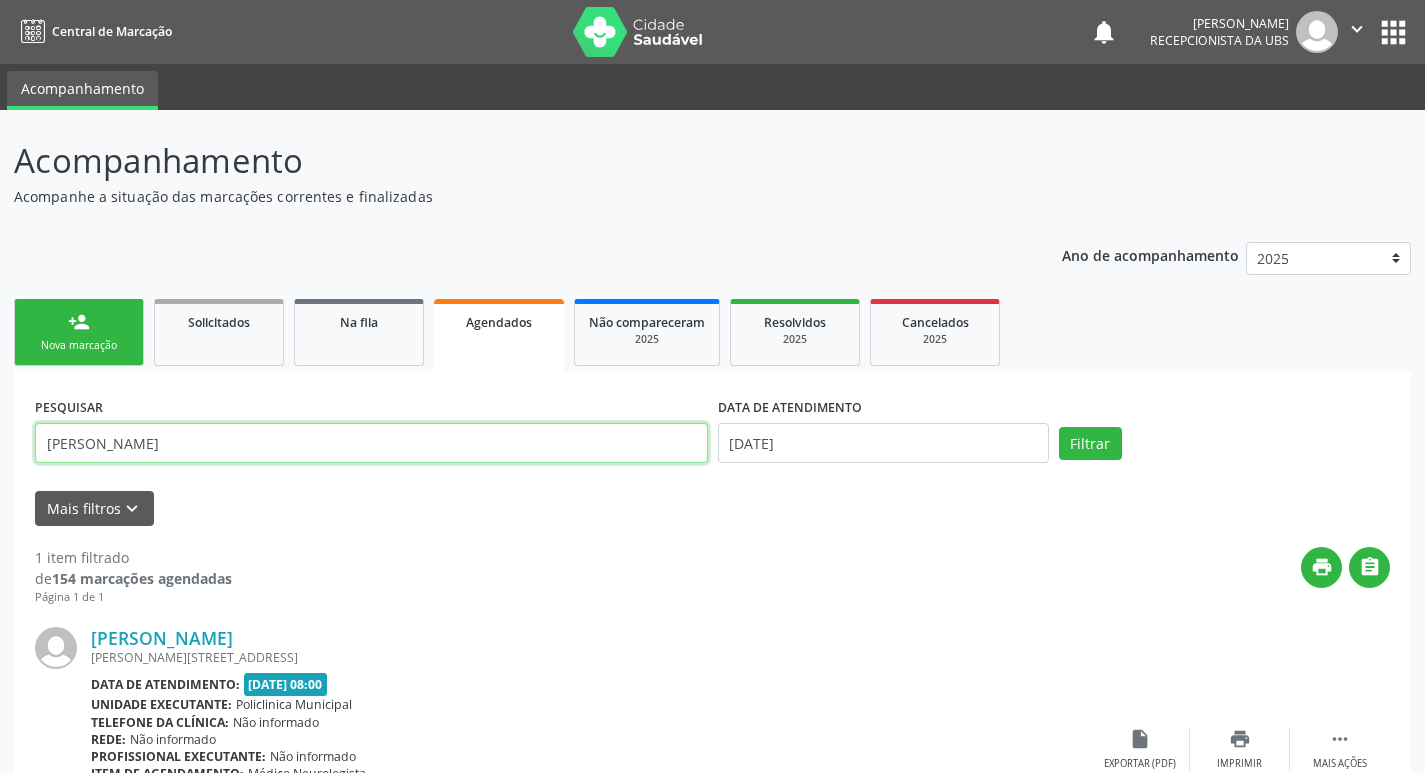 click on "gustavo" at bounding box center [371, 443] 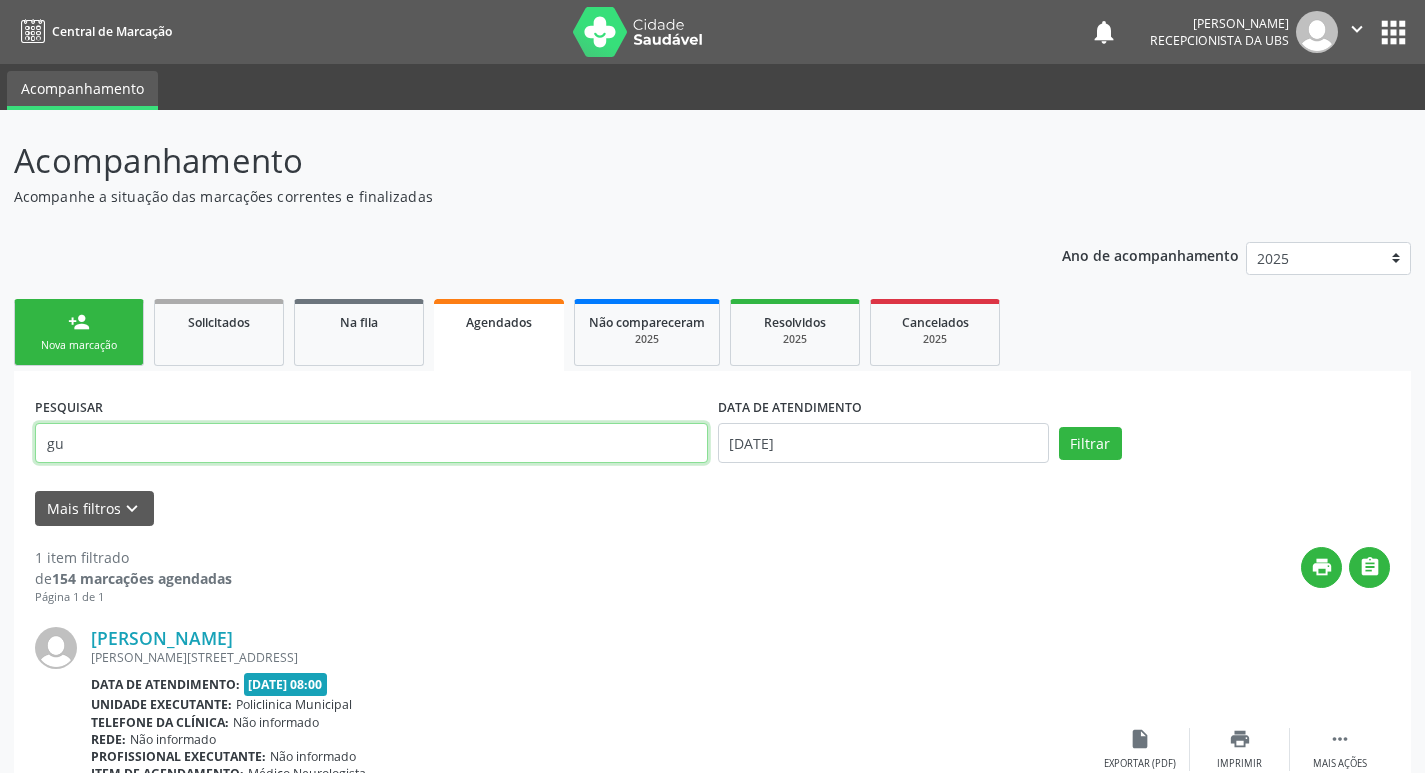 type on "g" 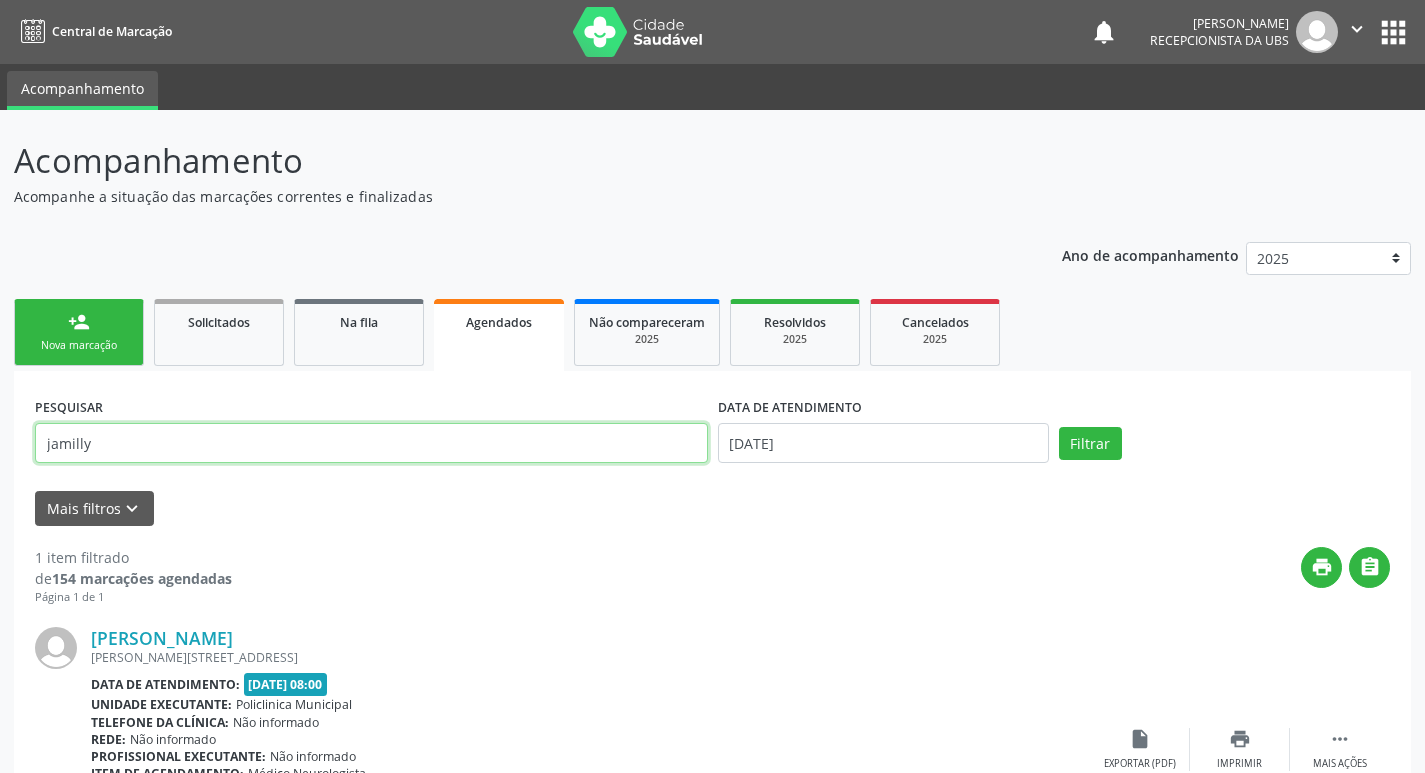 type on "jamilly" 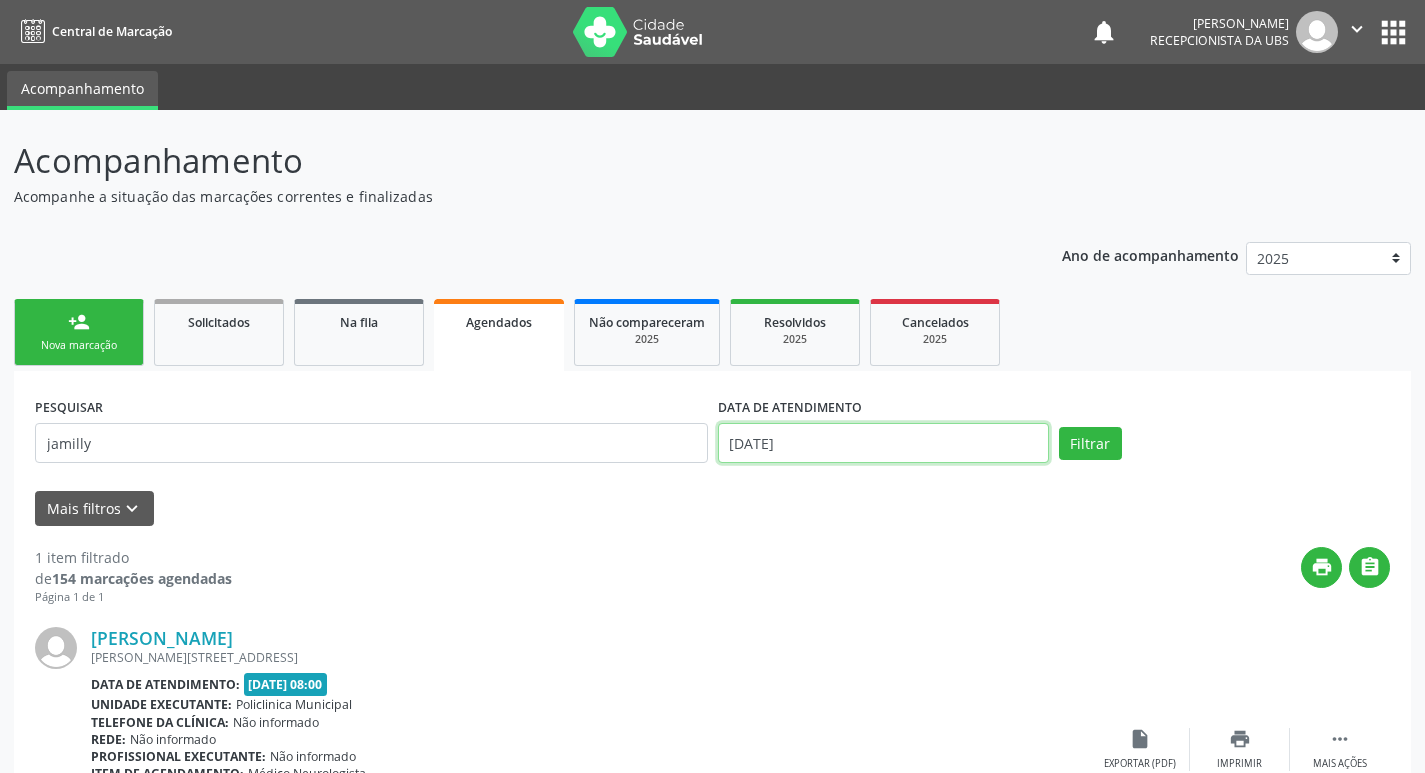 click on "[DATE]" at bounding box center [883, 443] 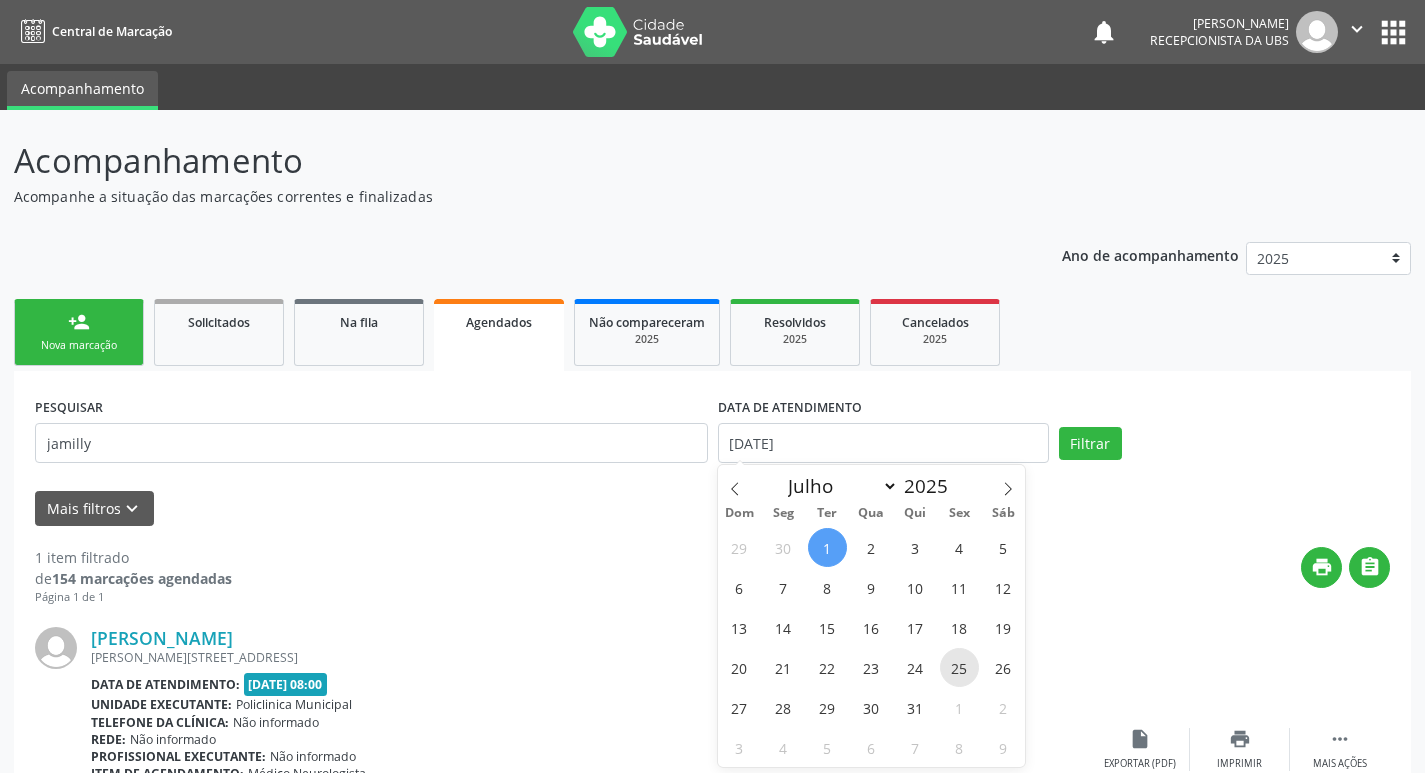 drag, startPoint x: 962, startPoint y: 664, endPoint x: 1029, endPoint y: 477, distance: 198.64038 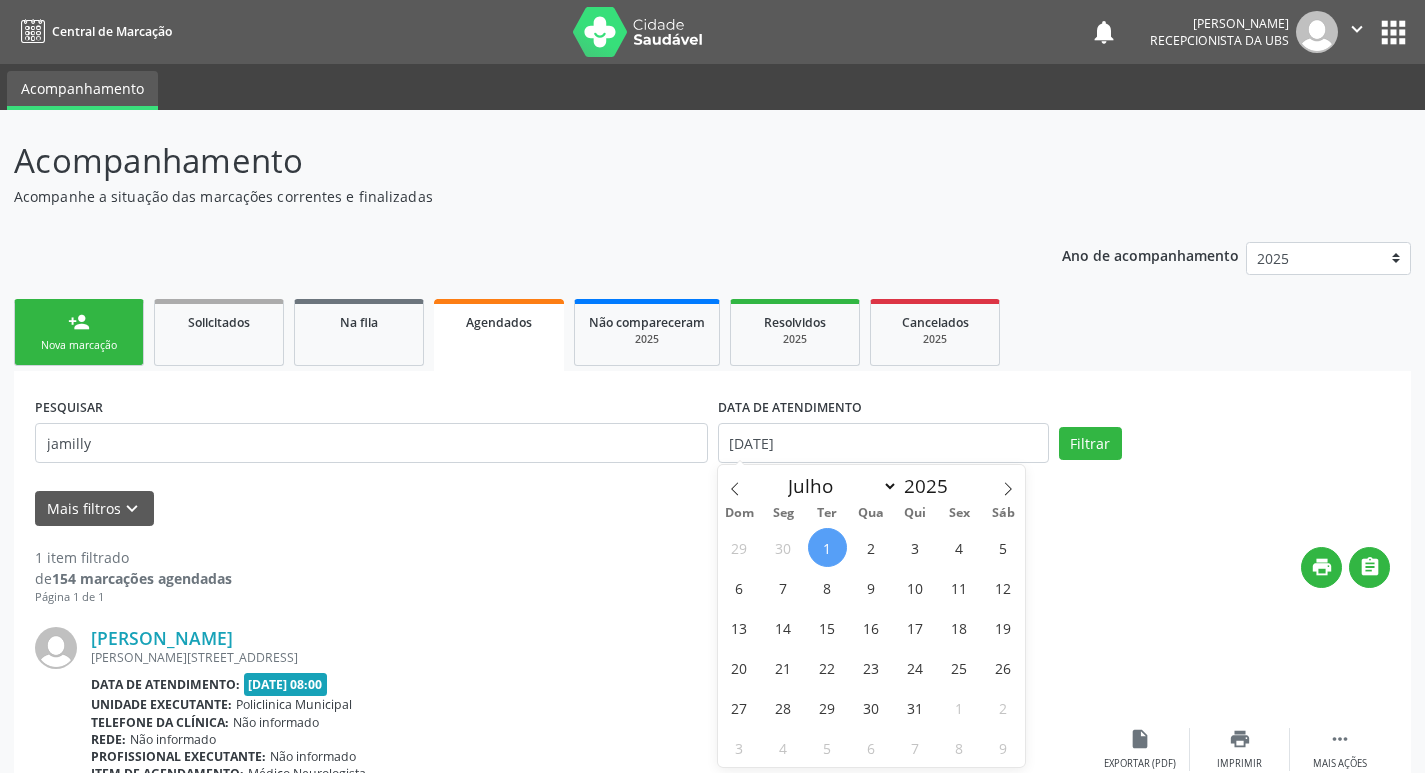 type on "25/07/2025" 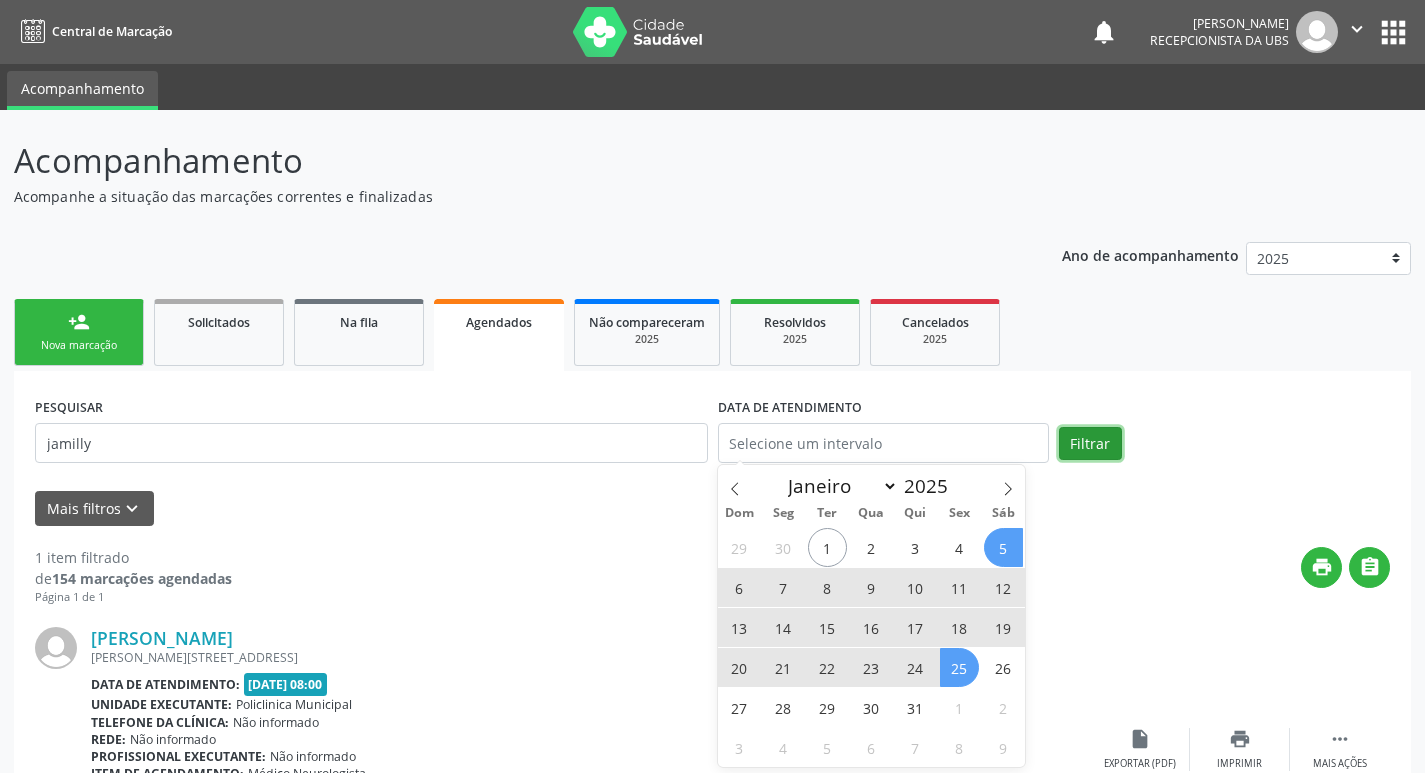 click on "Filtrar" at bounding box center [1090, 444] 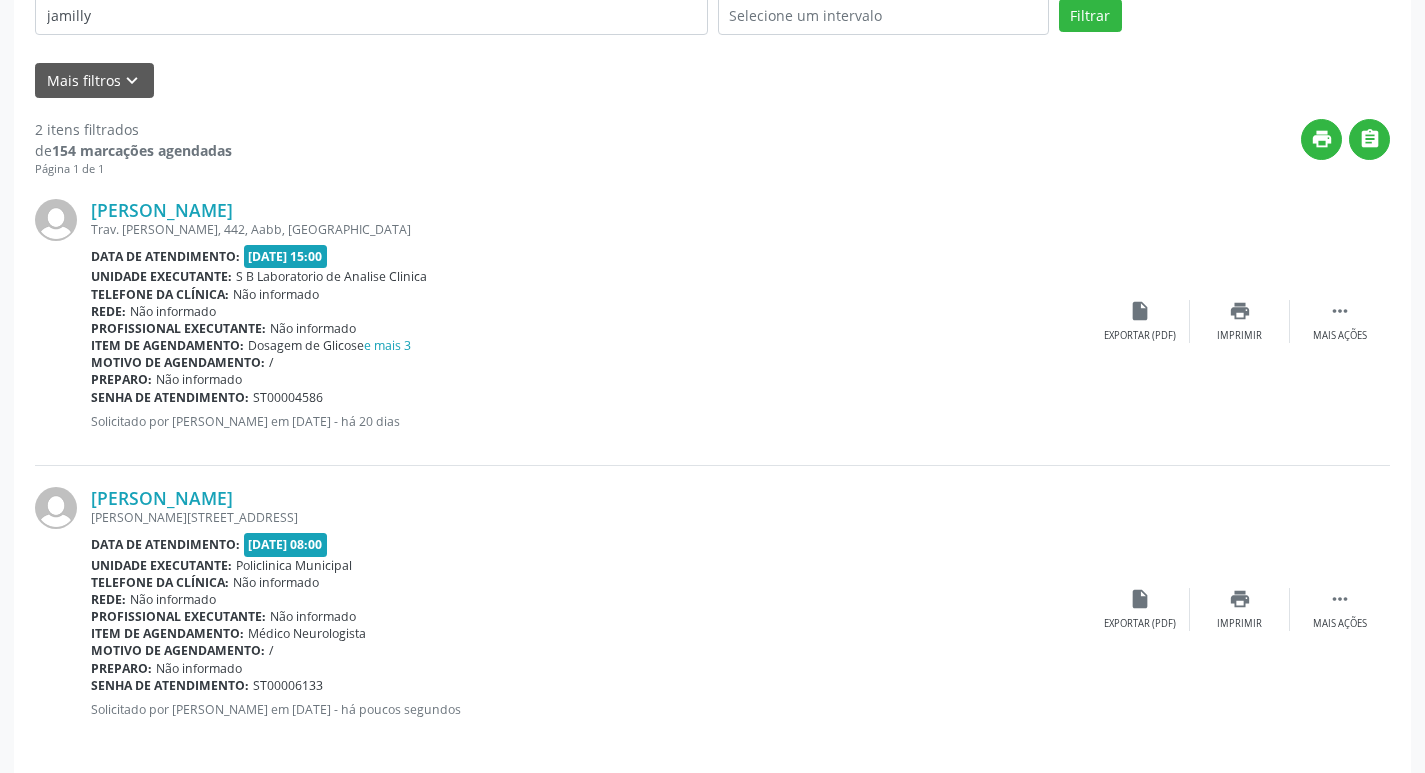 scroll, scrollTop: 443, scrollLeft: 0, axis: vertical 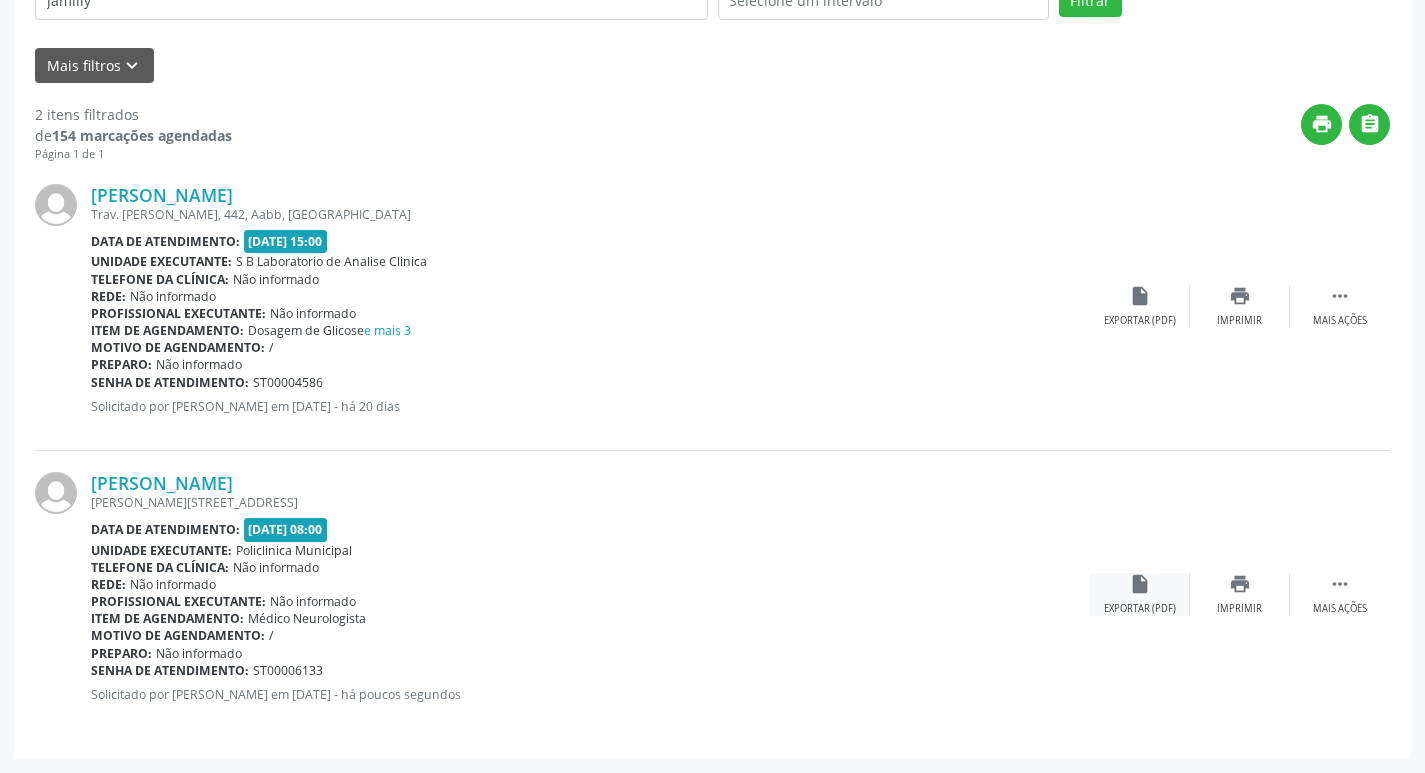 click on "insert_drive_file" at bounding box center [1140, 584] 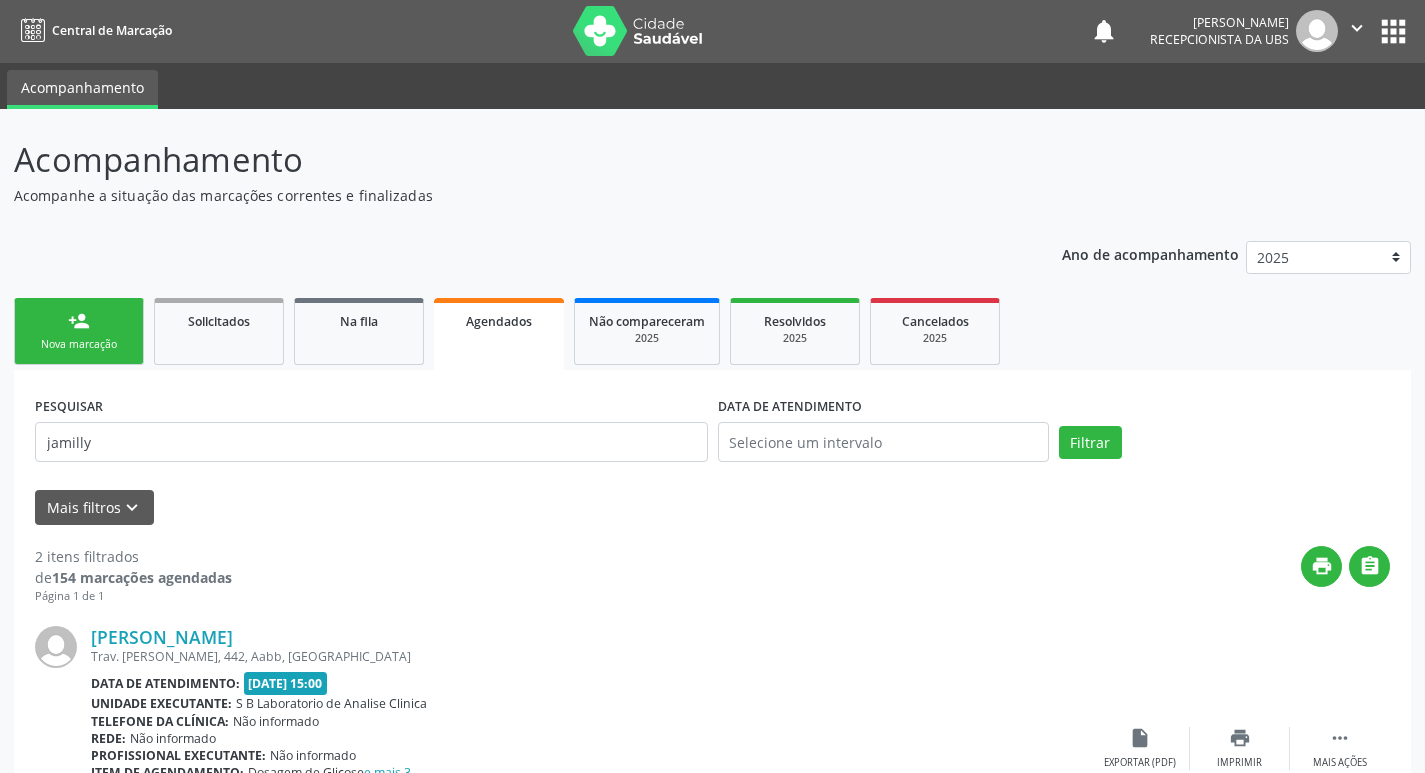 scroll, scrollTop: 0, scrollLeft: 0, axis: both 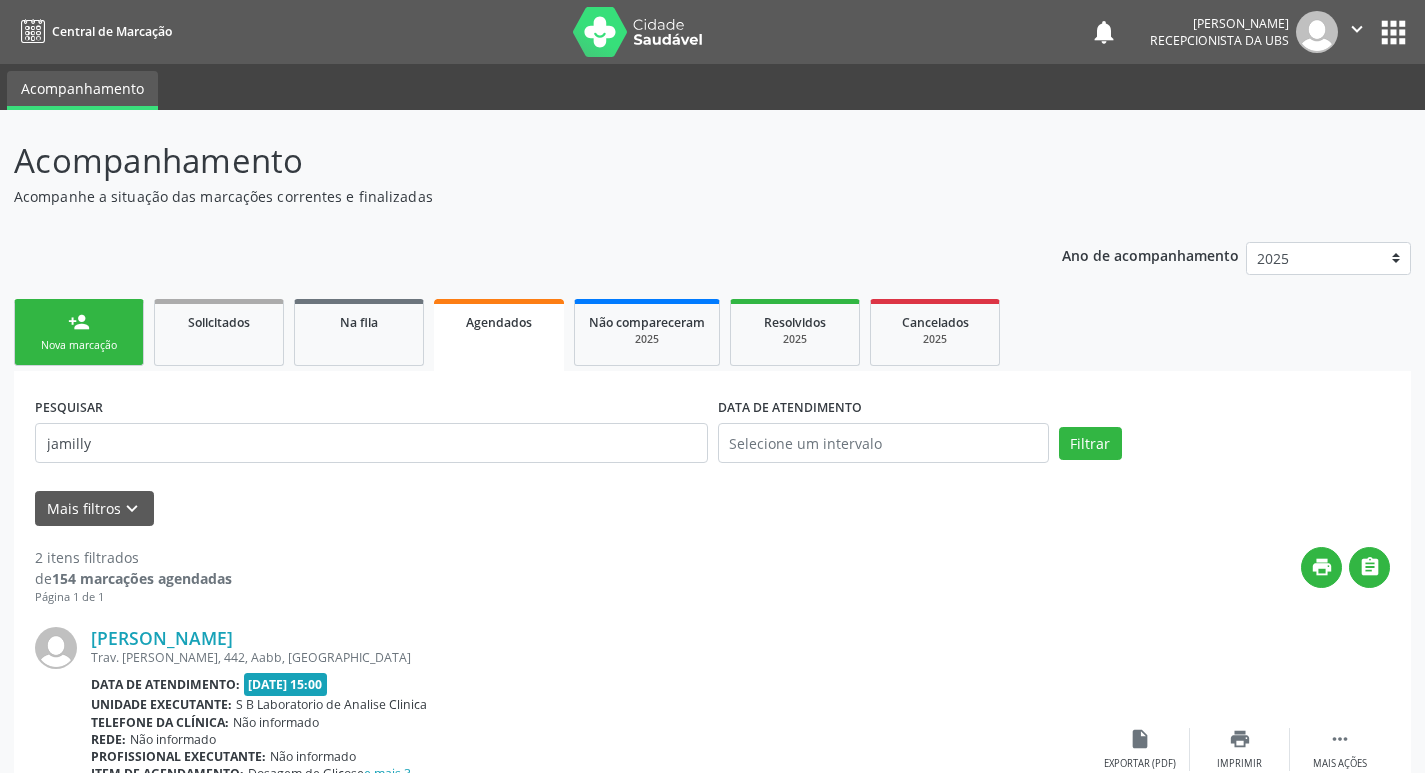 click on "Nova marcação" at bounding box center (79, 345) 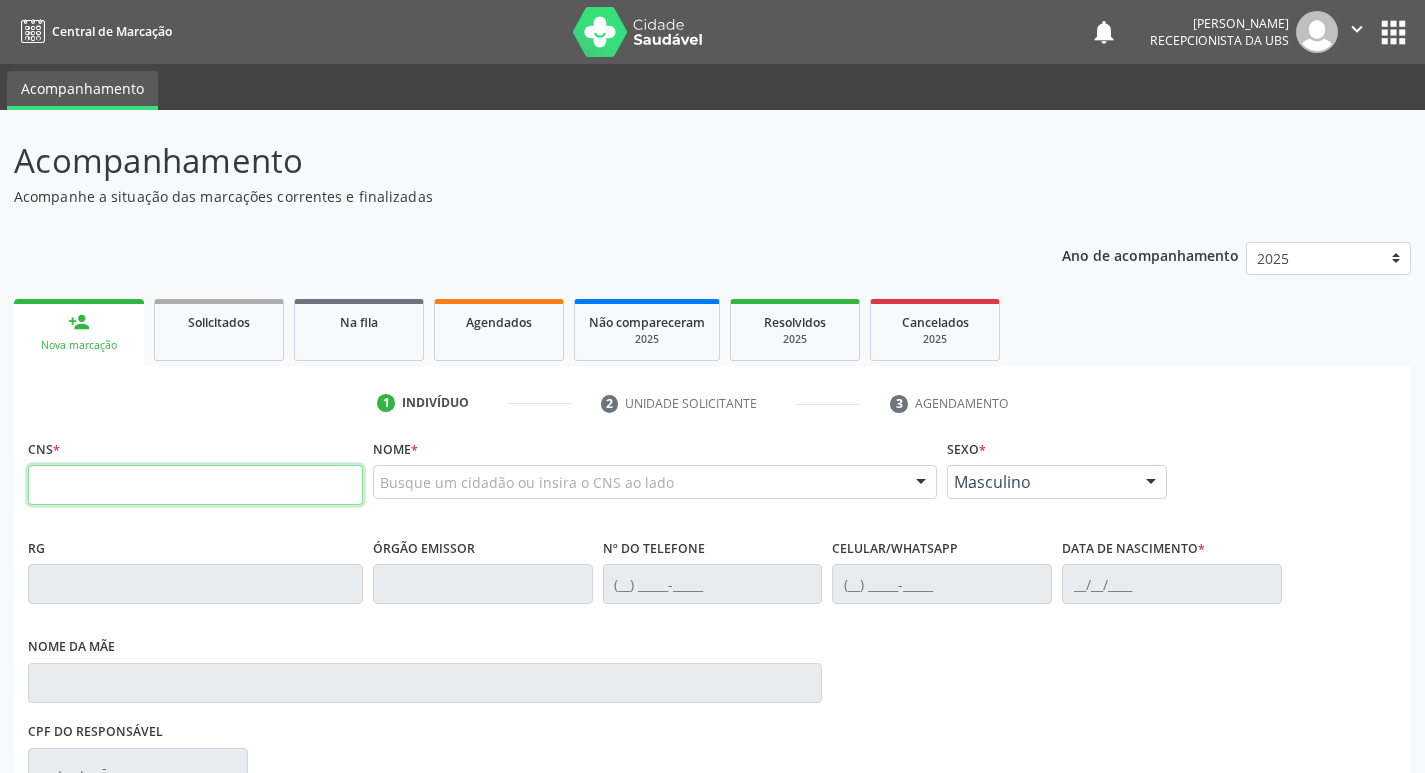 click at bounding box center (195, 485) 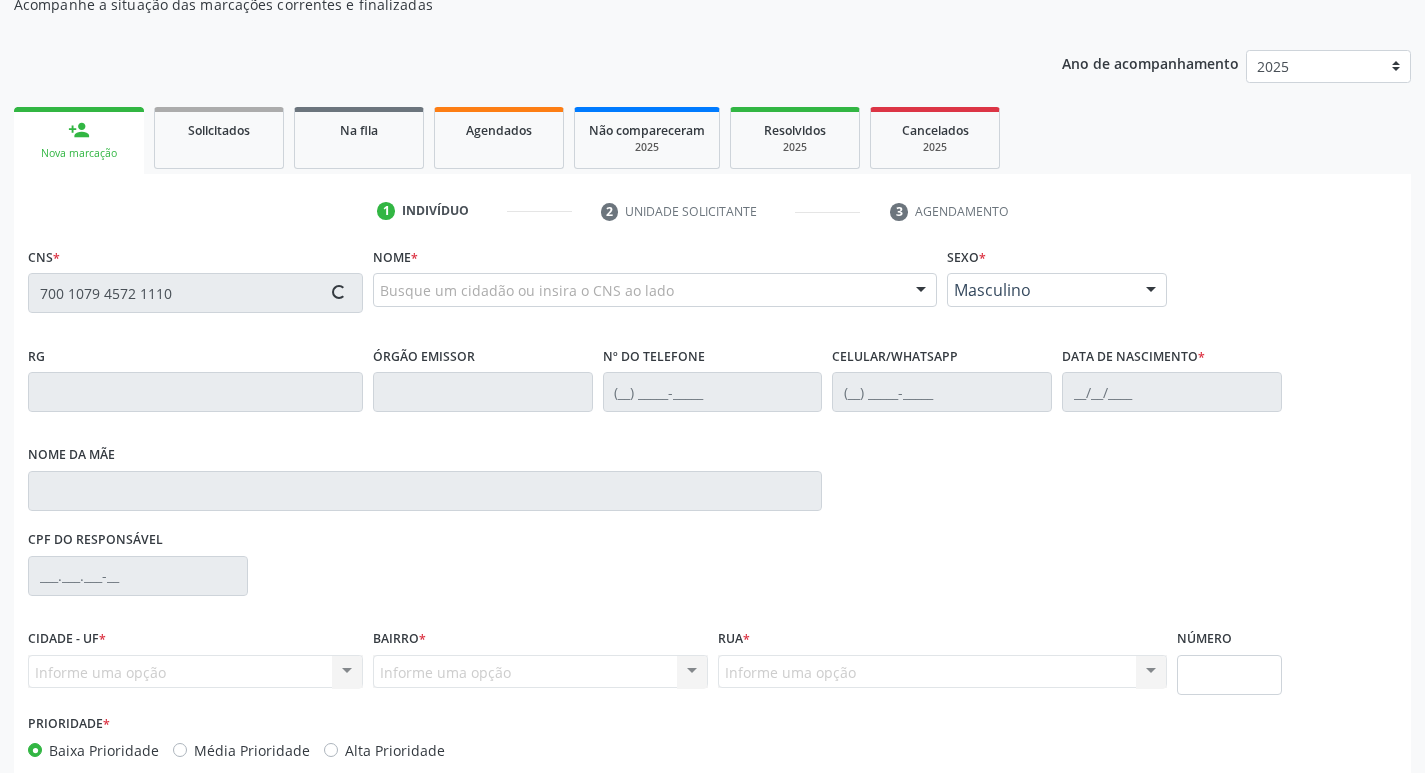 scroll, scrollTop: 200, scrollLeft: 0, axis: vertical 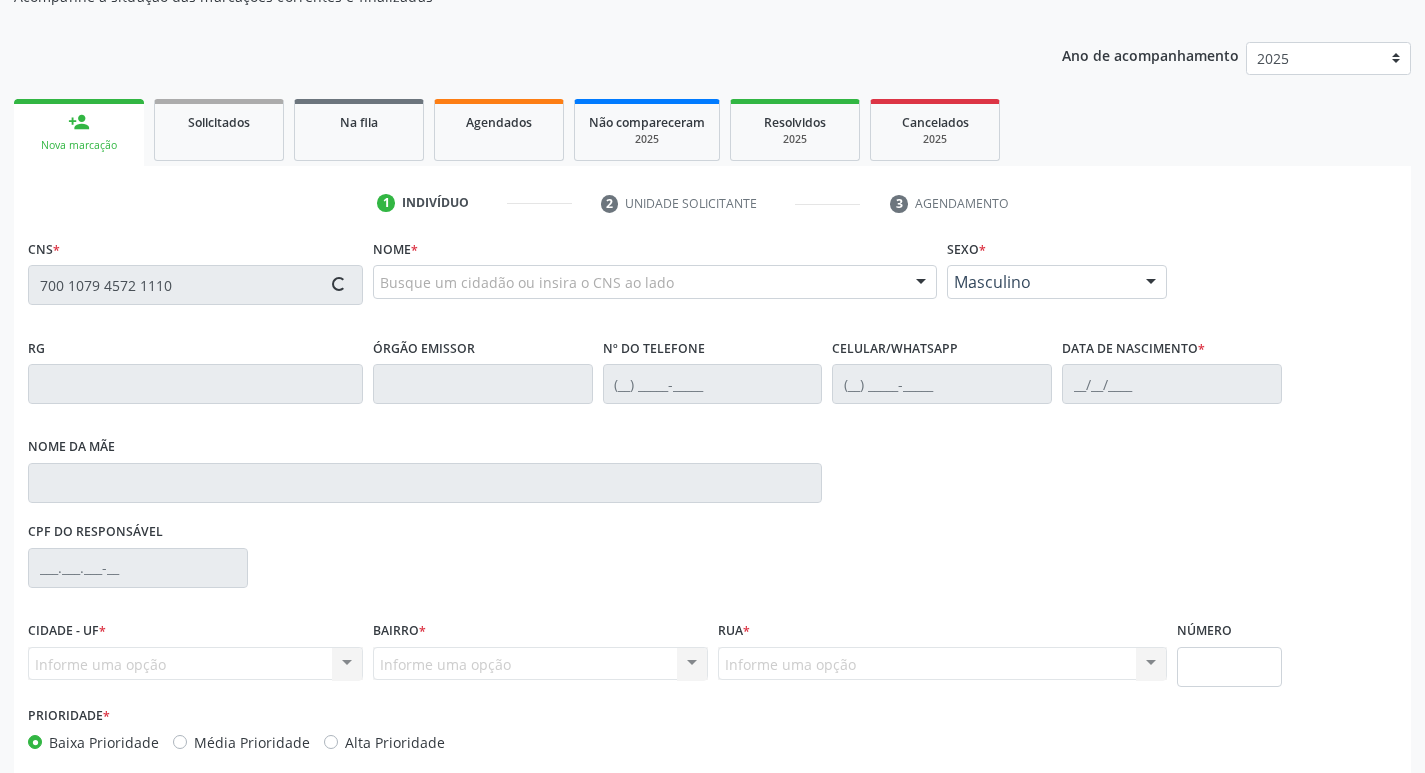 type on "700 1079 4572 1110" 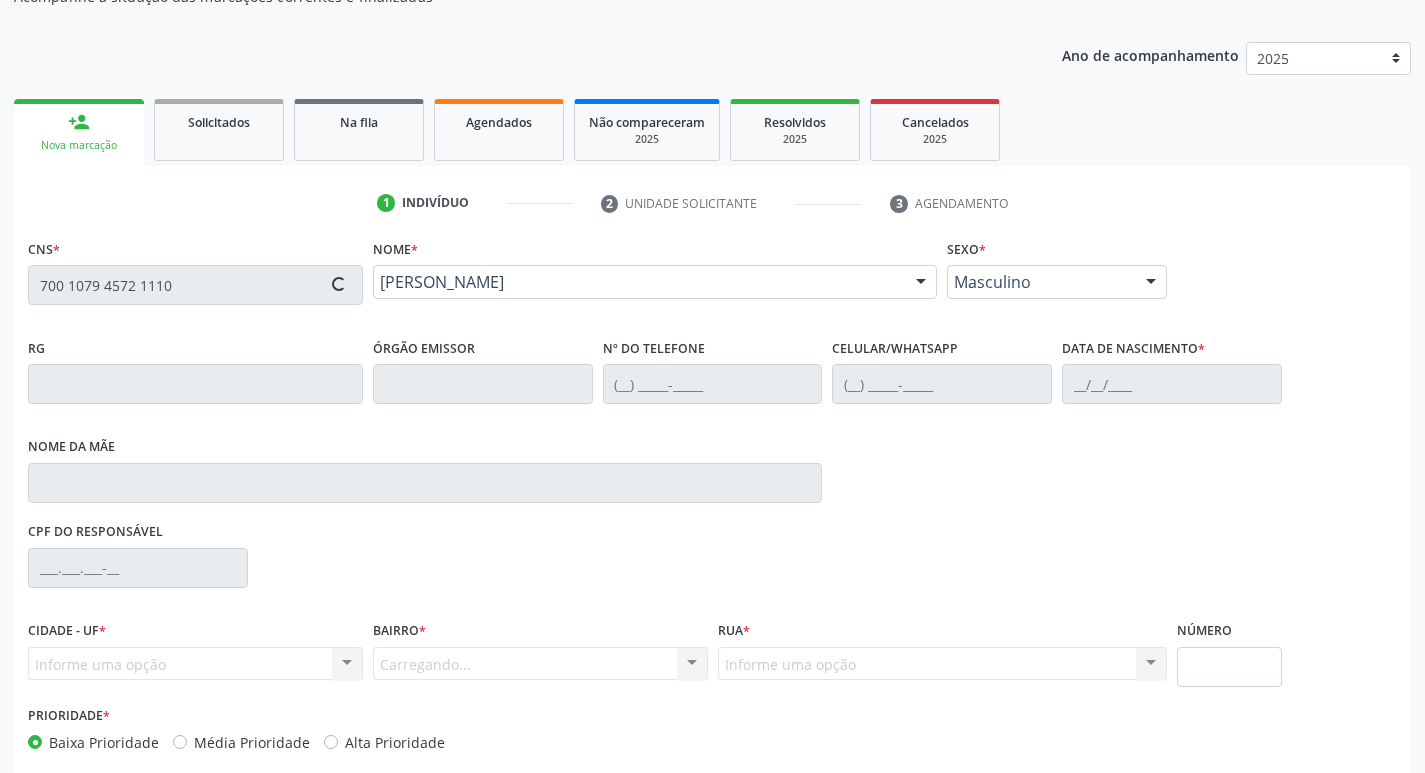 scroll, scrollTop: 297, scrollLeft: 0, axis: vertical 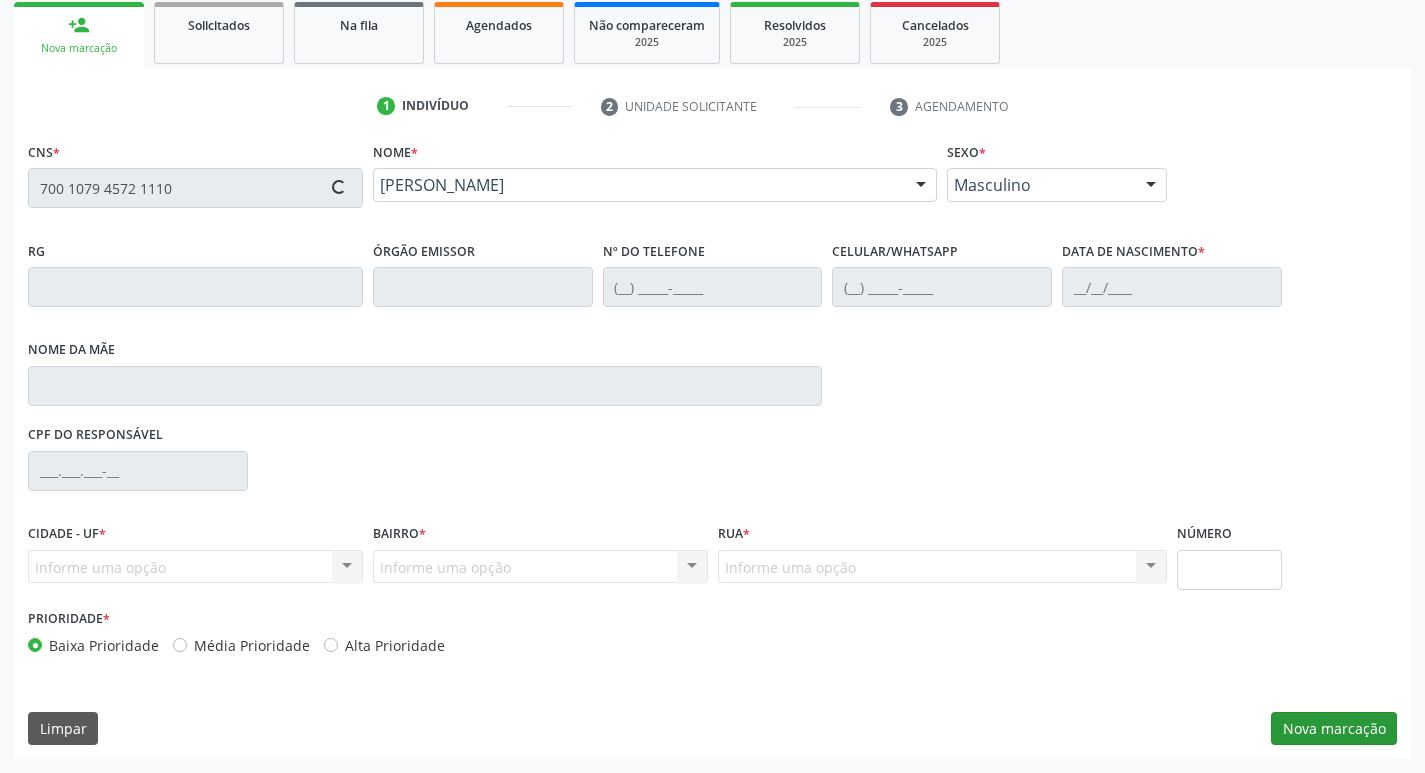 type on "(87) 99620-1255" 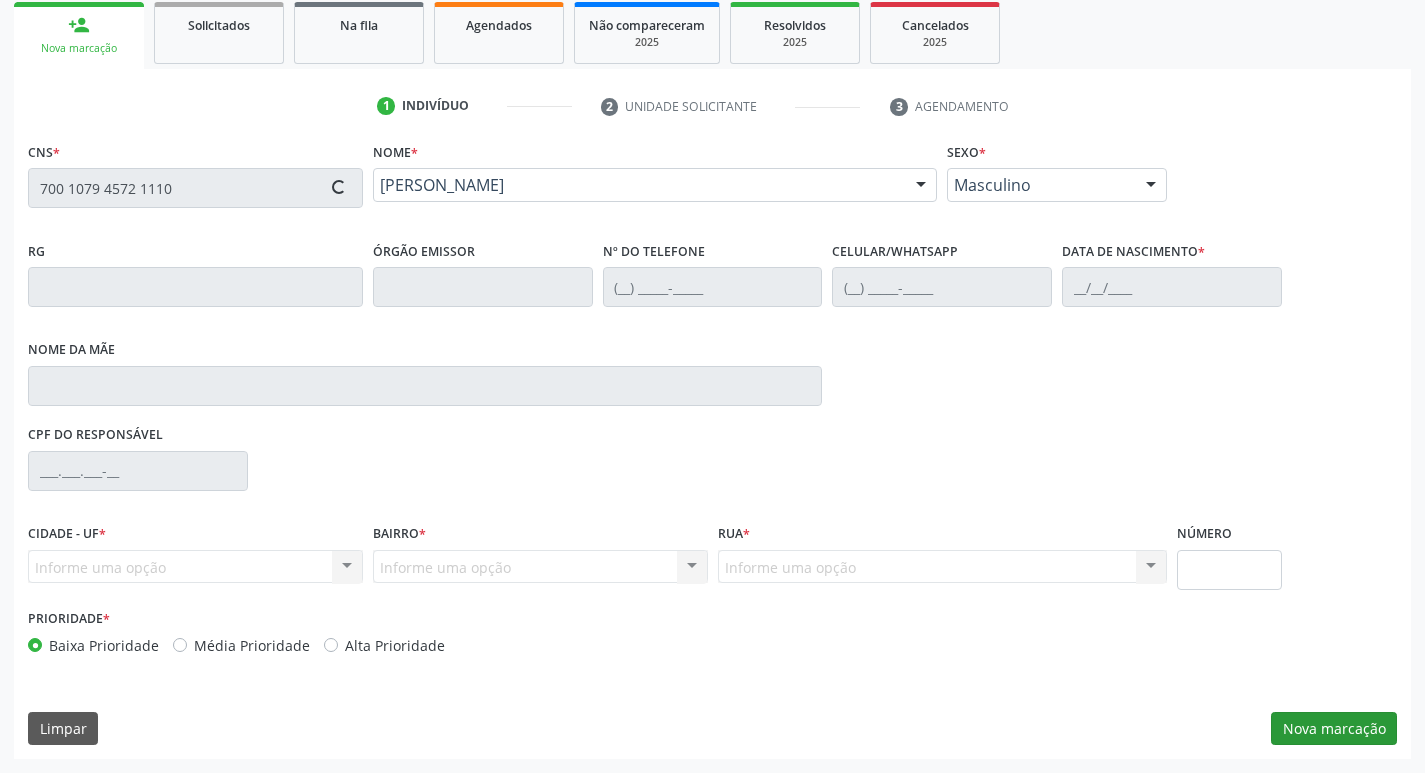 type on "19/04/1948" 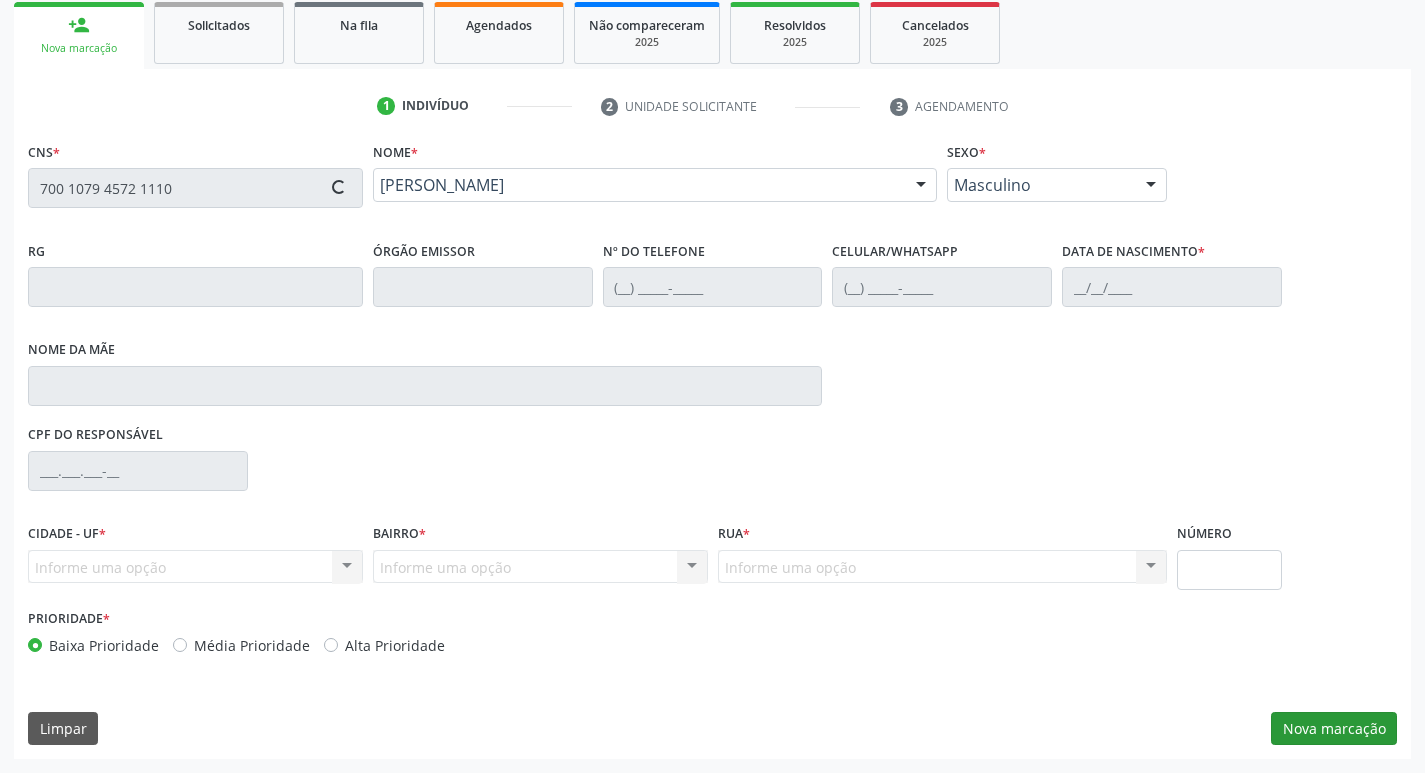 type on "Maria Sebastiana do Nascimento" 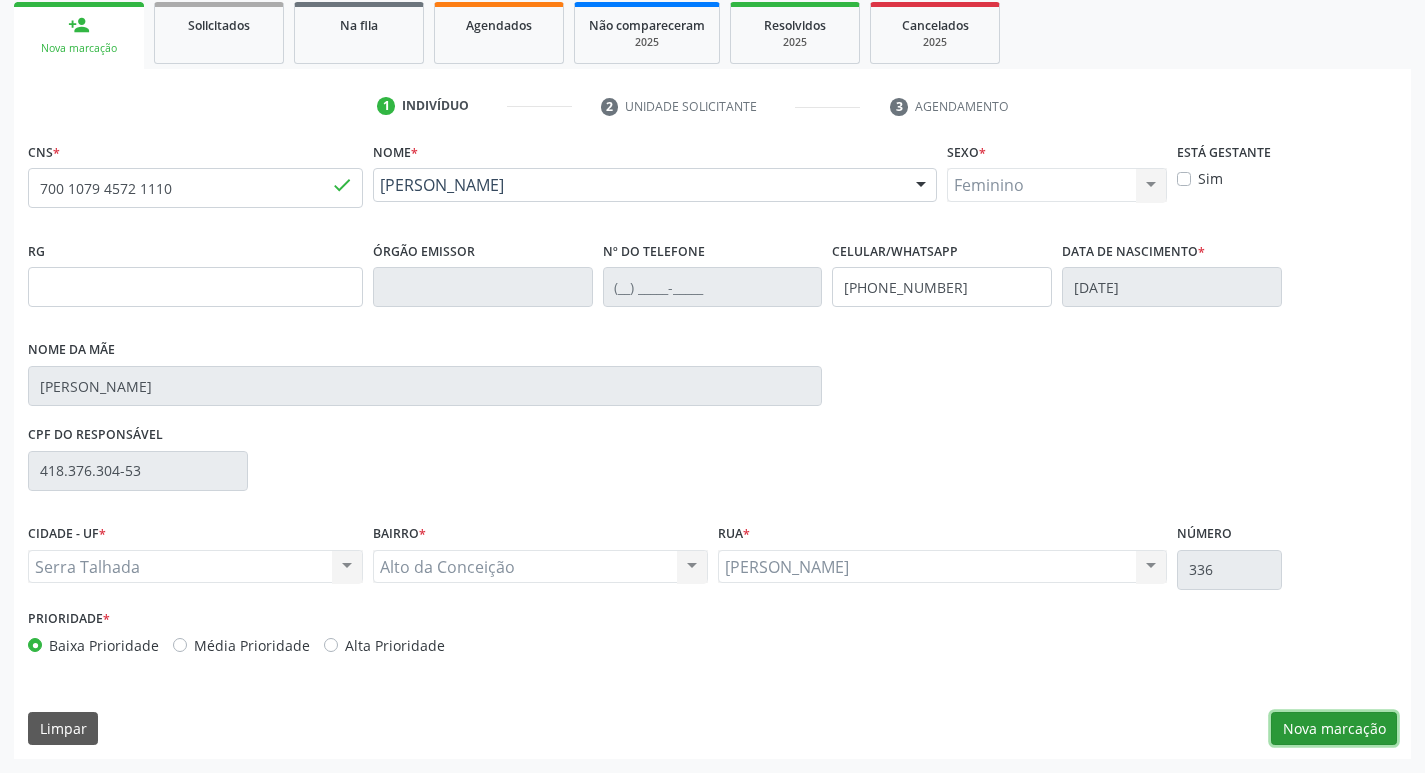 click on "Nova marcação" at bounding box center [1334, 729] 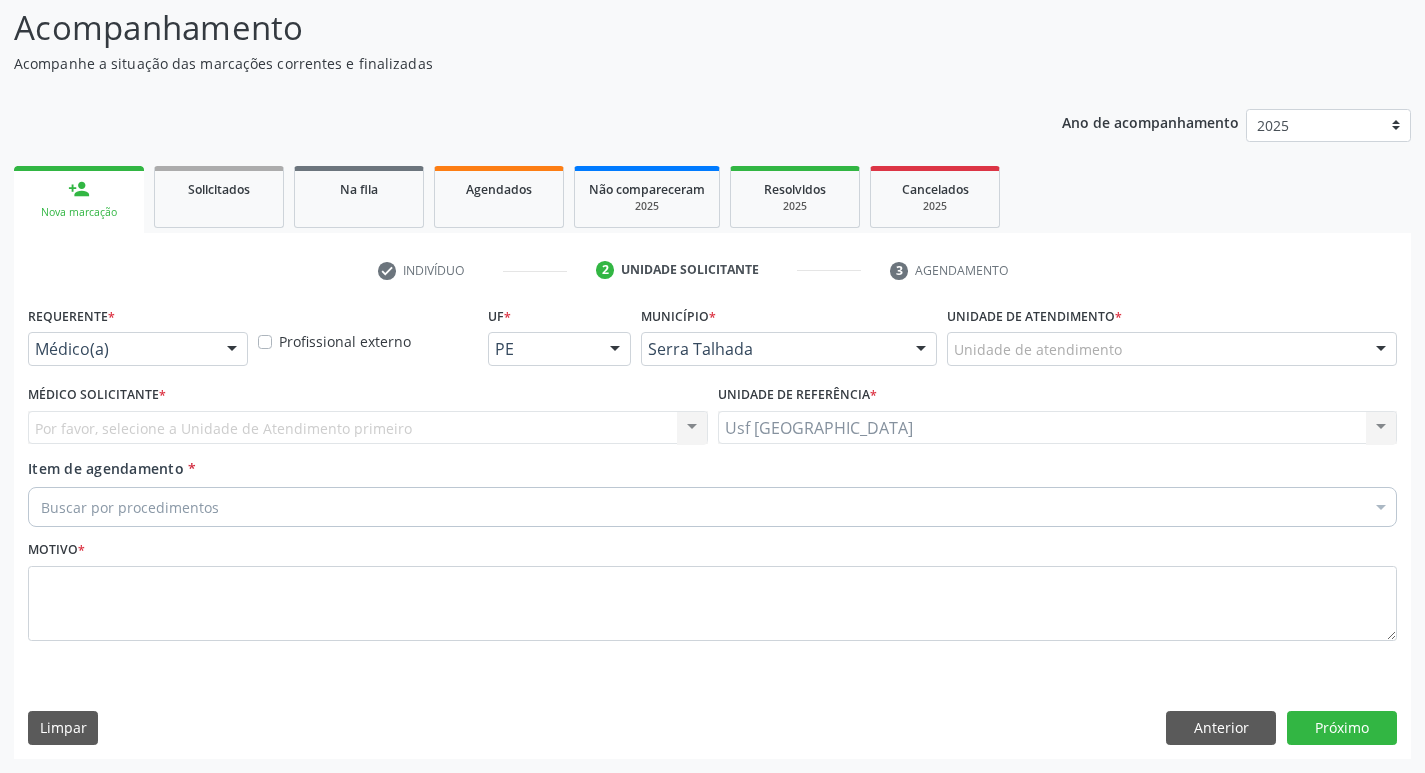 scroll, scrollTop: 133, scrollLeft: 0, axis: vertical 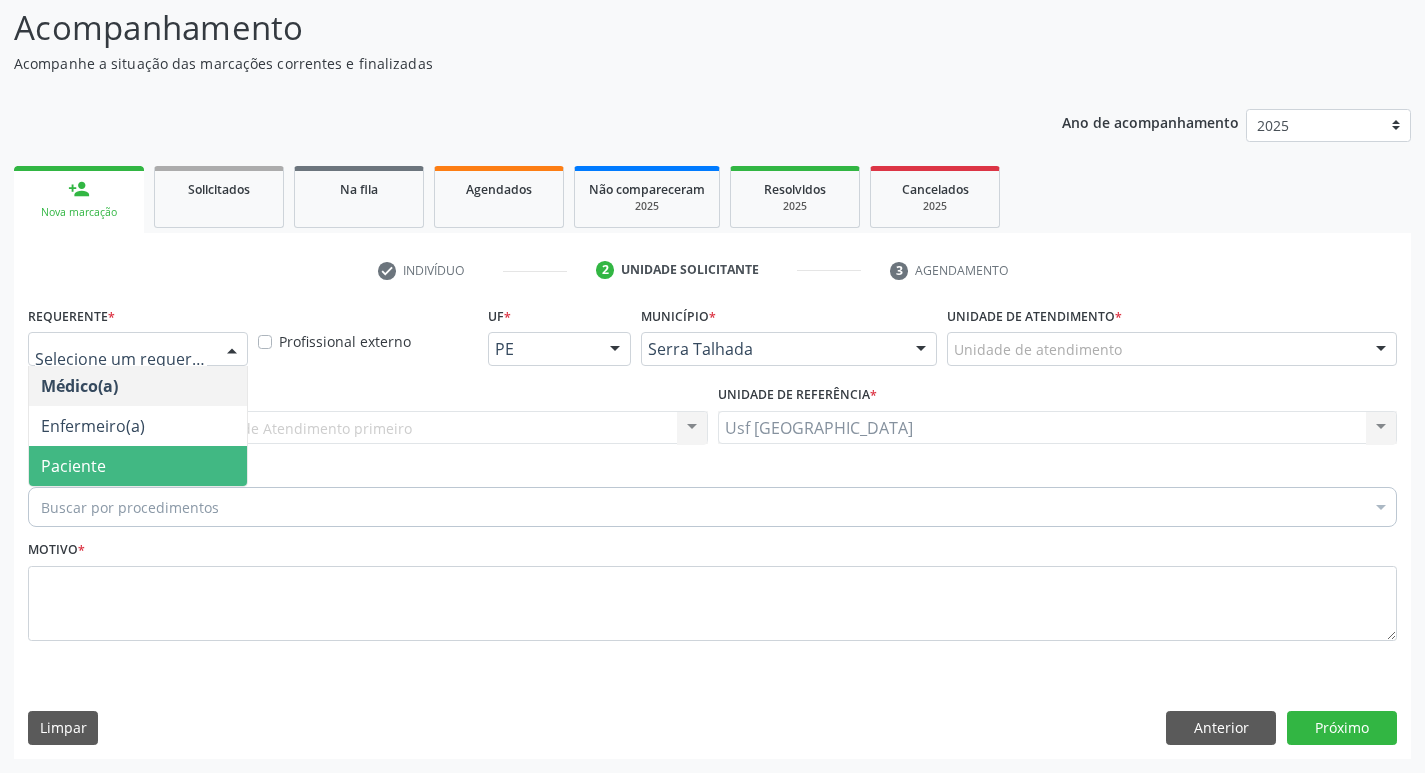 click on "Paciente" at bounding box center [138, 466] 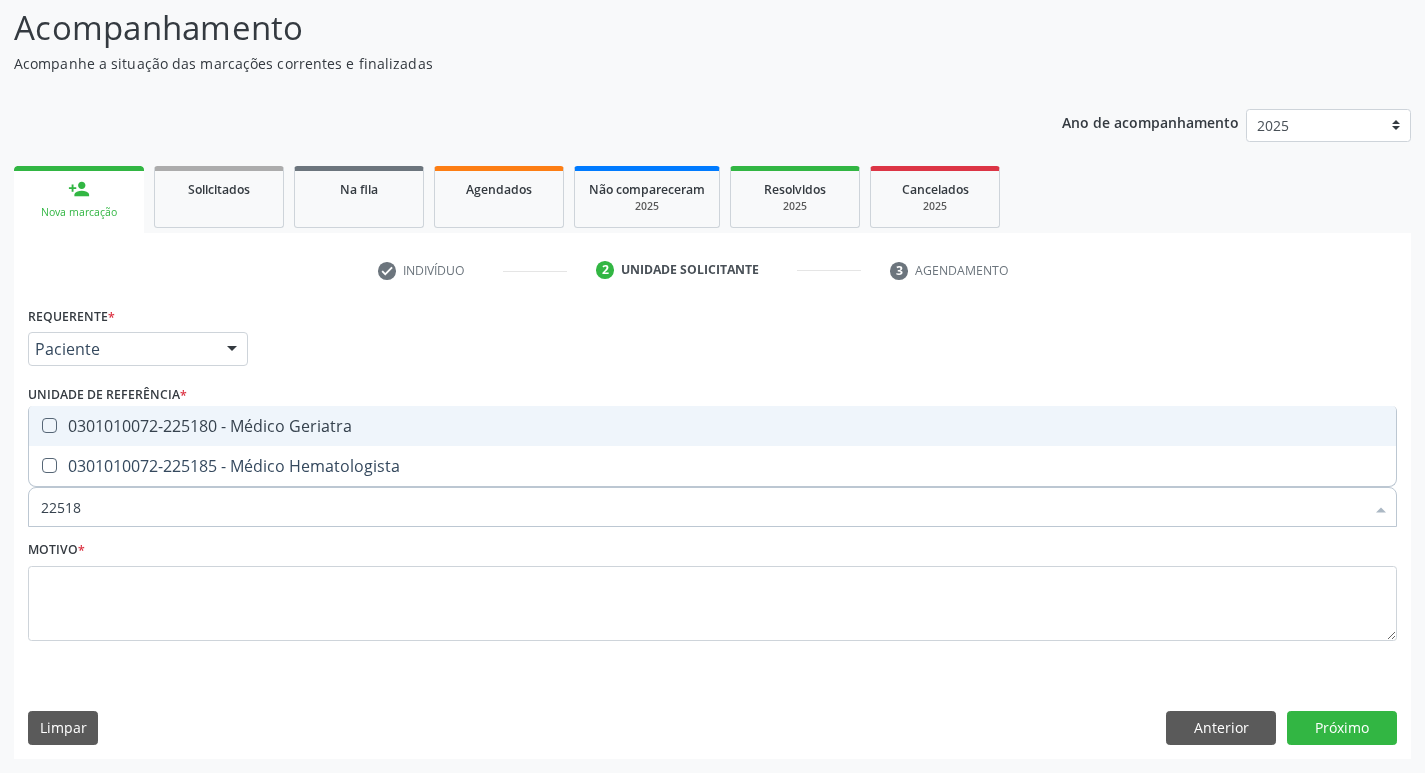 type on "225180" 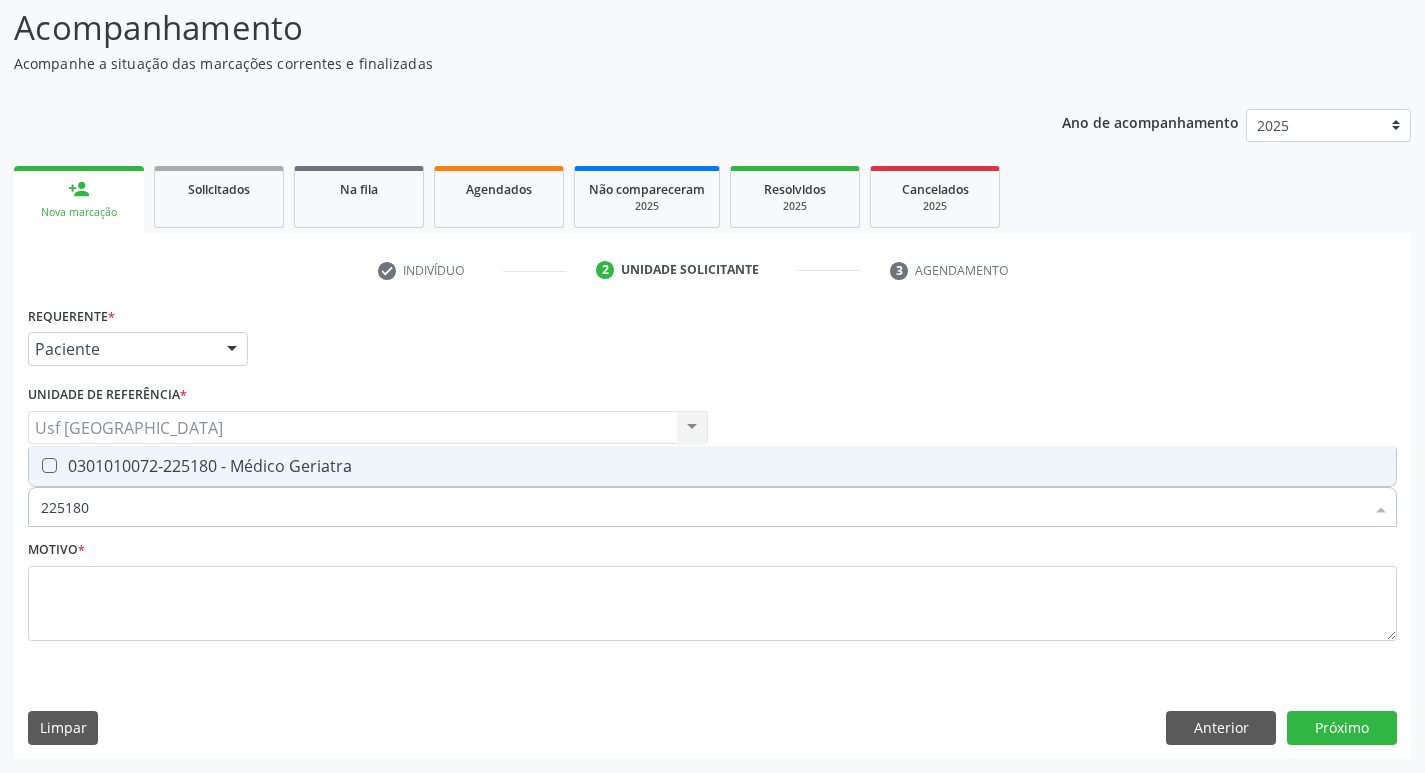 click at bounding box center (49, 465) 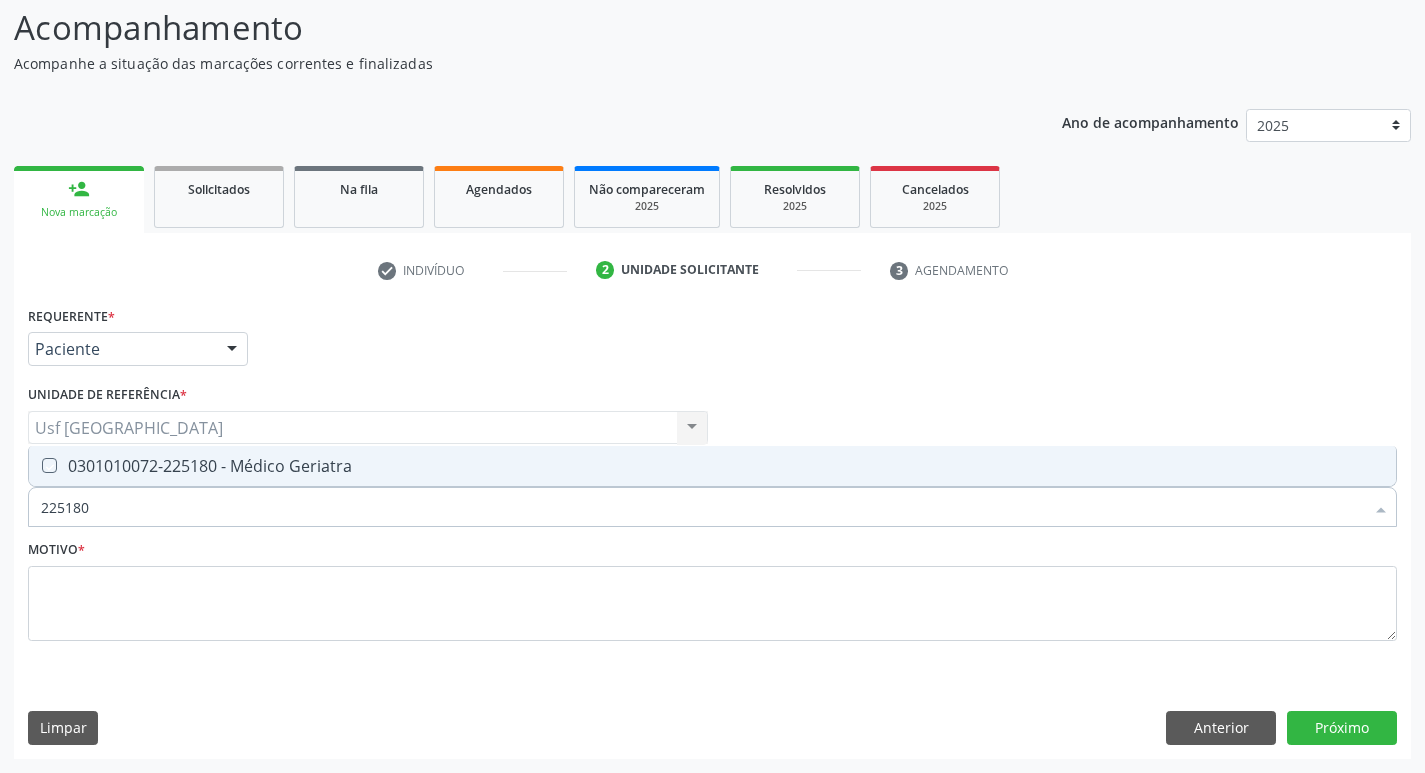 click at bounding box center [35, 465] 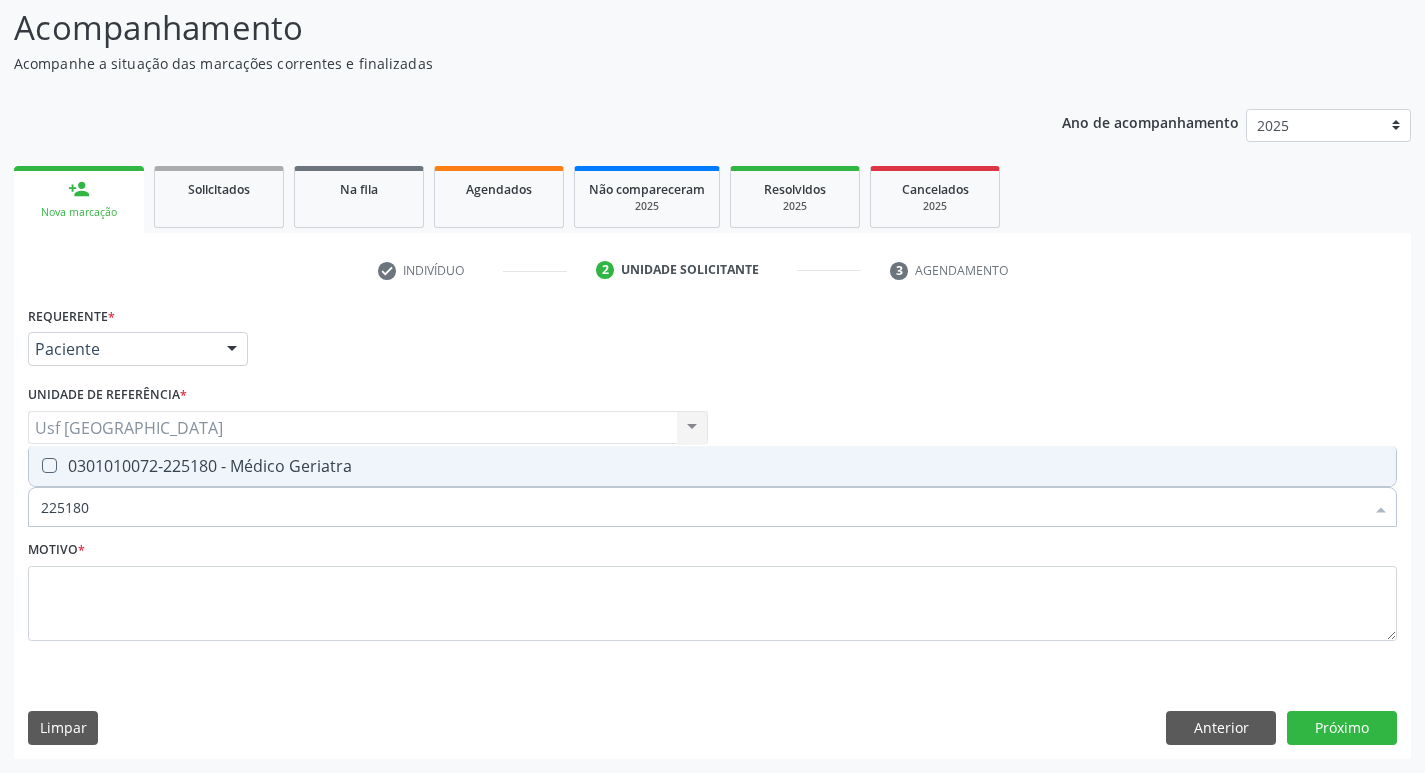checkbox on "true" 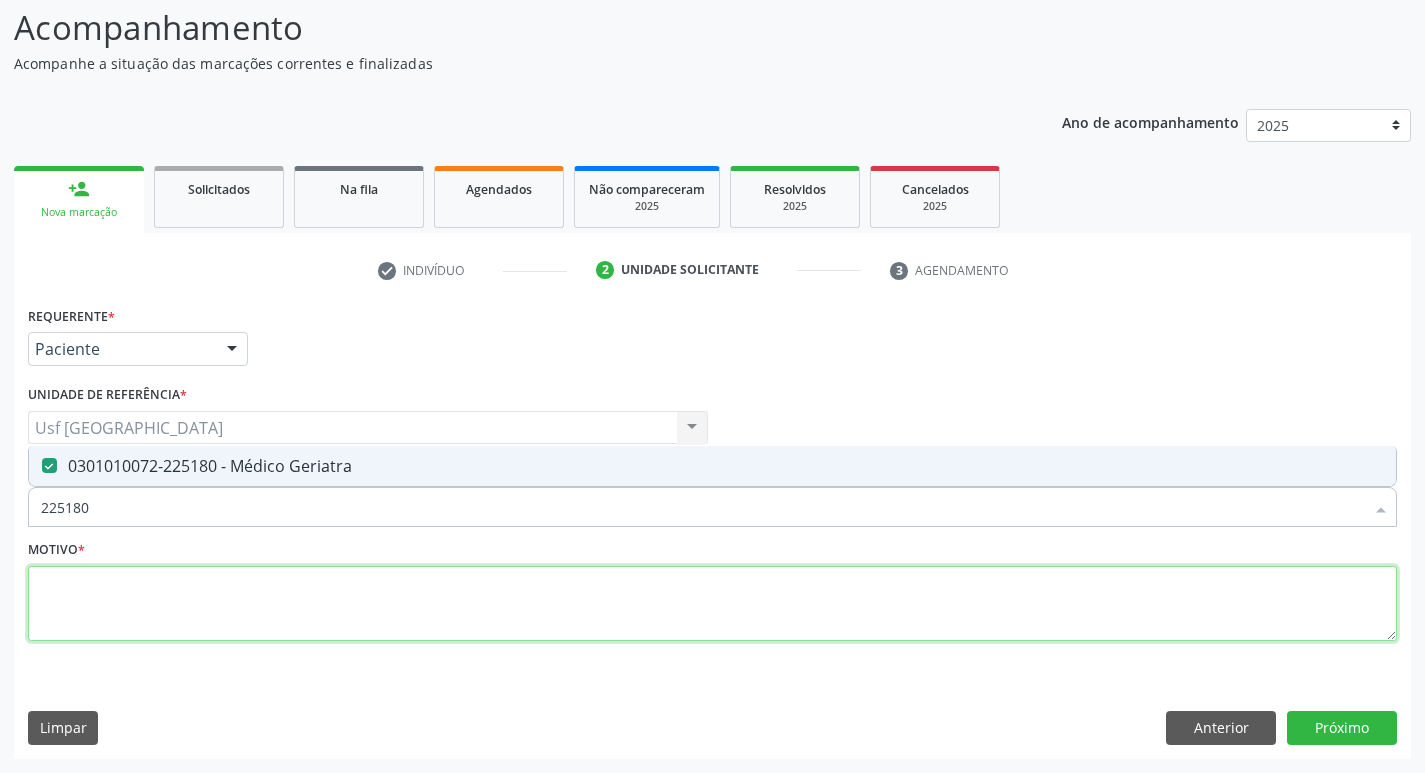 click at bounding box center (712, 604) 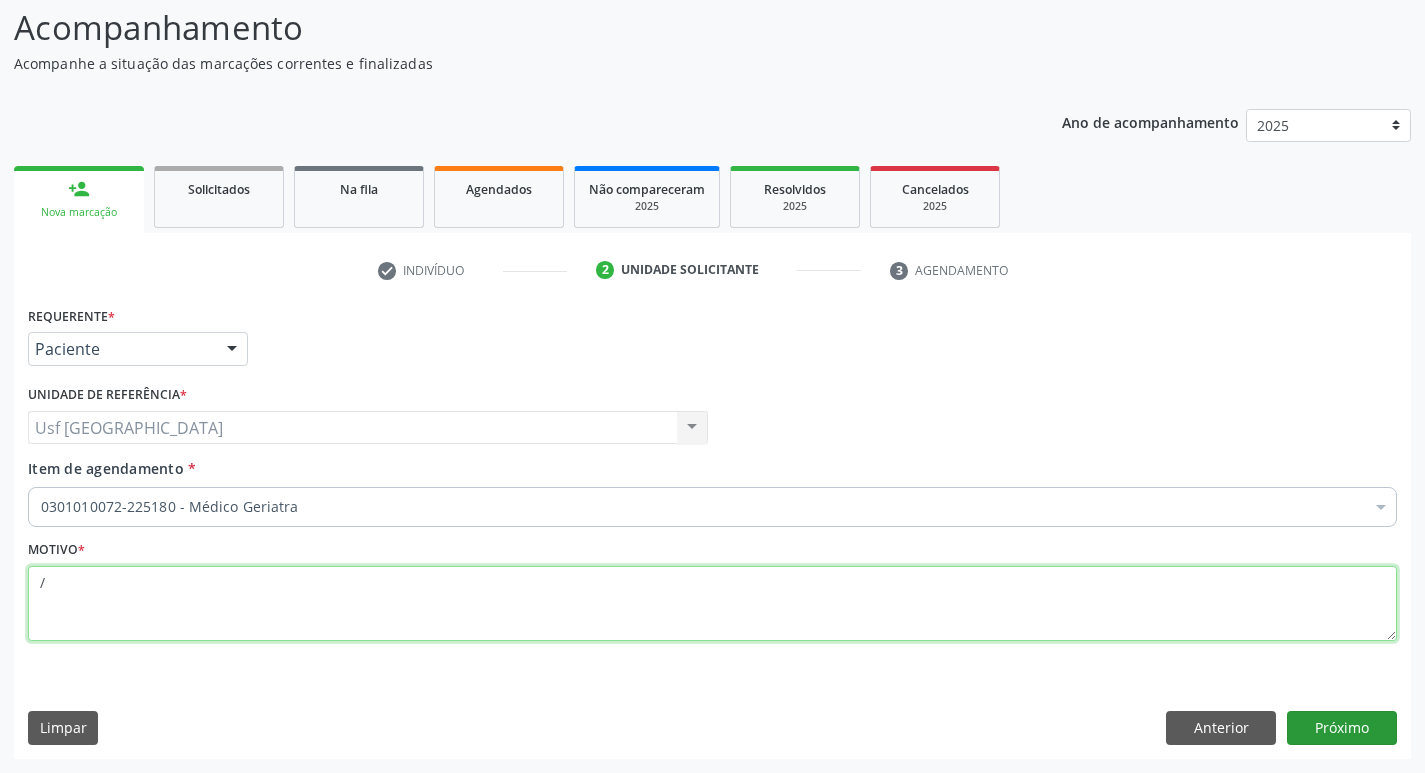 type on "/" 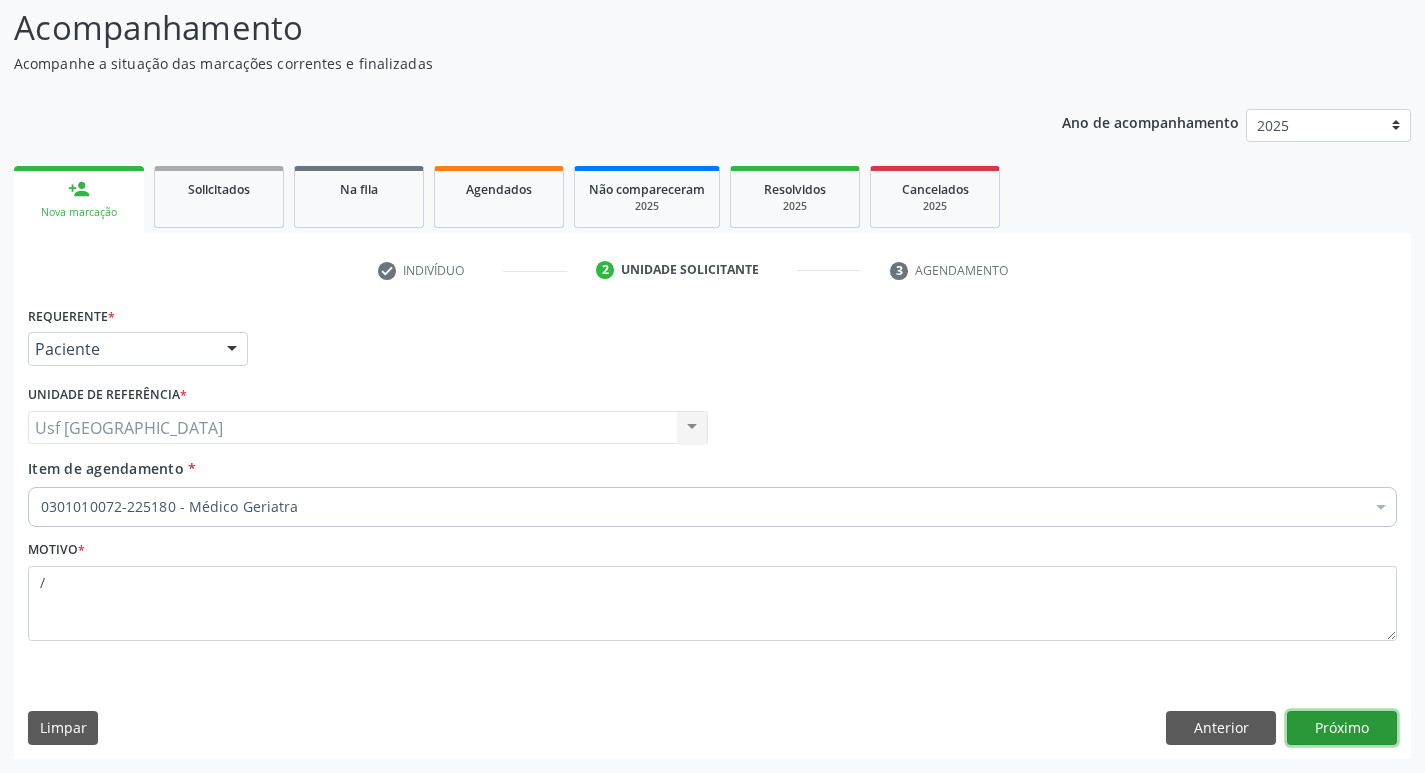 click on "Próximo" at bounding box center (1342, 728) 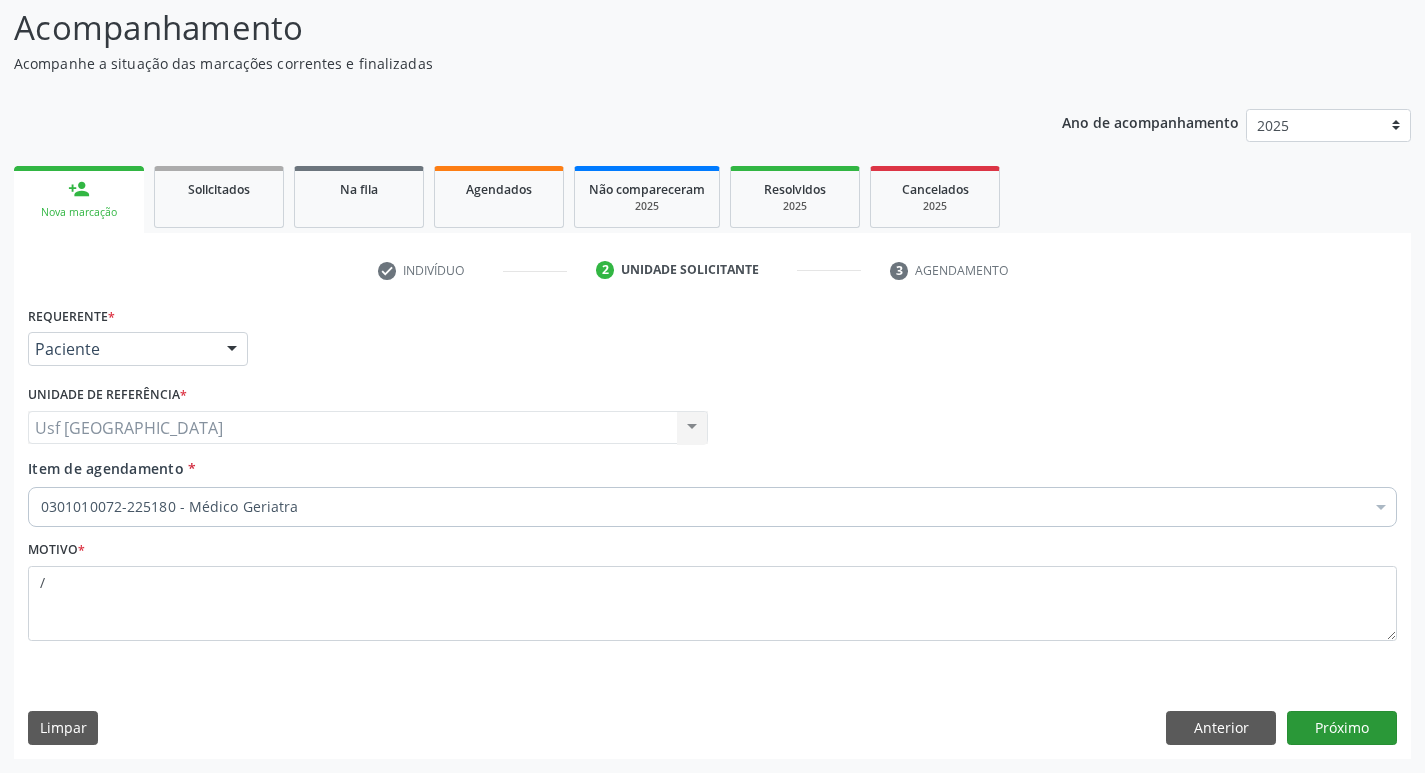 scroll, scrollTop: 97, scrollLeft: 0, axis: vertical 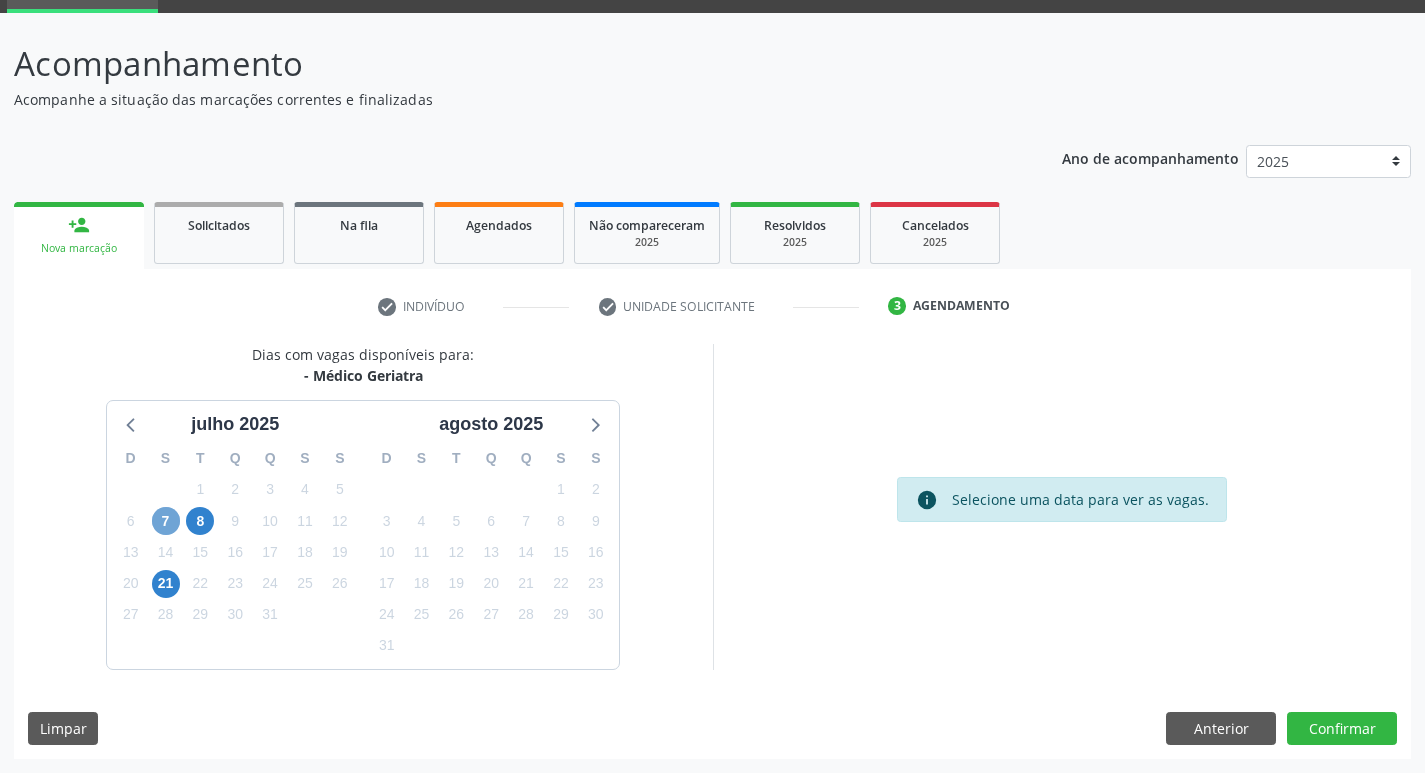 click on "7" at bounding box center (166, 521) 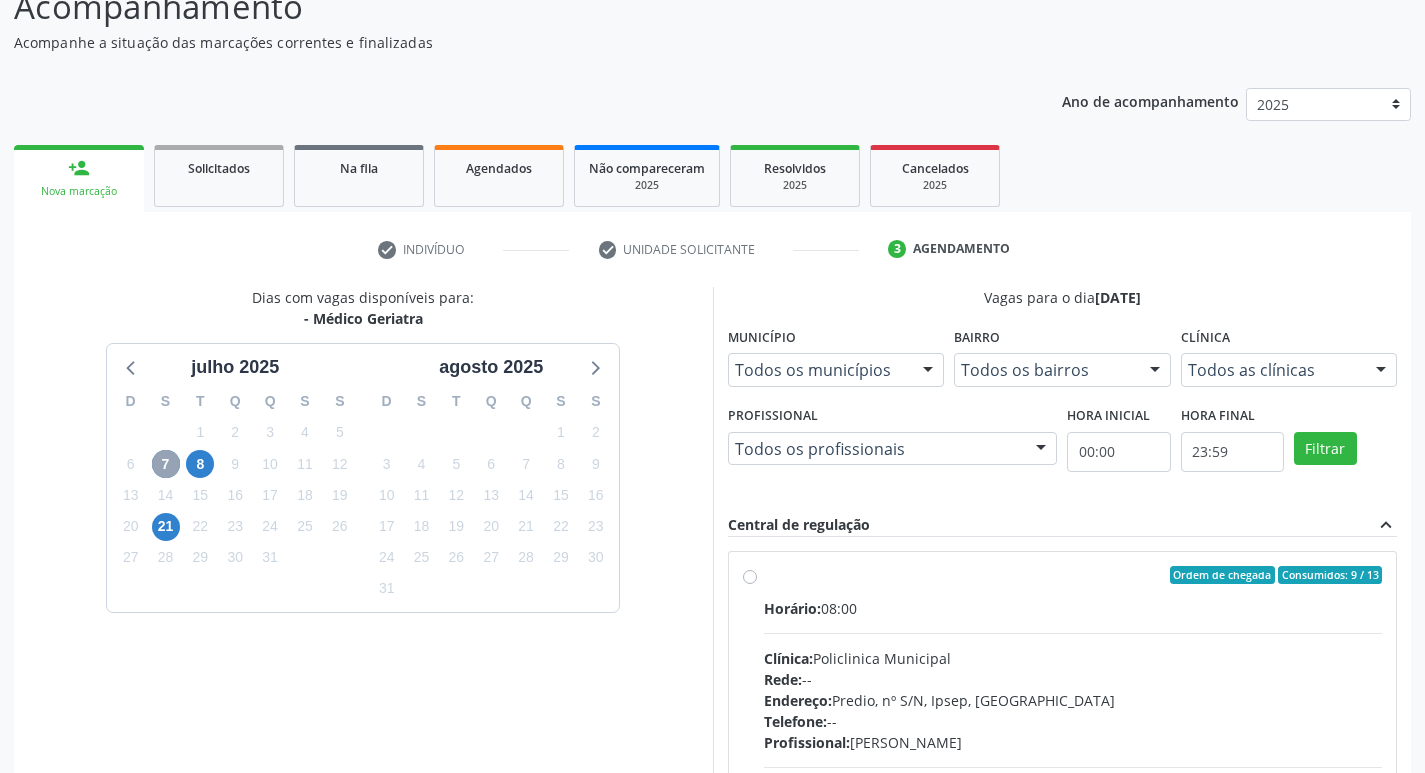 scroll, scrollTop: 297, scrollLeft: 0, axis: vertical 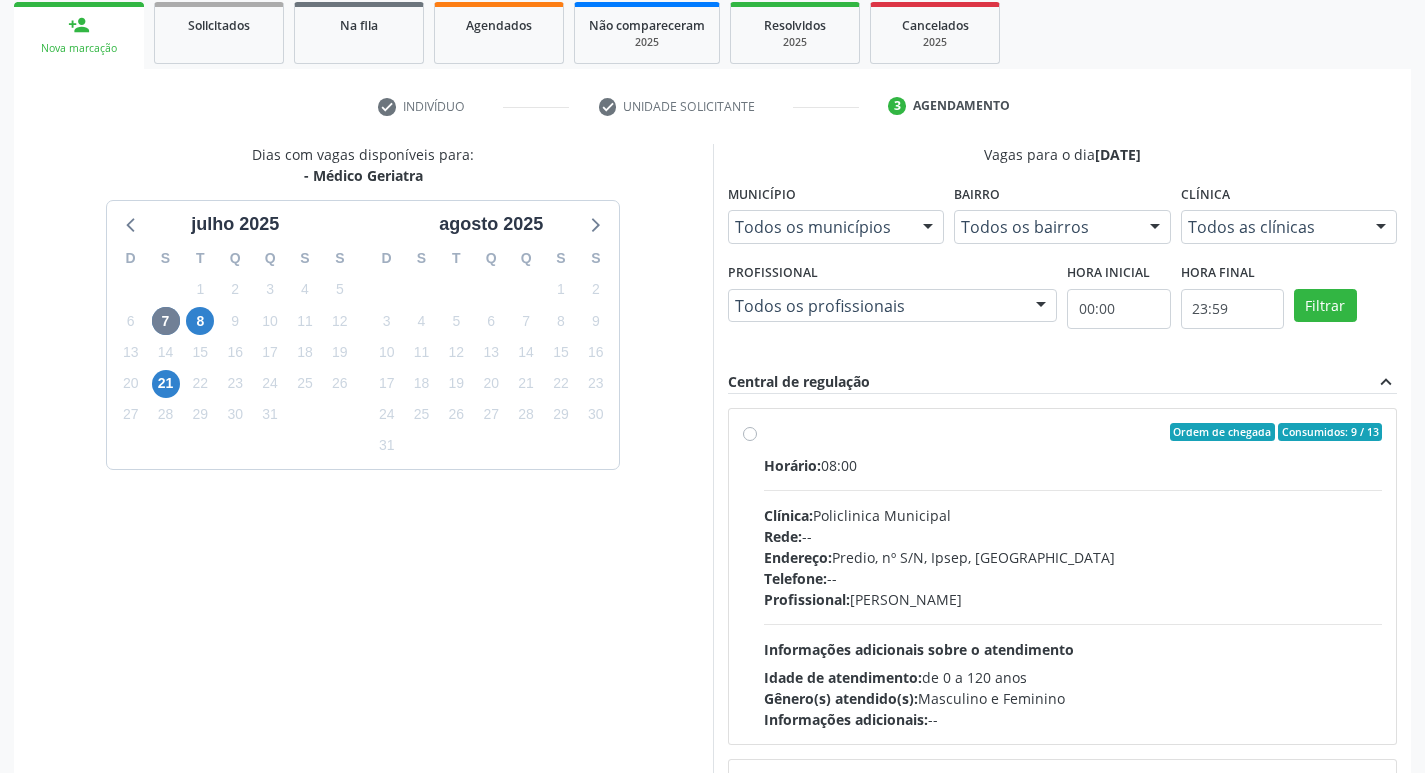 click on "Ordem de chegada
Consumidos: 9 / 13
Horário:   08:00
Clínica:  Policlinica Municipal
Rede:
--
Endereço:   Predio, nº S/N, Ipsep, Serra Talhada - PE
Telefone:   --
Profissional:
Stella Miriam do Nascimento Rodrigues
Informações adicionais sobre o atendimento
Idade de atendimento:
de 0 a 120 anos
Gênero(s) atendido(s):
Masculino e Feminino
Informações adicionais:
--" at bounding box center (1073, 576) 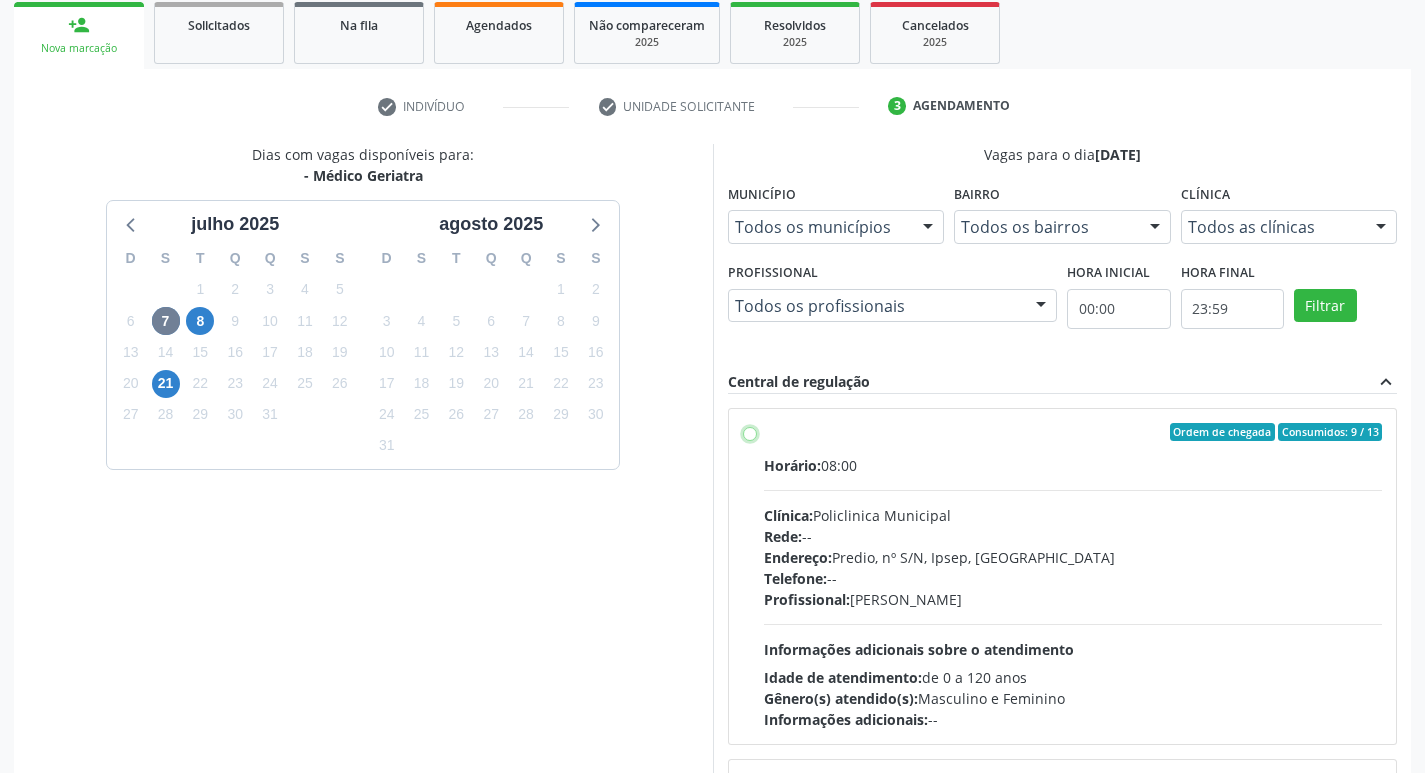 click on "Ordem de chegada
Consumidos: 9 / 13
Horário:   08:00
Clínica:  Policlinica Municipal
Rede:
--
Endereço:   Predio, nº S/N, Ipsep, Serra Talhada - PE
Telefone:   --
Profissional:
Stella Miriam do Nascimento Rodrigues
Informações adicionais sobre o atendimento
Idade de atendimento:
de 0 a 120 anos
Gênero(s) atendido(s):
Masculino e Feminino
Informações adicionais:
--" at bounding box center [750, 432] 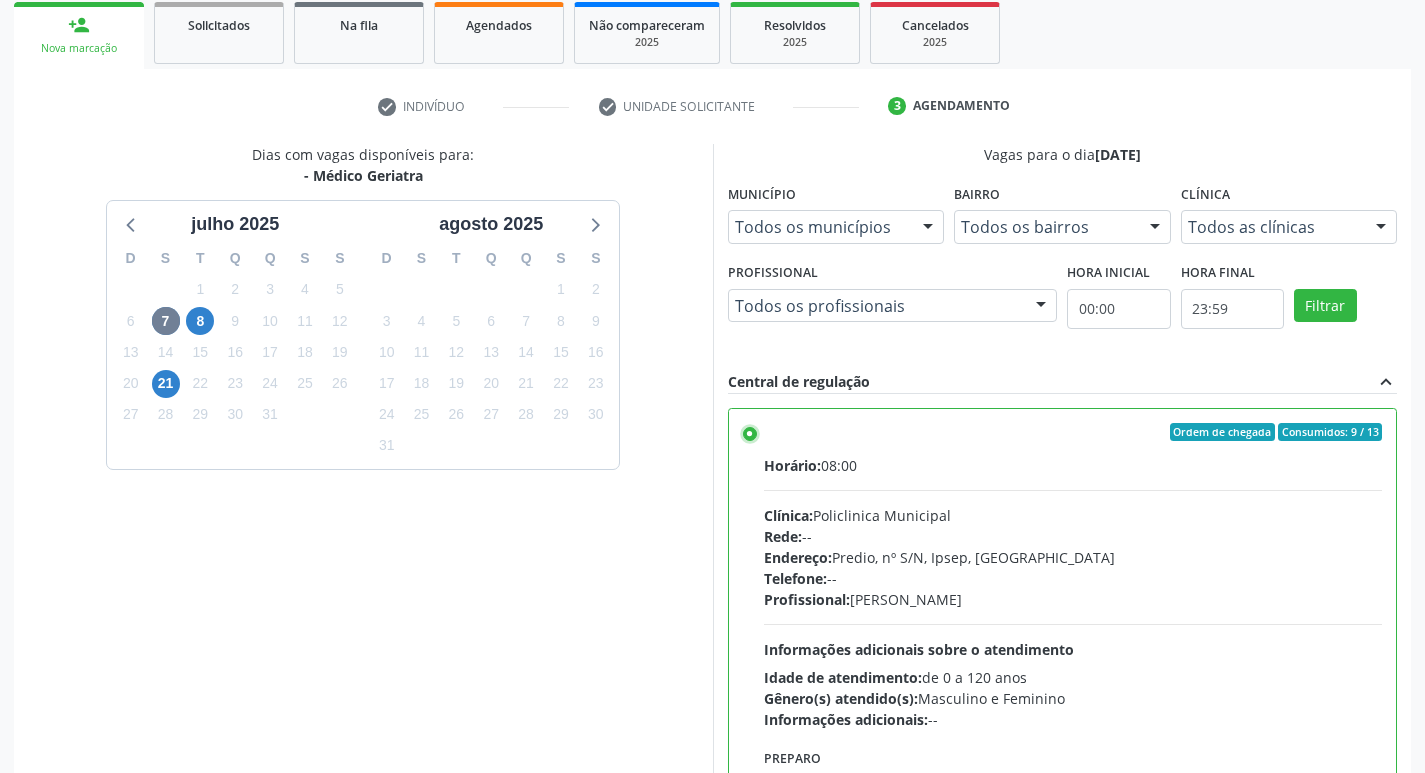scroll, scrollTop: 422, scrollLeft: 0, axis: vertical 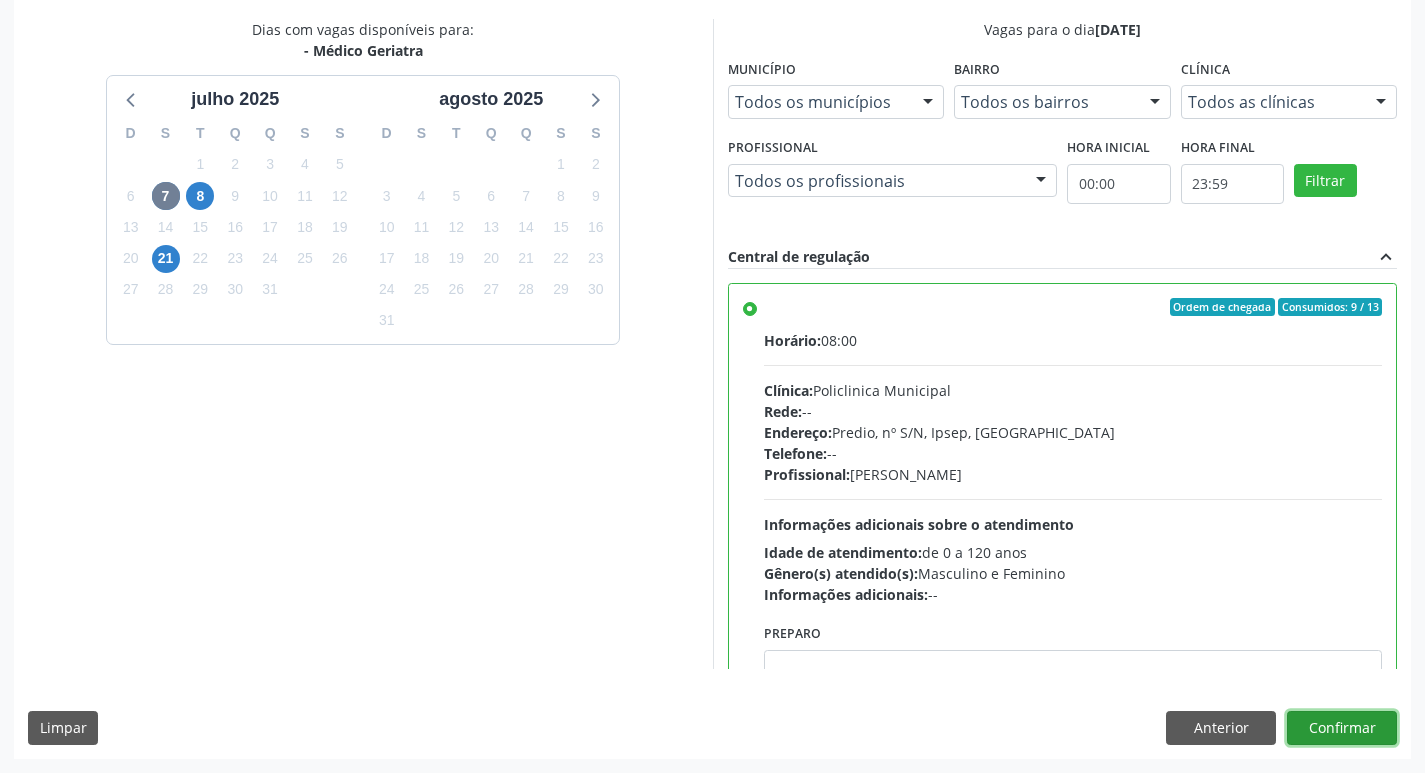 click on "Confirmar" at bounding box center (1342, 728) 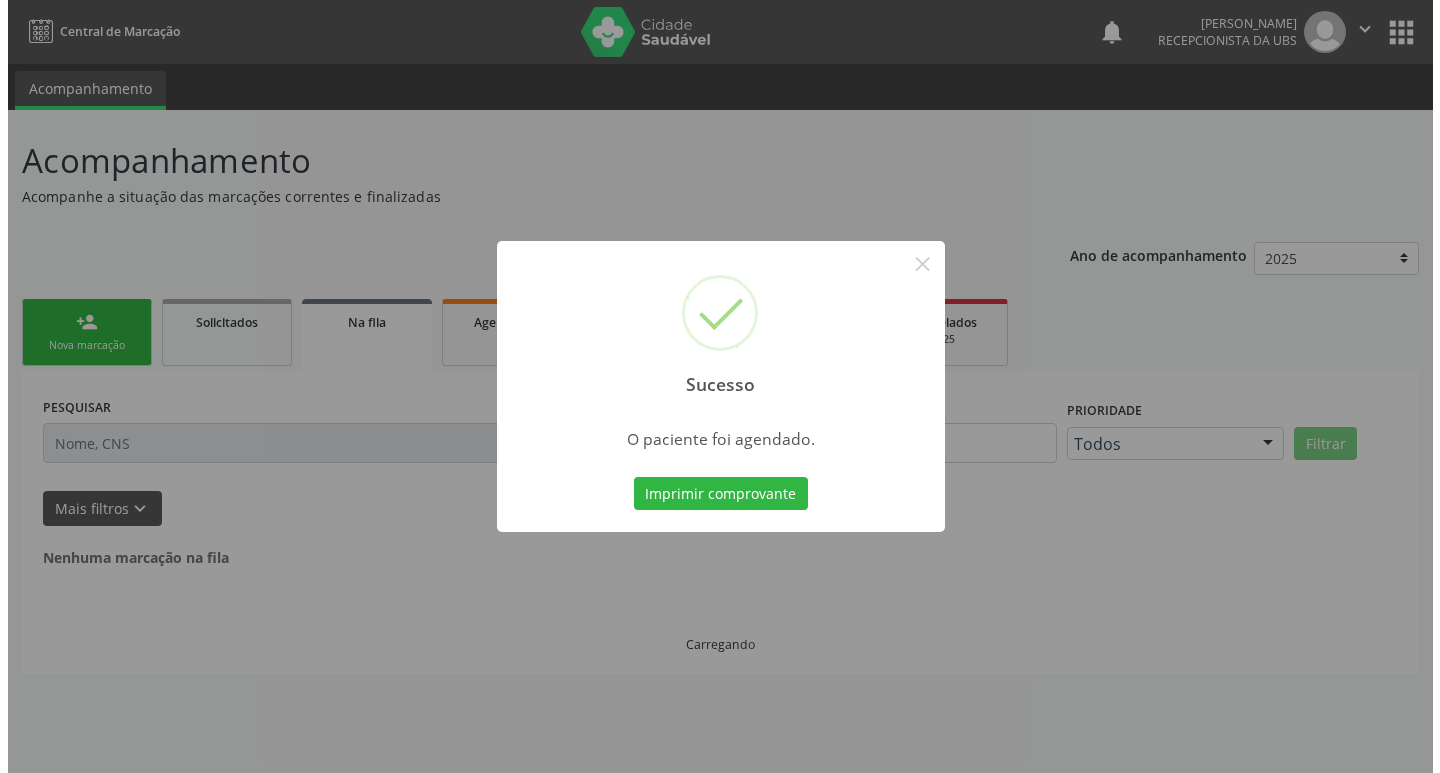 scroll, scrollTop: 0, scrollLeft: 0, axis: both 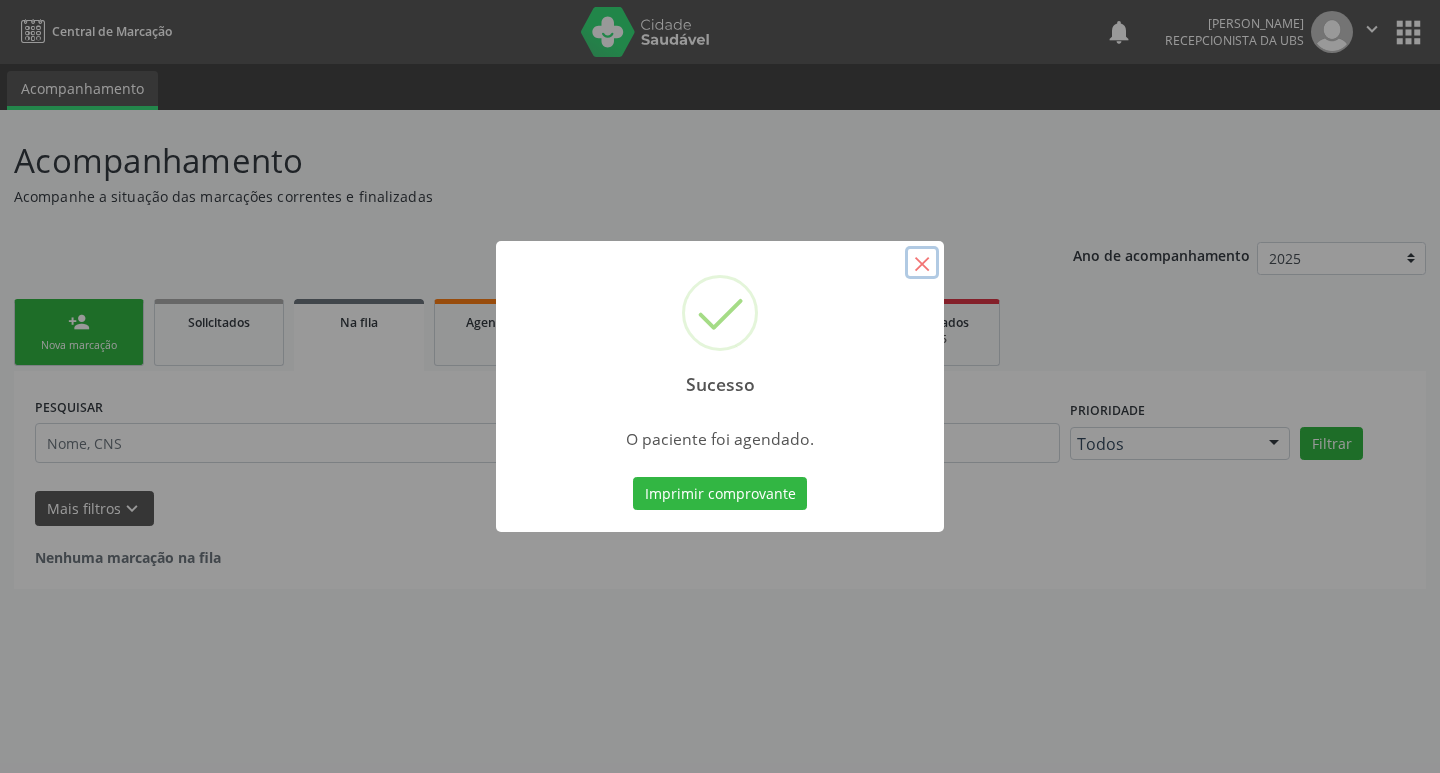 click on "×" at bounding box center (922, 263) 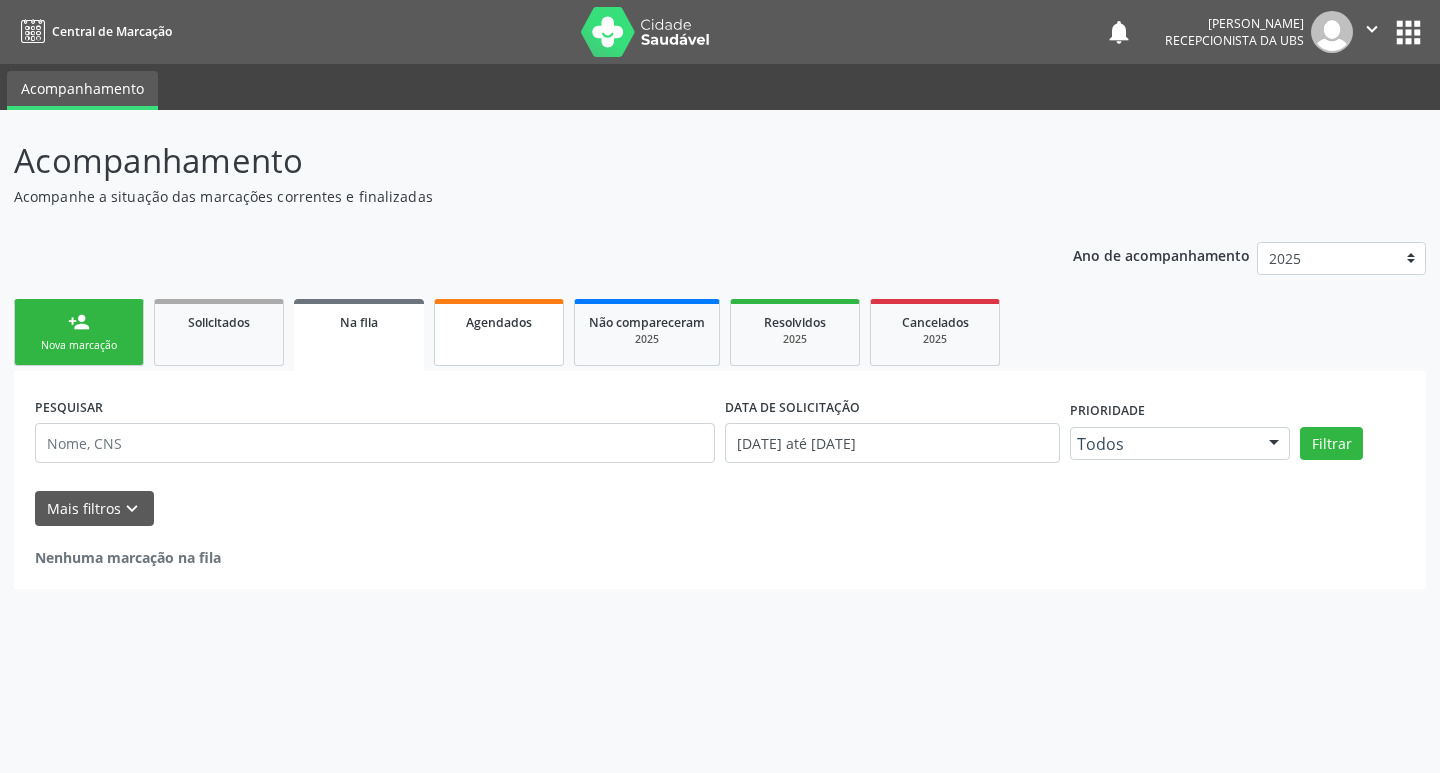 click on "Agendados" at bounding box center [499, 332] 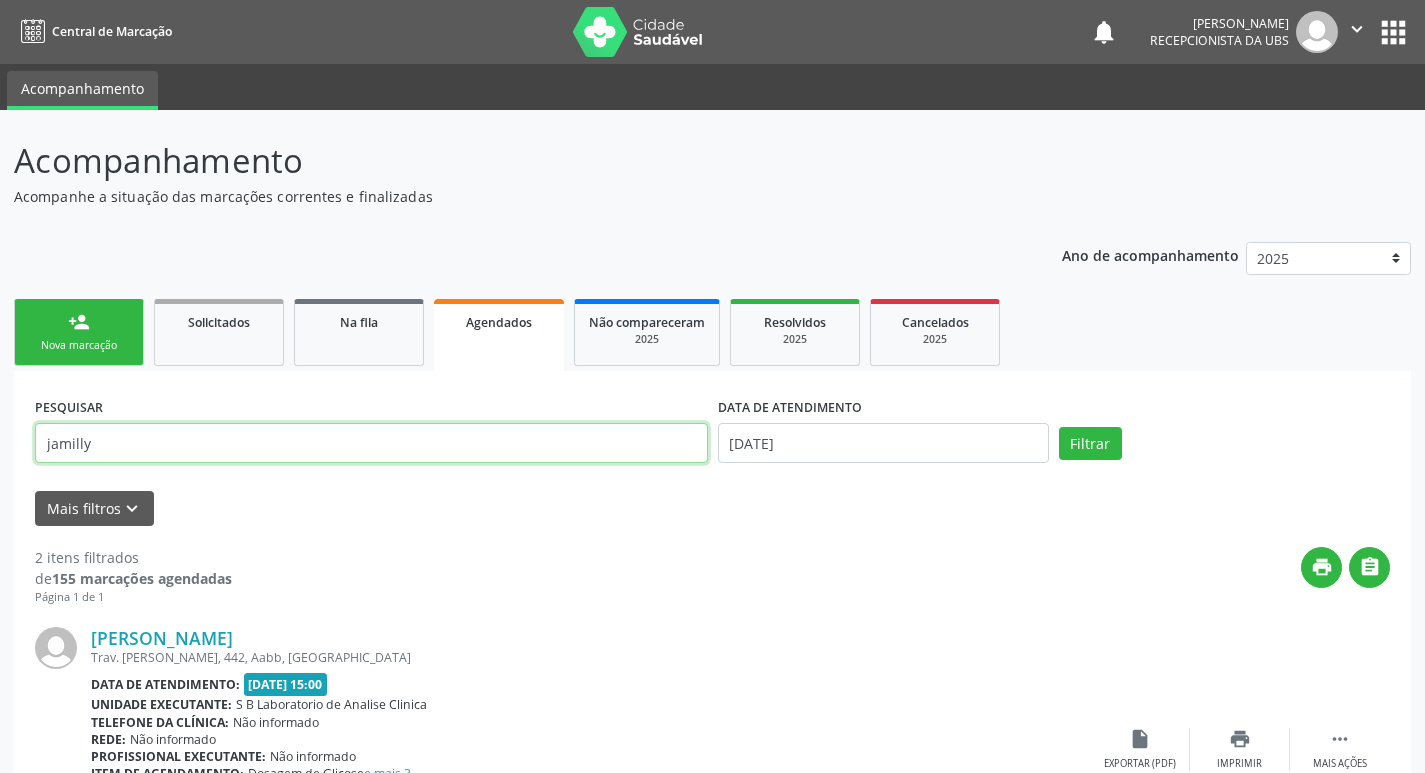 click on "jamilly" at bounding box center [371, 443] 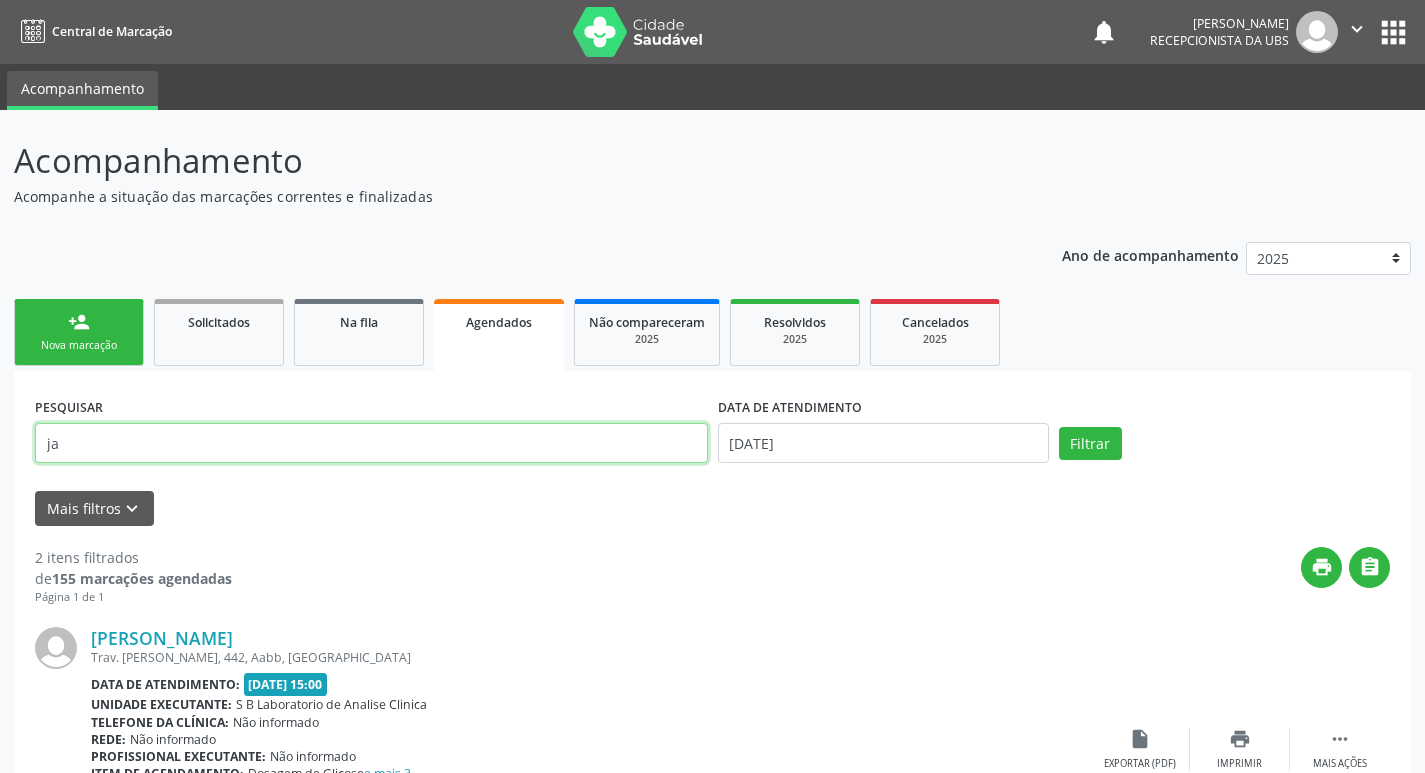 type on "j" 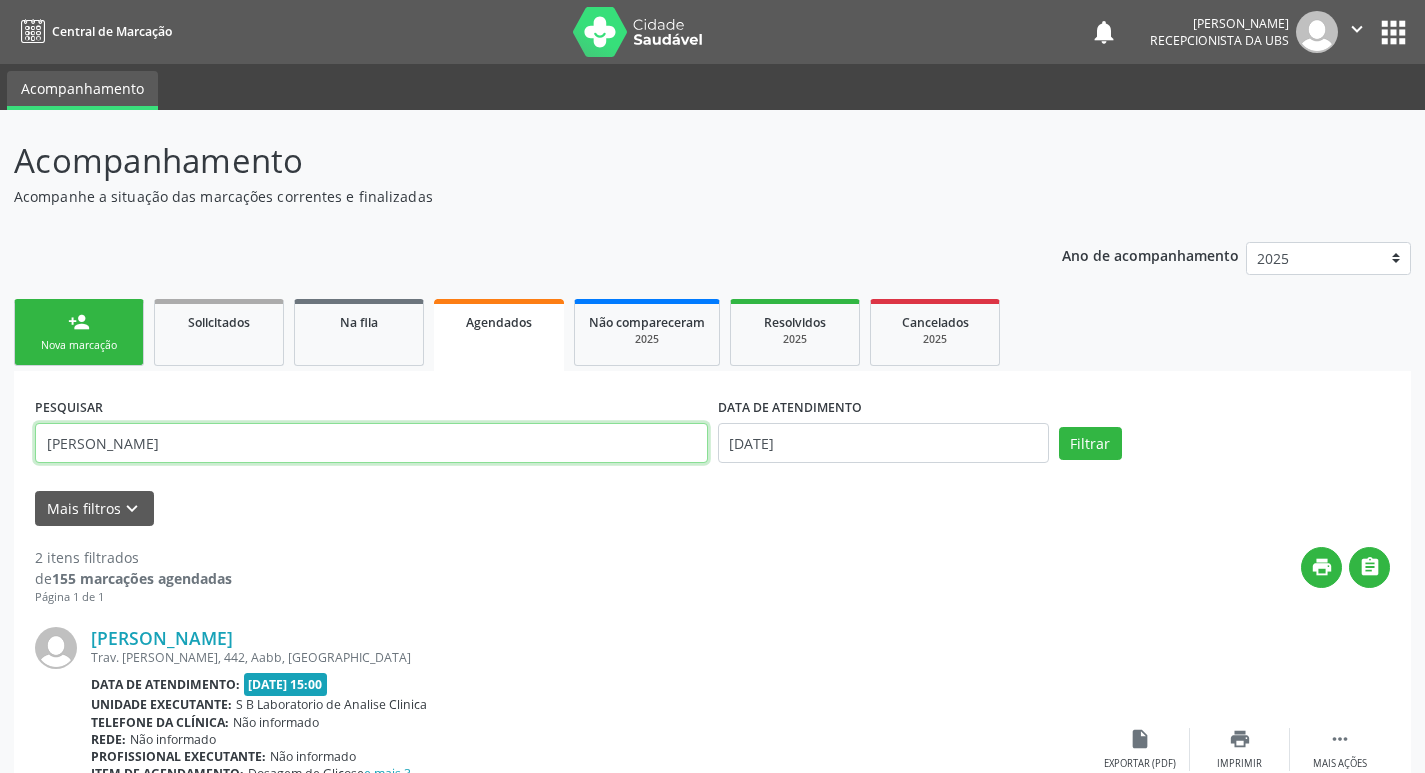 type on "[PERSON_NAME]" 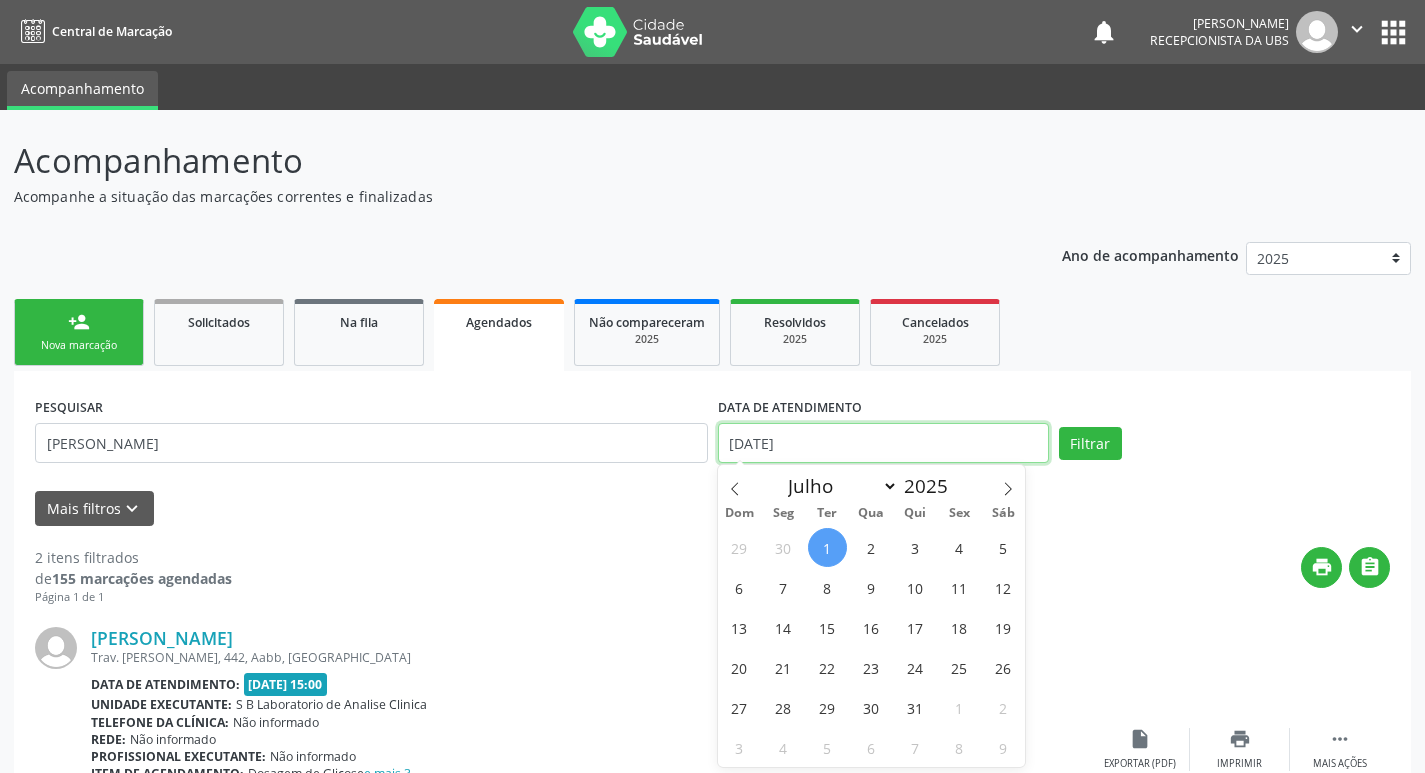click on "[DATE]" at bounding box center [883, 443] 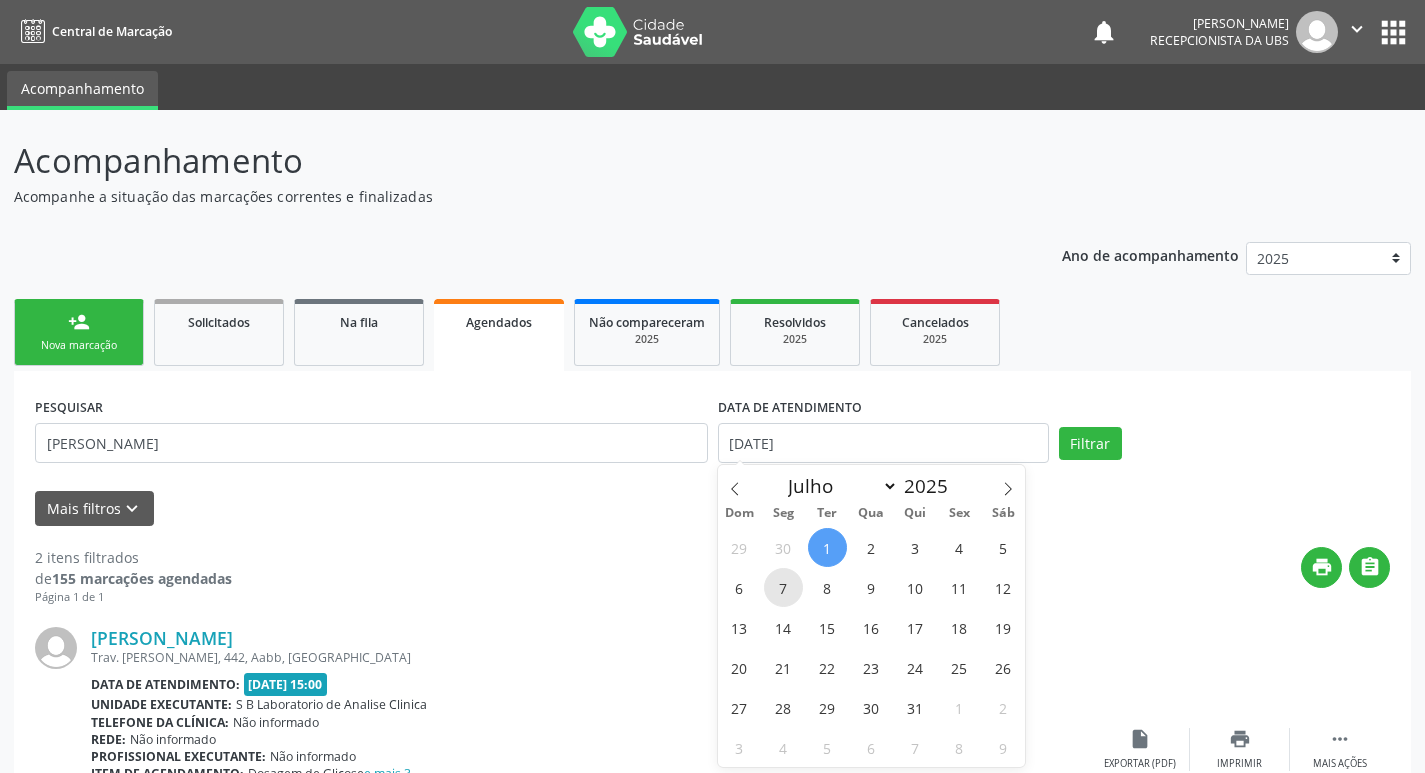 click on "7" at bounding box center [783, 587] 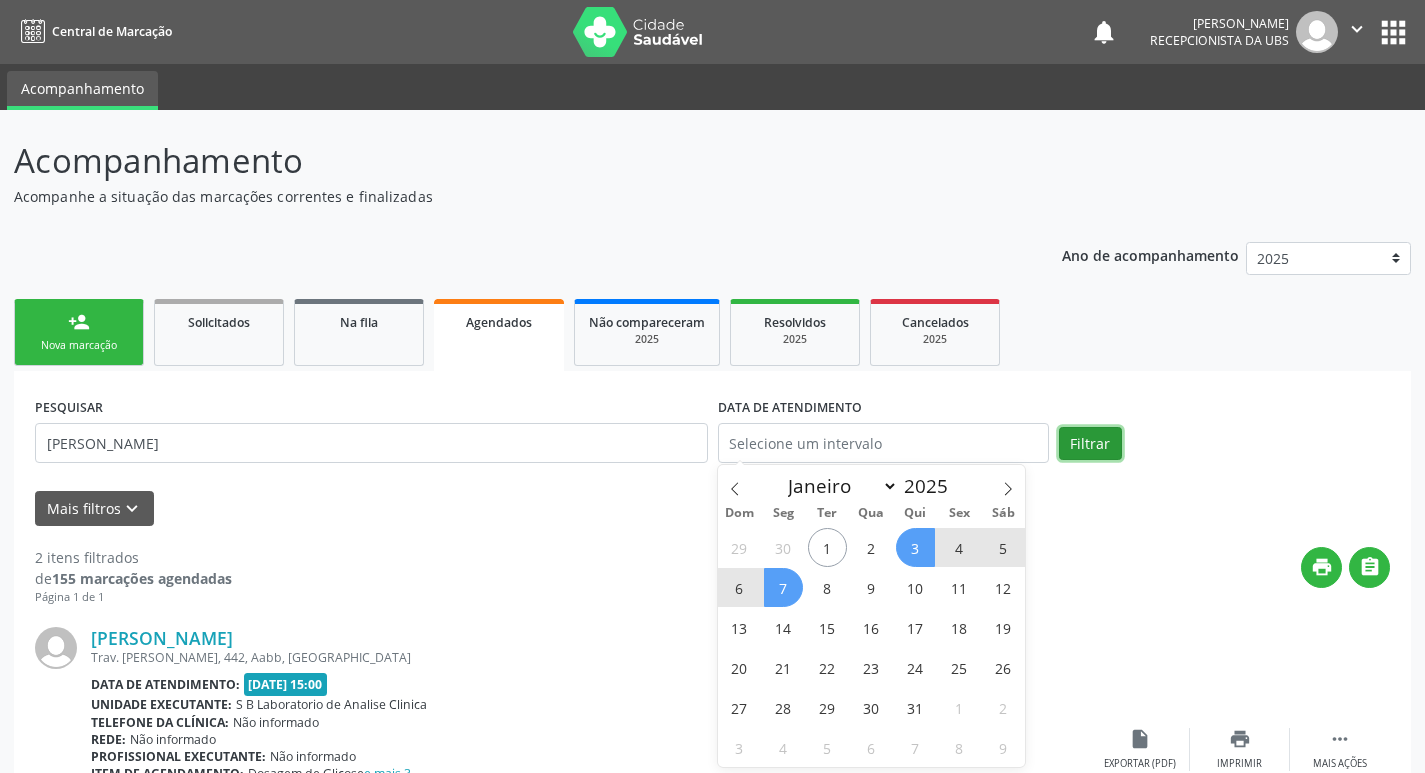 click on "Filtrar" at bounding box center [1090, 444] 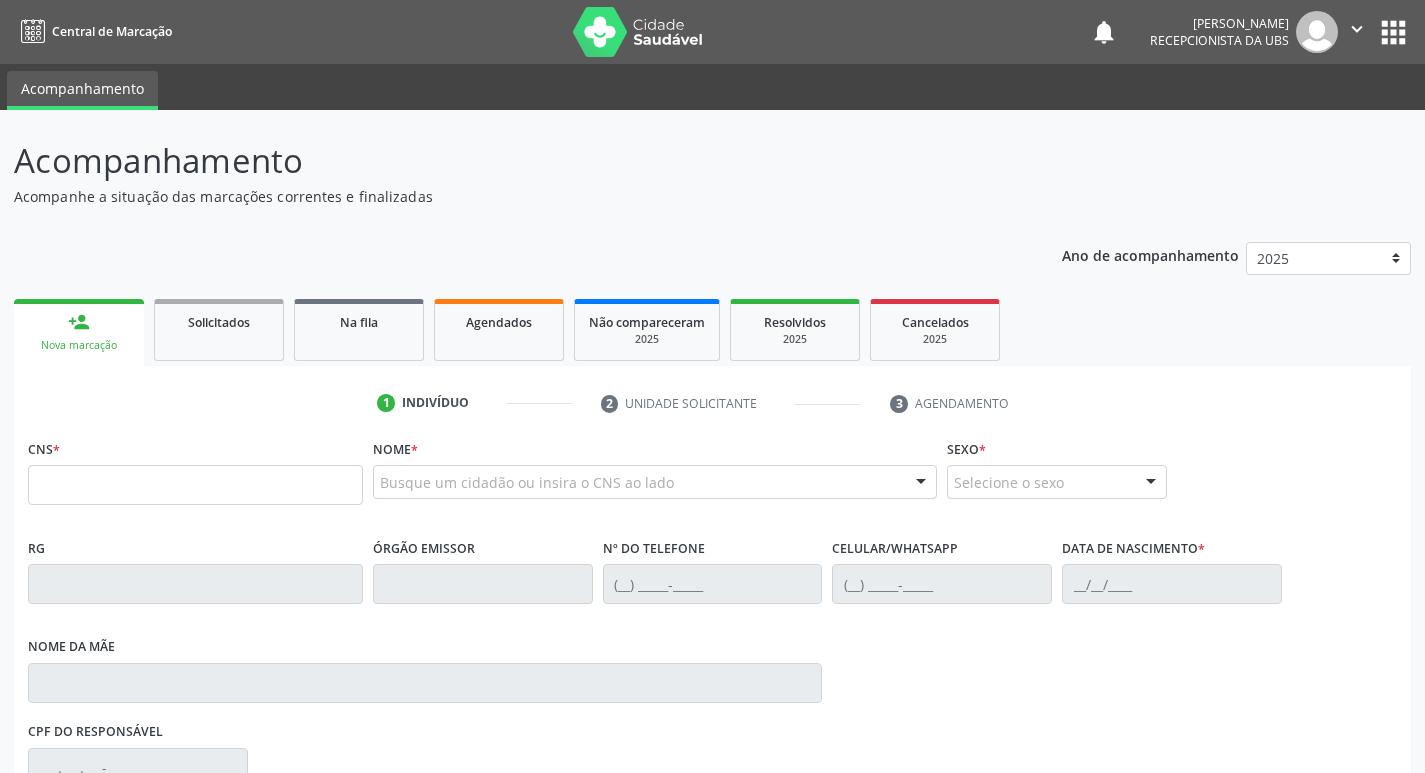 scroll, scrollTop: 0, scrollLeft: 0, axis: both 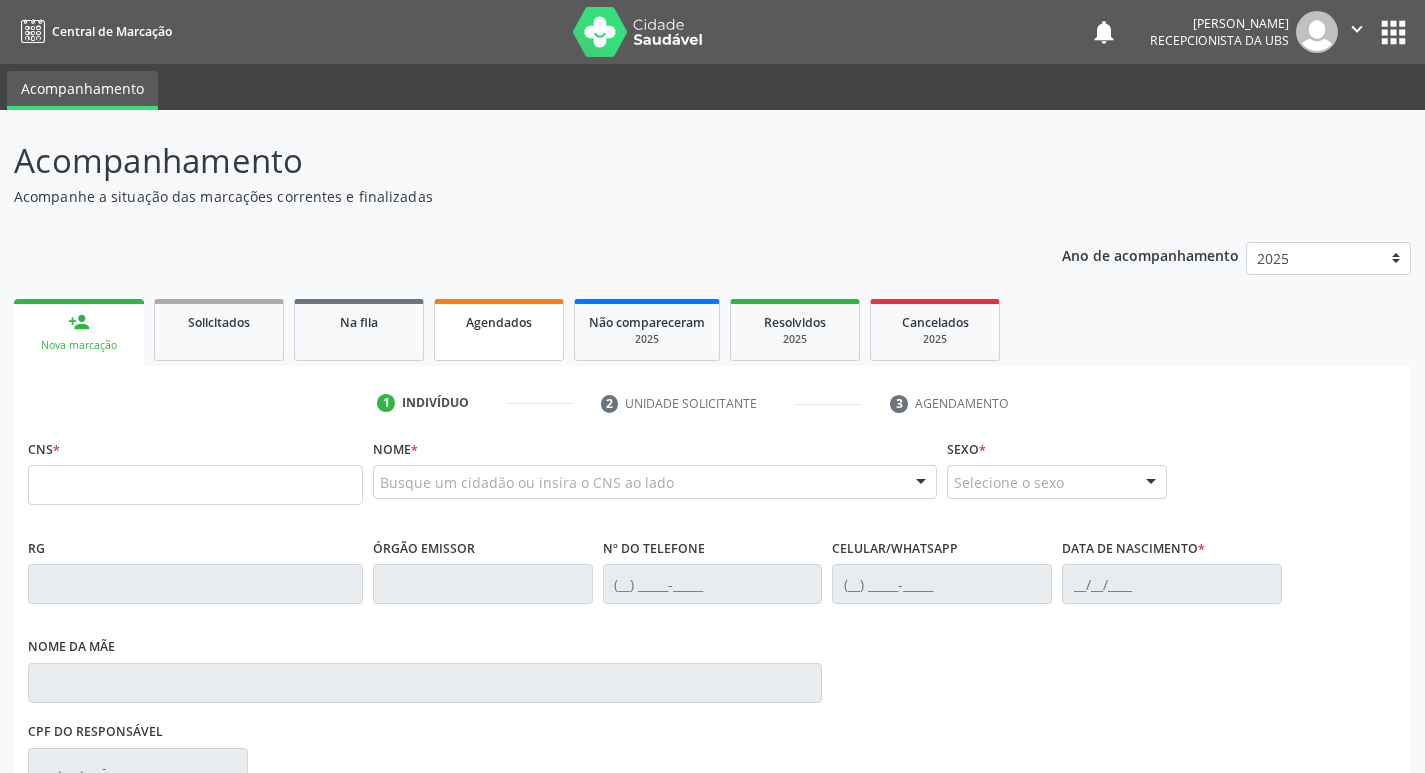 click on "Agendados" at bounding box center [499, 321] 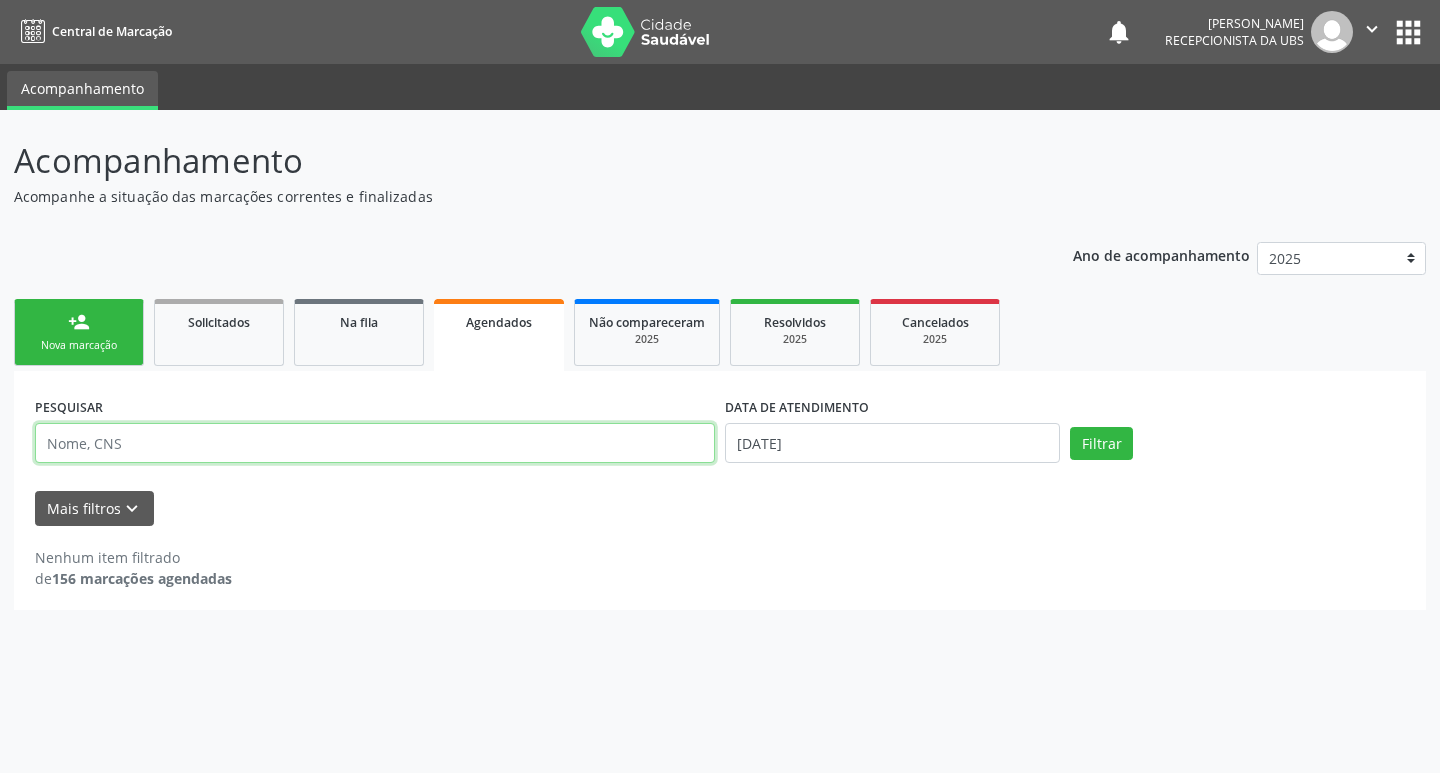 click at bounding box center [375, 443] 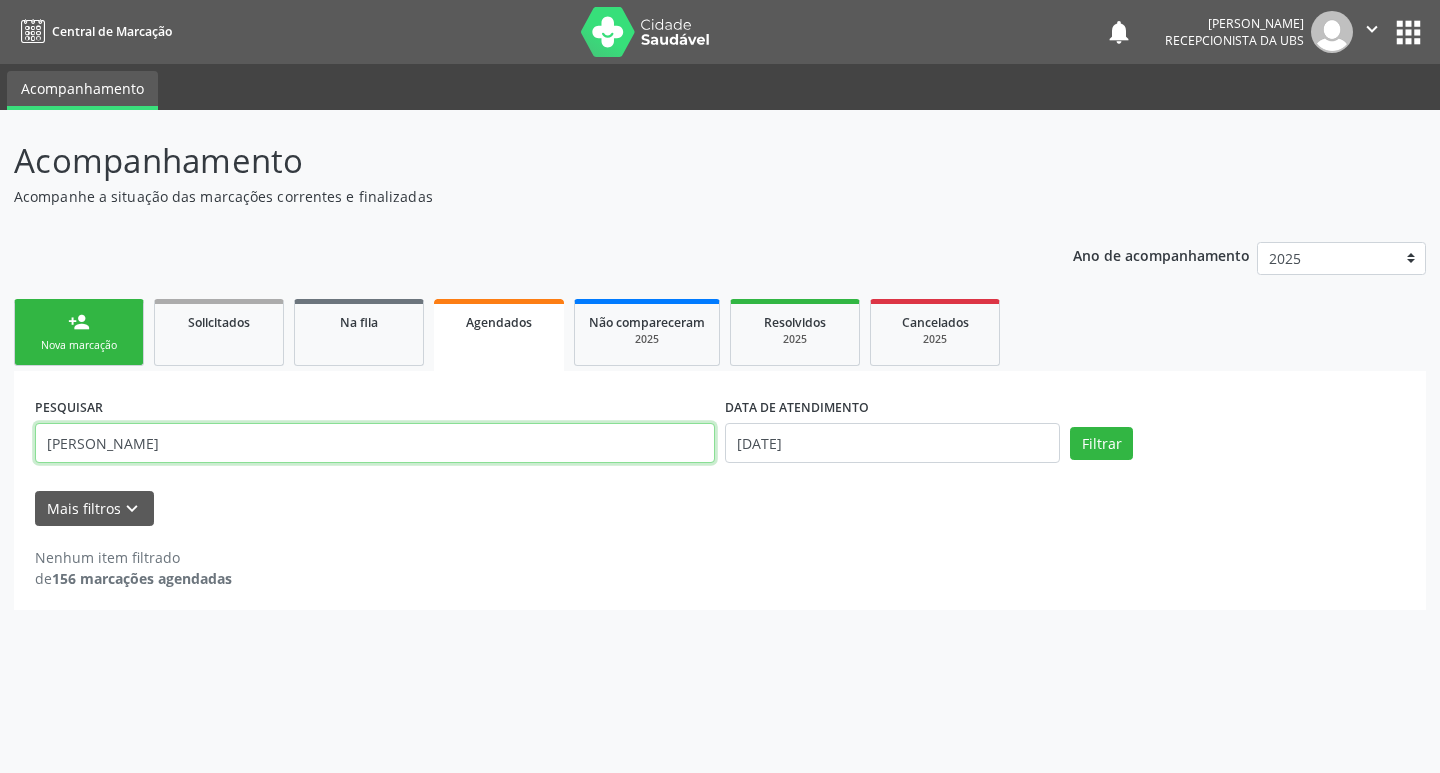 type on "[PERSON_NAME]" 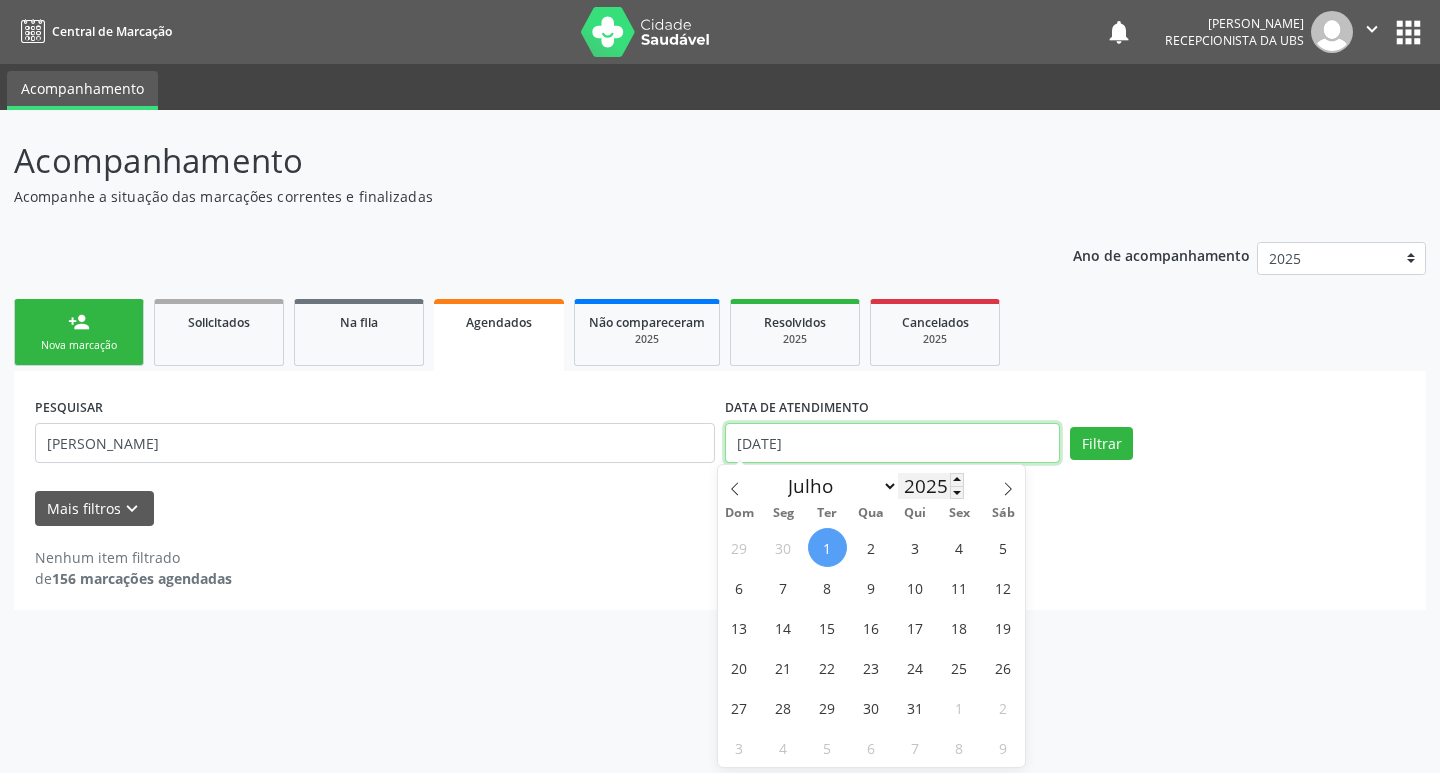 click on "[DATE]" at bounding box center (892, 443) 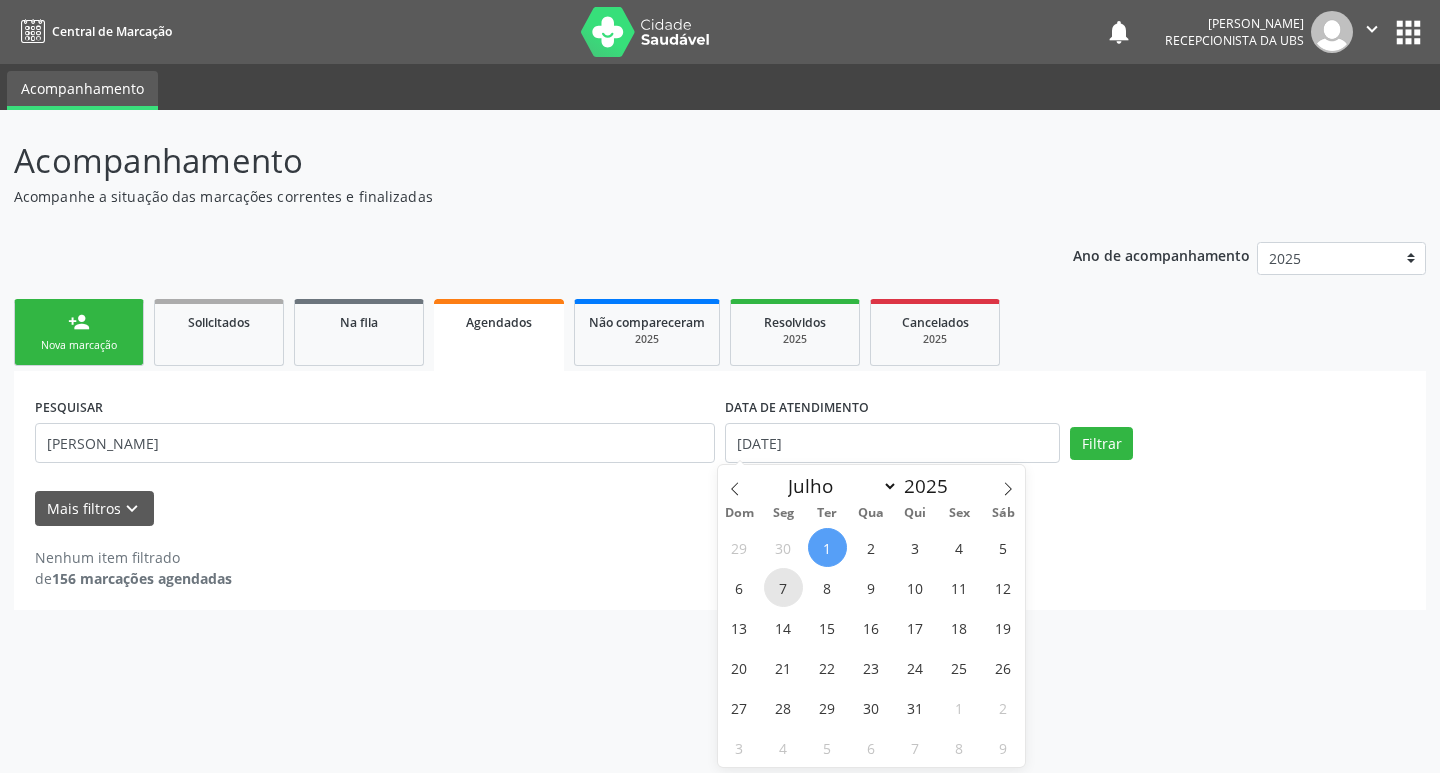 click on "7" at bounding box center [783, 587] 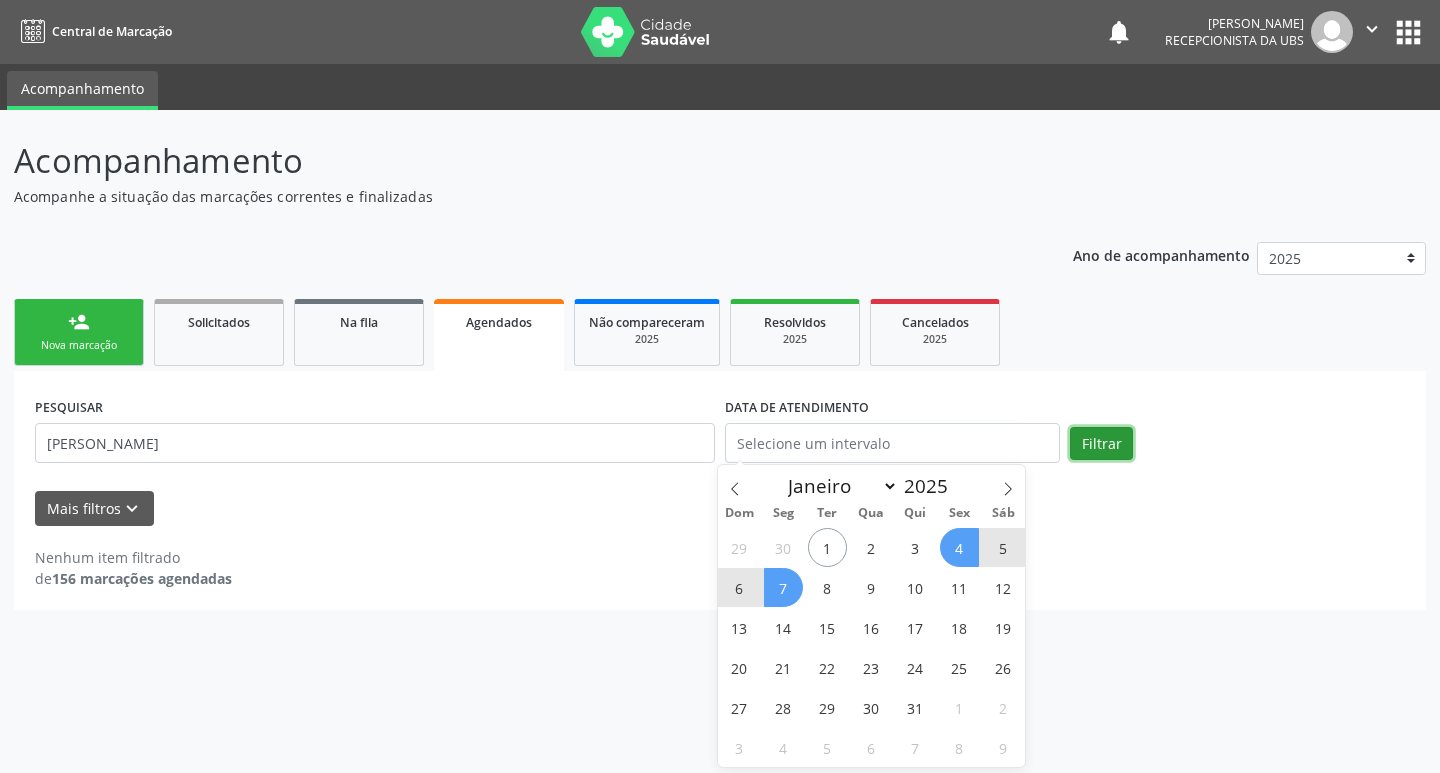 click on "Filtrar" at bounding box center [1101, 444] 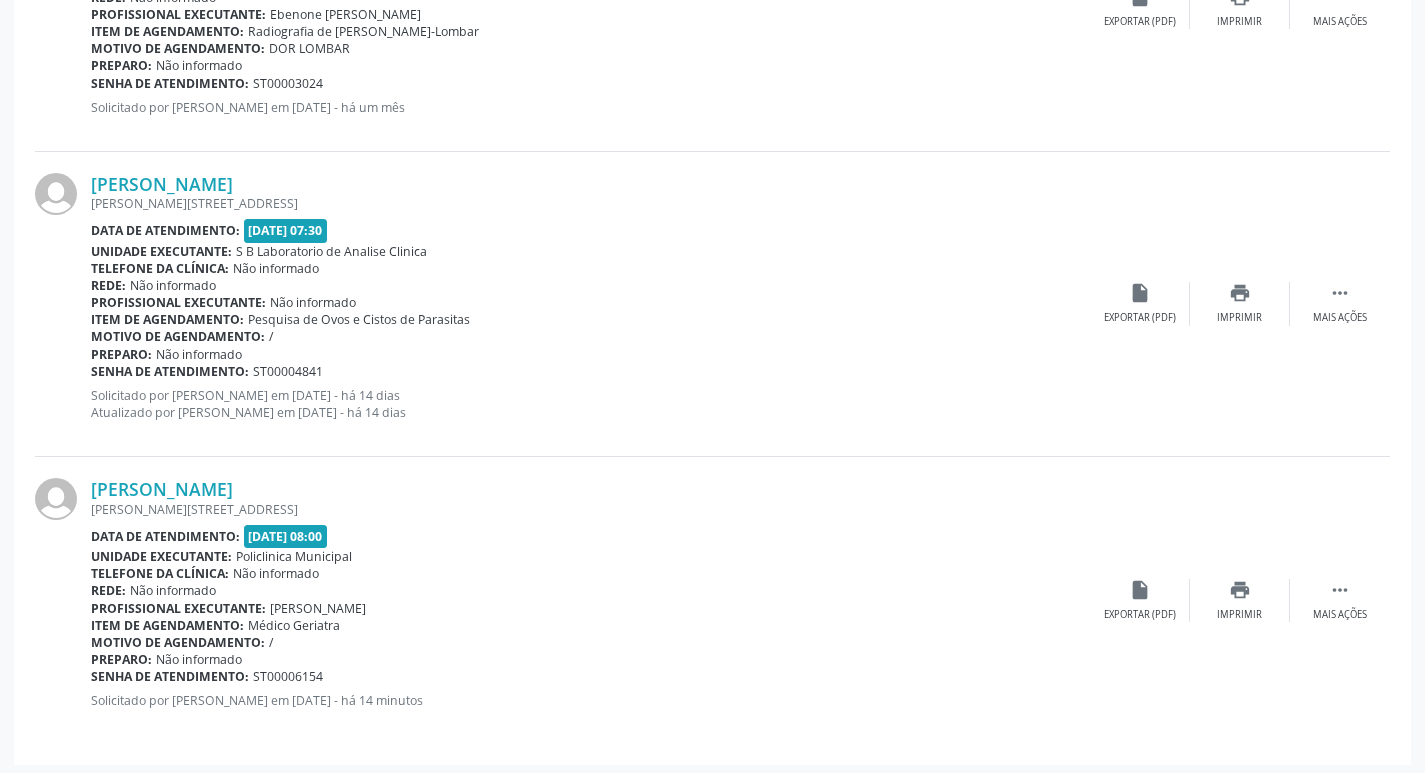 scroll, scrollTop: 748, scrollLeft: 0, axis: vertical 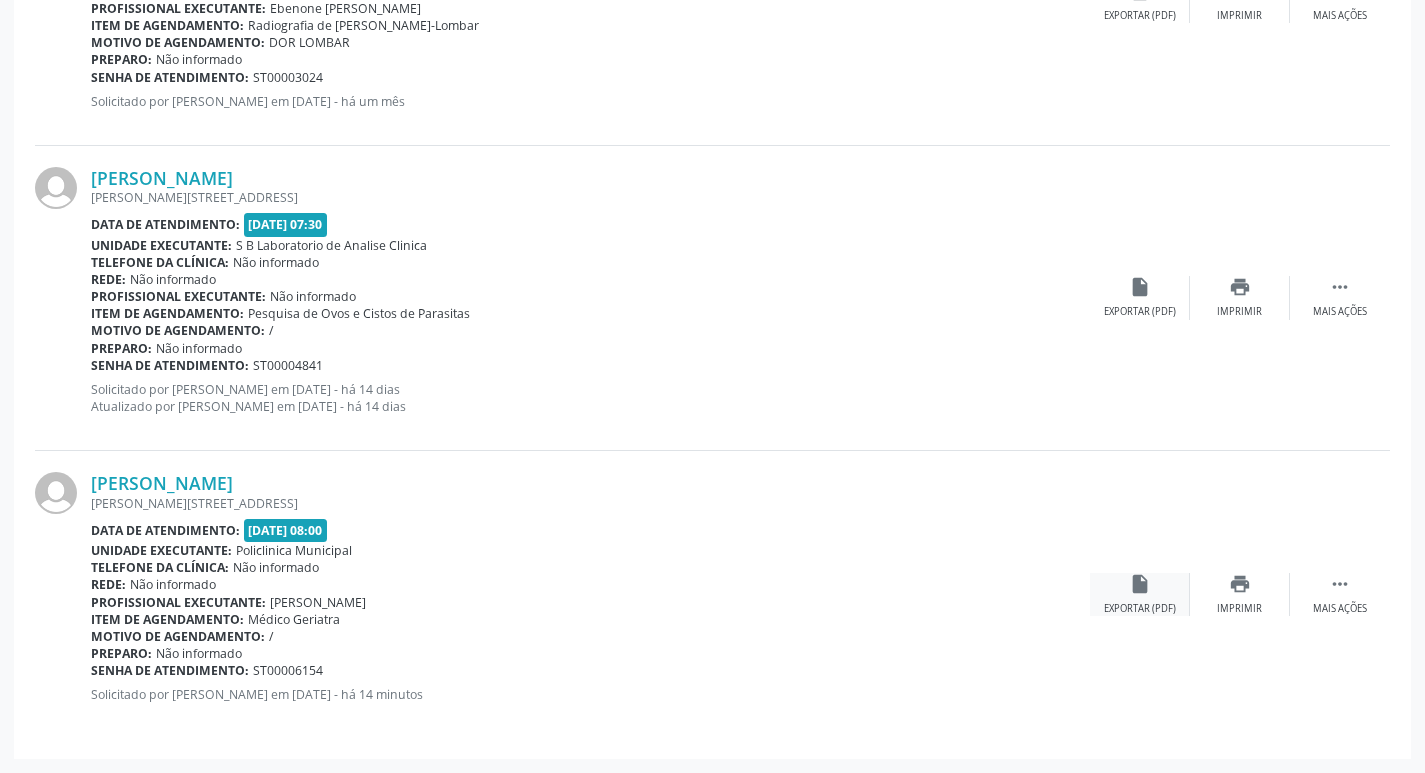 click on "Exportar (PDF)" at bounding box center (1140, 609) 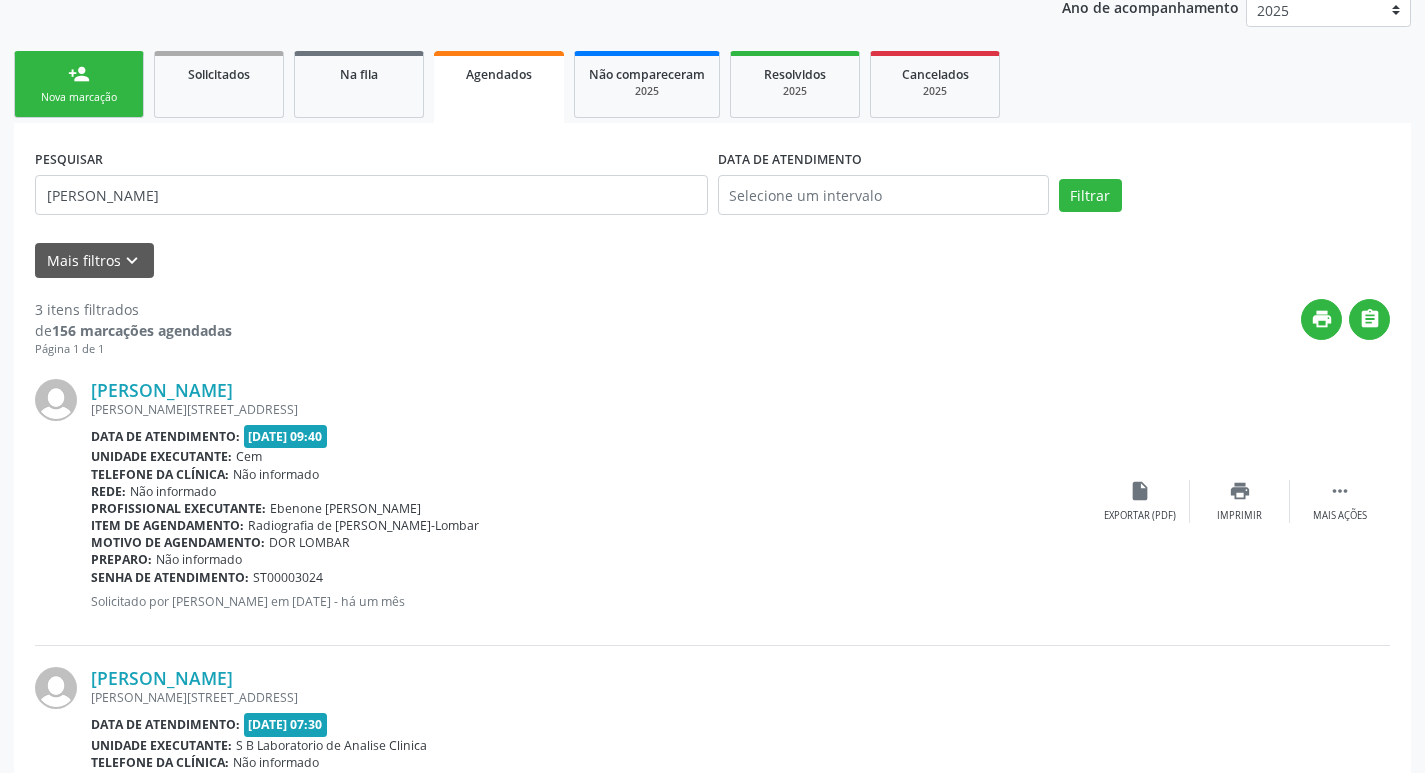 scroll, scrollTop: 0, scrollLeft: 0, axis: both 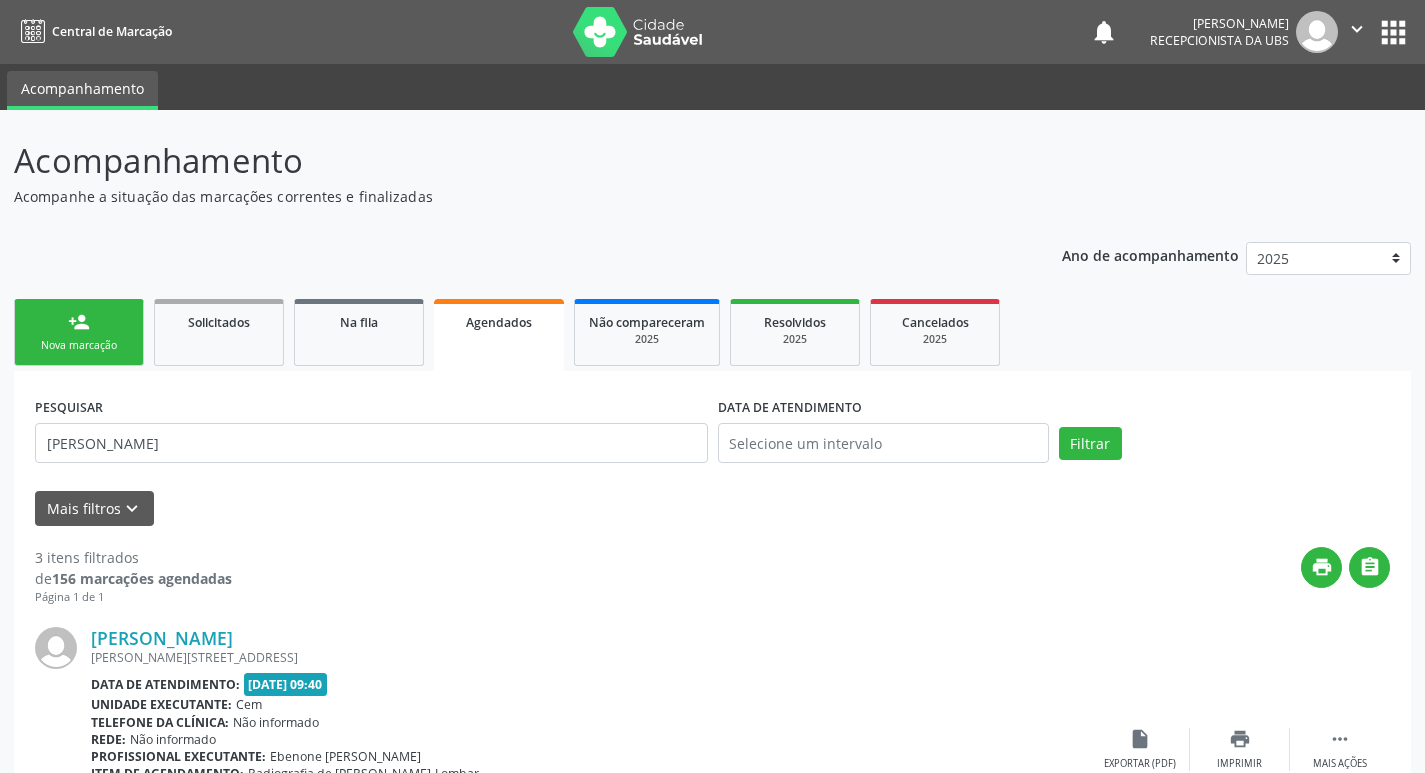 click on "Nova marcação" at bounding box center [79, 345] 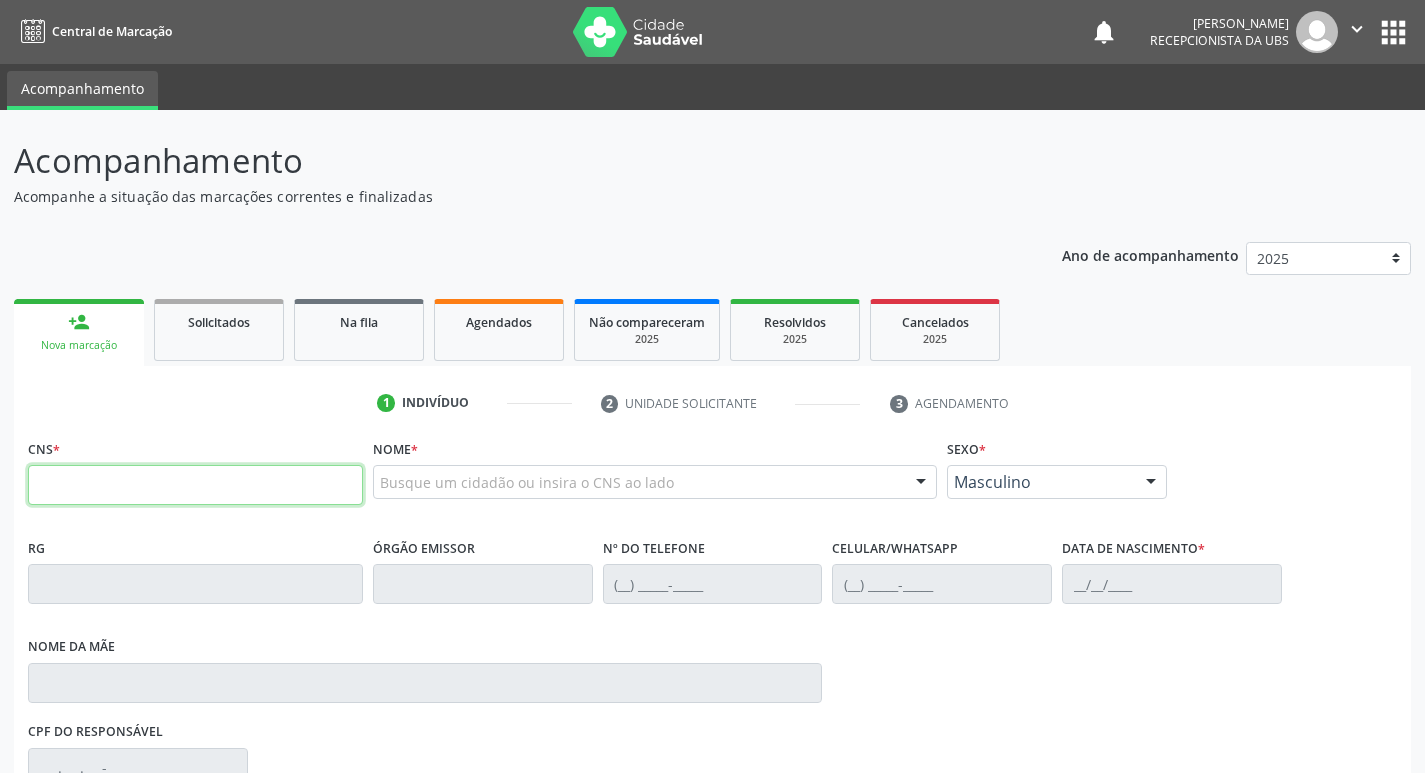 click at bounding box center (195, 485) 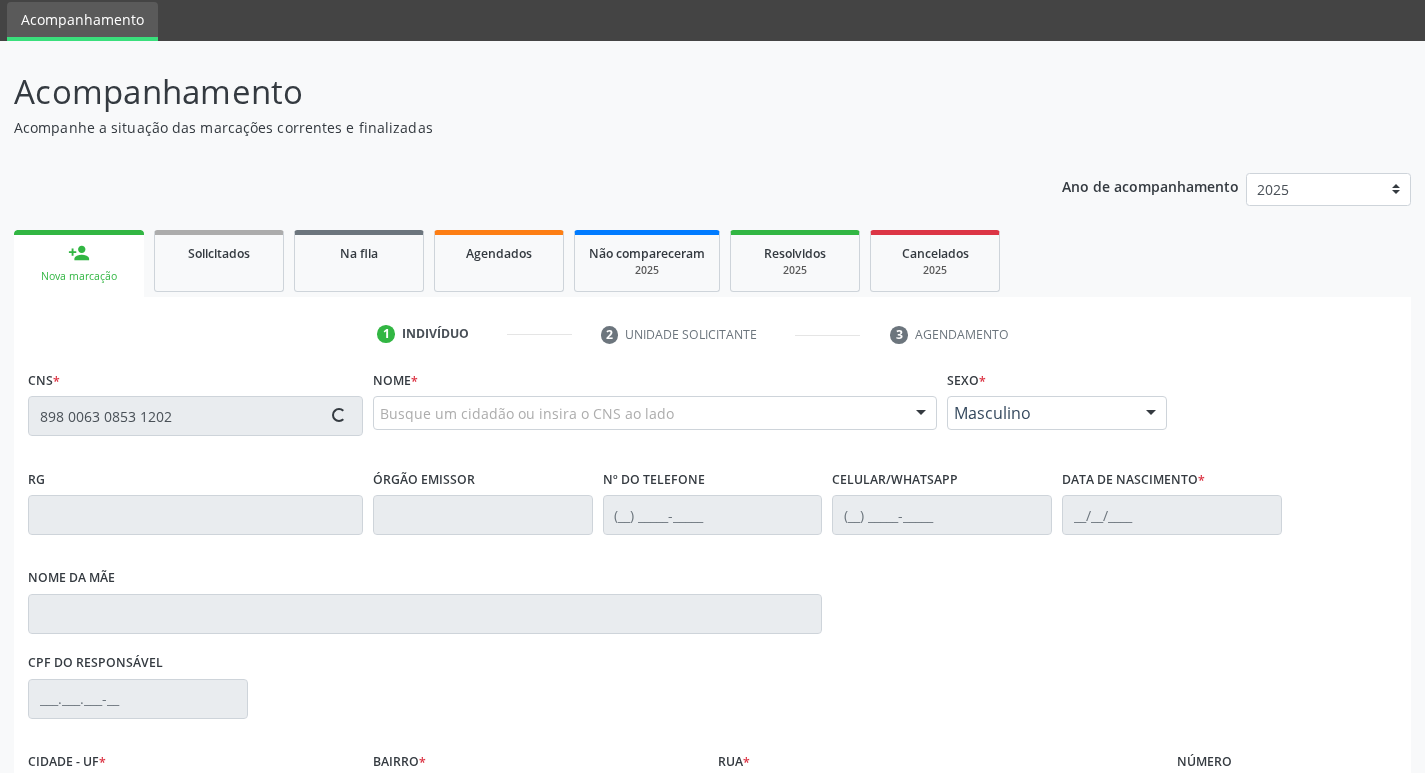 type on "898 0063 0853 1202" 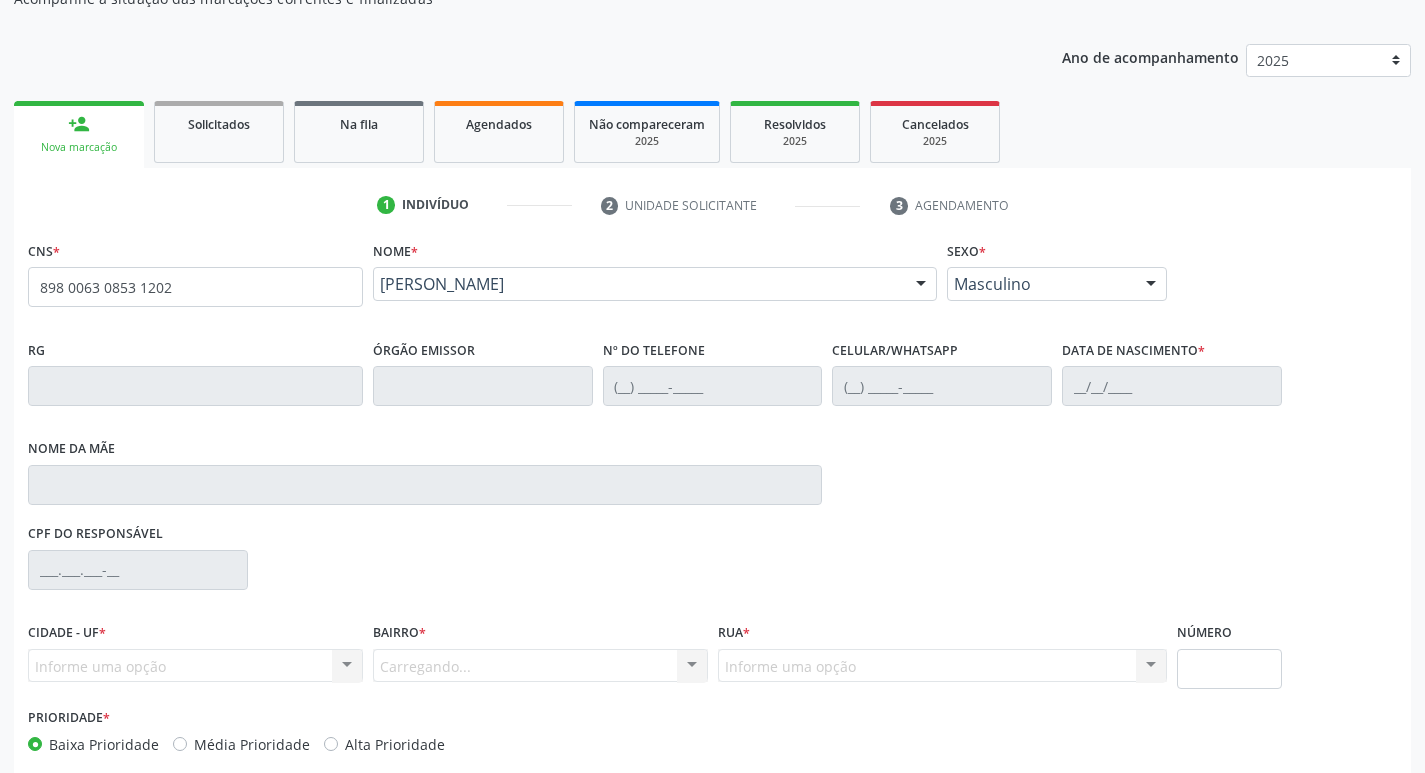 scroll, scrollTop: 200, scrollLeft: 0, axis: vertical 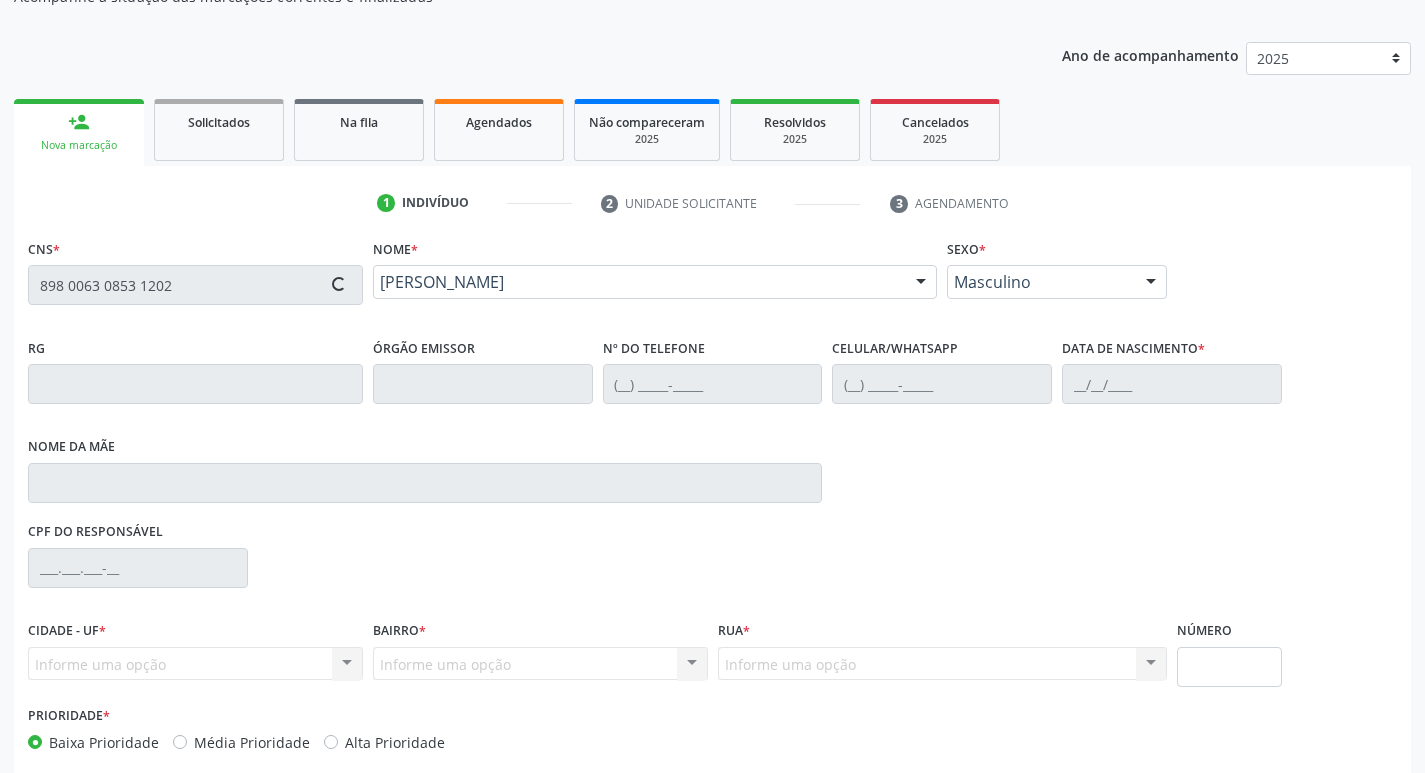 type on "[PHONE_NUMBER]" 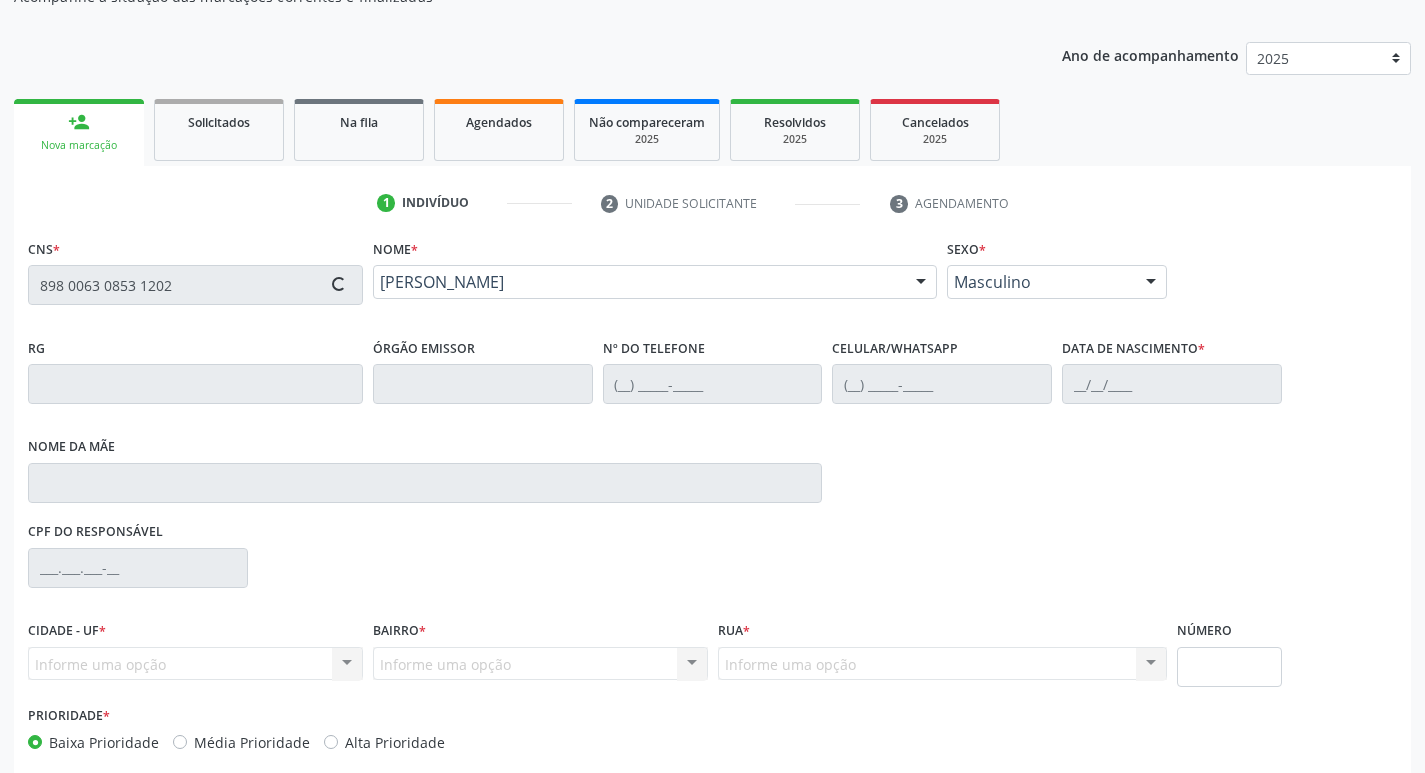 type on "[PHONE_NUMBER]" 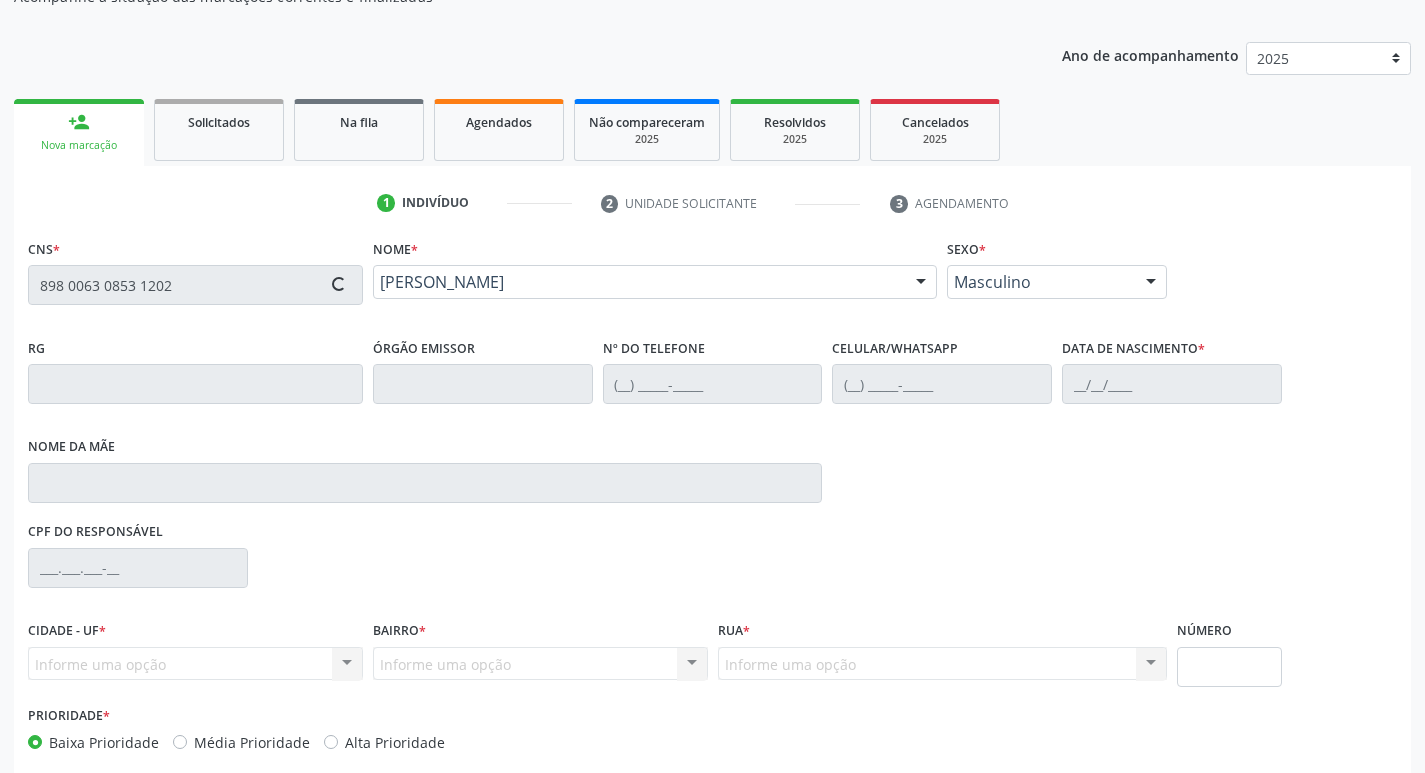 type on "108.410.684-10" 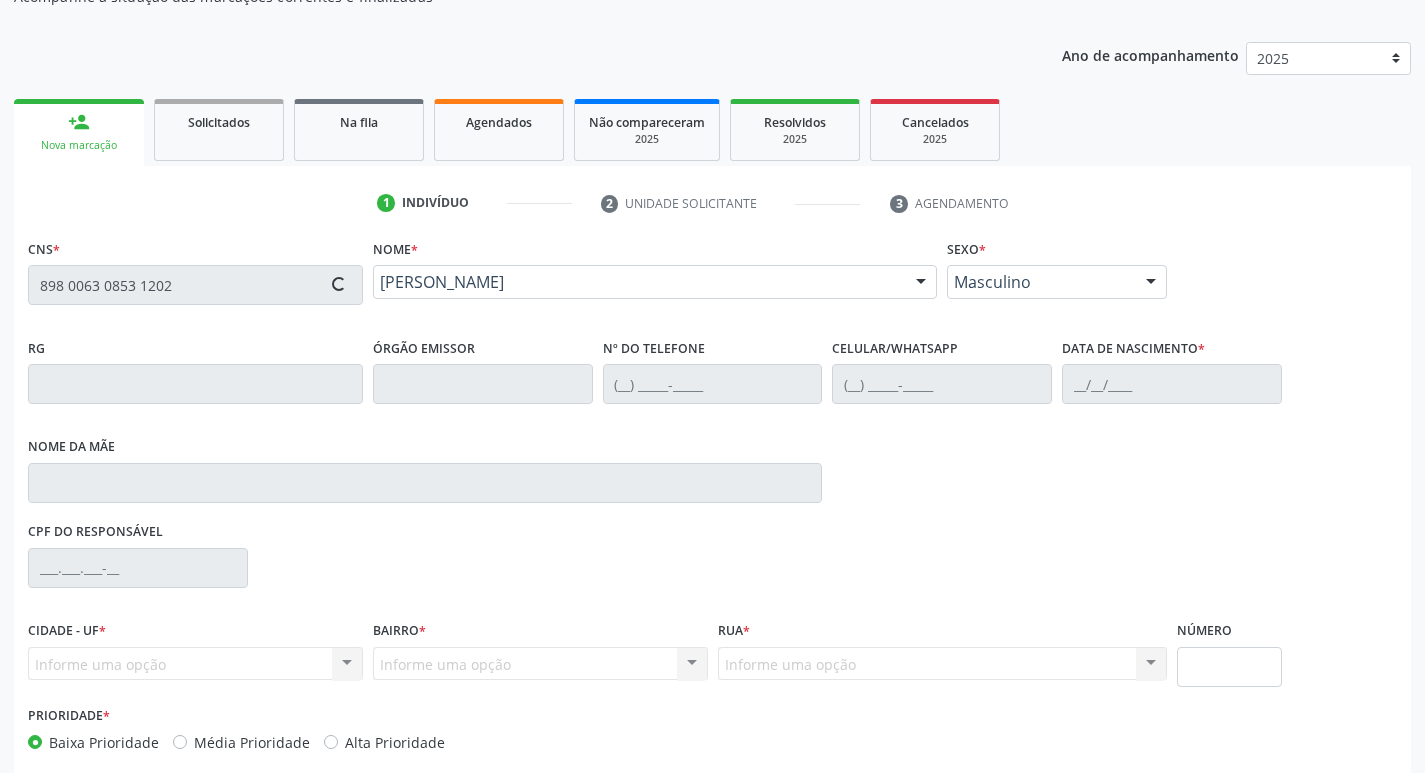 type on "43" 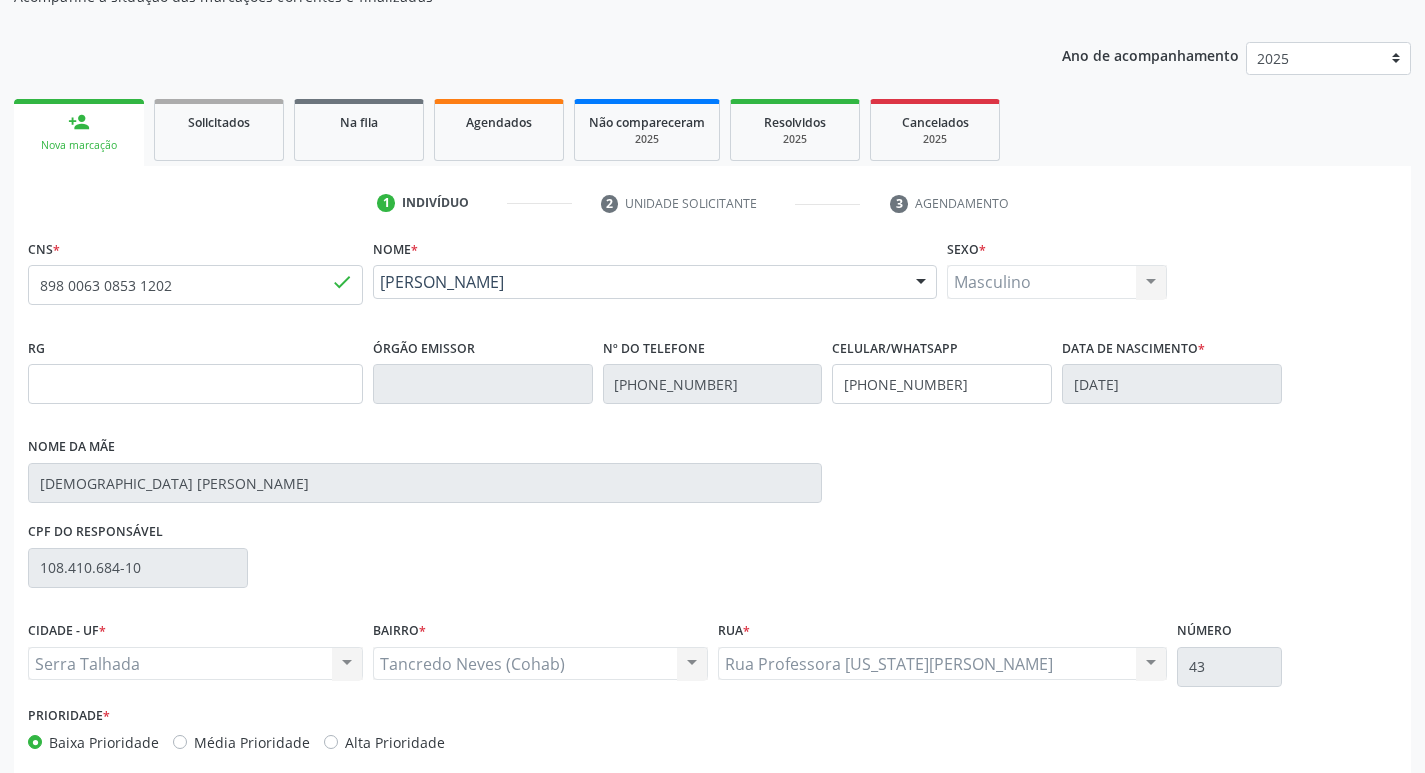 scroll, scrollTop: 297, scrollLeft: 0, axis: vertical 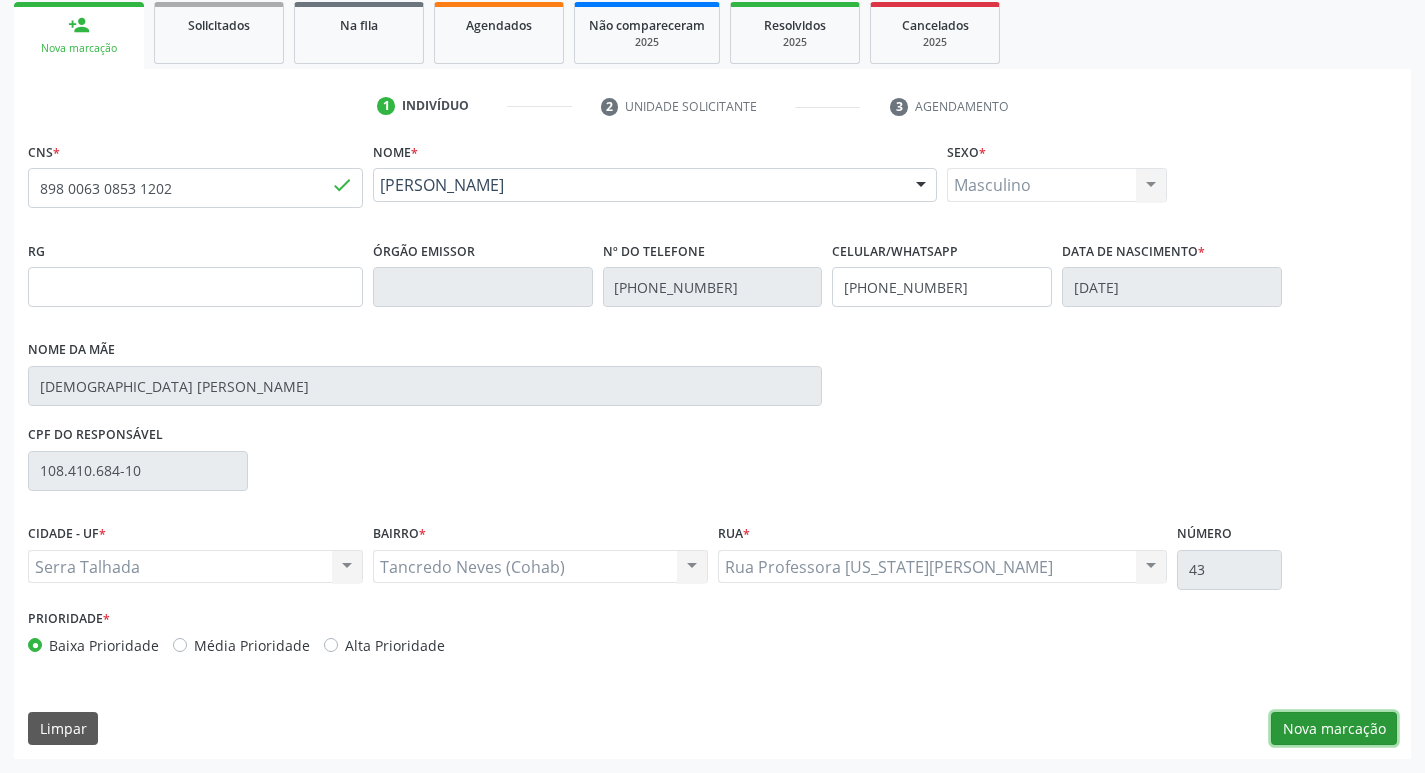 click on "Nova marcação" at bounding box center [1334, 729] 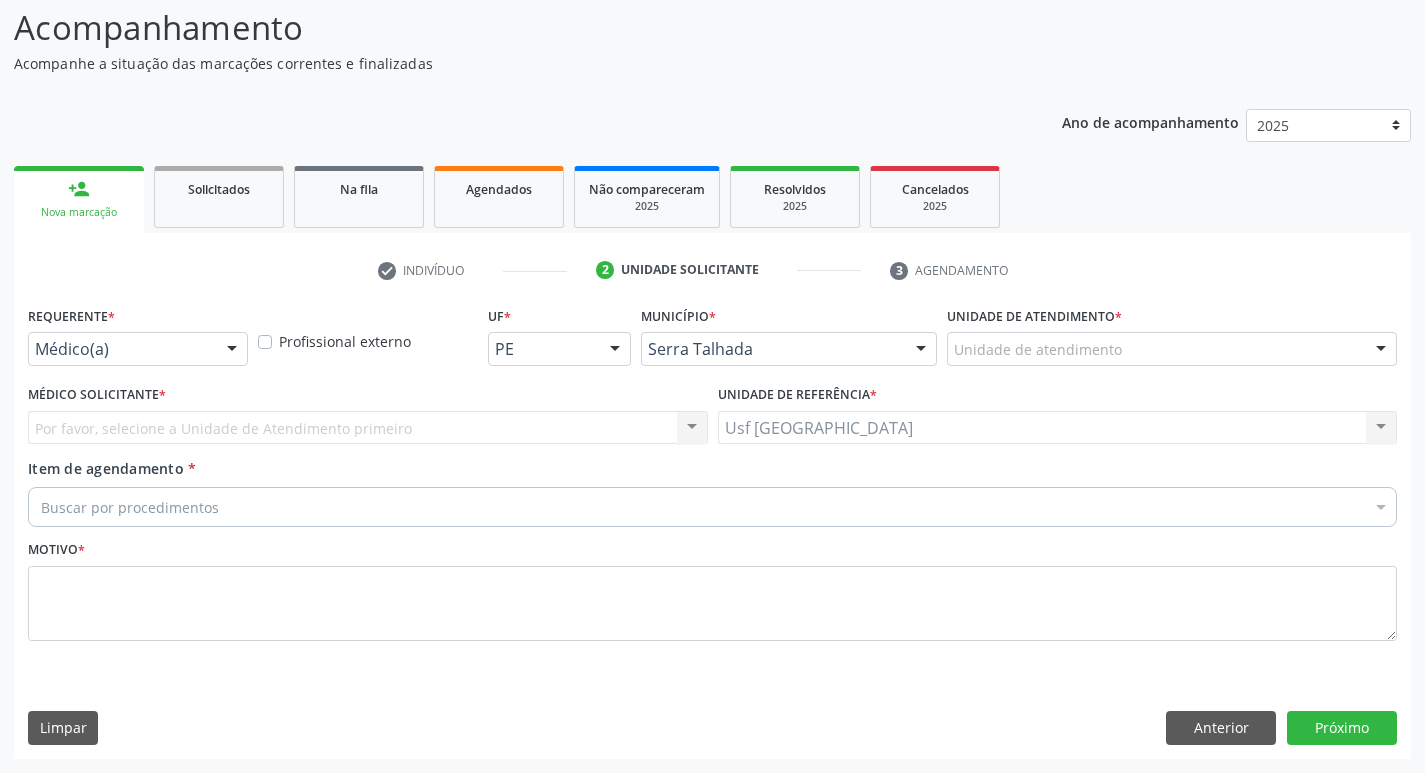 scroll, scrollTop: 133, scrollLeft: 0, axis: vertical 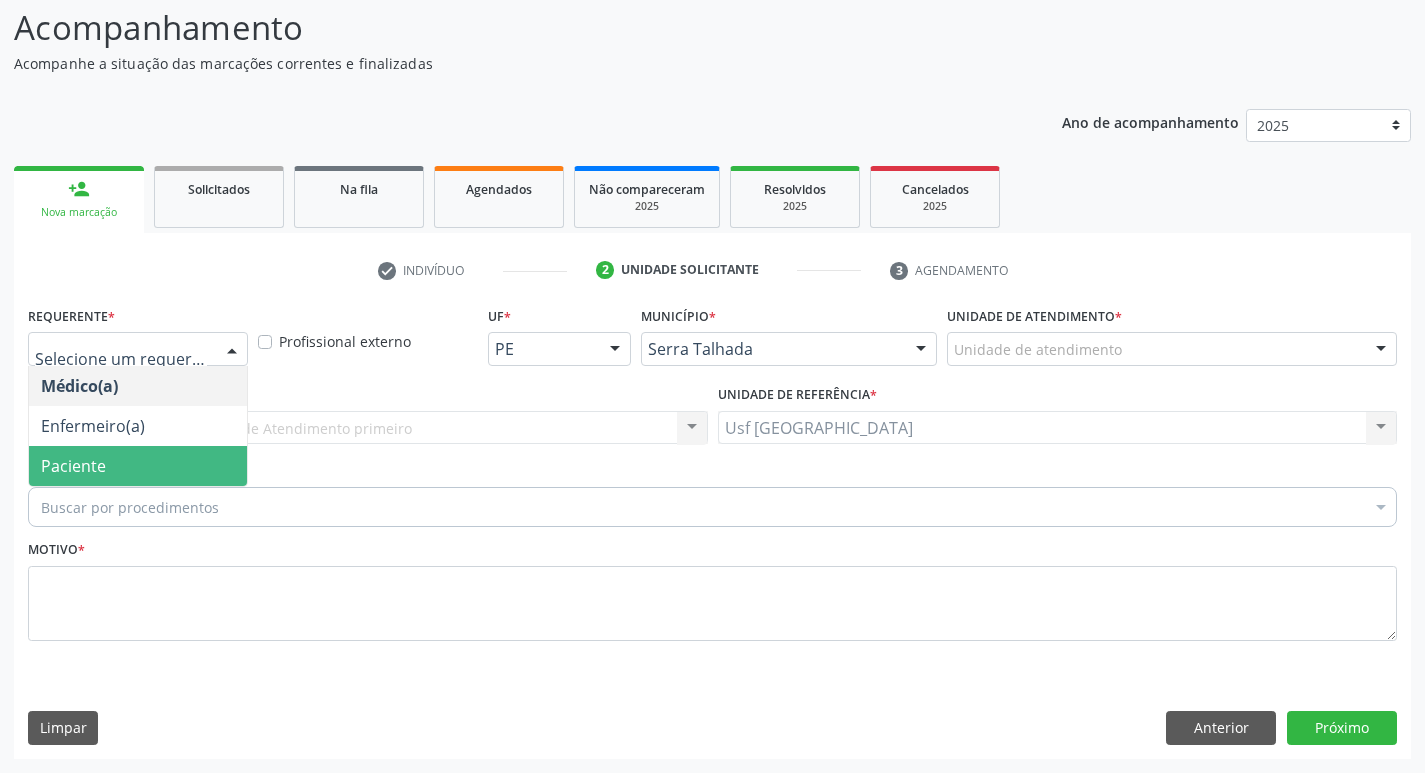 click on "Paciente" at bounding box center (138, 466) 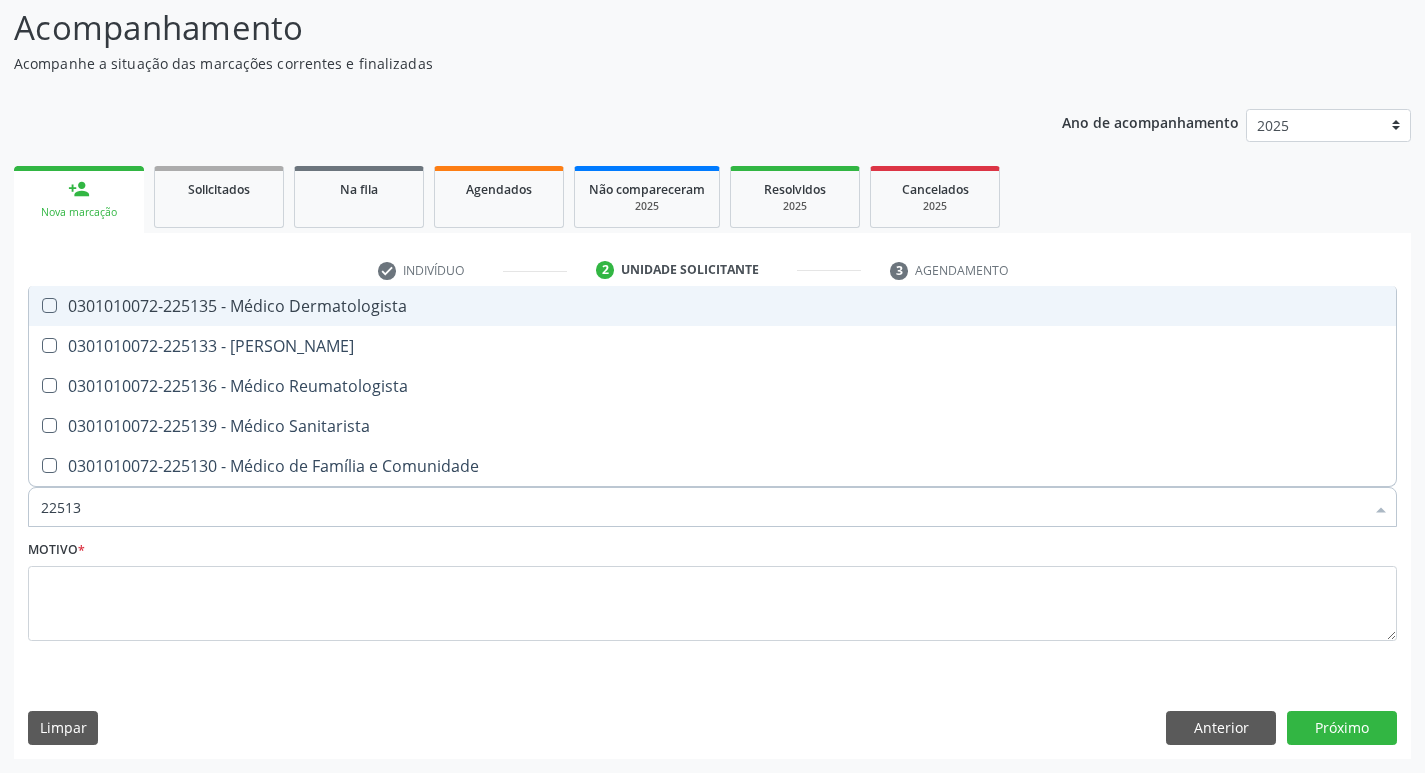 type on "225133" 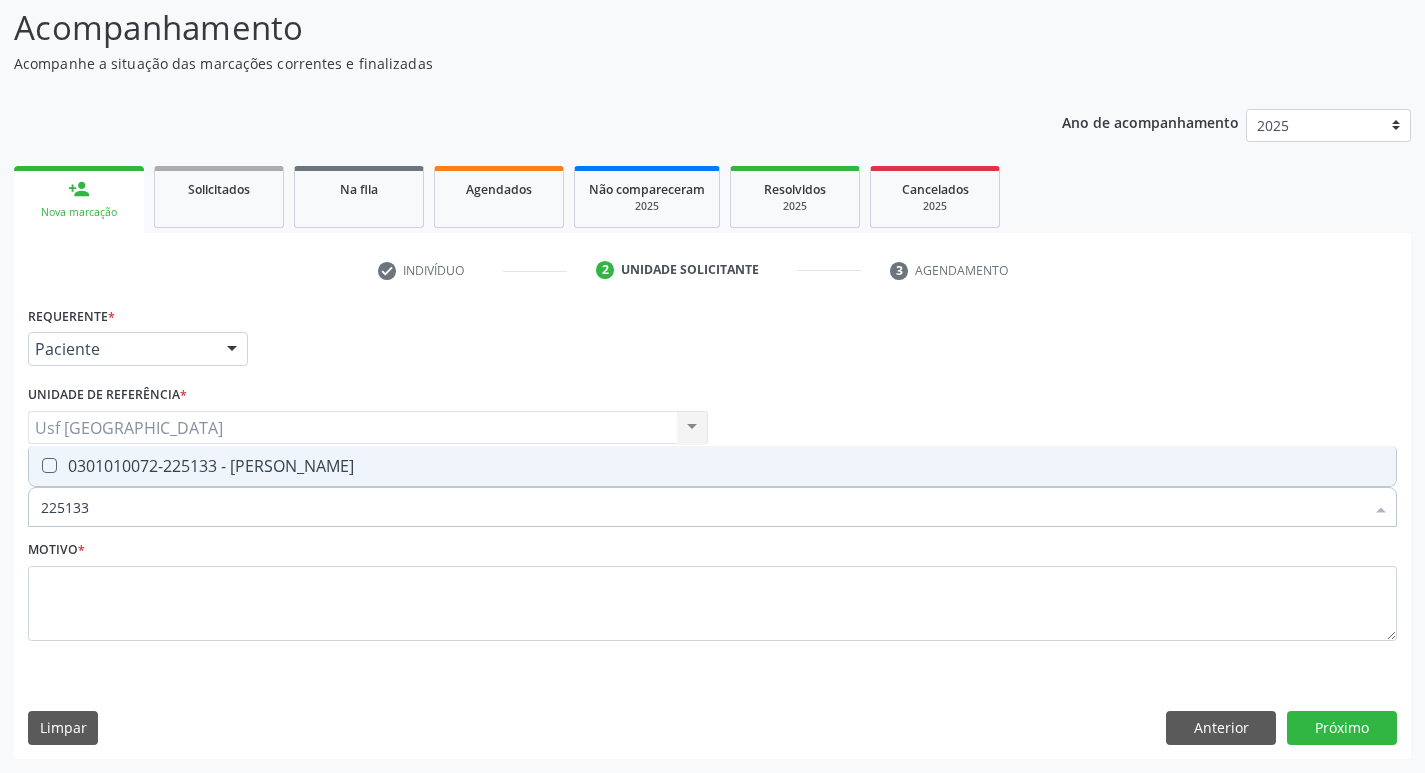 click at bounding box center (49, 465) 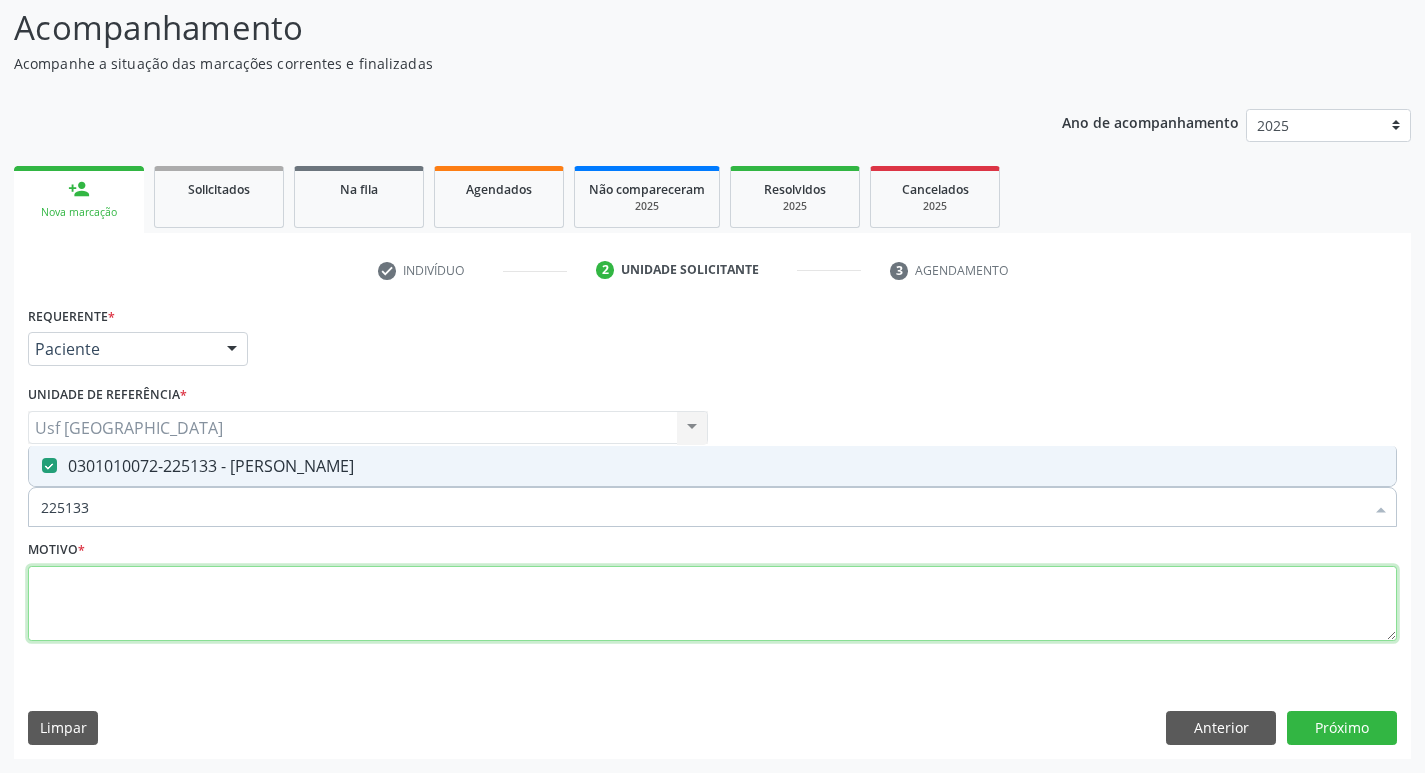 click at bounding box center (712, 604) 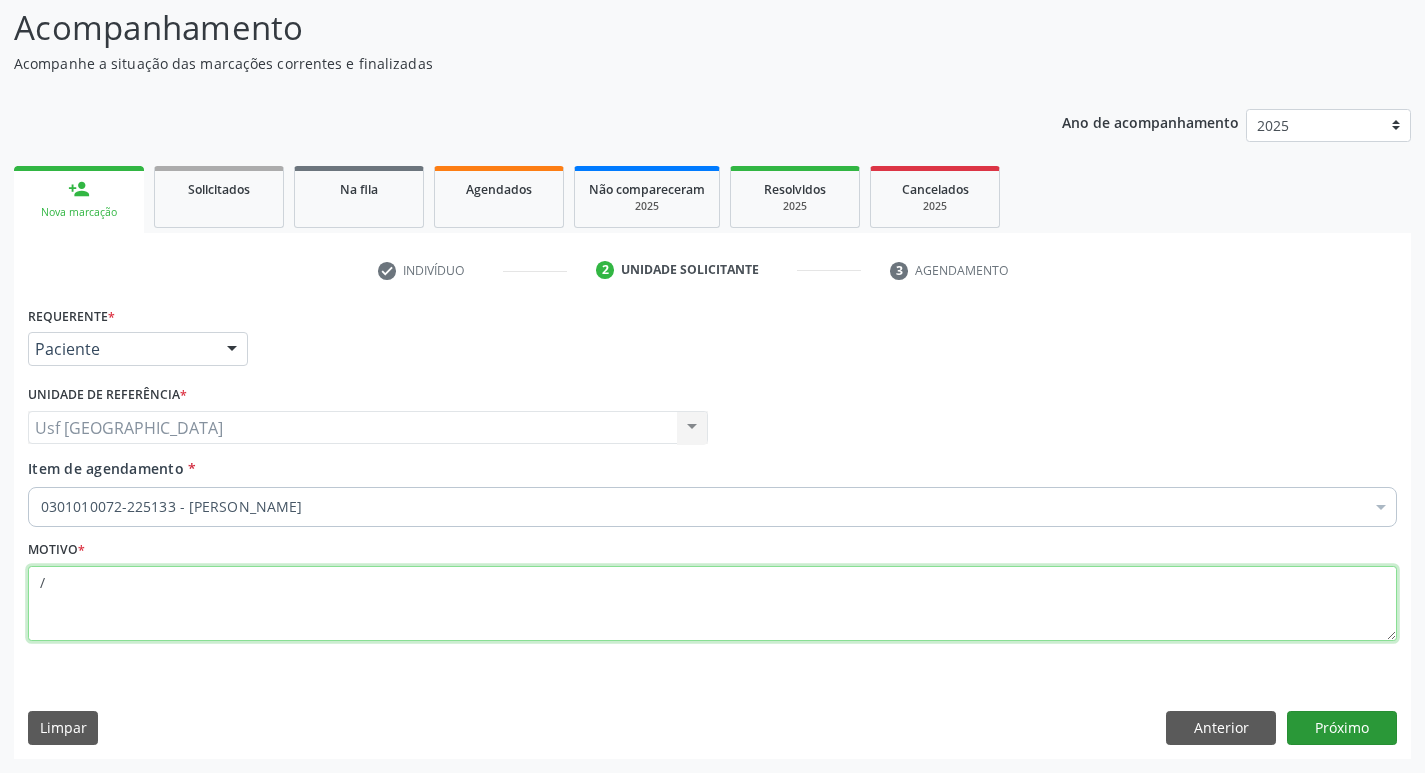 type on "/" 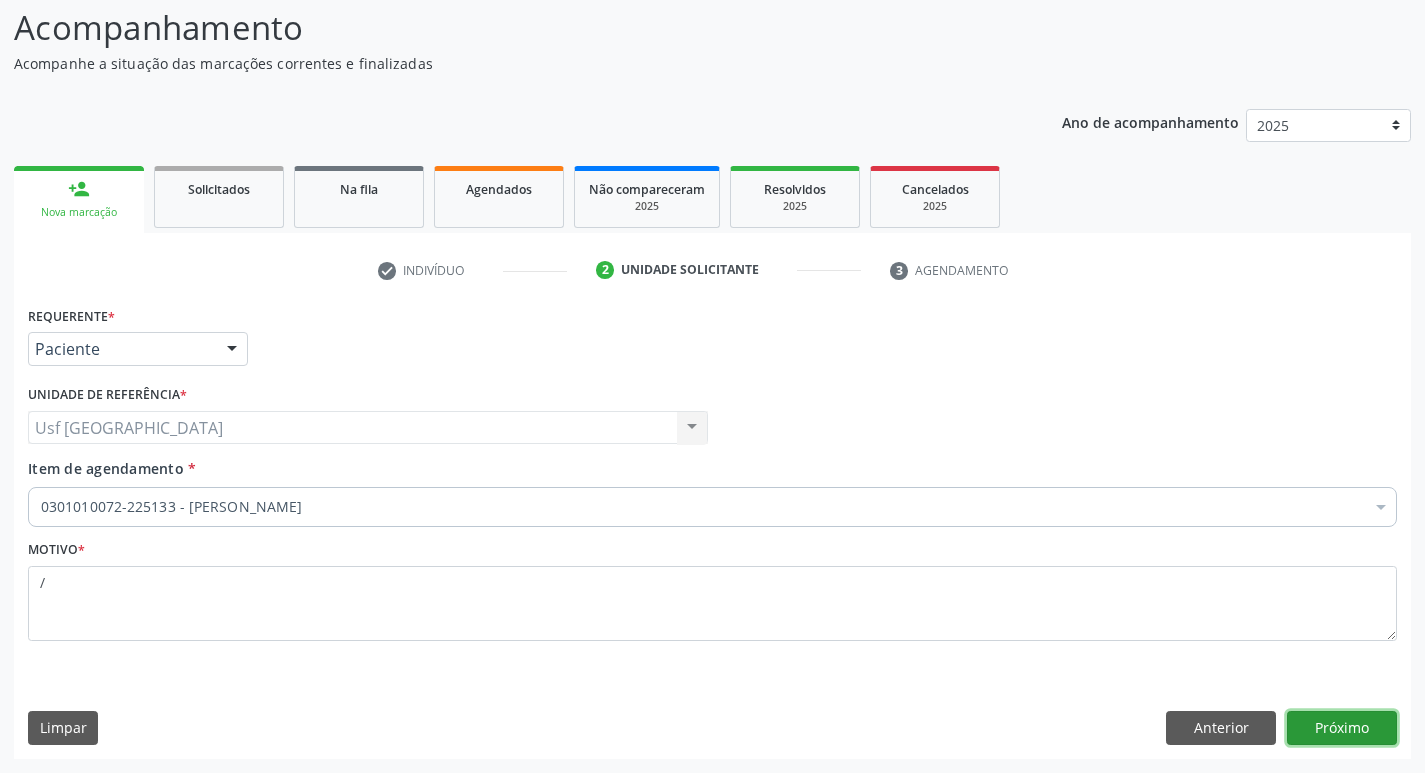 click on "Próximo" at bounding box center [1342, 728] 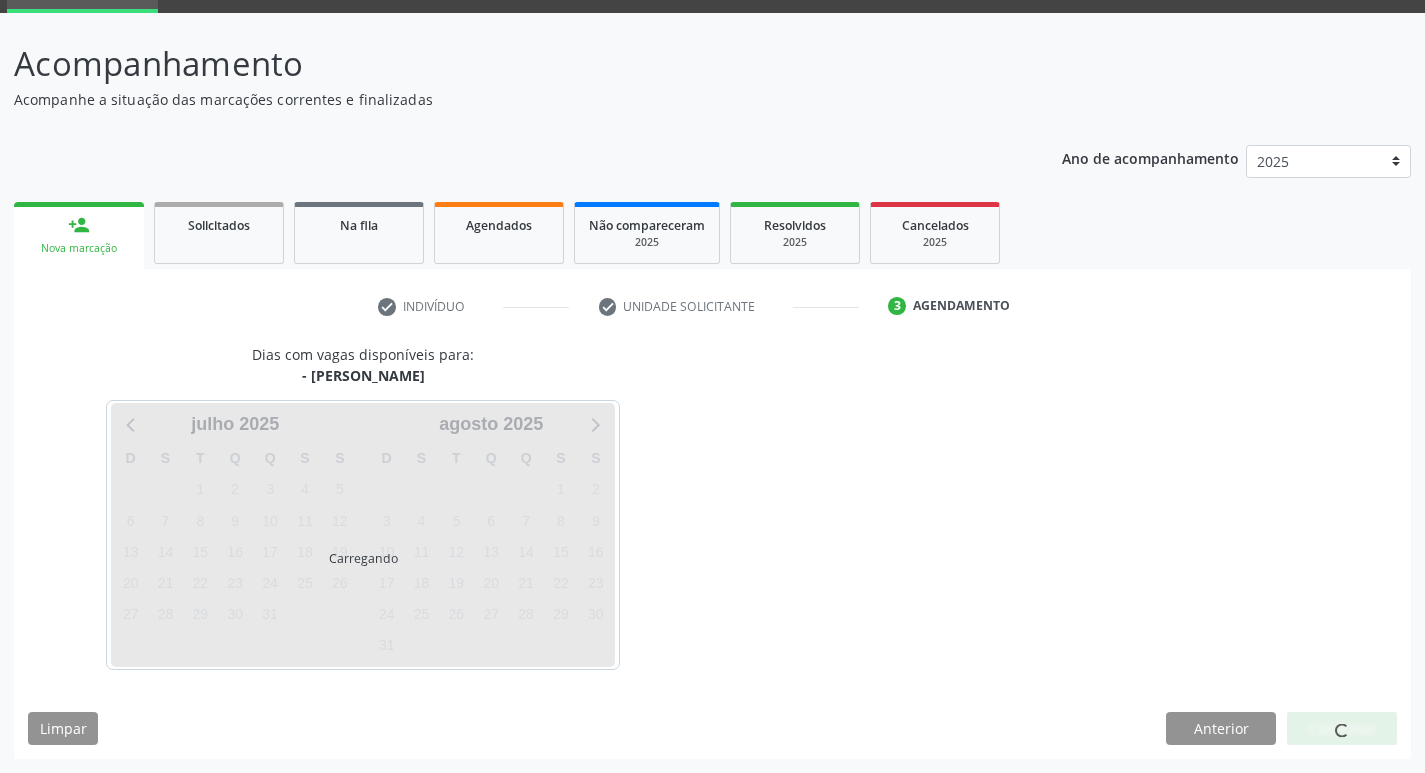 scroll, scrollTop: 97, scrollLeft: 0, axis: vertical 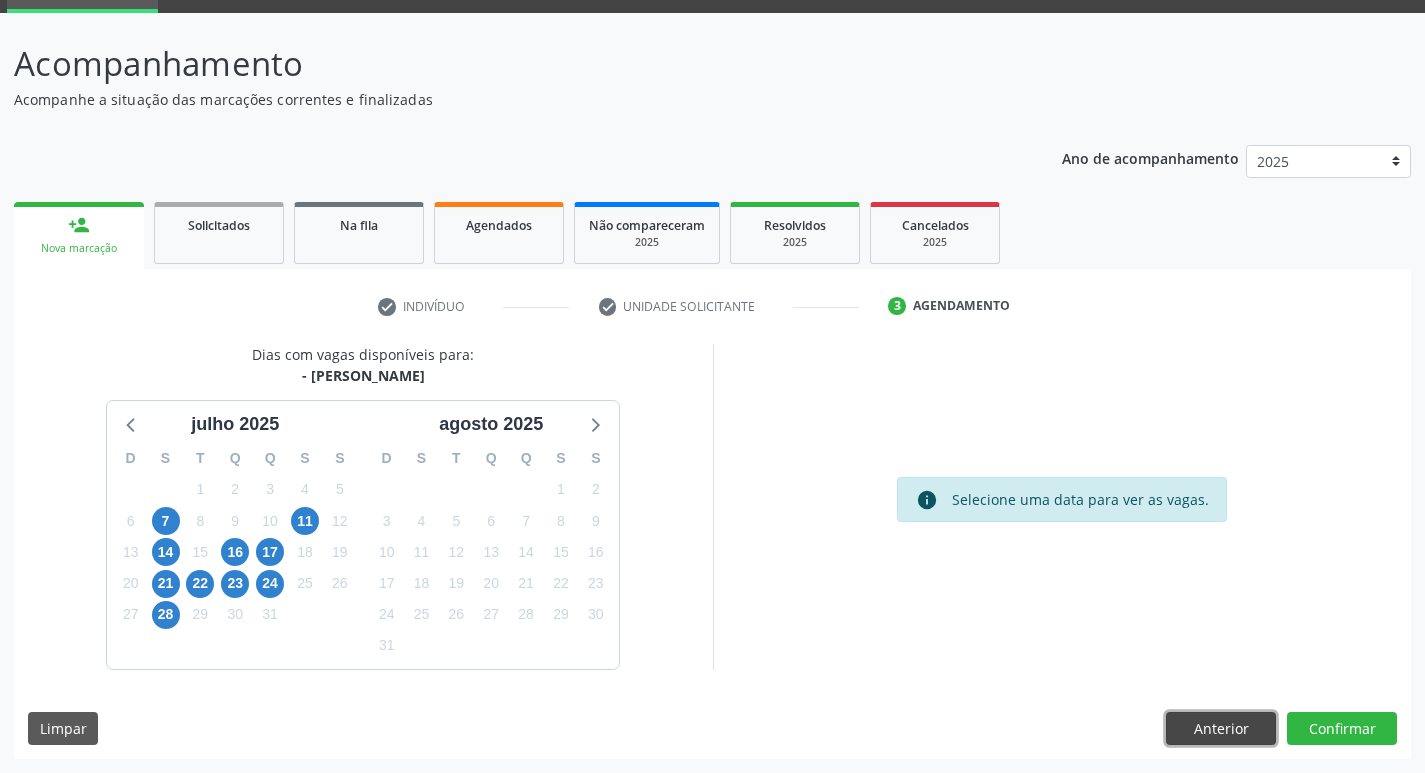 click on "Anterior" at bounding box center (1221, 729) 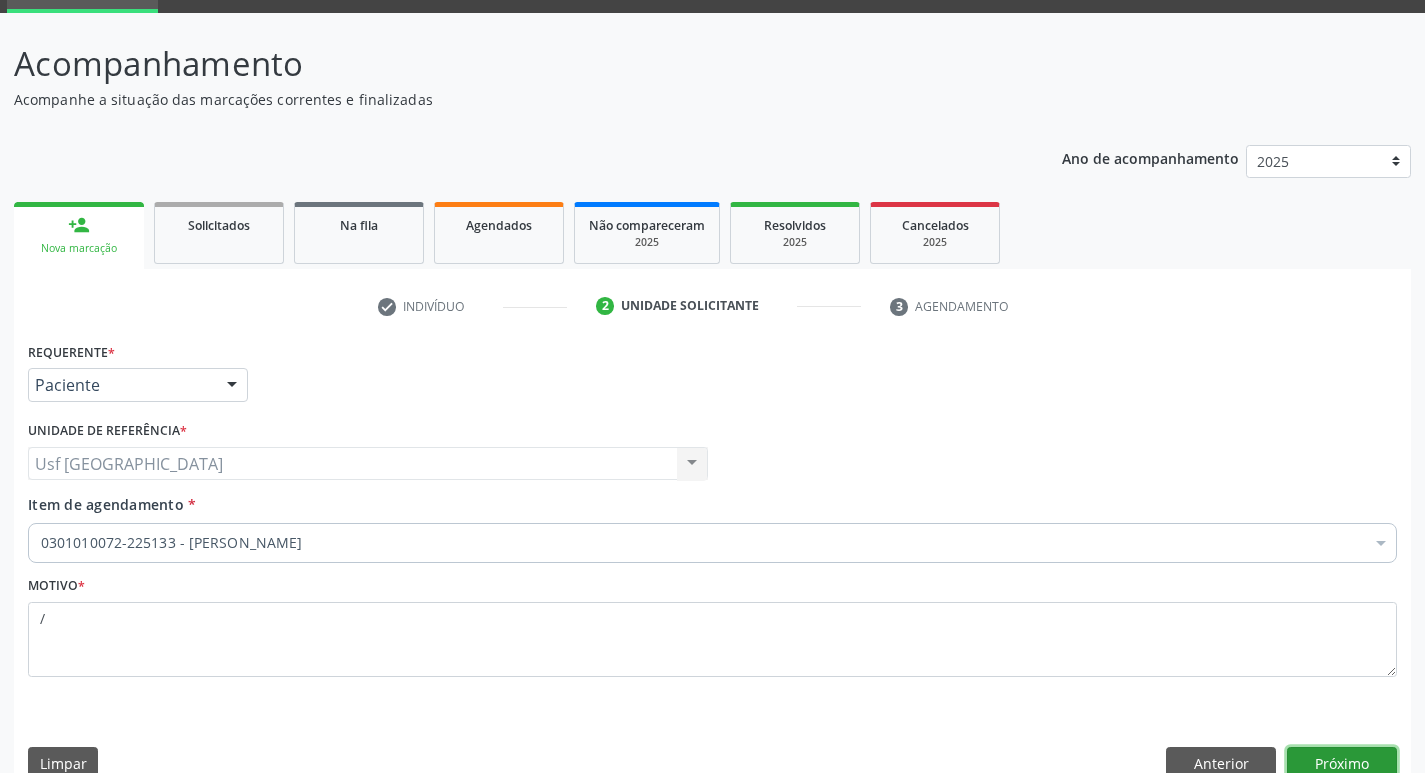 click on "Próximo" at bounding box center (1342, 764) 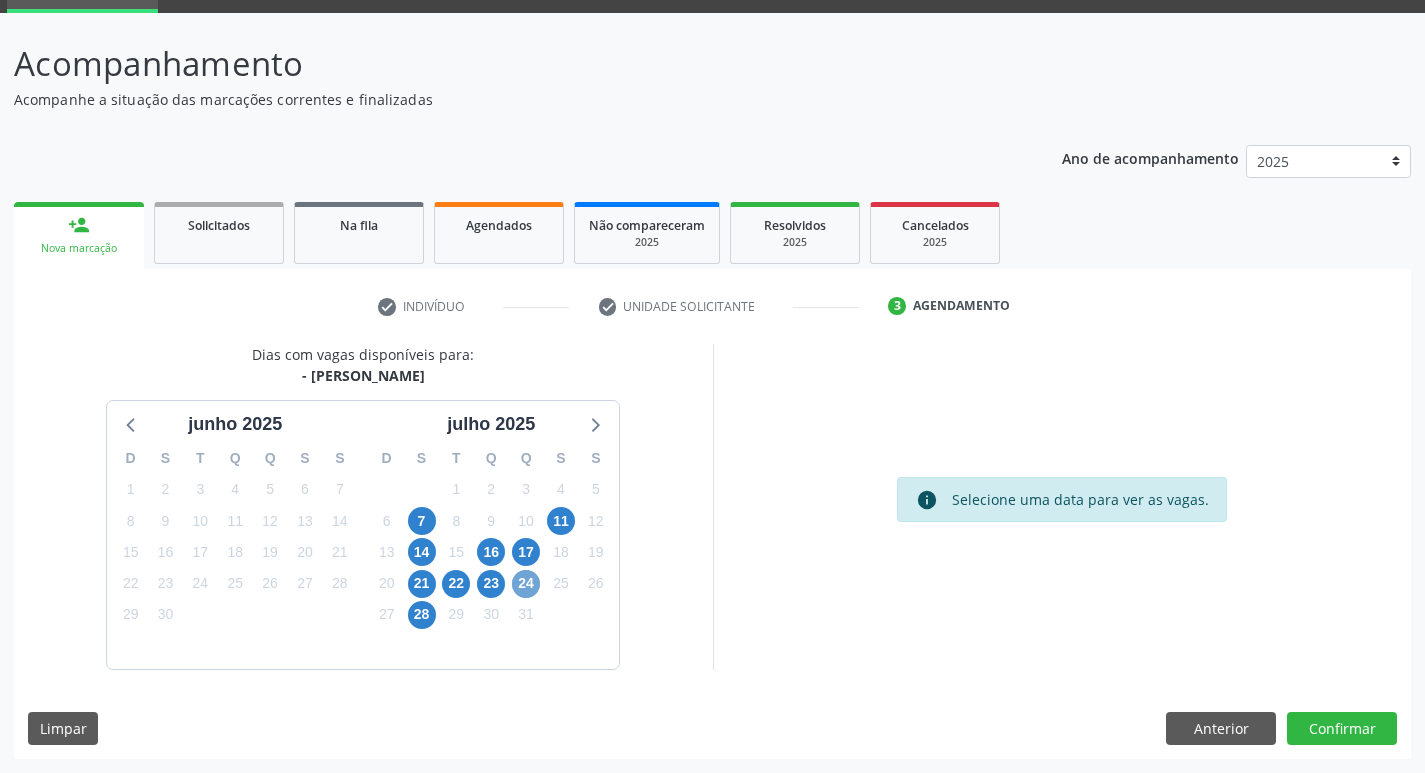 click on "24" at bounding box center (526, 584) 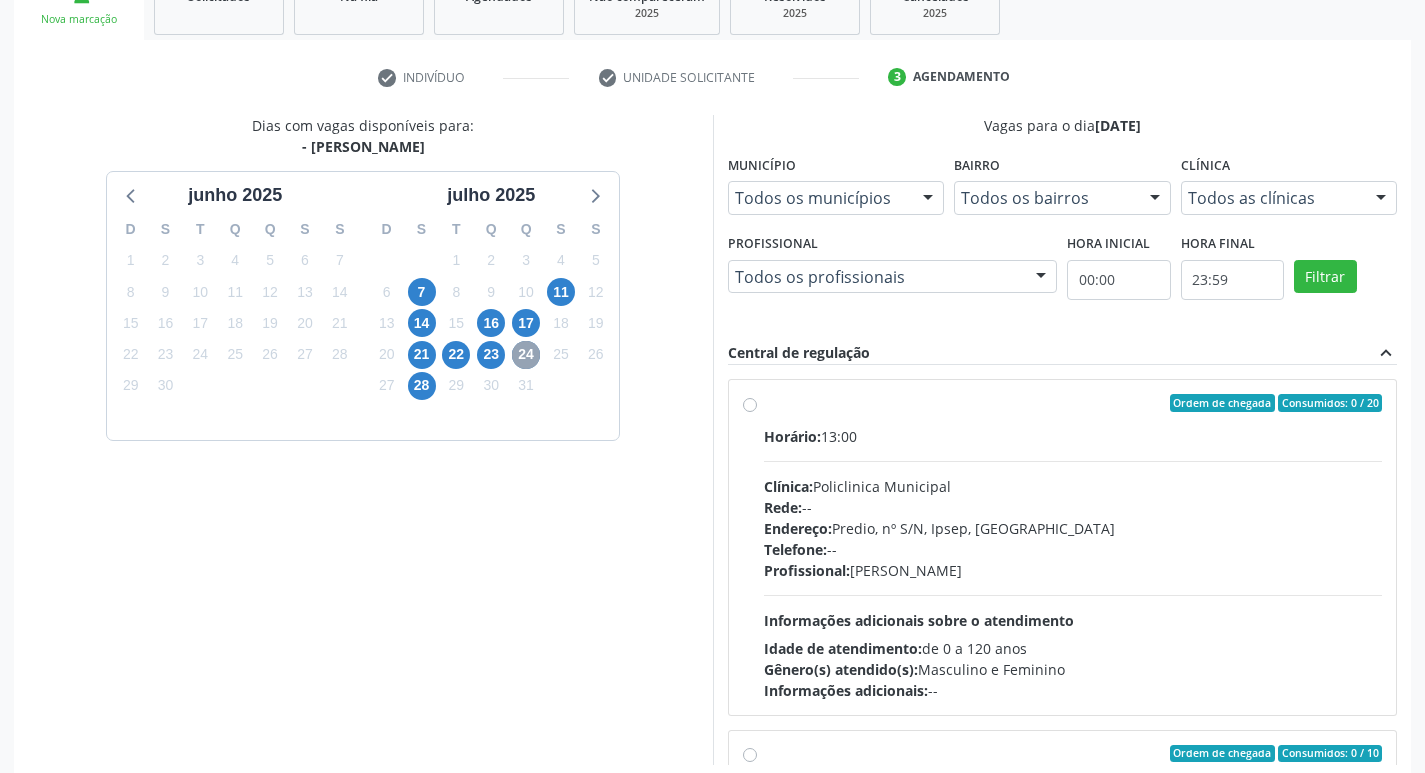 scroll, scrollTop: 397, scrollLeft: 0, axis: vertical 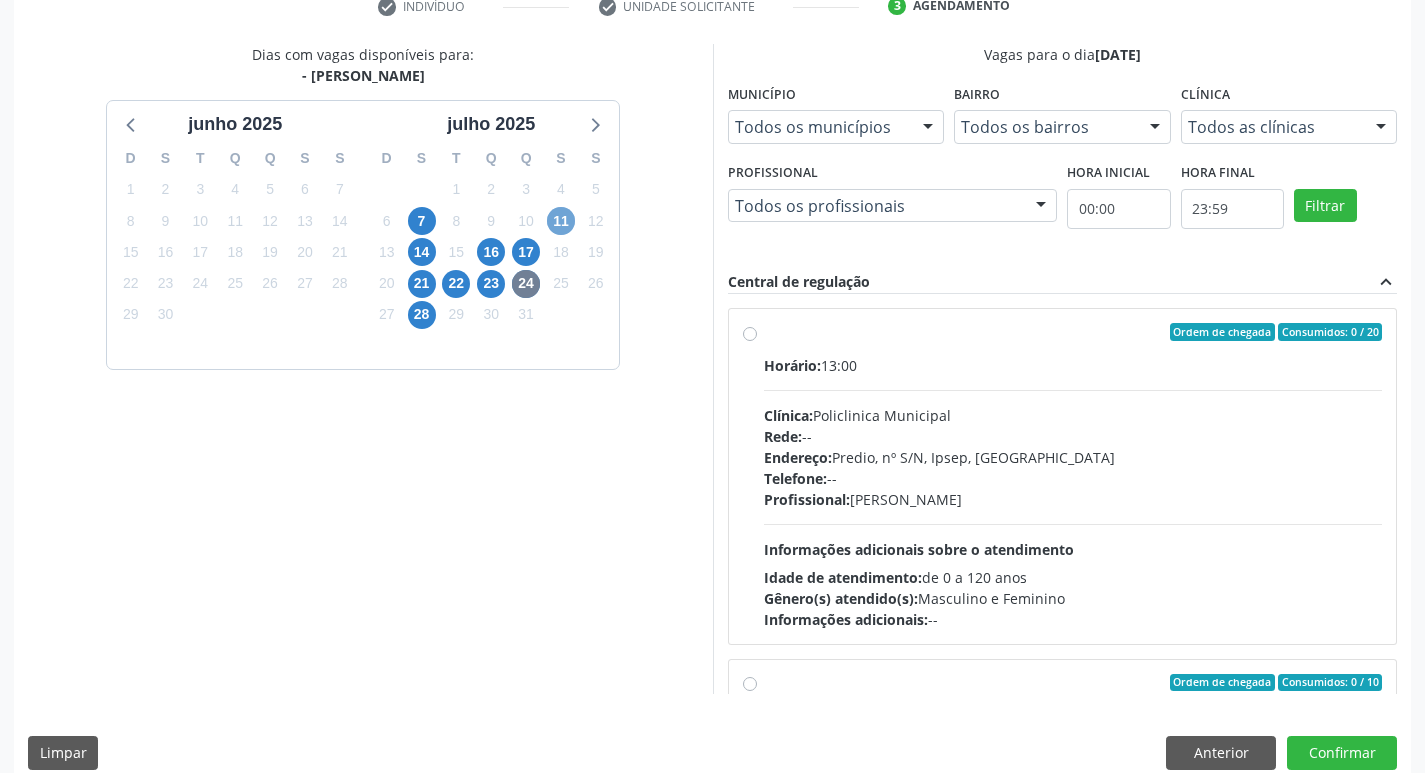 click on "11" at bounding box center [561, 221] 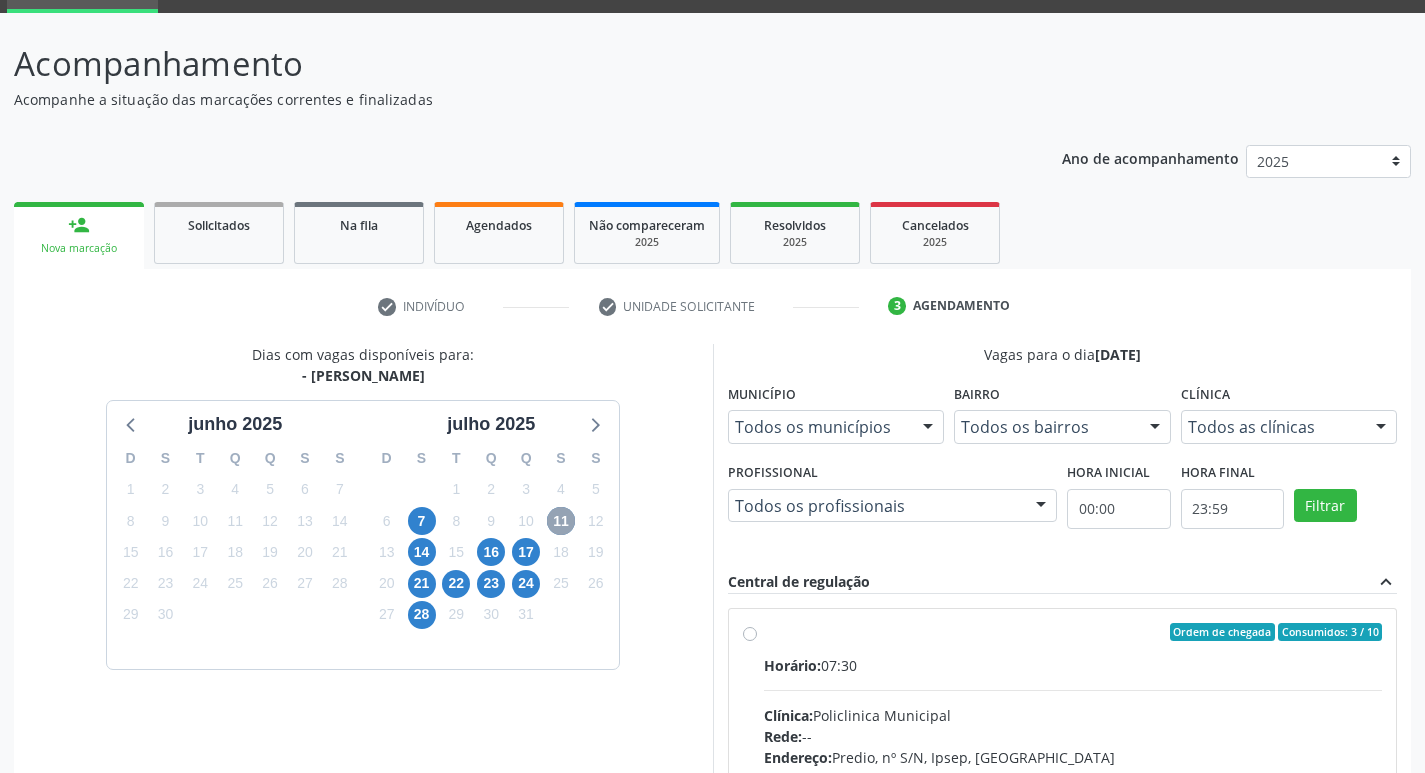 scroll, scrollTop: 397, scrollLeft: 0, axis: vertical 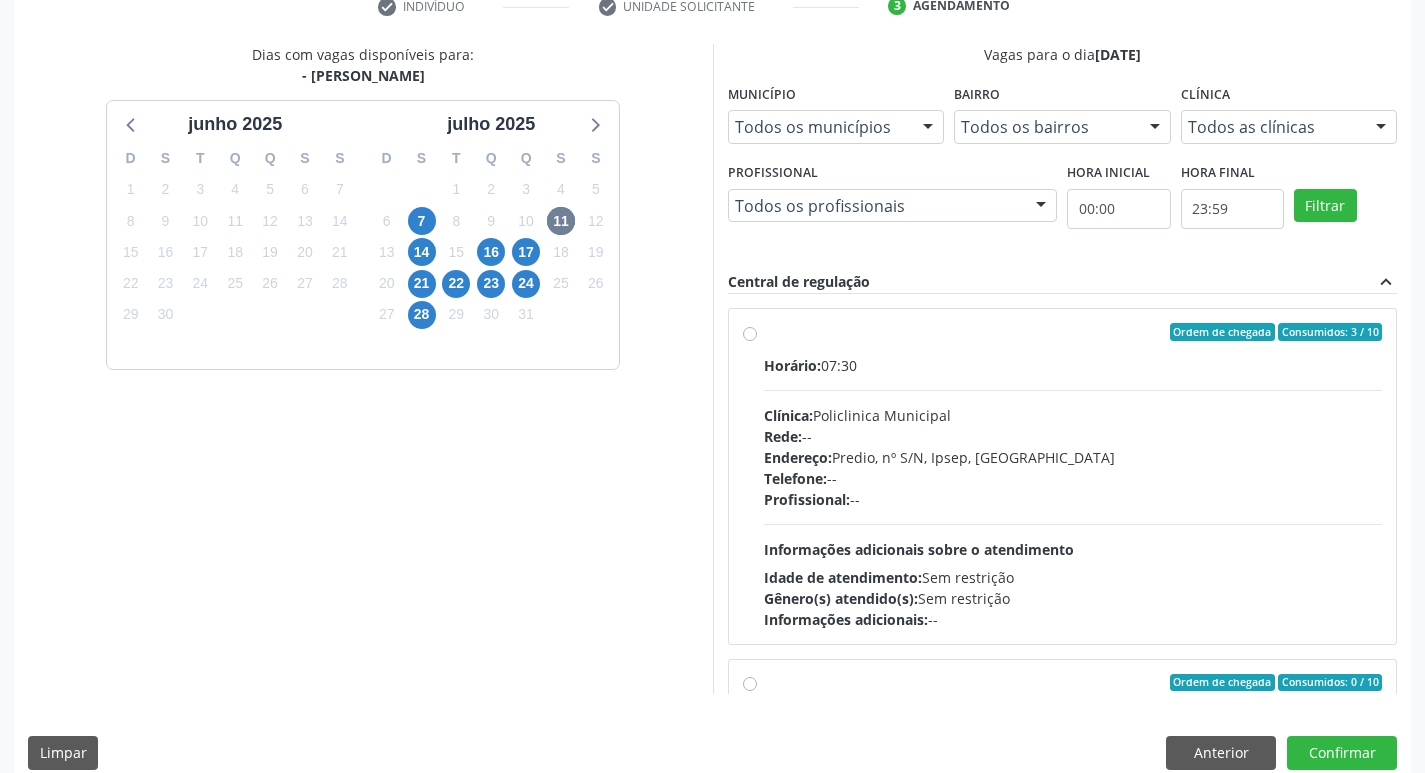 click on "Ordem de chegada
Consumidos: 3 / 10
Horário:   07:30
Clínica:  Policlinica Municipal
Rede:
--
Endereço:   Predio, nº S/N, Ipsep, [GEOGRAPHIC_DATA] - PE
Telefone:   --
Profissional:
--
Informações adicionais sobre o atendimento
Idade de atendimento:
Sem restrição
Gênero(s) atendido(s):
Sem restrição
Informações adicionais:
--" at bounding box center [1073, 476] 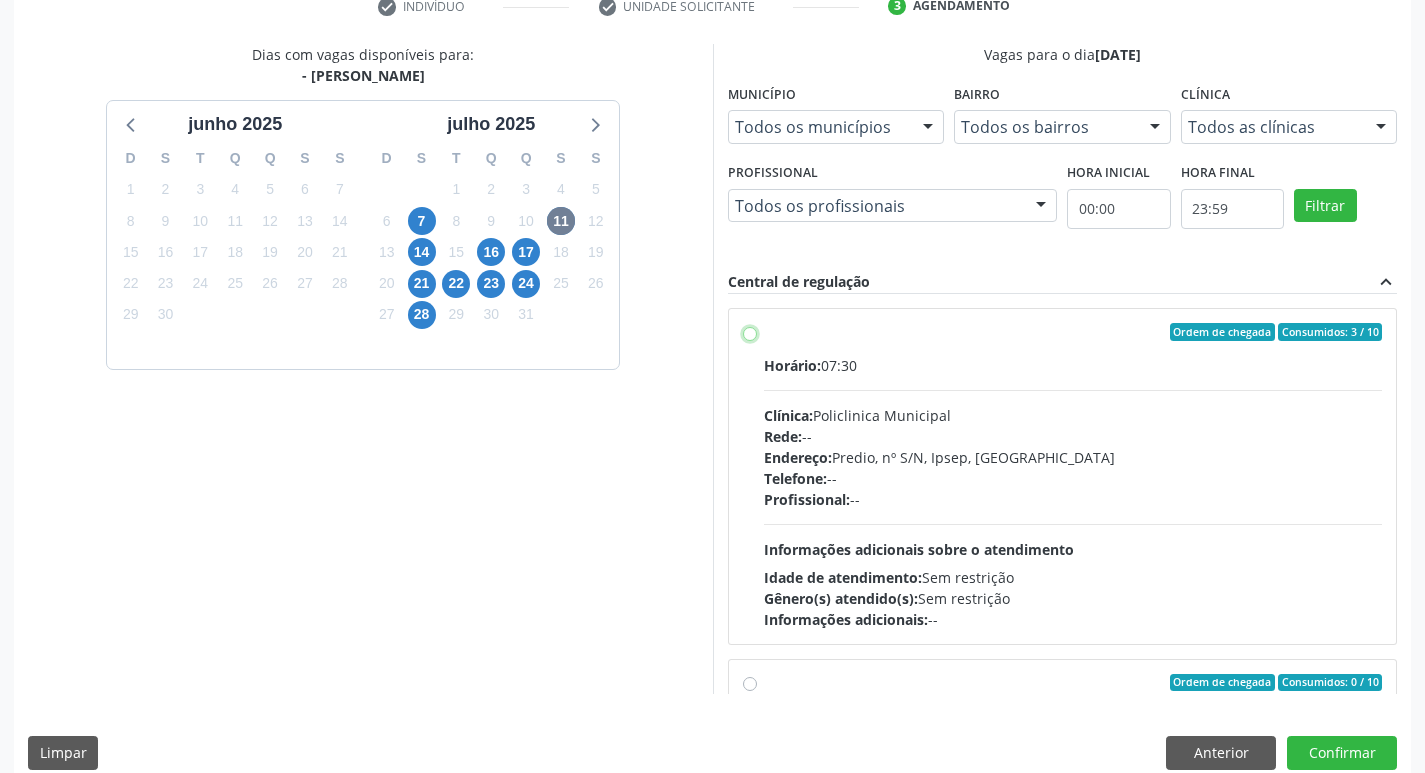 click on "Ordem de chegada
Consumidos: 3 / 10
Horário:   07:30
Clínica:  Policlinica Municipal
Rede:
--
Endereço:   Predio, nº S/N, Ipsep, [GEOGRAPHIC_DATA] - PE
Telefone:   --
Profissional:
--
Informações adicionais sobre o atendimento
Idade de atendimento:
Sem restrição
Gênero(s) atendido(s):
Sem restrição
Informações adicionais:
--" at bounding box center [750, 332] 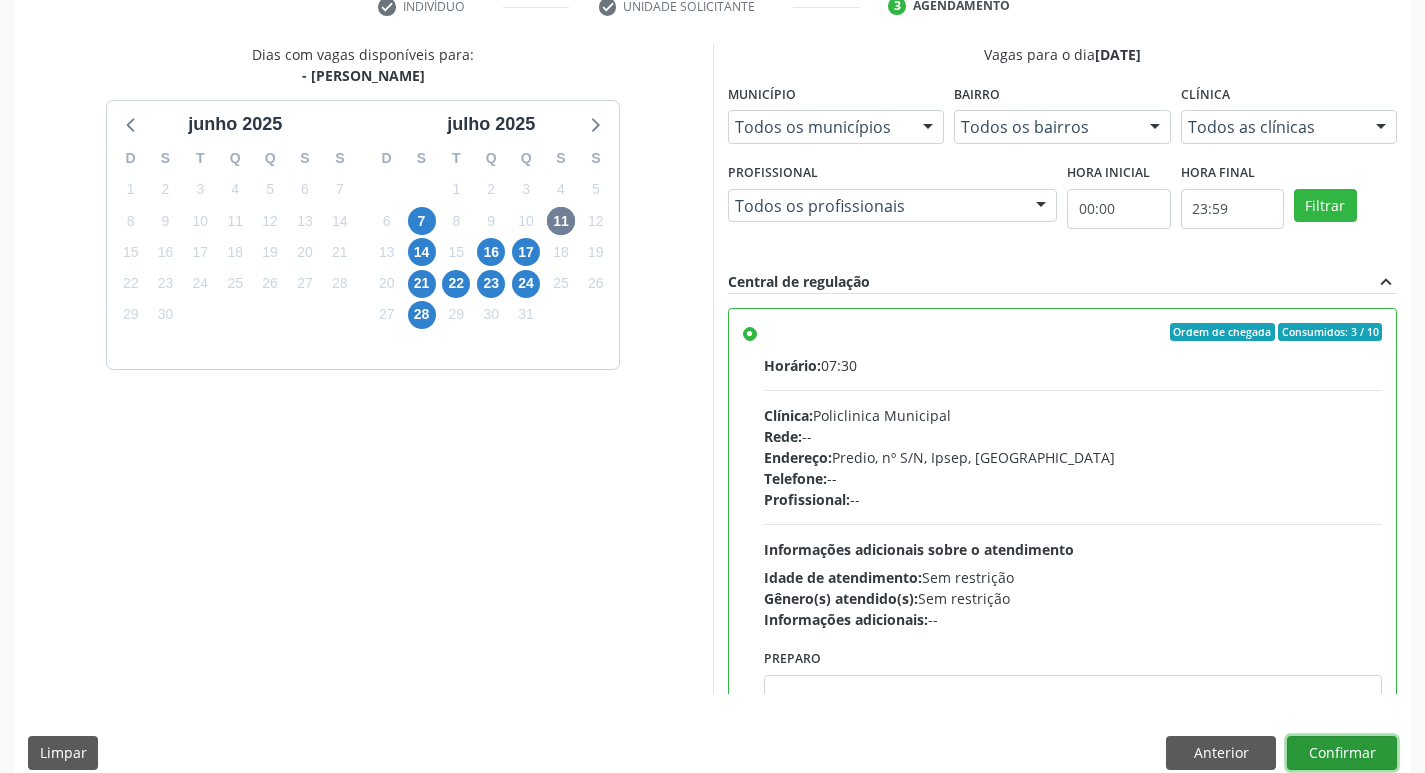 click on "Confirmar" at bounding box center [1342, 753] 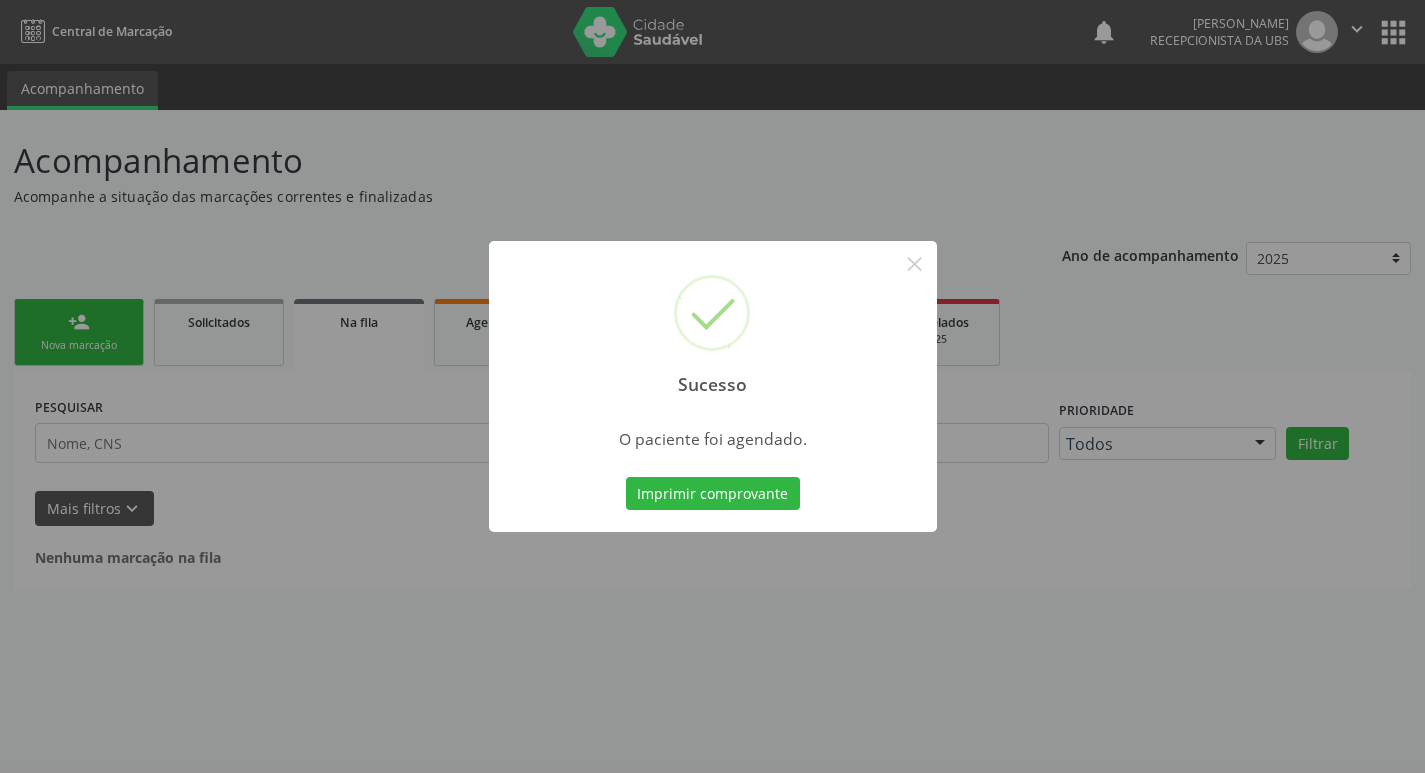 scroll, scrollTop: 0, scrollLeft: 0, axis: both 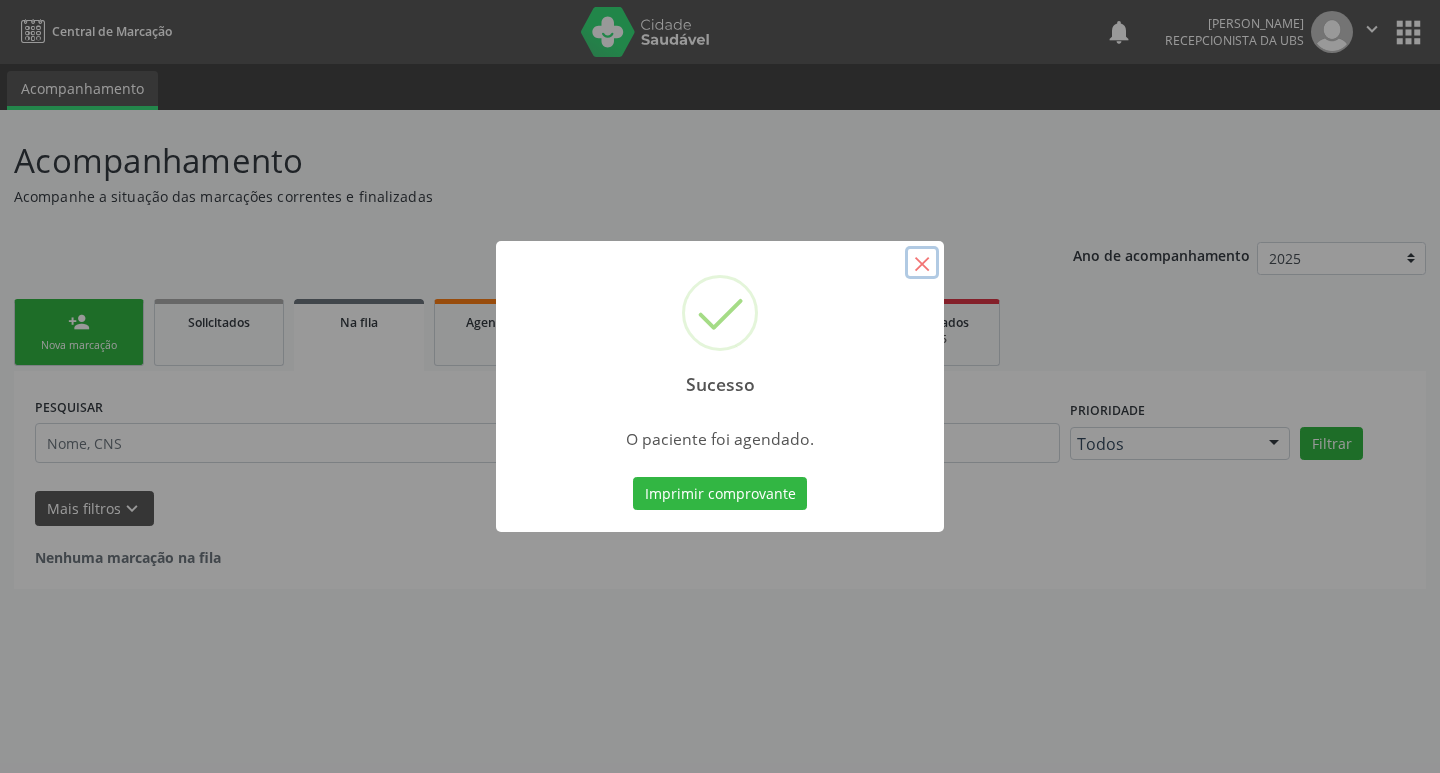 click on "×" at bounding box center [922, 263] 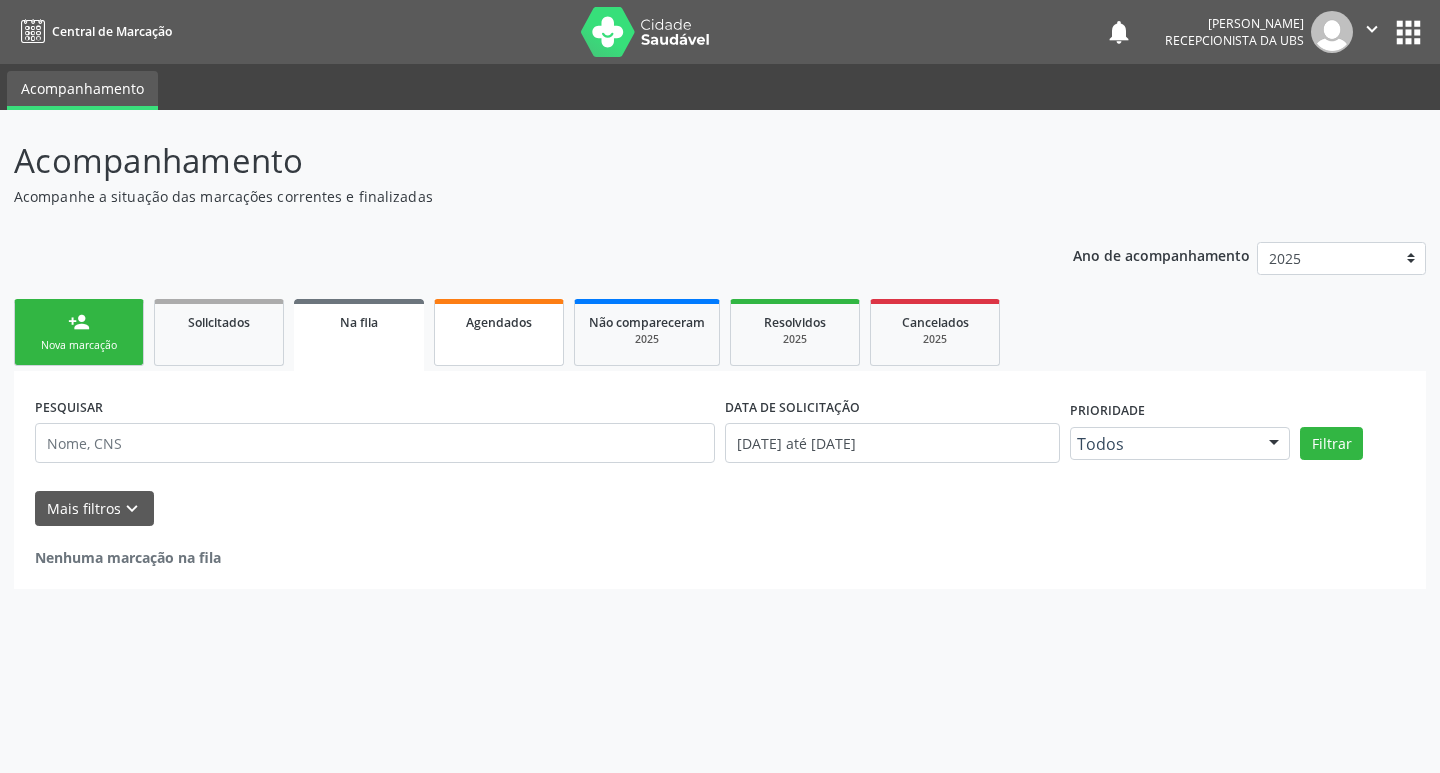 click on "Agendados" at bounding box center (499, 321) 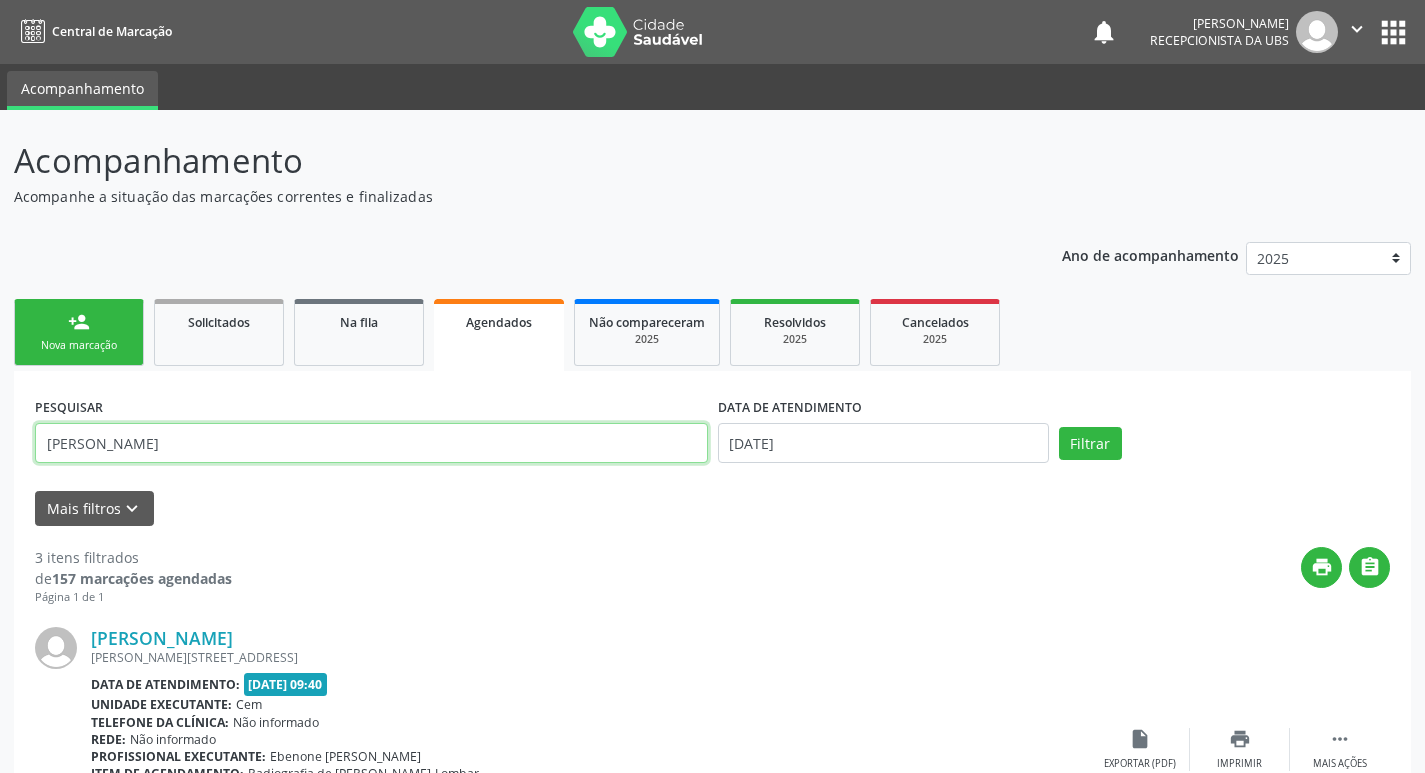 click on "[PERSON_NAME]" at bounding box center [371, 443] 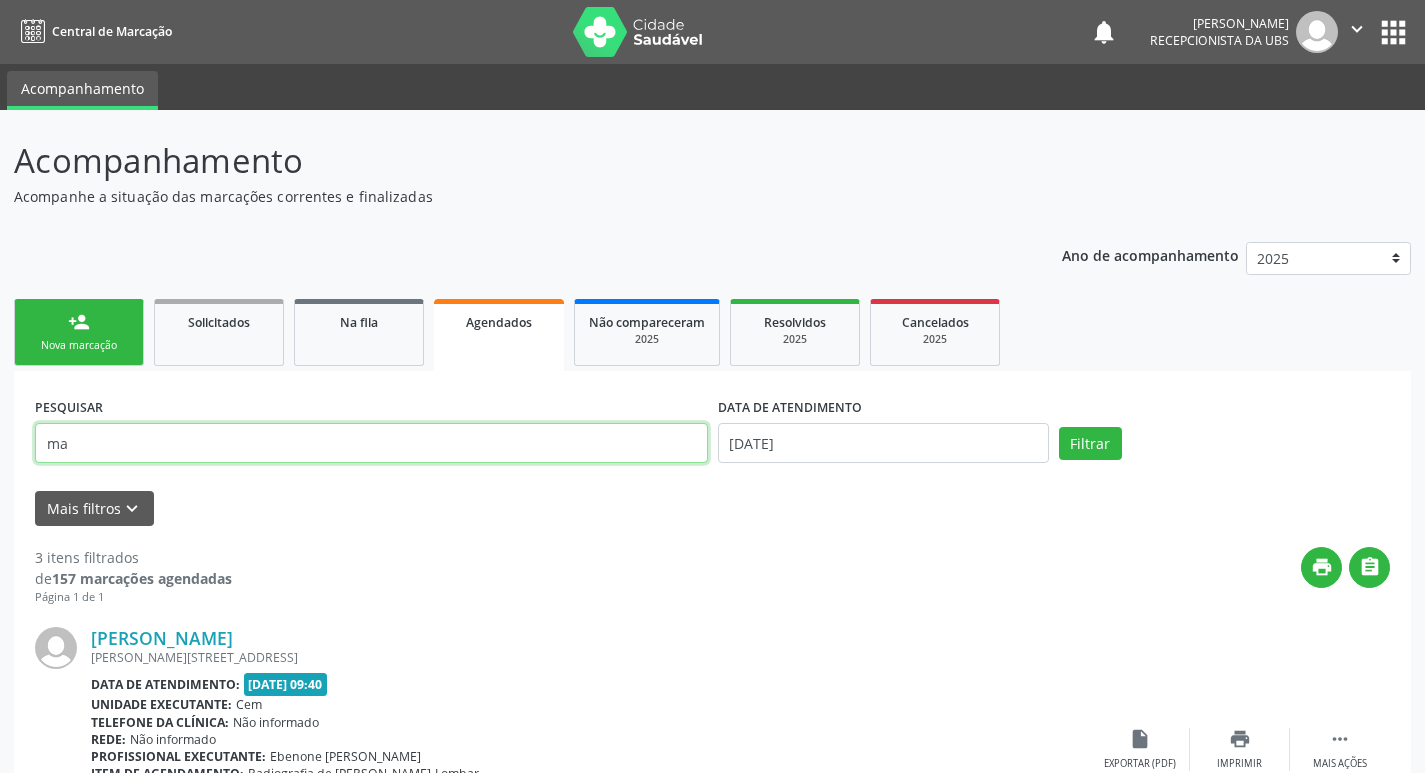 type on "m" 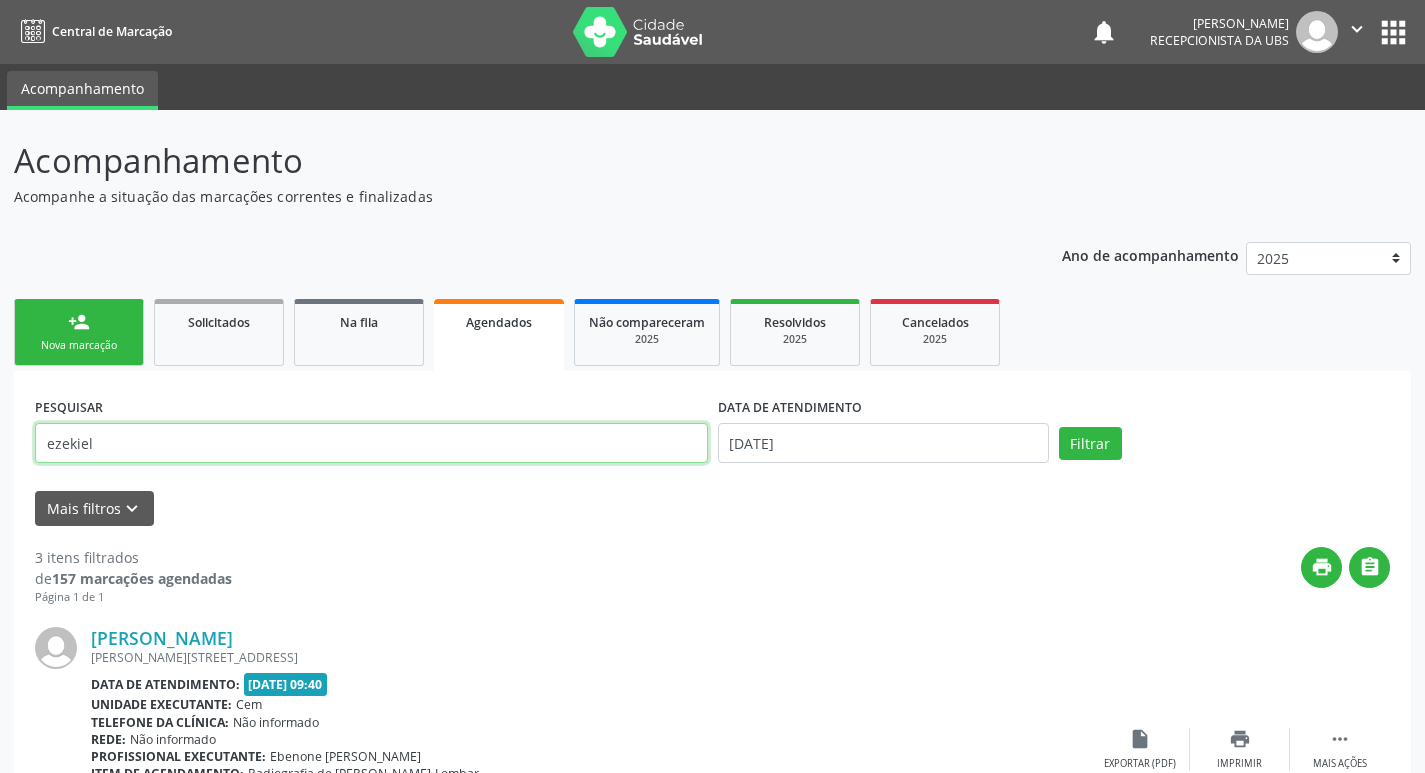 type on "ezekiel" 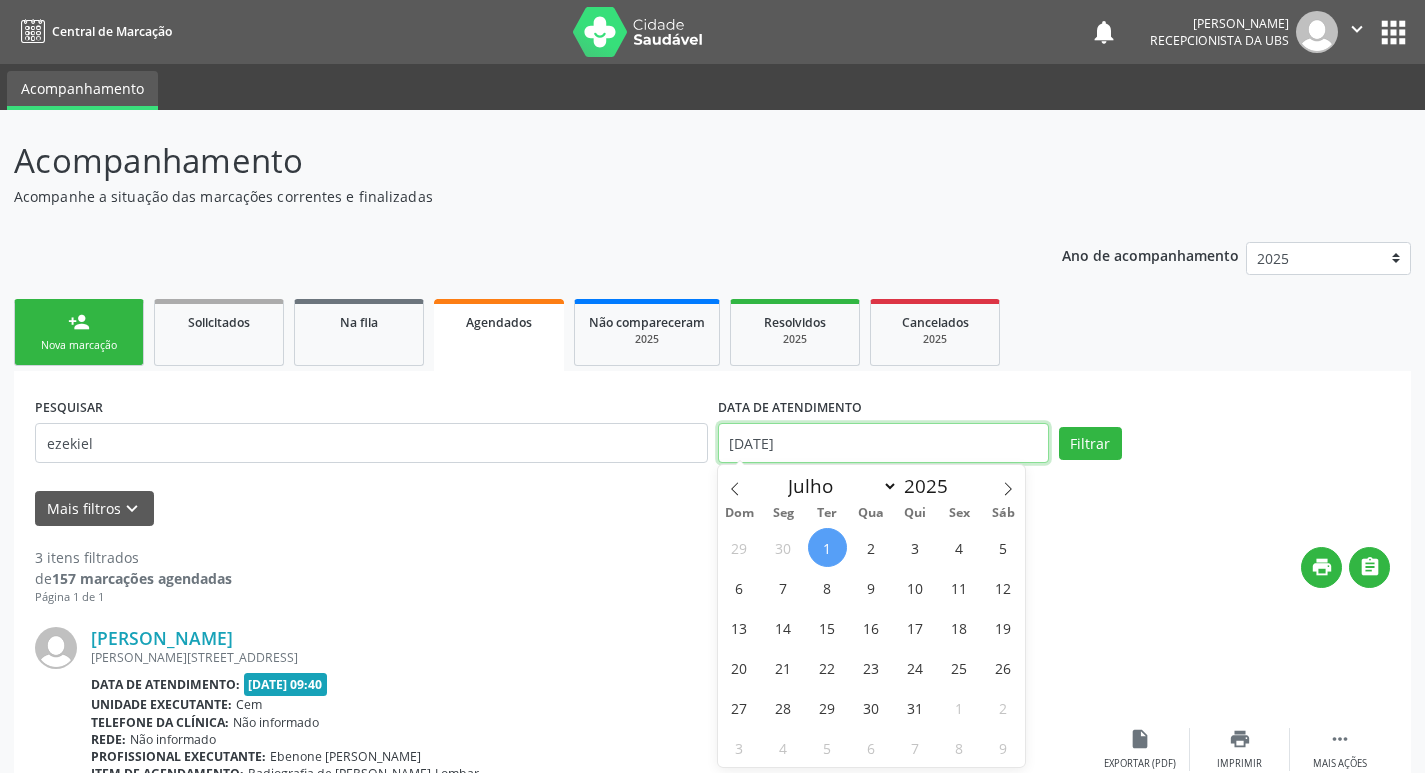 click on "[DATE]" at bounding box center [883, 443] 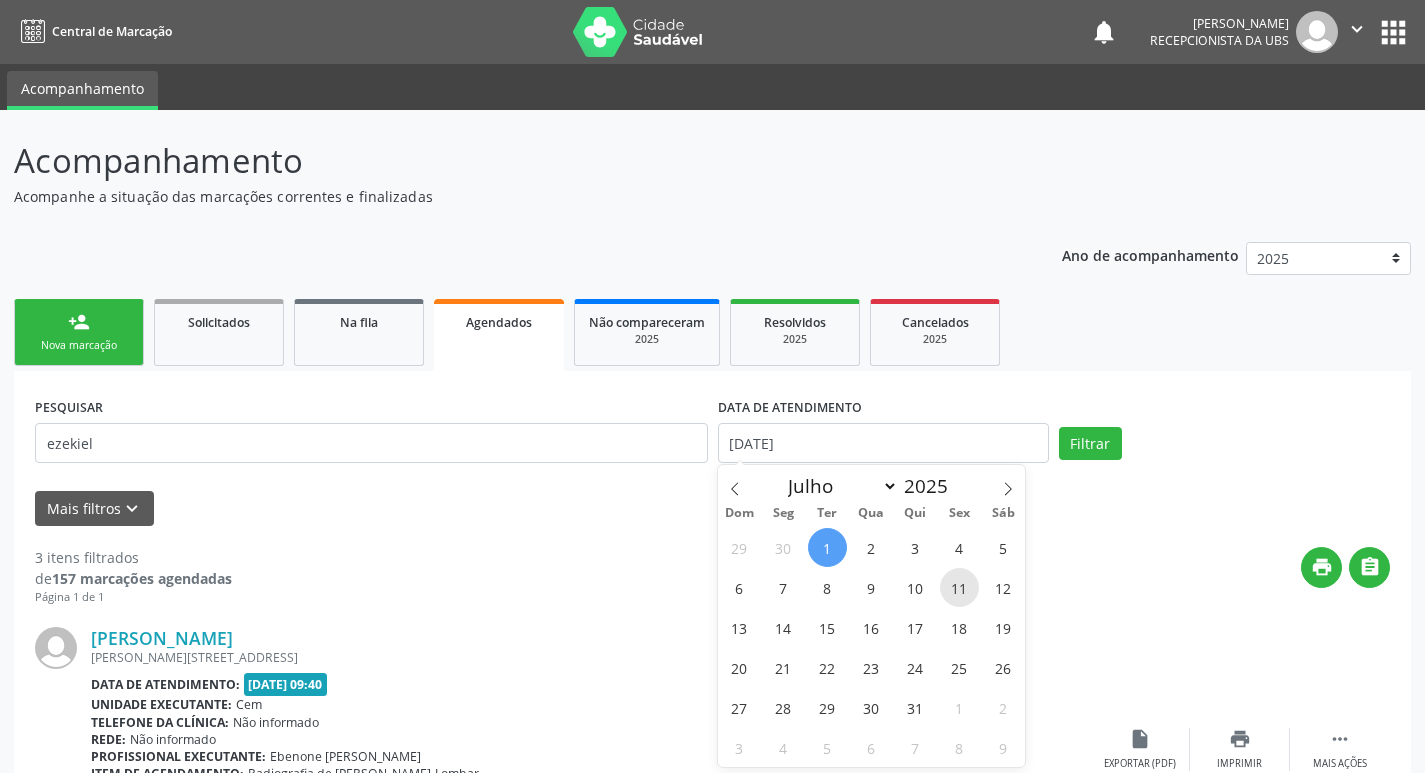 click on "11" at bounding box center [959, 587] 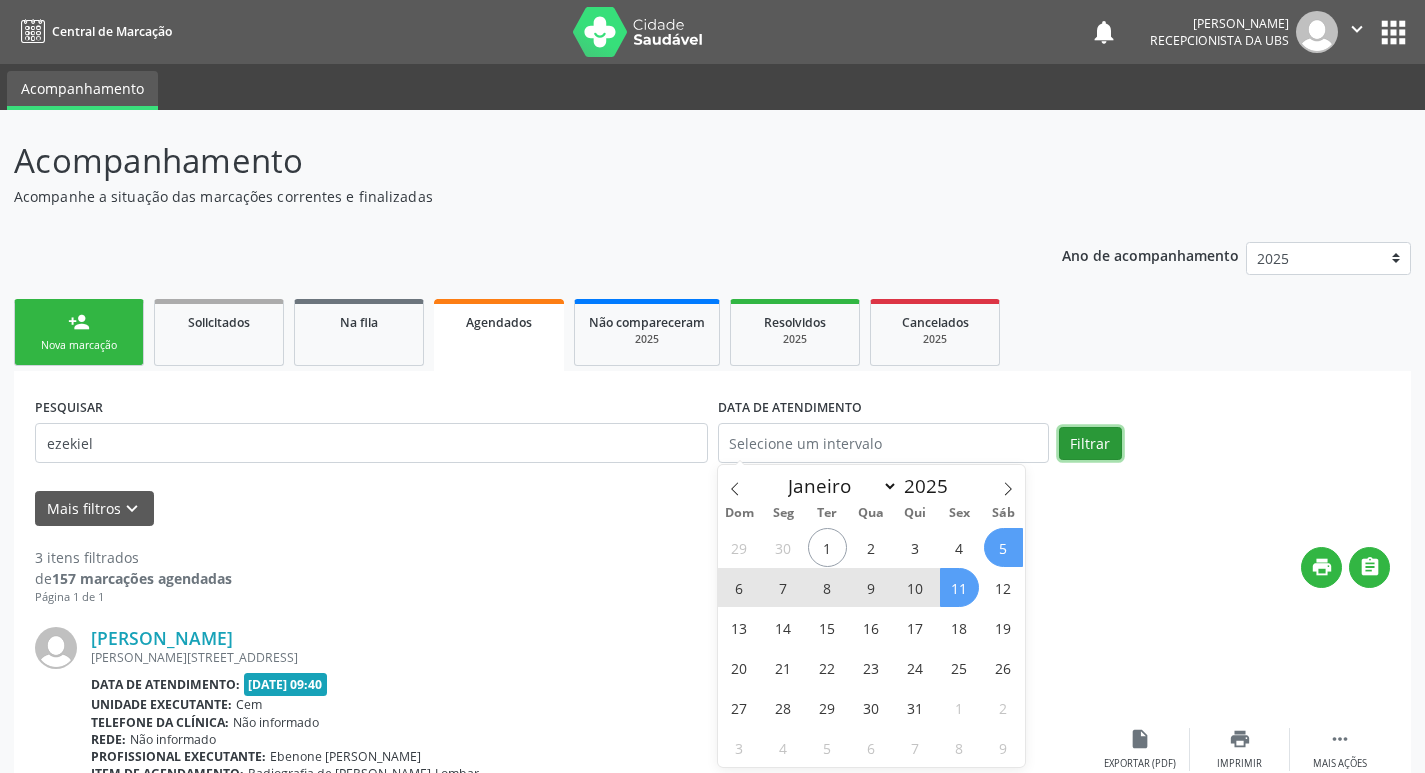 click on "Filtrar" at bounding box center (1090, 444) 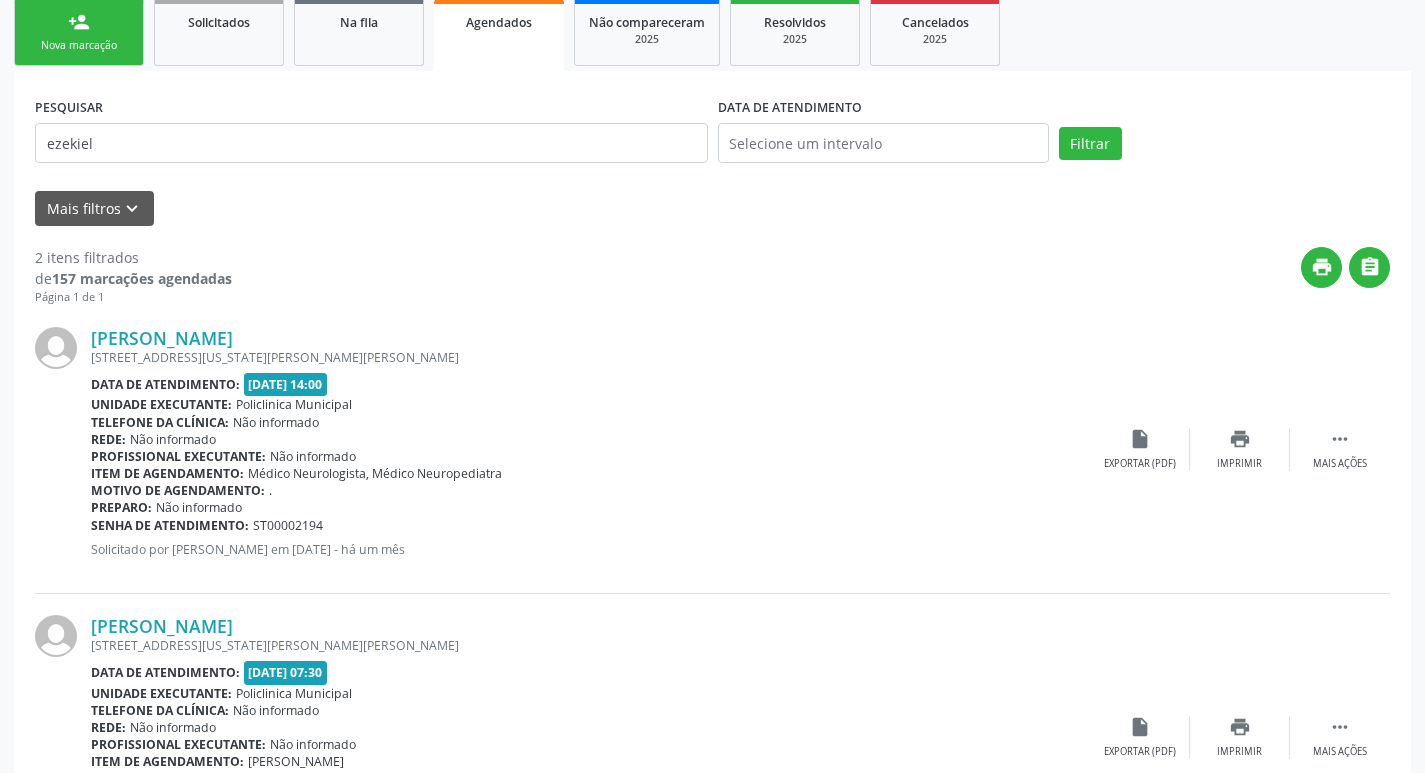 scroll, scrollTop: 400, scrollLeft: 0, axis: vertical 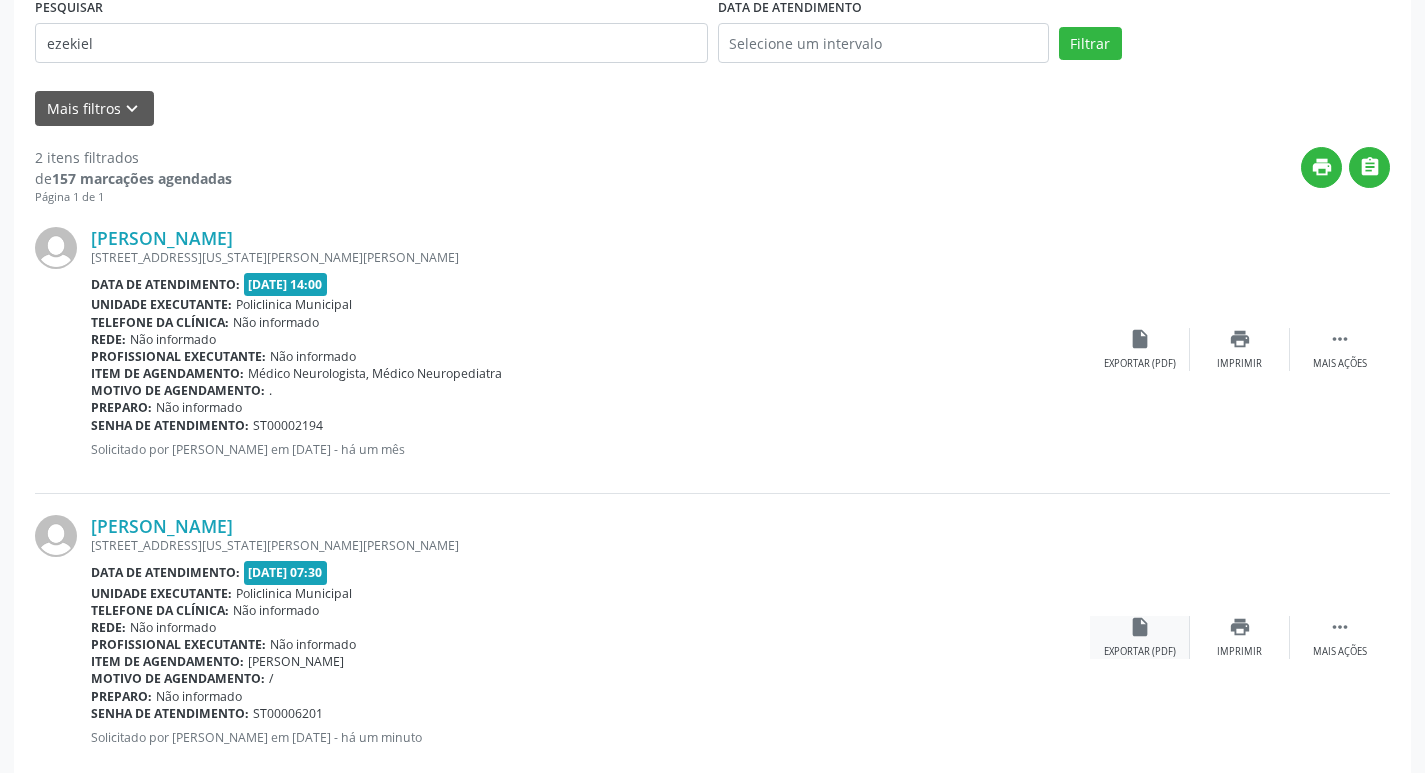 click on "insert_drive_file" at bounding box center (1140, 627) 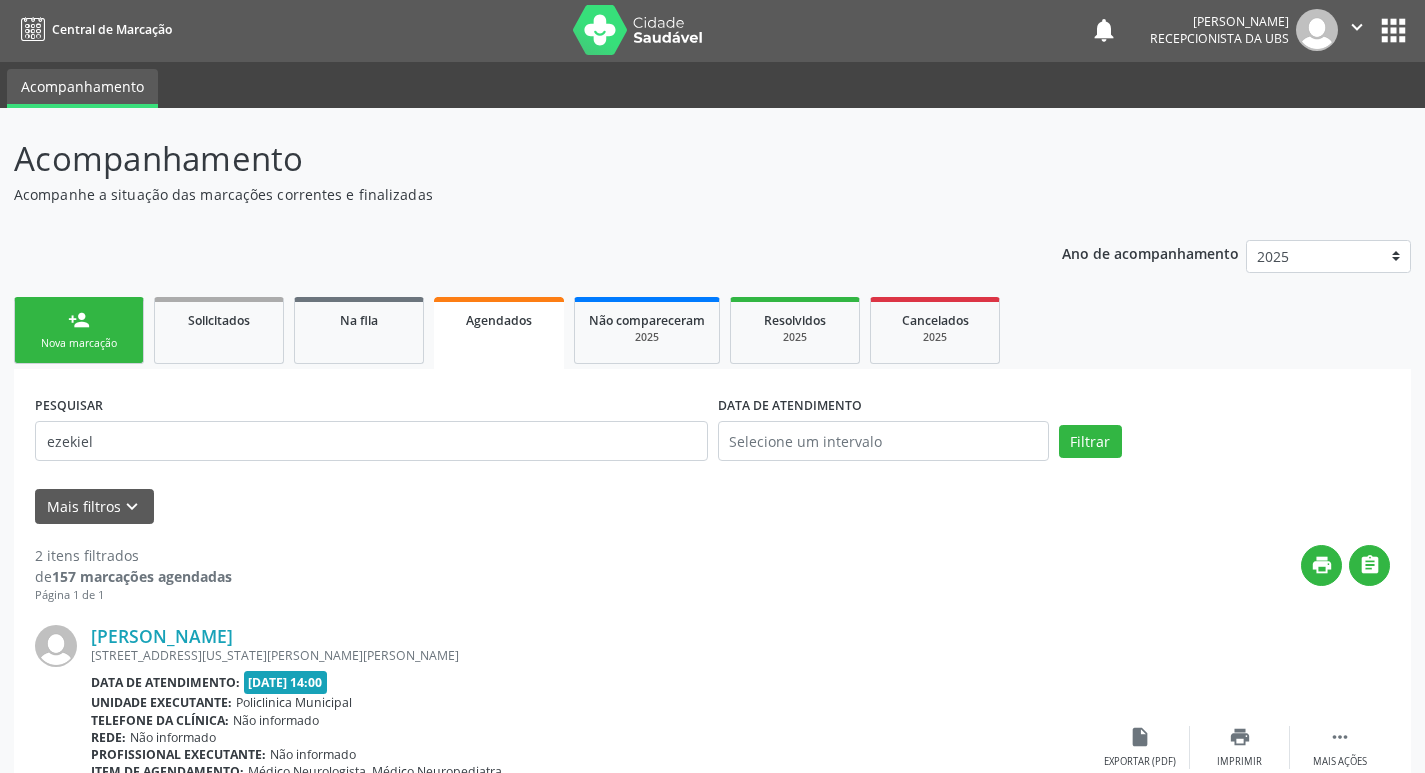 scroll, scrollTop: 0, scrollLeft: 0, axis: both 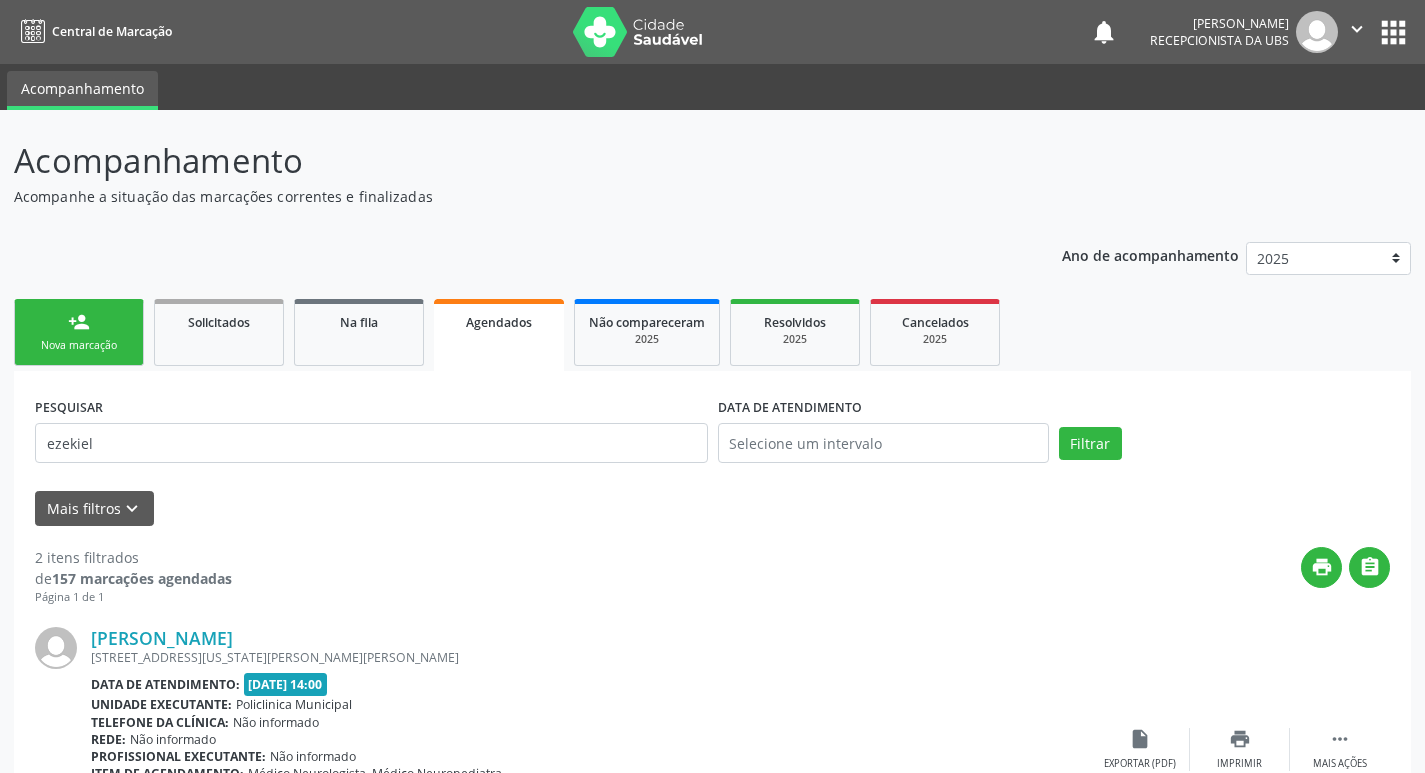 click on "person_add" at bounding box center [79, 322] 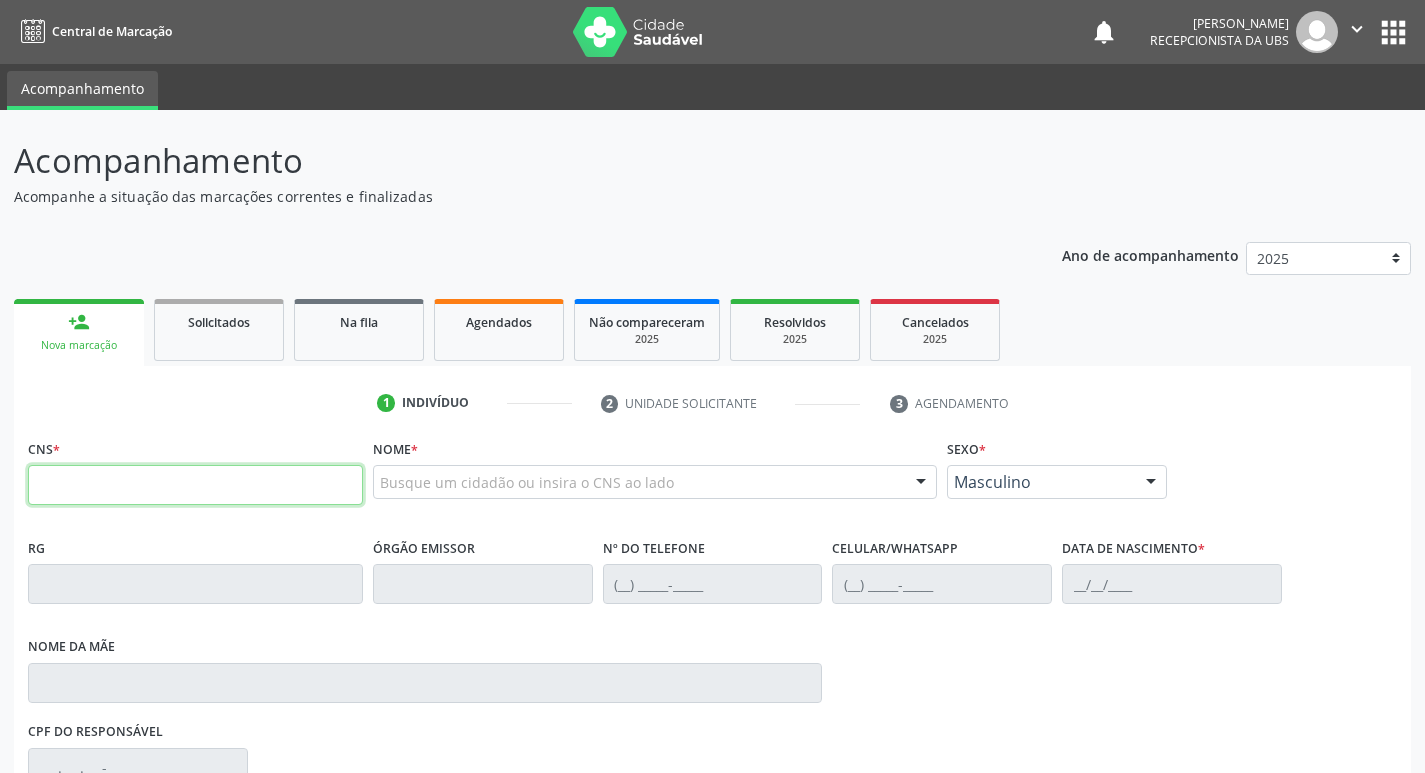 click at bounding box center (195, 485) 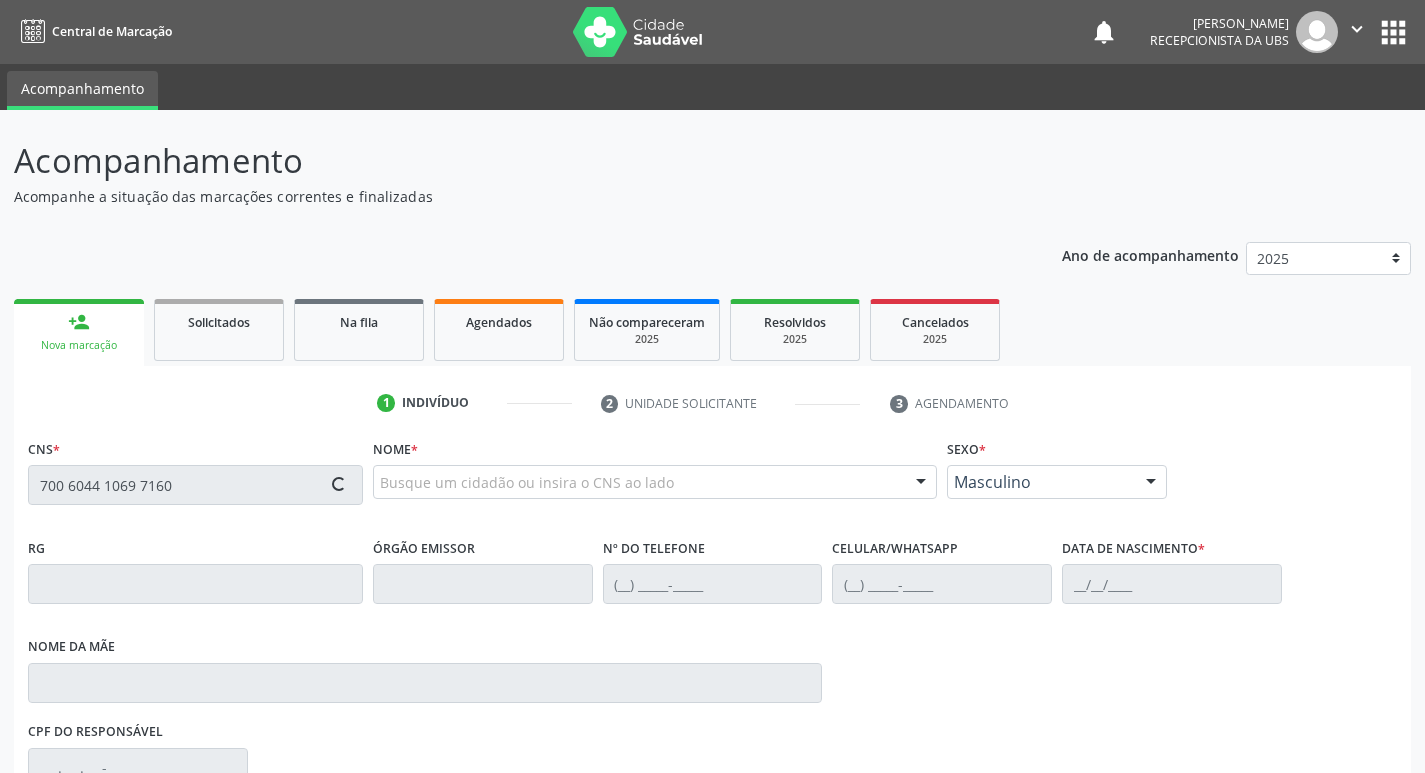 type on "700 6044 1069 7160" 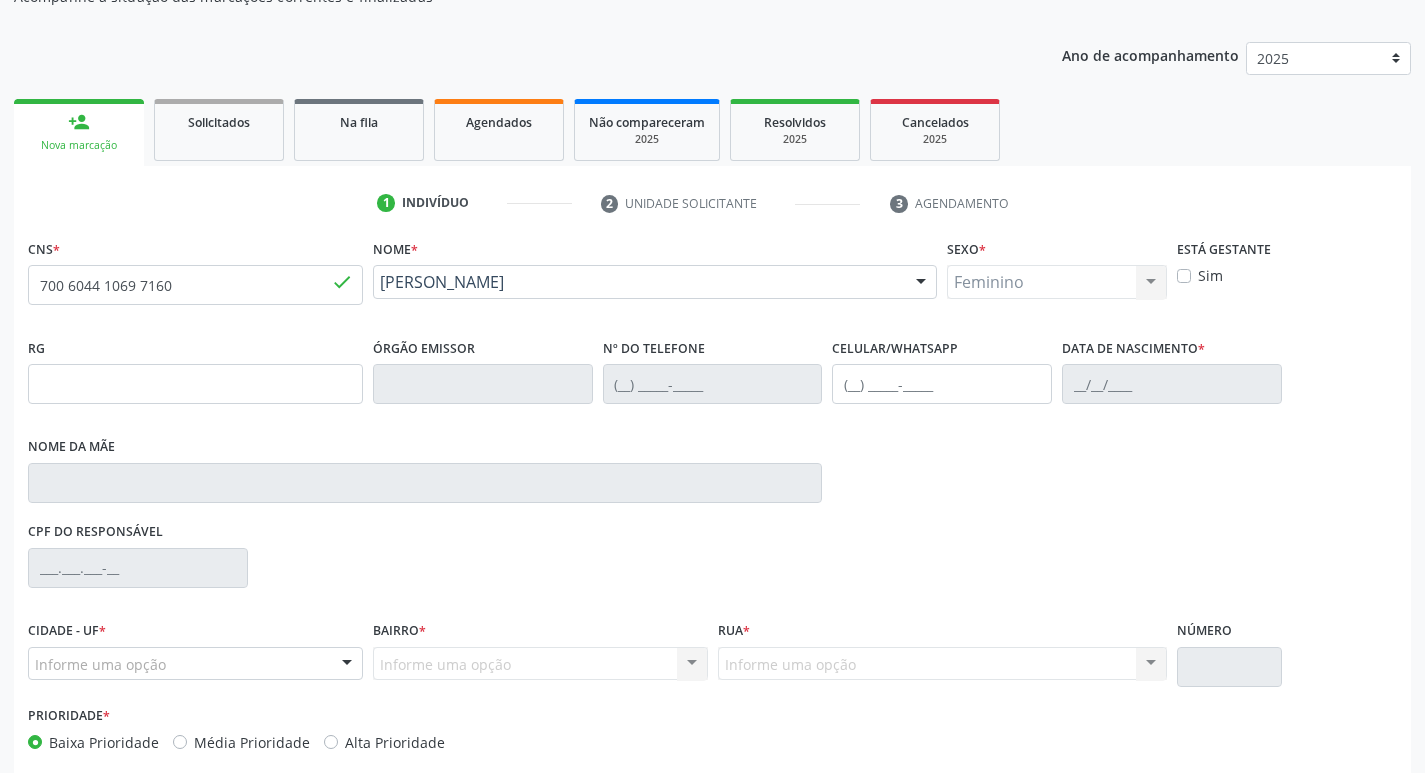 type on "[PHONE_NUMBER]" 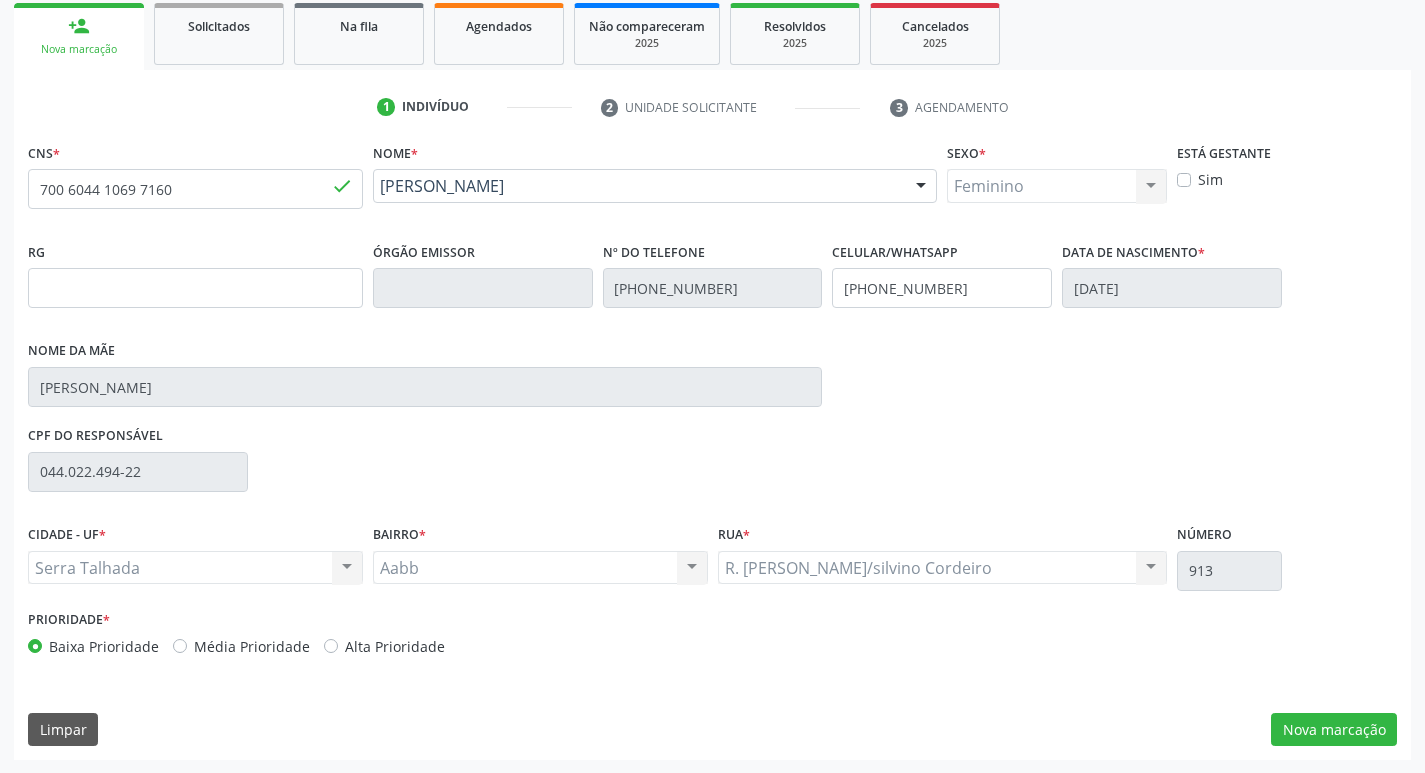 scroll, scrollTop: 297, scrollLeft: 0, axis: vertical 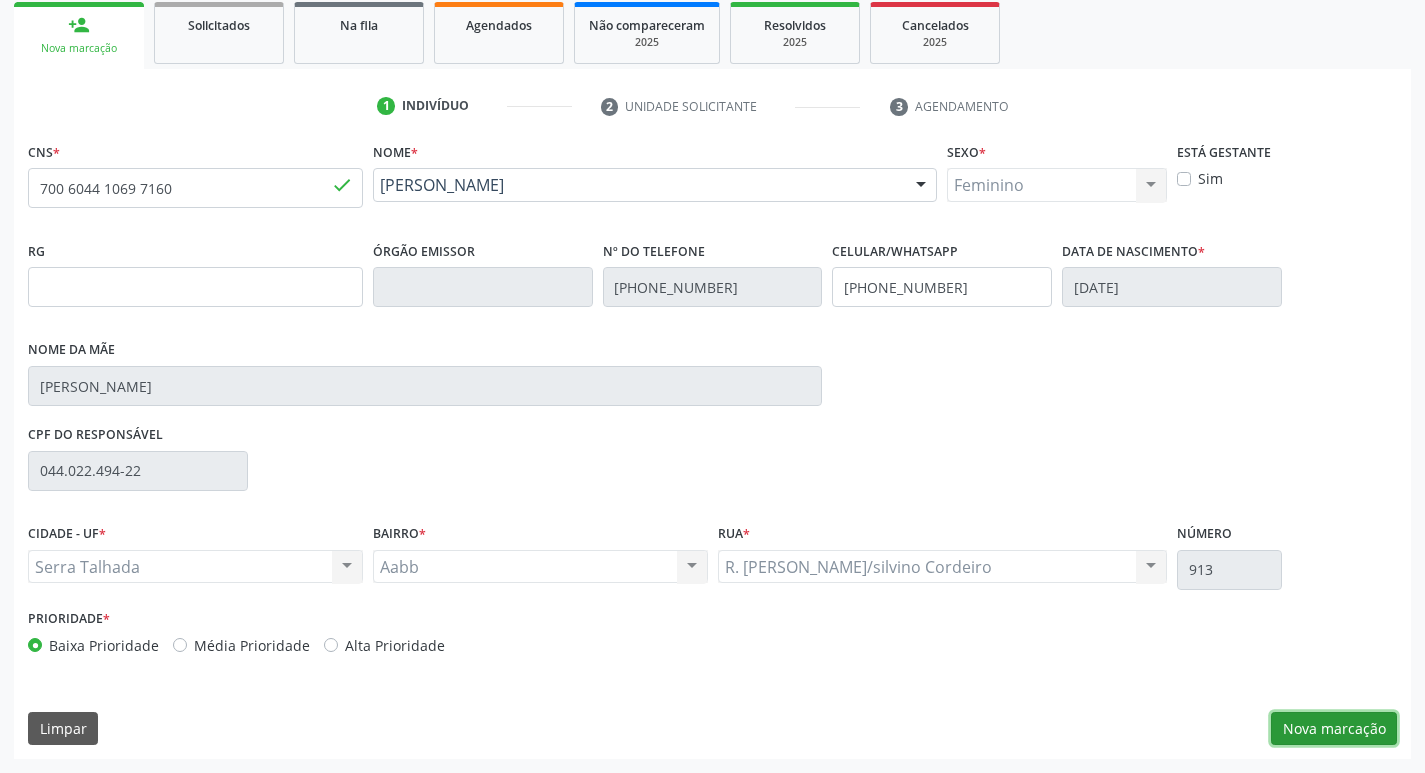 click on "Nova marcação" at bounding box center (1334, 729) 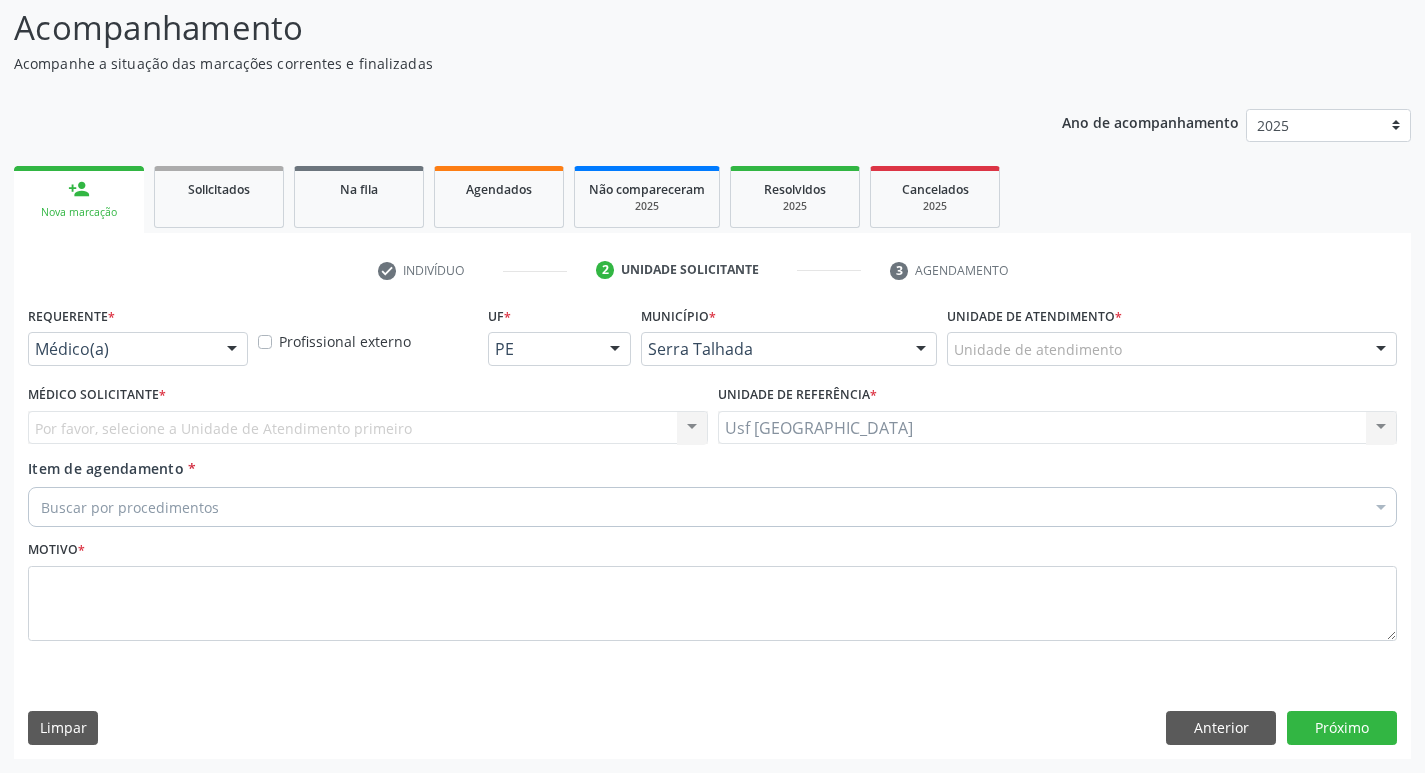 scroll, scrollTop: 133, scrollLeft: 0, axis: vertical 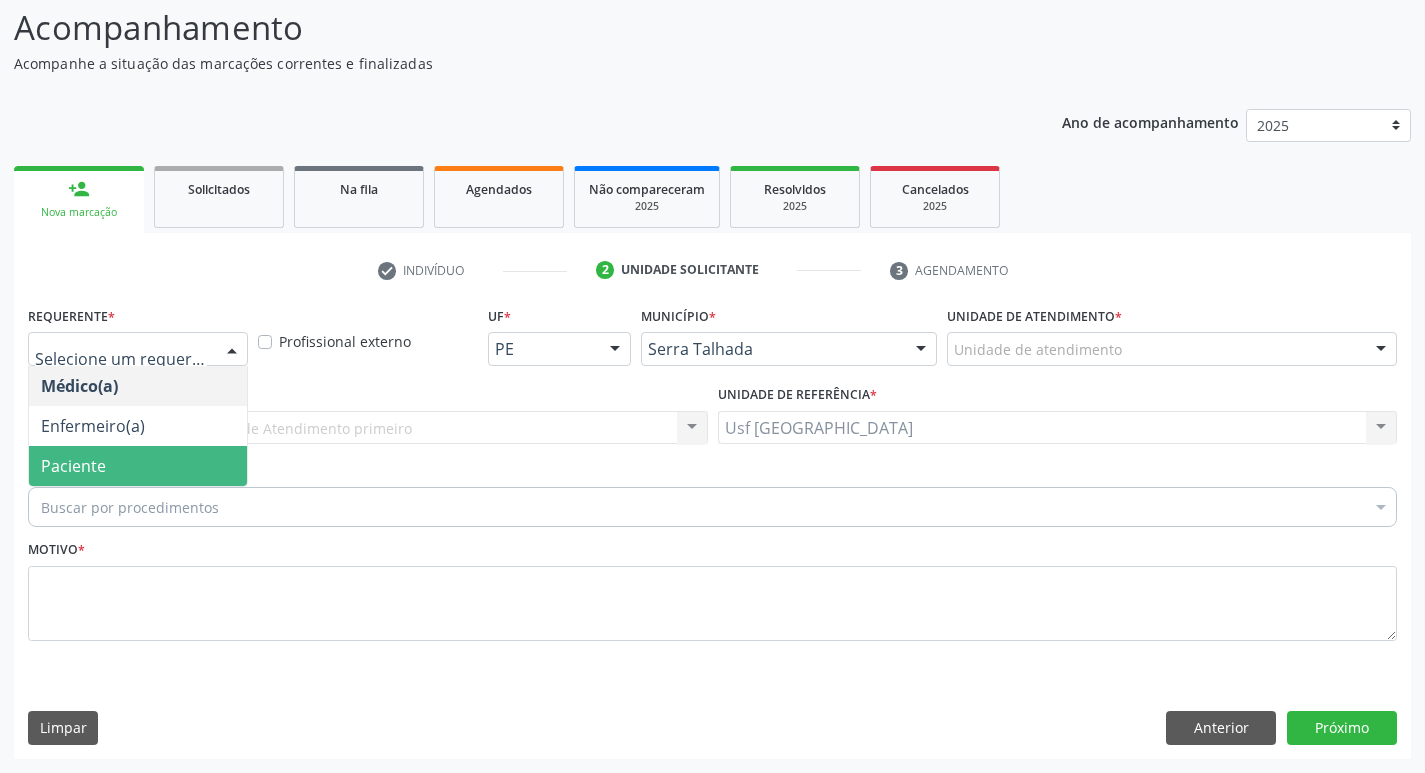 click on "Paciente" at bounding box center (138, 466) 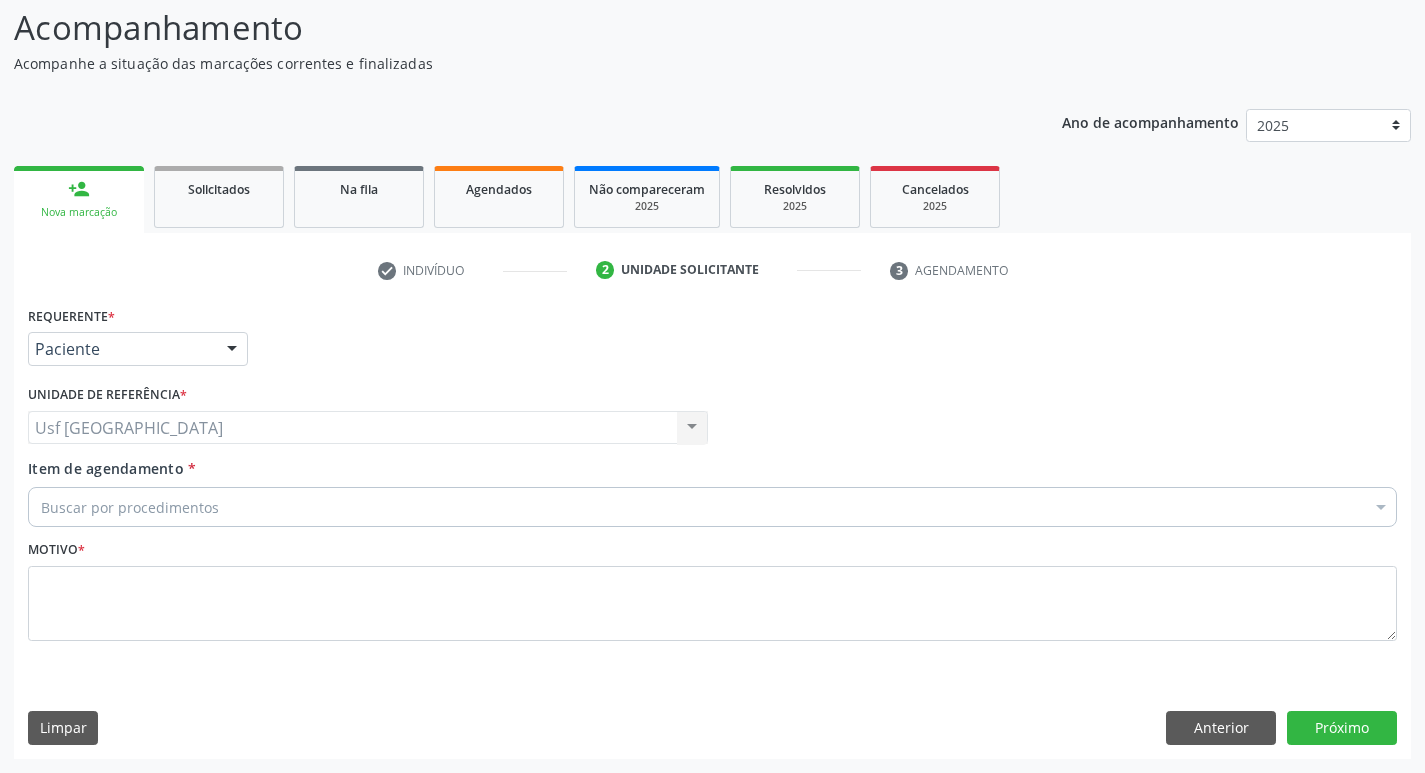 click on "Buscar por procedimentos" at bounding box center [712, 507] 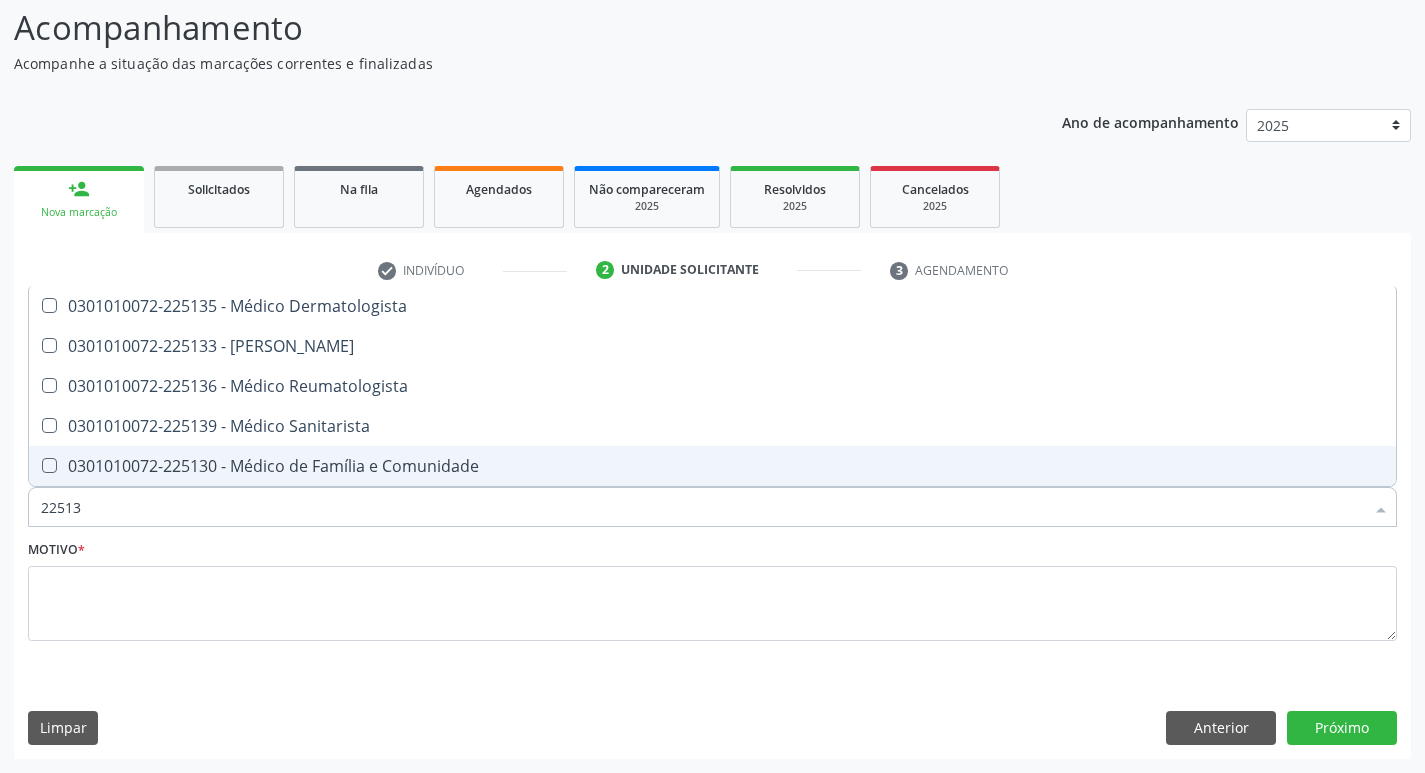 type on "225133" 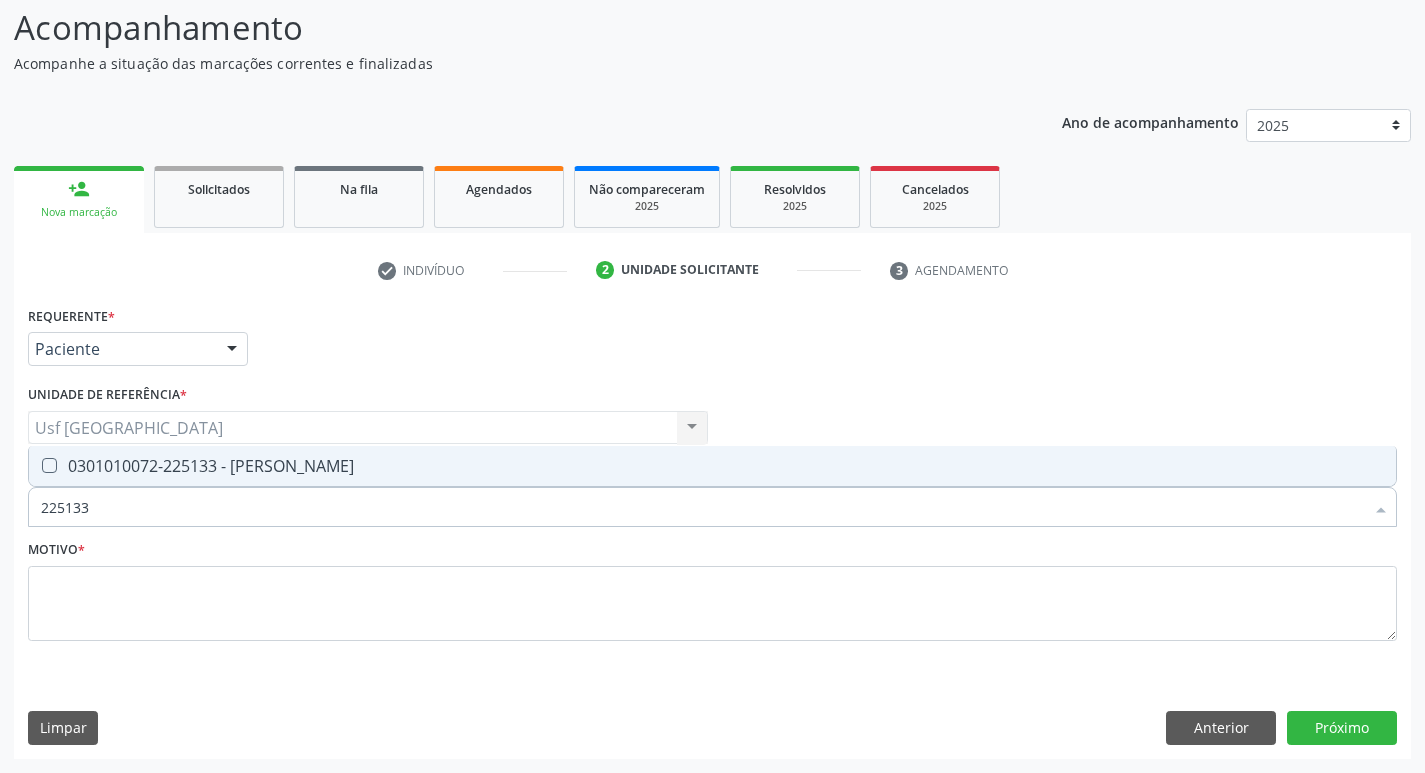 click at bounding box center (49, 465) 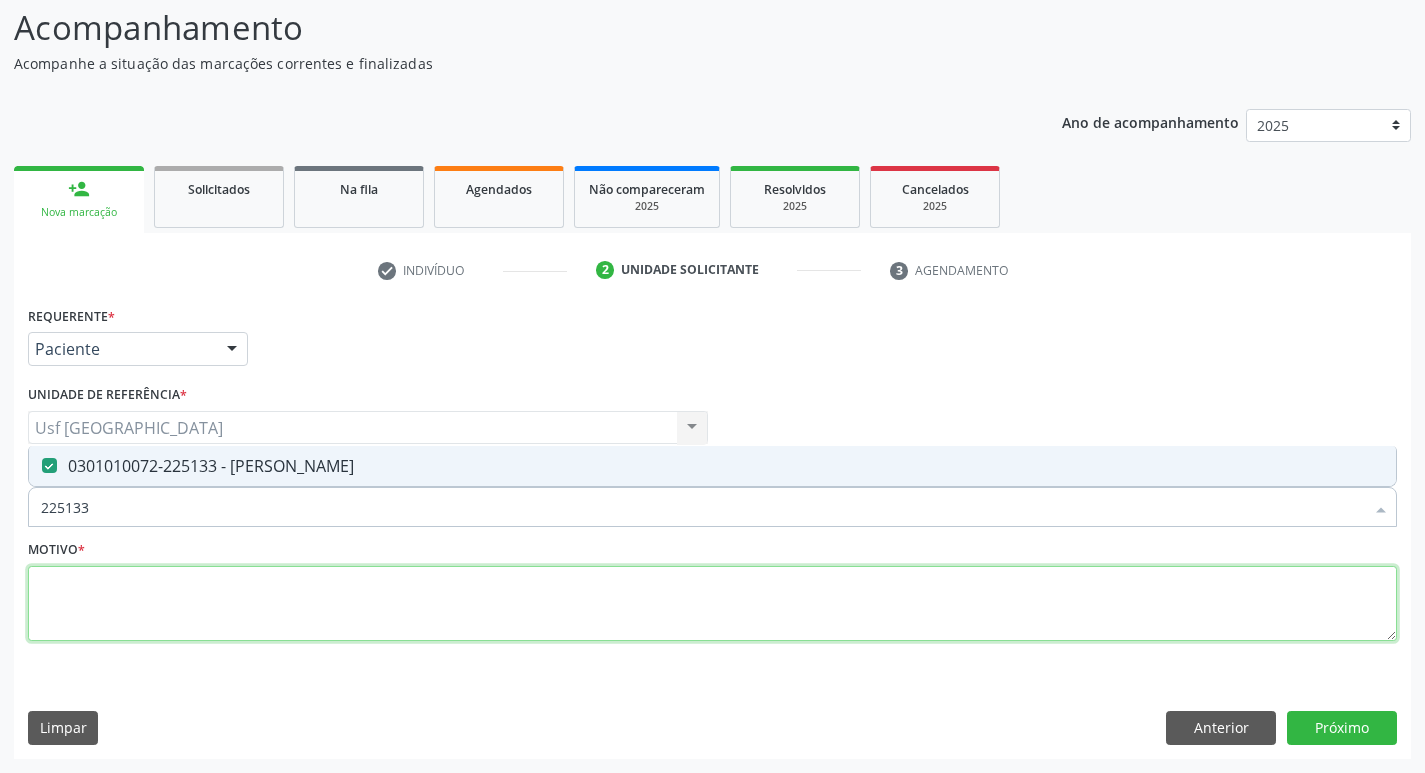 click at bounding box center [712, 604] 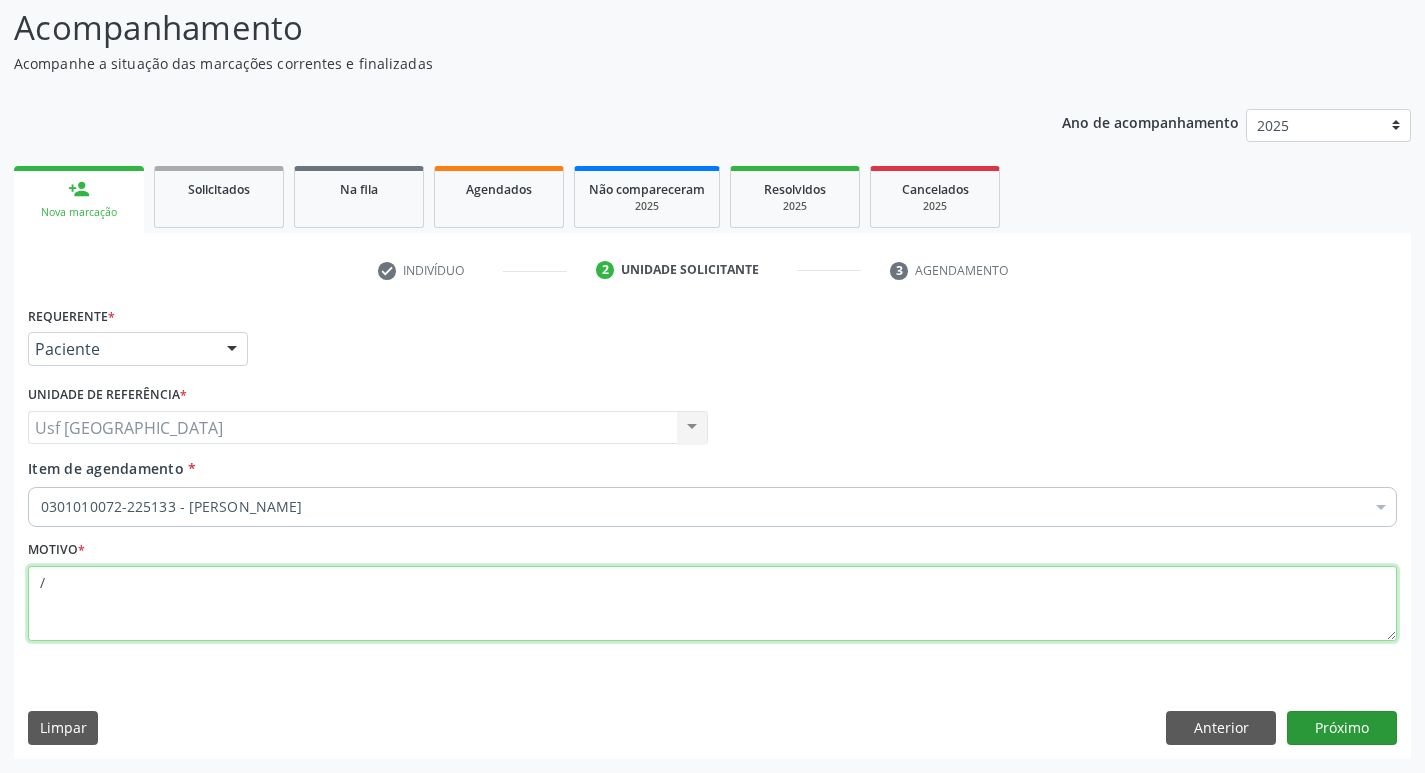 type on "/" 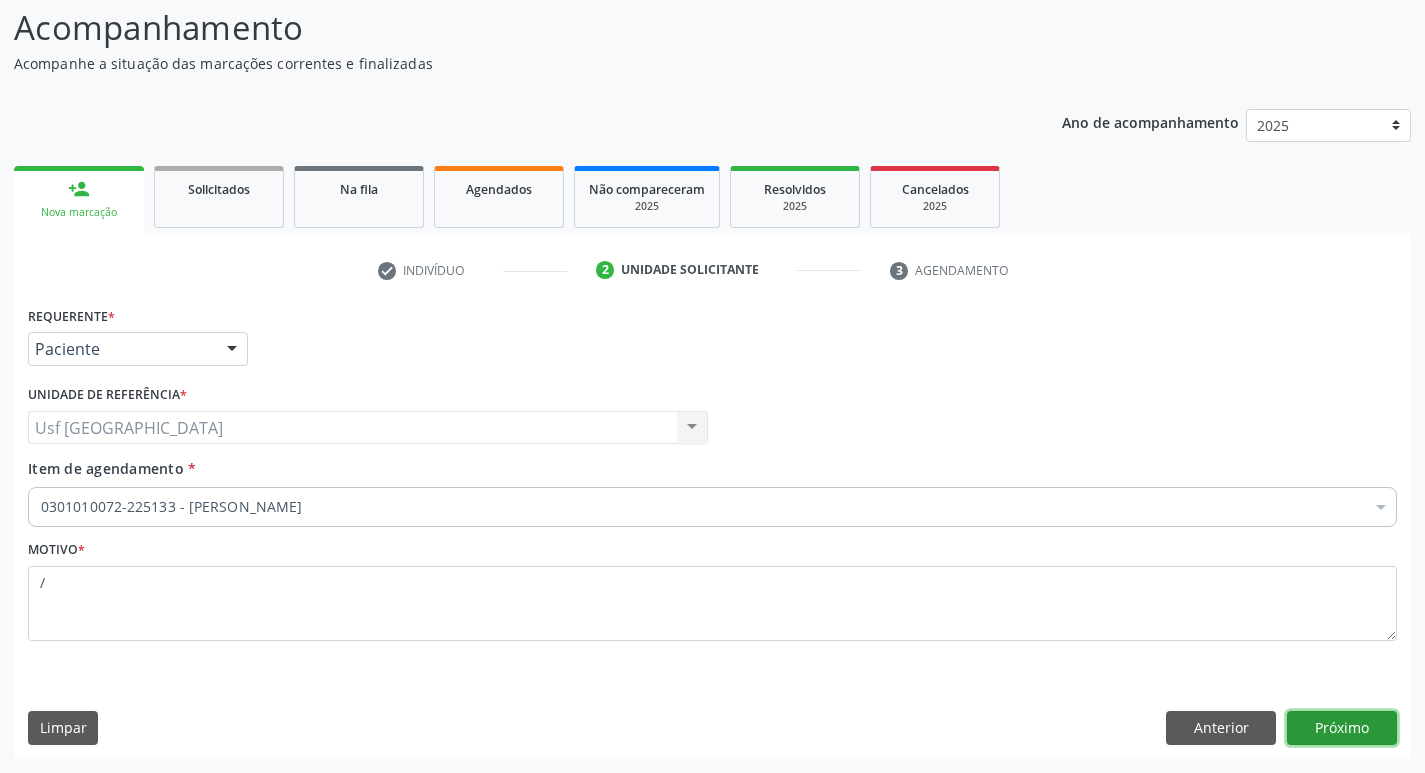 click on "Próximo" at bounding box center [1342, 728] 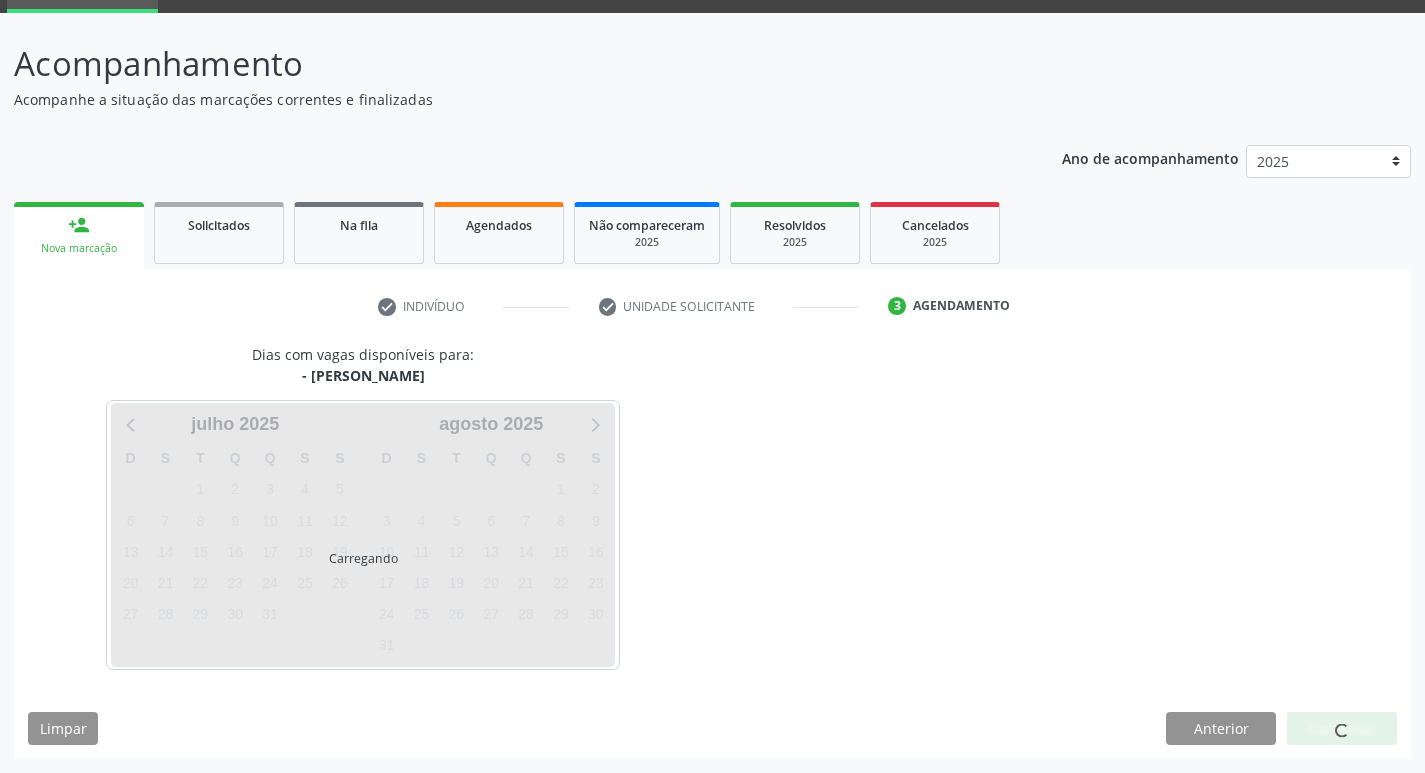 scroll, scrollTop: 97, scrollLeft: 0, axis: vertical 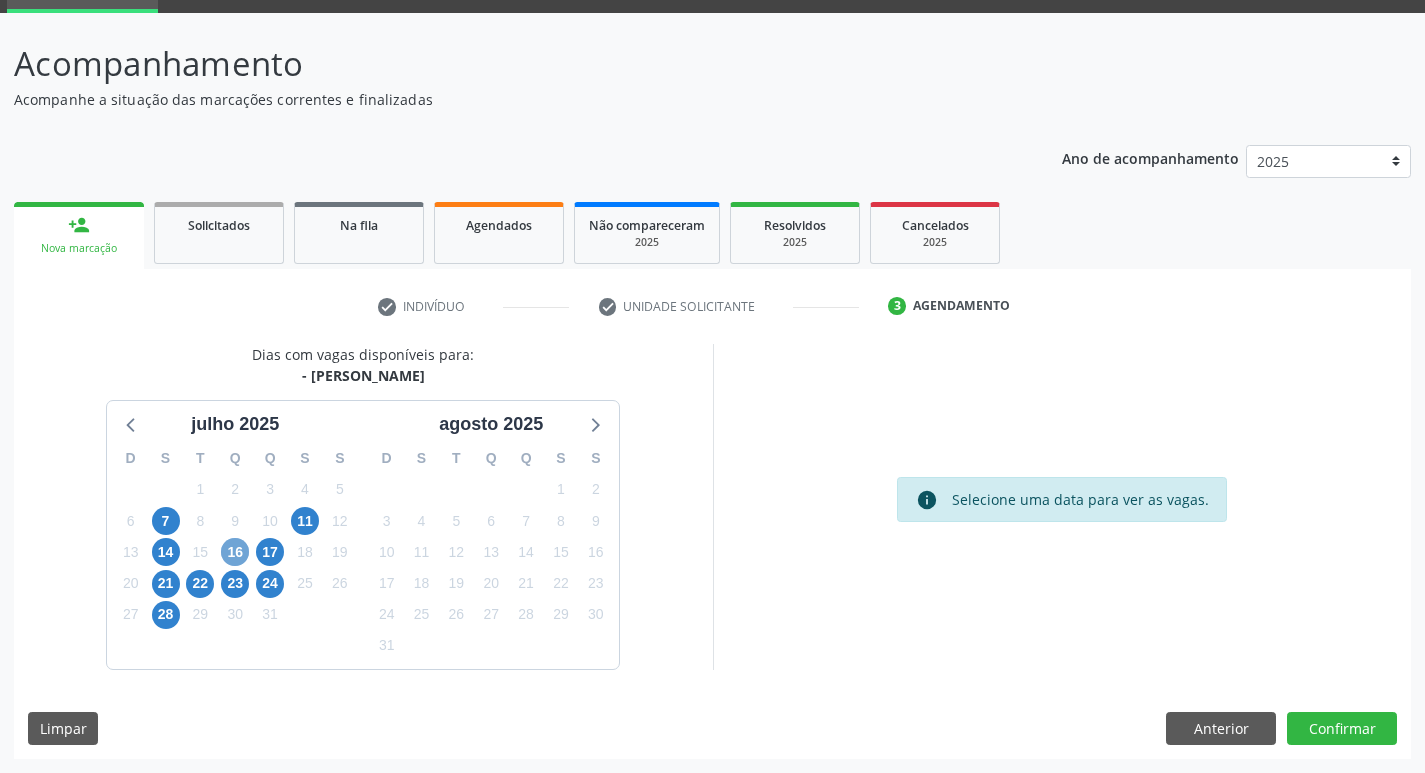click on "16" at bounding box center (235, 552) 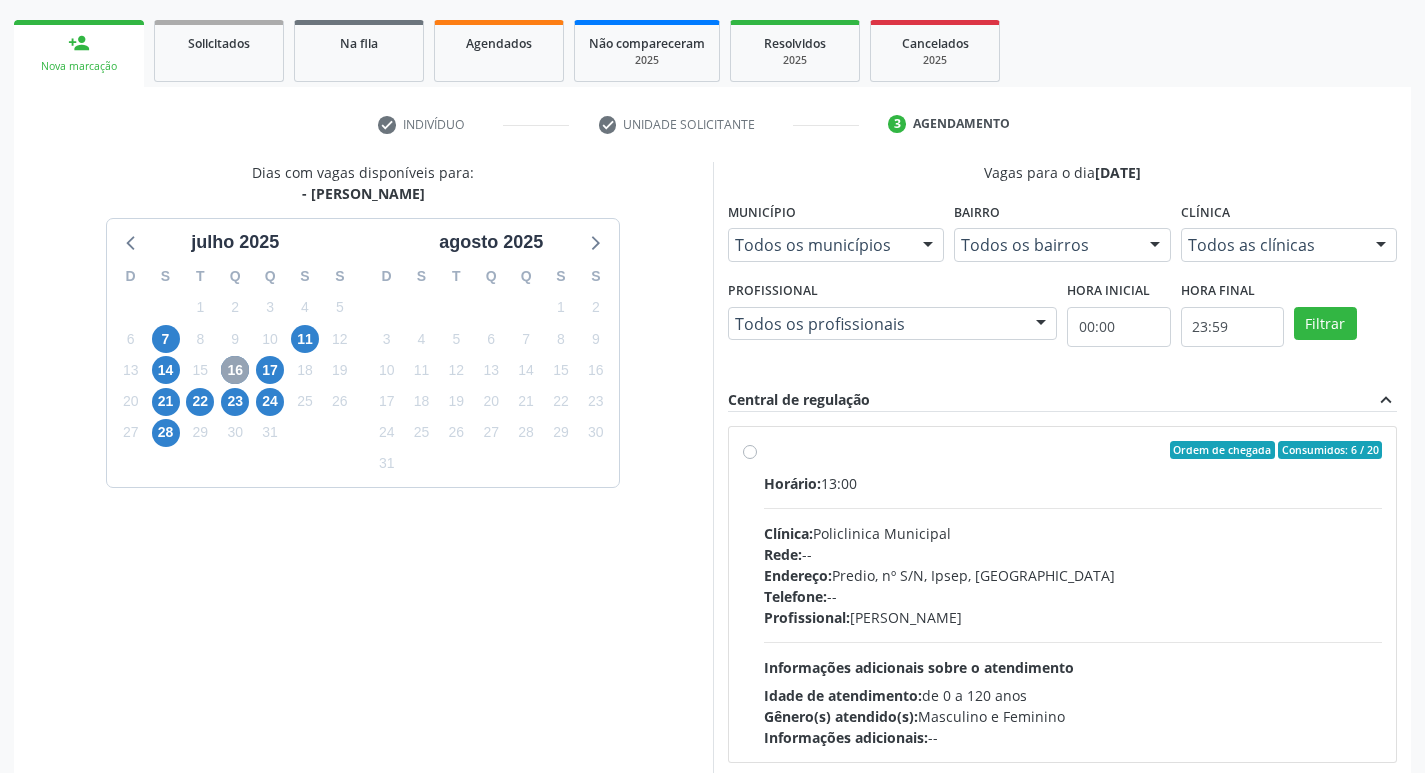 scroll, scrollTop: 297, scrollLeft: 0, axis: vertical 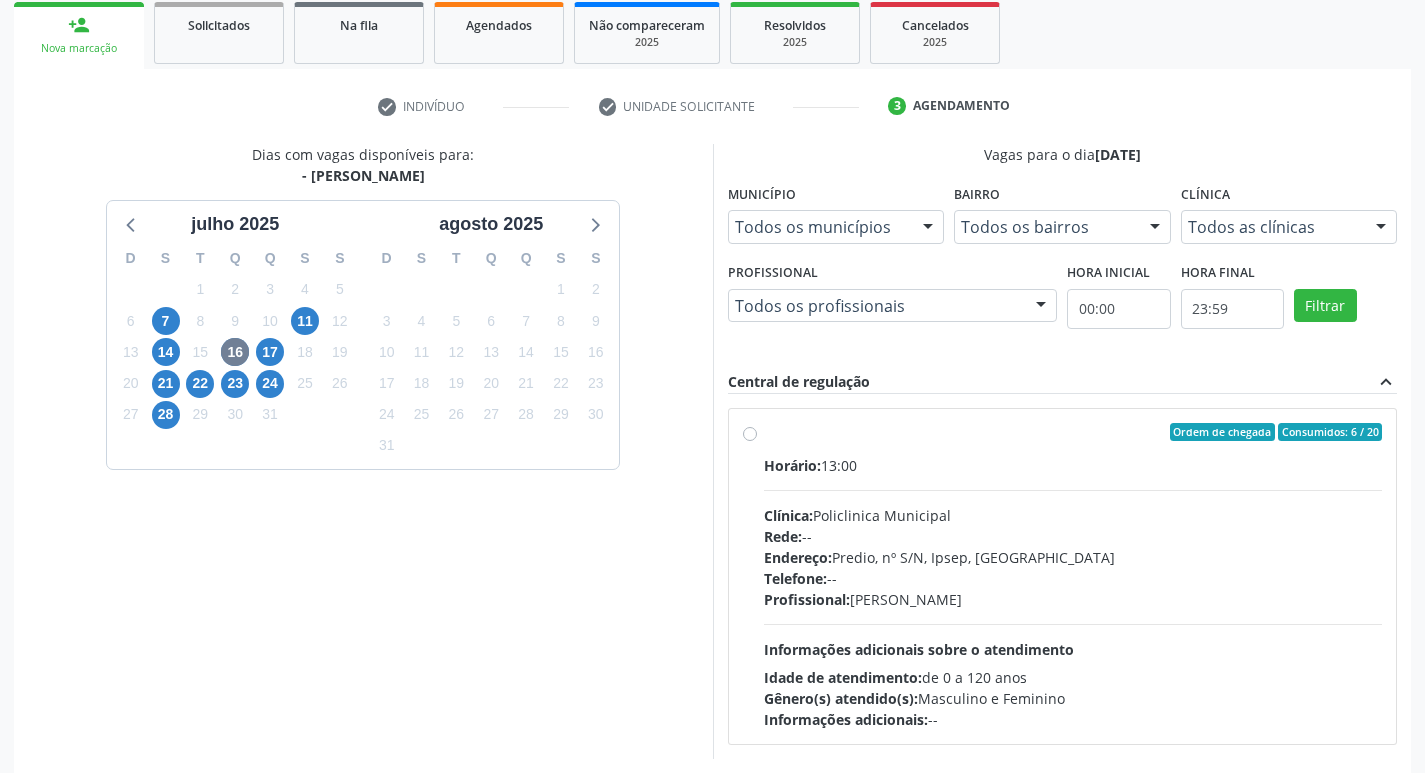 click on "Ordem de chegada
Consumidos: 6 / 20
Horário:   13:00
Clínica:  Policlinica Municipal
Rede:
--
Endereço:   Predio, nº S/N, Ipsep, [GEOGRAPHIC_DATA] - PE
Telefone:   --
Profissional:
[PERSON_NAME]
Informações adicionais sobre o atendimento
Idade de atendimento:
de 0 a 120 anos
Gênero(s) atendido(s):
Masculino e Feminino
Informações adicionais:
--" at bounding box center (1063, 576) 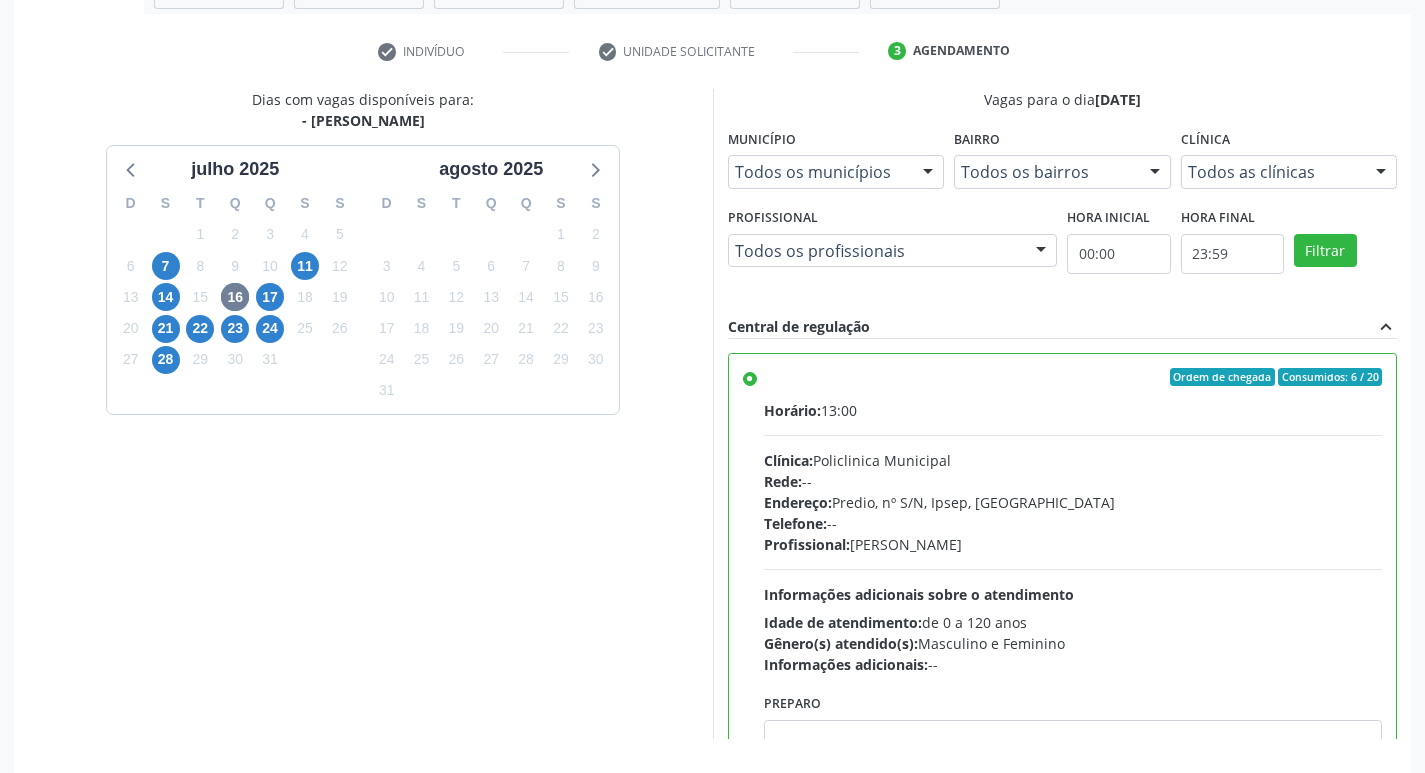 scroll, scrollTop: 422, scrollLeft: 0, axis: vertical 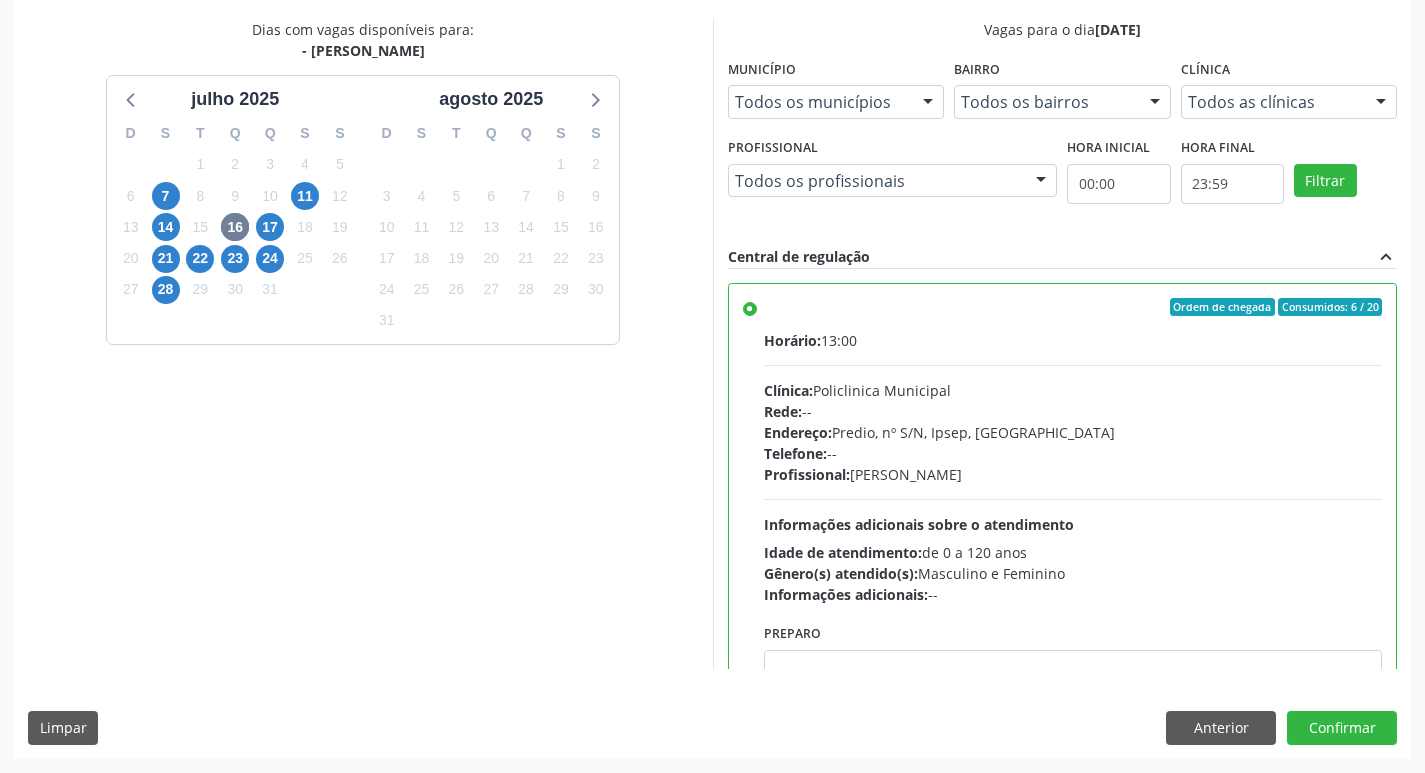 click on "Dias com vagas disponíveis para:
- Médico Psiquiatra
[DATE] D S T Q Q S S 29 30 1 2 3 4 5 6 7 8 9 10 11 12 13 14 15 16 17 18 19 20 21 22 23 24 25 26 27 28 29 30 31 1 2 3 4 5 6 7 8 [DATE] D S T Q Q S S 27 28 29 30 31 1 2 3 4 5 6 7 8 9 10 11 12 13 14 15 16 17 18 19 20 21 22 23 24 25 26 27 28 29 30 31 1 2 3 4 5 6
Vagas para o dia
[DATE]
Município
Todos os municípios         Todos os municípios   [GEOGRAPHIC_DATA] - [GEOGRAPHIC_DATA] resultado encontrado para: "   "
Não há nenhuma opção para ser exibida.
Bairro
Todos os bairros         Todos os bairros   [GEOGRAPHIC_DATA] resultado encontrado para: "   "
Não há nenhuma opção para ser exibida.
Clínica
Todos as clínicas         Todos as clínicas   [GEOGRAPHIC_DATA] resultado encontrado para: "   "
Profissional" at bounding box center [712, 388] 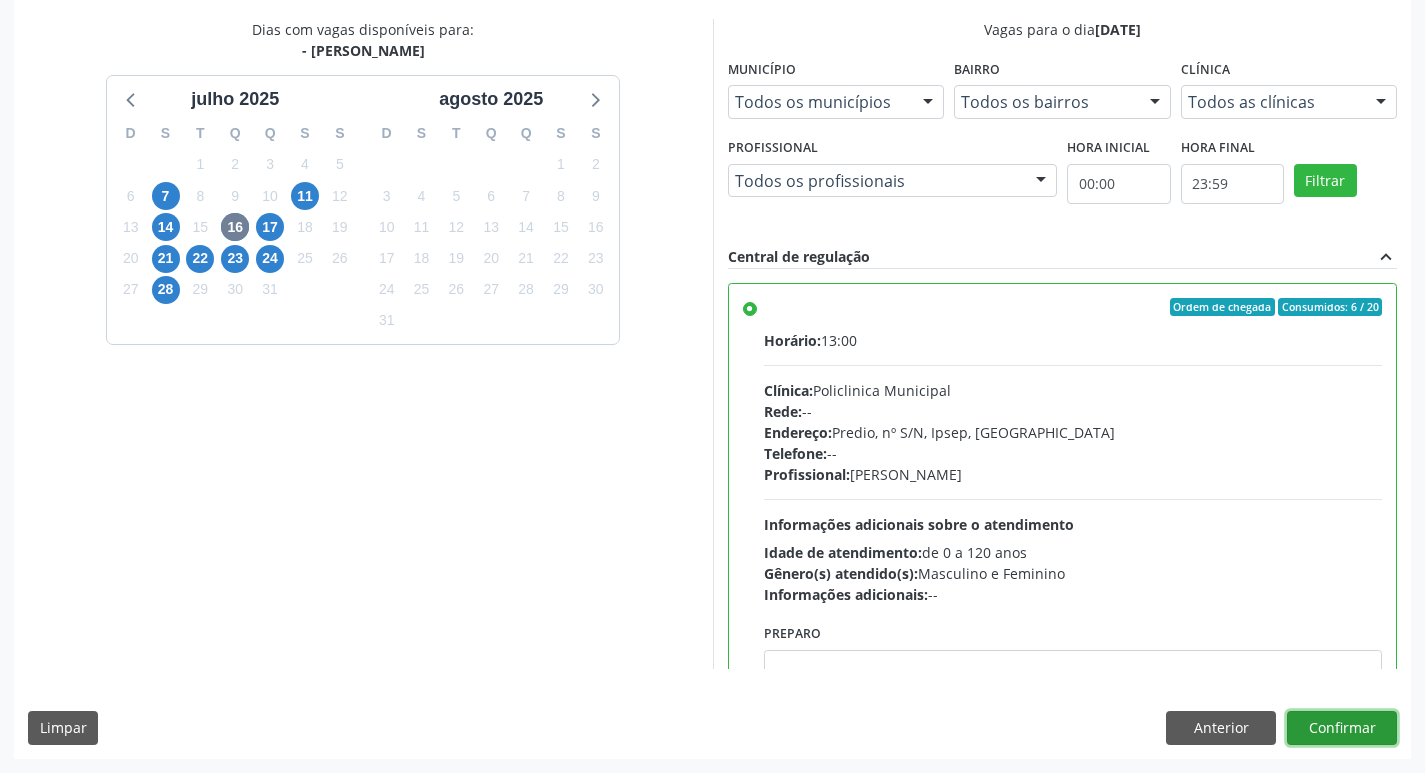 click on "Confirmar" at bounding box center [1342, 728] 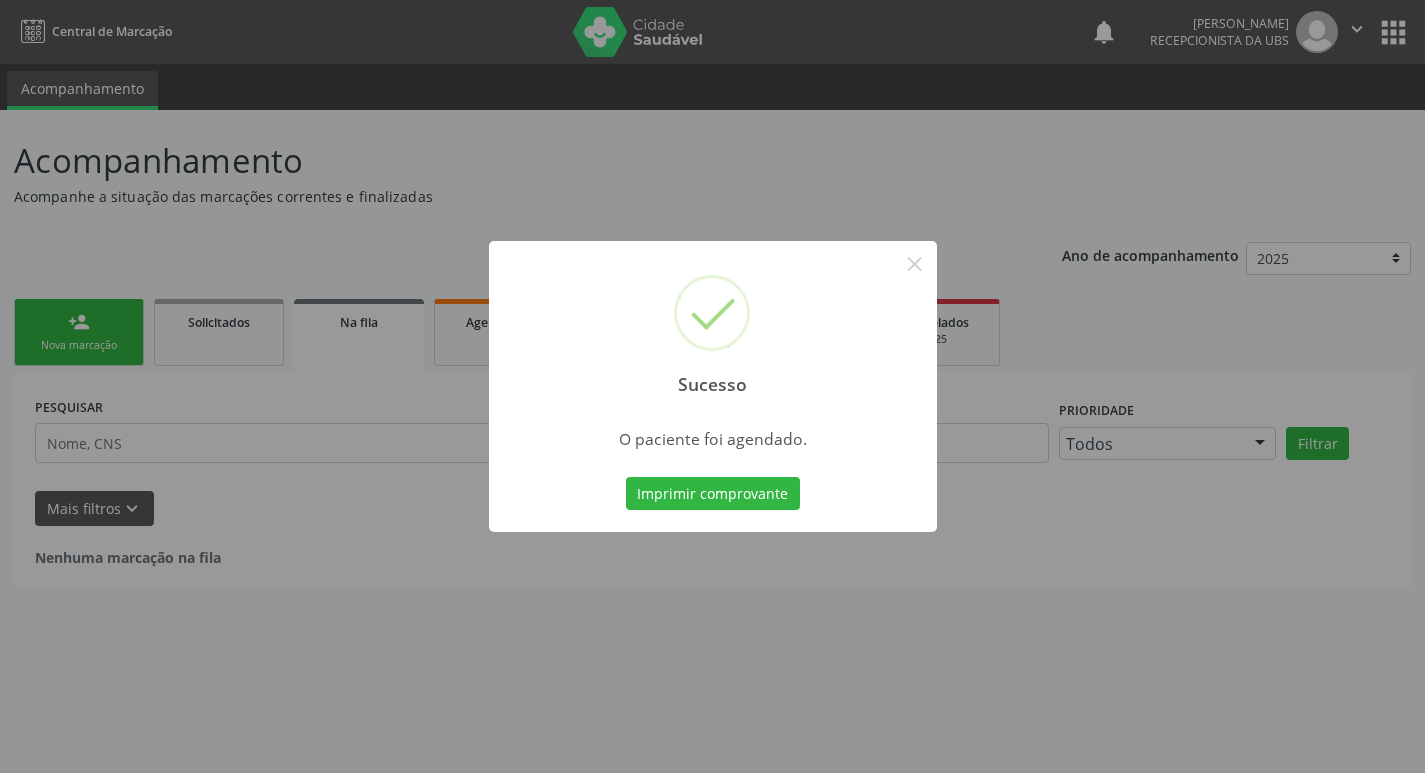 scroll, scrollTop: 0, scrollLeft: 0, axis: both 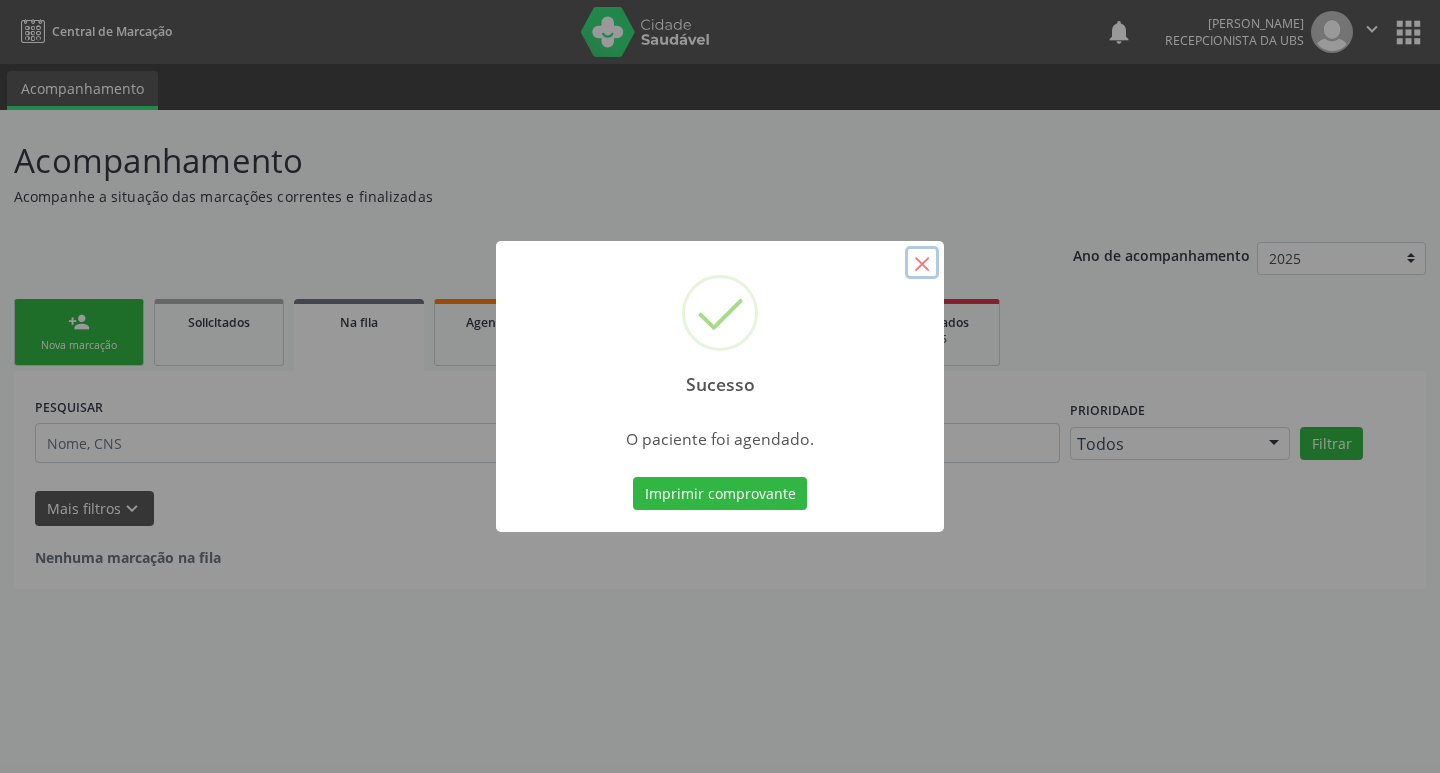 click on "×" at bounding box center (922, 263) 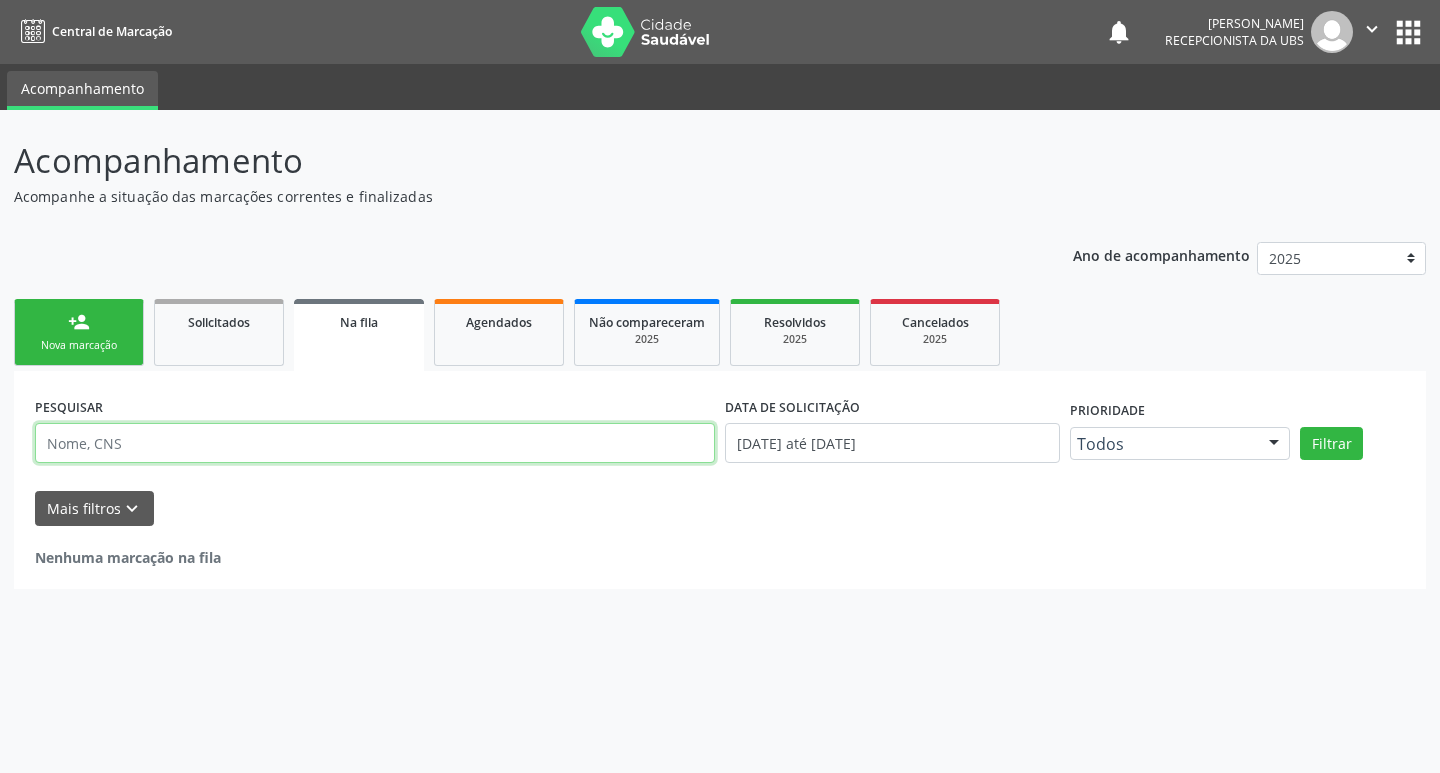 click at bounding box center [375, 443] 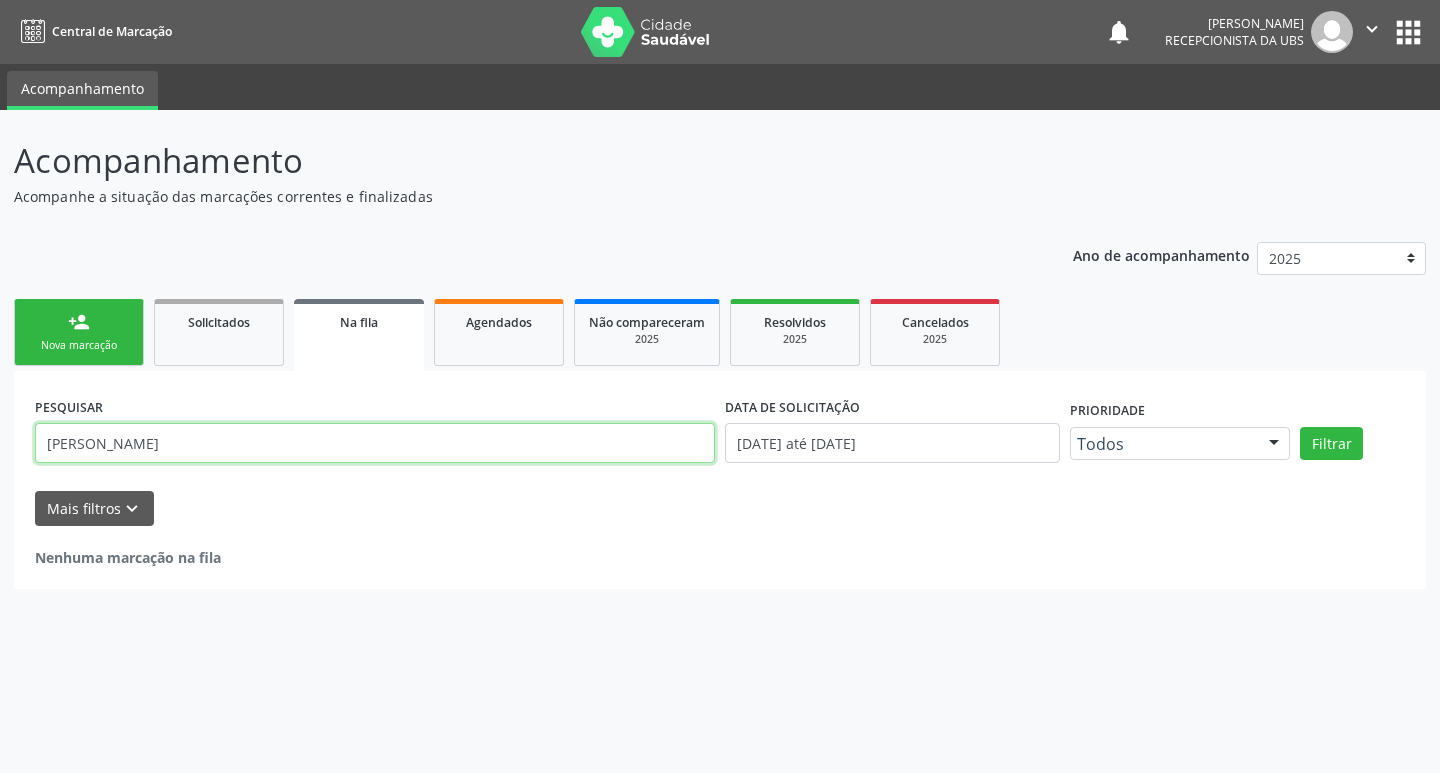 type on "[PERSON_NAME]" 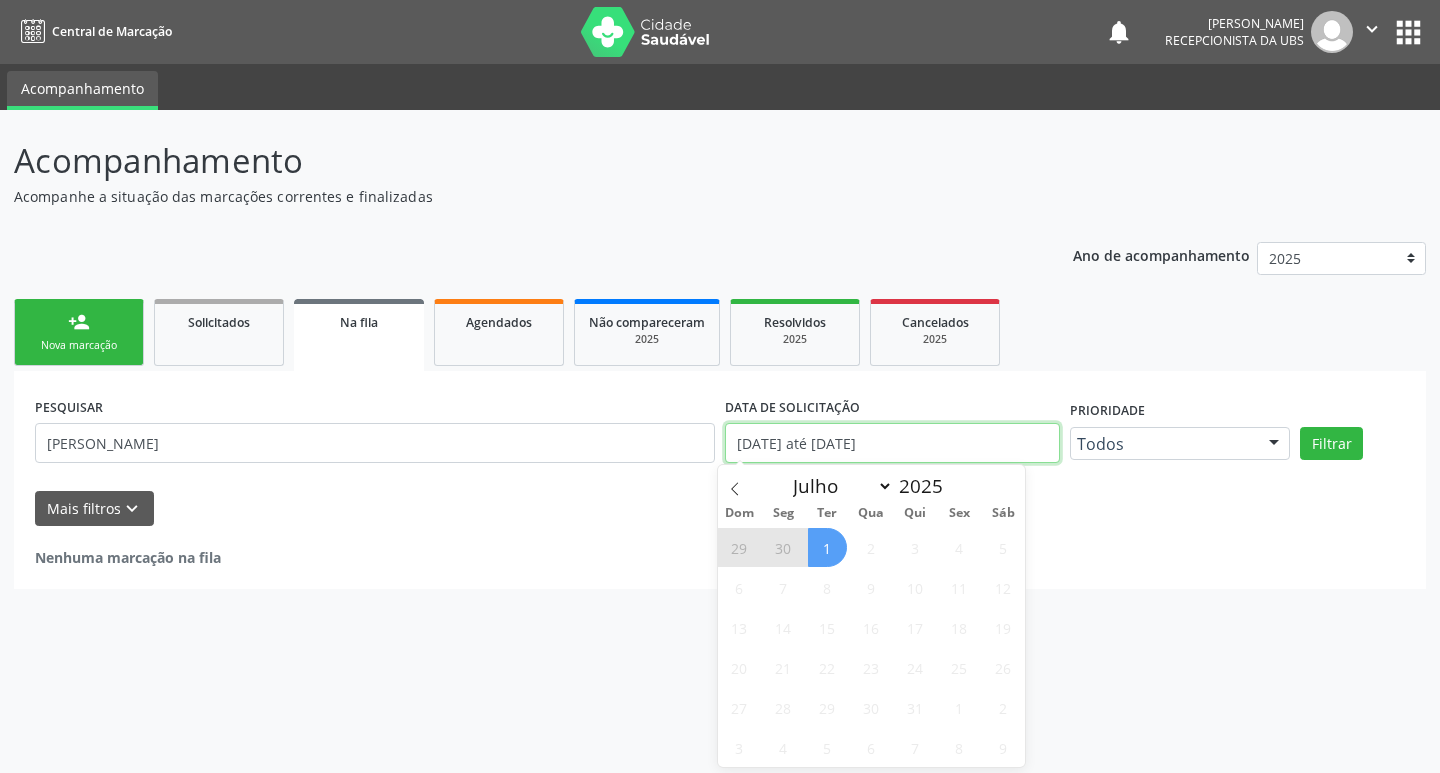 click on "[DATE] até [DATE]" at bounding box center (892, 443) 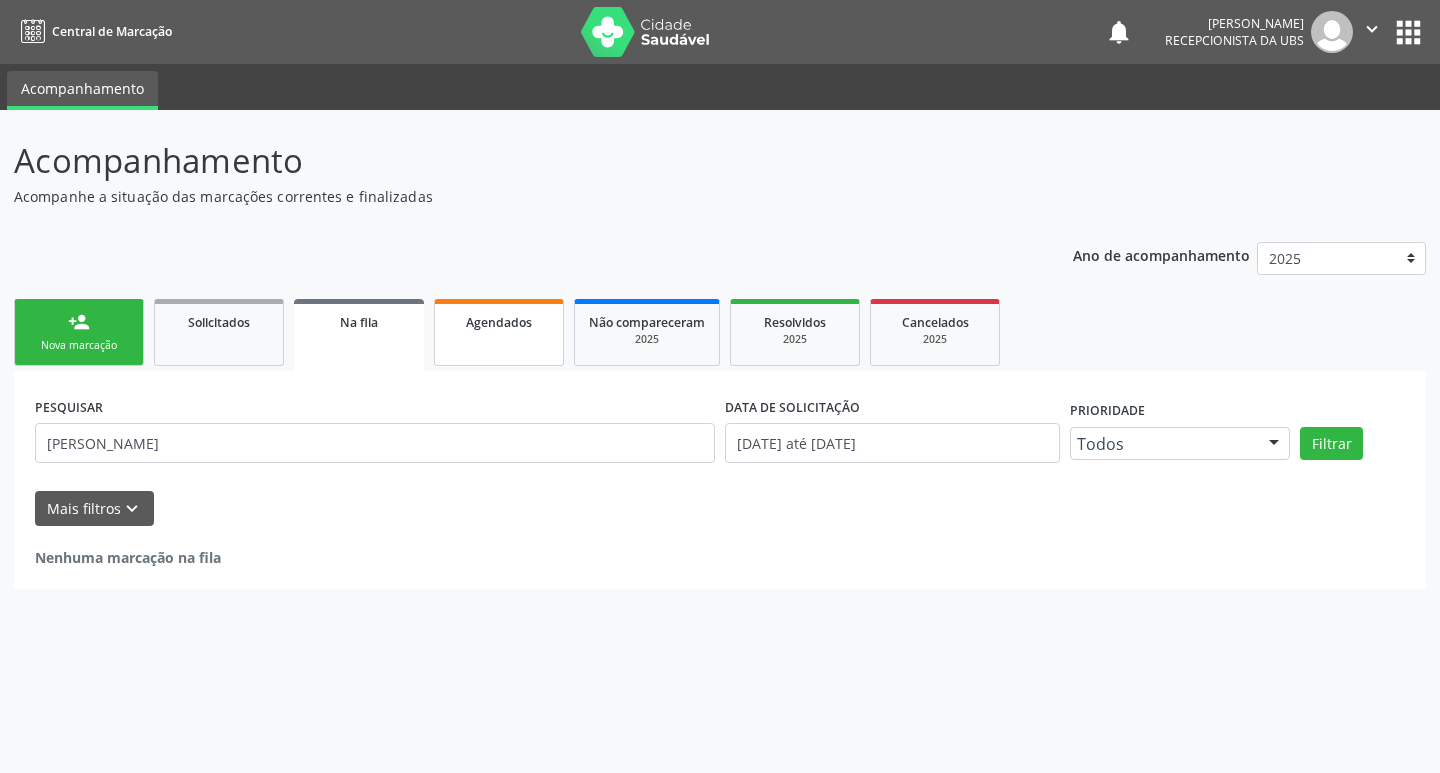 click on "Agendados" at bounding box center (499, 322) 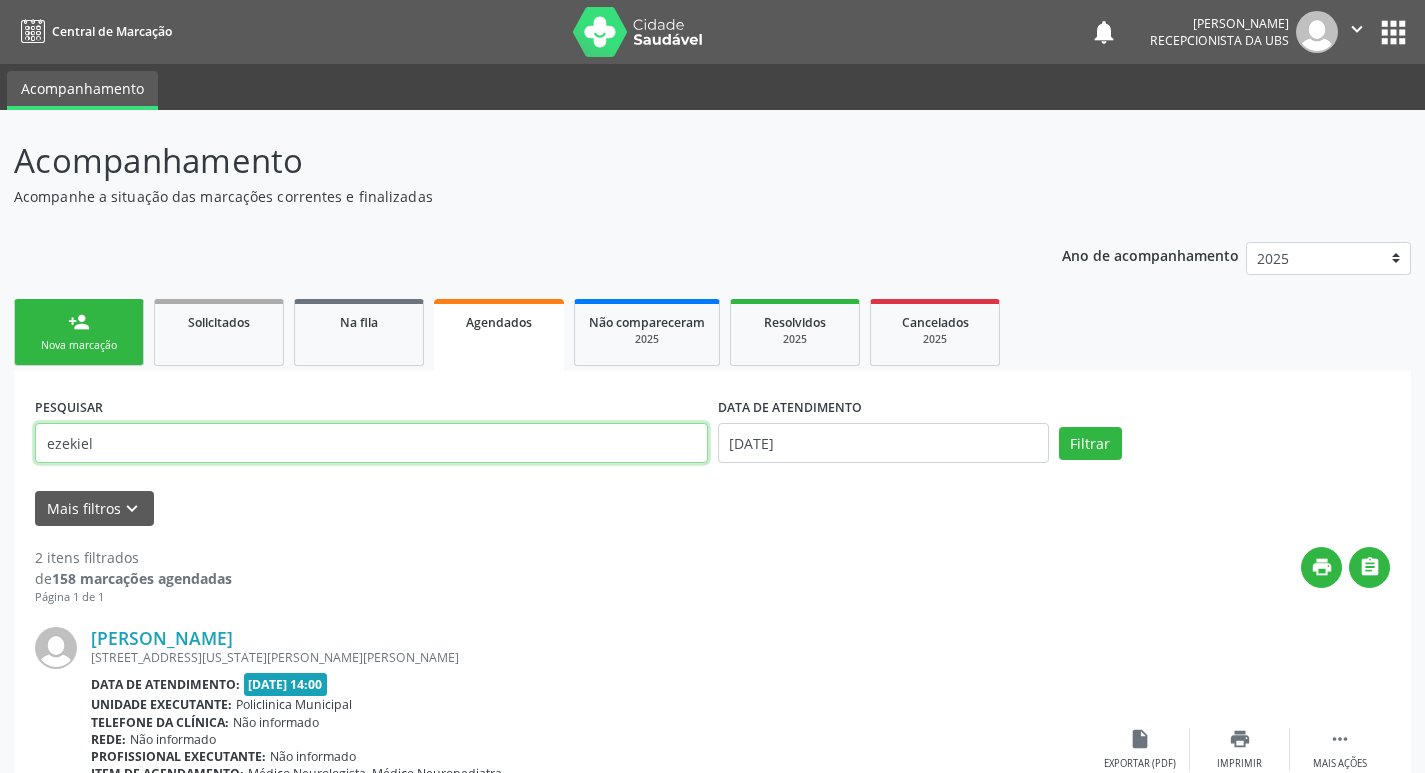 click on "ezekiel" at bounding box center (371, 443) 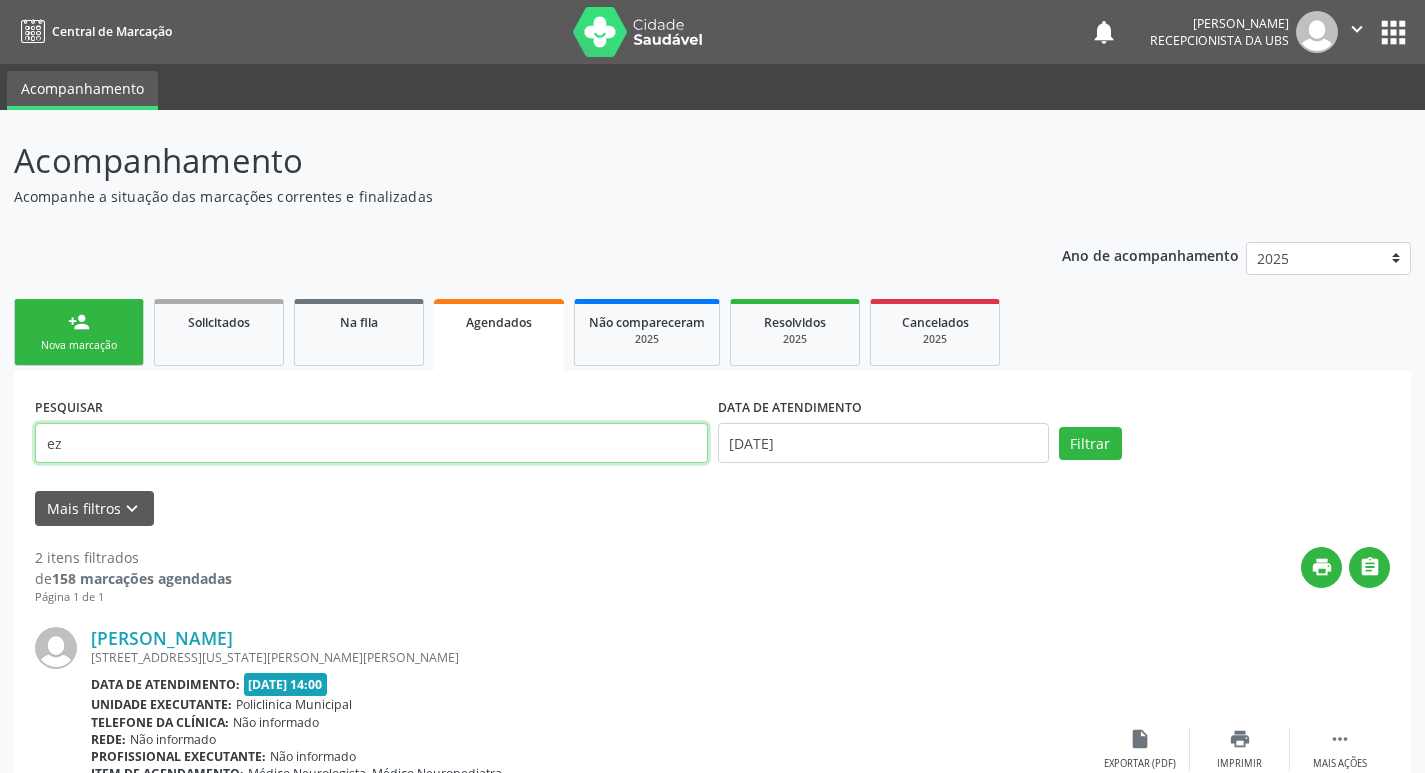 type on "e" 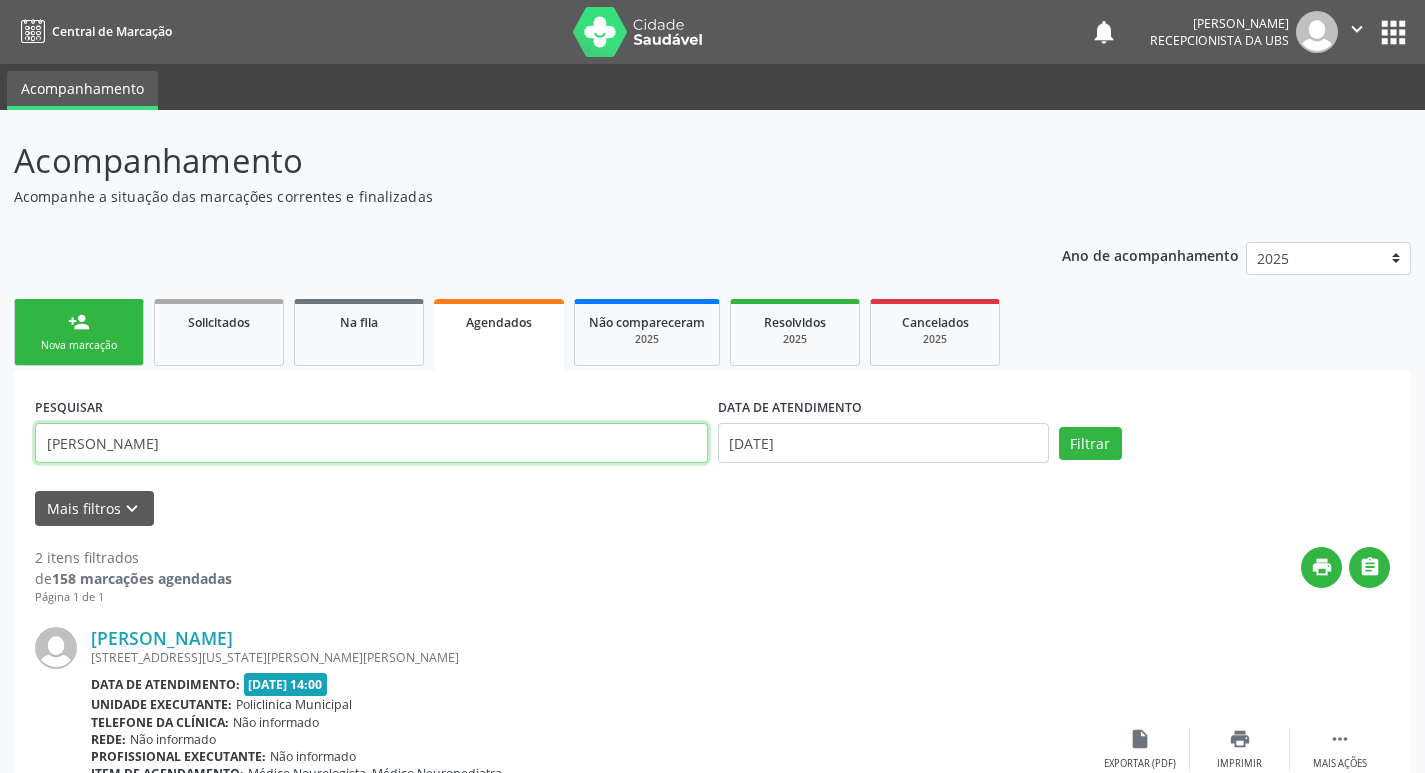 type on "[PERSON_NAME]" 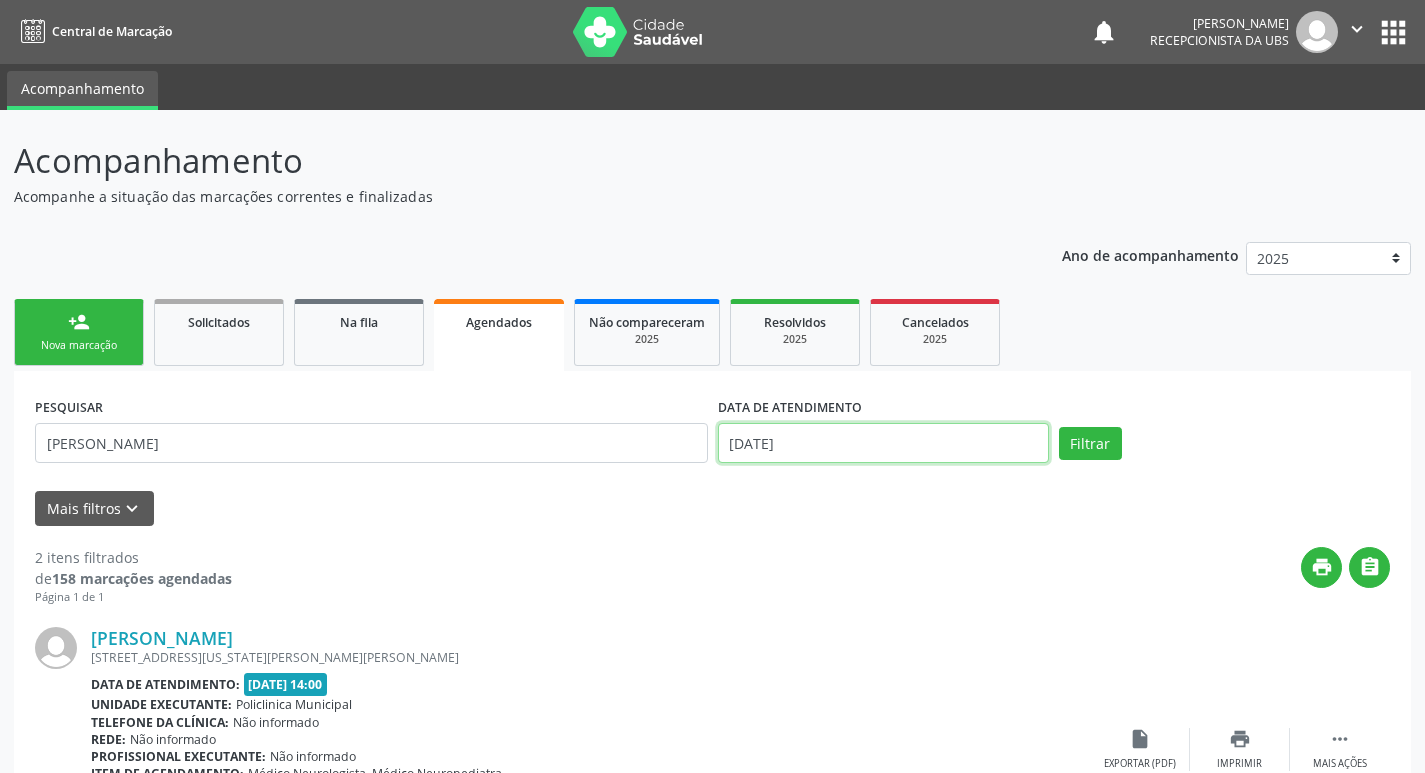 click on "[DATE]" at bounding box center [883, 443] 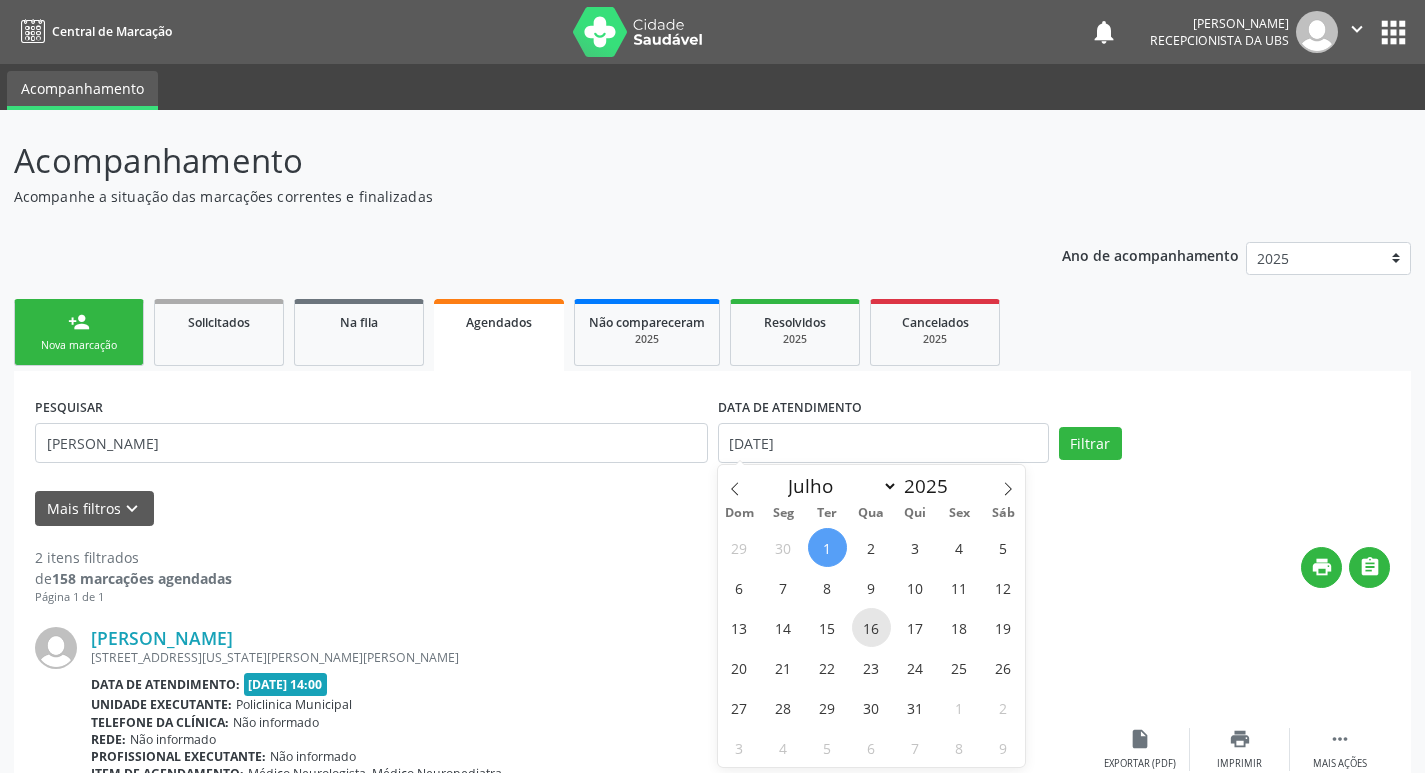 click on "16" at bounding box center (871, 627) 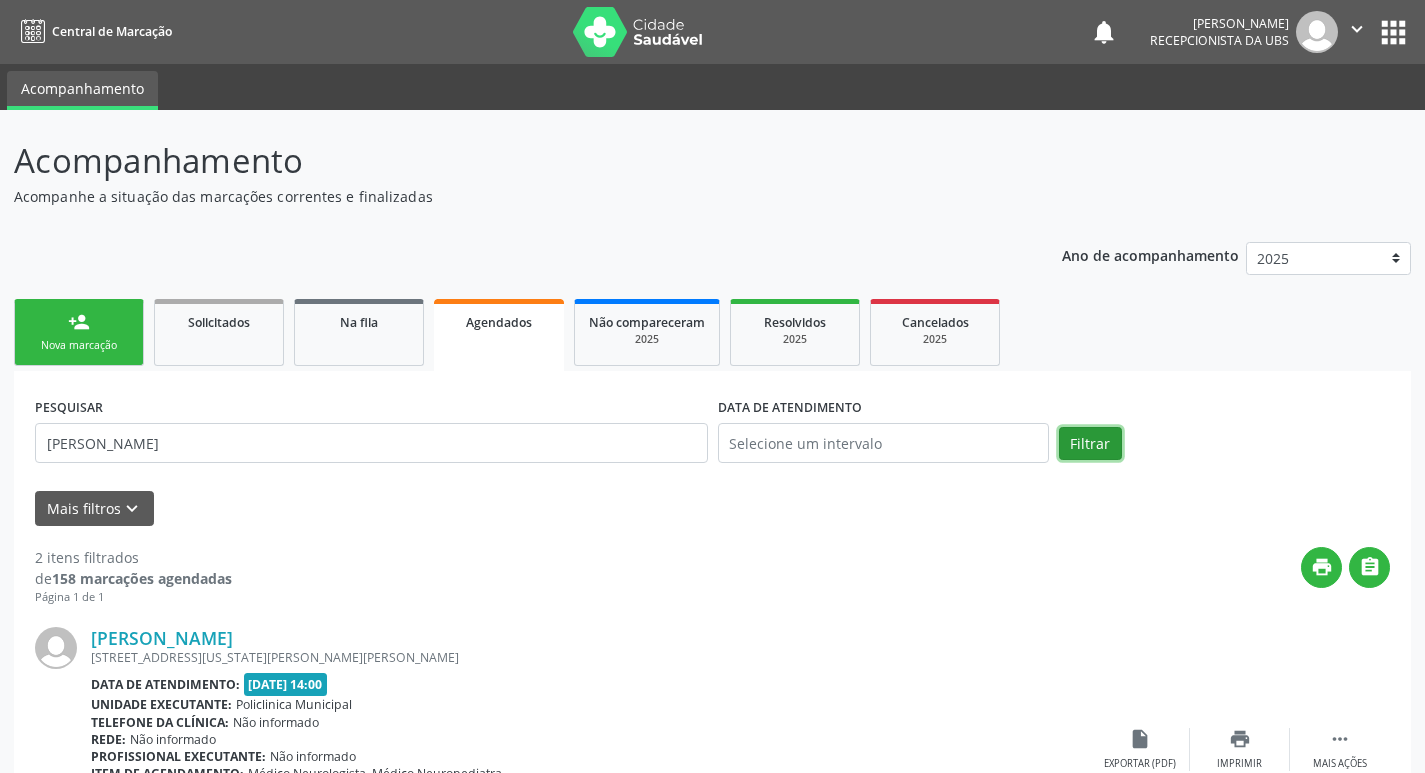 click on "Filtrar" at bounding box center (1090, 444) 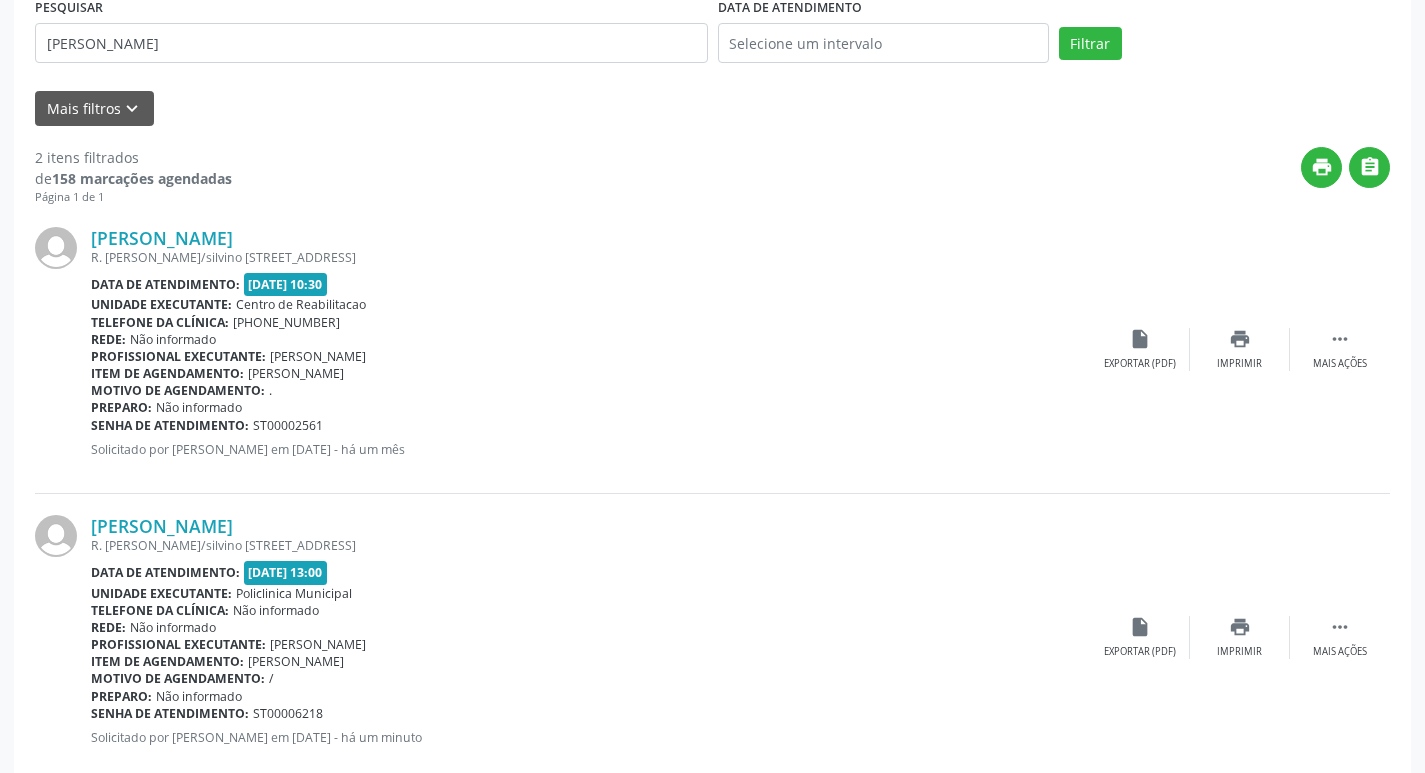 scroll, scrollTop: 443, scrollLeft: 0, axis: vertical 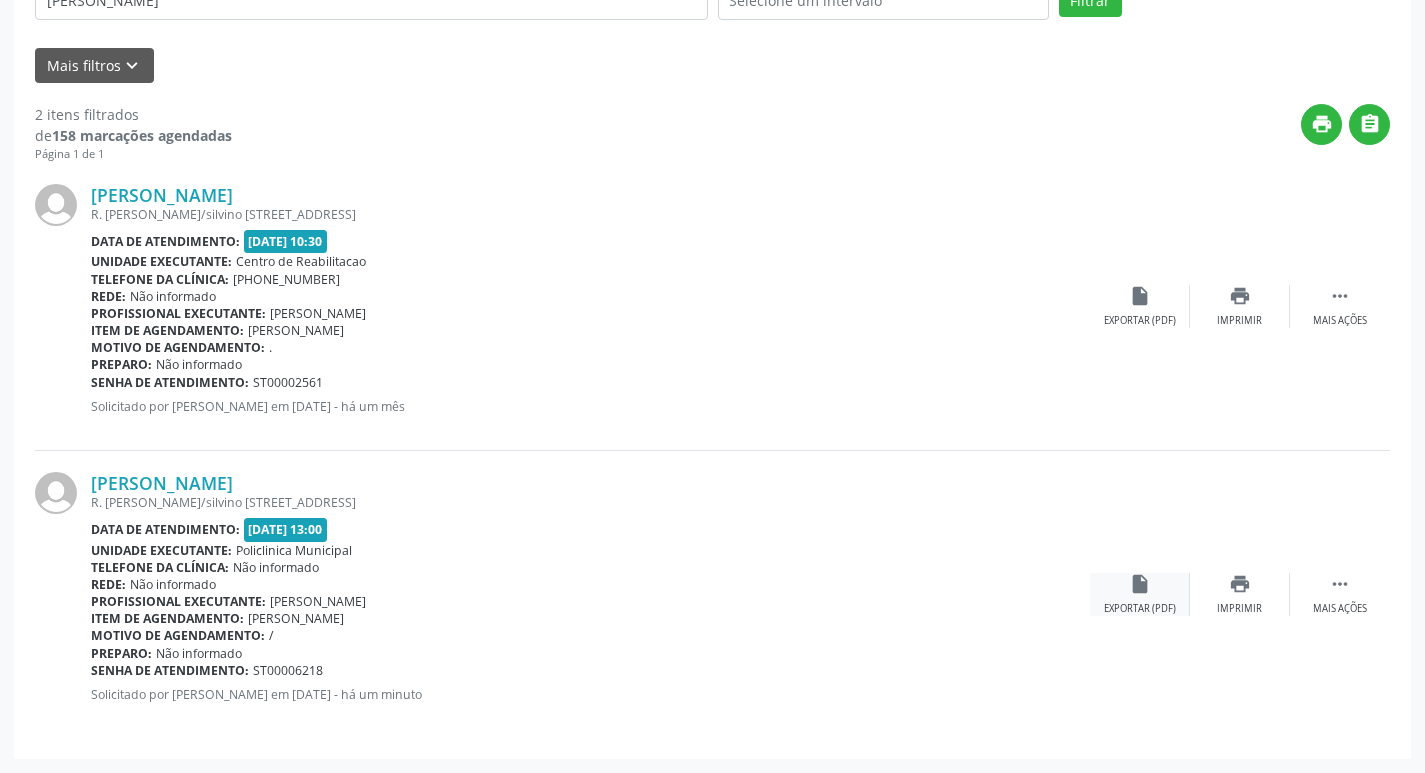 click on "insert_drive_file" at bounding box center [1140, 584] 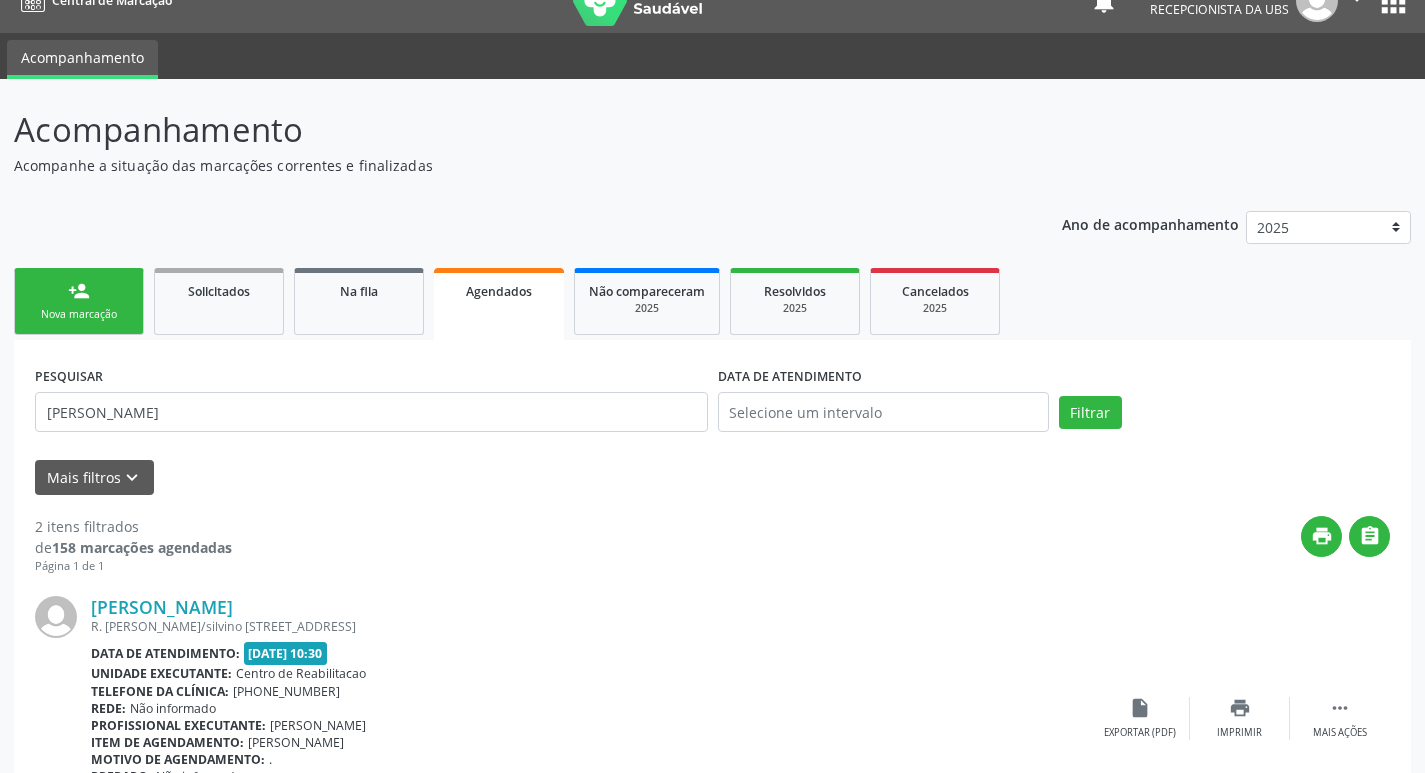 scroll, scrollTop: 0, scrollLeft: 0, axis: both 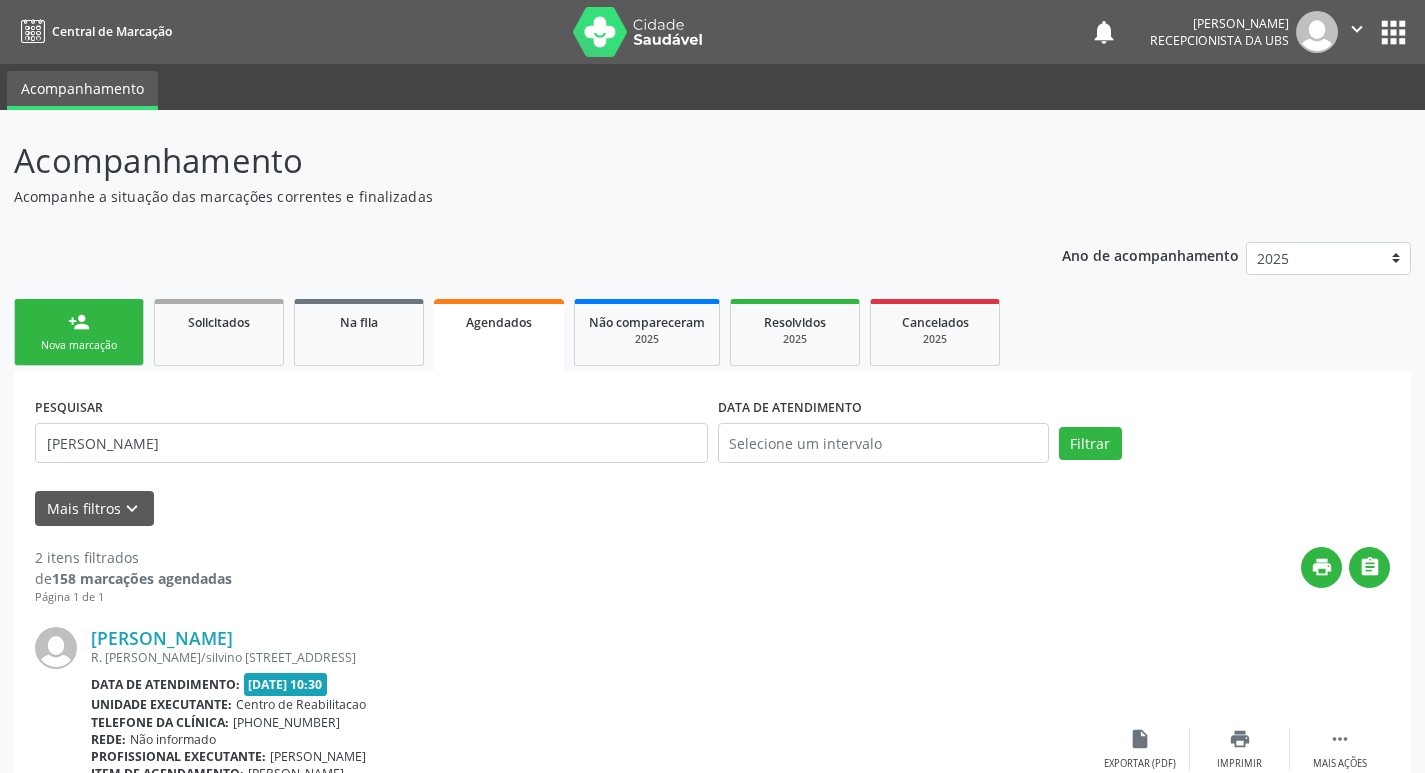 click on "person_add" at bounding box center (79, 322) 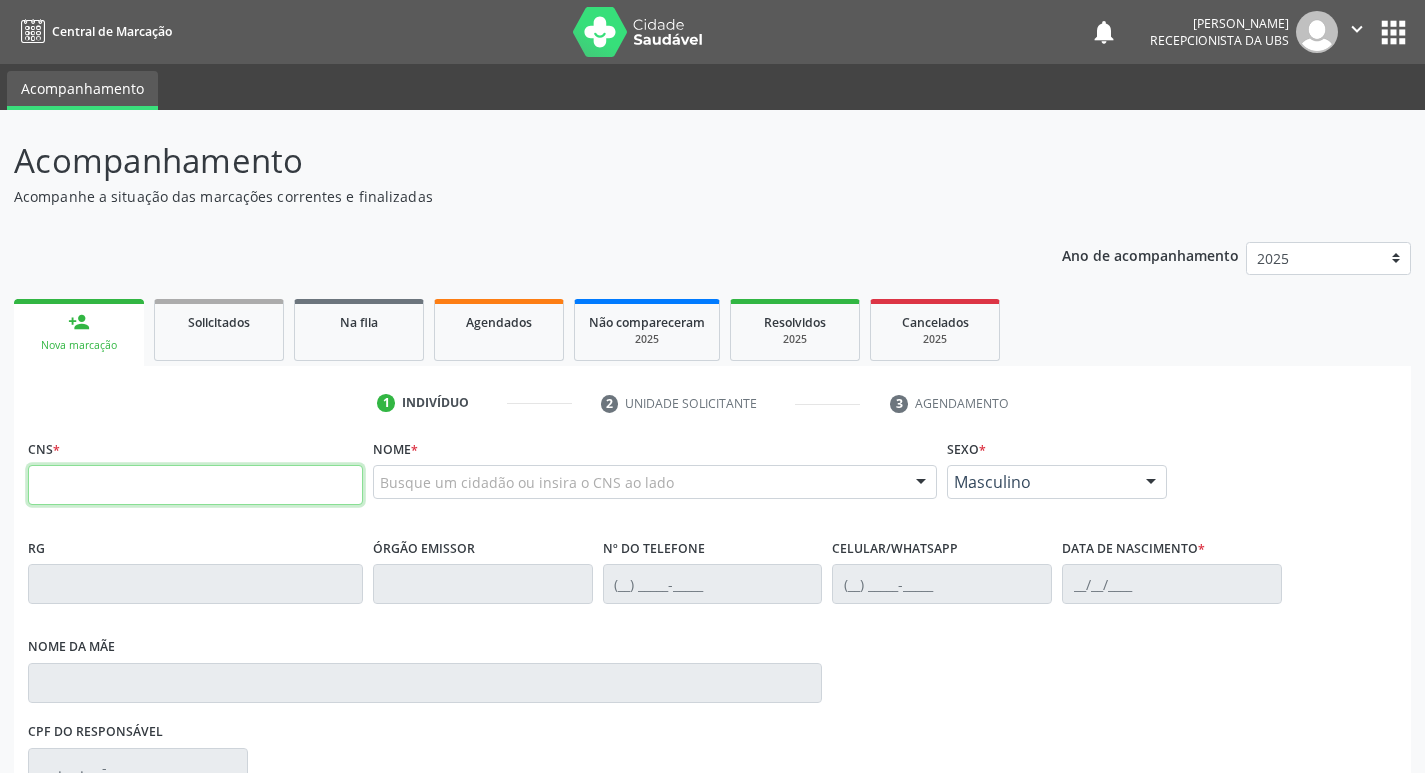 click at bounding box center [195, 485] 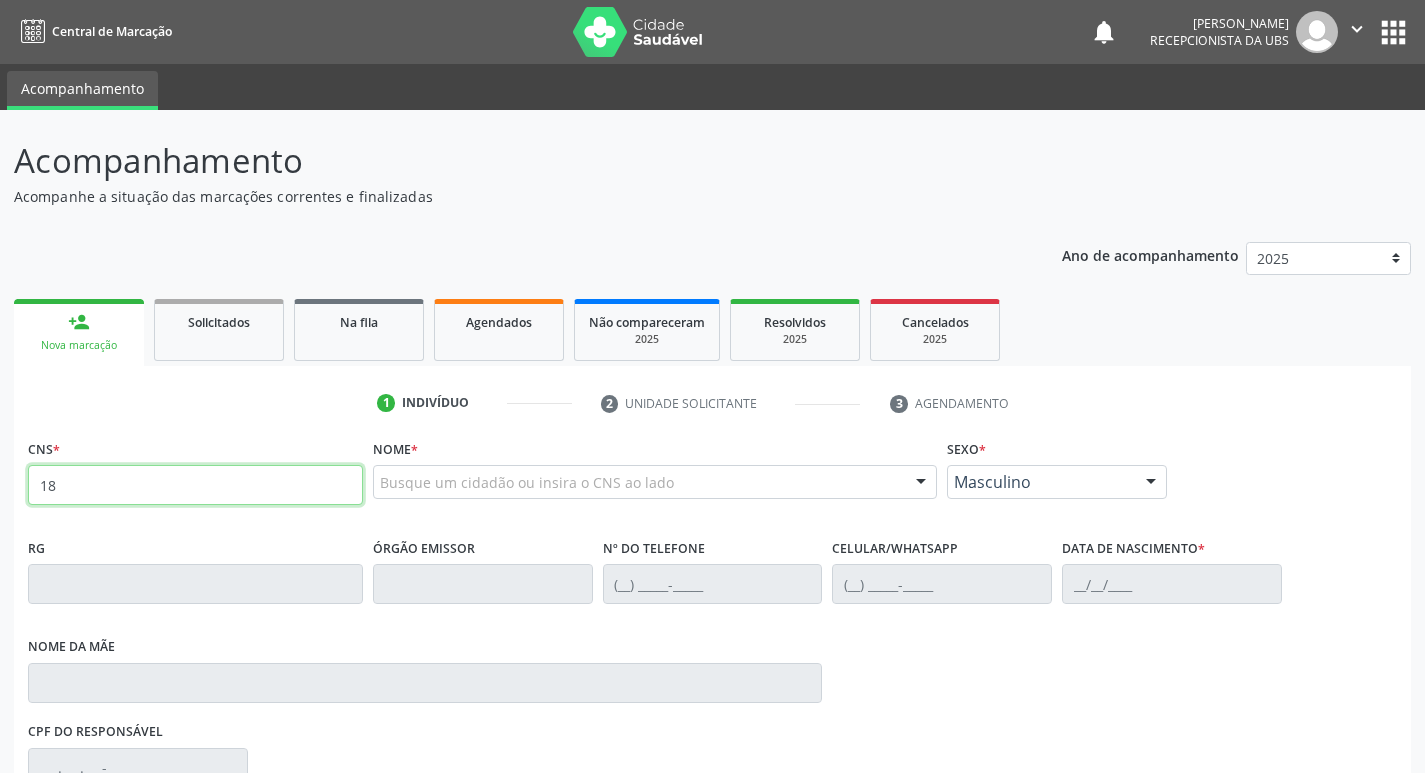 type on "1" 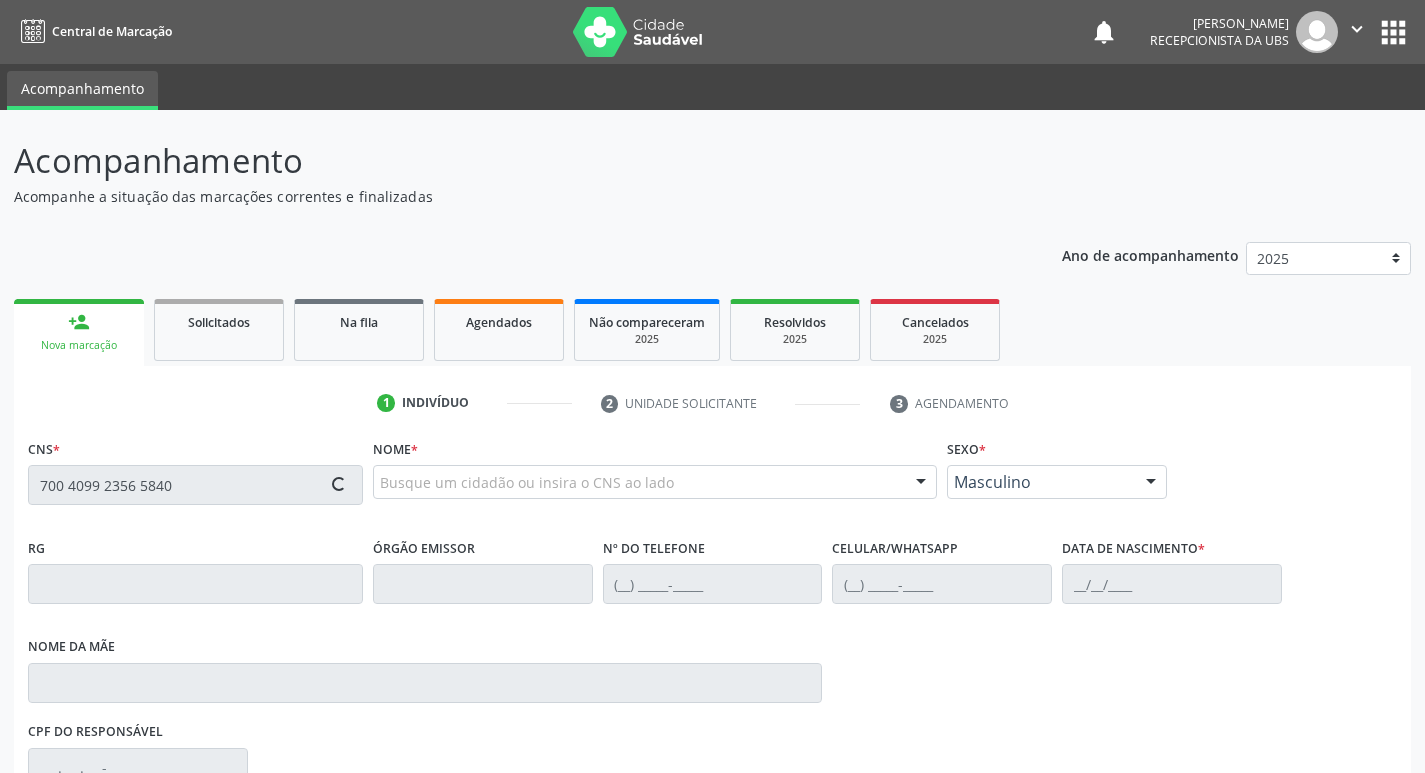 type on "700 4099 2356 5840" 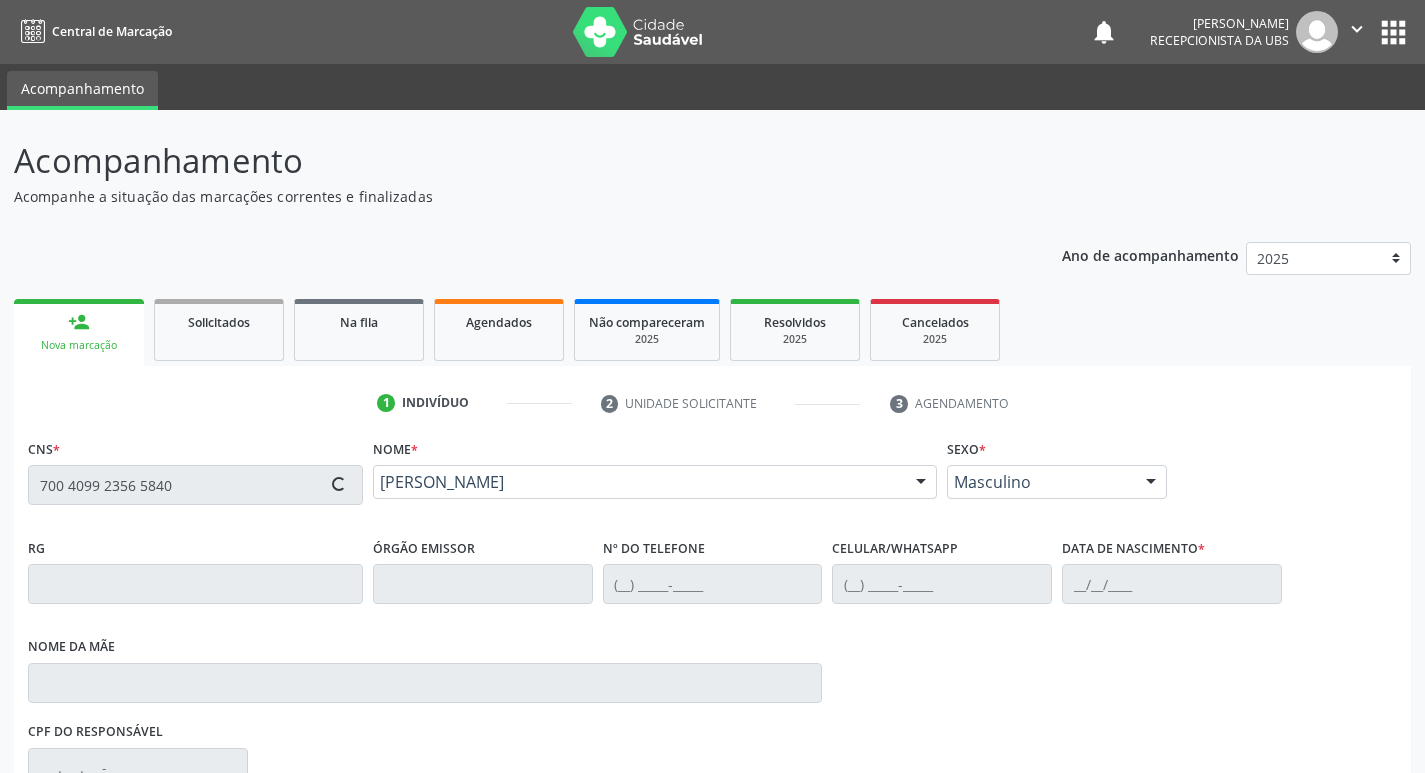 type on "[PHONE_NUMBER]" 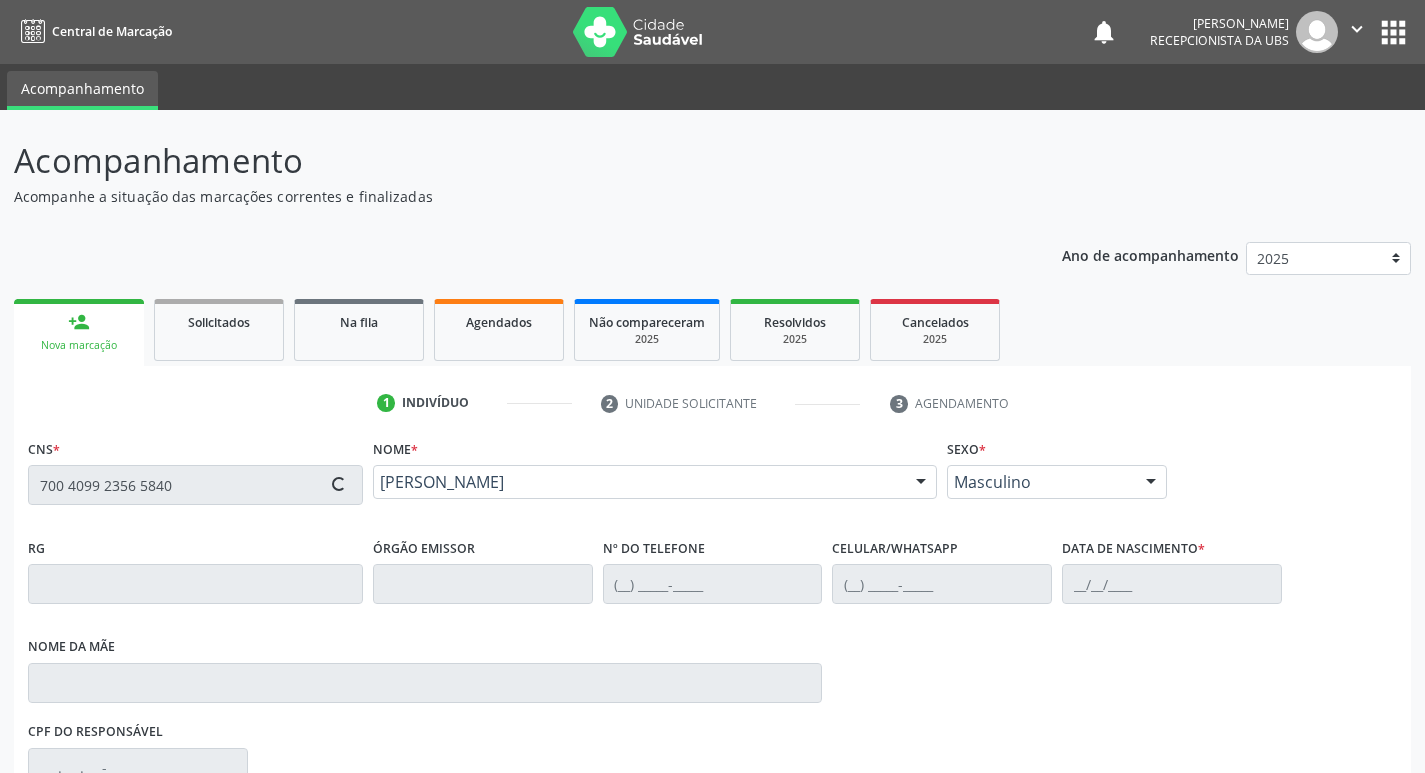 type on "[DATE]" 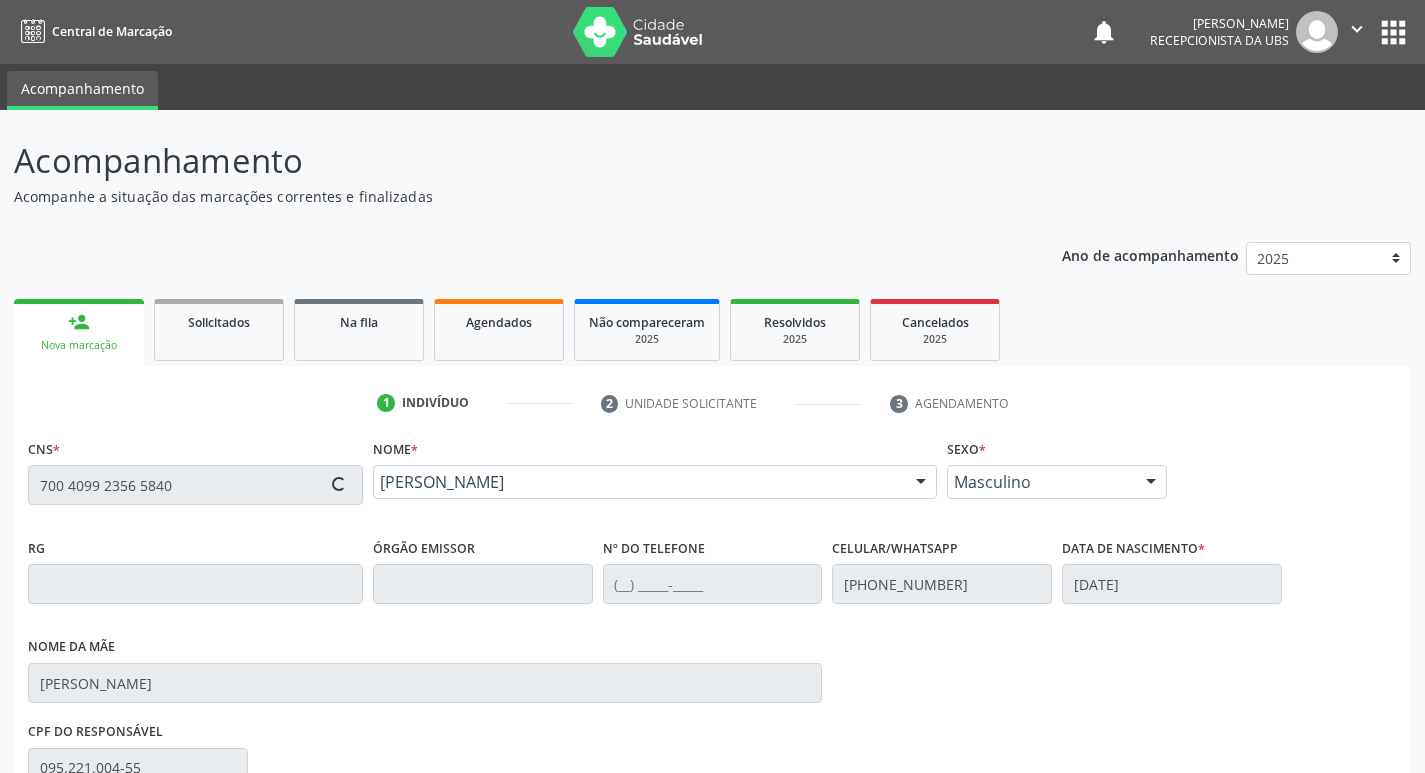 type on "403" 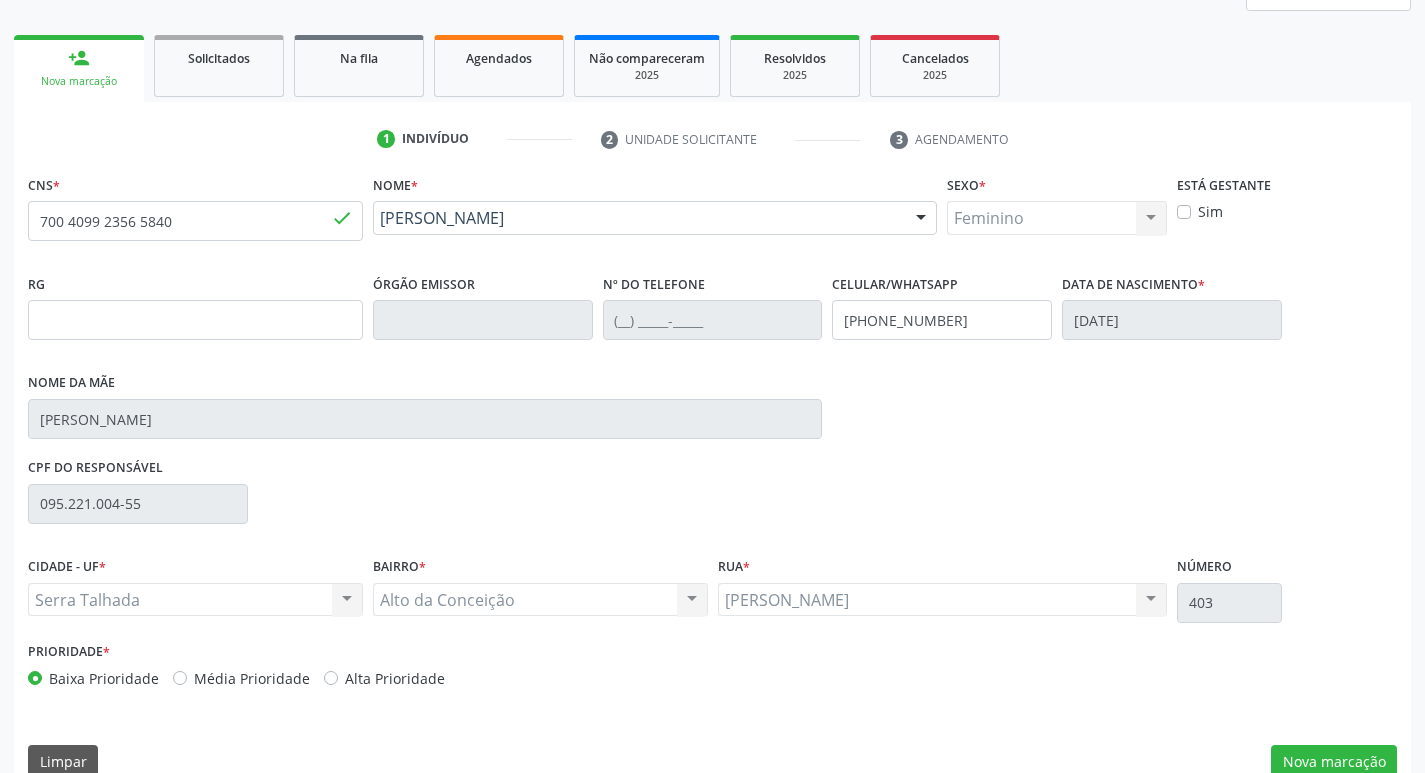scroll, scrollTop: 297, scrollLeft: 0, axis: vertical 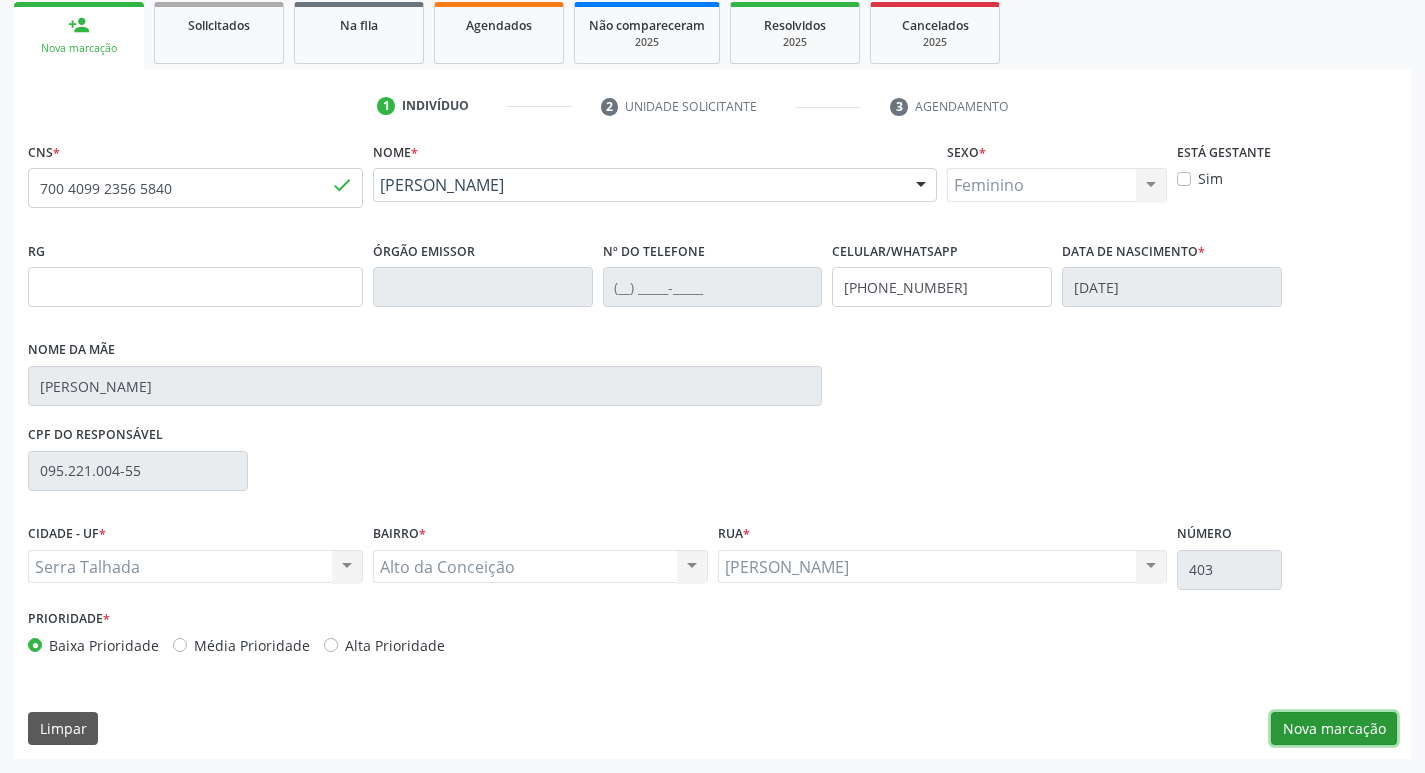 click on "Nova marcação" at bounding box center [1334, 729] 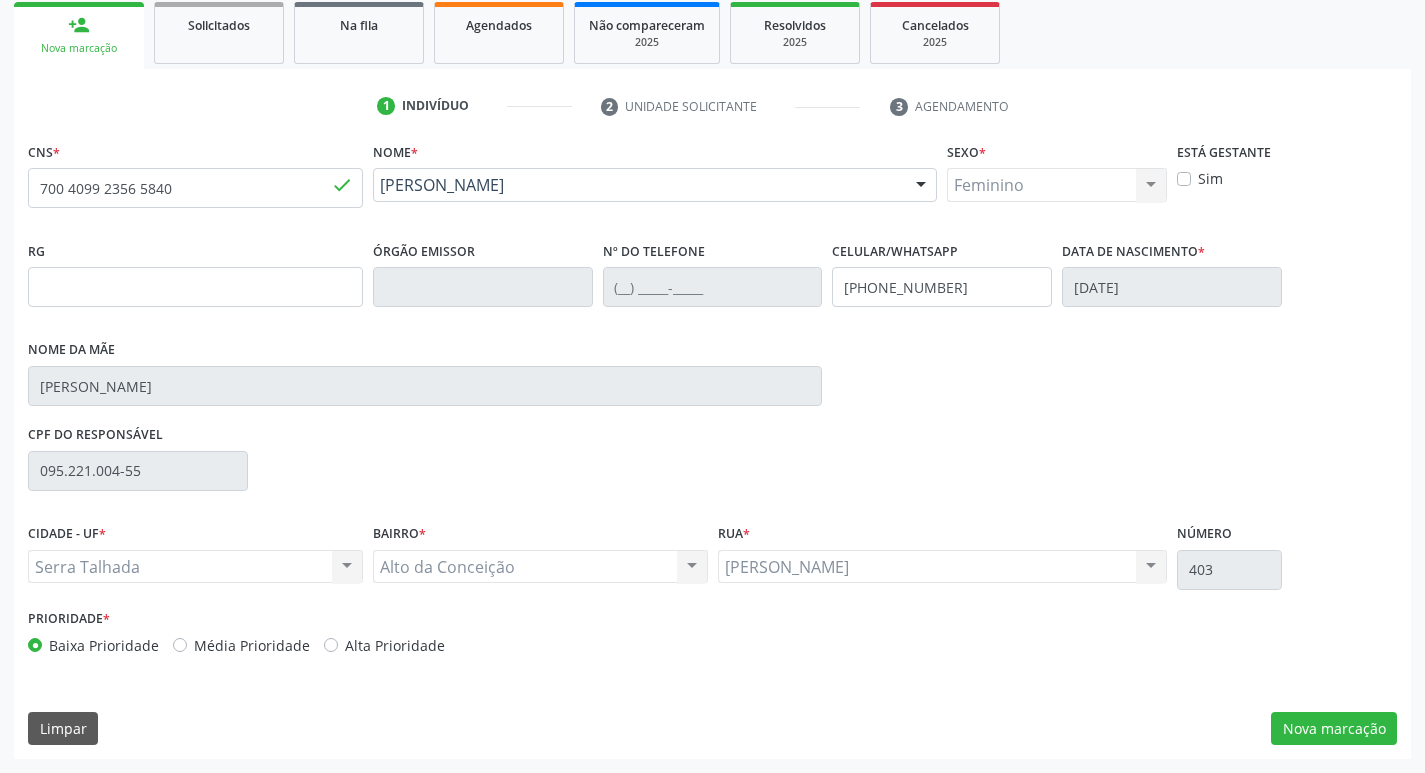 scroll, scrollTop: 133, scrollLeft: 0, axis: vertical 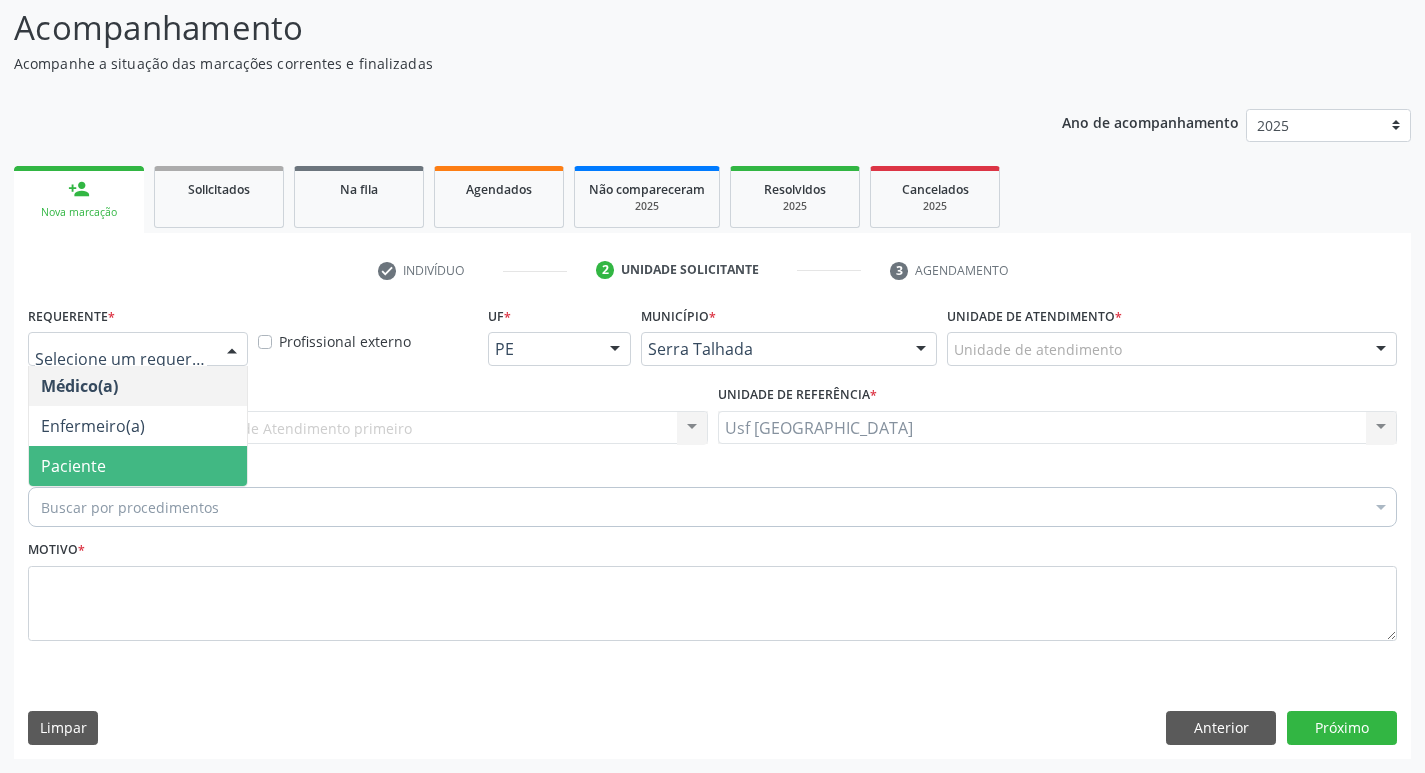 click on "Paciente" at bounding box center (73, 466) 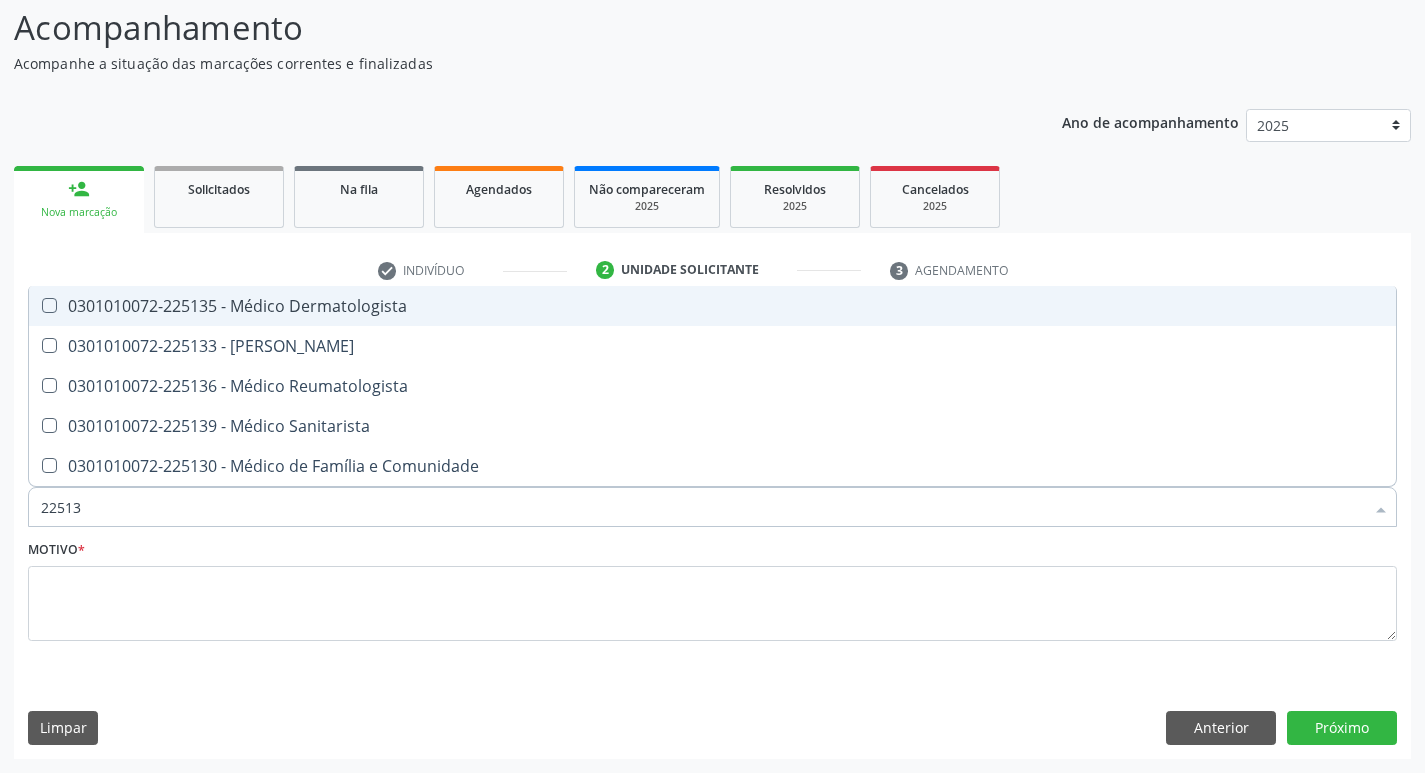 type on "225133" 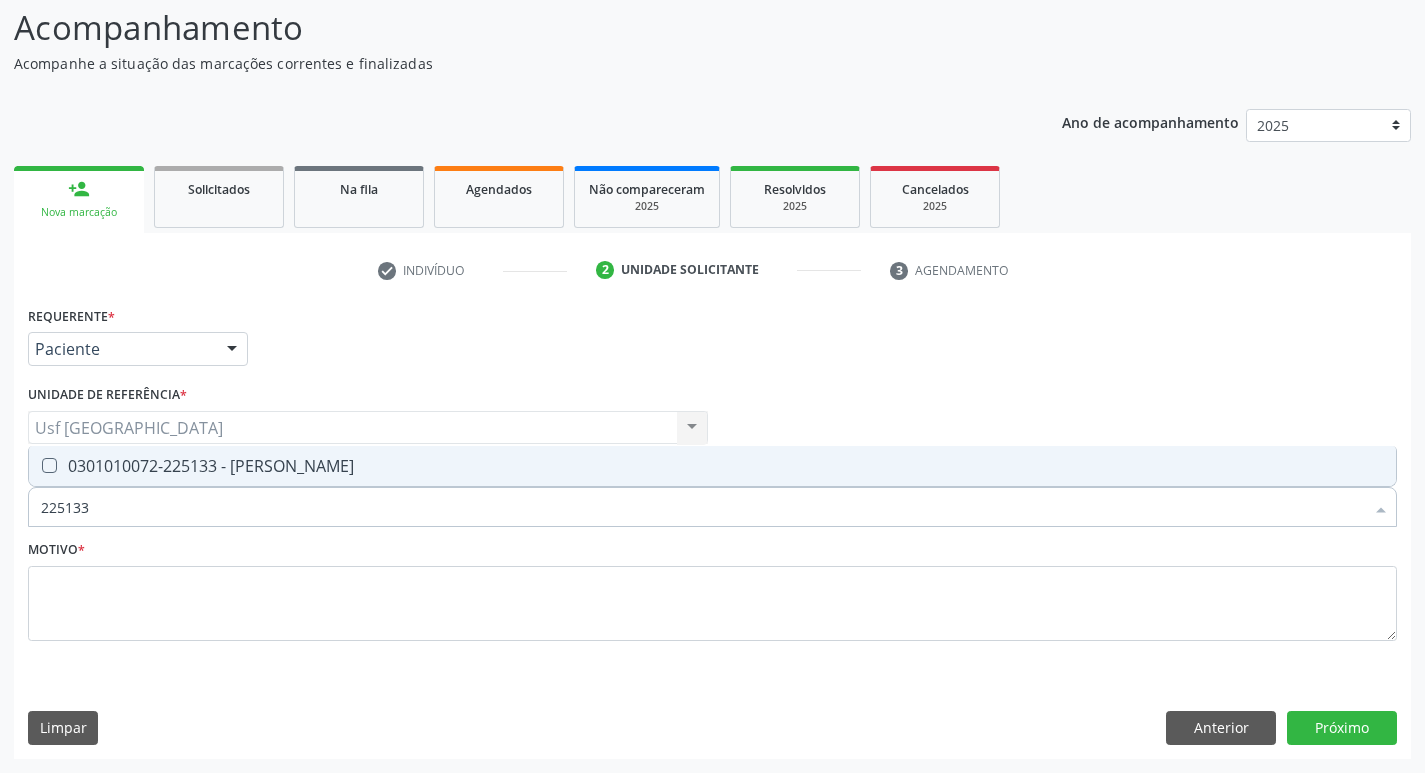 click at bounding box center (49, 465) 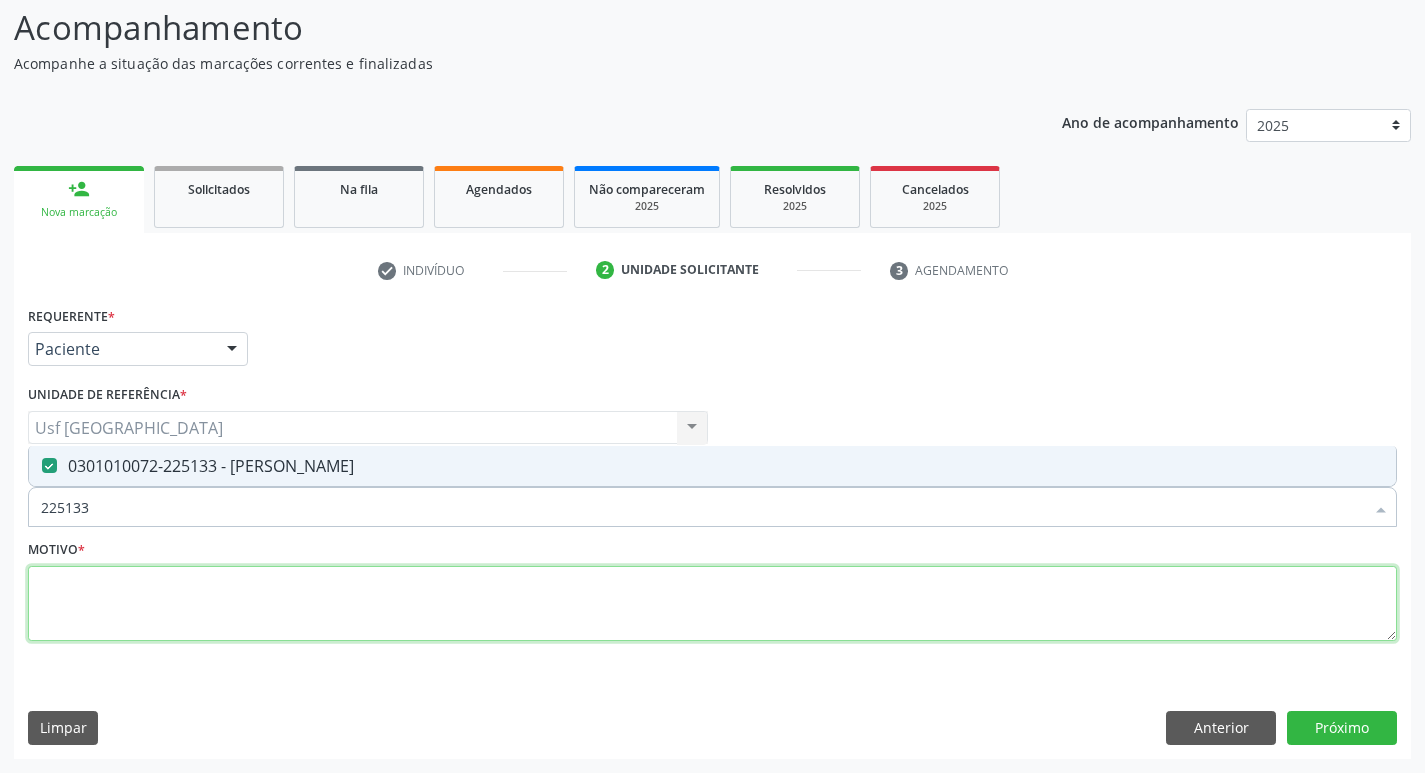 click at bounding box center [712, 604] 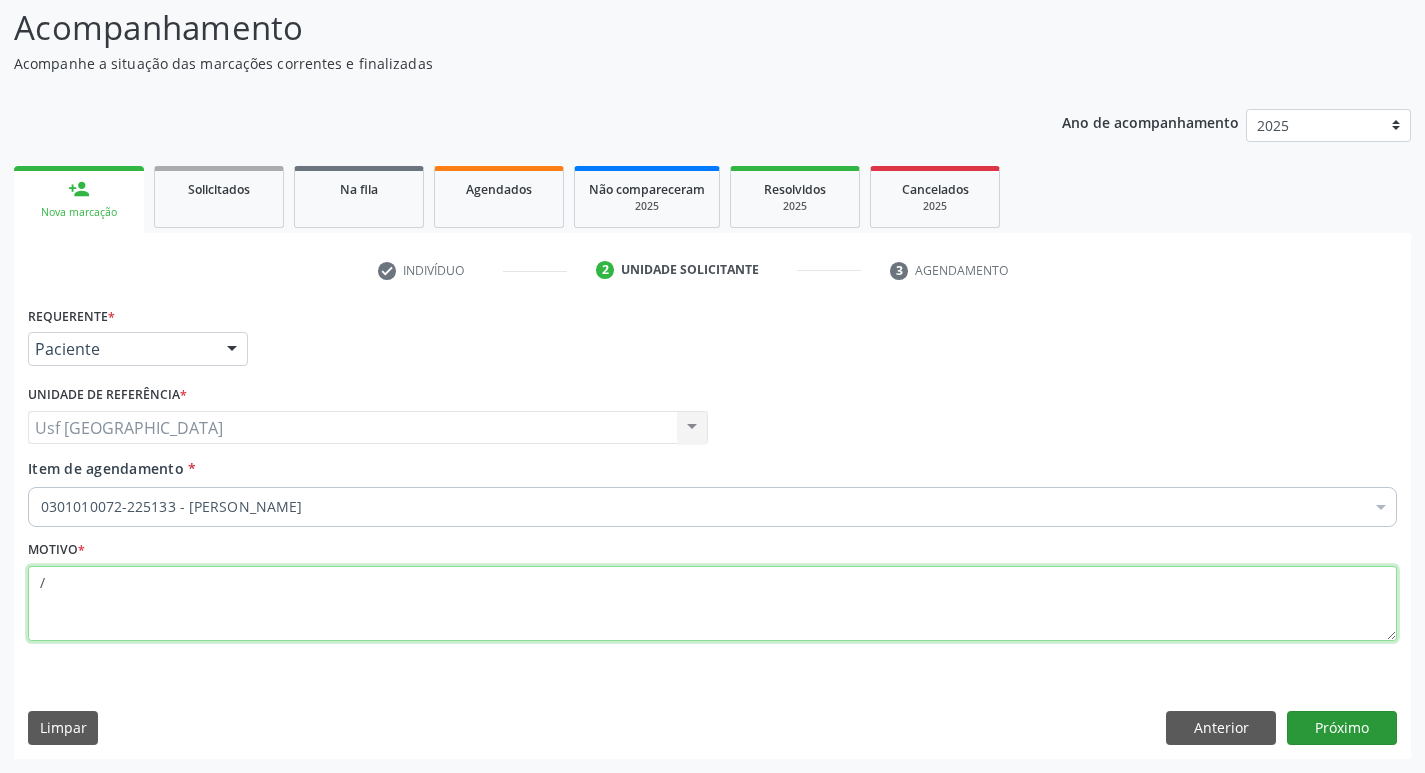 type on "/" 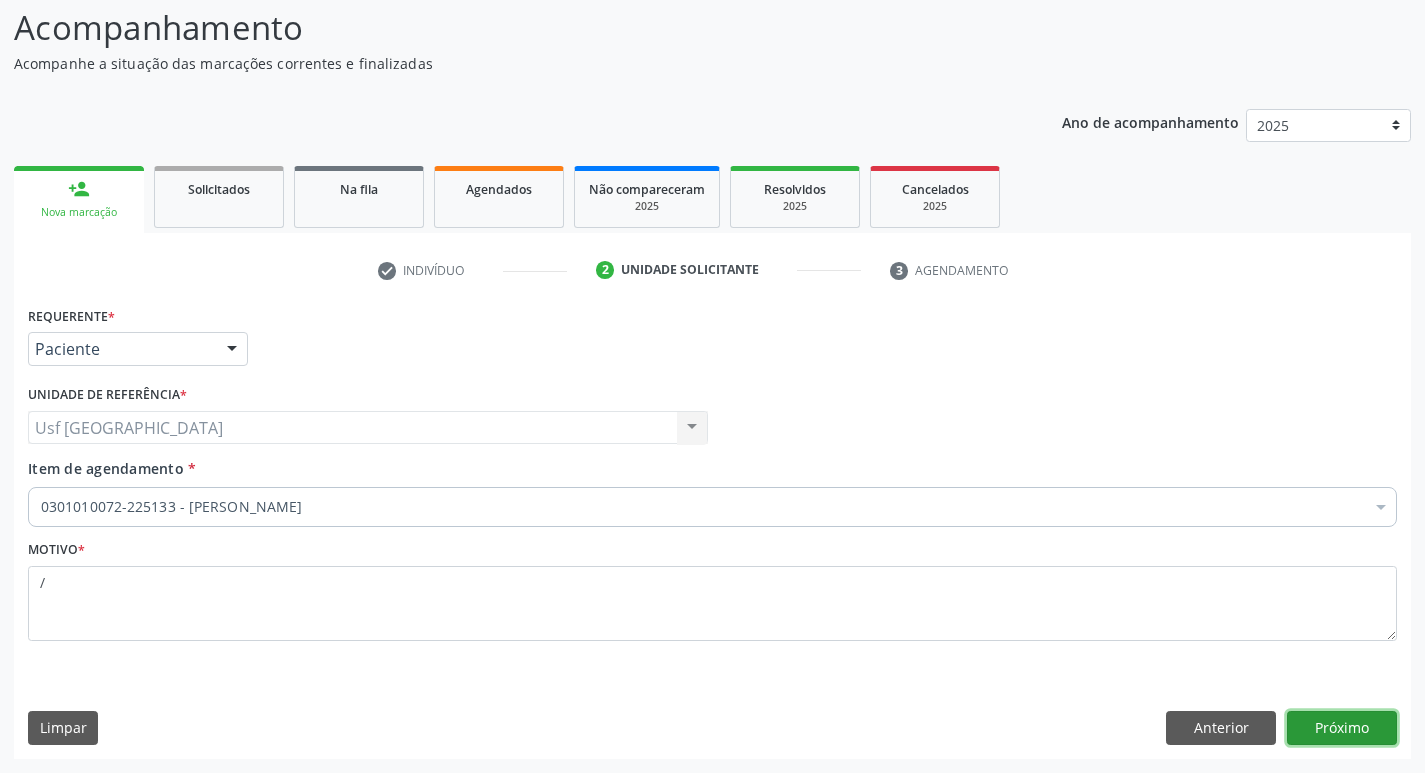 click on "Próximo" at bounding box center [1342, 728] 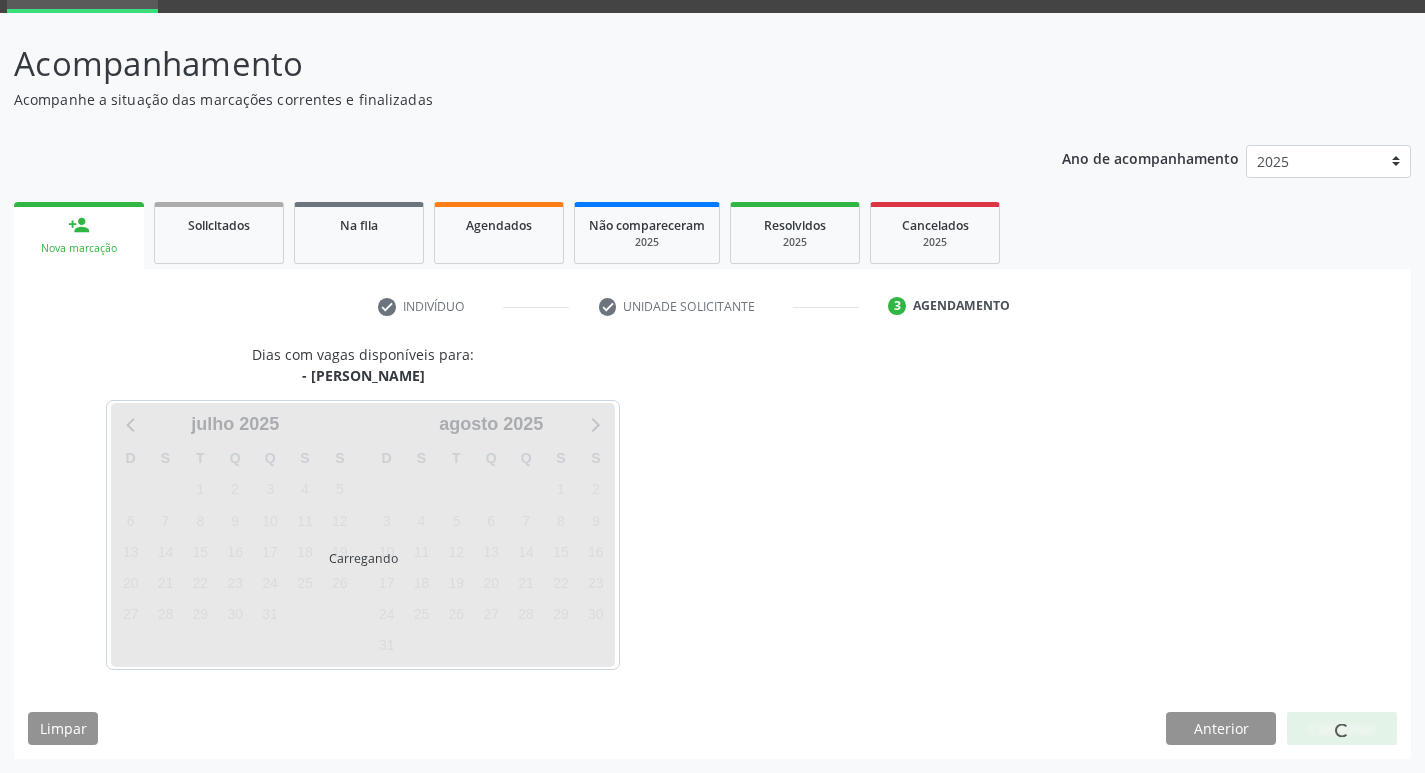 scroll, scrollTop: 97, scrollLeft: 0, axis: vertical 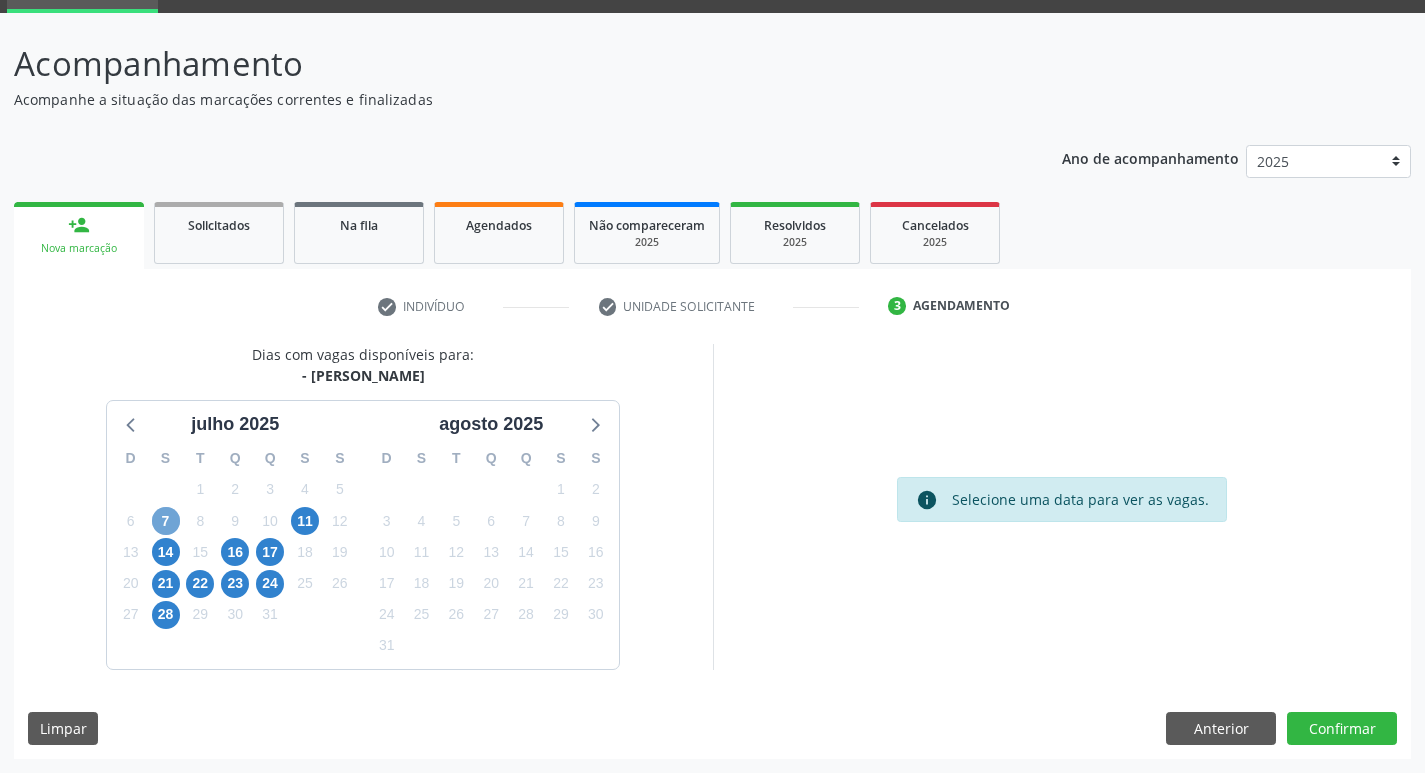 click on "7" at bounding box center [166, 521] 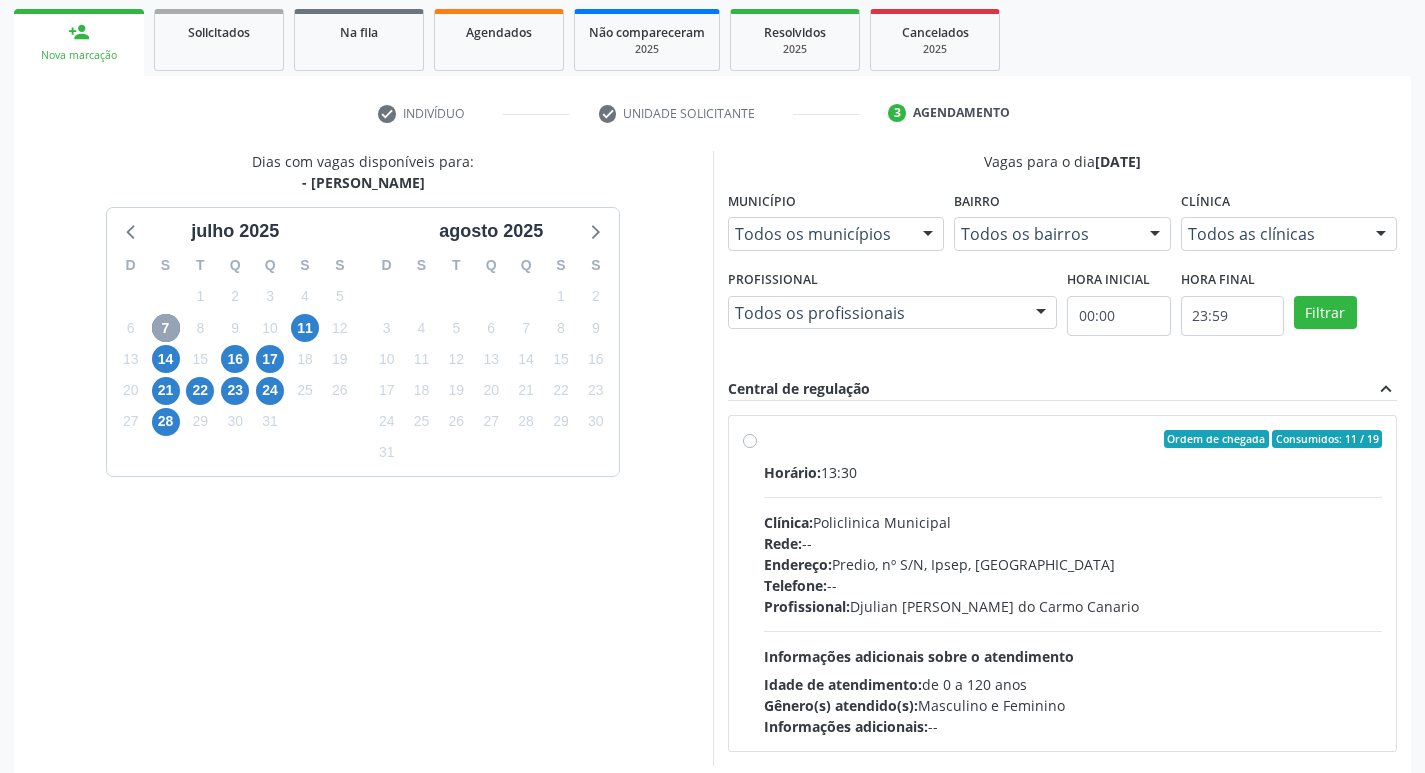 scroll, scrollTop: 297, scrollLeft: 0, axis: vertical 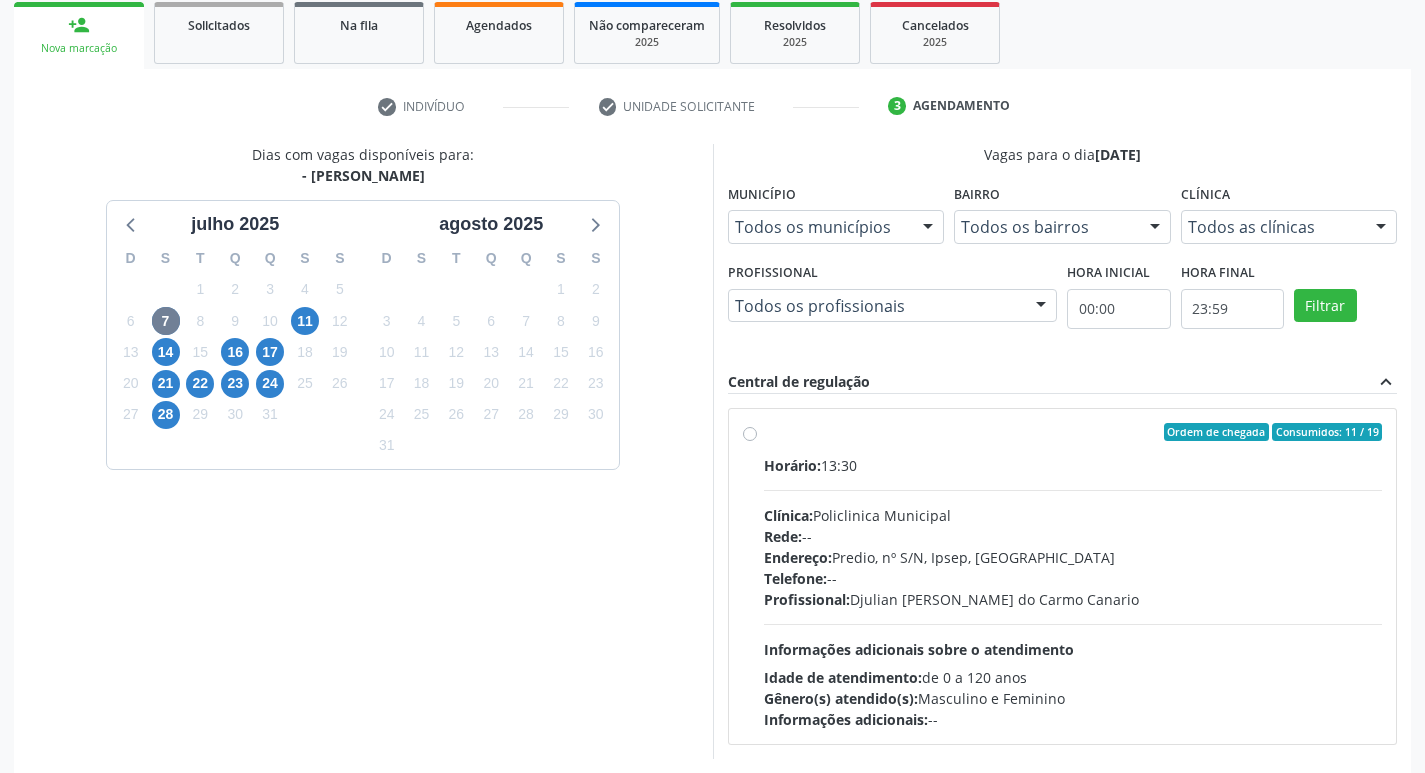 click on "Ordem de chegada
Consumidos: 11 / 19
Horário:   13:30
Clínica:  Policlinica Municipal
Rede:
--
Endereço:   Predio, nº S/N, Ipsep, Serra Talhada - PE
Telefone:   --
Profissional:
Djulian Diego Ribeiro do Carmo Canario
Informações adicionais sobre o atendimento
Idade de atendimento:
de 0 a 120 anos
Gênero(s) atendido(s):
Masculino e Feminino
Informações adicionais:
--" at bounding box center [1073, 576] 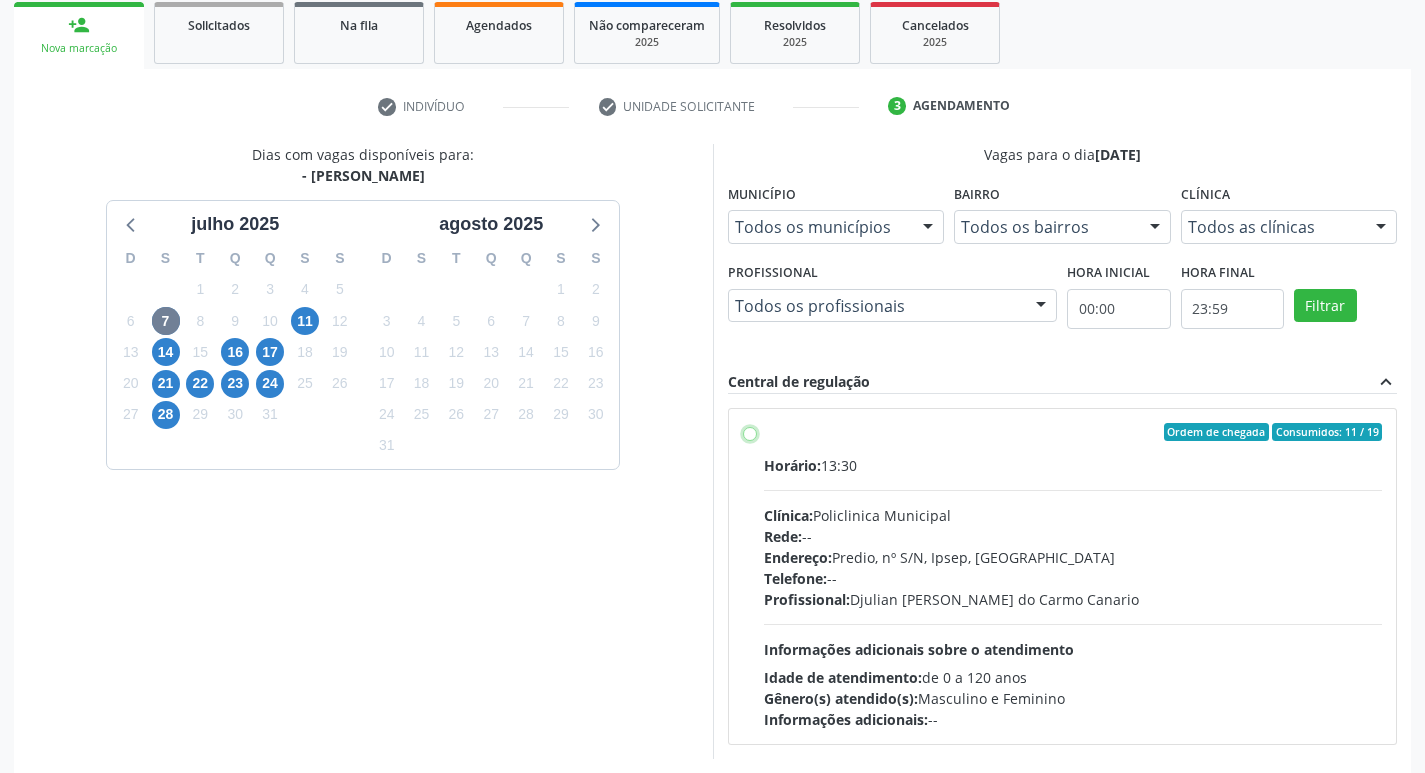 click on "Ordem de chegada
Consumidos: 11 / 19
Horário:   13:30
Clínica:  Policlinica Municipal
Rede:
--
Endereço:   Predio, nº S/N, Ipsep, Serra Talhada - PE
Telefone:   --
Profissional:
Djulian Diego Ribeiro do Carmo Canario
Informações adicionais sobre o atendimento
Idade de atendimento:
de 0 a 120 anos
Gênero(s) atendido(s):
Masculino e Feminino
Informações adicionais:
--" at bounding box center [750, 432] 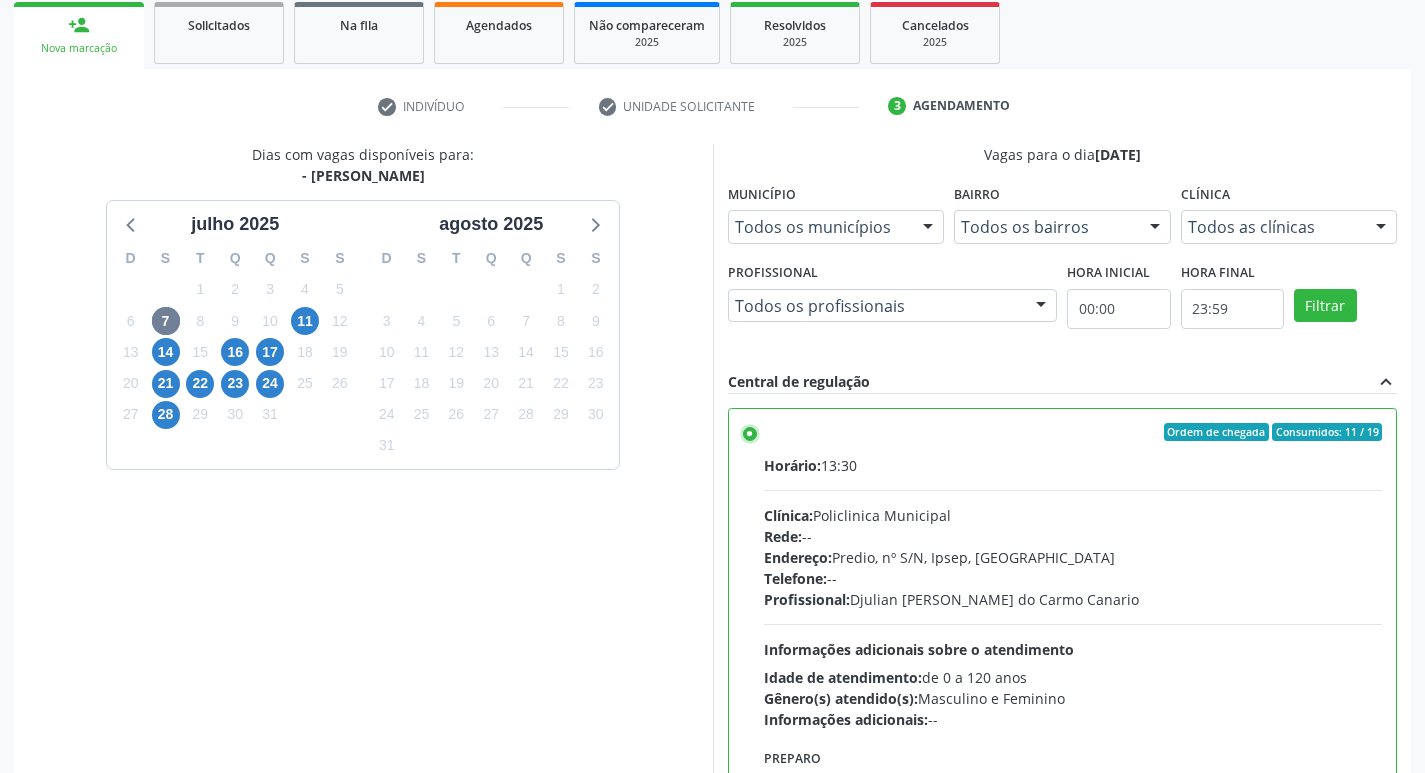 scroll, scrollTop: 422, scrollLeft: 0, axis: vertical 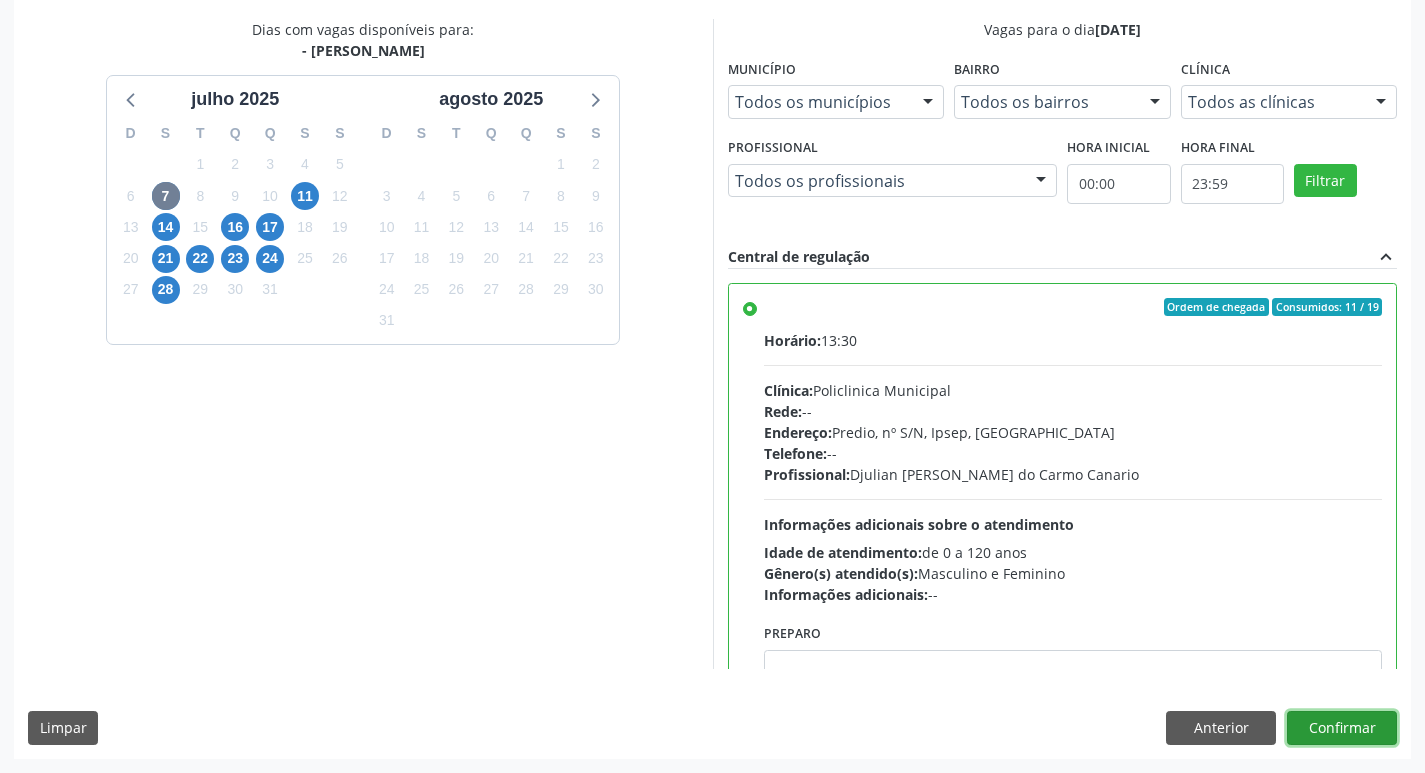 click on "Confirmar" at bounding box center [1342, 728] 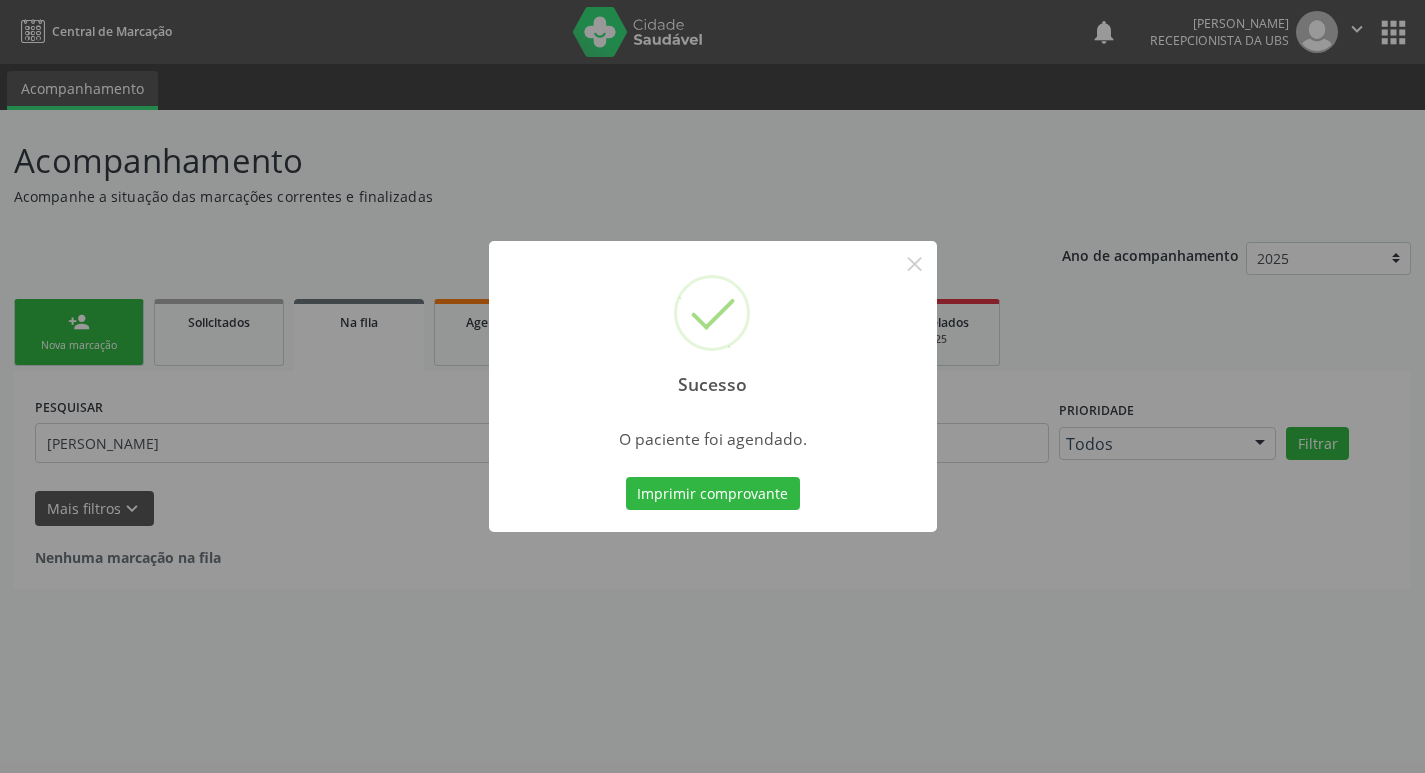 scroll, scrollTop: 0, scrollLeft: 0, axis: both 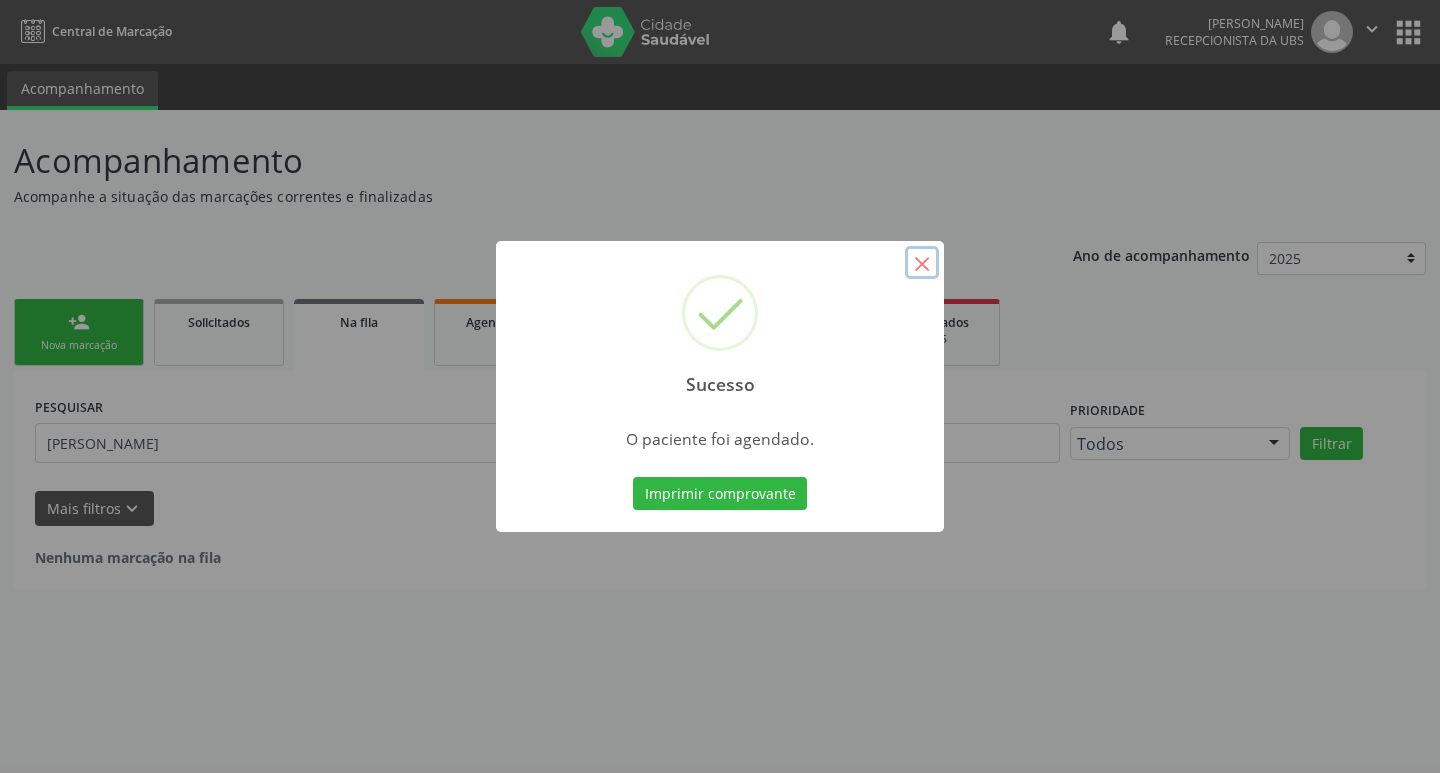 click on "×" at bounding box center (922, 263) 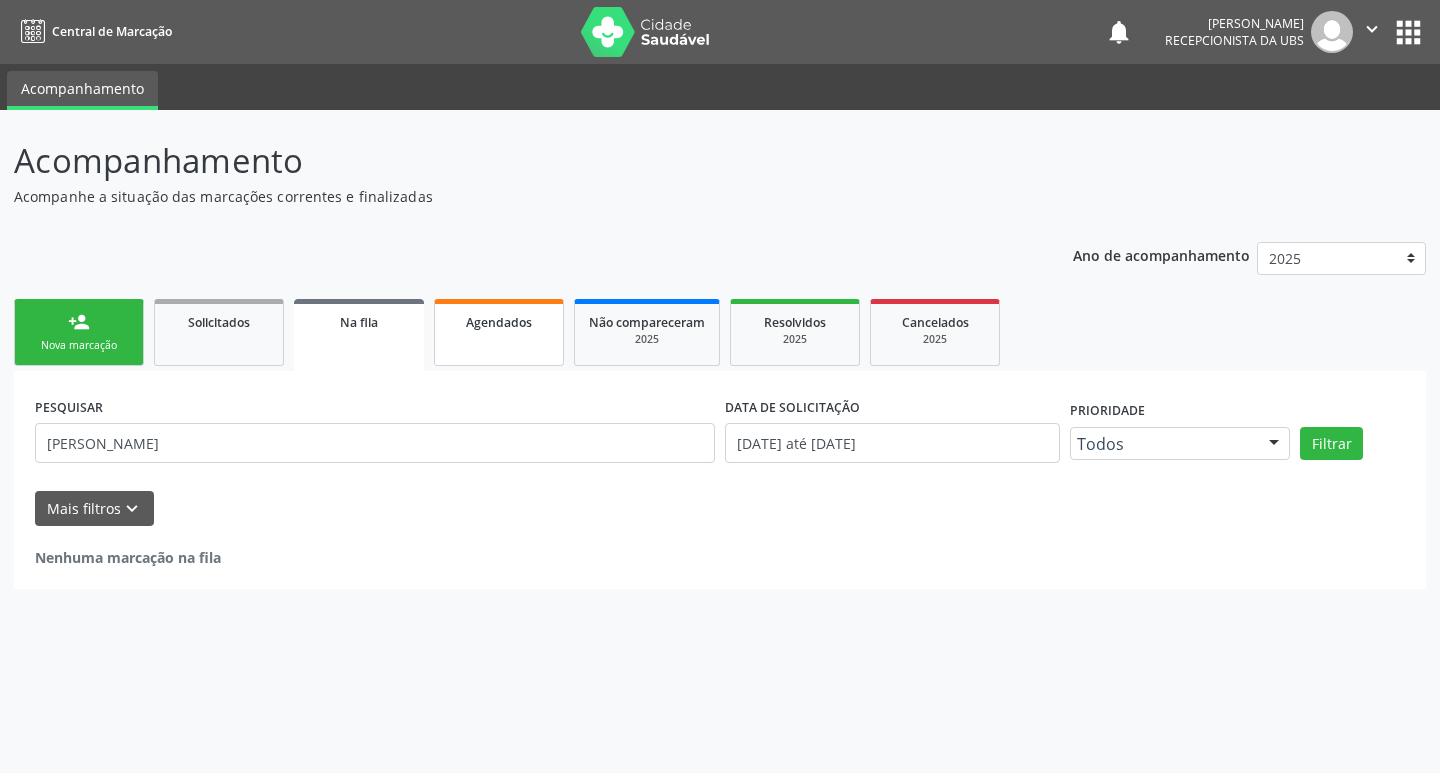 click on "Agendados" at bounding box center (499, 321) 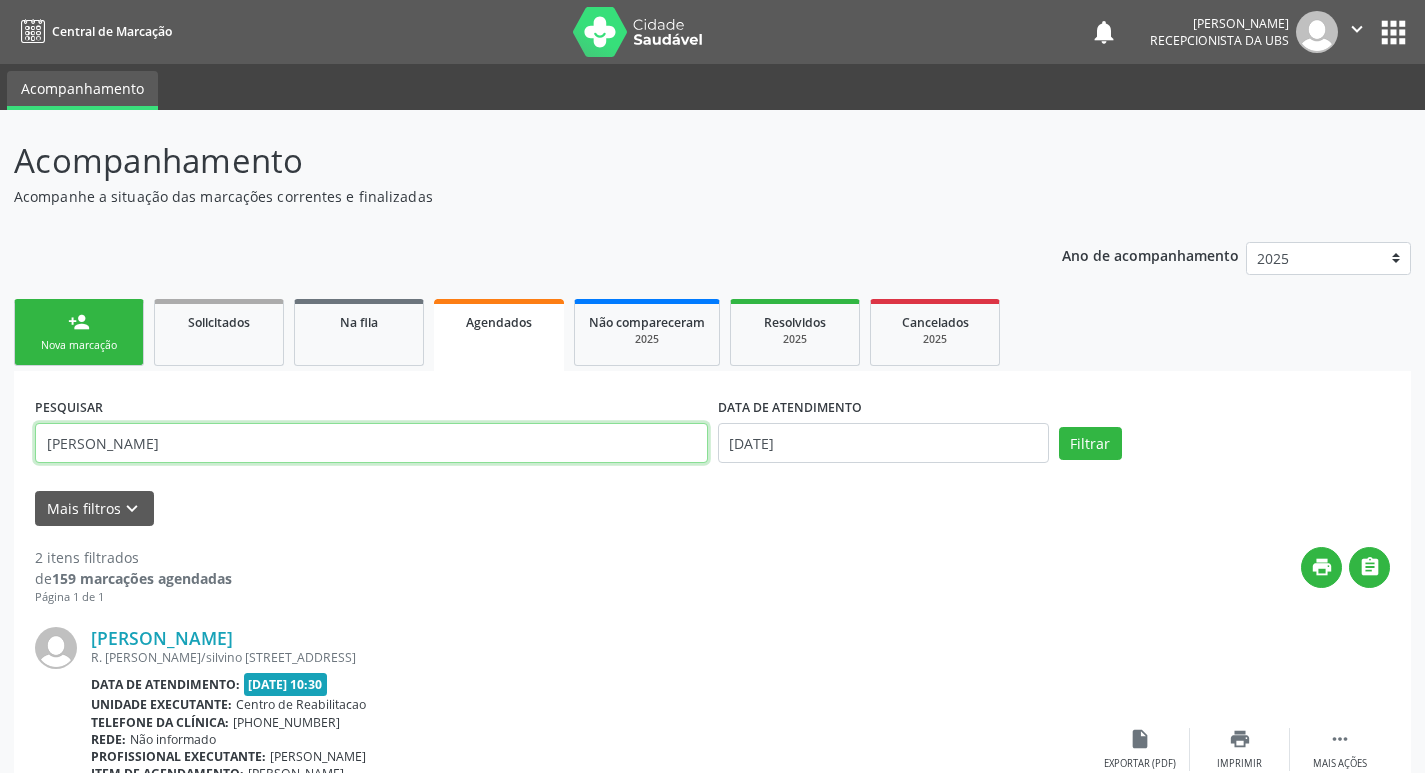 click on "bruno" at bounding box center [371, 443] 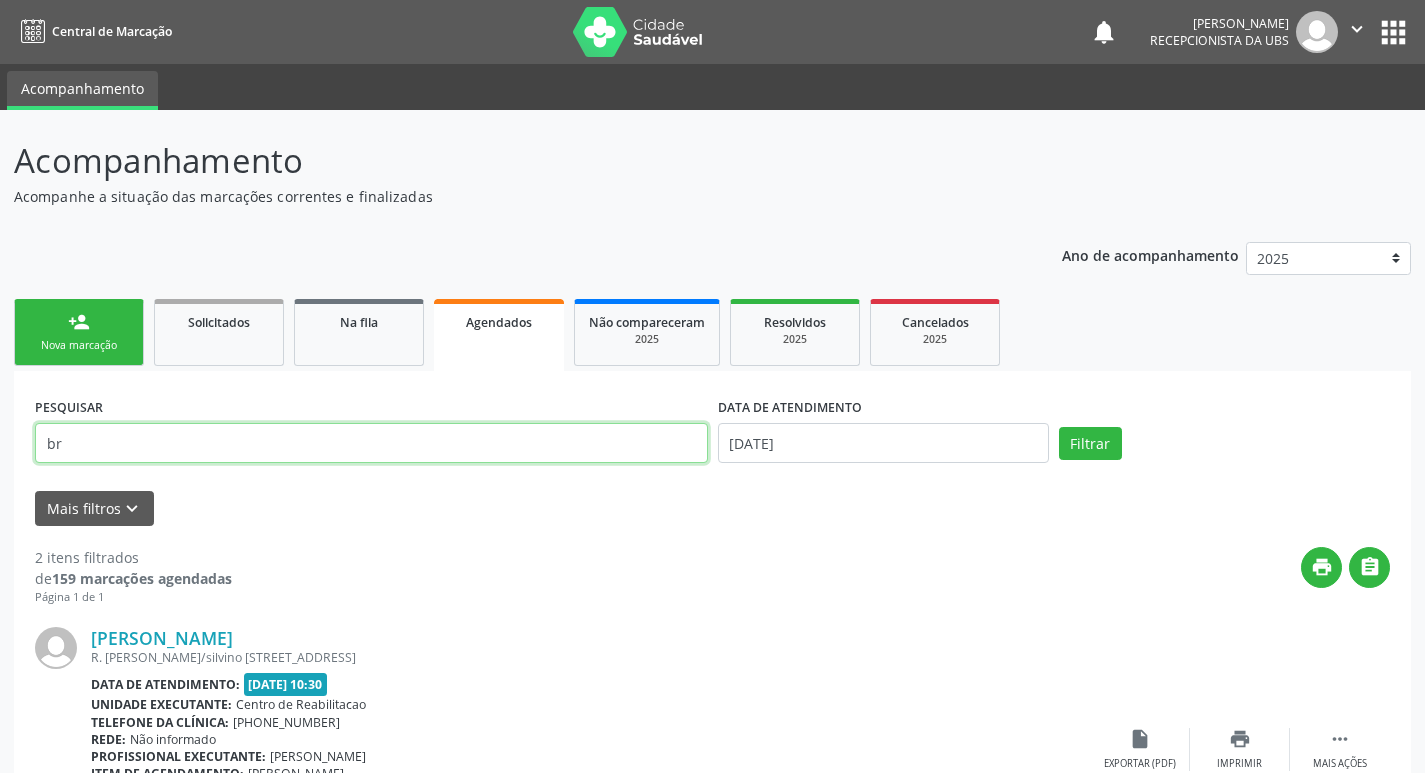 type on "b" 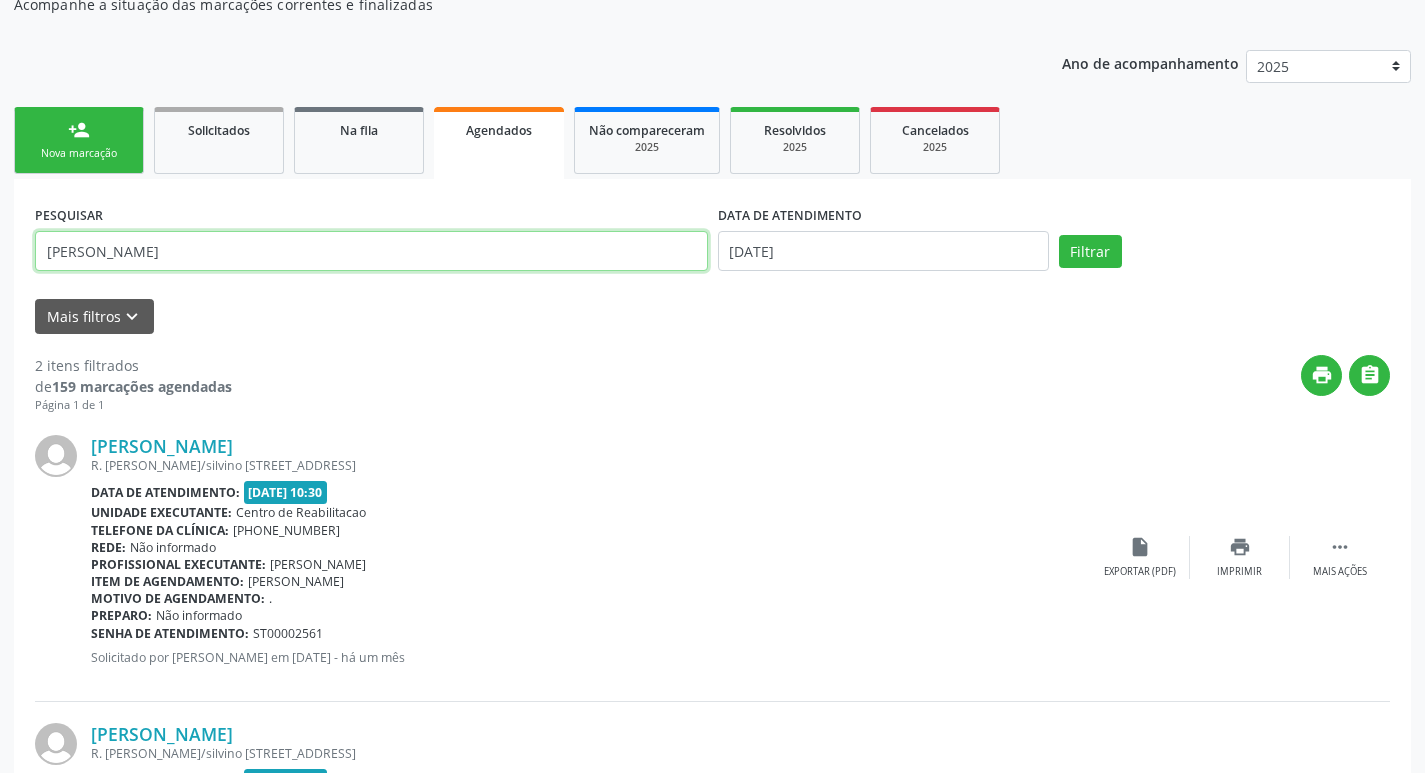 scroll, scrollTop: 200, scrollLeft: 0, axis: vertical 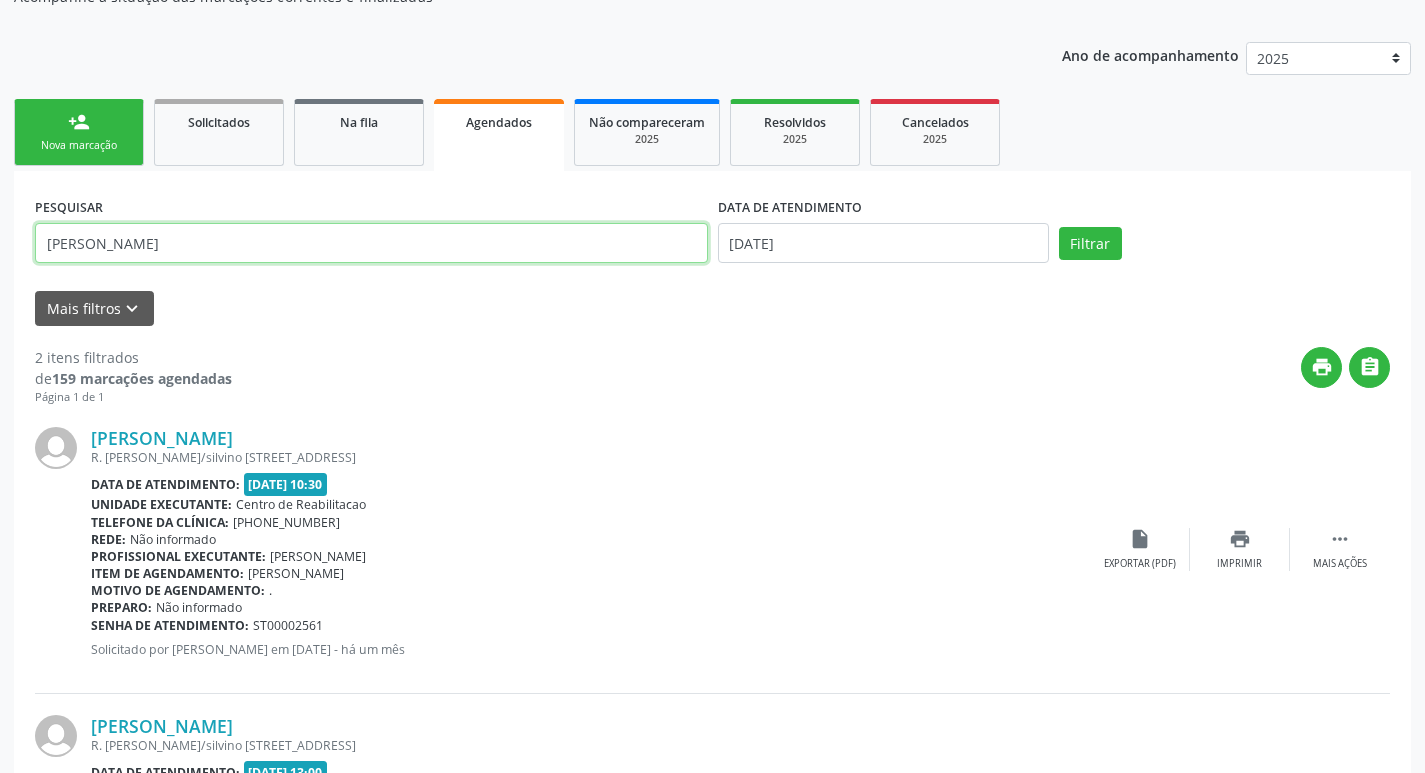 type on "maria  ysis" 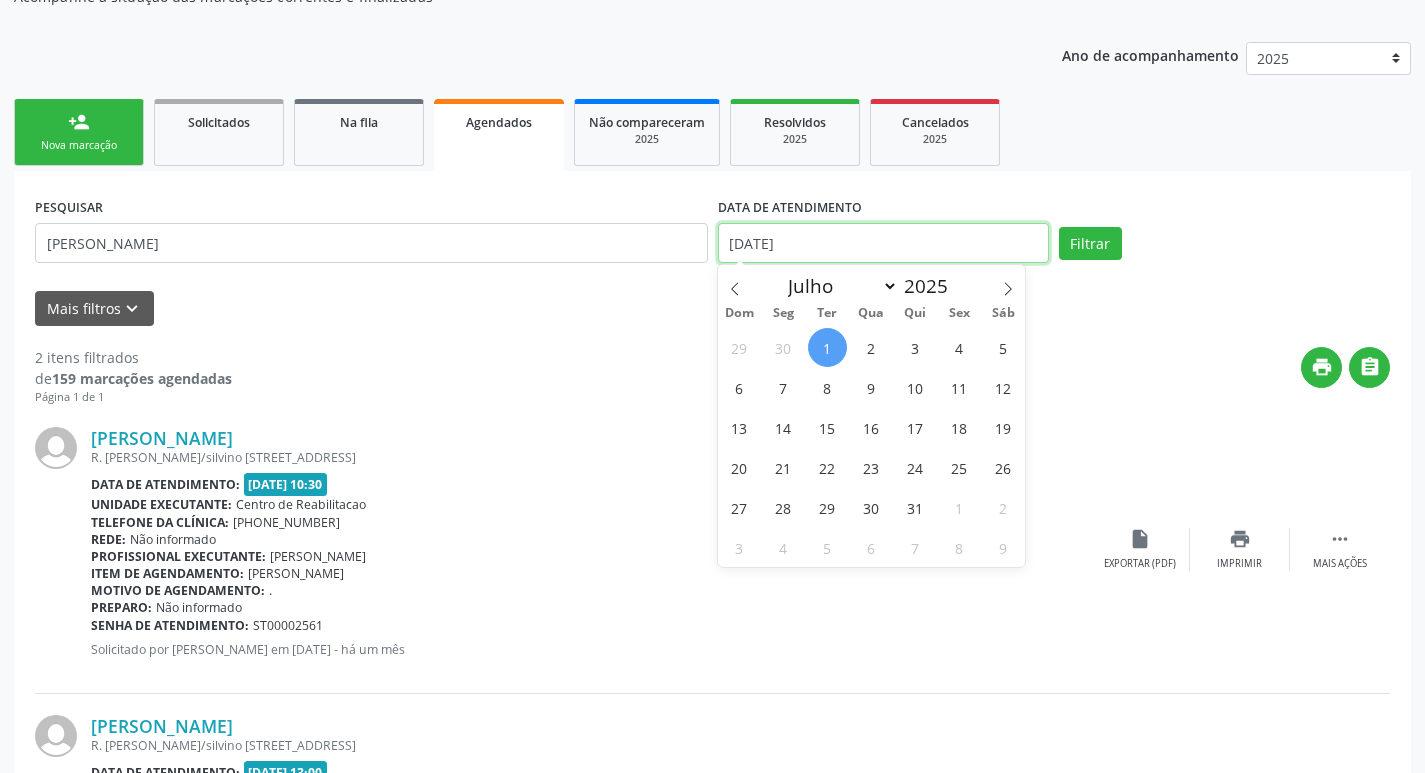 click on "[DATE]" at bounding box center (883, 243) 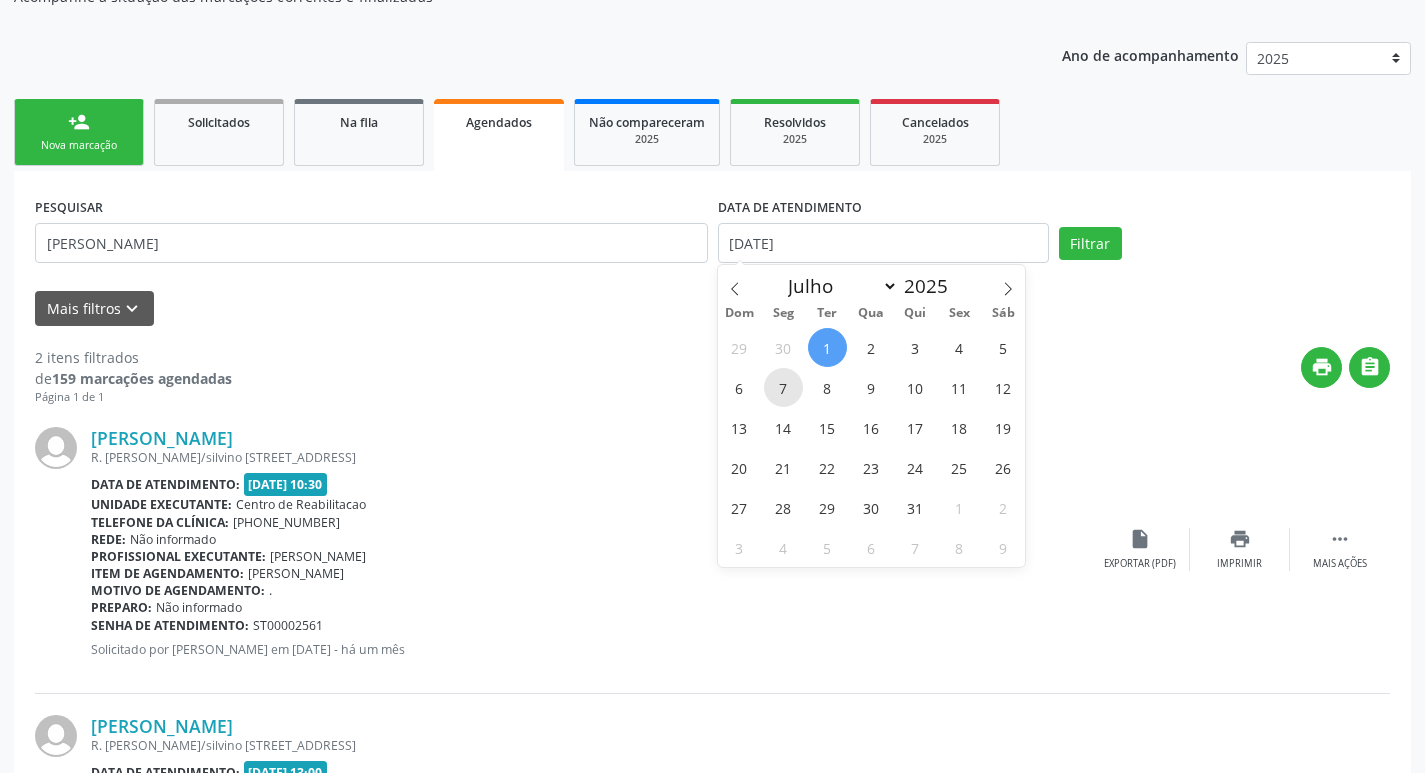 click on "7" at bounding box center [783, 387] 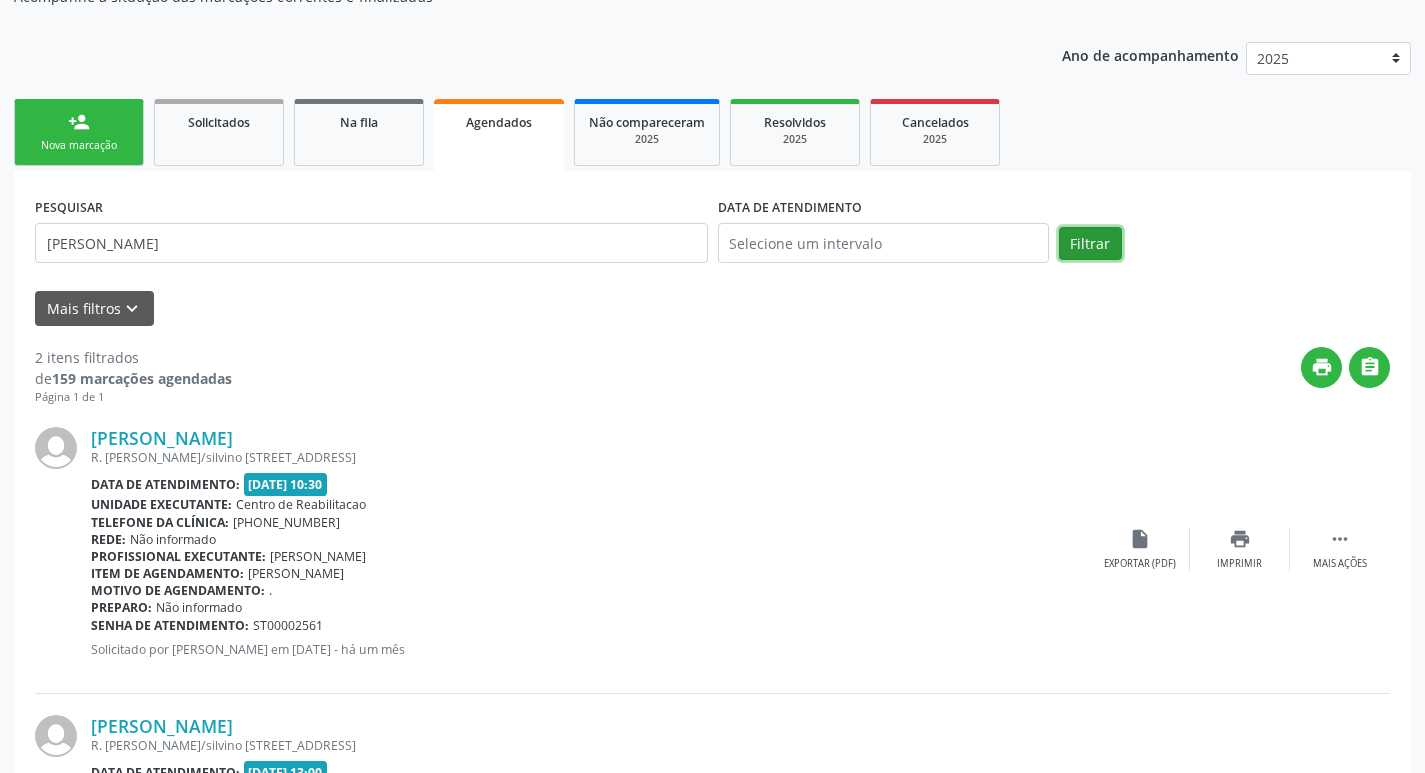 click on "Filtrar" at bounding box center (1090, 244) 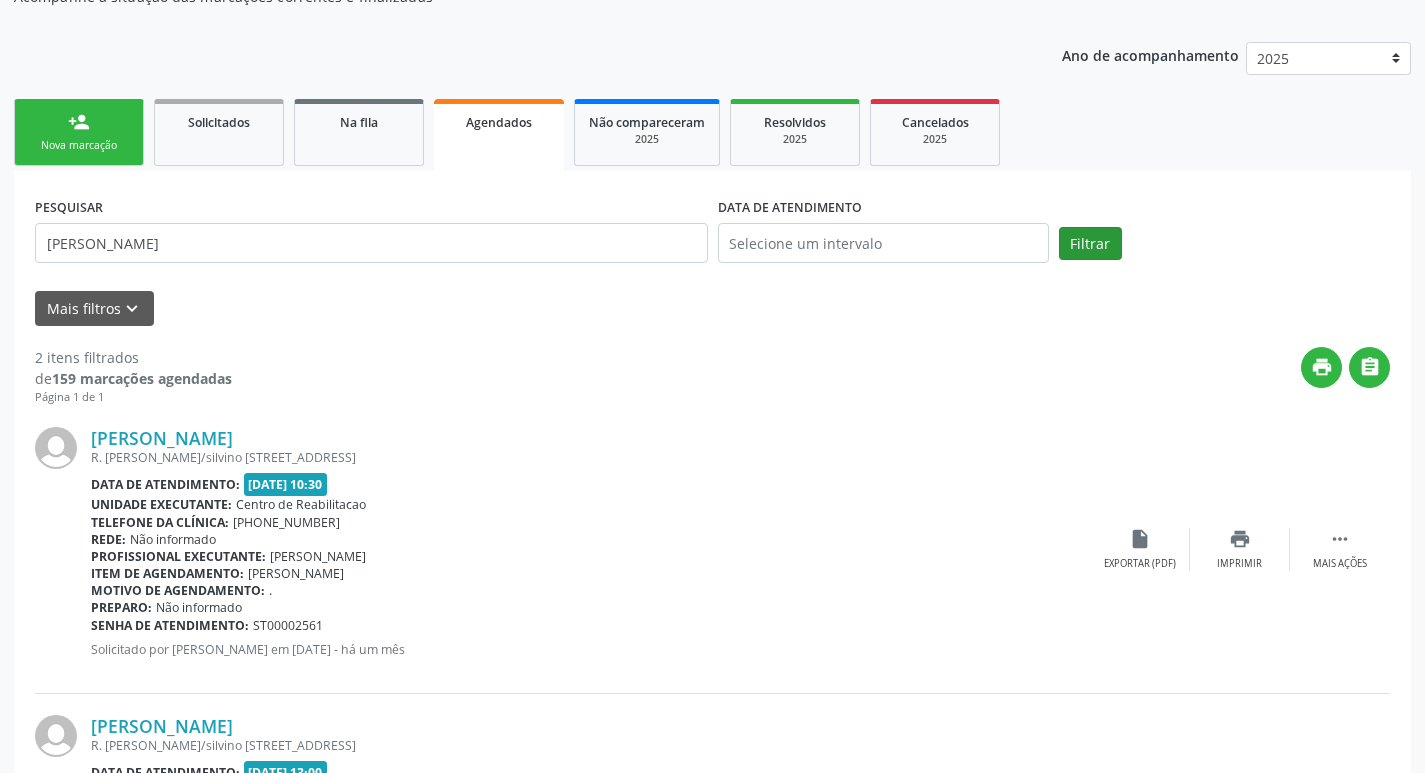 scroll, scrollTop: 0, scrollLeft: 0, axis: both 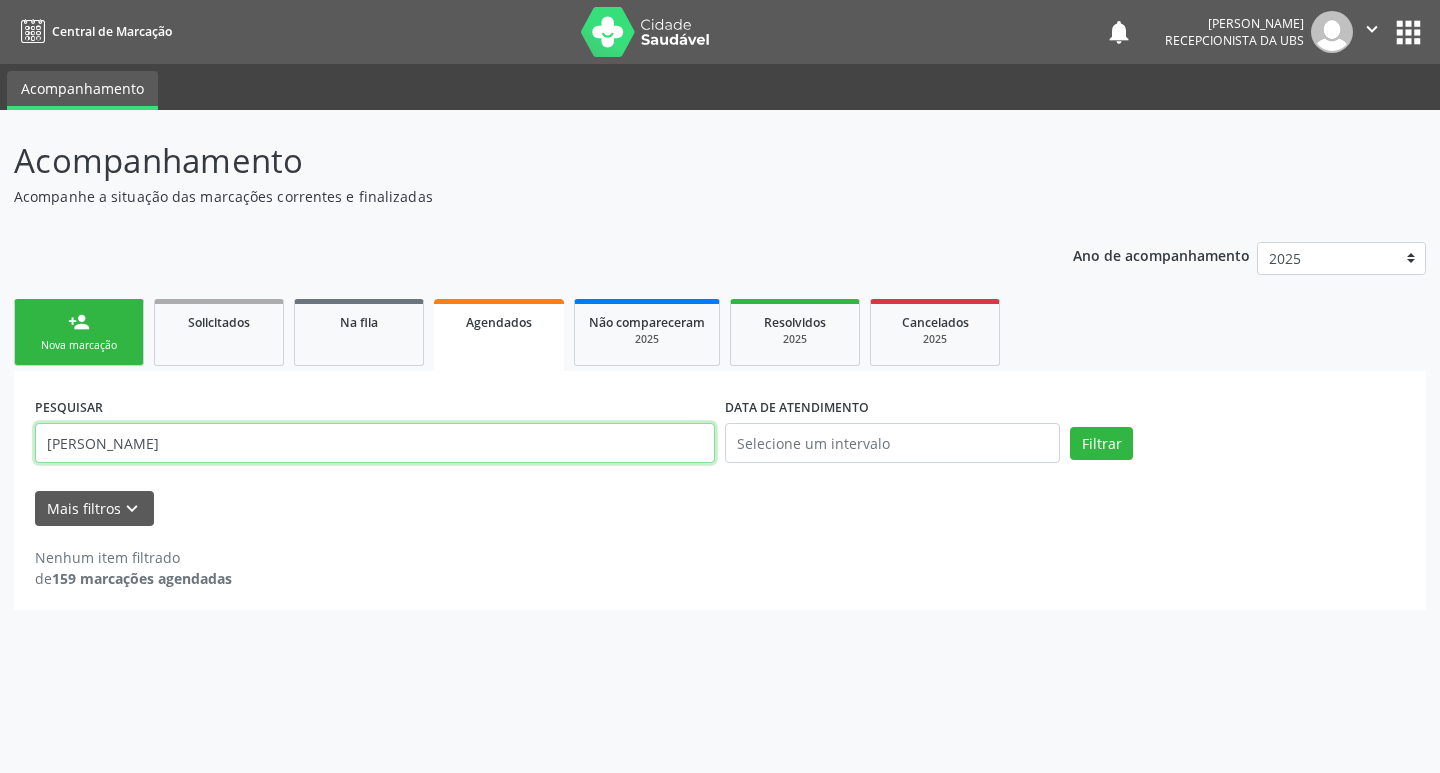 click on "maria  ysis" at bounding box center [375, 443] 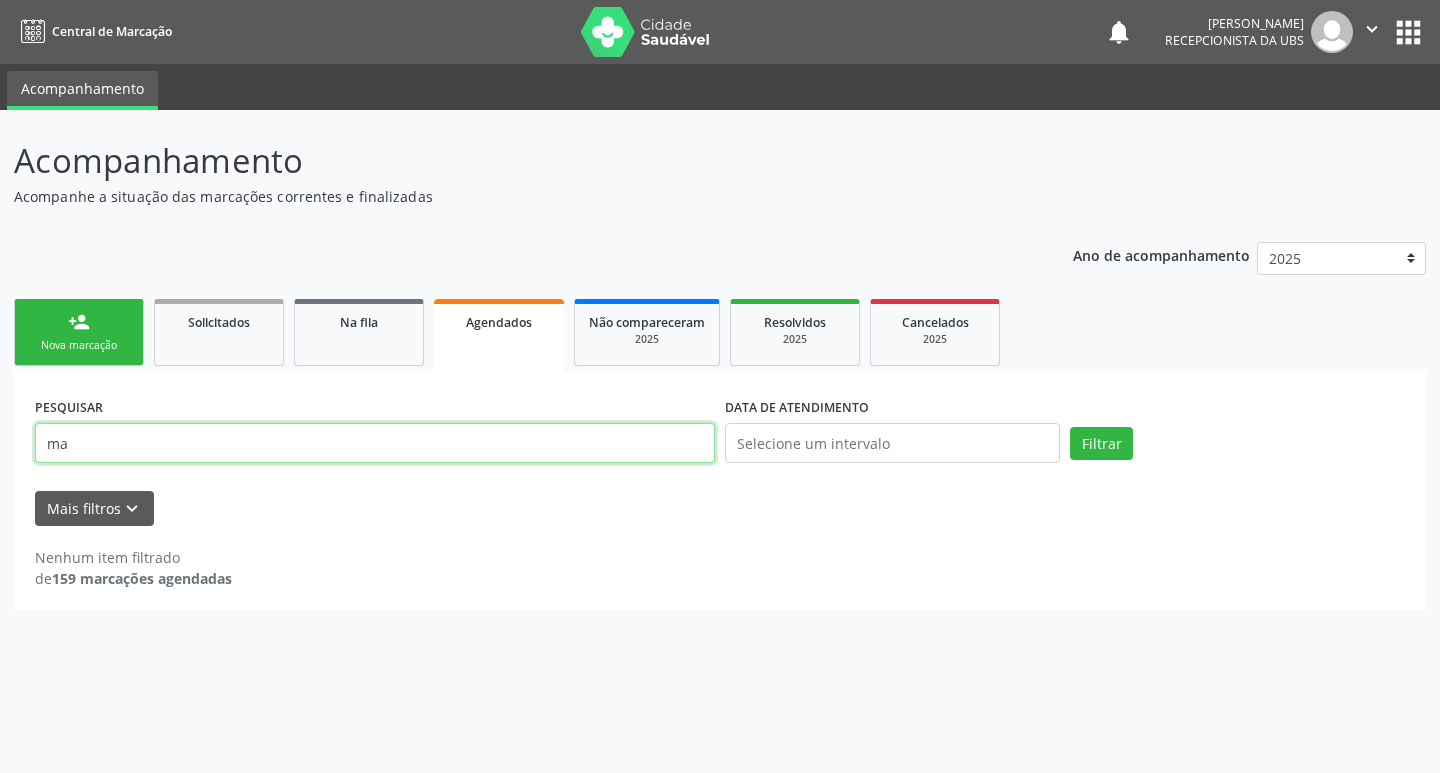type on "m" 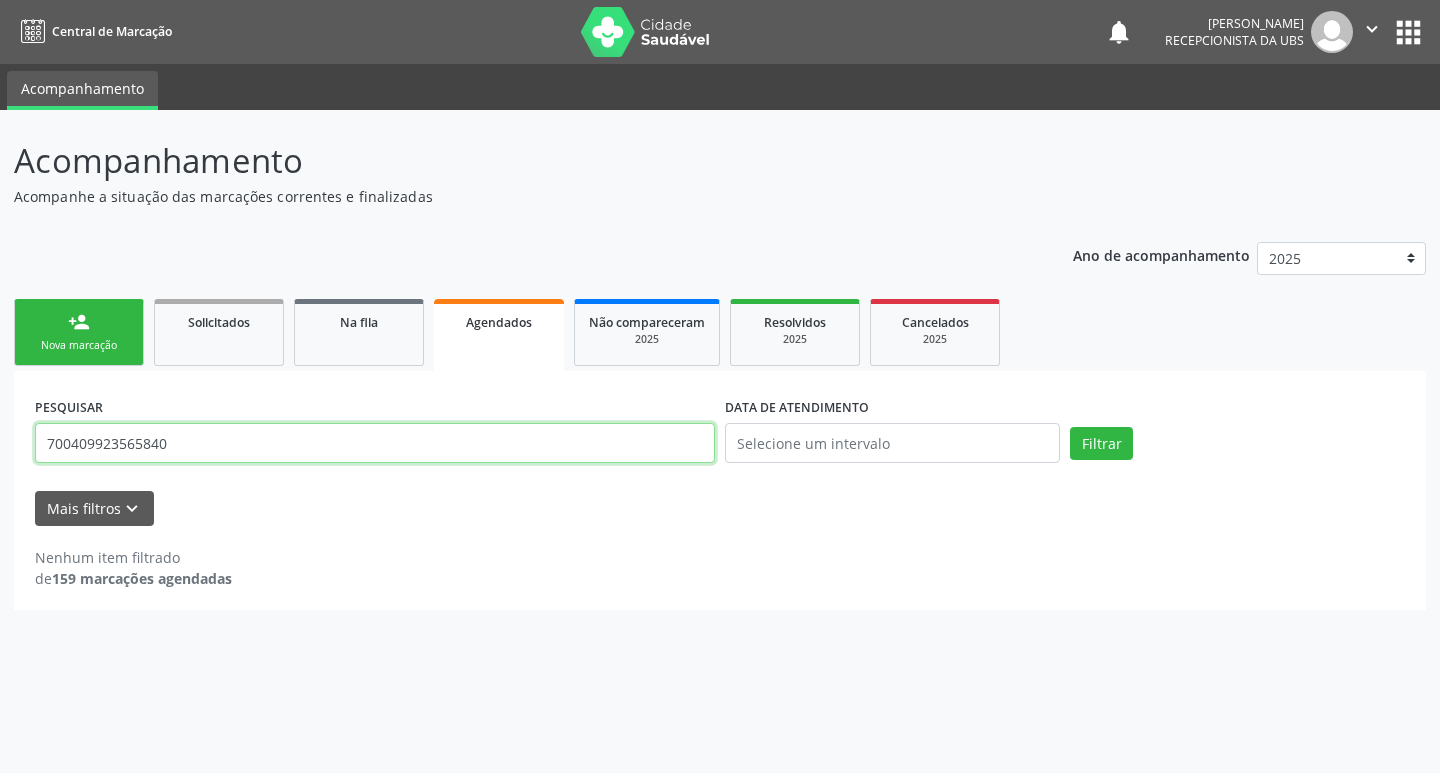 type on "700409923565840" 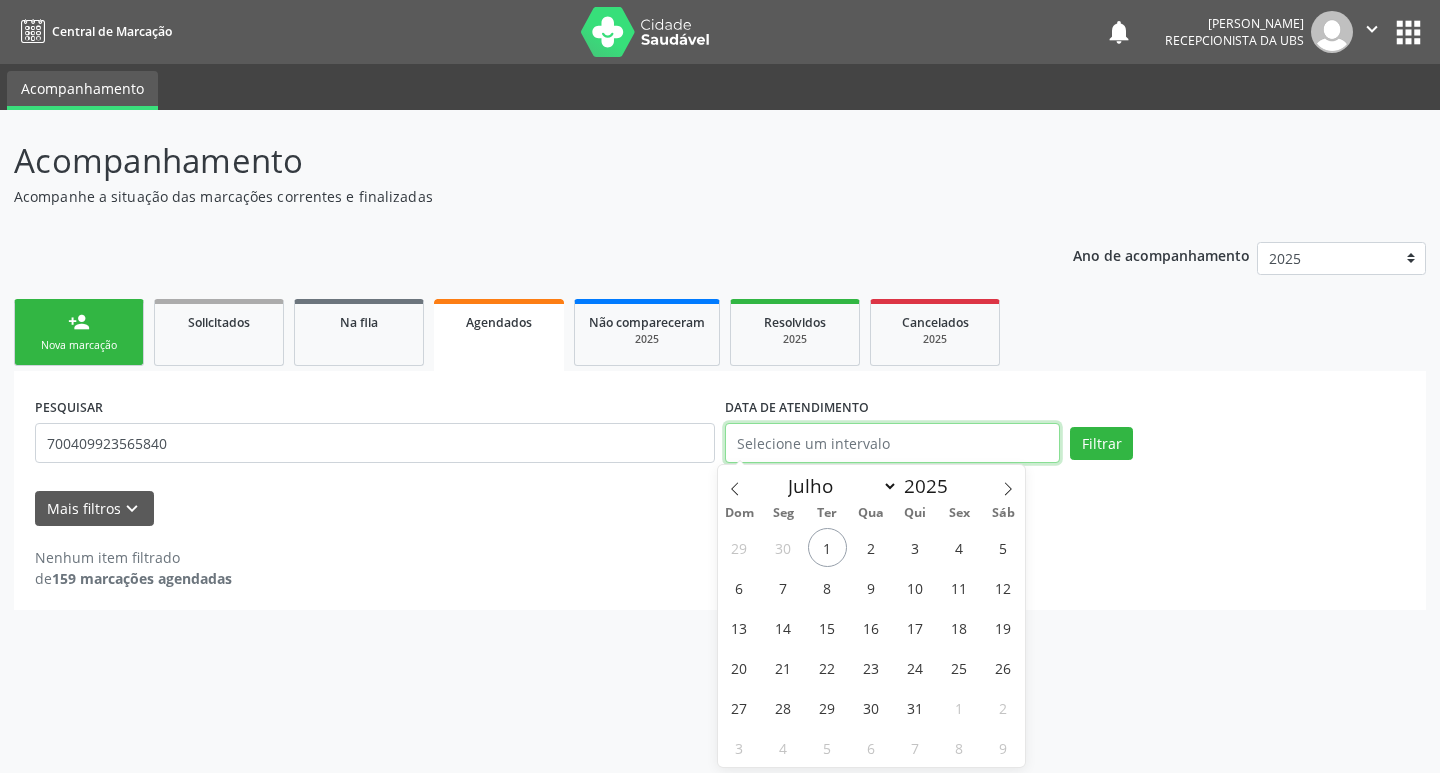 click at bounding box center [892, 443] 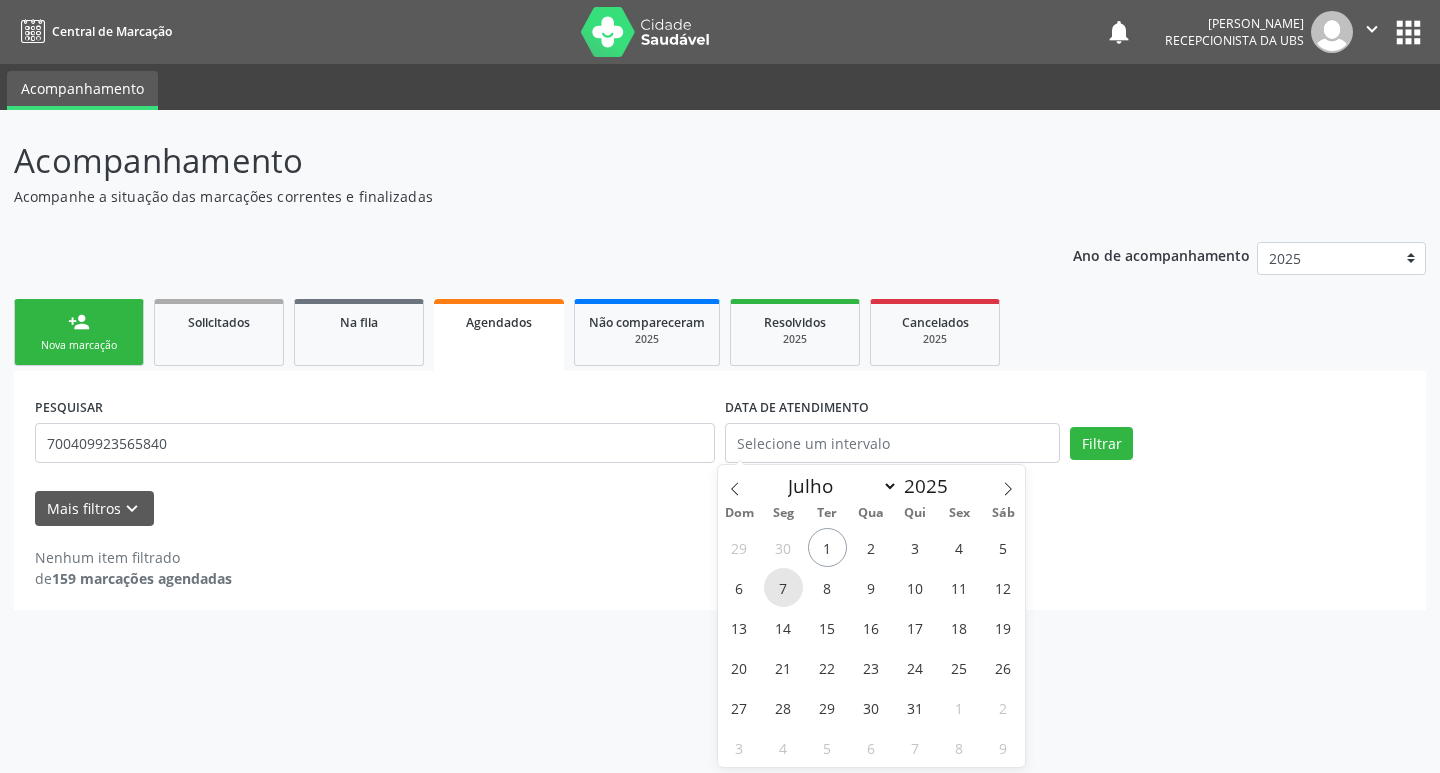 drag, startPoint x: 784, startPoint y: 592, endPoint x: 1033, endPoint y: 476, distance: 274.69437 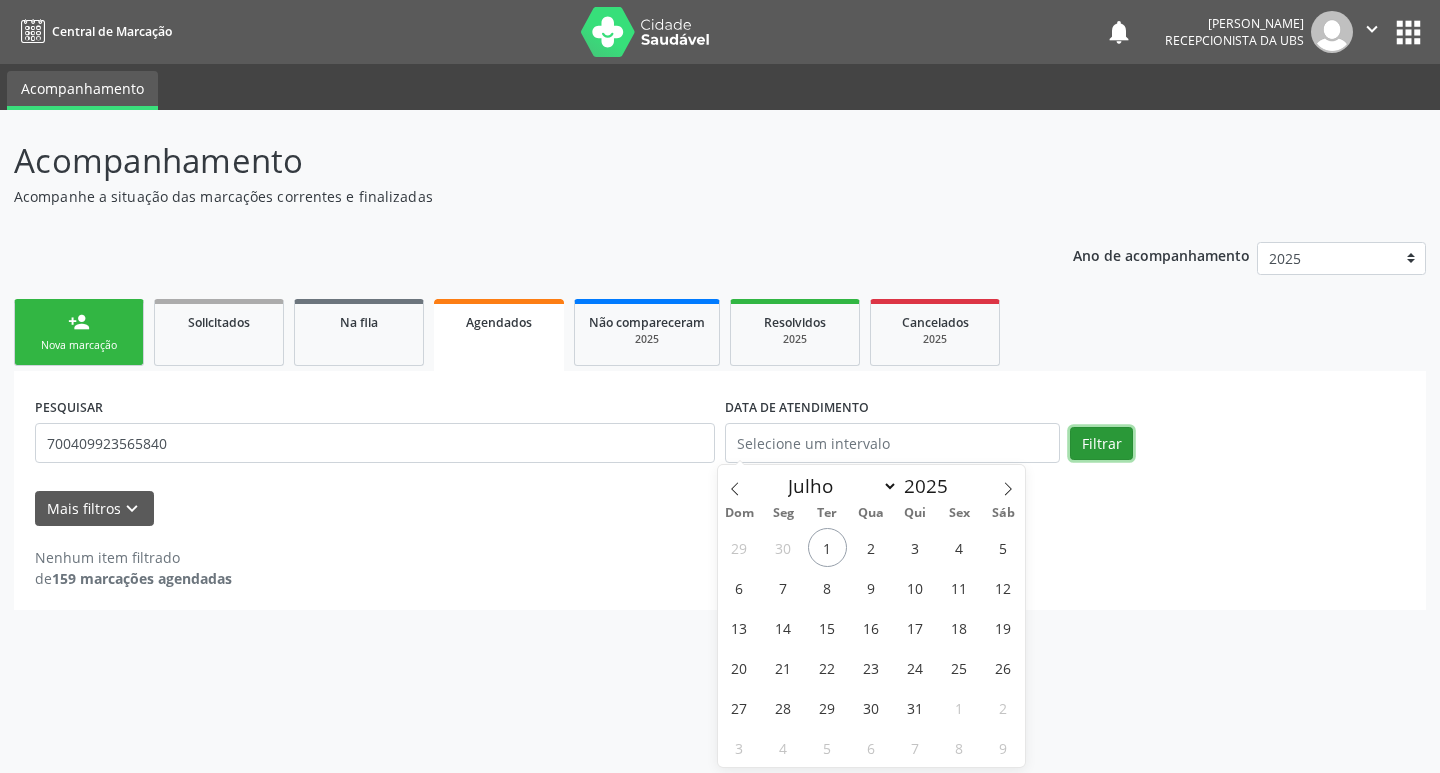click on "Filtrar" at bounding box center [1101, 444] 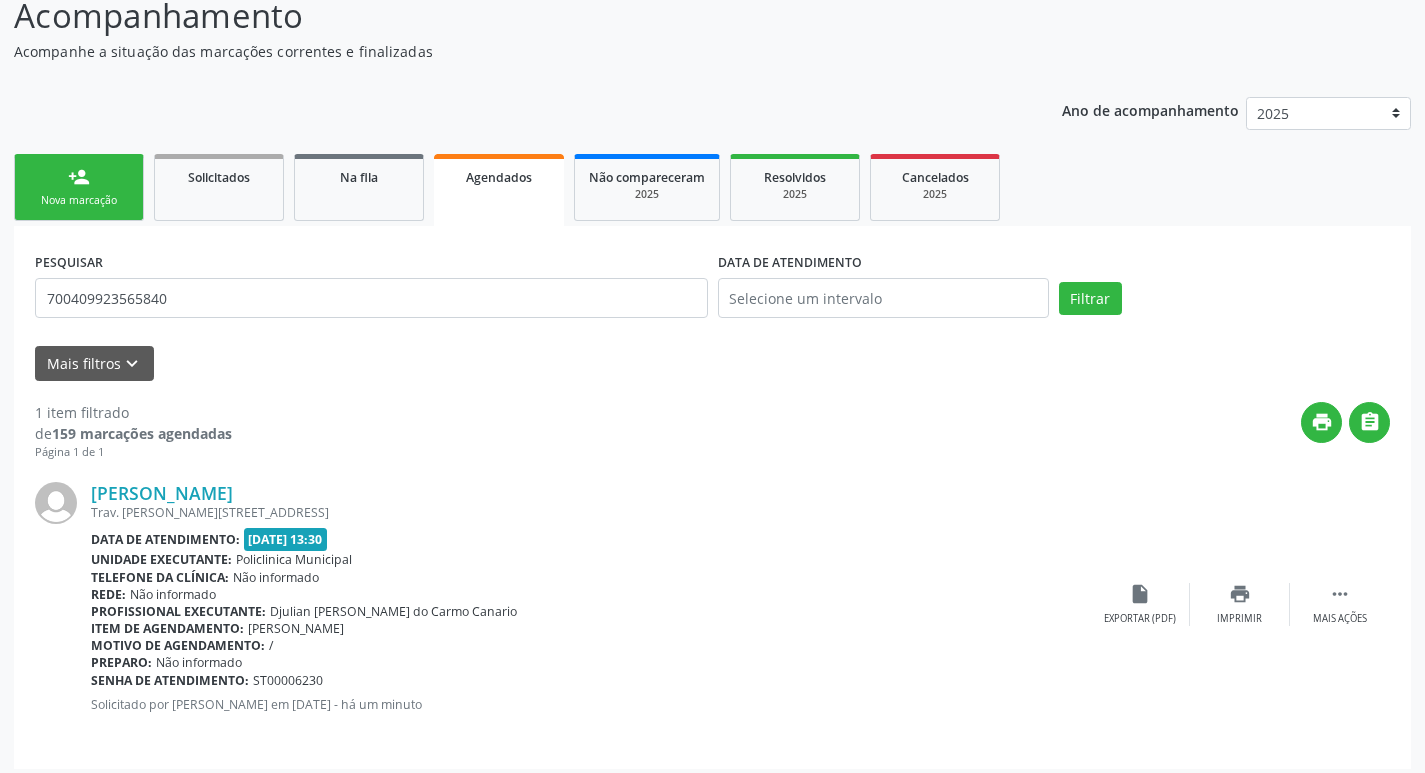 scroll, scrollTop: 155, scrollLeft: 0, axis: vertical 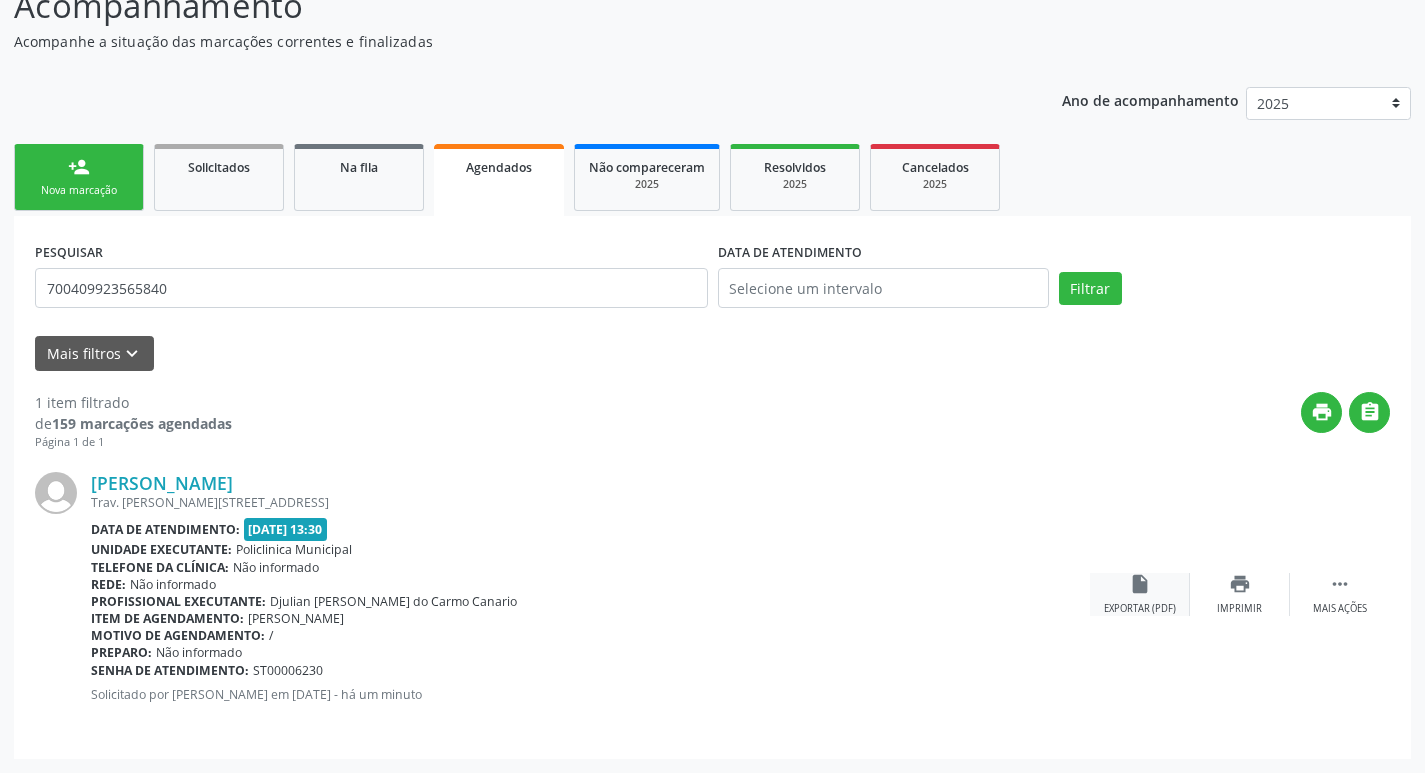 click on "insert_drive_file
Exportar (PDF)" at bounding box center (1140, 594) 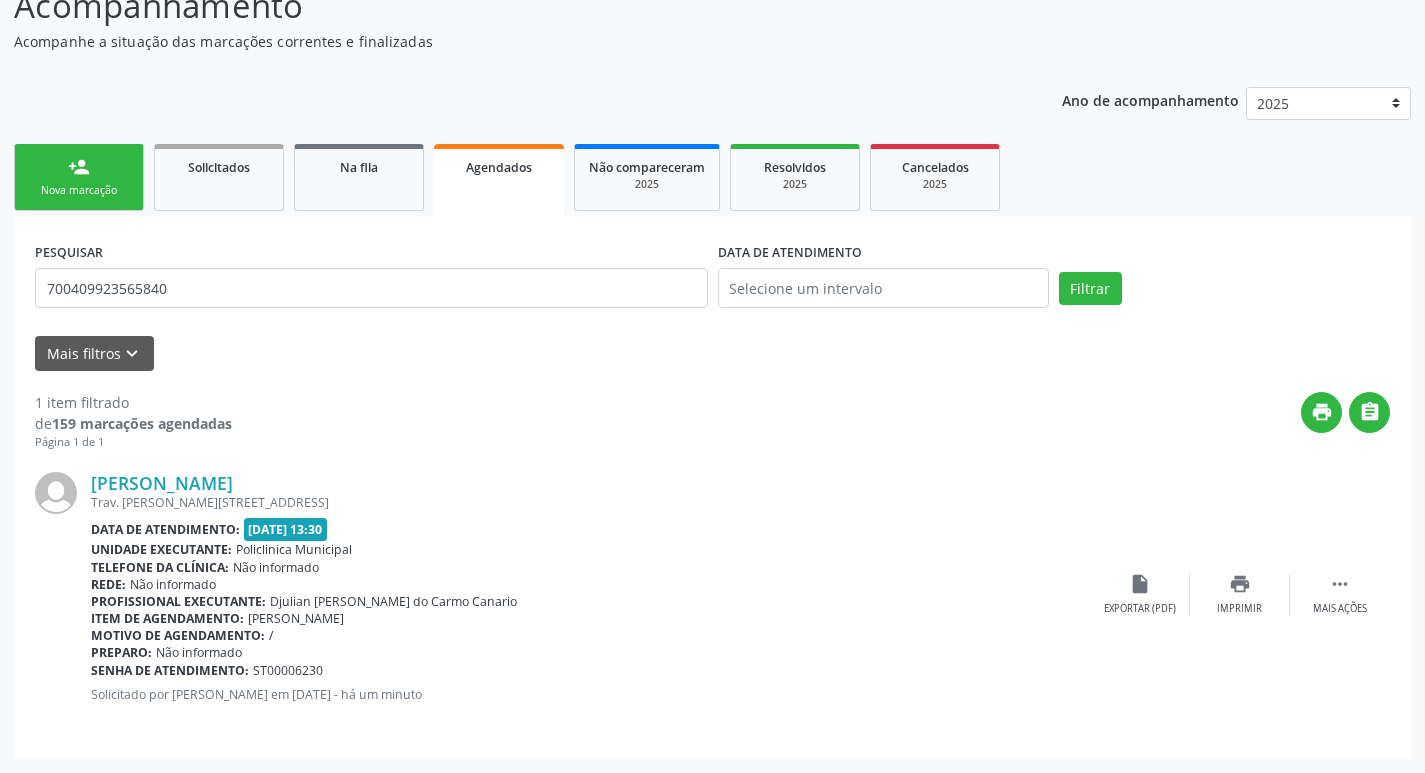 click on "Nova marcação" at bounding box center (79, 190) 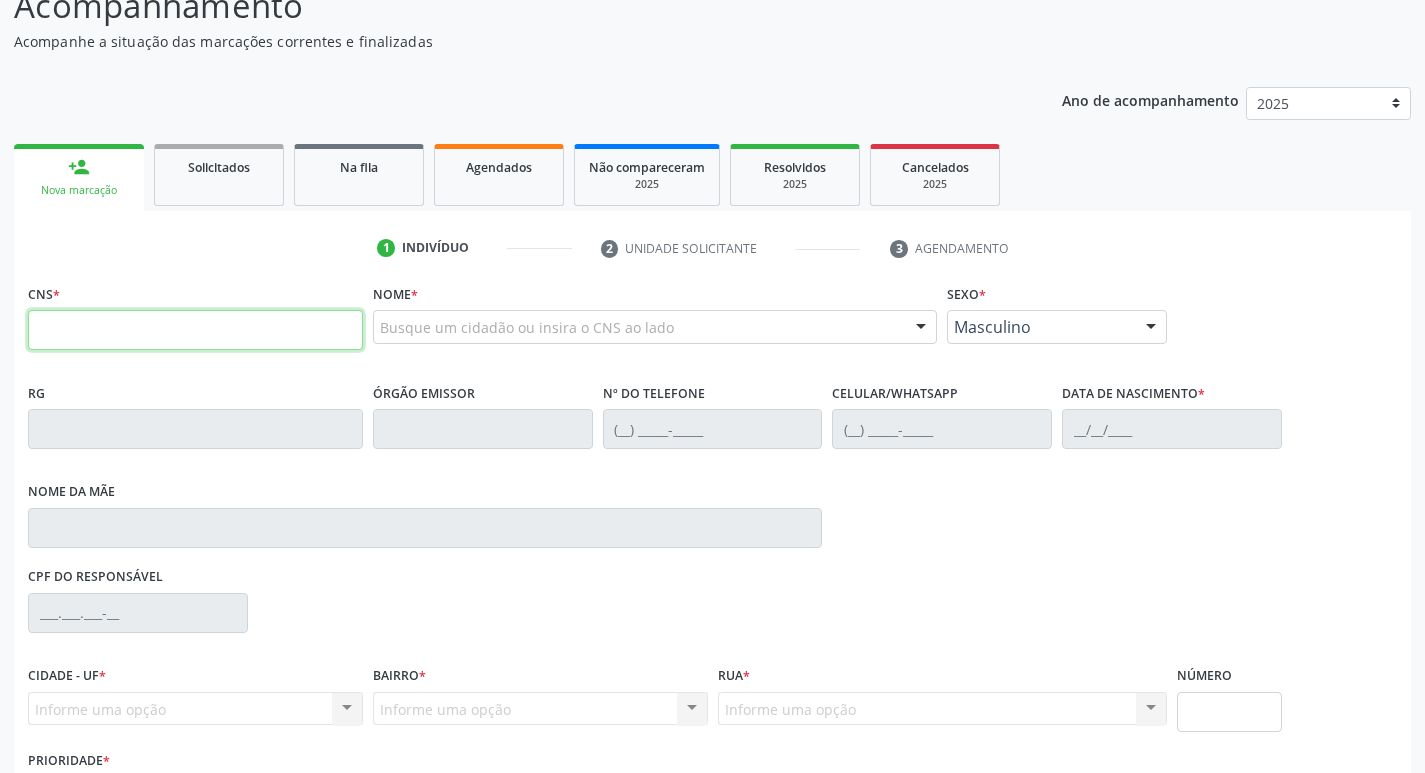 click at bounding box center (195, 330) 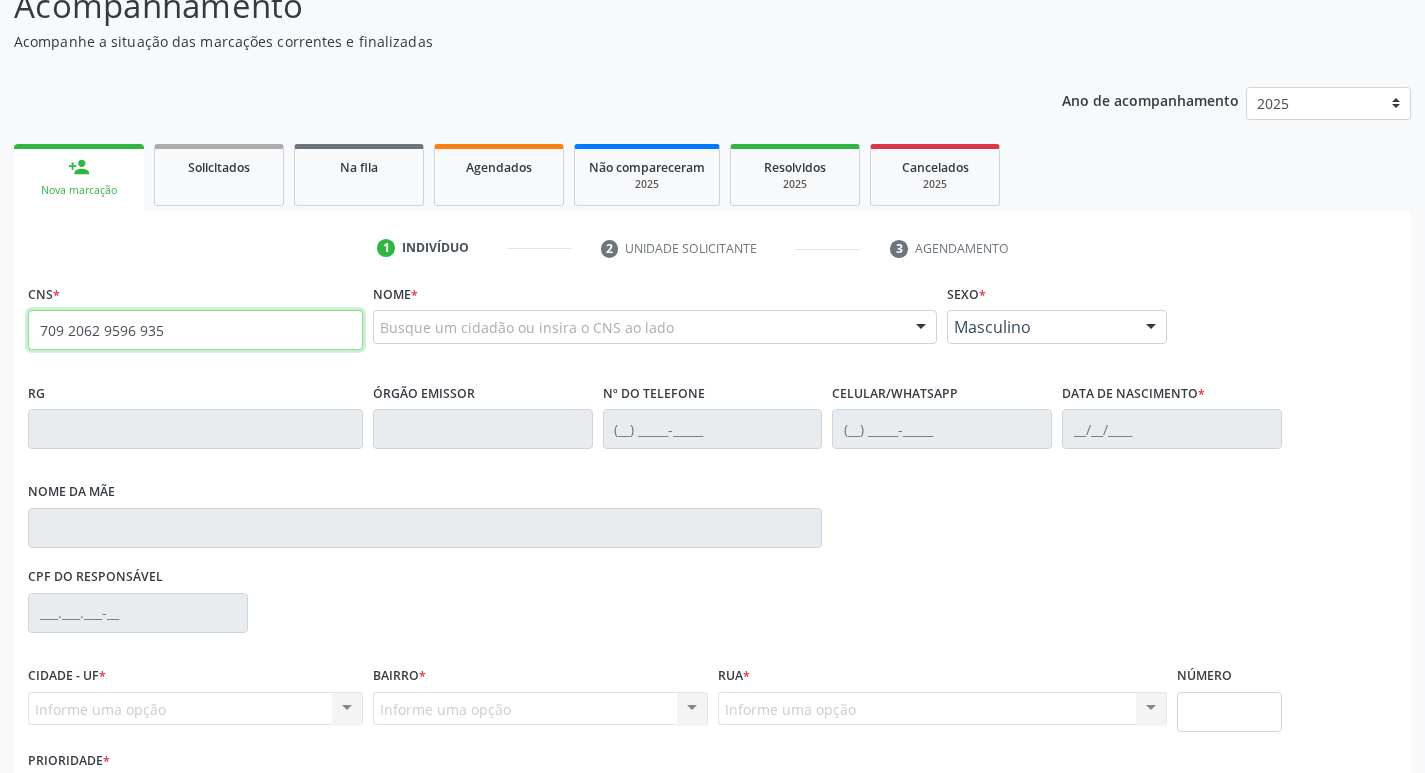 click on "709 2062 9596 935" at bounding box center [195, 330] 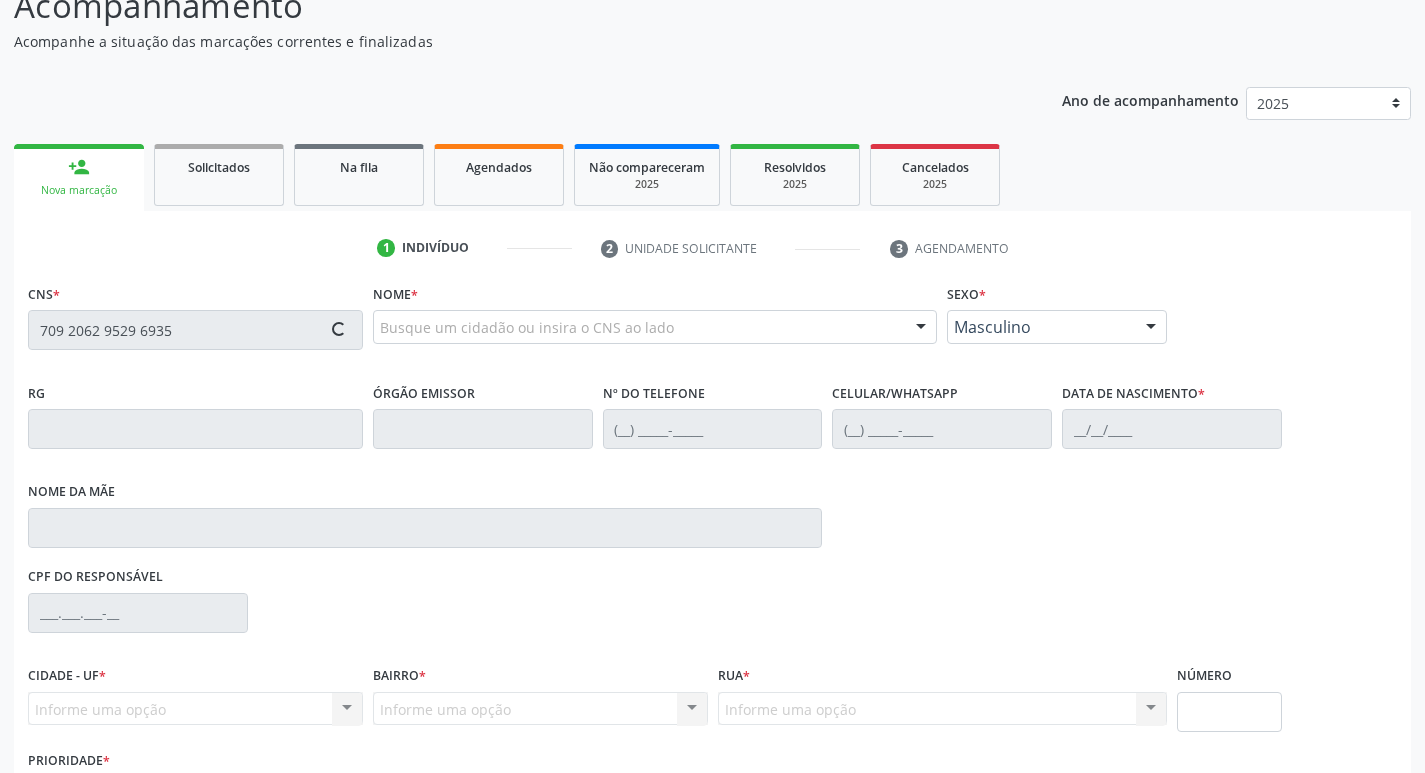 type on "709 2062 9529 6935" 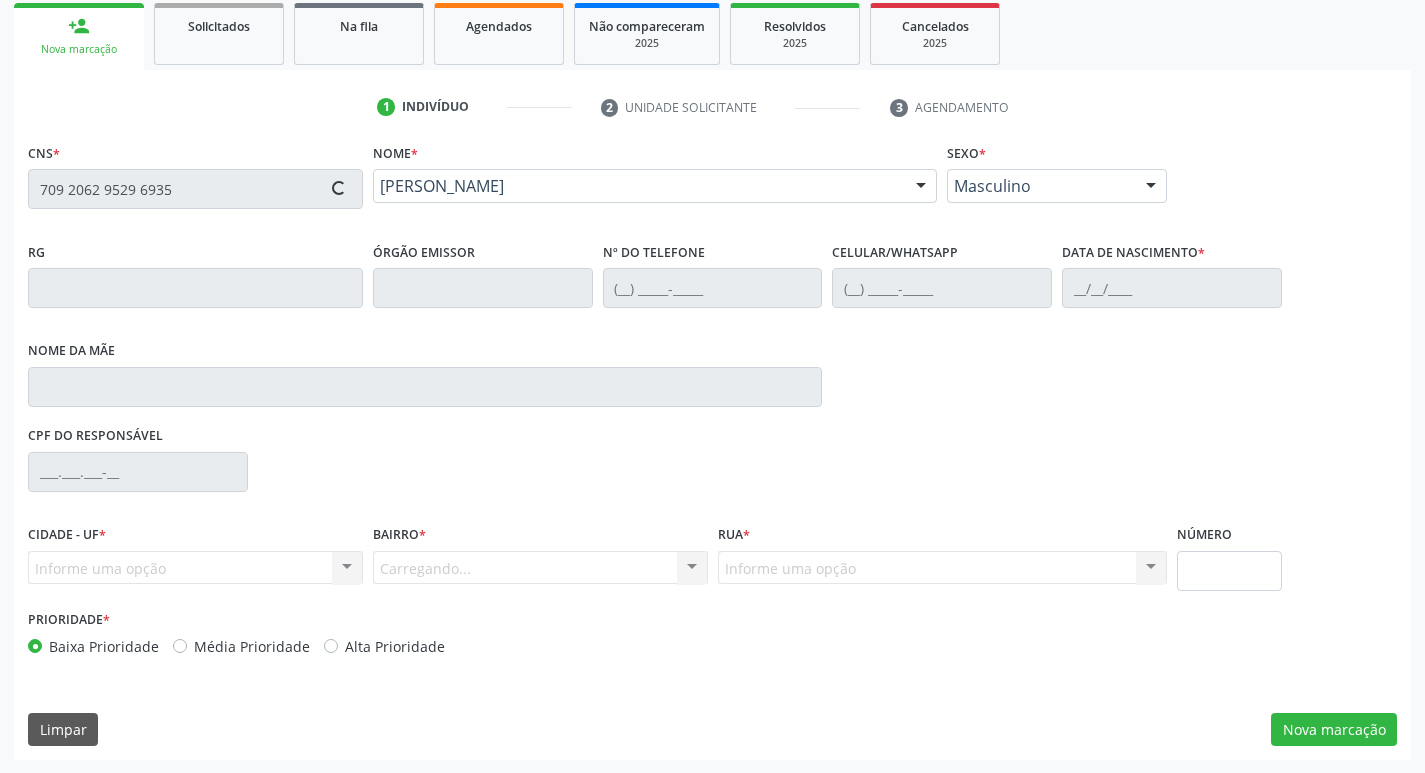 type on "[PHONE_NUMBER]" 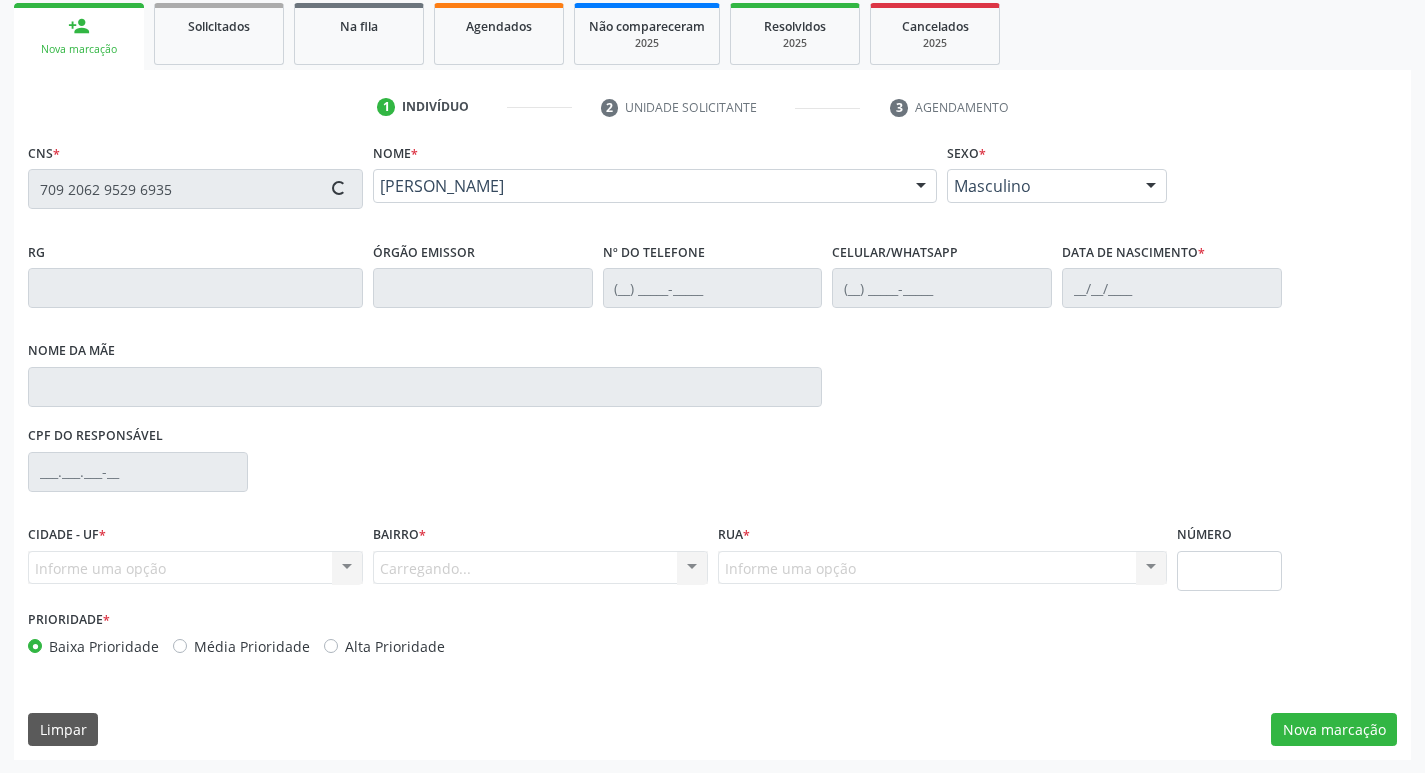 type on "2[DATE]" 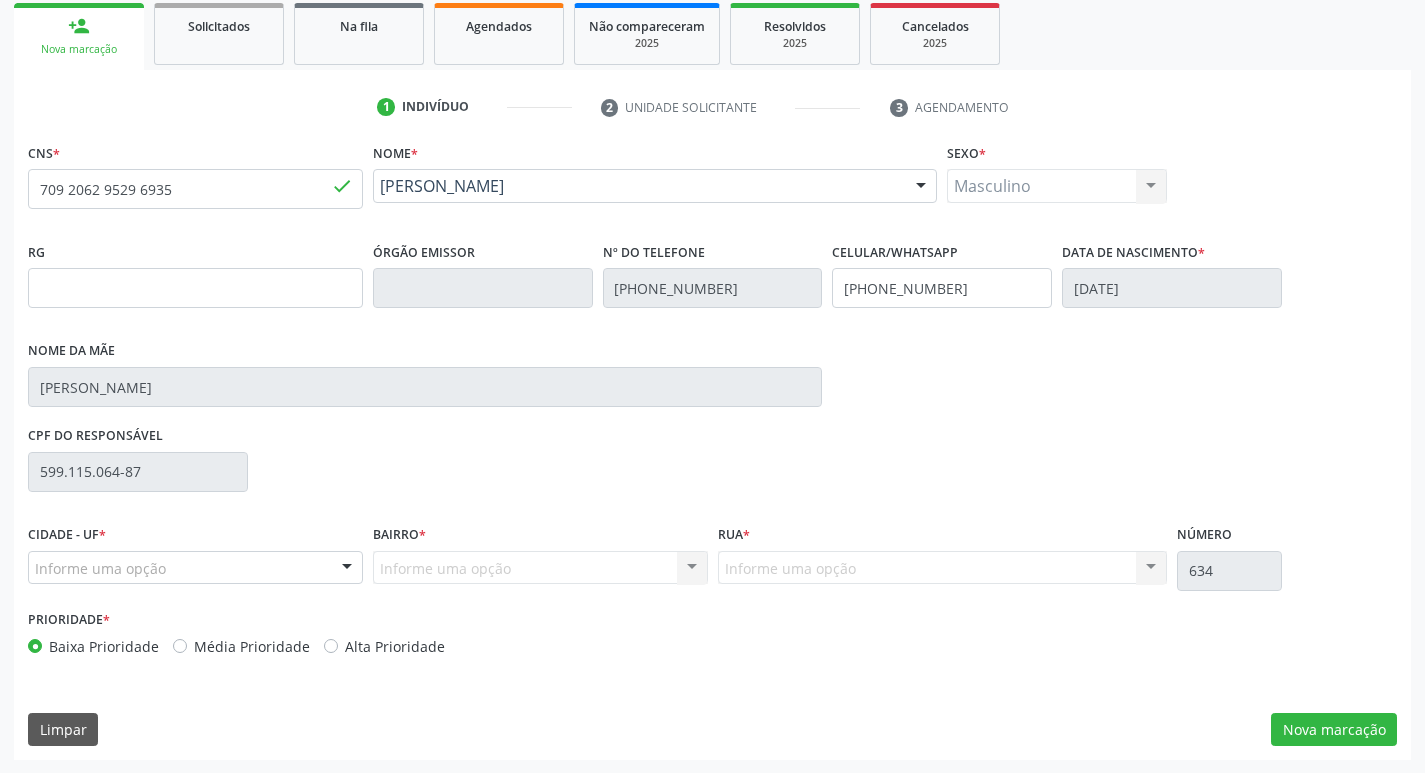 scroll, scrollTop: 297, scrollLeft: 0, axis: vertical 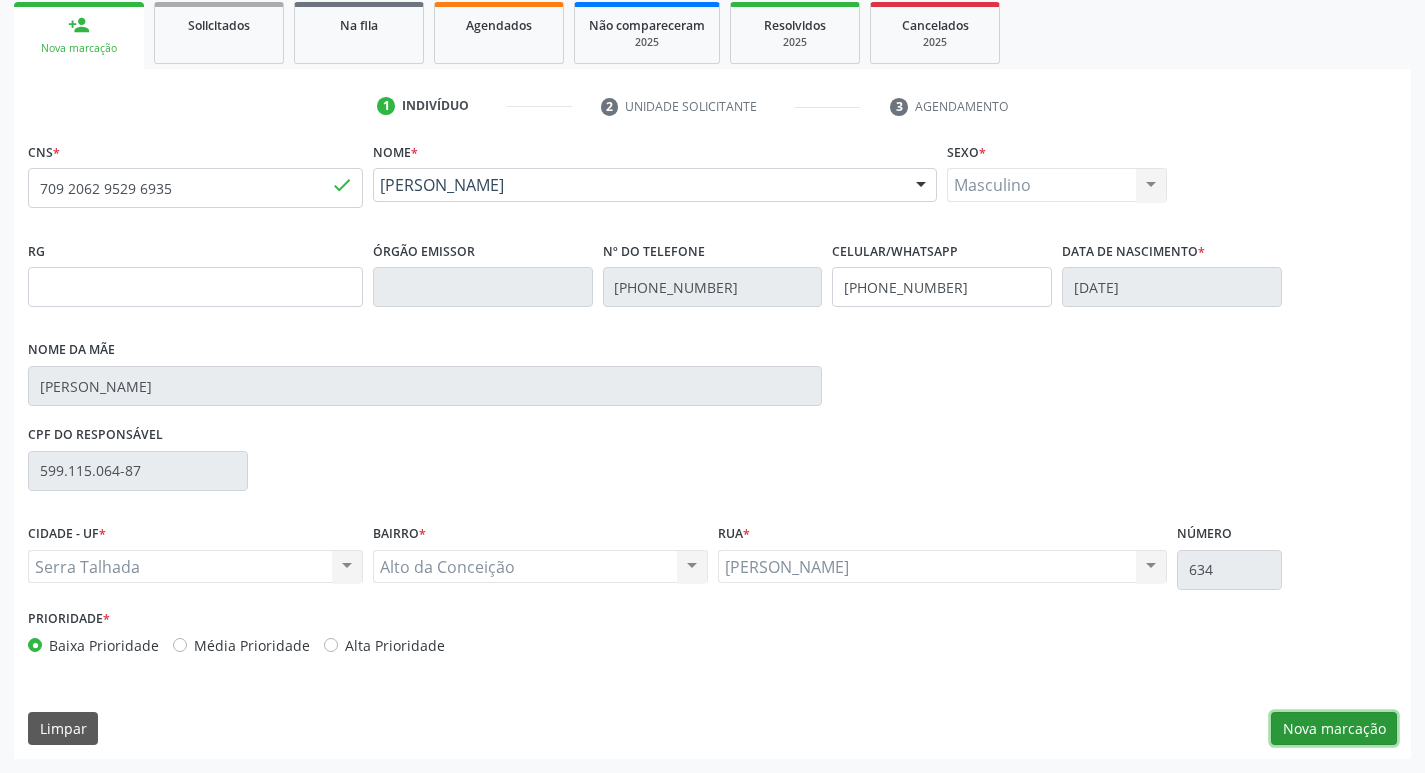 click on "Nova marcação" at bounding box center [1334, 729] 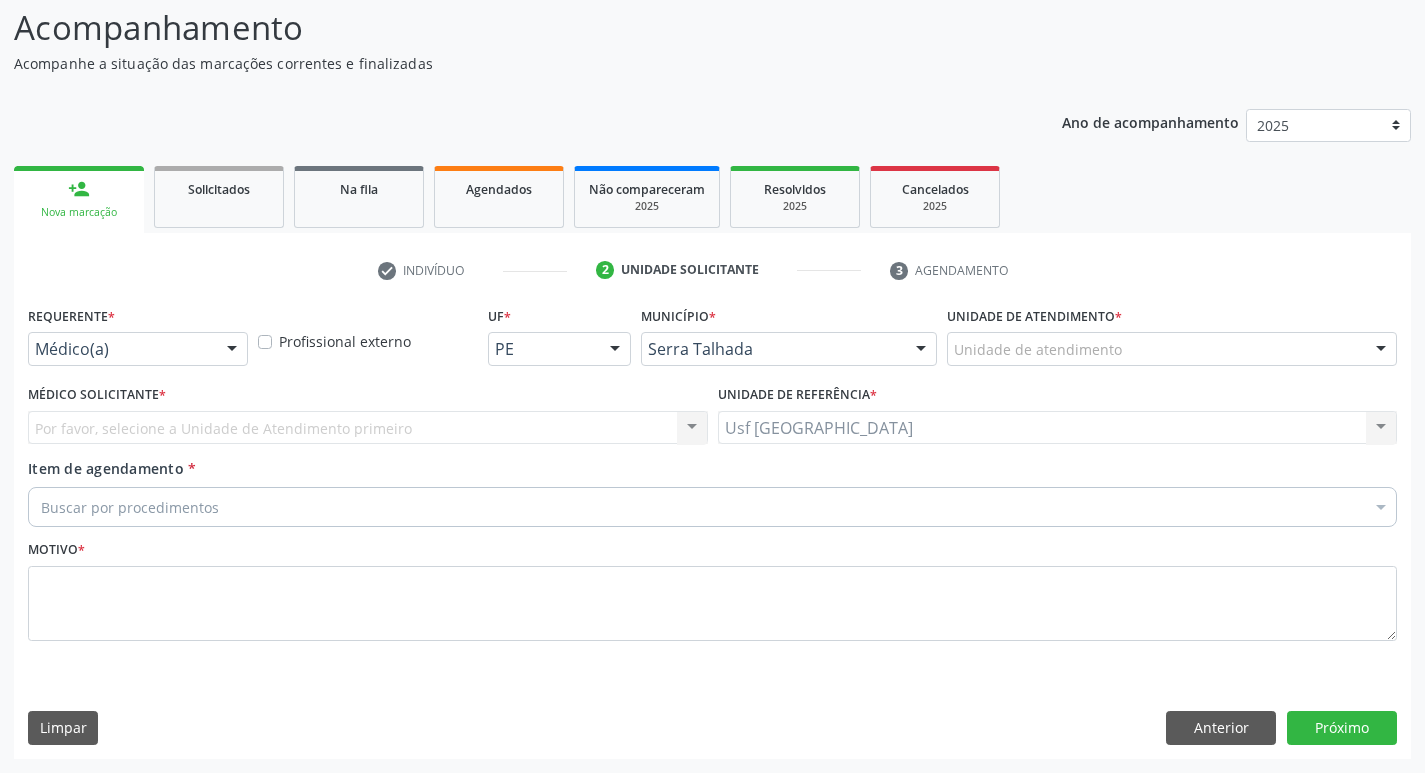 scroll, scrollTop: 133, scrollLeft: 0, axis: vertical 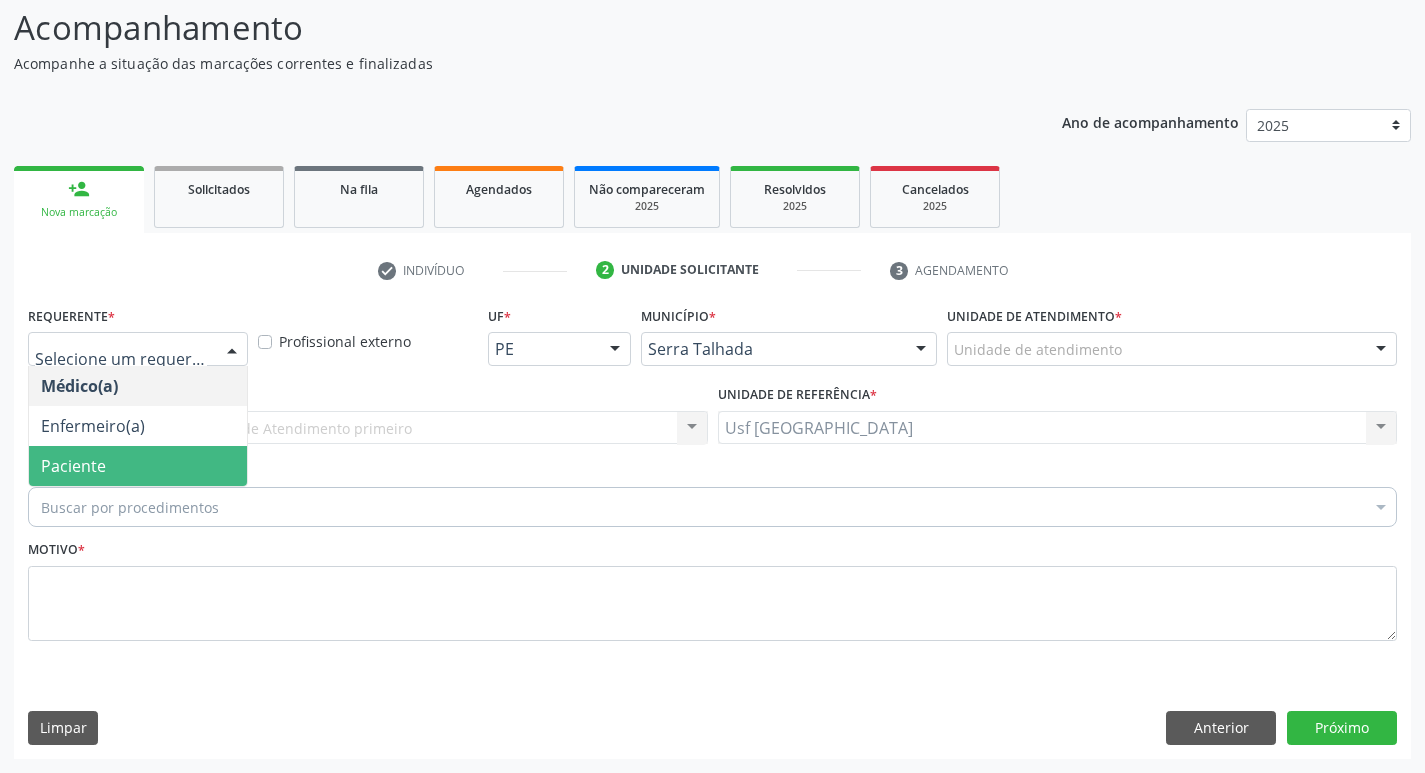 click on "Paciente" at bounding box center [138, 466] 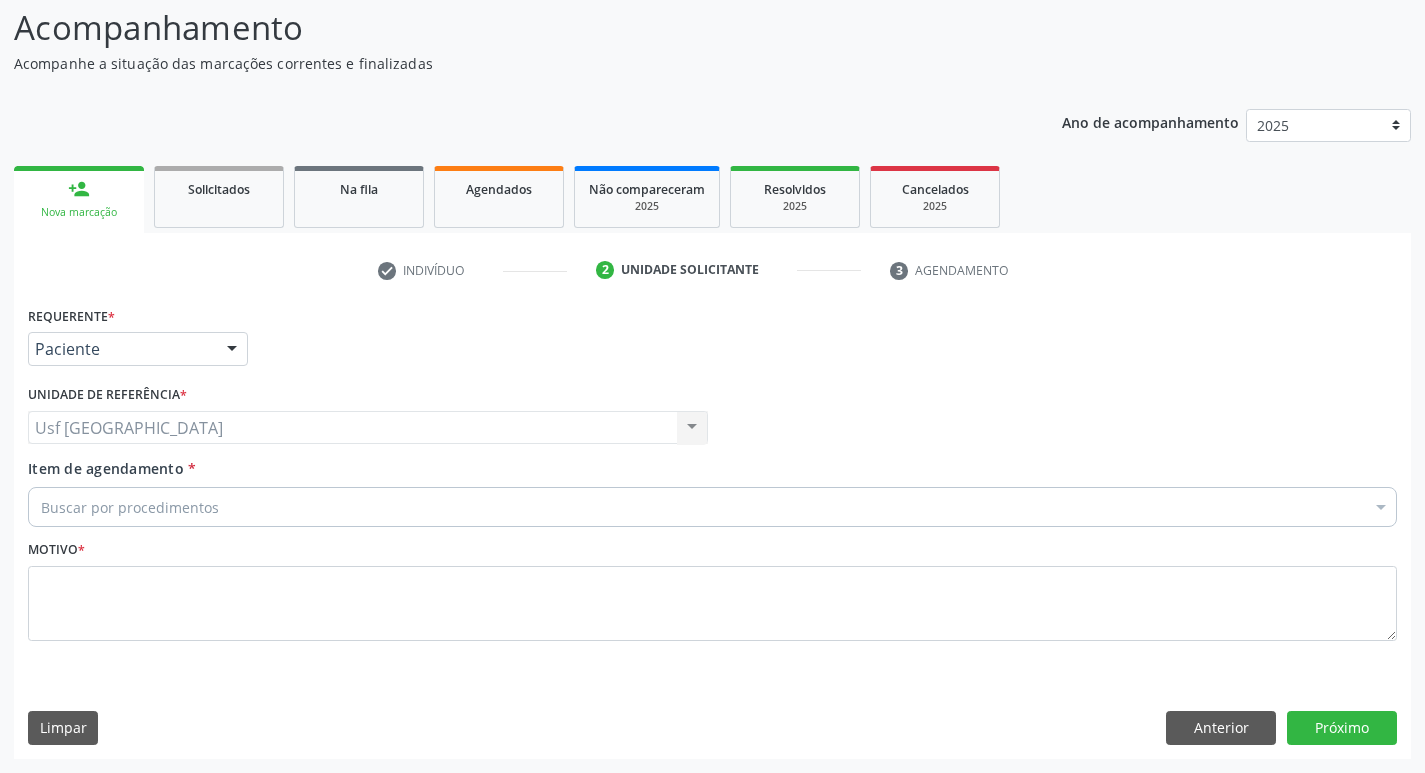 click on "Buscar por procedimentos" at bounding box center [712, 507] 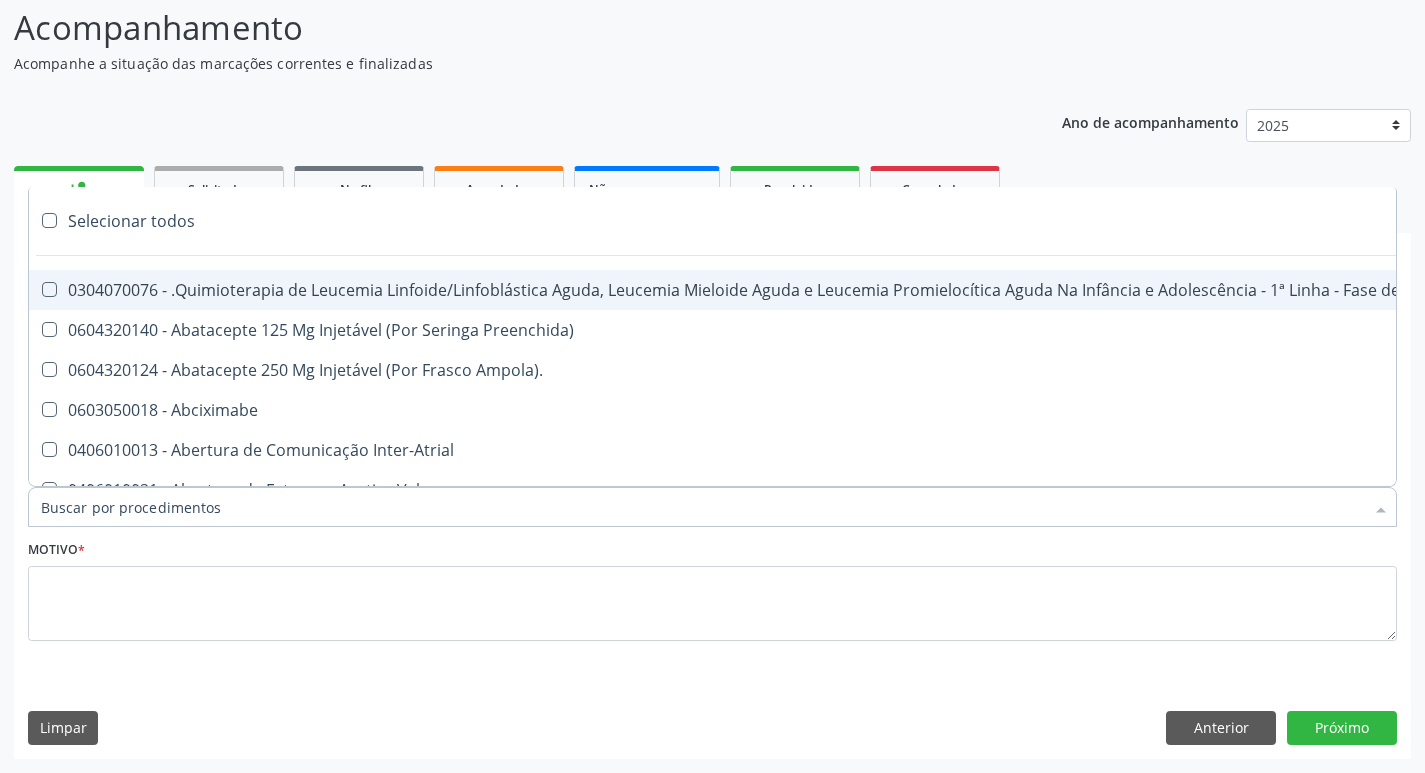 click on "Item de agendamento
*" at bounding box center [702, 507] 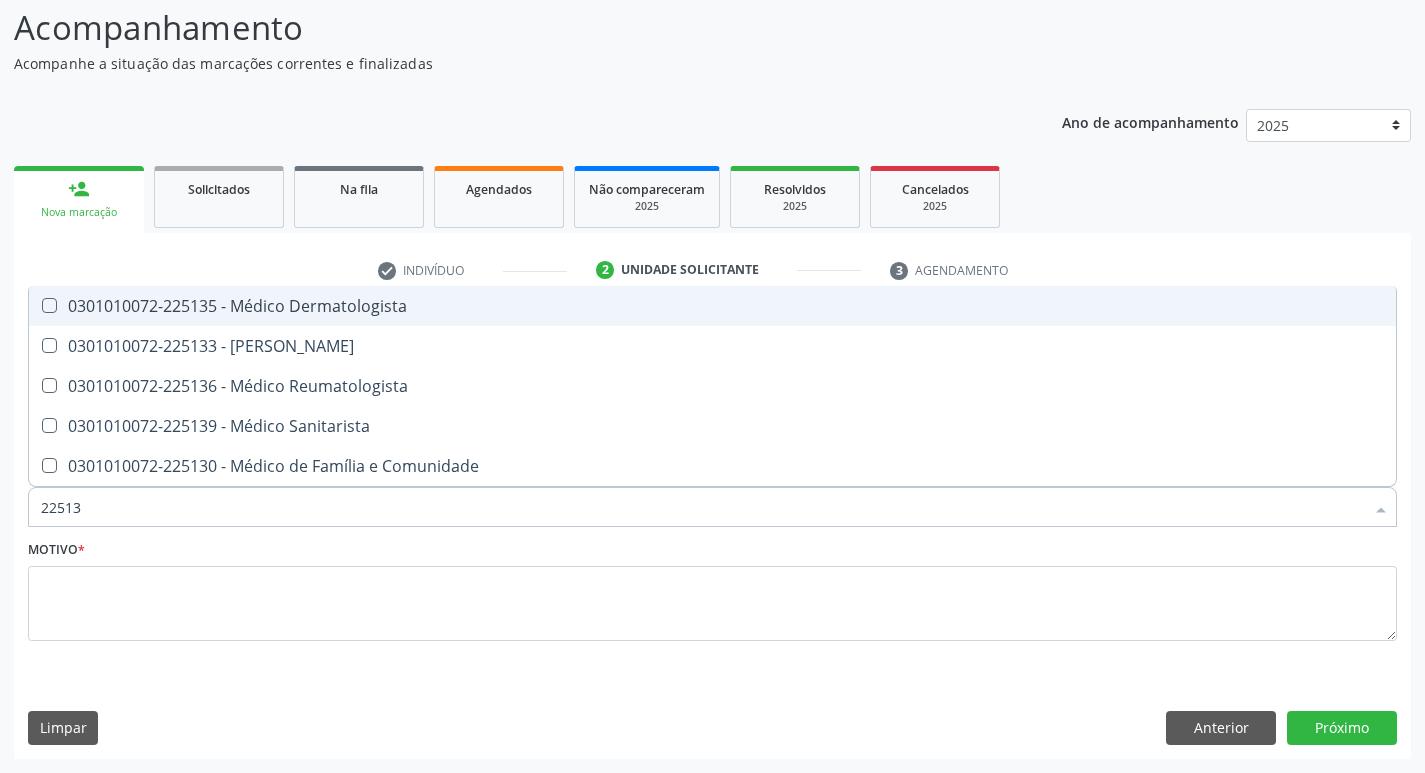 type on "225133" 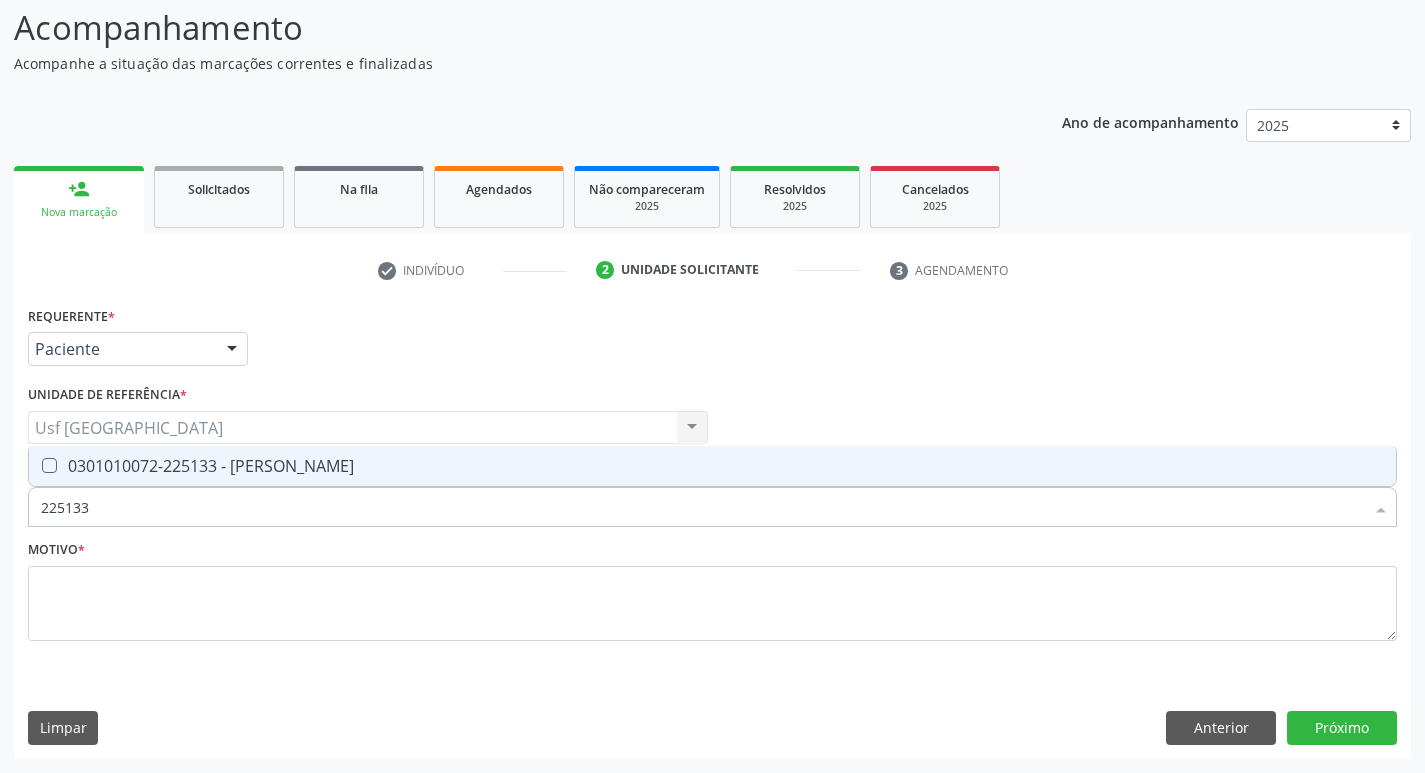 click at bounding box center [49, 465] 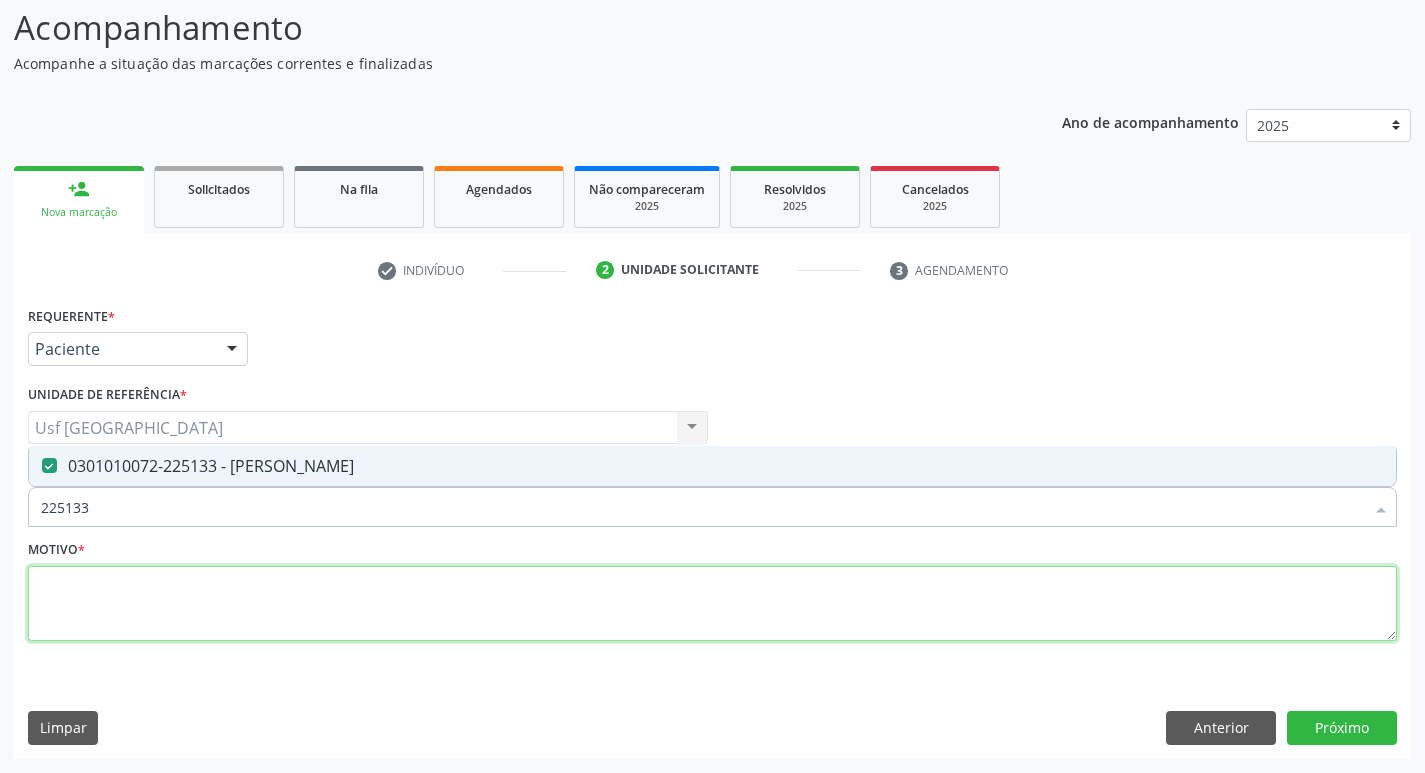 click at bounding box center (712, 604) 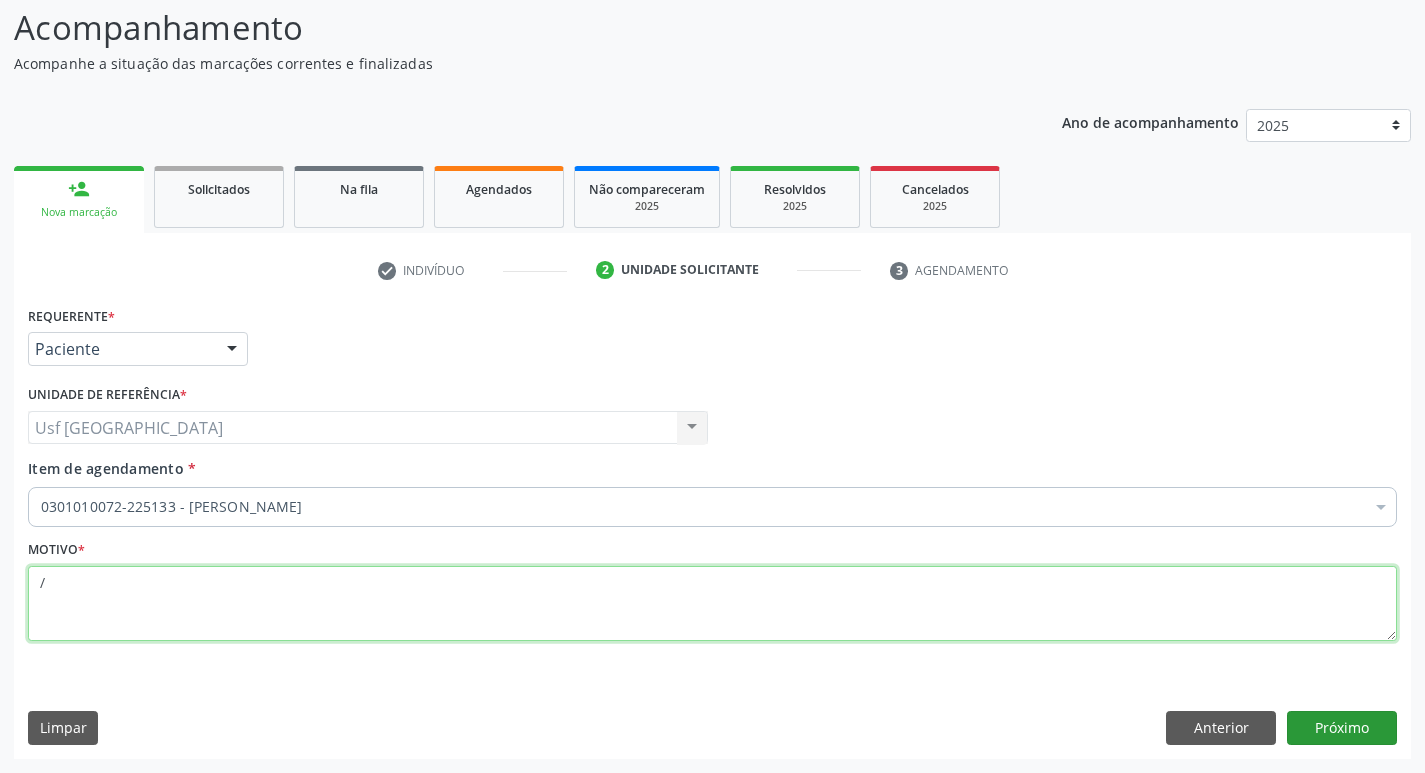 type on "/" 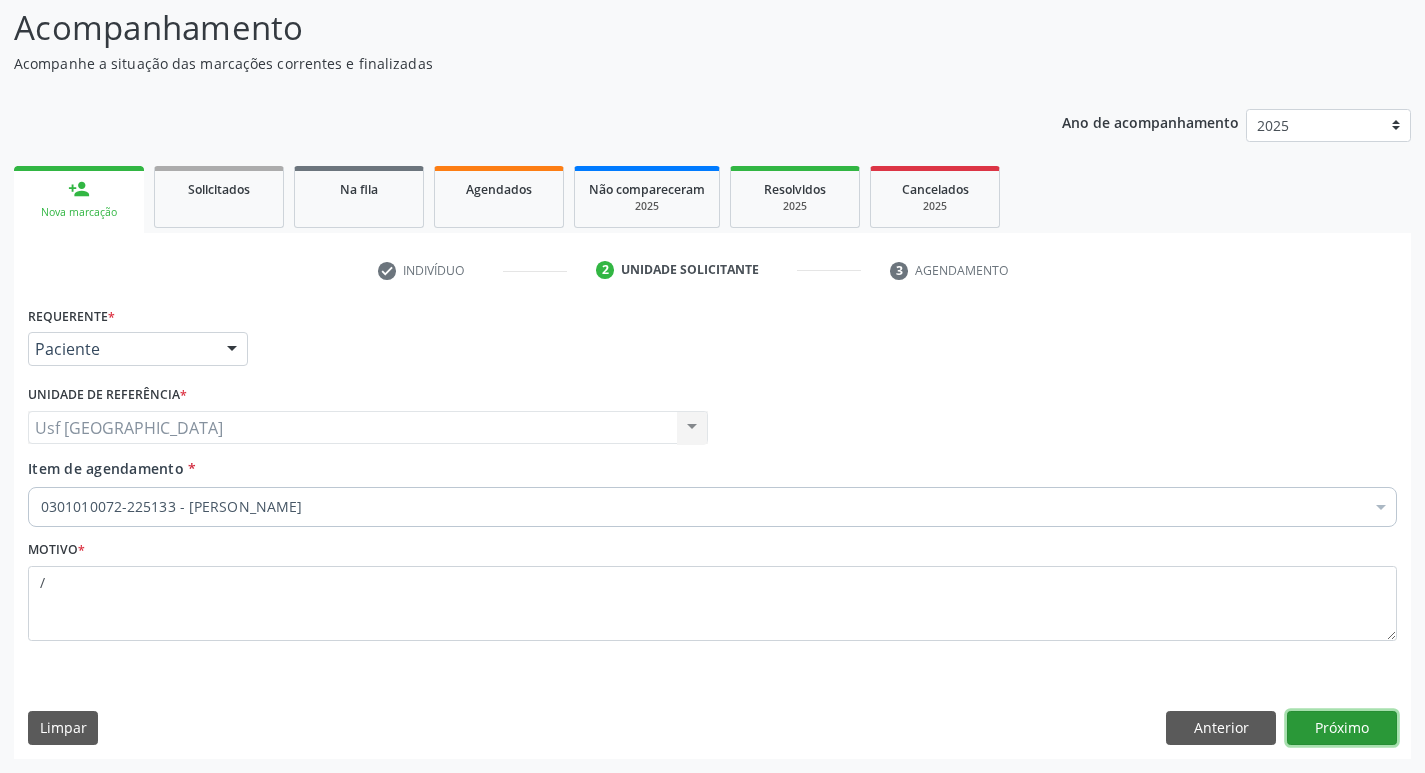 click on "Próximo" at bounding box center [1342, 728] 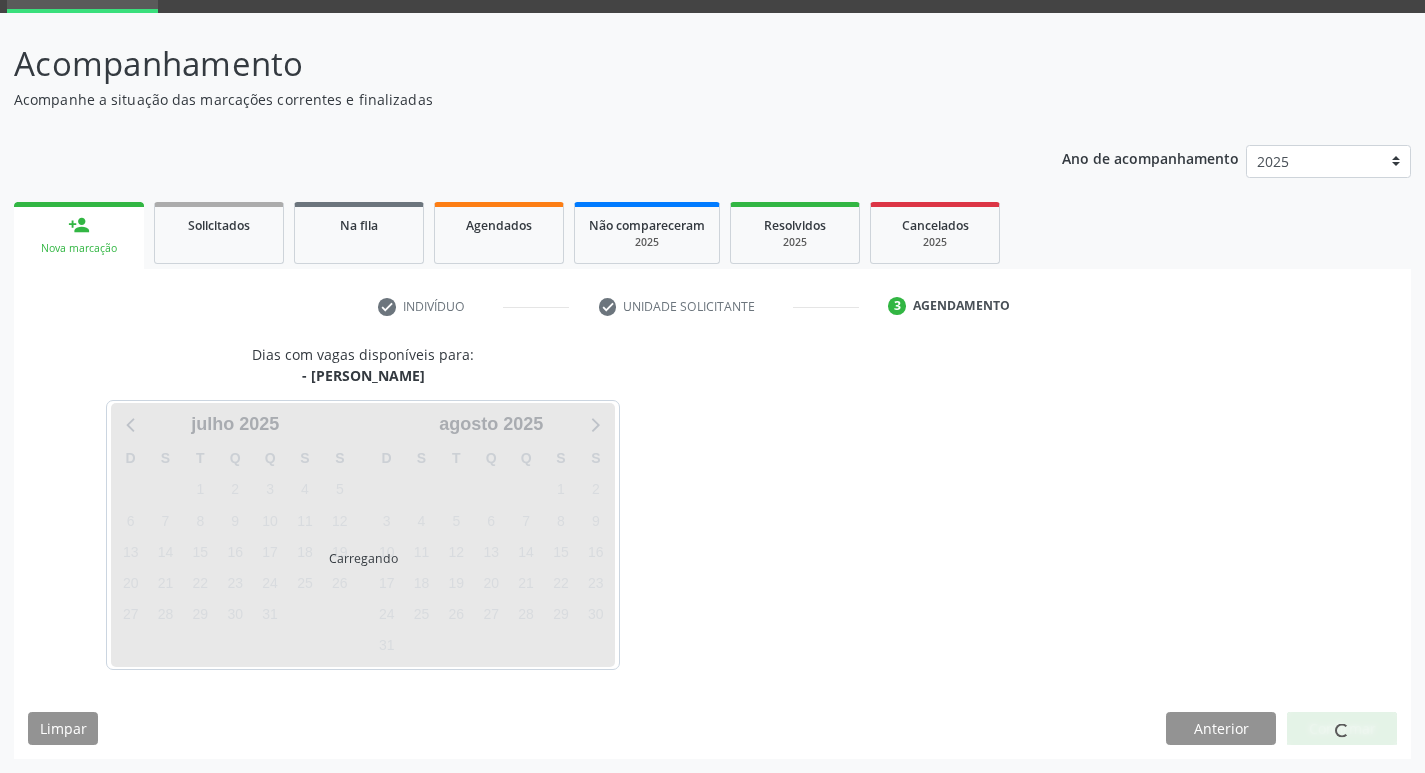 scroll, scrollTop: 97, scrollLeft: 0, axis: vertical 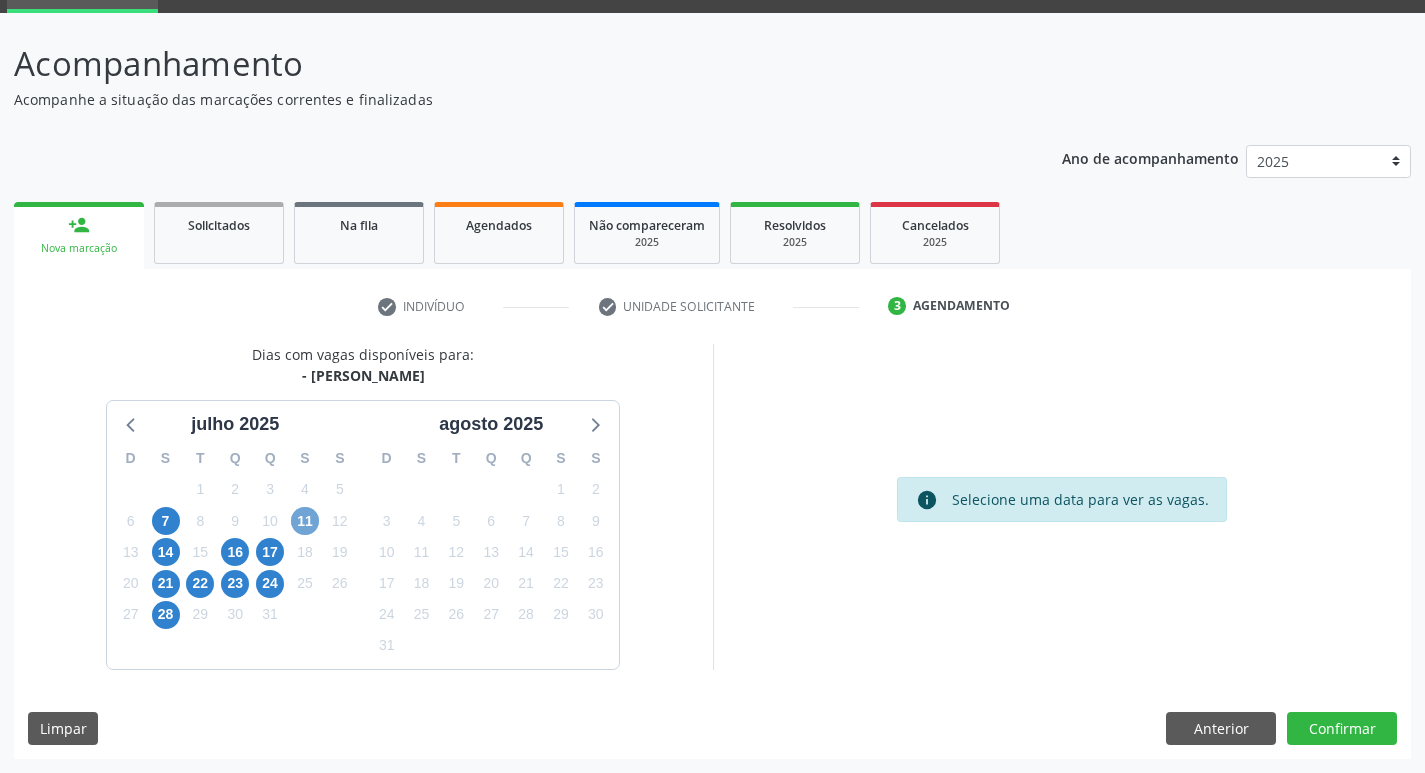click on "11" at bounding box center (305, 521) 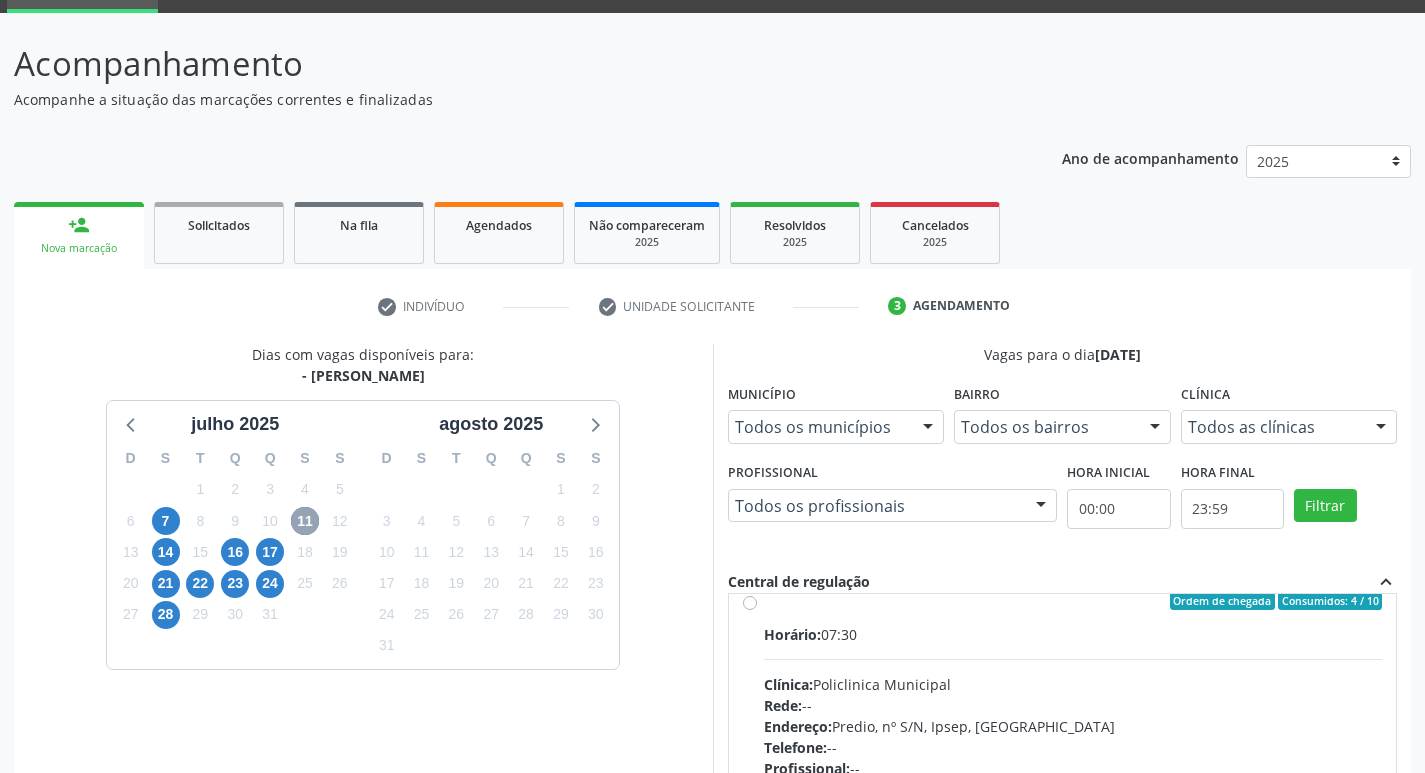 scroll, scrollTop: 0, scrollLeft: 0, axis: both 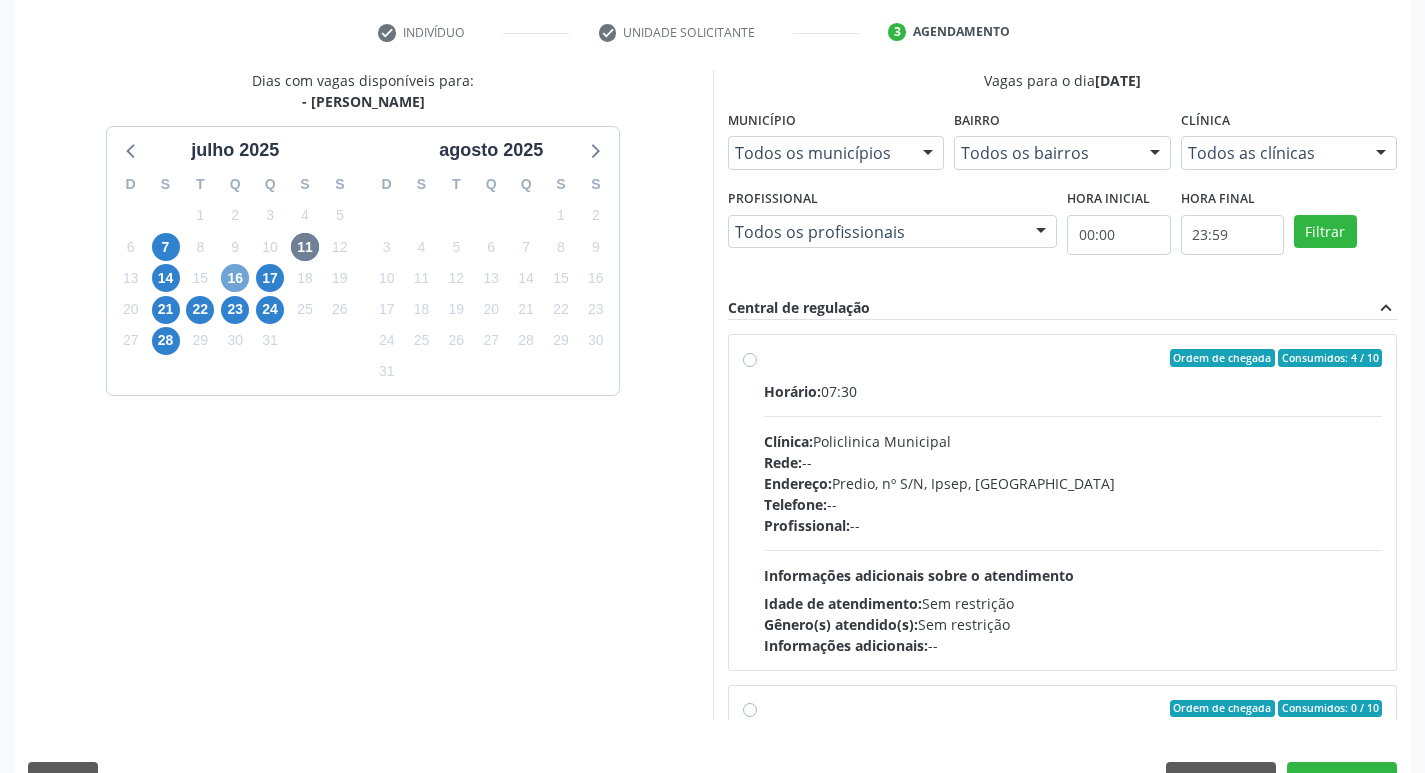 click on "16" at bounding box center (235, 278) 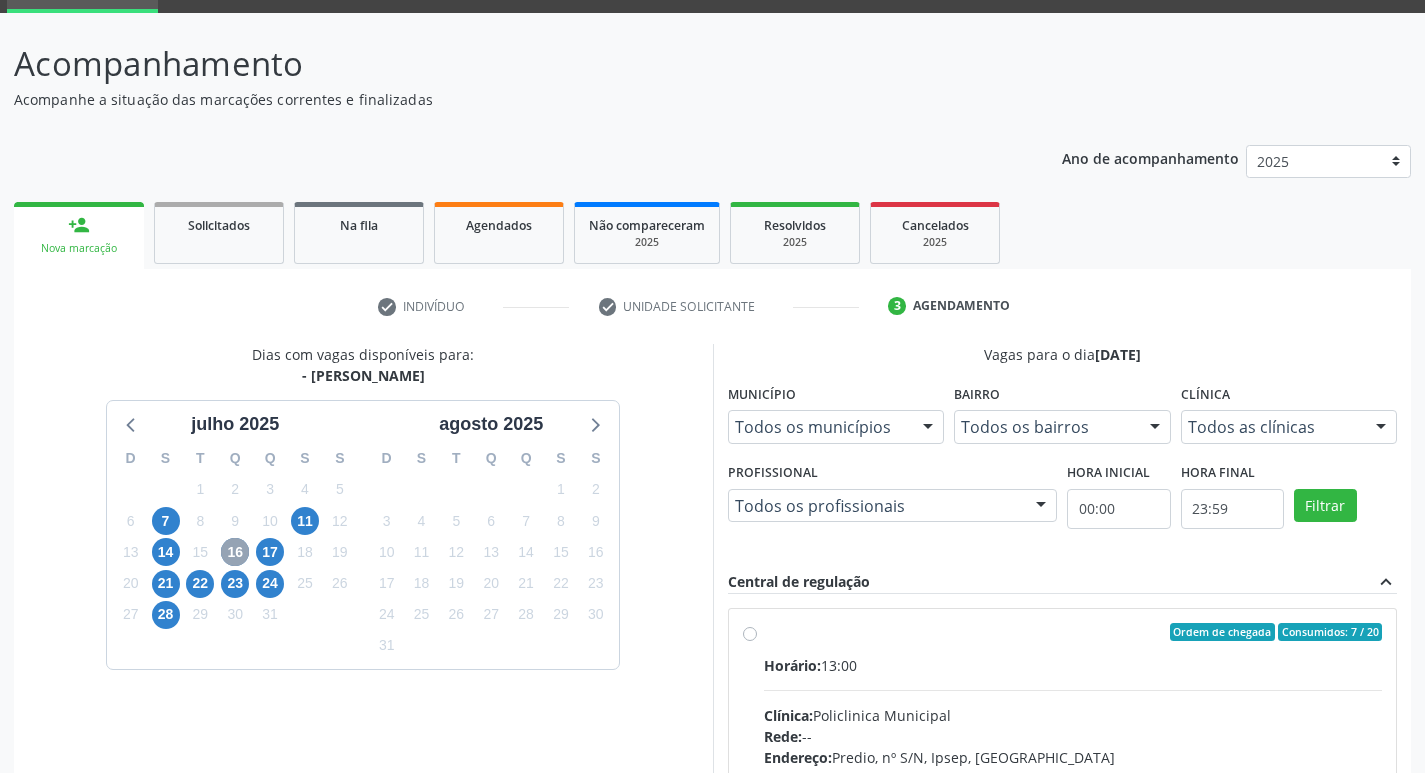 scroll, scrollTop: 371, scrollLeft: 0, axis: vertical 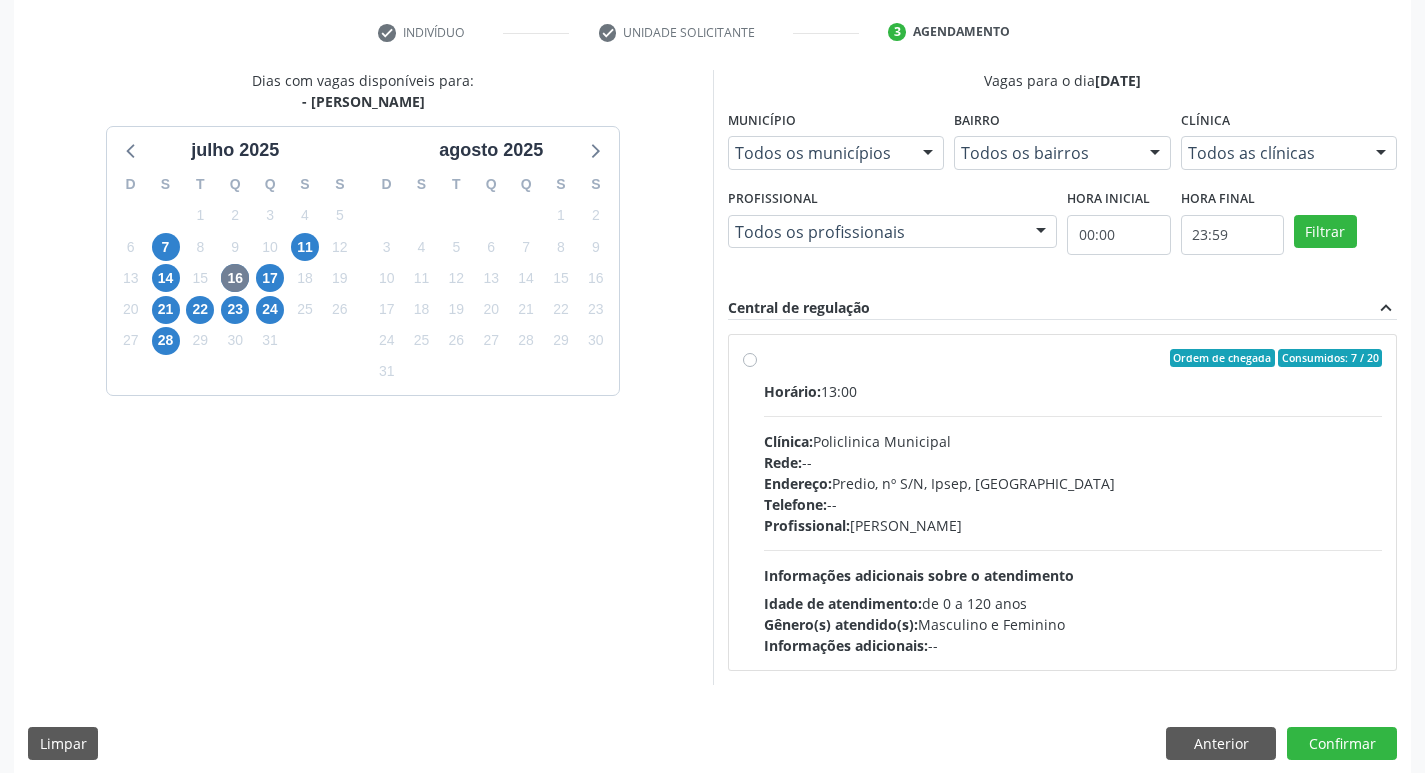 click on "Ordem de chegada
Consumidos: 7 / 20
Horário:   13:00
Clínica:  Policlinica Municipal
Rede:
--
Endereço:   Predio, nº S/N, Ipsep, Serra Talhada - PE
Telefone:   --
Profissional:
Maria Augusta Soares Sobreira Machado
Informações adicionais sobre o atendimento
Idade de atendimento:
de 0 a 120 anos
Gênero(s) atendido(s):
Masculino e Feminino
Informações adicionais:
--" at bounding box center (1073, 502) 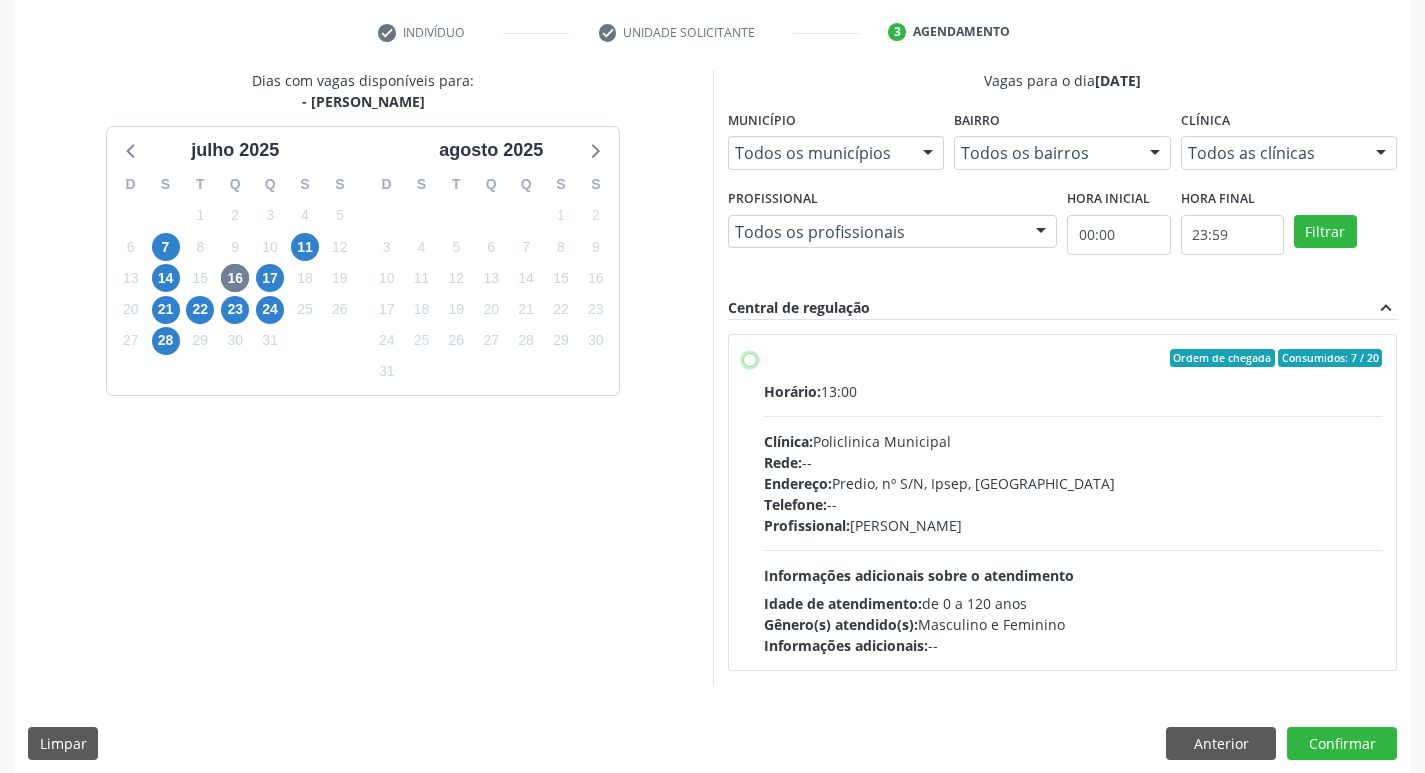 radio on "true" 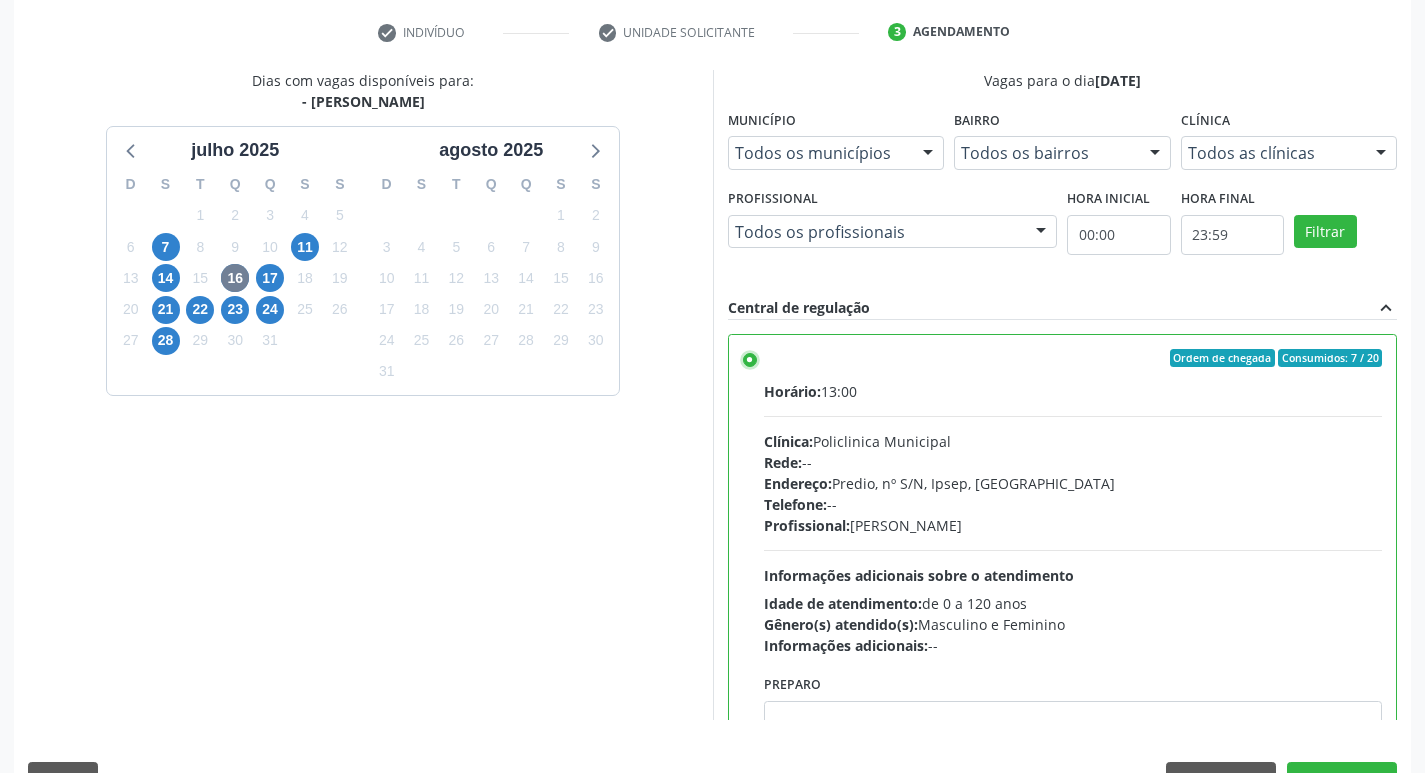 scroll, scrollTop: 422, scrollLeft: 0, axis: vertical 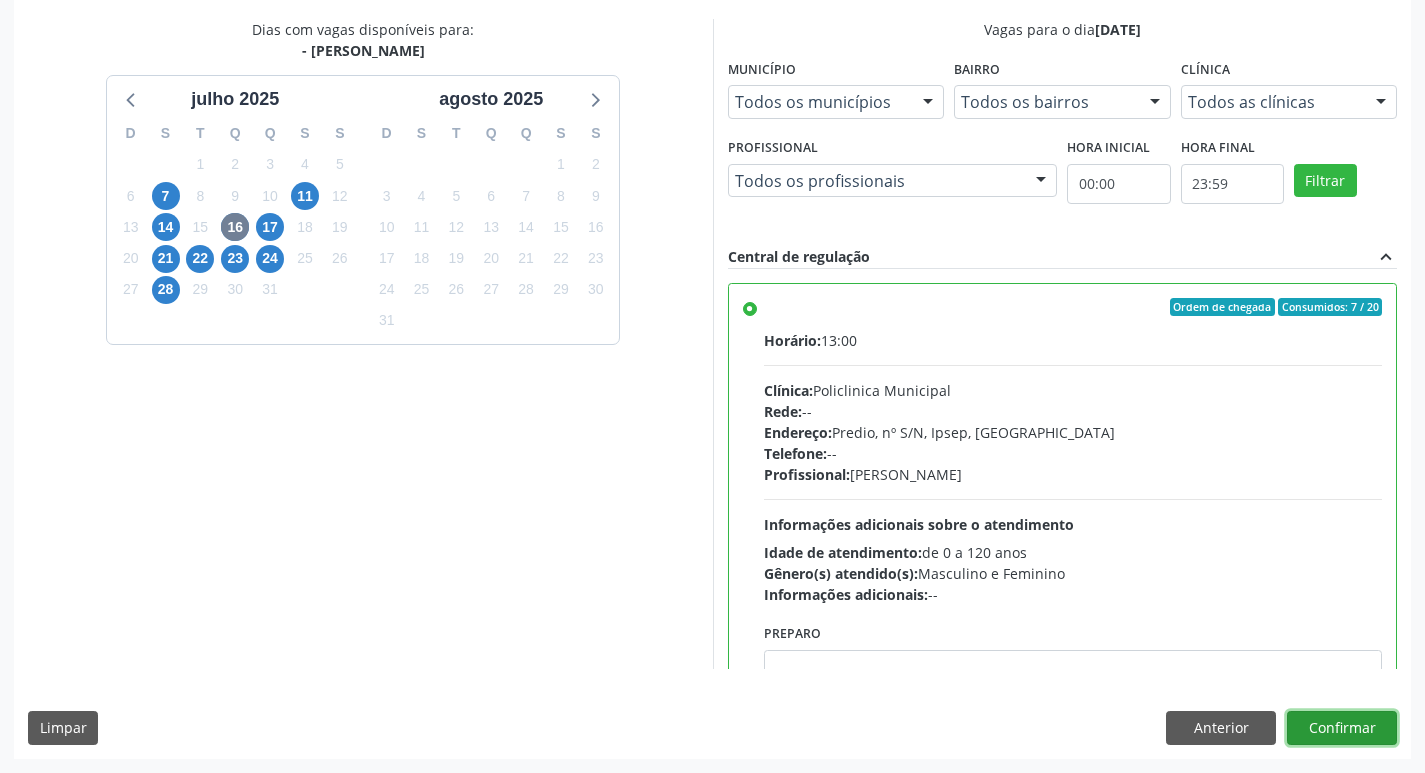click on "Confirmar" at bounding box center (1342, 728) 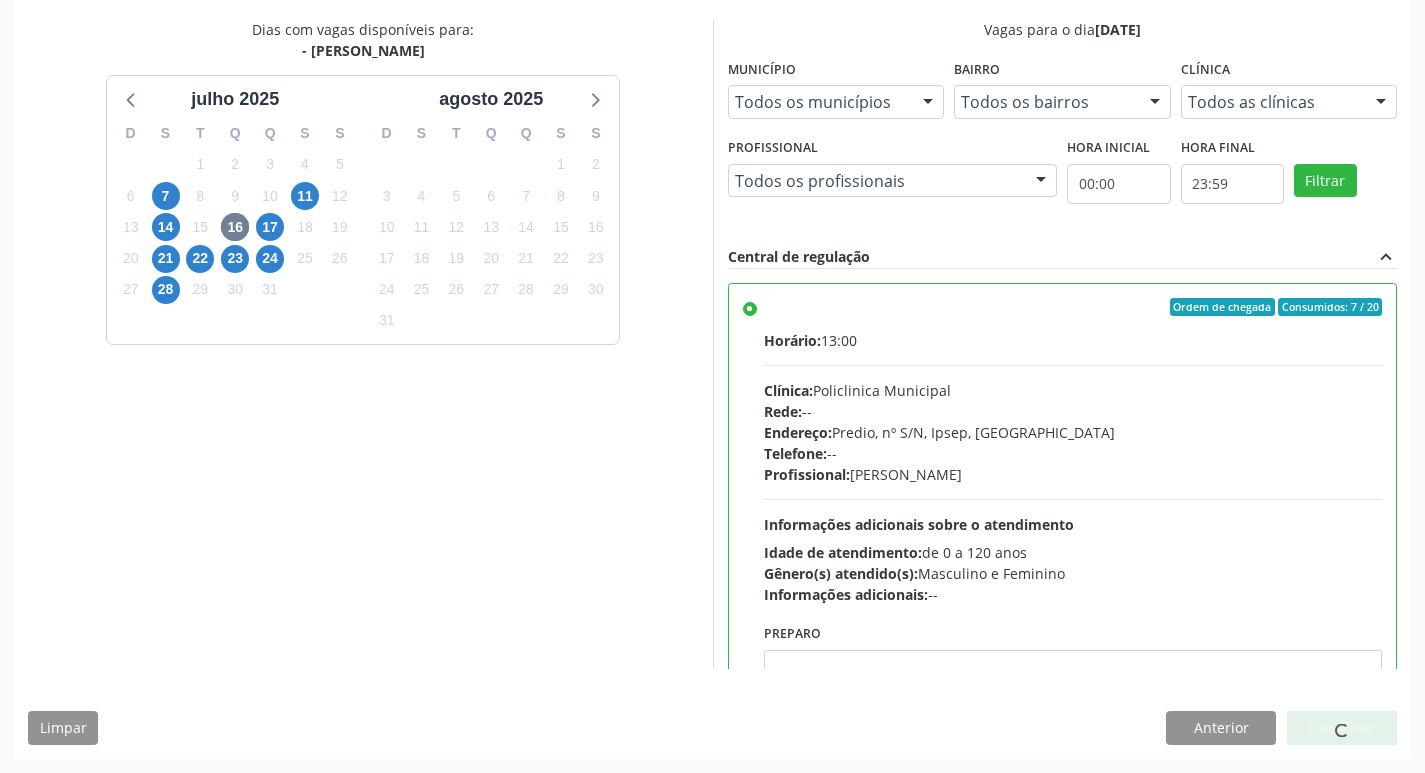 scroll, scrollTop: 0, scrollLeft: 0, axis: both 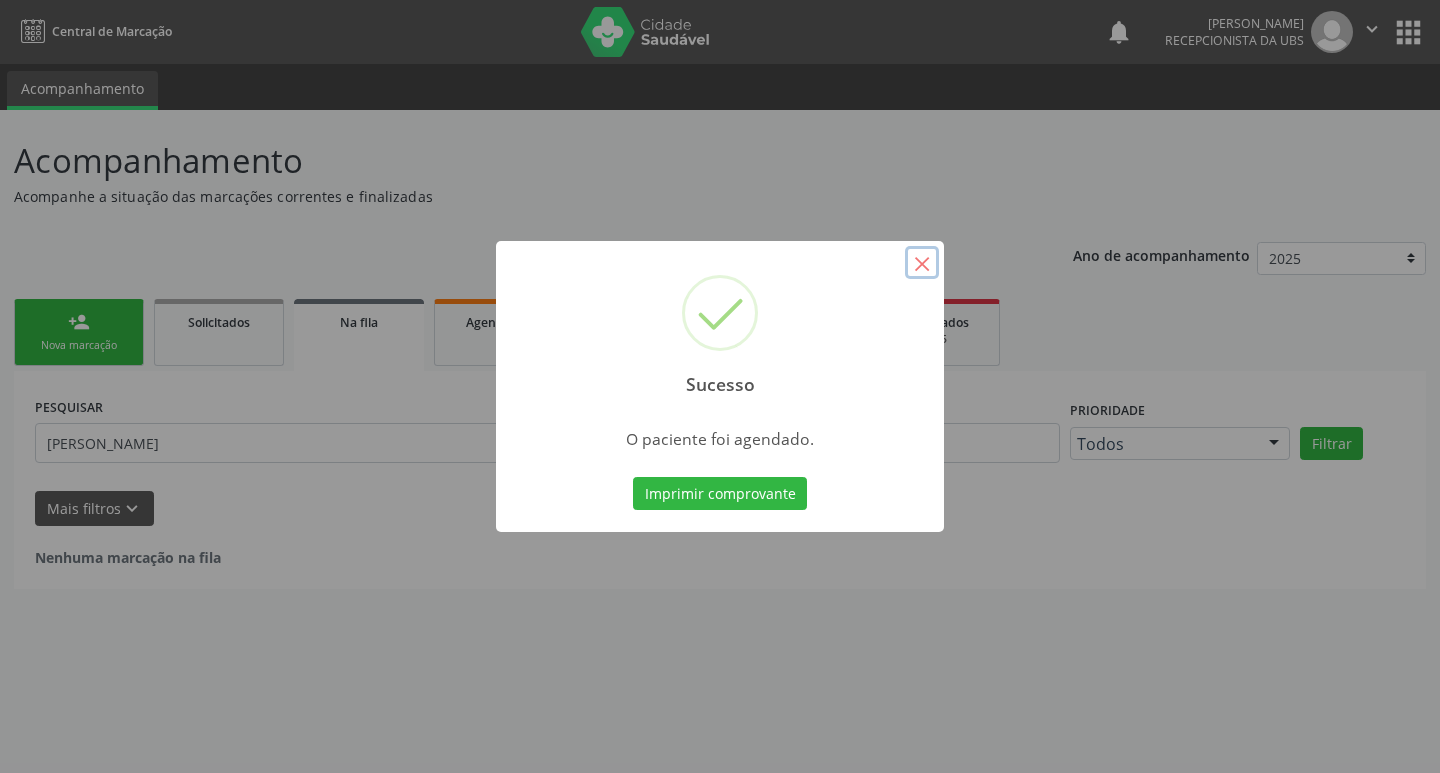 click on "×" at bounding box center (922, 263) 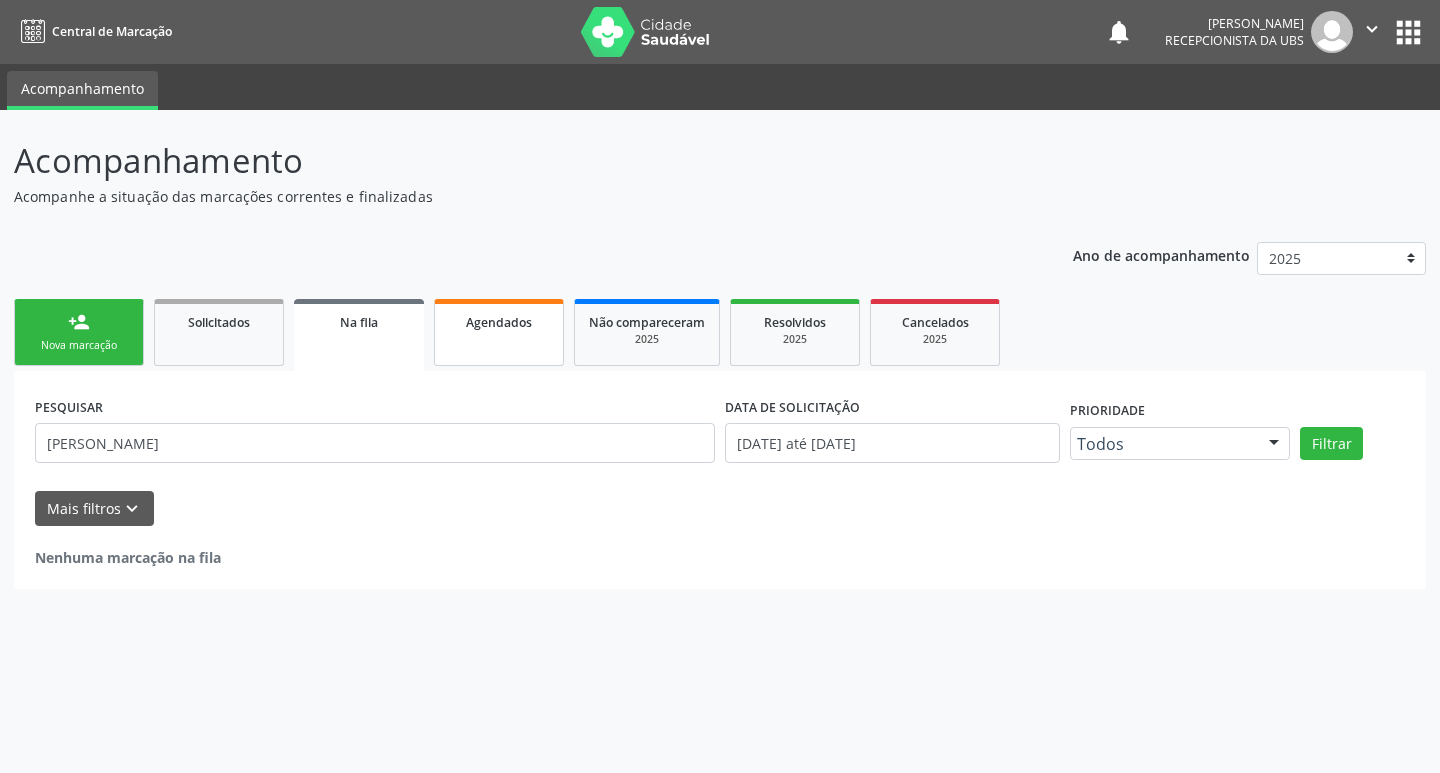 click on "Agendados" at bounding box center [499, 322] 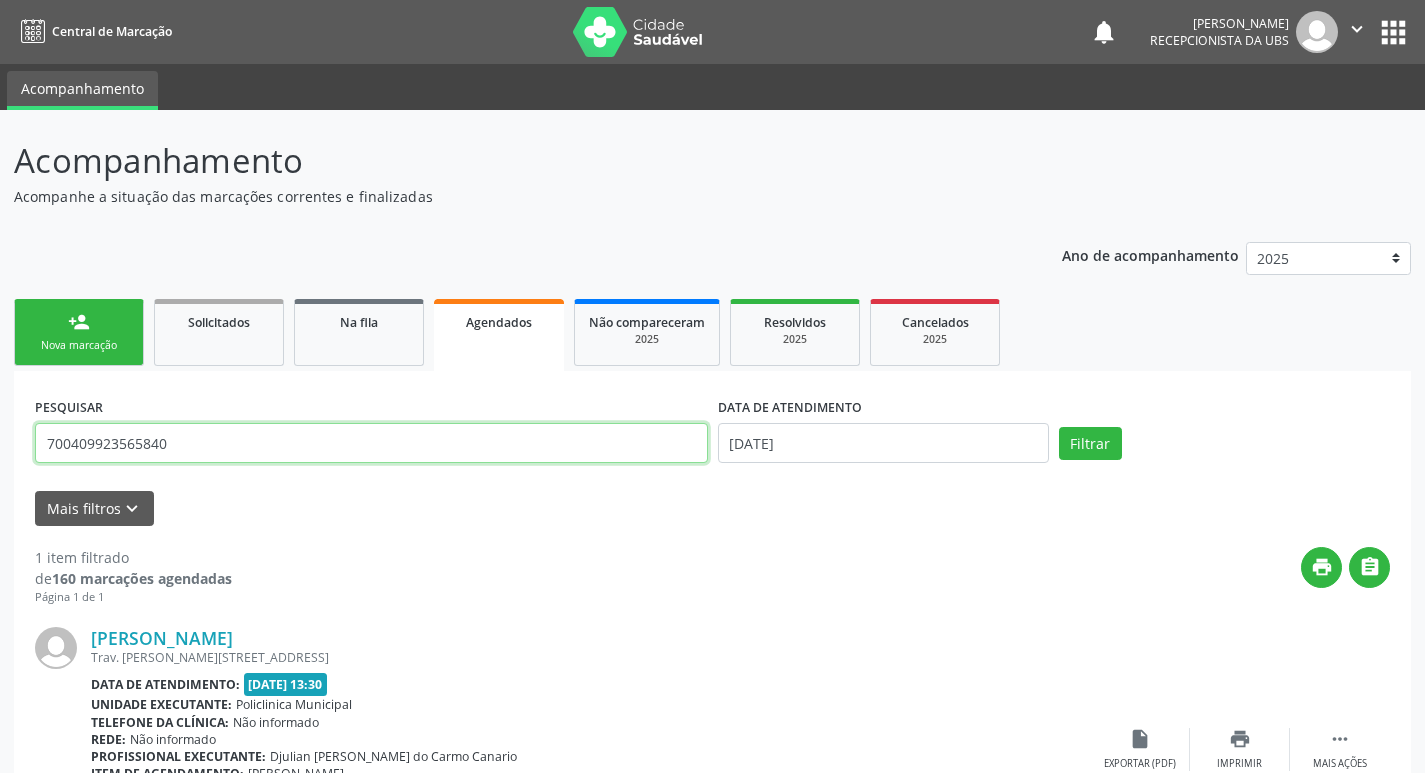 click on "700409923565840" at bounding box center (371, 443) 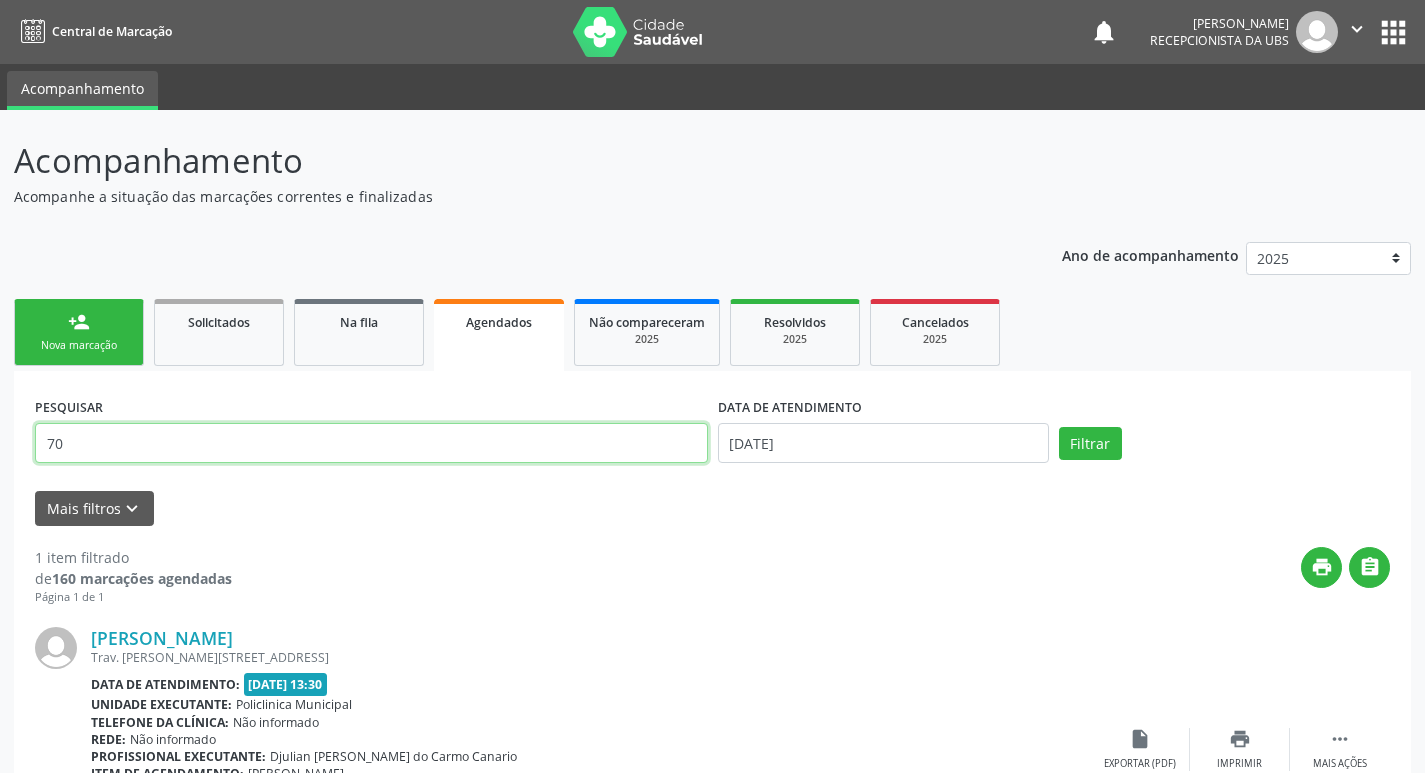 type on "7" 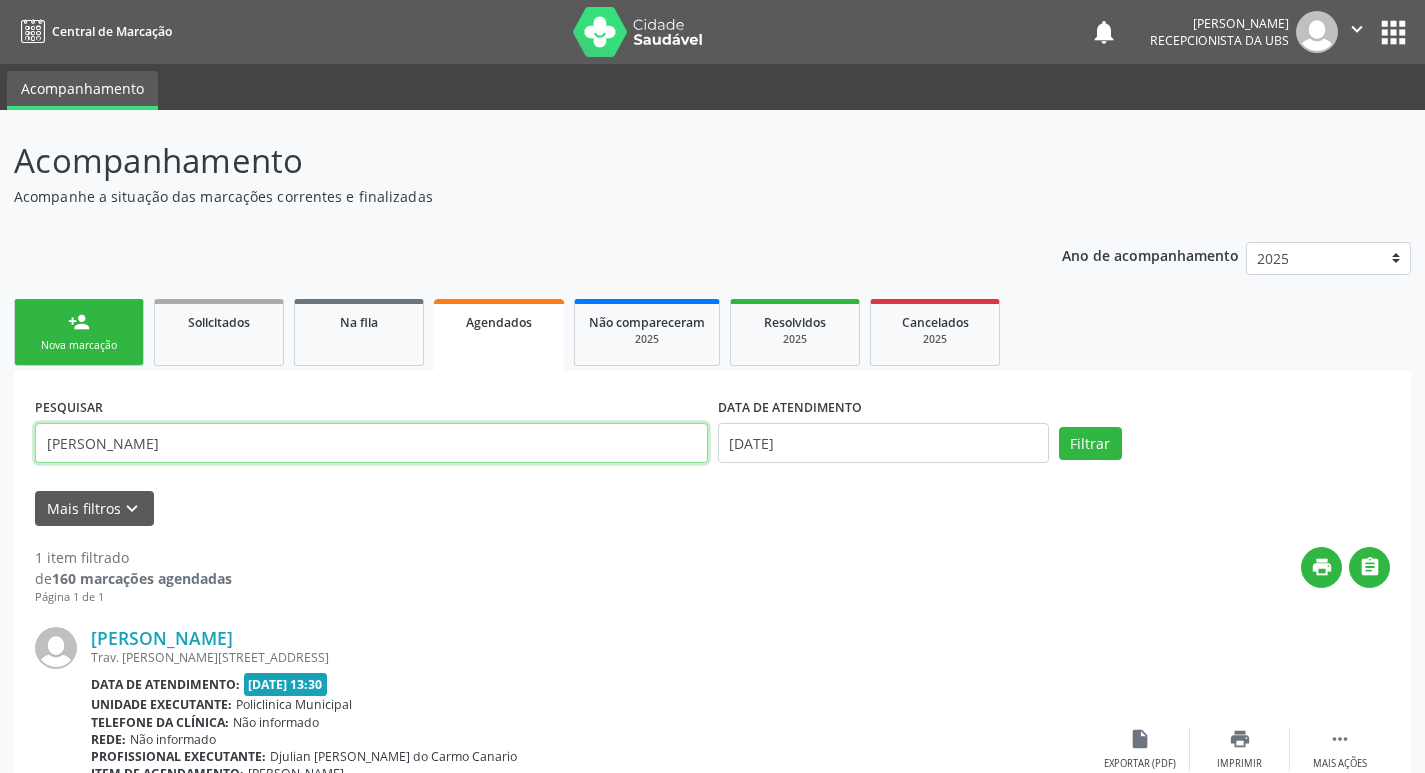 type on "ciceri vieira" 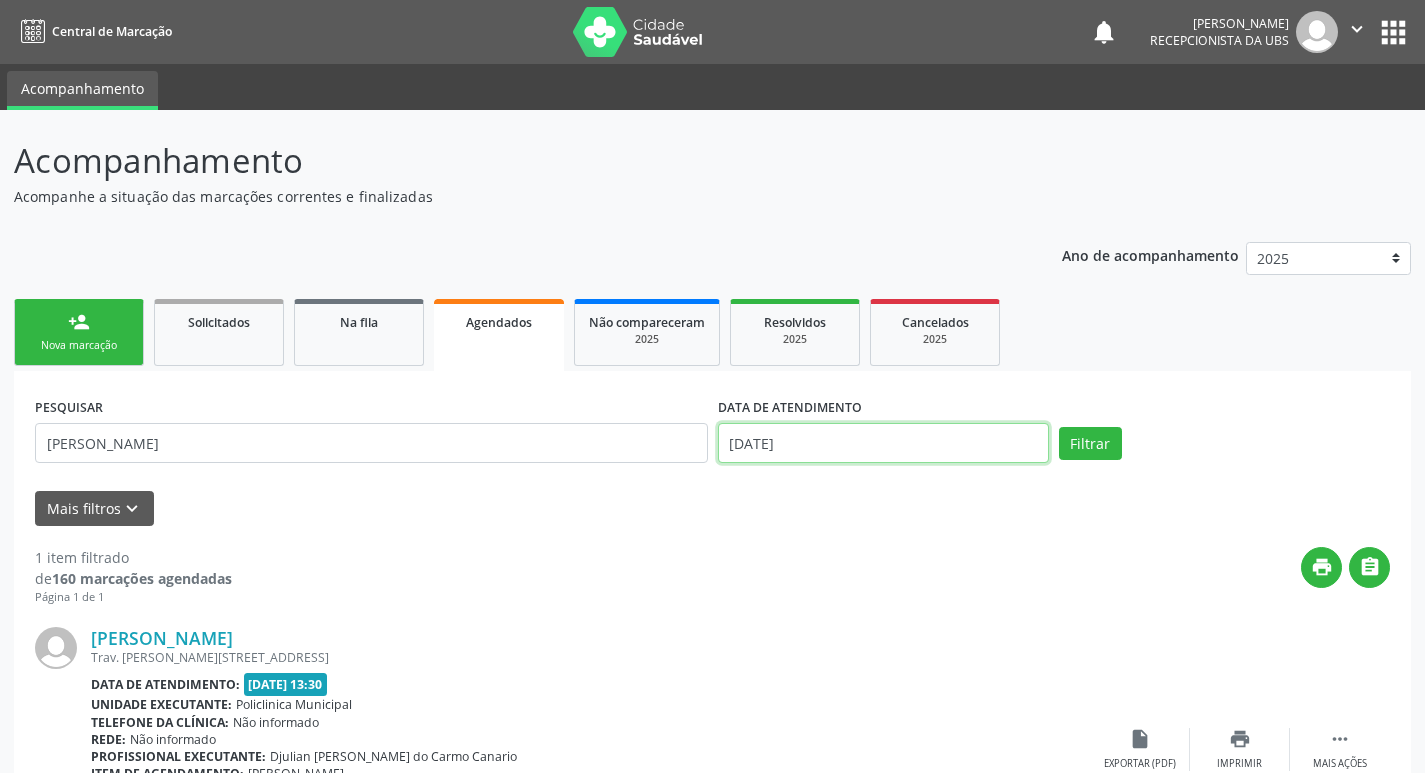 click on "[DATE]" at bounding box center (883, 443) 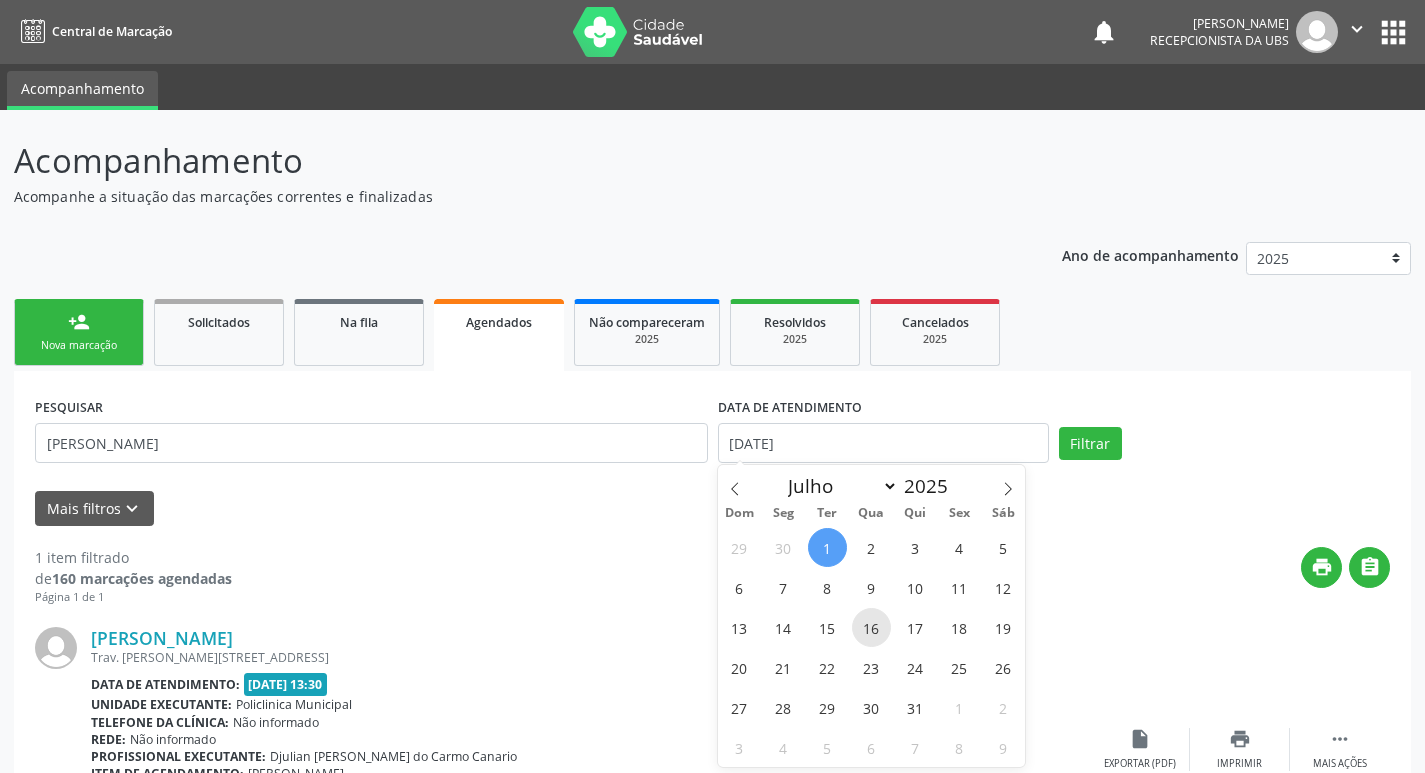 click on "16" at bounding box center (871, 627) 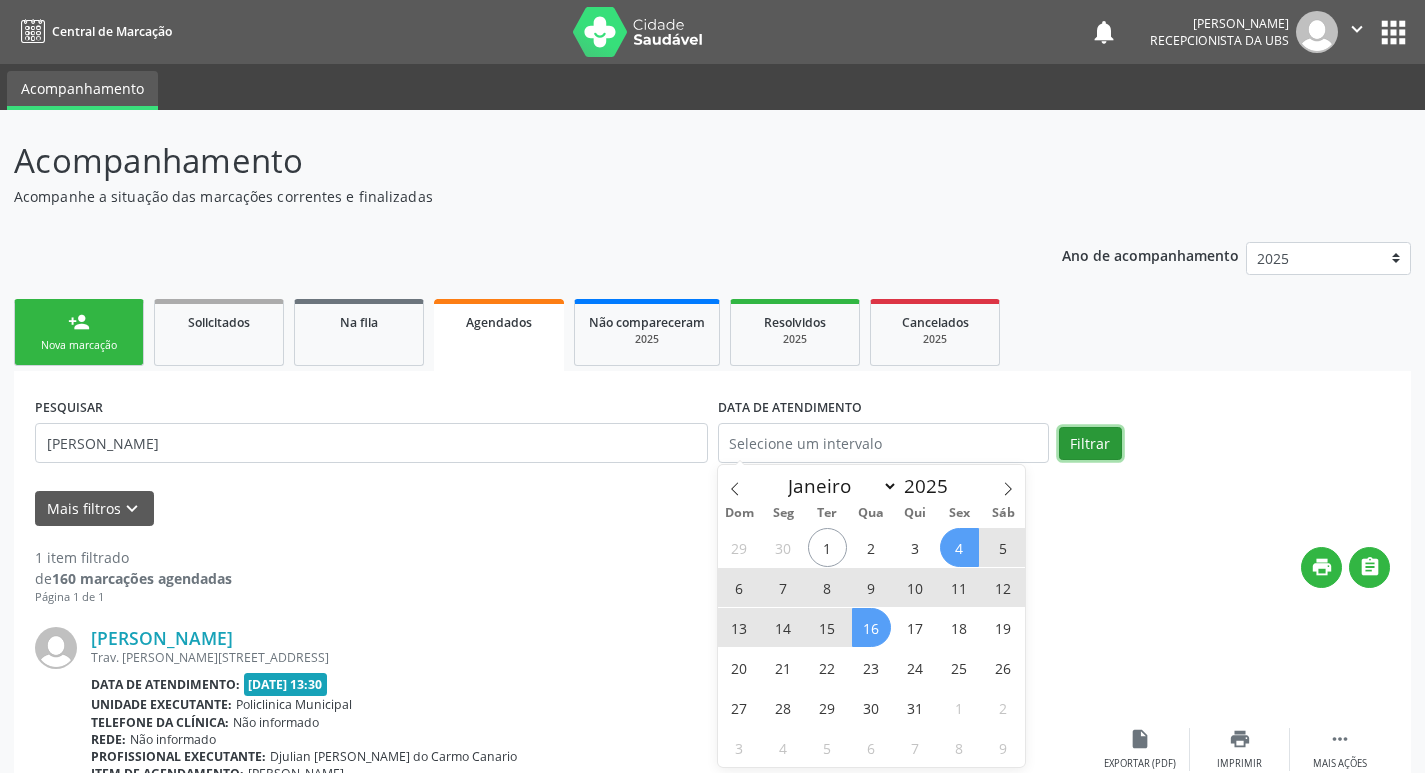 click on "Filtrar" at bounding box center (1090, 444) 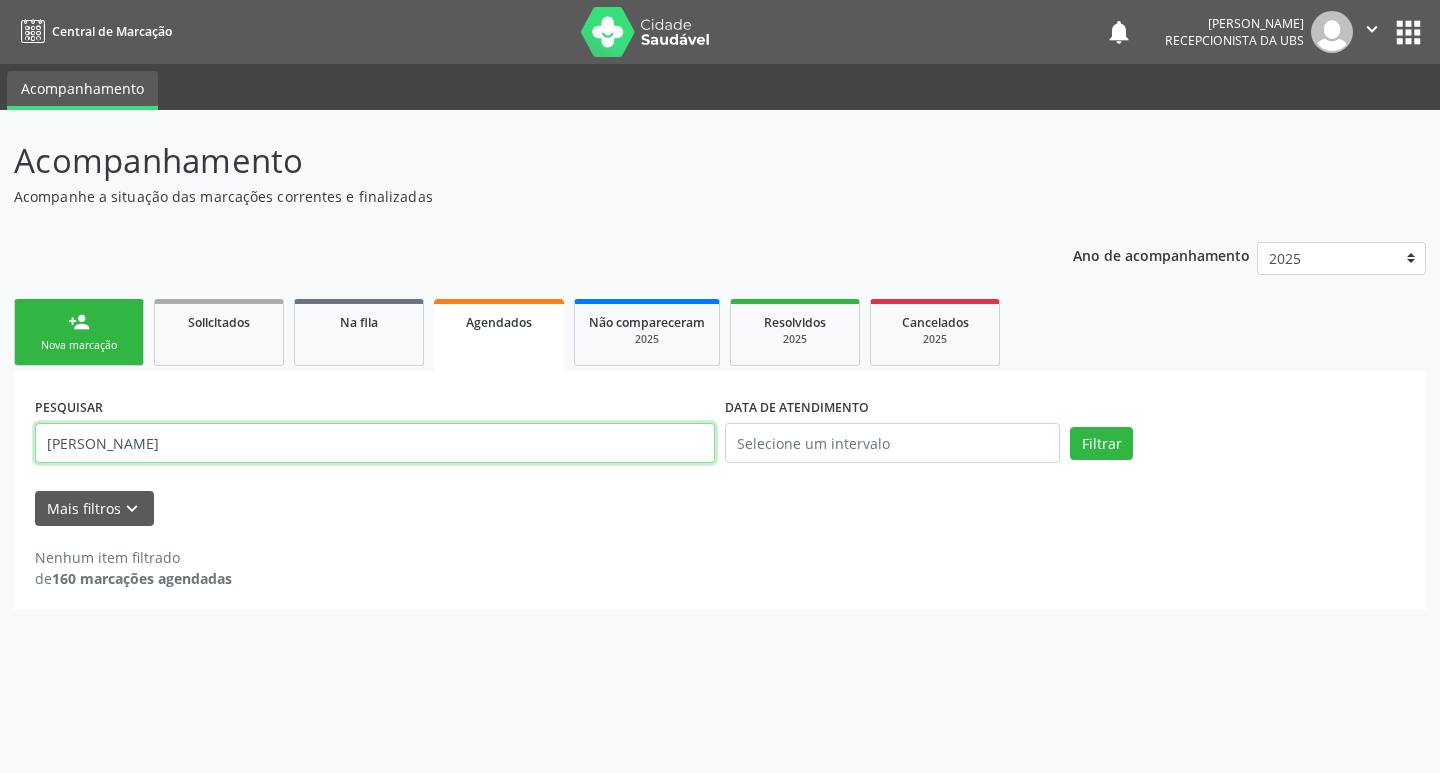 click on "ciceri vieira" at bounding box center [375, 443] 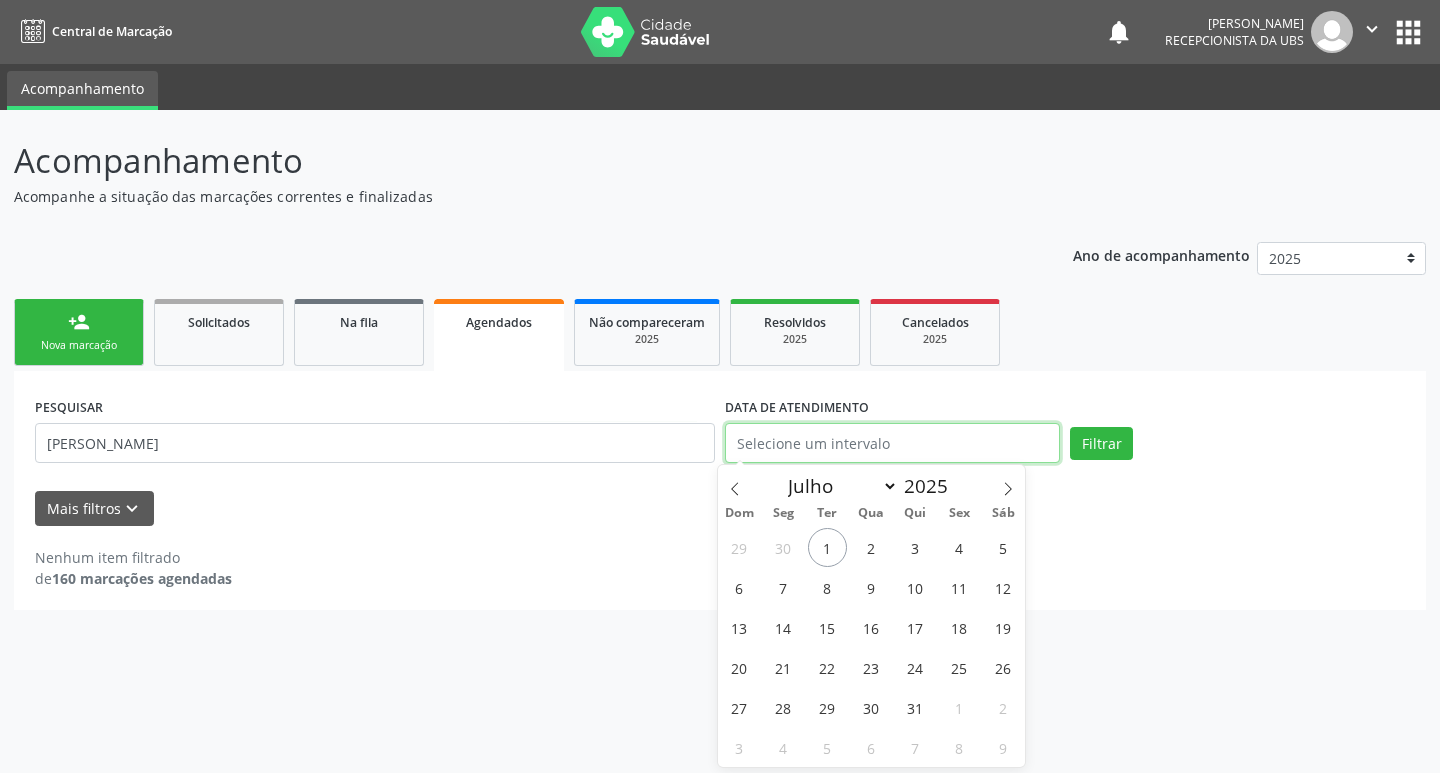 click at bounding box center (892, 443) 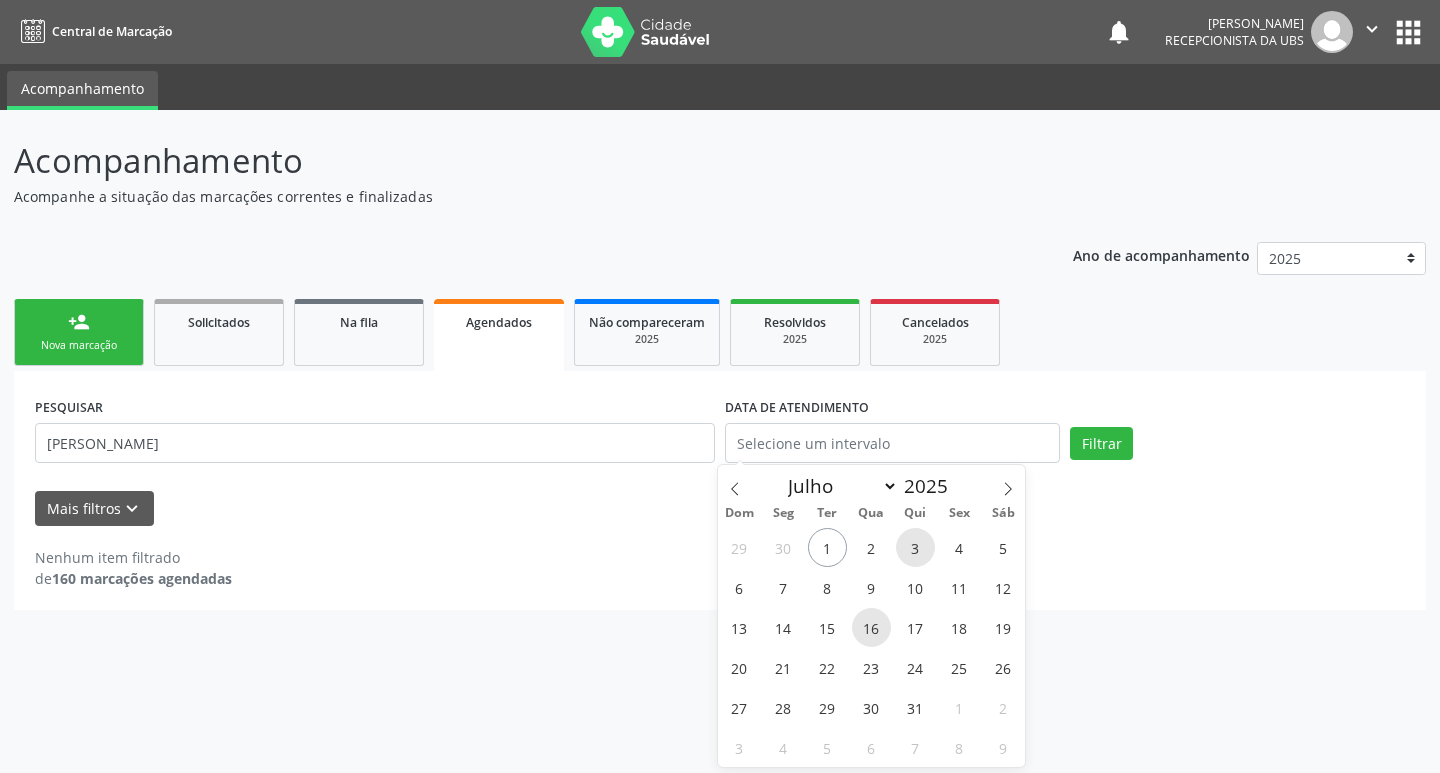 drag, startPoint x: 874, startPoint y: 624, endPoint x: 930, endPoint y: 550, distance: 92.800865 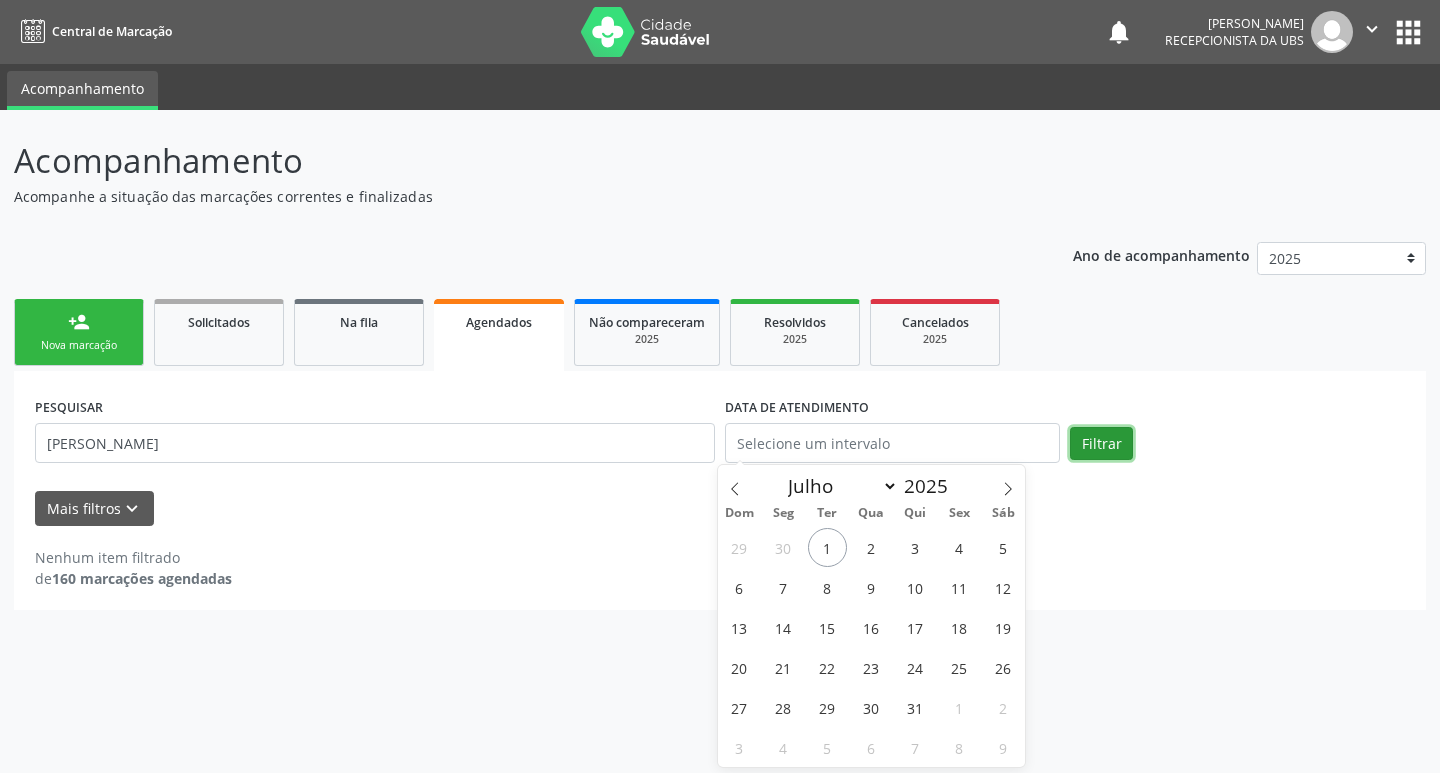 click on "Filtrar" at bounding box center (1101, 444) 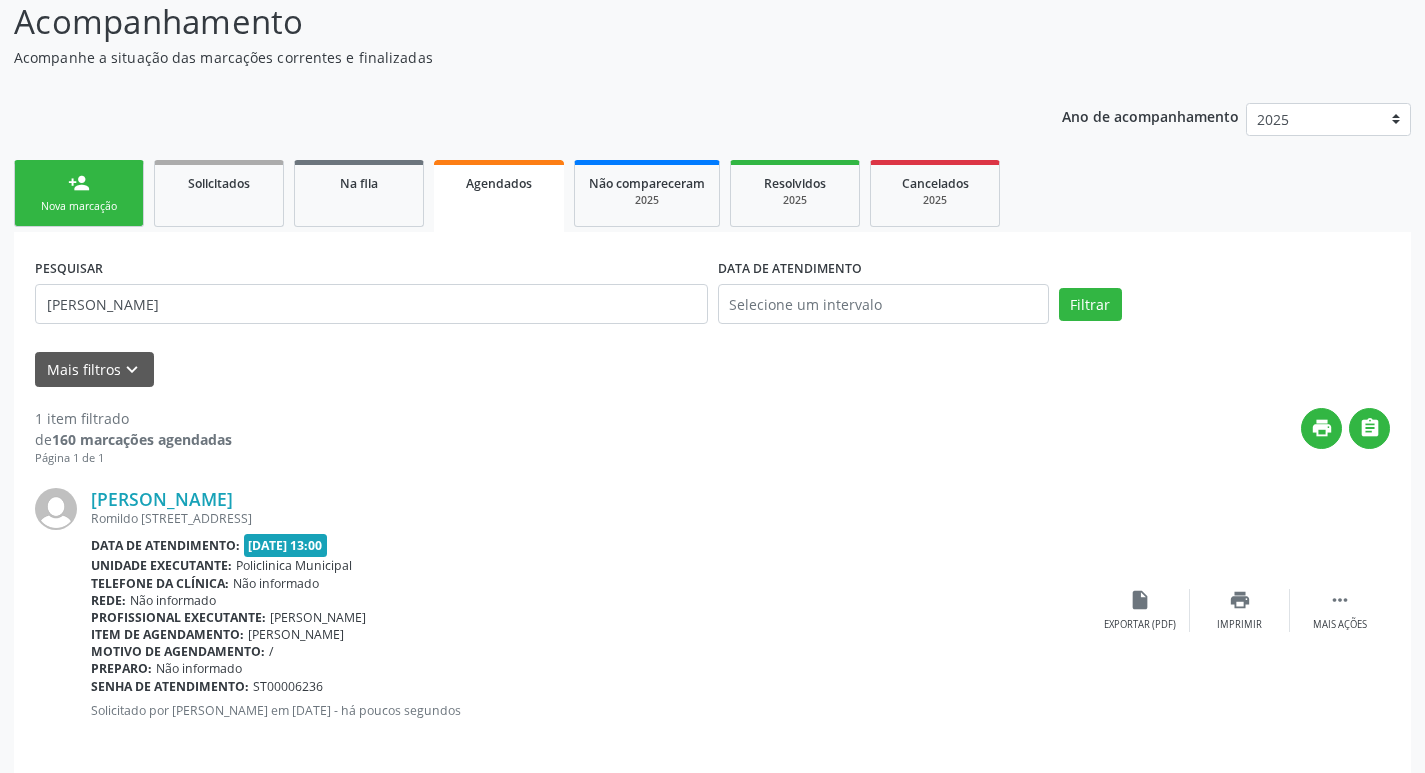 scroll, scrollTop: 155, scrollLeft: 0, axis: vertical 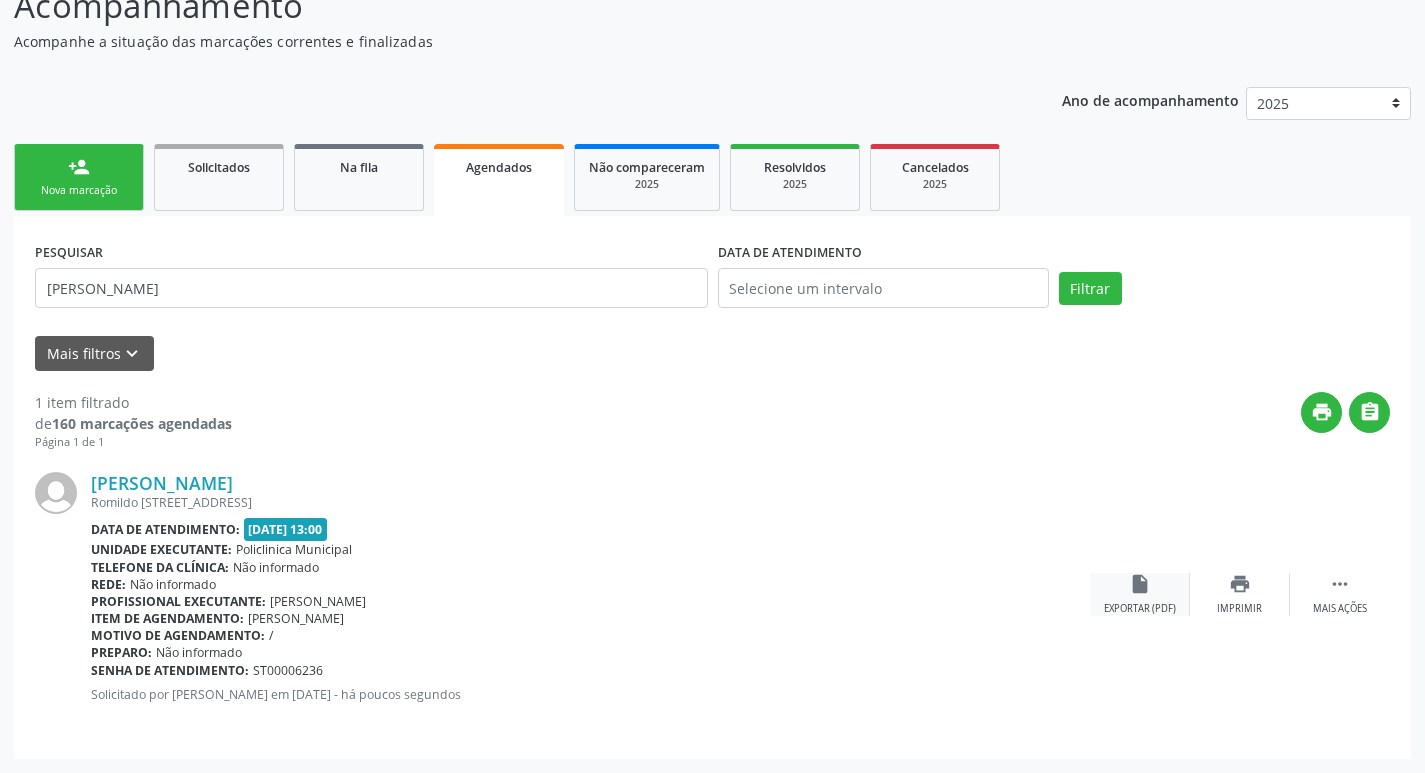 click on "insert_drive_file
Exportar (PDF)" at bounding box center [1140, 594] 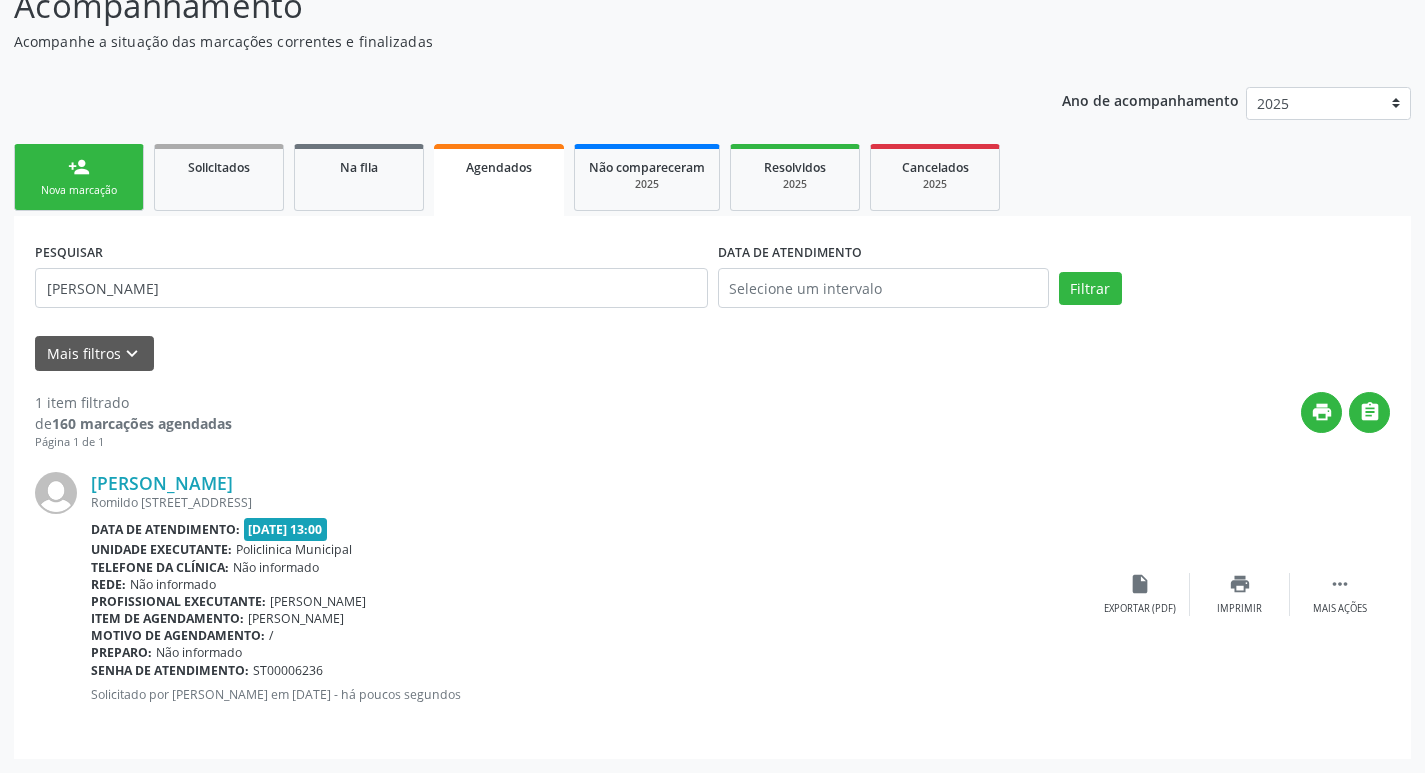 click on "person_add
Nova marcação" at bounding box center (79, 177) 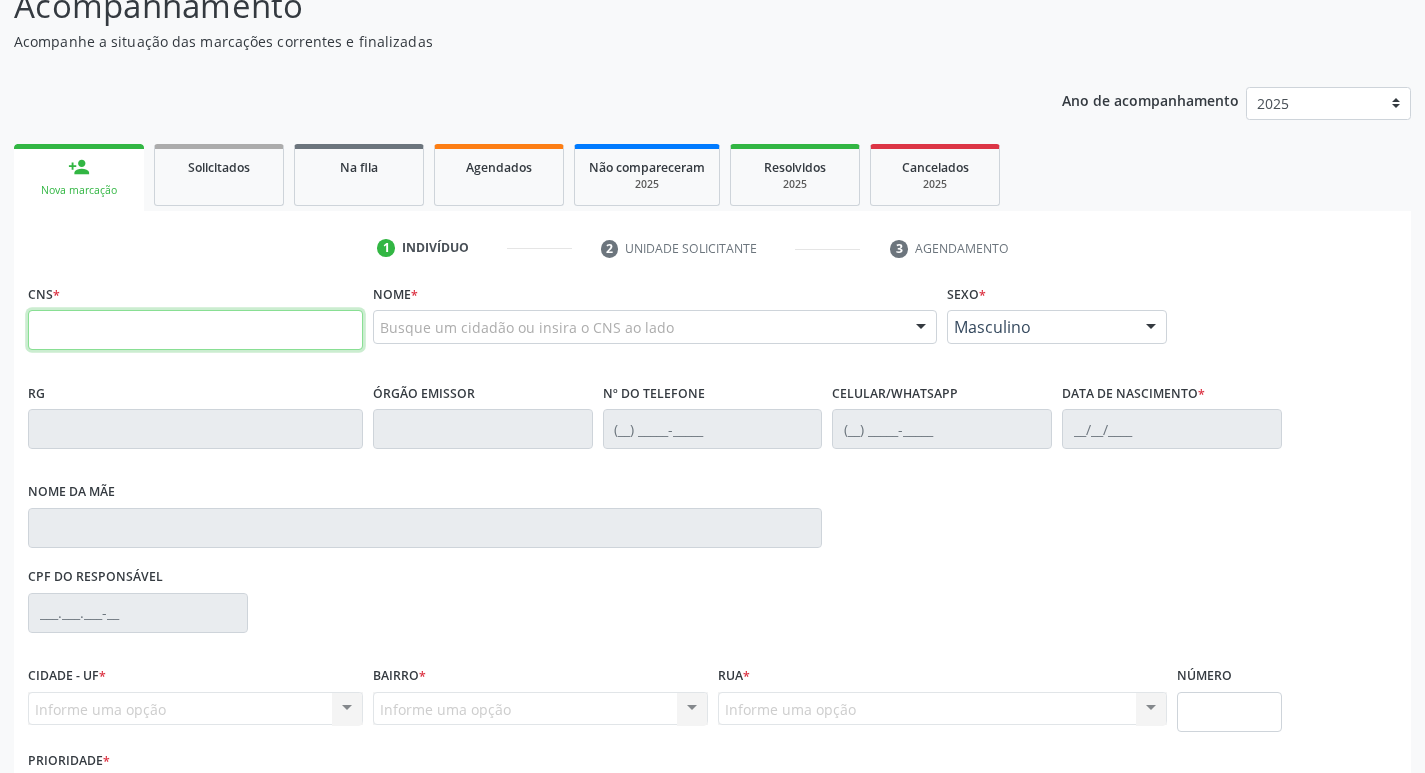 click at bounding box center [195, 330] 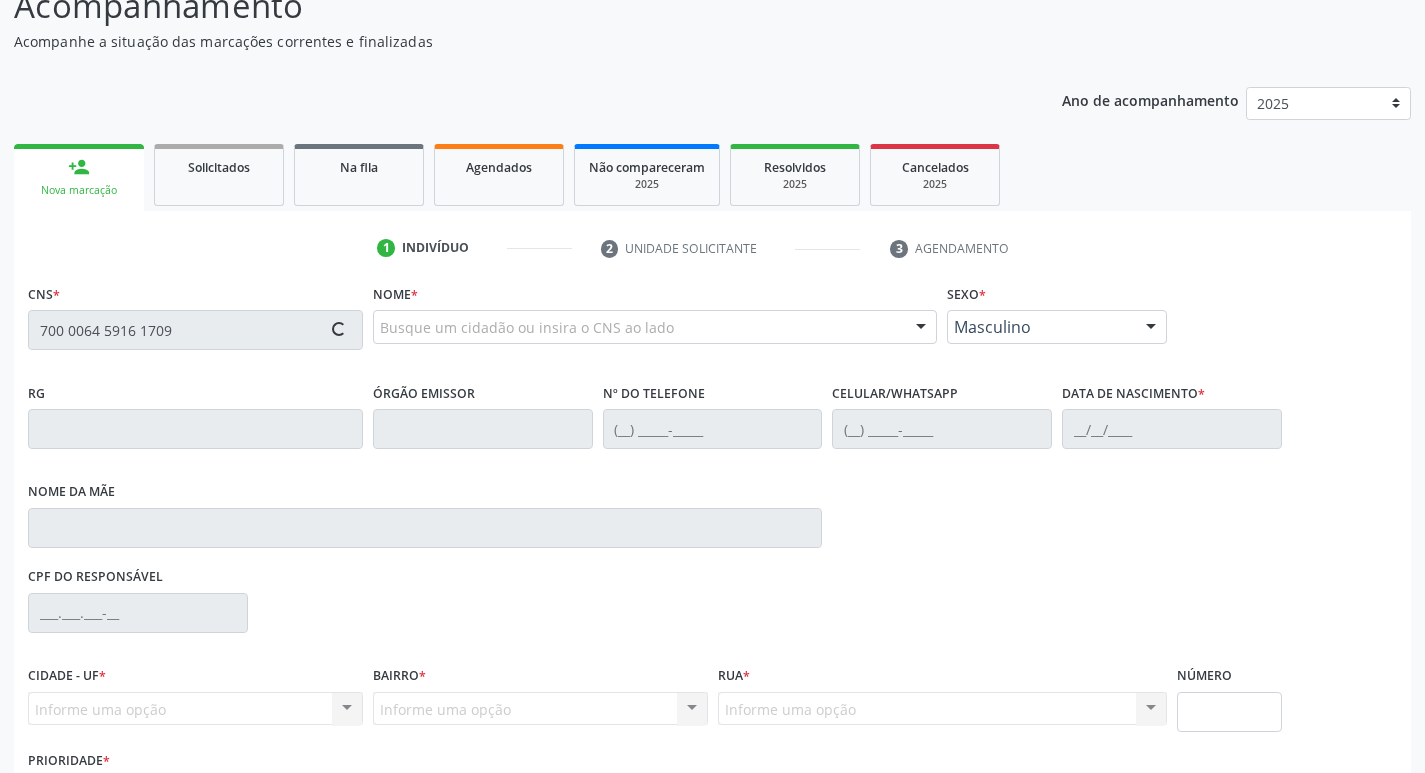 type on "700 0064 5916 1709" 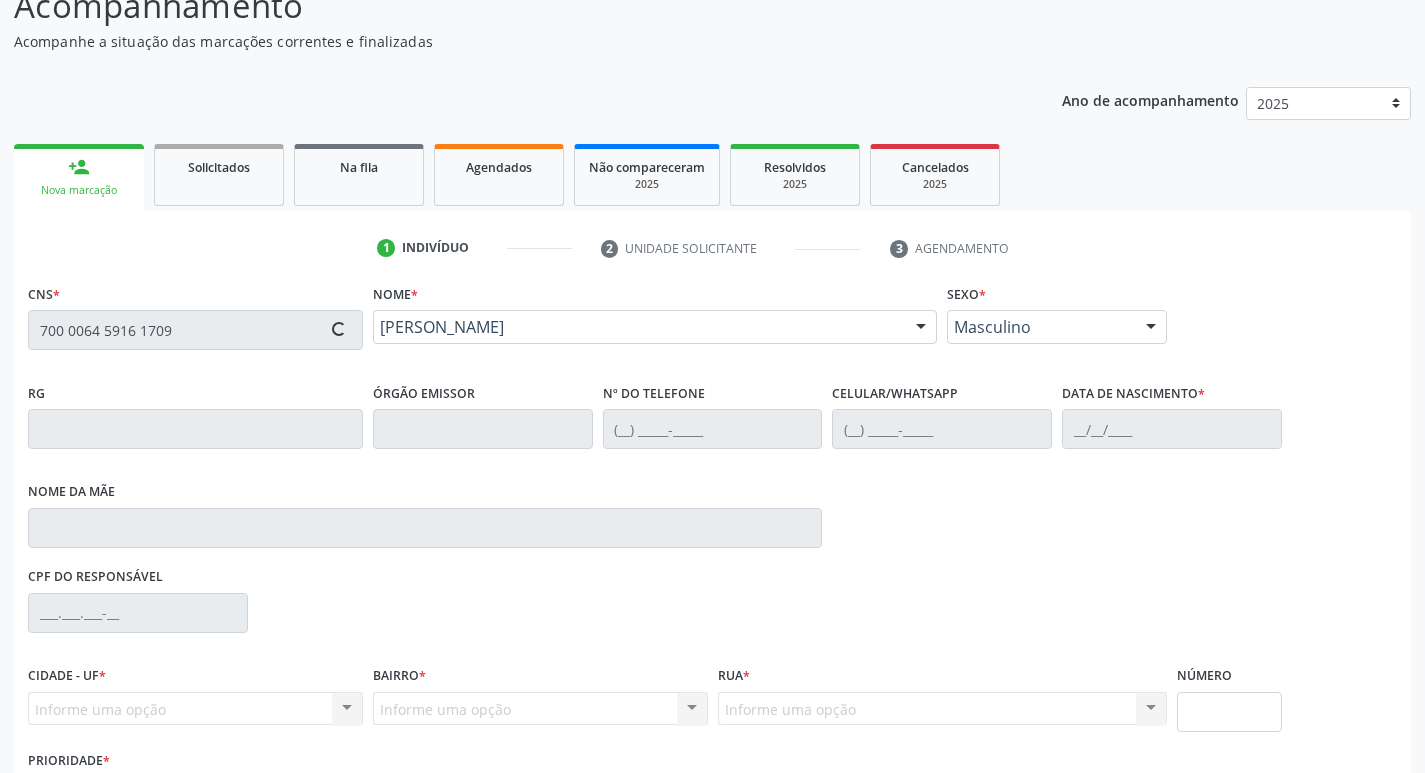 type on "(87) 99999-2853" 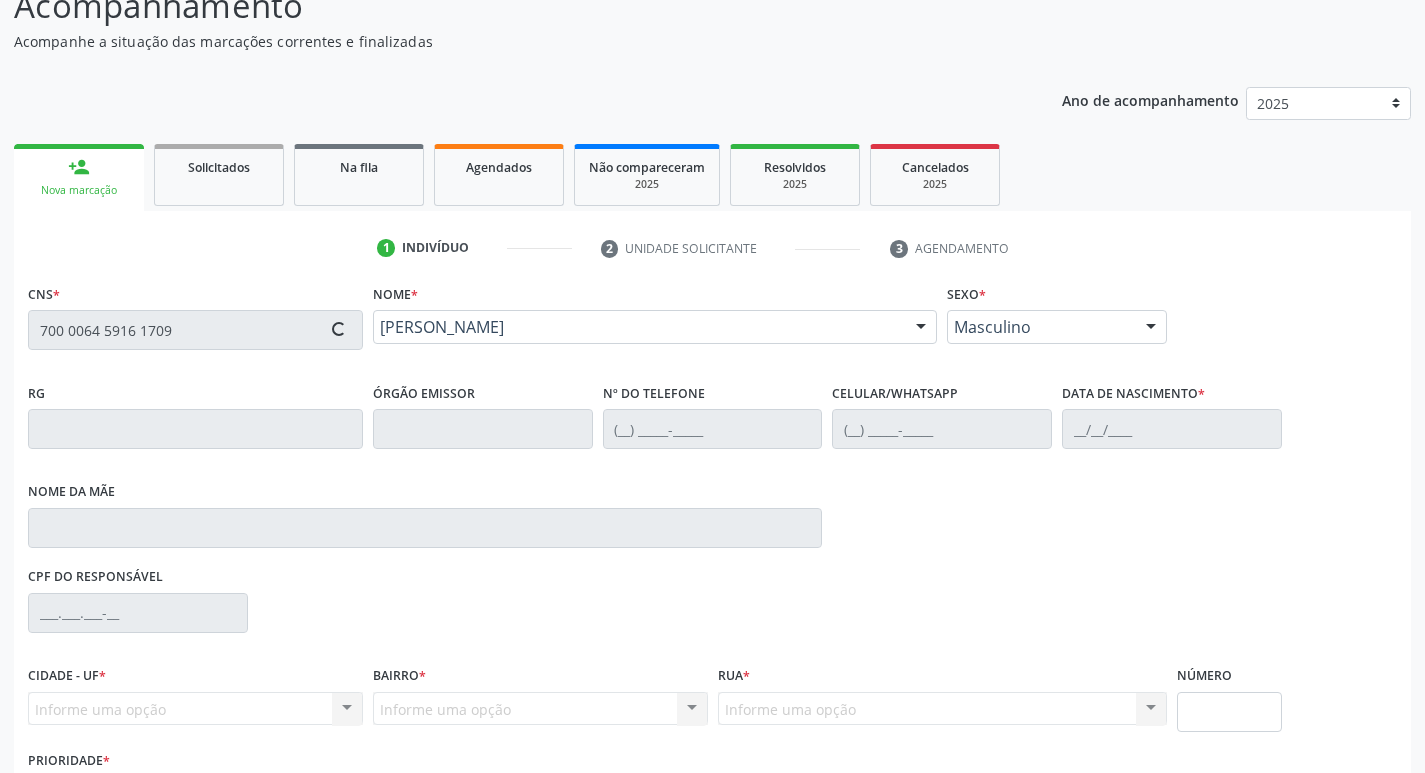 type on "13/04/1955" 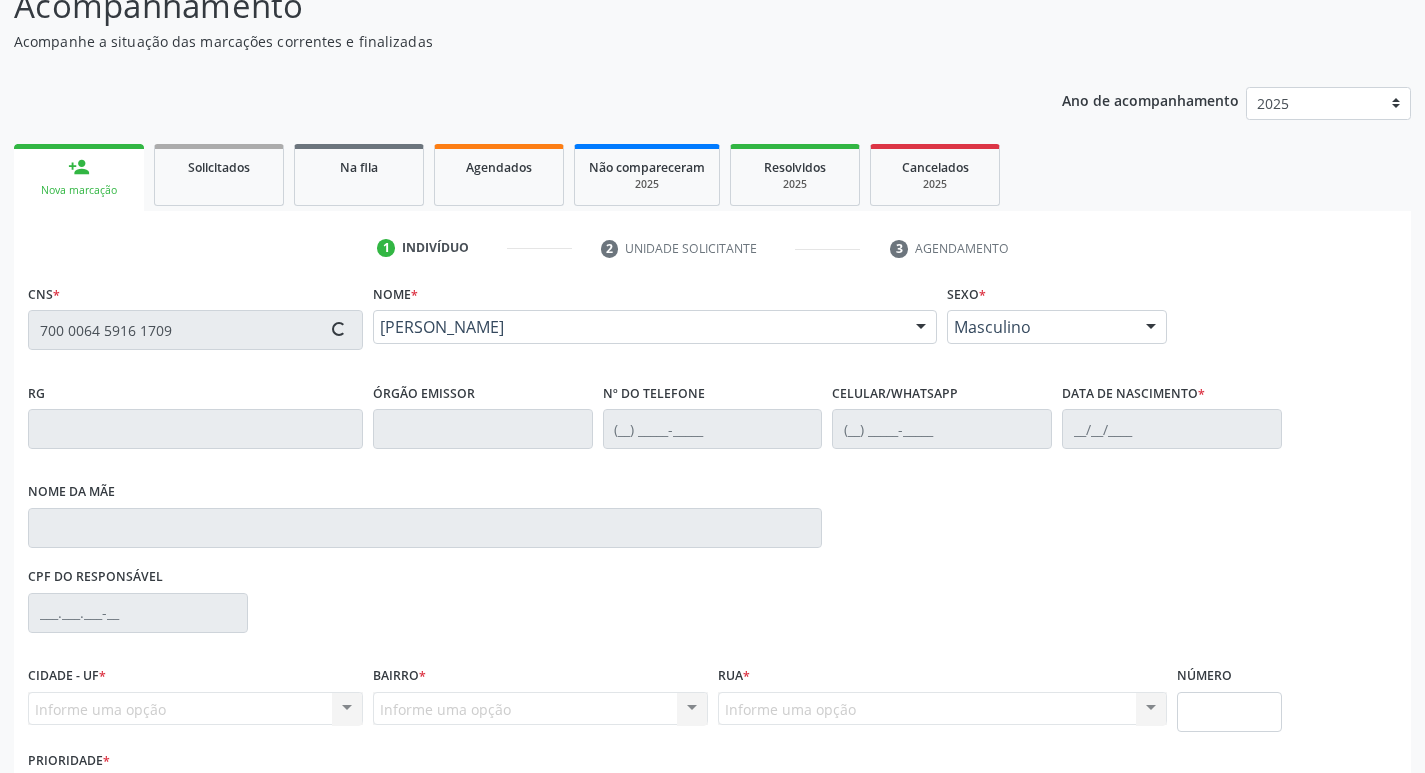 type on "422" 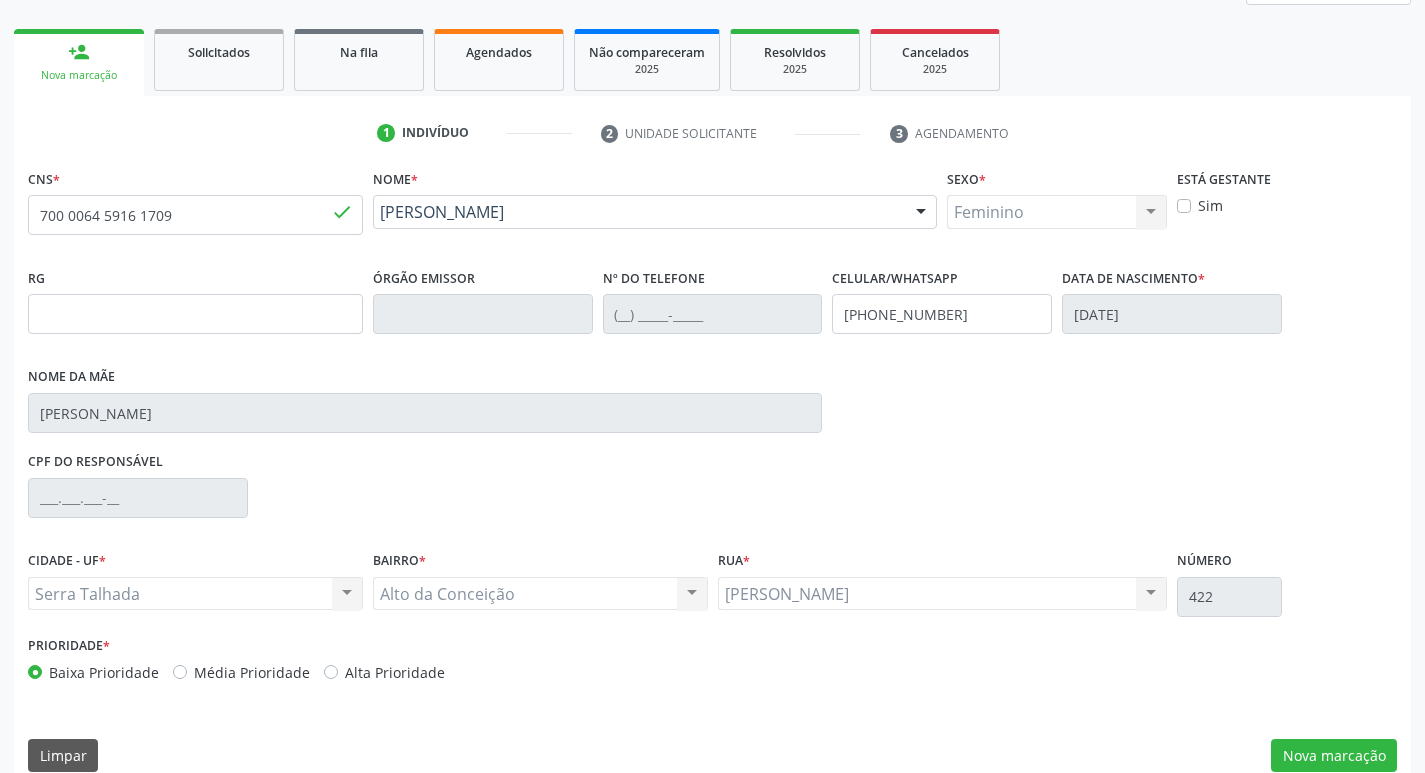 scroll, scrollTop: 297, scrollLeft: 0, axis: vertical 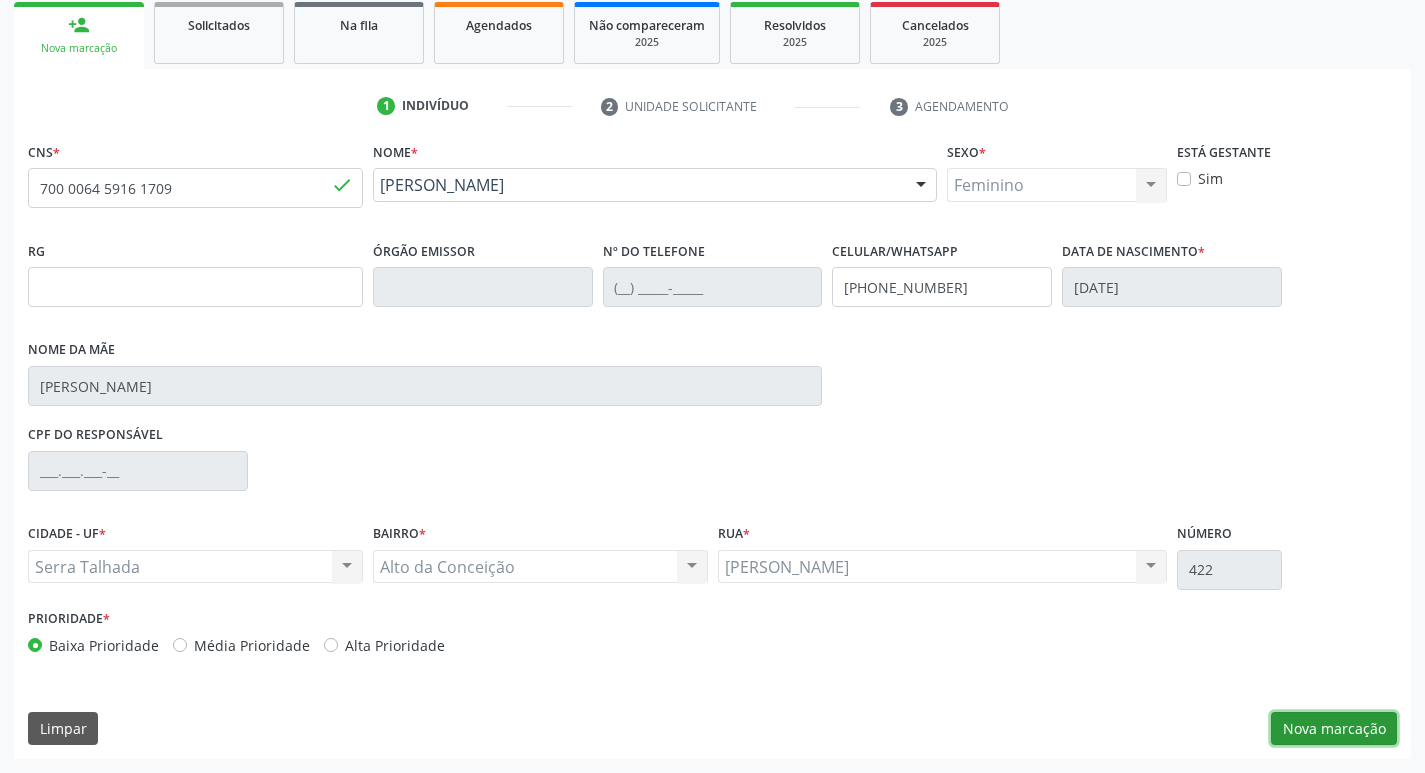click on "Nova marcação" at bounding box center (1334, 729) 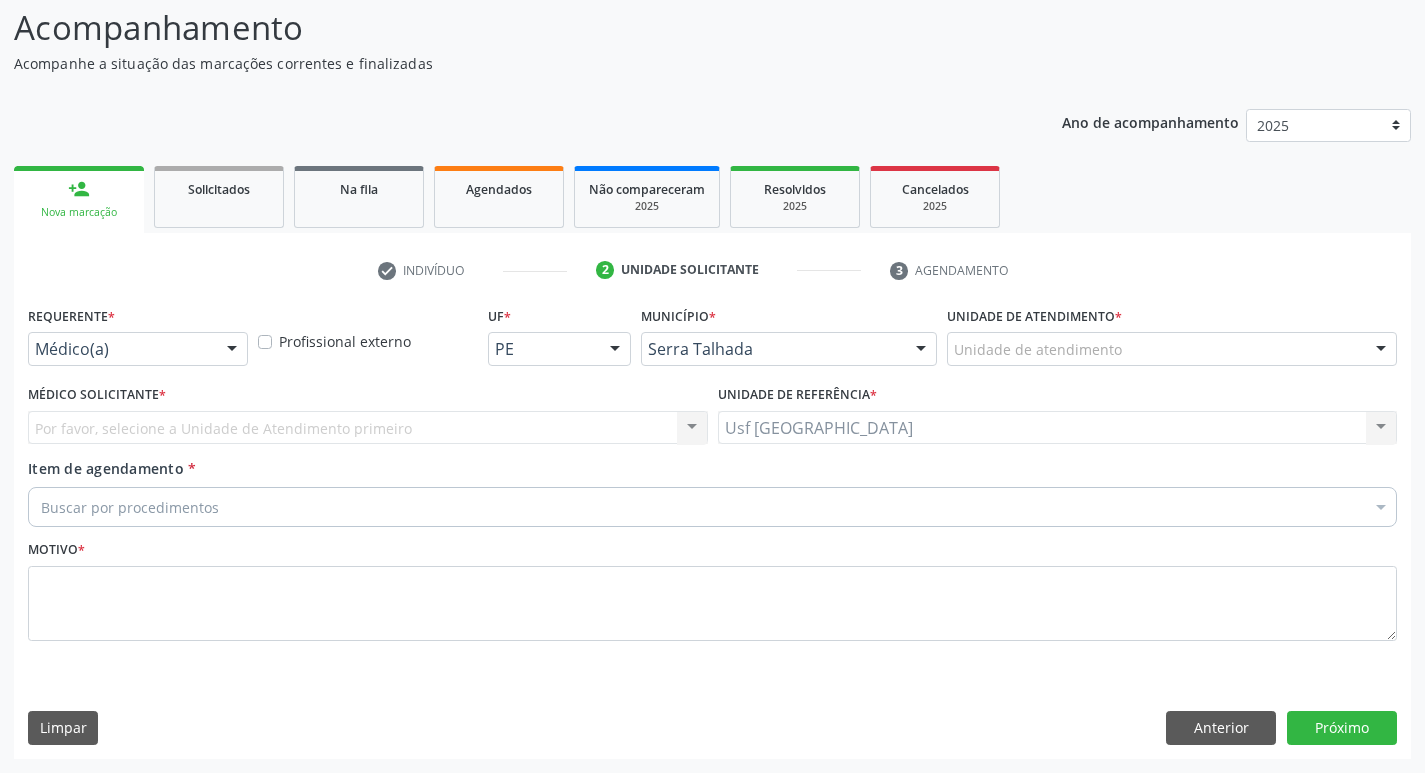scroll, scrollTop: 133, scrollLeft: 0, axis: vertical 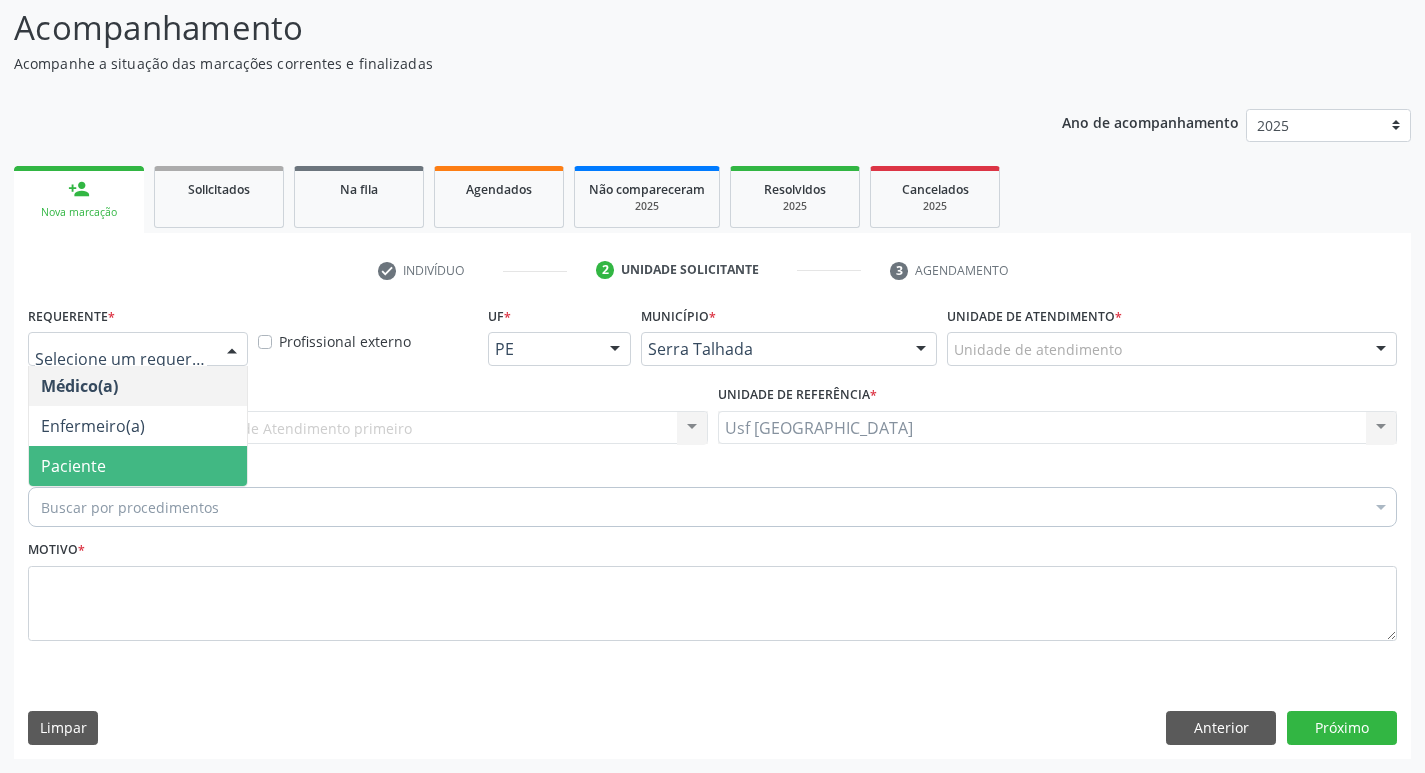 click on "Paciente" at bounding box center (138, 466) 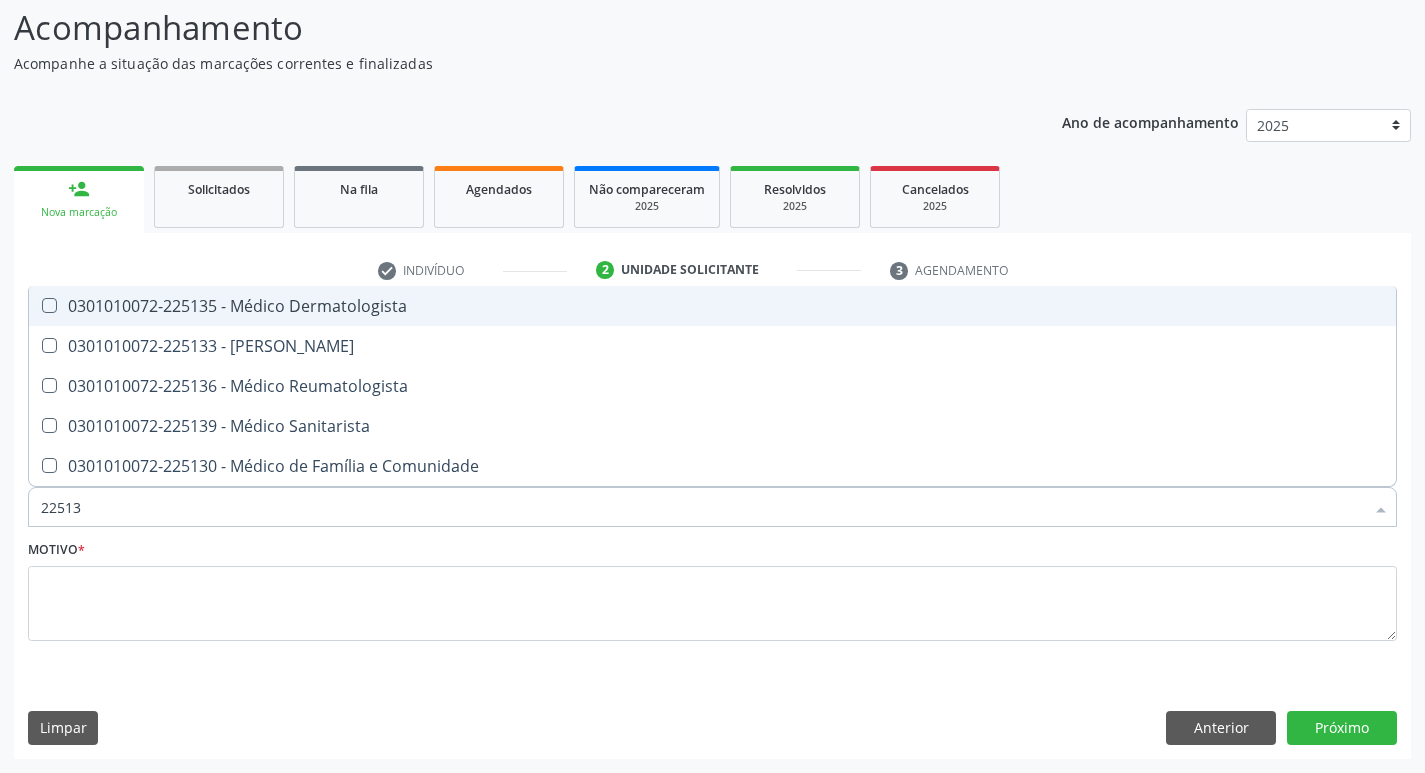 type on "225133" 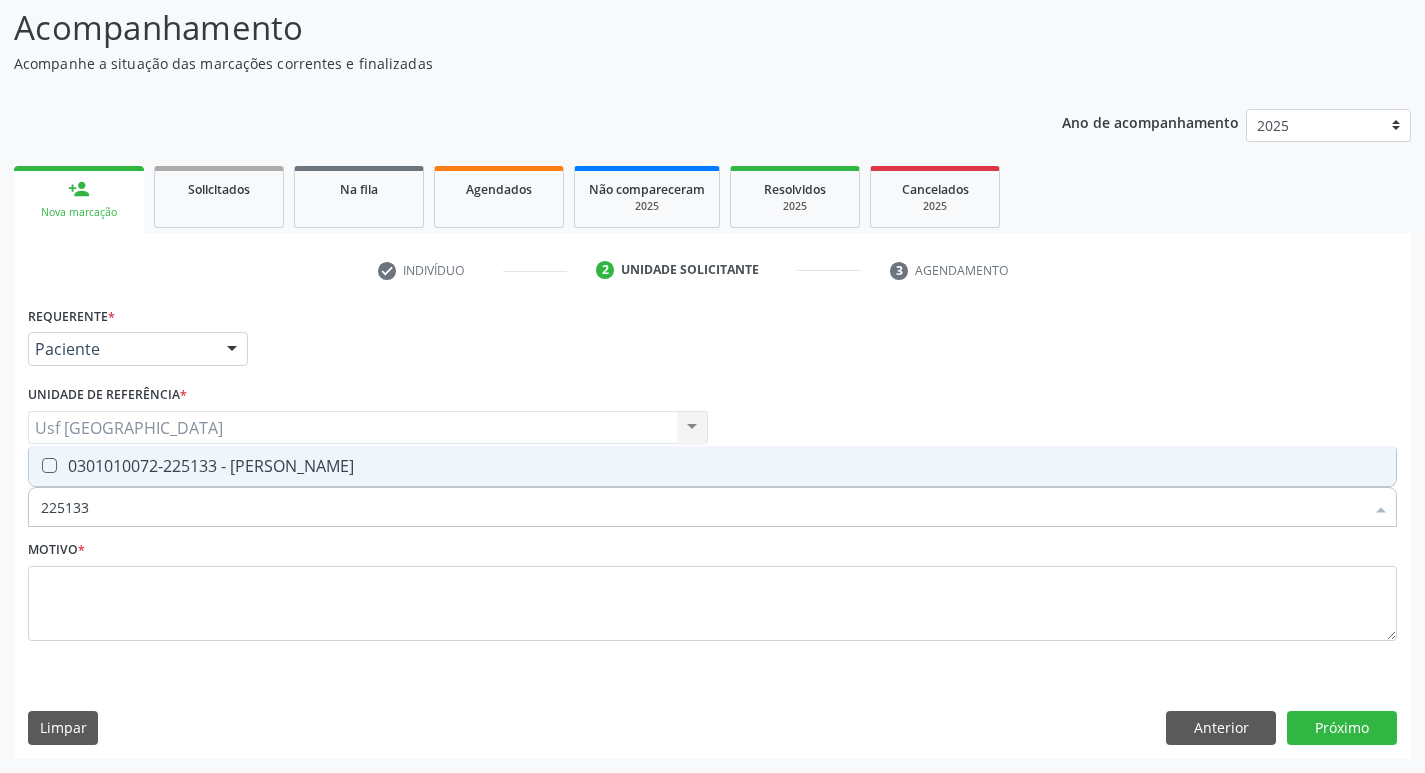 click at bounding box center [49, 465] 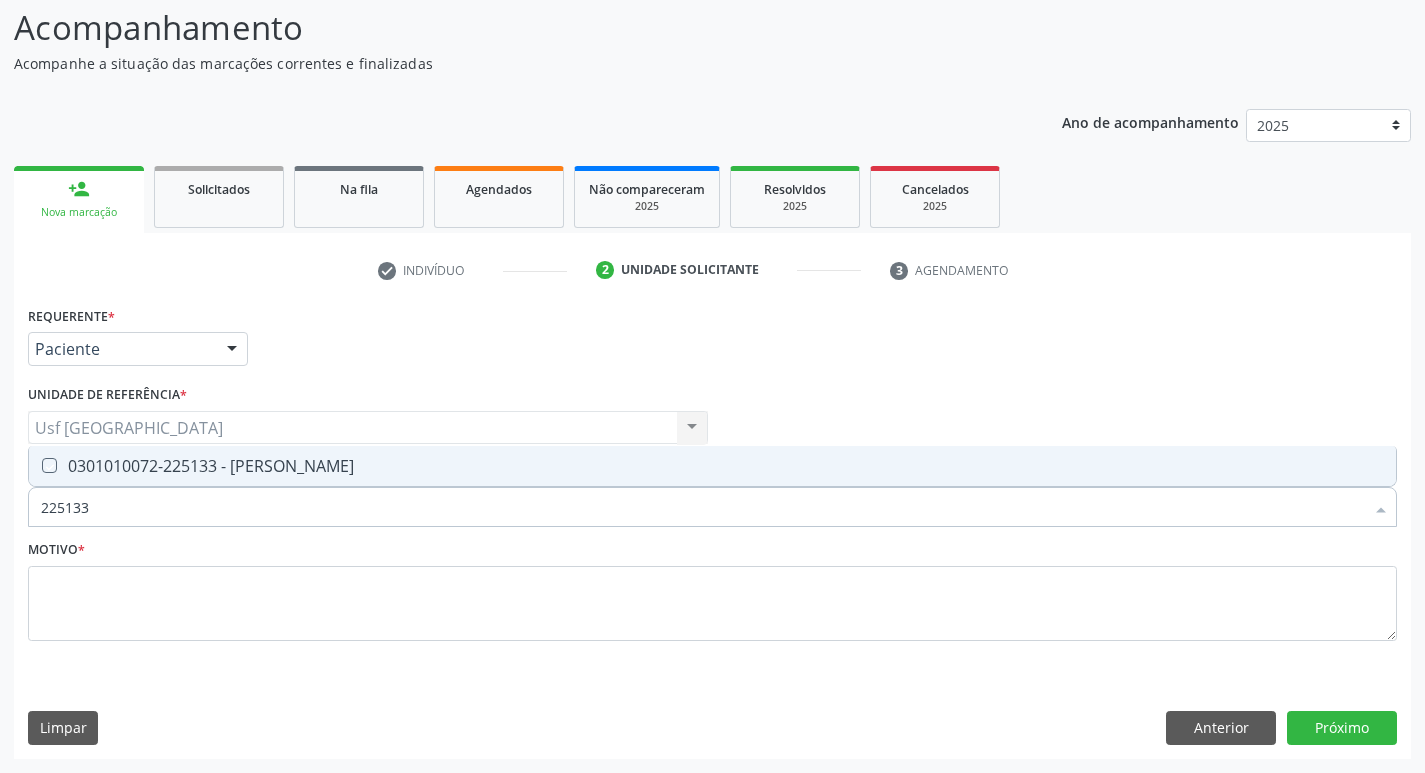 click at bounding box center [35, 465] 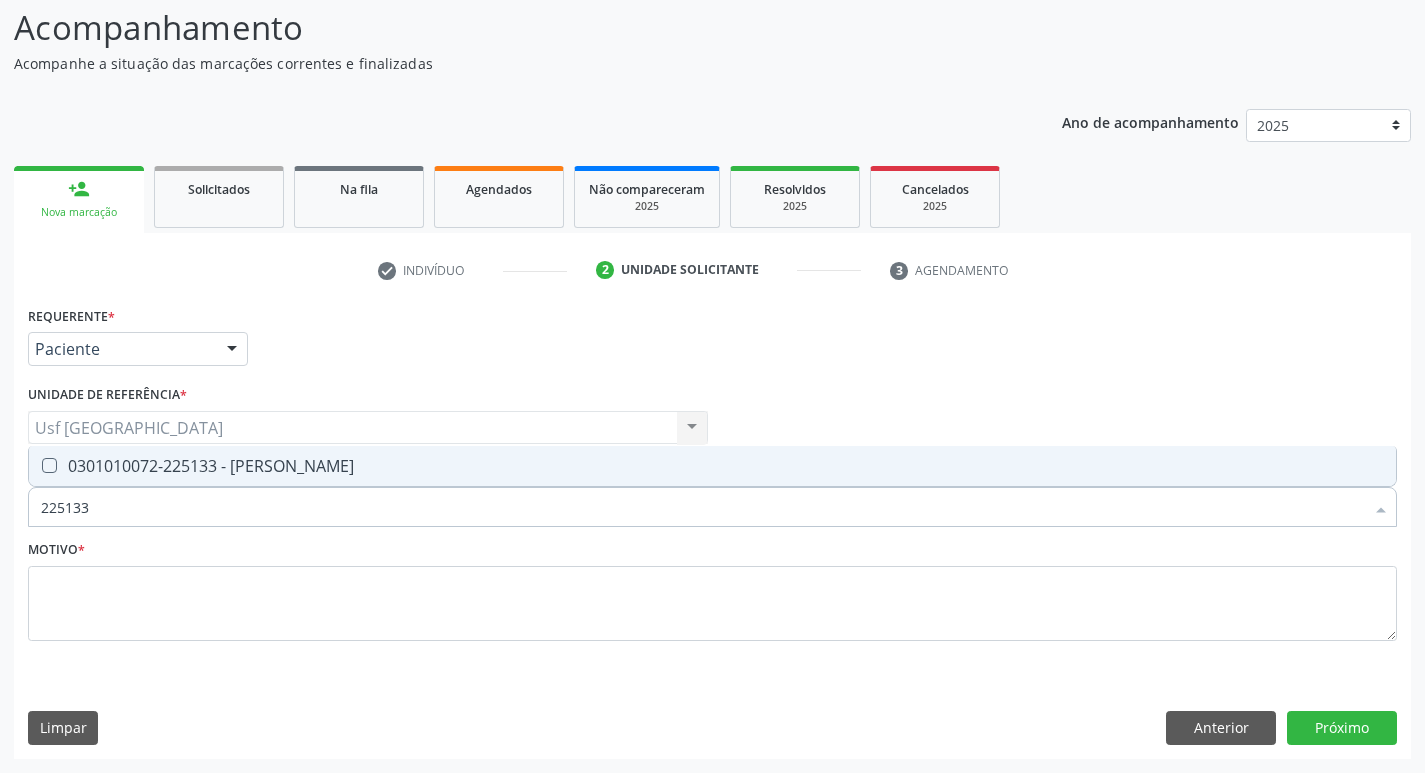 checkbox on "true" 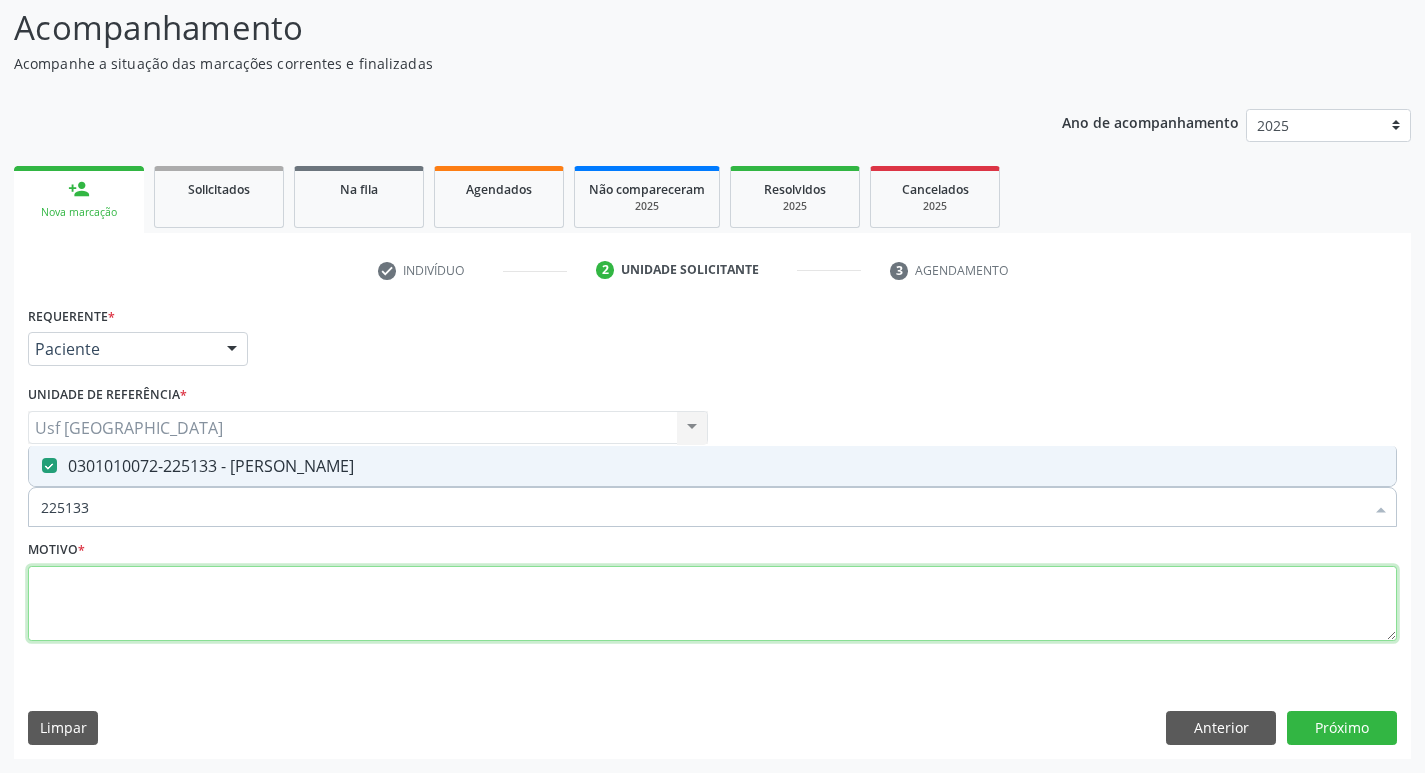 click at bounding box center [712, 604] 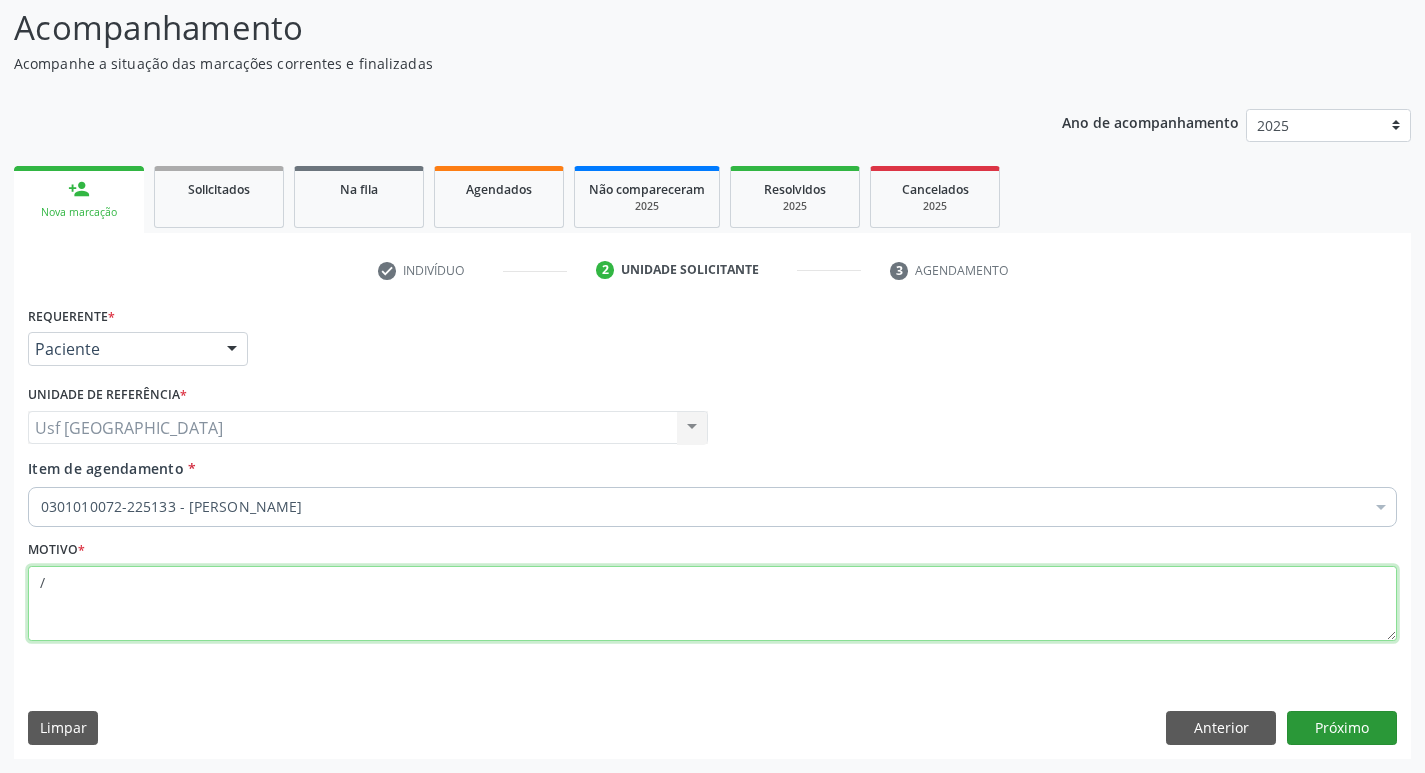 type on "/" 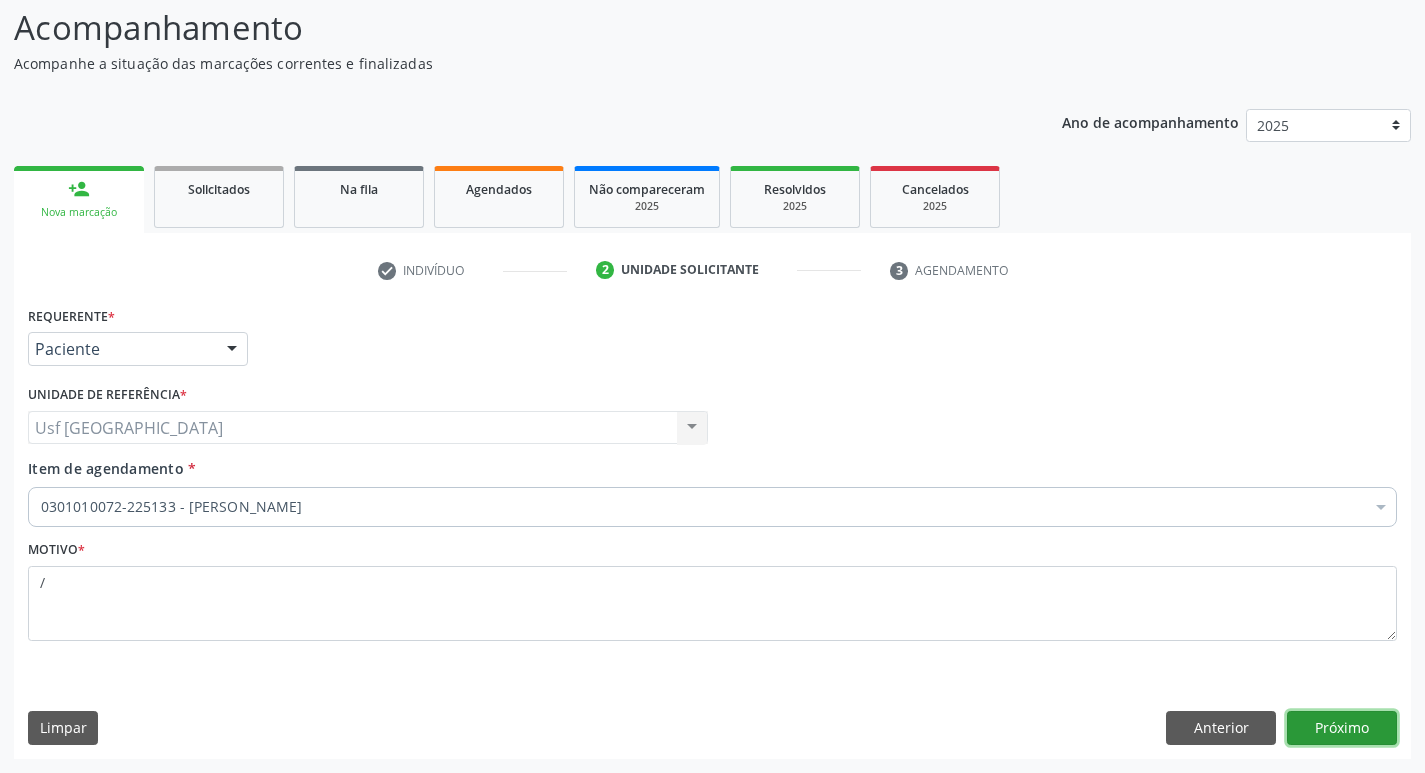 click on "Próximo" at bounding box center [1342, 728] 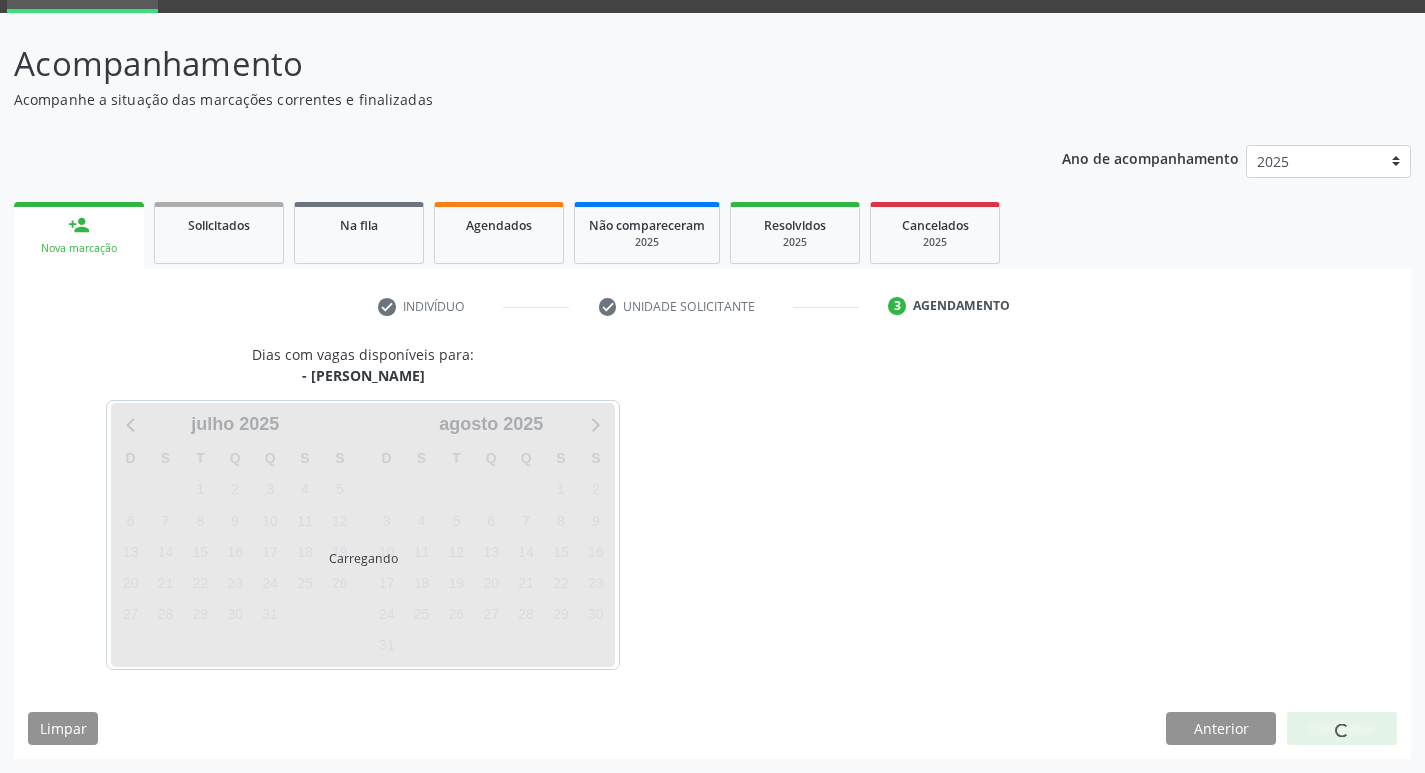 scroll, scrollTop: 97, scrollLeft: 0, axis: vertical 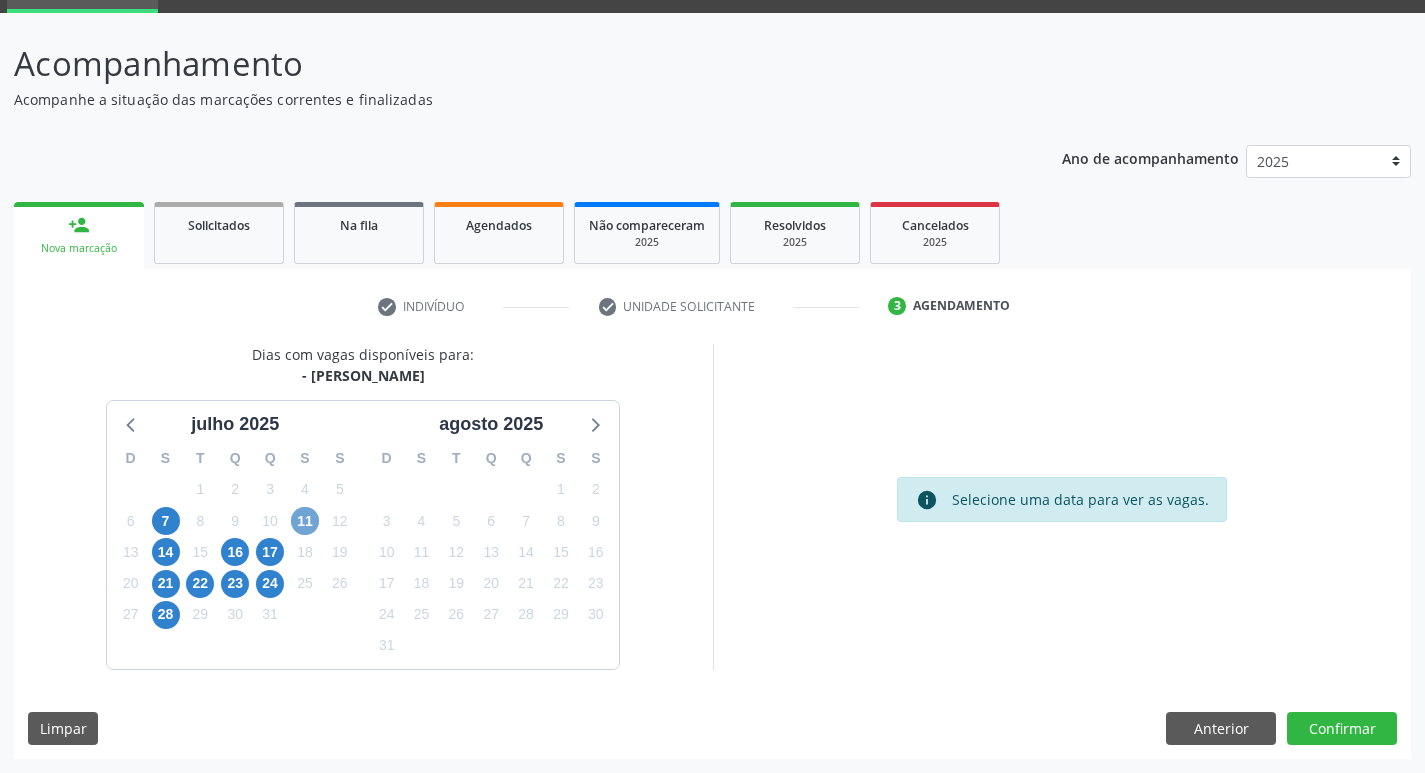 click on "11" at bounding box center [305, 521] 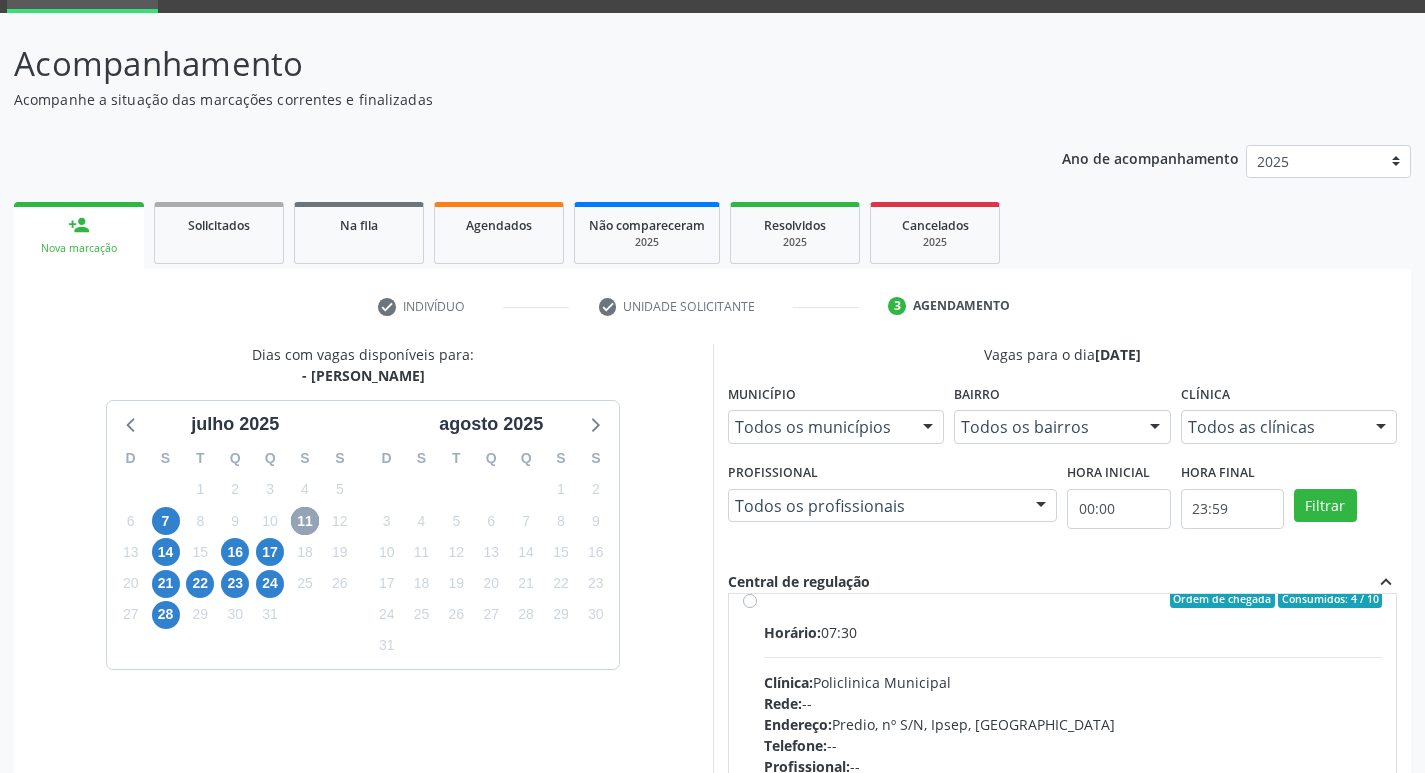 scroll, scrollTop: 0, scrollLeft: 0, axis: both 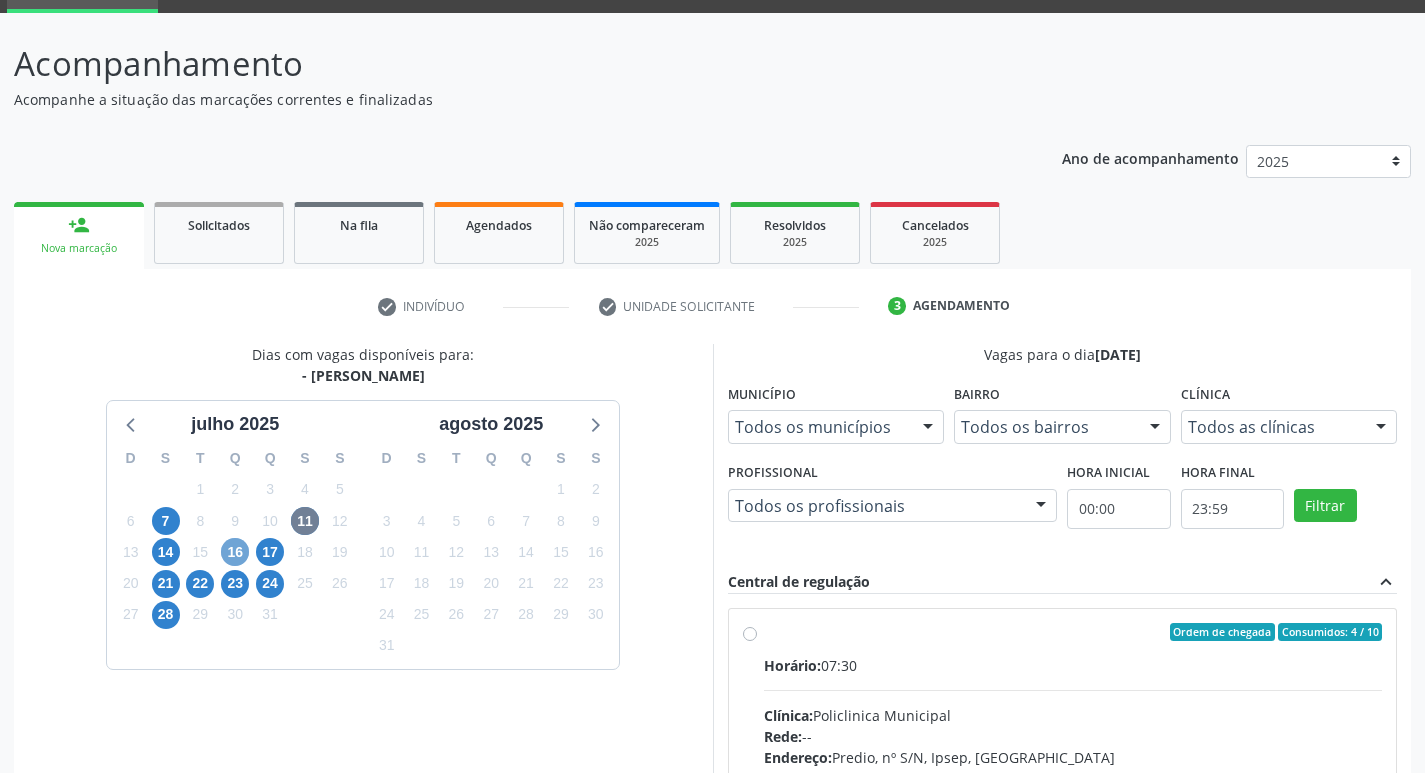 click on "16" at bounding box center [235, 552] 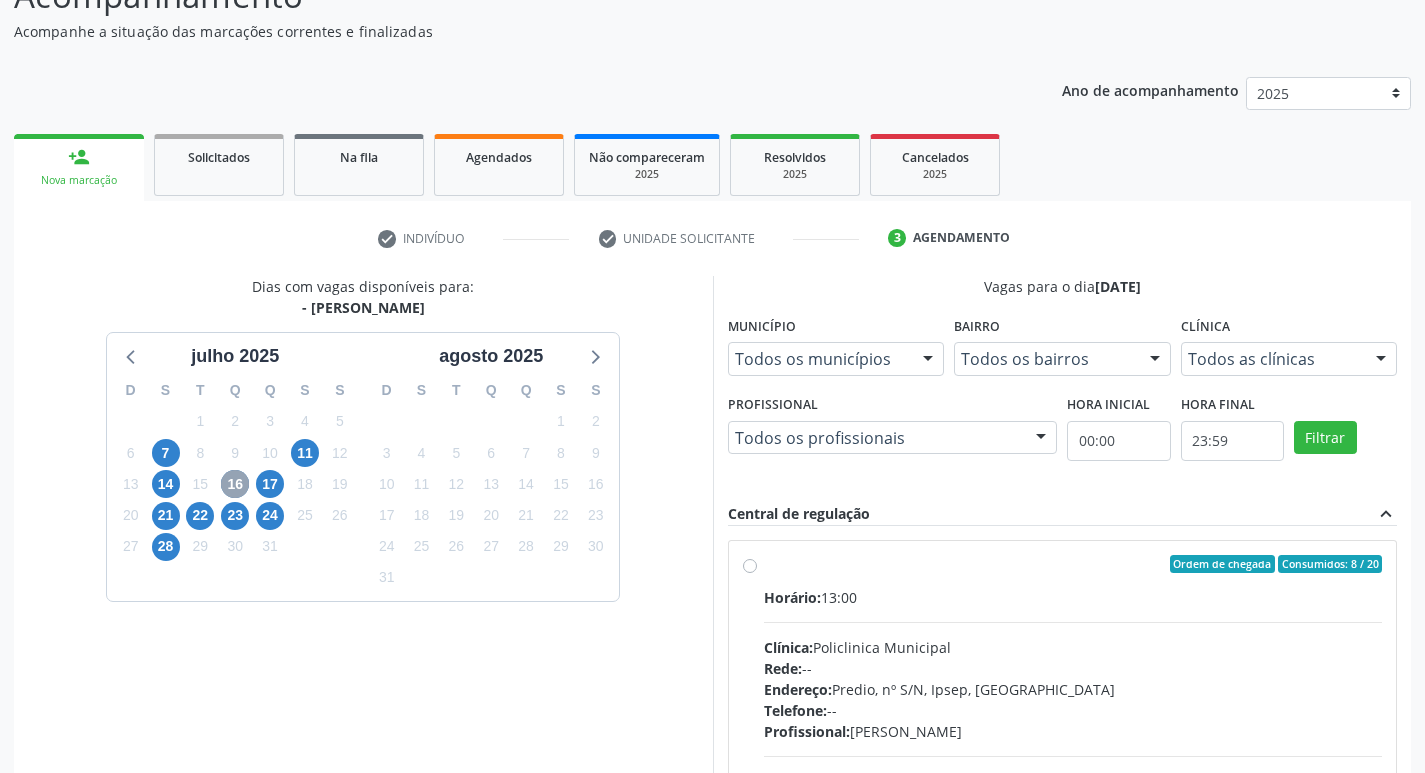 scroll, scrollTop: 386, scrollLeft: 0, axis: vertical 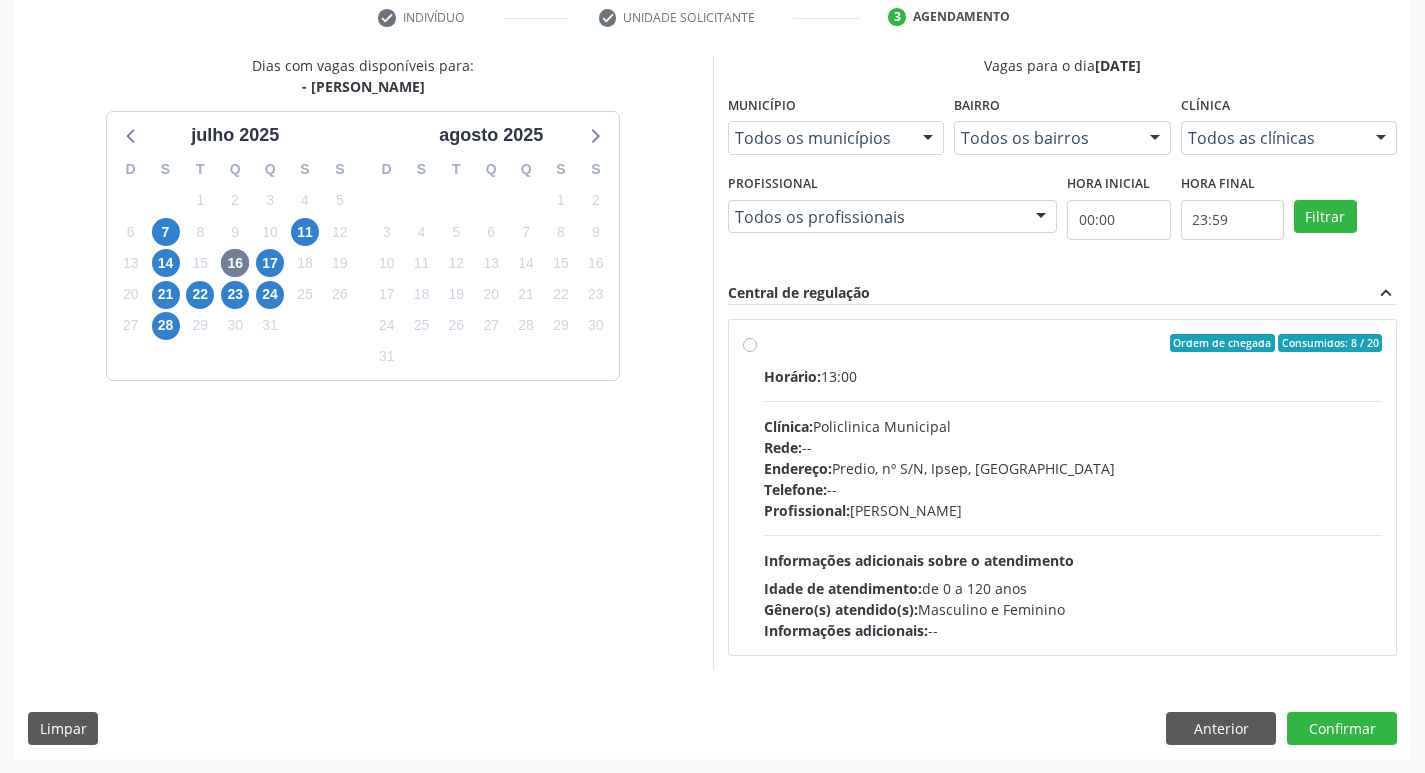 click on "Ordem de chegada
Consumidos: 8 / 20
Horário:   13:00
Clínica:  Policlinica Municipal
Rede:
--
Endereço:   Predio, nº S/N, Ipsep, Serra Talhada - PE
Telefone:   --
Profissional:
Maria Augusta Soares Sobreira Machado
Informações adicionais sobre o atendimento
Idade de atendimento:
de 0 a 120 anos
Gênero(s) atendido(s):
Masculino e Feminino
Informações adicionais:
--" at bounding box center [1073, 487] 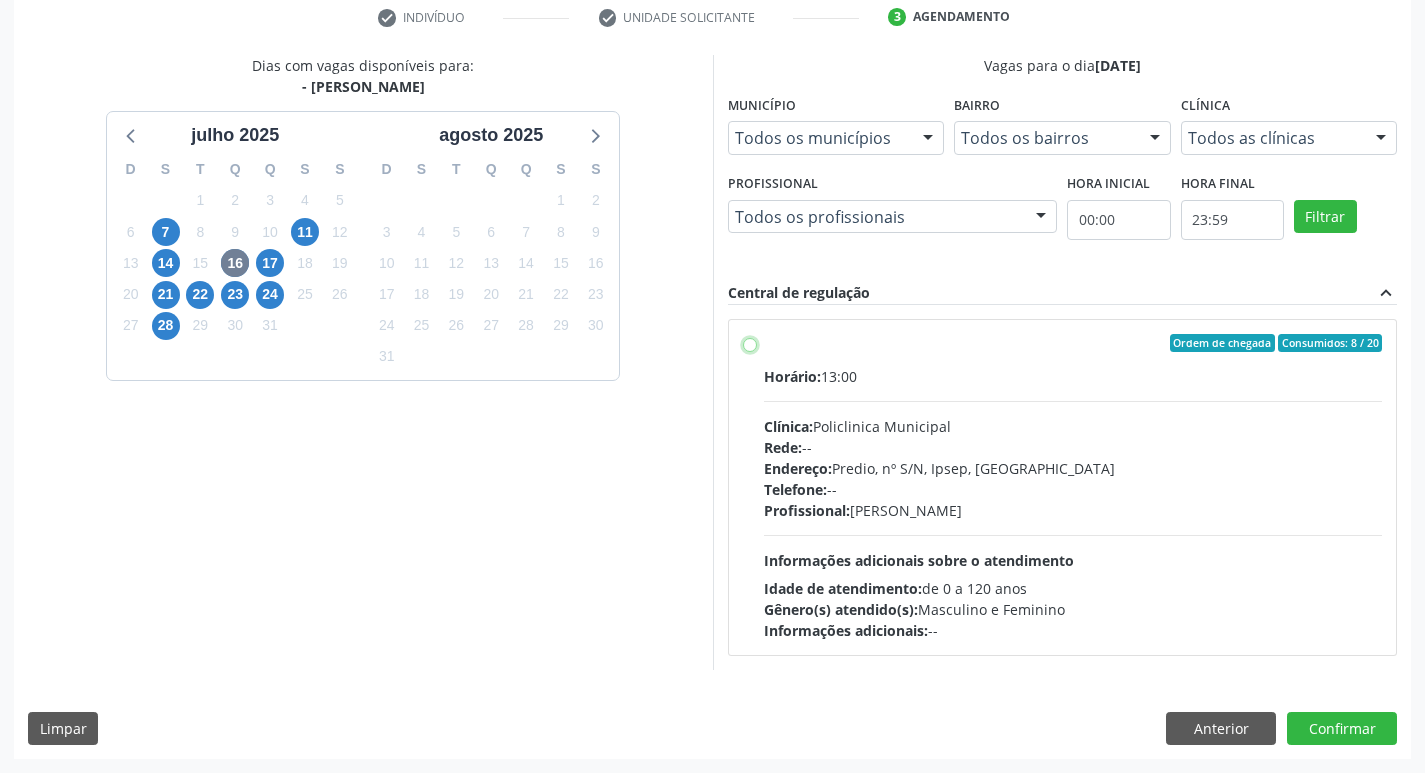click on "Ordem de chegada
Consumidos: 8 / 20
Horário:   13:00
Clínica:  Policlinica Municipal
Rede:
--
Endereço:   Predio, nº S/N, Ipsep, Serra Talhada - PE
Telefone:   --
Profissional:
Maria Augusta Soares Sobreira Machado
Informações adicionais sobre o atendimento
Idade de atendimento:
de 0 a 120 anos
Gênero(s) atendido(s):
Masculino e Feminino
Informações adicionais:
--" at bounding box center (750, 343) 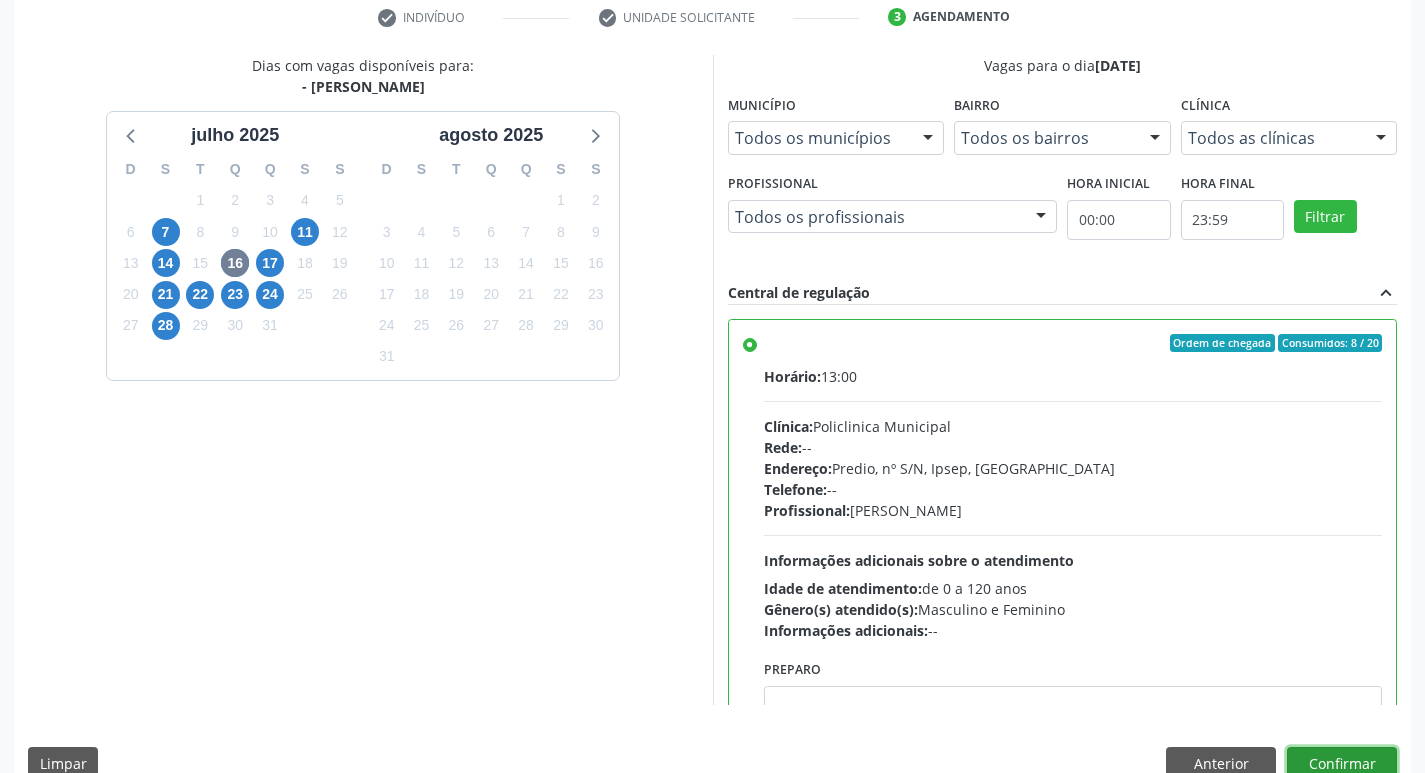 click on "Confirmar" at bounding box center (1342, 764) 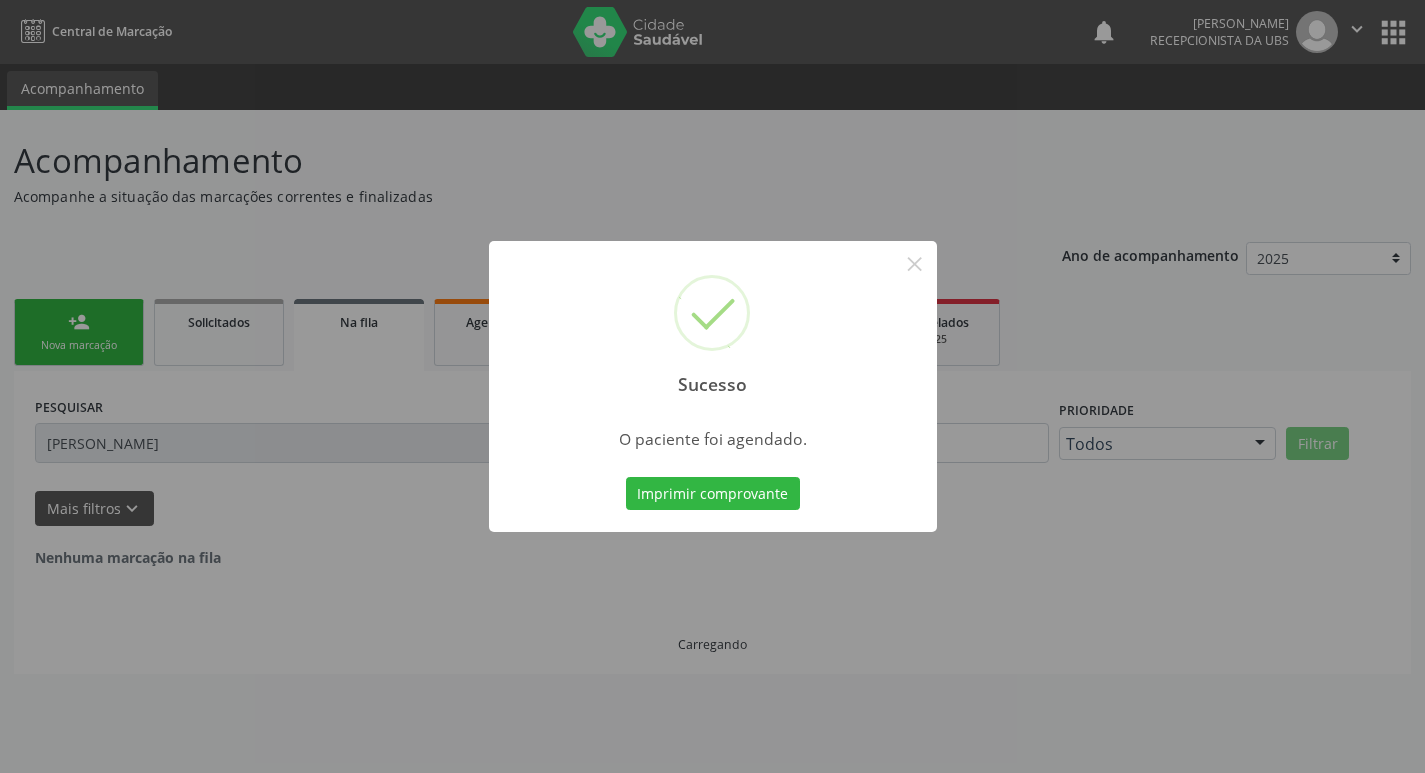 scroll, scrollTop: 0, scrollLeft: 0, axis: both 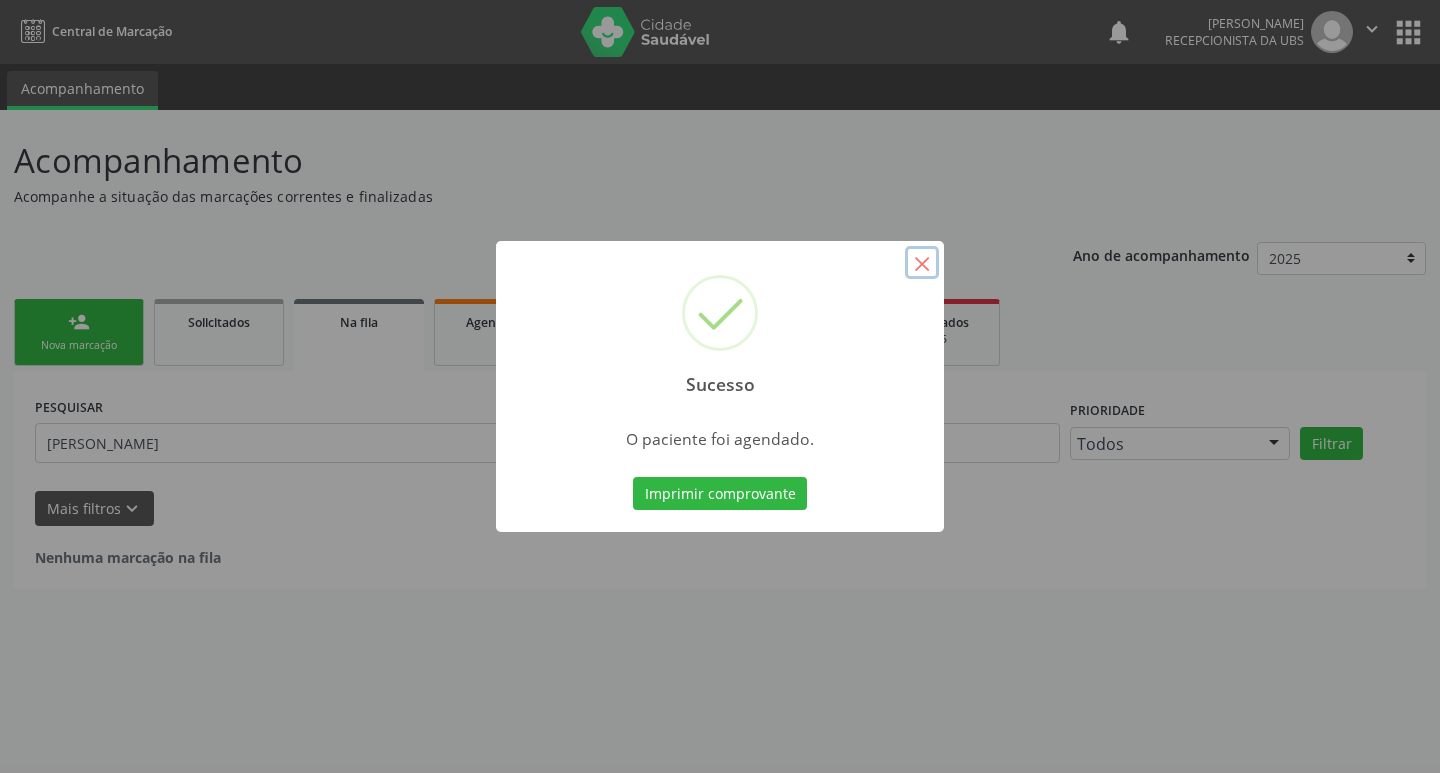 click on "×" at bounding box center (922, 263) 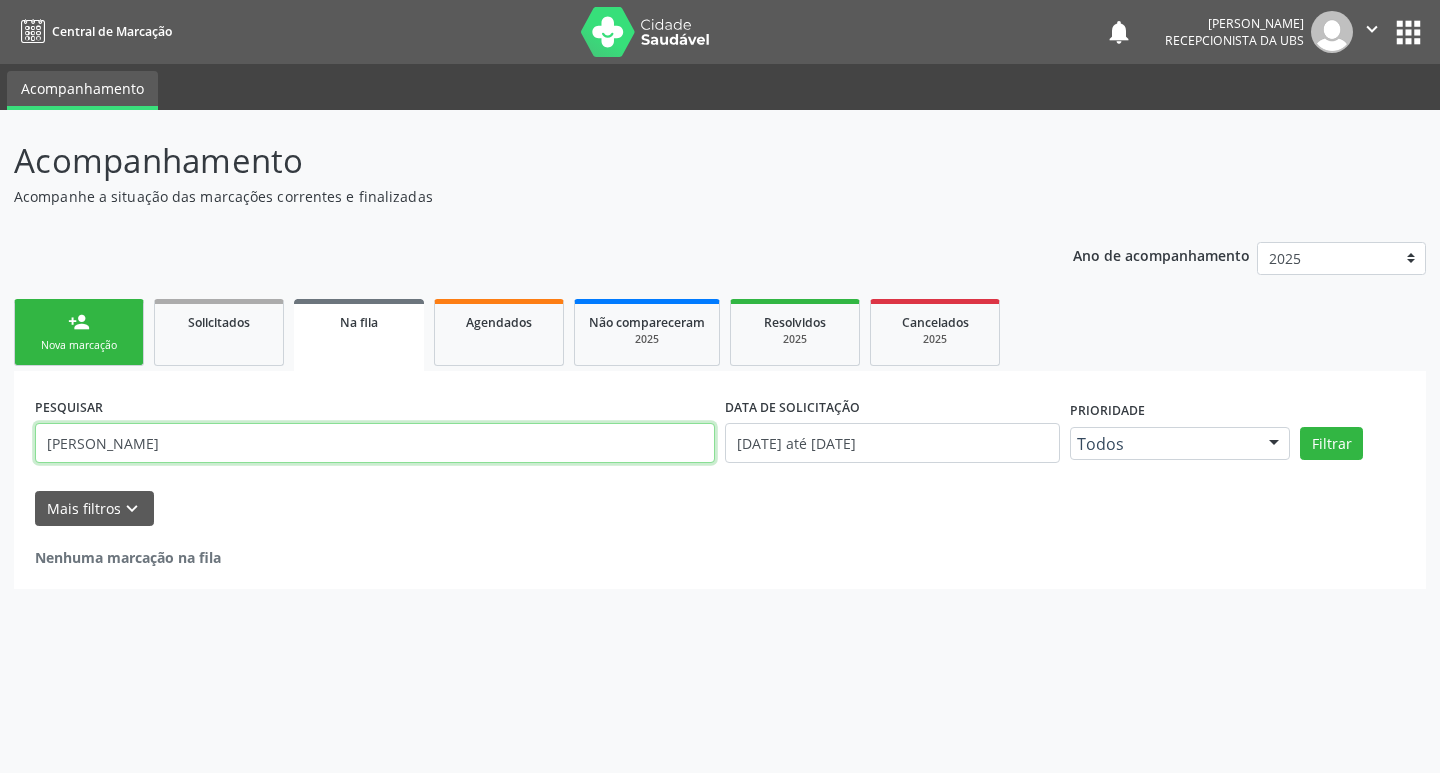 click on "bruno" at bounding box center [375, 443] 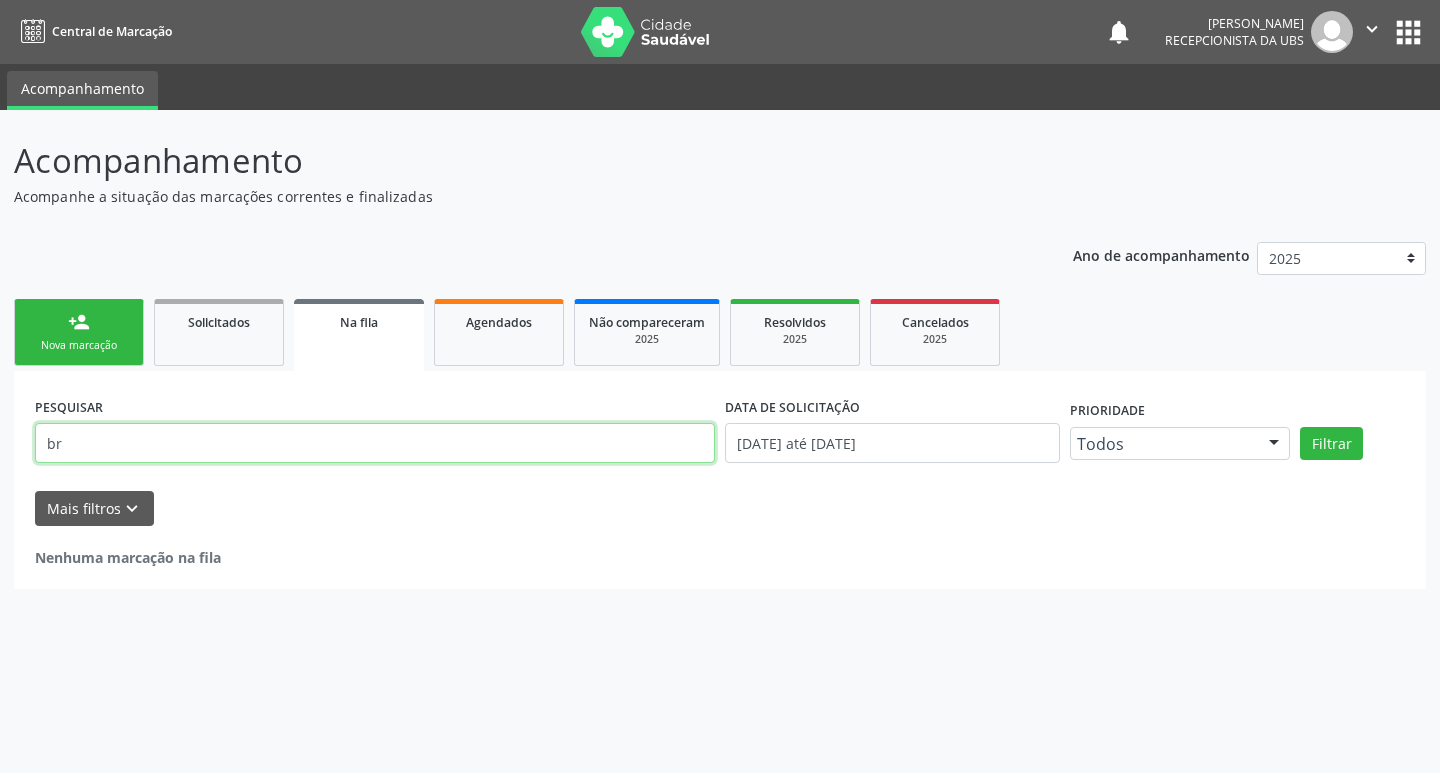 type on "b" 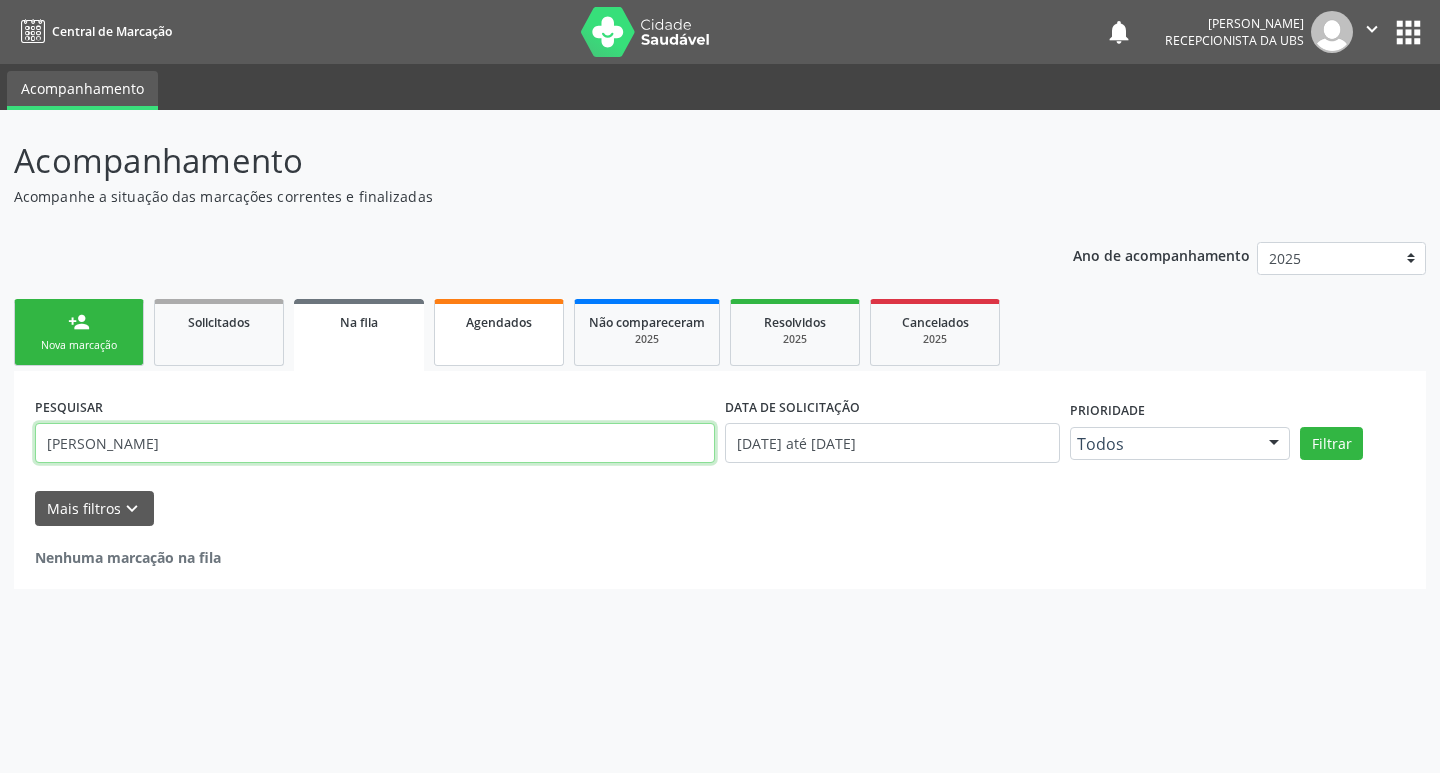 type on "[PERSON_NAME]" 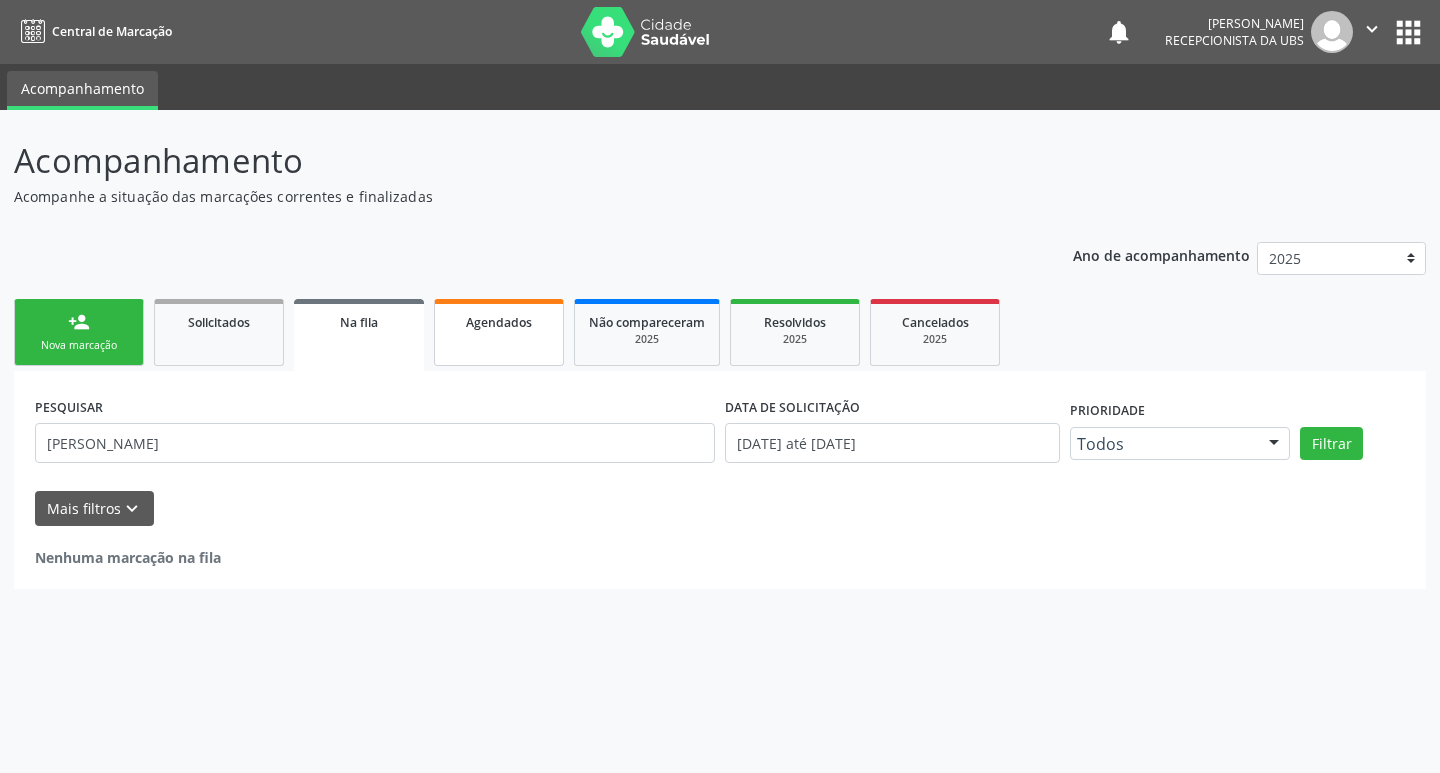 click on "Agendados" at bounding box center (499, 332) 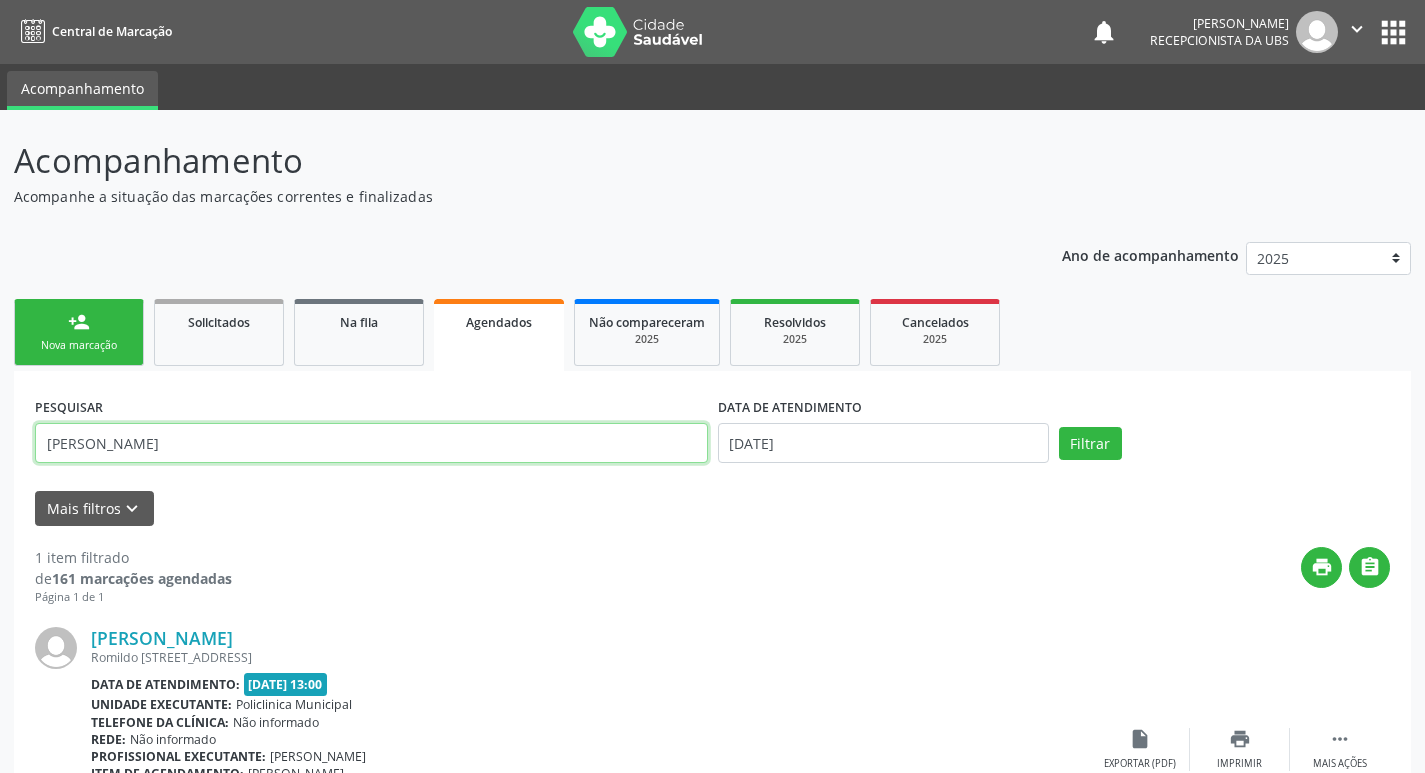 click on "cicero vieira" at bounding box center (371, 443) 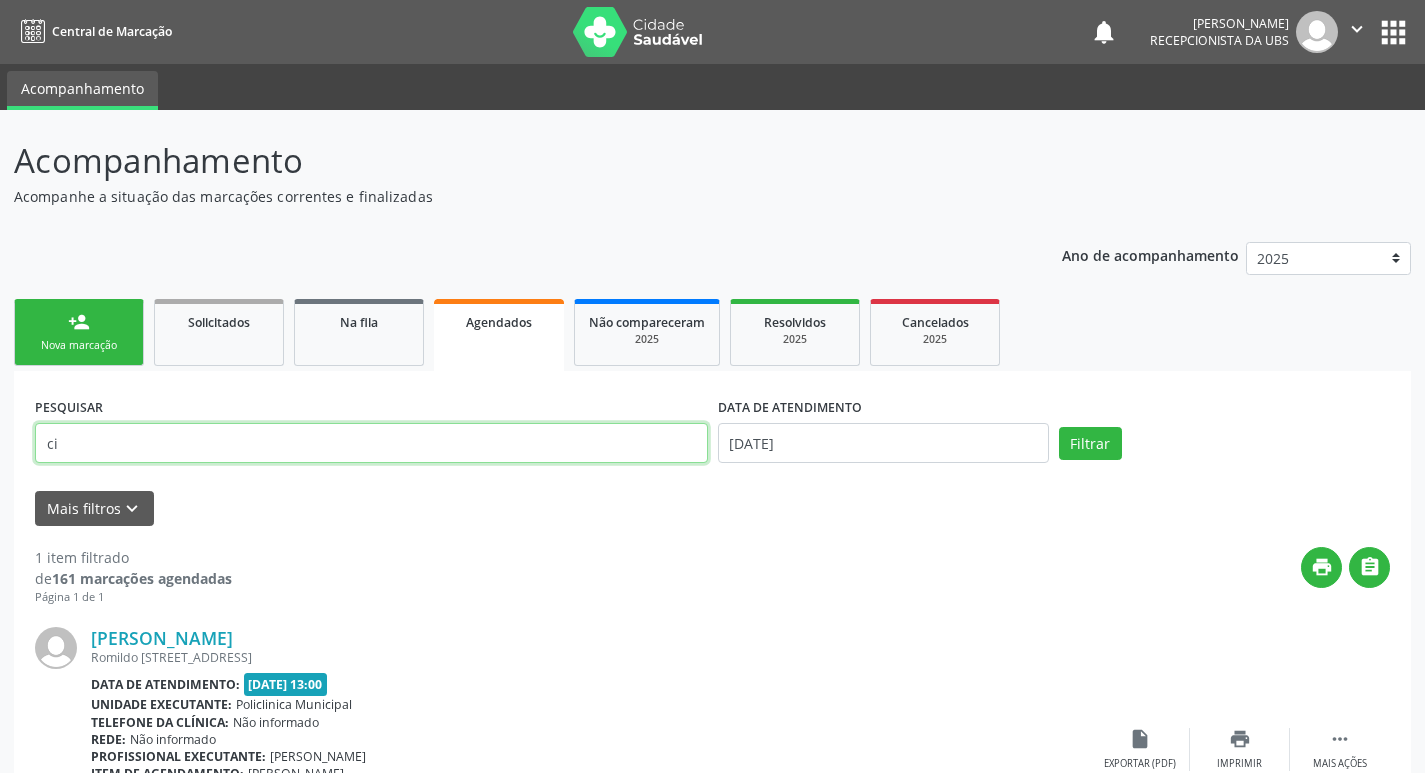 type on "c" 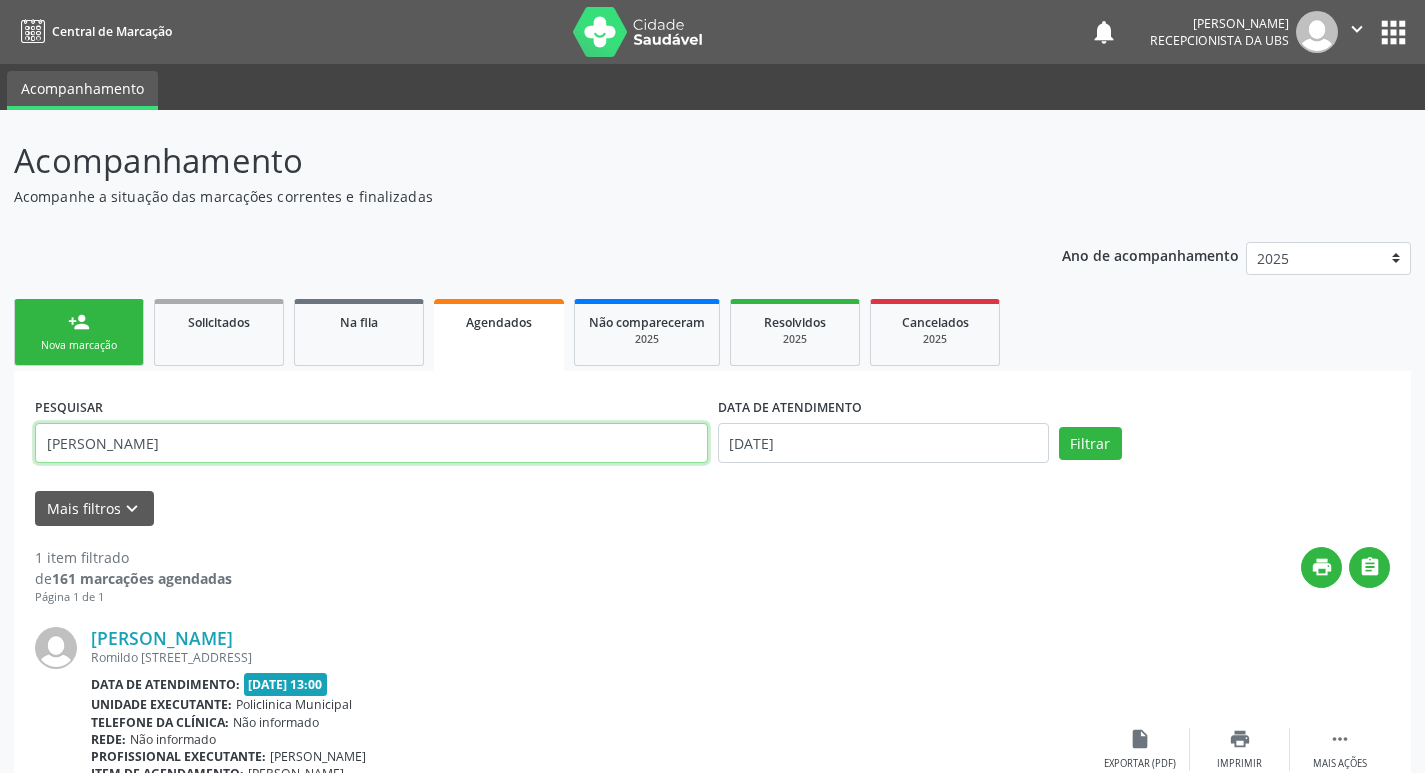type on "[PERSON_NAME]" 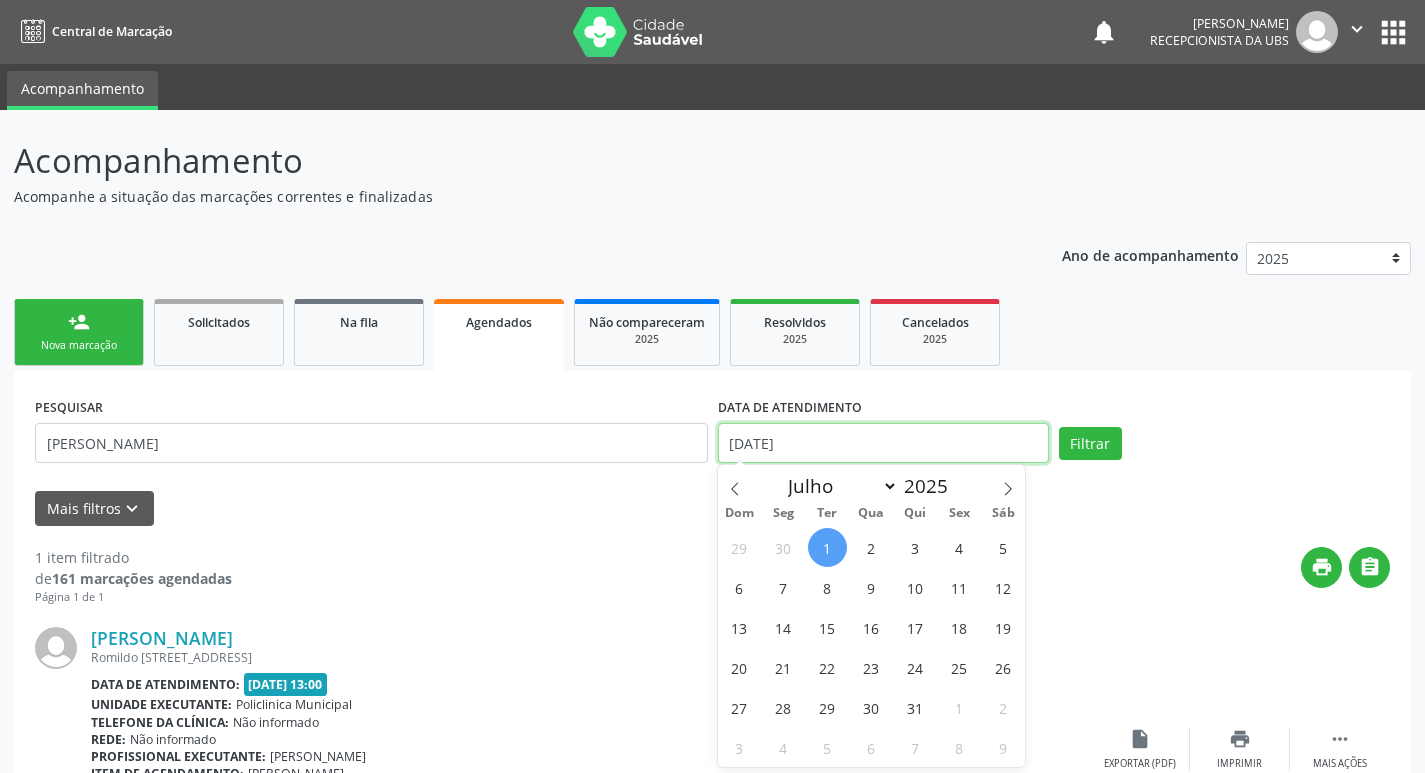 click on "[DATE]" at bounding box center [883, 443] 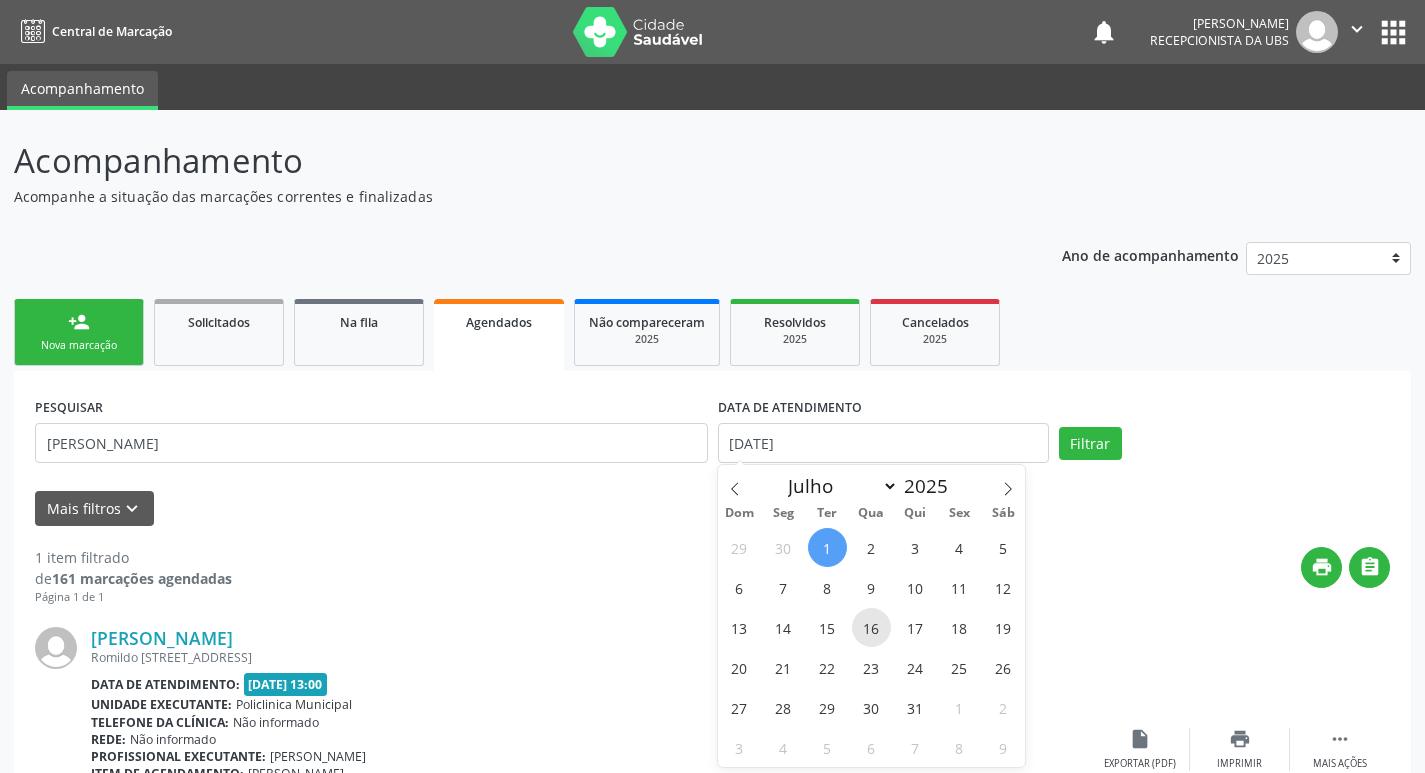 click on "16" at bounding box center [871, 627] 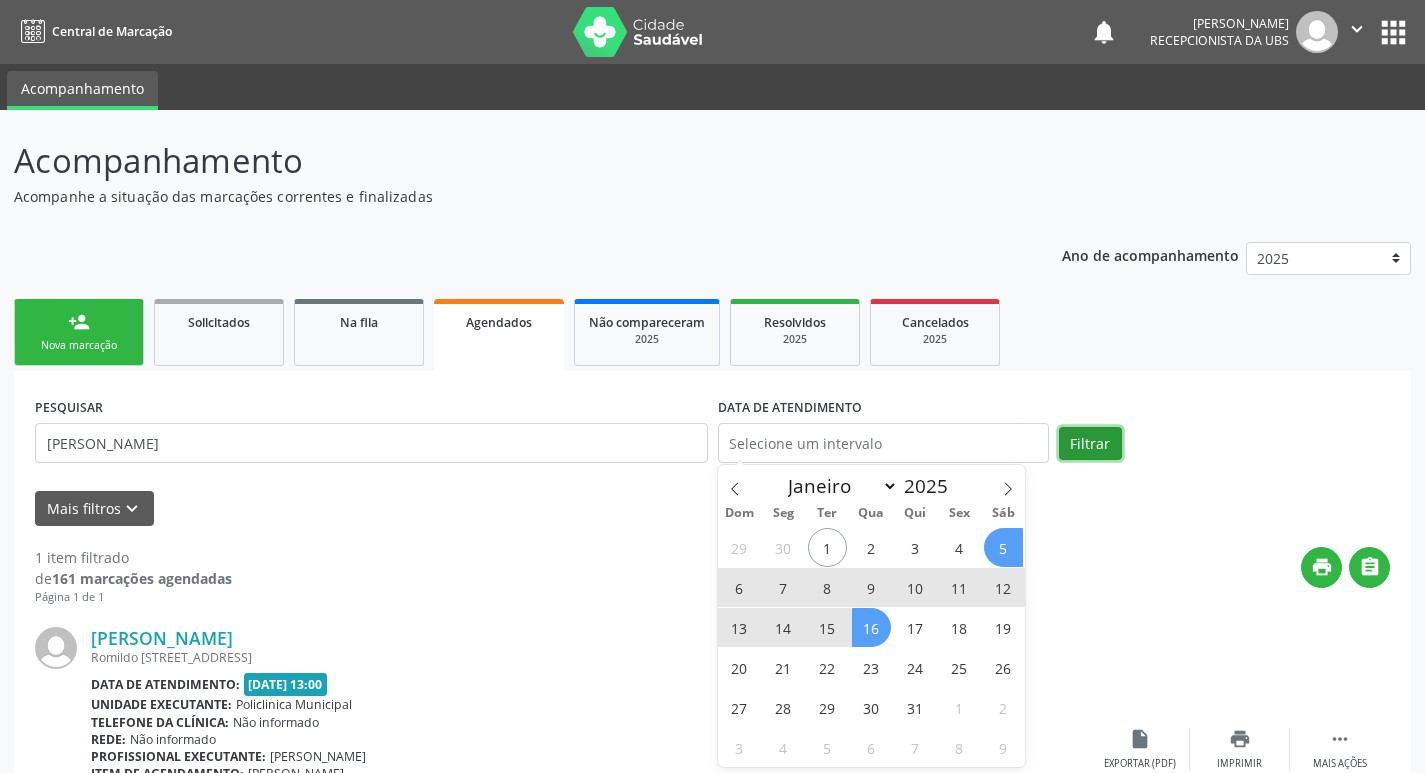 click on "Filtrar" at bounding box center [1090, 444] 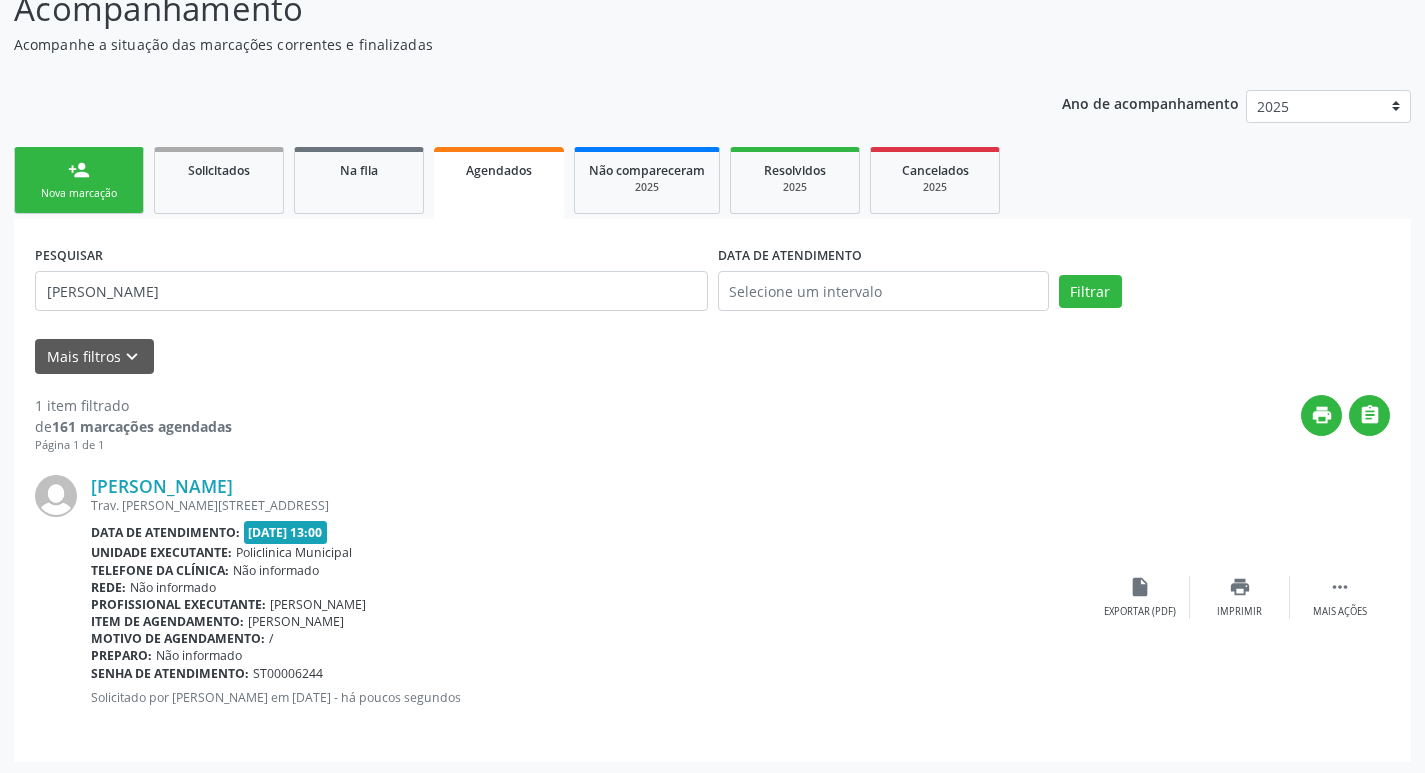 scroll, scrollTop: 155, scrollLeft: 0, axis: vertical 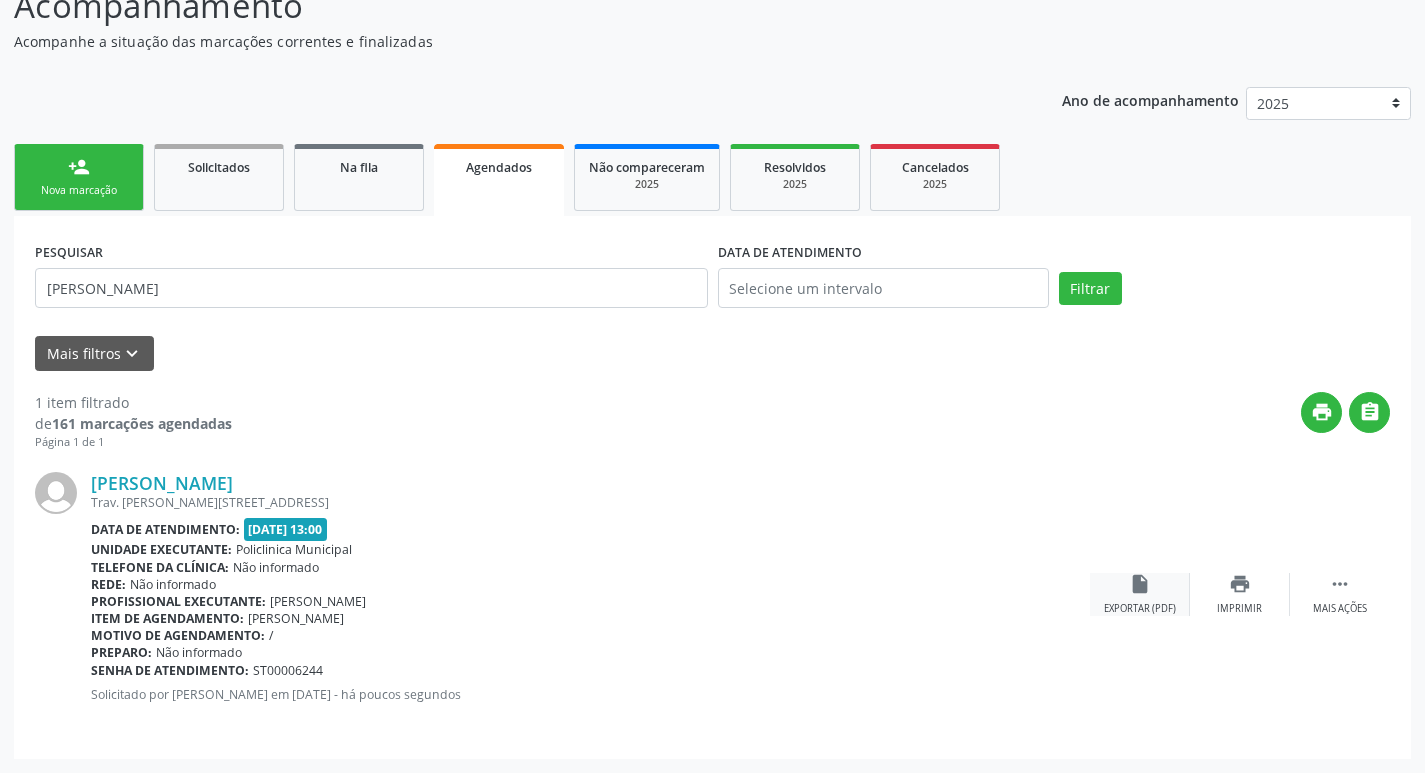 click on "insert_drive_file
Exportar (PDF)" at bounding box center (1140, 594) 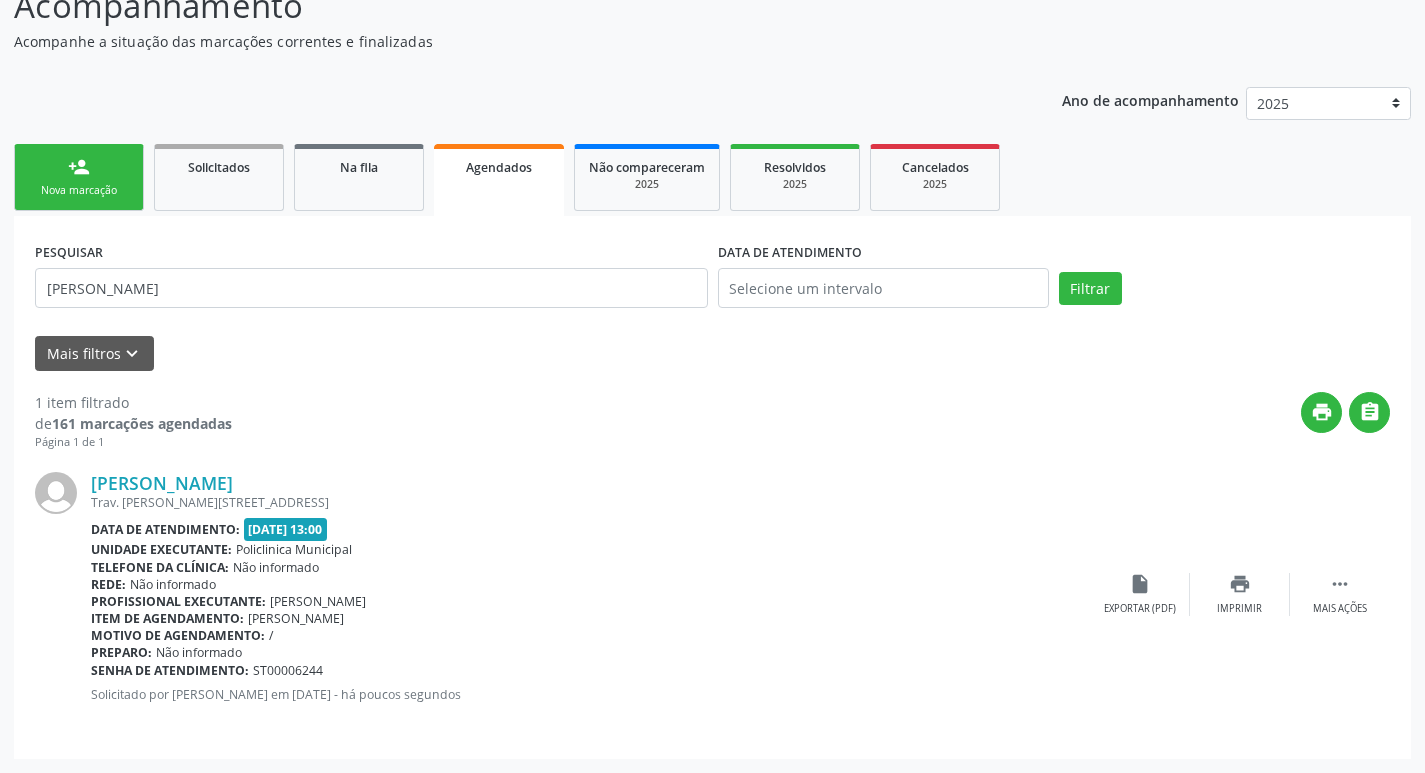 click on "person_add
Nova marcação" at bounding box center [79, 177] 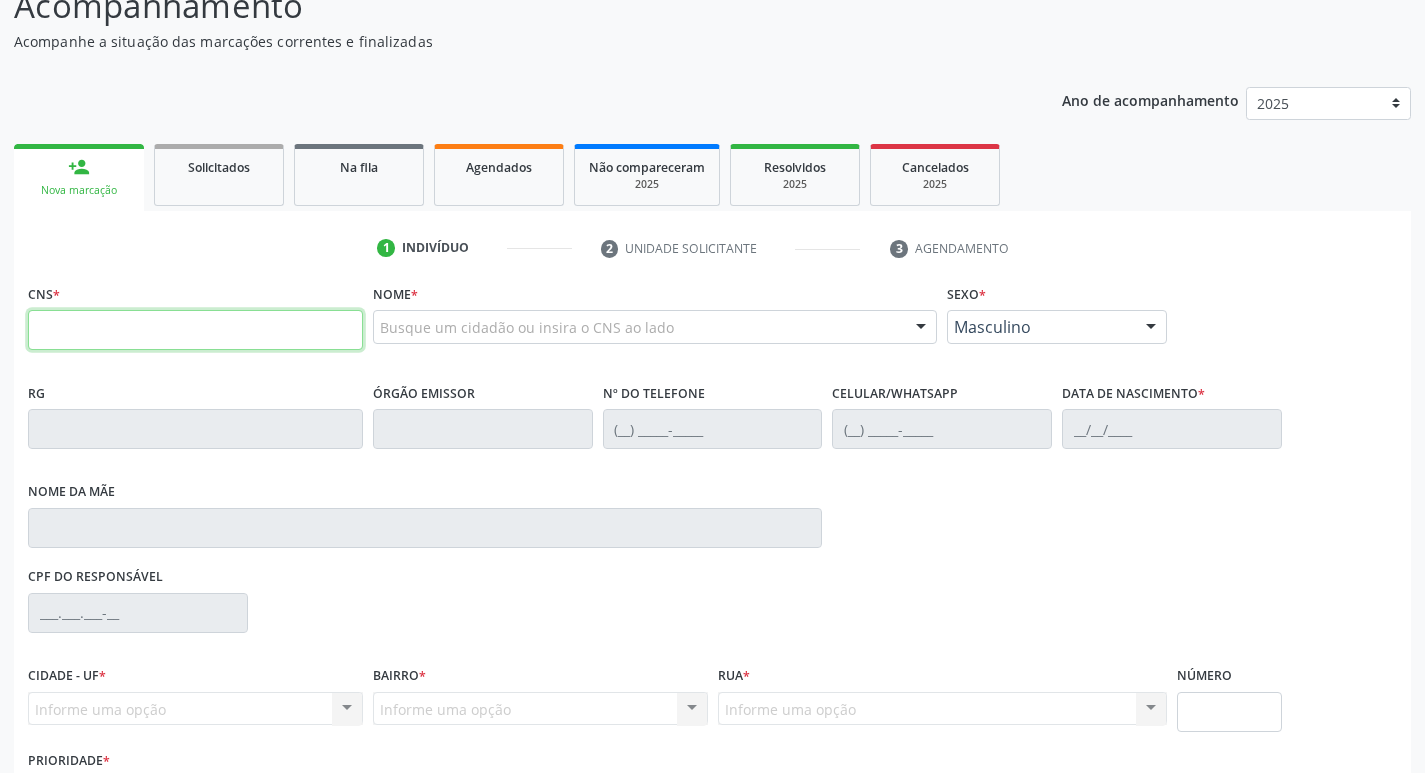 click at bounding box center (195, 330) 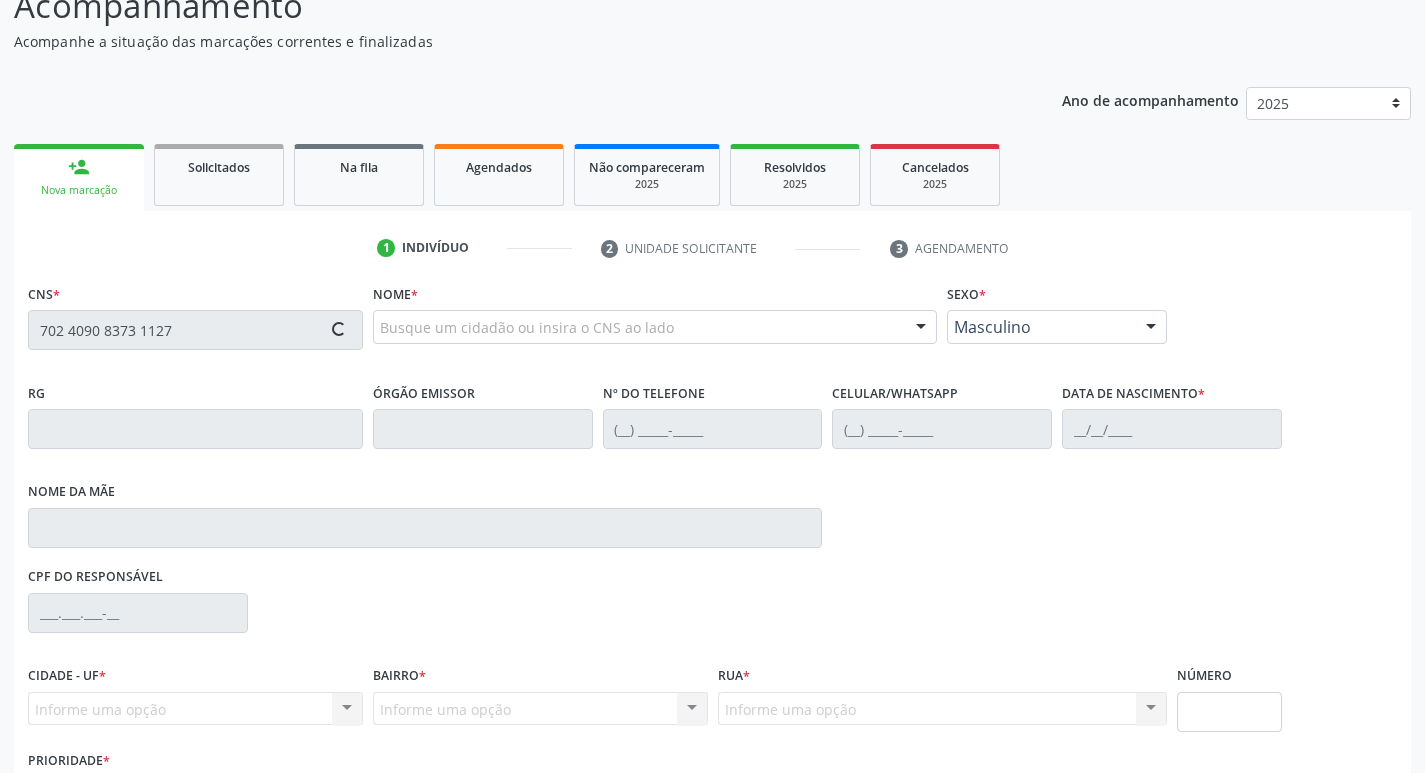 type on "702 4090 8373 1127" 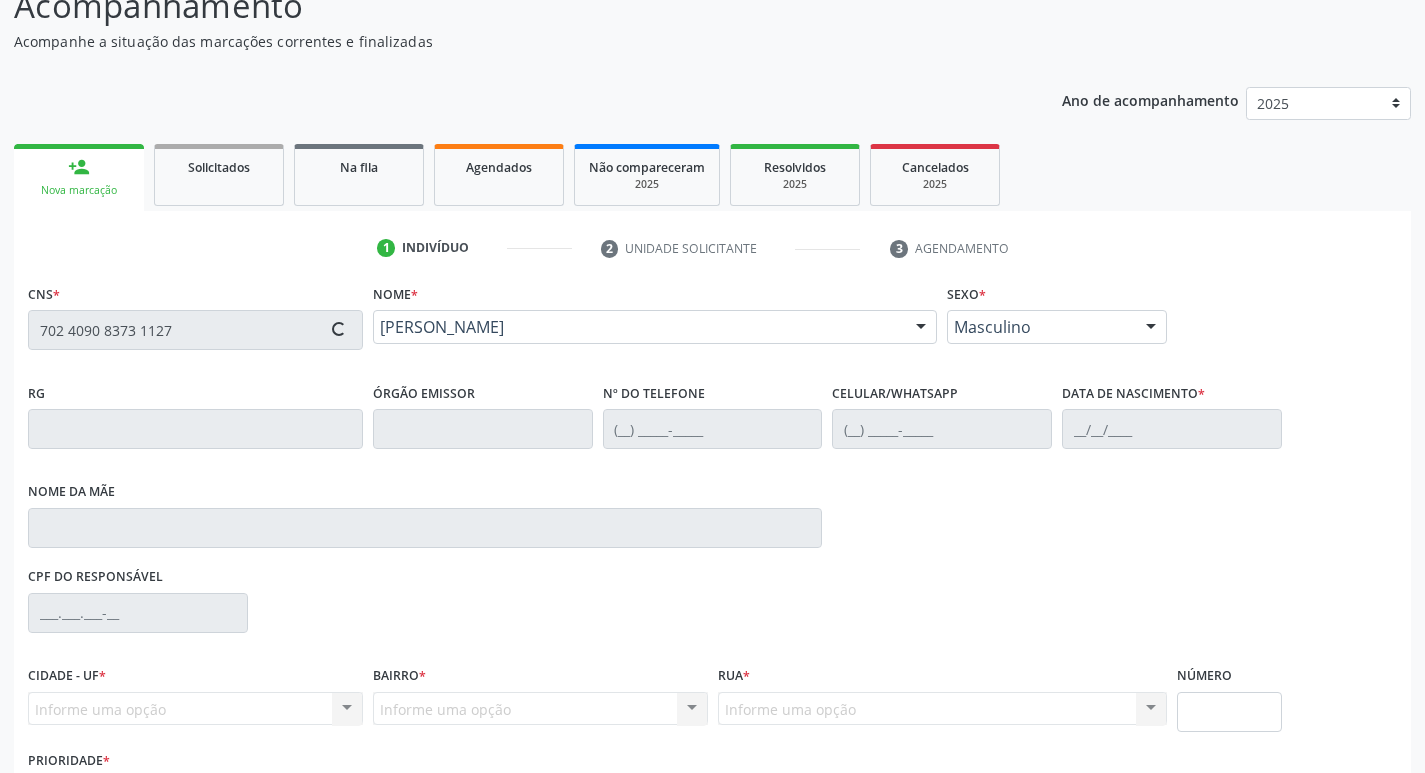 type on "[PHONE_NUMBER]" 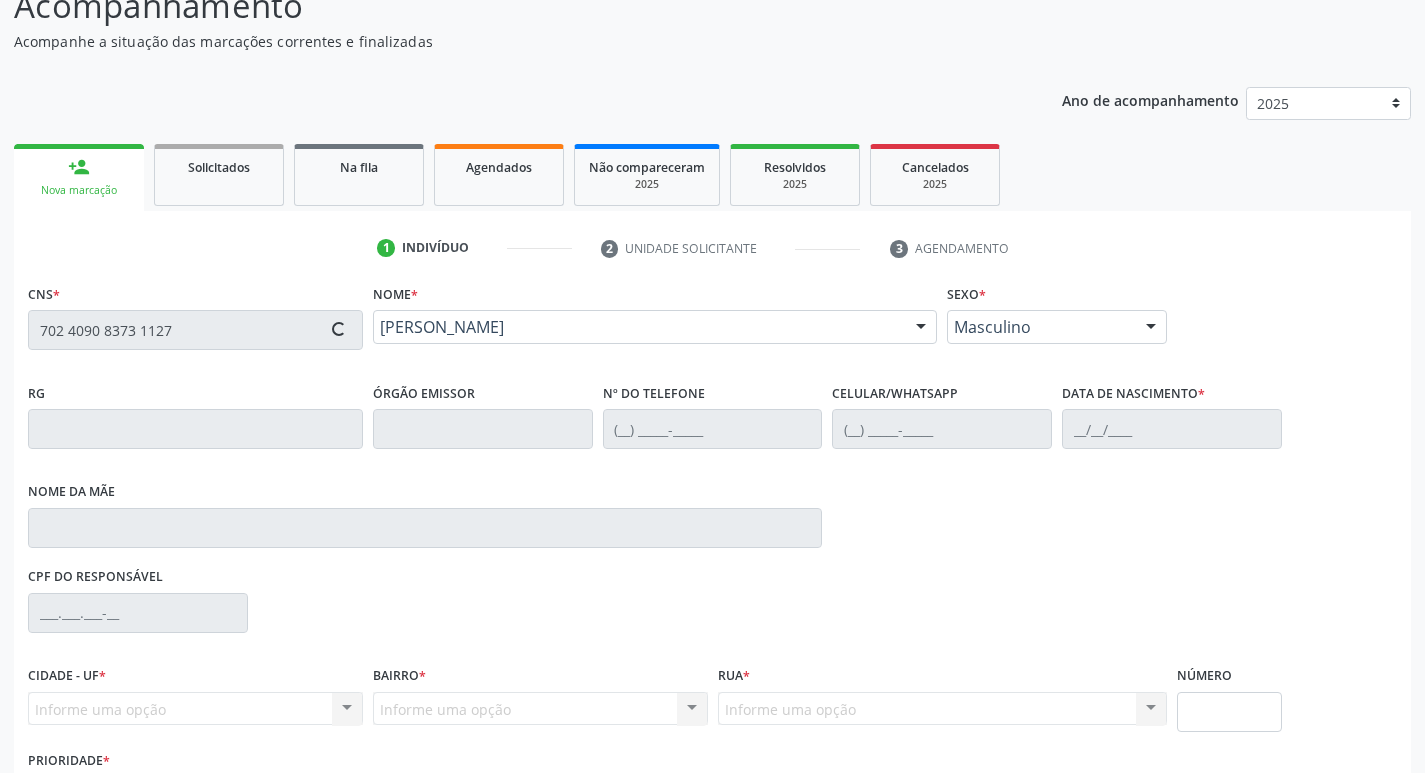 type on "04/12/2018" 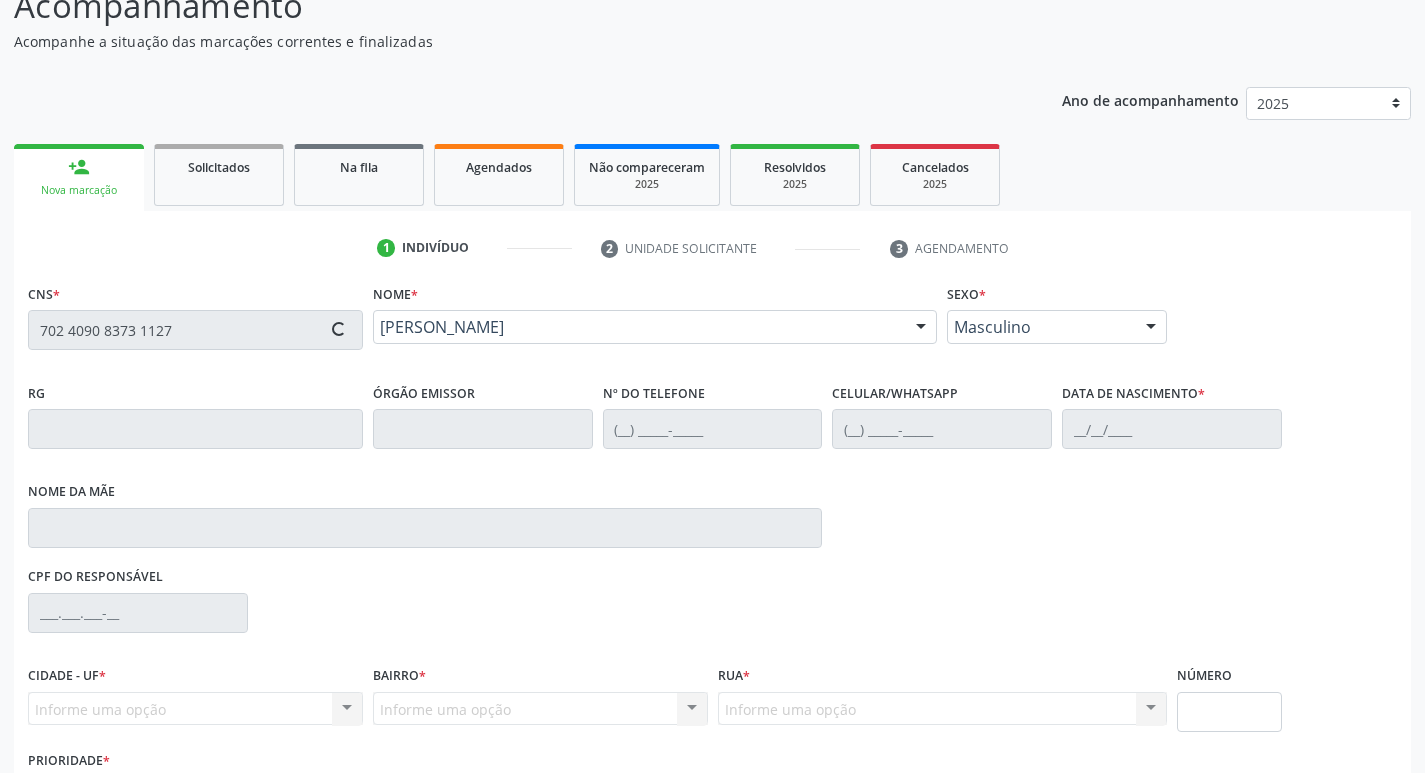 type on "Marilia do Nascimento Souza" 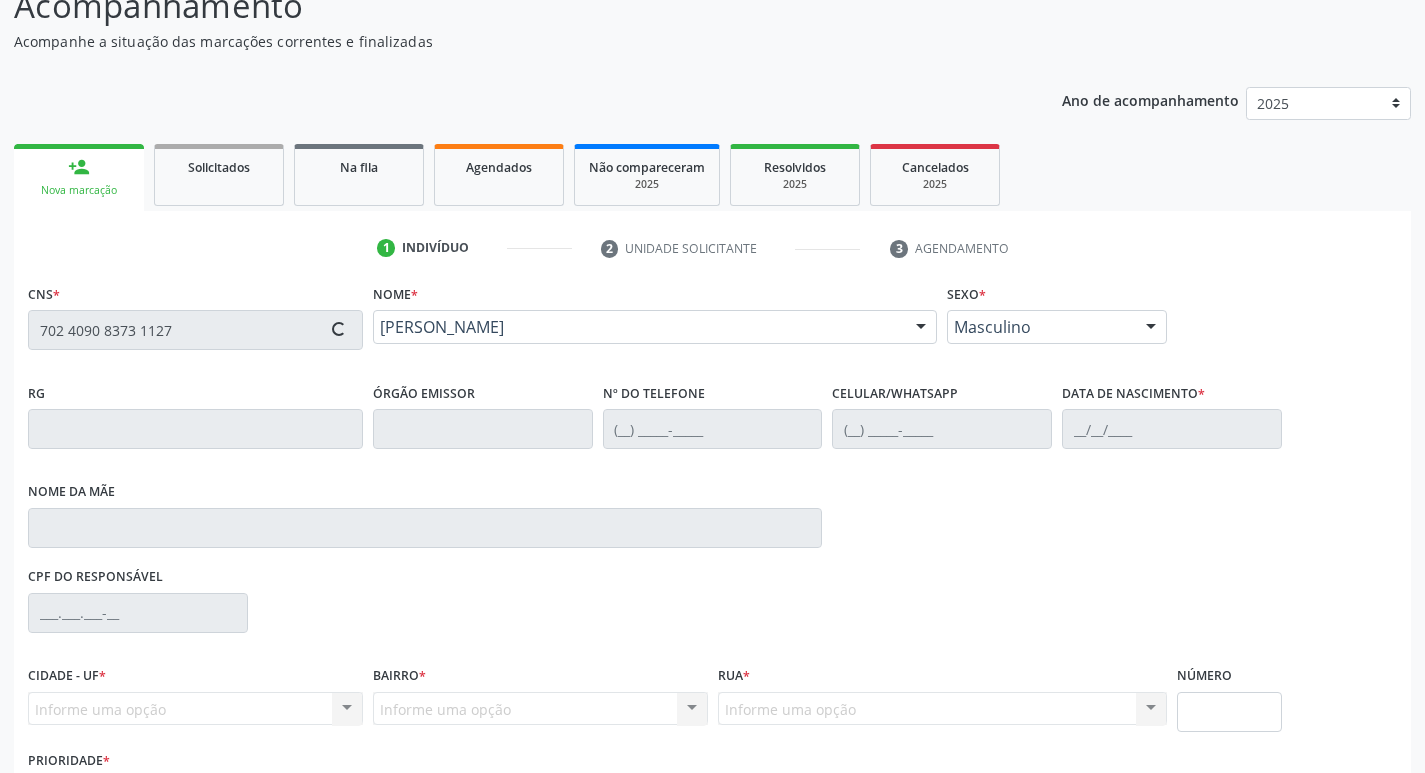 type on "034.135.114-83" 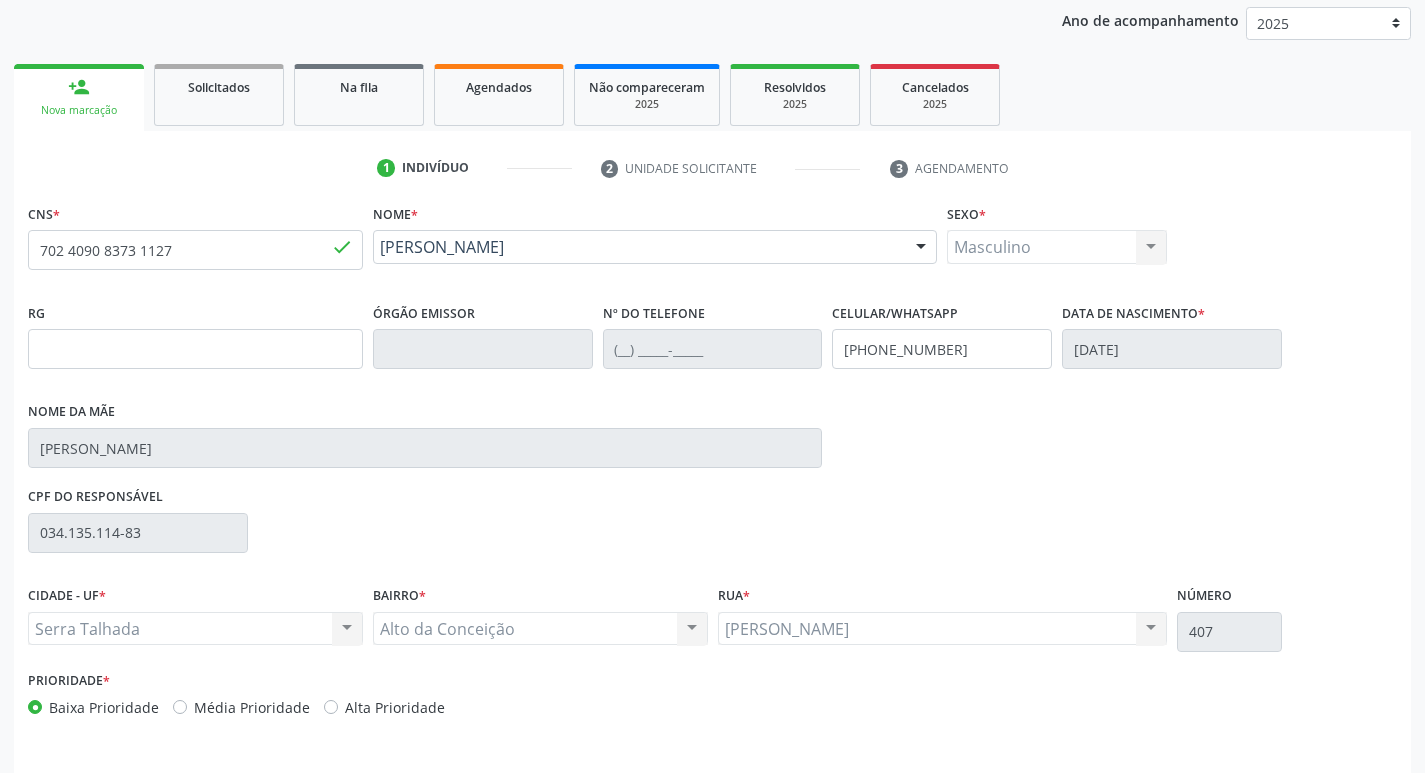 scroll, scrollTop: 297, scrollLeft: 0, axis: vertical 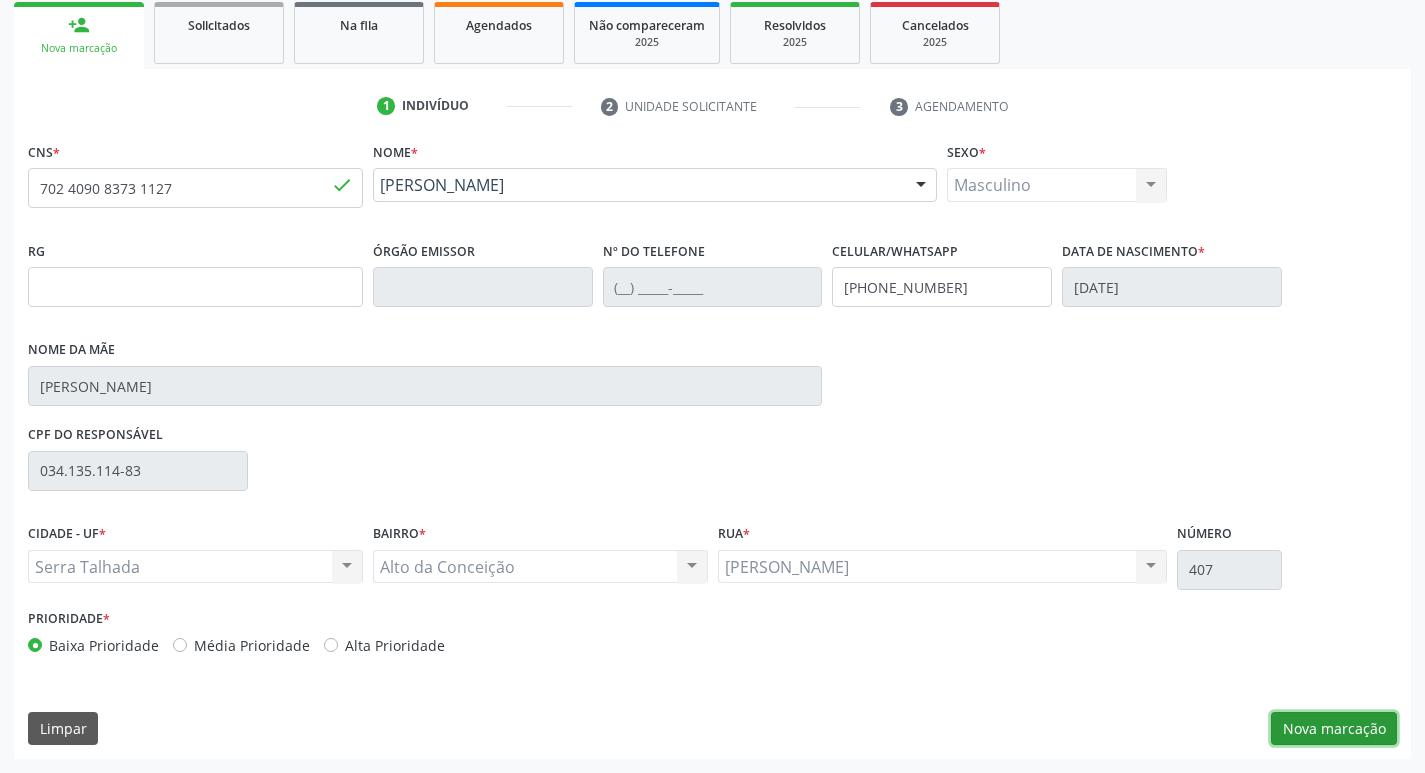 click on "Nova marcação" at bounding box center [1334, 729] 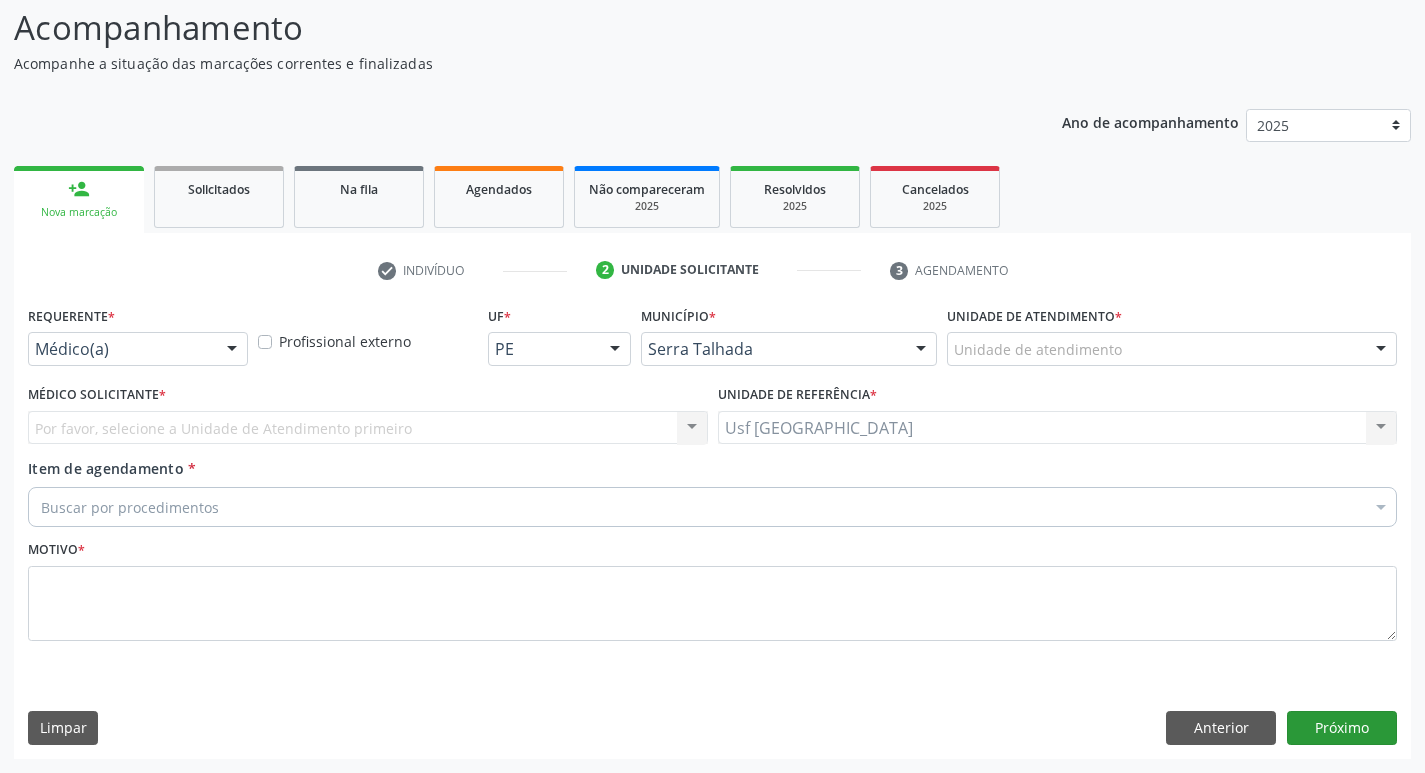 scroll, scrollTop: 133, scrollLeft: 0, axis: vertical 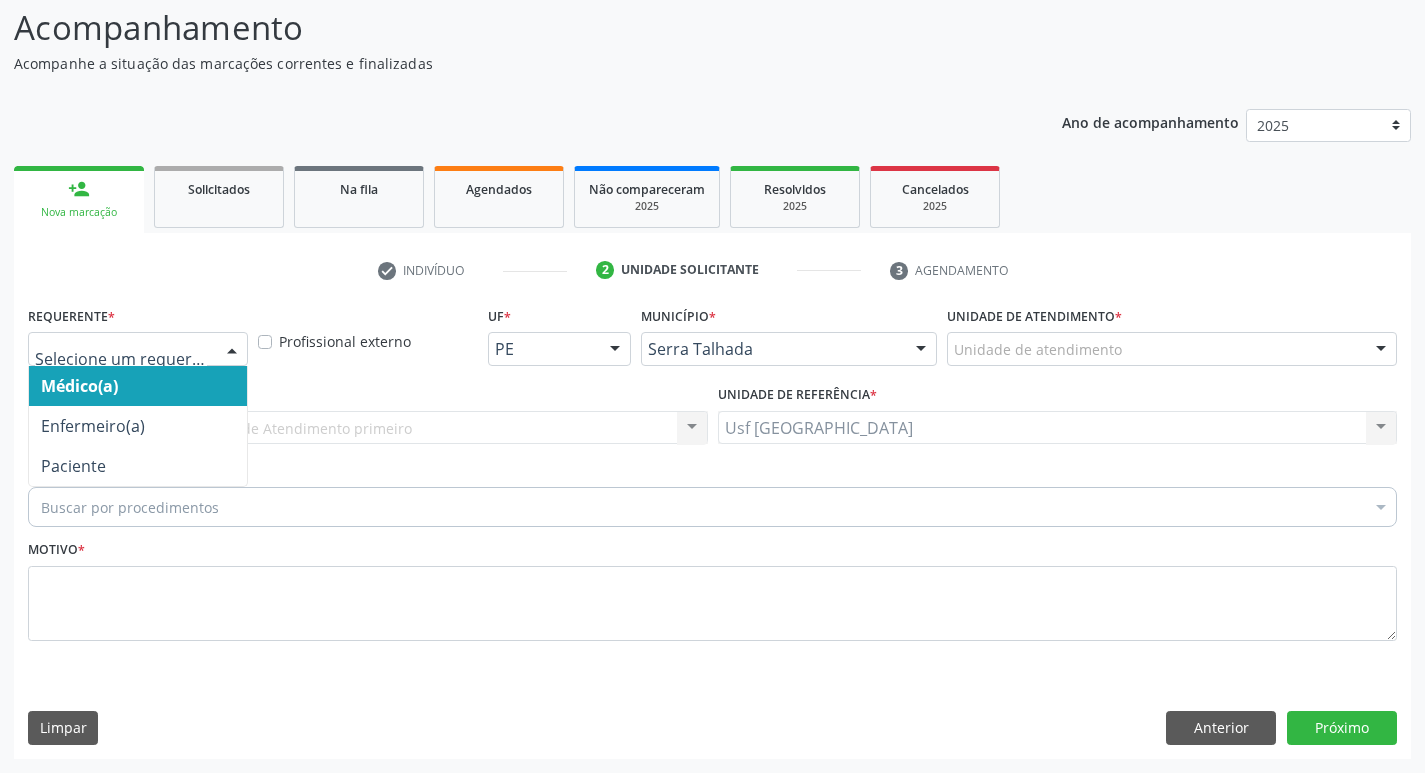 click at bounding box center [232, 350] 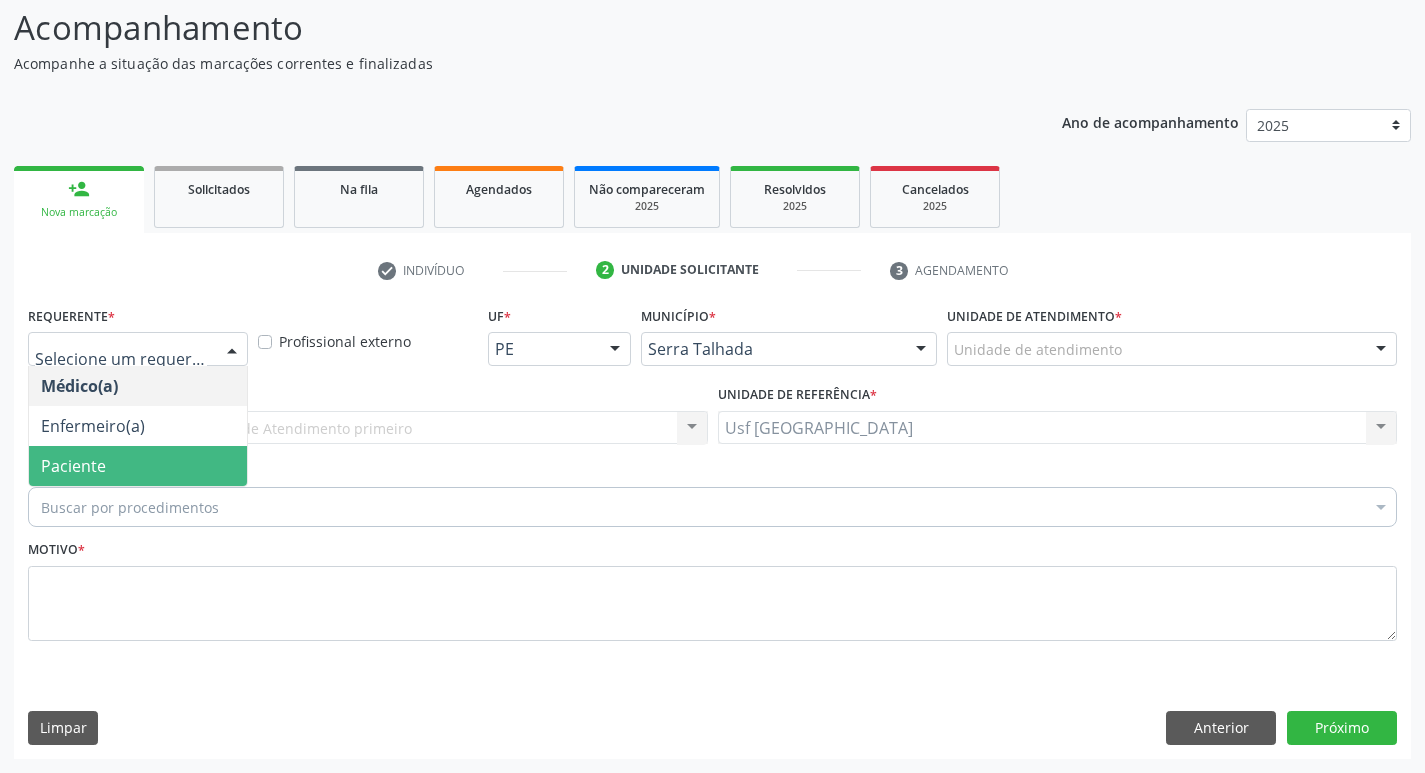 click on "Paciente" at bounding box center (138, 466) 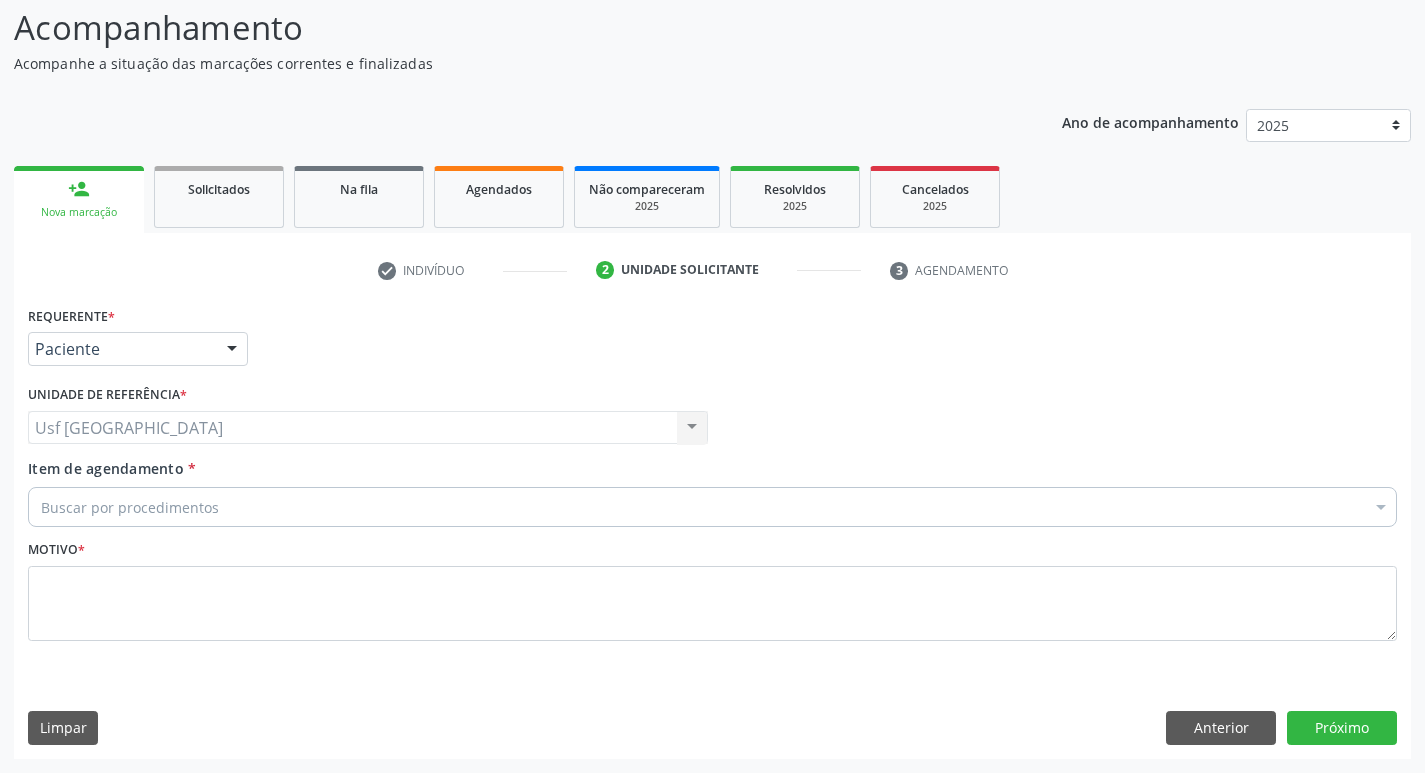 click on "Buscar por procedimentos" at bounding box center [712, 507] 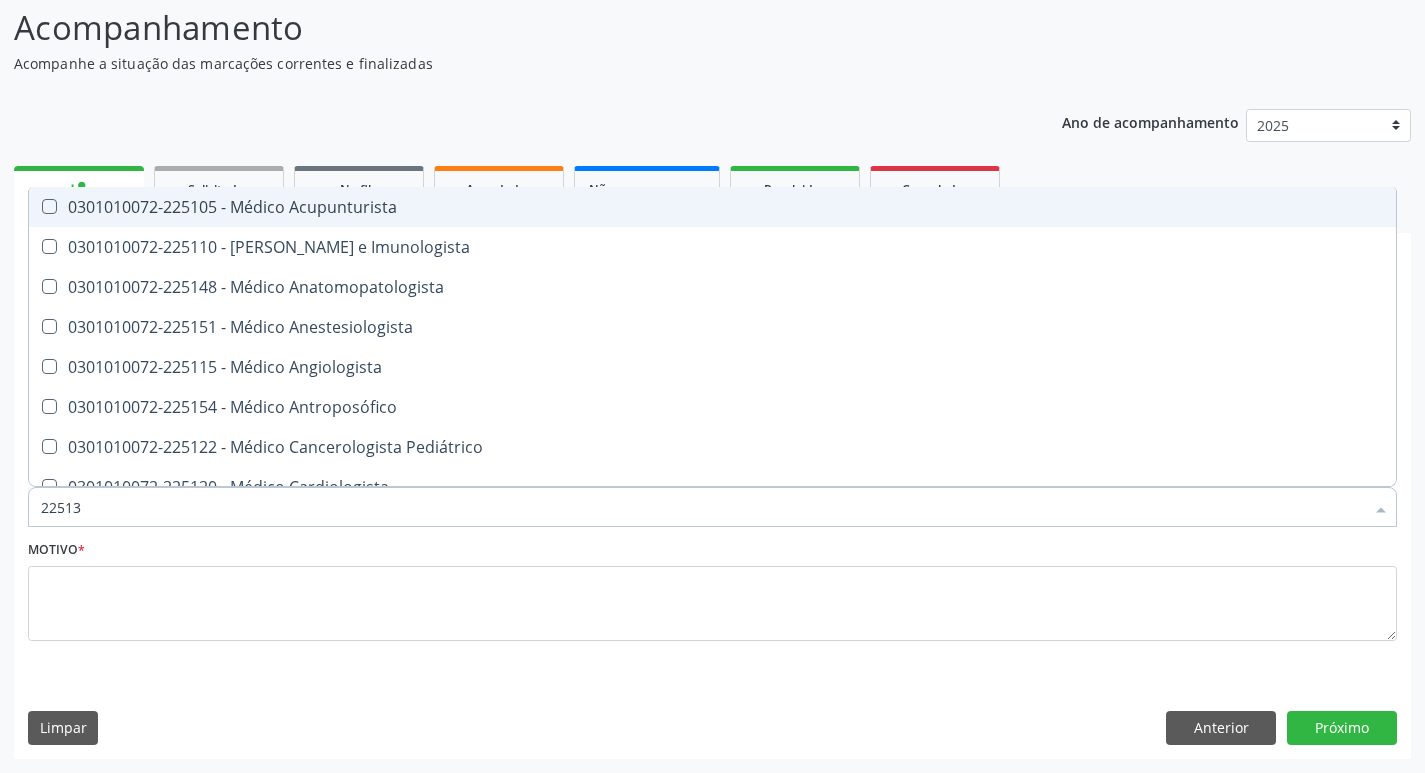 type on "225133" 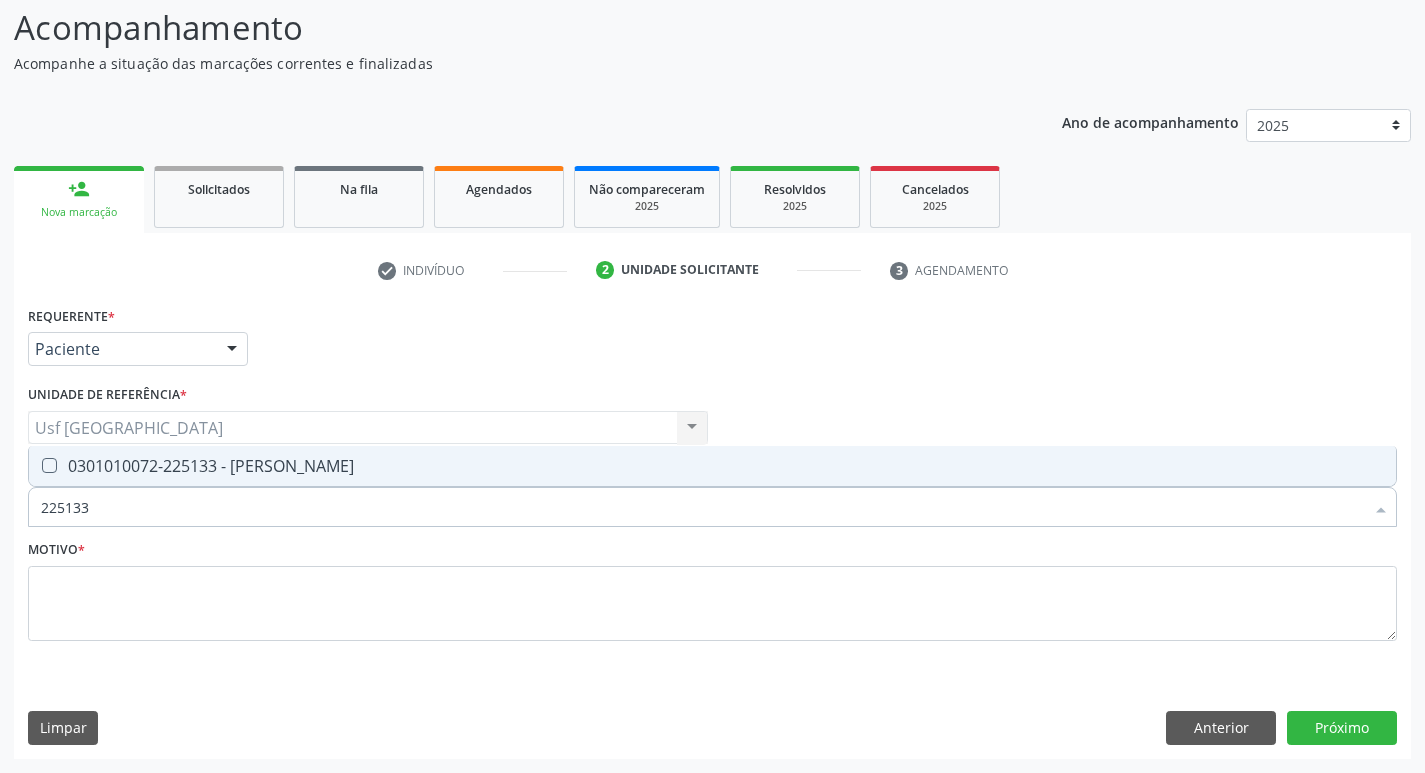 click at bounding box center [36, 466] 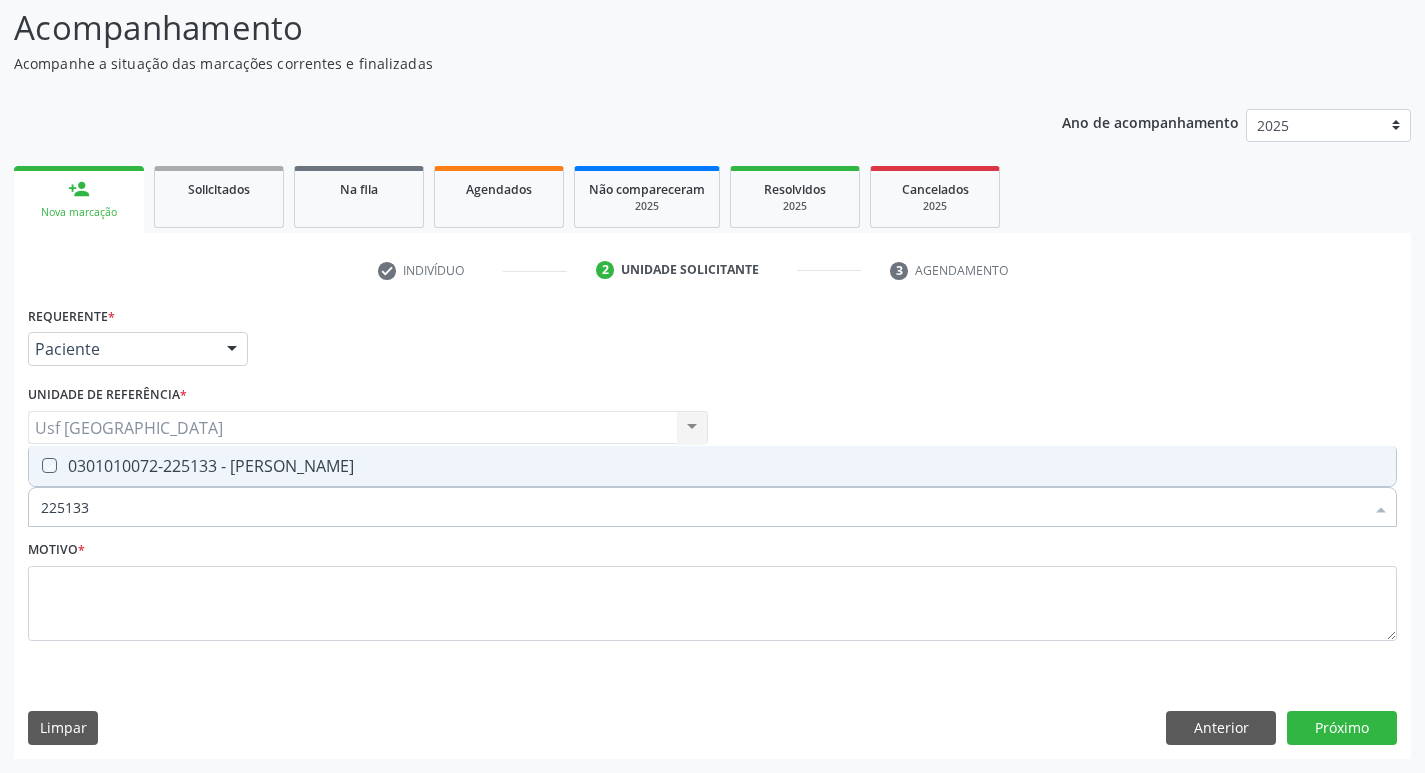 checkbox on "true" 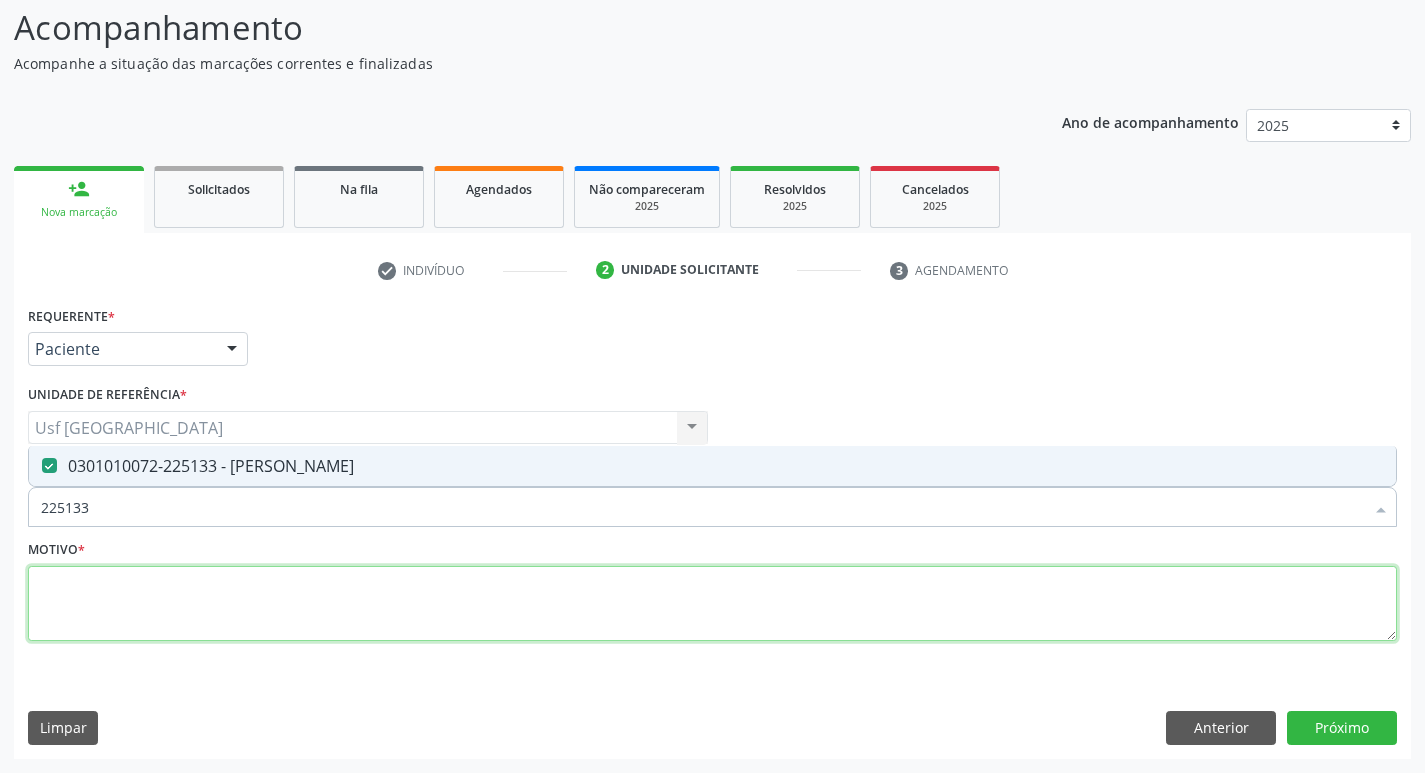 click at bounding box center (712, 604) 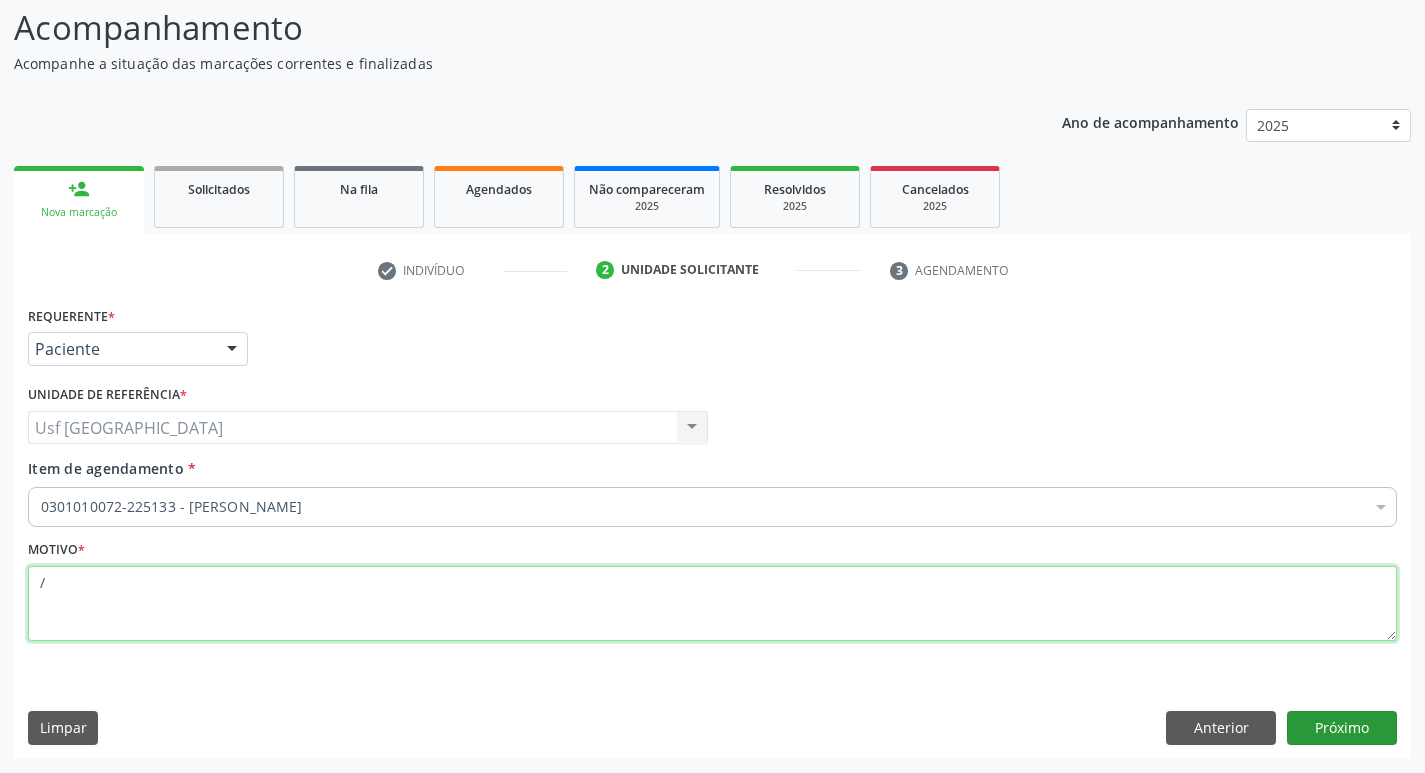type on "/" 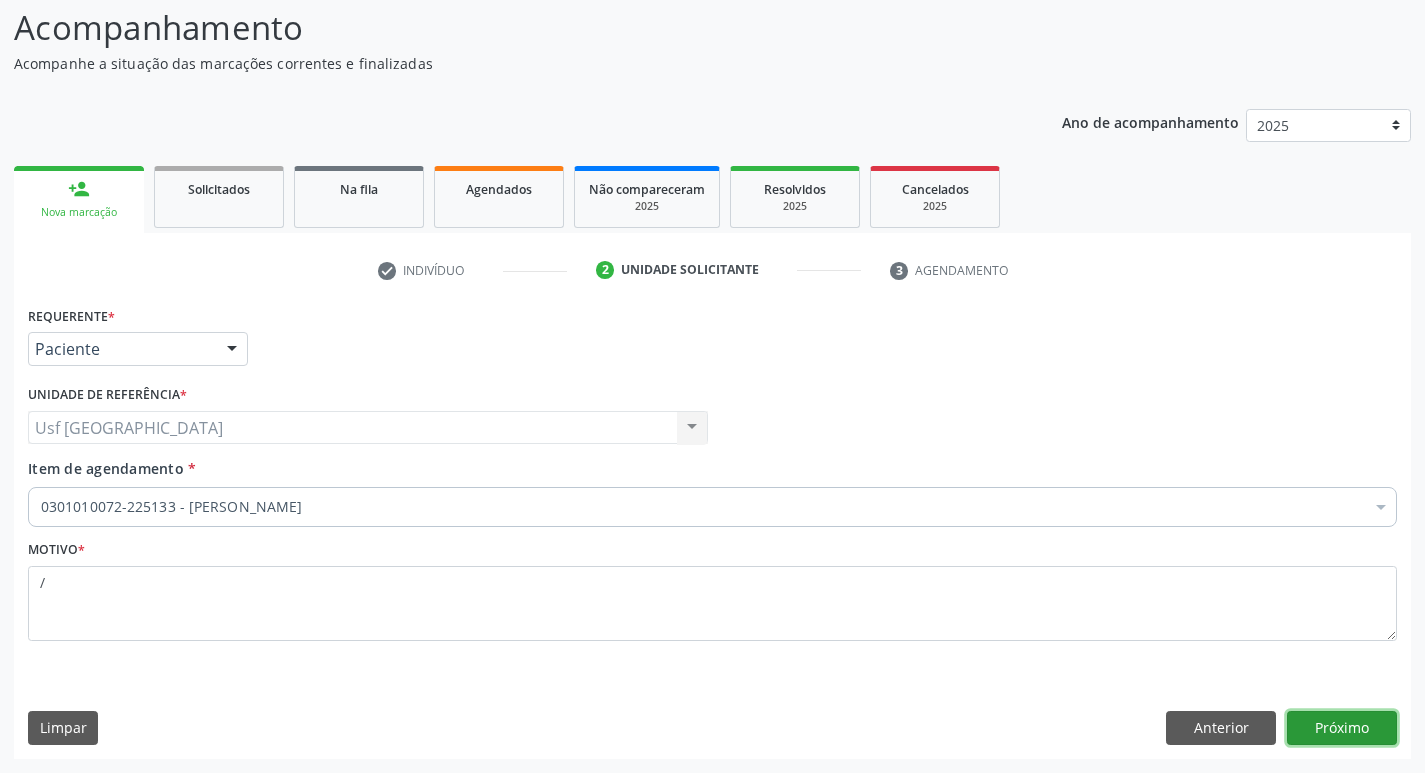 click on "Próximo" at bounding box center [1342, 728] 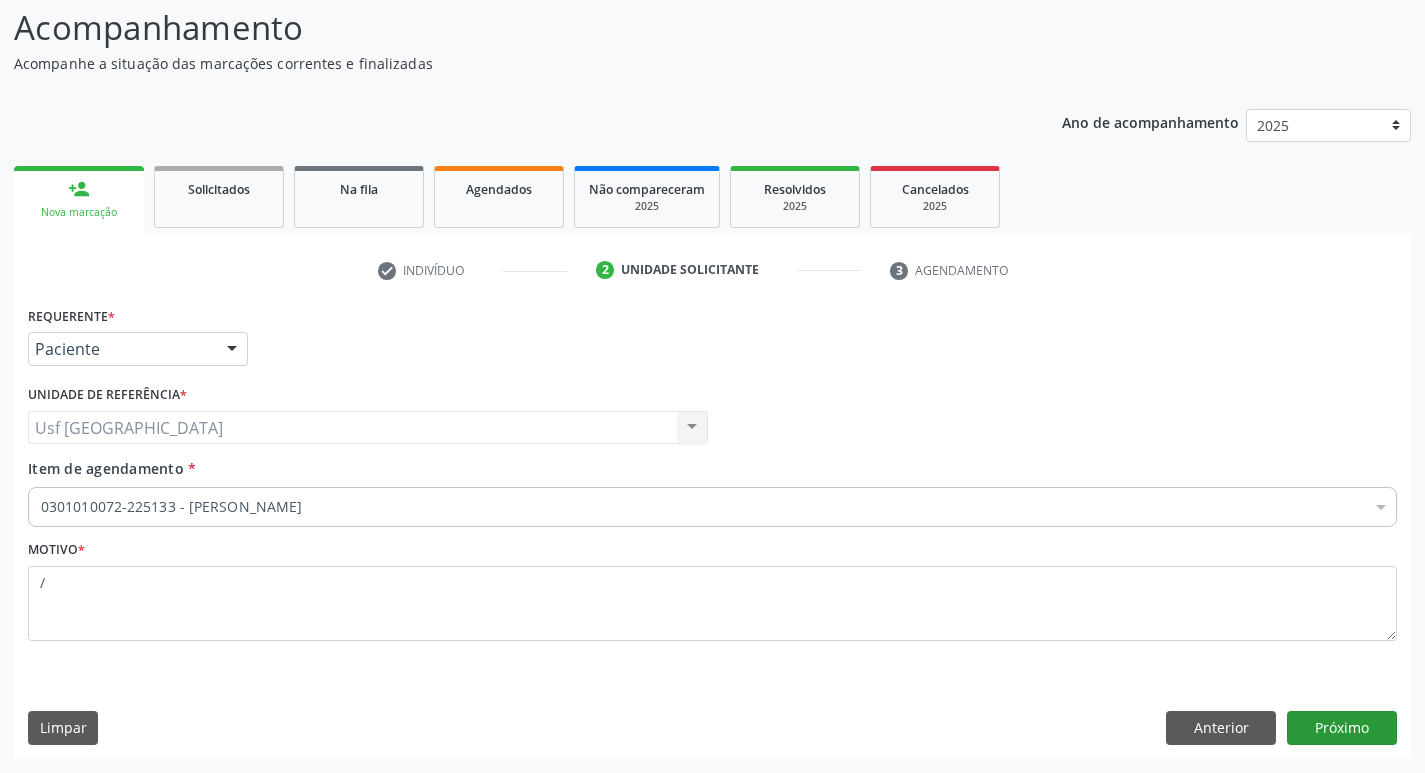 scroll, scrollTop: 97, scrollLeft: 0, axis: vertical 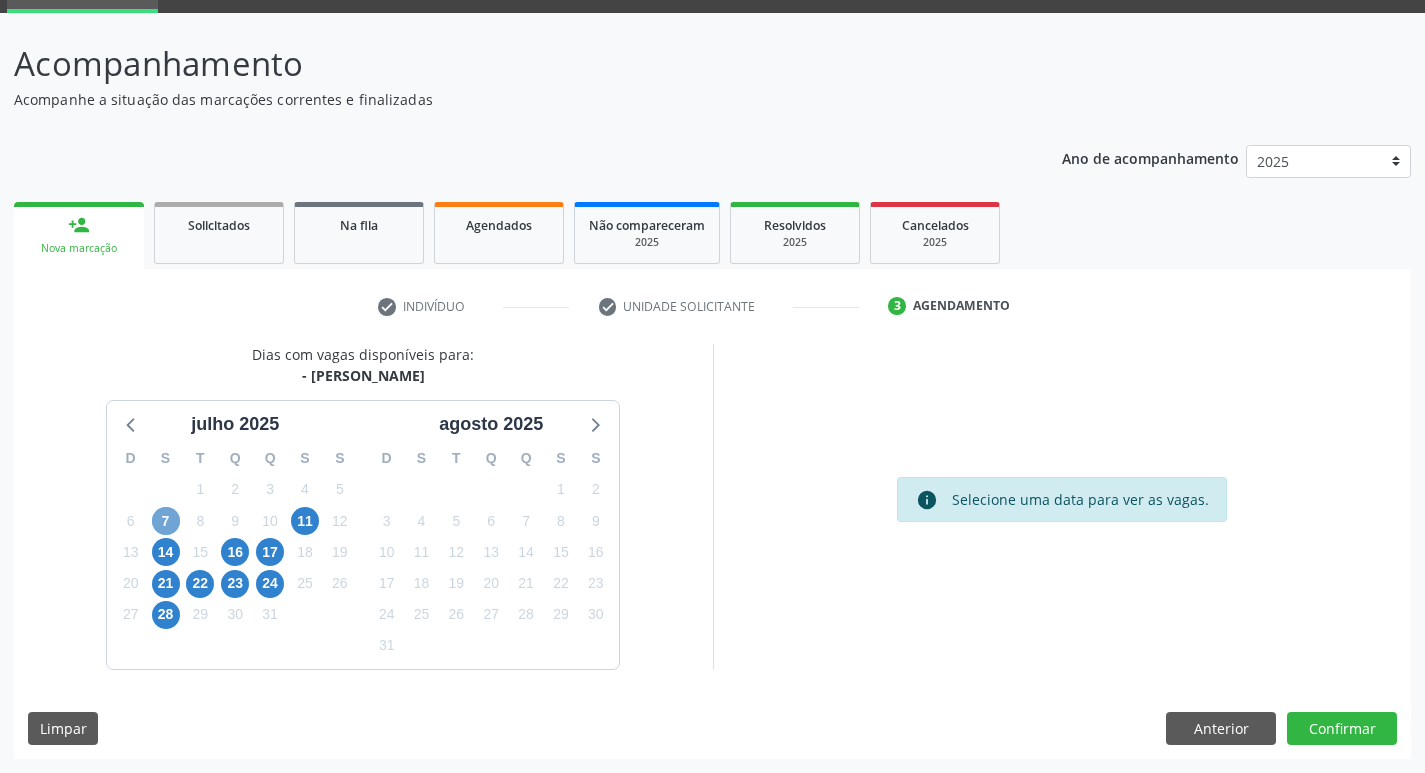 click on "7" at bounding box center [166, 521] 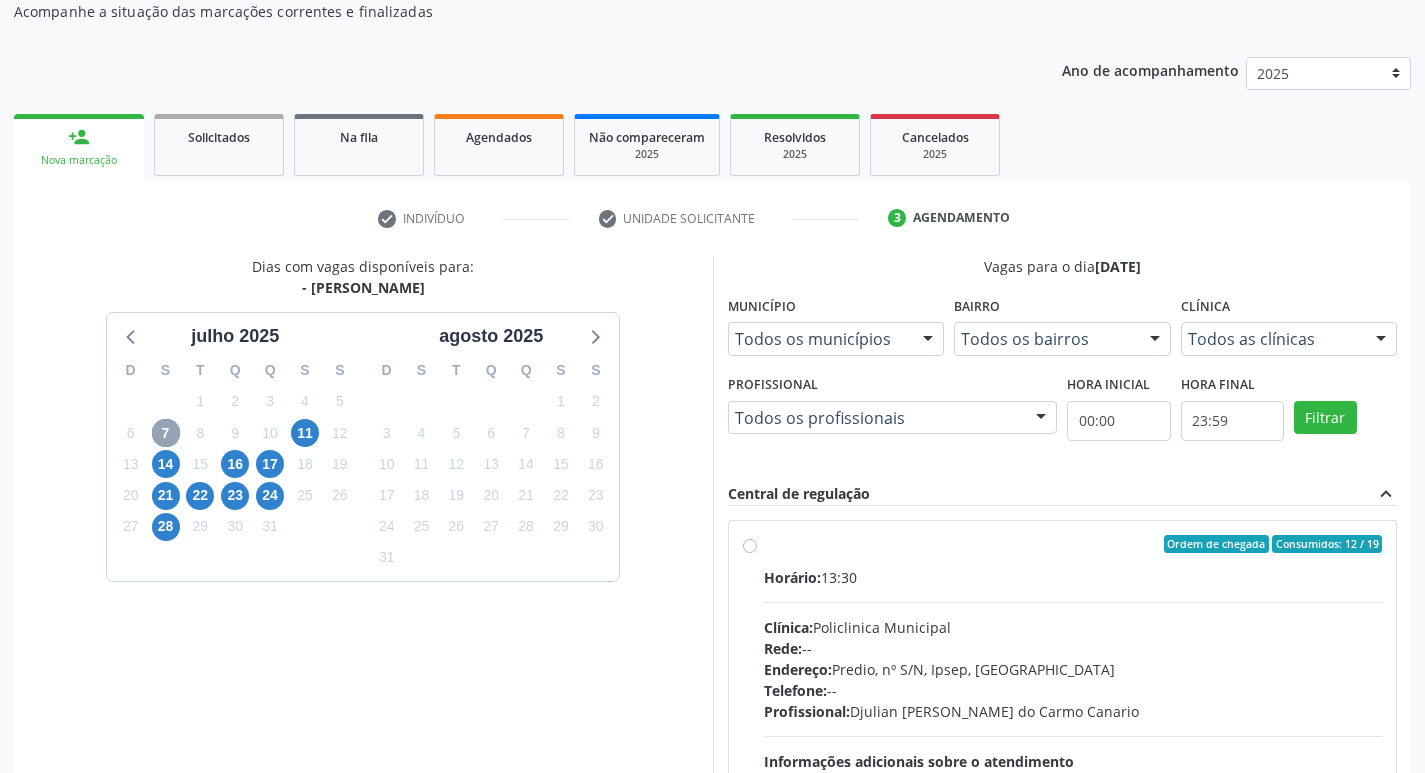 scroll, scrollTop: 297, scrollLeft: 0, axis: vertical 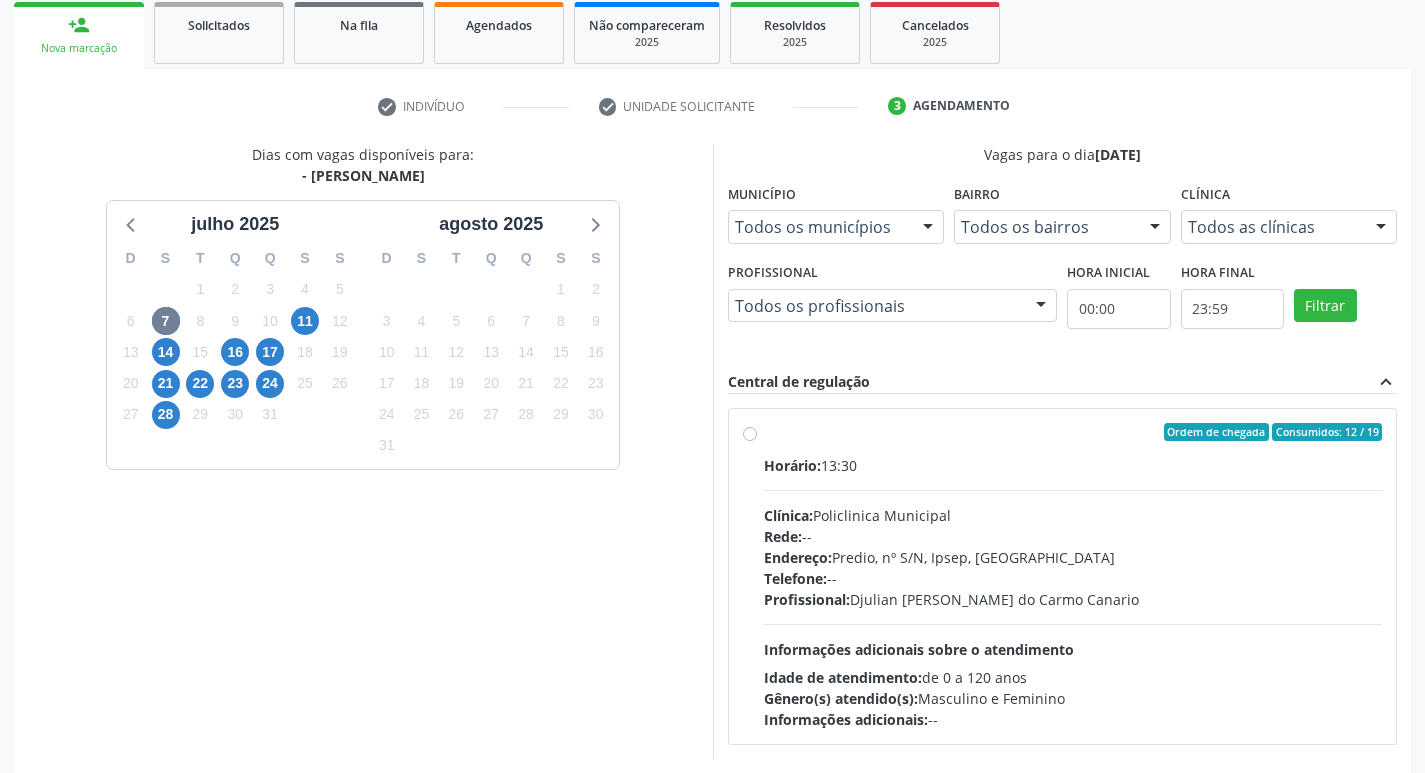 click on "Ordem de chegada
Consumidos: 12 / 19
Horário:   13:30
Clínica:  Policlinica Municipal
Rede:
--
Endereço:   Predio, nº S/N, Ipsep, Serra Talhada - PE
Telefone:   --
Profissional:
Djulian Diego Ribeiro do Carmo Canario
Informações adicionais sobre o atendimento
Idade de atendimento:
de 0 a 120 anos
Gênero(s) atendido(s):
Masculino e Feminino
Informações adicionais:
--" at bounding box center (1063, 576) 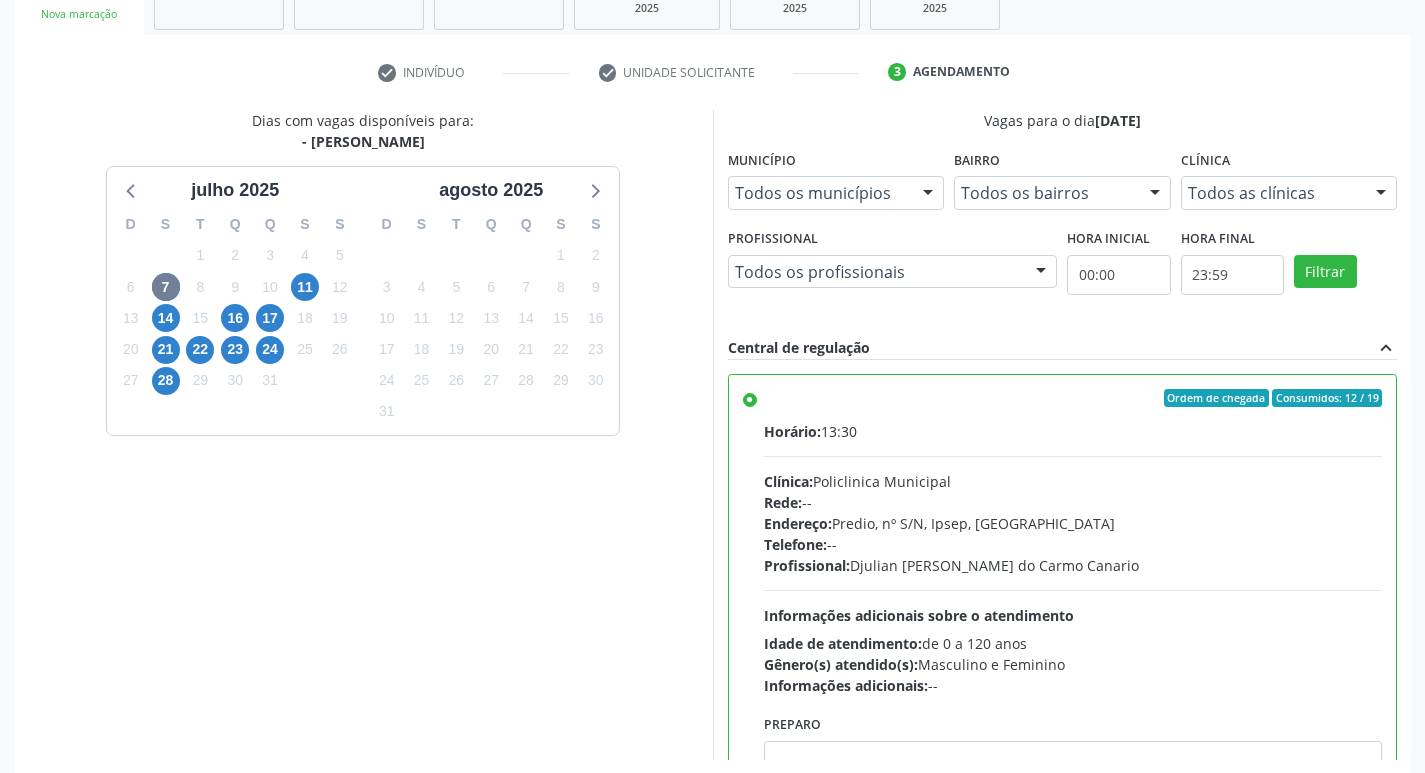 scroll, scrollTop: 422, scrollLeft: 0, axis: vertical 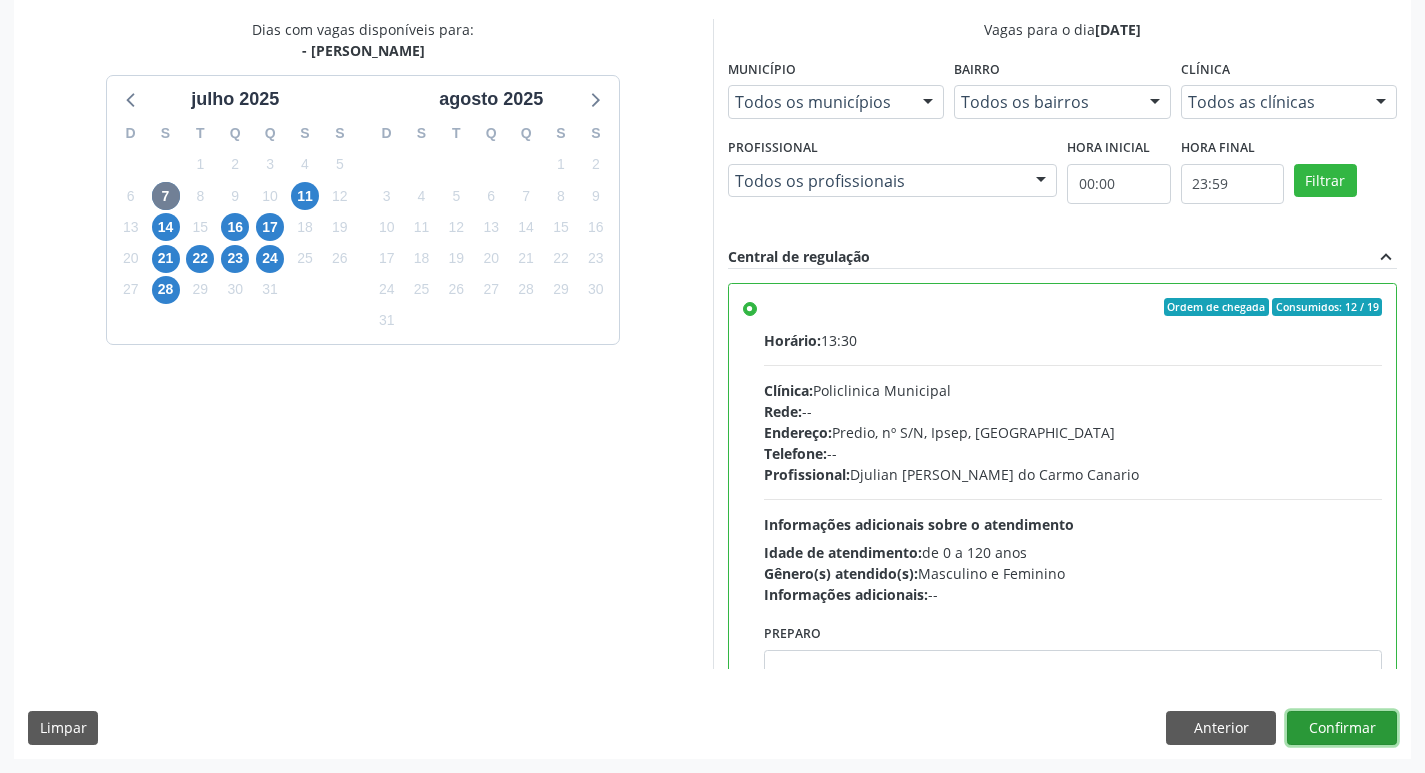 click on "Confirmar" at bounding box center [1342, 728] 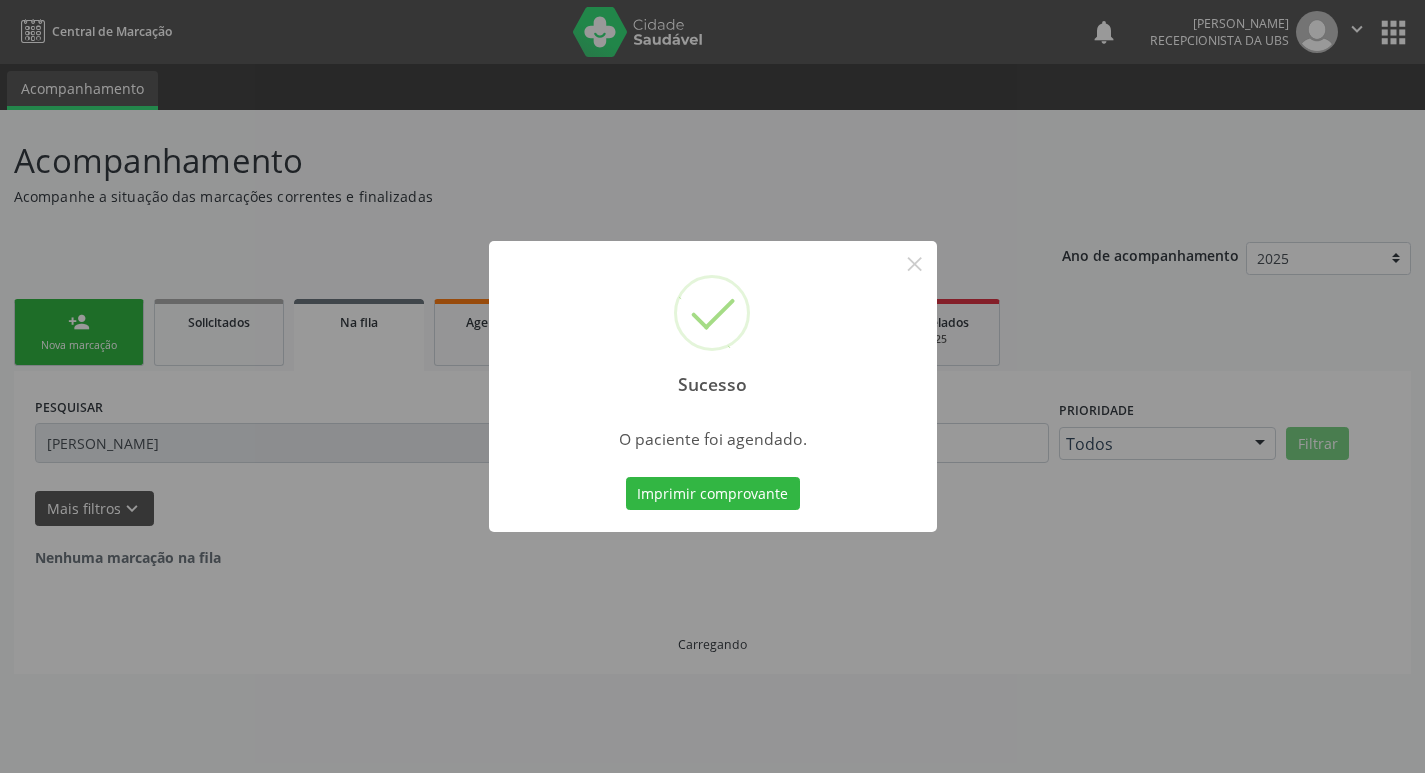 scroll, scrollTop: 0, scrollLeft: 0, axis: both 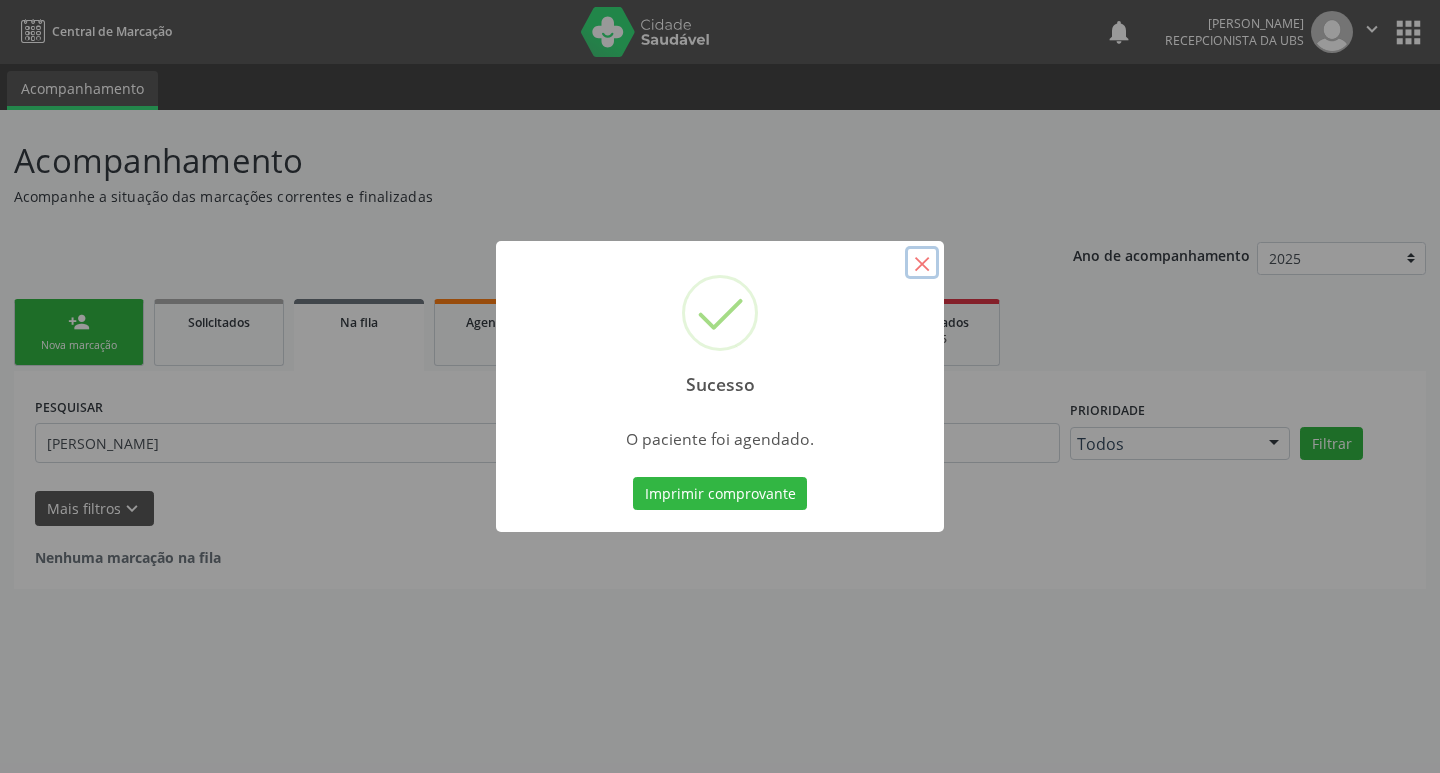 click on "×" at bounding box center [922, 263] 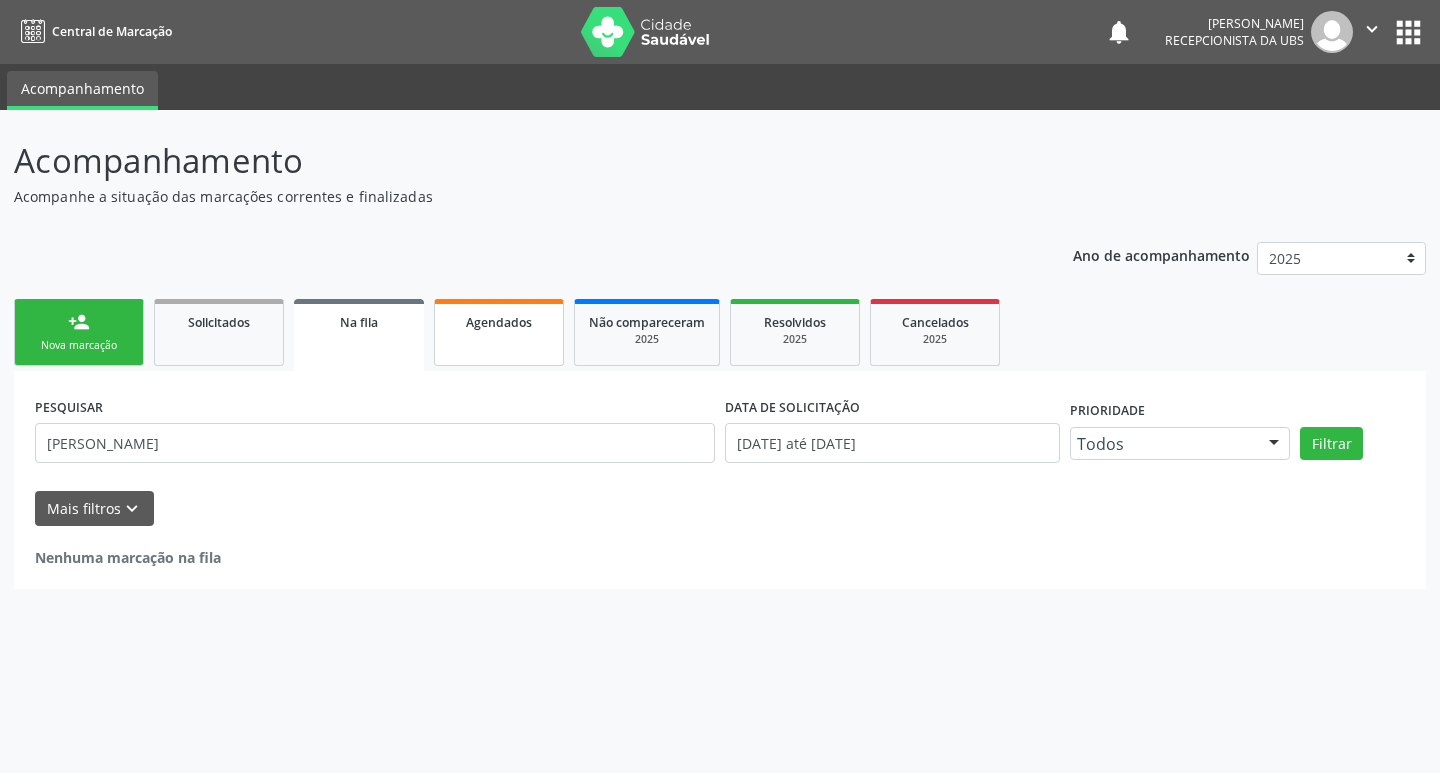 click on "Agendados" at bounding box center (499, 332) 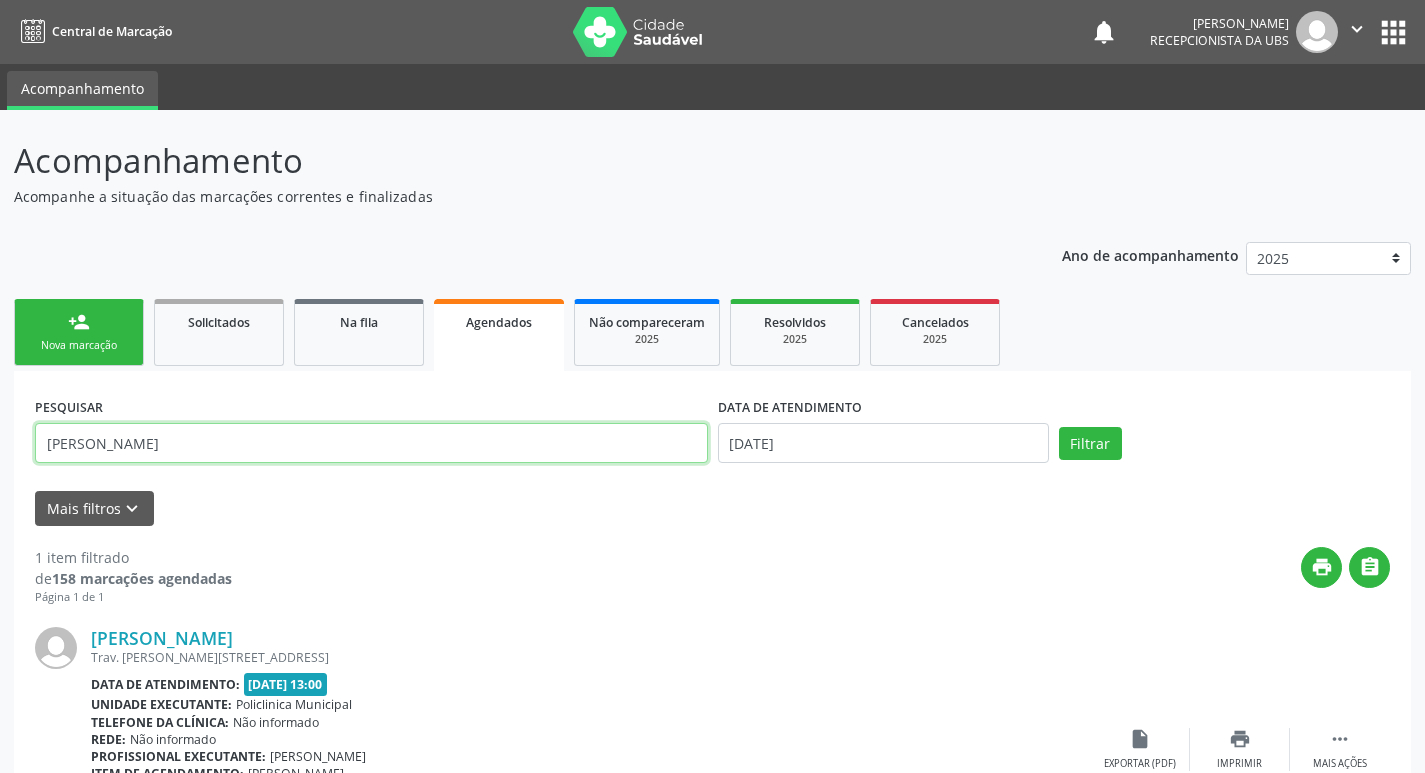 click on "[PERSON_NAME]" at bounding box center [371, 443] 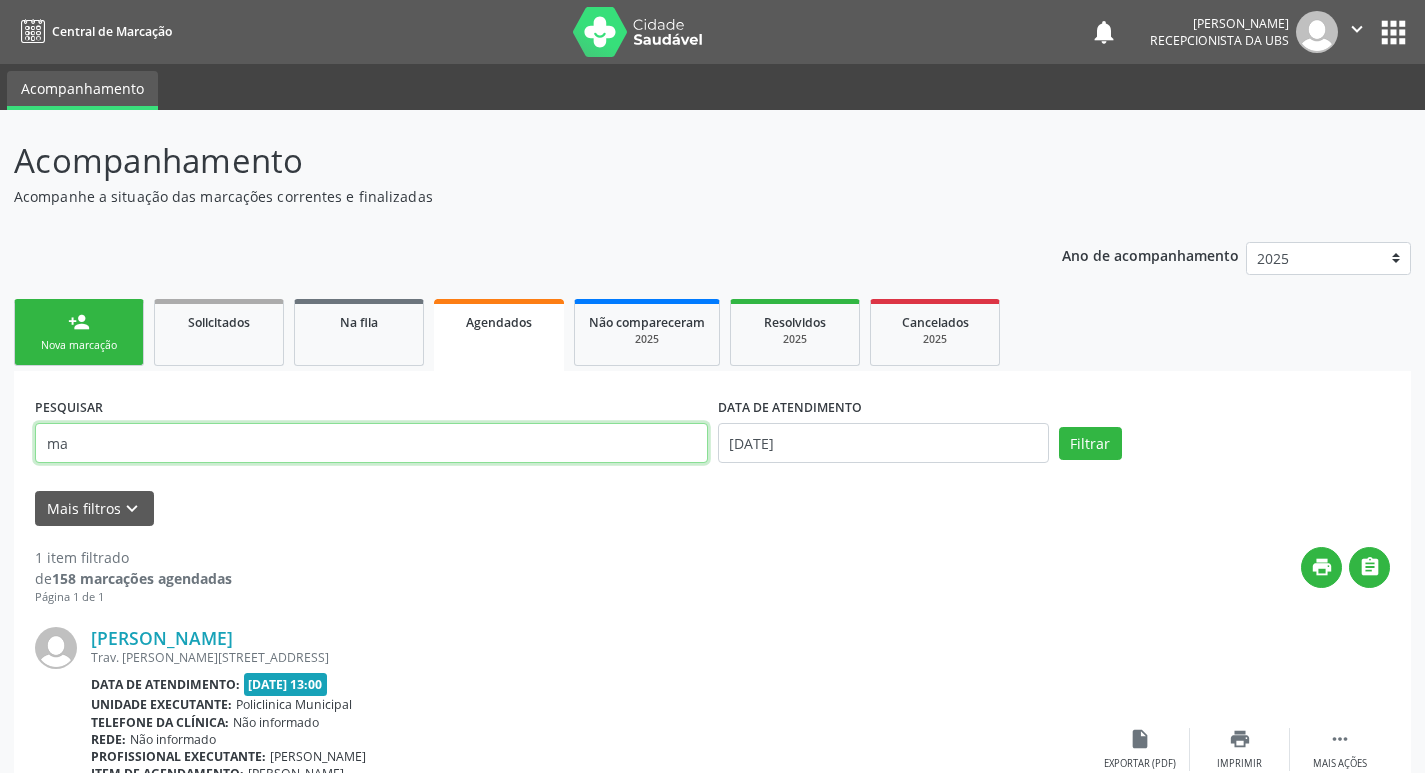type on "m" 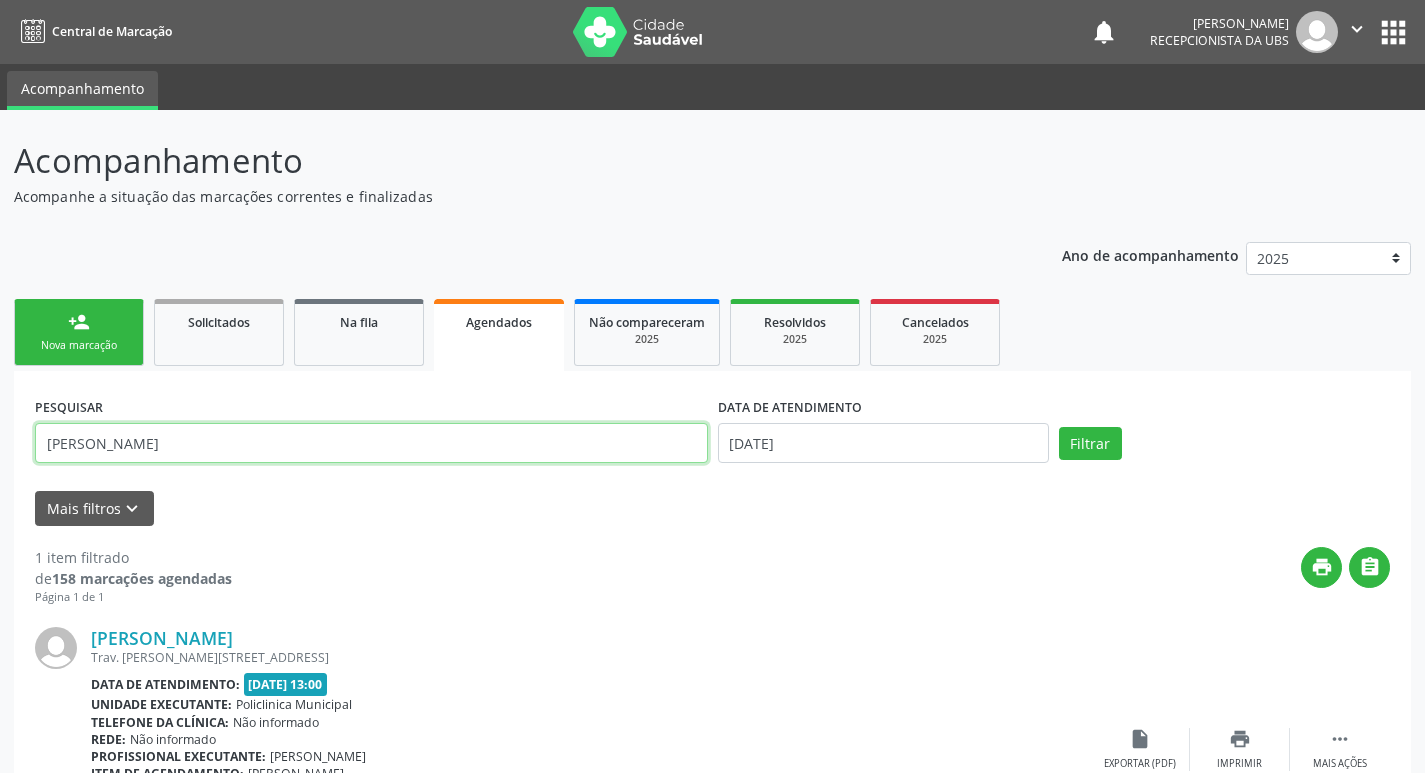 type on "victor gabriel" 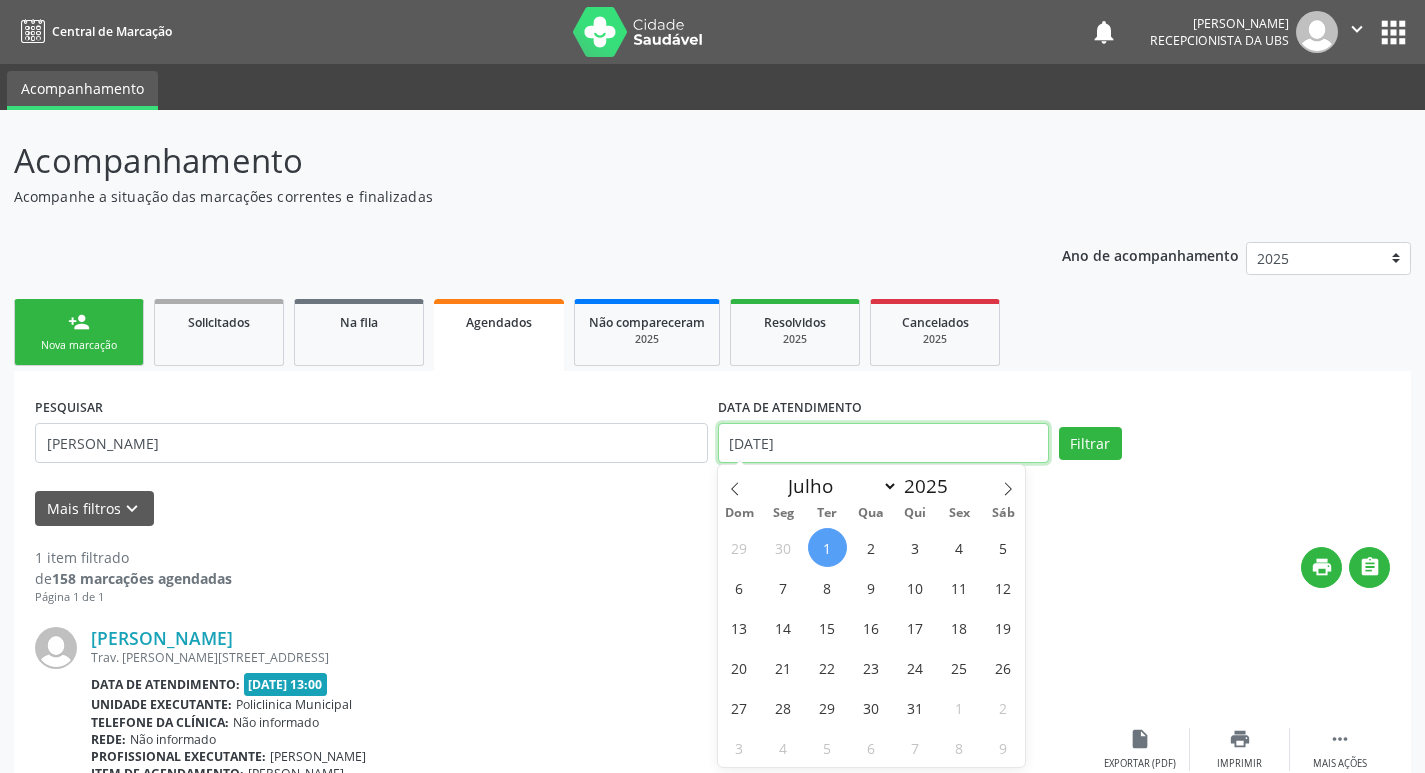 click on "[DATE]" at bounding box center [883, 443] 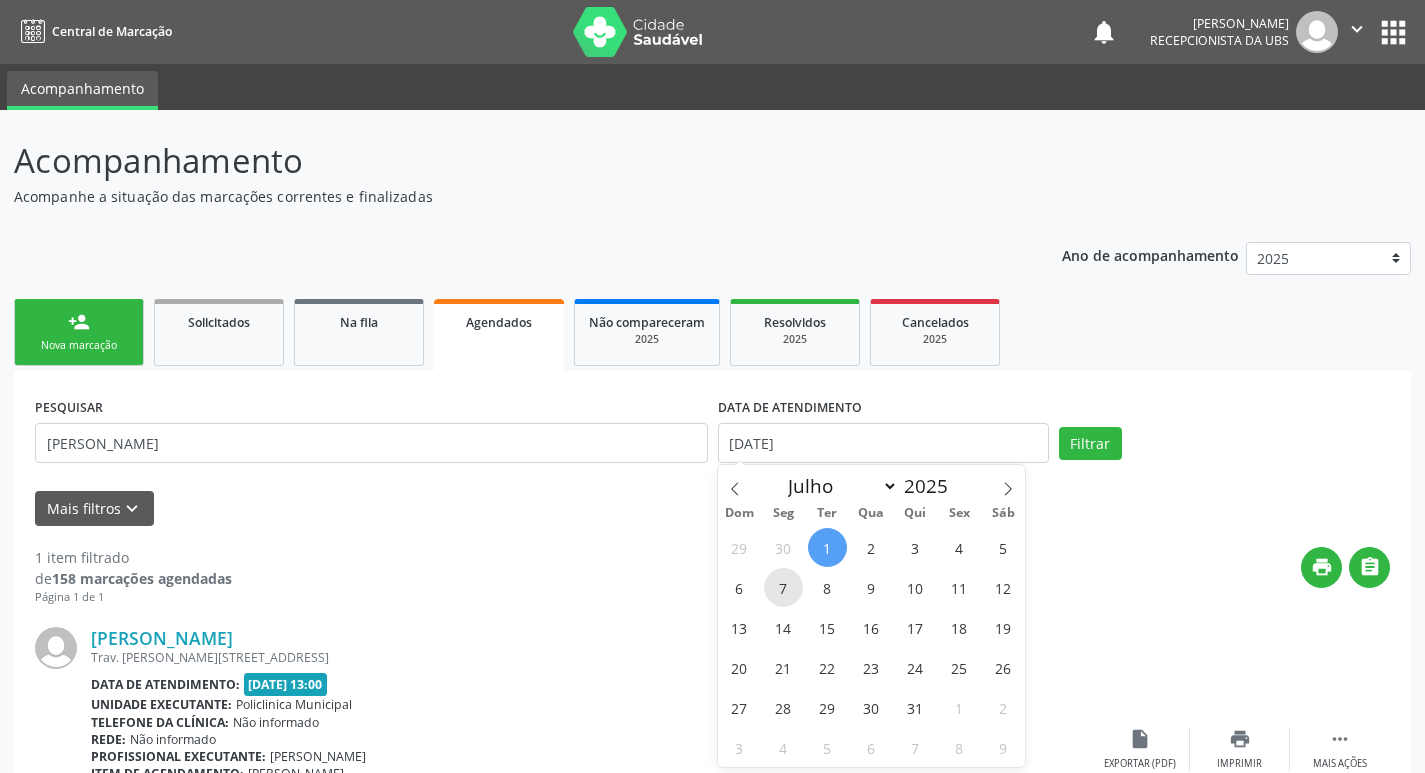 click on "7" at bounding box center (783, 587) 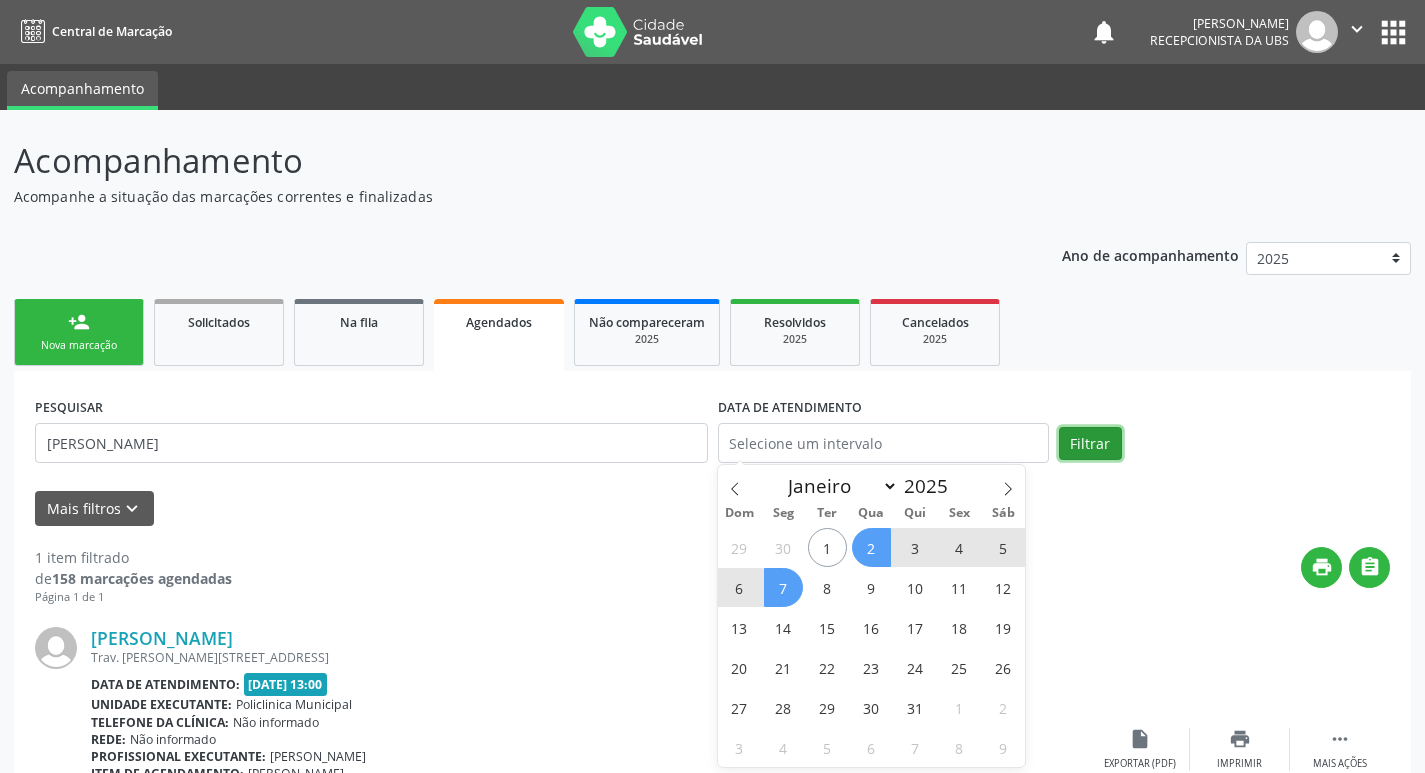 click on "Filtrar" at bounding box center (1090, 444) 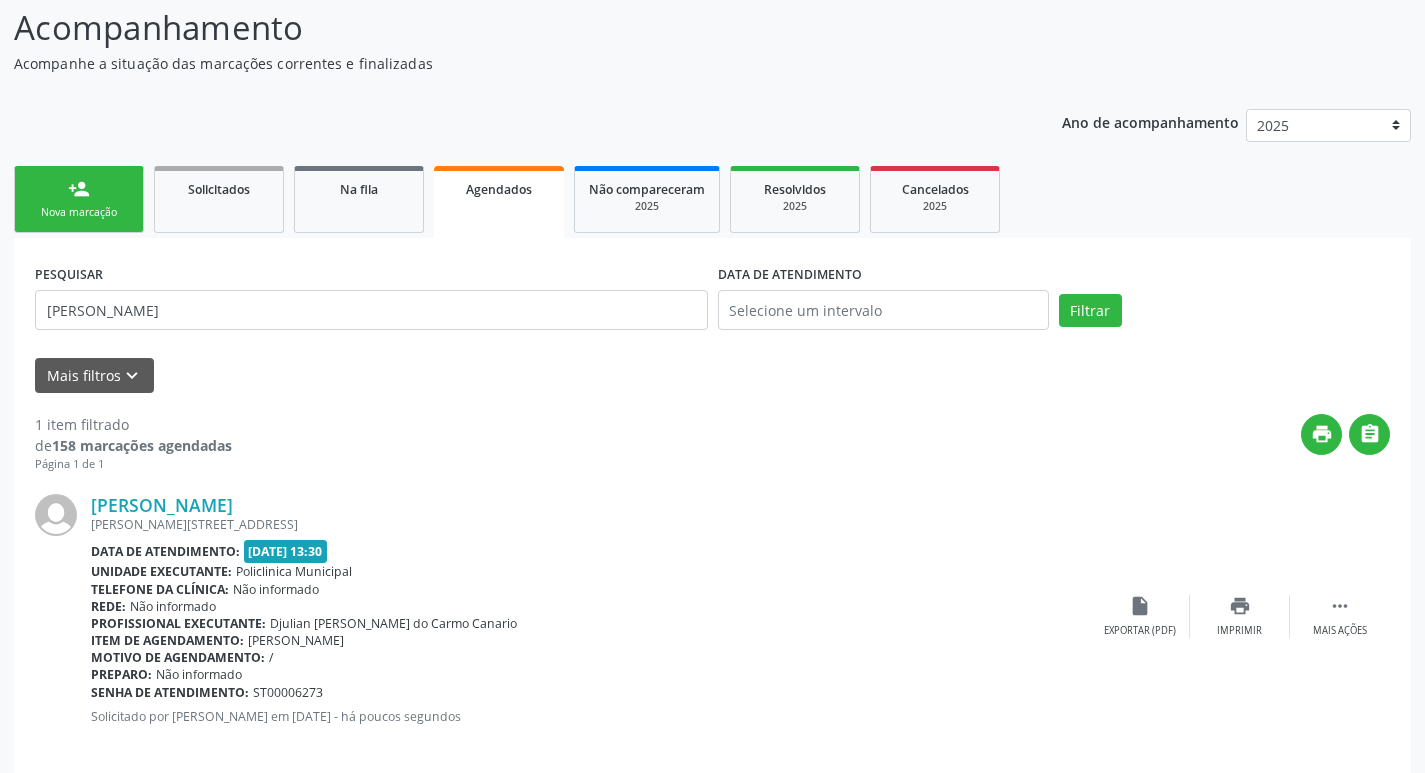 scroll, scrollTop: 155, scrollLeft: 0, axis: vertical 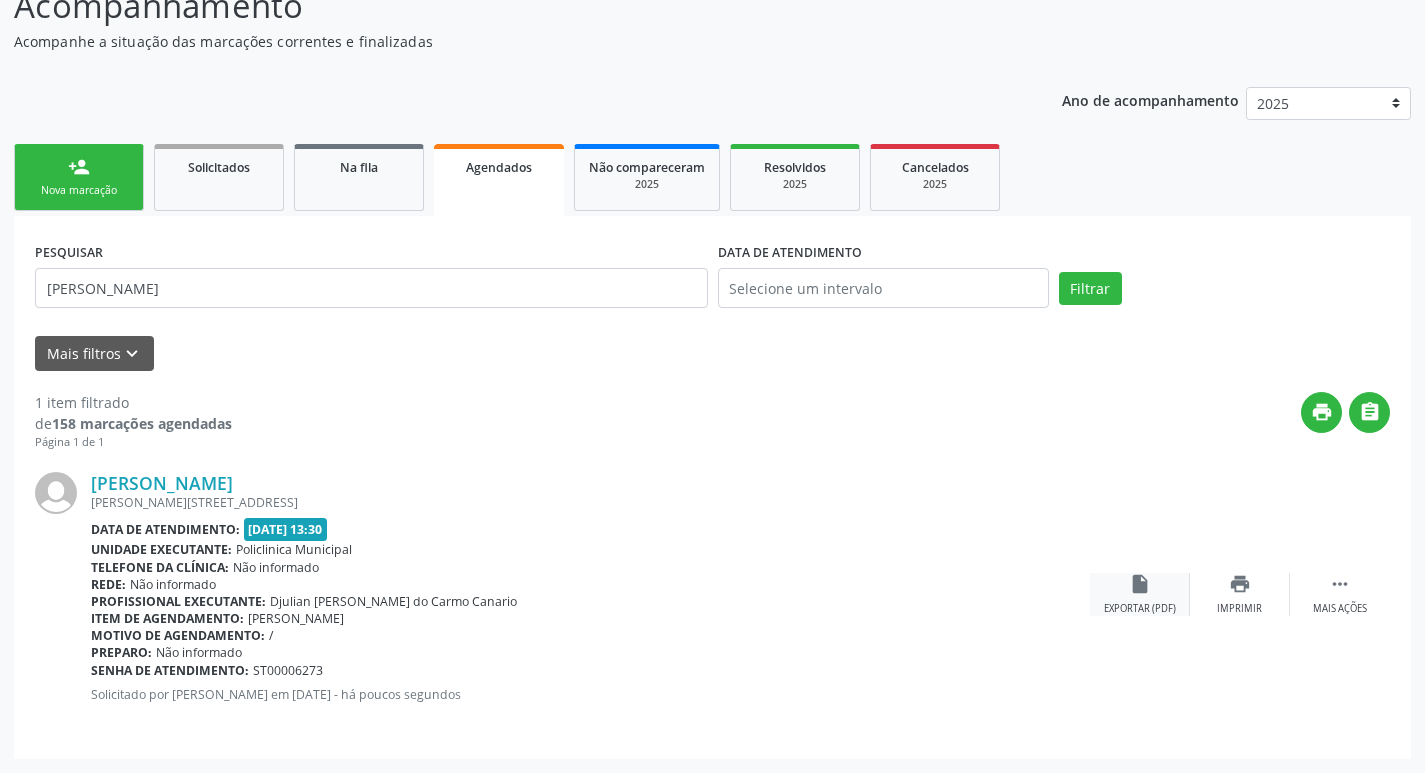 click on "insert_drive_file
Exportar (PDF)" at bounding box center (1140, 594) 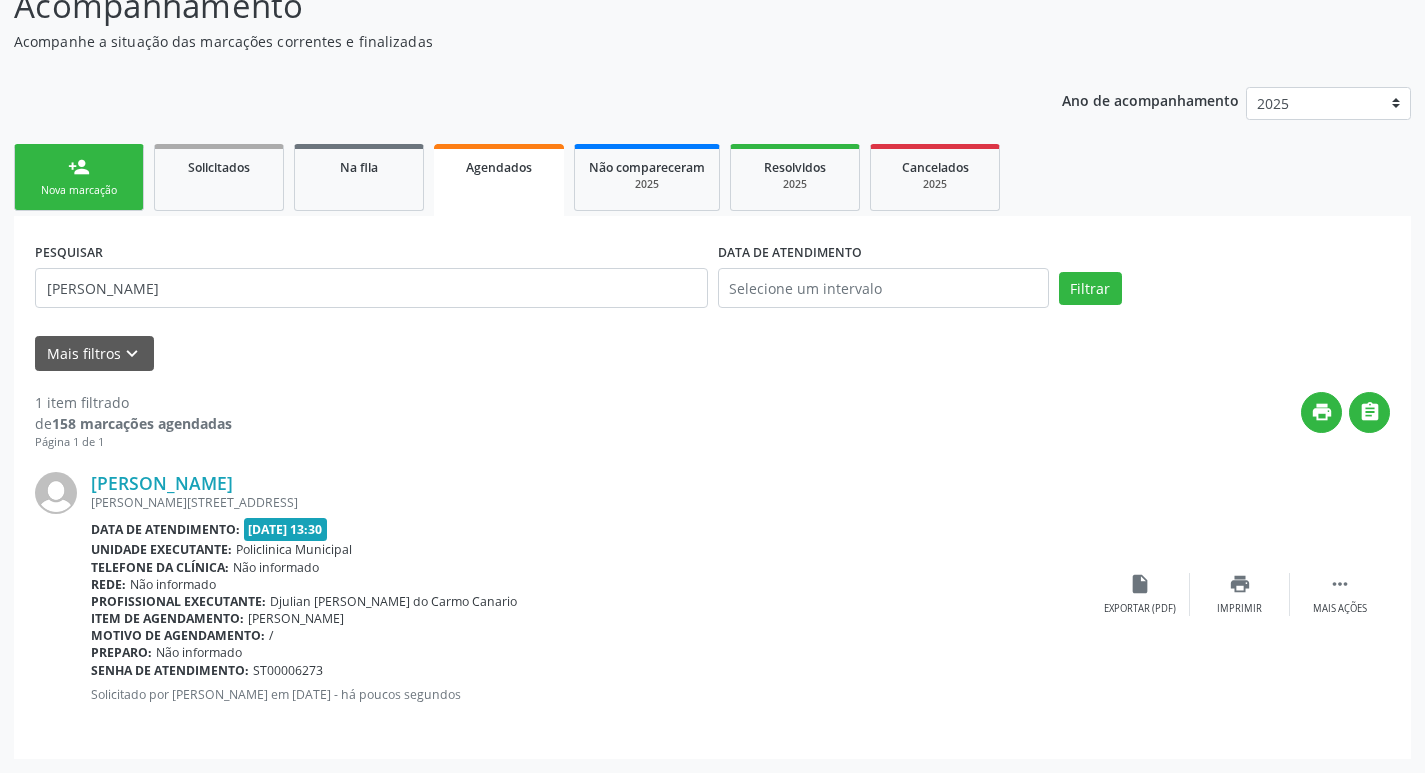 click on "person_add" at bounding box center [79, 167] 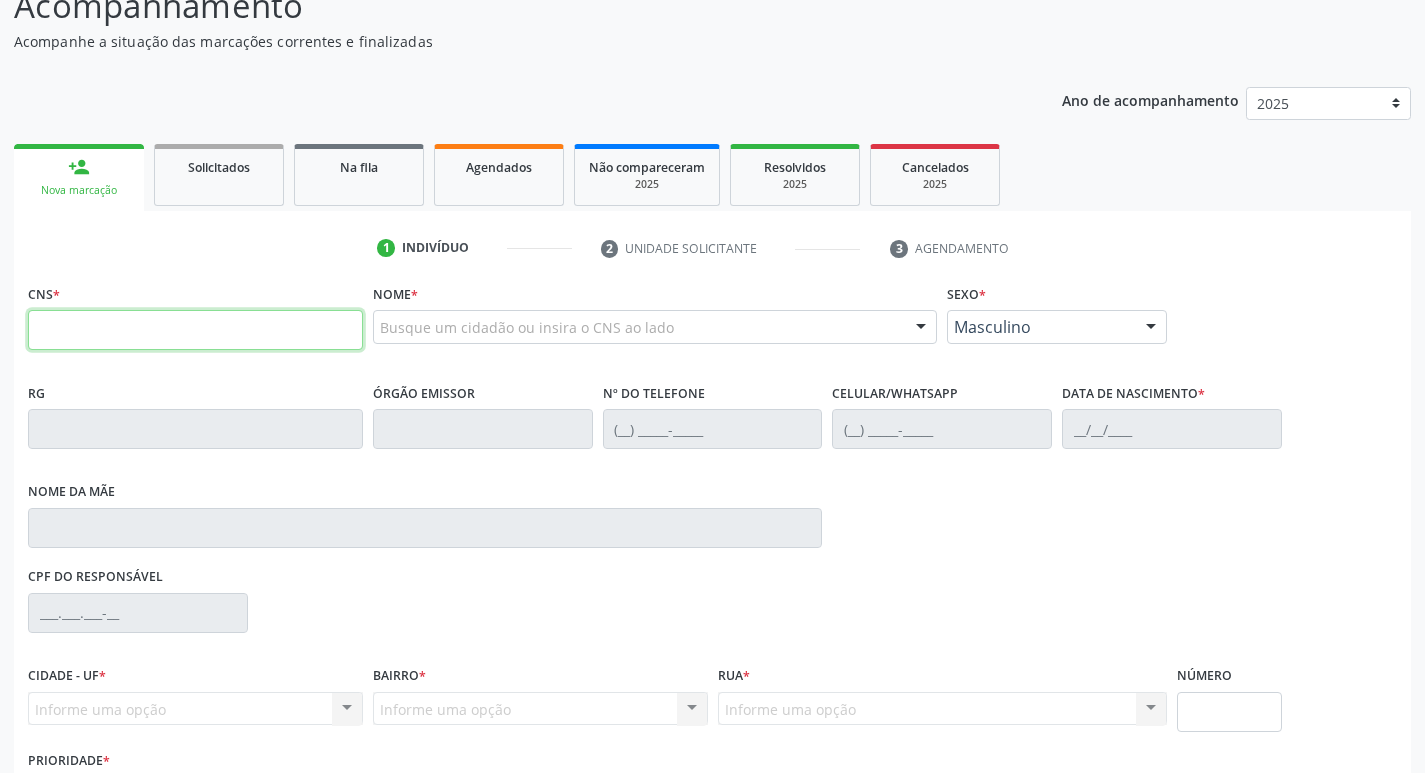 click at bounding box center (195, 330) 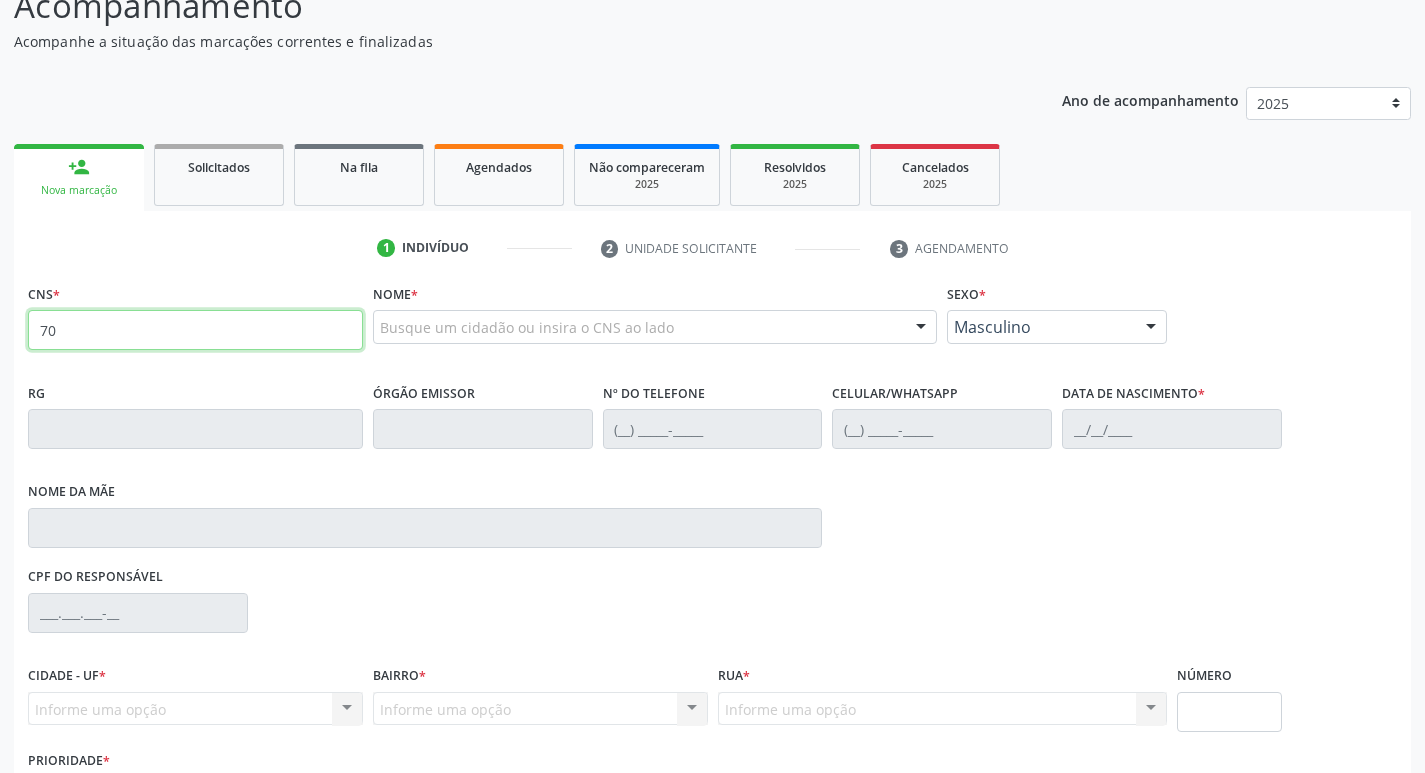 type on "7" 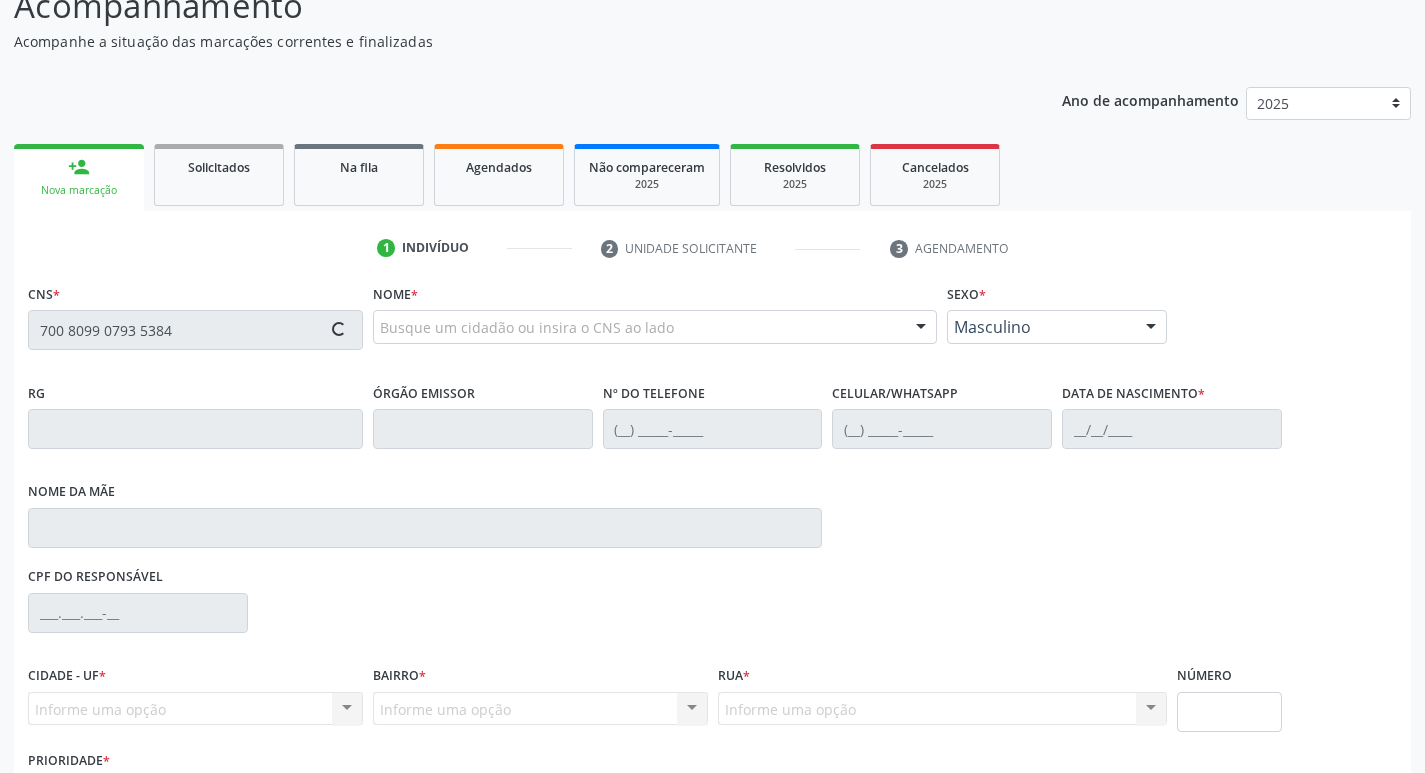 type on "700 8099 0793 5384" 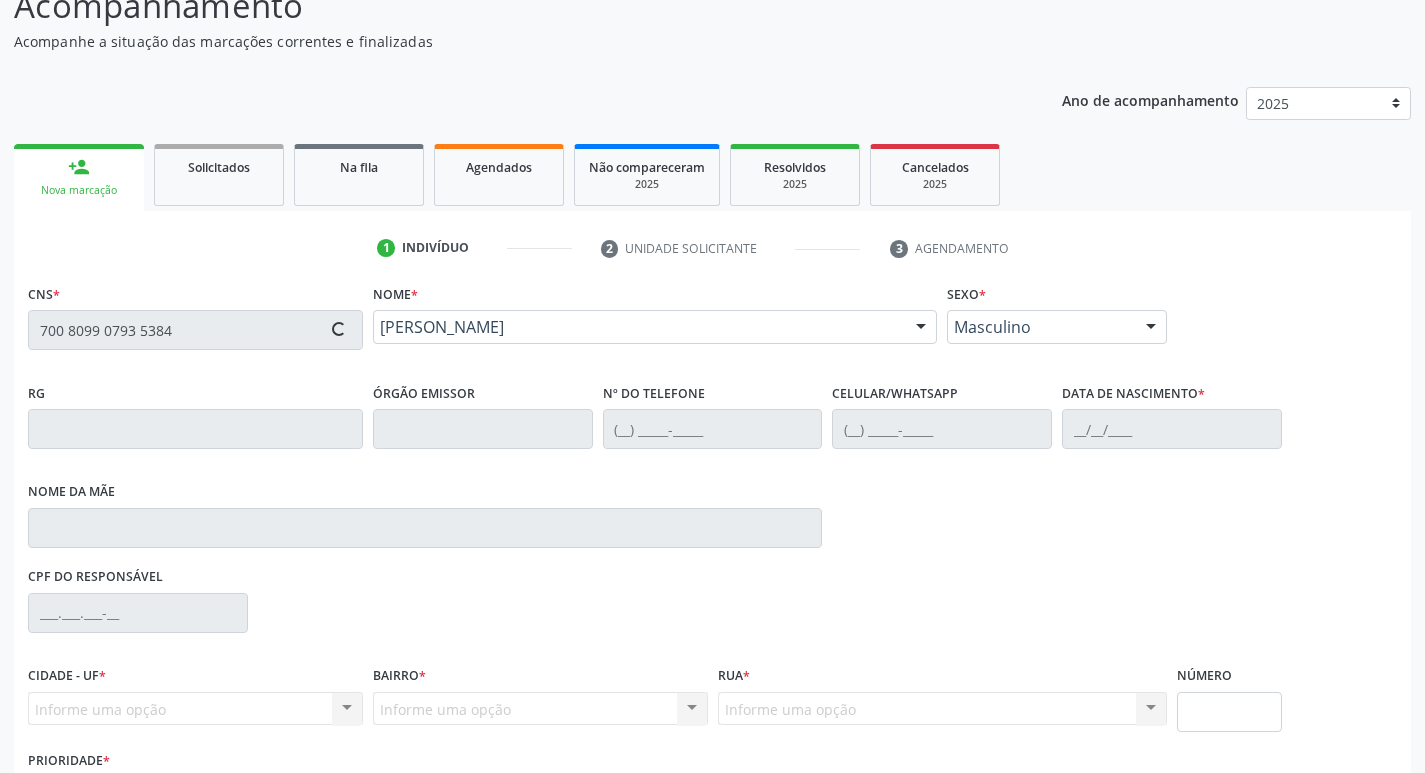 type on "(87) 99970-1904" 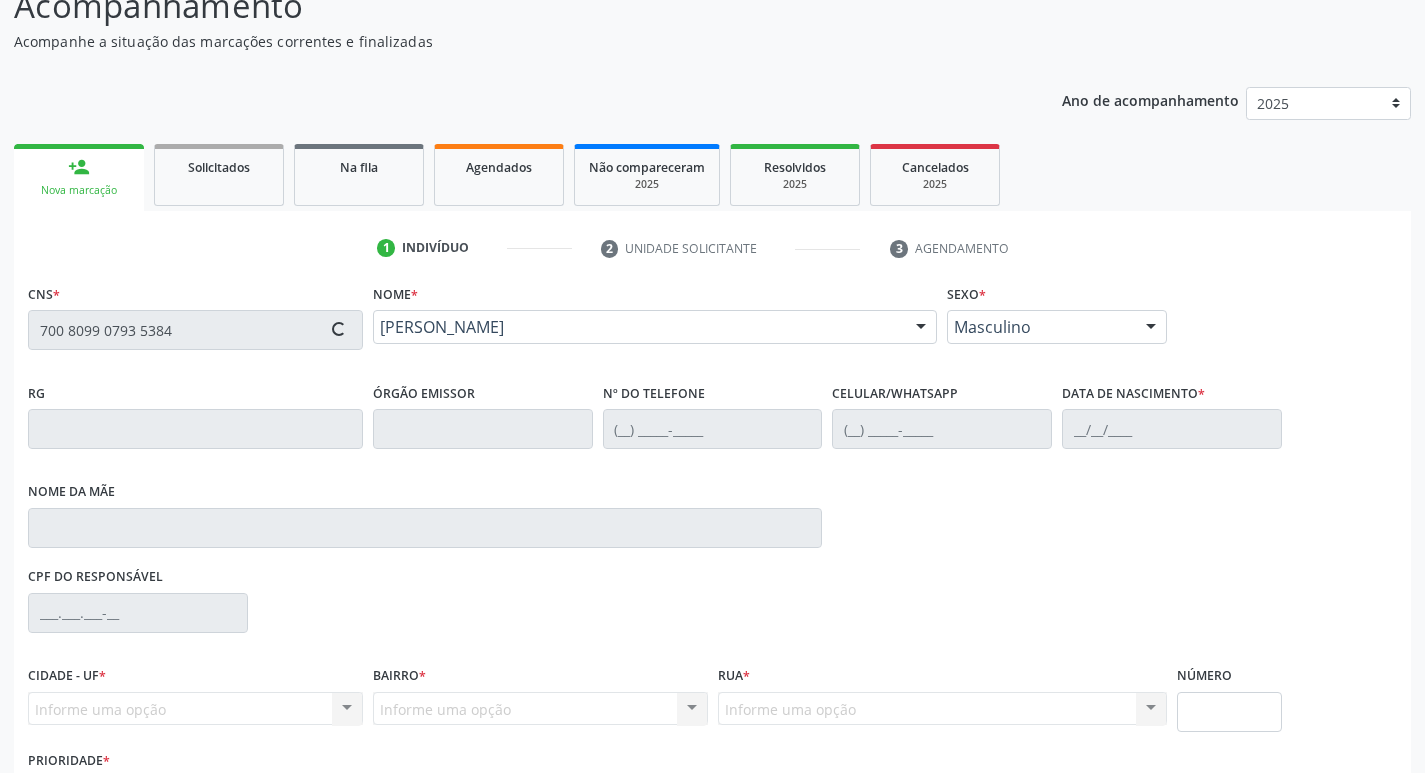 type on "31/12/1972" 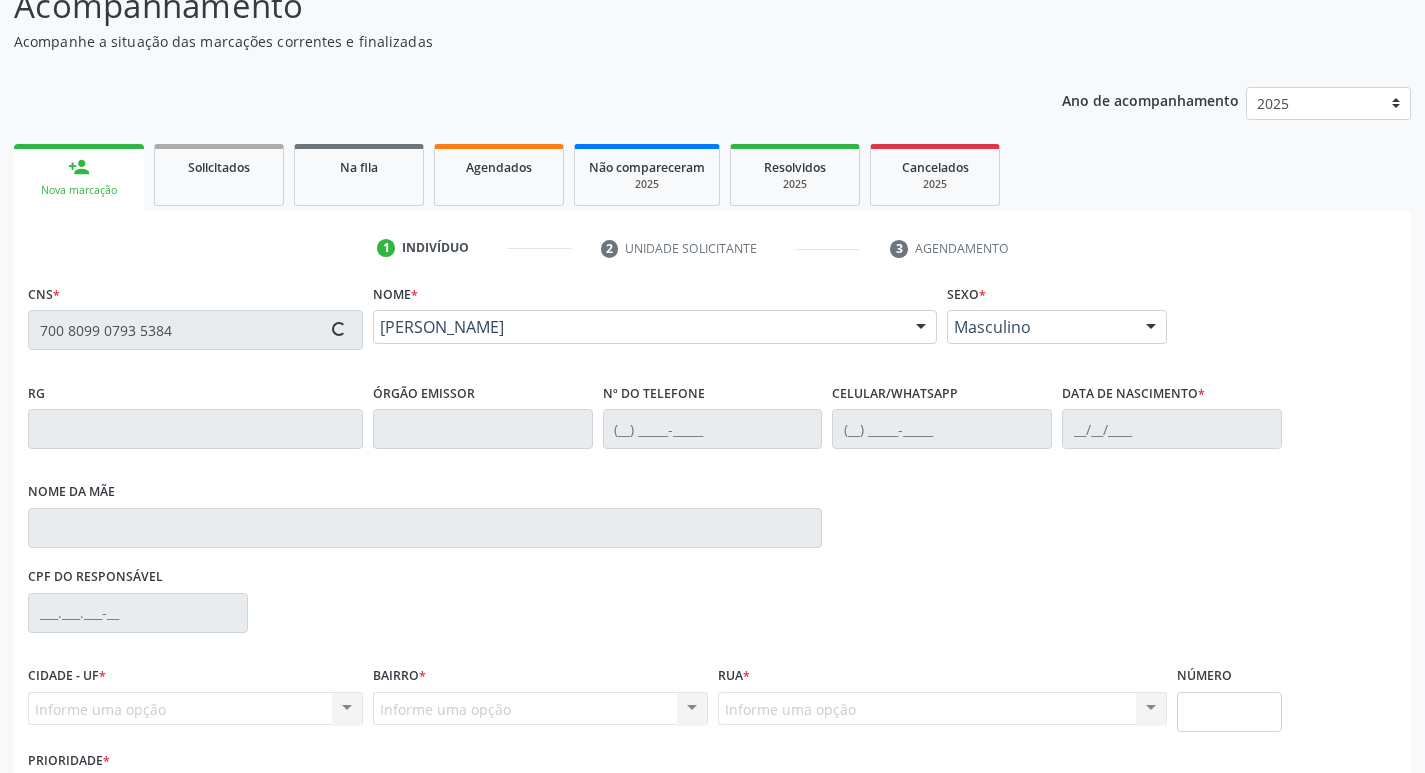 type on "Lenice Maria das Dores de Souza" 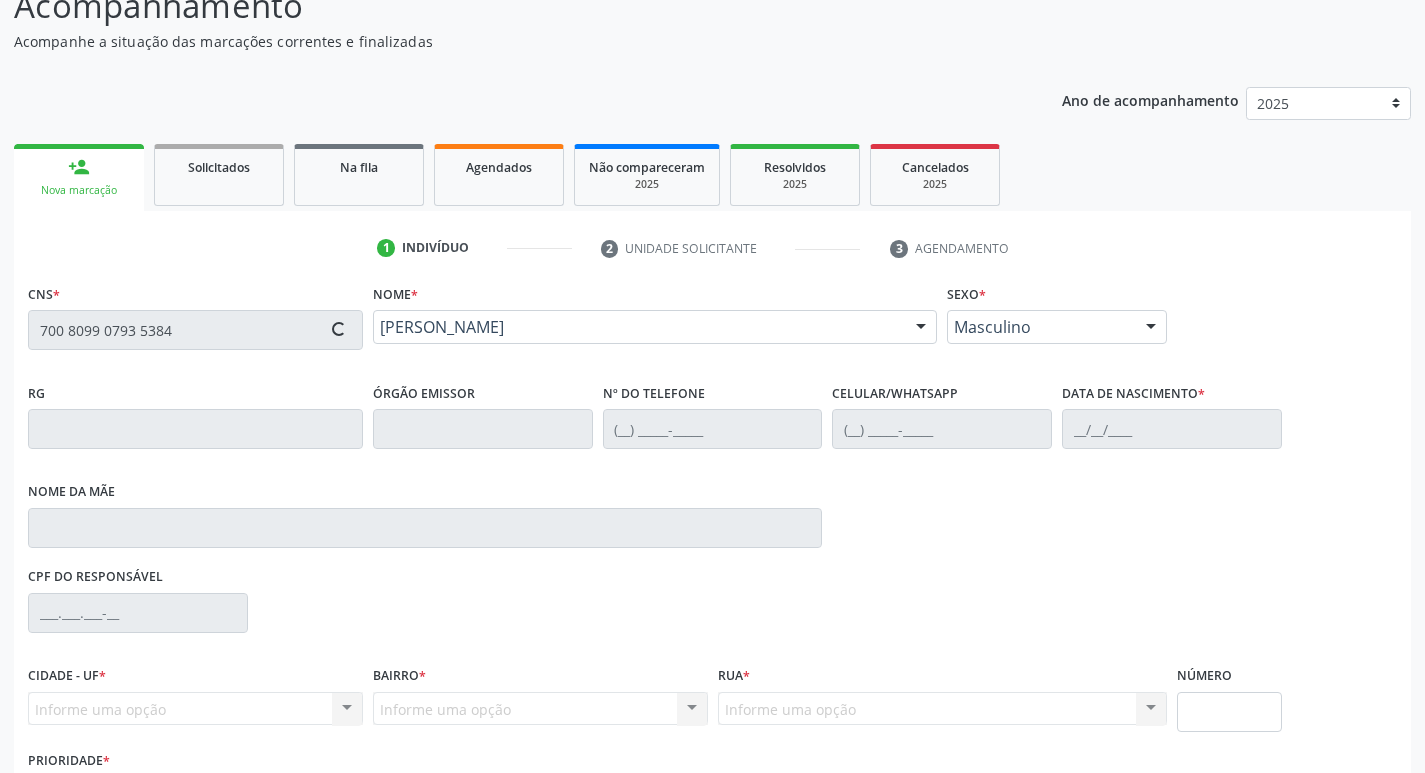 type on "405" 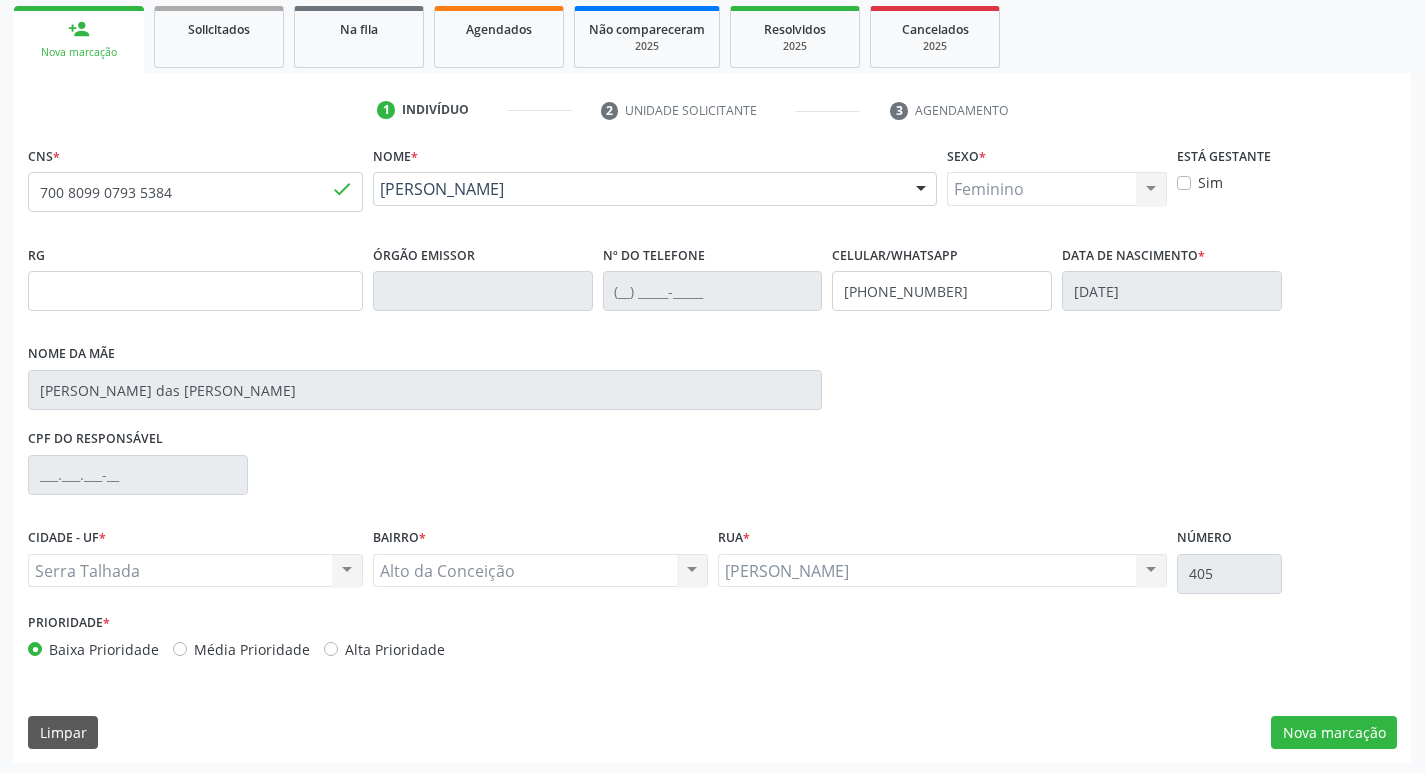 scroll, scrollTop: 297, scrollLeft: 0, axis: vertical 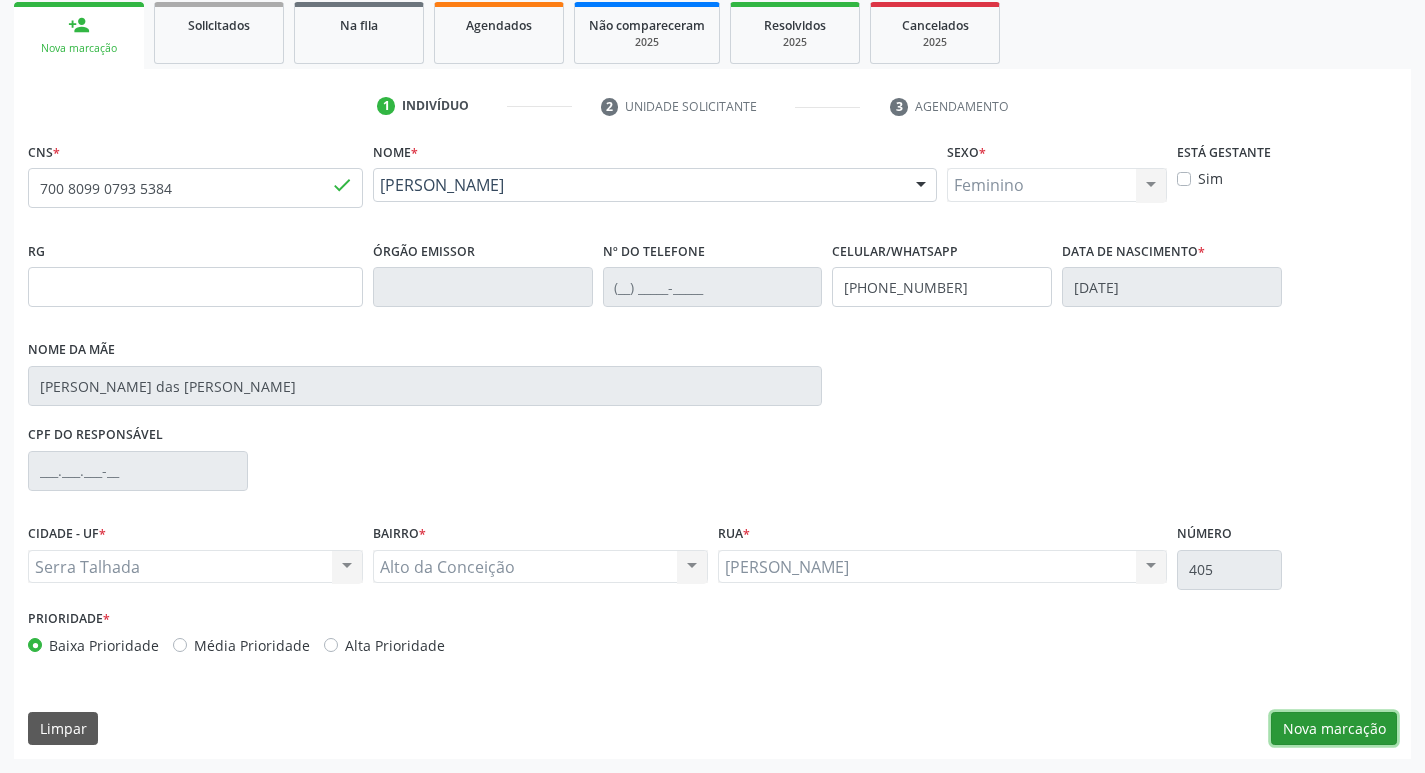 click on "Nova marcação" at bounding box center [1334, 729] 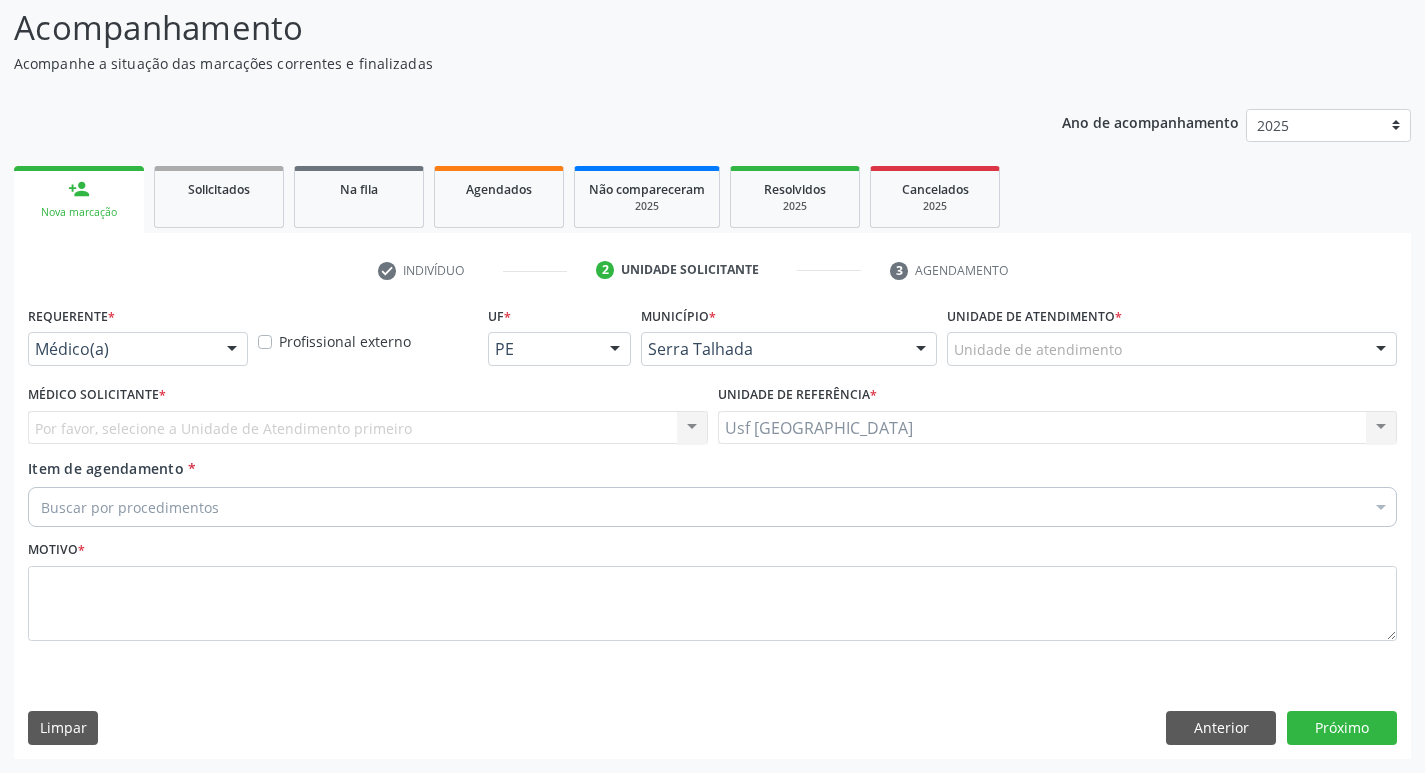 scroll, scrollTop: 133, scrollLeft: 0, axis: vertical 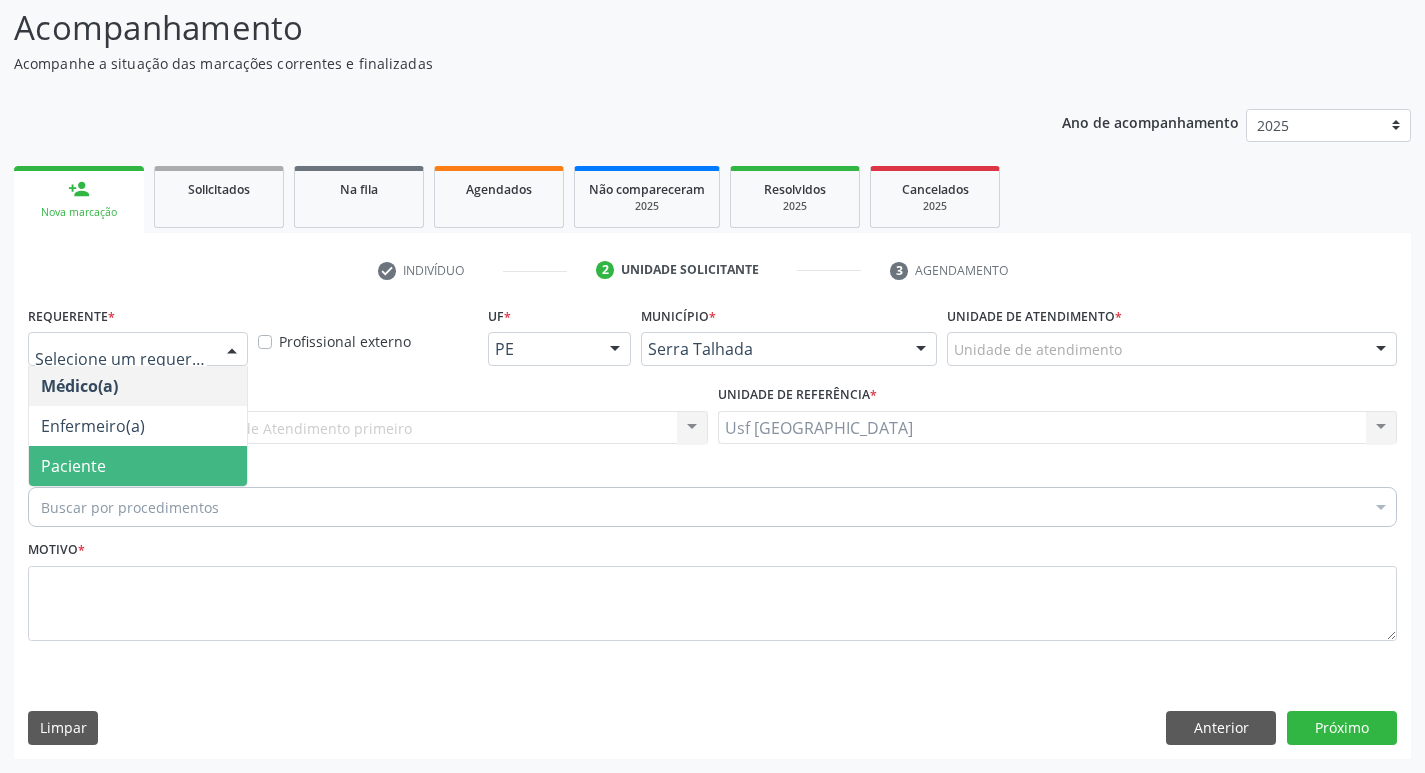 click on "Paciente" at bounding box center (73, 466) 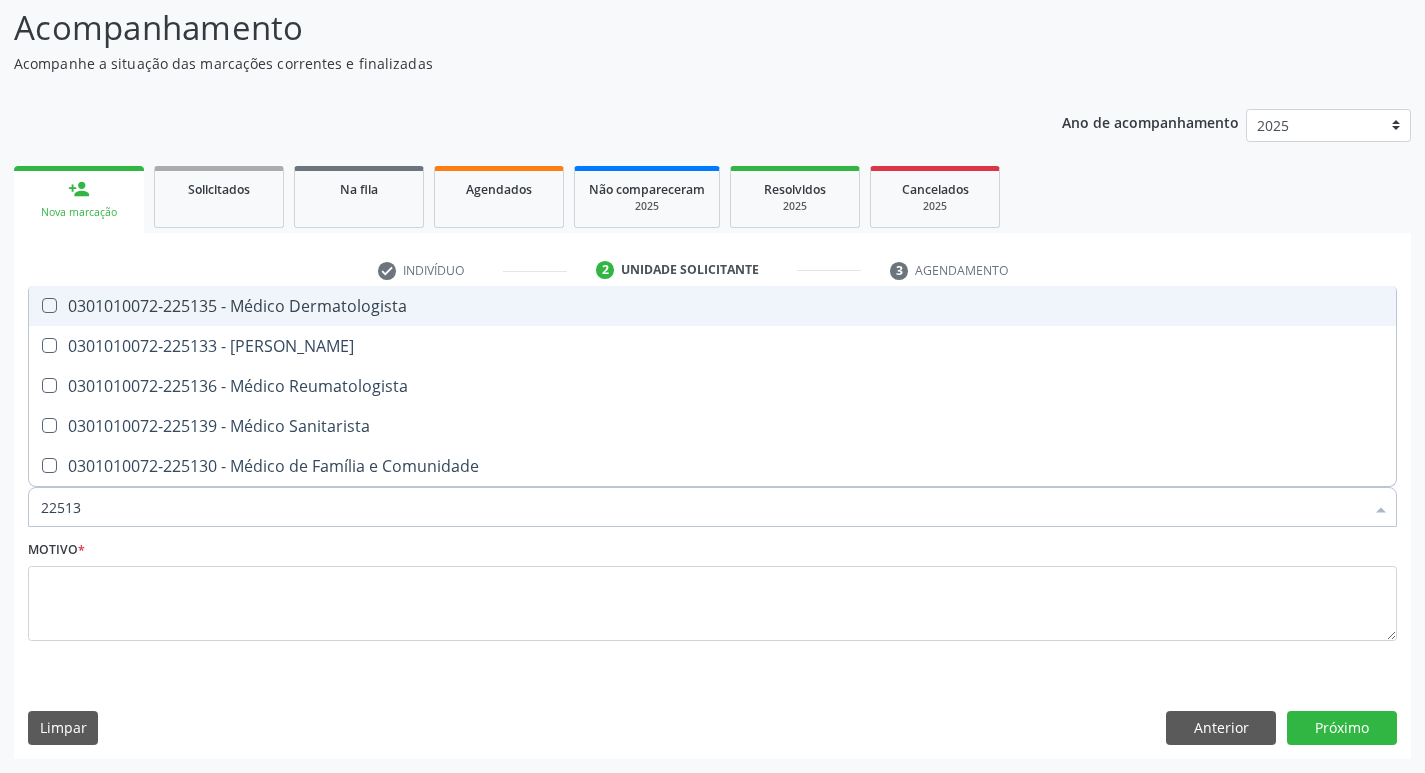 type on "225136" 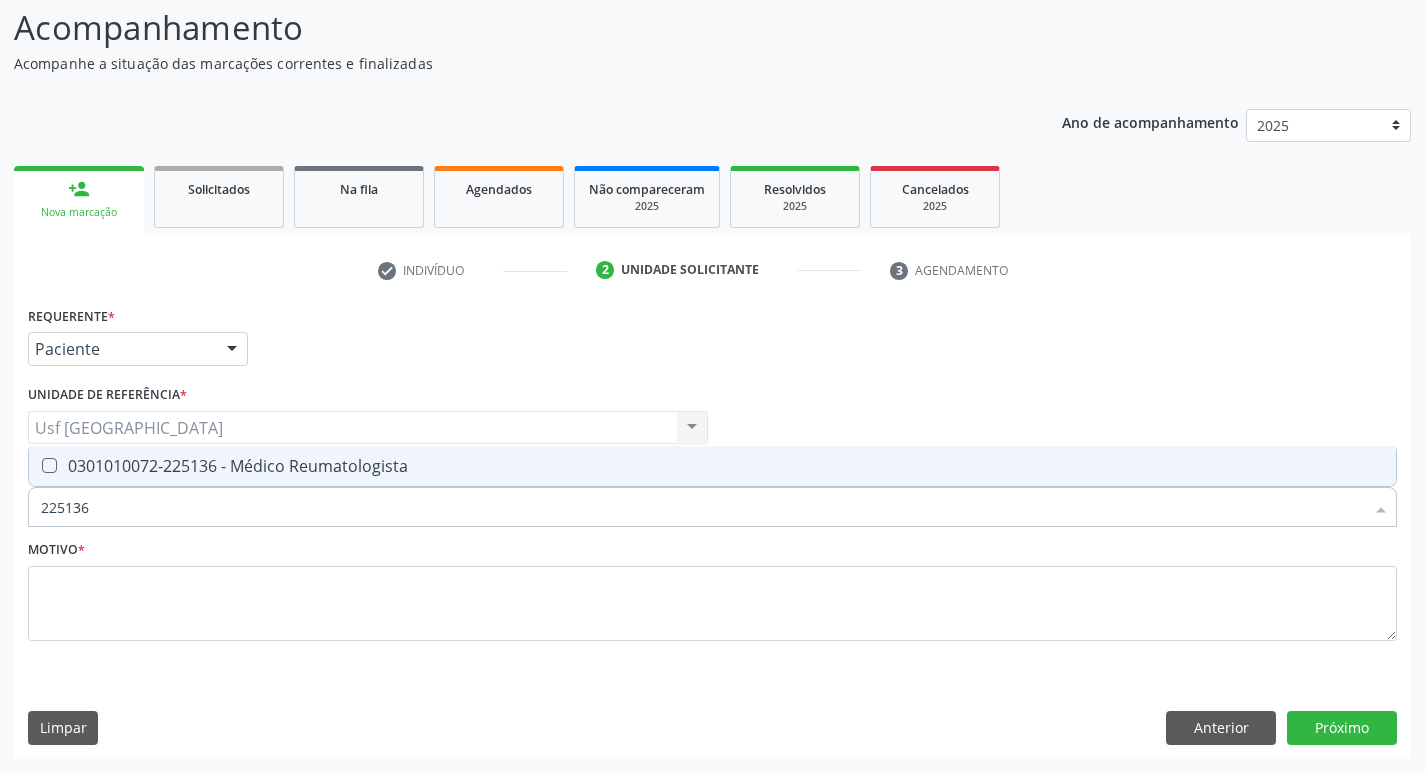click at bounding box center (49, 465) 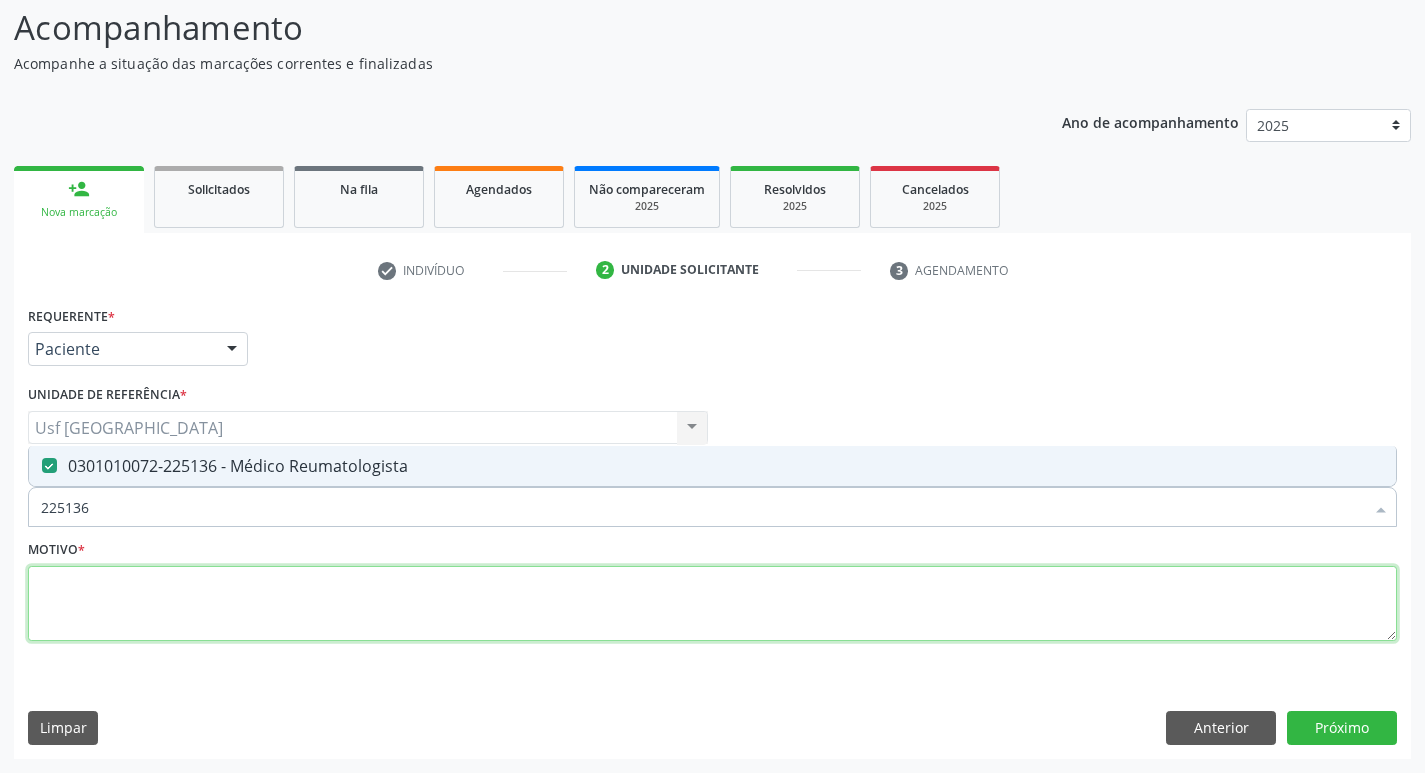 click at bounding box center (712, 604) 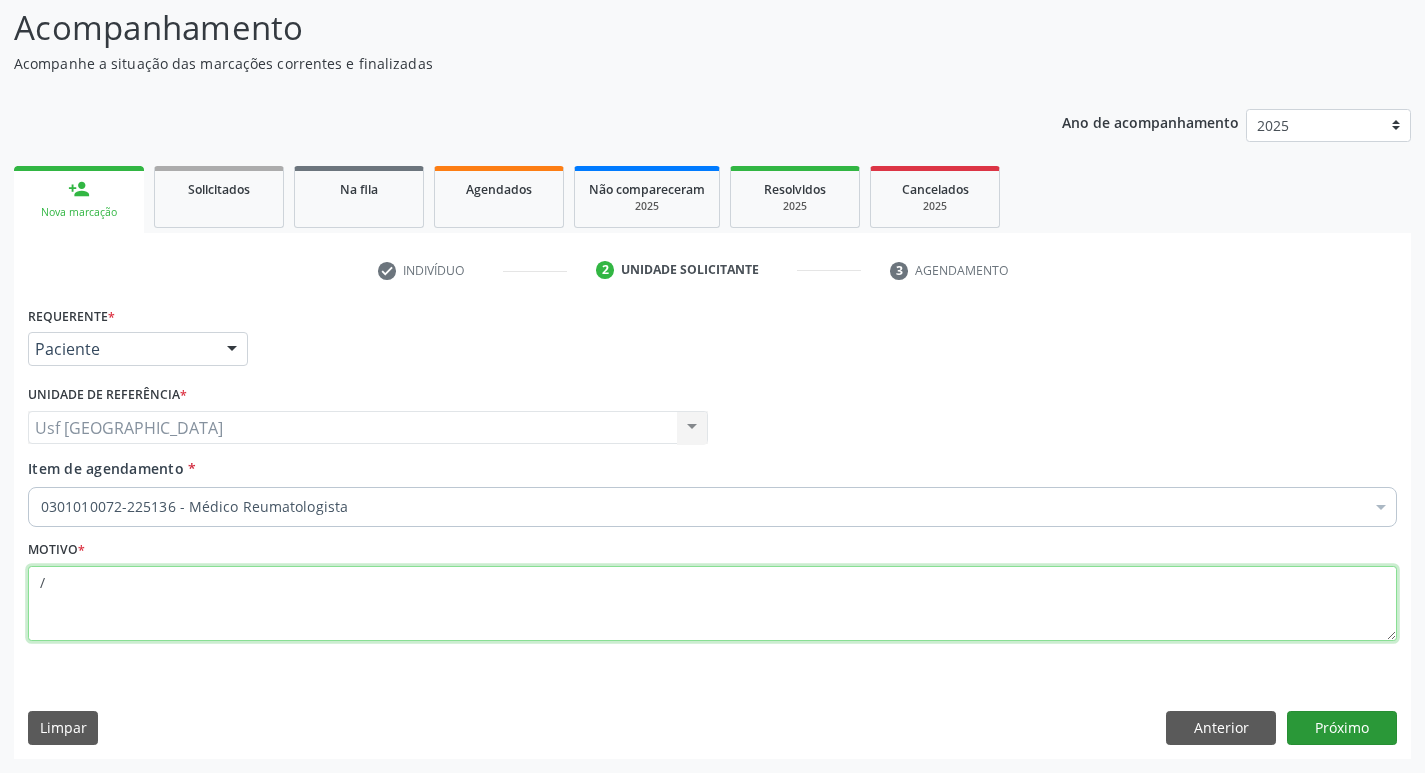 type on "/" 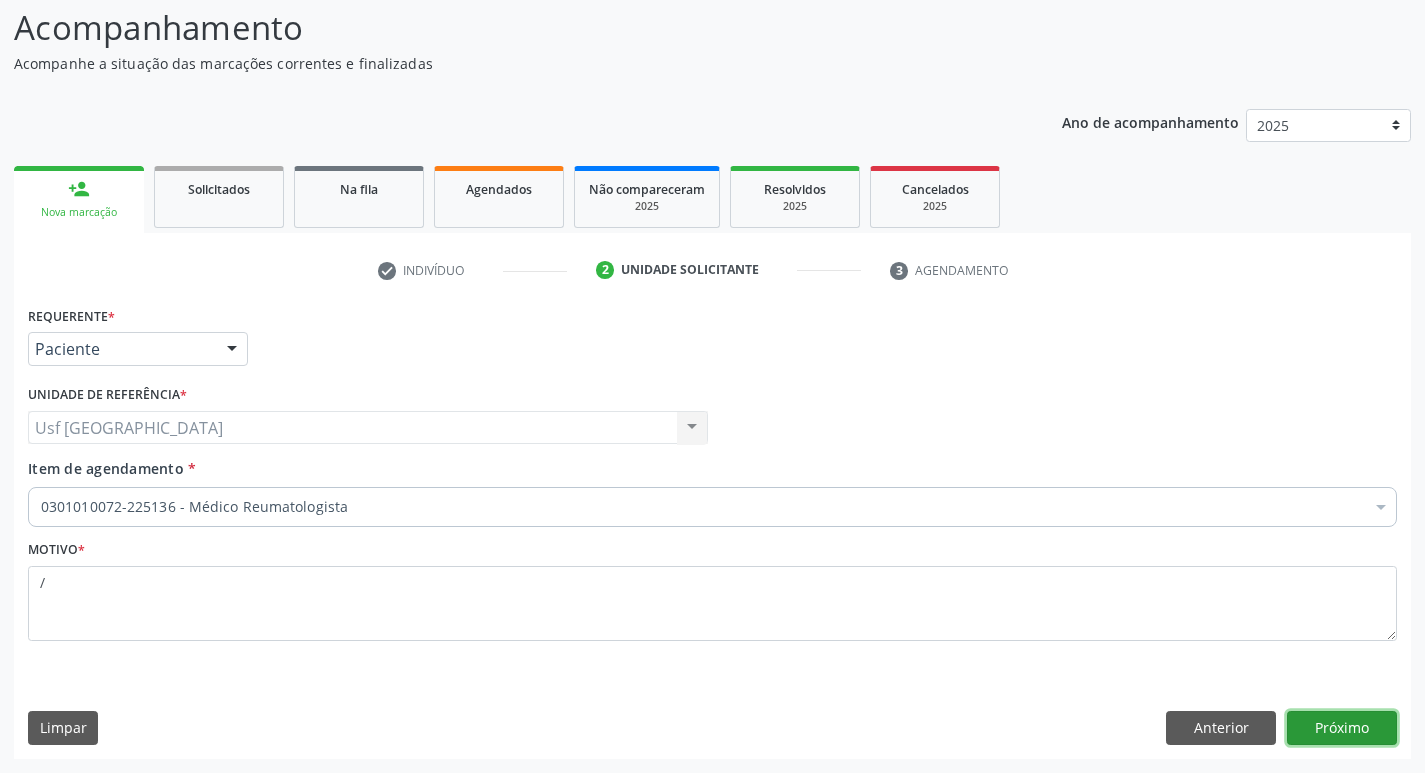 click on "Próximo" at bounding box center (1342, 728) 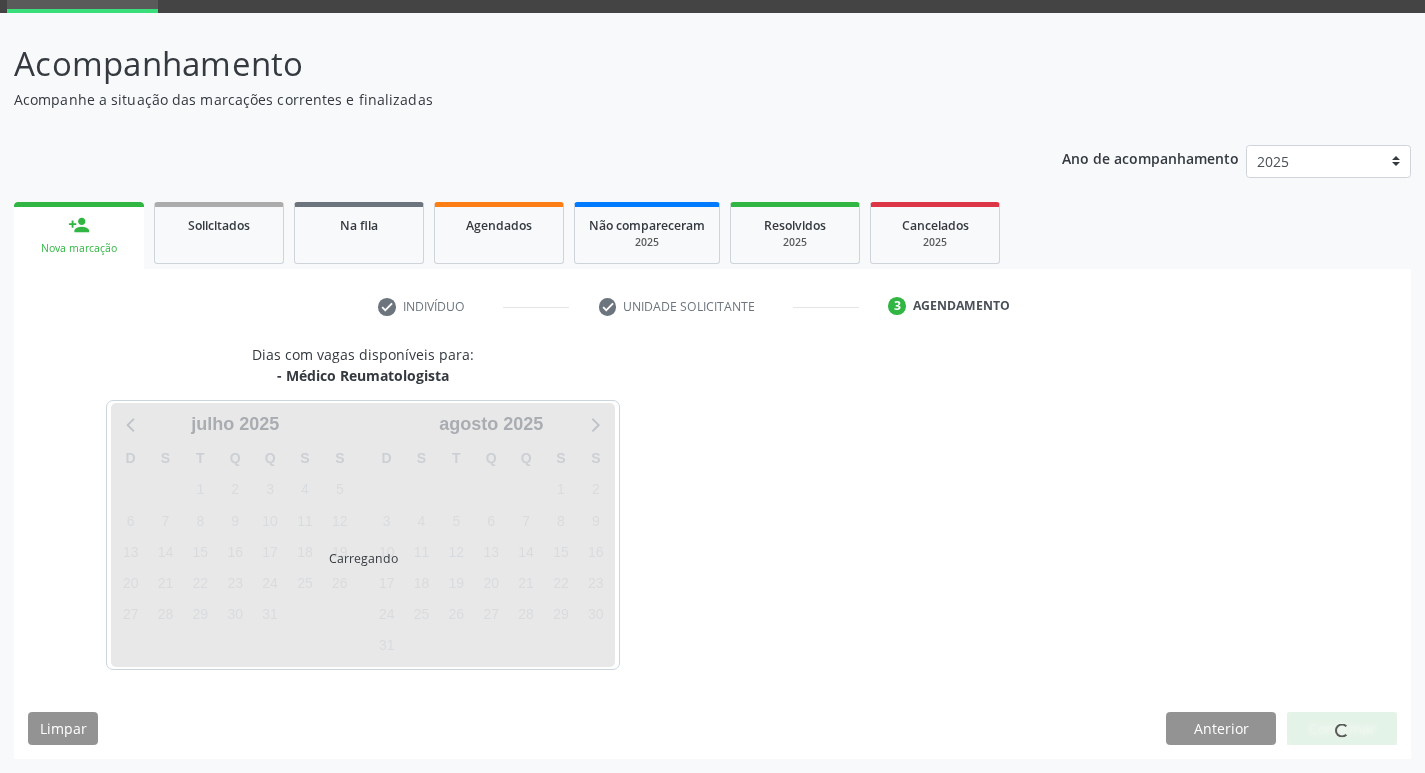 scroll, scrollTop: 97, scrollLeft: 0, axis: vertical 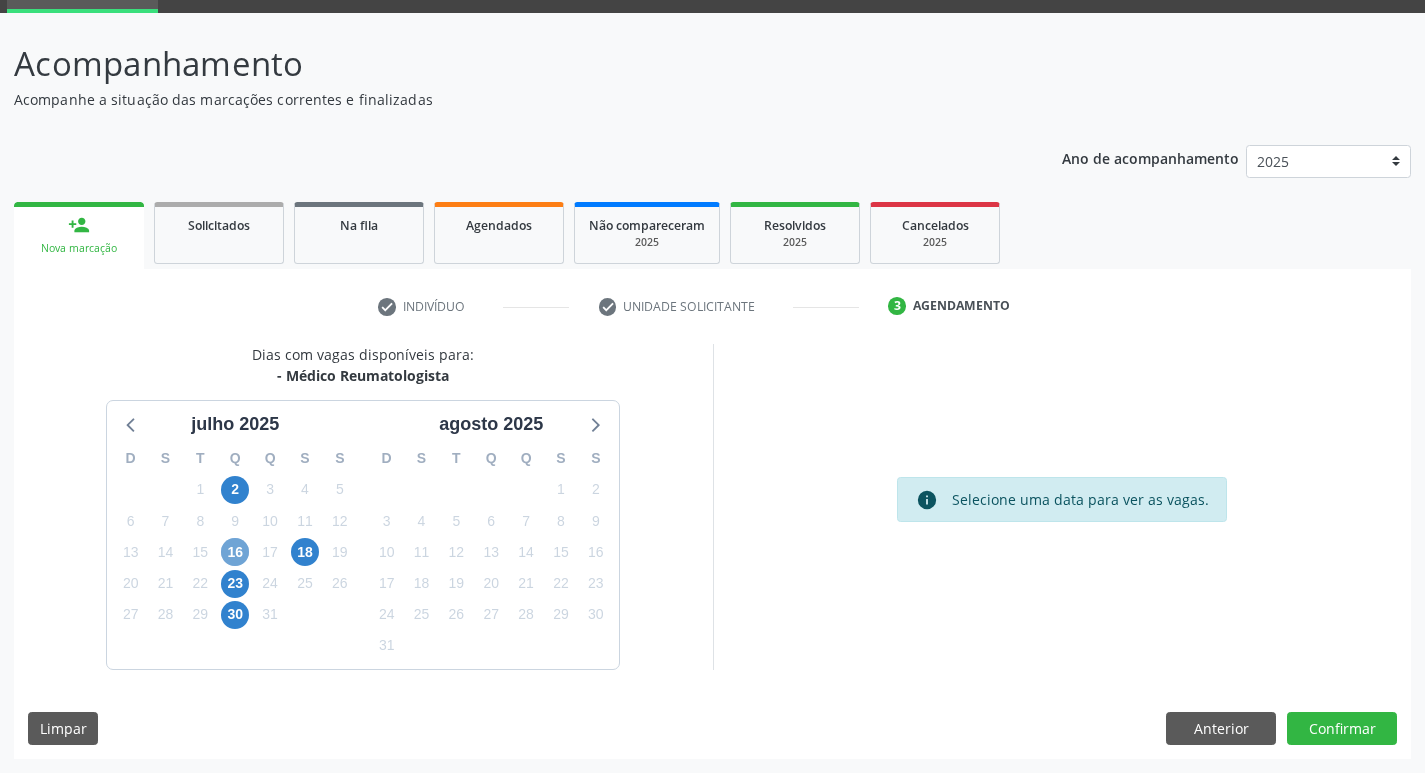 click on "16" at bounding box center [235, 552] 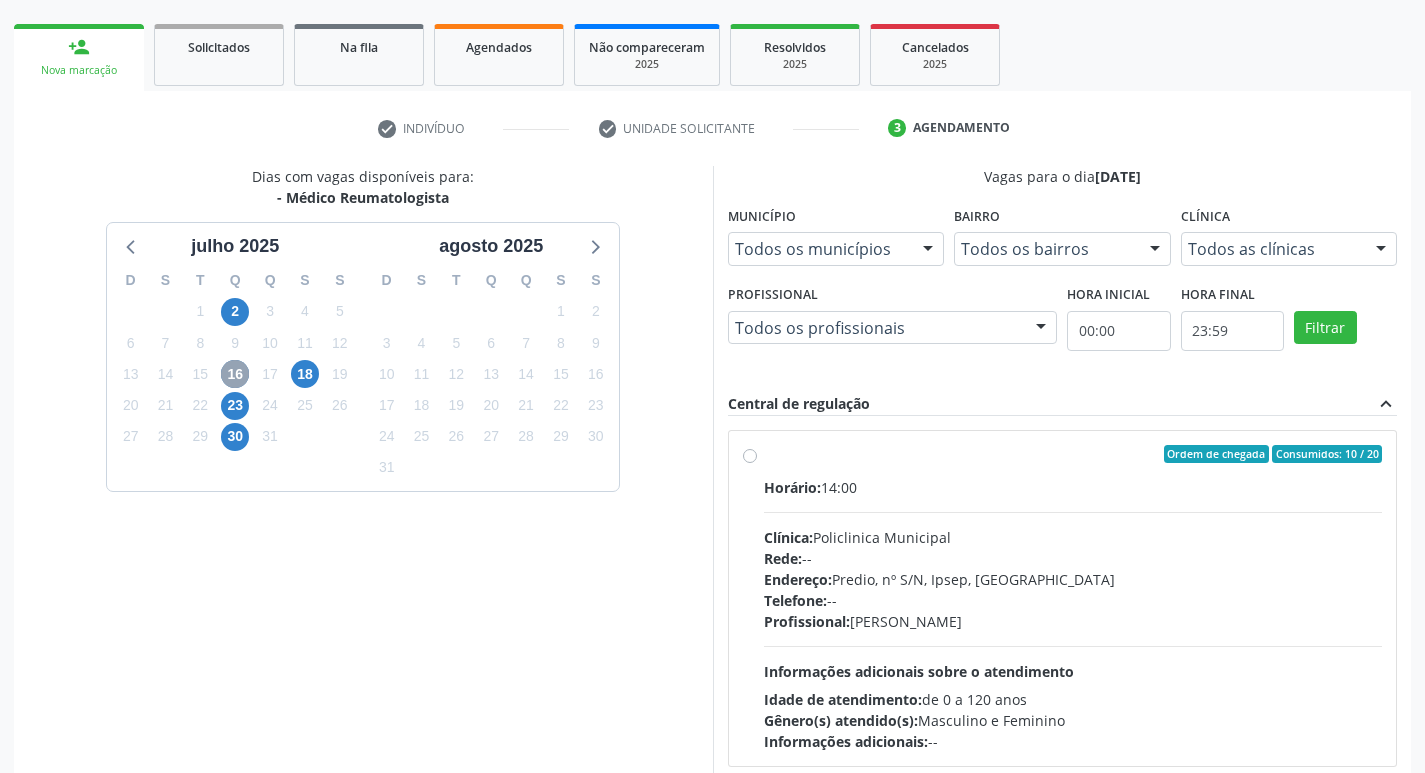 scroll, scrollTop: 297, scrollLeft: 0, axis: vertical 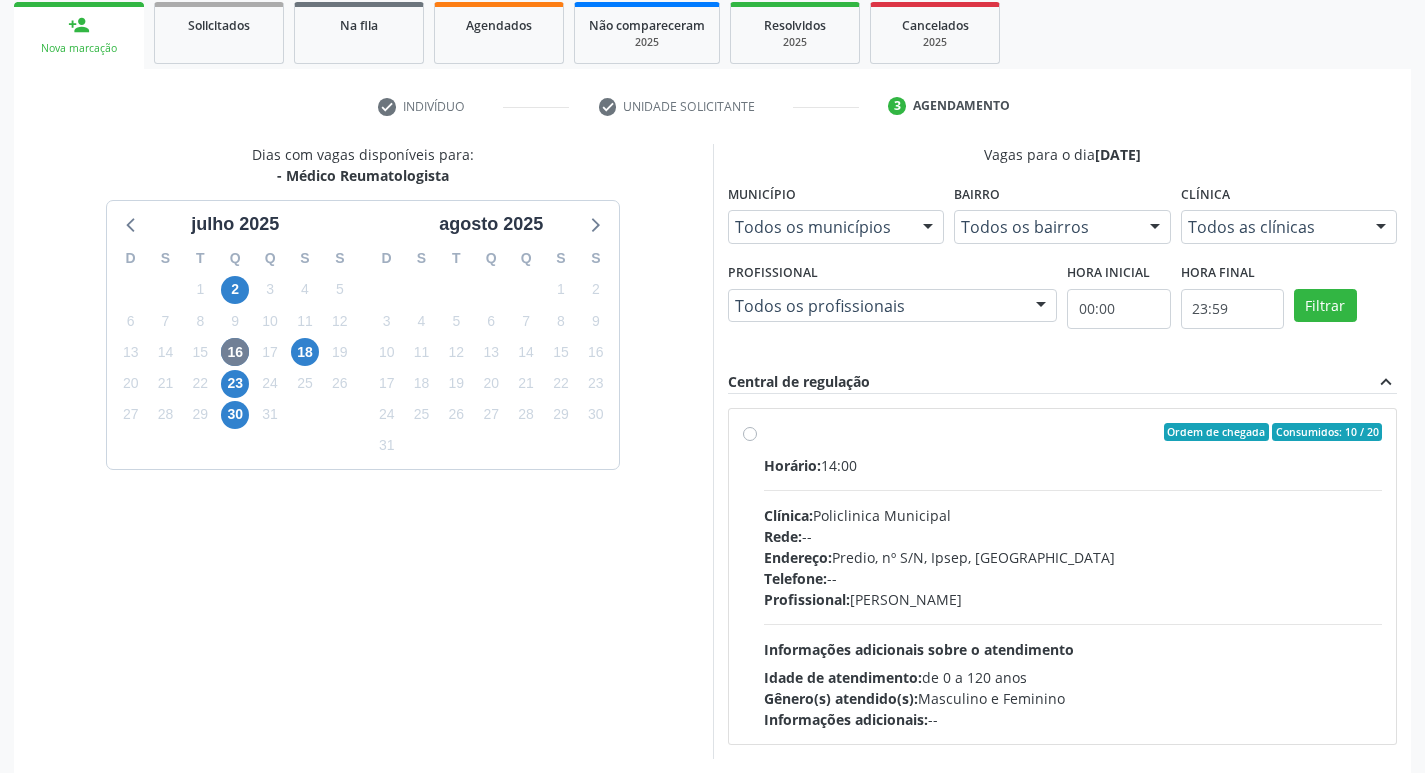 click on "Ordem de chegada
Consumidos: 10 / 20
Horário:   14:00
Clínica:  Policlinica Municipal
Rede:
--
Endereço:   Predio, nº S/N, Ipsep, Serra Talhada - PE
Telefone:   --
Profissional:
Felipe Pereira Guimaraes
Informações adicionais sobre o atendimento
Idade de atendimento:
de 0 a 120 anos
Gênero(s) atendido(s):
Masculino e Feminino
Informações adicionais:
--" at bounding box center [1073, 576] 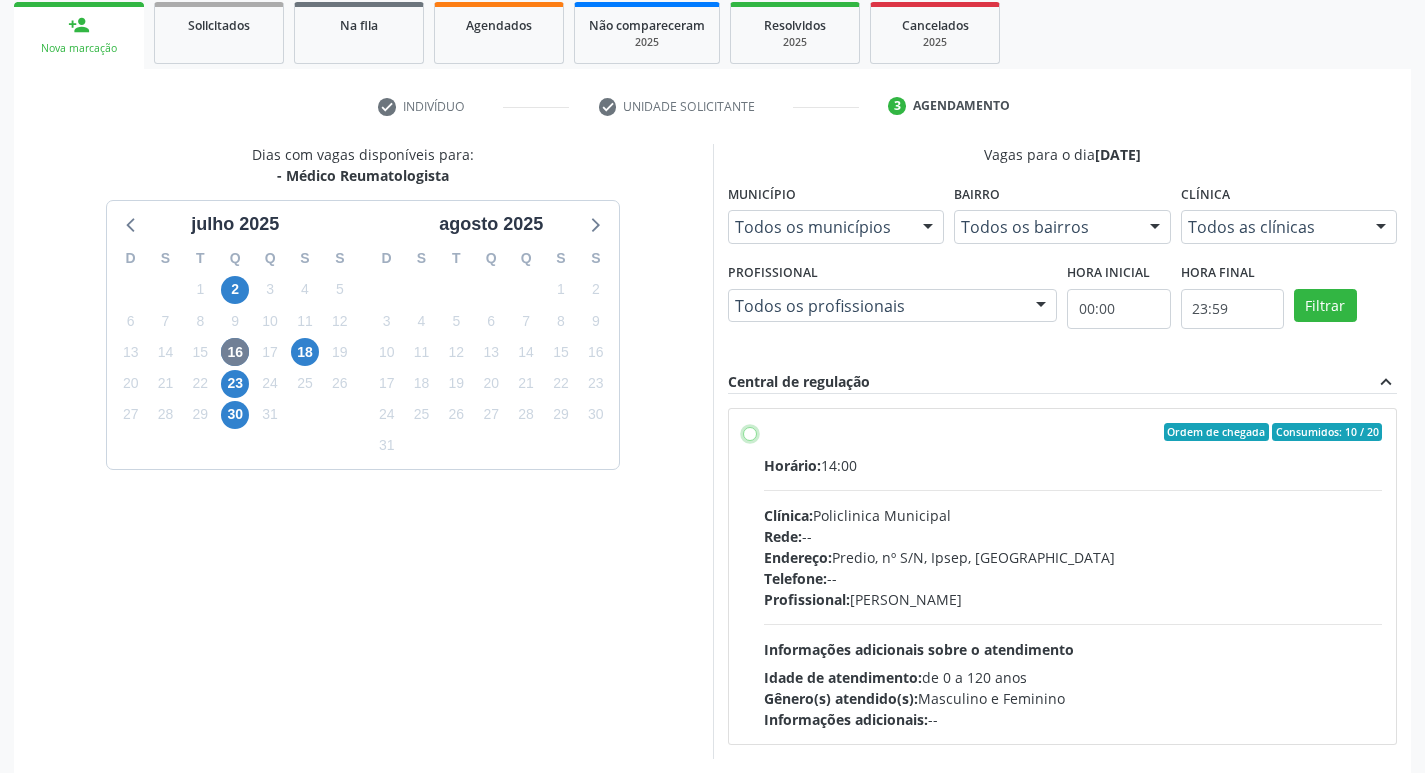 click on "Ordem de chegada
Consumidos: 10 / 20
Horário:   14:00
Clínica:  Policlinica Municipal
Rede:
--
Endereço:   Predio, nº S/N, Ipsep, Serra Talhada - PE
Telefone:   --
Profissional:
Felipe Pereira Guimaraes
Informações adicionais sobre o atendimento
Idade de atendimento:
de 0 a 120 anos
Gênero(s) atendido(s):
Masculino e Feminino
Informações adicionais:
--" at bounding box center [750, 432] 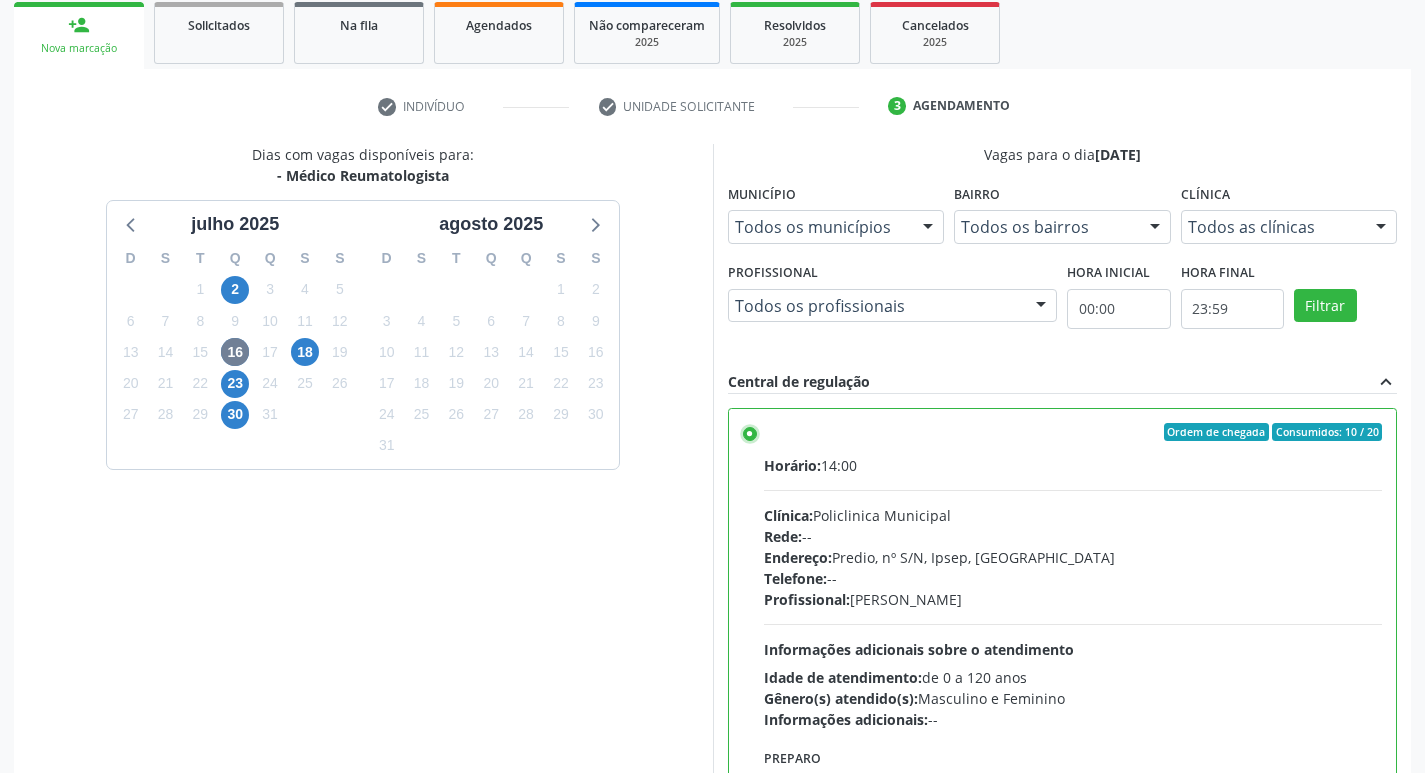 scroll, scrollTop: 349, scrollLeft: 0, axis: vertical 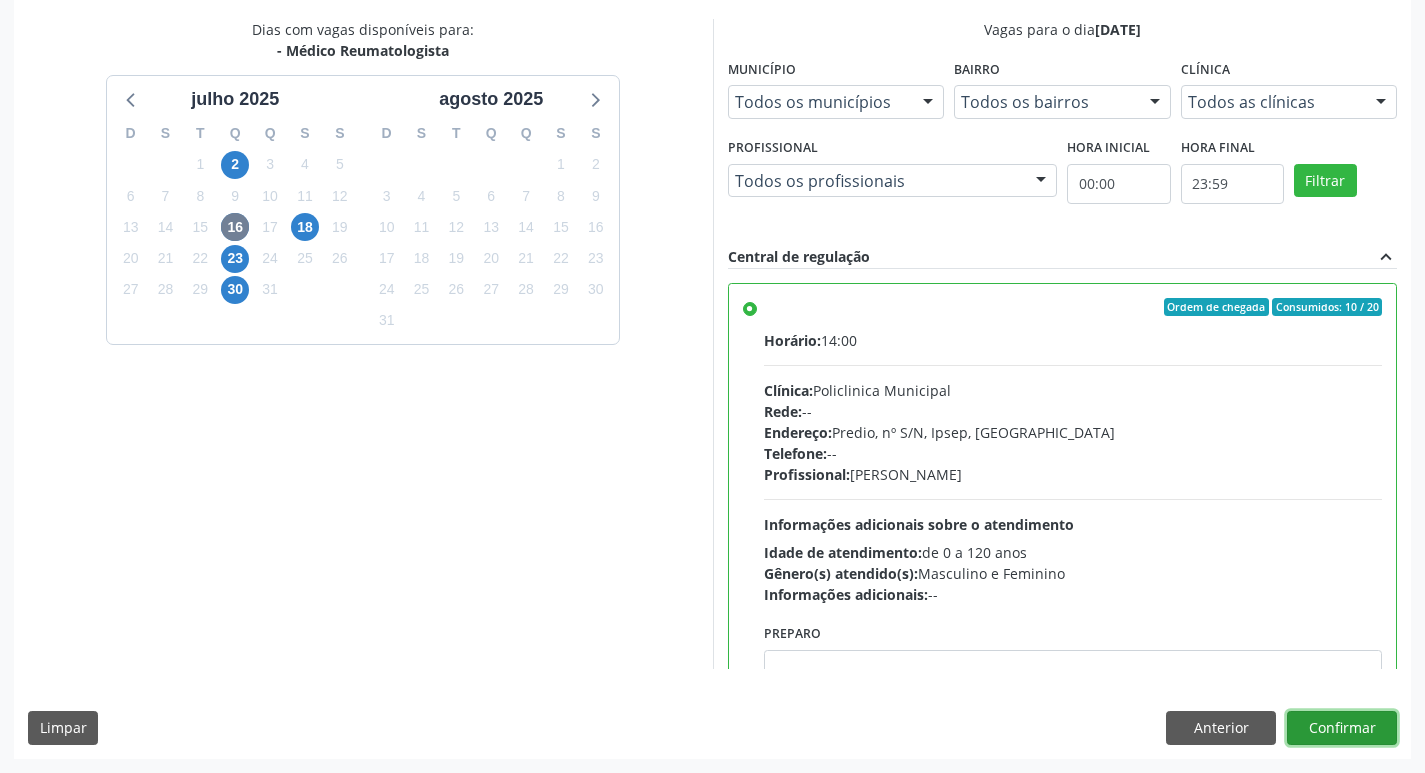 click on "Confirmar" at bounding box center [1342, 728] 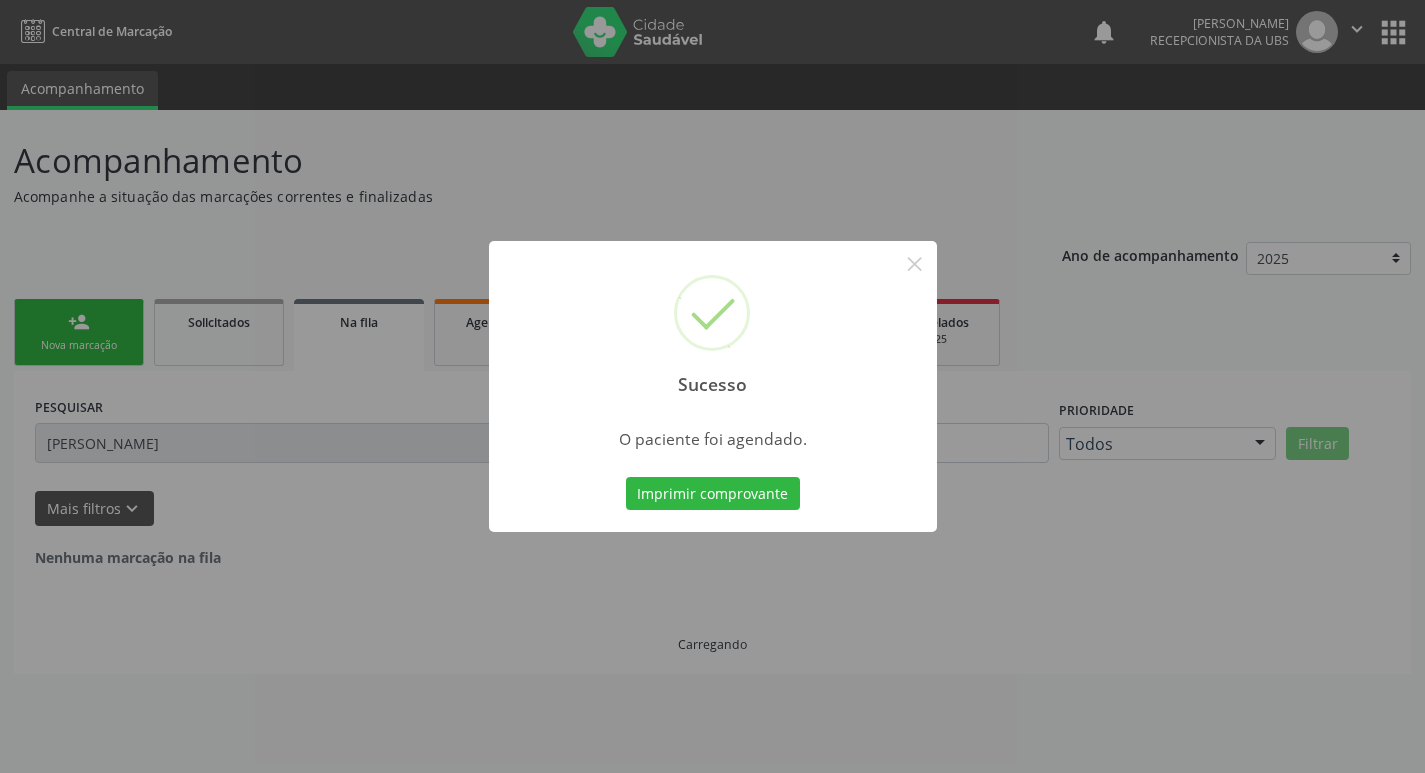 scroll, scrollTop: 0, scrollLeft: 0, axis: both 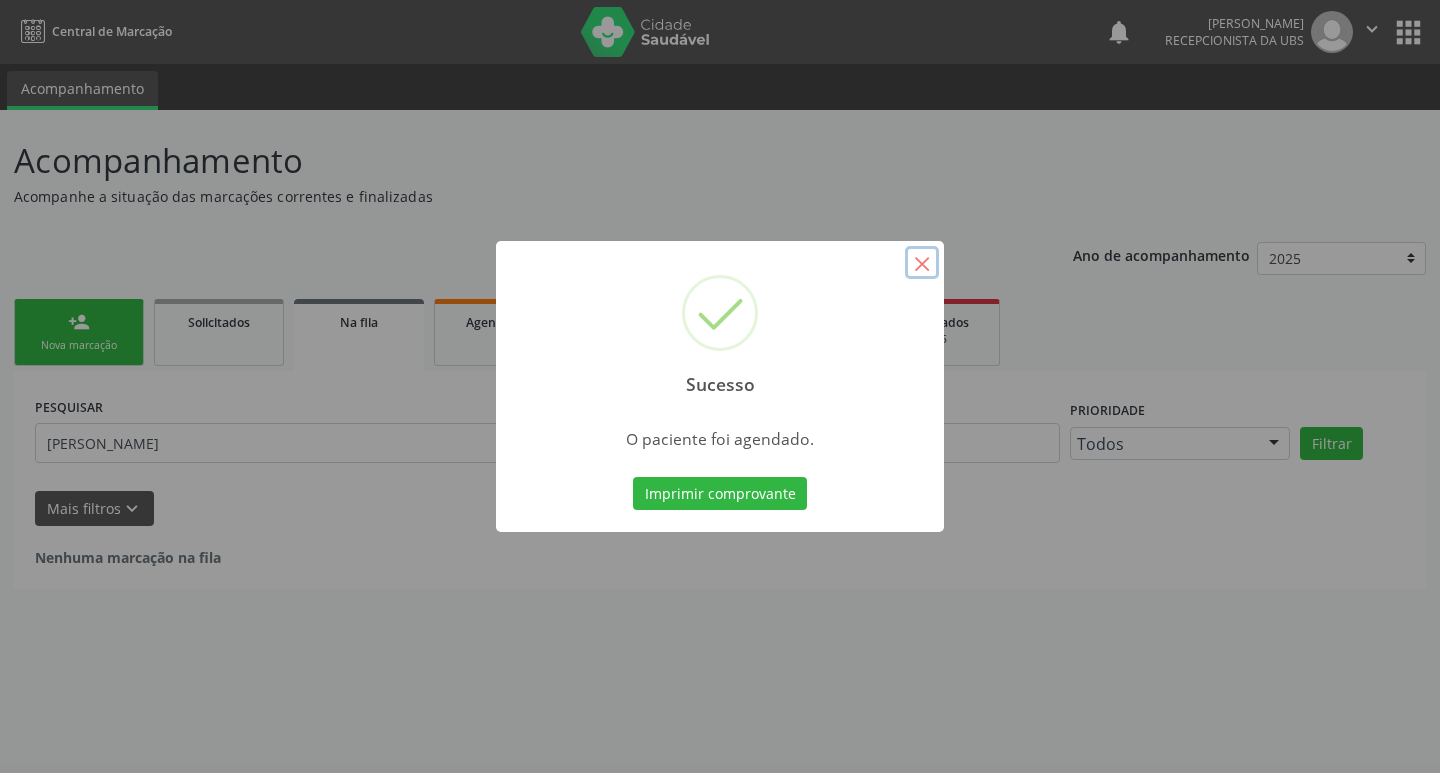 click on "×" at bounding box center [922, 263] 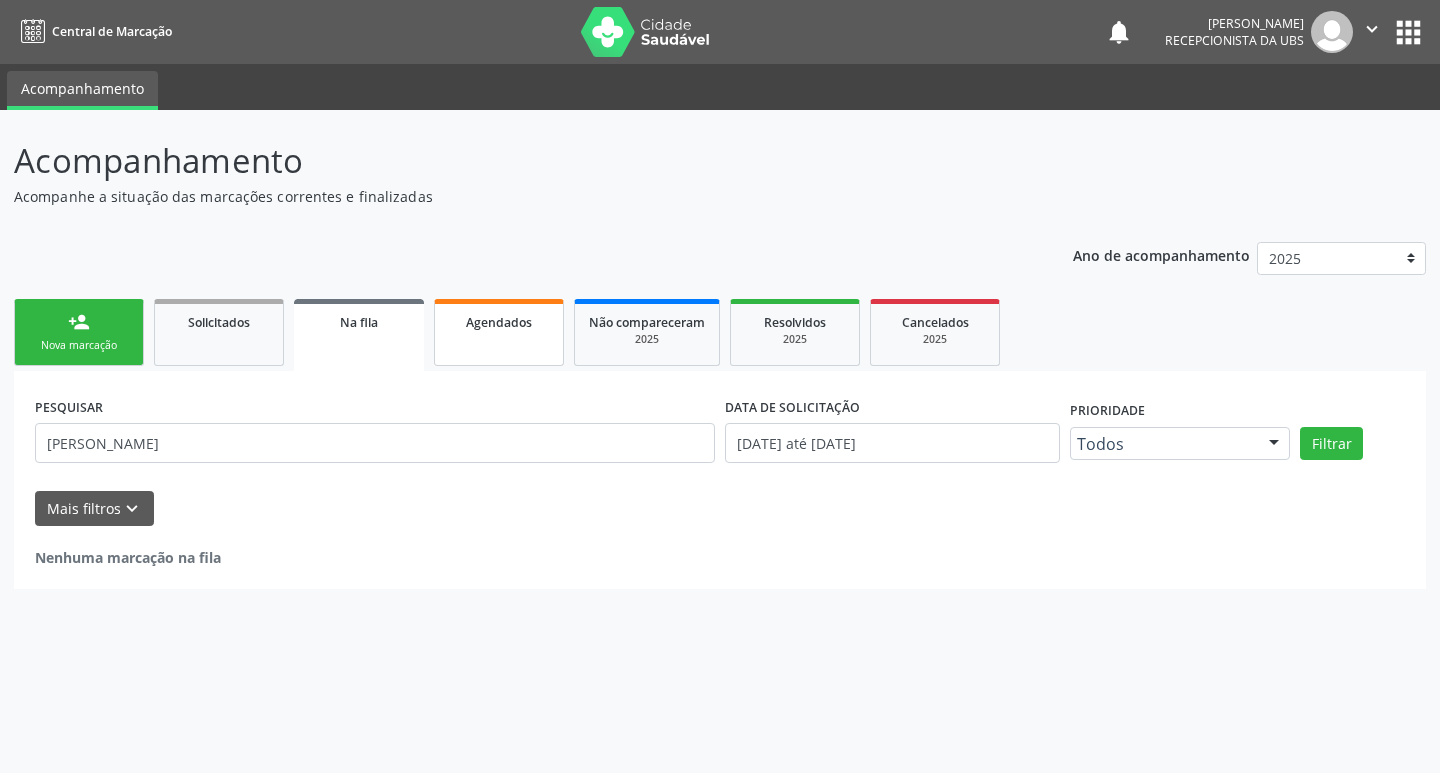 click on "Agendados" at bounding box center [499, 322] 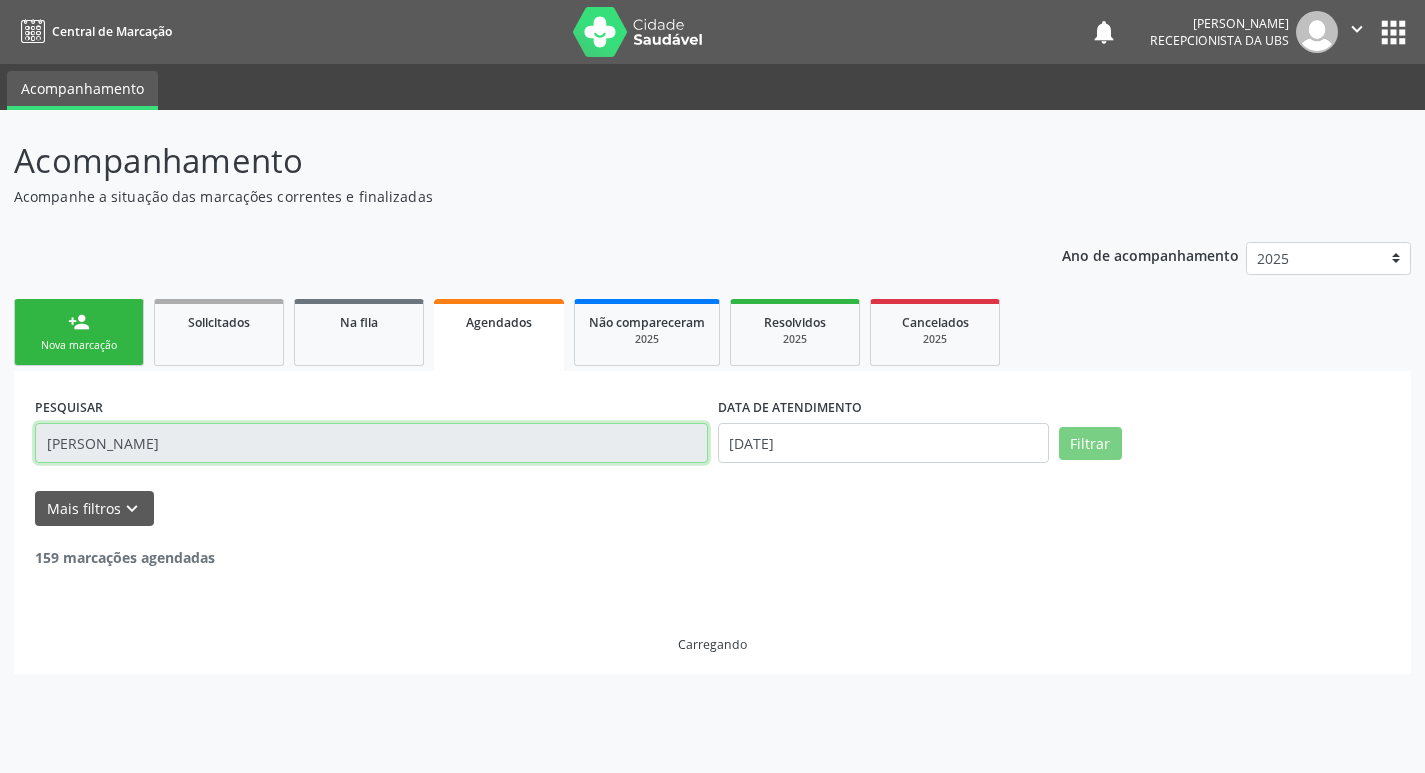 click on "[PERSON_NAME]" at bounding box center [371, 443] 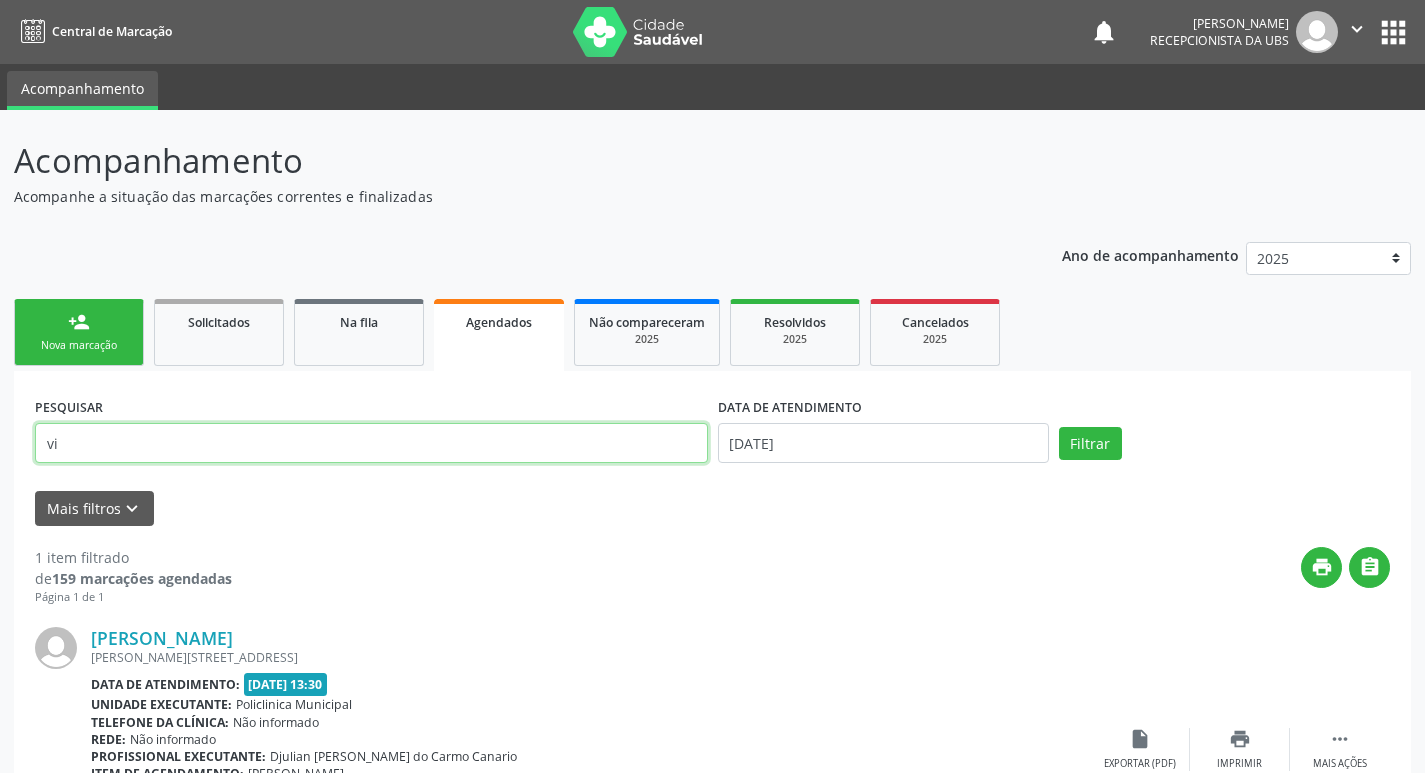 type on "v" 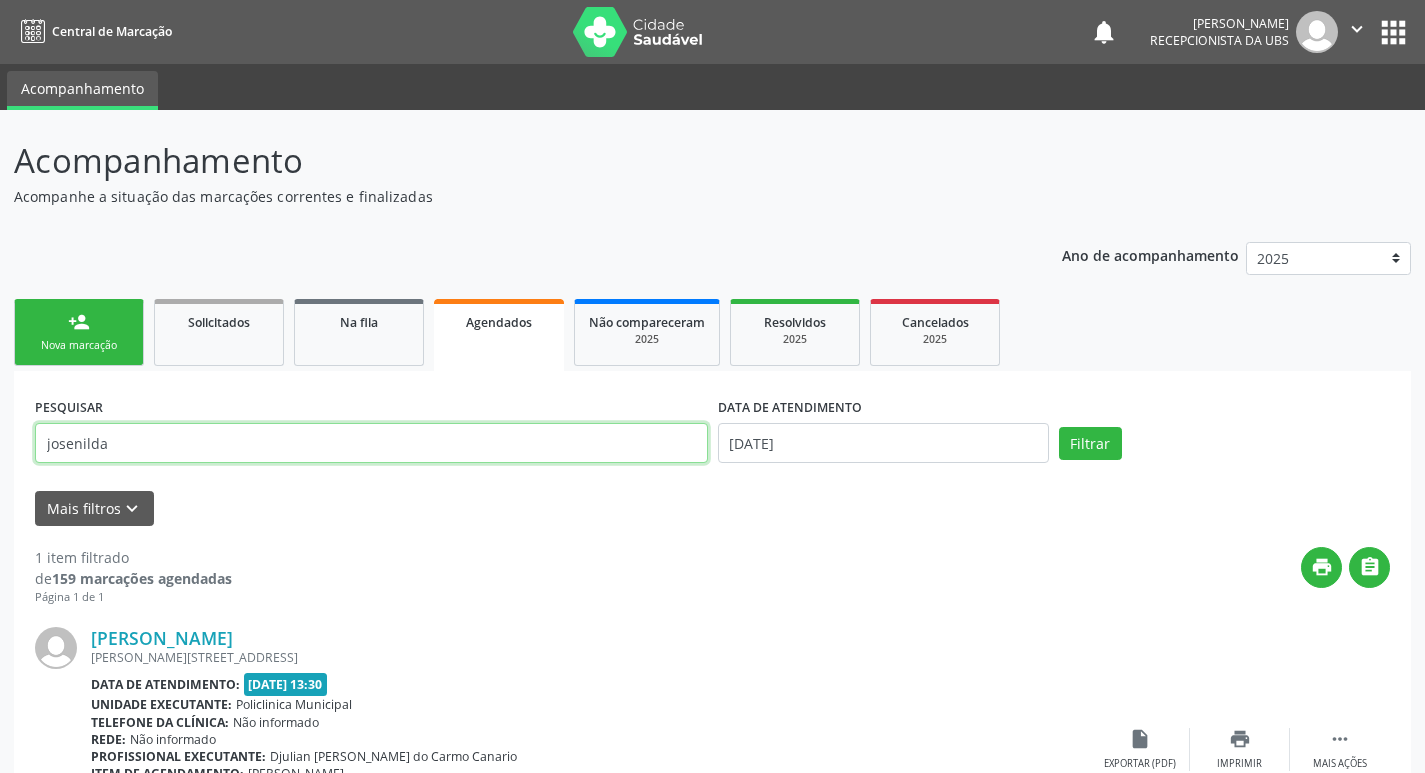 type on "josenilda" 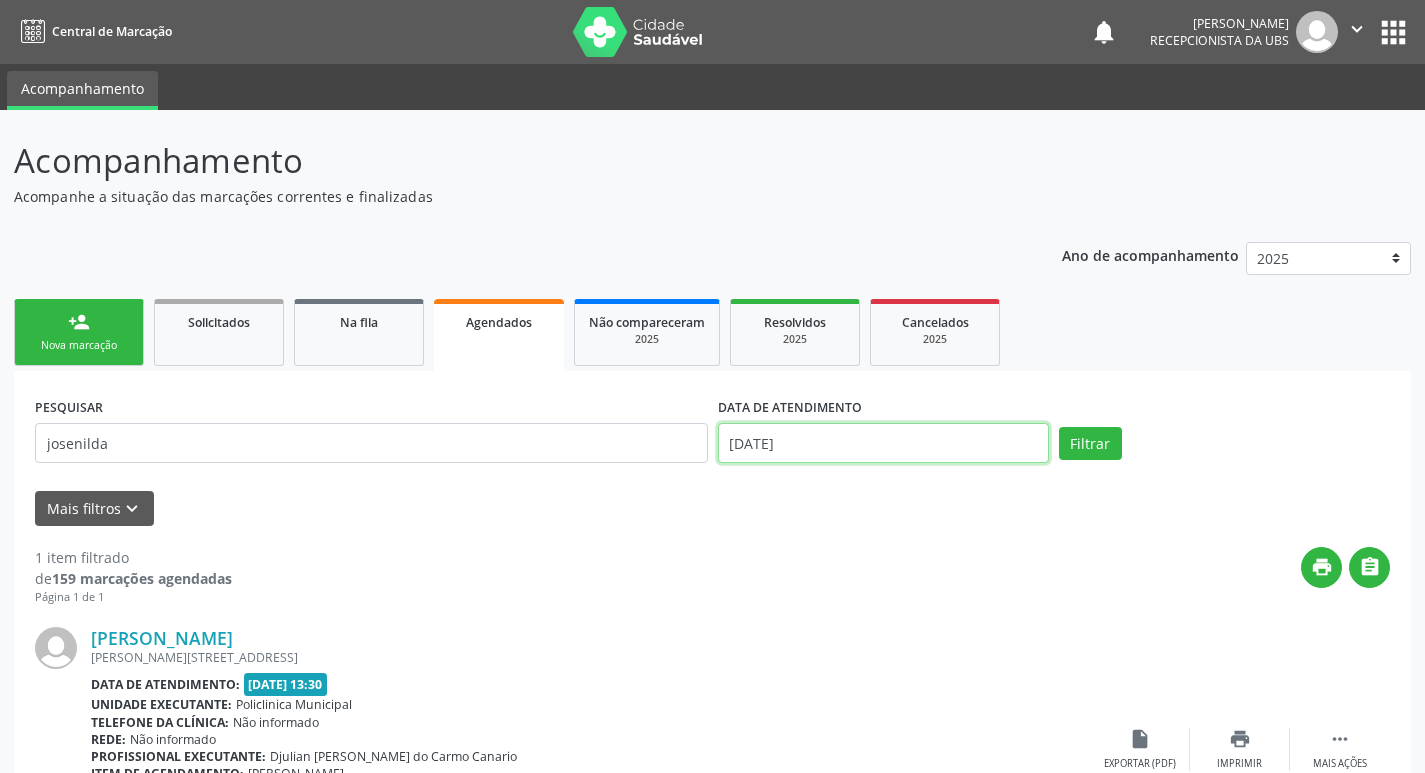 click on "Central de Marcação
notifications
[PERSON_NAME]
Recepcionista da UBS

Configurações
Sair
apps
Acompanhamento
Acompanhamento
Acompanhe a situação das marcações correntes e finalizadas
Relatórios
Ano de acompanhamento
2025 2024
person_add
Nova marcação
Solicitados   Na fila   Agendados   Não compareceram
2025
Resolvidos
2025
Cancelados
2025
PESQUISAR
josenilda
DATA DE ATENDIMENTO
[DATE]
Filtrar
UNIDADE EXECUTANTE
Selecione uma unidade
Todos as unidades
Nenhum resultado encontrado para: "   "
Não há nenhuma opção para ser exibida.
PROFISSIONAL EXECUTANTE
Selecione um profissional" at bounding box center [712, 386] 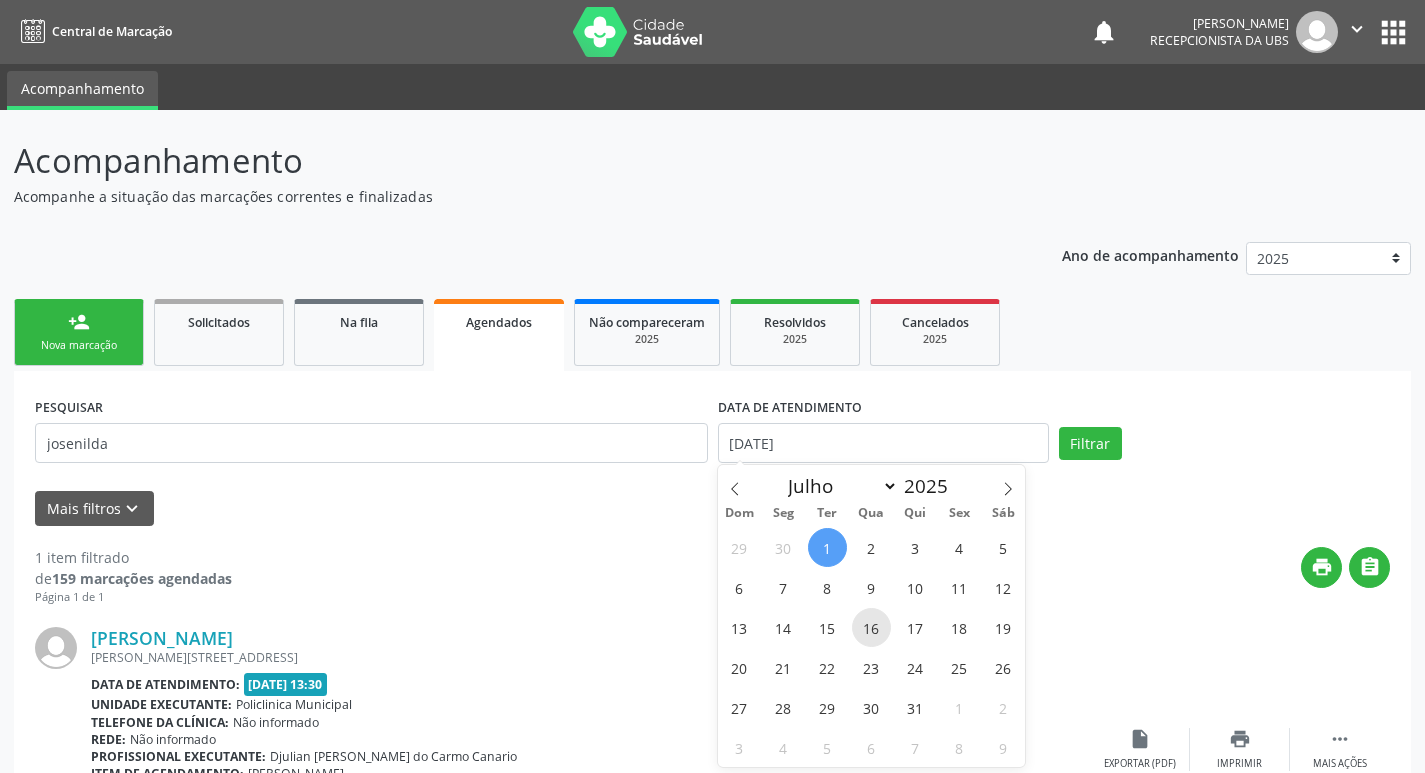 click on "16" at bounding box center [871, 627] 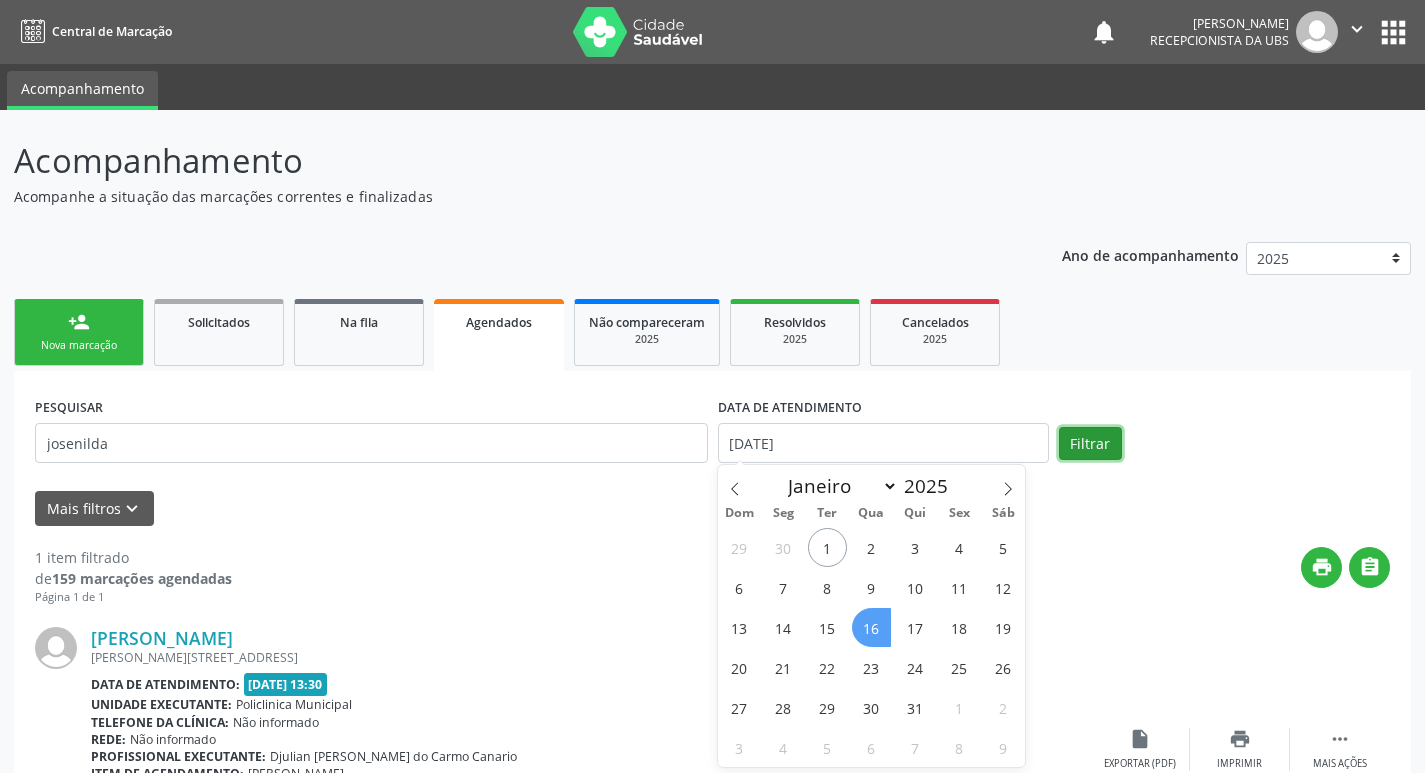 click on "Filtrar" at bounding box center [1090, 444] 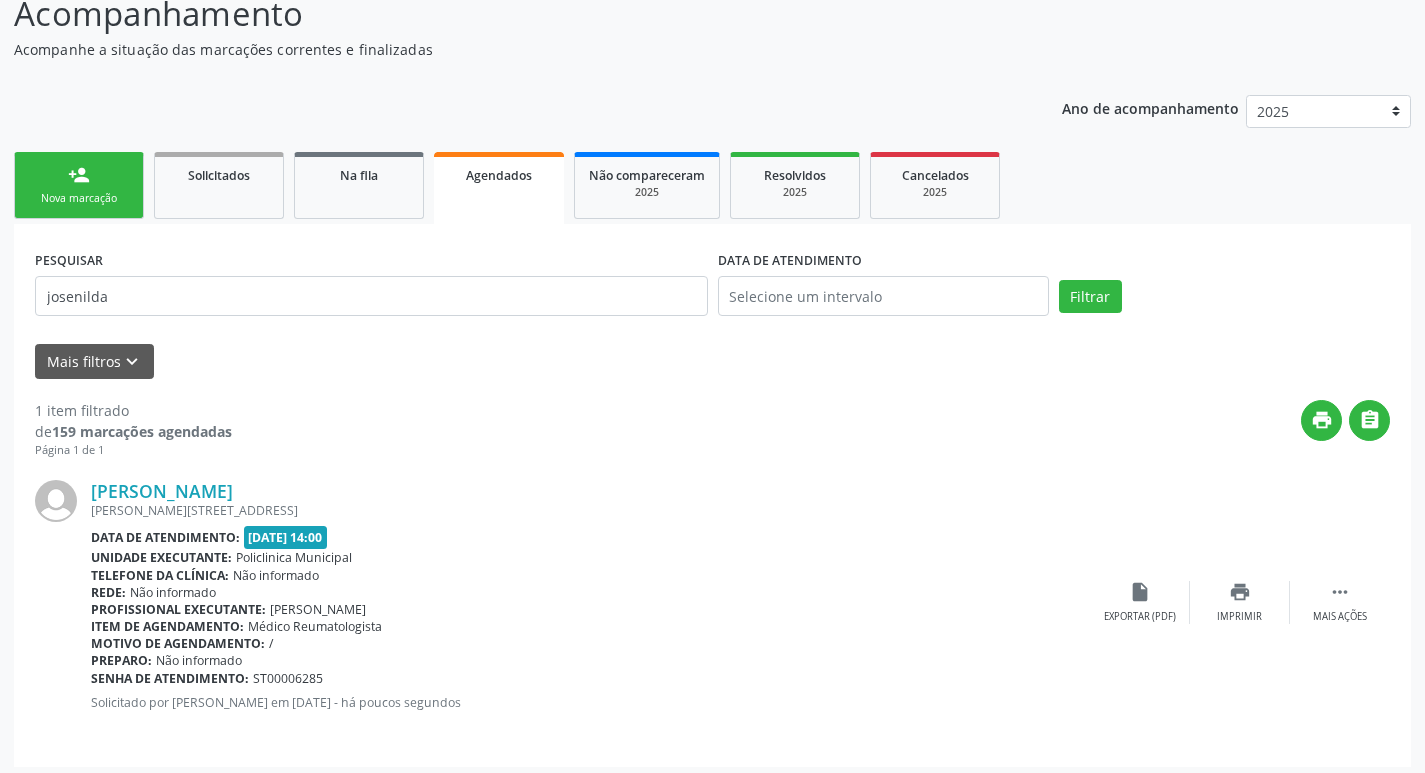scroll, scrollTop: 155, scrollLeft: 0, axis: vertical 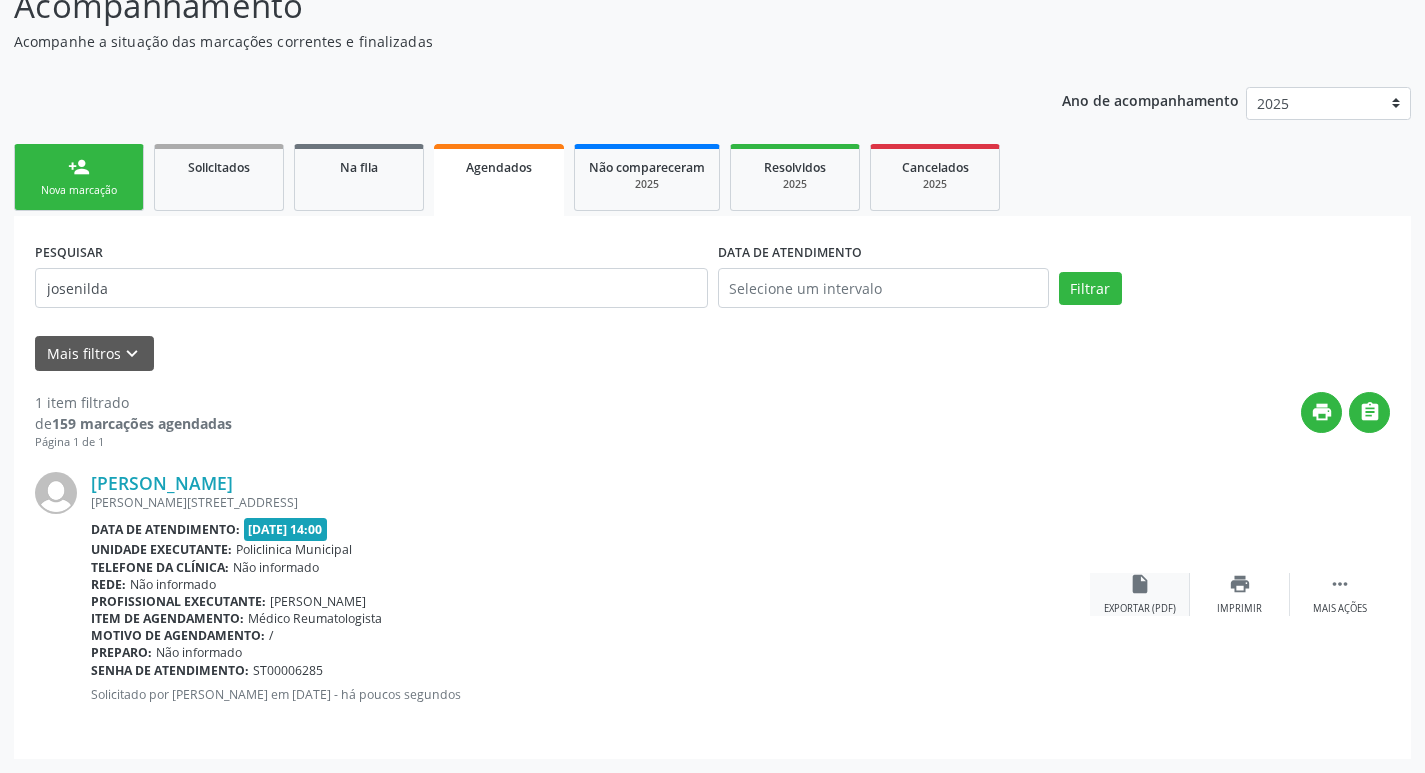 click on "Exportar (PDF)" at bounding box center [1140, 609] 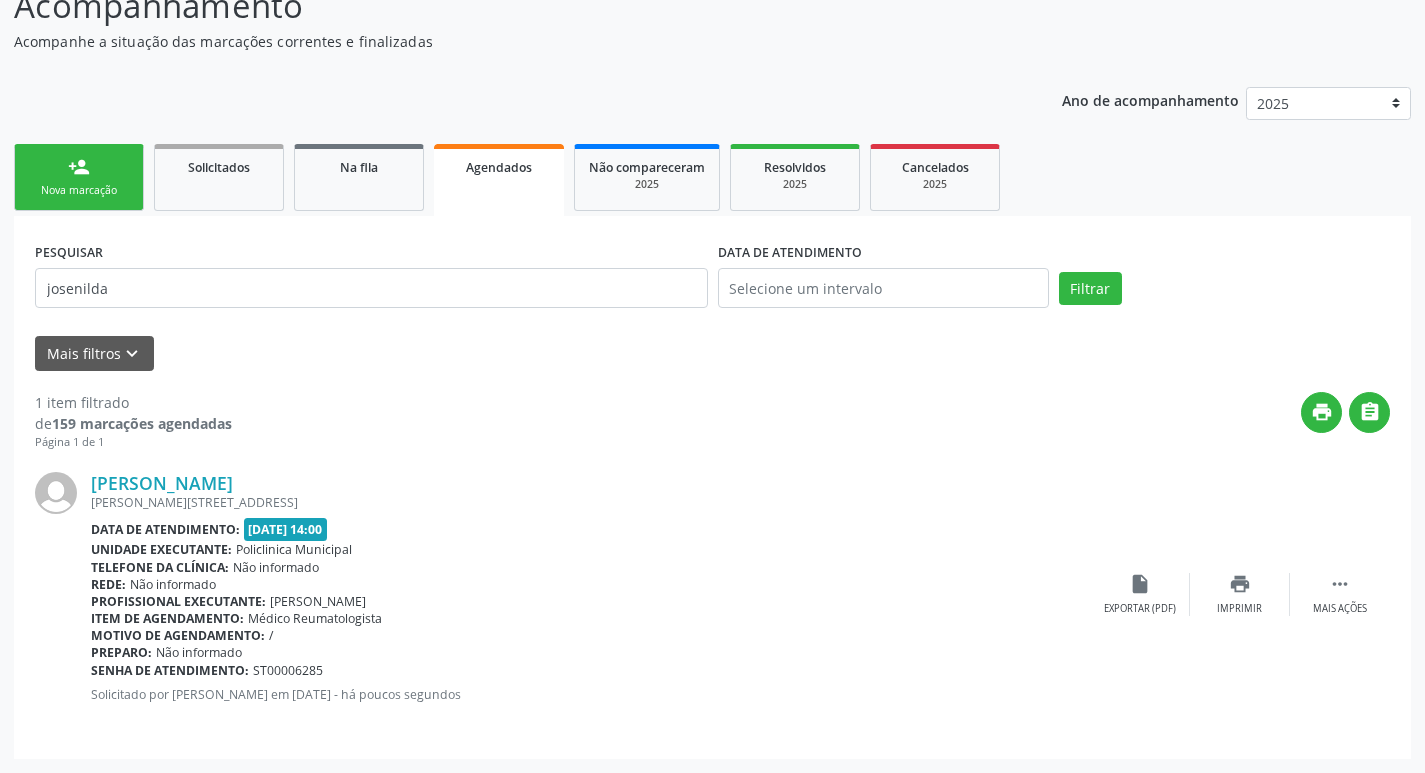 click on "person_add
Nova marcação" at bounding box center [79, 177] 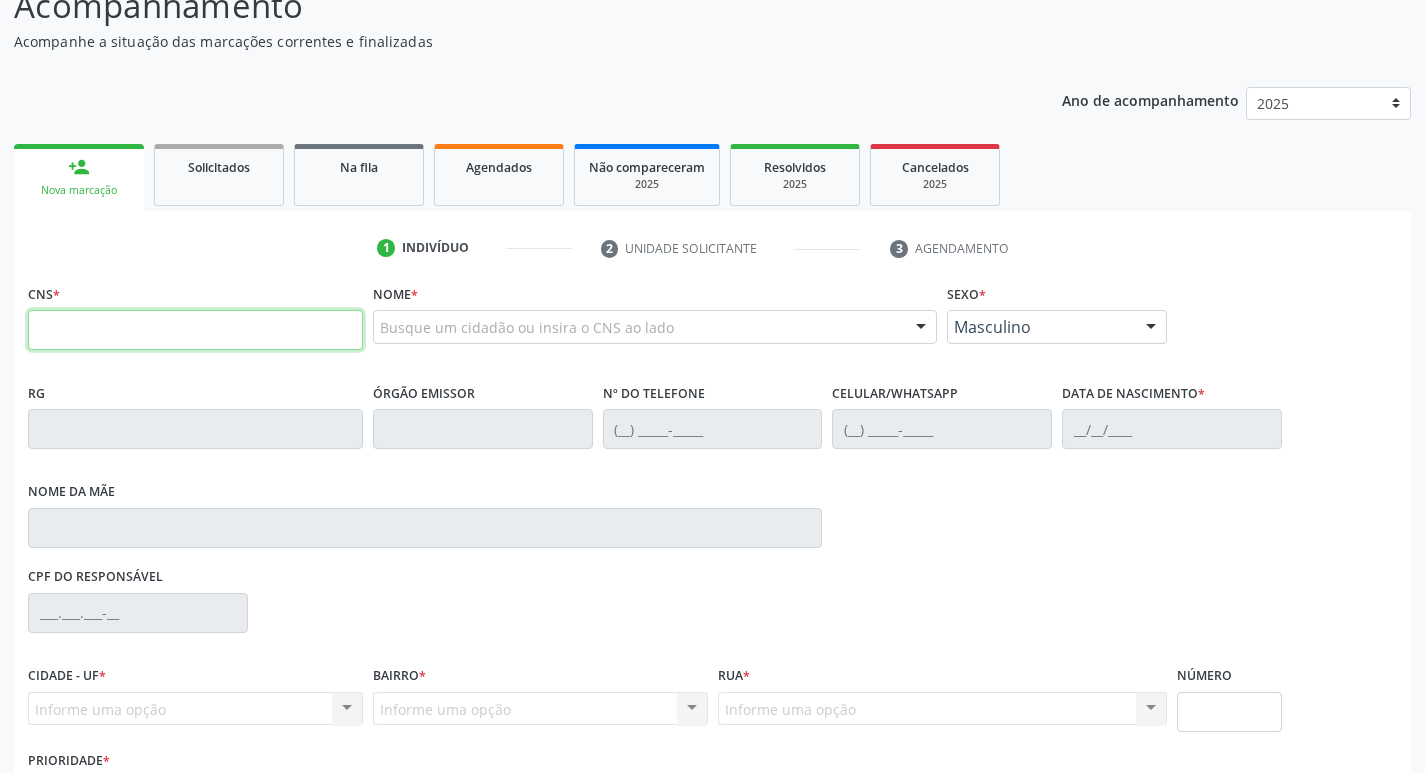 click at bounding box center [195, 330] 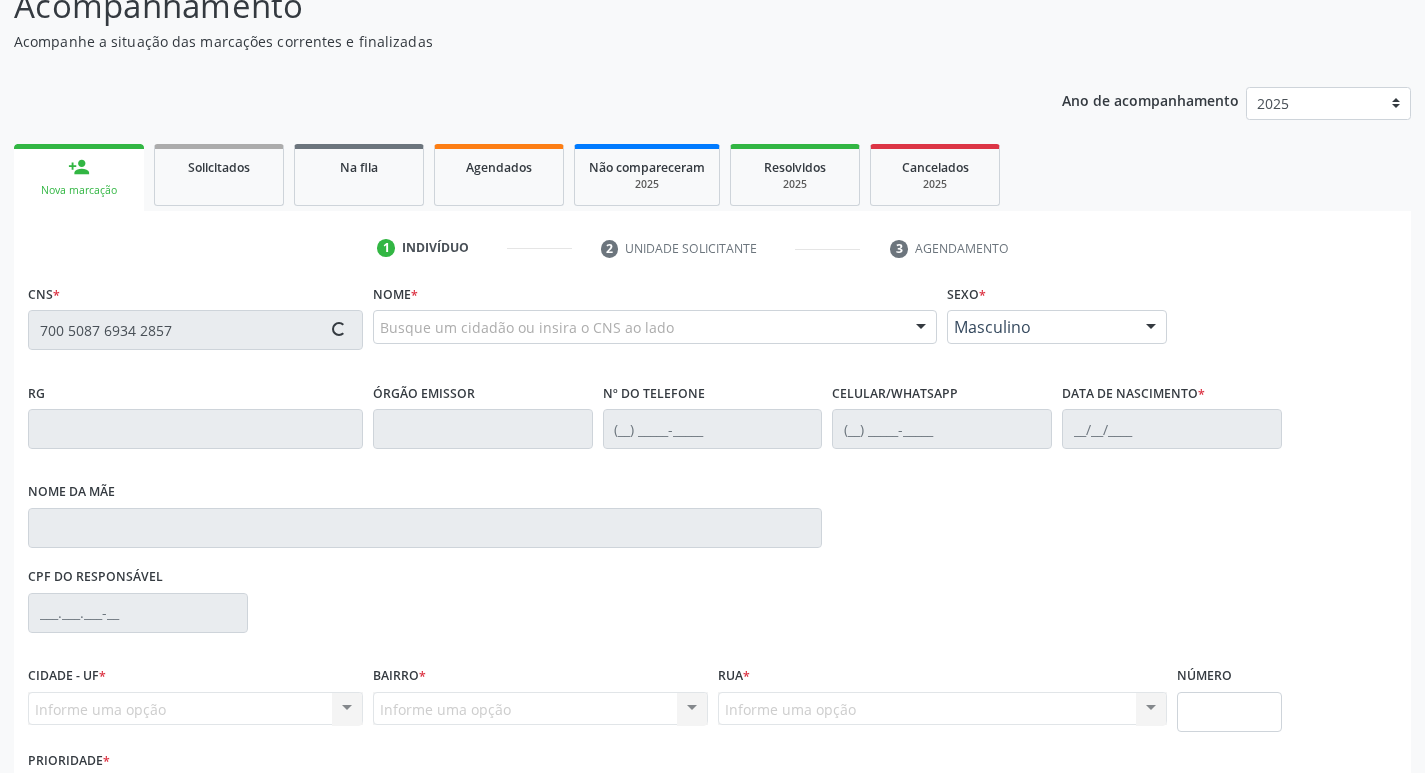 type on "700 5087 6934 2857" 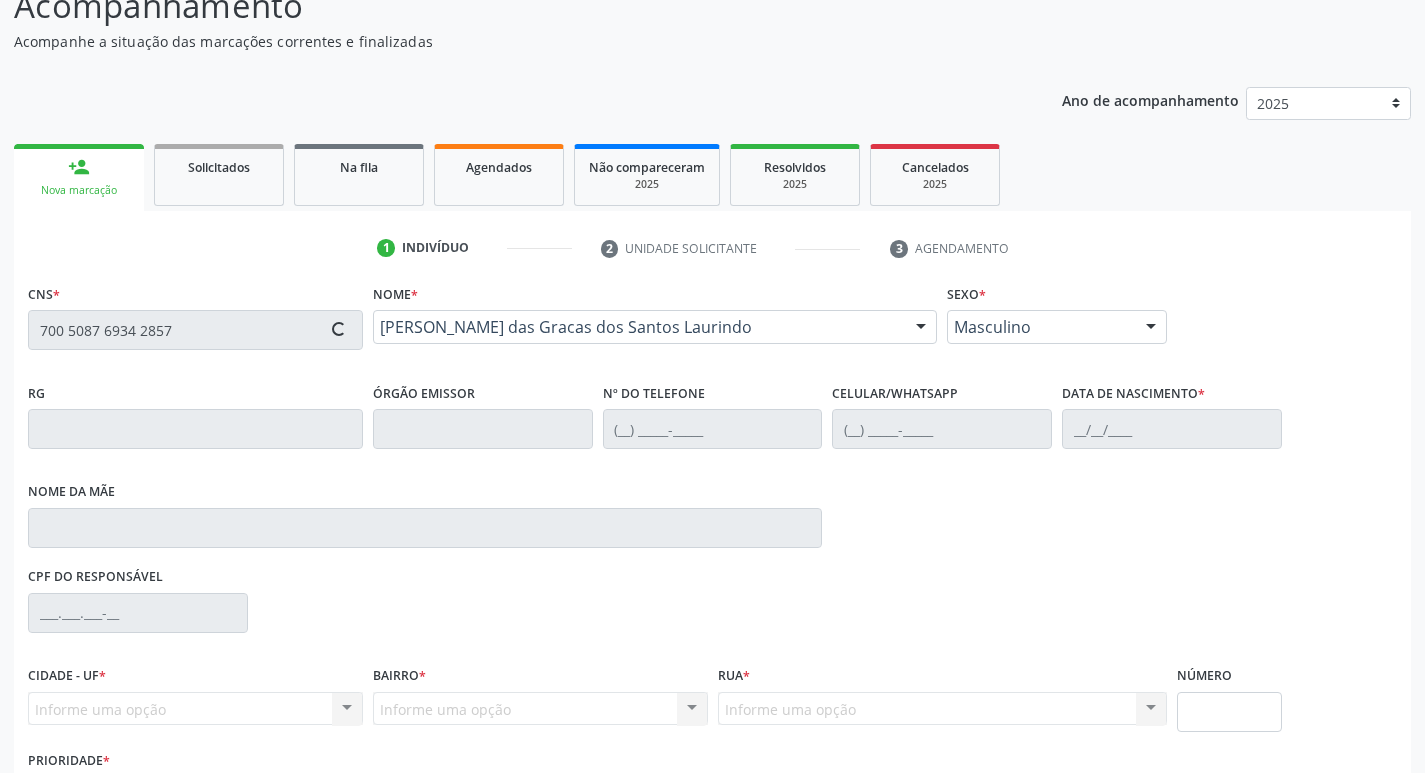 type on "[PHONE_NUMBER]" 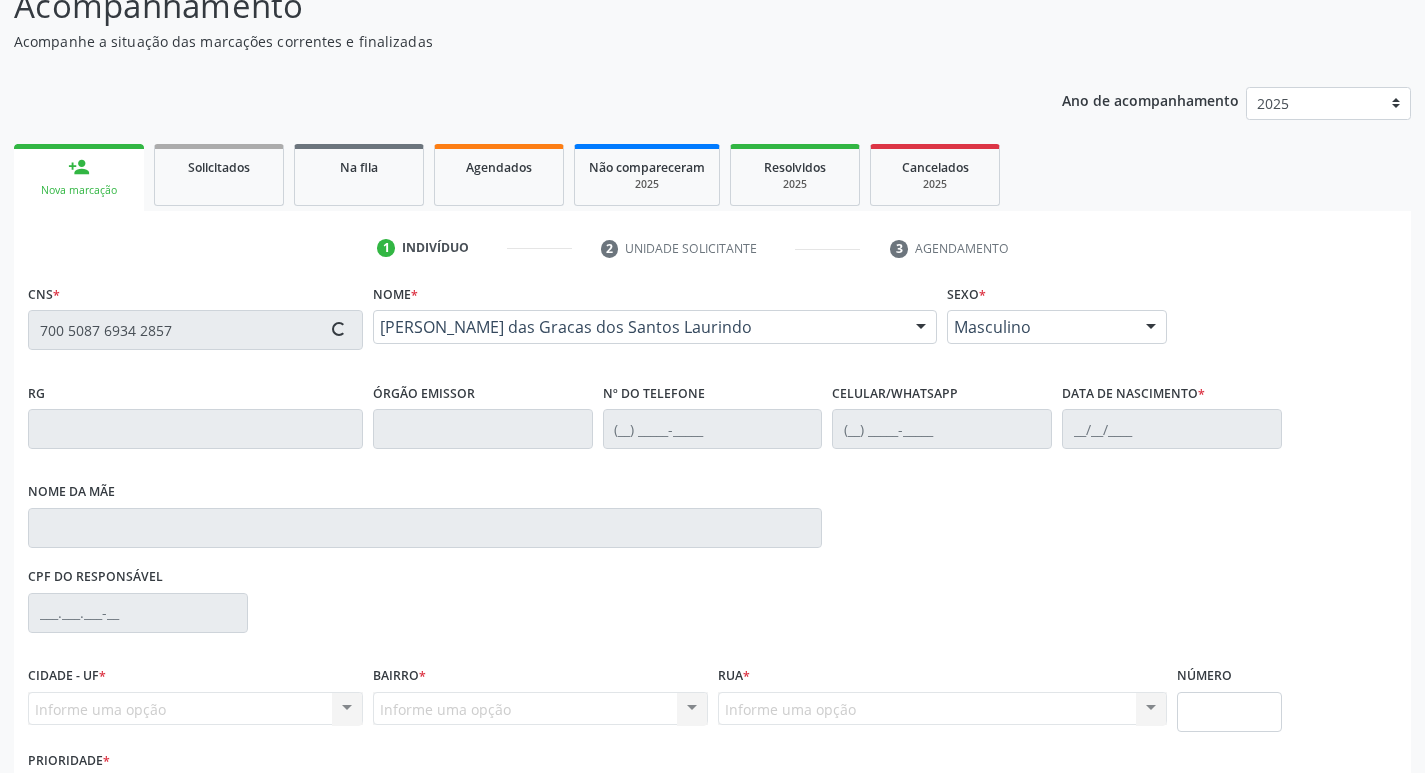 type on "[PHONE_NUMBER]" 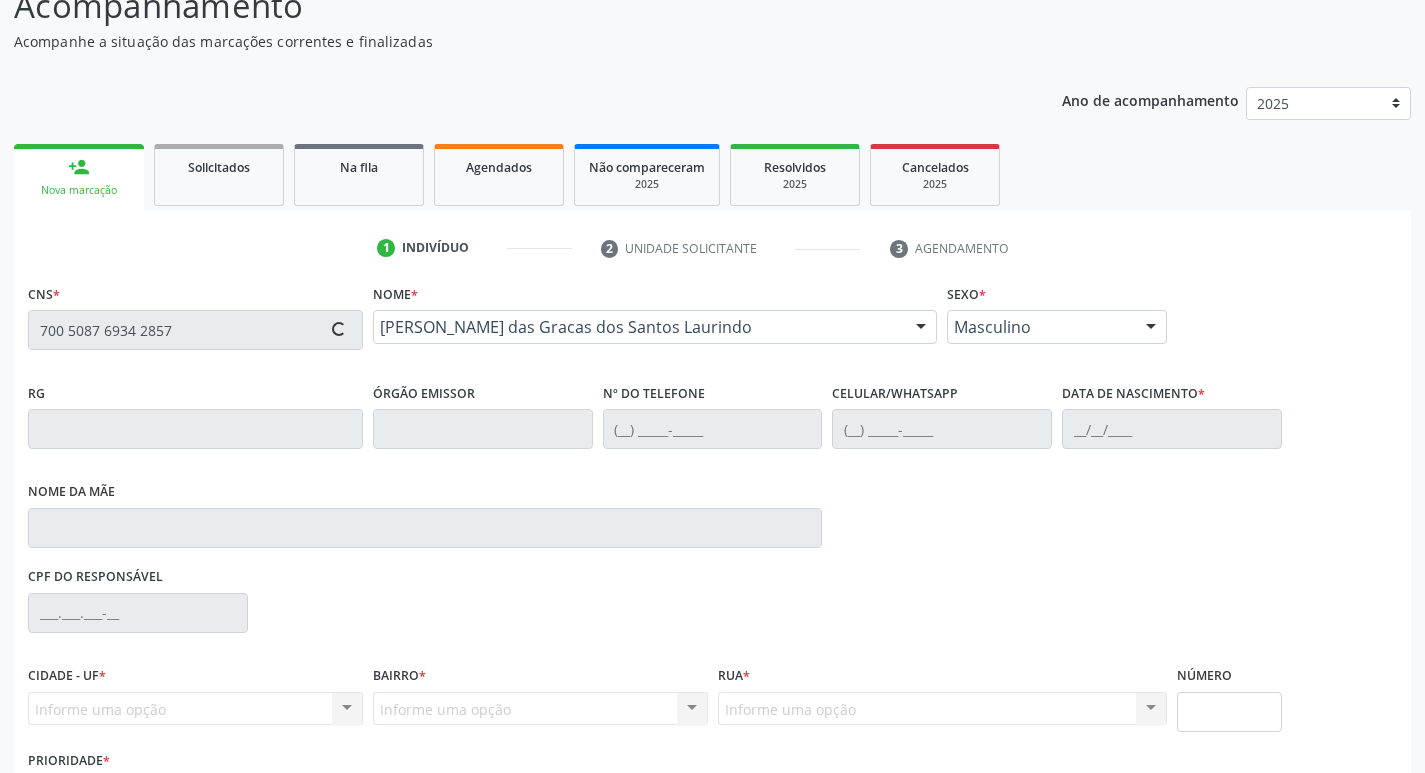type on "[DATE]" 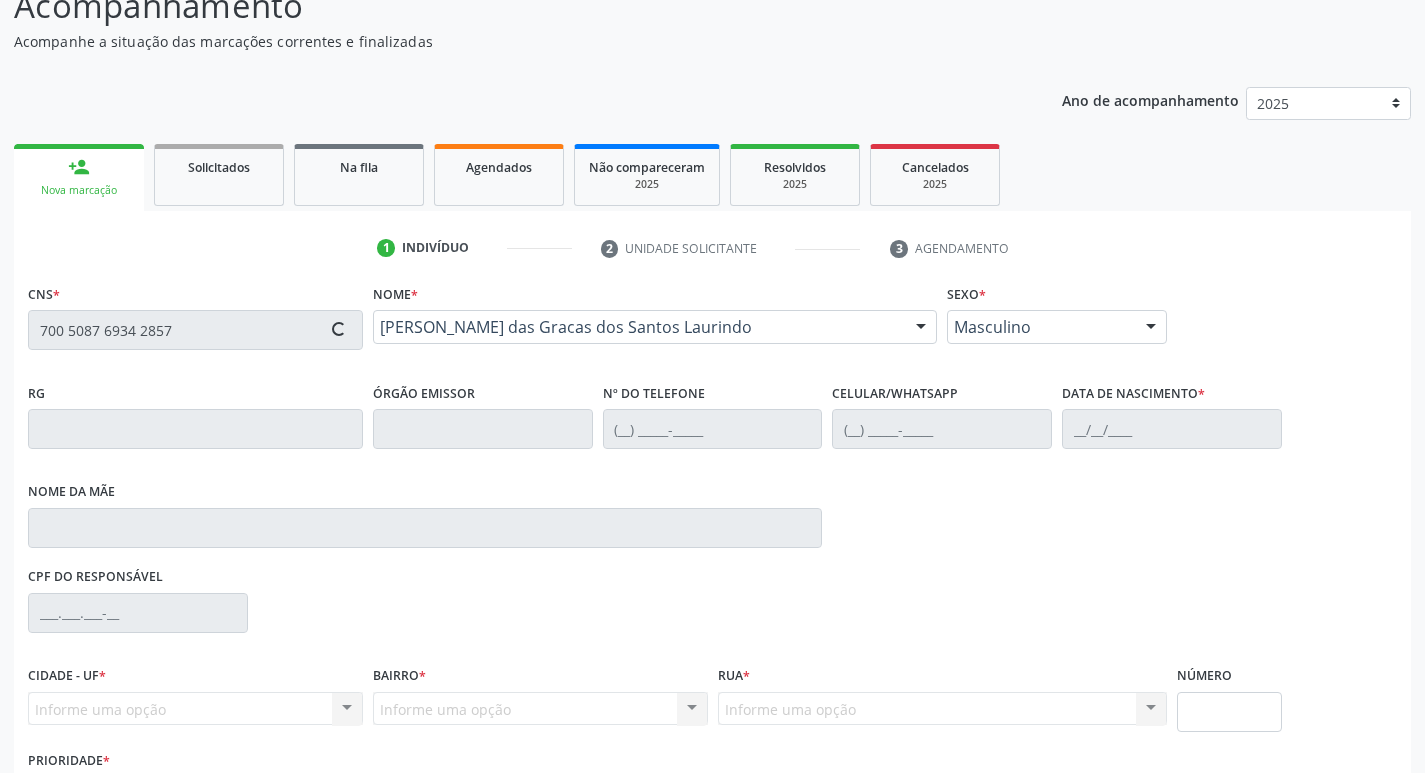 type on "649" 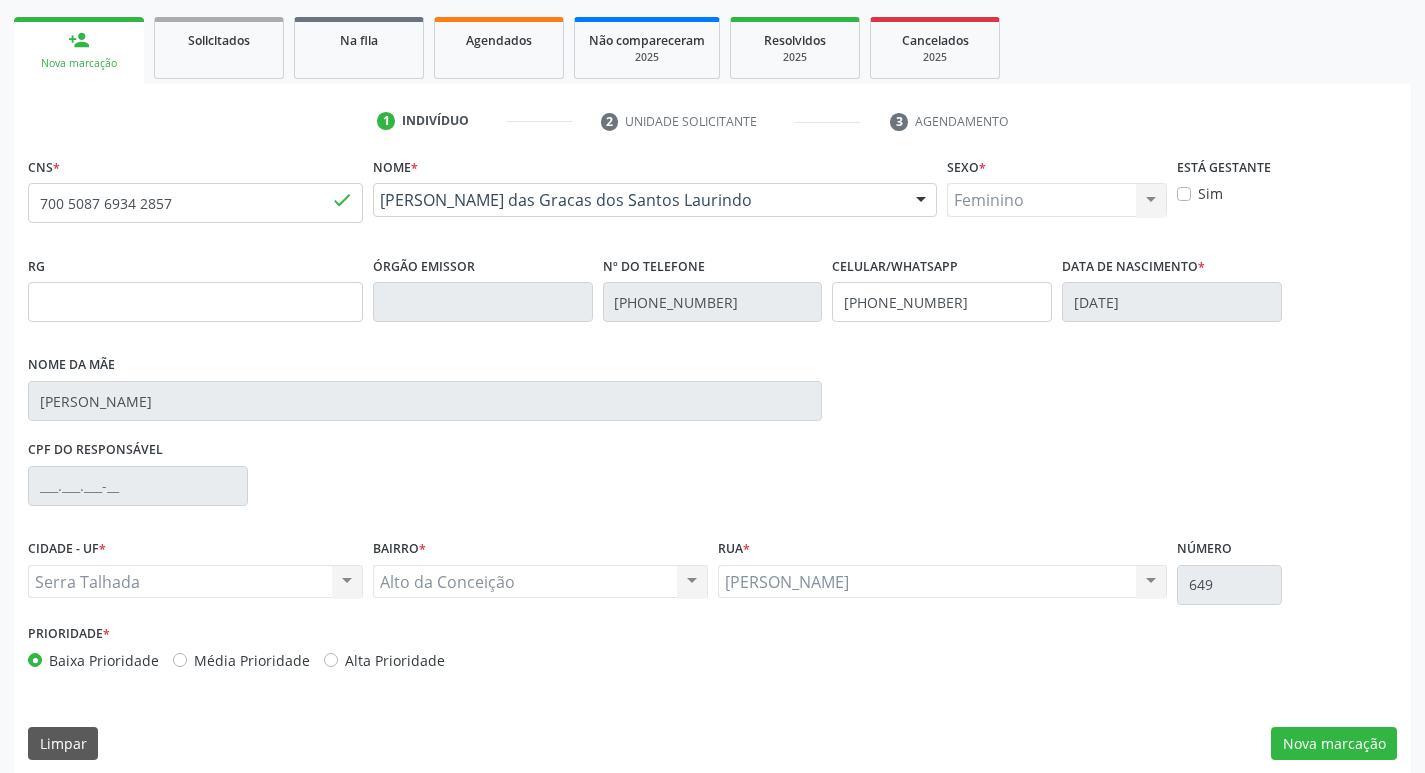 scroll, scrollTop: 297, scrollLeft: 0, axis: vertical 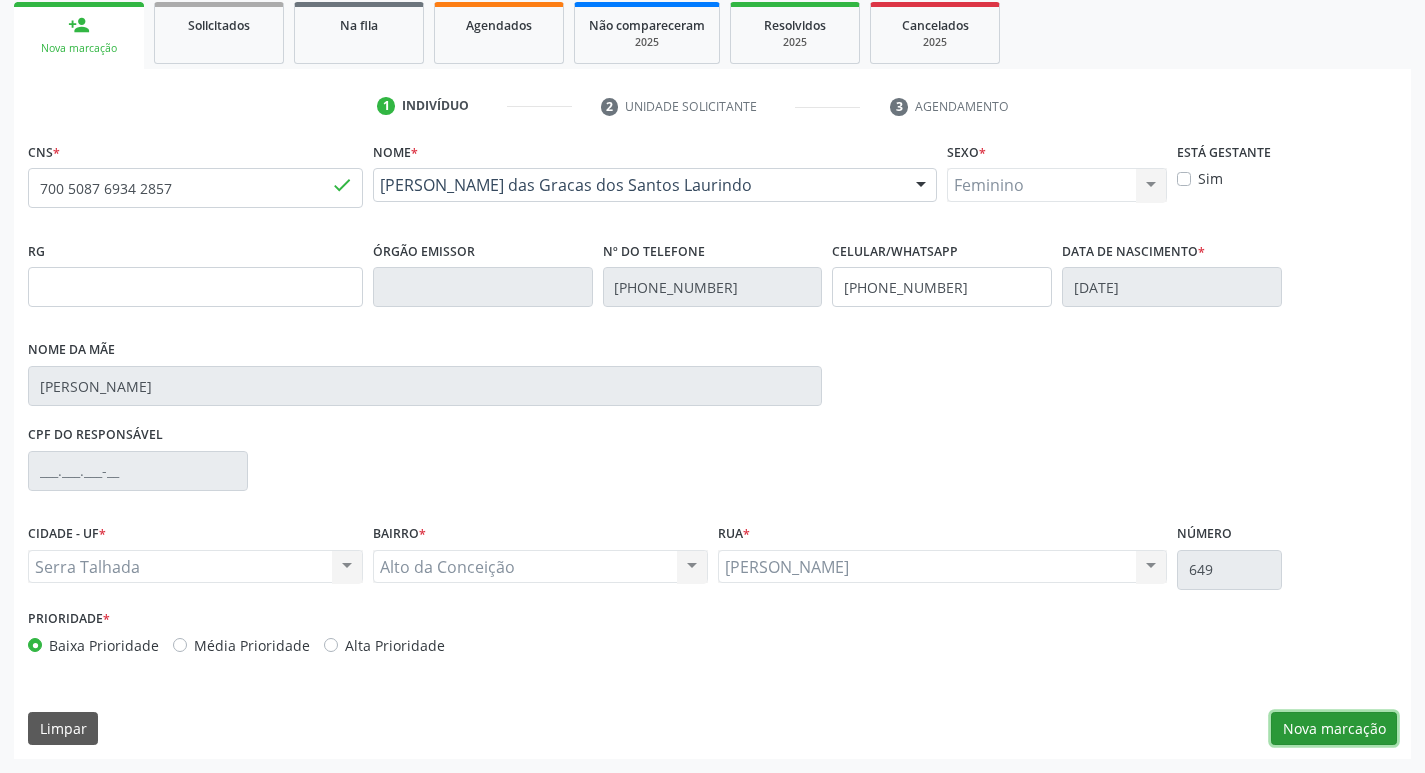 click on "Nova marcação" at bounding box center [1334, 729] 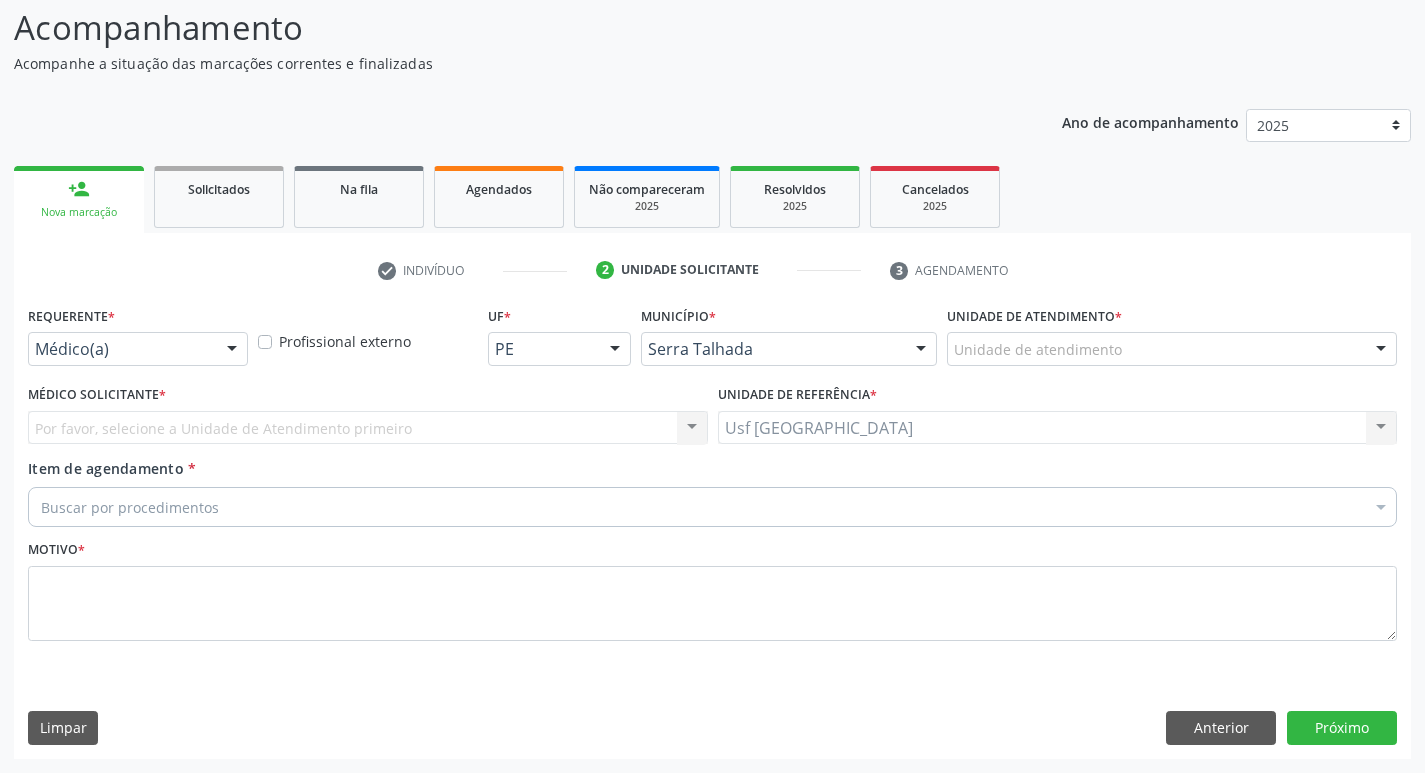 scroll, scrollTop: 133, scrollLeft: 0, axis: vertical 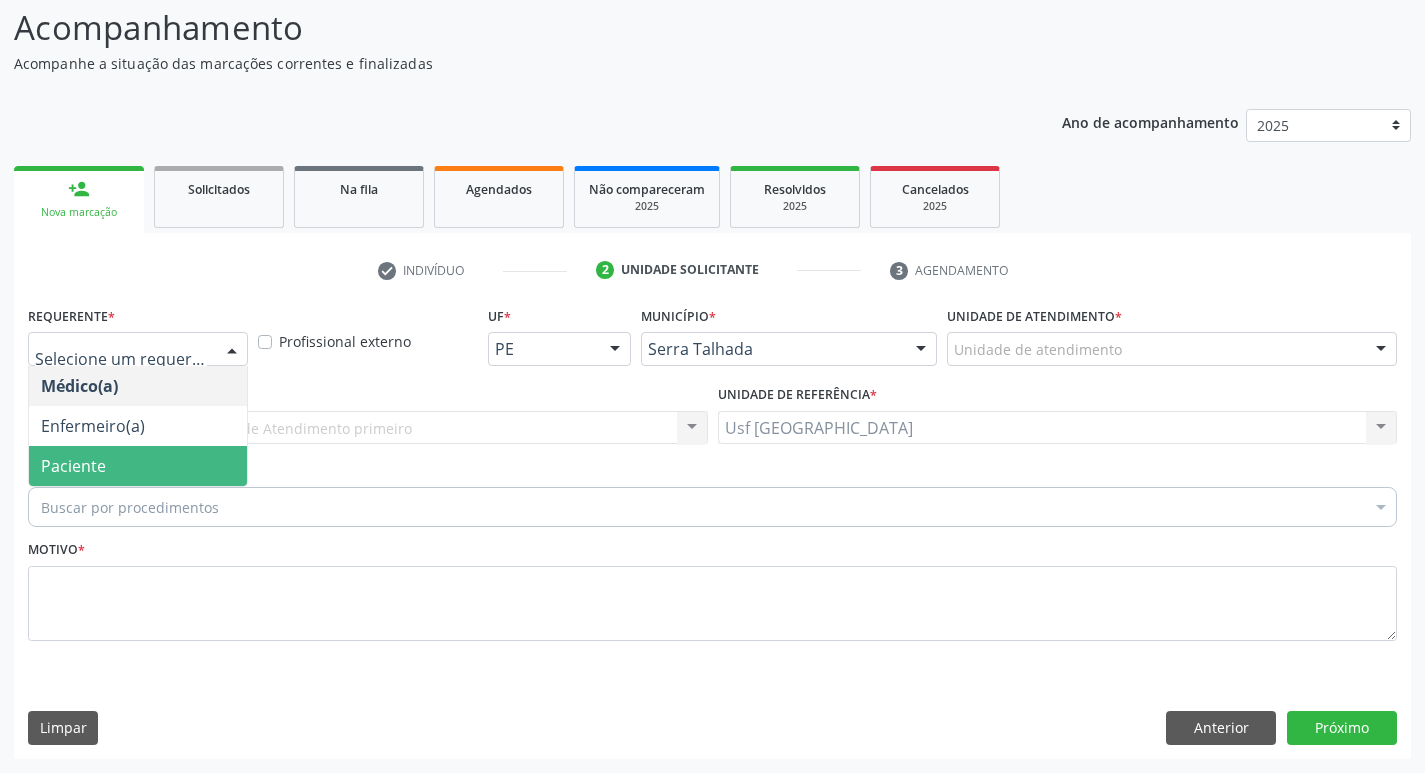 click on "Paciente" at bounding box center [138, 466] 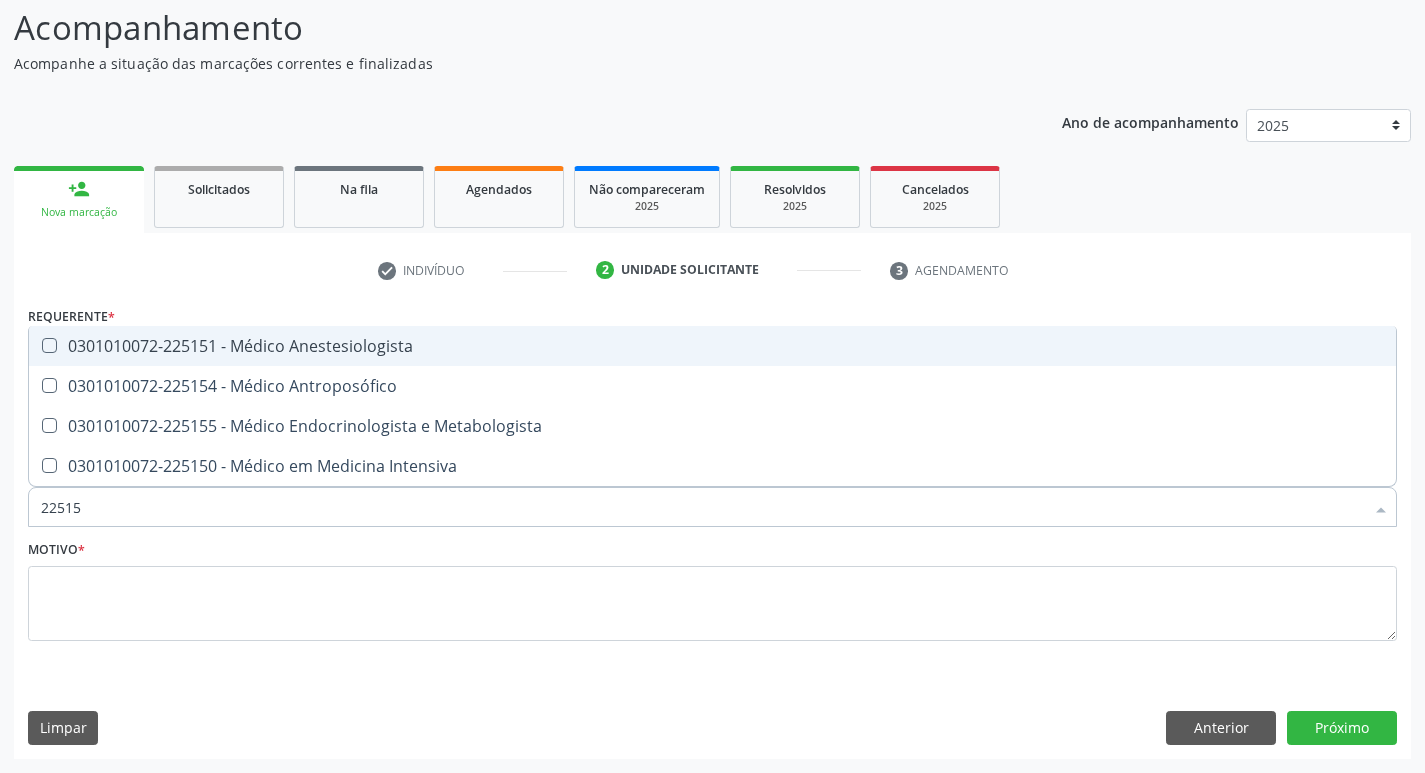 type on "225155" 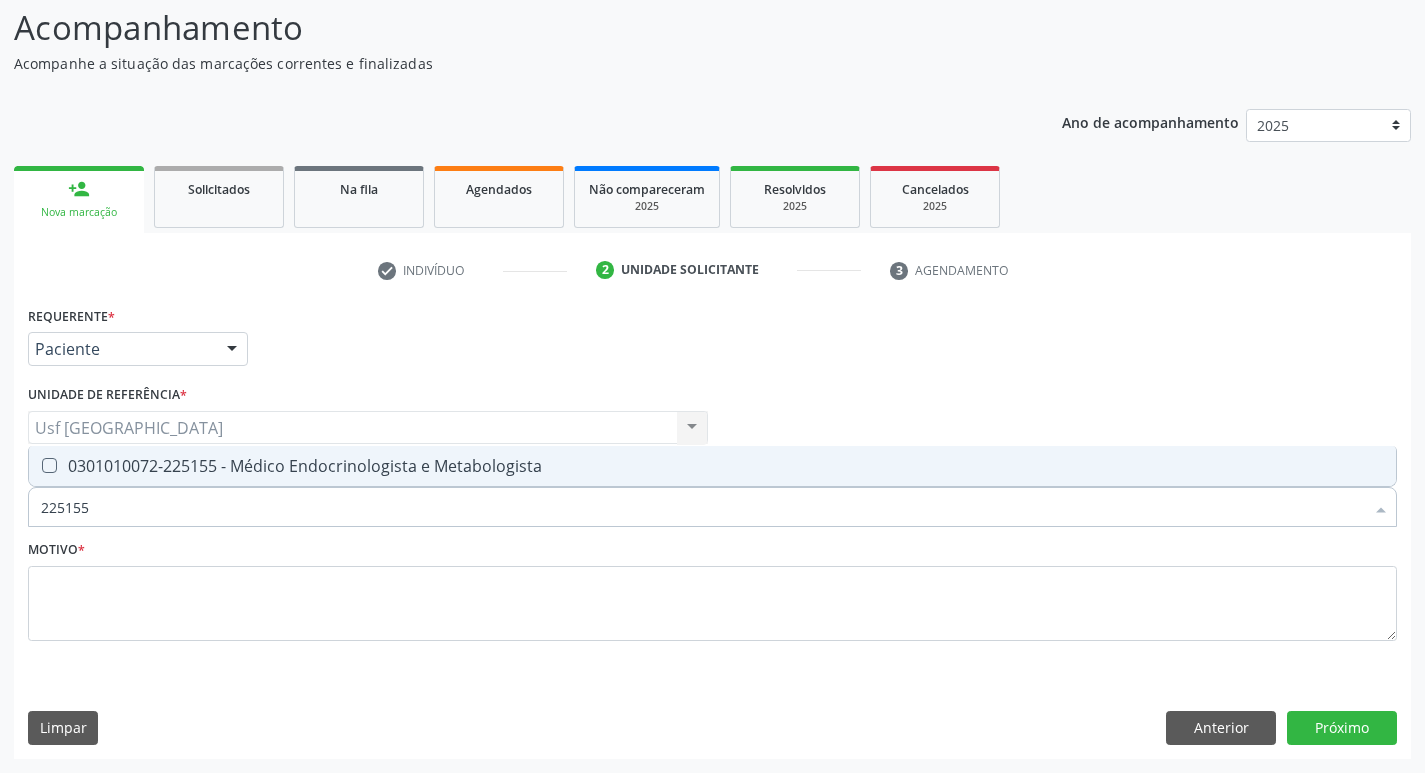 click at bounding box center (49, 465) 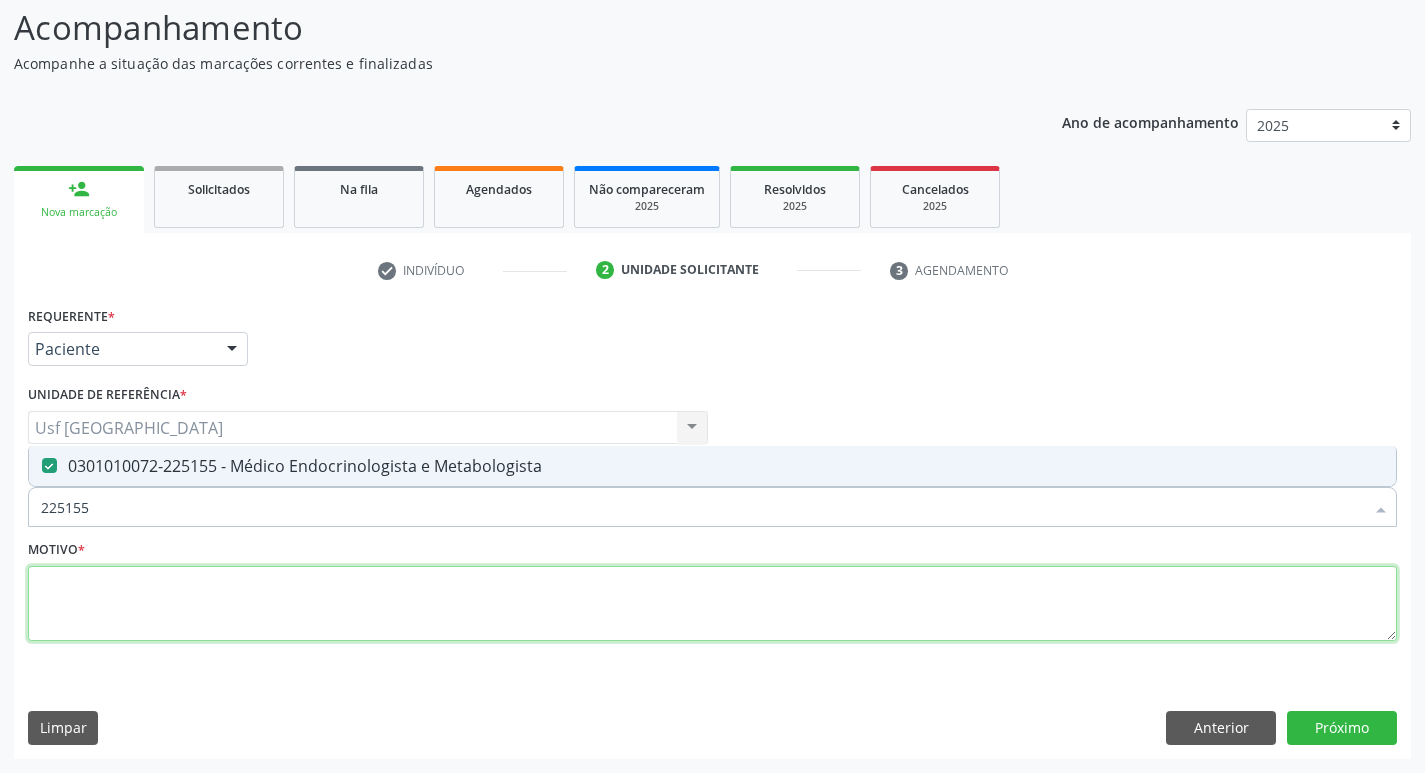 click at bounding box center (712, 604) 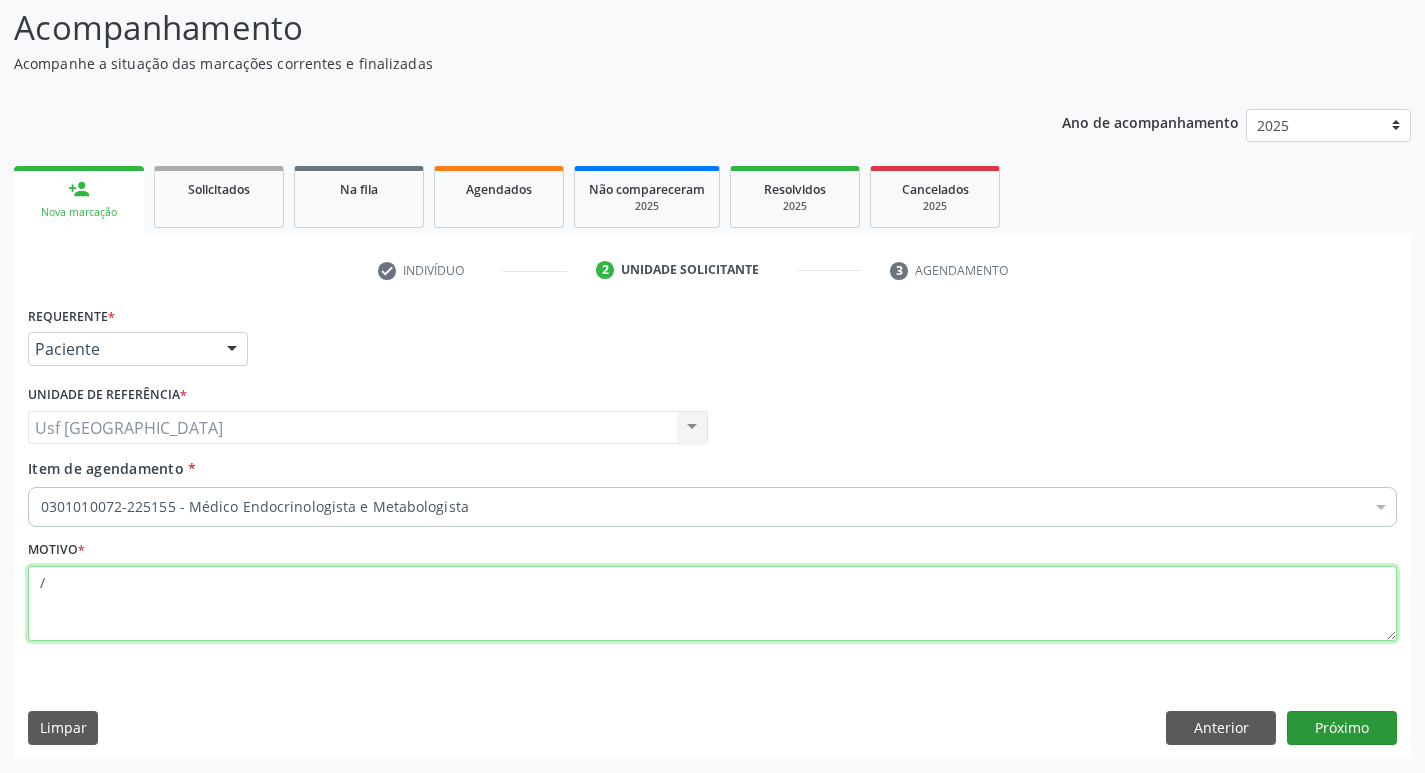 type on "/" 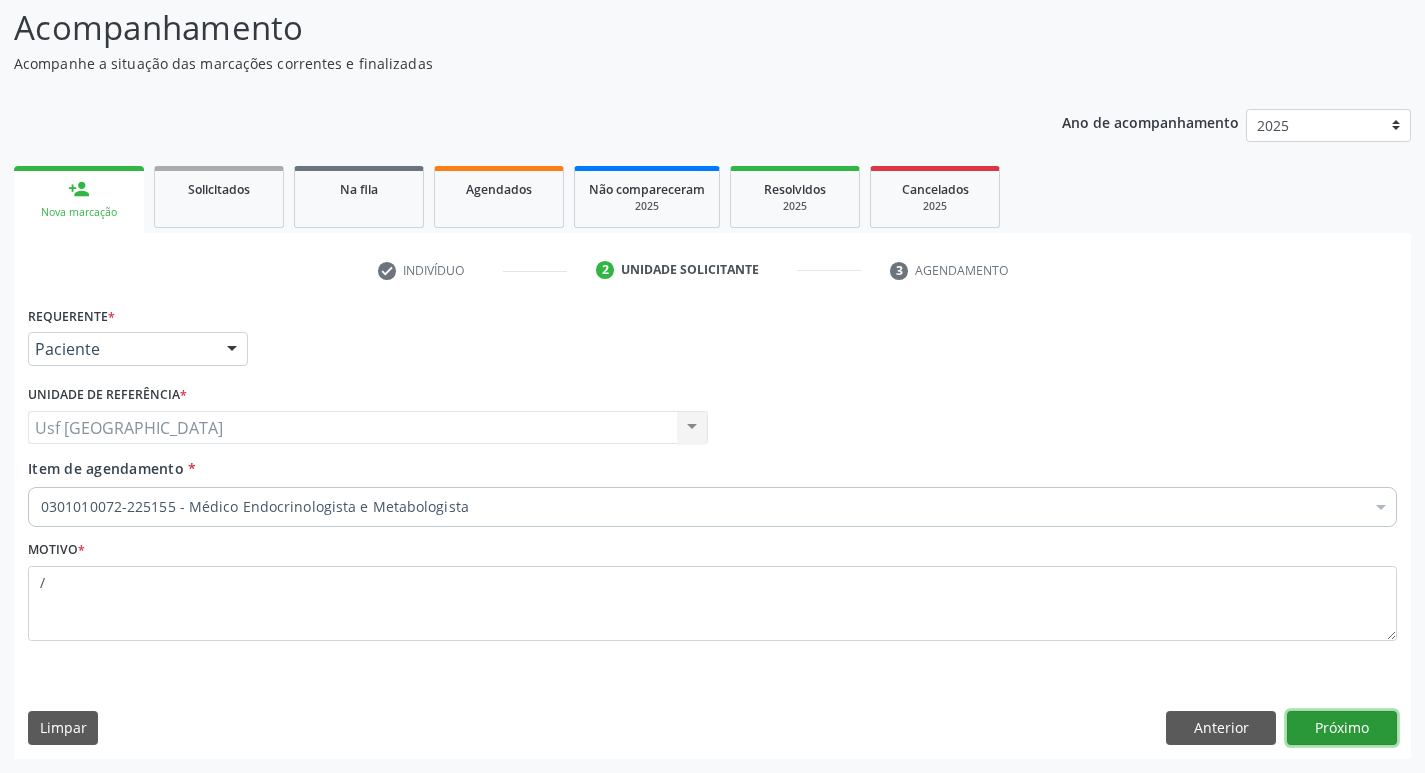 click on "Próximo" at bounding box center (1342, 728) 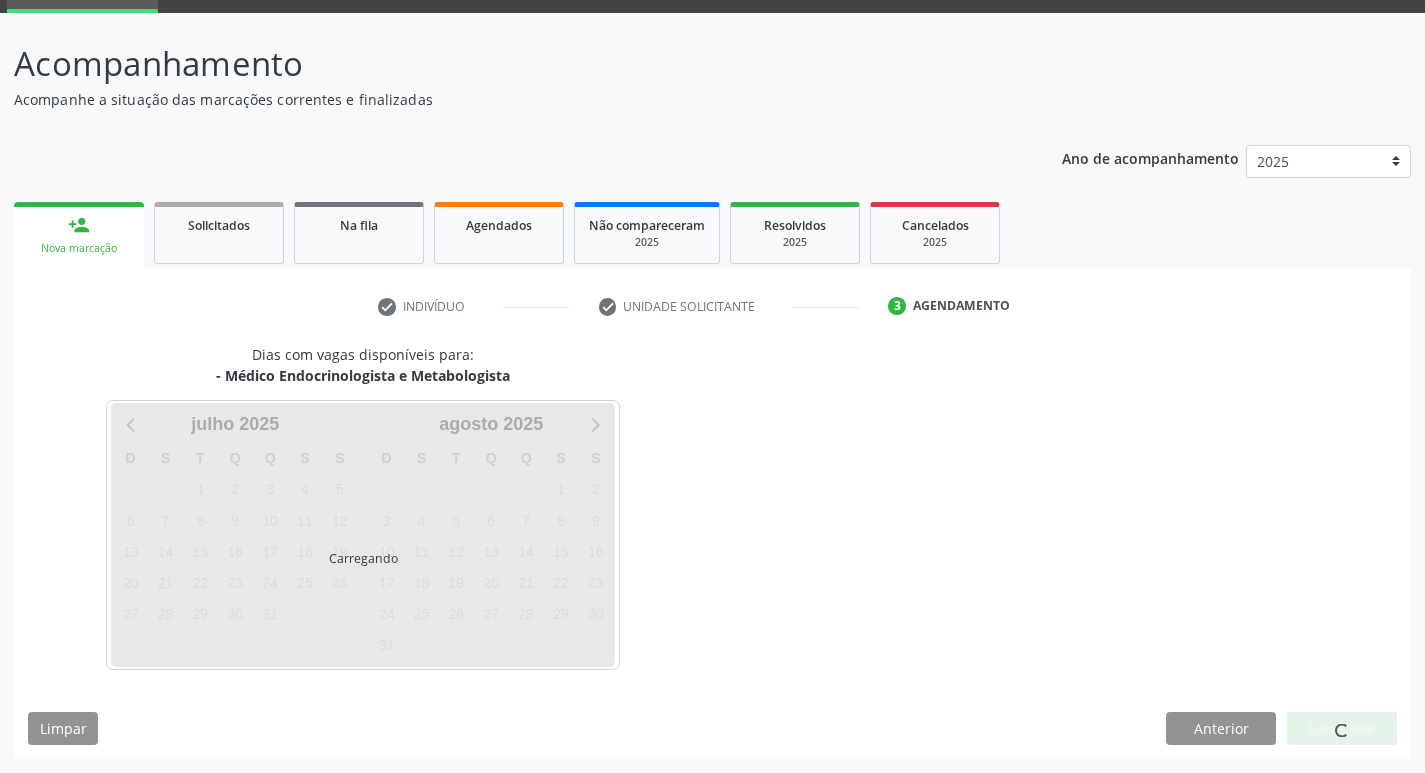 scroll, scrollTop: 97, scrollLeft: 0, axis: vertical 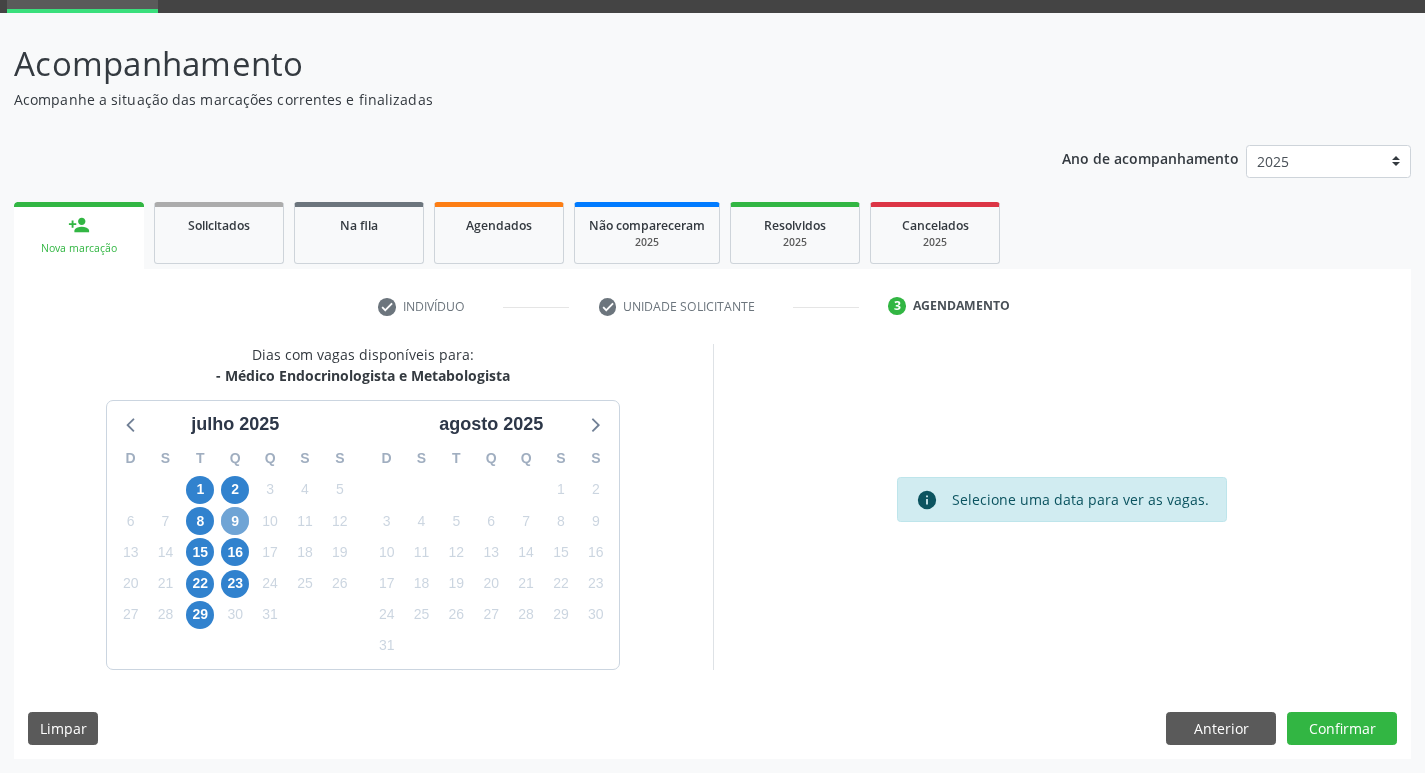 click on "9" at bounding box center (235, 521) 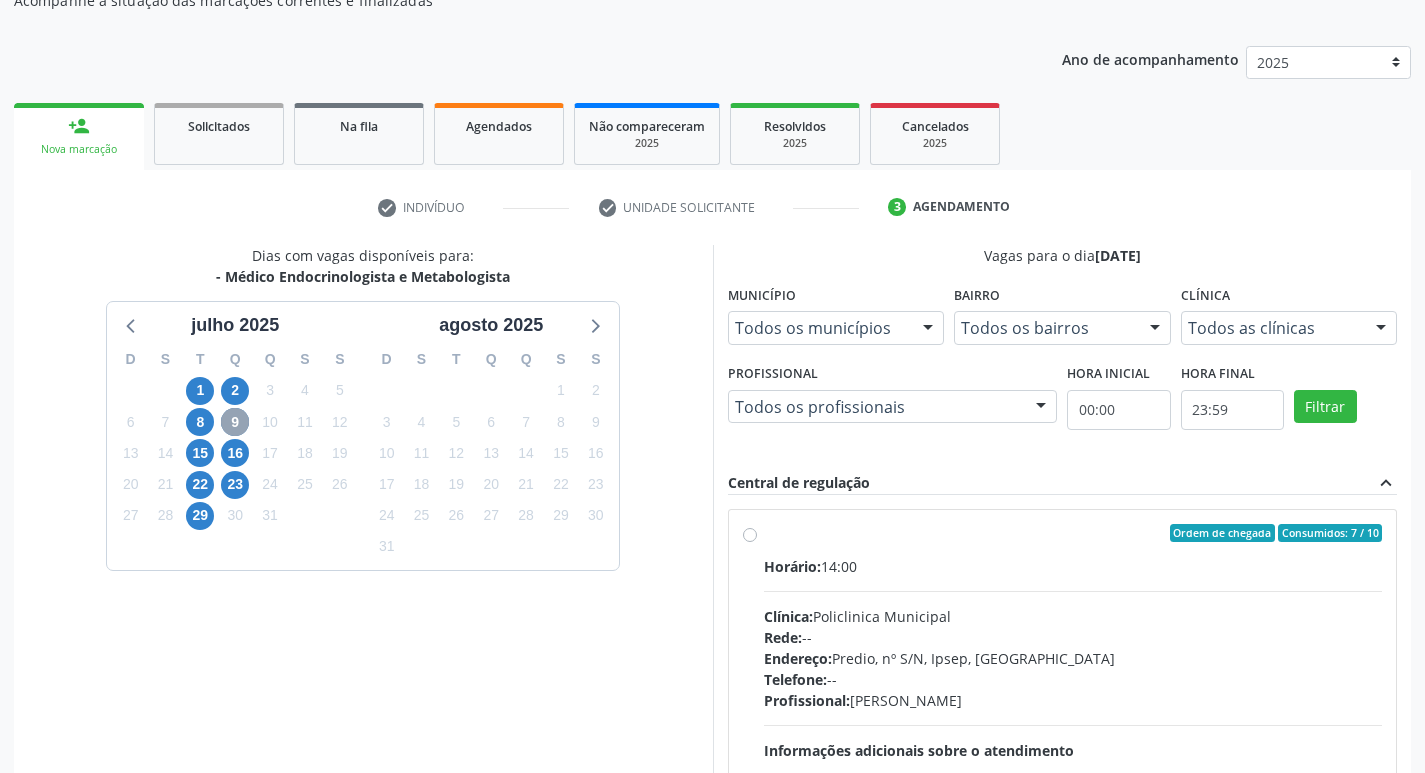 scroll, scrollTop: 197, scrollLeft: 0, axis: vertical 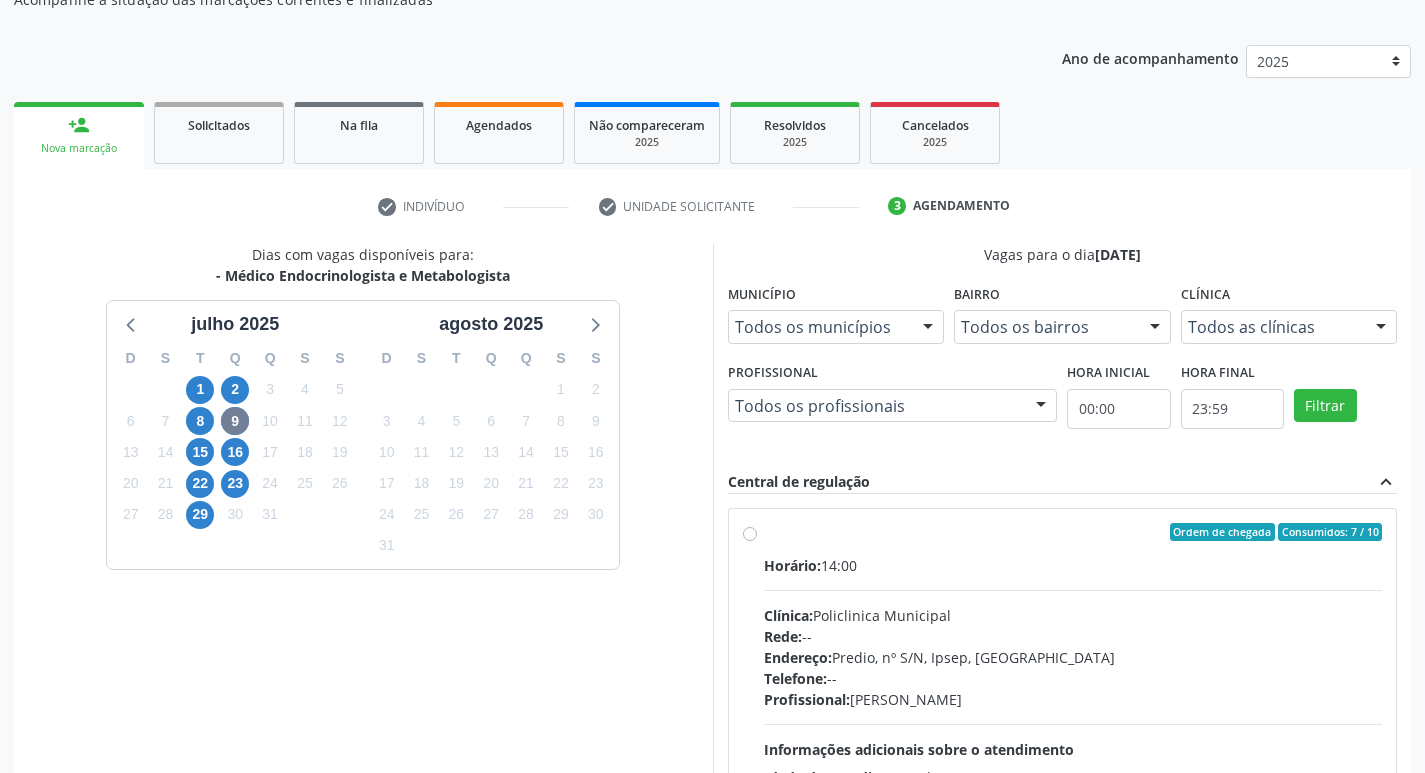 click on "Ordem de chegada
Consumidos: 7 / 10
Horário:   14:00
Clínica:  Policlinica Municipal
Rede:
--
Endereço:   Predio, nº S/N, Ipsep, Serra Talhada - PE
Telefone:   --
Profissional:
Antonio Carlos Brito Pereira de Meneses
Informações adicionais sobre o atendimento
Idade de atendimento:
de 0 a 120 anos
Gênero(s) atendido(s):
Masculino e Feminino
Informações adicionais:
--" at bounding box center [1073, 676] 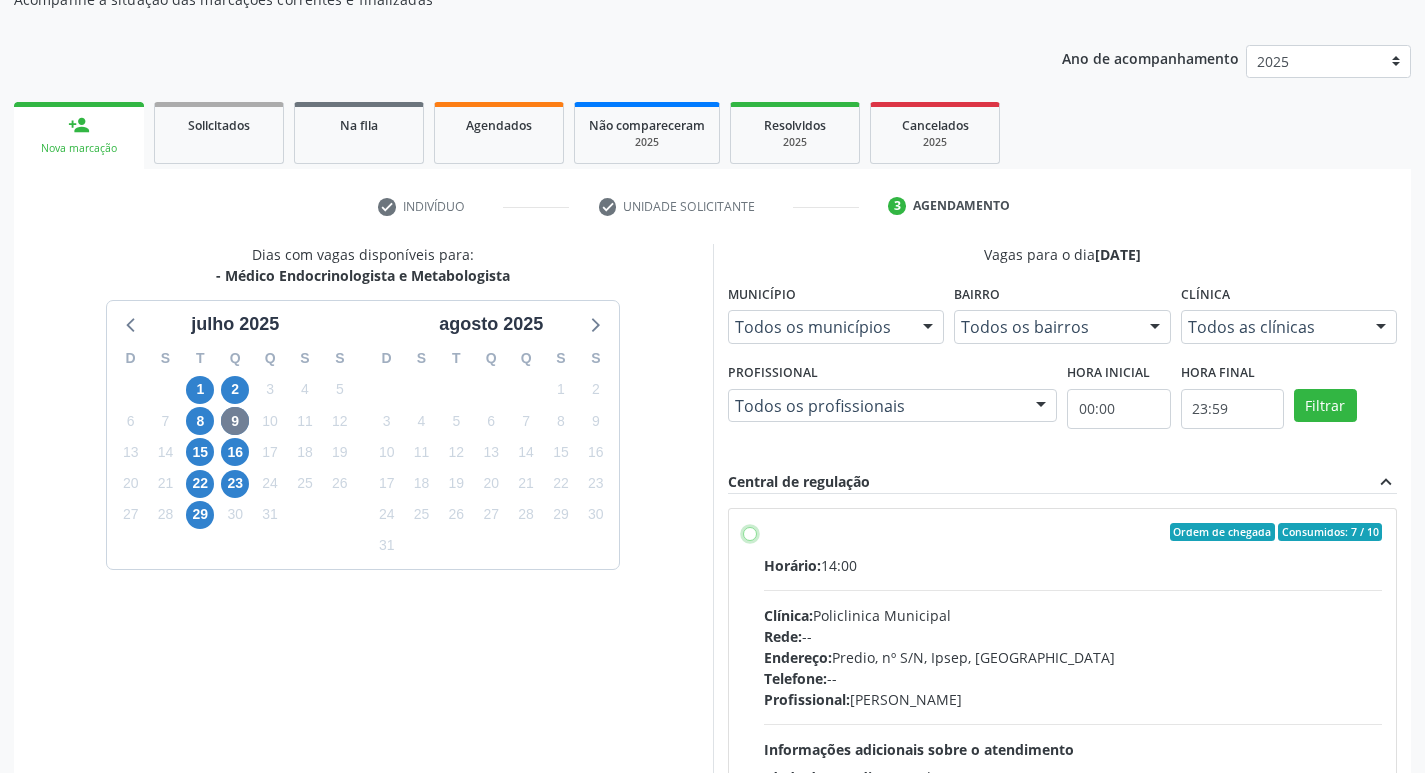 click on "Ordem de chegada
Consumidos: 7 / 10
Horário:   14:00
Clínica:  Policlinica Municipal
Rede:
--
Endereço:   Predio, nº S/N, Ipsep, Serra Talhada - PE
Telefone:   --
Profissional:
Antonio Carlos Brito Pereira de Meneses
Informações adicionais sobre o atendimento
Idade de atendimento:
de 0 a 120 anos
Gênero(s) atendido(s):
Masculino e Feminino
Informações adicionais:
--" at bounding box center [750, 532] 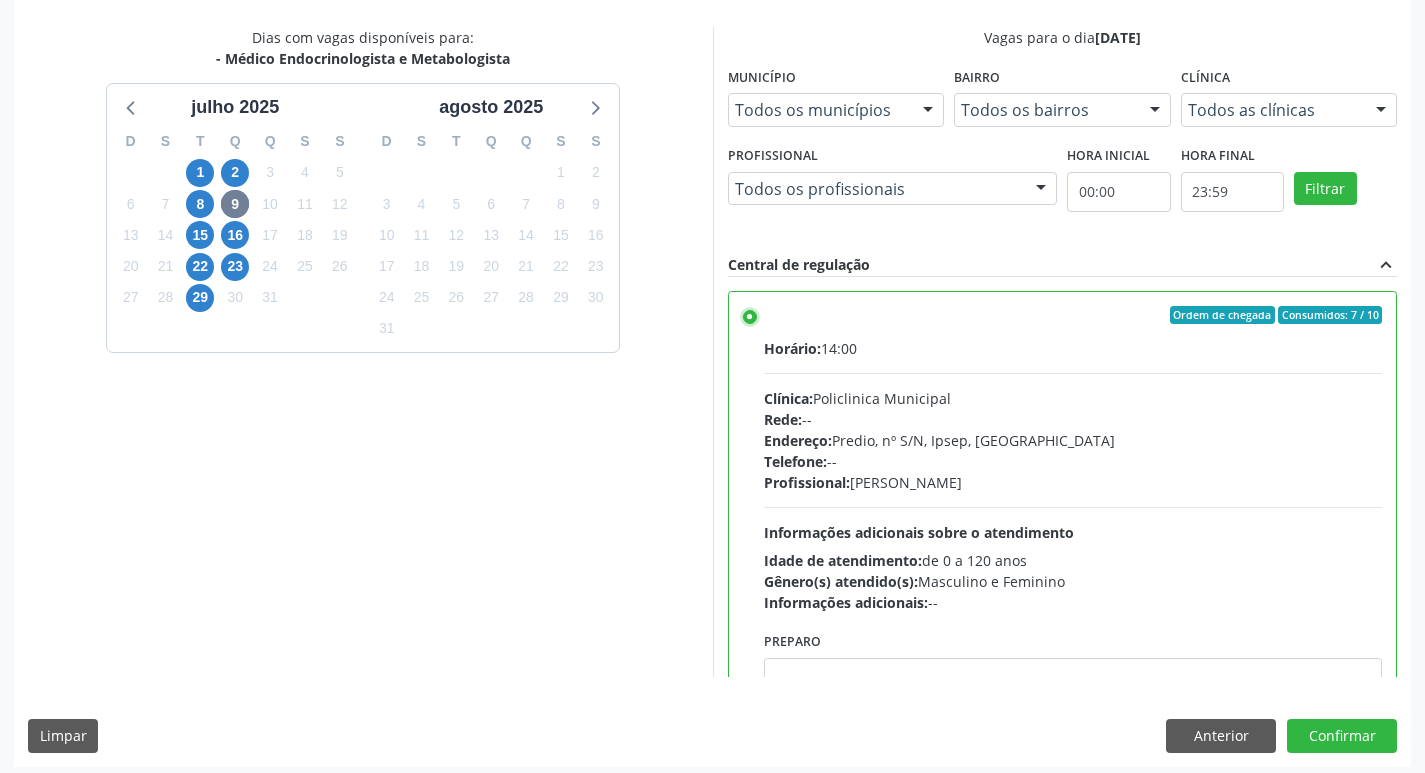 scroll, scrollTop: 422, scrollLeft: 0, axis: vertical 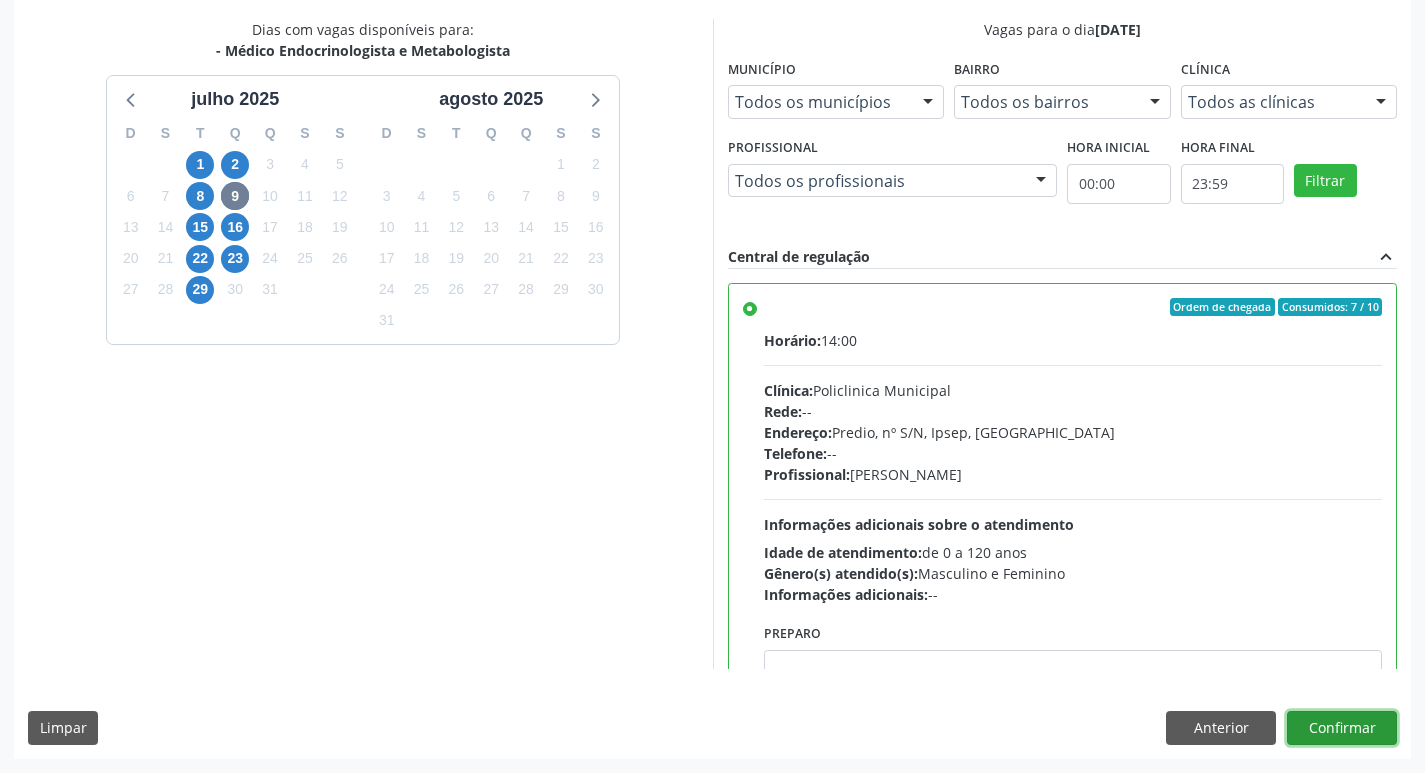 click on "Confirmar" at bounding box center (1342, 728) 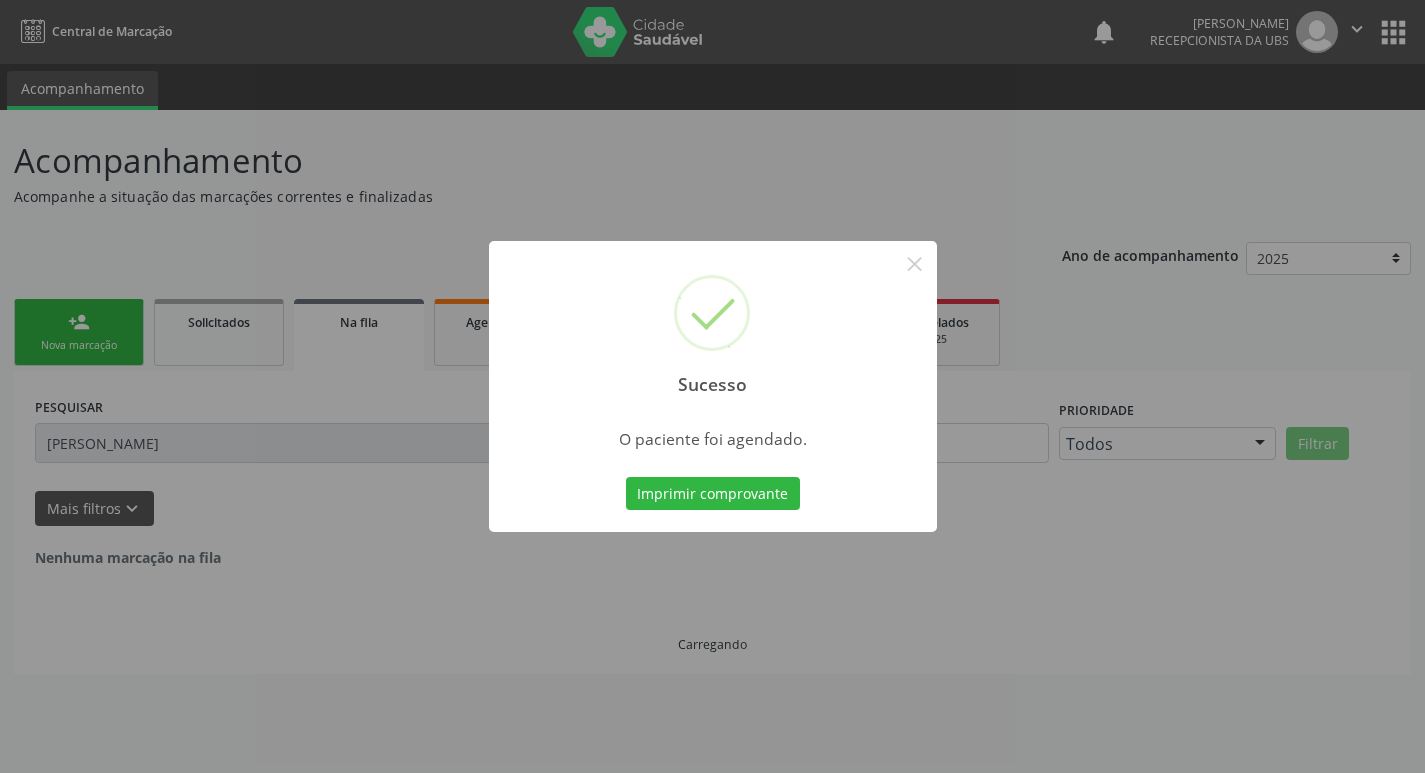 scroll, scrollTop: 0, scrollLeft: 0, axis: both 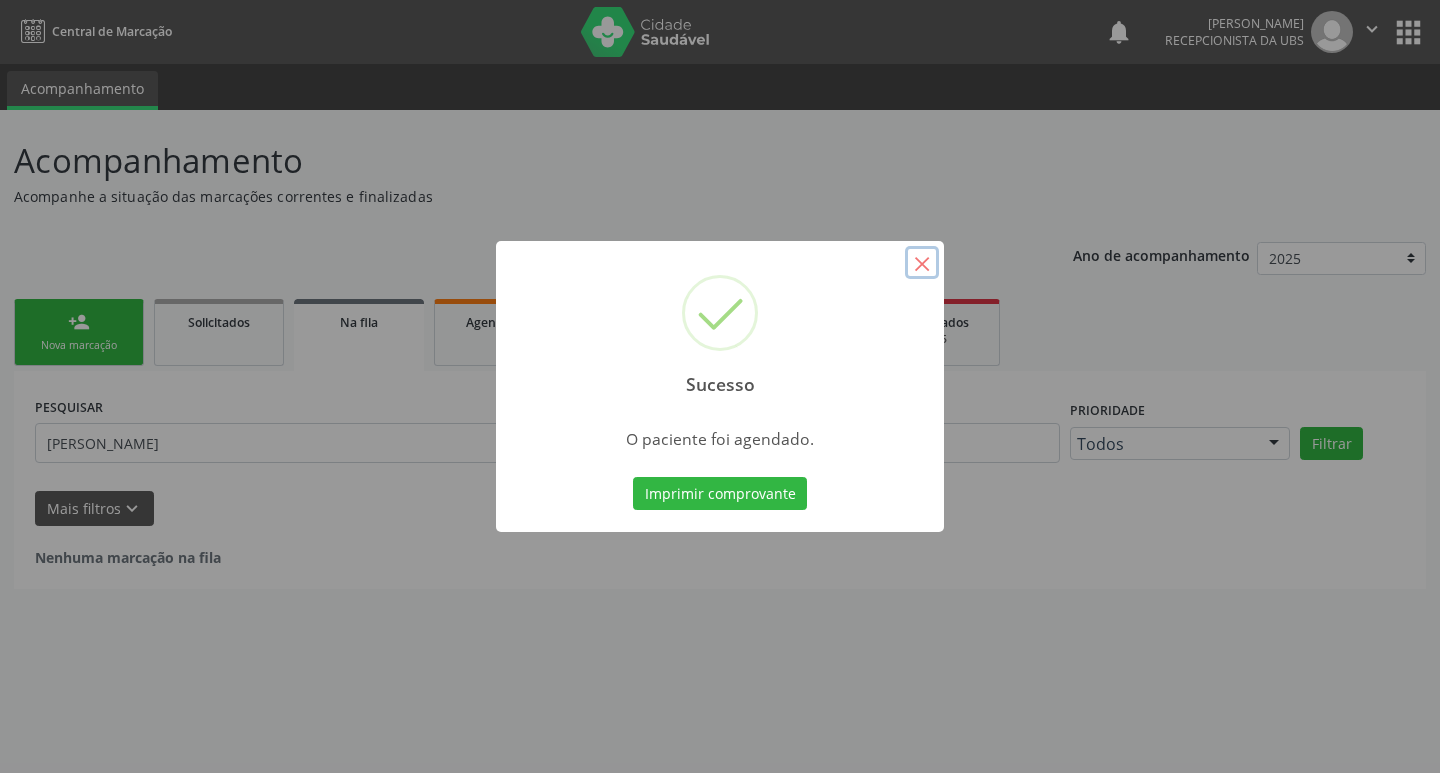 click on "×" at bounding box center [922, 263] 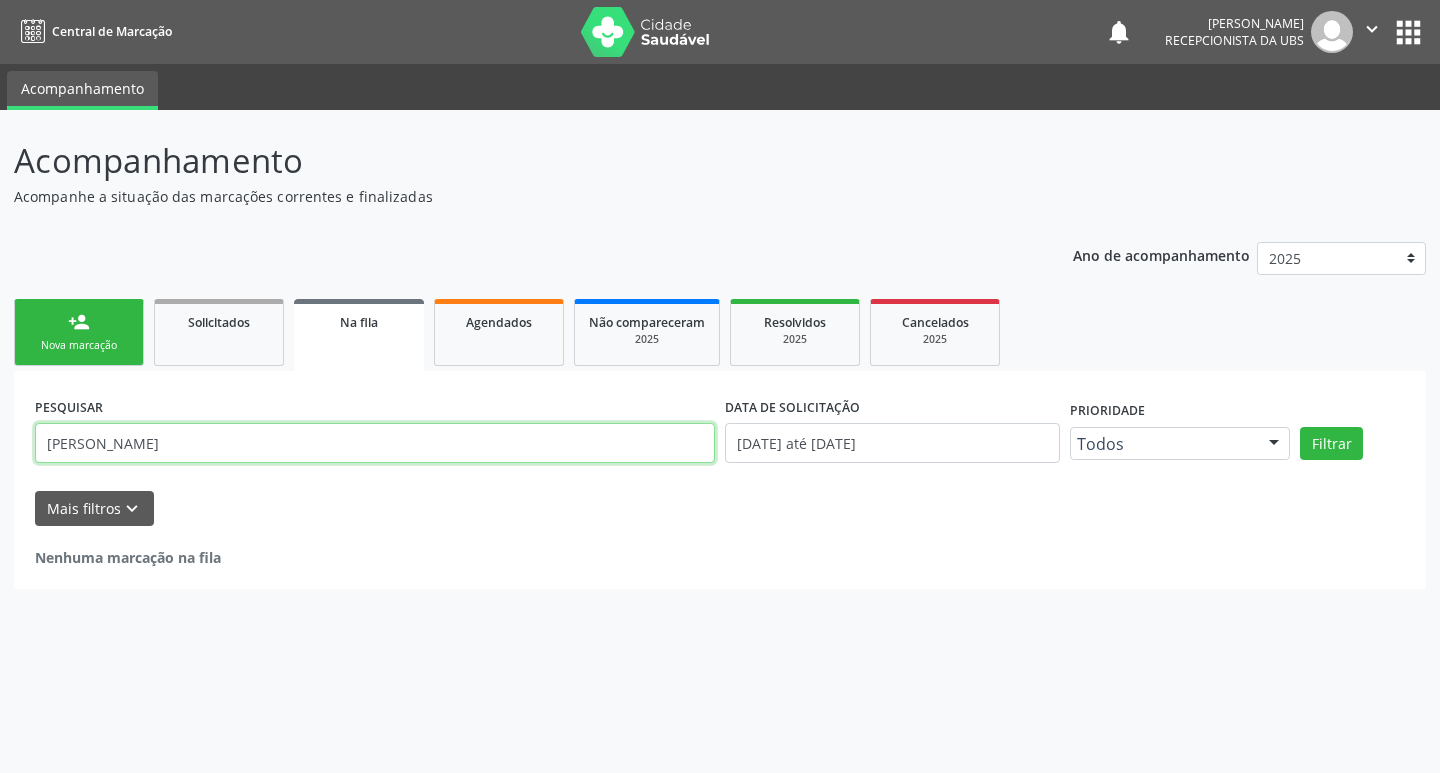 click on "[PERSON_NAME]" at bounding box center [375, 443] 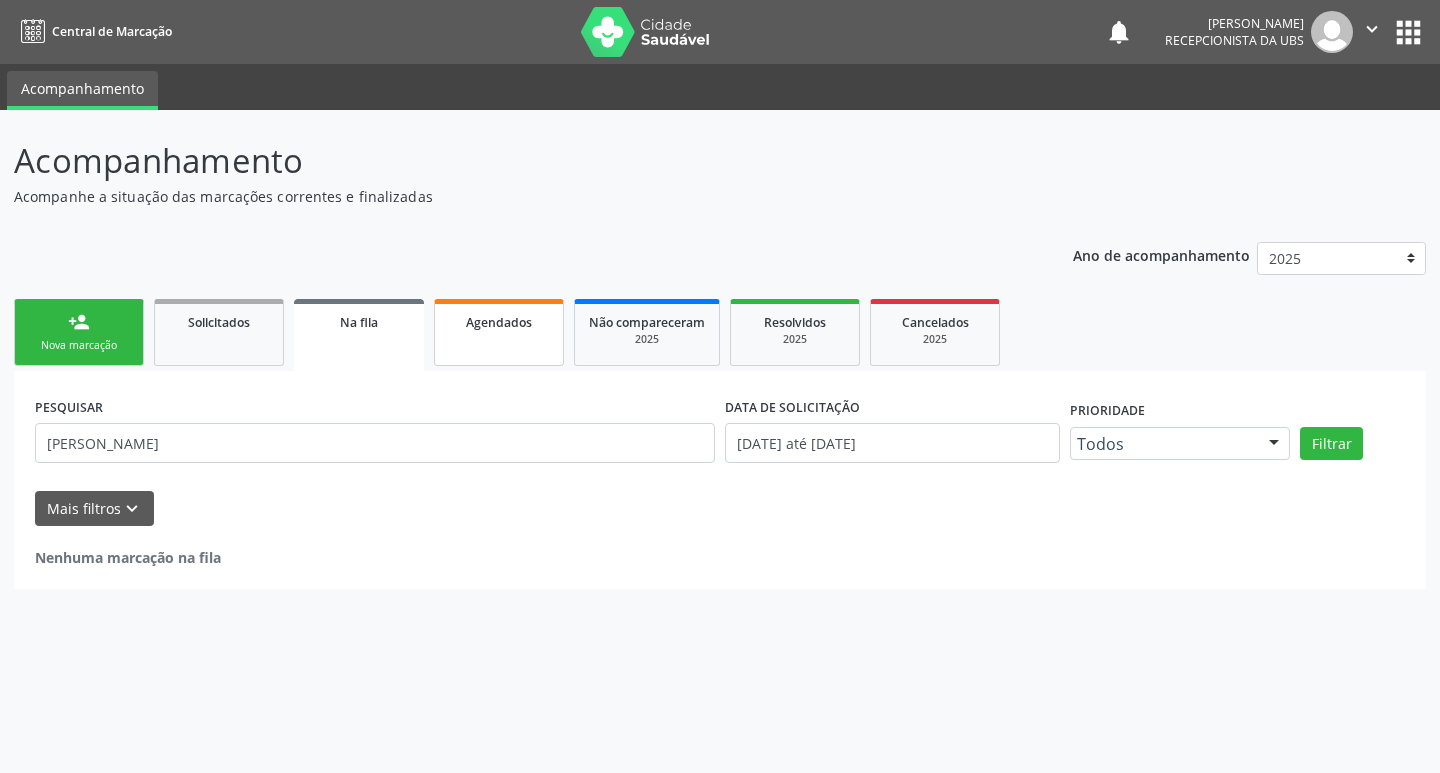 click on "Agendados" at bounding box center (499, 332) 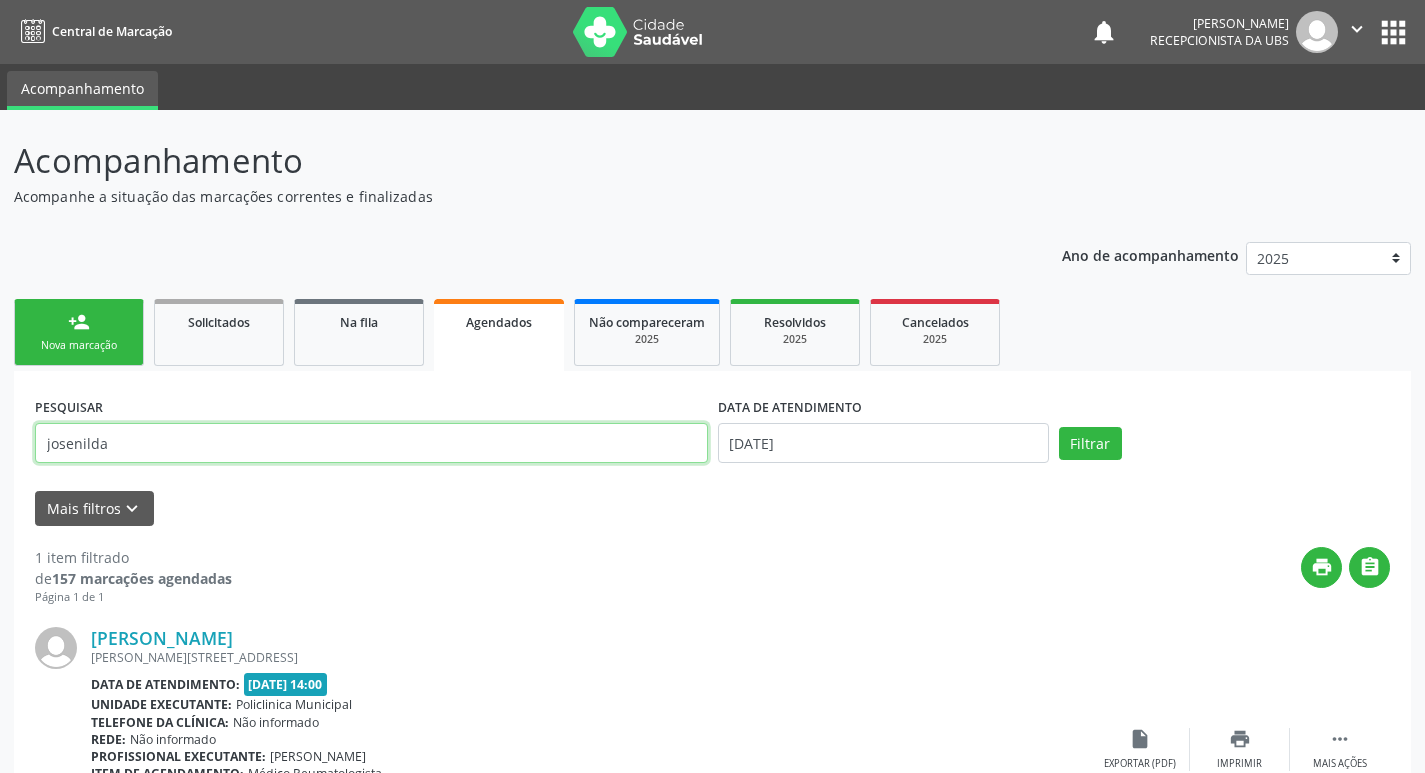 click on "josenilda" at bounding box center (371, 443) 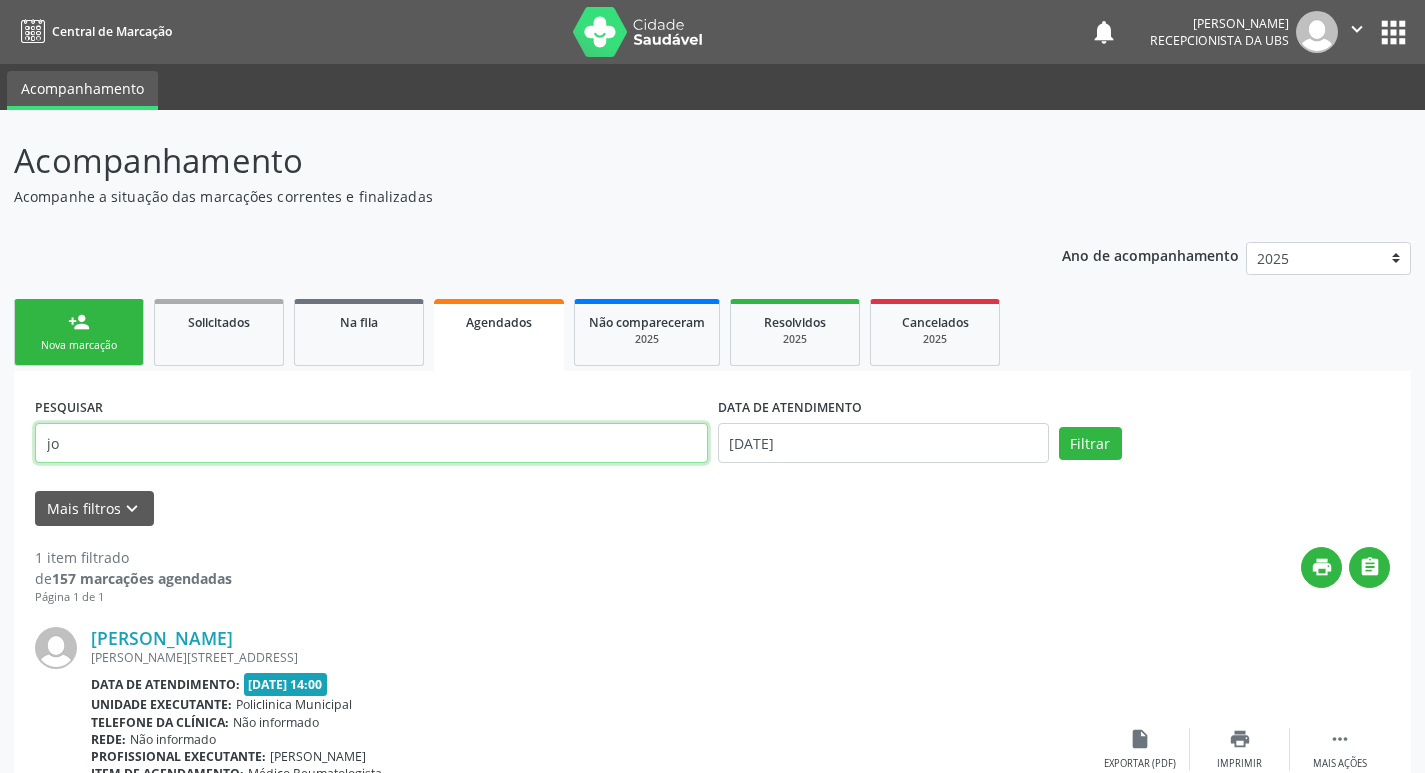type on "j" 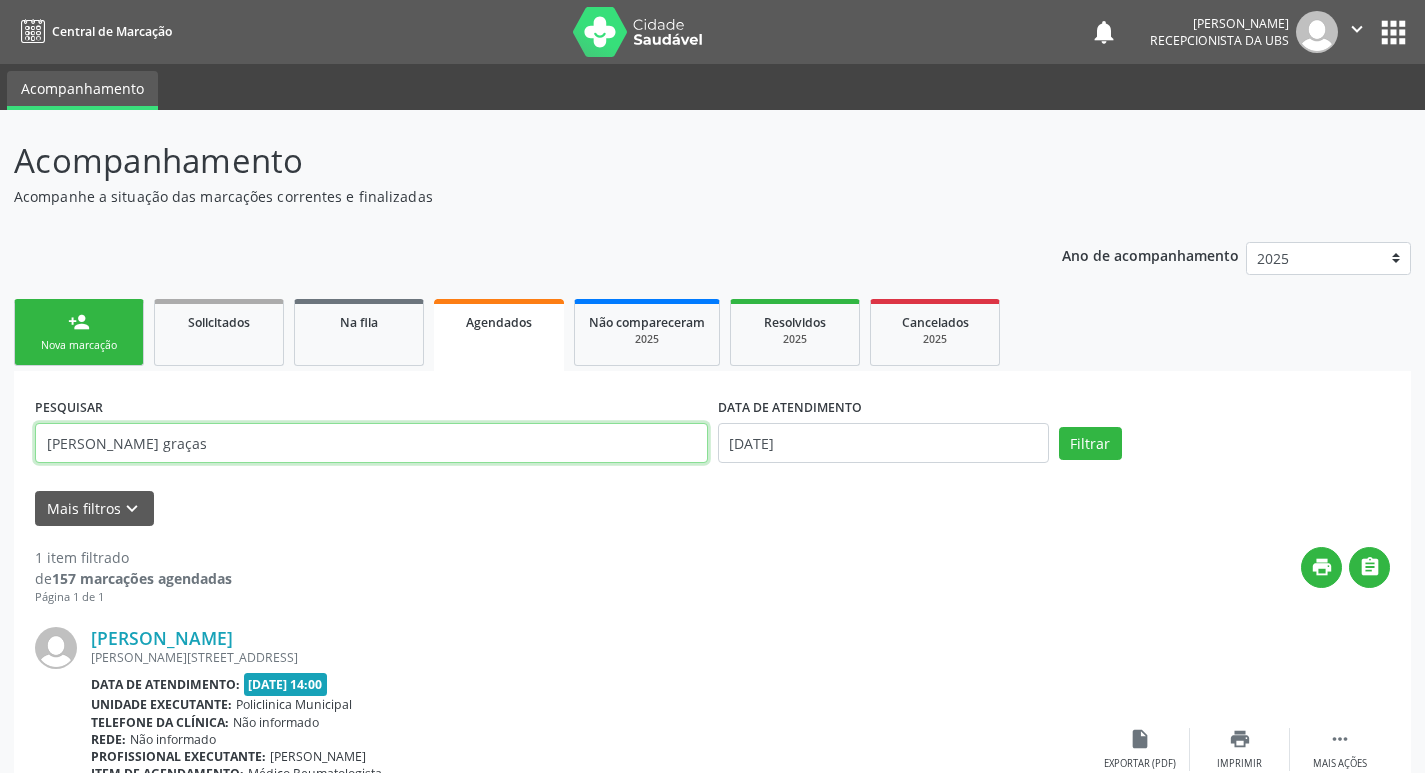 type on "maria das graças" 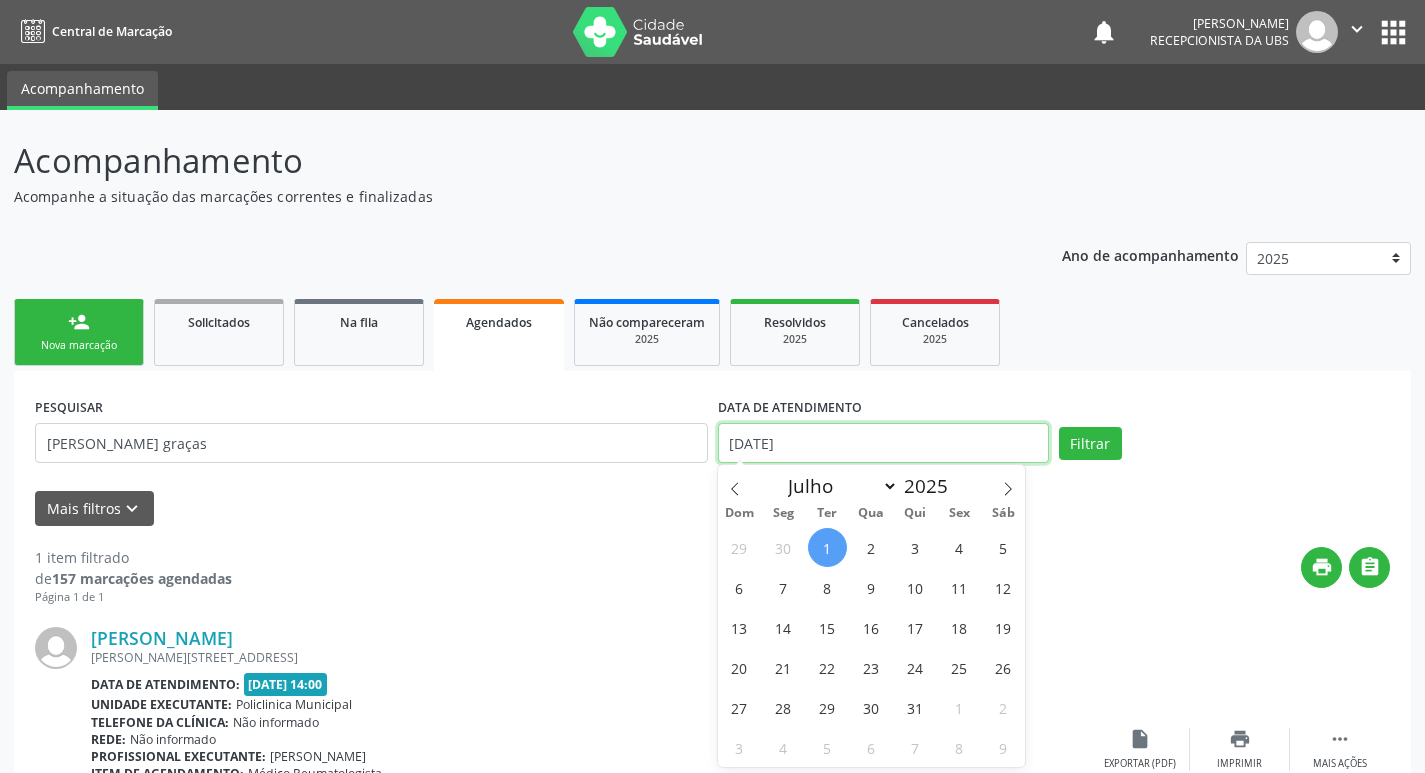 click on "[DATE]" at bounding box center [883, 443] 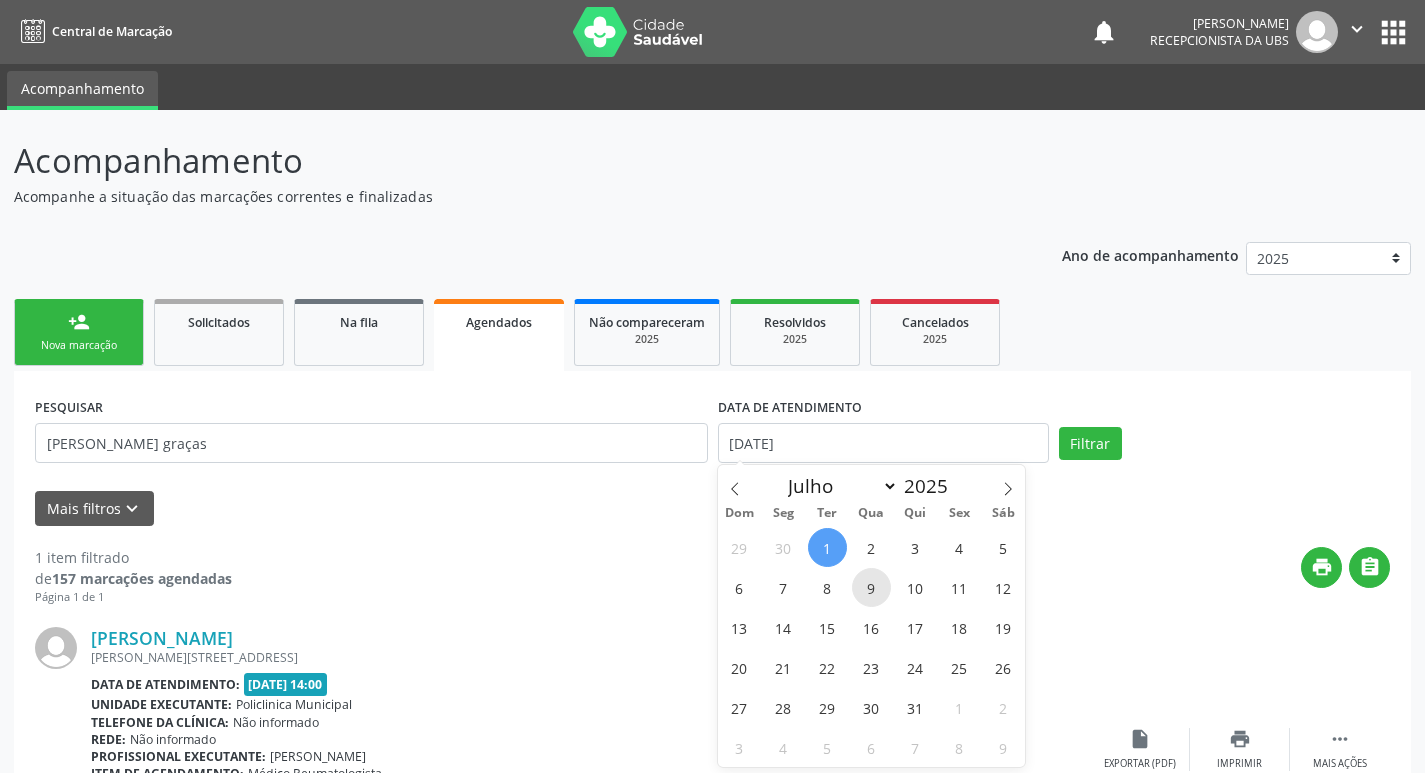 click on "9" at bounding box center (871, 587) 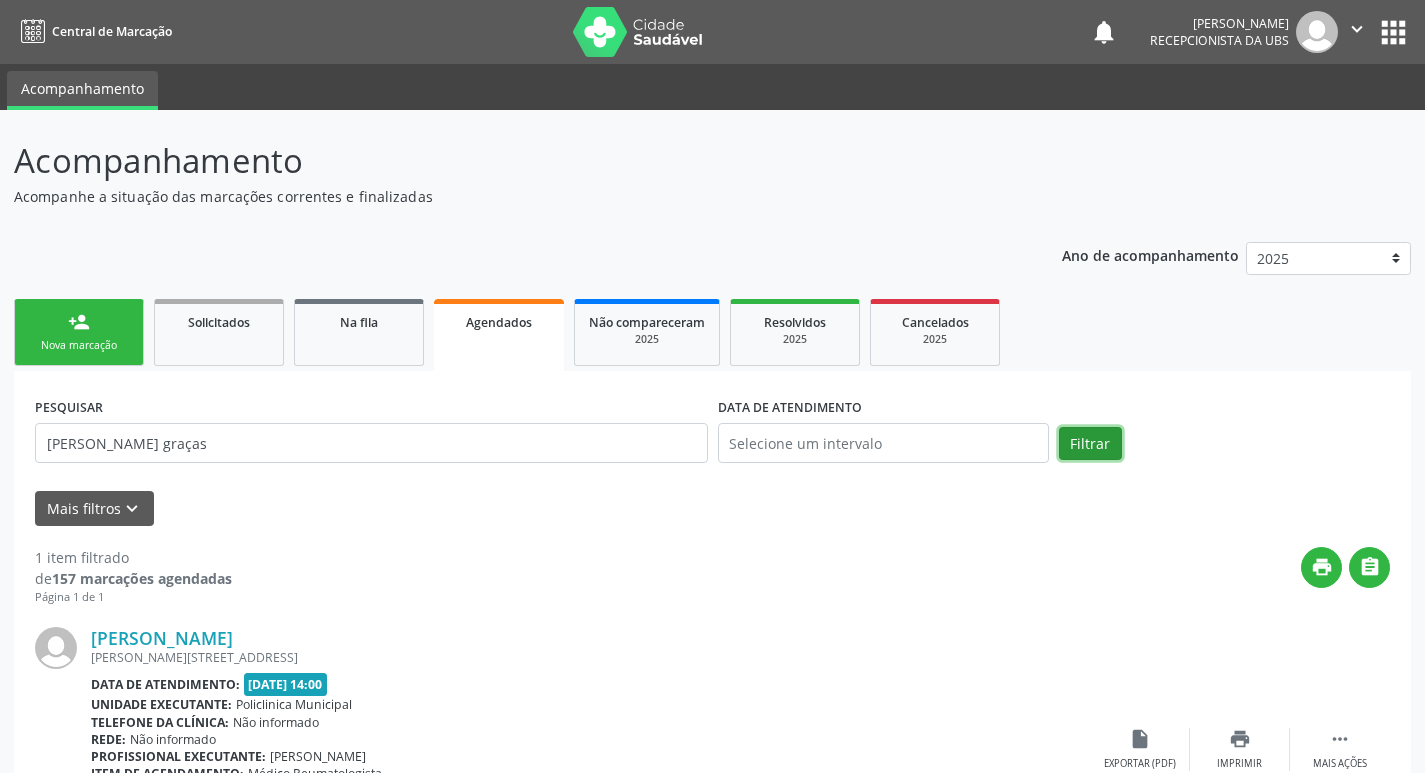 click on "Filtrar" at bounding box center (1090, 444) 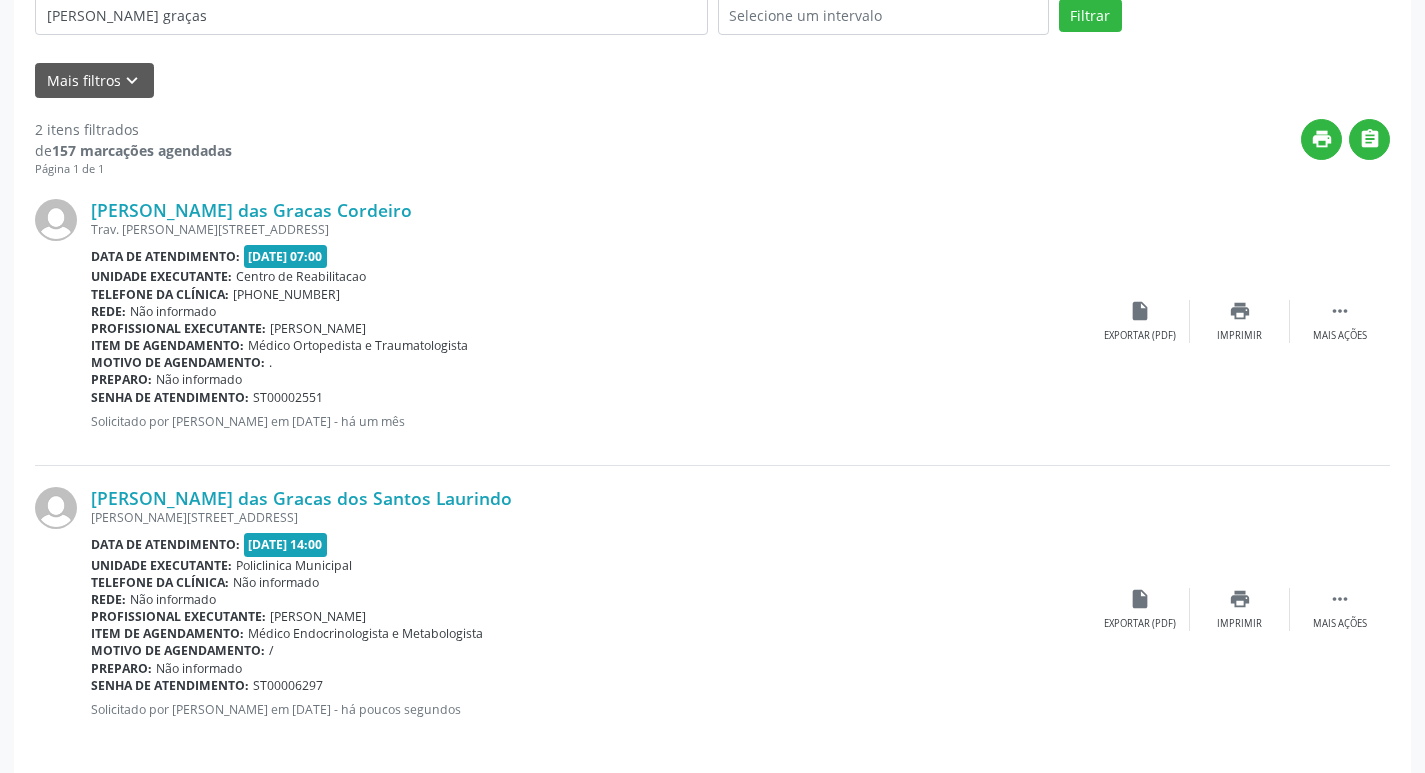 scroll, scrollTop: 443, scrollLeft: 0, axis: vertical 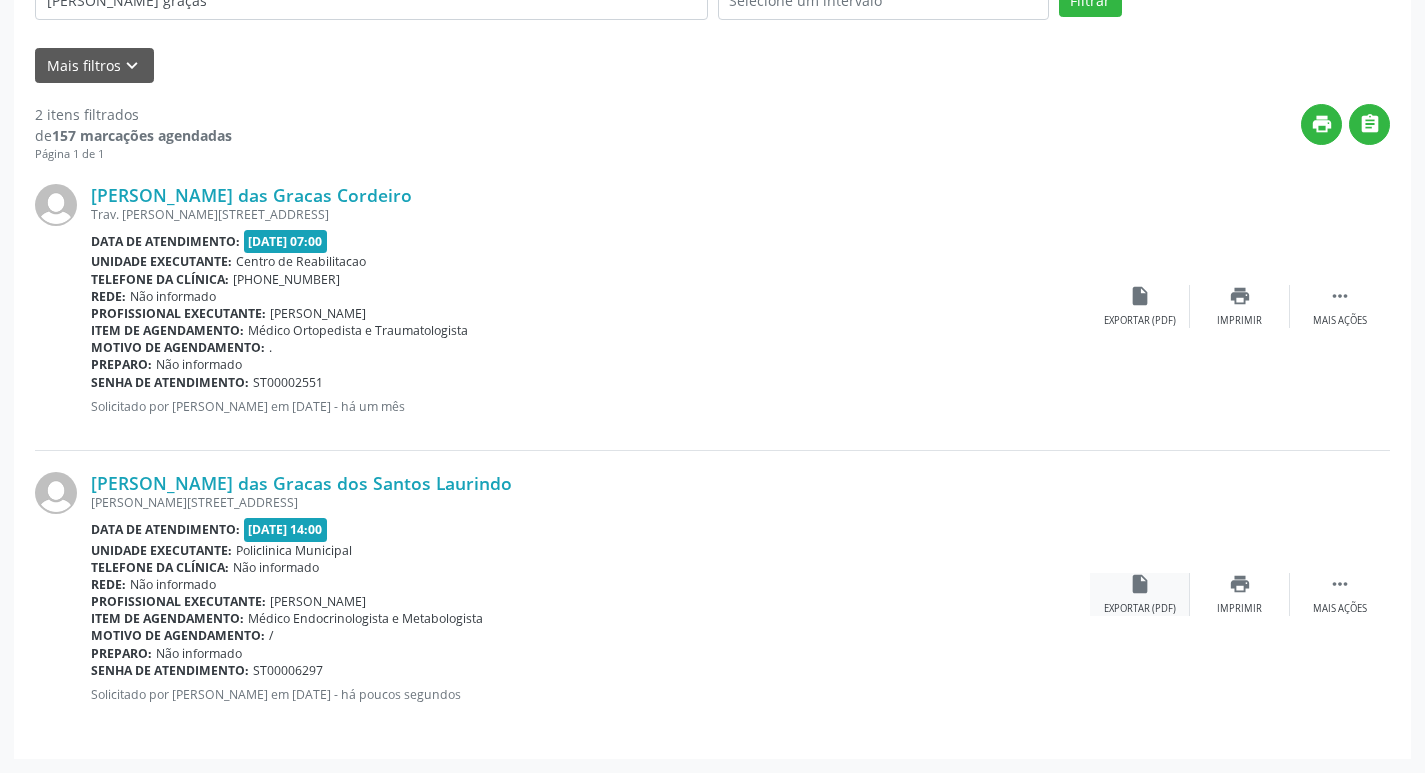 click on "insert_drive_file
Exportar (PDF)" at bounding box center (1140, 594) 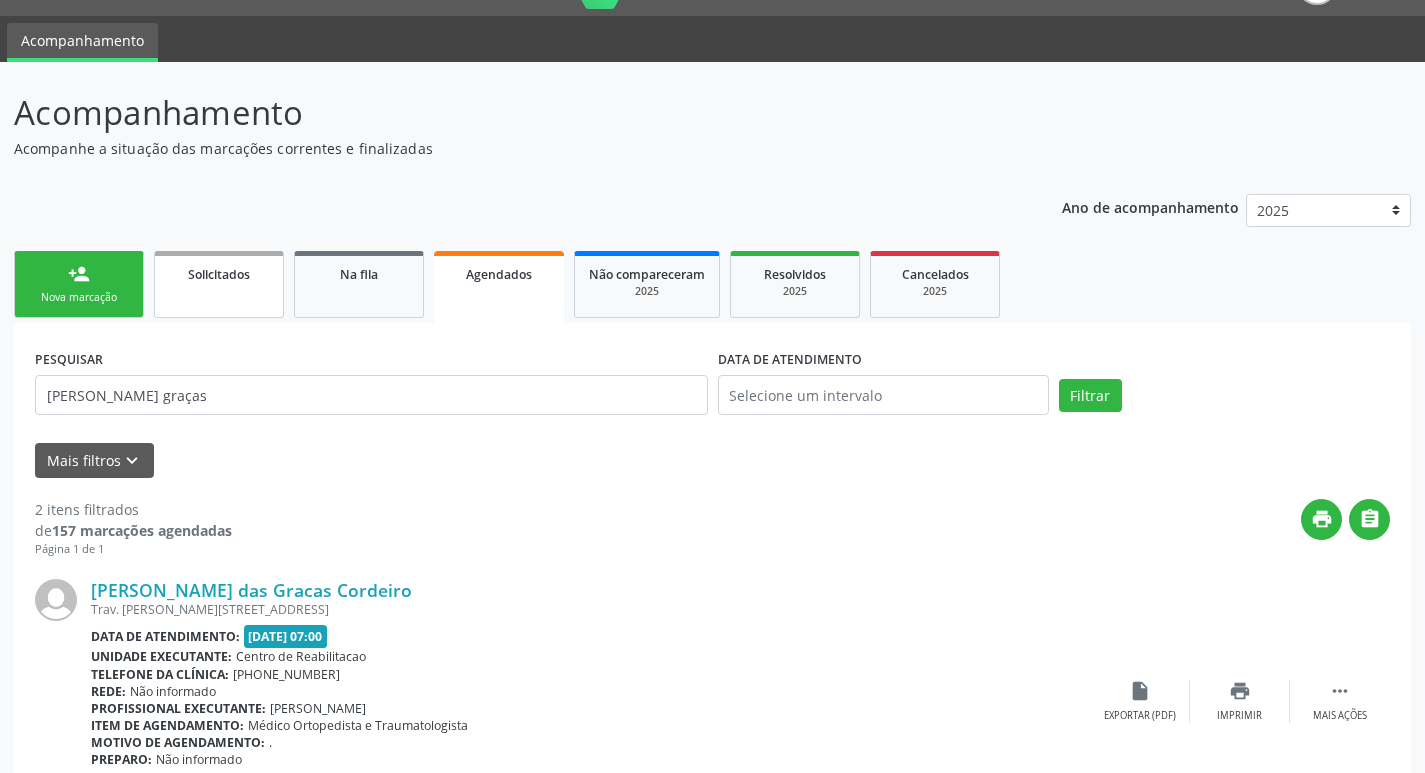 scroll, scrollTop: 43, scrollLeft: 0, axis: vertical 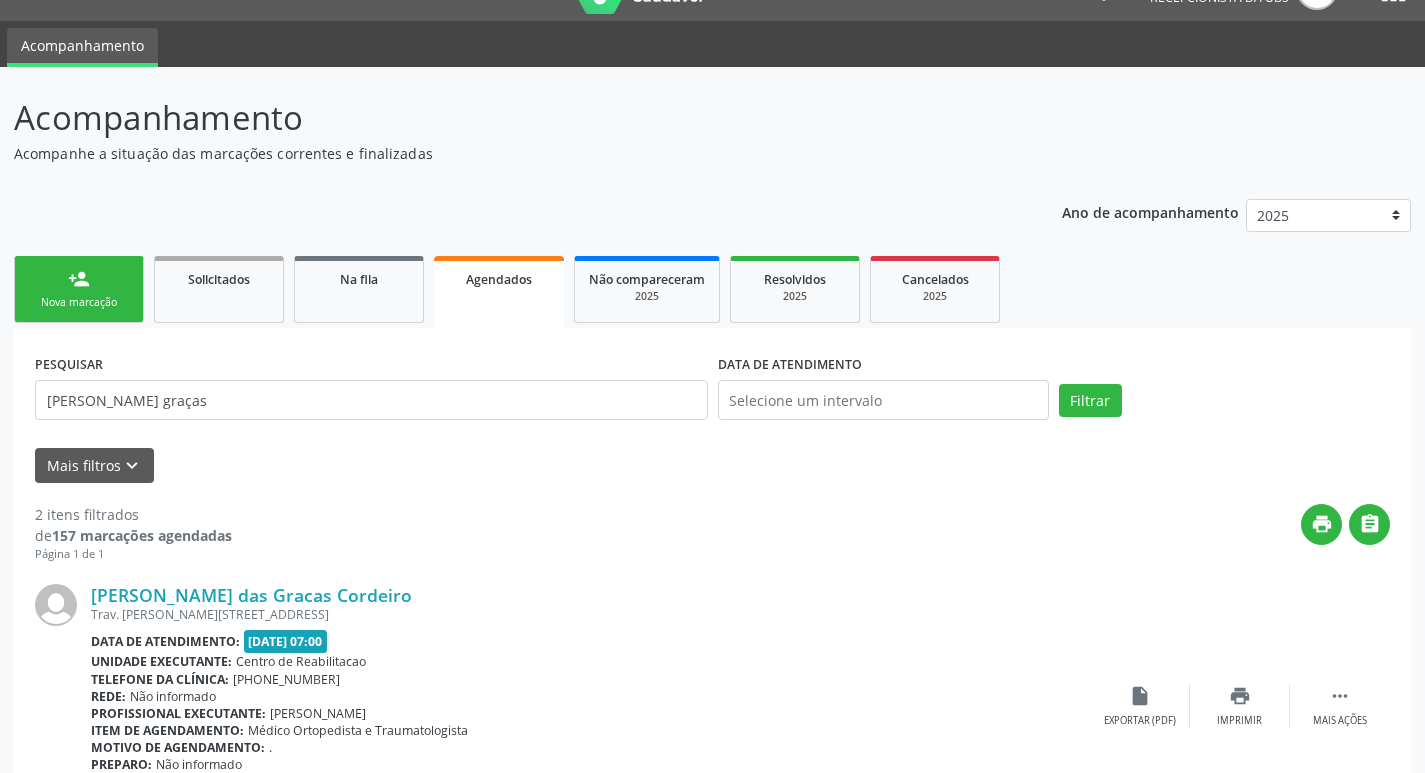 click on "person_add
Nova marcação" at bounding box center (79, 289) 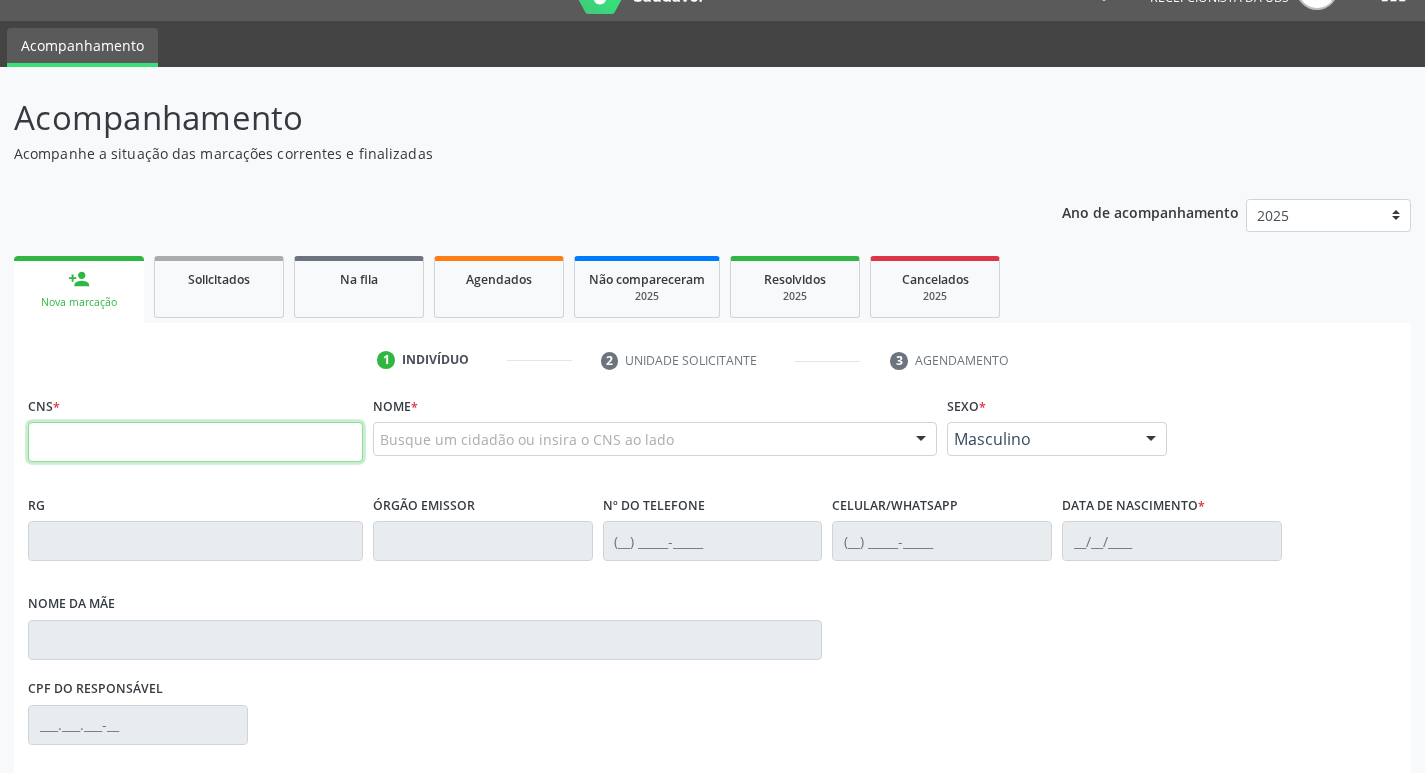 click at bounding box center [195, 442] 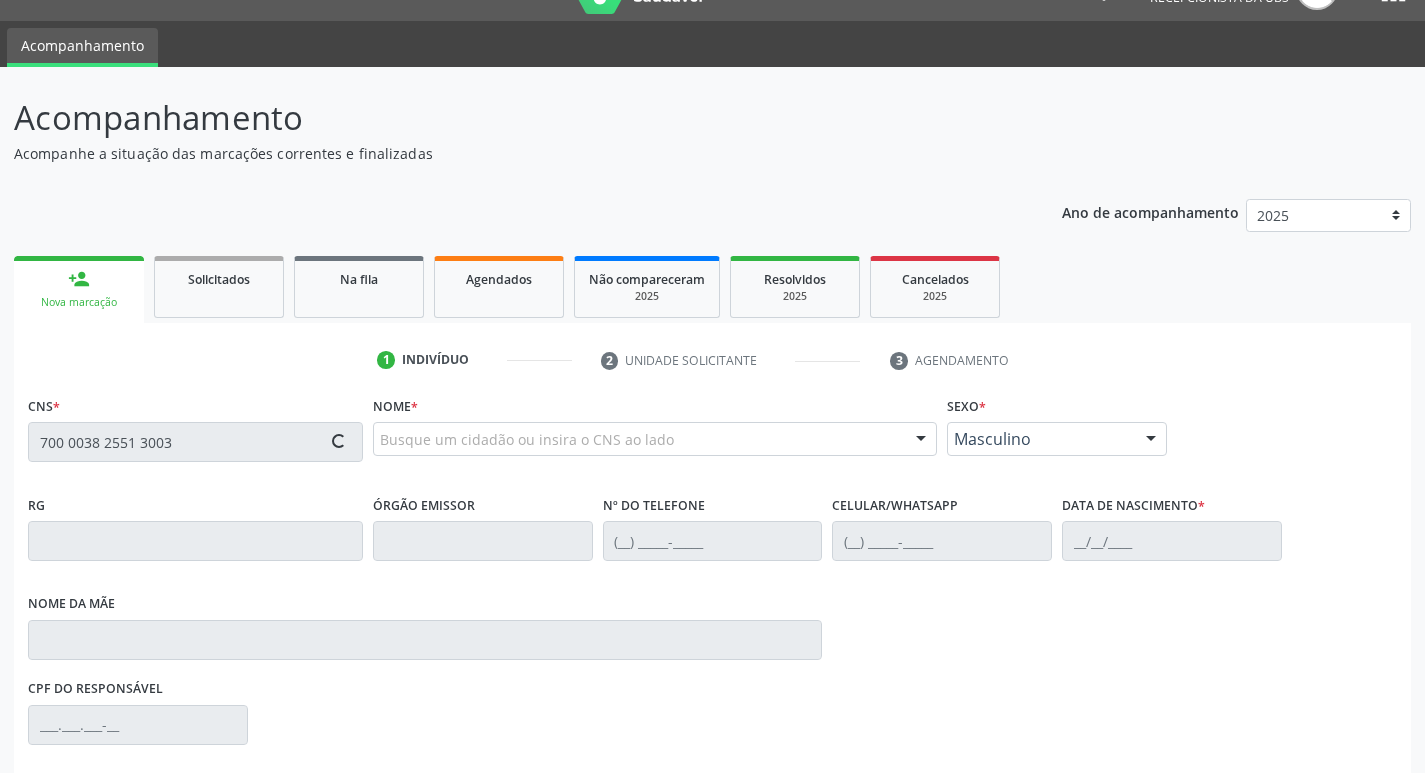 type on "700 0038 2551 3003" 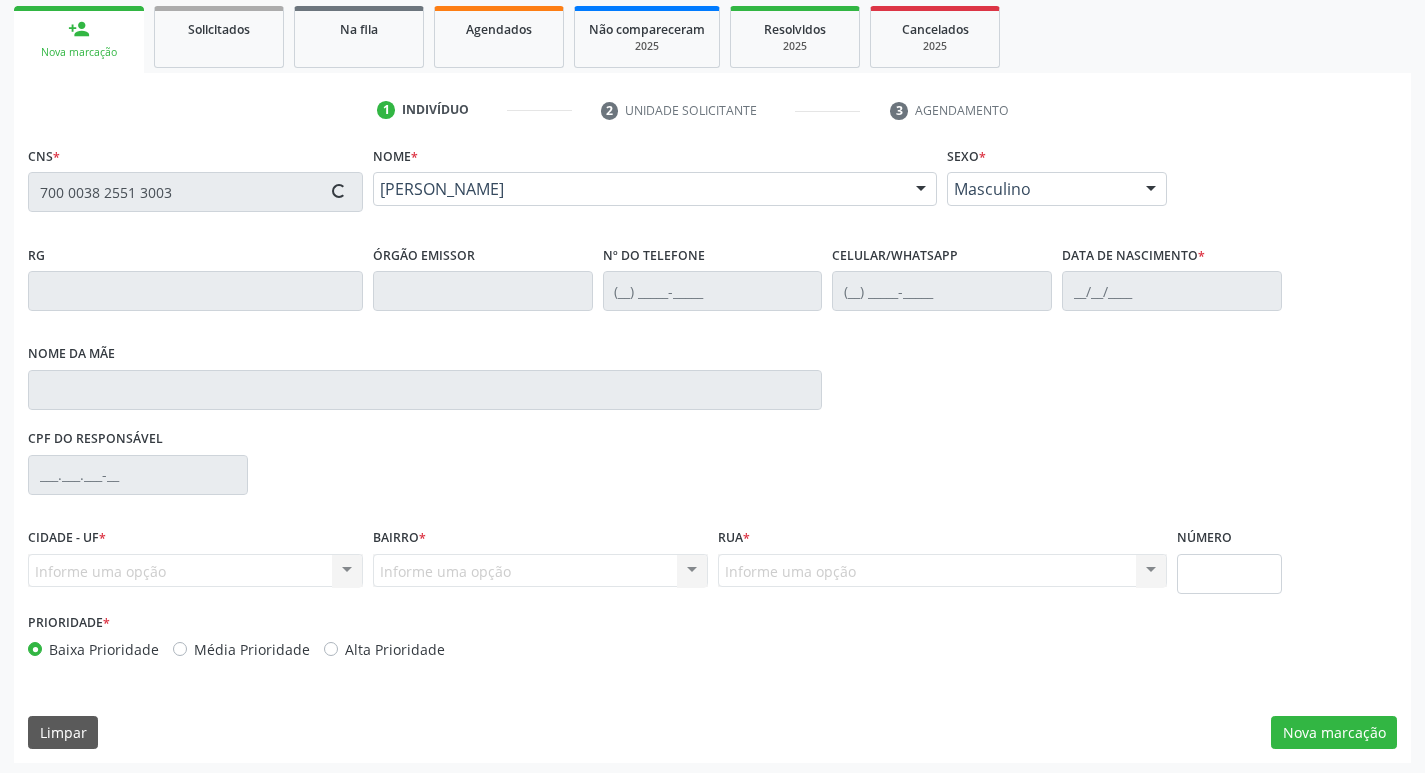 type on "(87) 99966-4791" 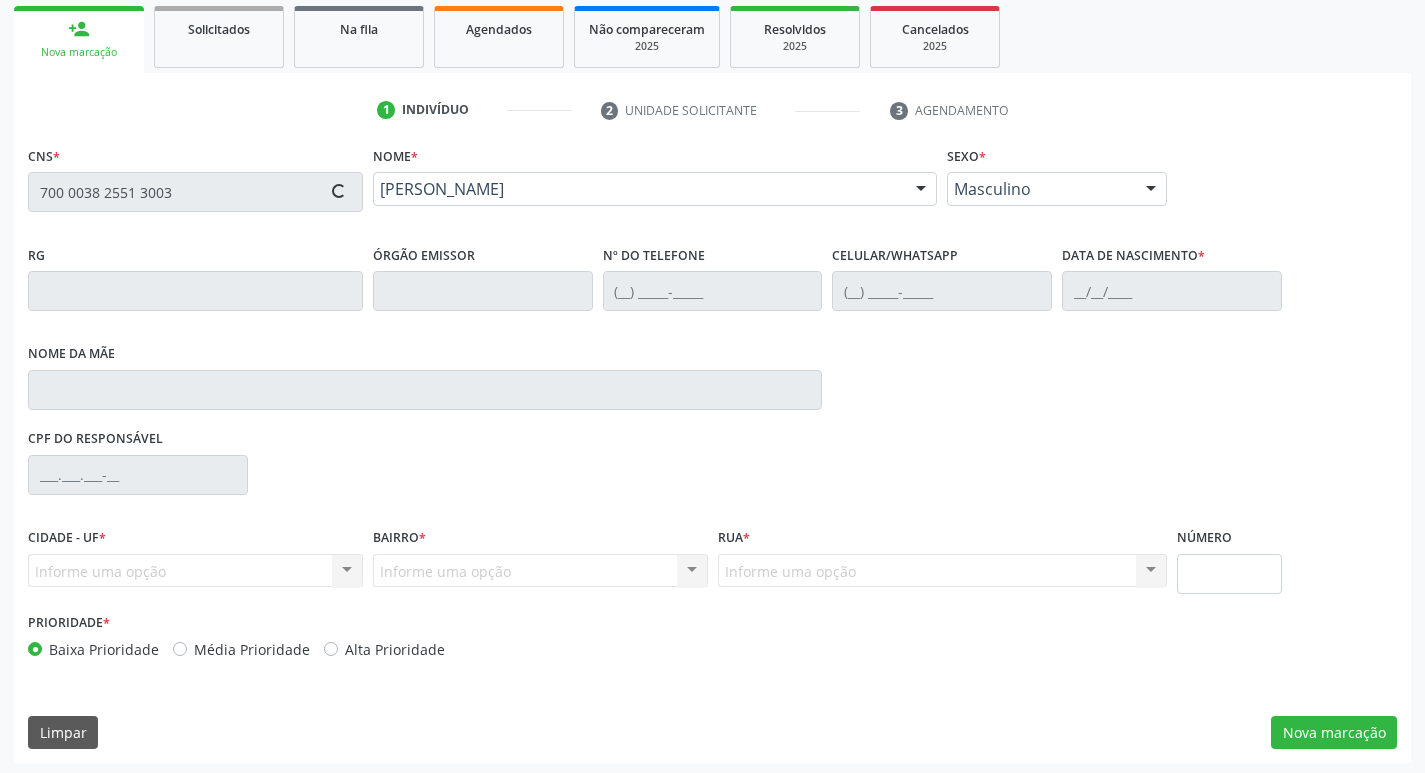 type on "01/12/1994" 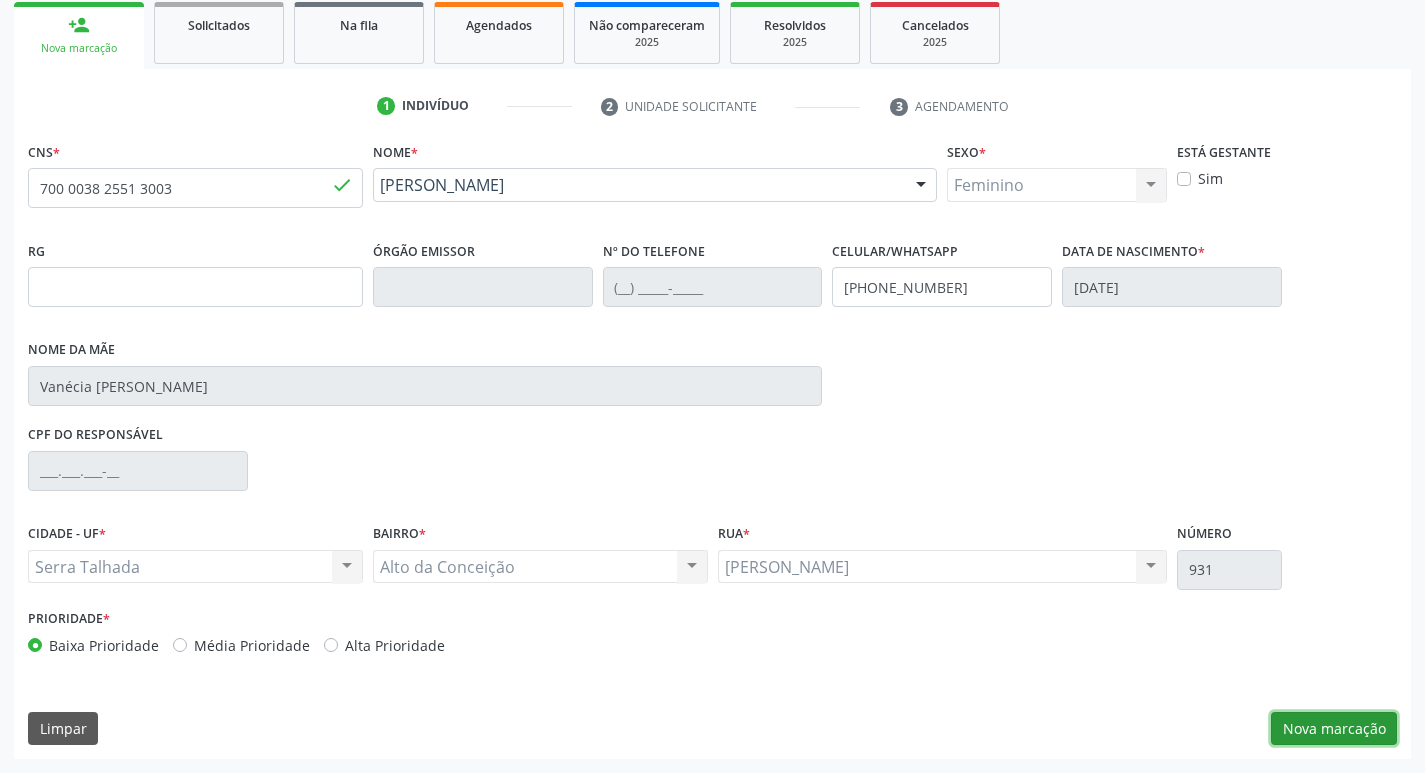 click on "Nova marcação" at bounding box center [1334, 729] 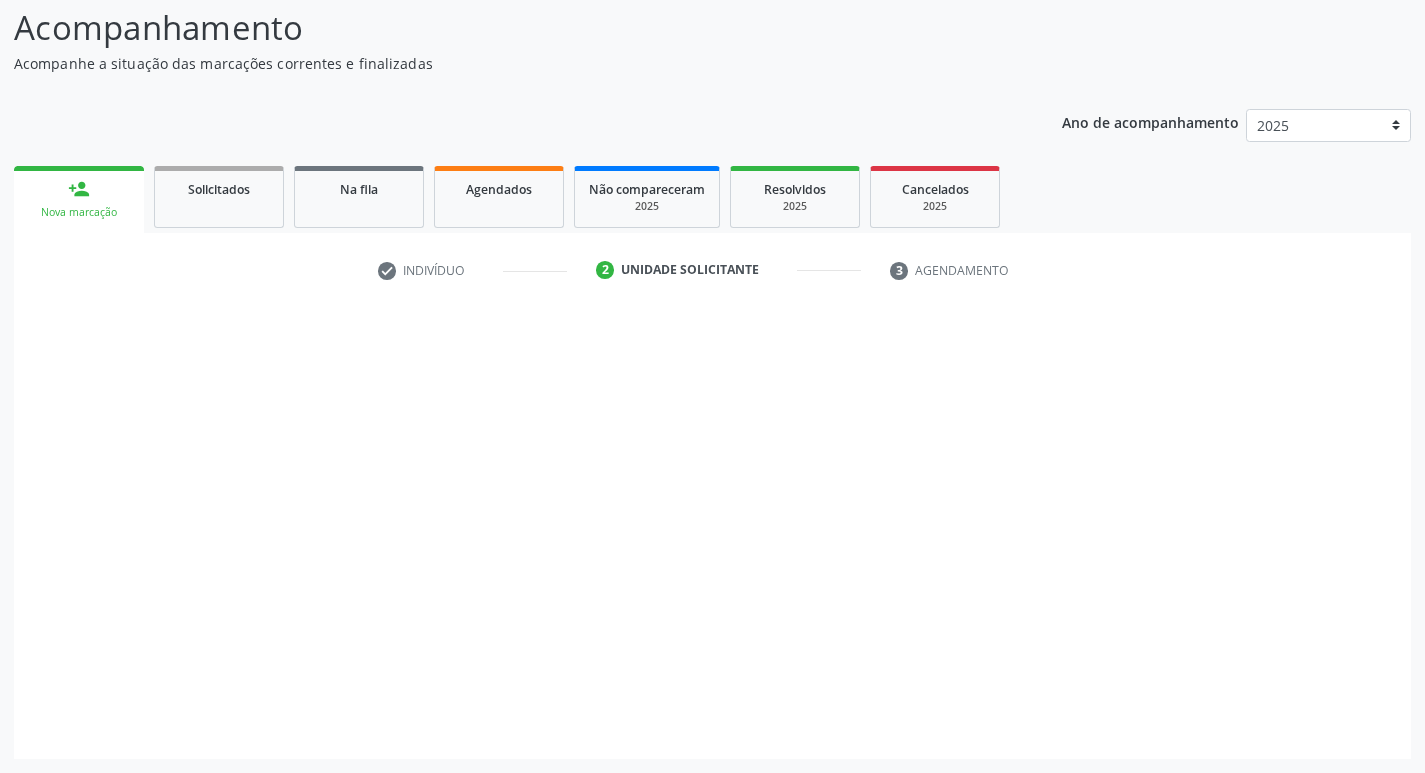 scroll, scrollTop: 133, scrollLeft: 0, axis: vertical 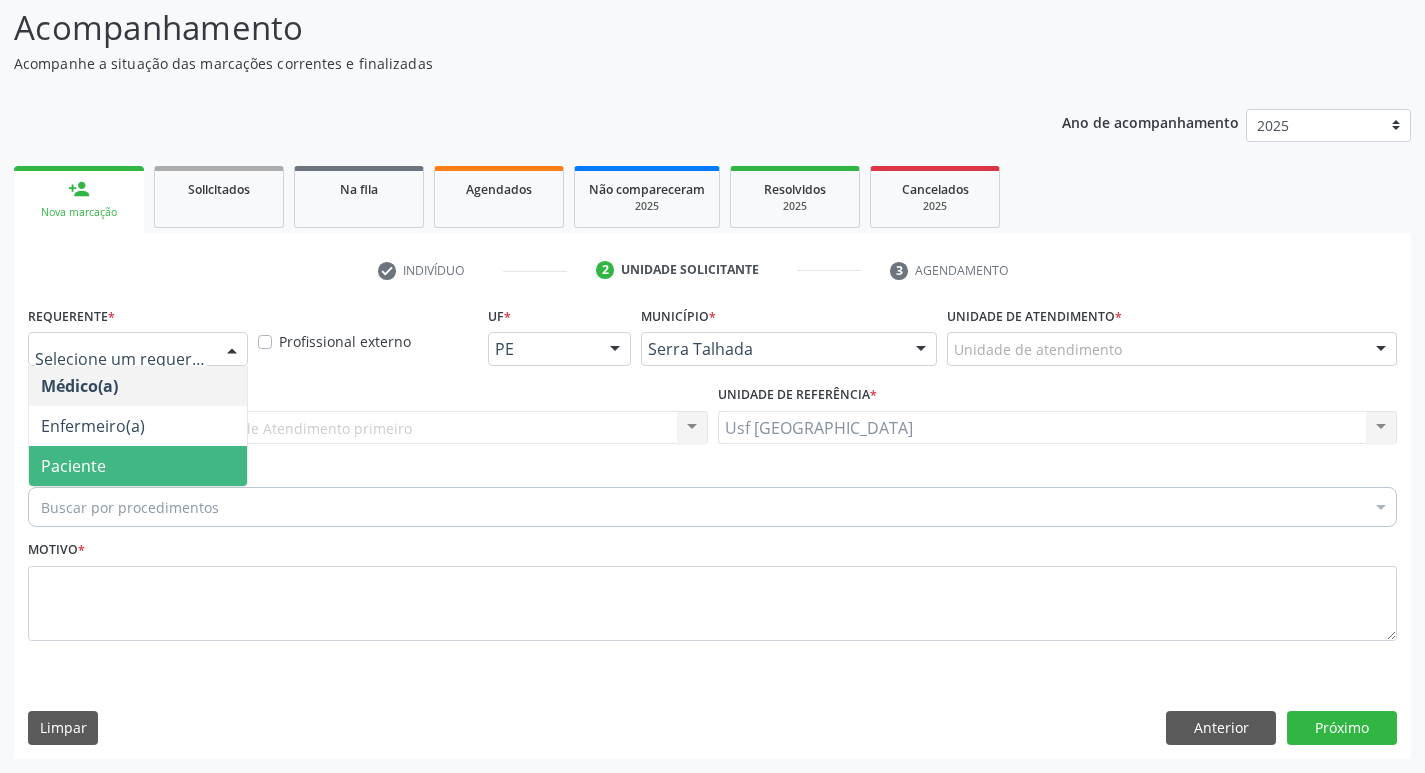 click on "Paciente" at bounding box center [138, 466] 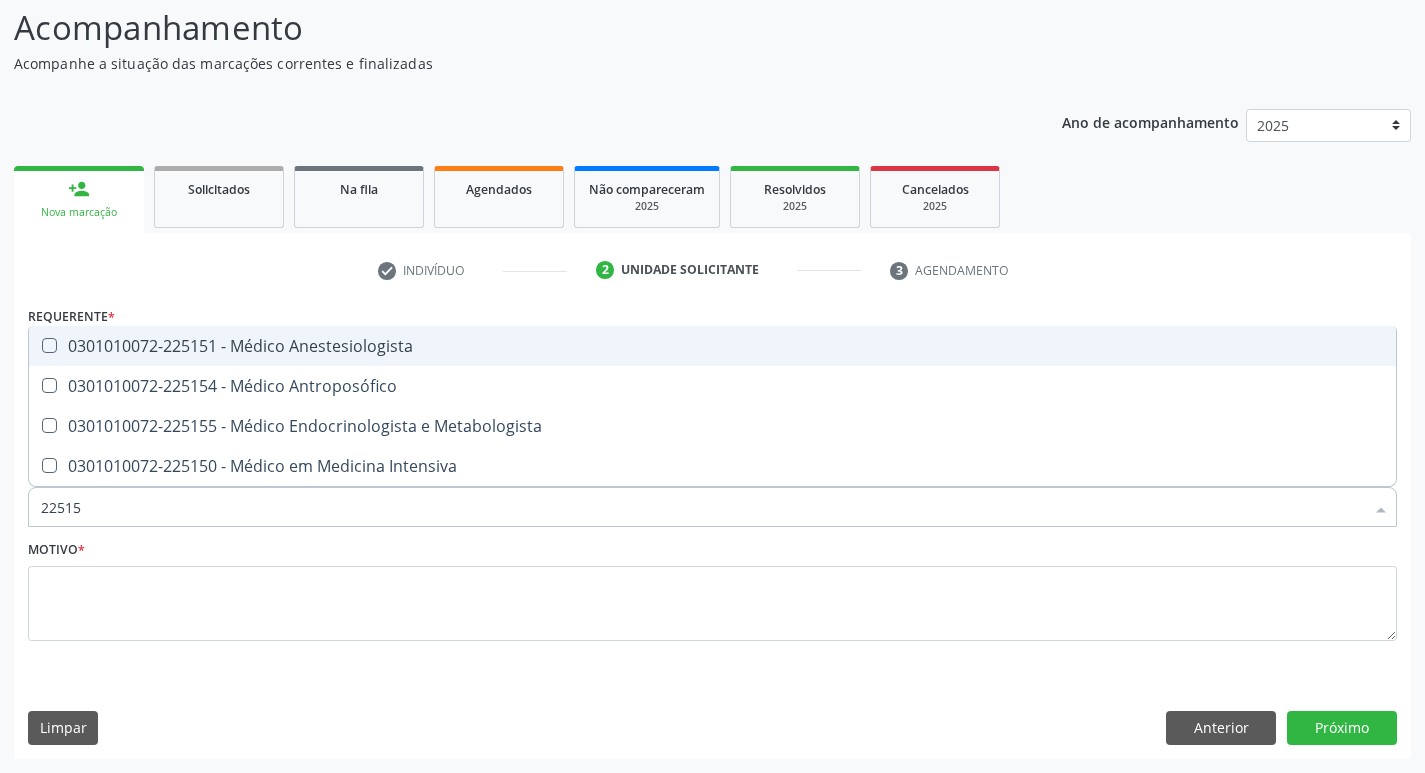 type on "225155" 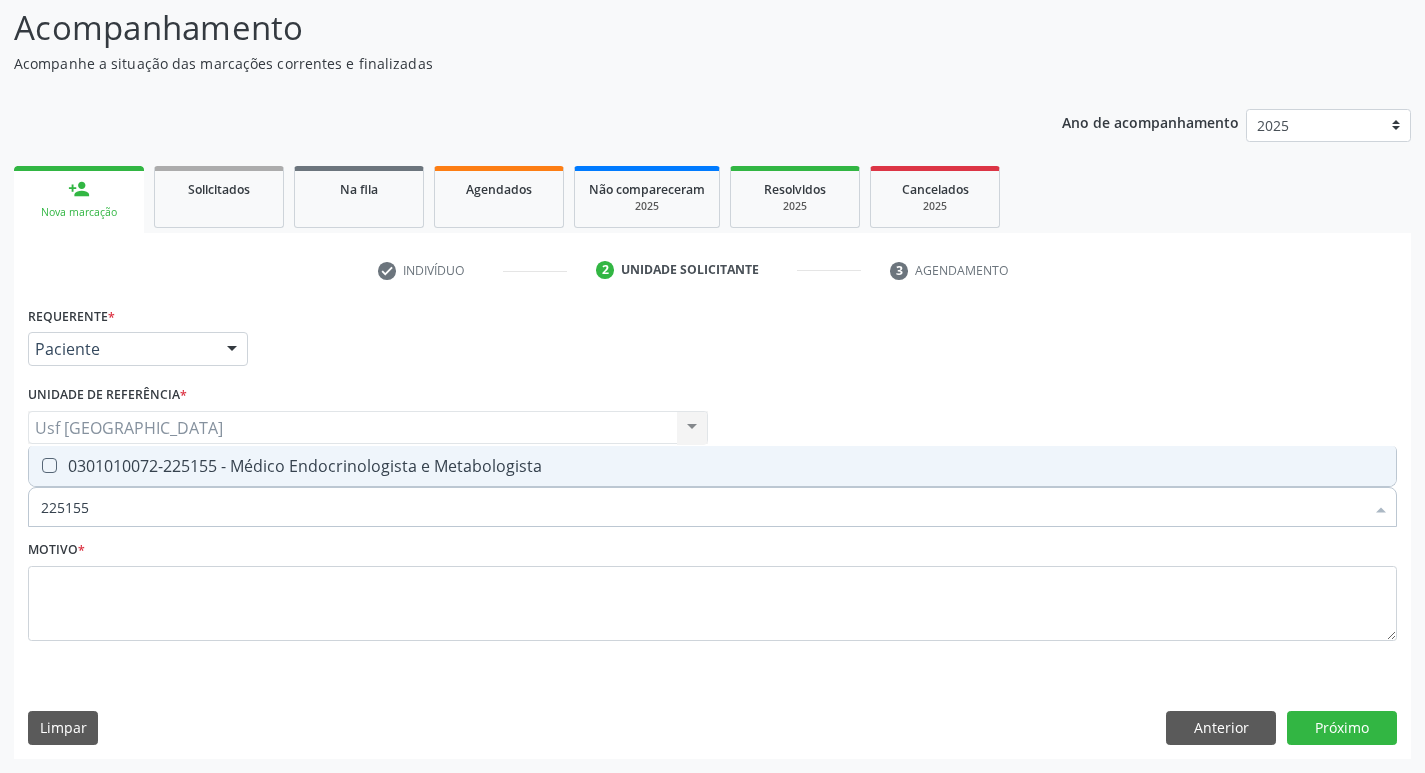 click on "0301010072-225155 - Médico Endocrinologista e Metabologista" at bounding box center [712, 466] 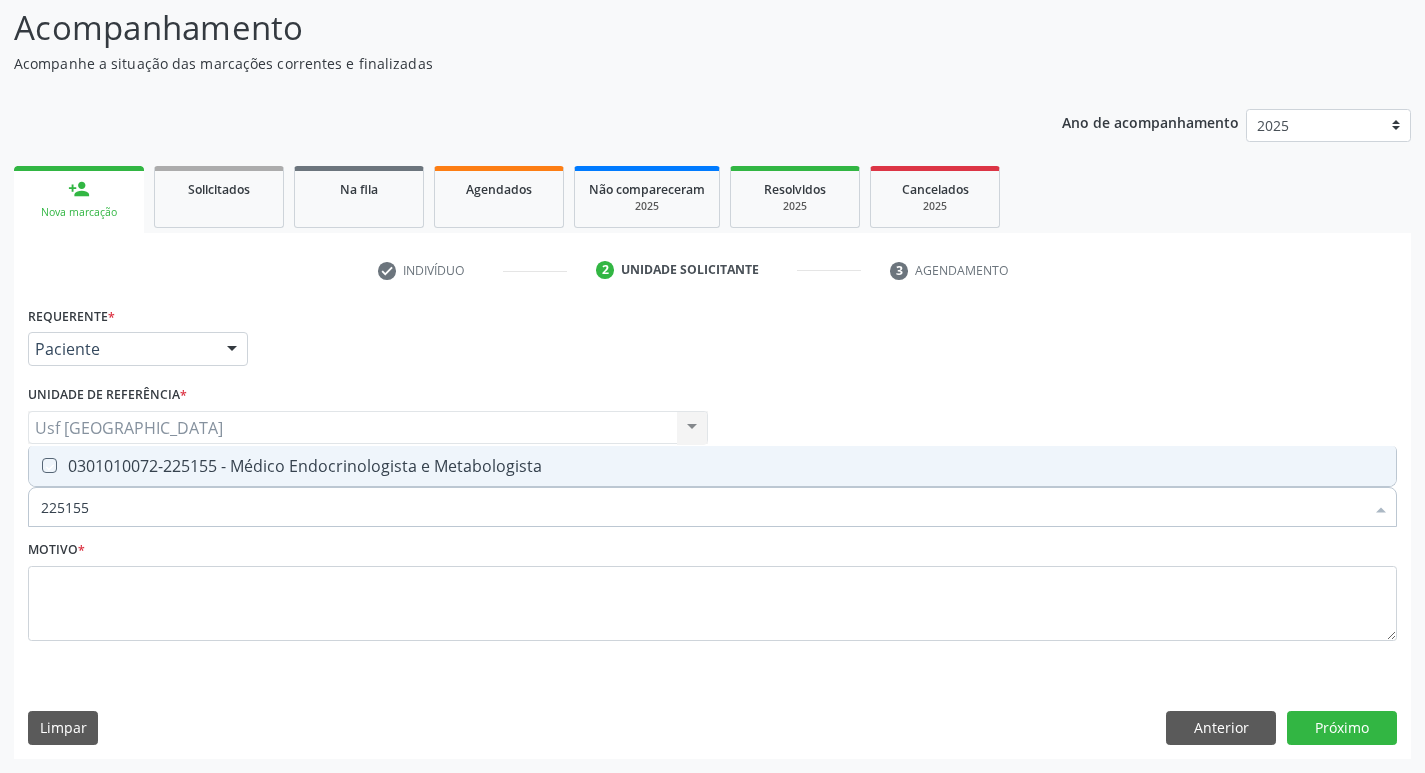checkbox on "true" 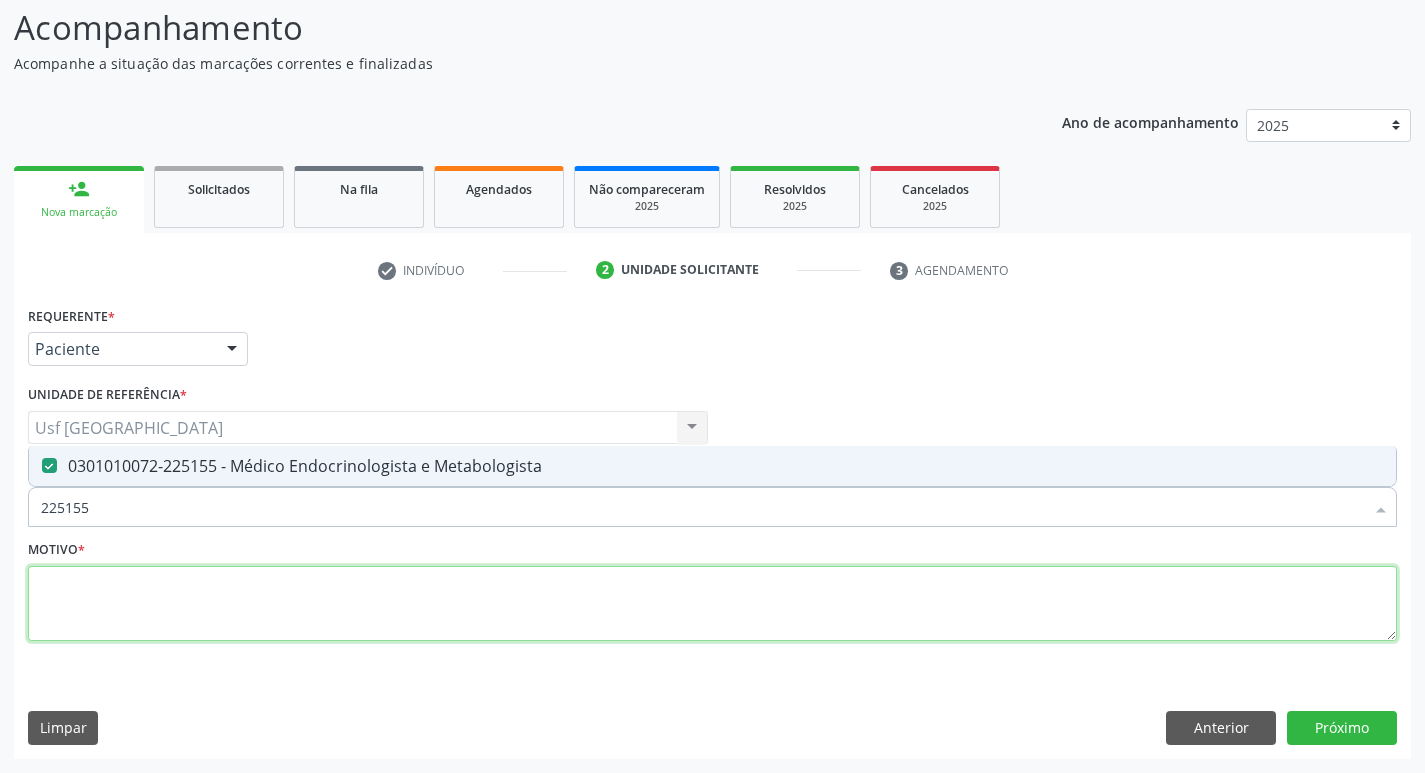 click at bounding box center (712, 604) 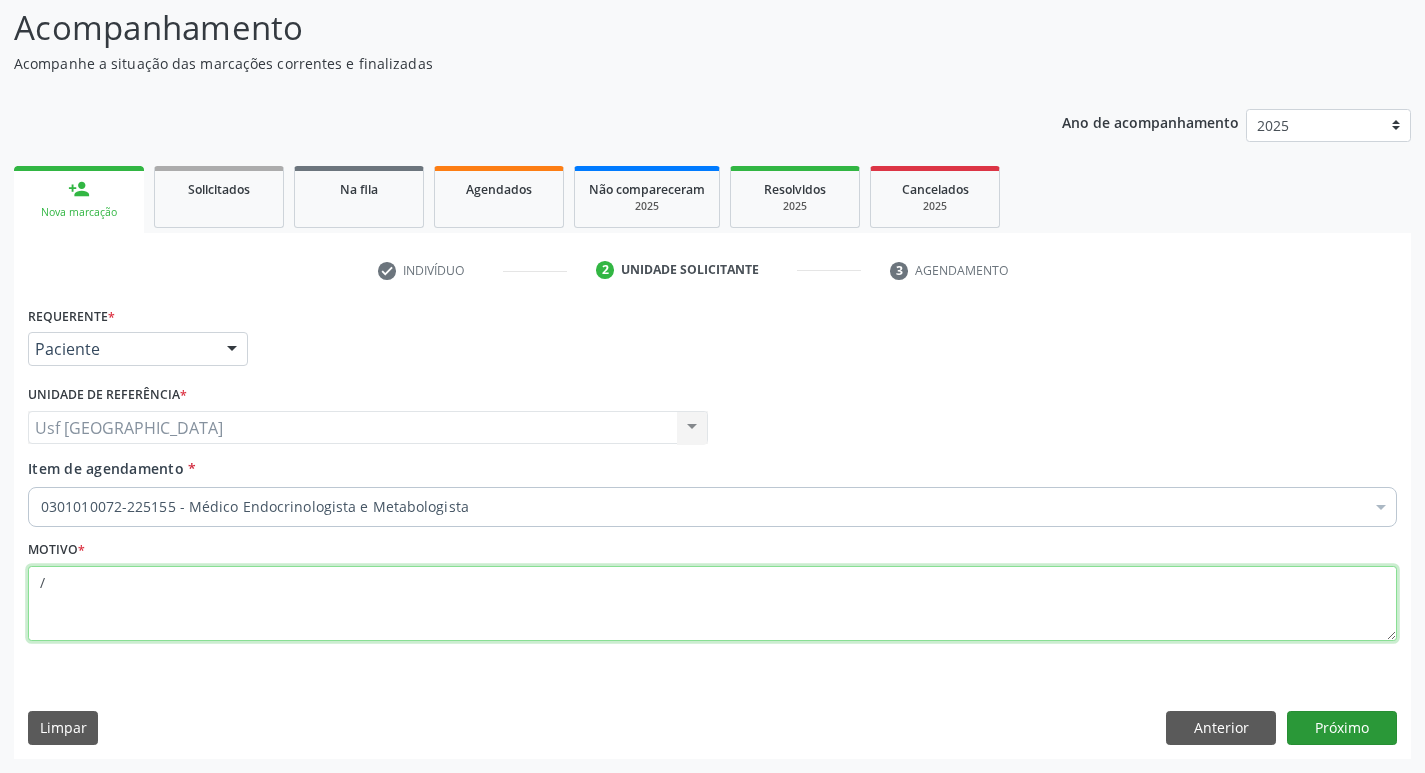type on "/" 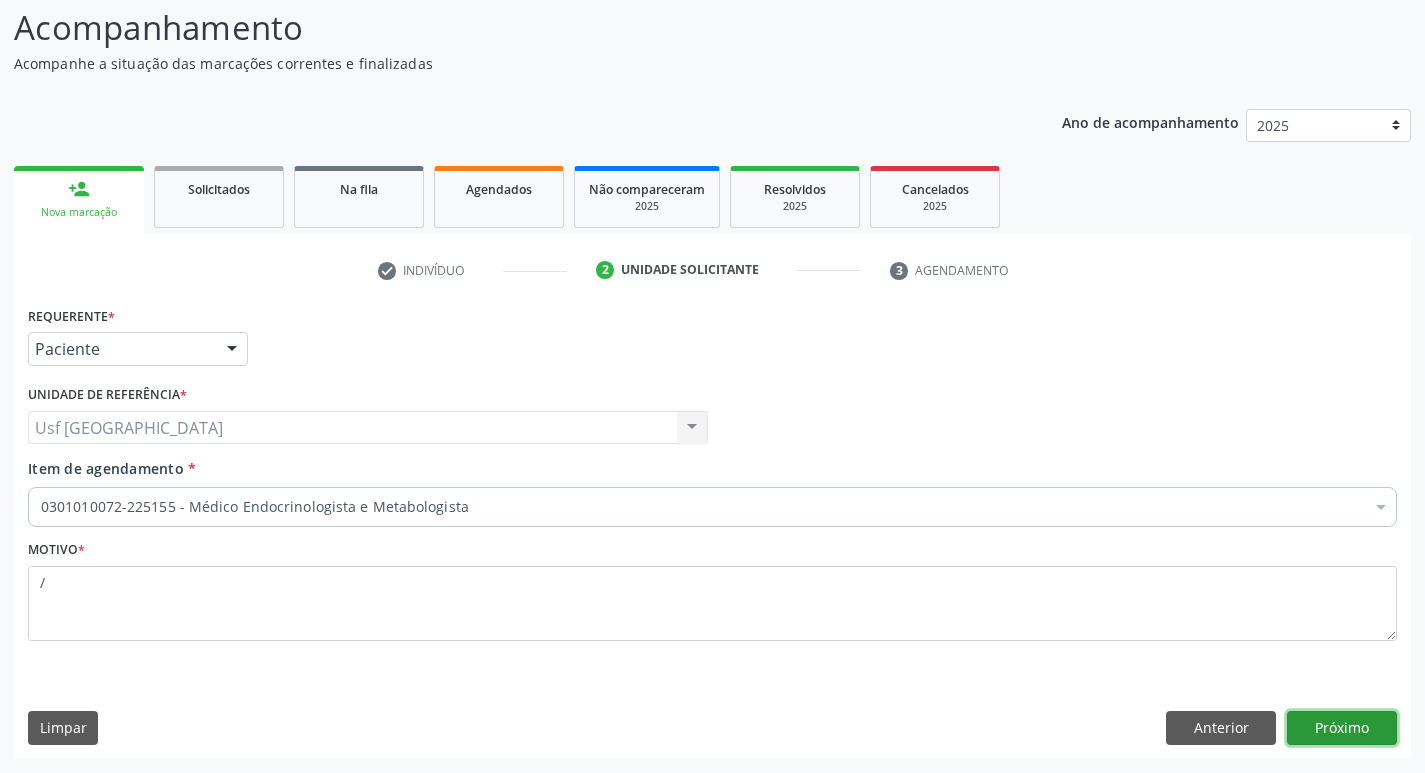 click on "Próximo" at bounding box center (1342, 728) 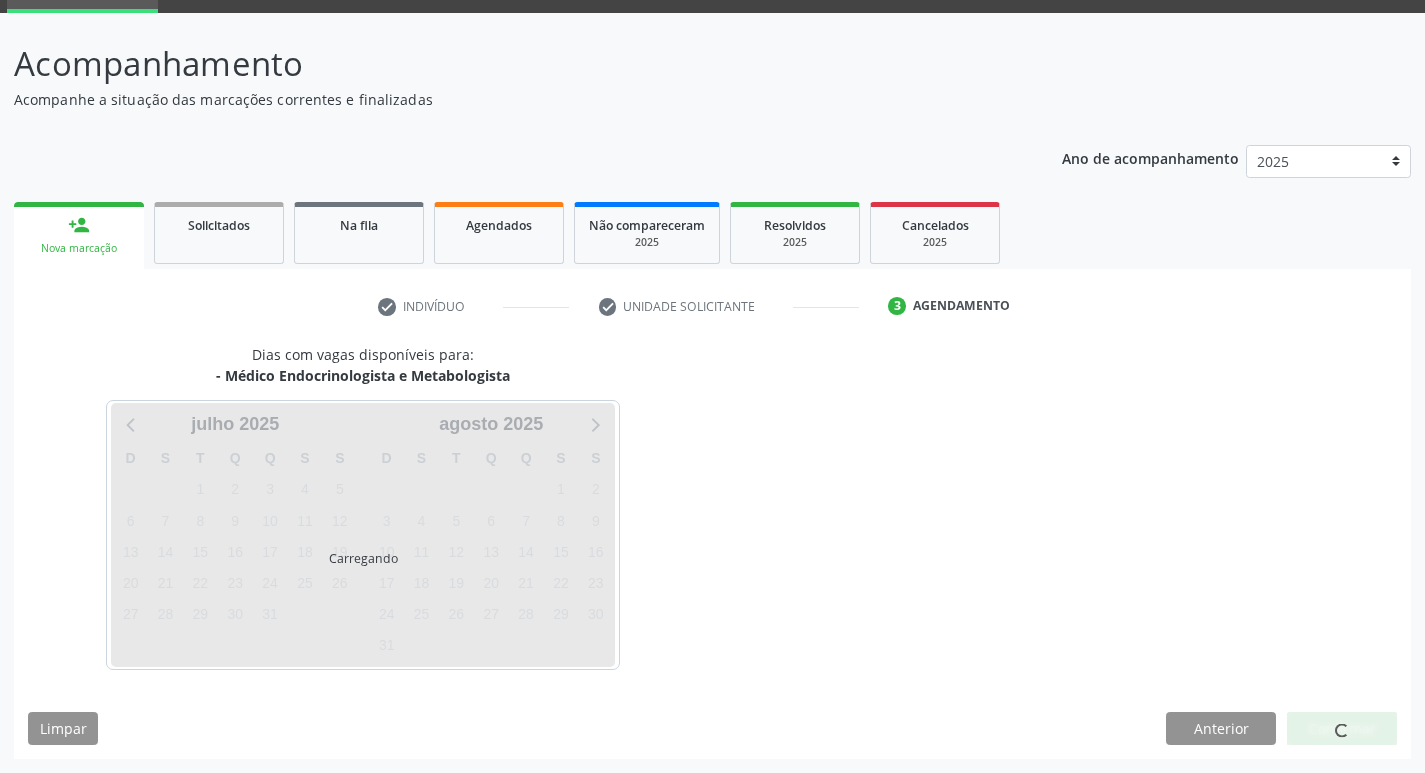 scroll, scrollTop: 97, scrollLeft: 0, axis: vertical 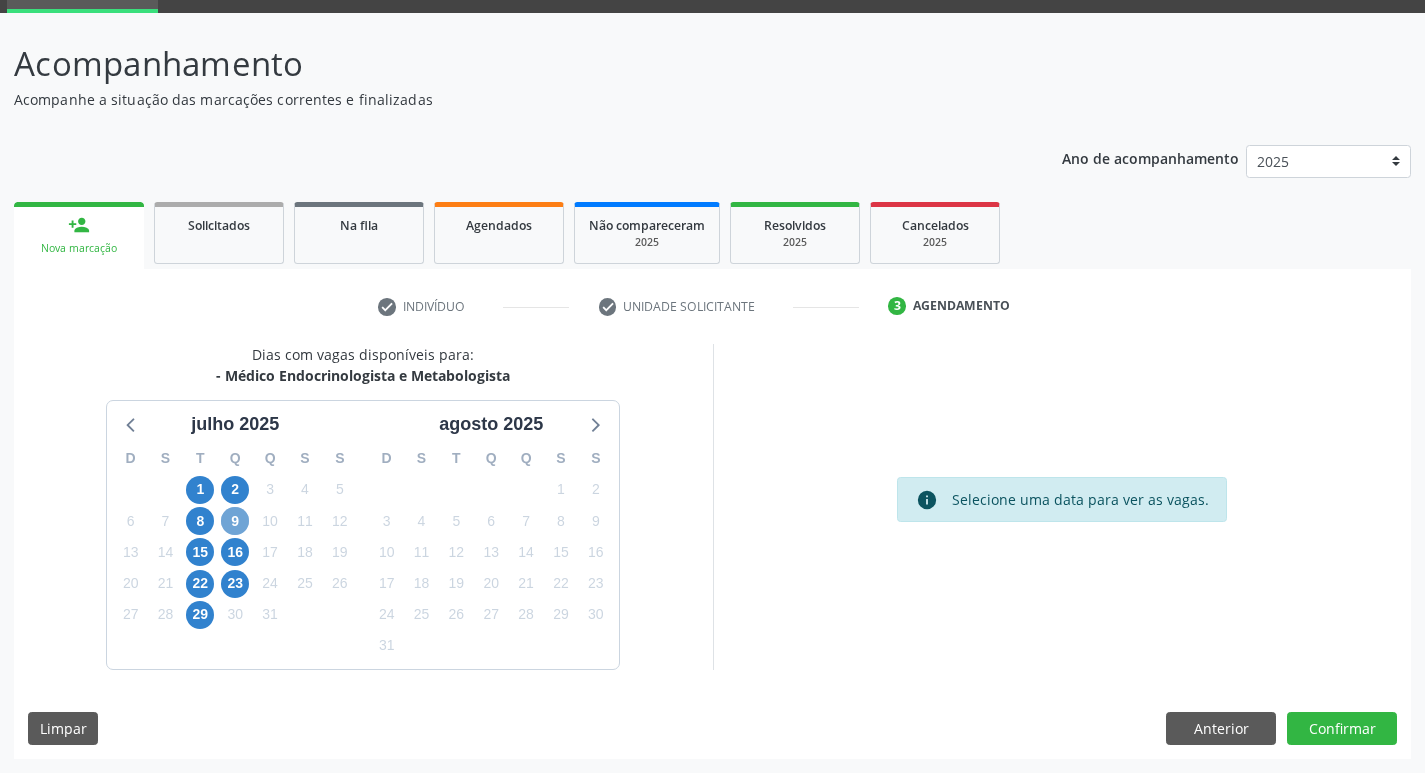 click on "9" at bounding box center [235, 521] 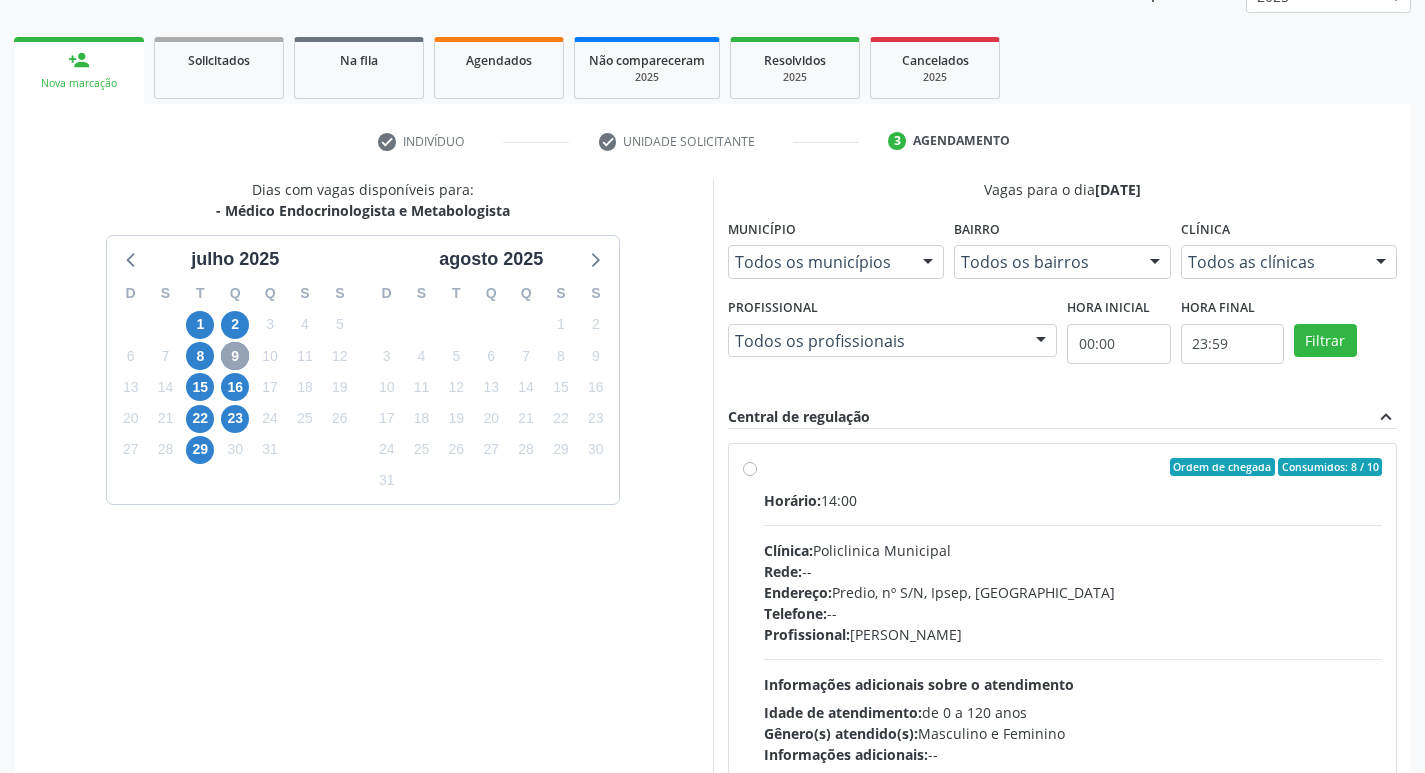 scroll, scrollTop: 278, scrollLeft: 0, axis: vertical 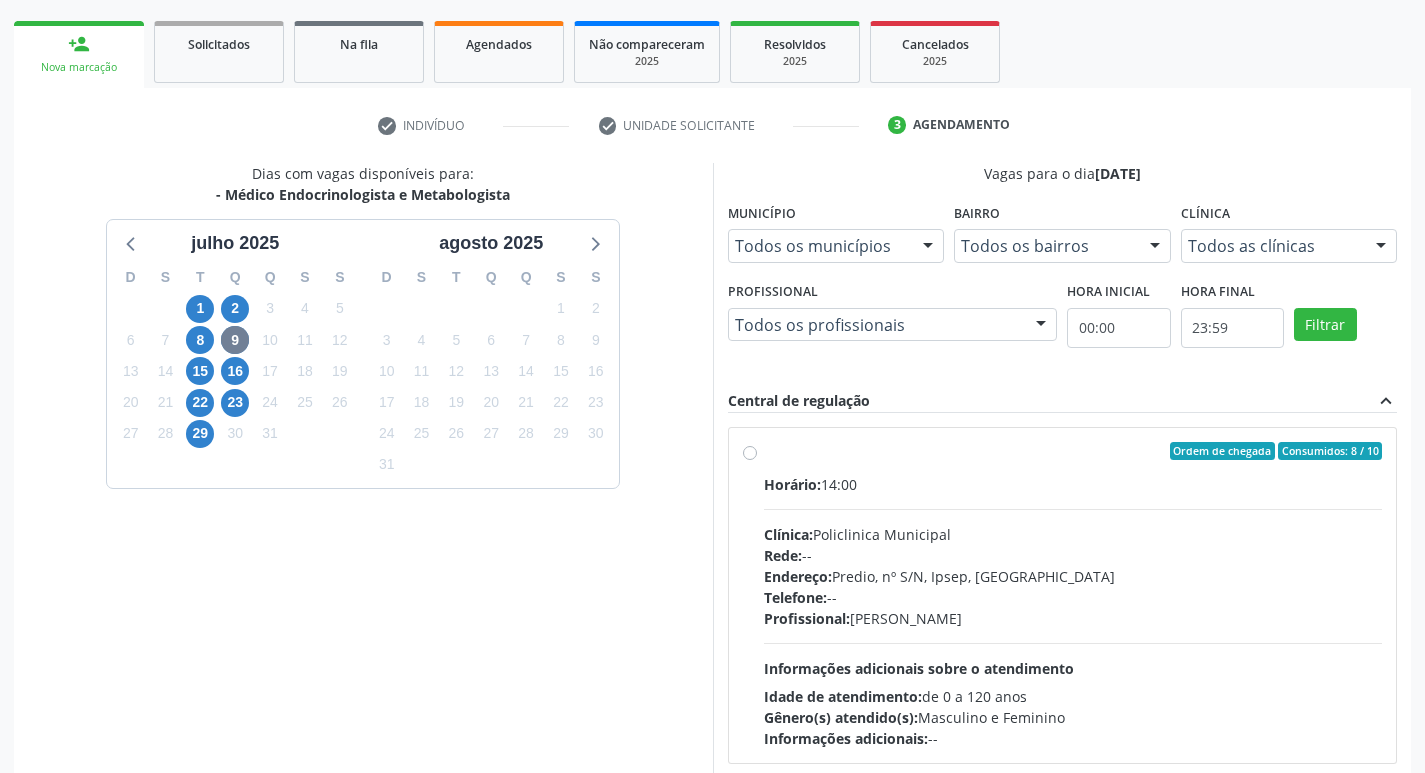 click on "Ordem de chegada
Consumidos: 8 / 10
Horário:   14:00
Clínica:  Policlinica Municipal
Rede:
--
Endereço:   Predio, nº S/N, Ipsep, Serra Talhada - PE
Telefone:   --
Profissional:
Antonio Carlos Brito Pereira de Meneses
Informações adicionais sobre o atendimento
Idade de atendimento:
de 0 a 120 anos
Gênero(s) atendido(s):
Masculino e Feminino
Informações adicionais:
--" at bounding box center [1073, 595] 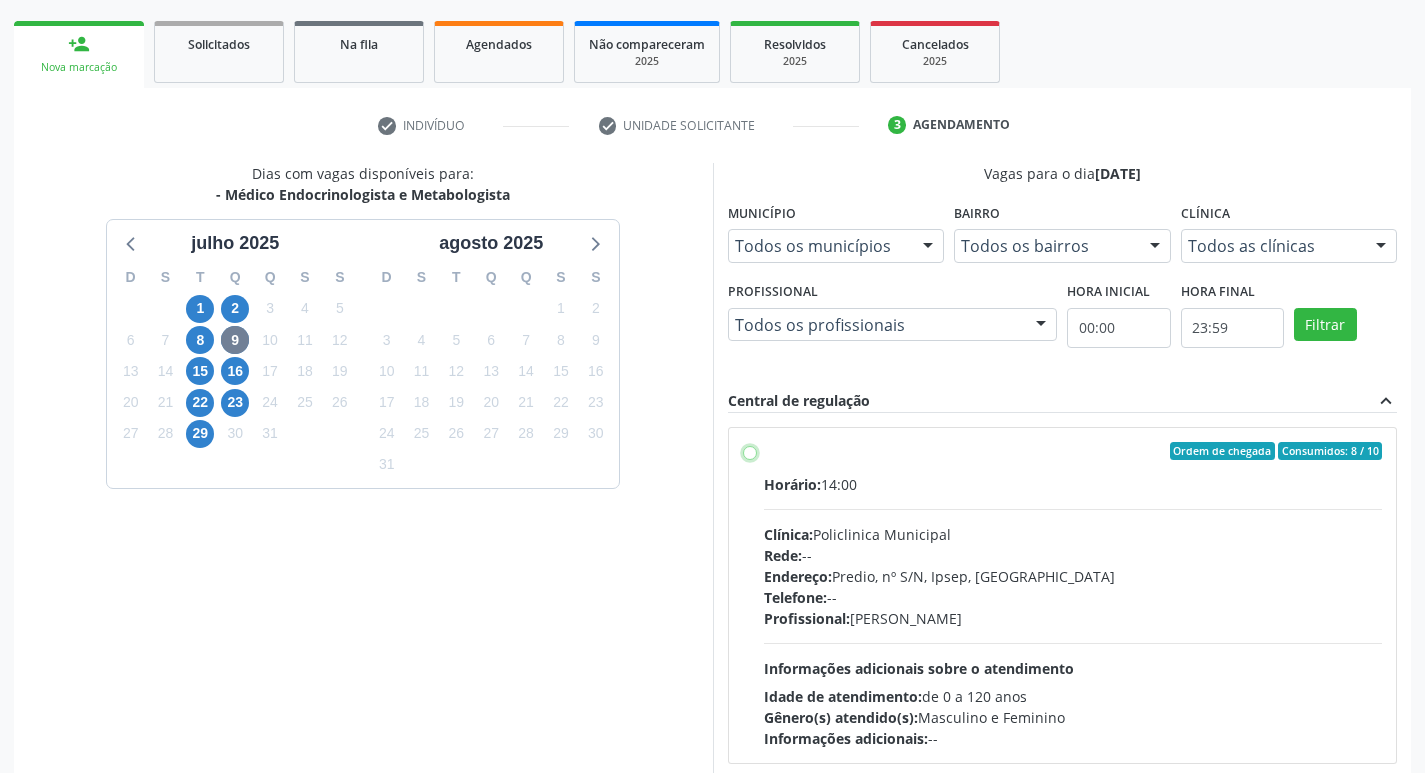 click on "Ordem de chegada
Consumidos: 8 / 10
Horário:   14:00
Clínica:  Policlinica Municipal
Rede:
--
Endereço:   Predio, nº S/N, Ipsep, Serra Talhada - PE
Telefone:   --
Profissional:
Antonio Carlos Brito Pereira de Meneses
Informações adicionais sobre o atendimento
Idade de atendimento:
de 0 a 120 anos
Gênero(s) atendido(s):
Masculino e Feminino
Informações adicionais:
--" at bounding box center (750, 451) 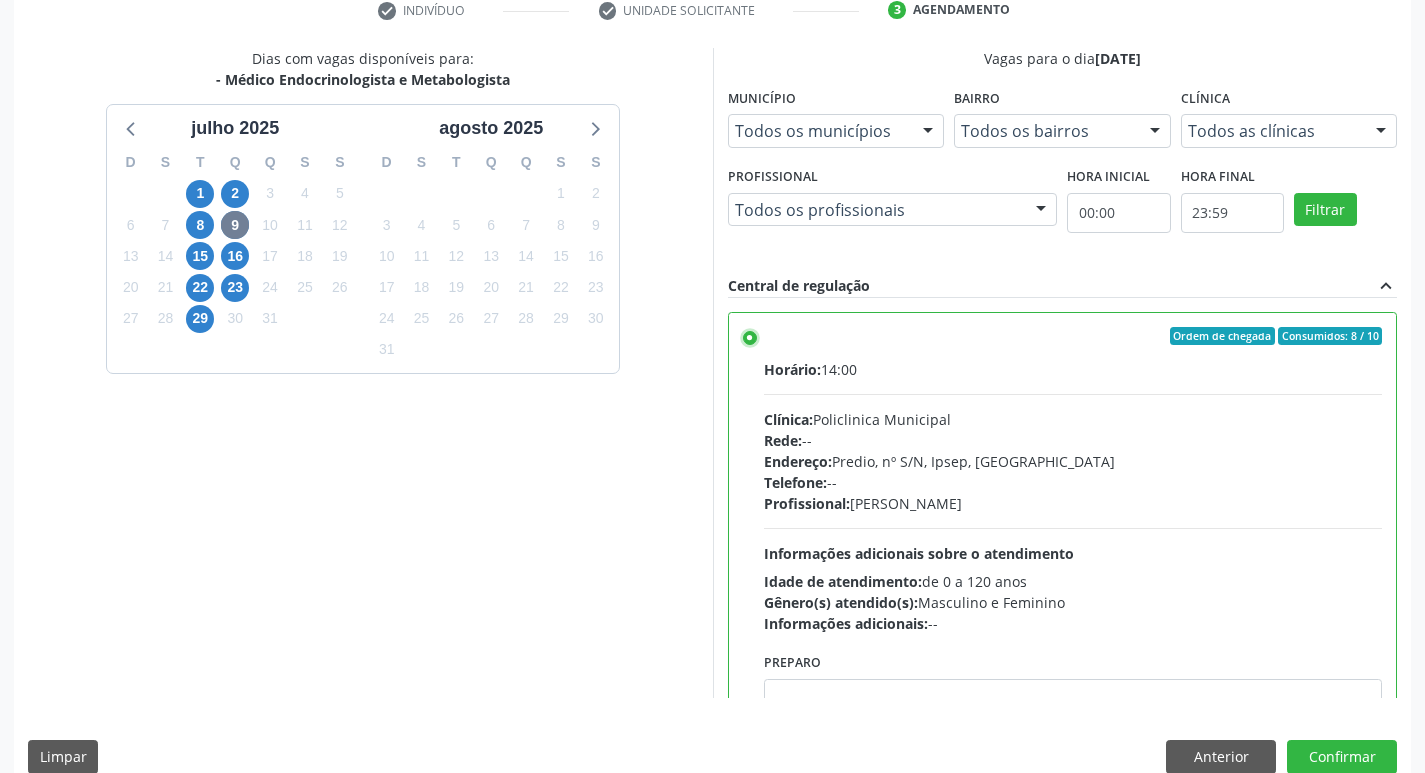 scroll, scrollTop: 422, scrollLeft: 0, axis: vertical 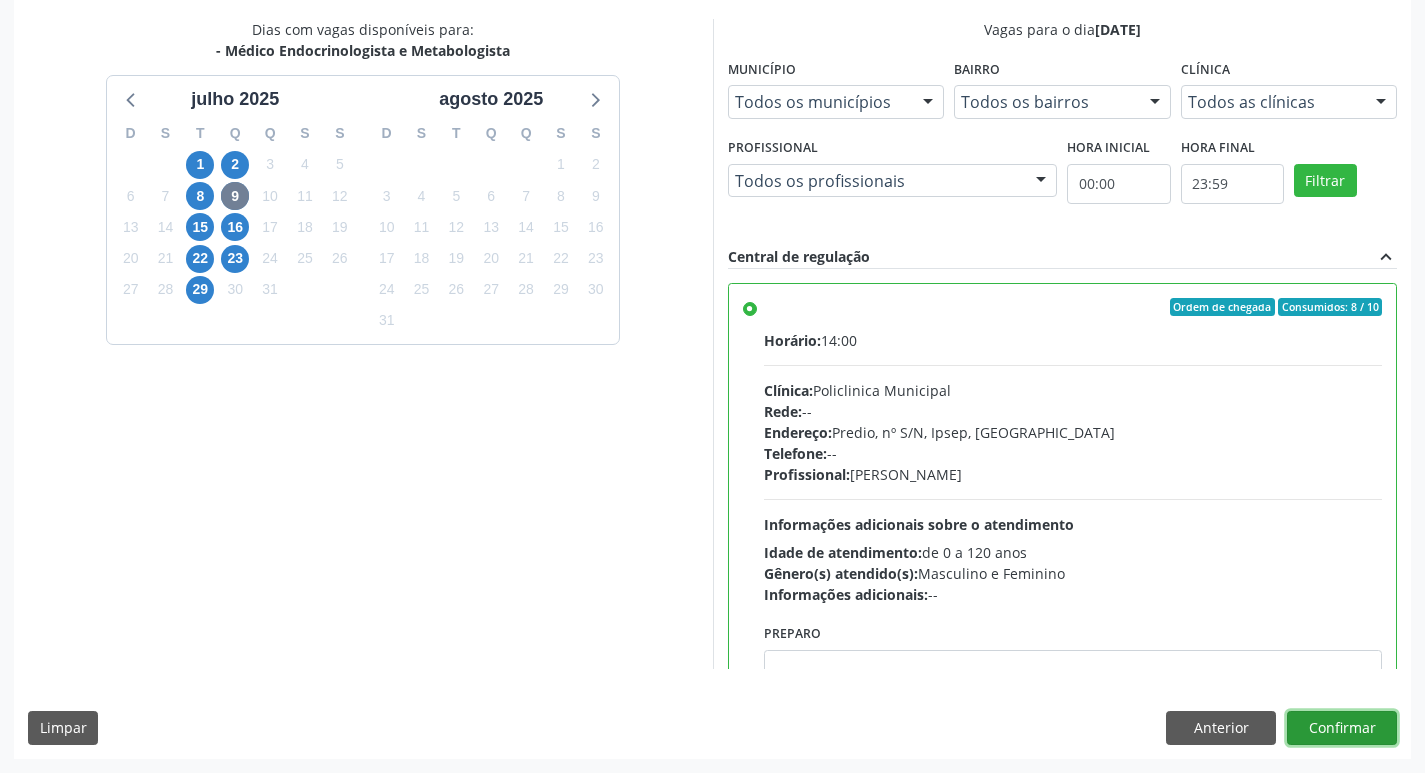 click on "Confirmar" at bounding box center [1342, 728] 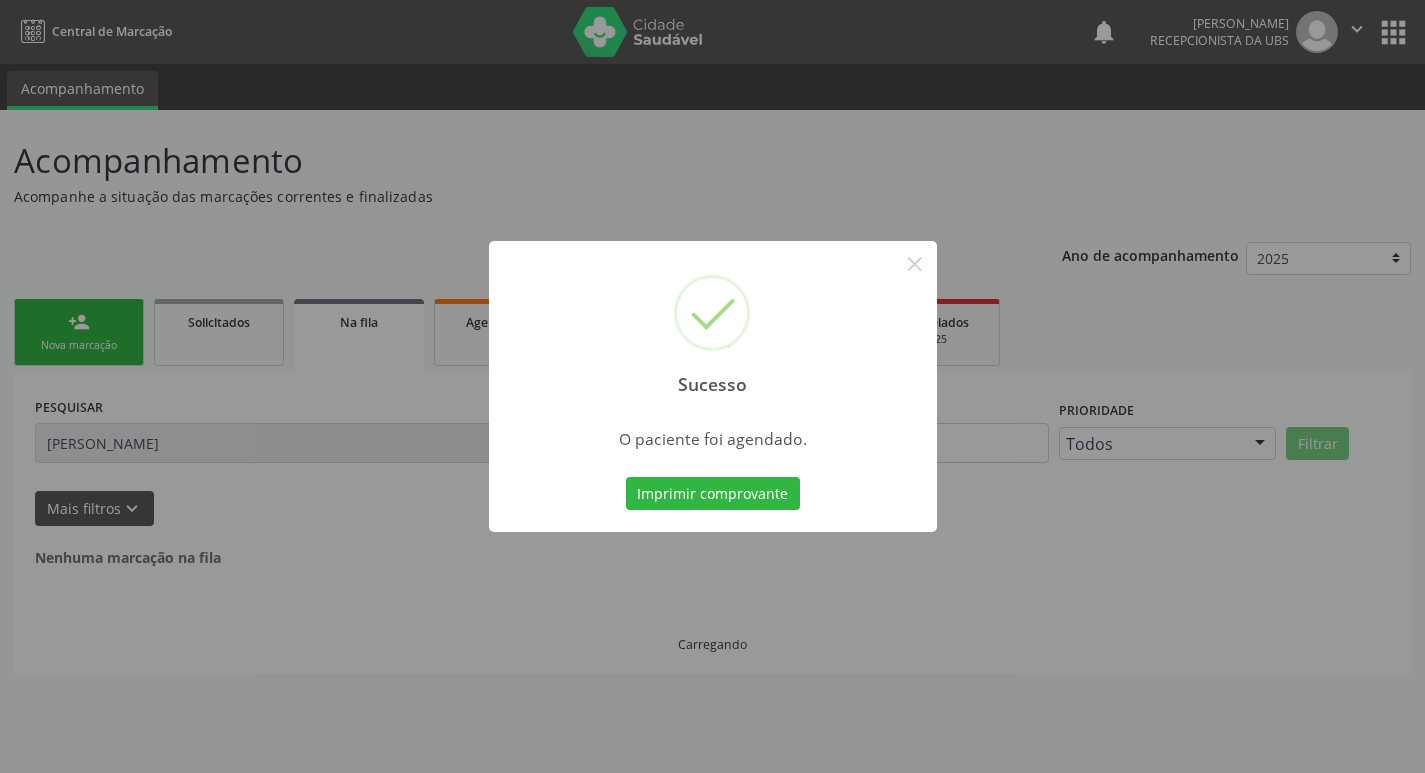scroll, scrollTop: 0, scrollLeft: 0, axis: both 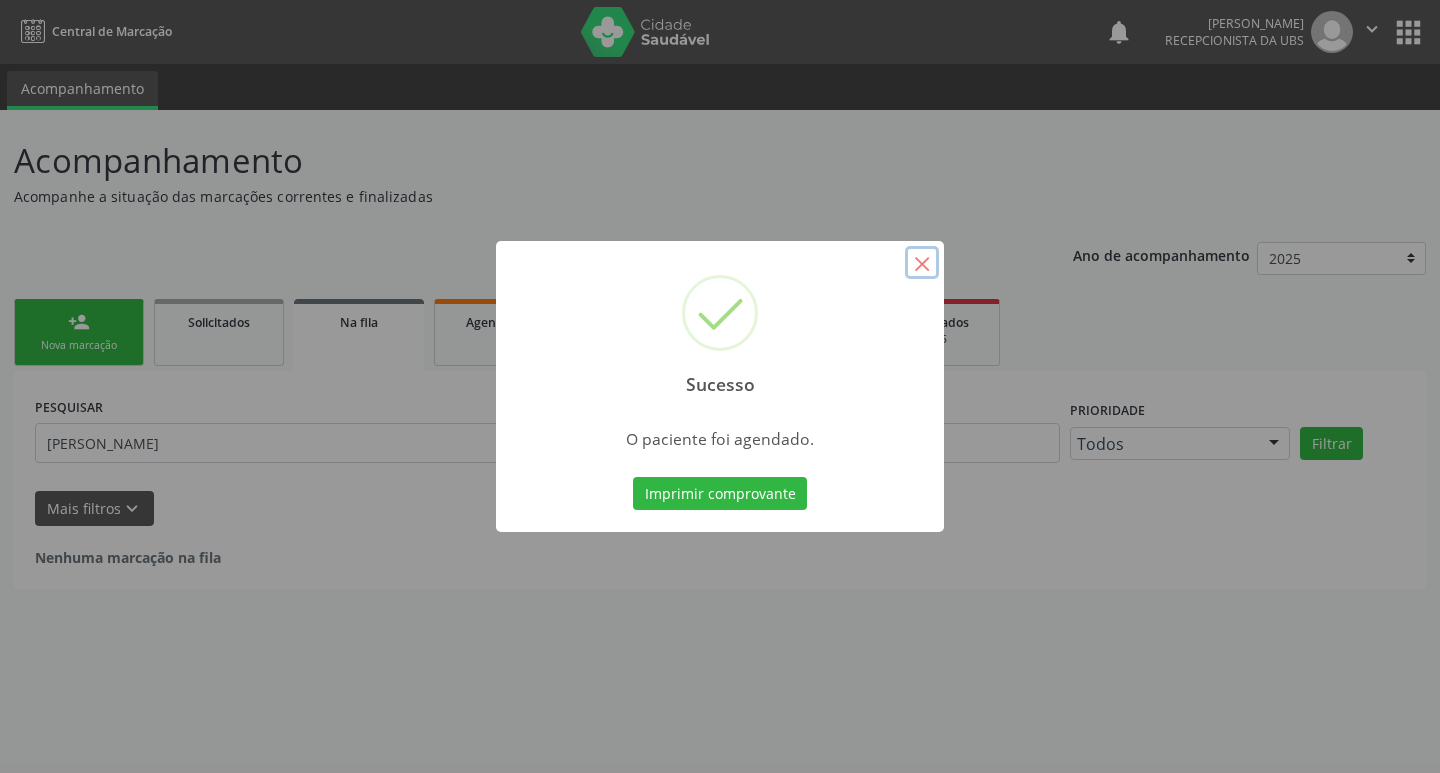 click on "×" at bounding box center (922, 263) 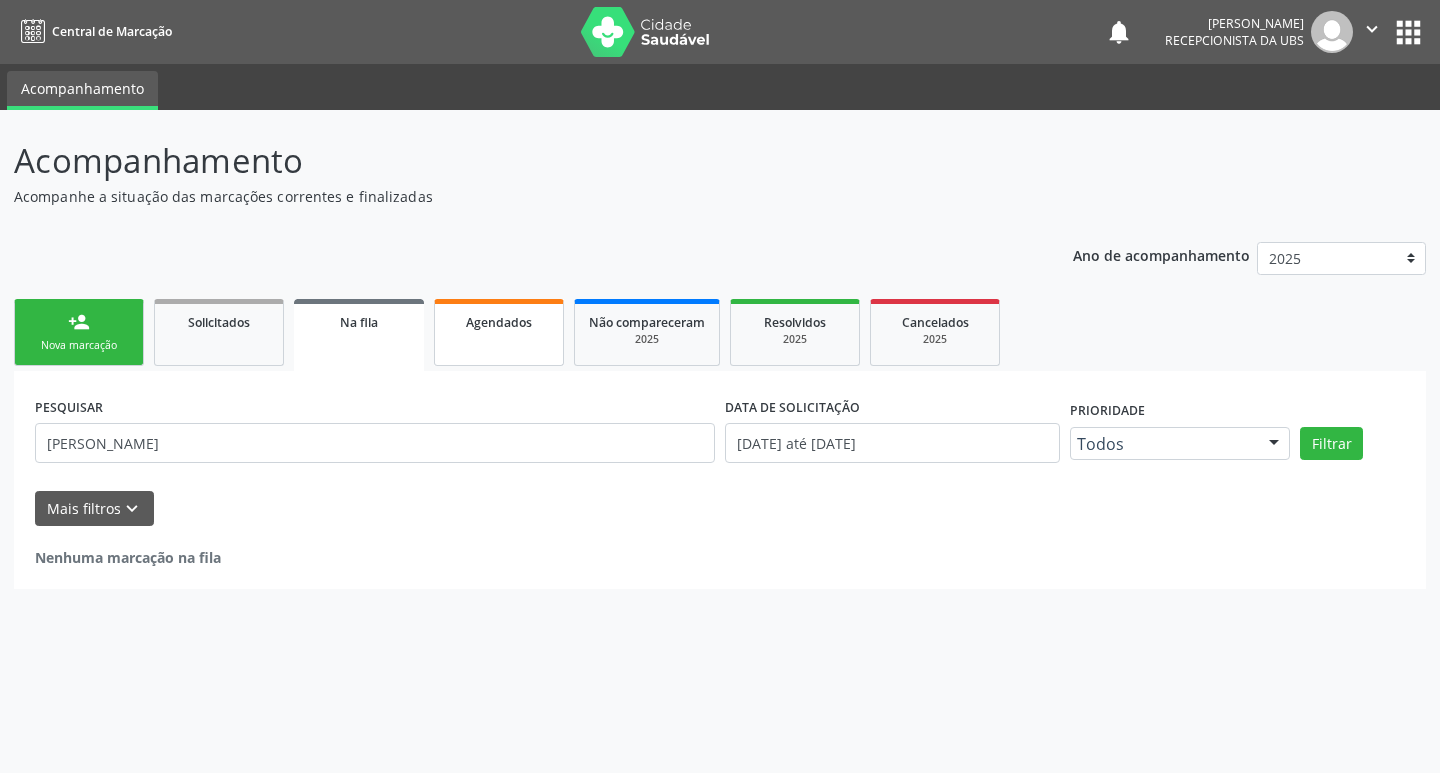 click on "Agendados" at bounding box center (499, 332) 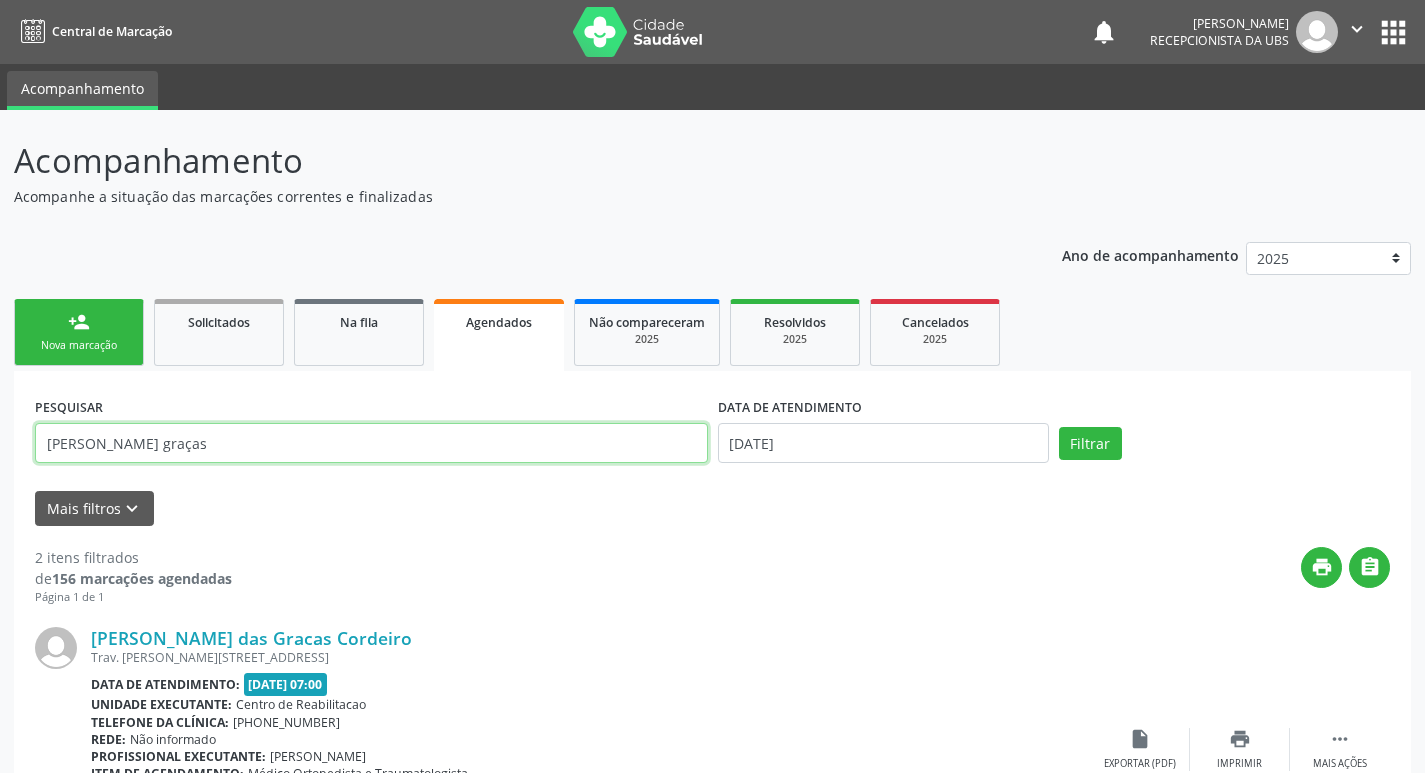 click on "maria das graças" at bounding box center [371, 443] 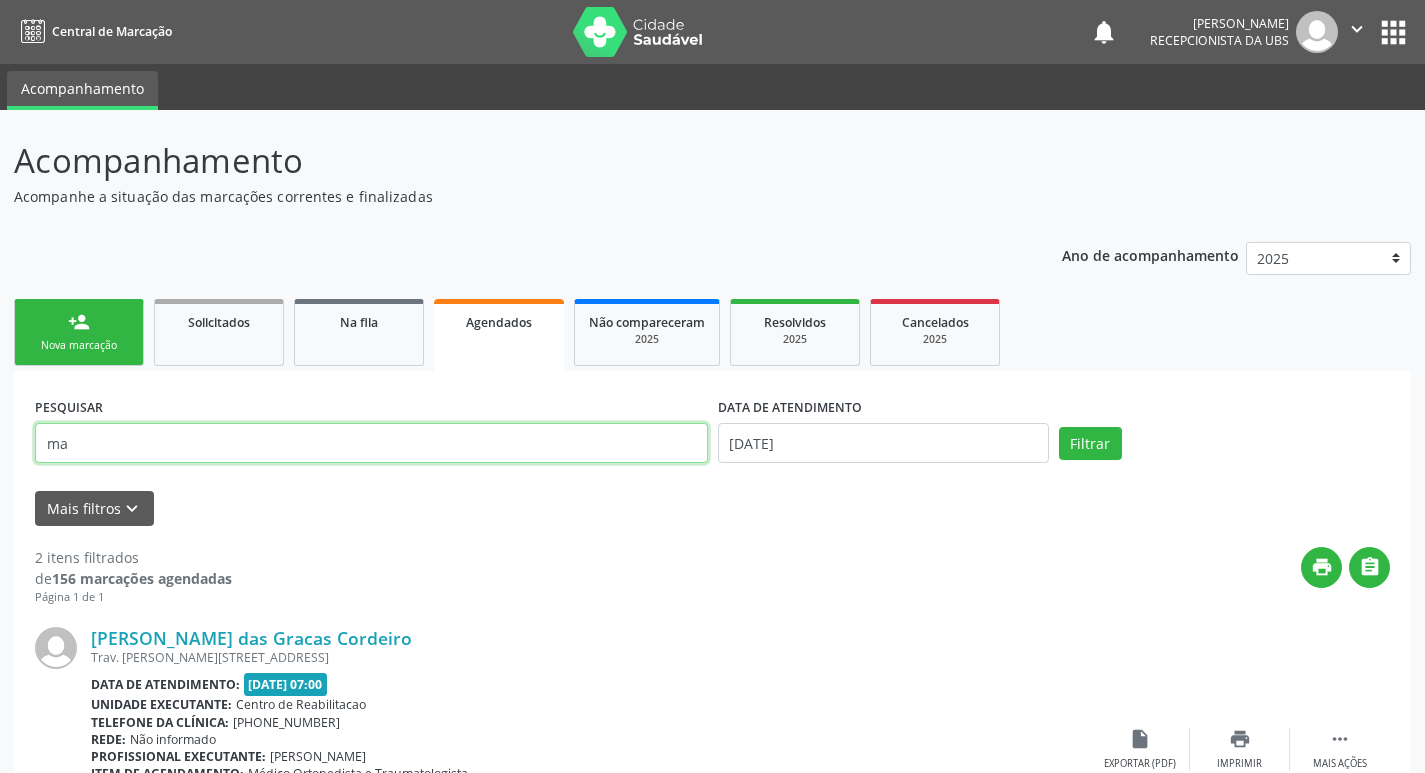 type on "m" 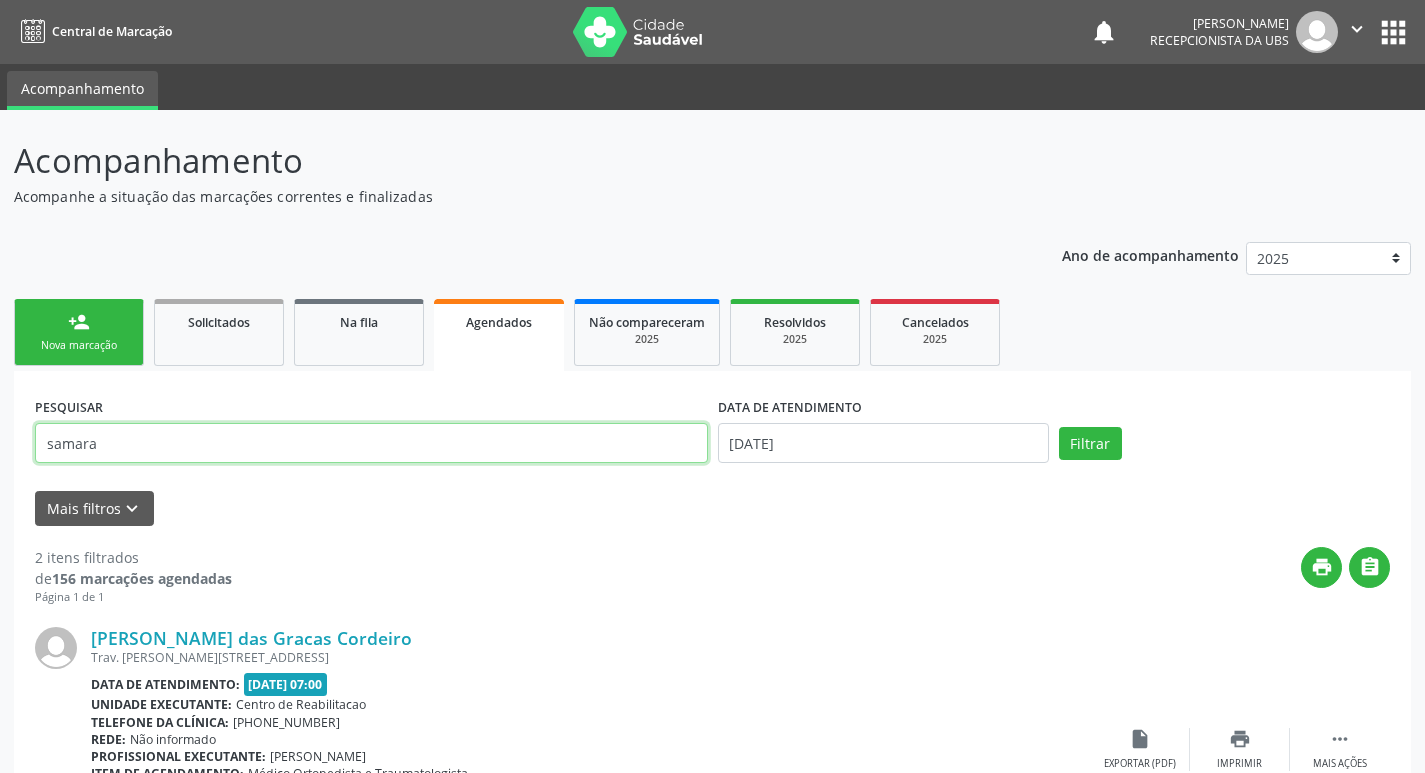 type on "samara" 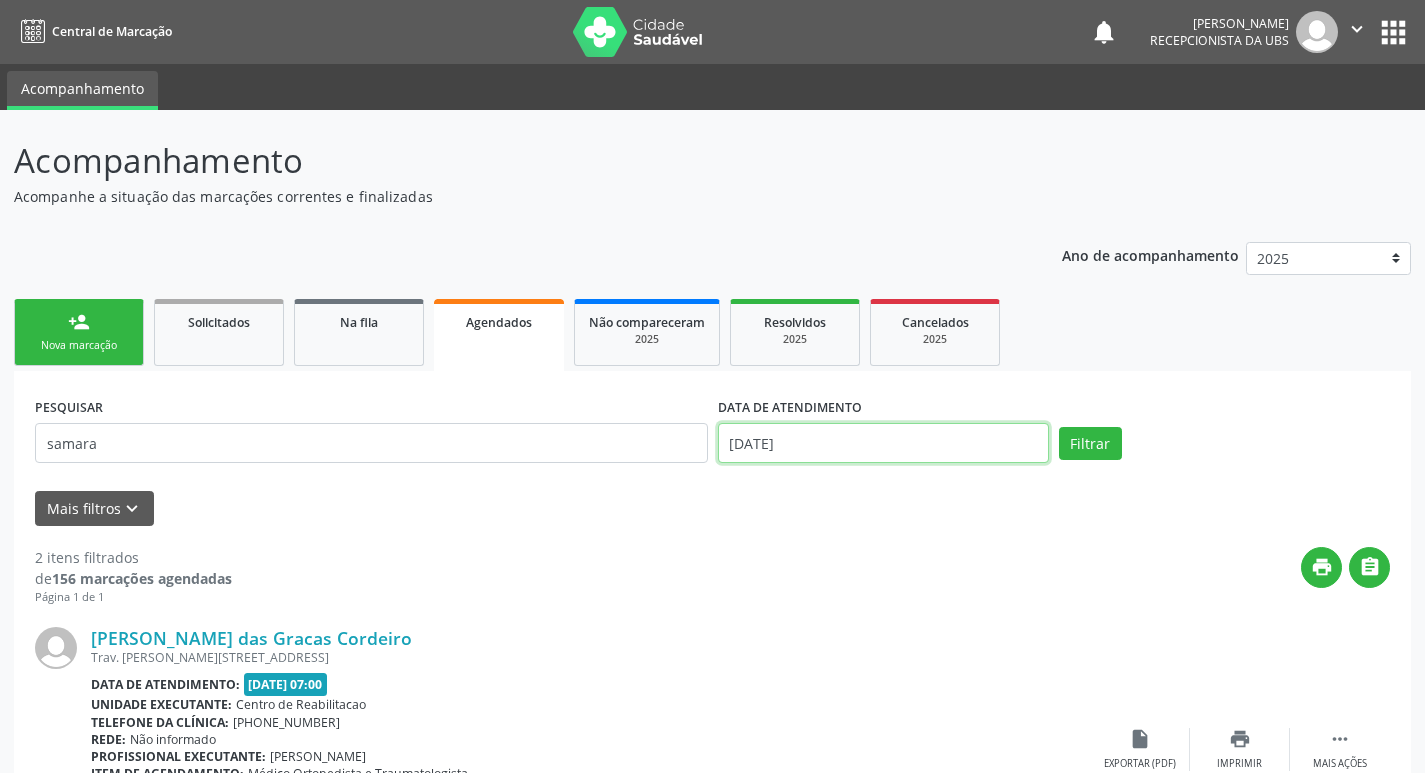 click on "[DATE]" at bounding box center [883, 443] 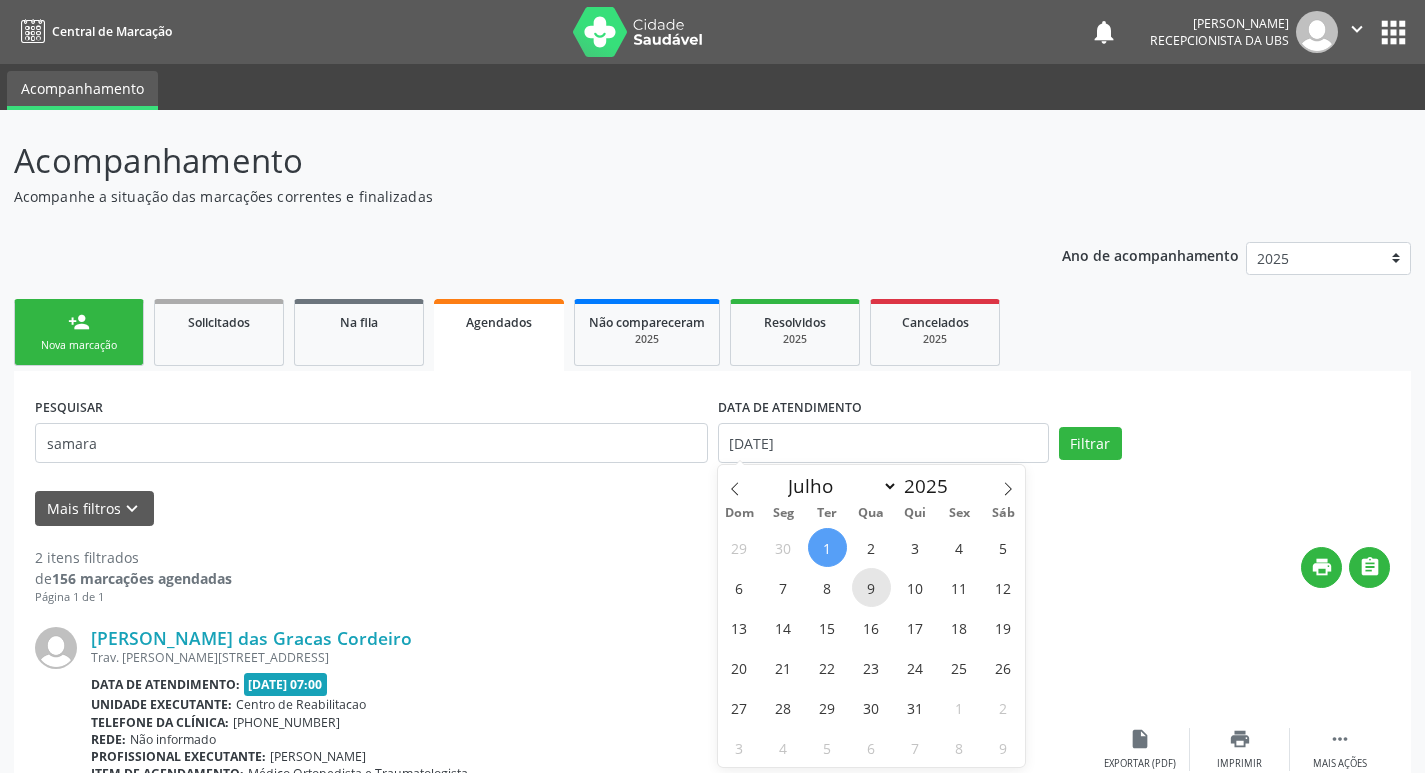 click on "9" at bounding box center [871, 587] 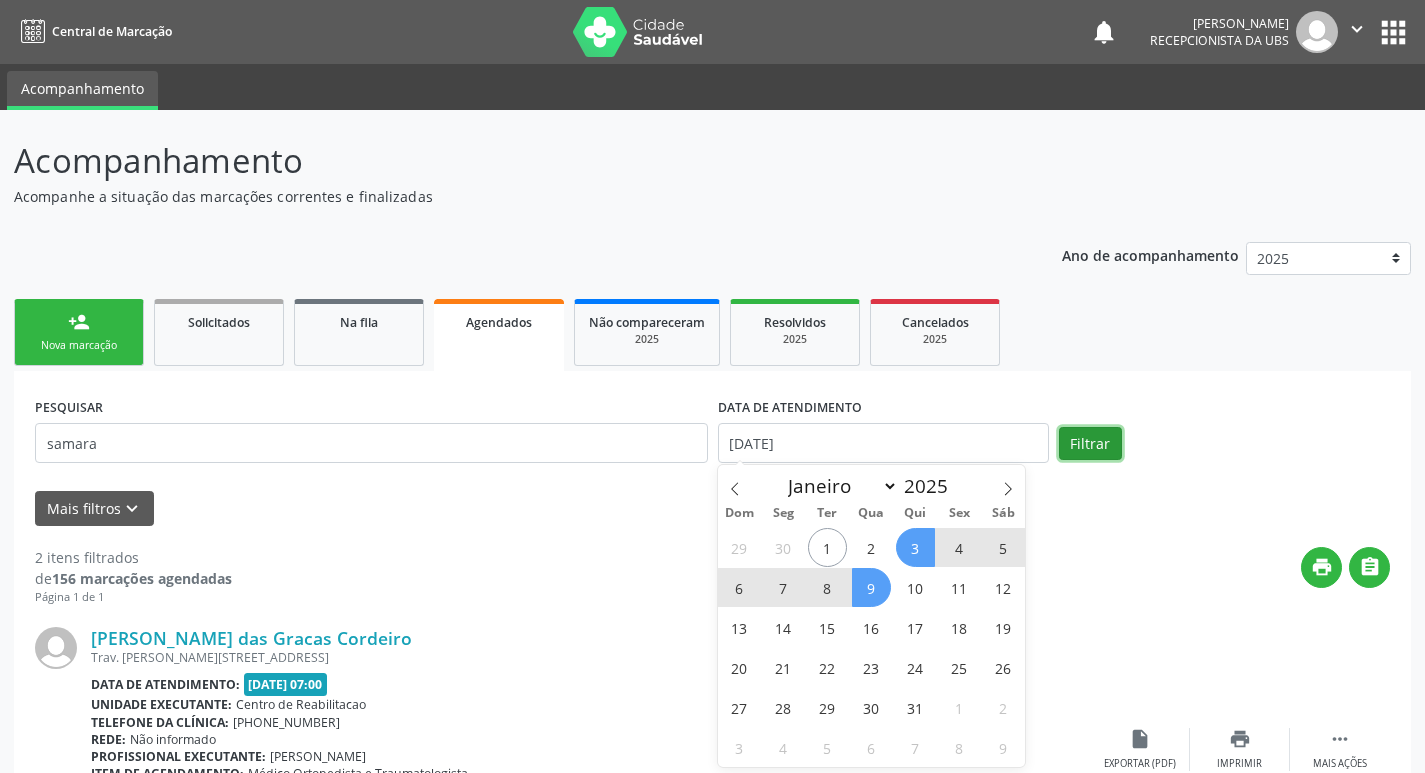 click on "Filtrar" at bounding box center [1090, 444] 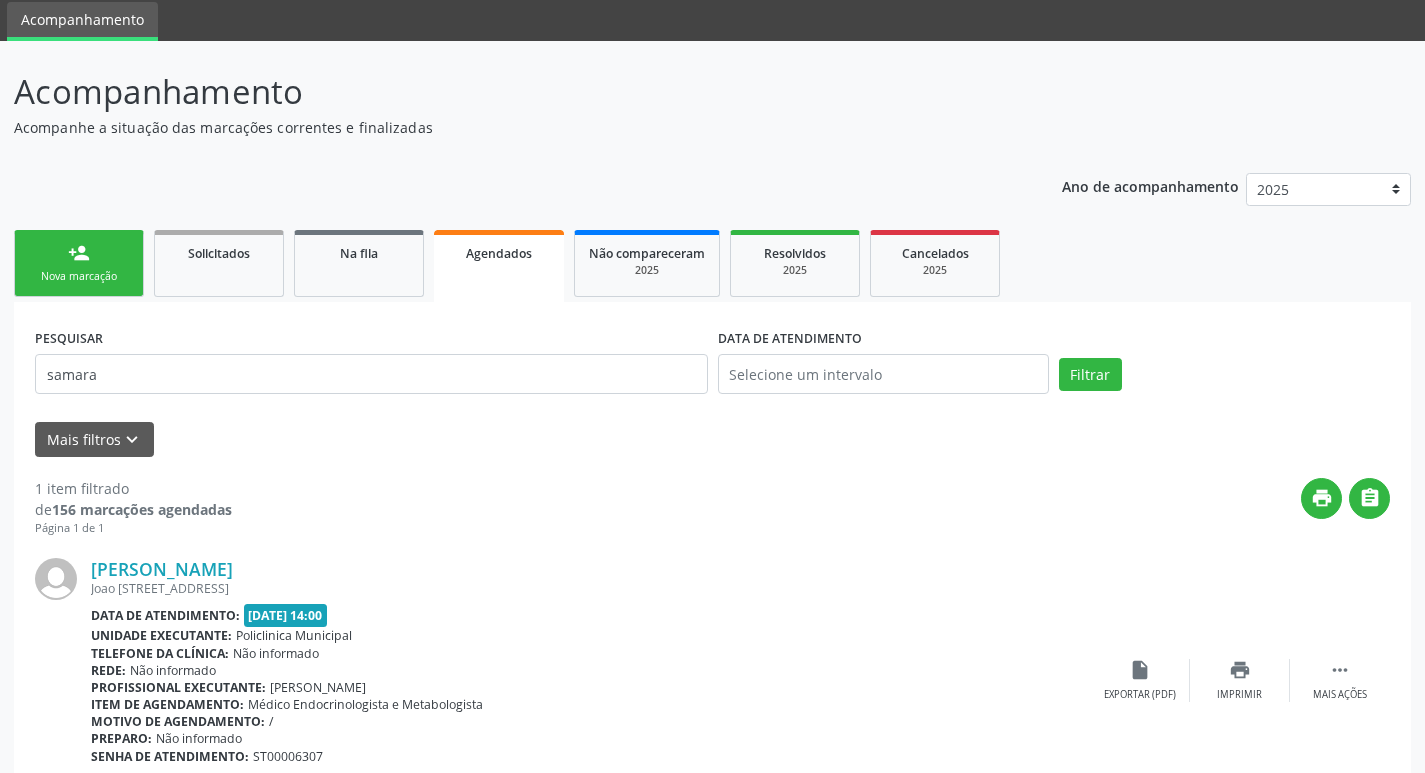scroll, scrollTop: 155, scrollLeft: 0, axis: vertical 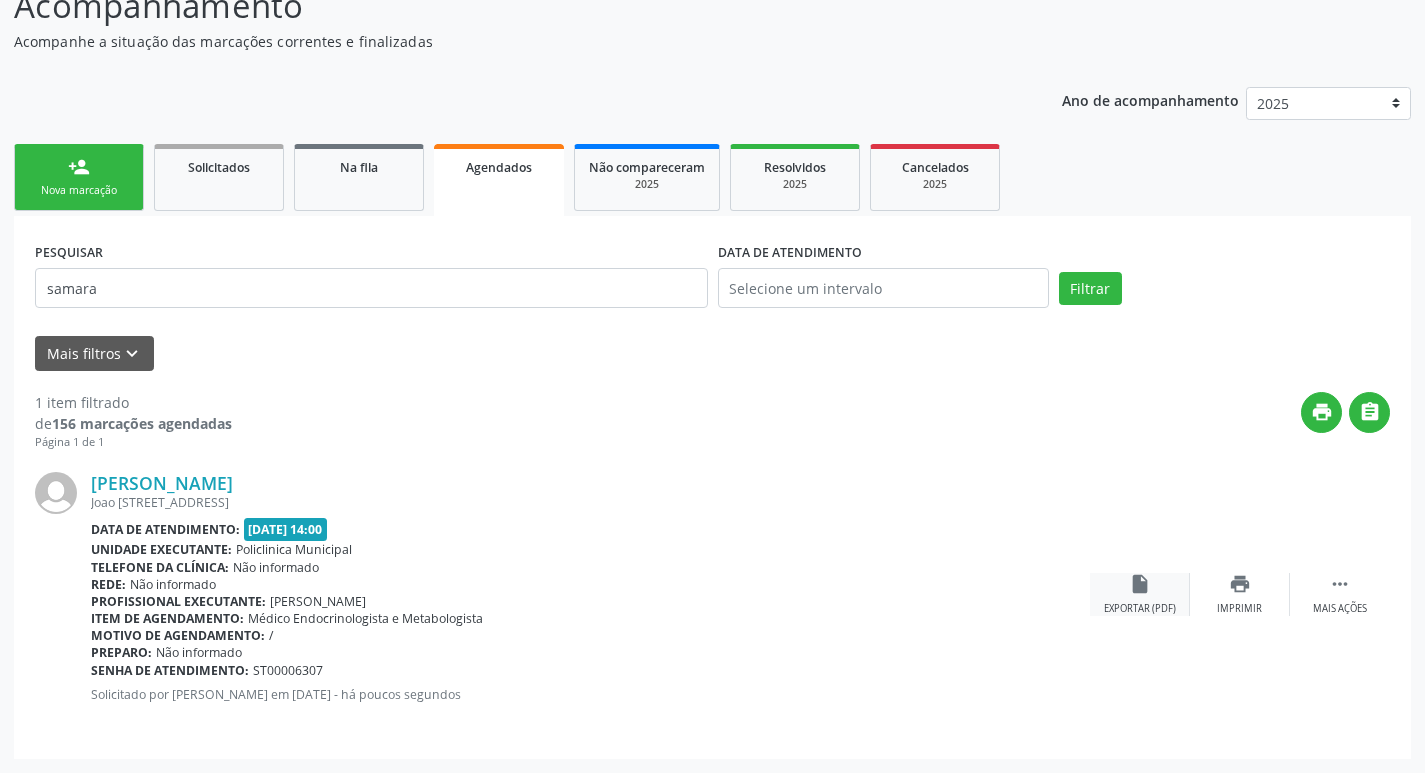 click on "insert_drive_file" at bounding box center [1140, 584] 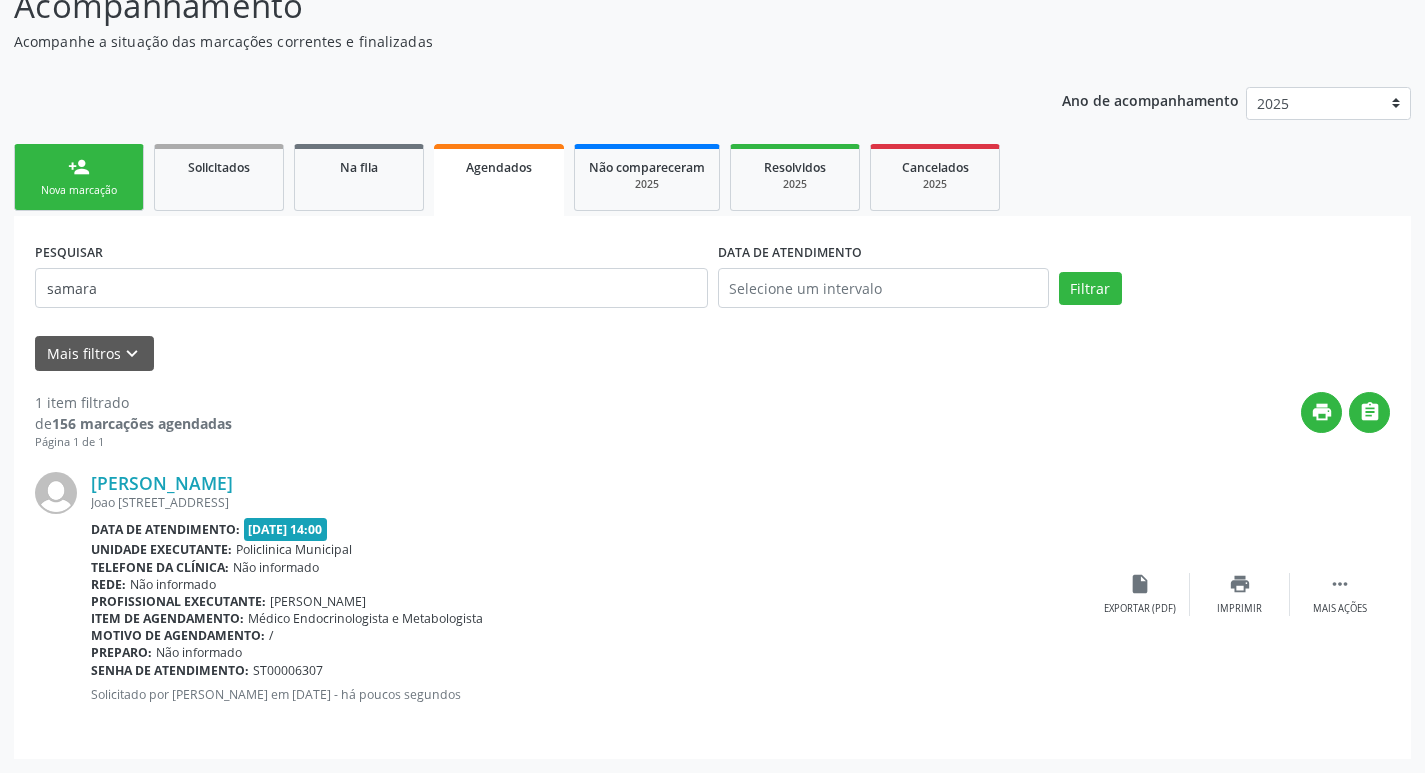 click on "Nova marcação" at bounding box center (79, 190) 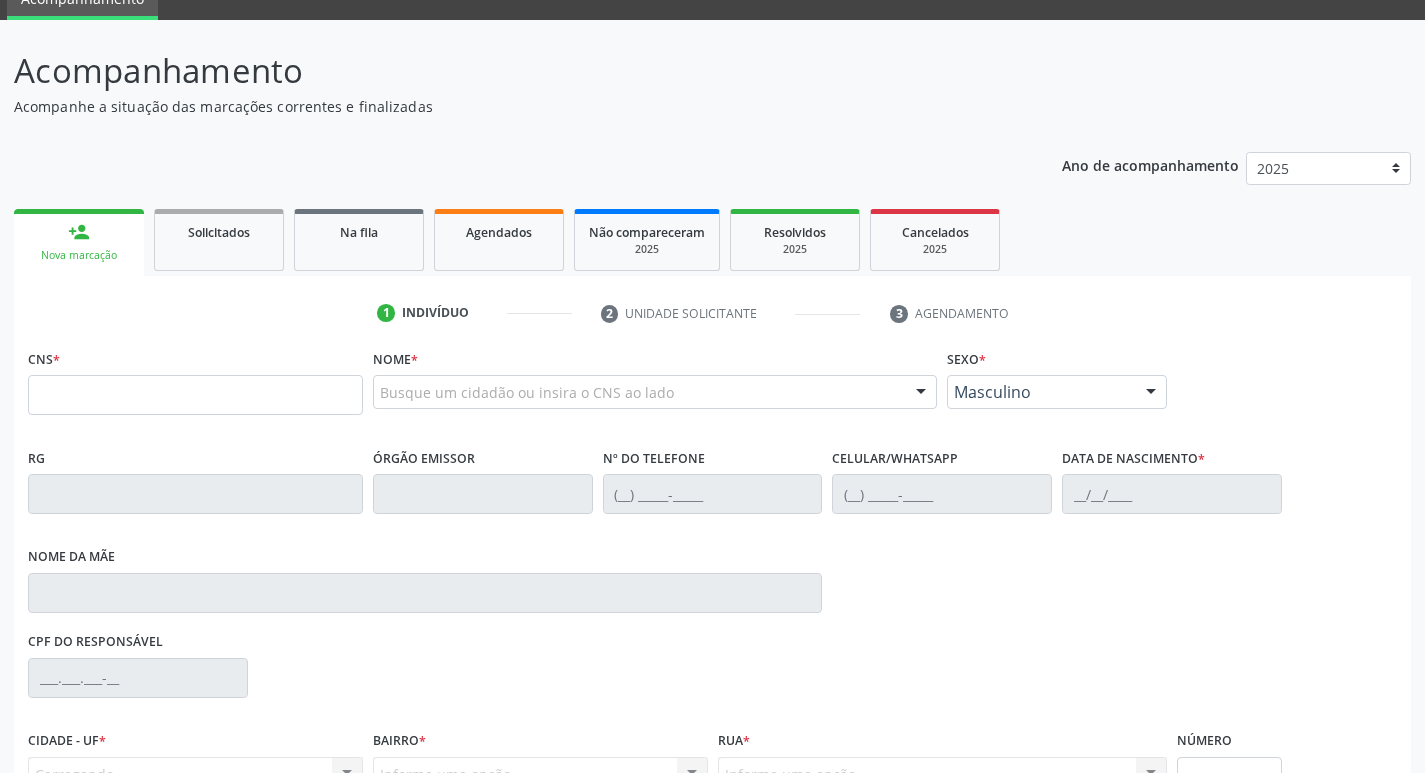 scroll, scrollTop: 55, scrollLeft: 0, axis: vertical 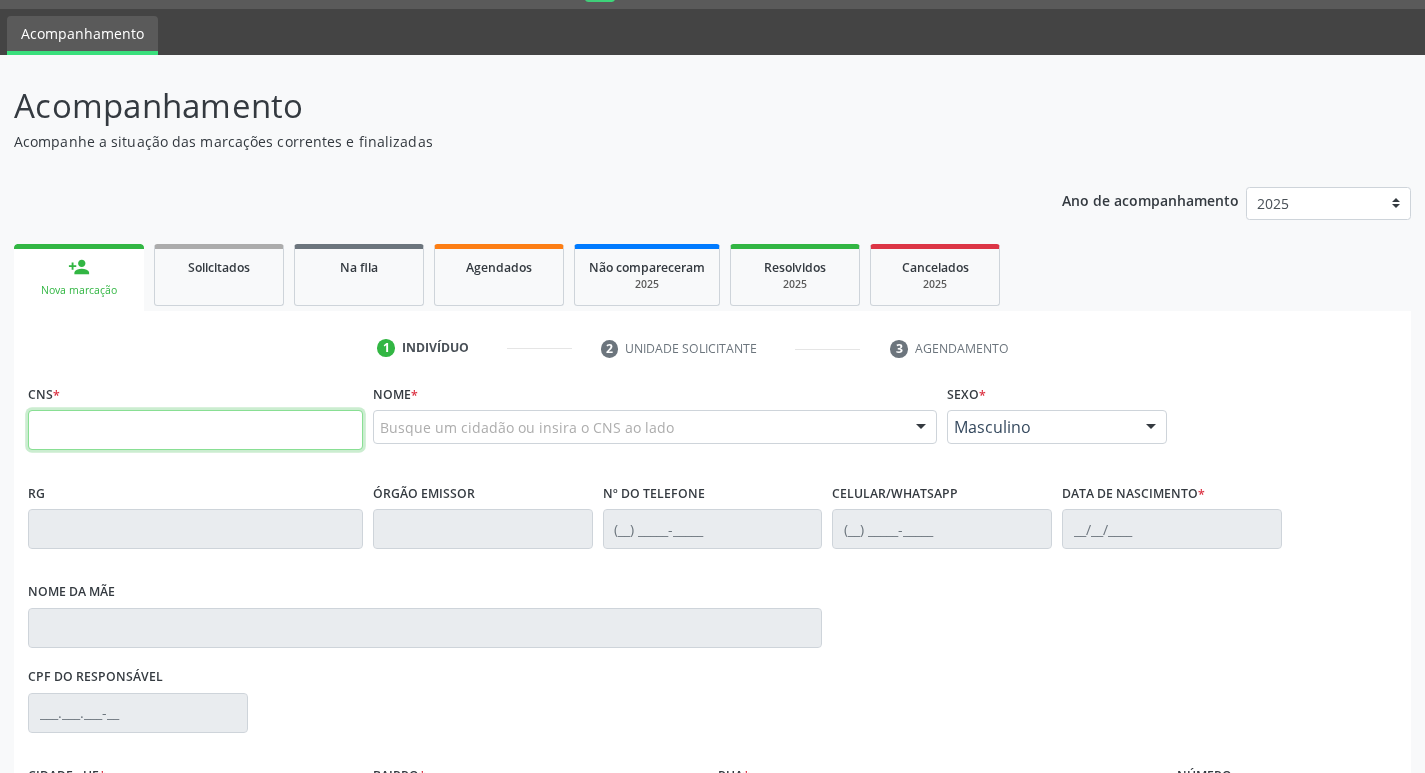 click at bounding box center [195, 430] 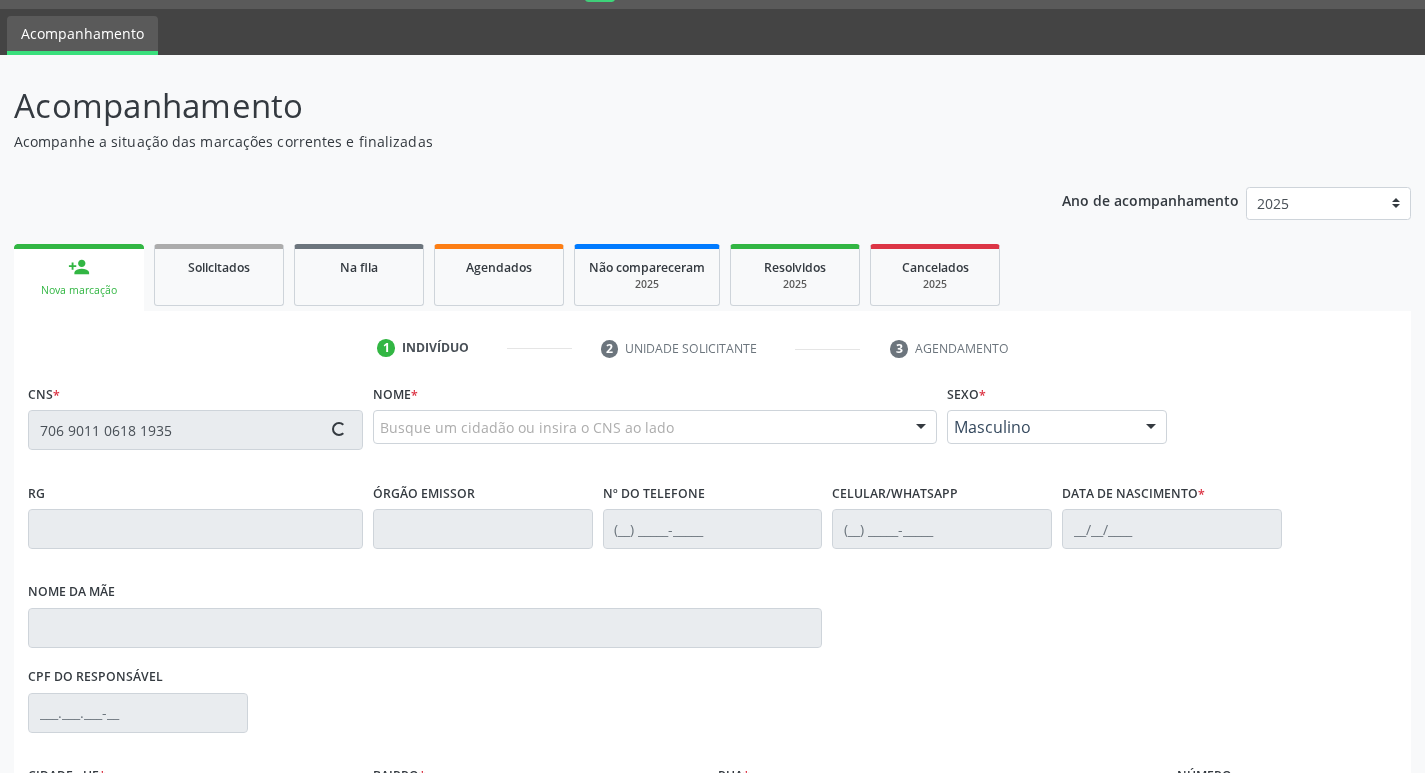 type on "706 9011 0618 1935" 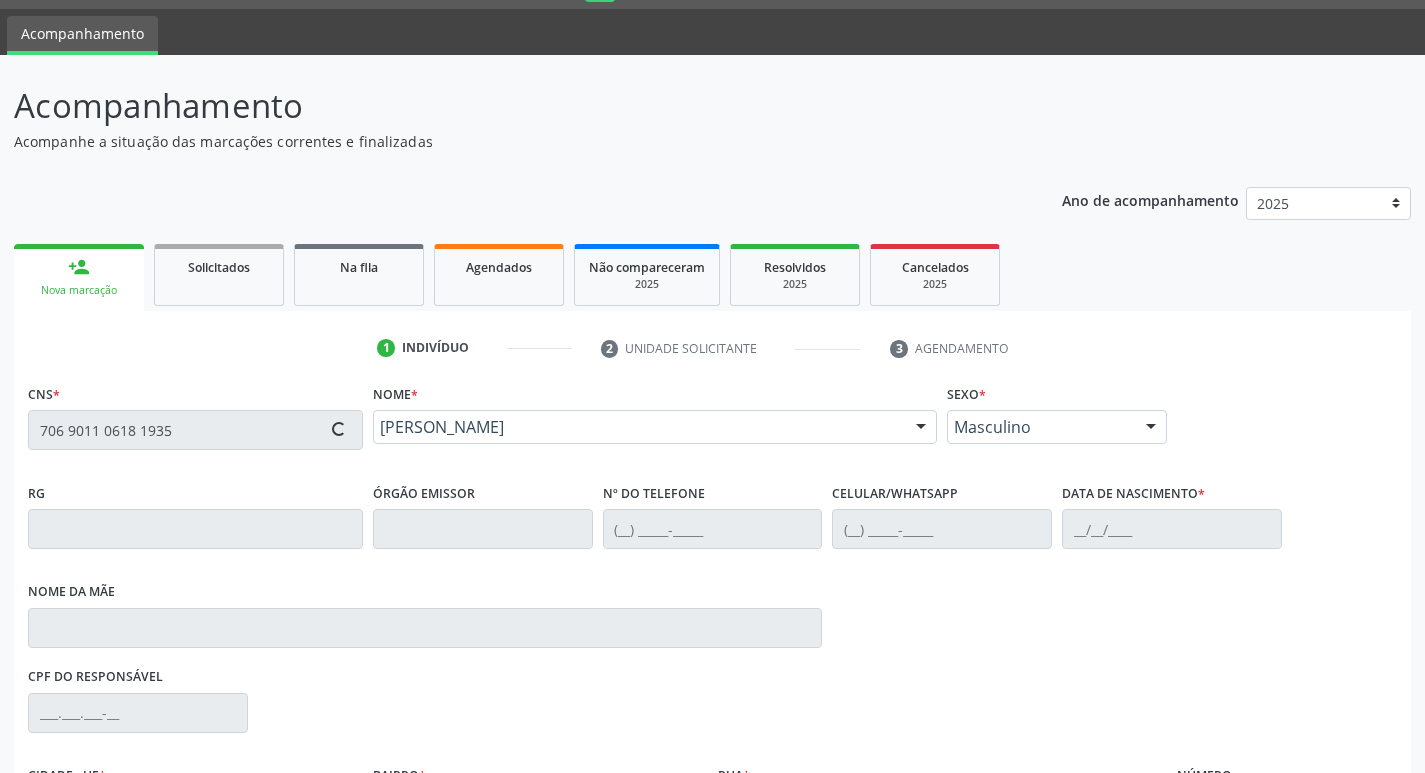 type on "(87) 99993-4222" 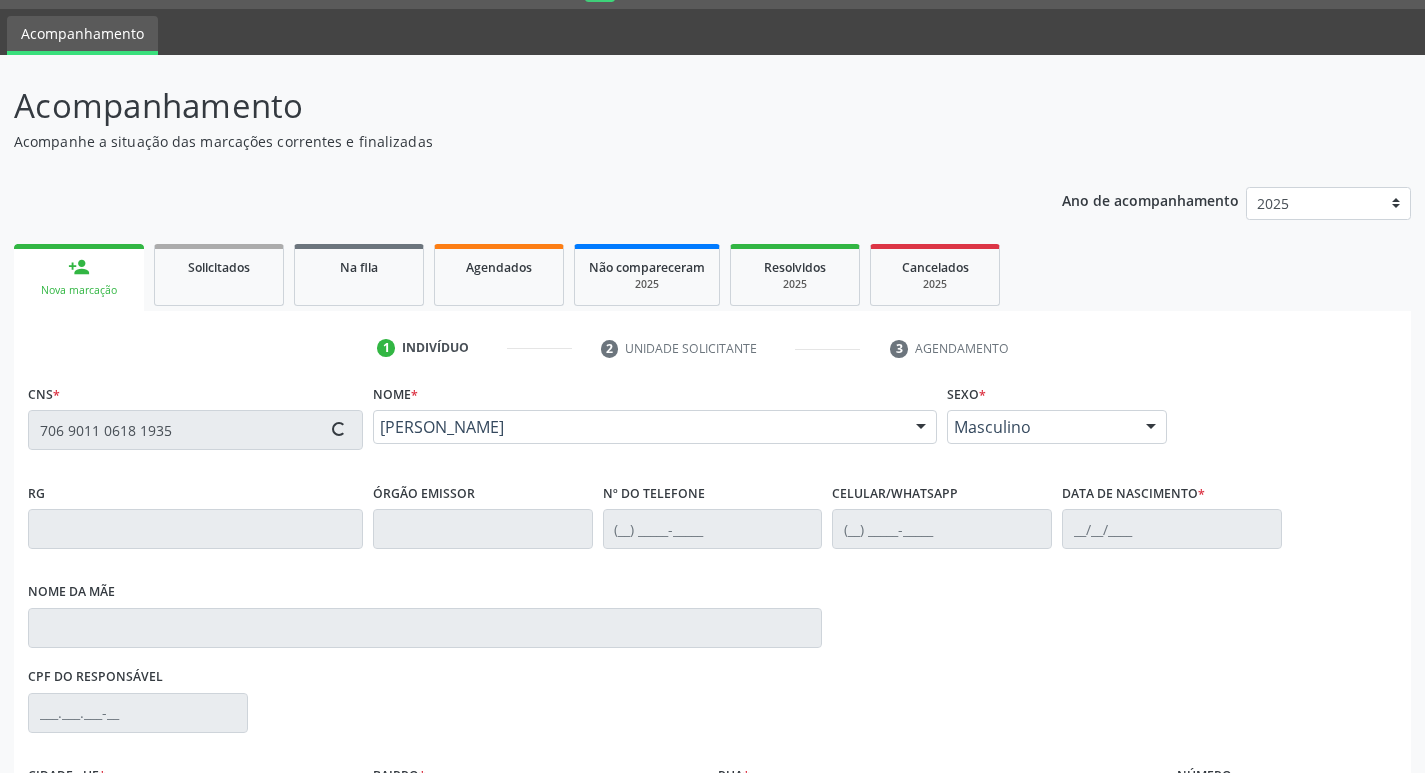 type on "15/06/1989" 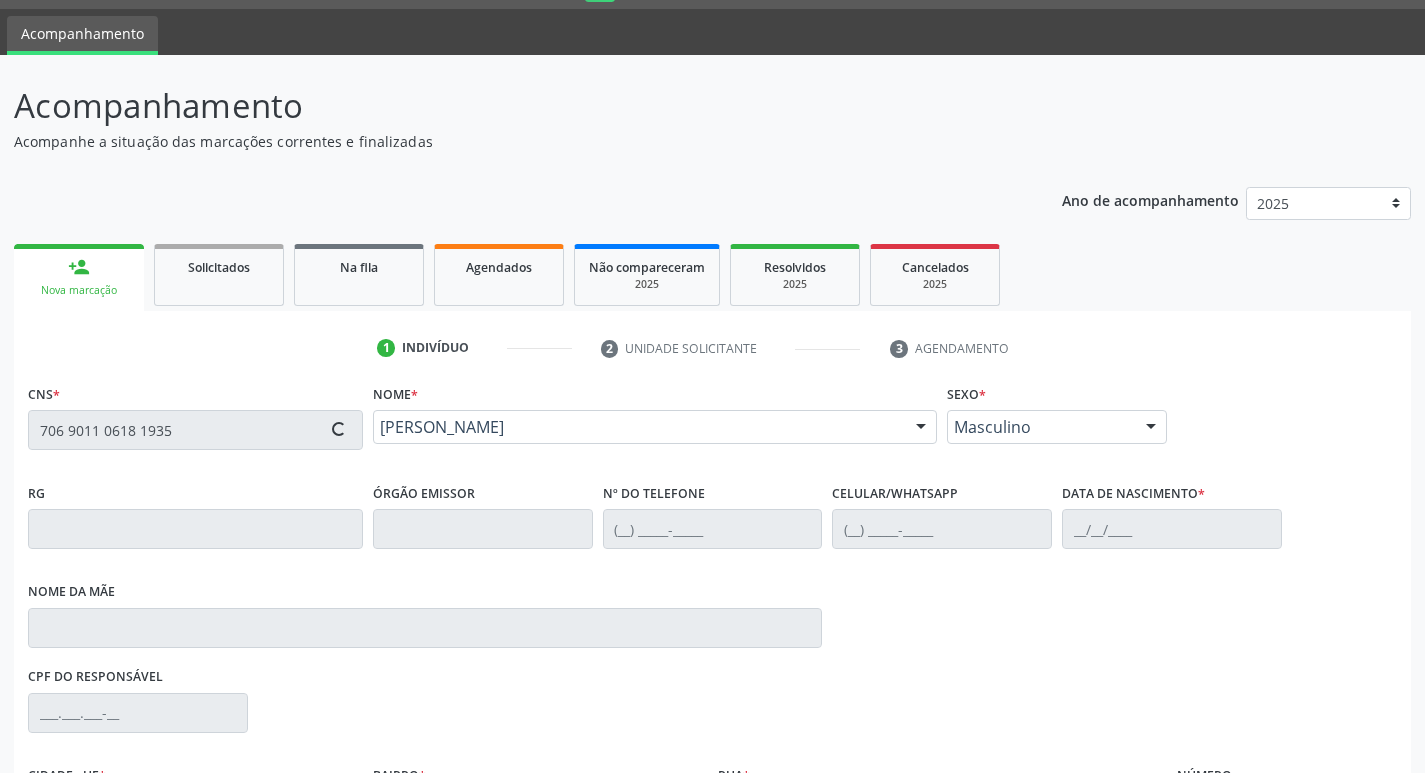 type on "Luisa Alves de Souza" 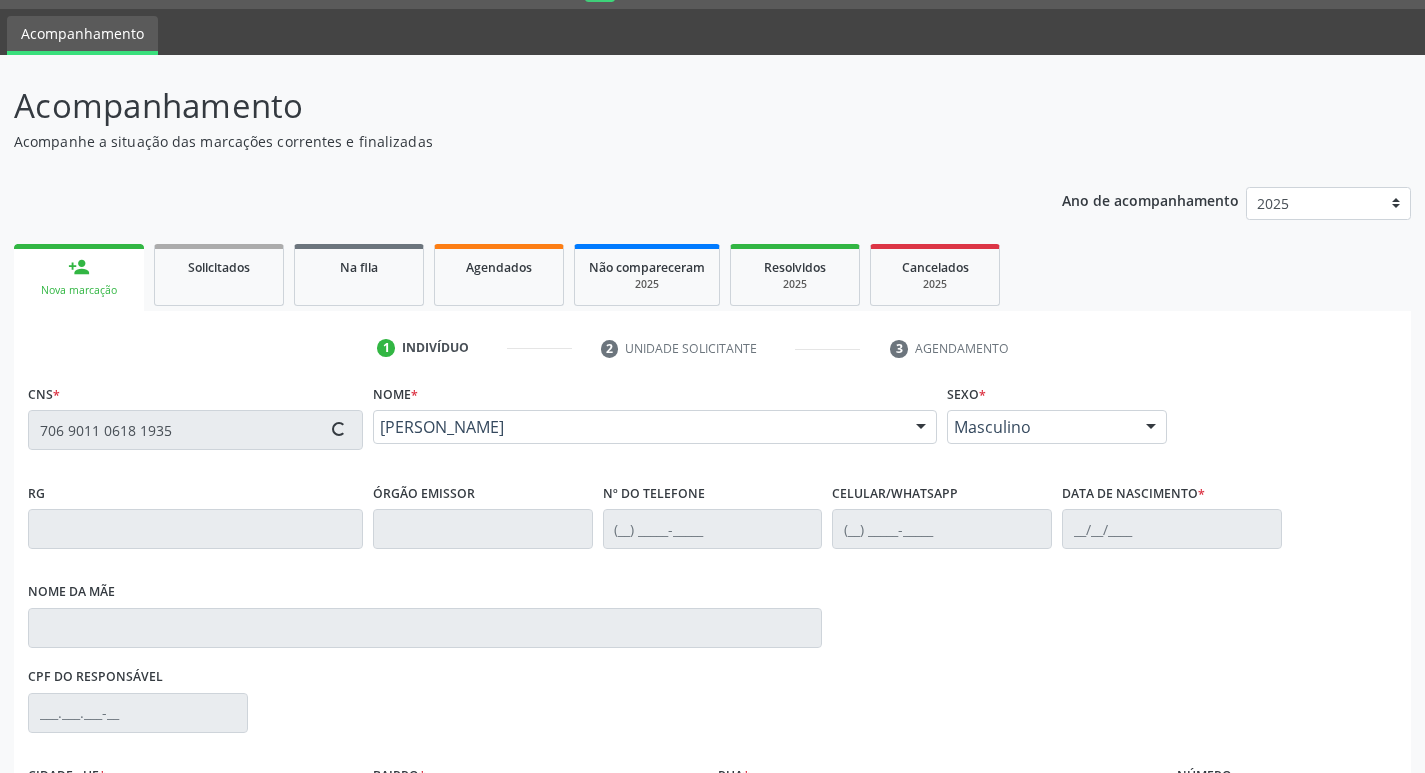 type on "039.573.954-37" 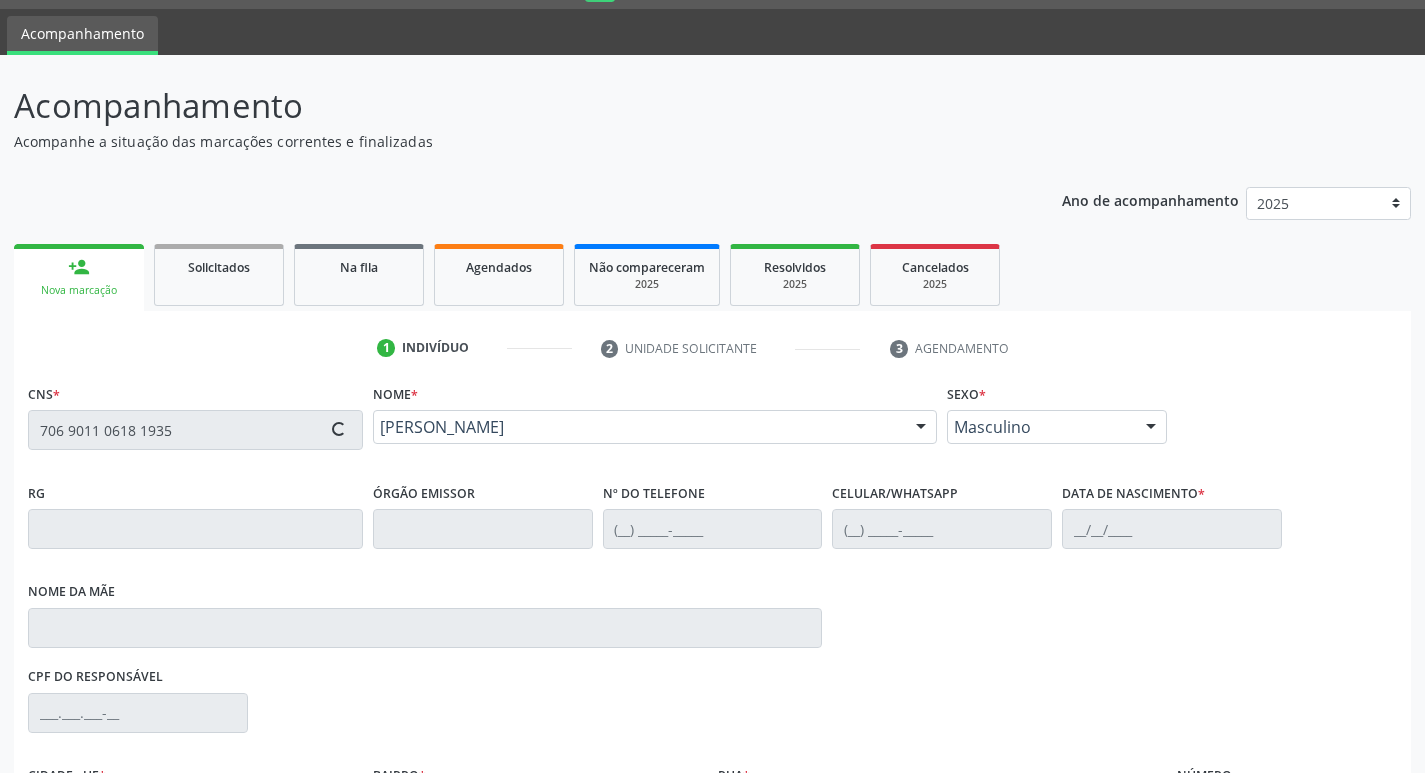 type on "1204" 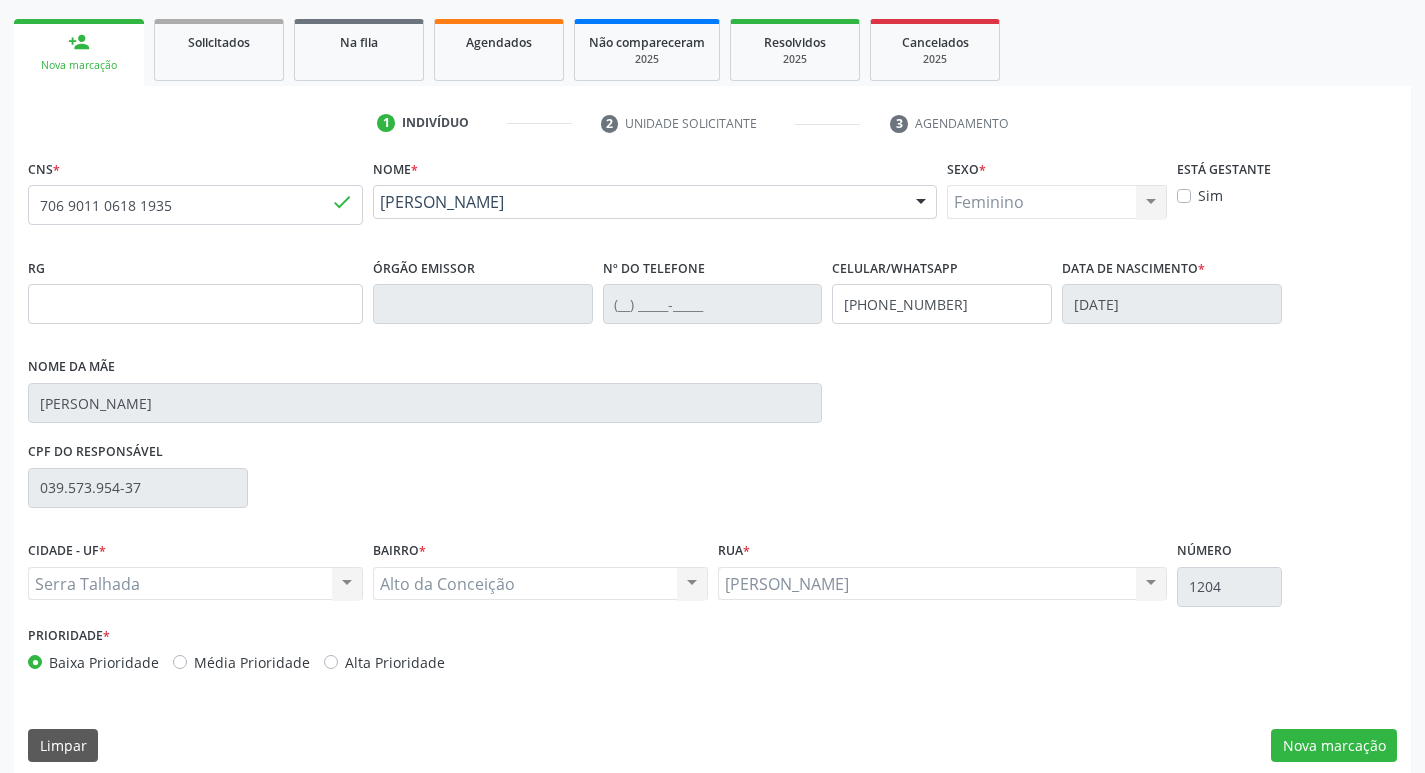 scroll, scrollTop: 297, scrollLeft: 0, axis: vertical 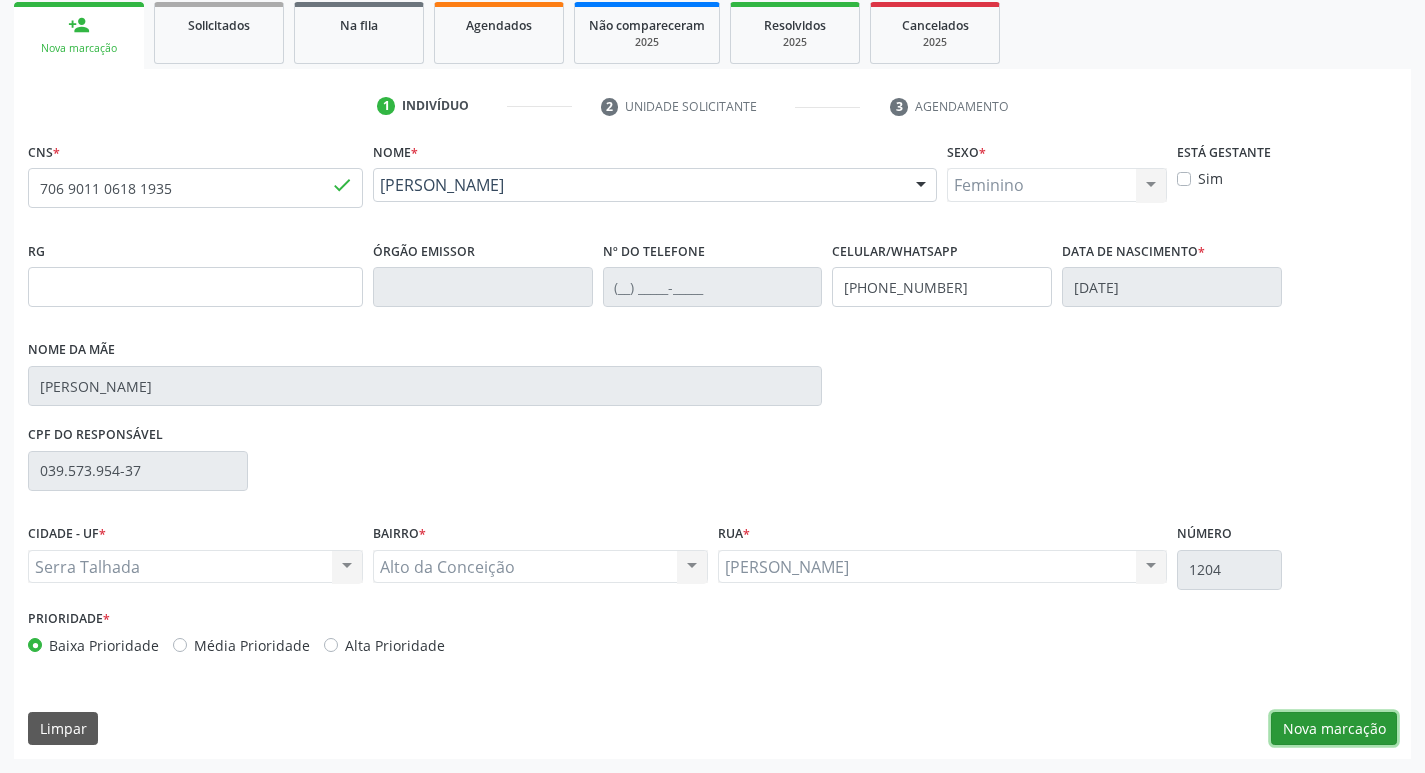 click on "Nova marcação" at bounding box center [1334, 729] 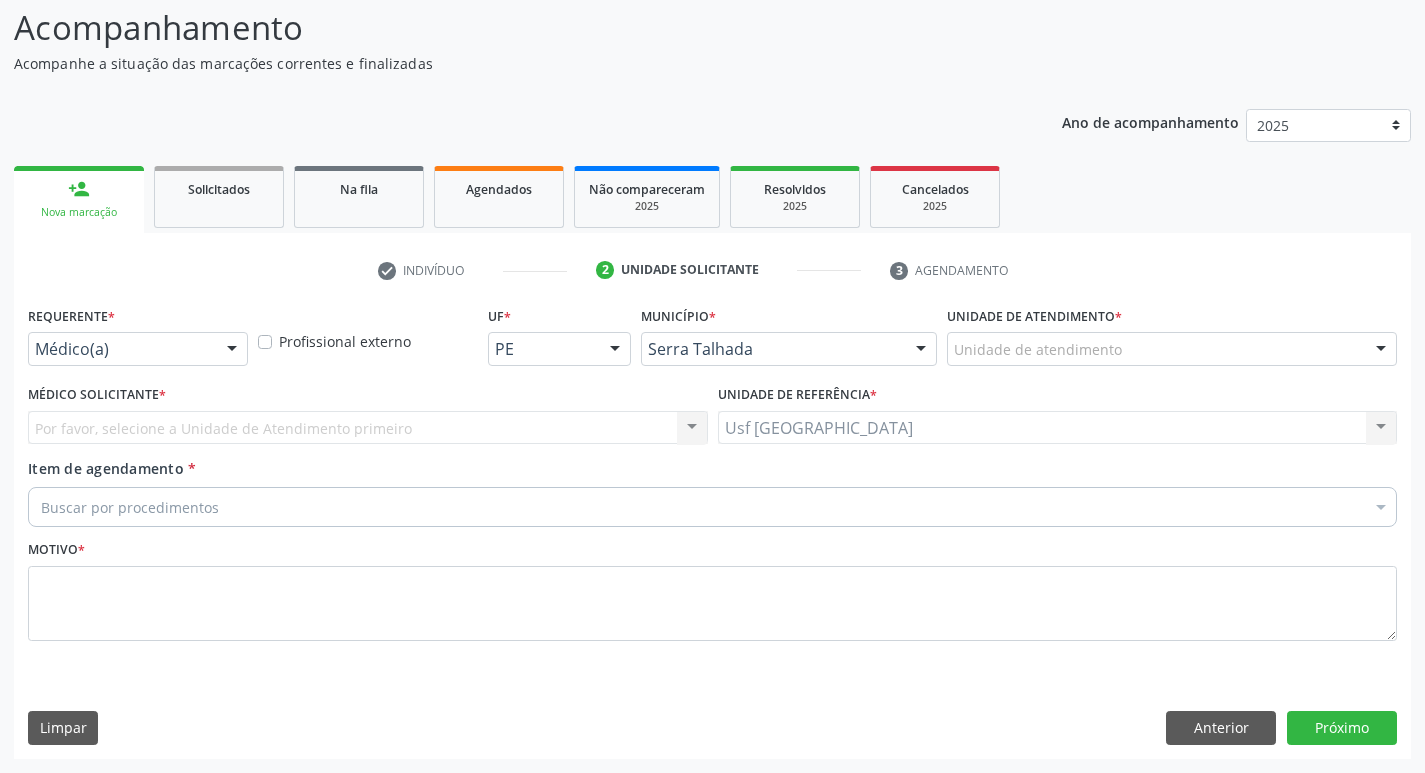 scroll, scrollTop: 133, scrollLeft: 0, axis: vertical 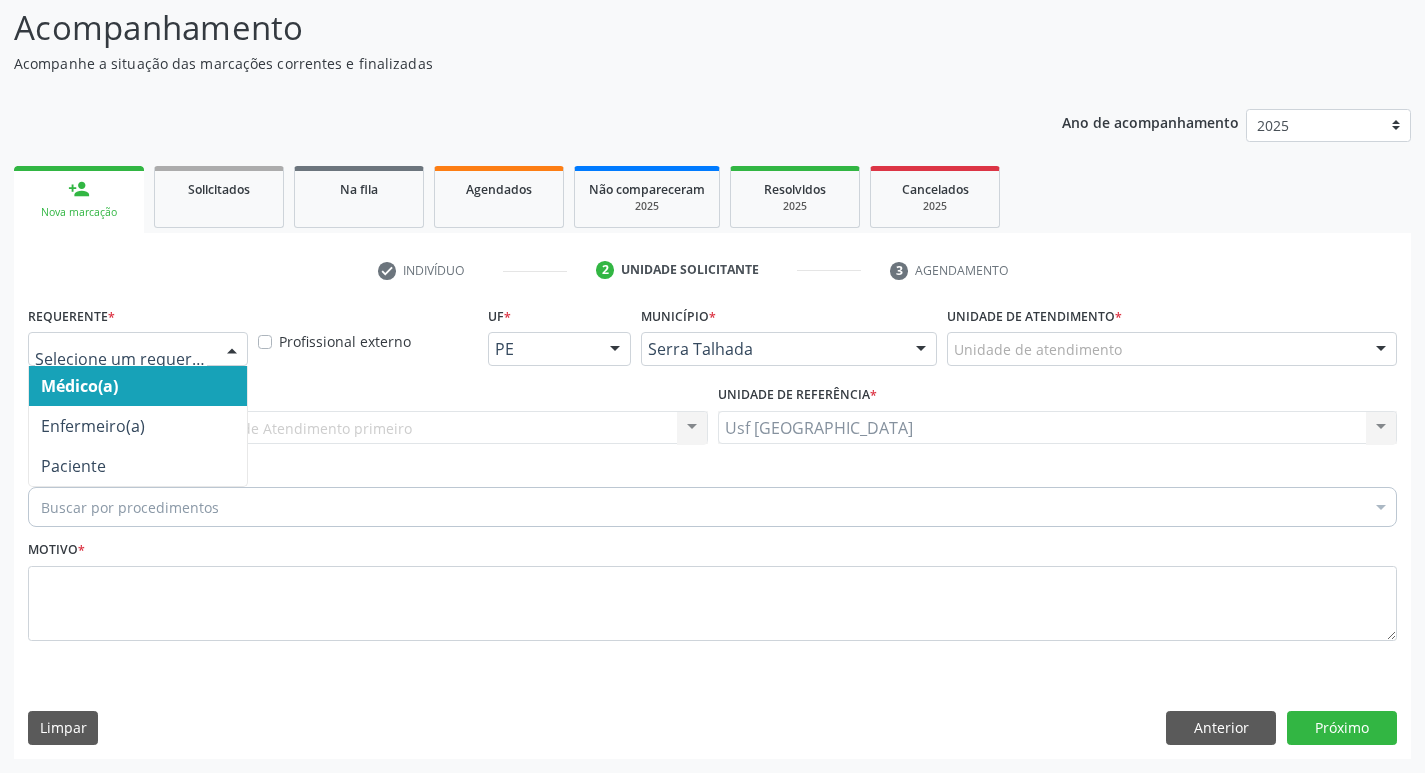 click at bounding box center (232, 350) 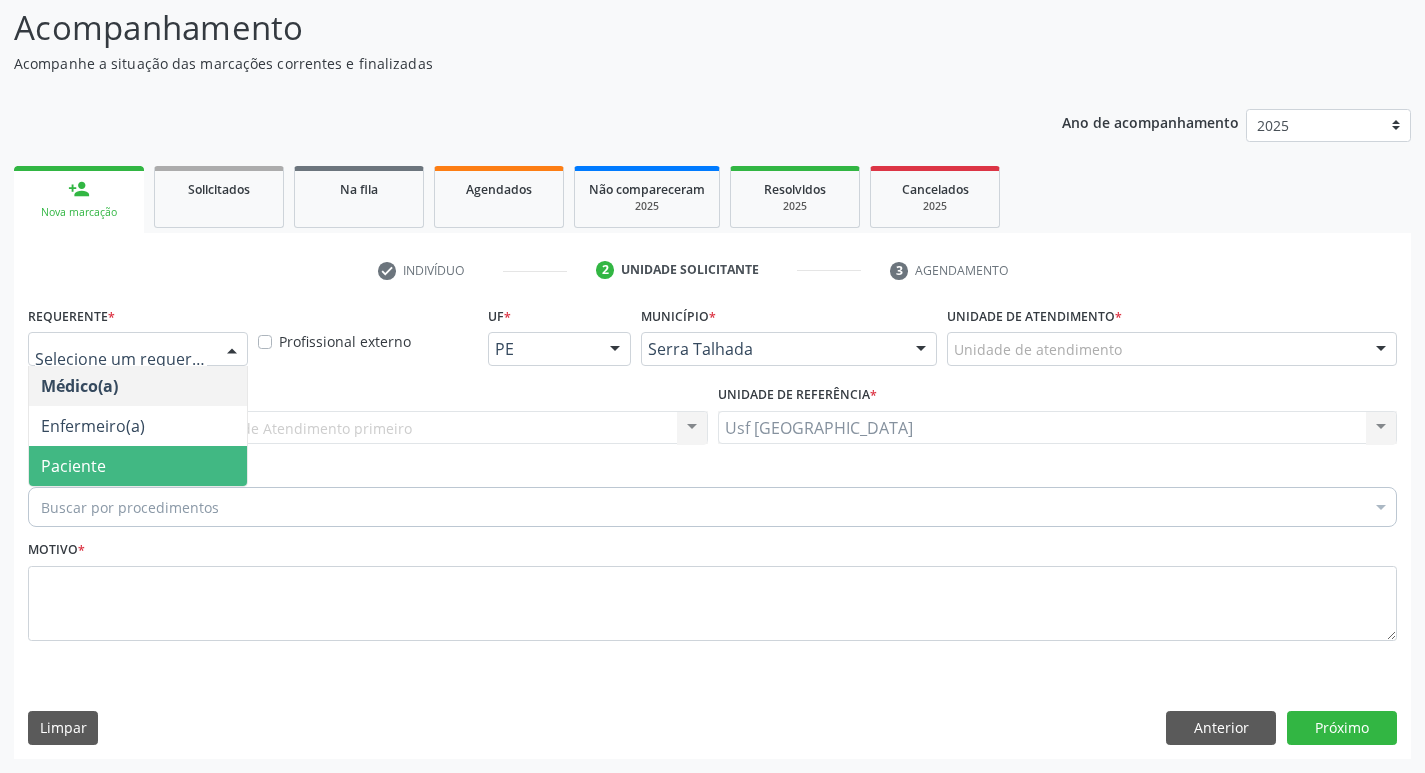 click on "Paciente" at bounding box center (138, 466) 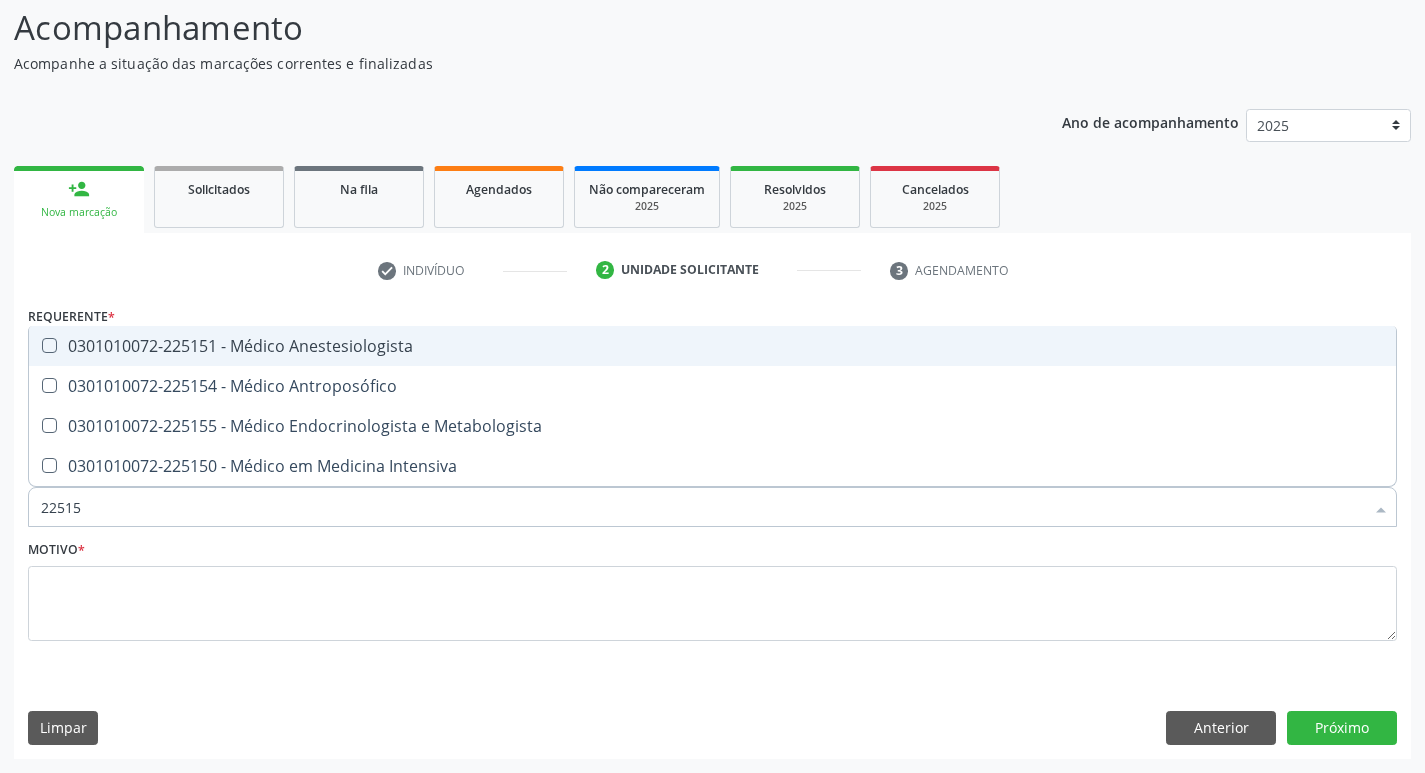 type on "225155" 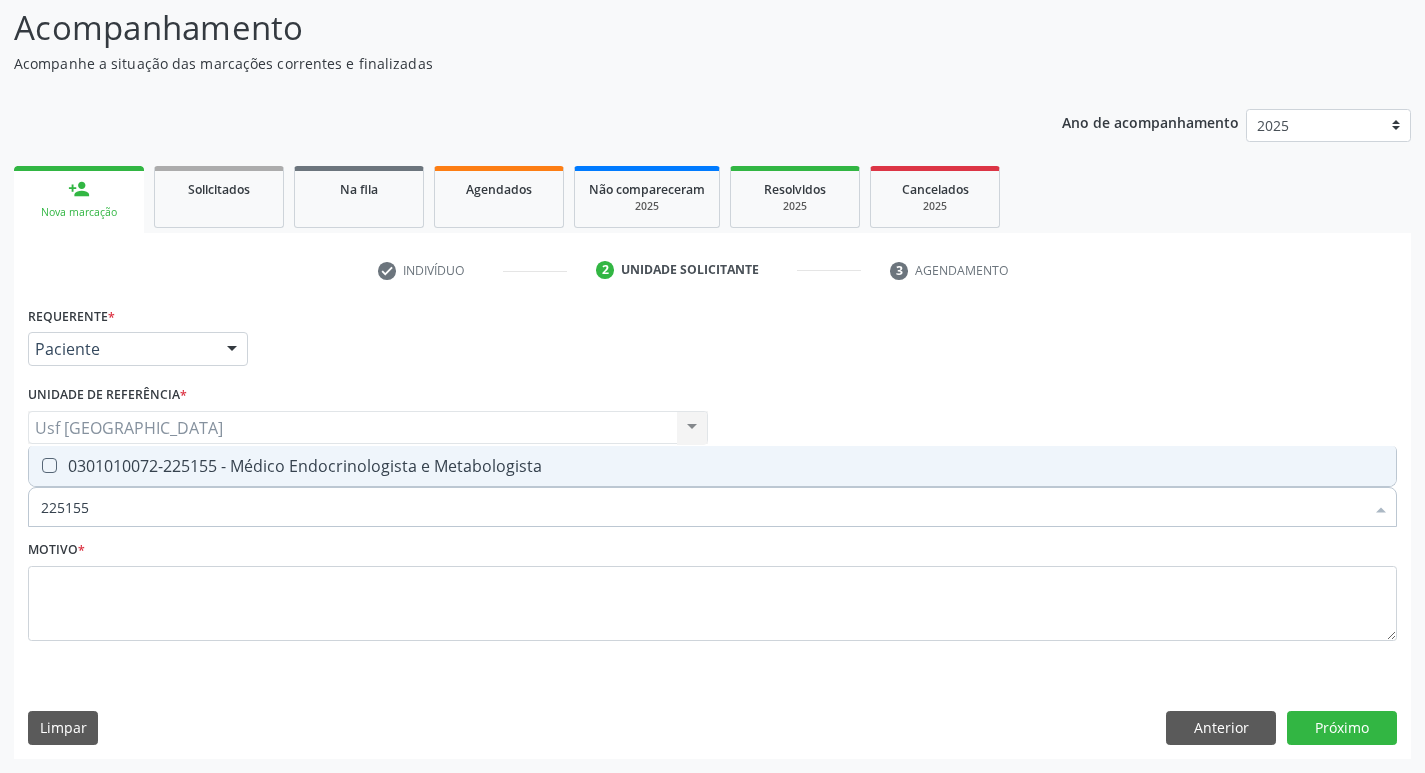 click at bounding box center (36, 466) 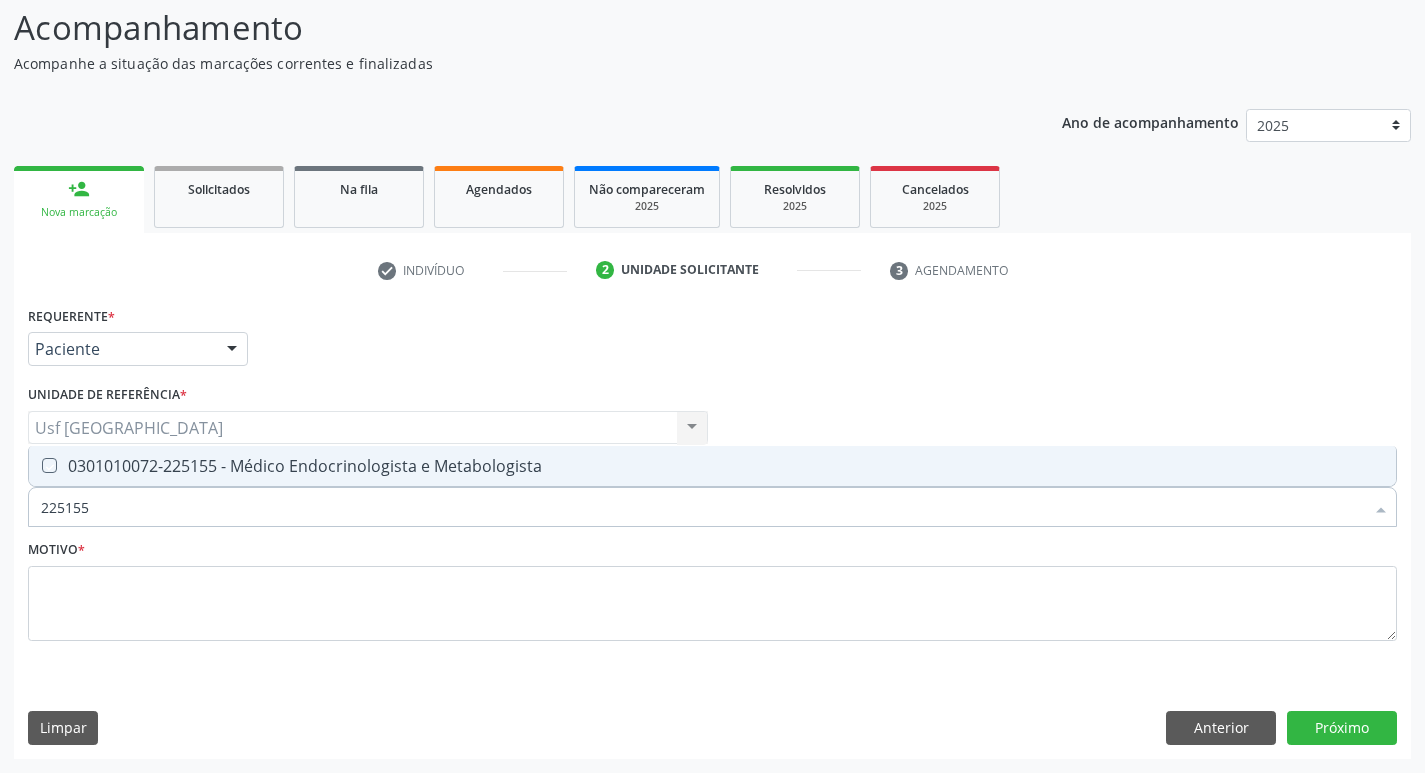 checkbox on "true" 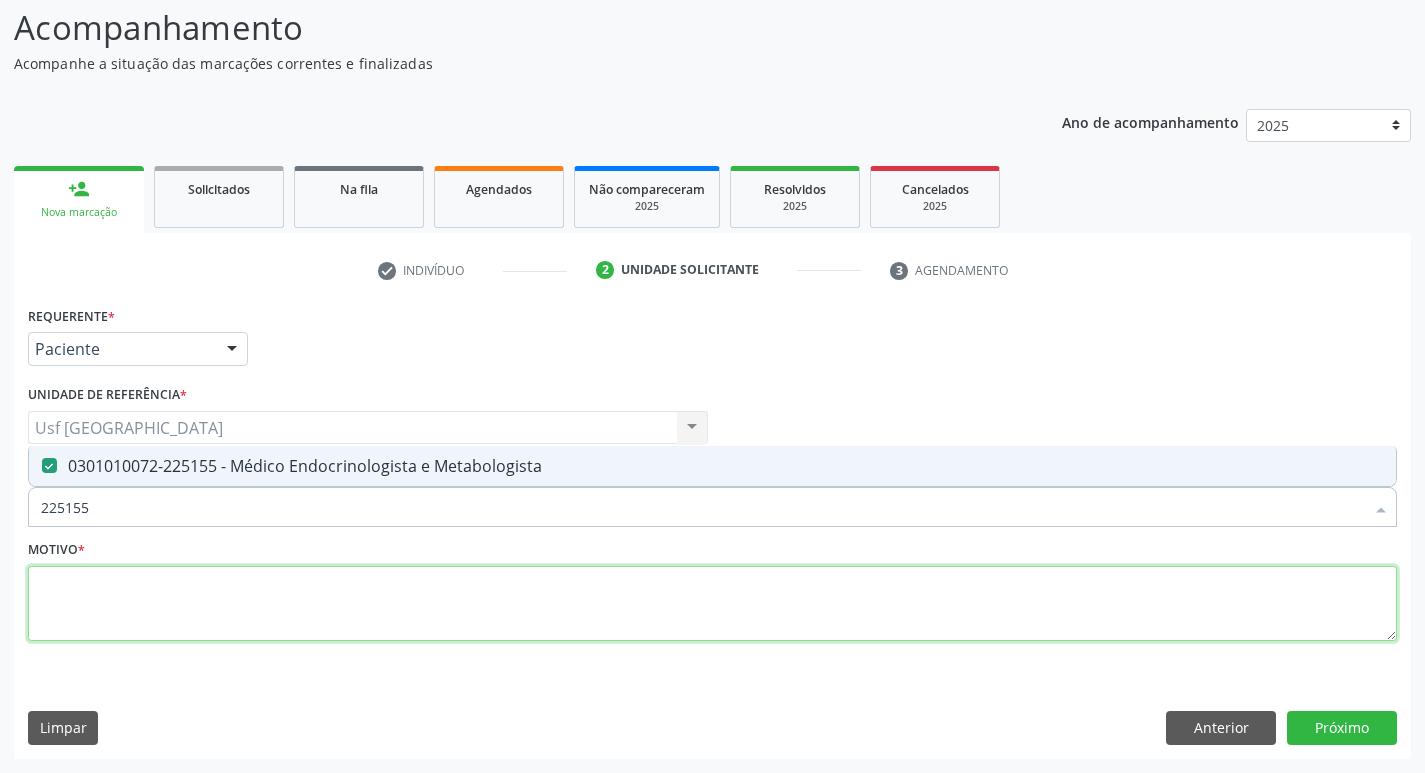 click at bounding box center [712, 604] 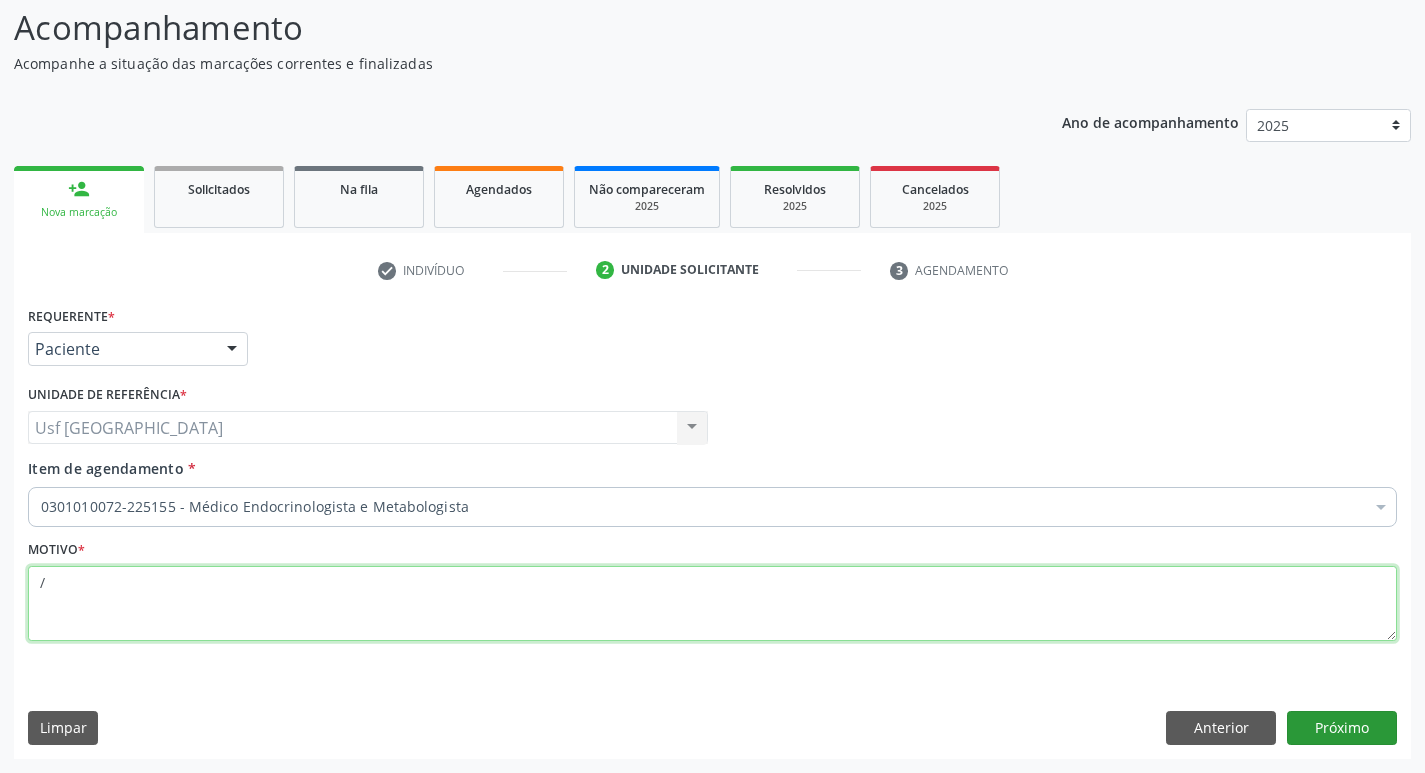 type on "/" 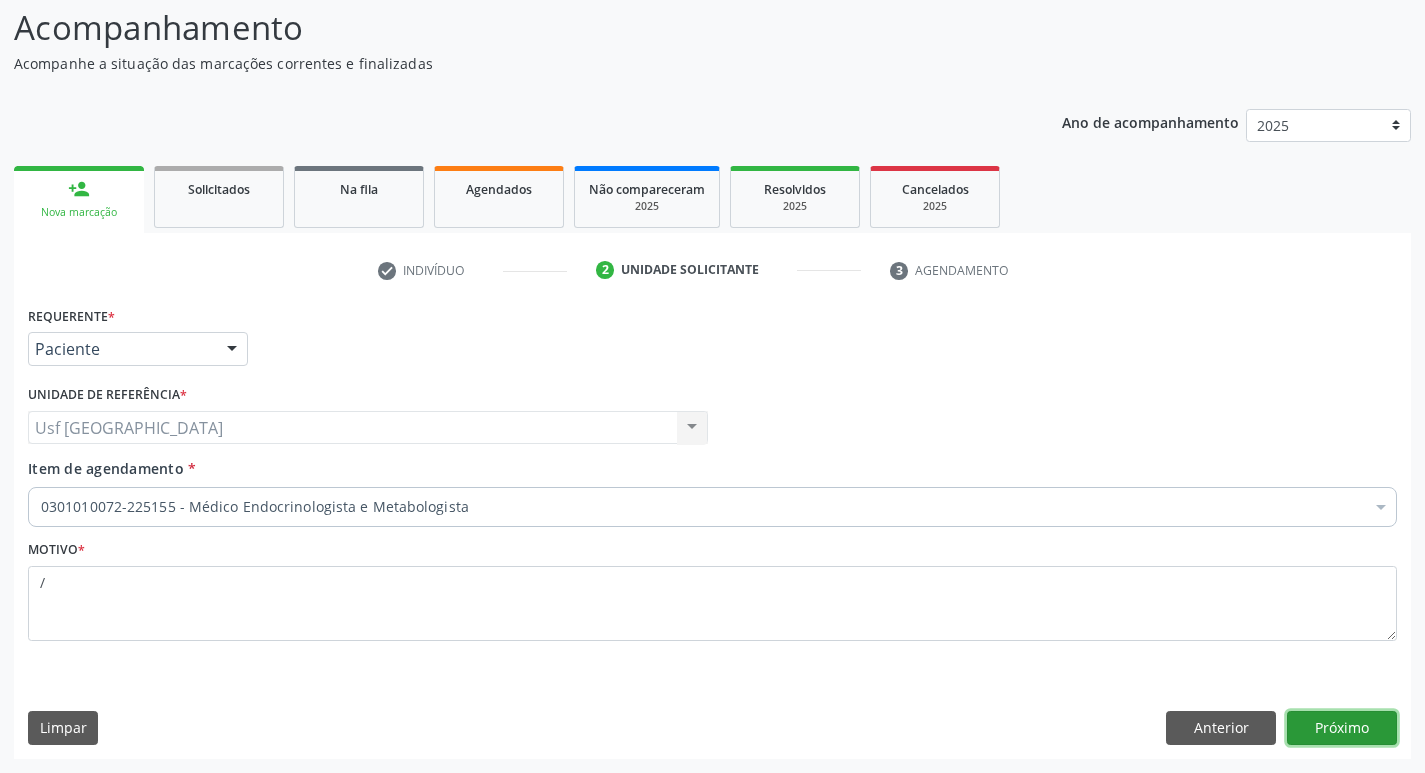 click on "Próximo" at bounding box center (1342, 728) 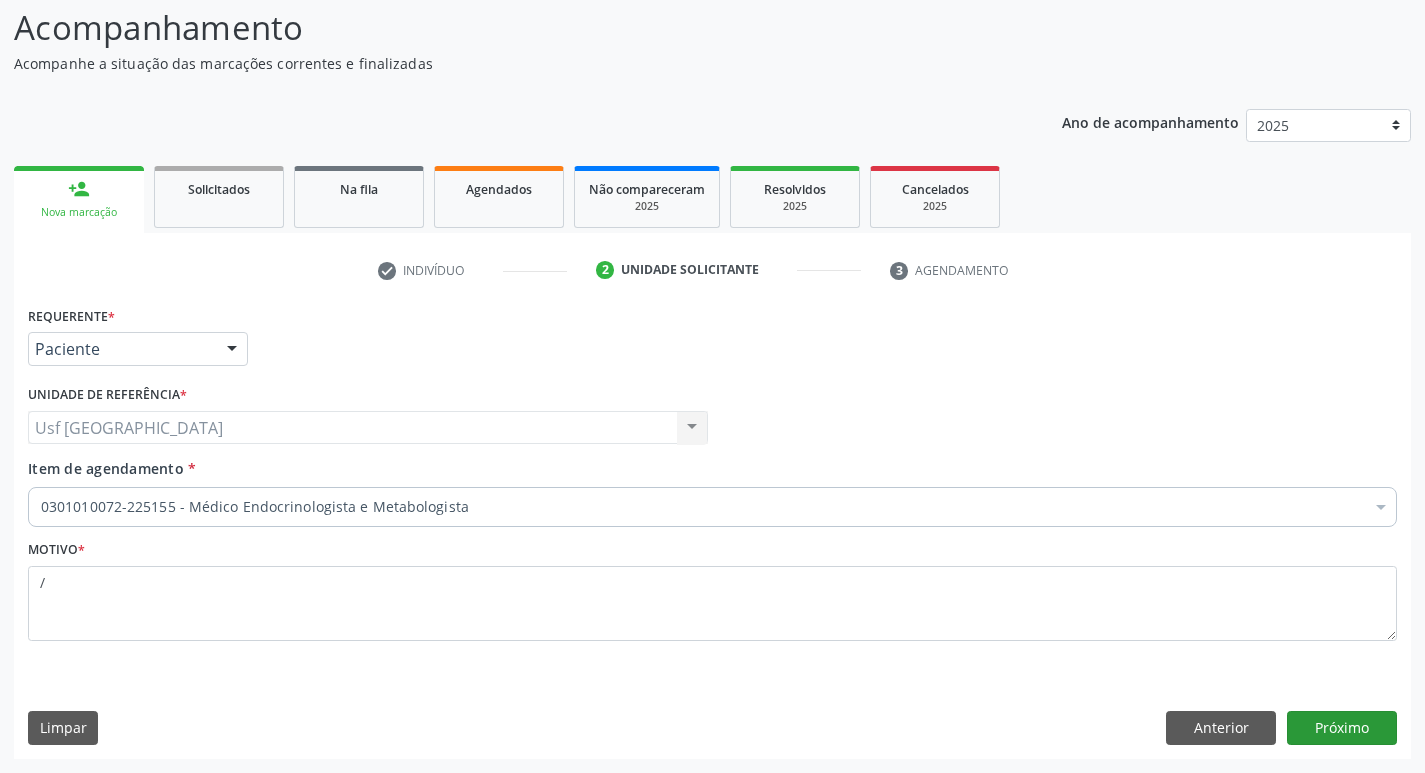scroll, scrollTop: 97, scrollLeft: 0, axis: vertical 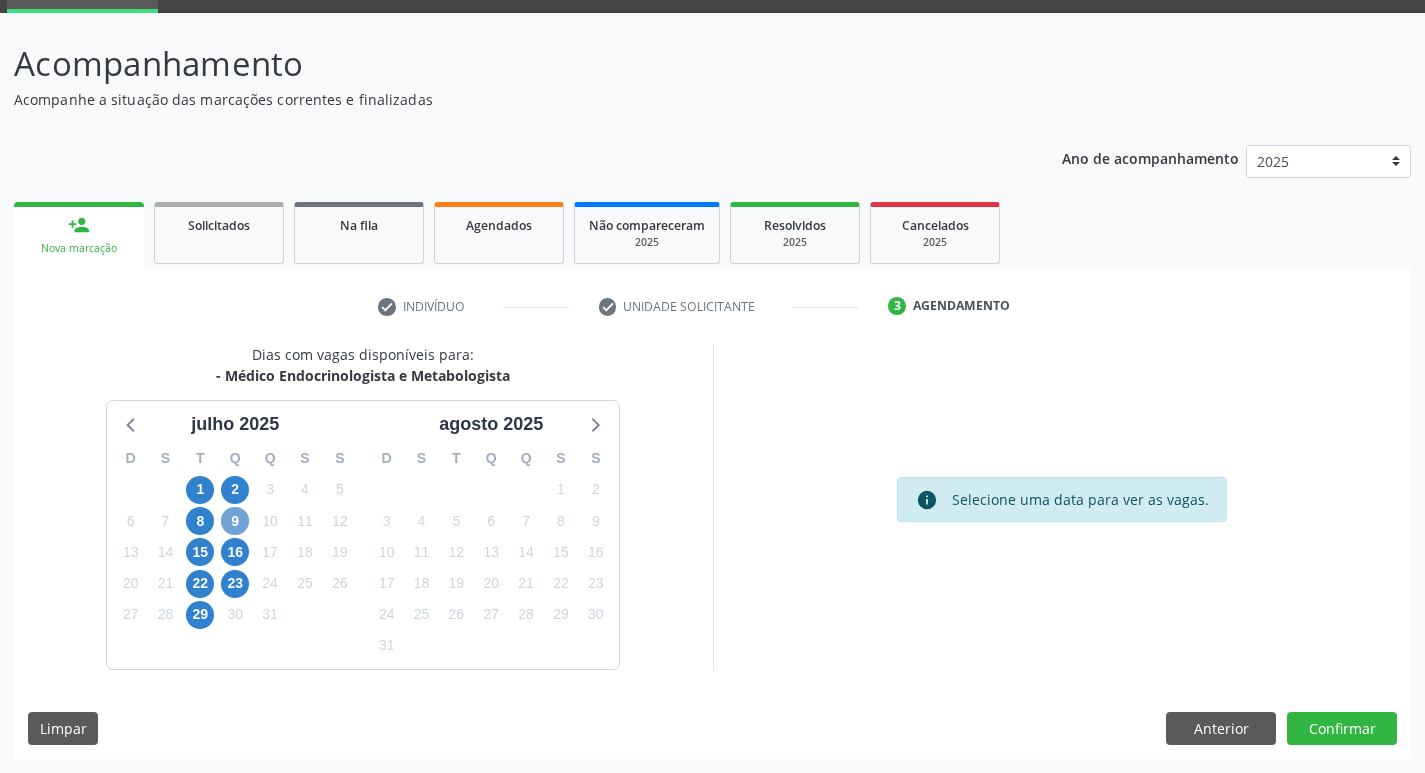 click on "9" at bounding box center (235, 521) 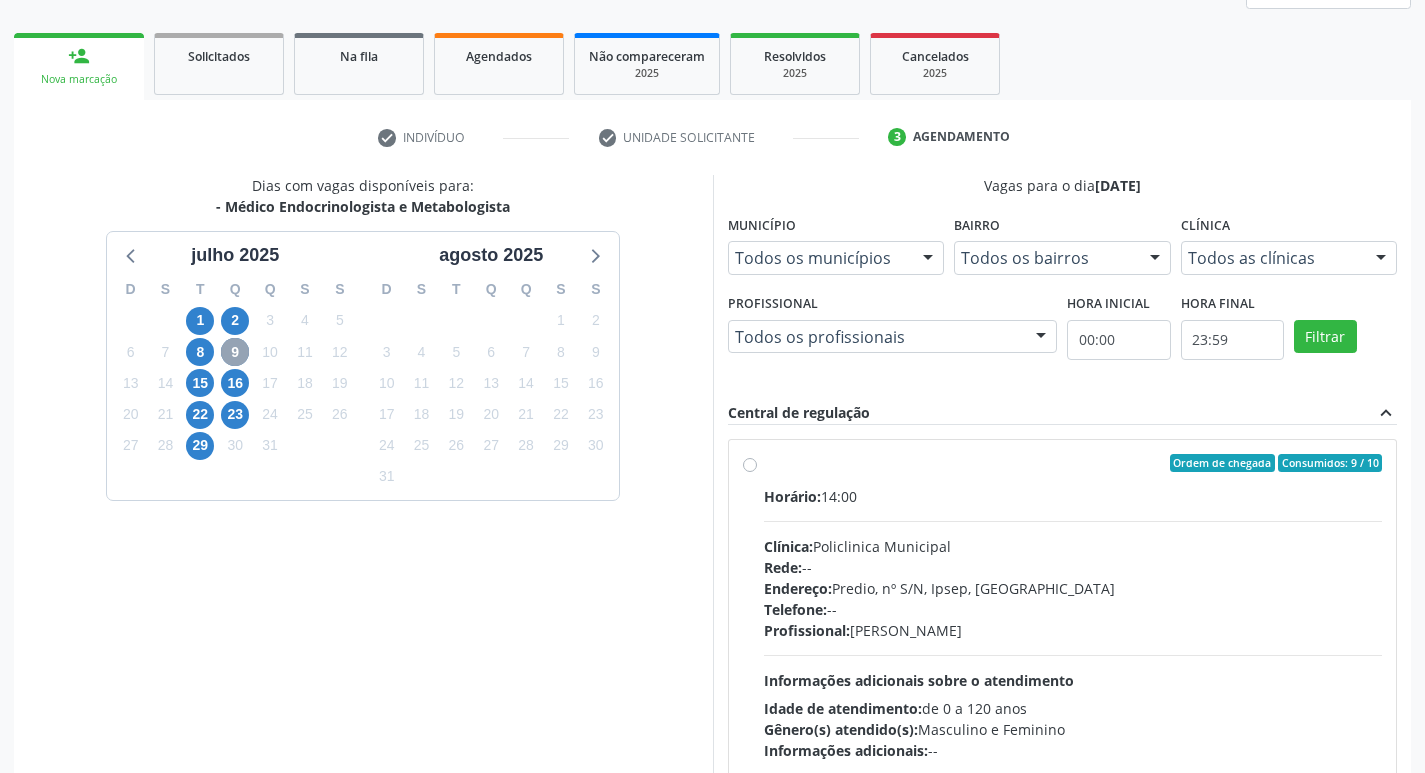 scroll, scrollTop: 311, scrollLeft: 0, axis: vertical 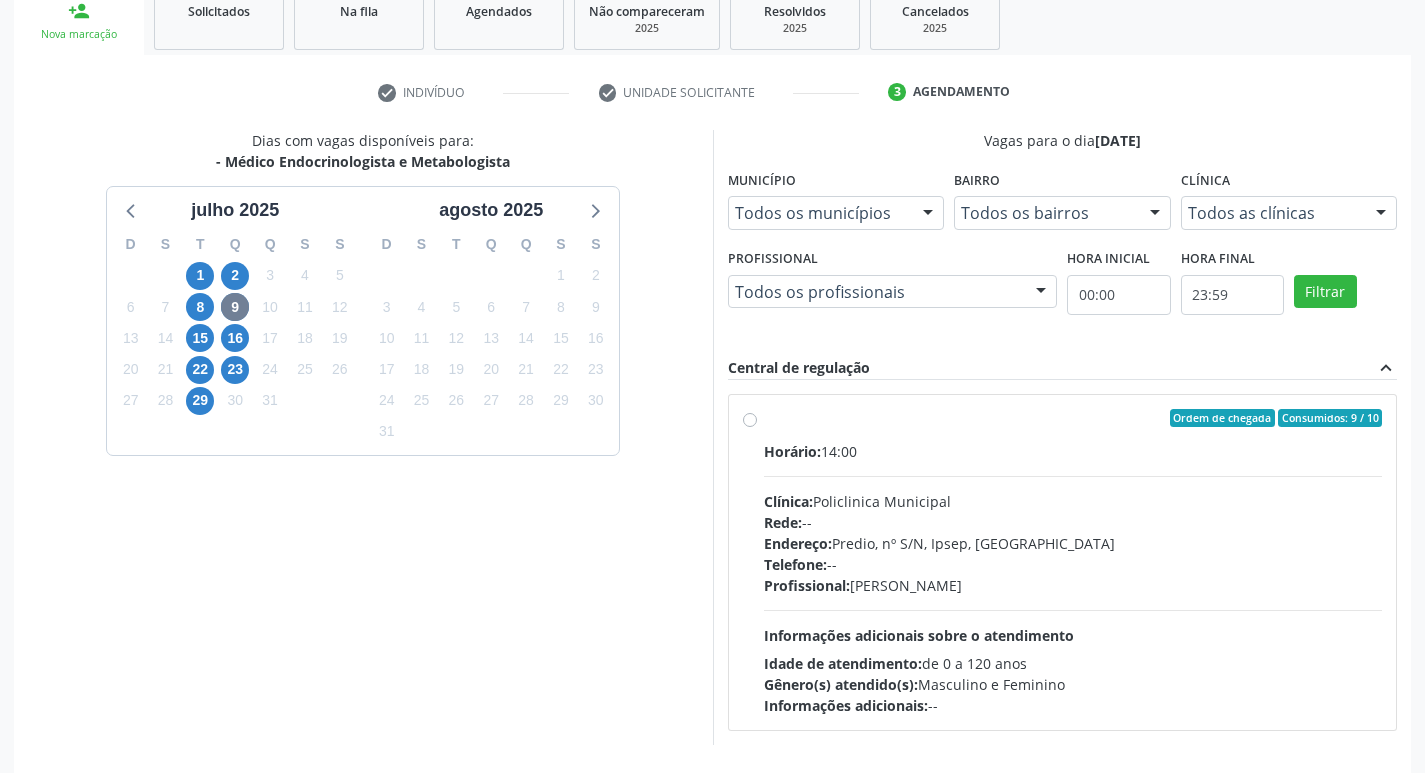 click on "Ordem de chegada
Consumidos: 9 / 10
Horário:   14:00
Clínica:  Policlinica Municipal
Rede:
--
Endereço:   Predio, nº S/N, Ipsep, Serra Talhada - PE
Telefone:   --
Profissional:
Antonio Carlos Brito Pereira de Meneses
Informações adicionais sobre o atendimento
Idade de atendimento:
de 0 a 120 anos
Gênero(s) atendido(s):
Masculino e Feminino
Informações adicionais:
--" at bounding box center [1073, 562] 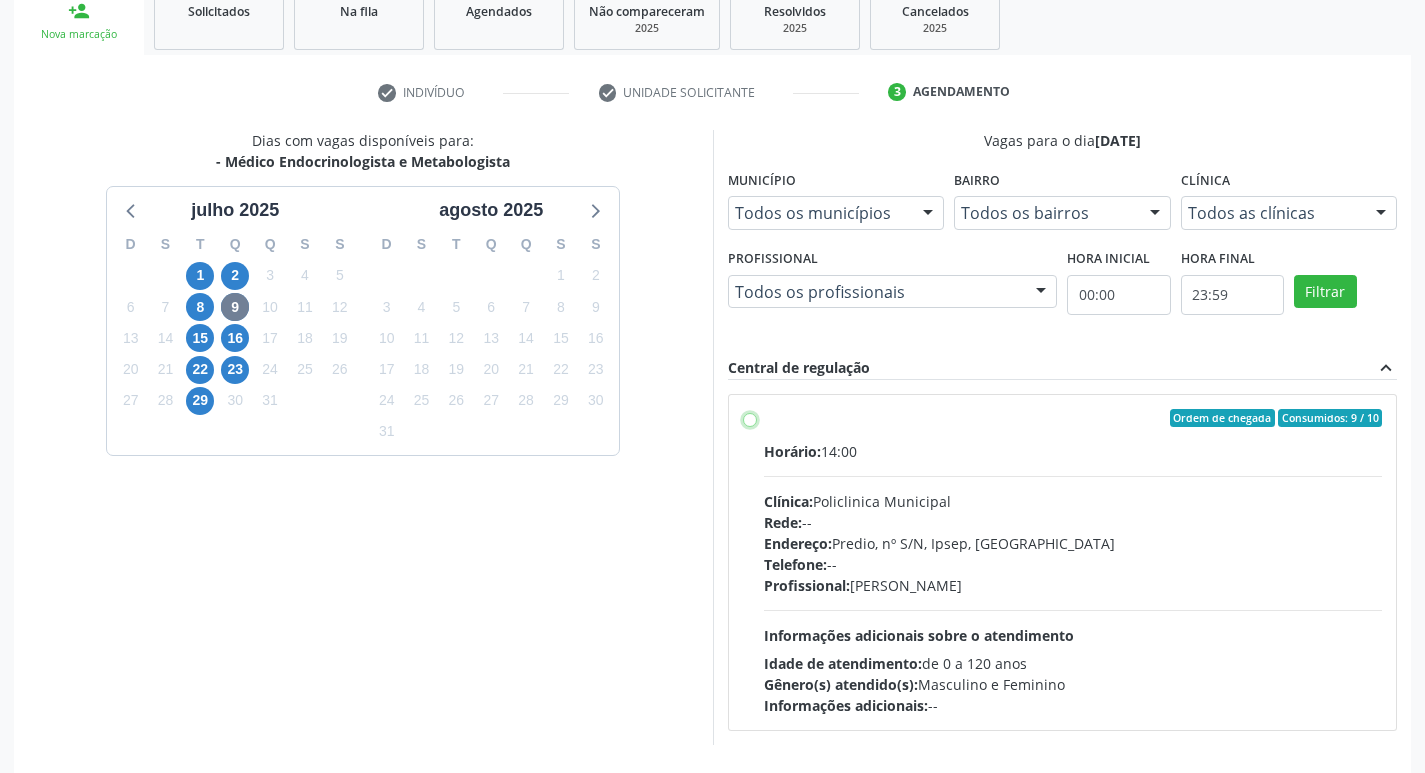 click on "Ordem de chegada
Consumidos: 9 / 10
Horário:   14:00
Clínica:  Policlinica Municipal
Rede:
--
Endereço:   Predio, nº S/N, Ipsep, Serra Talhada - PE
Telefone:   --
Profissional:
Antonio Carlos Brito Pereira de Meneses
Informações adicionais sobre o atendimento
Idade de atendimento:
de 0 a 120 anos
Gênero(s) atendido(s):
Masculino e Feminino
Informações adicionais:
--" at bounding box center [750, 418] 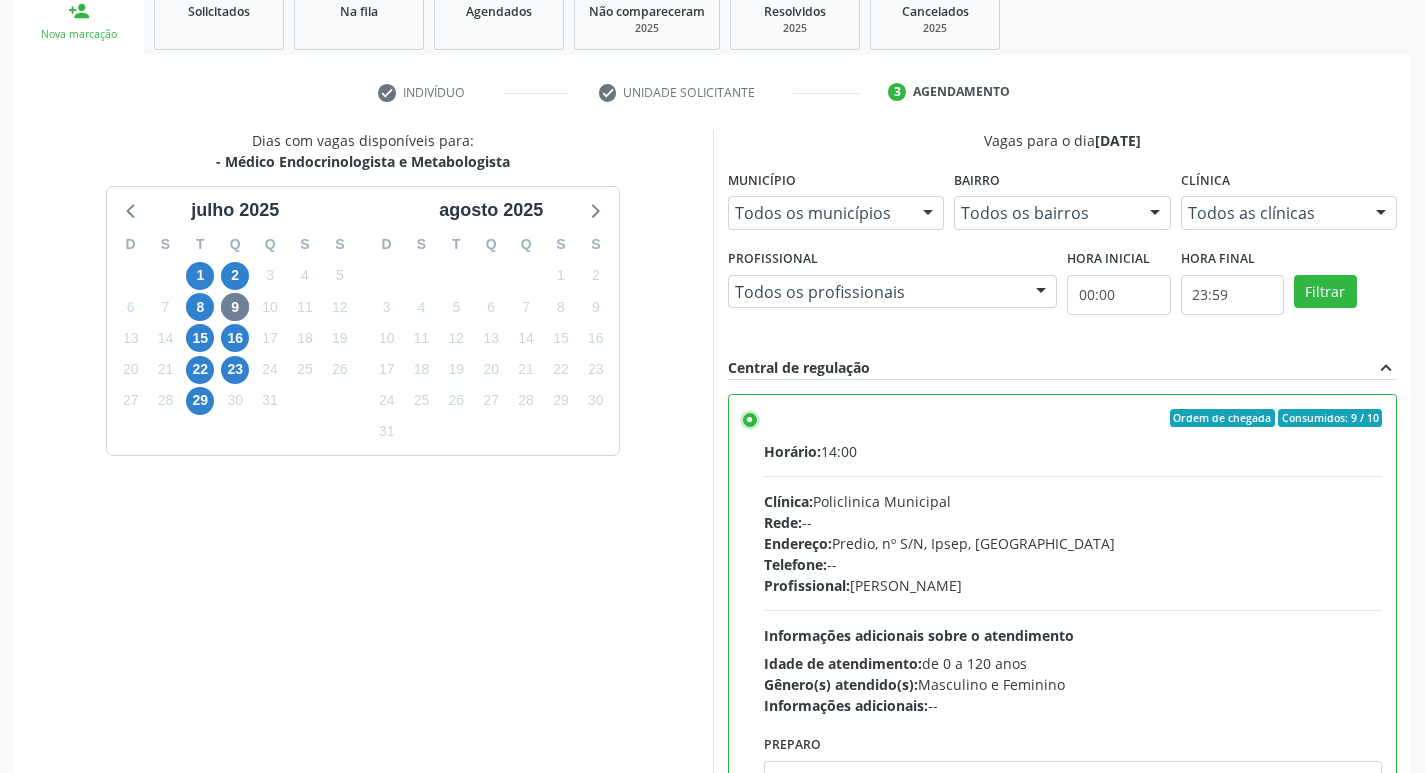 scroll, scrollTop: 422, scrollLeft: 0, axis: vertical 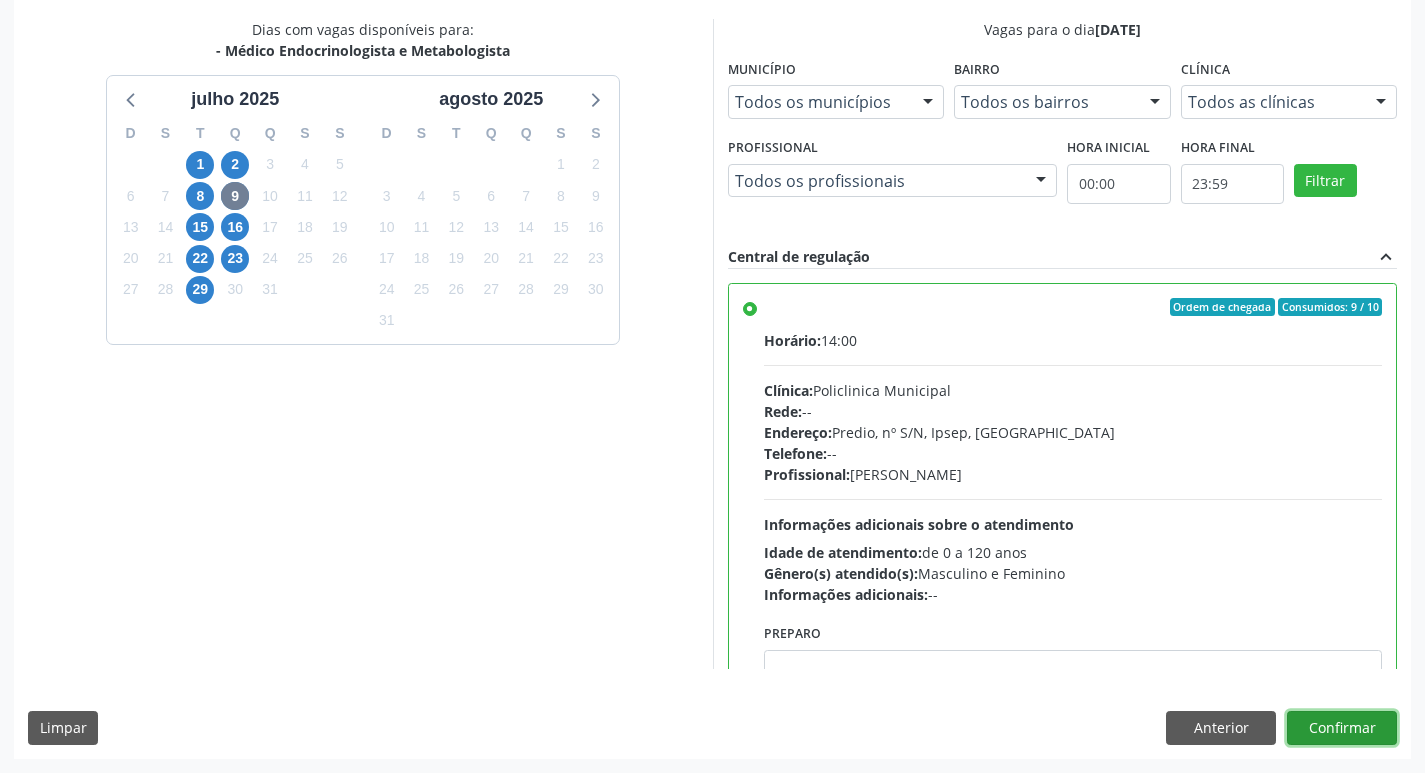 click on "Confirmar" at bounding box center [1342, 728] 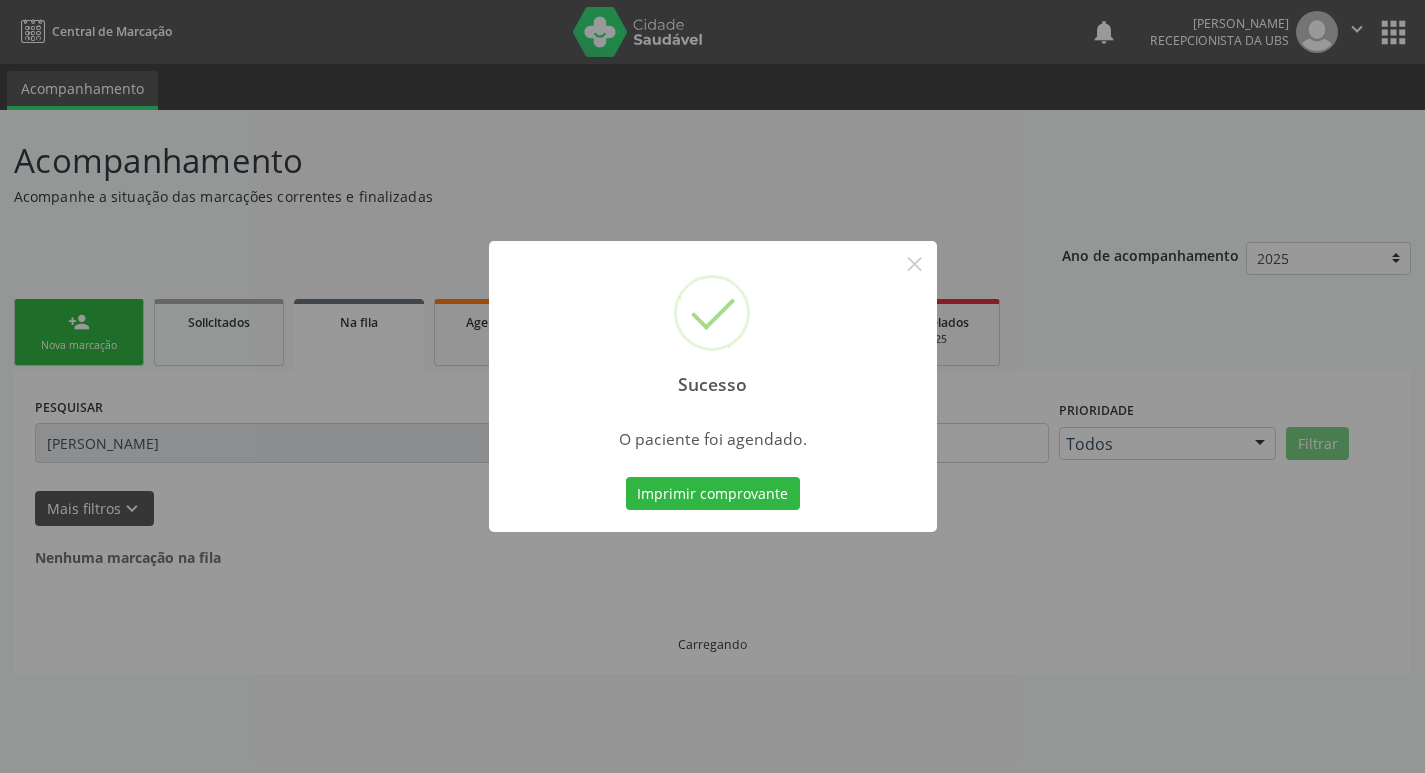 scroll, scrollTop: 0, scrollLeft: 0, axis: both 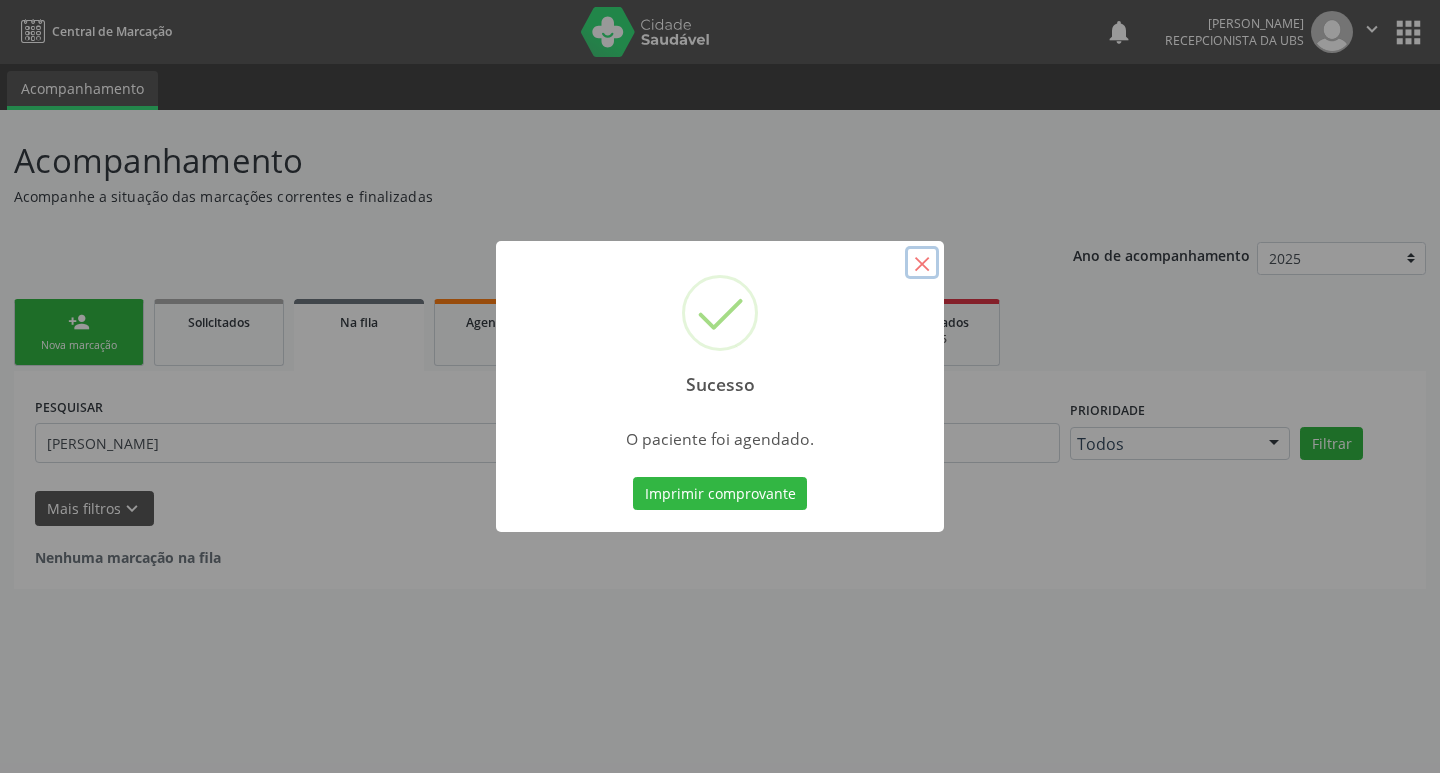 click on "×" at bounding box center [922, 263] 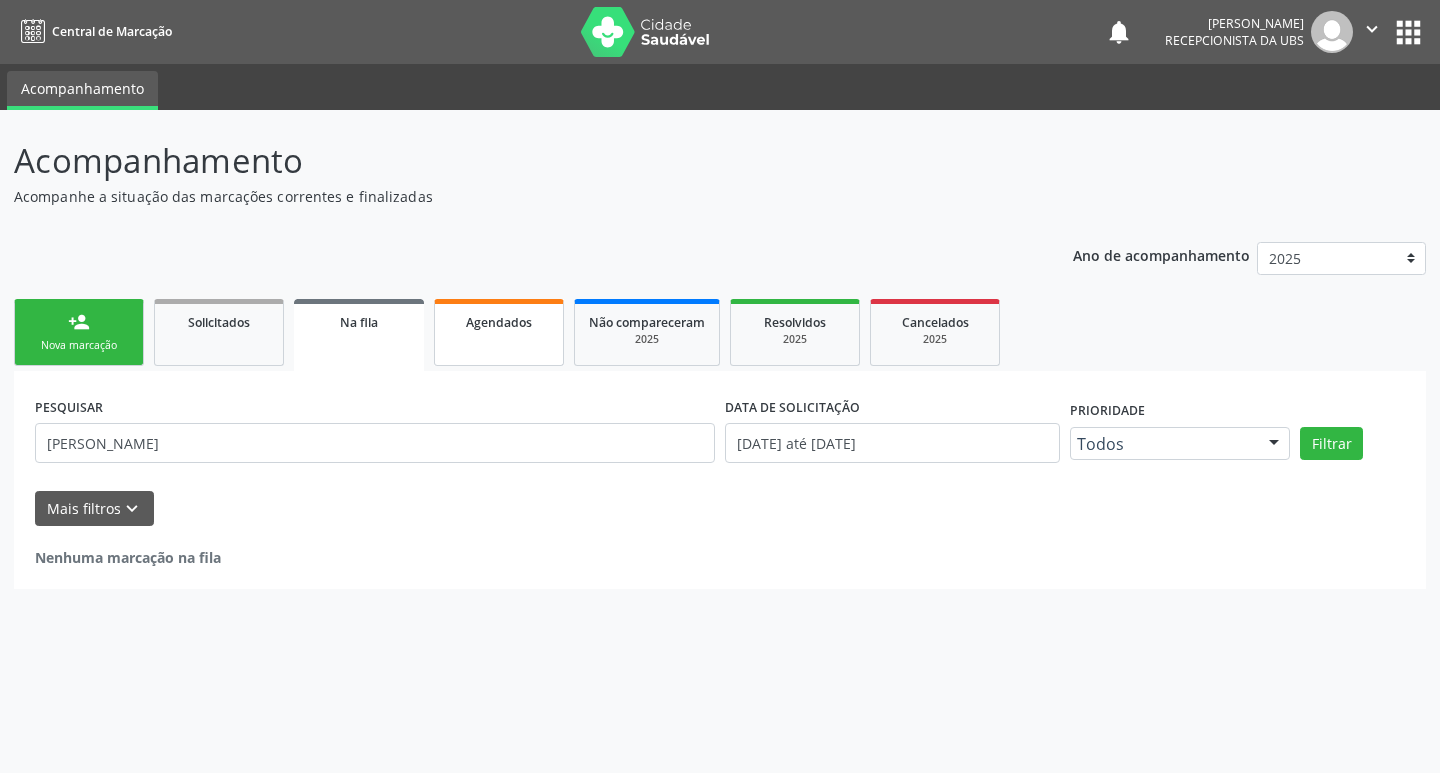 click on "Agendados" at bounding box center [499, 322] 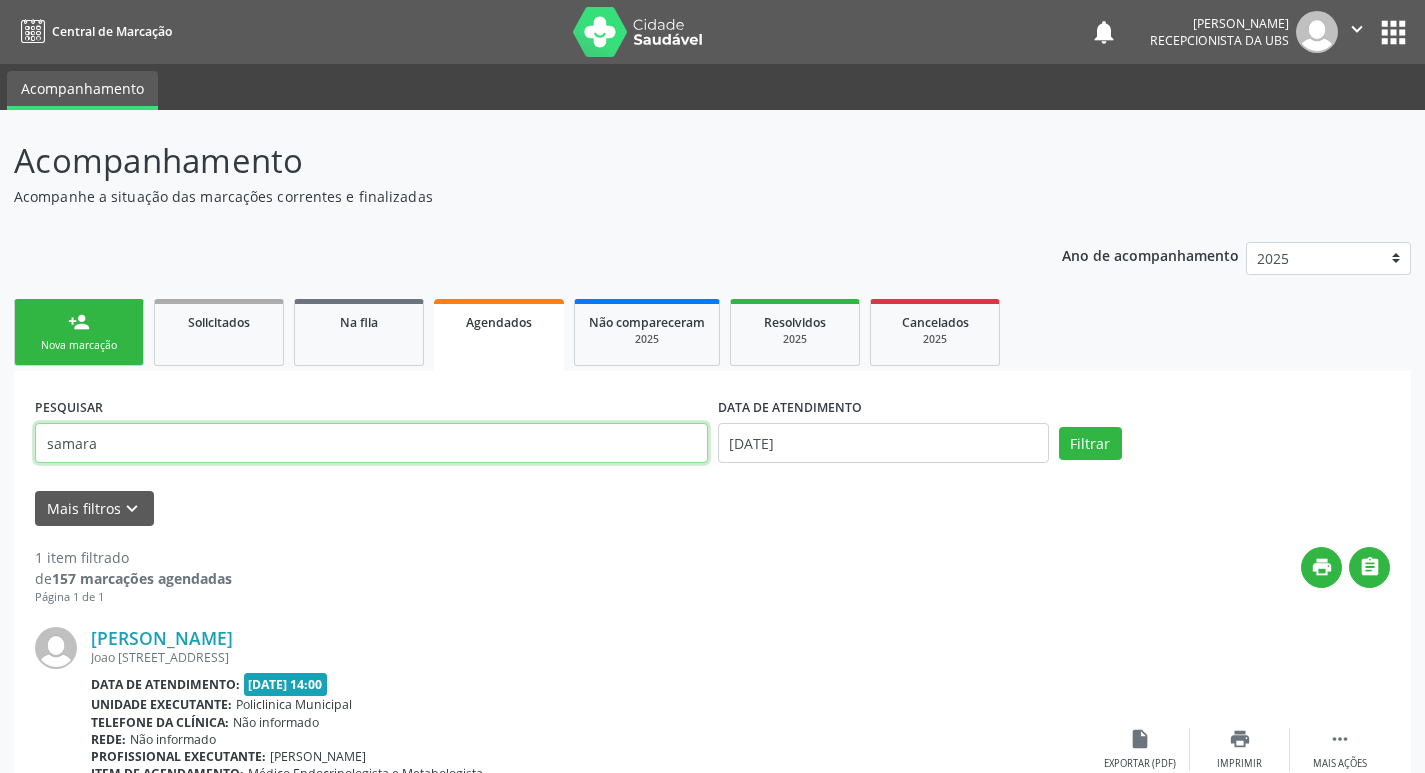 click on "samara" at bounding box center (371, 443) 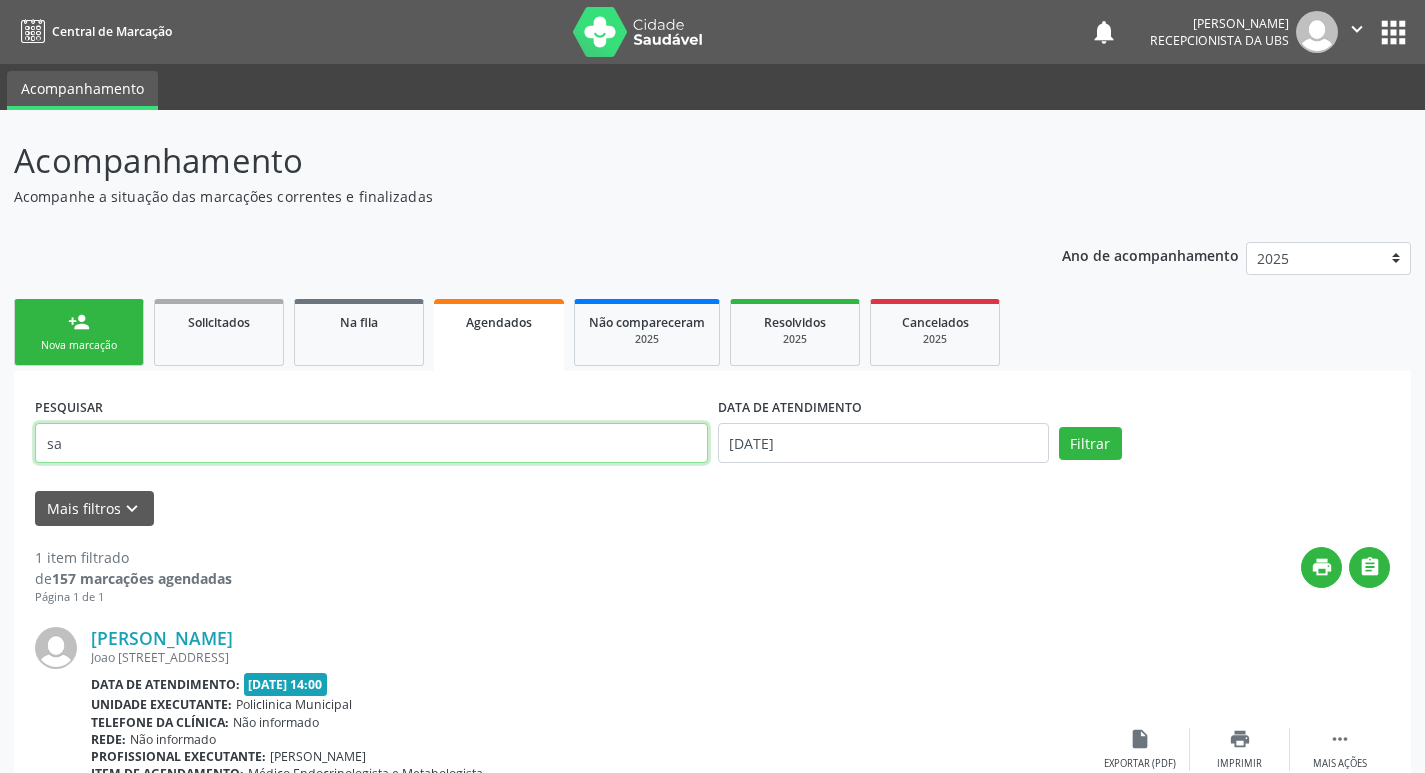 type on "s" 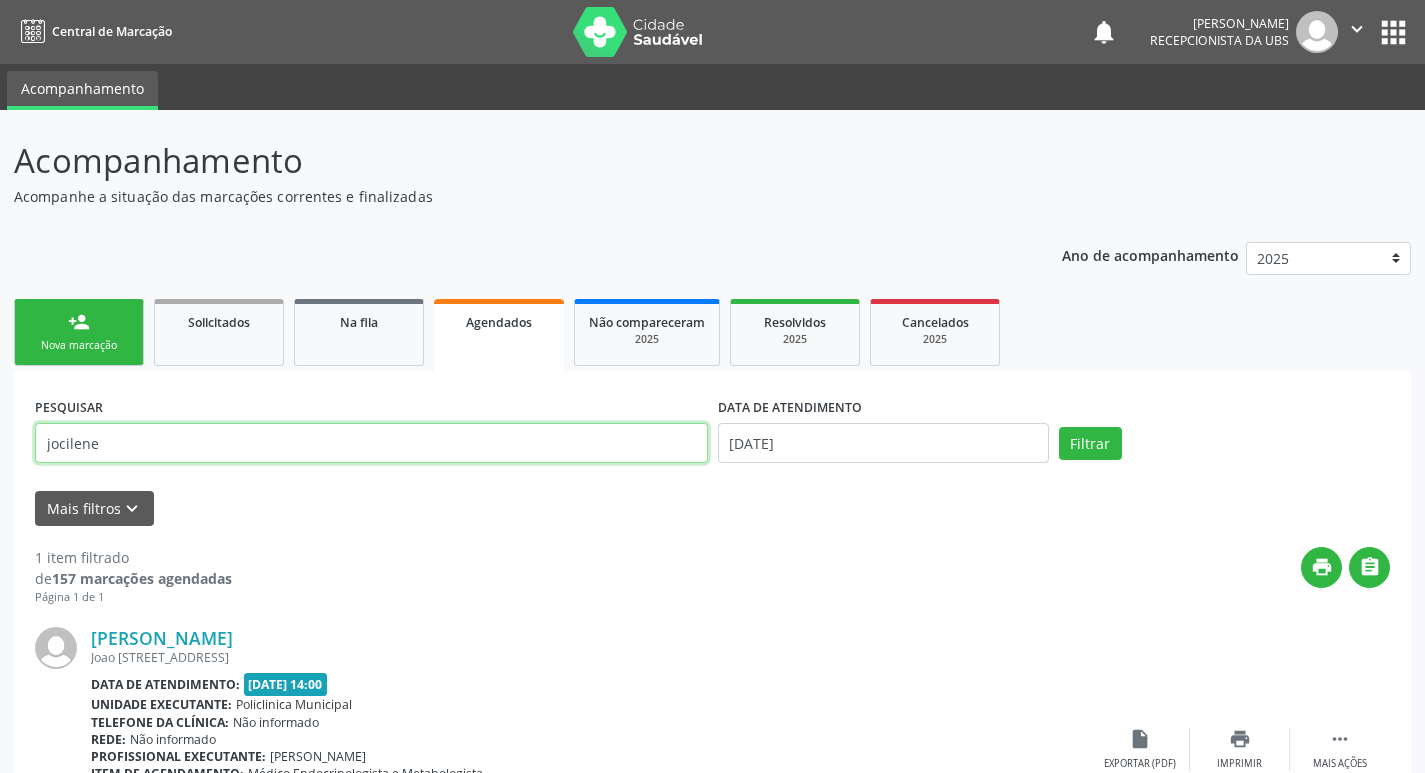 type on "jocilene" 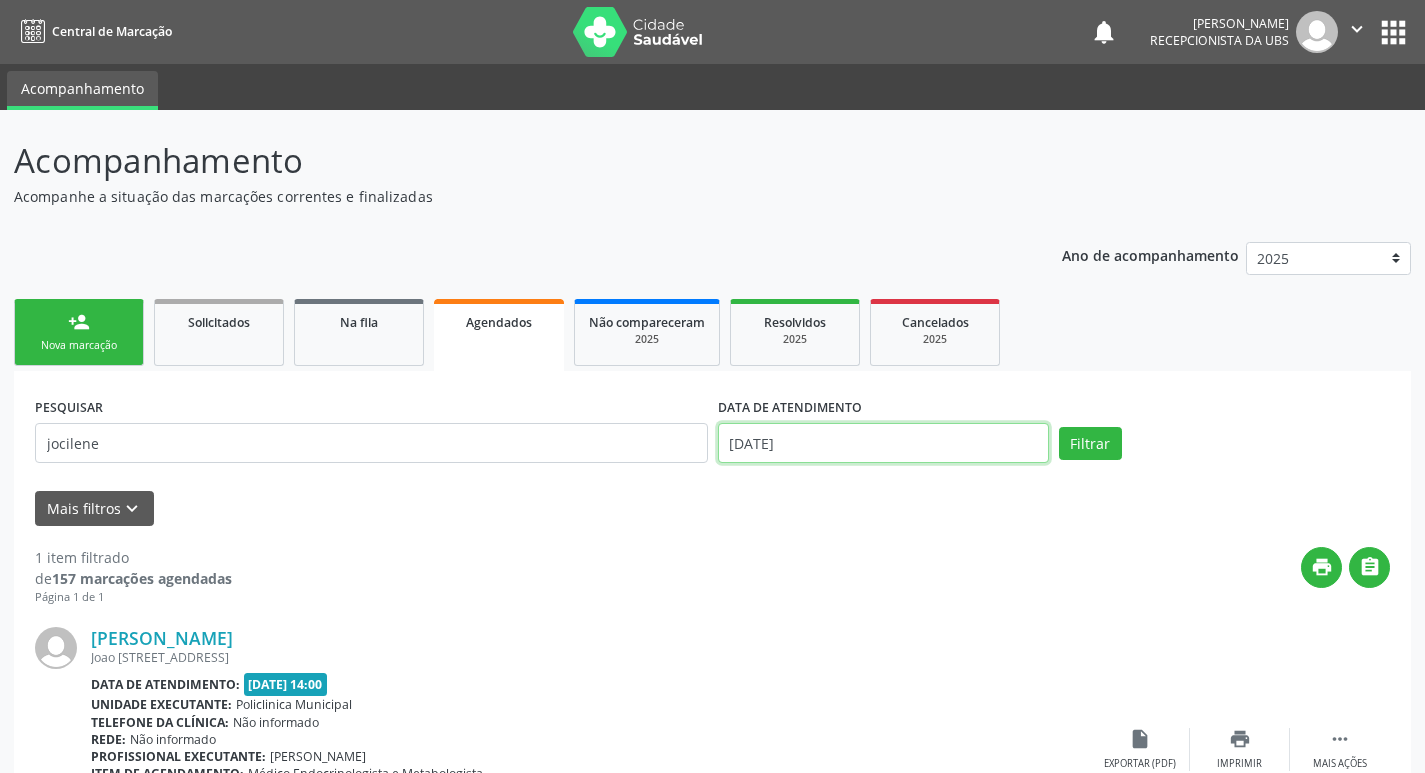 click on "[DATE]" at bounding box center [883, 443] 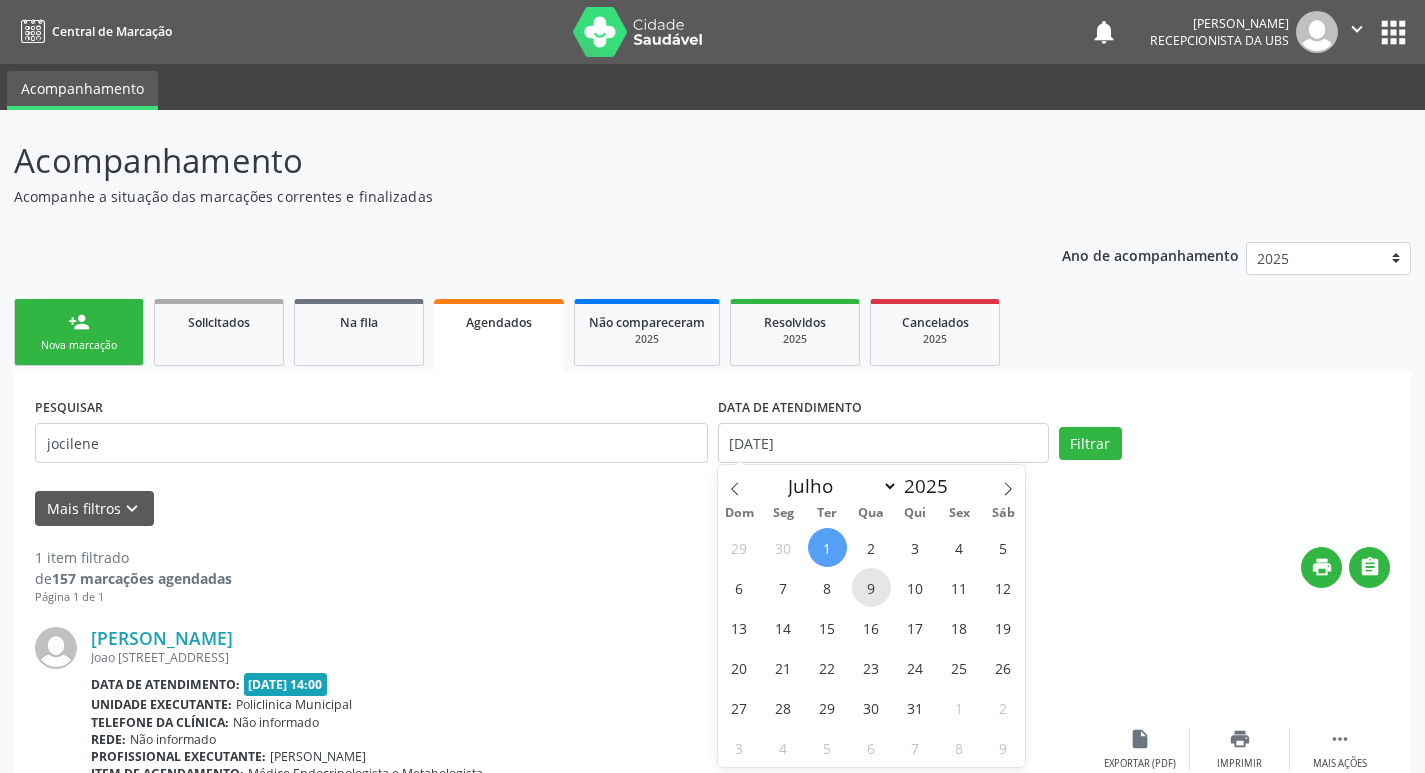 click on "9" at bounding box center (871, 587) 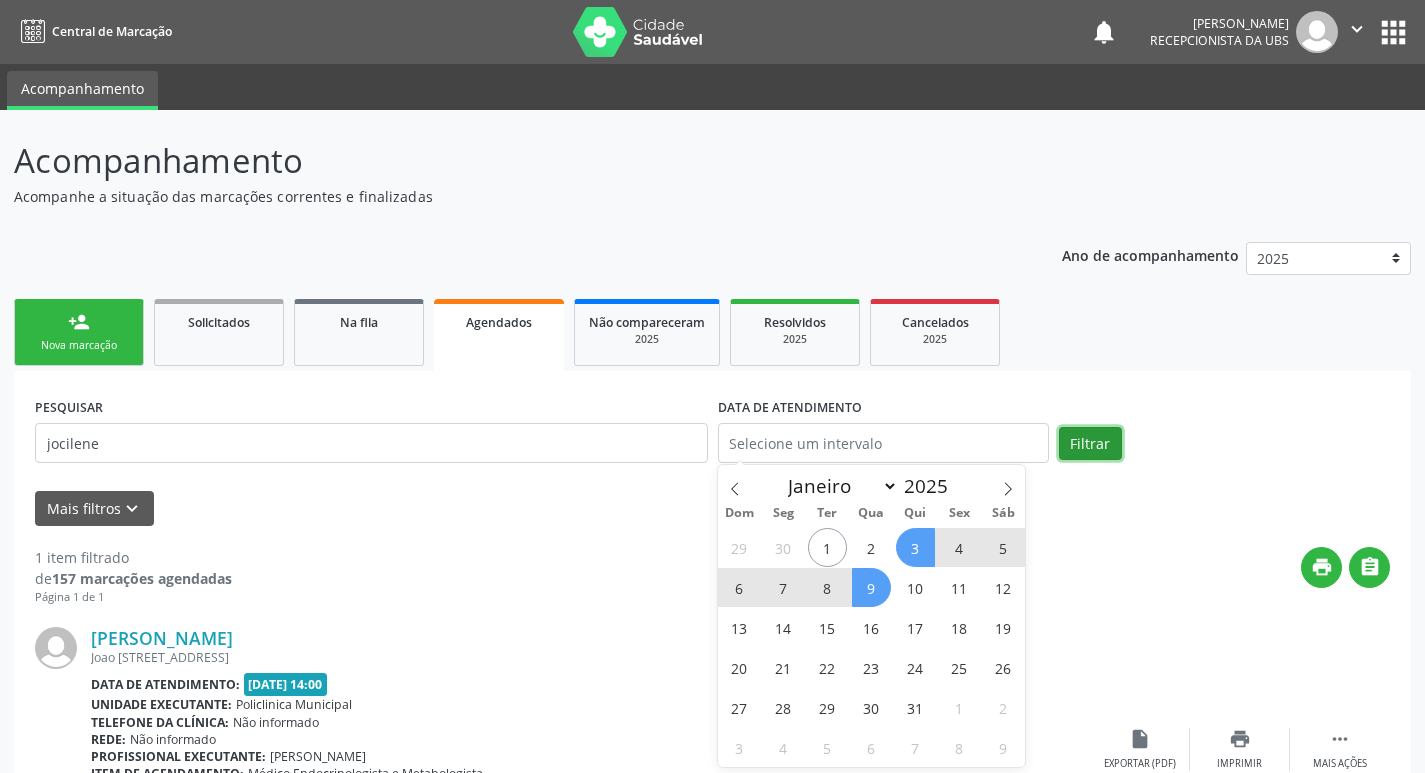 click on "Filtrar" at bounding box center [1090, 444] 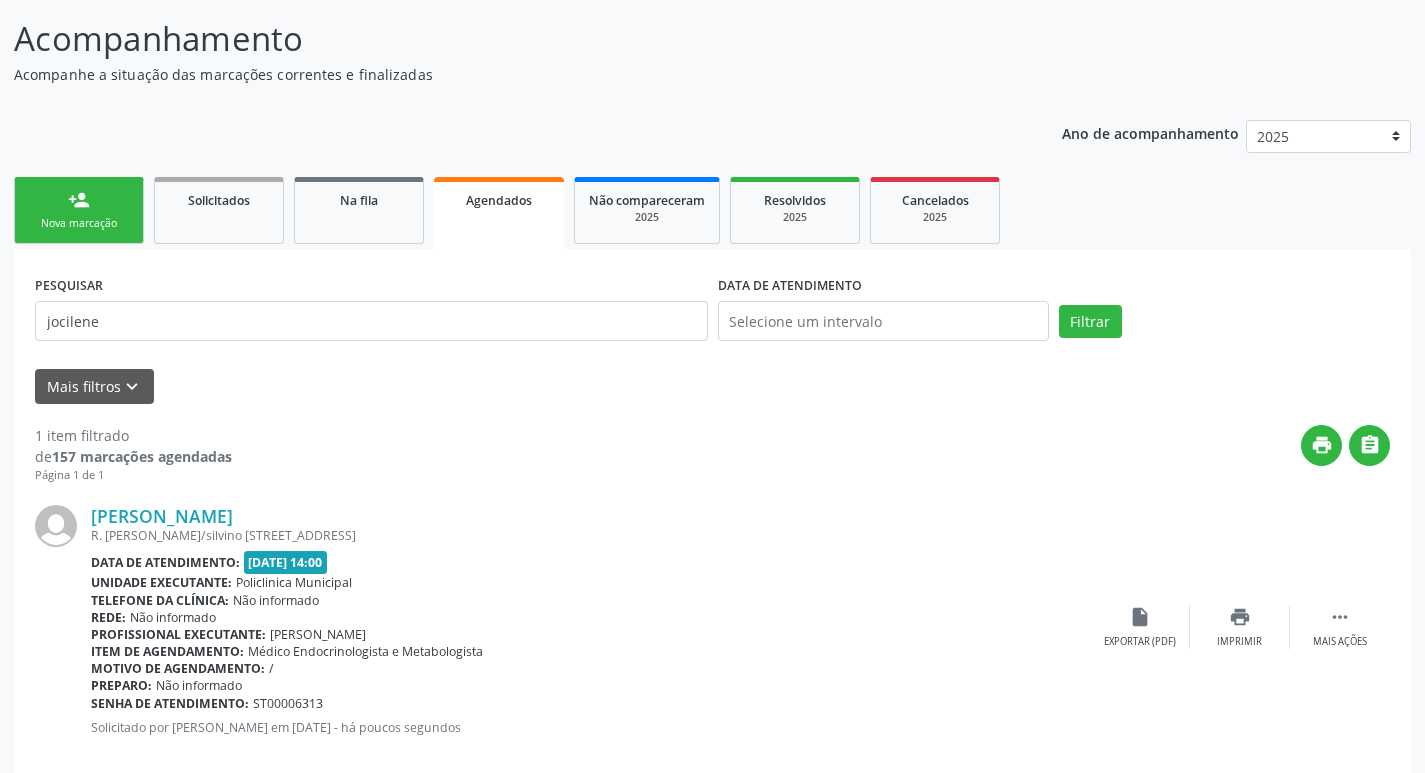 scroll, scrollTop: 155, scrollLeft: 0, axis: vertical 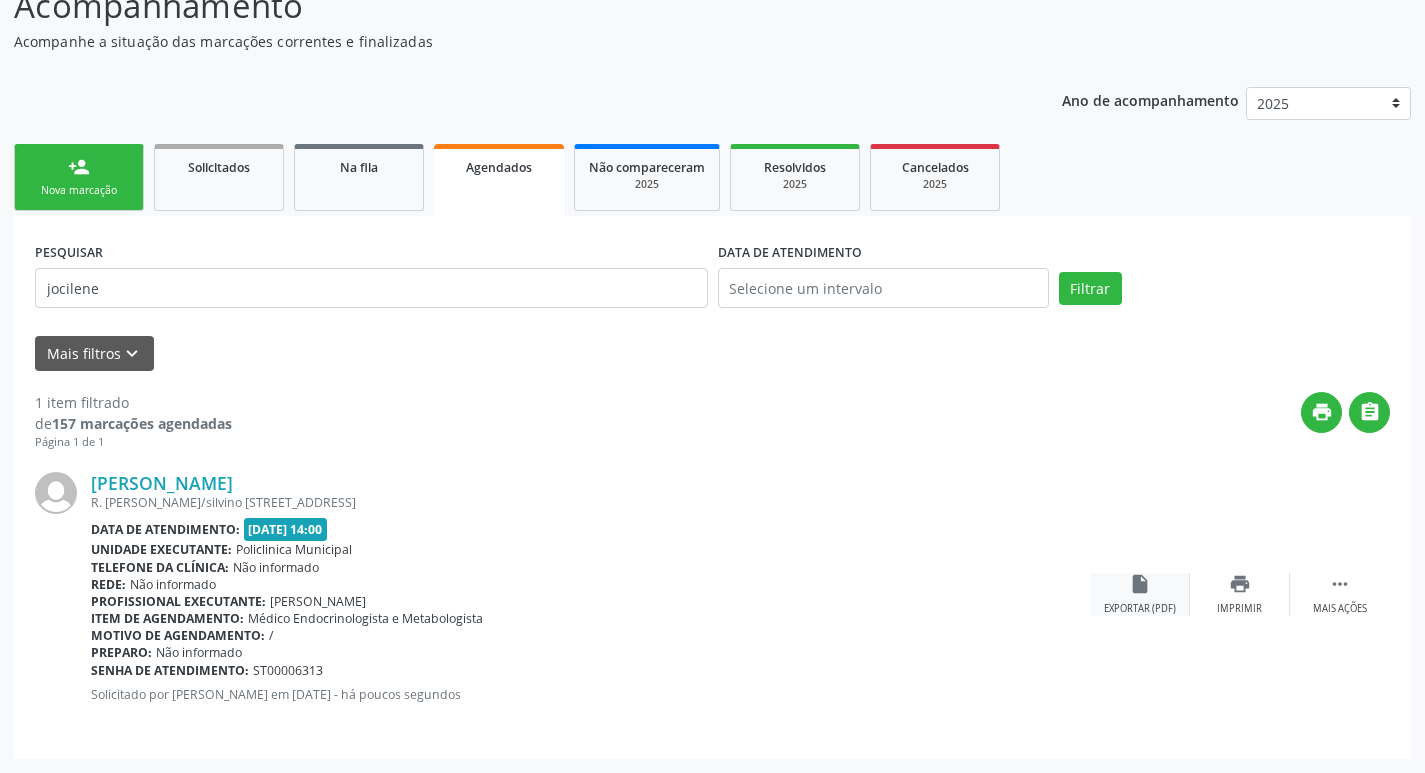 click on "insert_drive_file" at bounding box center [1140, 584] 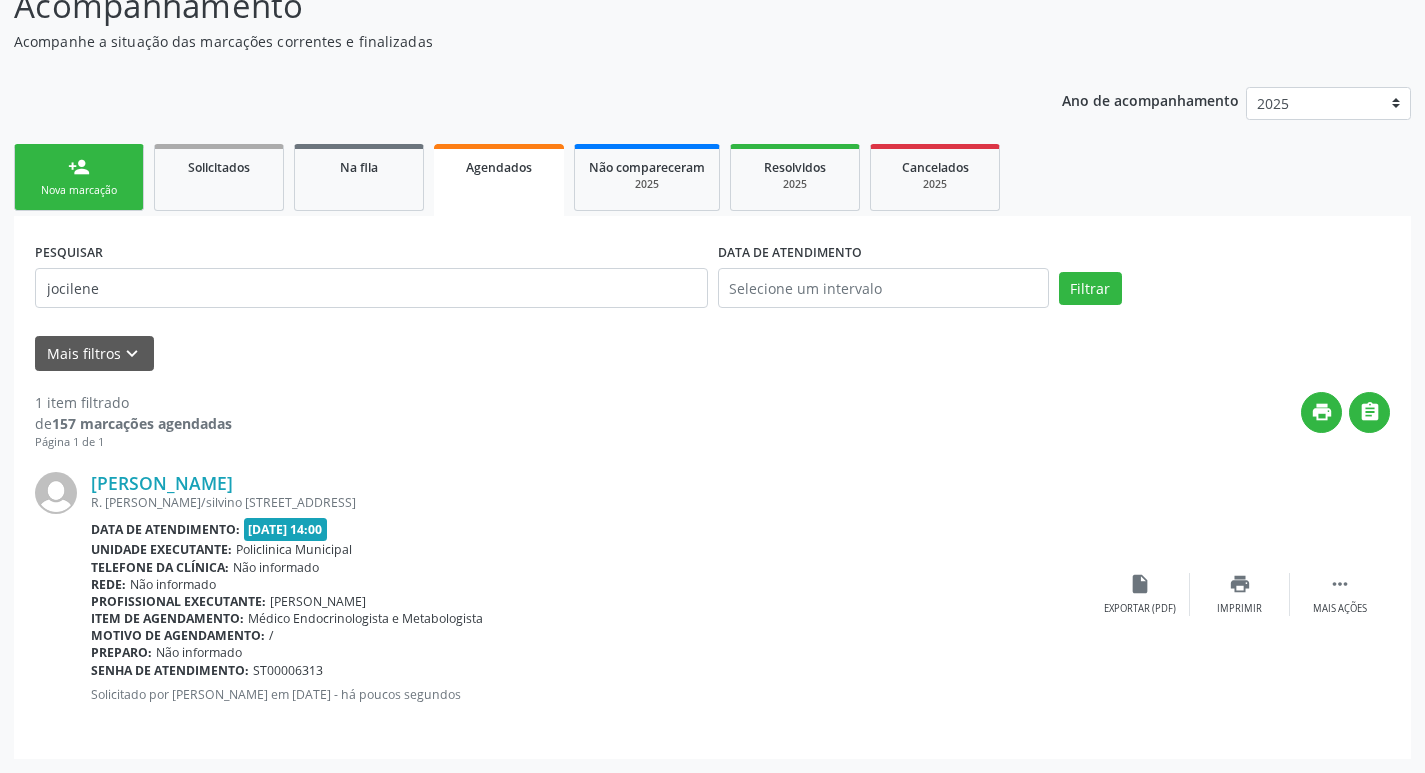 click on "person_add" at bounding box center (79, 167) 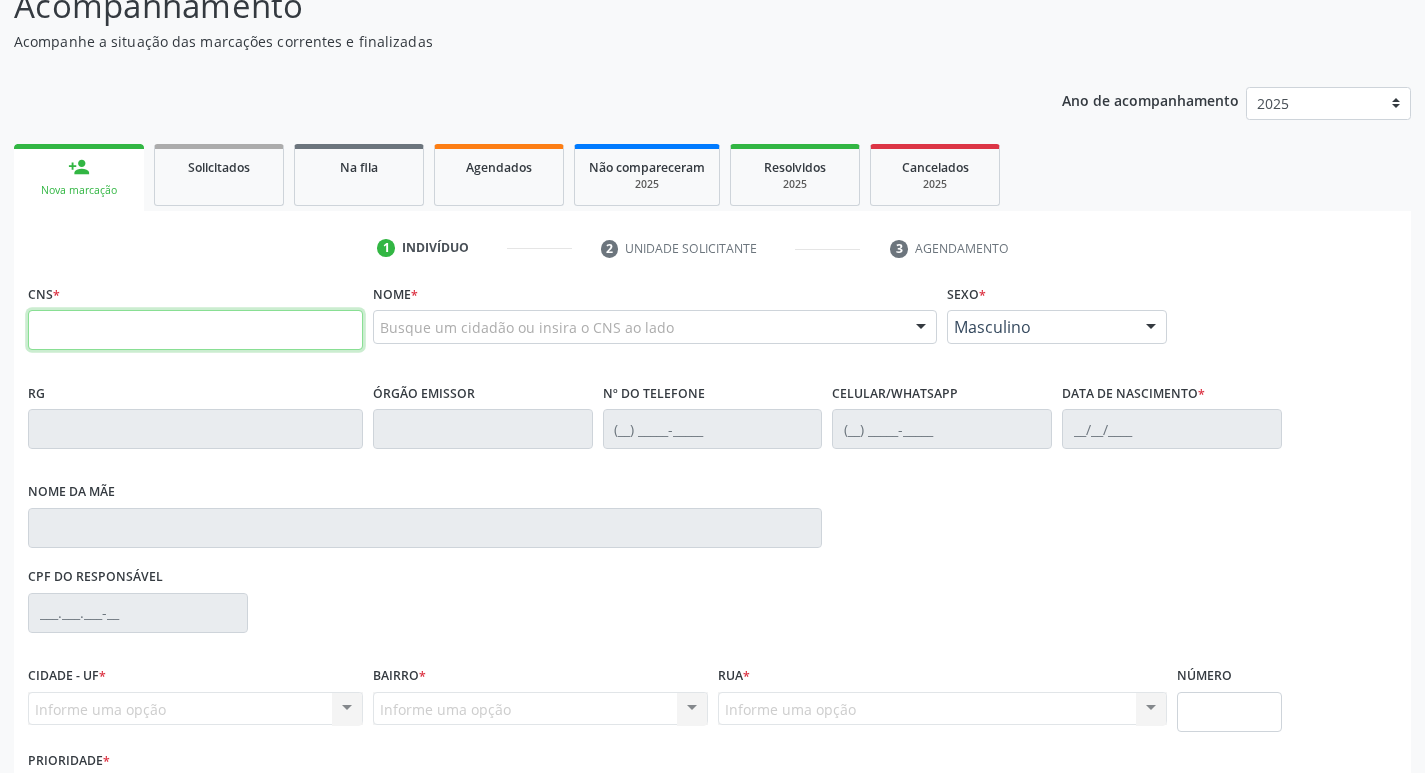 click at bounding box center [195, 330] 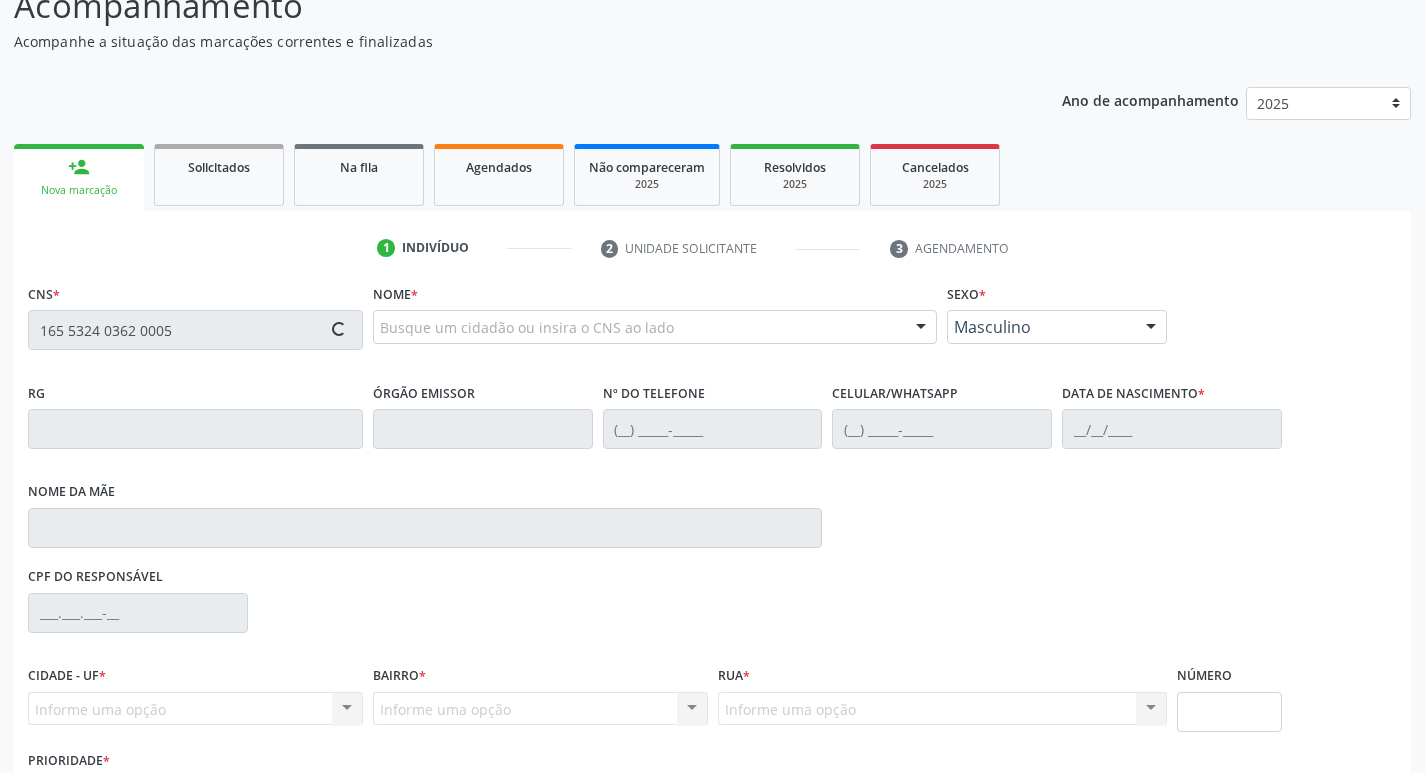 type on "165 5324 0362 0005" 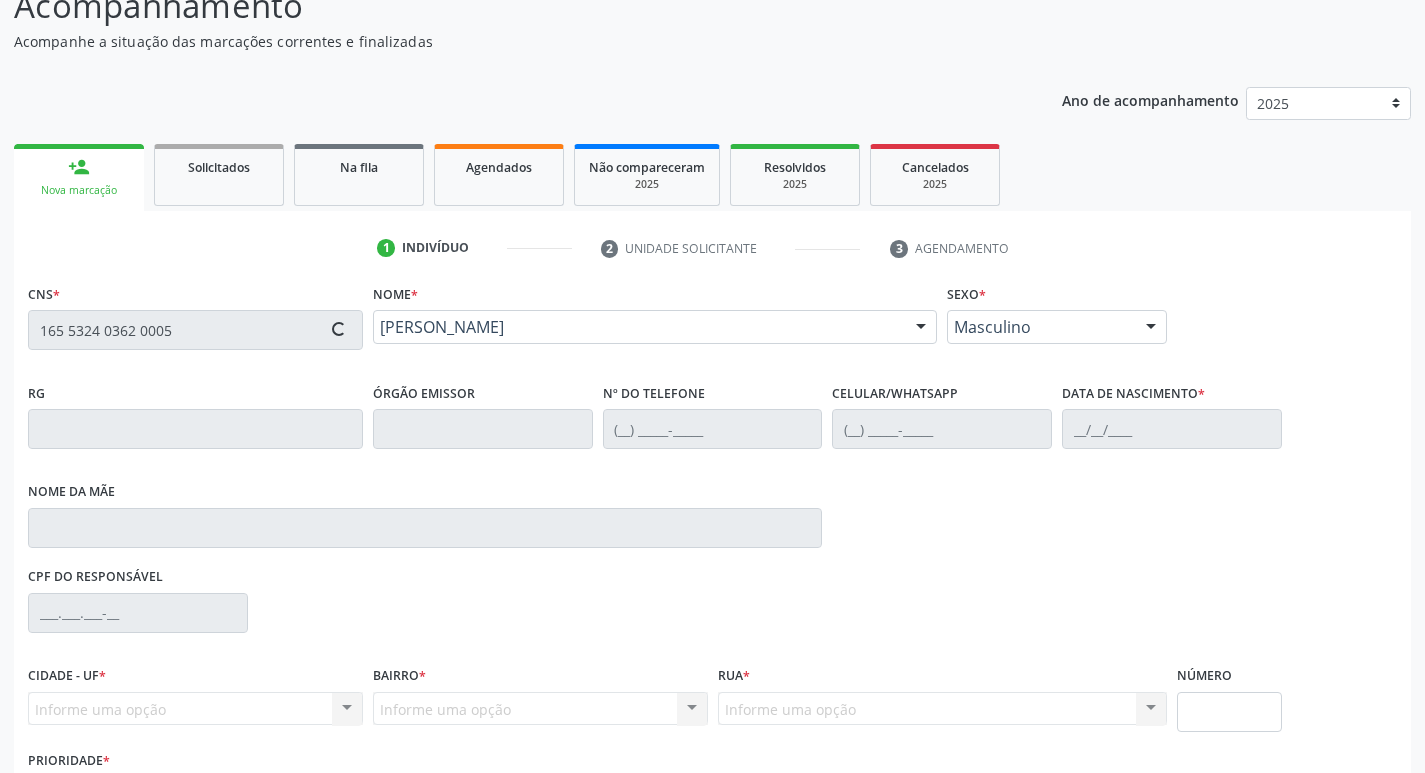 type on "(87) 98823-3569" 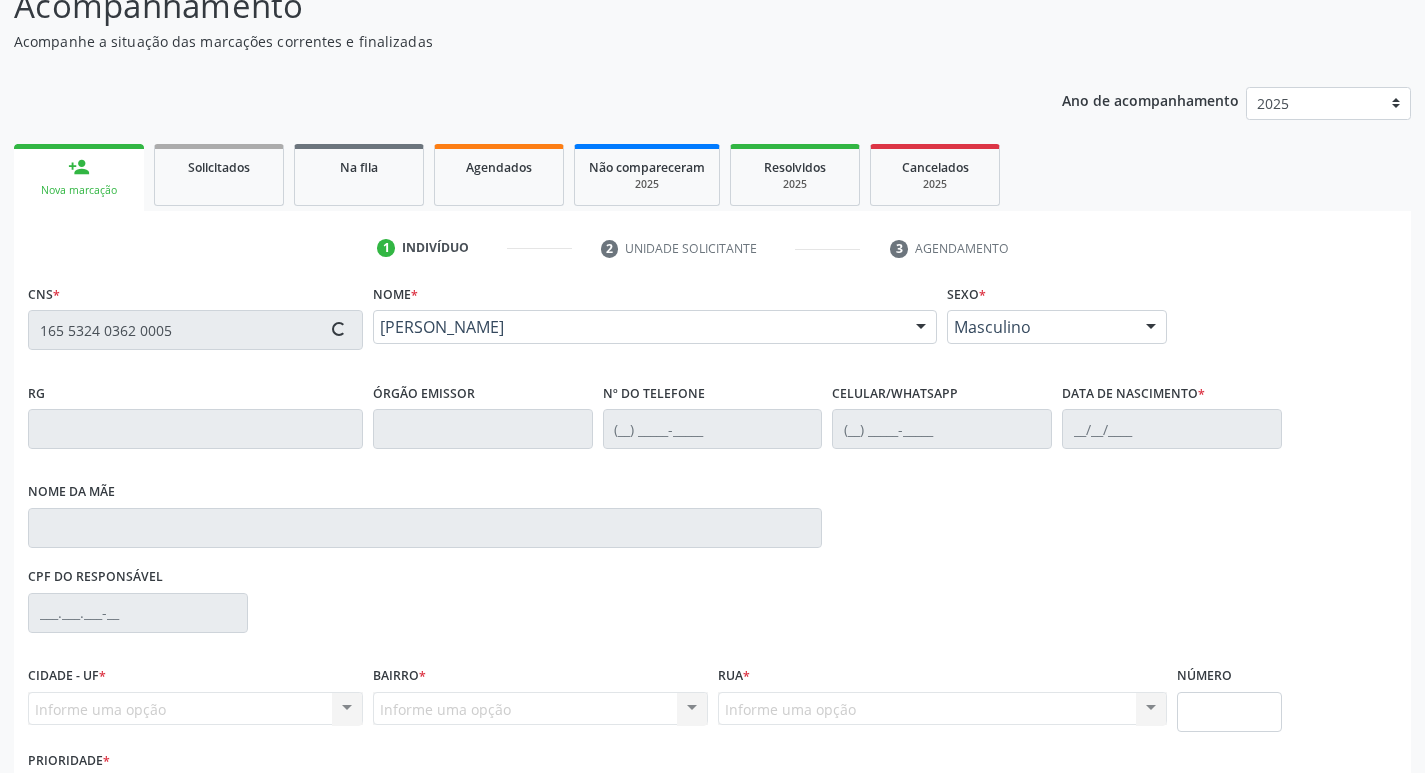 type on "11/05/1967" 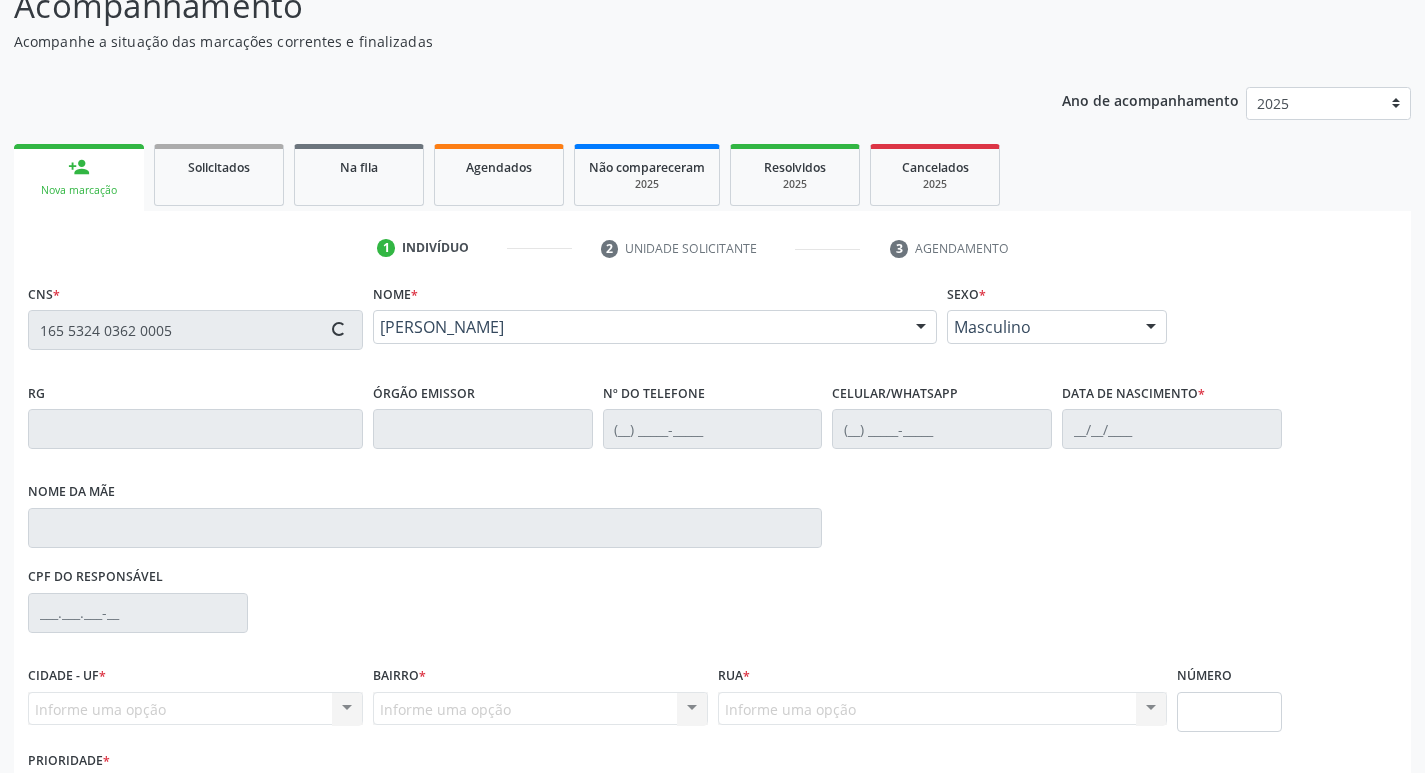 type on "Maria Eunuce Barbosa Paixao" 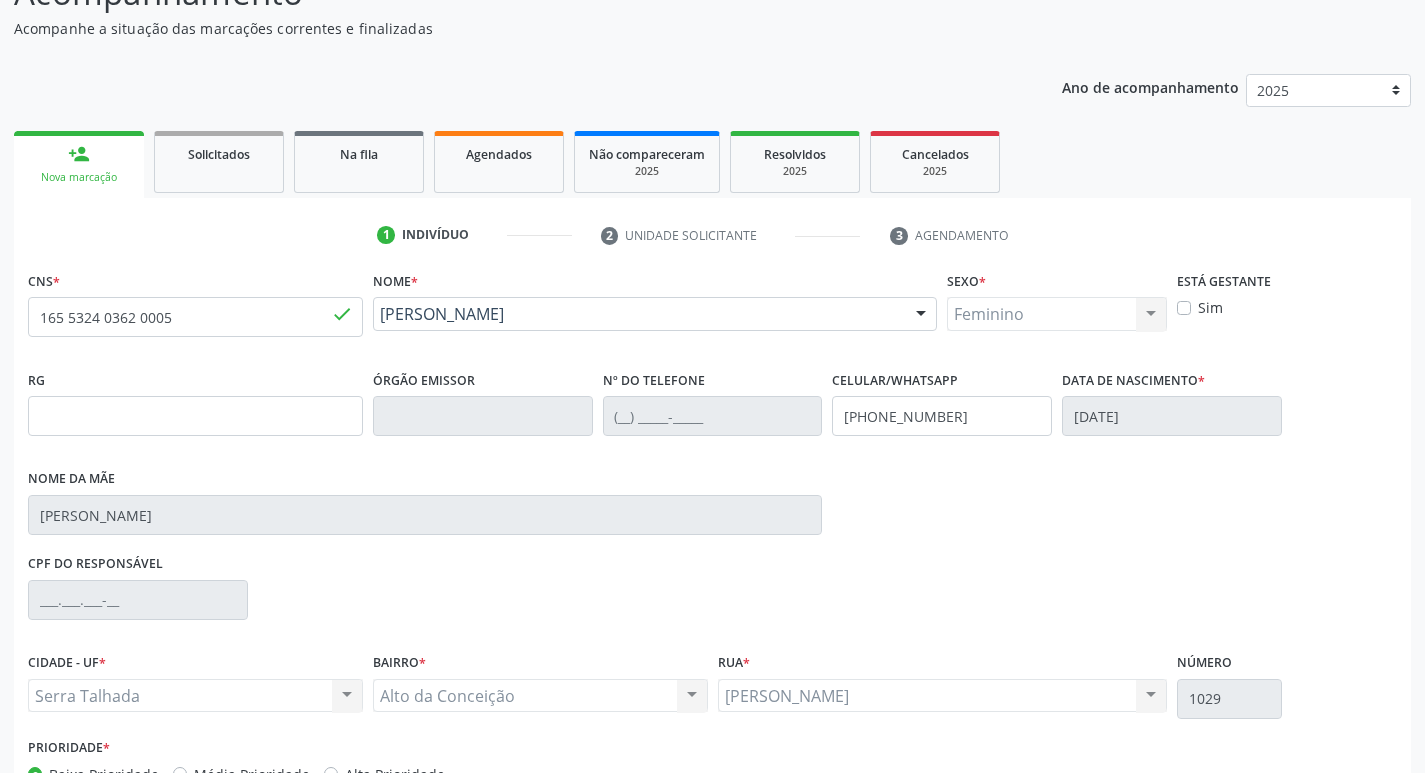 scroll, scrollTop: 297, scrollLeft: 0, axis: vertical 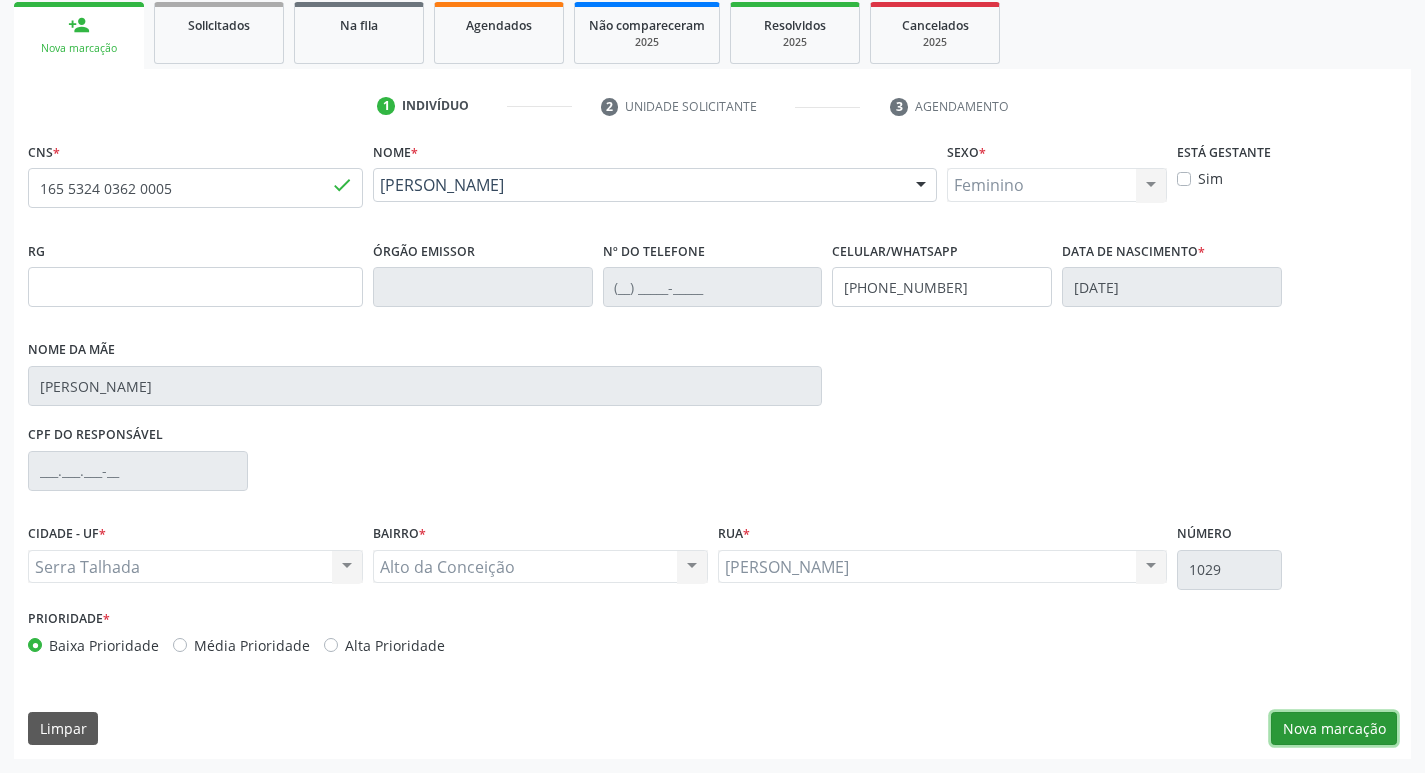 click on "Nova marcação" at bounding box center (1334, 729) 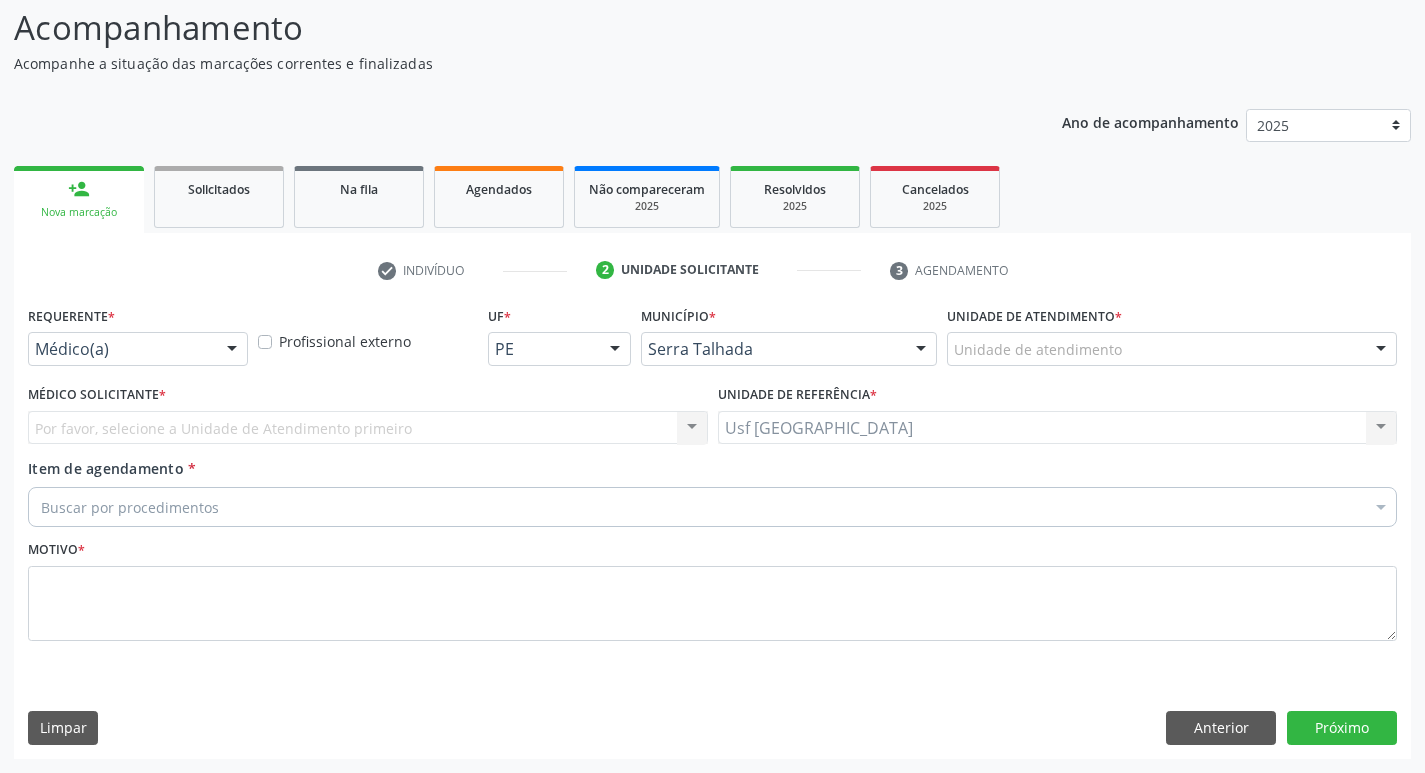scroll, scrollTop: 133, scrollLeft: 0, axis: vertical 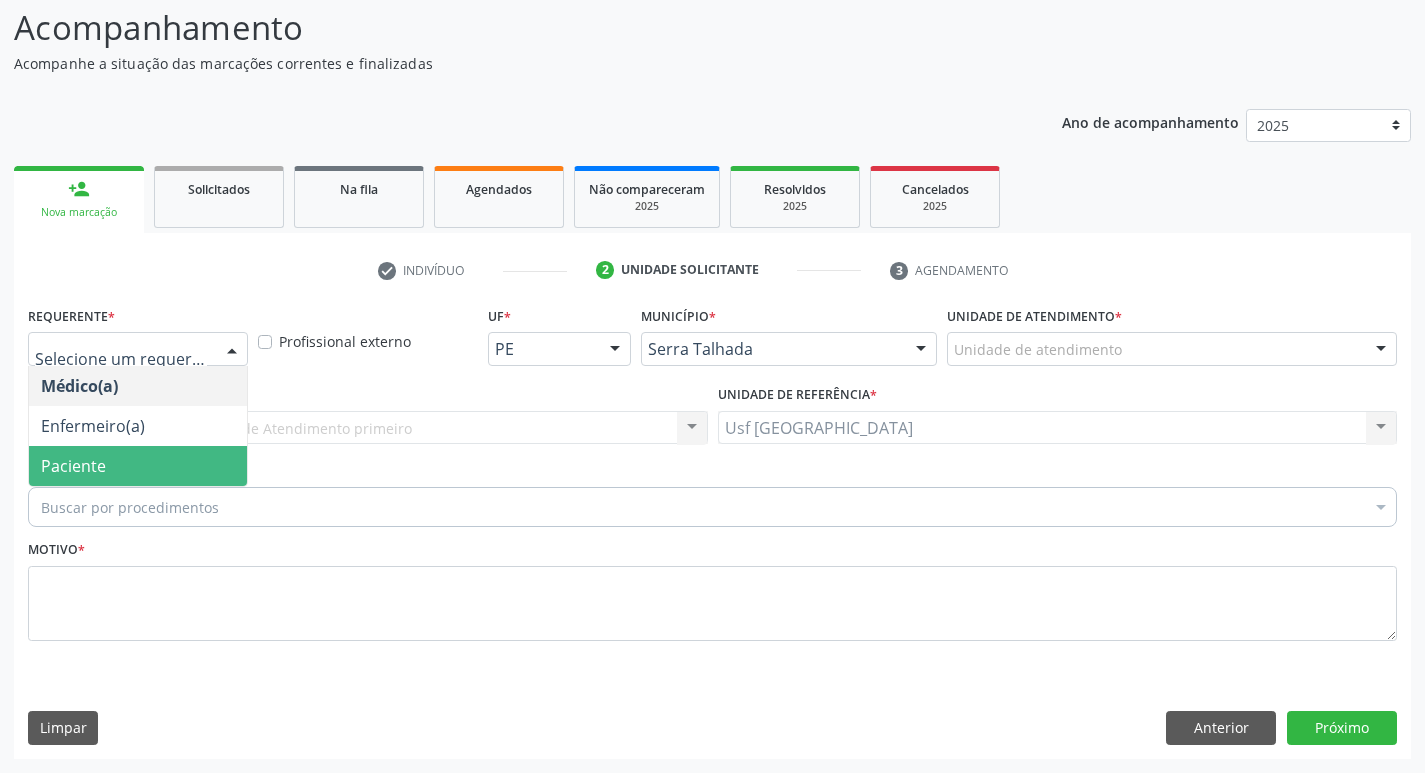 click on "Paciente" at bounding box center [138, 466] 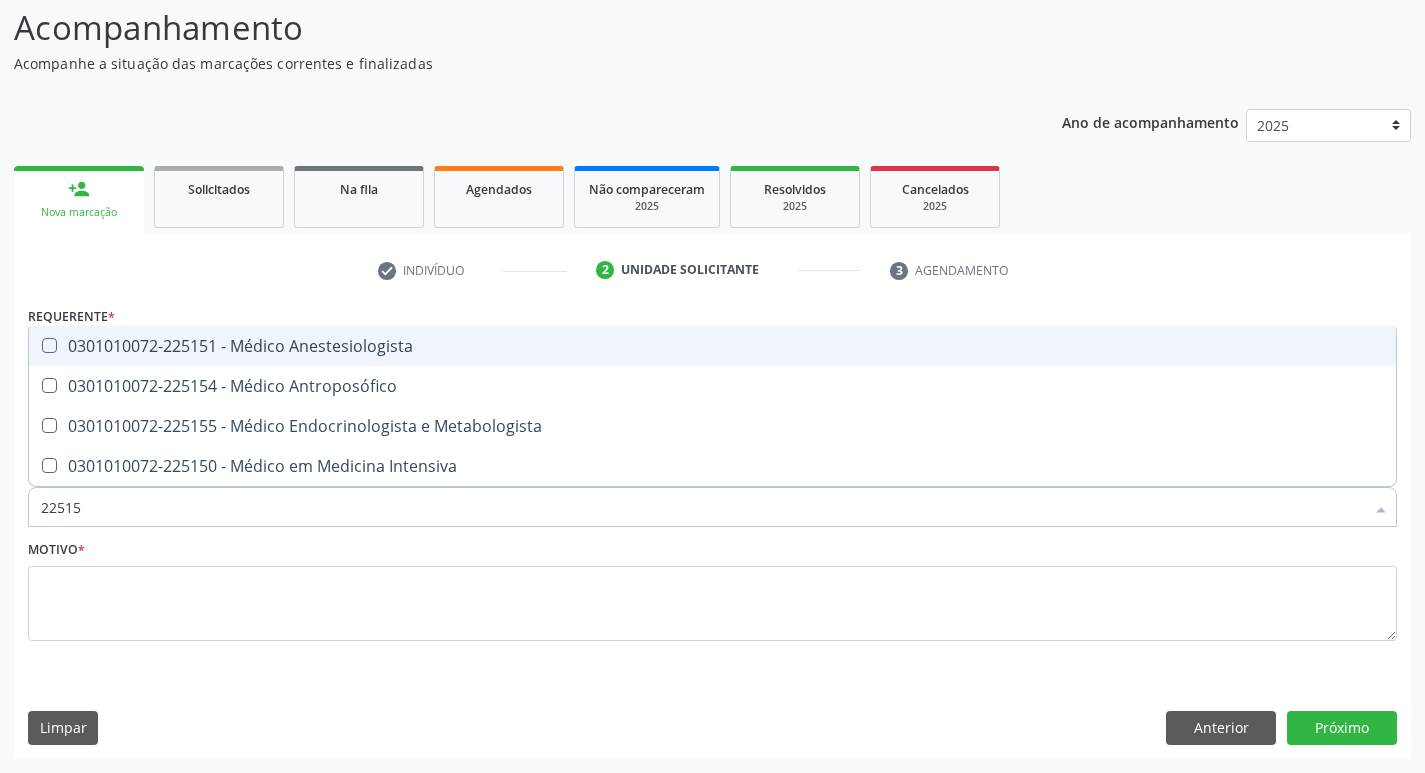 type on "225155" 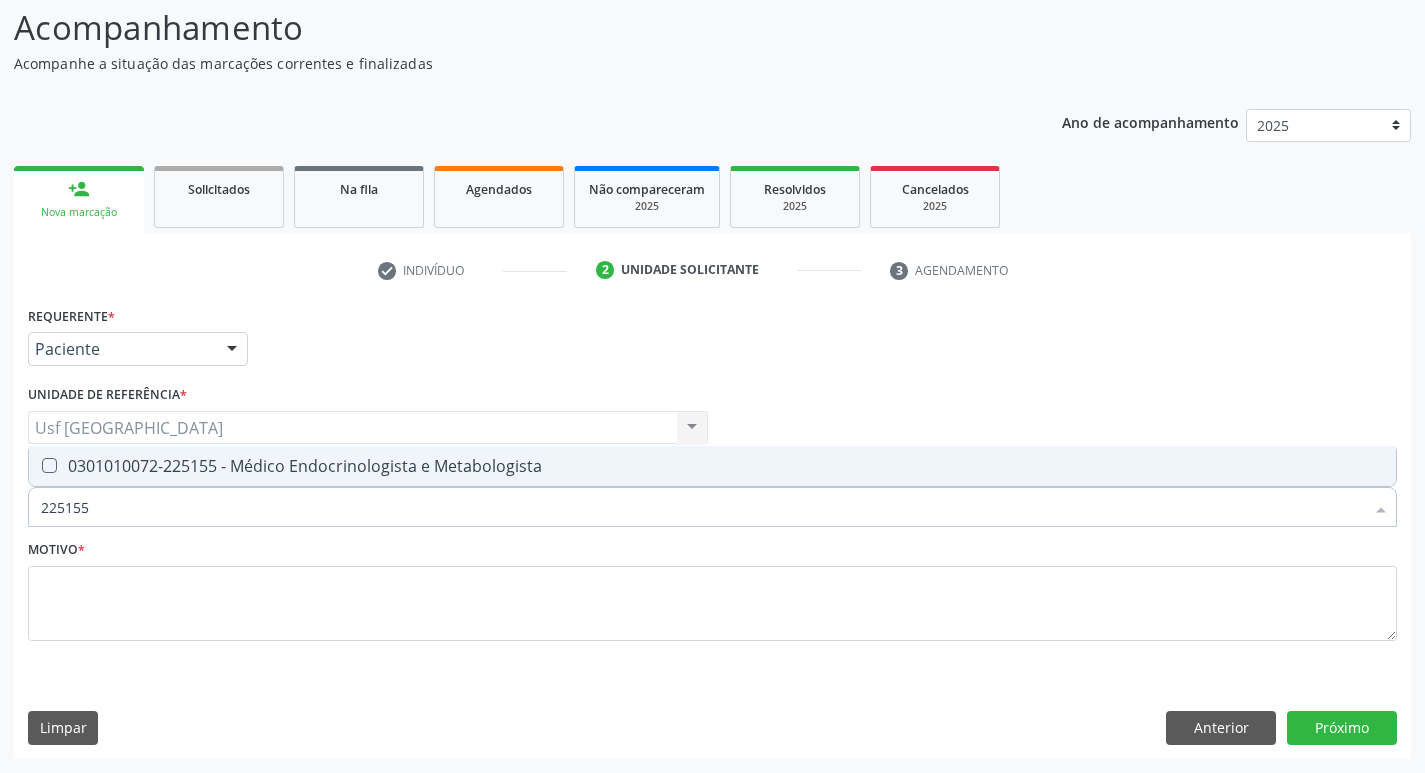 click at bounding box center [49, 465] 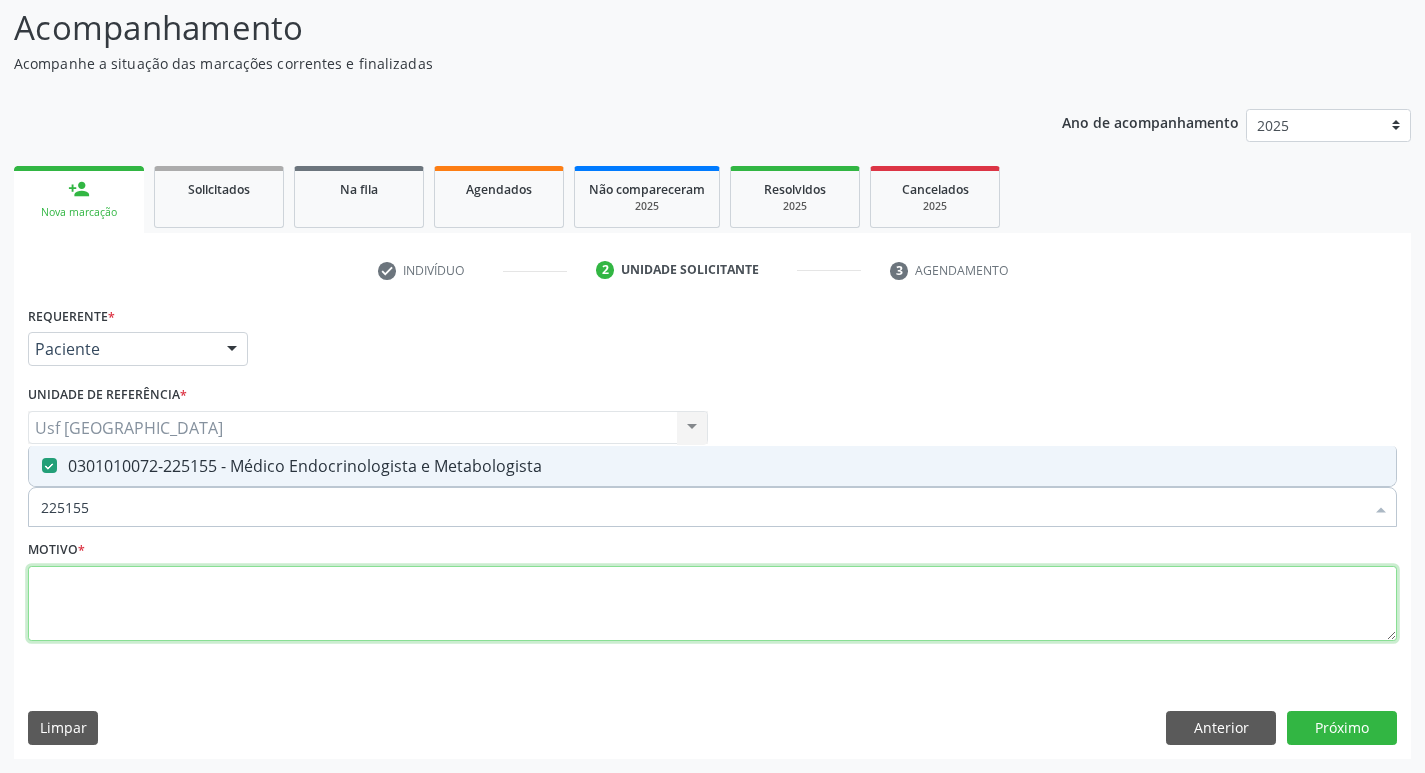 click at bounding box center (712, 604) 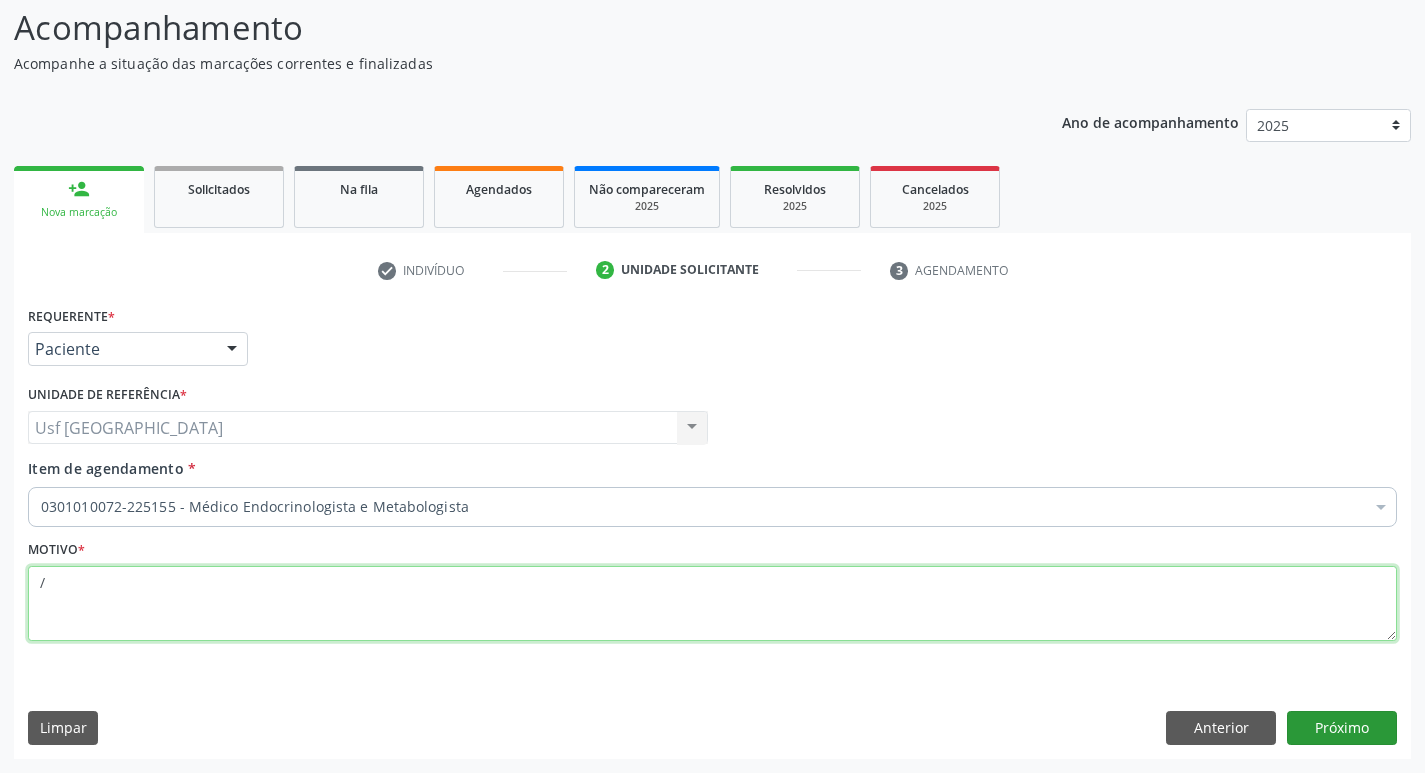 type on "/" 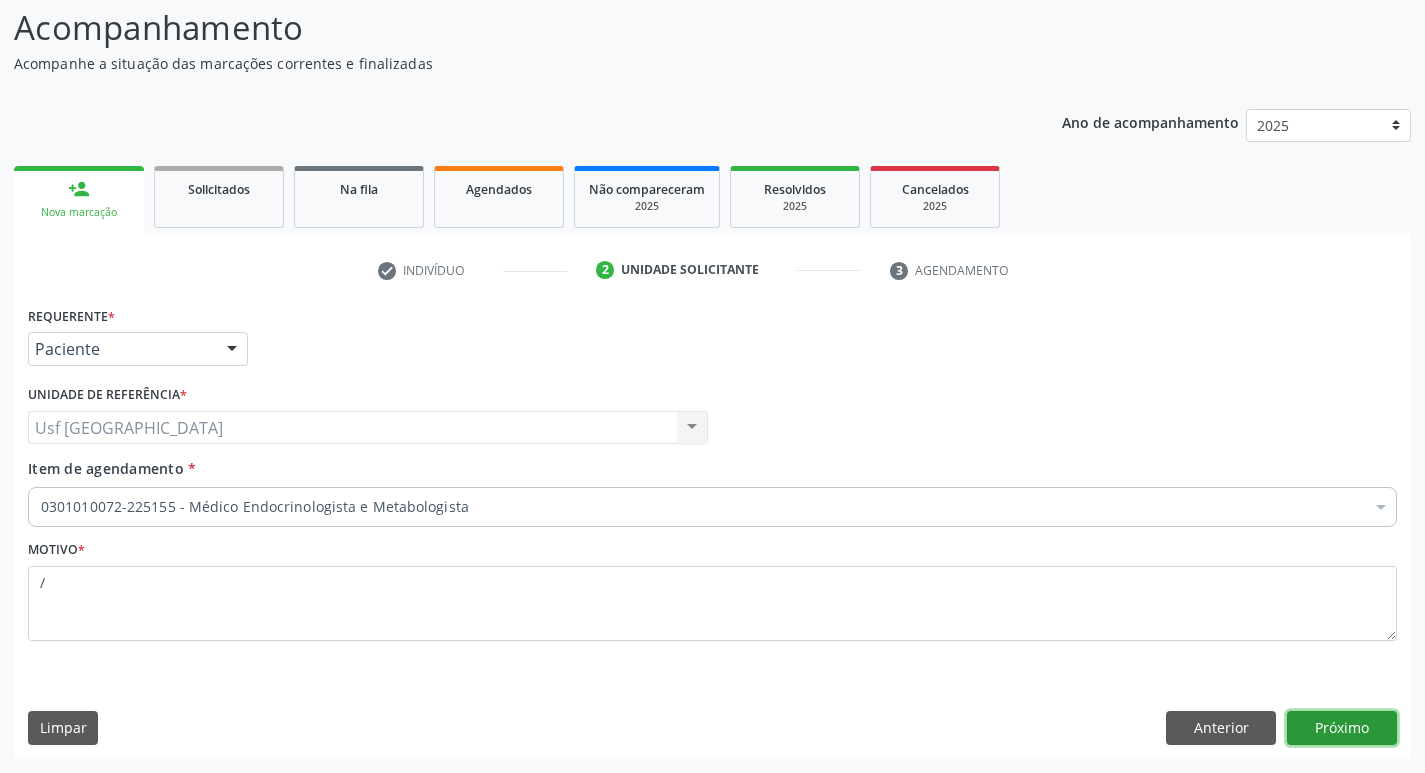 click on "Próximo" at bounding box center [1342, 728] 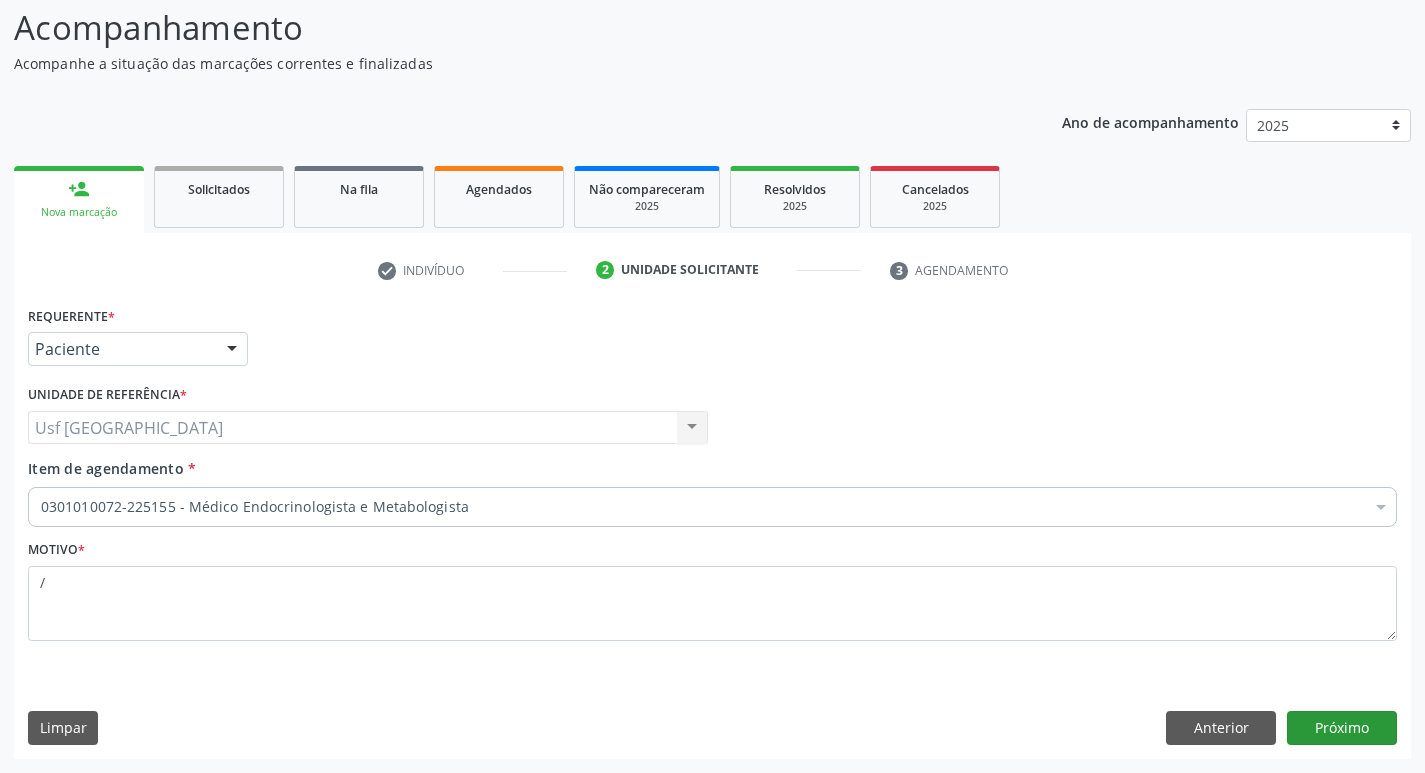 scroll, scrollTop: 97, scrollLeft: 0, axis: vertical 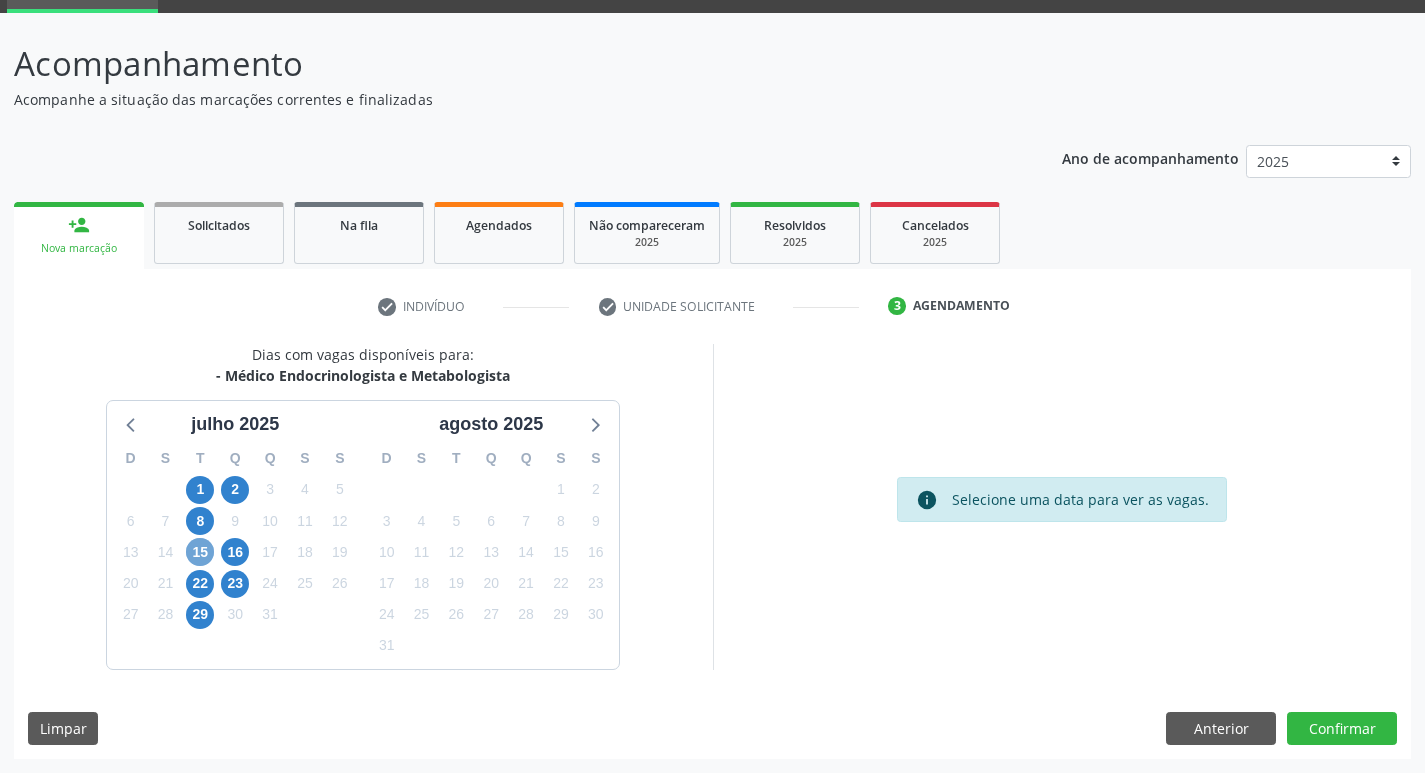 click on "15" at bounding box center [200, 552] 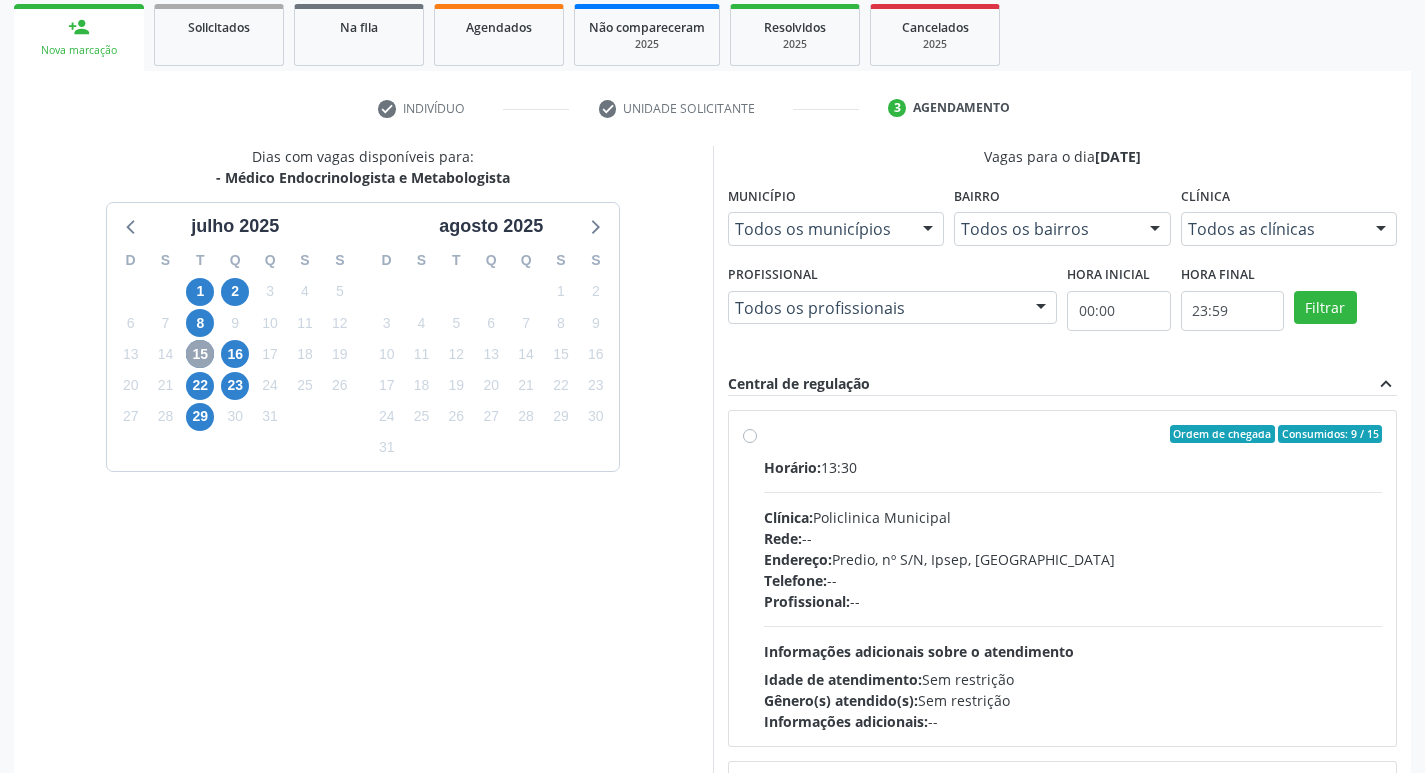 scroll, scrollTop: 297, scrollLeft: 0, axis: vertical 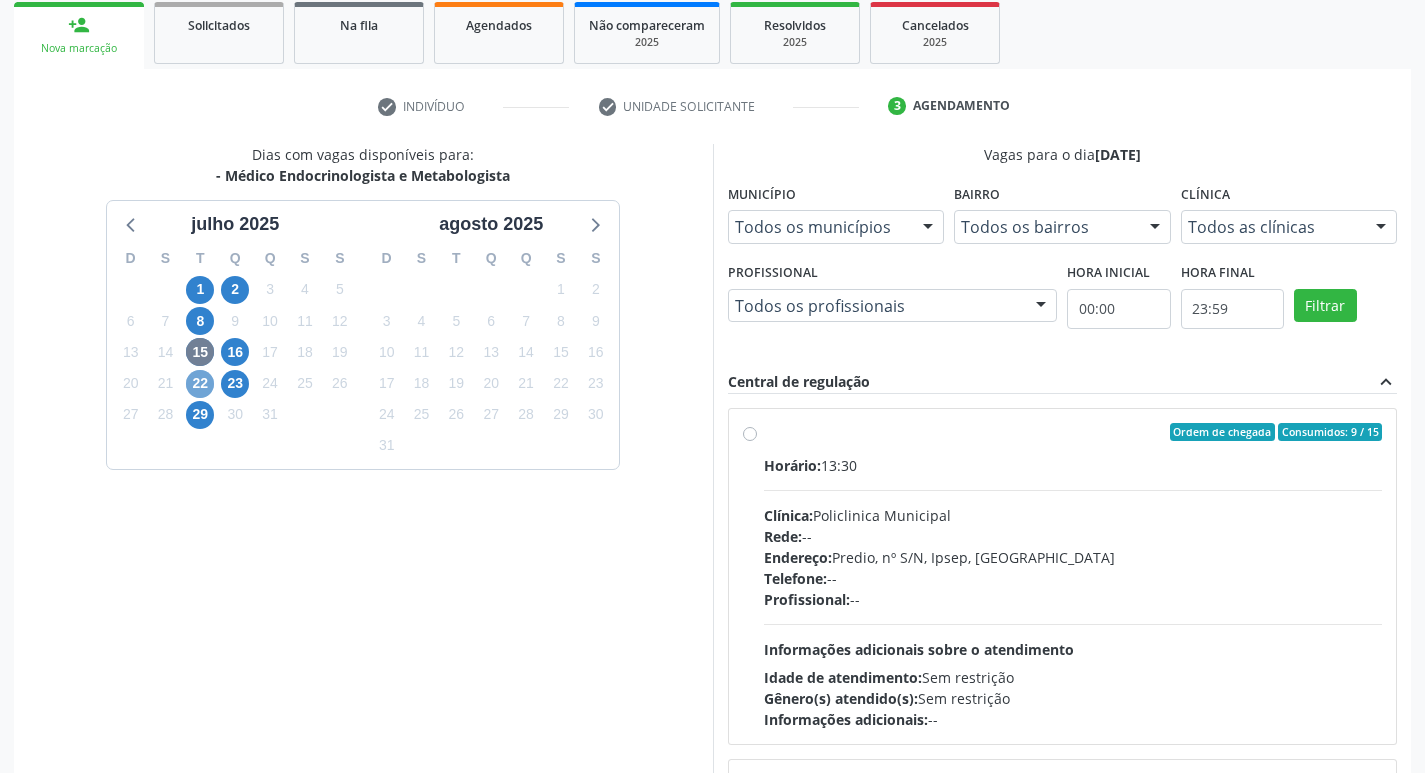 click on "22" at bounding box center (200, 384) 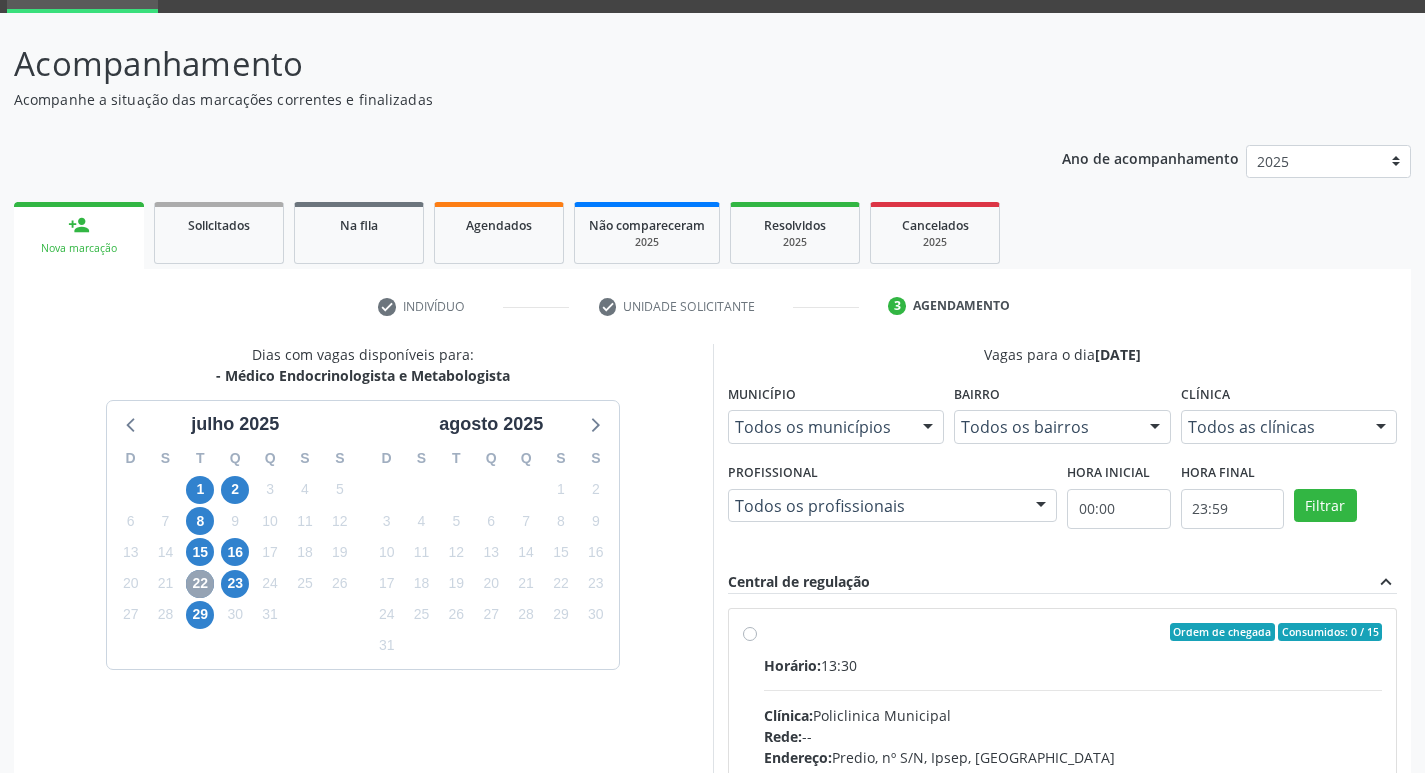scroll, scrollTop: 297, scrollLeft: 0, axis: vertical 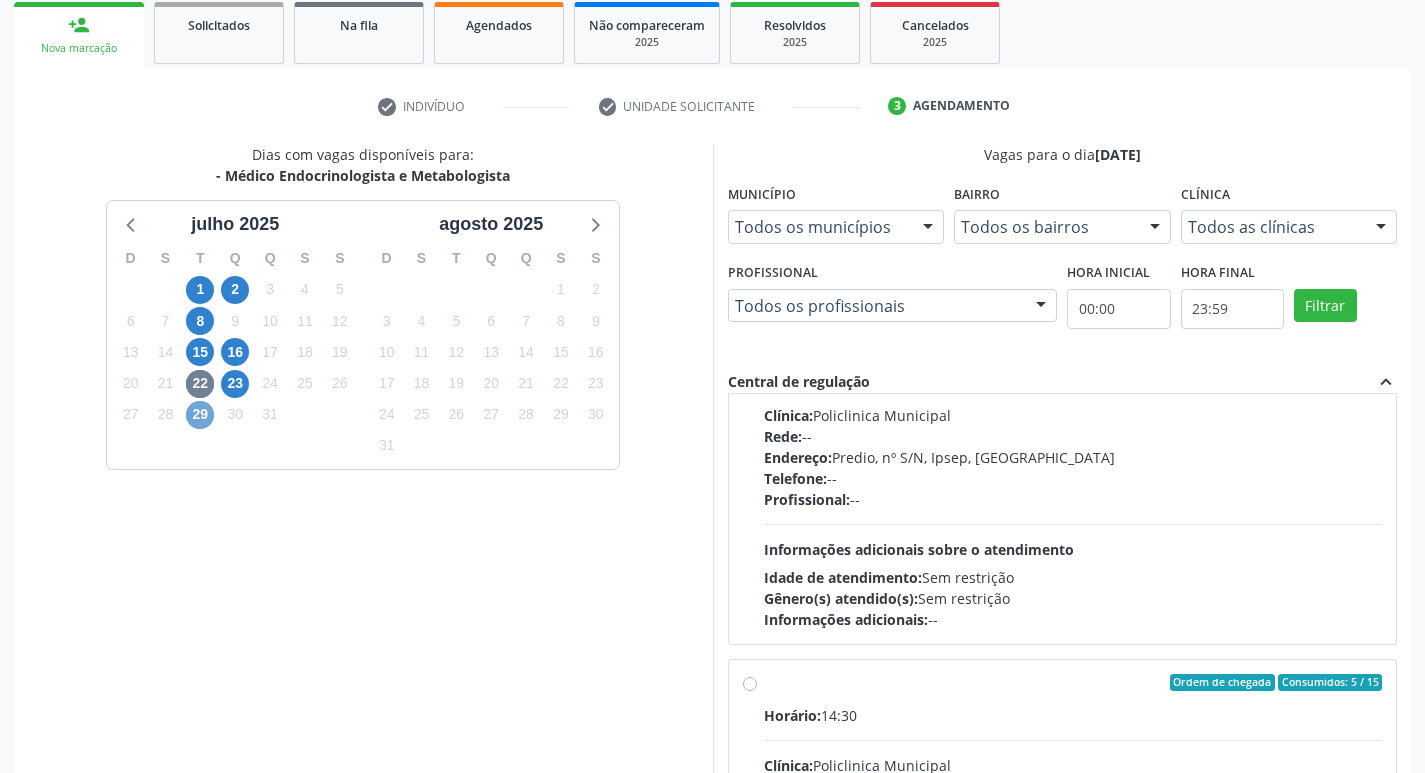 click on "29" at bounding box center [200, 415] 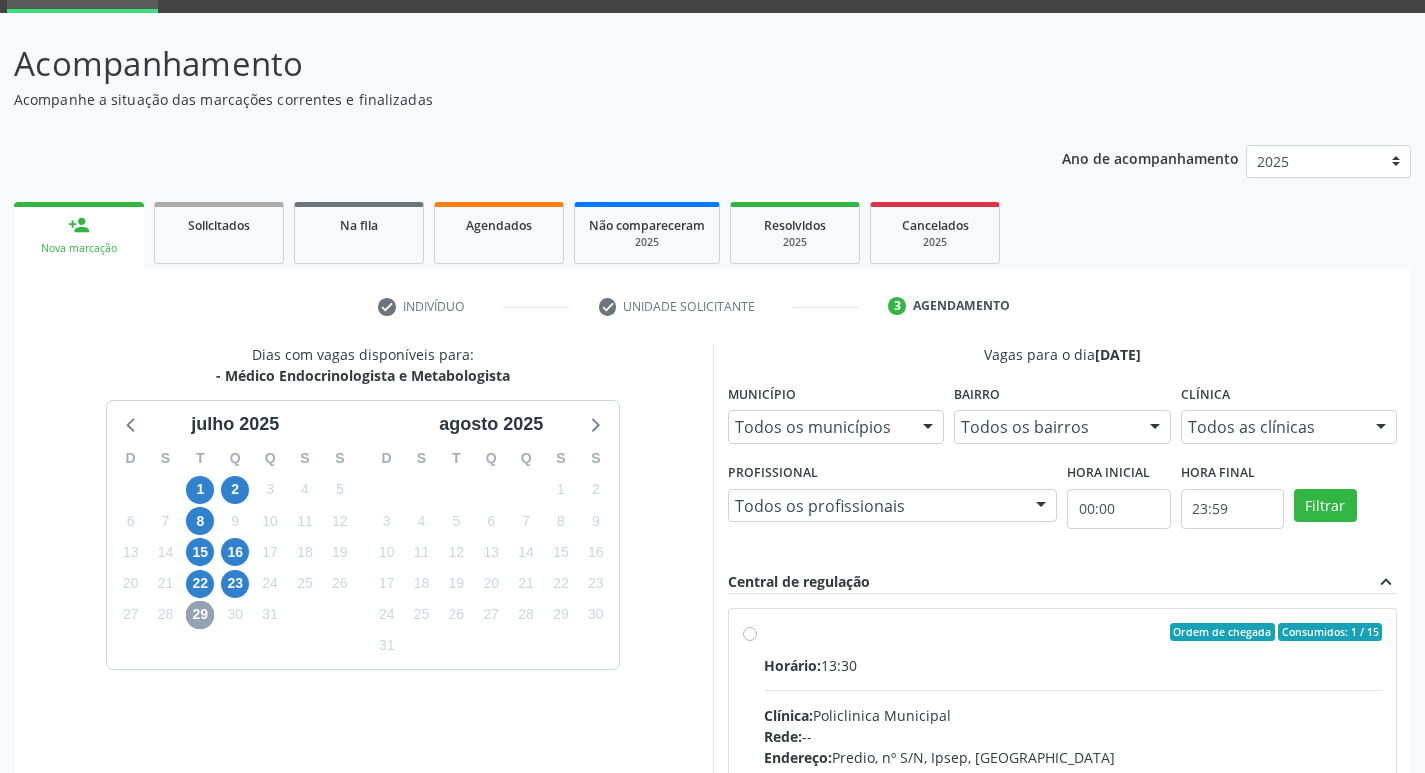 scroll, scrollTop: 297, scrollLeft: 0, axis: vertical 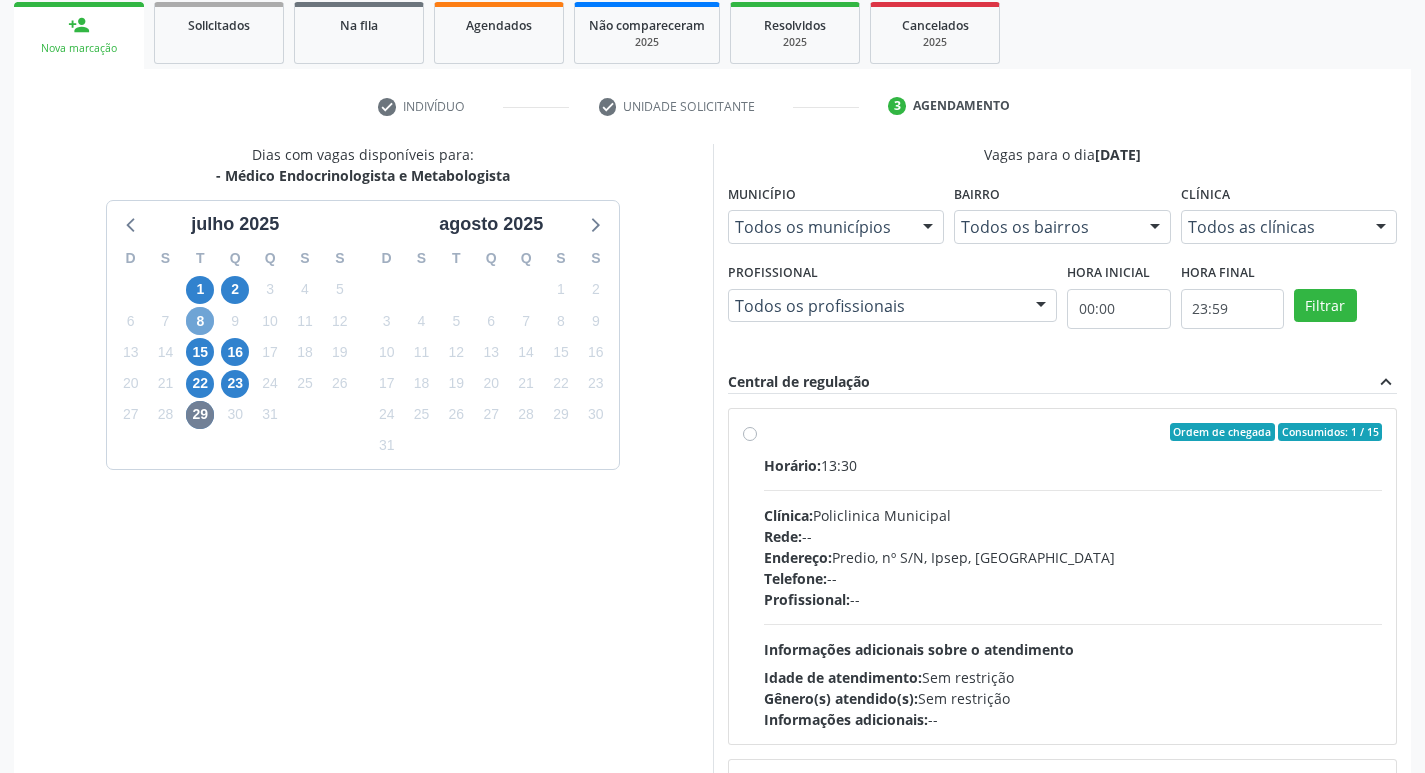 click on "8" at bounding box center [200, 321] 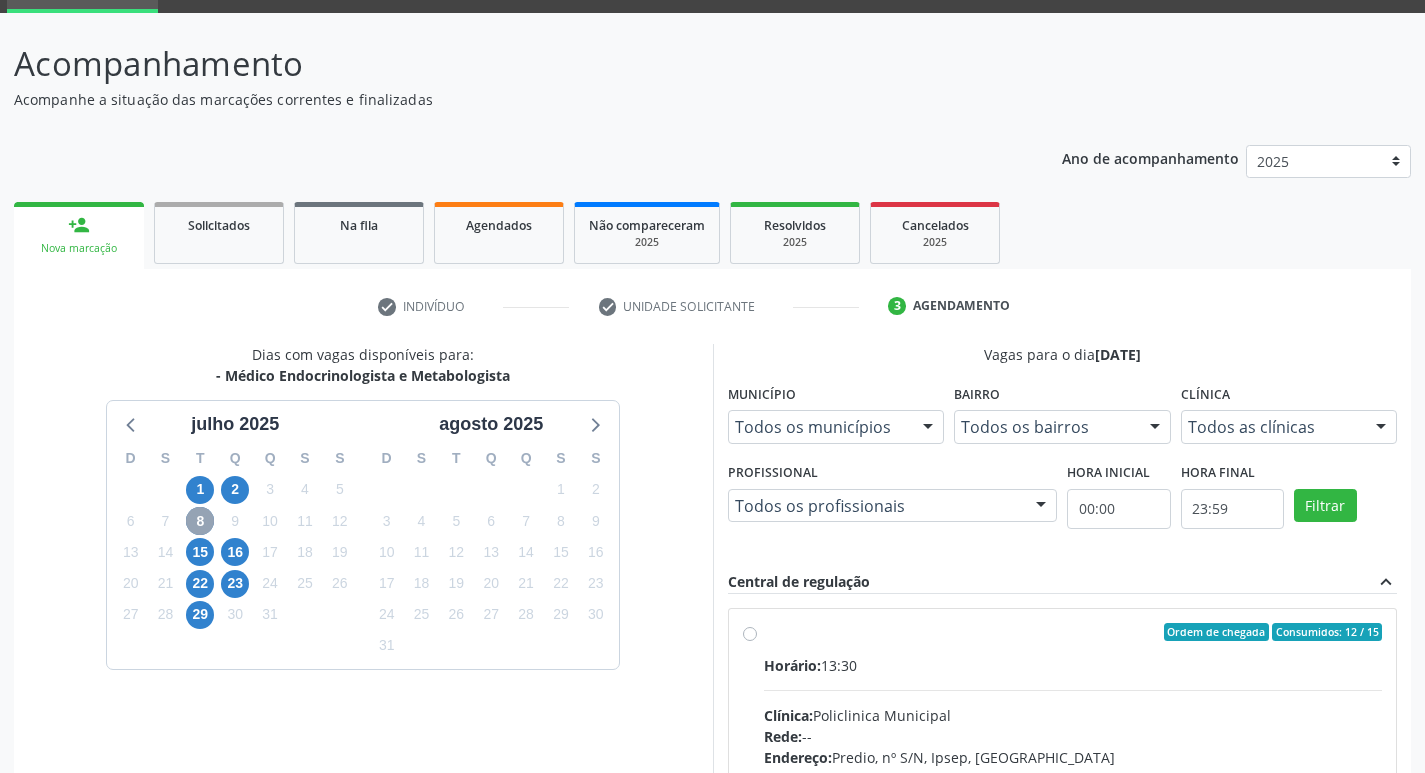 scroll, scrollTop: 297, scrollLeft: 0, axis: vertical 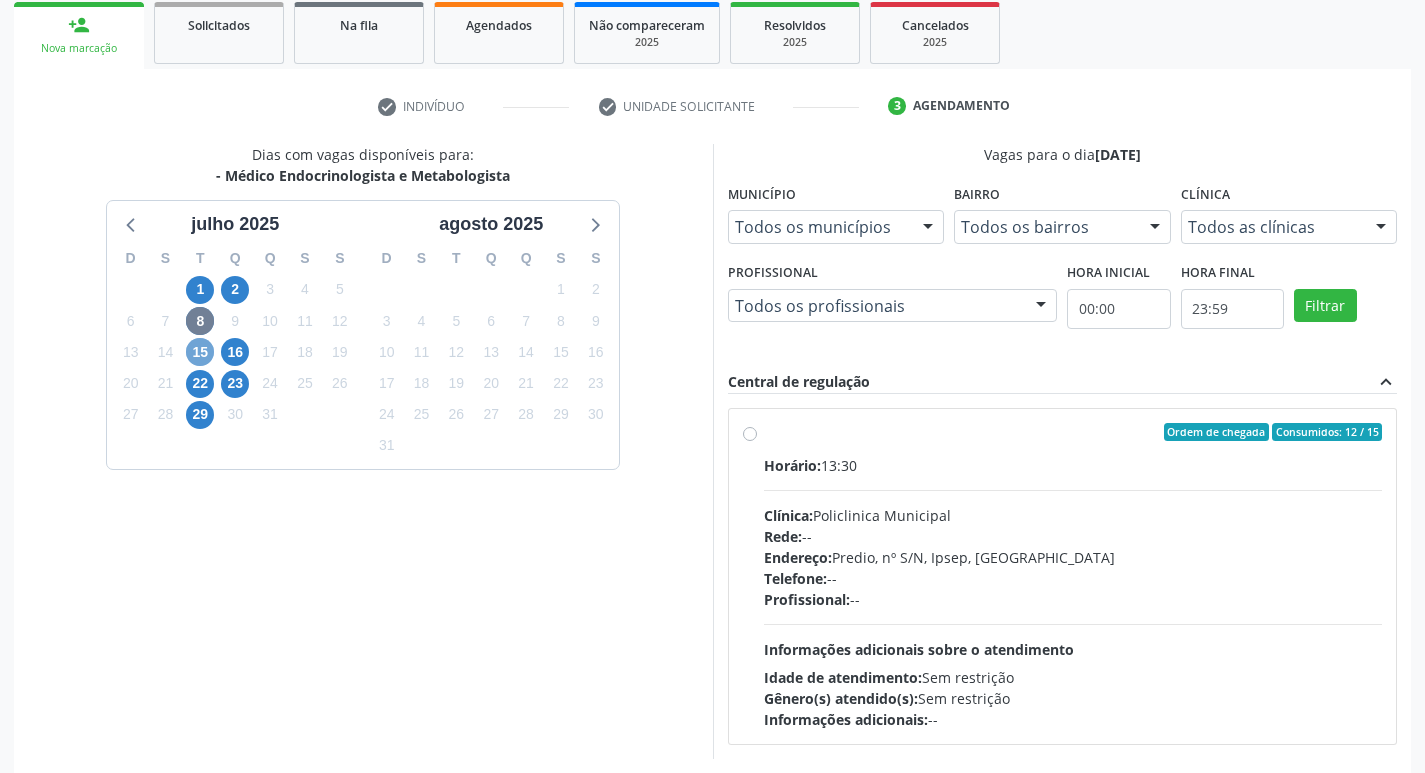 click on "15" at bounding box center [200, 352] 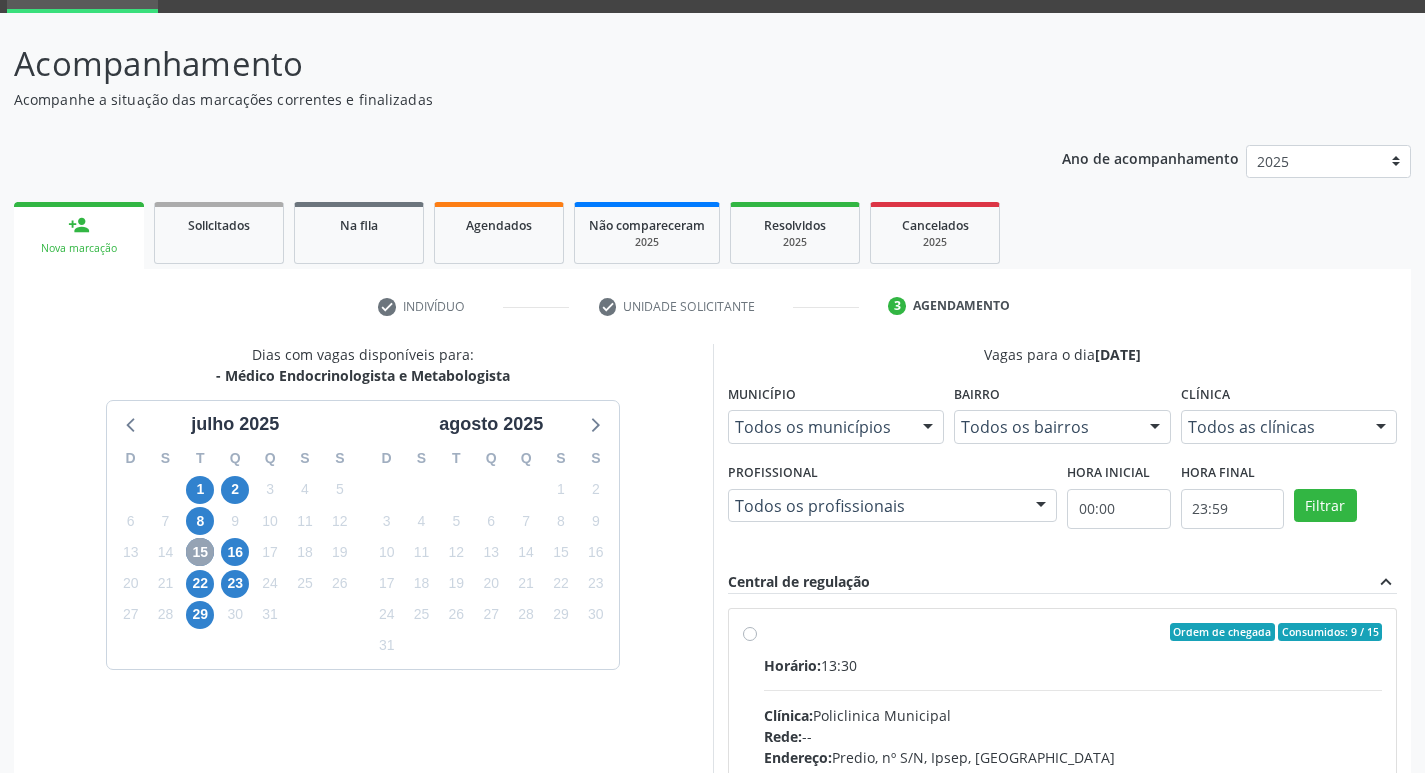 scroll, scrollTop: 297, scrollLeft: 0, axis: vertical 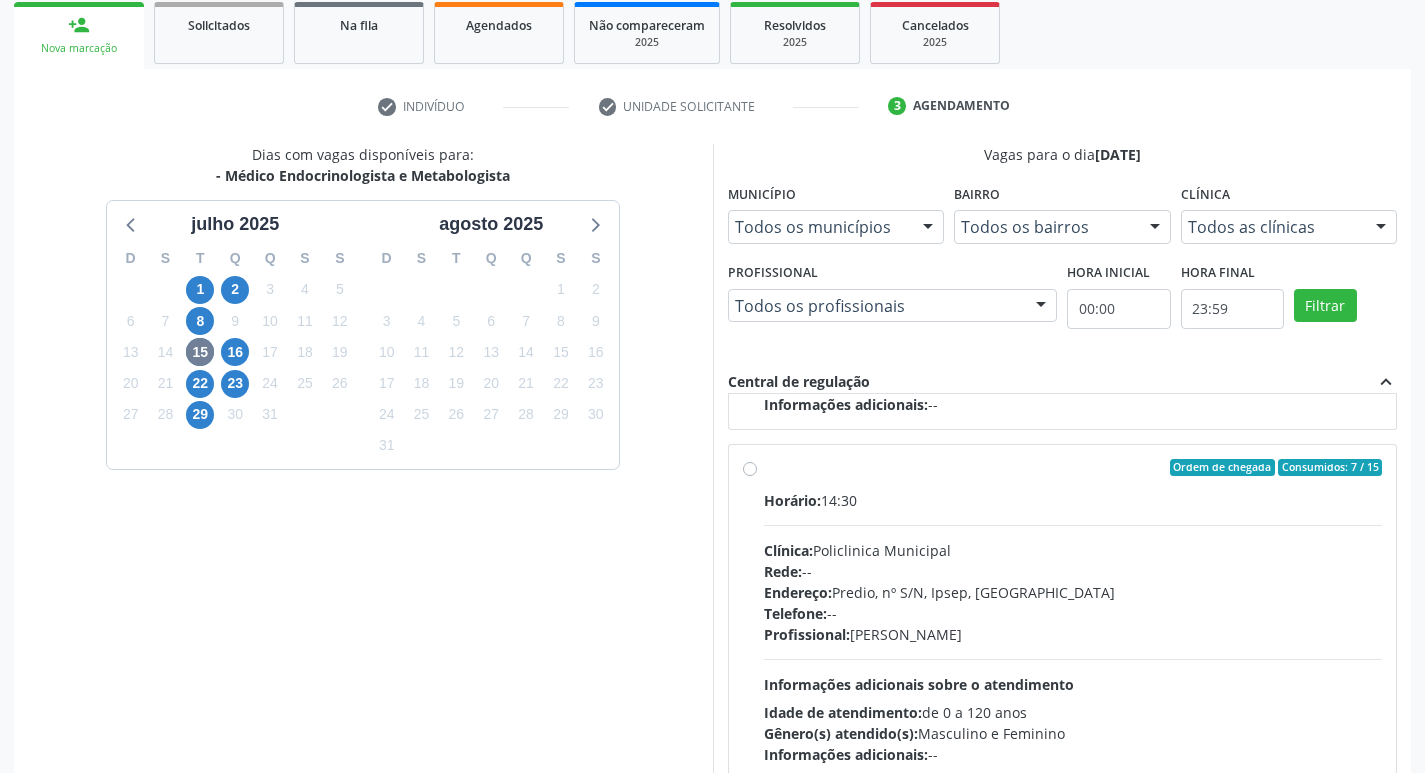 click on "Ordem de chegada
Consumidos: 7 / 15
Horário:   14:30
Clínica:  Policlinica Municipal
Rede:
--
Endereço:   Predio, nº S/N, Ipsep, Serra Talhada - PE
Telefone:   --
Profissional:
Livya Susany Bezerra de Lima
Informações adicionais sobre o atendimento
Idade de atendimento:
de 0 a 120 anos
Gênero(s) atendido(s):
Masculino e Feminino
Informações adicionais:
--" at bounding box center (1073, 612) 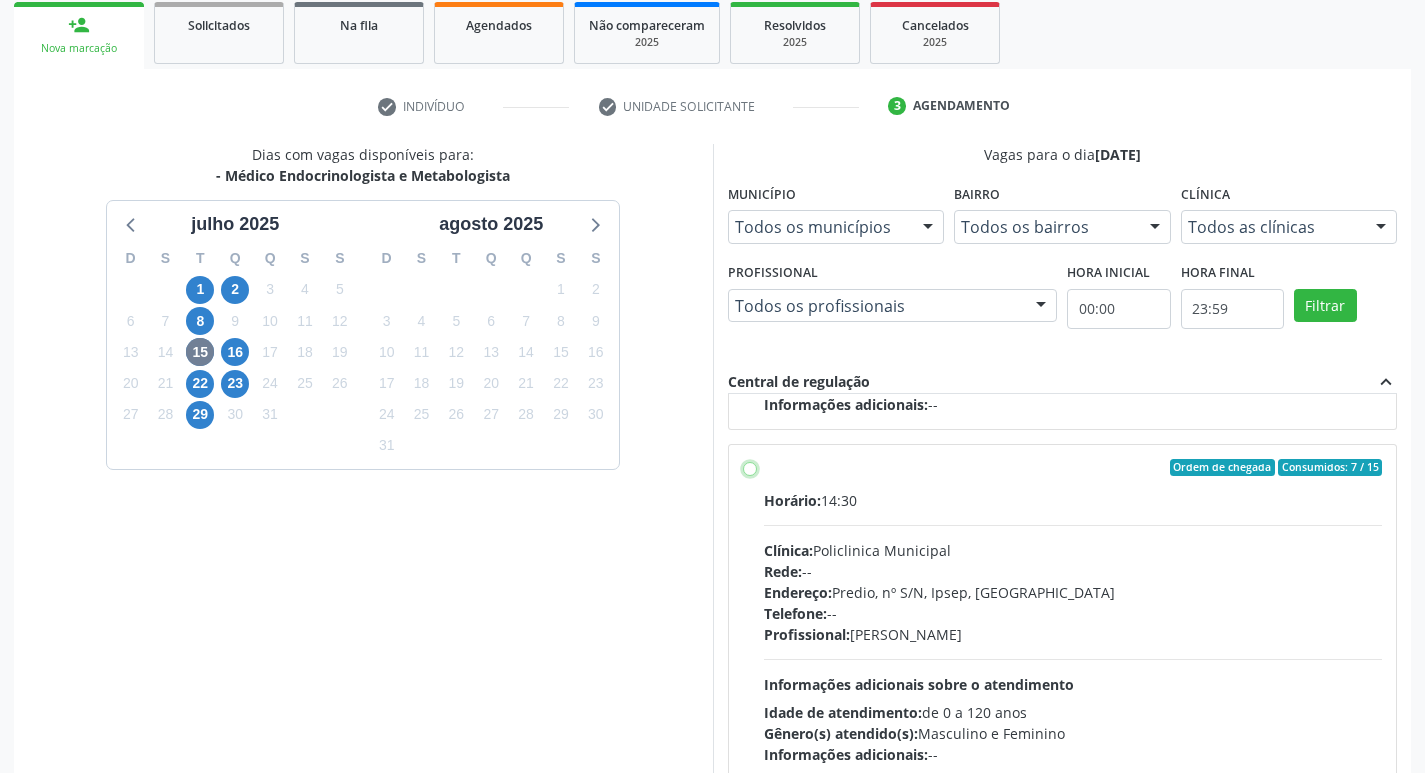 click on "Ordem de chegada
Consumidos: 7 / 15
Horário:   14:30
Clínica:  Policlinica Municipal
Rede:
--
Endereço:   Predio, nº S/N, Ipsep, Serra Talhada - PE
Telefone:   --
Profissional:
Livya Susany Bezerra de Lima
Informações adicionais sobre o atendimento
Idade de atendimento:
de 0 a 120 anos
Gênero(s) atendido(s):
Masculino e Feminino
Informações adicionais:
--" at bounding box center [750, 468] 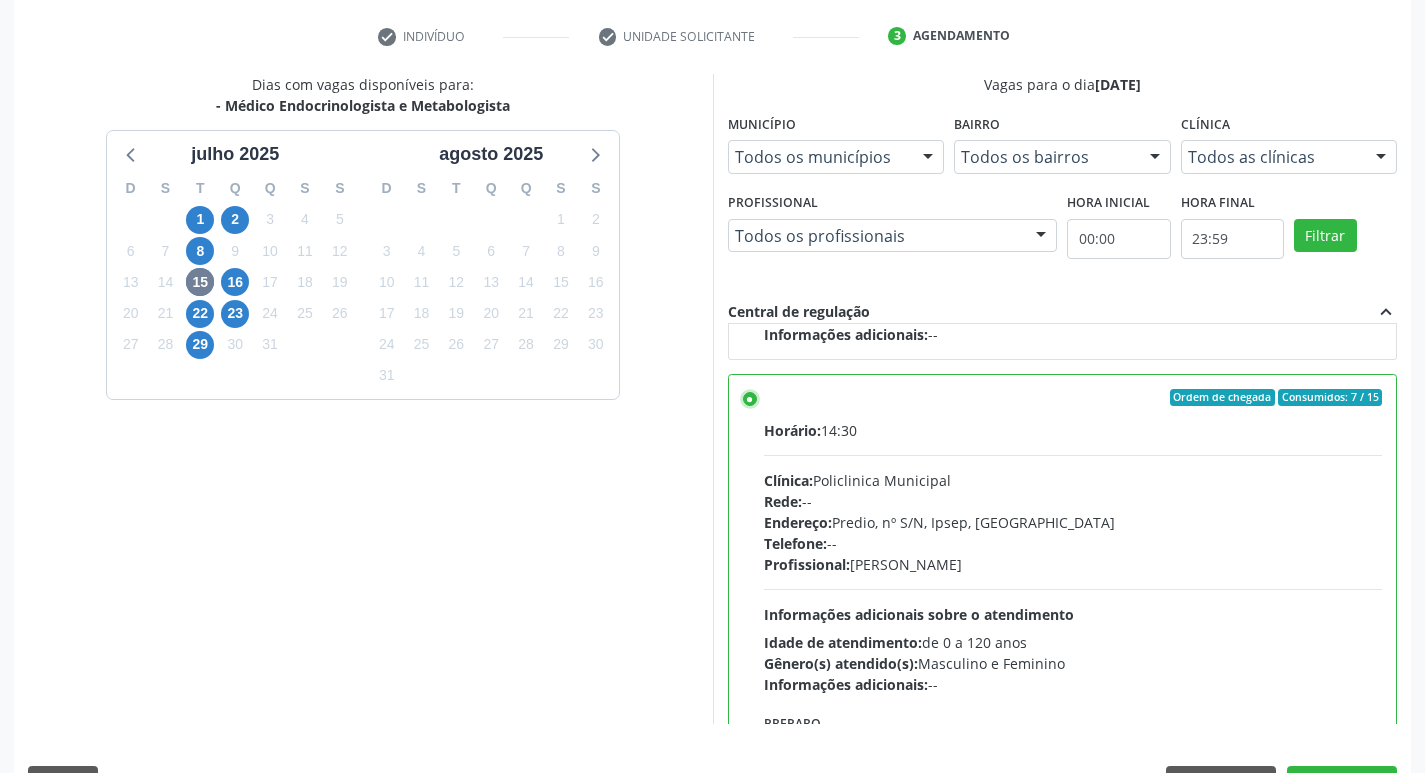 scroll, scrollTop: 422, scrollLeft: 0, axis: vertical 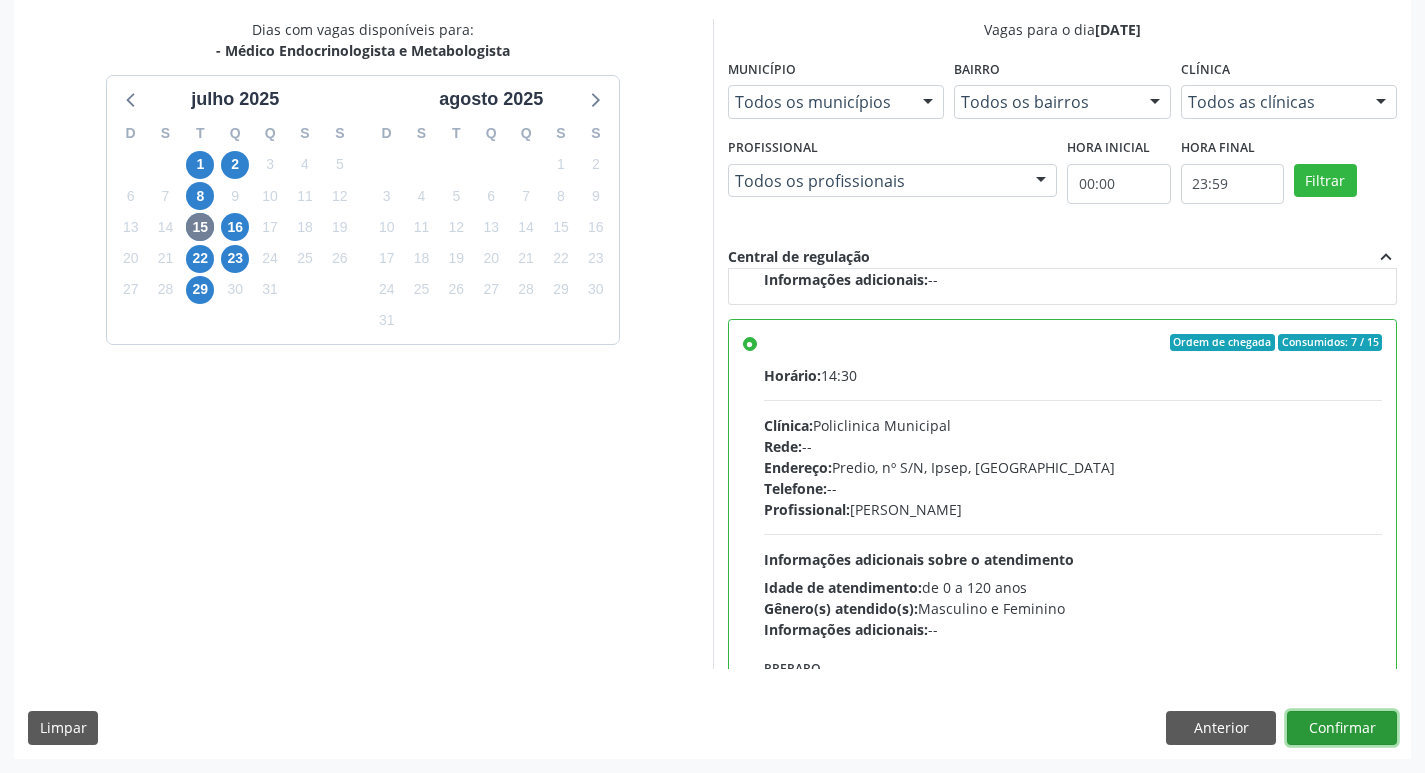 click on "Confirmar" at bounding box center [1342, 728] 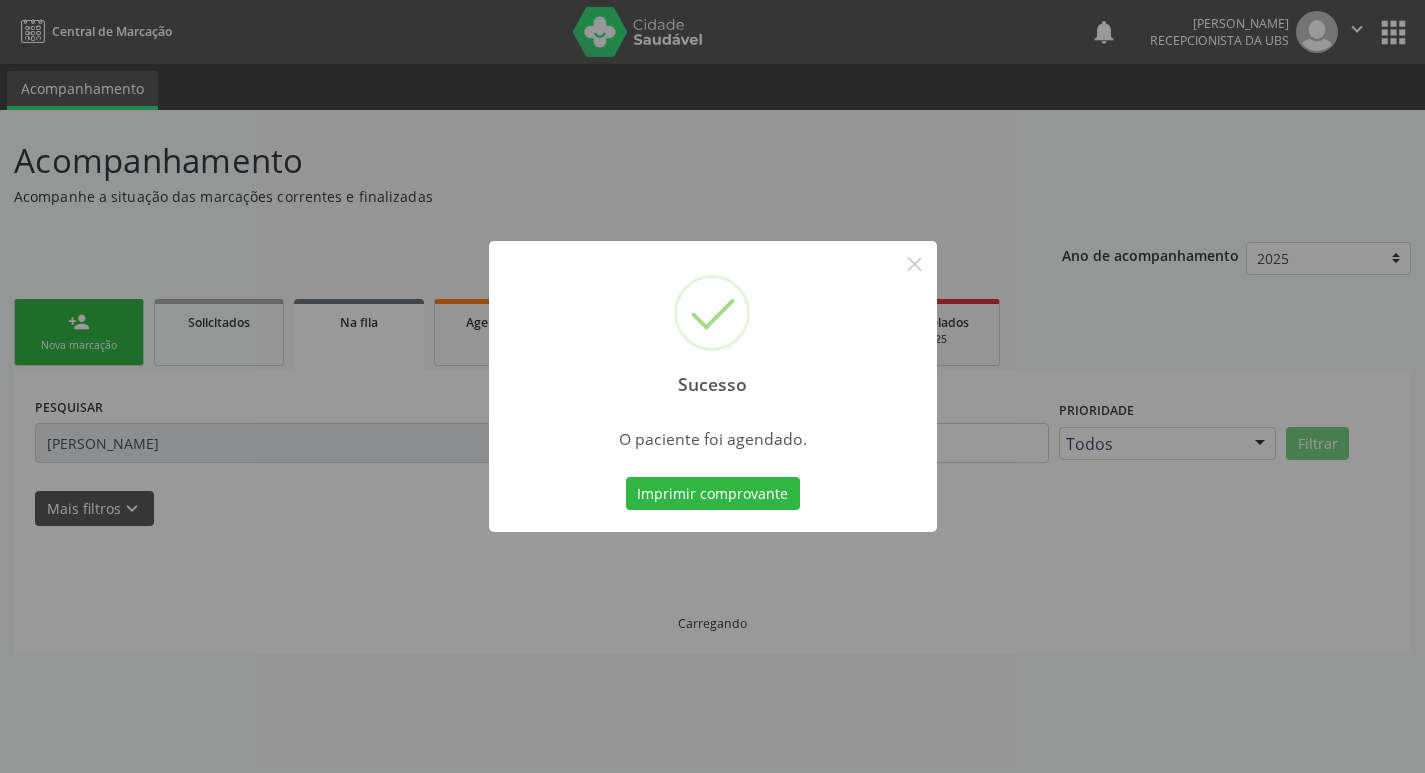 scroll, scrollTop: 0, scrollLeft: 0, axis: both 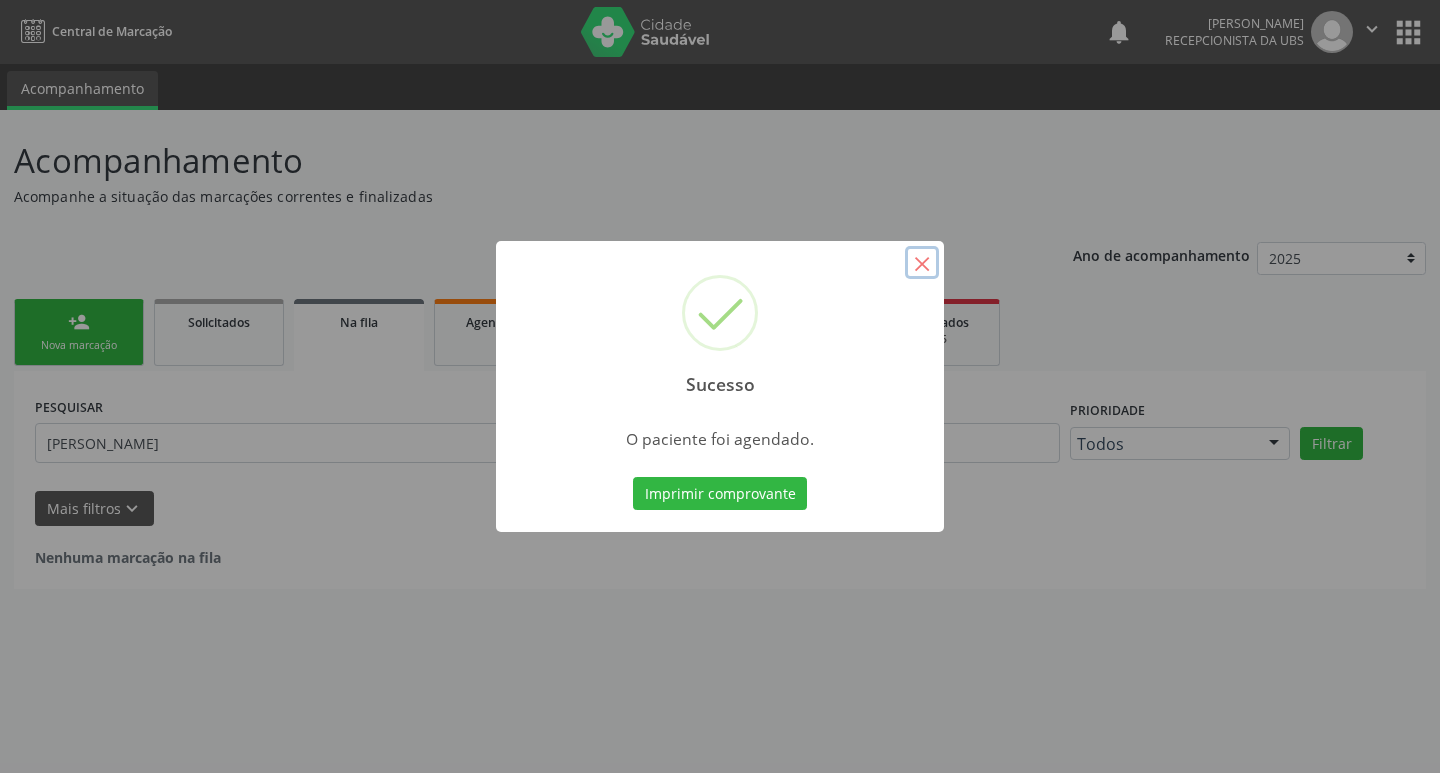 click on "×" at bounding box center [922, 263] 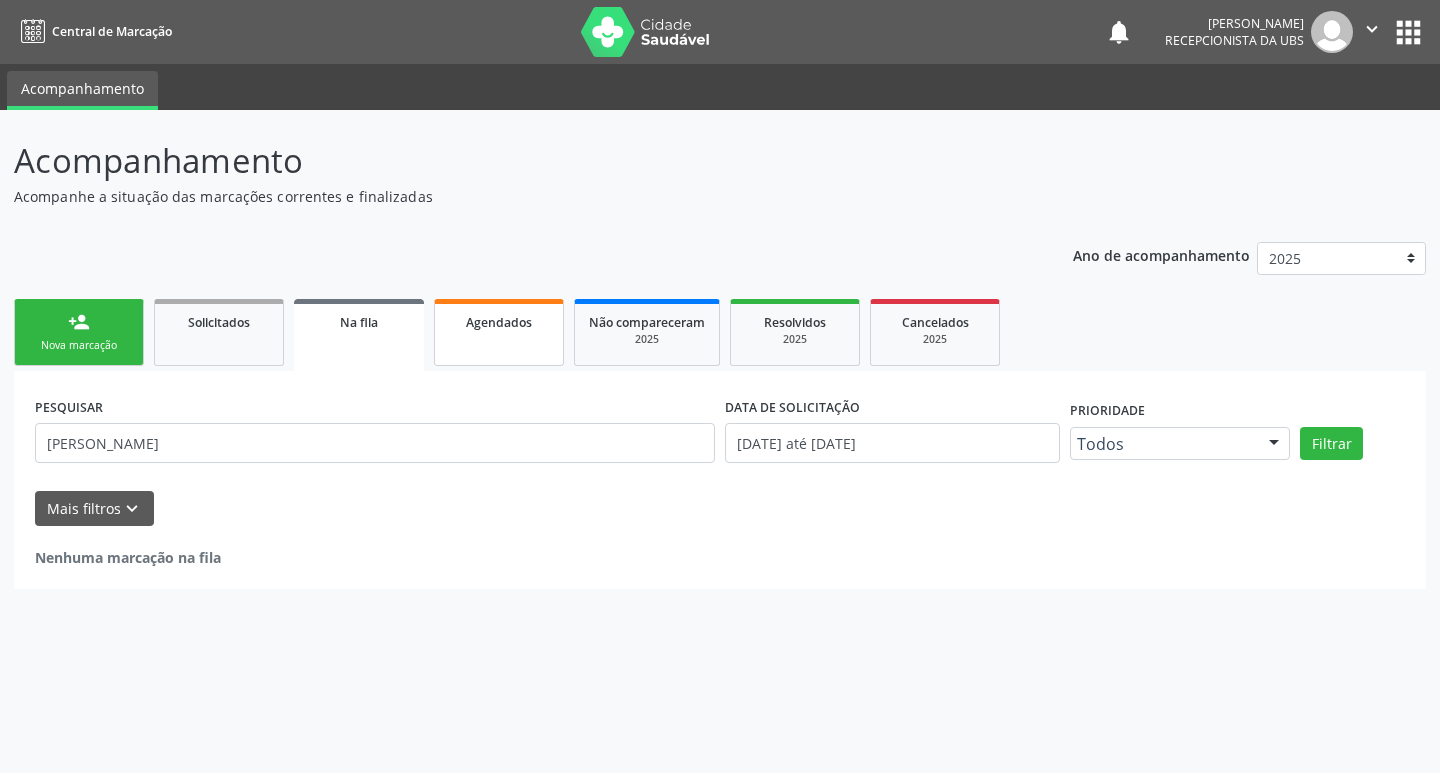click on "Agendados" at bounding box center (499, 322) 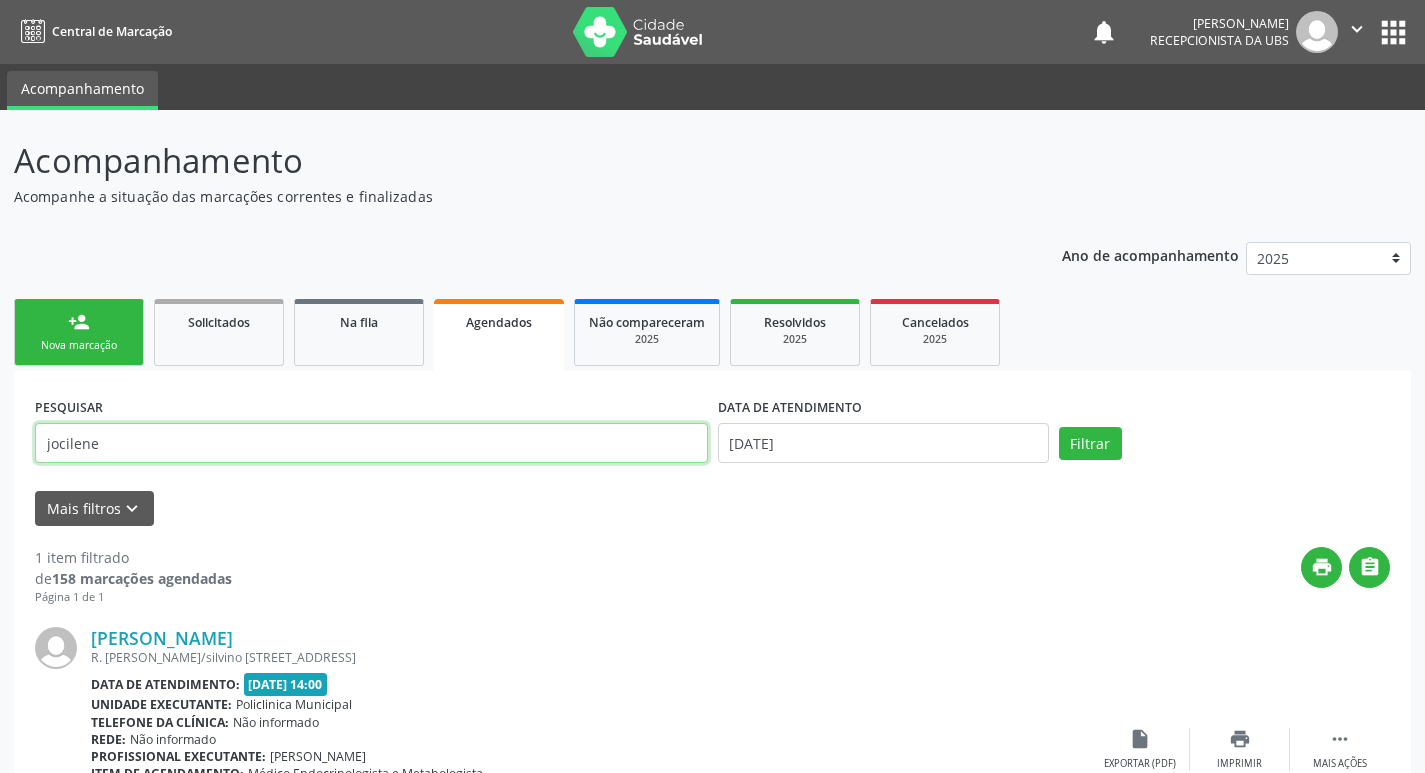 click on "jocilene" at bounding box center (371, 443) 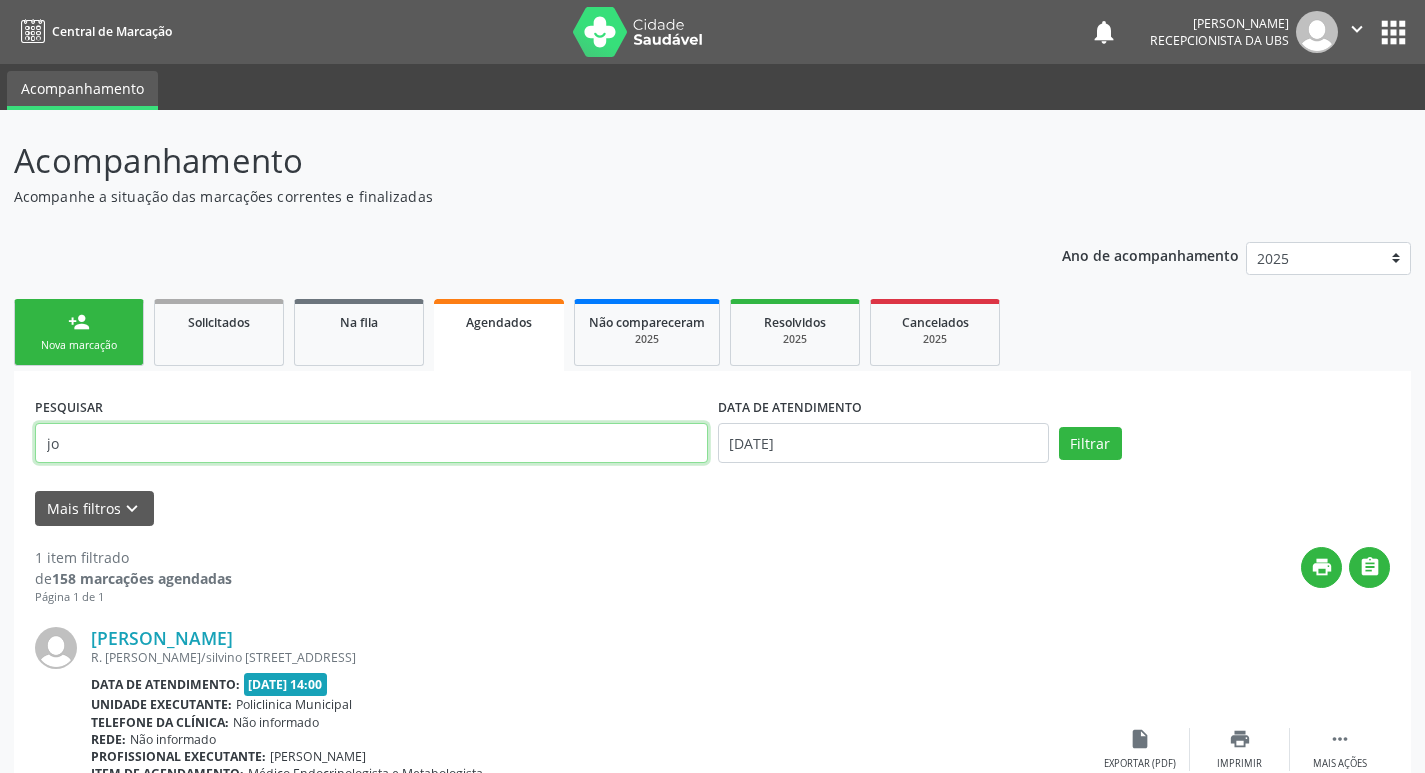 type on "j" 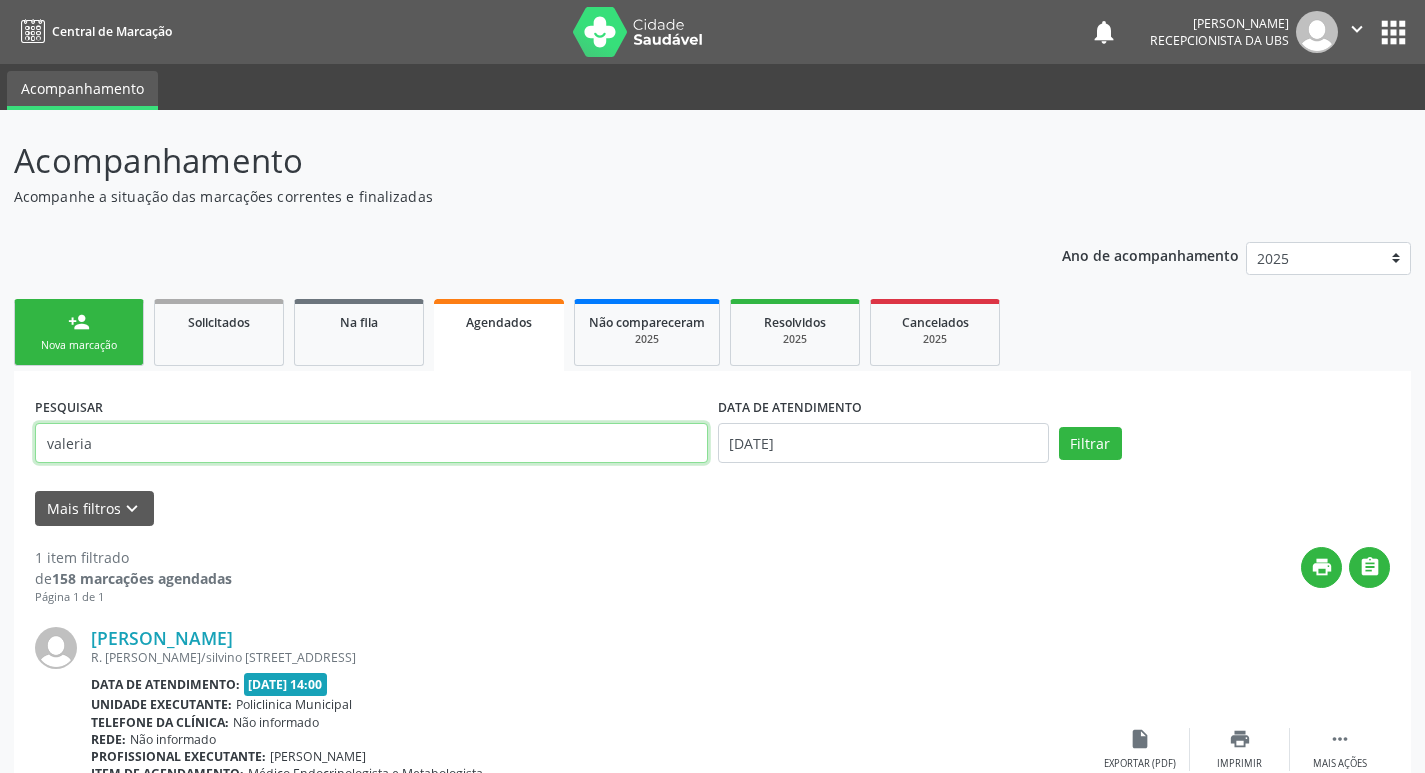 type on "valeria" 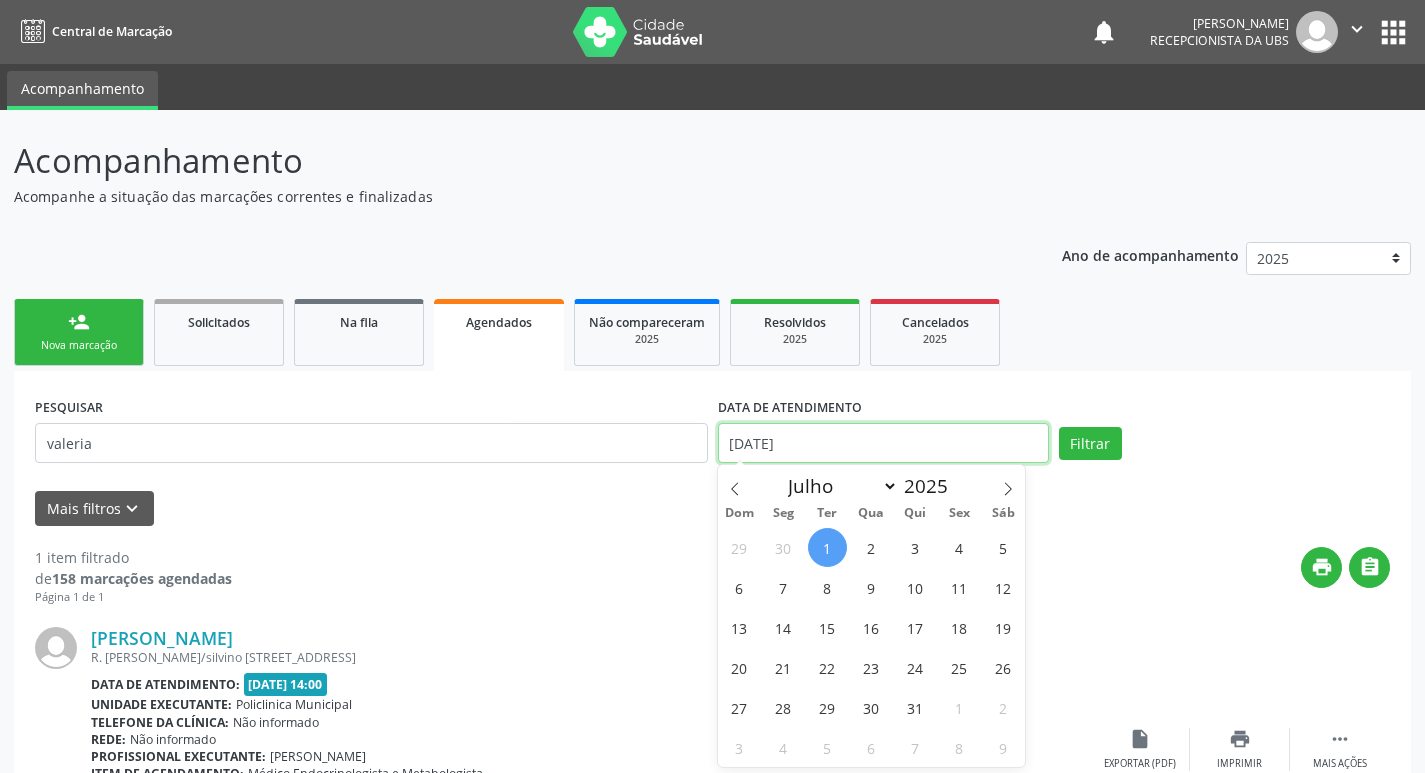 click on "[DATE]" at bounding box center (883, 443) 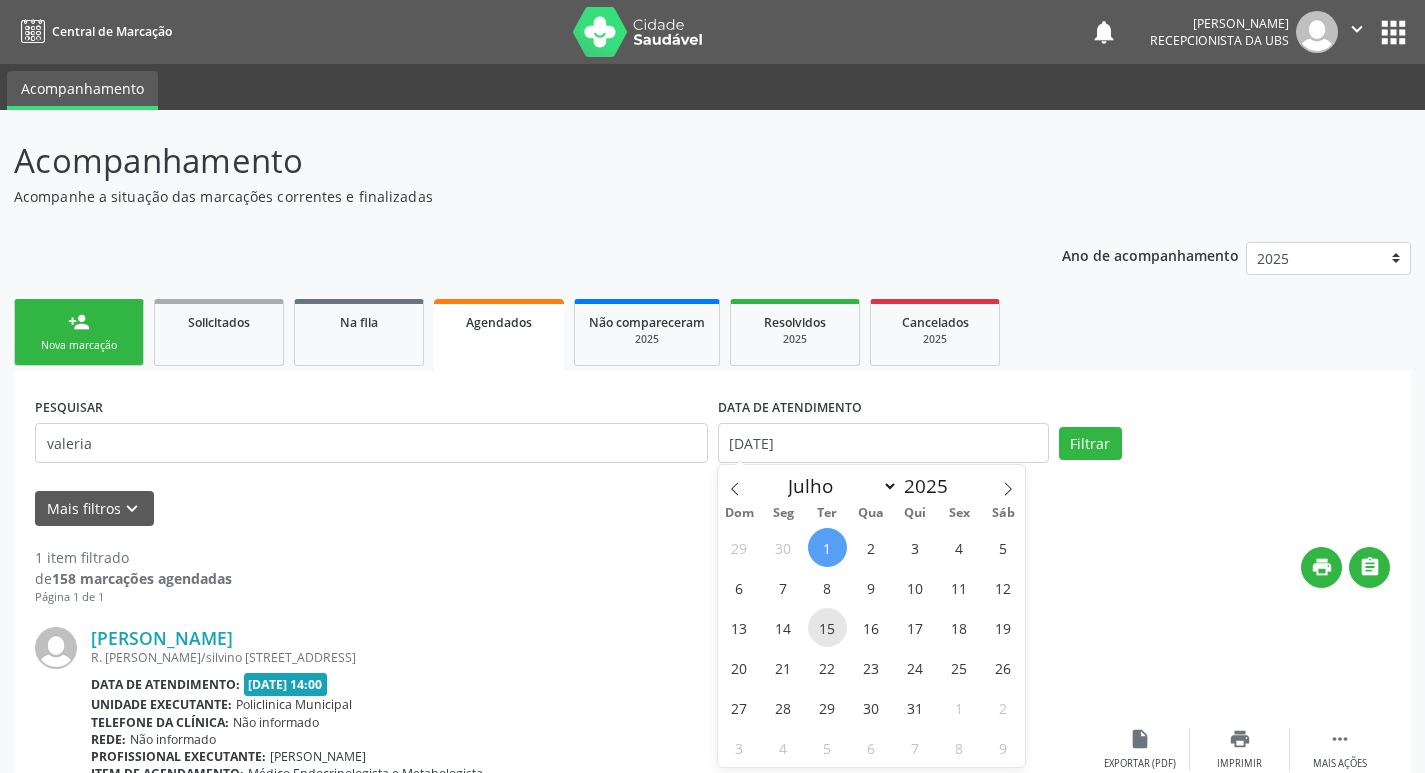 click on "15" at bounding box center [827, 627] 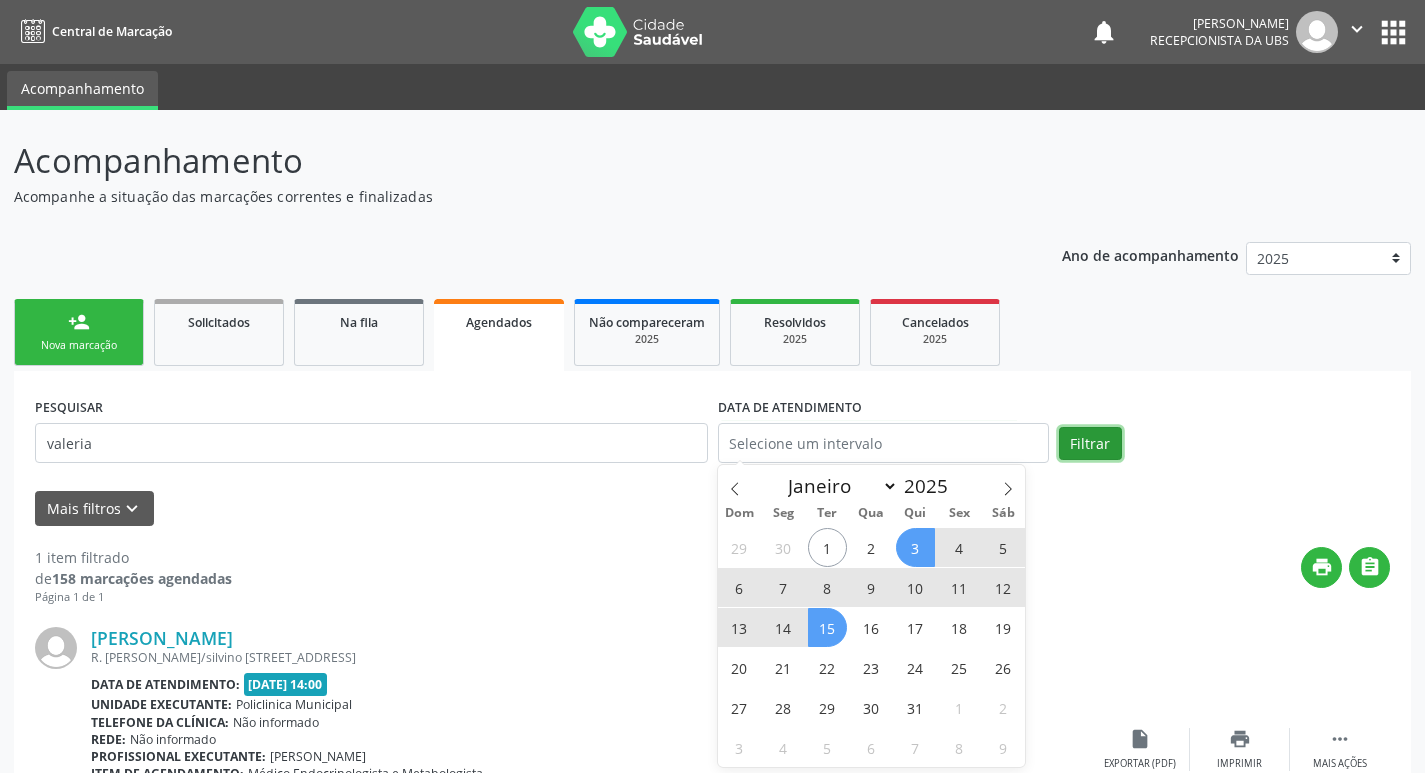 click on "Filtrar" at bounding box center (1090, 444) 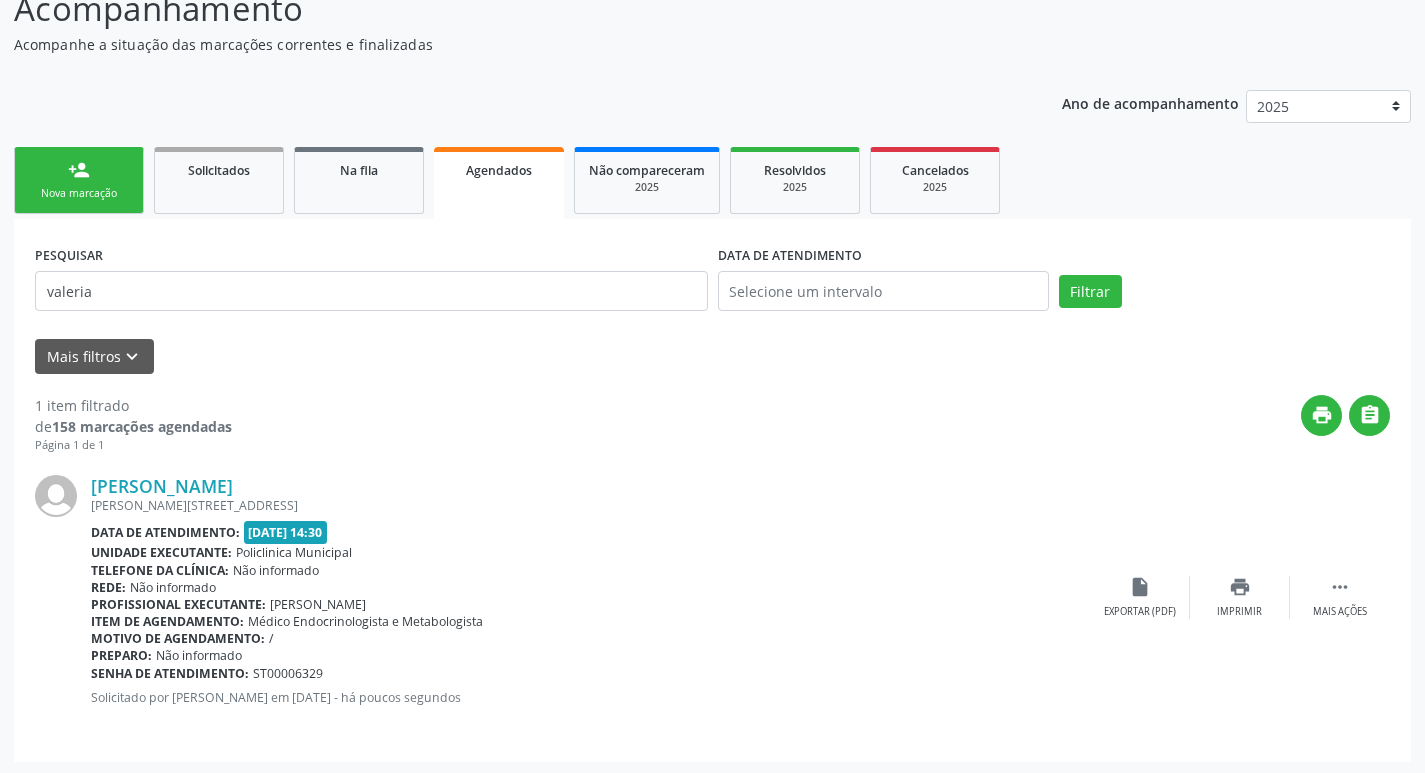 scroll, scrollTop: 155, scrollLeft: 0, axis: vertical 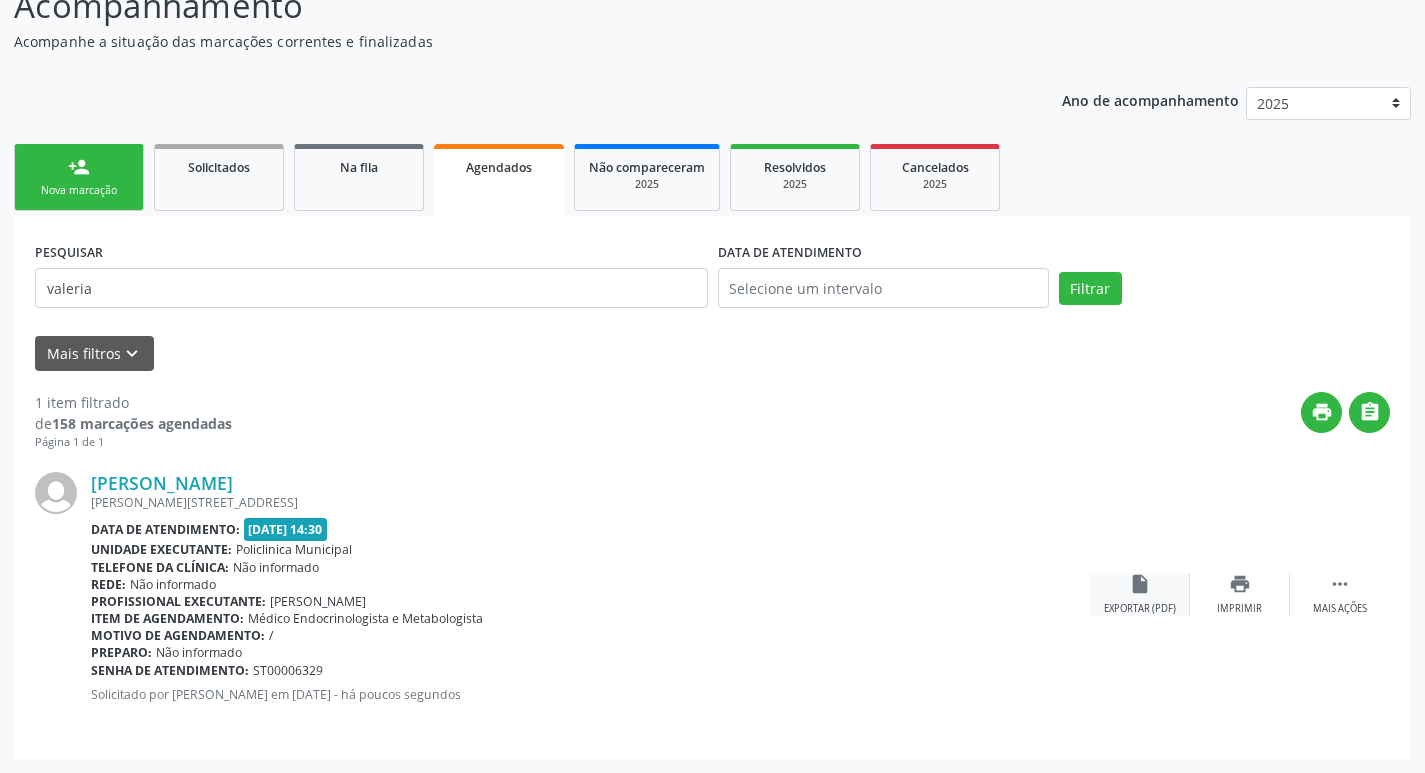 click on "insert_drive_file" at bounding box center (1140, 584) 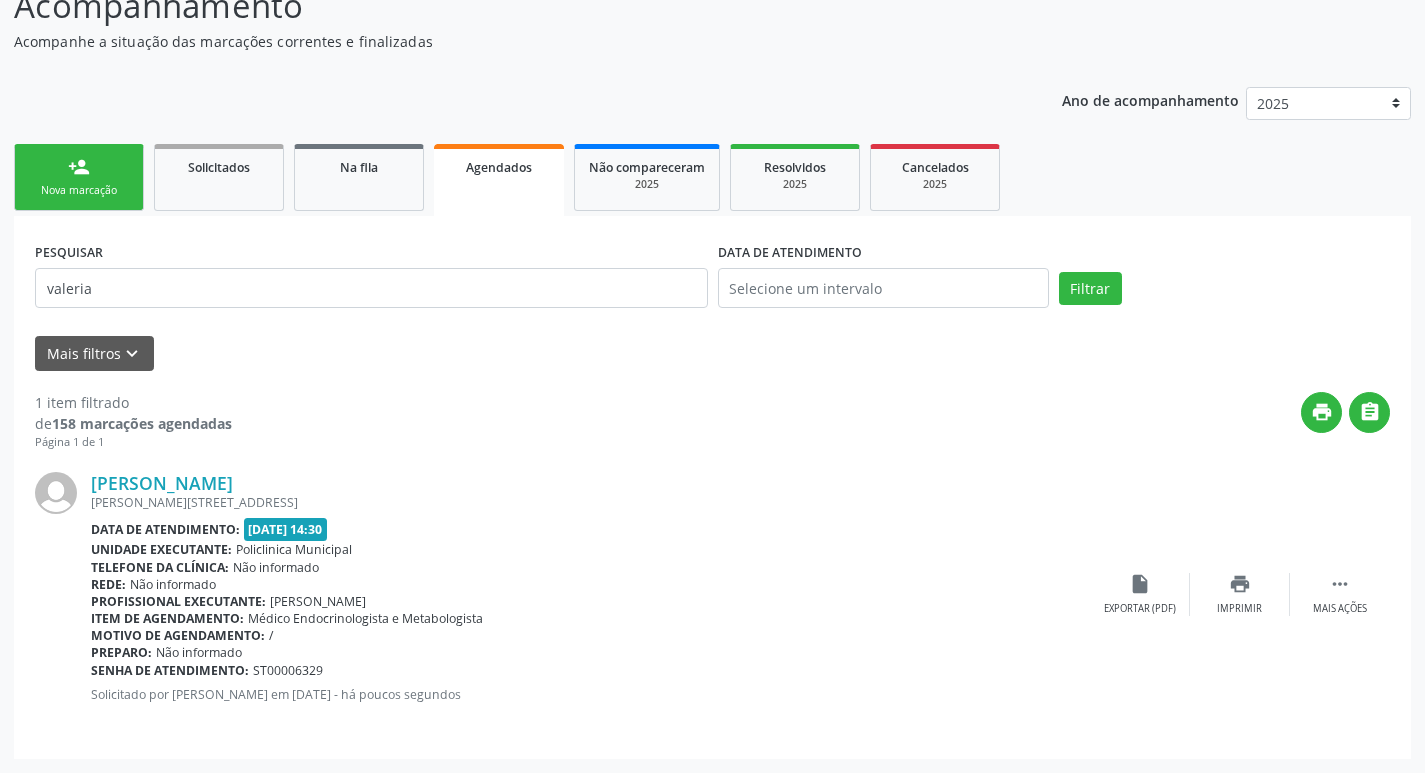 click on "person_add
Nova marcação" at bounding box center [79, 177] 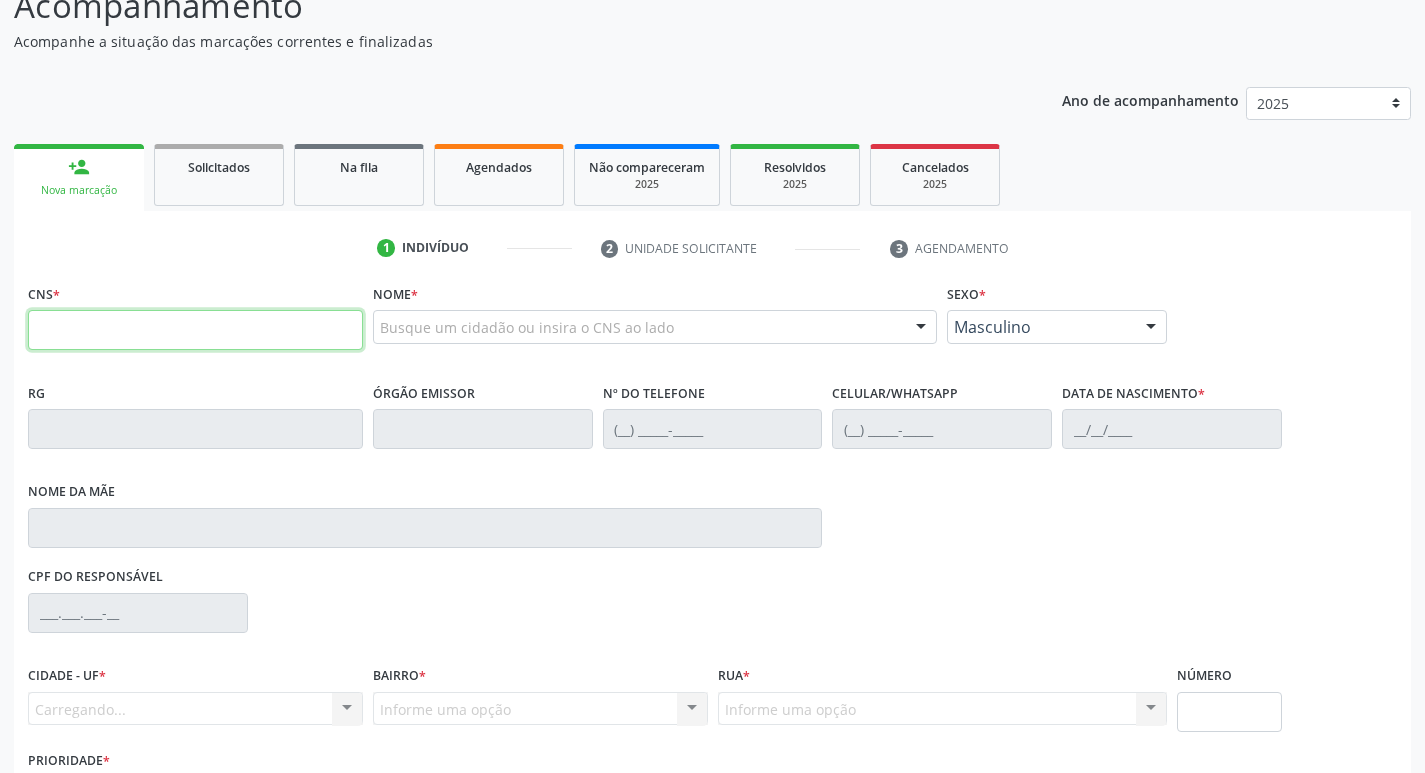 click at bounding box center (195, 330) 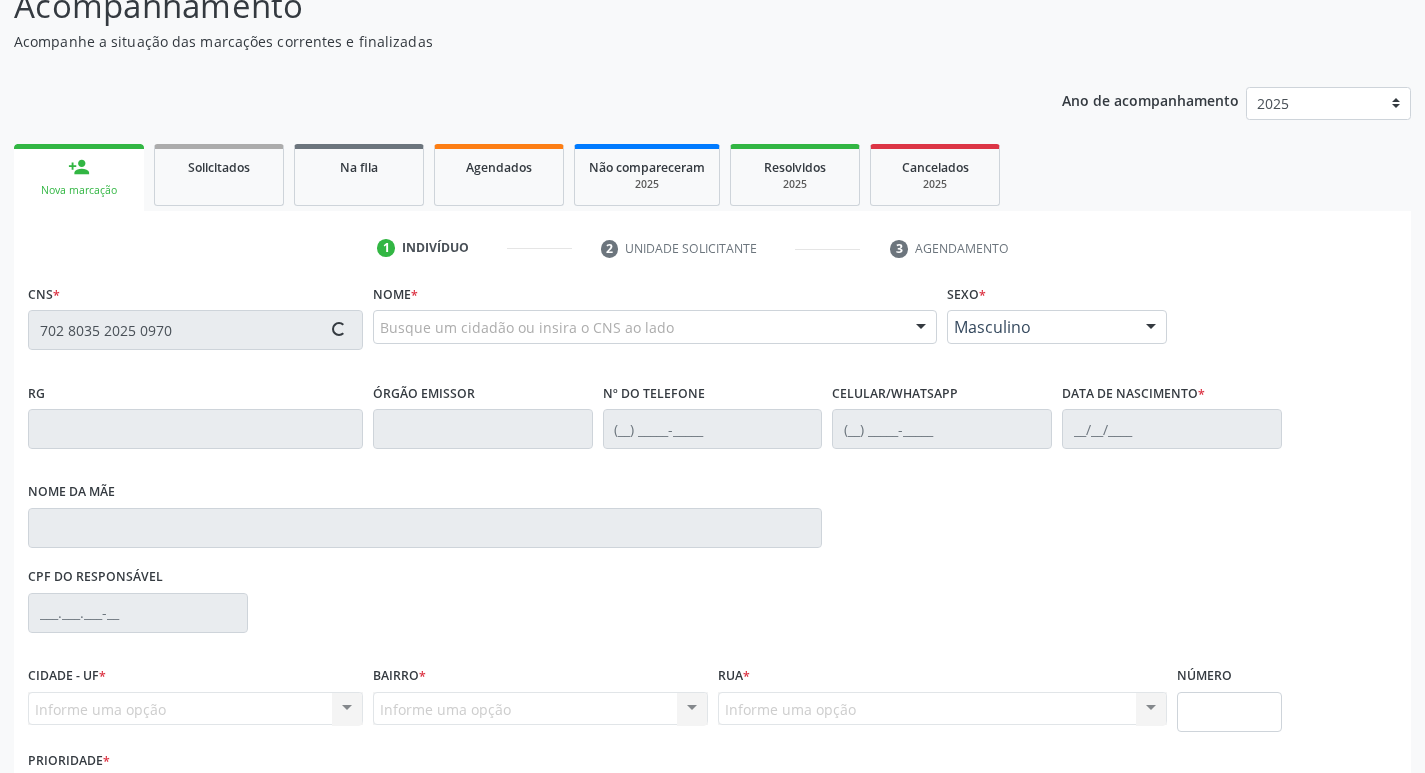 type on "702 8035 2025 0970" 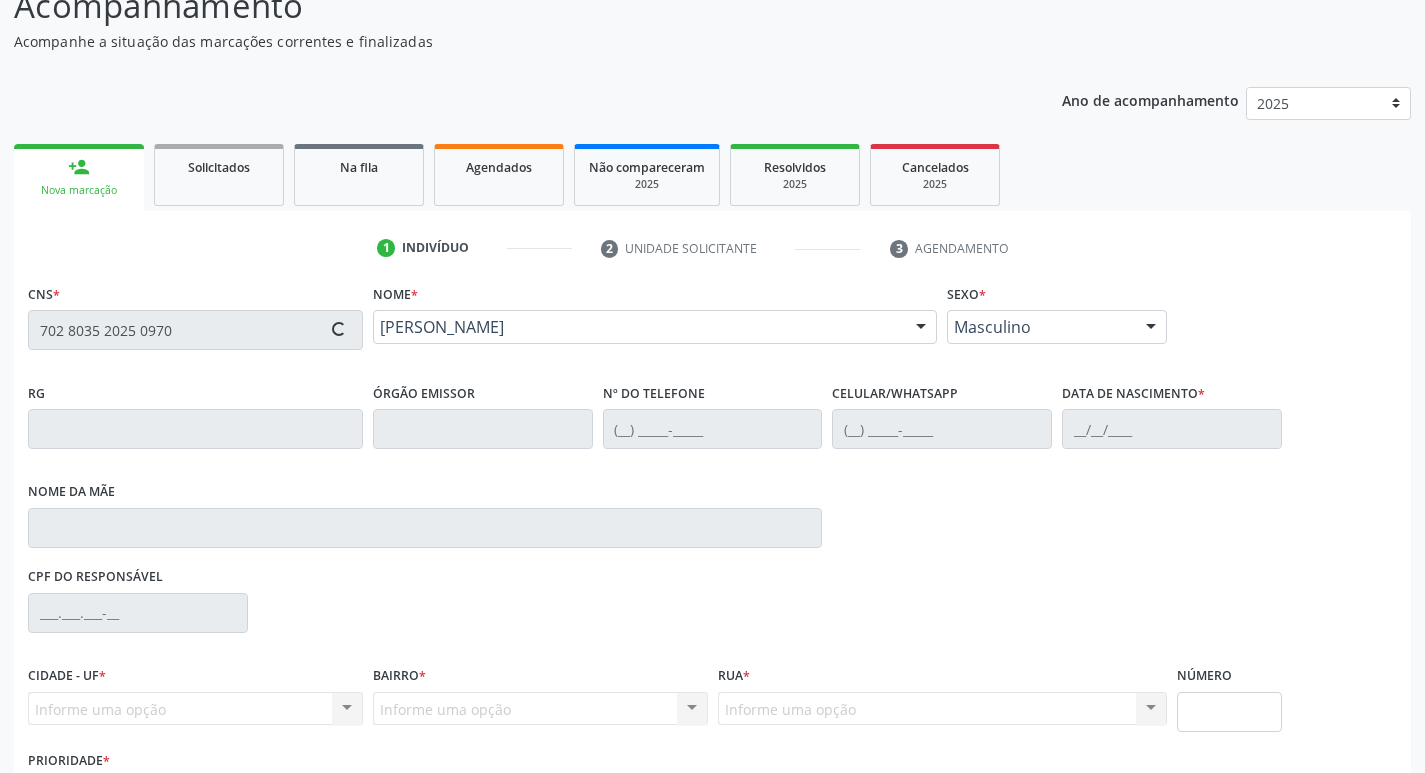 type on "(87) 99959-6036" 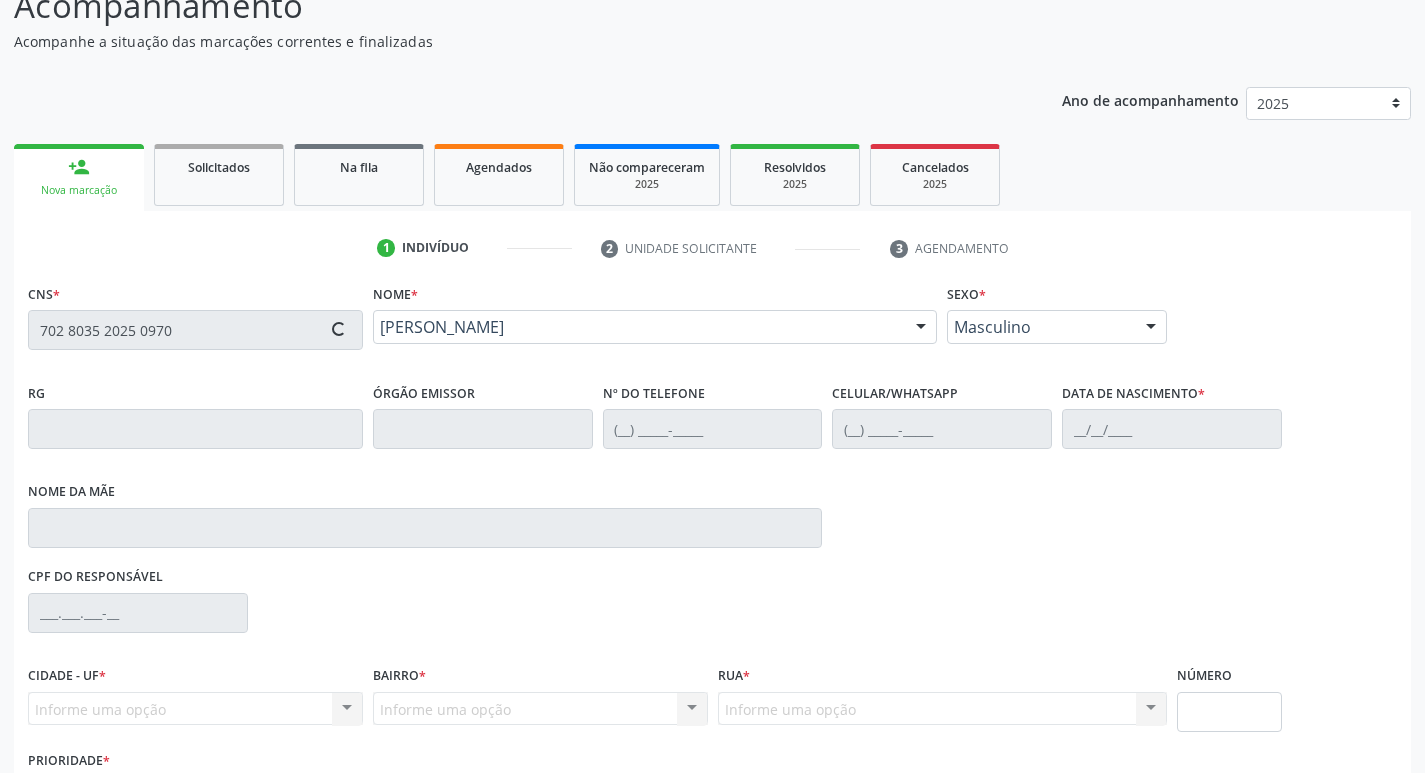 type on "(87) 99959-6036" 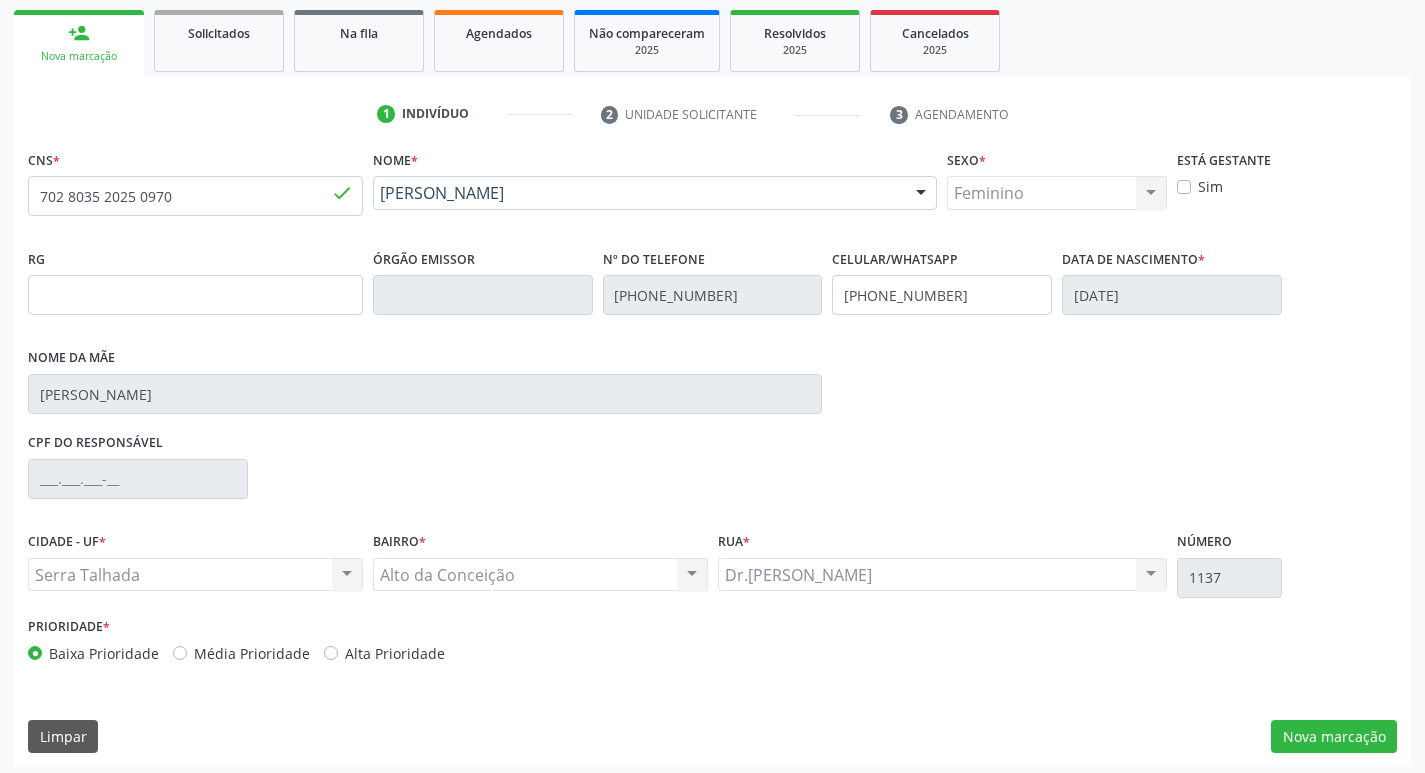 scroll, scrollTop: 297, scrollLeft: 0, axis: vertical 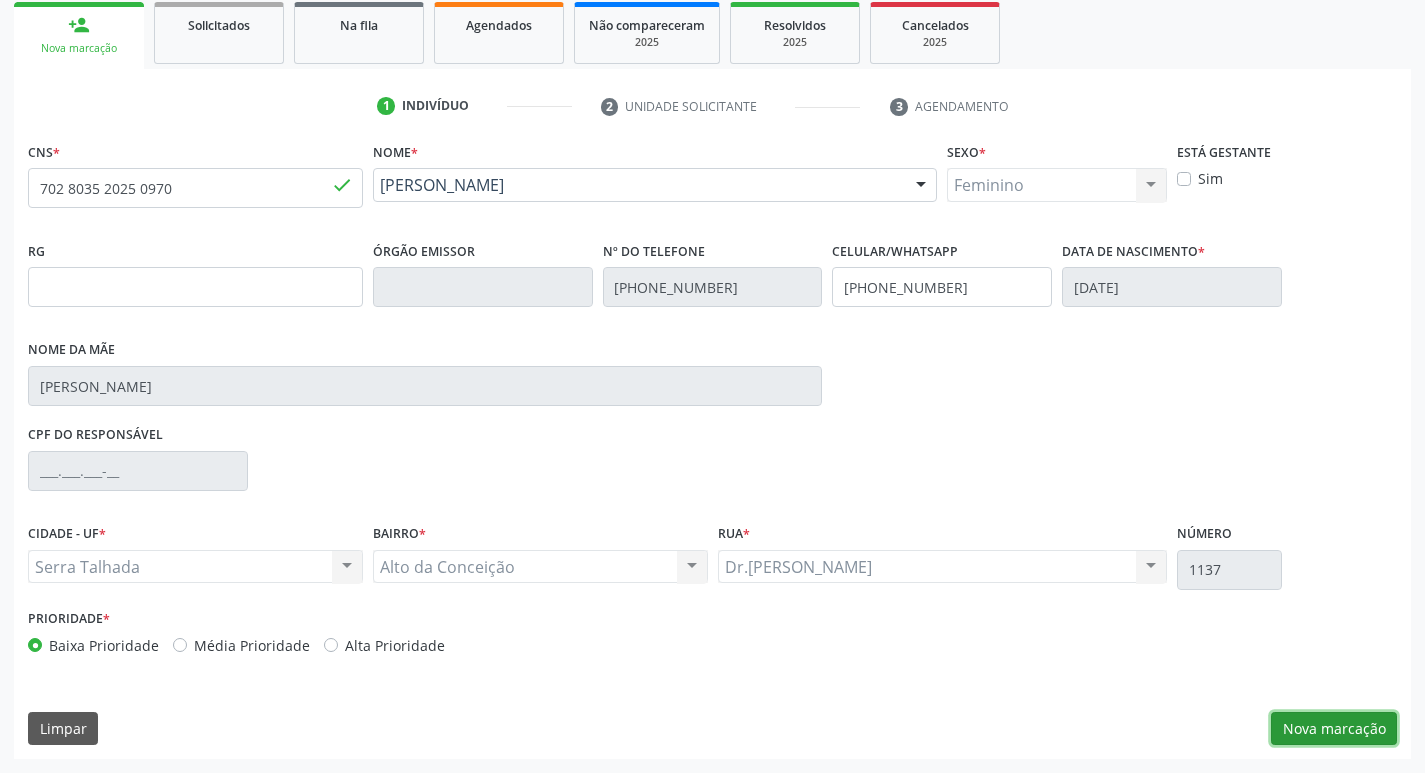 click on "Nova marcação" at bounding box center [1334, 729] 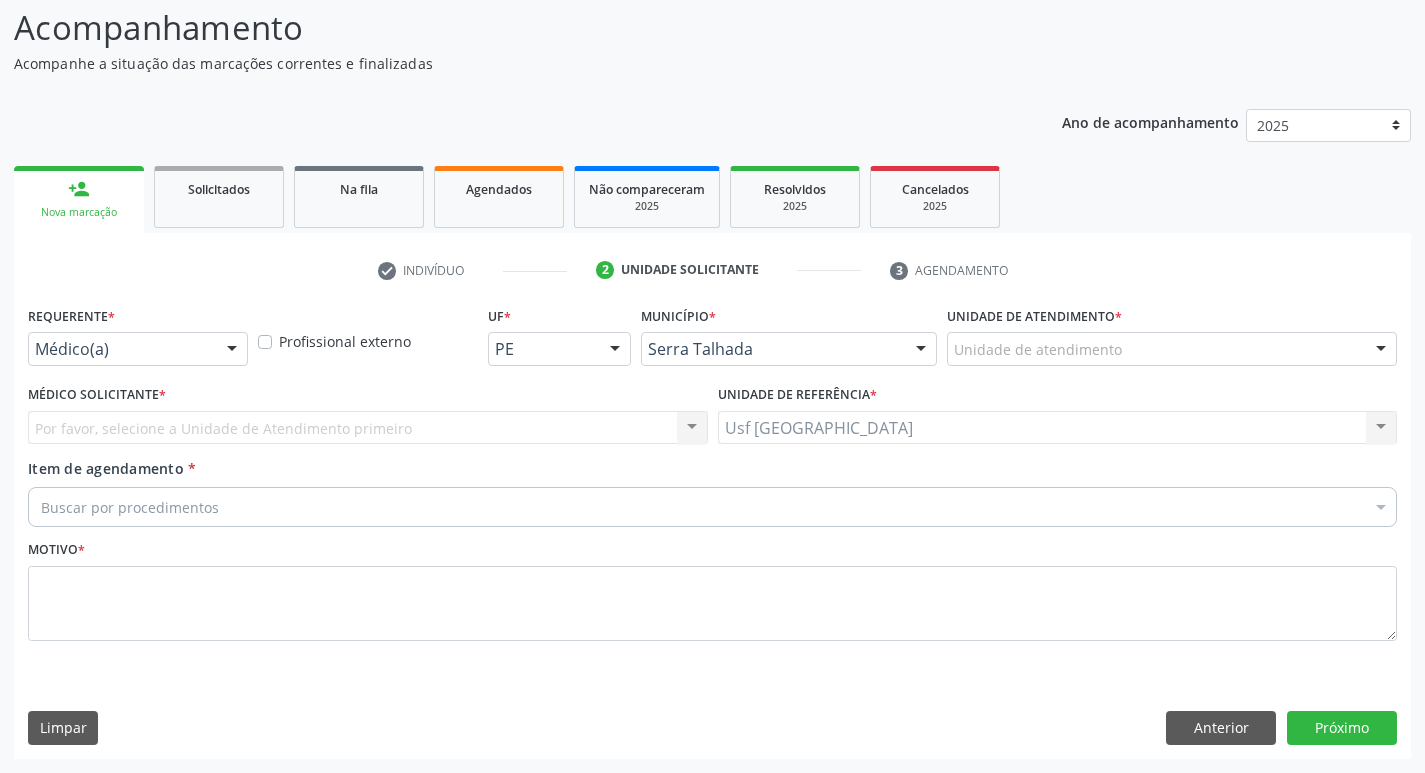 scroll, scrollTop: 133, scrollLeft: 0, axis: vertical 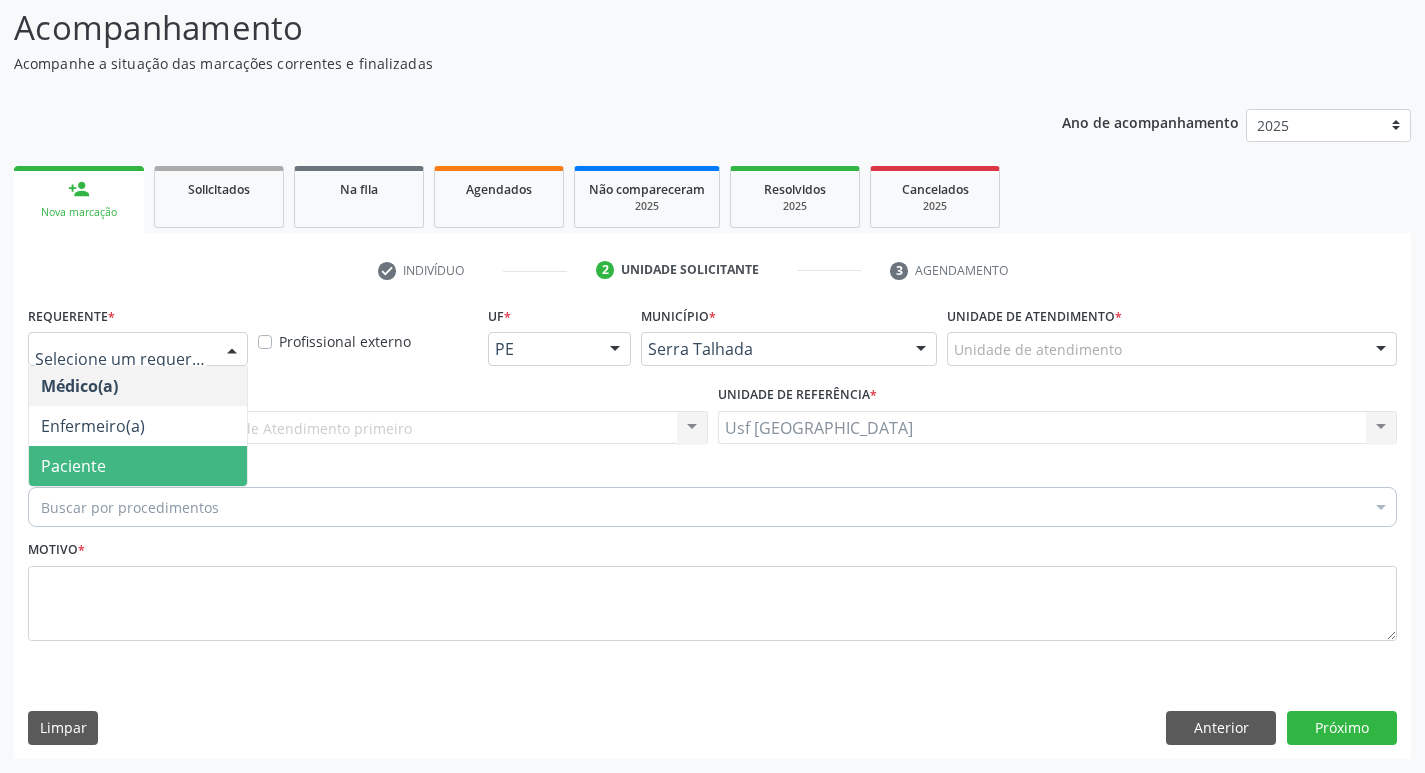 click on "Paciente" at bounding box center [138, 466] 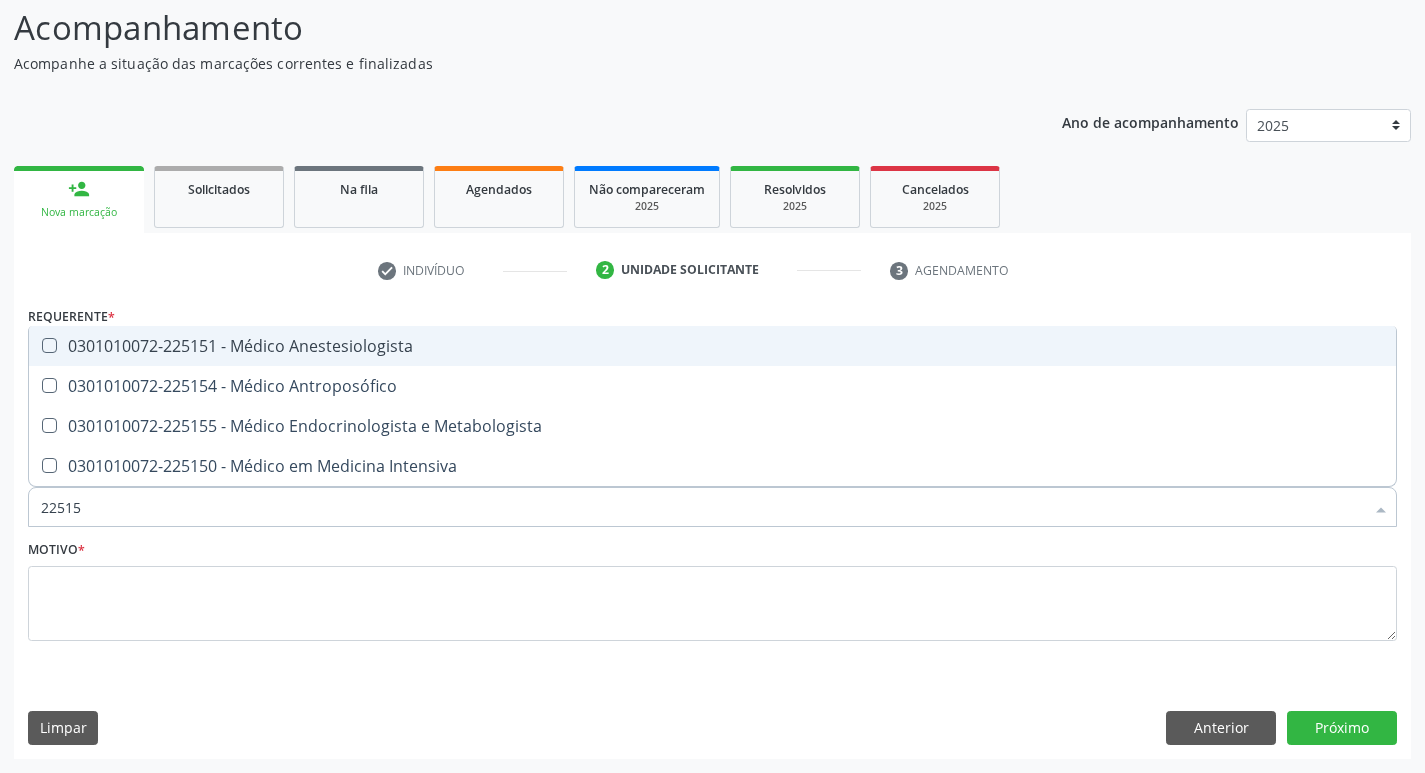 type on "225155" 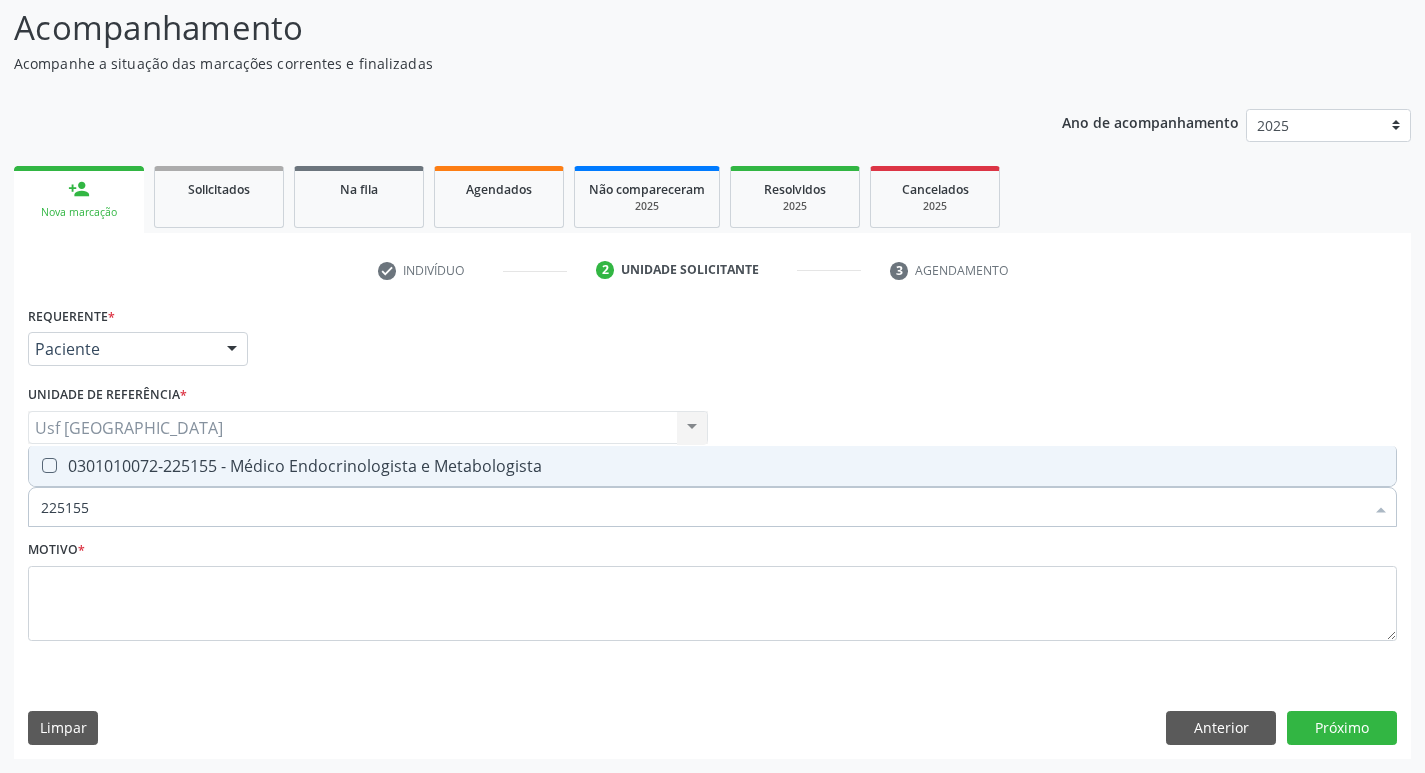 click at bounding box center (49, 465) 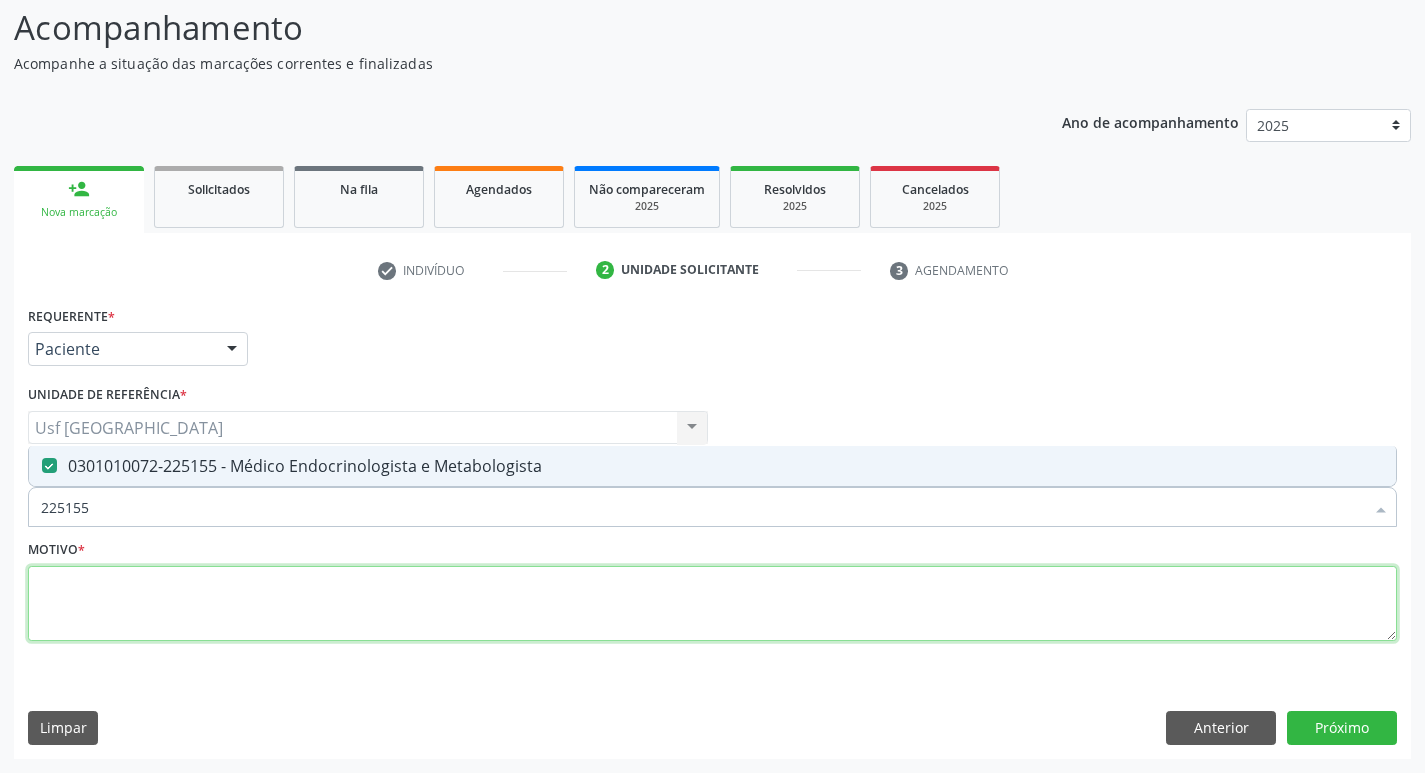 click at bounding box center (712, 604) 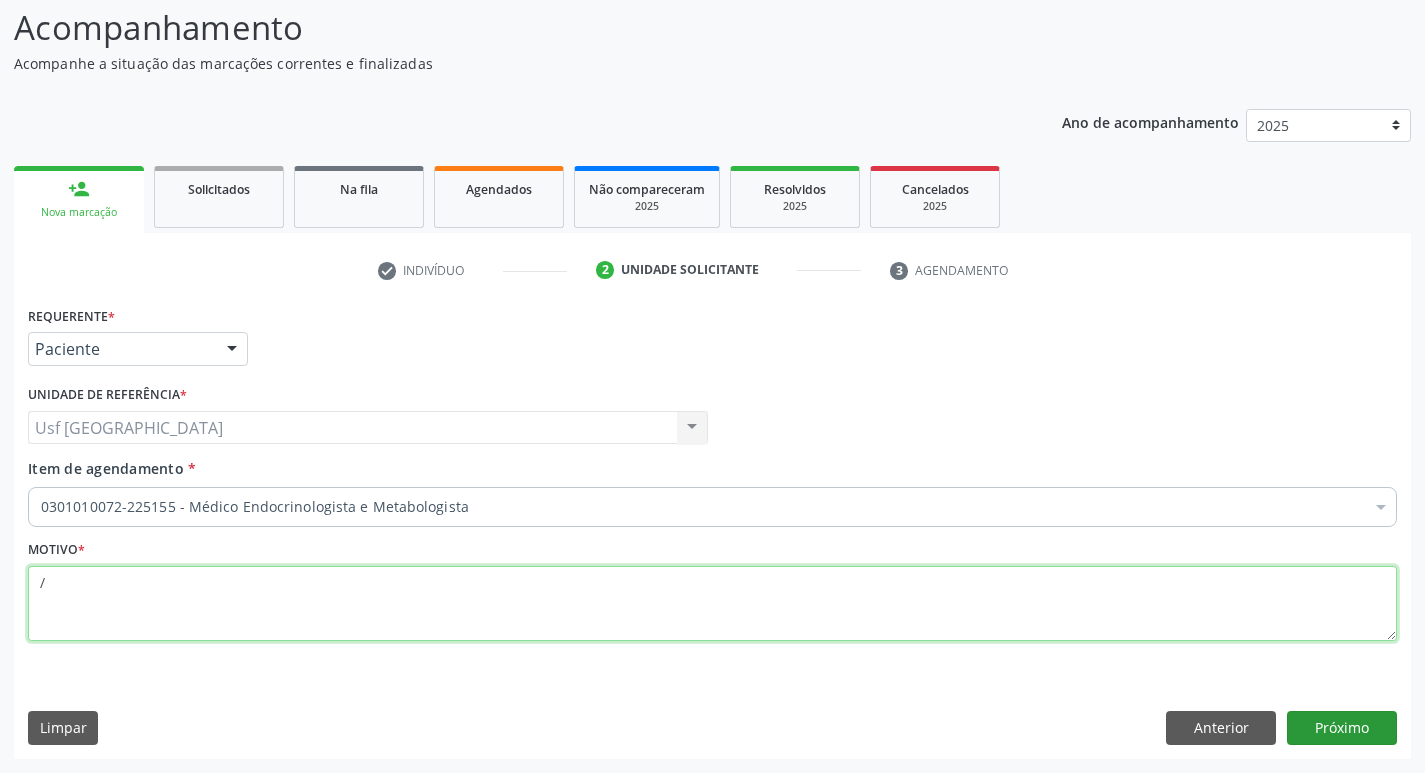 type on "/" 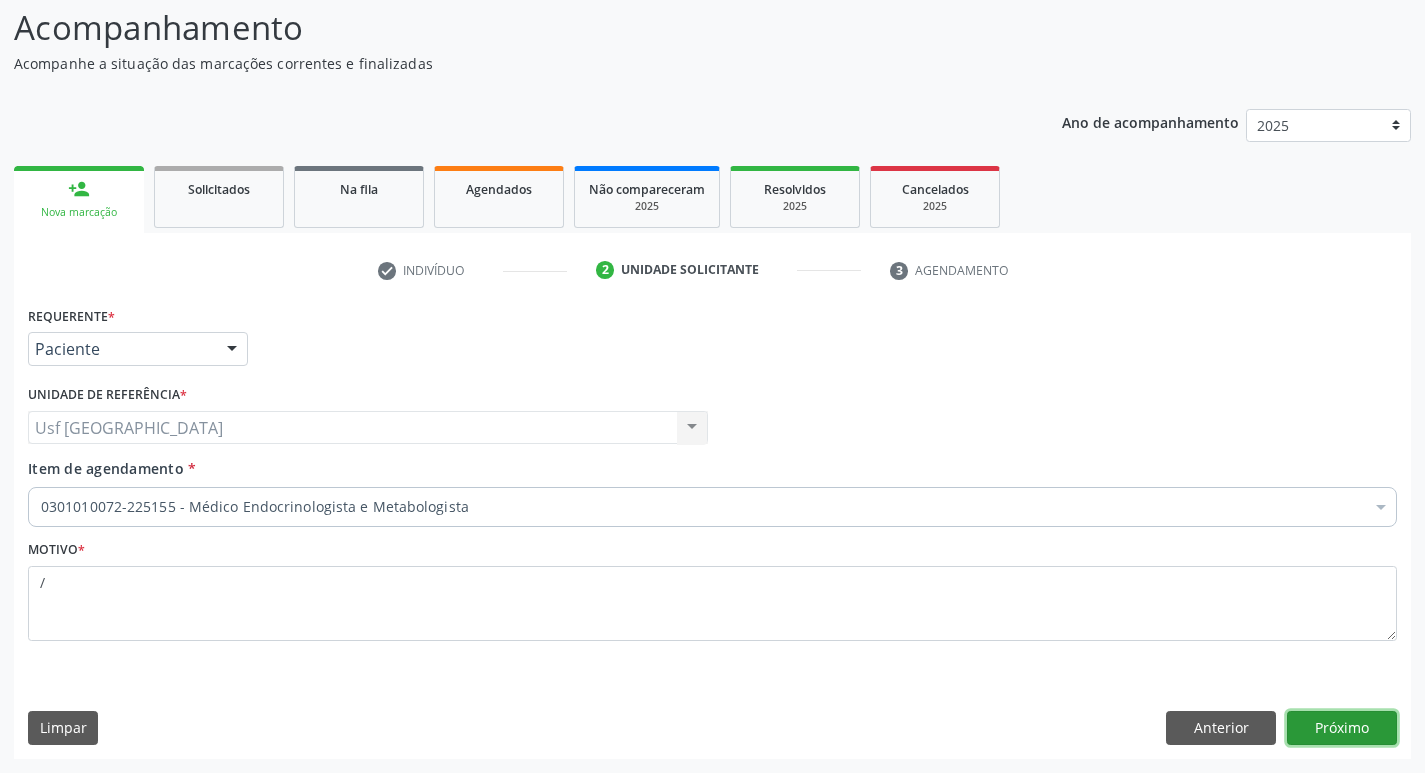 click on "Próximo" at bounding box center (1342, 728) 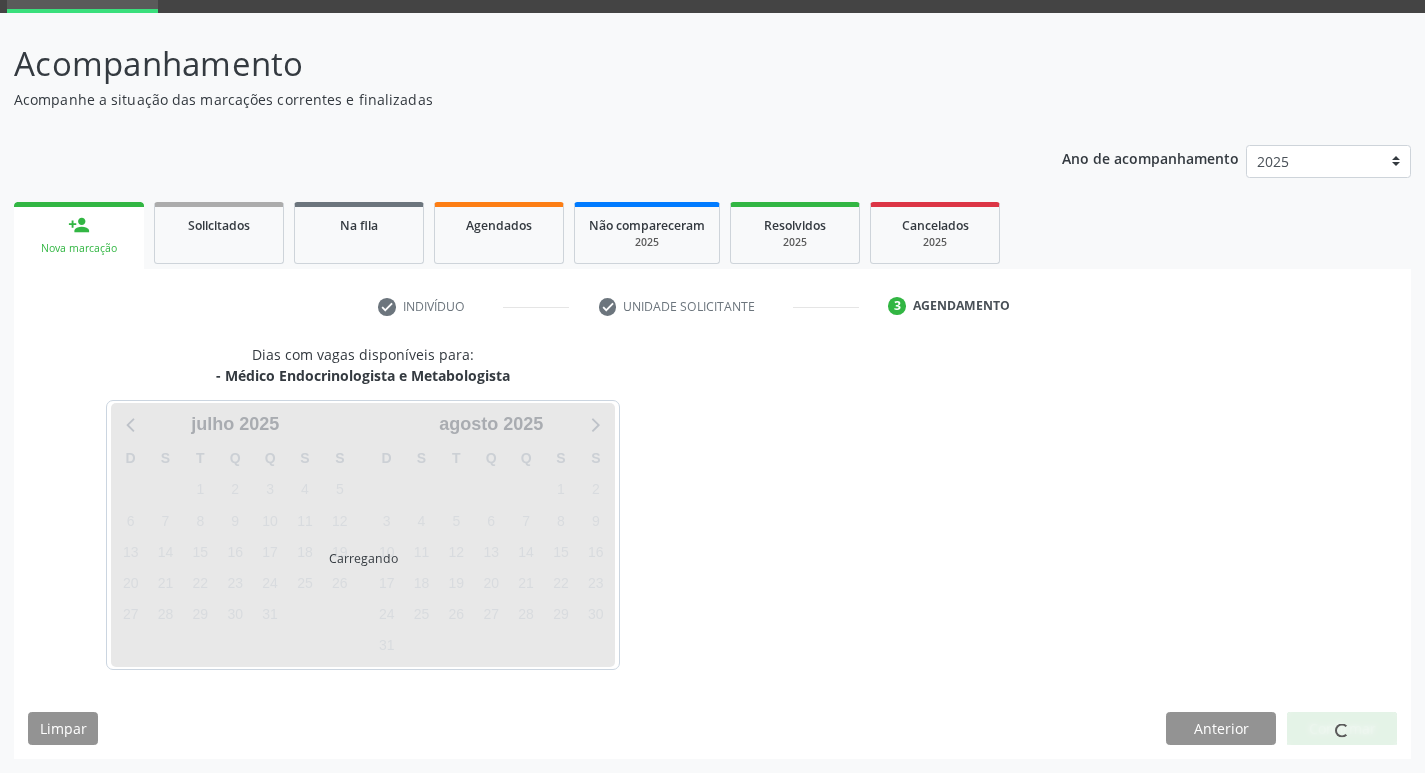 scroll, scrollTop: 97, scrollLeft: 0, axis: vertical 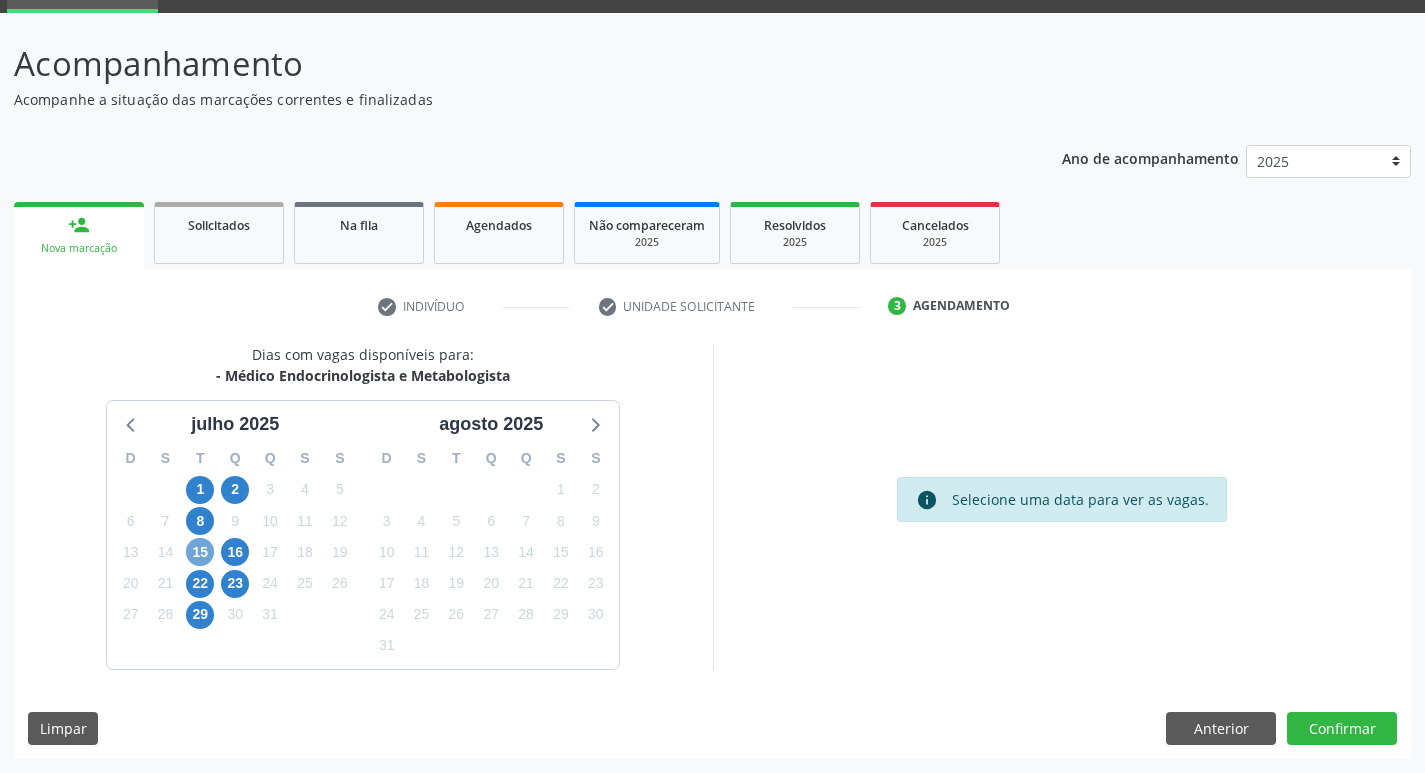 click on "15" at bounding box center [200, 552] 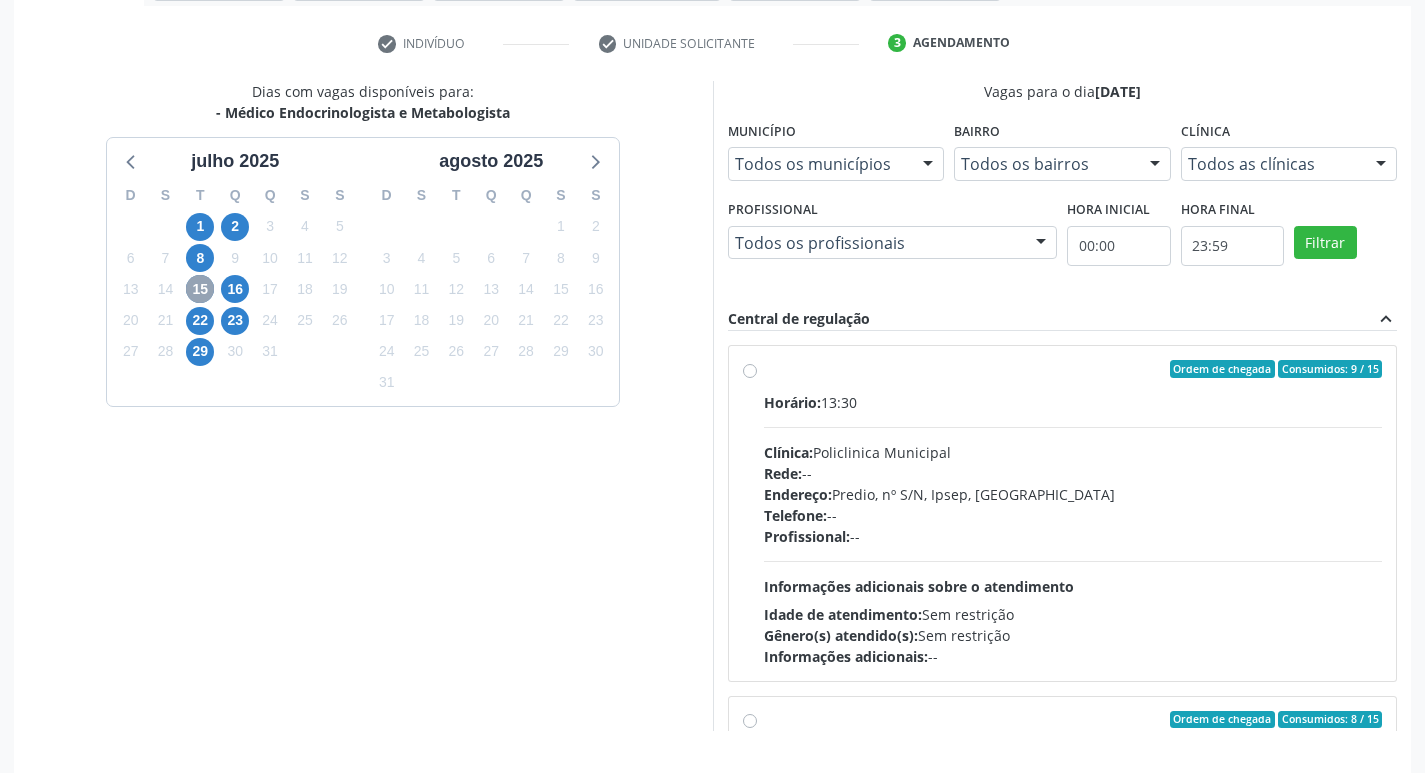 scroll, scrollTop: 381, scrollLeft: 0, axis: vertical 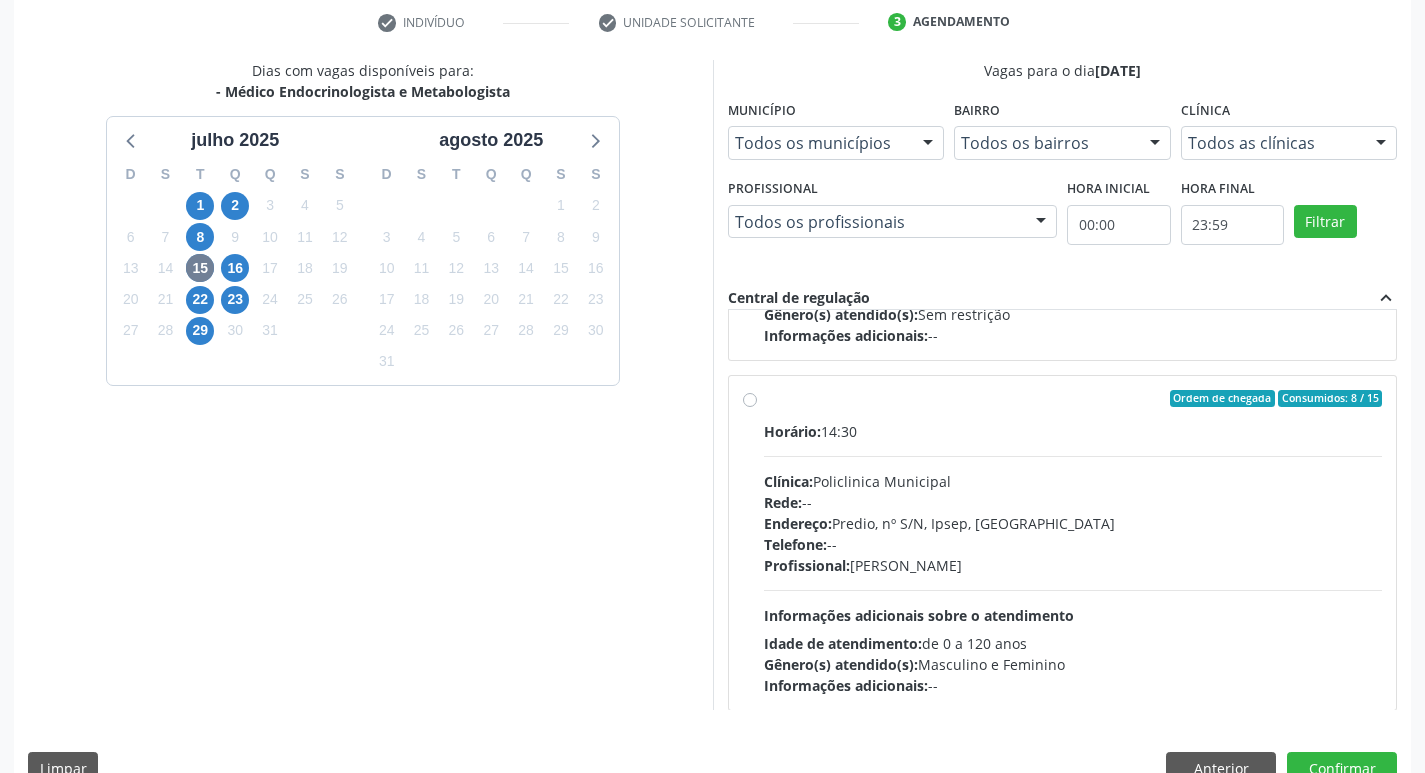 click on "Ordem de chegada
Consumidos: 8 / 15
Horário:   14:30
Clínica:  Policlinica Municipal
Rede:
--
Endereço:   Predio, nº S/N, Ipsep, Serra Talhada - PE
Telefone:   --
Profissional:
Livya Susany Bezerra de Lima
Informações adicionais sobre o atendimento
Idade de atendimento:
de 0 a 120 anos
Gênero(s) atendido(s):
Masculino e Feminino
Informações adicionais:
--" at bounding box center (1073, 543) 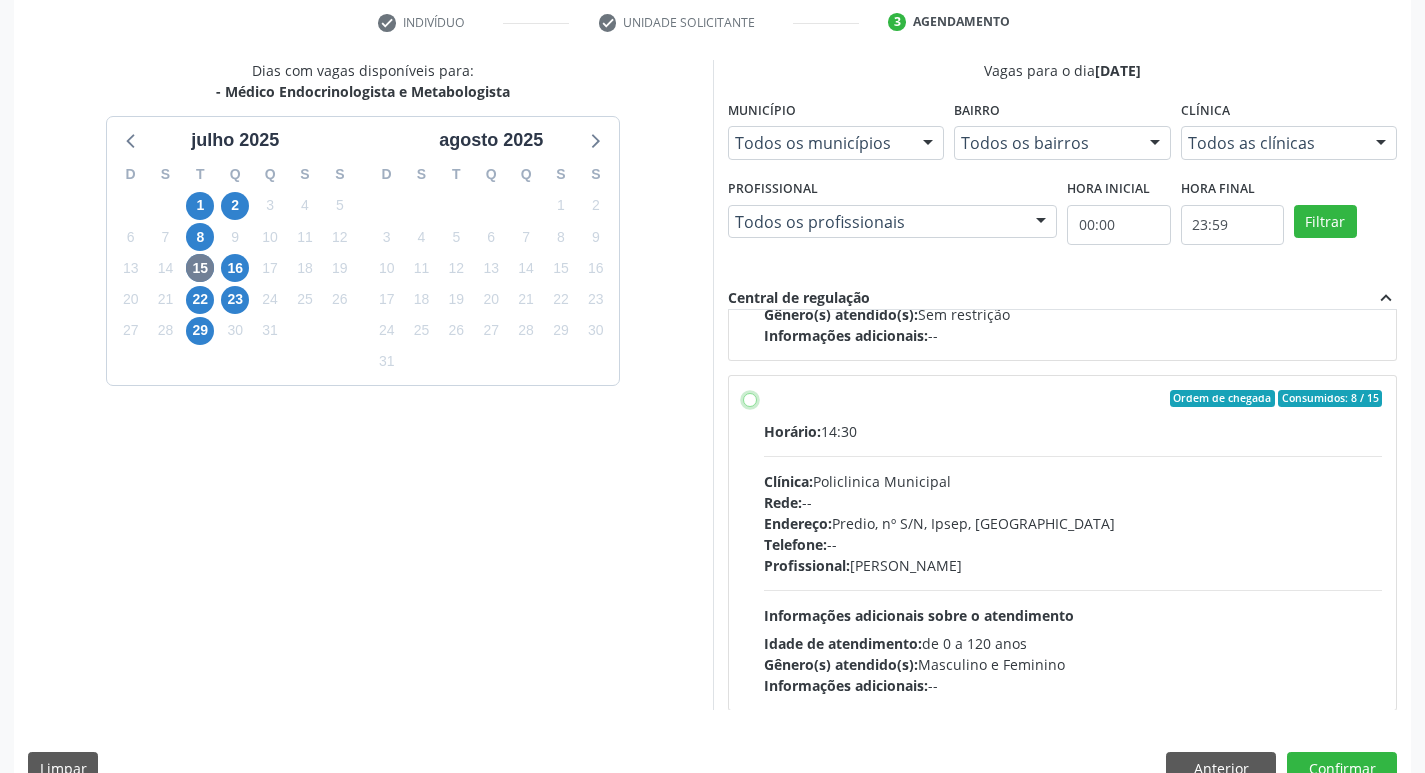 click on "Ordem de chegada
Consumidos: 8 / 15
Horário:   14:30
Clínica:  Policlinica Municipal
Rede:
--
Endereço:   Predio, nº S/N, Ipsep, Serra Talhada - PE
Telefone:   --
Profissional:
Livya Susany Bezerra de Lima
Informações adicionais sobre o atendimento
Idade de atendimento:
de 0 a 120 anos
Gênero(s) atendido(s):
Masculino e Feminino
Informações adicionais:
--" at bounding box center [750, 399] 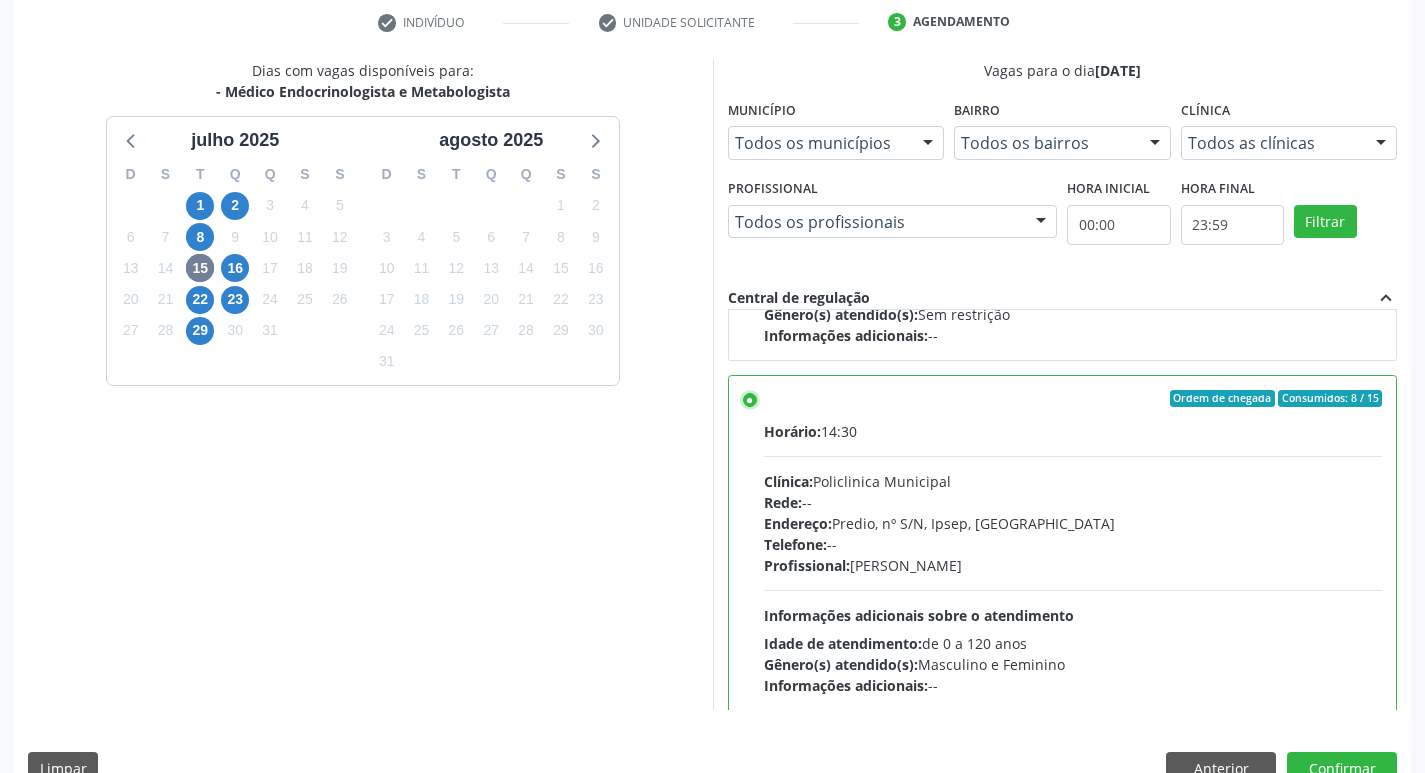 scroll, scrollTop: 422, scrollLeft: 0, axis: vertical 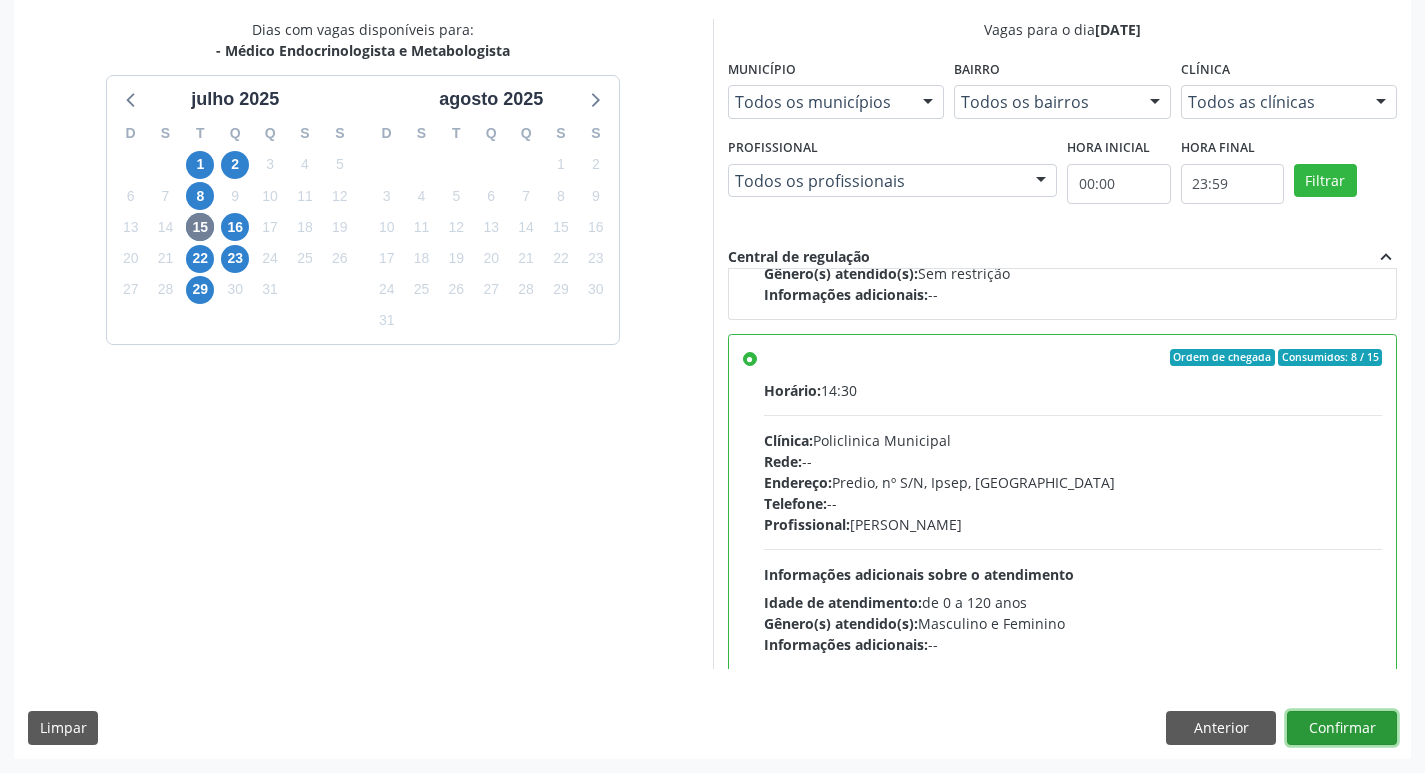 click on "Confirmar" at bounding box center (1342, 728) 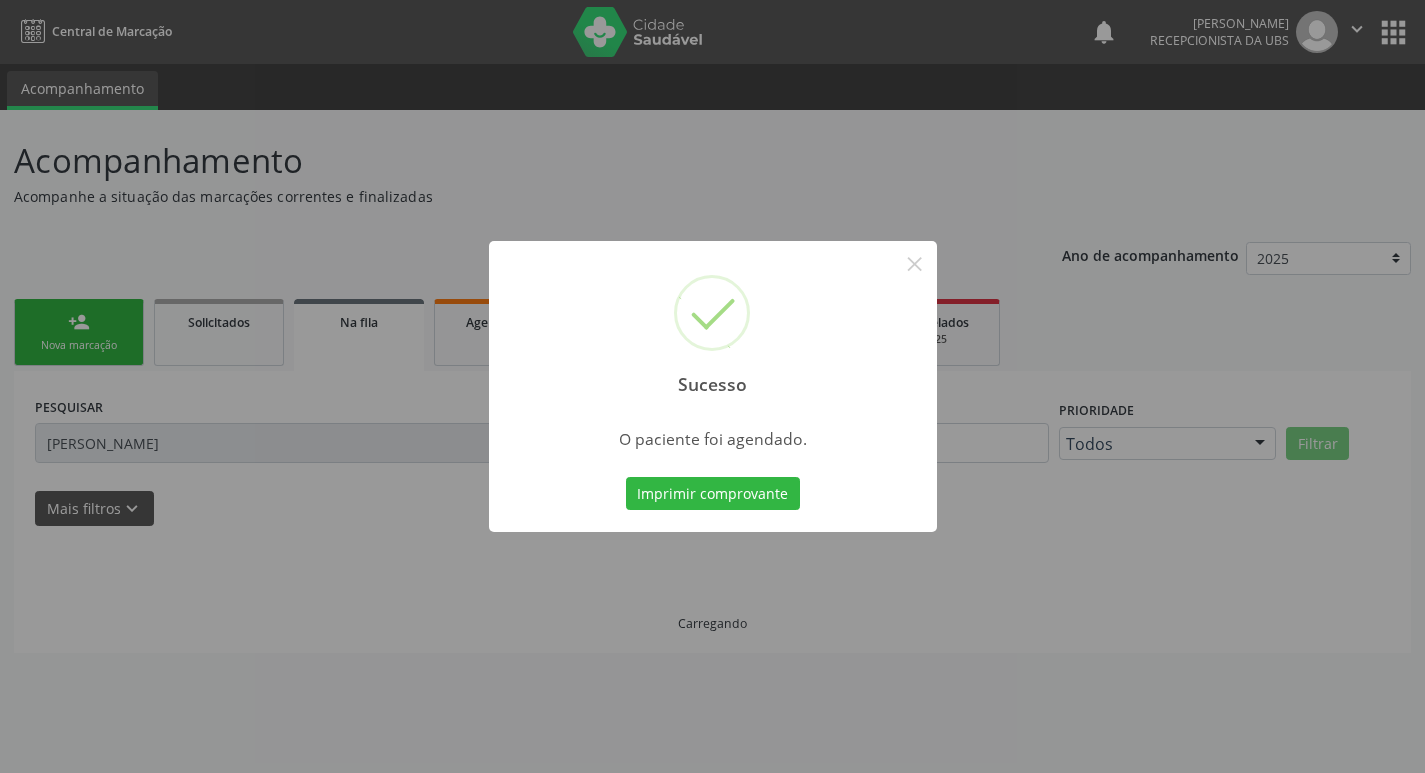 scroll, scrollTop: 0, scrollLeft: 0, axis: both 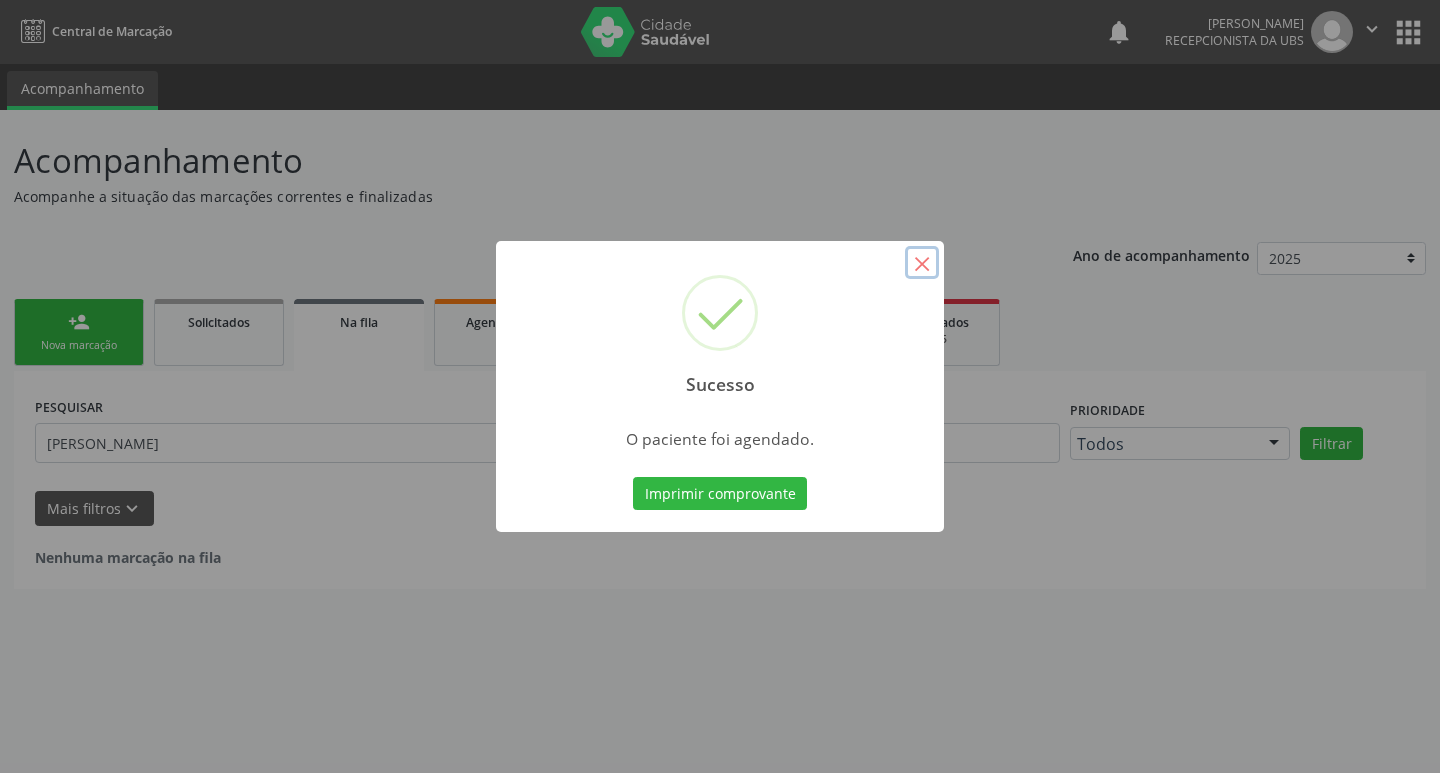 click on "×" at bounding box center (922, 263) 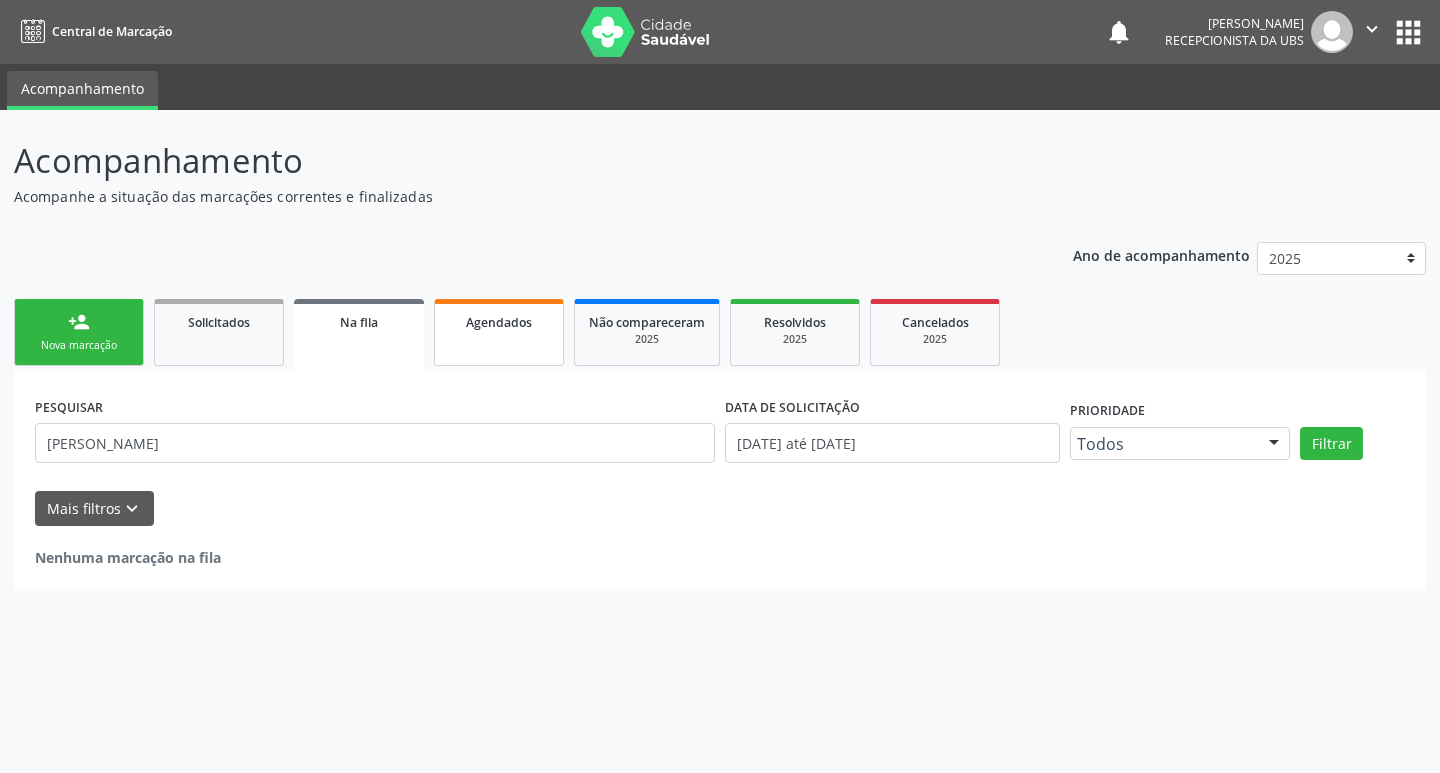 click on "Agendados" at bounding box center [499, 322] 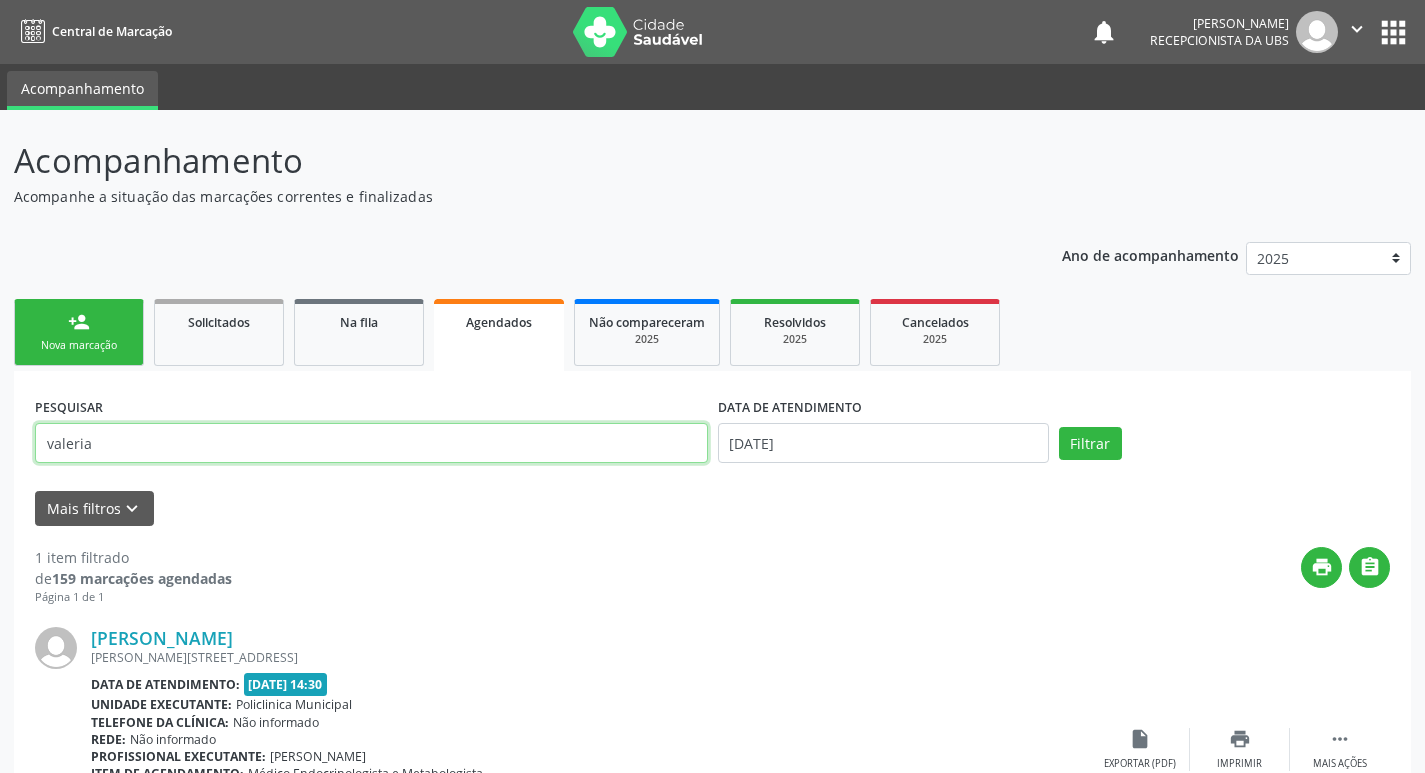 click on "valeria" at bounding box center [371, 443] 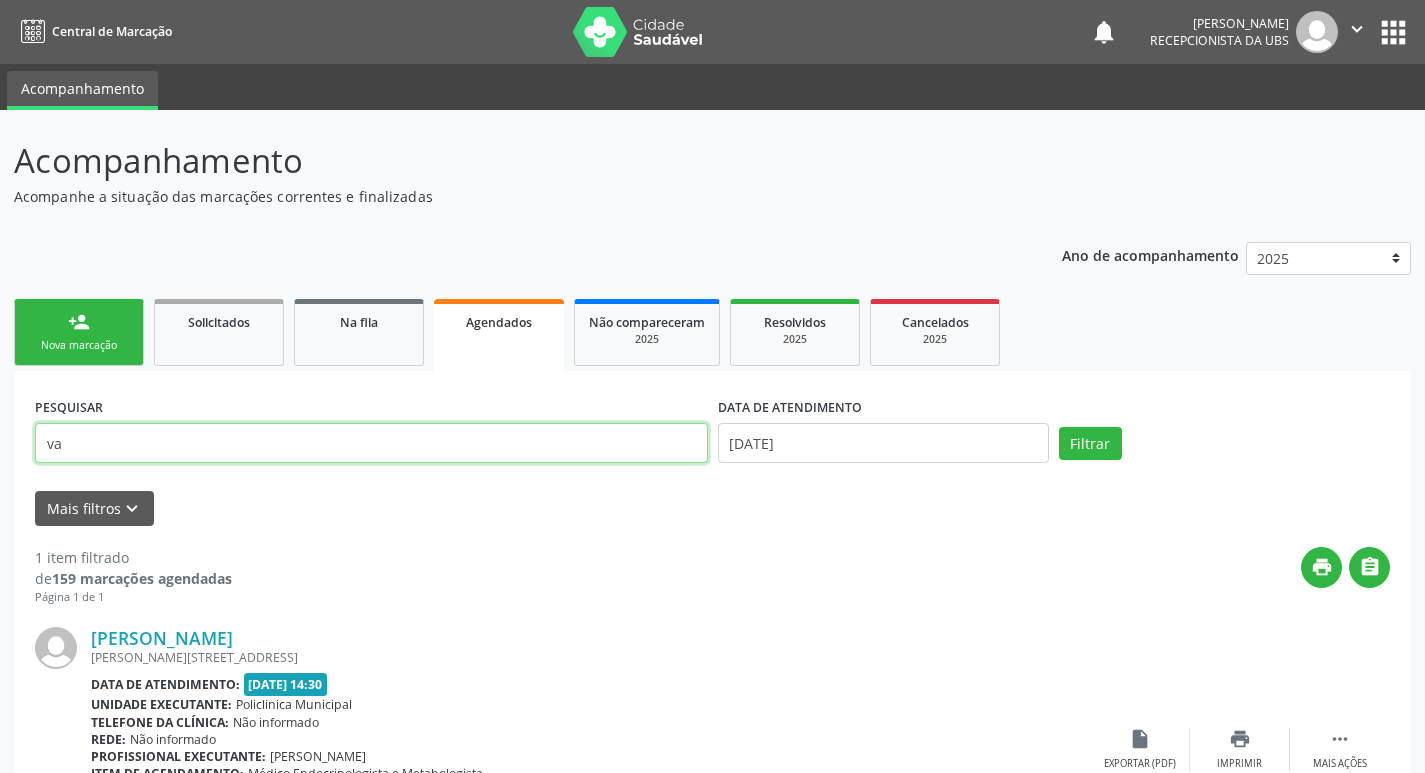 type on "v" 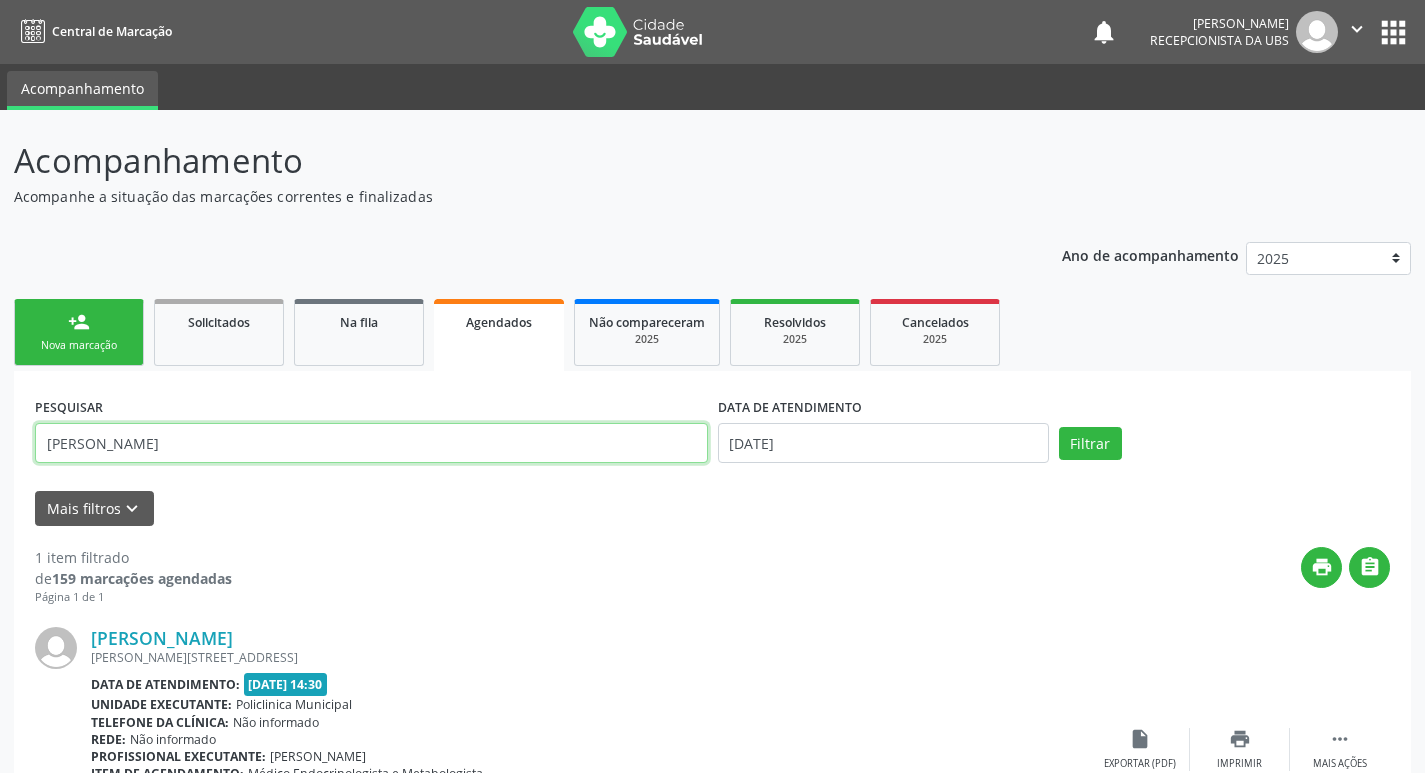 type on "maria sebastiana" 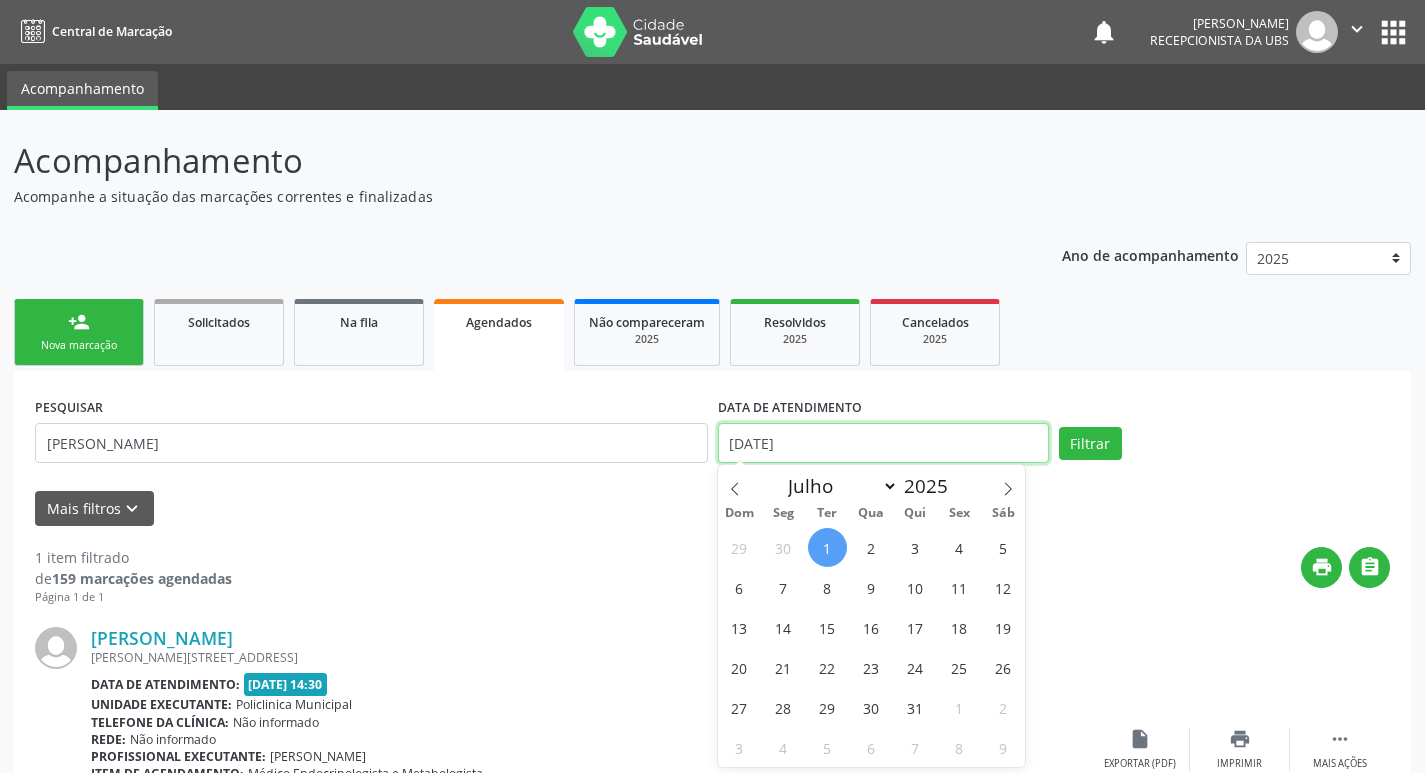 click on "[DATE]" at bounding box center (883, 443) 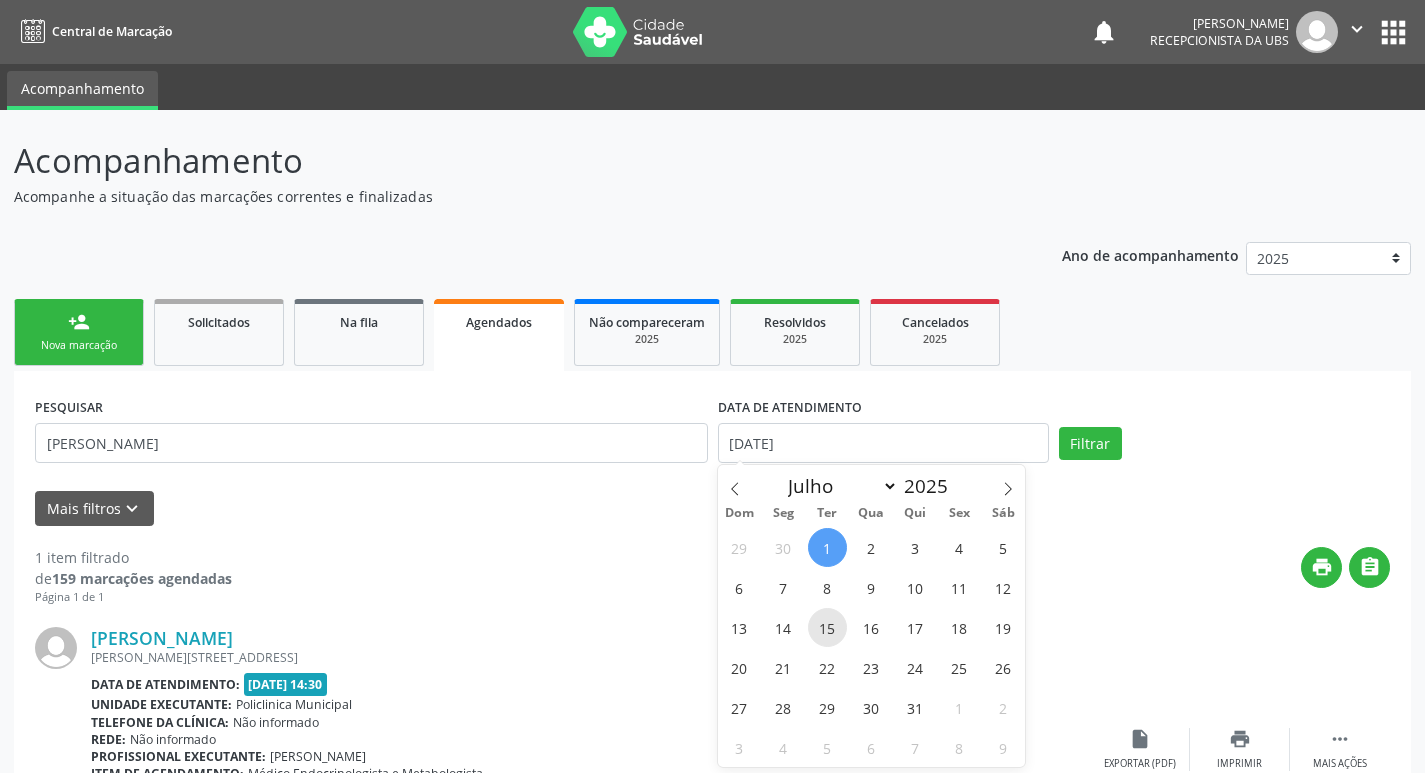 click on "15" at bounding box center [827, 627] 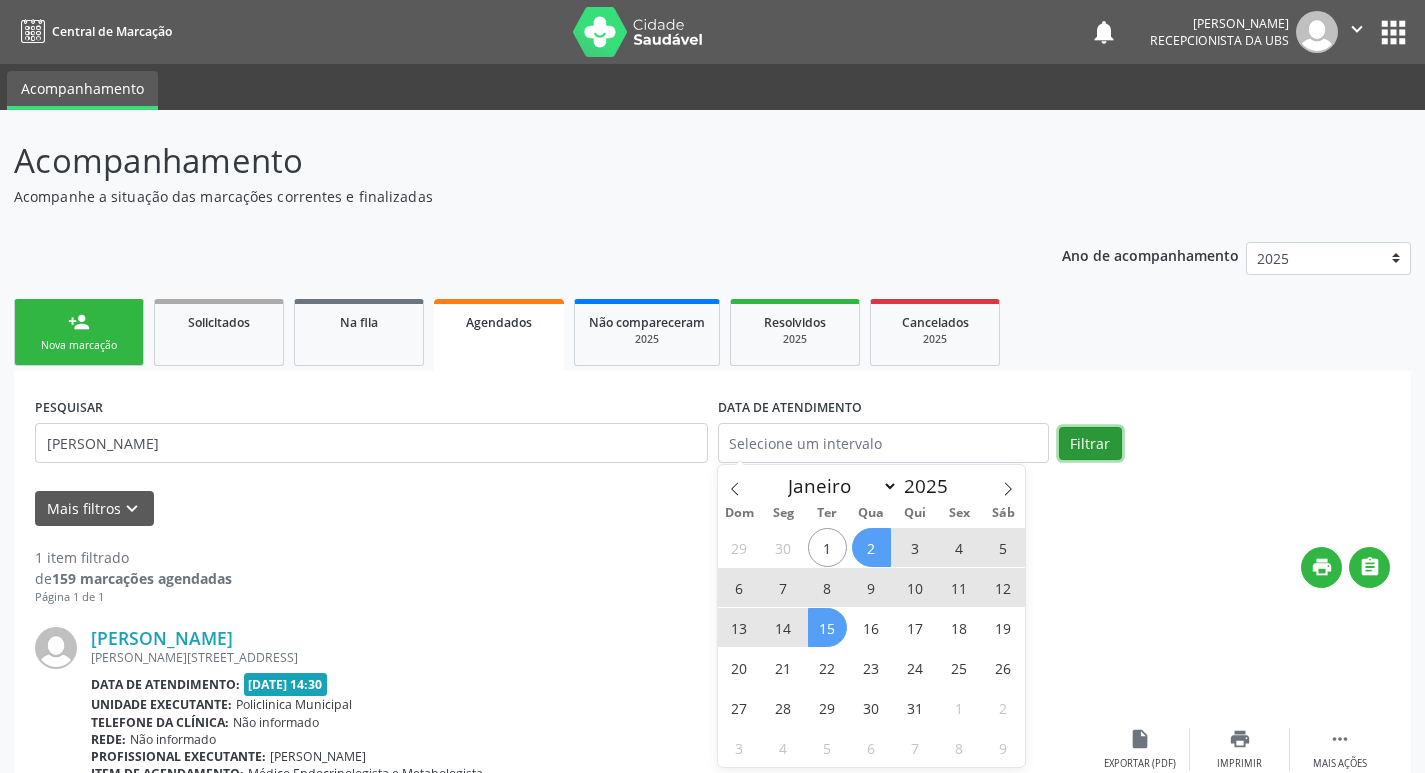 click on "Filtrar" at bounding box center [1090, 444] 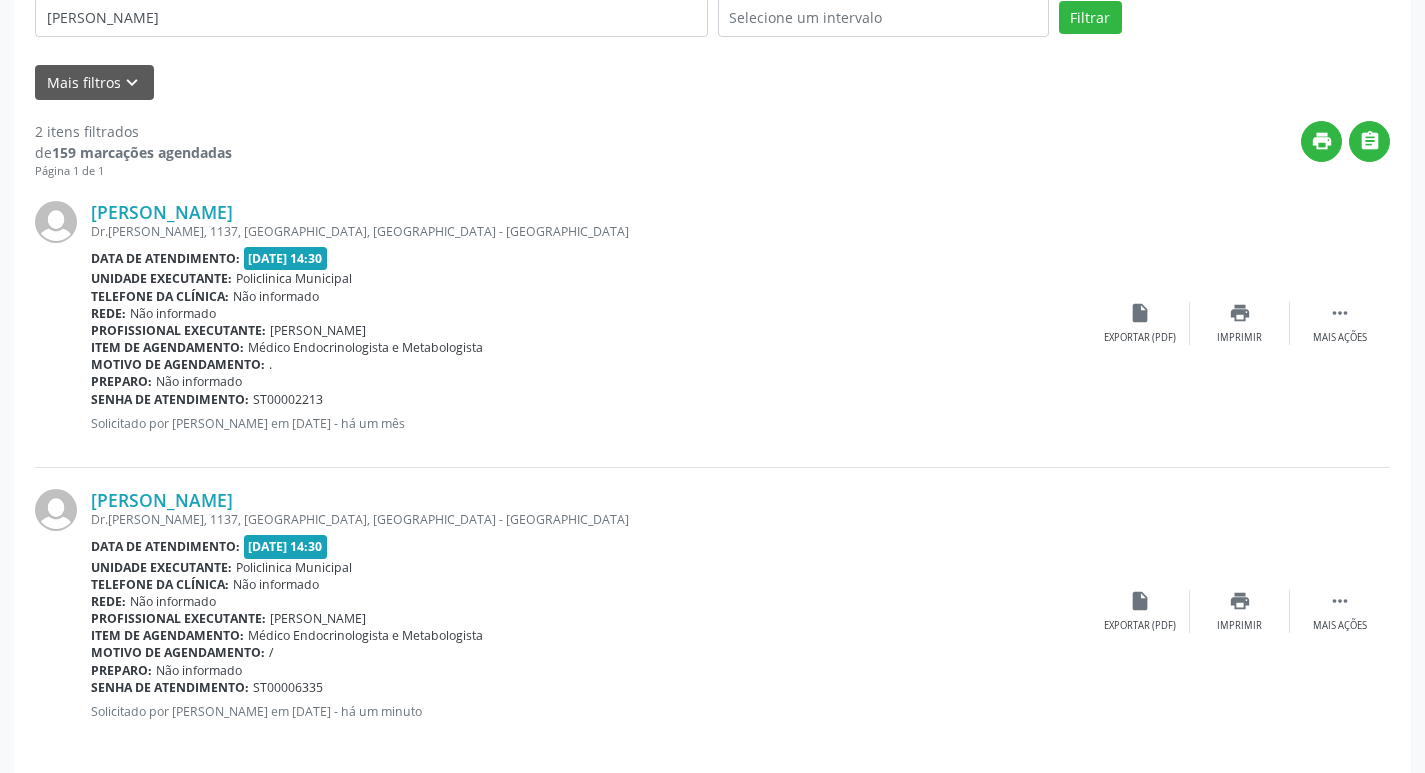 scroll, scrollTop: 443, scrollLeft: 0, axis: vertical 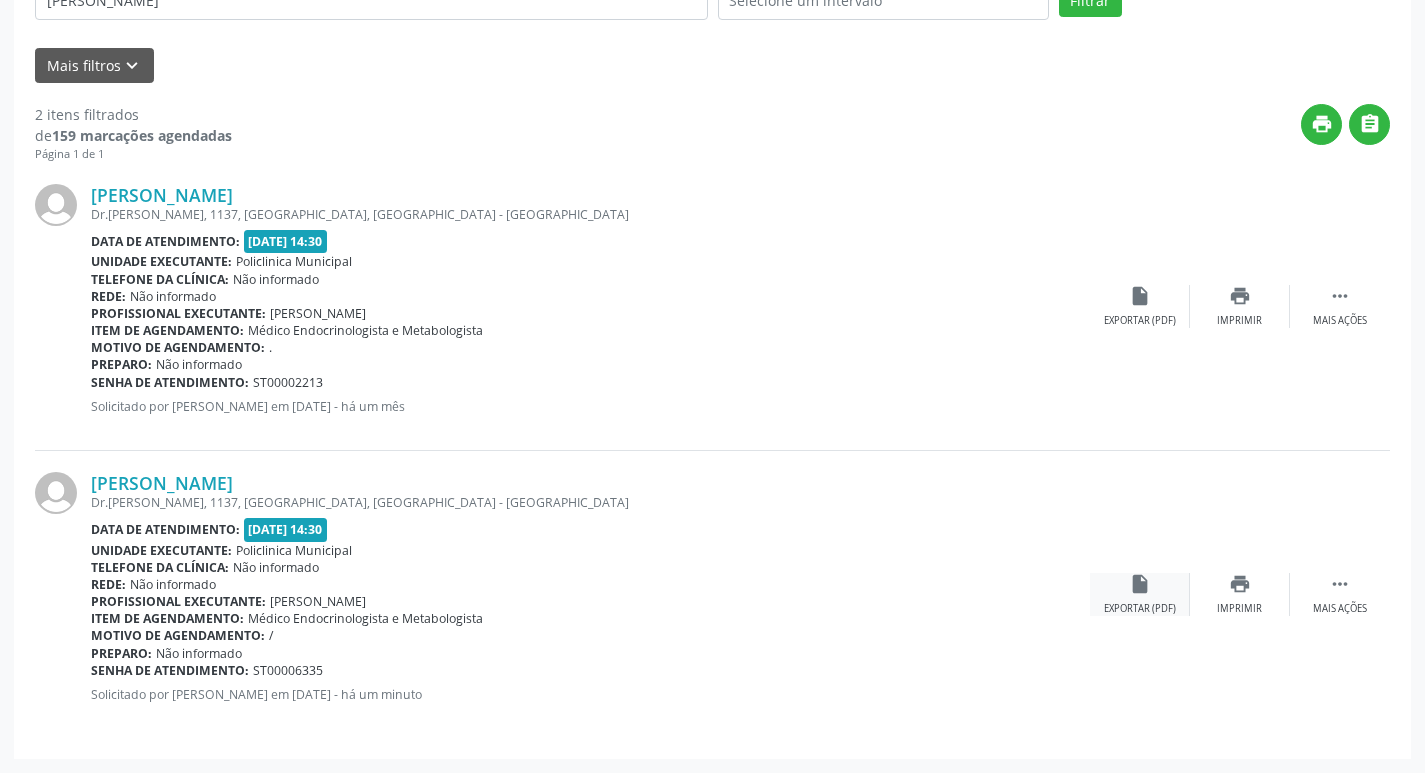click on "insert_drive_file" at bounding box center (1140, 584) 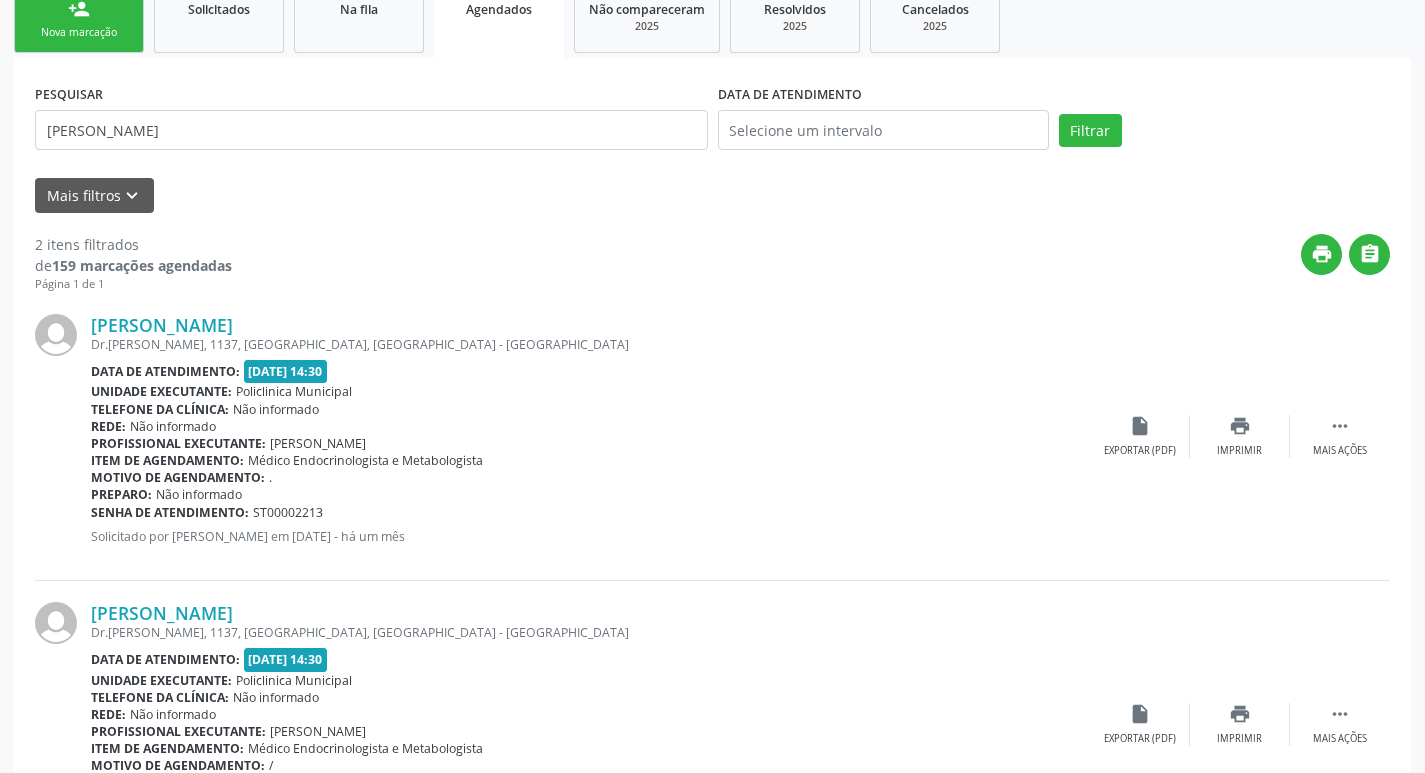 scroll, scrollTop: 43, scrollLeft: 0, axis: vertical 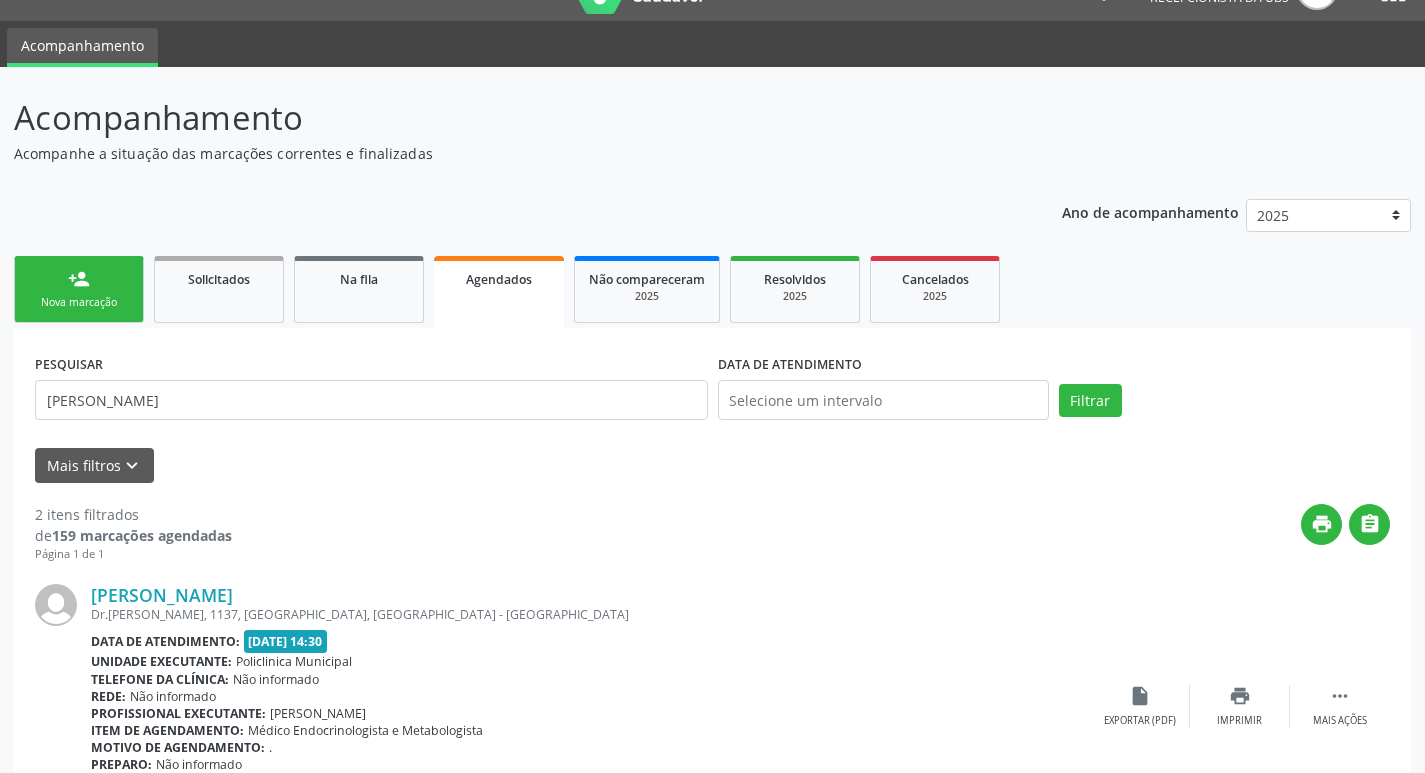click on "person_add
Nova marcação" at bounding box center (79, 289) 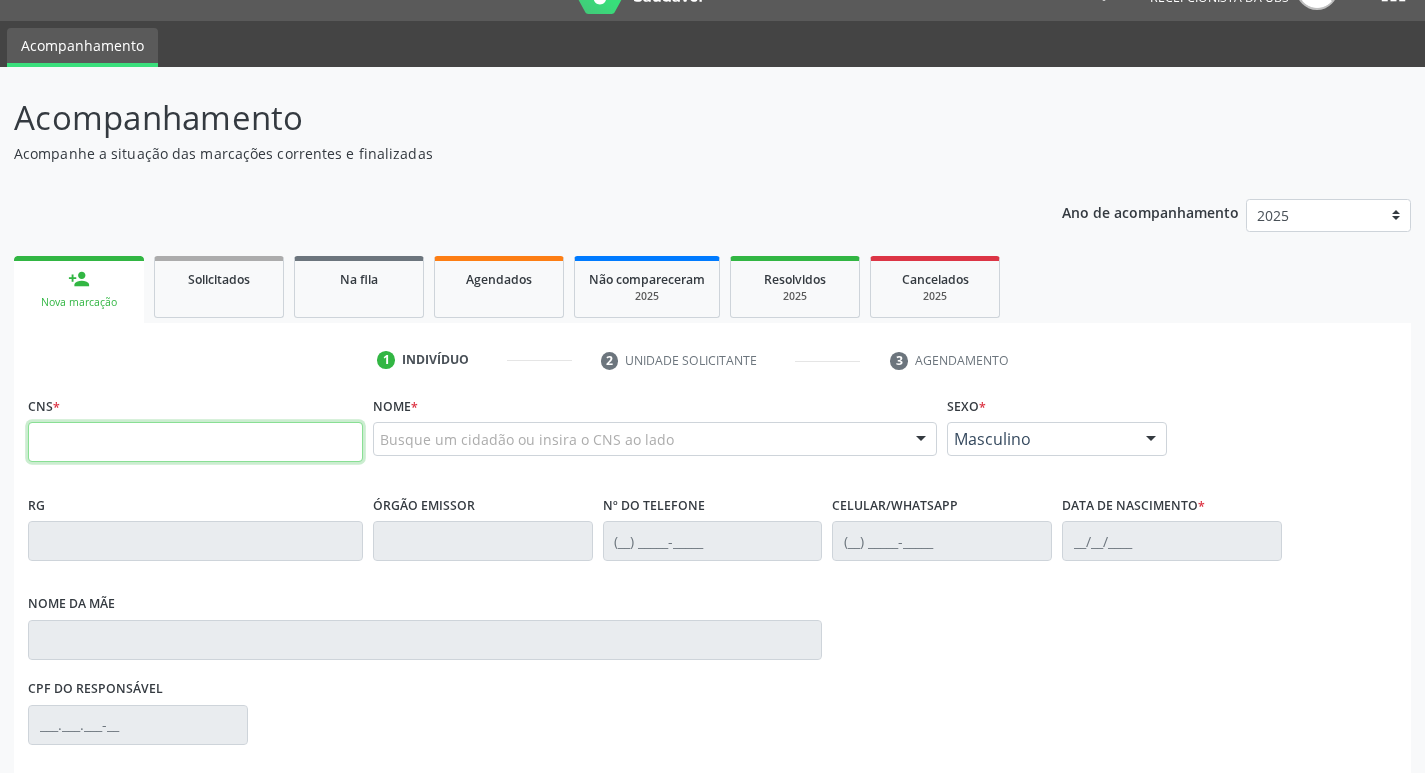click at bounding box center [195, 442] 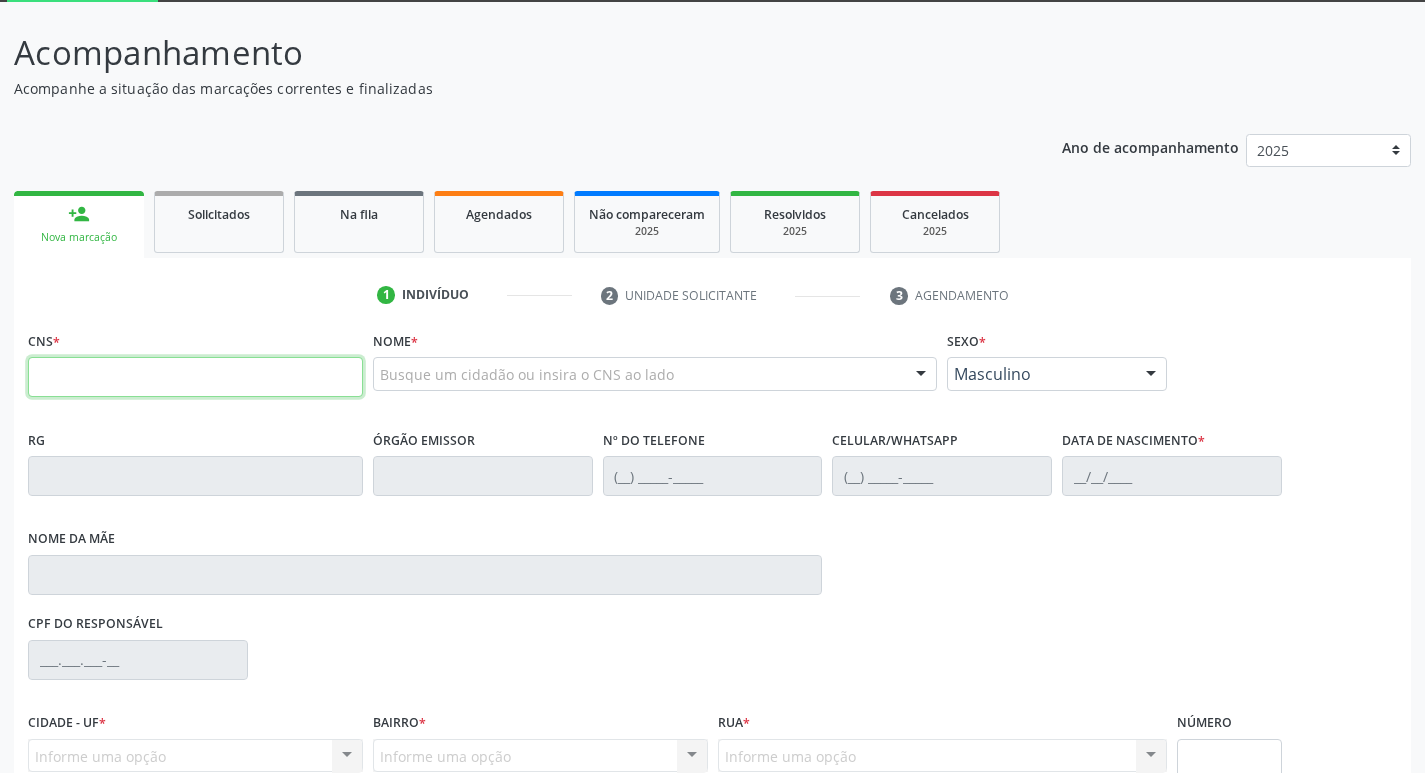 scroll, scrollTop: 143, scrollLeft: 0, axis: vertical 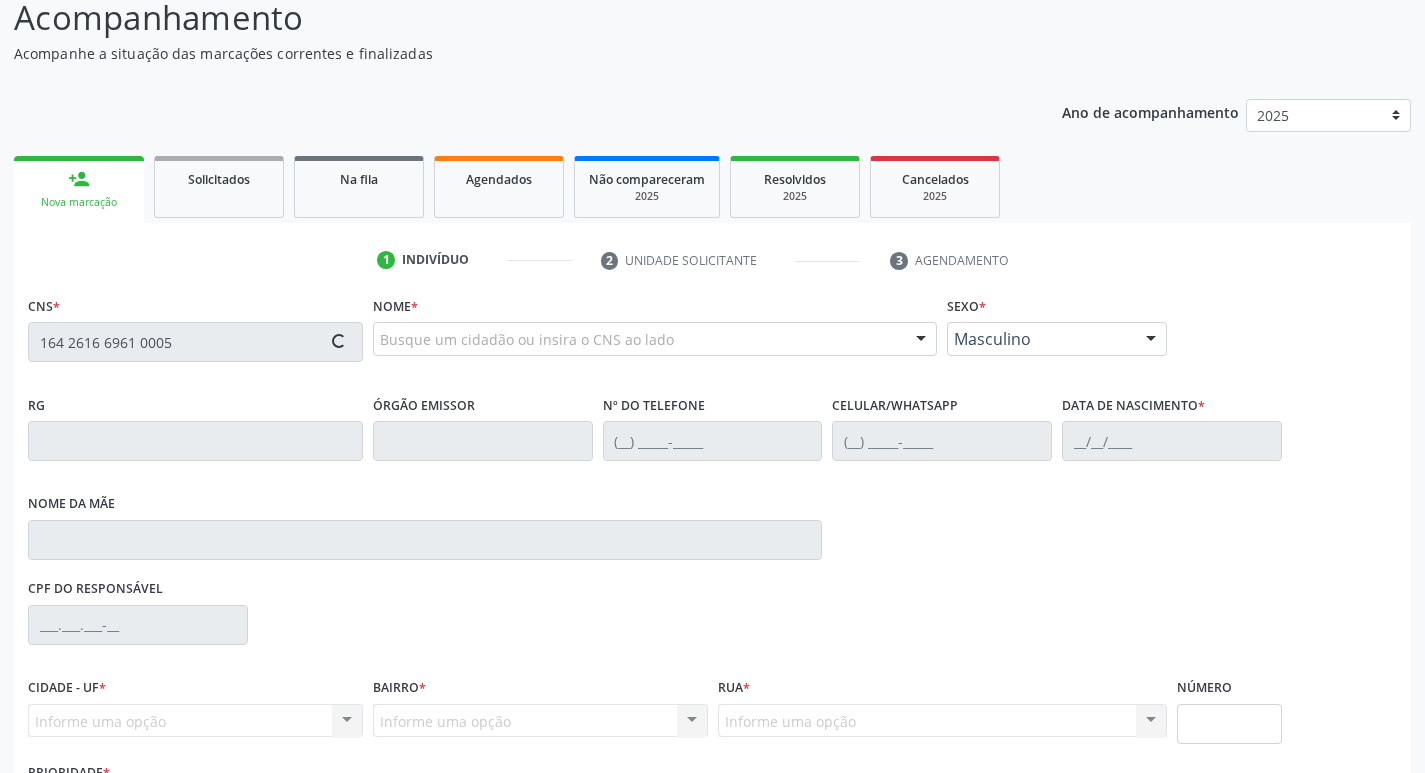 type on "164 2616 6961 0005" 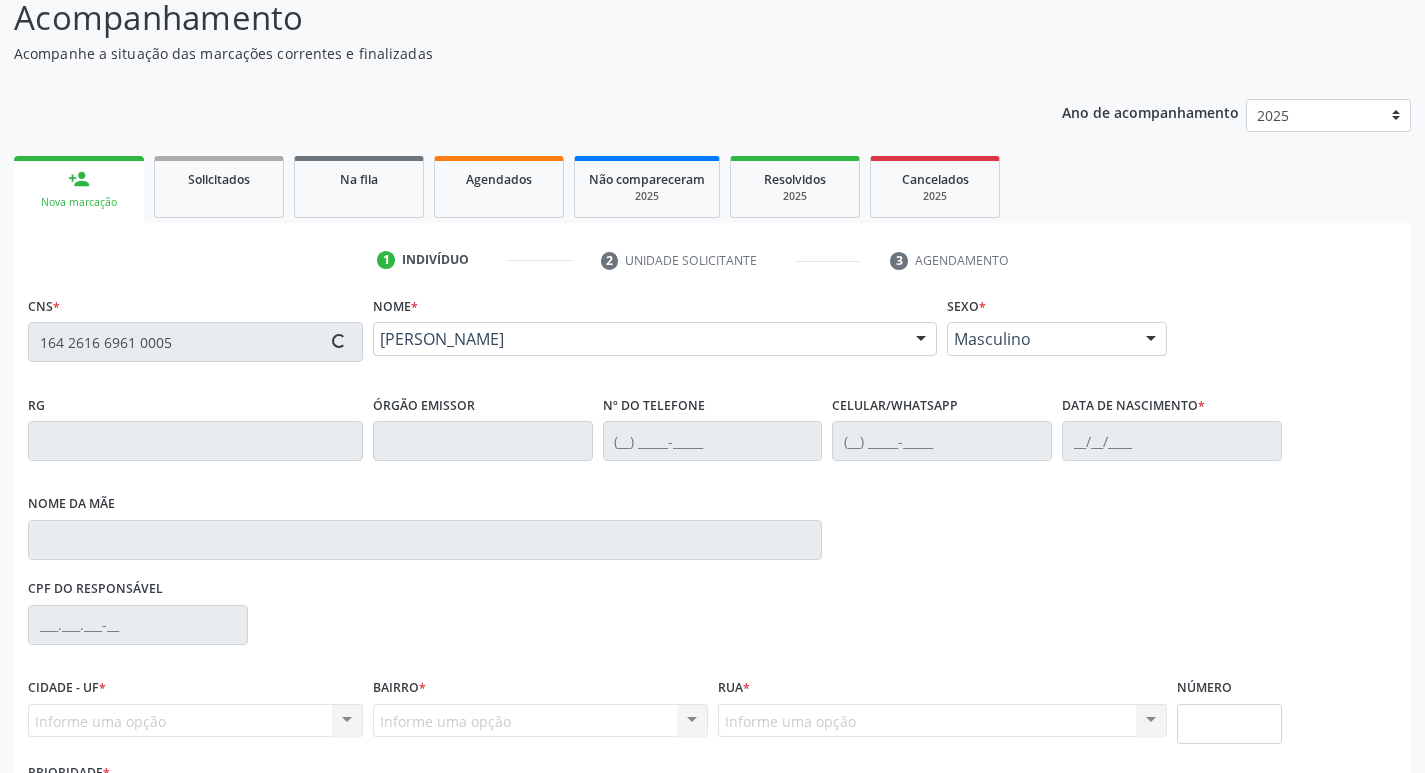type on "[PHONE_NUMBER]" 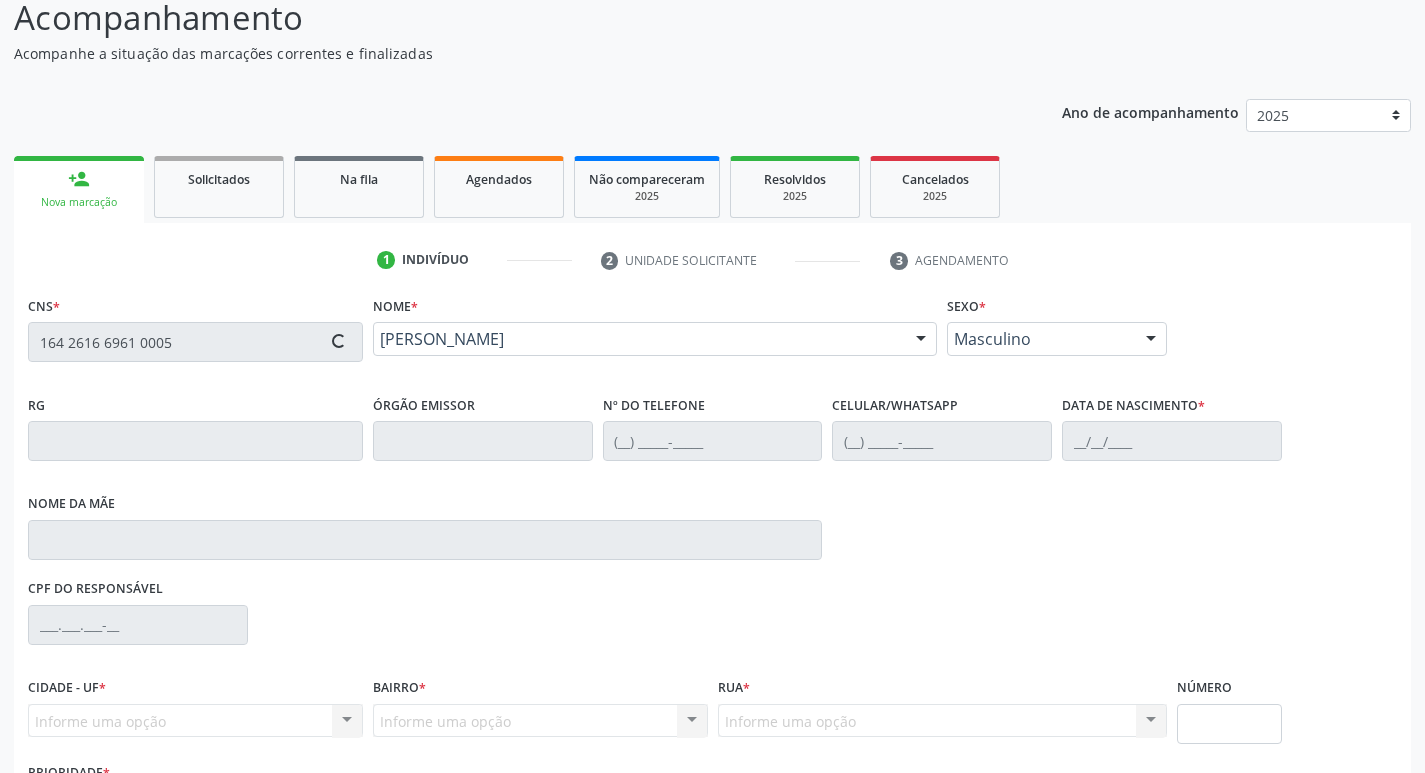 type on "14/03/1970" 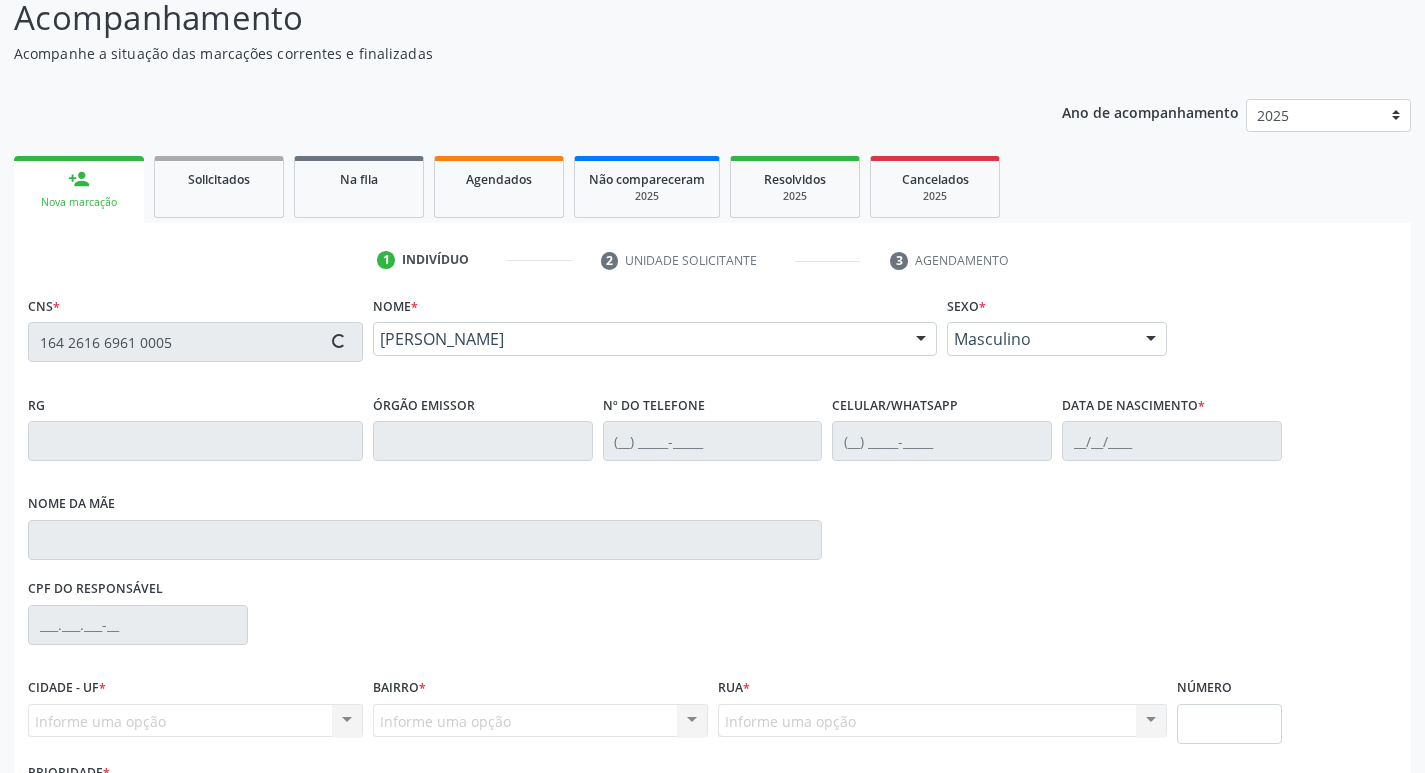 type on "Maria Jose Cordeiro" 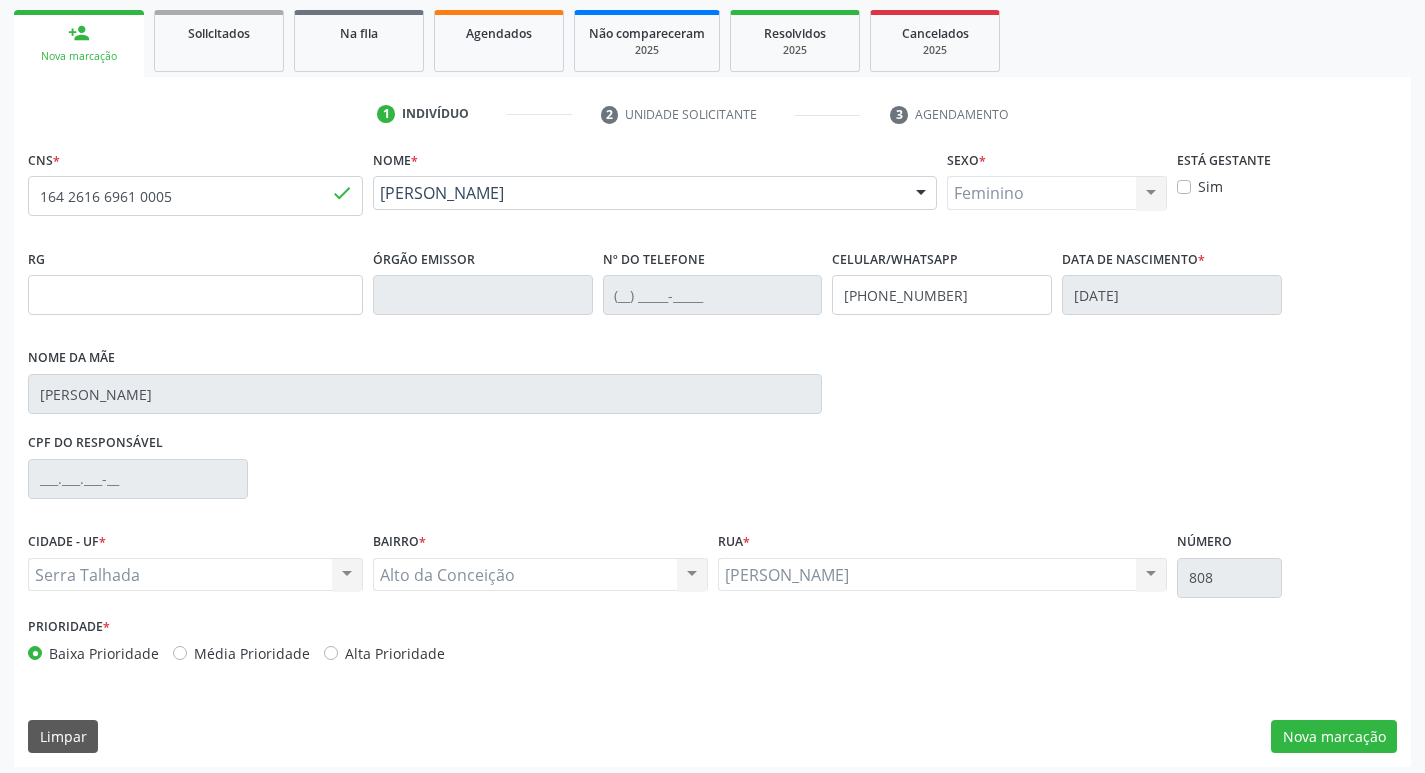 scroll, scrollTop: 297, scrollLeft: 0, axis: vertical 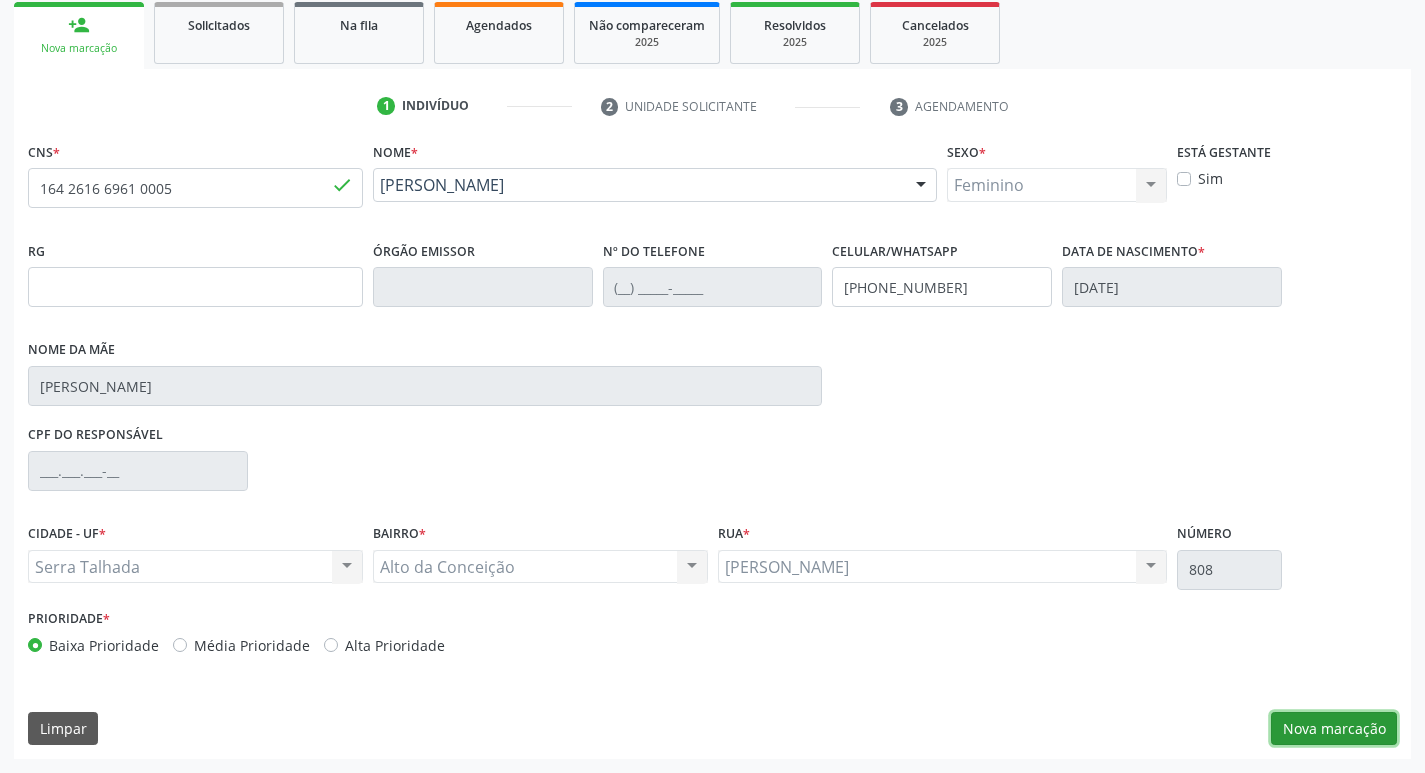 click on "Nova marcação" at bounding box center (1334, 729) 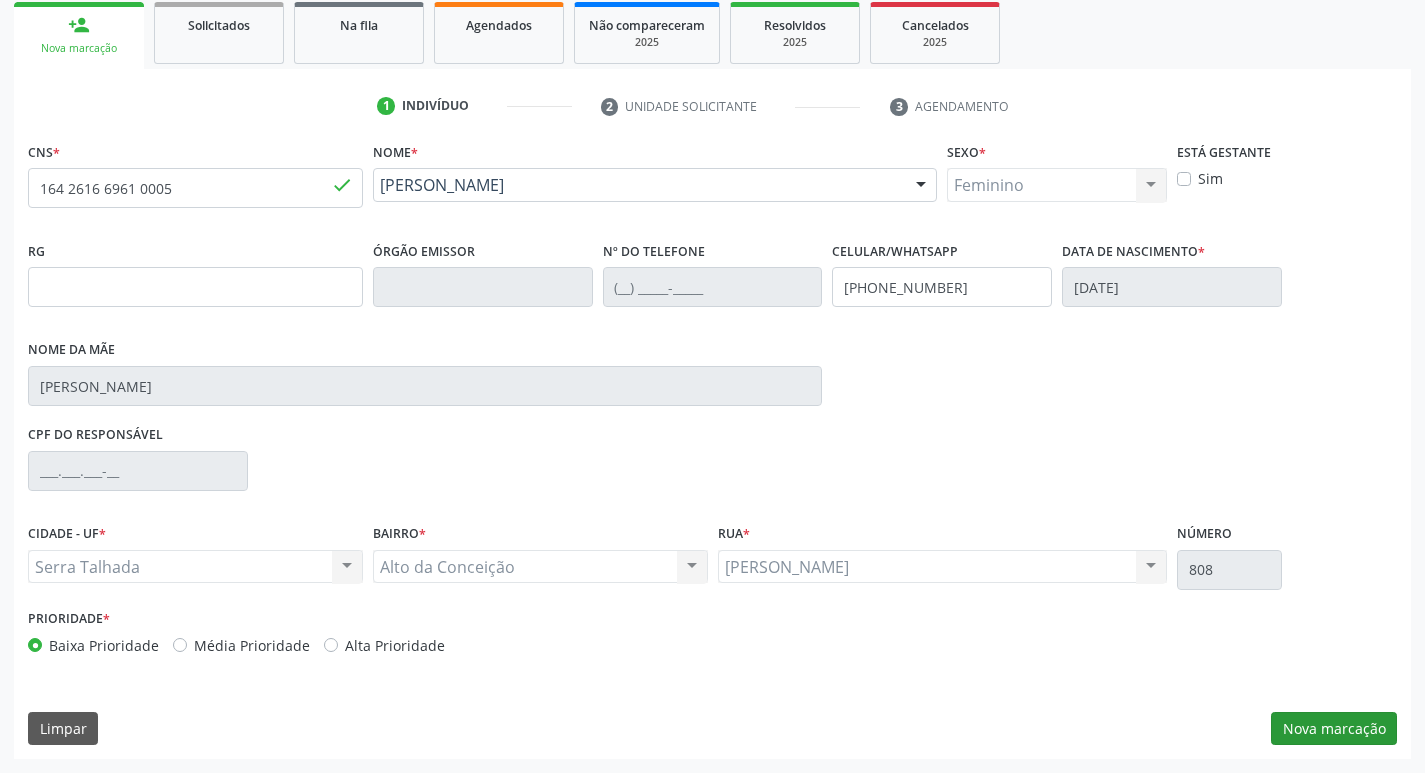 scroll, scrollTop: 133, scrollLeft: 0, axis: vertical 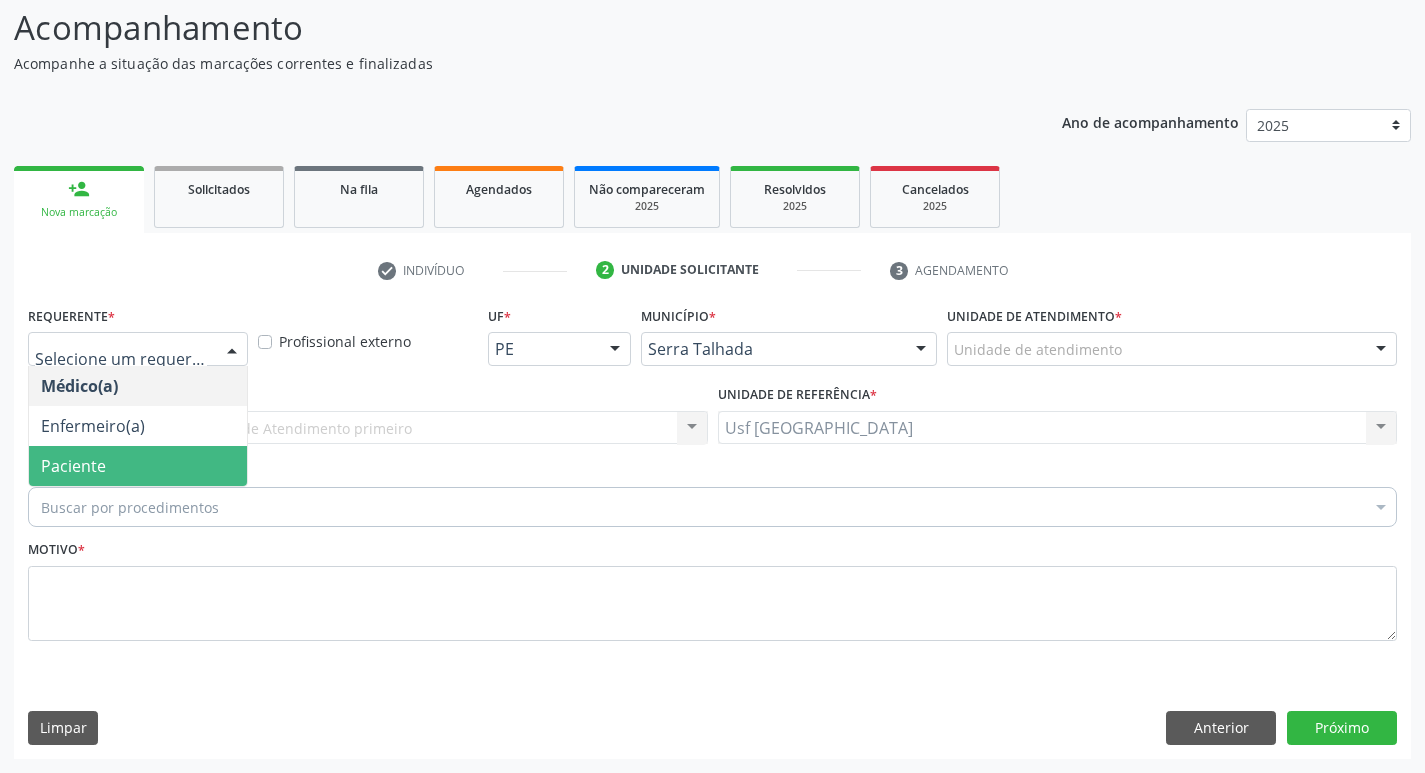 click on "Paciente" at bounding box center (138, 466) 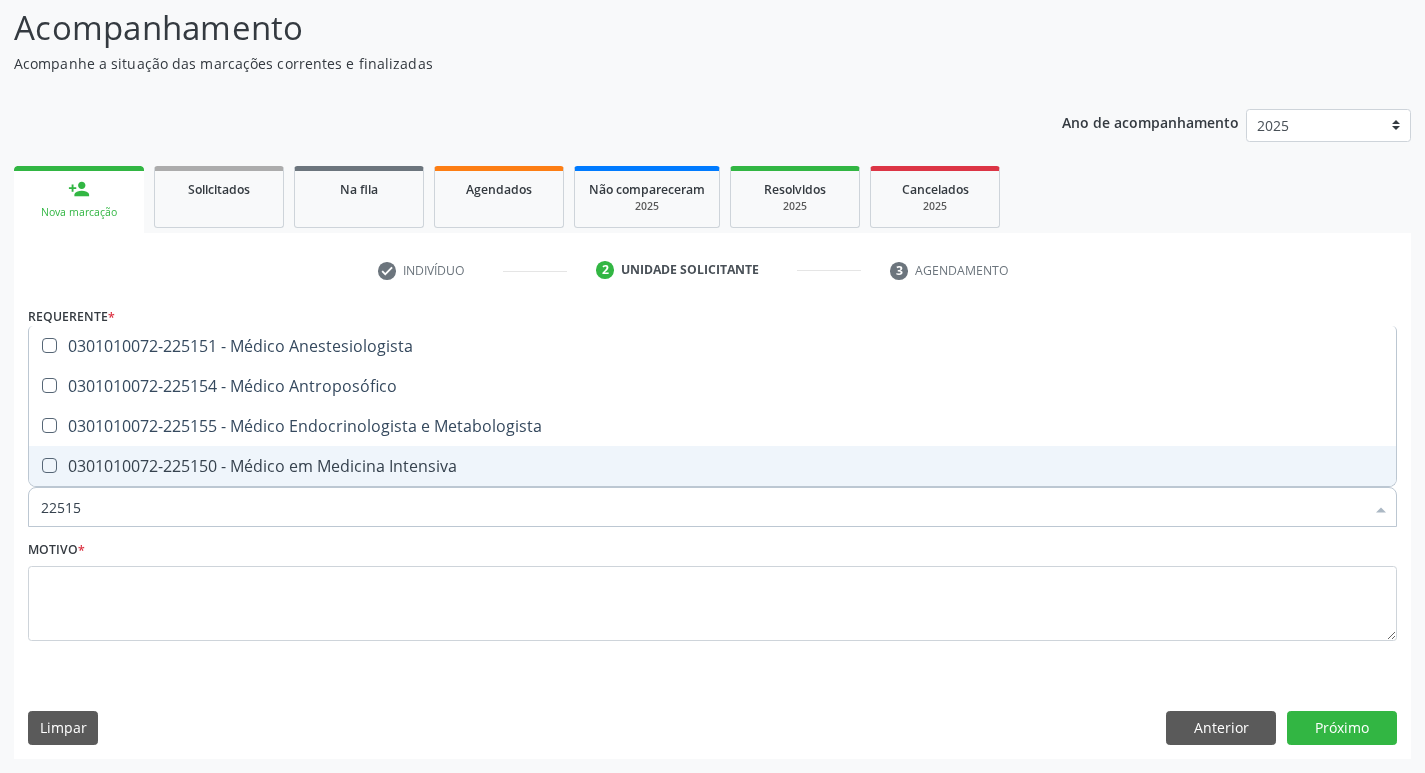 type on "225155" 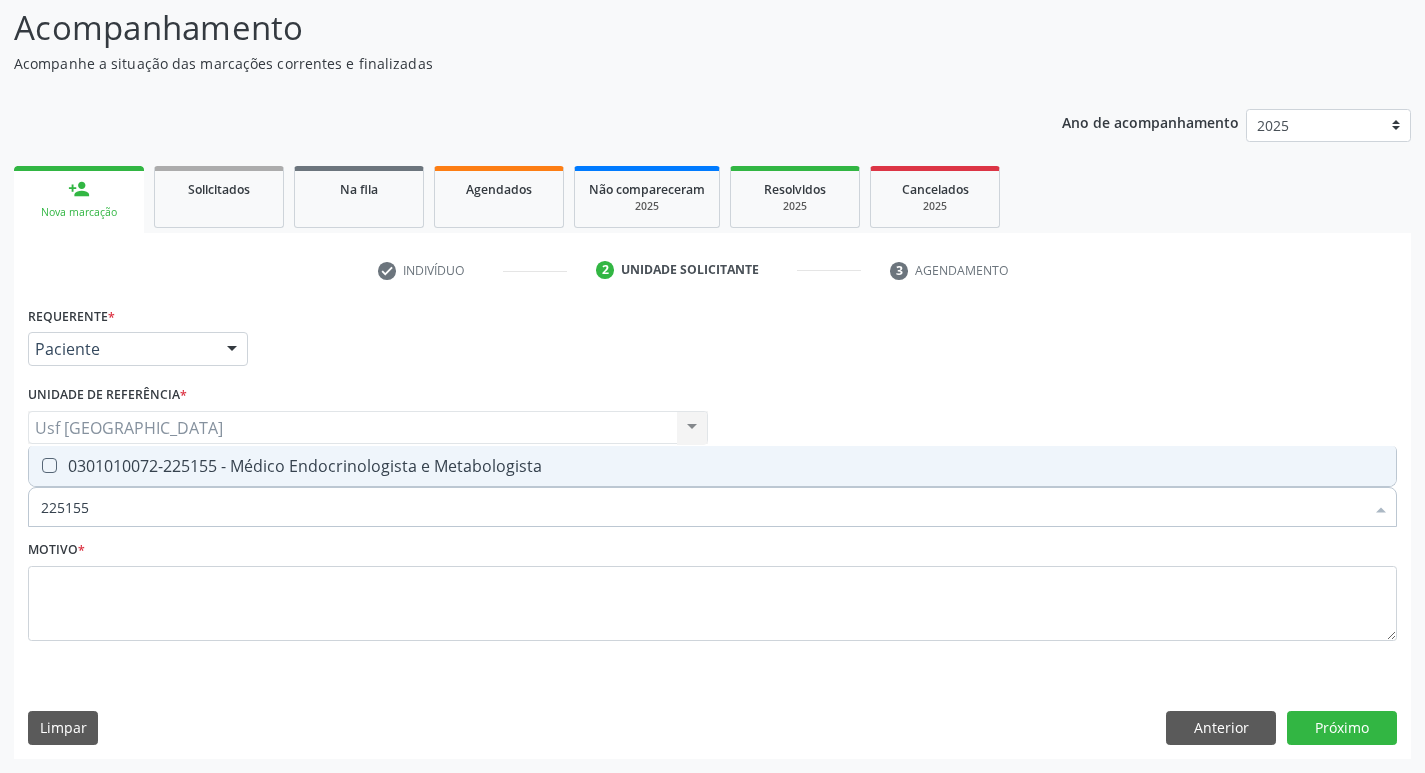 click at bounding box center (49, 465) 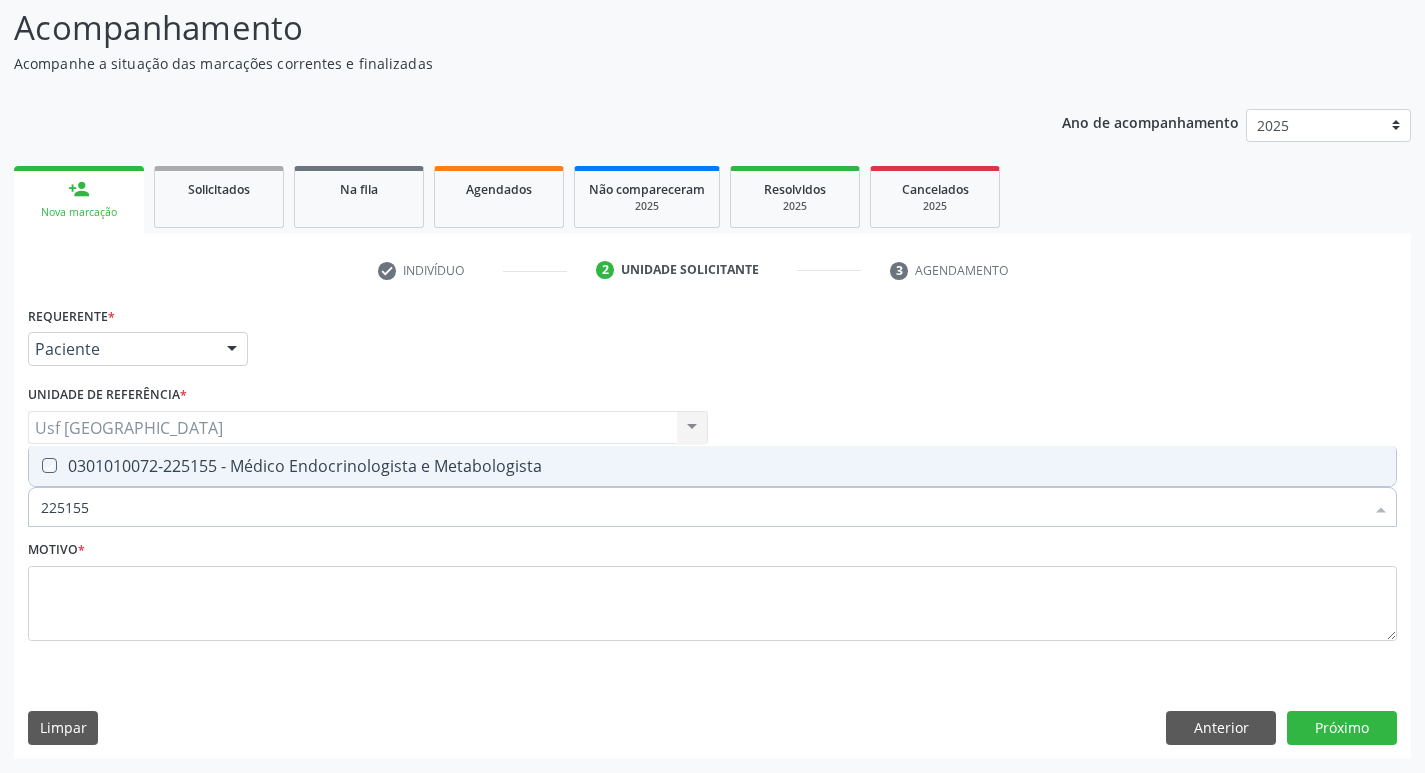 click at bounding box center [35, 465] 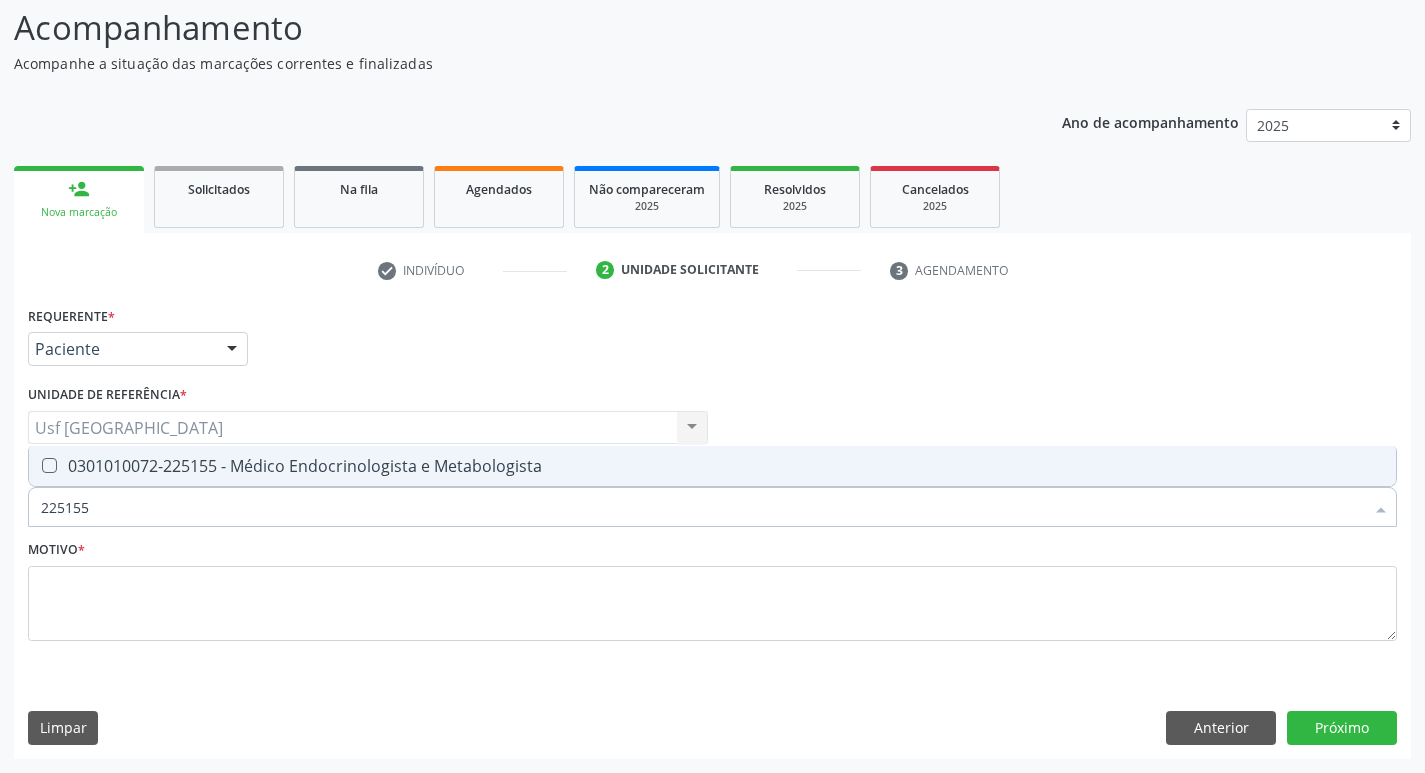 checkbox on "true" 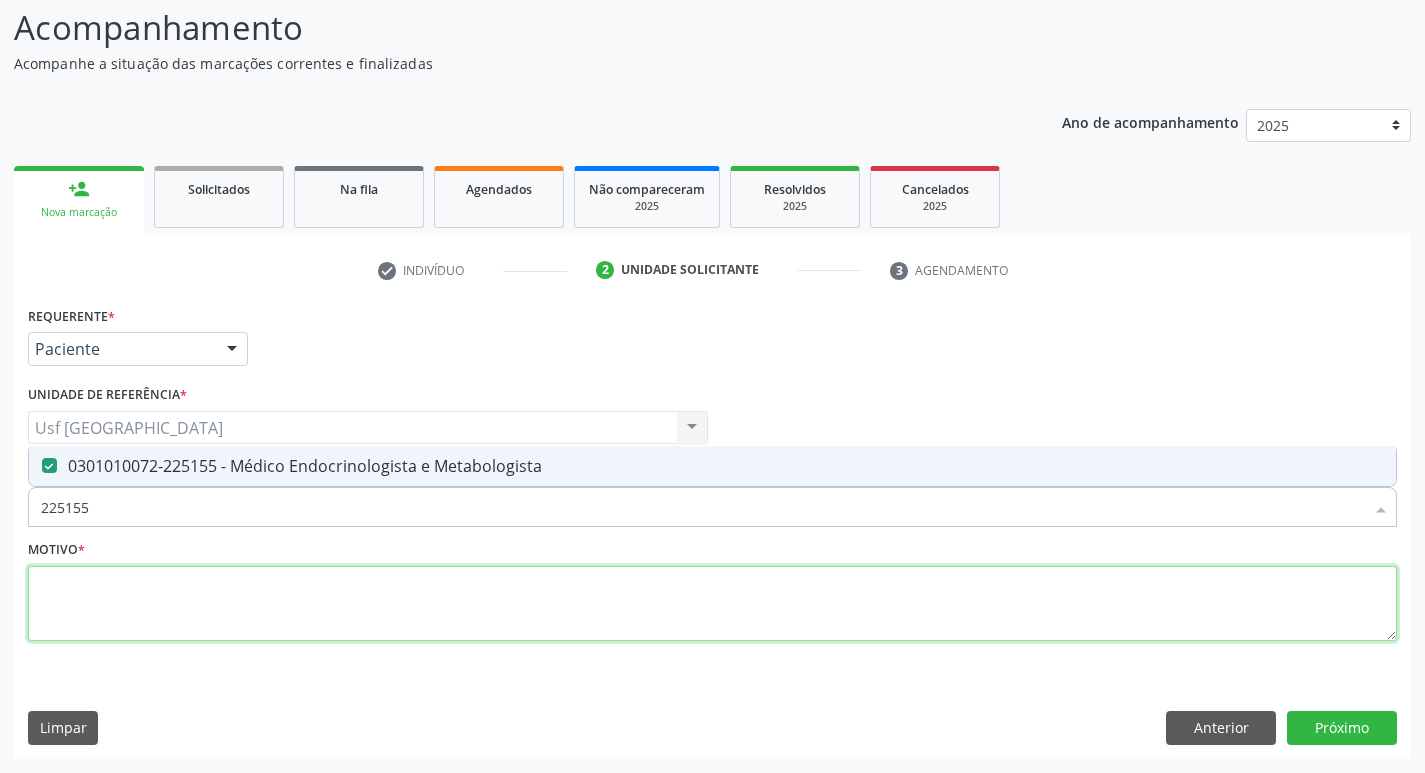 click at bounding box center (712, 604) 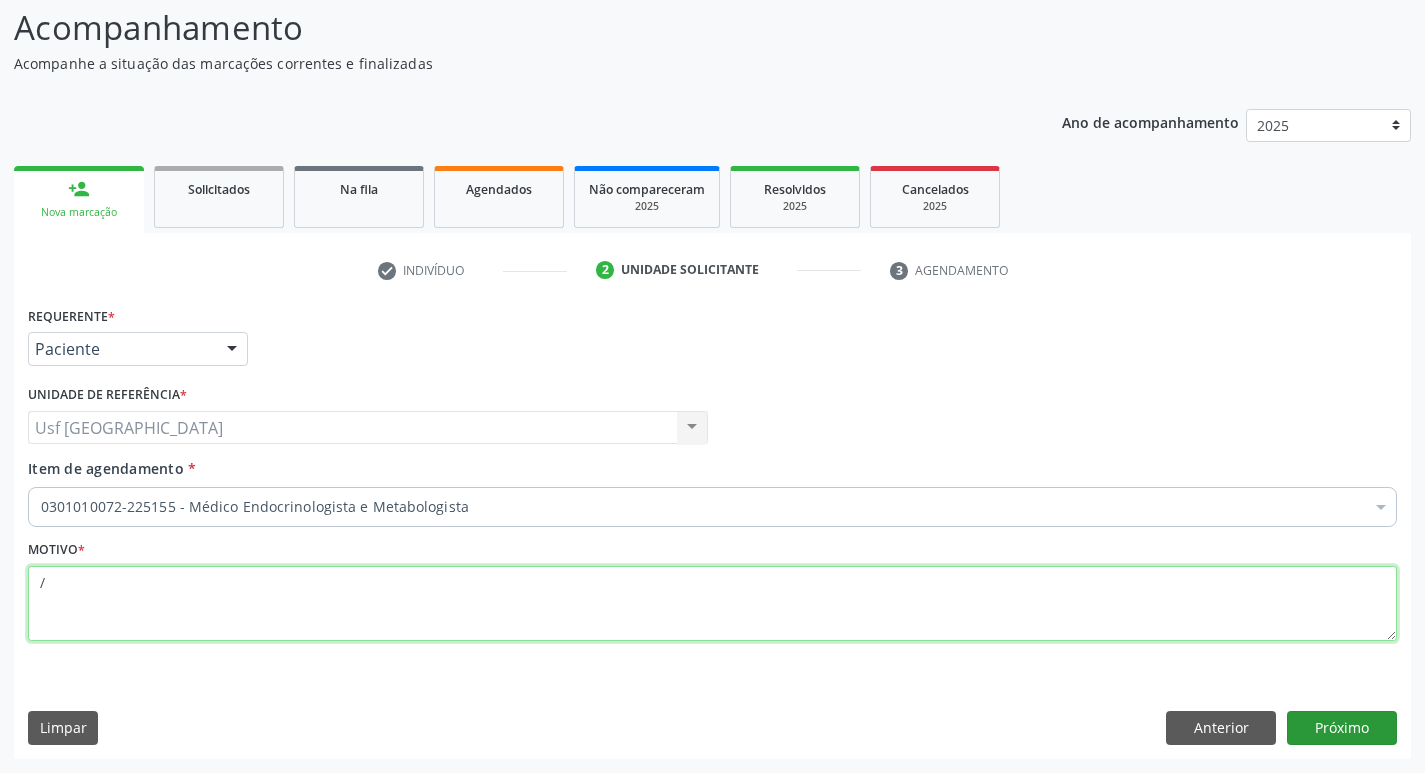 type on "/" 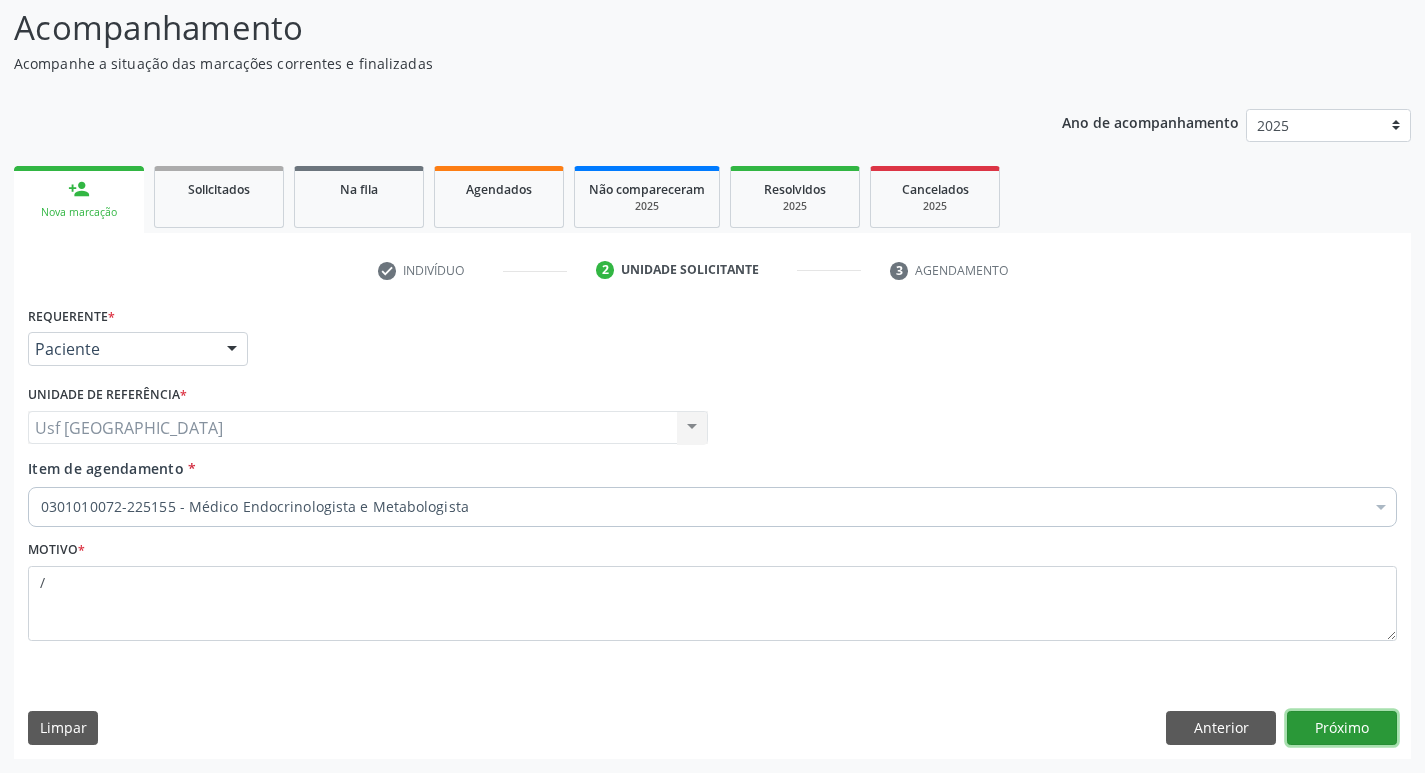 click on "Próximo" at bounding box center (1342, 728) 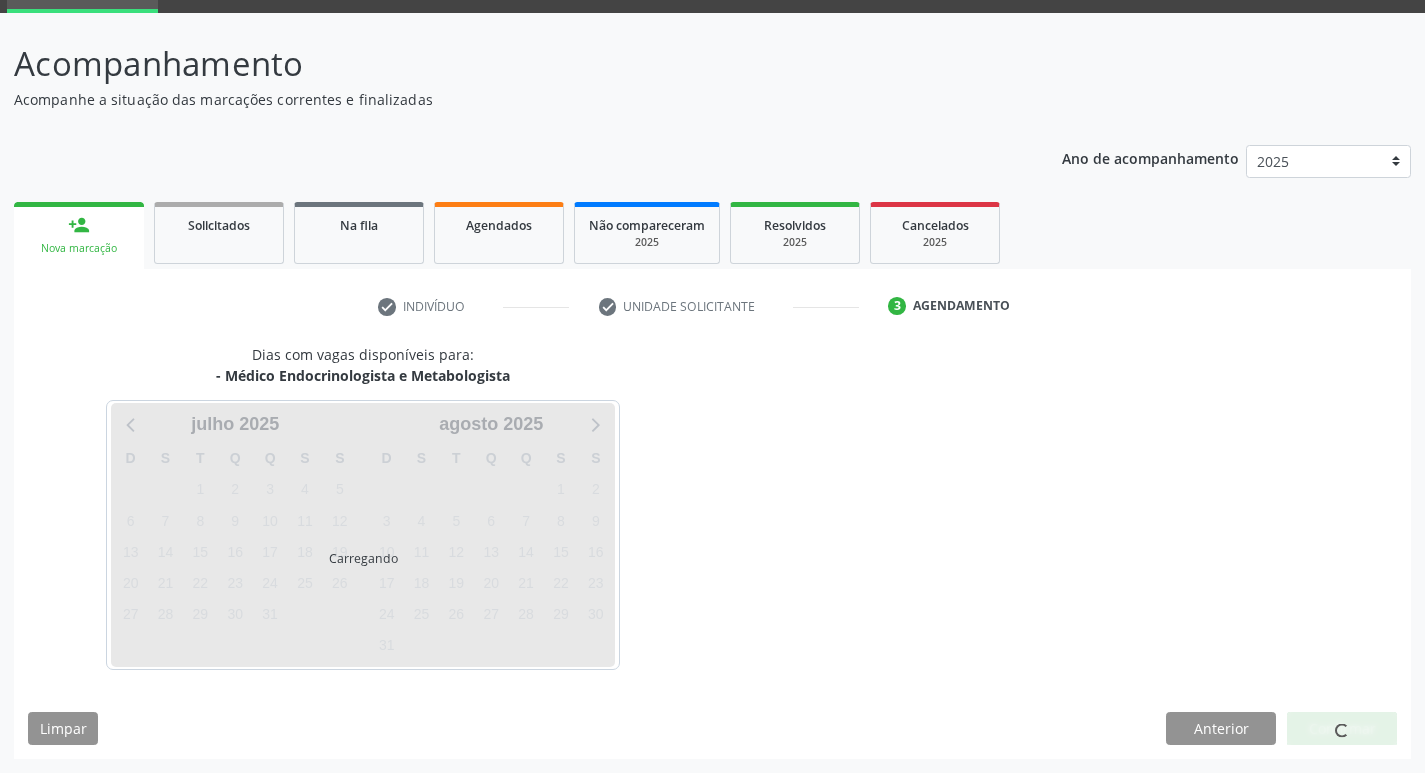 scroll, scrollTop: 97, scrollLeft: 0, axis: vertical 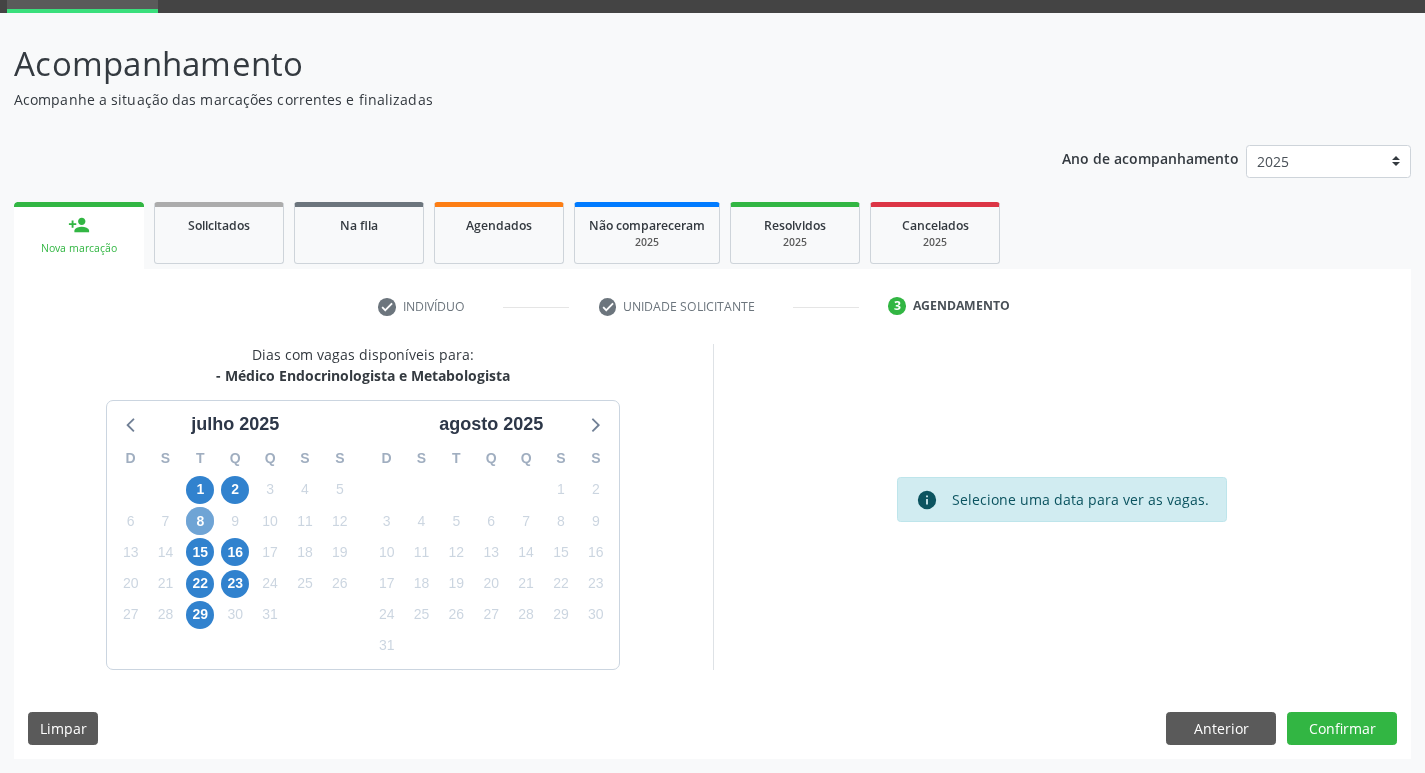 click on "8" at bounding box center [200, 521] 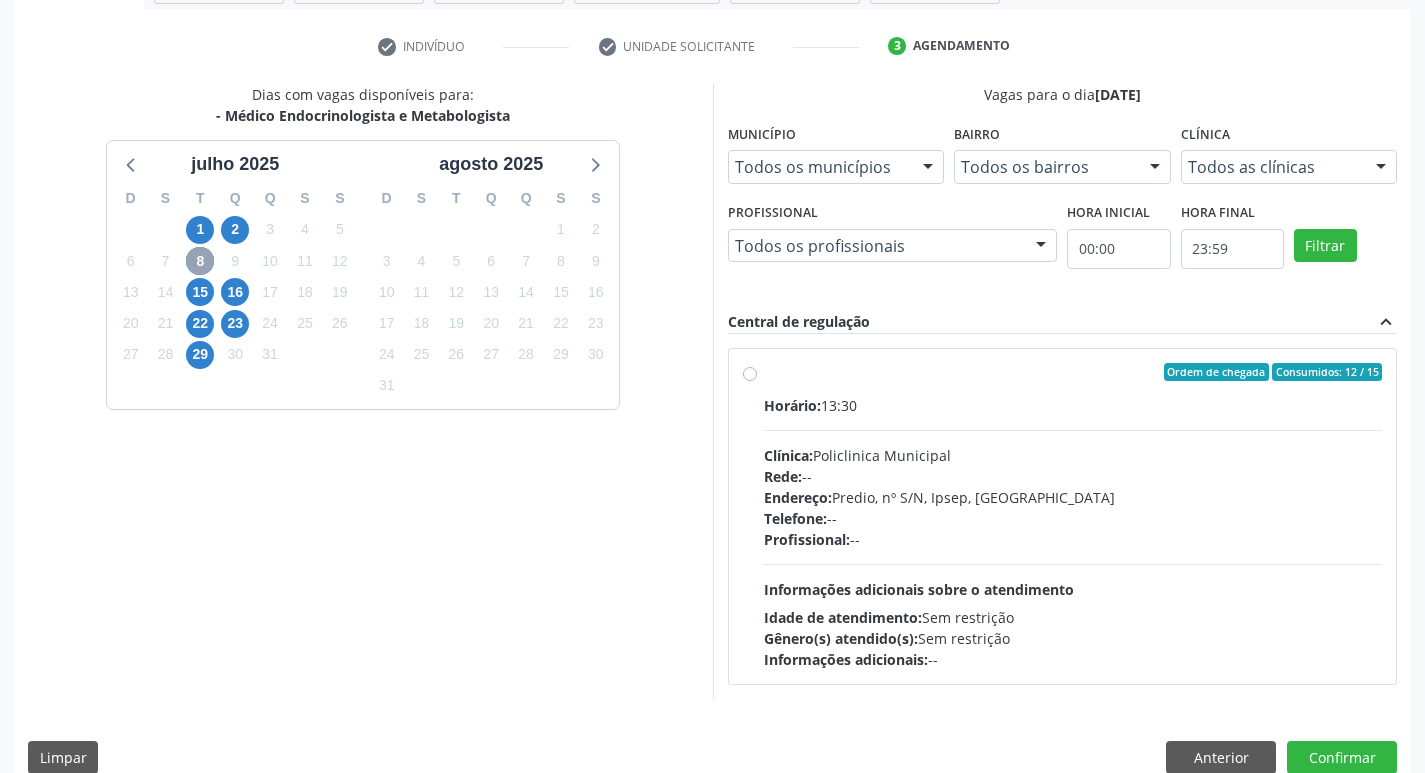 scroll, scrollTop: 386, scrollLeft: 0, axis: vertical 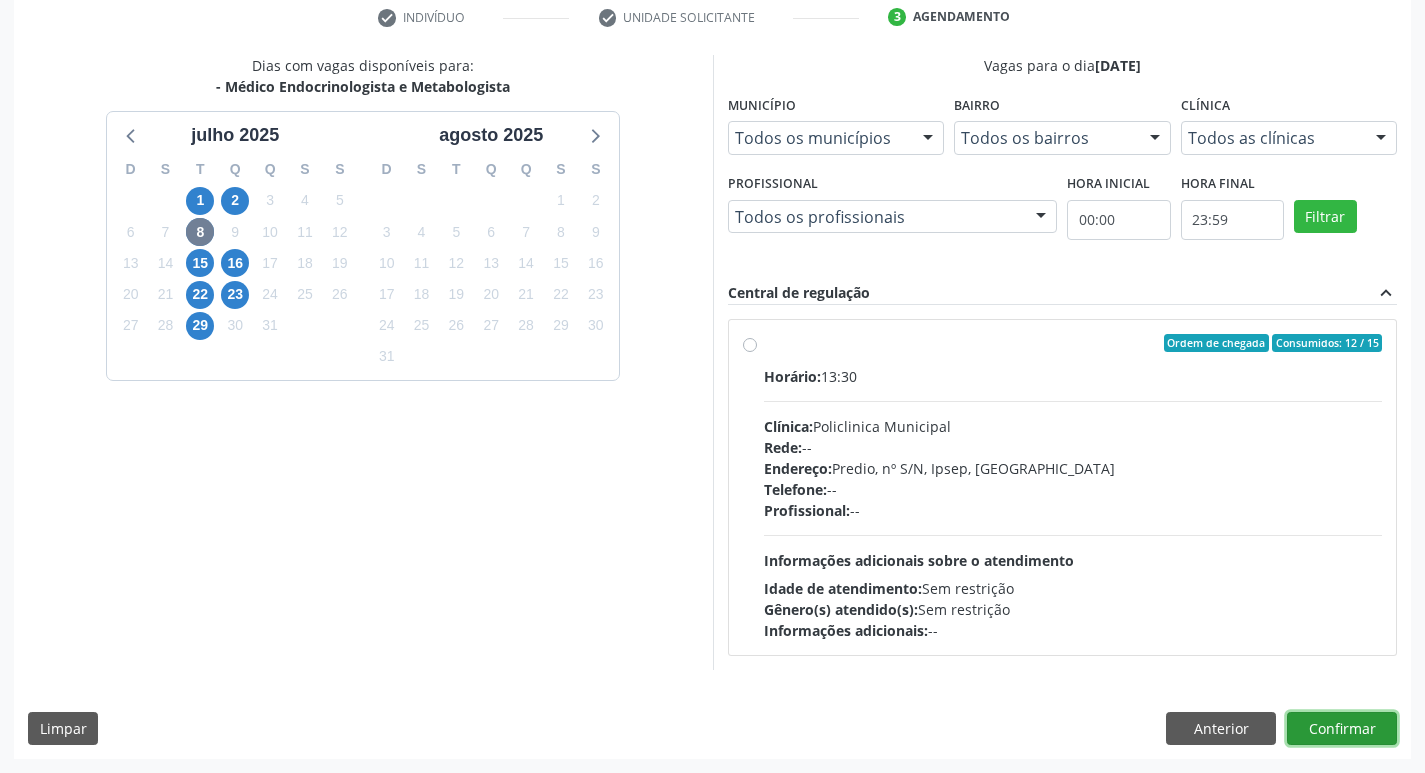 click on "Confirmar" at bounding box center (1342, 729) 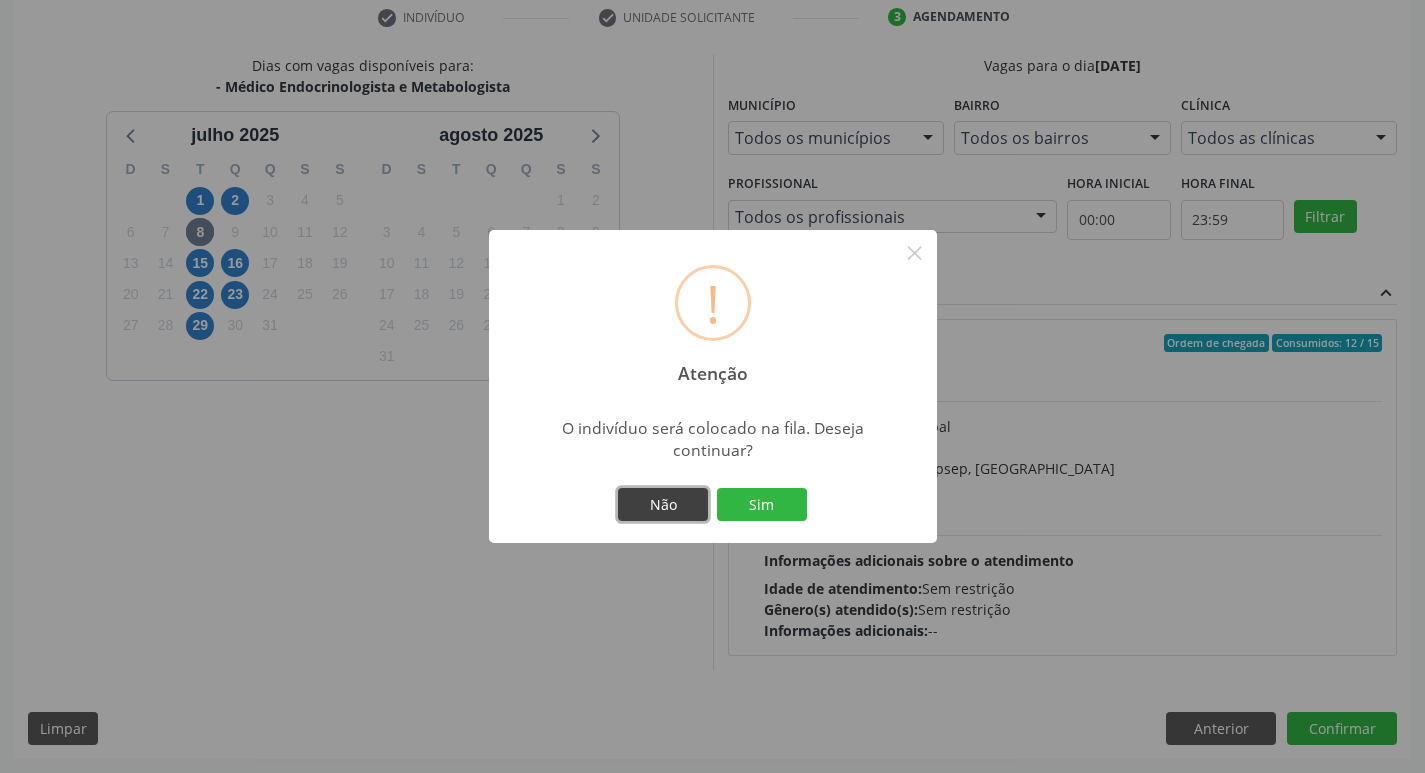 click on "Não" at bounding box center (663, 505) 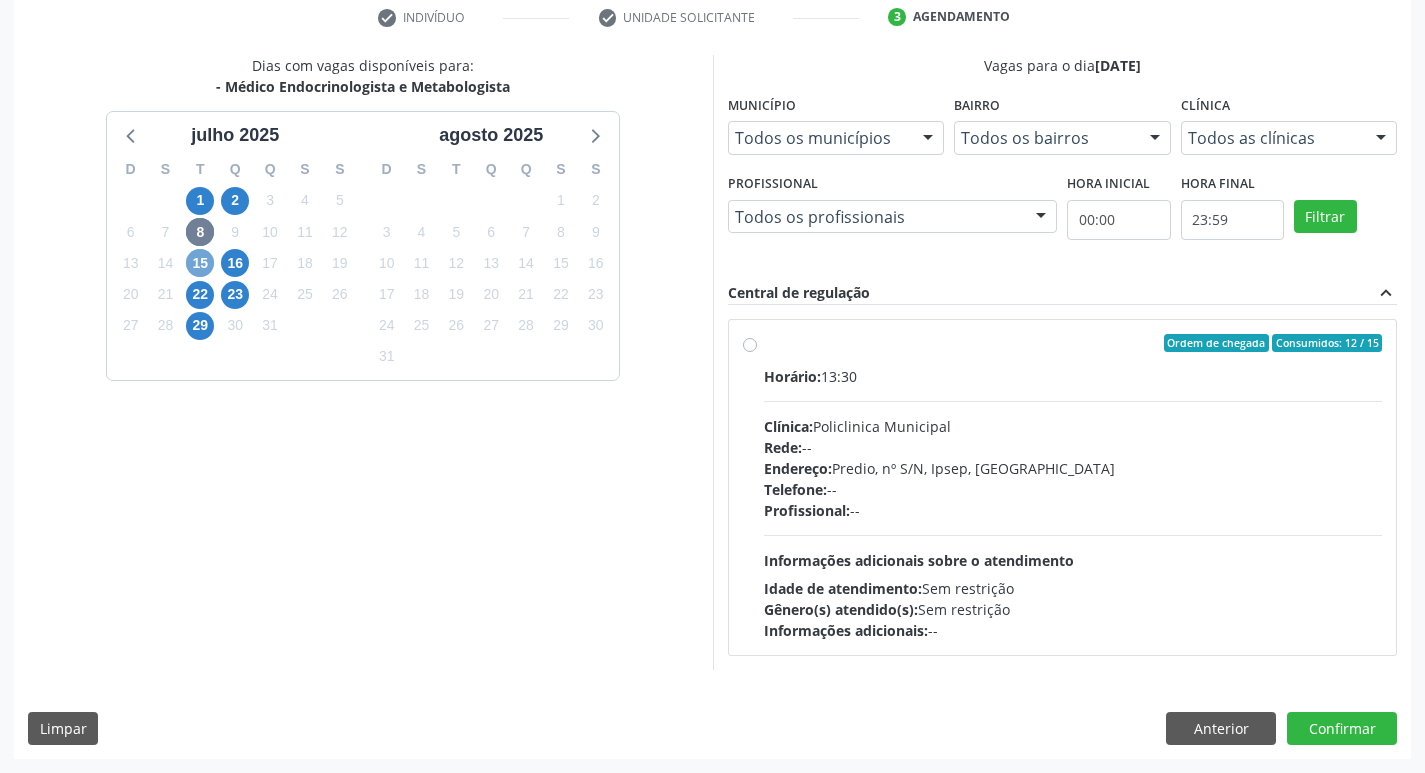 click on "15" at bounding box center (200, 263) 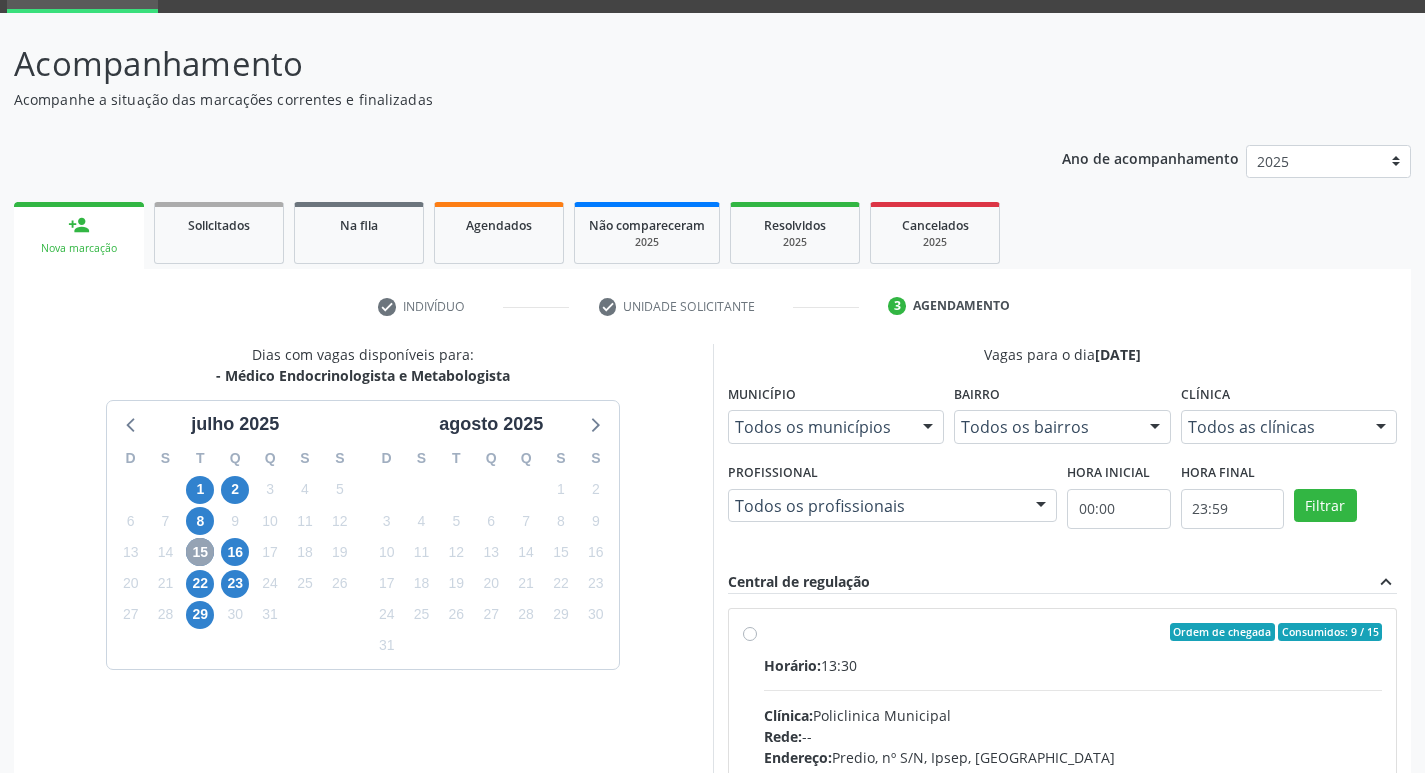 scroll, scrollTop: 386, scrollLeft: 0, axis: vertical 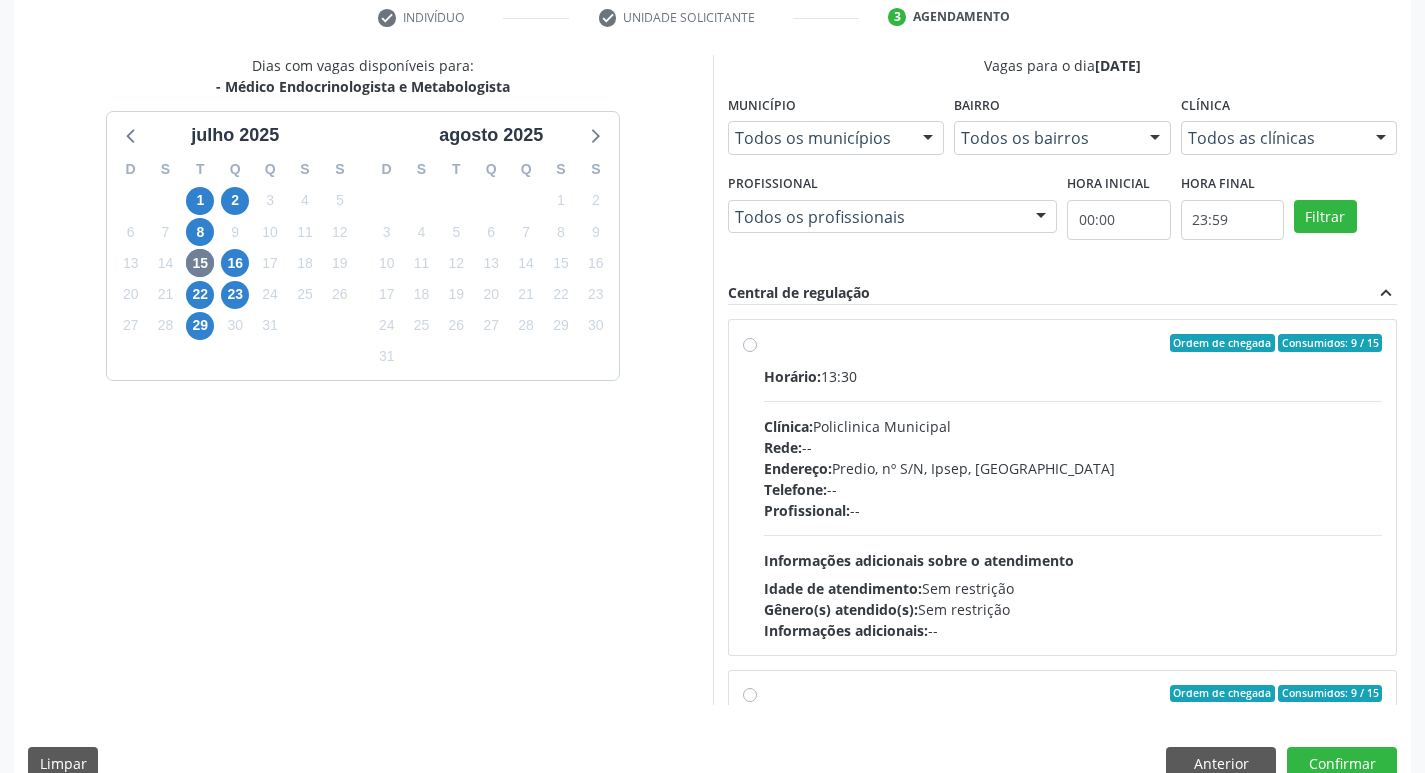 click on "Ordem de chegada
Consumidos: 9 / 15
Horário:   13:30
Clínica:  Policlinica Municipal
Rede:
--
Endereço:   Predio, nº S/N, Ipsep, Serra Talhada - PE
Telefone:   --
Profissional:
--
Informações adicionais sobre o atendimento
Idade de atendimento:
Sem restrição
Gênero(s) atendido(s):
Sem restrição
Informações adicionais:
--" at bounding box center [1073, 487] 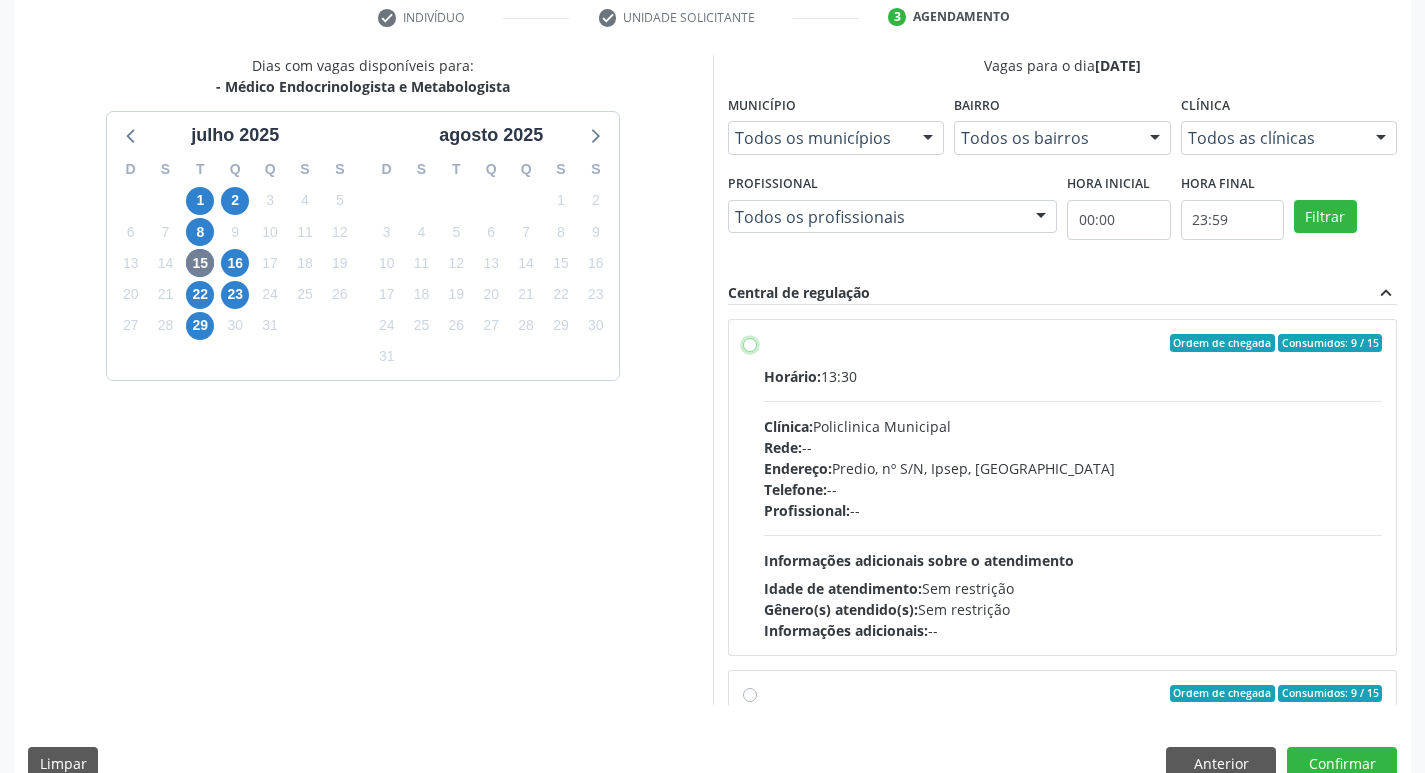 click on "Ordem de chegada
Consumidos: 9 / 15
Horário:   13:30
Clínica:  Policlinica Municipal
Rede:
--
Endereço:   Predio, nº S/N, Ipsep, Serra Talhada - PE
Telefone:   --
Profissional:
--
Informações adicionais sobre o atendimento
Idade de atendimento:
Sem restrição
Gênero(s) atendido(s):
Sem restrição
Informações adicionais:
--" at bounding box center [750, 343] 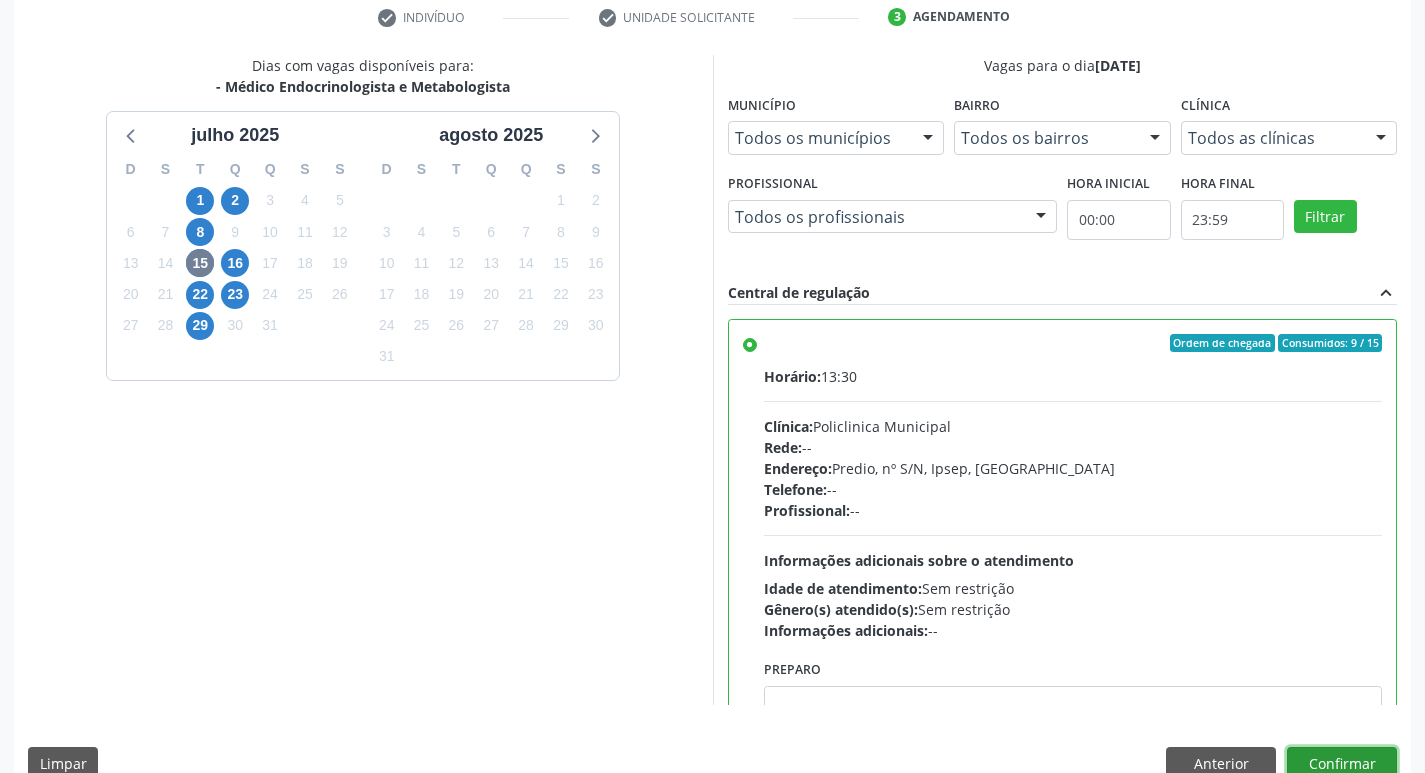 click on "Confirmar" at bounding box center (1342, 764) 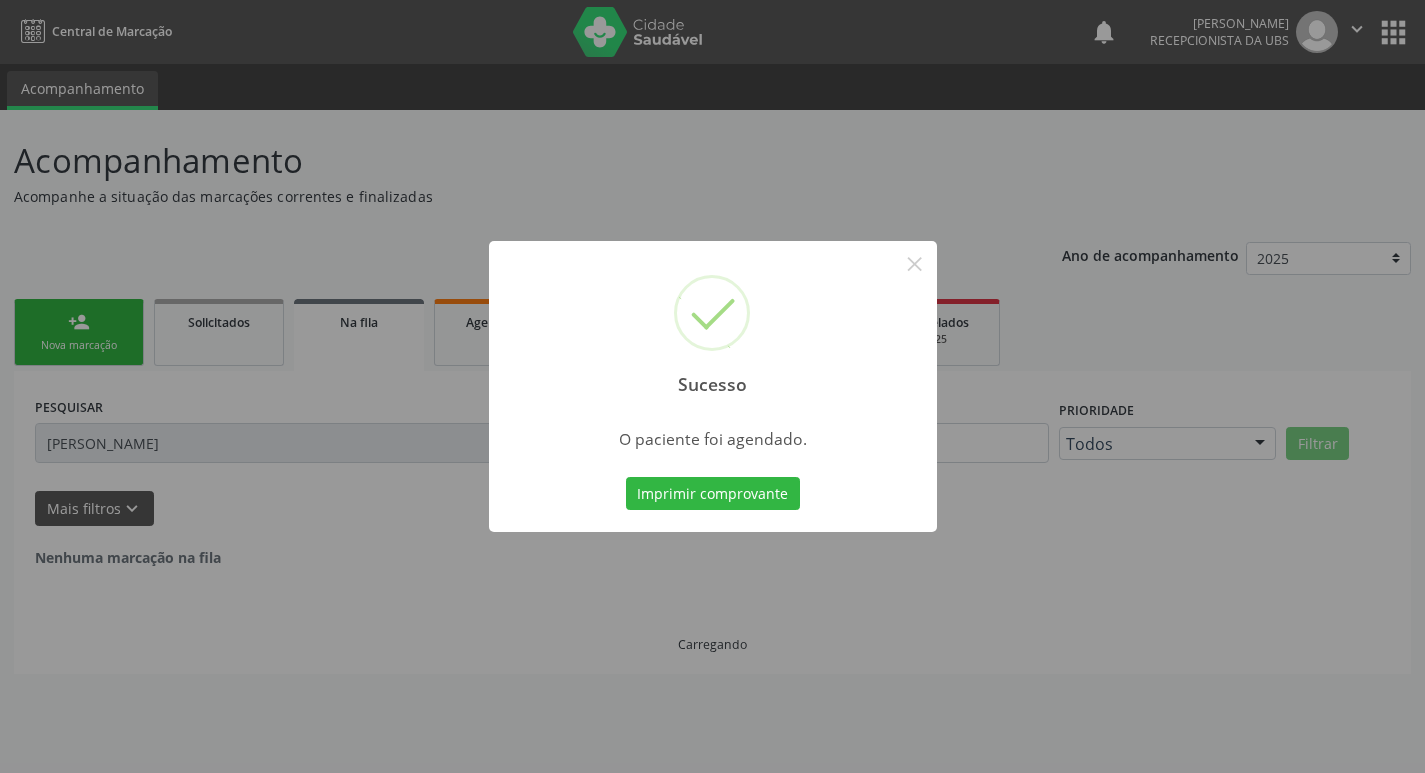scroll, scrollTop: 0, scrollLeft: 0, axis: both 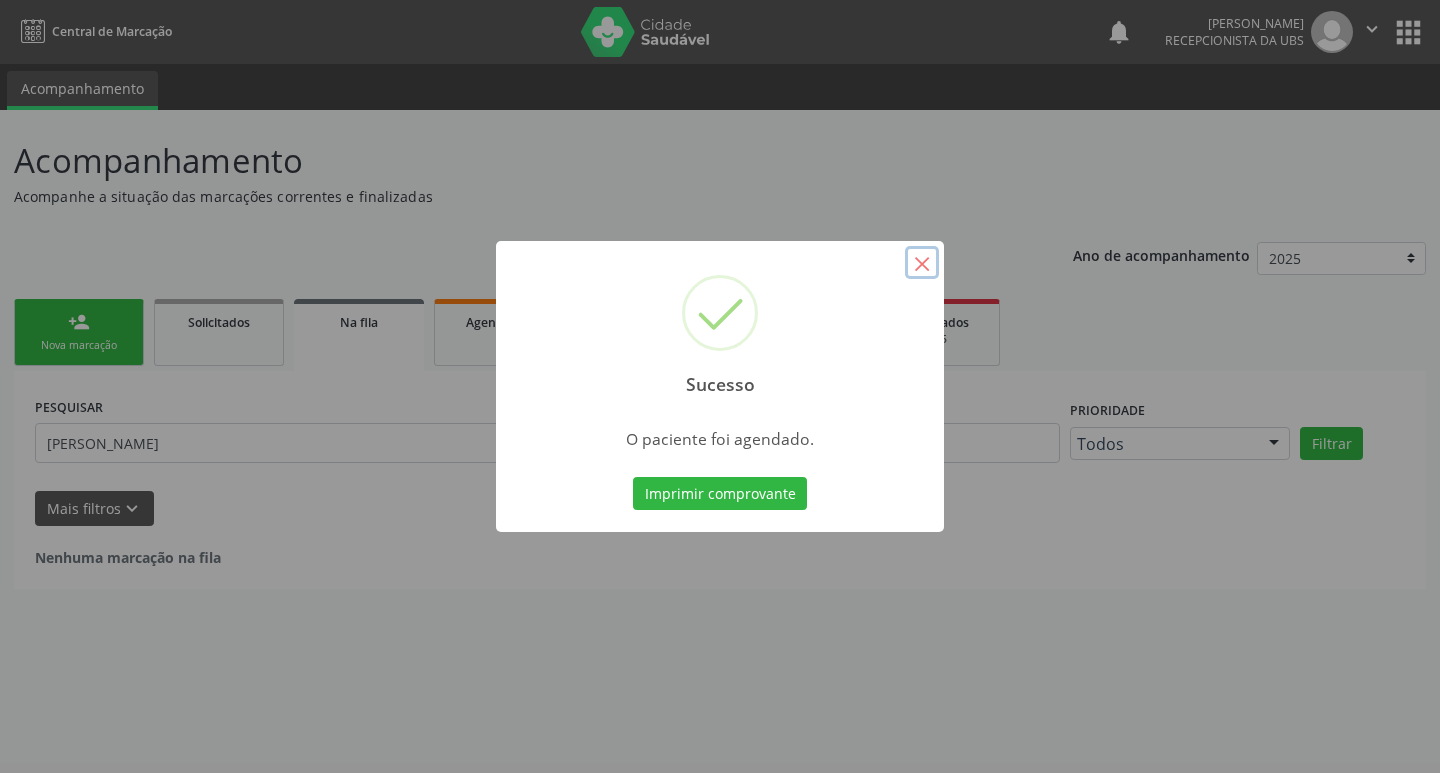 click on "×" at bounding box center (922, 263) 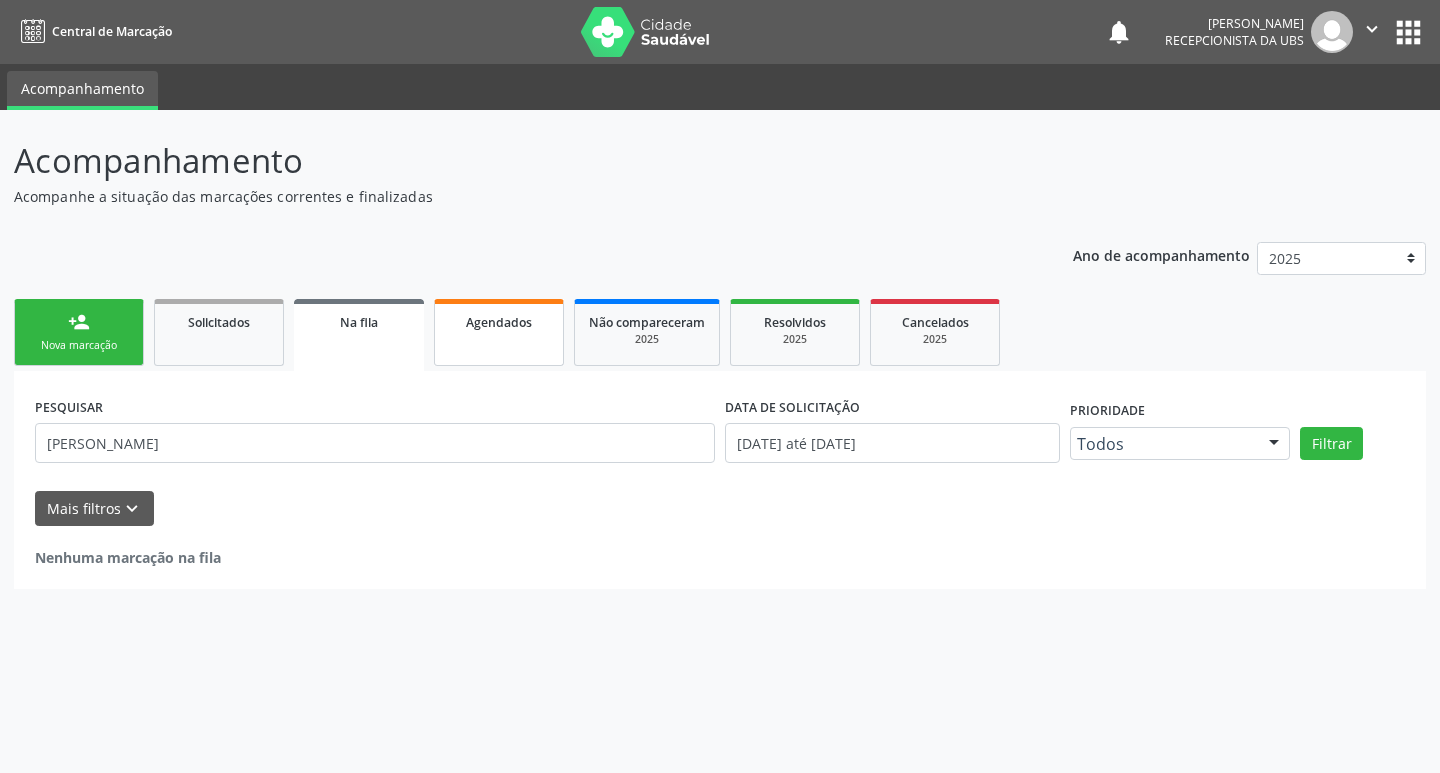 click on "Agendados" at bounding box center (499, 332) 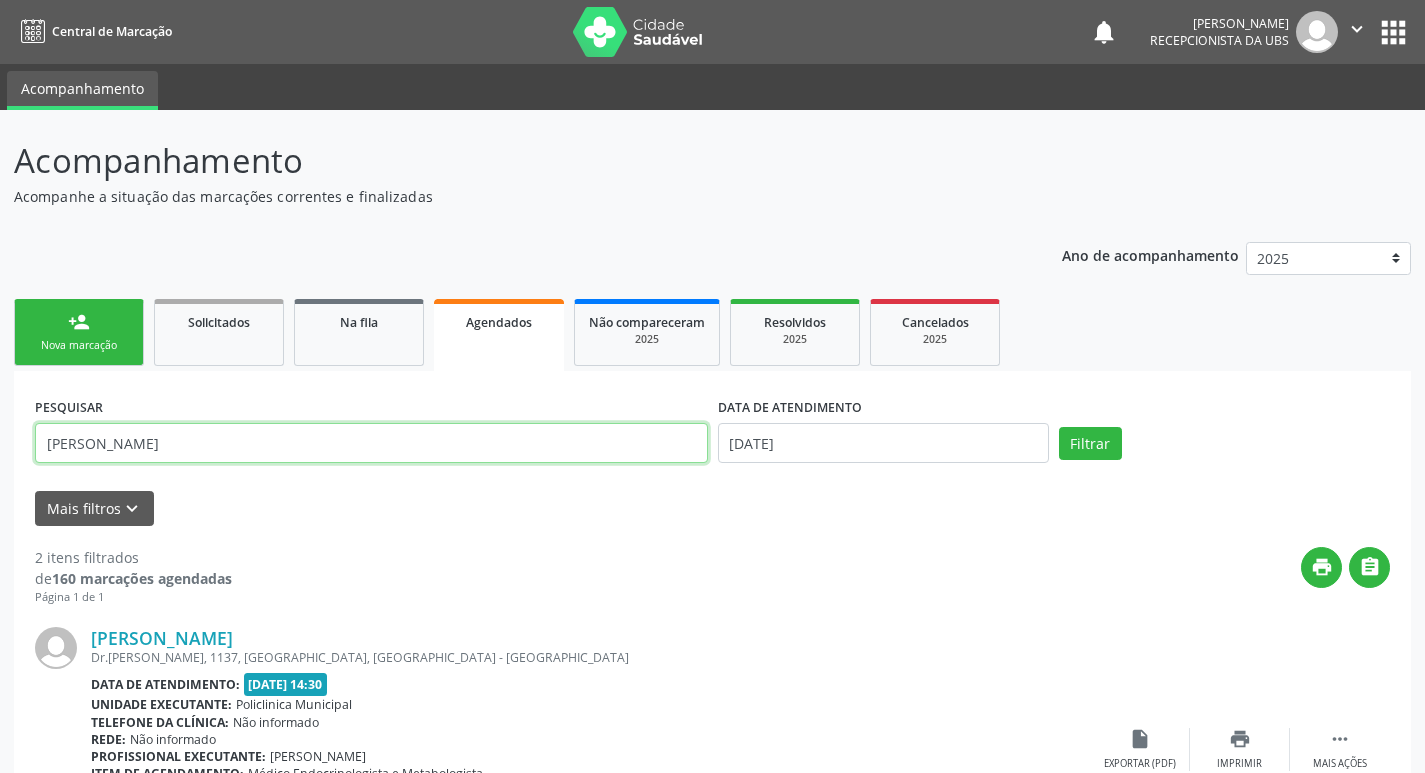 click on "maria sebastiana" at bounding box center (371, 443) 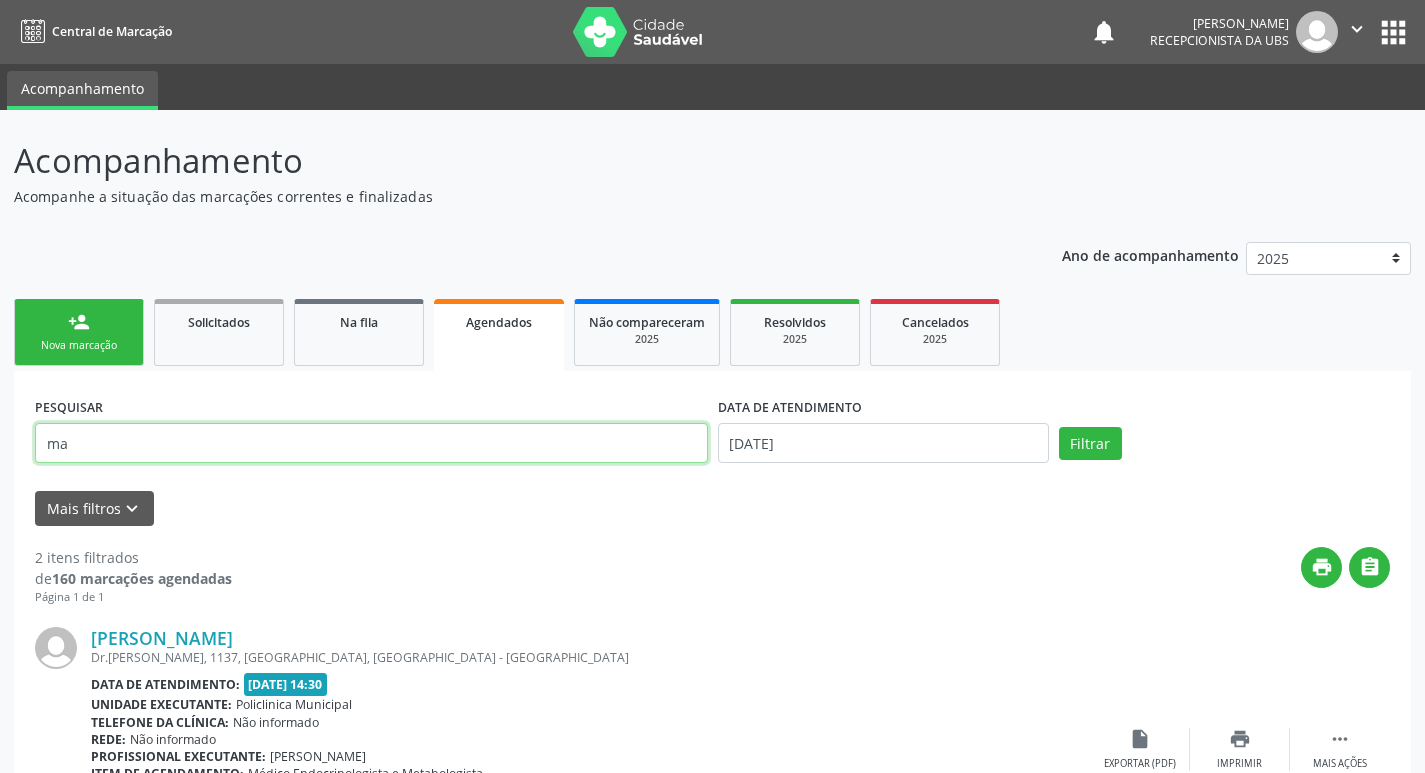type on "m" 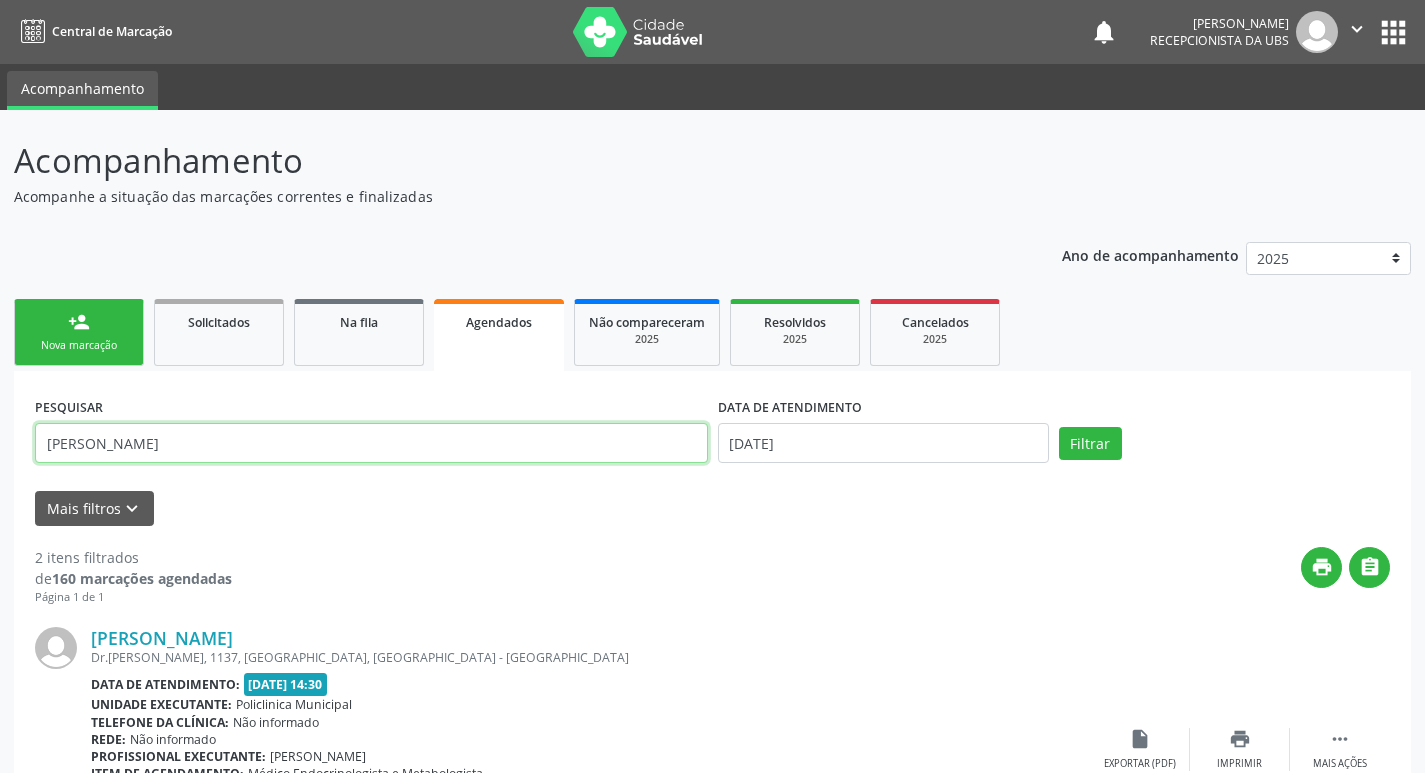 type on "maria sueli" 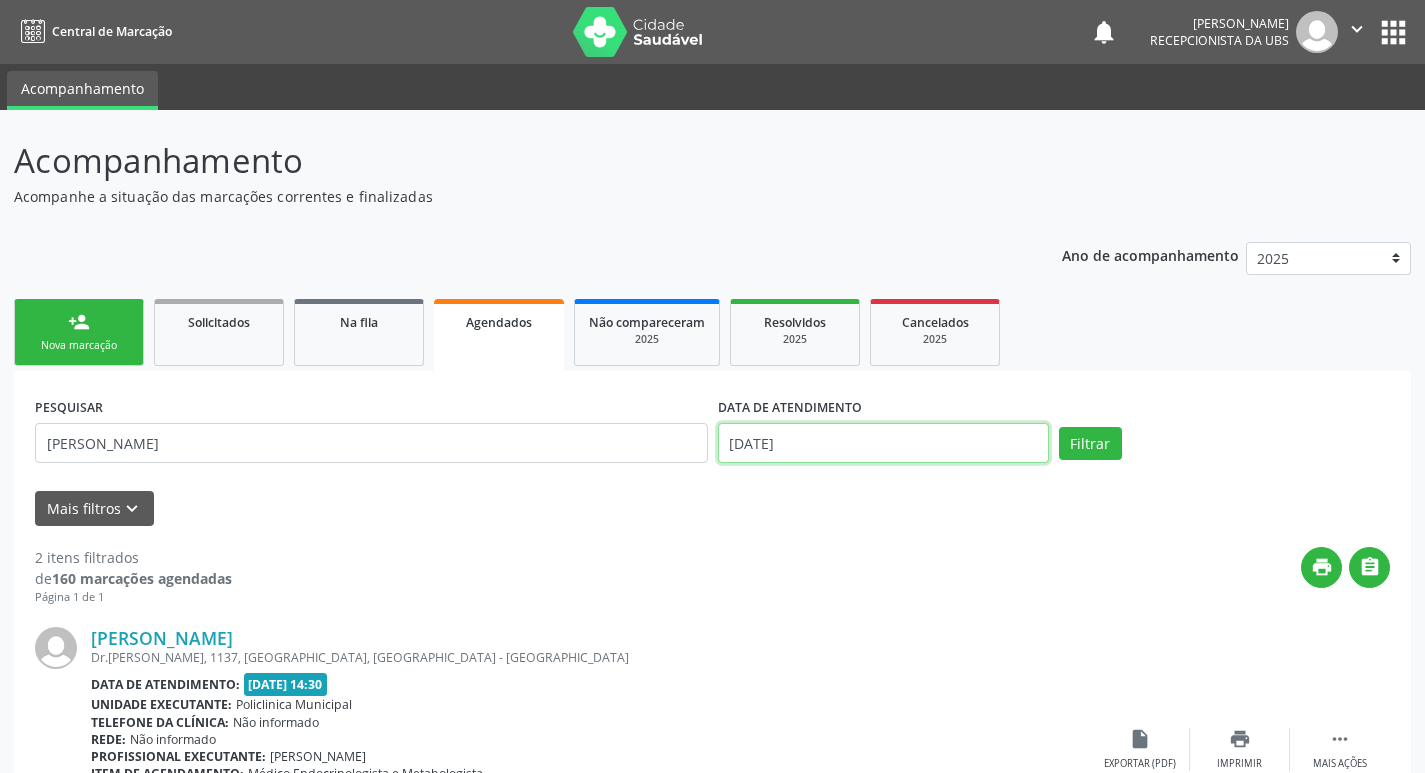 click on "[DATE]" at bounding box center [883, 443] 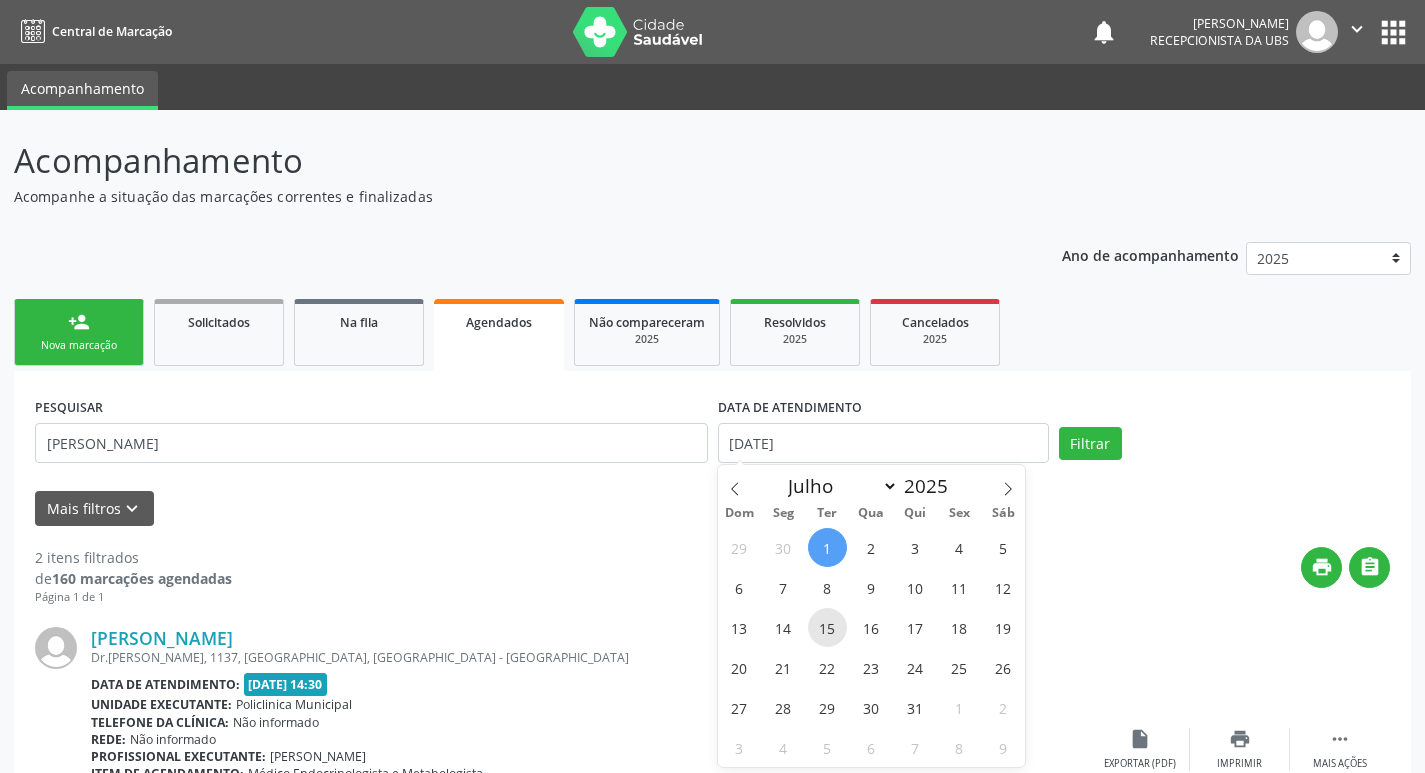 click on "15" at bounding box center [827, 627] 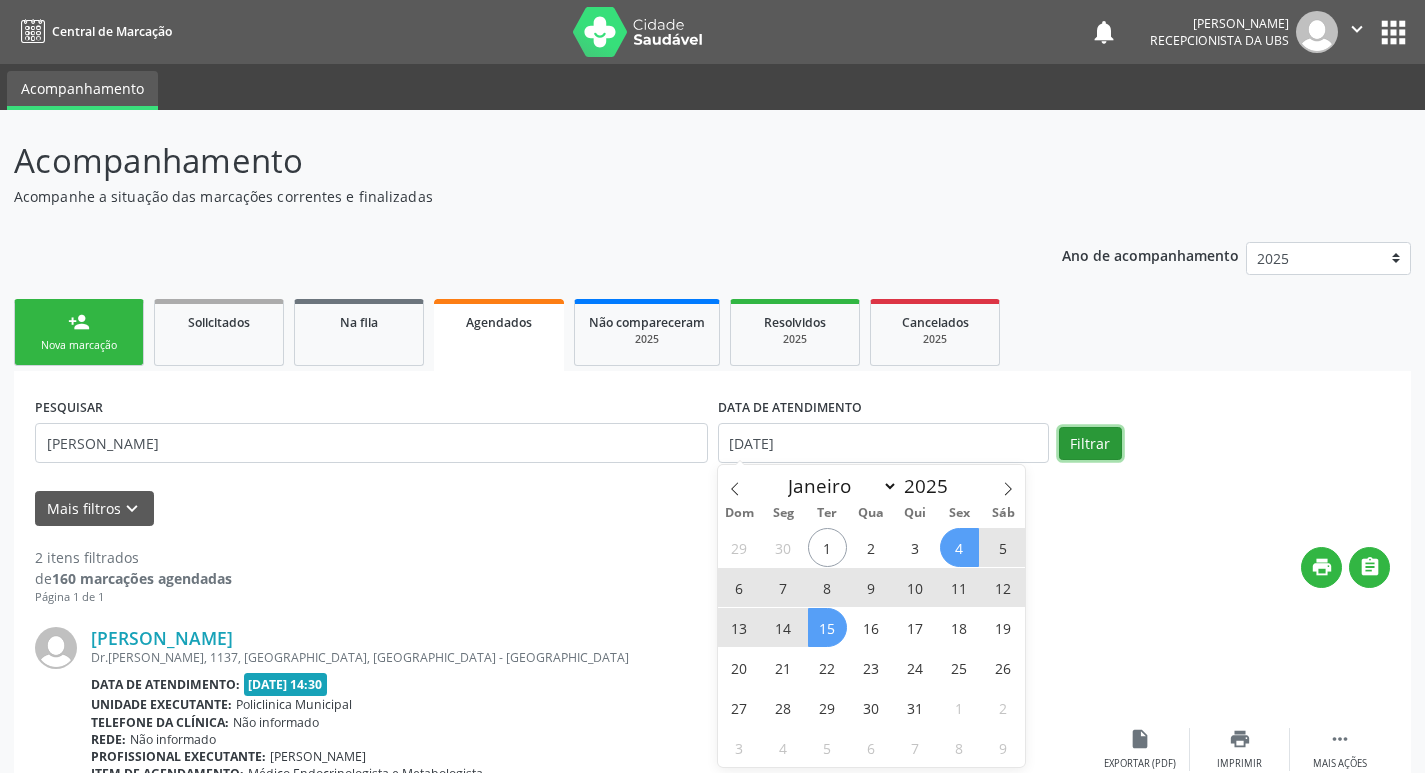 click on "Filtrar" at bounding box center (1090, 444) 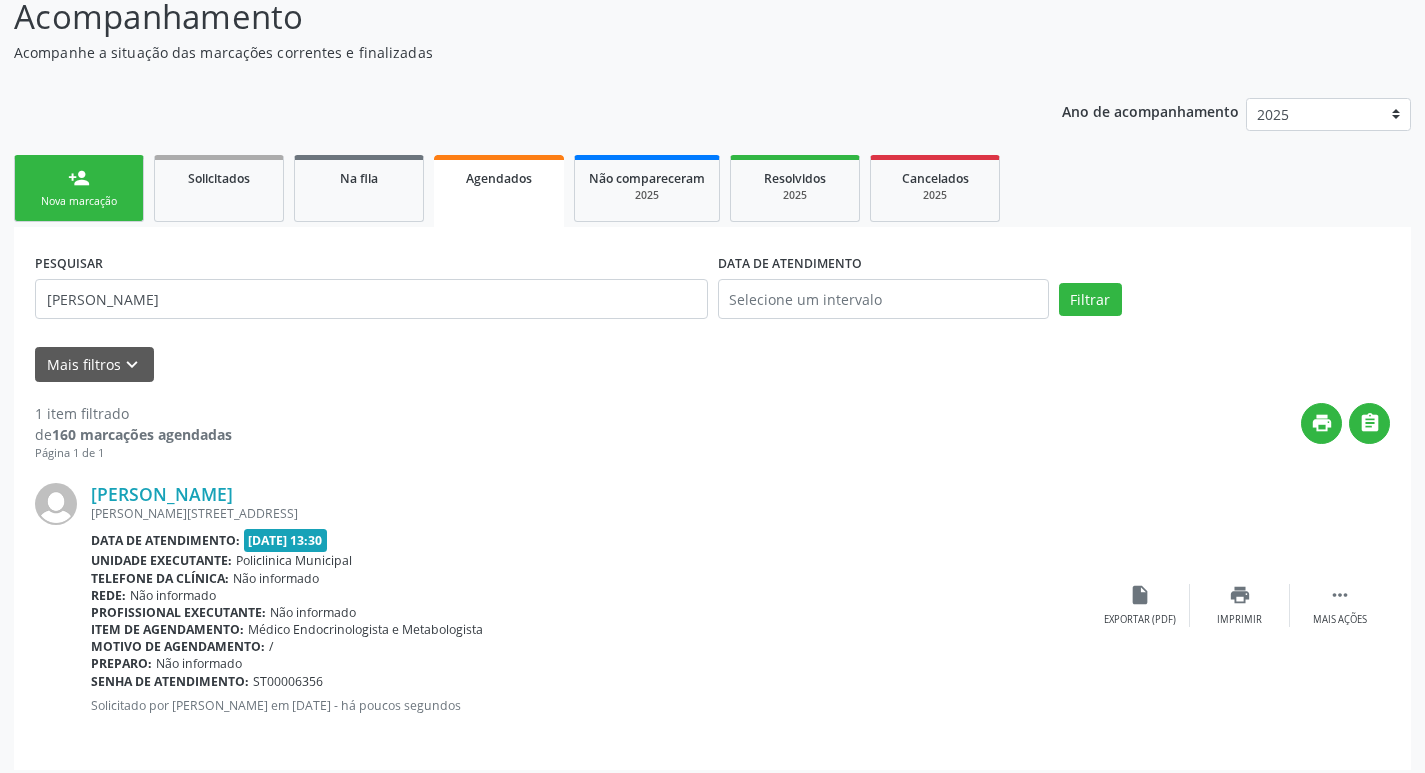 scroll, scrollTop: 155, scrollLeft: 0, axis: vertical 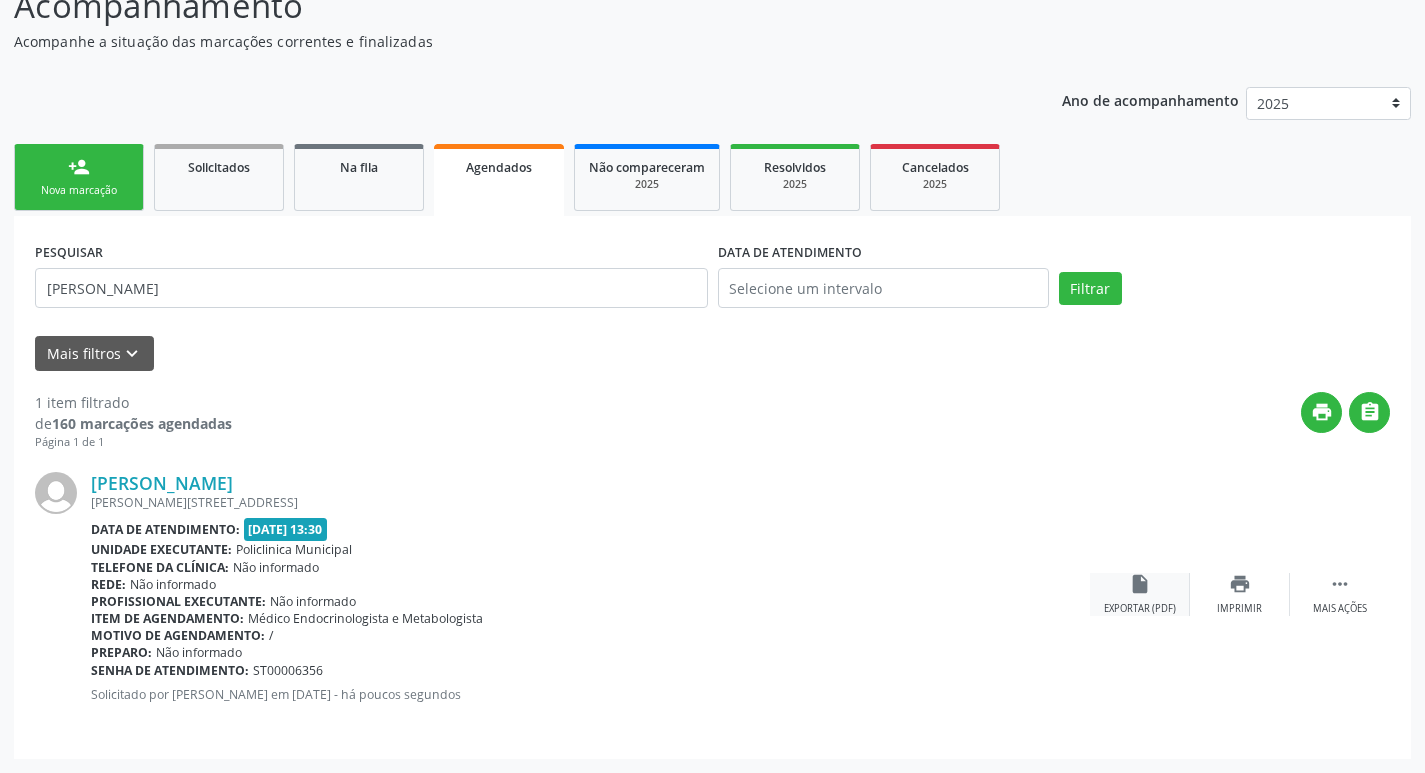 click on "Exportar (PDF)" at bounding box center [1140, 609] 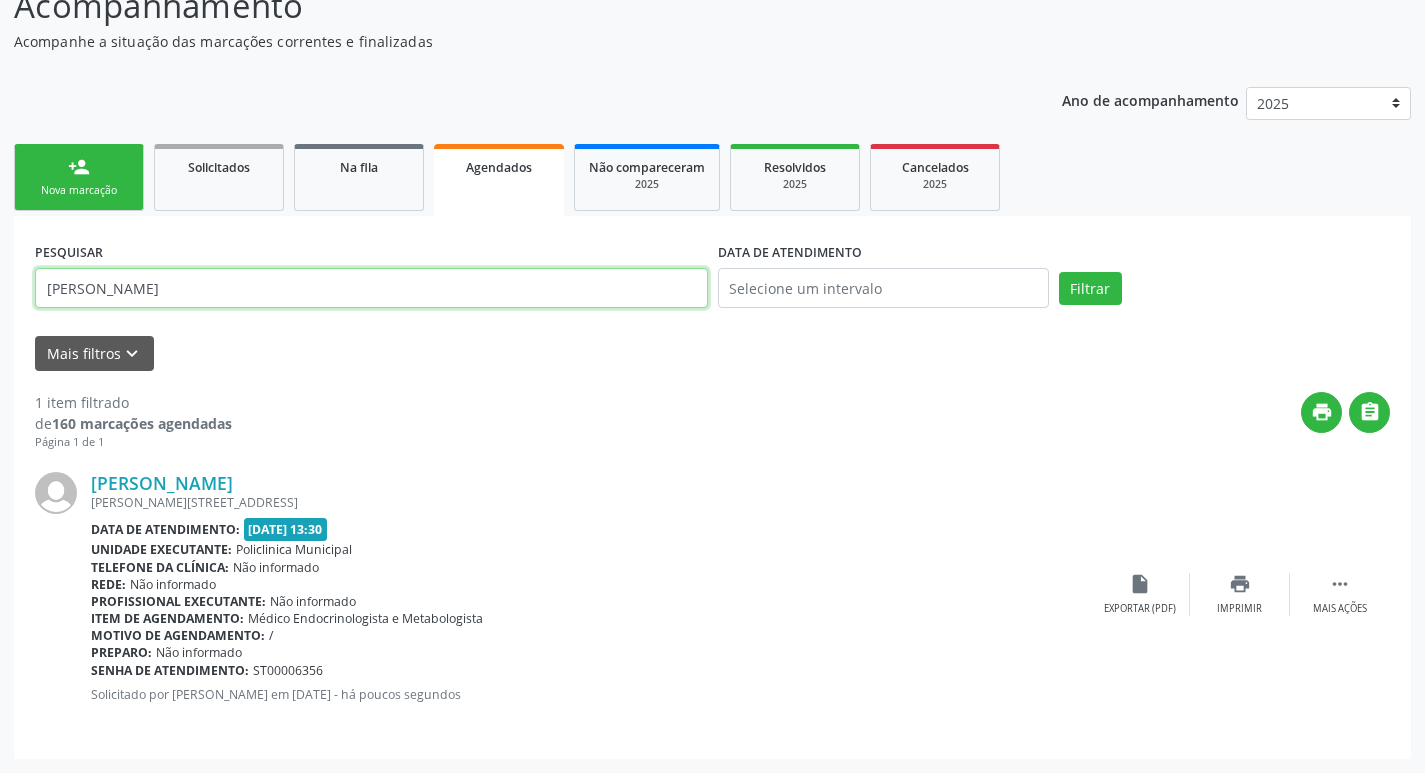 click on "maria sueli" at bounding box center (371, 288) 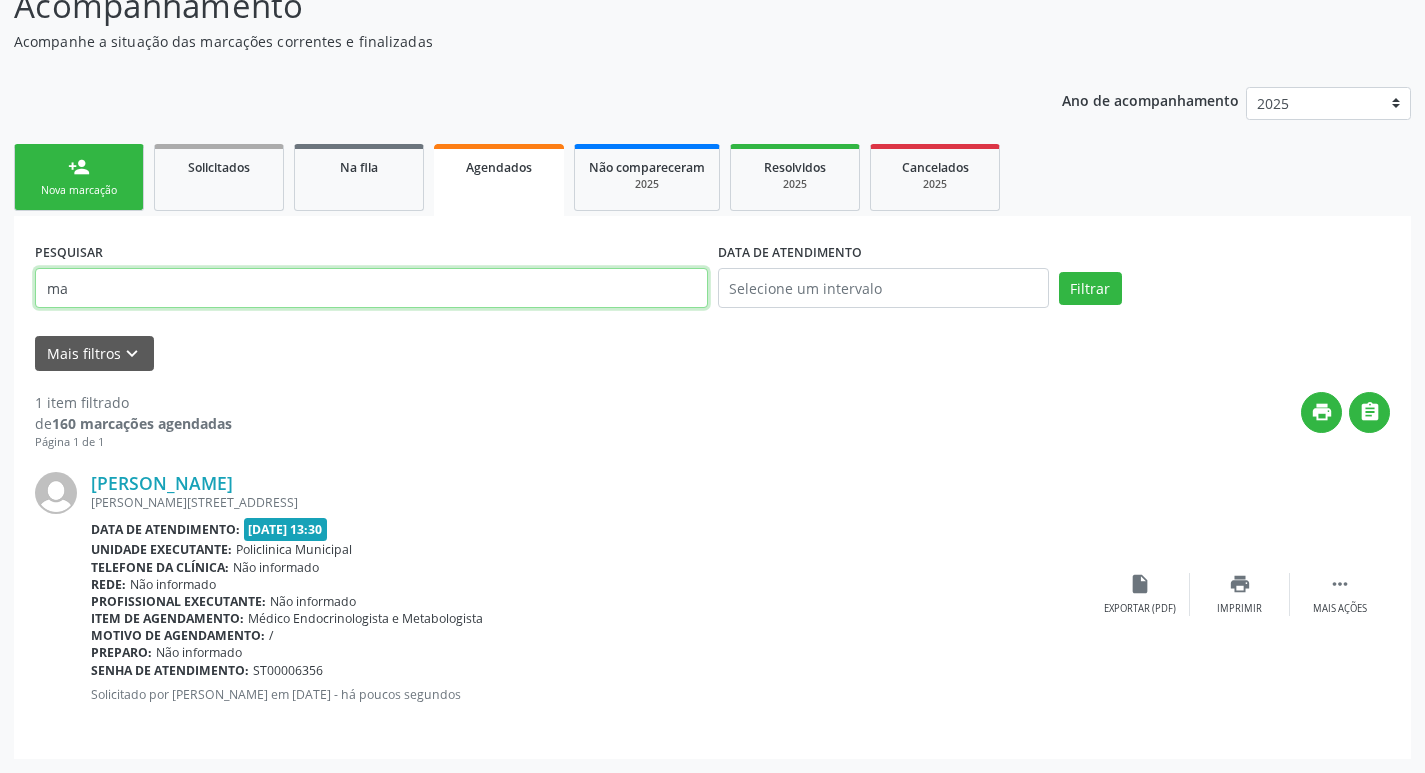 type on "m" 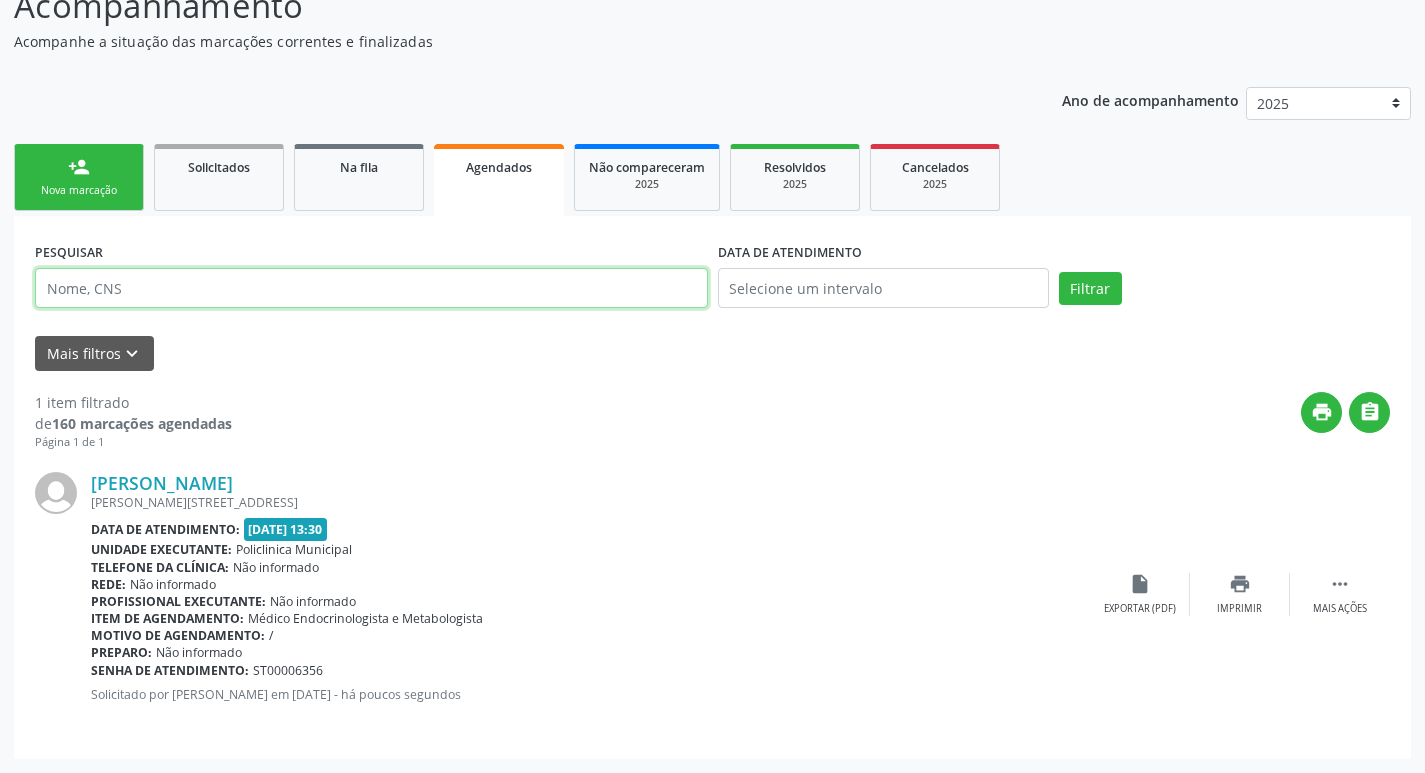 type 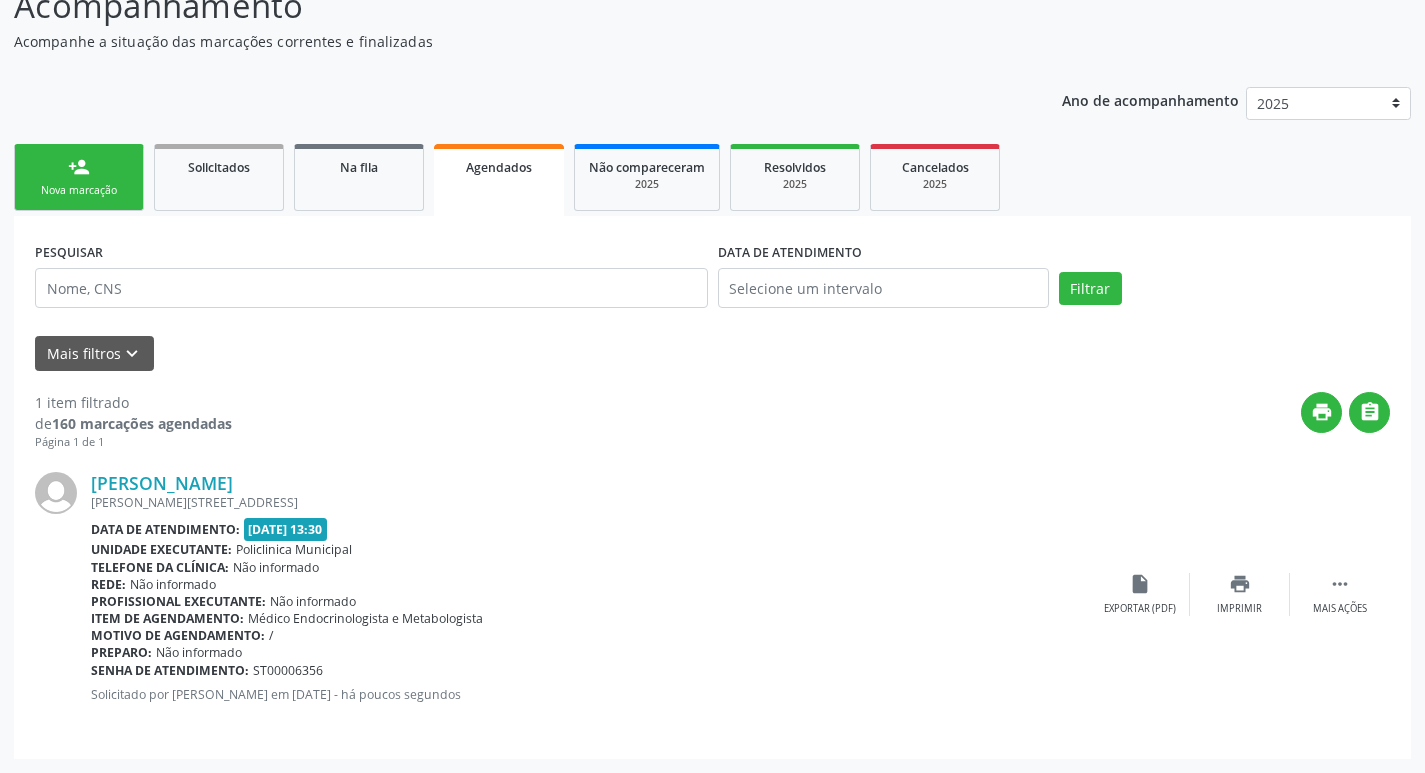 click on "person_add" at bounding box center (79, 167) 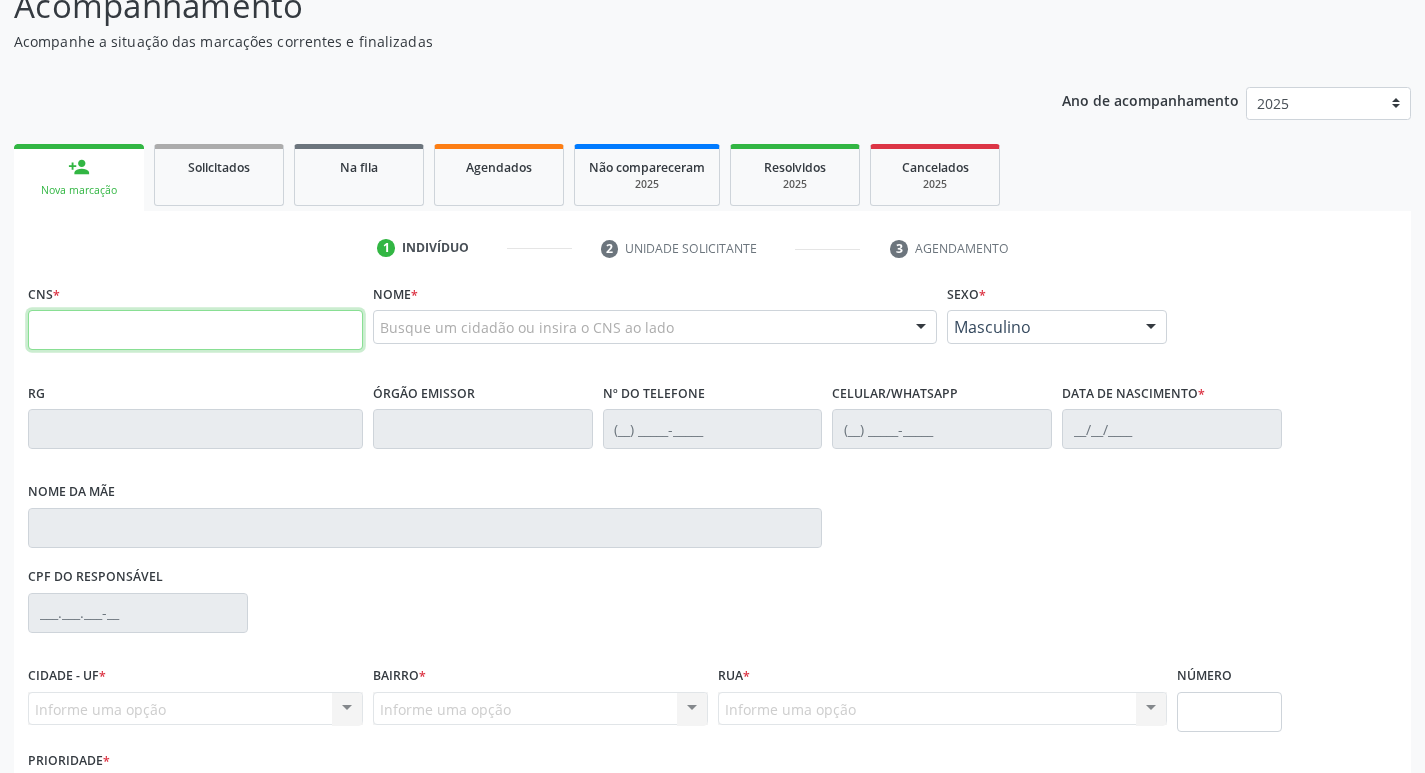 click at bounding box center (195, 330) 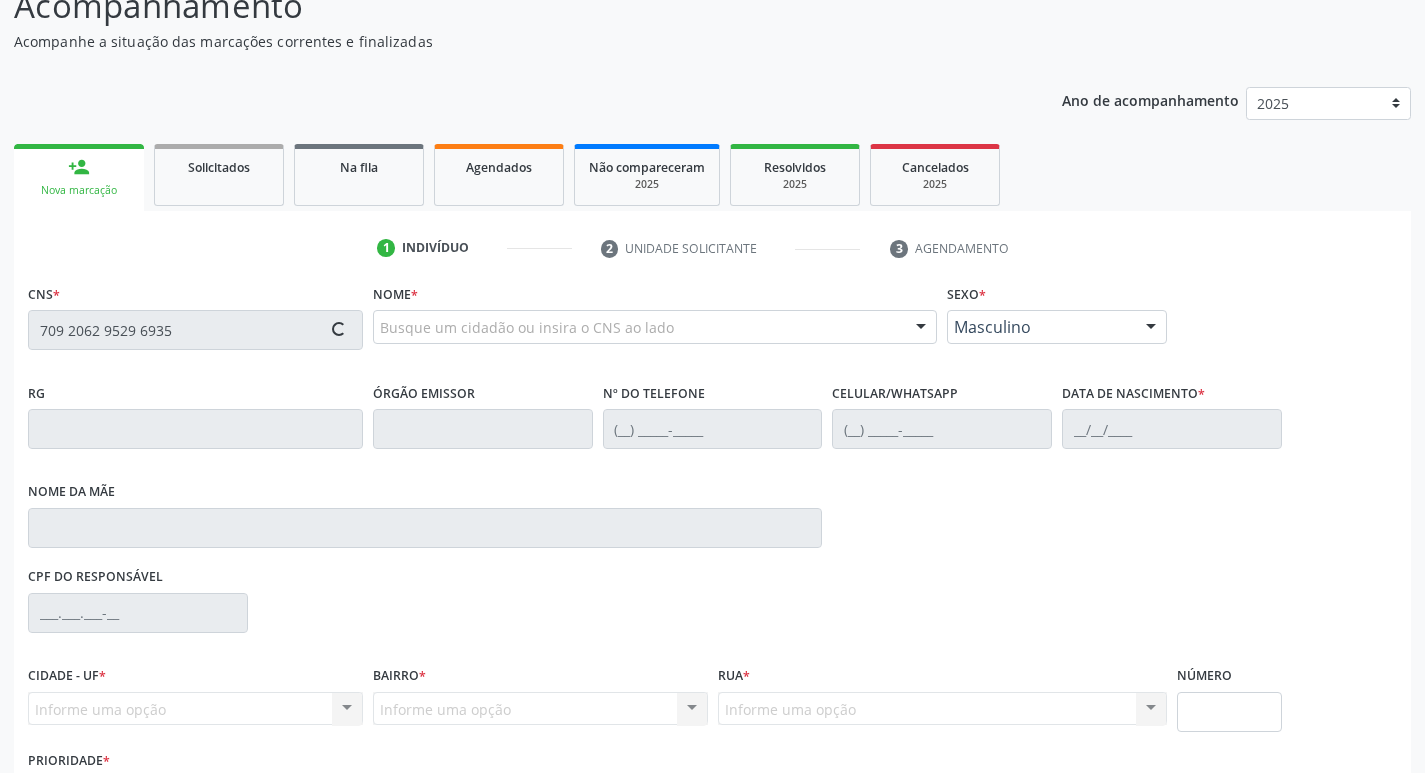 type on "709 2062 9529 6935" 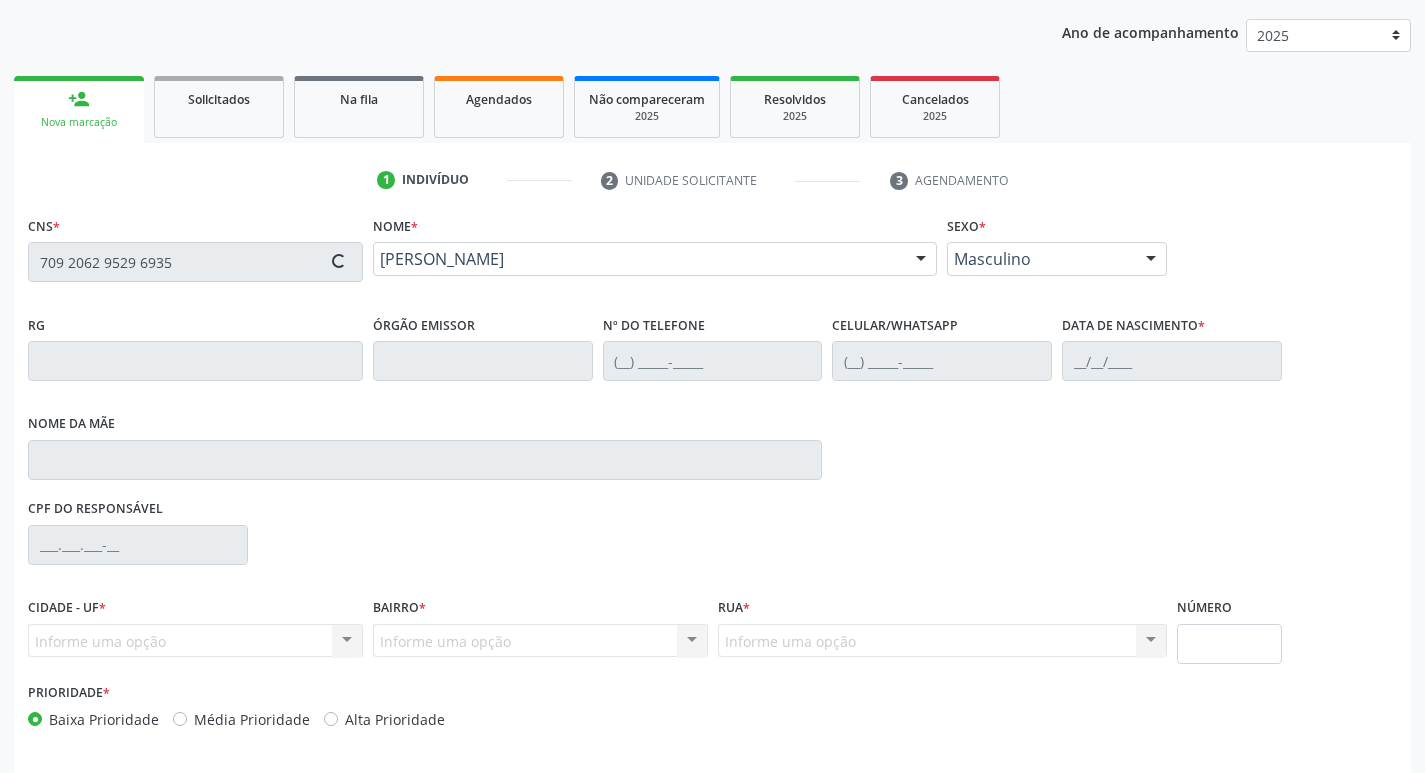 scroll, scrollTop: 297, scrollLeft: 0, axis: vertical 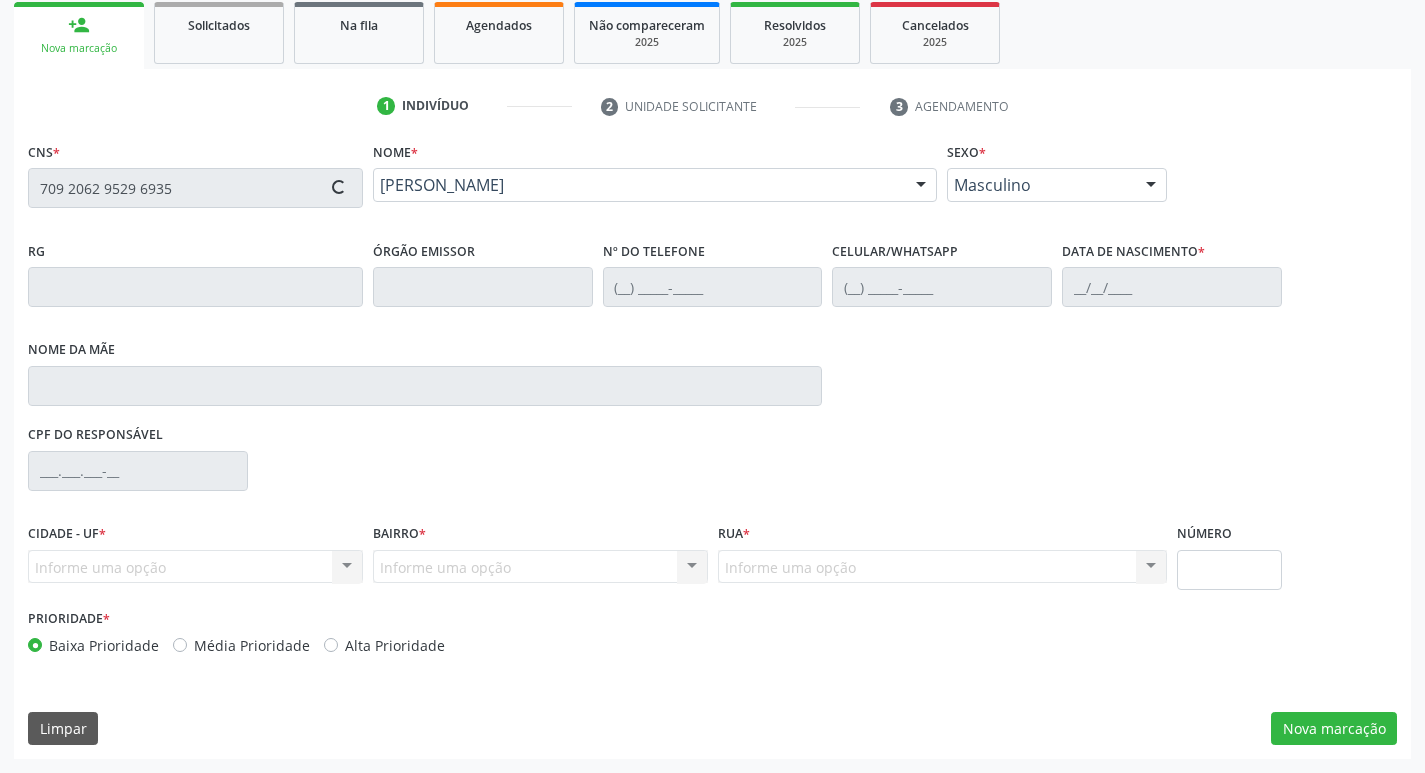 type on "(87) 99946-4377" 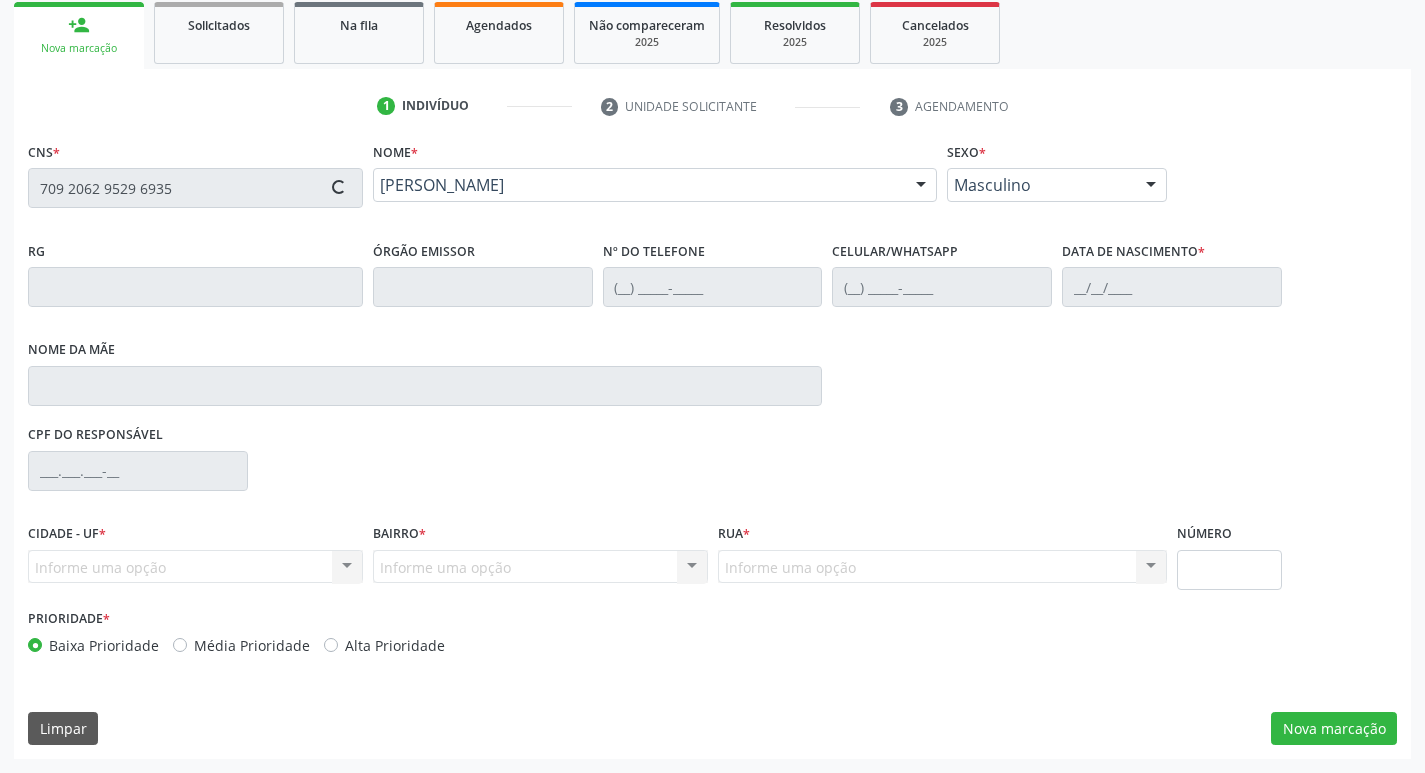 type on "(87) 99946-4377" 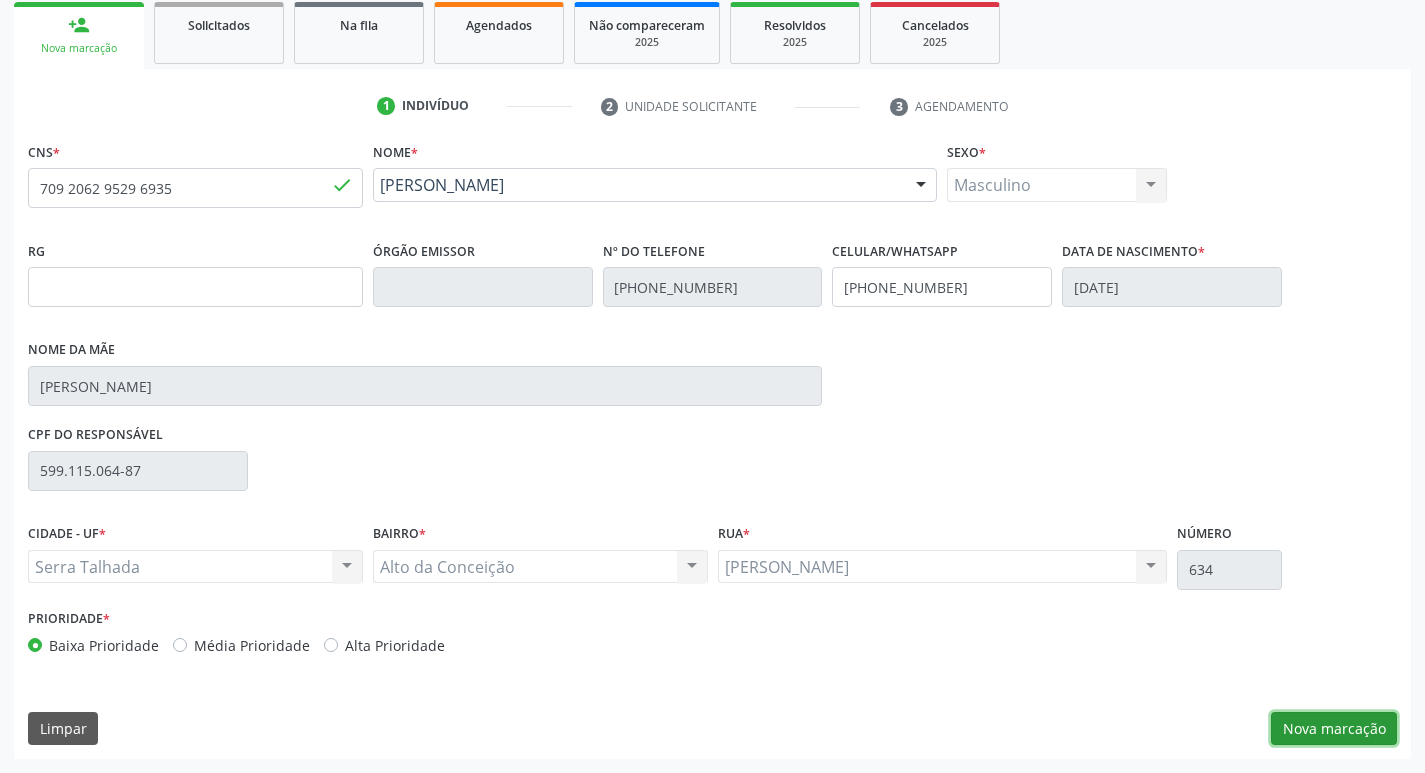 click on "Nova marcação" at bounding box center [1334, 729] 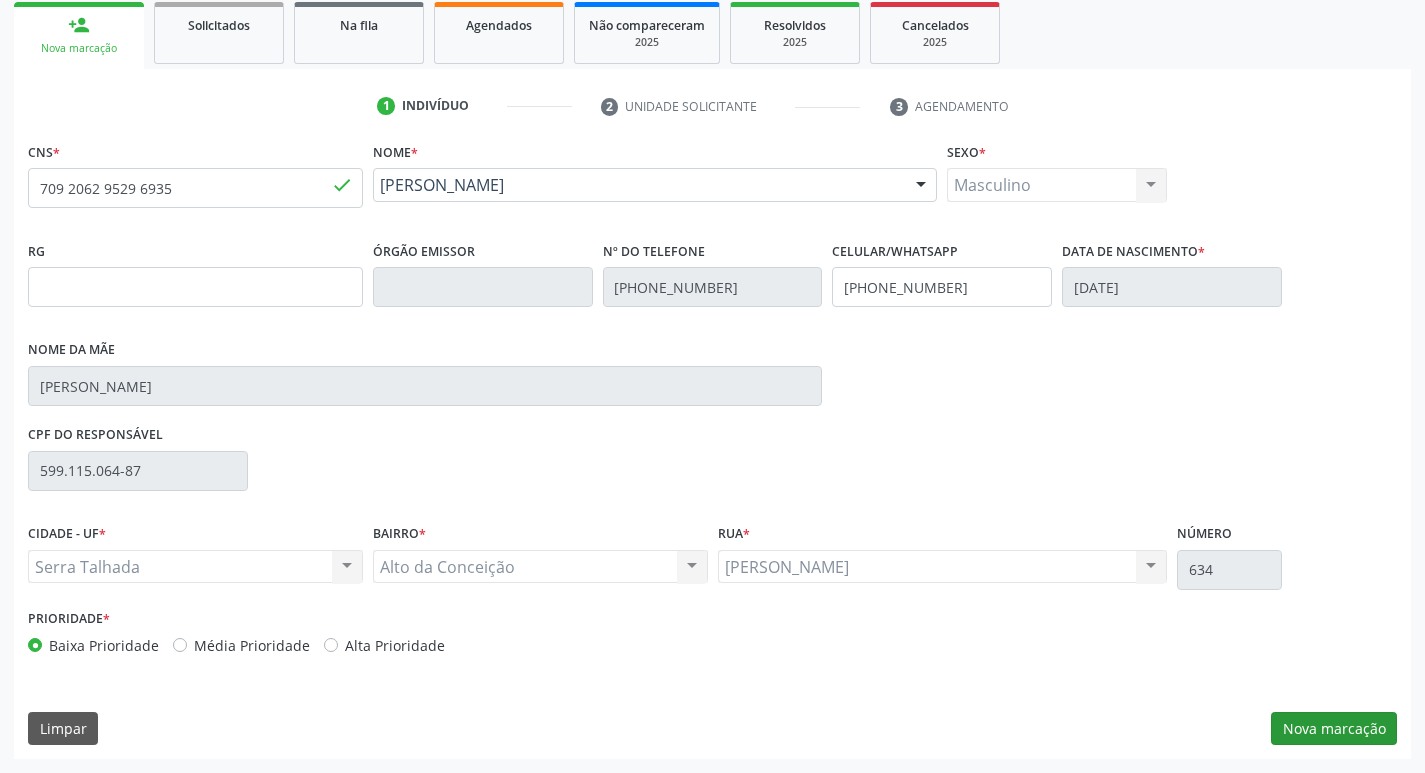 scroll, scrollTop: 133, scrollLeft: 0, axis: vertical 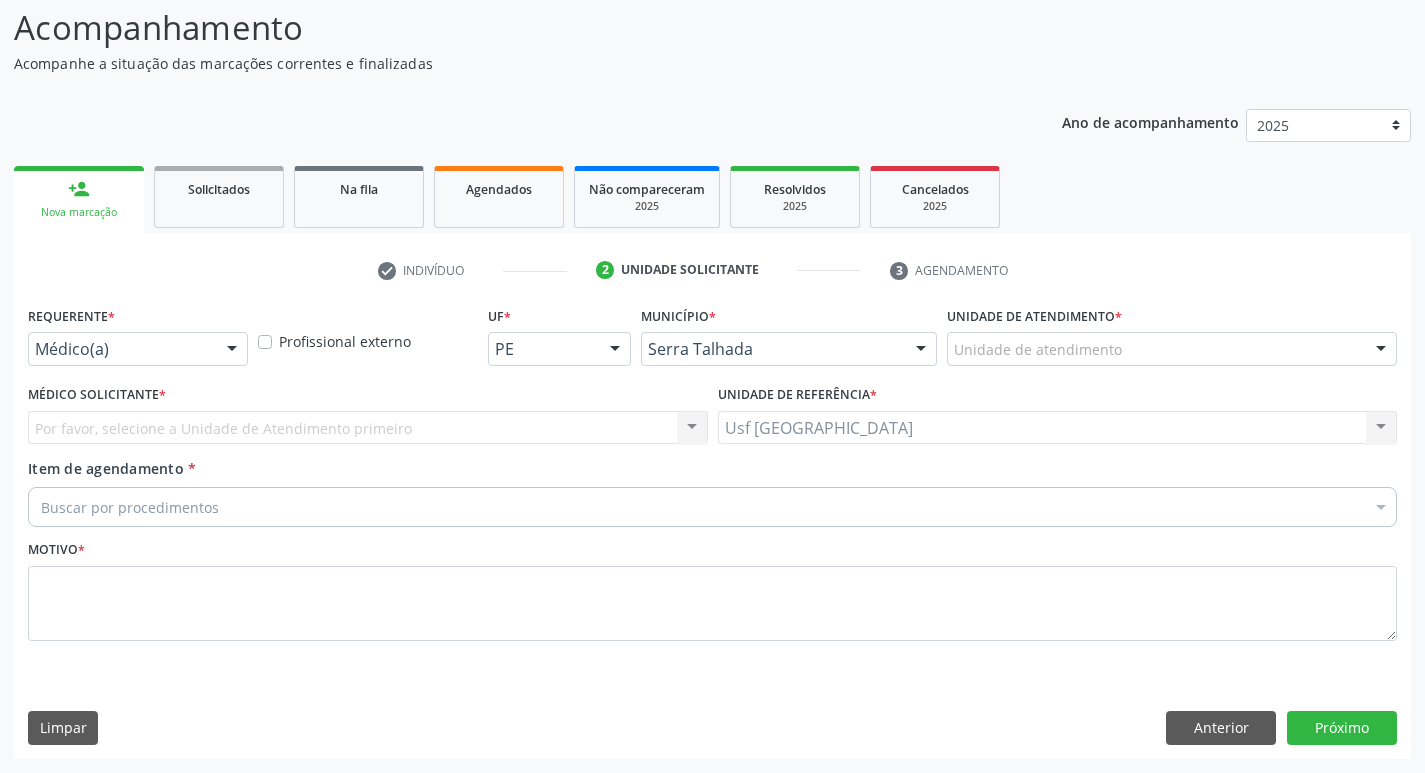 click at bounding box center (35, 359) 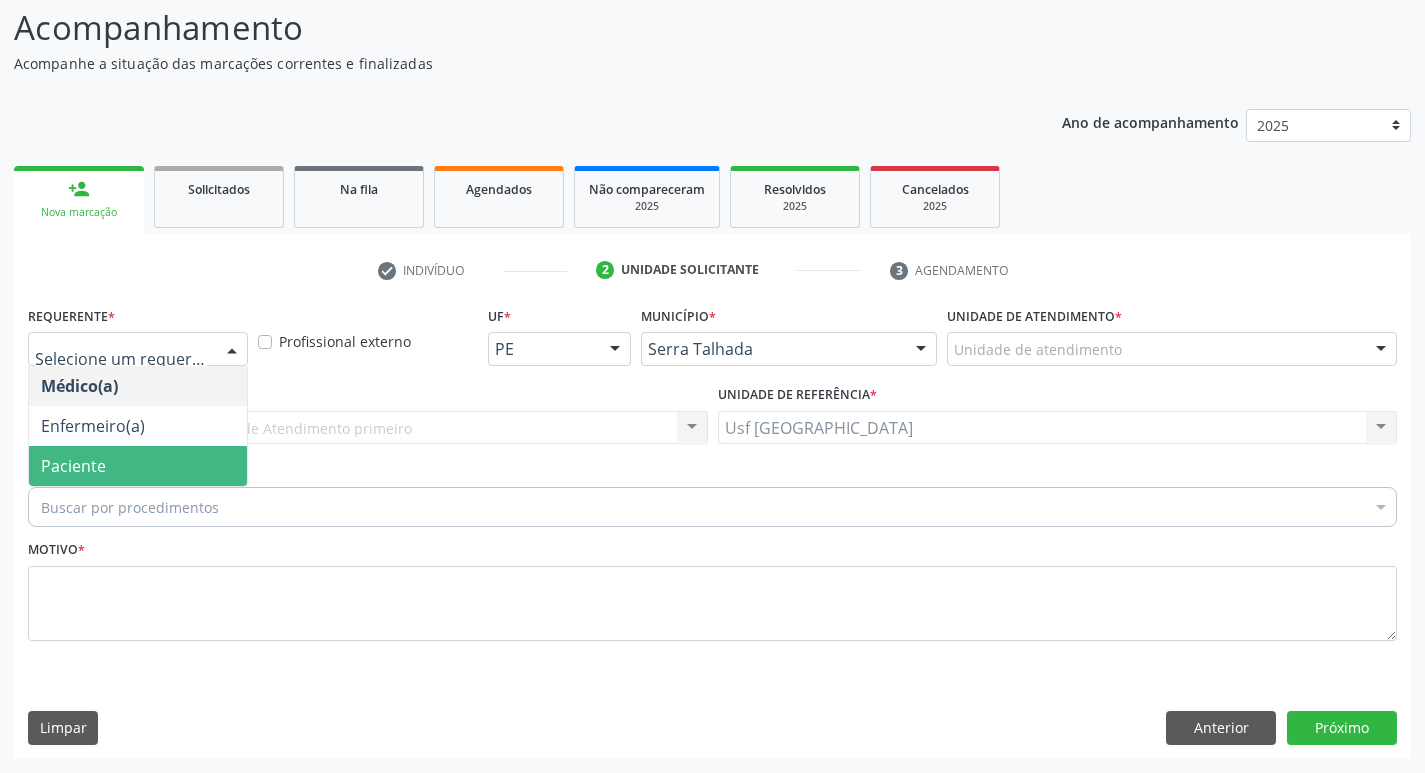 click on "Paciente" at bounding box center (73, 466) 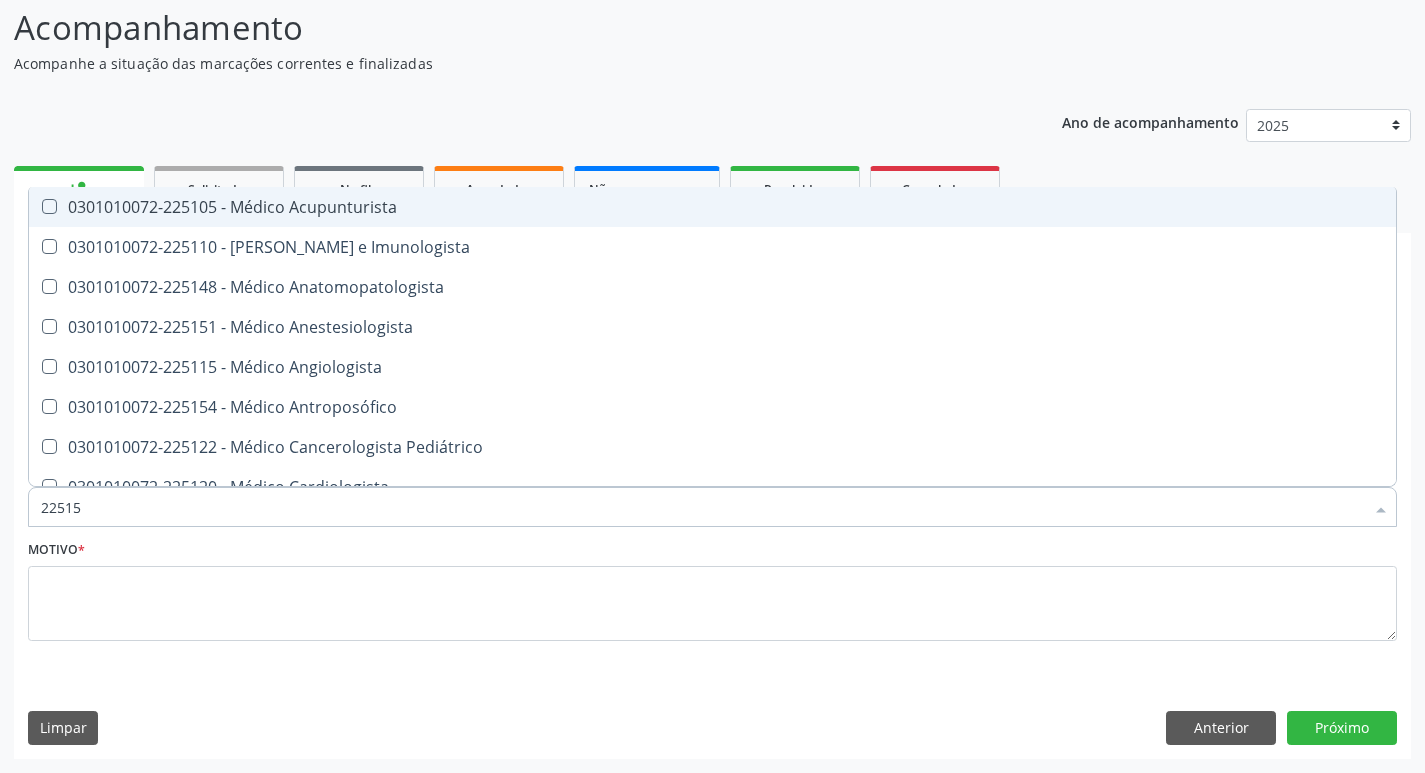 type on "225155" 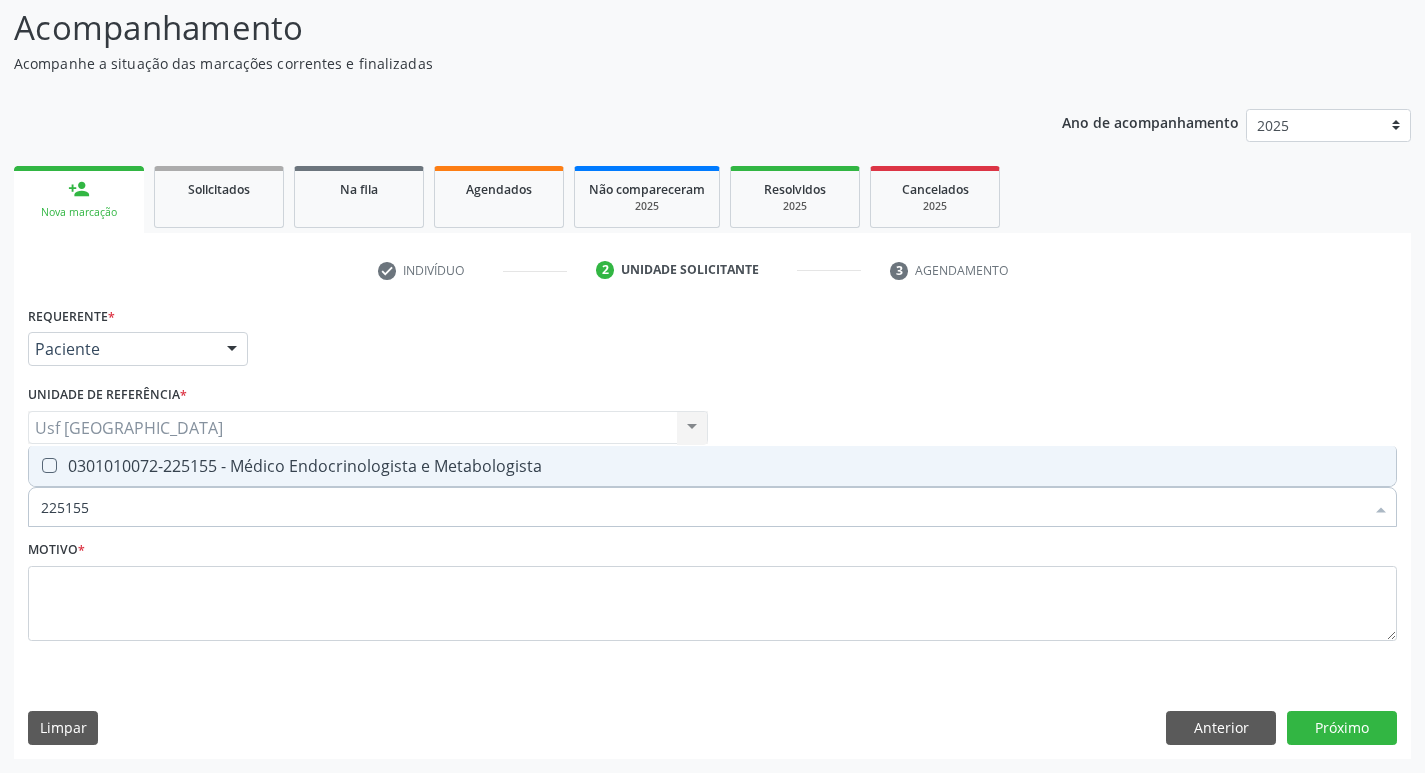 click at bounding box center (49, 465) 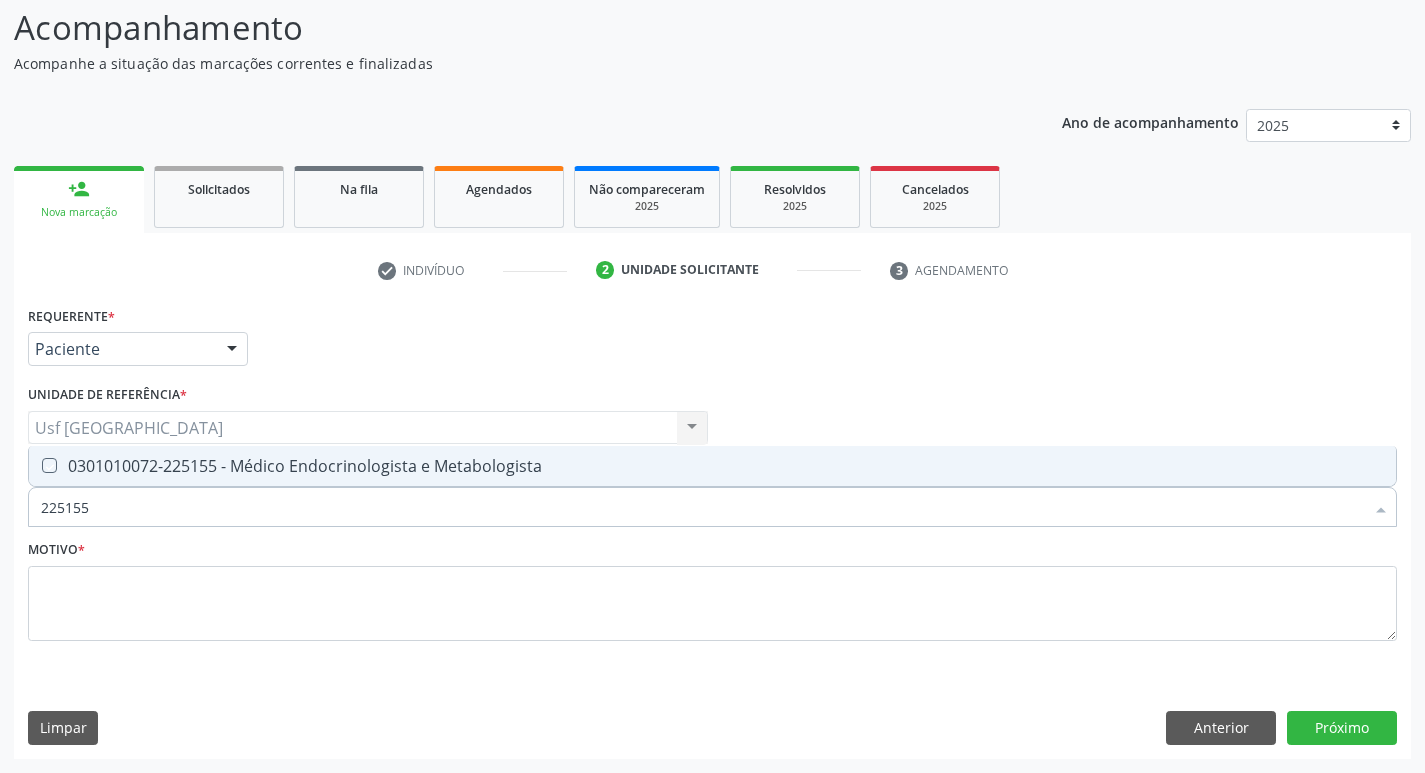 click at bounding box center [35, 465] 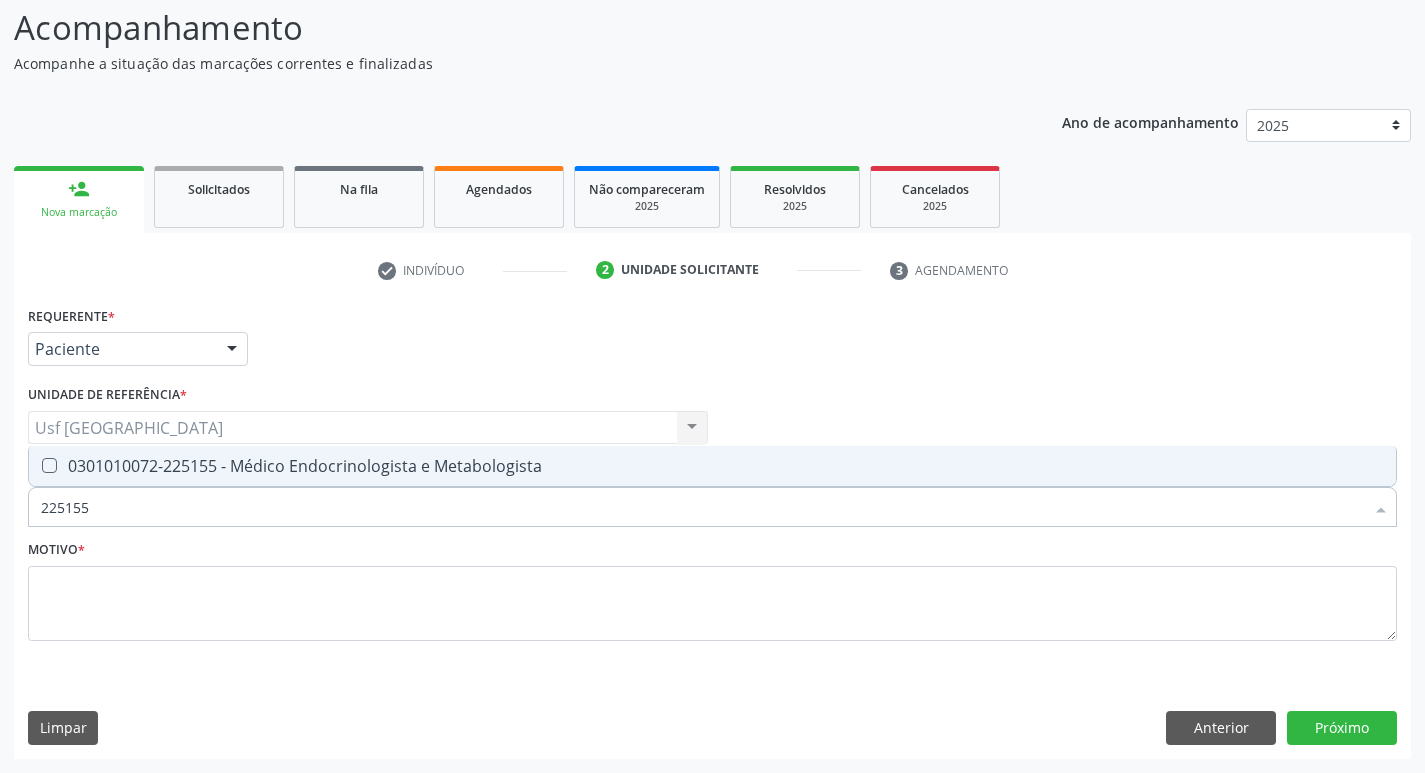 checkbox on "true" 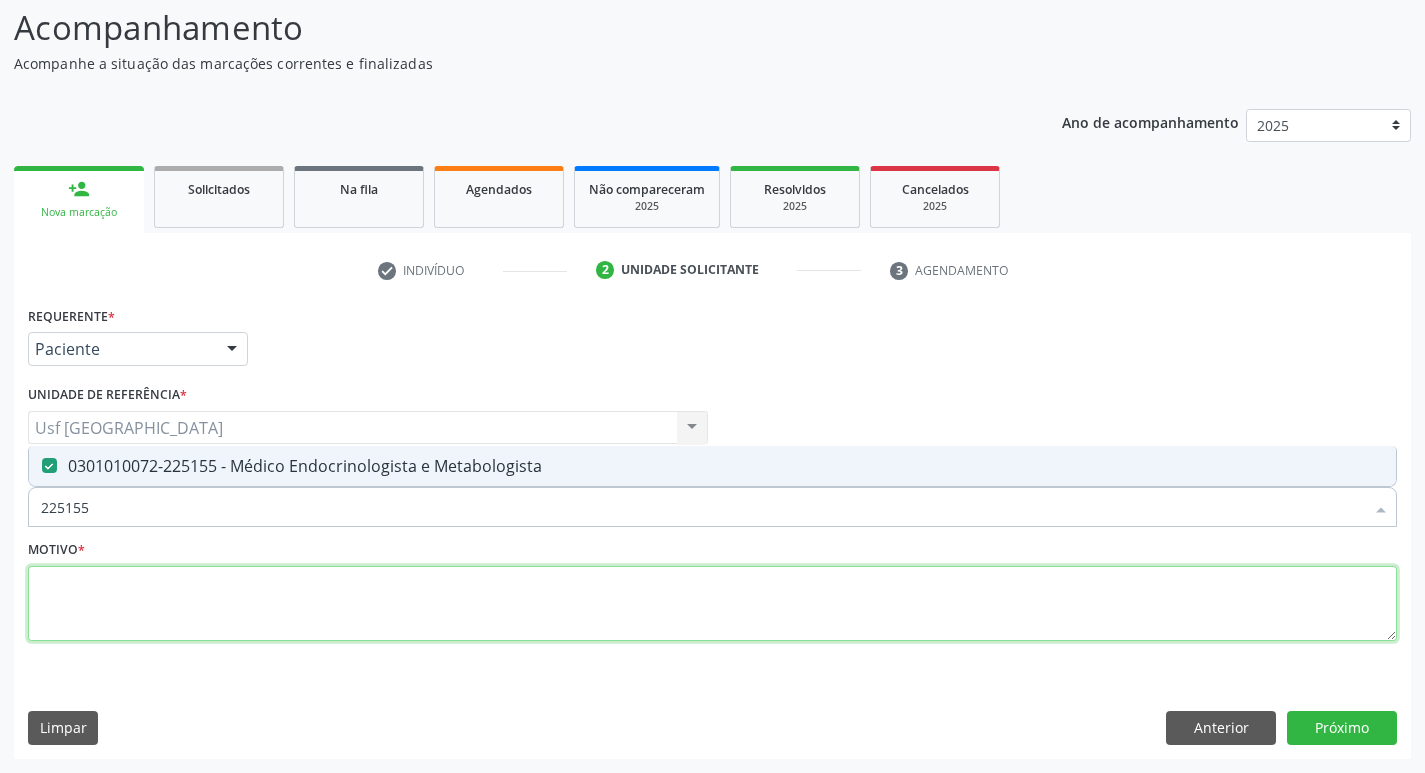 click at bounding box center (712, 604) 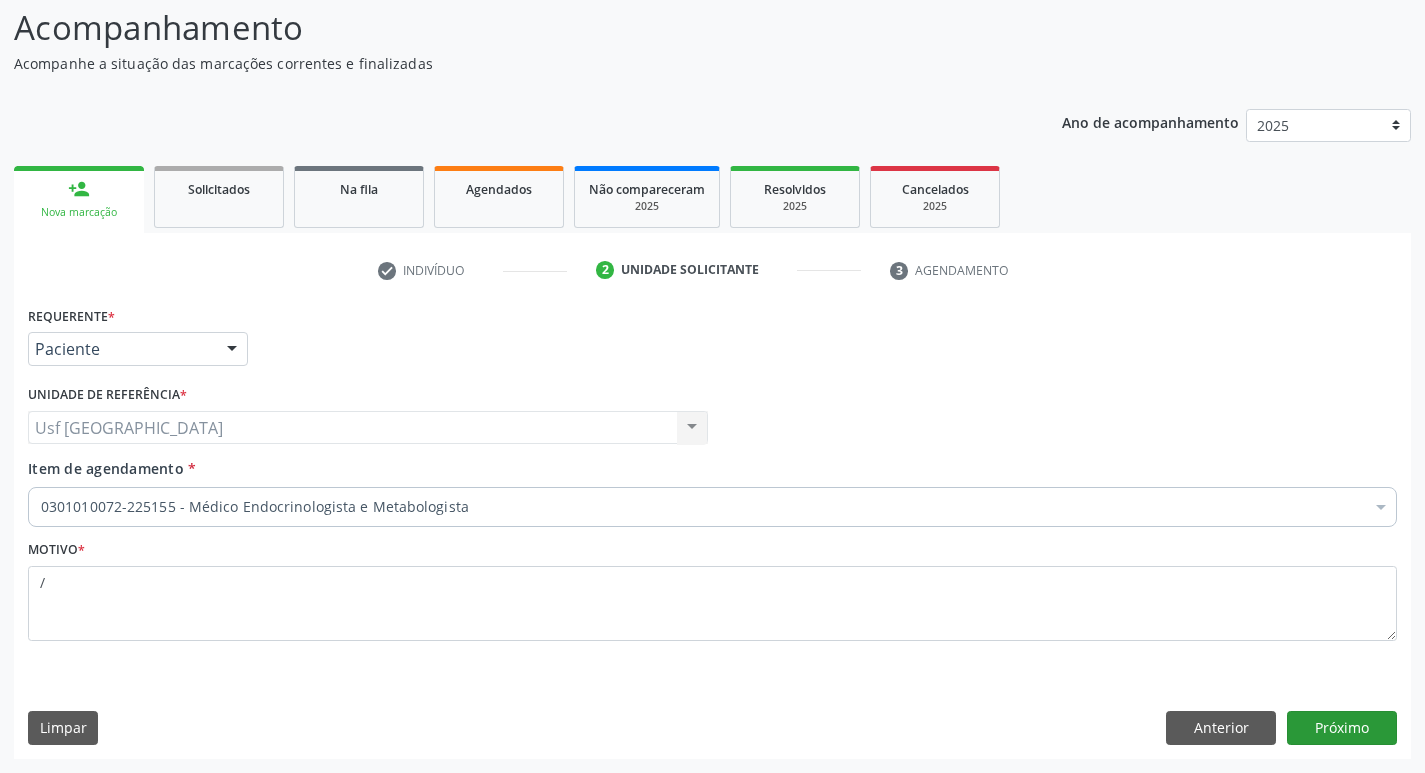 type on "/" 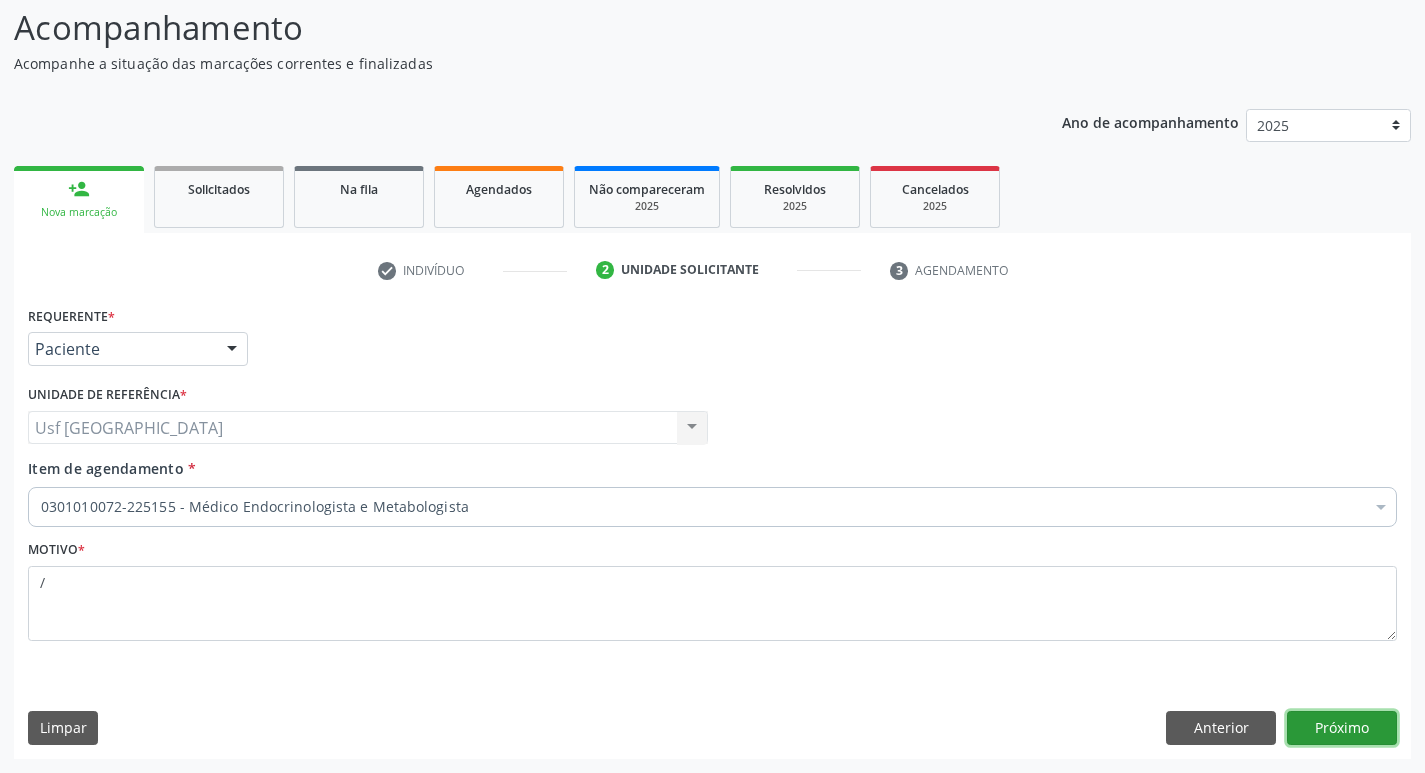 click on "Próximo" at bounding box center [1342, 728] 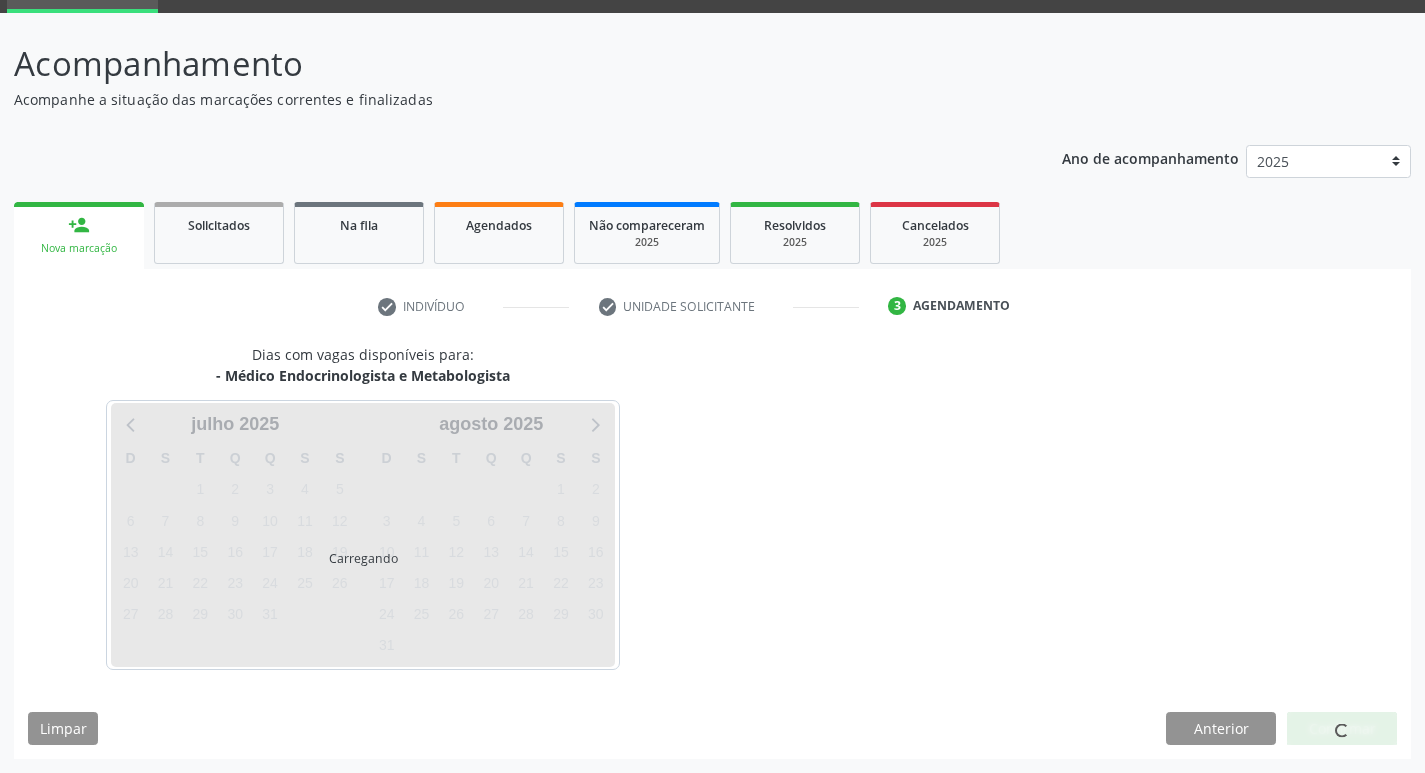 scroll, scrollTop: 97, scrollLeft: 0, axis: vertical 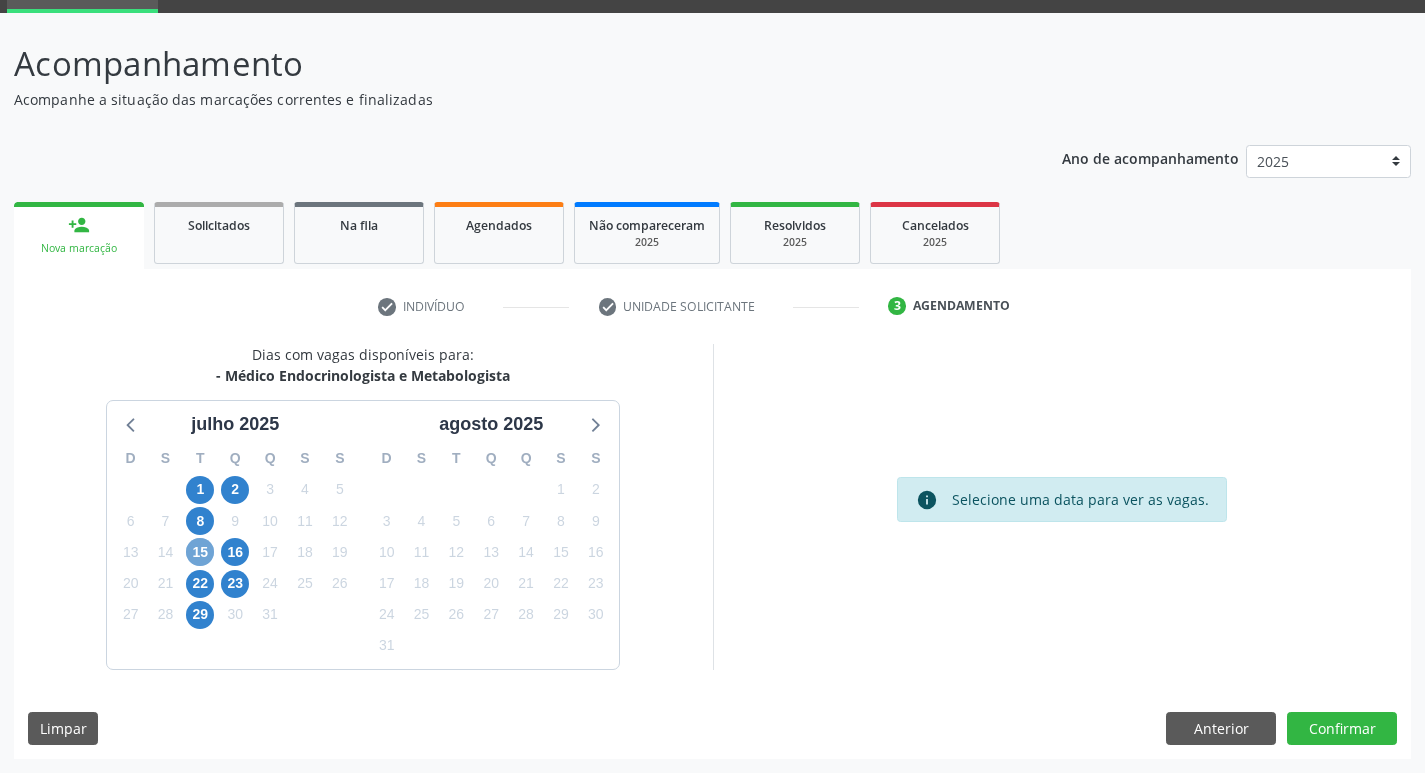click on "15" at bounding box center [200, 552] 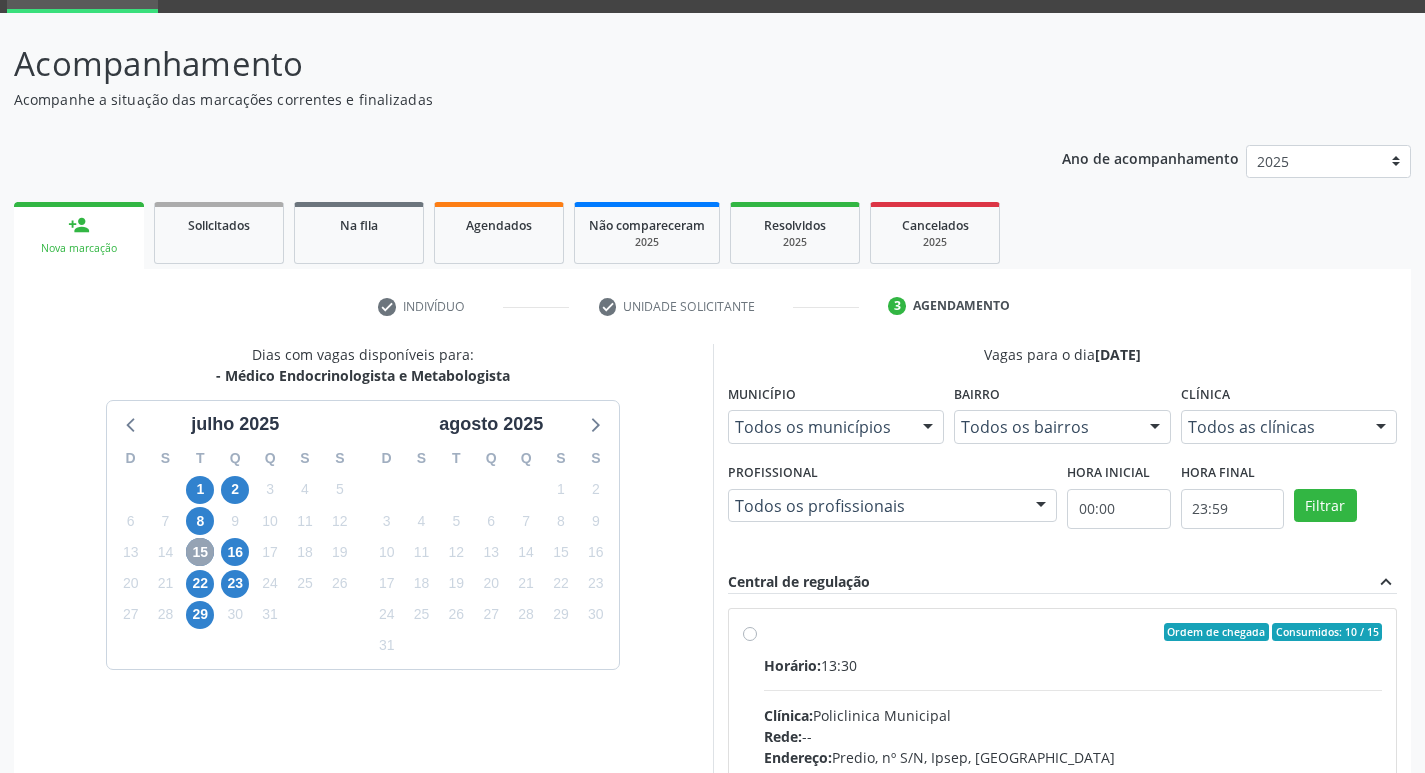 scroll, scrollTop: 197, scrollLeft: 0, axis: vertical 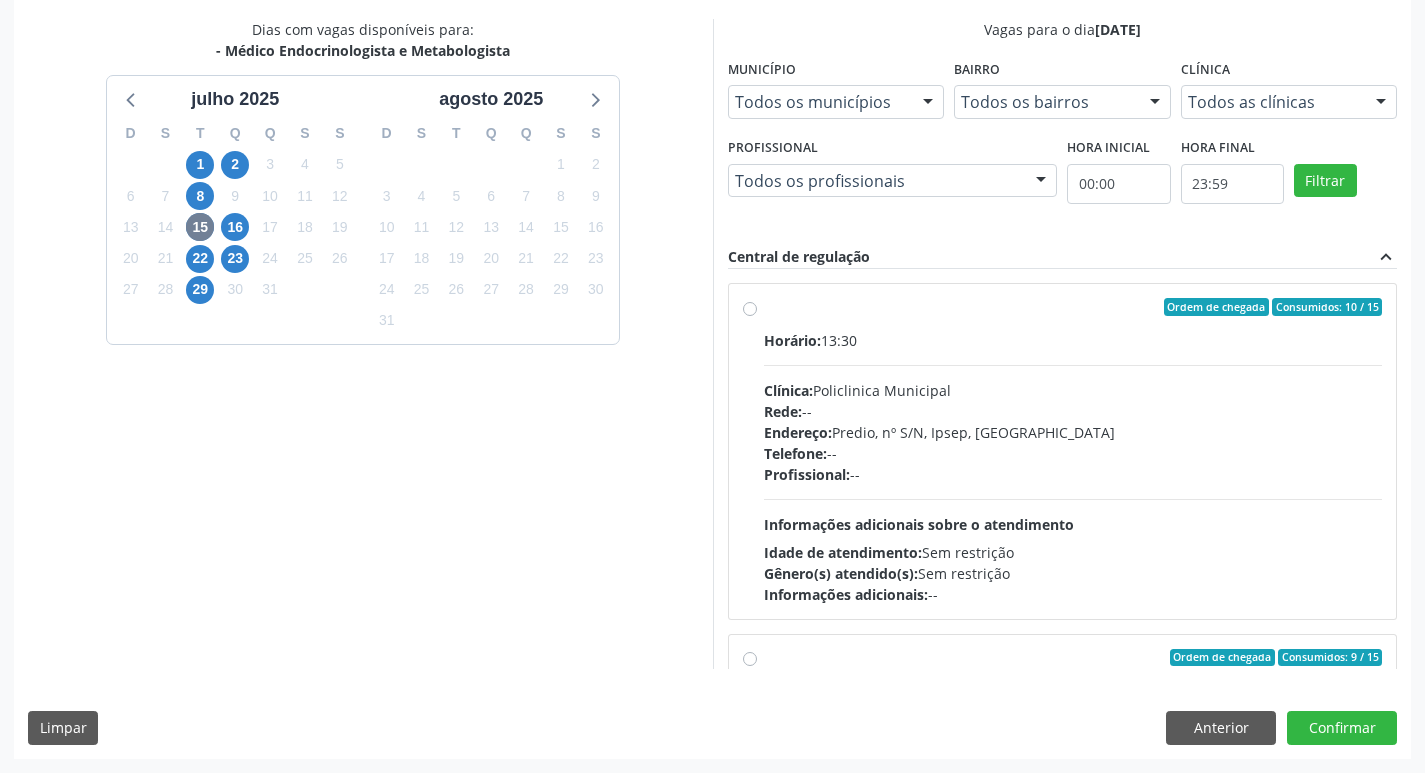click on "Ordem de chegada
Consumidos: 10 / 15
Horário:   13:30
Clínica:  Policlinica Municipal
Rede:
--
Endereço:   Predio, nº S/N, Ipsep, [GEOGRAPHIC_DATA] - PE
Telefone:   --
Profissional:
--
Informações adicionais sobre o atendimento
Idade de atendimento:
Sem restrição
Gênero(s) atendido(s):
Sem restrição
Informações adicionais:
--" at bounding box center [1073, 451] 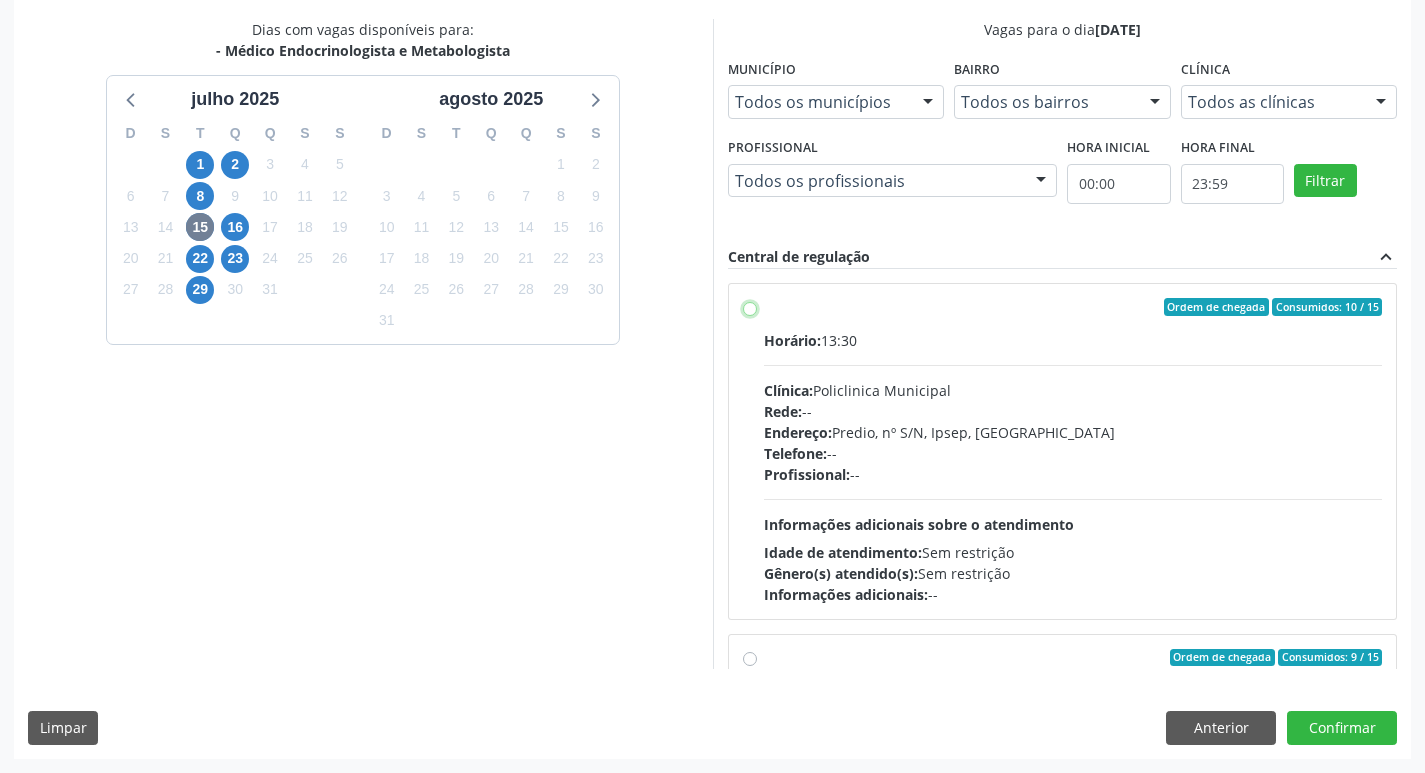 click on "Ordem de chegada
Consumidos: 10 / 15
Horário:   13:30
Clínica:  Policlinica Municipal
Rede:
--
Endereço:   Predio, nº S/N, Ipsep, [GEOGRAPHIC_DATA] - PE
Telefone:   --
Profissional:
--
Informações adicionais sobre o atendimento
Idade de atendimento:
Sem restrição
Gênero(s) atendido(s):
Sem restrição
Informações adicionais:
--" at bounding box center (750, 307) 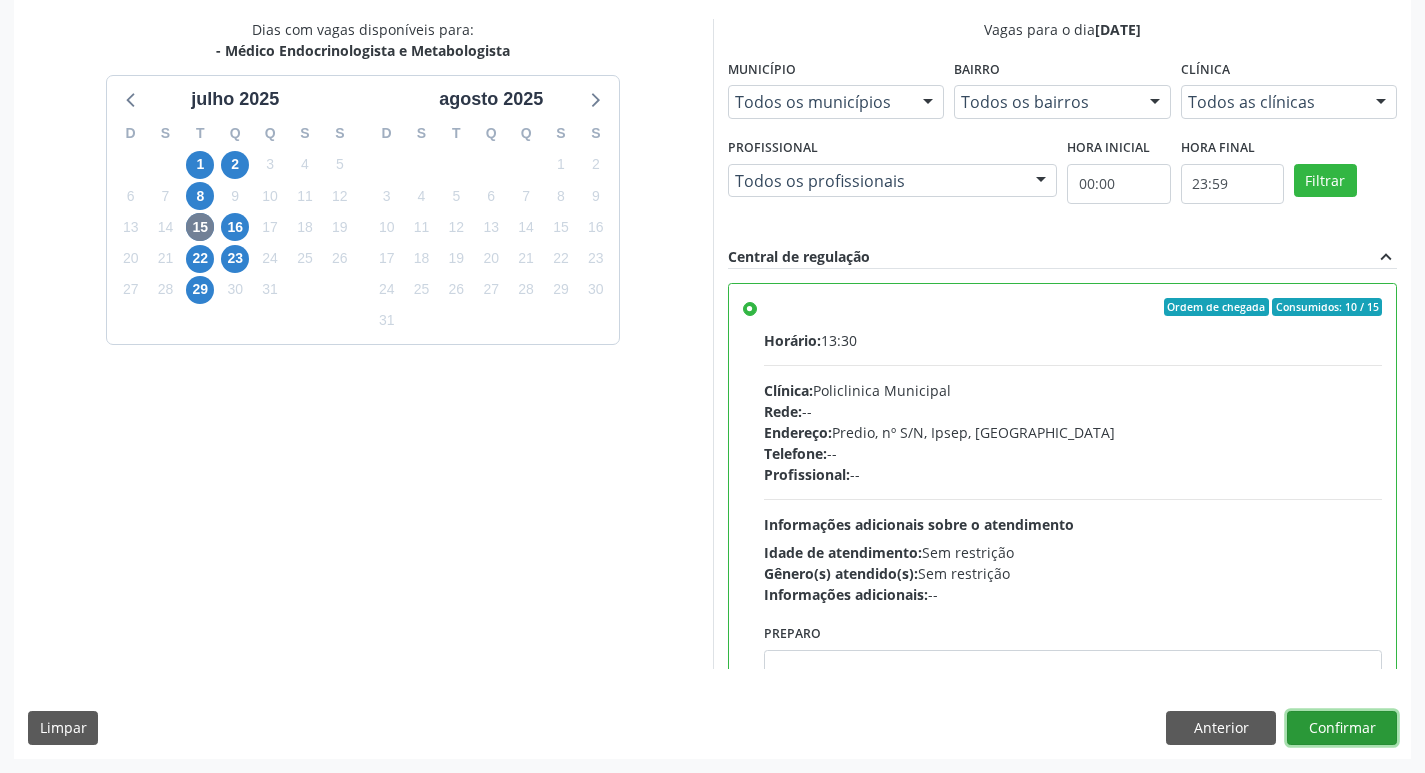 click on "Confirmar" at bounding box center [1342, 728] 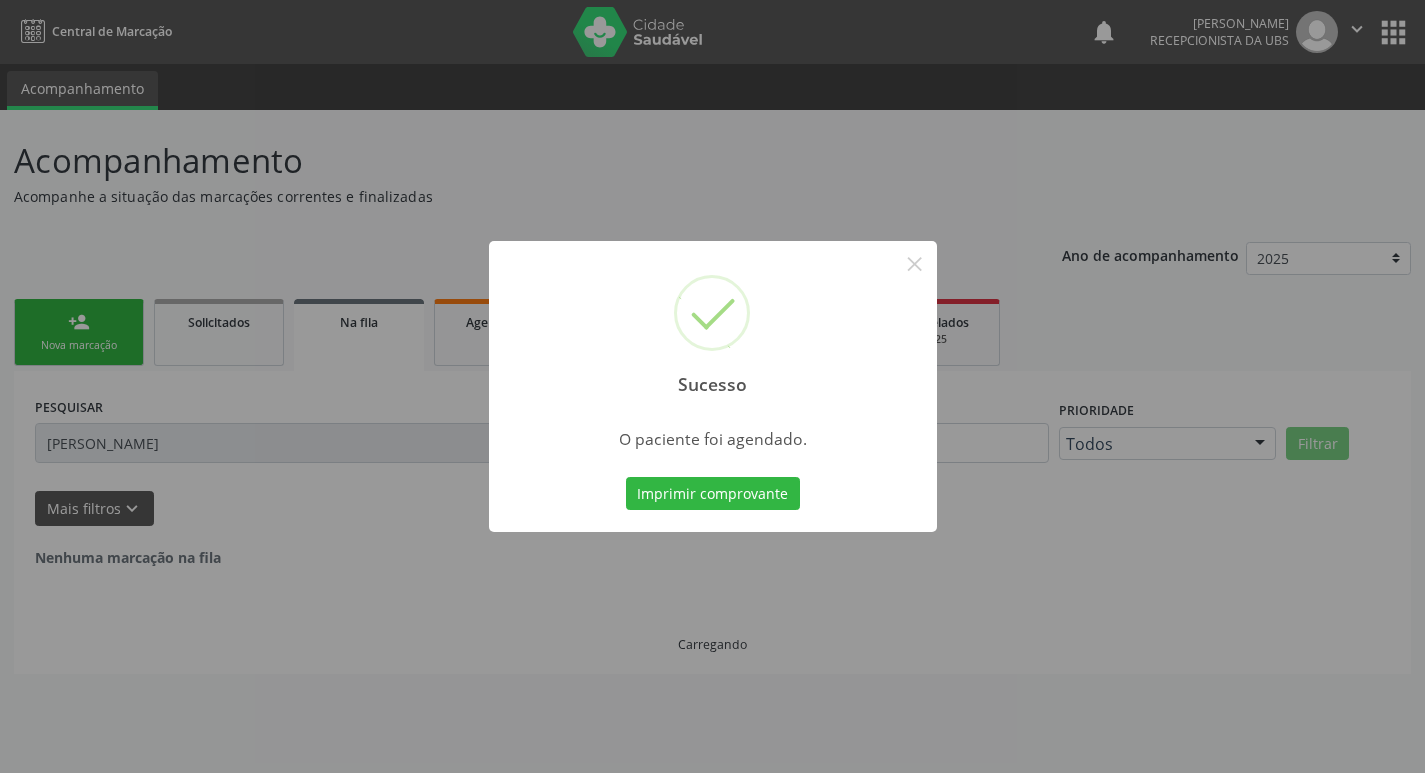 scroll, scrollTop: 0, scrollLeft: 0, axis: both 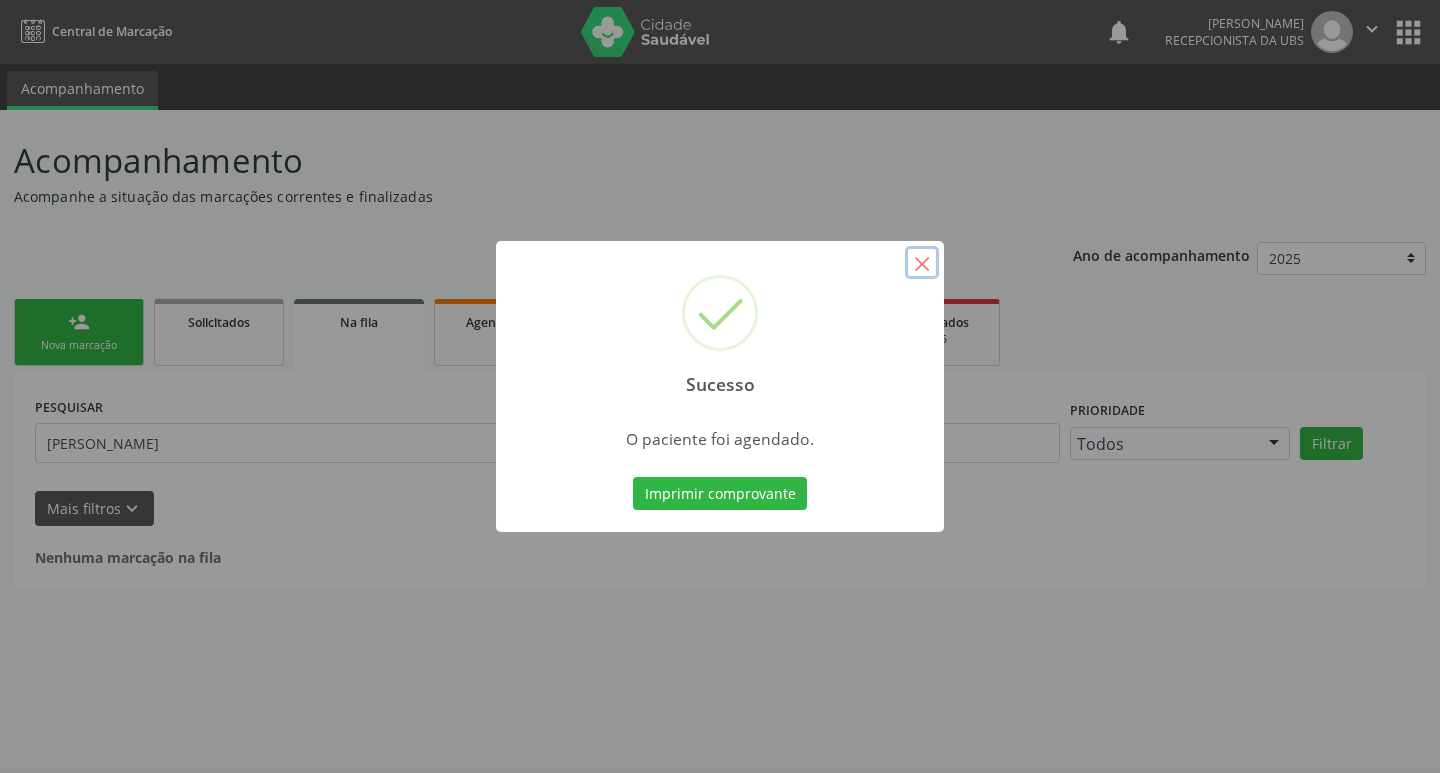 click on "×" at bounding box center (922, 263) 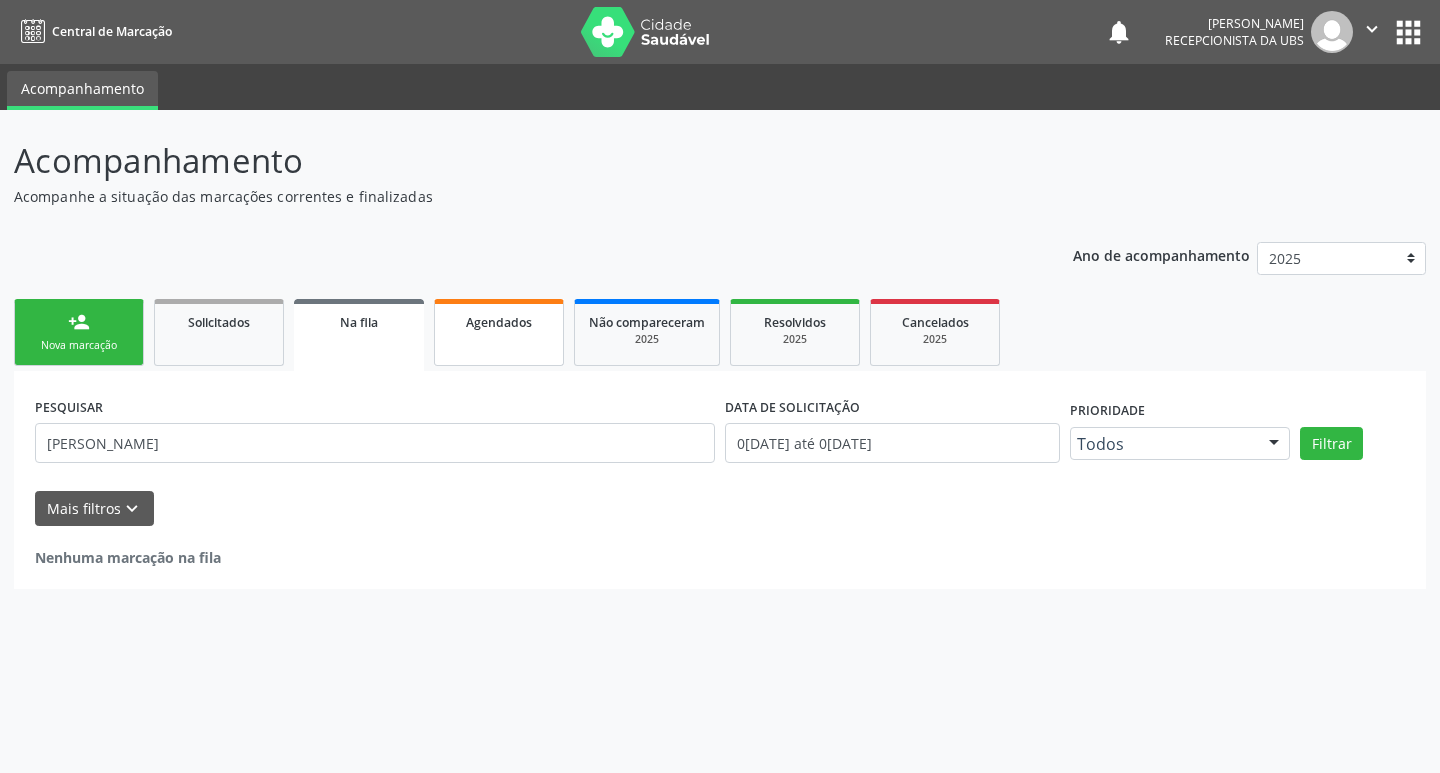 click on "Agendados" at bounding box center (499, 332) 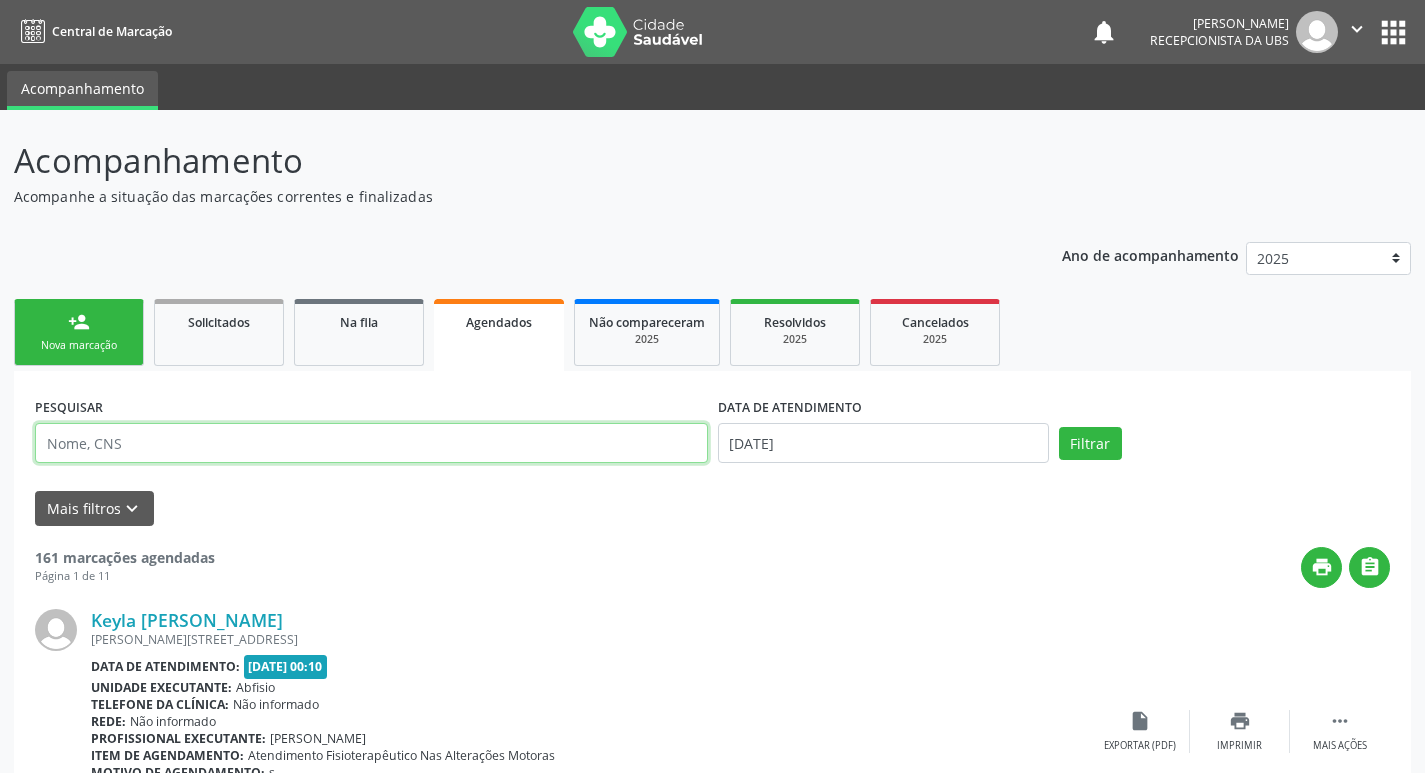 click at bounding box center [371, 443] 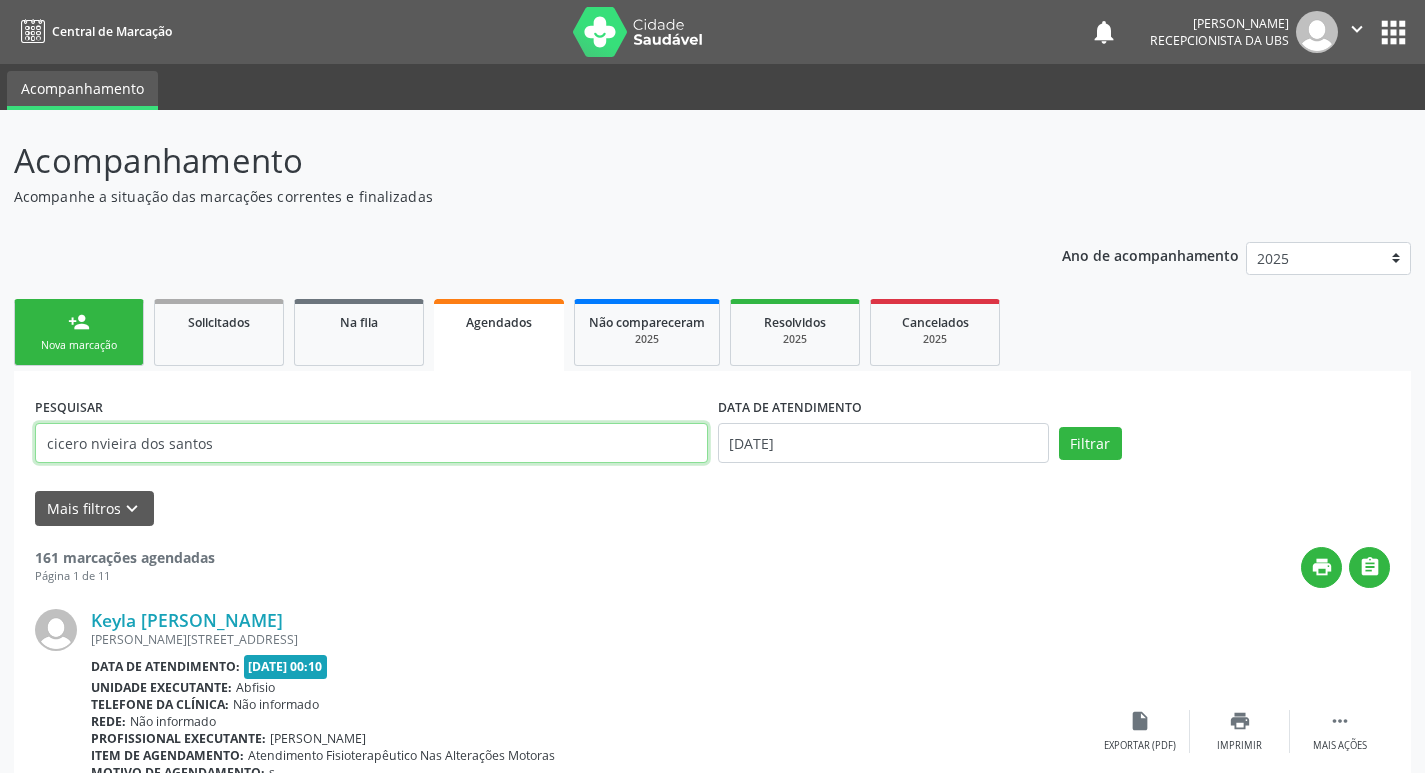 type on "cicero nvieira dos santos" 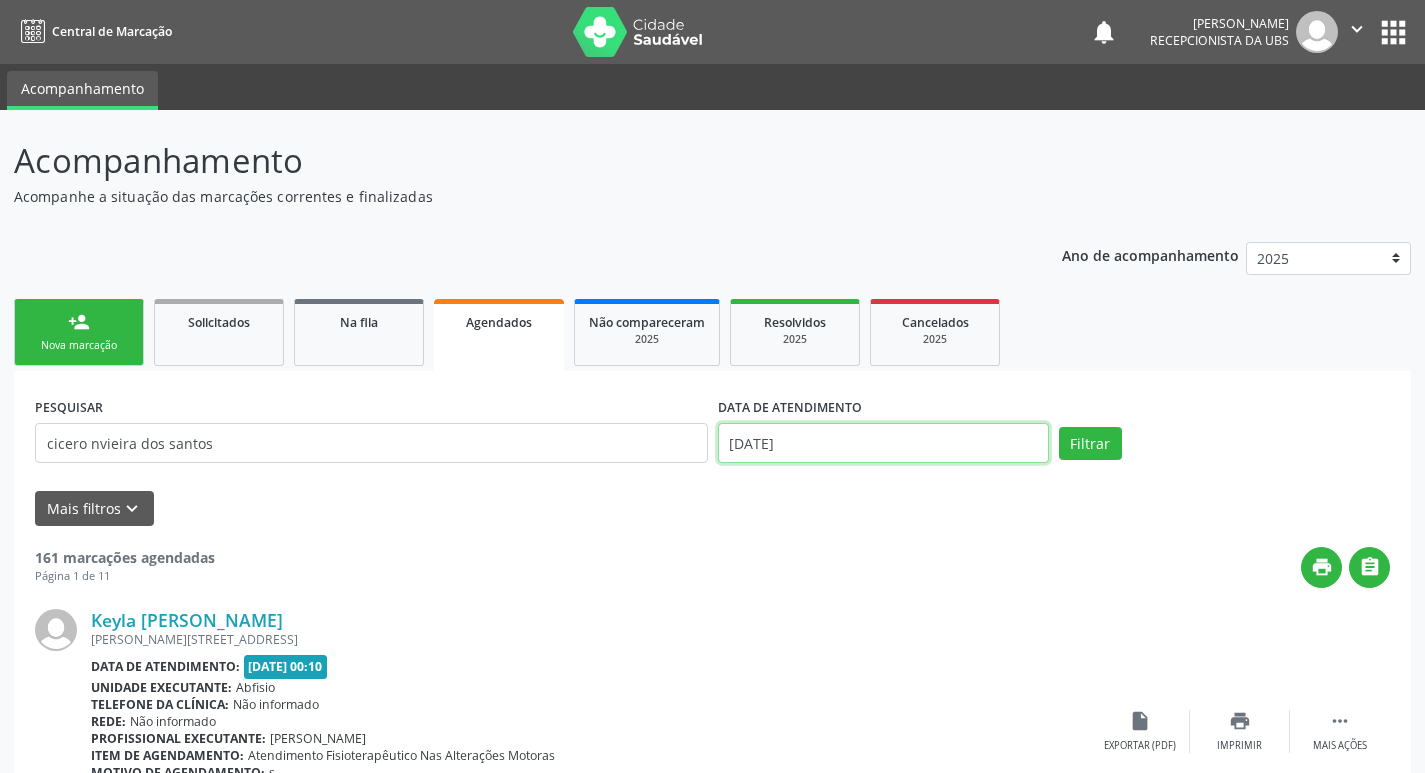 click on "[DATE]" at bounding box center [883, 443] 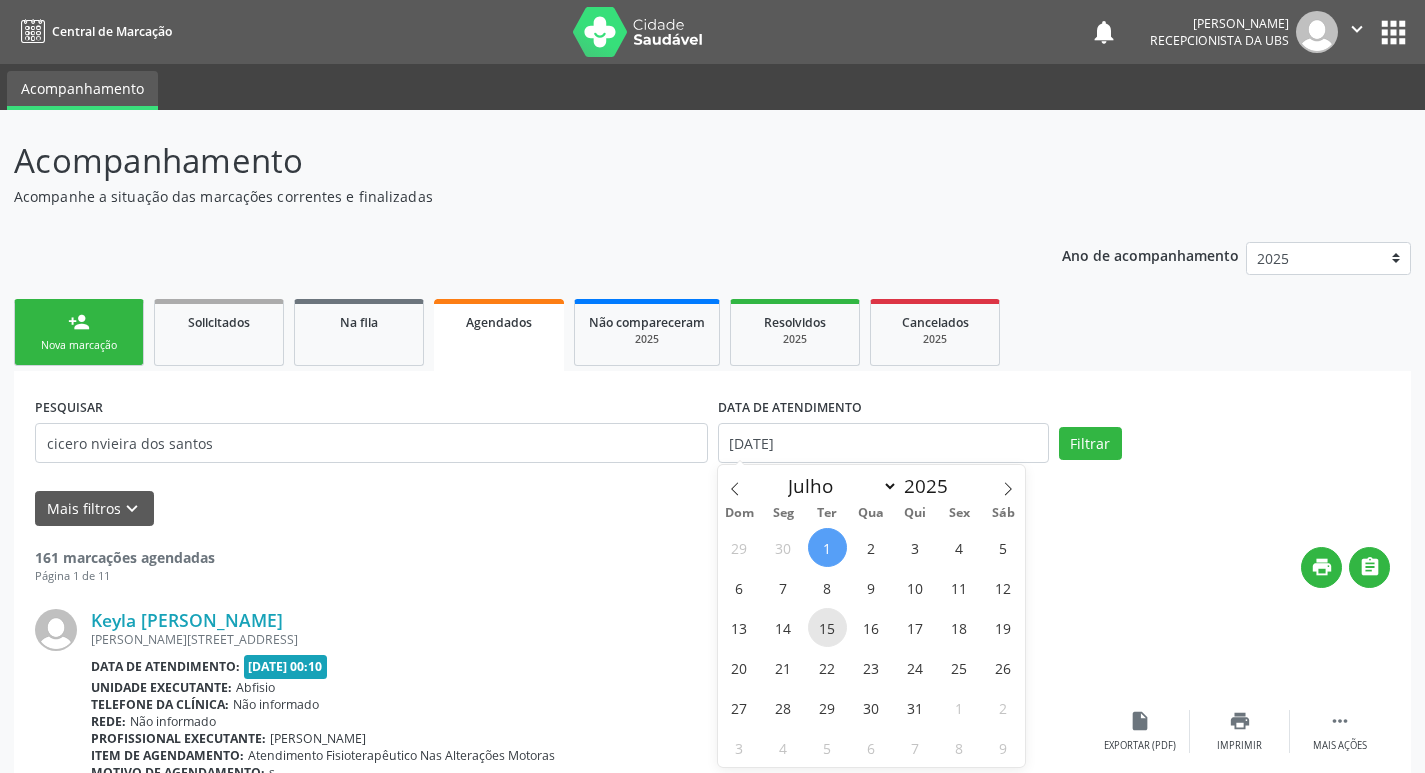 click on "15" at bounding box center (827, 627) 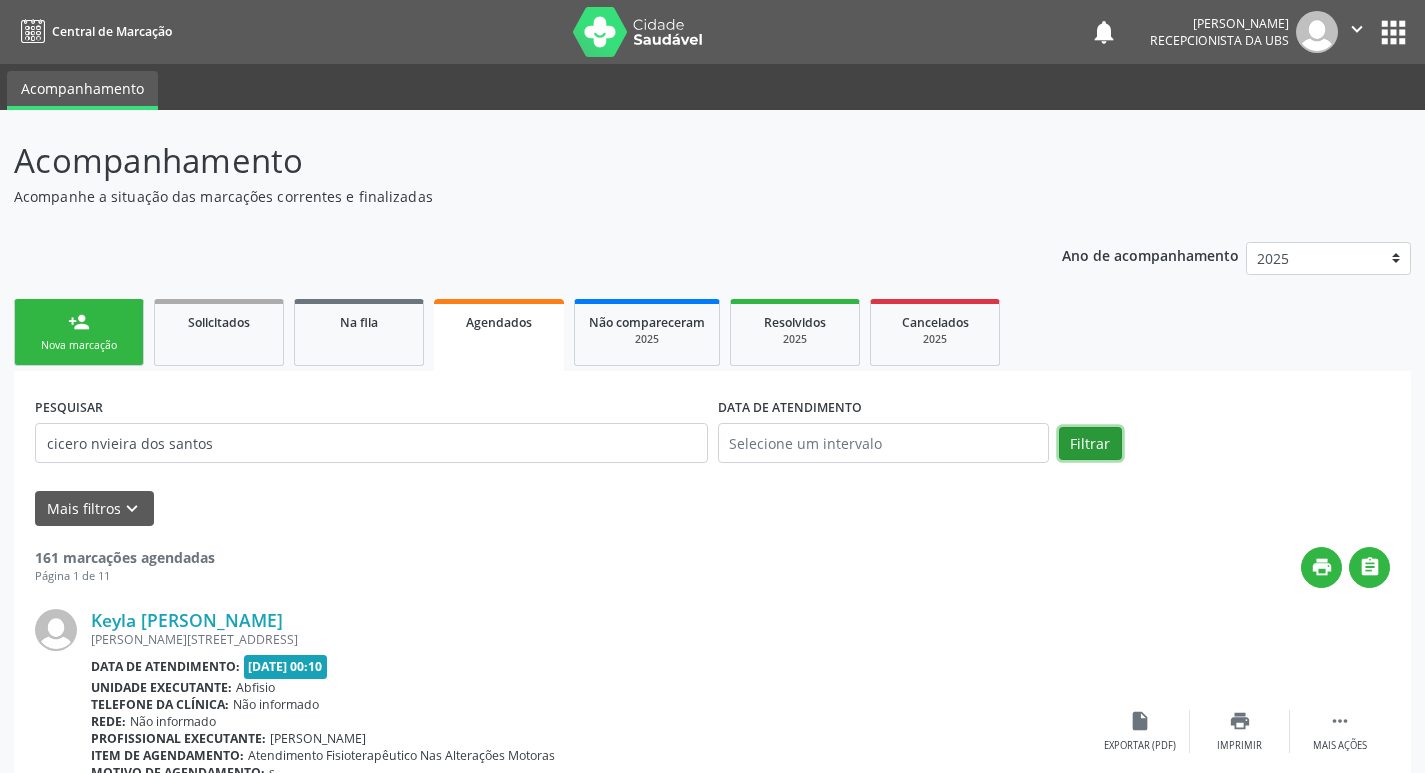 click on "Filtrar" at bounding box center (1090, 444) 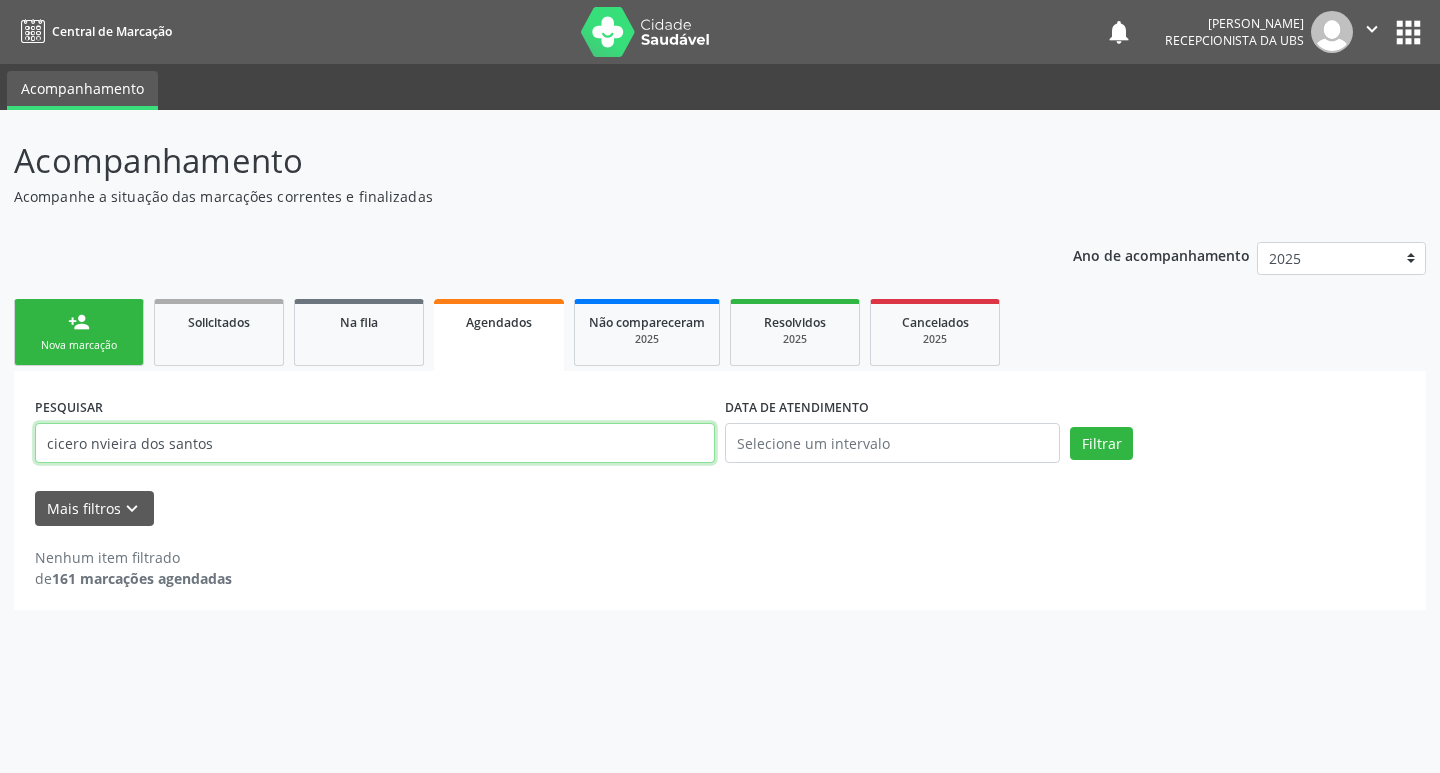 click on "cicero nvieira dos santos" at bounding box center (375, 443) 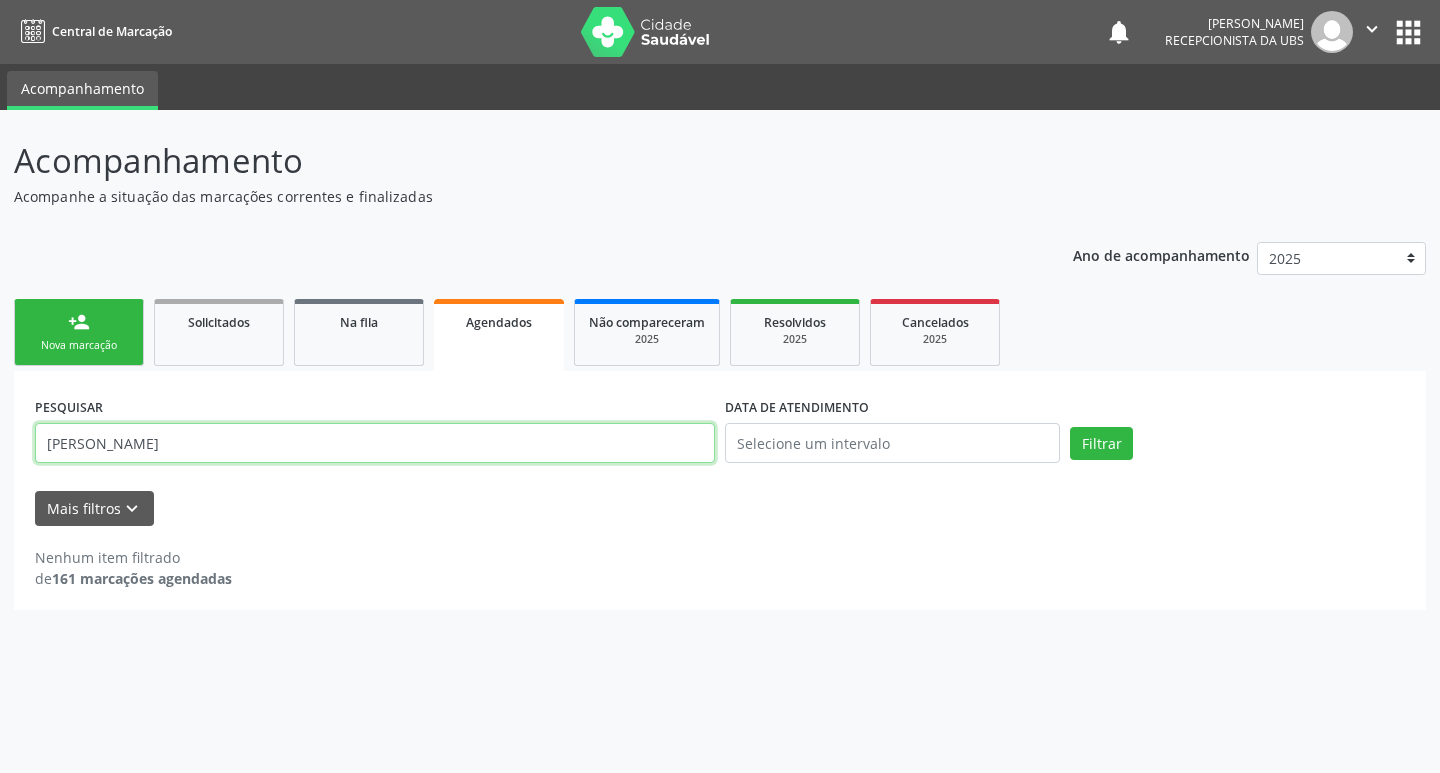 type on "[PERSON_NAME]" 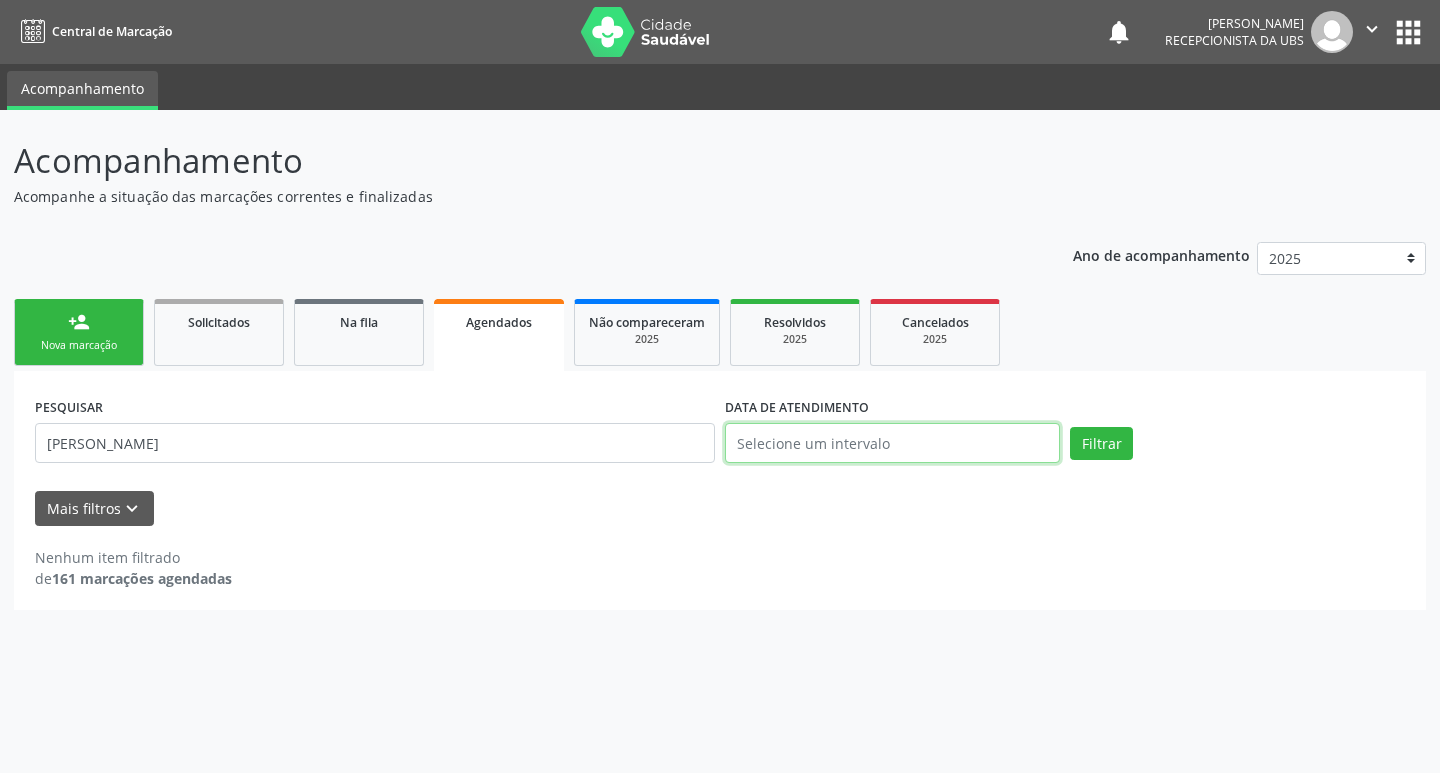 click at bounding box center (892, 443) 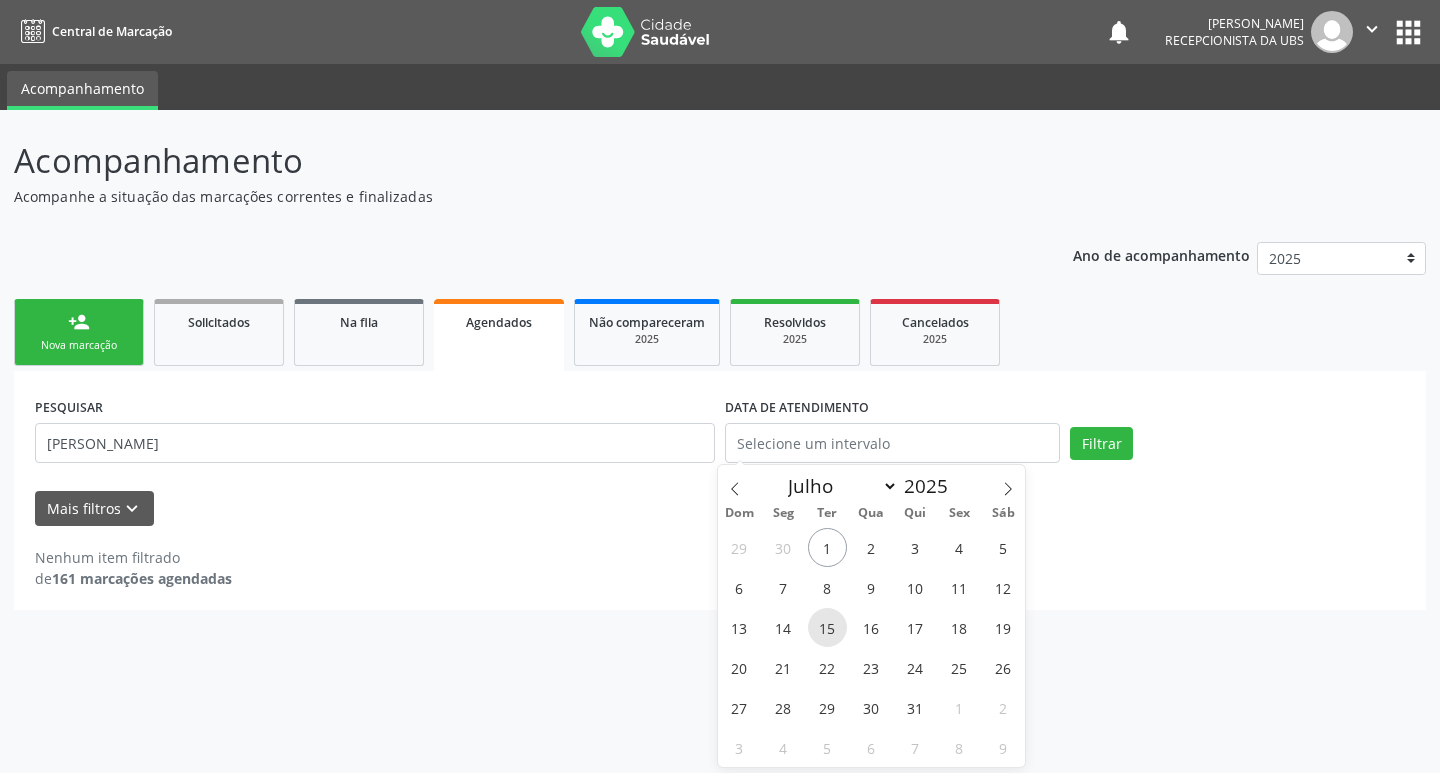 click on "15" at bounding box center (827, 627) 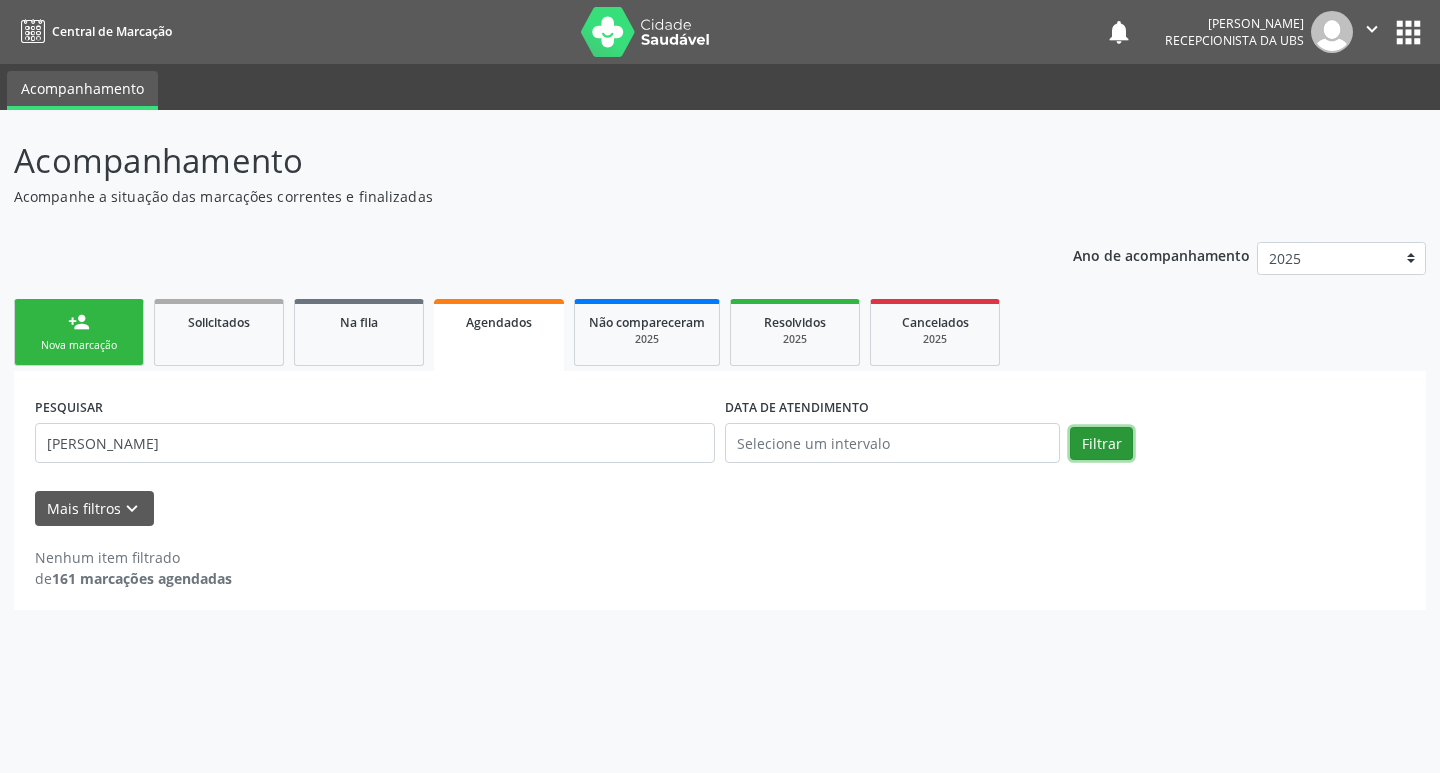 click on "Filtrar" at bounding box center [1101, 444] 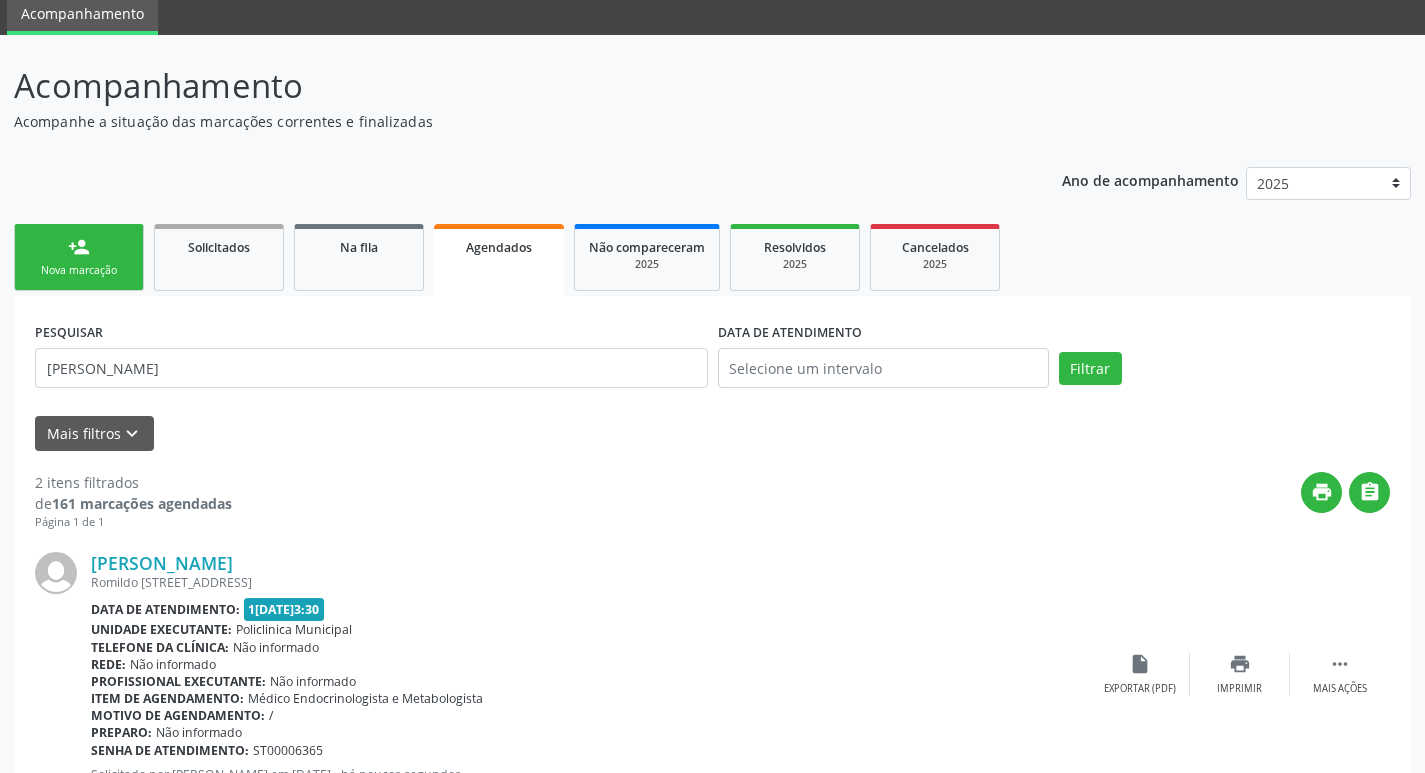 scroll, scrollTop: 400, scrollLeft: 0, axis: vertical 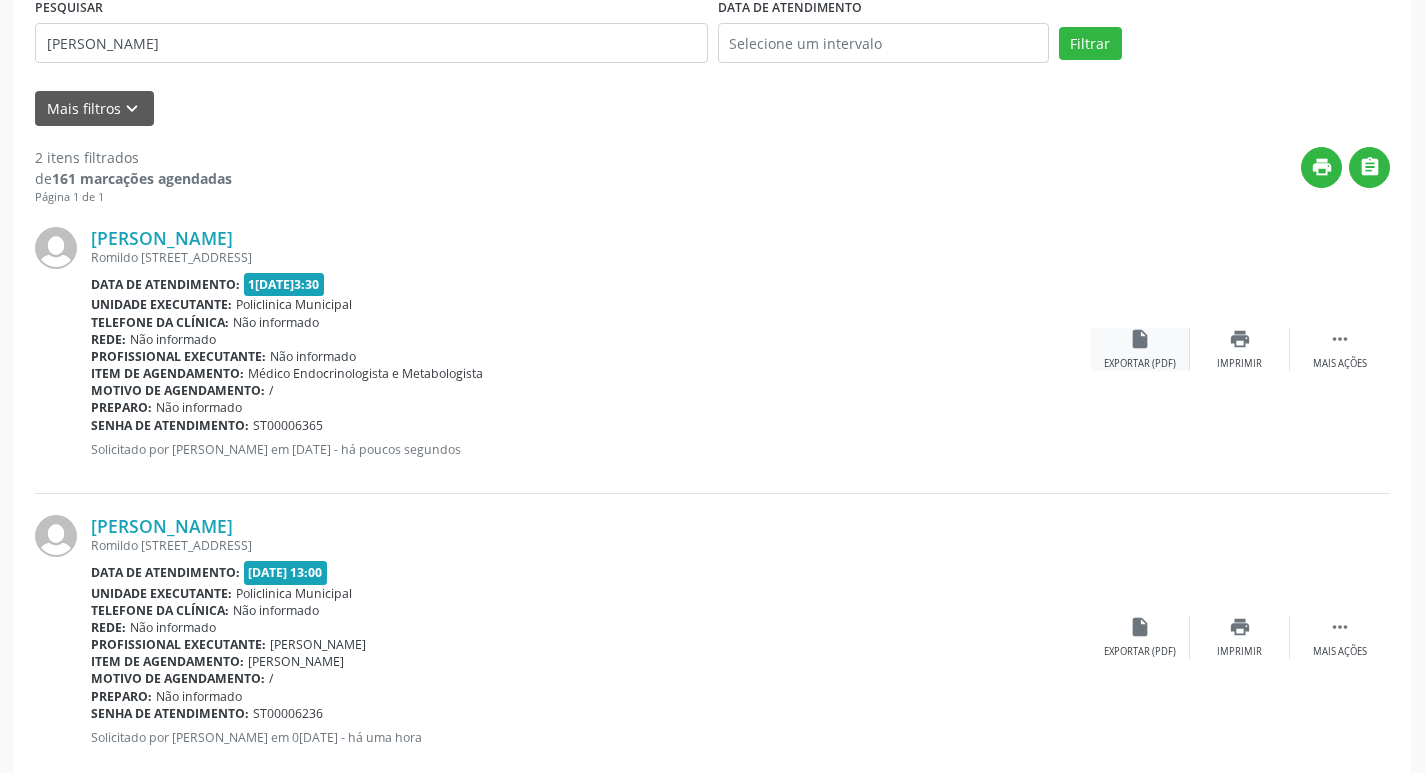 click on "Exportar (PDF)" at bounding box center [1140, 364] 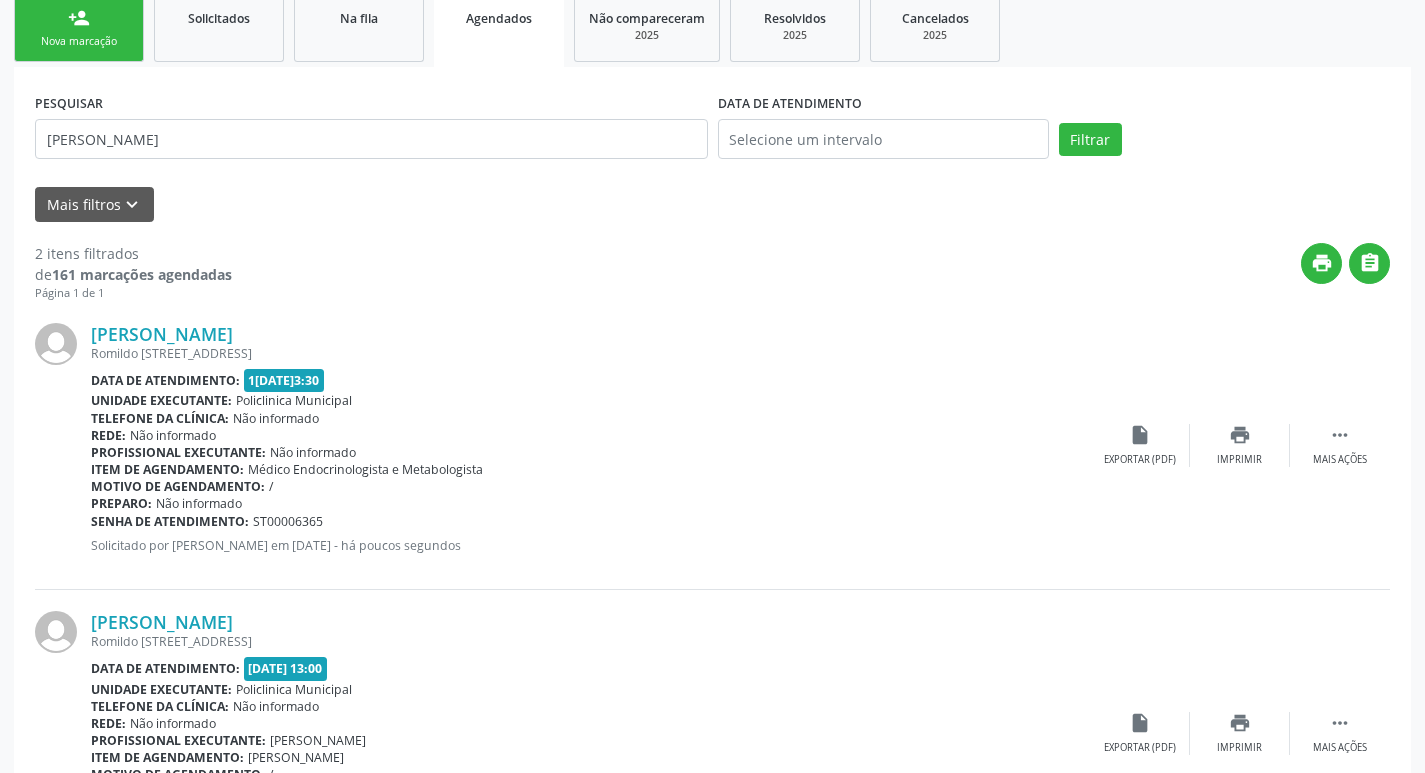scroll, scrollTop: 100, scrollLeft: 0, axis: vertical 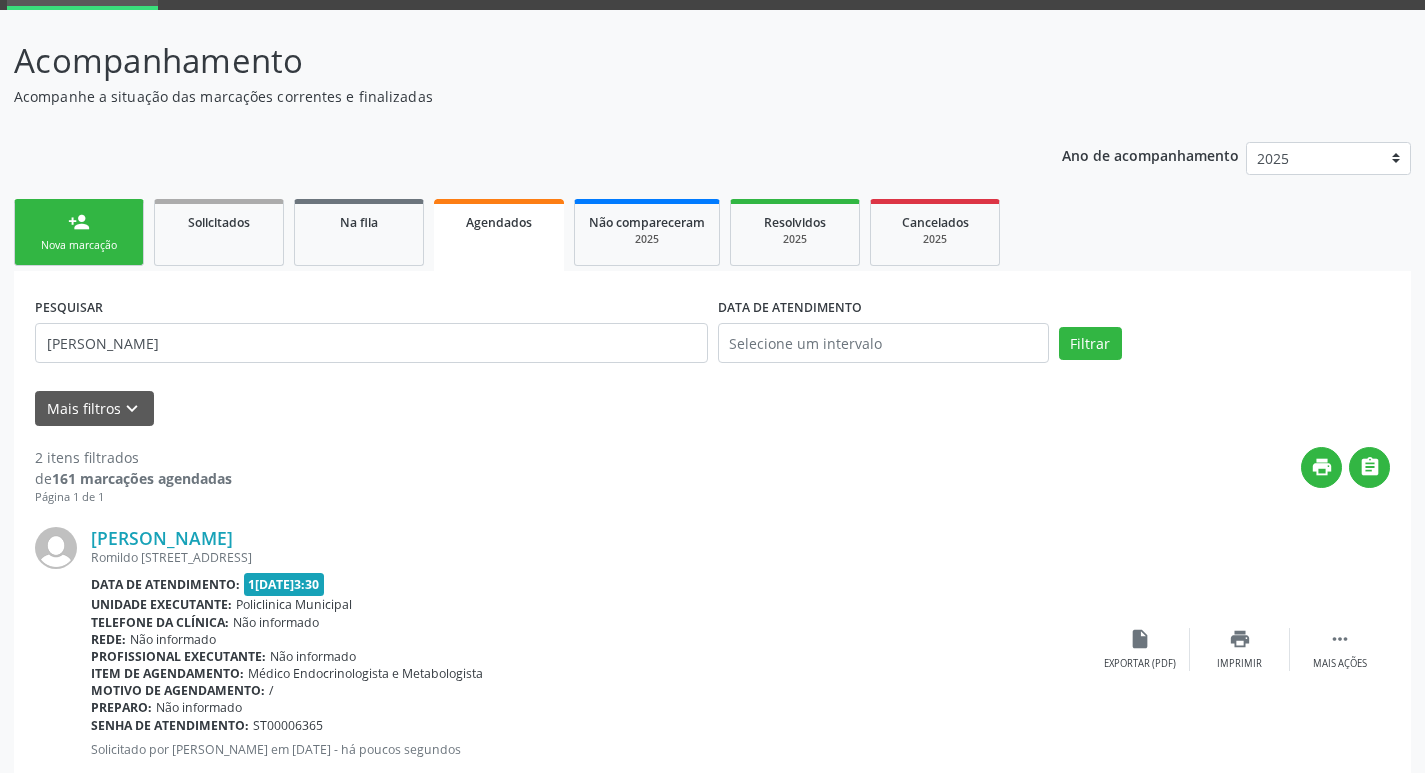 click on "person_add
Nova marcação" at bounding box center [79, 232] 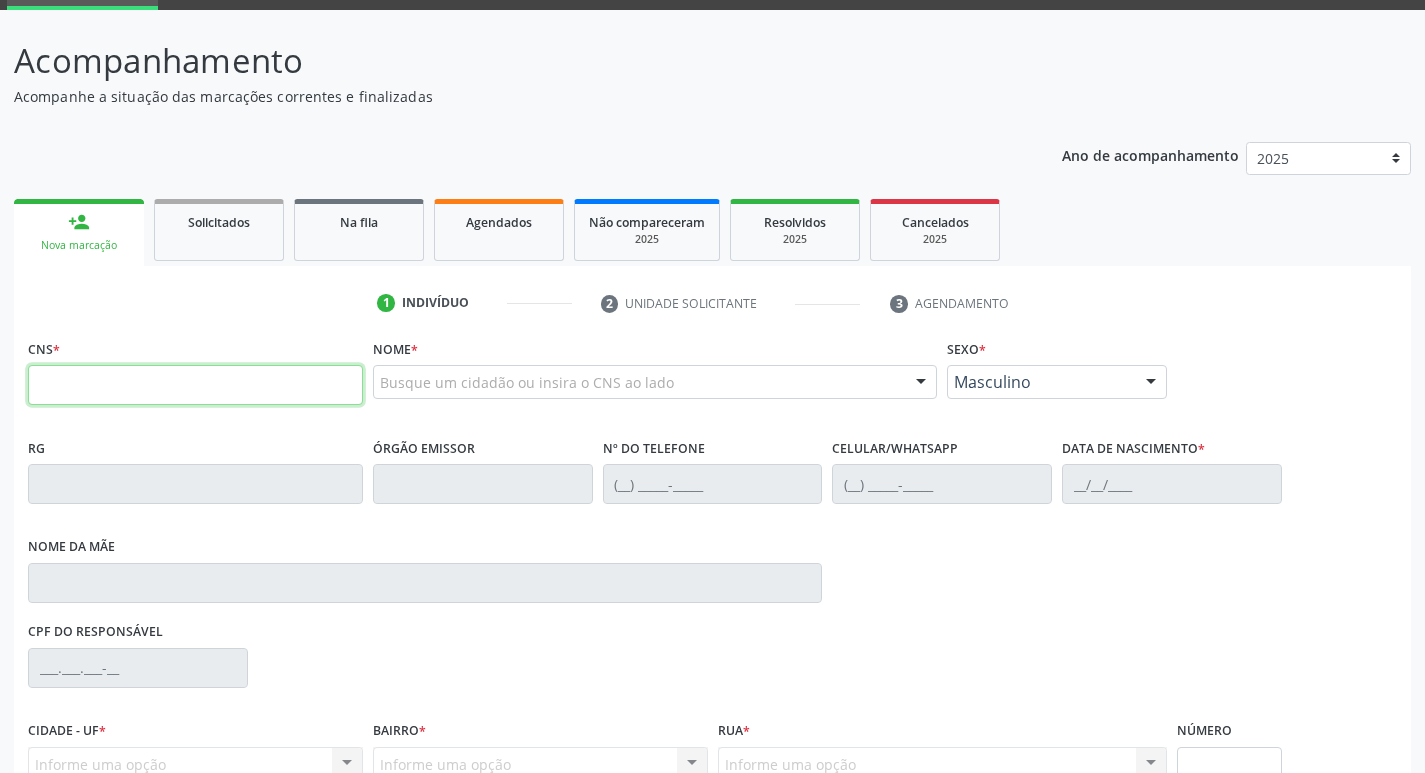 click at bounding box center (195, 385) 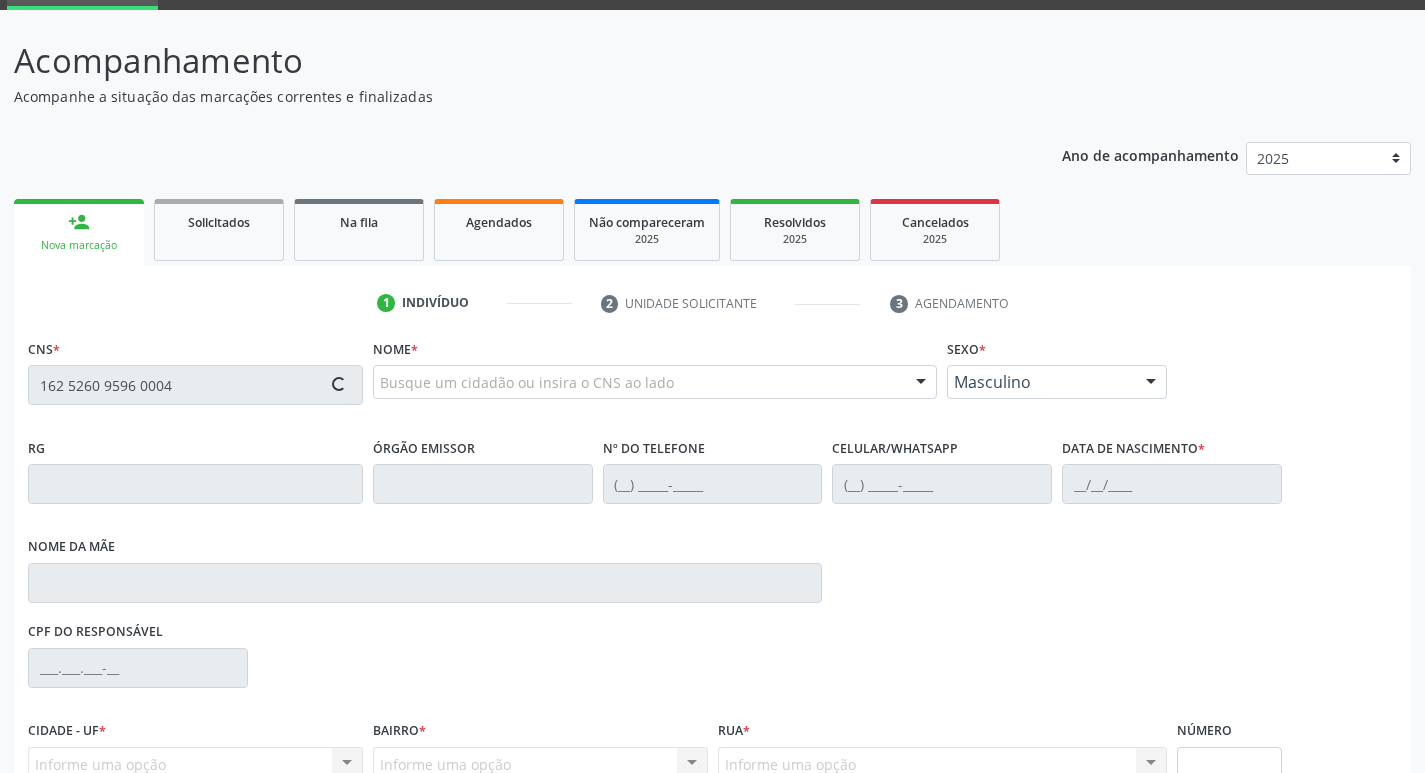 type on "162 5260 9596 0004" 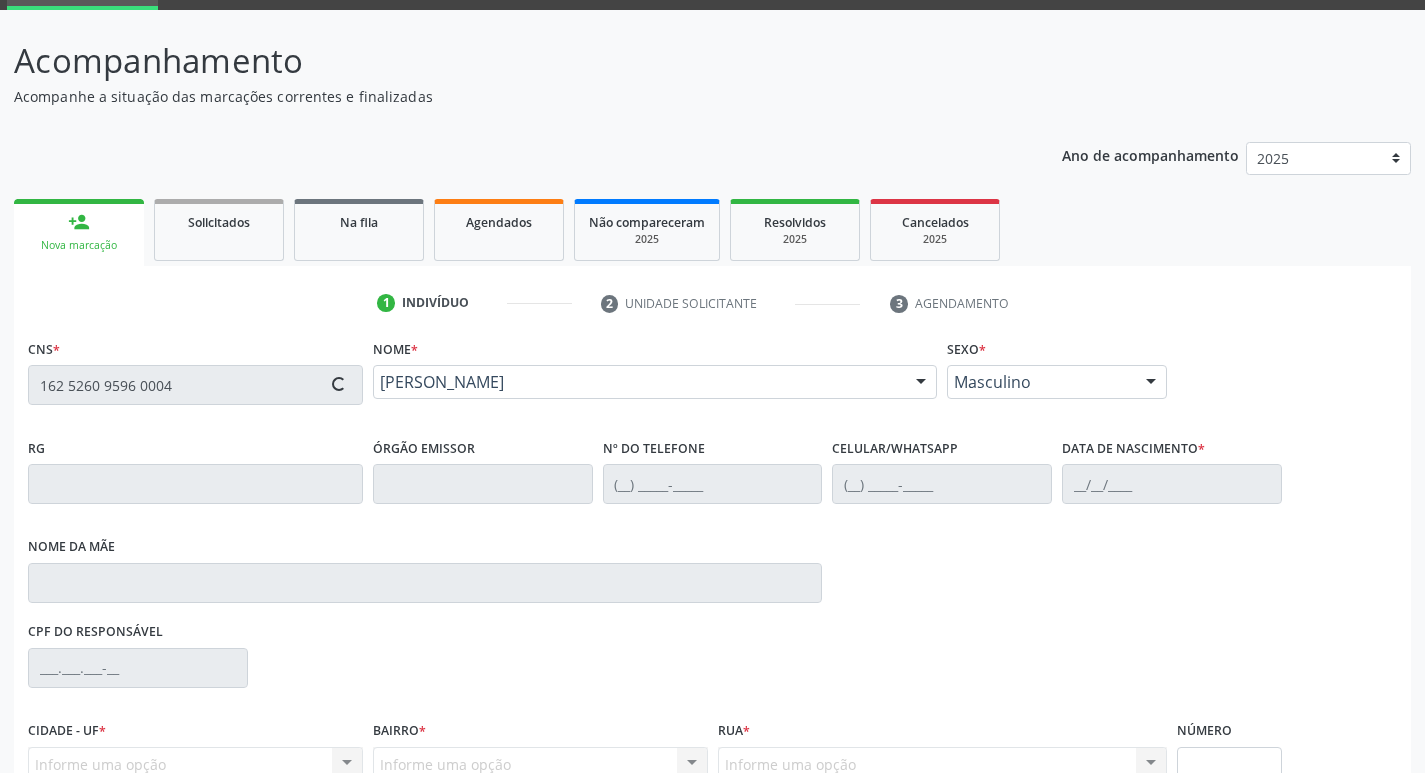 type on "[PHONE_NUMBER]" 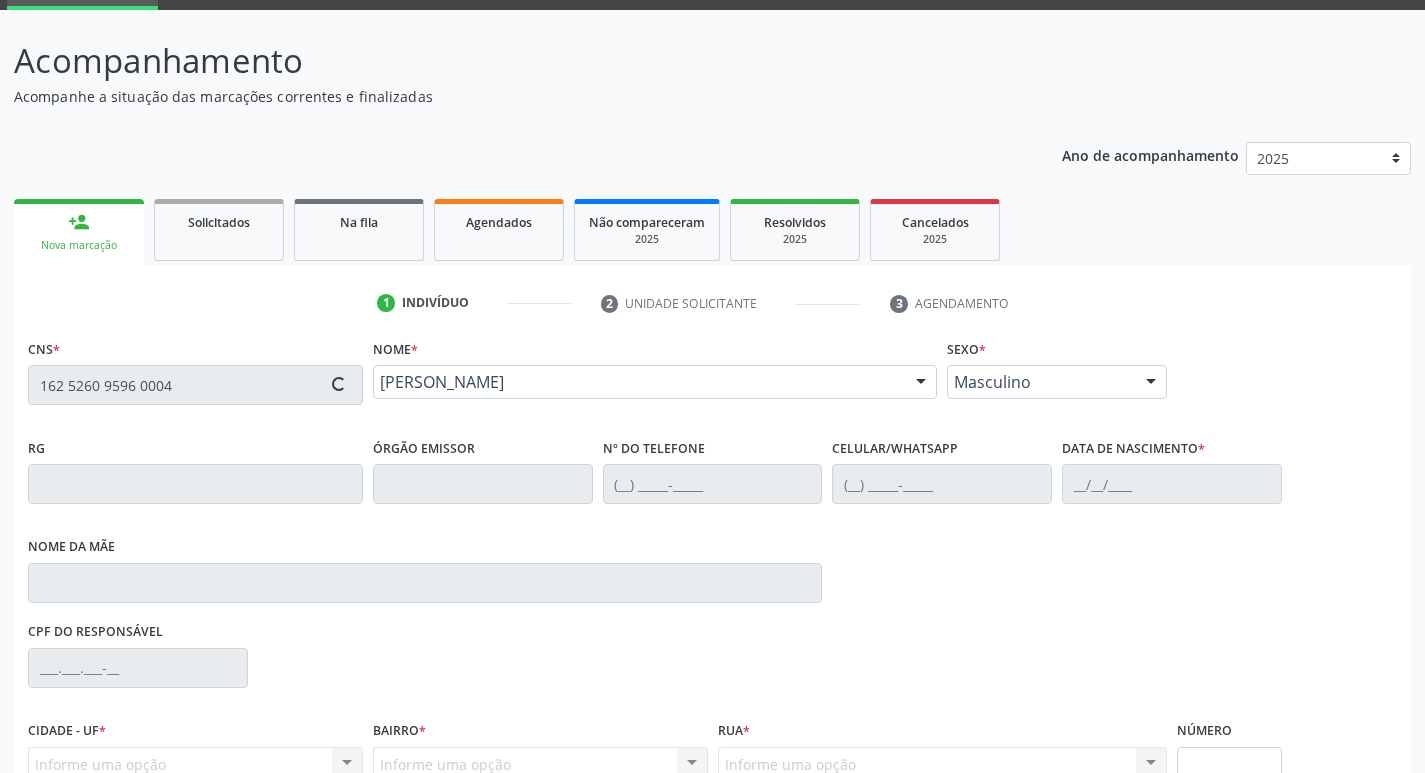 type on "1[DATE]" 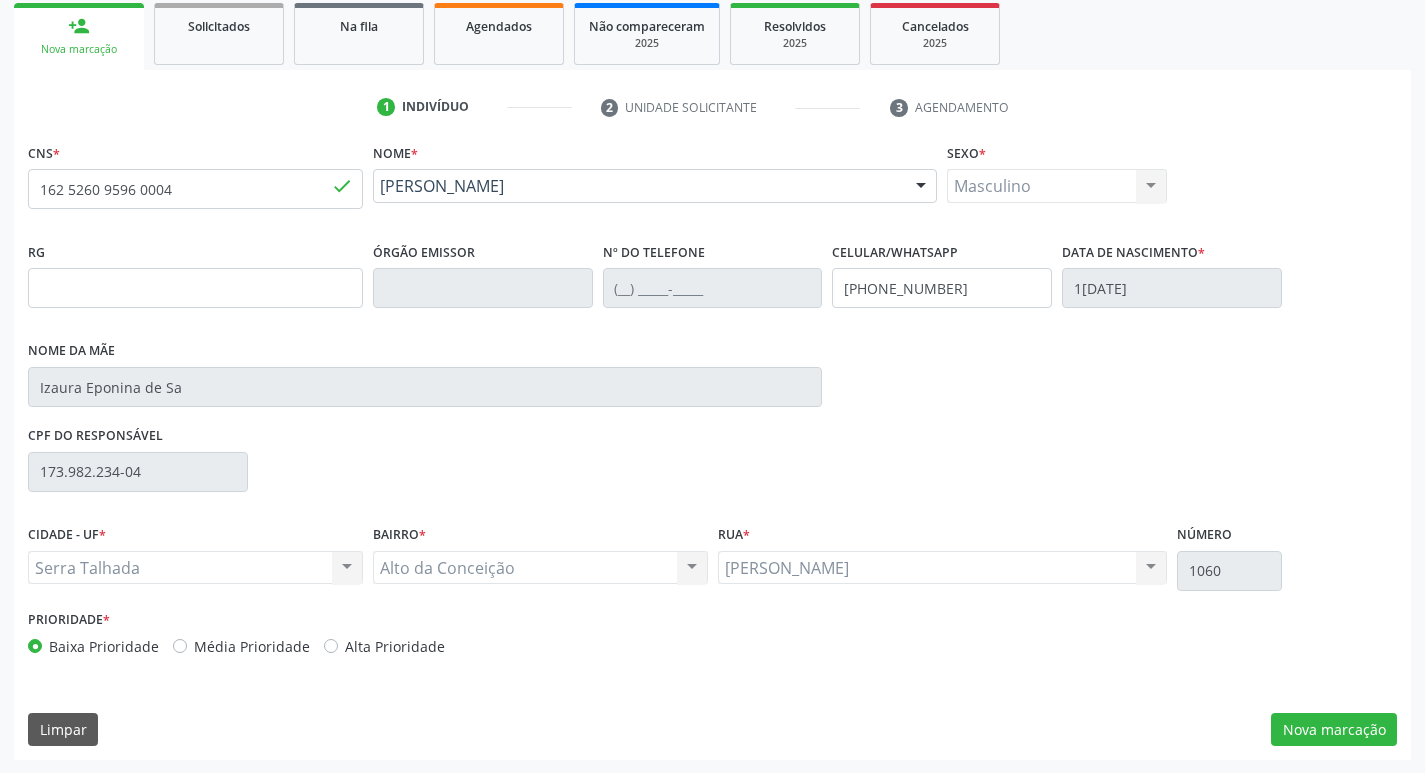 scroll, scrollTop: 297, scrollLeft: 0, axis: vertical 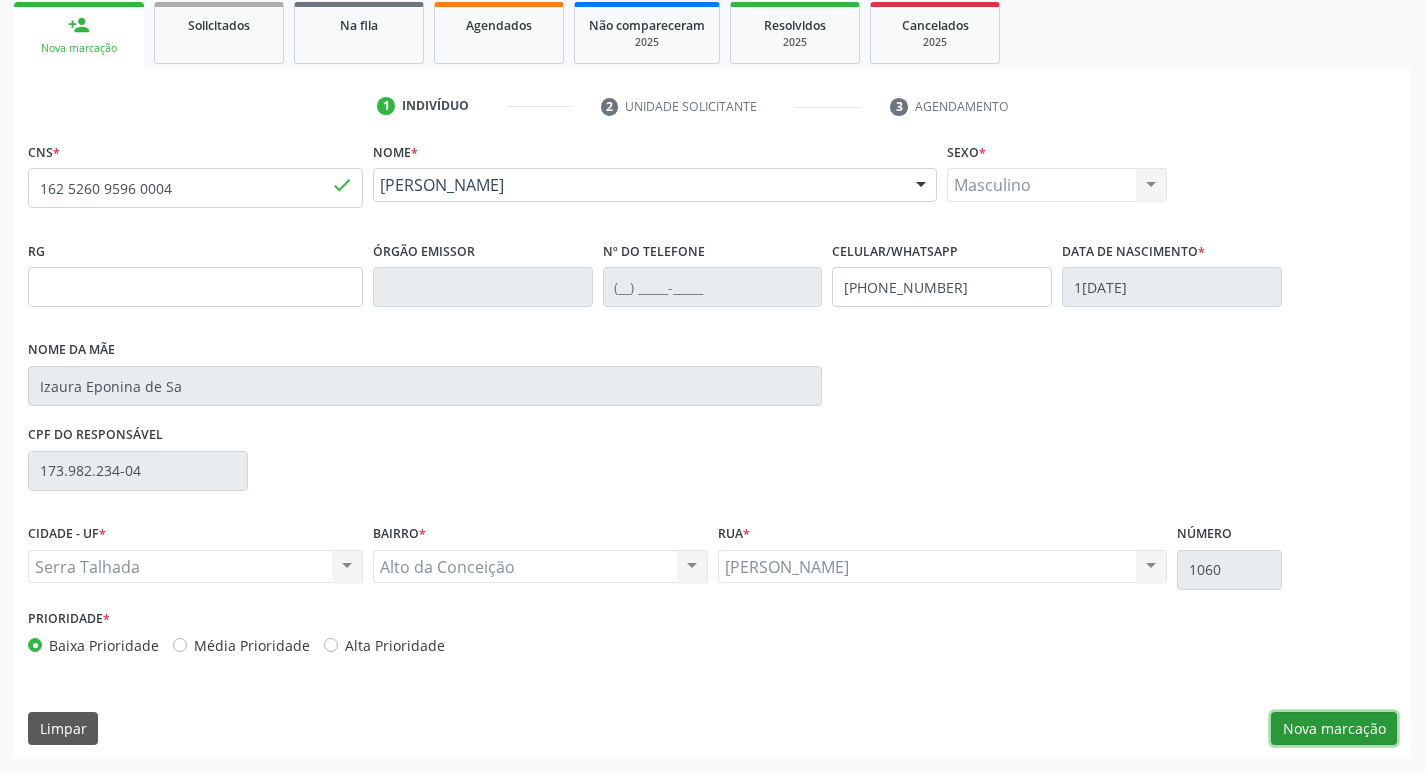 click on "Nova marcação" at bounding box center [1334, 729] 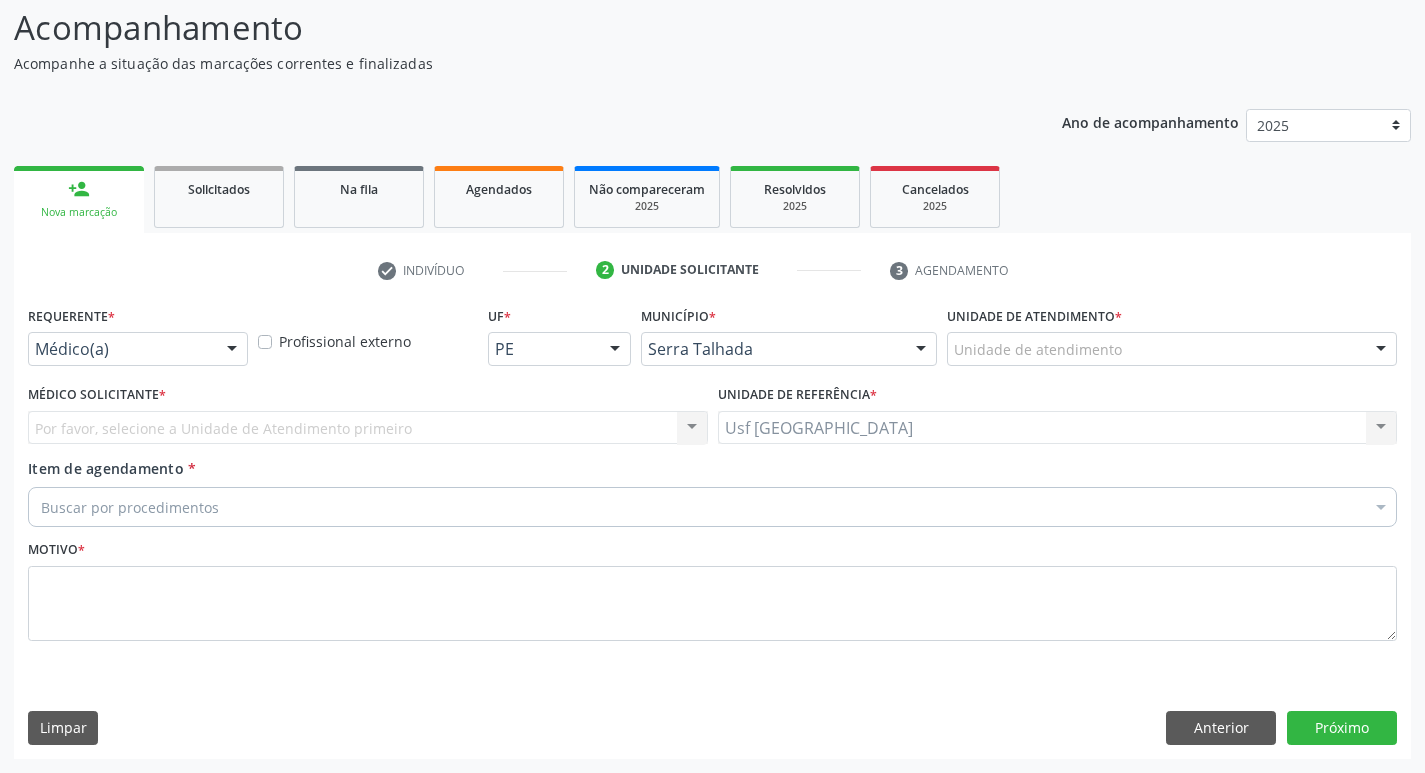 scroll, scrollTop: 133, scrollLeft: 0, axis: vertical 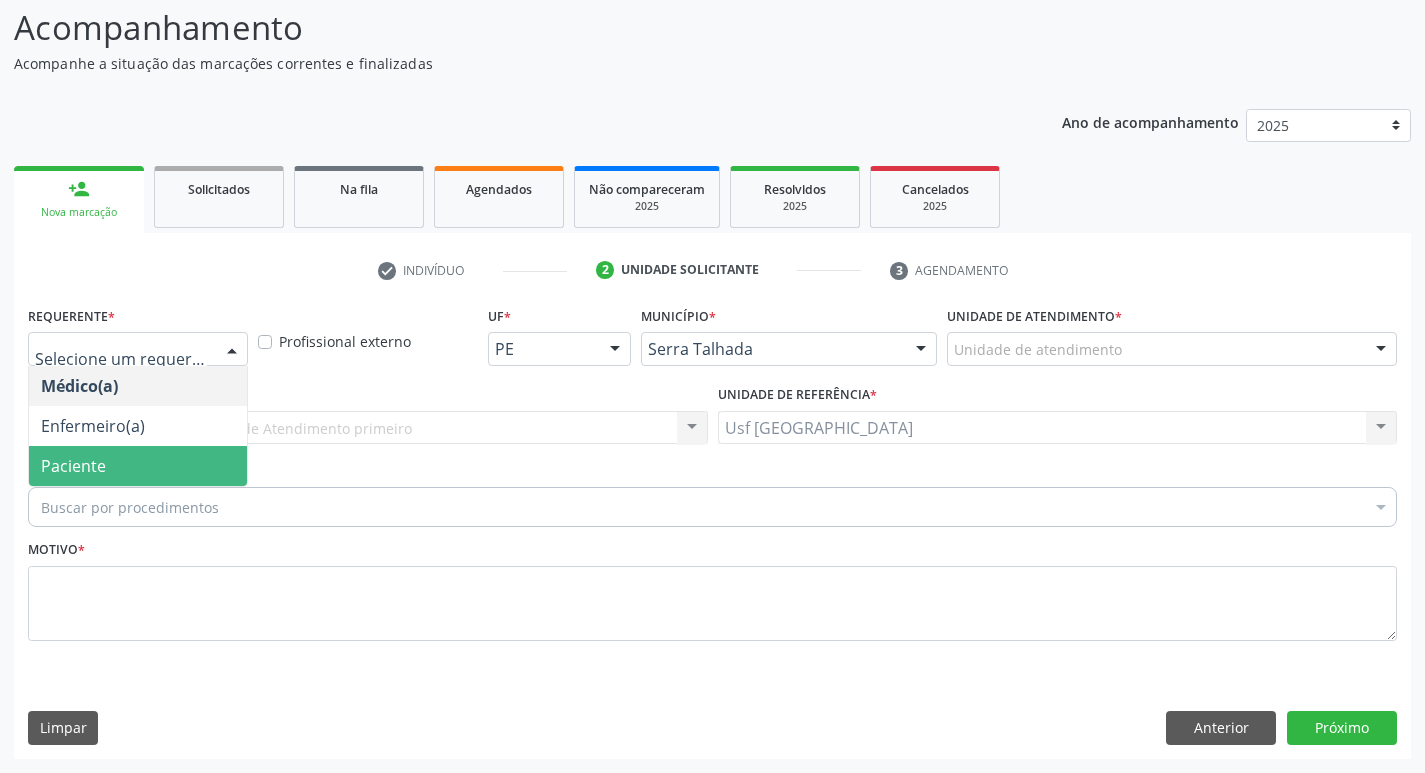 click on "Paciente" at bounding box center [138, 466] 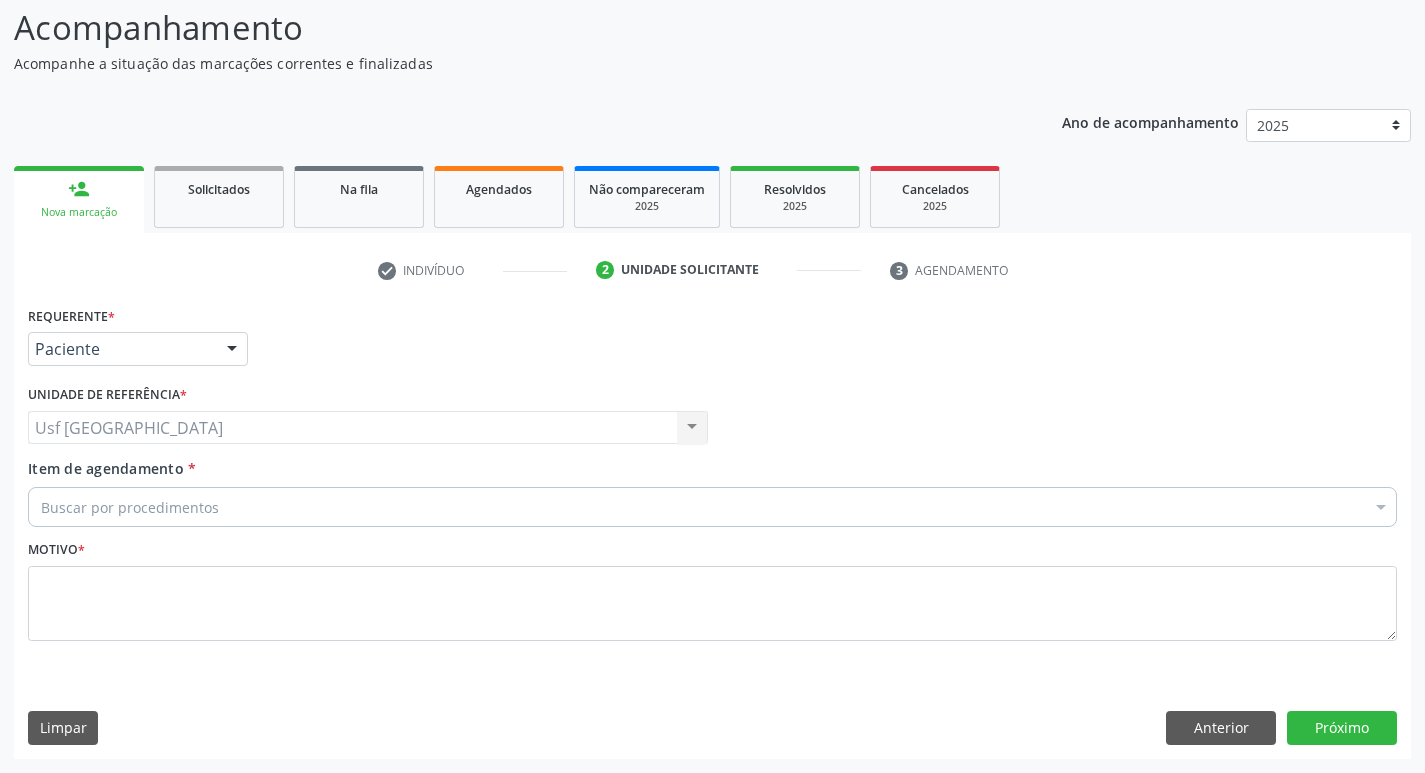 click on "Buscar por procedimentos" at bounding box center [712, 507] 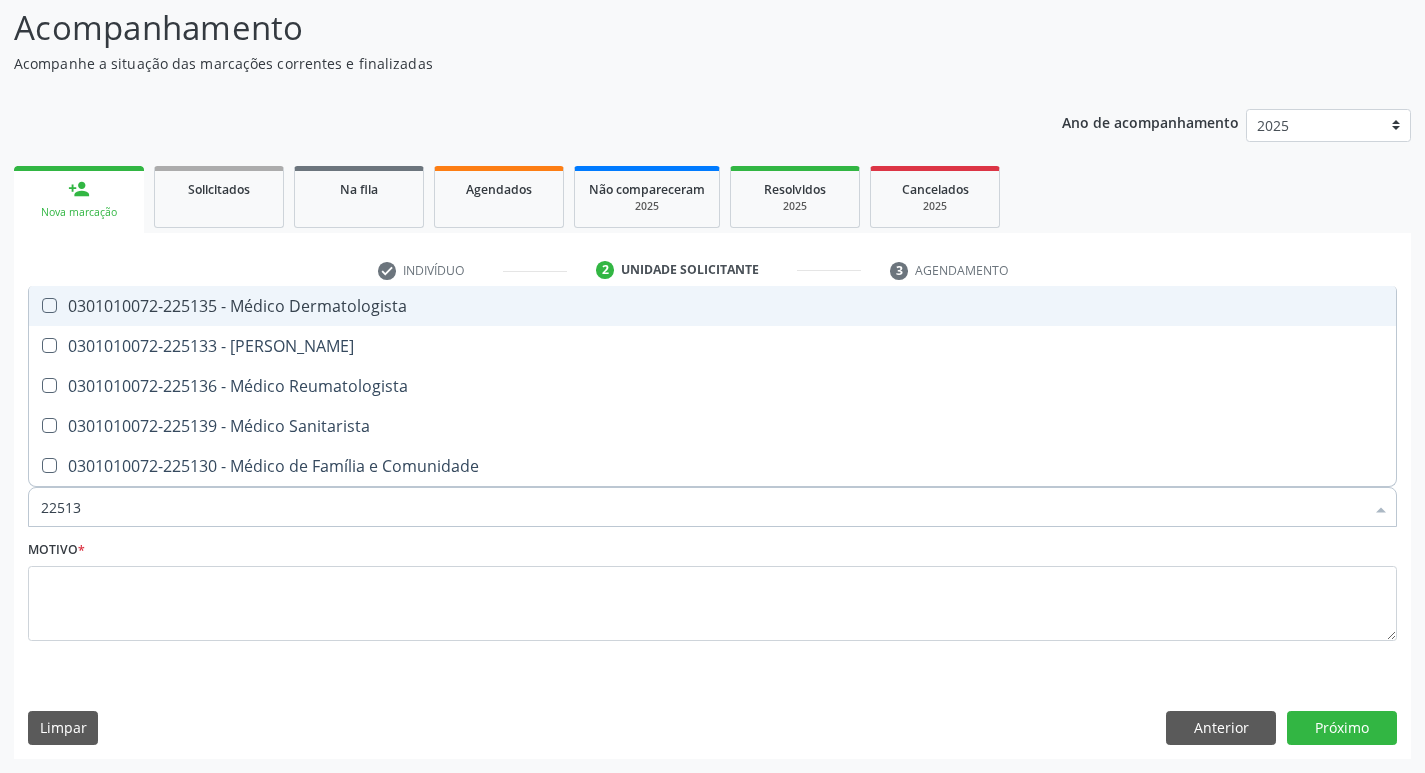 type on "225135" 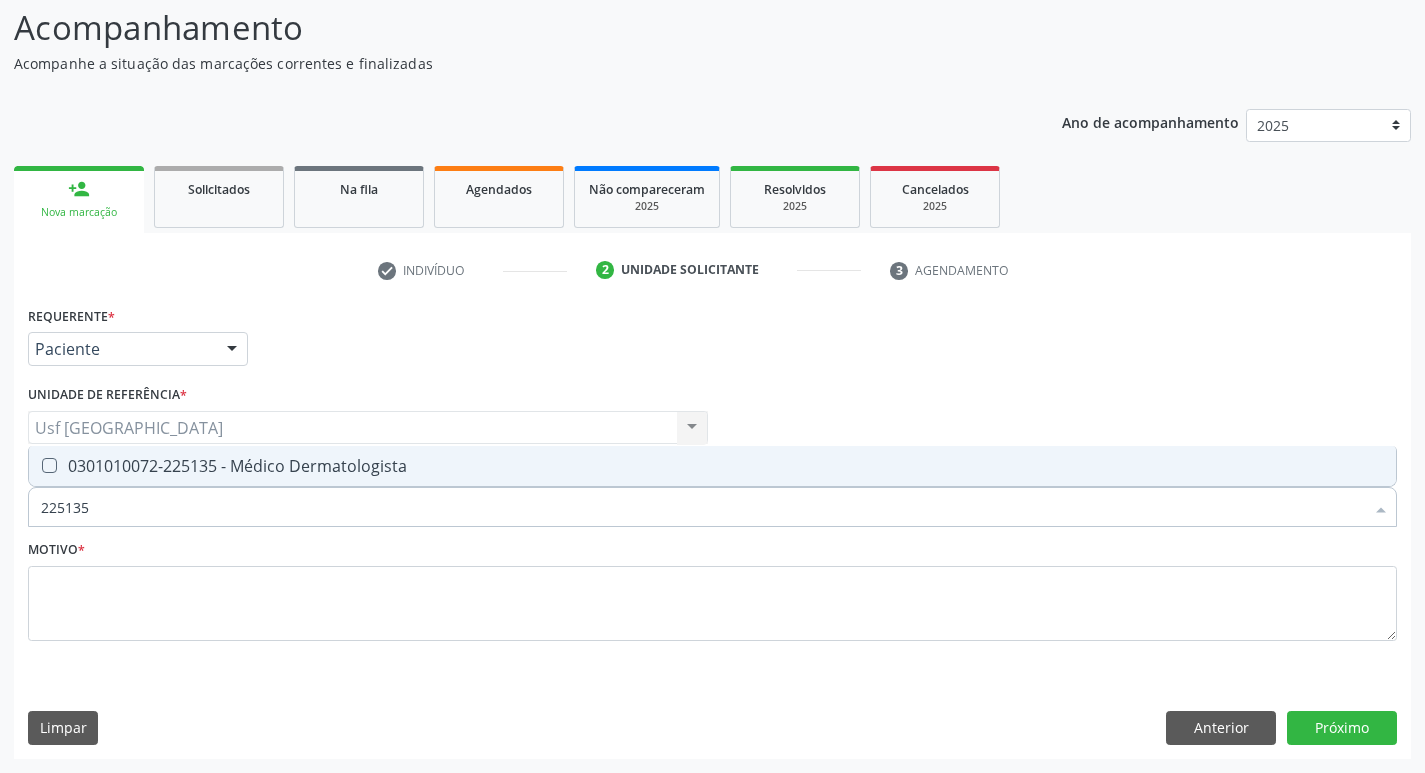 click at bounding box center [49, 465] 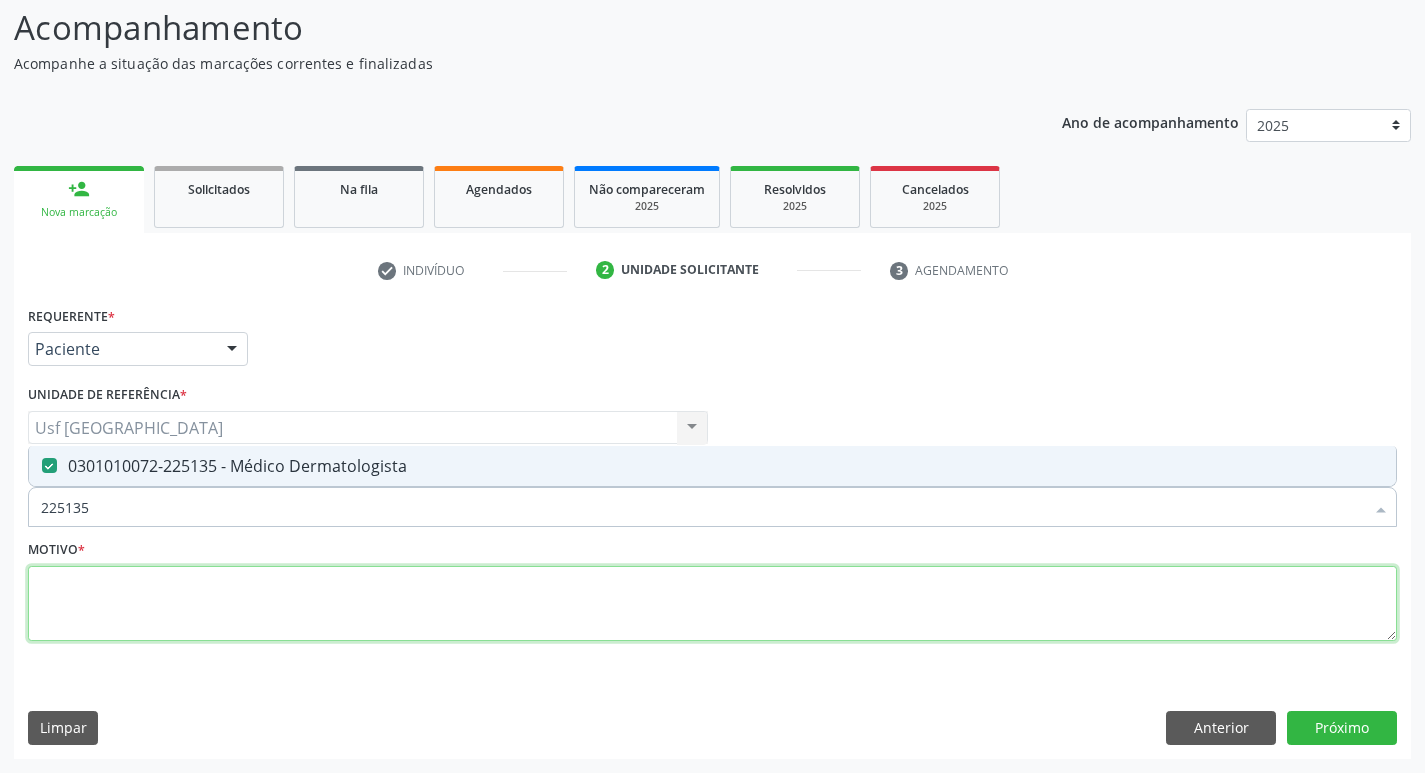 click at bounding box center (712, 604) 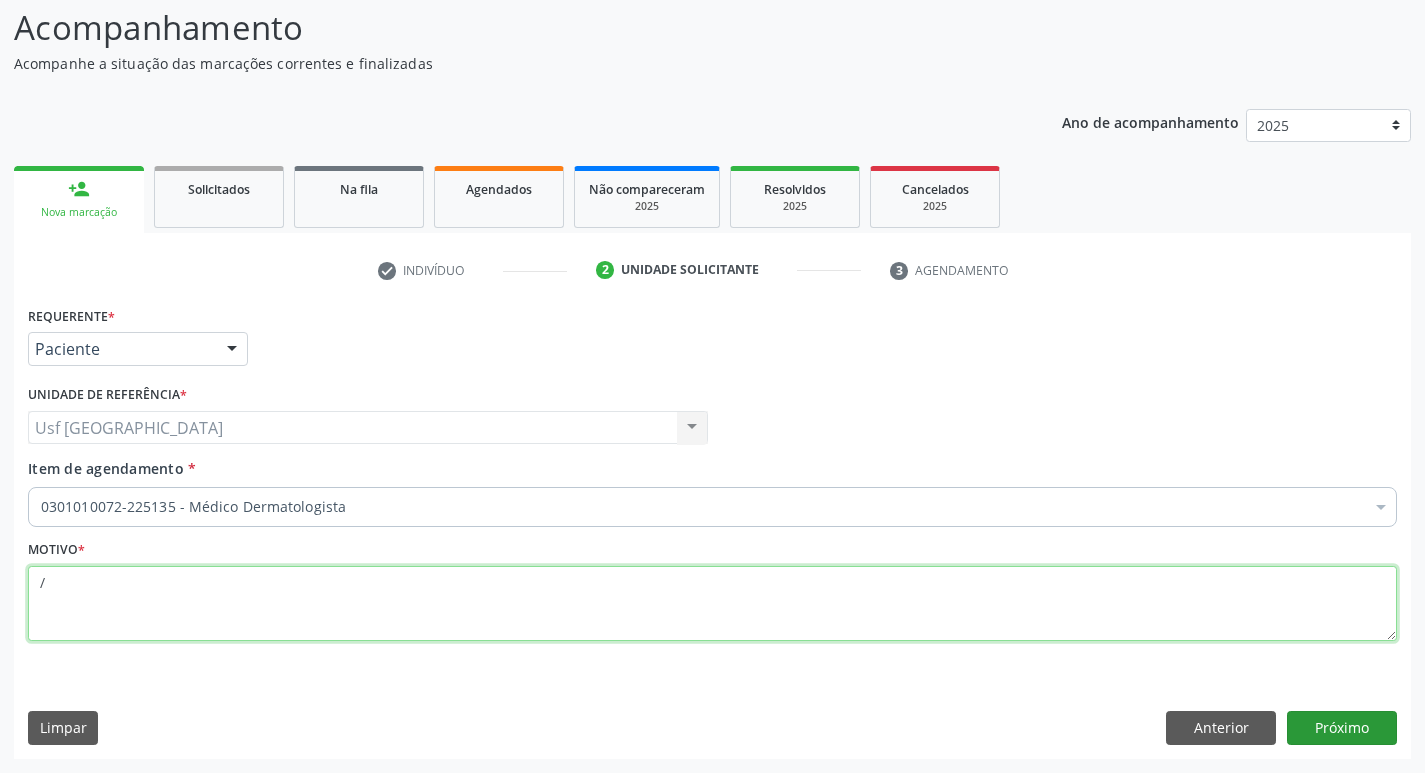 type on "/" 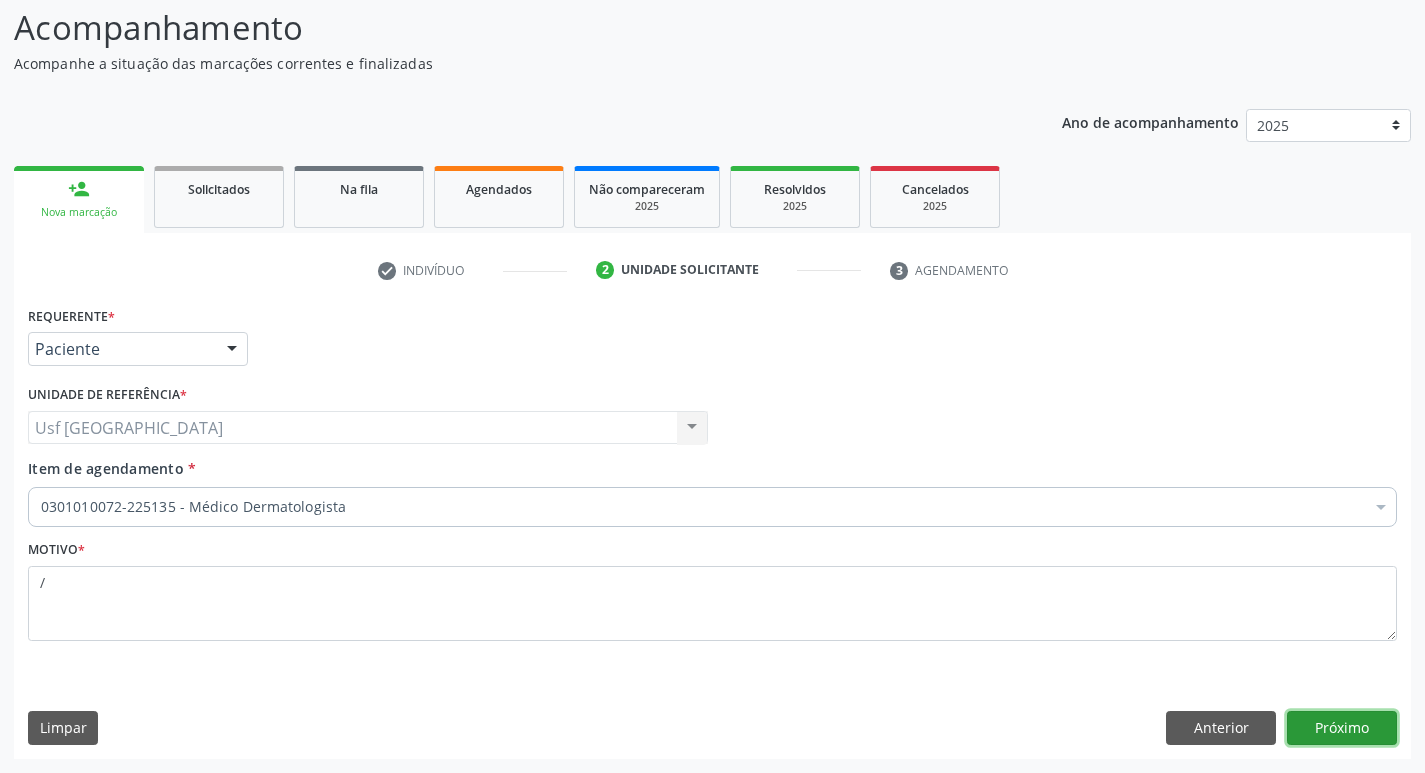 click on "Próximo" at bounding box center (1342, 728) 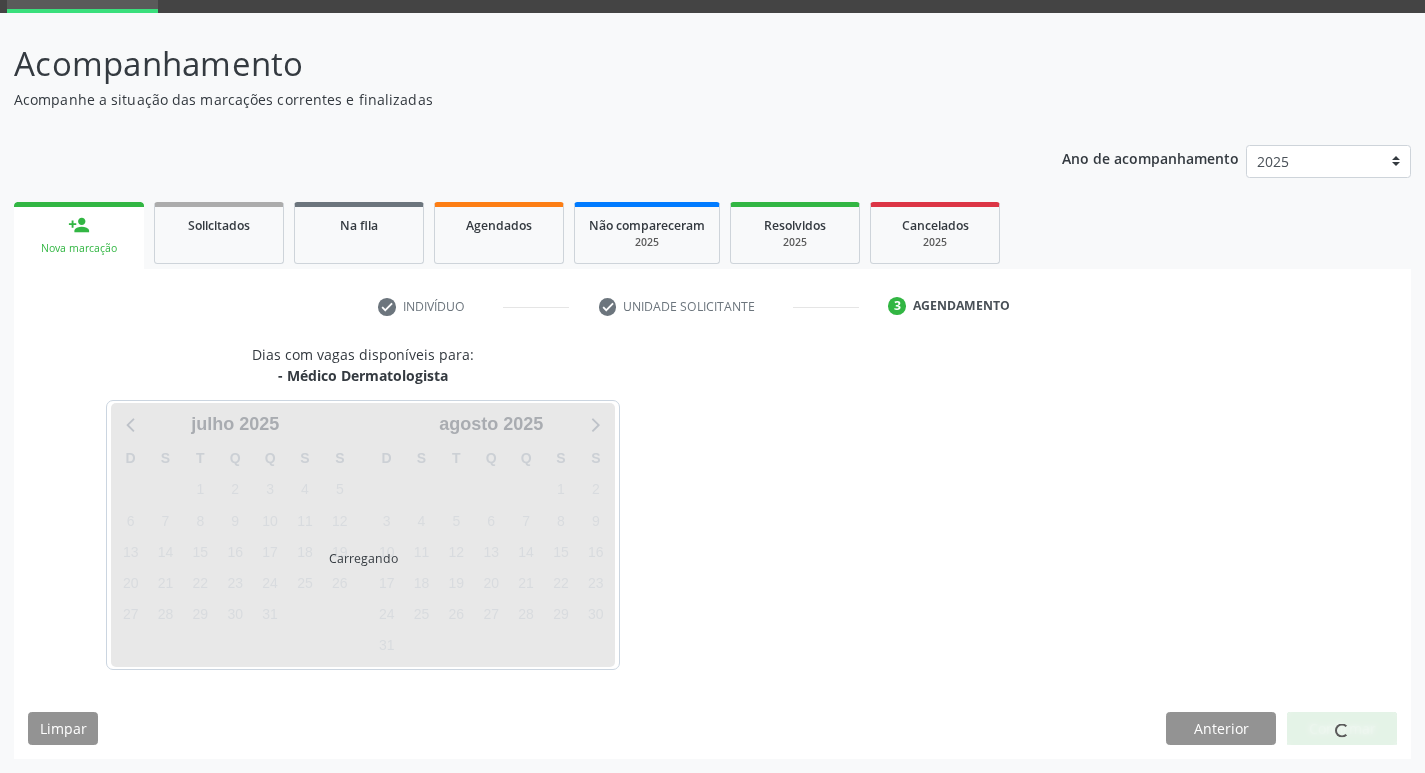 scroll, scrollTop: 97, scrollLeft: 0, axis: vertical 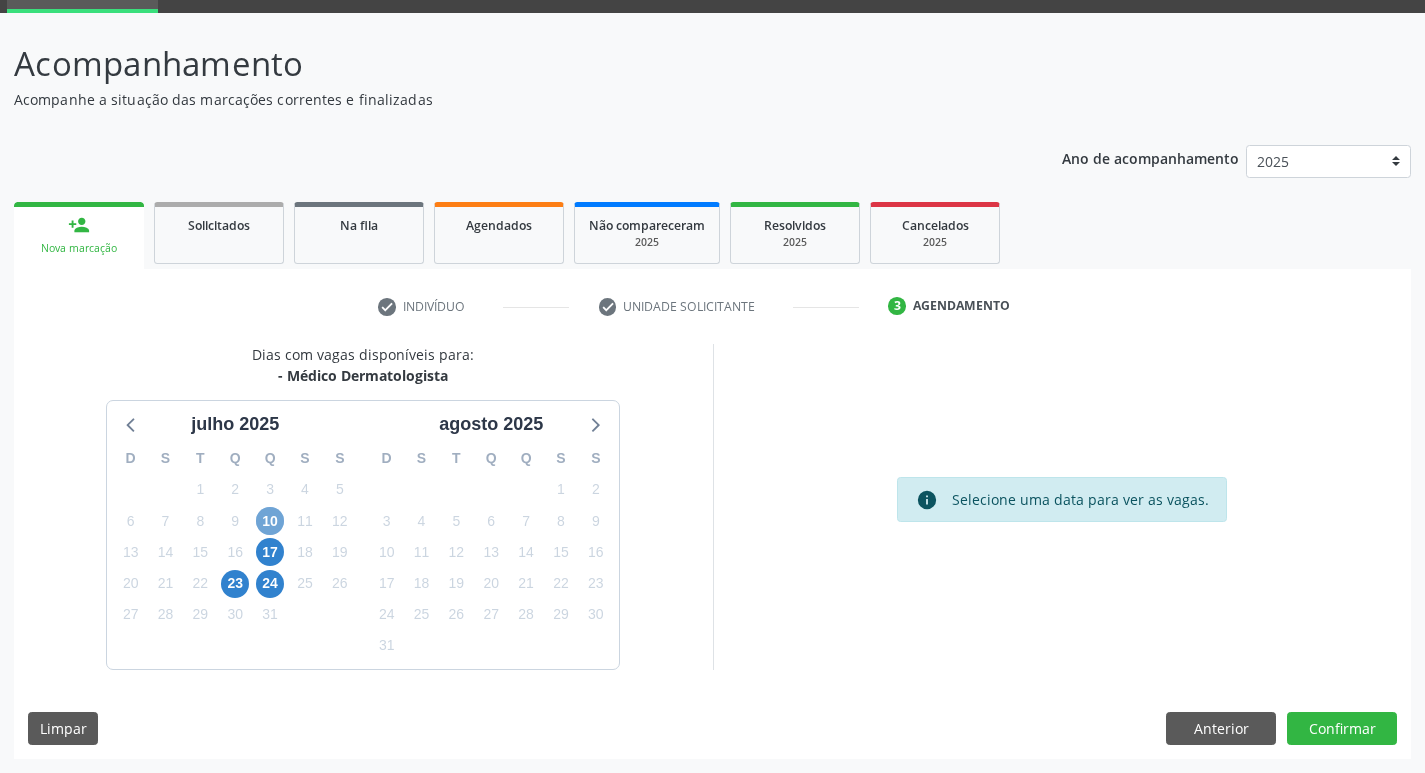 click on "10" at bounding box center (270, 521) 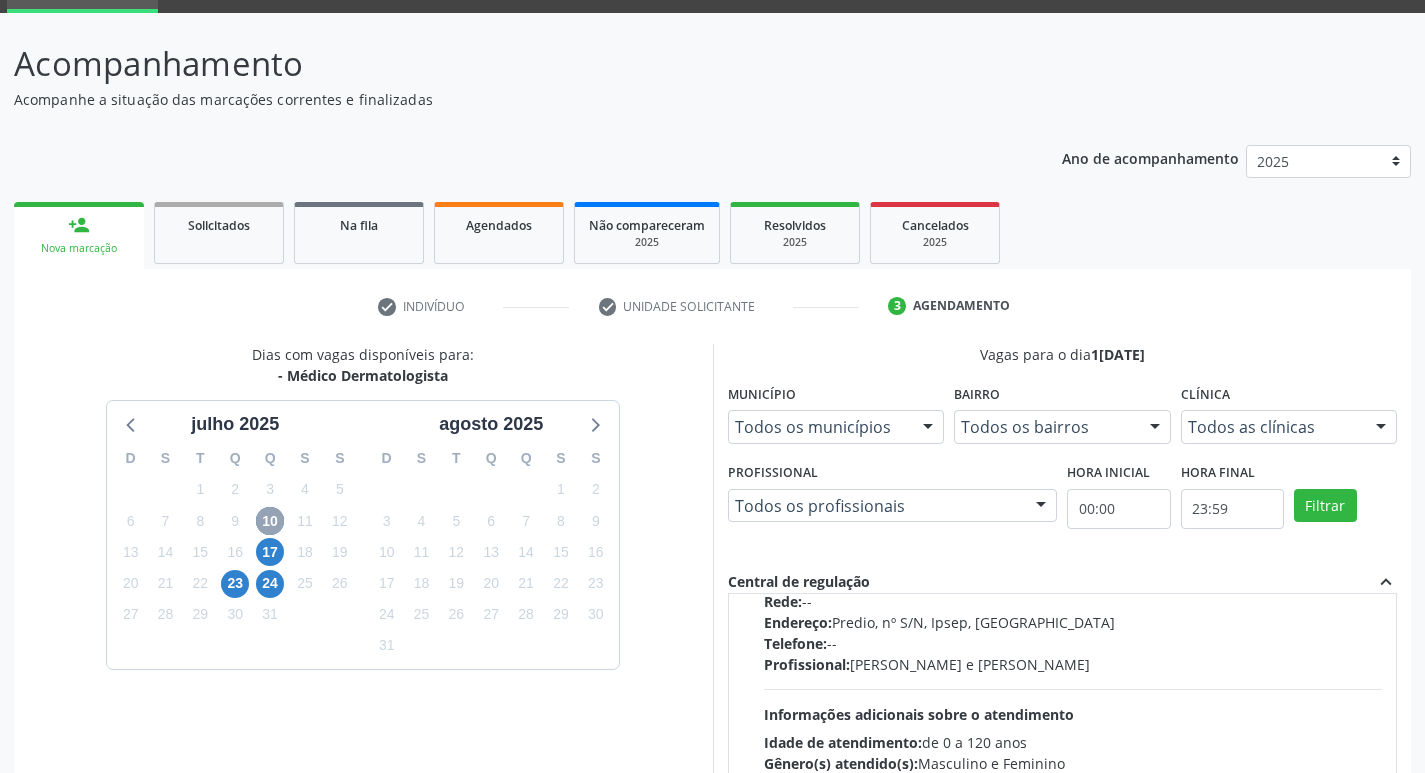 scroll, scrollTop: 100, scrollLeft: 0, axis: vertical 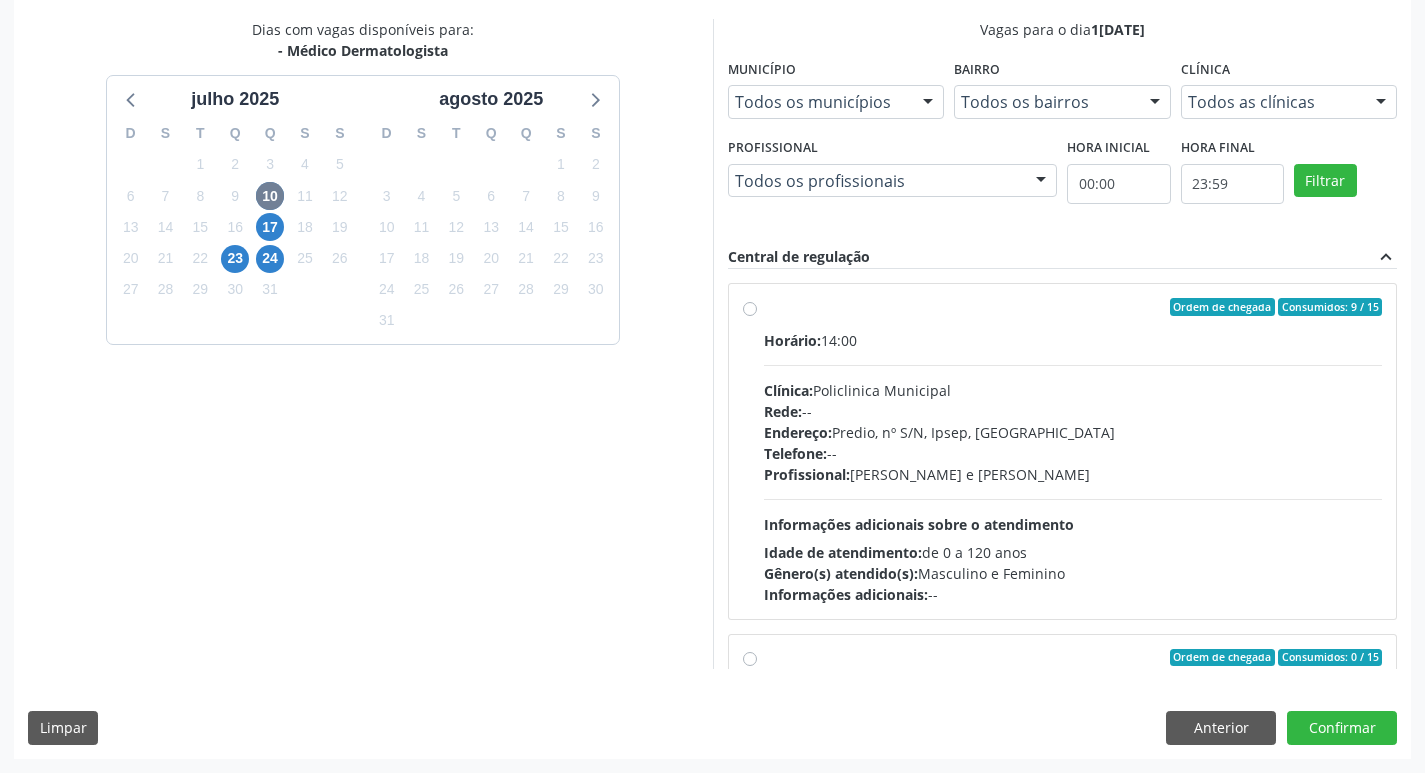click on "Ordem de chegada
Consumidos: 9 / 15
Horário:   14:00
Clínica:  Policlinica Municipal
Rede:
--
Endereço:   Predio, nº S/N, Ipsep, Serra Talhada - PE
Telefone:   --
Profissional:
Ricardo Bruno Santana Souza e Silva
Informações adicionais sobre o atendimento
Idade de atendimento:
de 0 a 120 anos
Gênero(s) atendido(s):
Masculino e Feminino
Informações adicionais:
--" at bounding box center (1073, 451) 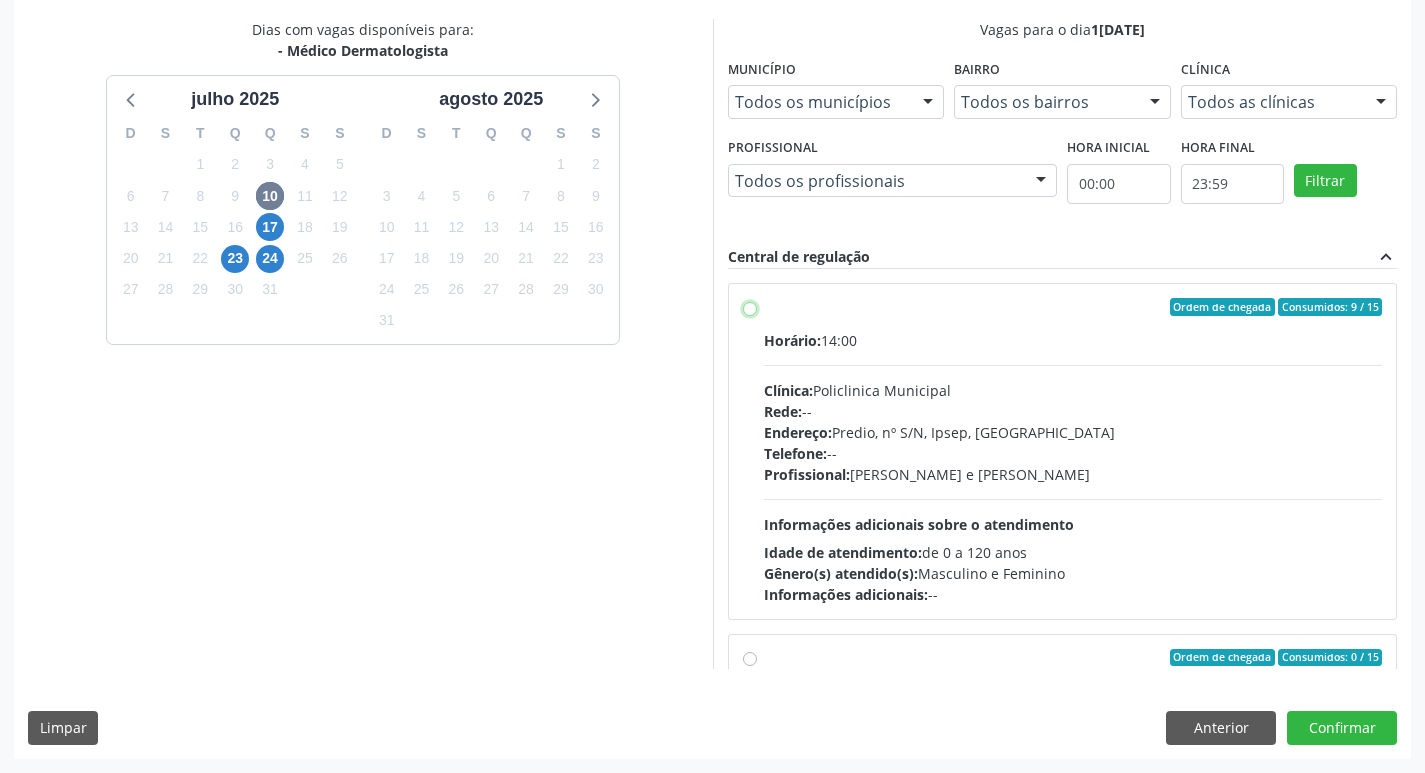 click on "Ordem de chegada
Consumidos: 9 / 15
Horário:   14:00
Clínica:  Policlinica Municipal
Rede:
--
Endereço:   Predio, nº S/N, Ipsep, Serra Talhada - PE
Telefone:   --
Profissional:
Ricardo Bruno Santana Souza e Silva
Informações adicionais sobre o atendimento
Idade de atendimento:
de 0 a 120 anos
Gênero(s) atendido(s):
Masculino e Feminino
Informações adicionais:
--" at bounding box center [750, 307] 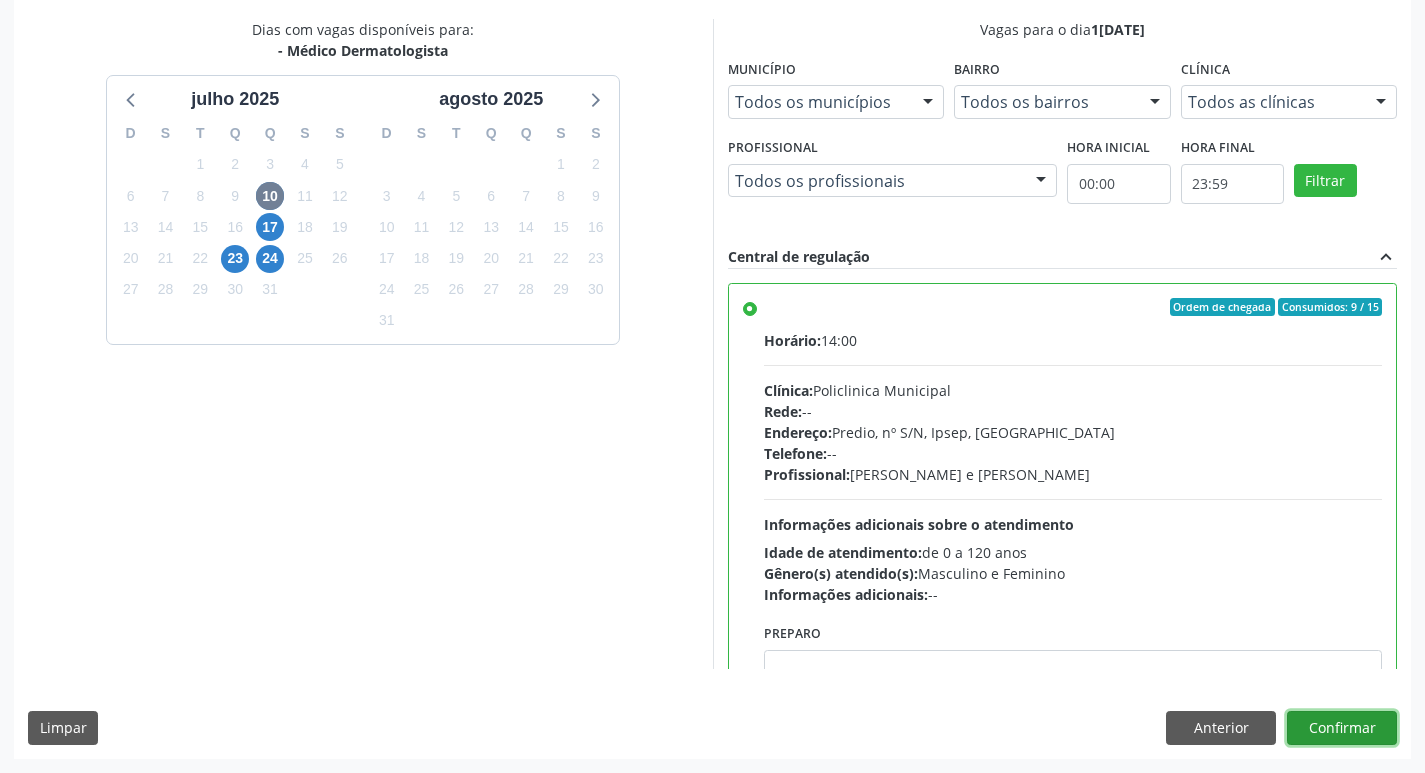 click on "Confirmar" at bounding box center [1342, 728] 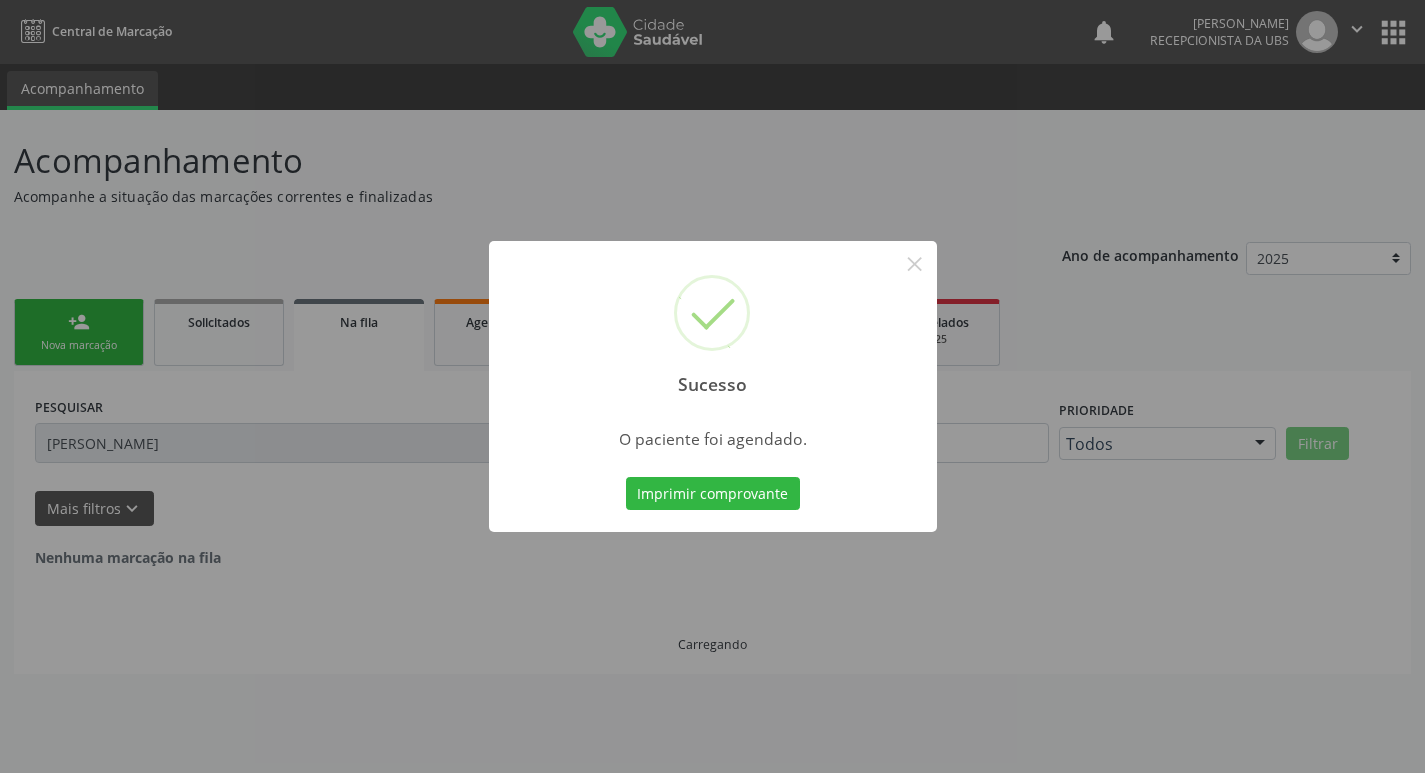 scroll, scrollTop: 0, scrollLeft: 0, axis: both 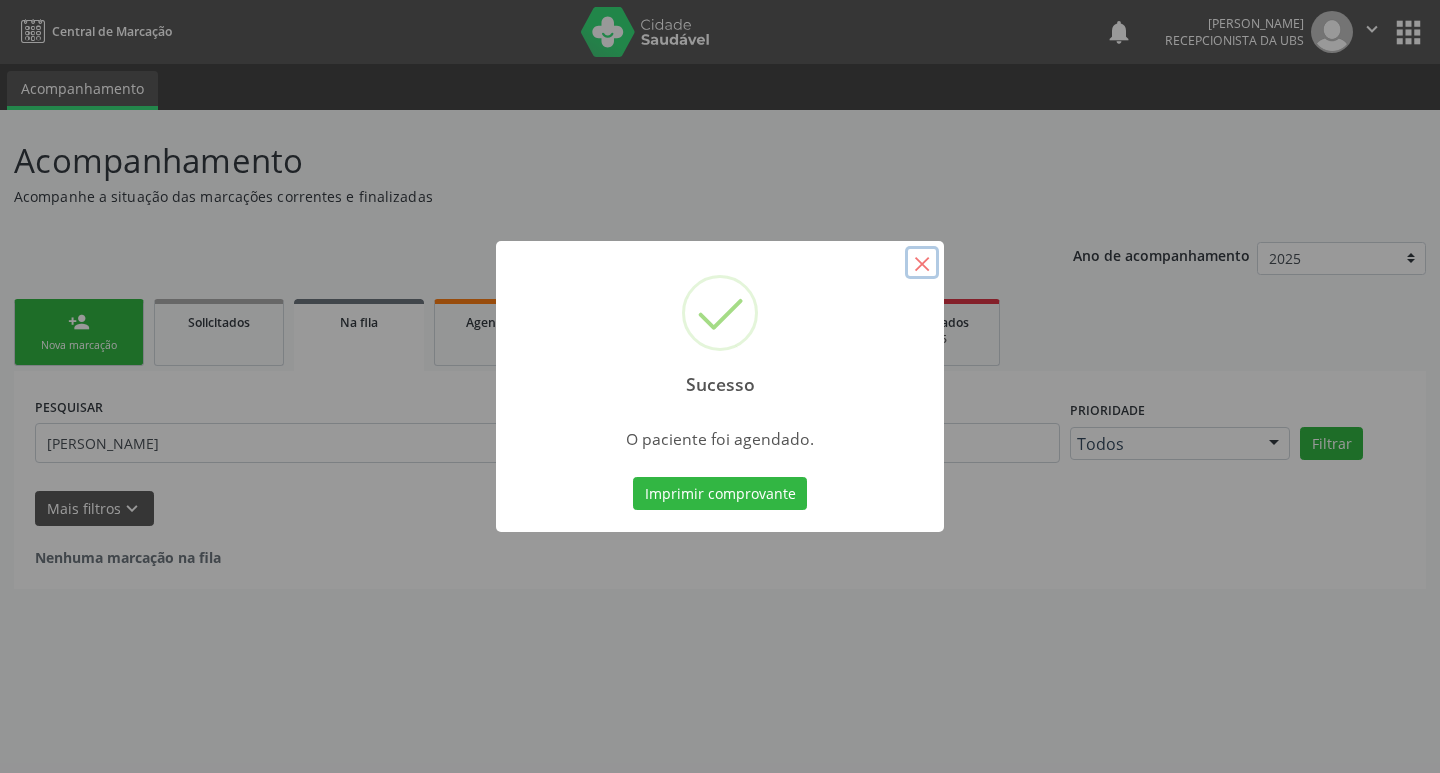 click on "×" at bounding box center (922, 263) 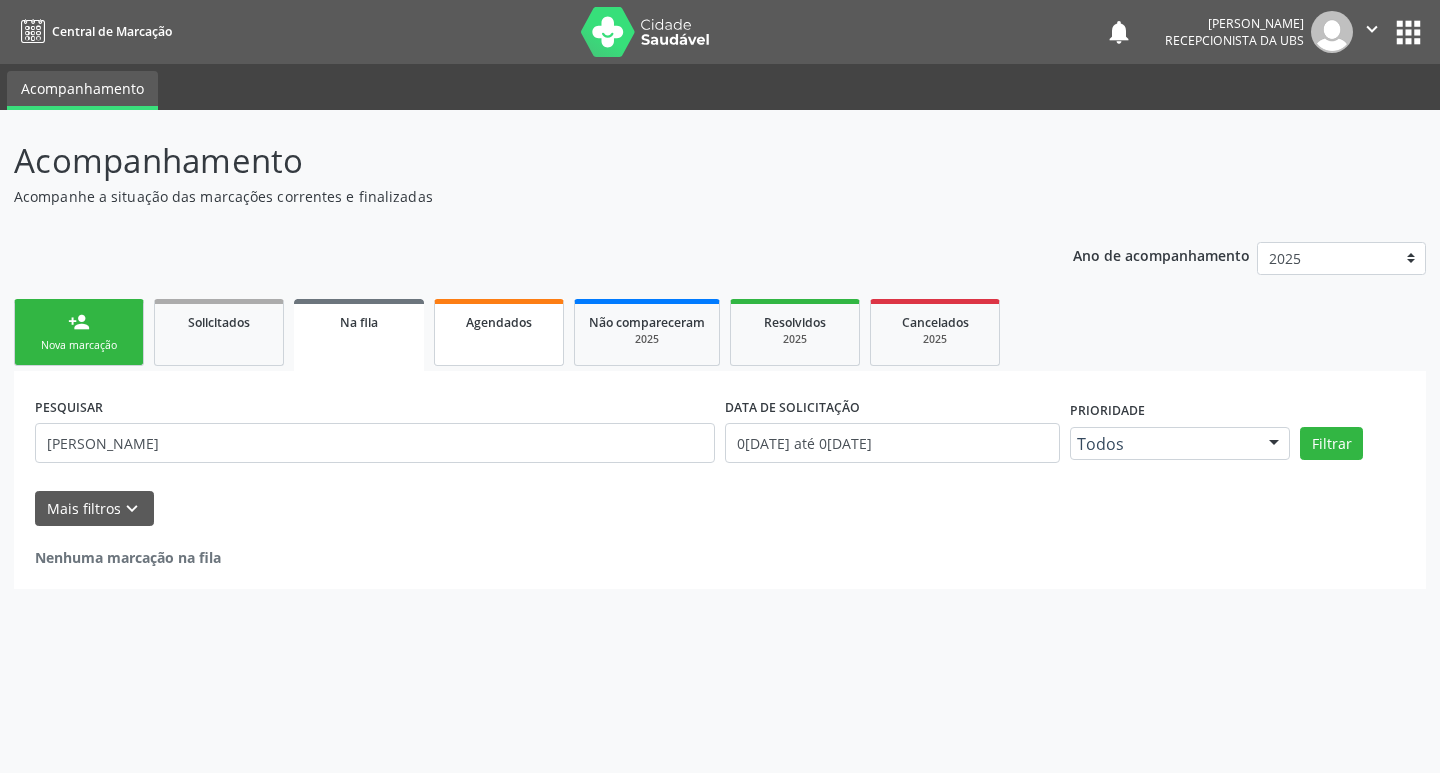 click on "Agendados" at bounding box center [499, 332] 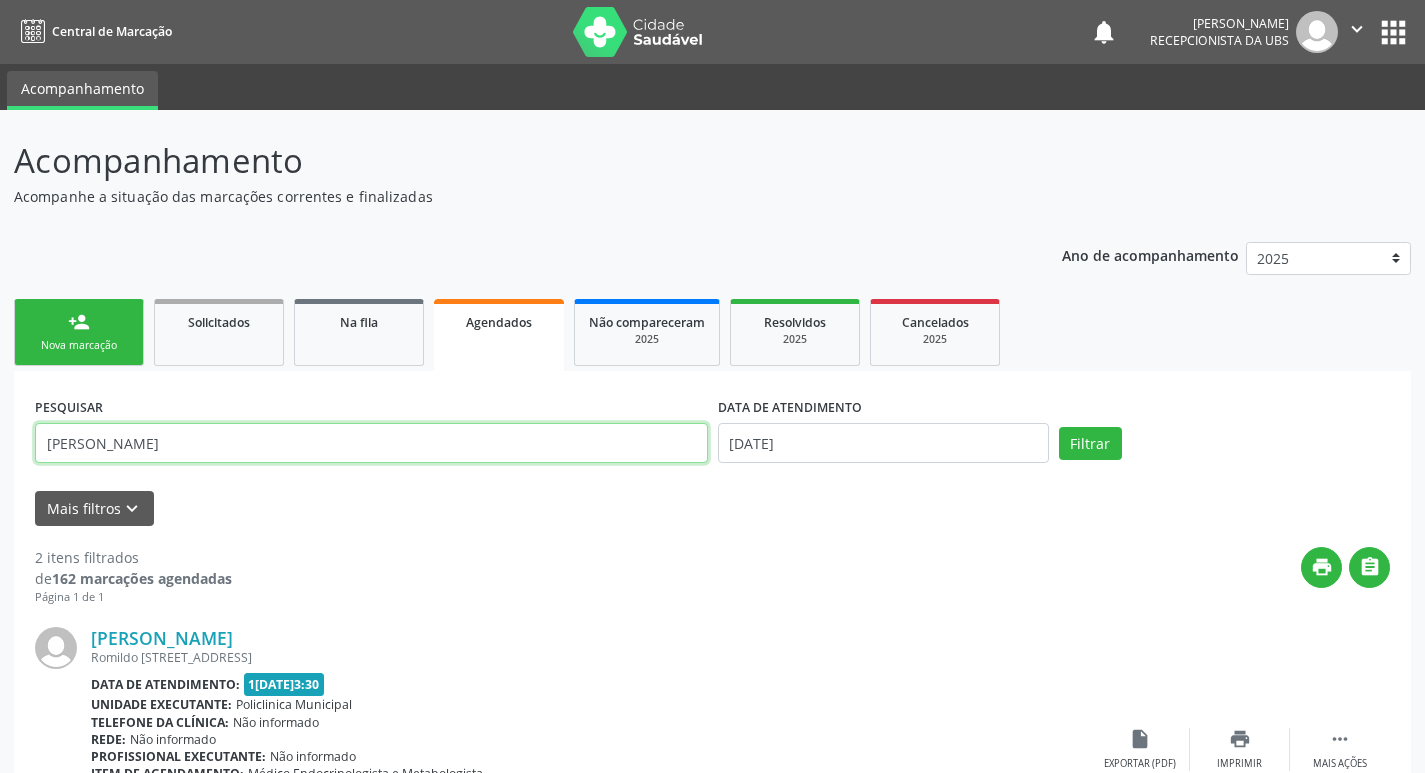 click on "cicero vieira dos santos" at bounding box center (371, 443) 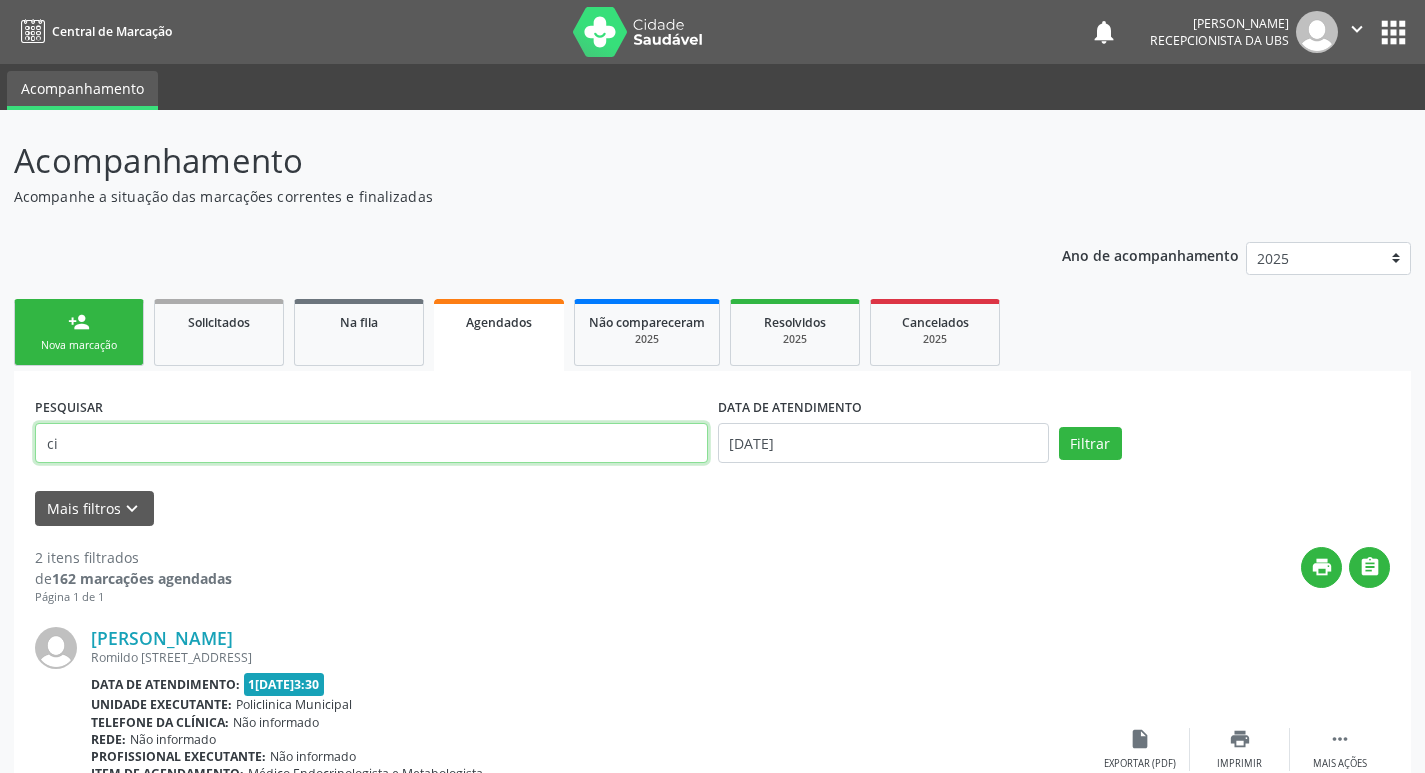 type on "c" 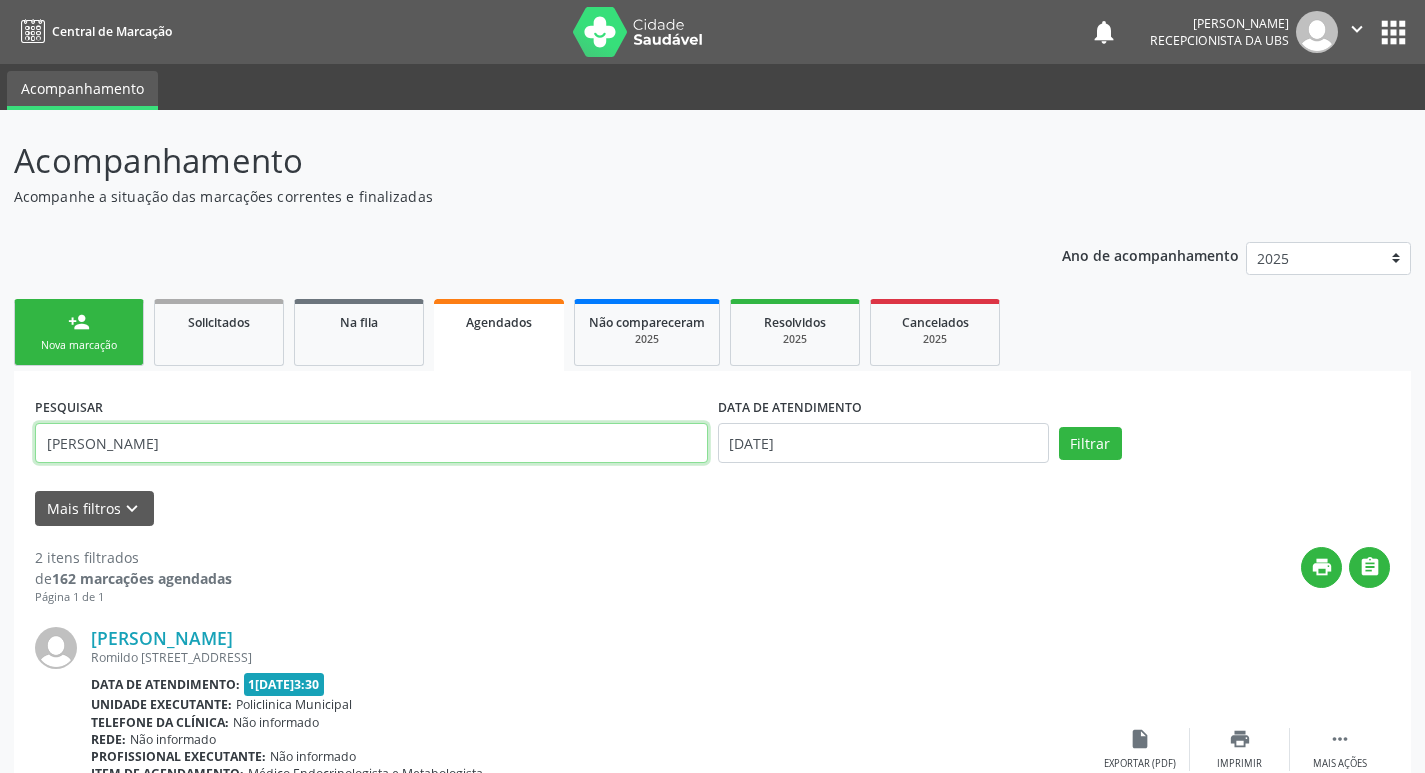 type on "joel" 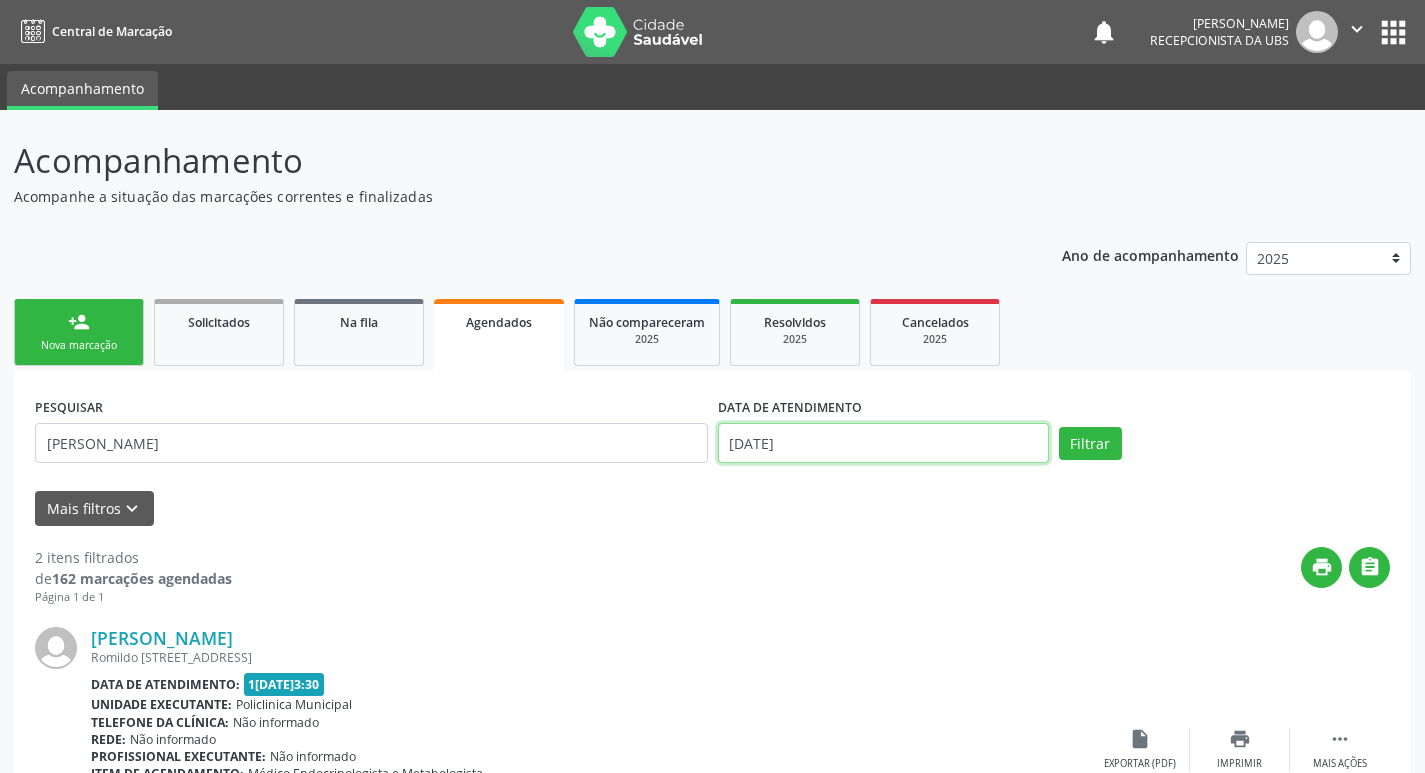 click on "[DATE]" at bounding box center (883, 443) 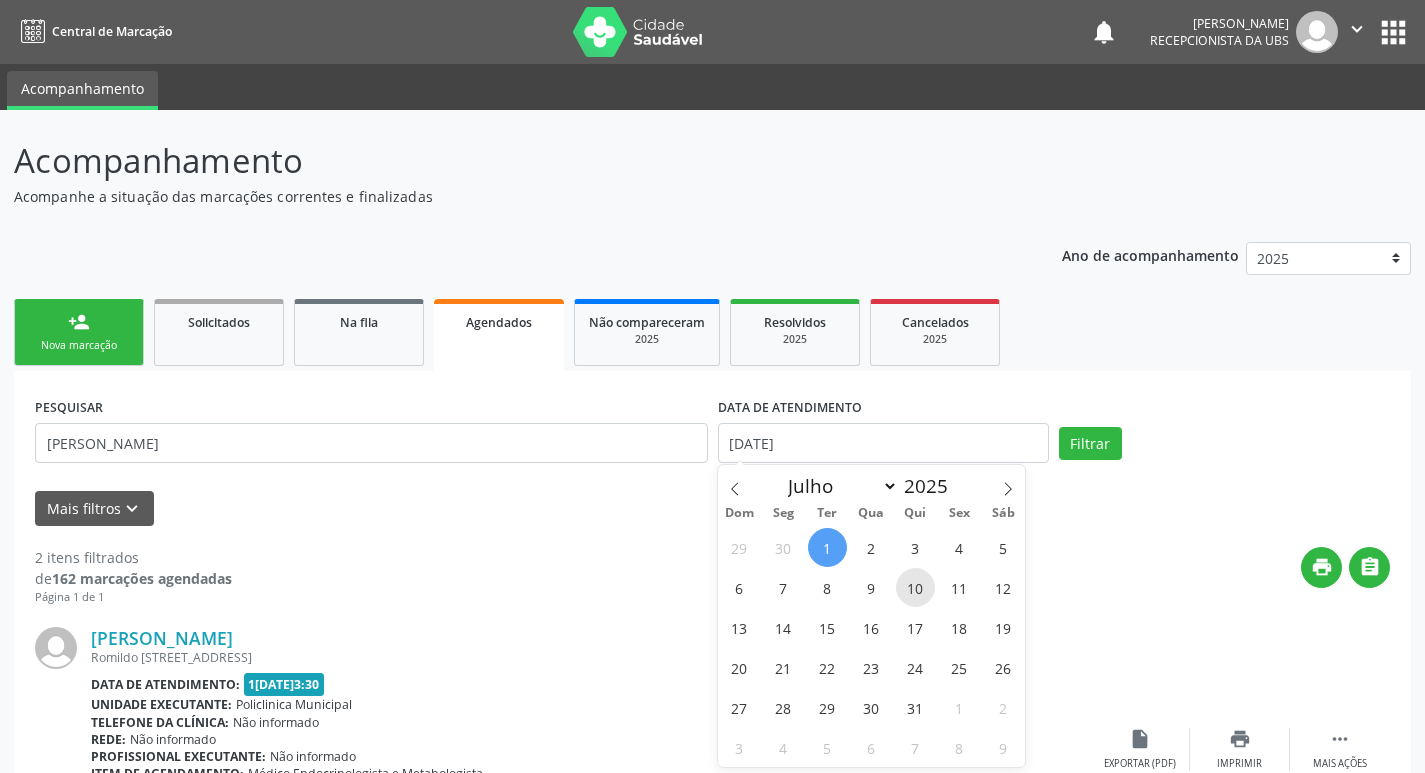 click on "10" at bounding box center (915, 587) 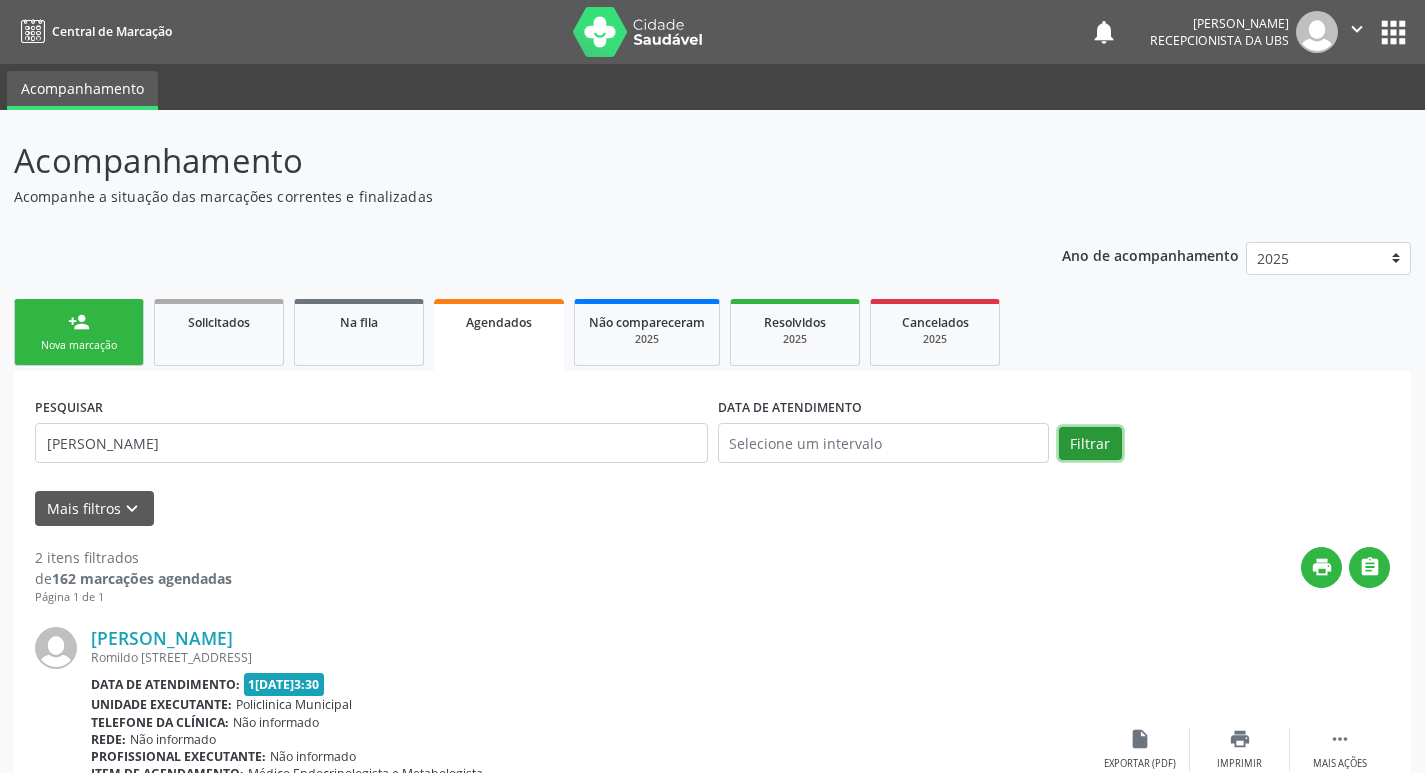 click on "Filtrar" at bounding box center (1090, 444) 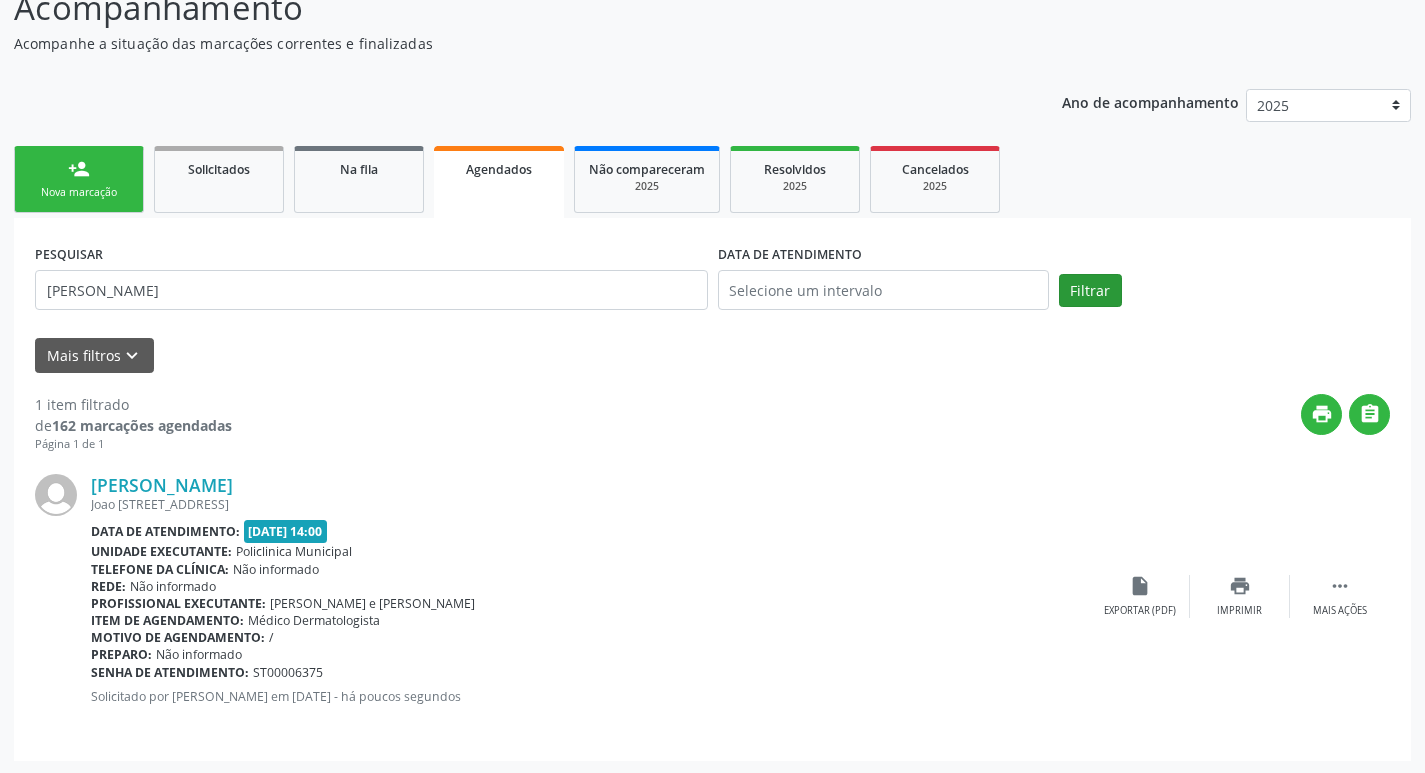 scroll, scrollTop: 155, scrollLeft: 0, axis: vertical 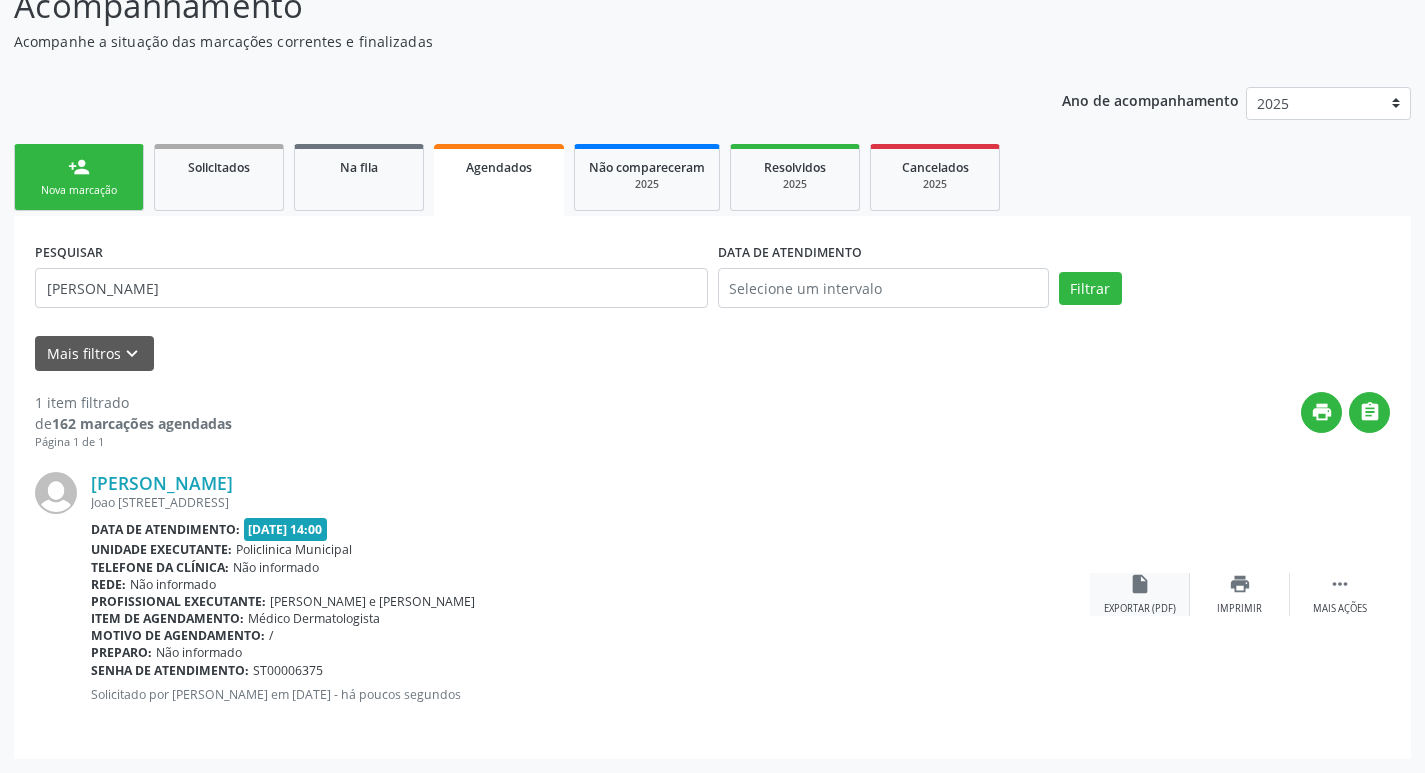 click on "insert_drive_file" at bounding box center [1140, 584] 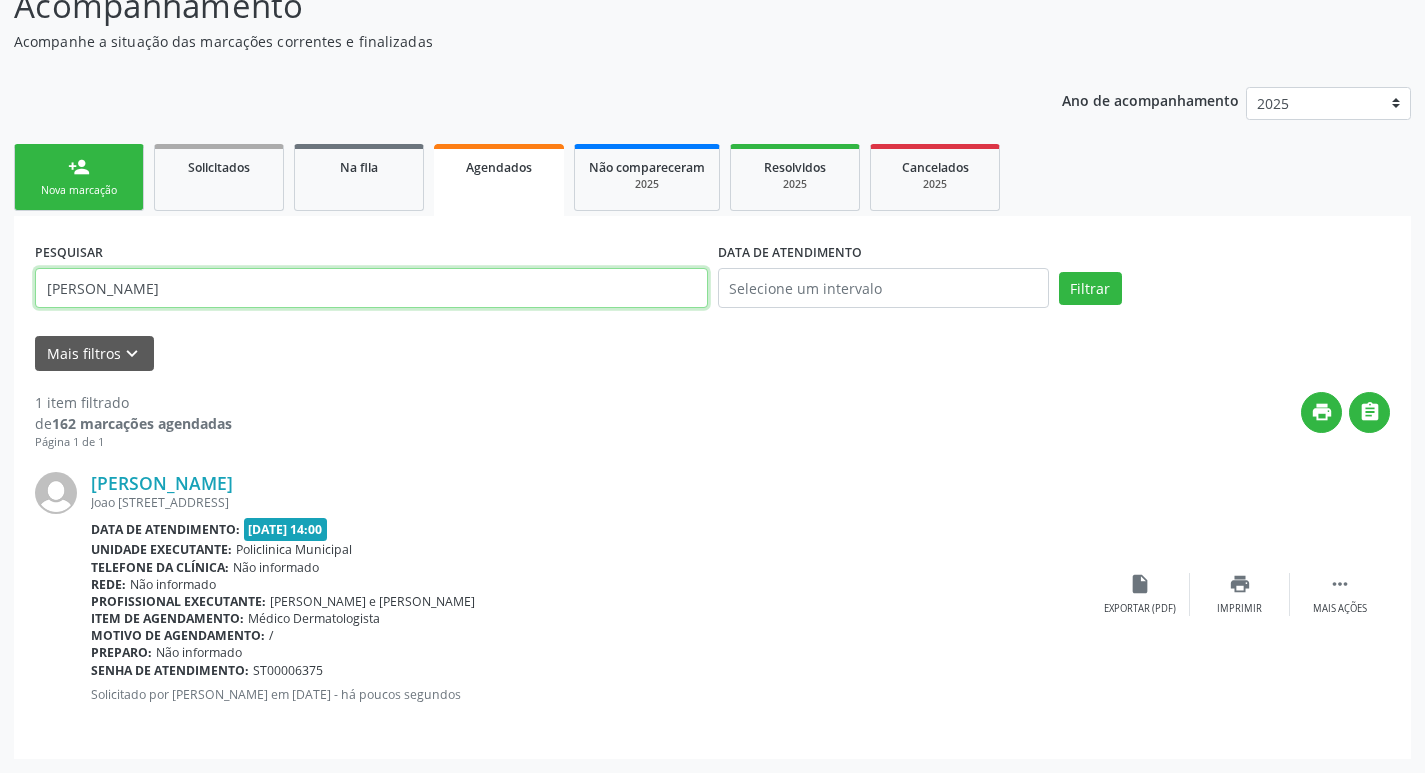 click on "joel" at bounding box center (371, 288) 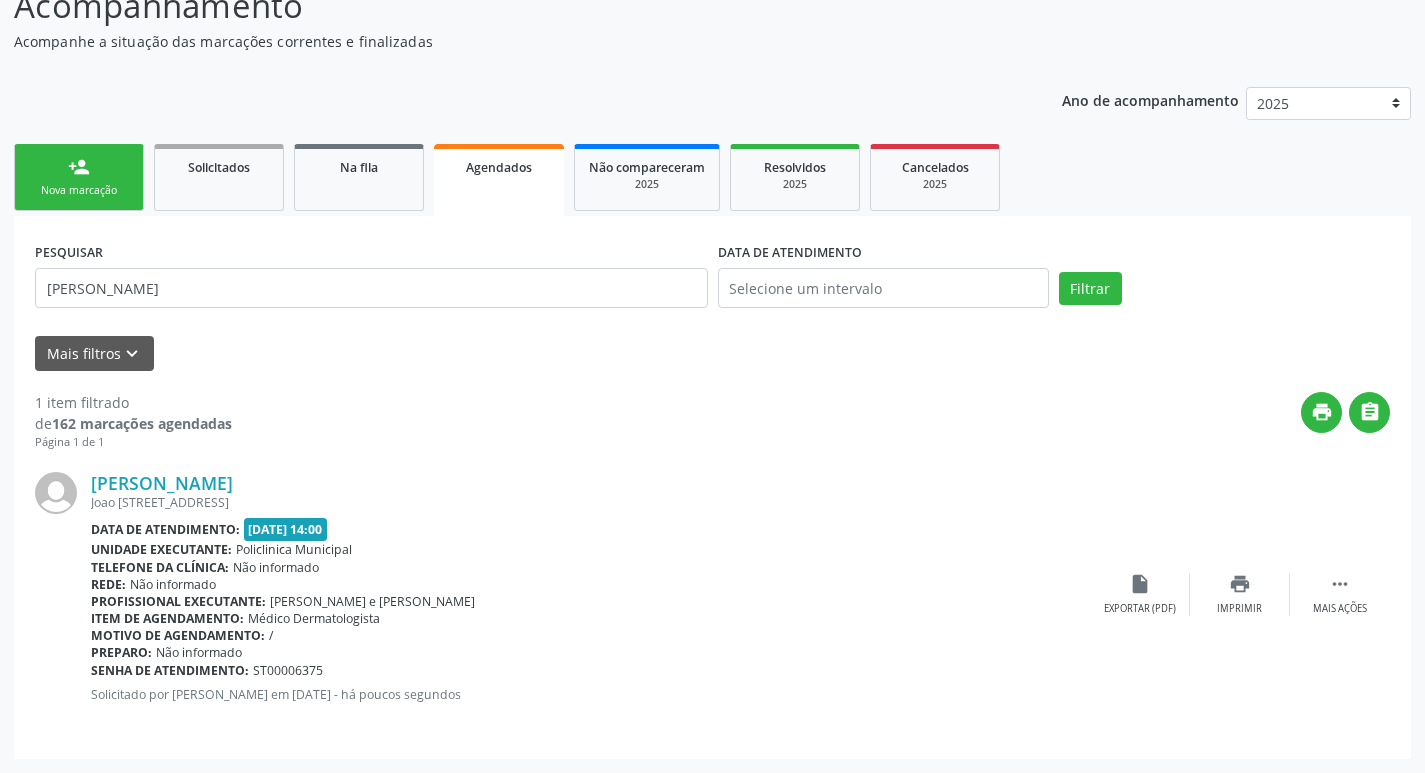 click on "Nova marcação" at bounding box center (79, 190) 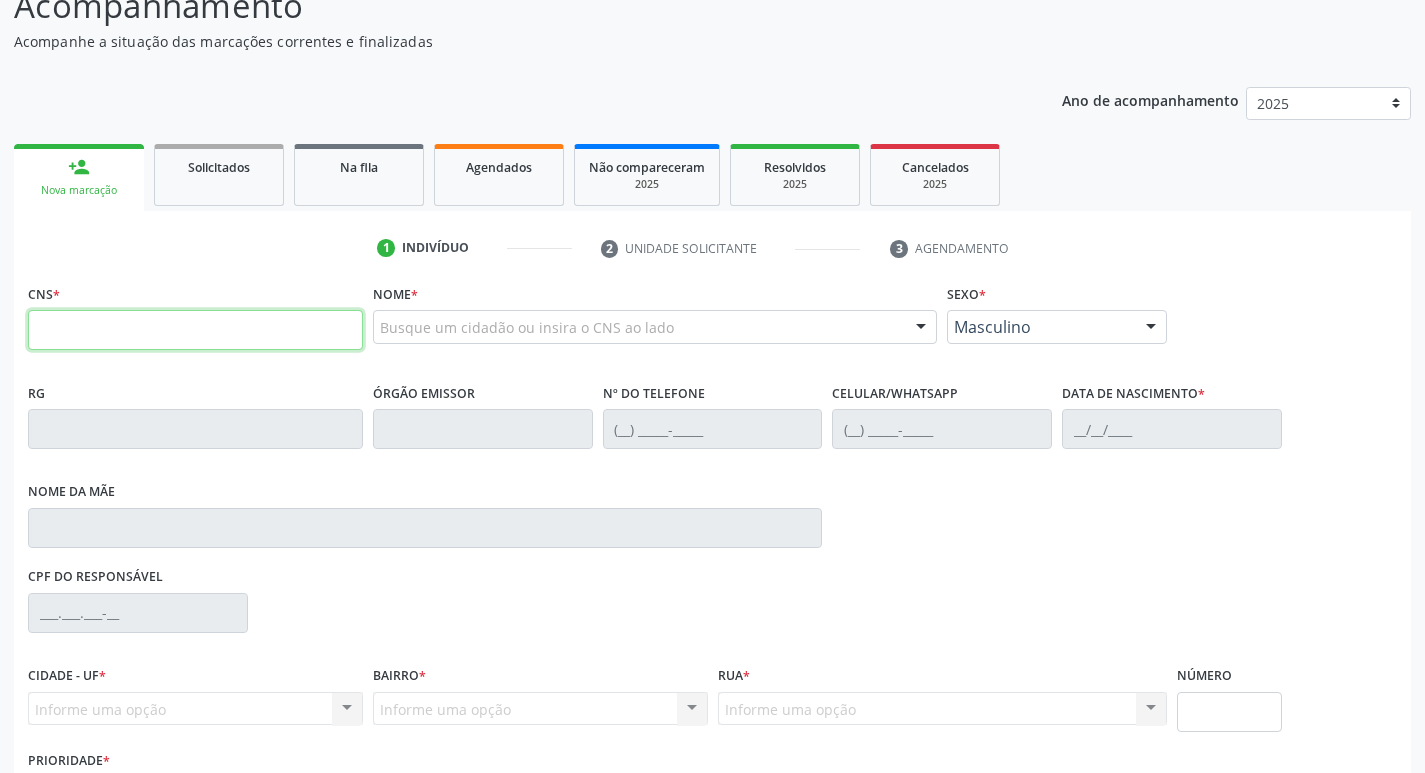 click at bounding box center (195, 330) 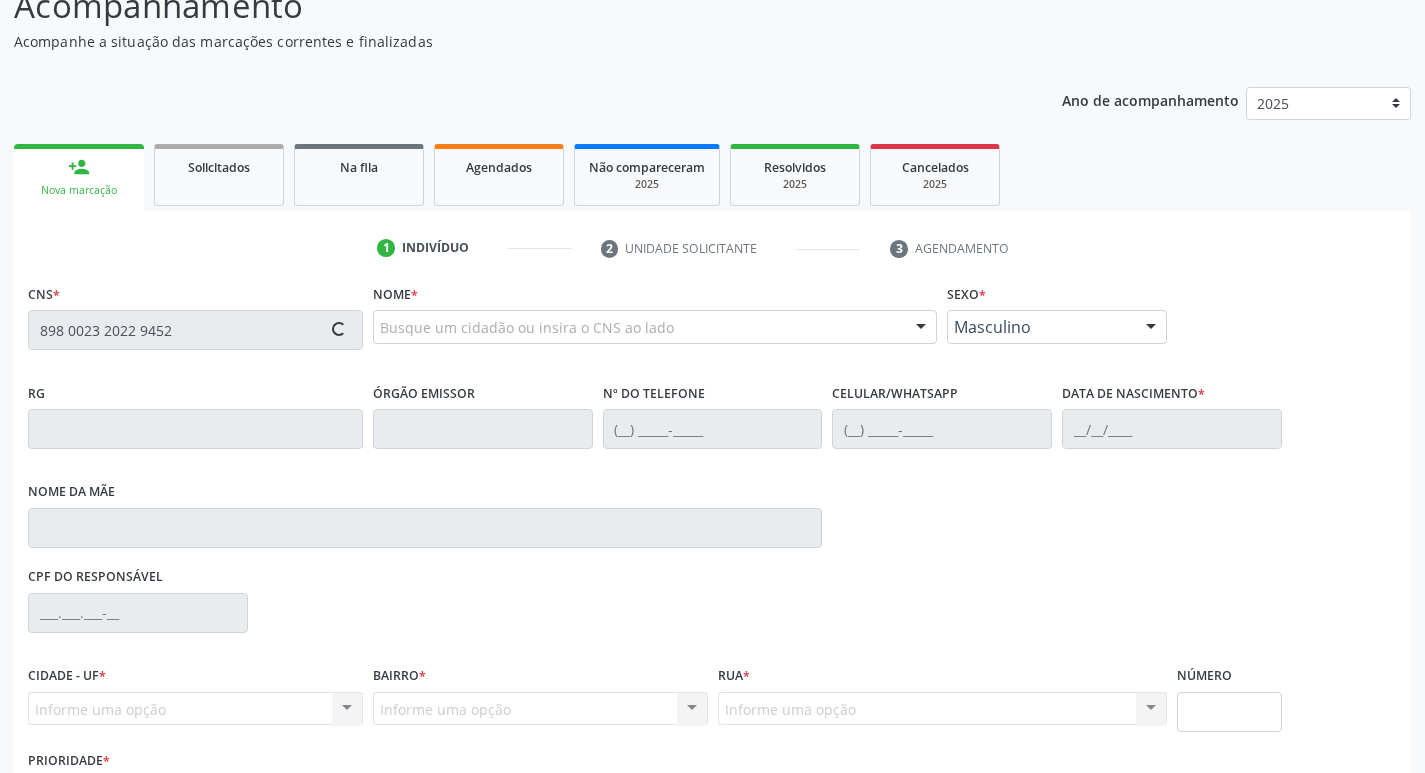 type on "898 0023 2022 9452" 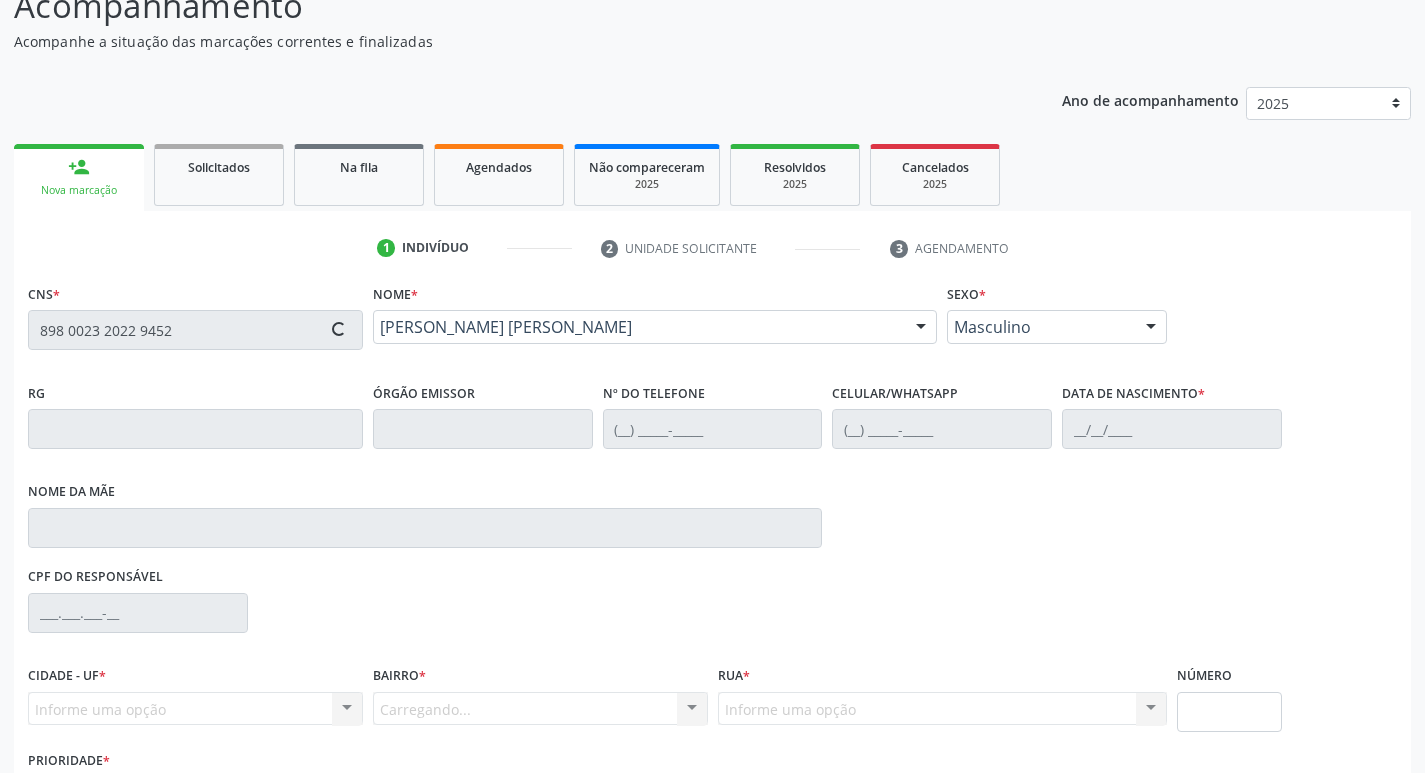 type on "[PHONE_NUMBER]" 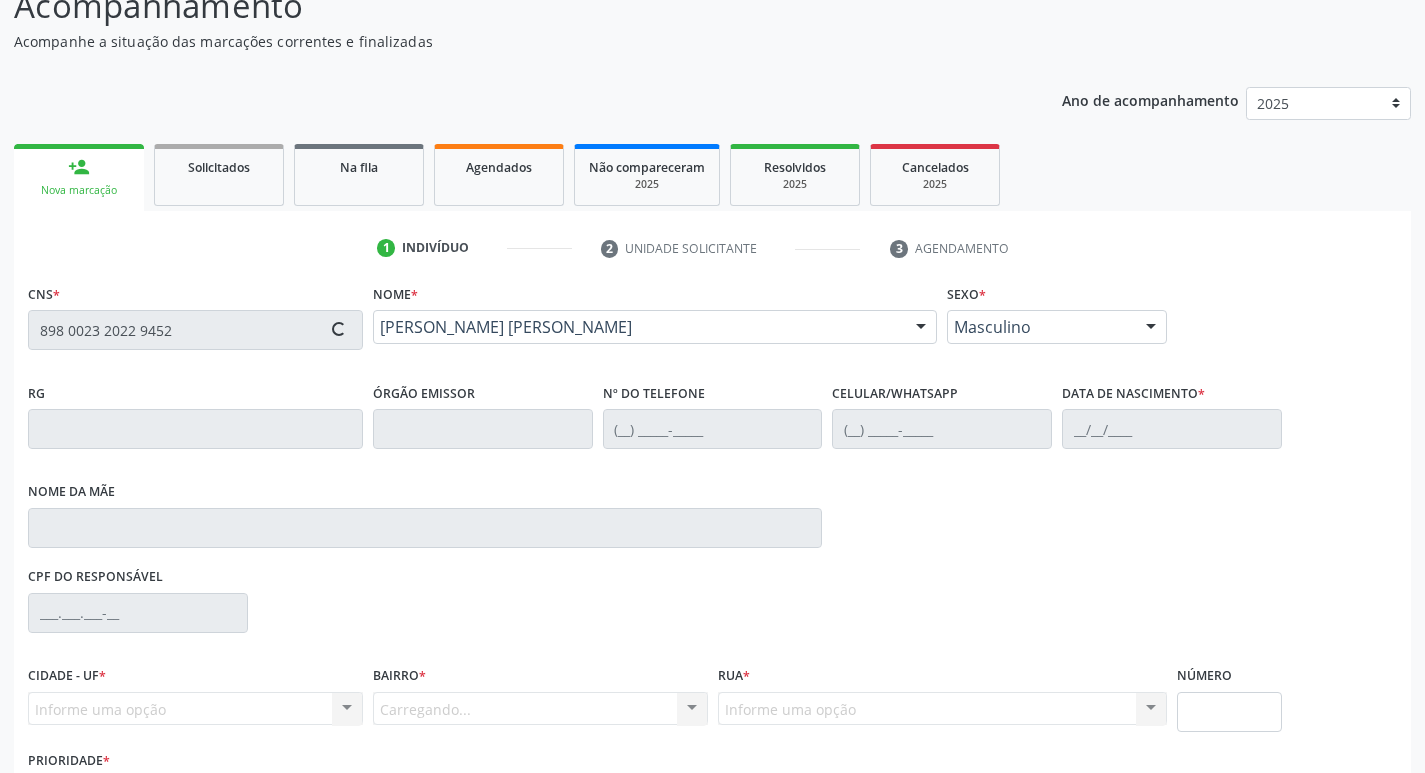 type on "28/10/2003" 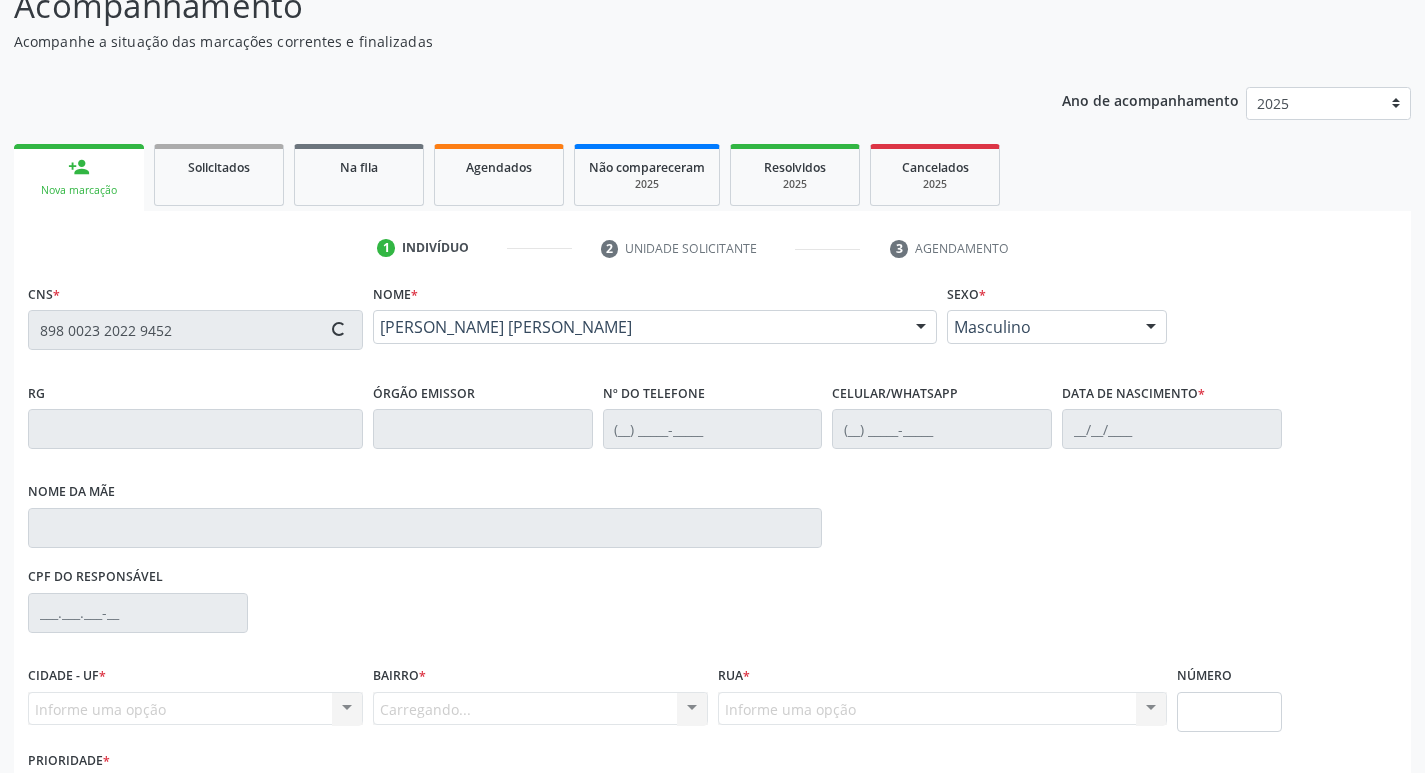 type on "053.265.224-03" 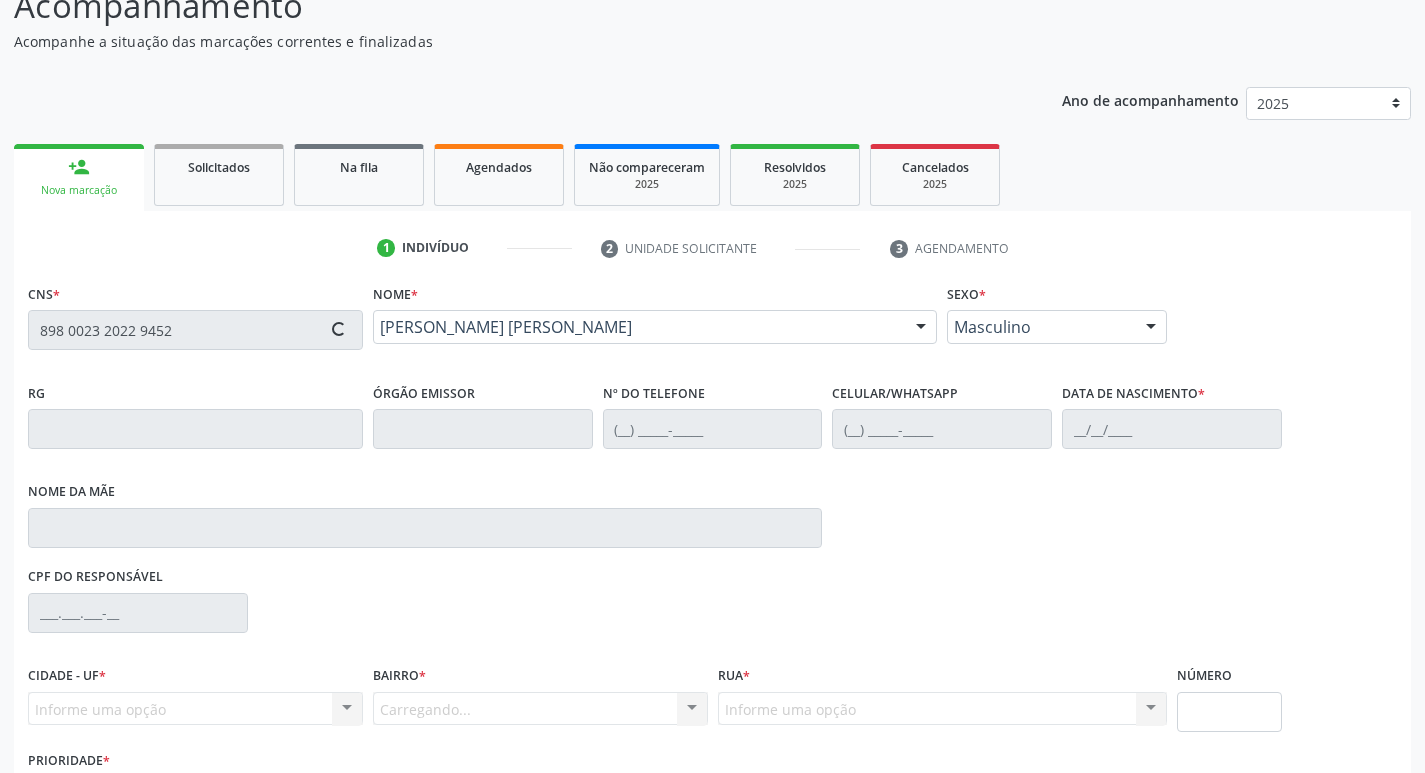 type on "14" 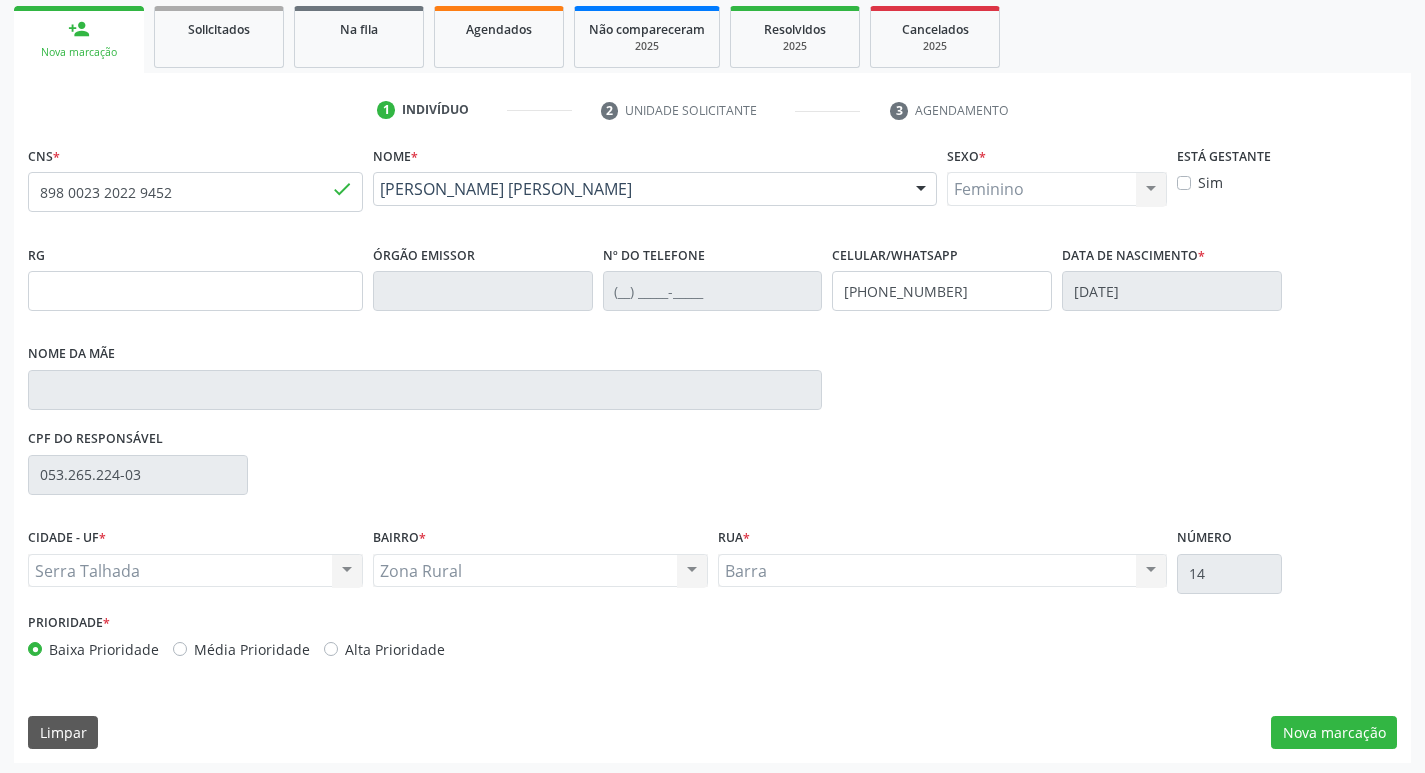 scroll, scrollTop: 297, scrollLeft: 0, axis: vertical 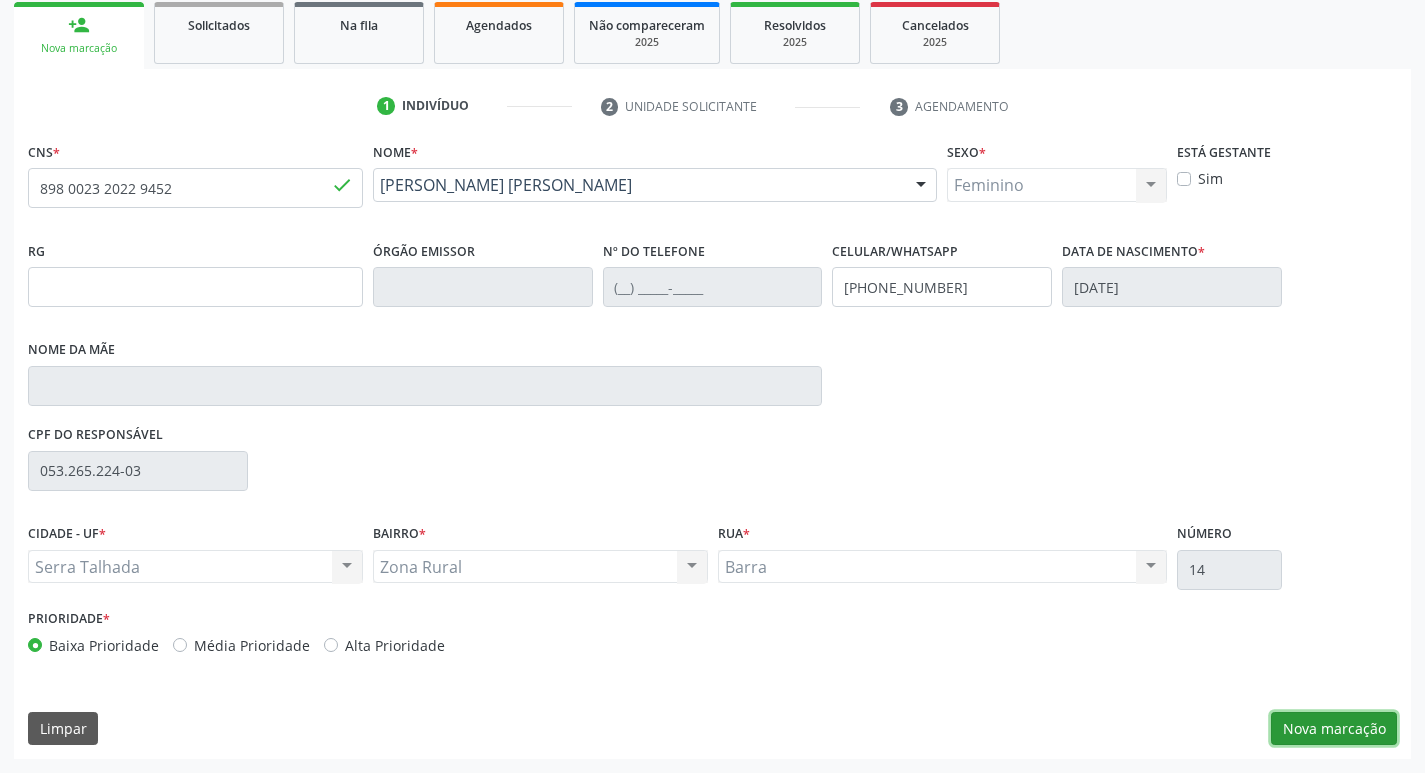 click on "Nova marcação" at bounding box center (1334, 729) 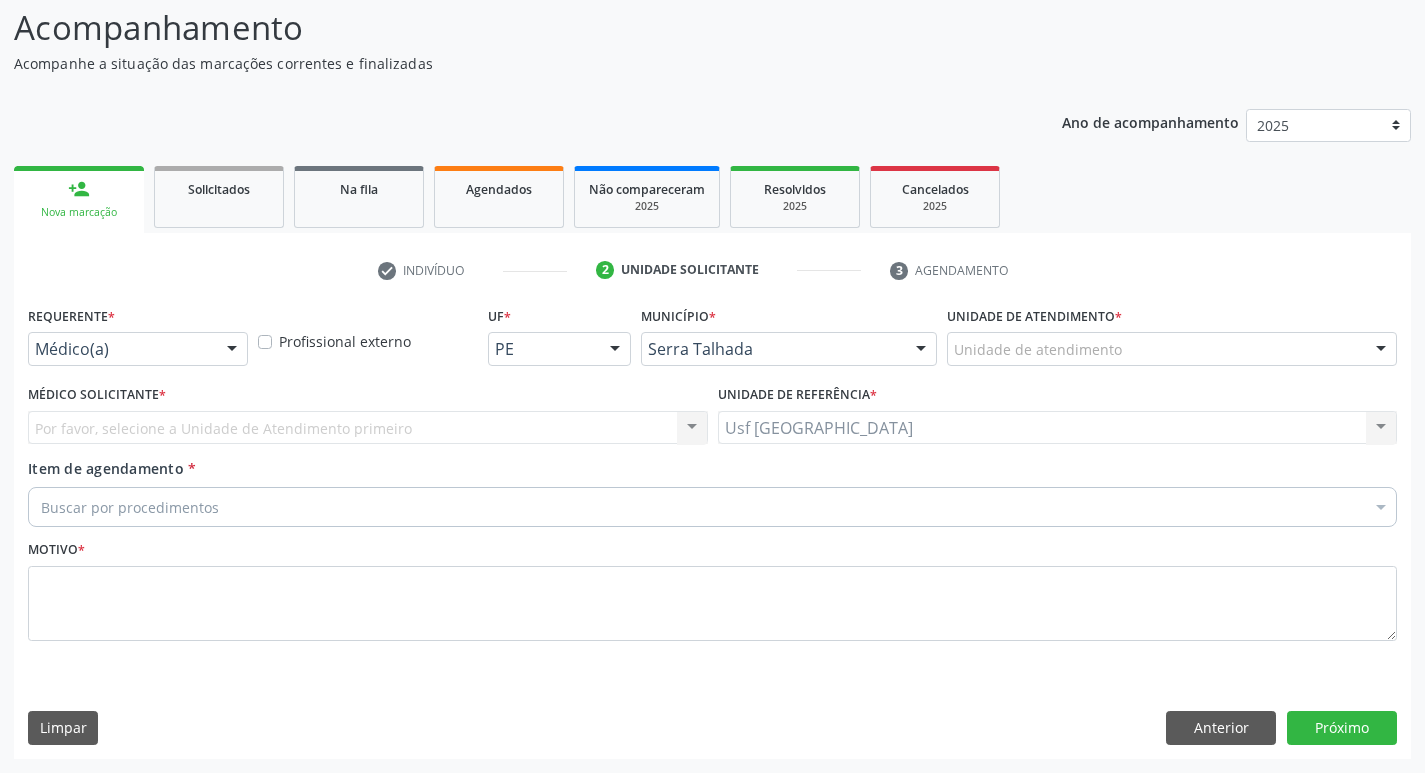 scroll, scrollTop: 133, scrollLeft: 0, axis: vertical 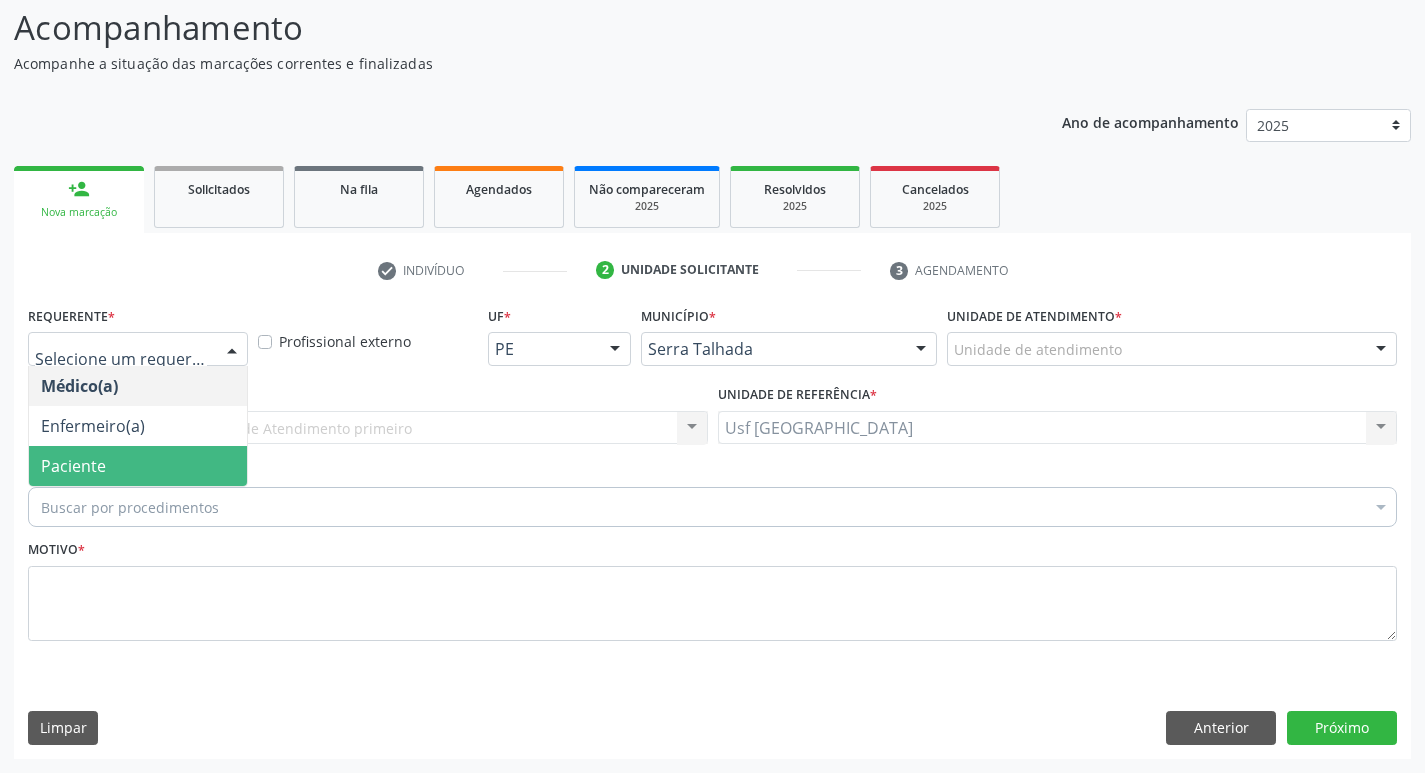 click on "Paciente" at bounding box center (73, 466) 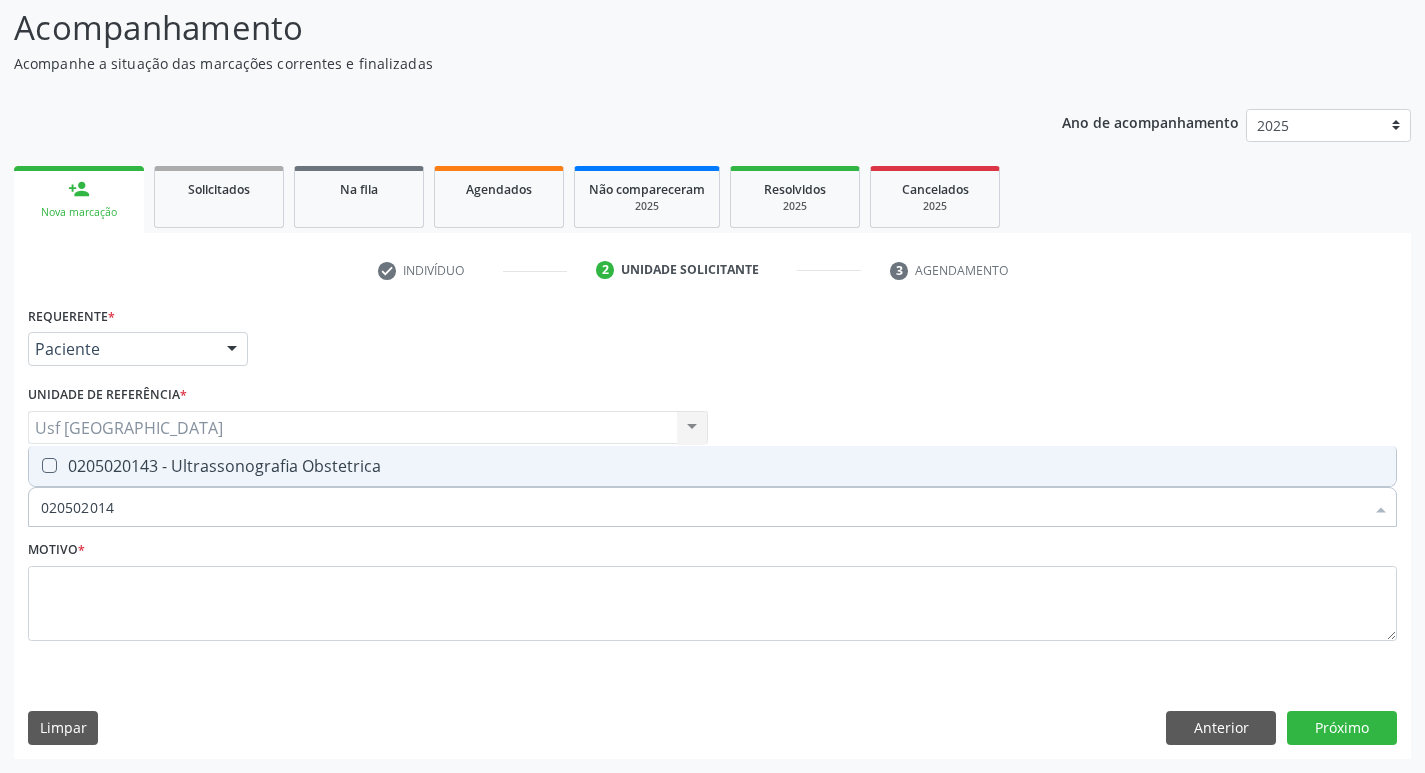 type on "0205020143" 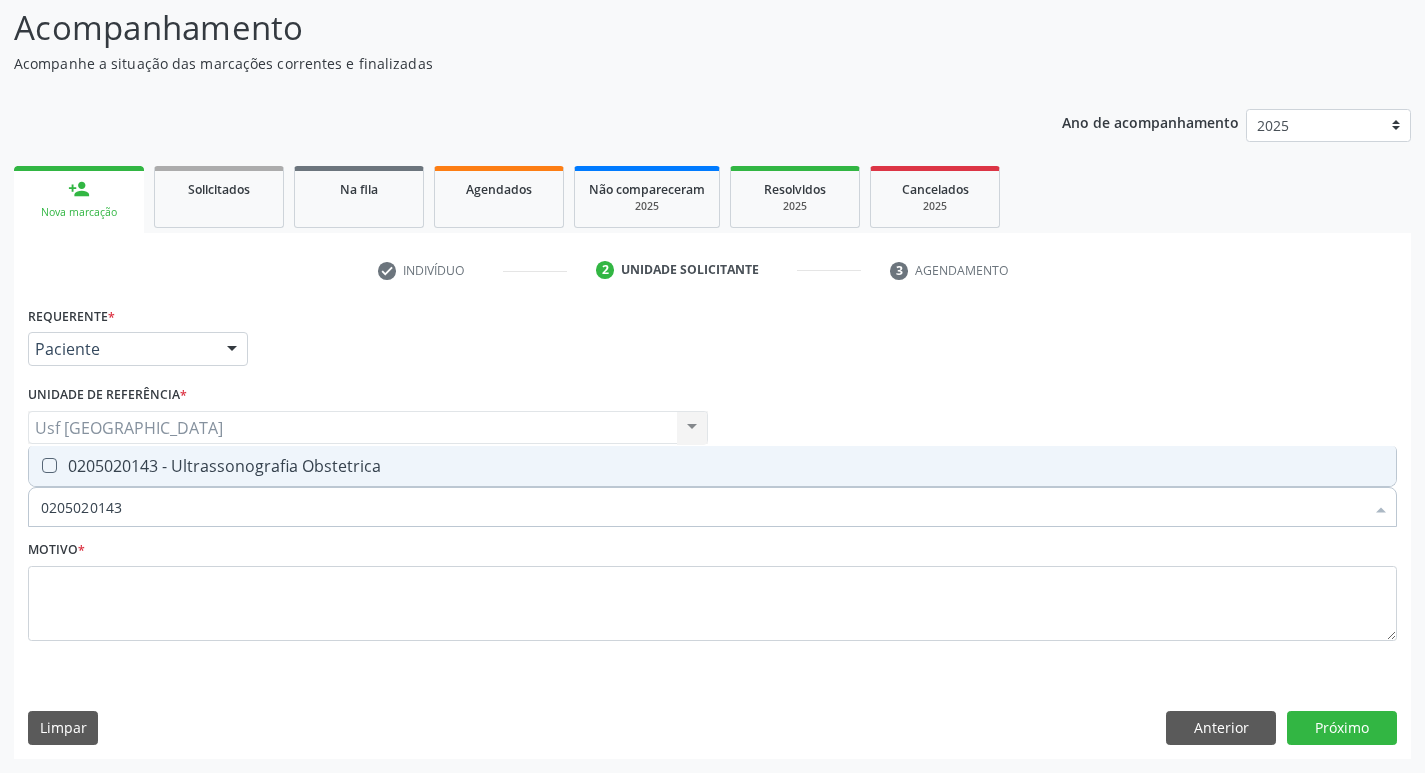 click at bounding box center (49, 465) 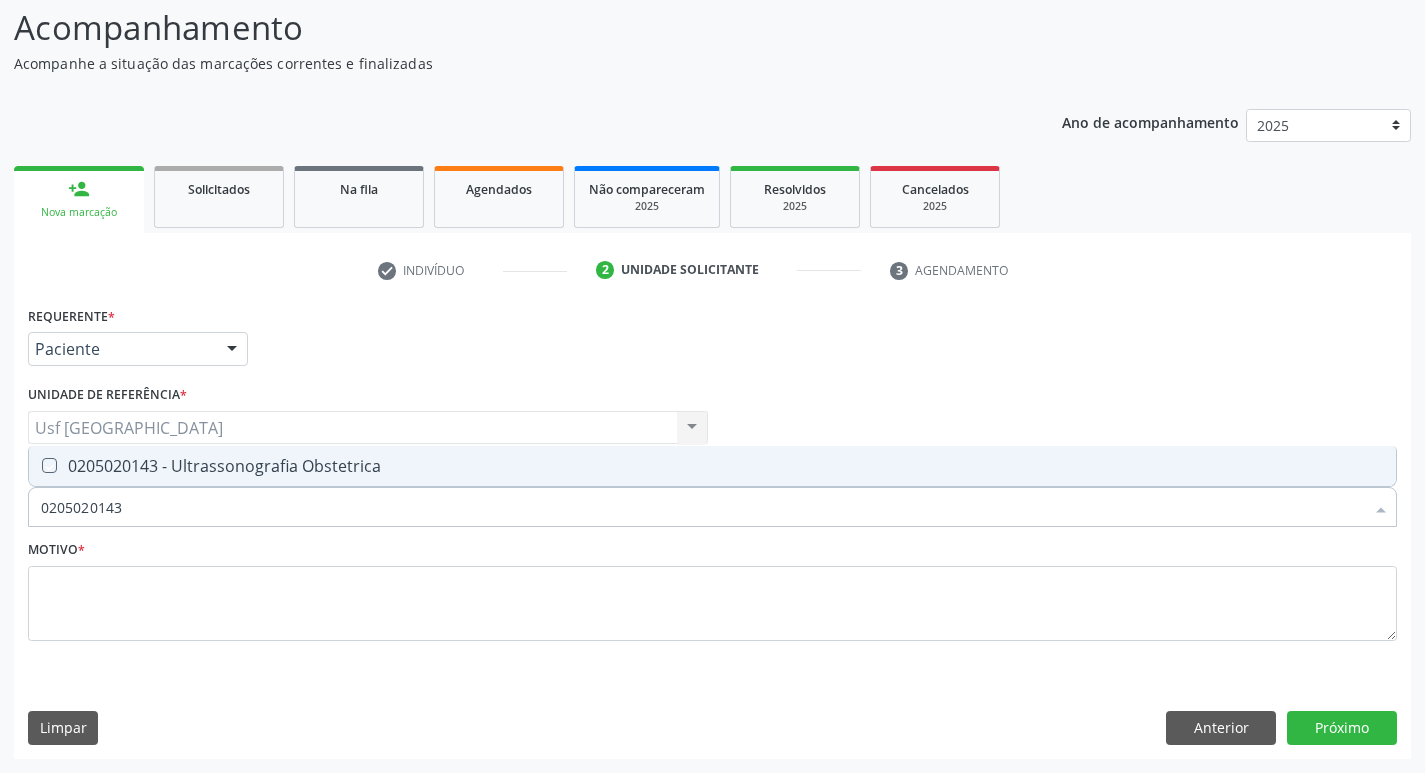 click at bounding box center (35, 465) 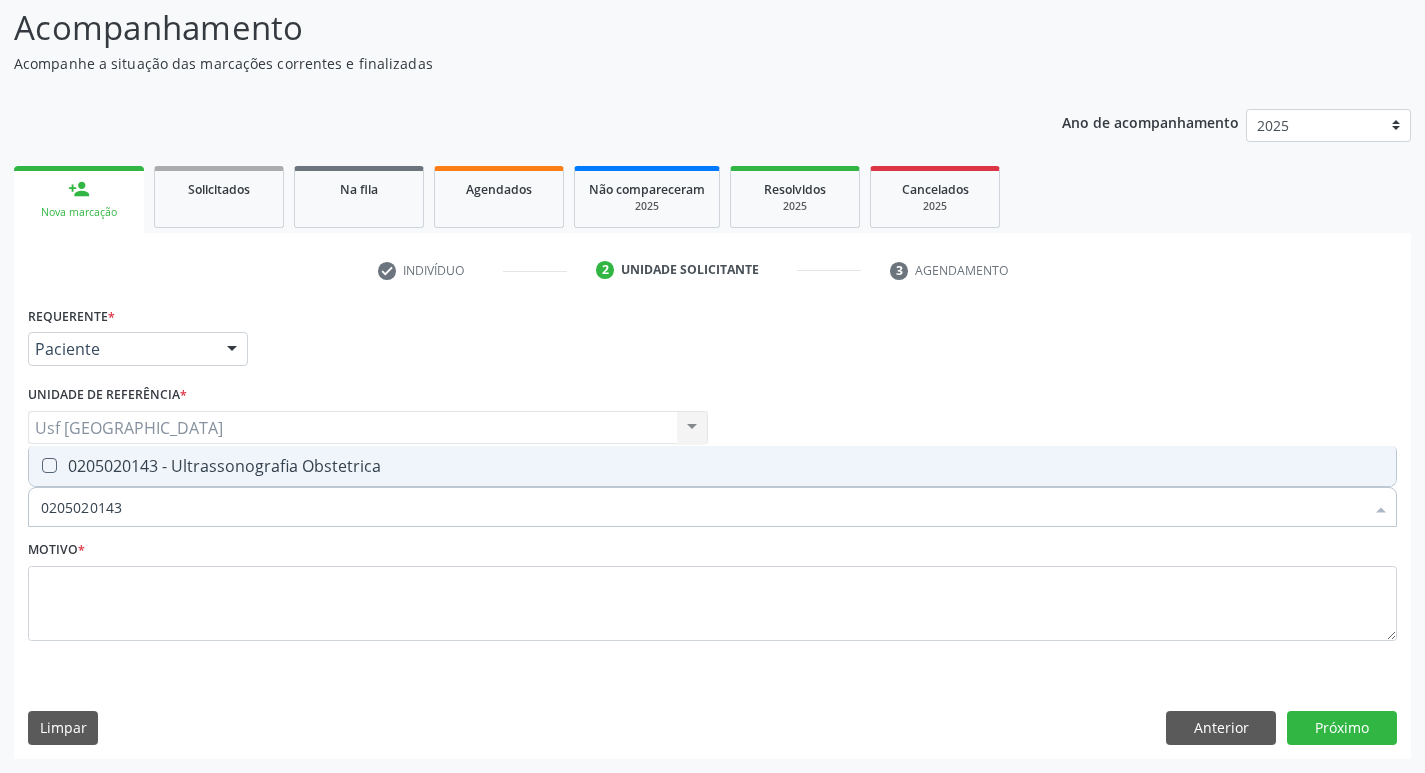 checkbox on "true" 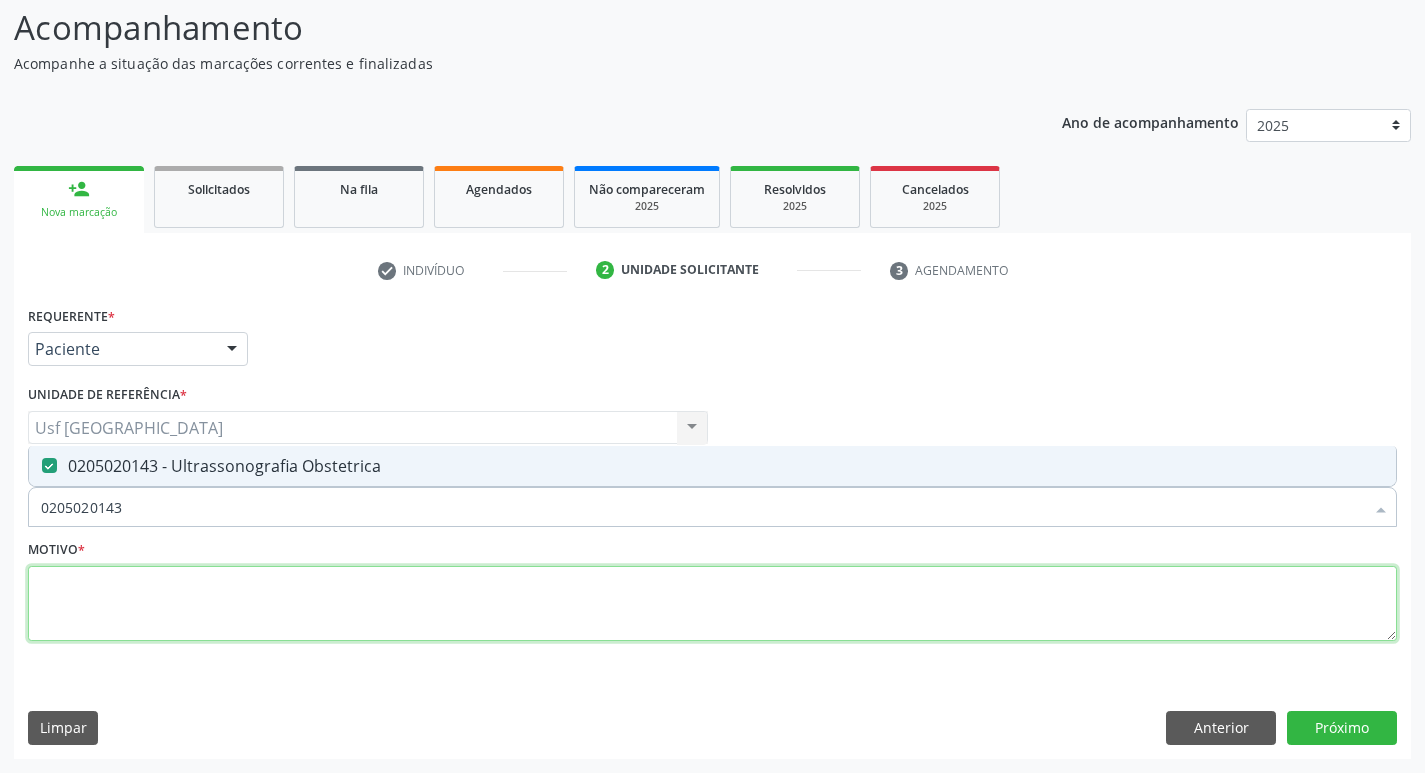 click at bounding box center [712, 604] 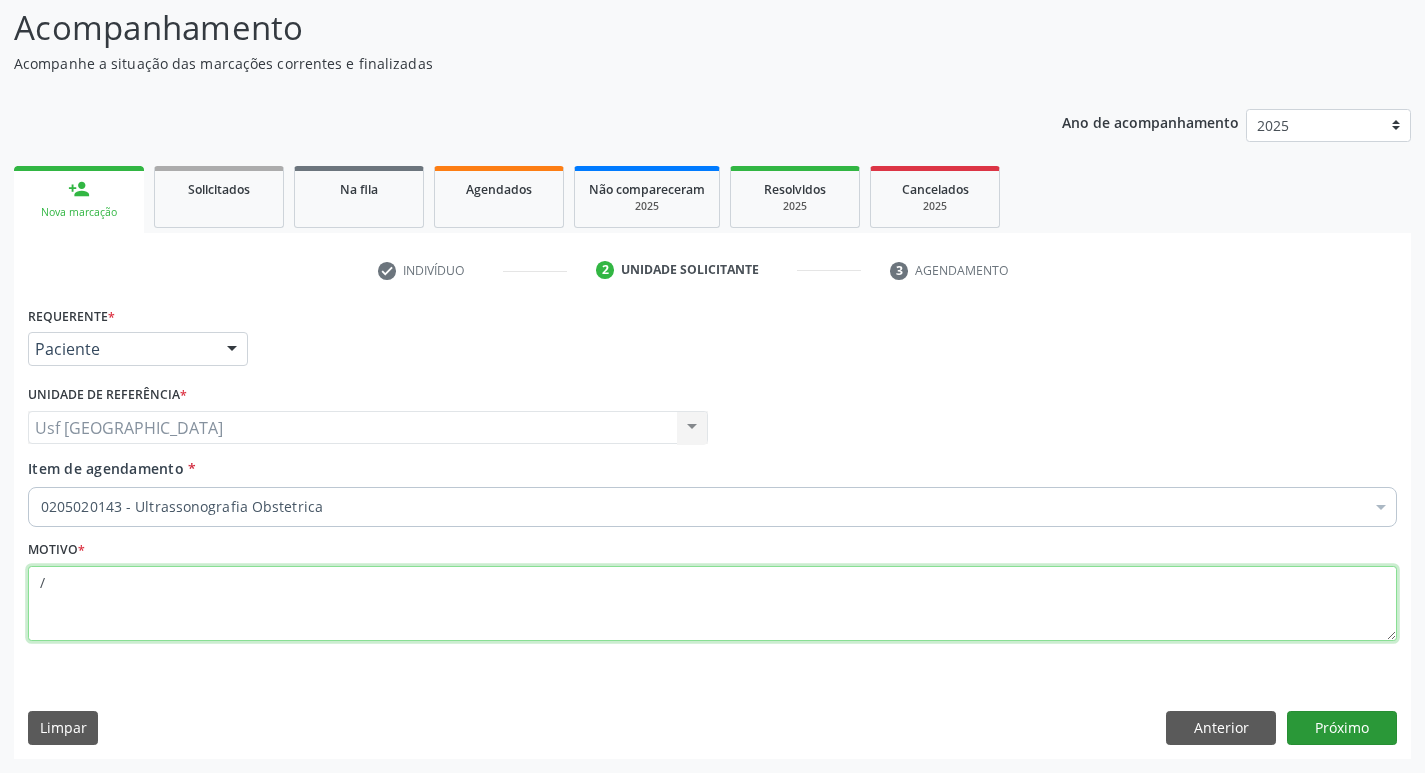 type on "/" 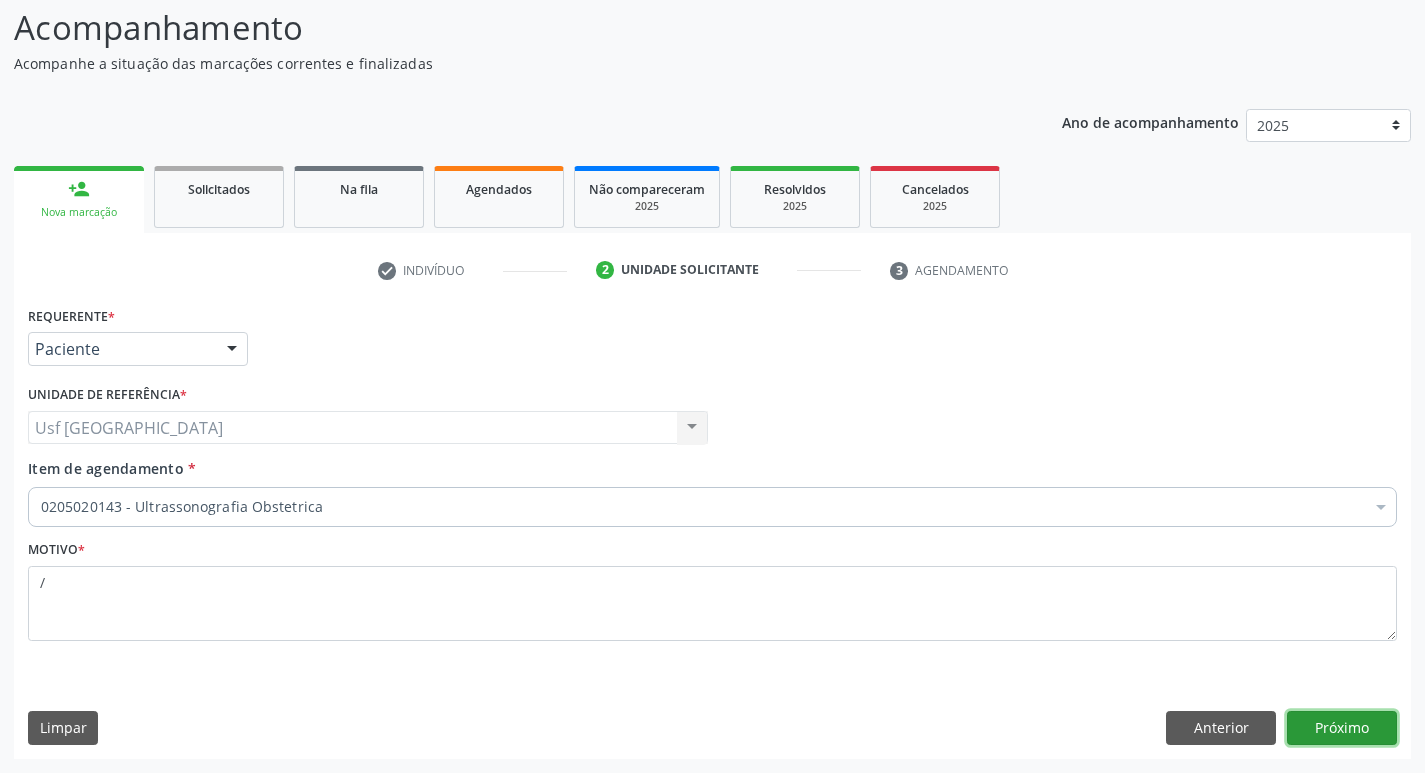 click on "Próximo" at bounding box center [1342, 728] 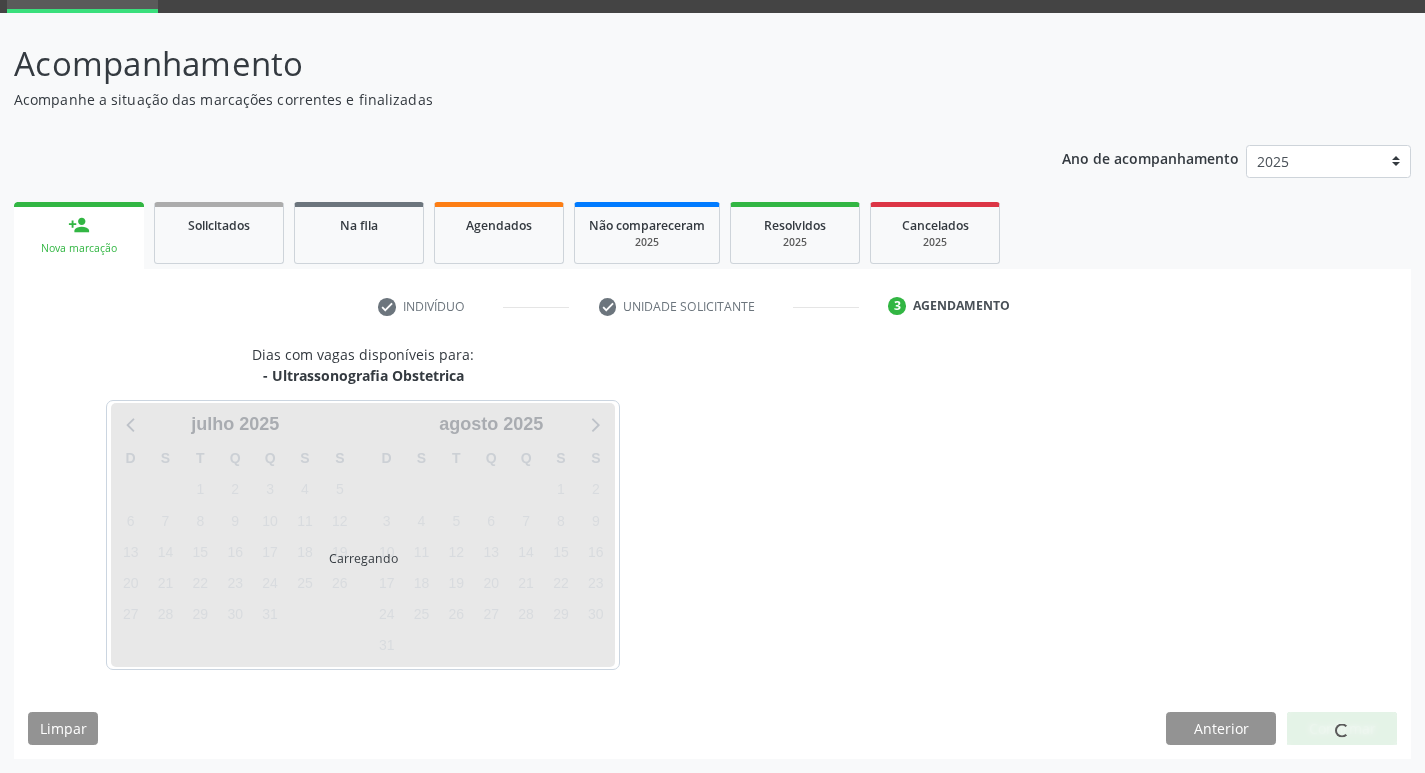scroll, scrollTop: 97, scrollLeft: 0, axis: vertical 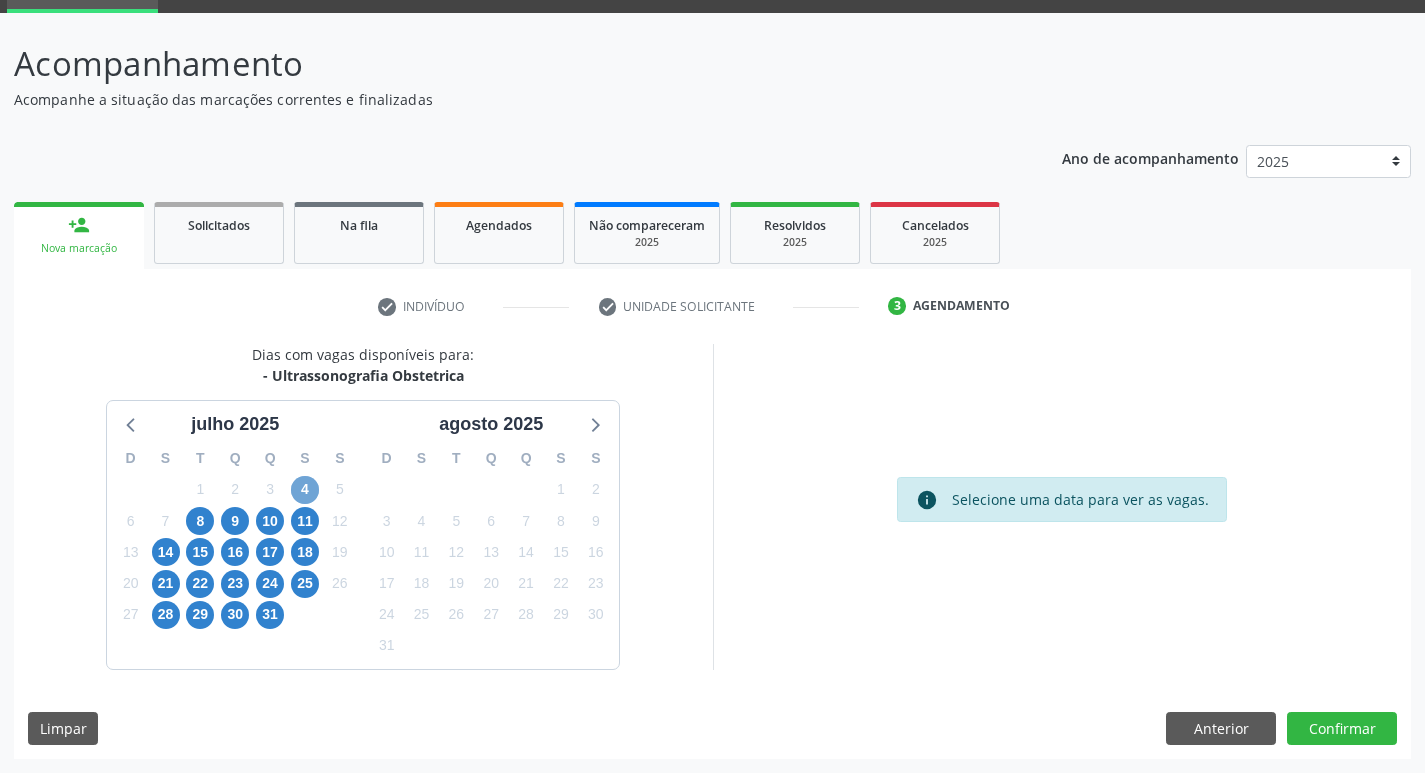 click on "4" at bounding box center [305, 490] 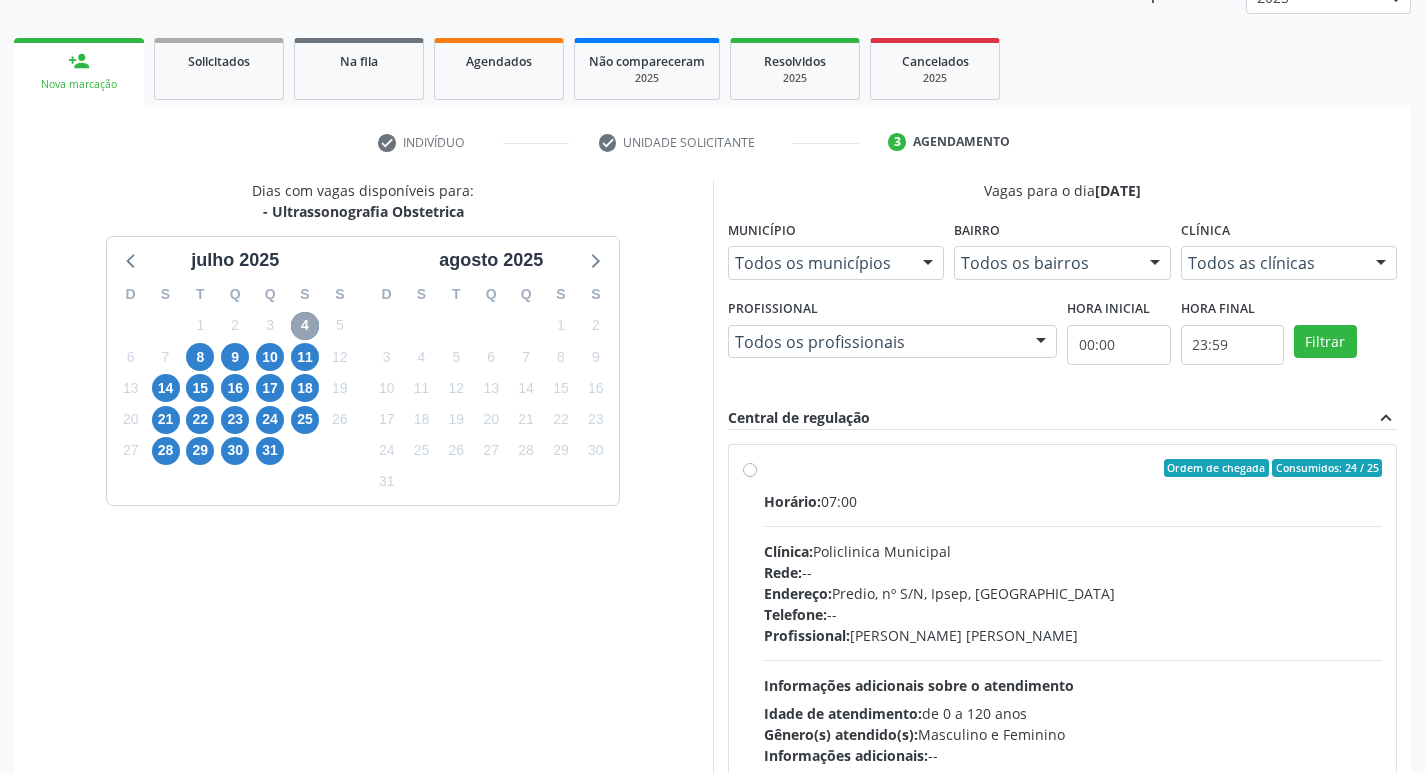 scroll, scrollTop: 386, scrollLeft: 0, axis: vertical 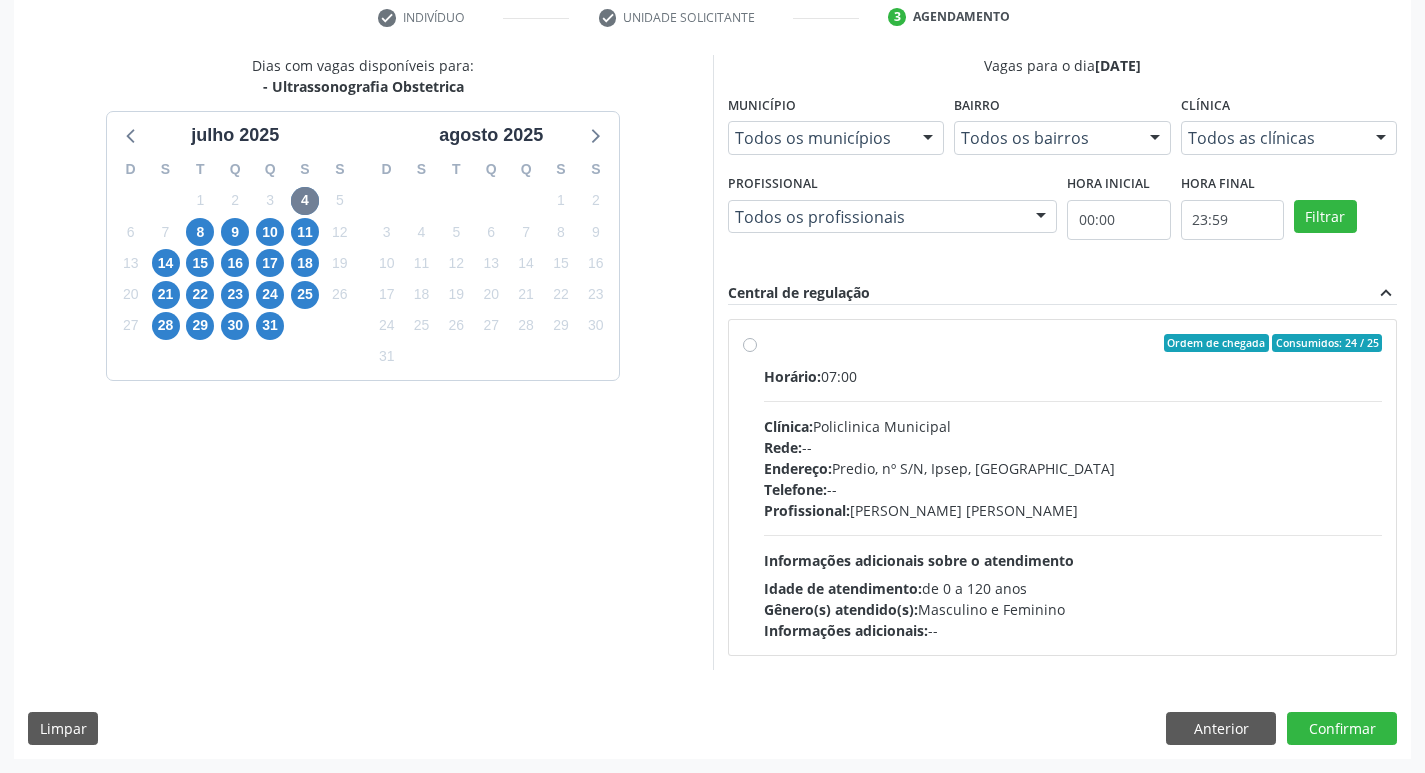click on "Ordem de chegada
Consumidos: 24 / 25
Horário:   07:00
Clínica:  Policlinica Municipal
Rede:
--
Endereço:   Predio, nº S/N, Ipsep, Serra Talhada - PE
Telefone:   --
Profissional:
Maira Cavalcanti Lima Barros
Informações adicionais sobre o atendimento
Idade de atendimento:
de 0 a 120 anos
Gênero(s) atendido(s):
Masculino e Feminino
Informações adicionais:
--" at bounding box center [1073, 487] 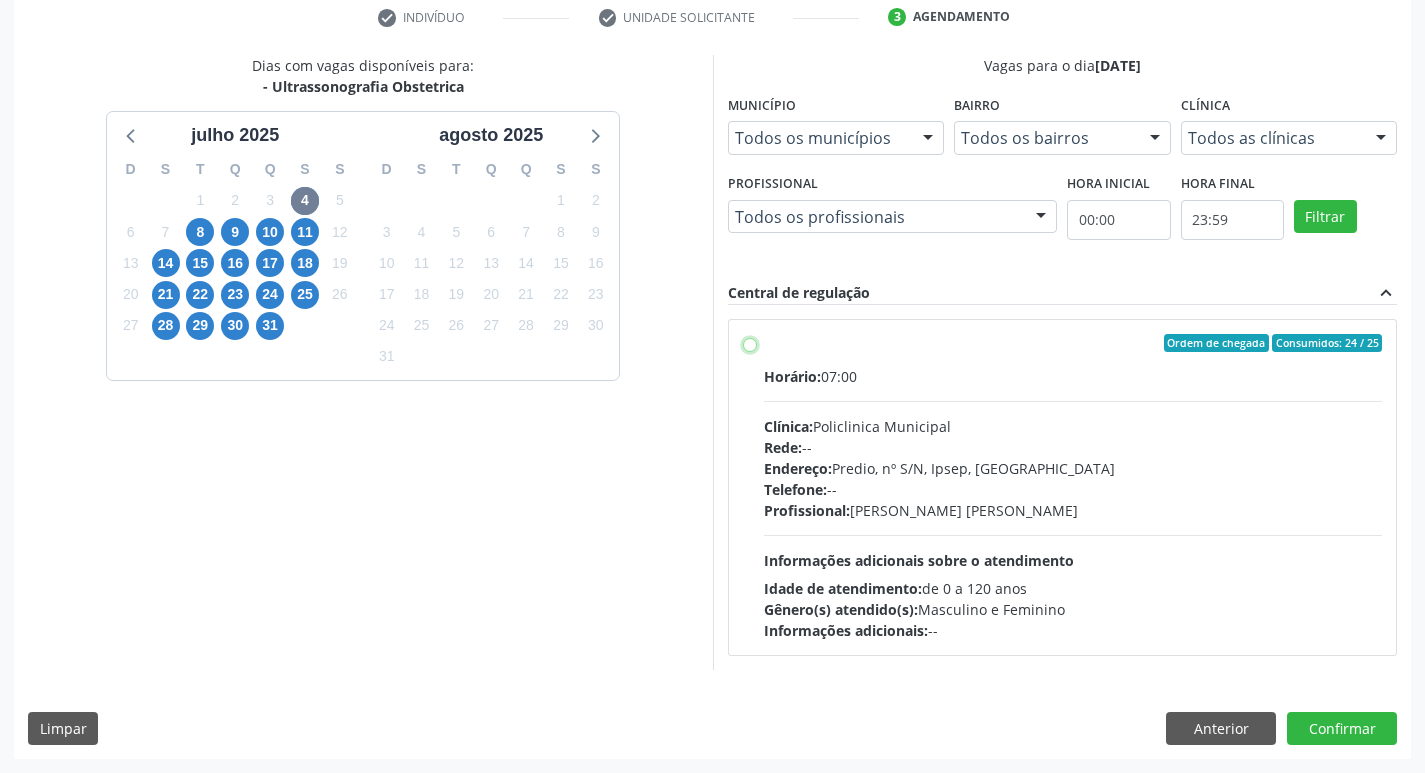 click on "Ordem de chegada
Consumidos: 24 / 25
Horário:   07:00
Clínica:  Policlinica Municipal
Rede:
--
Endereço:   Predio, nº S/N, Ipsep, Serra Talhada - PE
Telefone:   --
Profissional:
Maira Cavalcanti Lima Barros
Informações adicionais sobre o atendimento
Idade de atendimento:
de 0 a 120 anos
Gênero(s) atendido(s):
Masculino e Feminino
Informações adicionais:
--" at bounding box center (750, 343) 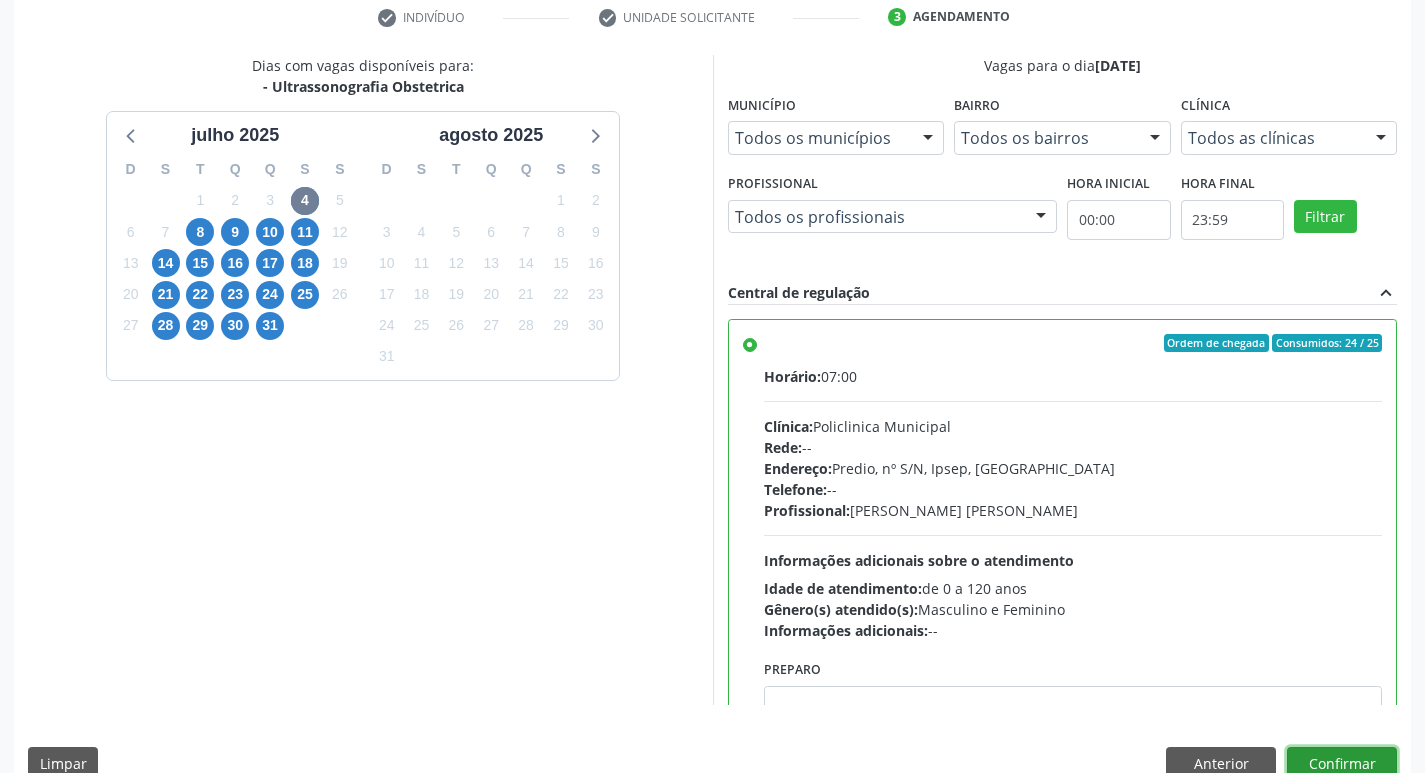 click on "Confirmar" at bounding box center [1342, 764] 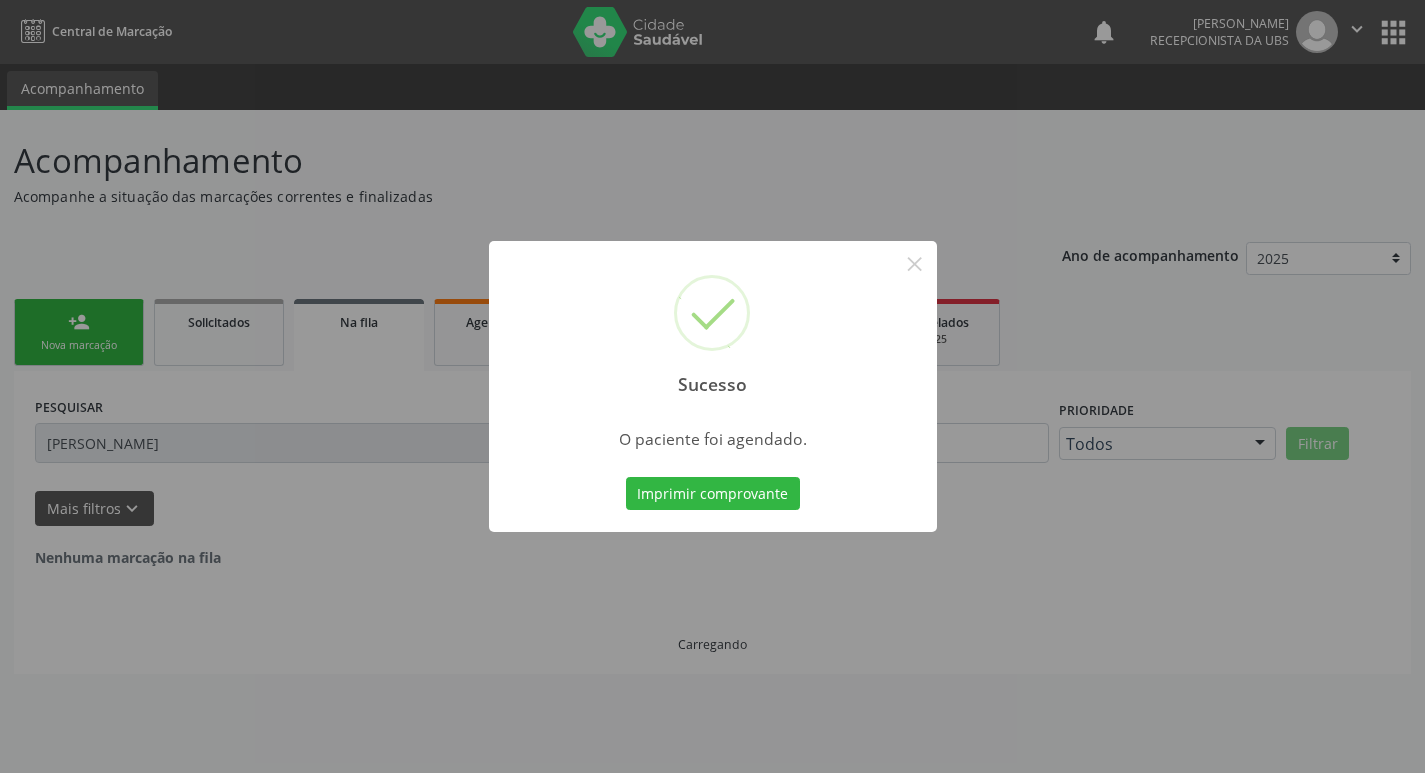 scroll, scrollTop: 0, scrollLeft: 0, axis: both 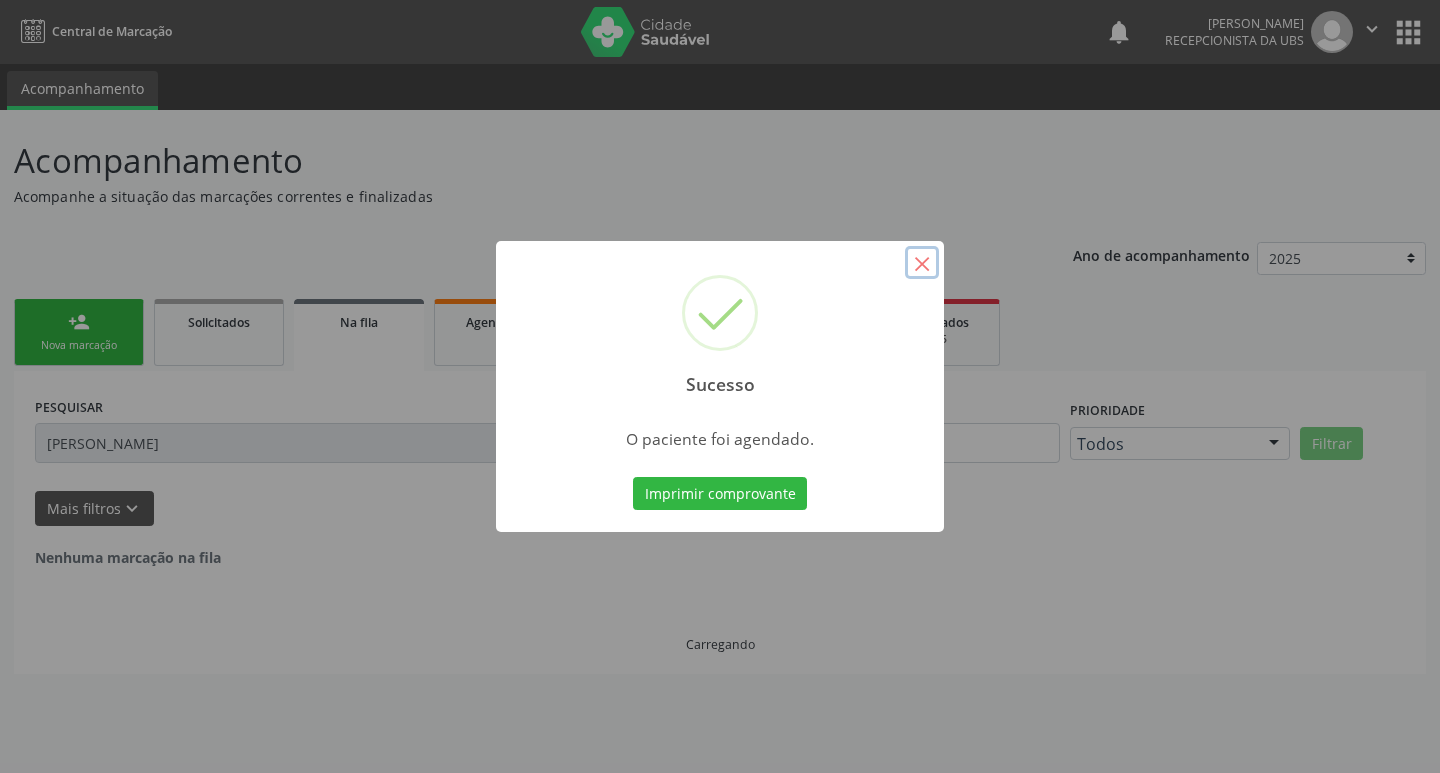 click on "×" at bounding box center [922, 263] 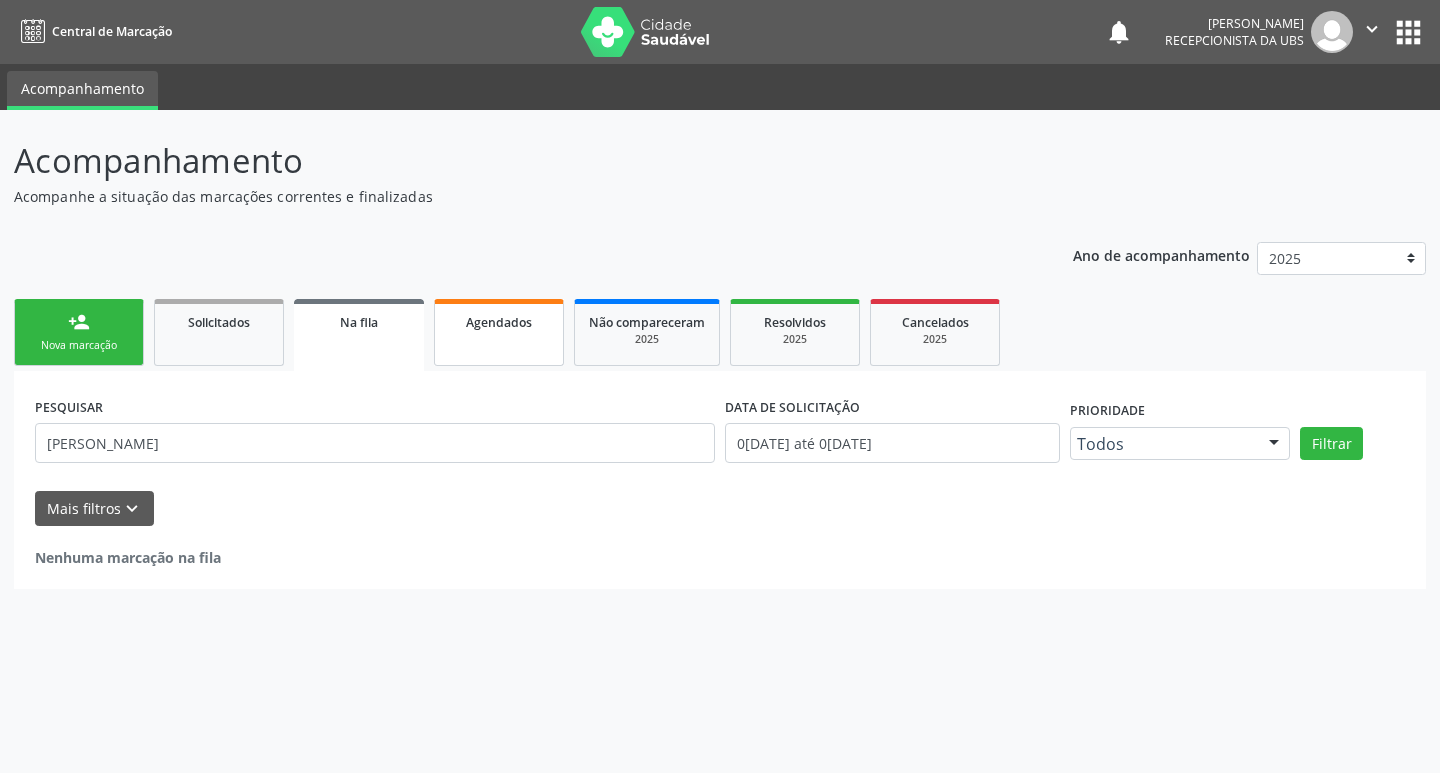 click on "Agendados" at bounding box center [499, 322] 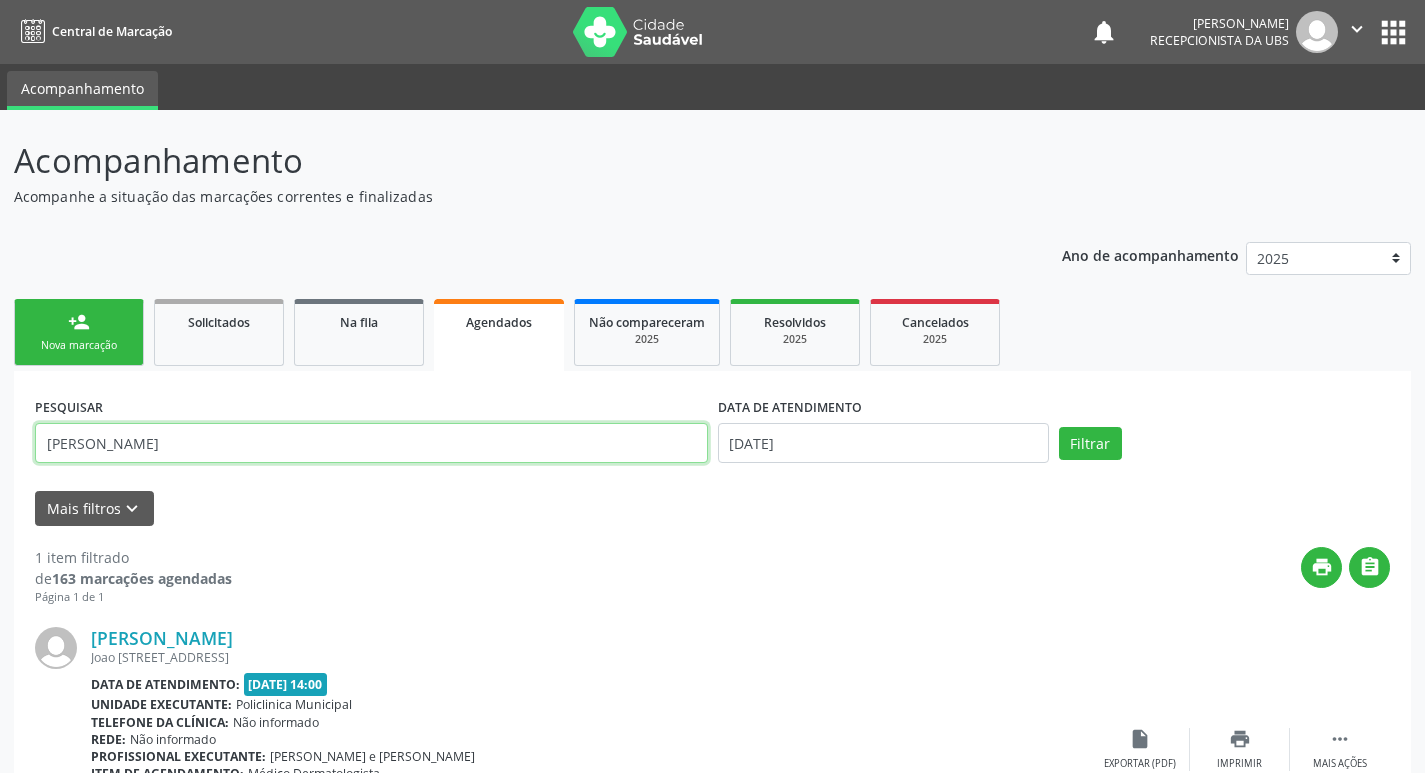 click on "joel" at bounding box center (371, 443) 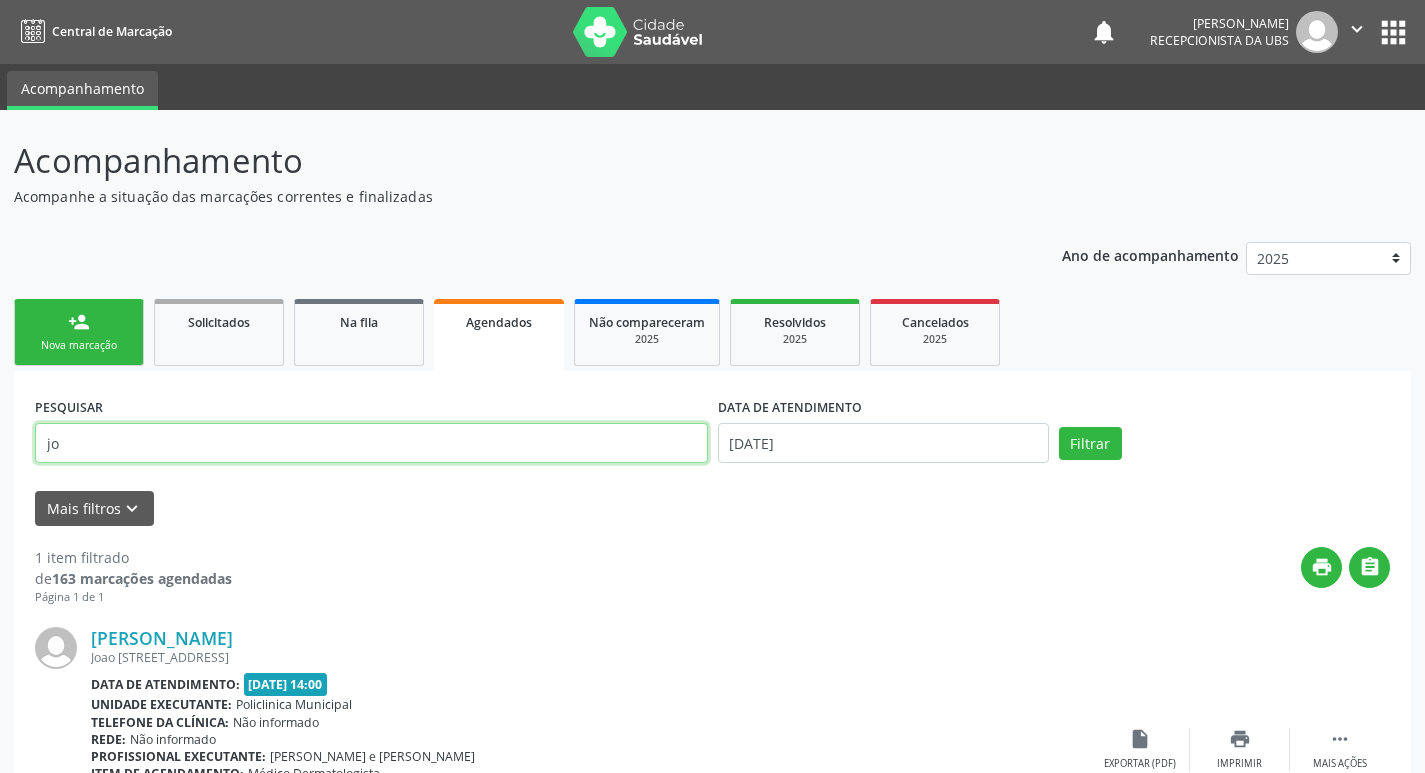 type on "j" 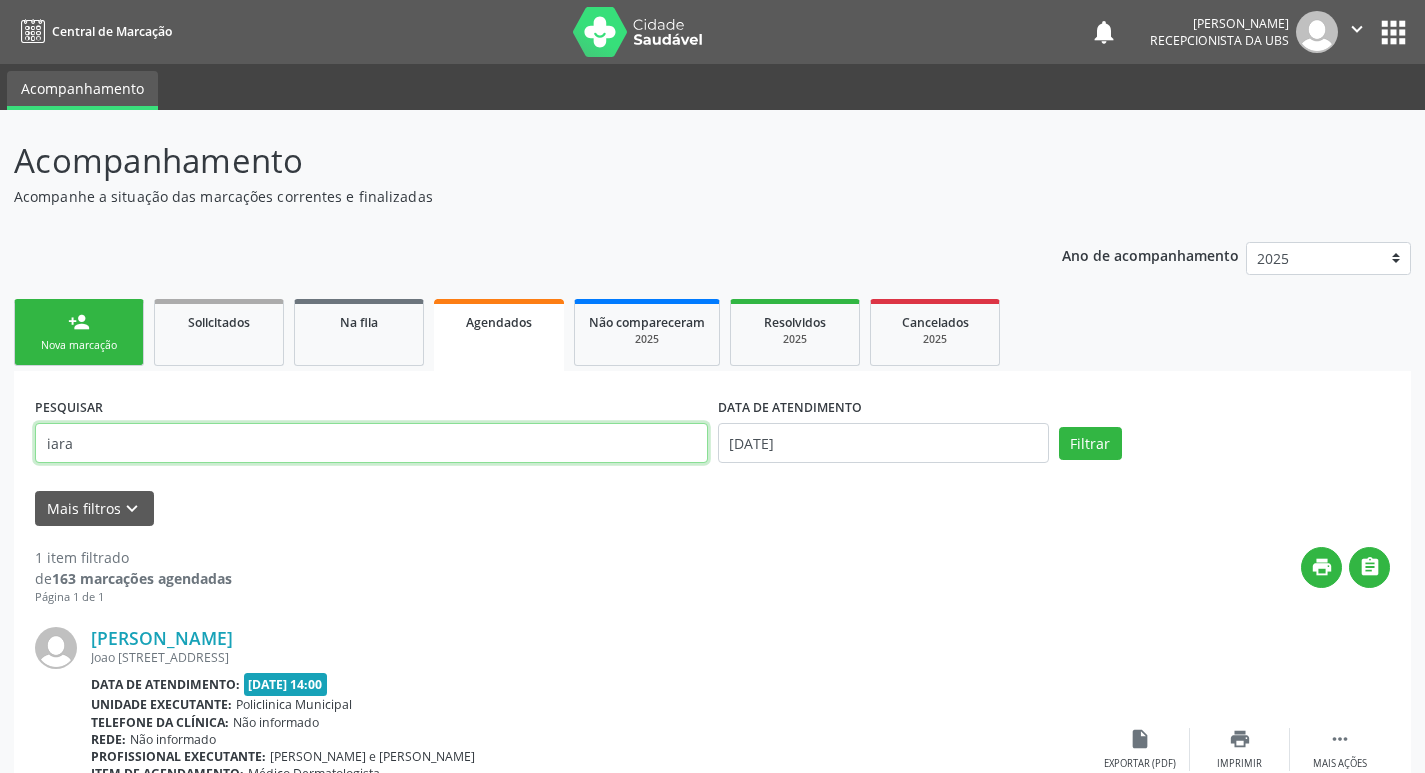 type on "iara" 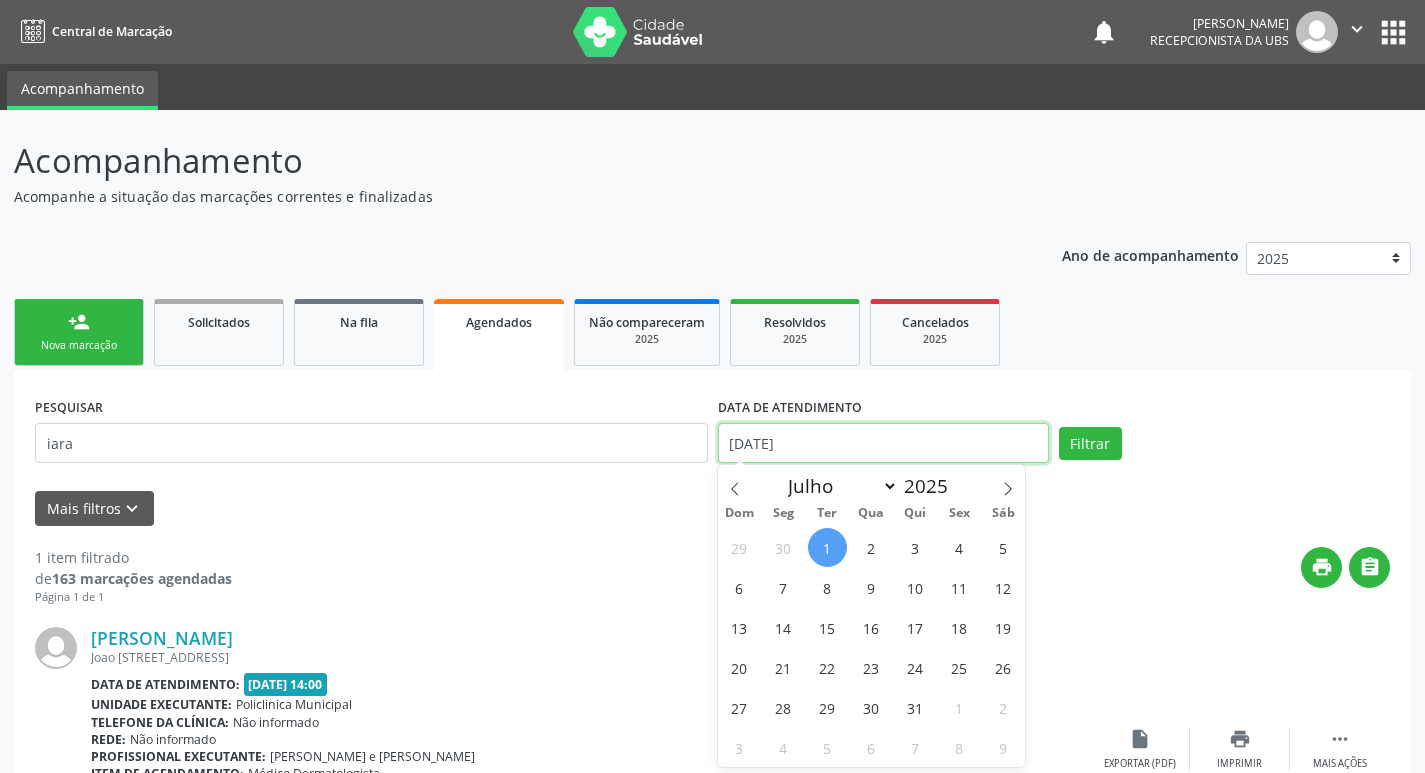 click on "[DATE]" at bounding box center [883, 443] 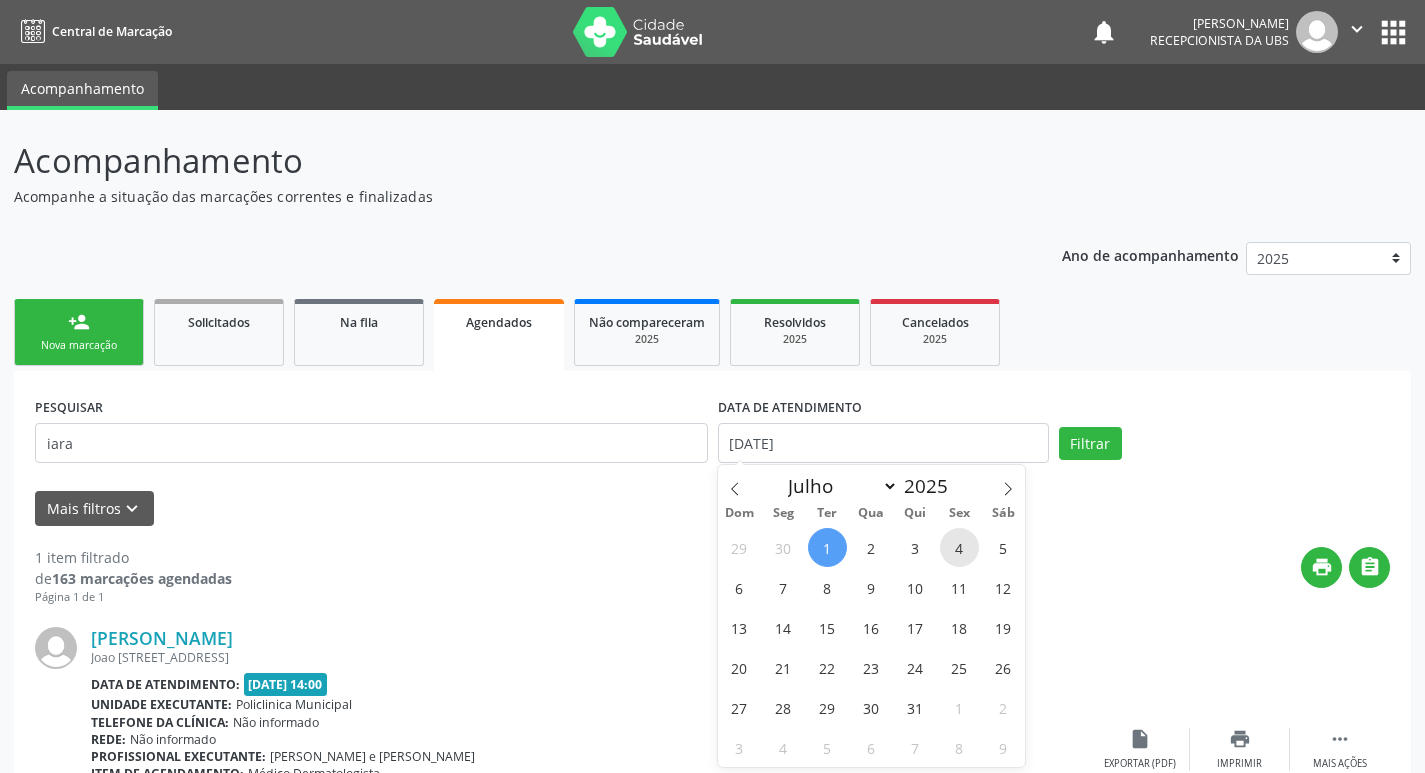 click on "4" at bounding box center [959, 547] 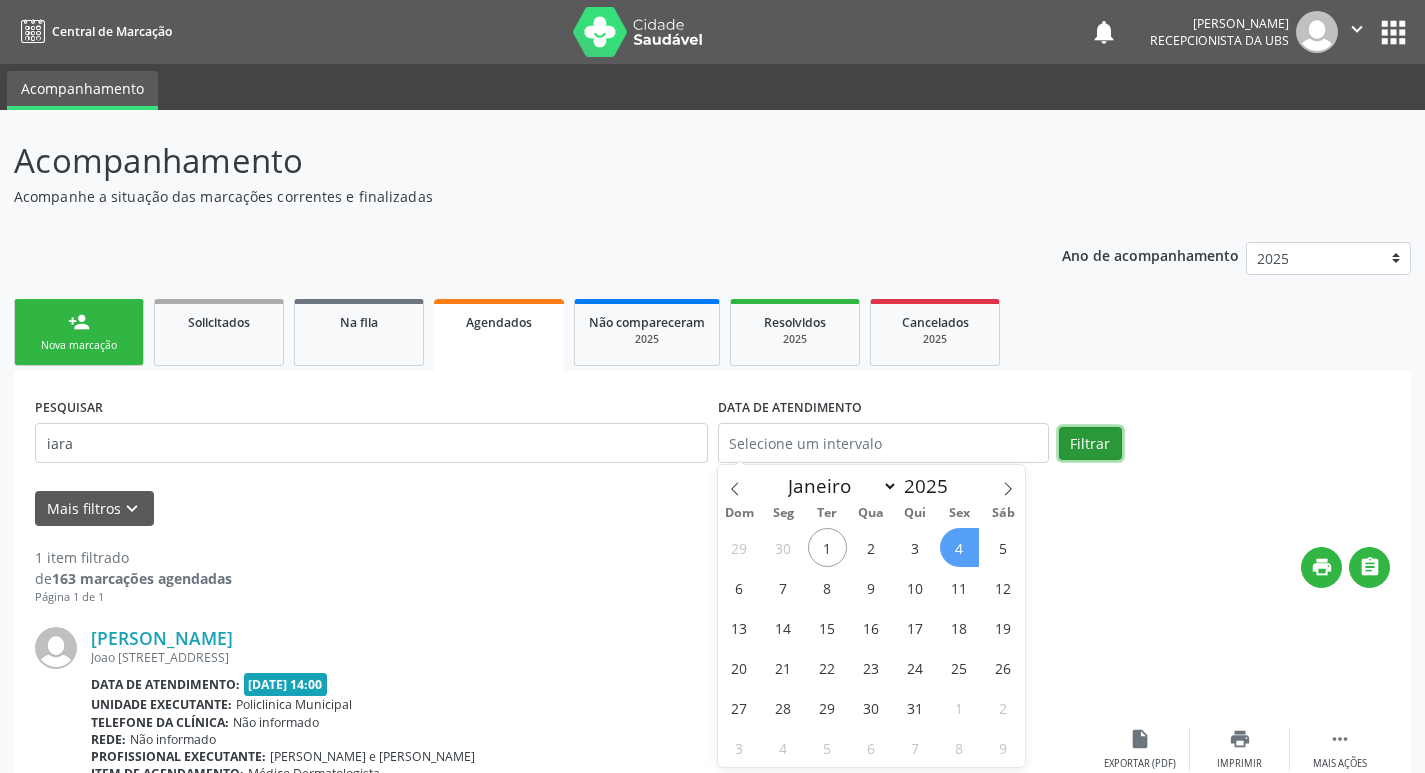 click on "Filtrar" at bounding box center [1090, 444] 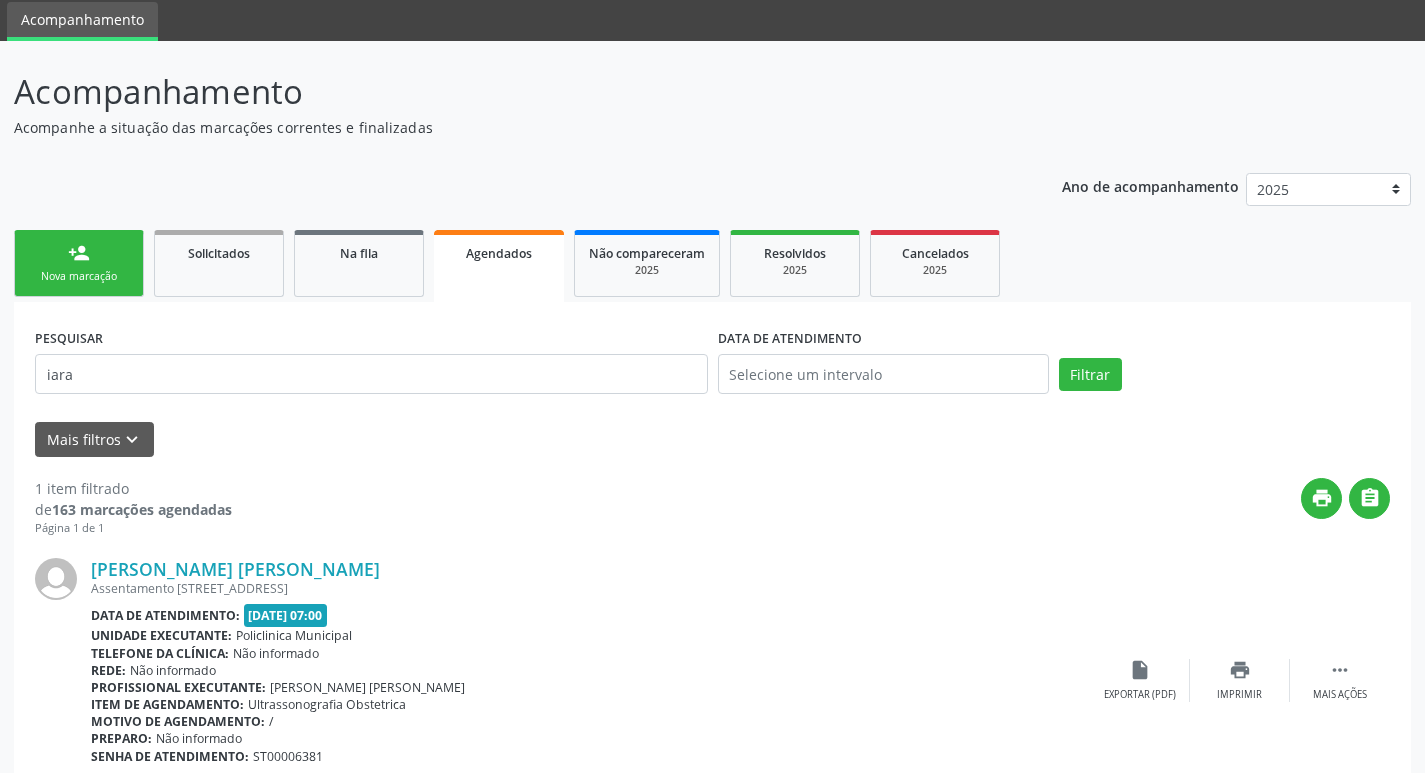 scroll, scrollTop: 155, scrollLeft: 0, axis: vertical 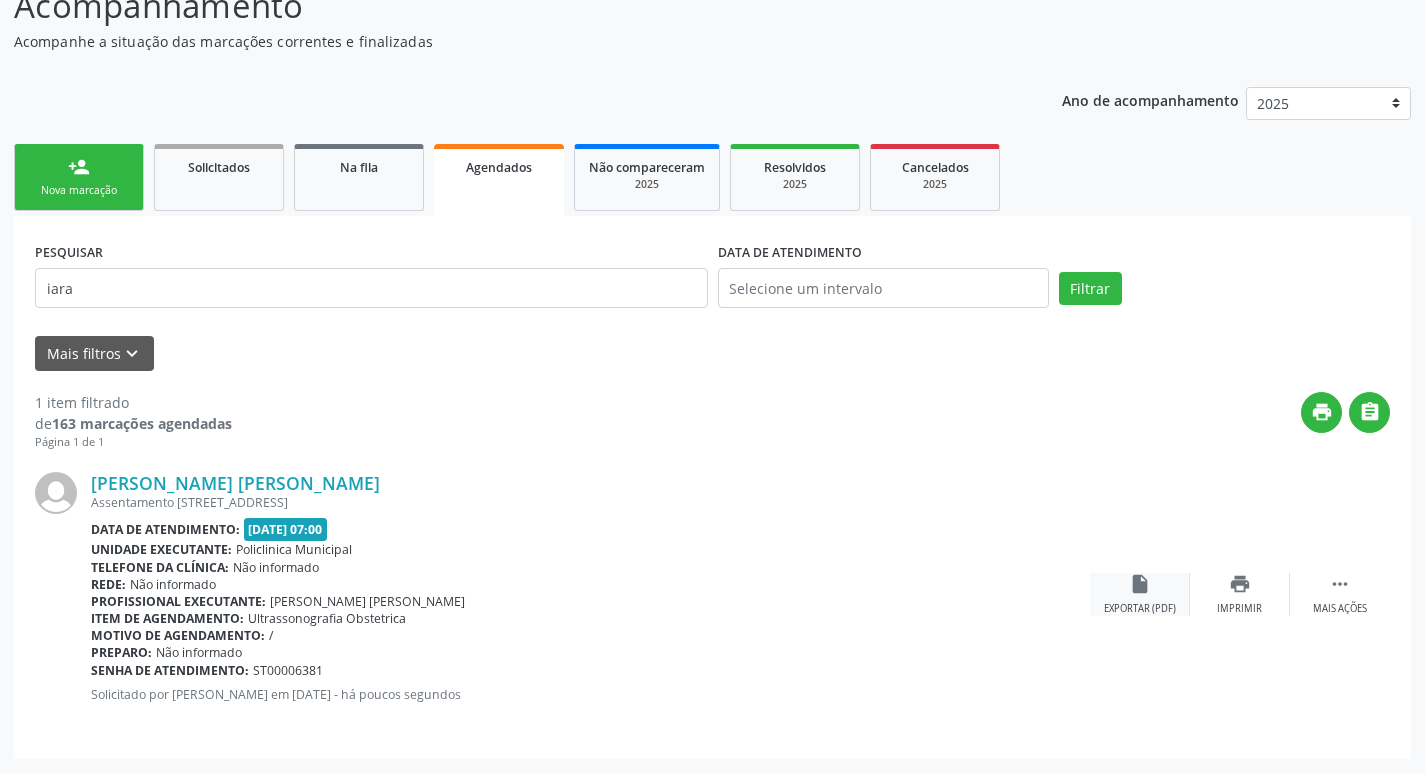 click on "insert_drive_file" at bounding box center (1140, 584) 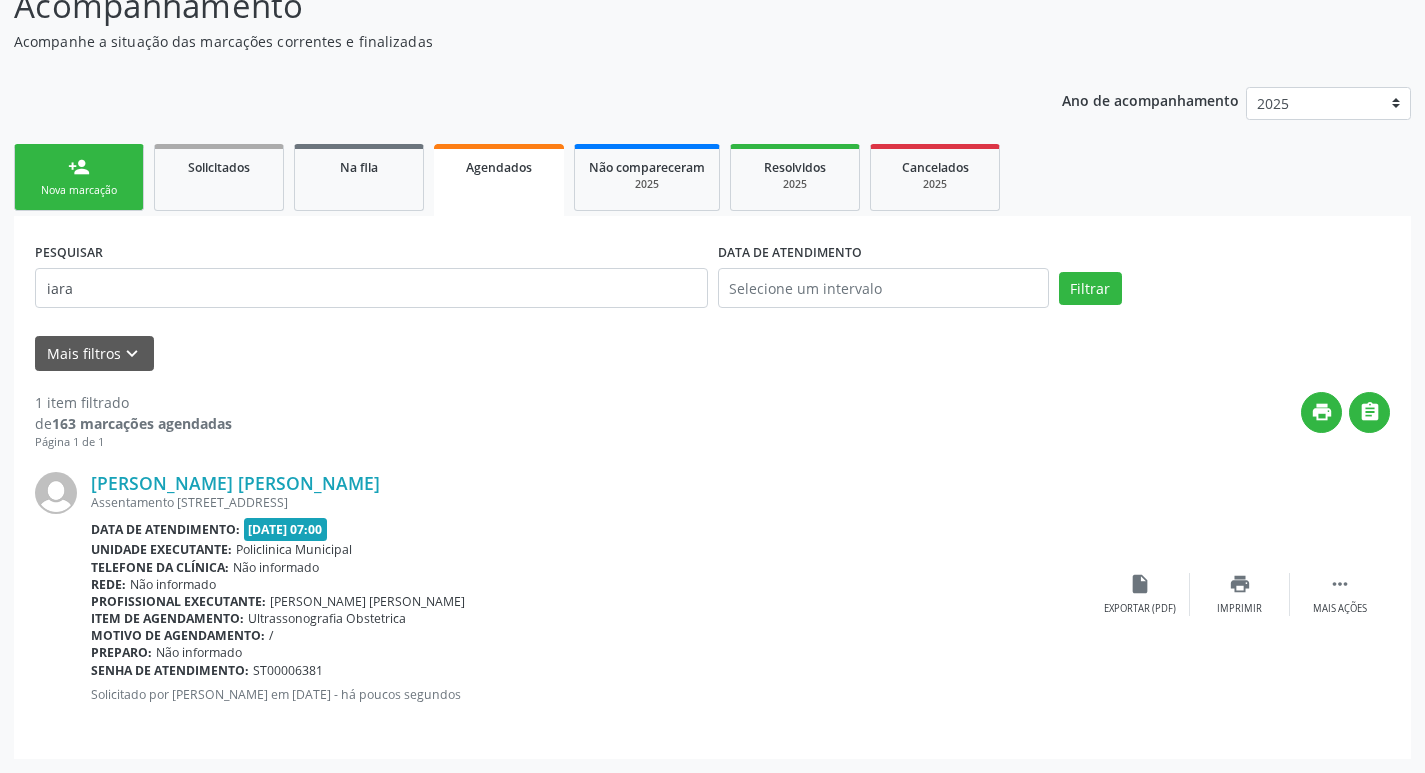 click on "person_add
Nova marcação" at bounding box center [79, 177] 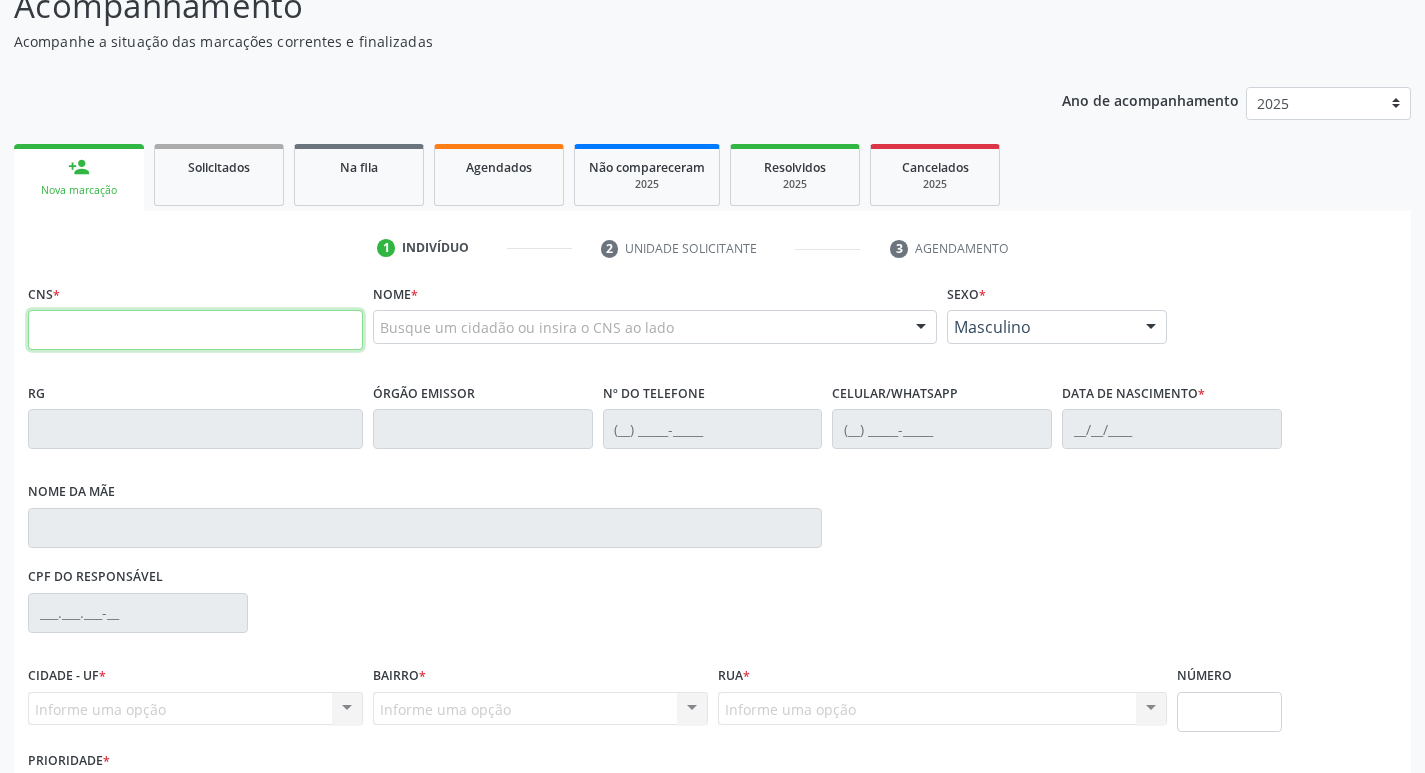 click at bounding box center (195, 330) 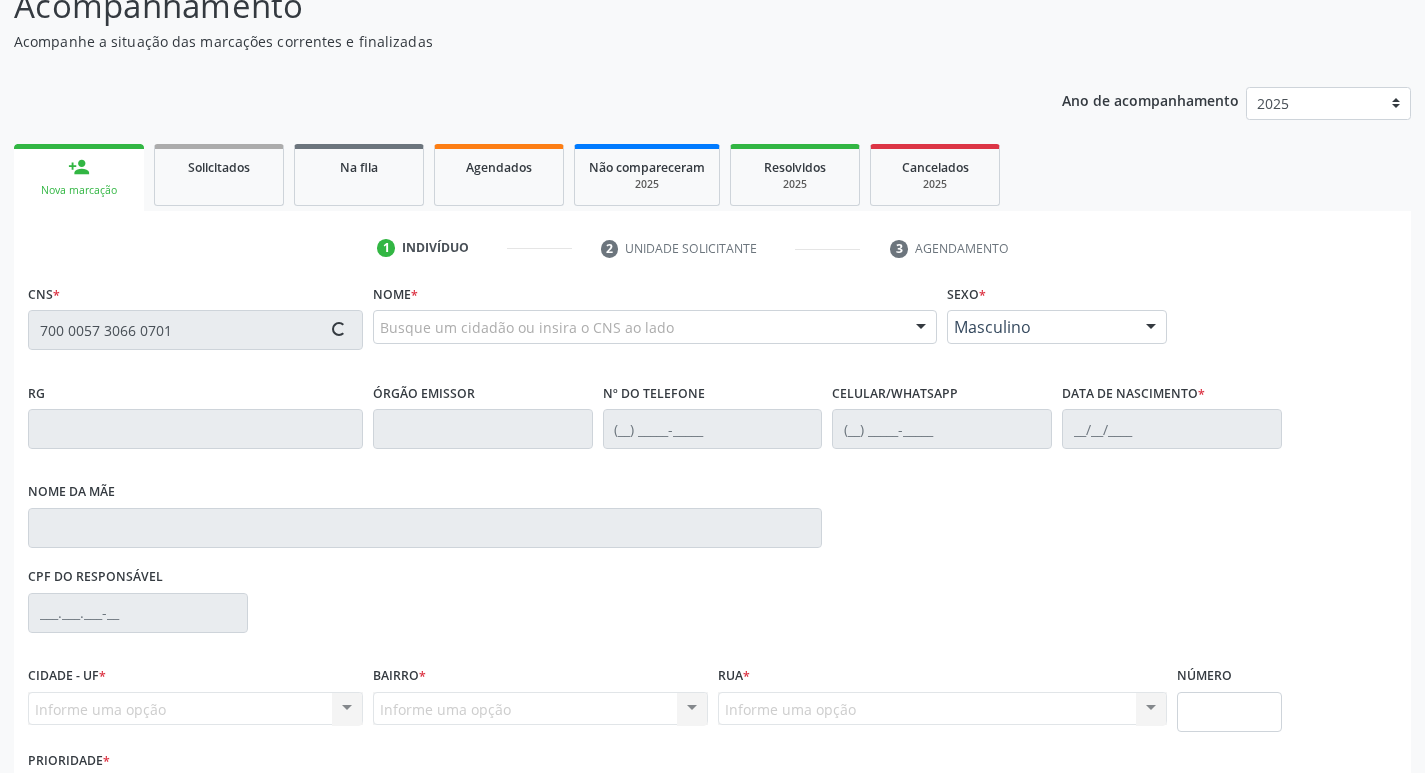 type on "700 0057 3066 0701" 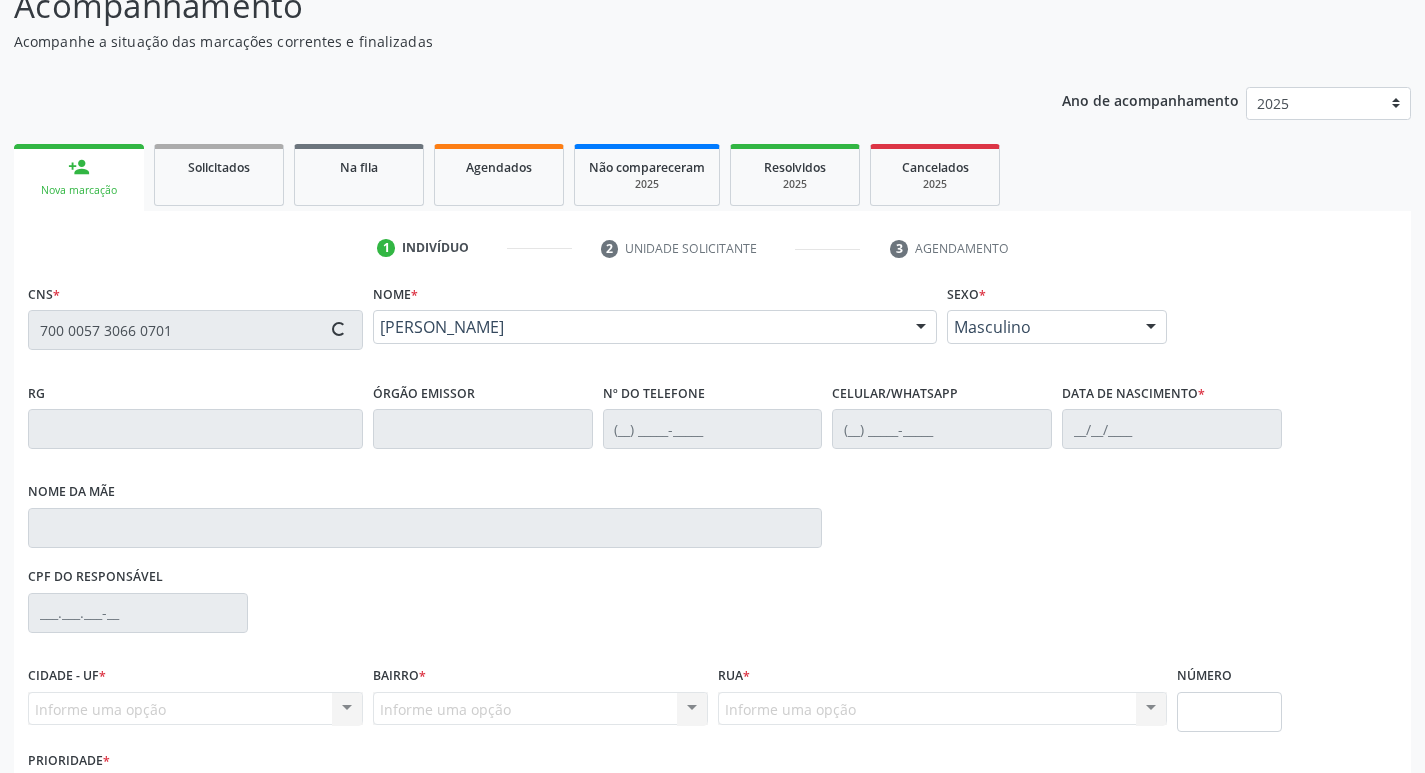 type on "(88) 99637-8091" 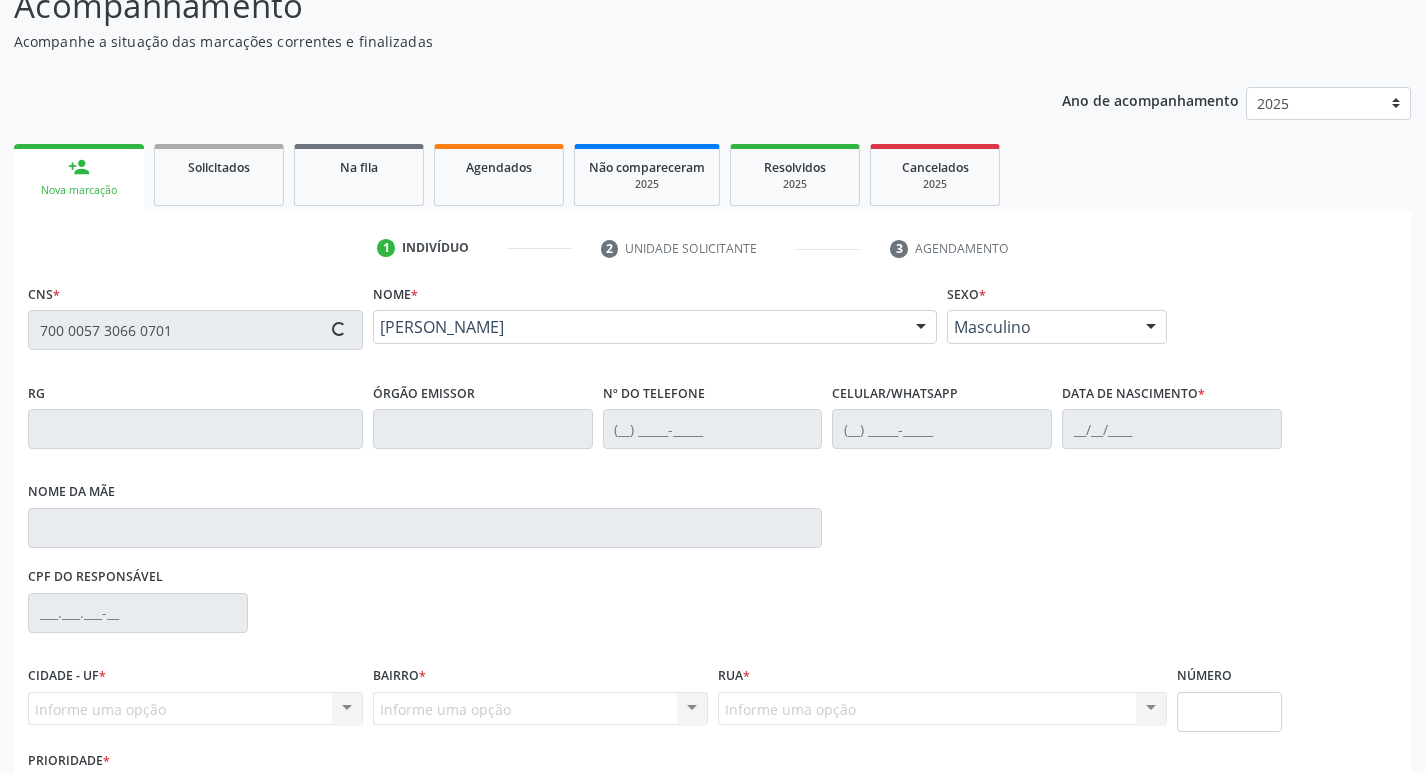 type on "(88) 99637-8091" 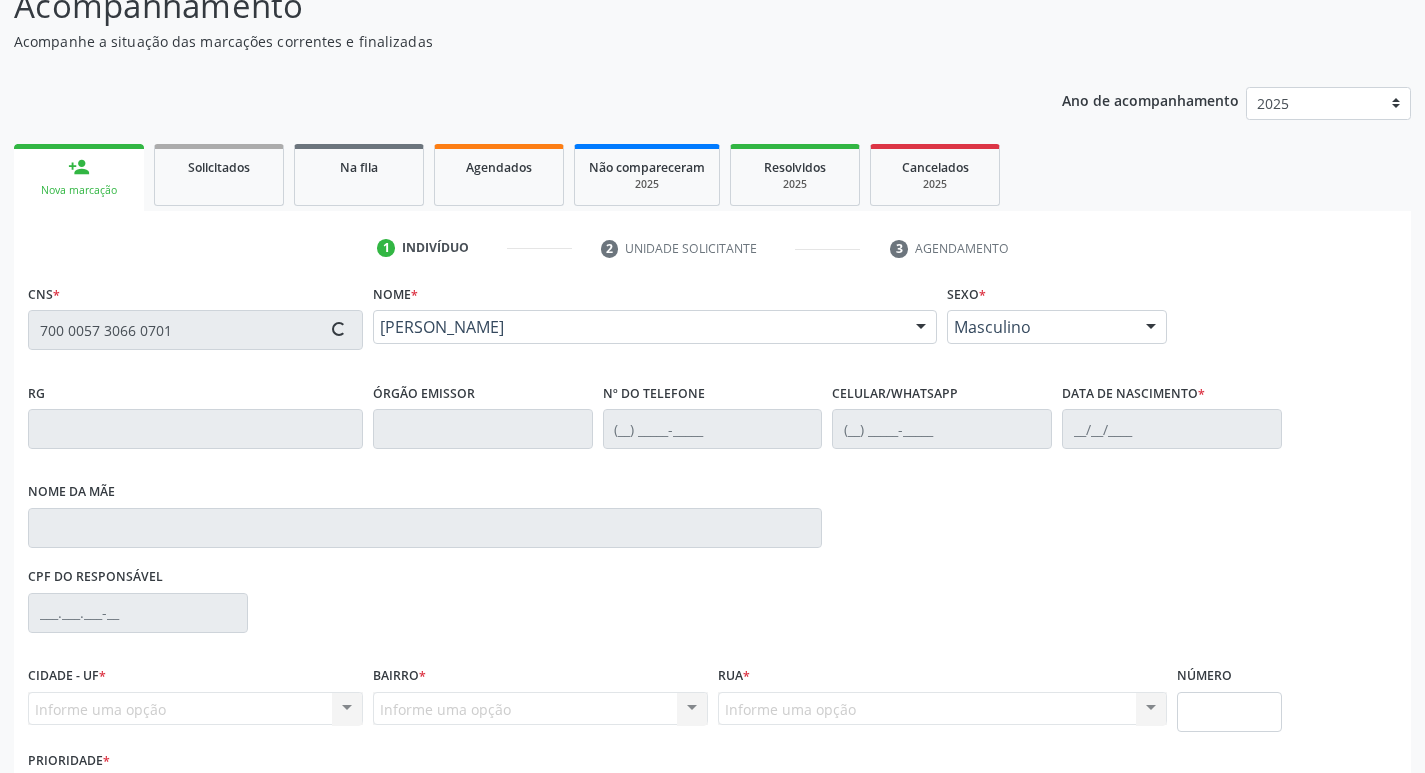 type on "21/12/1958" 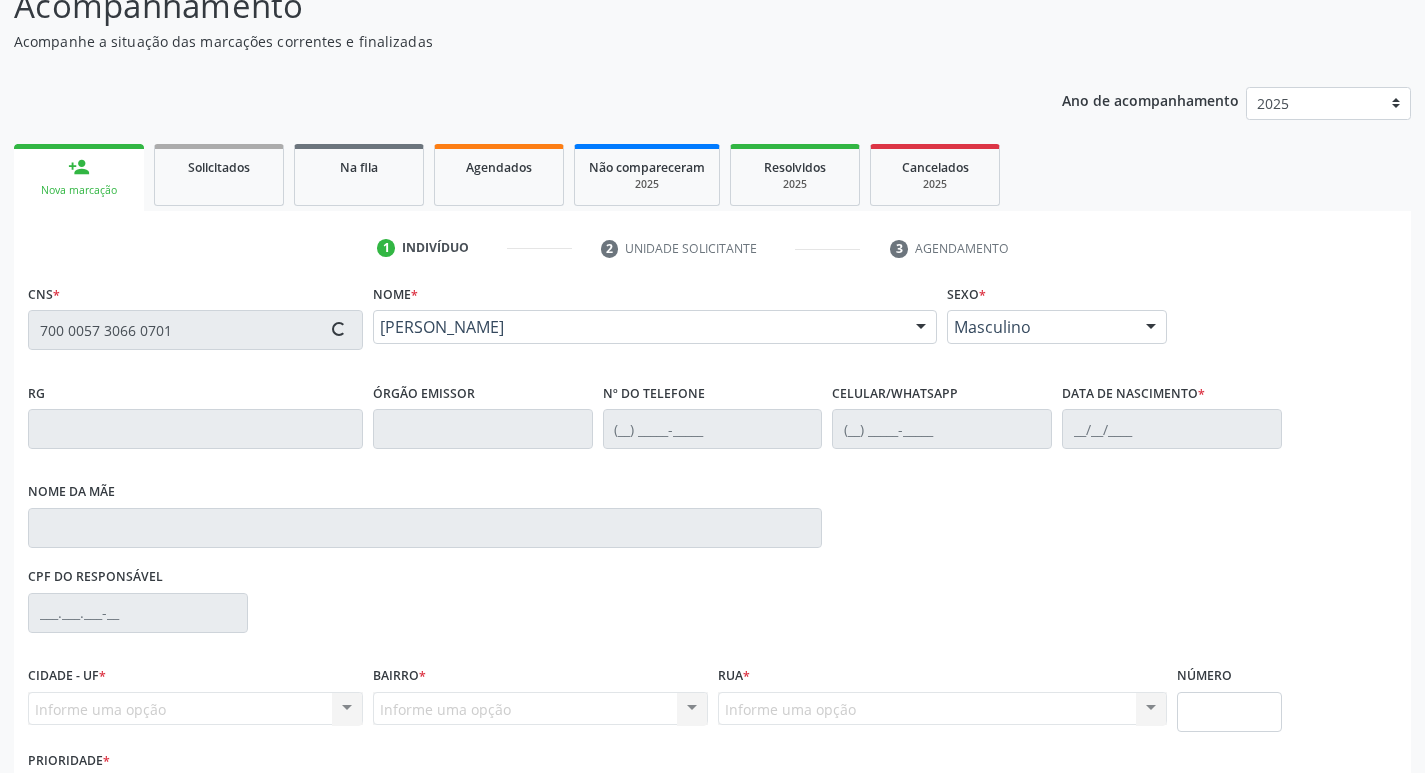 type on "928" 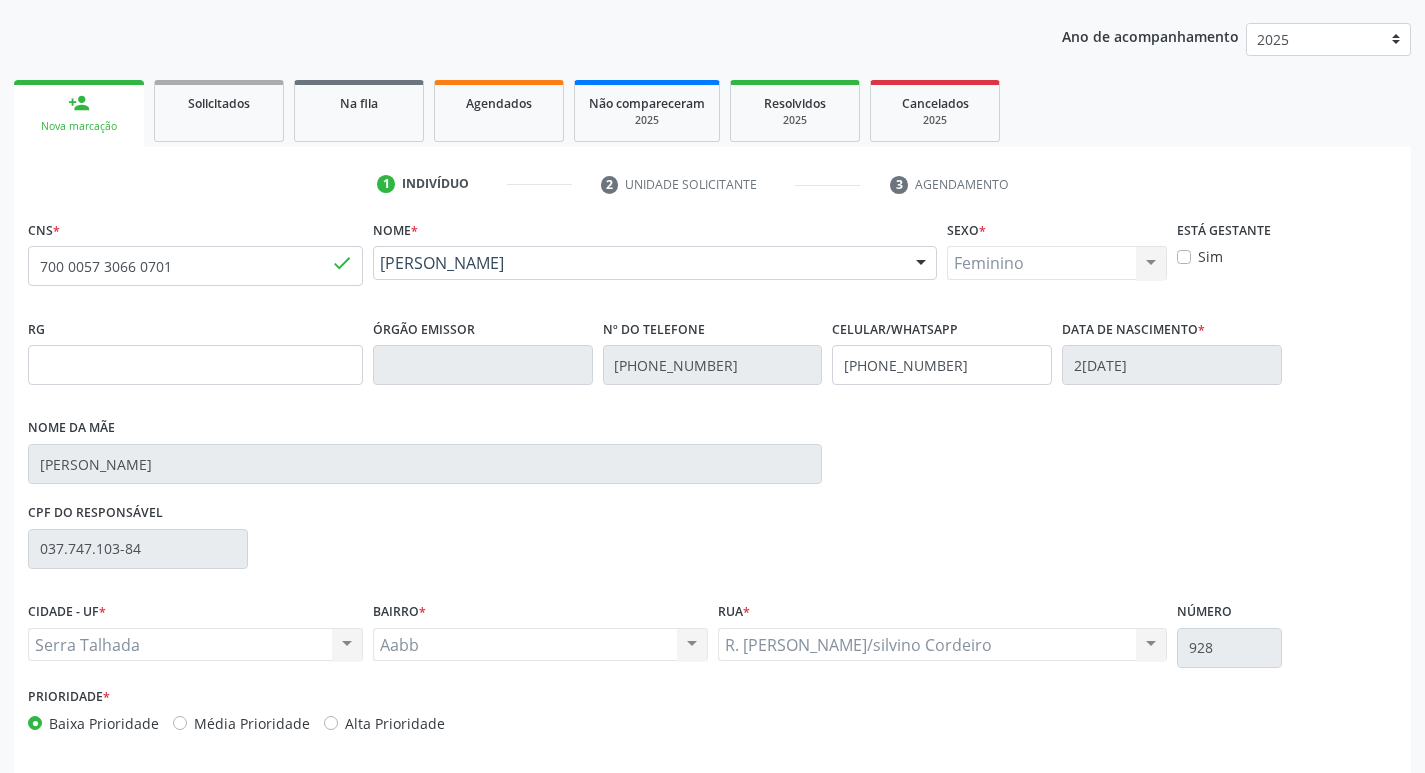 scroll, scrollTop: 297, scrollLeft: 0, axis: vertical 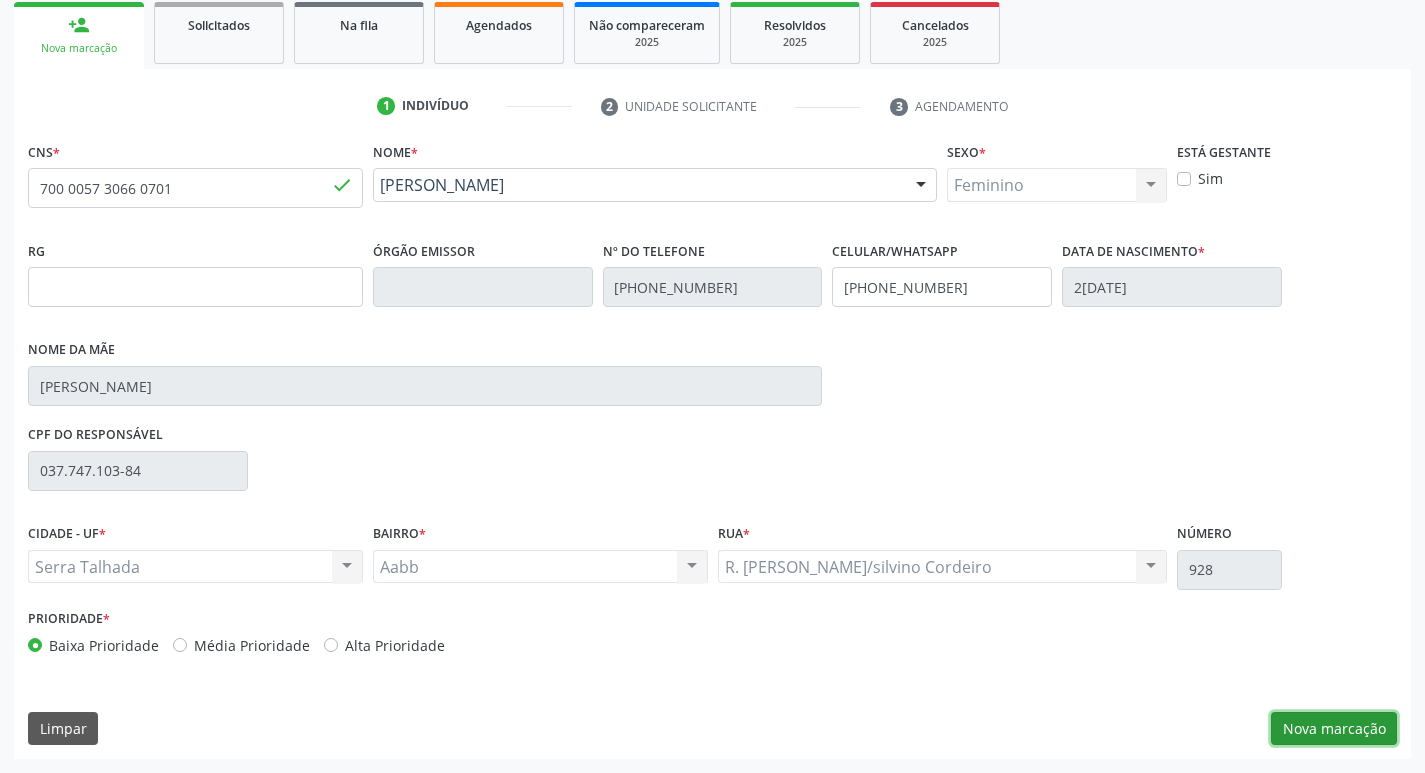 click on "Nova marcação" at bounding box center [1334, 729] 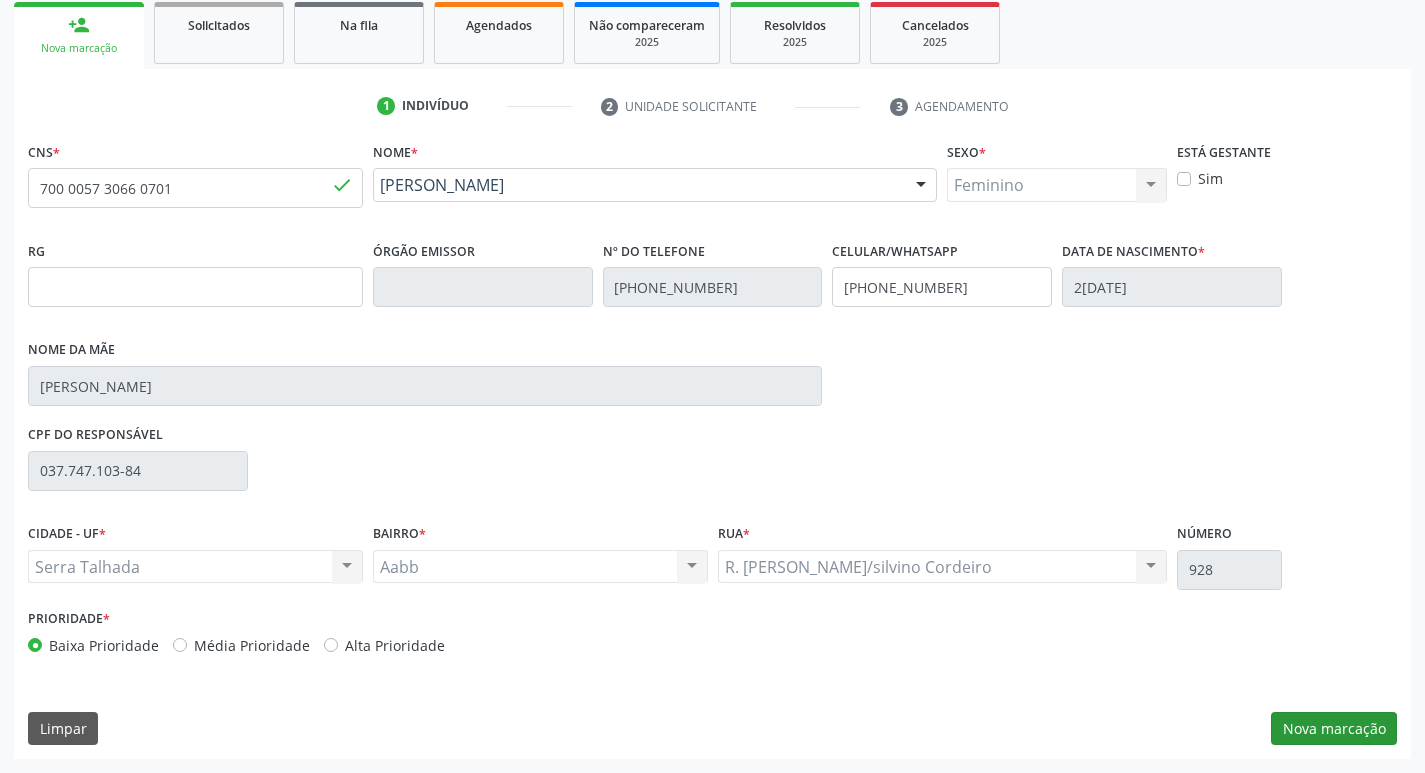 scroll, scrollTop: 133, scrollLeft: 0, axis: vertical 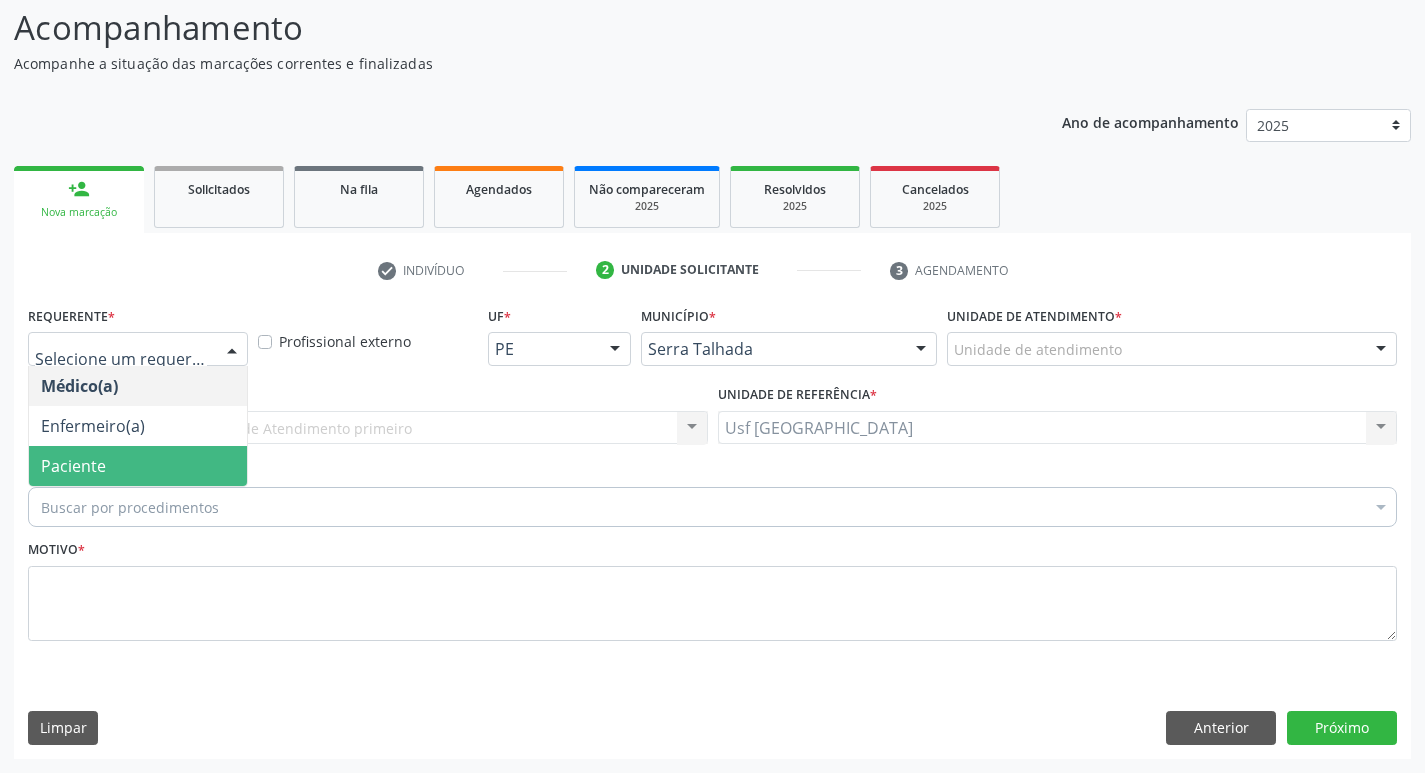 click on "Paciente" at bounding box center (138, 466) 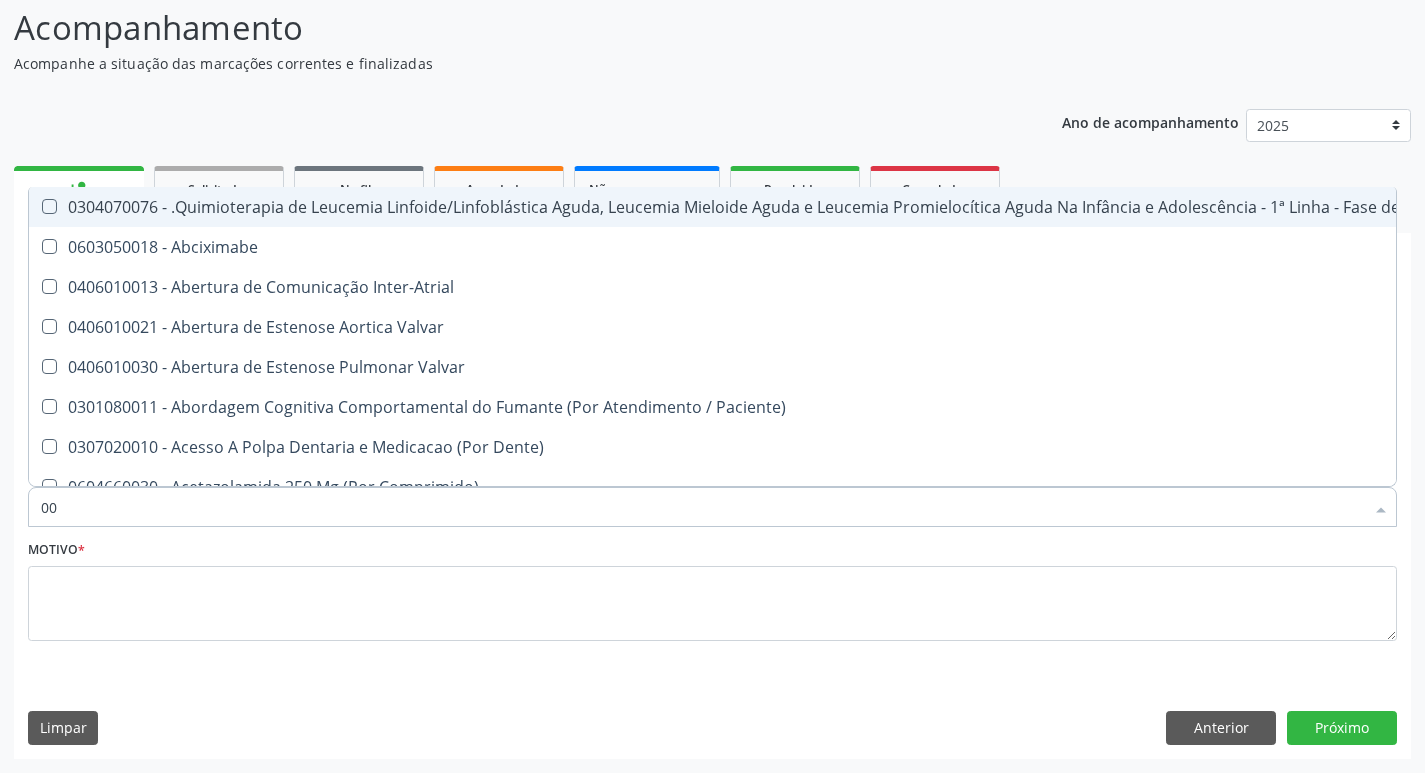 type on "0" 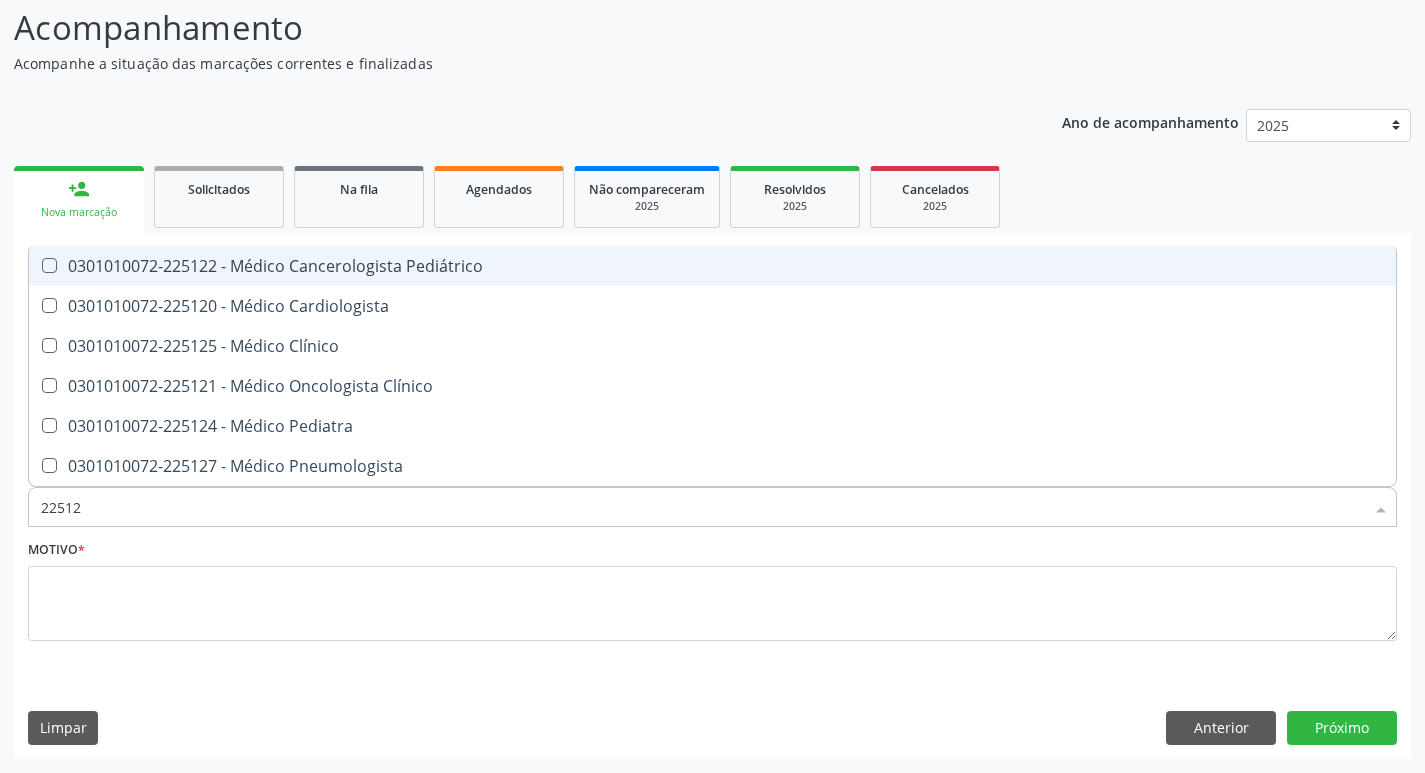 type on "225120" 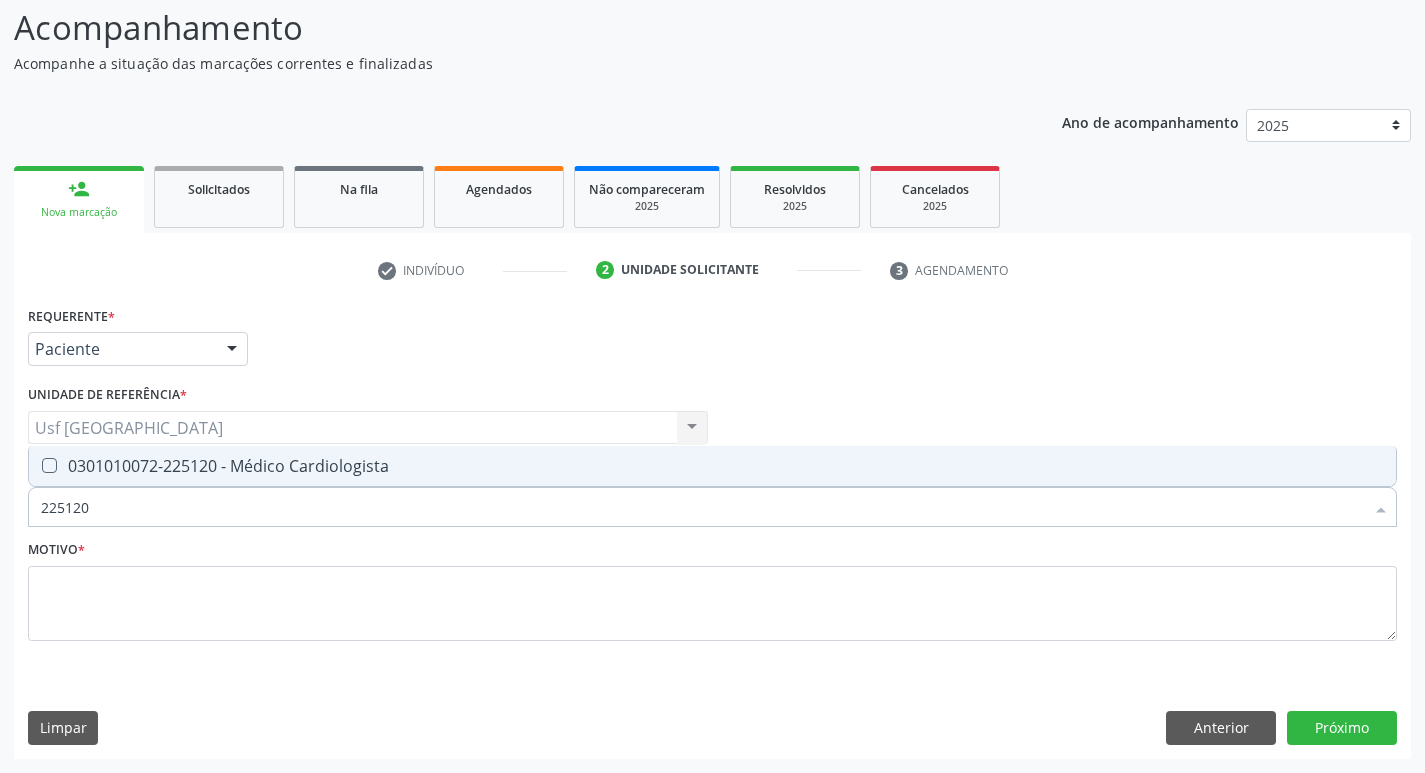 click at bounding box center [49, 465] 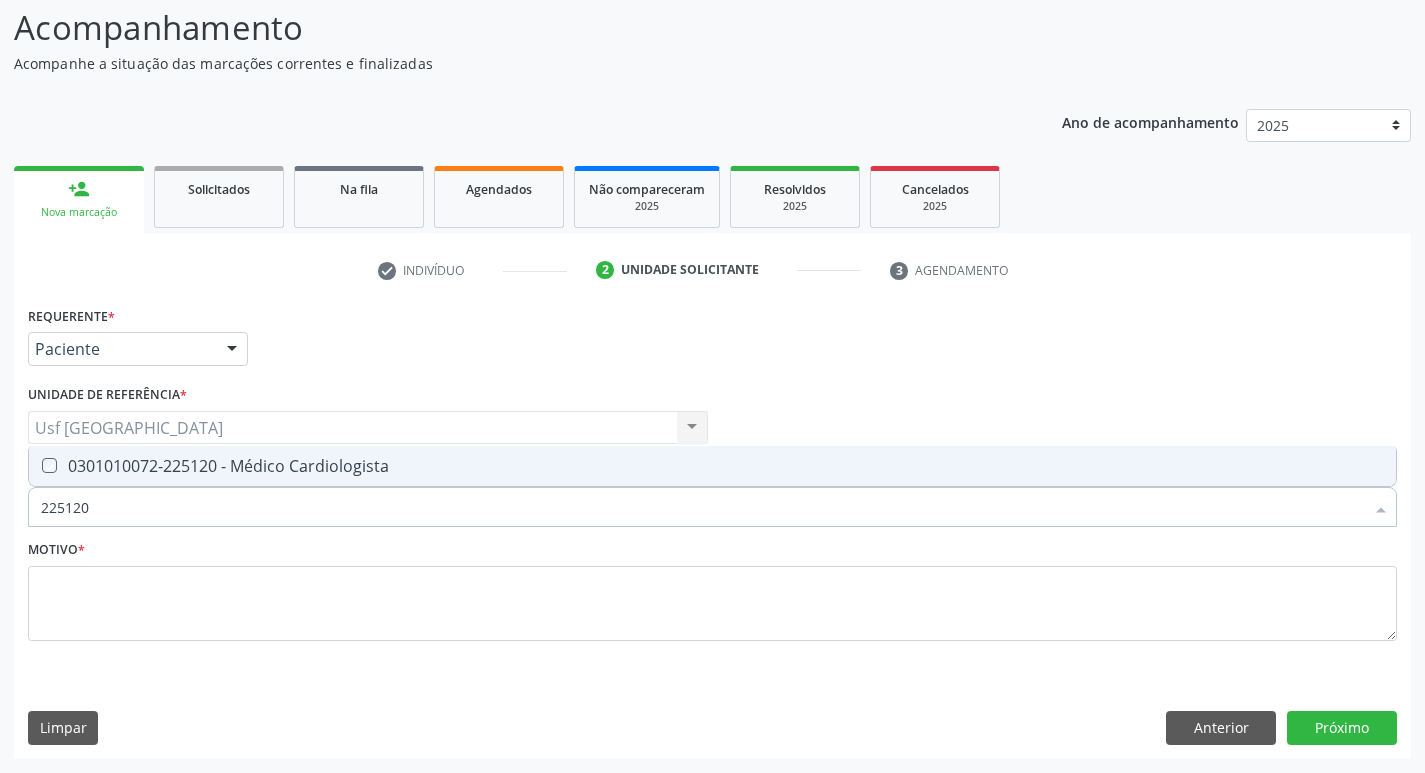 checkbox on "true" 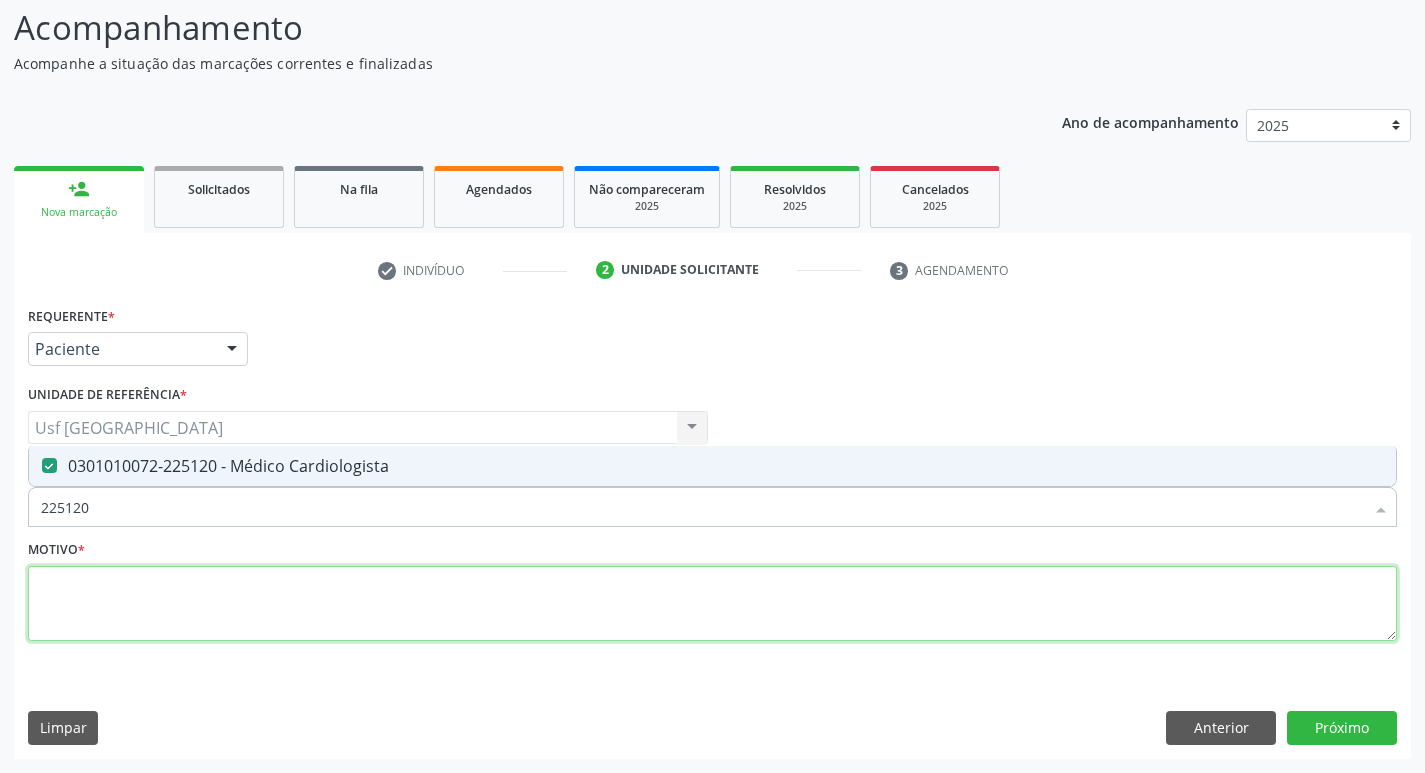 click at bounding box center [712, 604] 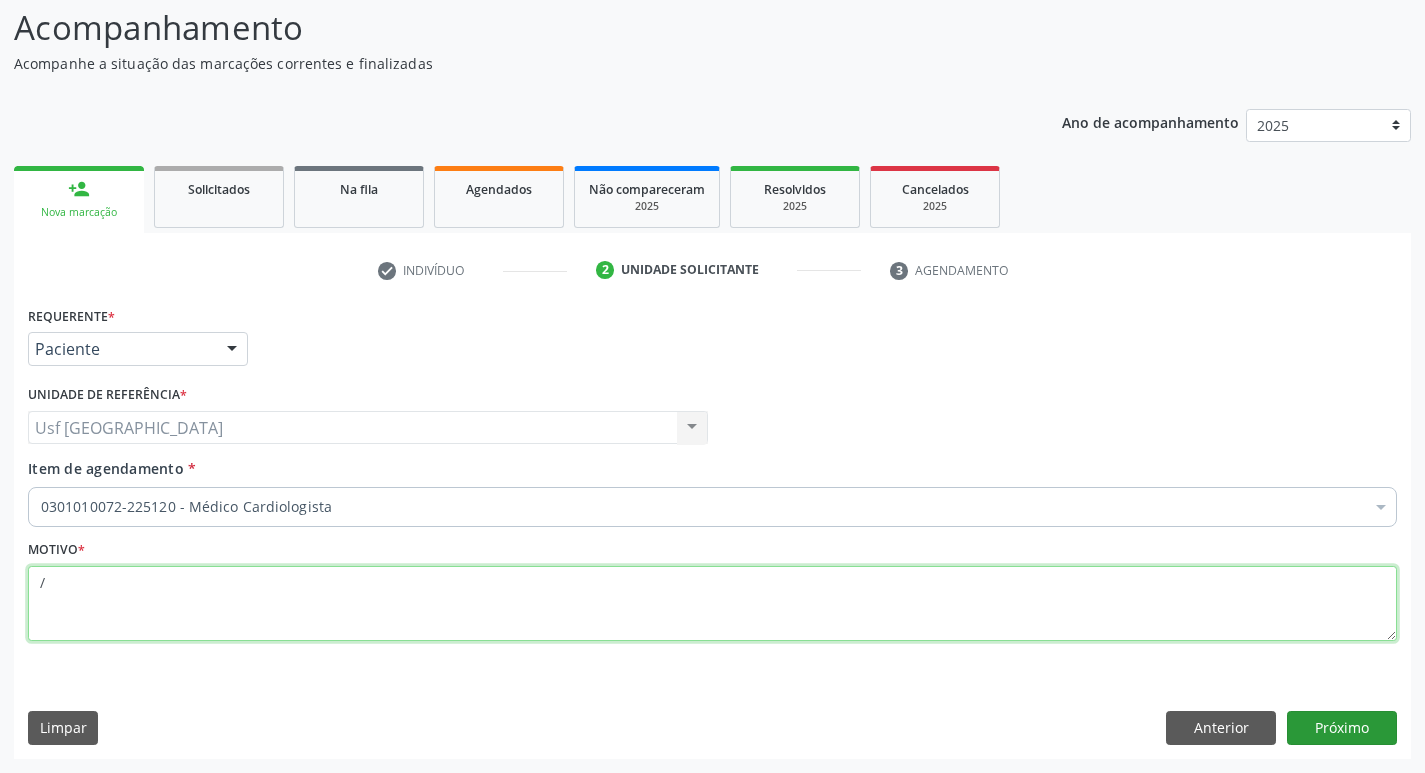 type on "/" 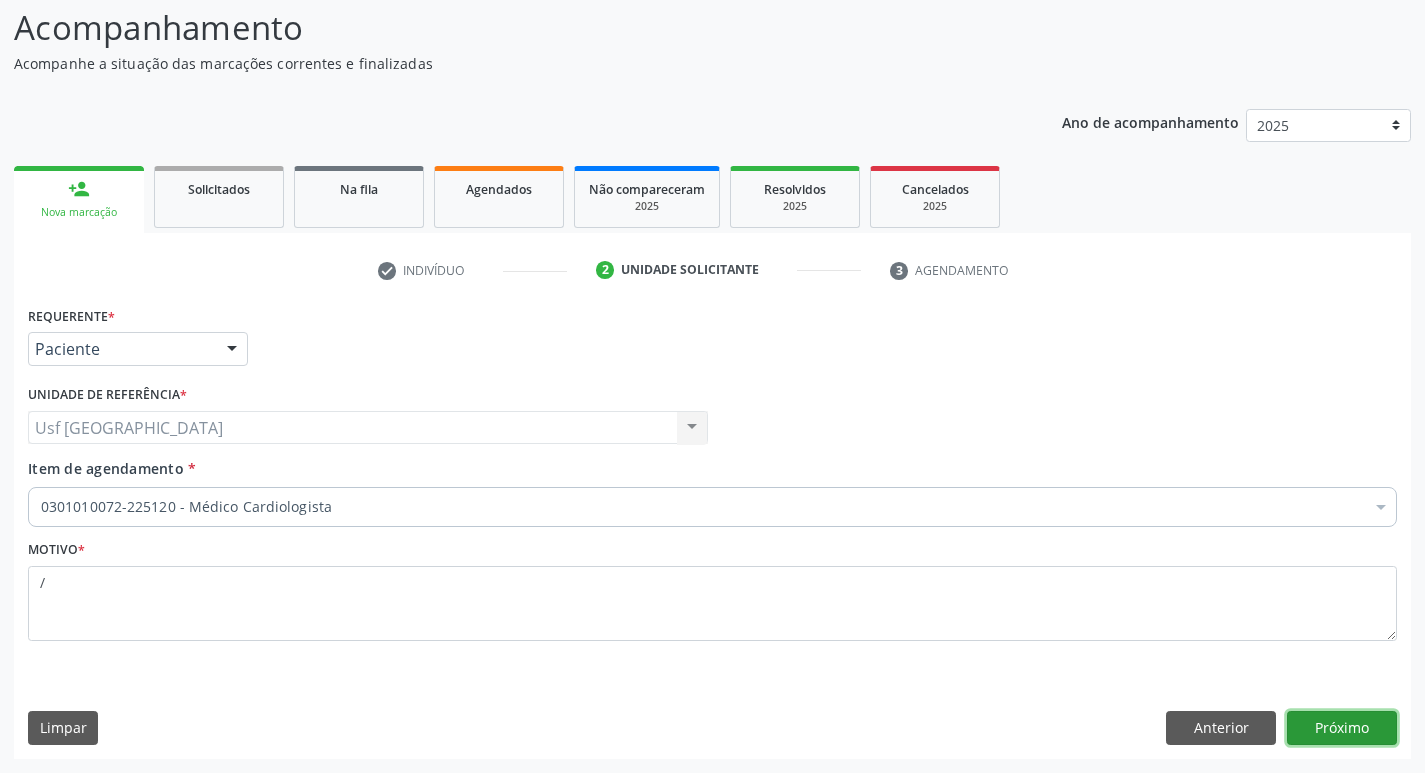 click on "Próximo" at bounding box center [1342, 728] 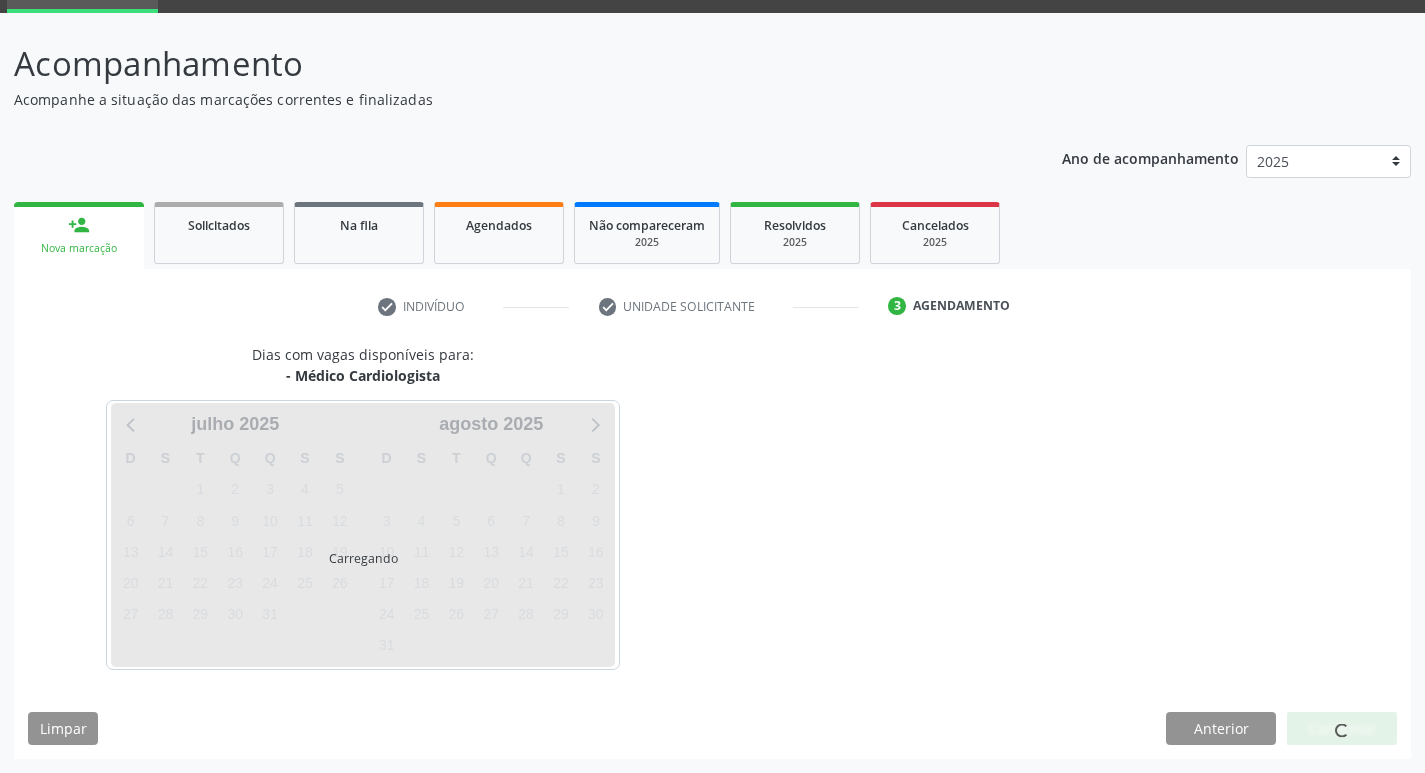 scroll, scrollTop: 97, scrollLeft: 0, axis: vertical 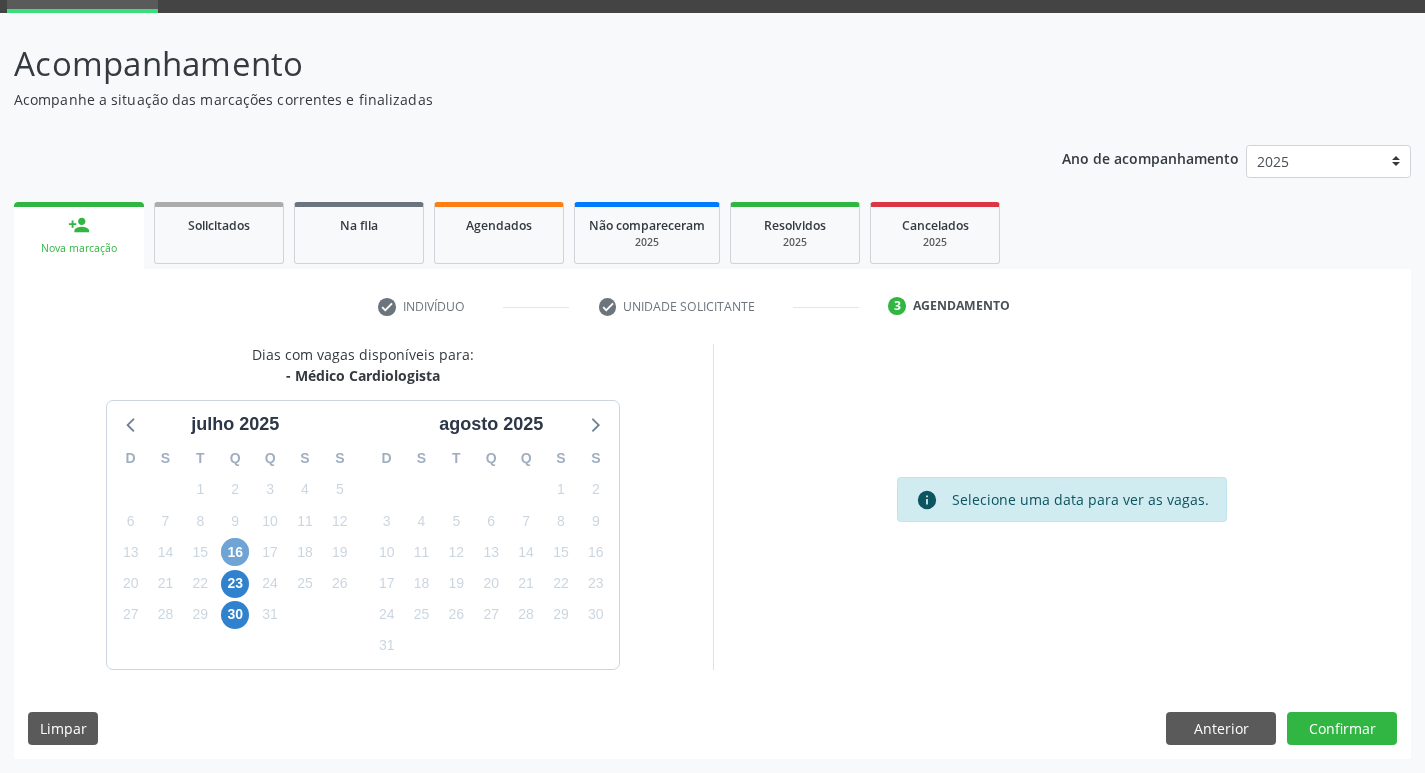 click on "16" at bounding box center [235, 552] 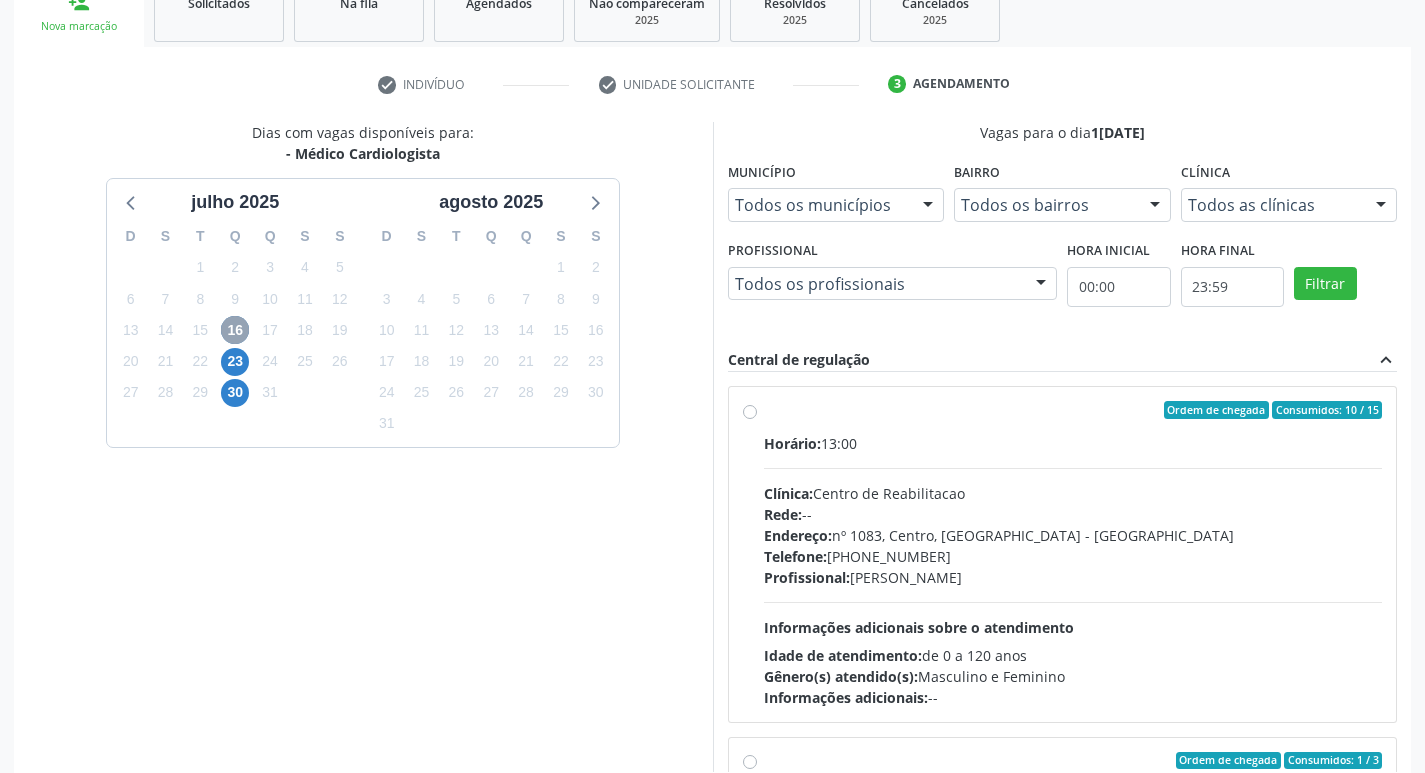 scroll, scrollTop: 326, scrollLeft: 0, axis: vertical 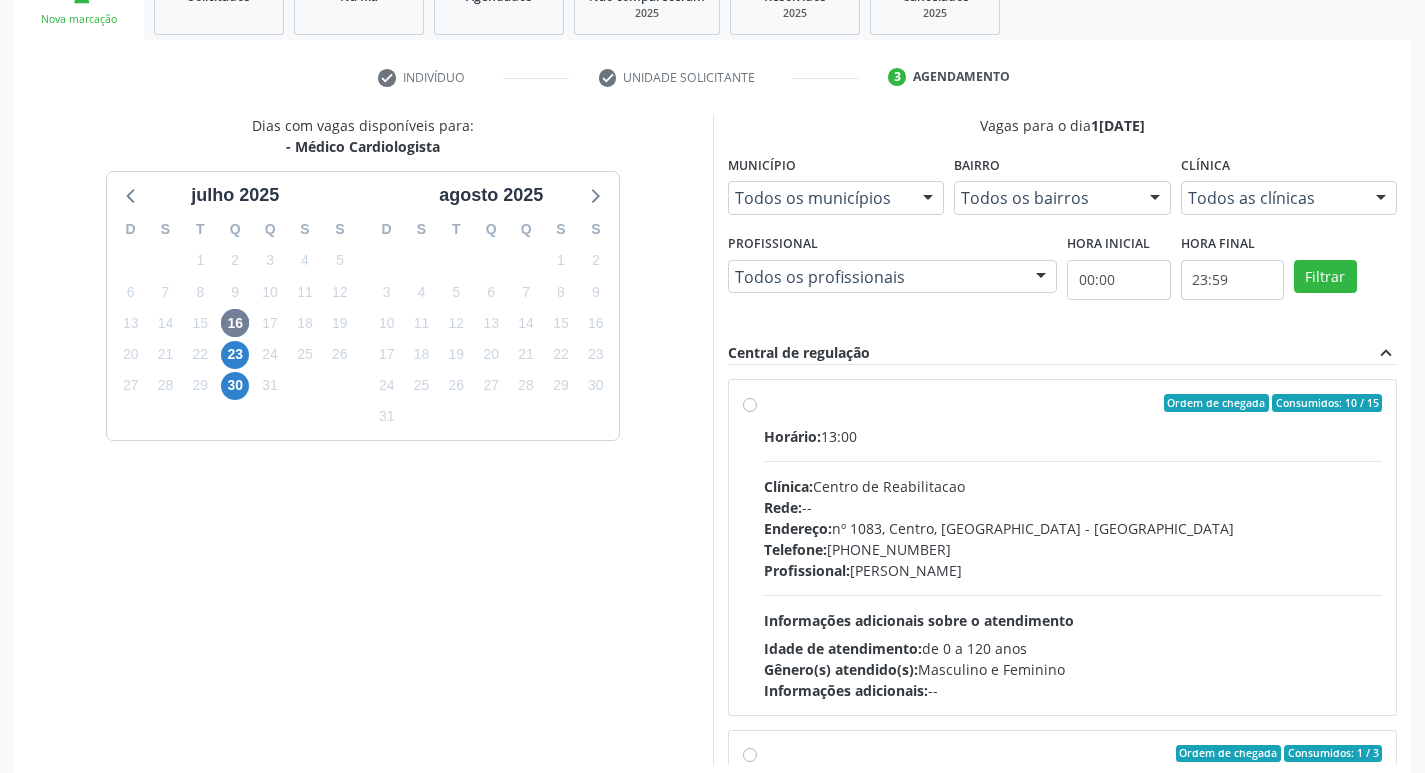 click on "Ordem de chegada
Consumidos: 10 / 15
Horário:   13:00
Clínica:  Centro de Reabilitacao
Rede:
--
Endereço:   nº 1083, Centro, Serra Talhada - PE
Telefone:   (81) 38313112
Profissional:
Antonio Eduardo de Melo Filho
Informações adicionais sobre o atendimento
Idade de atendimento:
de 0 a 120 anos
Gênero(s) atendido(s):
Masculino e Feminino
Informações adicionais:
--" at bounding box center (1073, 547) 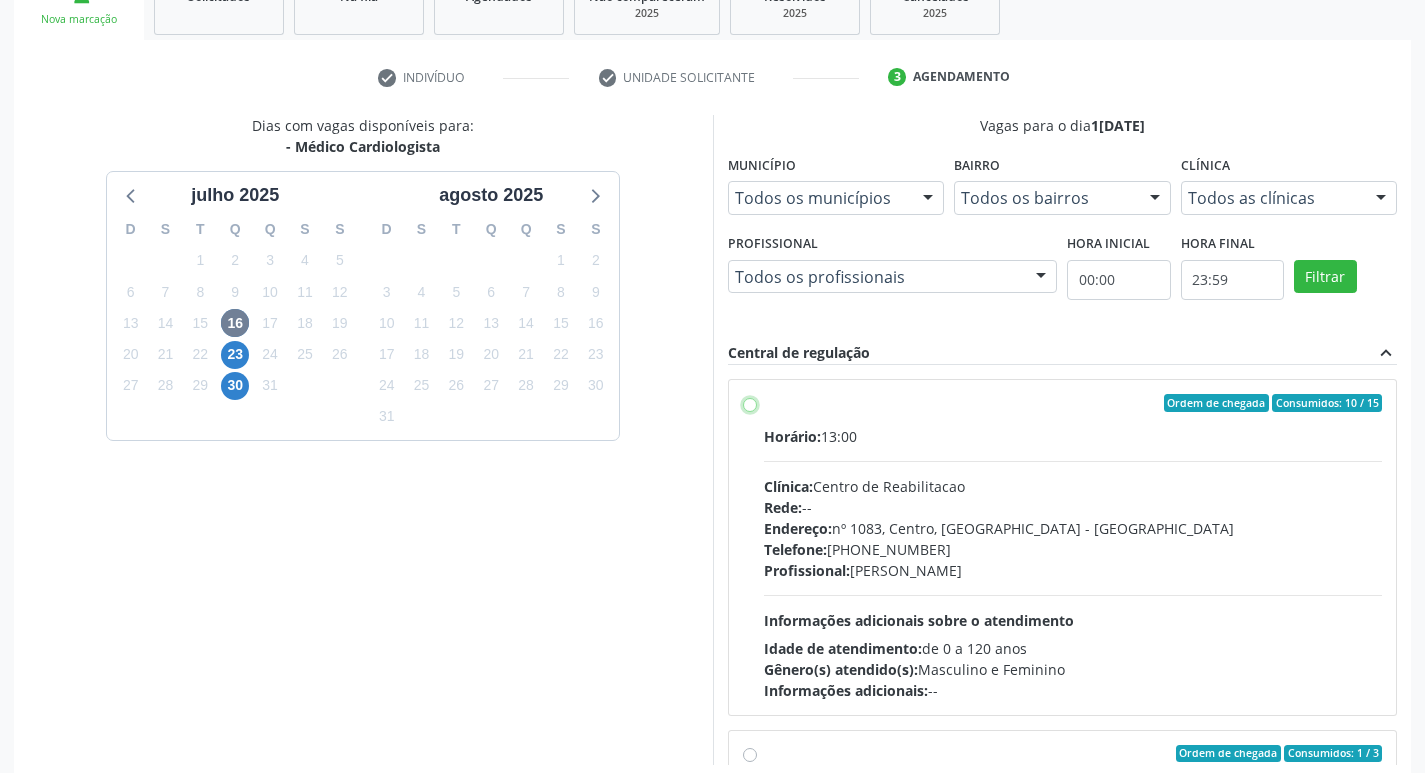 click on "Ordem de chegada
Consumidos: 10 / 15
Horário:   13:00
Clínica:  Centro de Reabilitacao
Rede:
--
Endereço:   nº 1083, Centro, Serra Talhada - PE
Telefone:   (81) 38313112
Profissional:
Antonio Eduardo de Melo Filho
Informações adicionais sobre o atendimento
Idade de atendimento:
de 0 a 120 anos
Gênero(s) atendido(s):
Masculino e Feminino
Informações adicionais:
--" at bounding box center (750, 403) 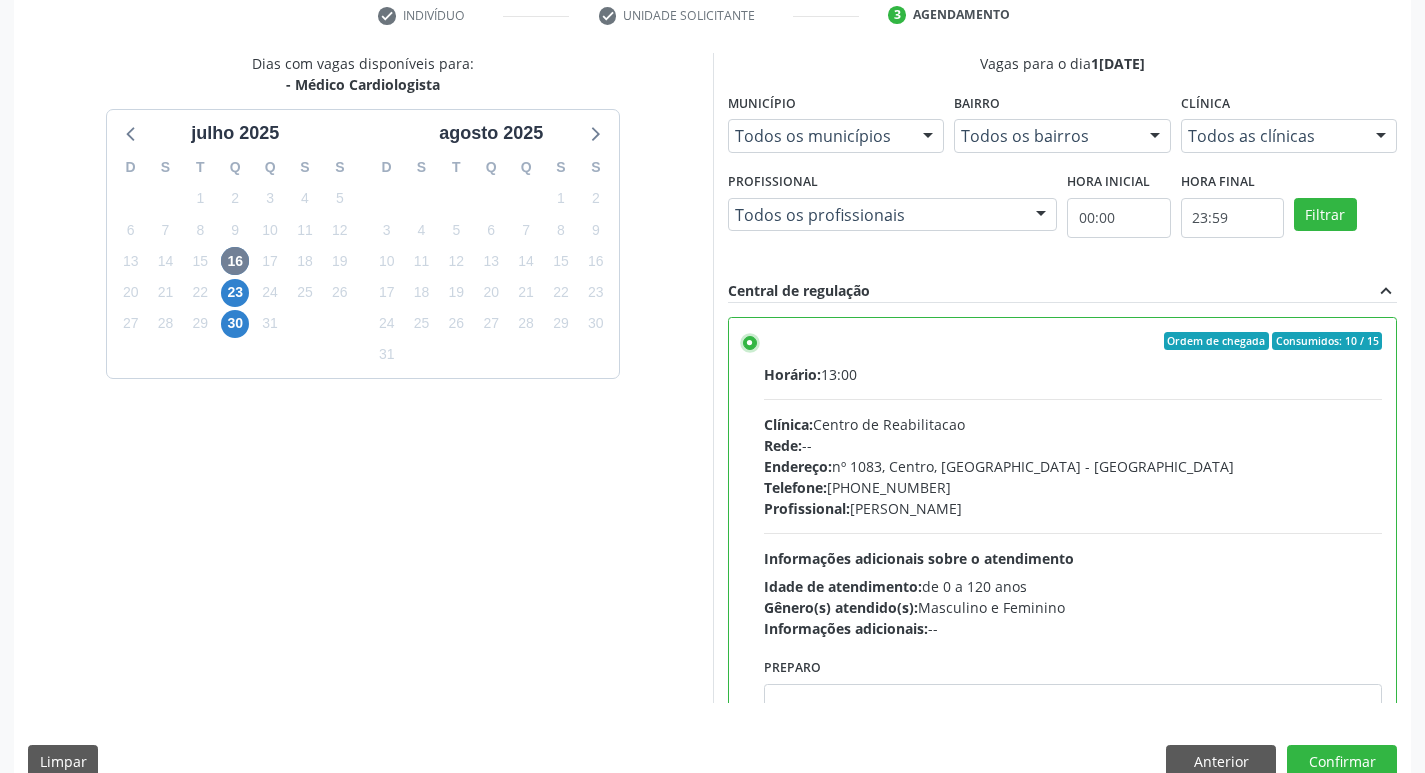 scroll, scrollTop: 422, scrollLeft: 0, axis: vertical 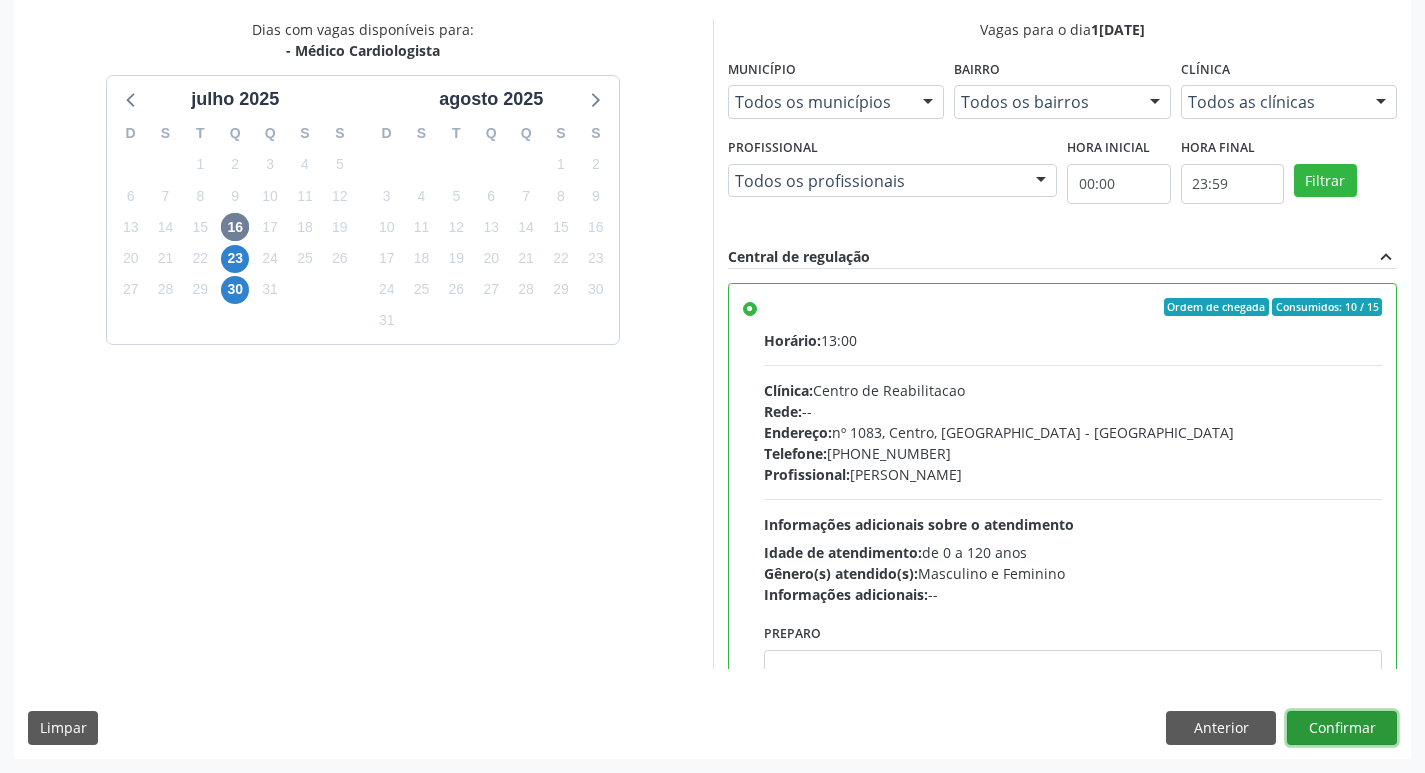 click on "Confirmar" at bounding box center [1342, 728] 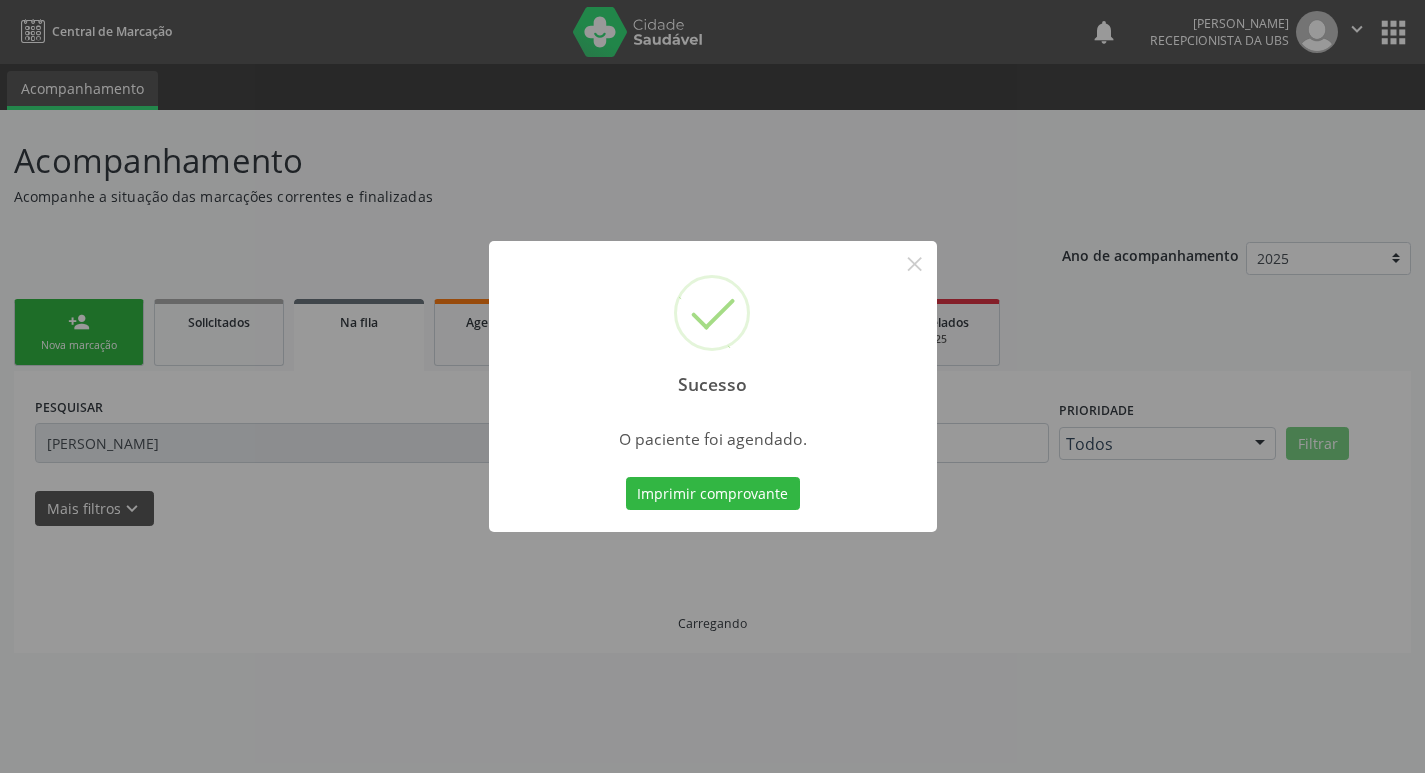 scroll, scrollTop: 0, scrollLeft: 0, axis: both 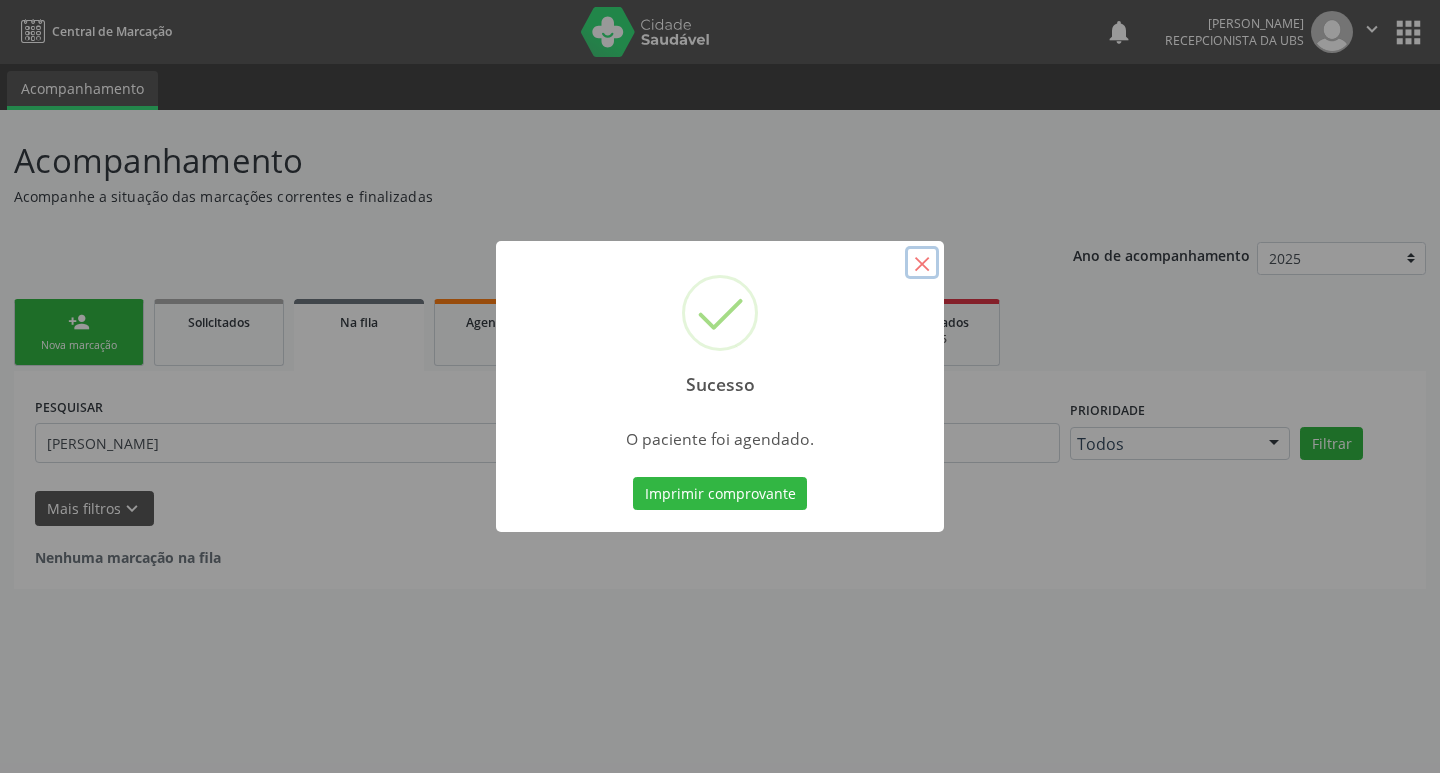 click on "×" at bounding box center [922, 263] 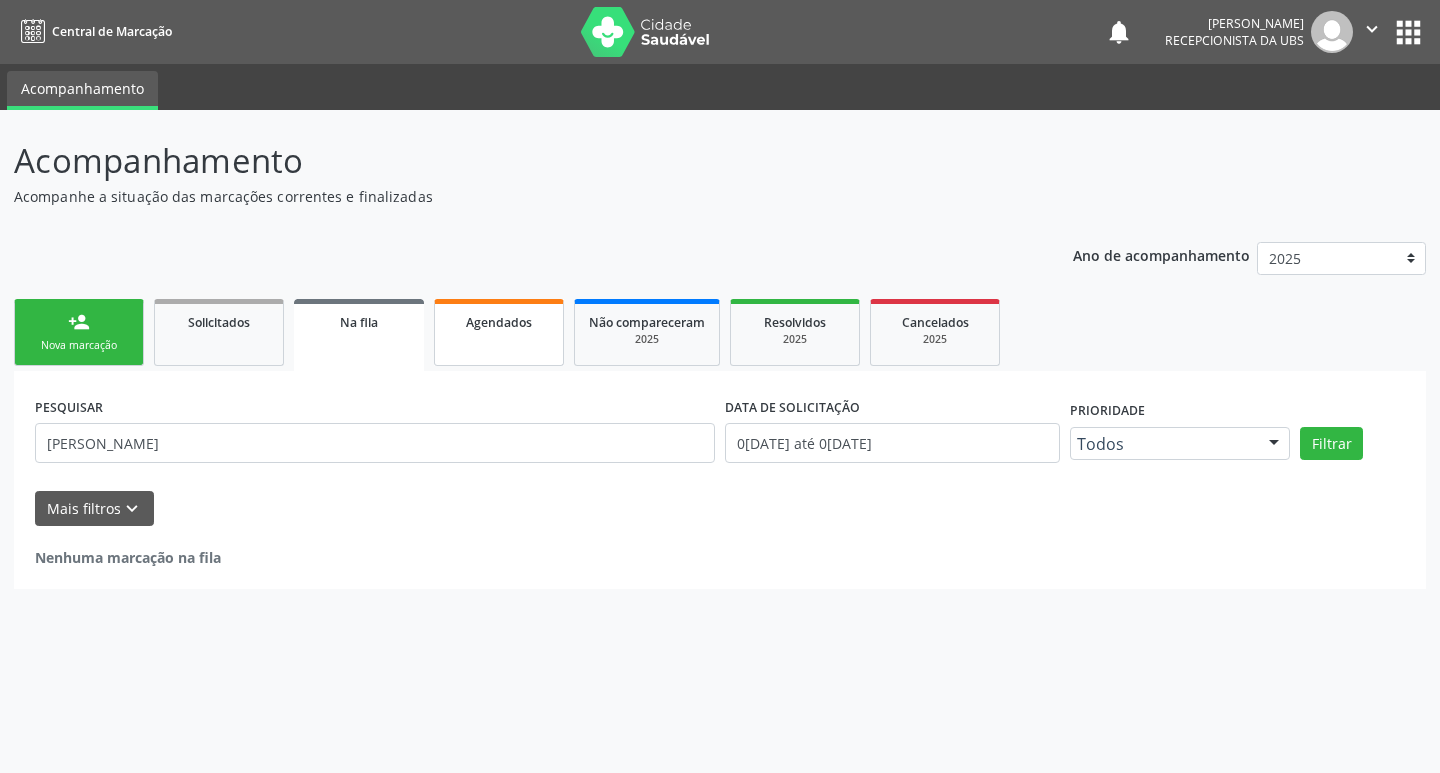 click on "Agendados" at bounding box center [499, 332] 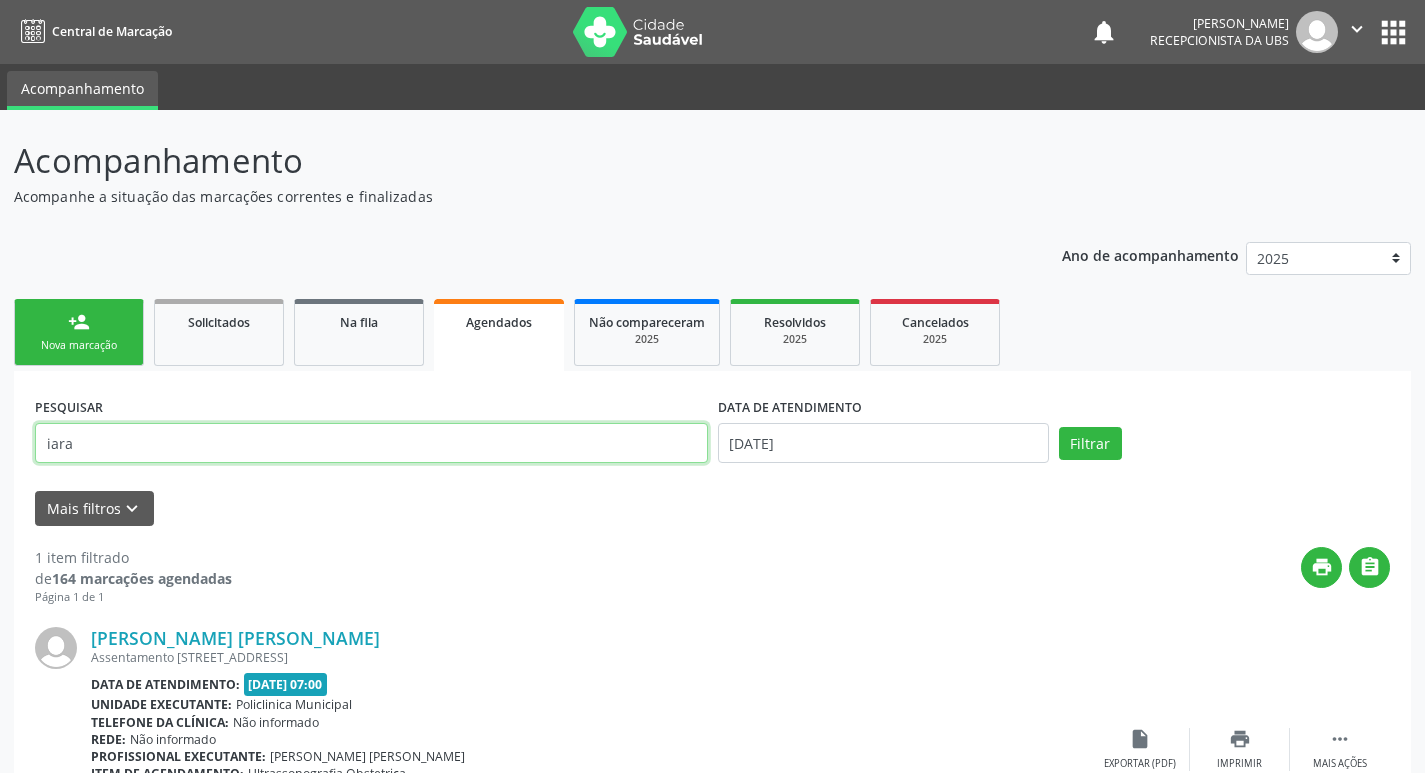 click on "iara" at bounding box center [371, 443] 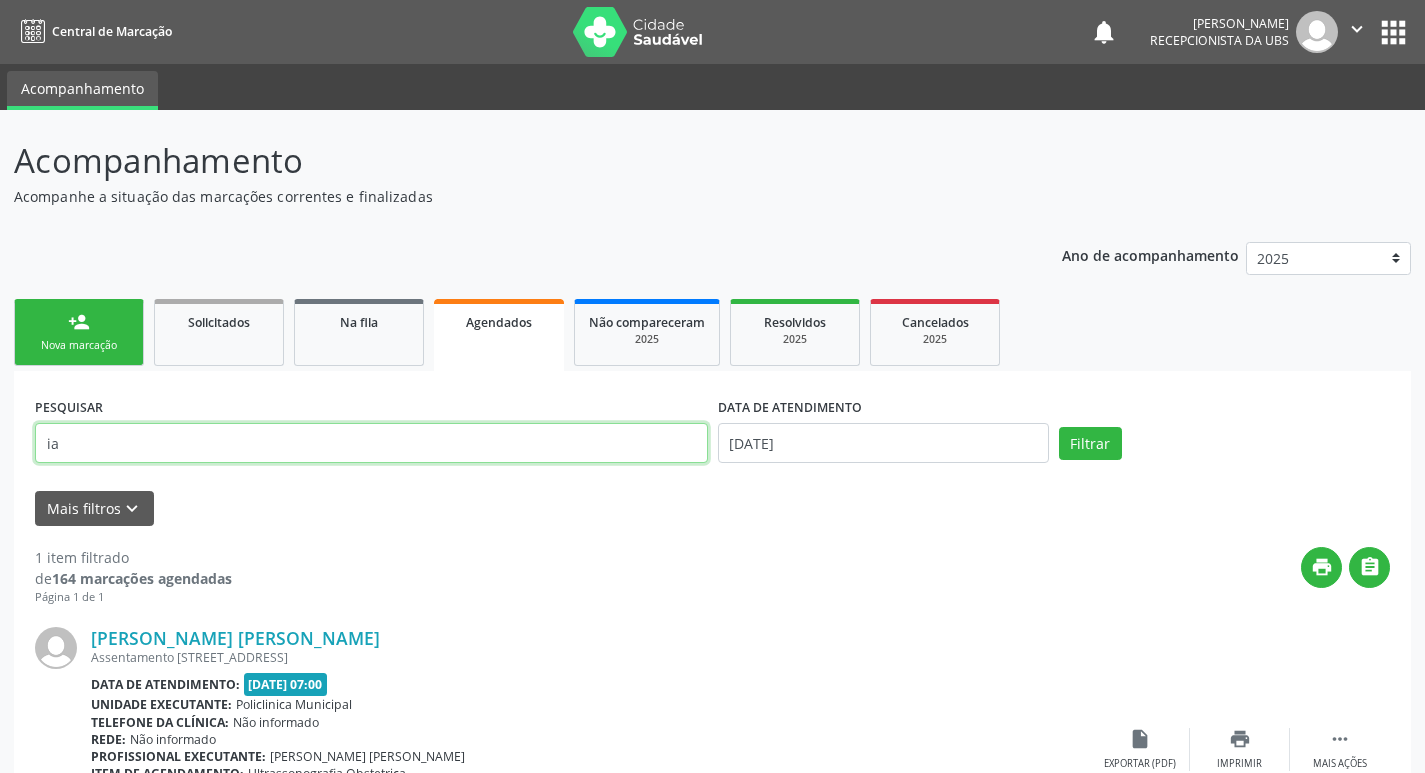 type on "i" 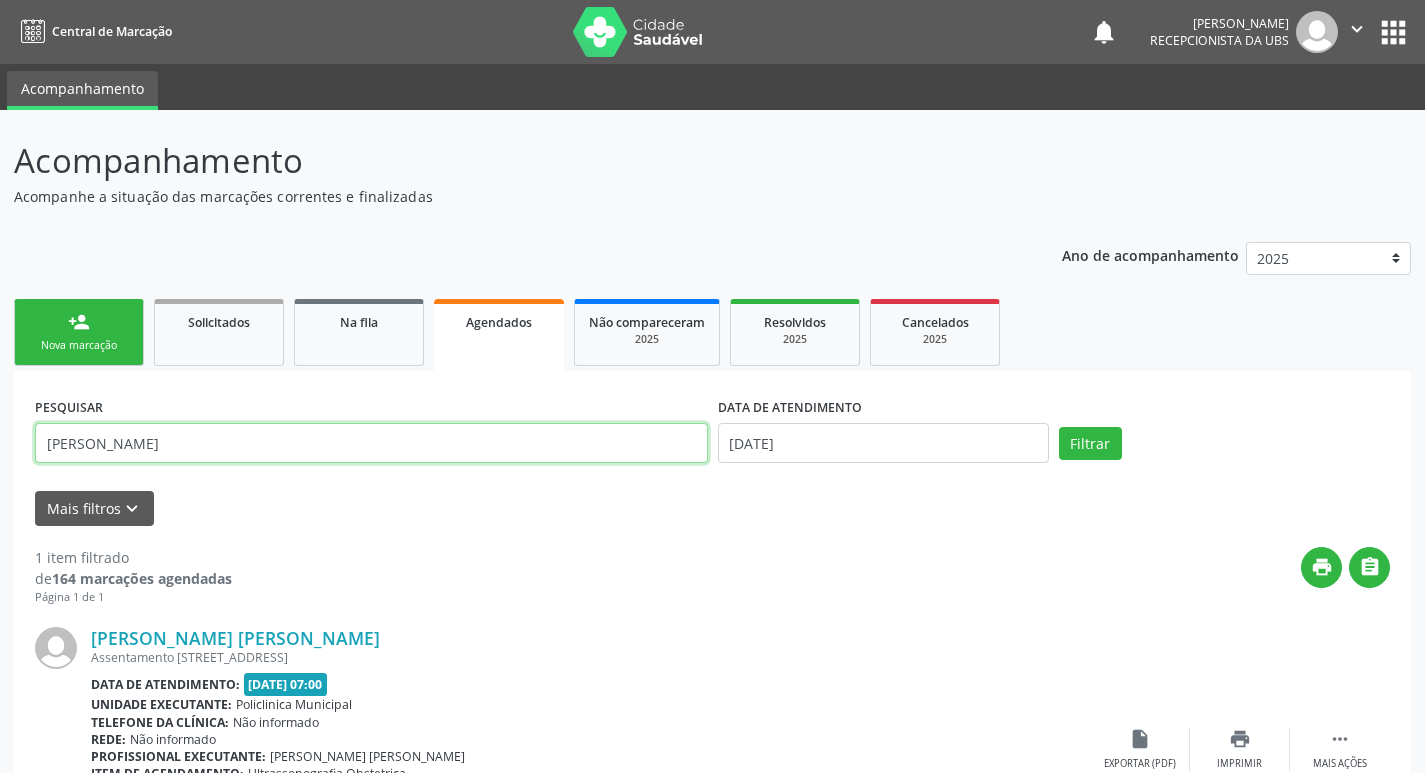 type on "maria liduina" 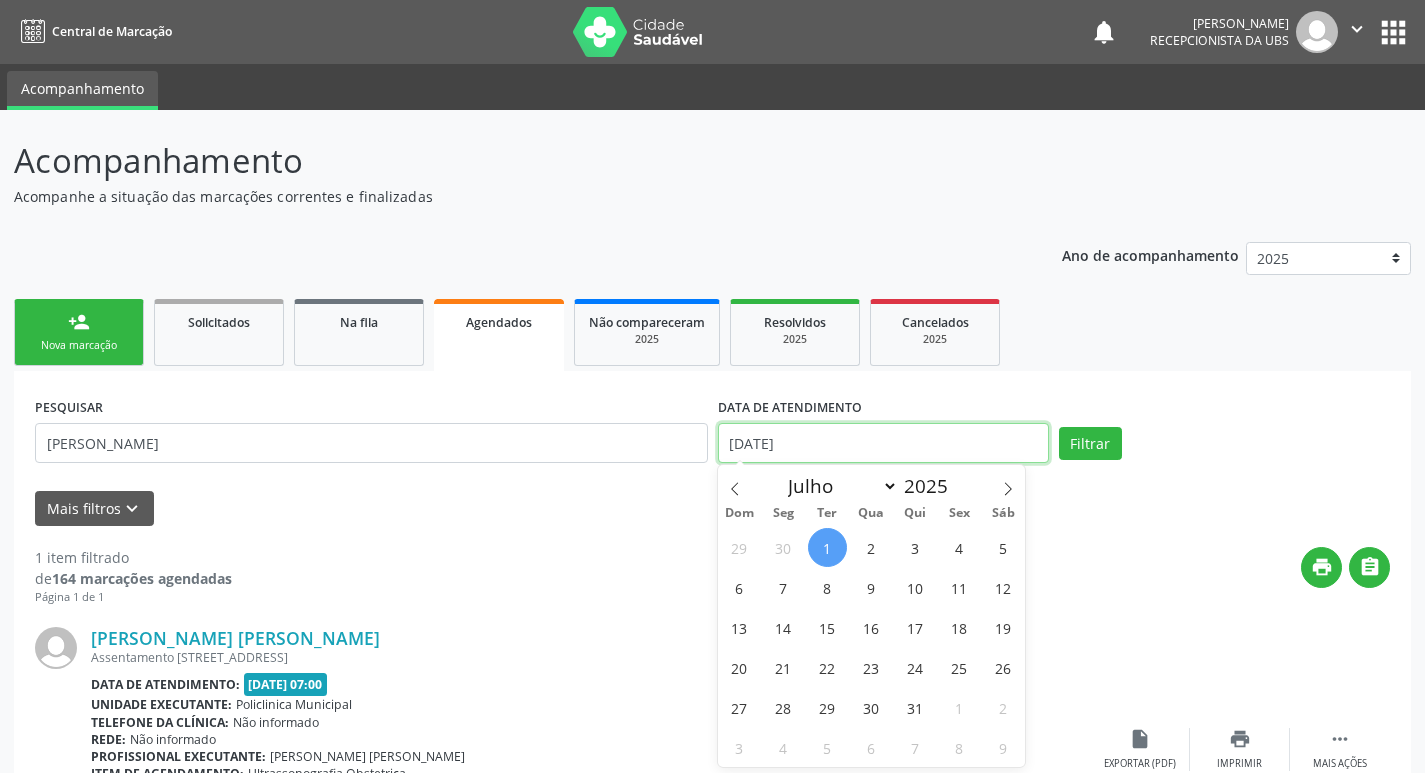 click on "[DATE]" at bounding box center (883, 443) 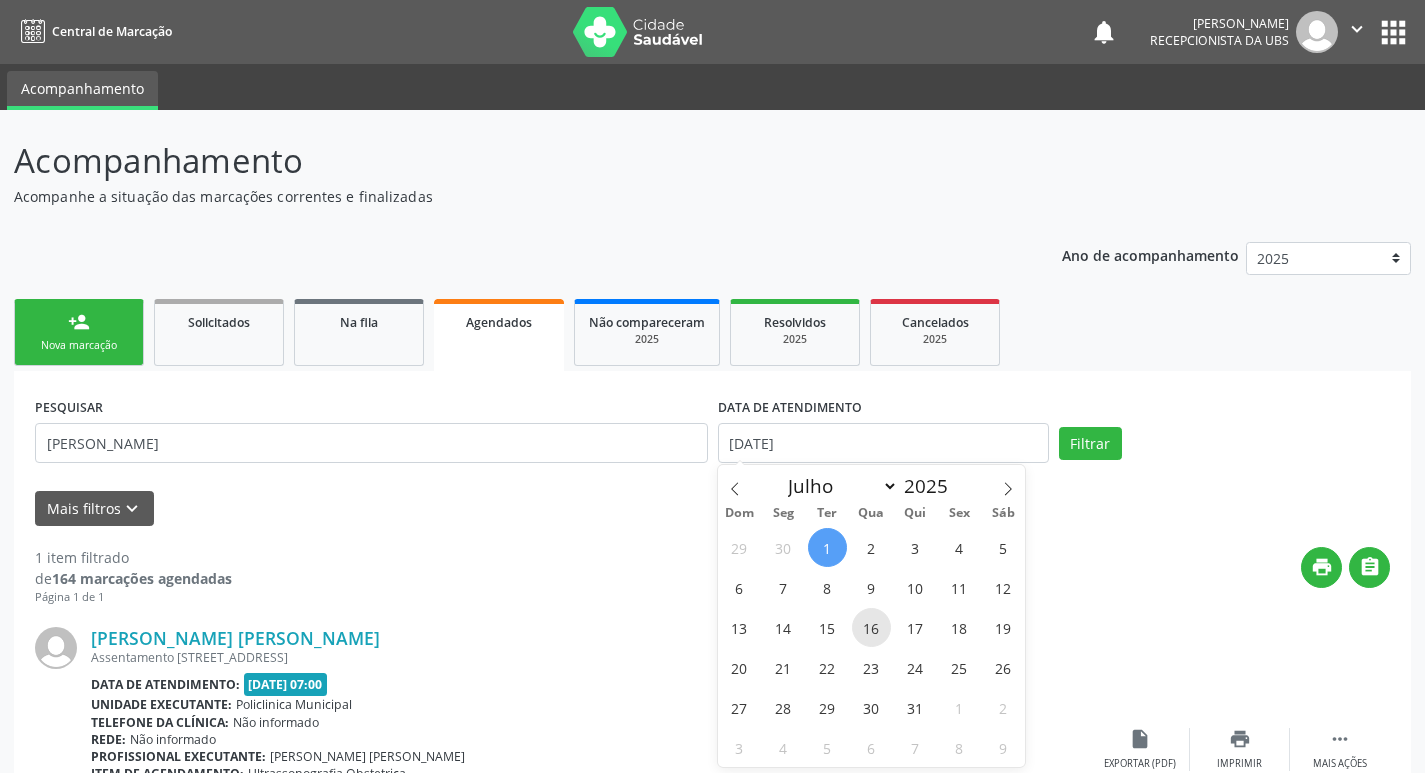 click on "16" at bounding box center [871, 627] 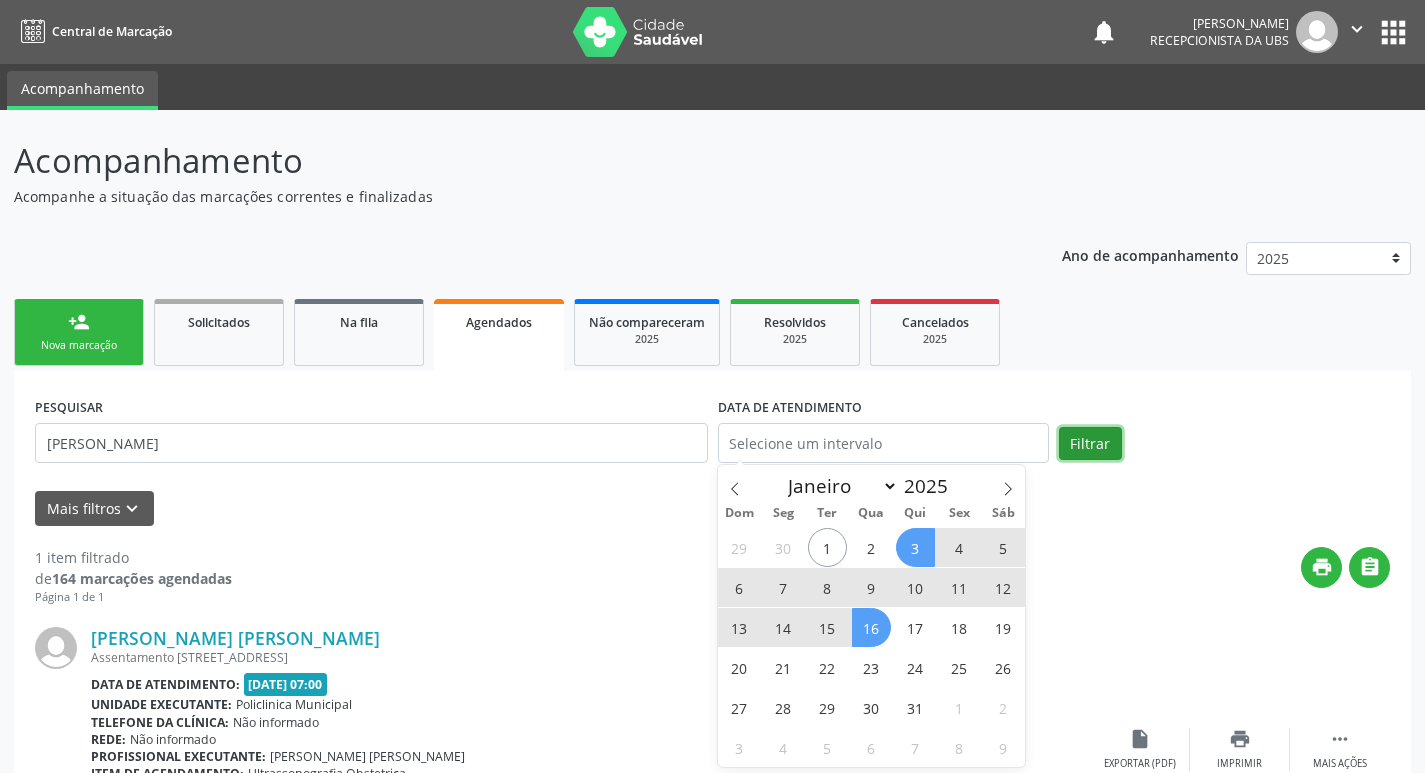 click on "Filtrar" at bounding box center (1090, 444) 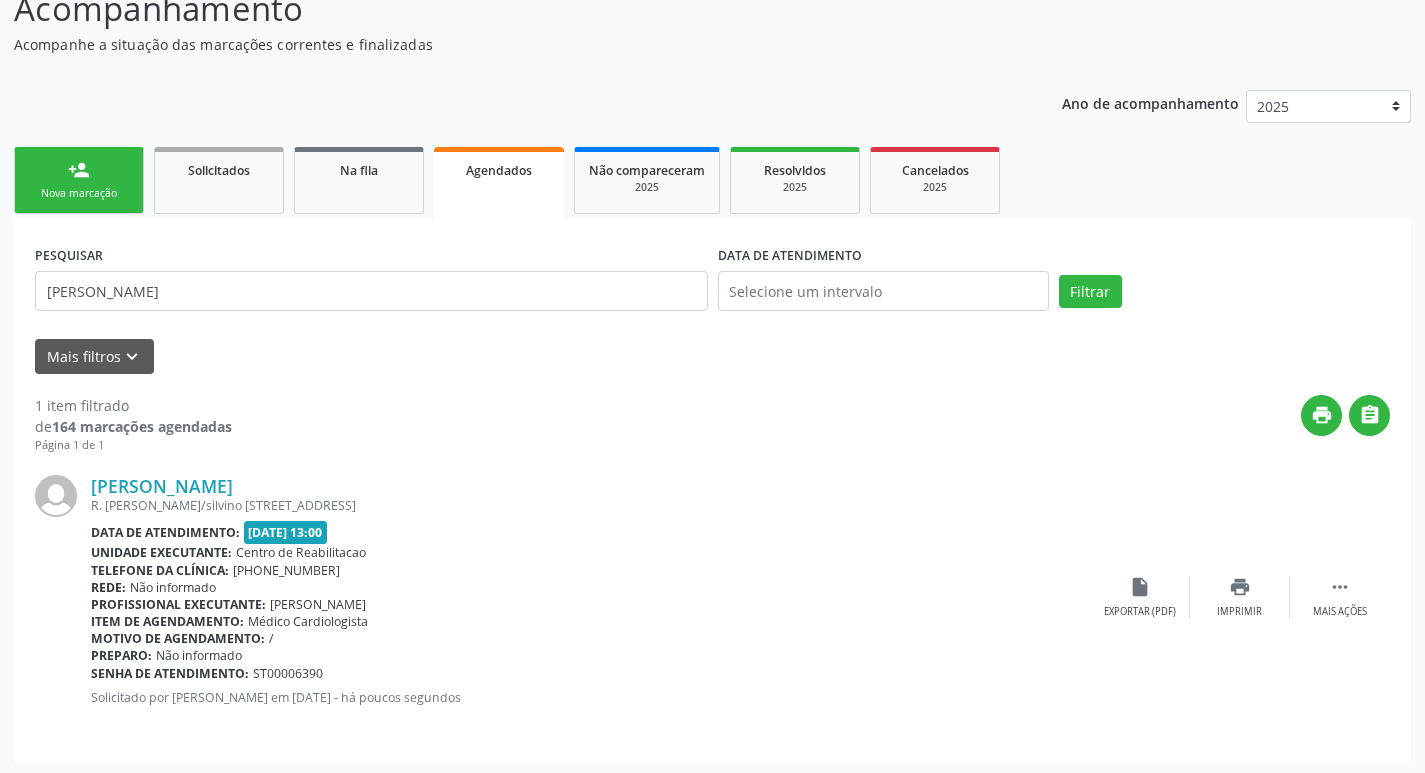scroll, scrollTop: 155, scrollLeft: 0, axis: vertical 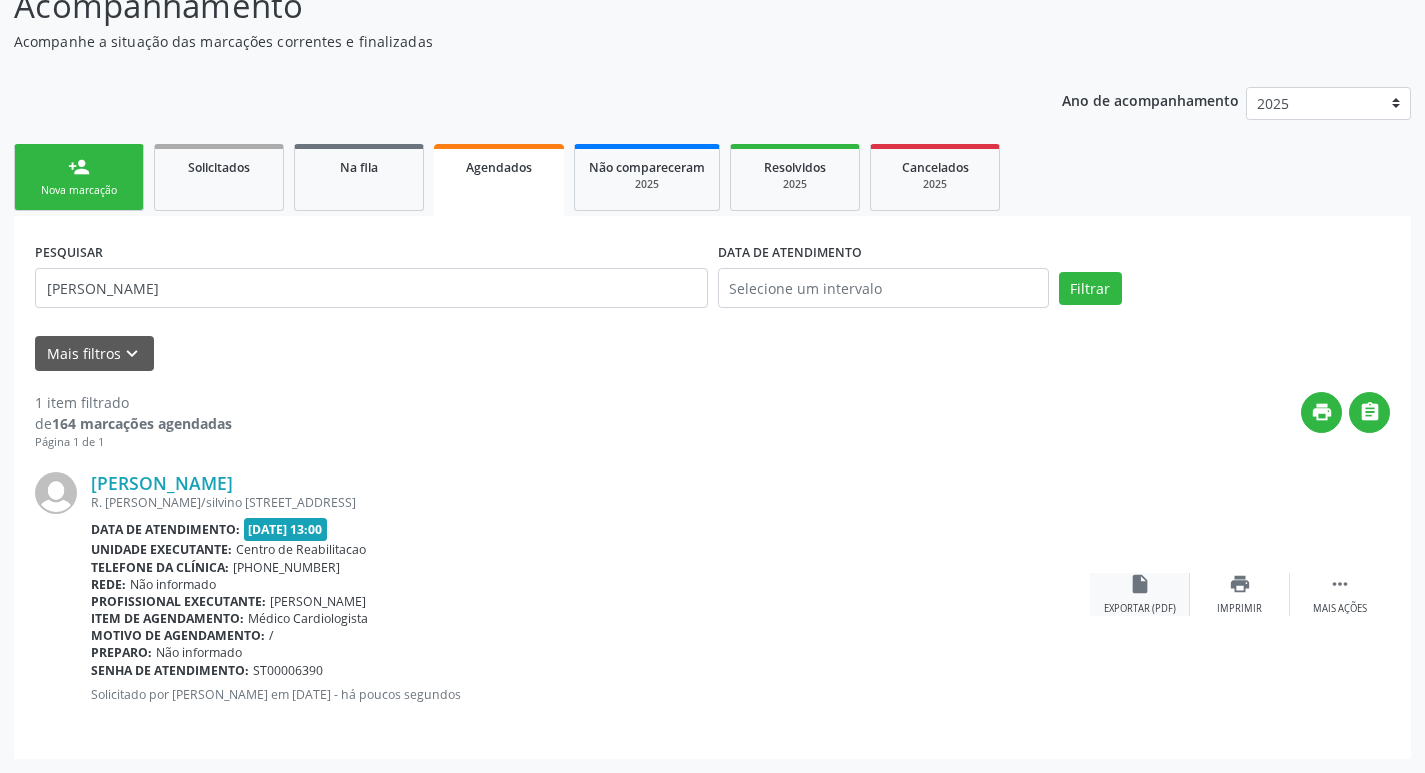 click on "insert_drive_file
Exportar (PDF)" at bounding box center [1140, 594] 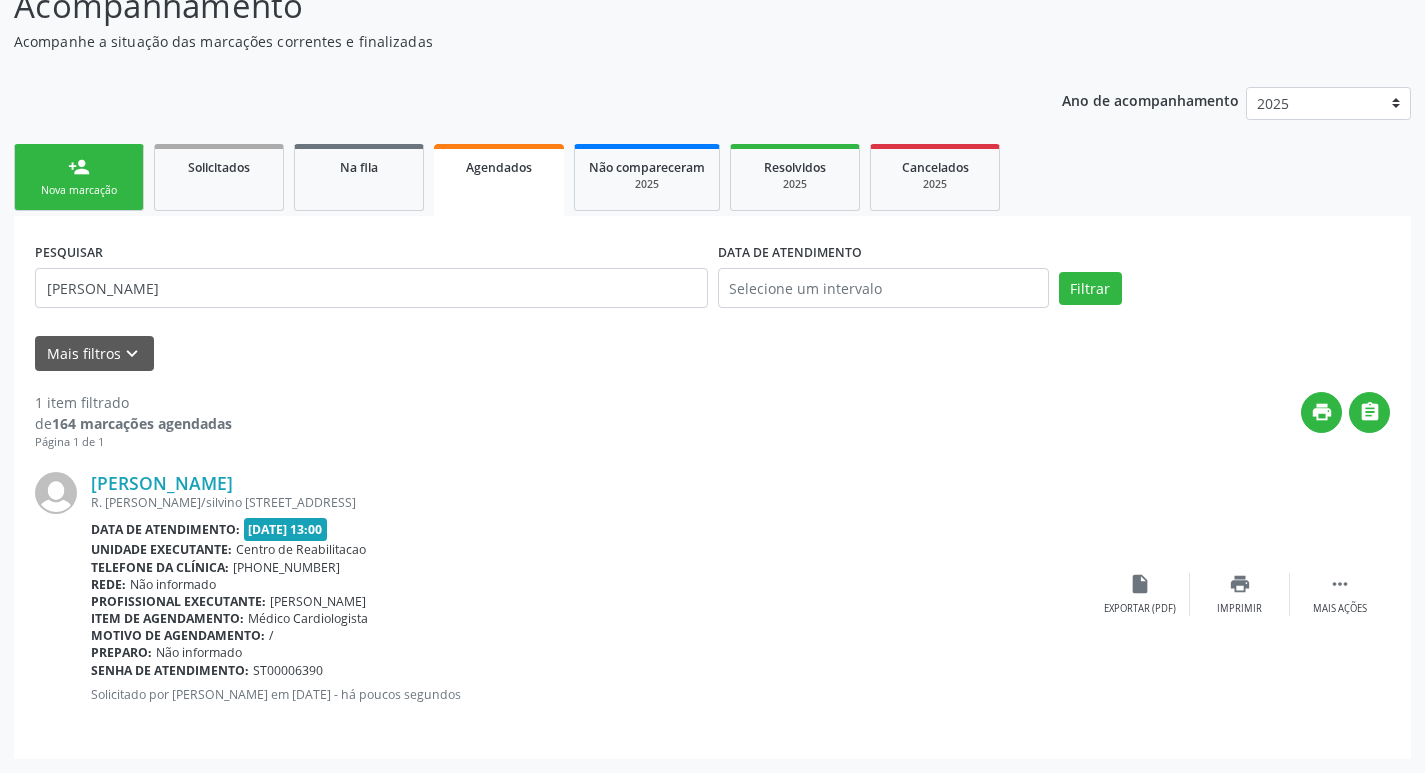 click on "Nova marcação" at bounding box center [79, 190] 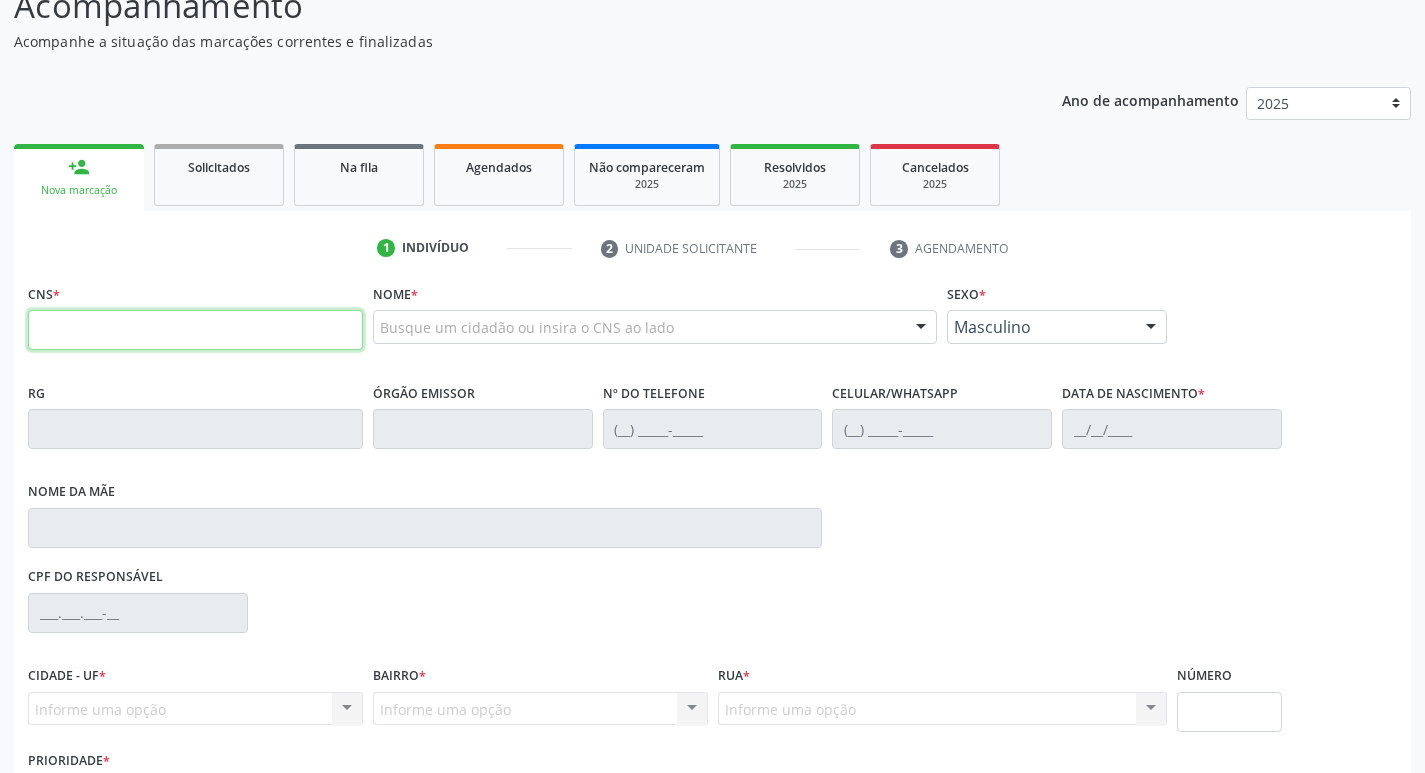 click at bounding box center (195, 330) 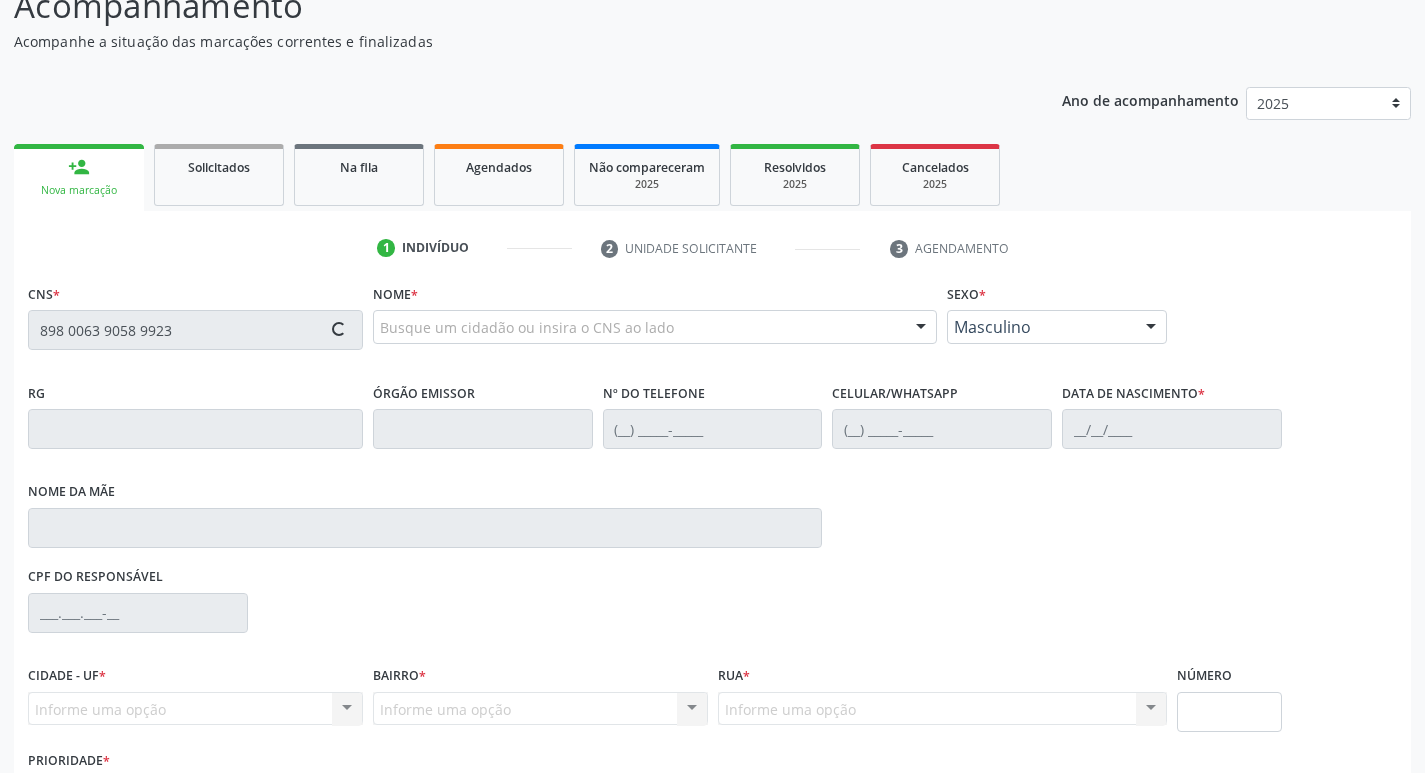 type on "898 0063 9058 9923" 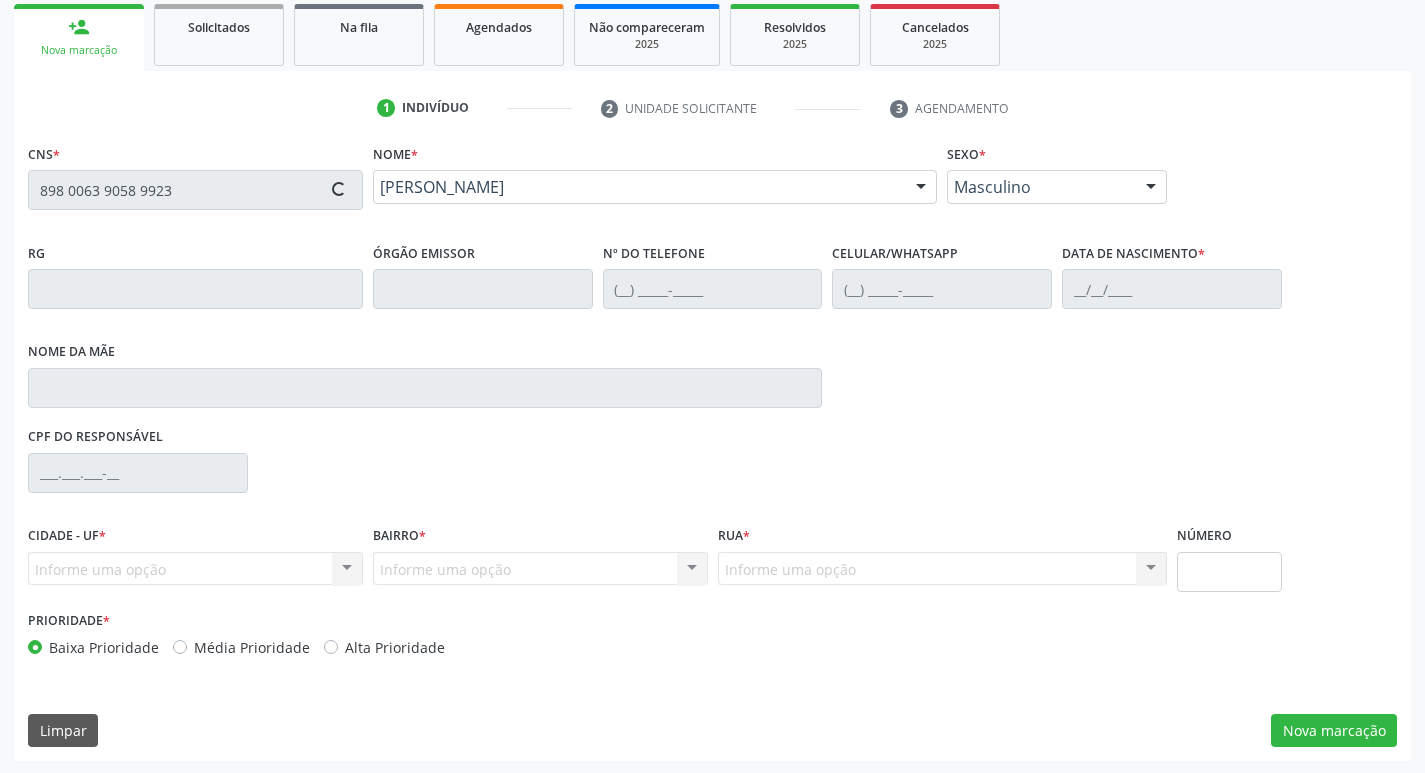 scroll, scrollTop: 297, scrollLeft: 0, axis: vertical 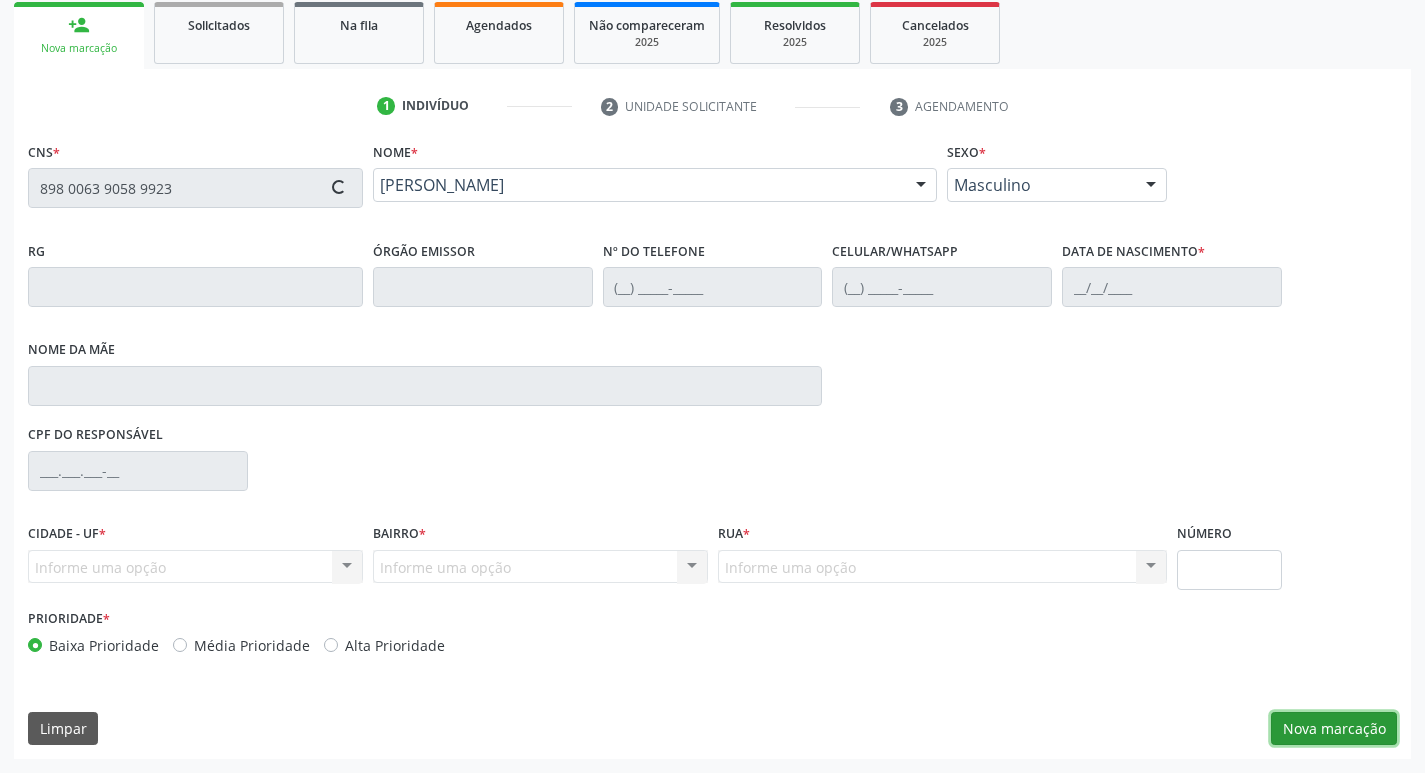 click on "Nova marcação" at bounding box center [1334, 729] 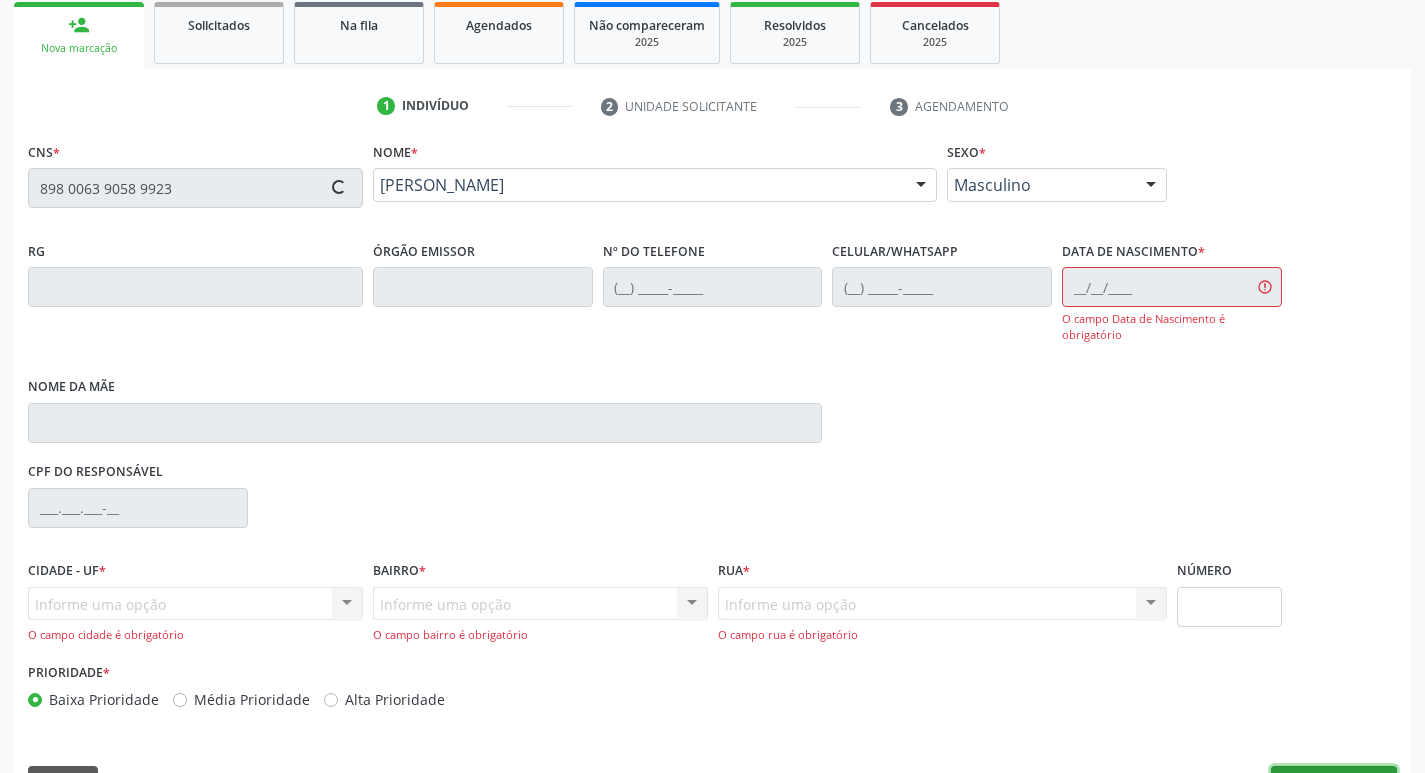 type on "(87) 98108-6445" 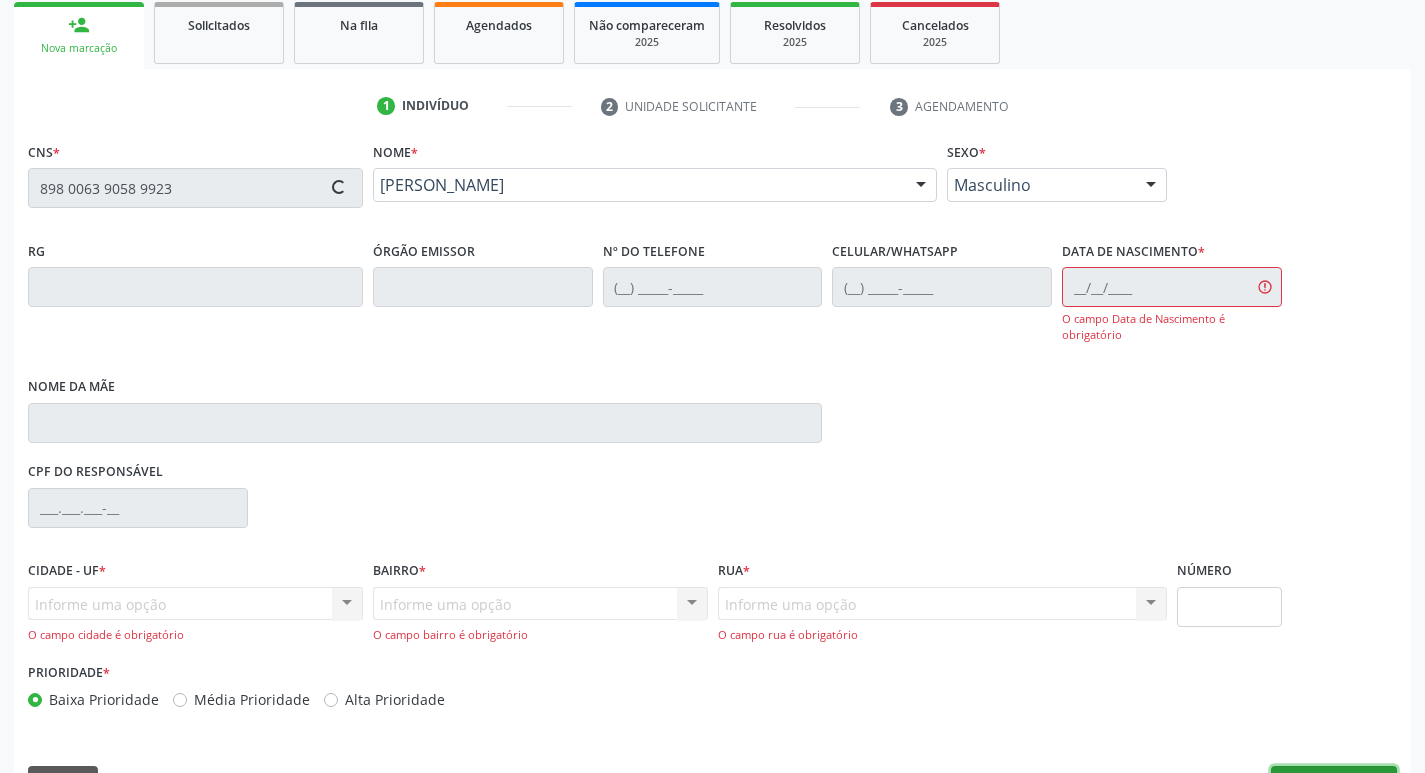 type on "23/12/2024" 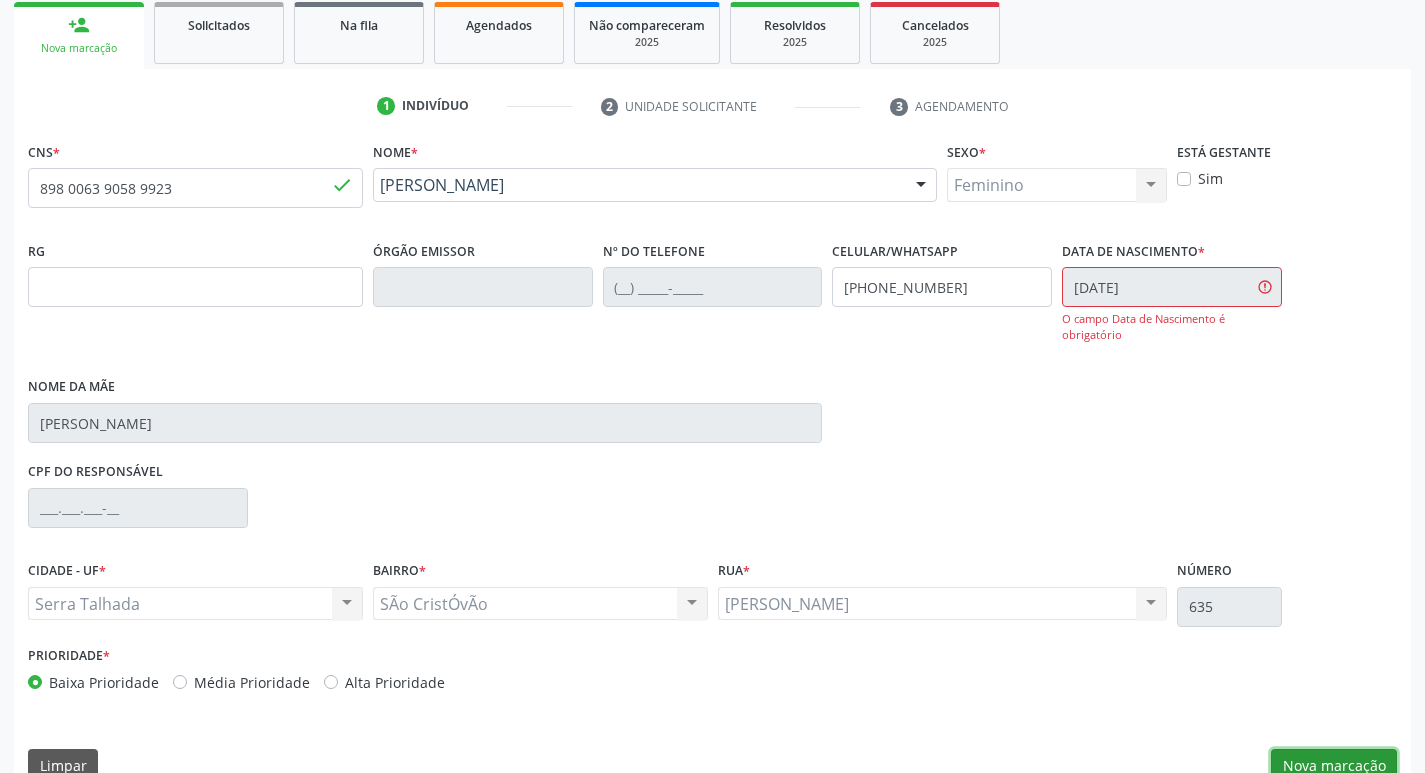 click on "Nova marcação" at bounding box center [1334, 766] 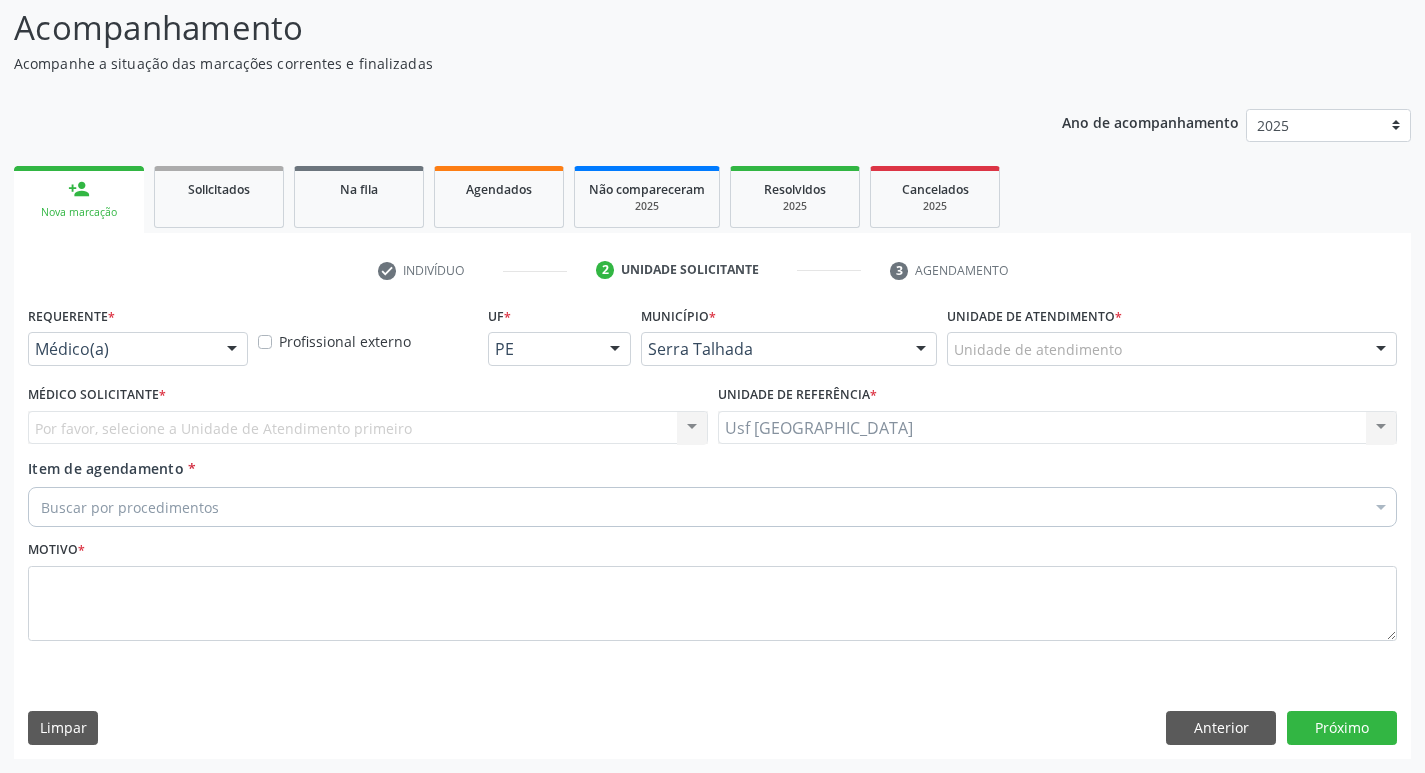 scroll, scrollTop: 133, scrollLeft: 0, axis: vertical 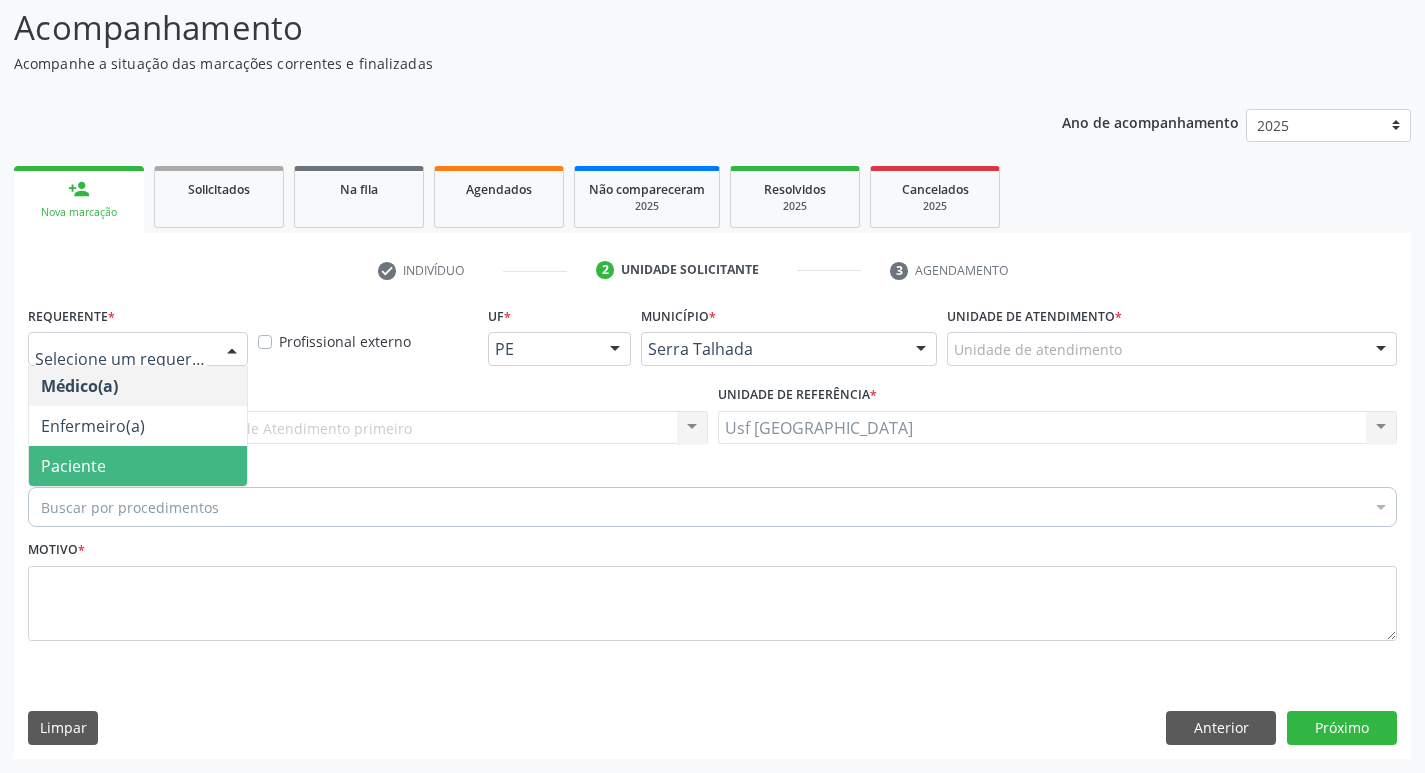 click on "Paciente" at bounding box center [73, 466] 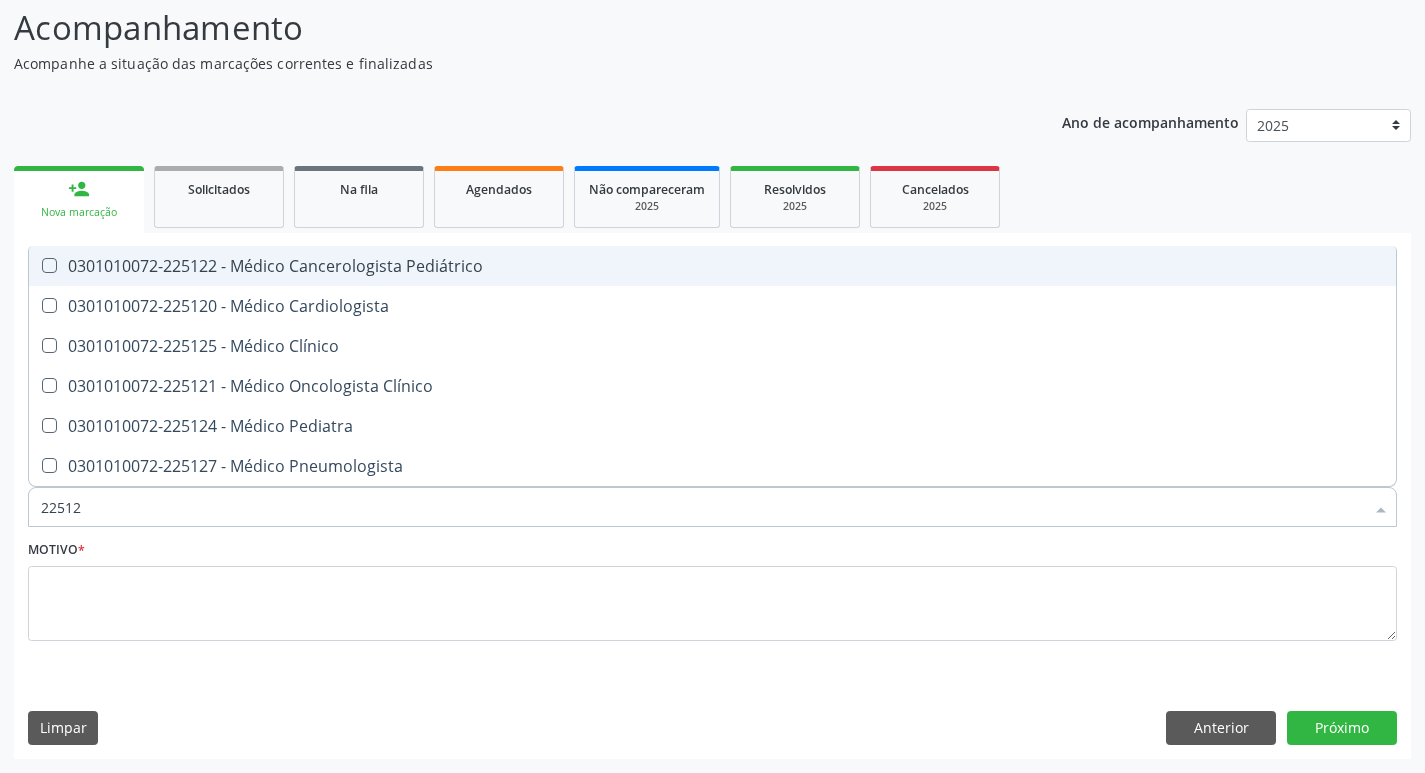 type on "225124" 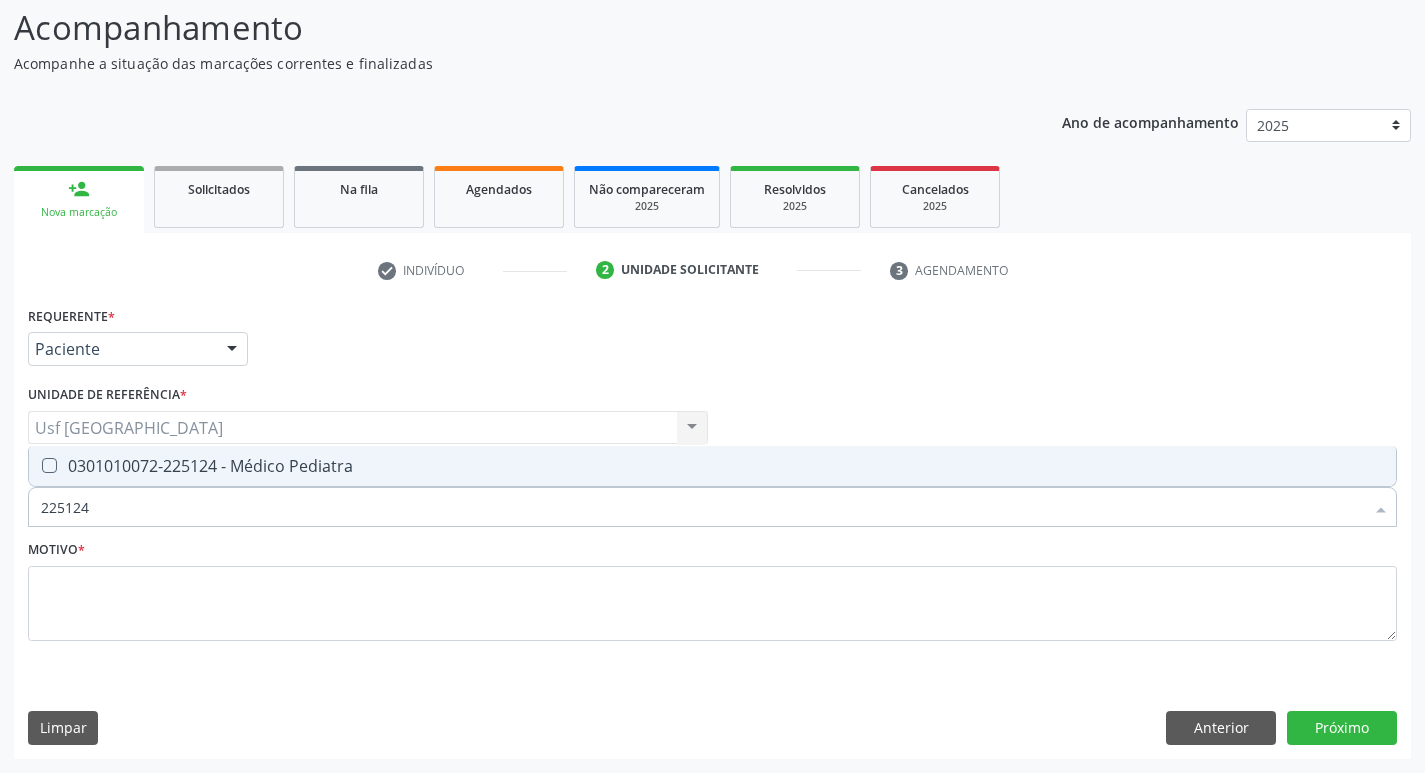 click at bounding box center (49, 465) 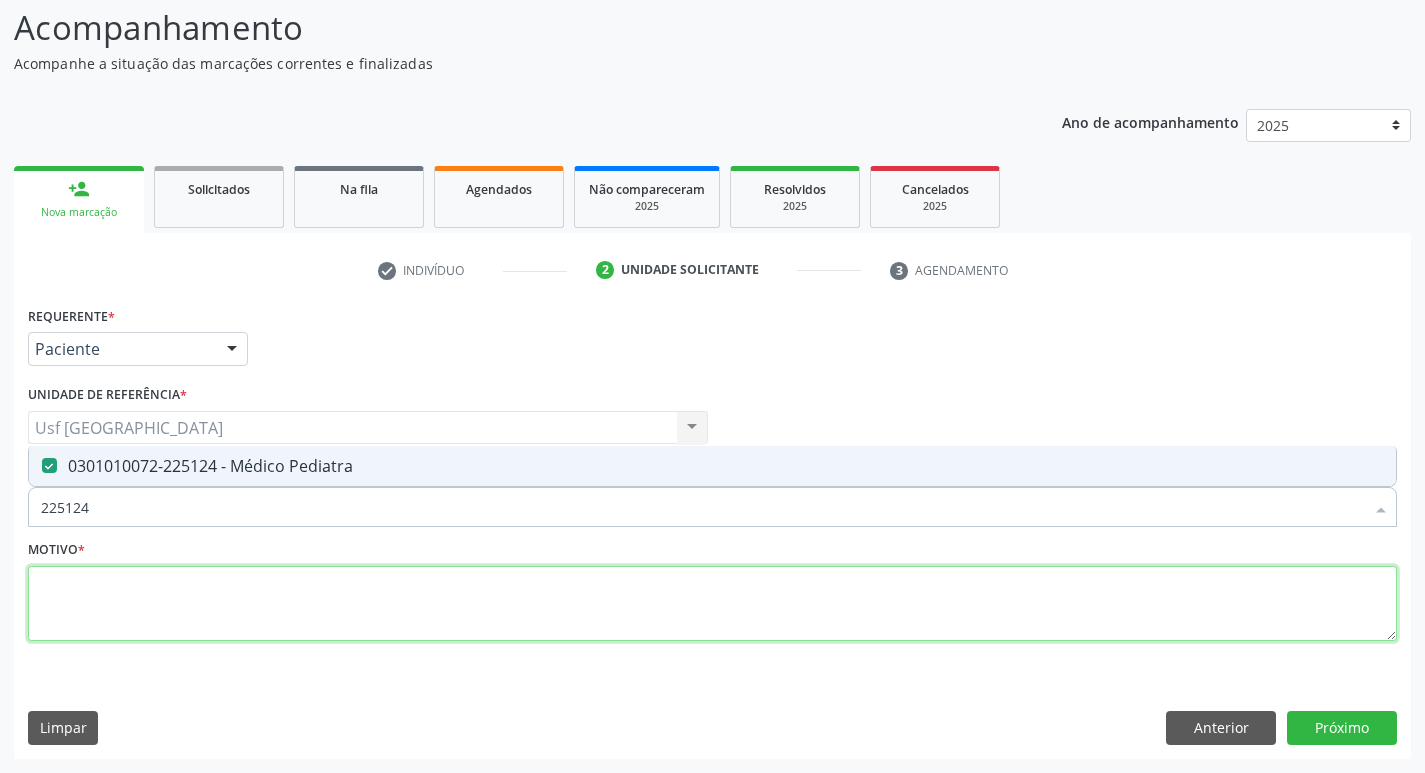 click at bounding box center [712, 604] 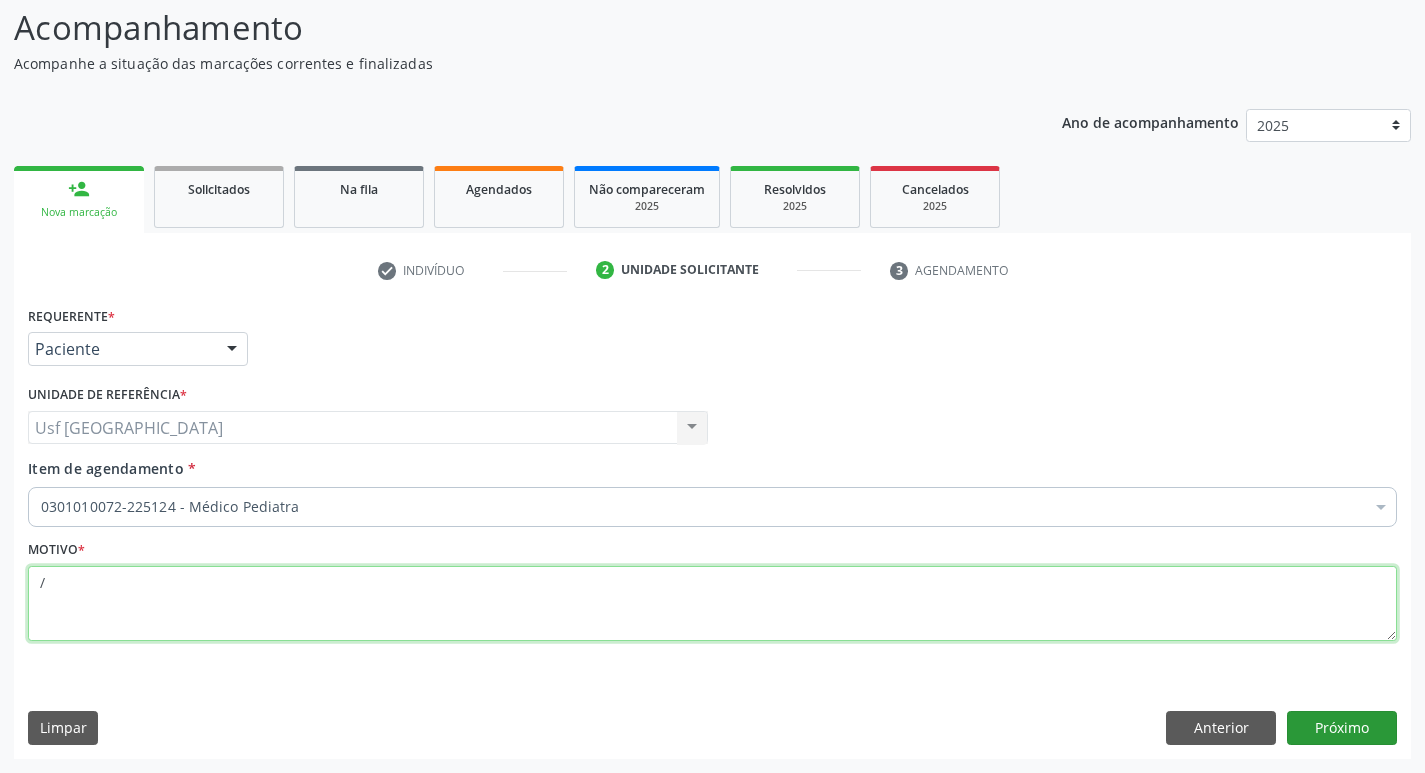 type on "/" 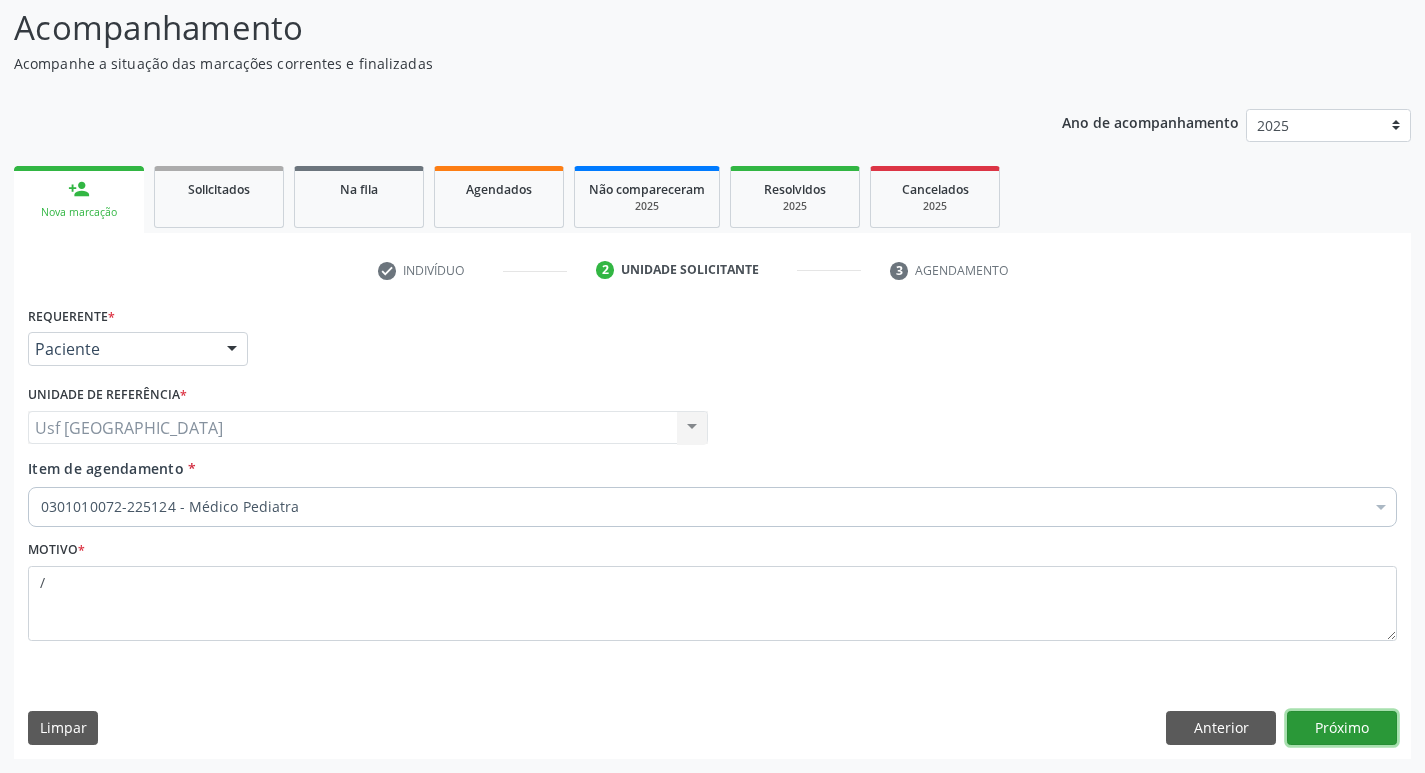 click on "Próximo" at bounding box center (1342, 728) 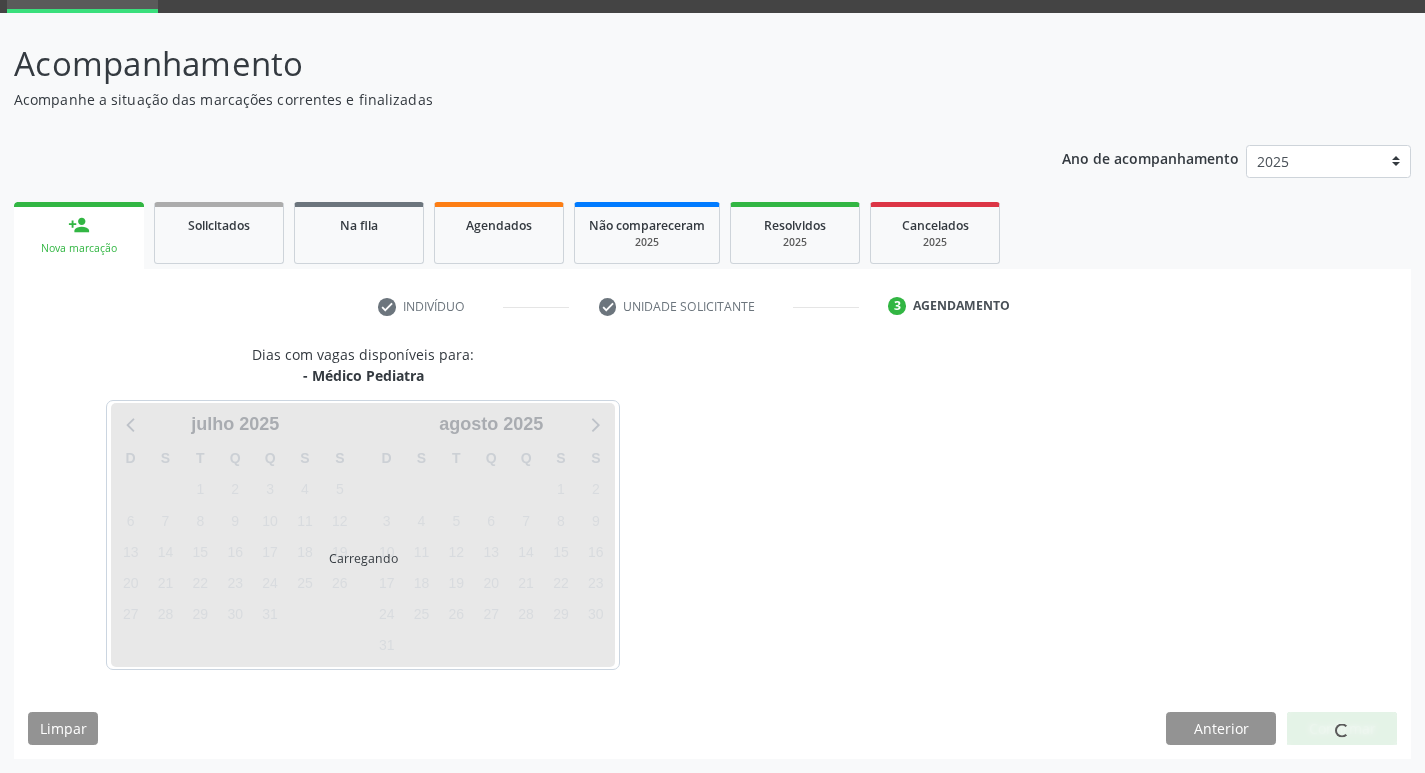 scroll, scrollTop: 97, scrollLeft: 0, axis: vertical 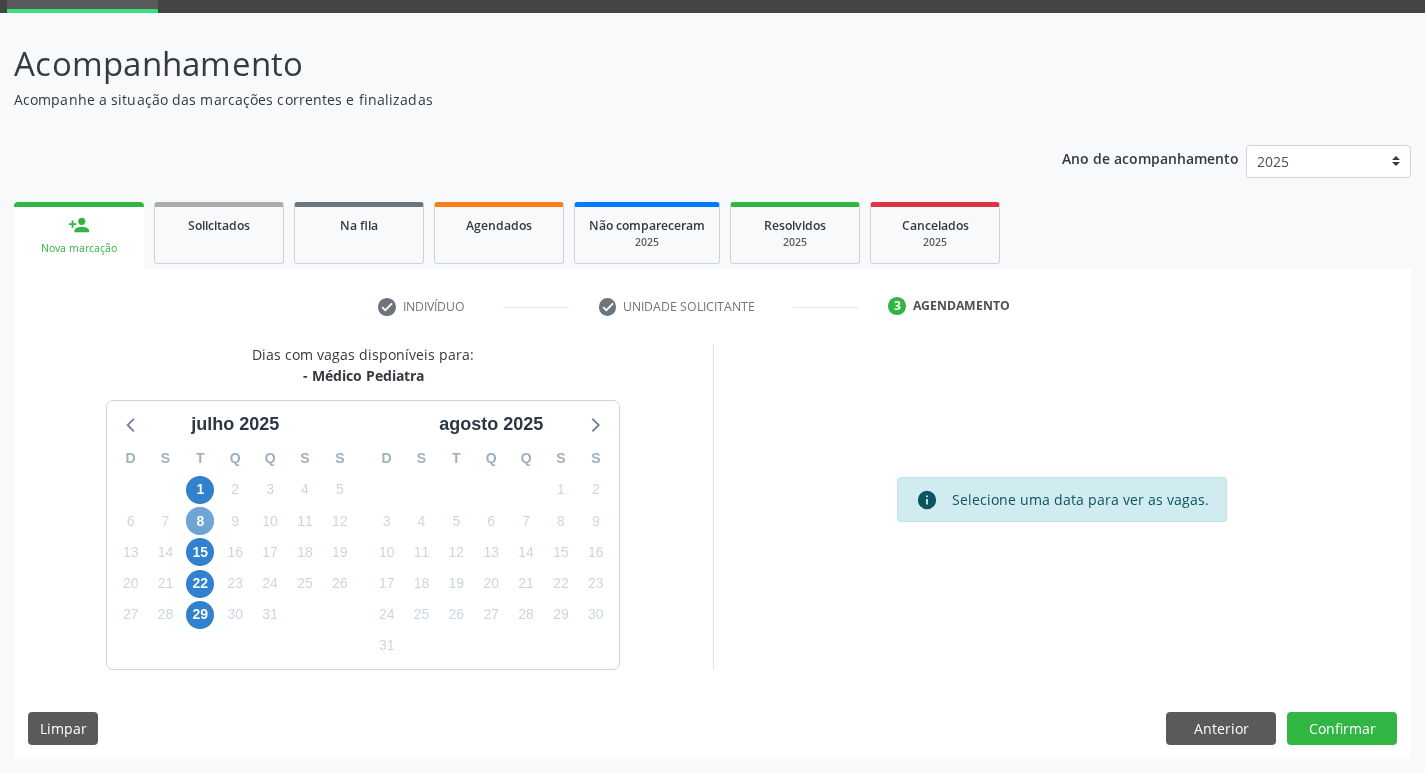 click on "8" at bounding box center (200, 521) 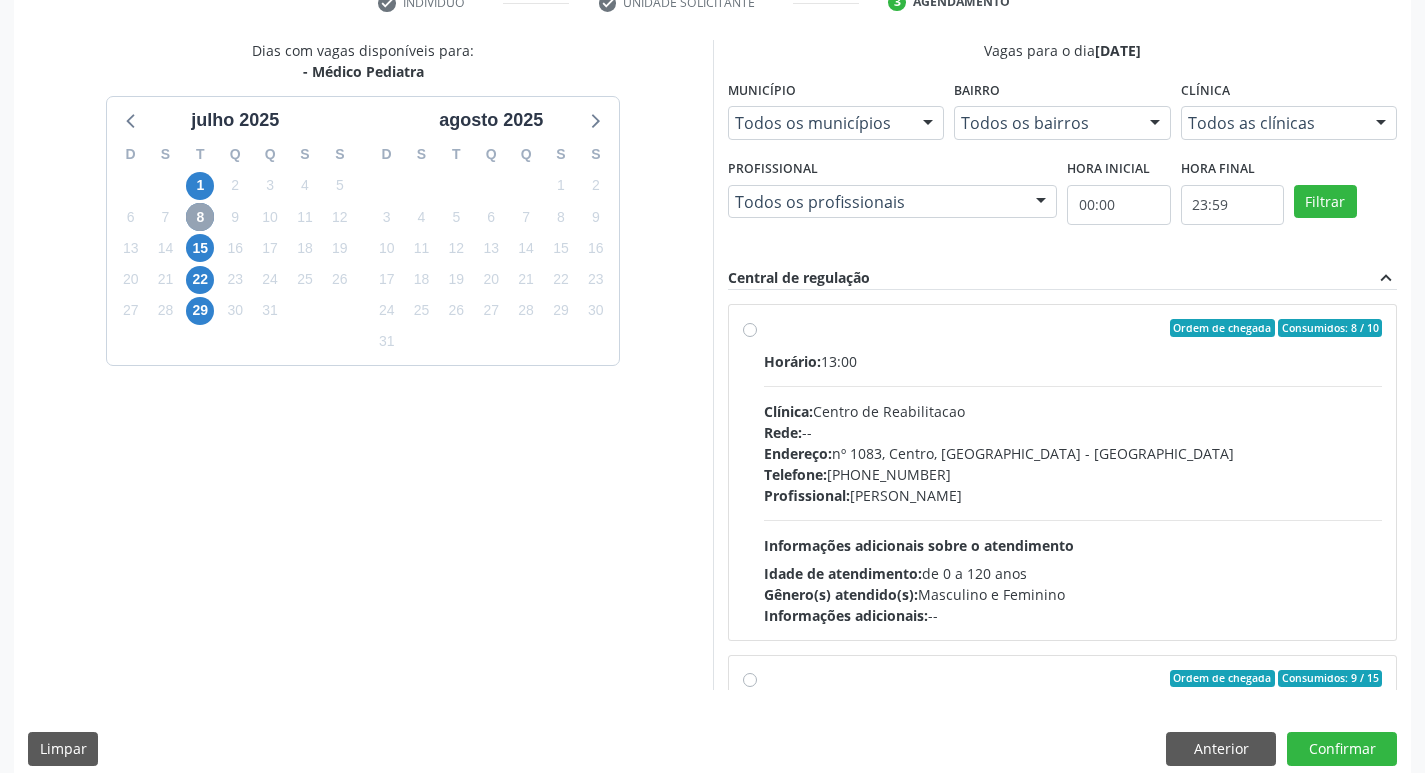 scroll, scrollTop: 407, scrollLeft: 0, axis: vertical 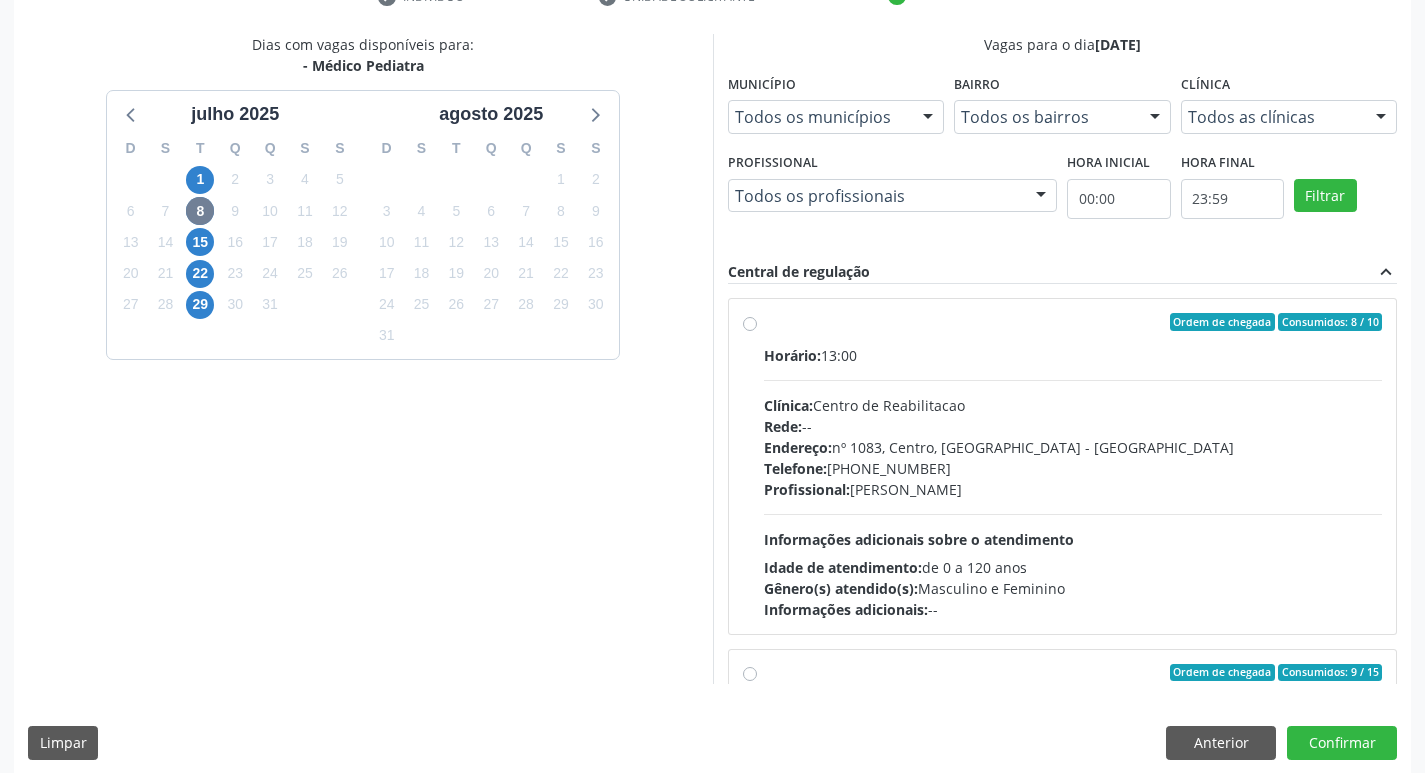 click on "Ordem de chegada
Consumidos: 8 / 10
Horário:   13:00
Clínica:  Centro de Reabilitacao
Rede:
--
Endereço:   nº 1083, Centro, Serra Talhada - PE
Telefone:   (81) 38313112
Profissional:
Joanice Goncalves dos Santos
Informações adicionais sobre o atendimento
Idade de atendimento:
de 0 a 120 anos
Gênero(s) atendido(s):
Masculino e Feminino
Informações adicionais:
--" at bounding box center (1073, 466) 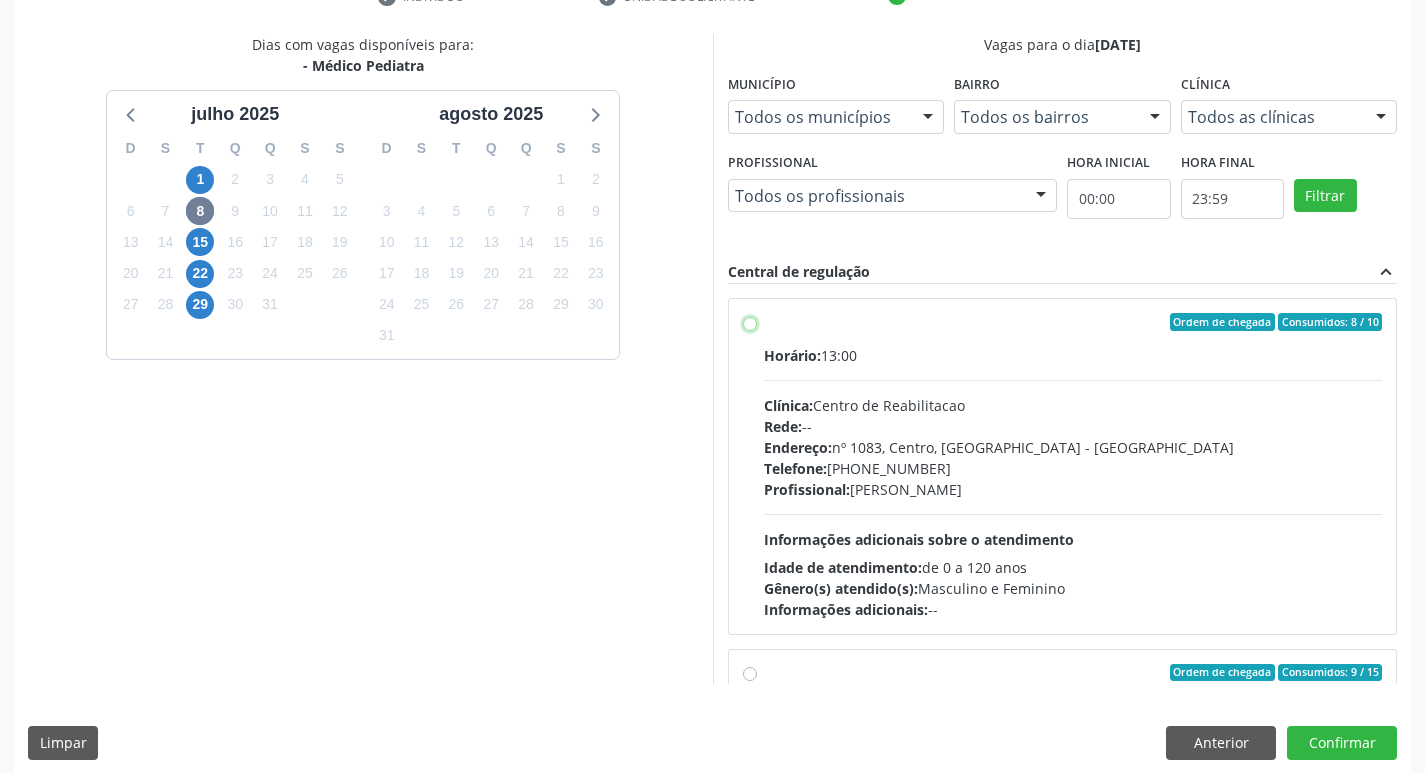click on "Ordem de chegada
Consumidos: 8 / 10
Horário:   13:00
Clínica:  Centro de Reabilitacao
Rede:
--
Endereço:   nº 1083, Centro, Serra Talhada - PE
Telefone:   (81) 38313112
Profissional:
Joanice Goncalves dos Santos
Informações adicionais sobre o atendimento
Idade de atendimento:
de 0 a 120 anos
Gênero(s) atendido(s):
Masculino e Feminino
Informações adicionais:
--" at bounding box center (750, 322) 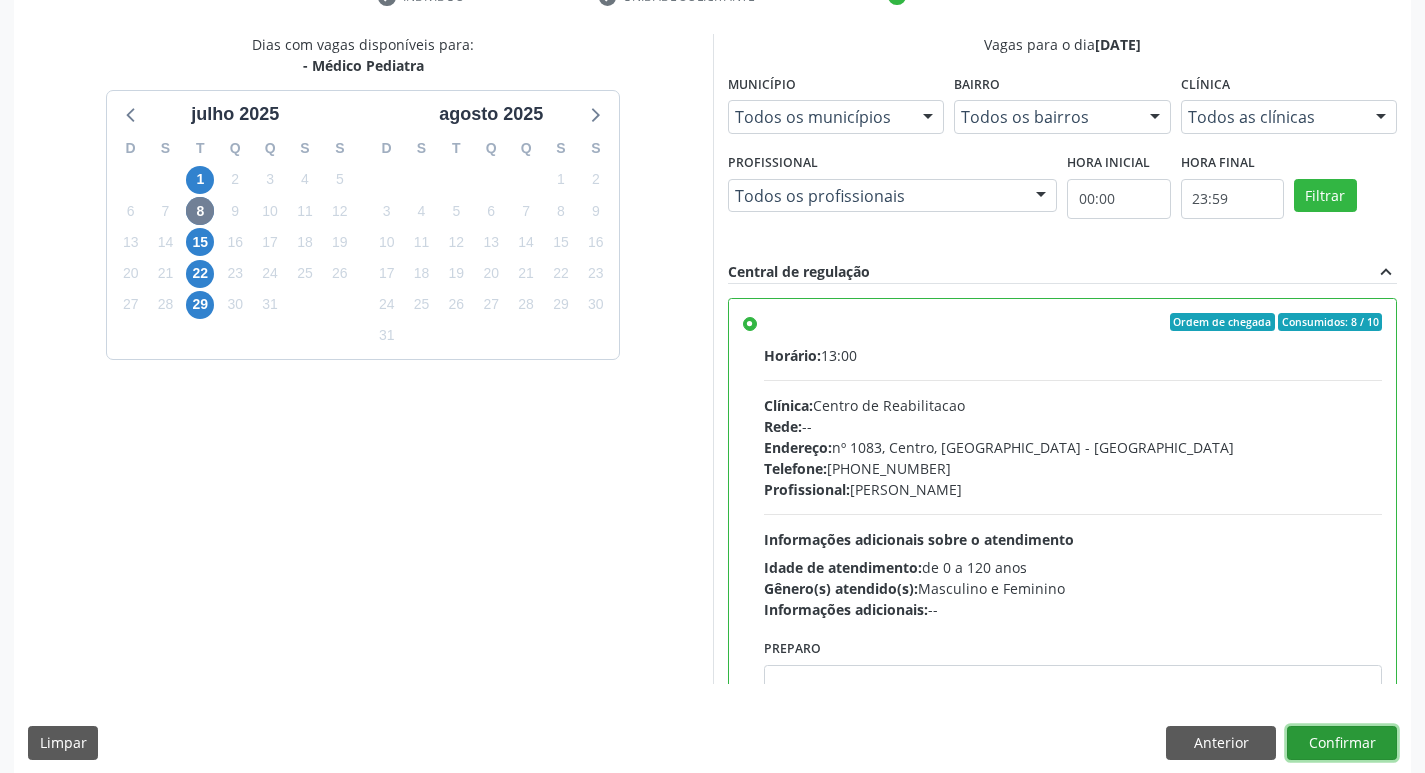 click on "Confirmar" at bounding box center [1342, 743] 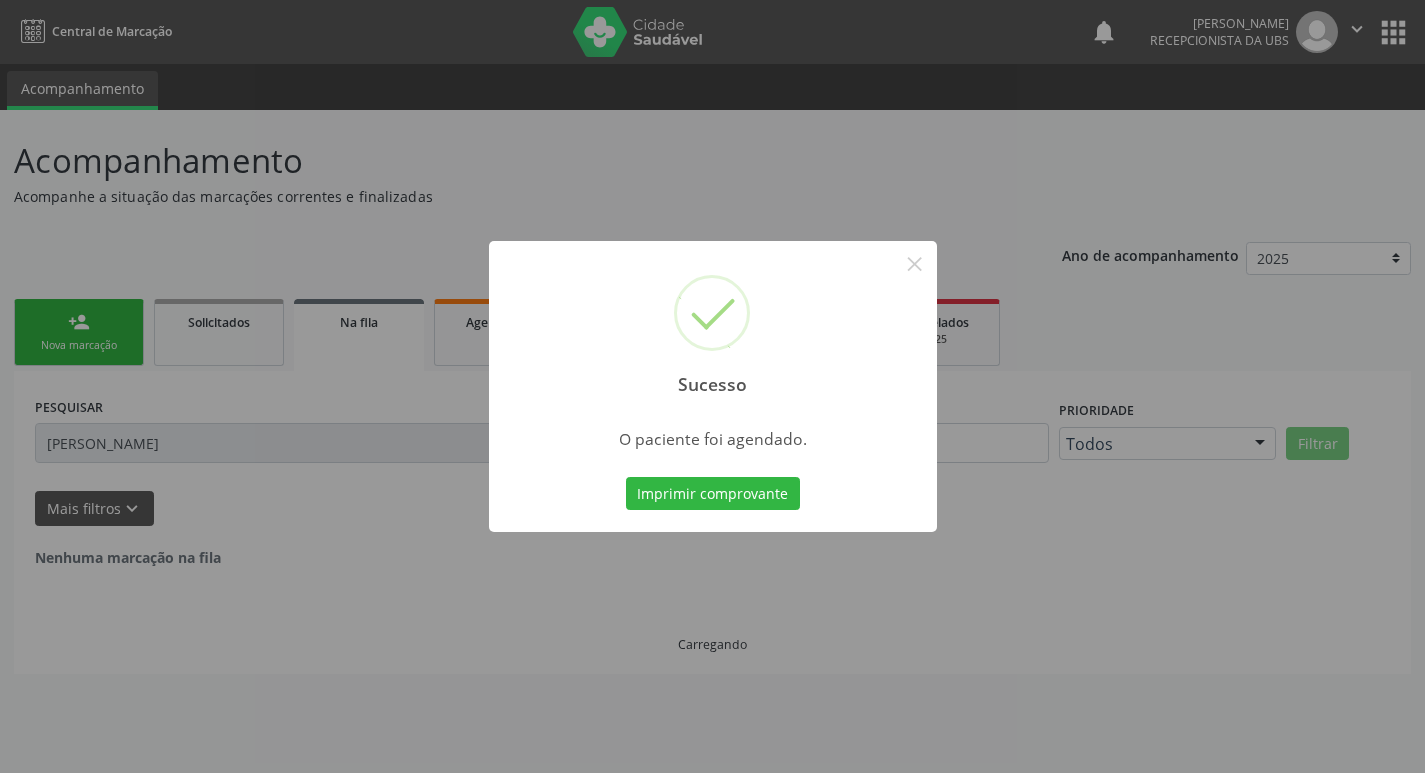 scroll, scrollTop: 0, scrollLeft: 0, axis: both 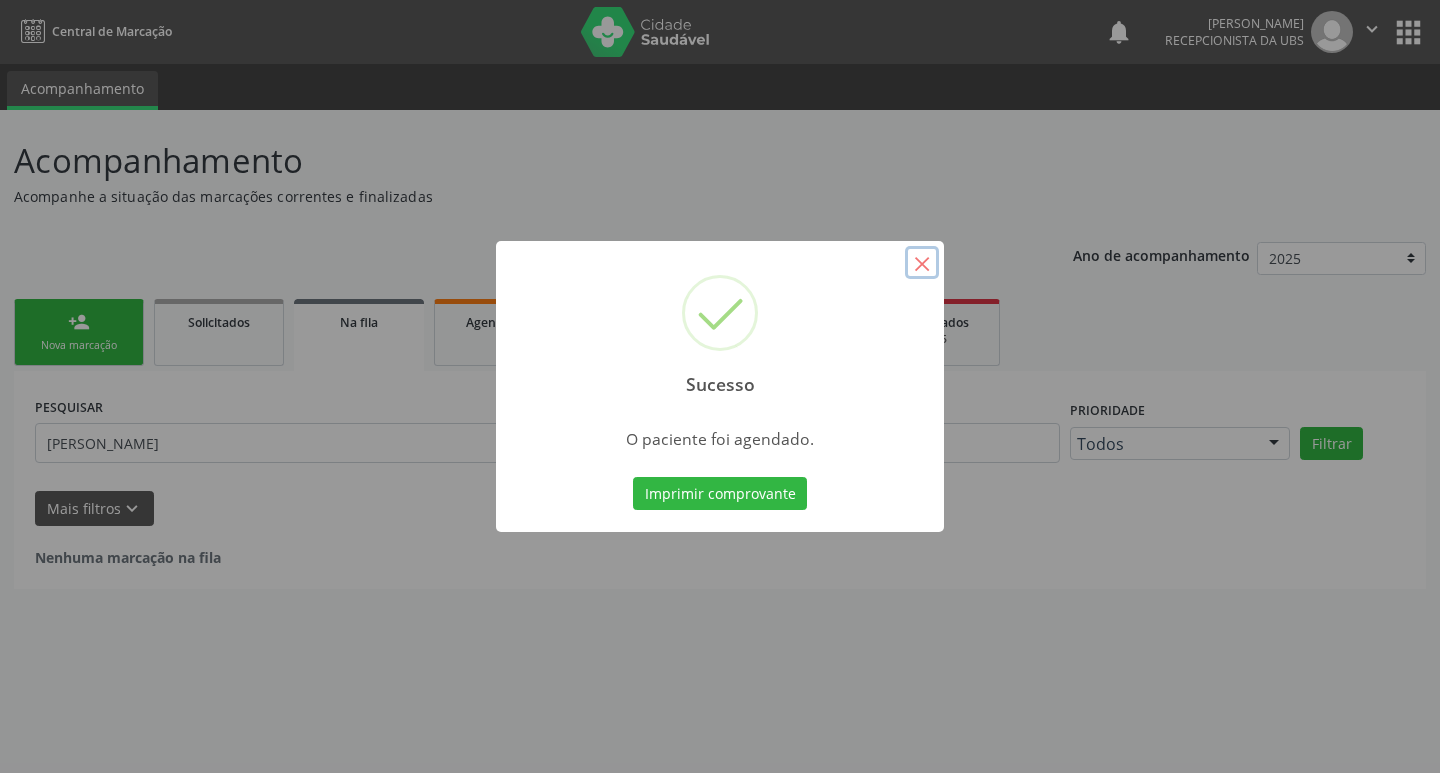 click on "×" at bounding box center [922, 263] 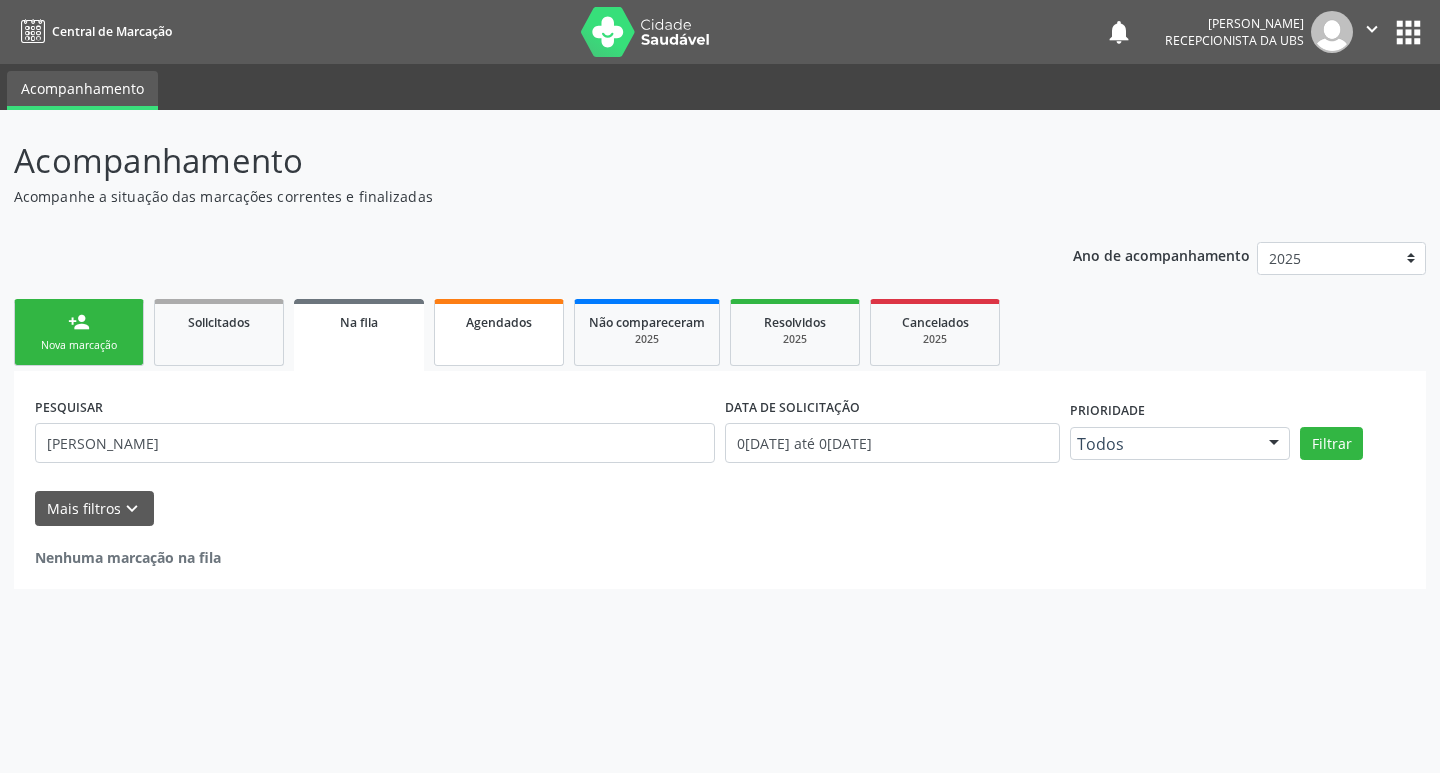 click on "Agendados" at bounding box center (499, 332) 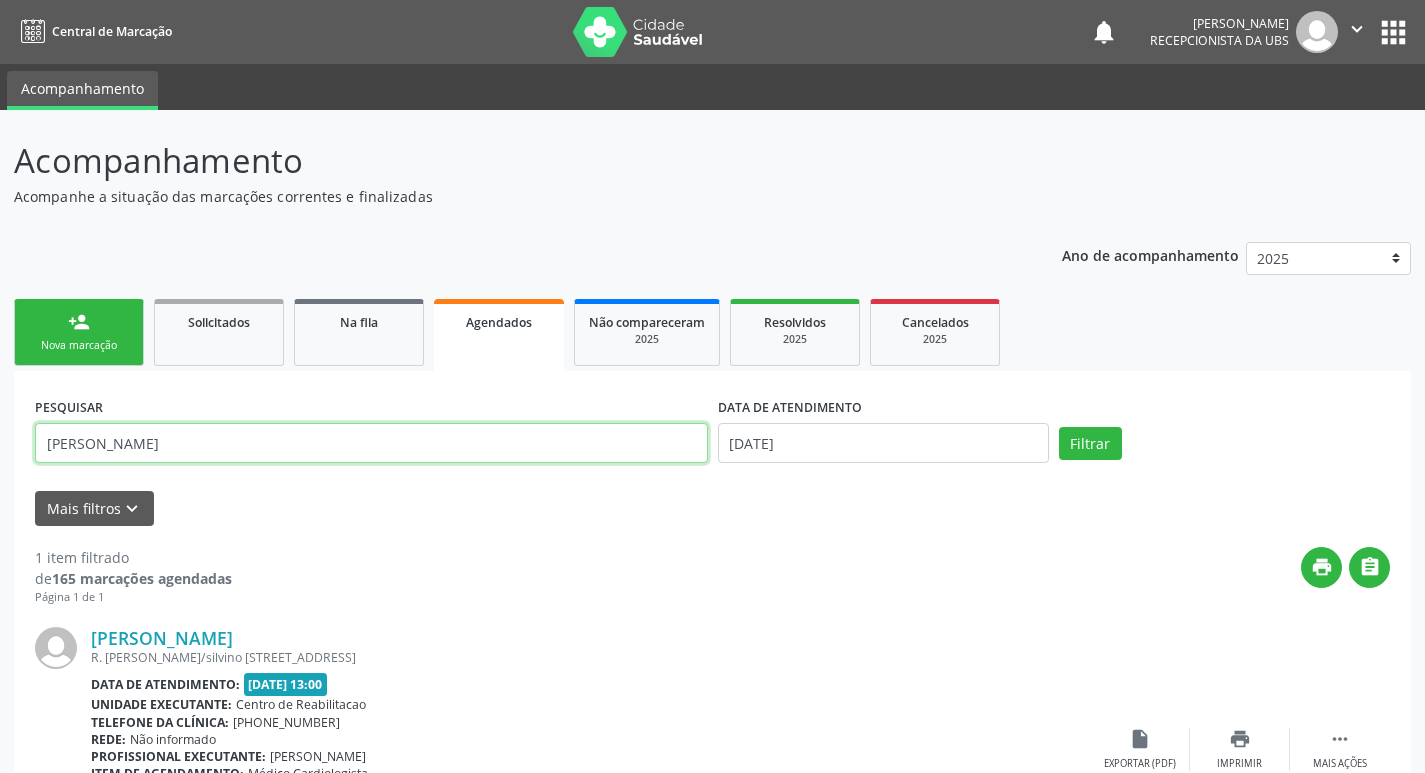 click on "maria liduina" at bounding box center (371, 443) 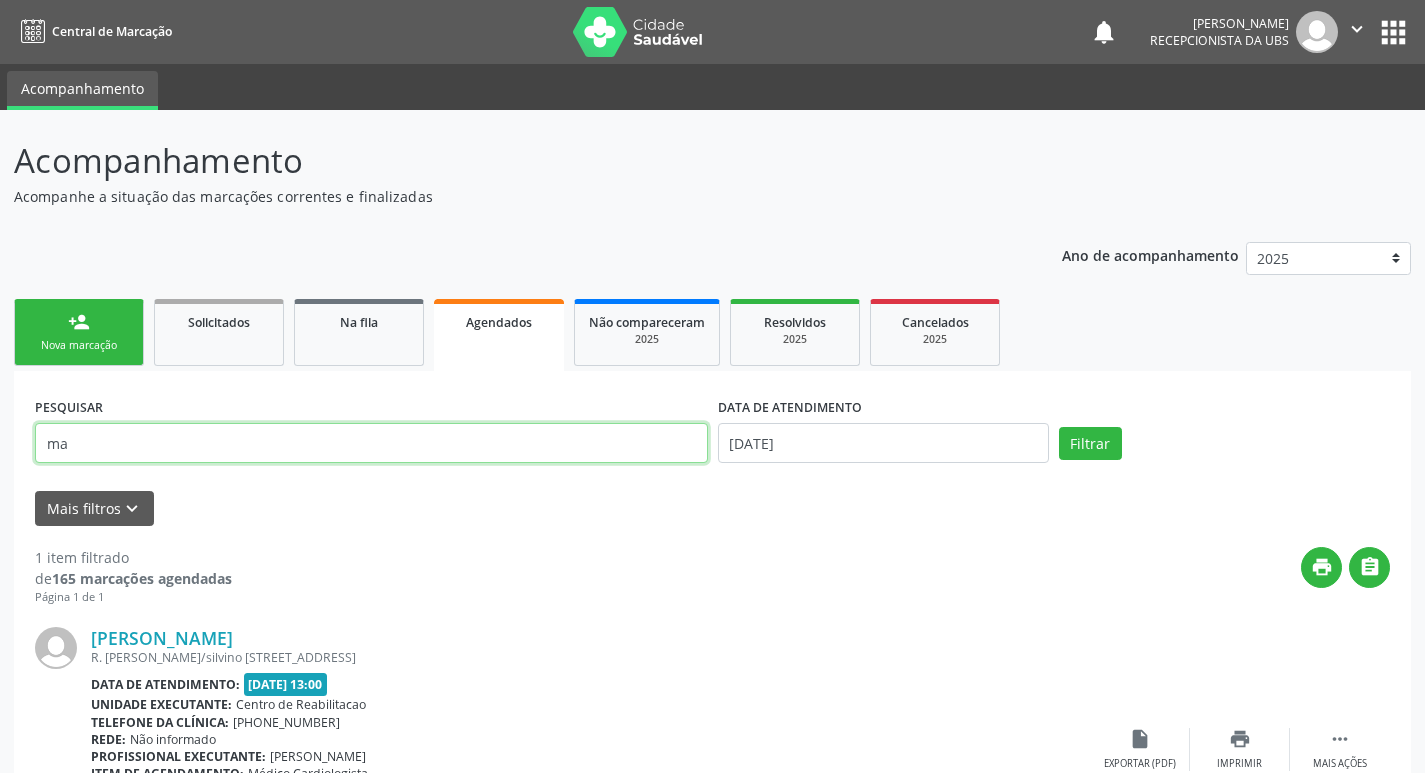 type on "m" 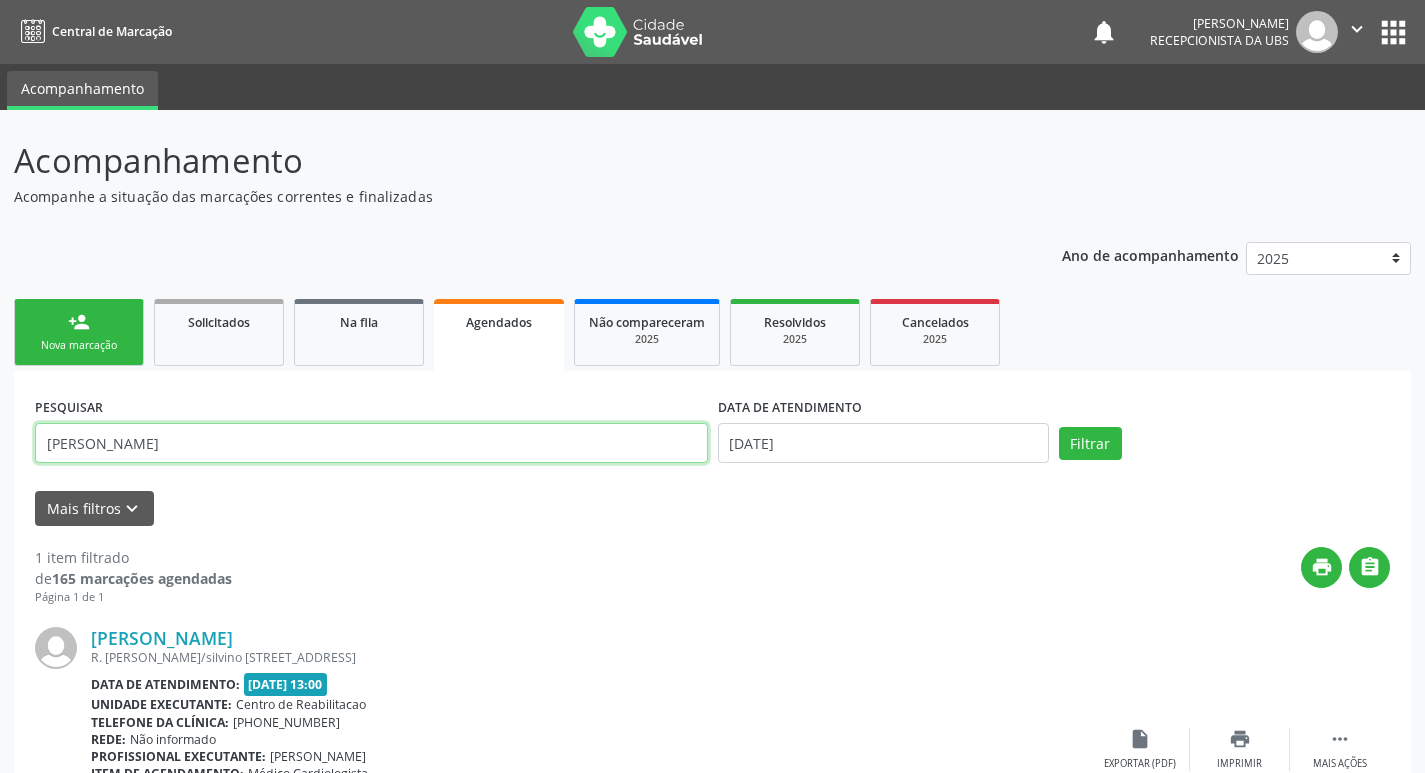 type on "[PERSON_NAME]" 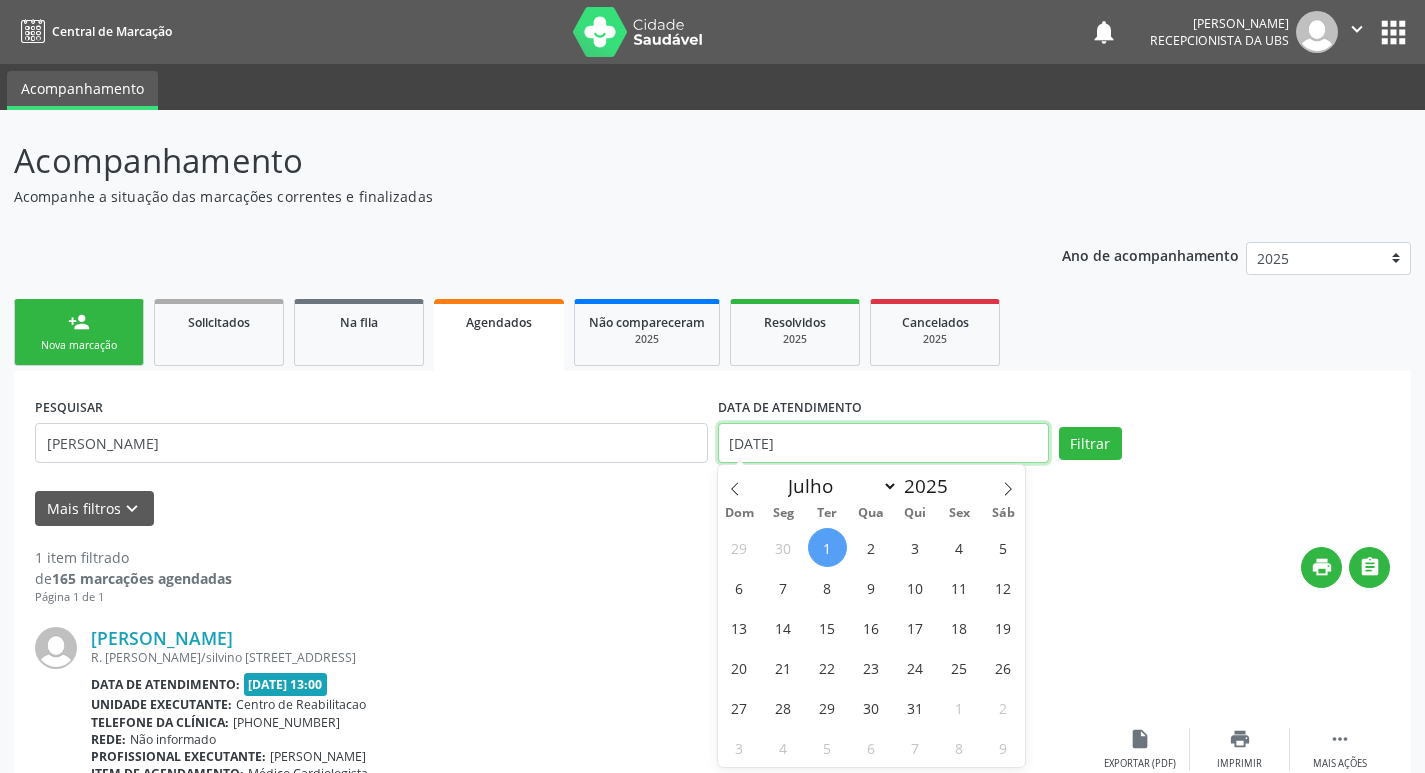 click on "[DATE]" at bounding box center (883, 443) 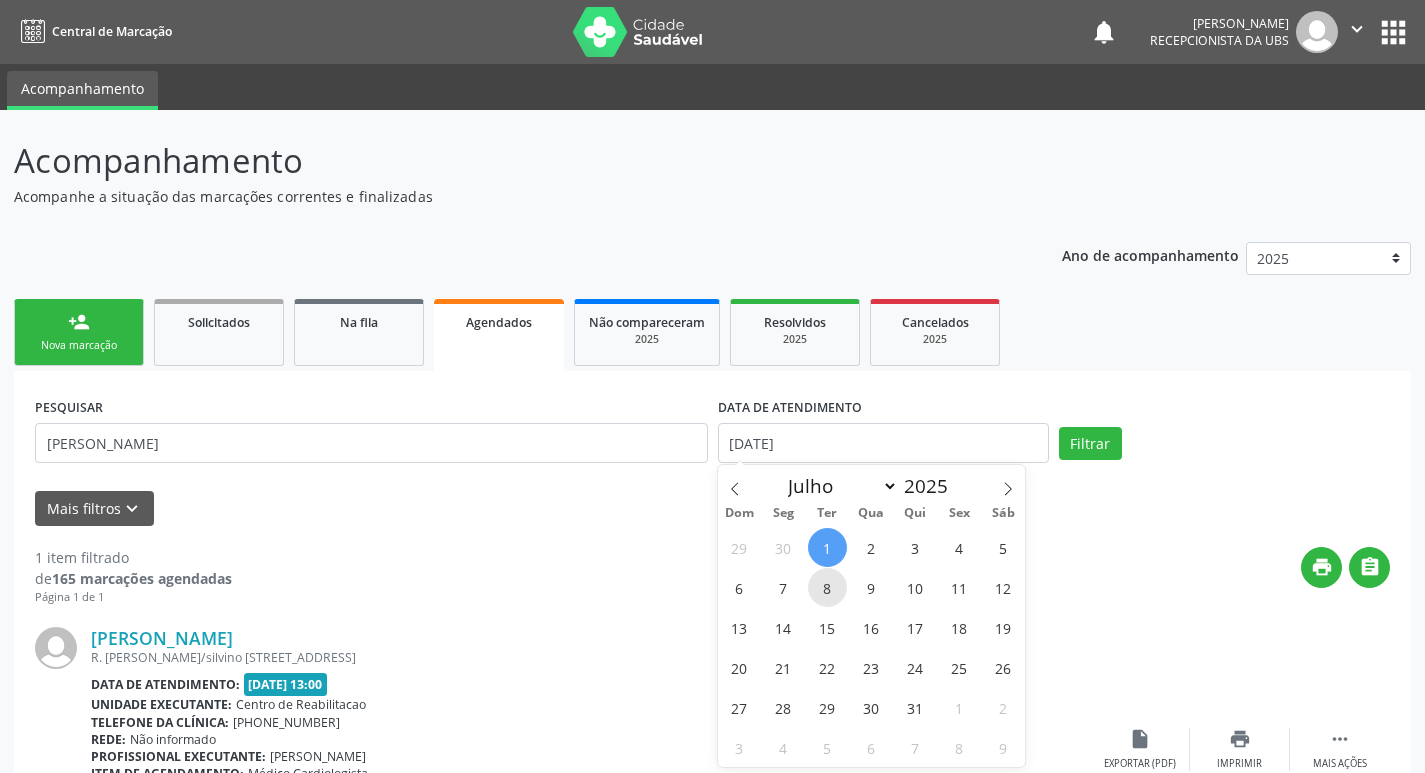 click on "8" at bounding box center (827, 587) 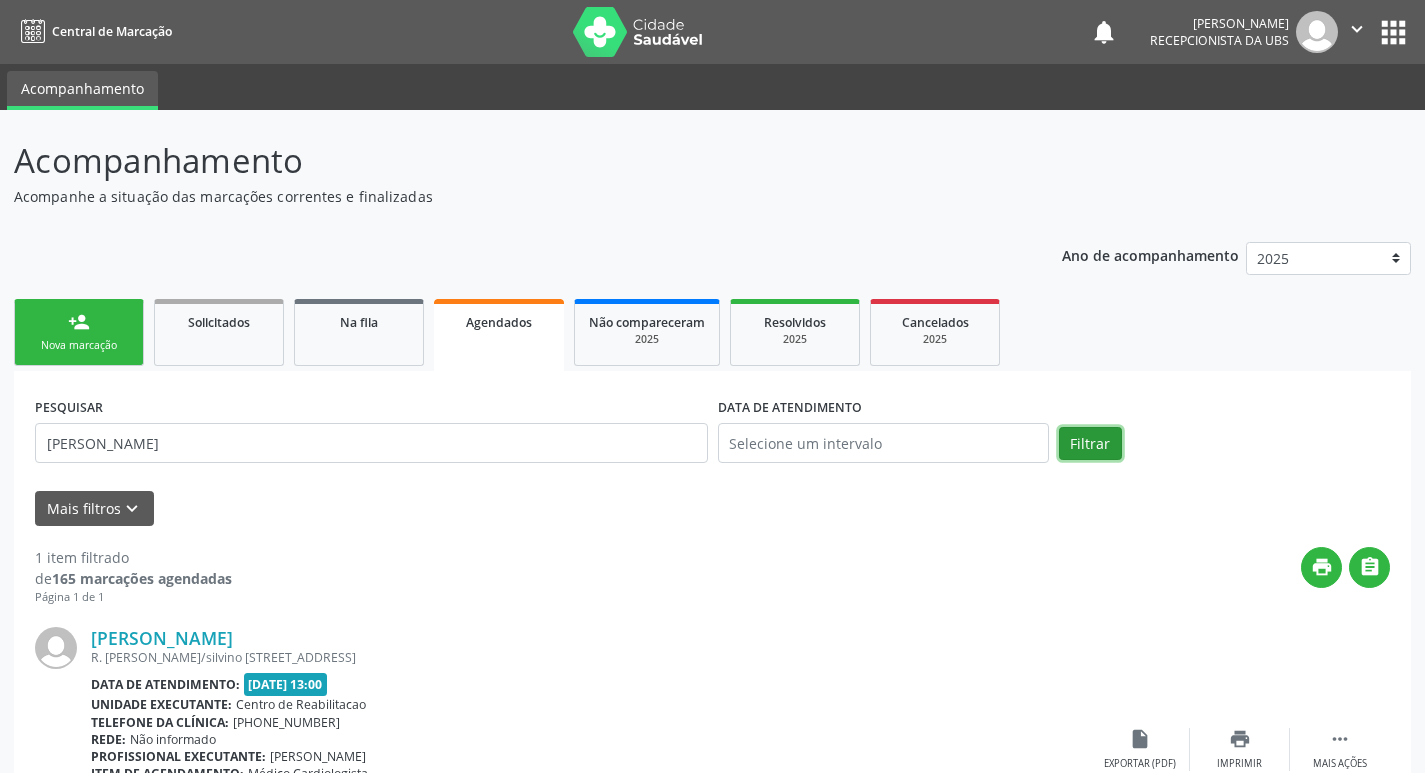 click on "Filtrar" at bounding box center [1090, 444] 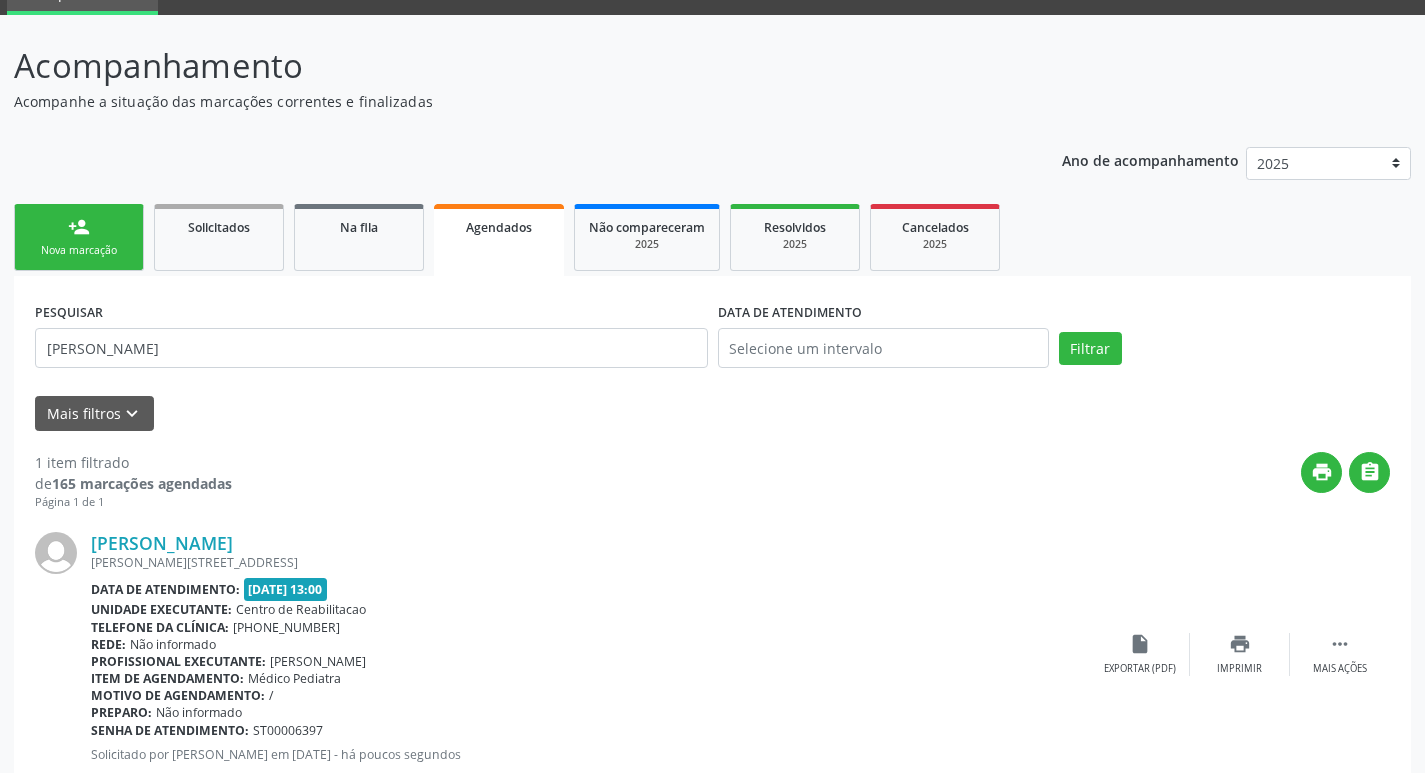 scroll, scrollTop: 155, scrollLeft: 0, axis: vertical 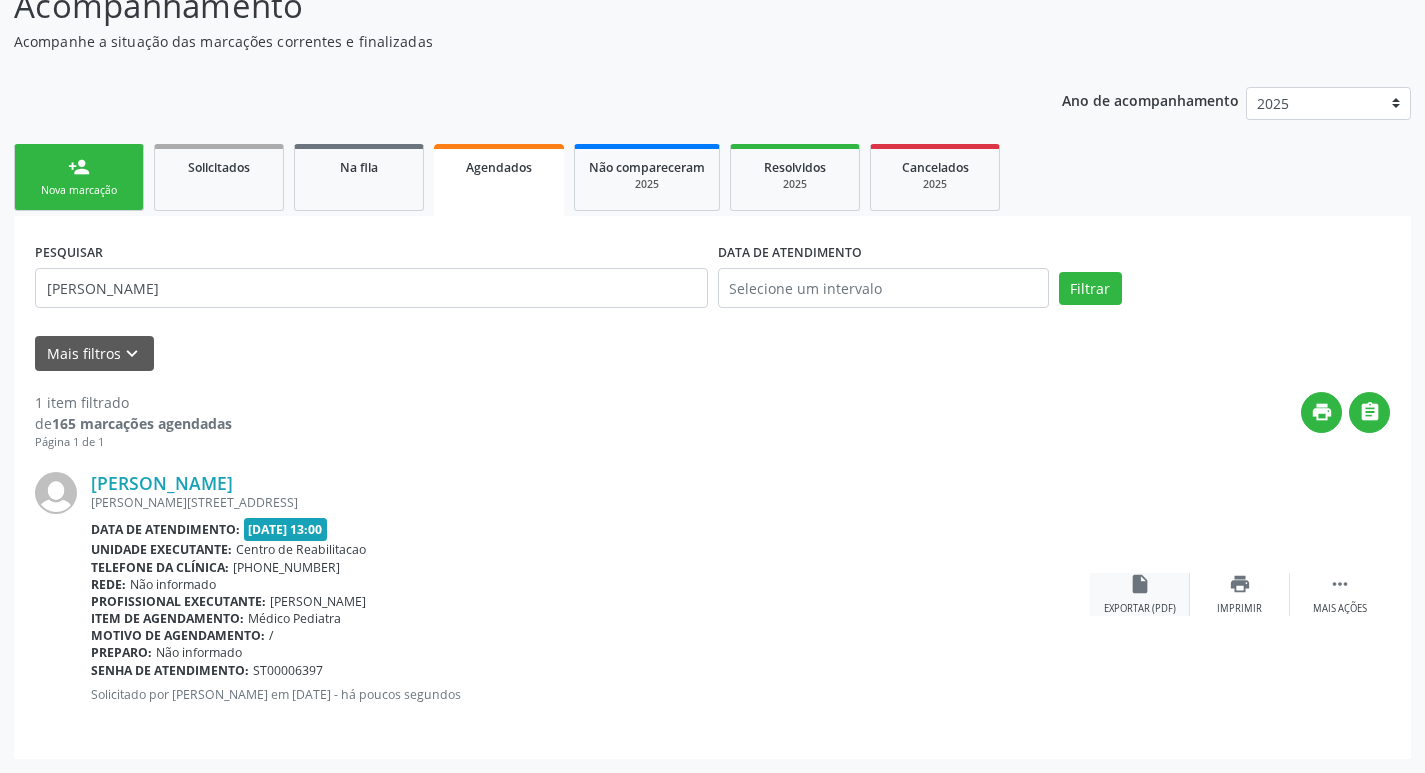 click on "insert_drive_file" at bounding box center [1140, 584] 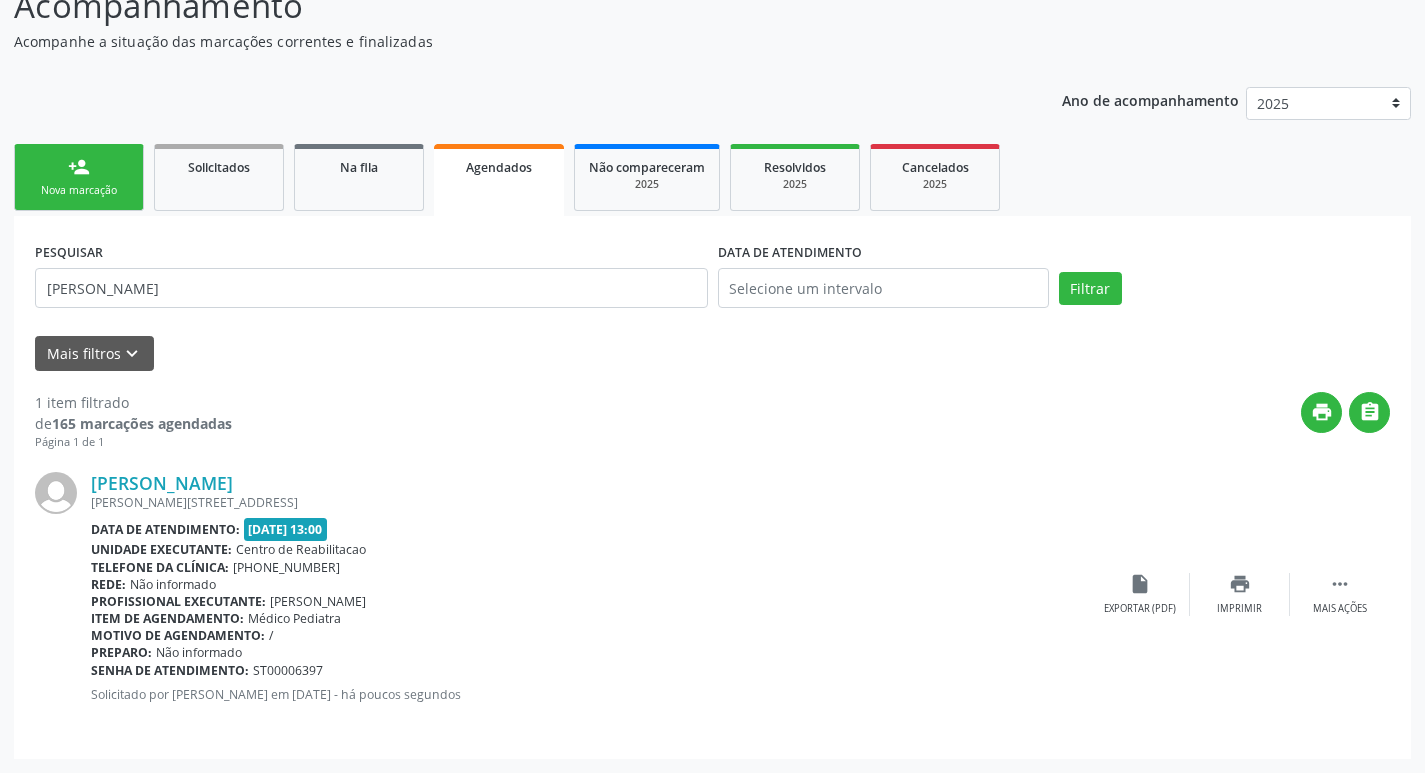 click on "Nova marcação" at bounding box center (79, 190) 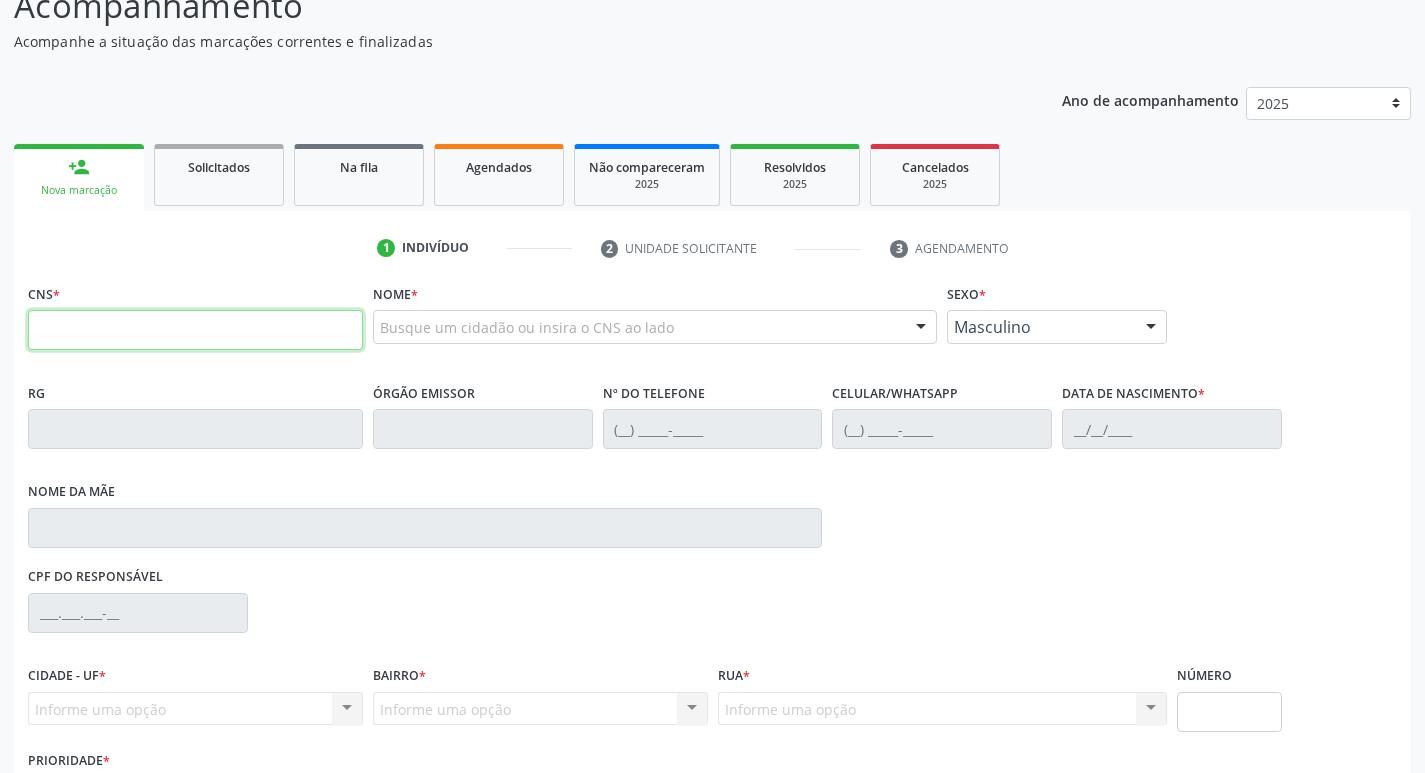 click at bounding box center (195, 330) 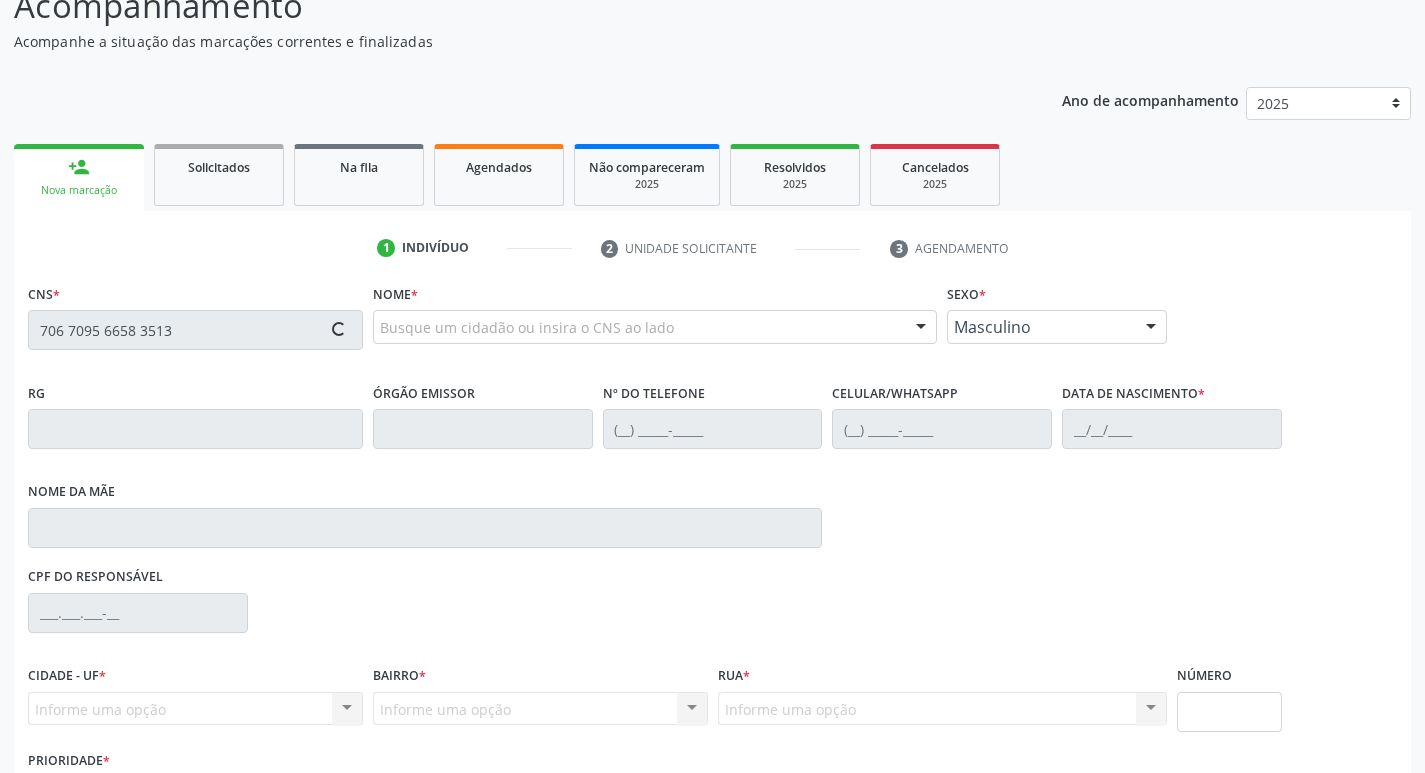type on "706 7095 6658 3513" 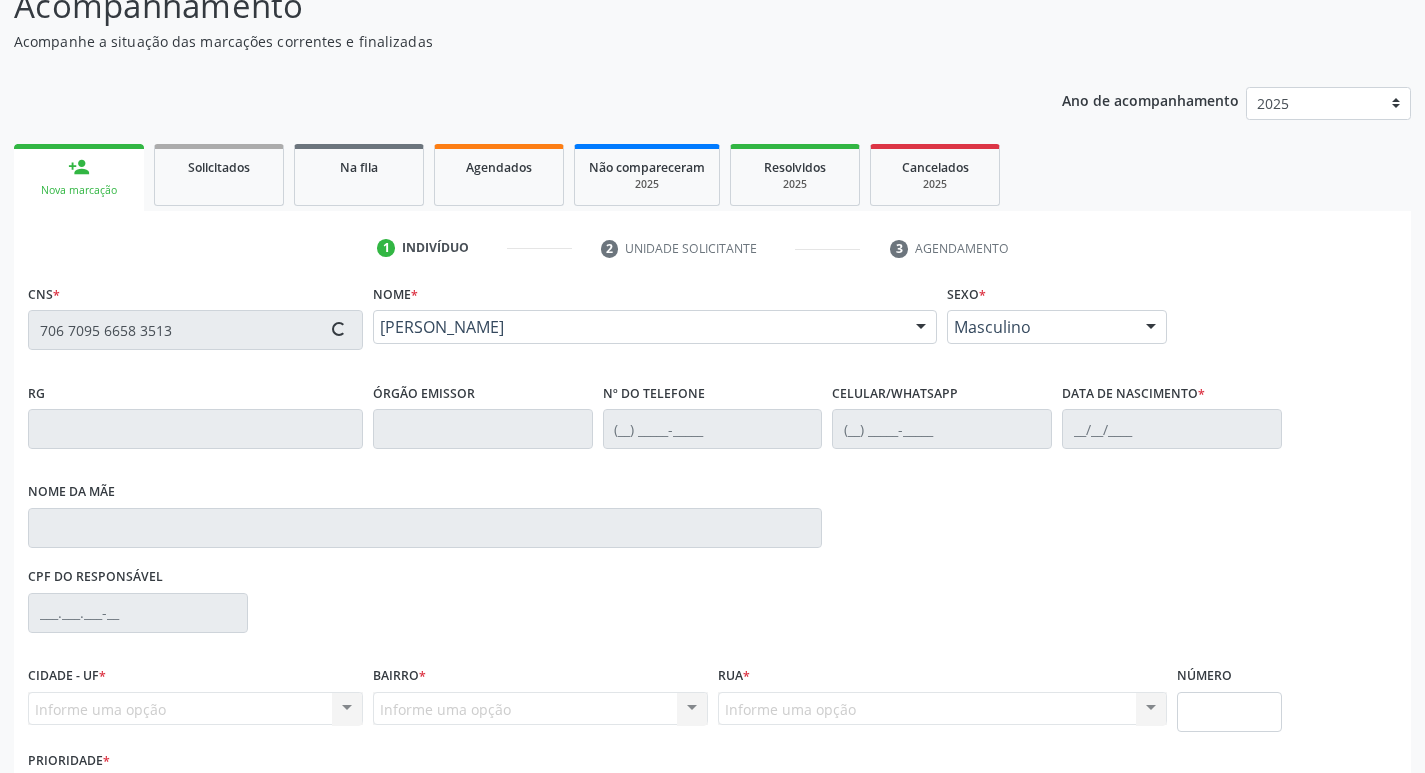 type on "[PHONE_NUMBER]" 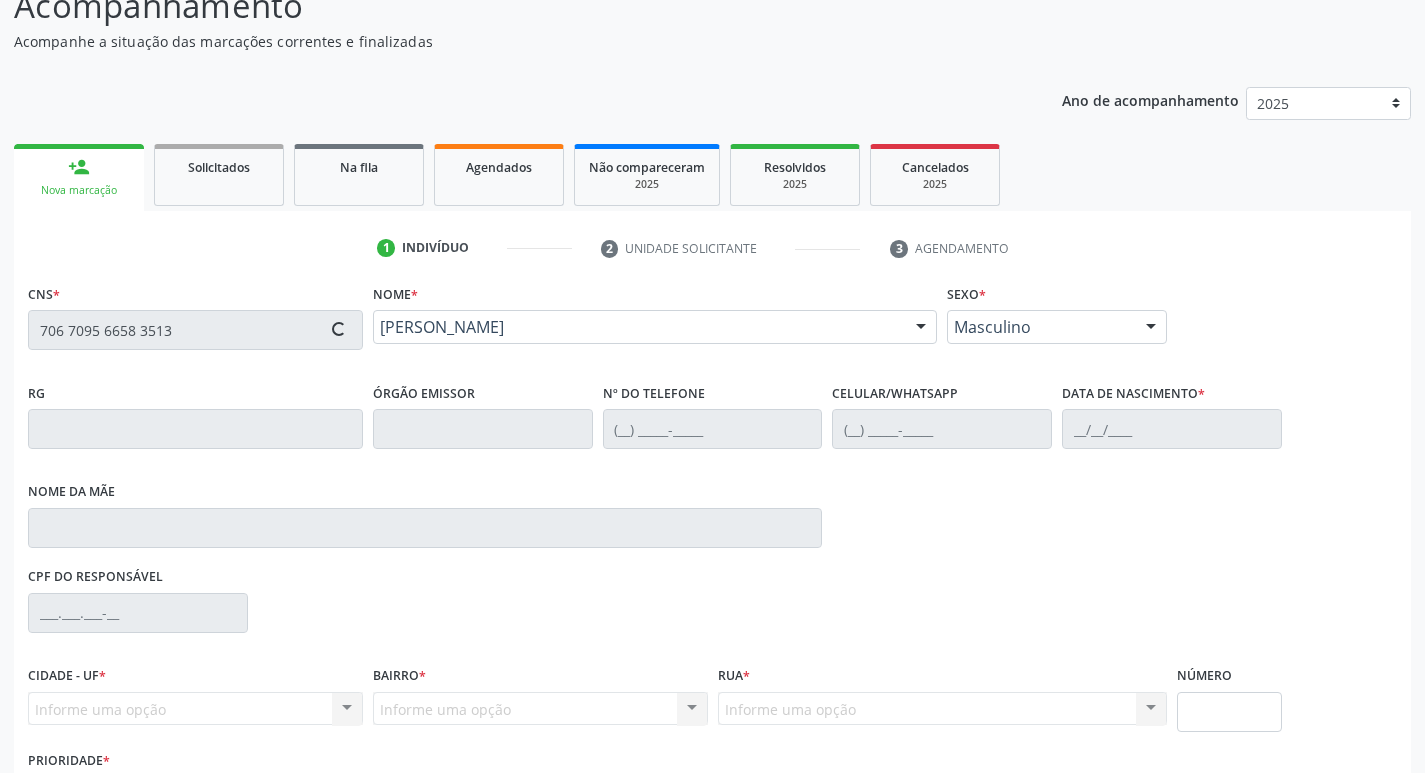 type on "[PHONE_NUMBER]" 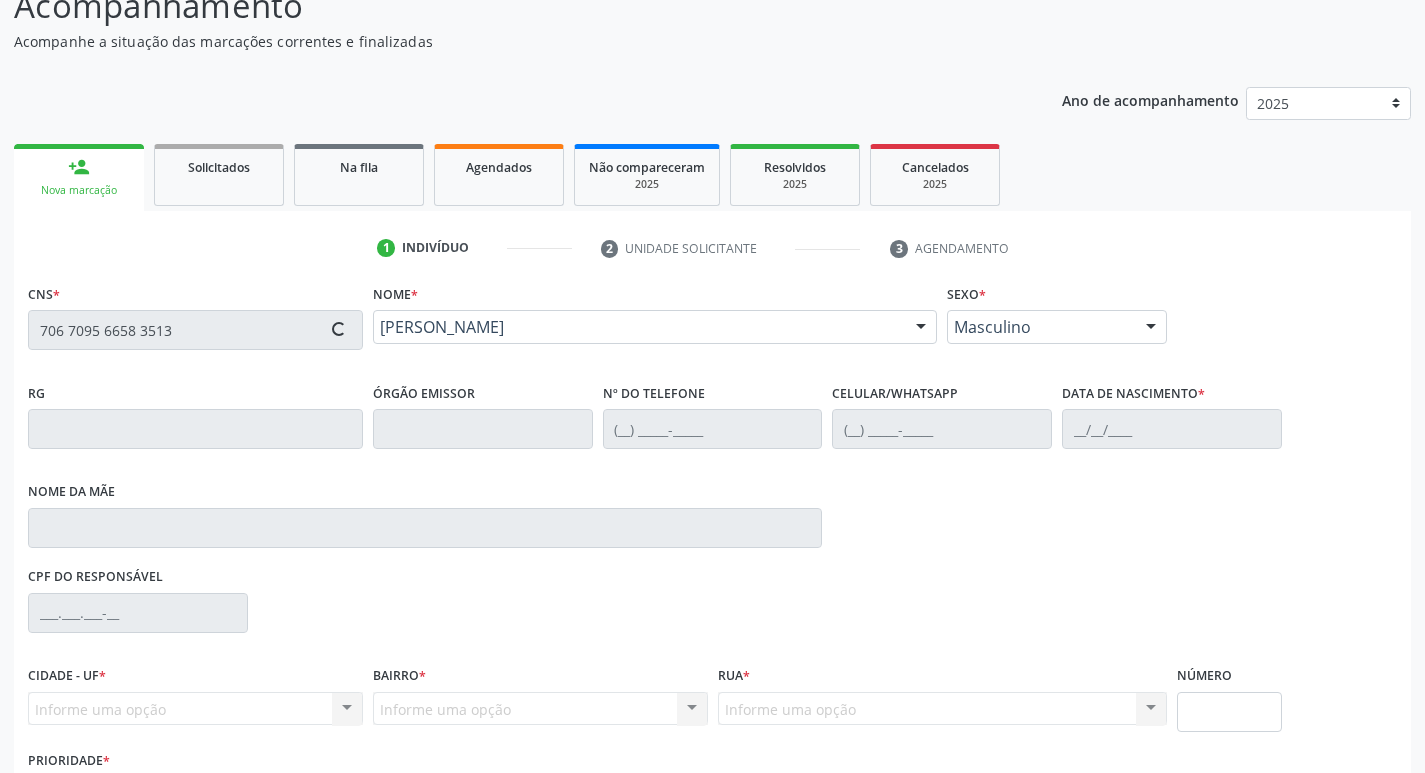 type on "087.391.624-78" 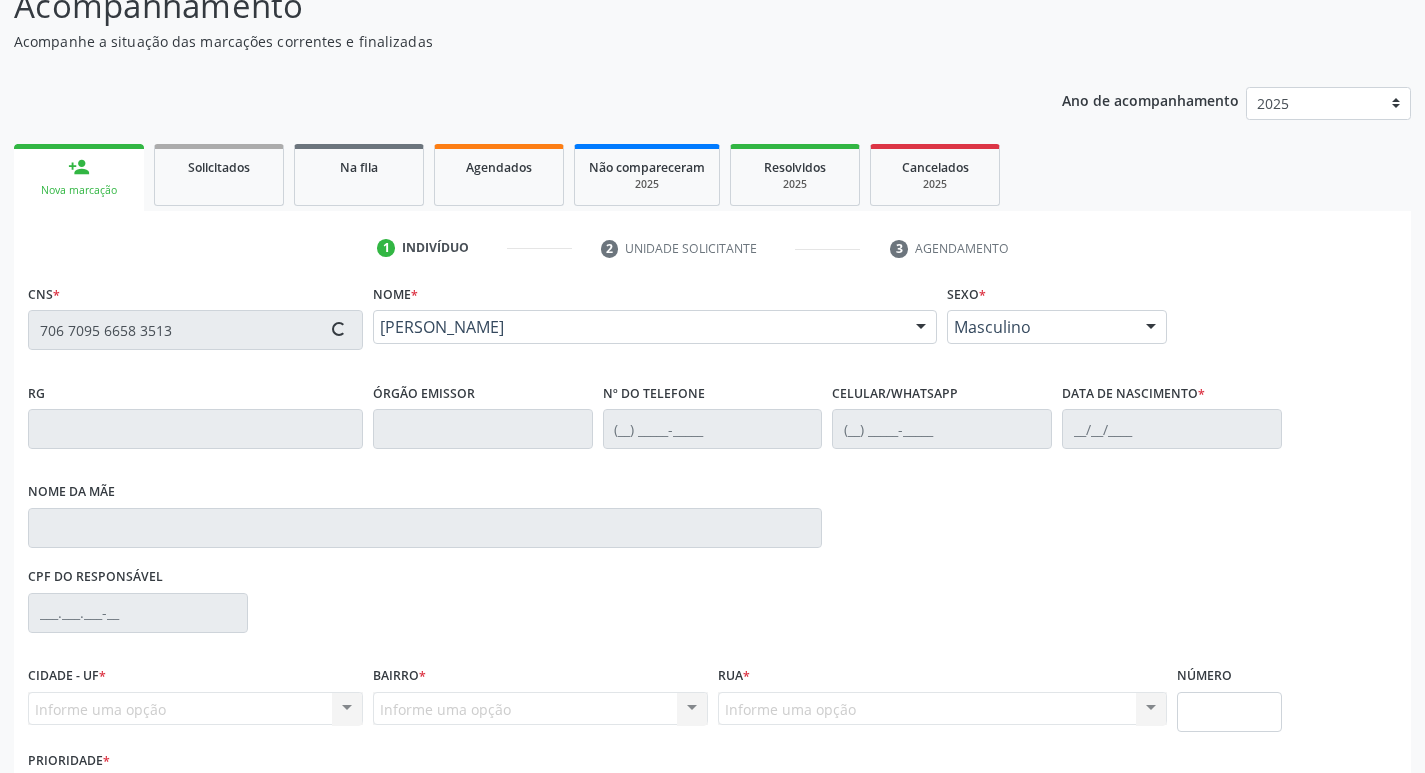 type on "442" 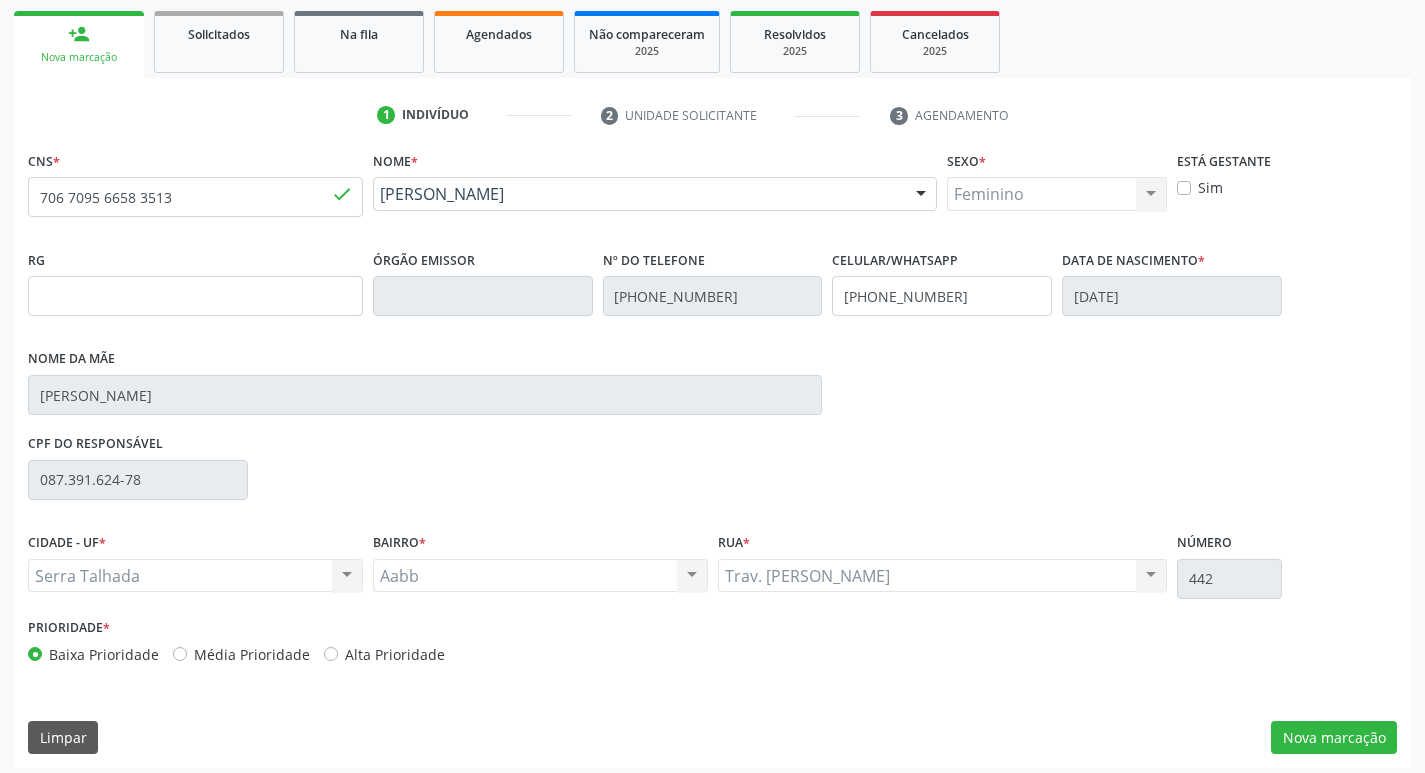 scroll, scrollTop: 297, scrollLeft: 0, axis: vertical 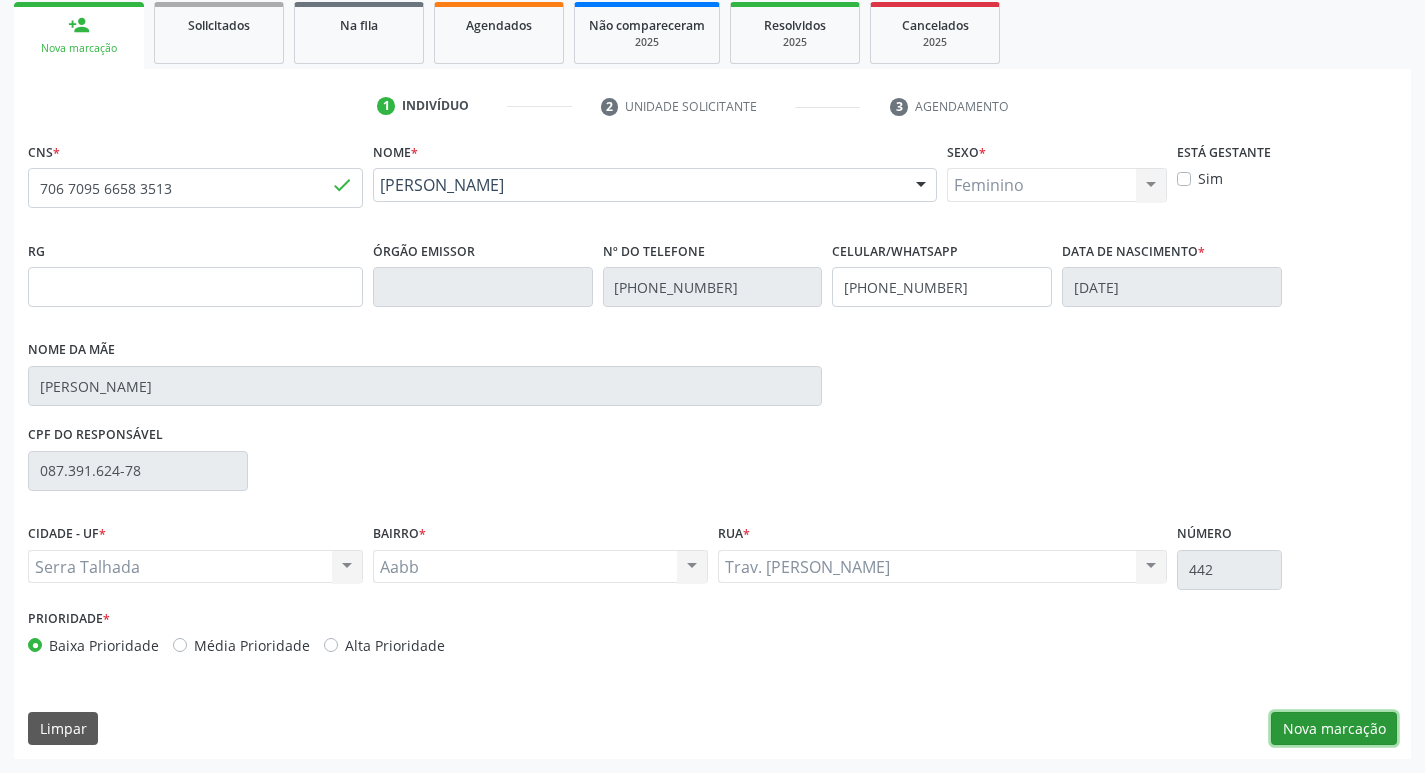 click on "Nova marcação" at bounding box center [1334, 729] 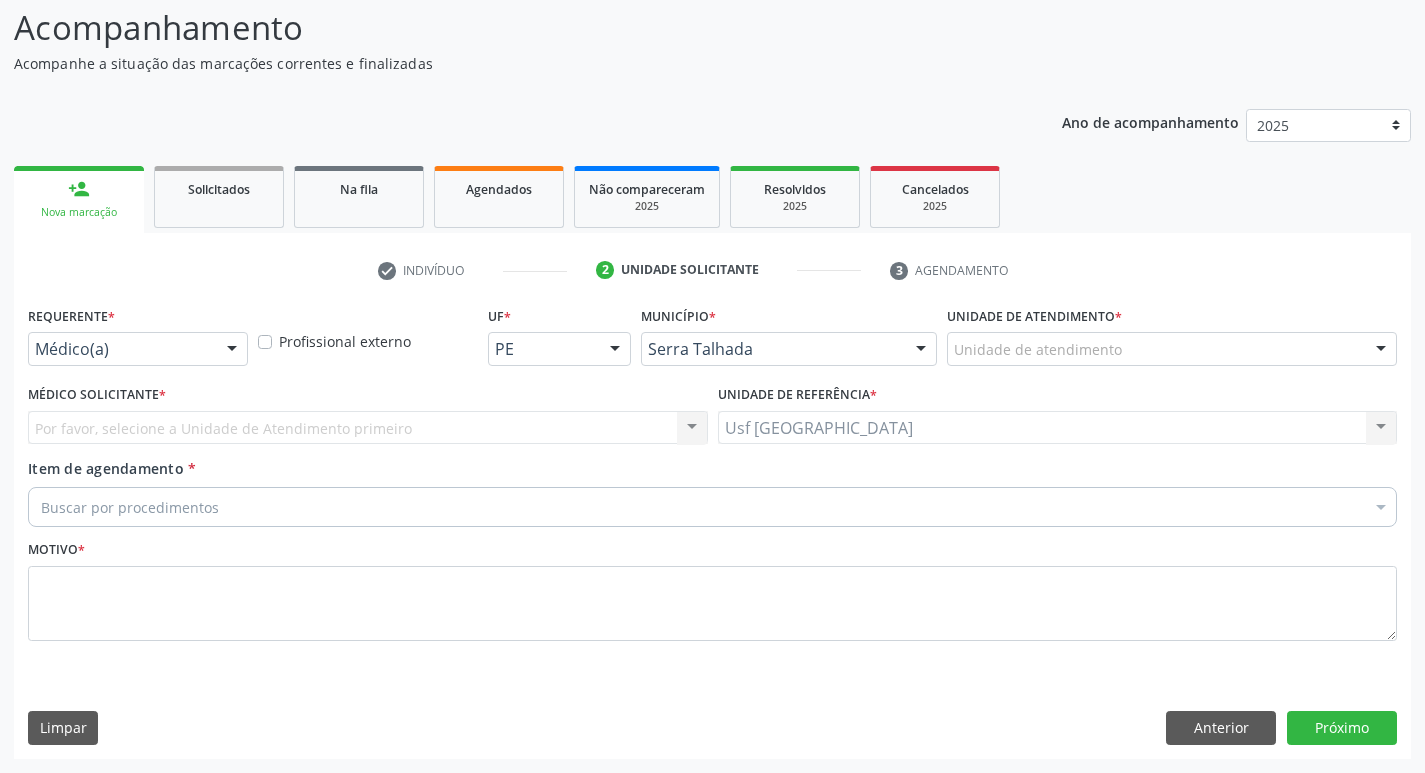 scroll, scrollTop: 133, scrollLeft: 0, axis: vertical 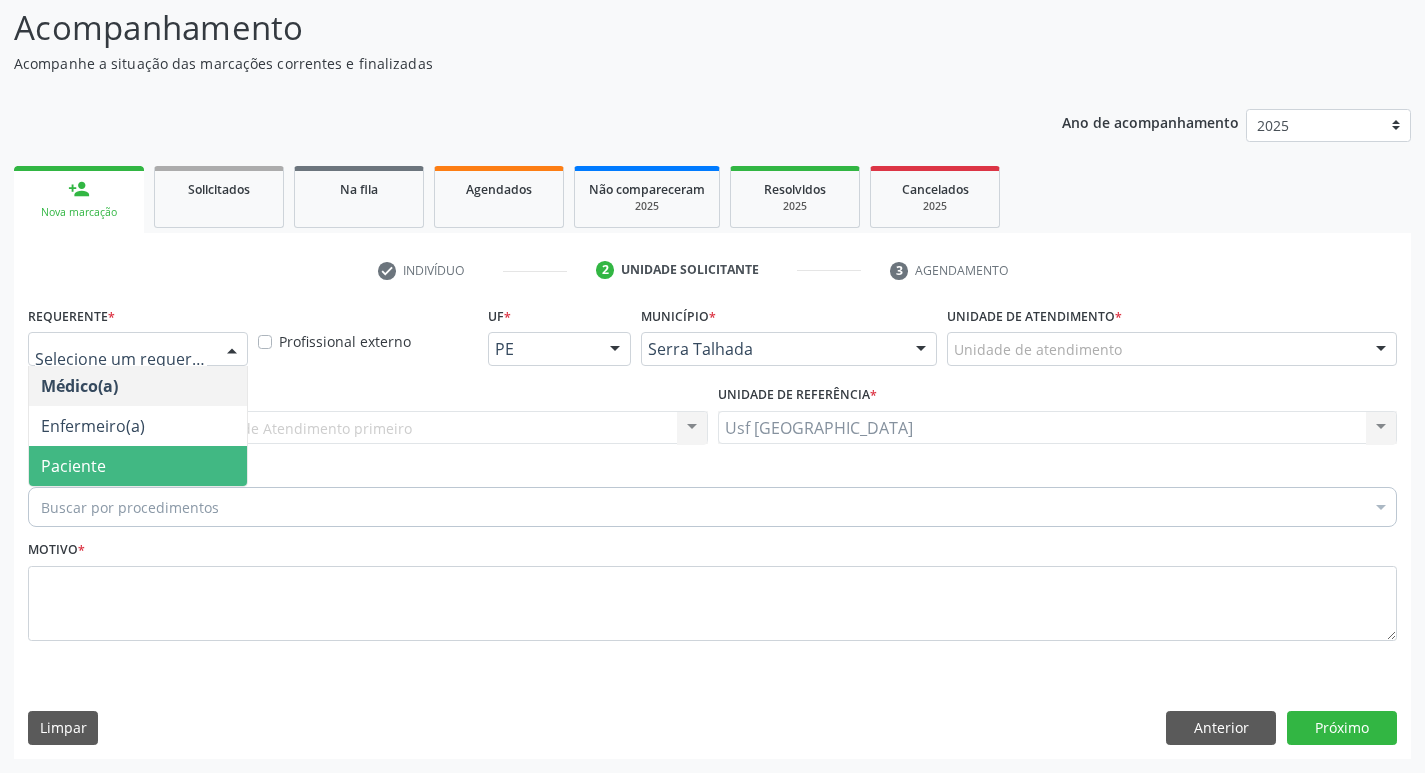 click on "Paciente" at bounding box center [138, 466] 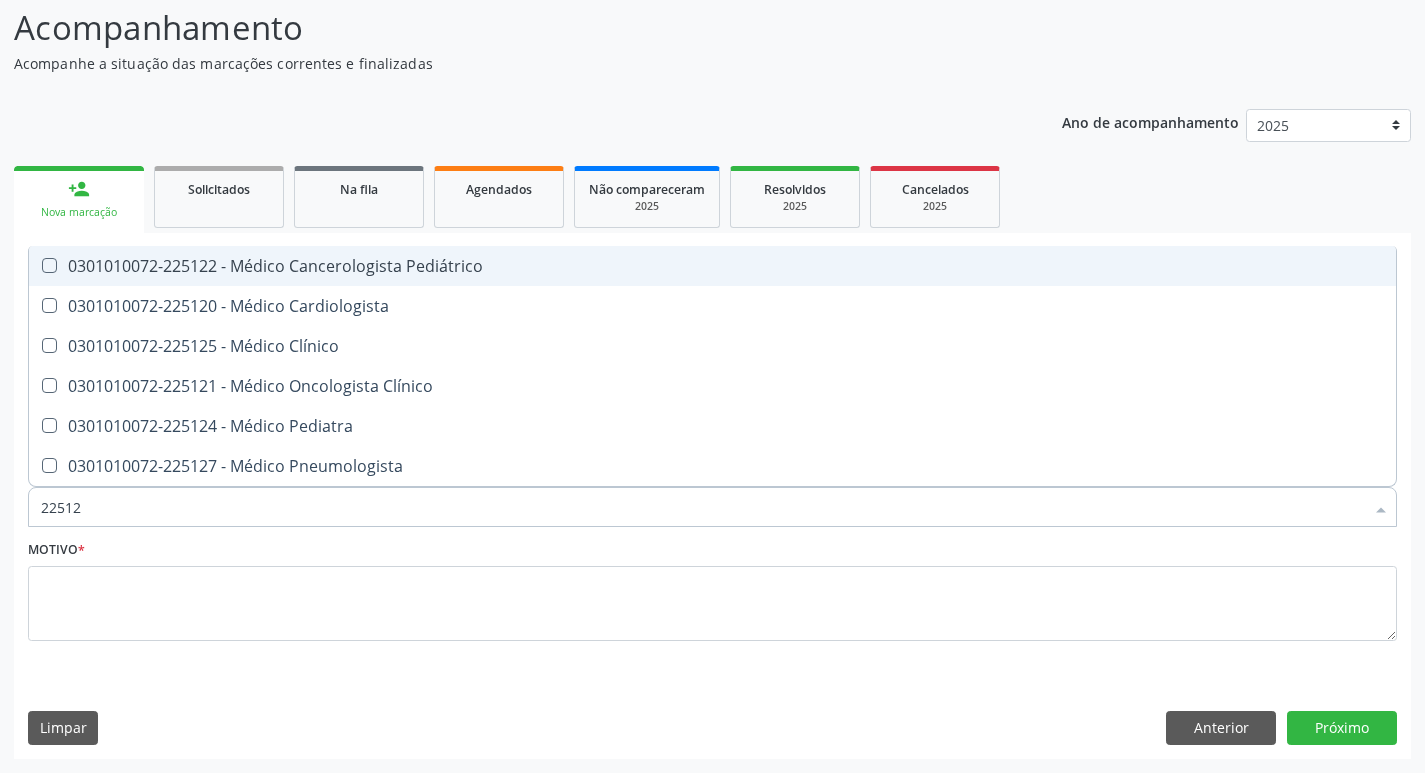 type on "225124" 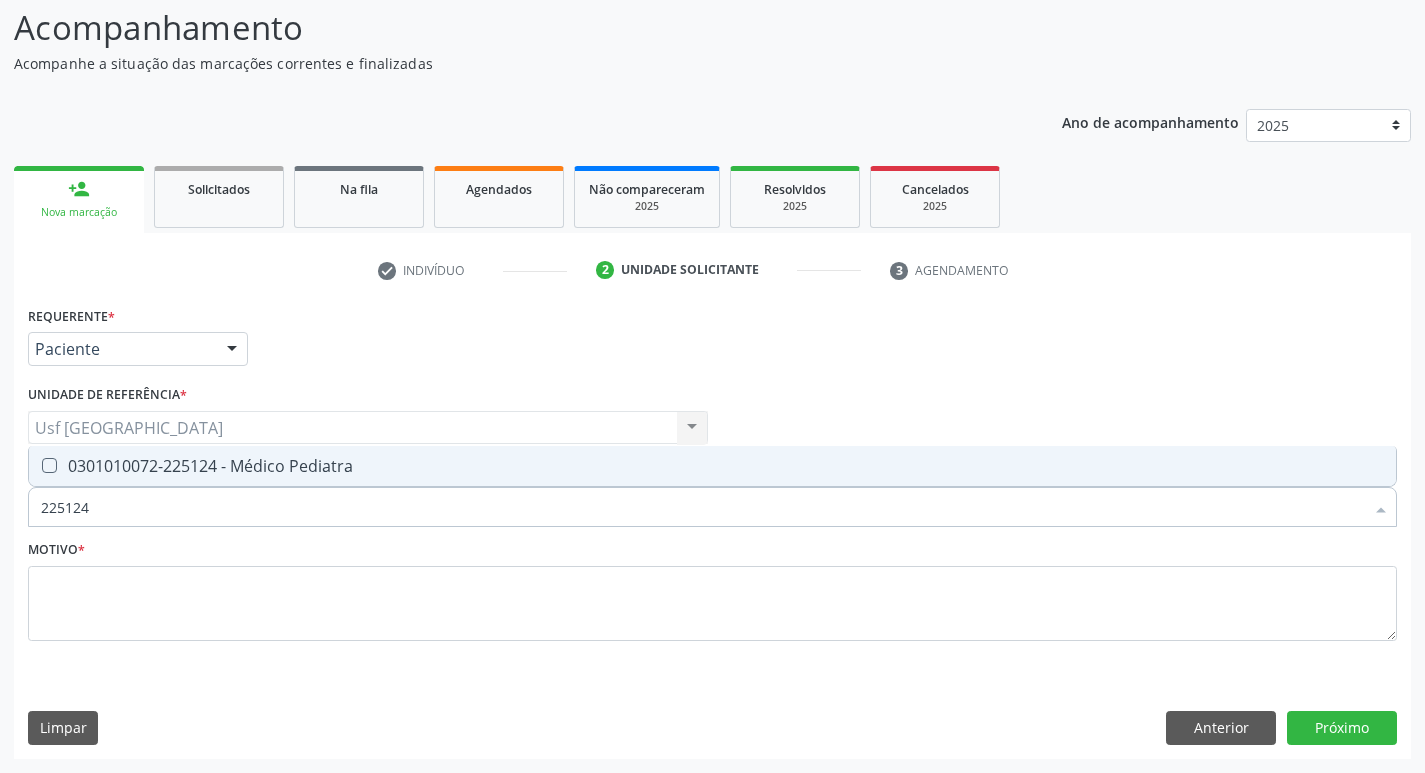 click at bounding box center (49, 465) 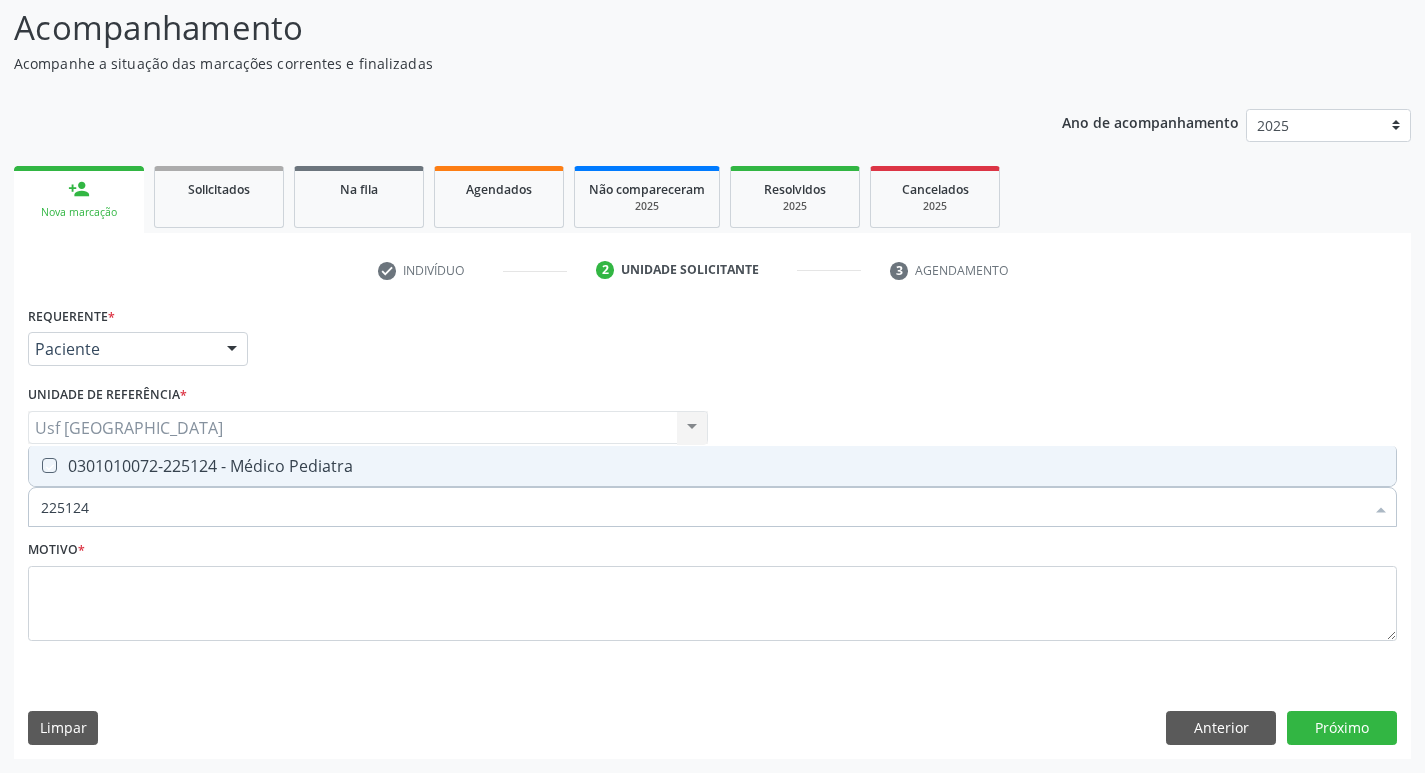 click at bounding box center (35, 465) 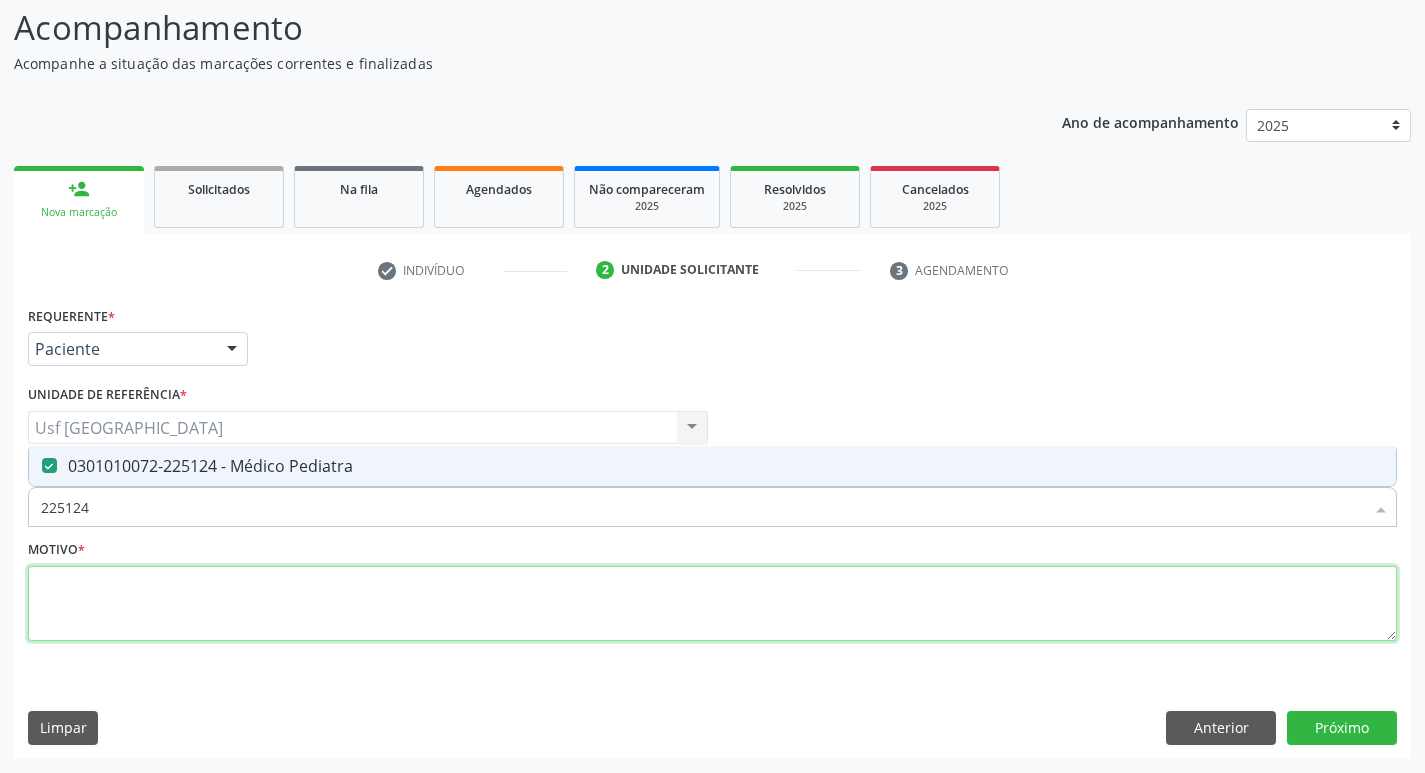 click at bounding box center [712, 604] 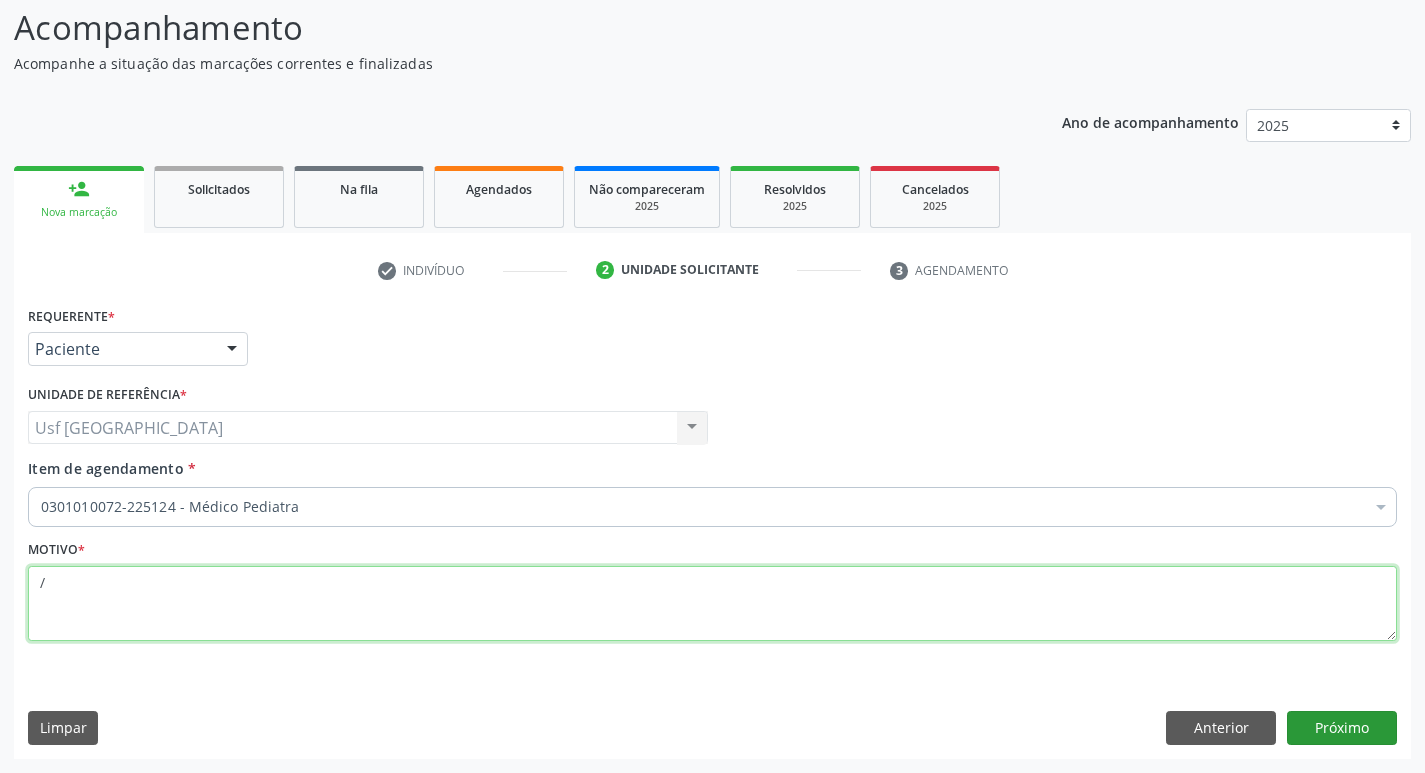type on "/" 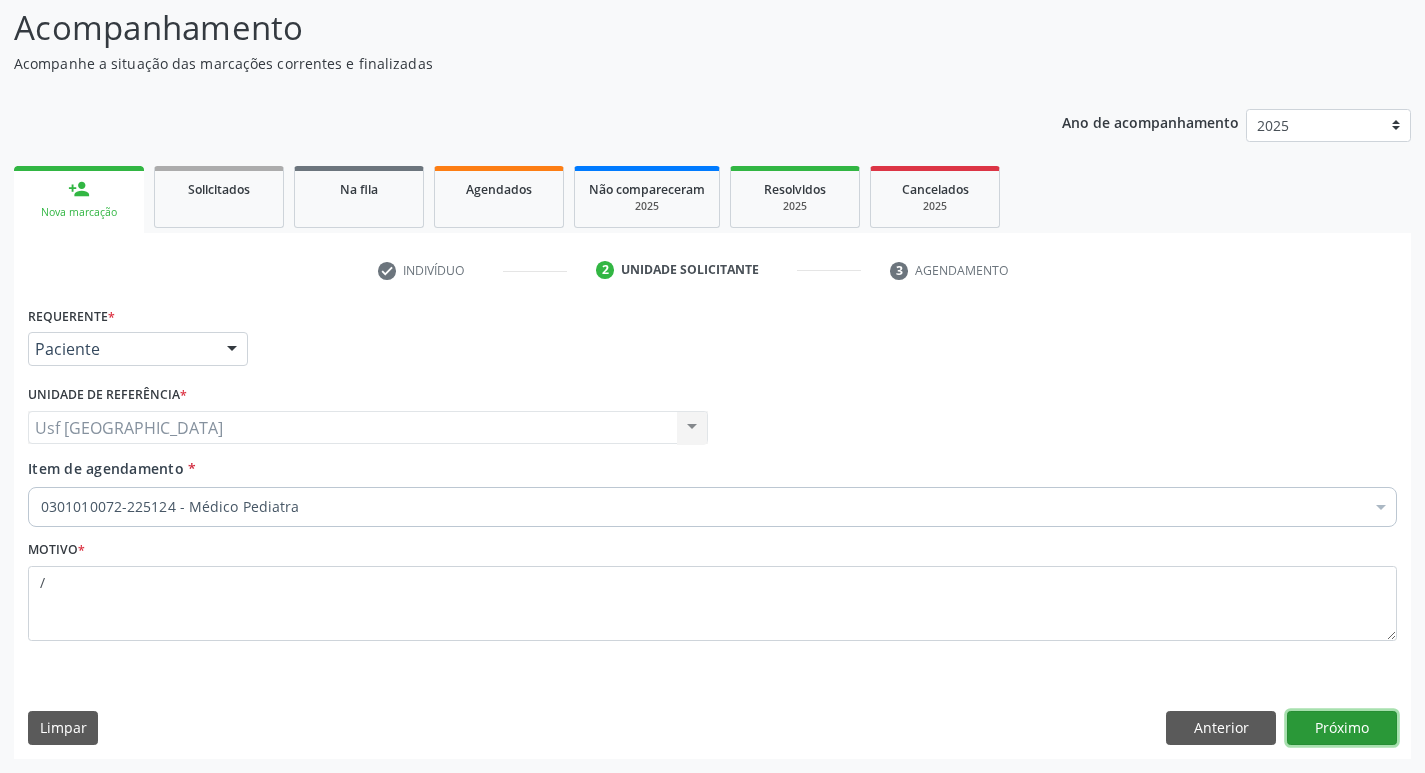 click on "Próximo" at bounding box center [1342, 728] 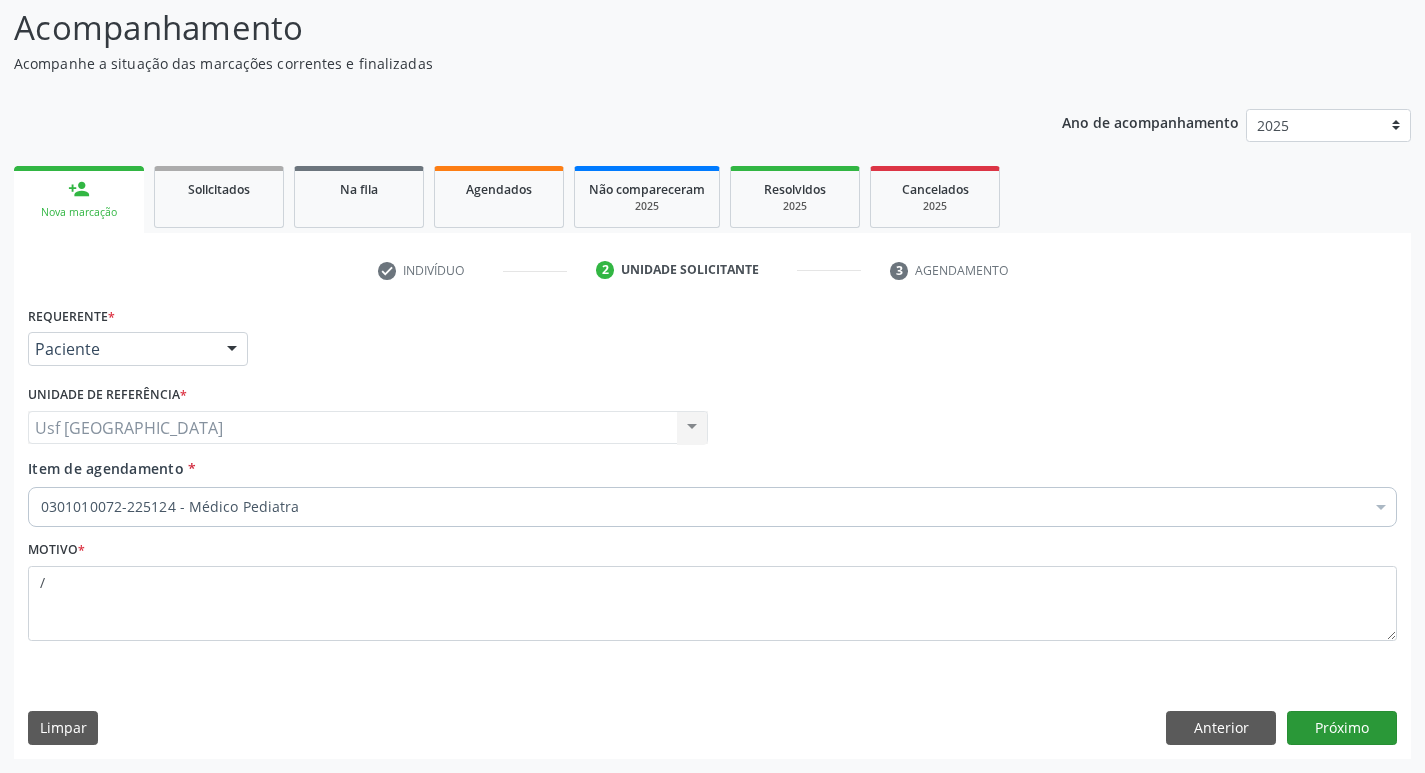 scroll, scrollTop: 97, scrollLeft: 0, axis: vertical 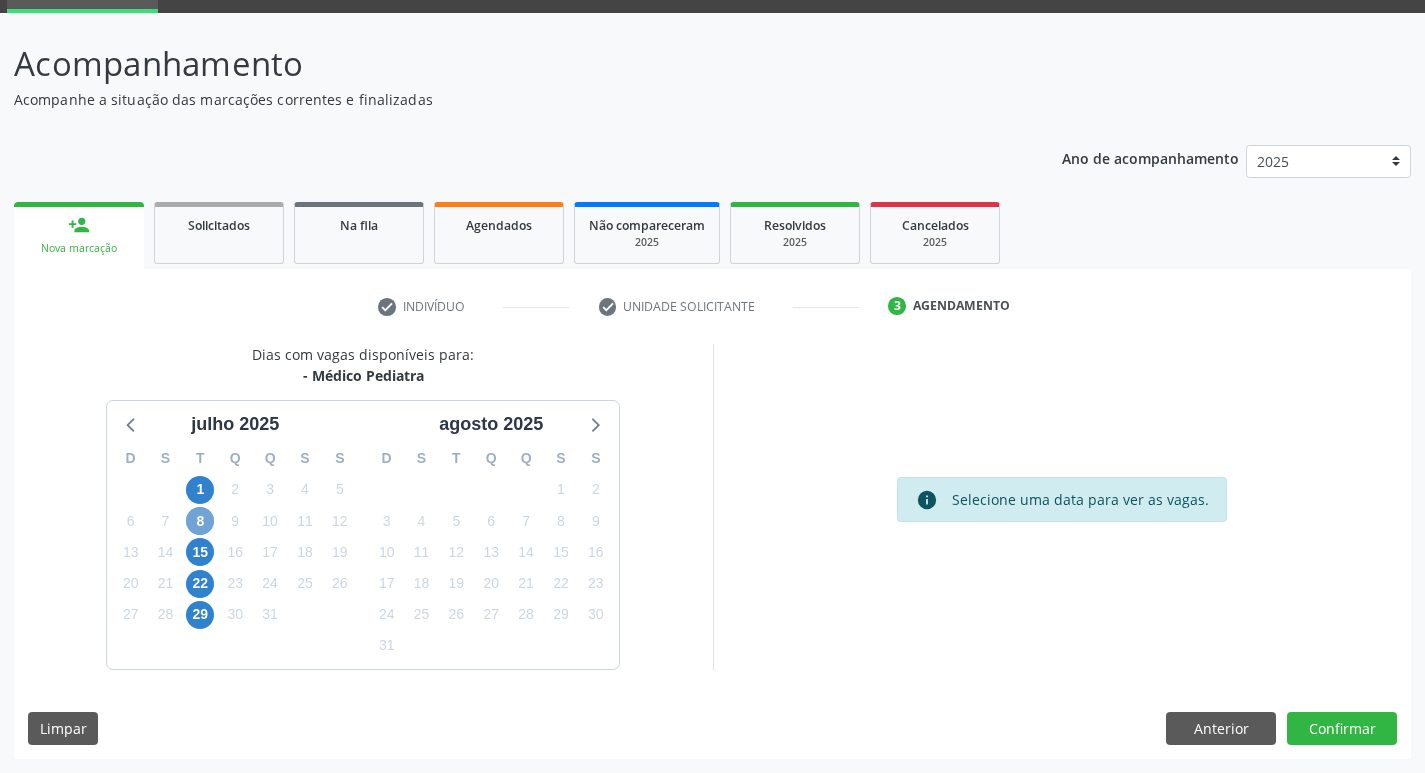 click on "8" at bounding box center (200, 521) 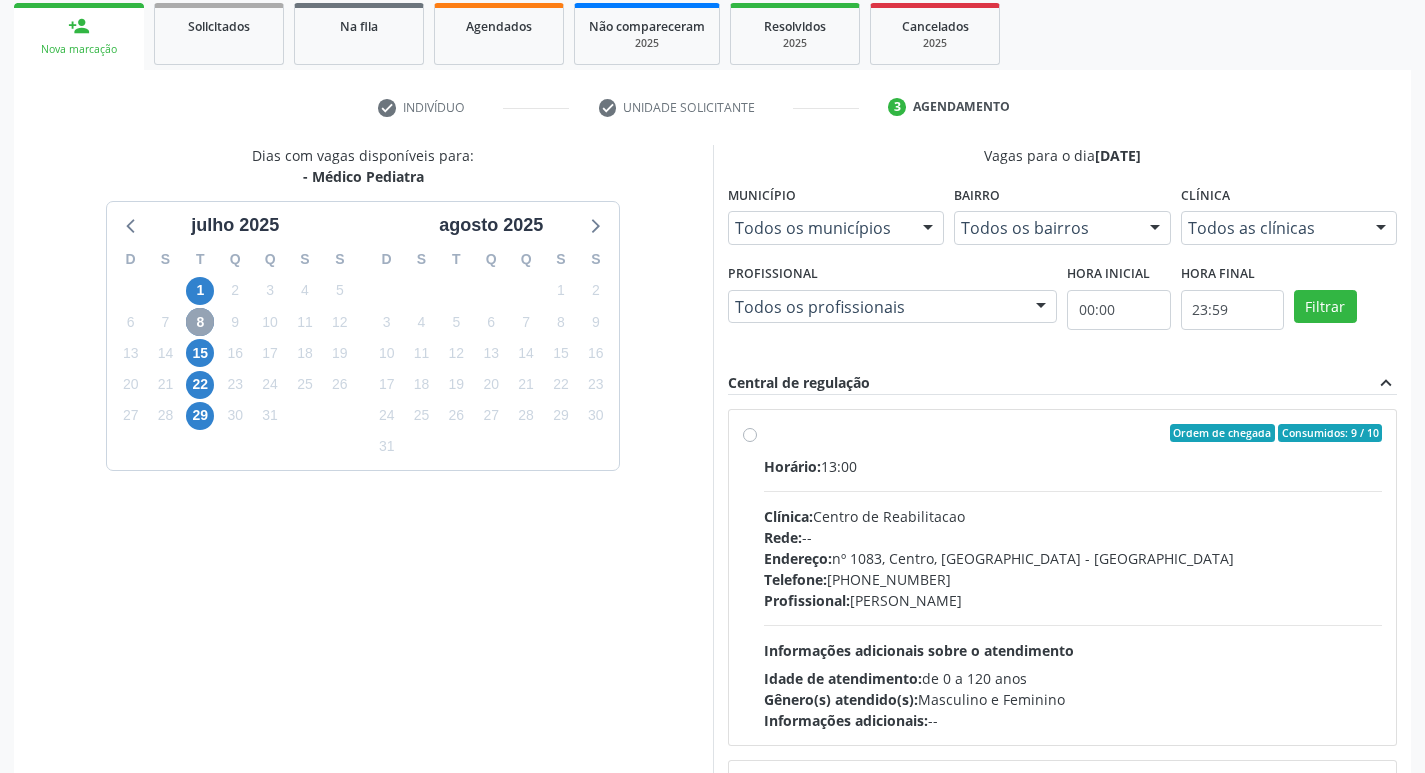 scroll, scrollTop: 297, scrollLeft: 0, axis: vertical 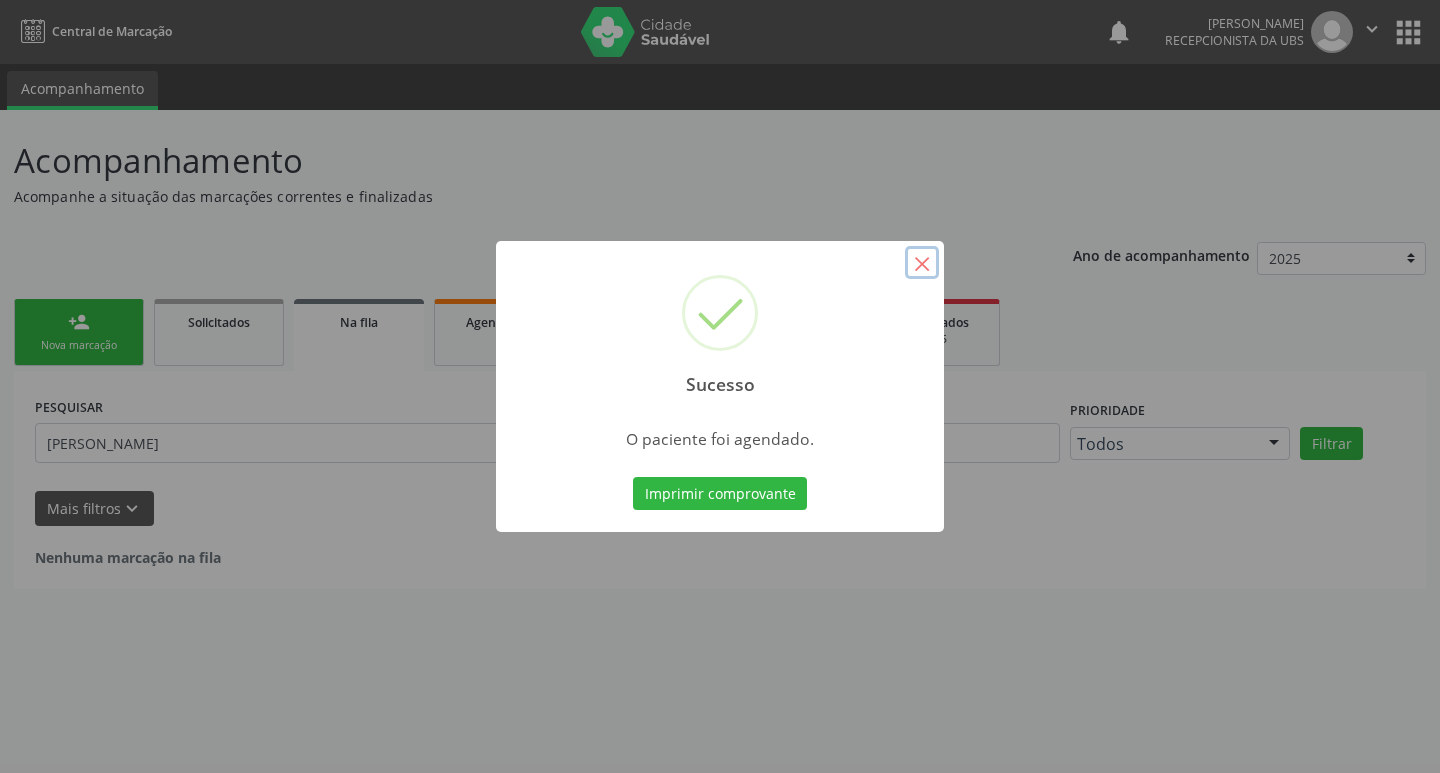 click on "×" at bounding box center [922, 263] 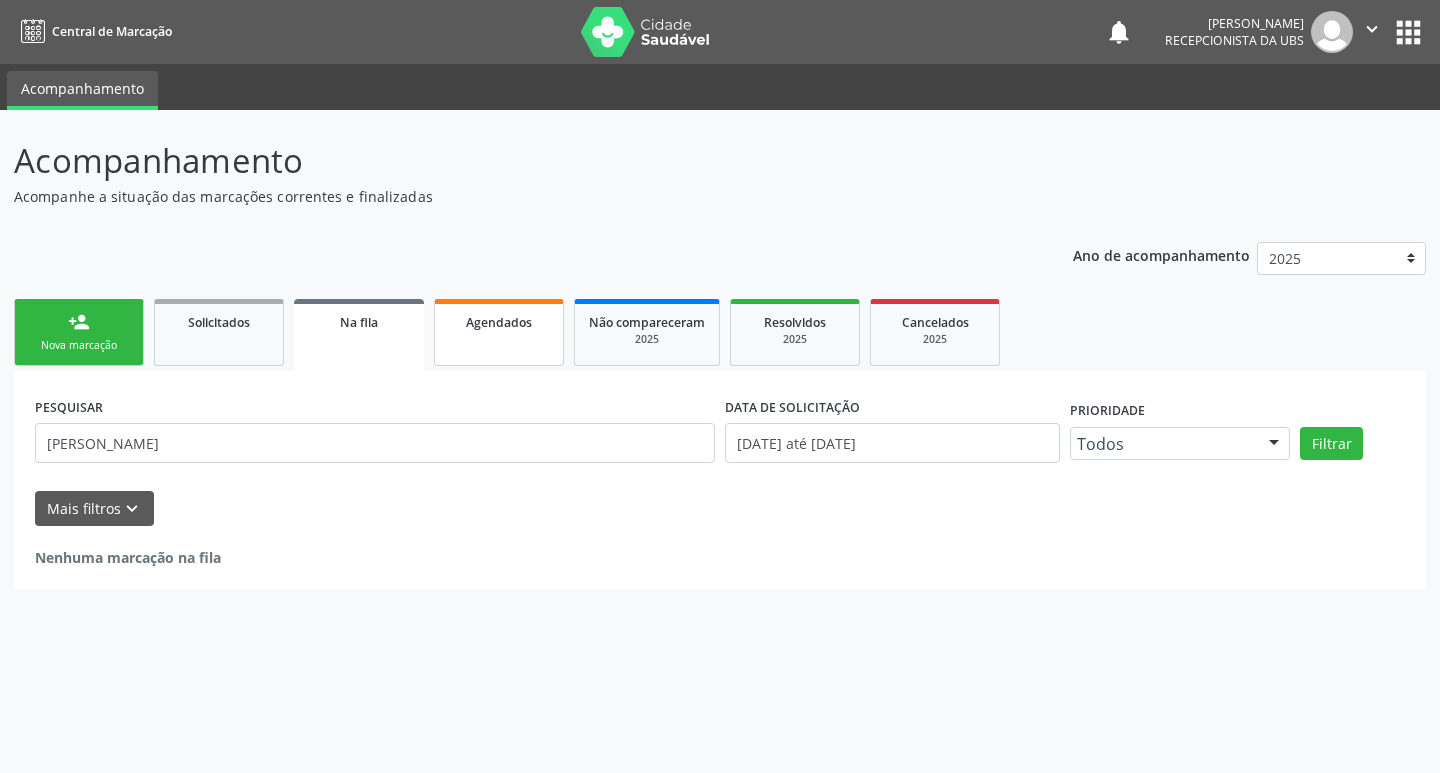 click on "Agendados" at bounding box center [499, 322] 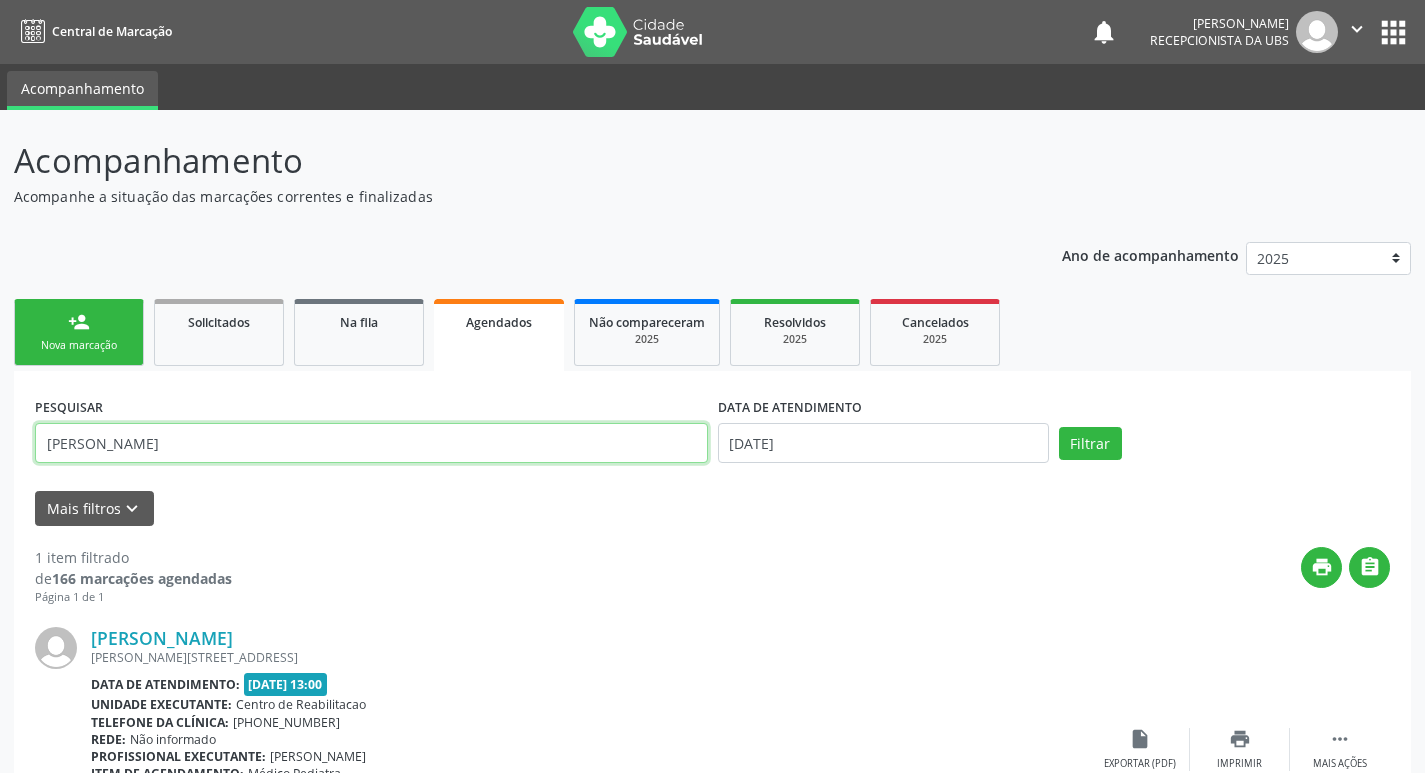 click on "[PERSON_NAME]" at bounding box center (371, 443) 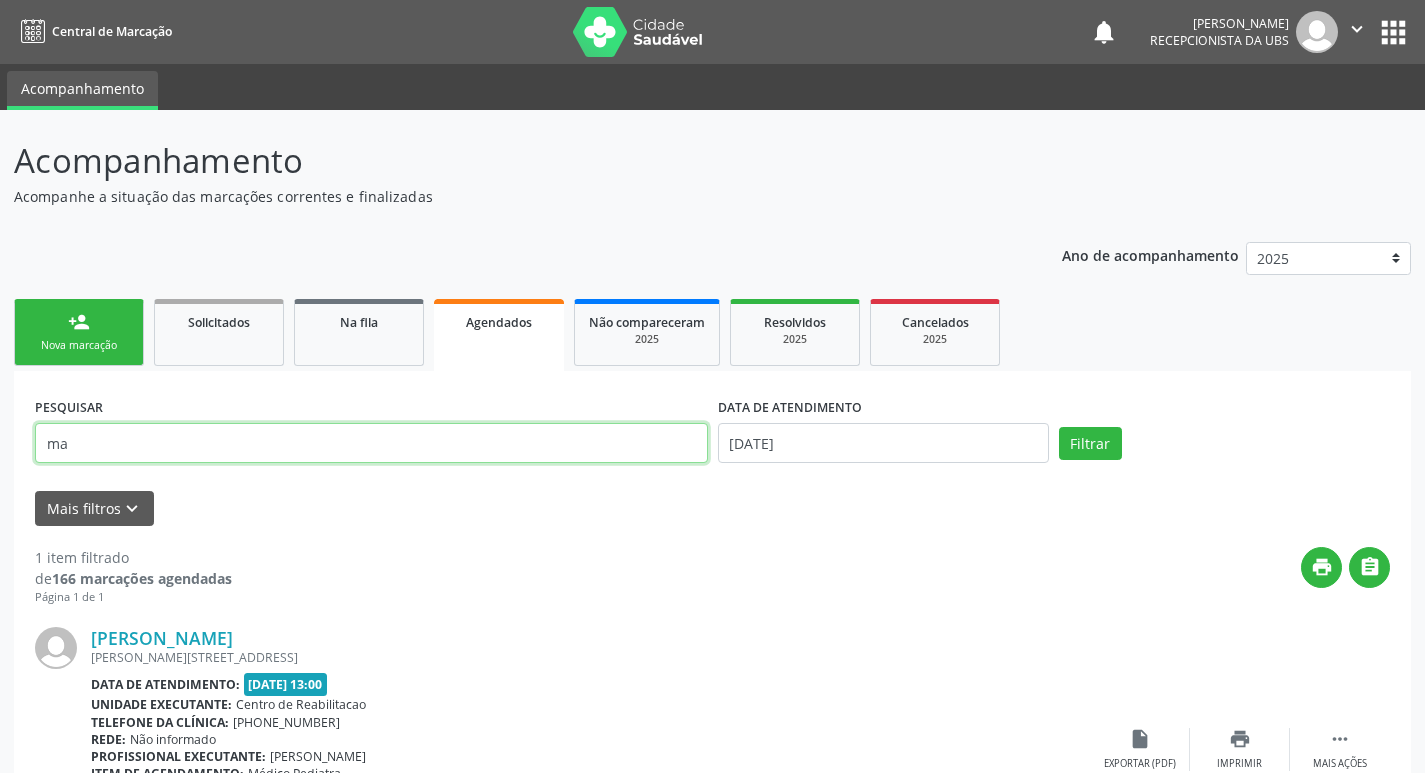 type on "m" 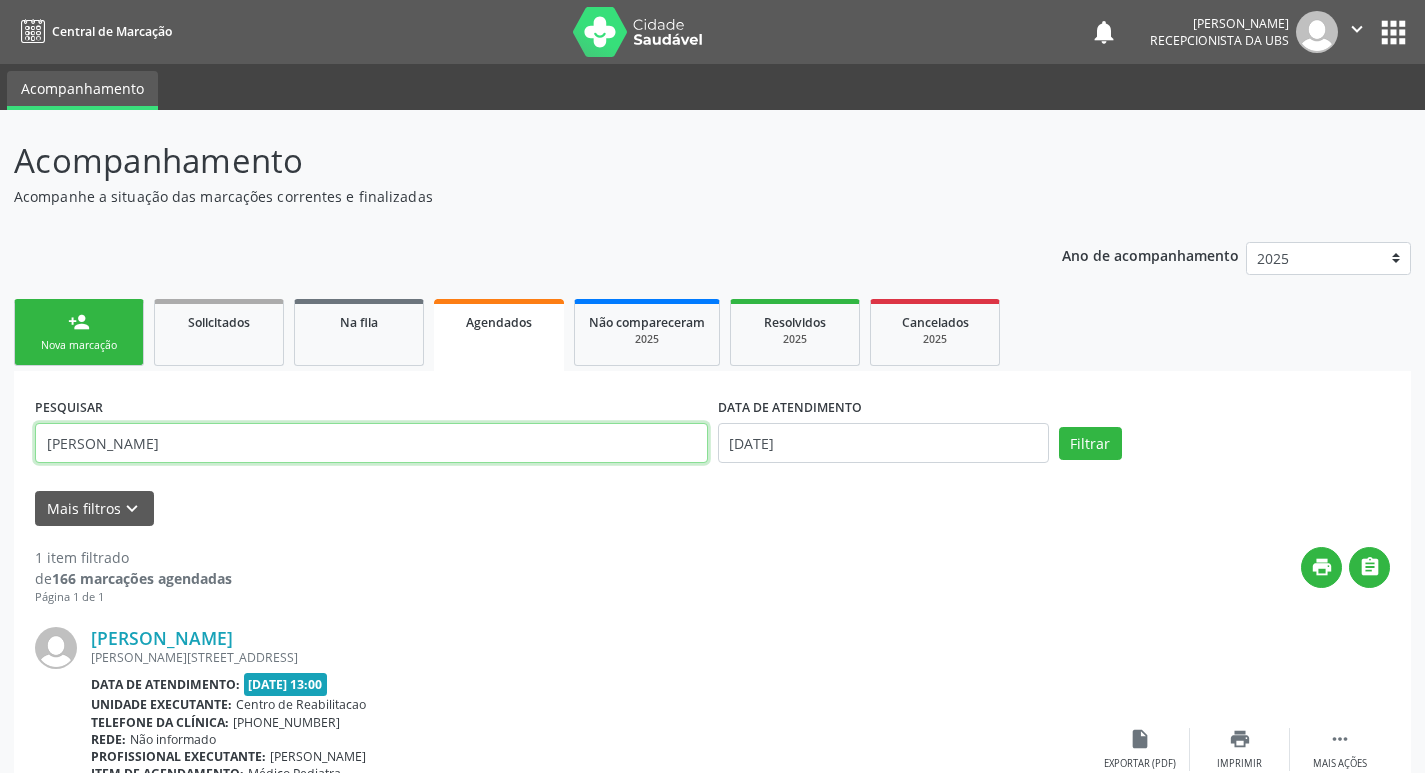 type on "[PERSON_NAME]" 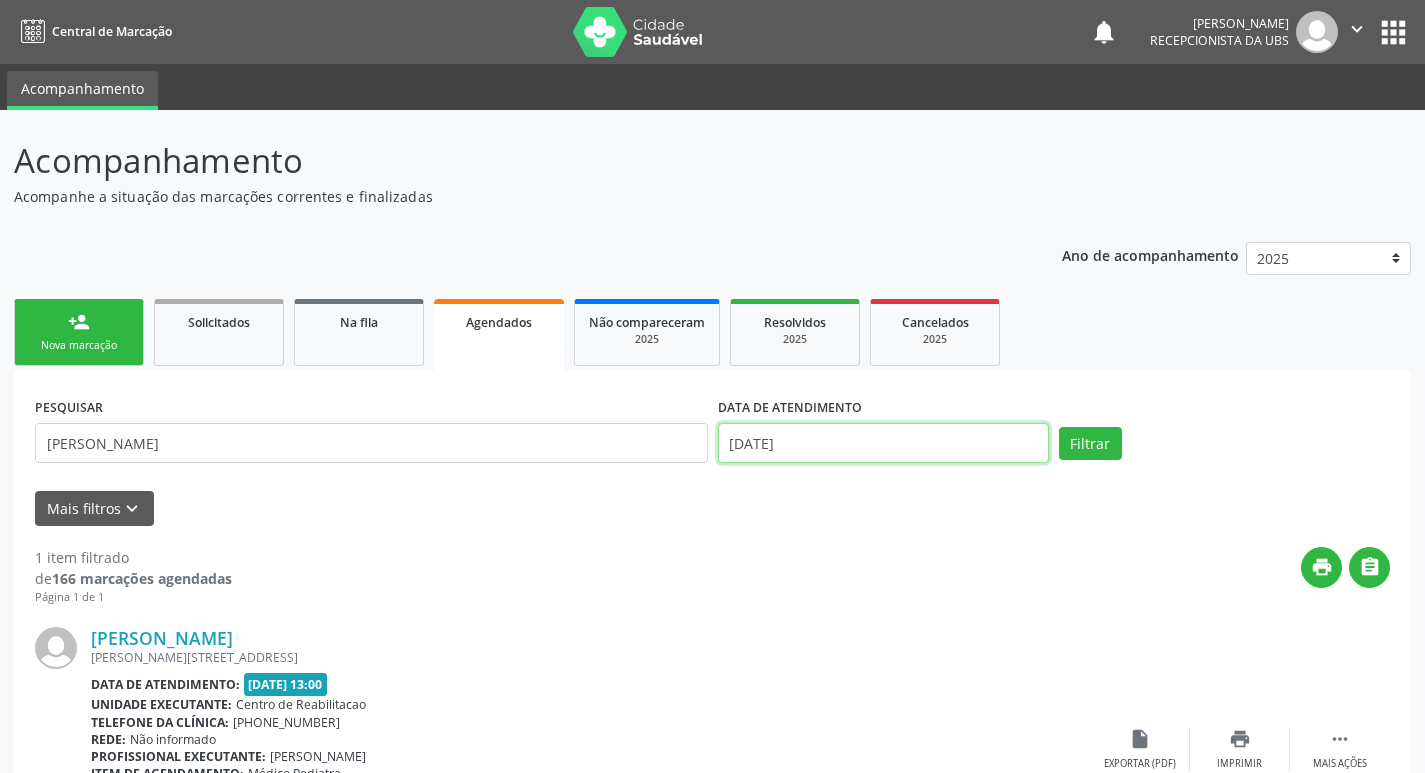 click on "[DATE]" at bounding box center [883, 443] 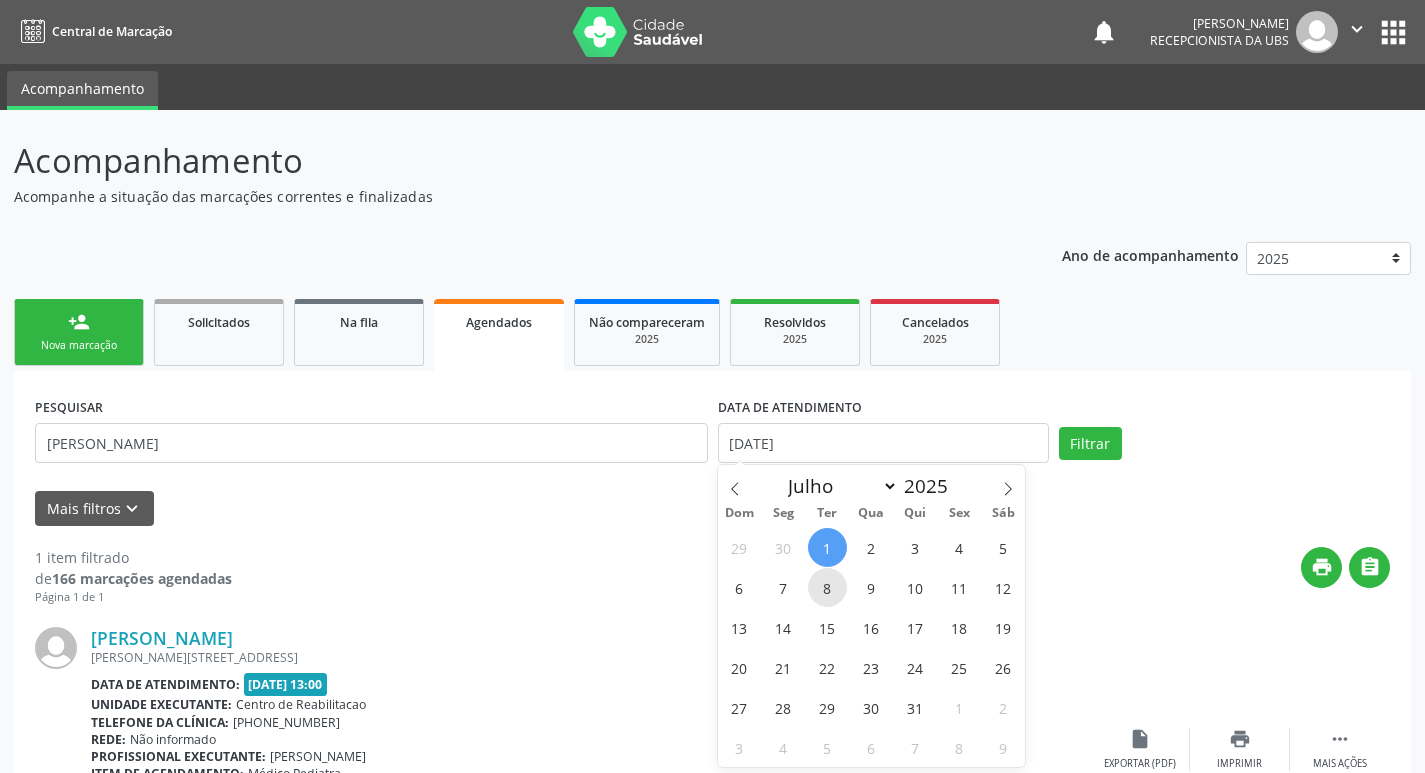 click on "8" at bounding box center [827, 587] 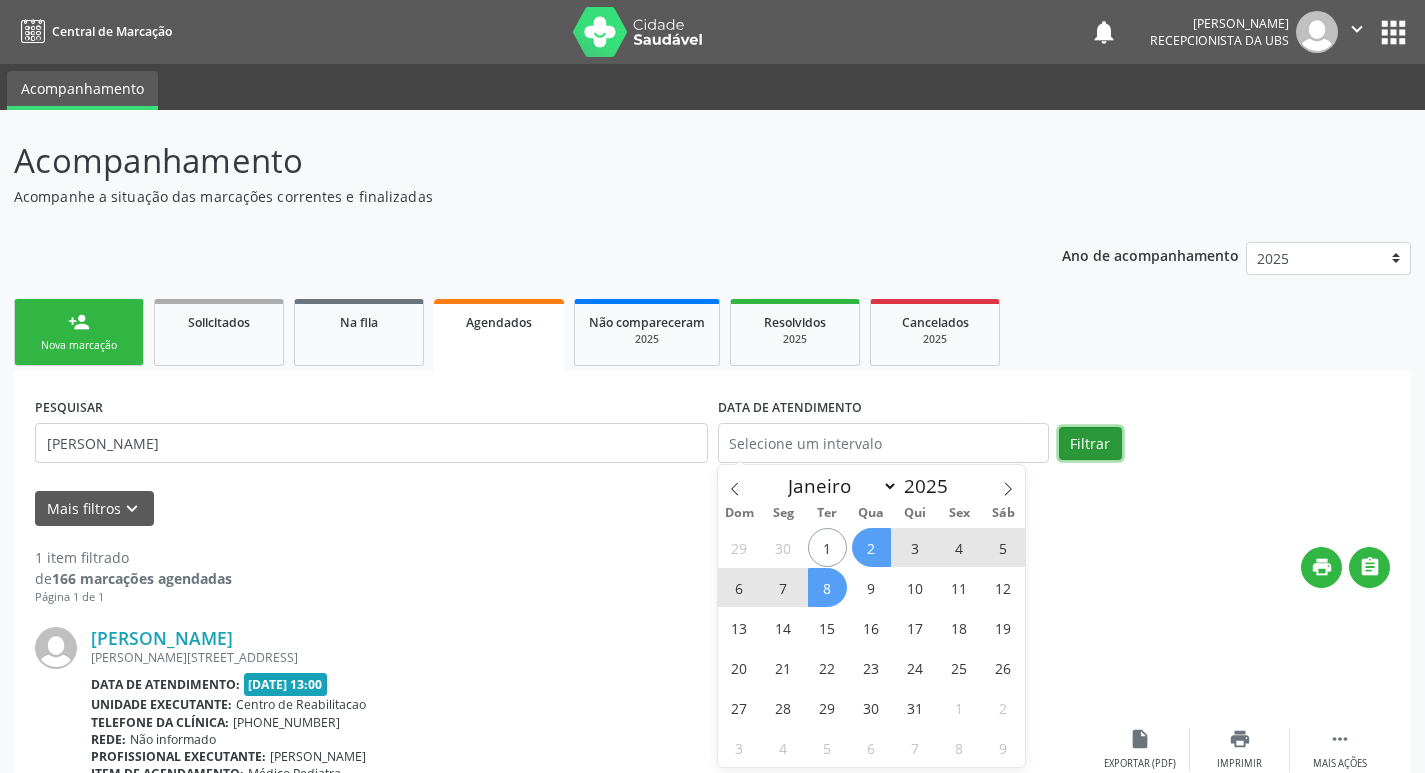 click on "Filtrar" at bounding box center (1090, 444) 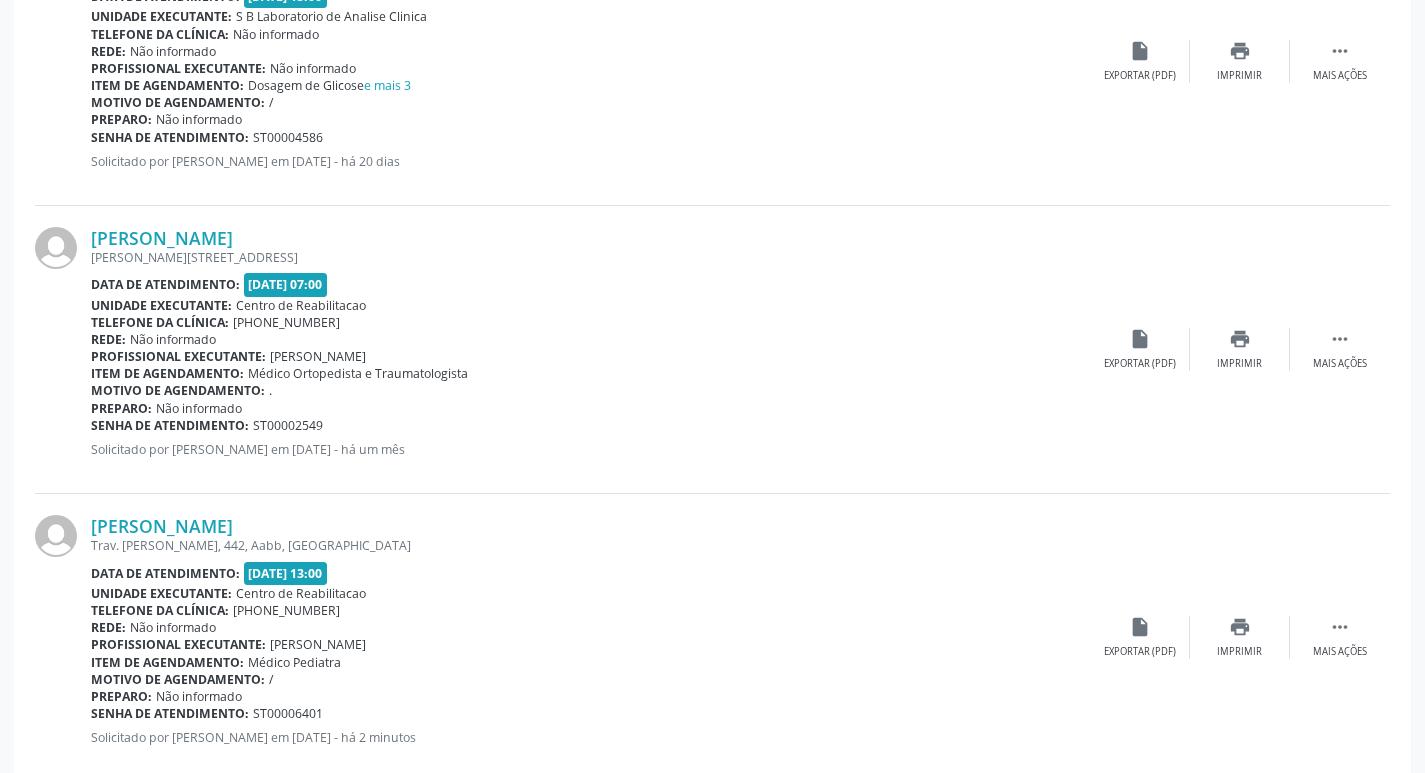 scroll, scrollTop: 731, scrollLeft: 0, axis: vertical 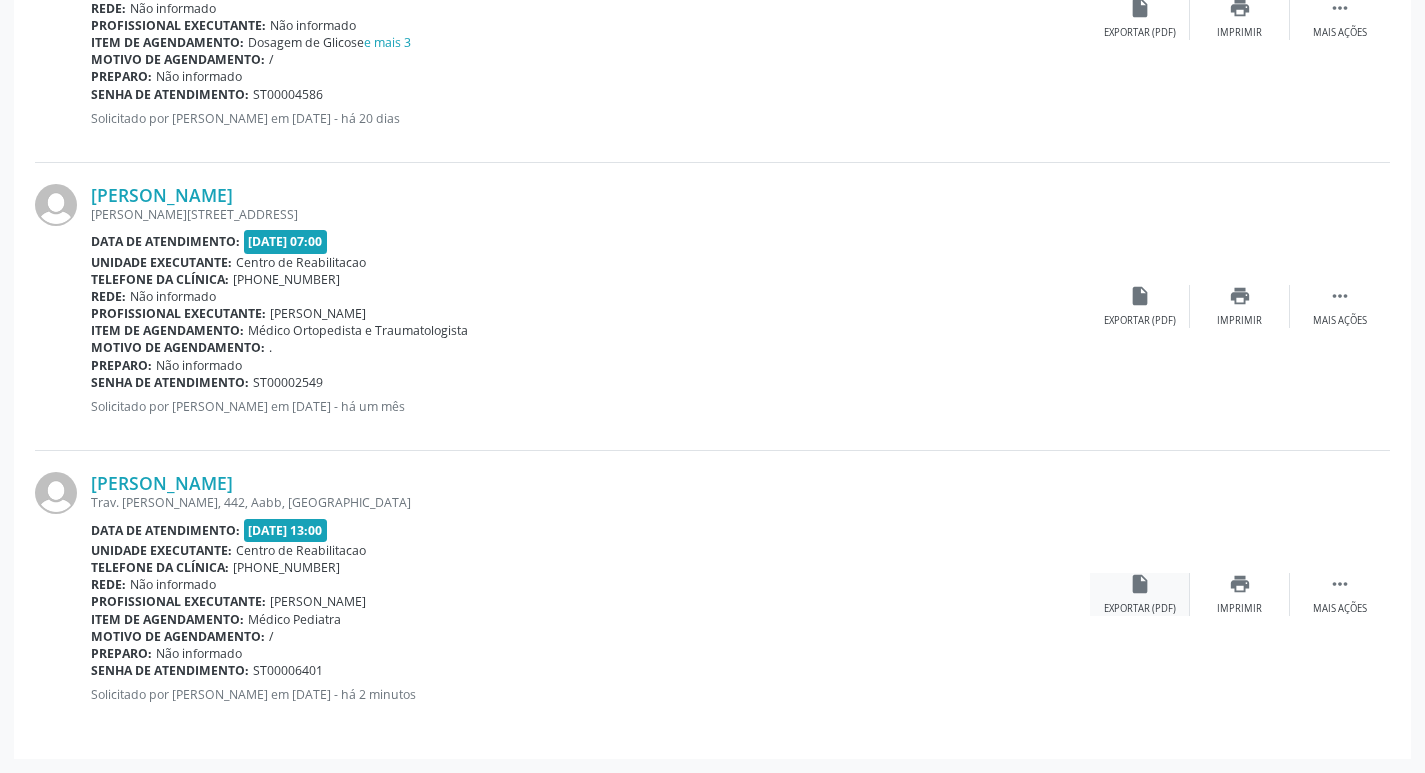 click on "insert_drive_file
Exportar (PDF)" at bounding box center (1140, 594) 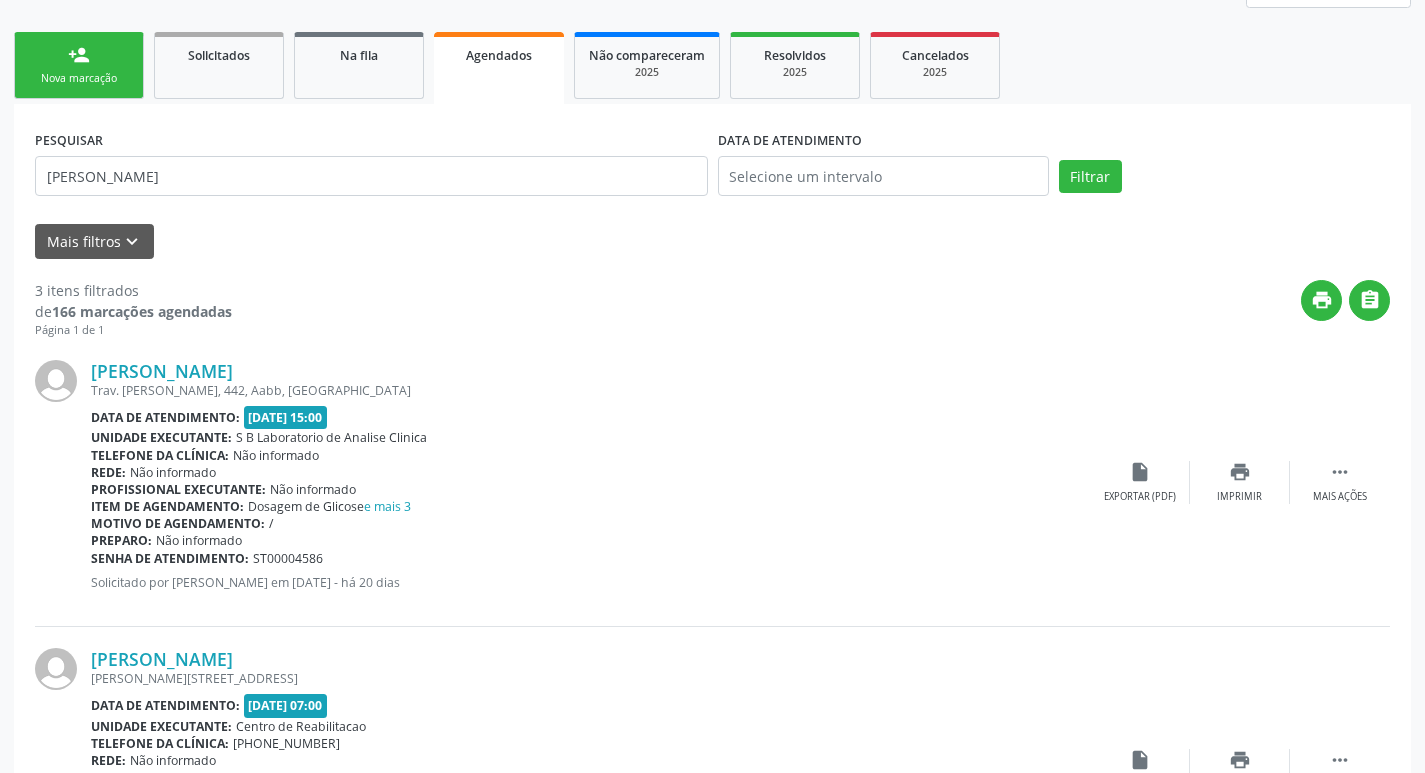 scroll, scrollTop: 31, scrollLeft: 0, axis: vertical 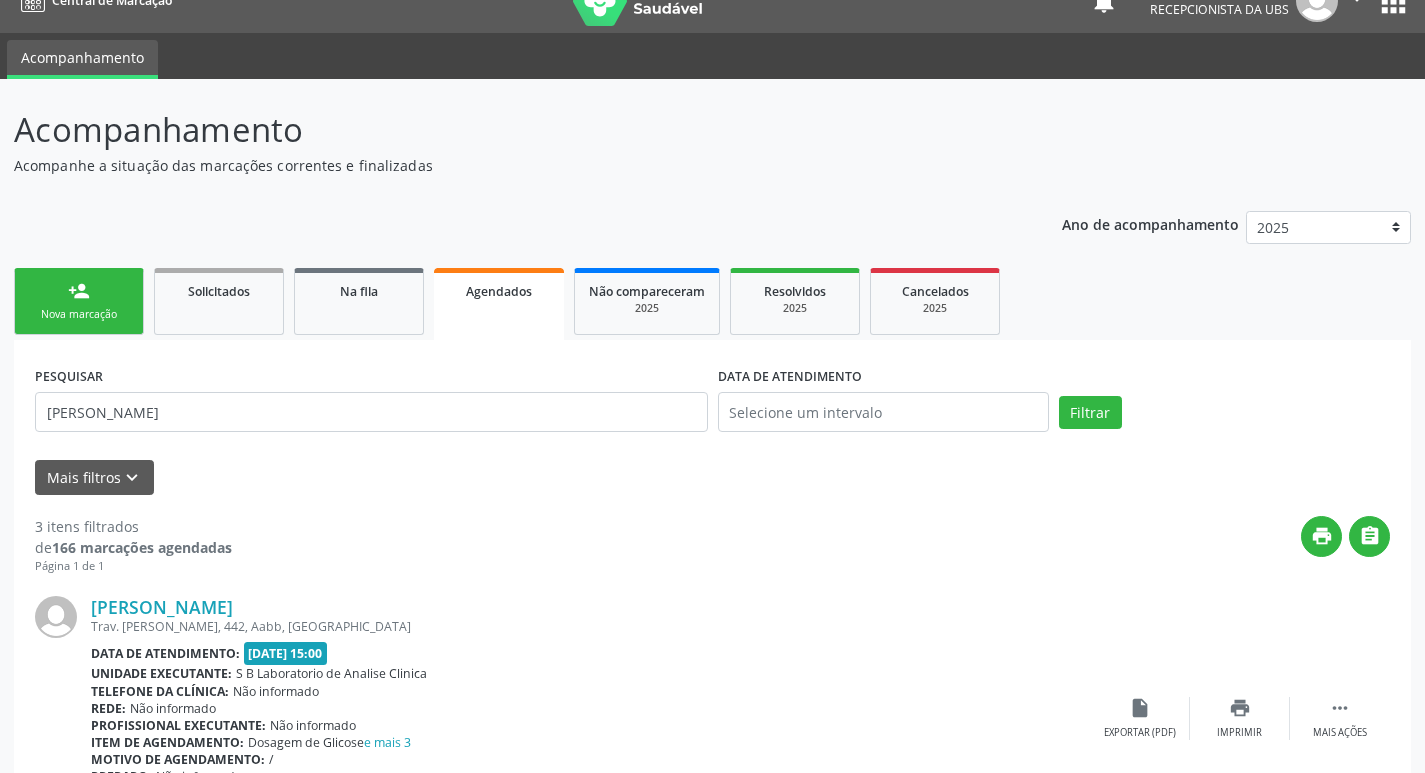 click on "person_add" at bounding box center [79, 291] 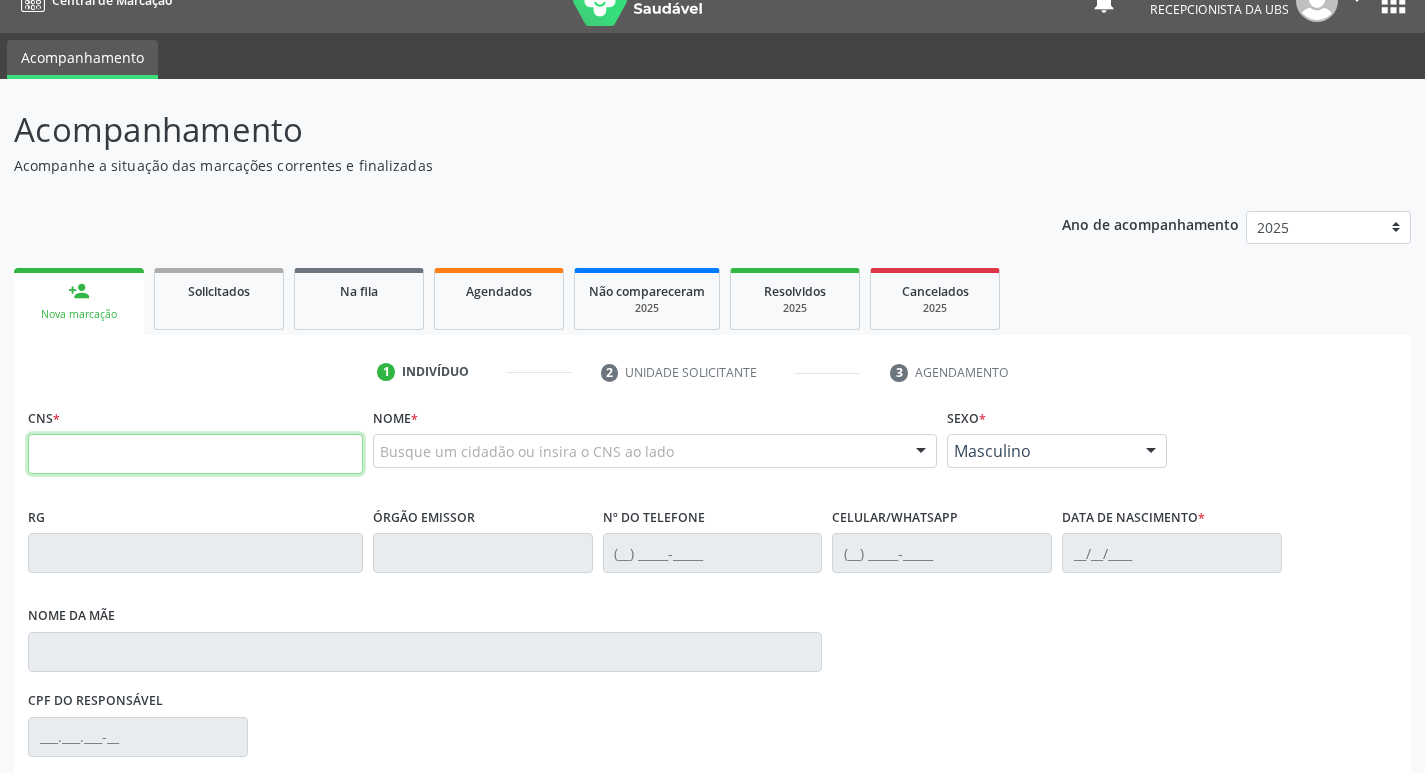 click at bounding box center [195, 454] 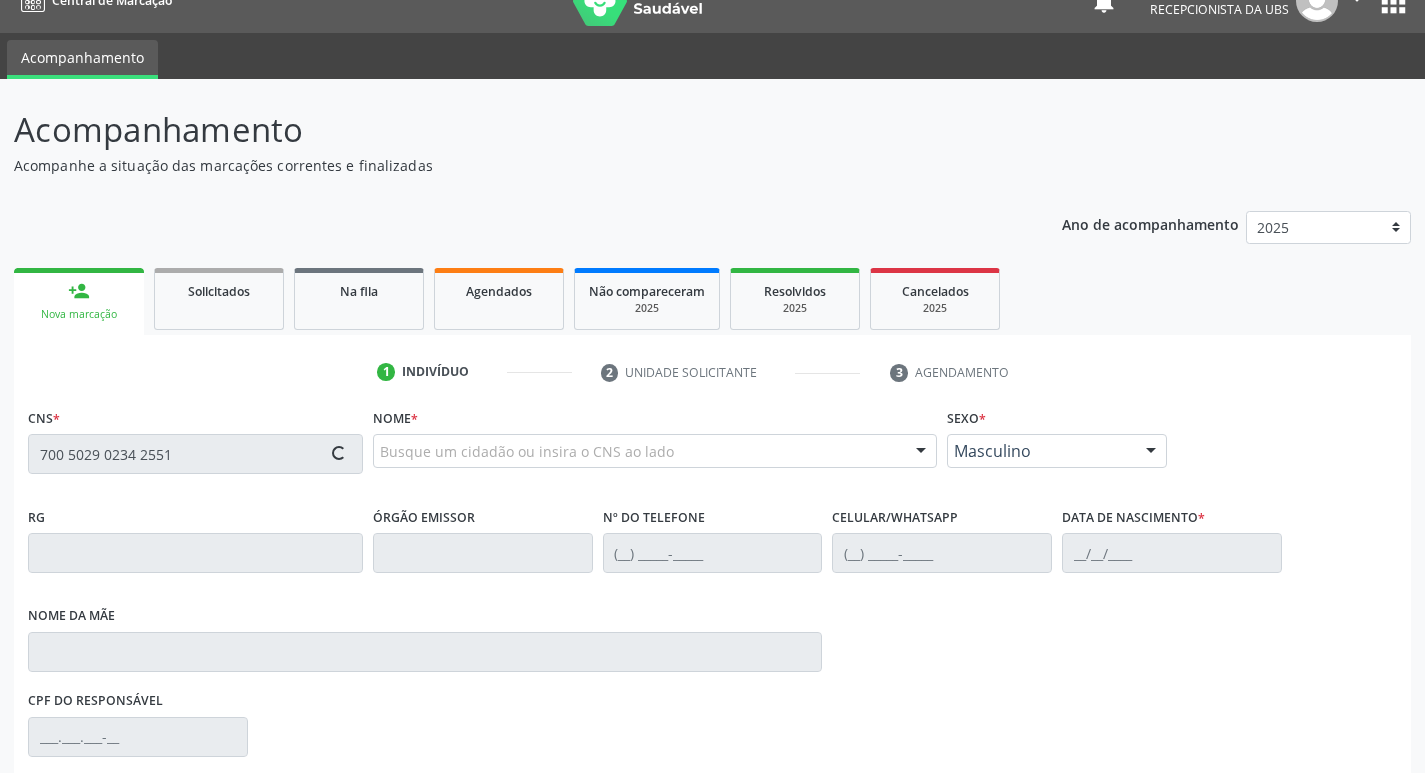 type on "700 5029 0234 2551" 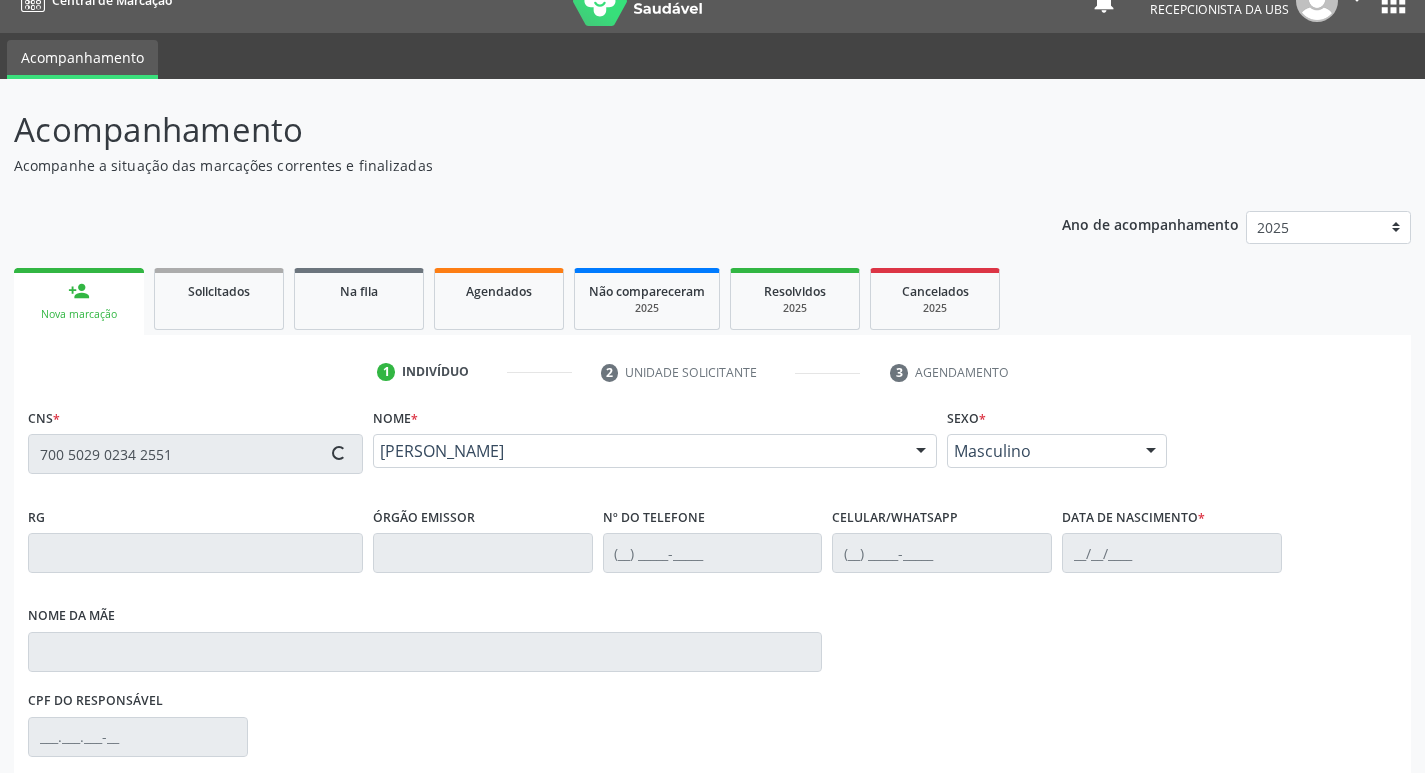 type on "[PHONE_NUMBER]" 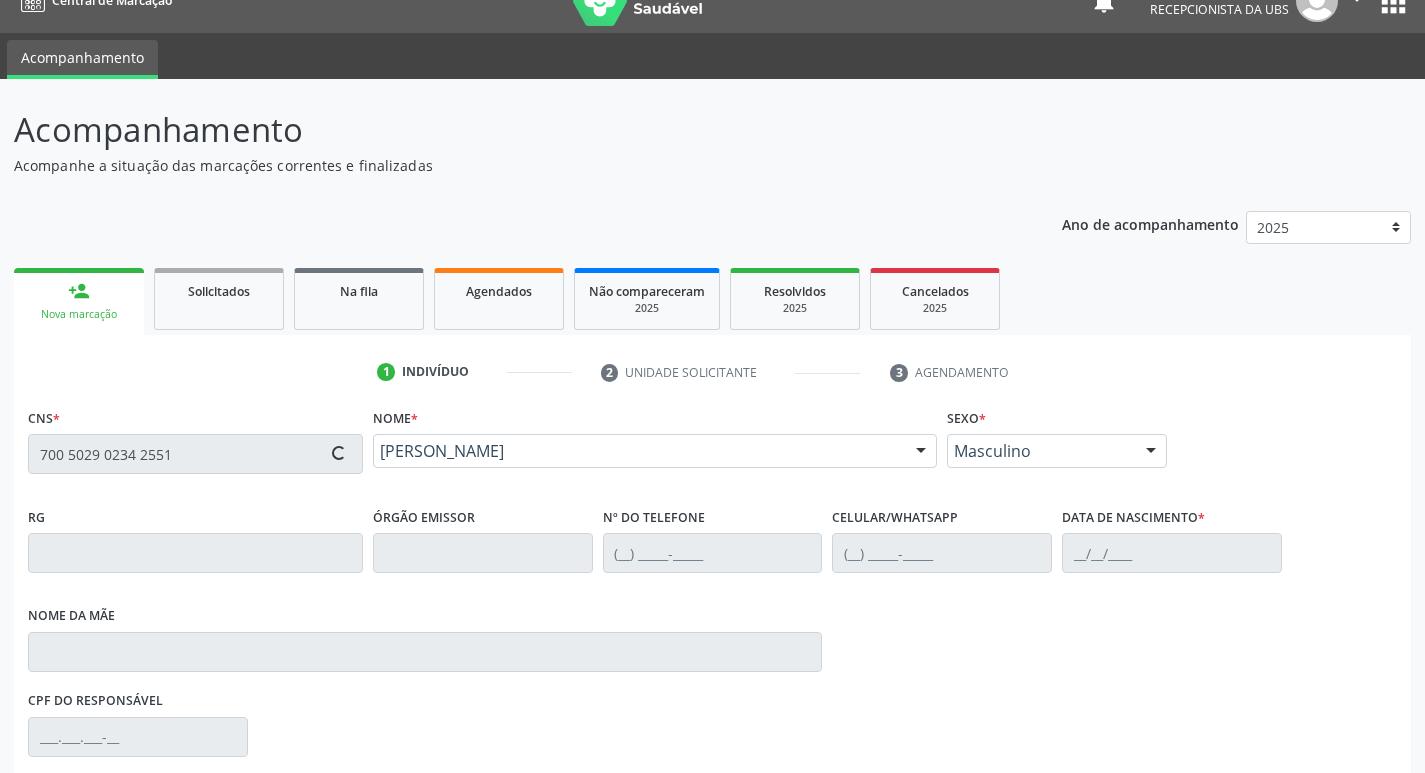 type on "[DATE]" 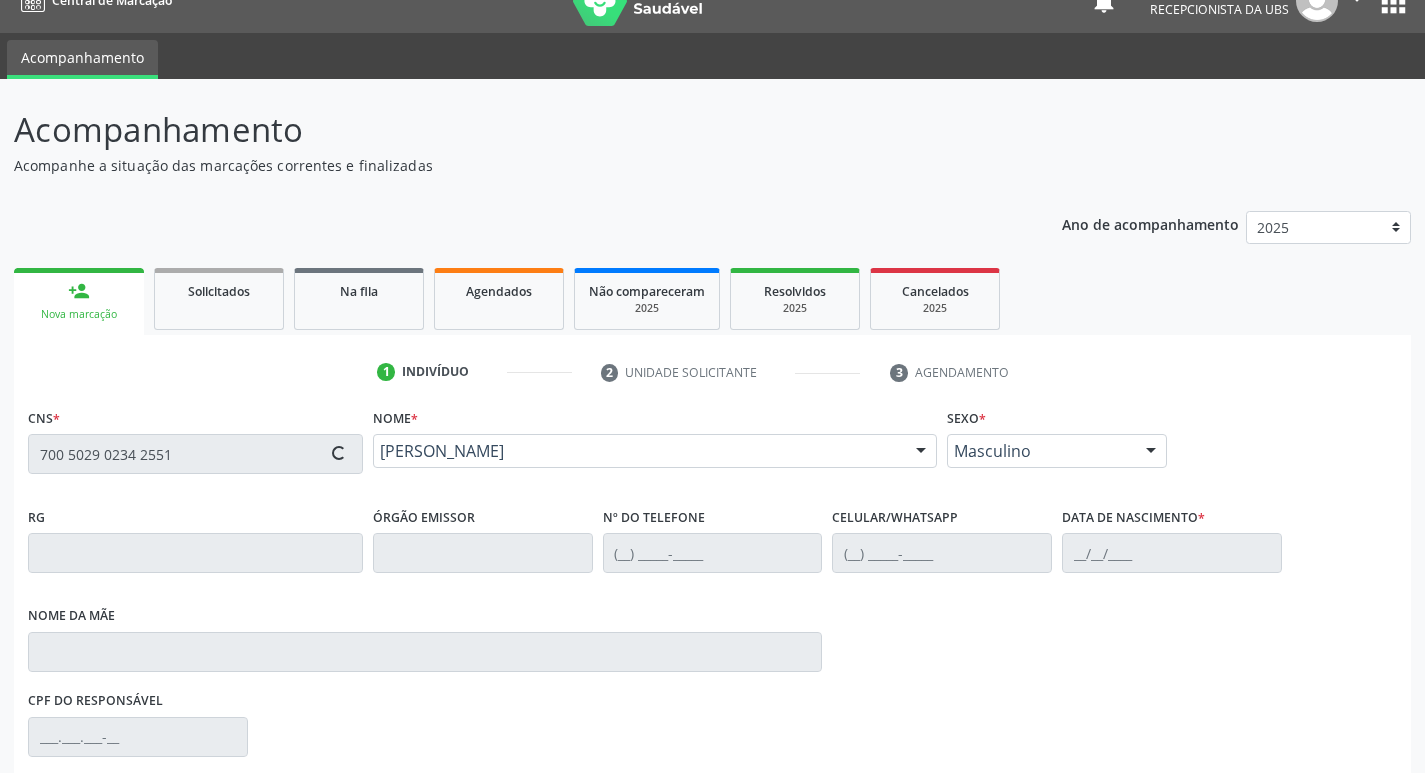 type on "[PERSON_NAME]" 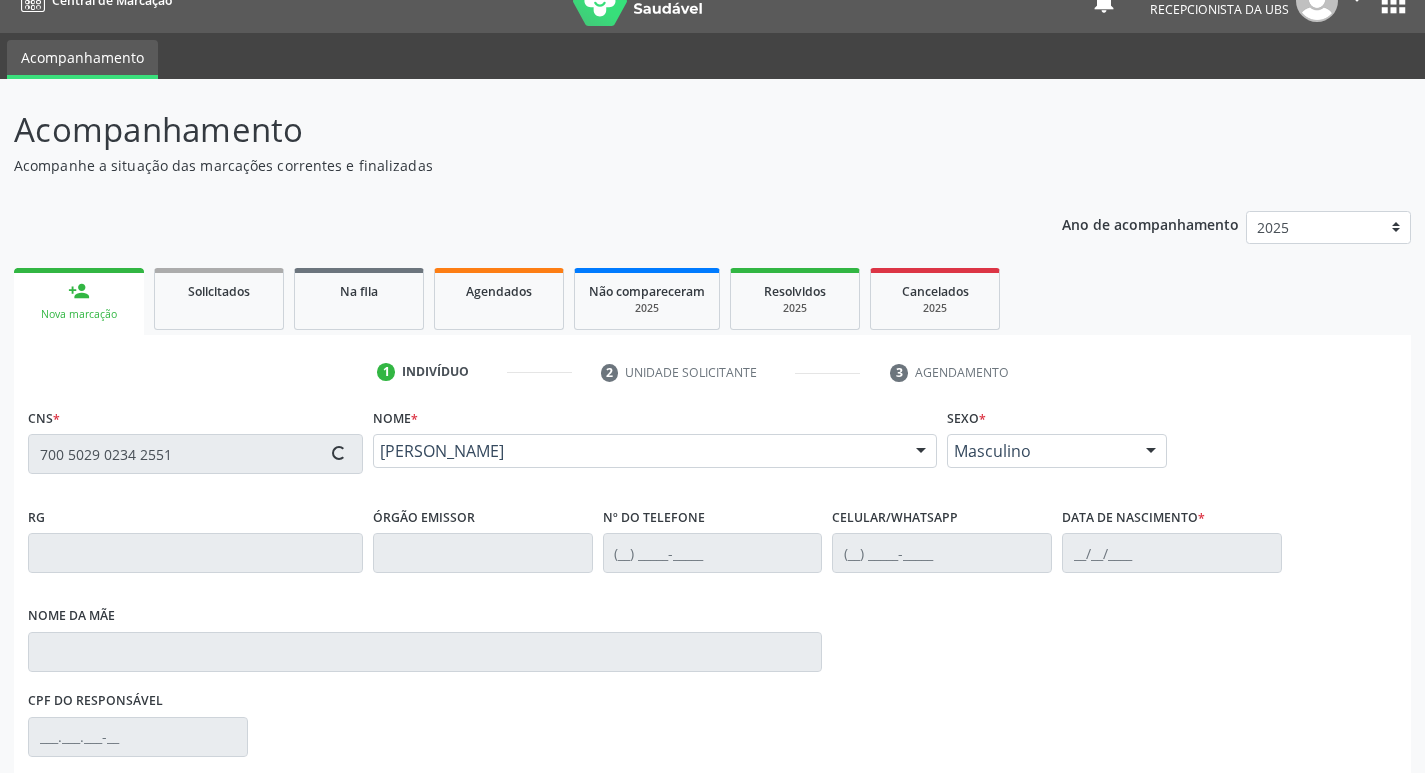 type on "1185" 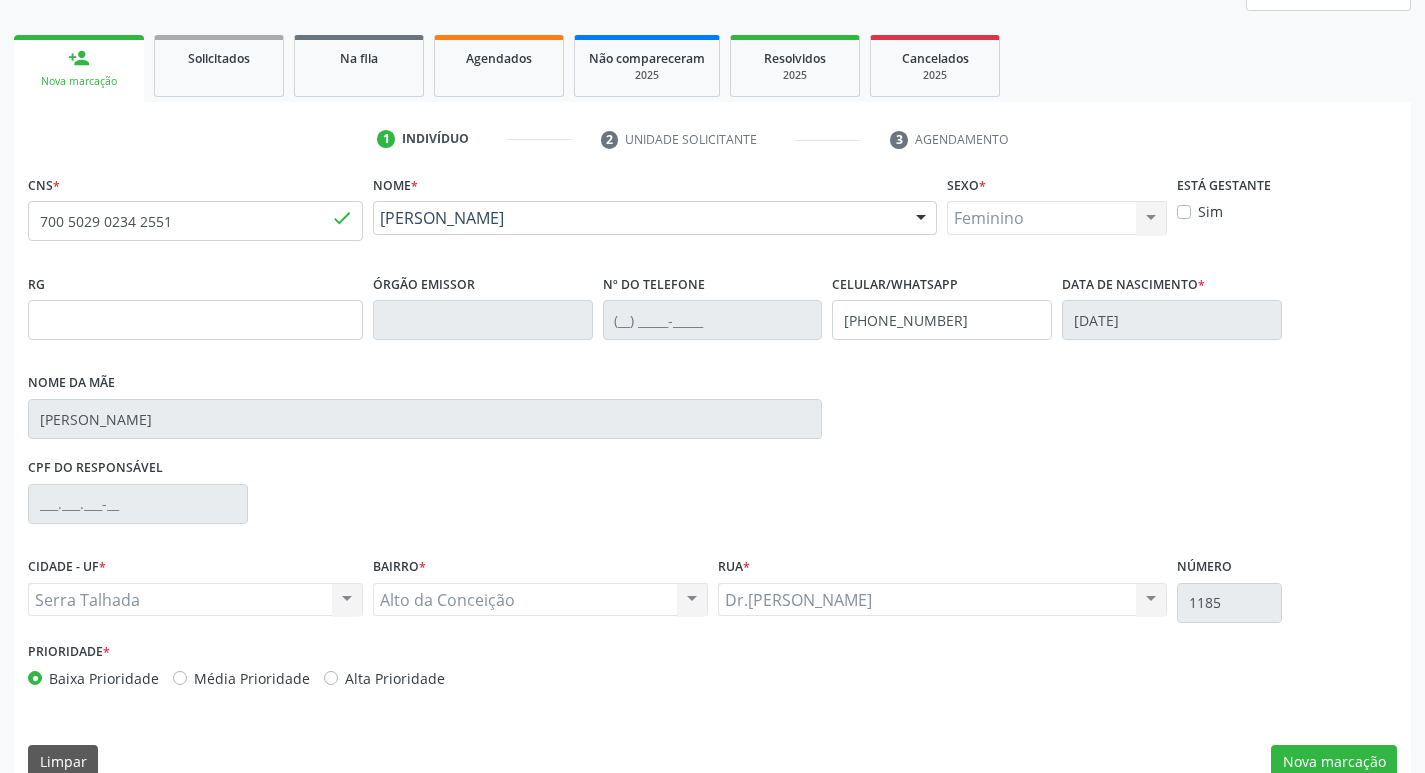 scroll, scrollTop: 297, scrollLeft: 0, axis: vertical 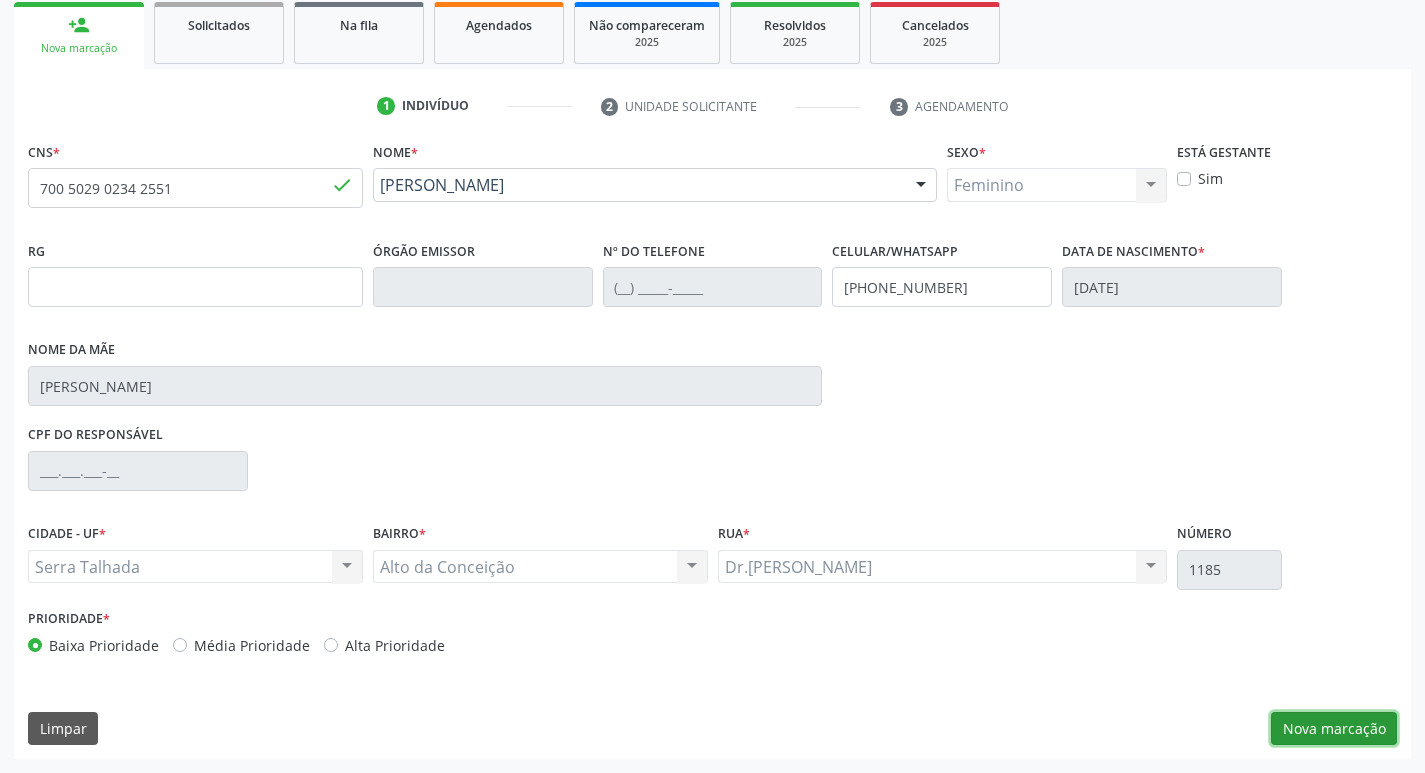 click on "Nova marcação" at bounding box center (1334, 729) 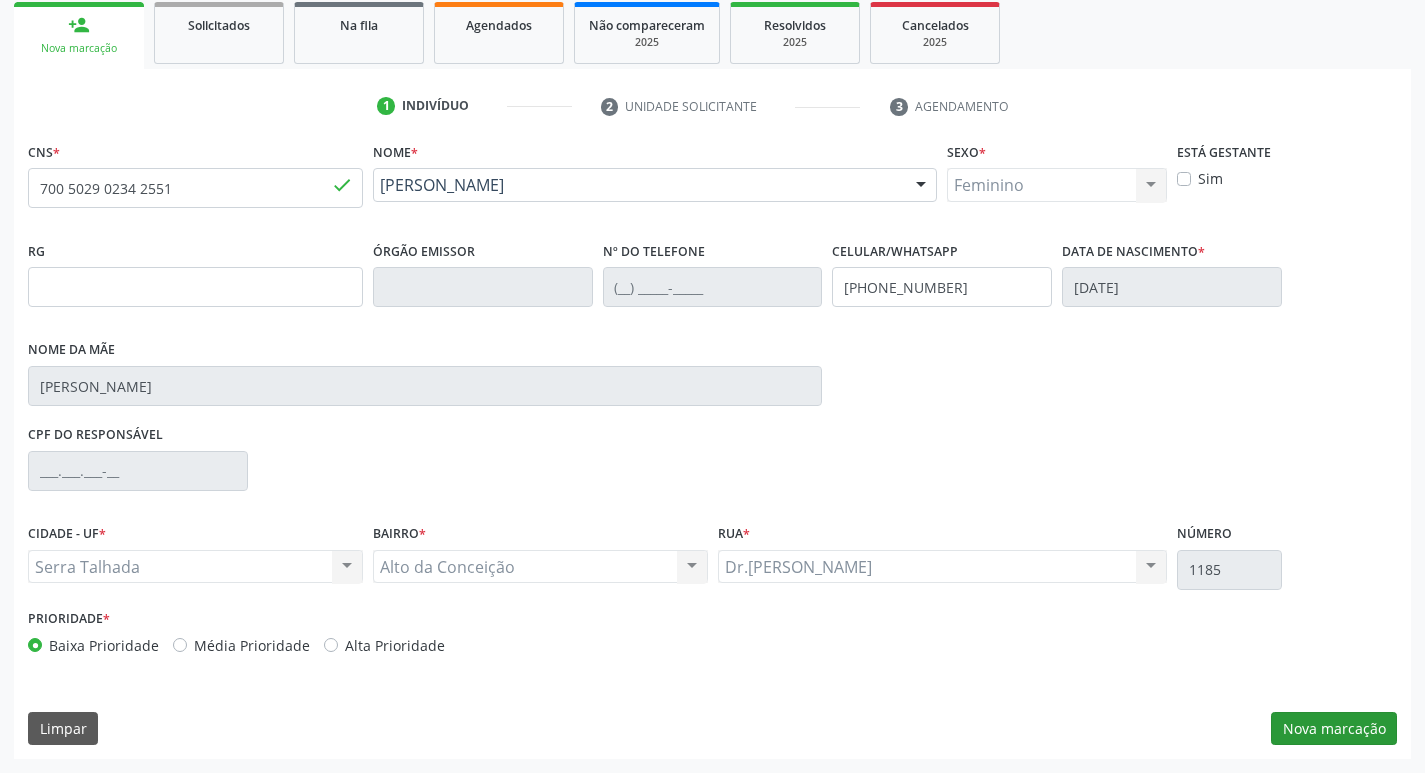 scroll, scrollTop: 133, scrollLeft: 0, axis: vertical 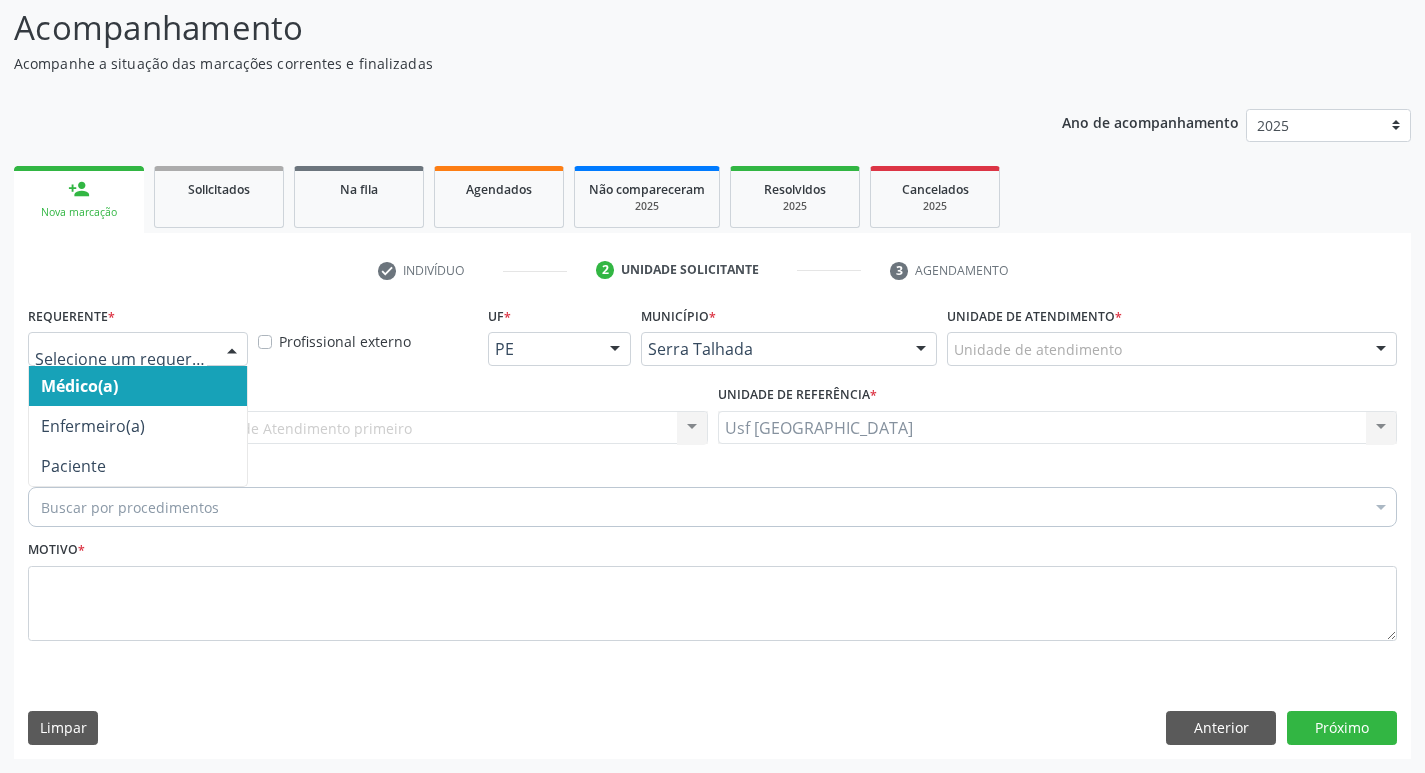click on "Médico(a)   Enfermeiro(a)   Paciente
Nenhum resultado encontrado para: "   "
Não há nenhuma opção para ser exibida." at bounding box center (138, 349) 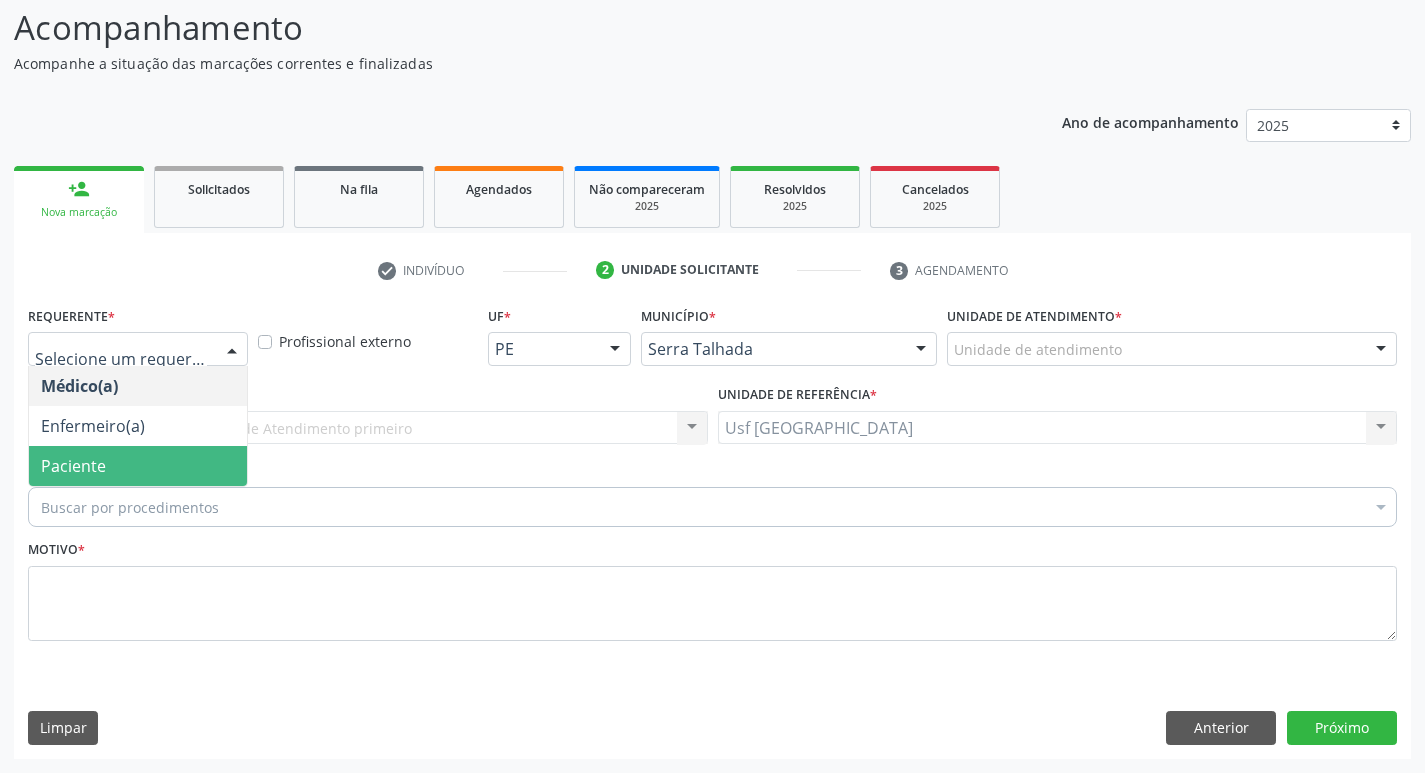 click on "Paciente" at bounding box center [138, 466] 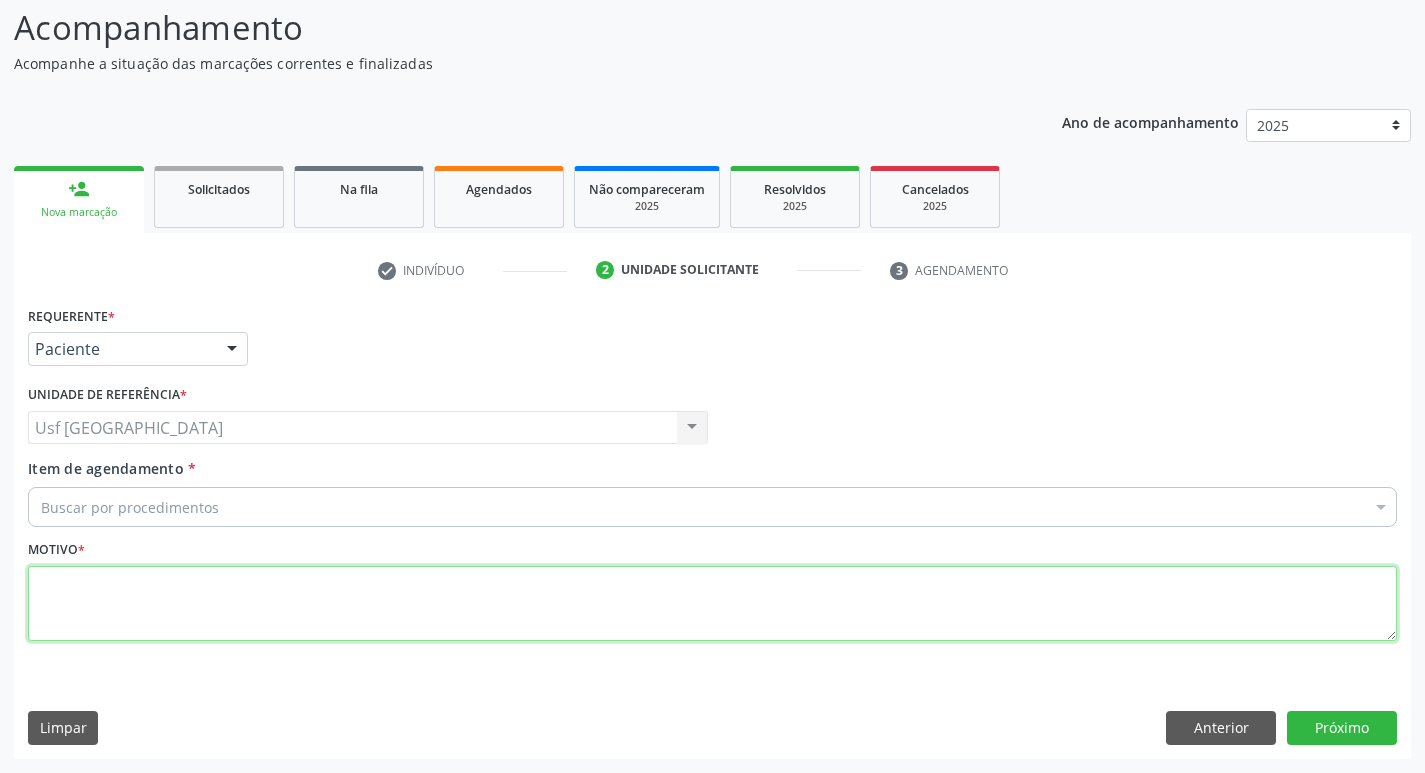 click at bounding box center [712, 604] 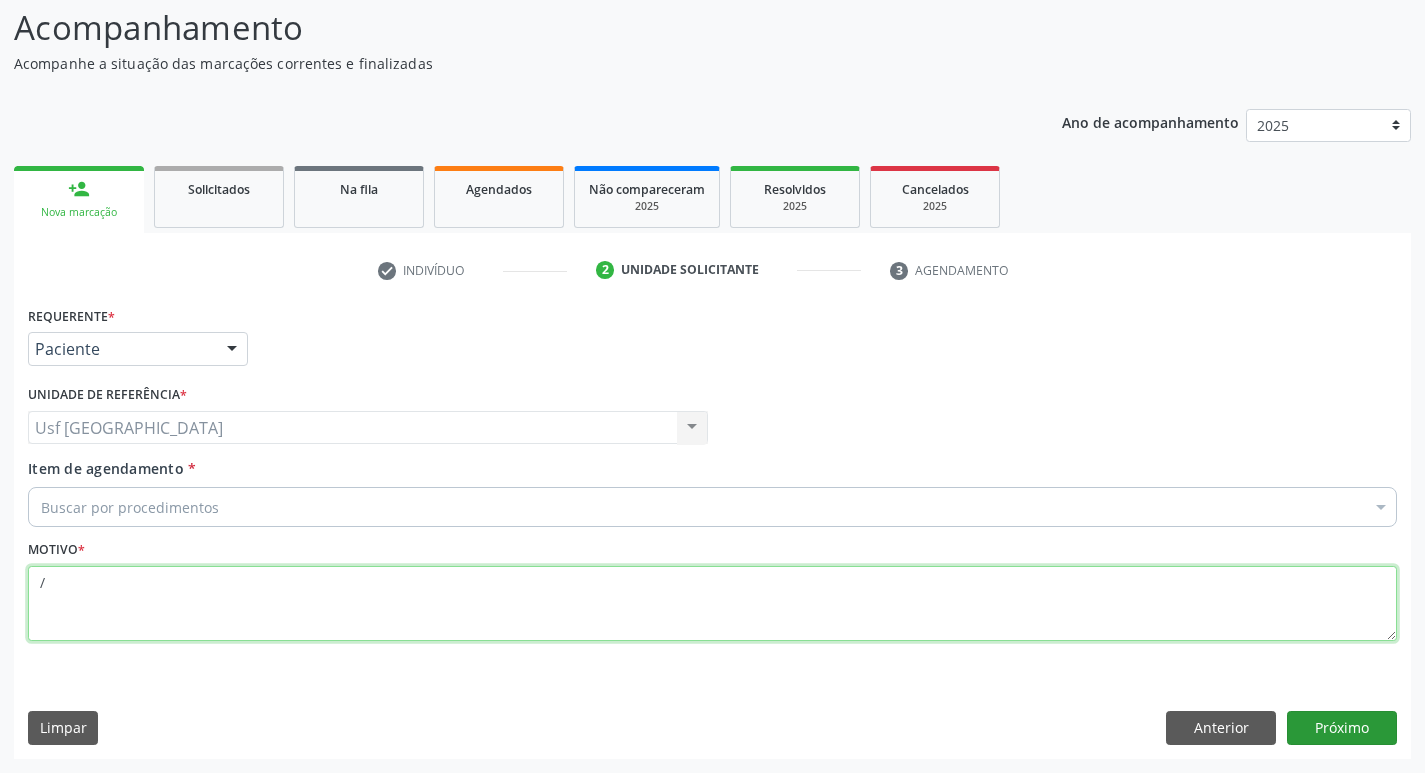 type on "/" 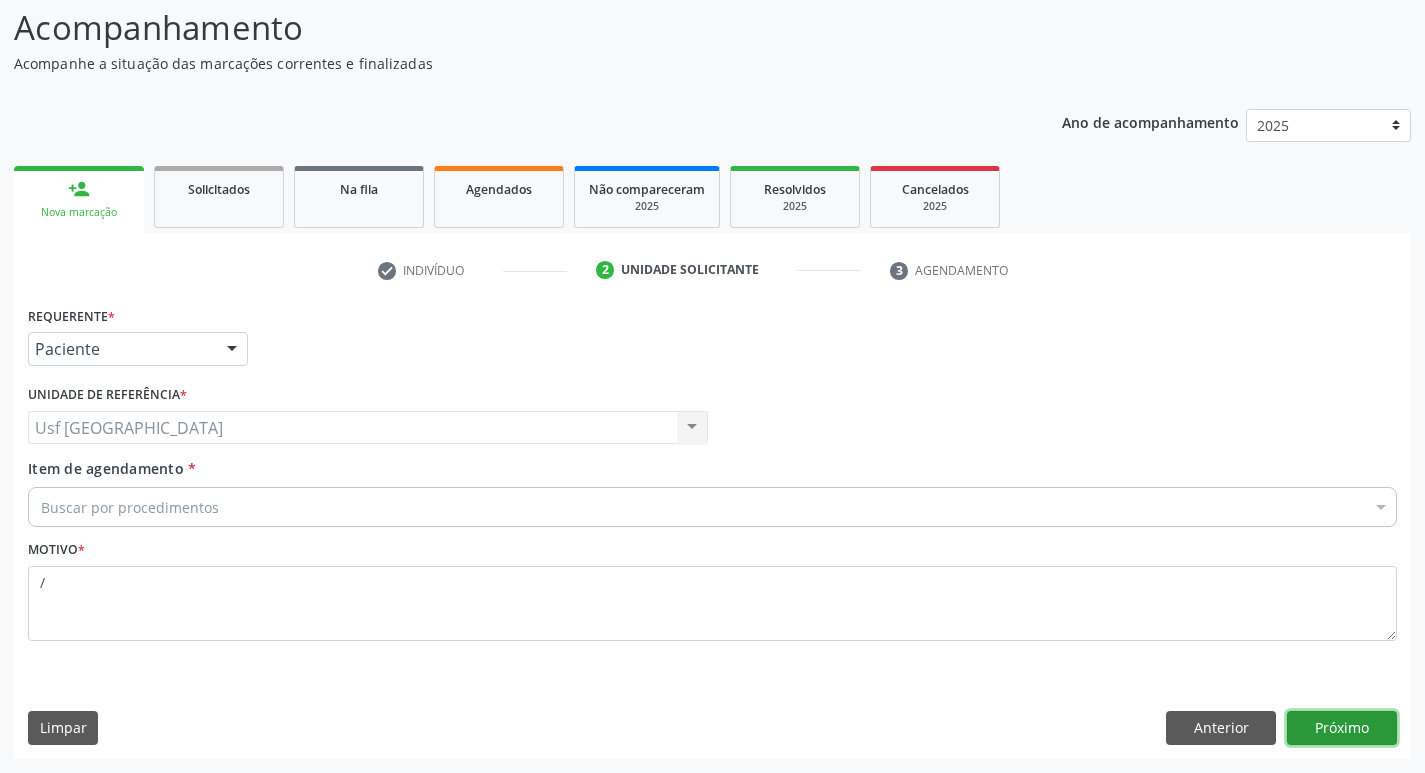 click on "Próximo" at bounding box center (1342, 728) 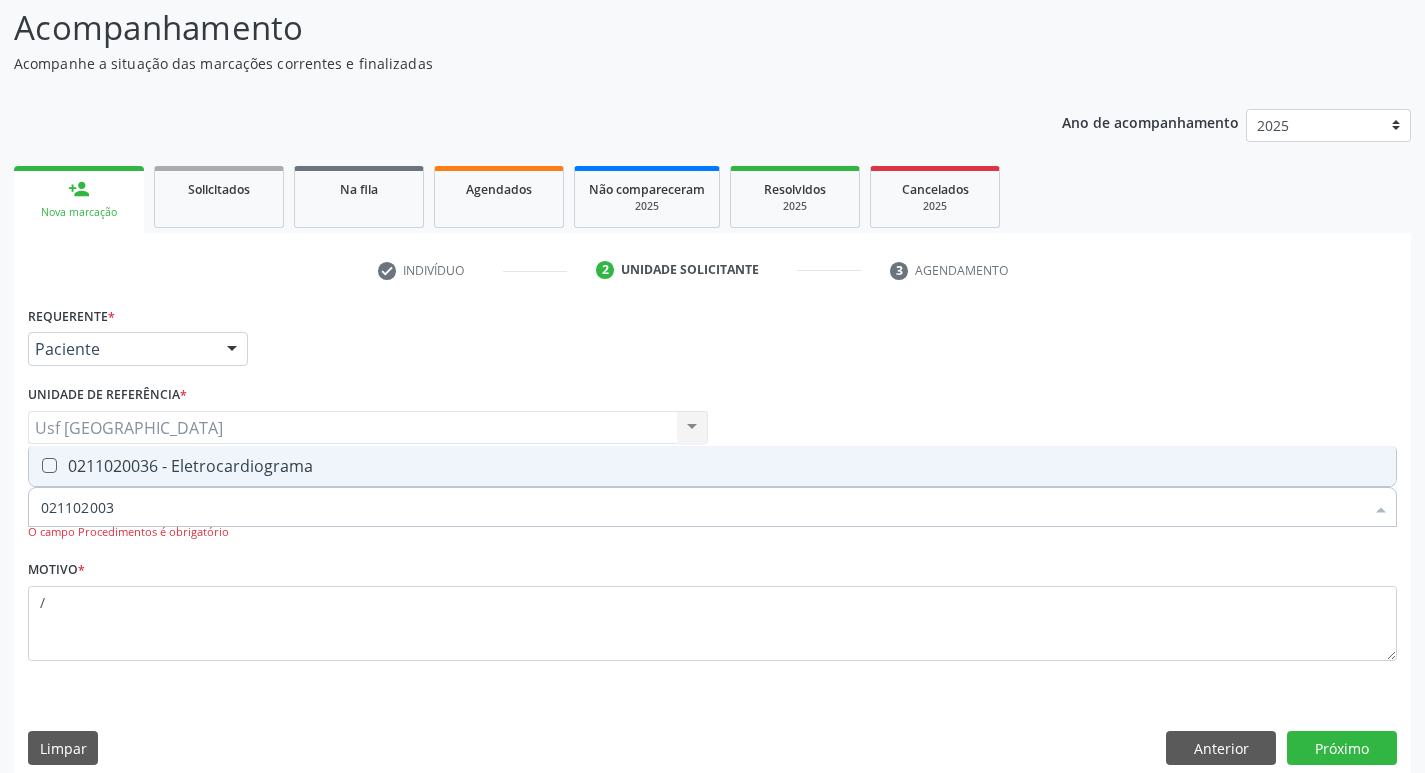 type on "0211020036" 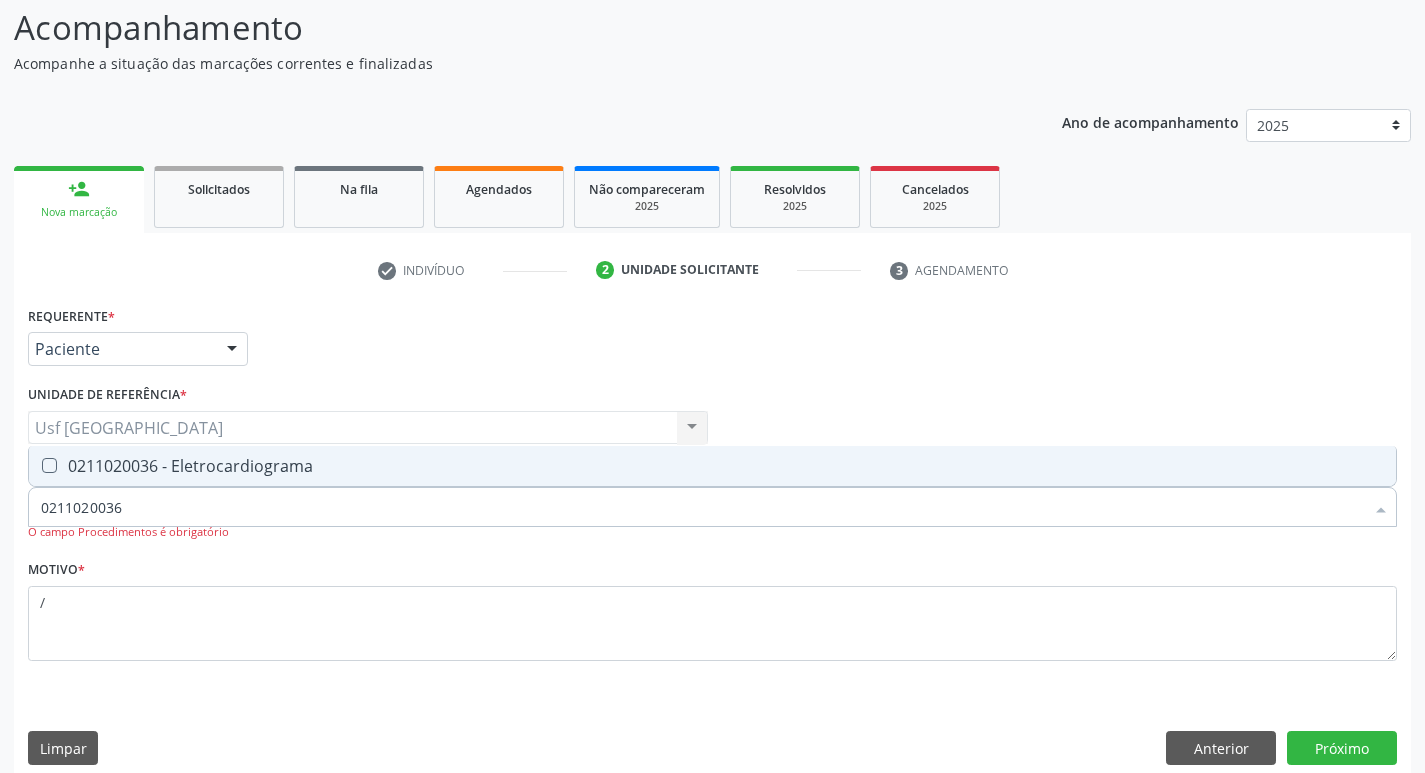 click at bounding box center [49, 465] 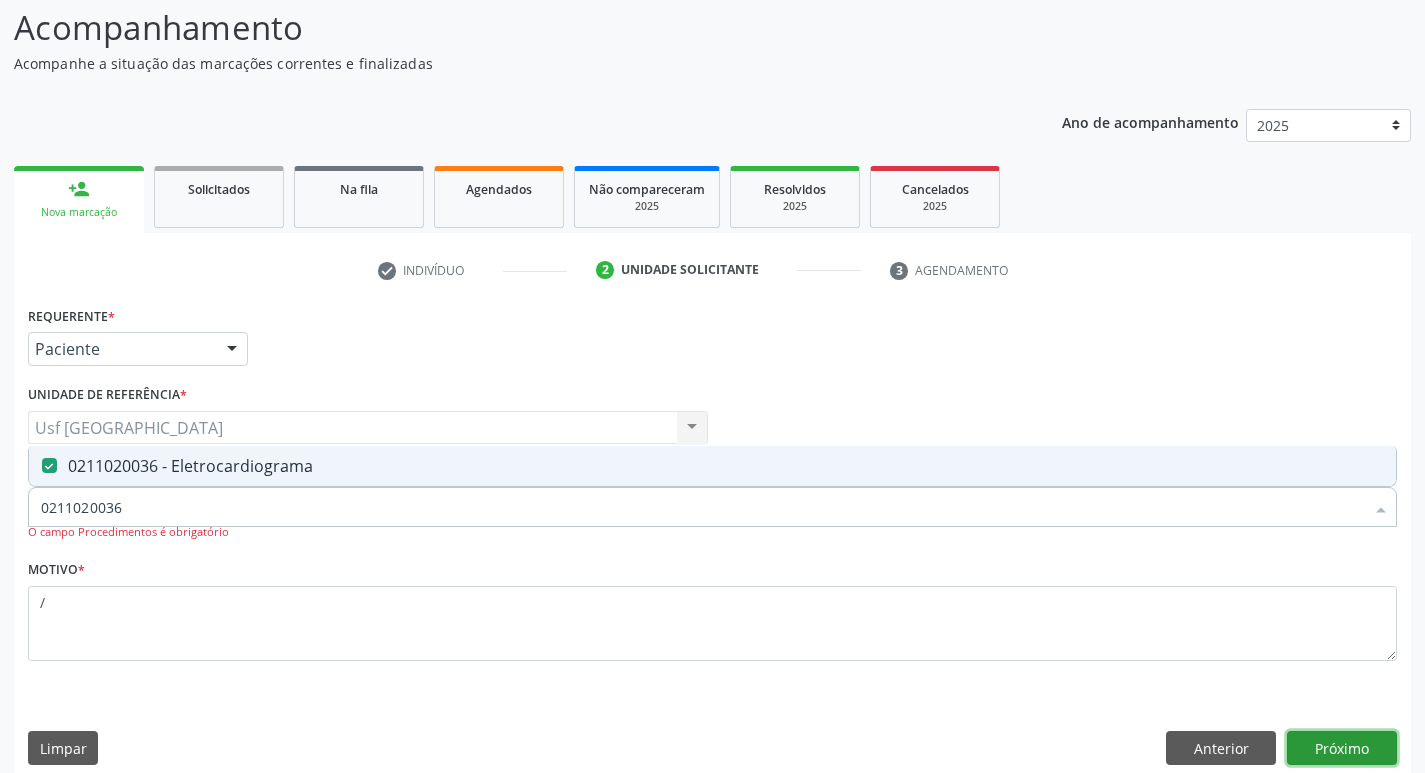click on "Próximo" at bounding box center (1342, 748) 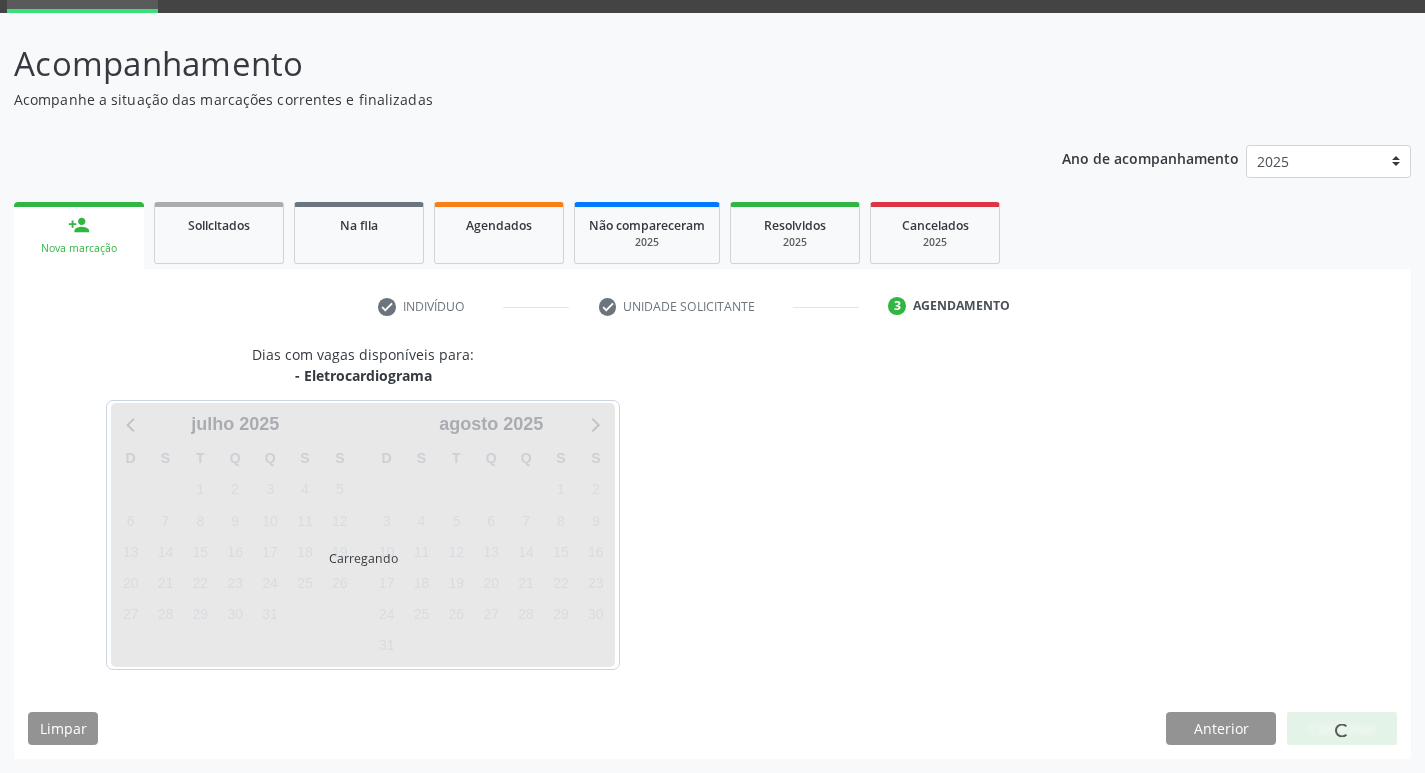 scroll, scrollTop: 97, scrollLeft: 0, axis: vertical 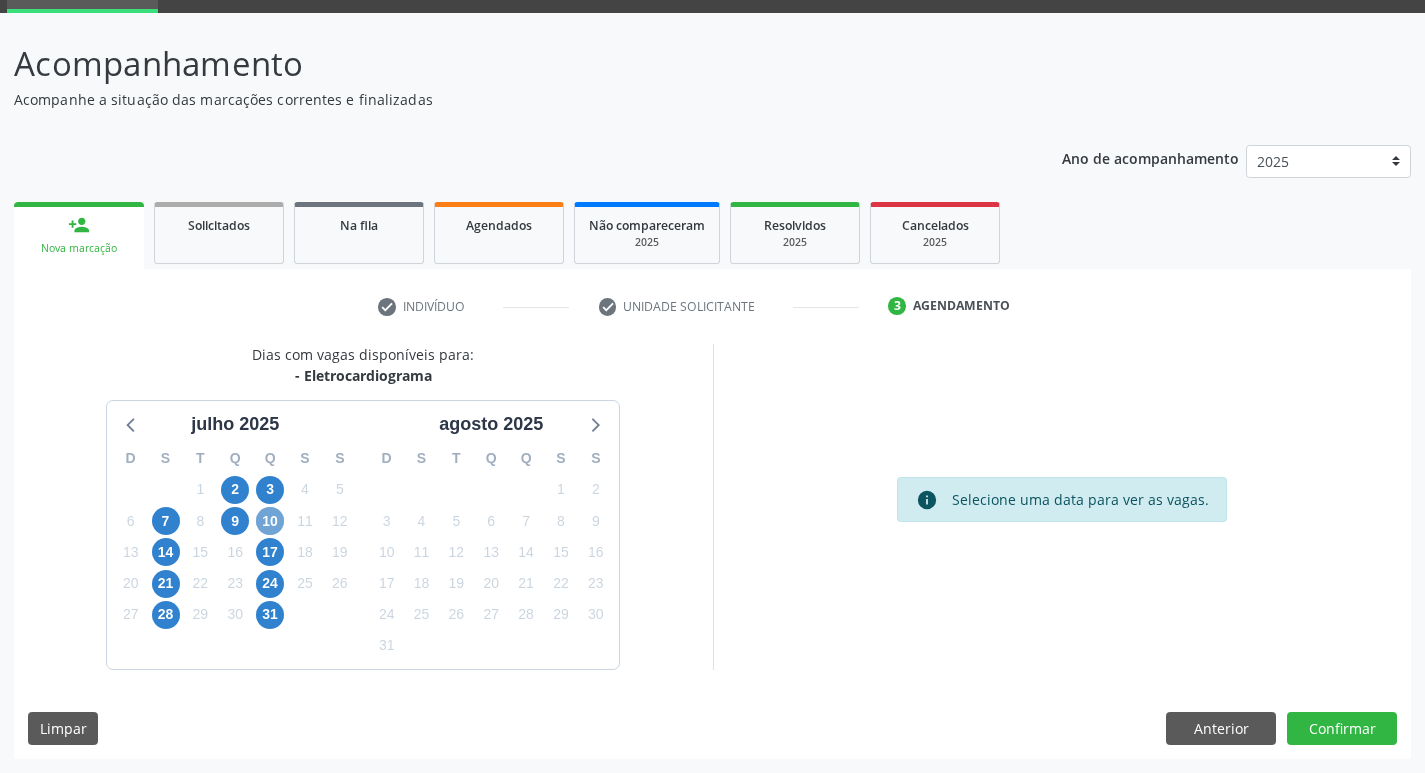 click on "10" at bounding box center [270, 521] 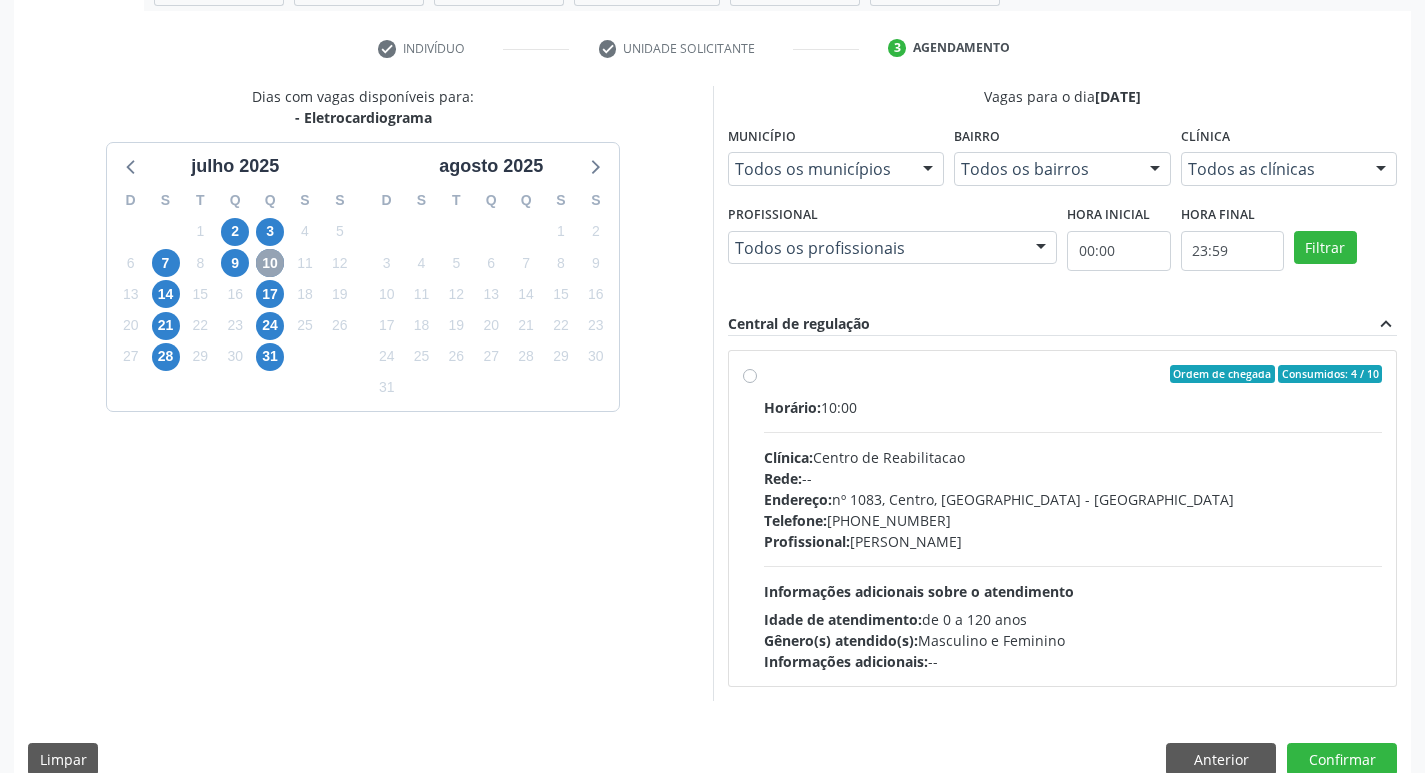 scroll, scrollTop: 386, scrollLeft: 0, axis: vertical 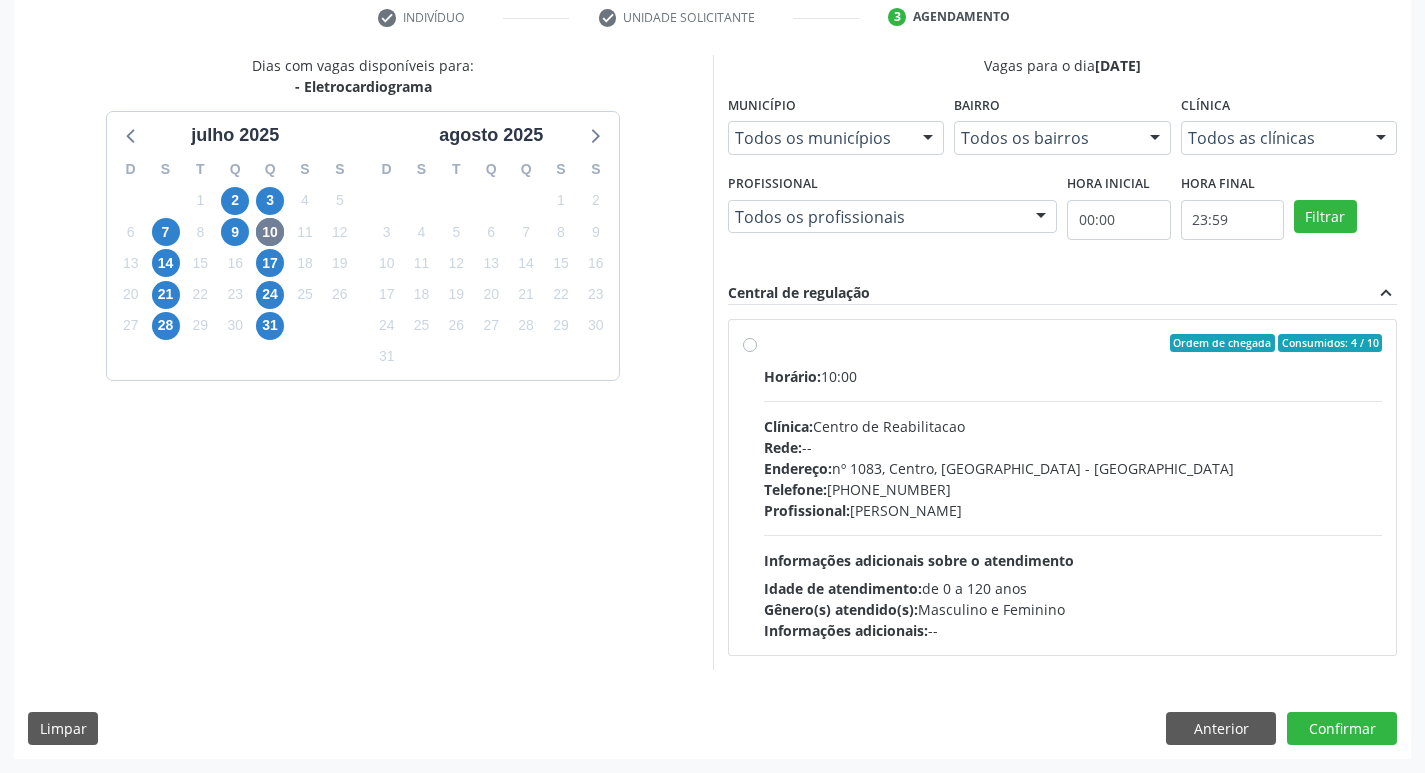 click on "Ordem de chegada
Consumidos: 4 / 10
Horário:   10:00
Clínica:  Centro de Reabilitacao
Rede:
--
Endereço:   [STREET_ADDRESS]
Telefone:   [PHONE_NUMBER]
Profissional:
[PERSON_NAME]
Informações adicionais sobre o atendimento
Idade de atendimento:
de 0 a 120 anos
Gênero(s) atendido(s):
Masculino e Feminino
Informações adicionais:
--" at bounding box center (1073, 487) 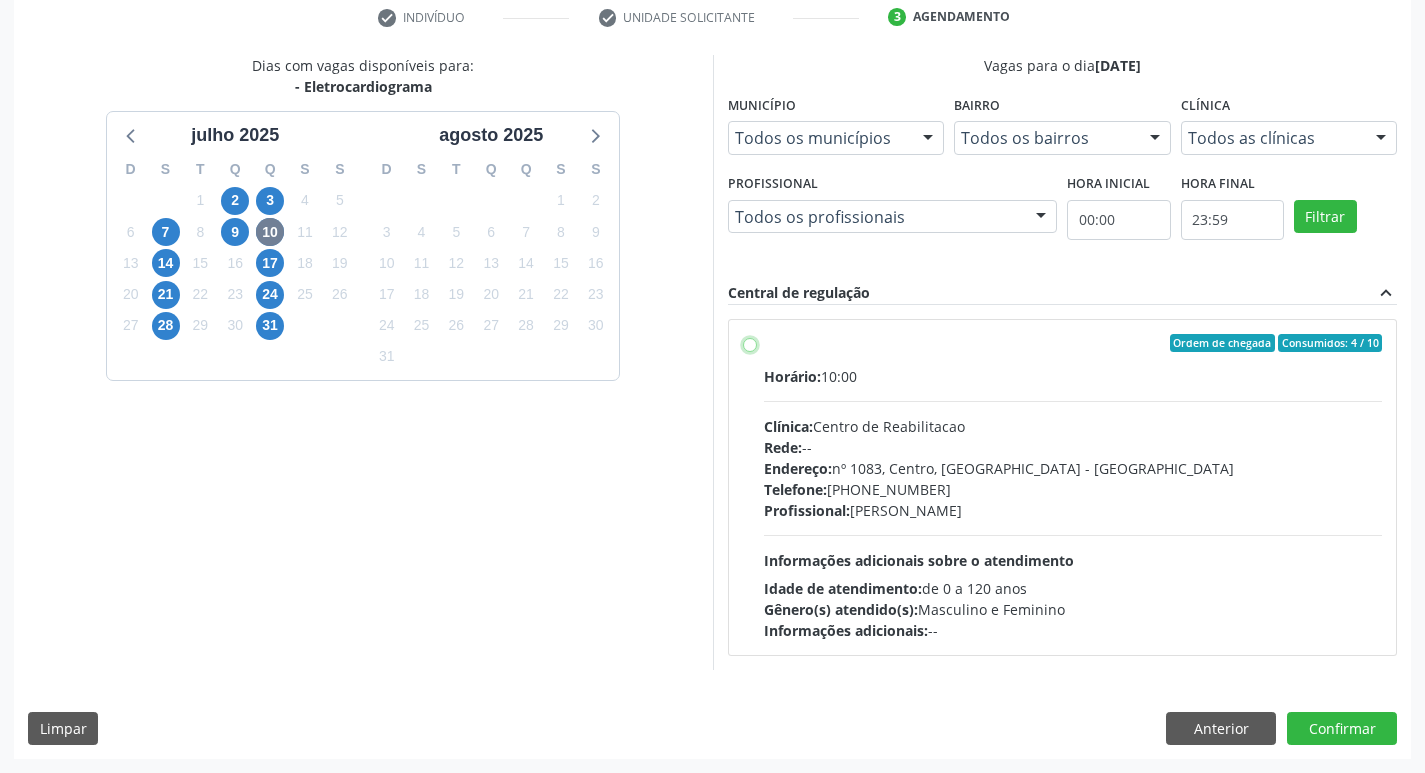 click on "Ordem de chegada
Consumidos: 4 / 10
Horário:   10:00
Clínica:  Centro de Reabilitacao
Rede:
--
Endereço:   [STREET_ADDRESS]
Telefone:   [PHONE_NUMBER]
Profissional:
[PERSON_NAME]
Informações adicionais sobre o atendimento
Idade de atendimento:
de 0 a 120 anos
Gênero(s) atendido(s):
Masculino e Feminino
Informações adicionais:
--" at bounding box center [750, 343] 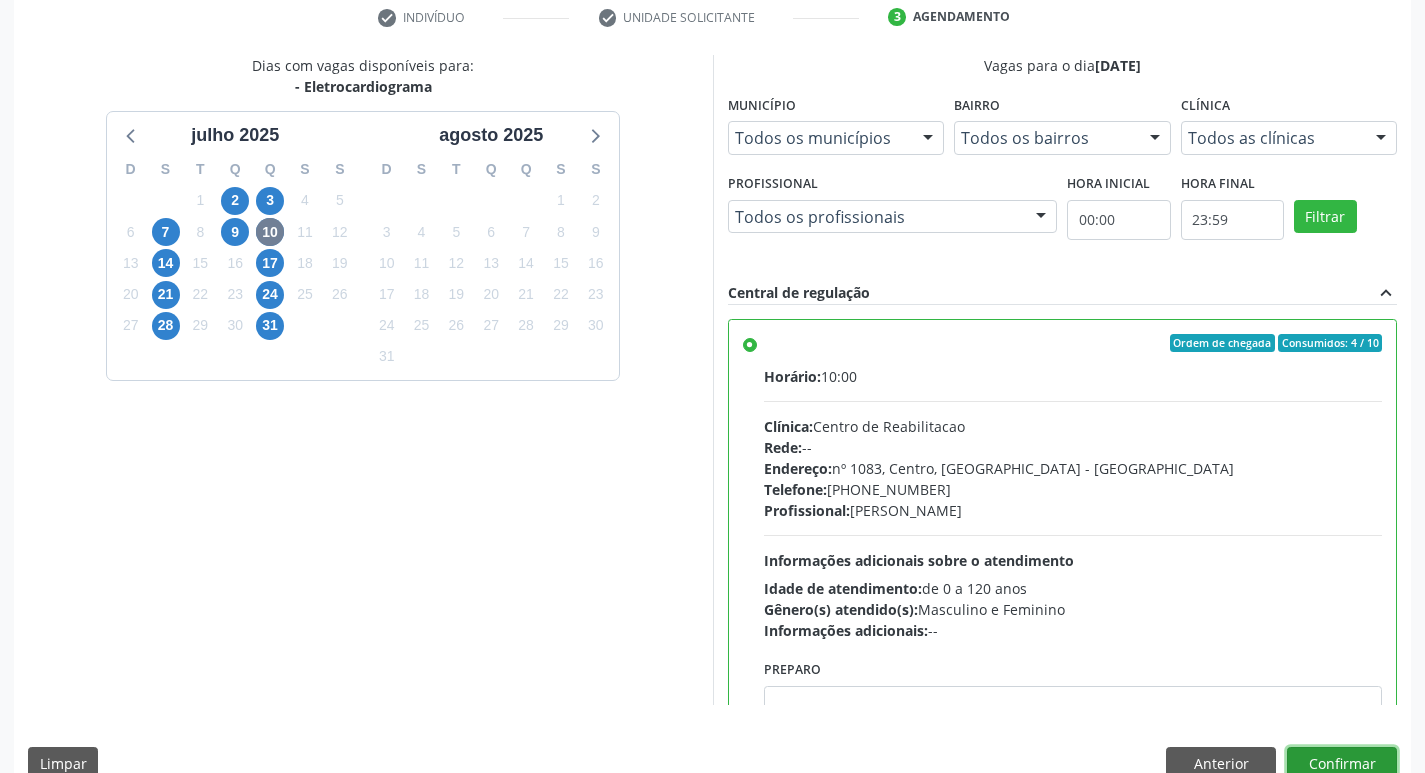click on "Confirmar" at bounding box center [1342, 764] 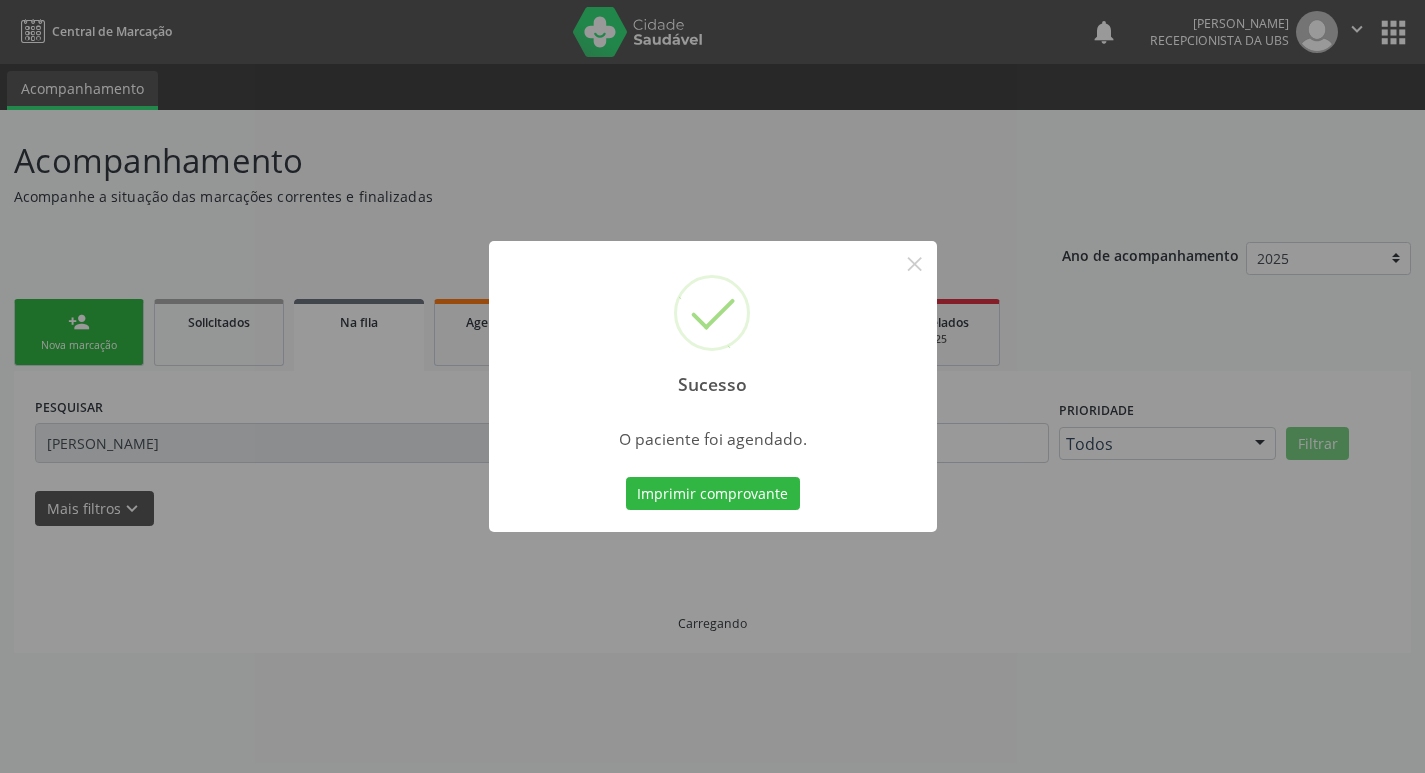 scroll, scrollTop: 0, scrollLeft: 0, axis: both 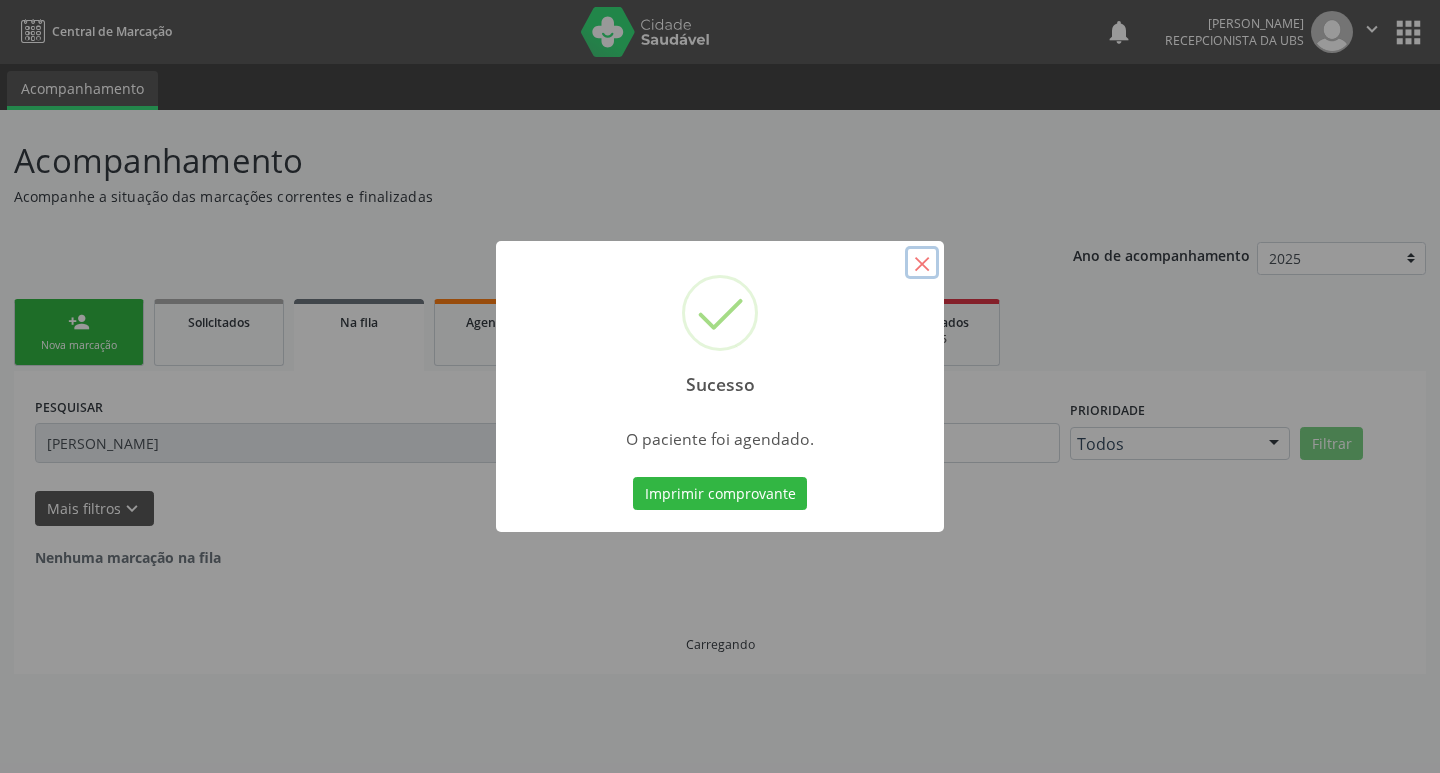 click on "×" at bounding box center [922, 263] 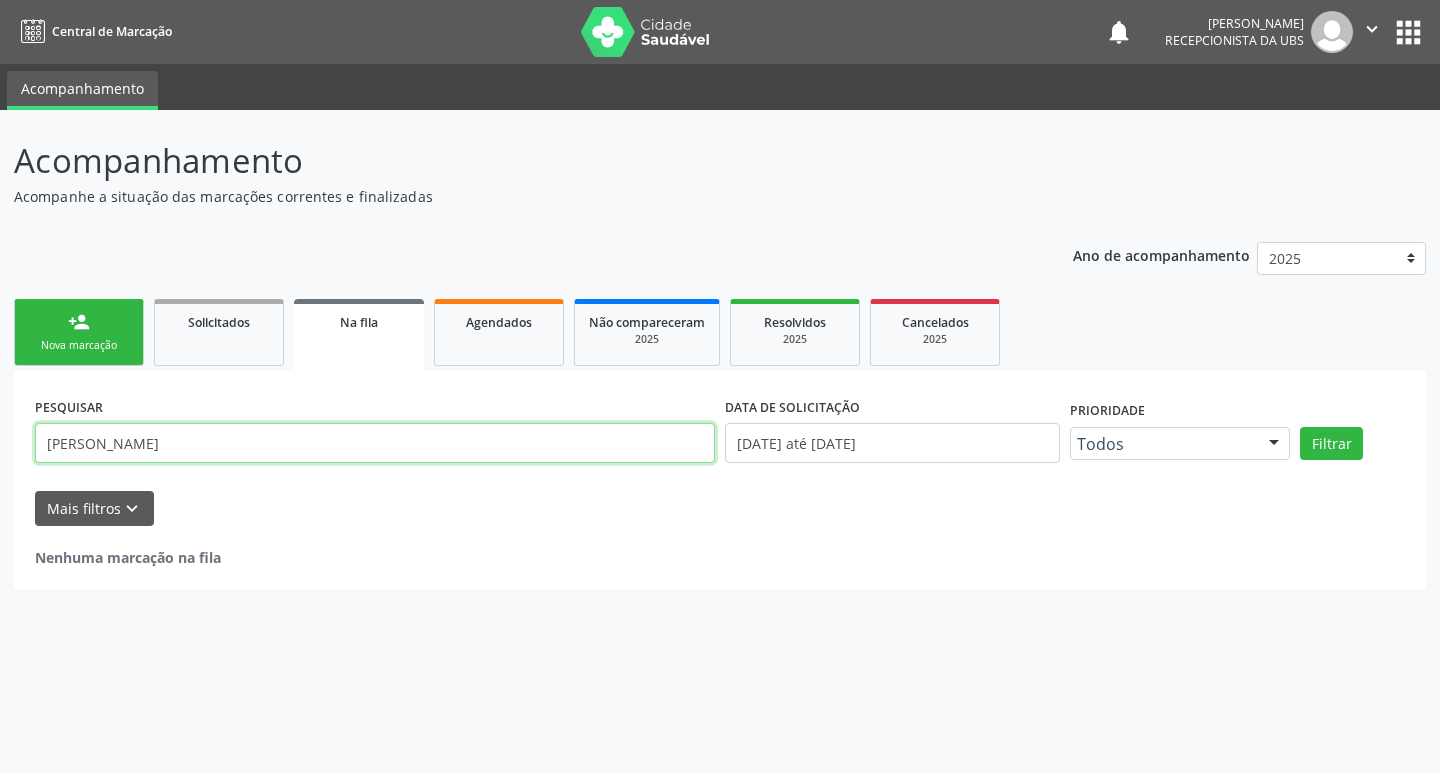 click on "[PERSON_NAME]" at bounding box center [375, 443] 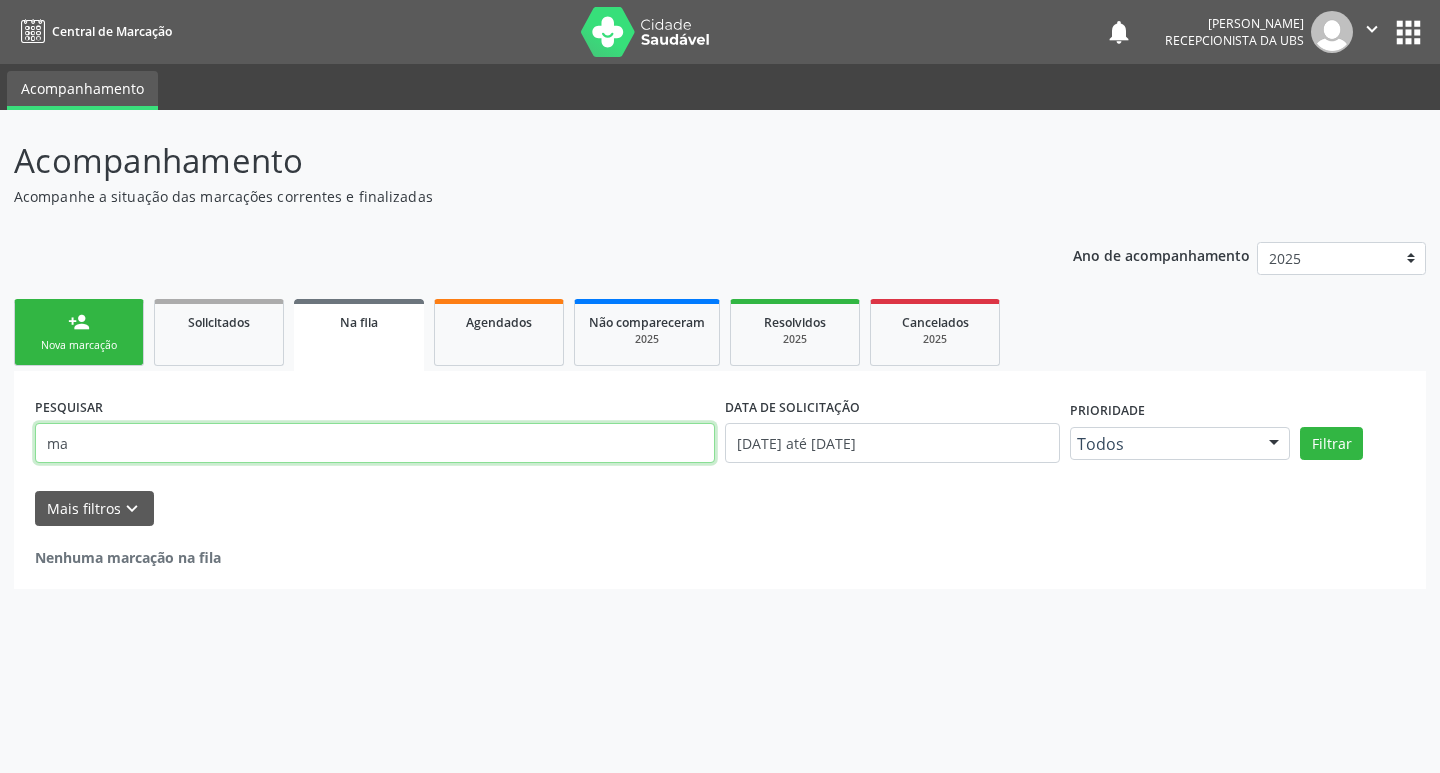 type on "m" 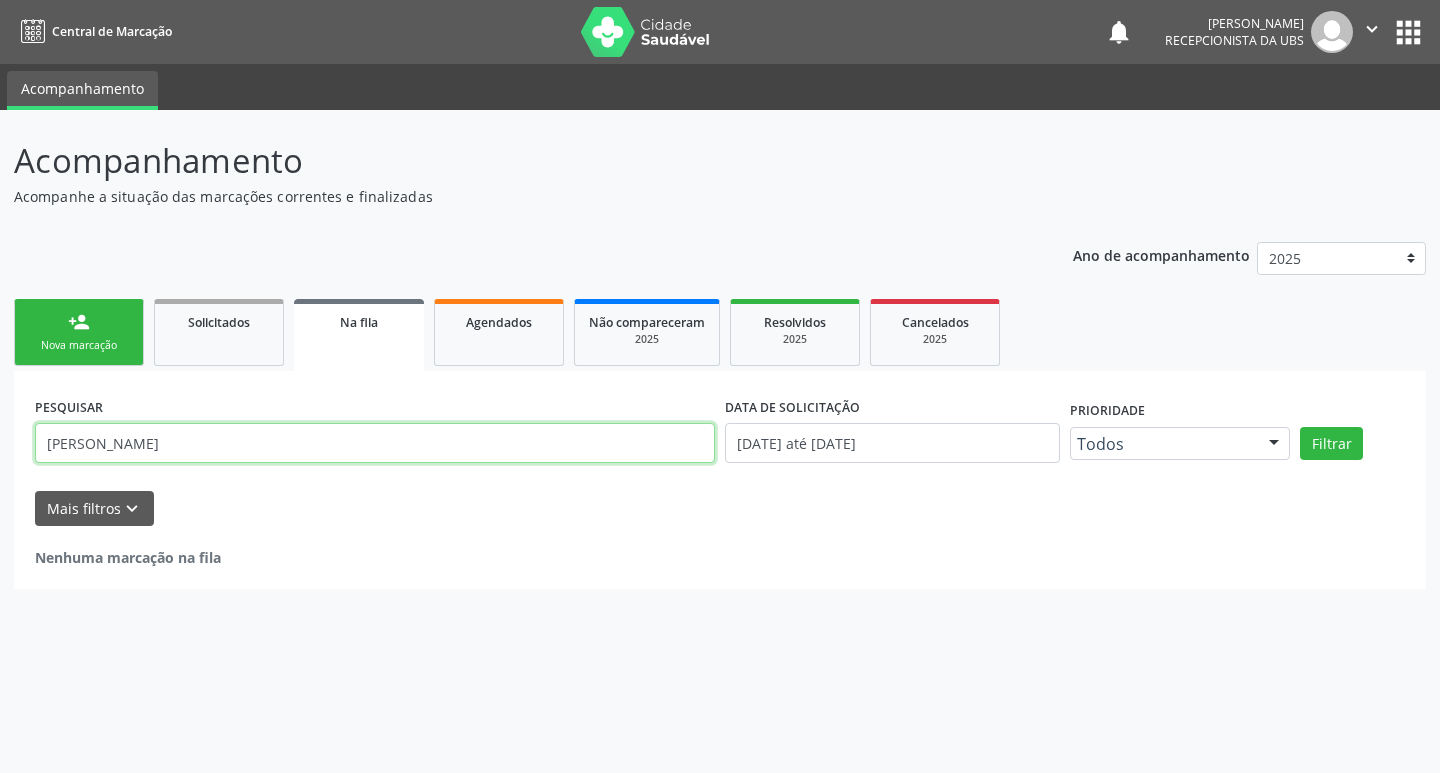 type on "[PERSON_NAME]" 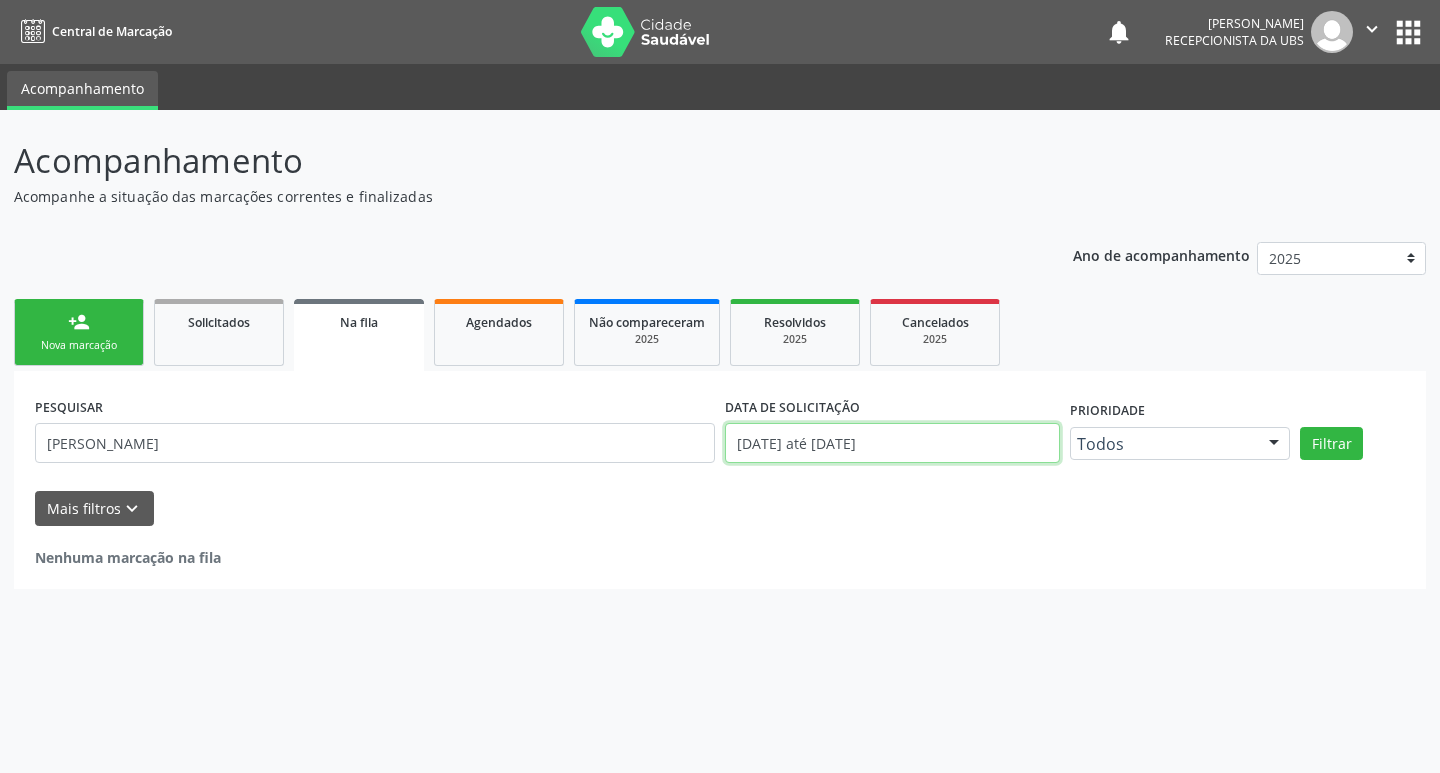 click on "[DATE] até [DATE]" at bounding box center [892, 443] 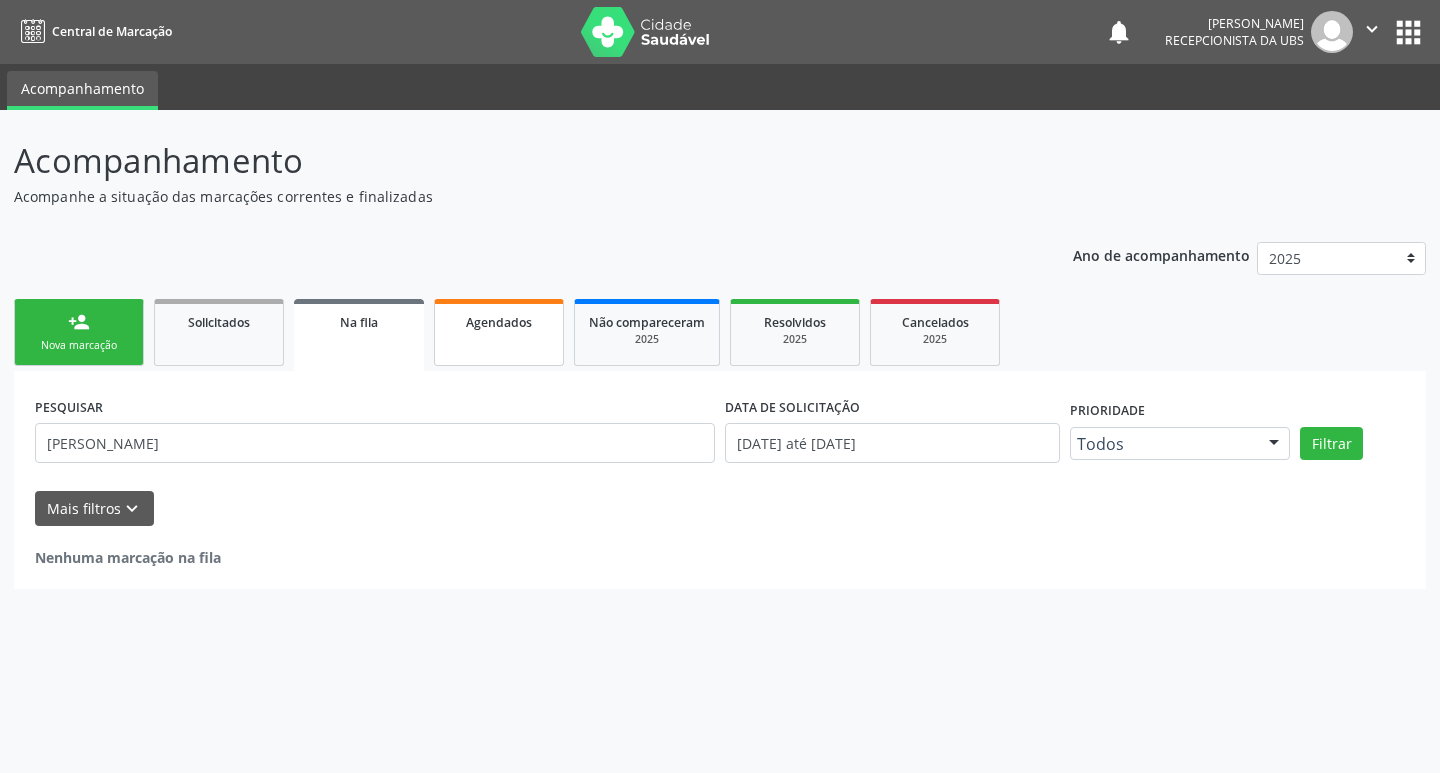 click on "Agendados" at bounding box center (499, 322) 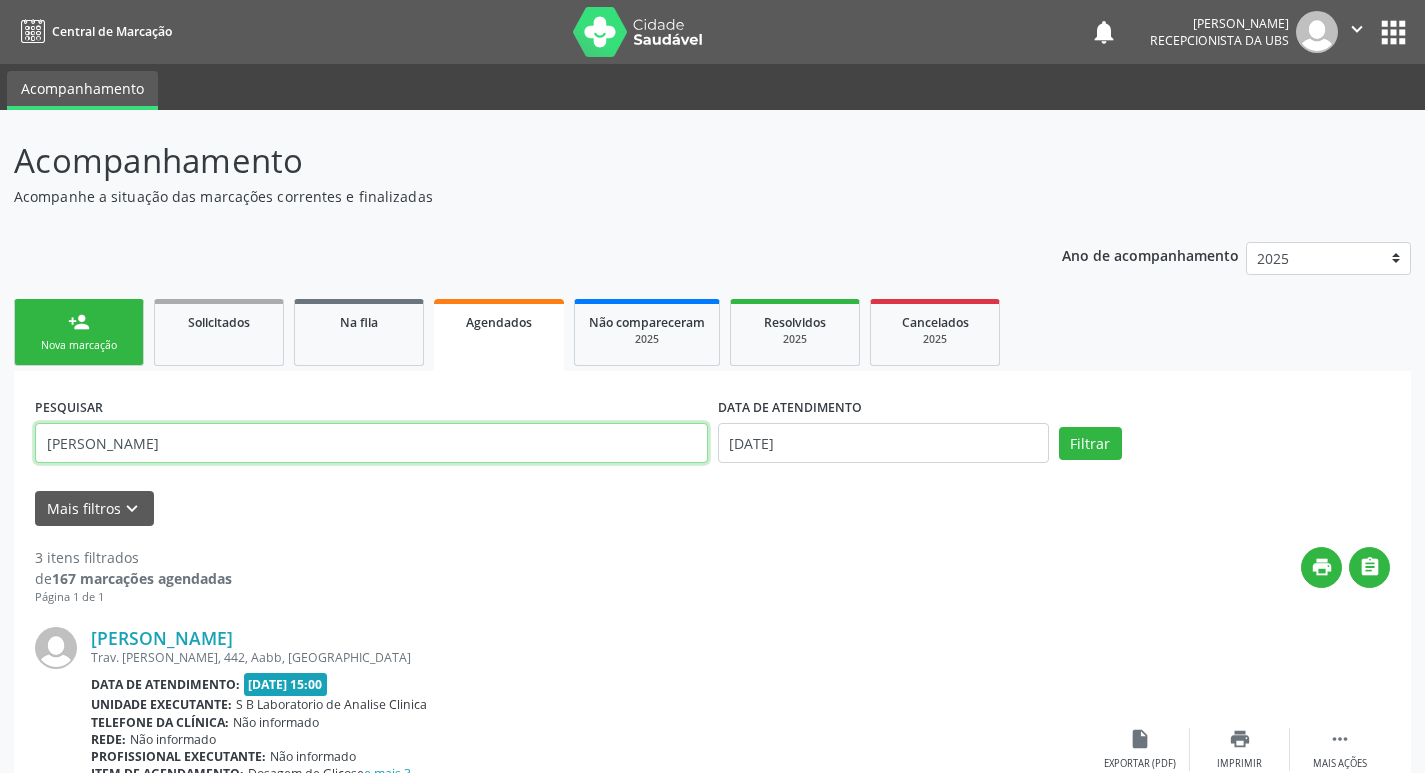 click on "[PERSON_NAME]" at bounding box center [371, 443] 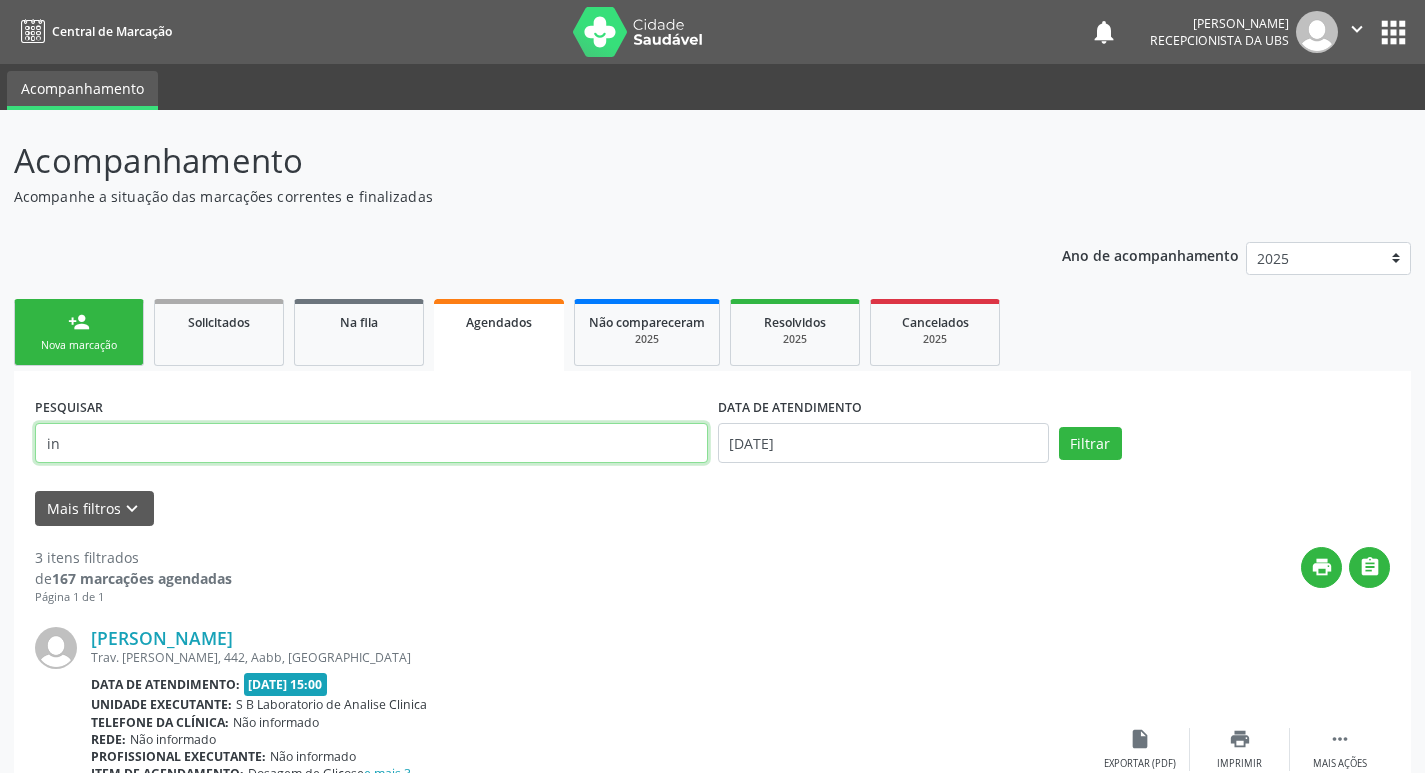 type on "i" 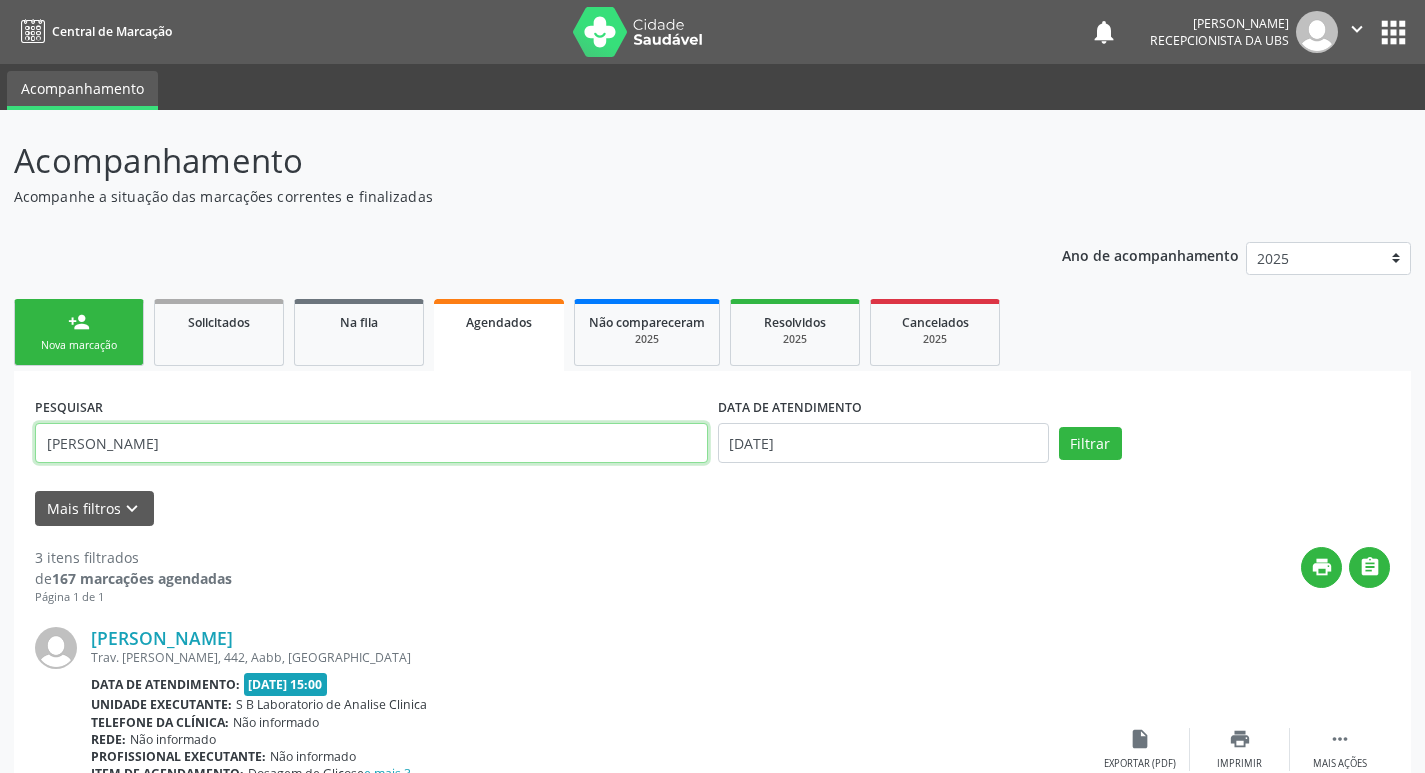 type on "[PERSON_NAME]" 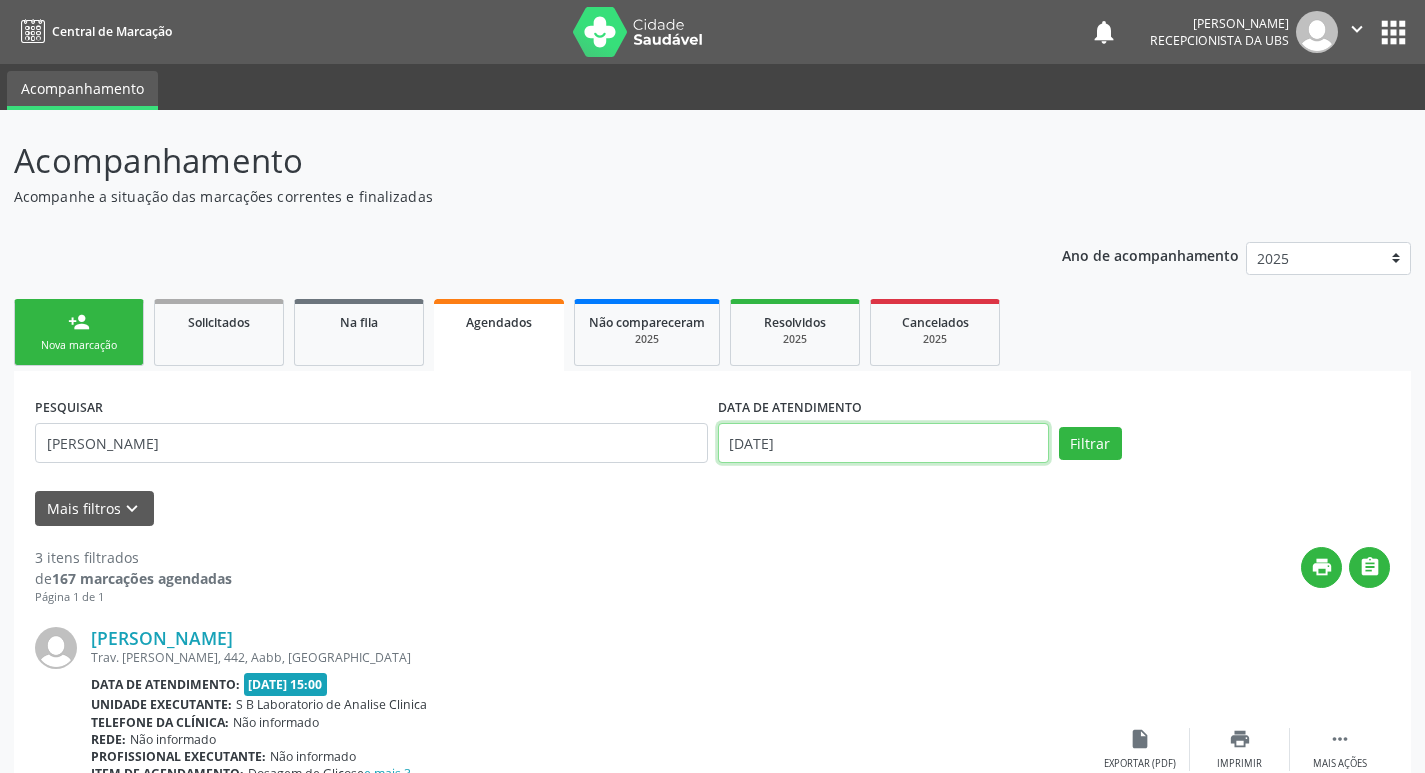 click on "[DATE]" at bounding box center [883, 443] 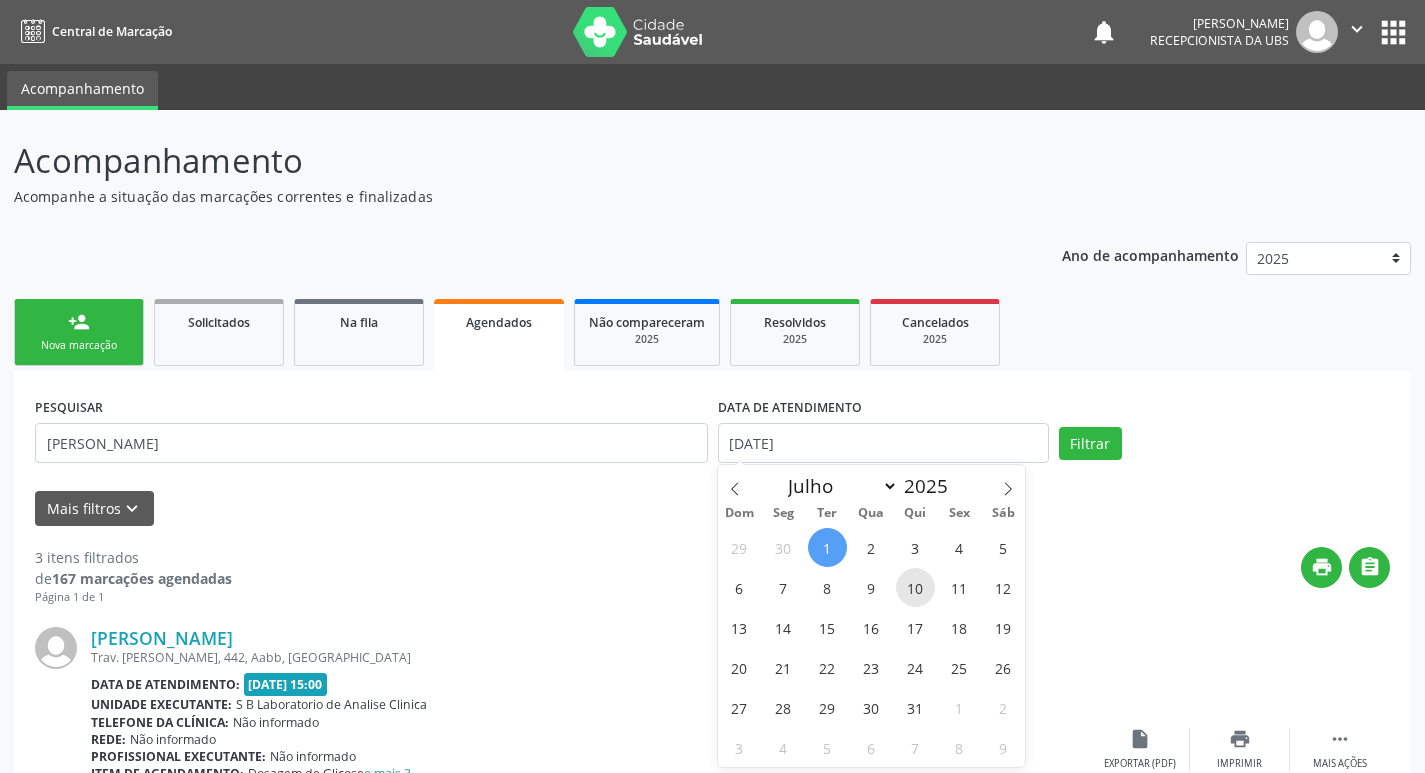 click on "10" at bounding box center (915, 587) 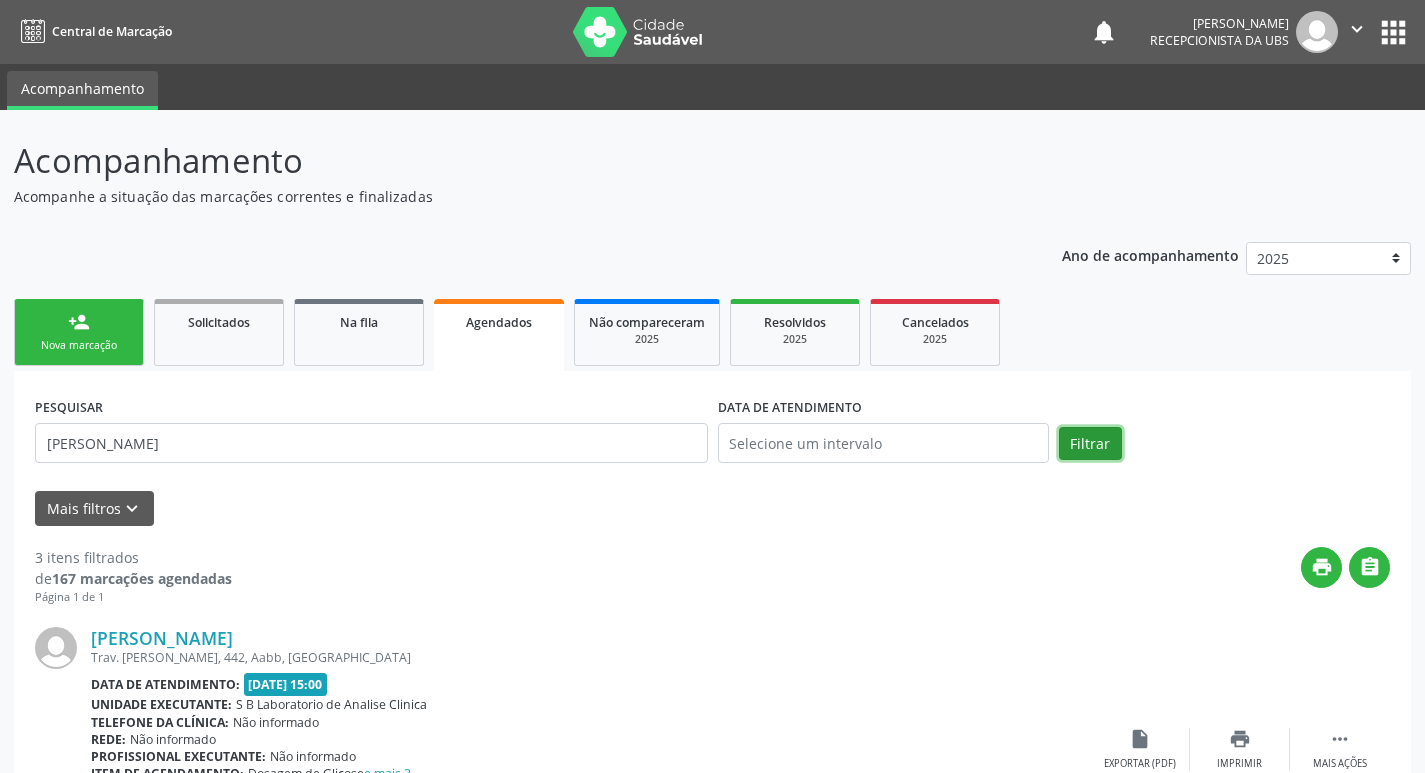 click on "Filtrar" at bounding box center (1090, 444) 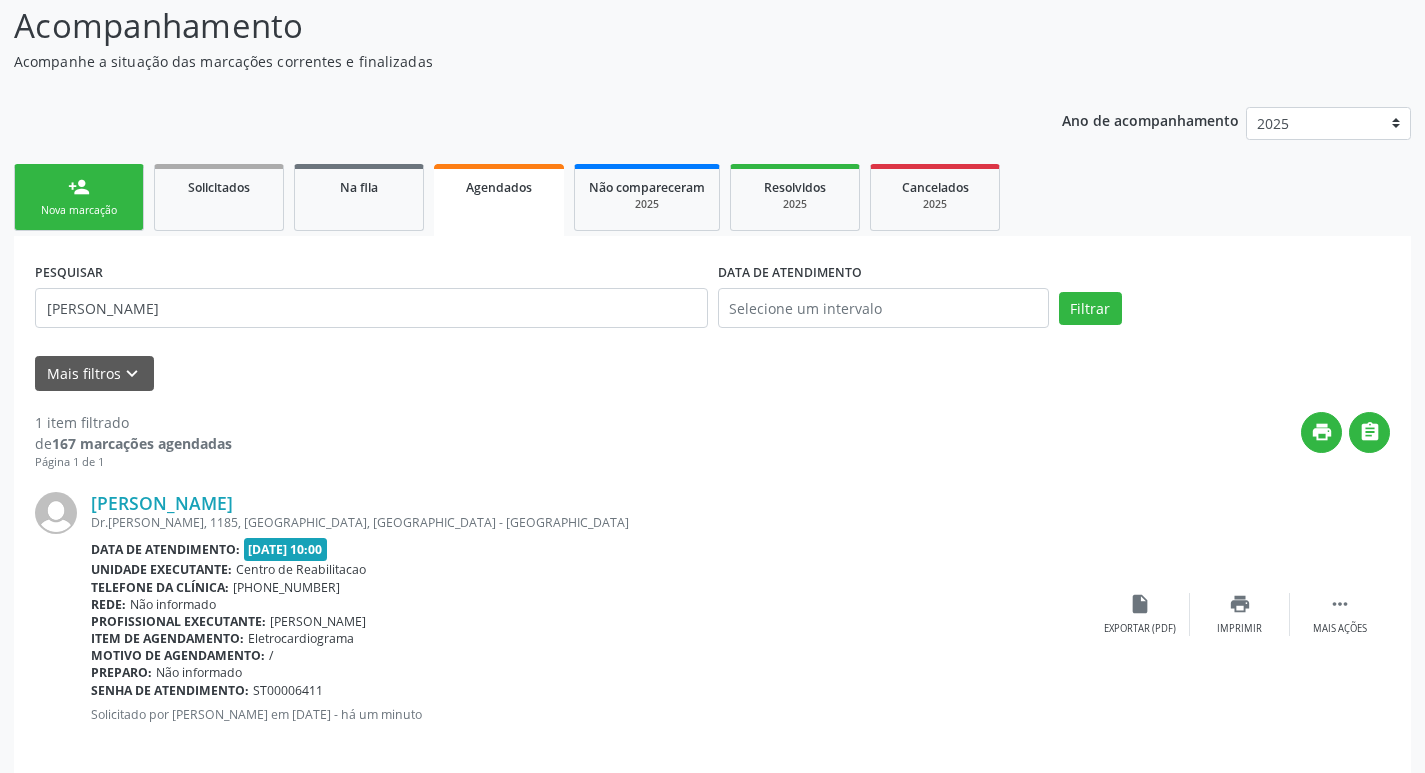 scroll, scrollTop: 155, scrollLeft: 0, axis: vertical 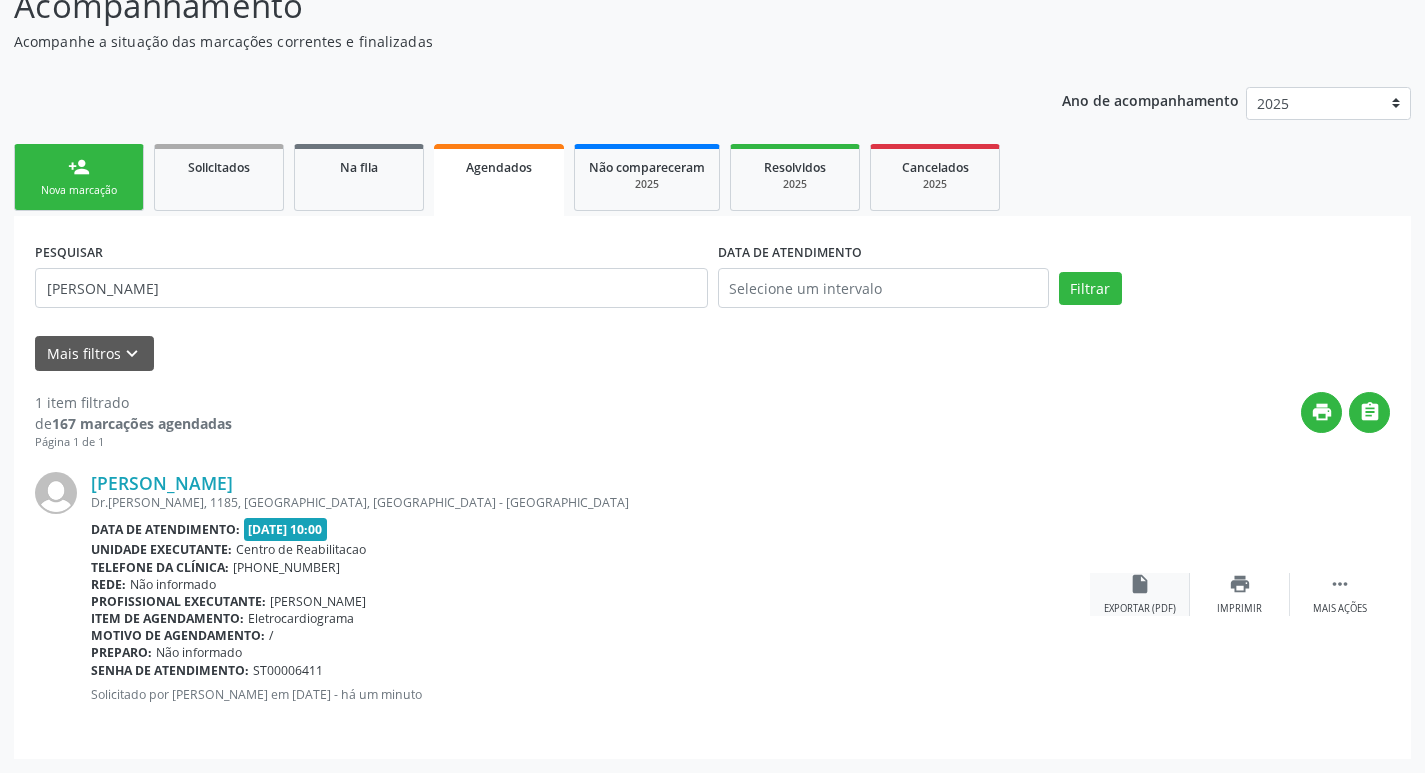 click on "insert_drive_file
Exportar (PDF)" at bounding box center [1140, 594] 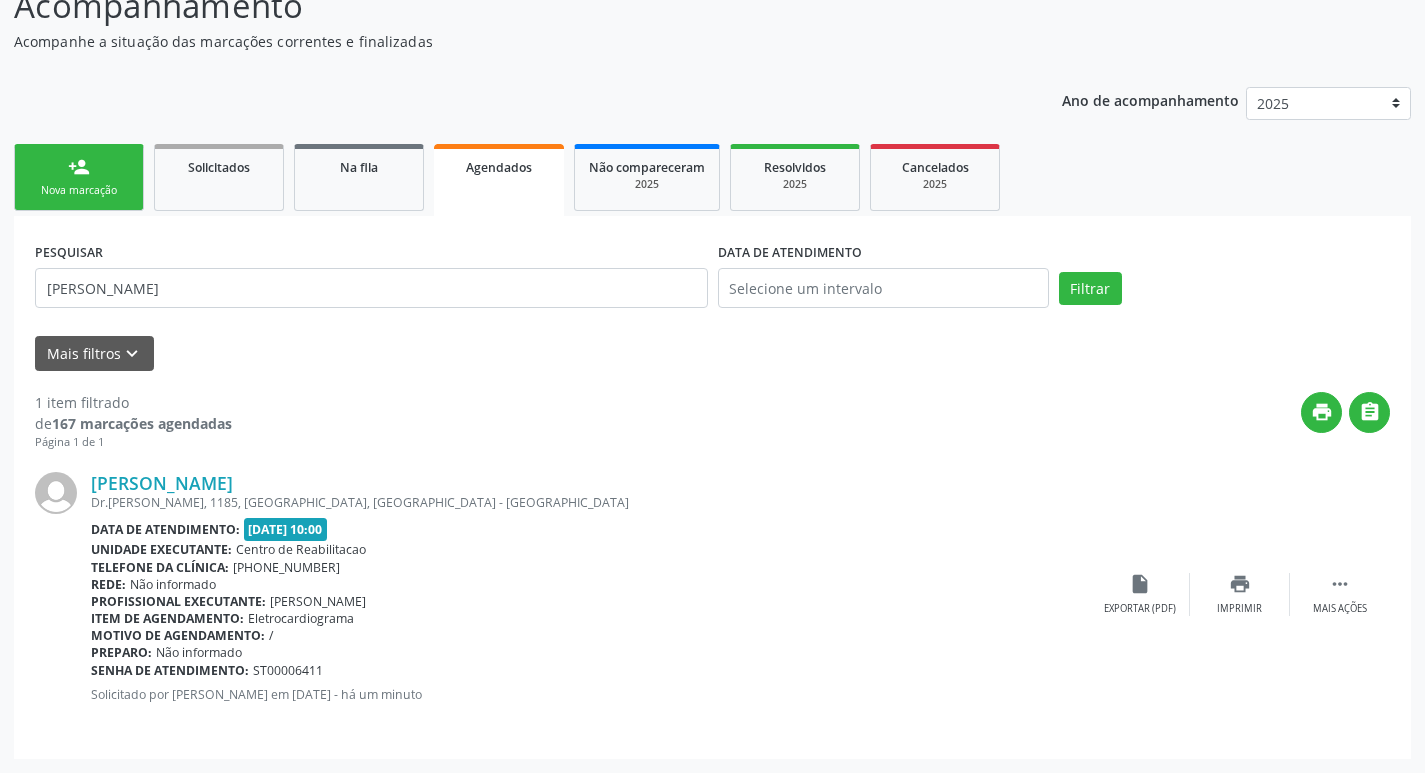 click on "Nova marcação" at bounding box center [79, 190] 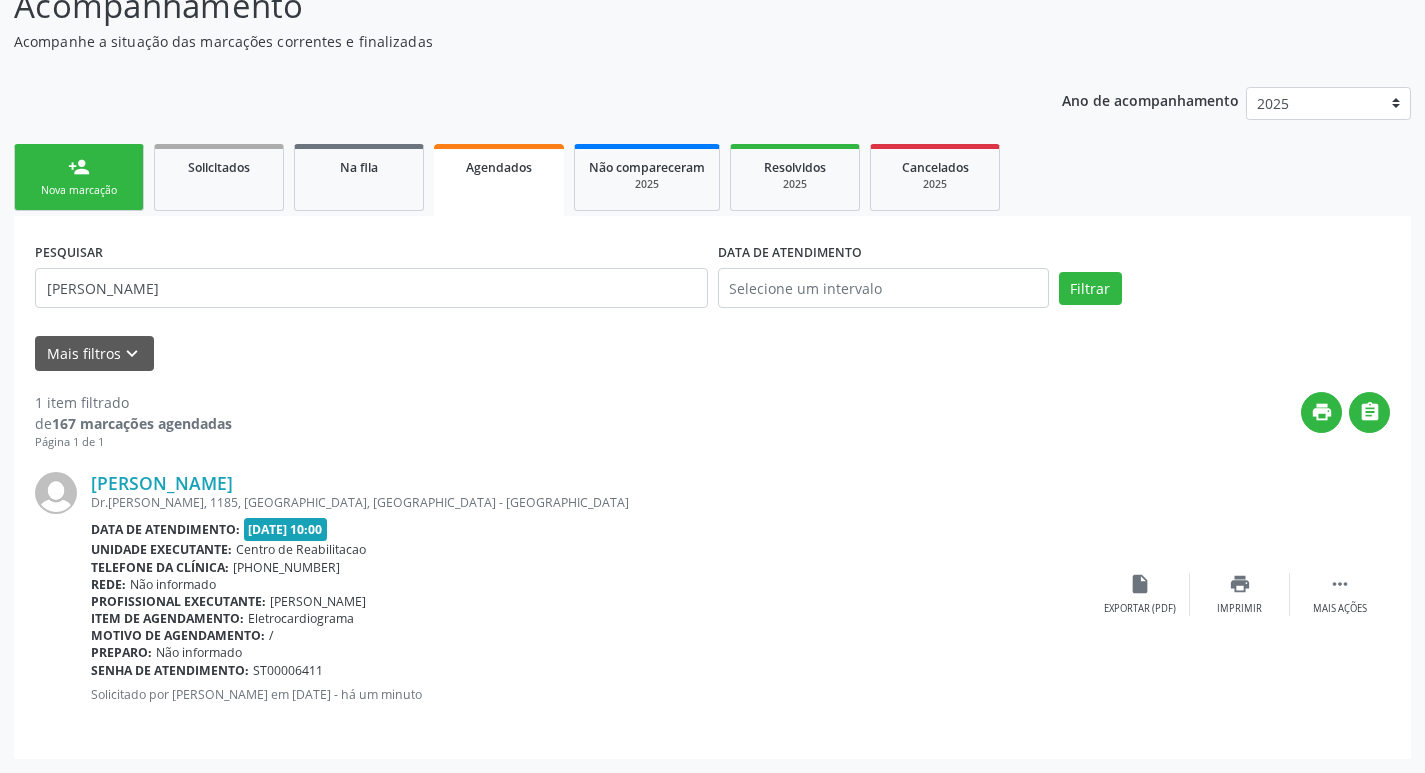 click on "Nova marcação" at bounding box center (79, 190) 